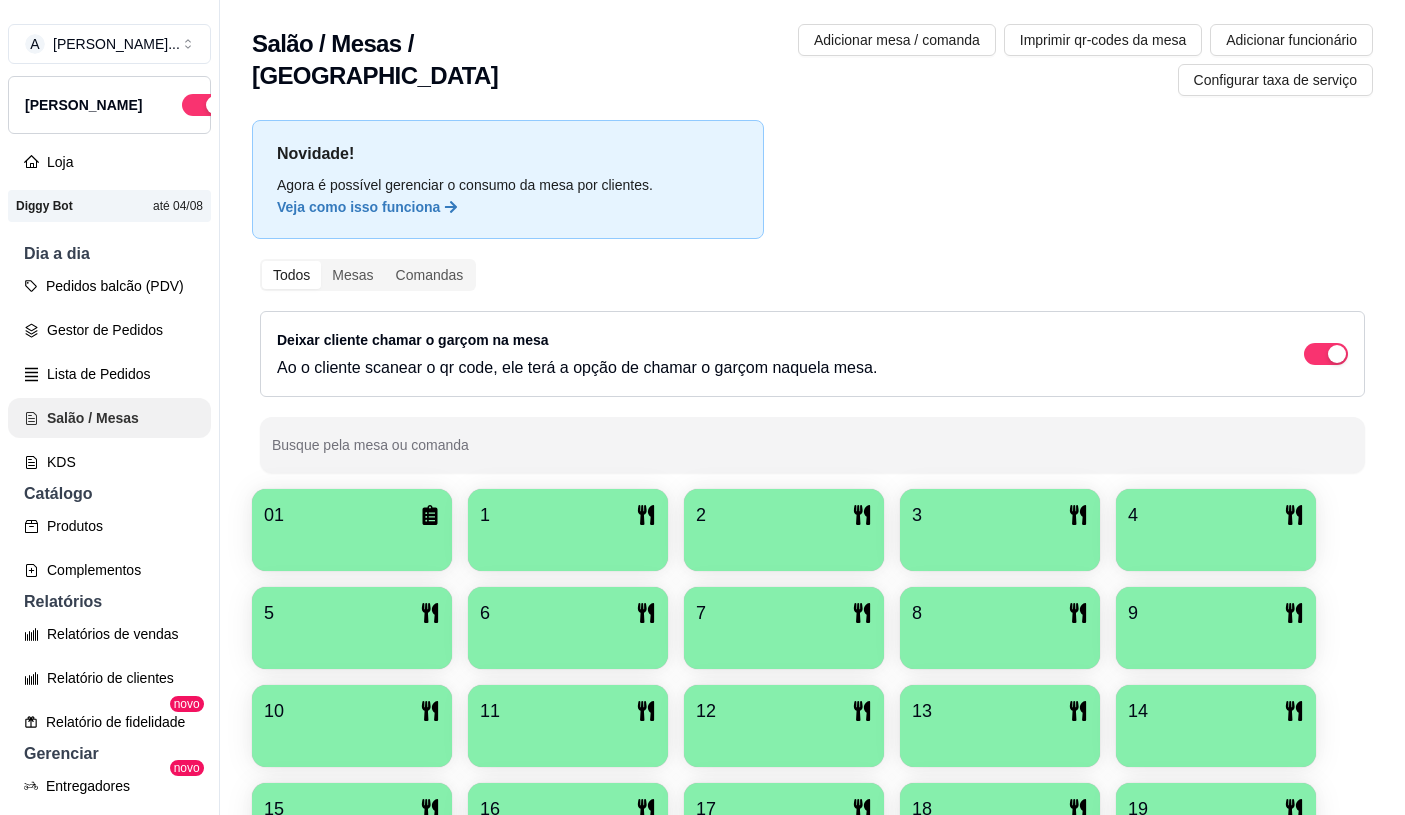 scroll, scrollTop: 0, scrollLeft: 0, axis: both 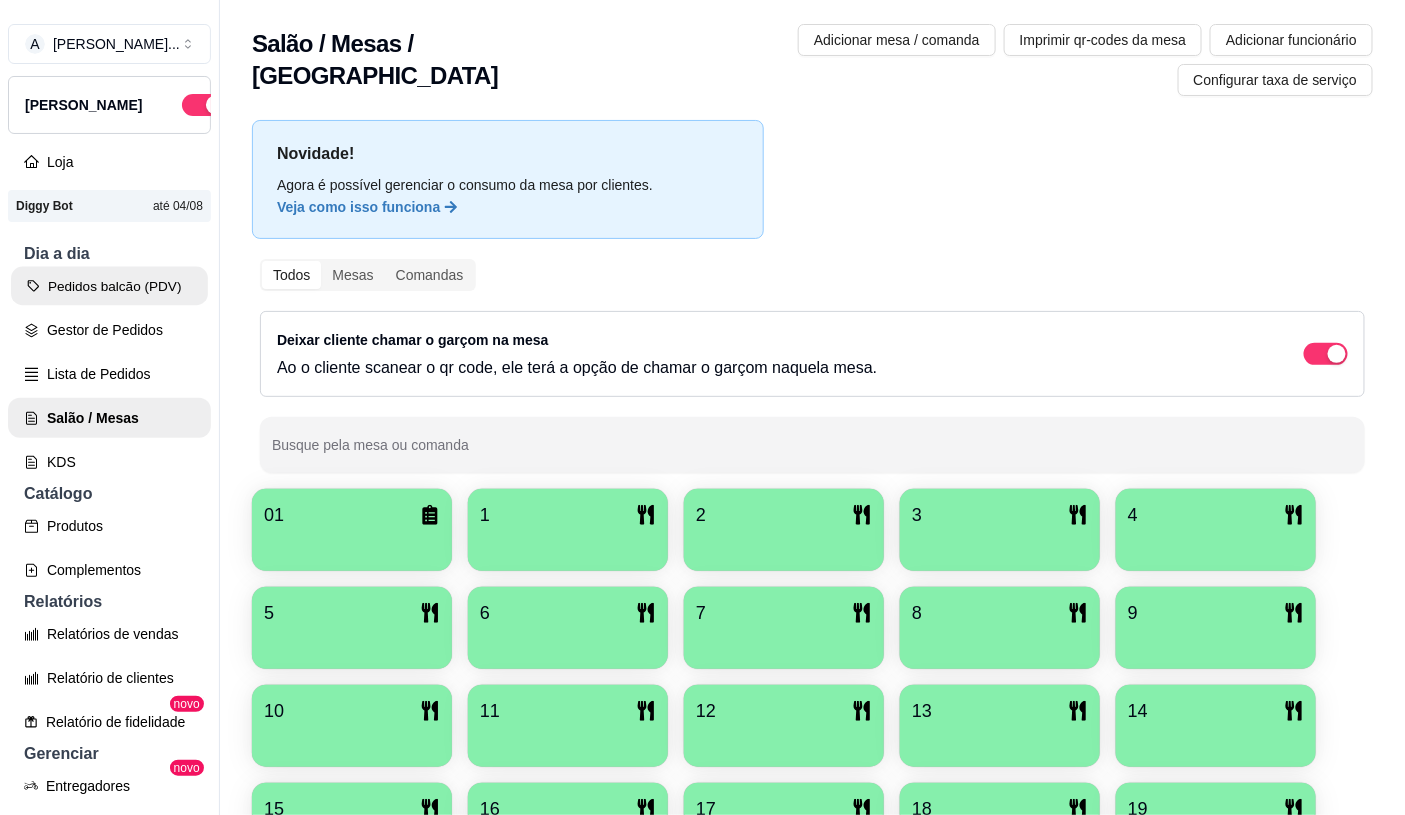 click on "Pedidos balcão (PDV)" at bounding box center [109, 286] 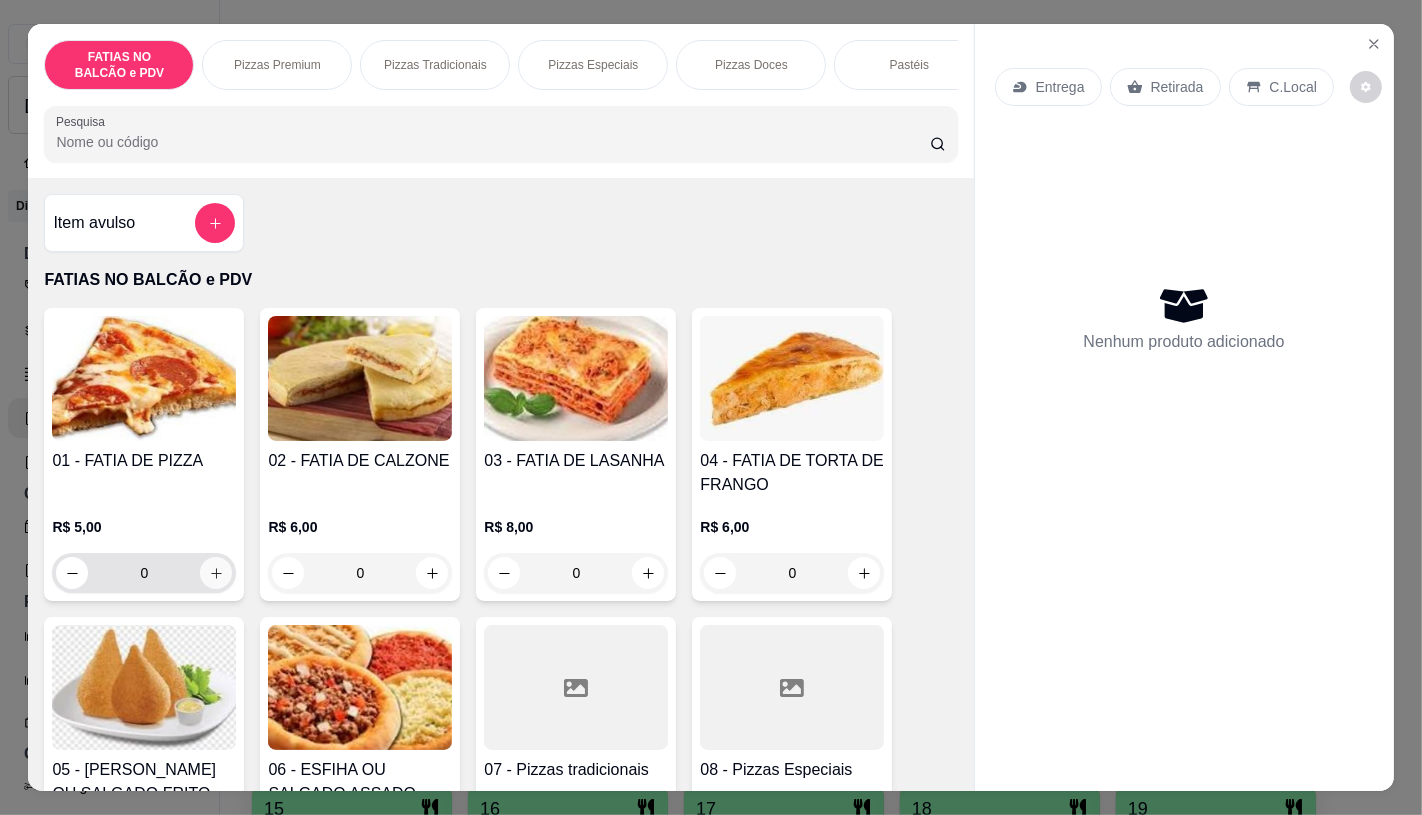 scroll, scrollTop: 444, scrollLeft: 0, axis: vertical 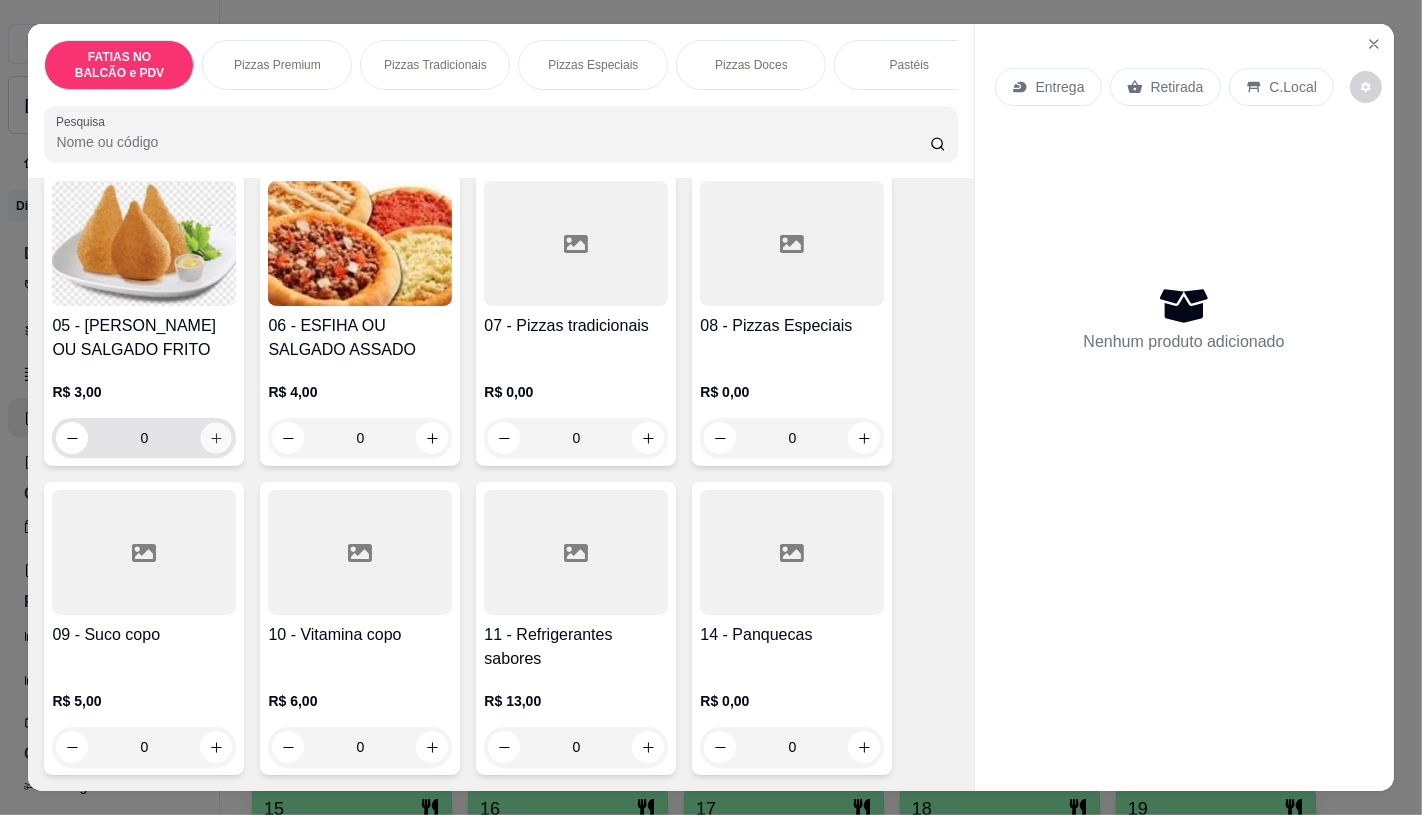 click 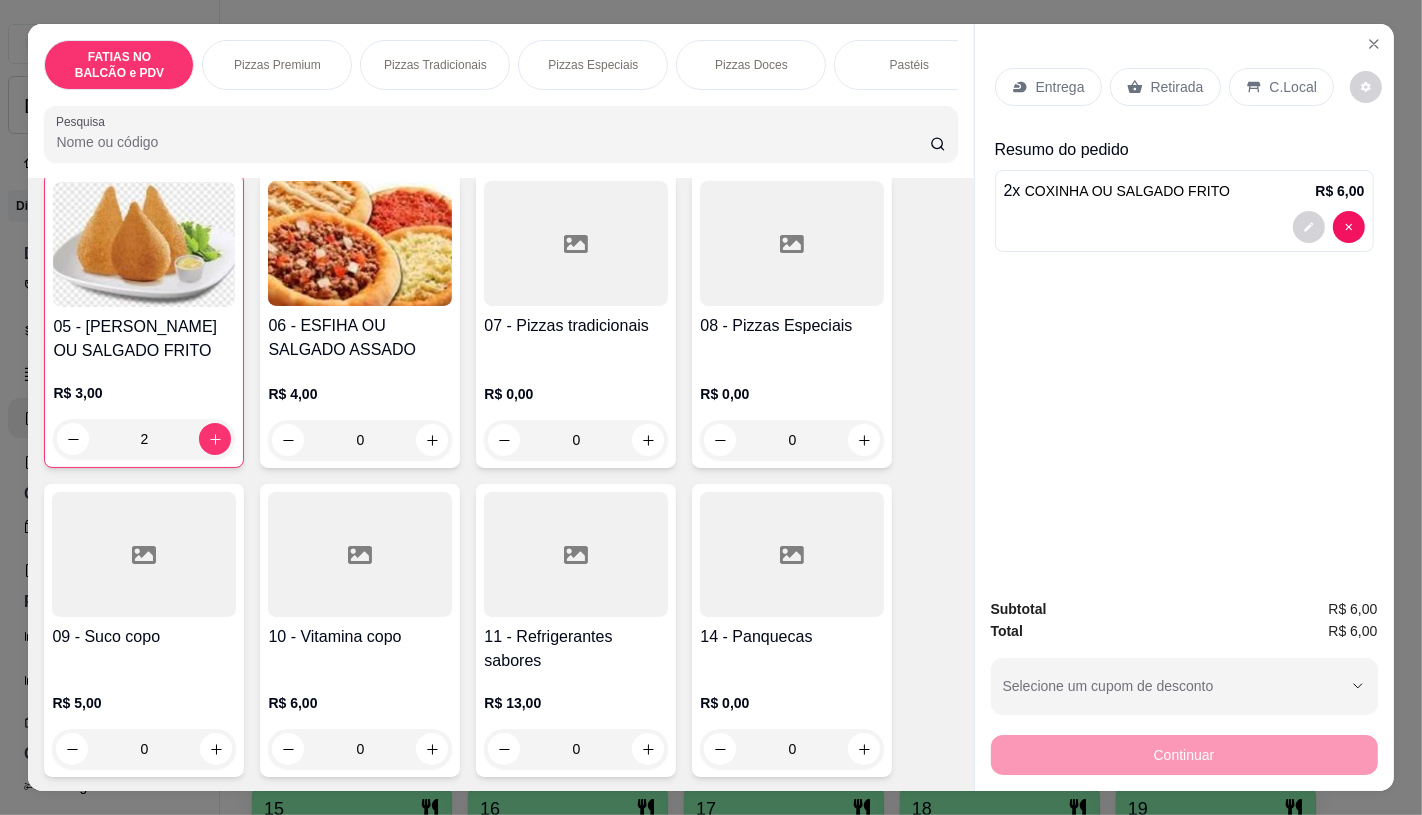 scroll, scrollTop: 445, scrollLeft: 0, axis: vertical 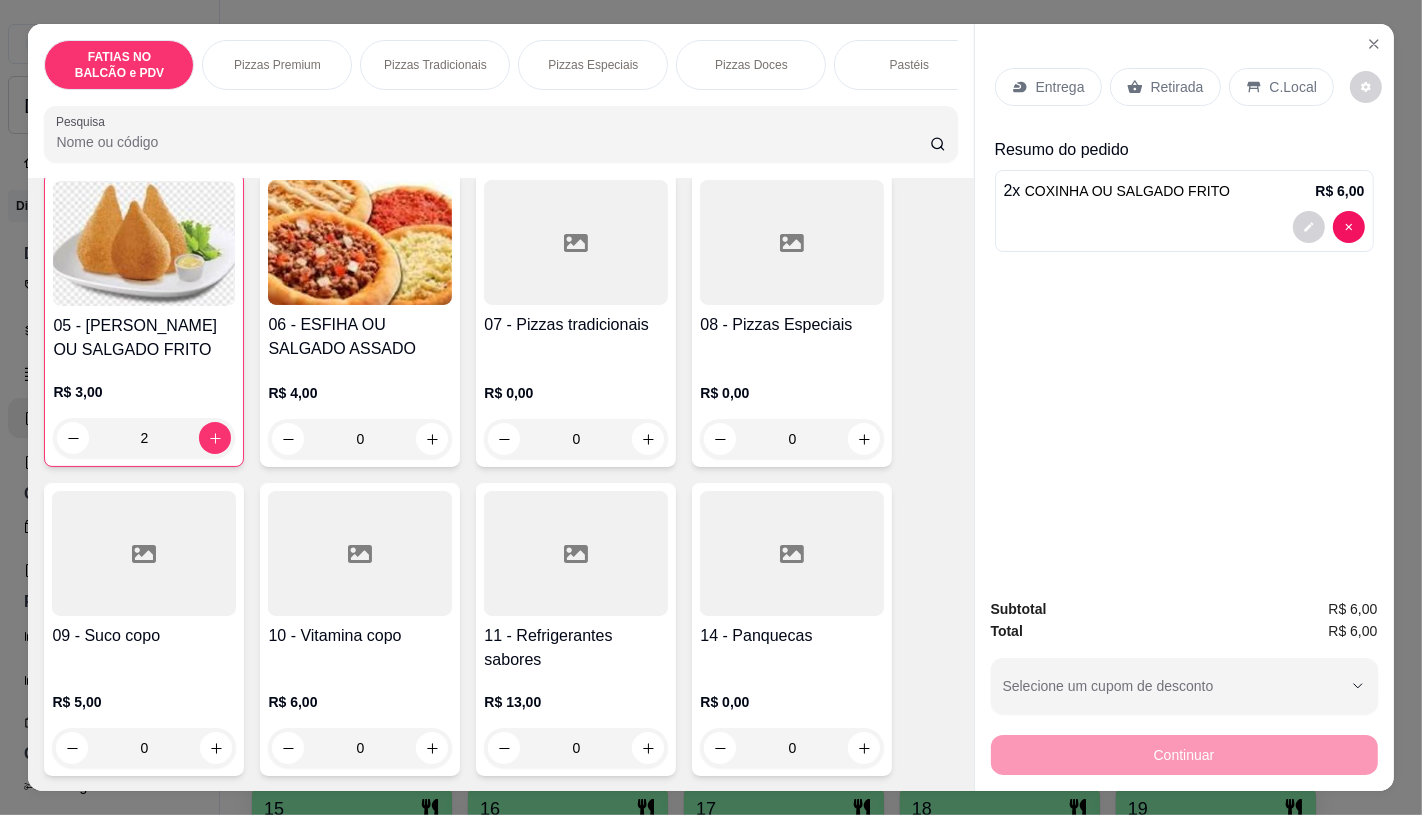 click on "Retirada" at bounding box center (1177, 87) 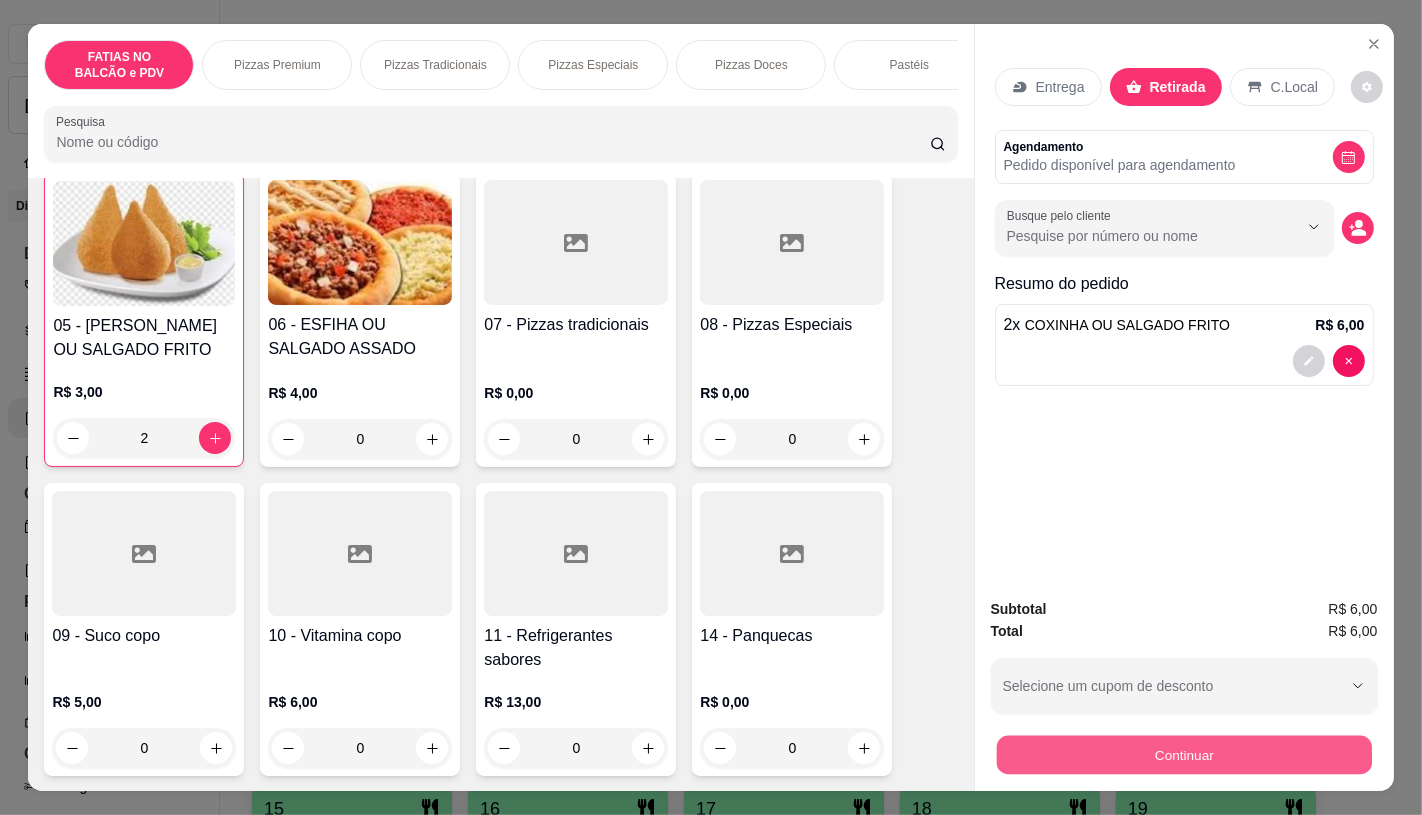 click on "Continuar" at bounding box center [1183, 754] 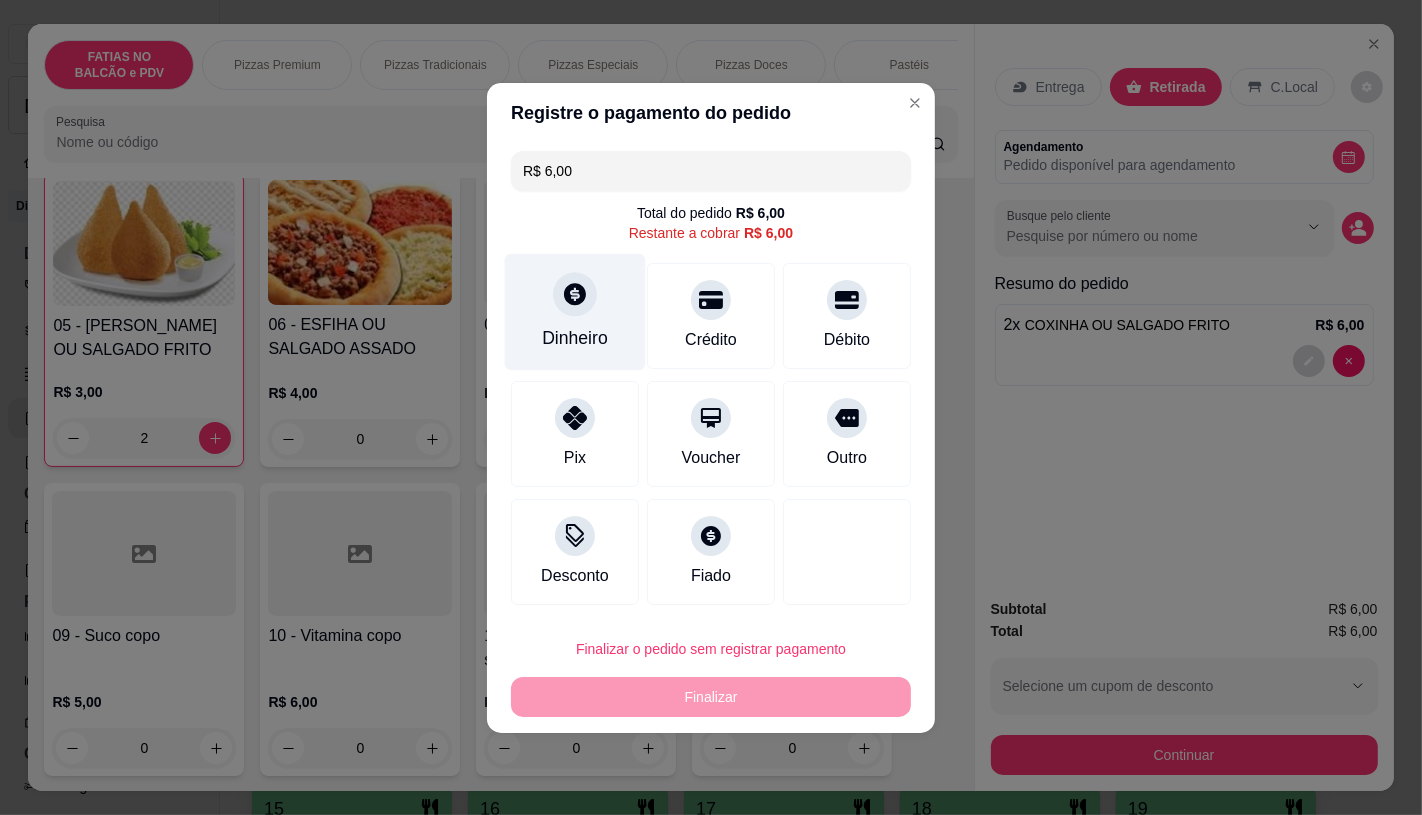 click on "Dinheiro" at bounding box center (575, 311) 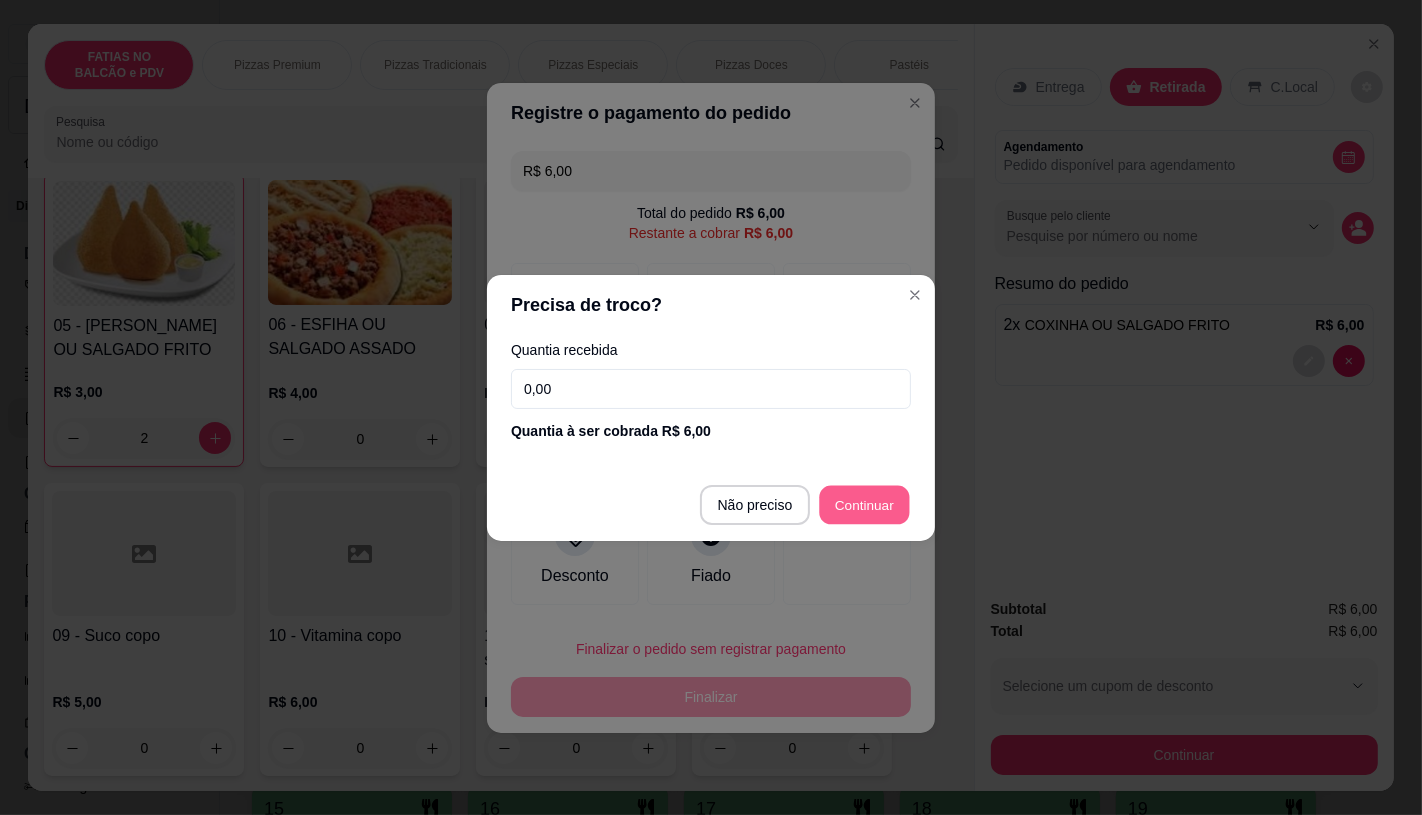 type on "R$ 0,00" 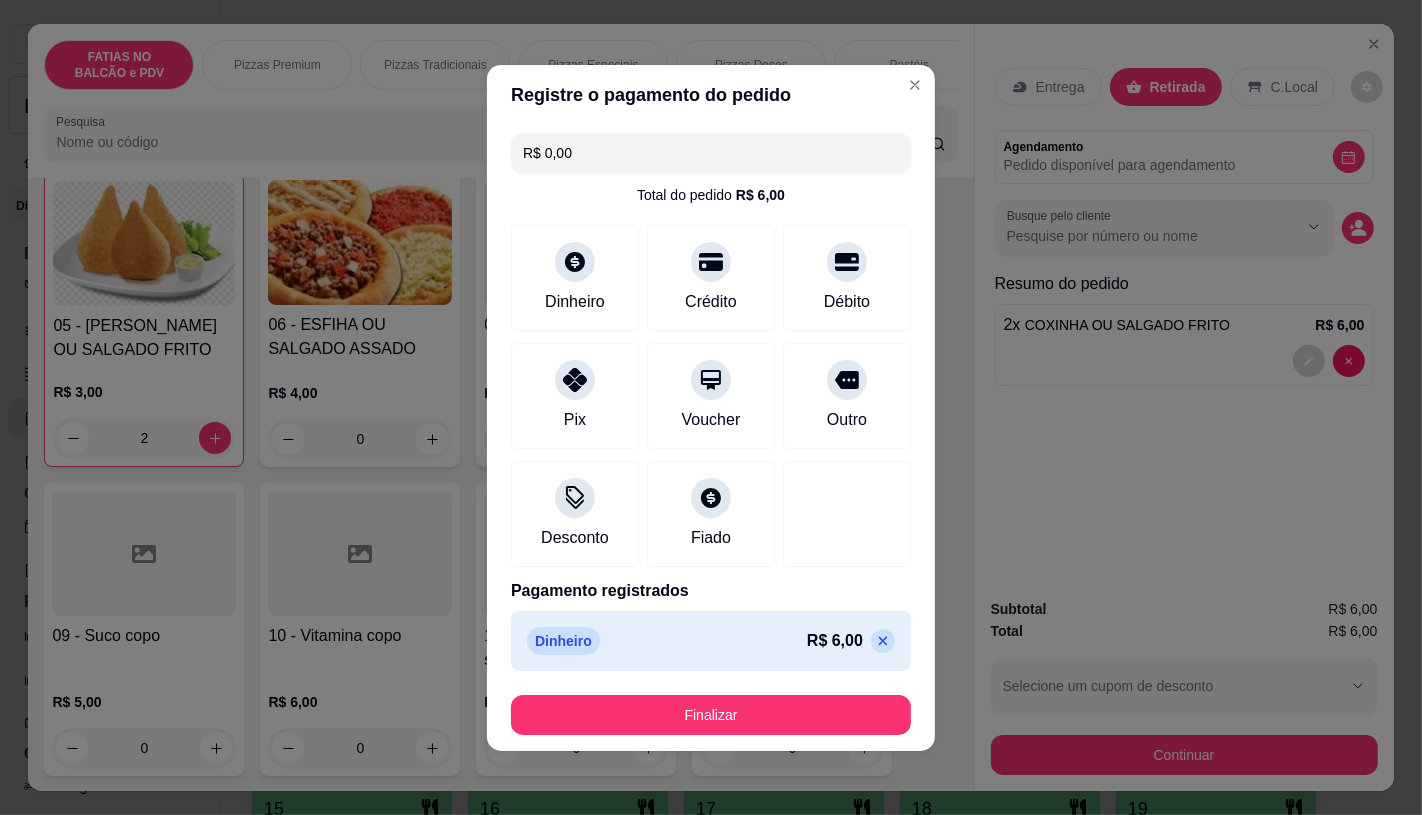 click on "Finalizar" at bounding box center [711, 715] 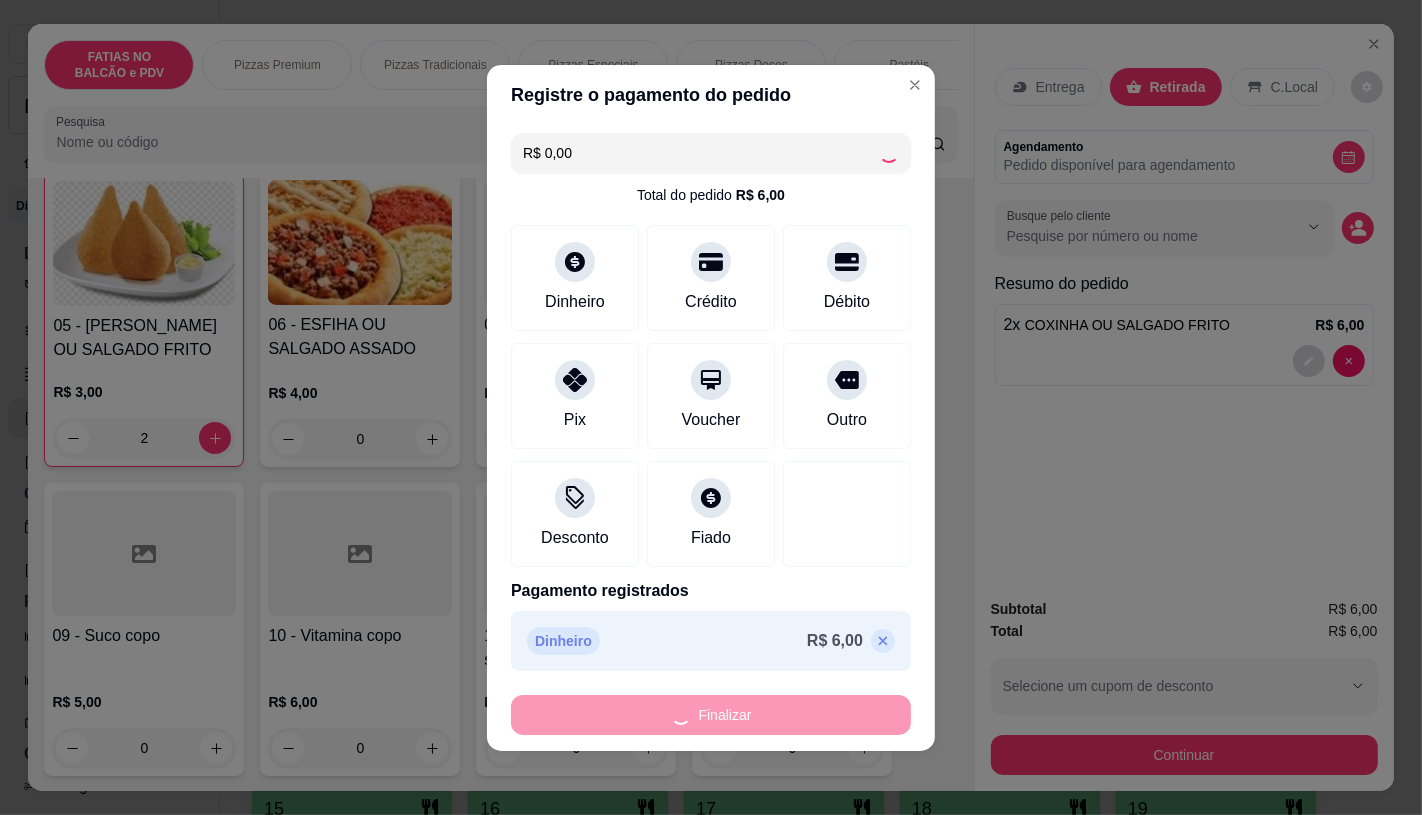 type on "0" 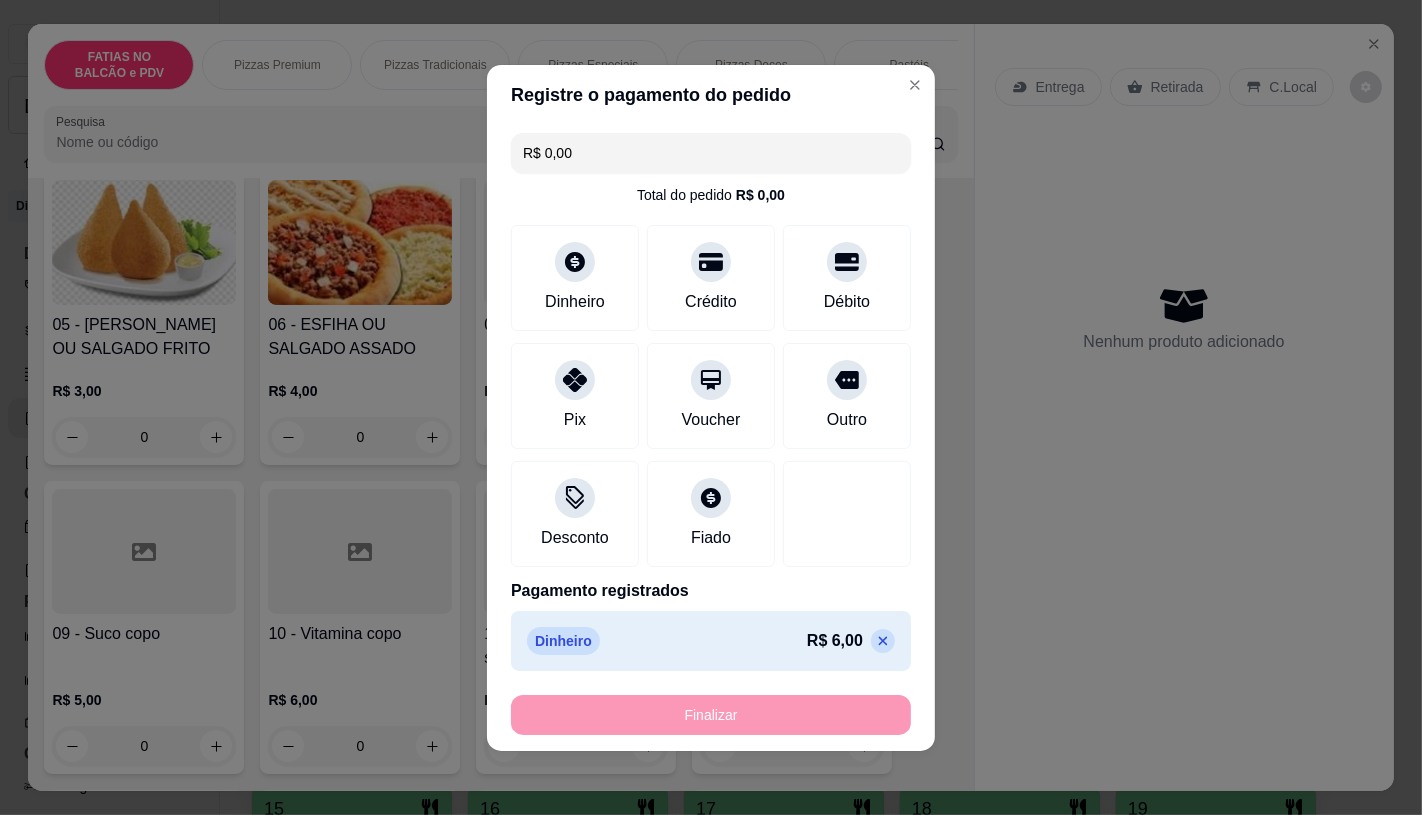 type on "-R$ 6,00" 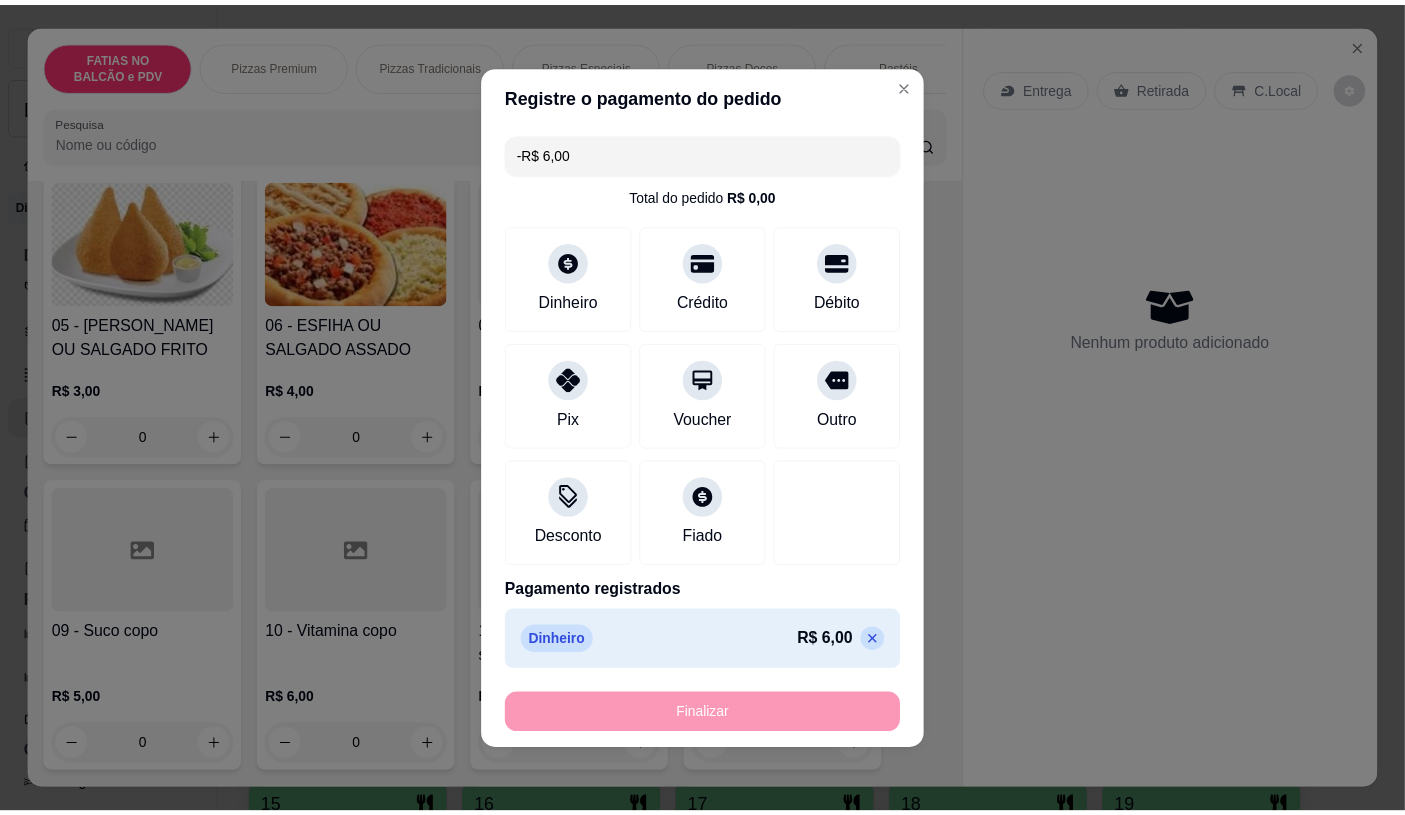 scroll, scrollTop: 444, scrollLeft: 0, axis: vertical 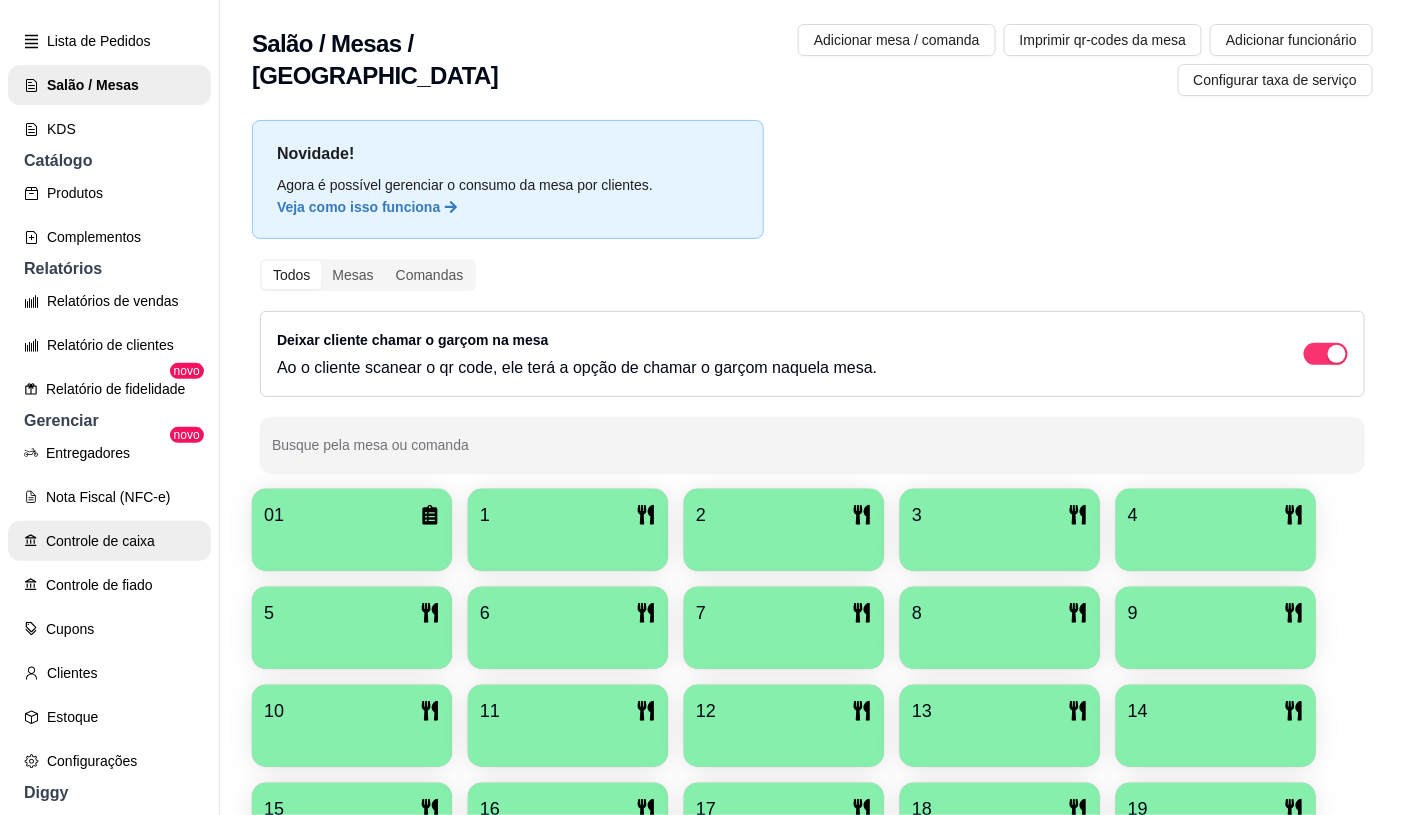 click on "Controle de caixa" at bounding box center [109, 541] 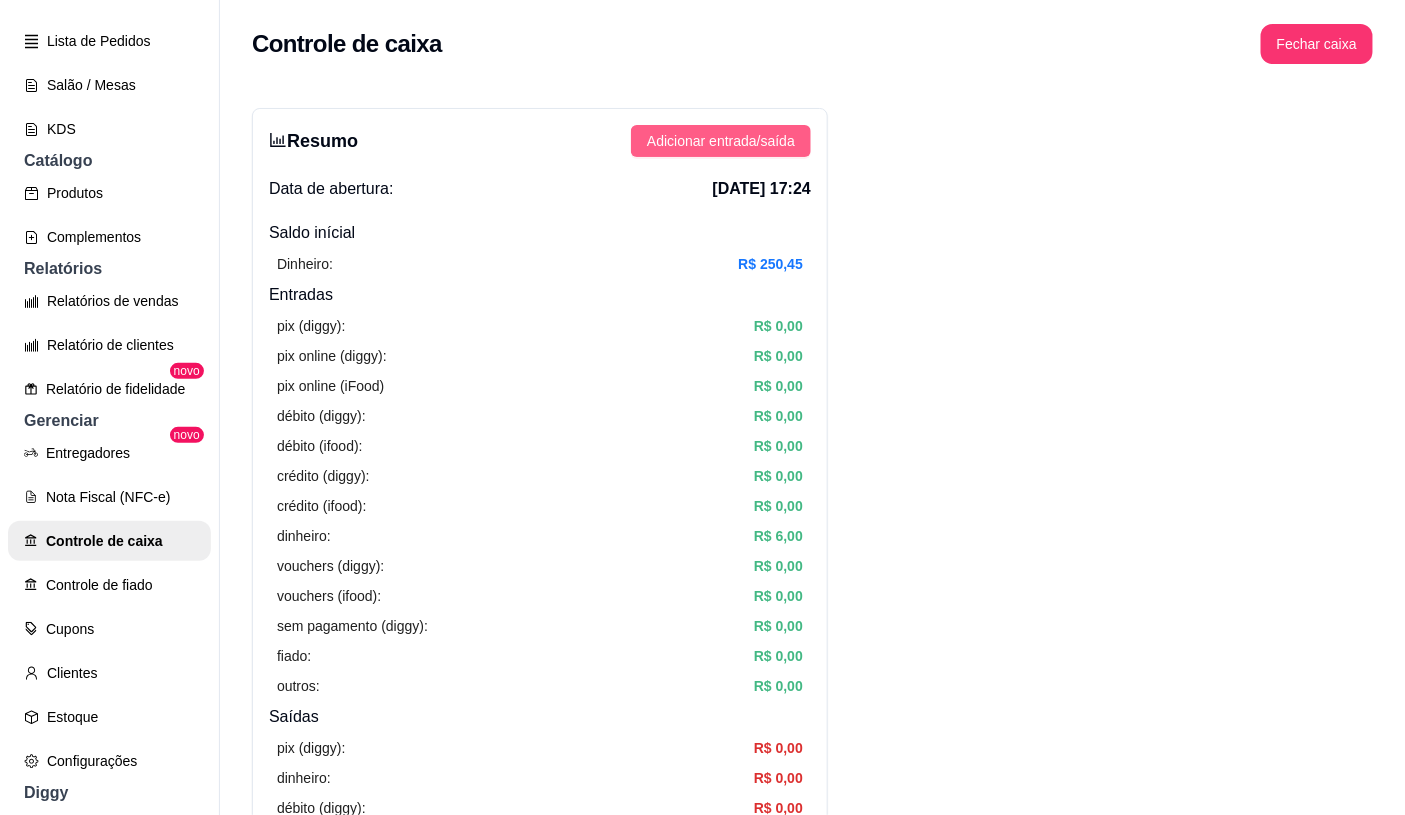 click on "Adicionar entrada/saída" at bounding box center (721, 141) 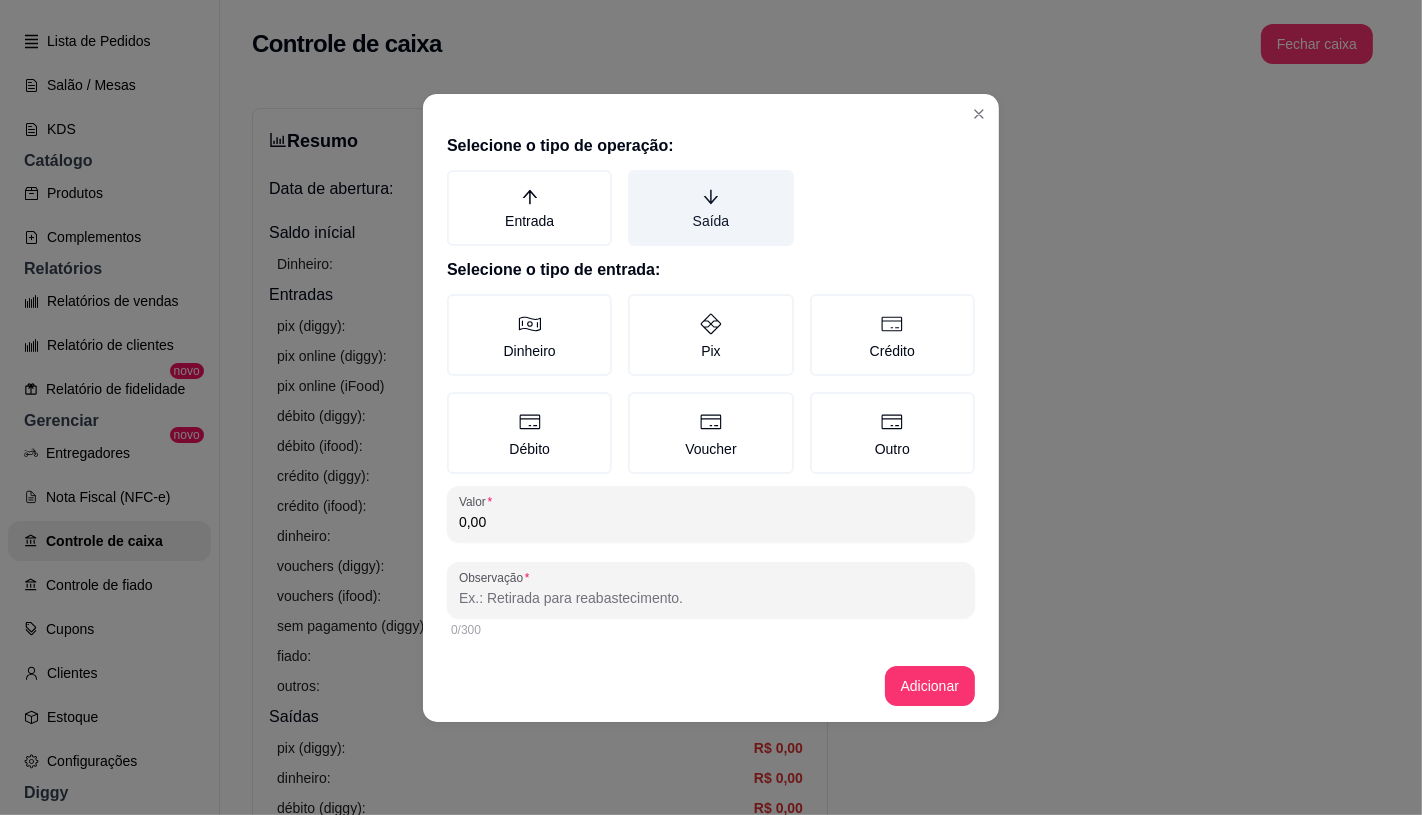 click on "Saída" at bounding box center [710, 208] 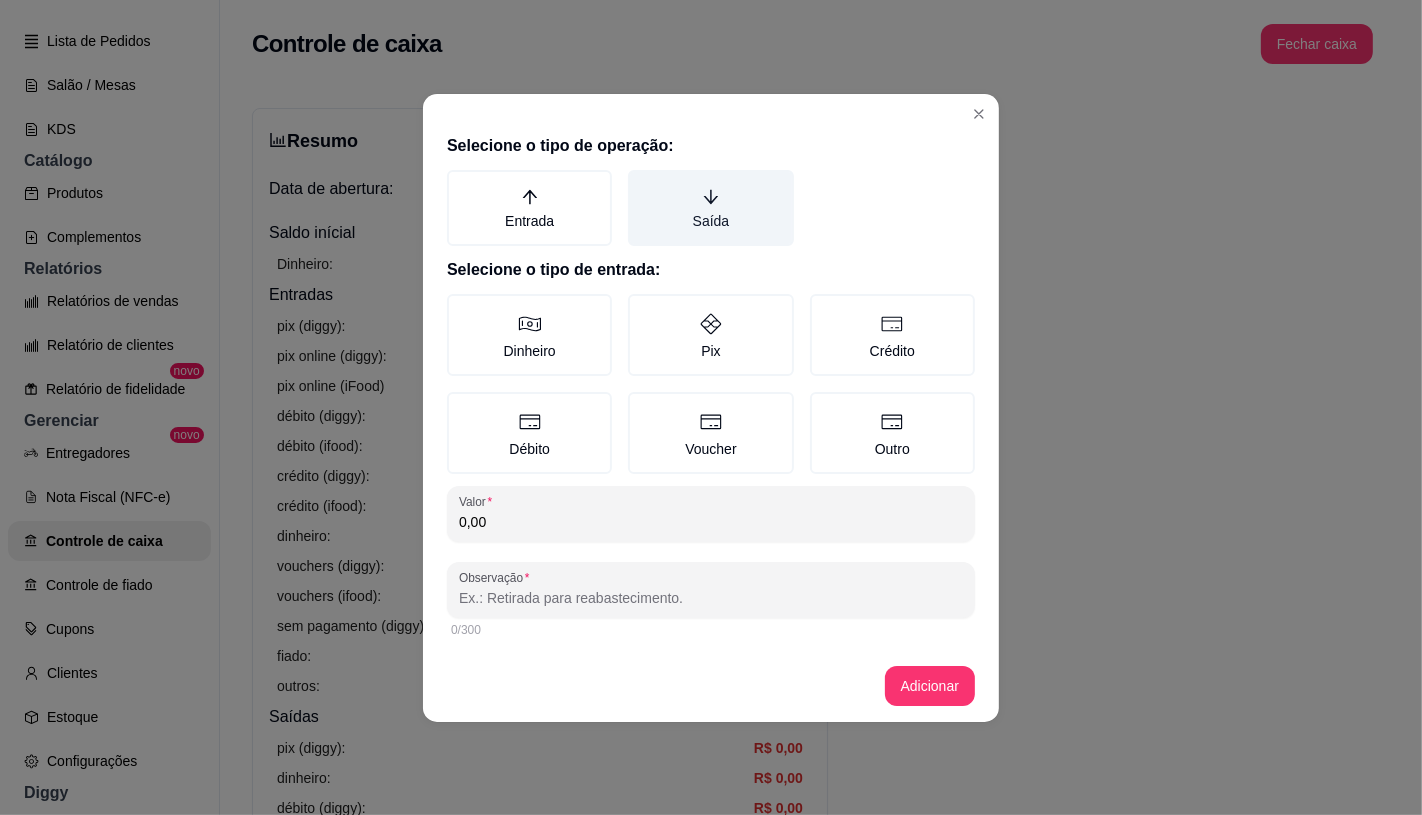 click on "Saída" at bounding box center [635, 177] 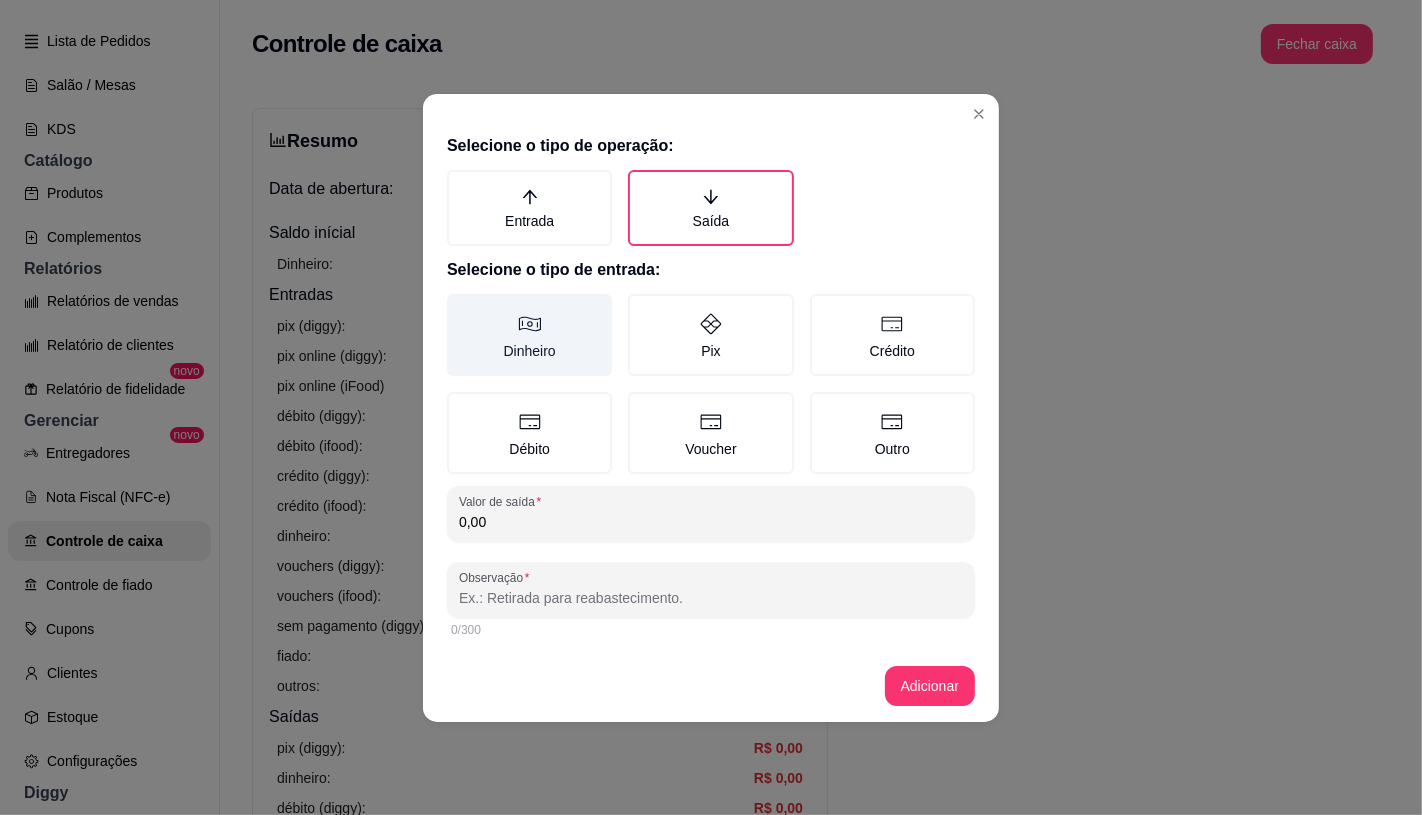 click on "Dinheiro" at bounding box center [529, 335] 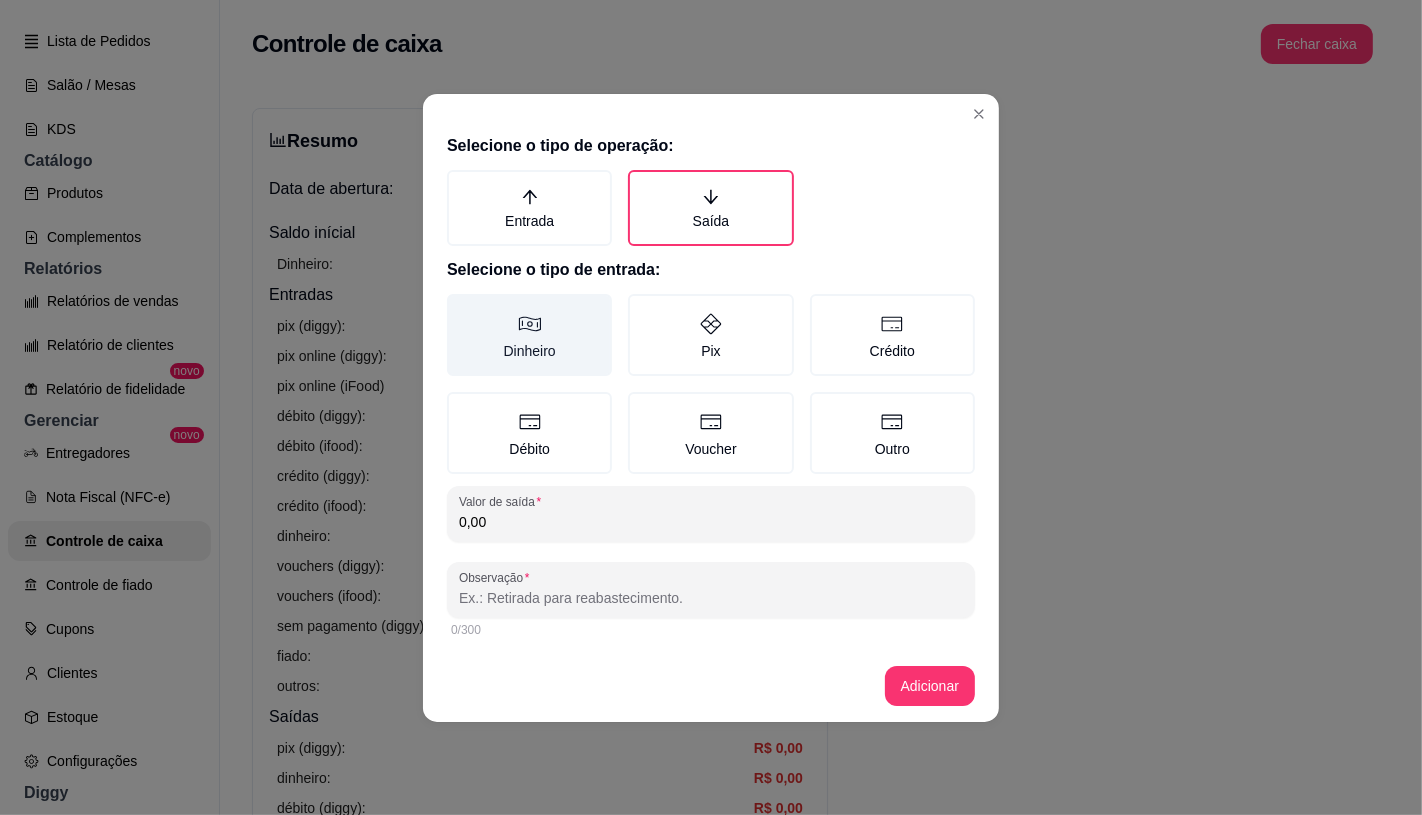 click on "Dinheiro" at bounding box center (454, 301) 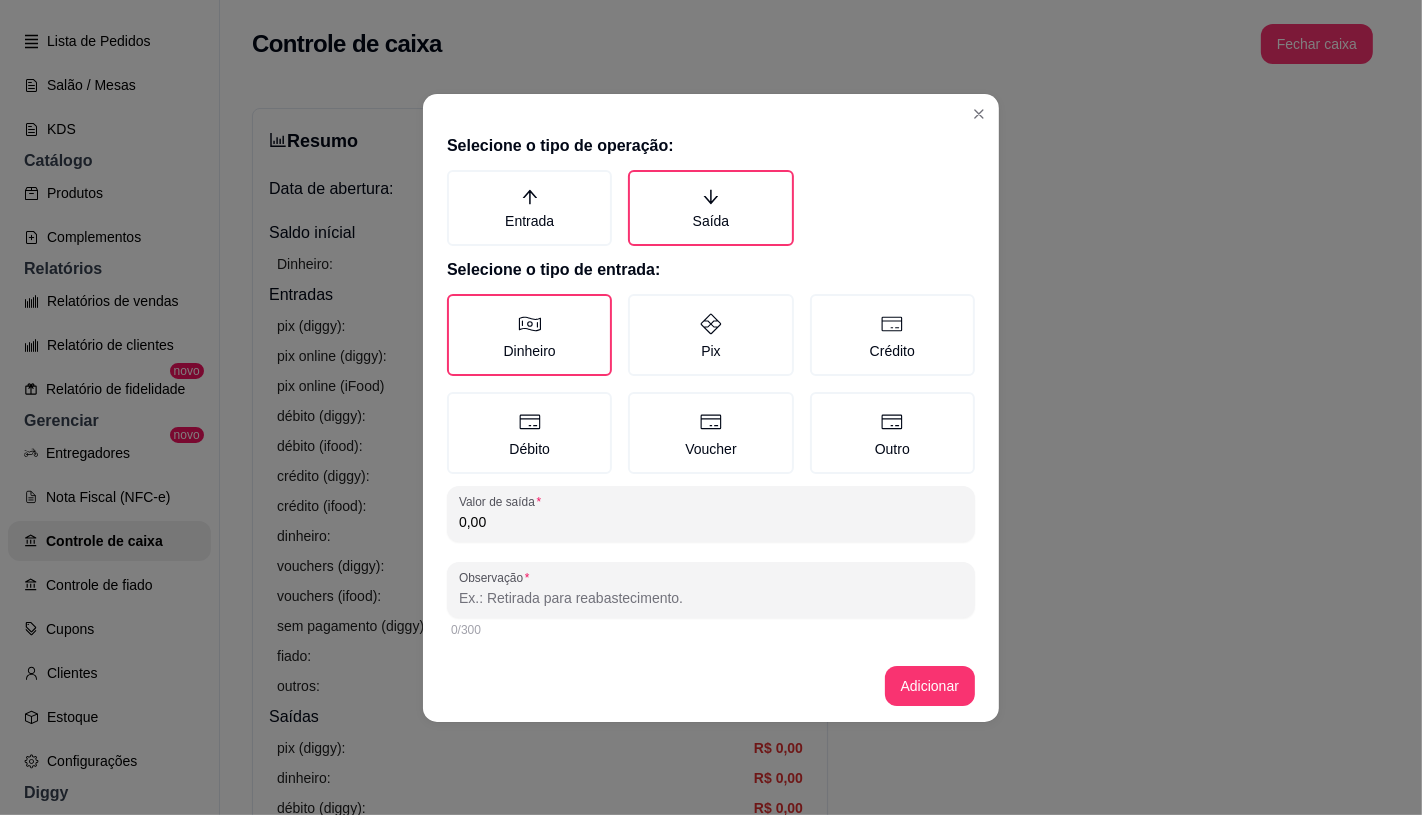 click on "0,00" at bounding box center [711, 522] 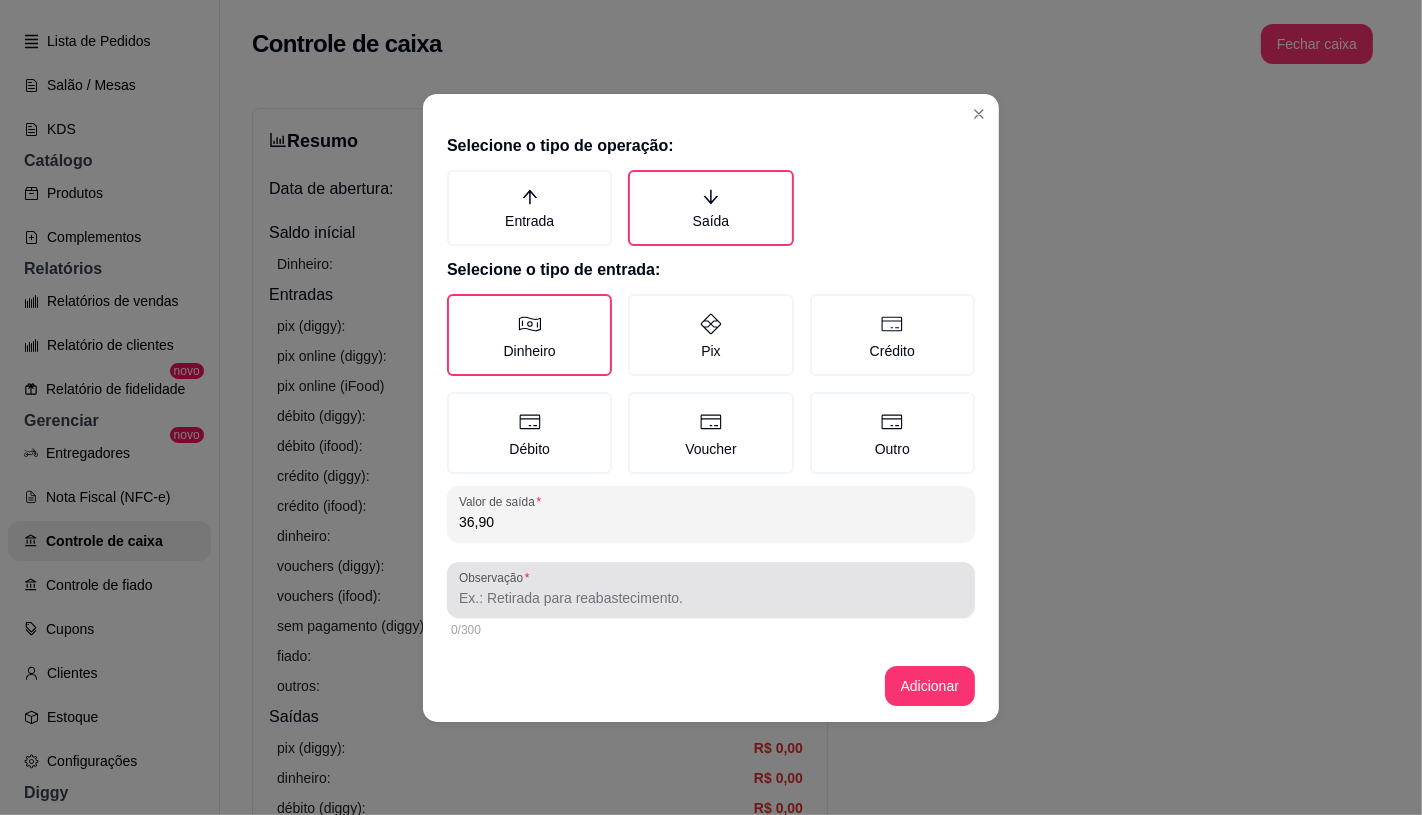 type on "36,90" 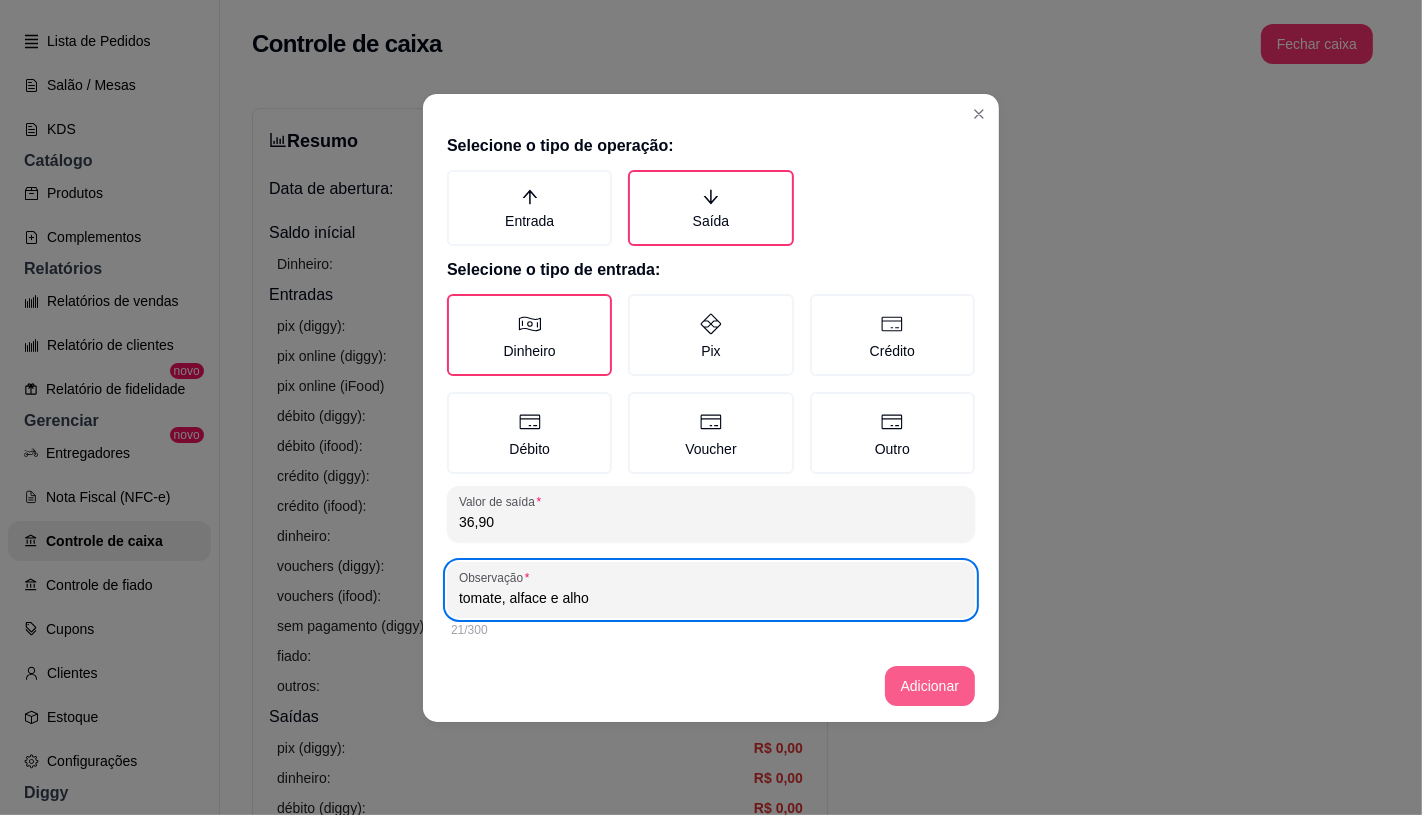 type on "tomate, alface e alho" 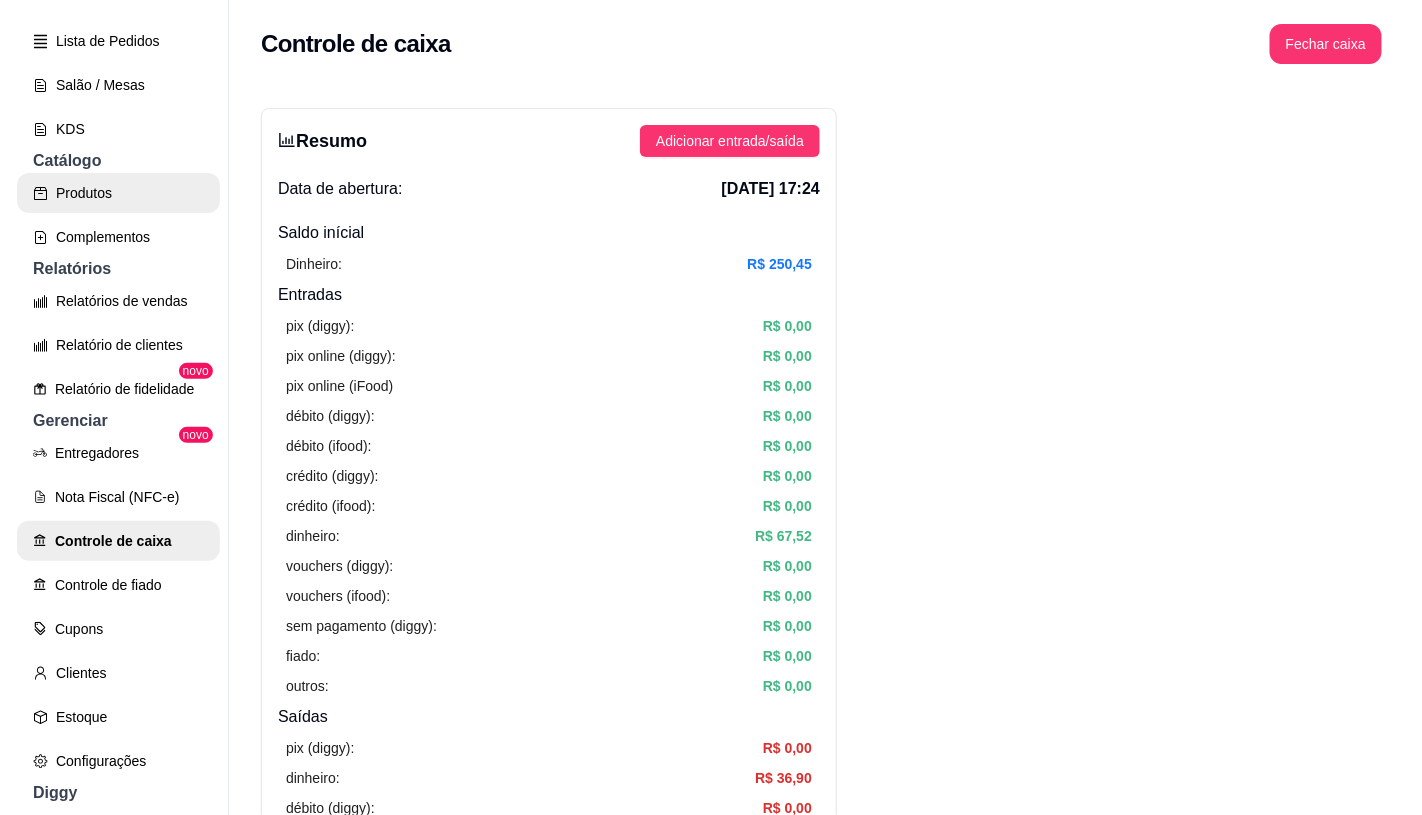 scroll, scrollTop: 111, scrollLeft: 0, axis: vertical 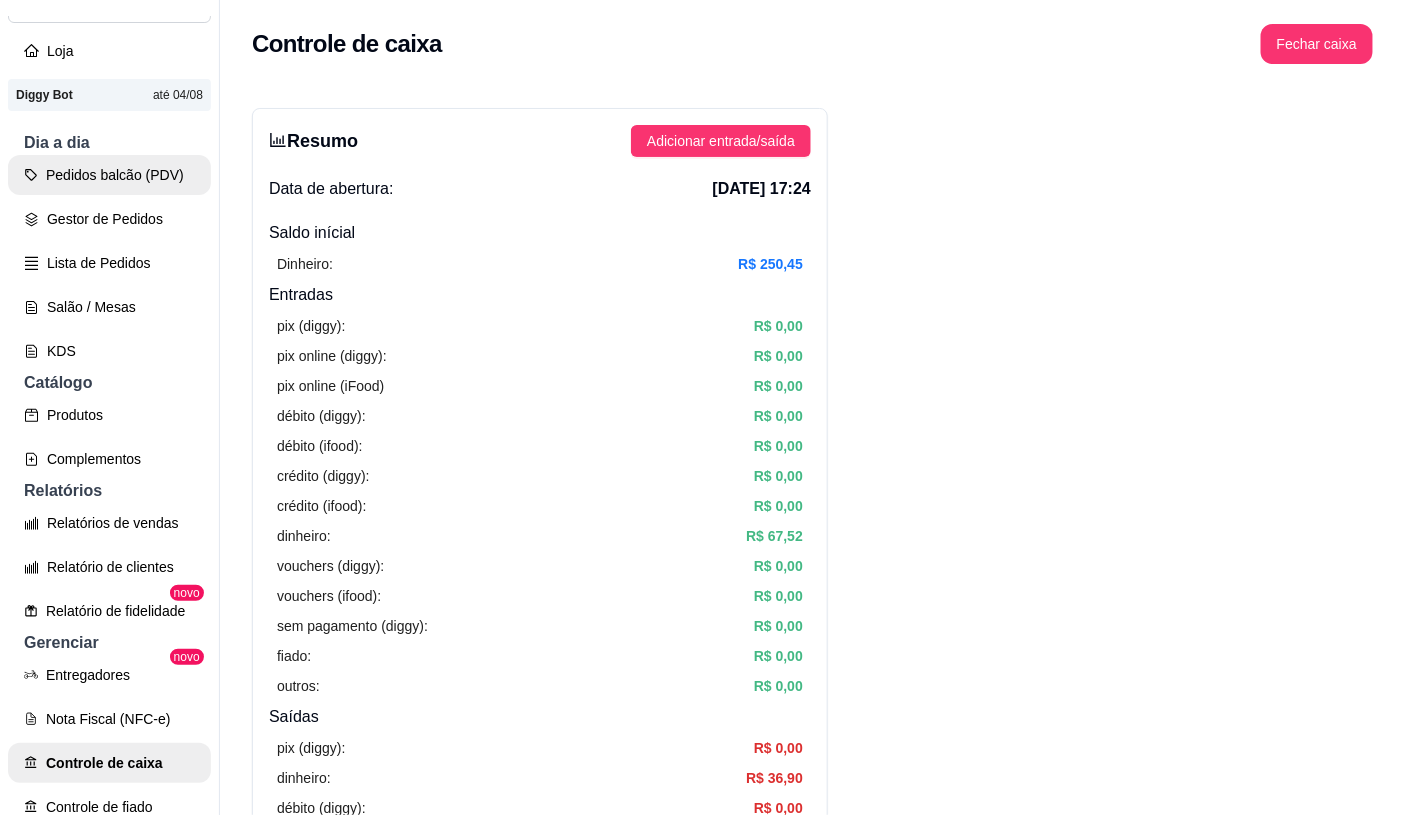 click on "Pedidos balcão (PDV)" at bounding box center (109, 175) 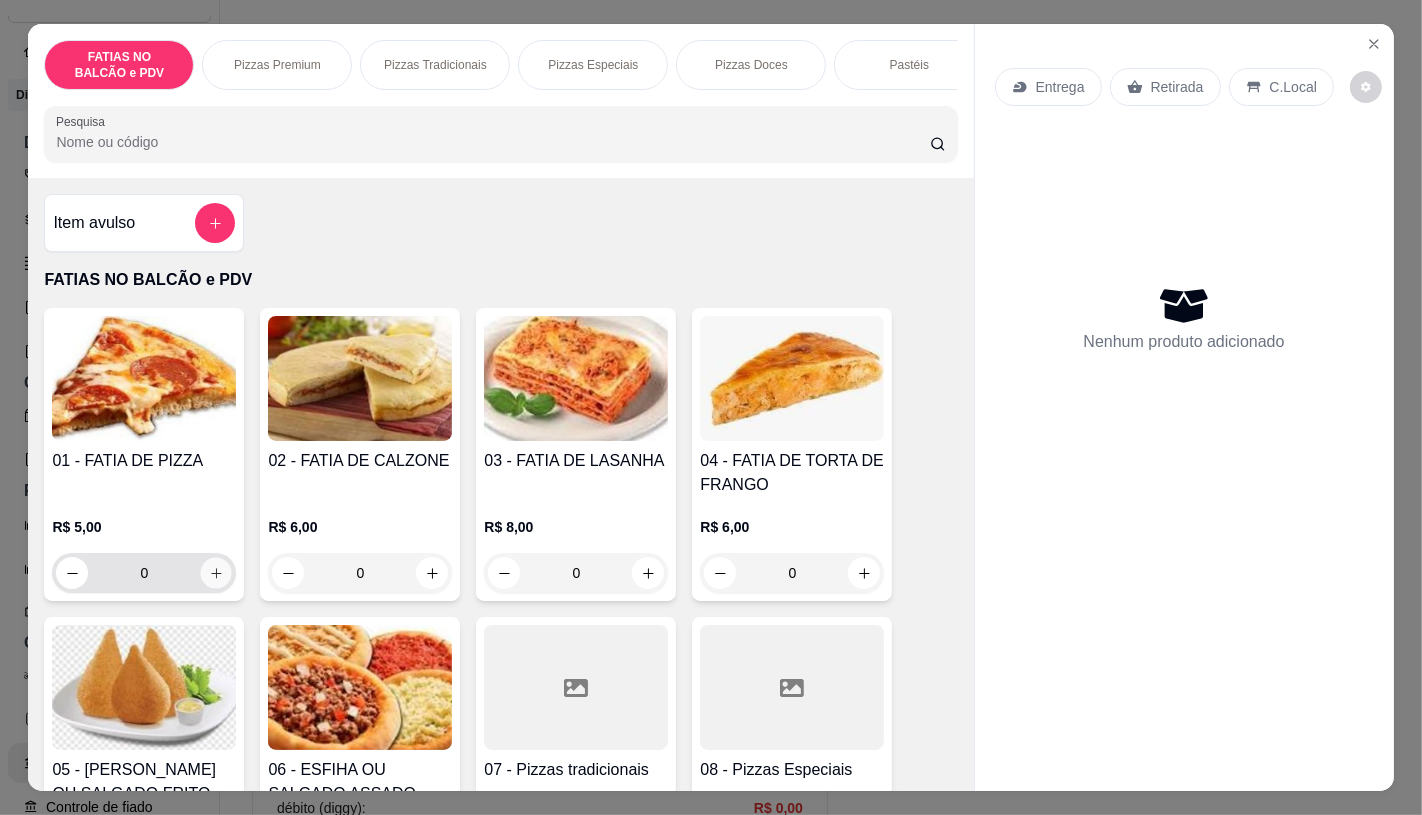 click 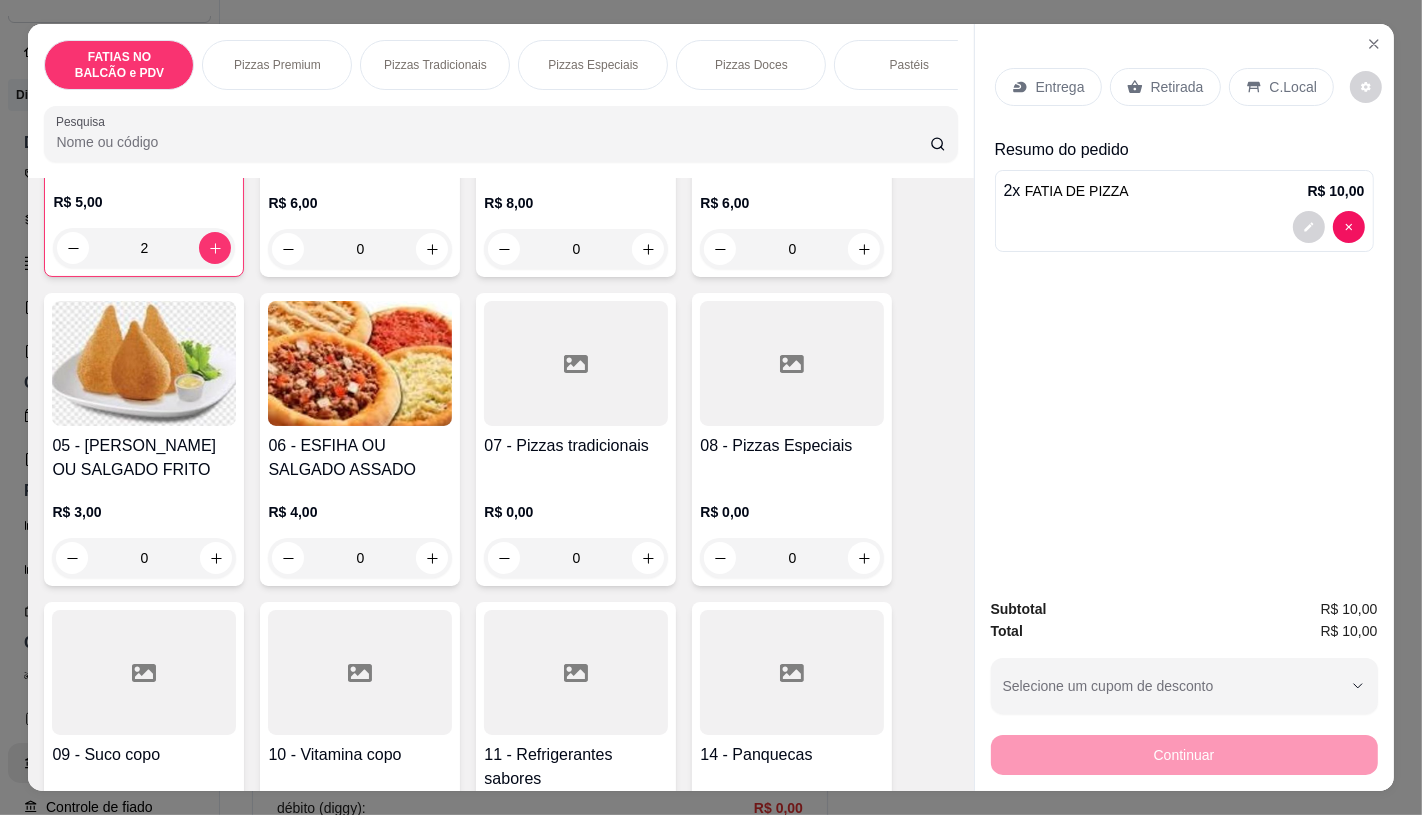 scroll, scrollTop: 333, scrollLeft: 0, axis: vertical 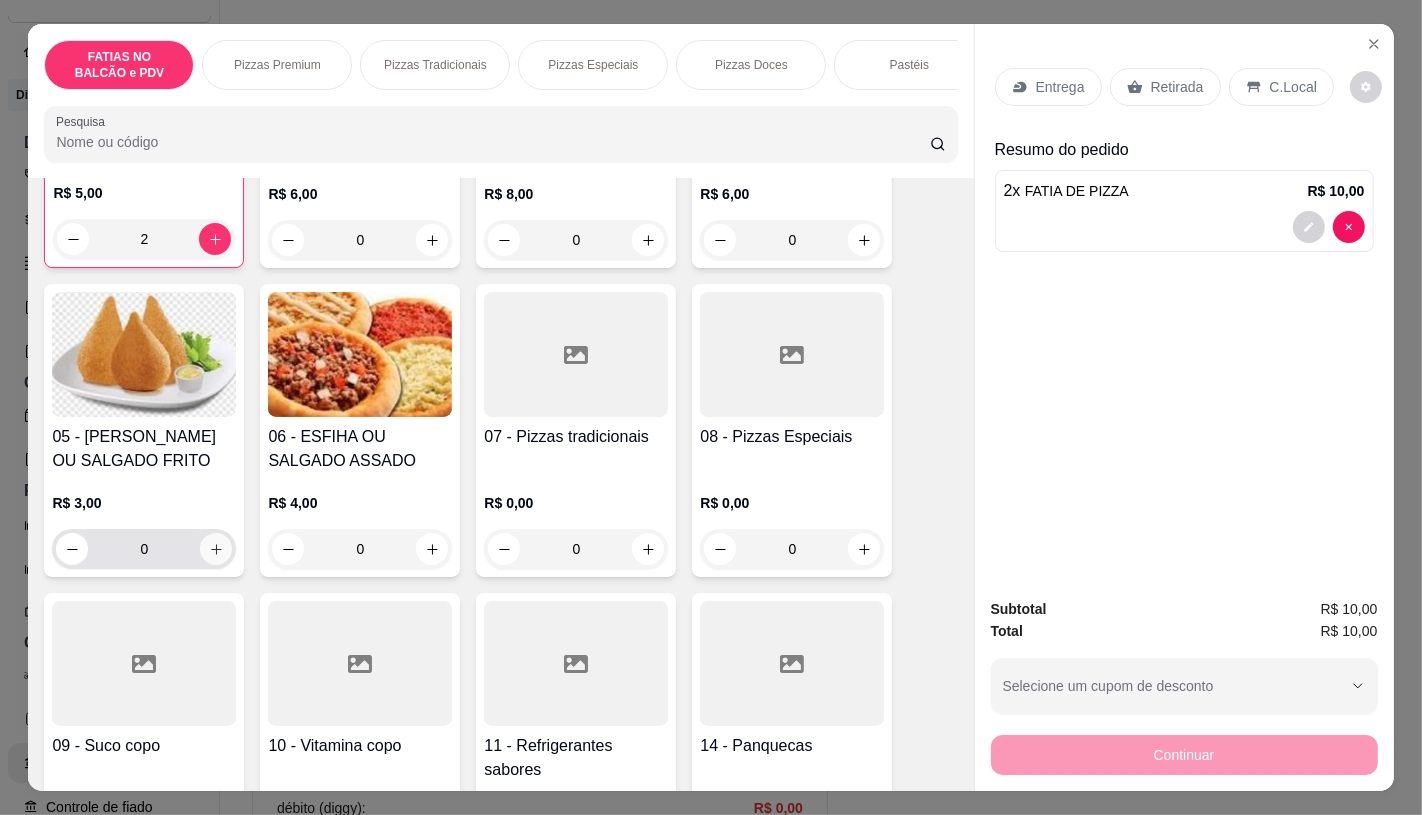 click at bounding box center (216, 549) 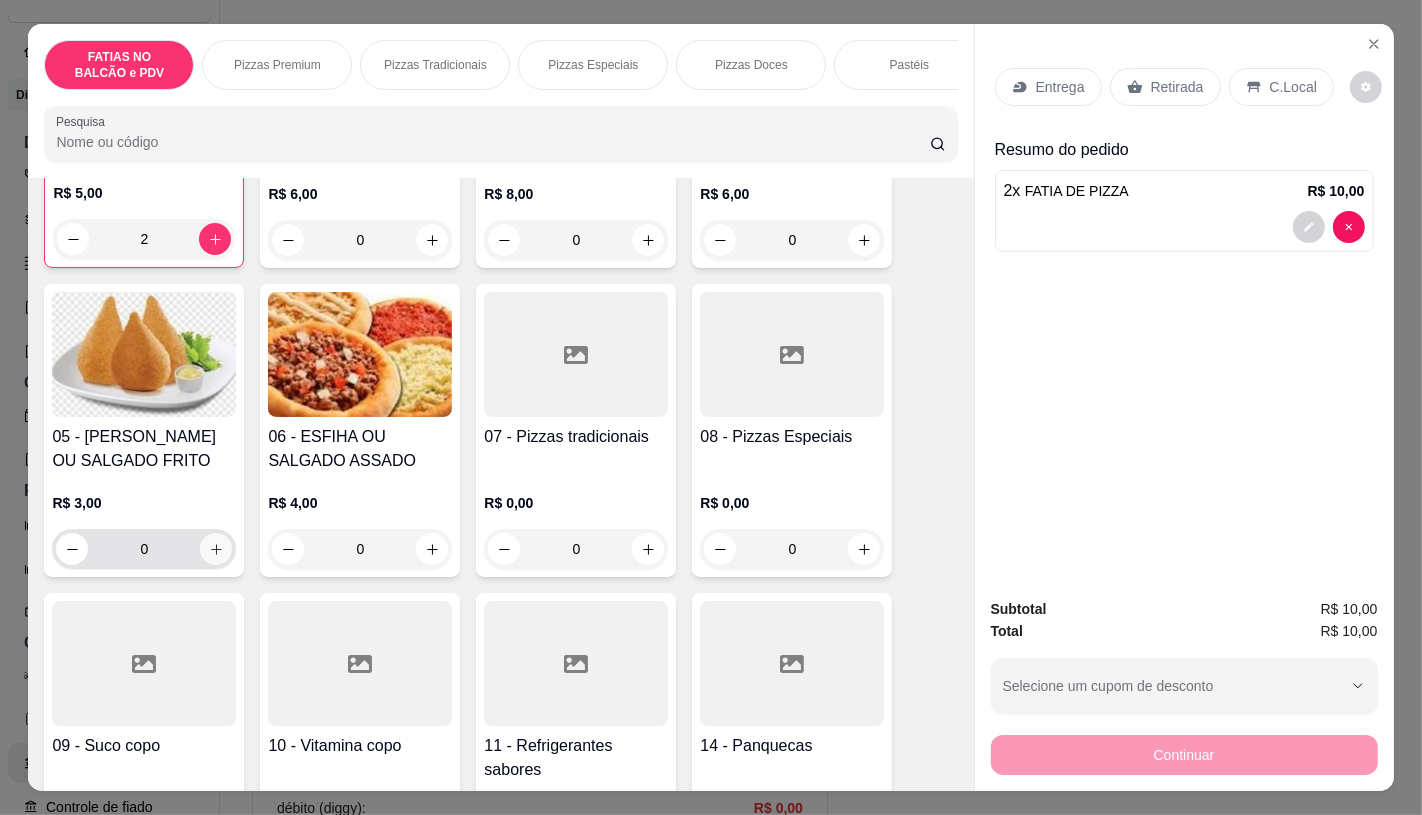 type on "2" 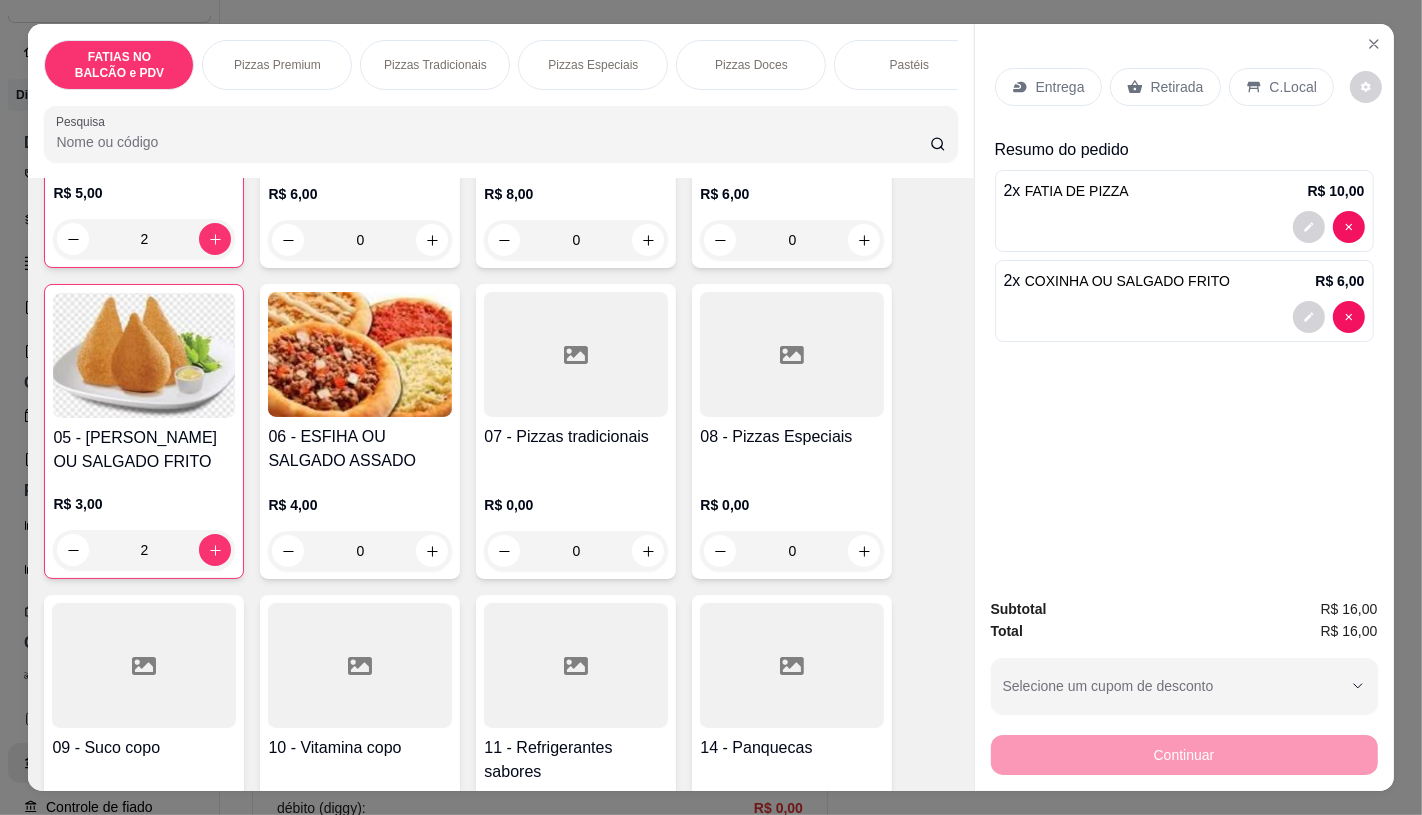 click at bounding box center (576, 665) 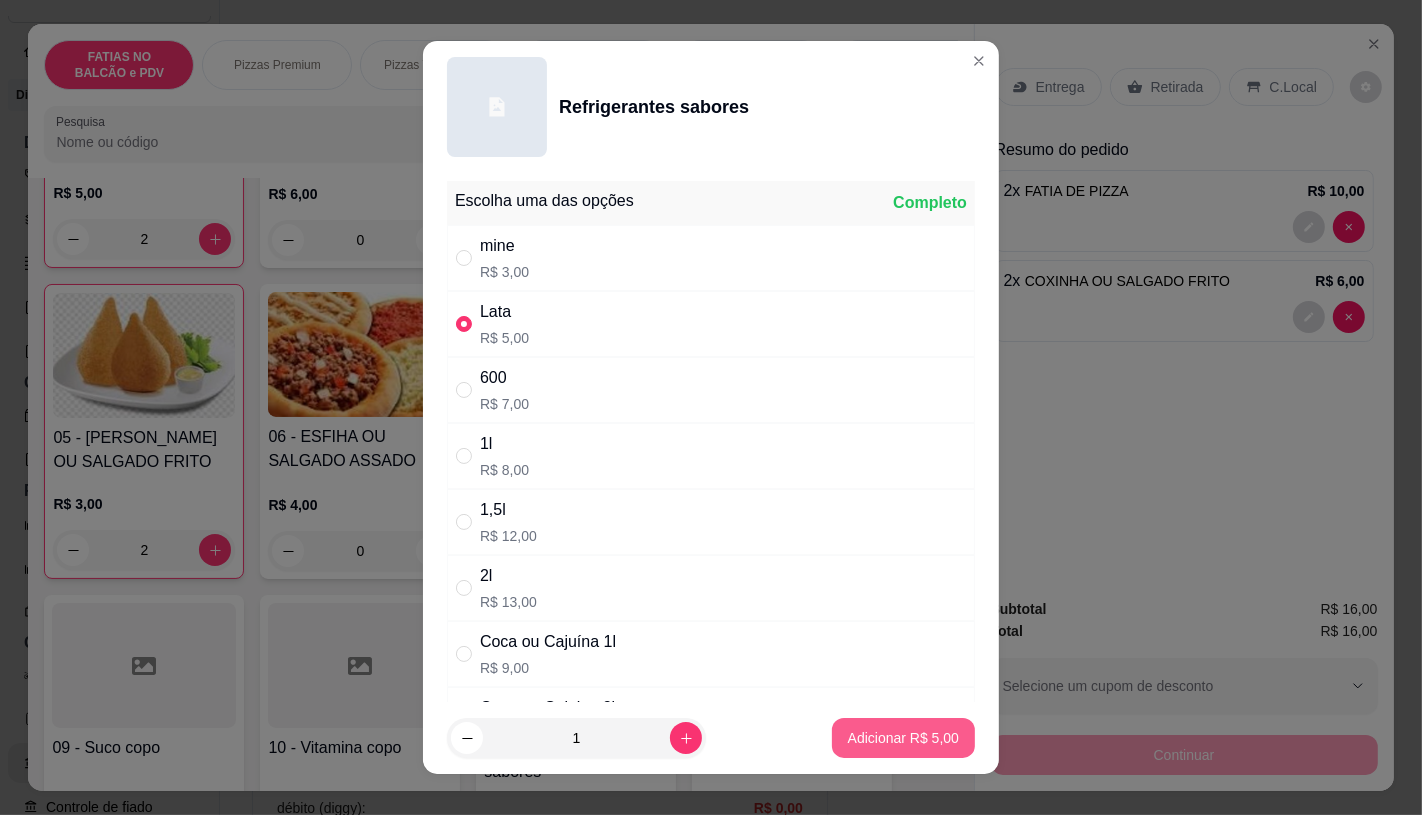 click on "Adicionar   R$ 5,00" at bounding box center (903, 738) 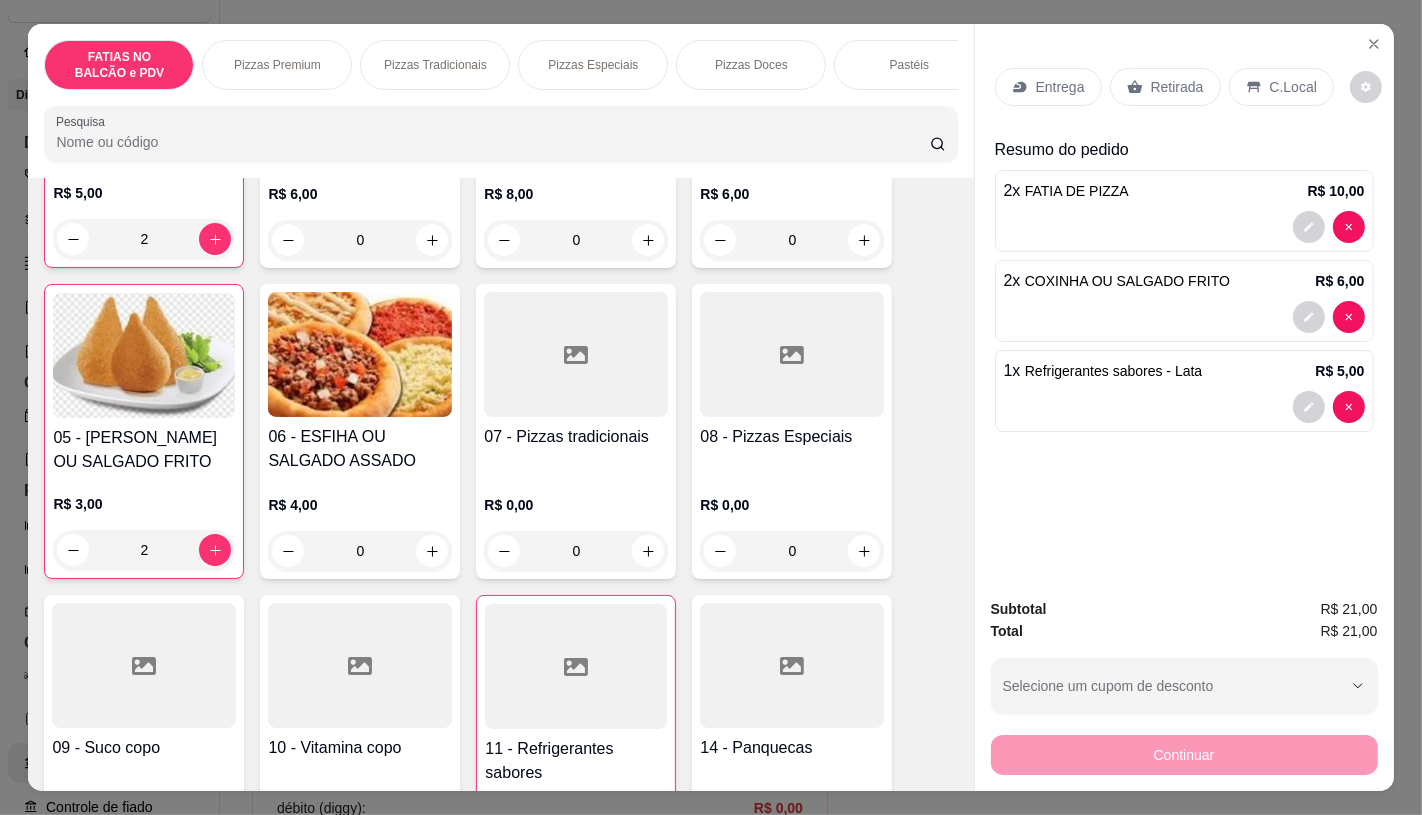 click on "Retirada" at bounding box center (1177, 87) 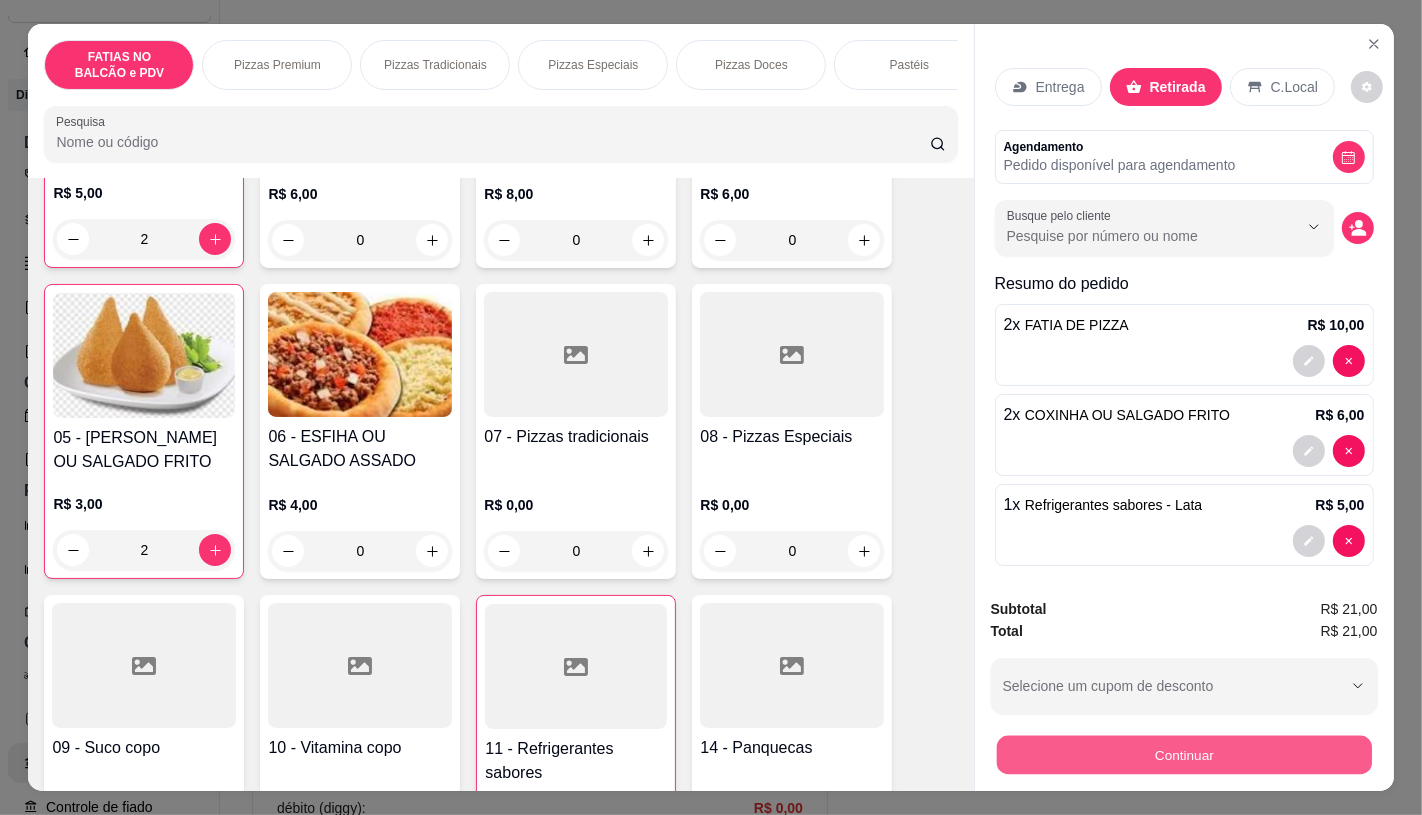 click on "Continuar" at bounding box center (1183, 754) 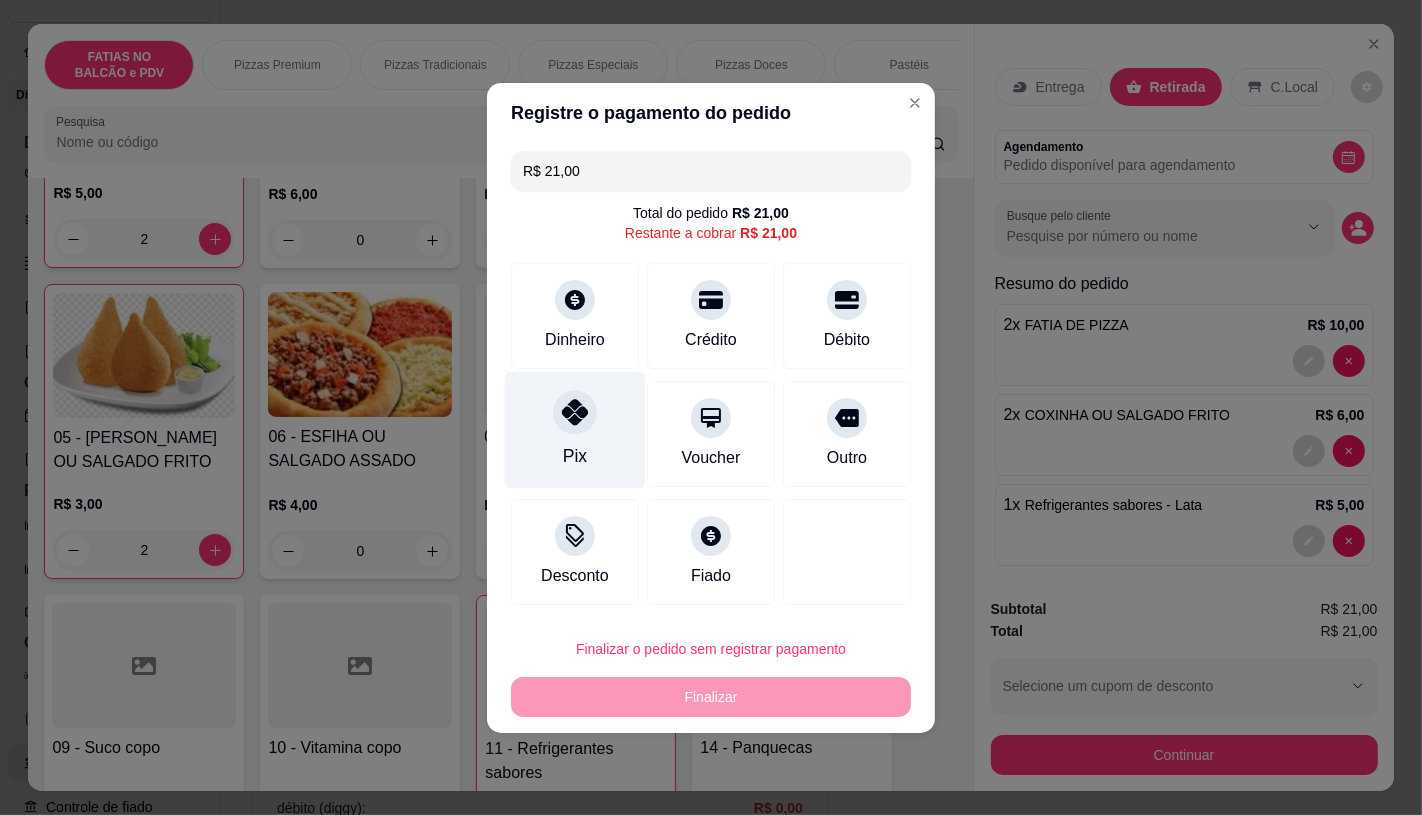 click at bounding box center (575, 412) 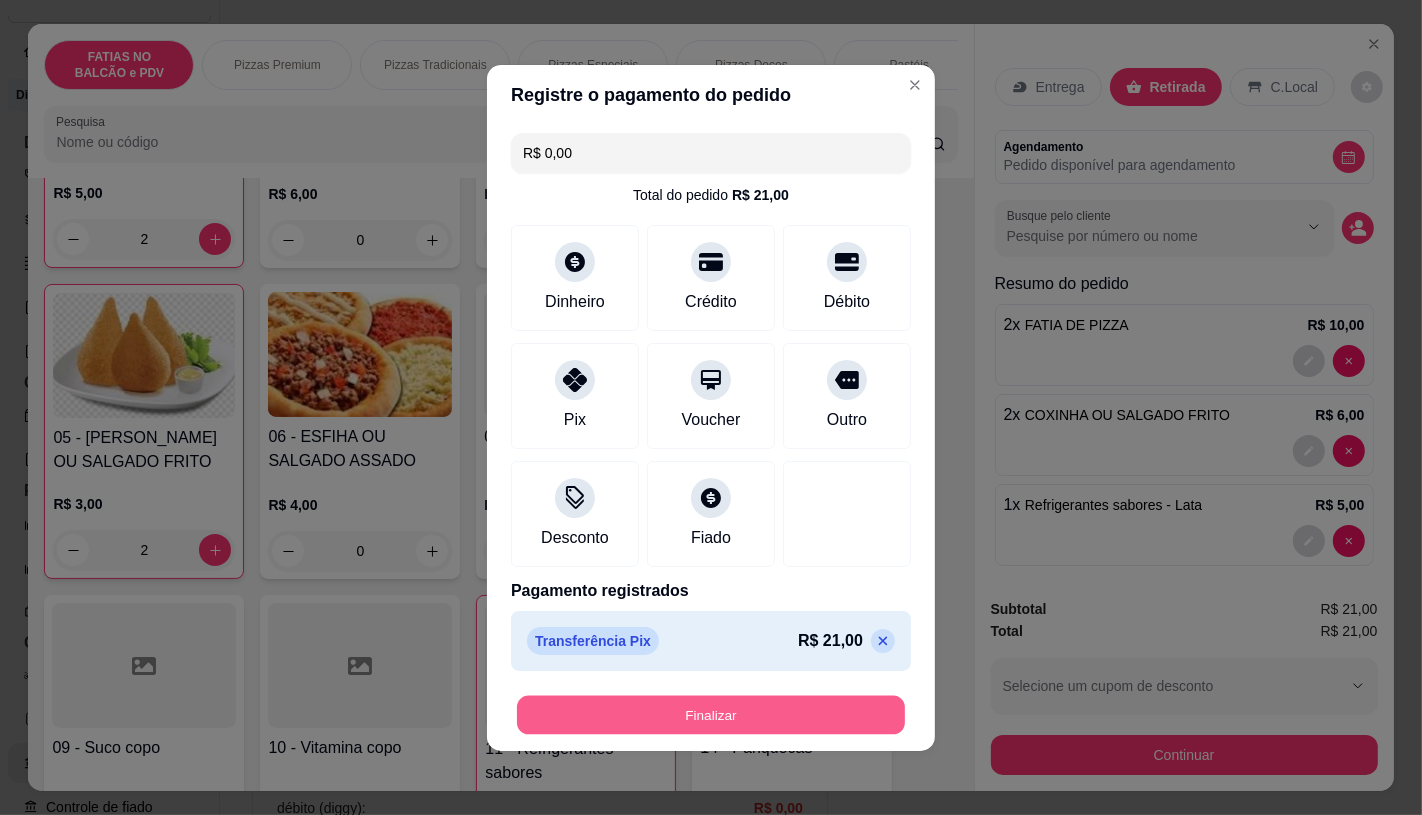 click on "Finalizar" at bounding box center (711, 714) 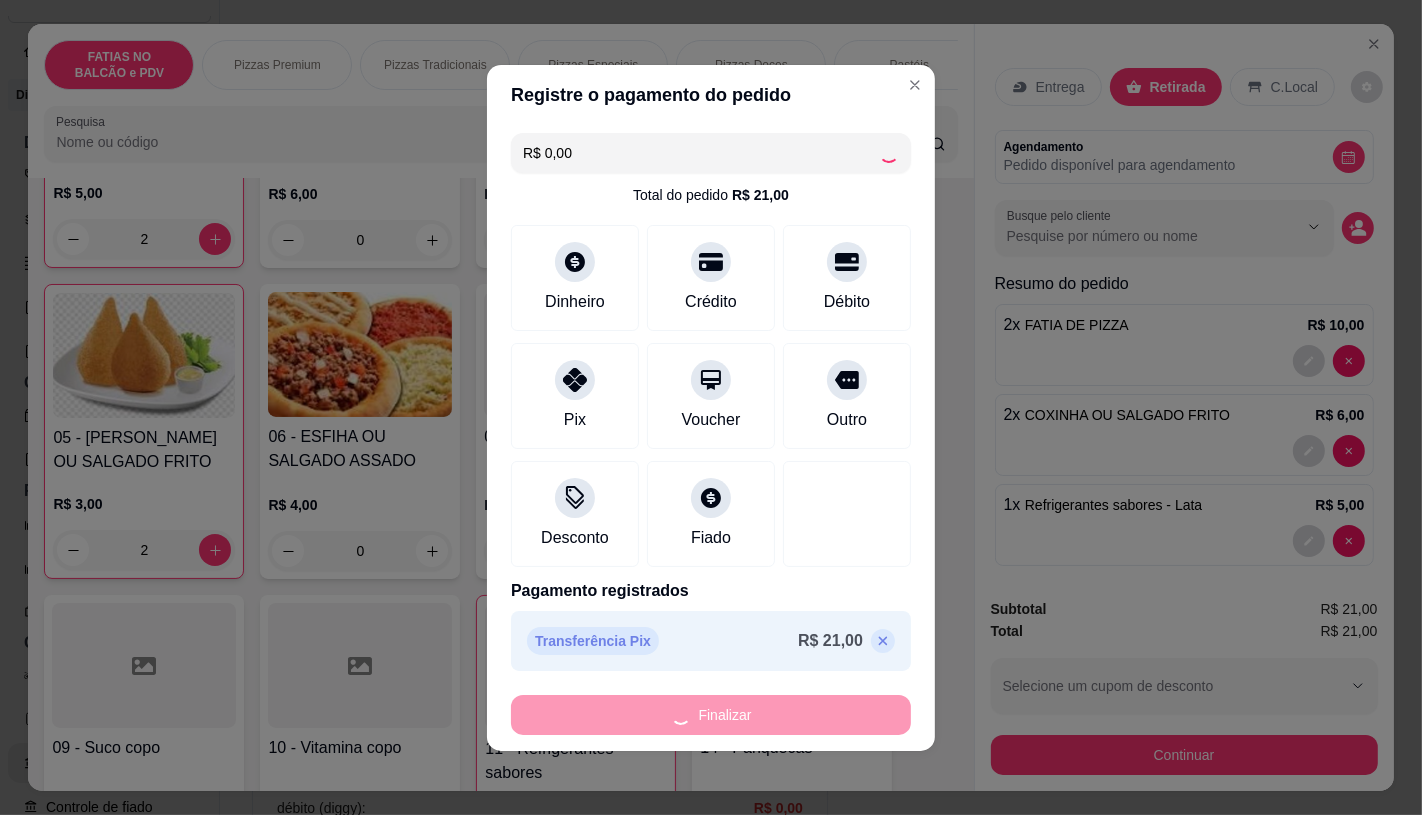 type on "0" 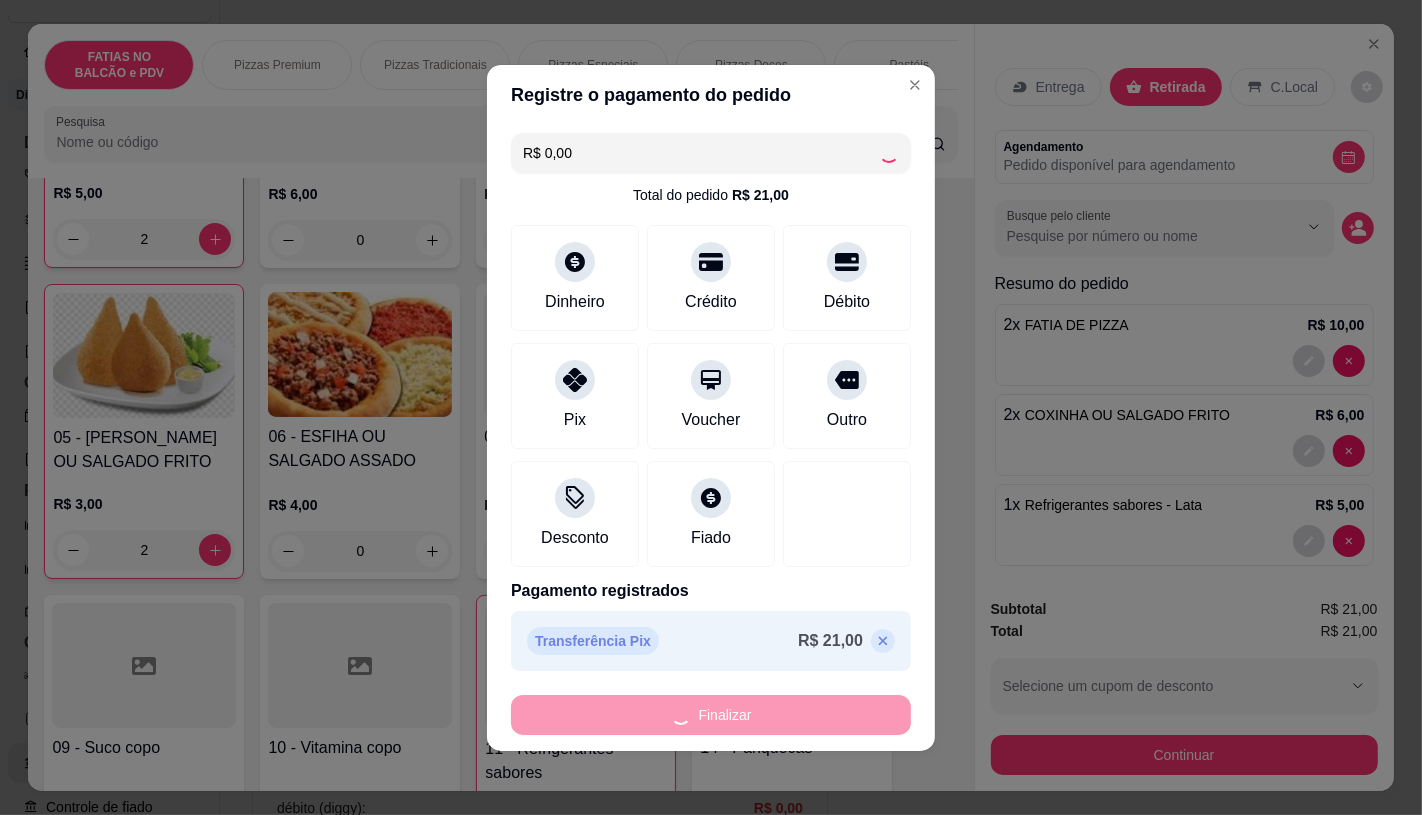 type on "0" 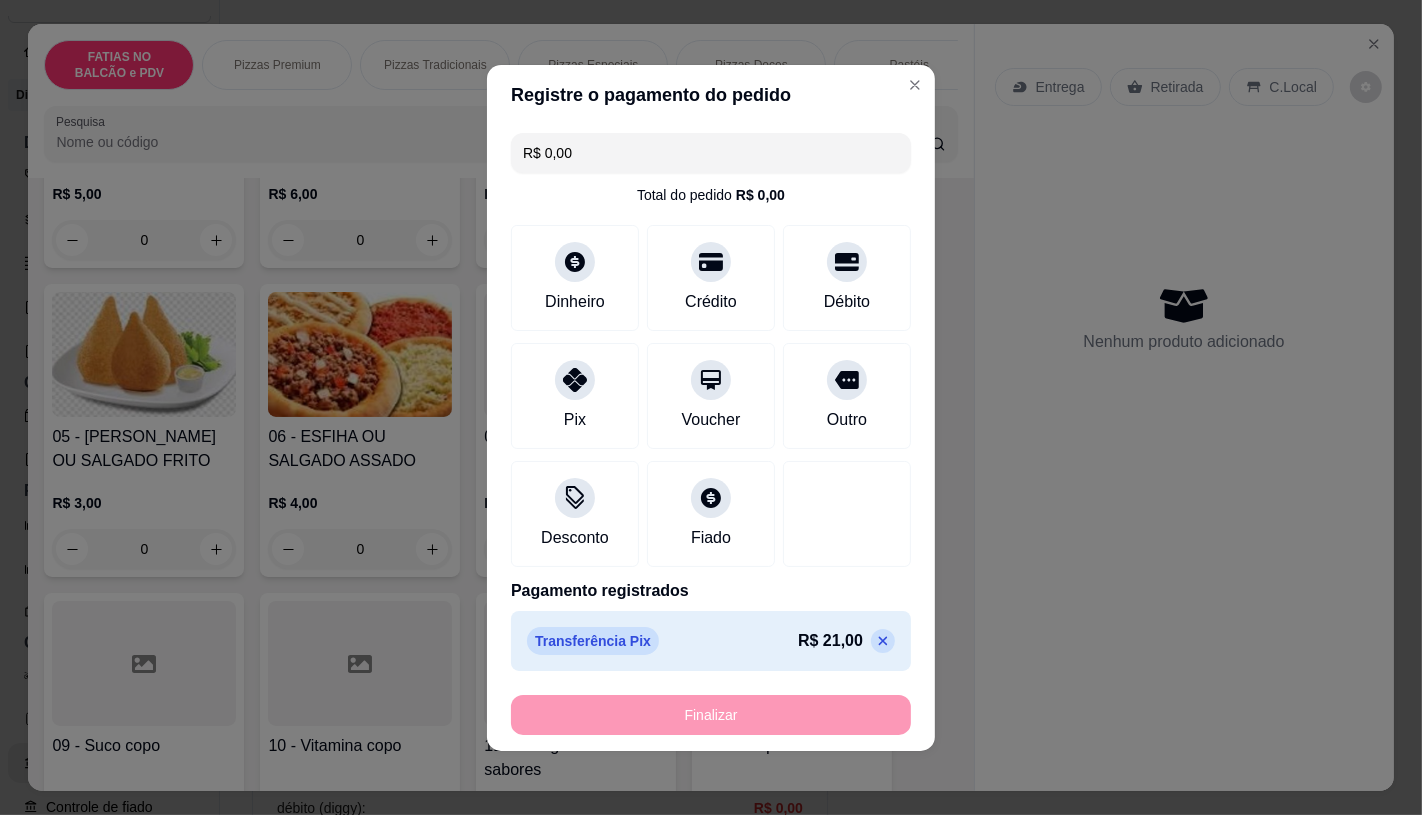 type on "-R$ 21,00" 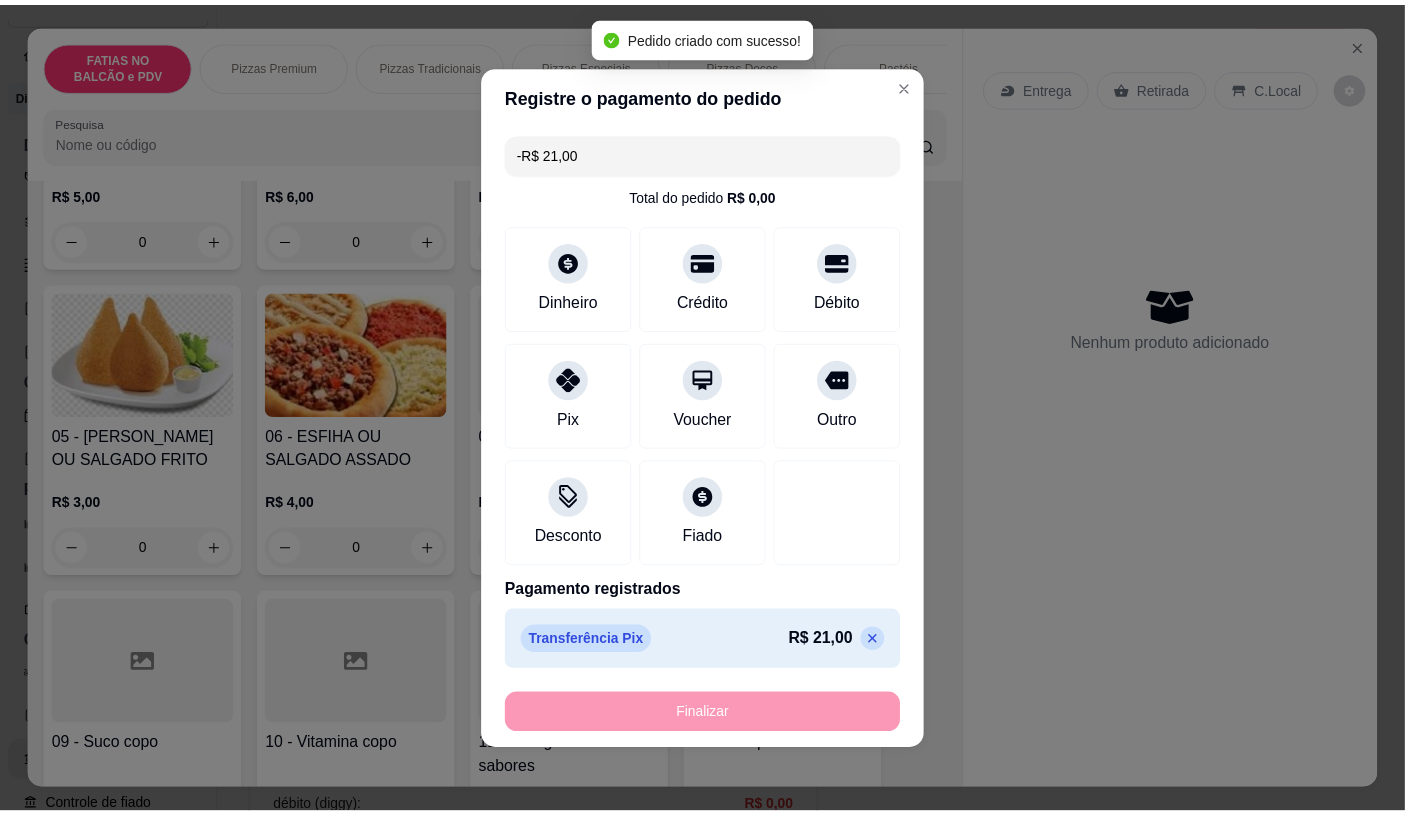 scroll, scrollTop: 334, scrollLeft: 0, axis: vertical 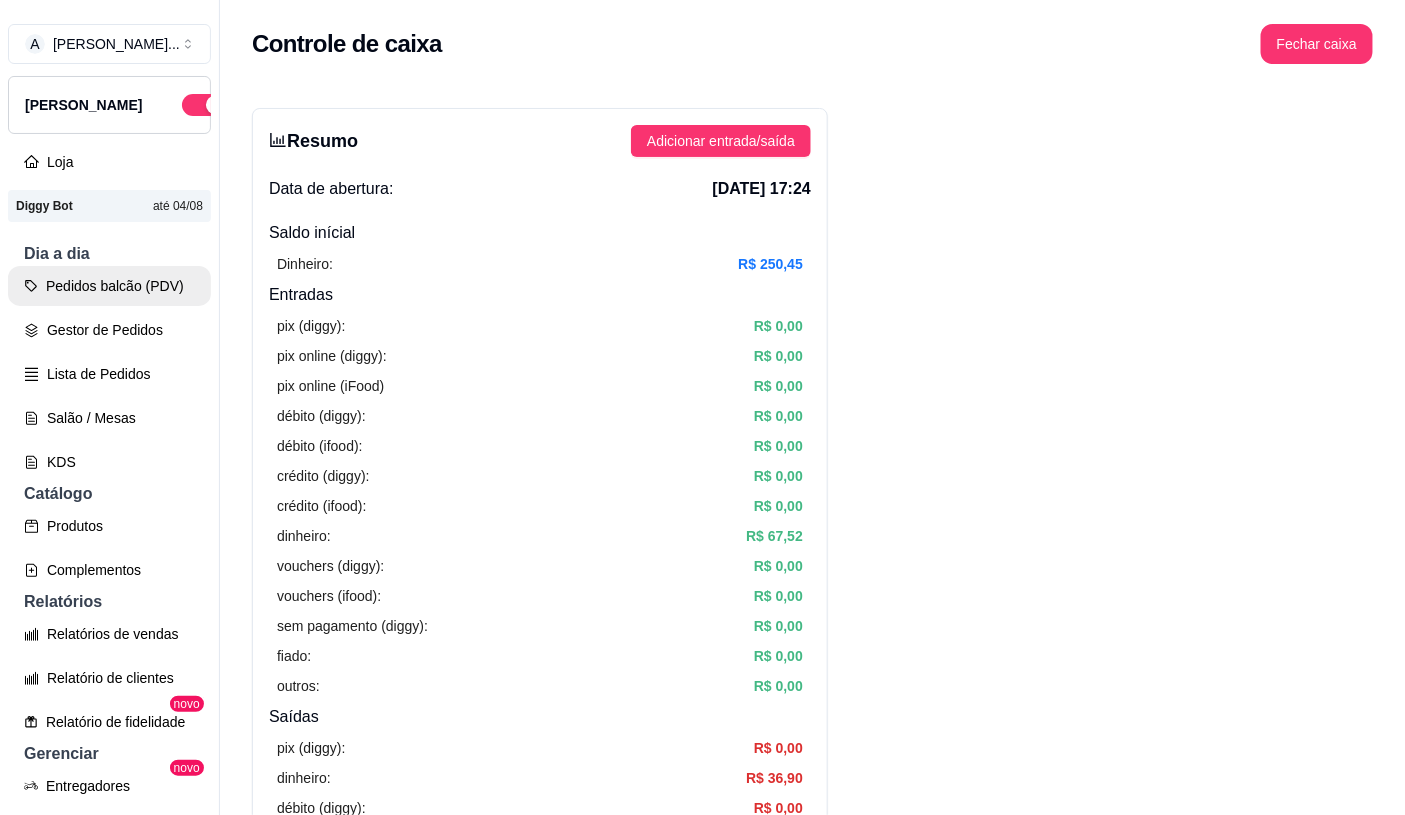 click on "Pedidos balcão (PDV)" at bounding box center [109, 286] 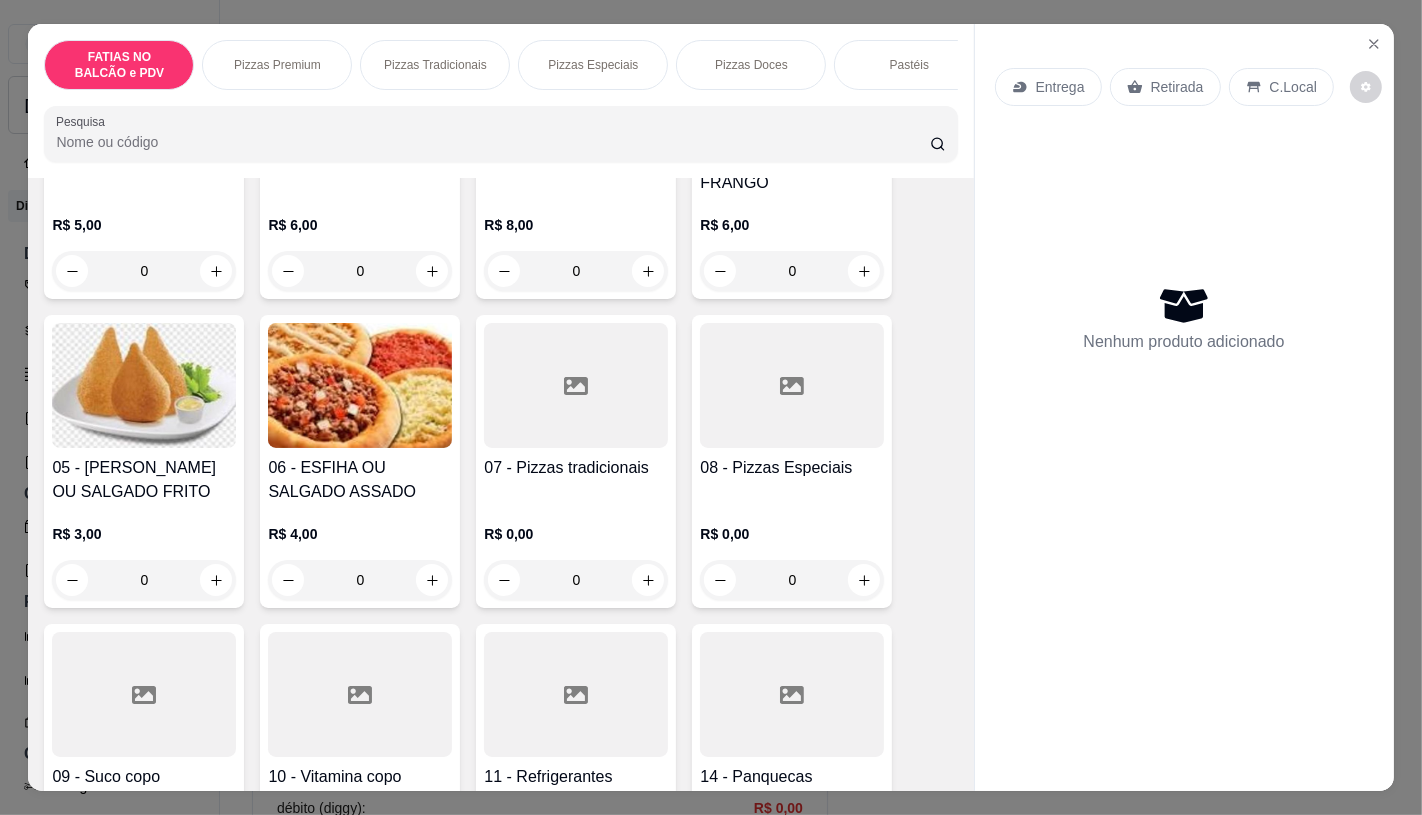 scroll, scrollTop: 333, scrollLeft: 0, axis: vertical 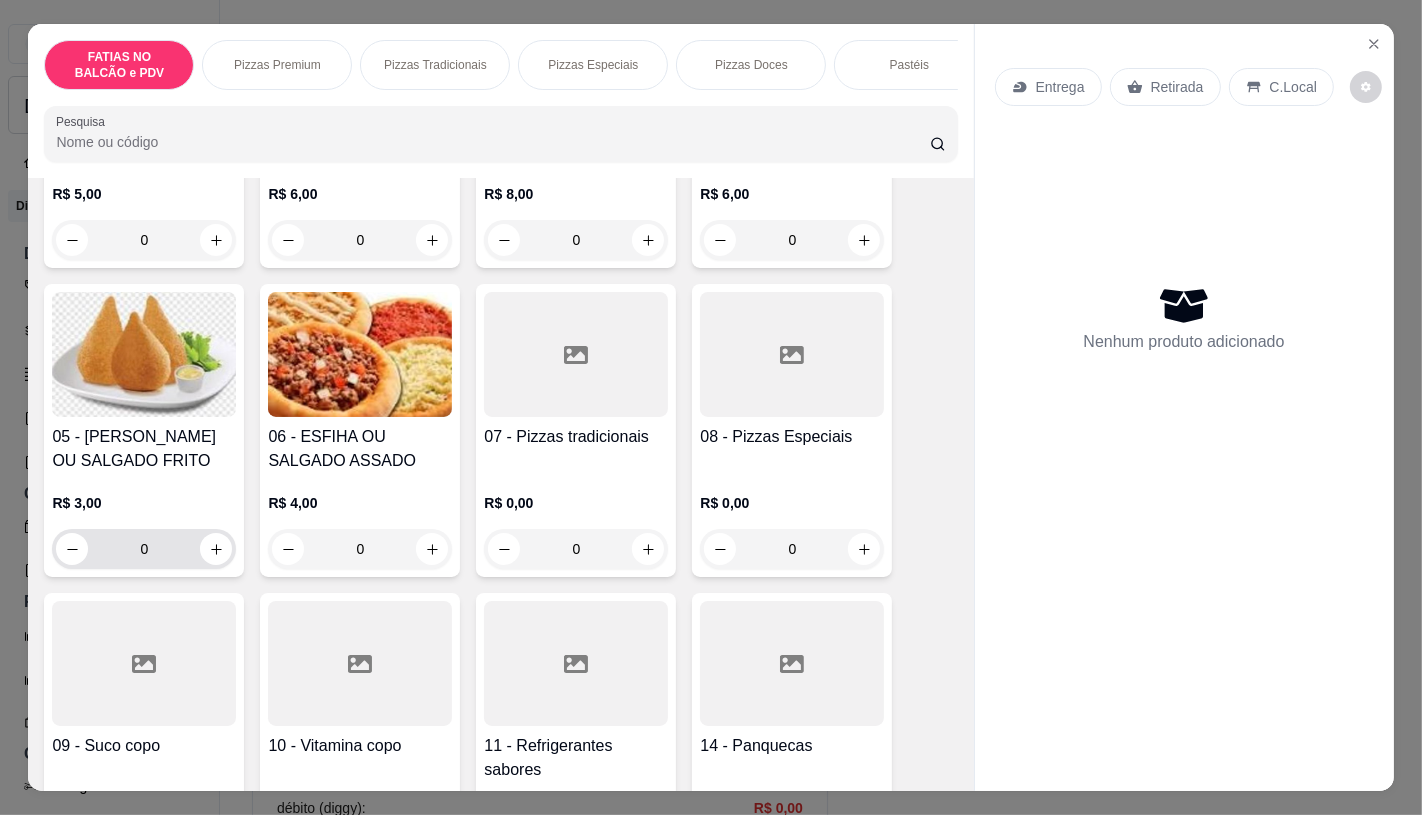 click on "0" at bounding box center [144, 549] 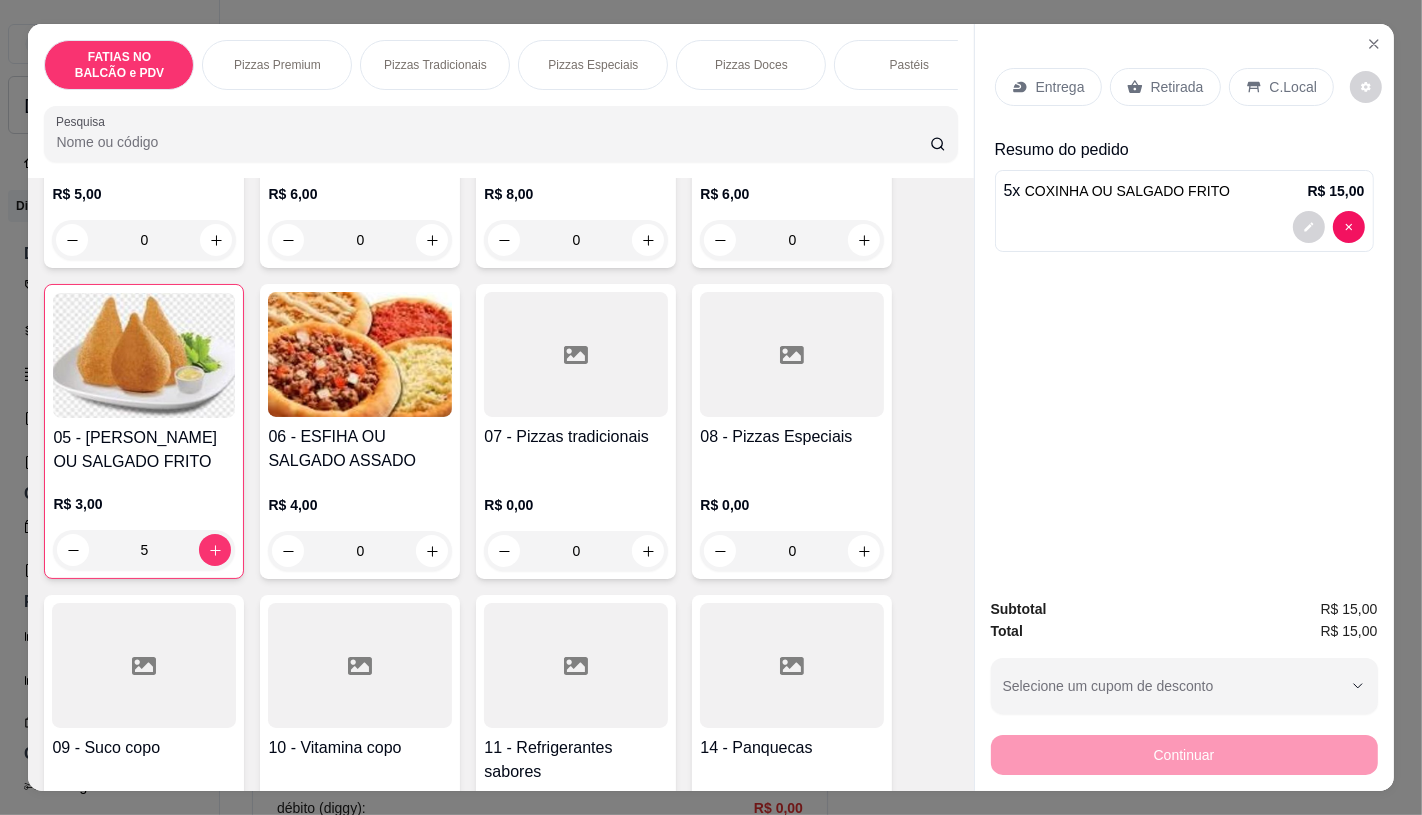 type on "5" 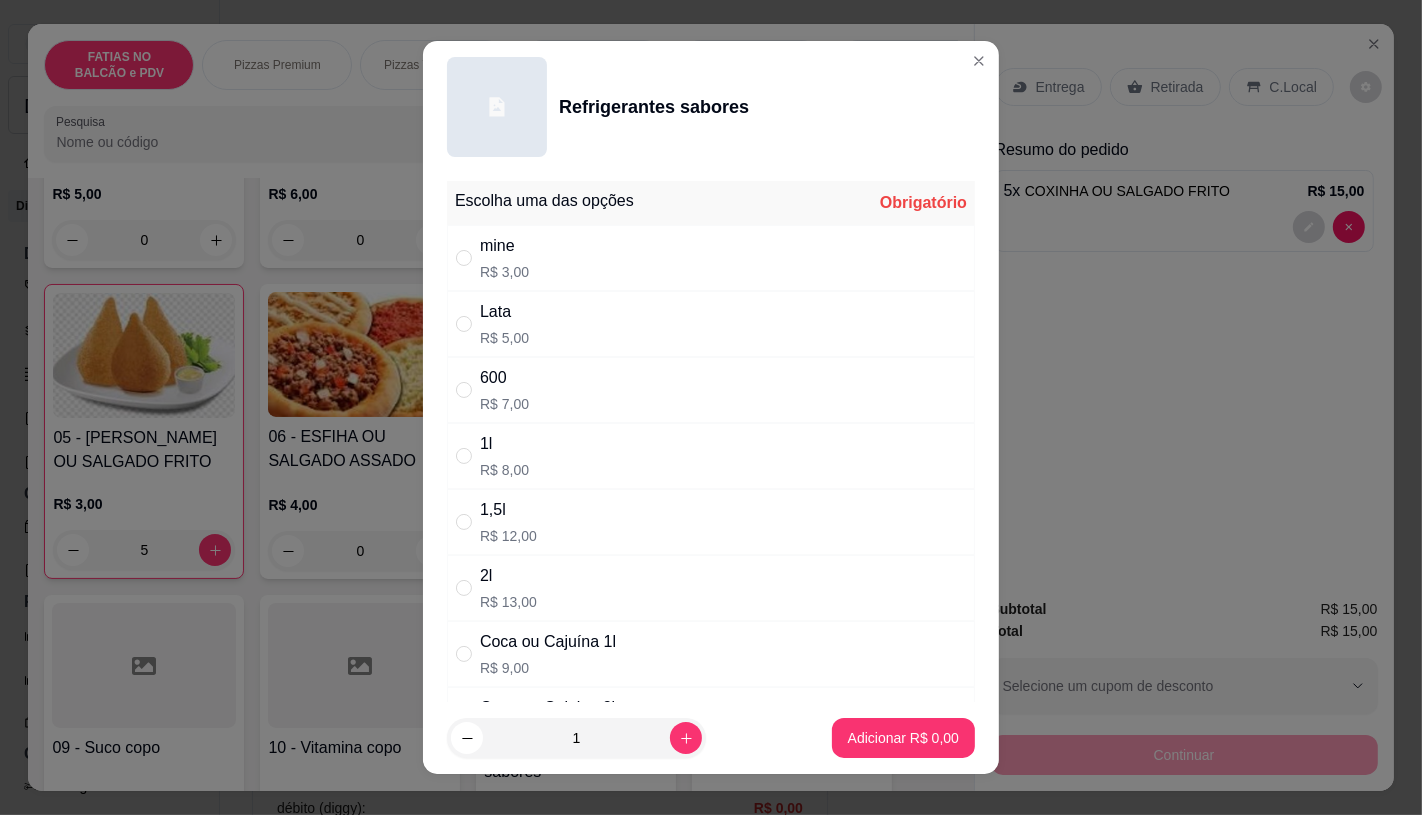 click on "R$ 9,00" at bounding box center [548, 668] 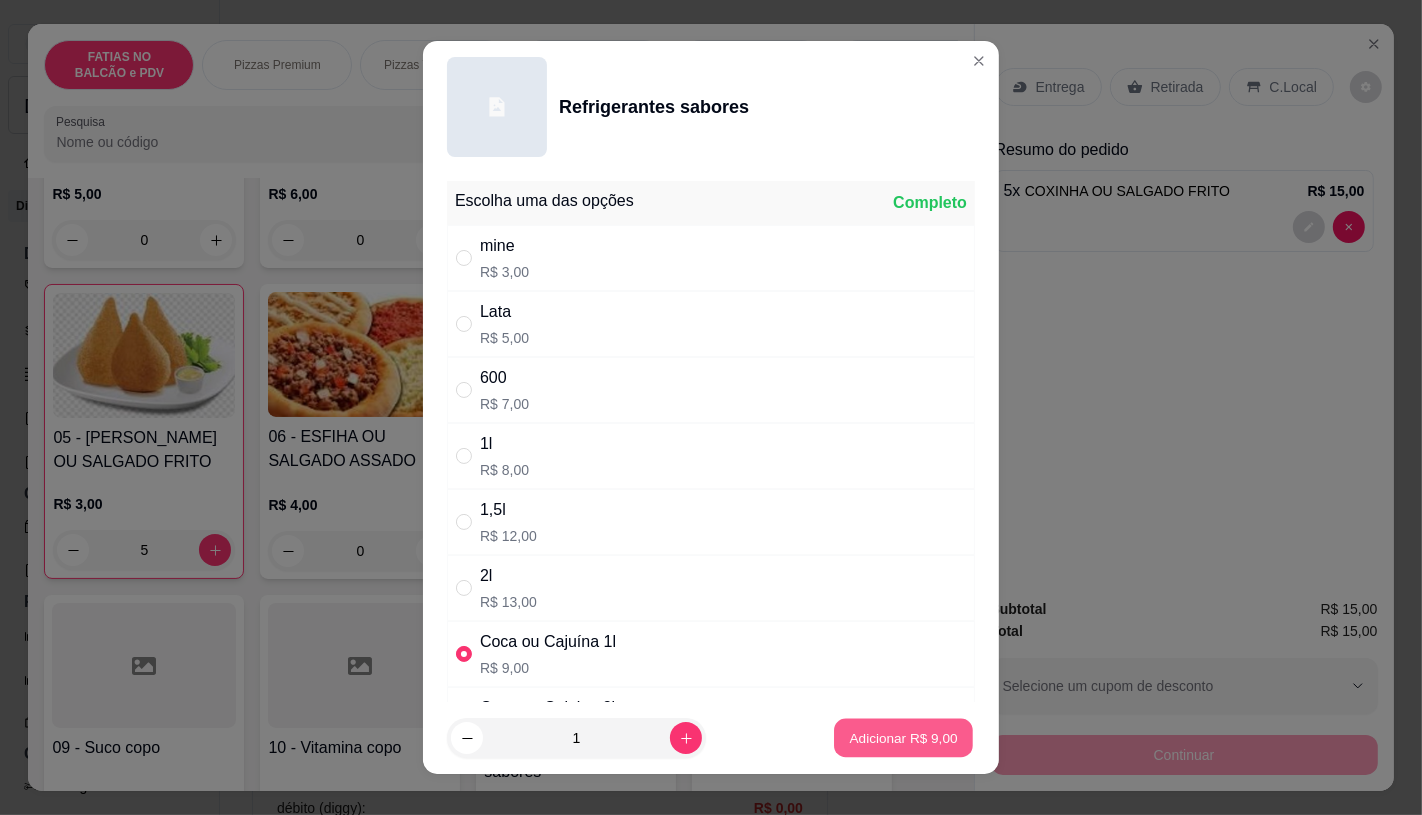 click on "Adicionar   R$ 9,00" at bounding box center [903, 738] 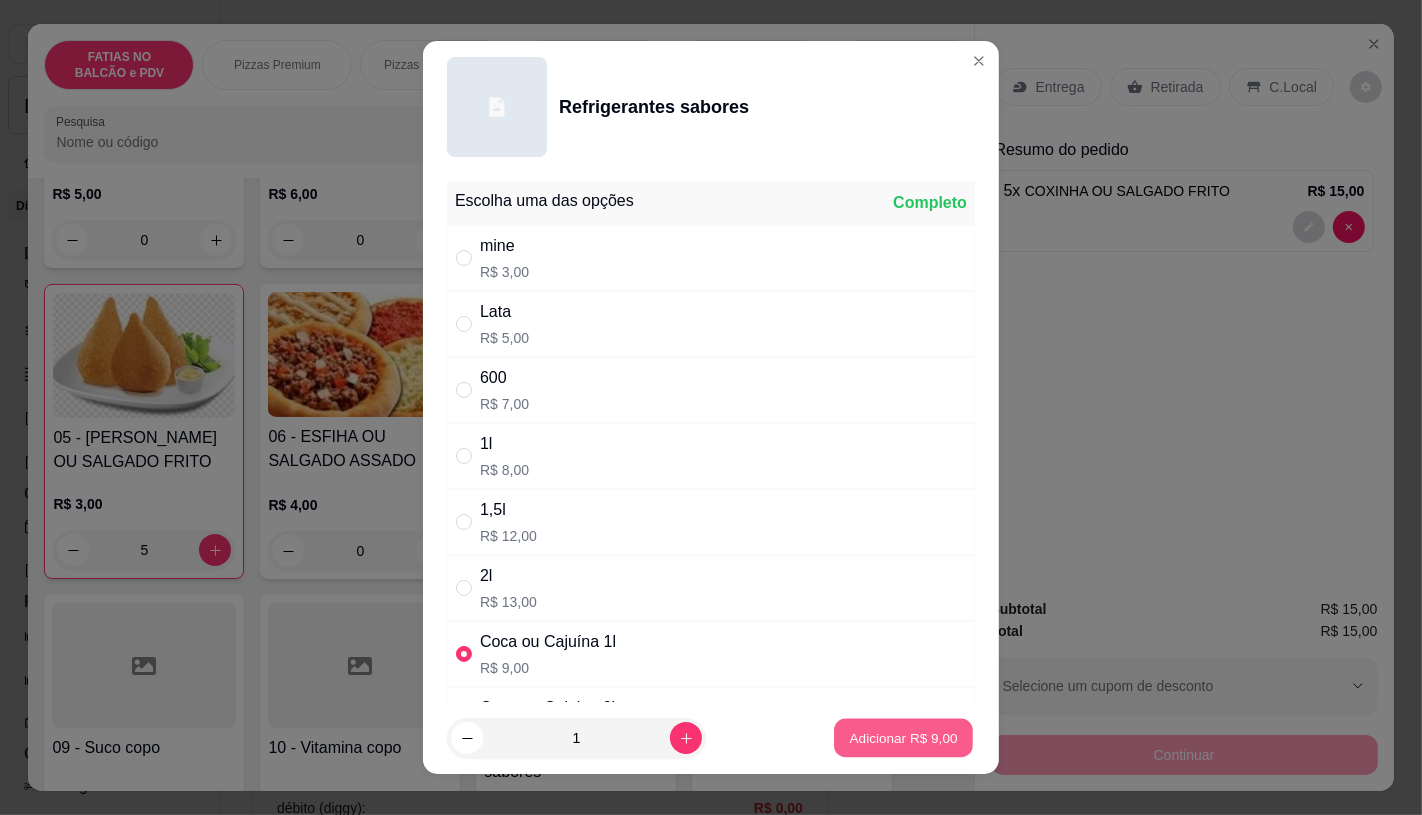 type on "1" 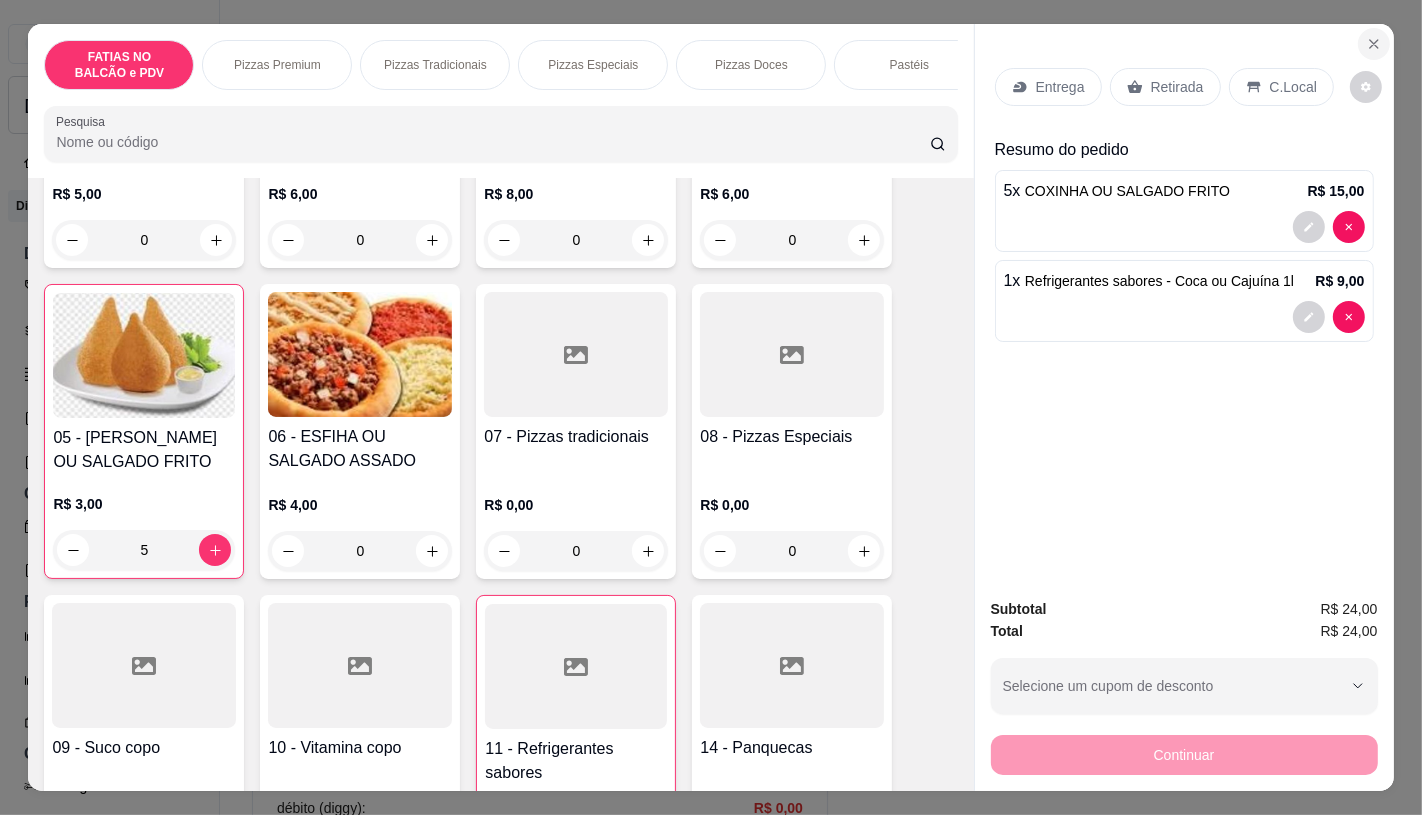 click at bounding box center [1374, 44] 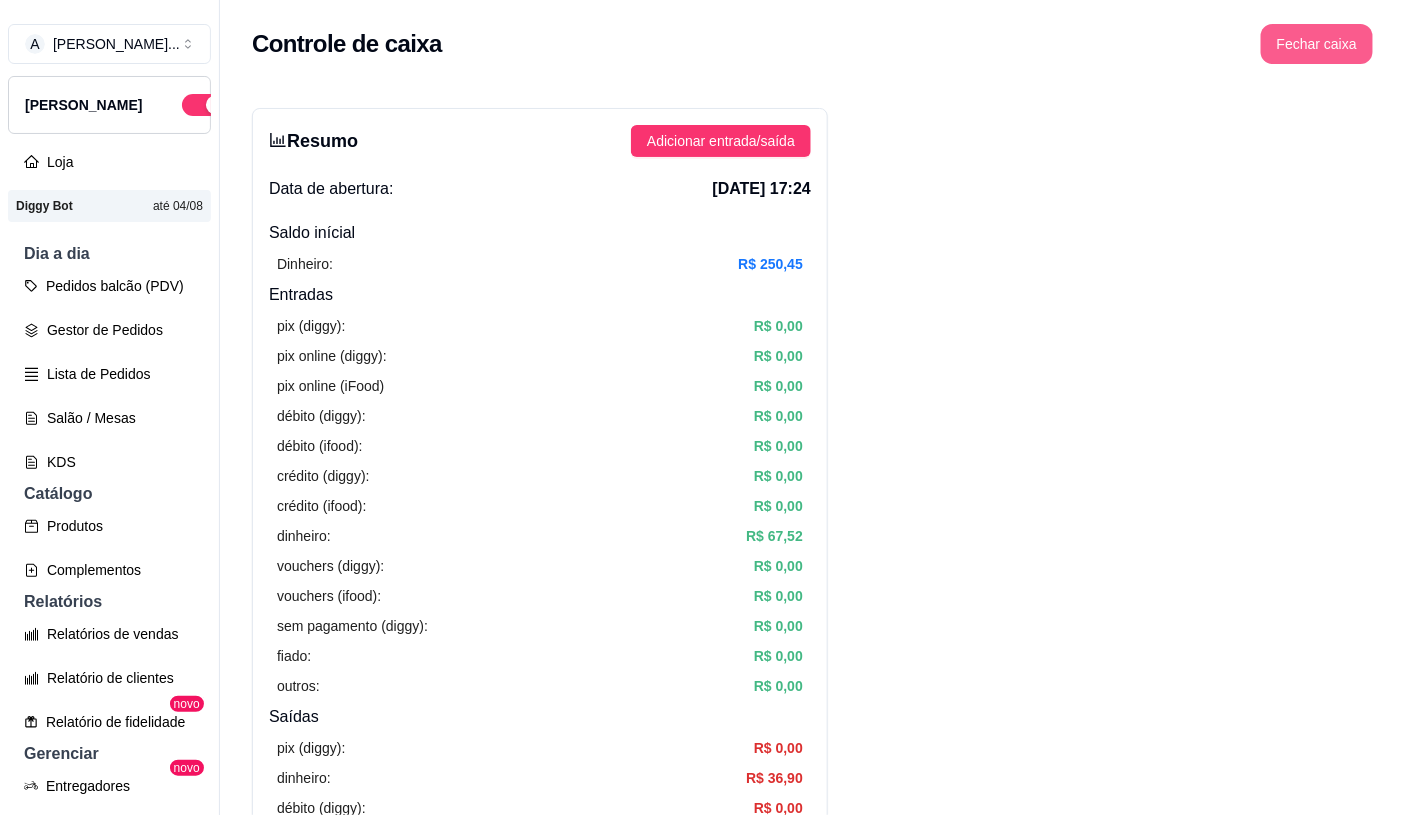 type 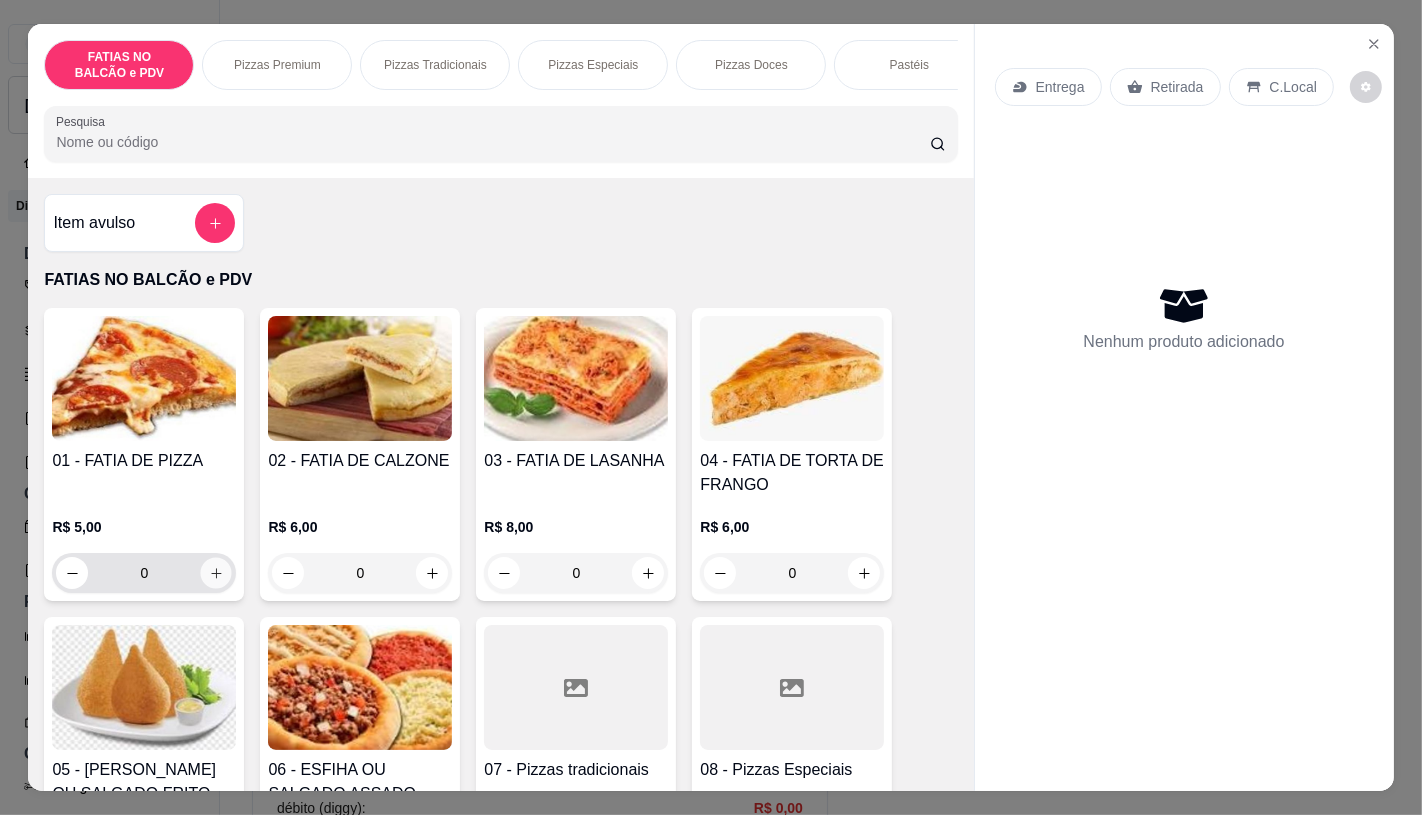 click at bounding box center [216, 573] 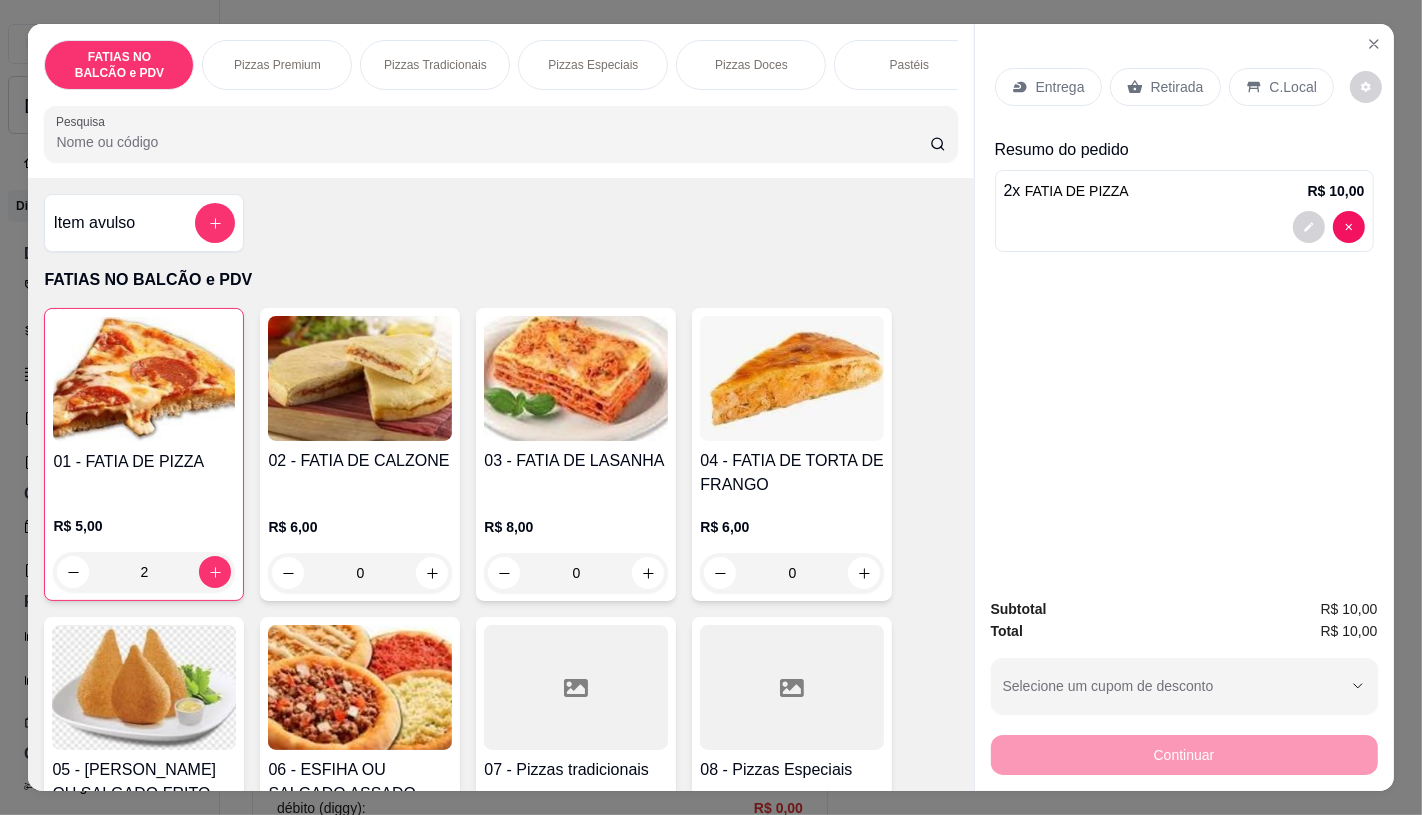click 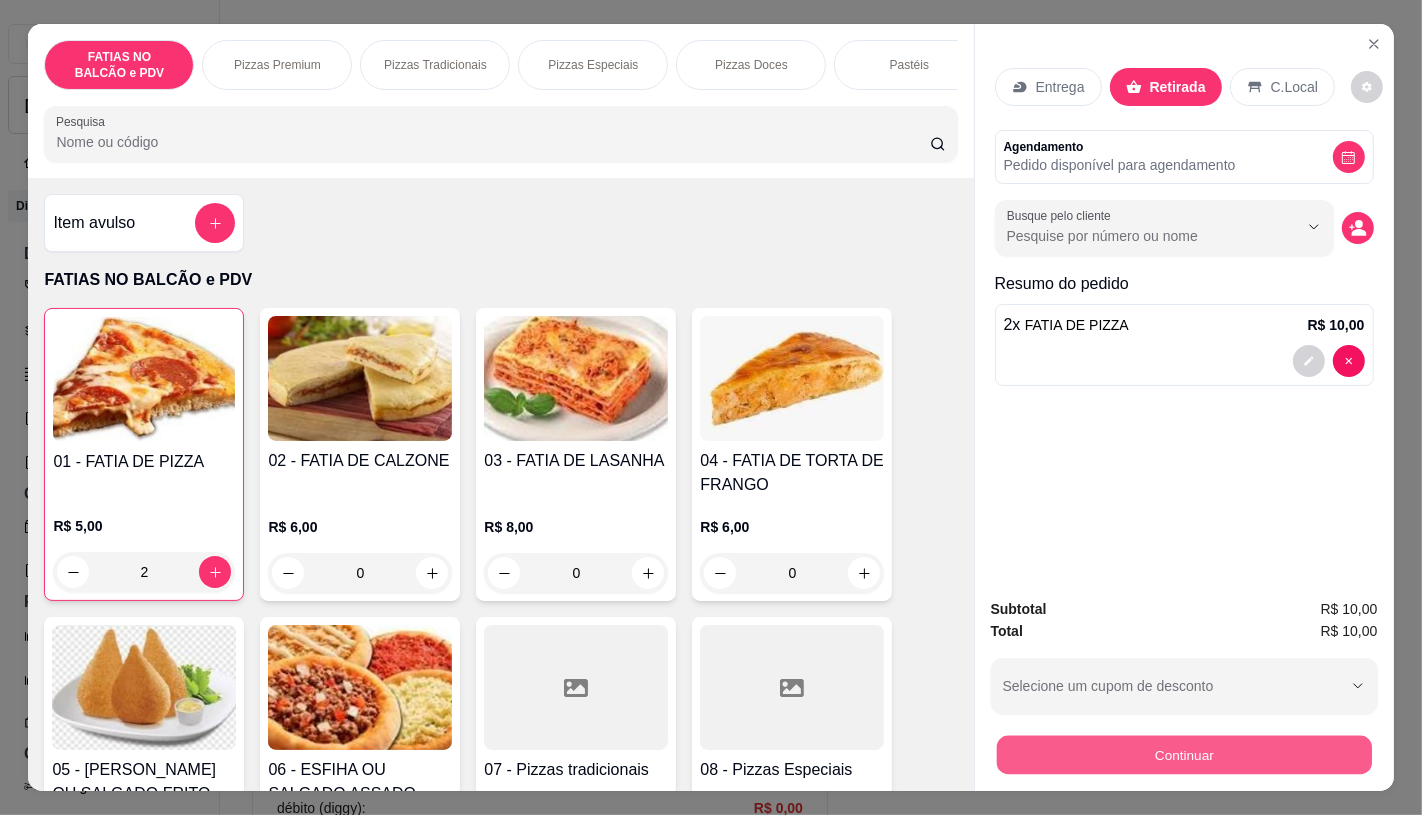 click on "Continuar" at bounding box center (1183, 754) 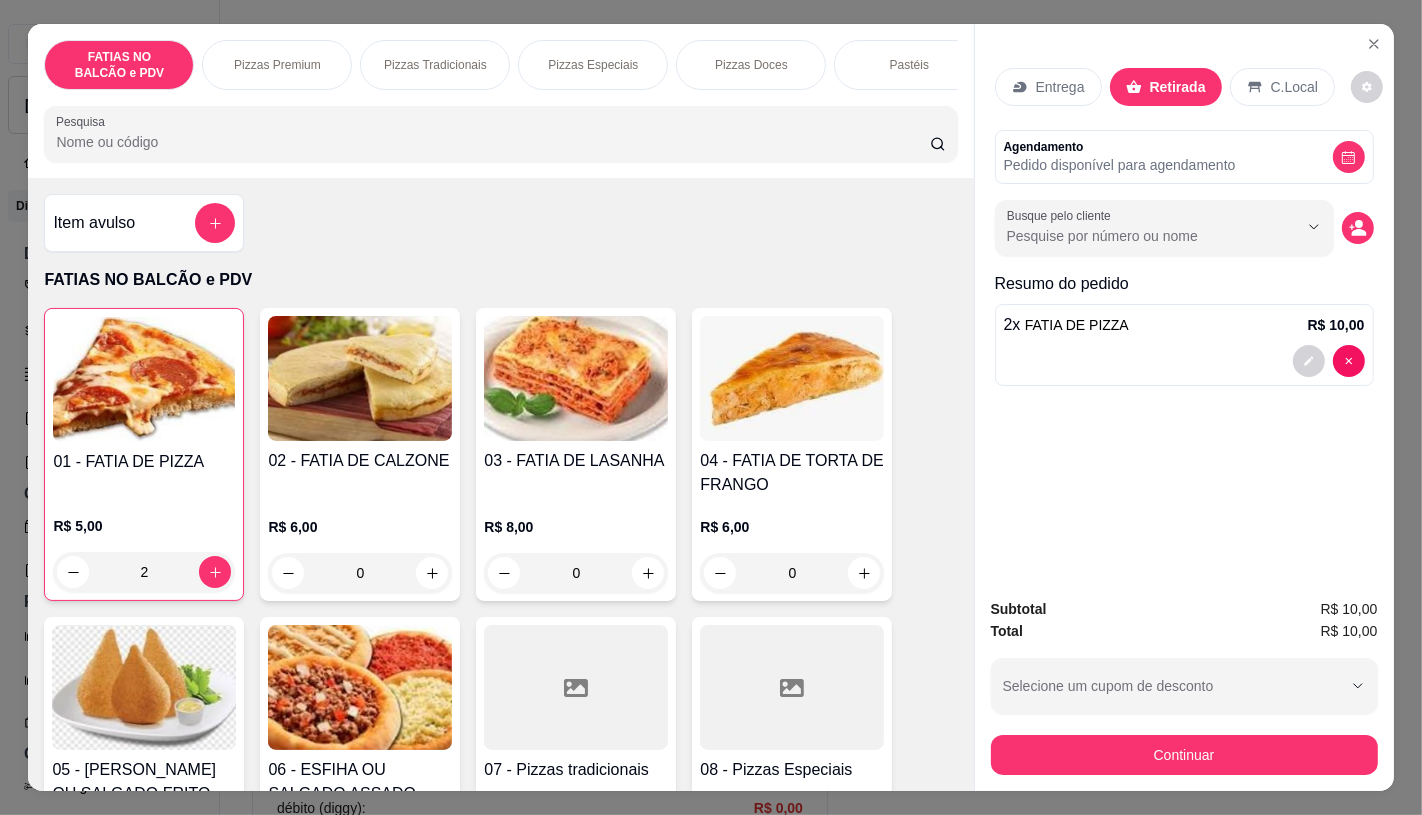click on "Dinheiro" at bounding box center (575, 311) 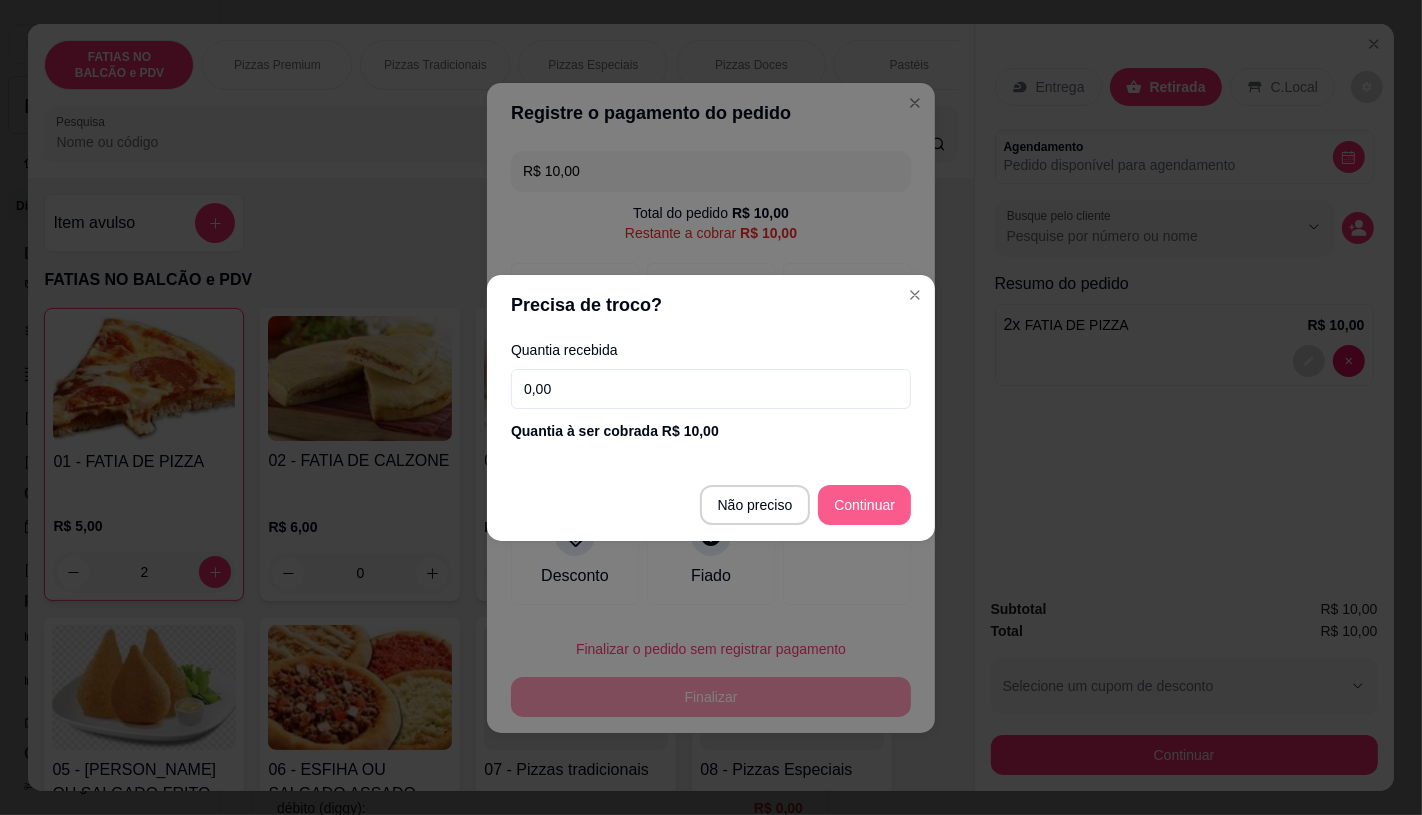 type on "R$ 0,00" 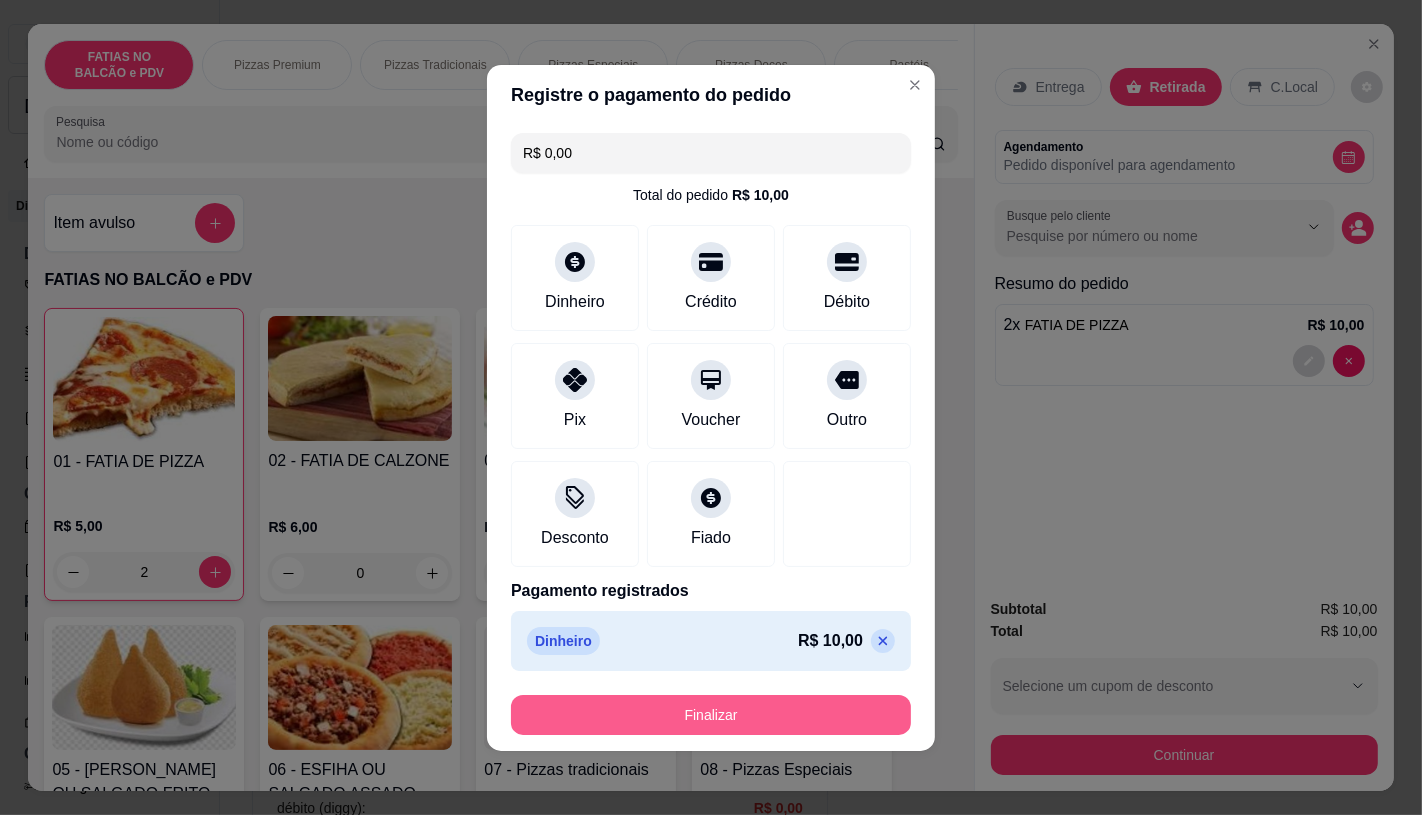 click on "Finalizar" at bounding box center [711, 715] 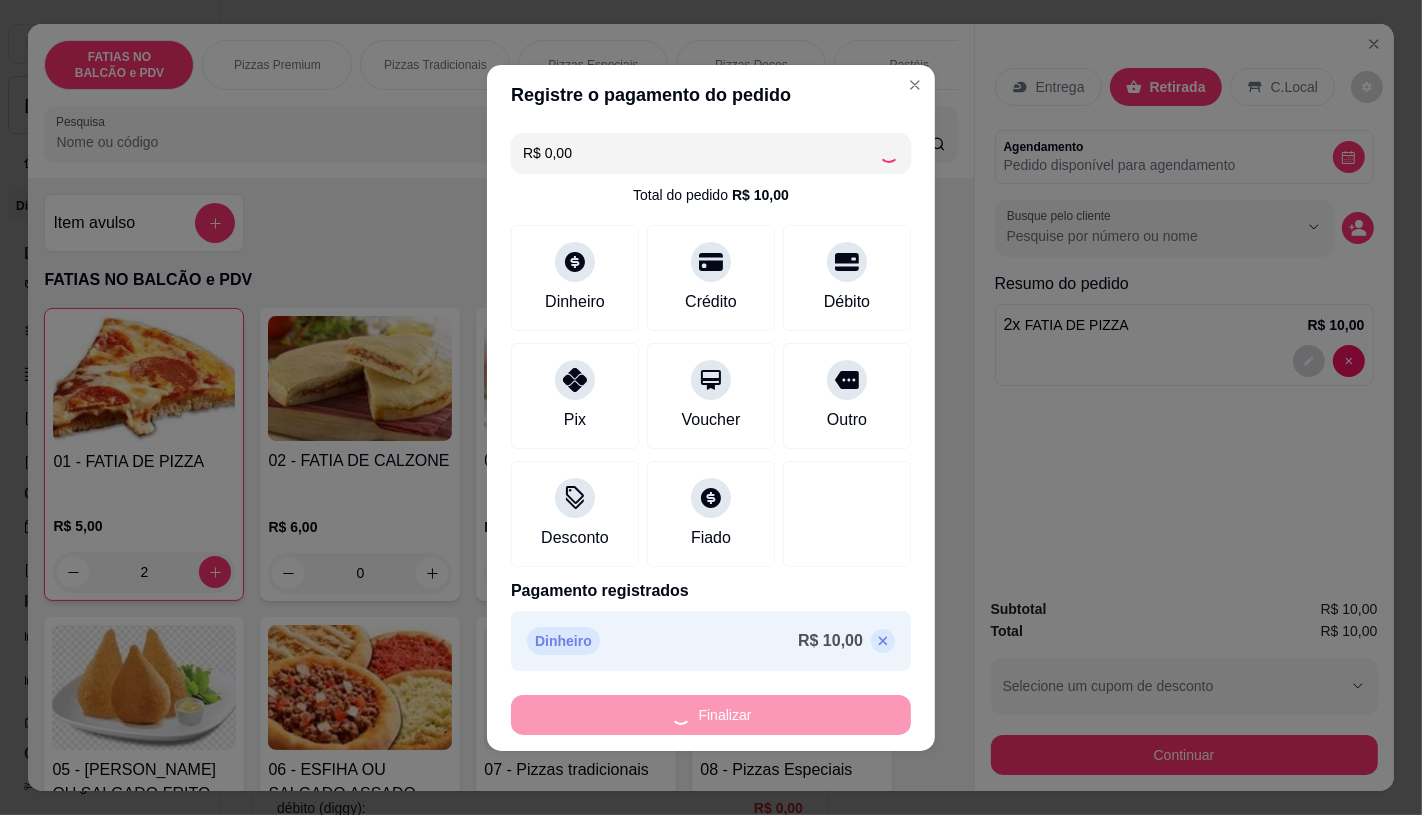 type on "0" 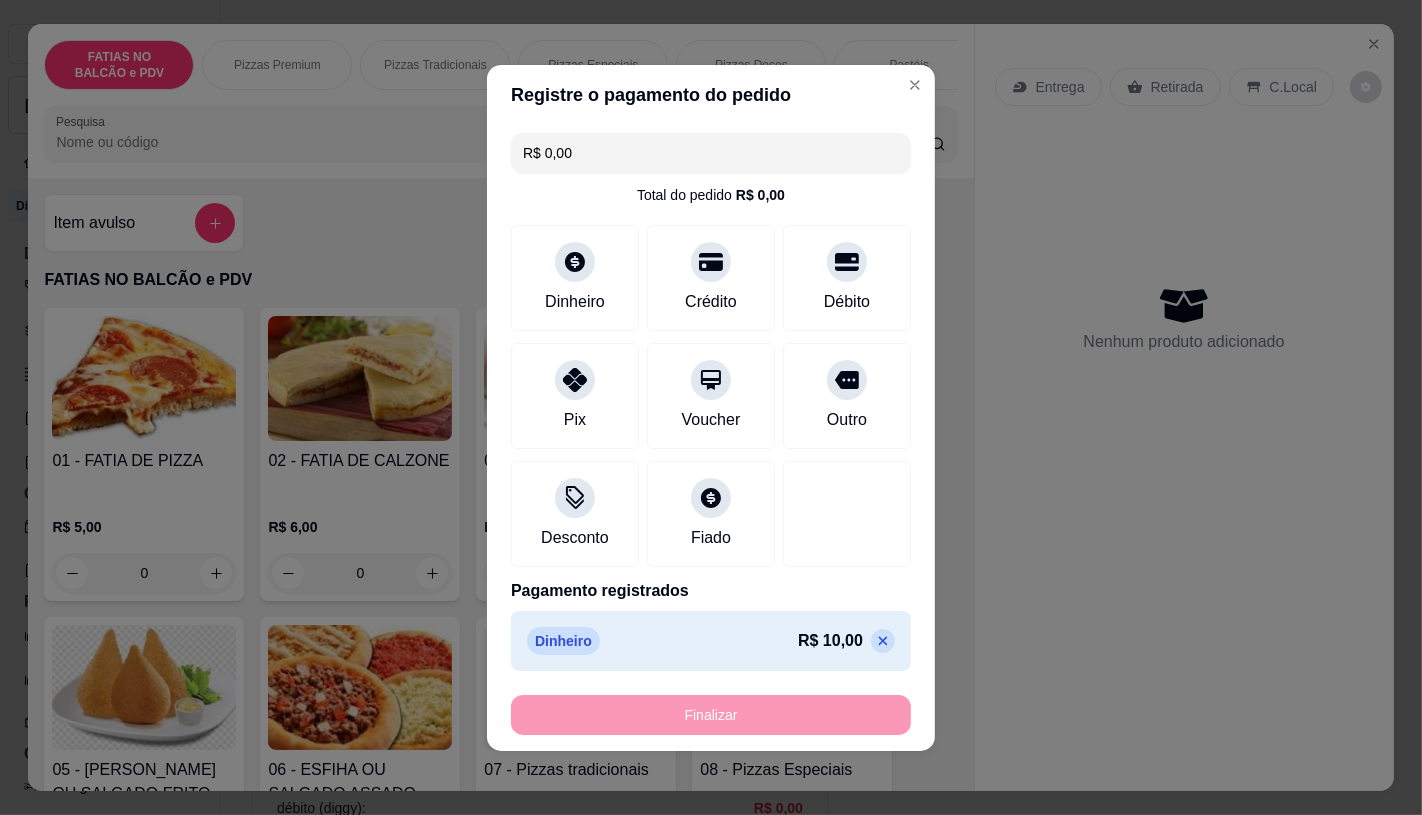type on "-R$ 10,00" 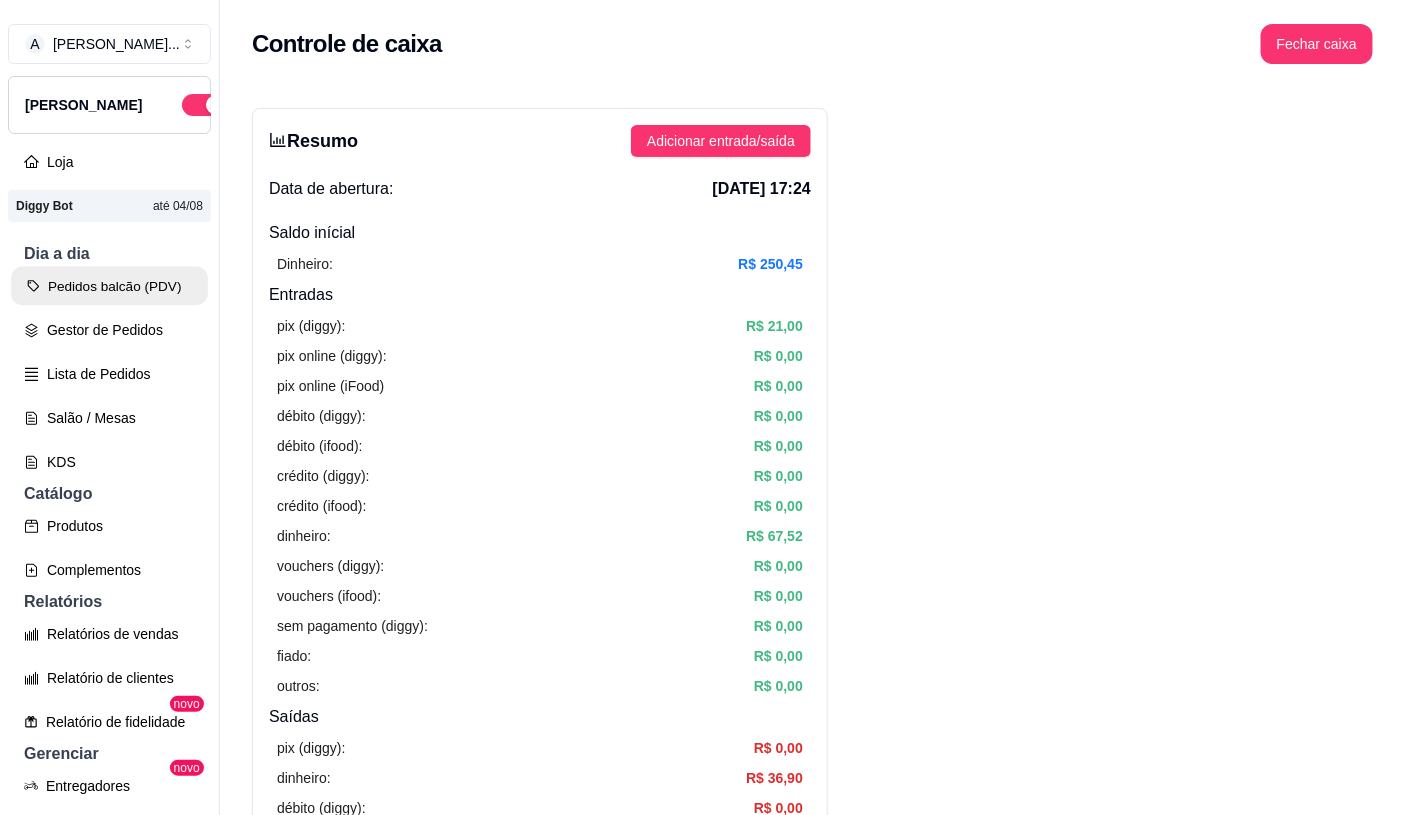 click on "Pedidos balcão (PDV)" at bounding box center [109, 286] 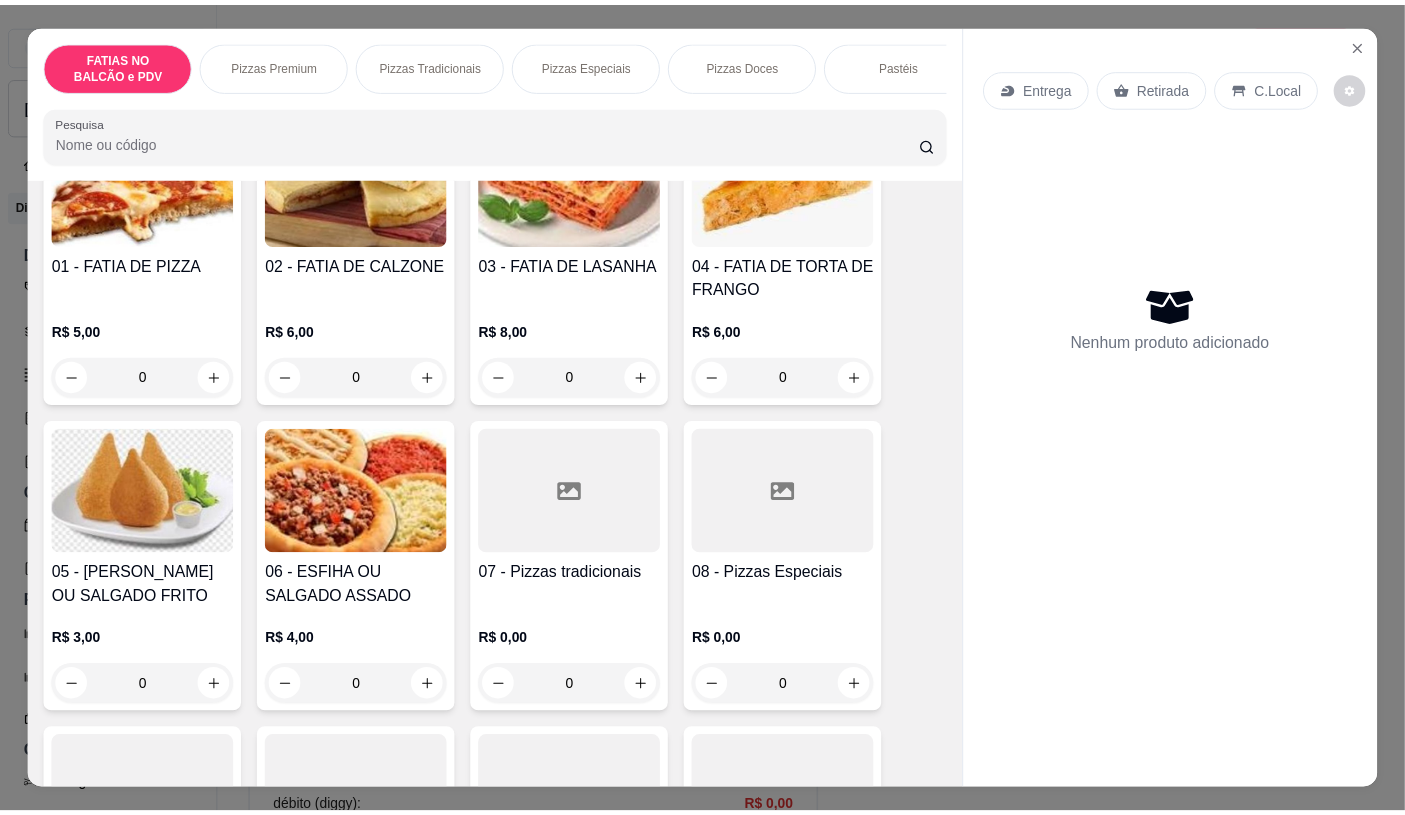scroll, scrollTop: 222, scrollLeft: 0, axis: vertical 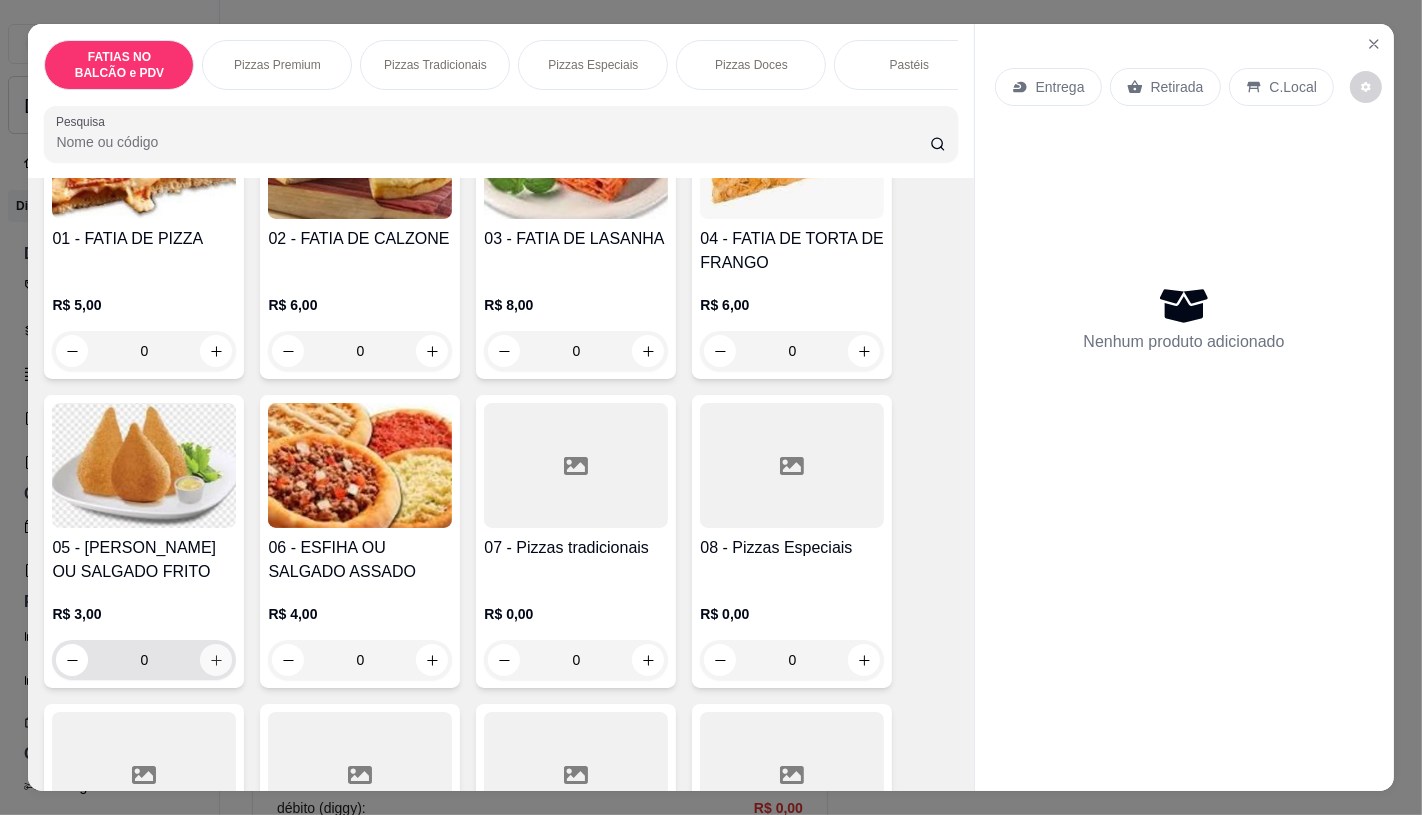 click 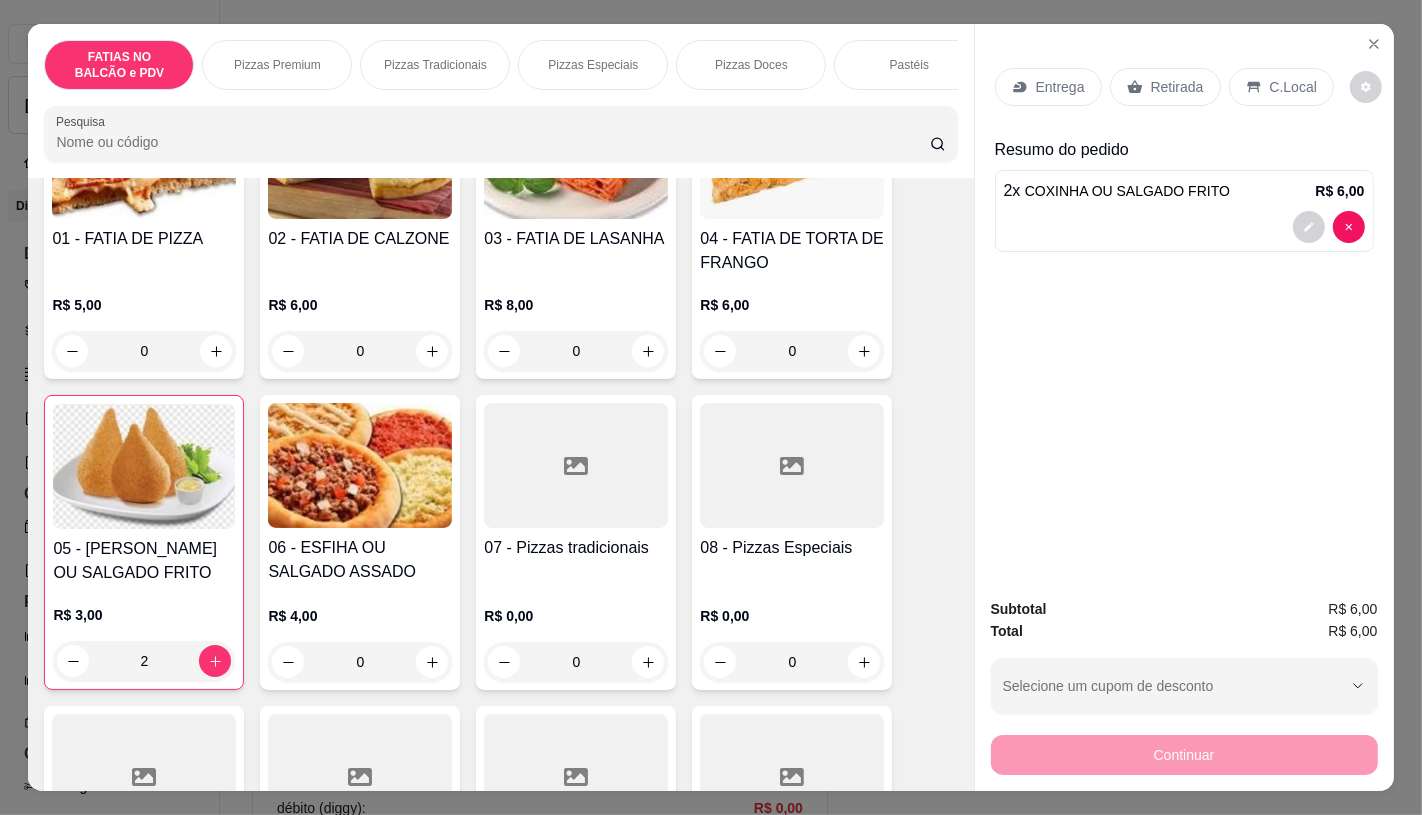 click on "Retirada" at bounding box center [1165, 87] 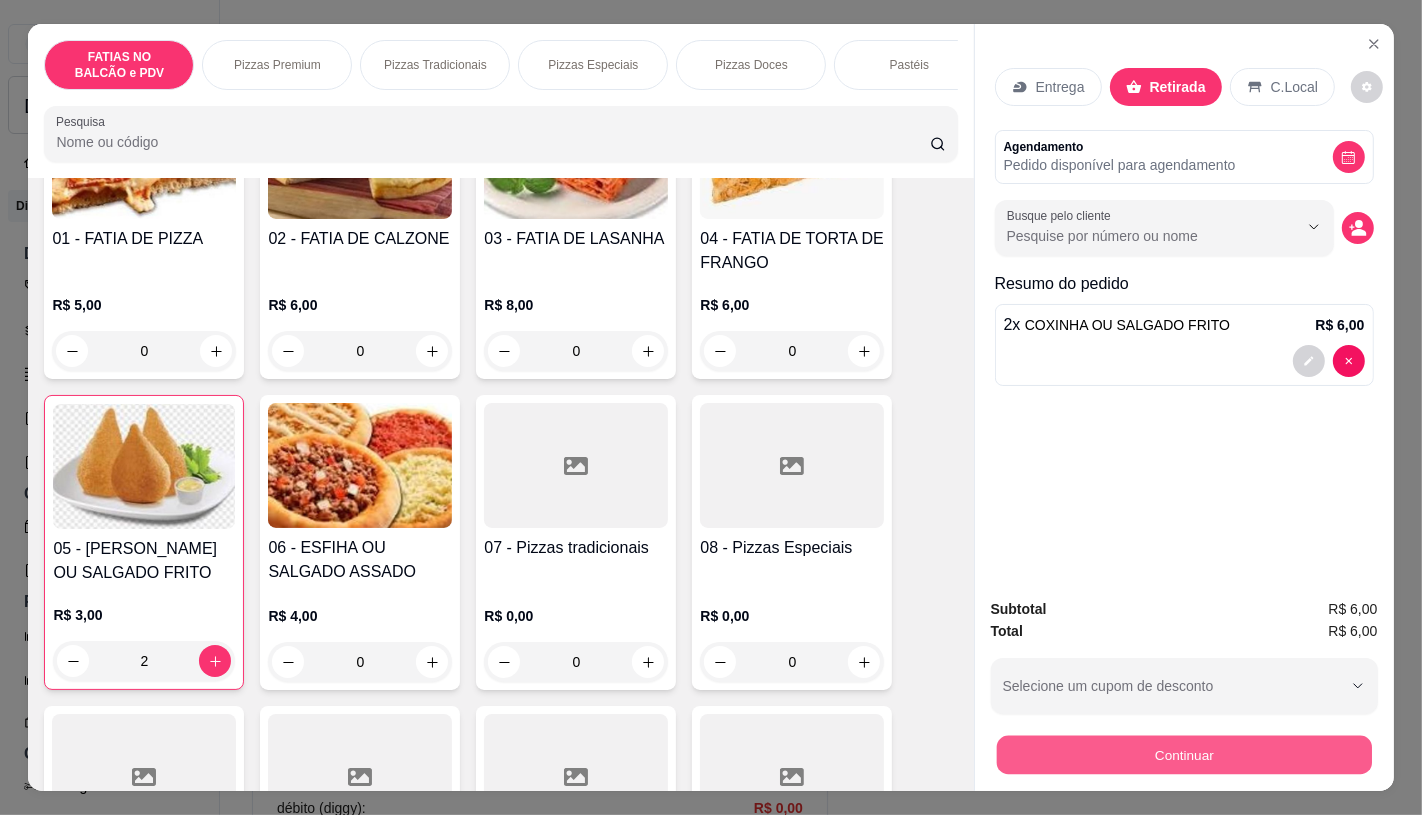 click on "Continuar" at bounding box center (1183, 754) 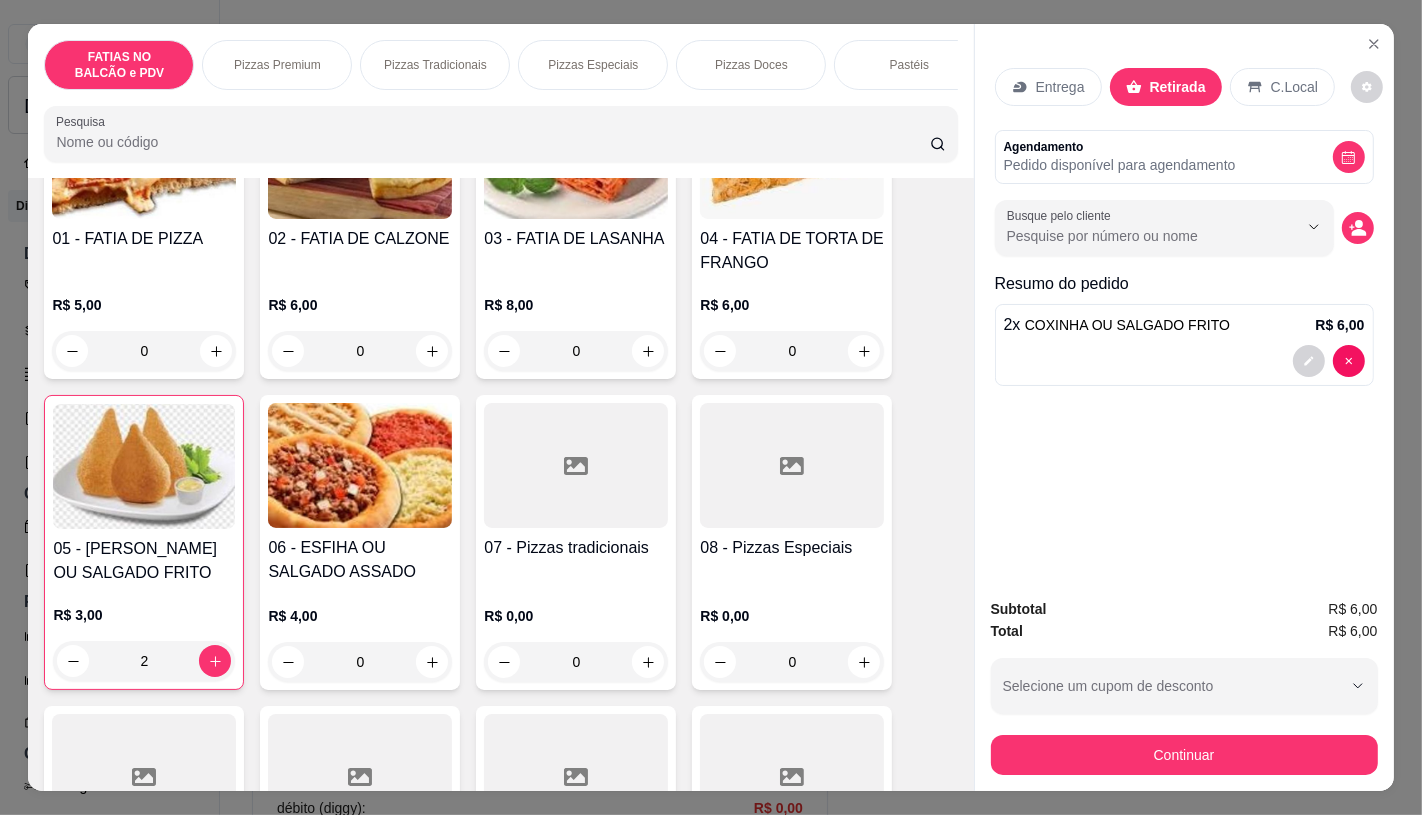 click on "Pix" at bounding box center (575, 429) 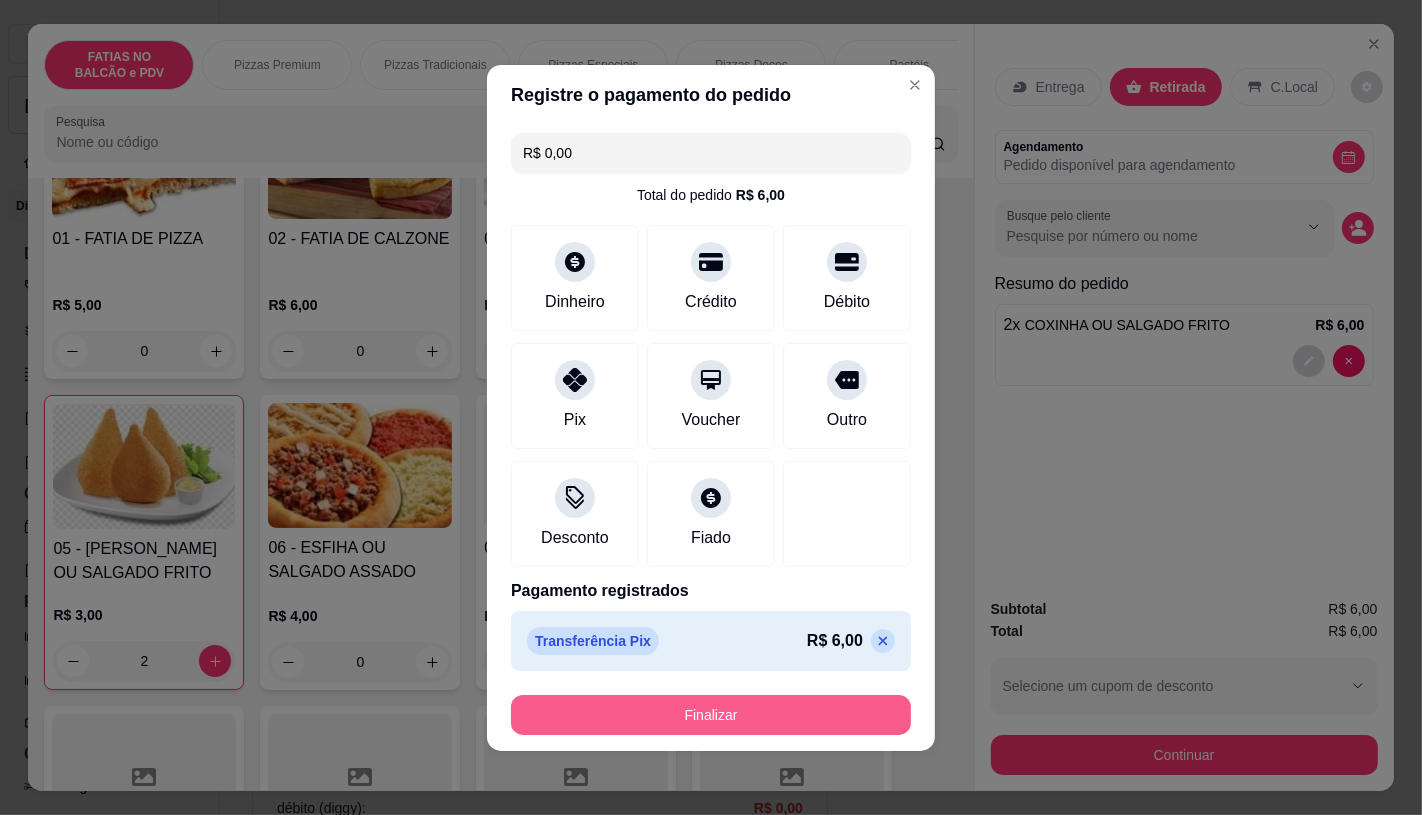 click on "Finalizar" at bounding box center [711, 715] 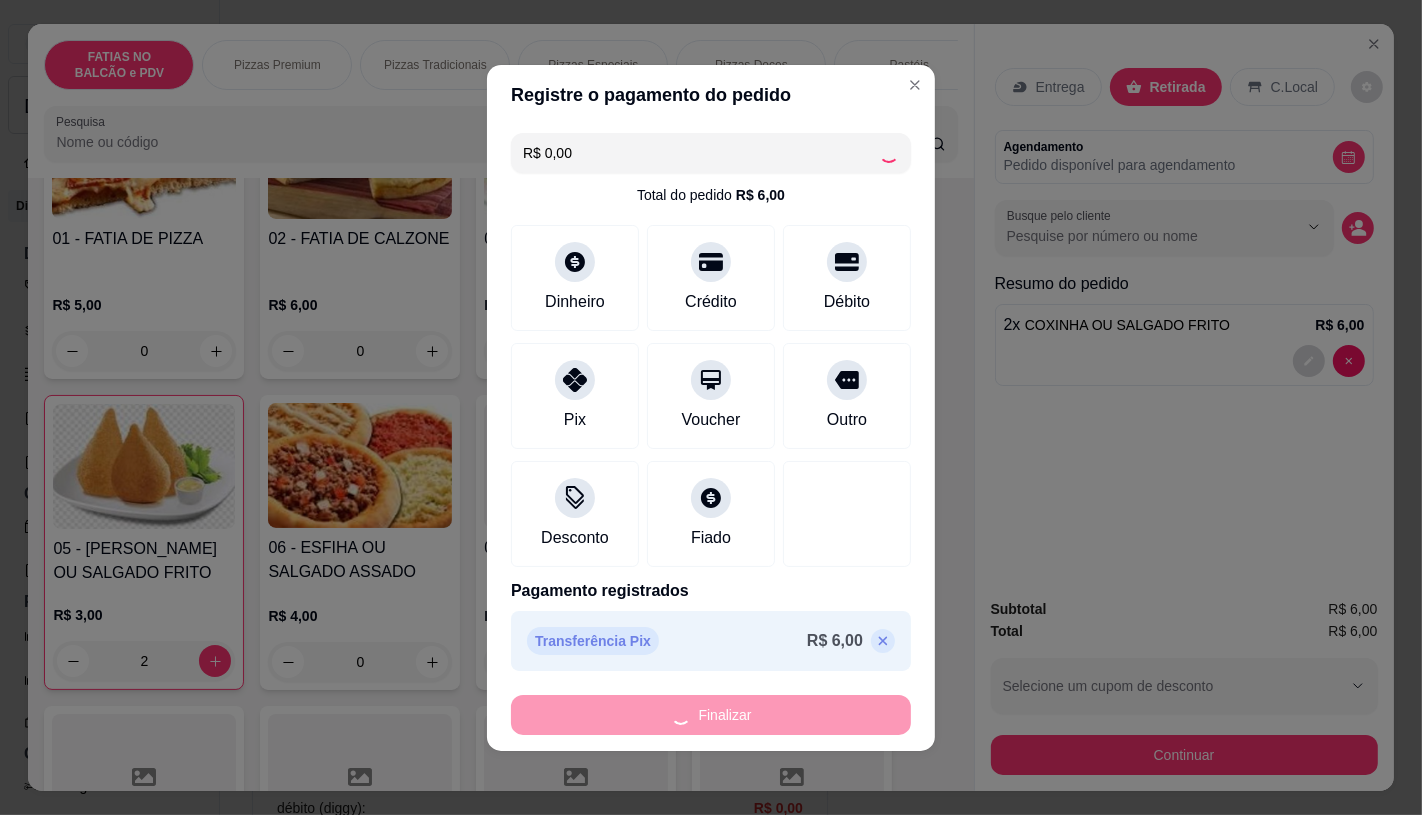 type on "0" 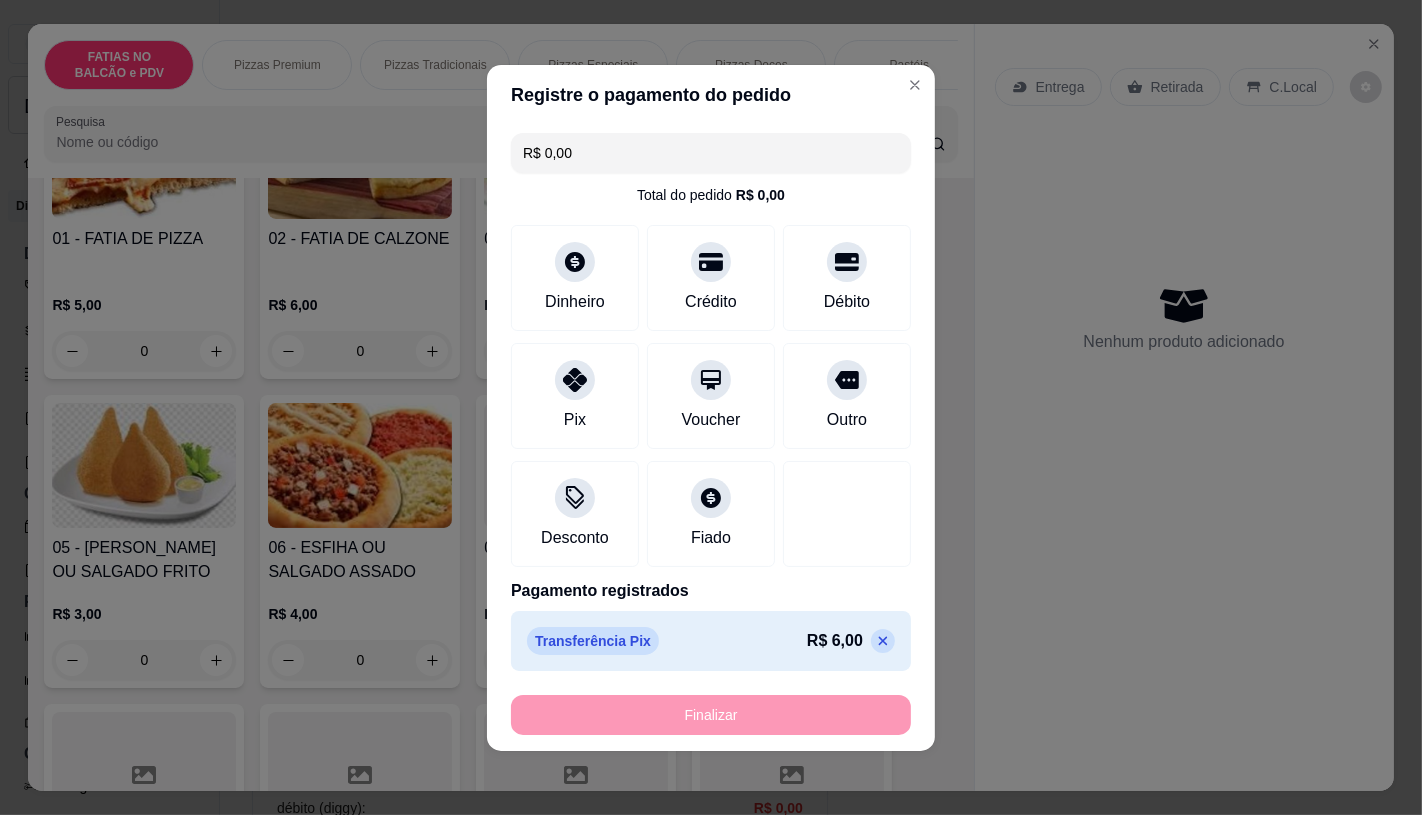 type on "-R$ 6,00" 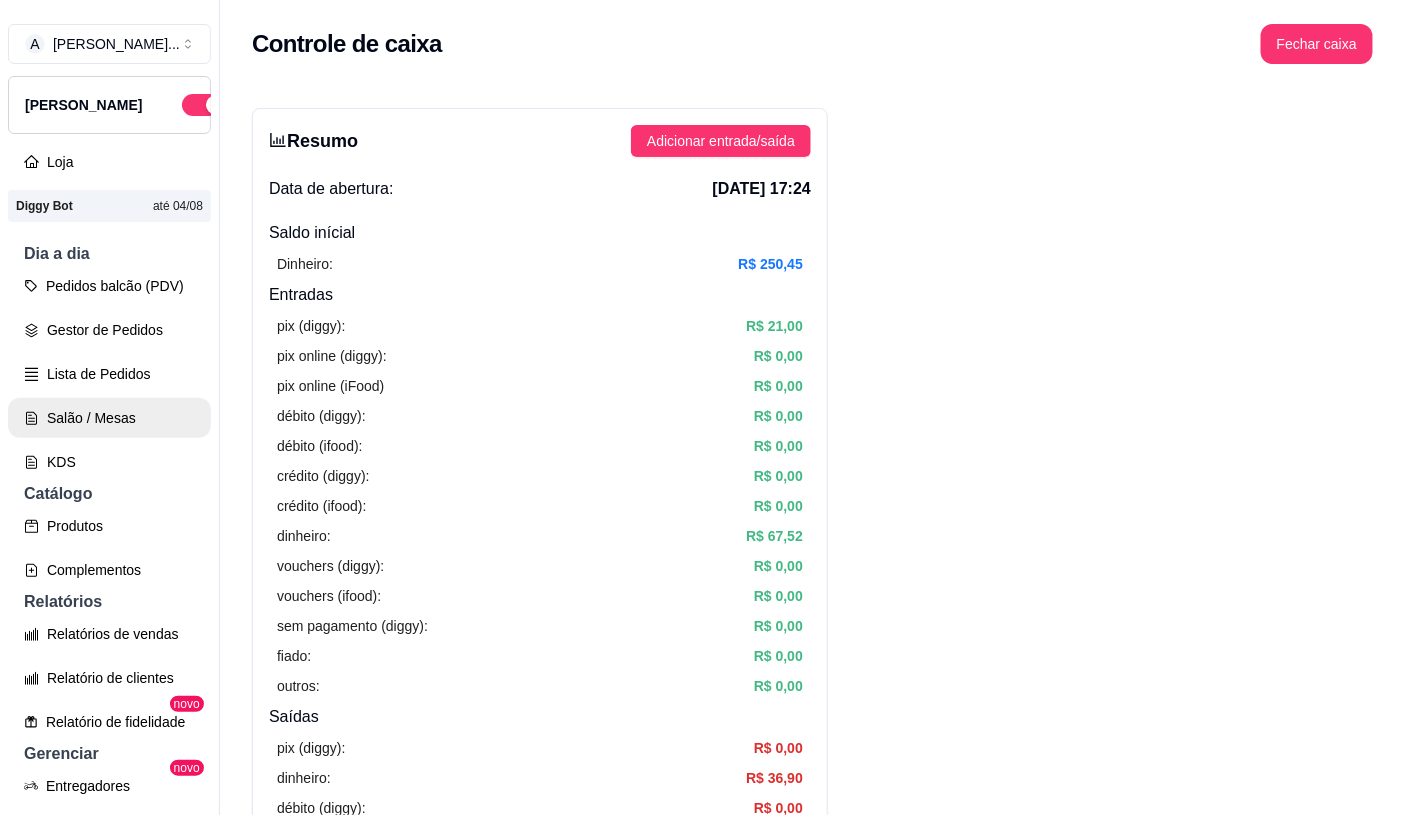 click on "Salão / Mesas" at bounding box center [109, 418] 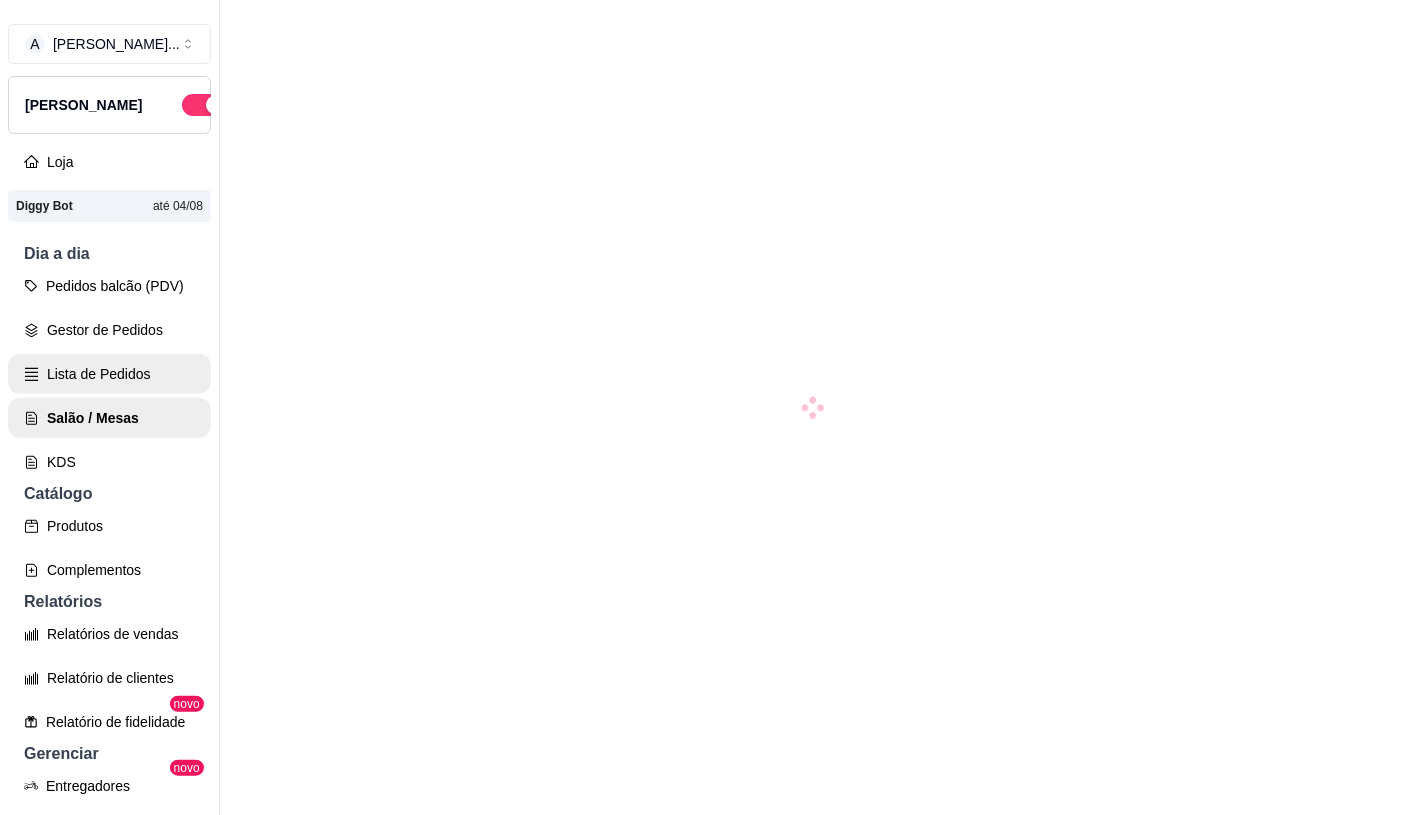 click on "Lista de Pedidos" at bounding box center (109, 374) 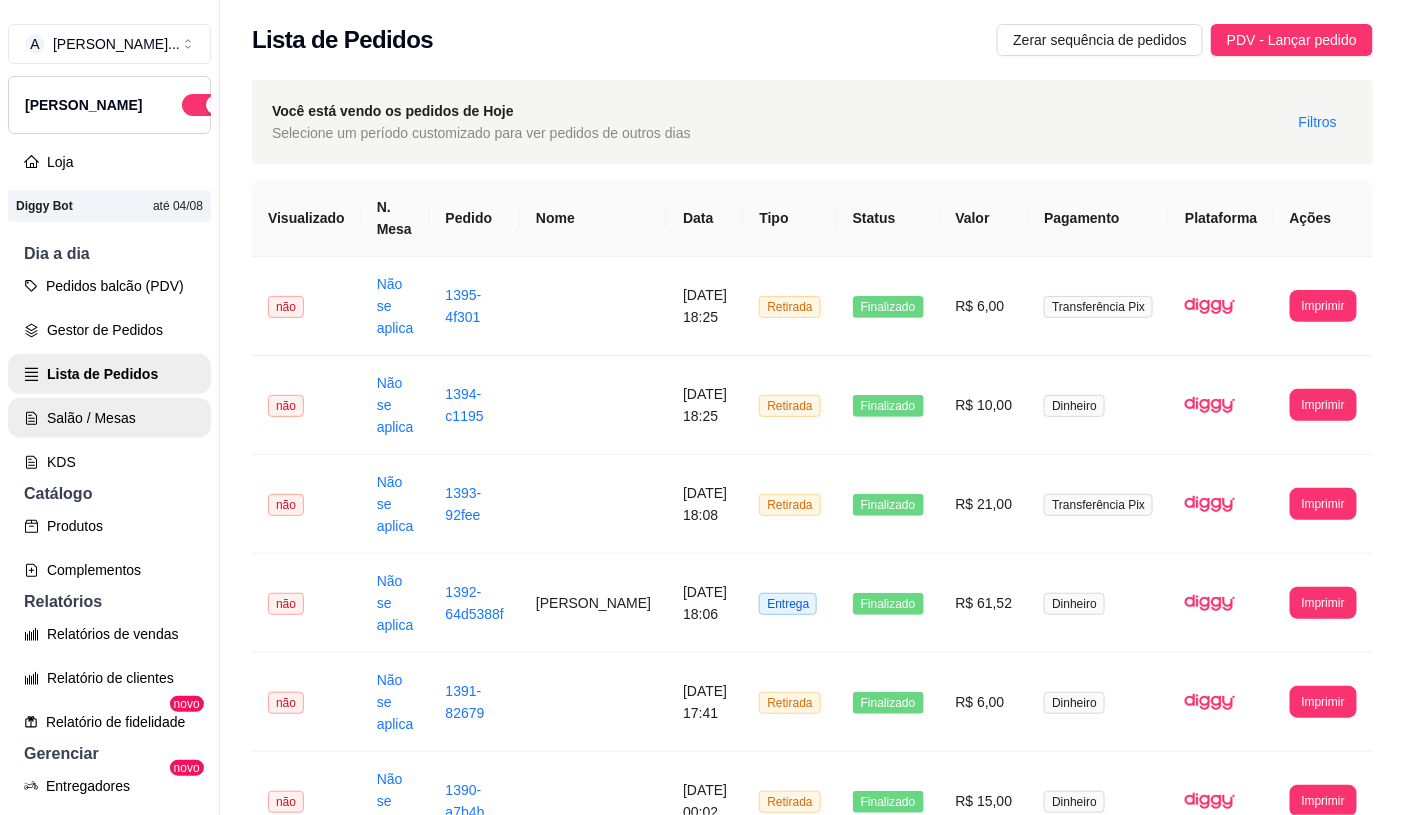 click on "Salão / Mesas" at bounding box center [109, 418] 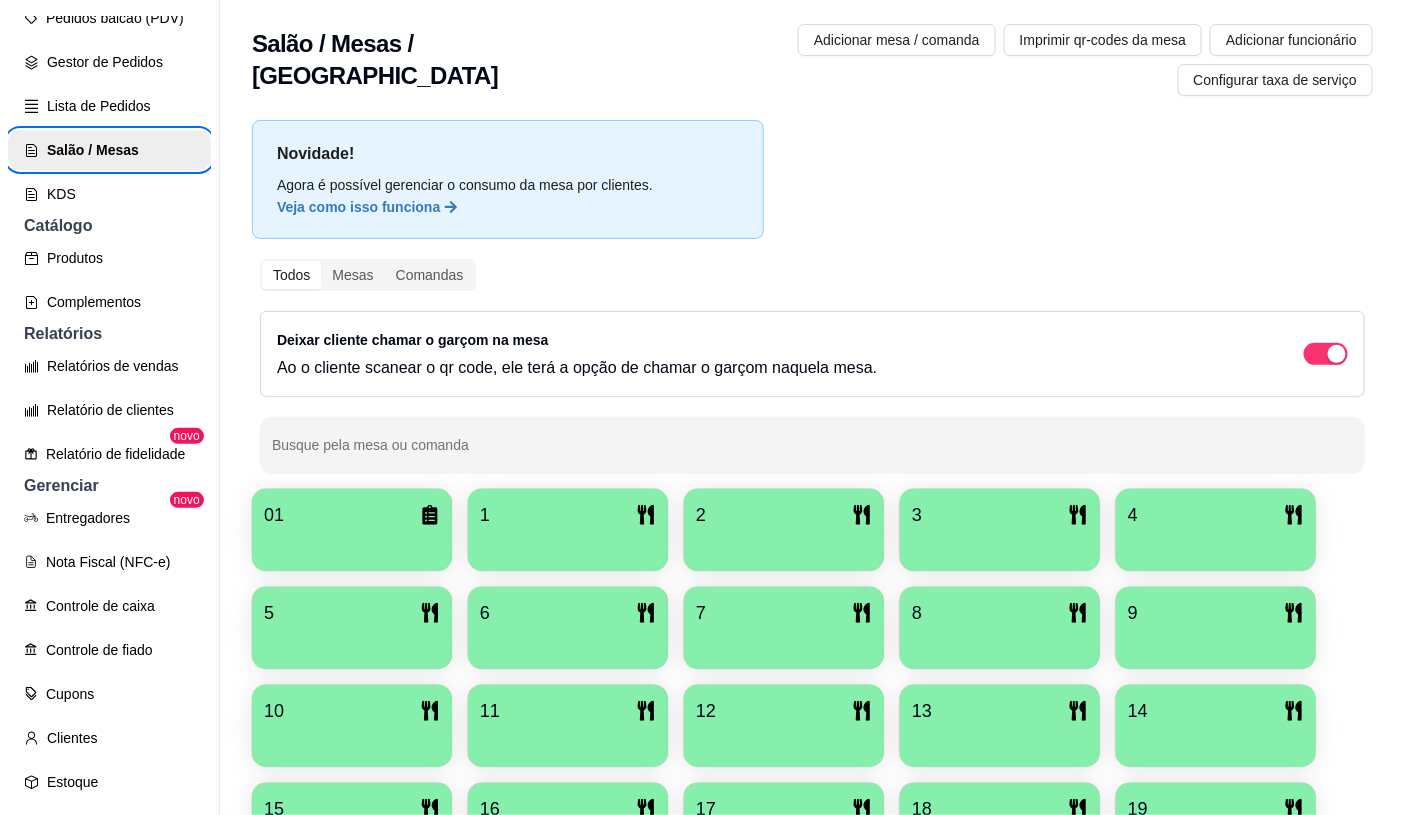 scroll, scrollTop: 510, scrollLeft: 0, axis: vertical 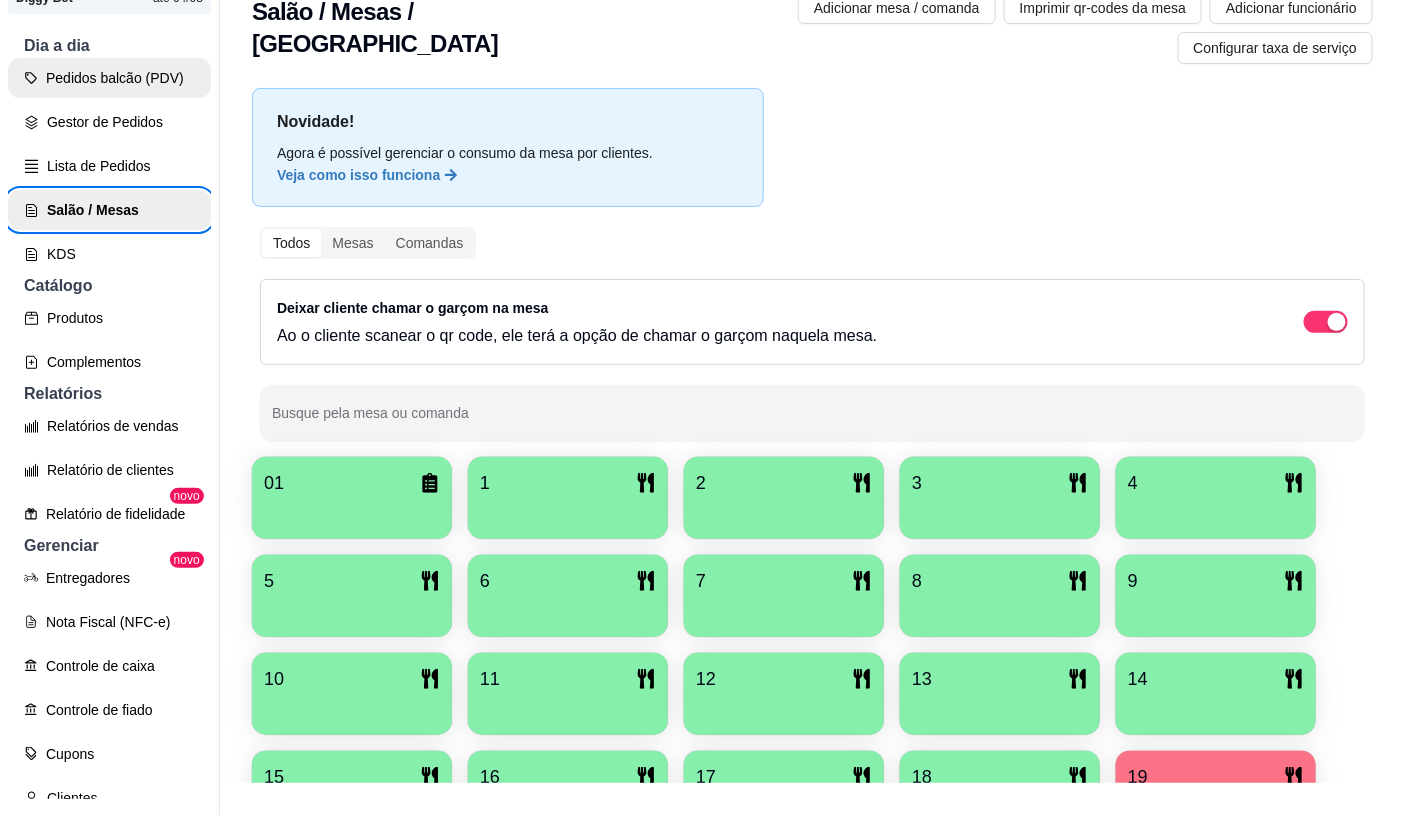 click on "Pedidos balcão (PDV)" at bounding box center [109, 78] 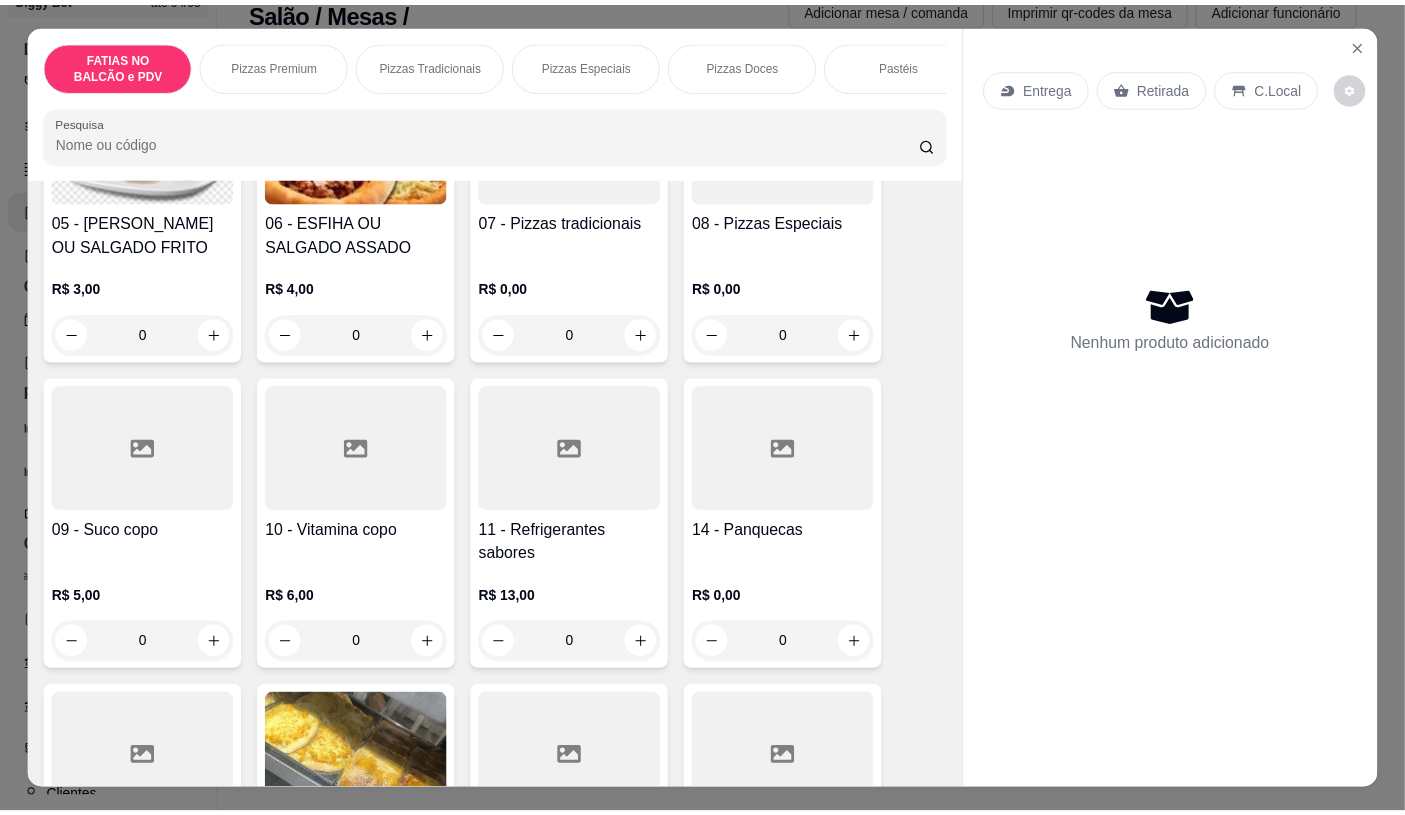 scroll, scrollTop: 555, scrollLeft: 0, axis: vertical 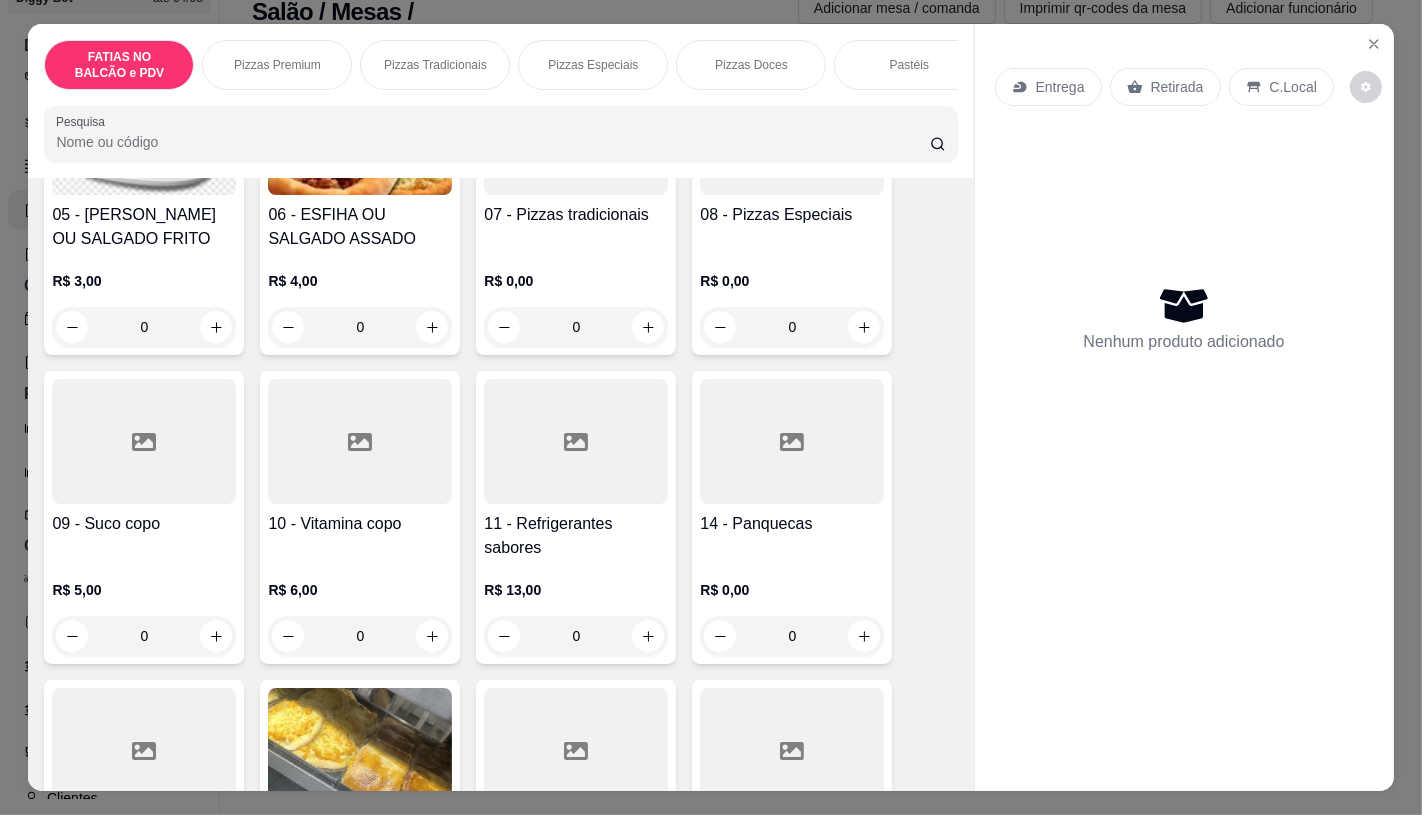 click at bounding box center (360, 441) 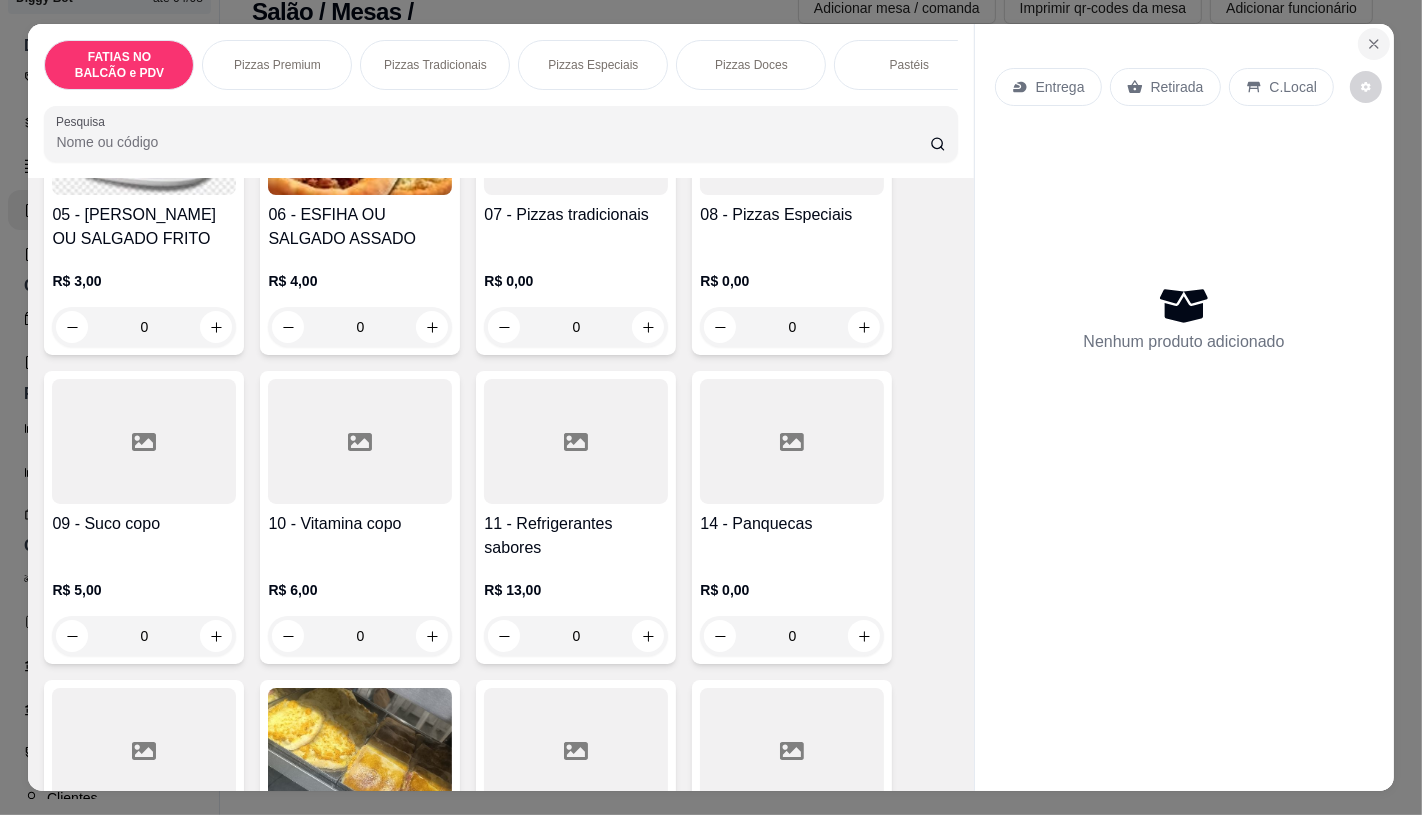 click 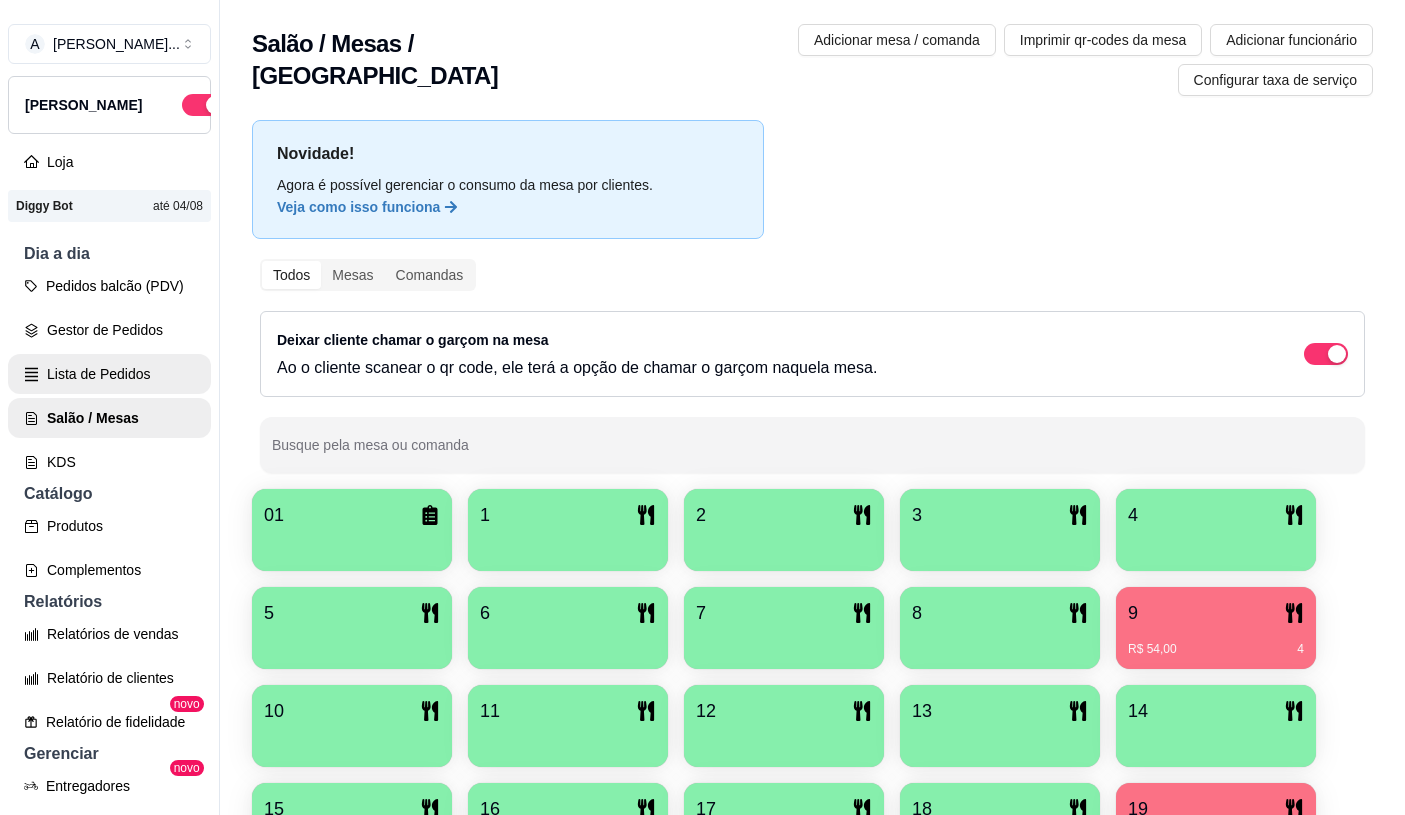 scroll, scrollTop: 0, scrollLeft: 0, axis: both 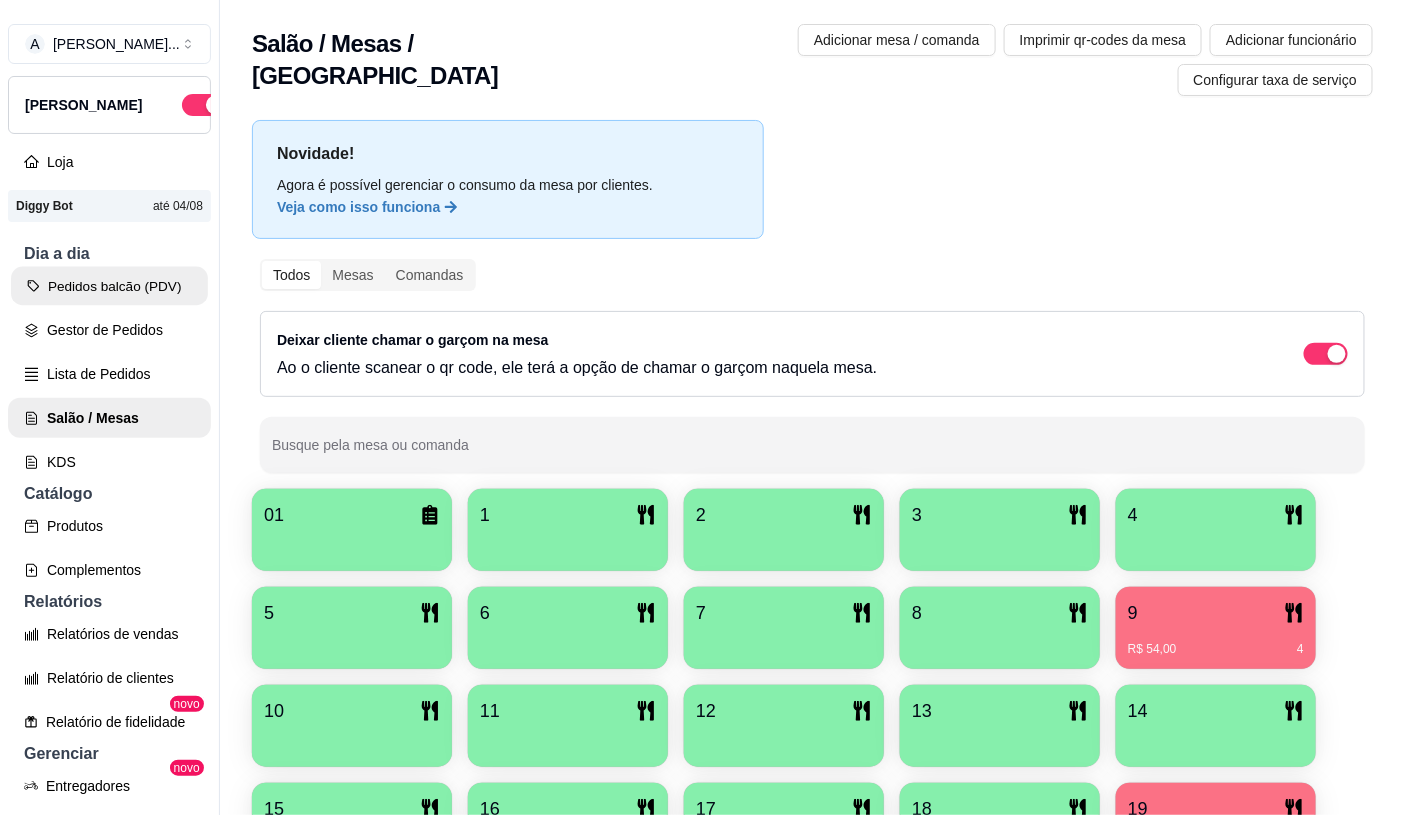 click on "Pedidos balcão (PDV)" at bounding box center [109, 286] 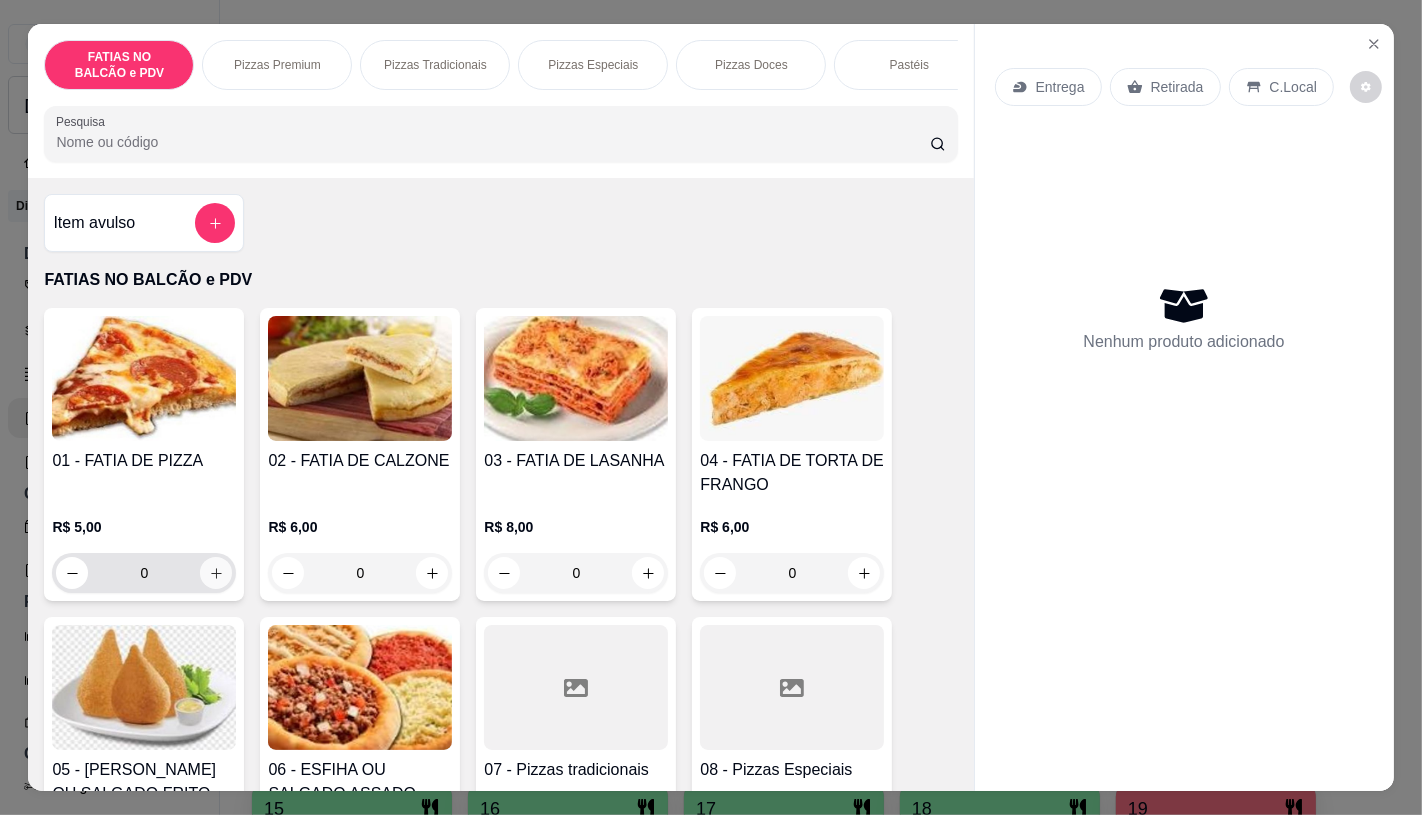 click at bounding box center (216, 573) 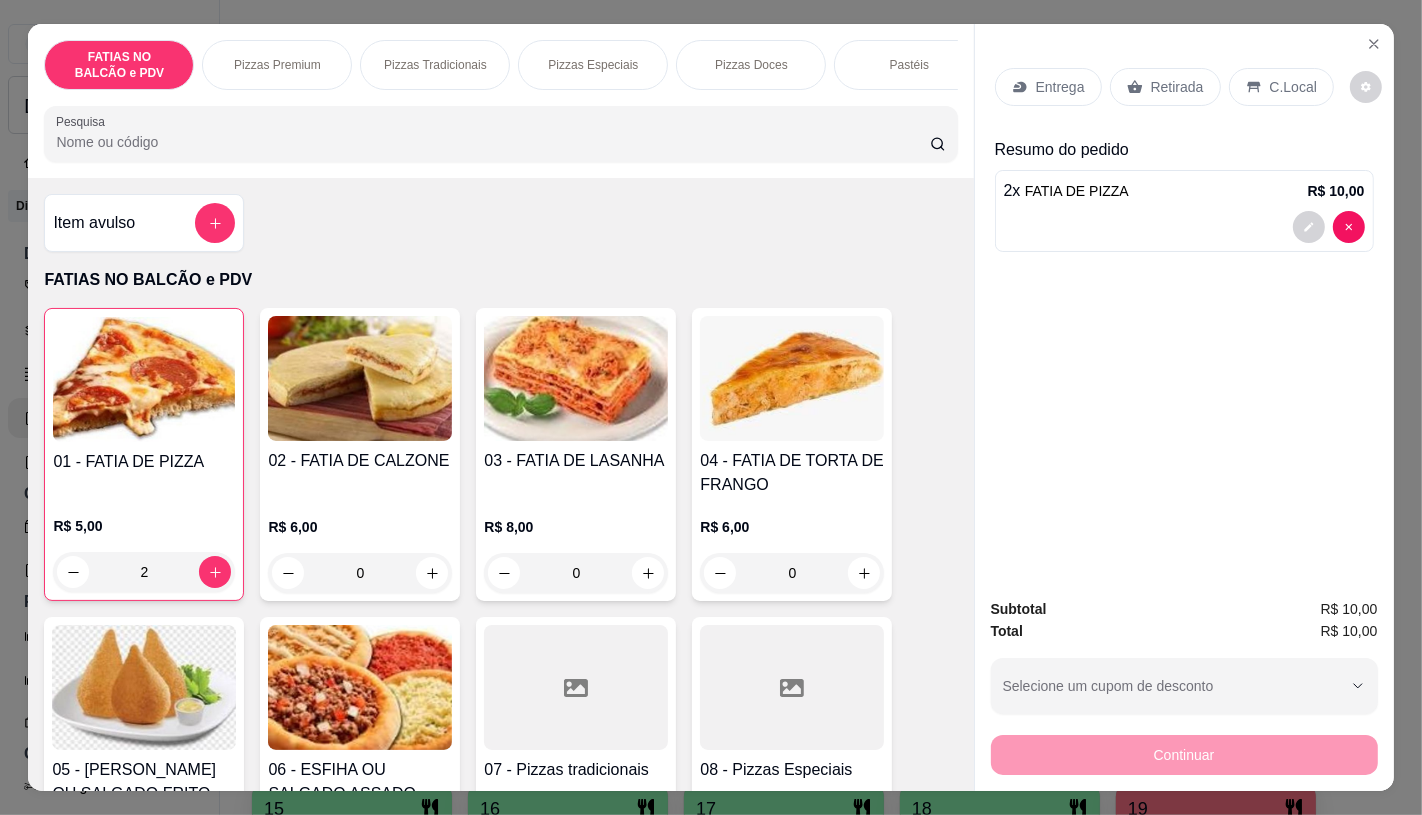 click on "Retirada" at bounding box center [1177, 87] 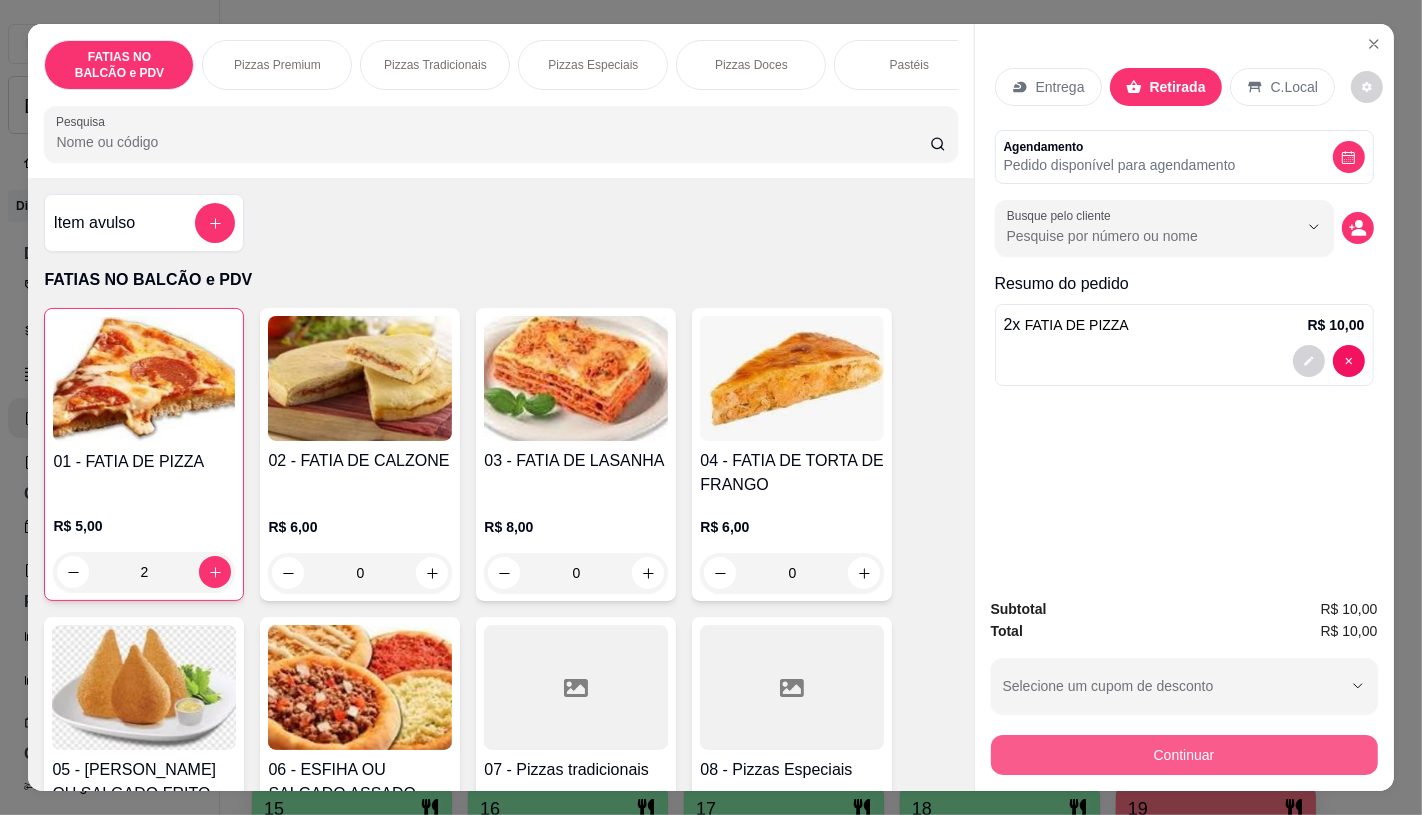 click on "Continuar" at bounding box center (1184, 755) 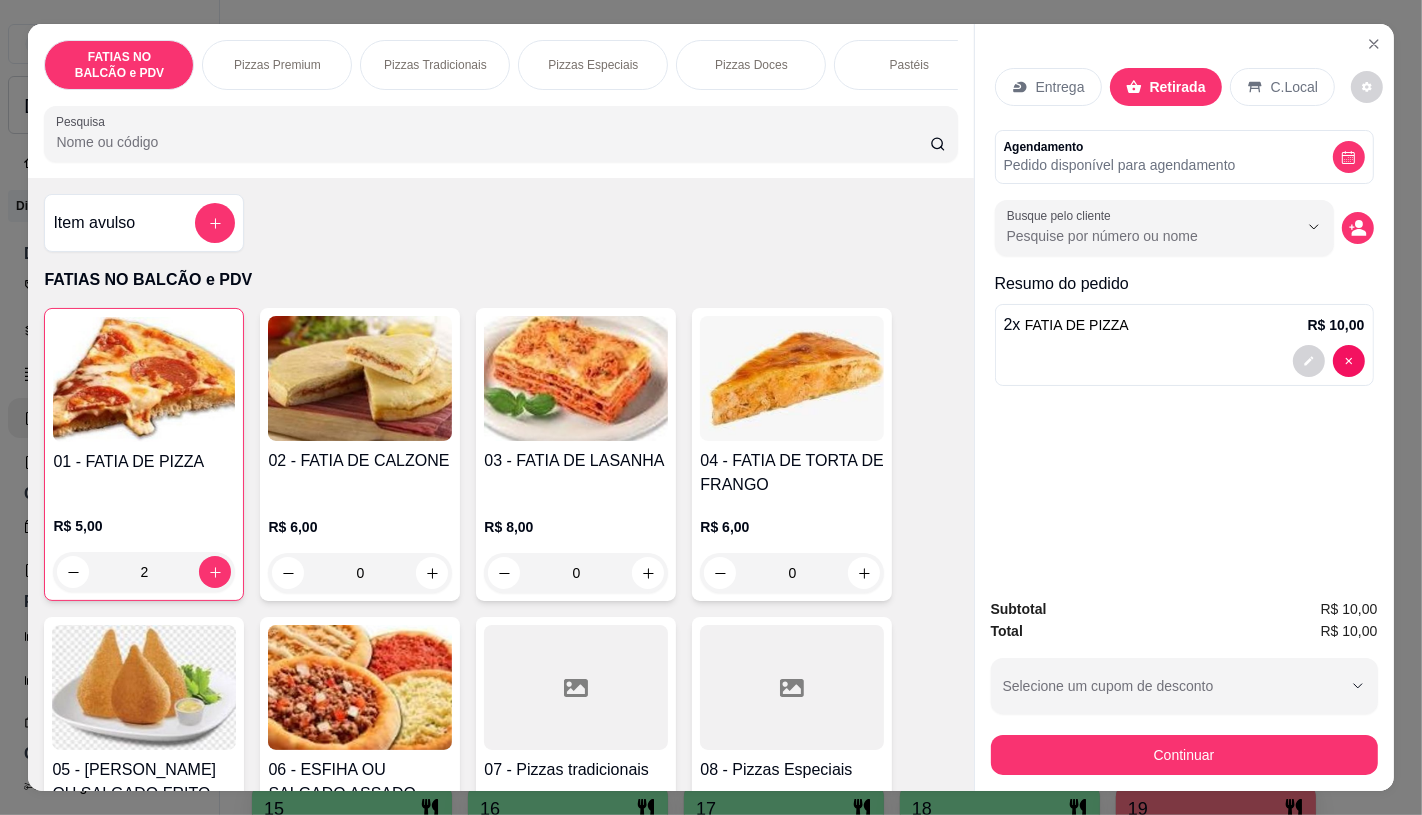 click on "Dinheiro" at bounding box center (572, 309) 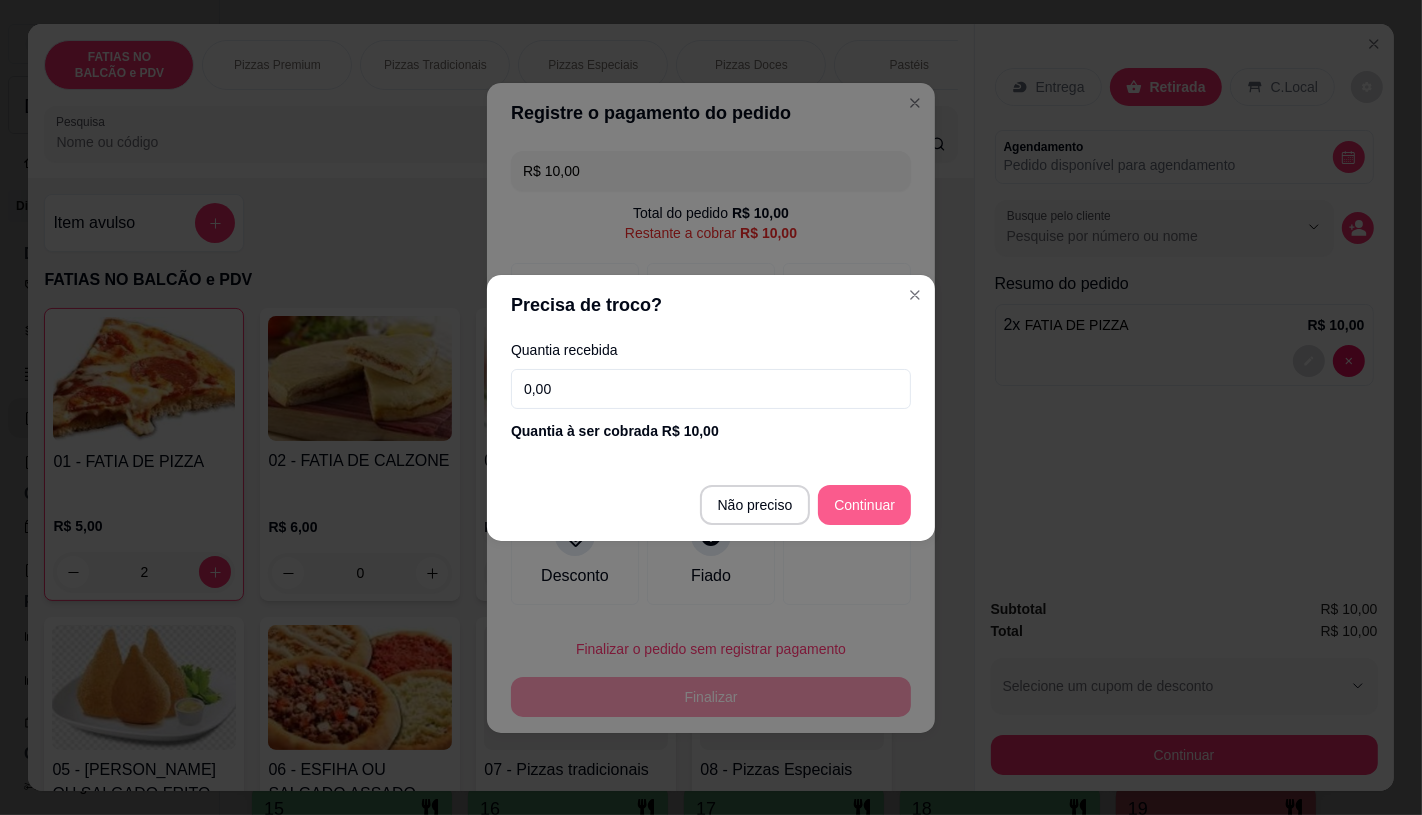type on "R$ 0,00" 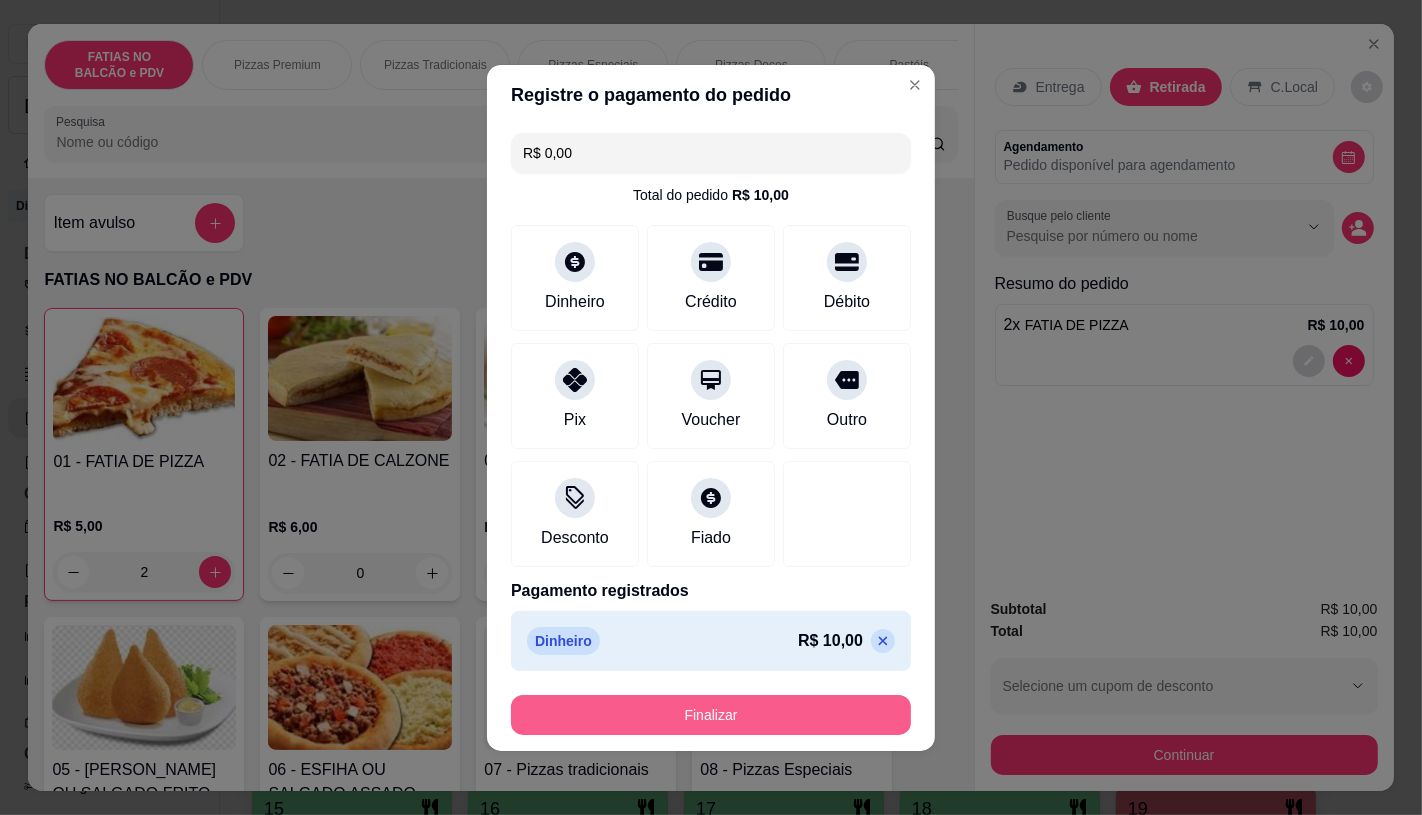 click on "Finalizar" at bounding box center [711, 715] 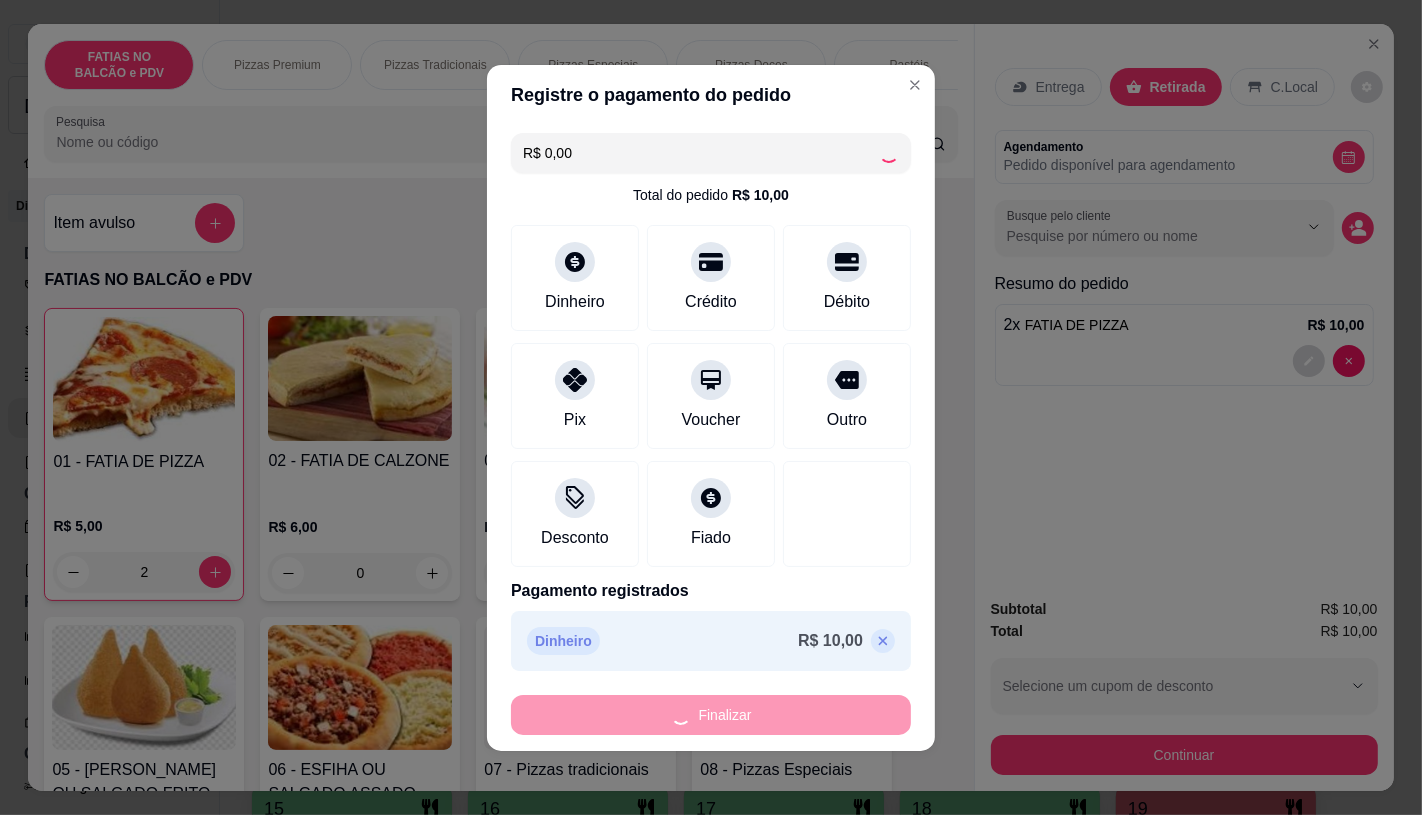 type on "0" 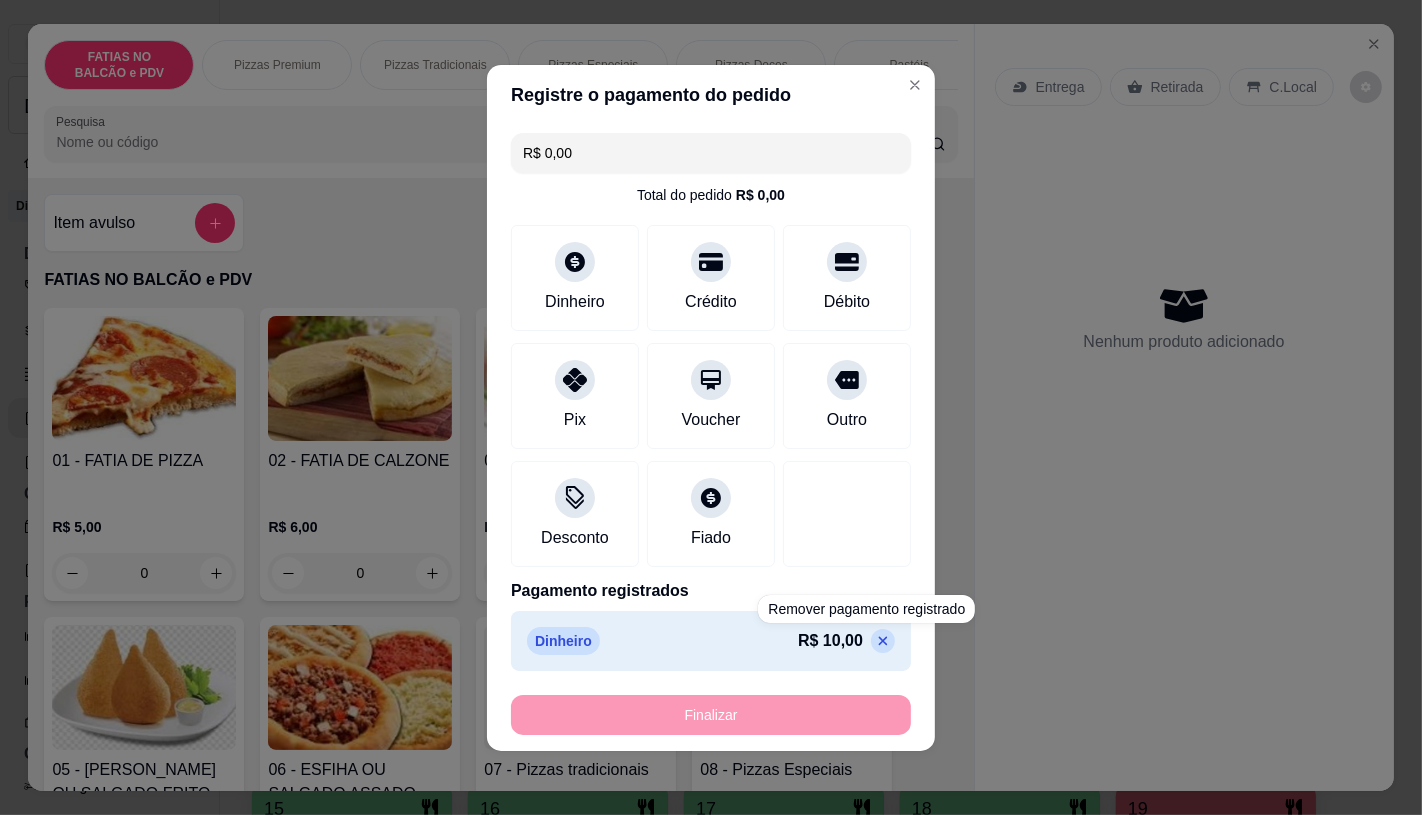type on "-R$ 10,00" 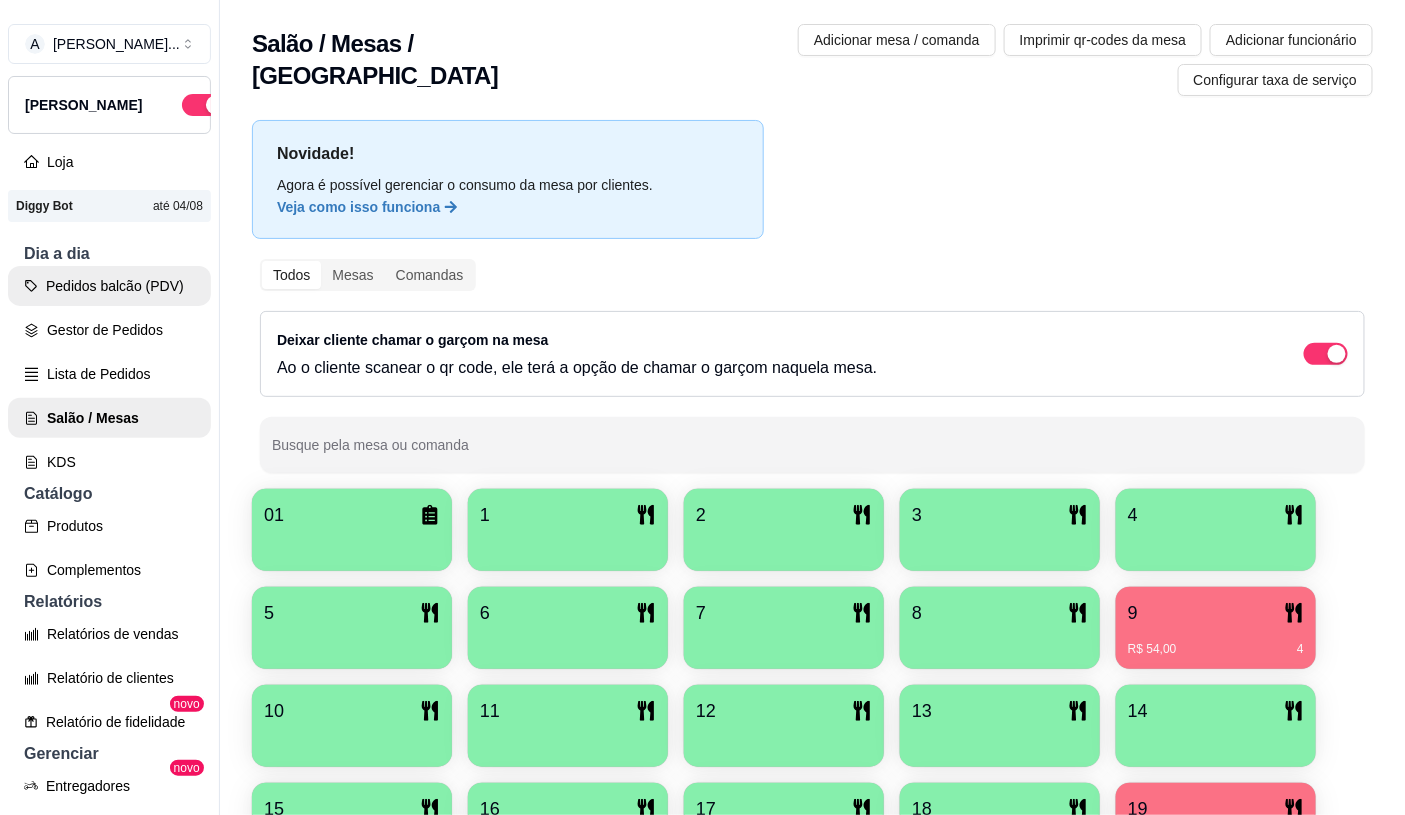 click on "Pedidos balcão (PDV)" at bounding box center (109, 286) 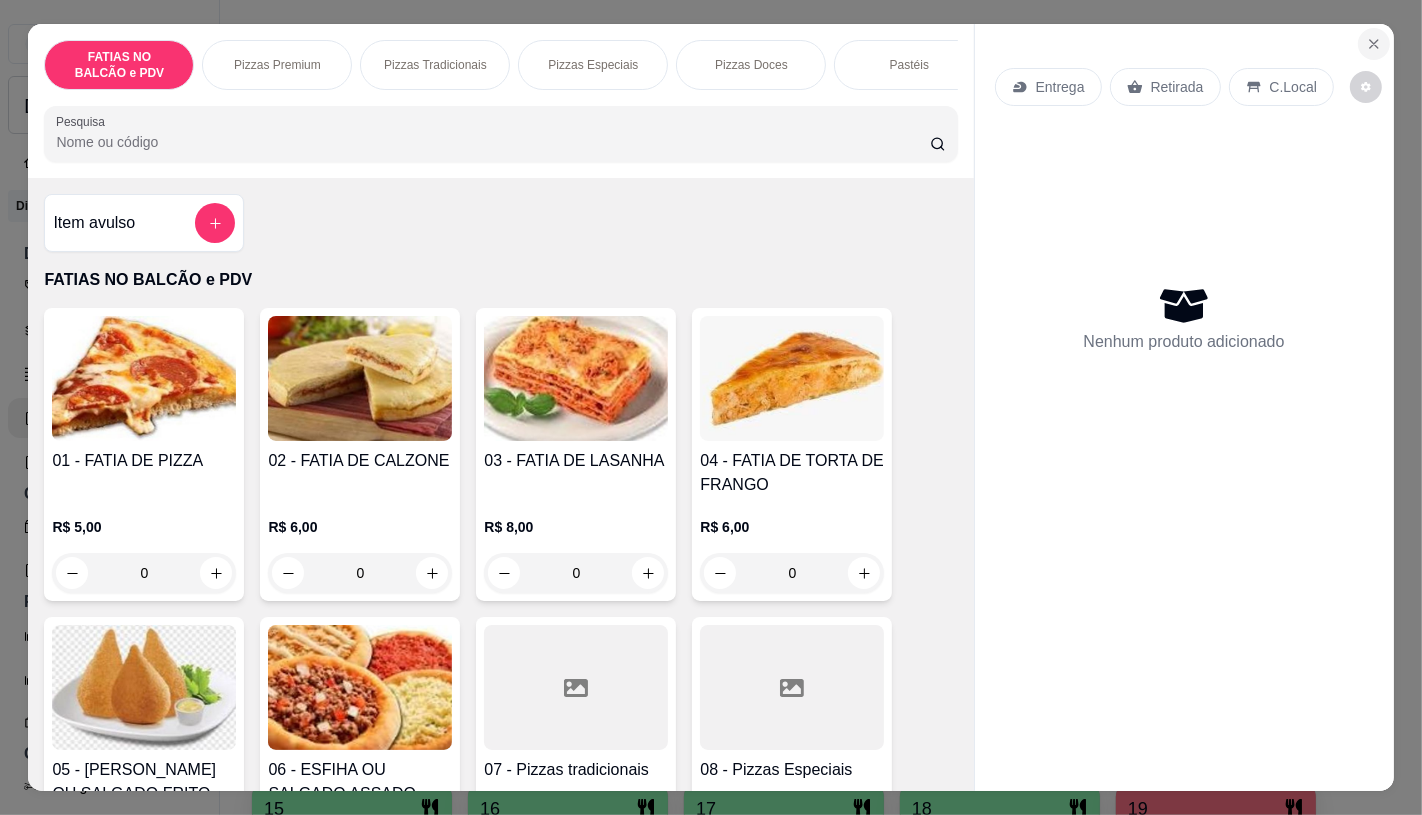 click at bounding box center [1374, 44] 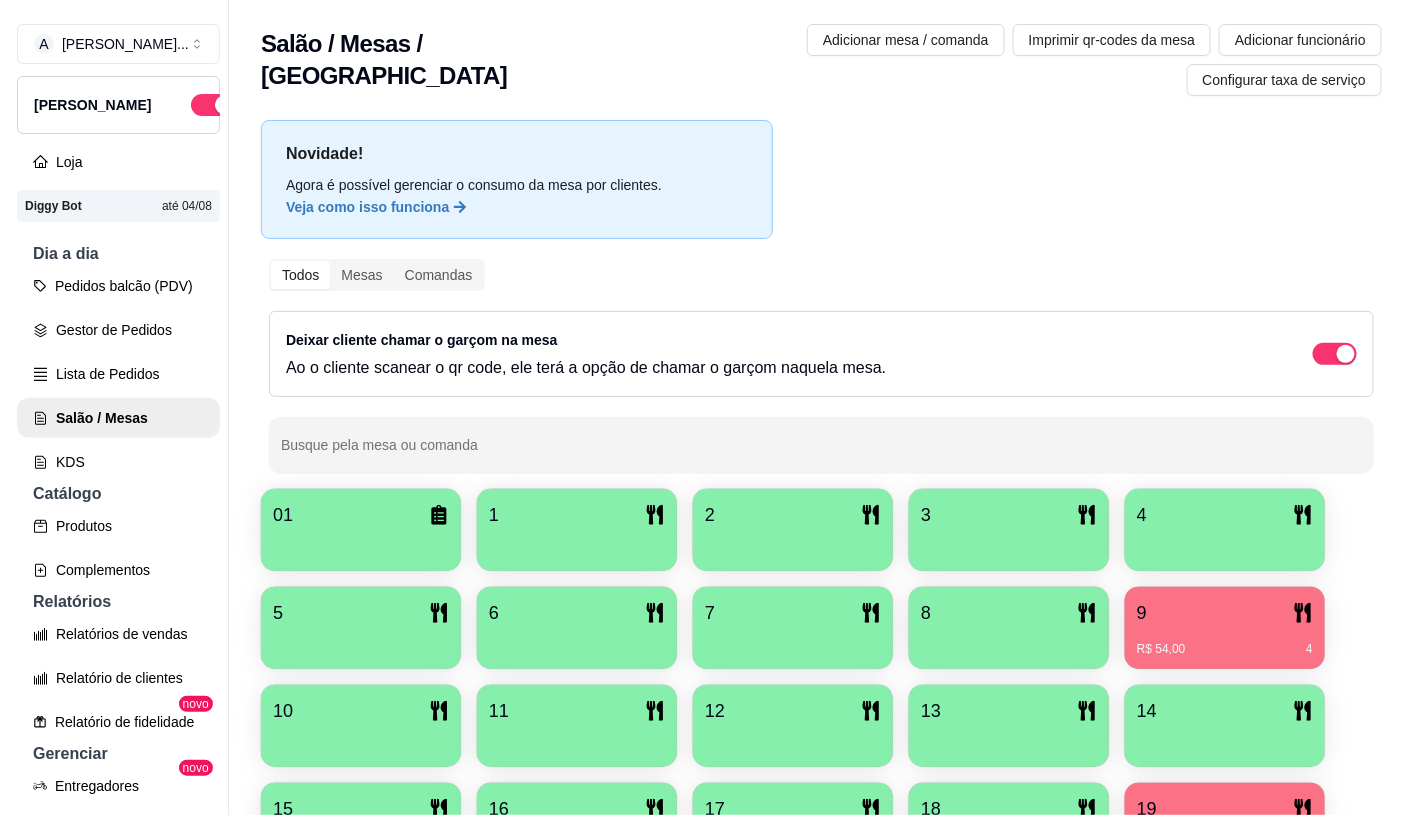 scroll, scrollTop: 111, scrollLeft: 0, axis: vertical 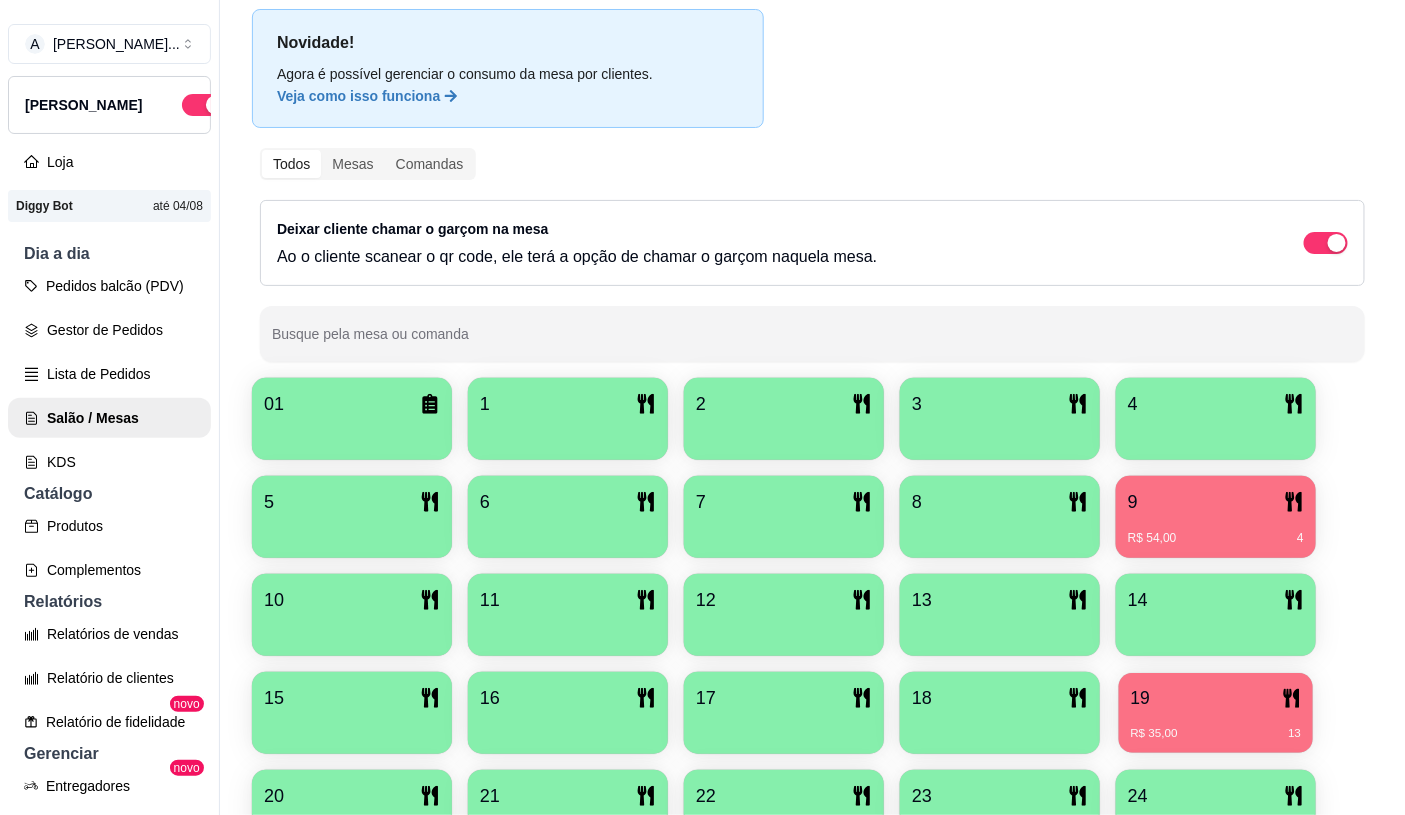 click on "19" at bounding box center (1216, 698) 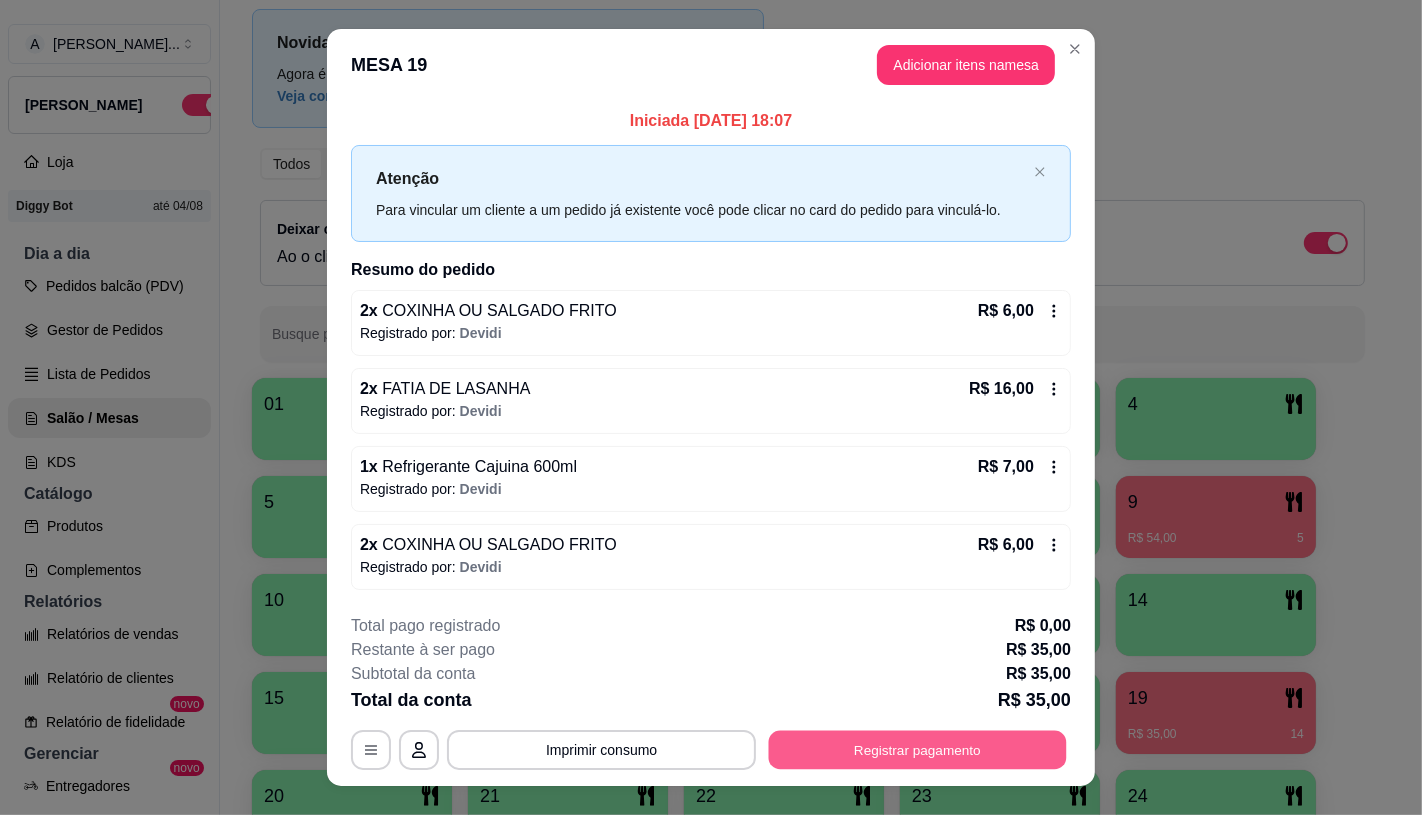 click on "Registrar pagamento" at bounding box center [918, 750] 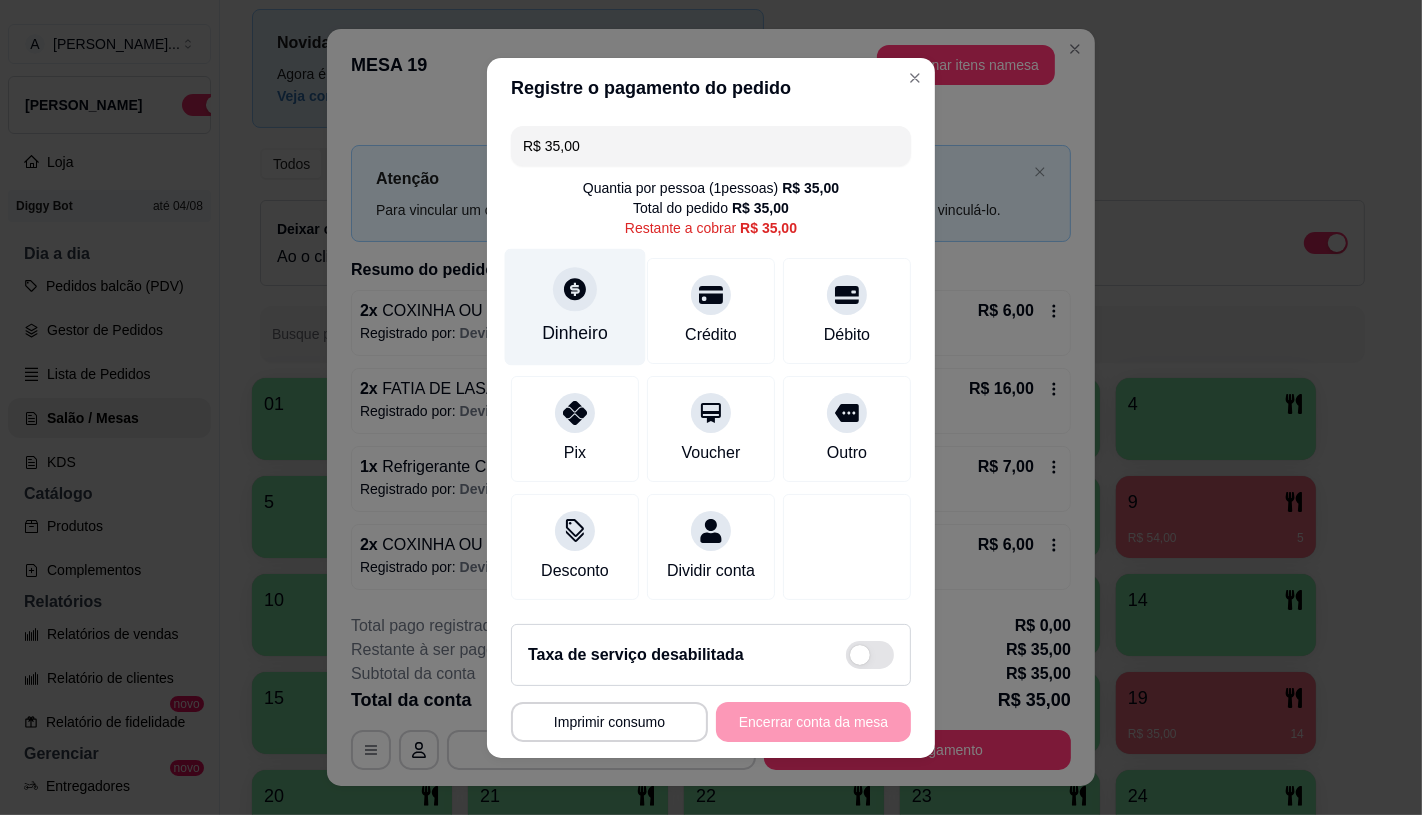 click on "Dinheiro" at bounding box center (575, 333) 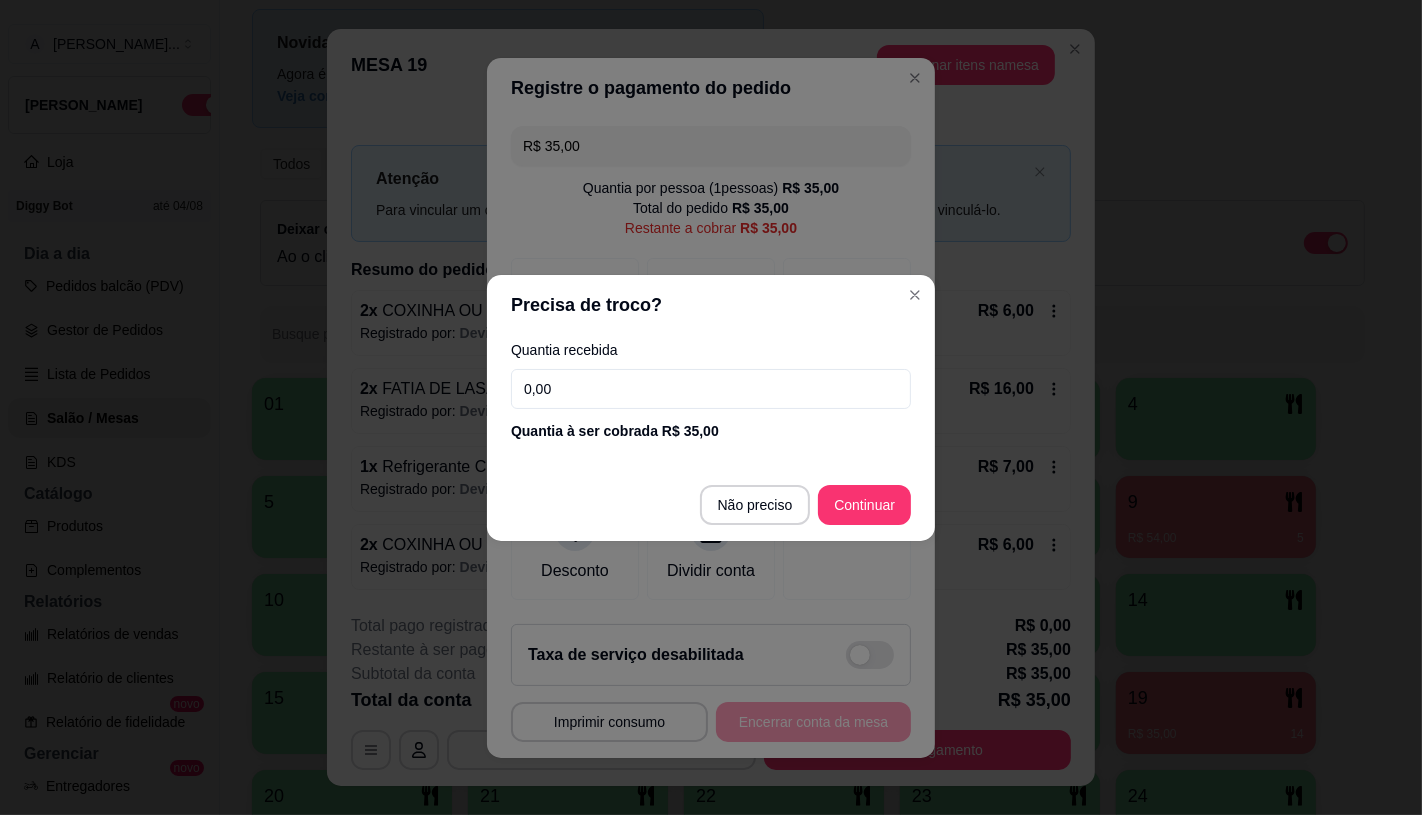 click on "0,00" at bounding box center [711, 389] 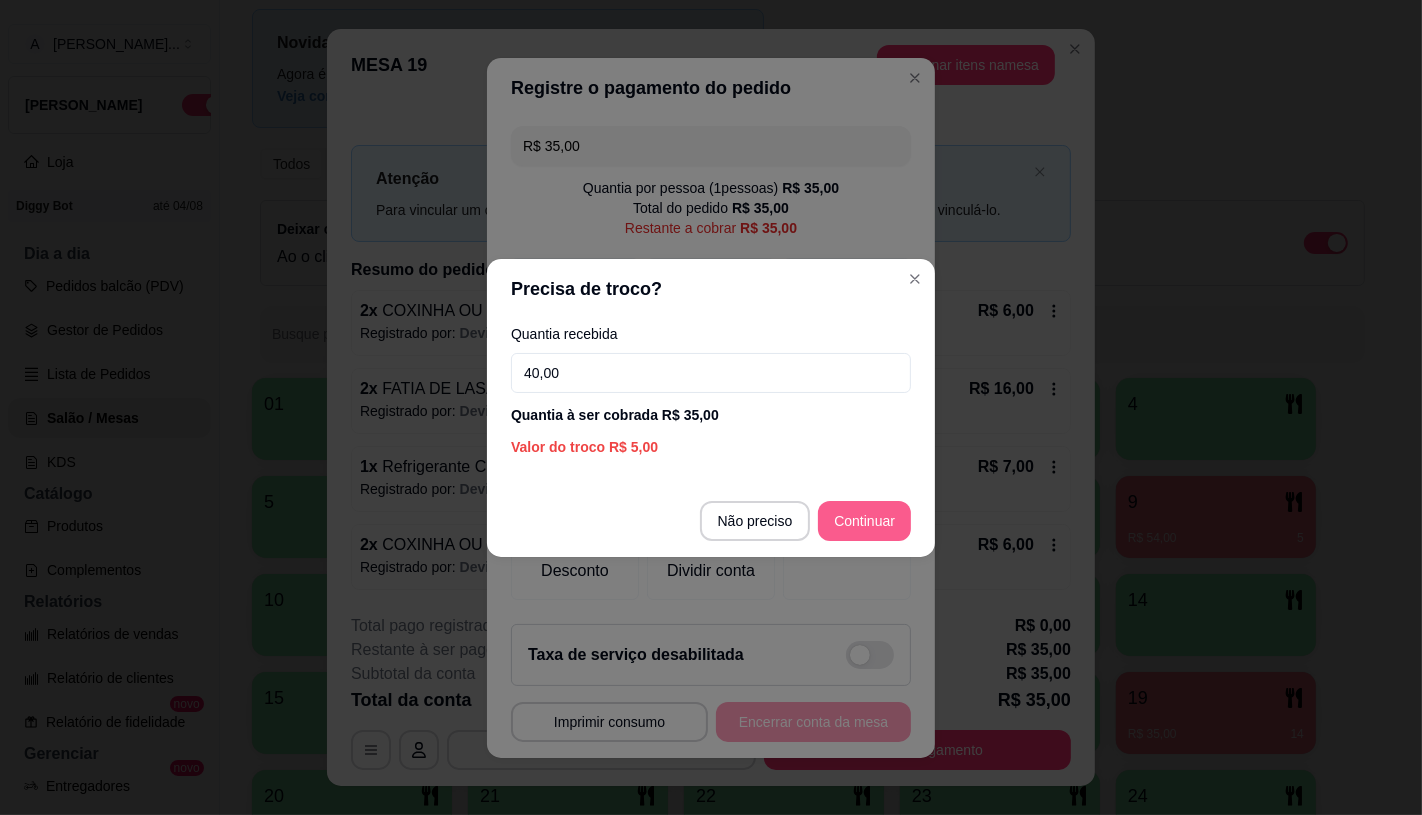 type on "40,00" 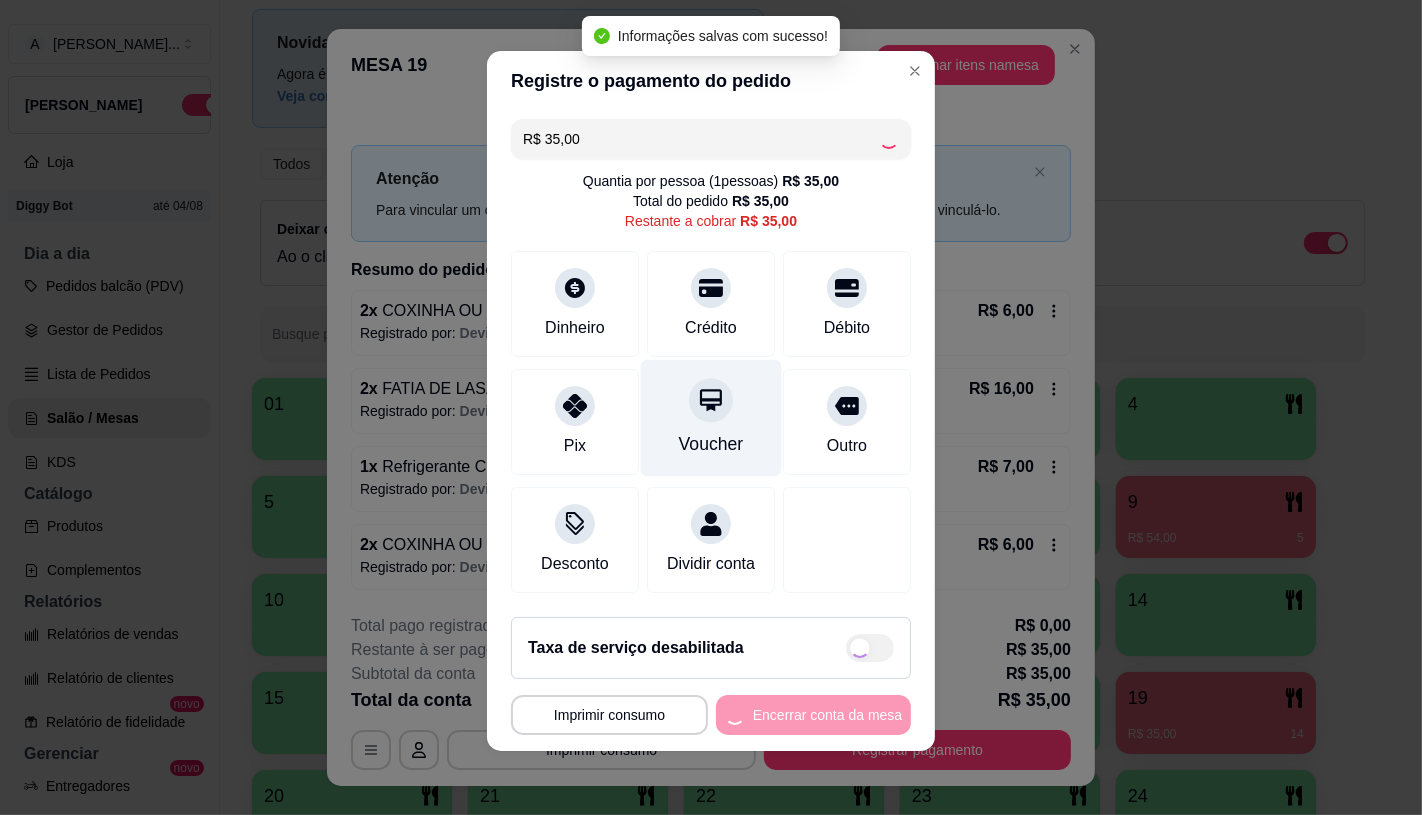 type on "R$ 0,00" 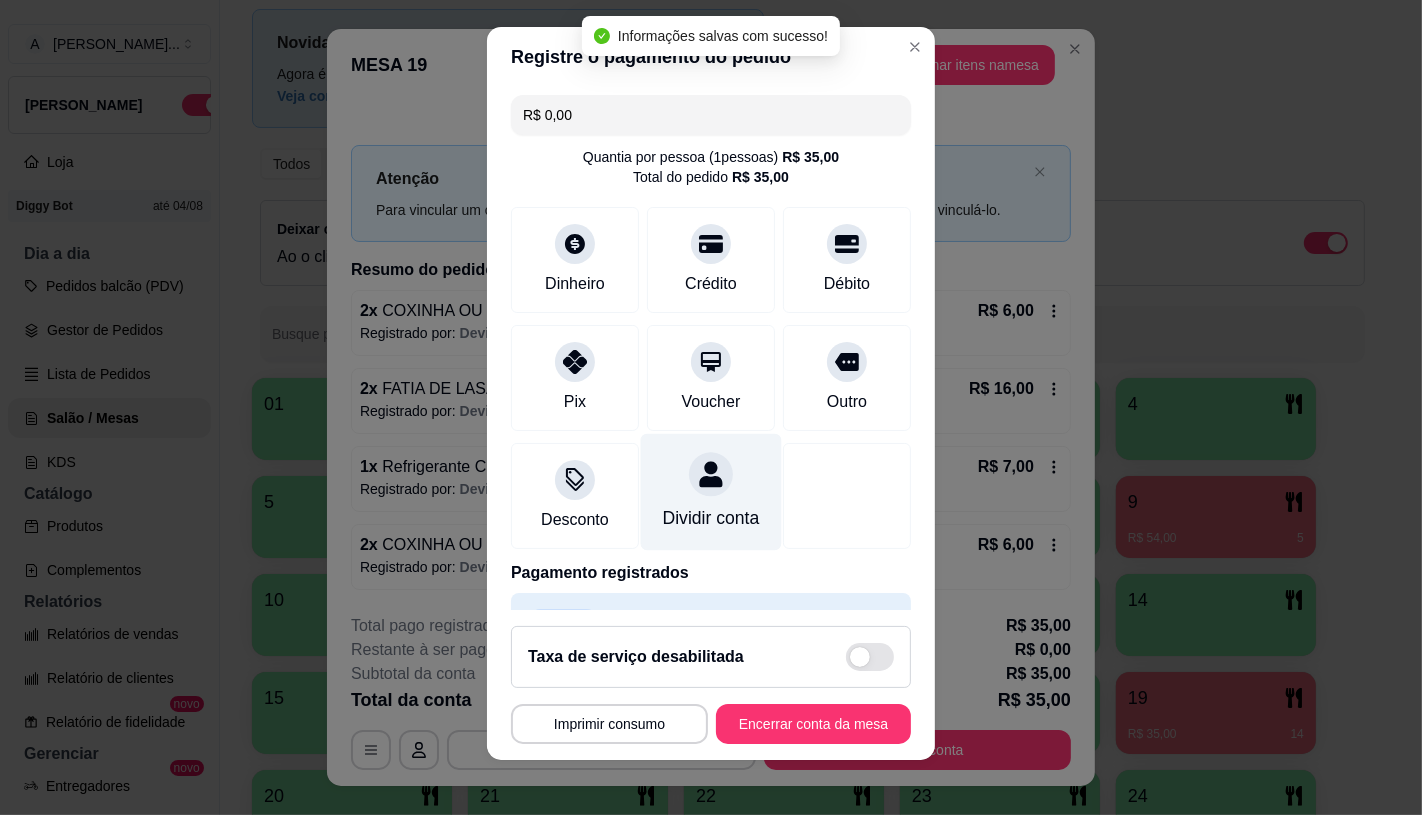 scroll, scrollTop: 23, scrollLeft: 0, axis: vertical 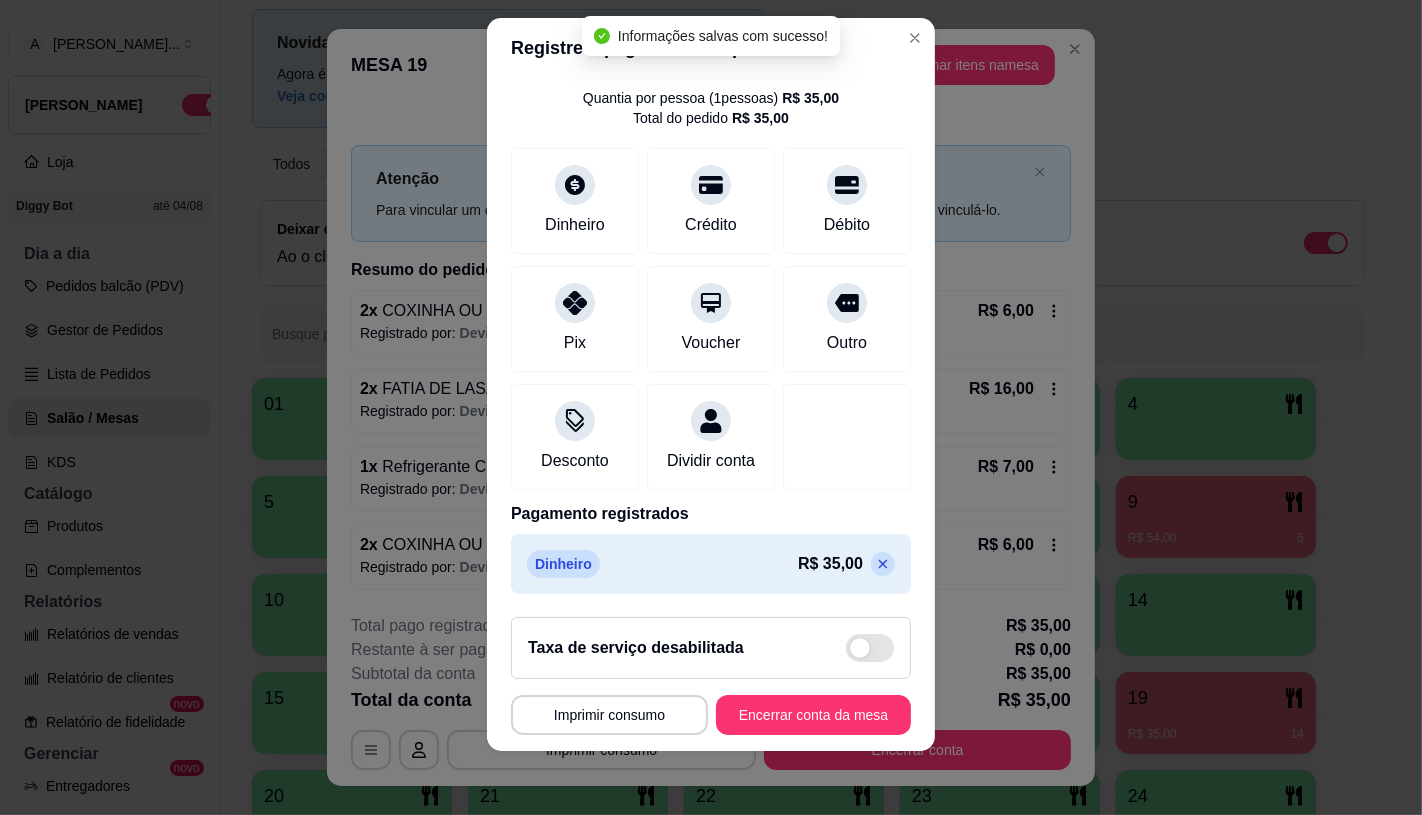 click on "**********" at bounding box center [711, 676] 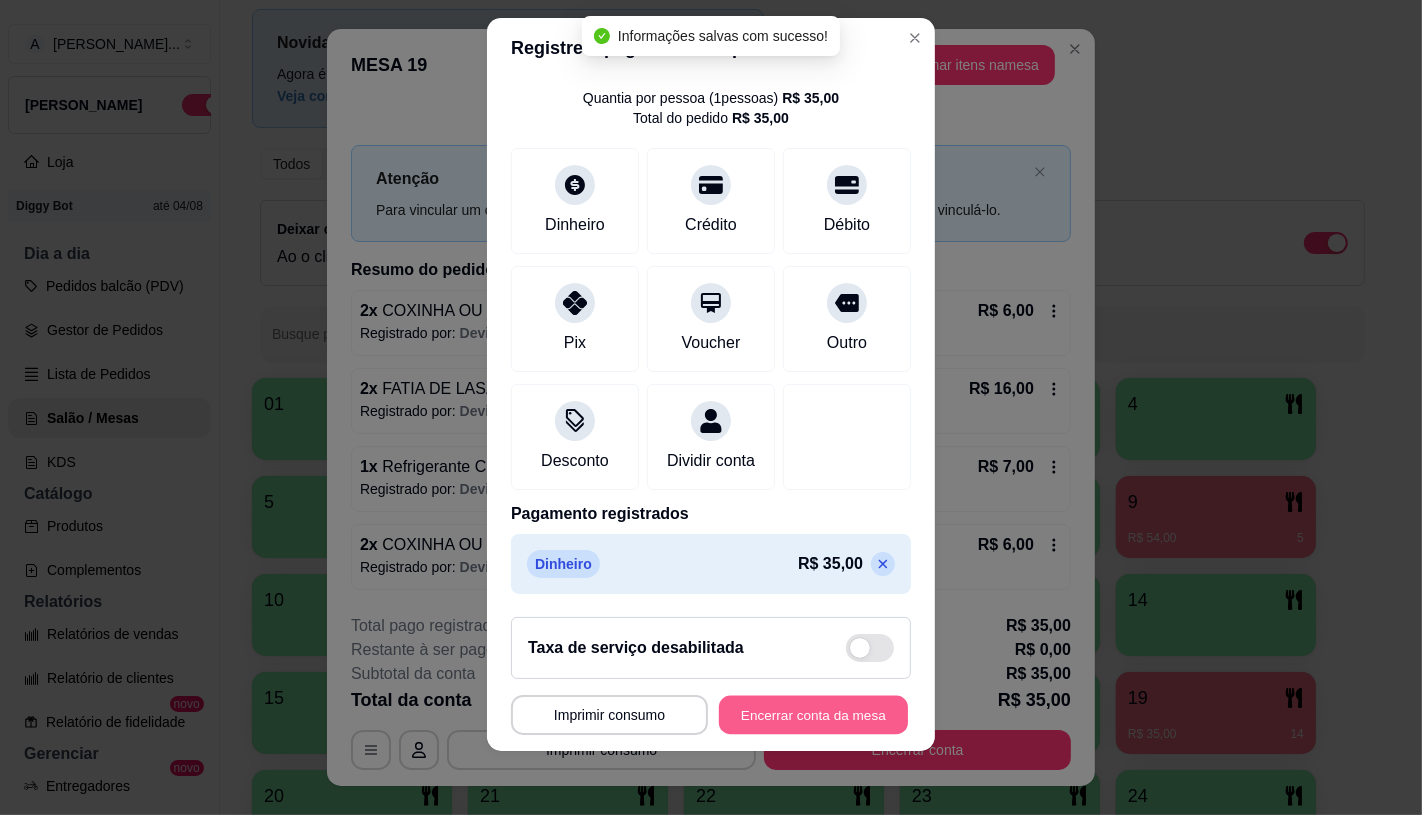 click on "Encerrar conta da mesa" at bounding box center [813, 715] 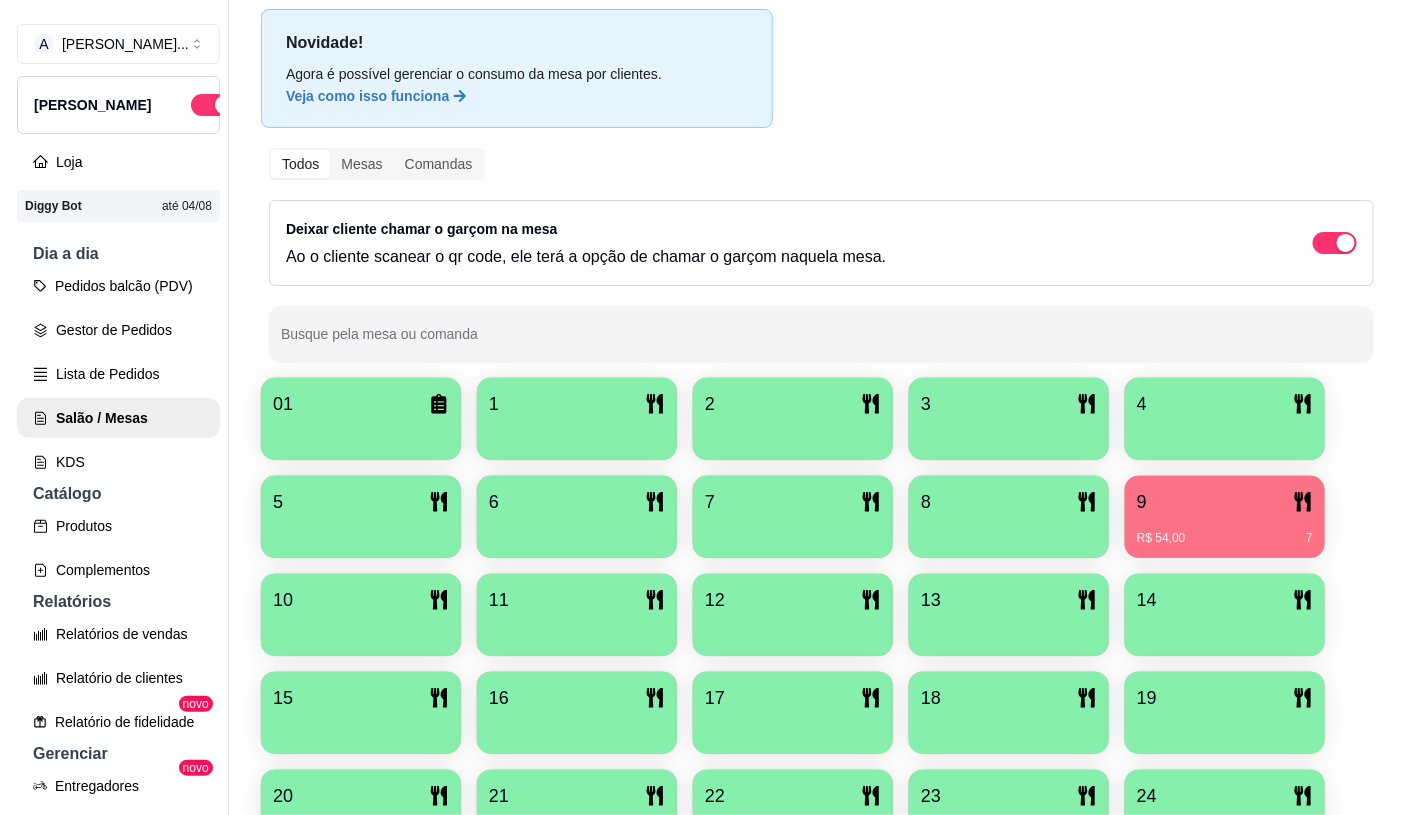 scroll, scrollTop: 428, scrollLeft: 0, axis: vertical 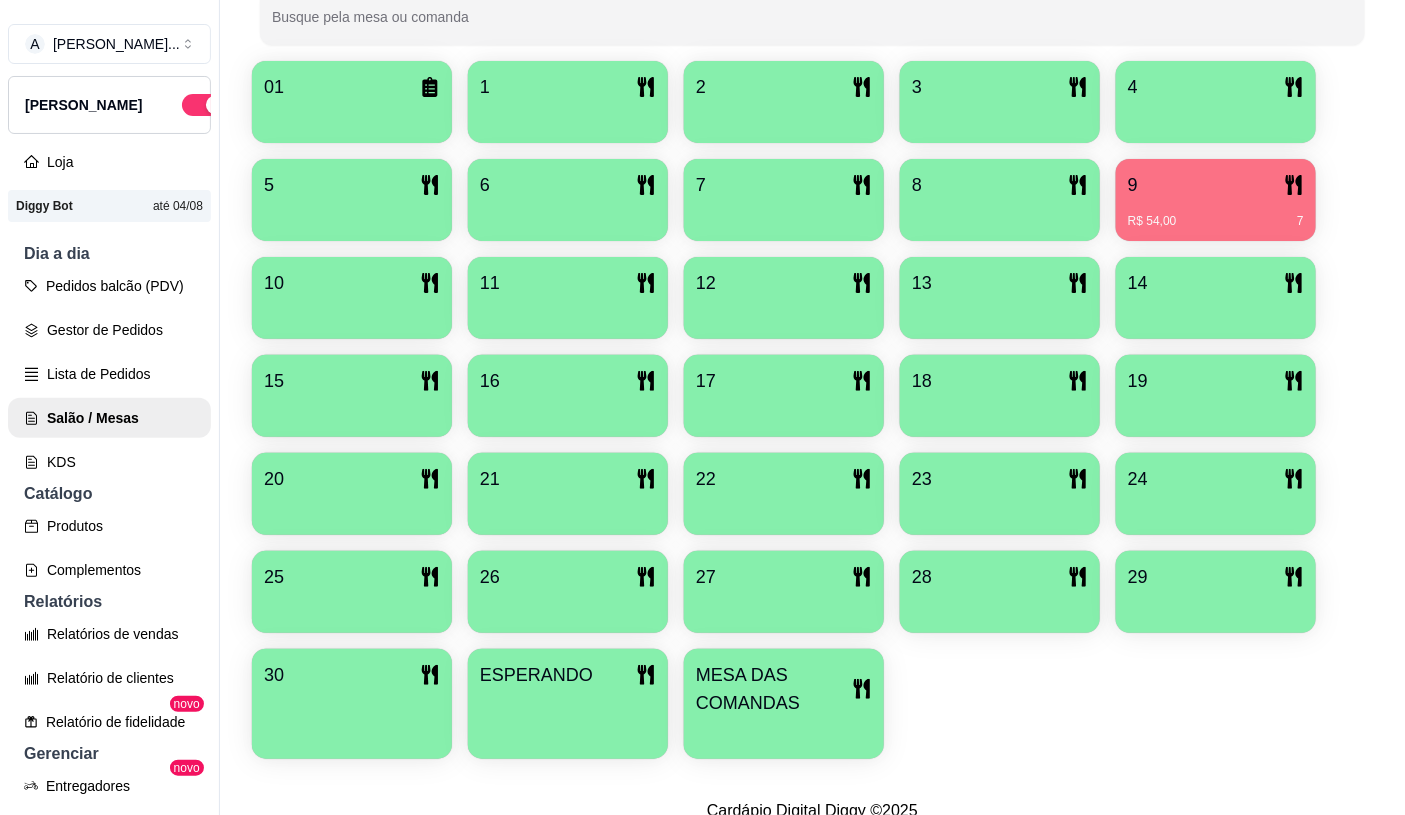 click on "MESA DAS COMANDAS" at bounding box center (774, 689) 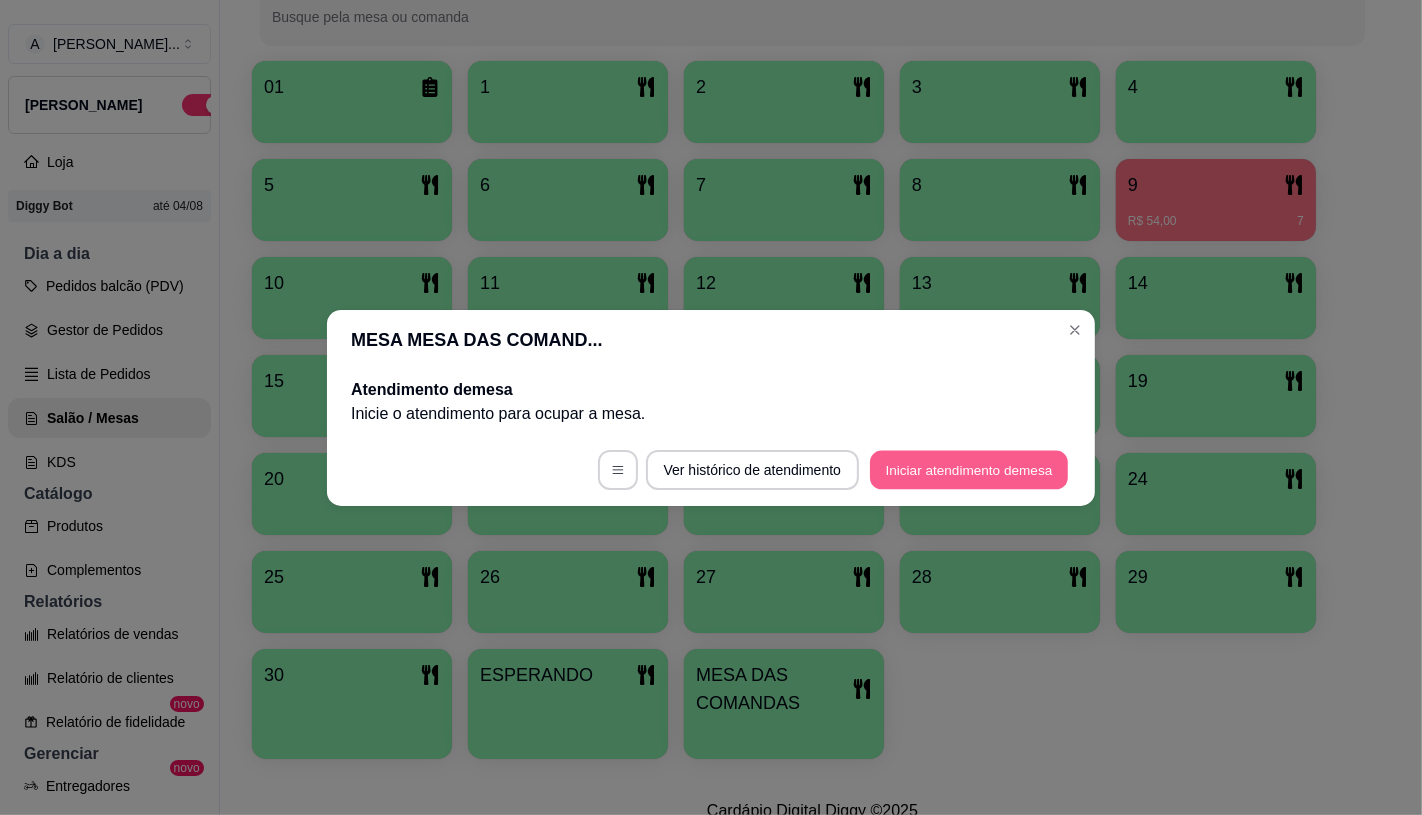 click on "Iniciar atendimento de  mesa" at bounding box center [969, 469] 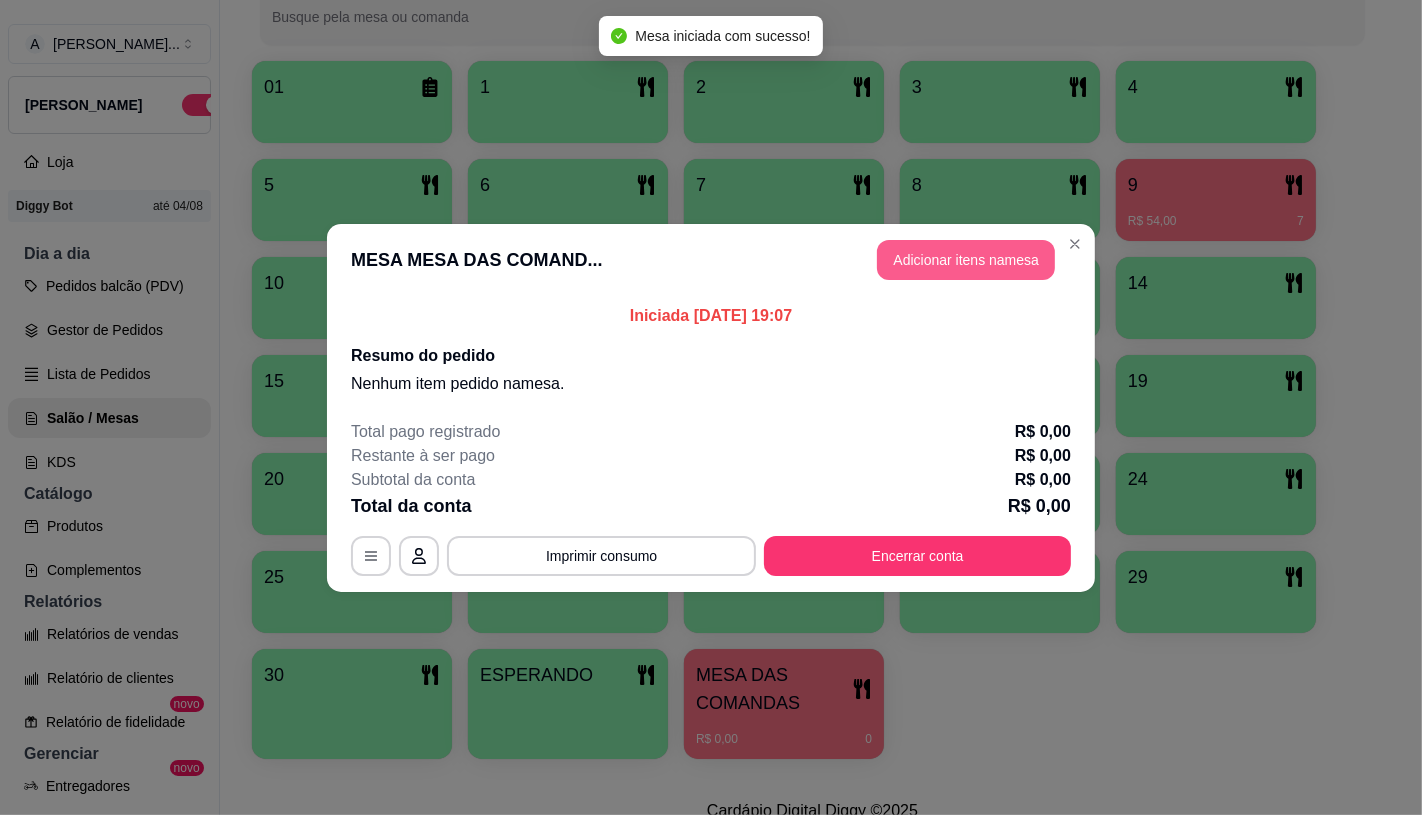 click on "Adicionar itens na  mesa" at bounding box center [966, 260] 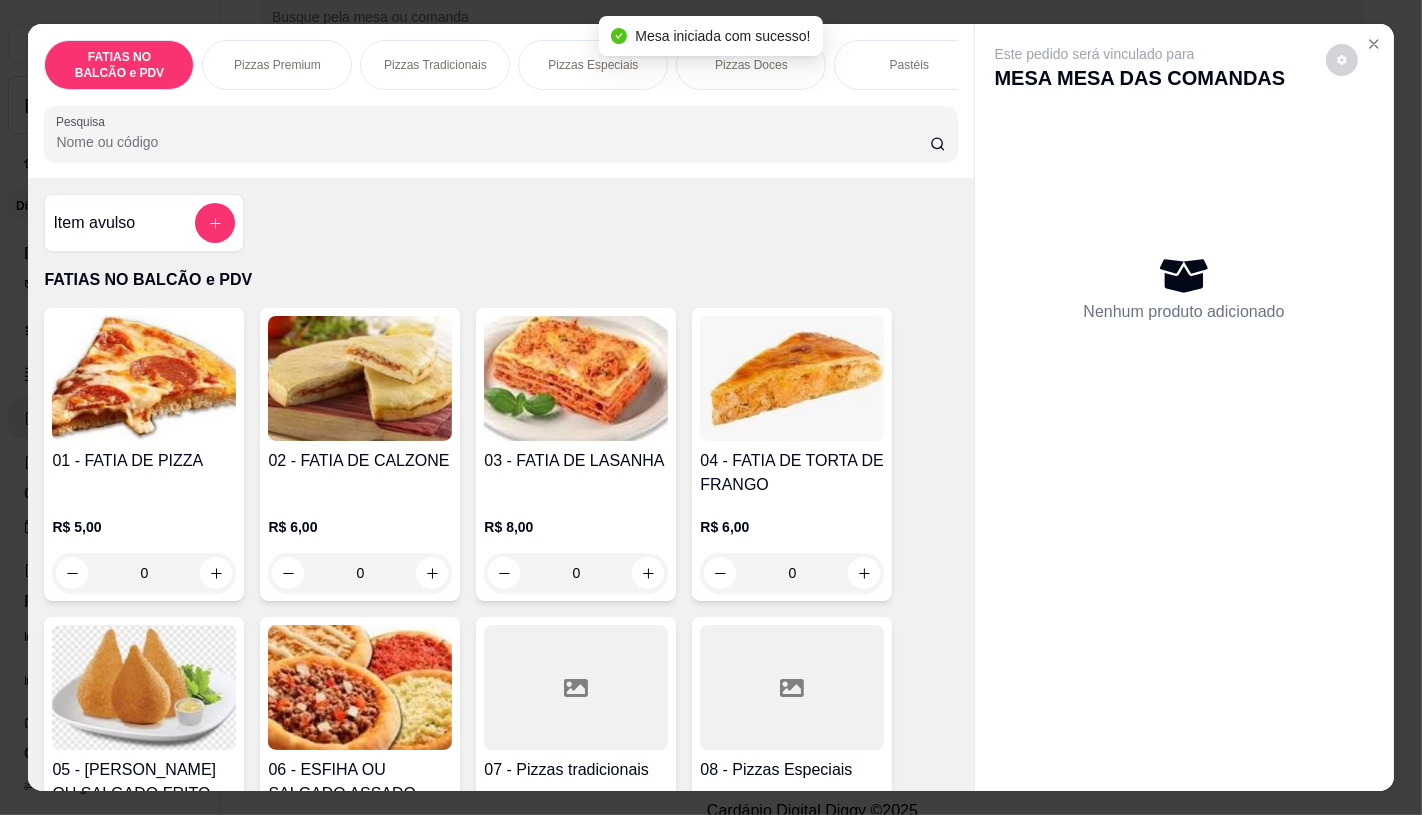 scroll, scrollTop: 333, scrollLeft: 0, axis: vertical 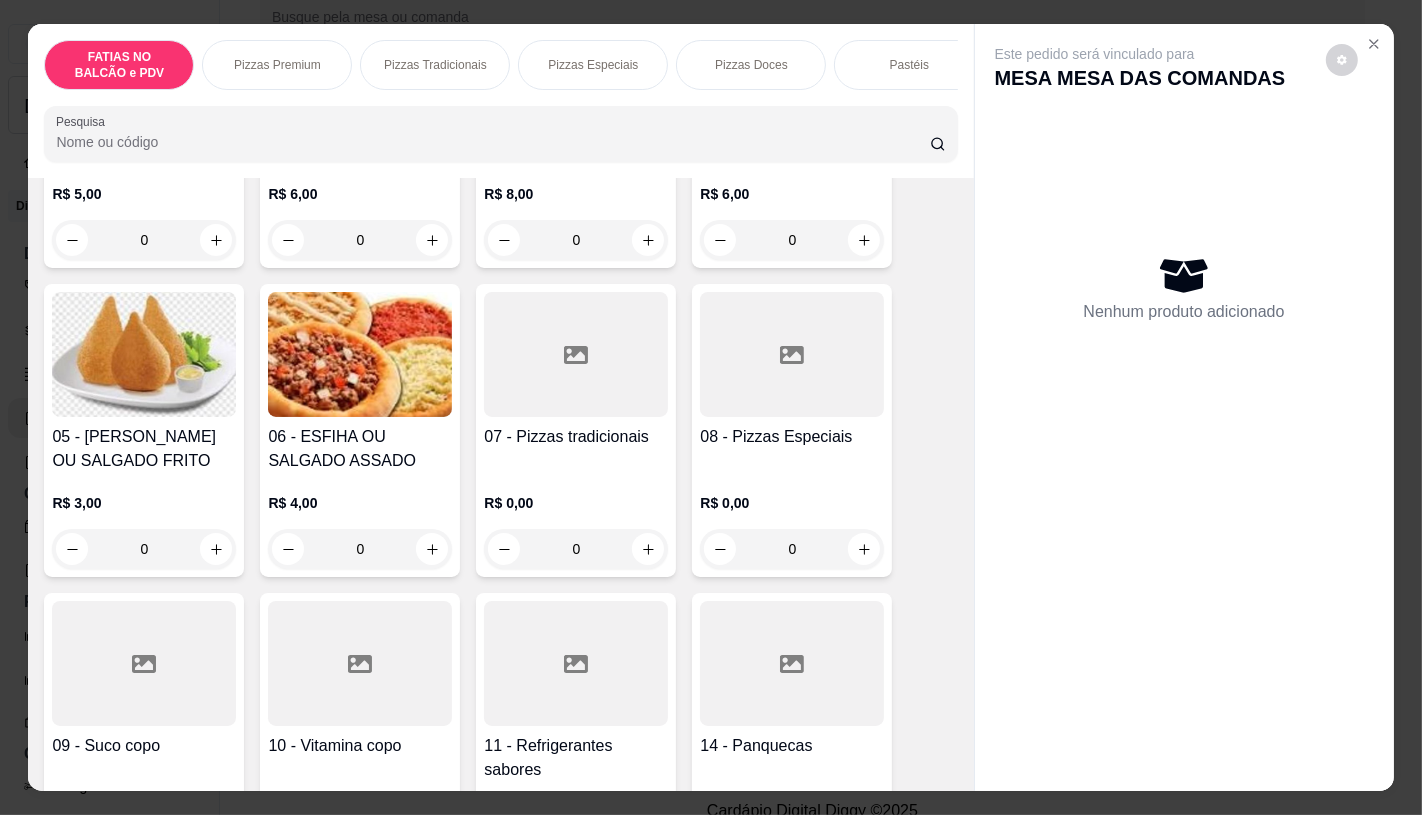 click on "08 - Pizzas Especiais" at bounding box center (792, 437) 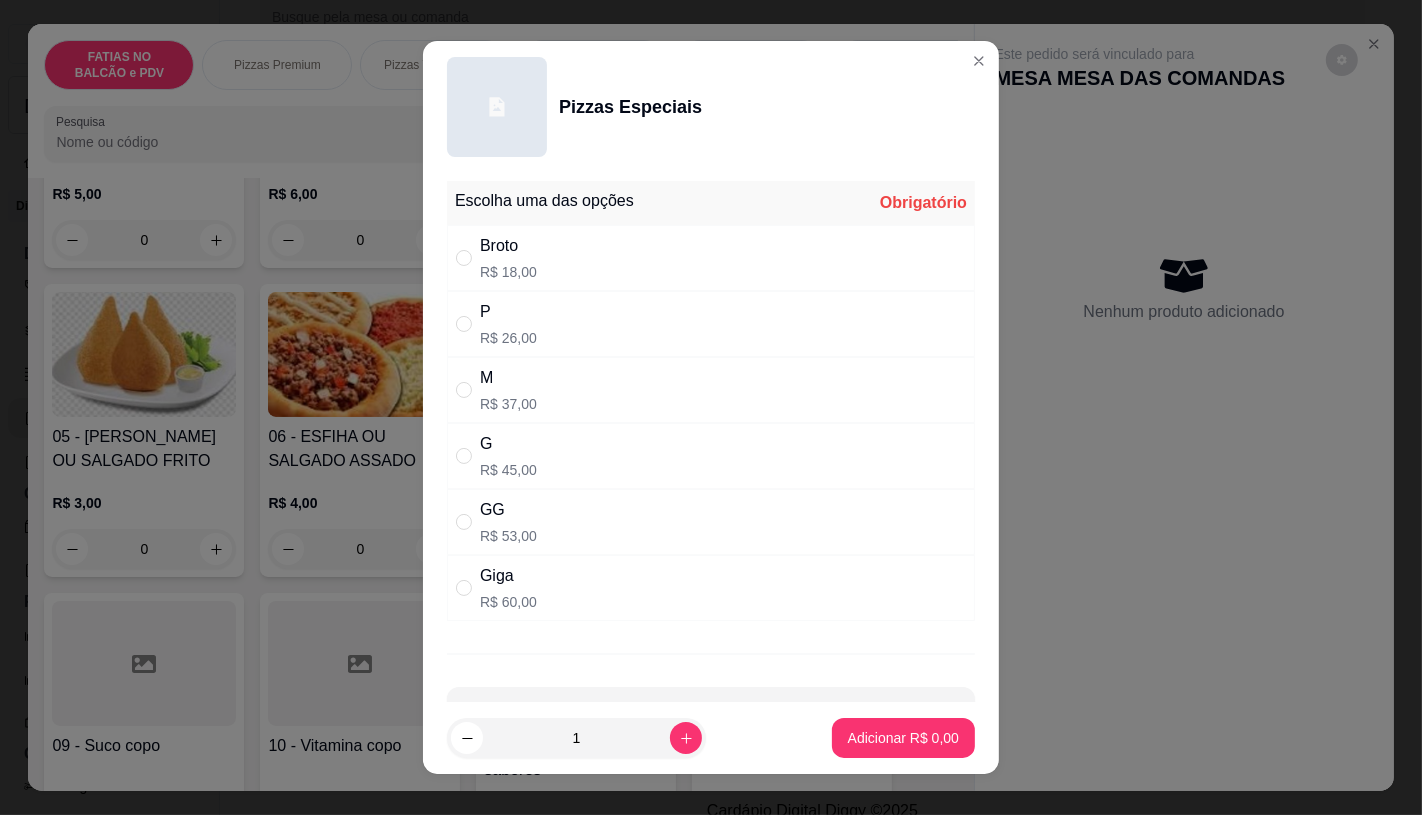 click on "R$ 60,00" at bounding box center (508, 602) 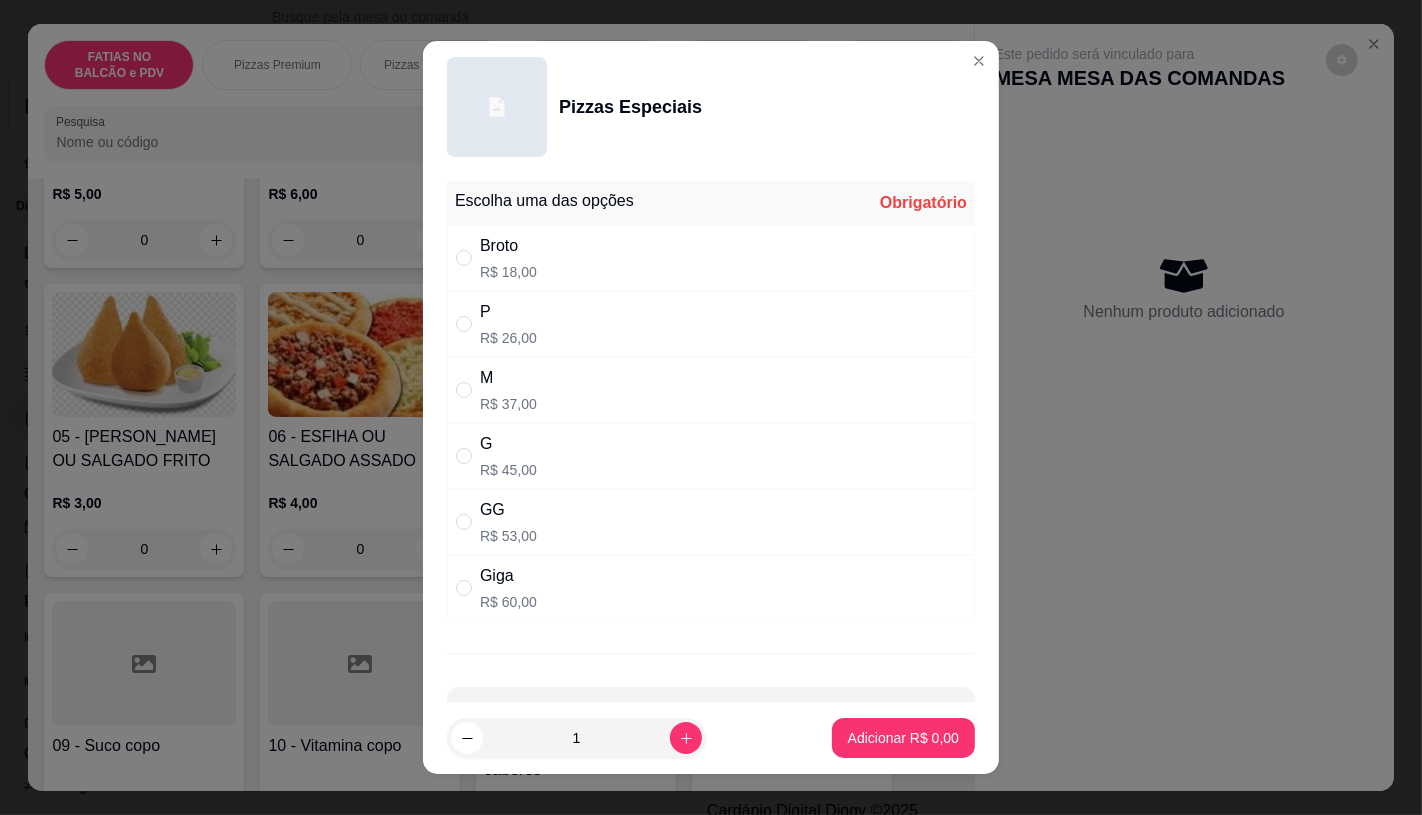 radio on "true" 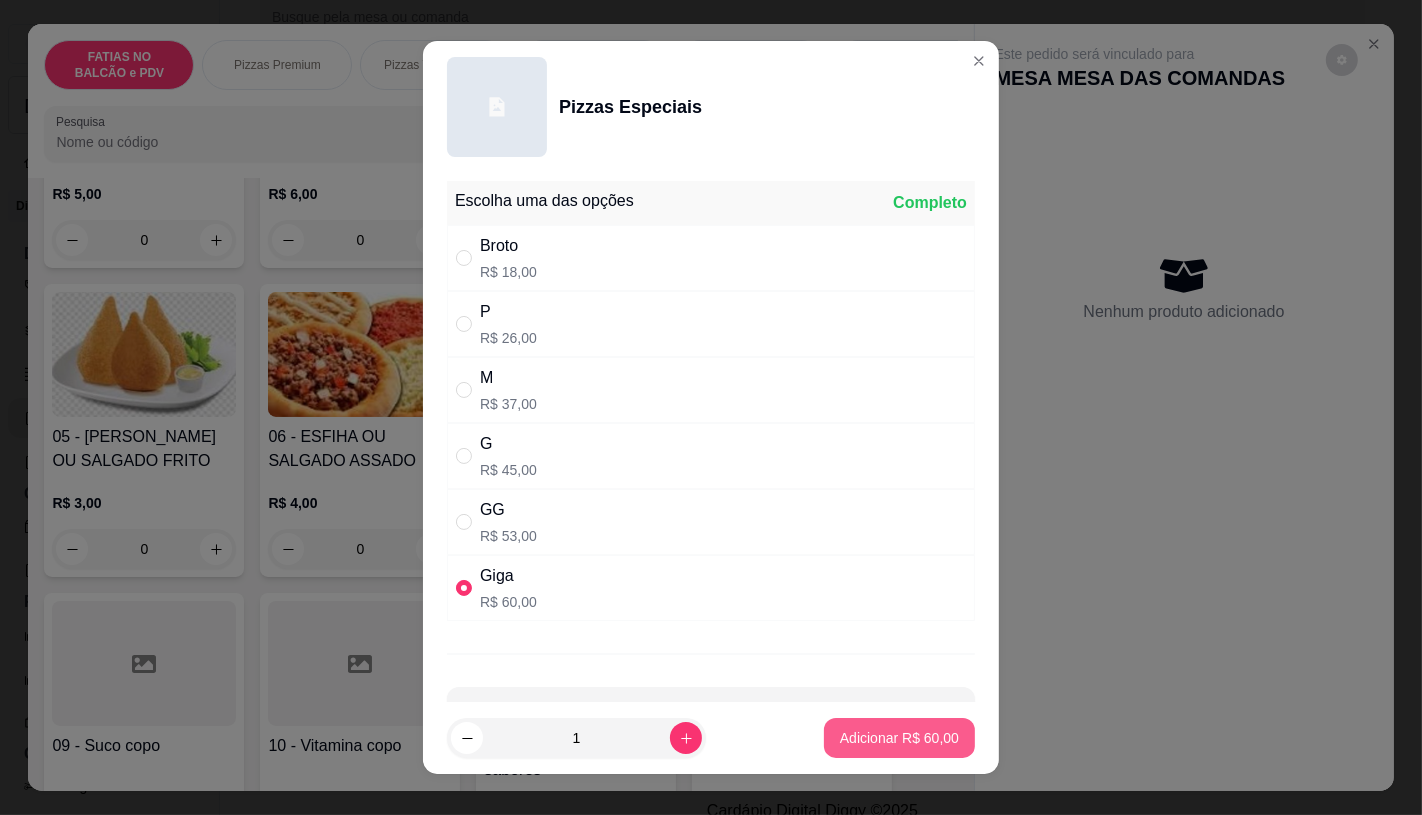 click on "Adicionar   R$ 60,00" at bounding box center [899, 738] 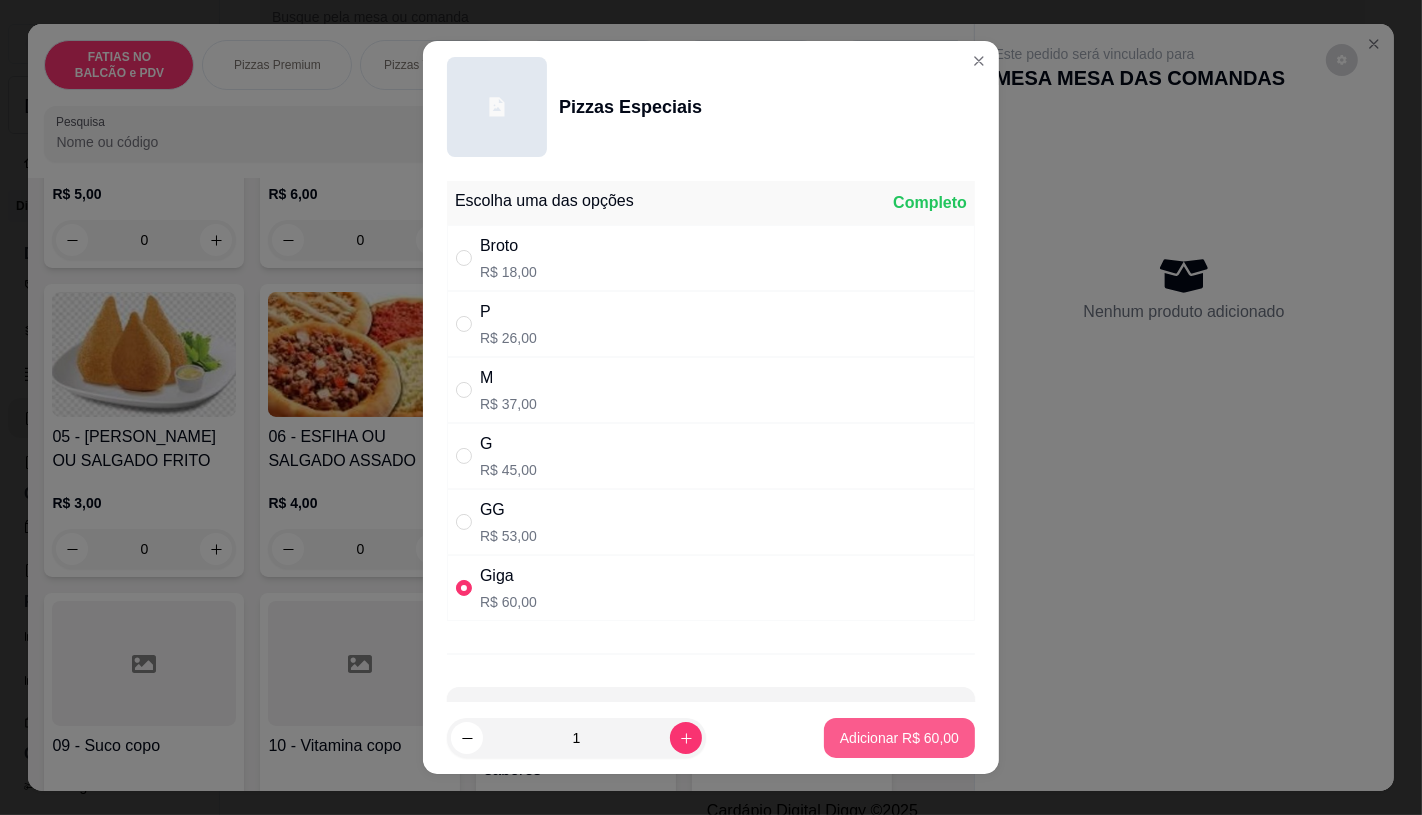 type on "1" 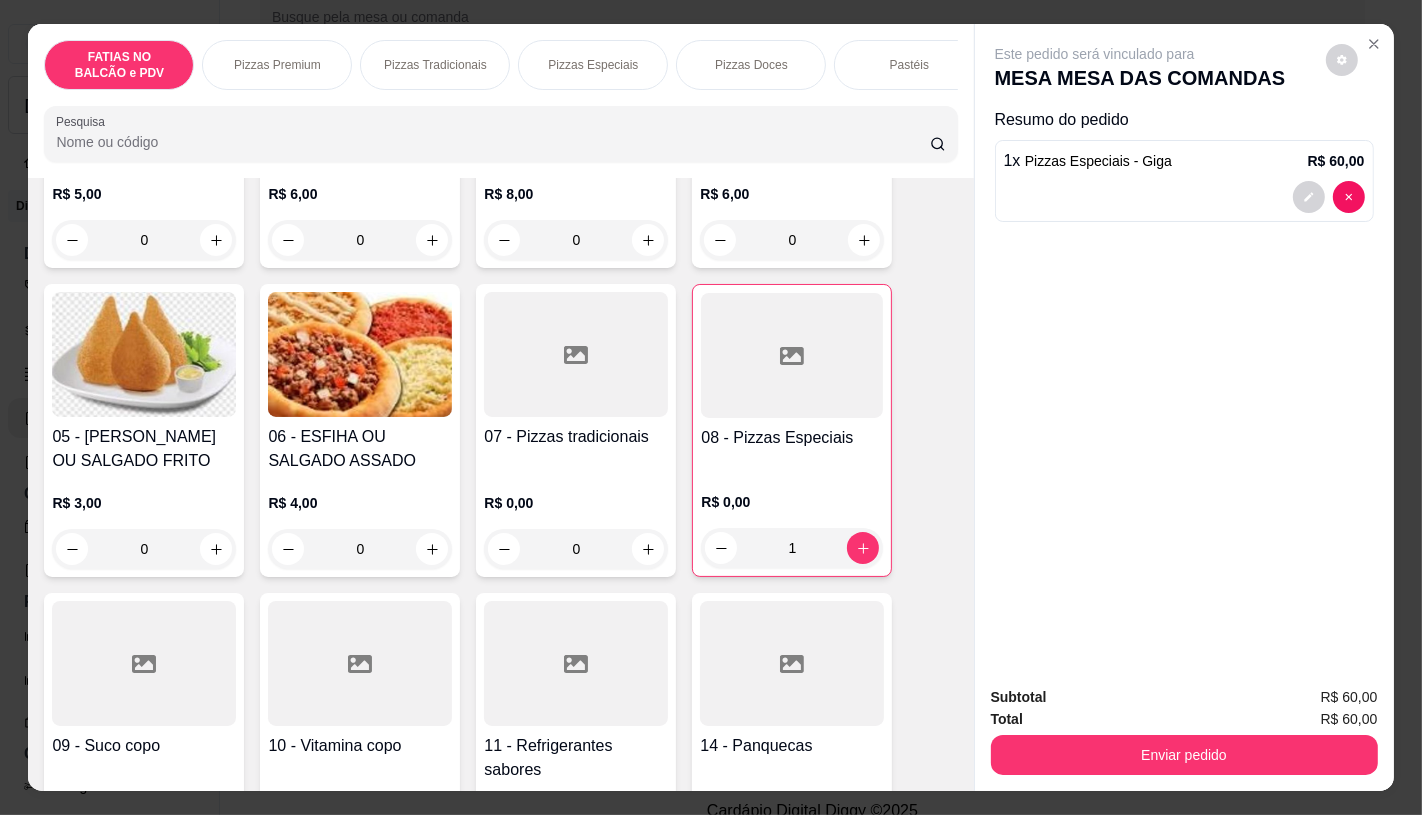 click at bounding box center [576, 663] 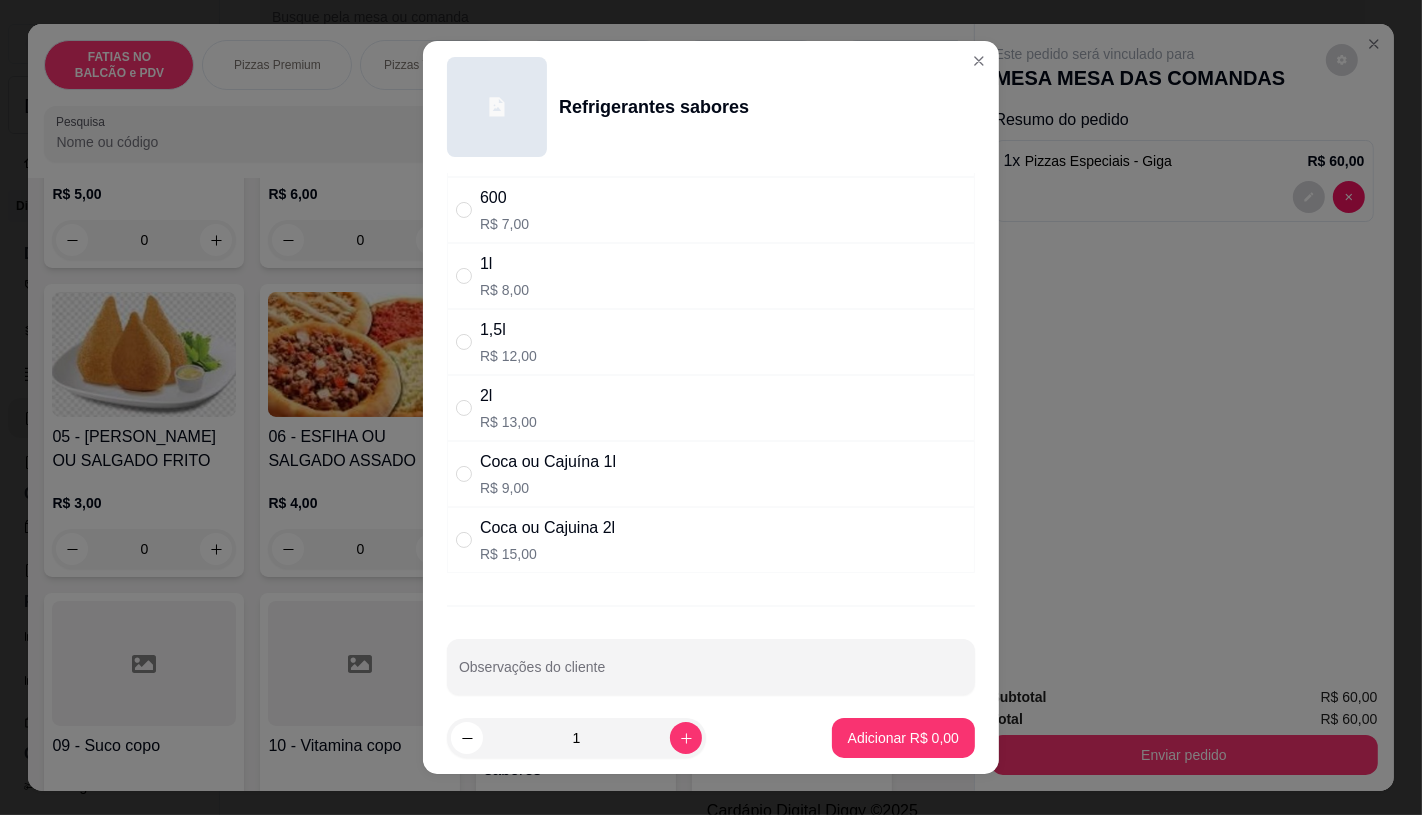 scroll, scrollTop: 201, scrollLeft: 0, axis: vertical 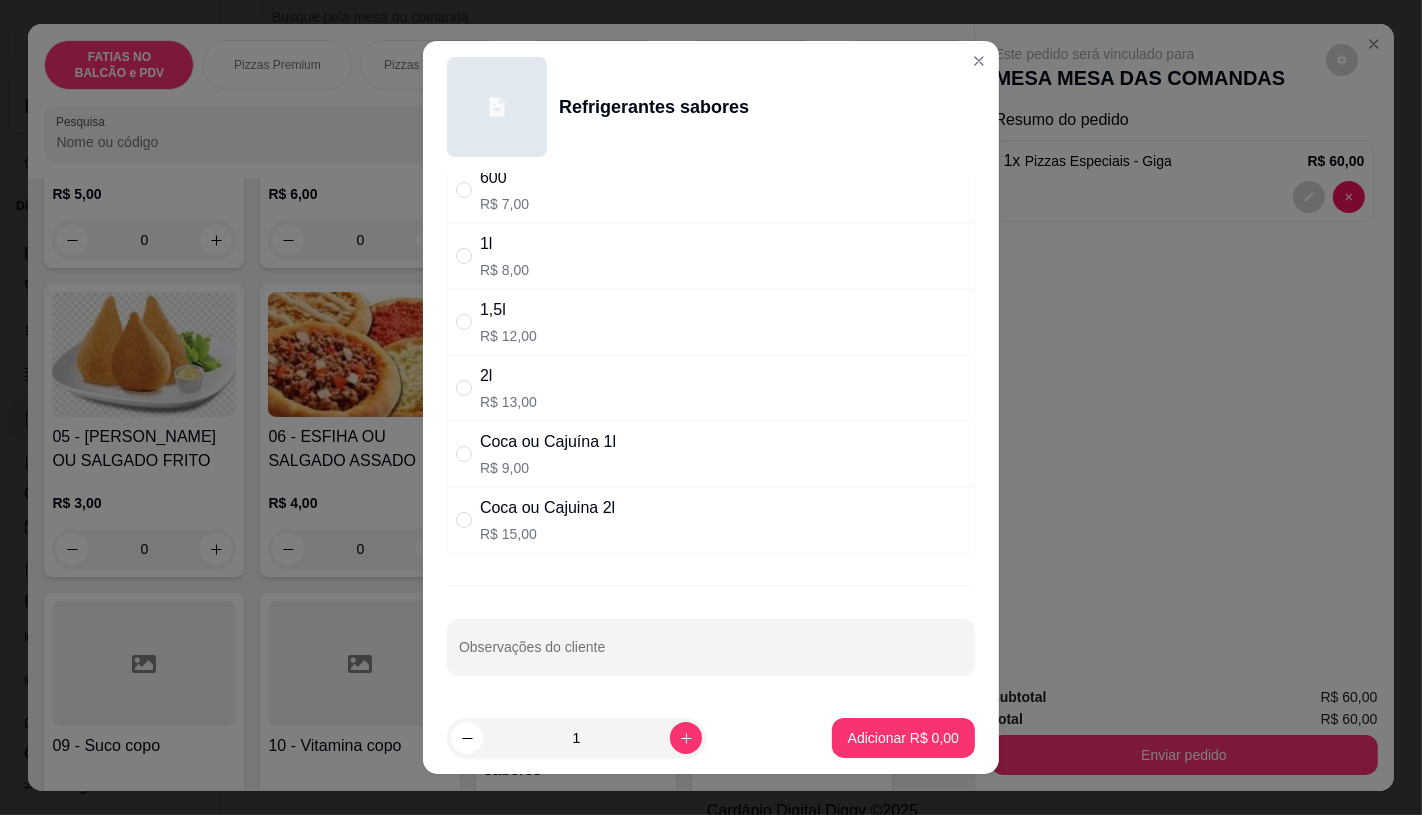 click on "R$ 15,00" at bounding box center [547, 534] 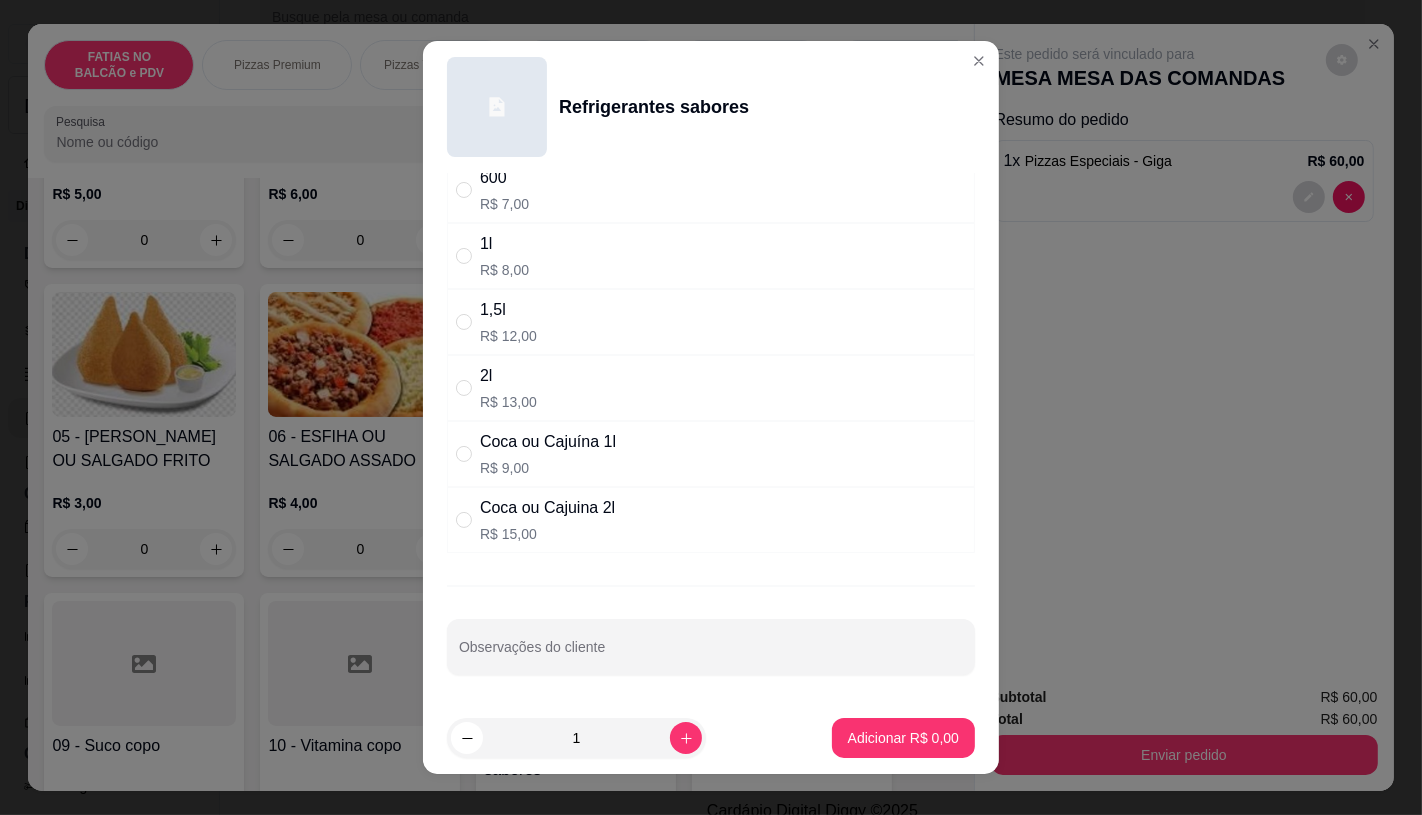 radio on "true" 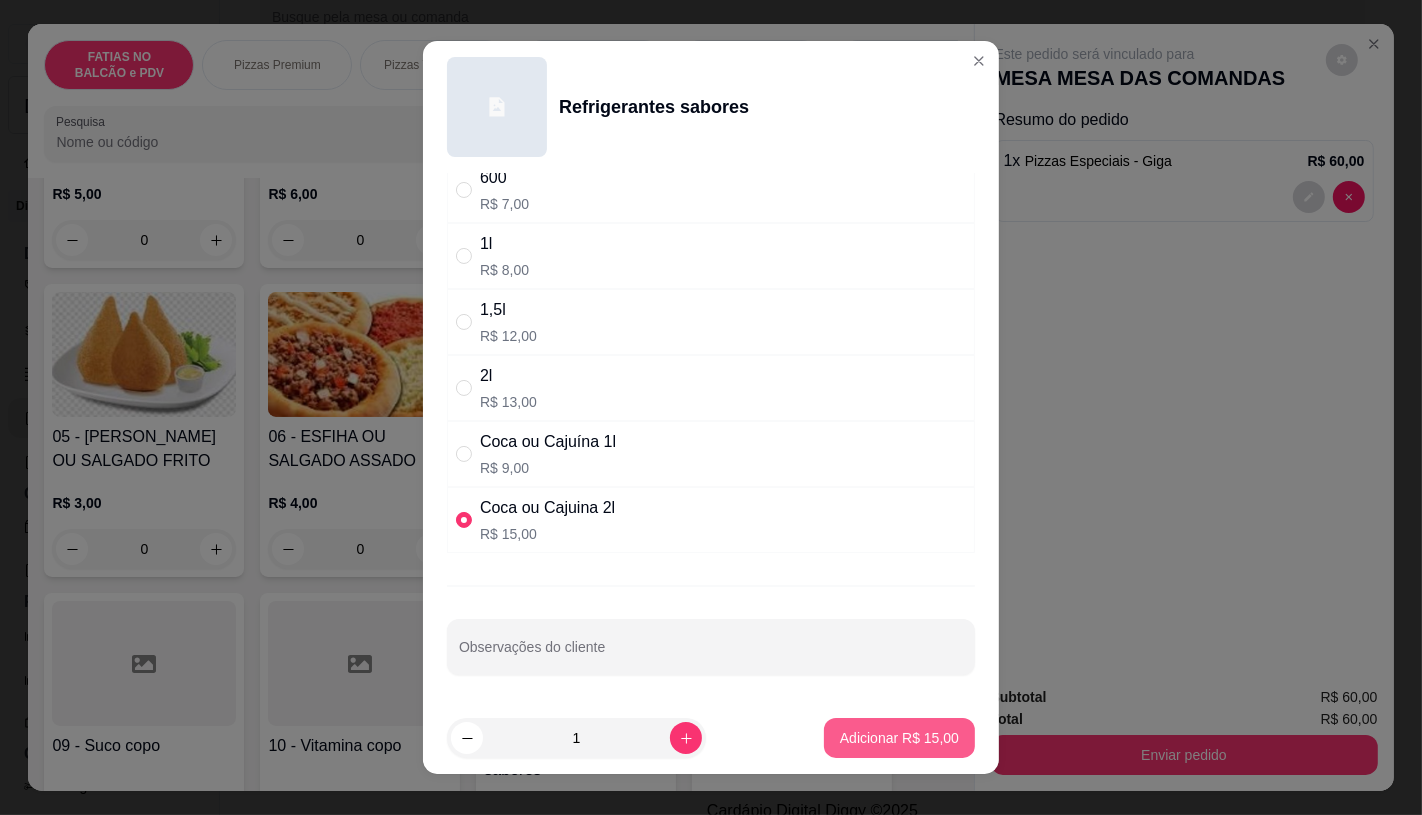click on "Adicionar   R$ 15,00" at bounding box center (899, 738) 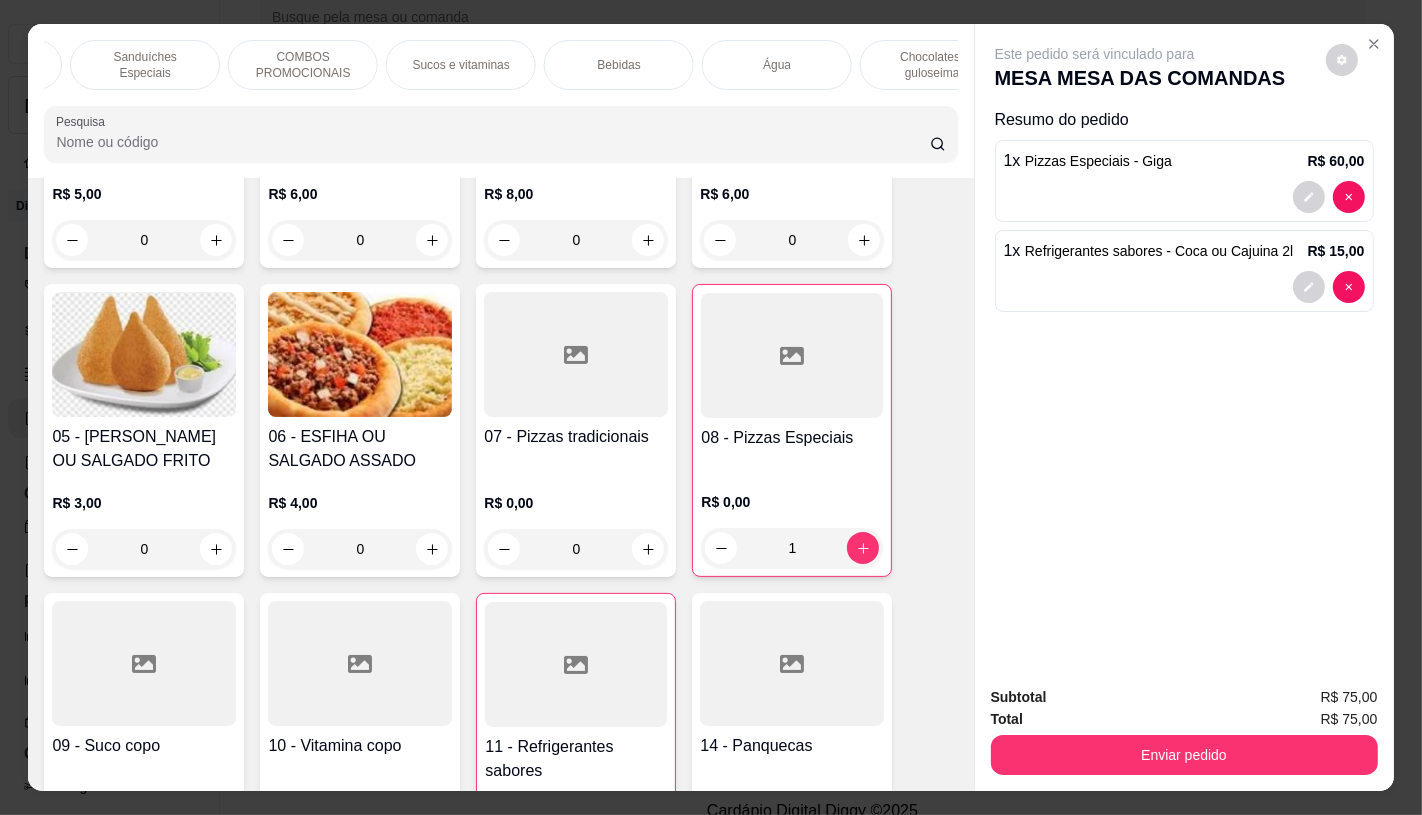 scroll, scrollTop: 0, scrollLeft: 2080, axis: horizontal 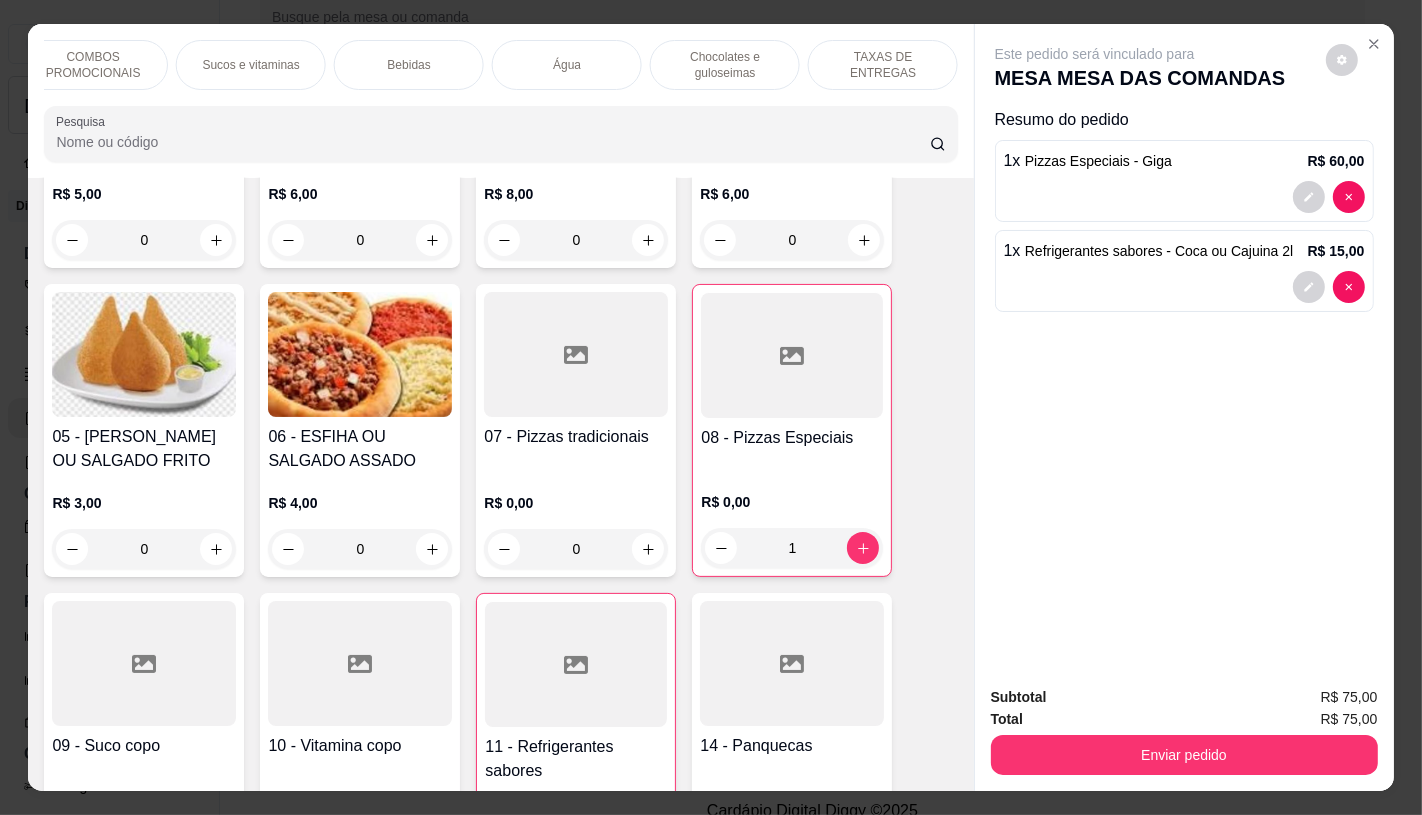 click on "TAXAS DE ENTREGAS" at bounding box center (883, 65) 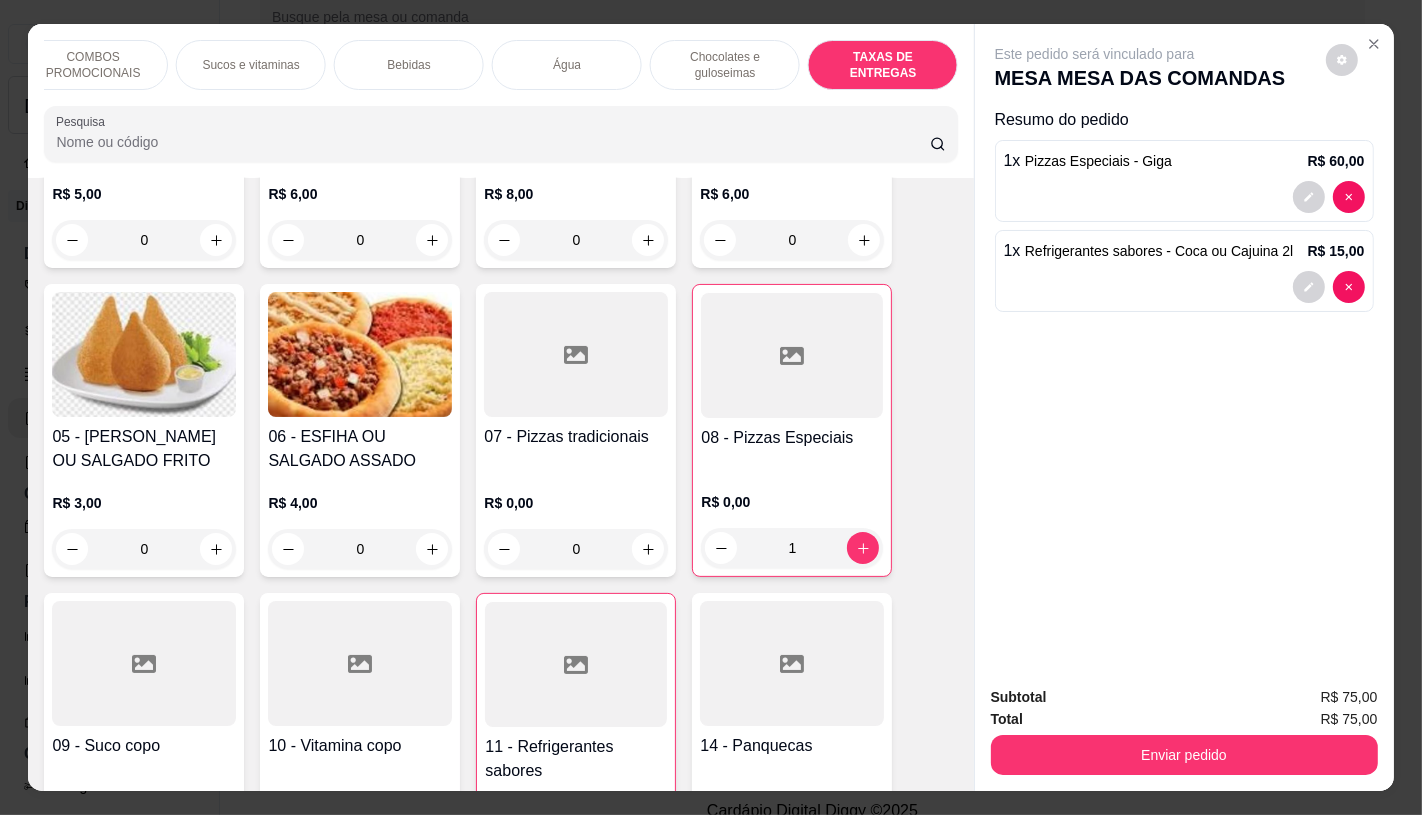 scroll, scrollTop: 13375, scrollLeft: 0, axis: vertical 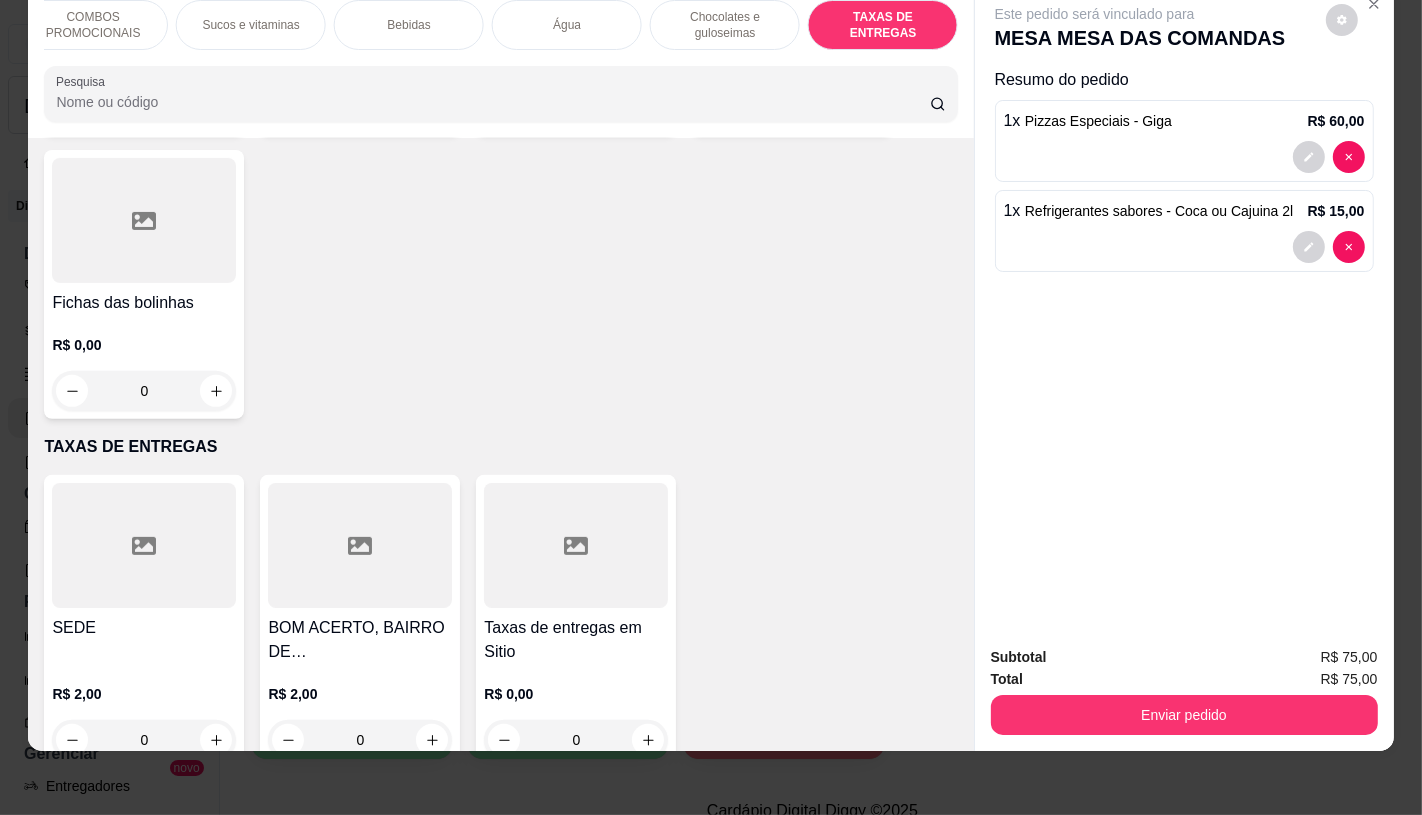 click on "Taxas de entregas em Sitio" at bounding box center (576, 640) 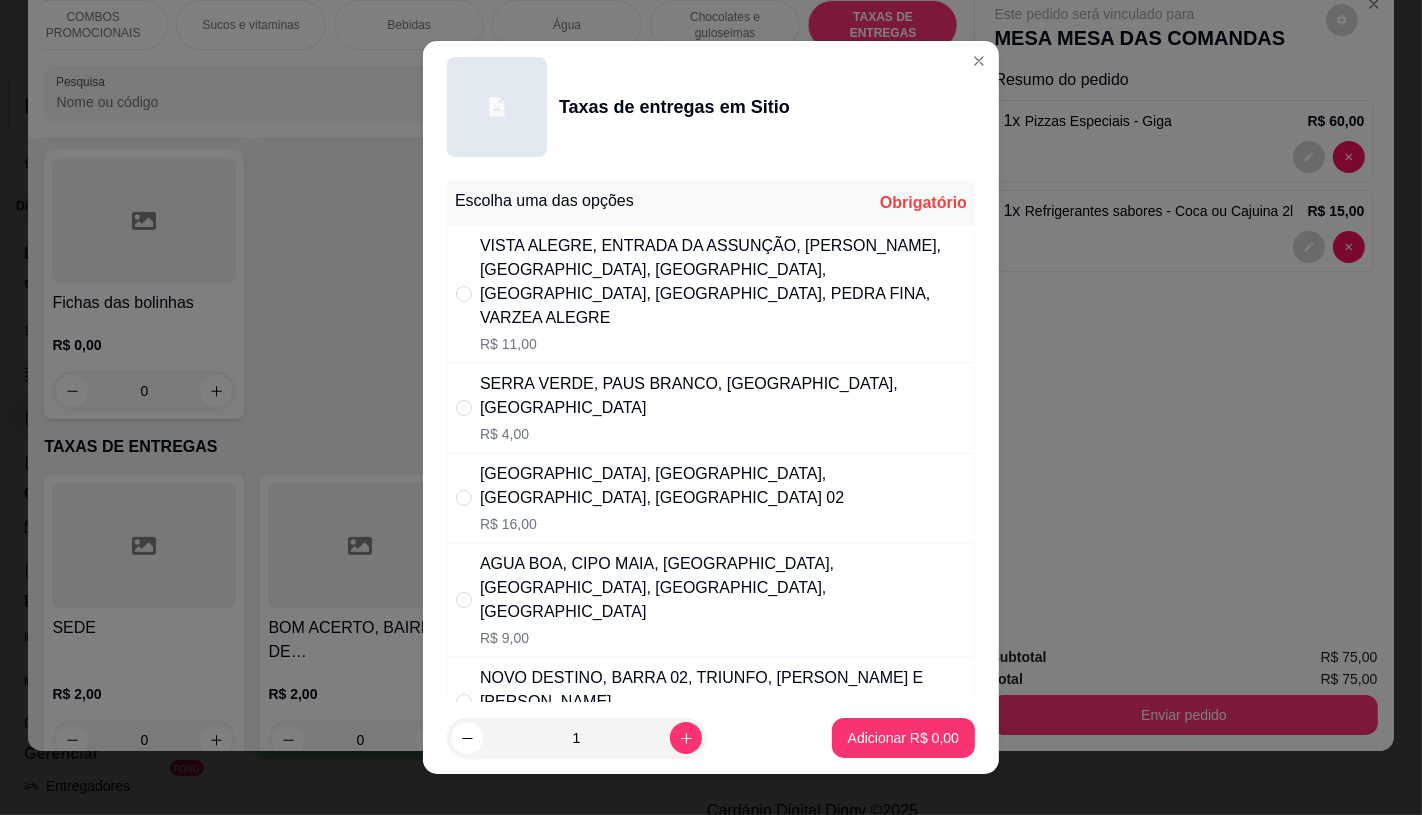 click on "VISTA ALEGRE, ENTRADA DA ASSUNÇÃO, [PERSON_NAME], [GEOGRAPHIC_DATA], [GEOGRAPHIC_DATA], [GEOGRAPHIC_DATA], [GEOGRAPHIC_DATA], PEDRA FINA, VARZEA ALEGRE" at bounding box center [723, 282] 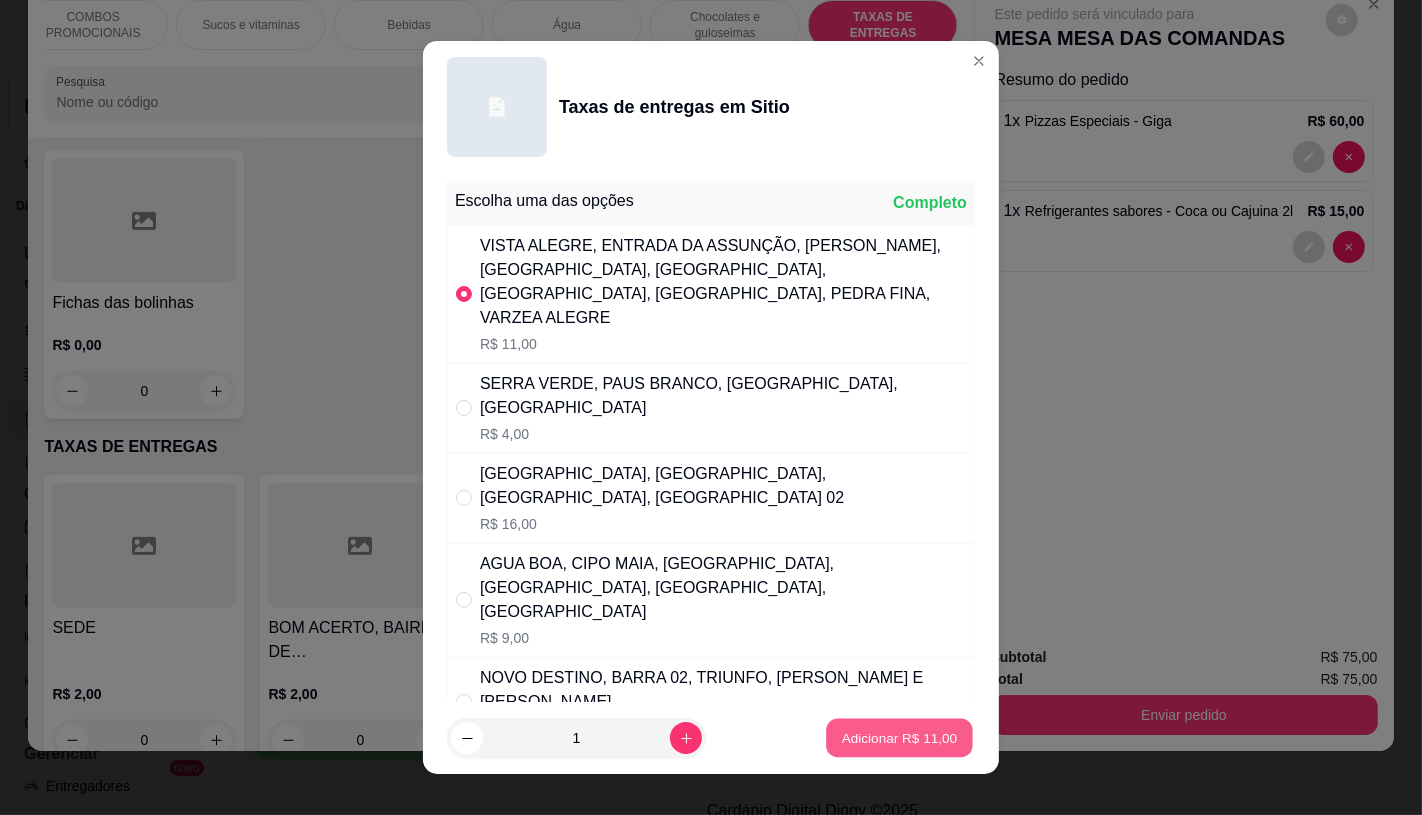 click on "Adicionar   R$ 11,00" at bounding box center [899, 738] 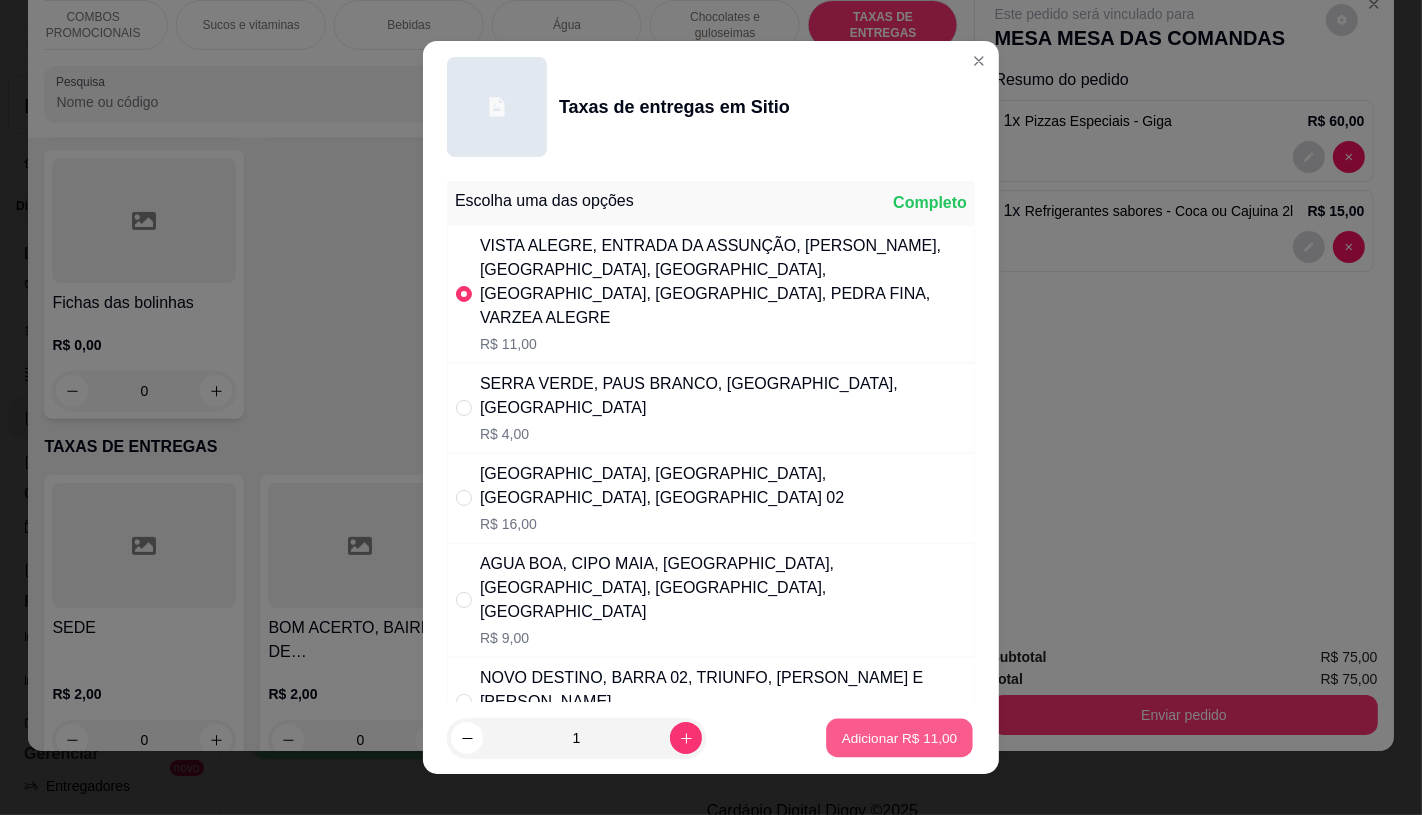 type on "1" 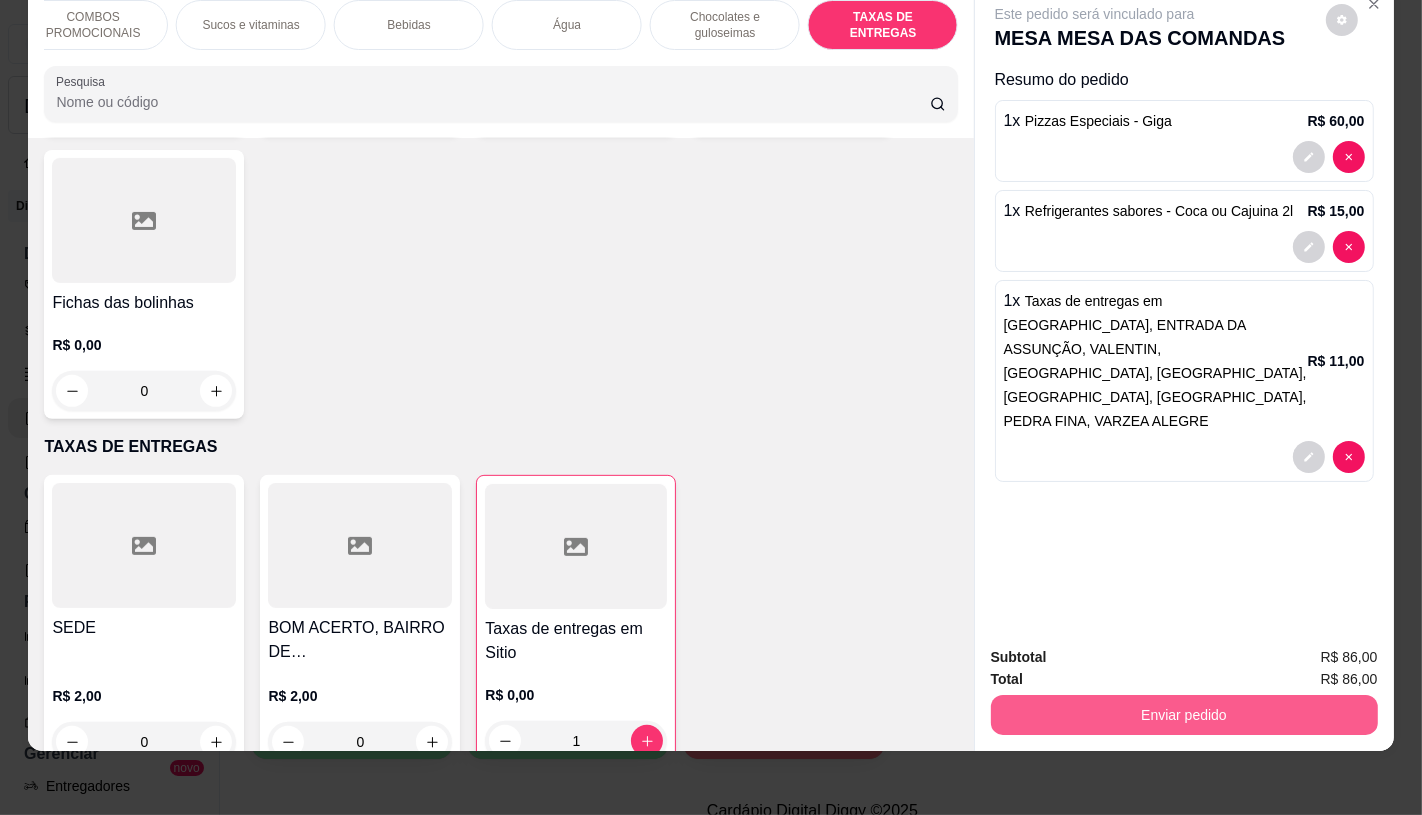 click on "Enviar pedido" at bounding box center [1184, 715] 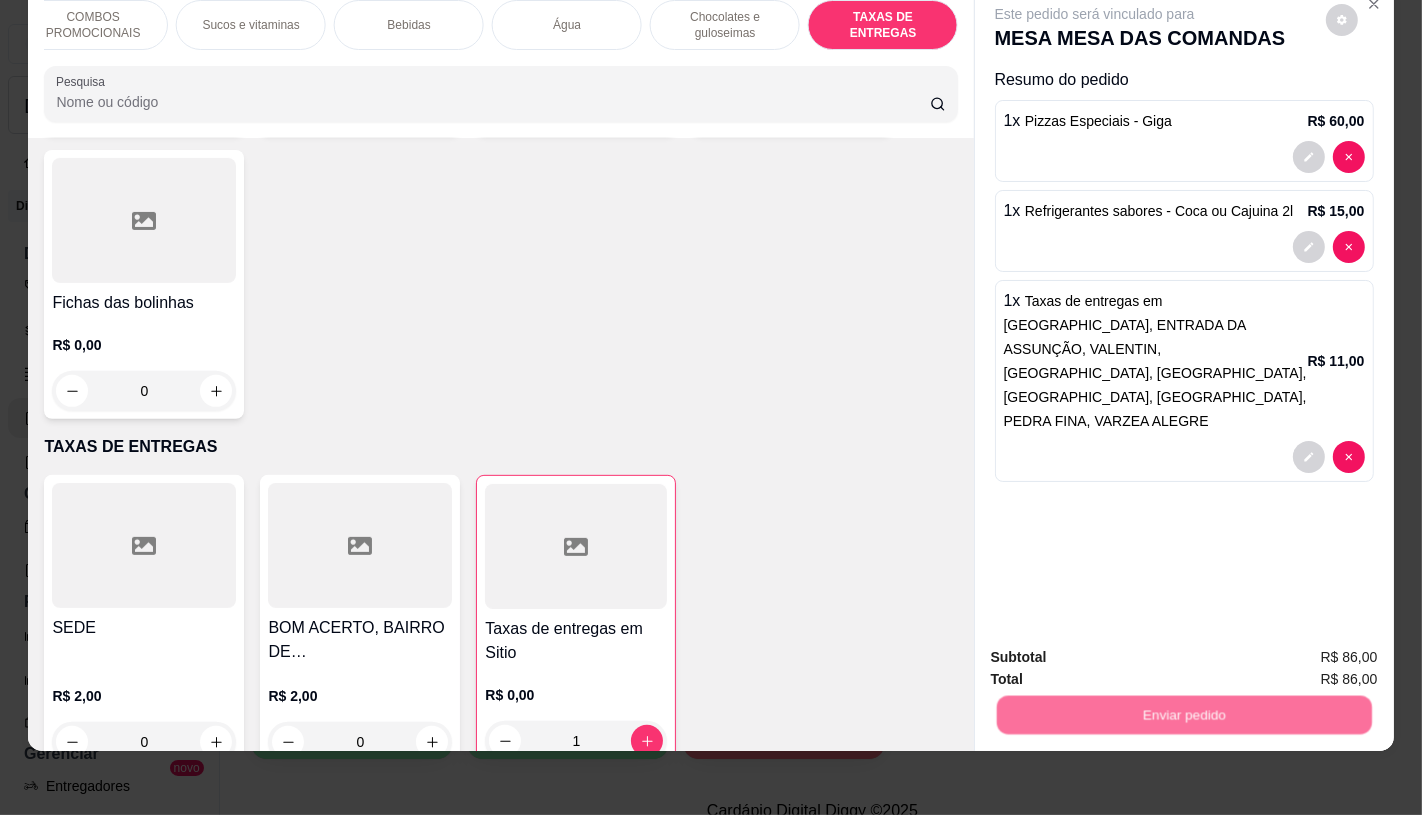 click on "Não registrar e enviar pedido" at bounding box center [1117, 650] 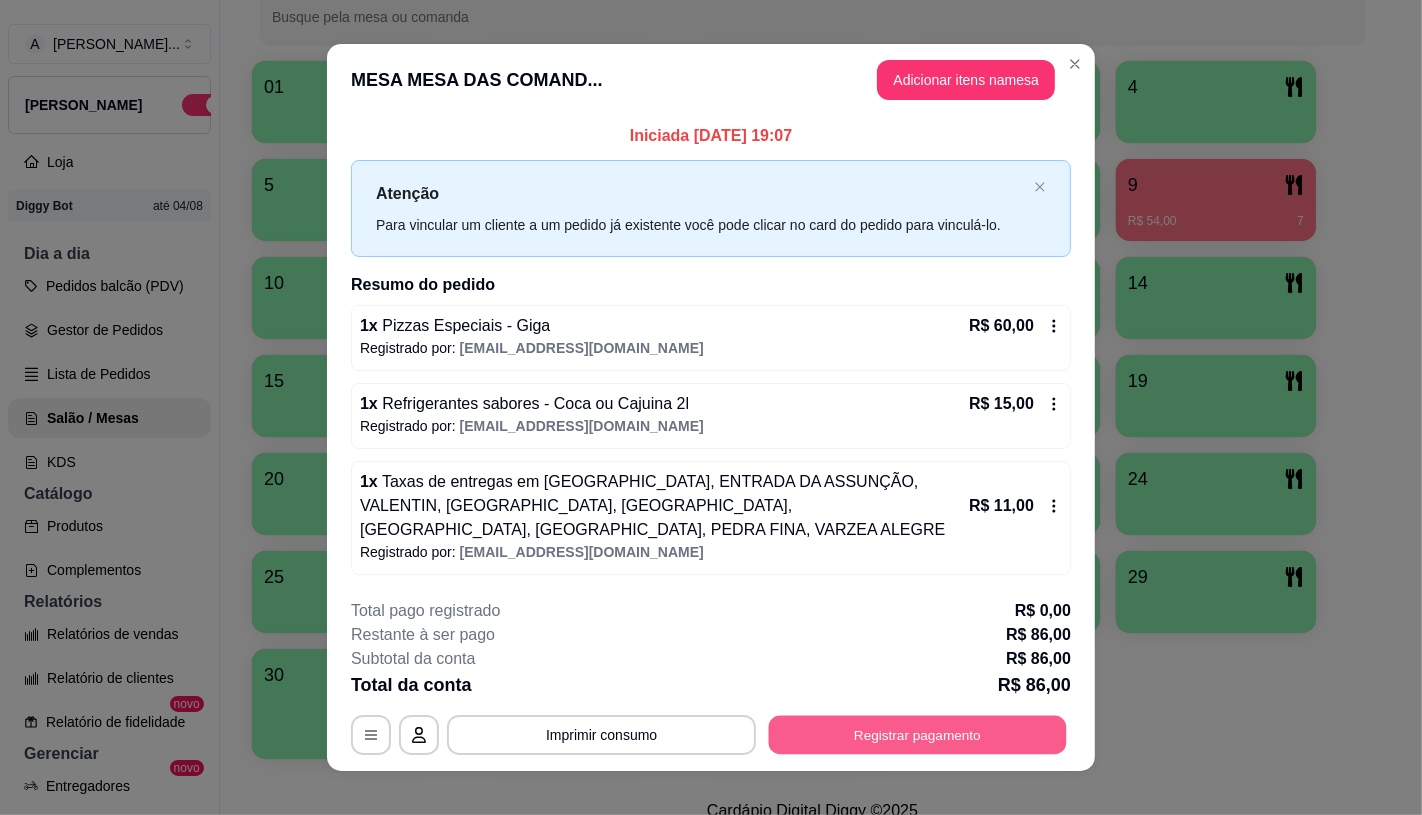 click on "Registrar pagamento" at bounding box center (918, 735) 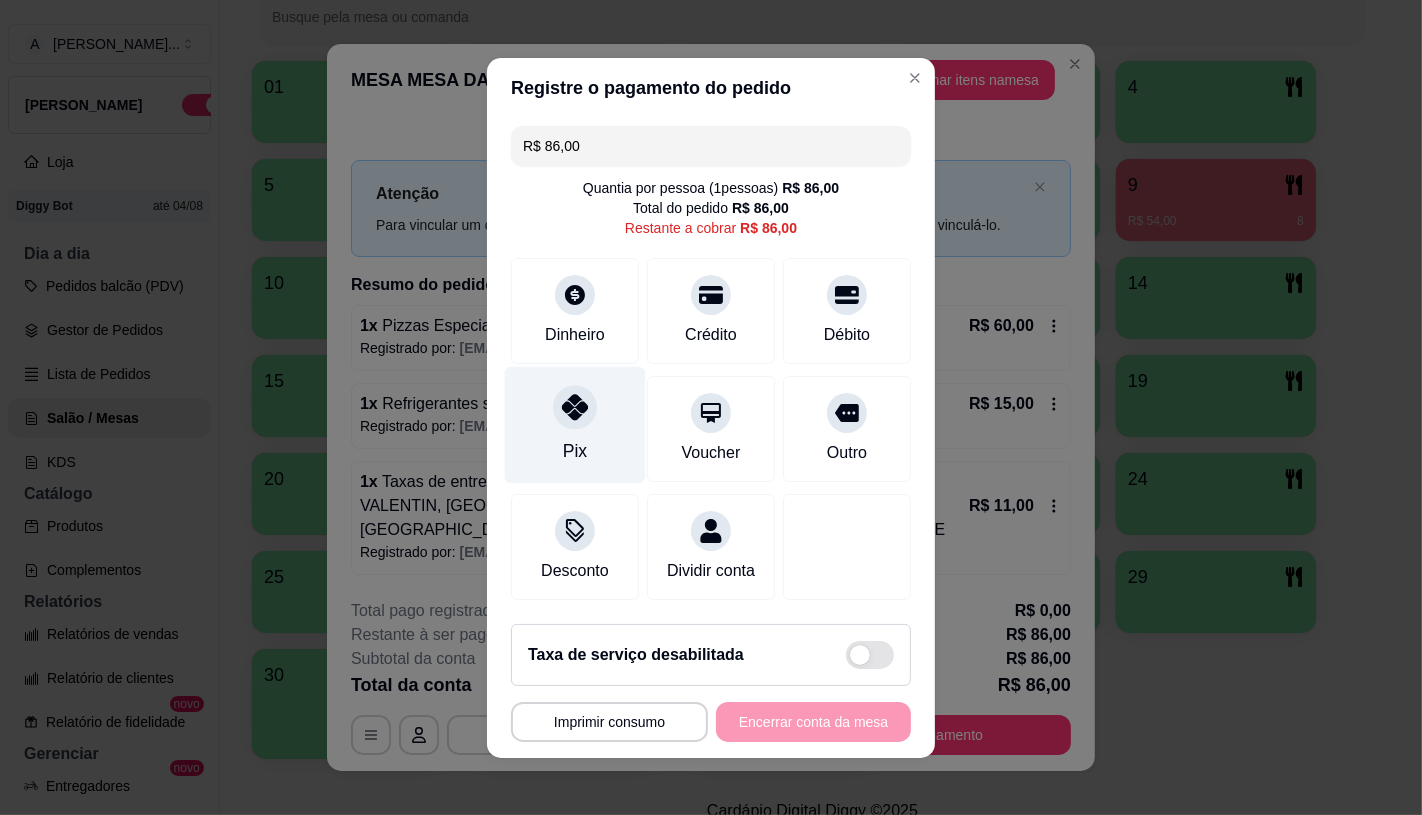 click on "Pix" at bounding box center (575, 451) 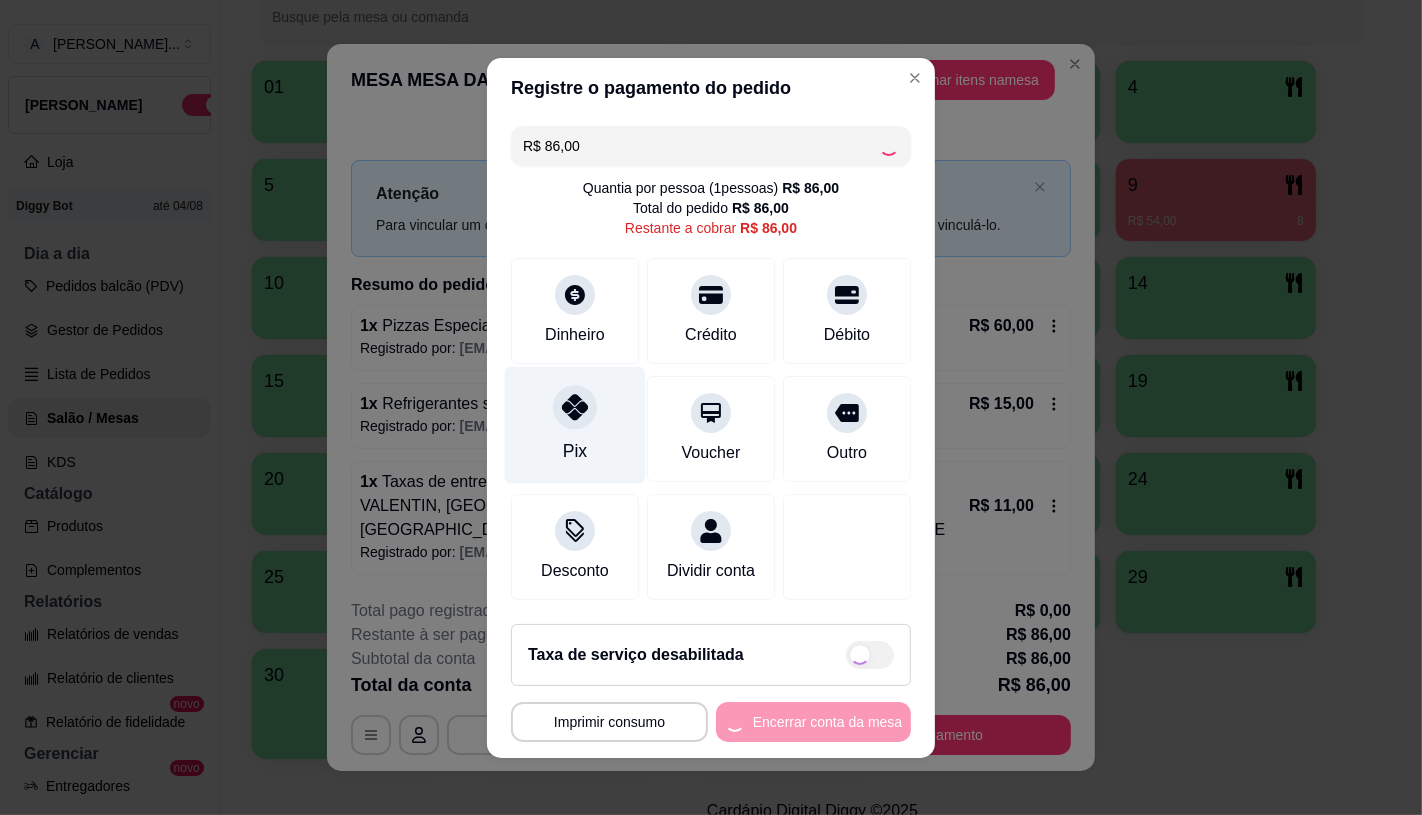 type on "R$ 0,00" 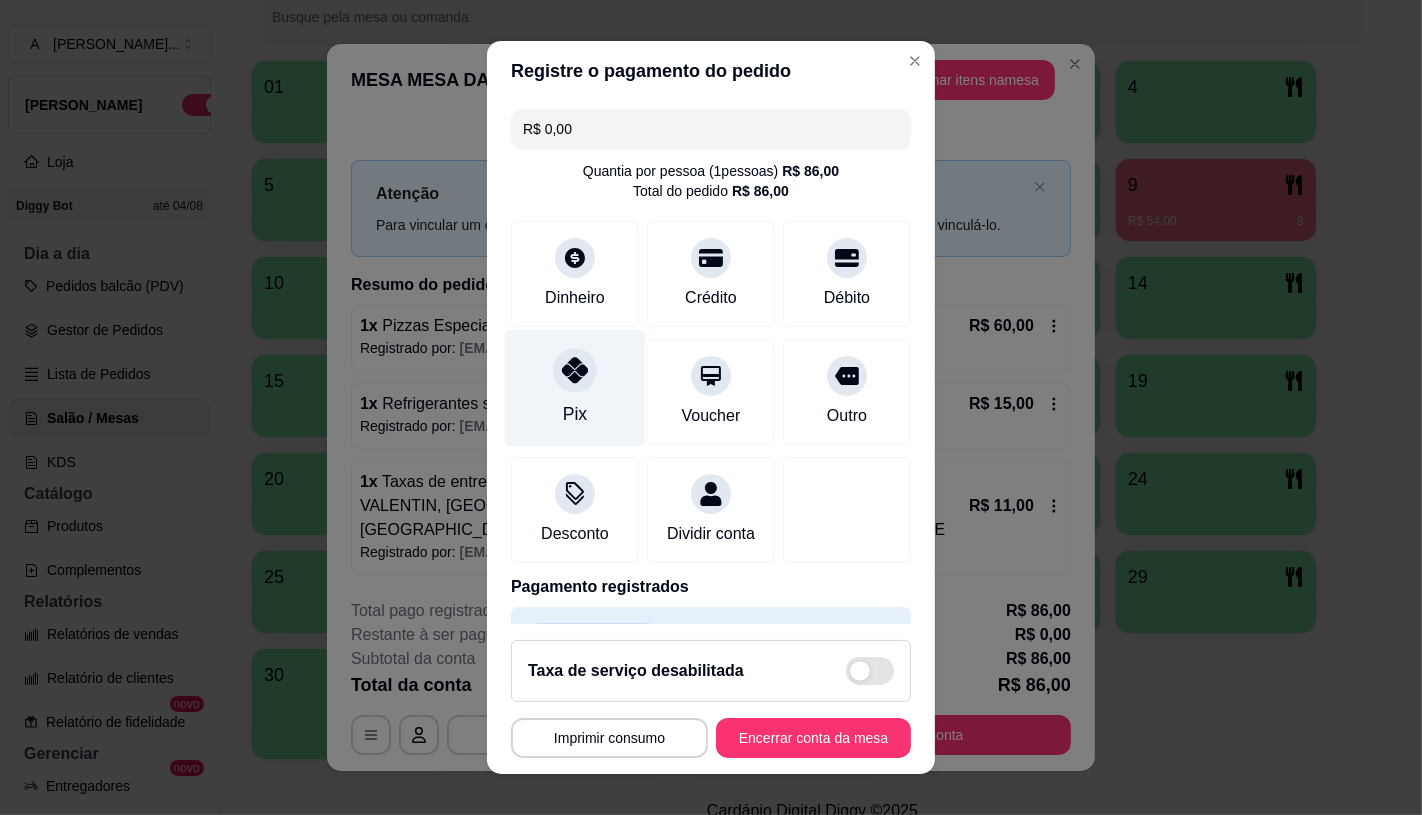 scroll, scrollTop: 74, scrollLeft: 0, axis: vertical 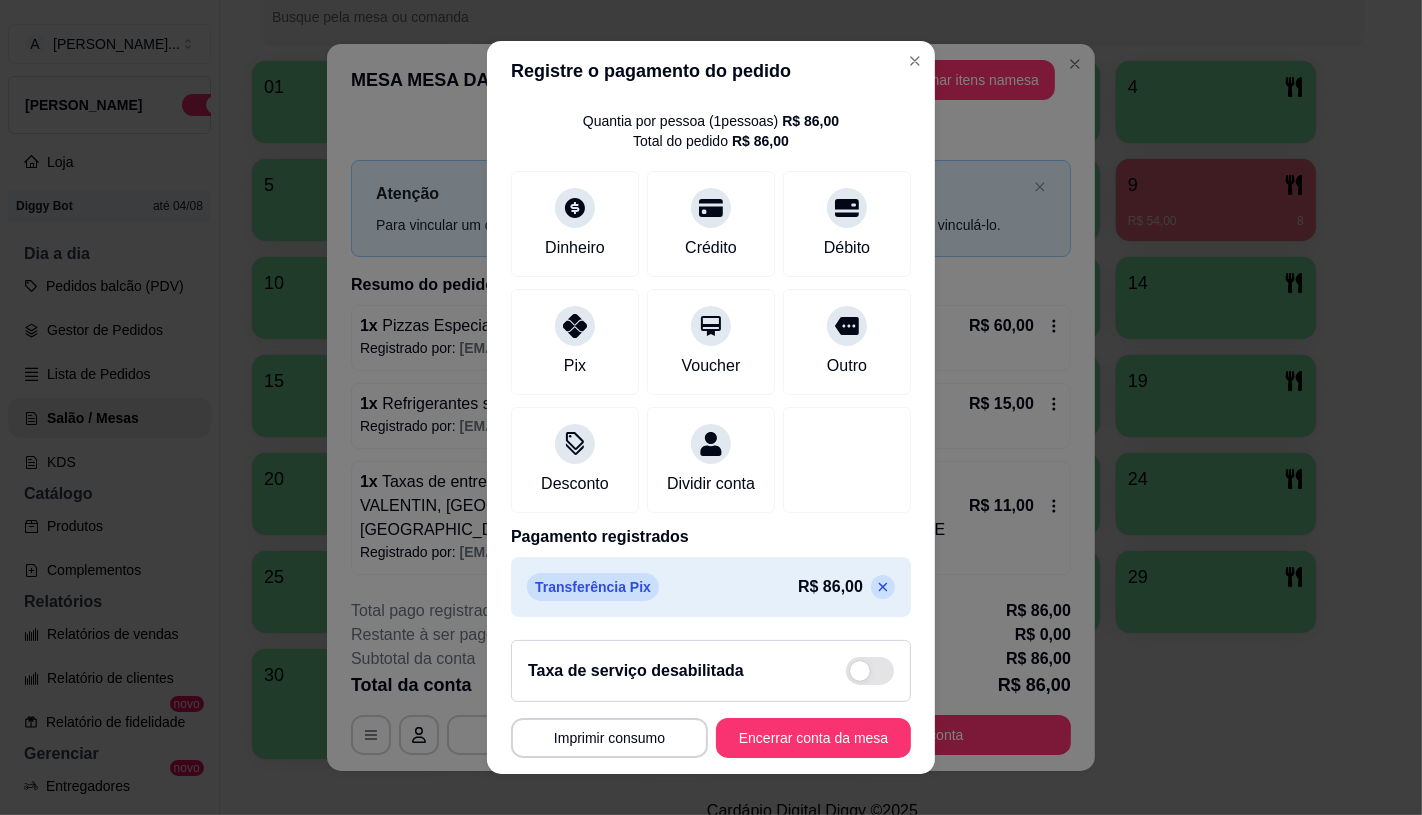 click on "Encerrar conta da mesa" at bounding box center (813, 738) 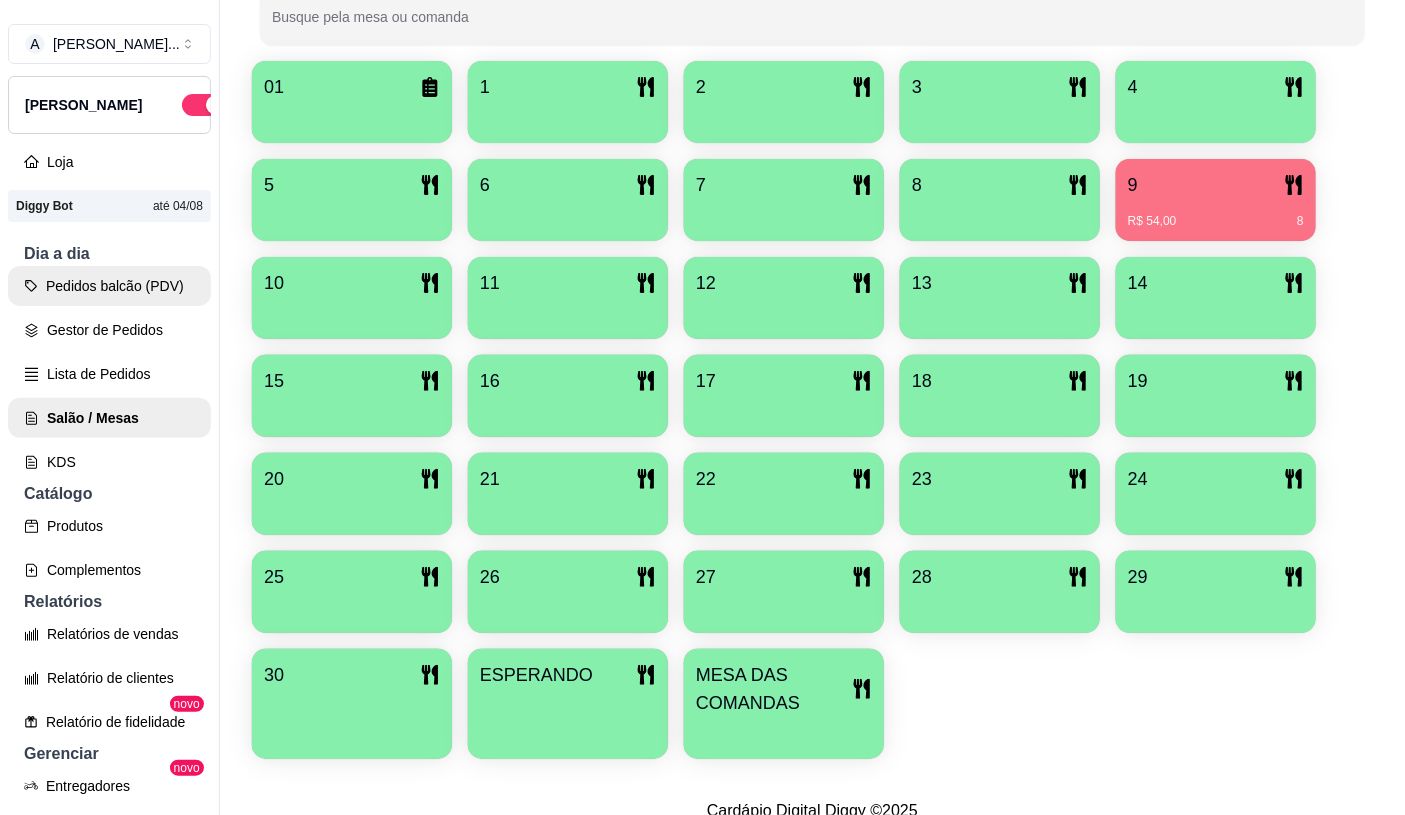 click on "Pedidos balcão (PDV)" at bounding box center (109, 286) 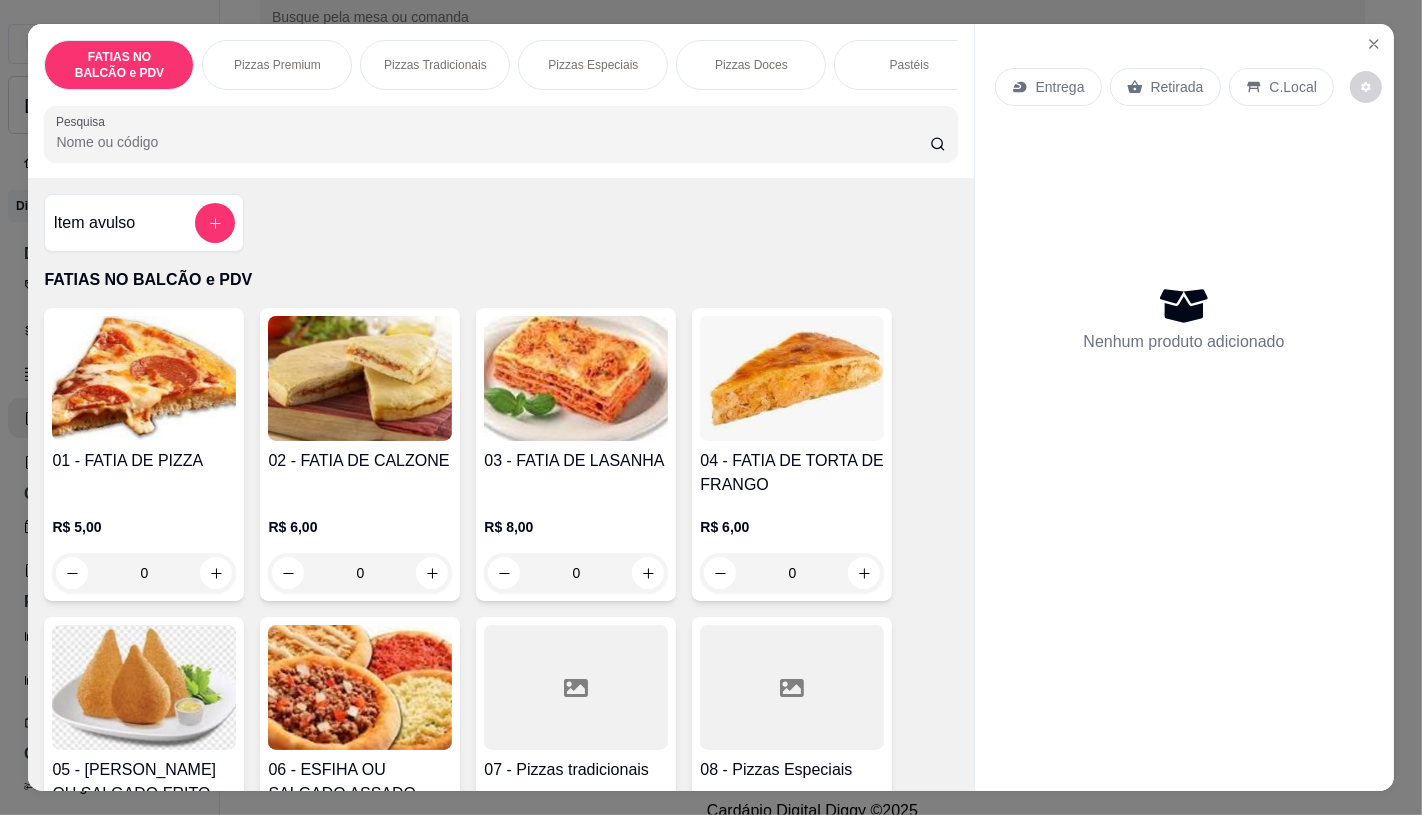 scroll, scrollTop: 222, scrollLeft: 0, axis: vertical 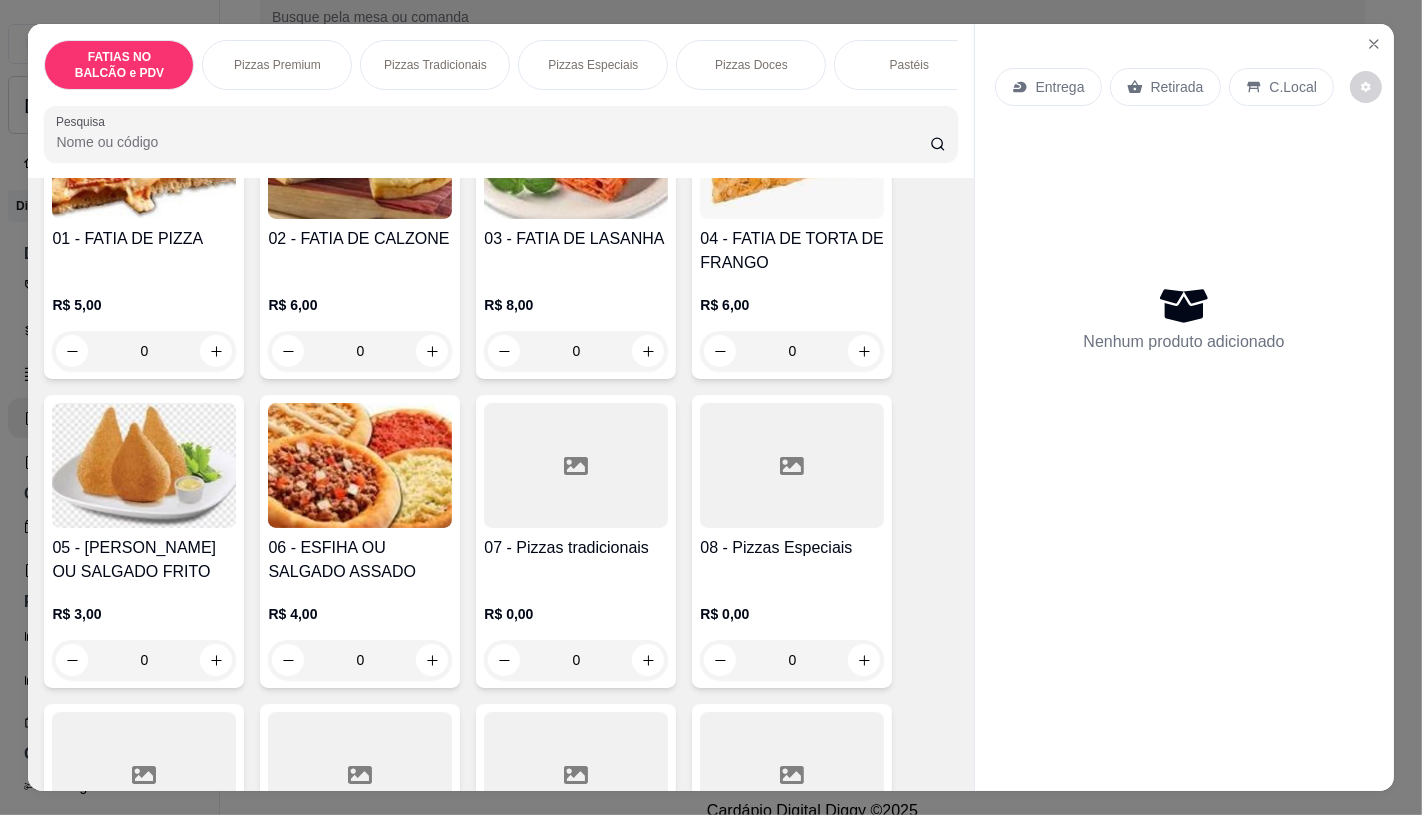 click at bounding box center [792, 774] 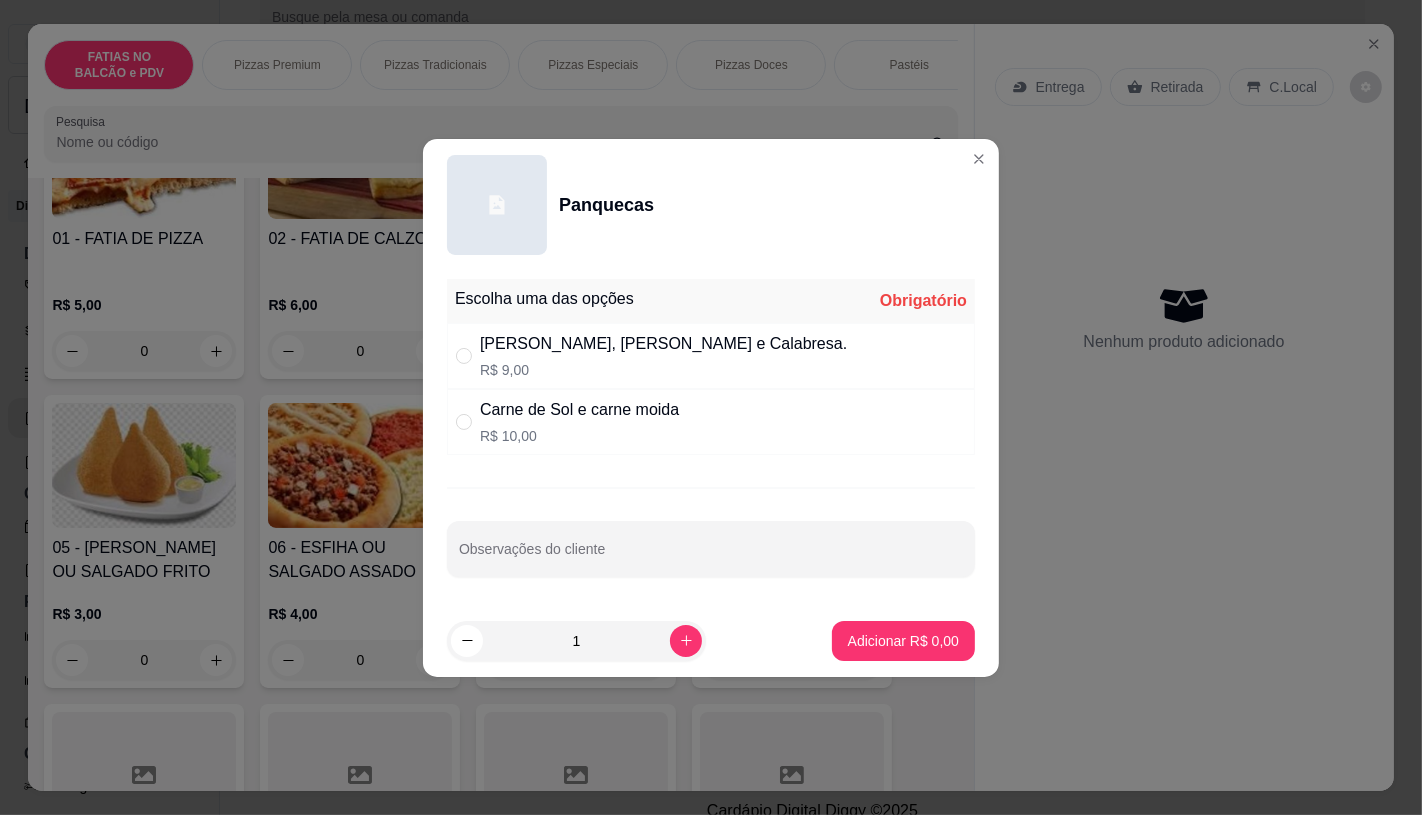 click on "Escolha uma das opções" at bounding box center (544, 299) 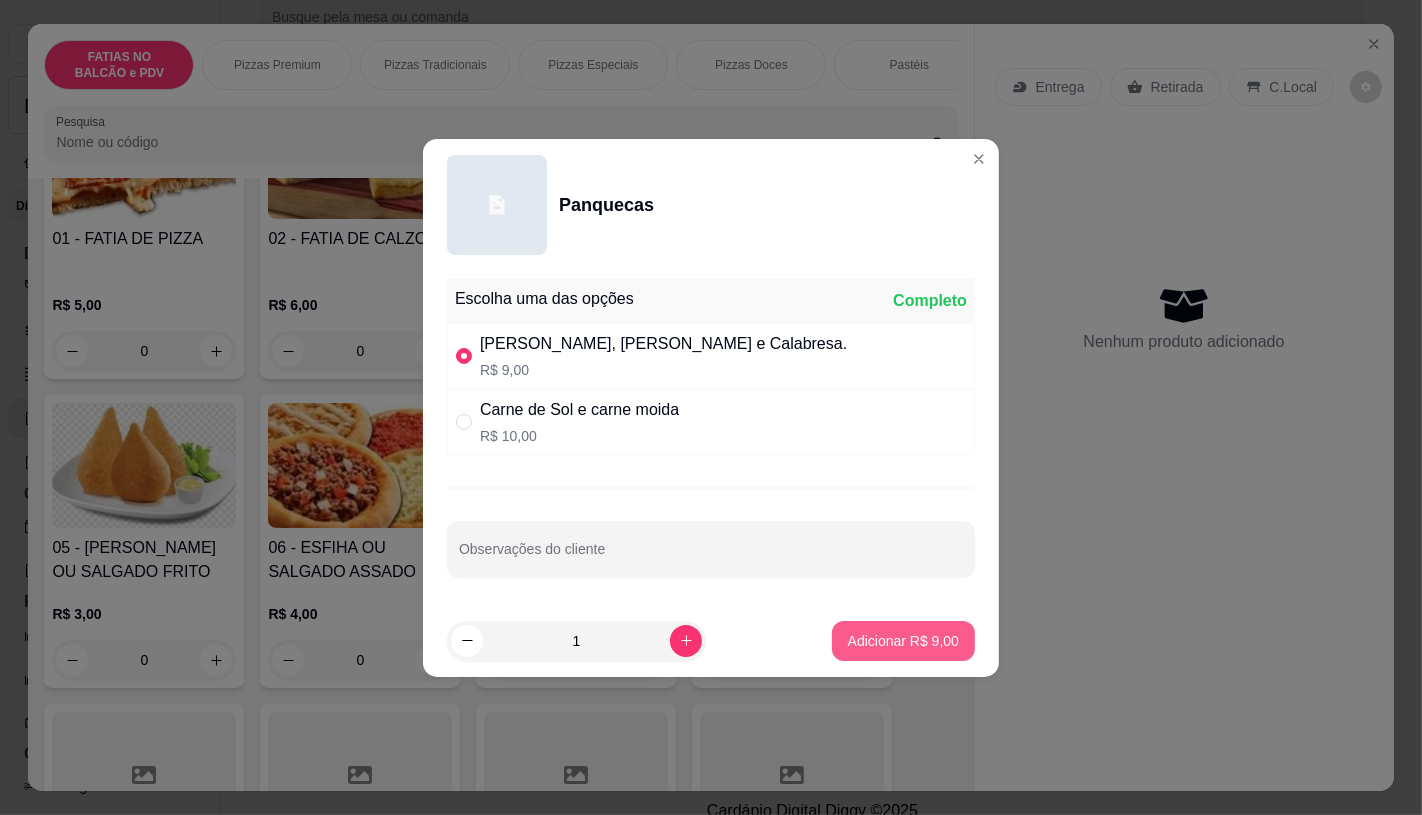 click on "Adicionar   R$ 9,00" at bounding box center (903, 641) 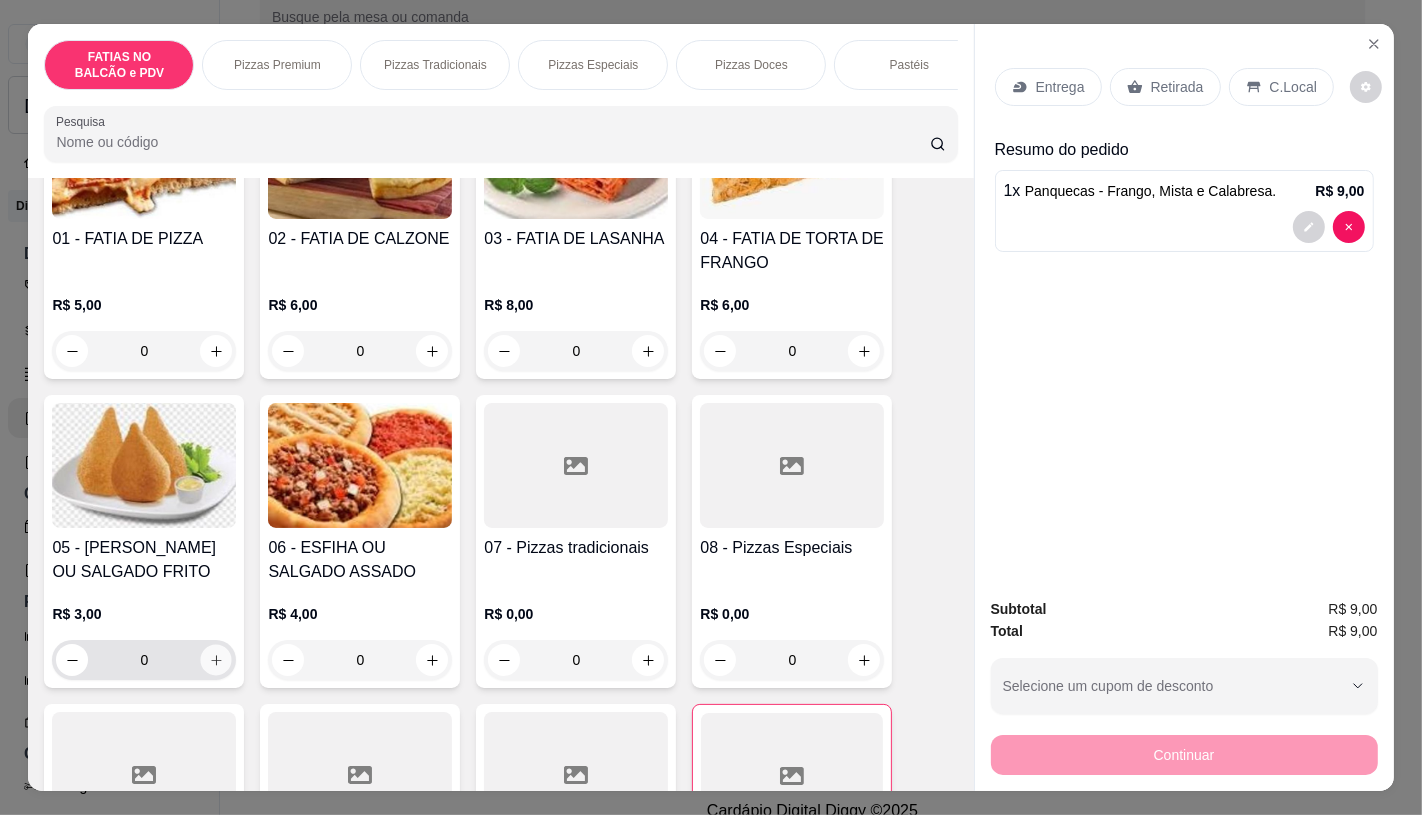 click at bounding box center [216, 660] 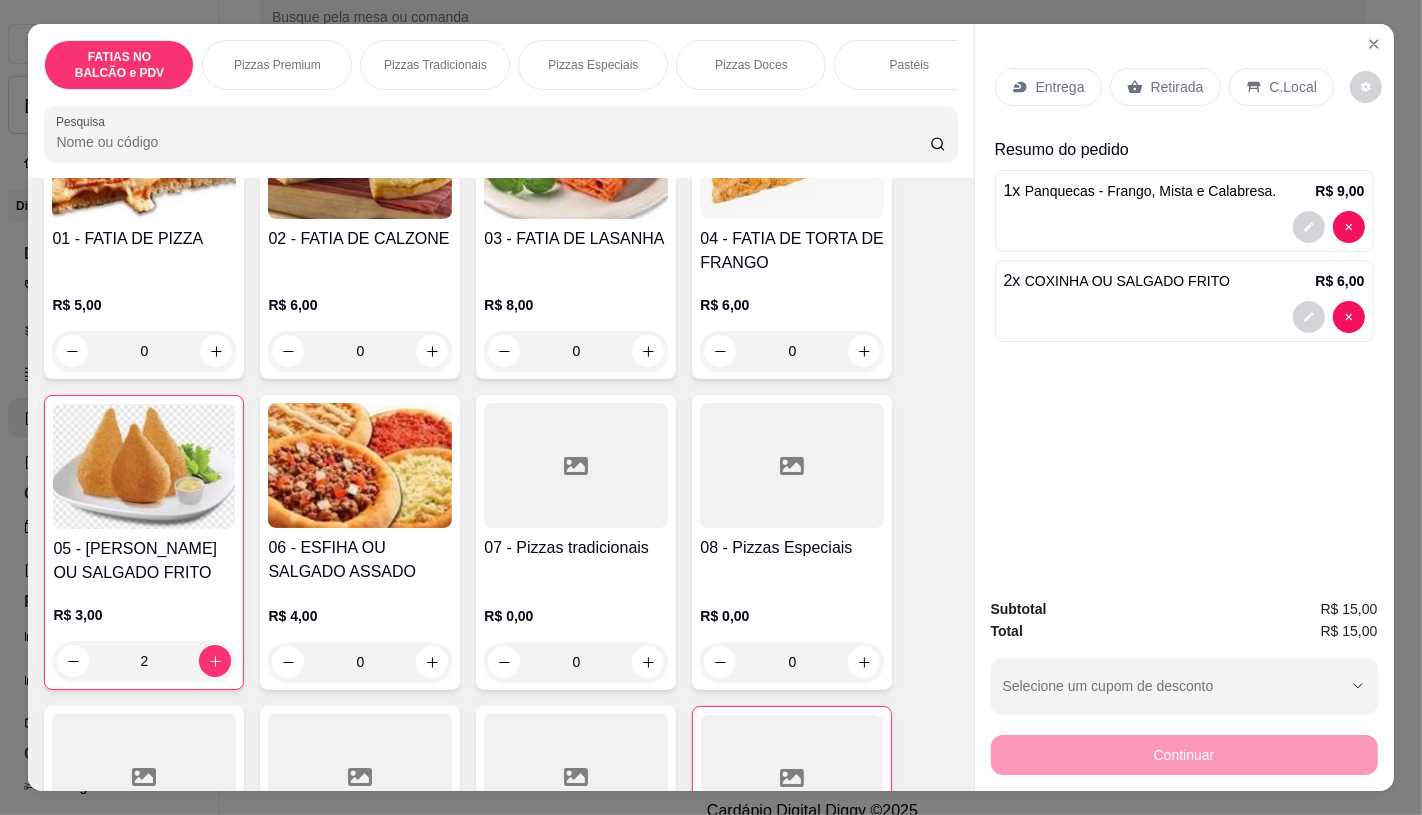 click on "Retirada" at bounding box center [1177, 87] 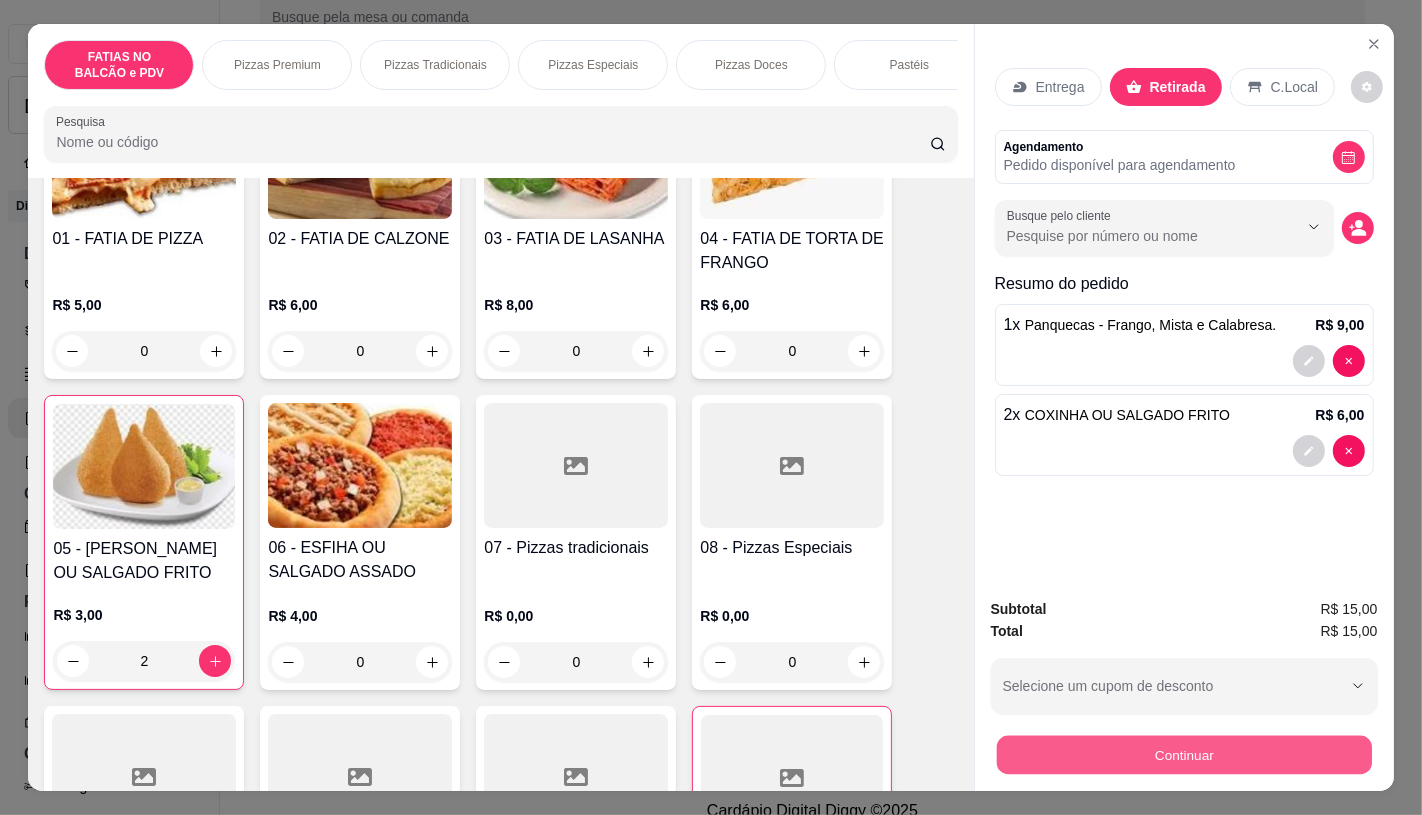 click on "Continuar" at bounding box center (1183, 754) 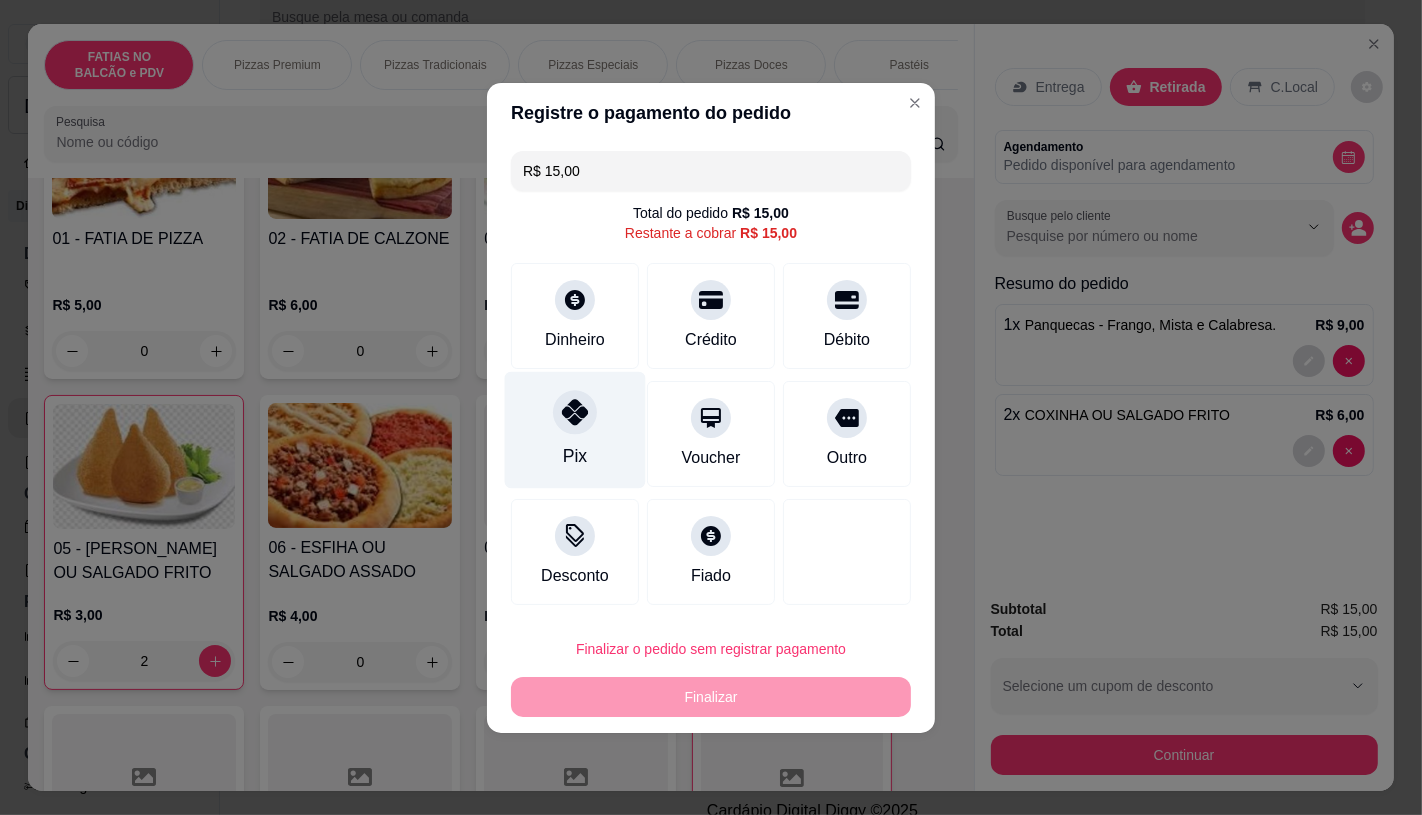click on "Pix" at bounding box center (575, 429) 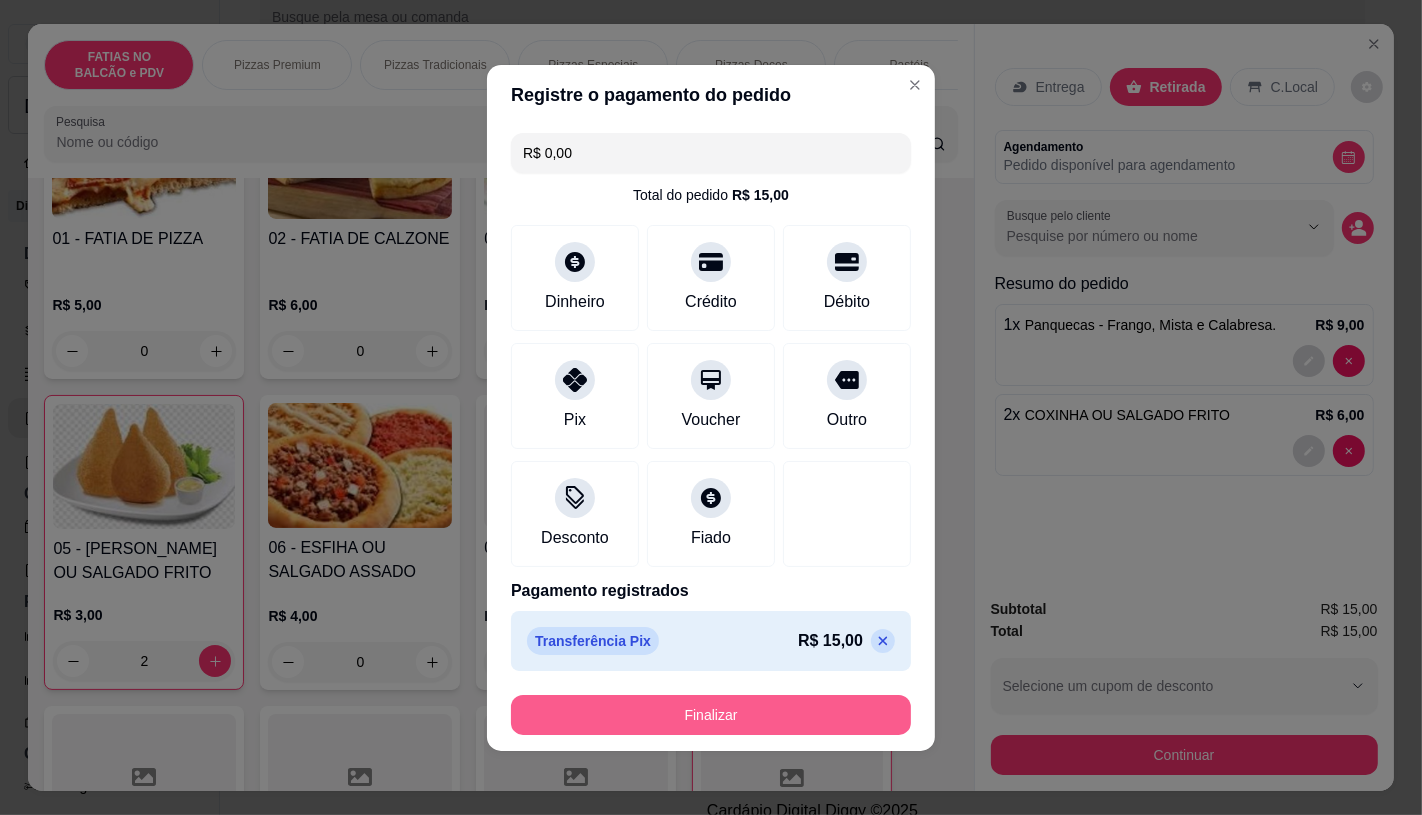 click on "Finalizar" at bounding box center (711, 715) 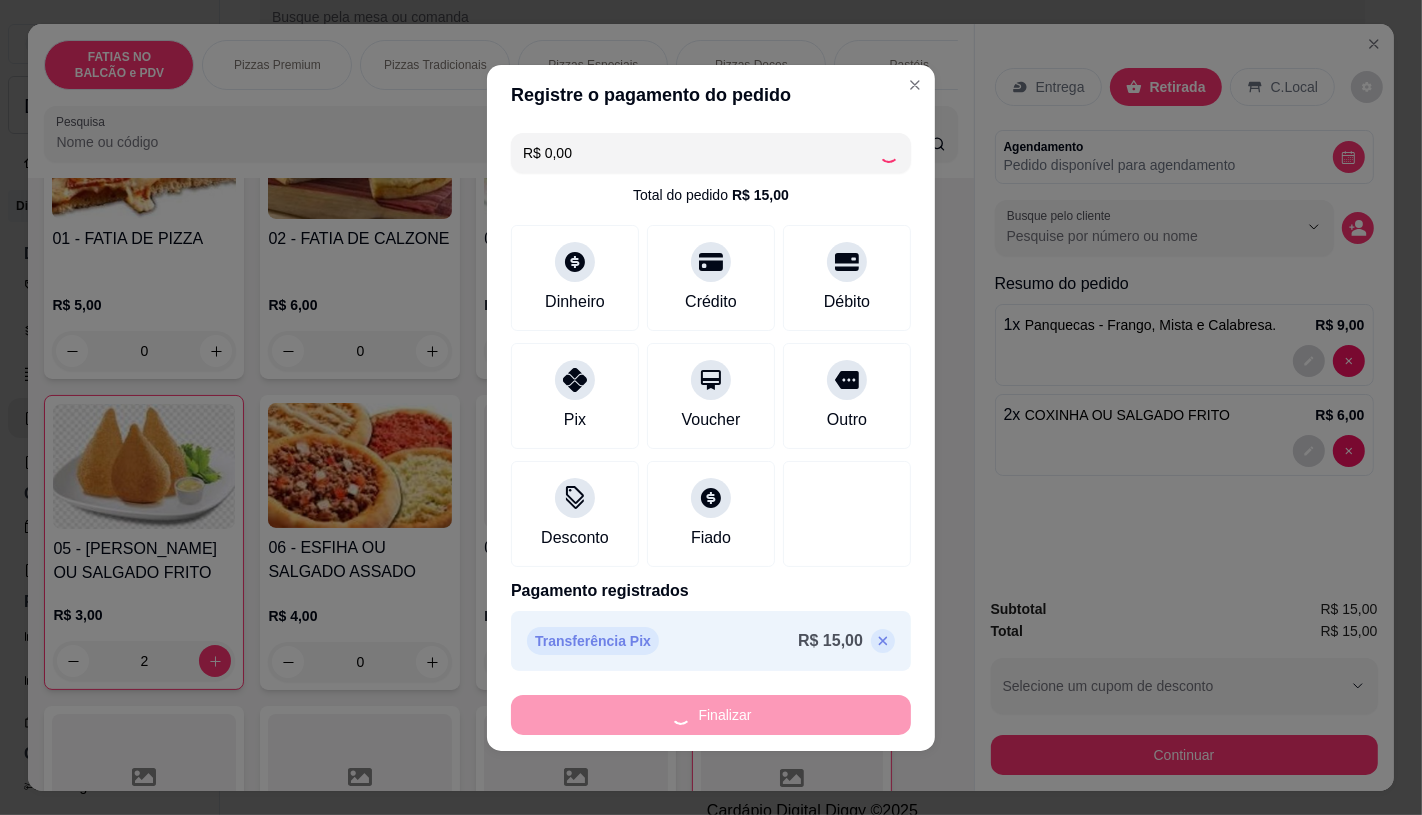 type on "0" 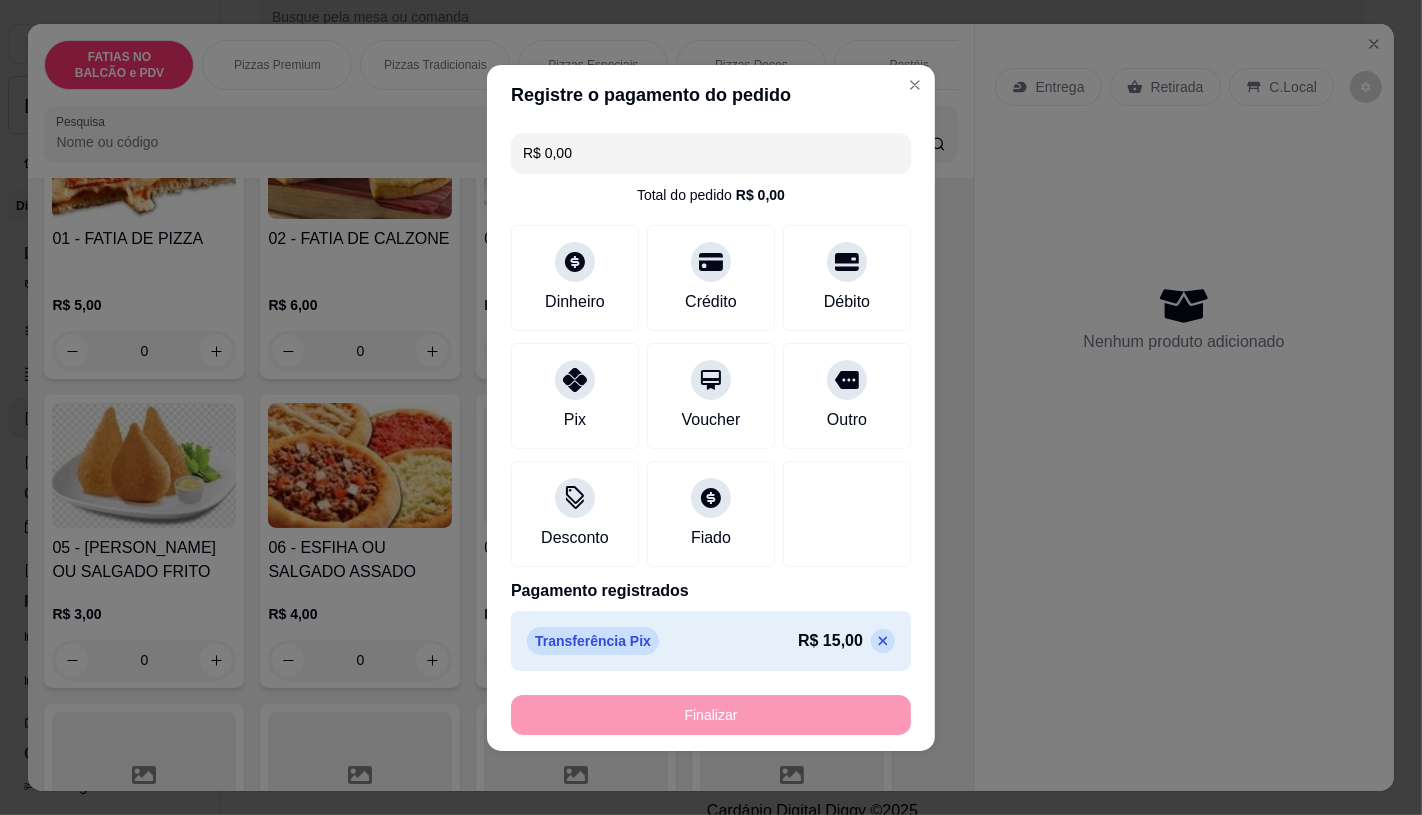 type on "-R$ 15,00" 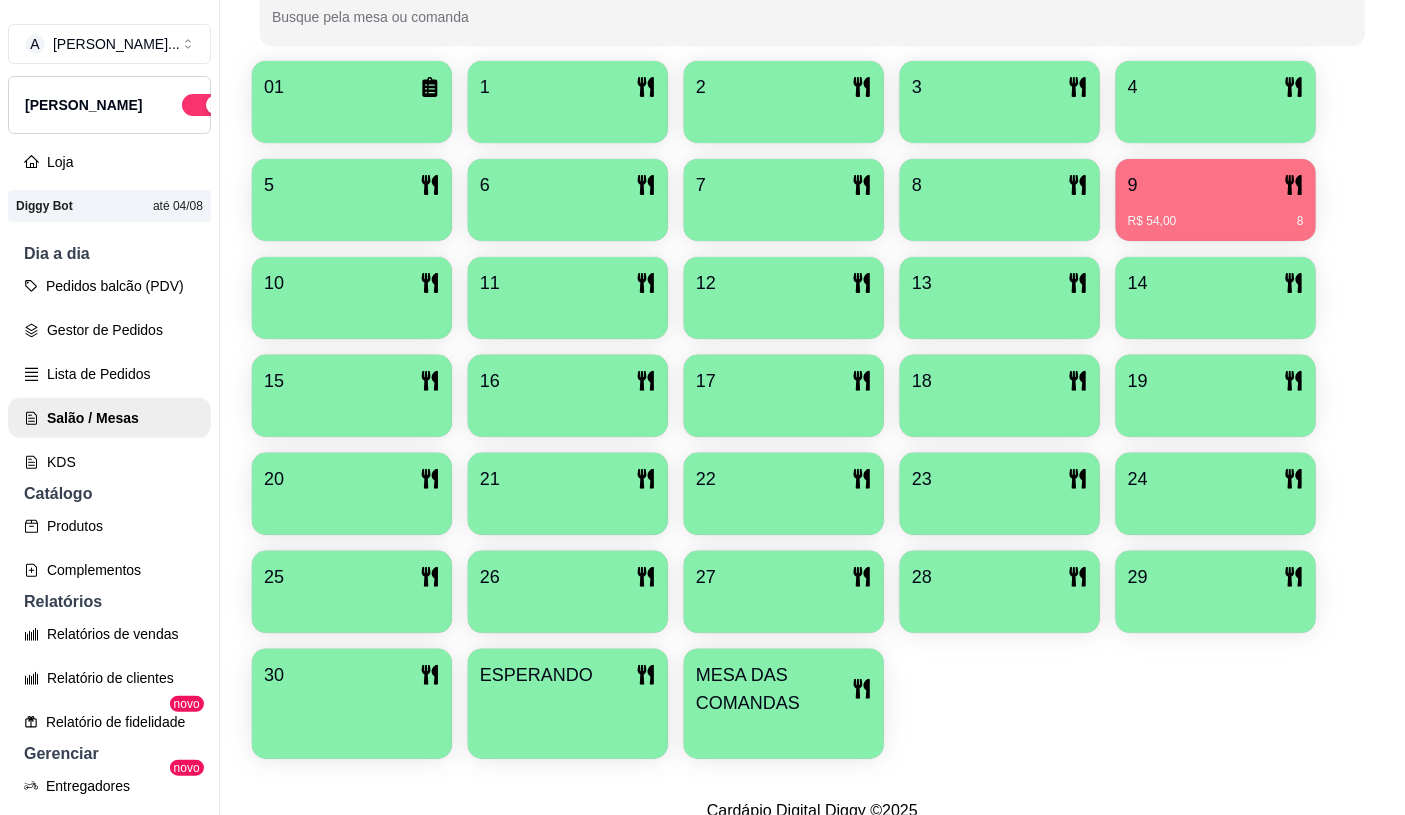 click on "MESA DAS COMANDAS" at bounding box center (774, 689) 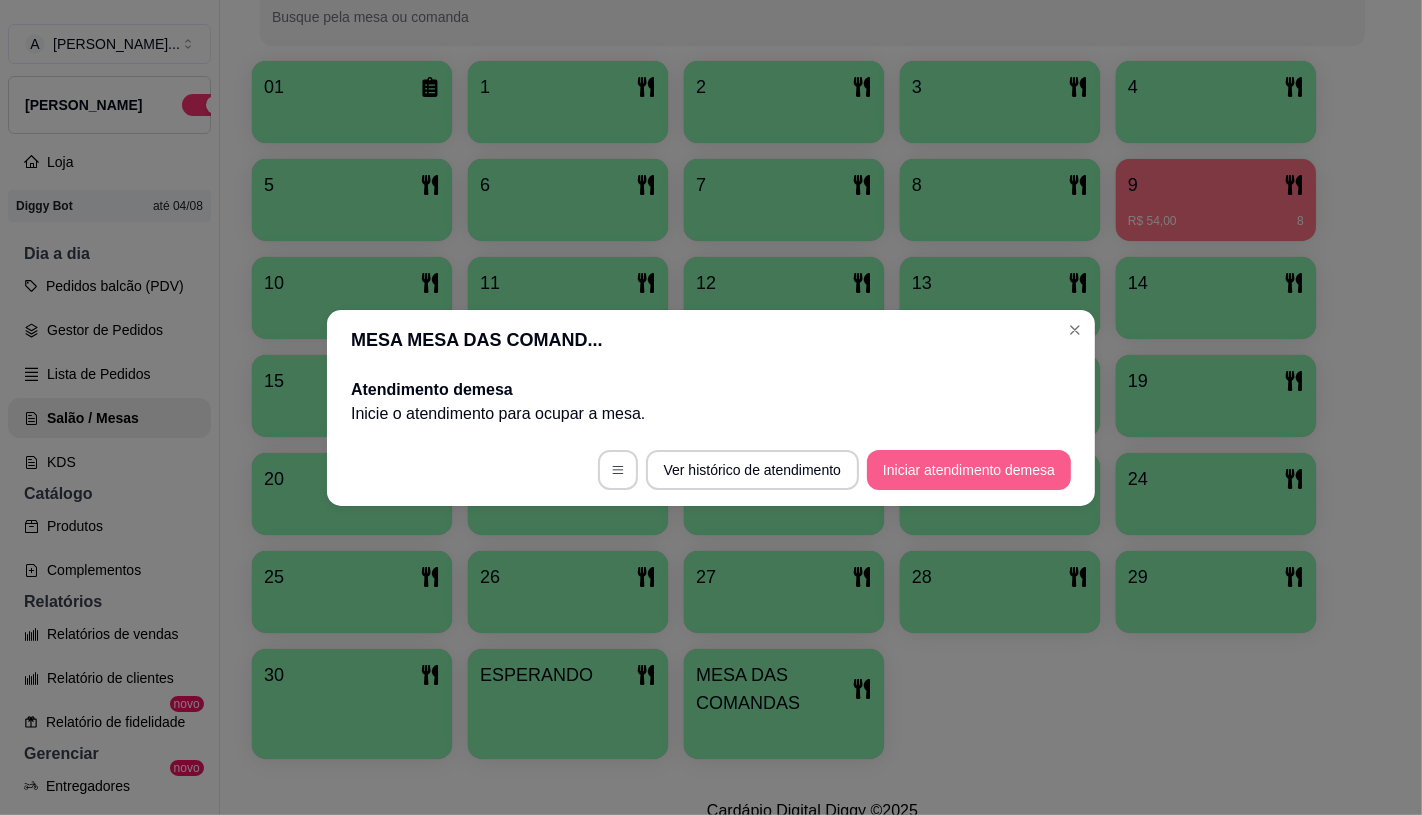 click on "Iniciar atendimento de  mesa" at bounding box center (969, 470) 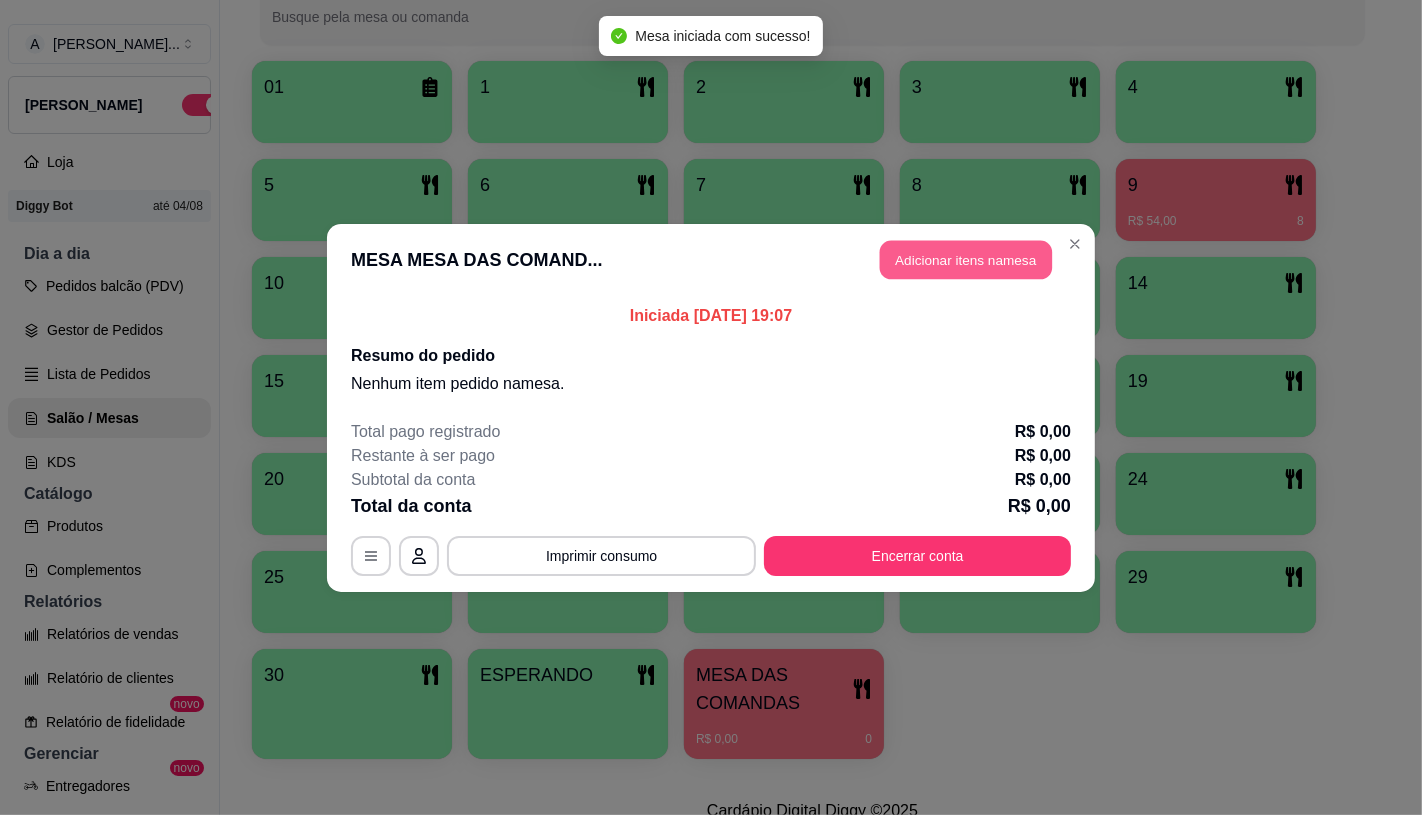 click on "Adicionar itens na  mesa" at bounding box center [966, 259] 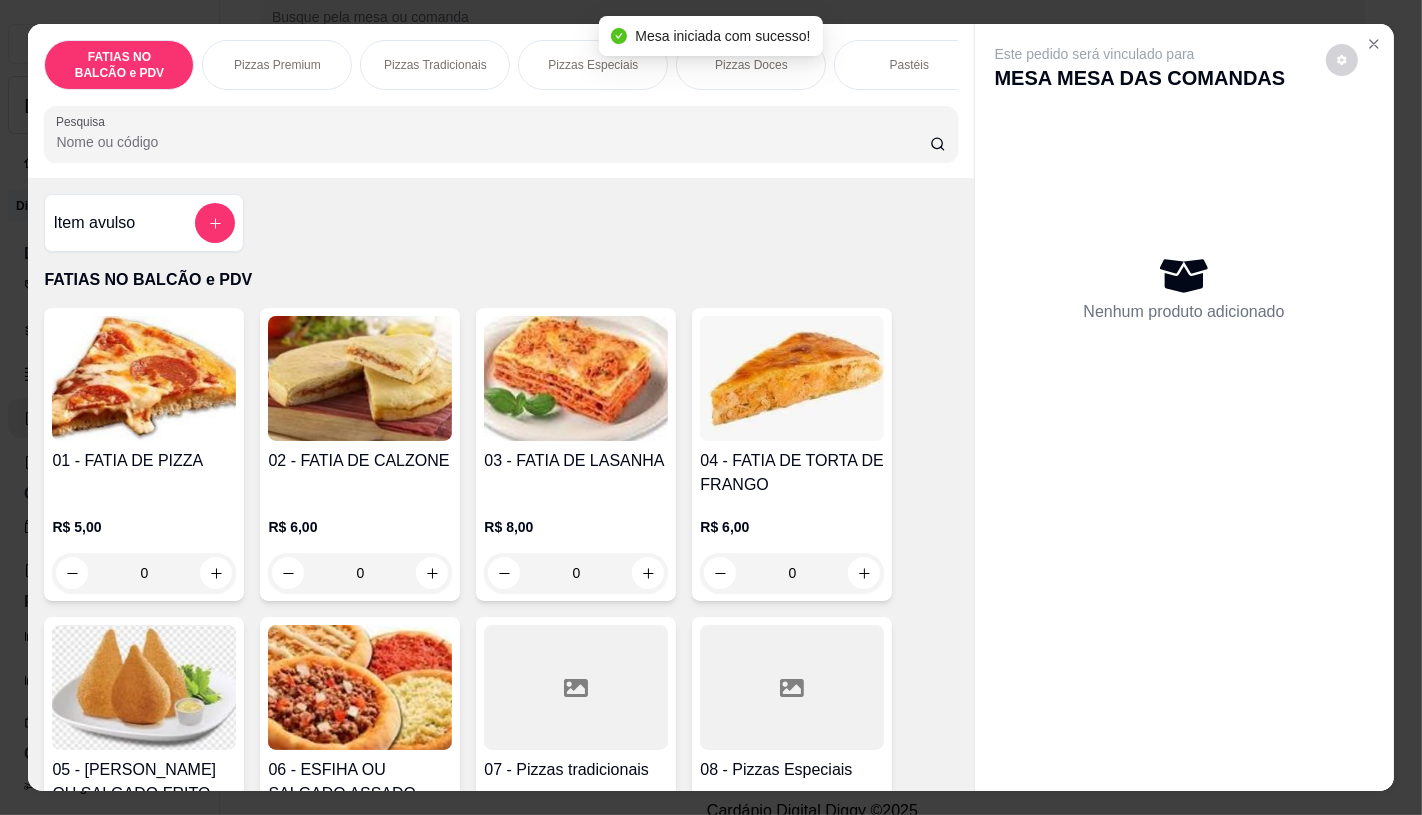 click at bounding box center [792, 687] 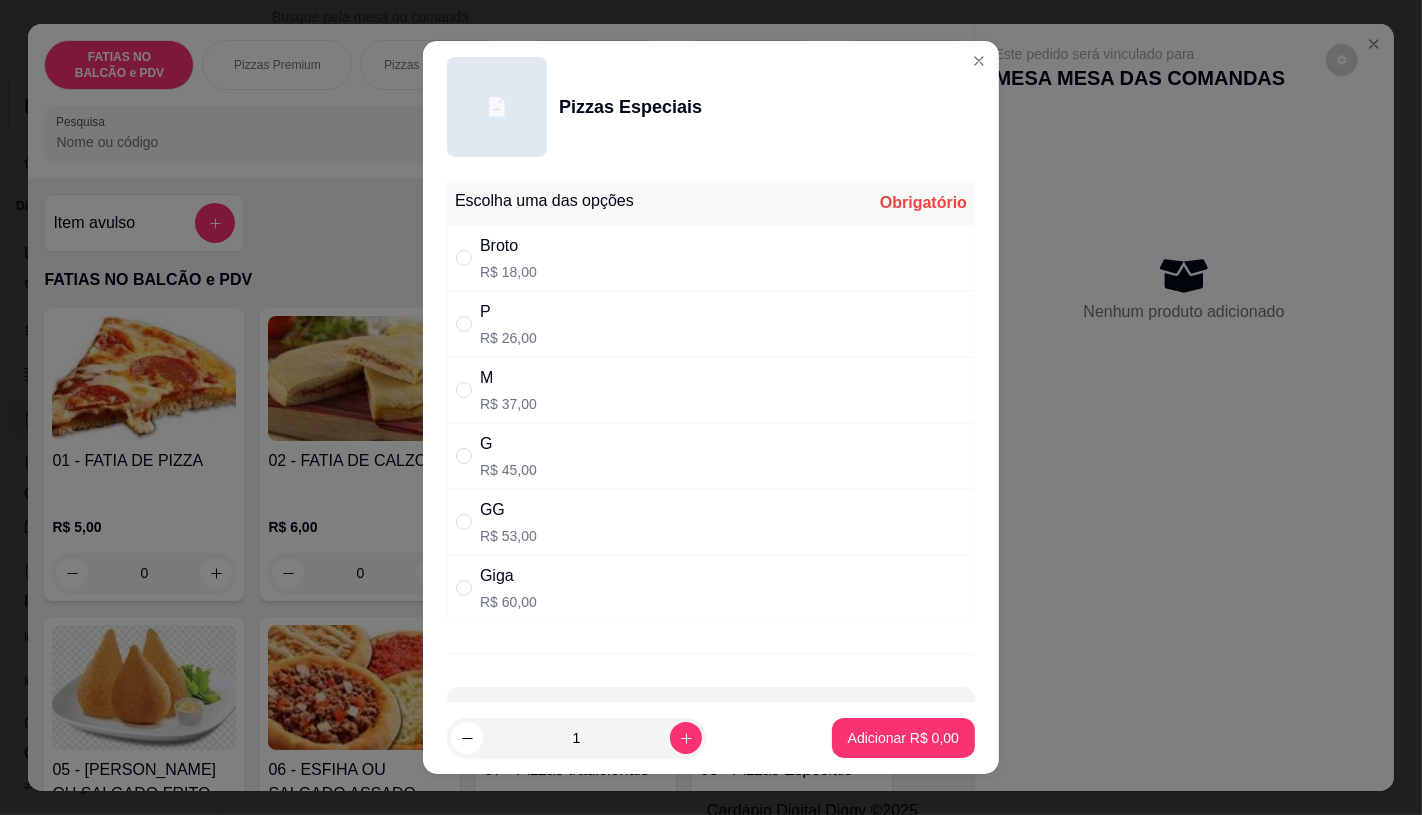 click on "Giga" at bounding box center (508, 576) 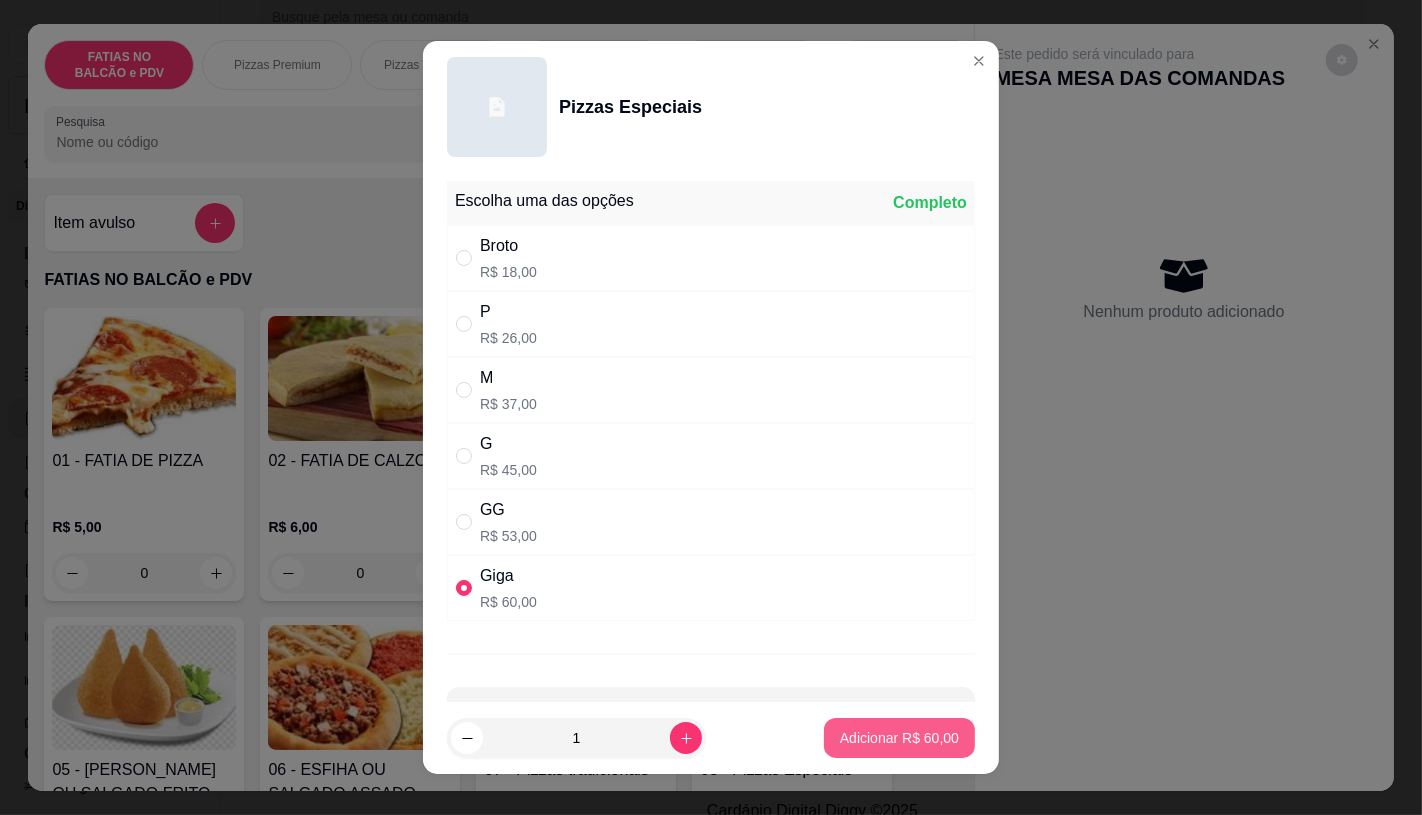 click on "Adicionar   R$ 60,00" at bounding box center (899, 738) 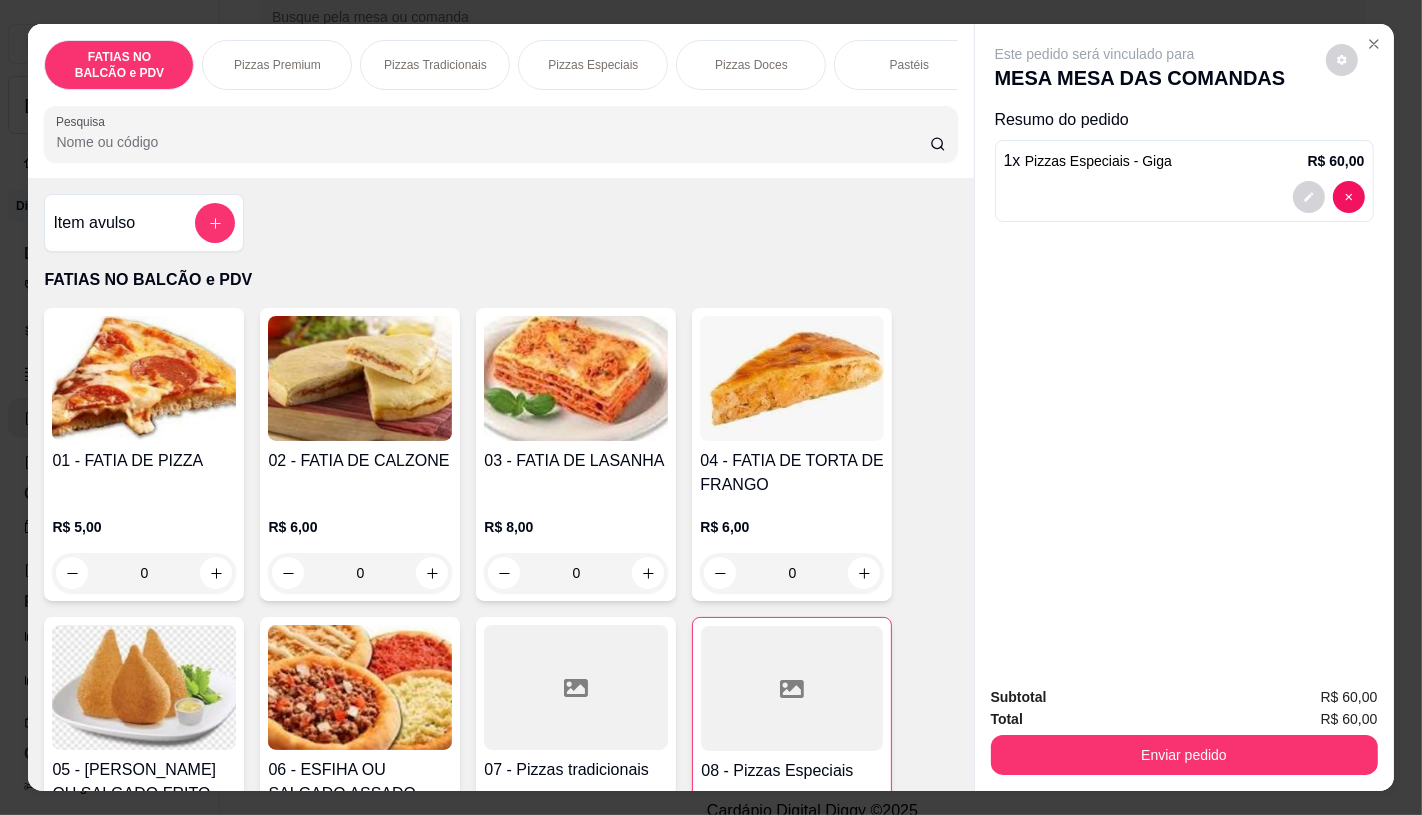 scroll, scrollTop: 333, scrollLeft: 0, axis: vertical 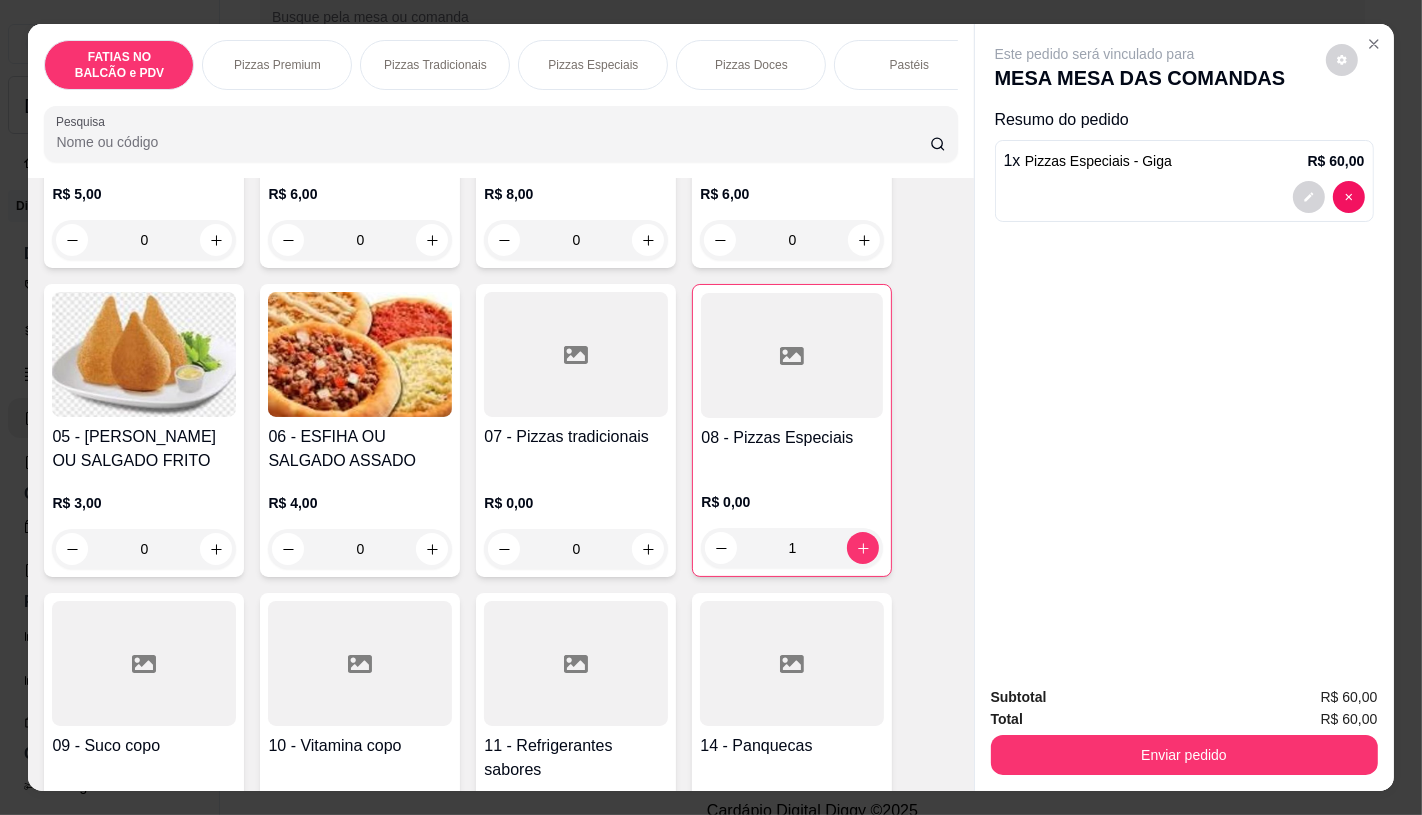 click at bounding box center [576, 663] 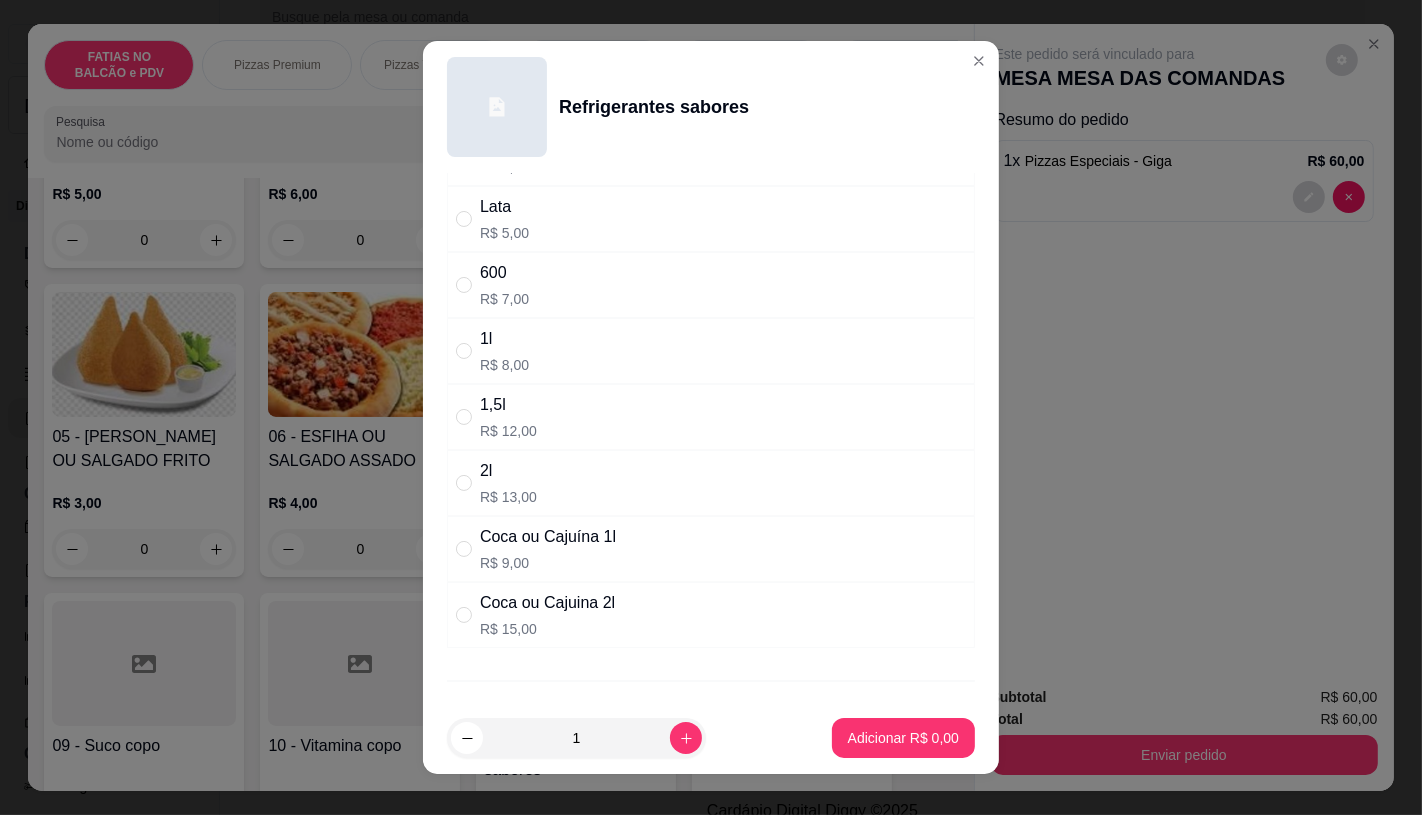 scroll, scrollTop: 201, scrollLeft: 0, axis: vertical 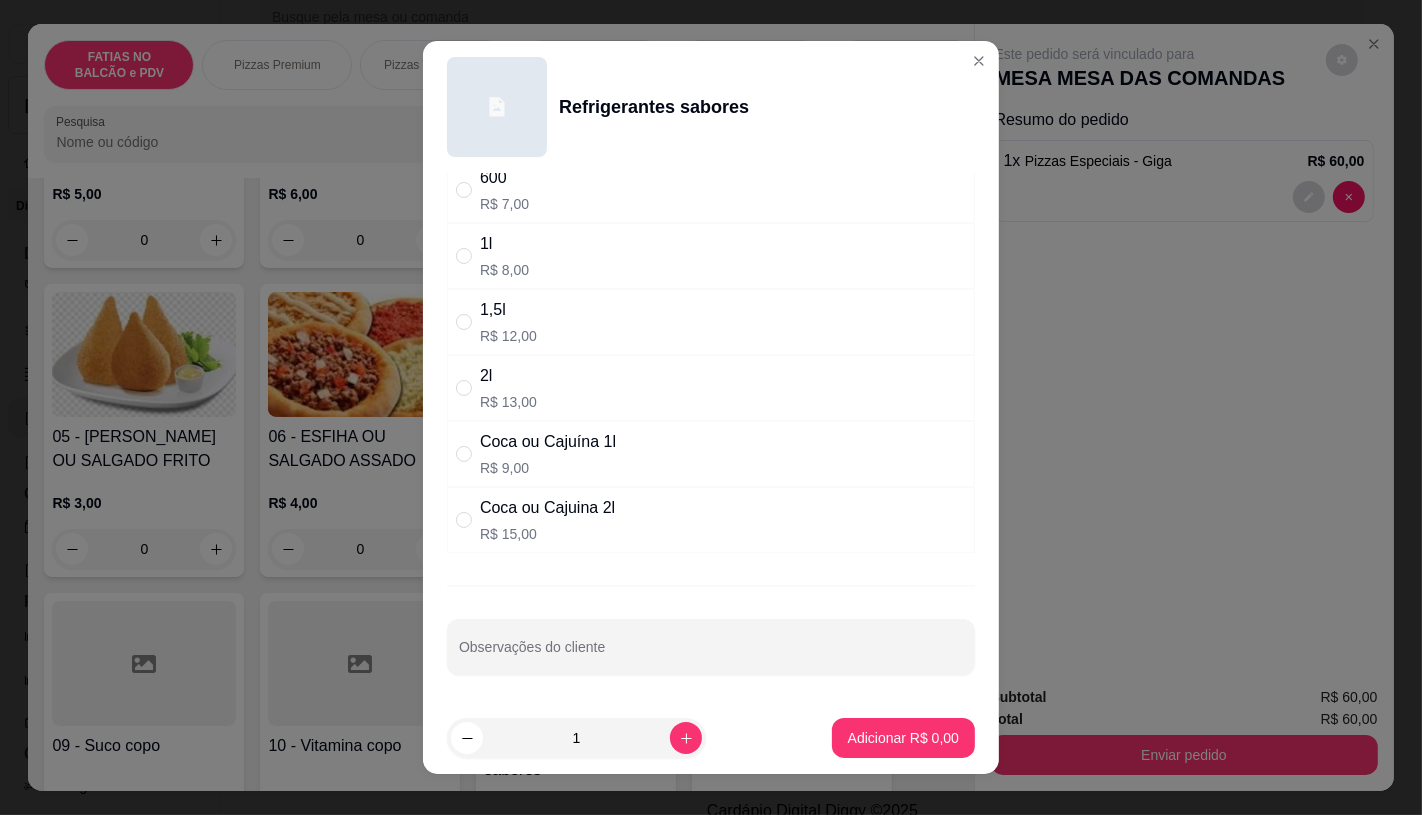click on "R$ 15,00" at bounding box center [547, 534] 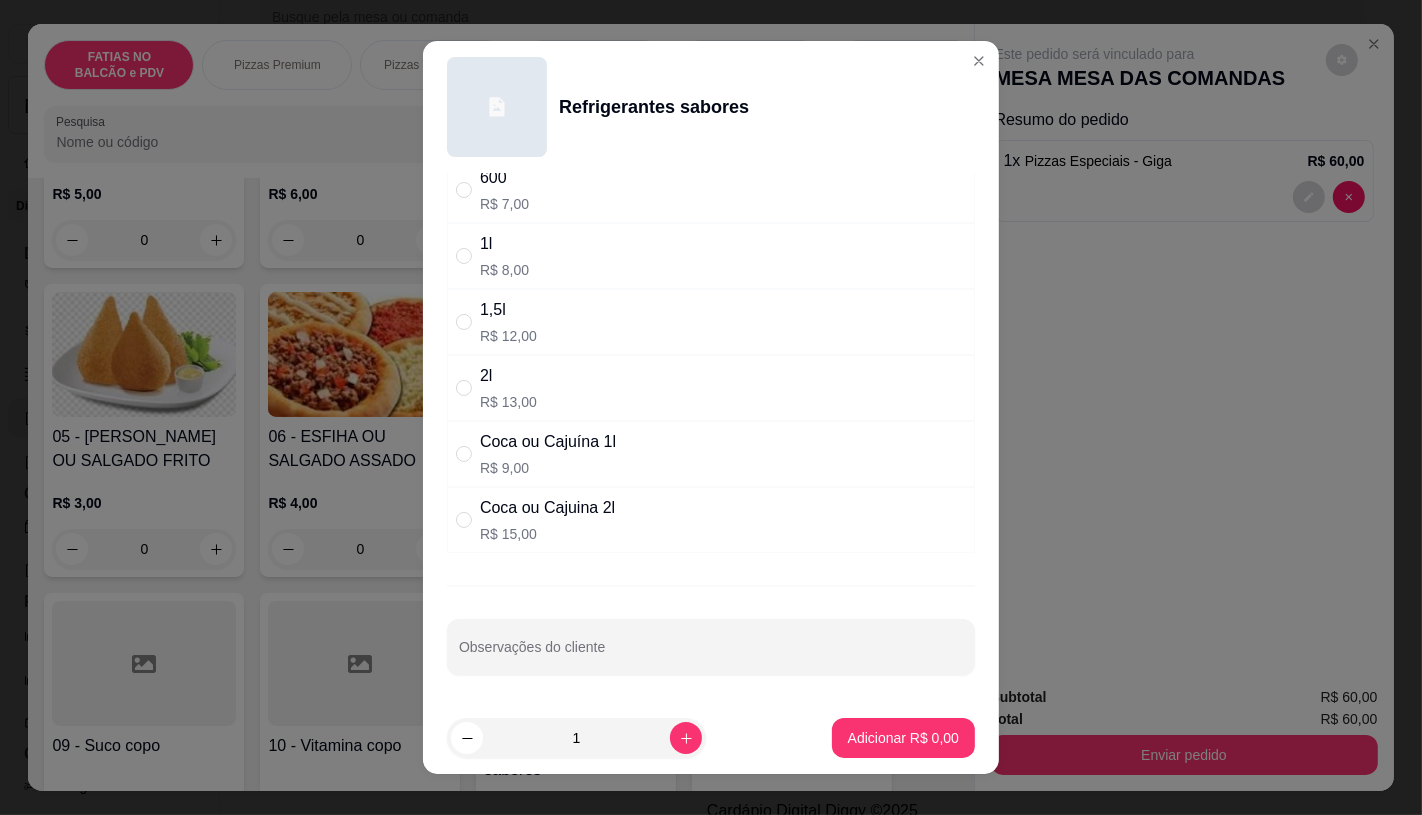 radio on "true" 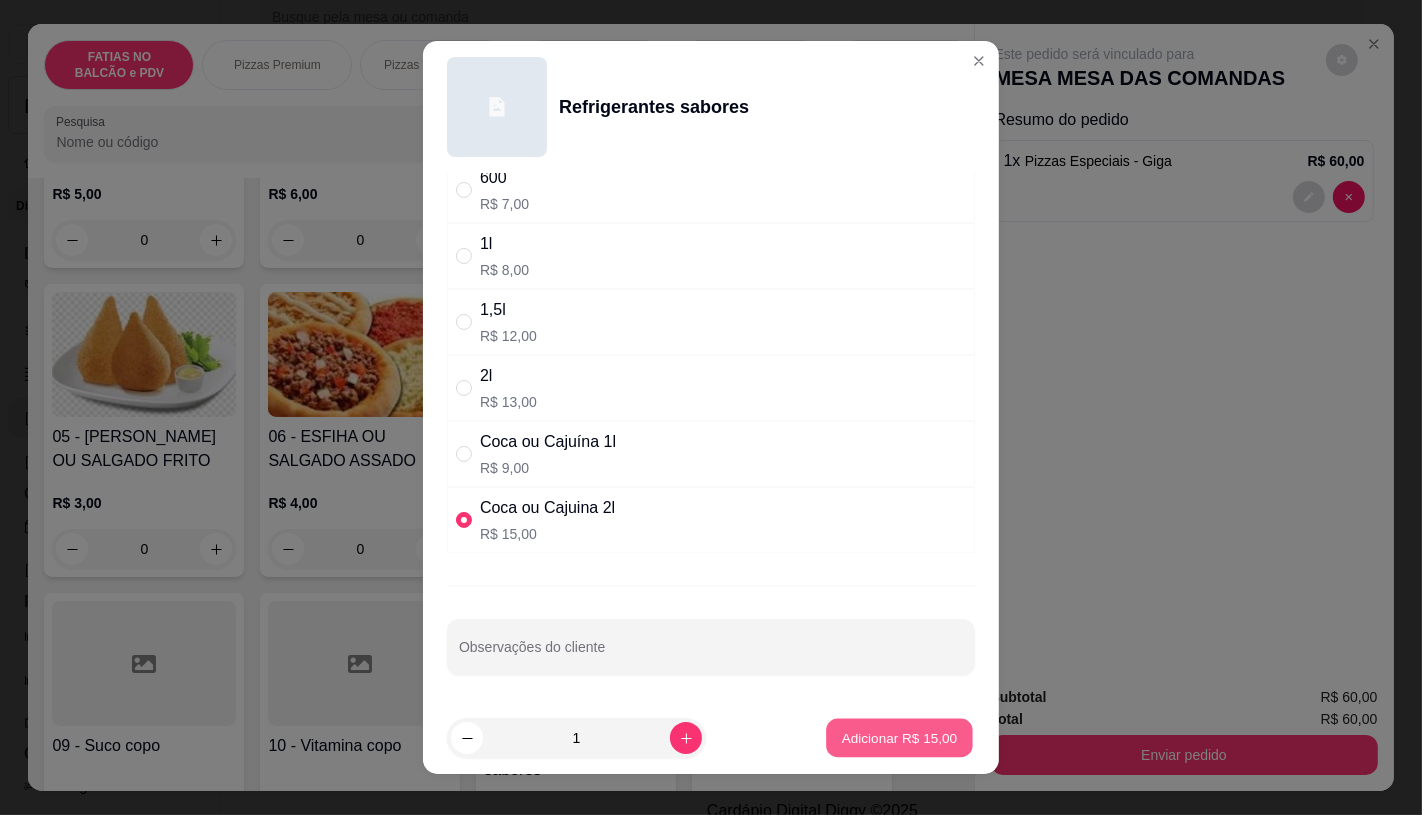 click on "Adicionar   R$ 15,00" at bounding box center (900, 738) 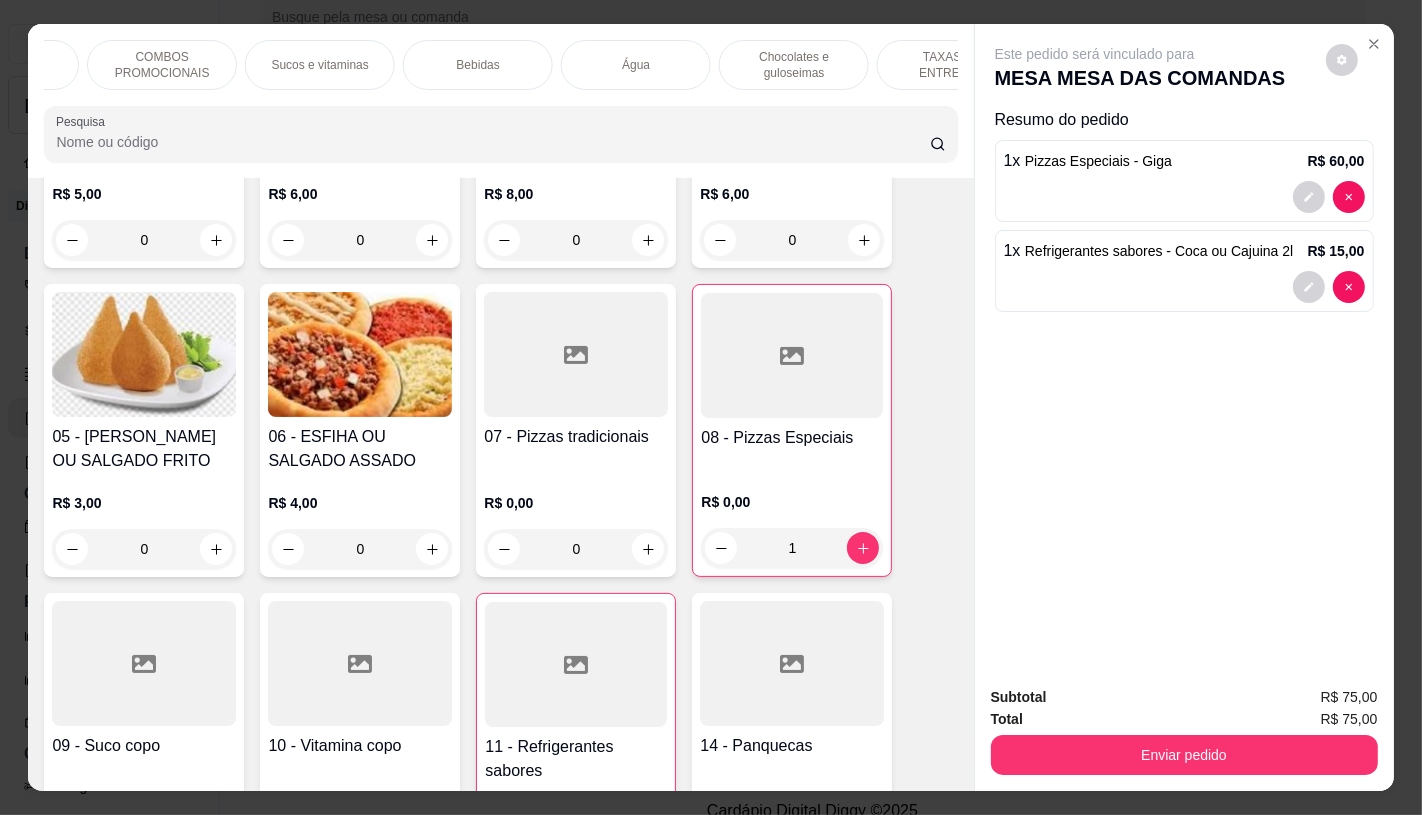 scroll, scrollTop: 0, scrollLeft: 2080, axis: horizontal 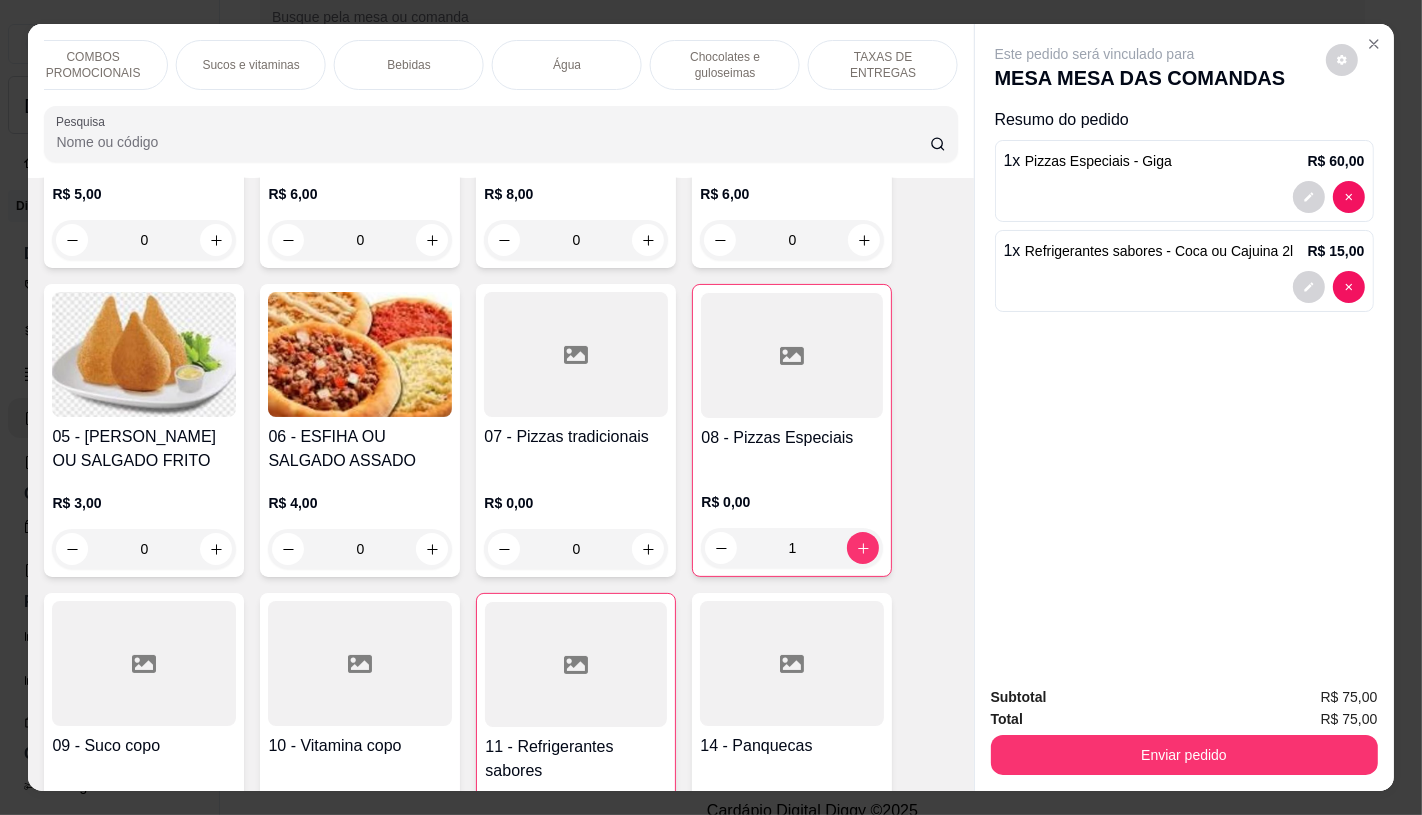 click on "TAXAS DE ENTREGAS" at bounding box center [883, 65] 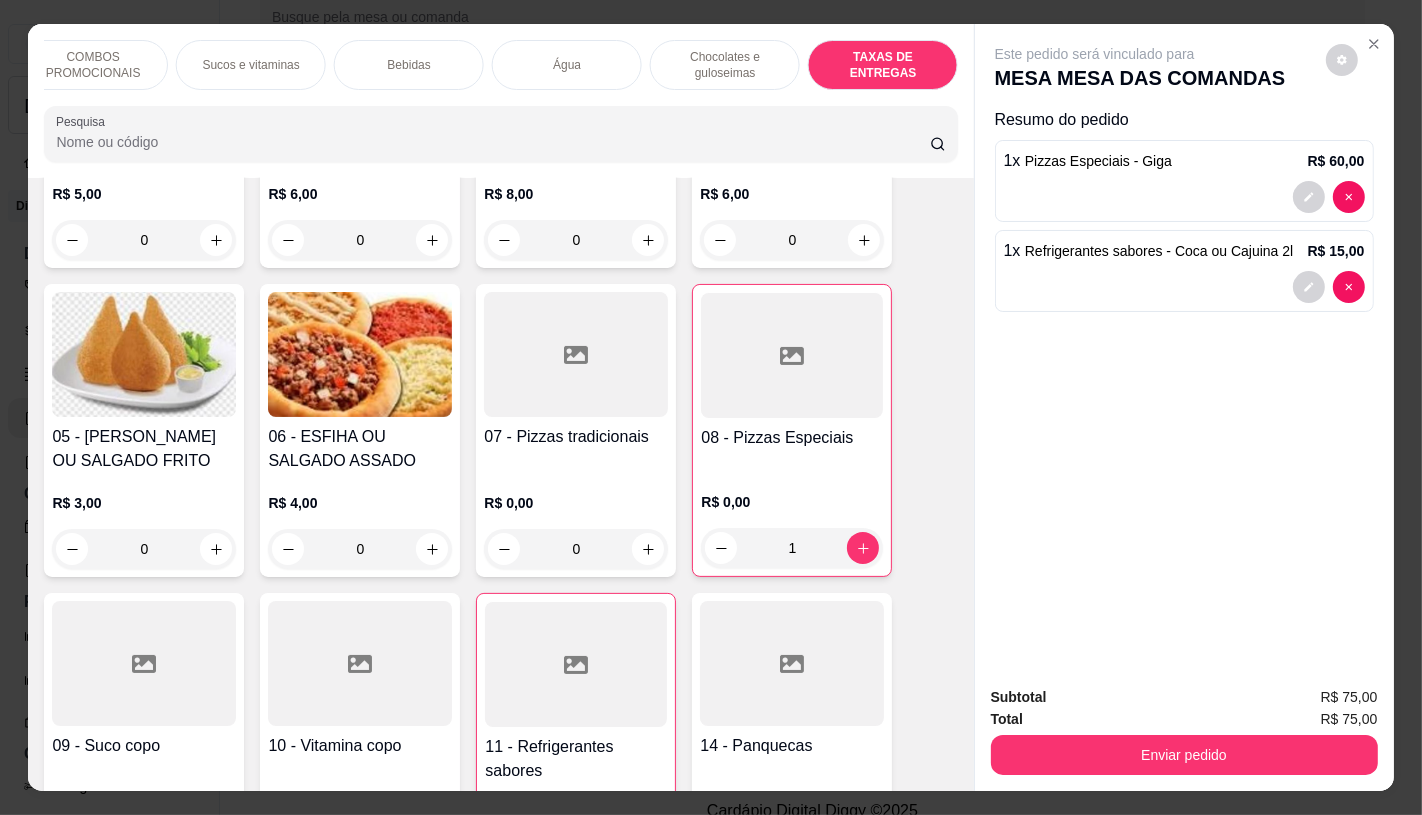 scroll, scrollTop: 13375, scrollLeft: 0, axis: vertical 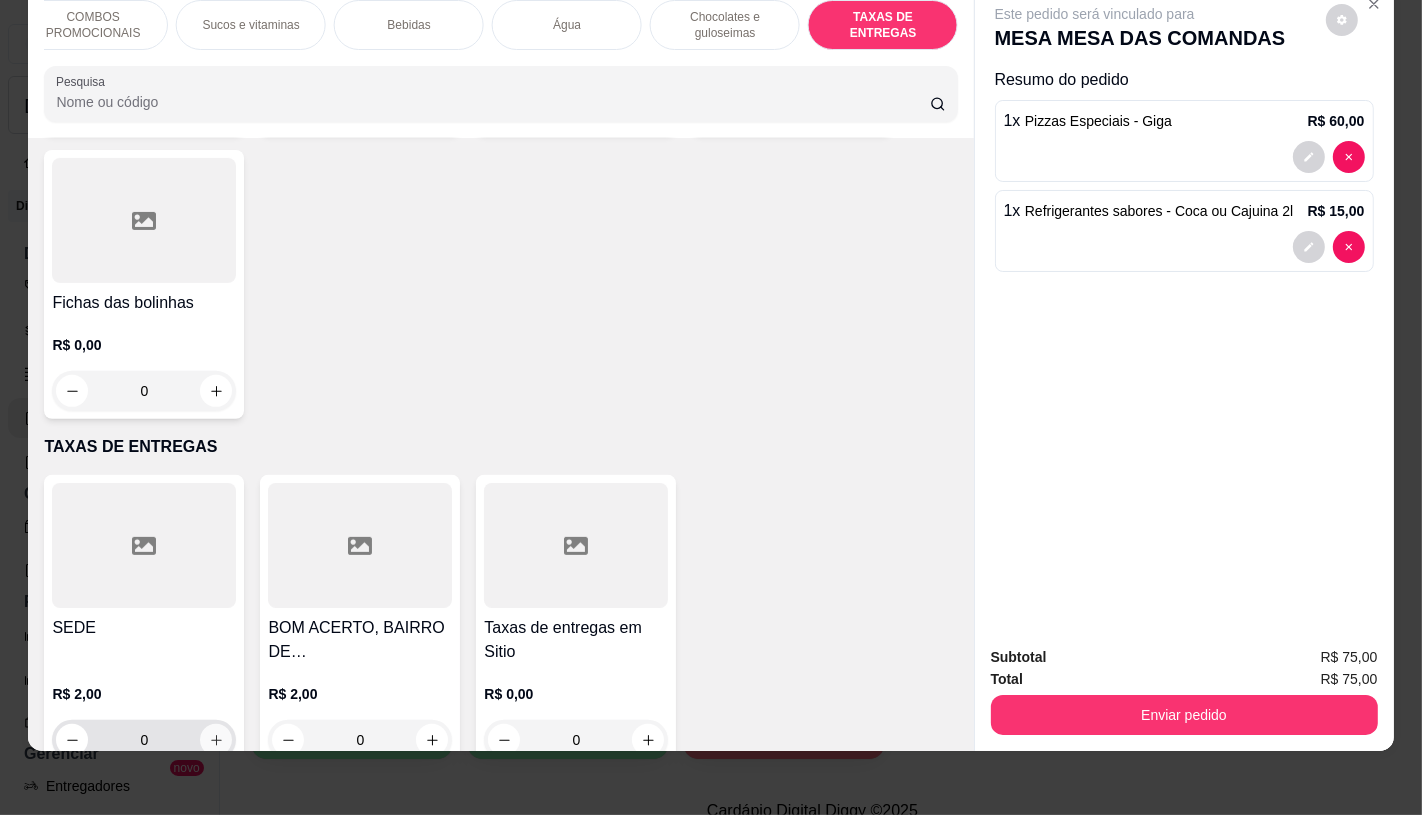 click at bounding box center [216, 740] 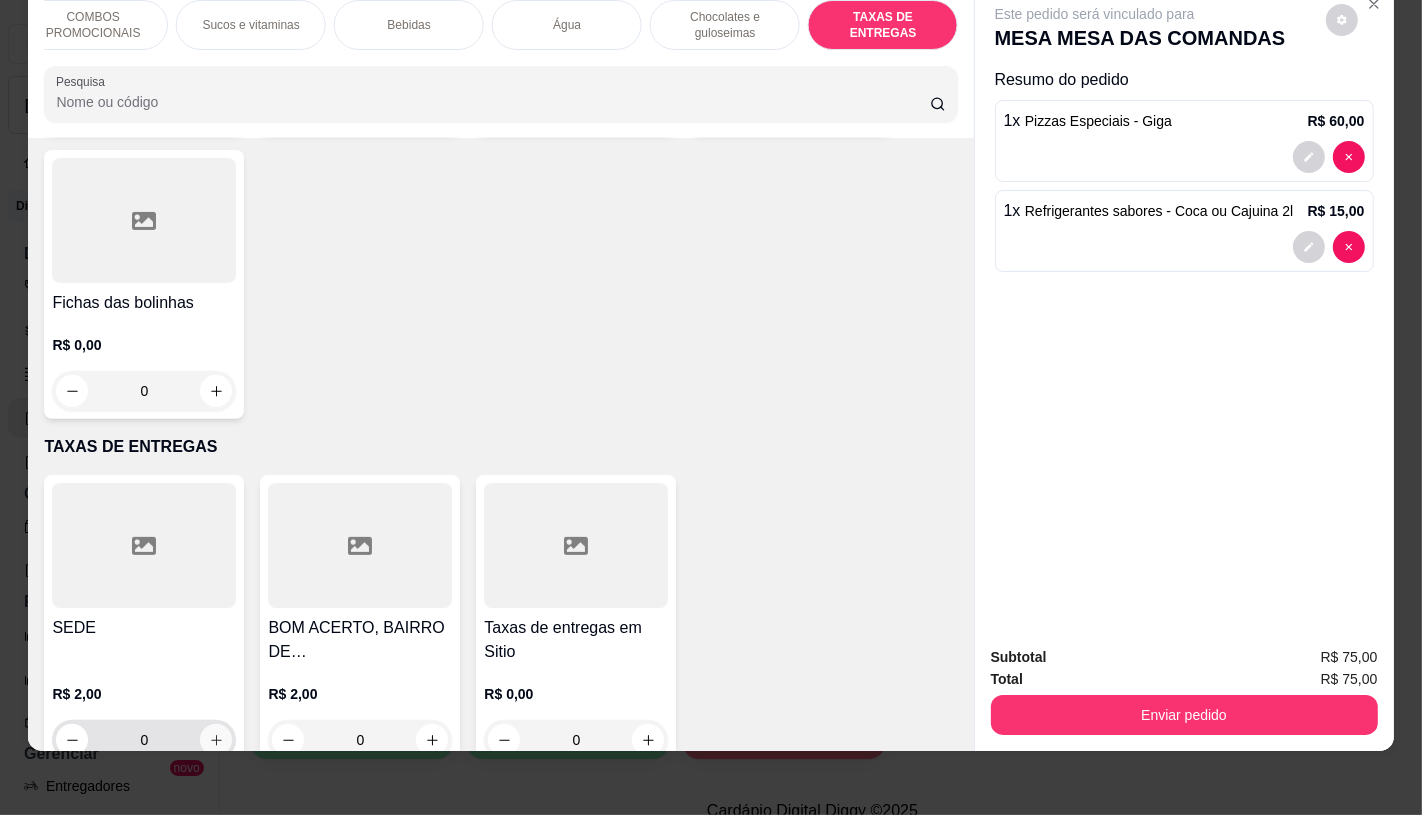 type on "1" 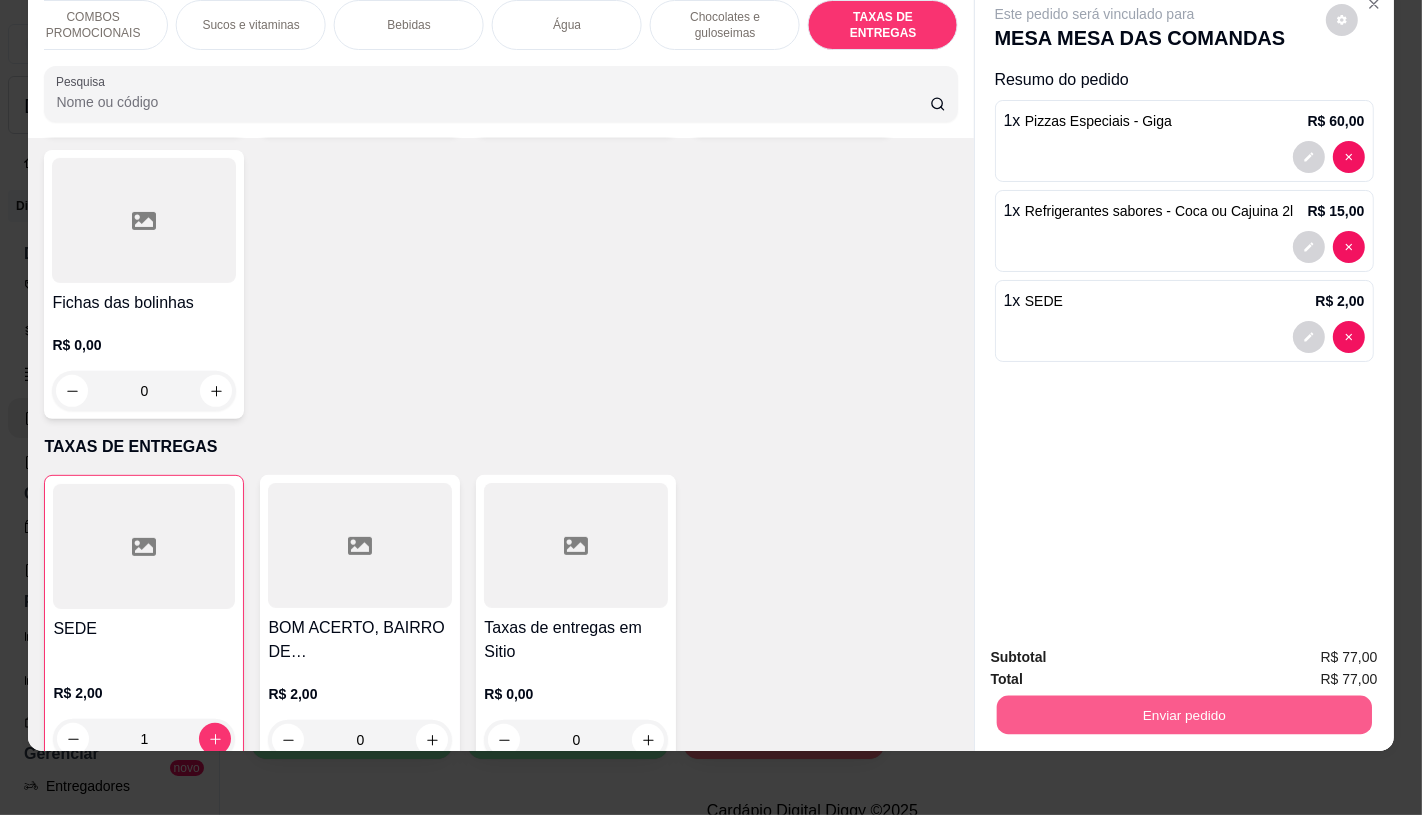 click on "Enviar pedido" at bounding box center [1183, 714] 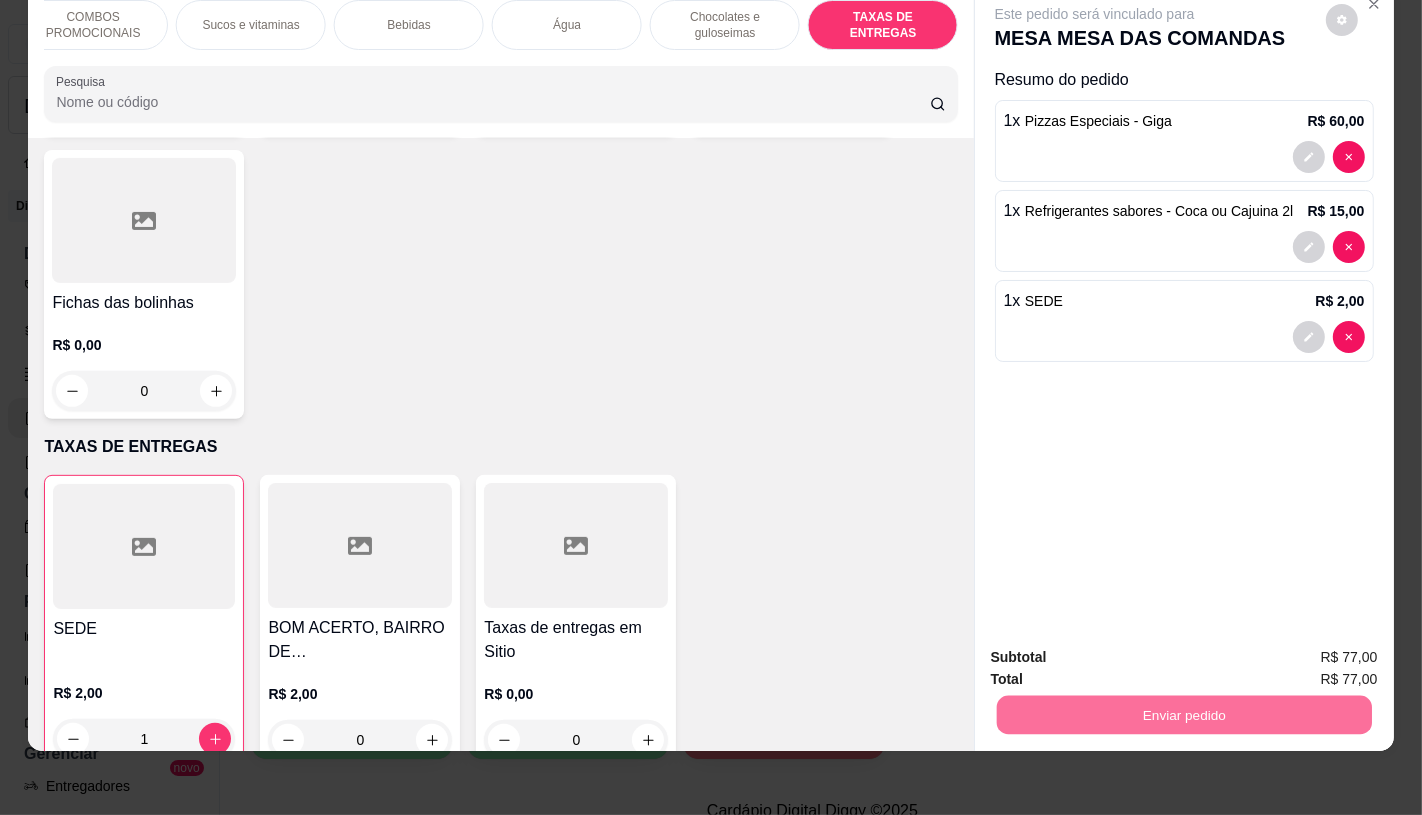 click on "Não registrar e enviar pedido" at bounding box center (1117, 649) 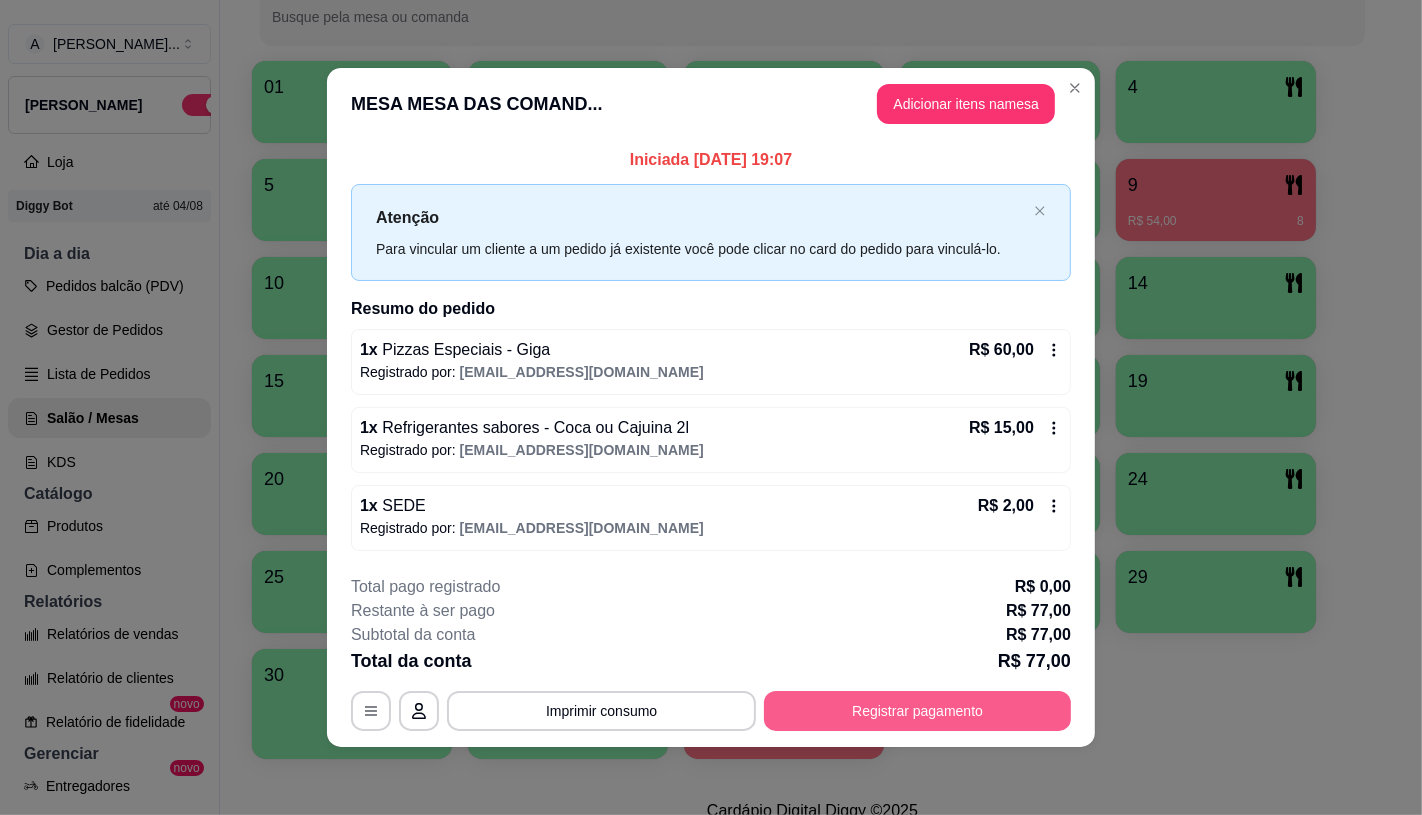 click on "Registrar pagamento" at bounding box center (917, 711) 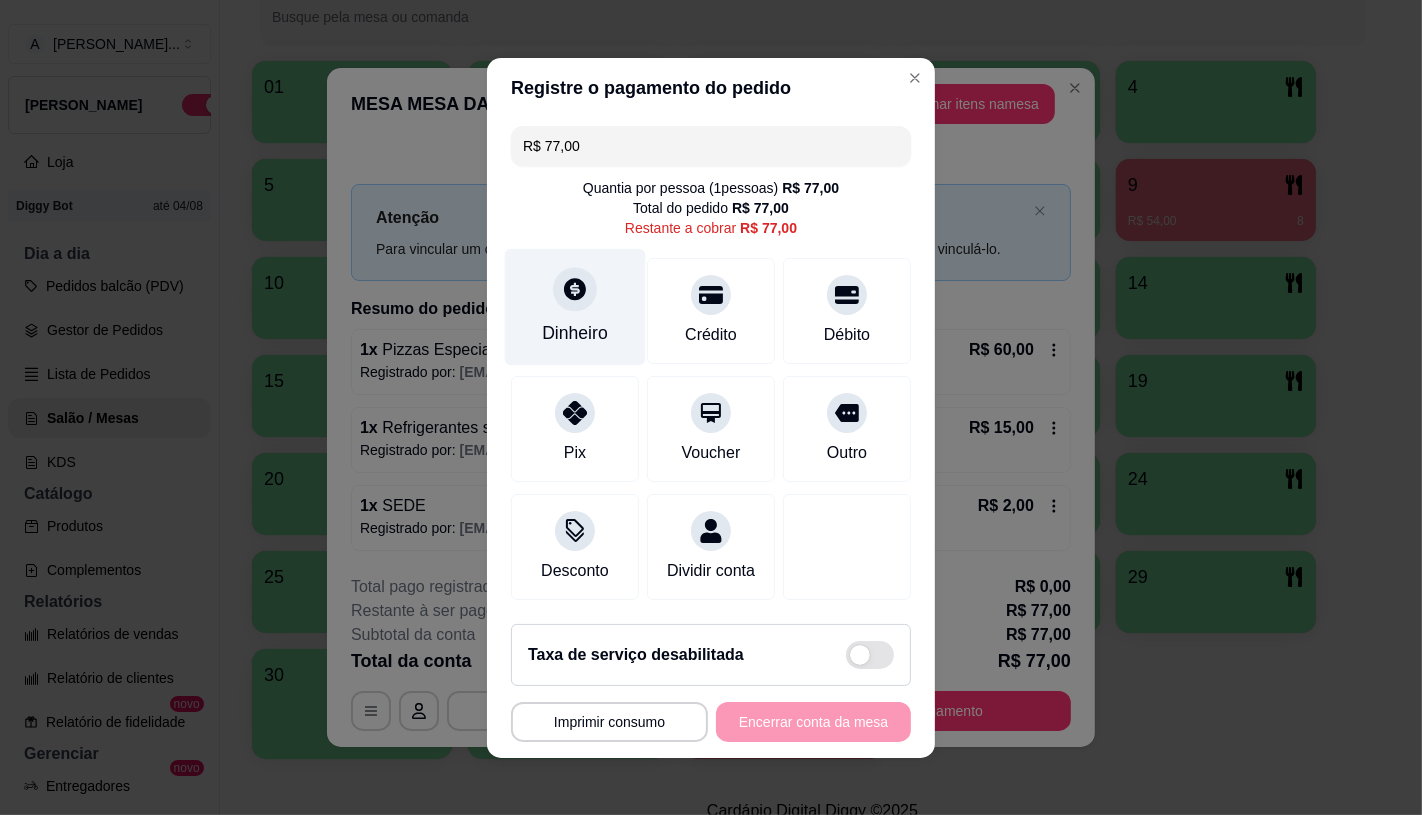 click at bounding box center [575, 289] 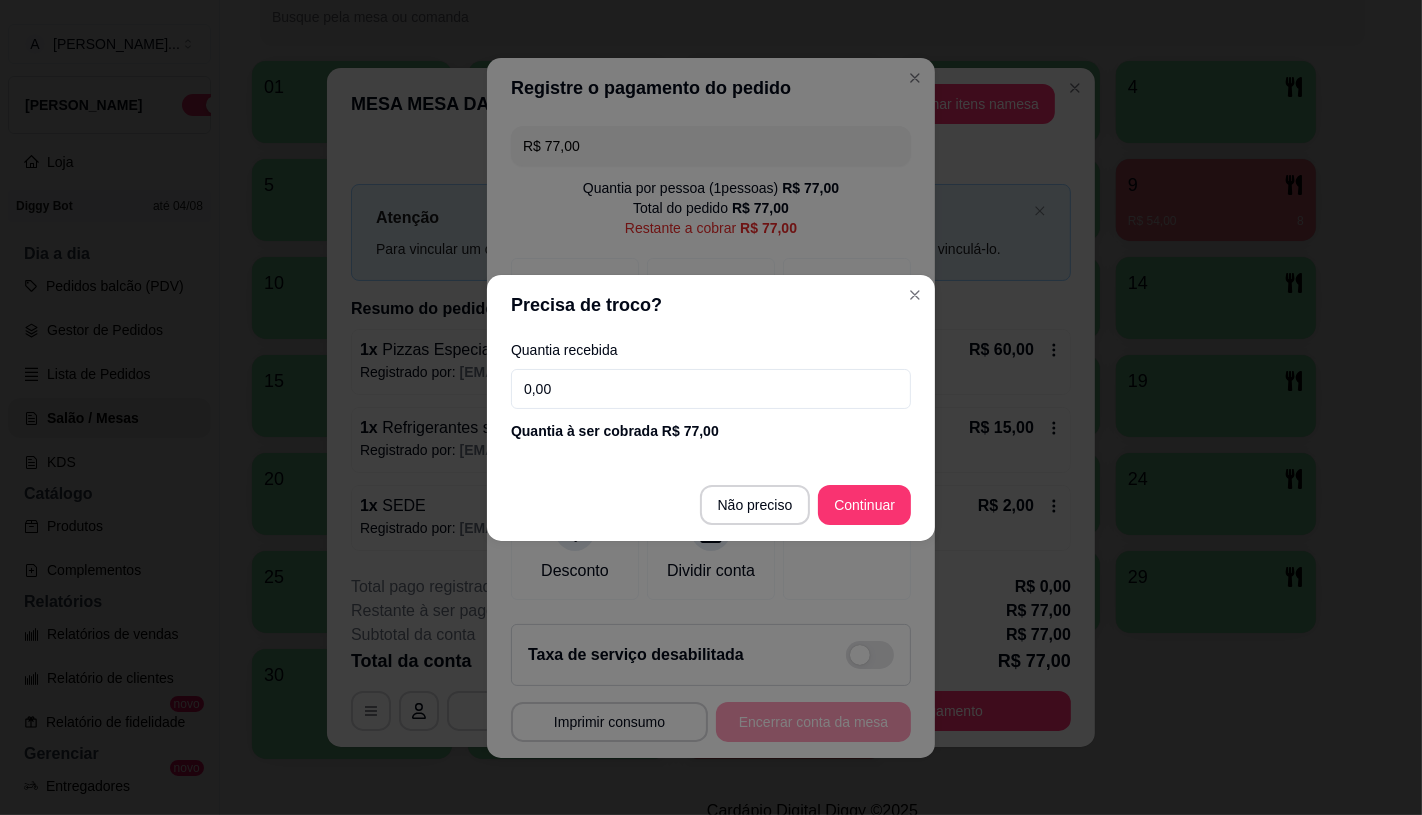 click on "Não preciso Continuar" at bounding box center (711, 505) 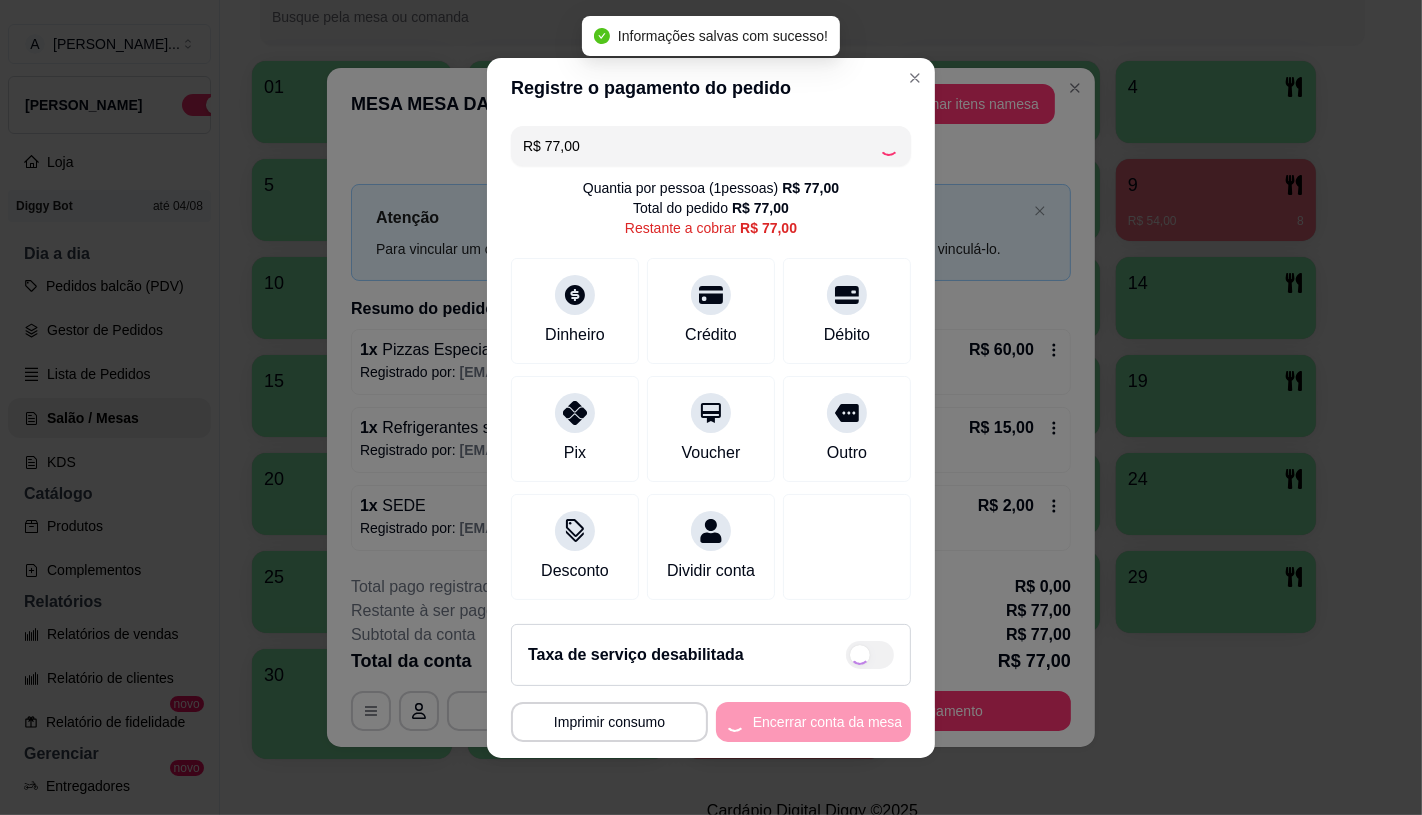 type on "R$ 0,00" 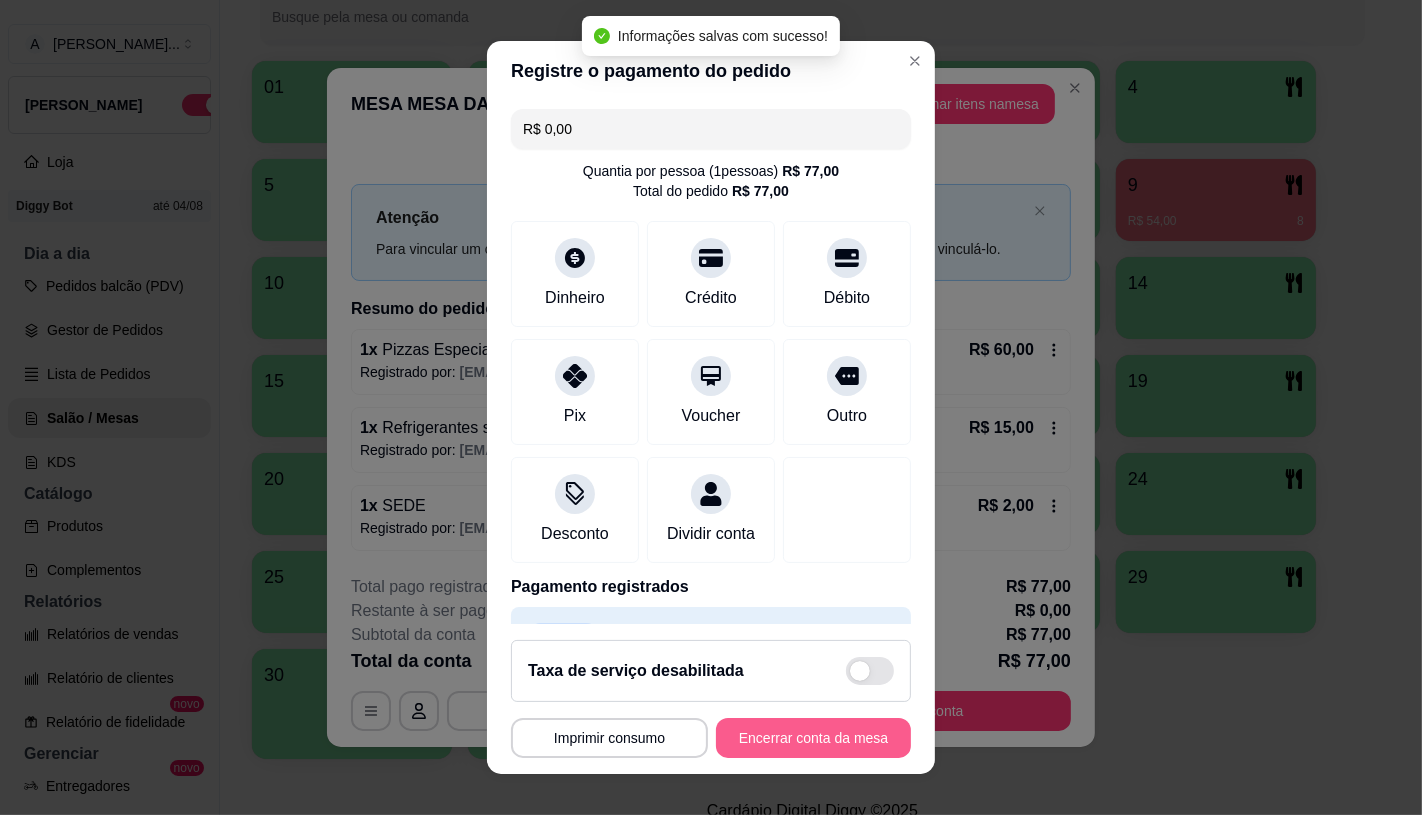 click on "Encerrar conta da mesa" at bounding box center [813, 738] 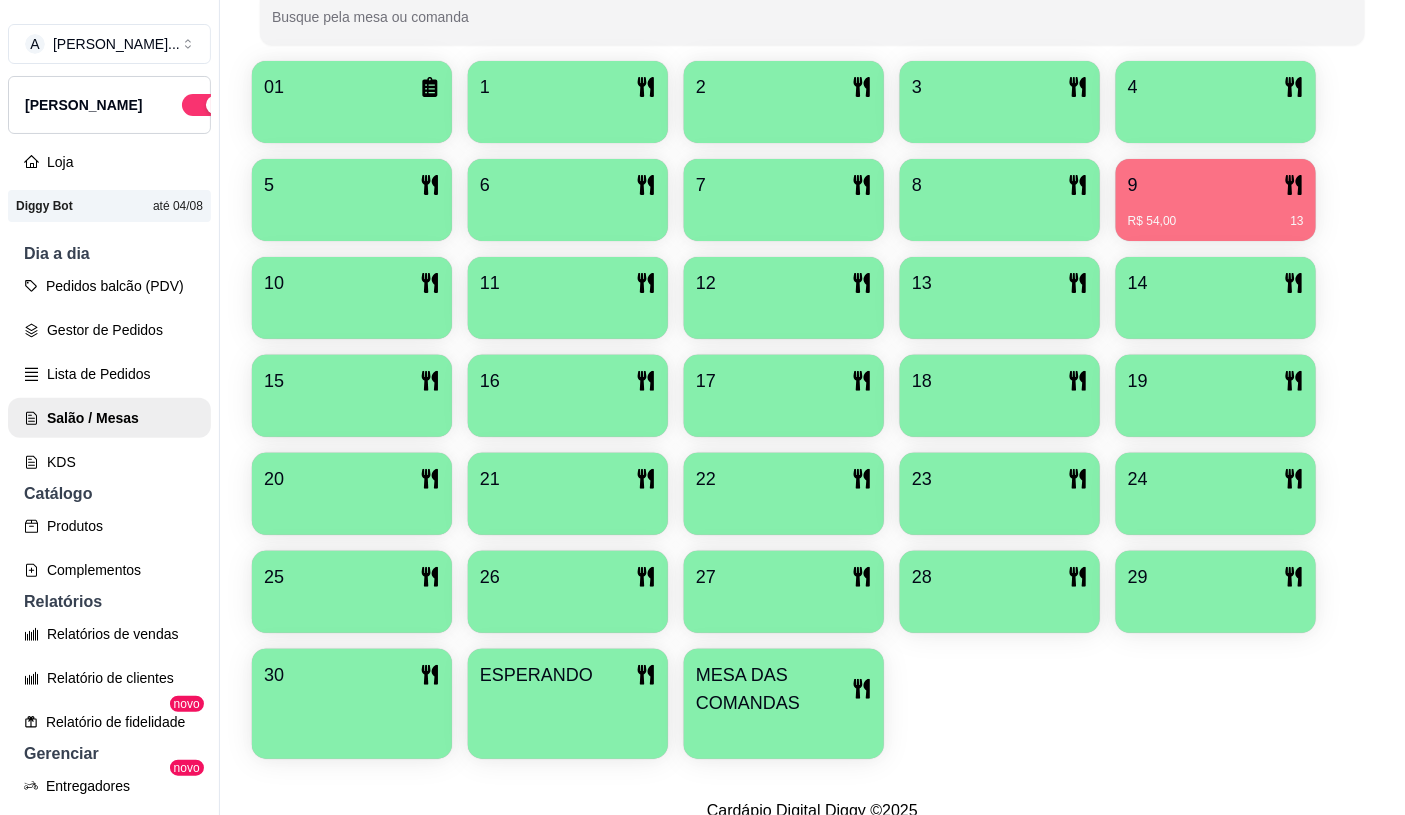 click on "9" at bounding box center [1216, 185] 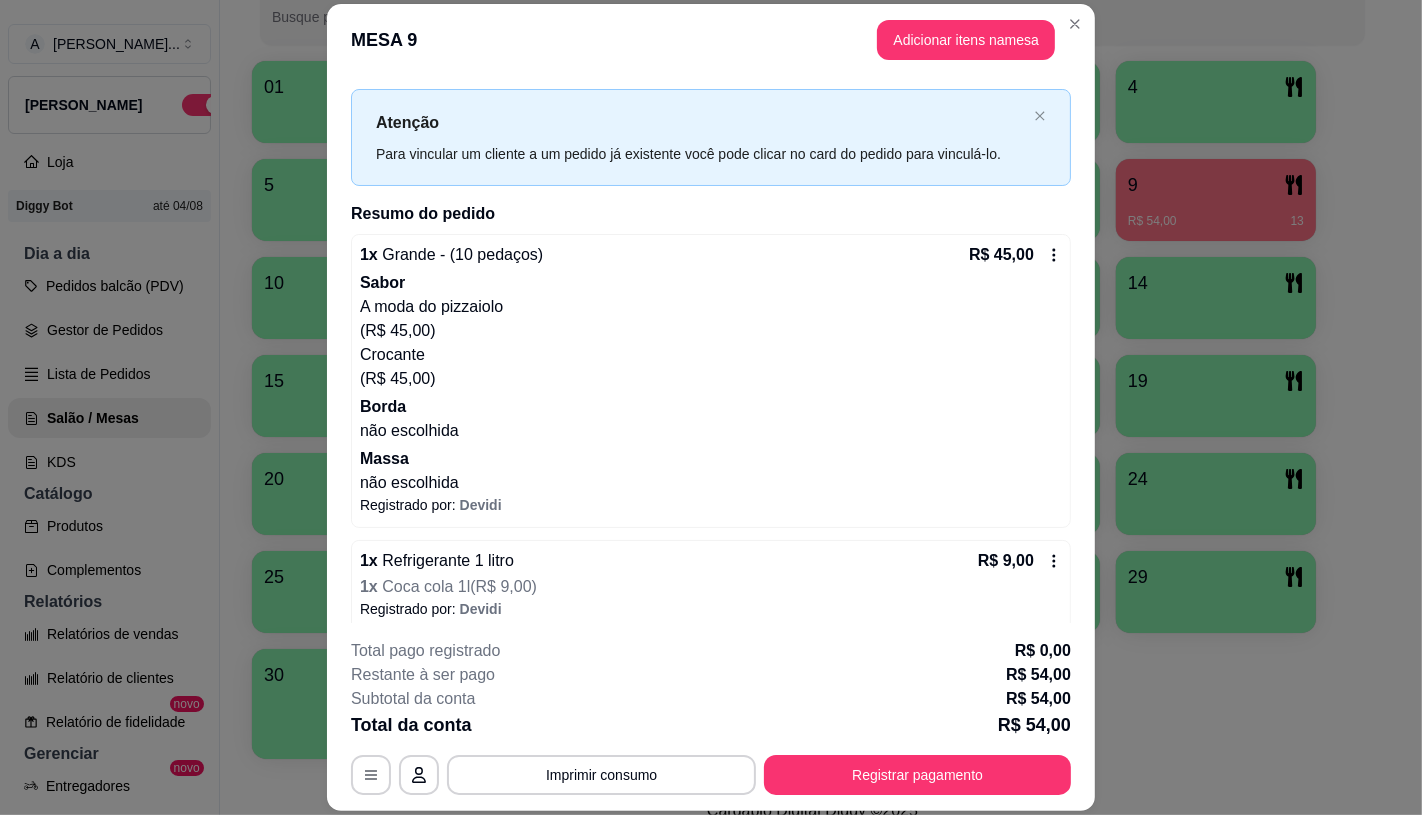 scroll, scrollTop: 47, scrollLeft: 0, axis: vertical 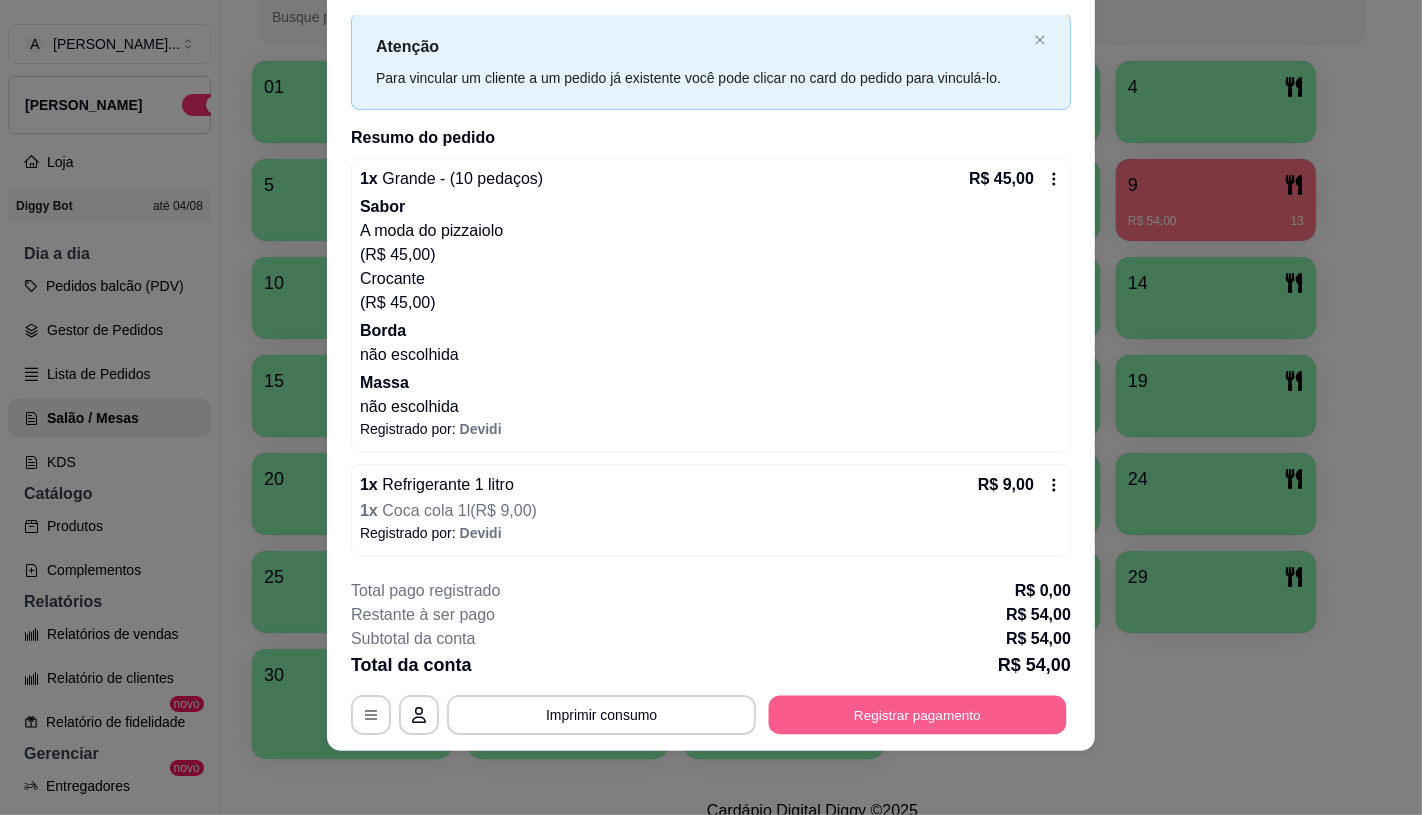 click on "Registrar pagamento" at bounding box center (918, 715) 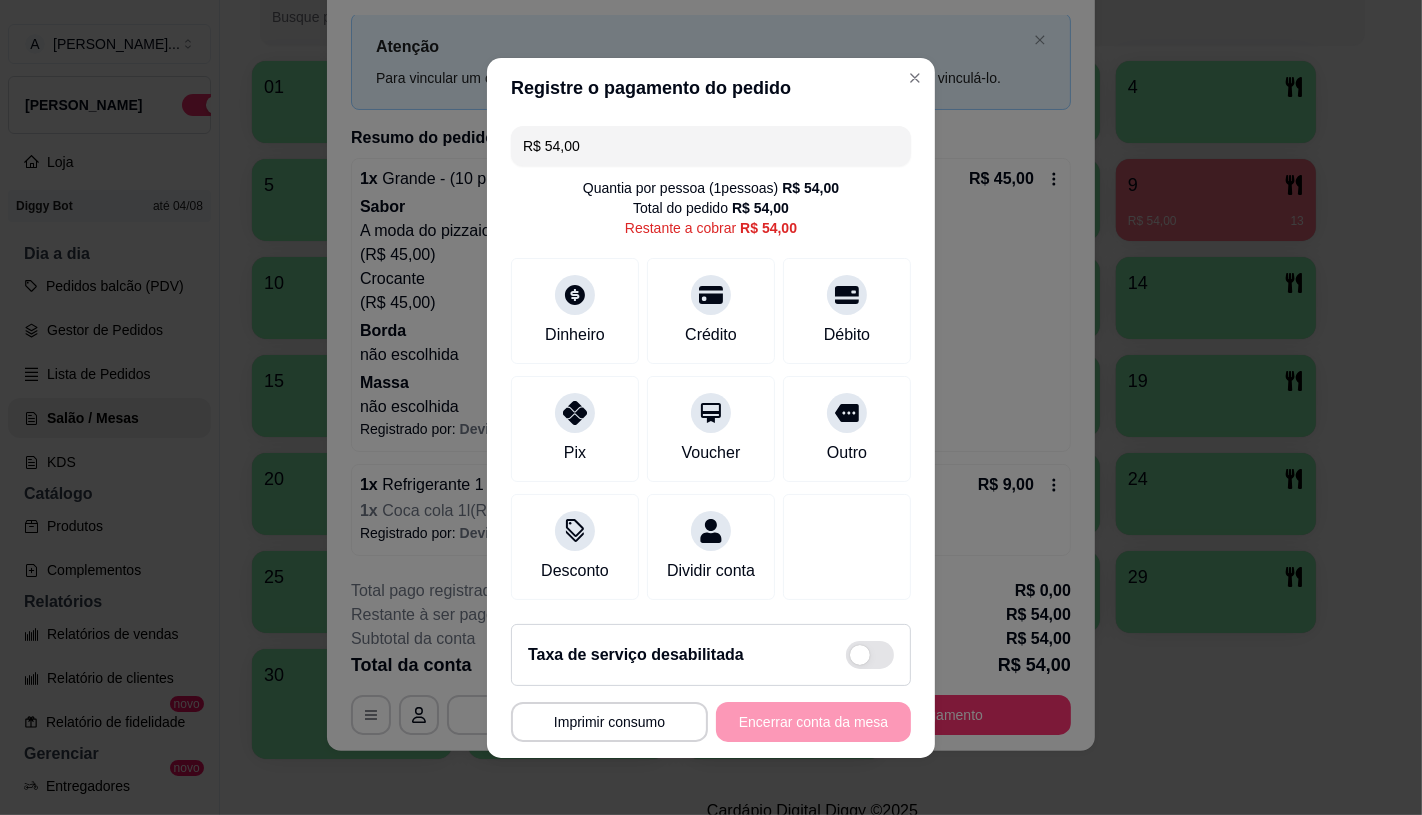 click on "R$ 54,00" at bounding box center [711, 146] 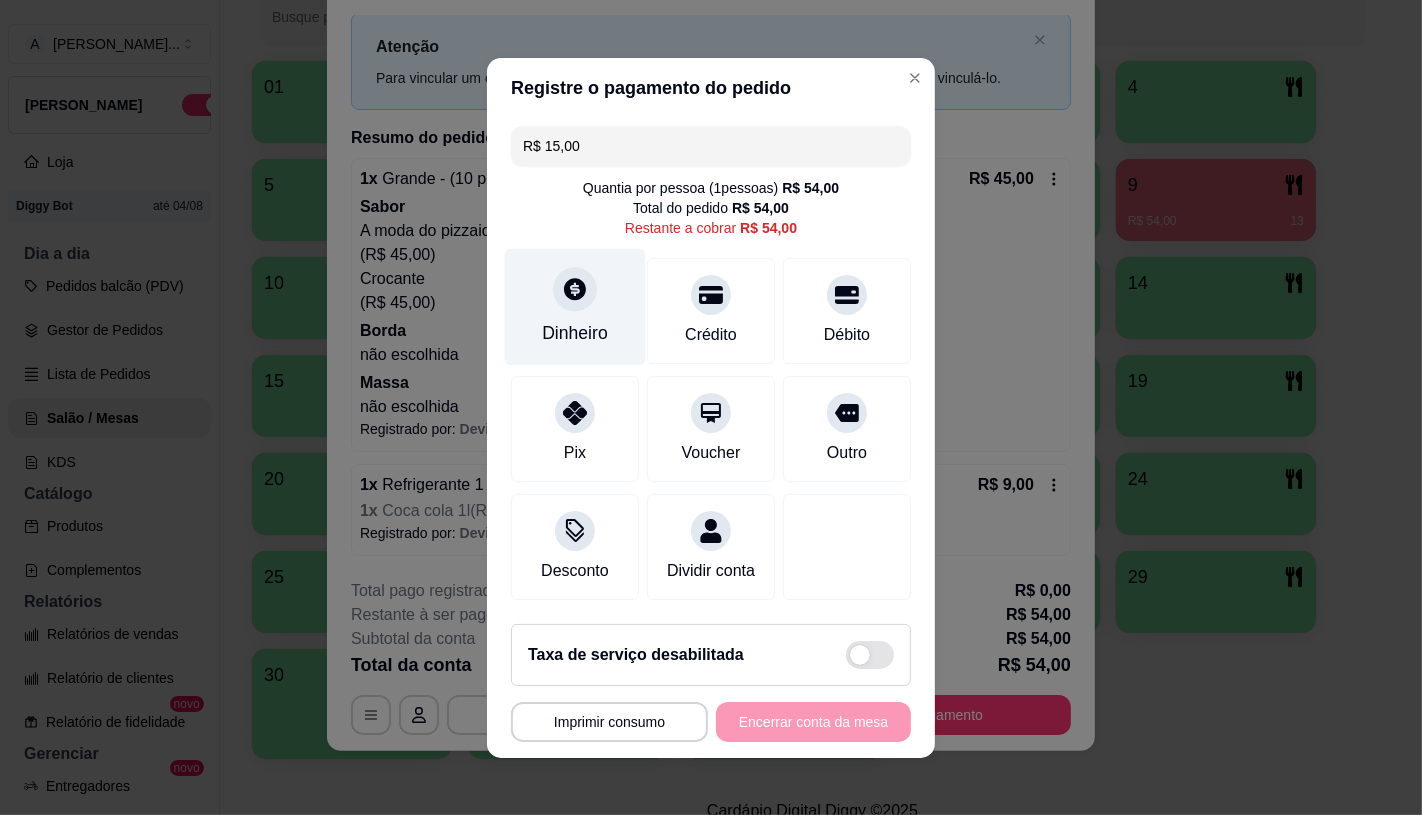 click on "Dinheiro" at bounding box center [575, 306] 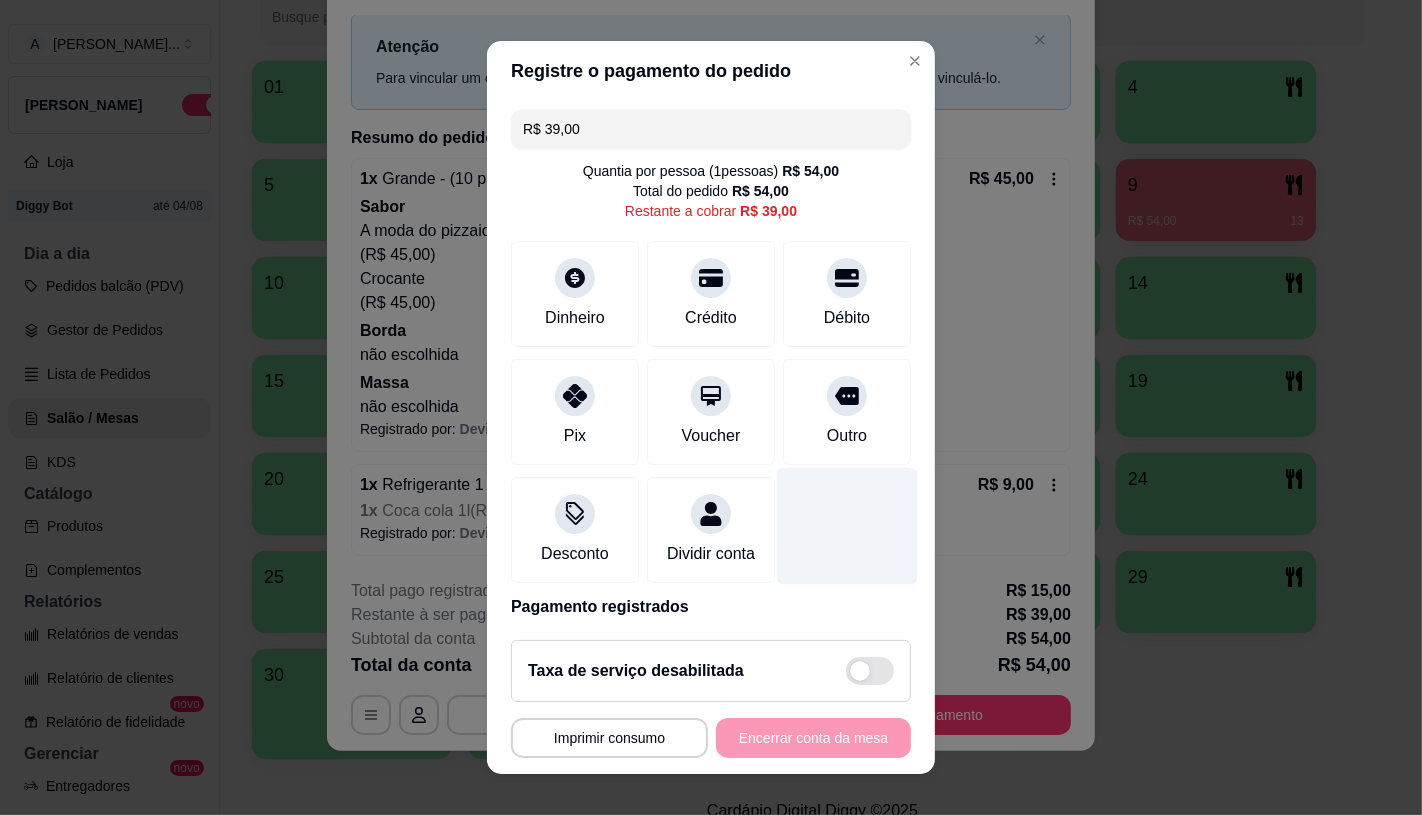 scroll, scrollTop: 94, scrollLeft: 0, axis: vertical 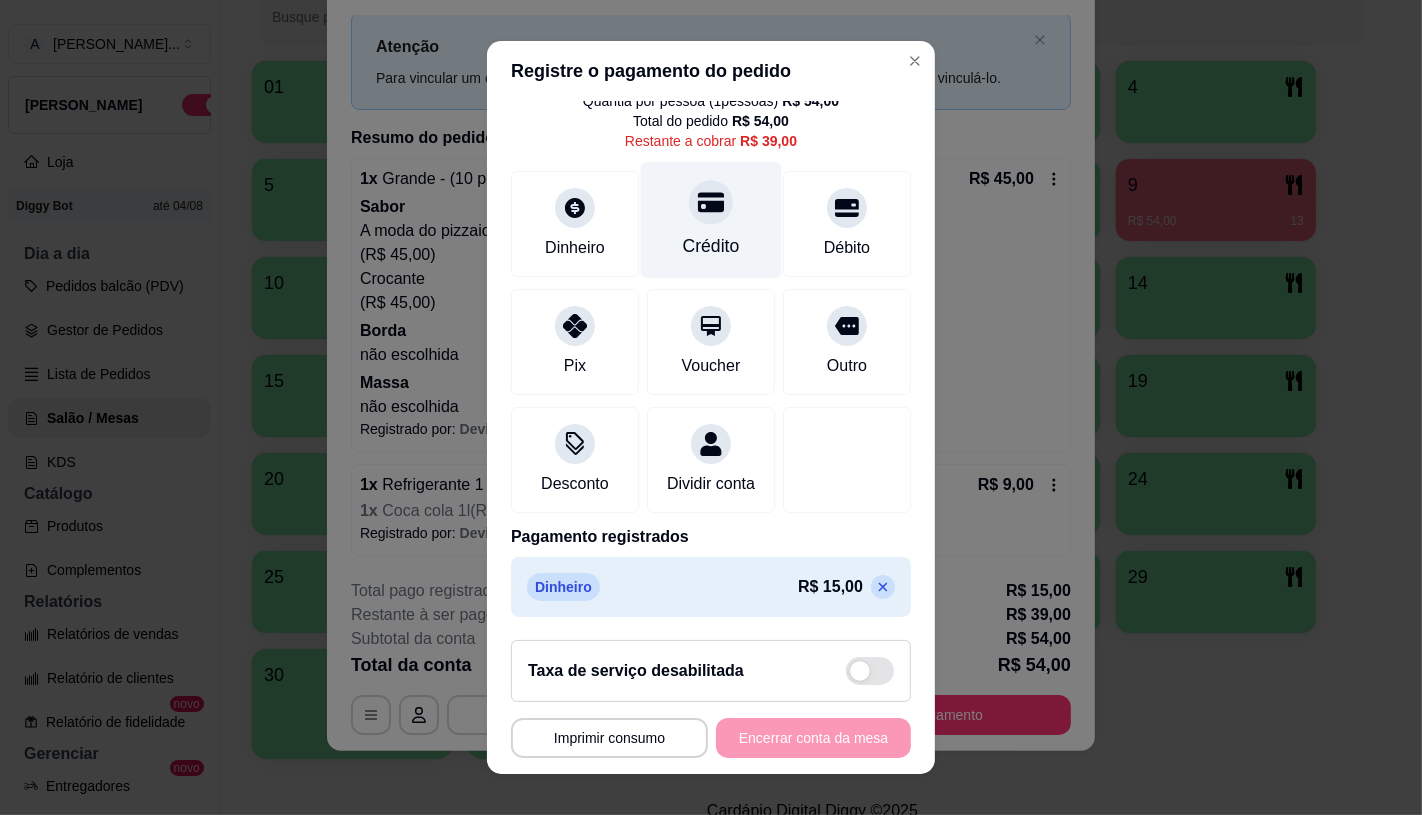 click at bounding box center (711, 202) 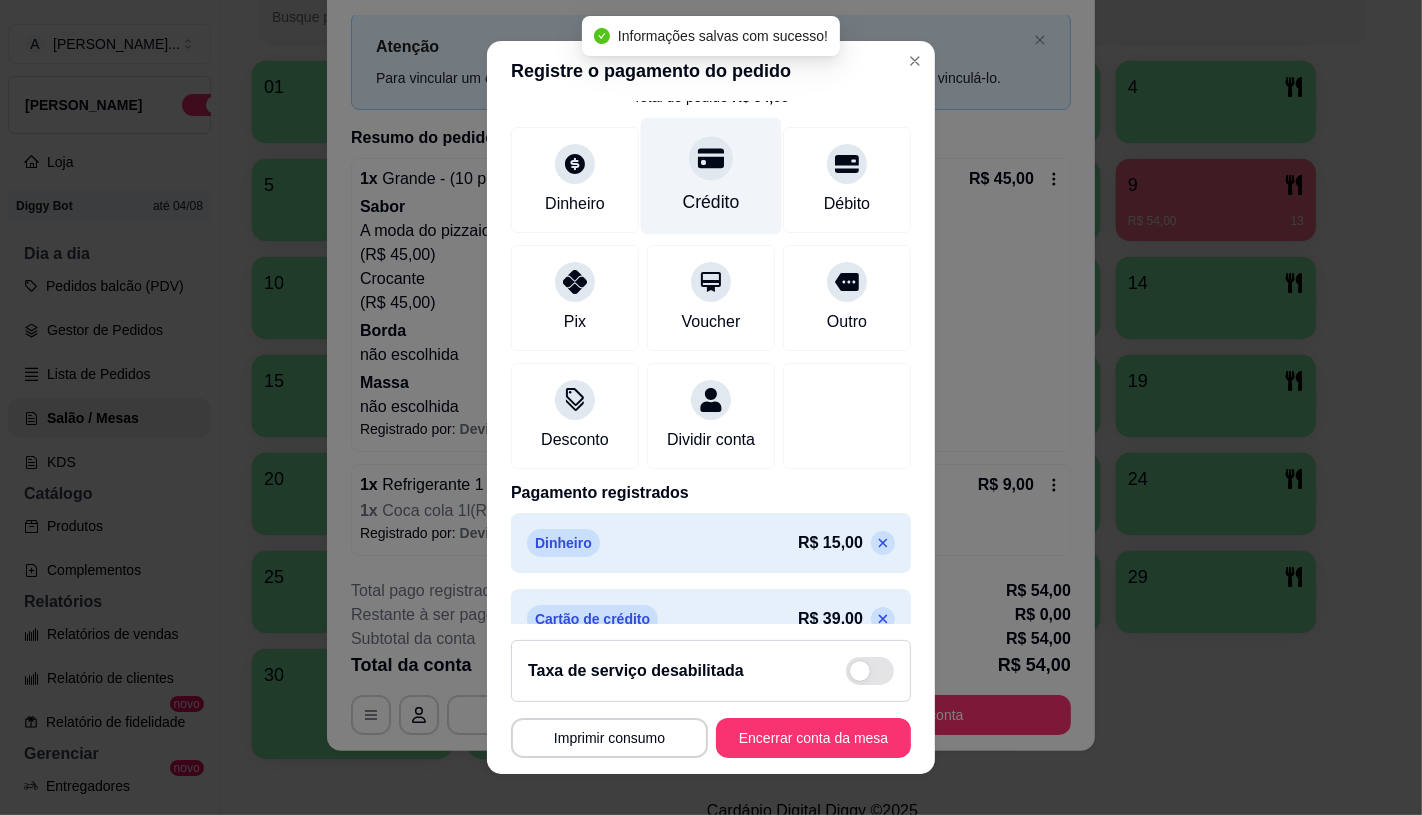 type on "R$ 0,00" 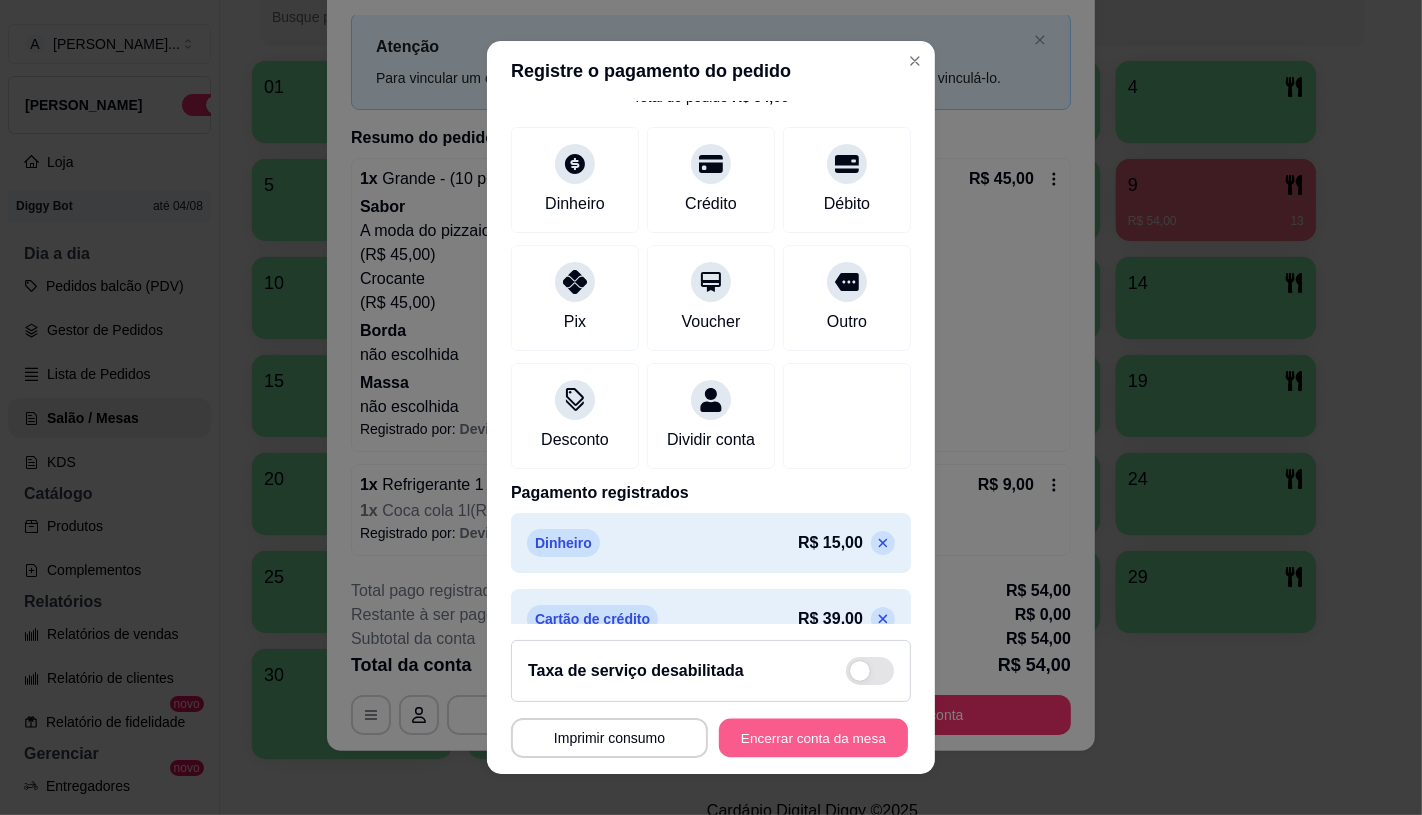 click on "Encerrar conta da mesa" at bounding box center [813, 738] 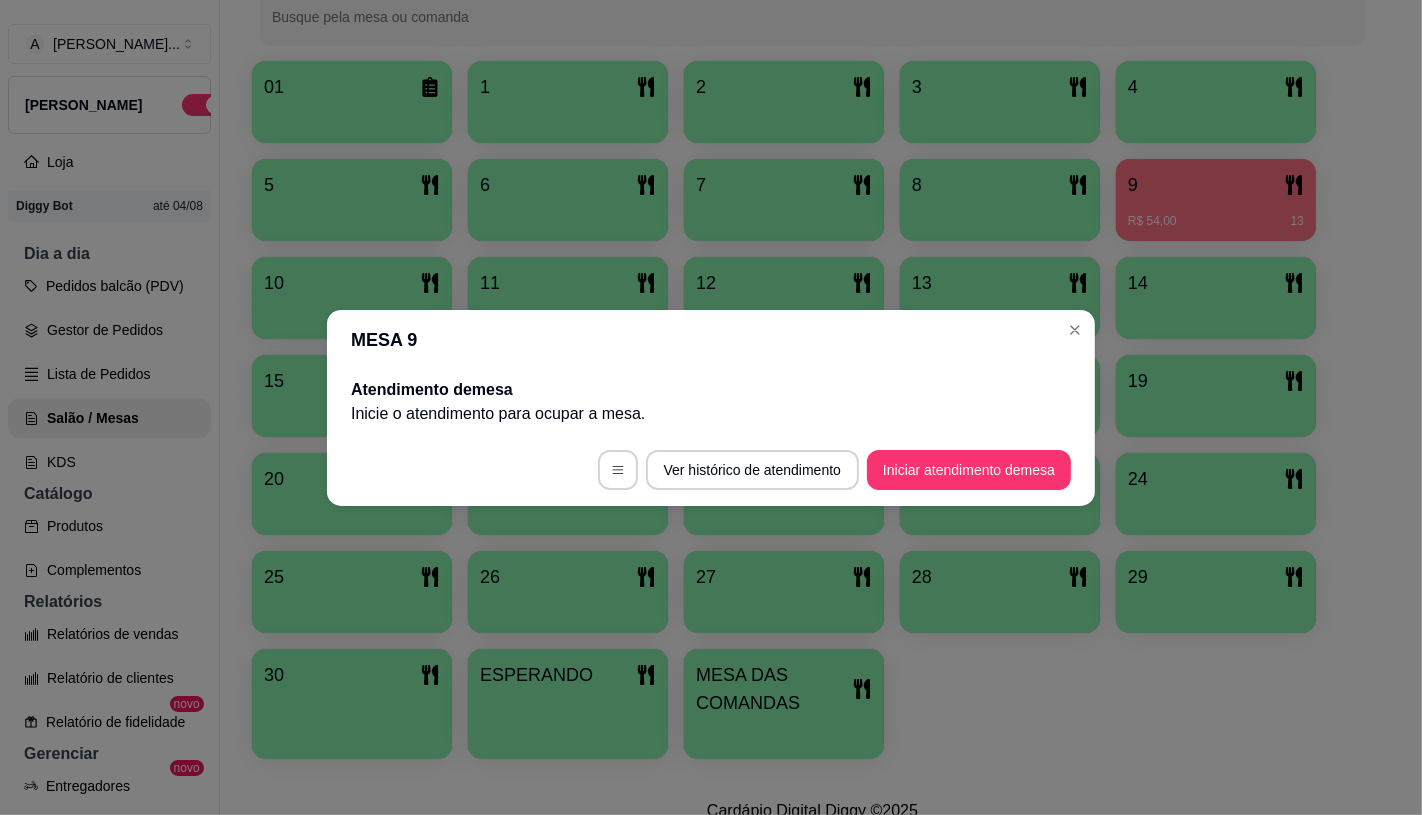 scroll, scrollTop: 0, scrollLeft: 0, axis: both 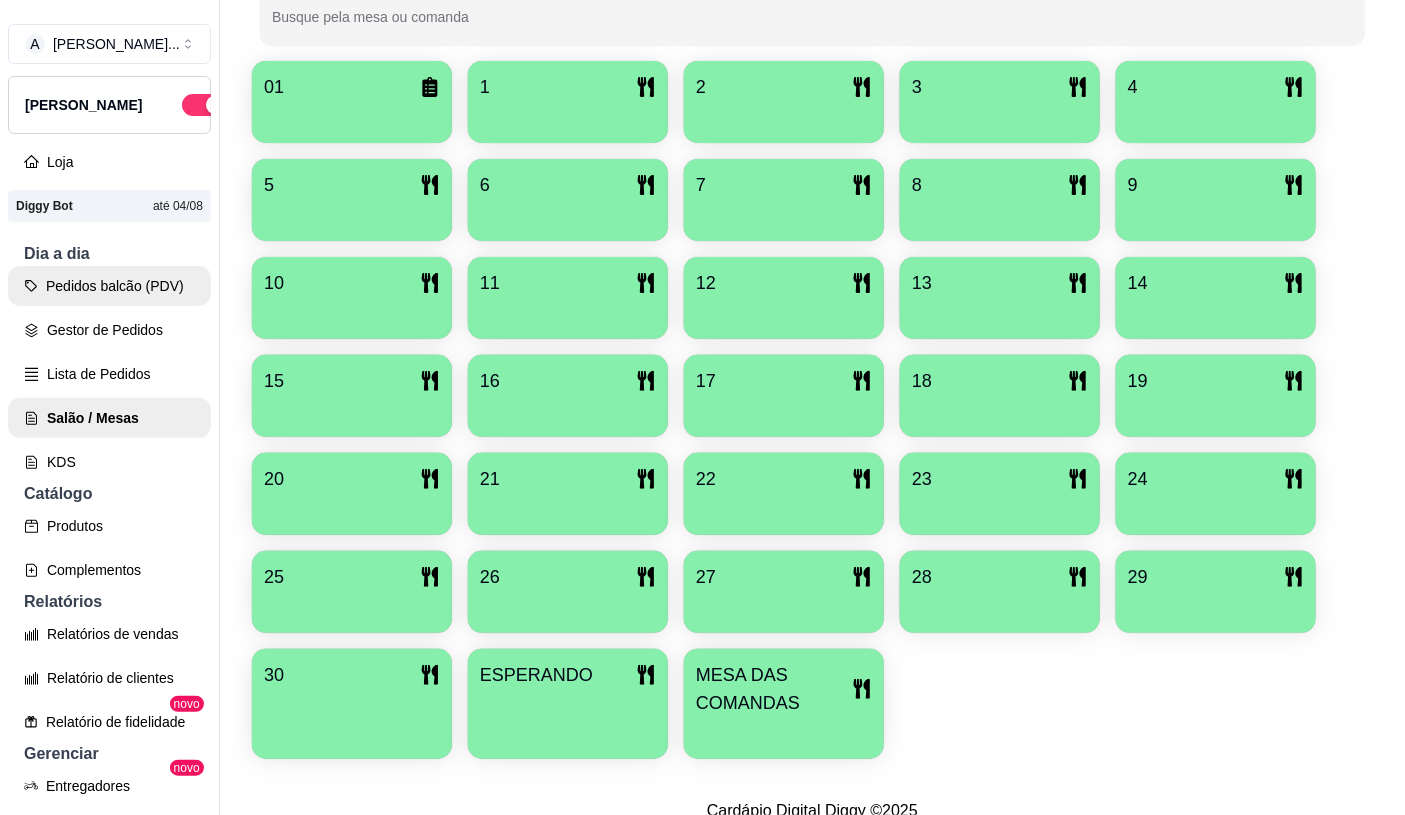 click on "Pedidos balcão (PDV)" at bounding box center (109, 286) 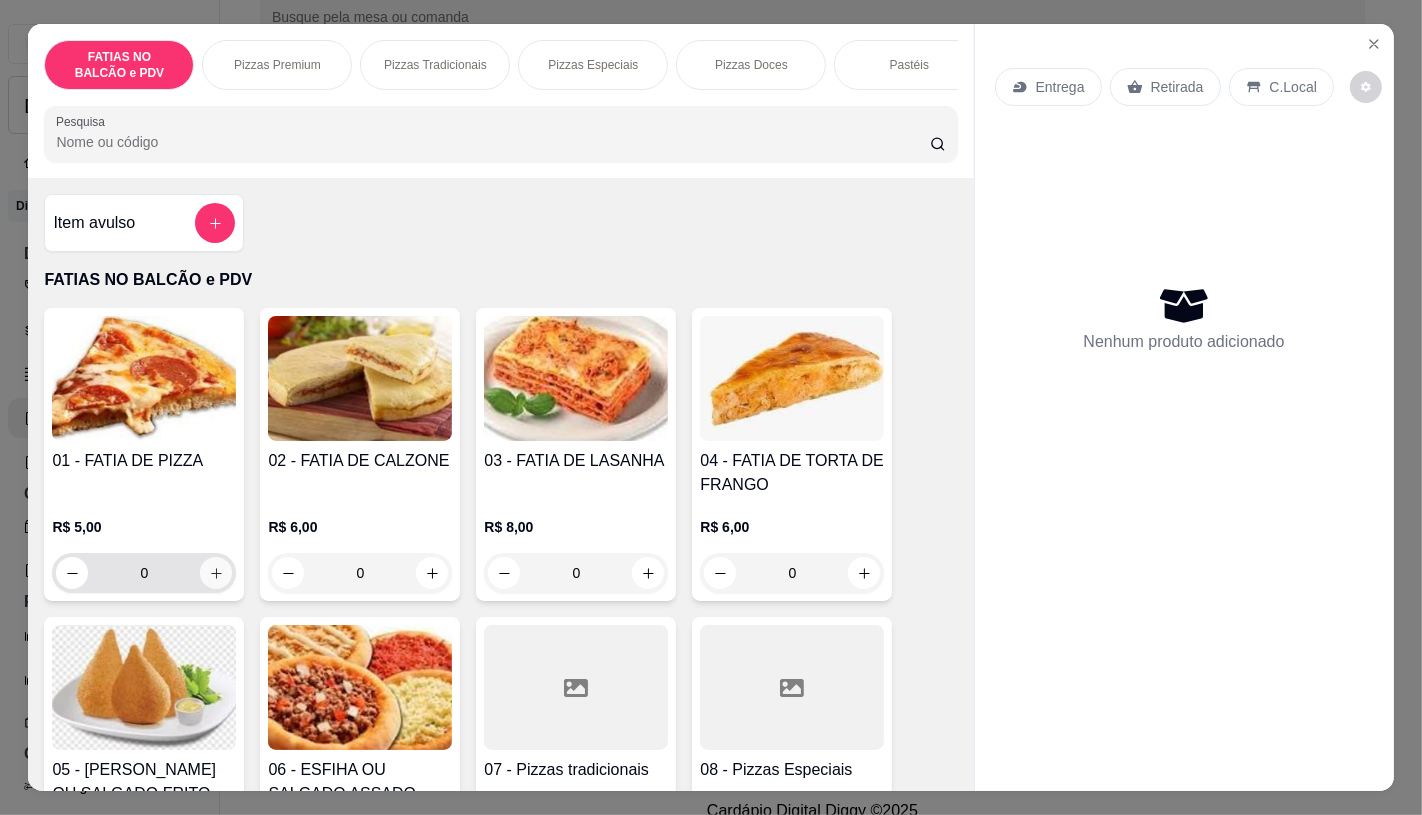 click at bounding box center (216, 573) 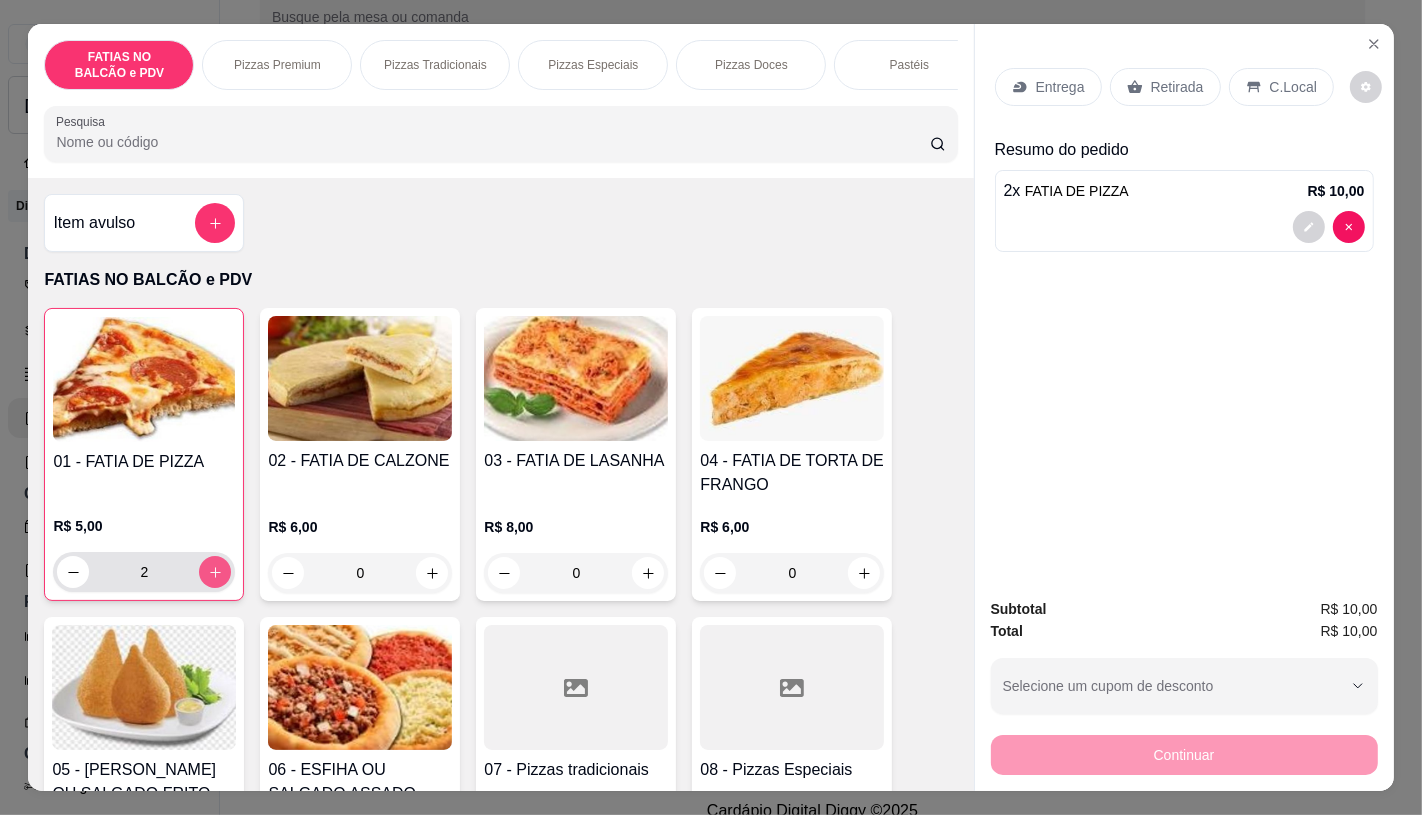 scroll, scrollTop: 333, scrollLeft: 0, axis: vertical 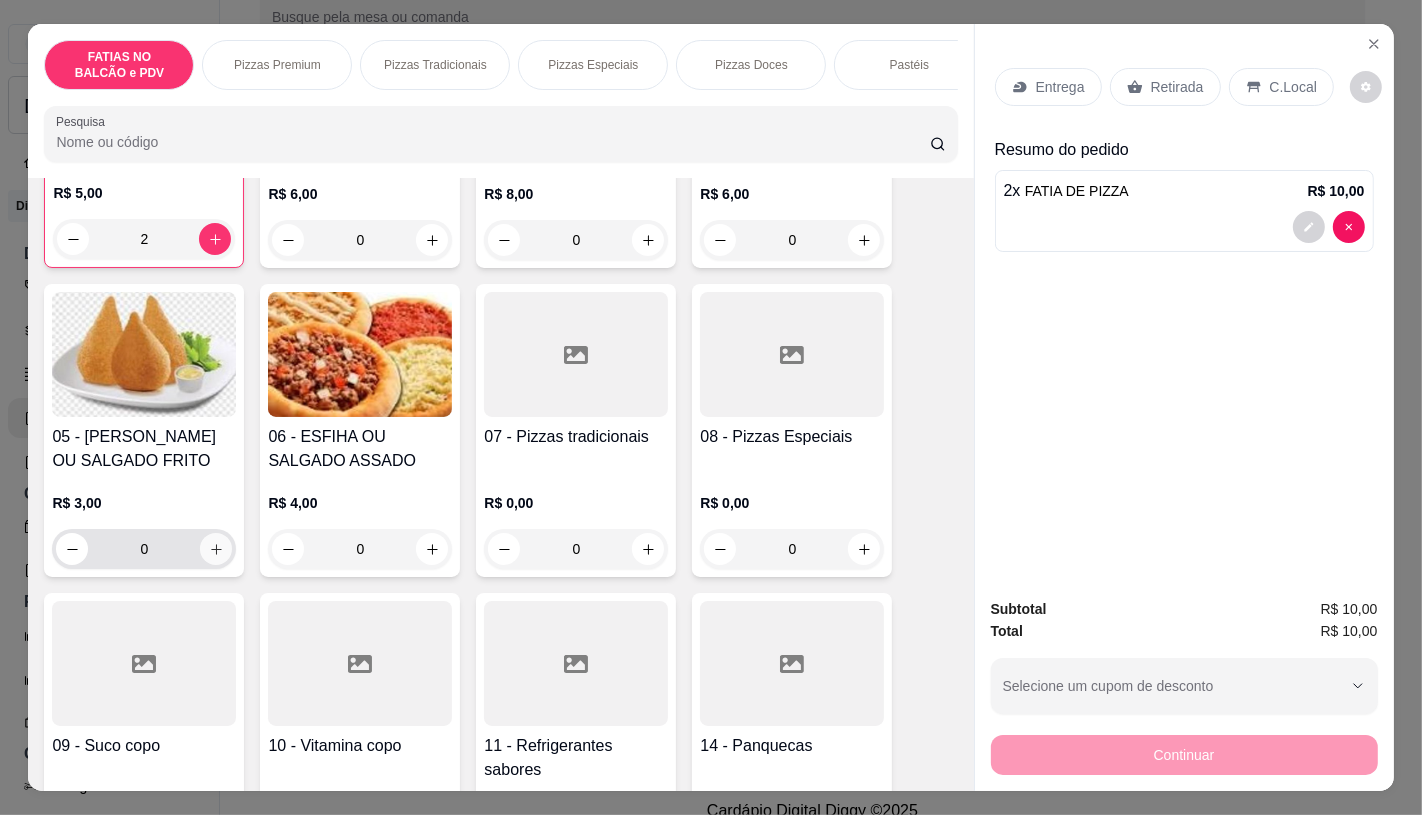 click 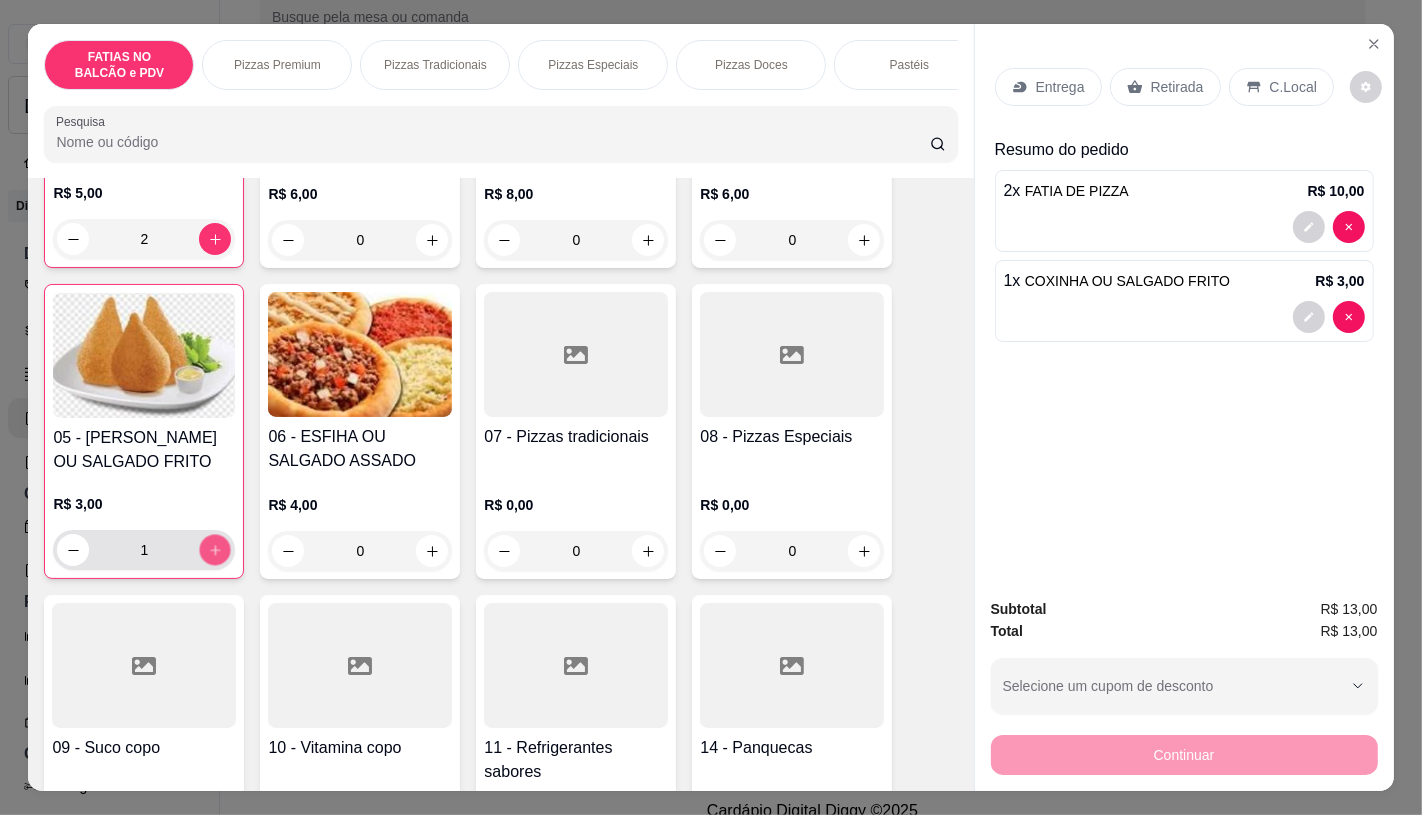 click 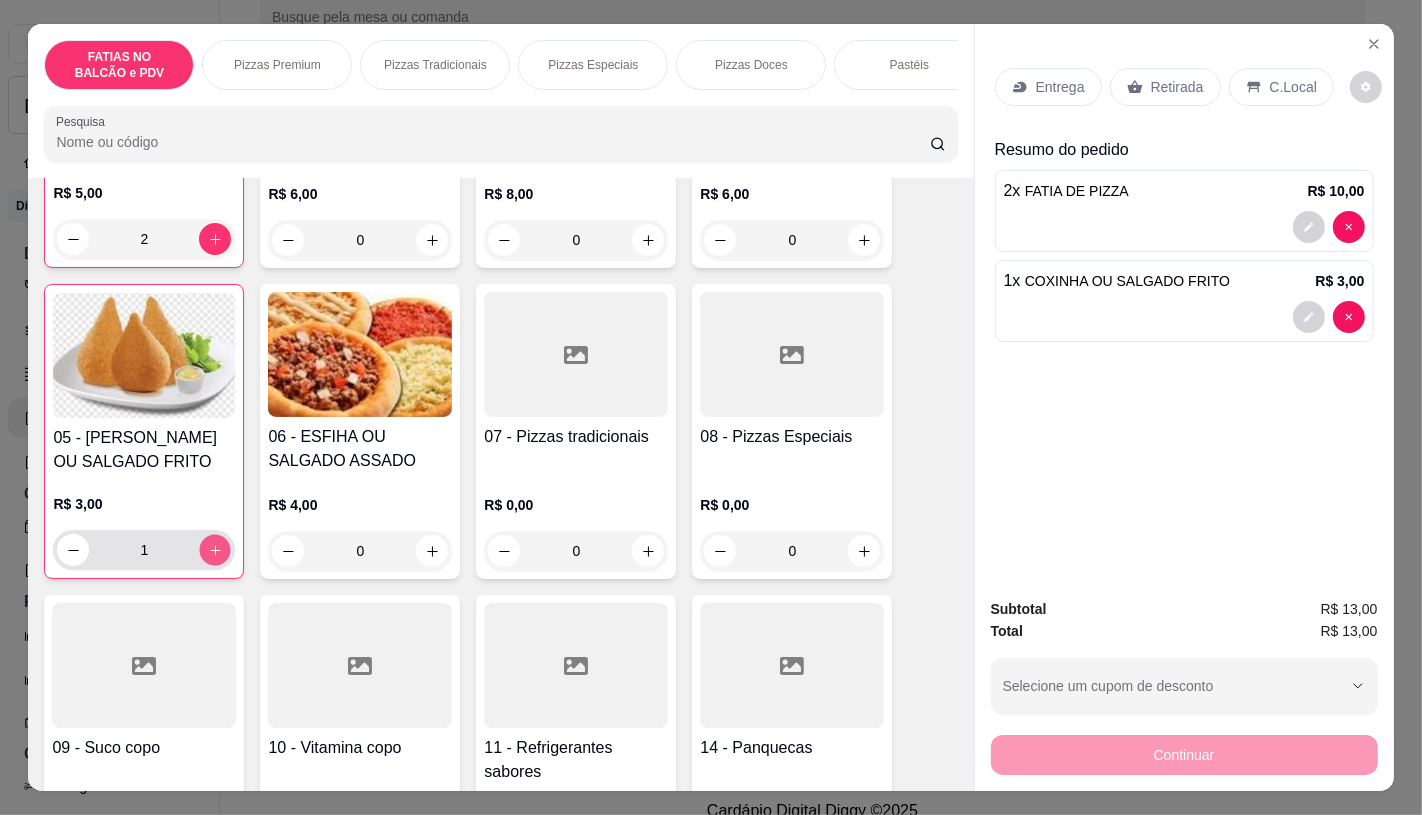 click 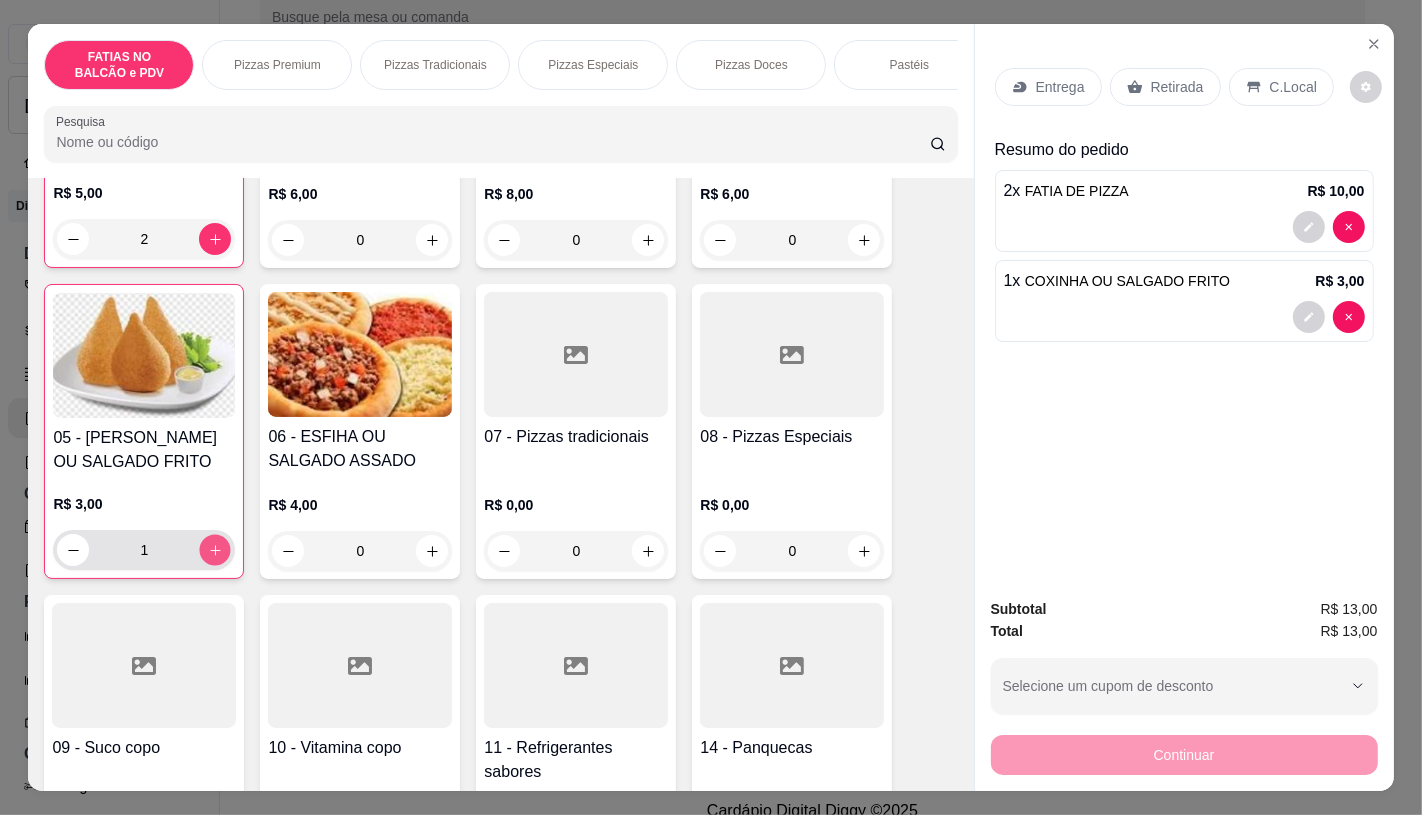 type on "4" 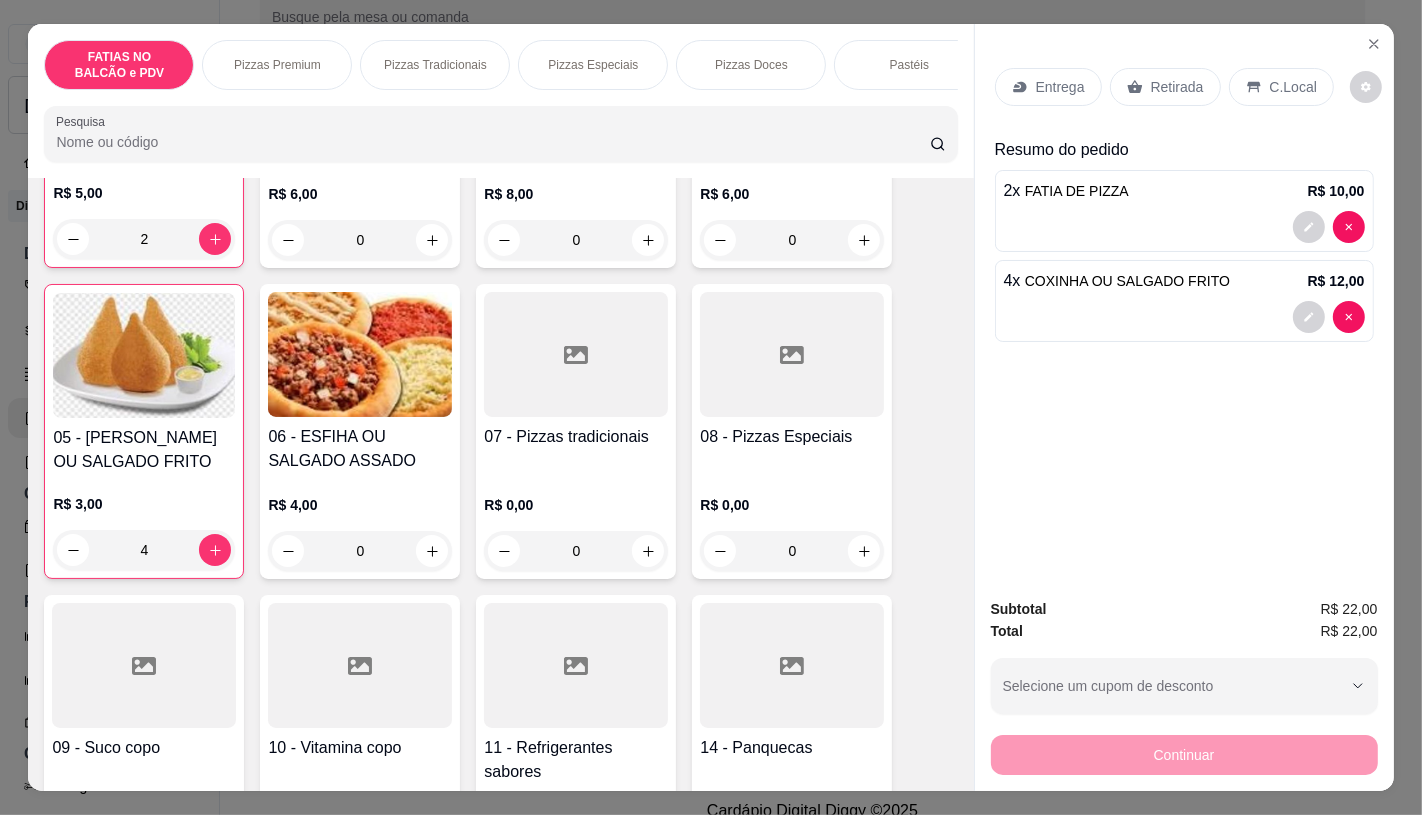 click on "Retirada" at bounding box center [1165, 87] 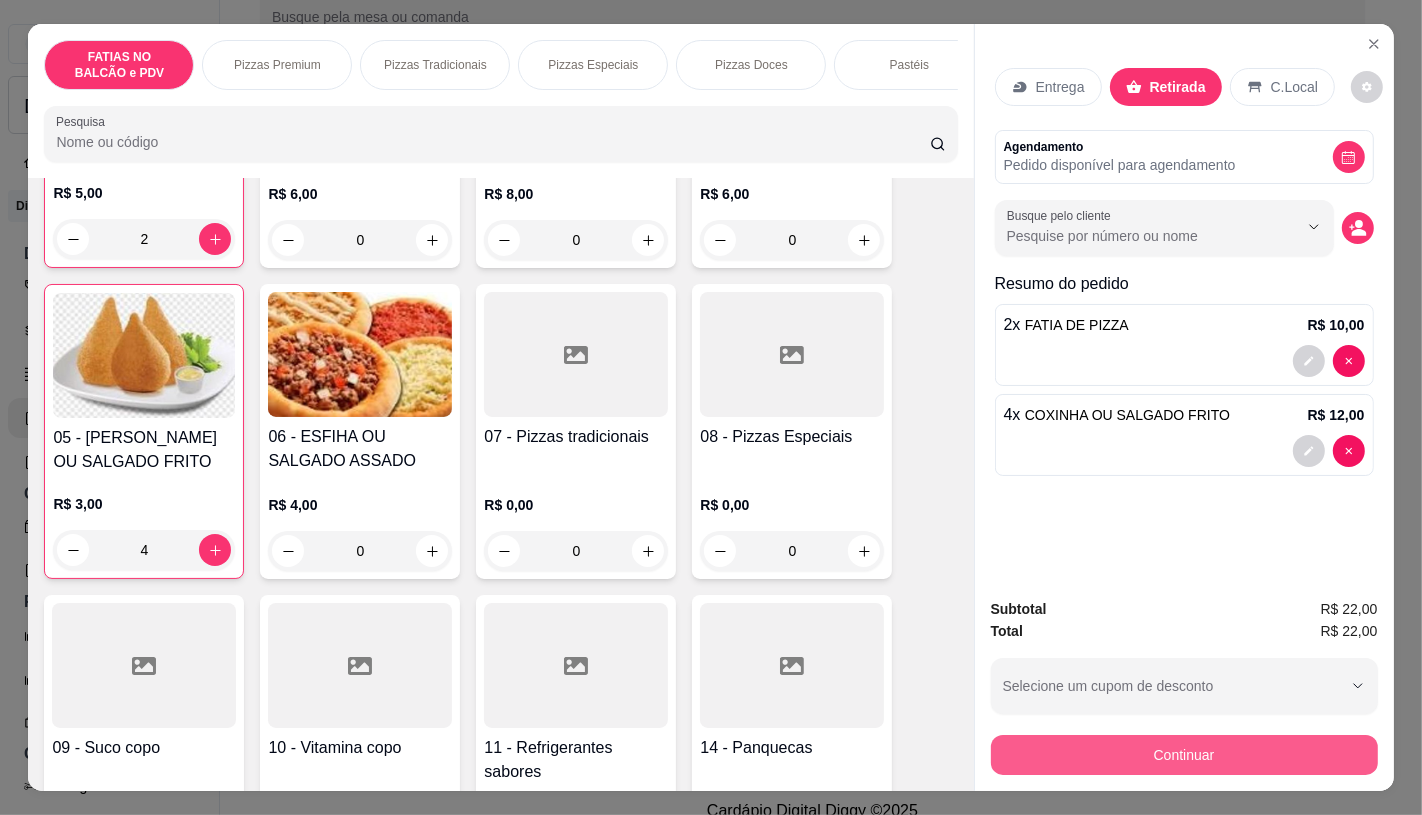 click on "Continuar" at bounding box center [1184, 755] 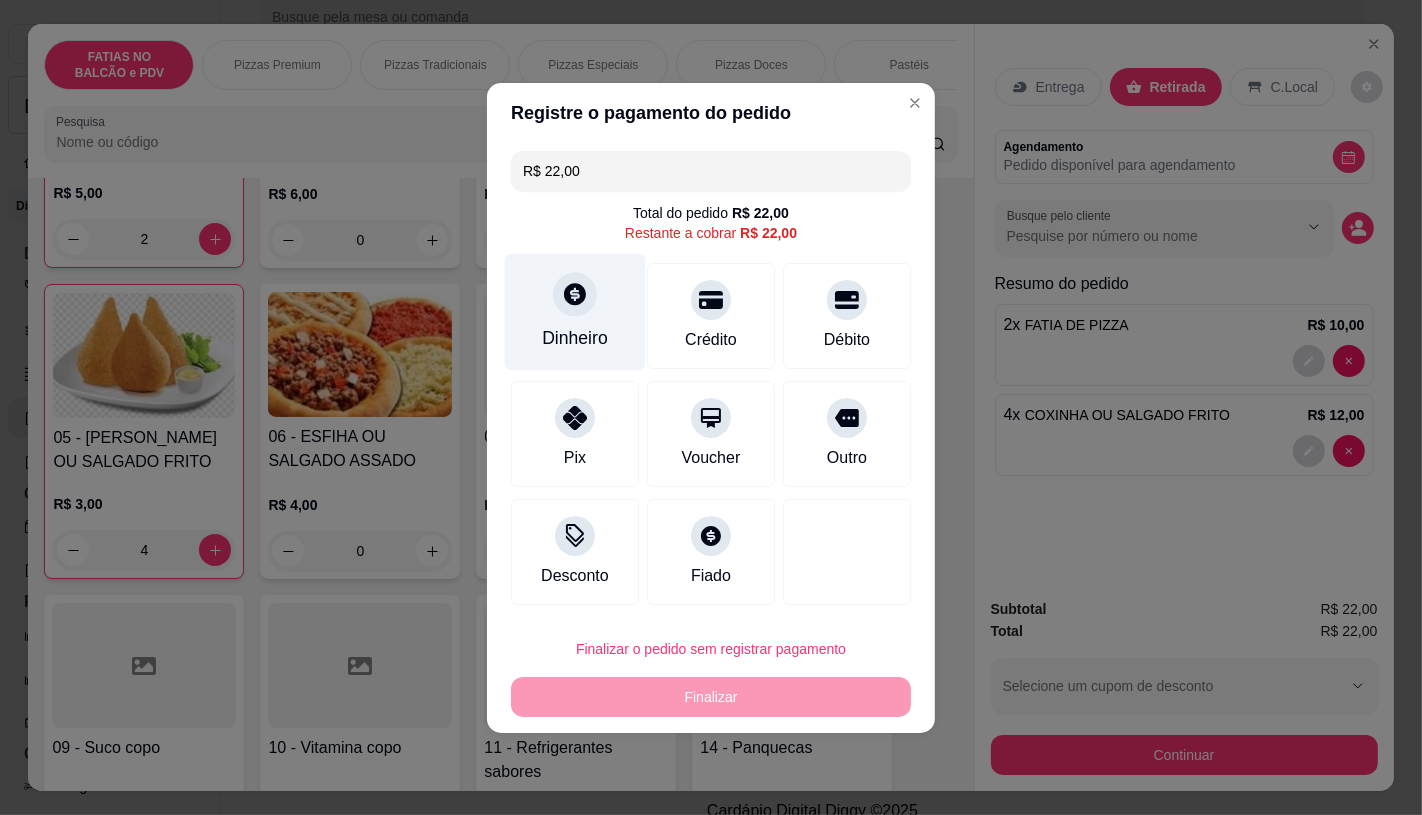 click on "Dinheiro" at bounding box center (575, 311) 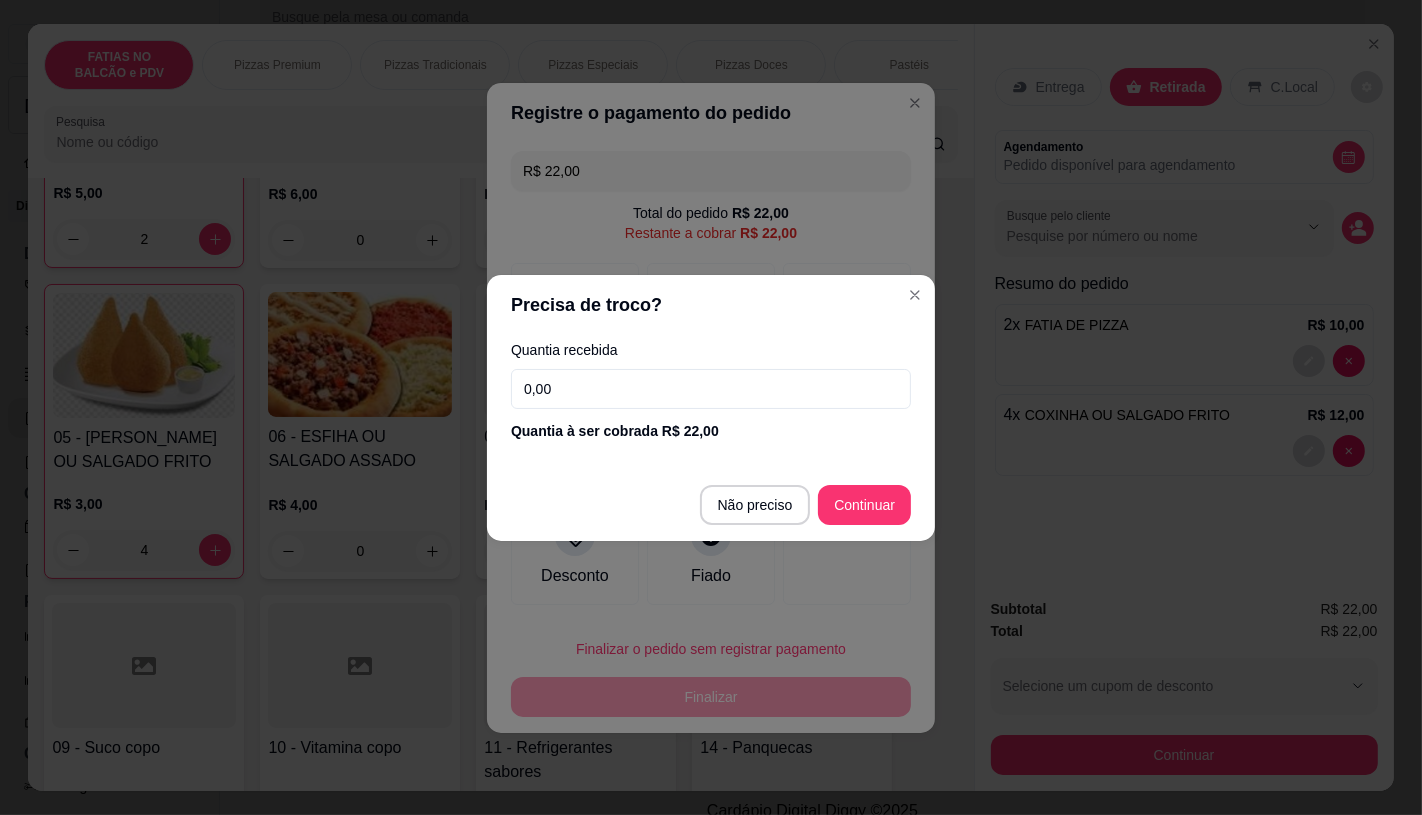 click on "0,00" at bounding box center (711, 389) 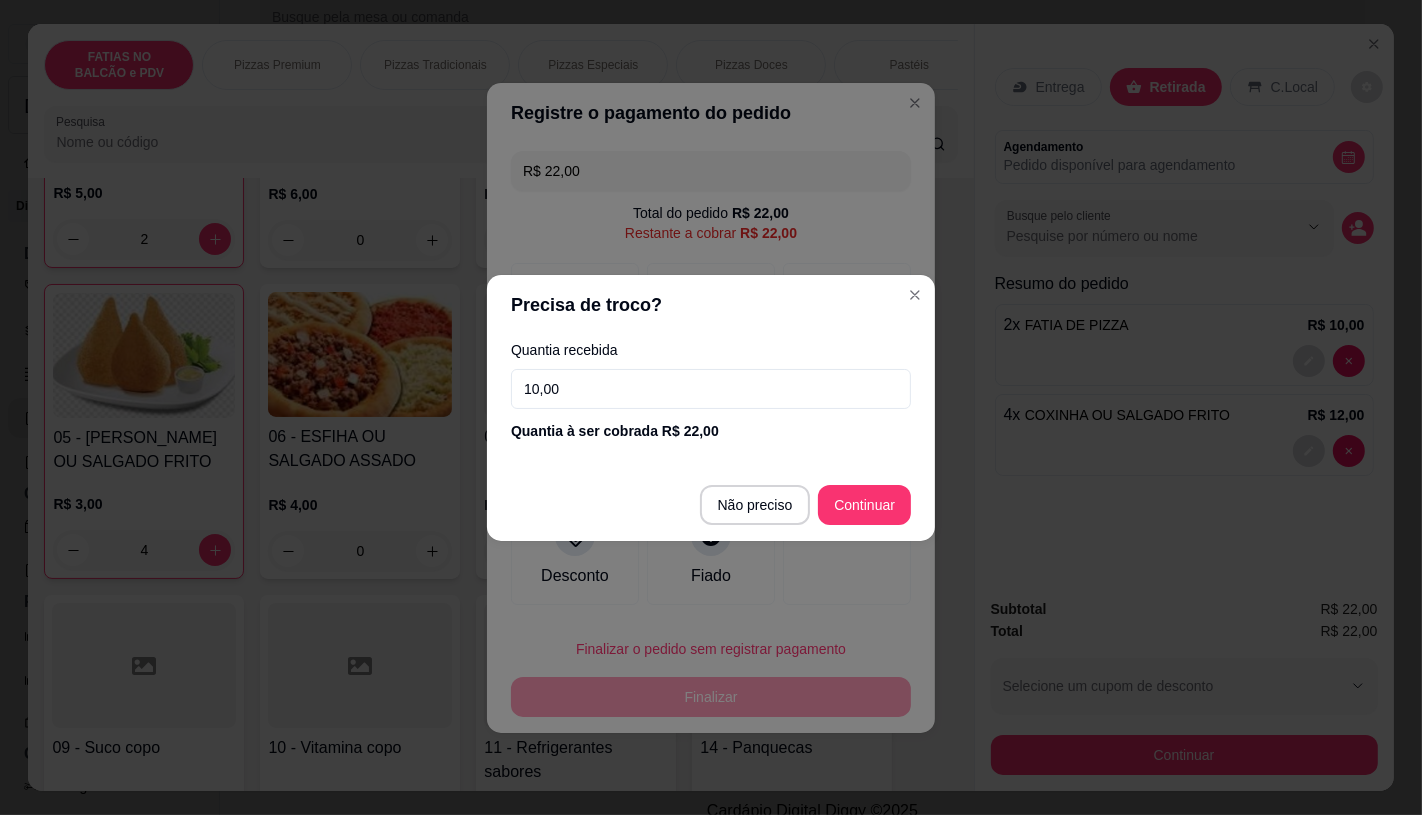 type on "100,00" 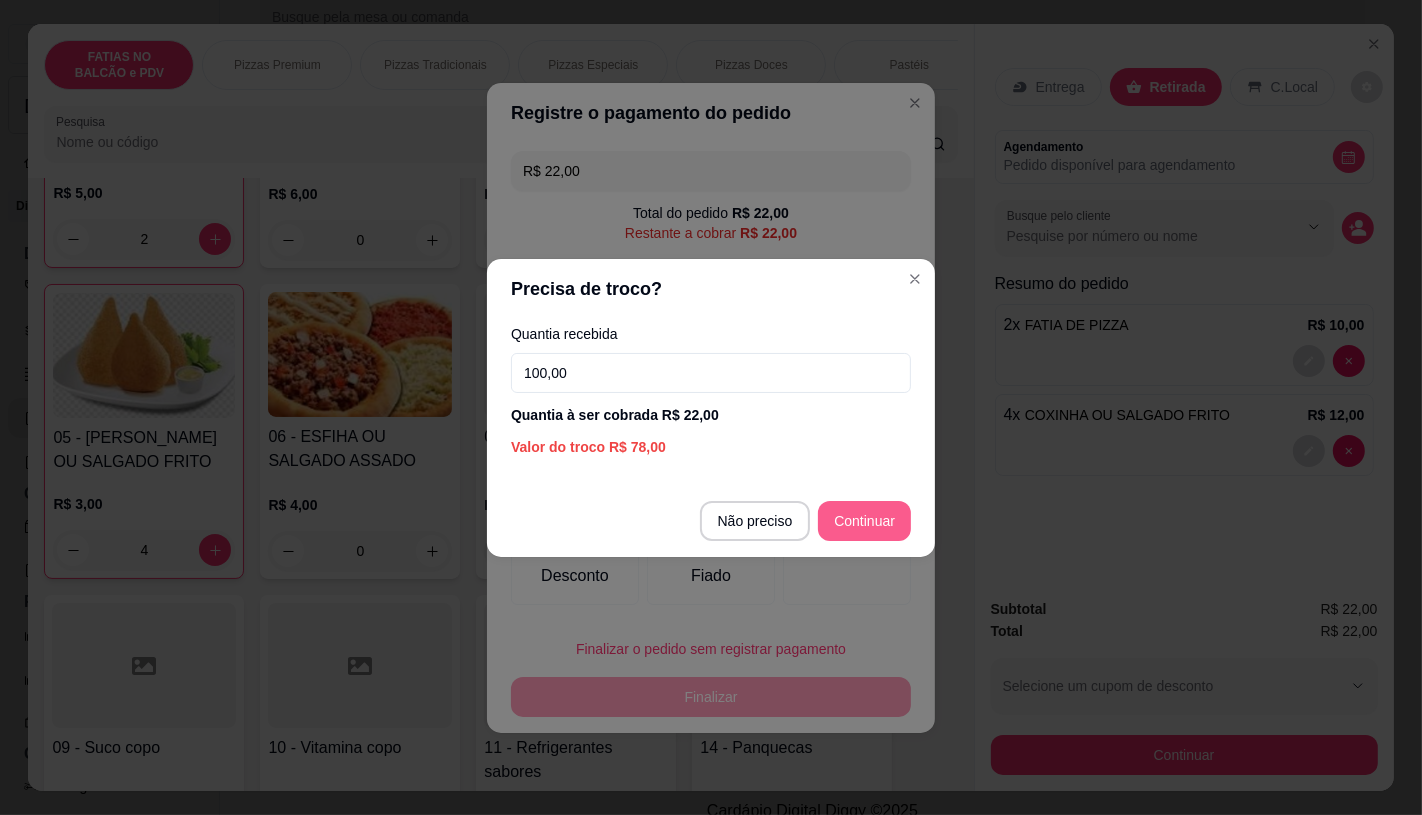 type on "R$ 0,00" 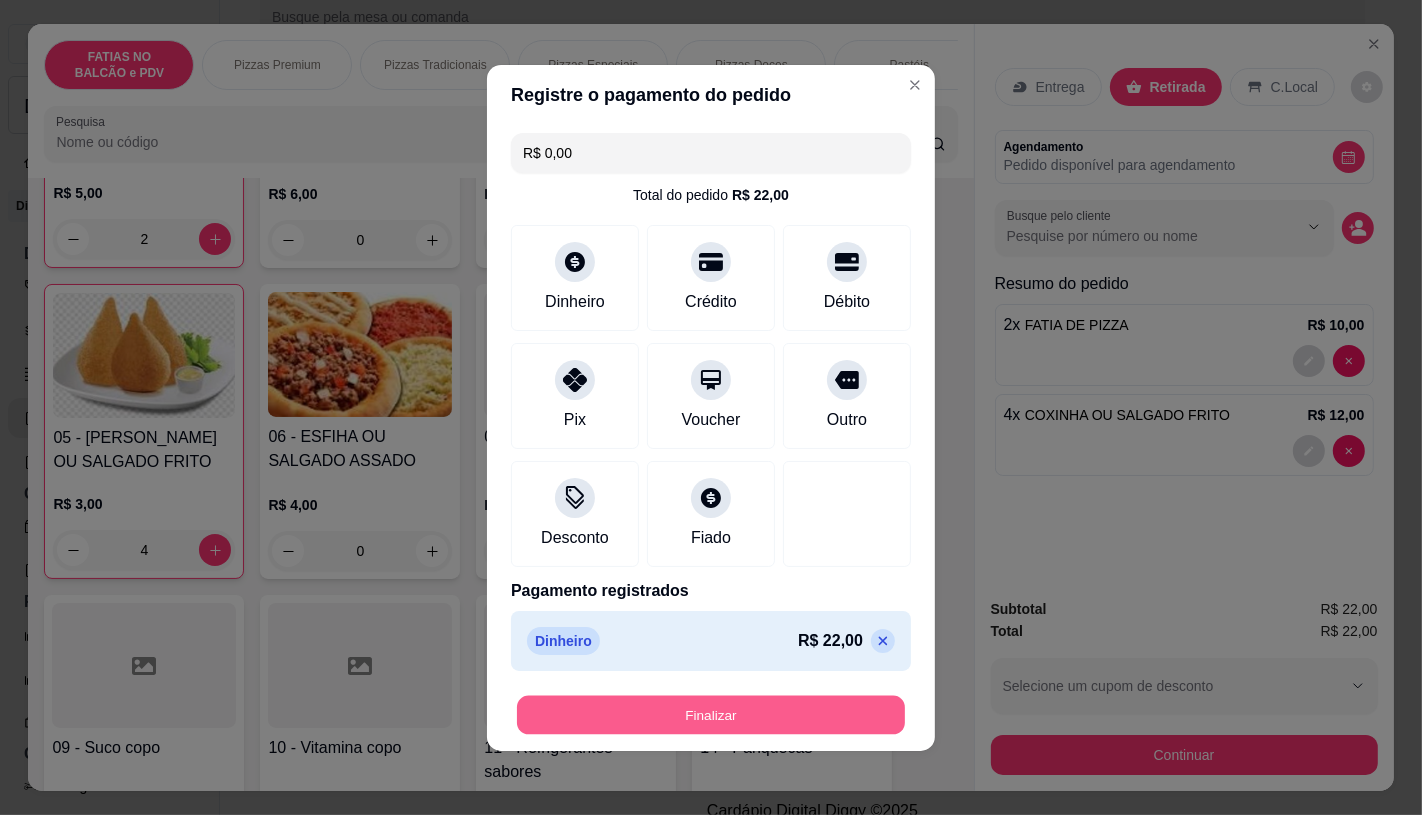 click on "Finalizar" at bounding box center (711, 714) 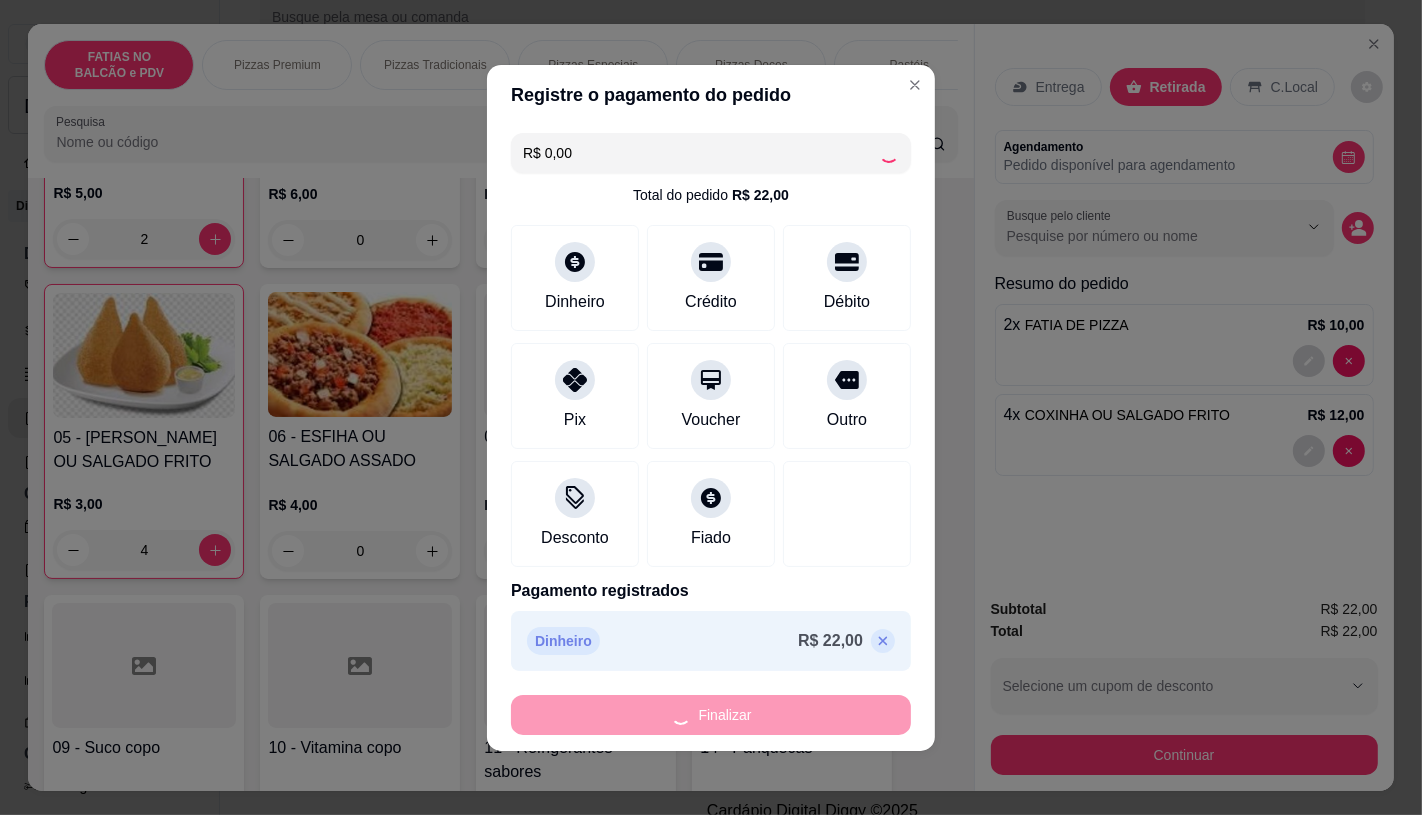 type on "0" 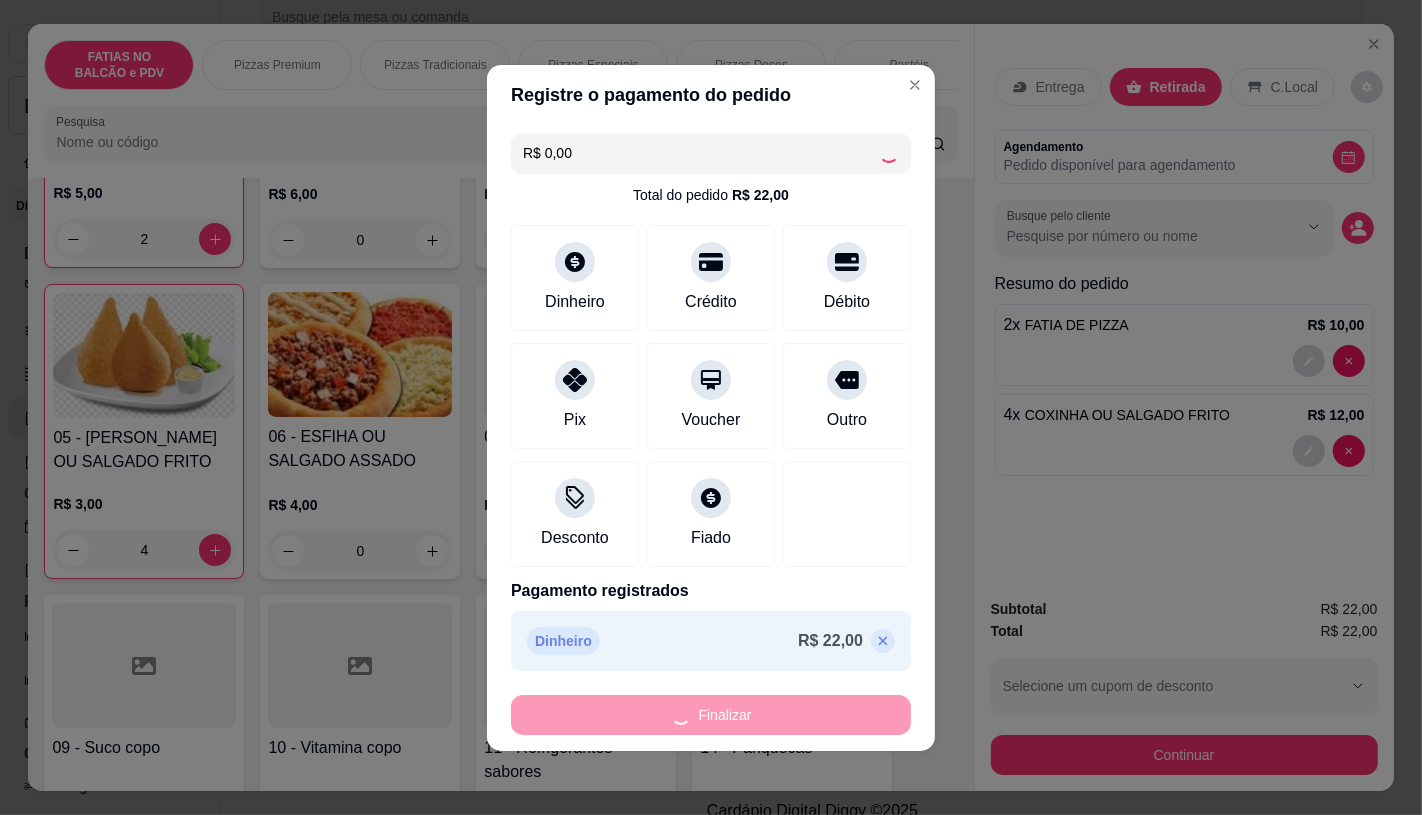 type on "0" 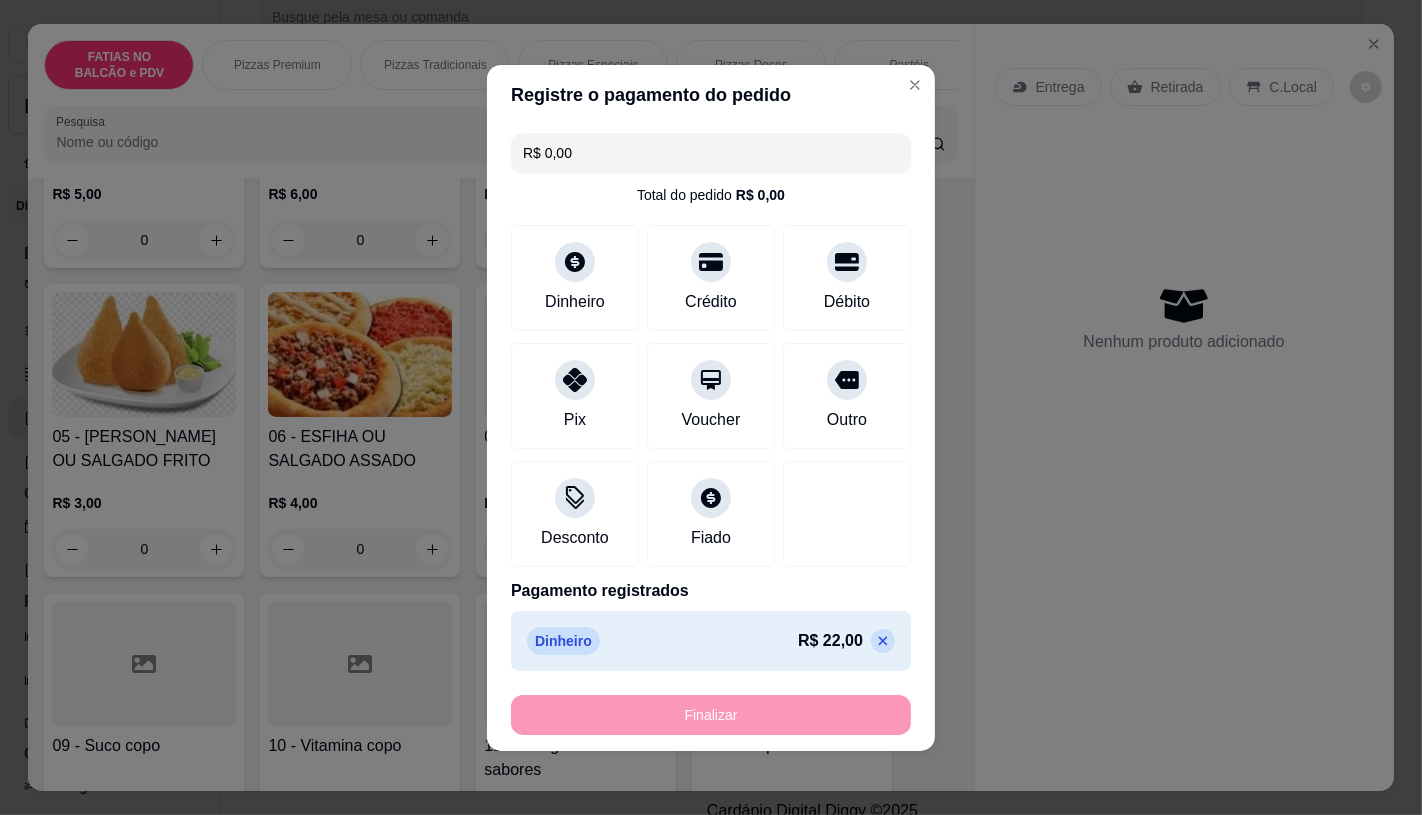 type on "-R$ 22,00" 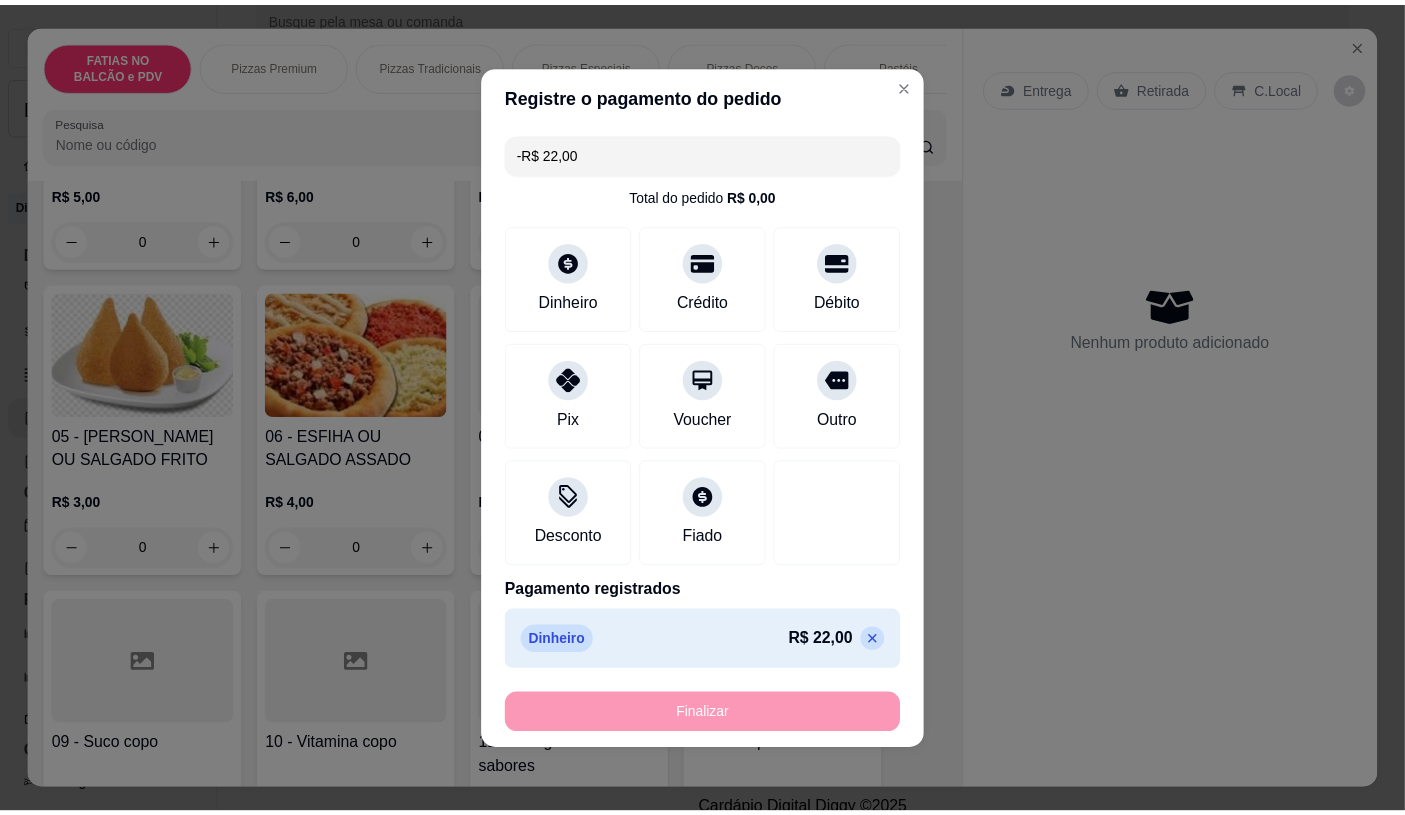 scroll, scrollTop: 334, scrollLeft: 0, axis: vertical 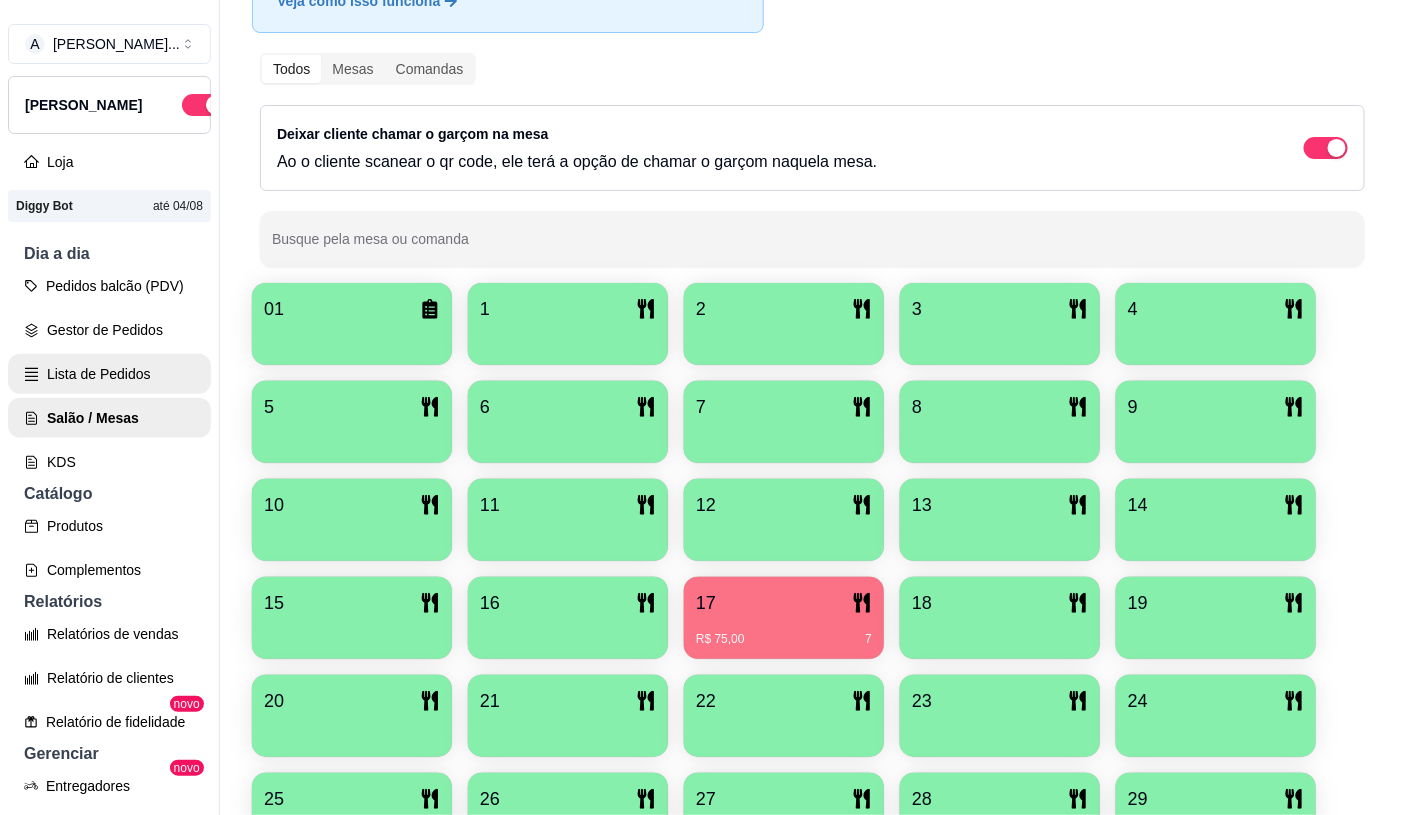 click on "Lista de Pedidos" at bounding box center (109, 374) 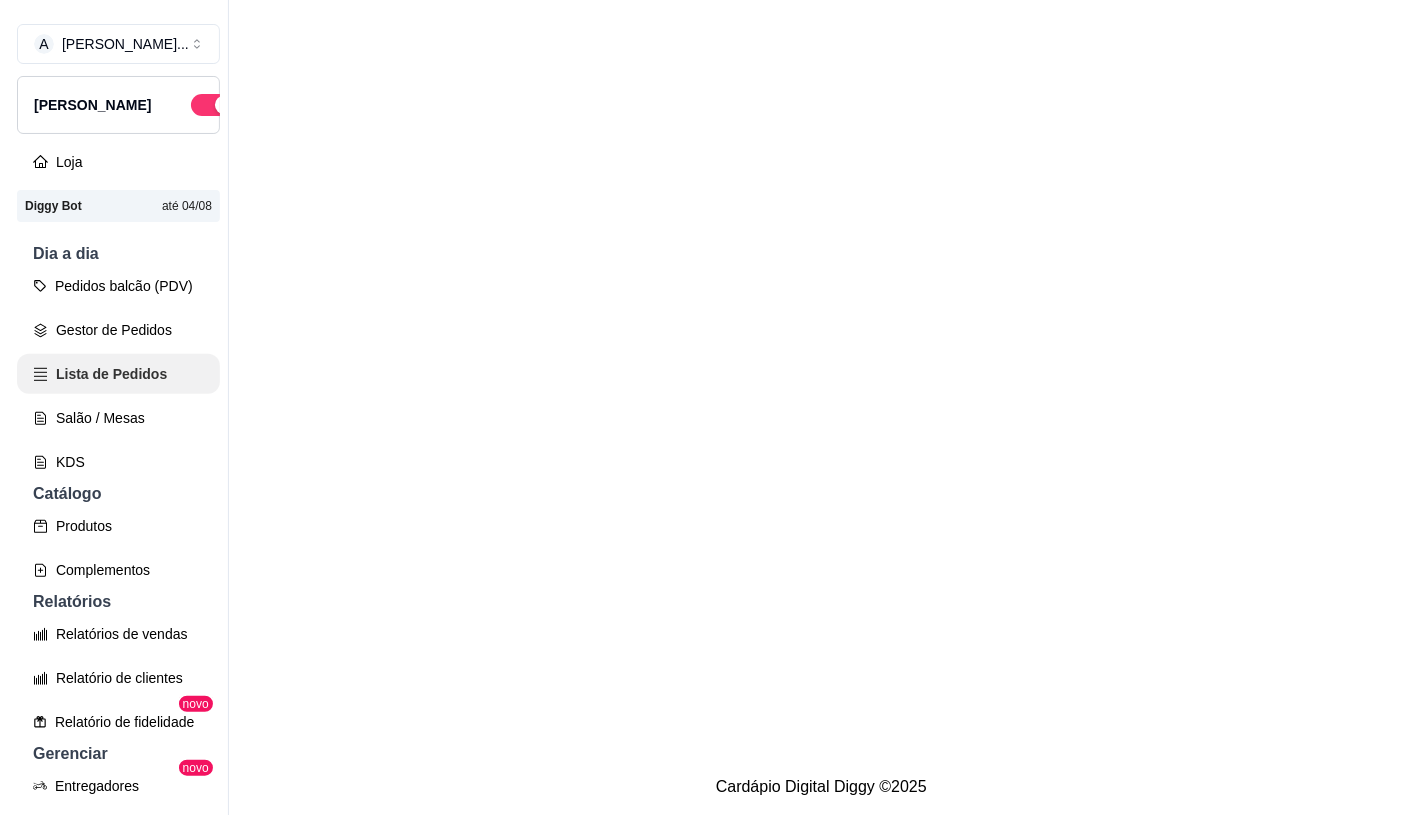 scroll, scrollTop: 0, scrollLeft: 0, axis: both 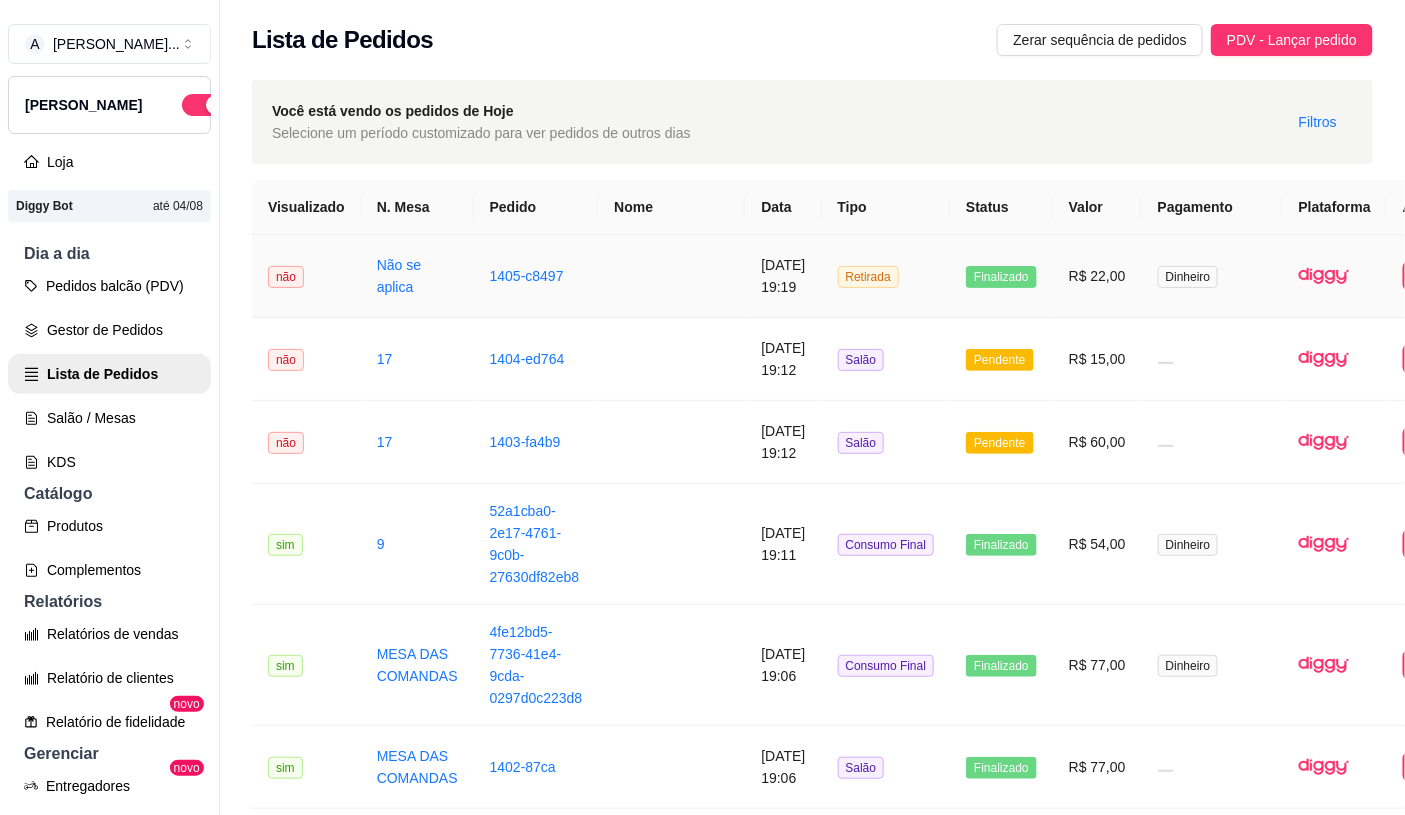click at bounding box center (671, 276) 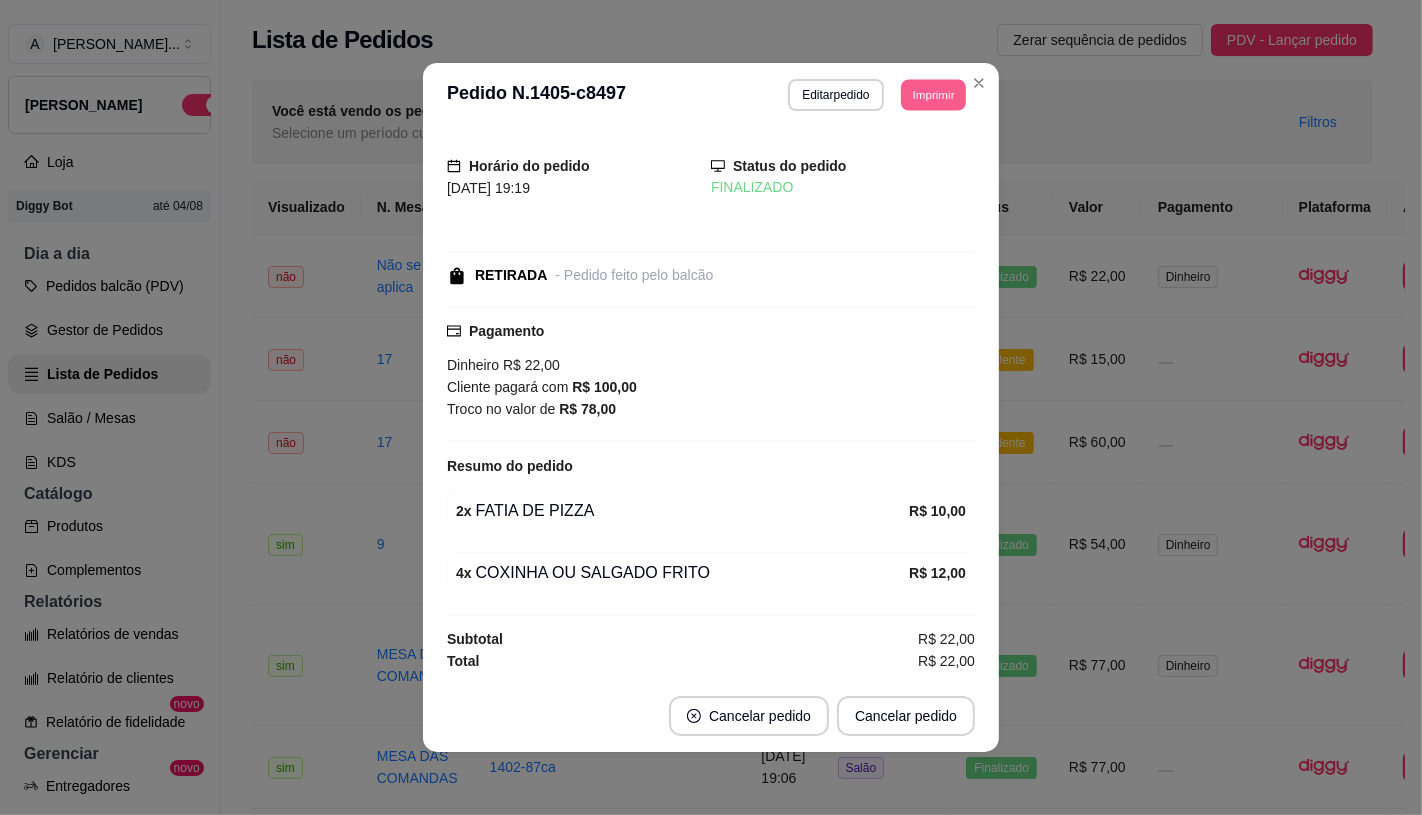click on "Imprimir" at bounding box center [933, 94] 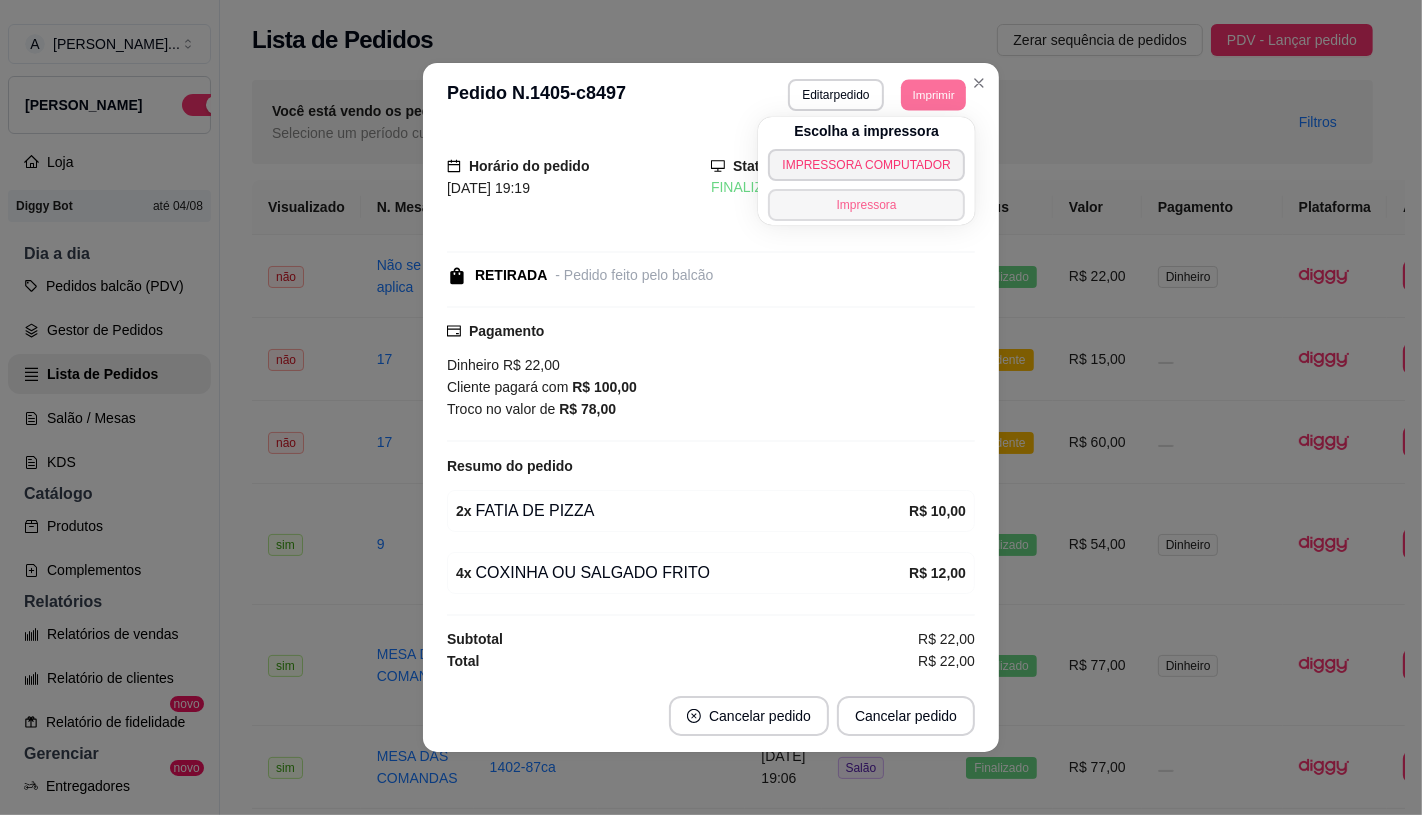 click on "Impressora" at bounding box center [866, 205] 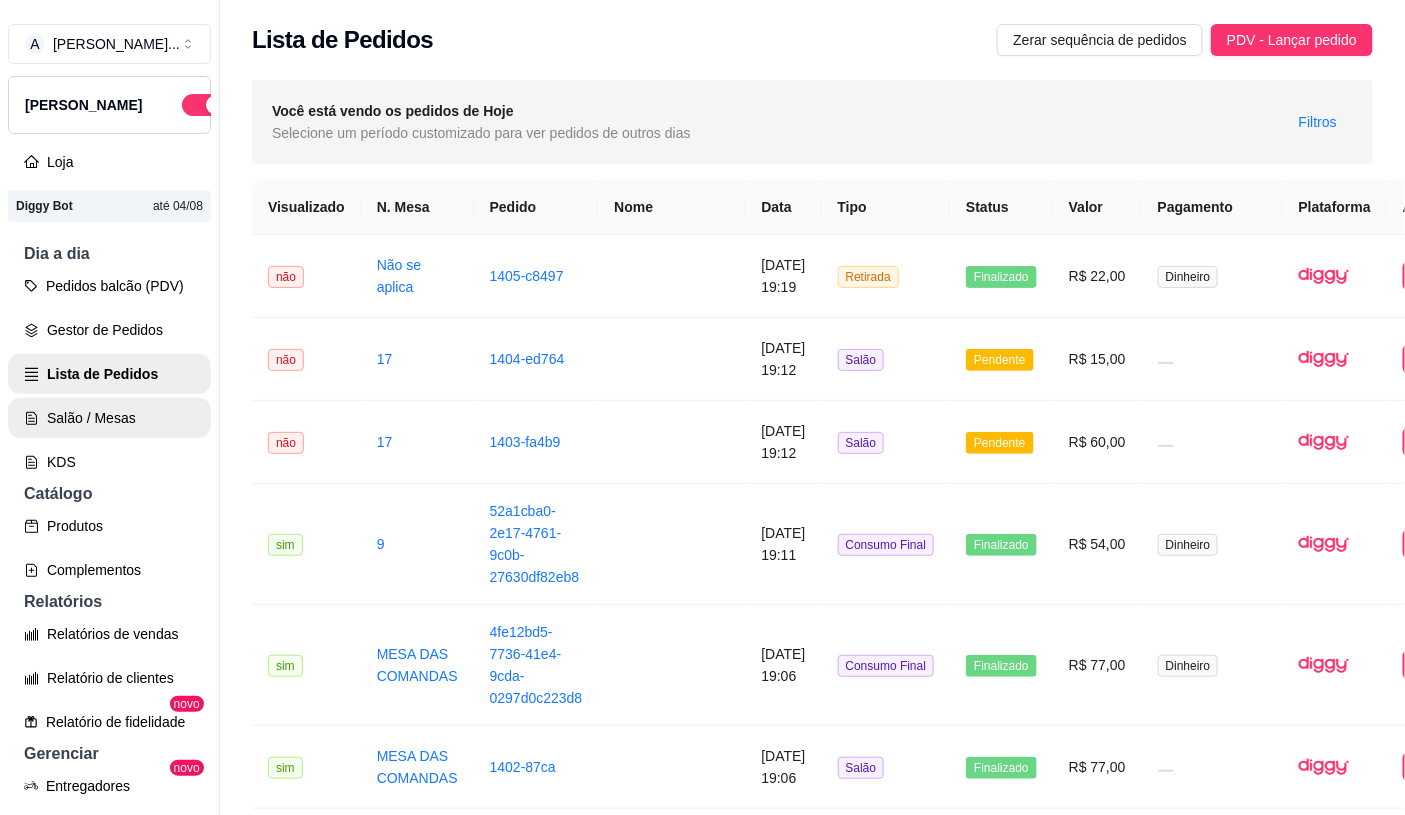 click on "Salão / Mesas" at bounding box center (109, 418) 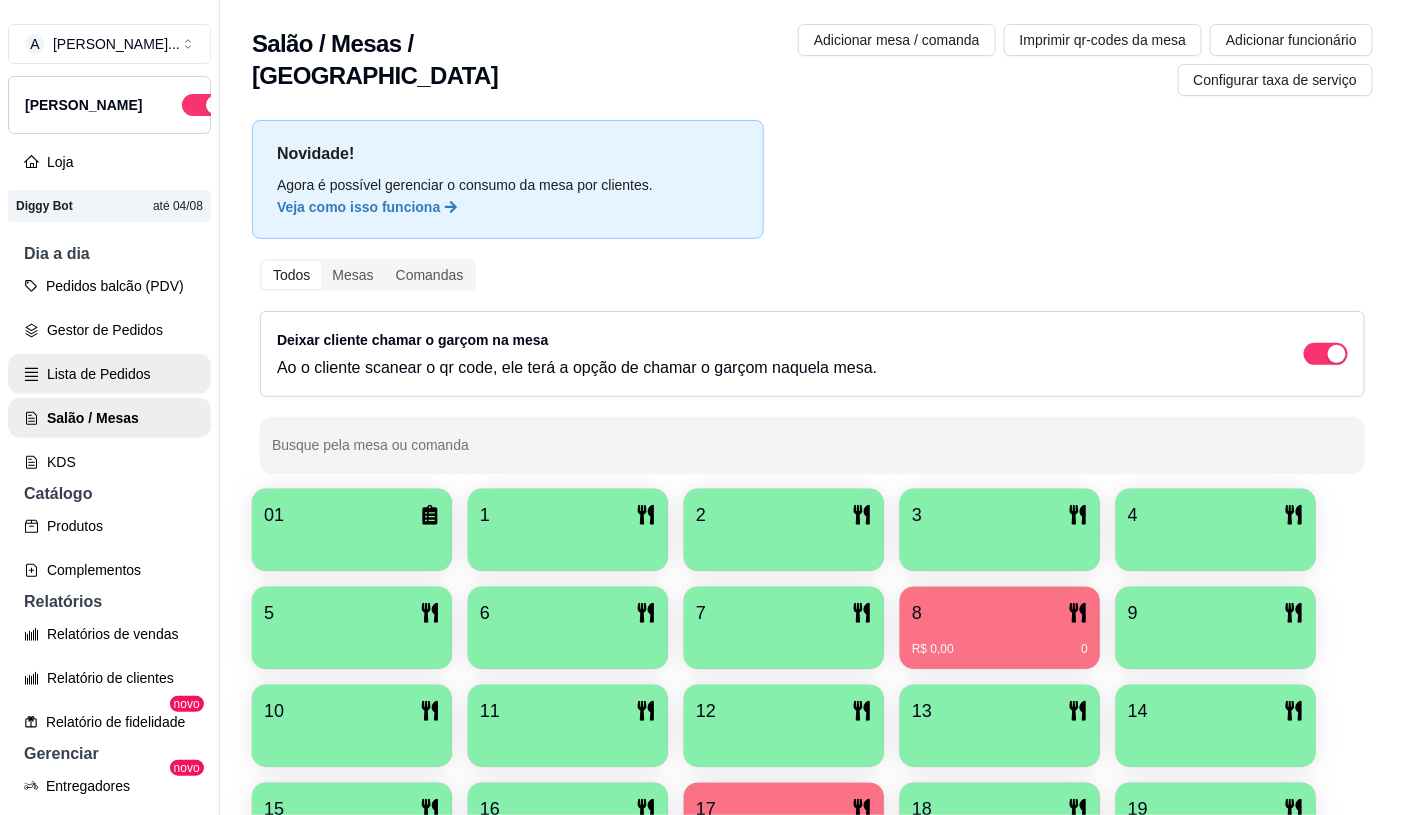 click on "Lista de Pedidos" at bounding box center (109, 374) 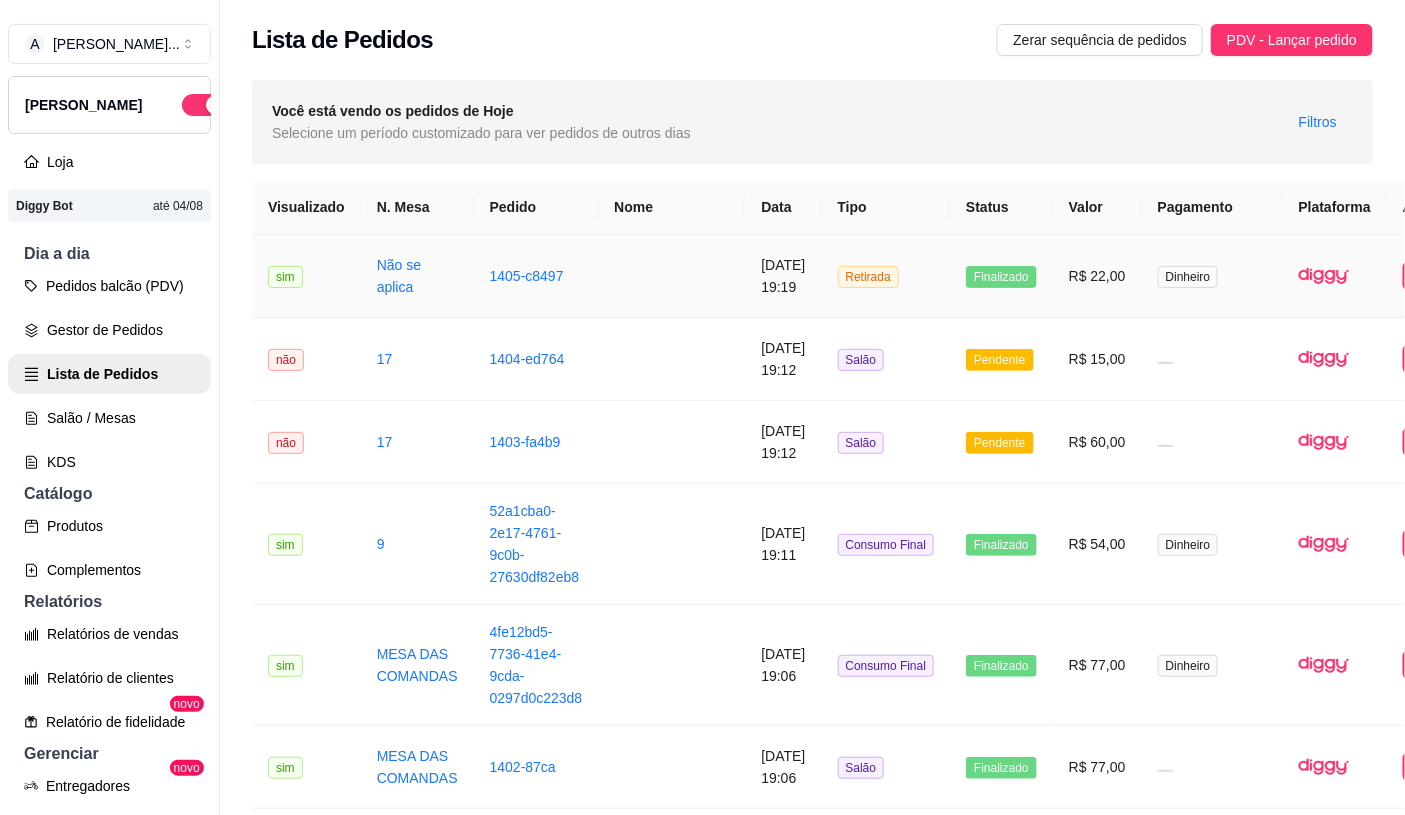 click on "1405-c8497" at bounding box center [536, 276] 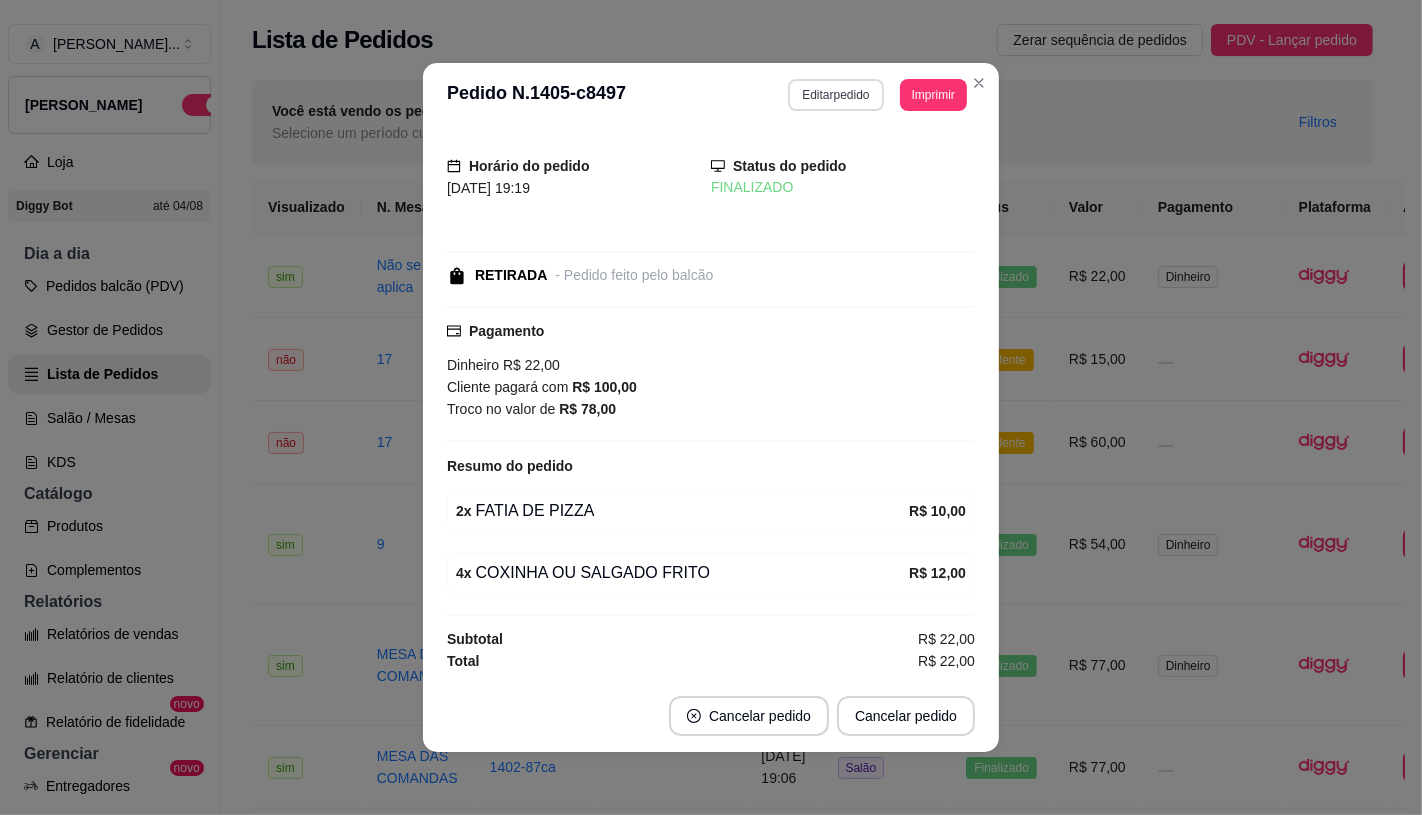 click on "Editar  pedido" at bounding box center (835, 95) 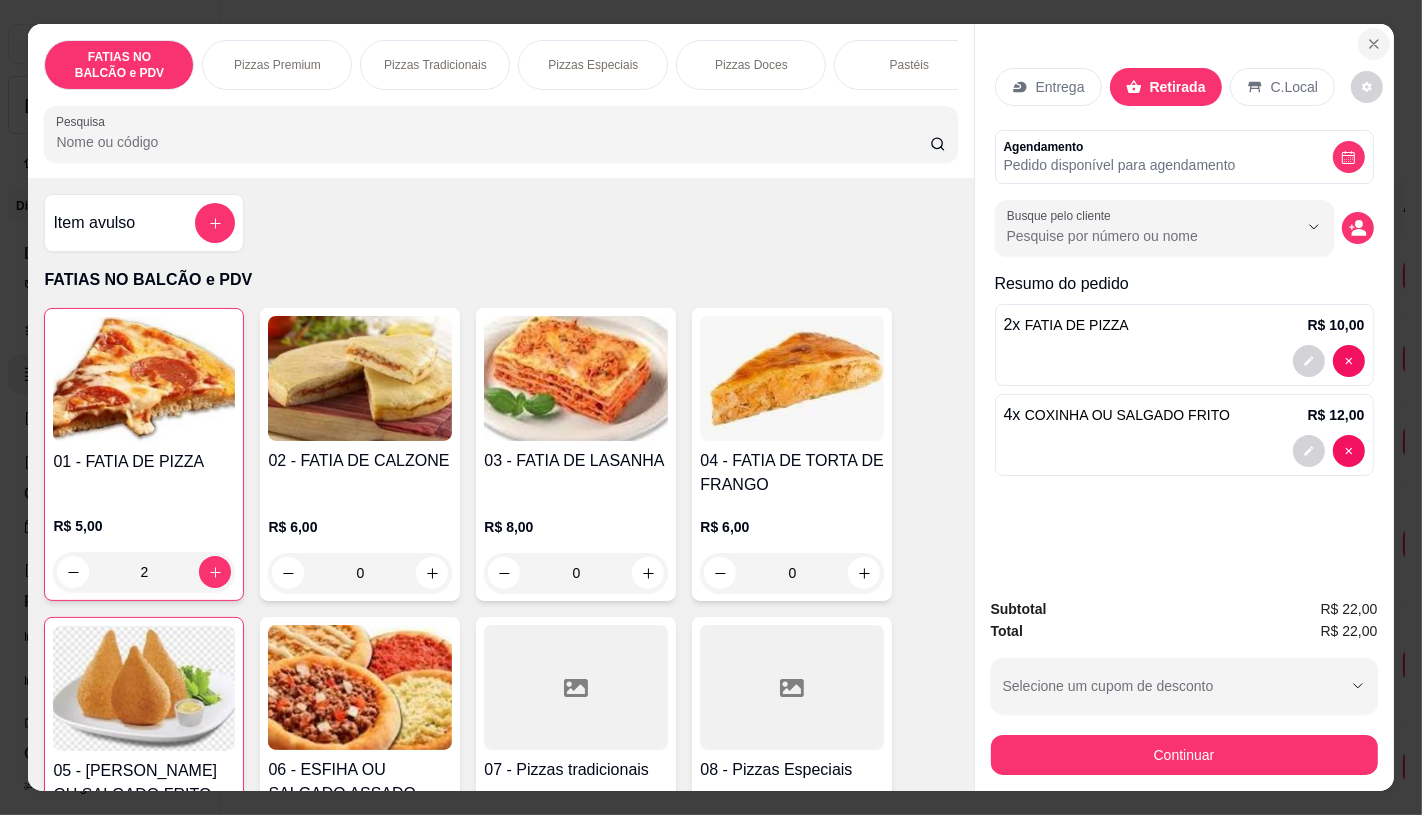 click at bounding box center (1374, 44) 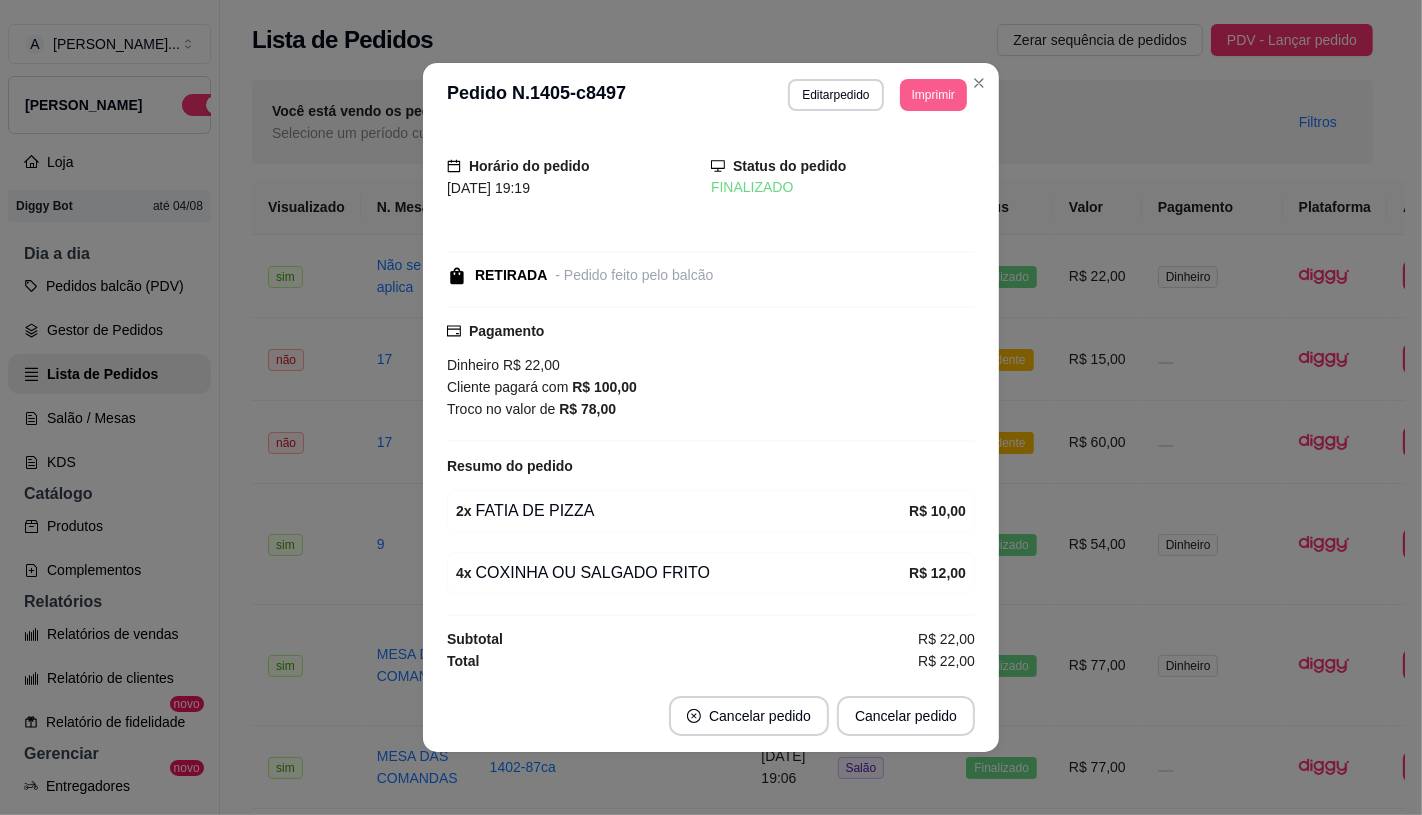 click on "Imprimir" at bounding box center [933, 95] 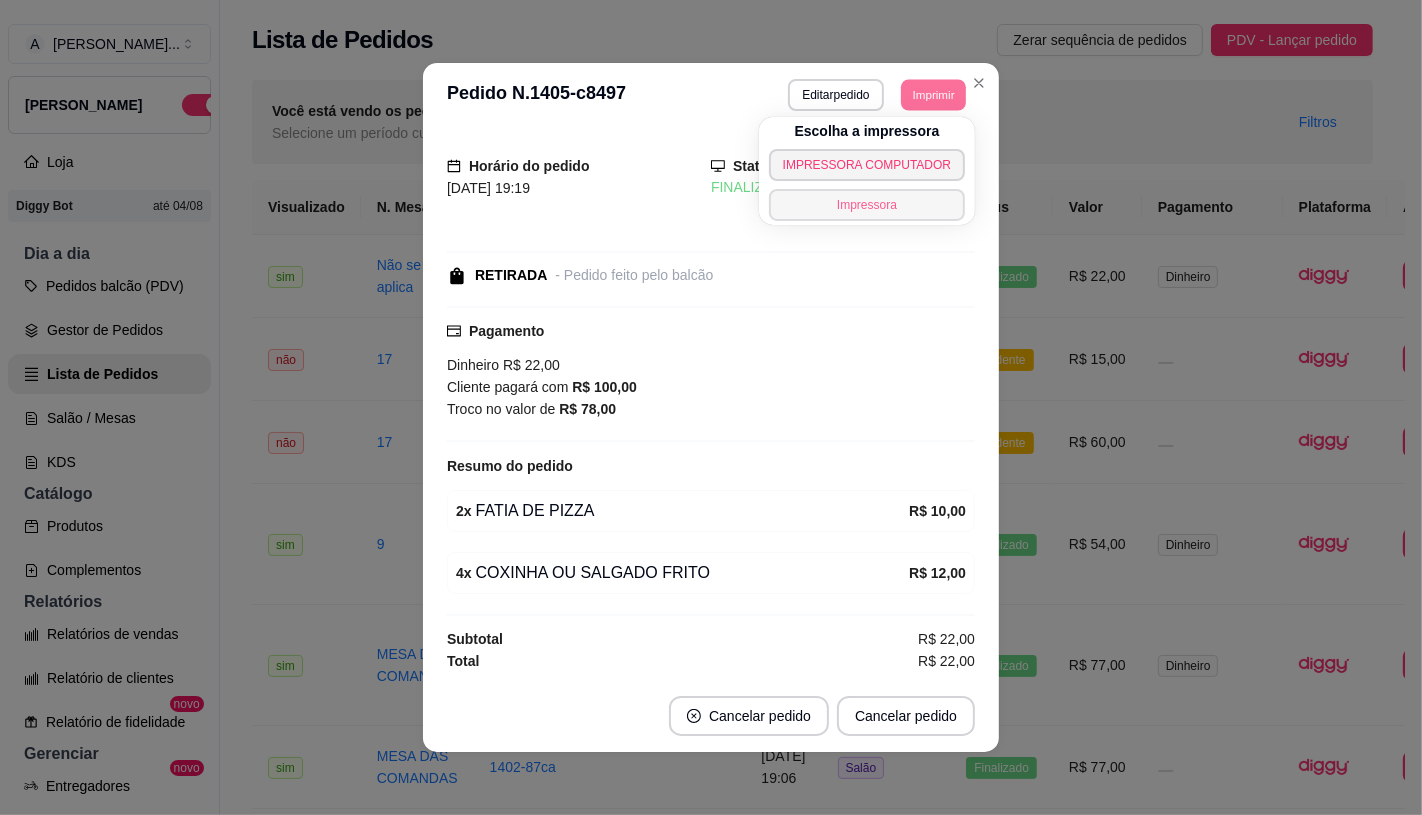 click on "Impressora" at bounding box center [867, 205] 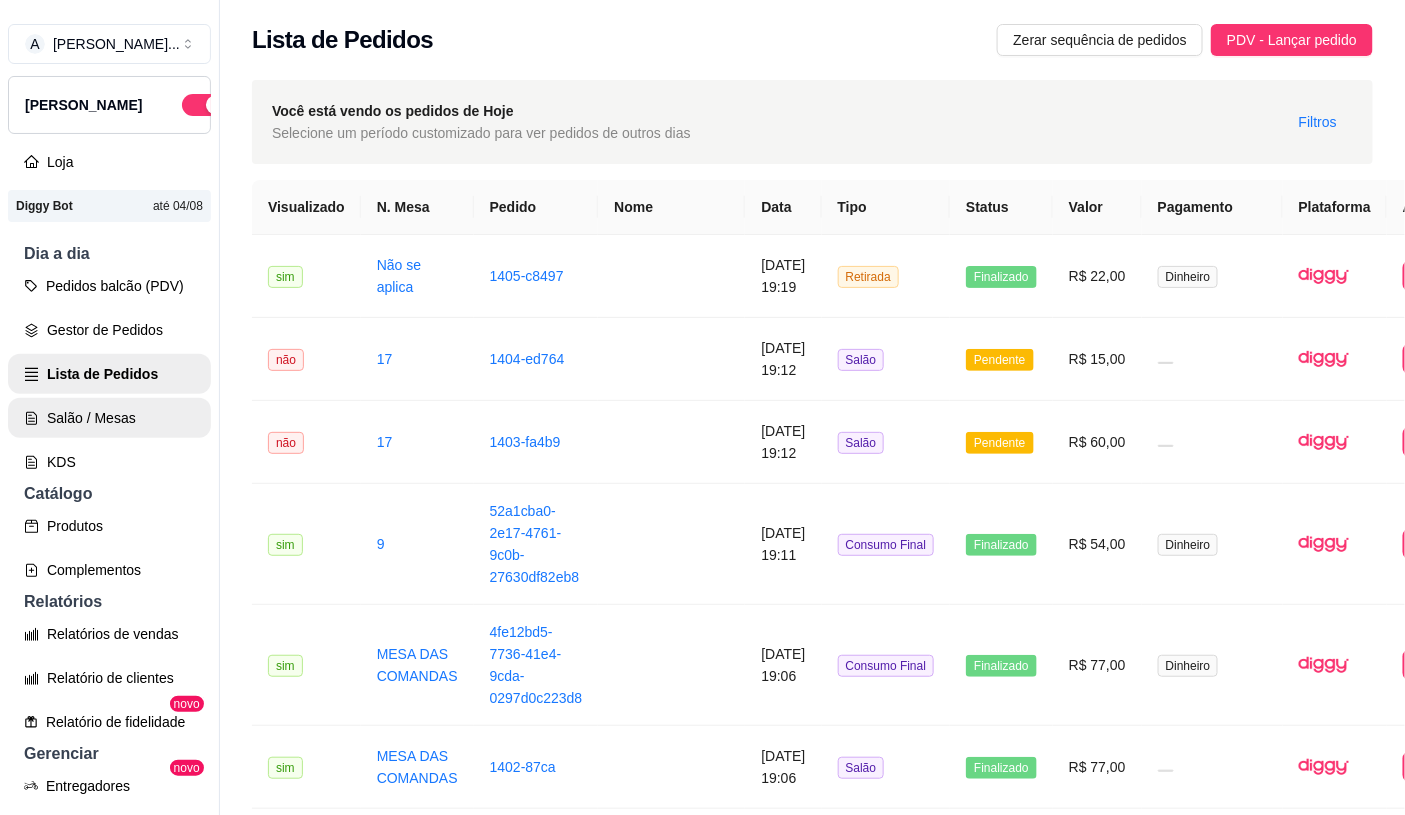 click on "Salão / Mesas" at bounding box center [109, 418] 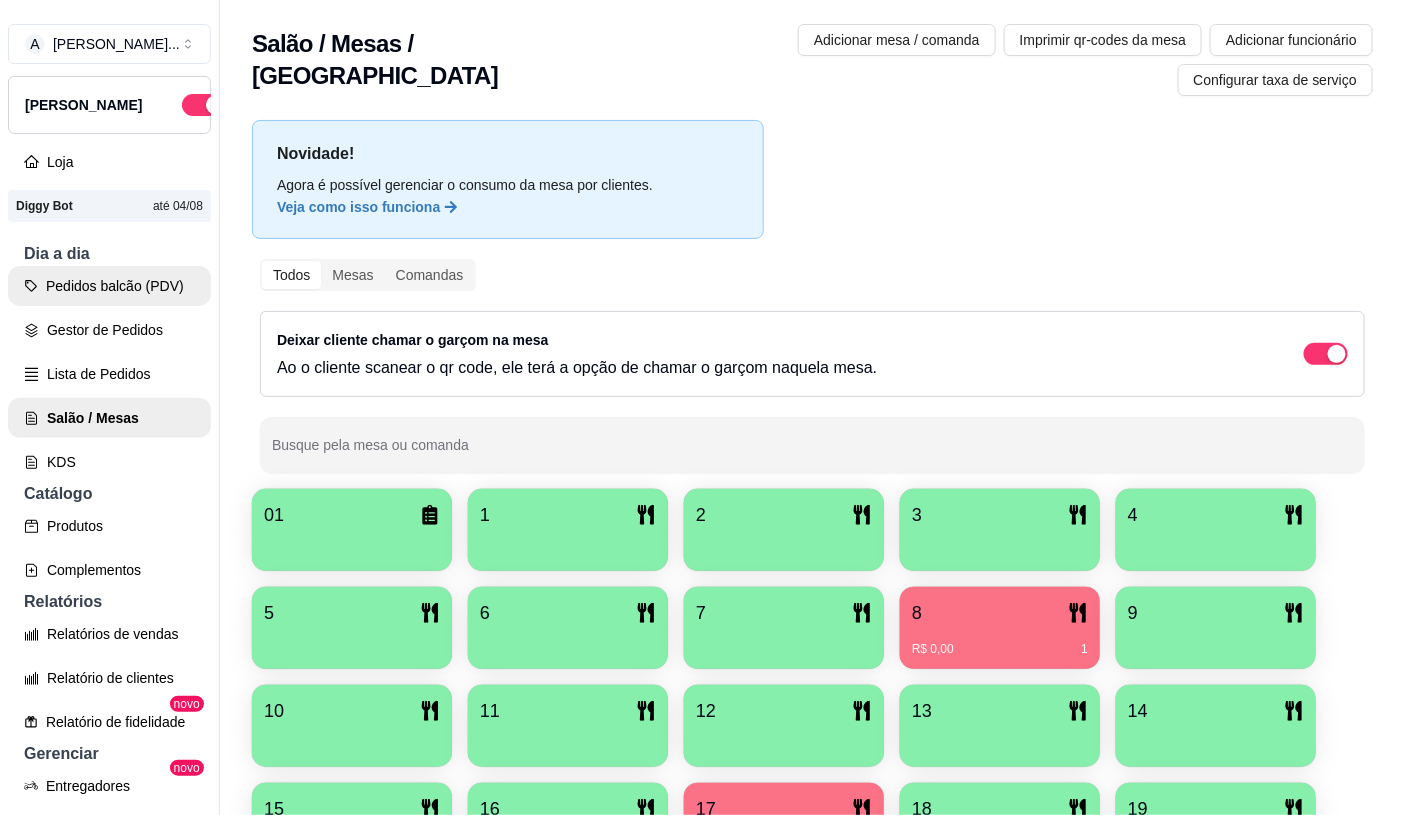 click on "Pedidos balcão (PDV)" at bounding box center (109, 286) 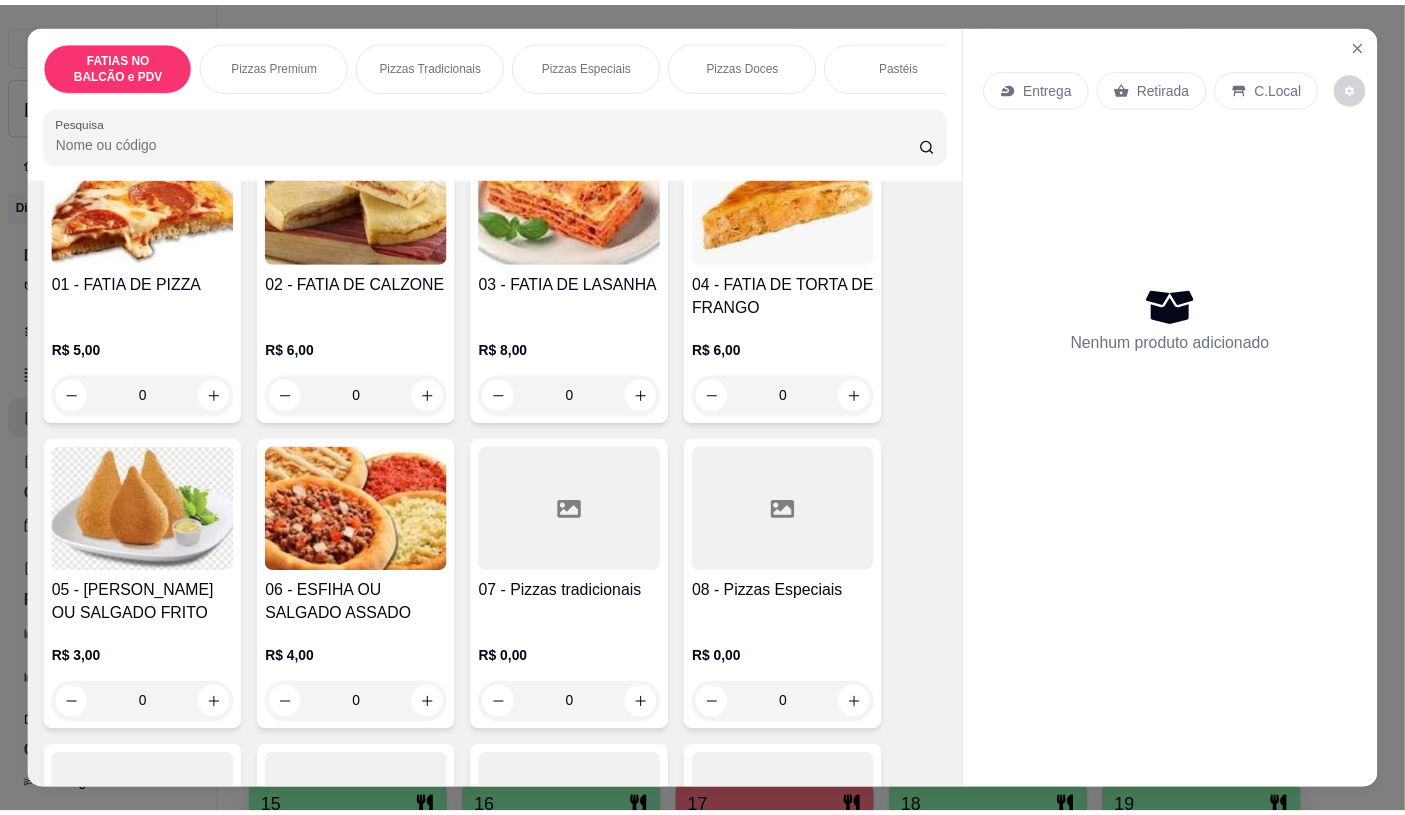 scroll, scrollTop: 222, scrollLeft: 0, axis: vertical 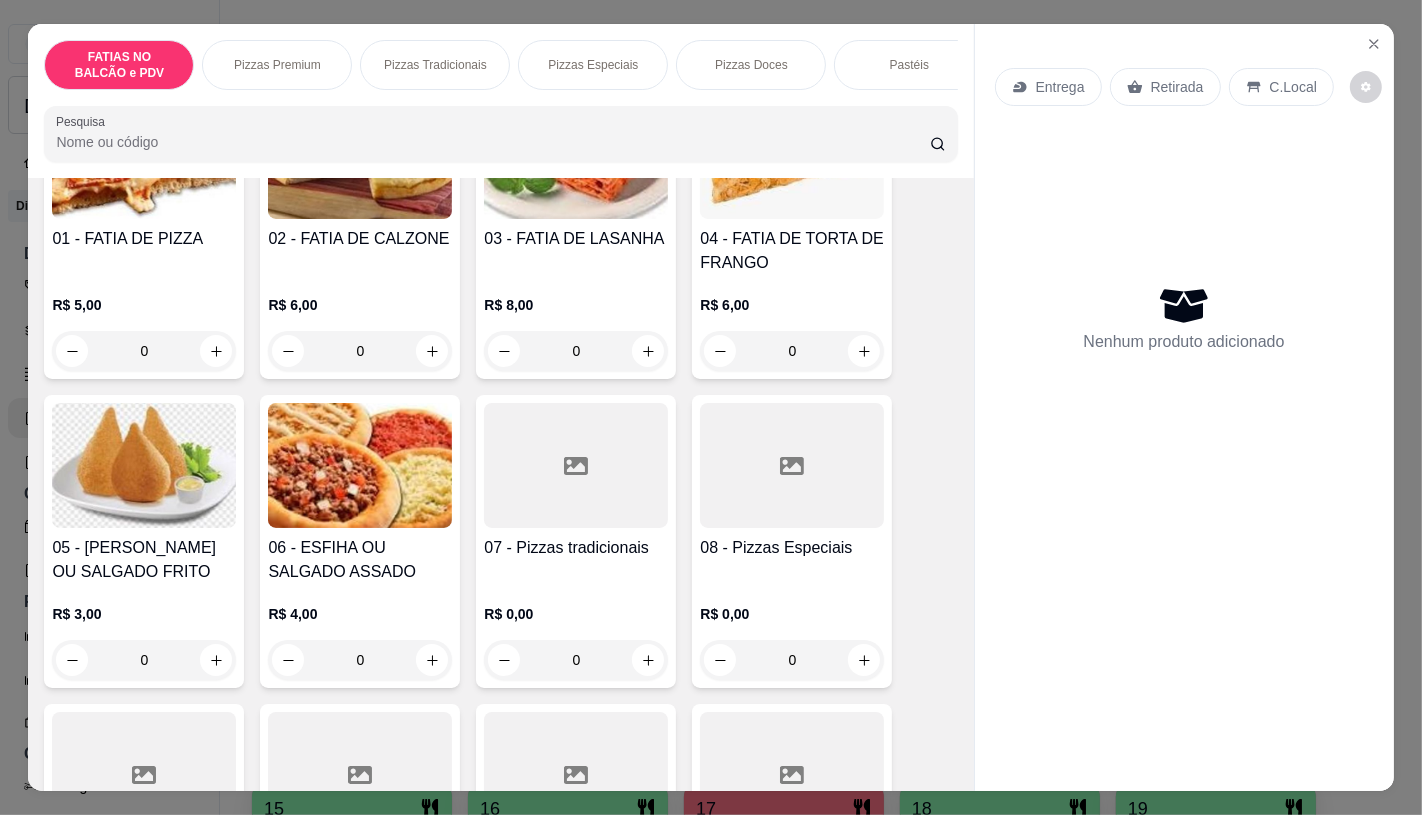 click on "07 - Pizzas tradicionais" at bounding box center (576, 560) 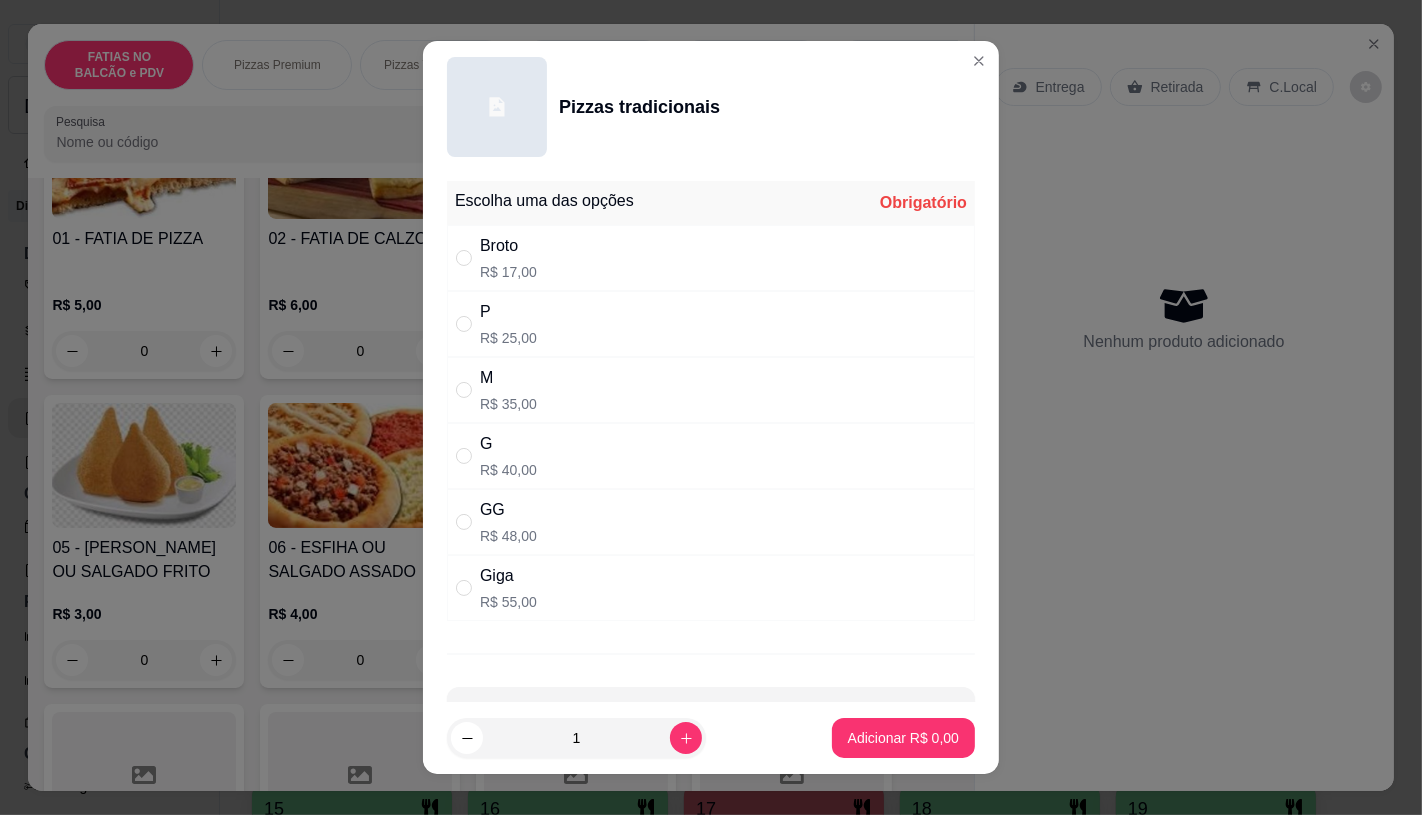 click on "Giga  R$ 55,00" at bounding box center (711, 588) 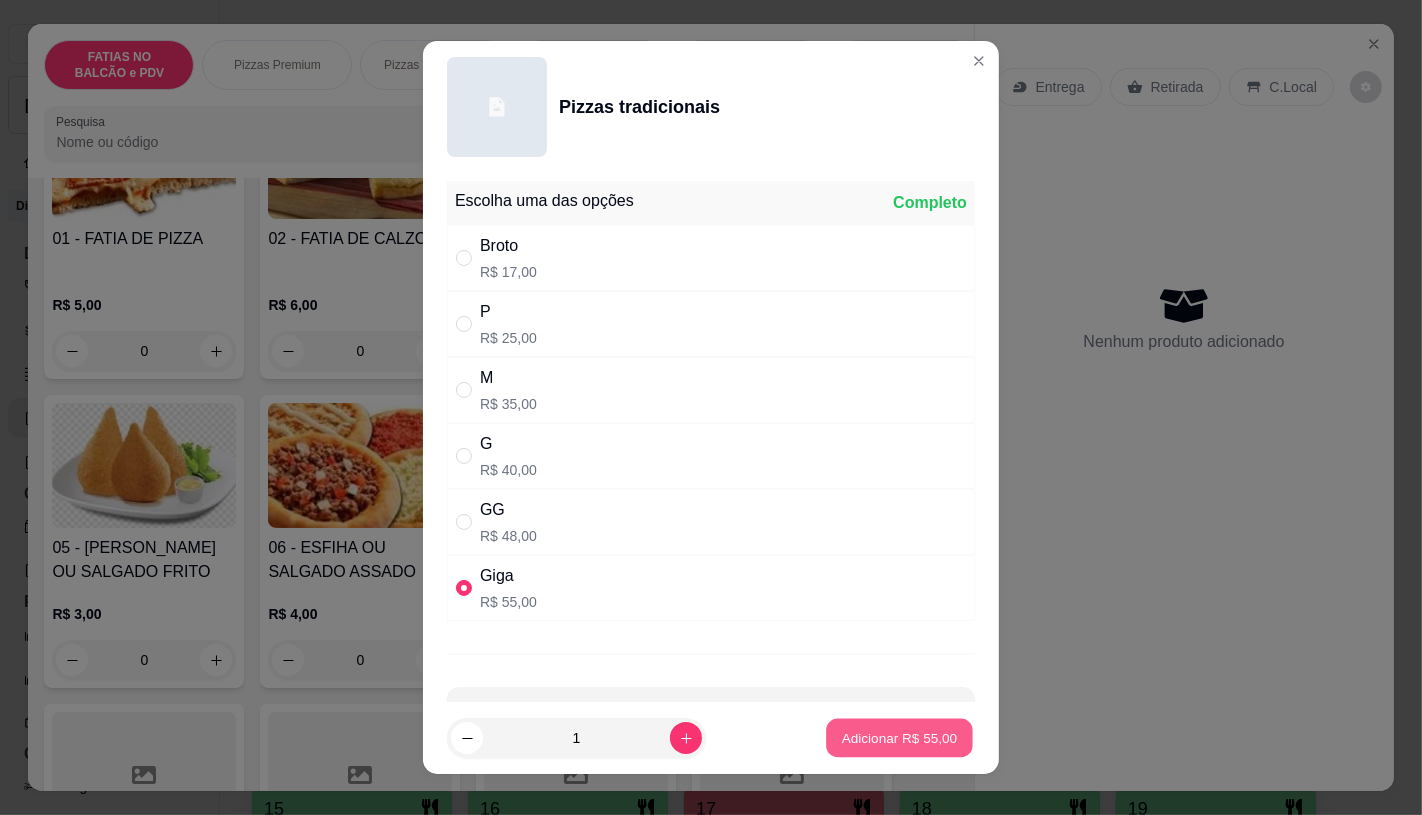 click on "Adicionar   R$ 55,00" at bounding box center (900, 738) 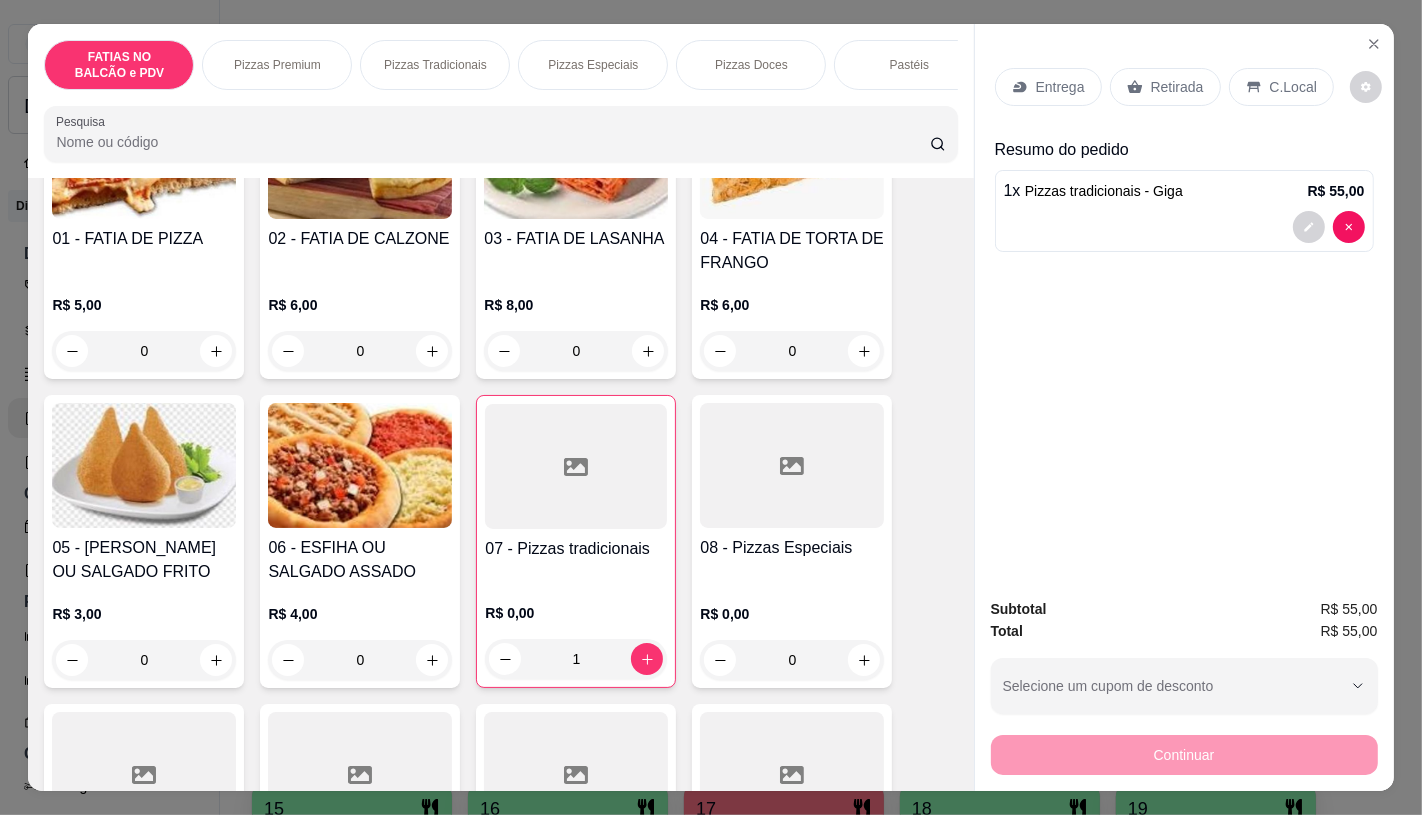 click on "Retirada" at bounding box center (1177, 87) 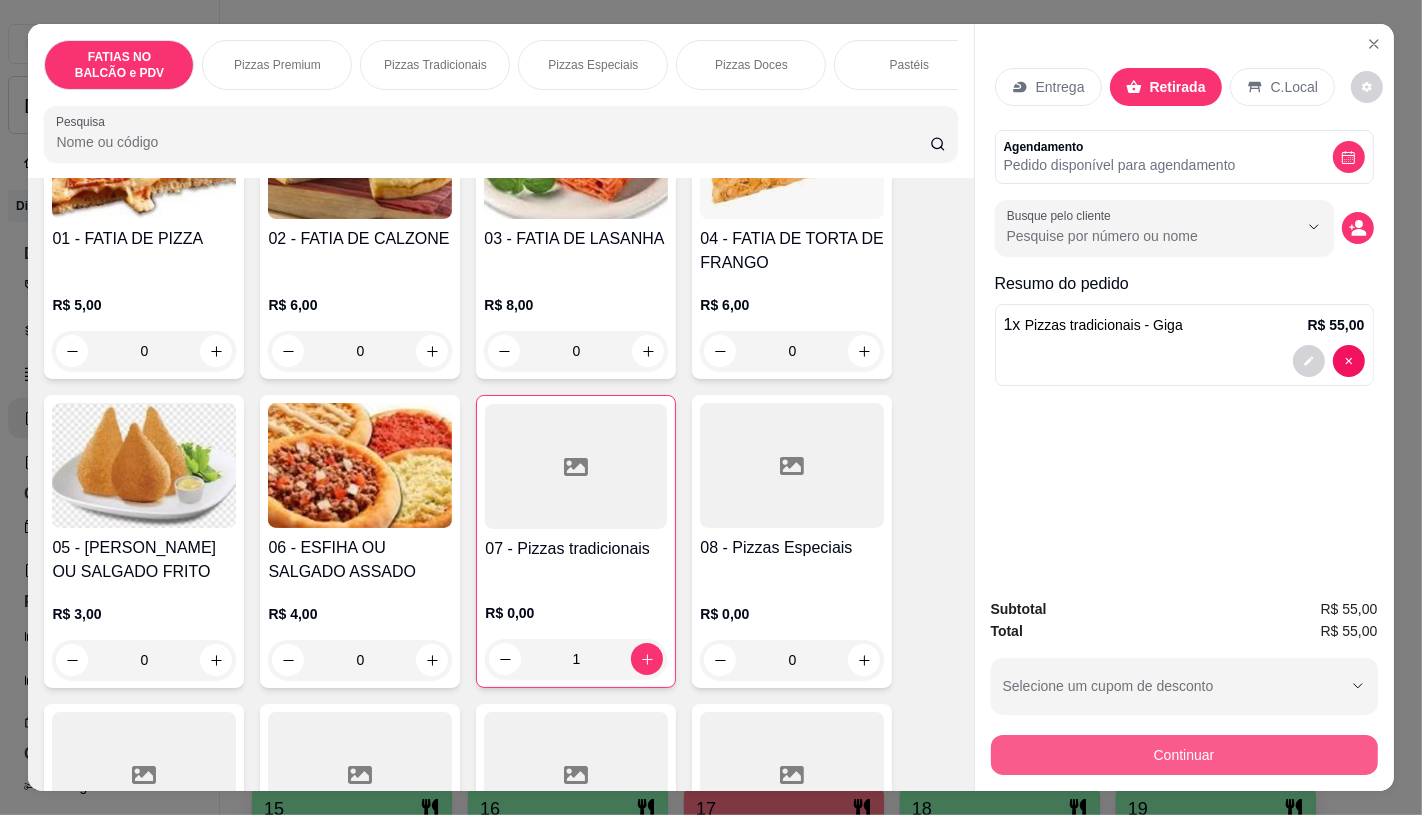 click on "Continuar" at bounding box center (1184, 755) 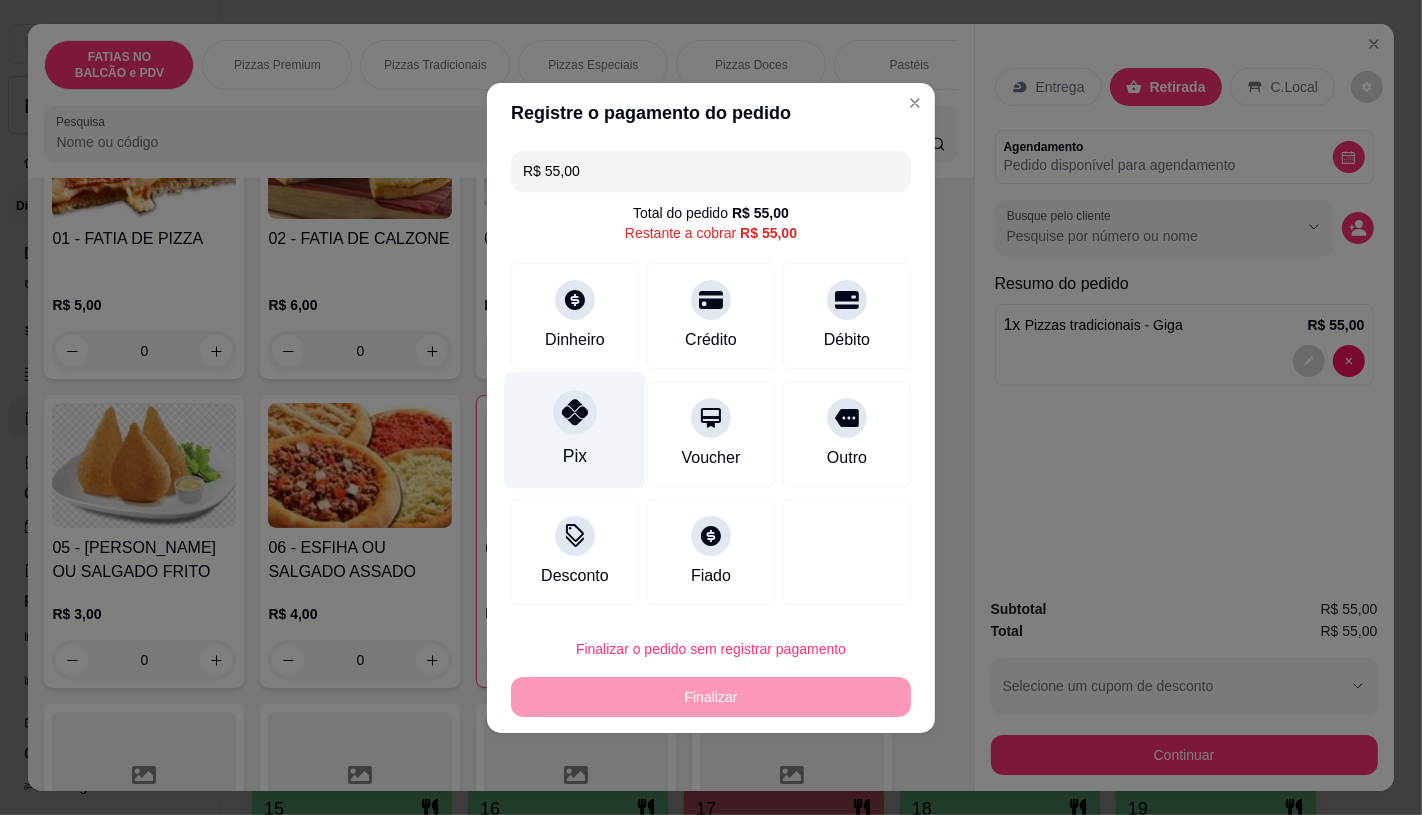click at bounding box center (575, 412) 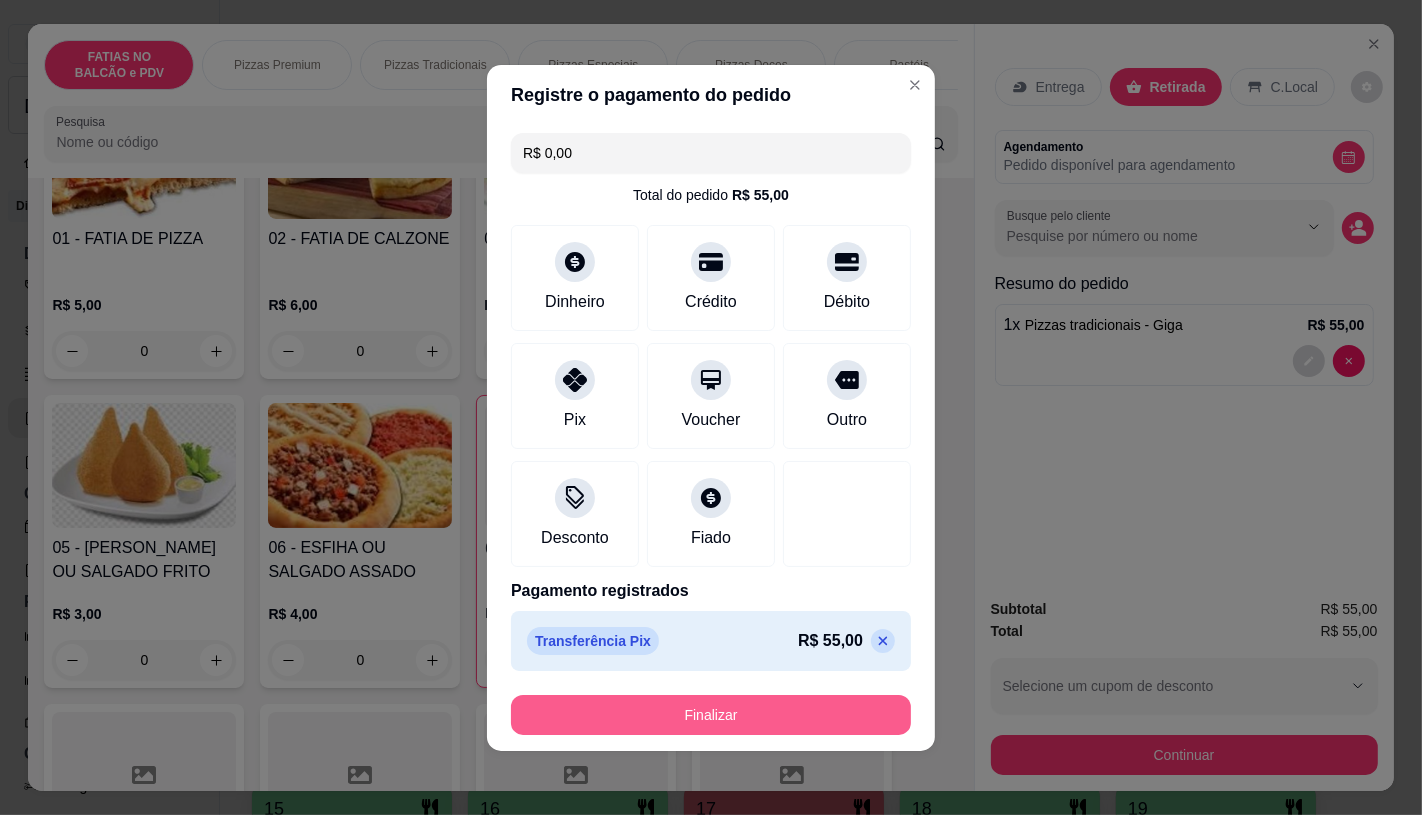 click on "Finalizar" at bounding box center (711, 715) 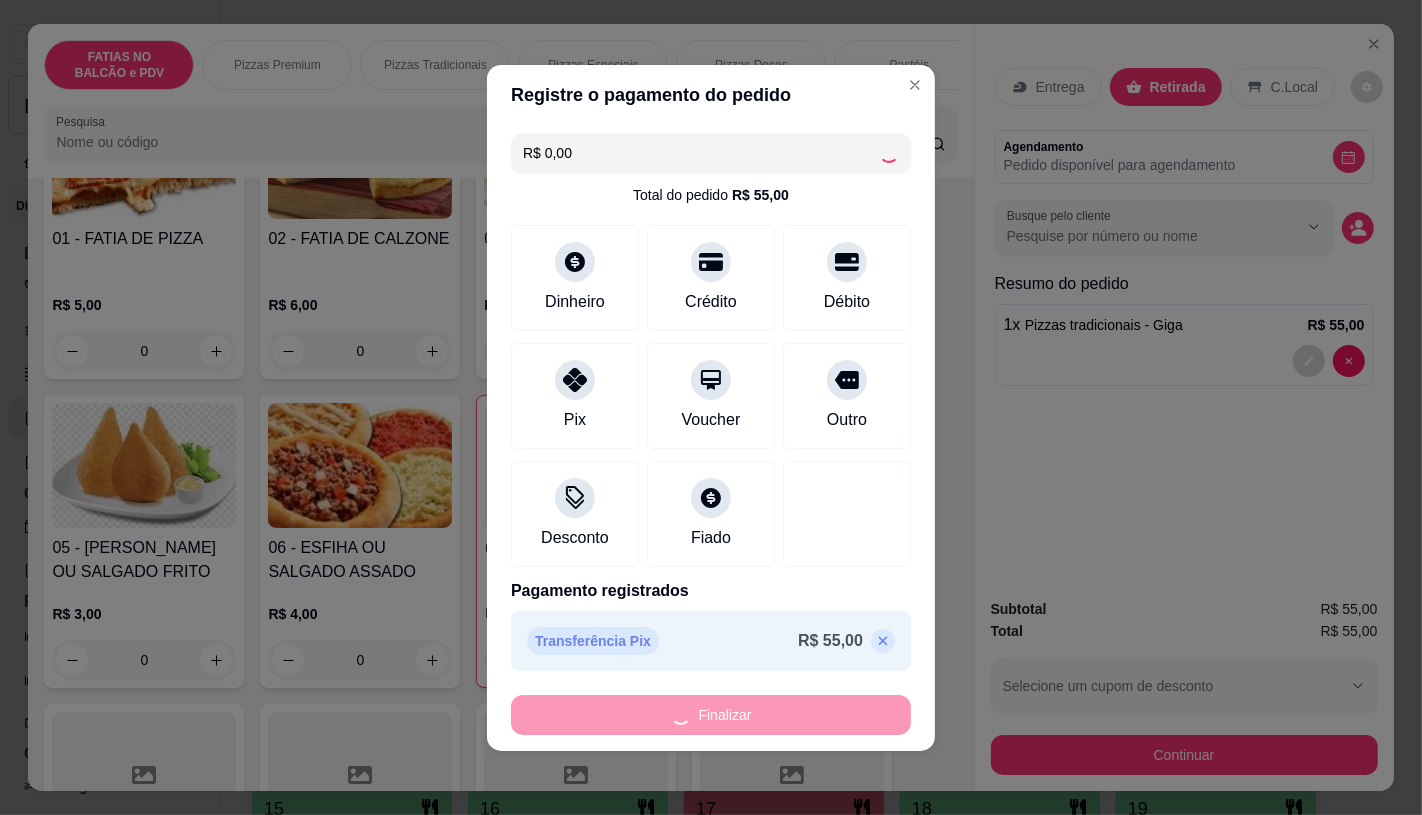 type on "0" 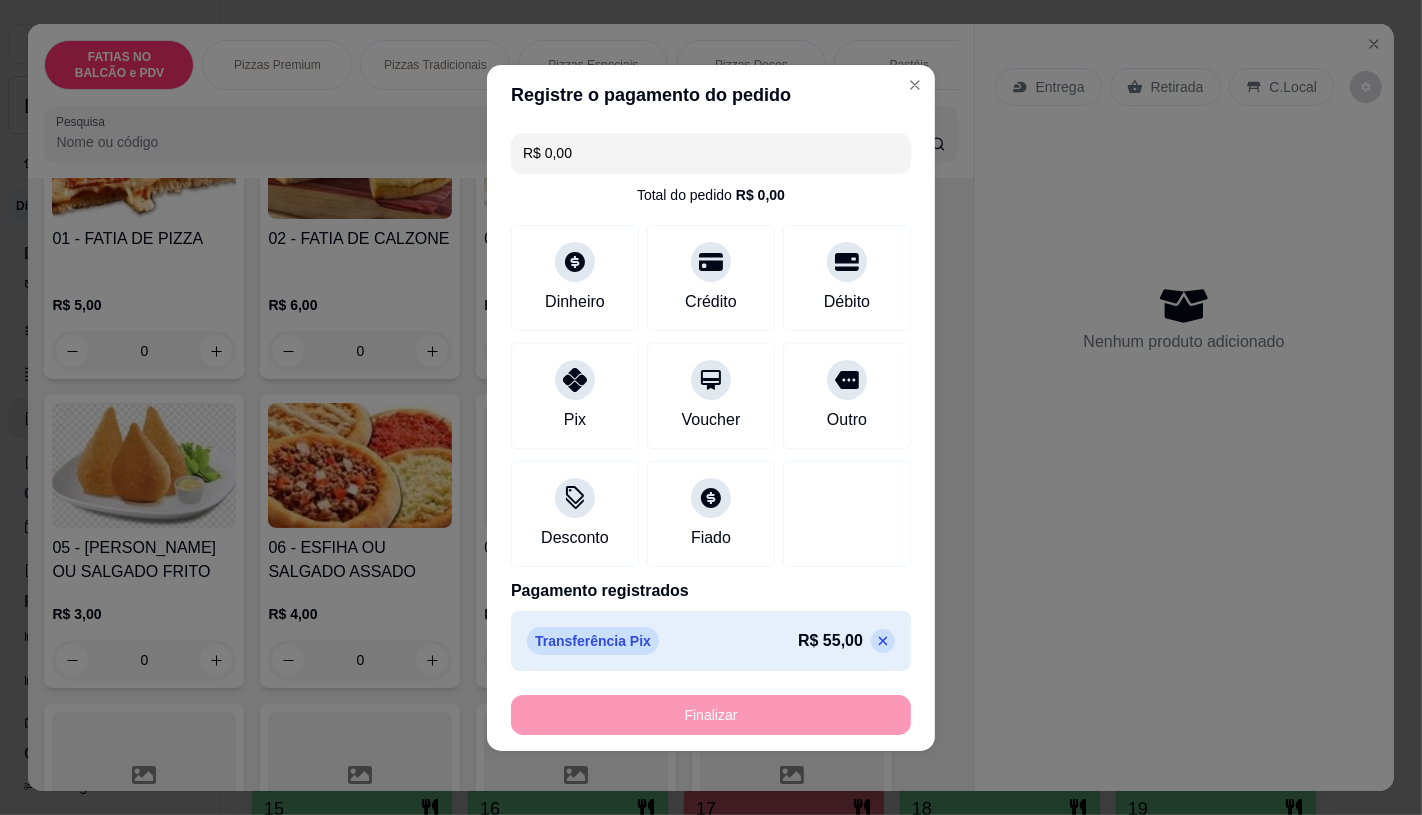 type on "-R$ 55,00" 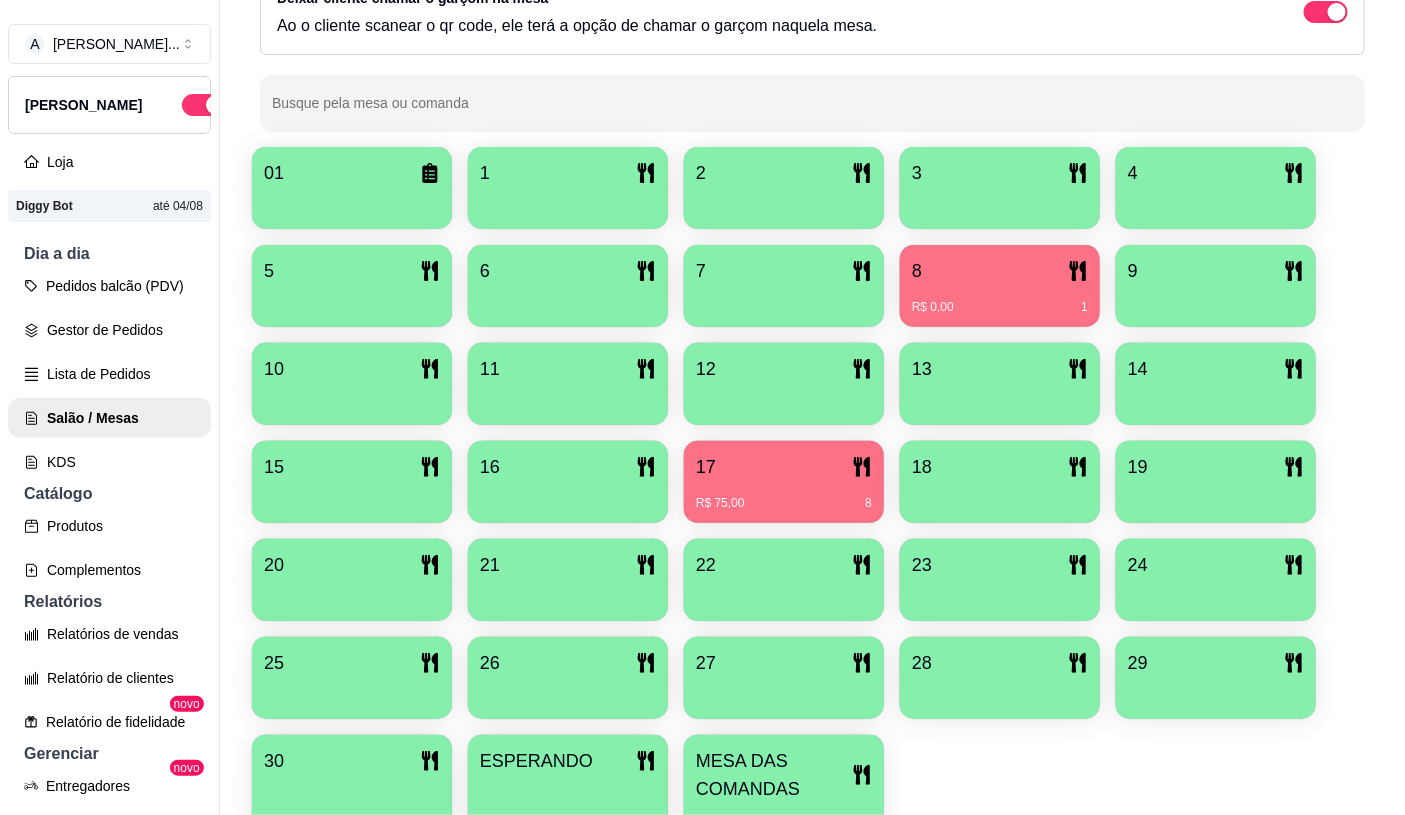 scroll, scrollTop: 428, scrollLeft: 0, axis: vertical 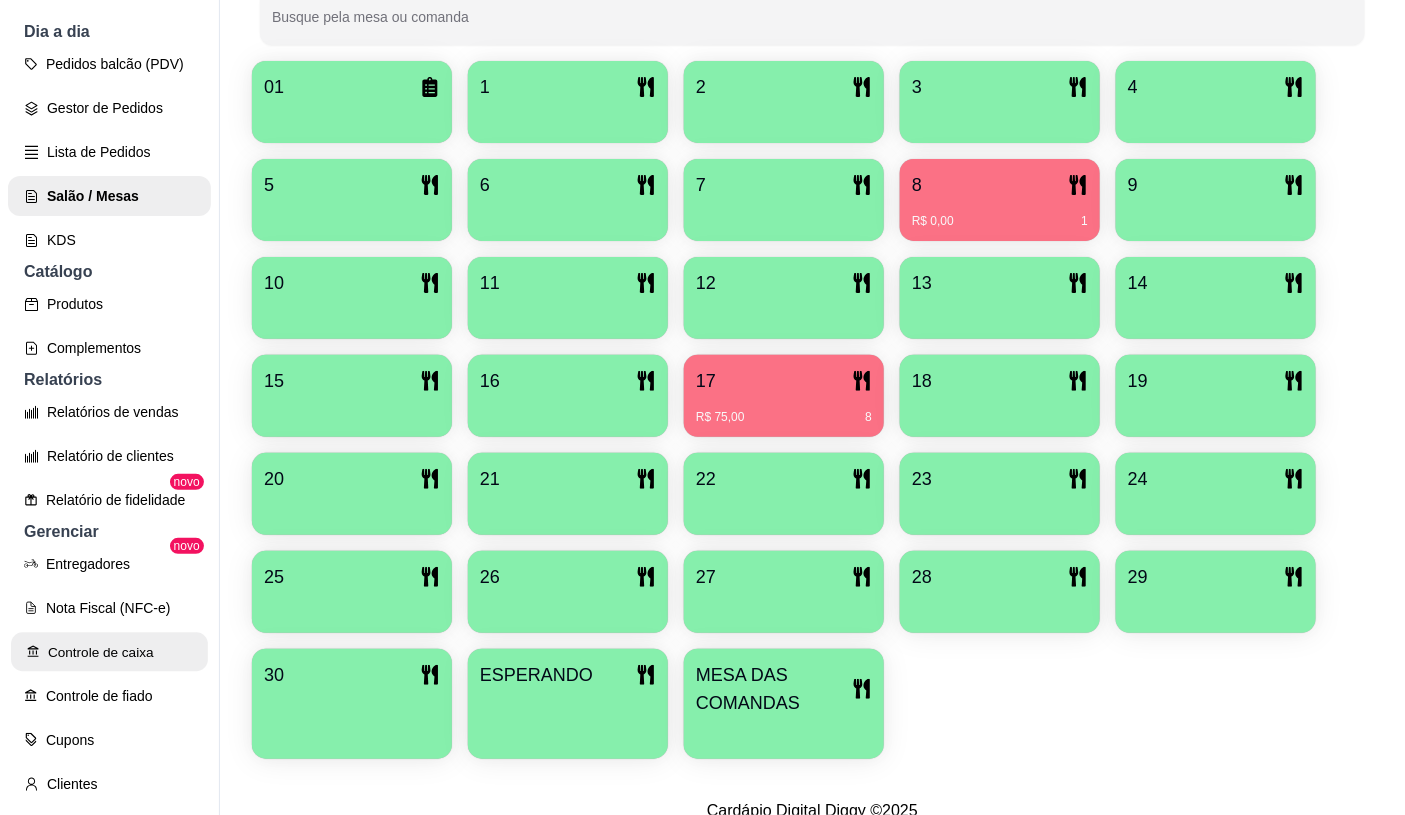 click on "Controle de caixa" at bounding box center (109, 652) 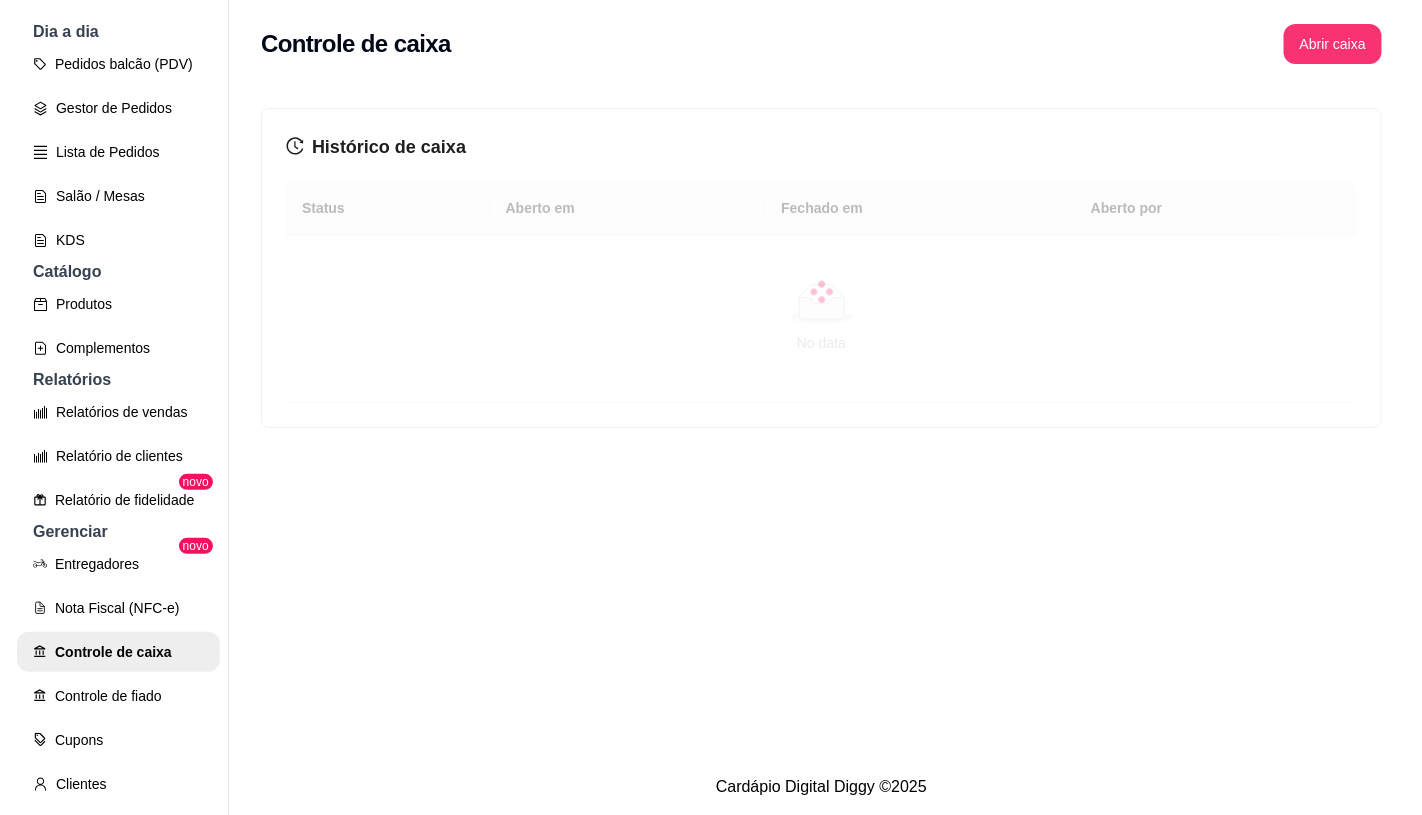 scroll, scrollTop: 0, scrollLeft: 0, axis: both 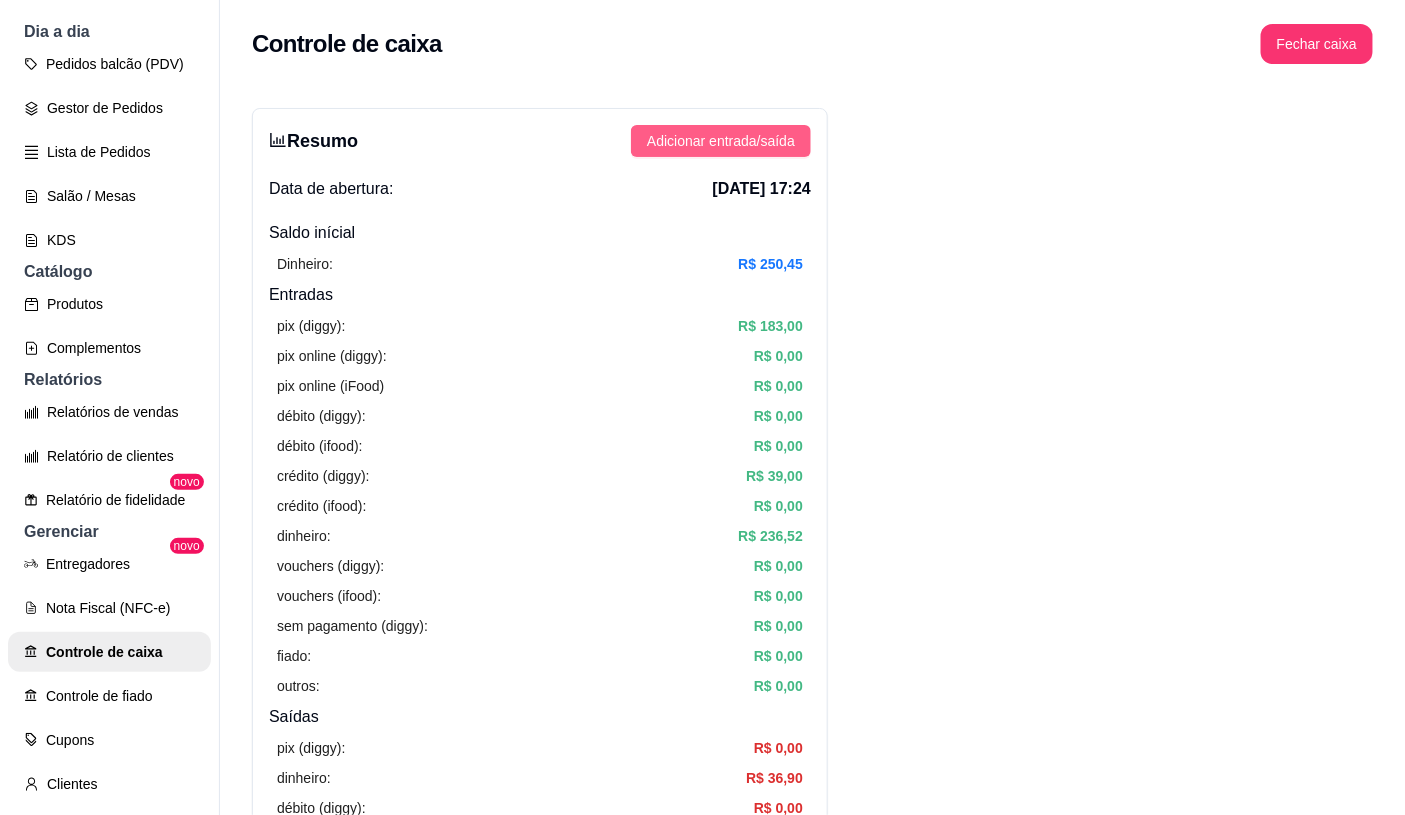 click on "Adicionar entrada/saída" at bounding box center [721, 141] 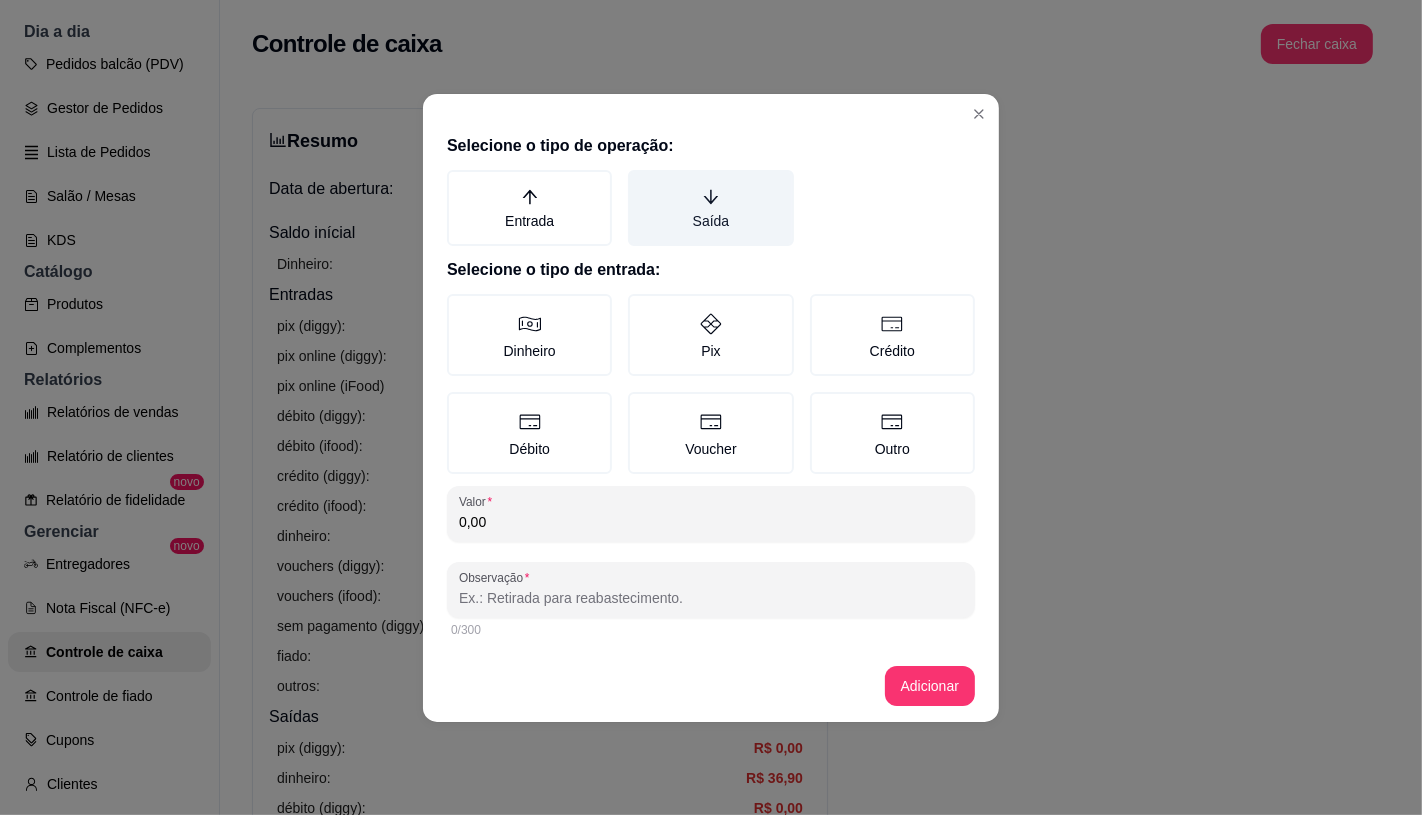 click on "Saída" at bounding box center [710, 208] 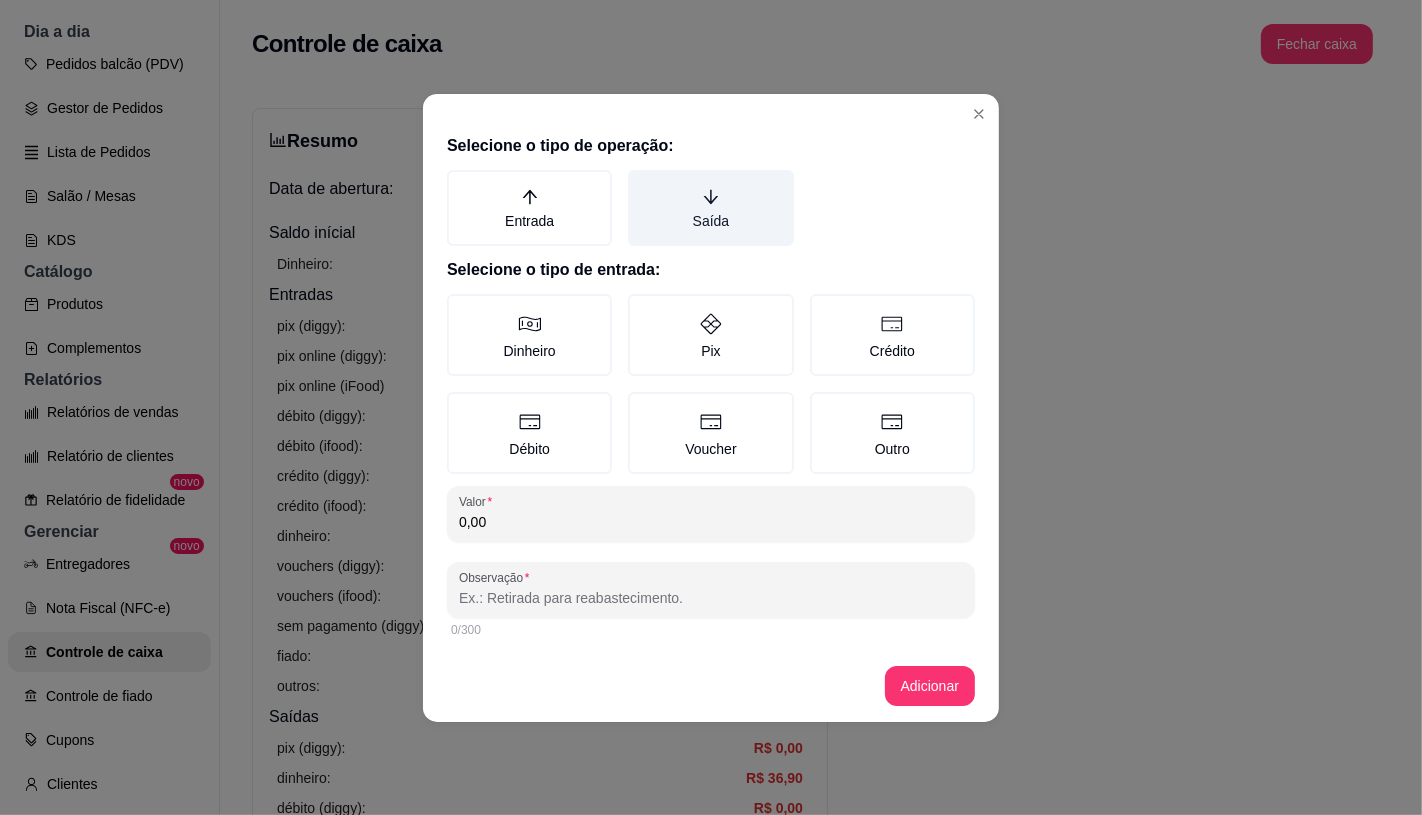 click on "Saída" at bounding box center [635, 177] 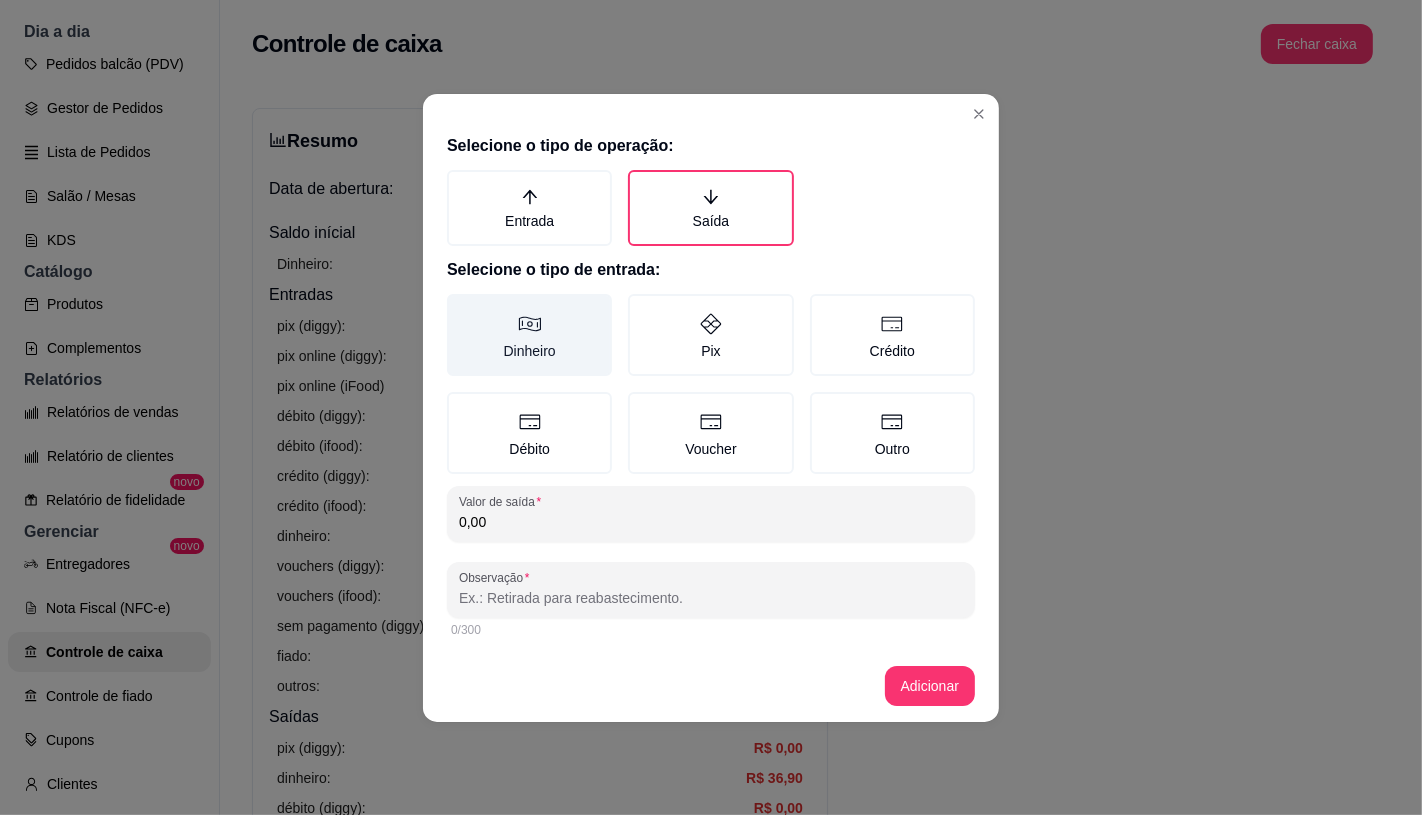 click on "Dinheiro" at bounding box center [529, 335] 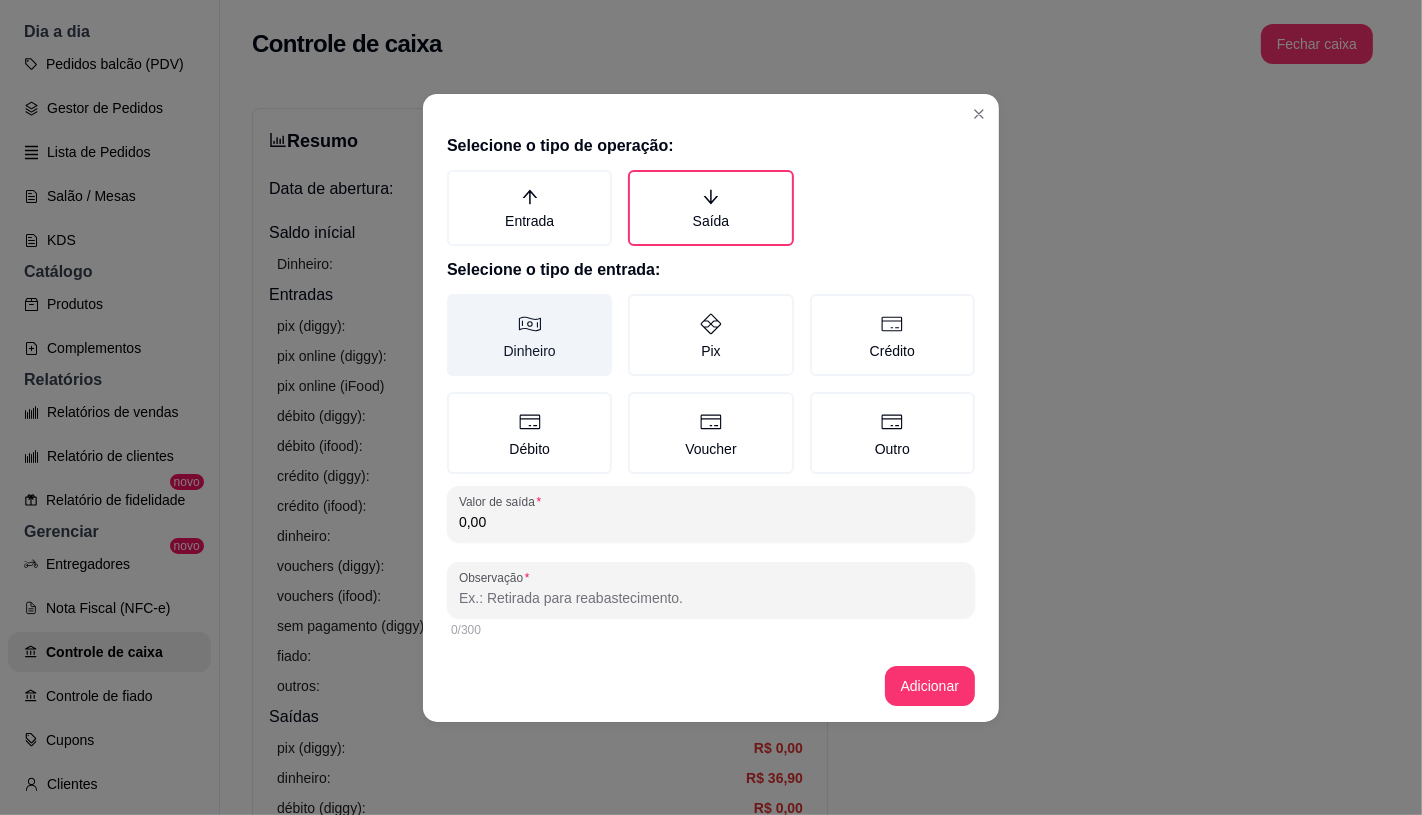 click on "Dinheiro" at bounding box center (454, 301) 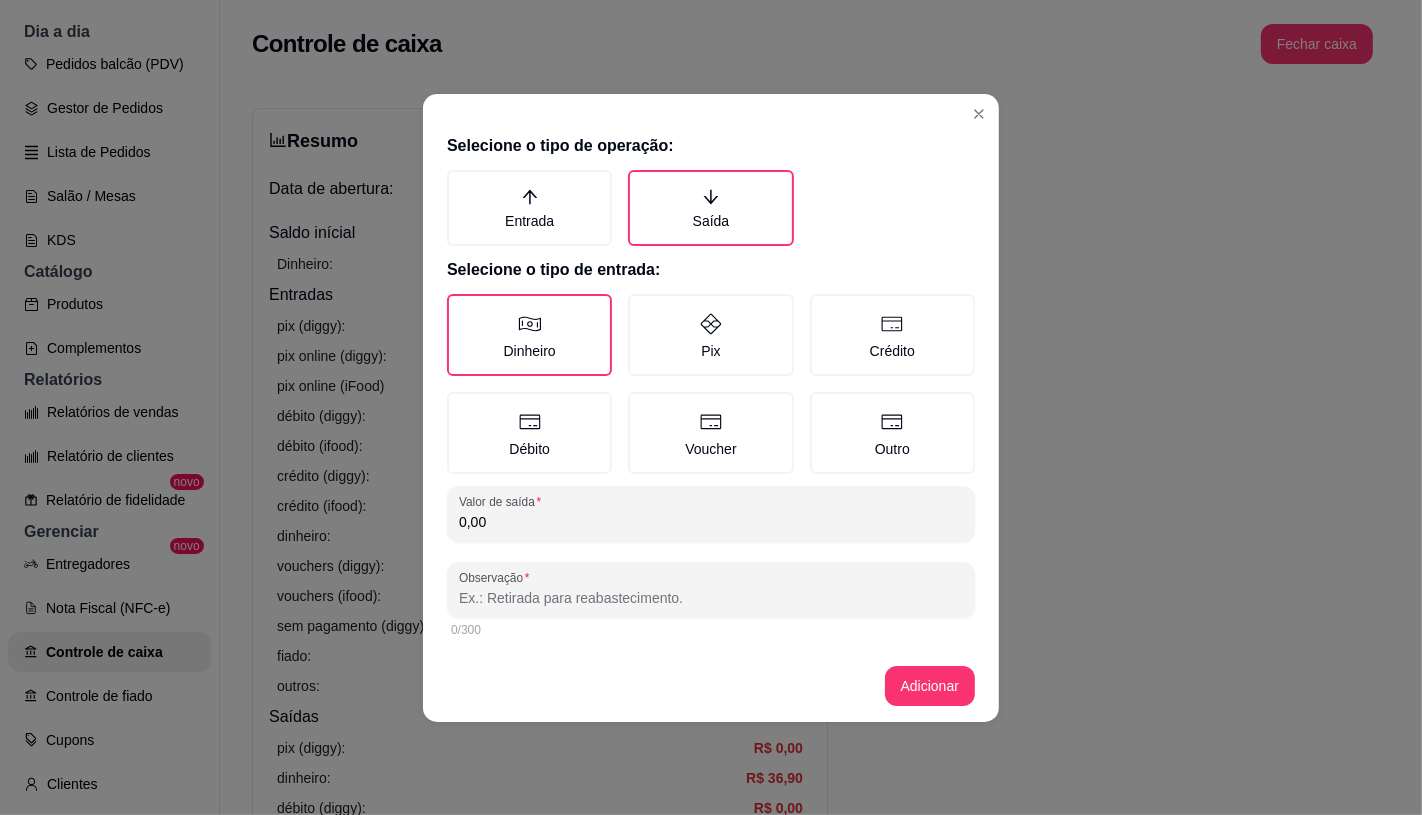 click on "0,00" at bounding box center (711, 522) 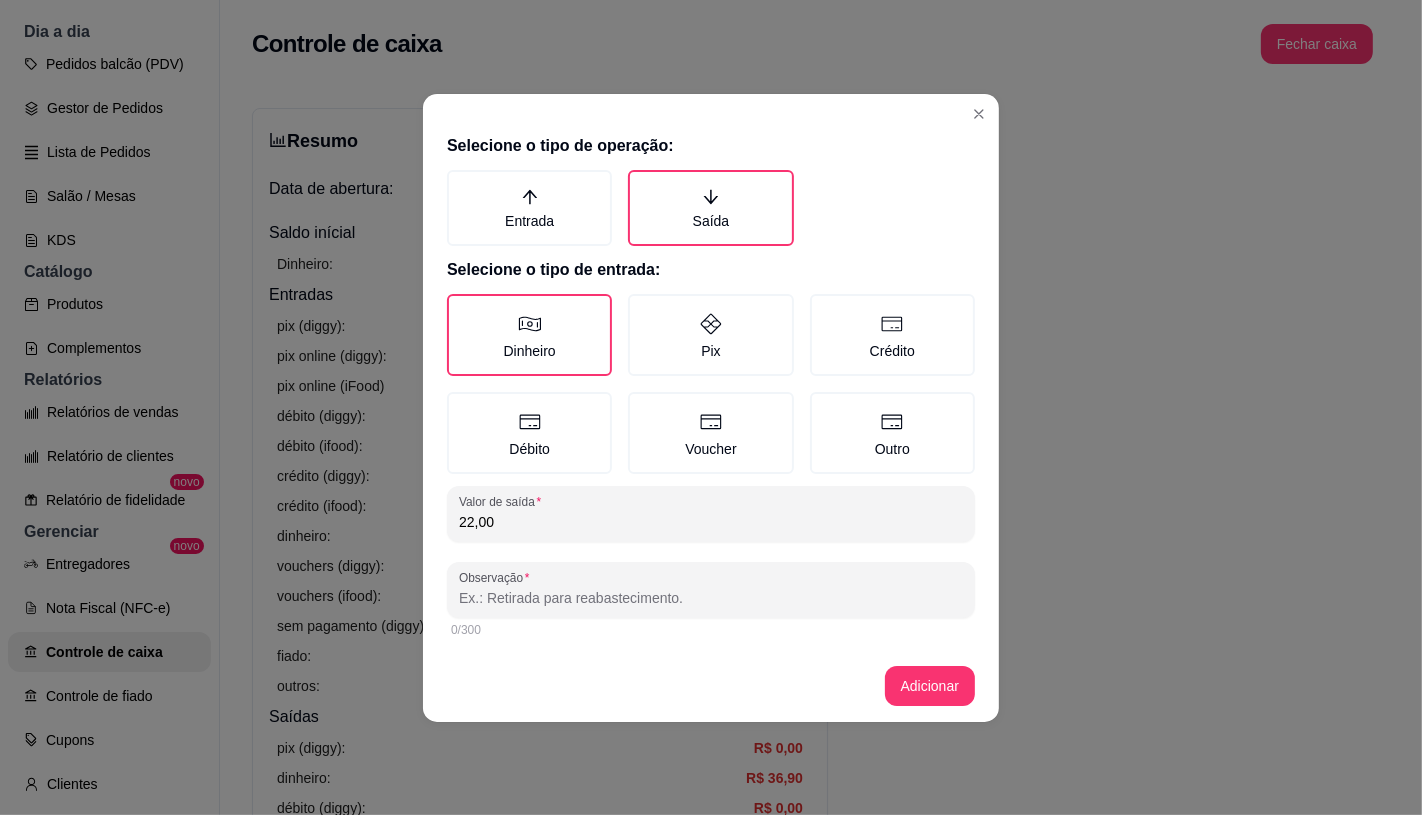 type on "22,00" 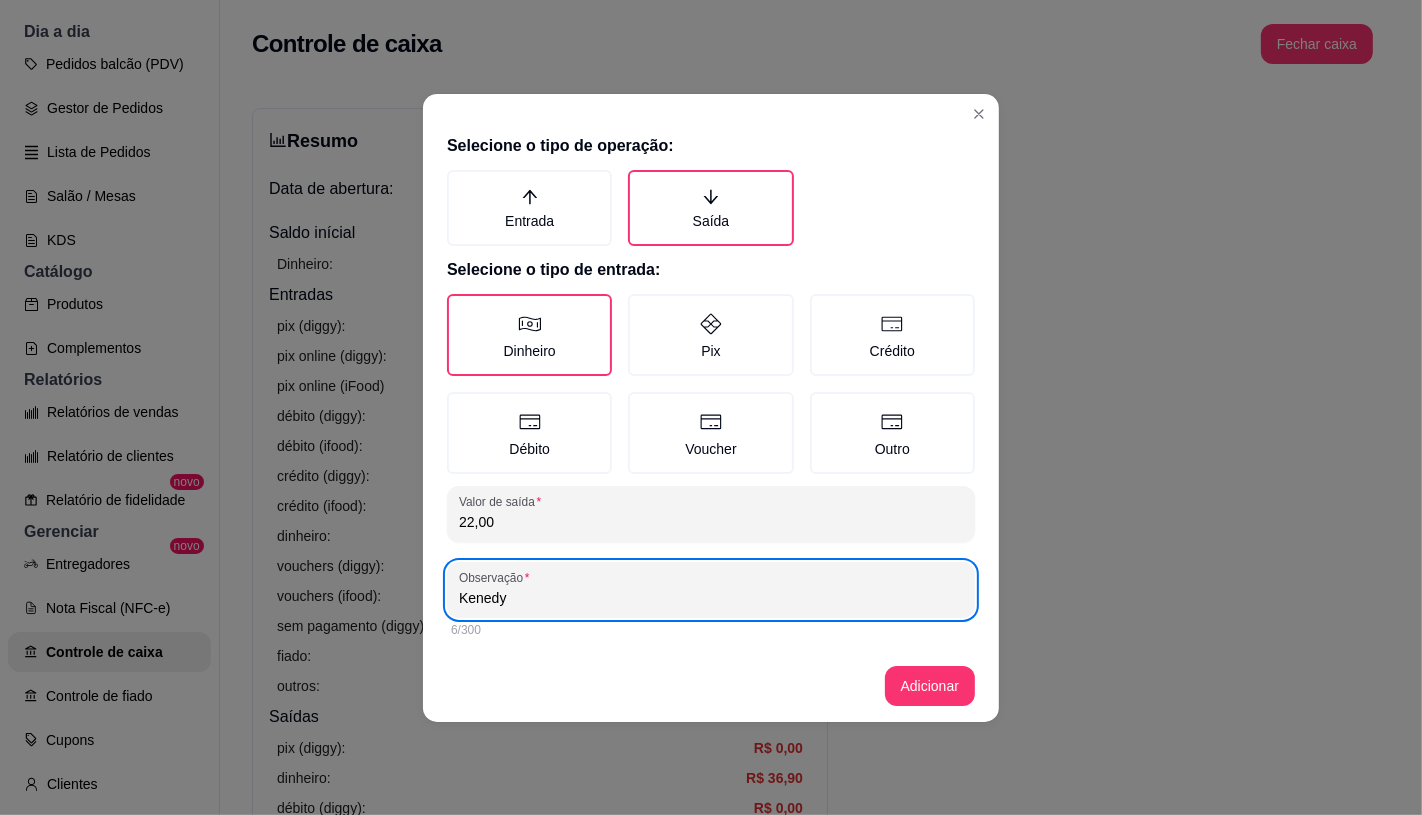 type on "Kenedy" 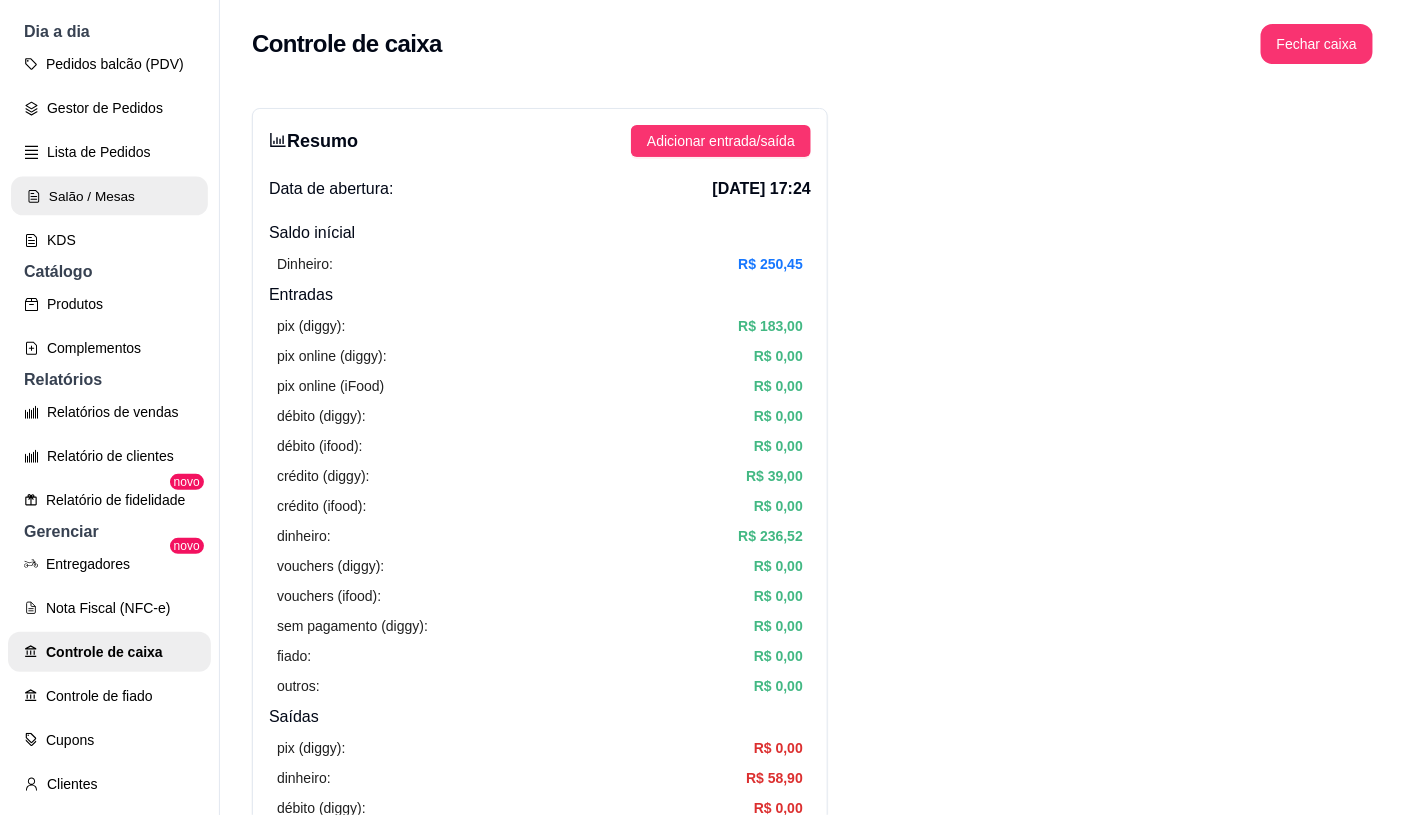 click on "Salão / Mesas" at bounding box center (109, 196) 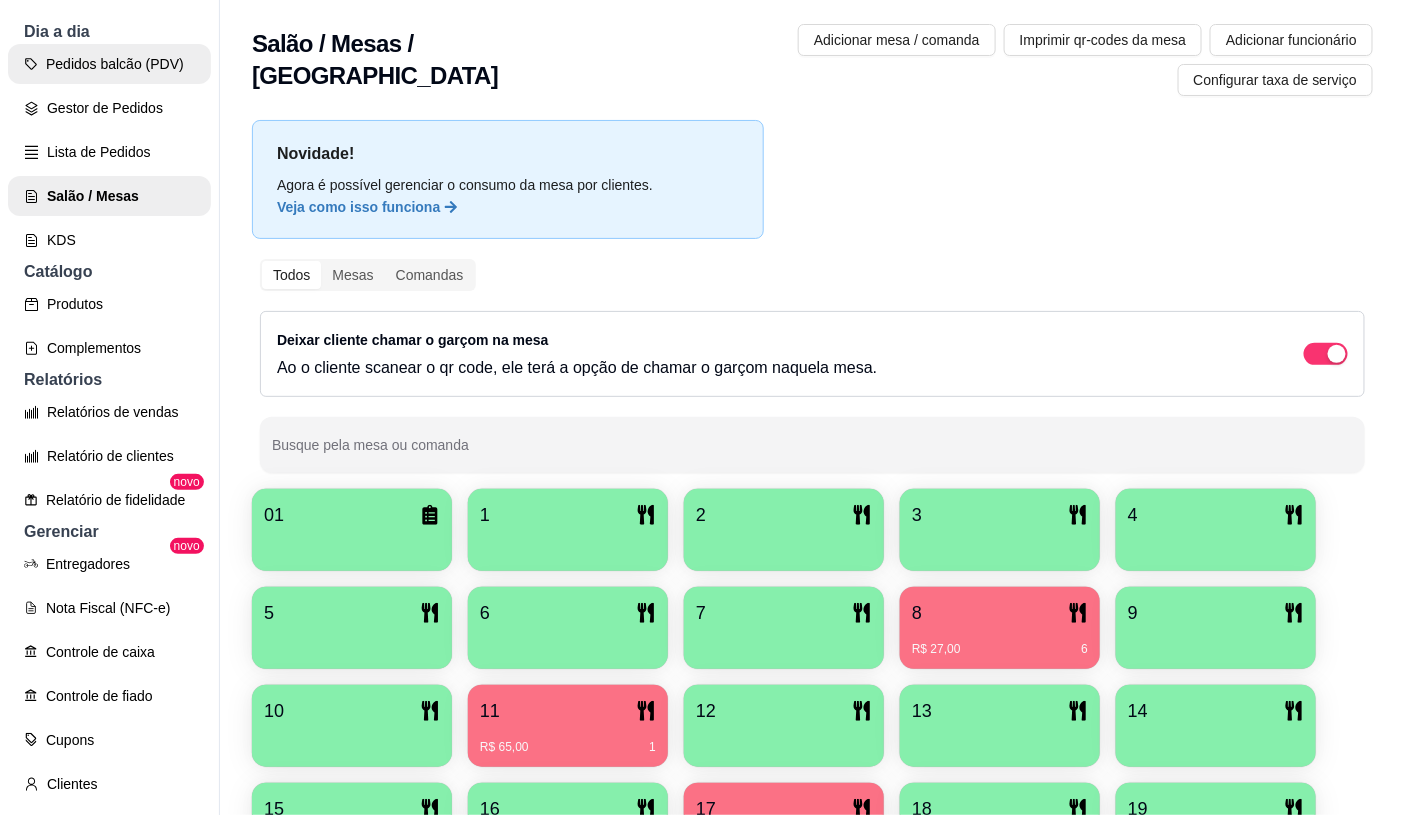click on "Pedidos balcão (PDV)" at bounding box center (109, 64) 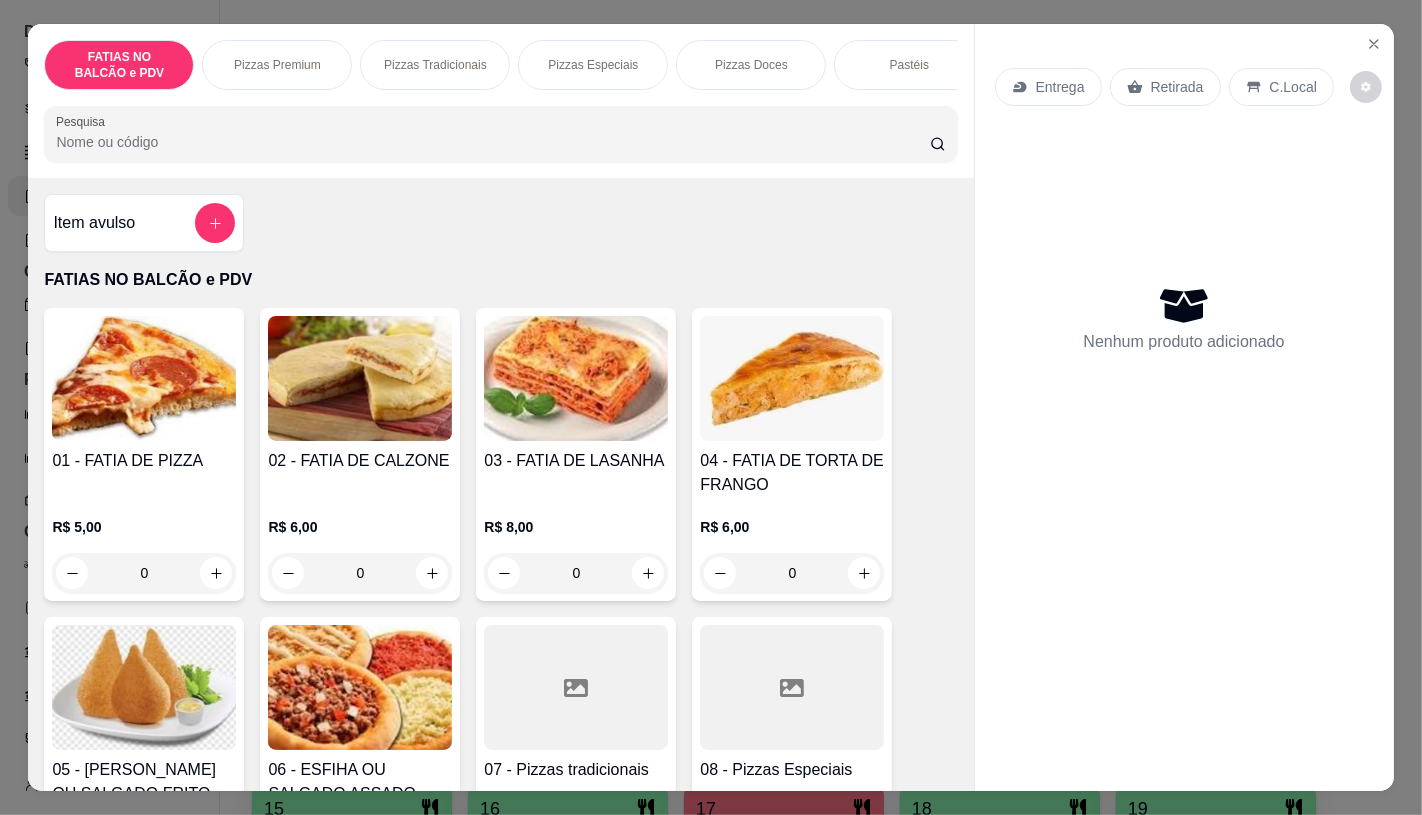 click on "0" at bounding box center (144, 573) 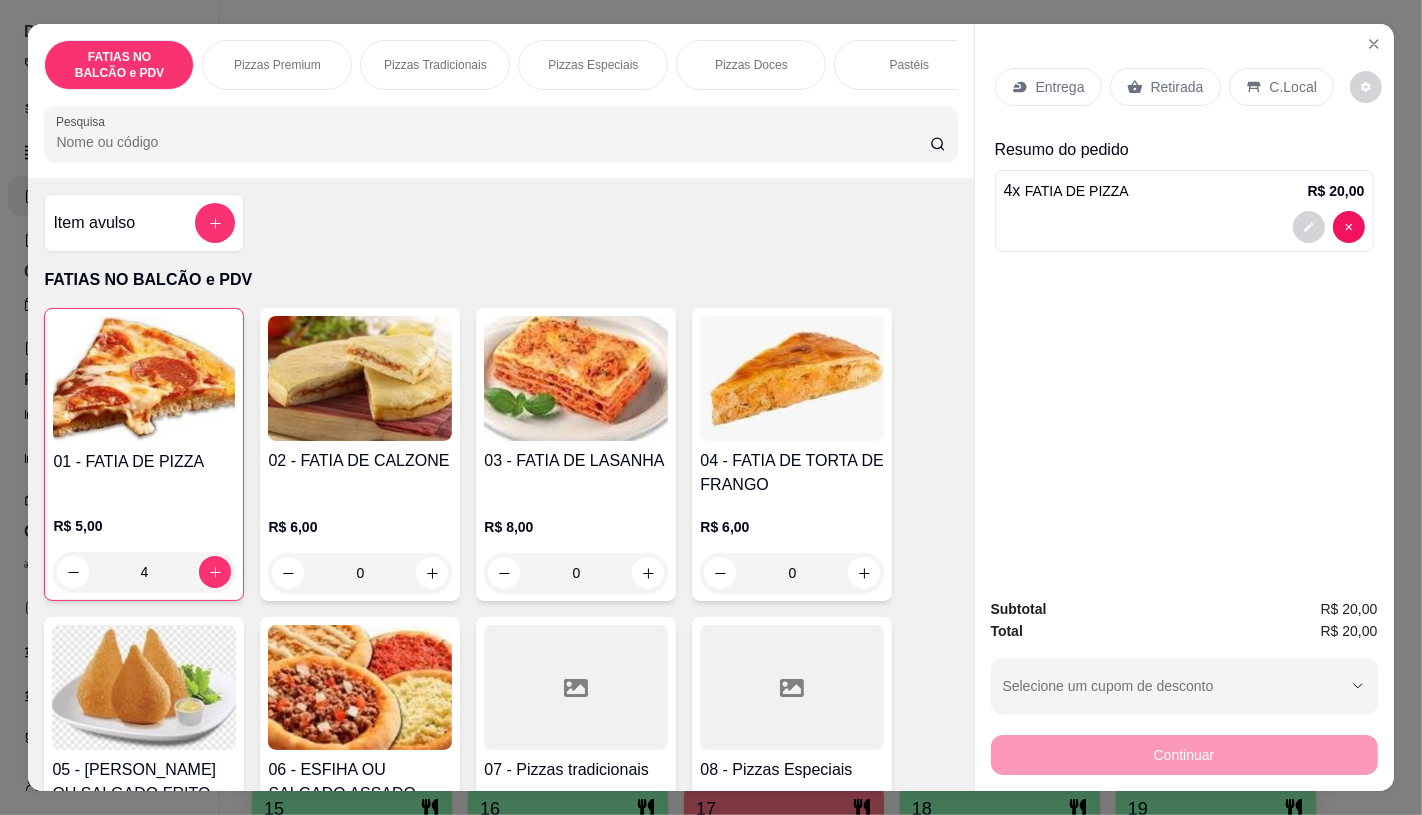 click on "4" at bounding box center [144, 572] 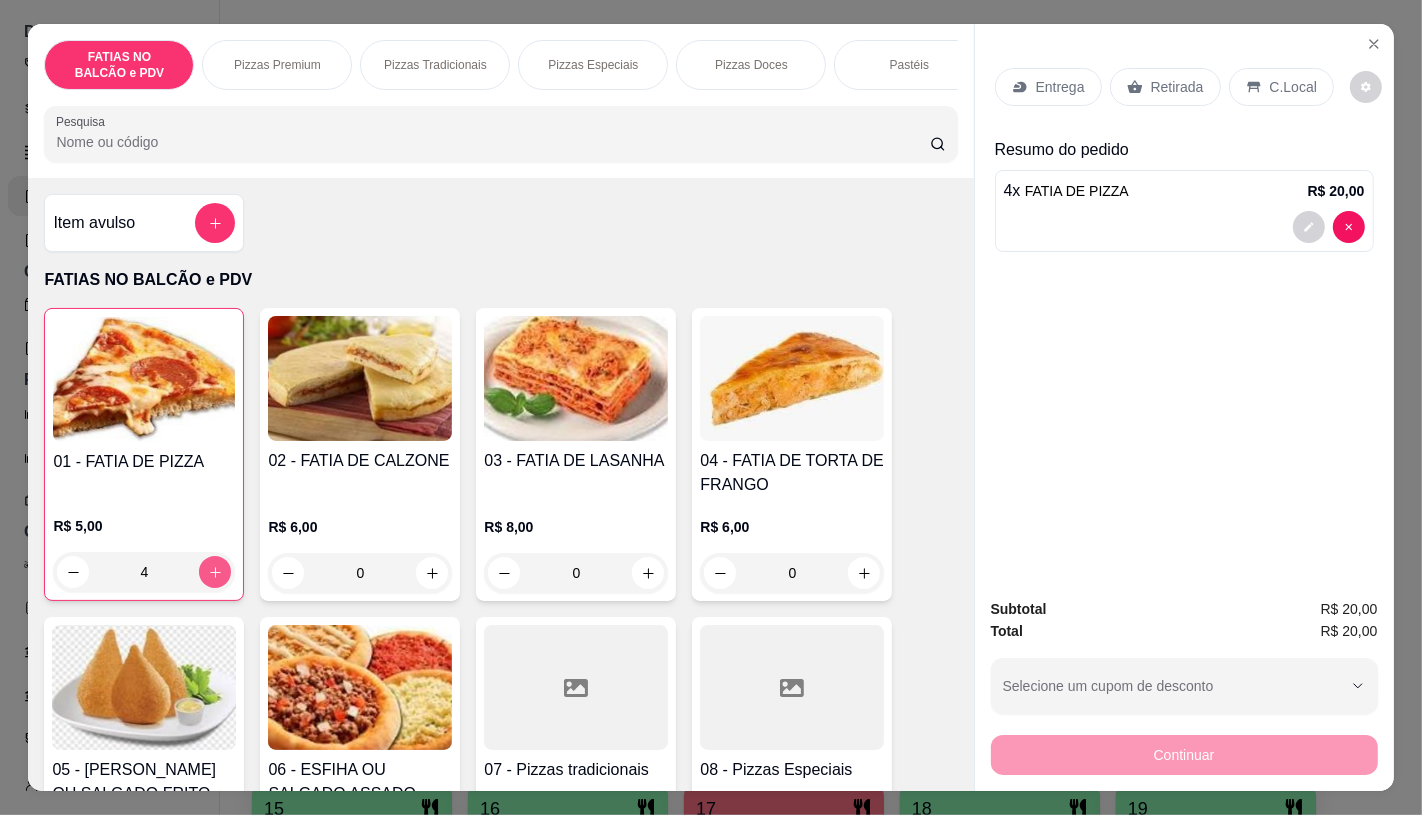 click at bounding box center (215, 572) 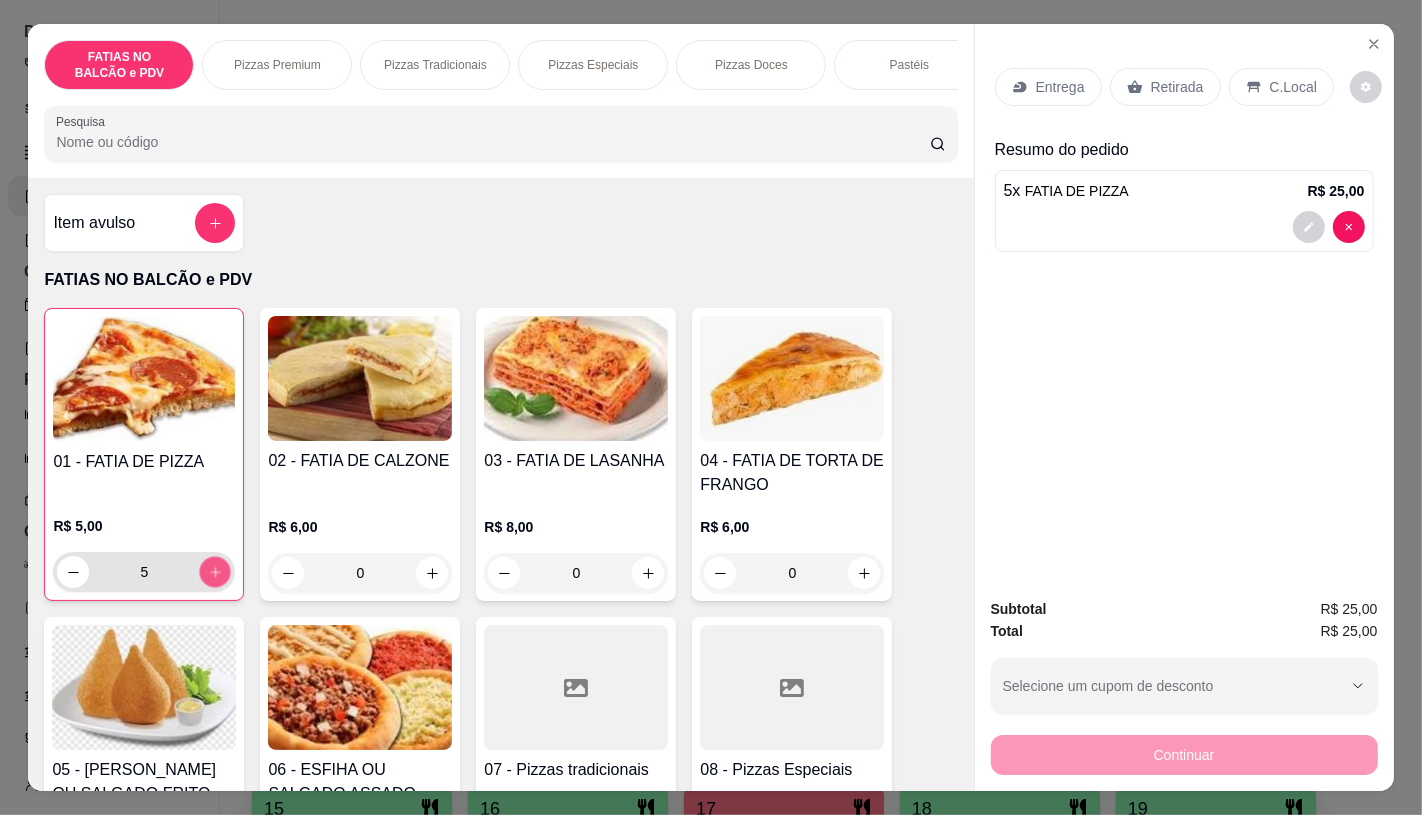 click at bounding box center (215, 572) 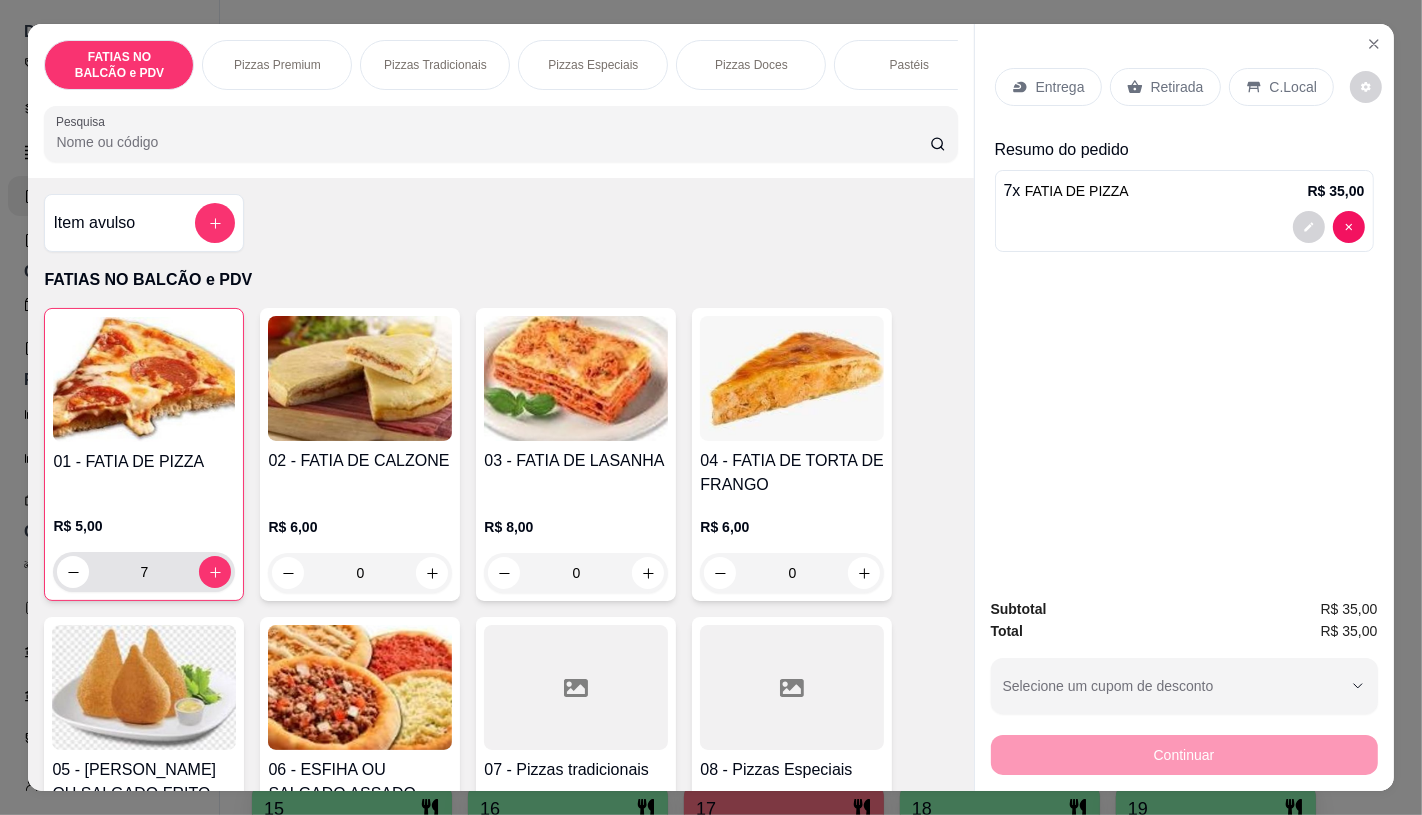 click on "7" at bounding box center (144, 572) 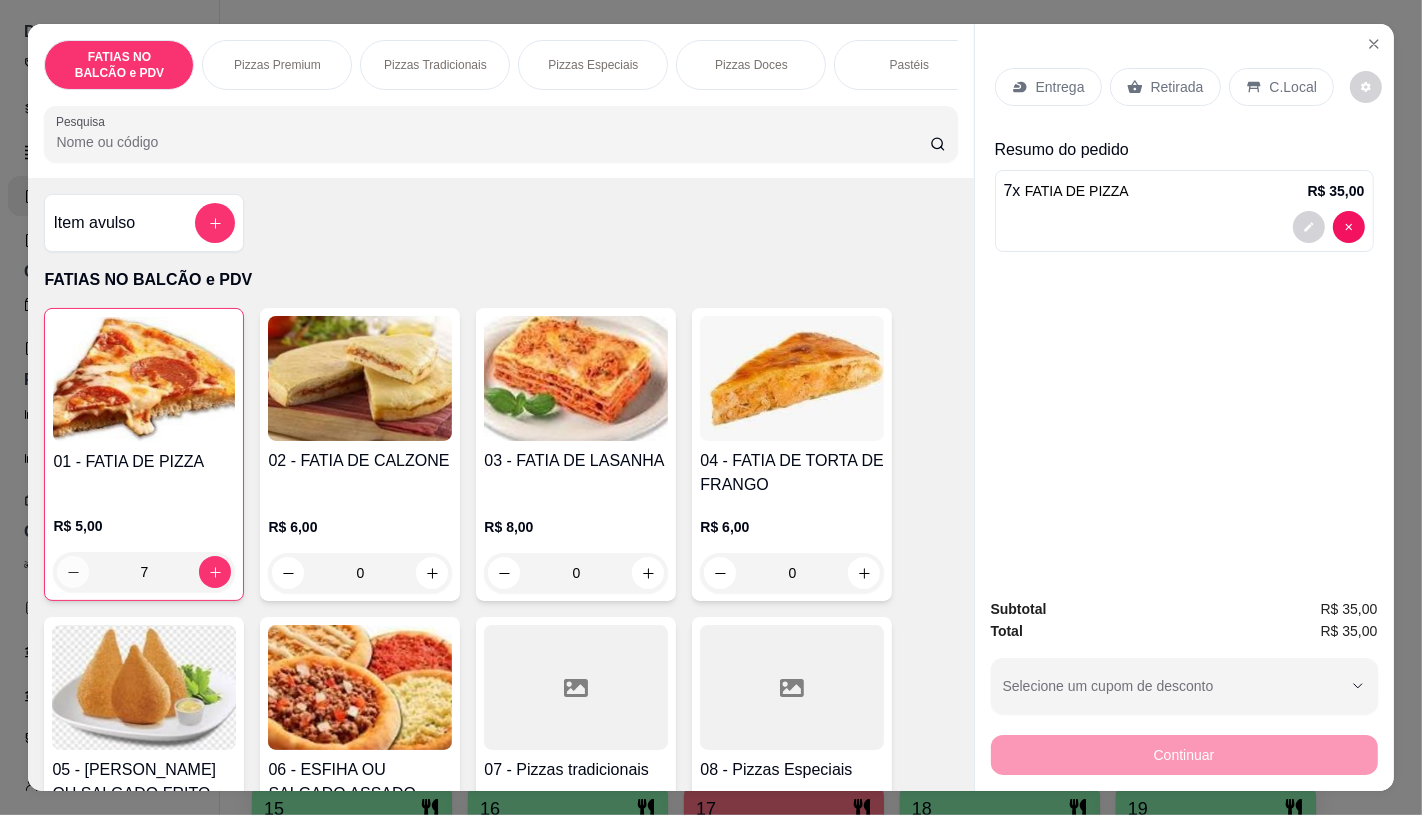 click 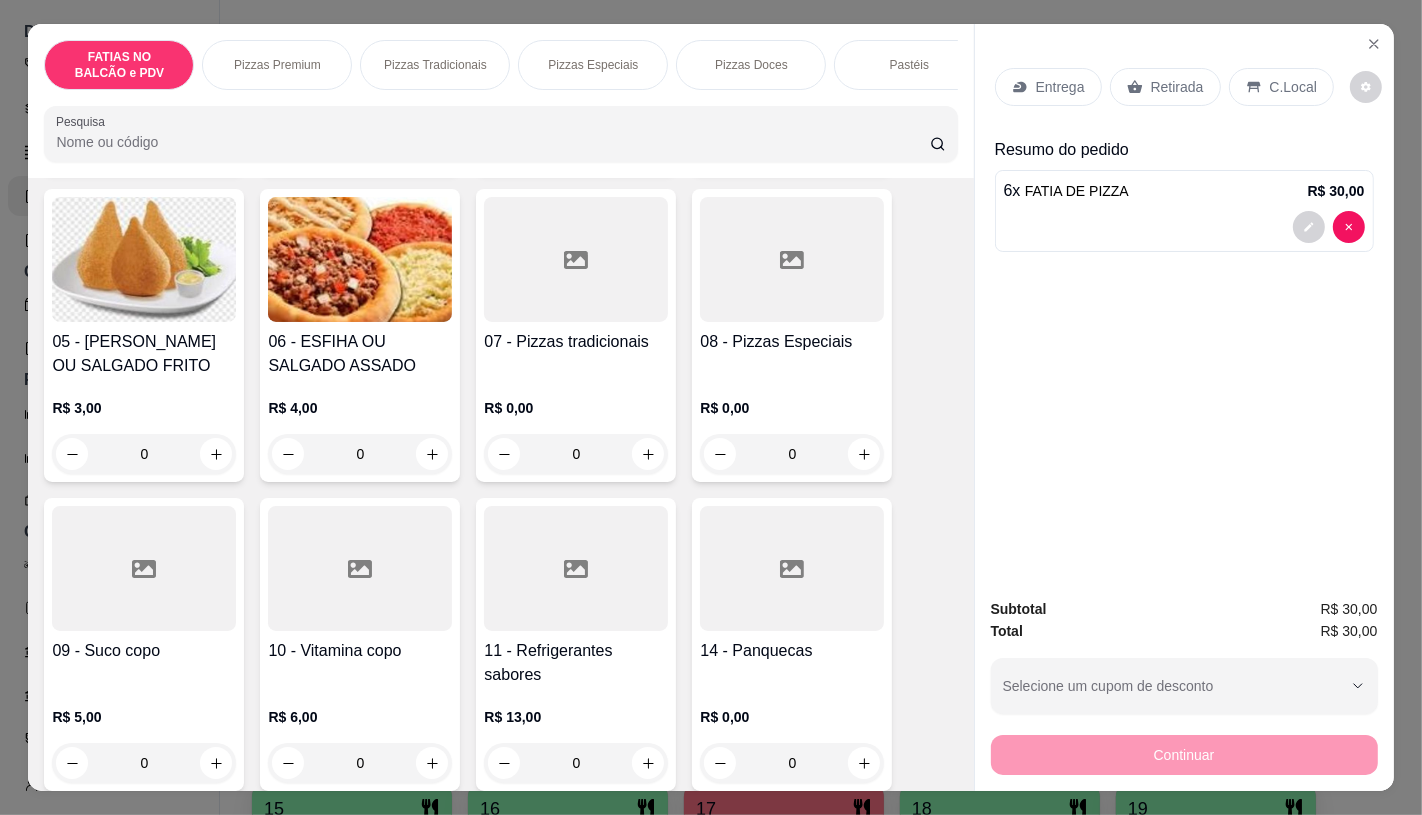 scroll, scrollTop: 444, scrollLeft: 0, axis: vertical 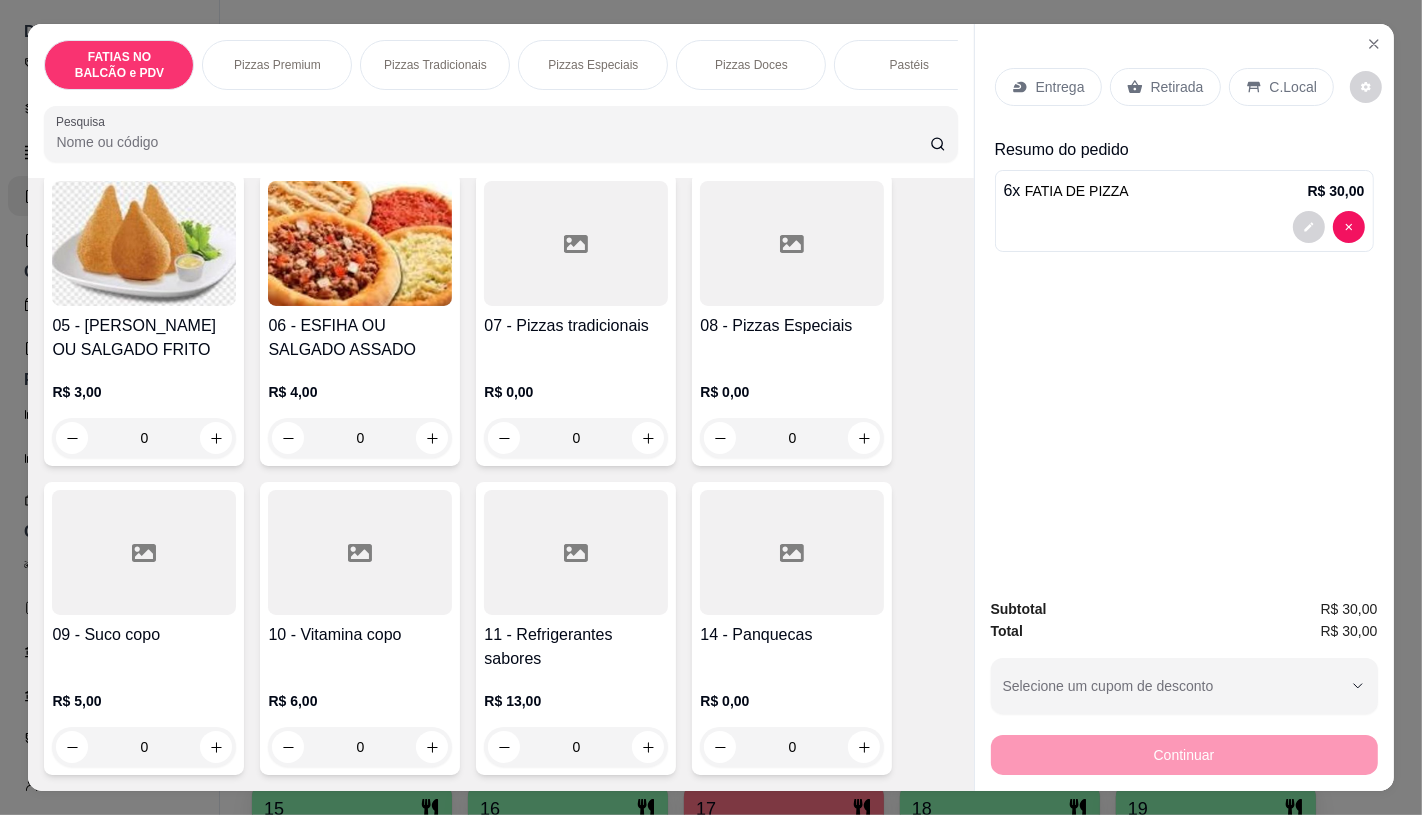 click at bounding box center (576, 552) 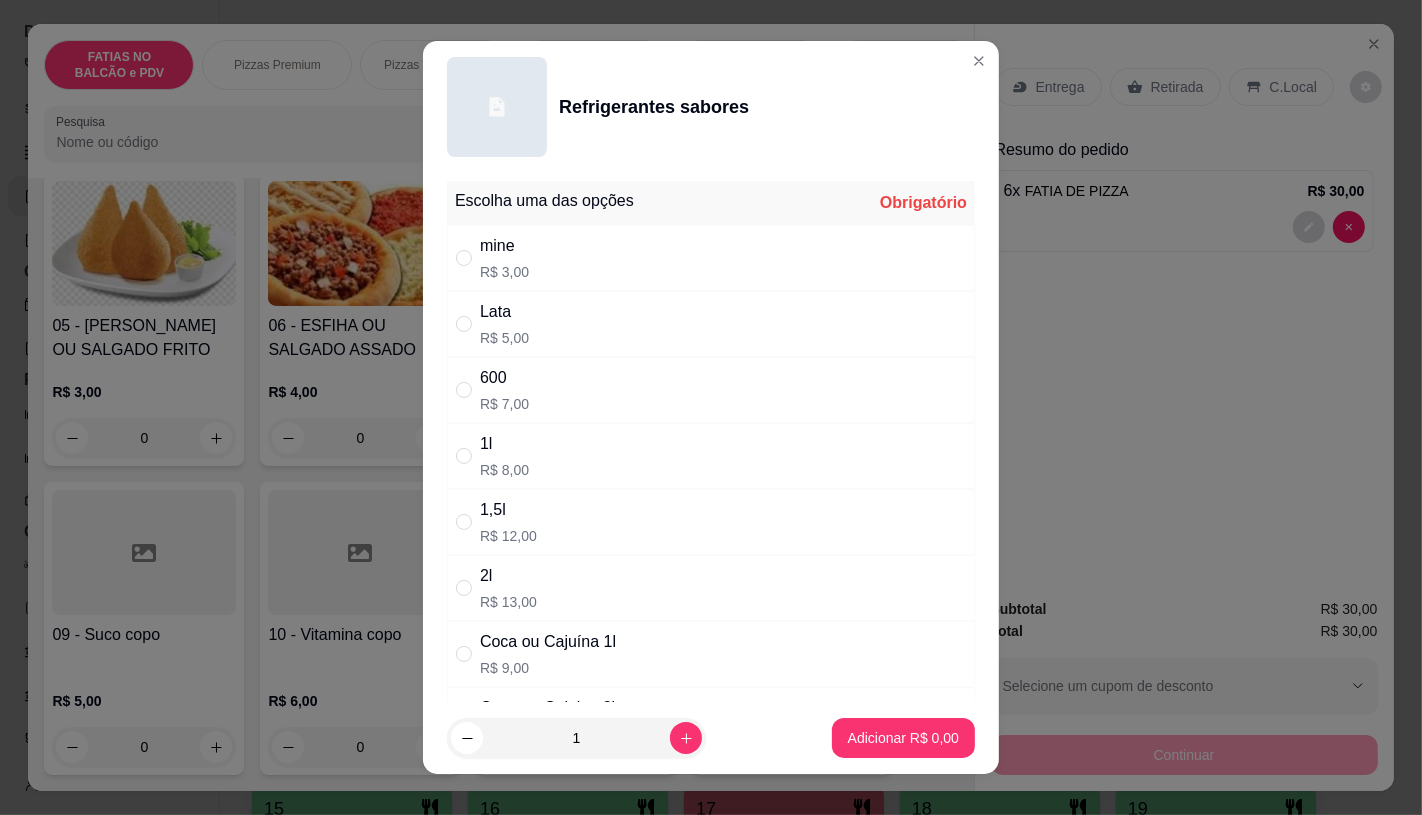 click on "R$ 7,00" at bounding box center [504, 404] 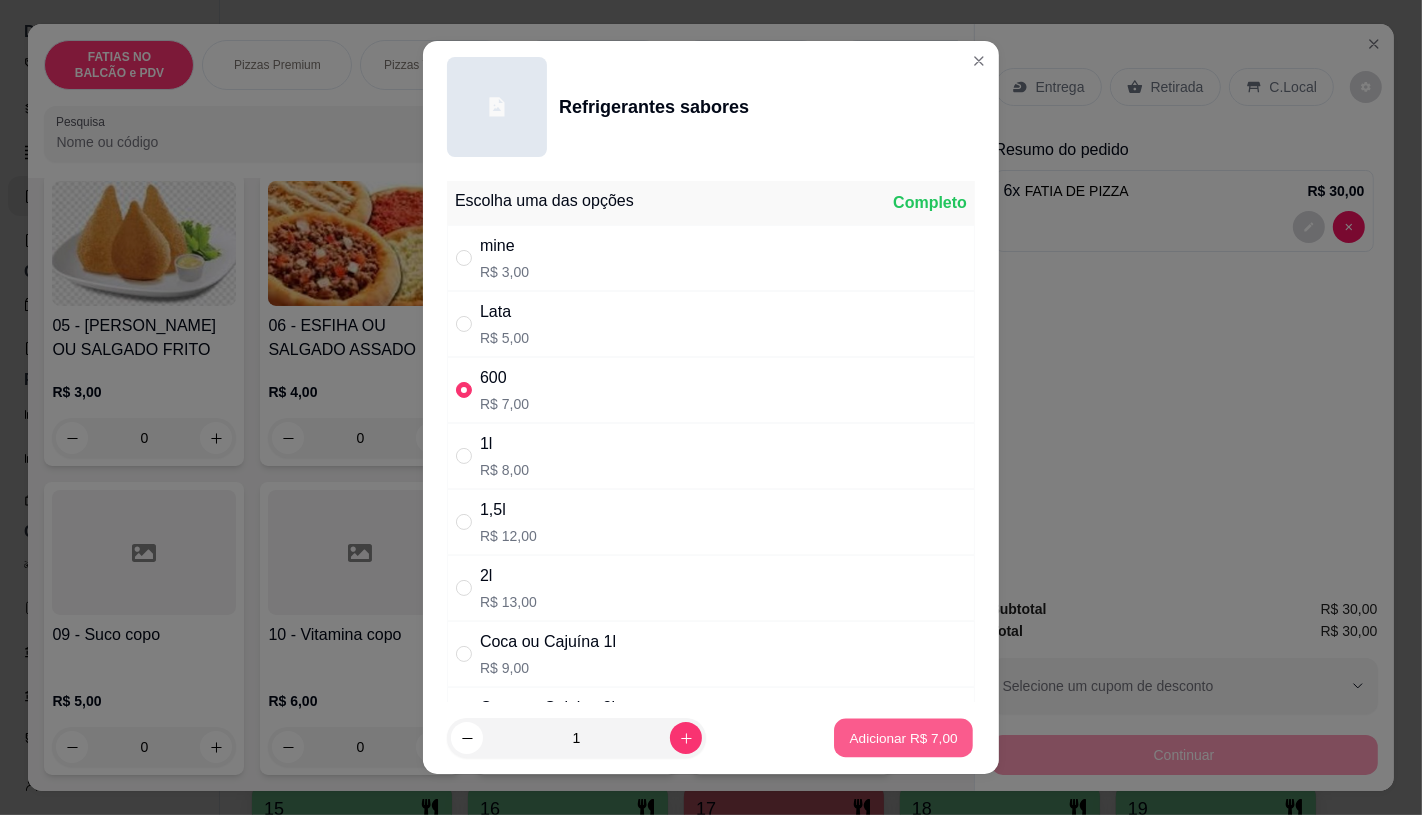 click on "Adicionar   R$ 7,00" at bounding box center (903, 738) 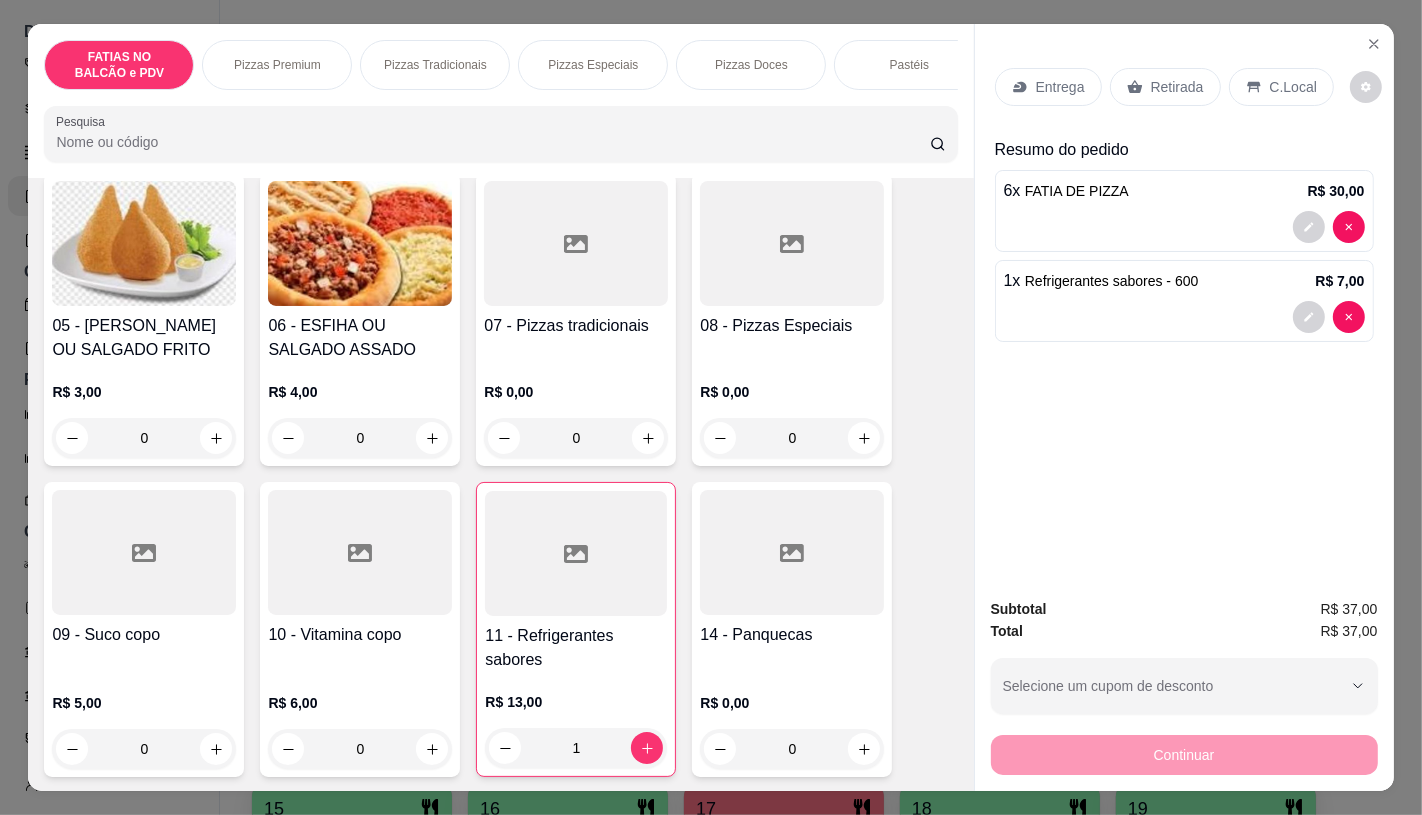drag, startPoint x: 1286, startPoint y: 441, endPoint x: 1286, endPoint y: 427, distance: 14 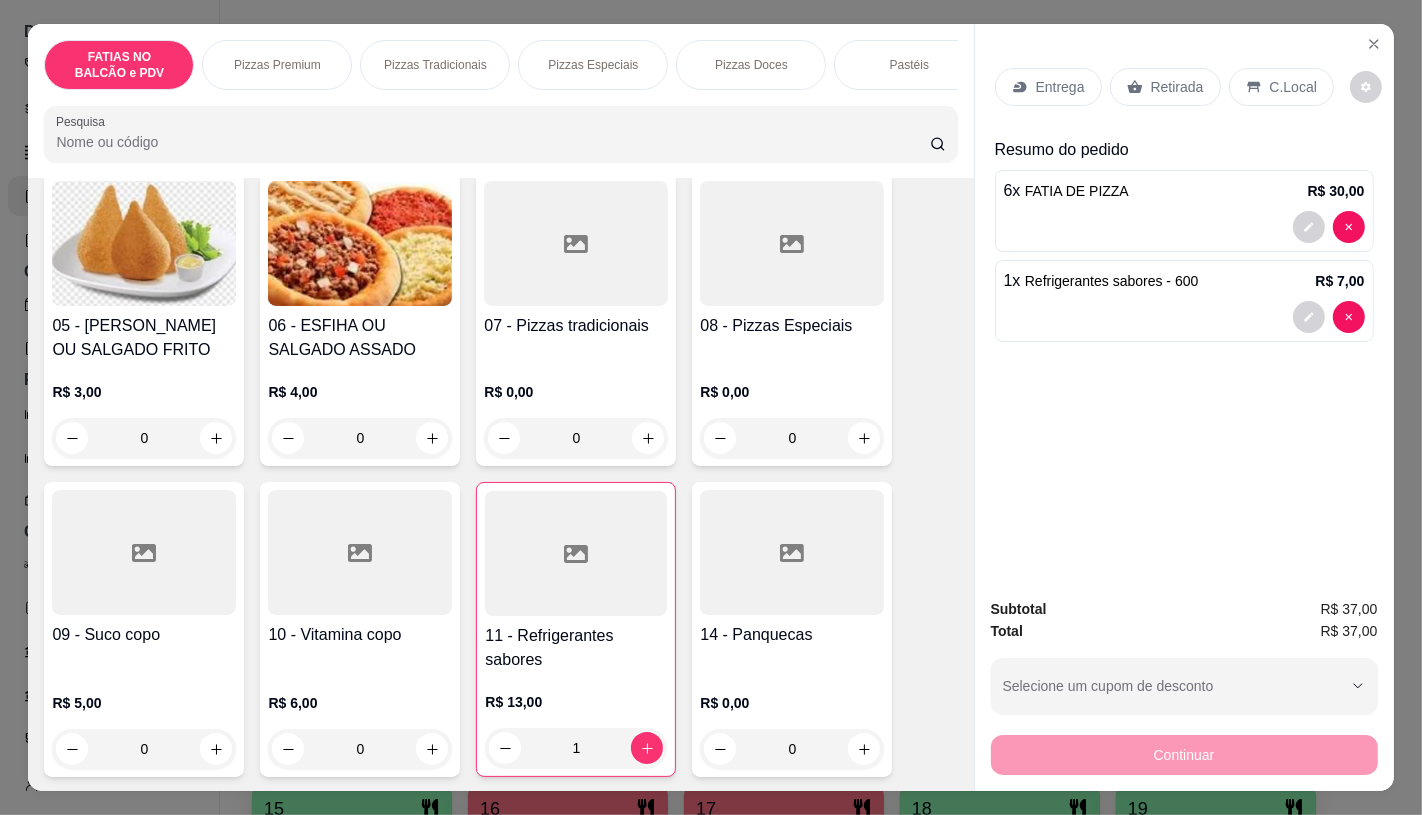 click on "Retirada" at bounding box center (1177, 87) 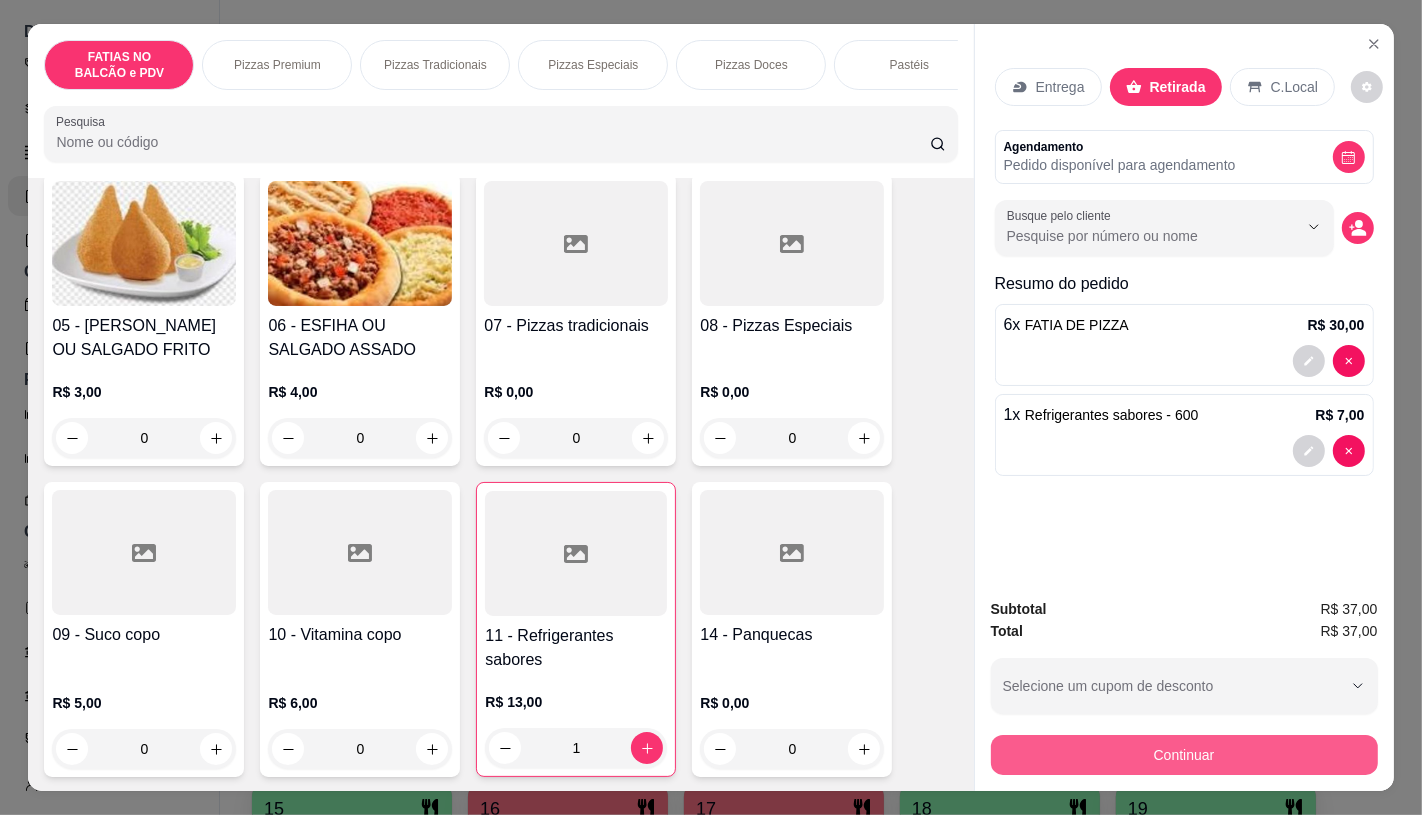 click on "Continuar" at bounding box center (1184, 755) 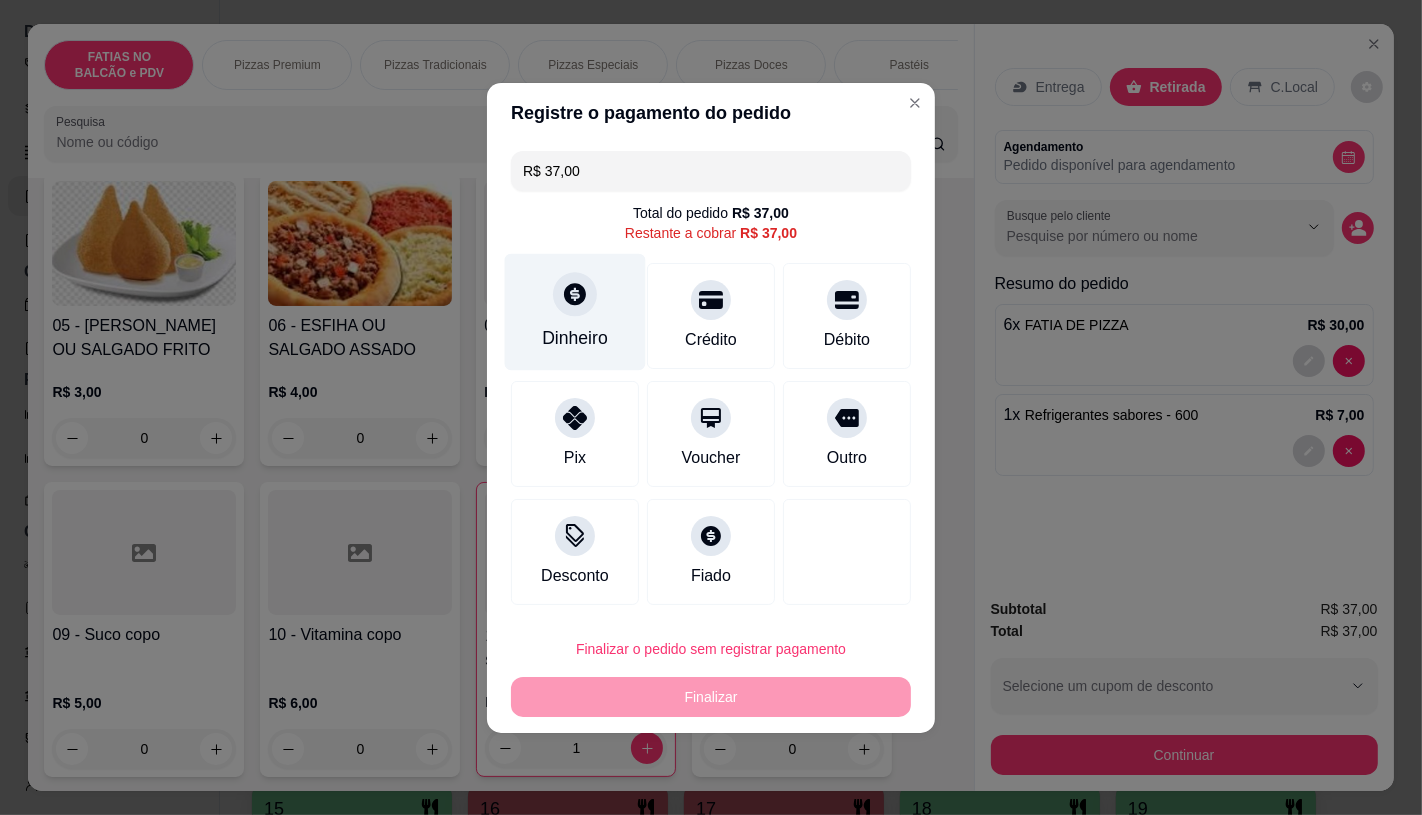 click on "Dinheiro" at bounding box center (575, 338) 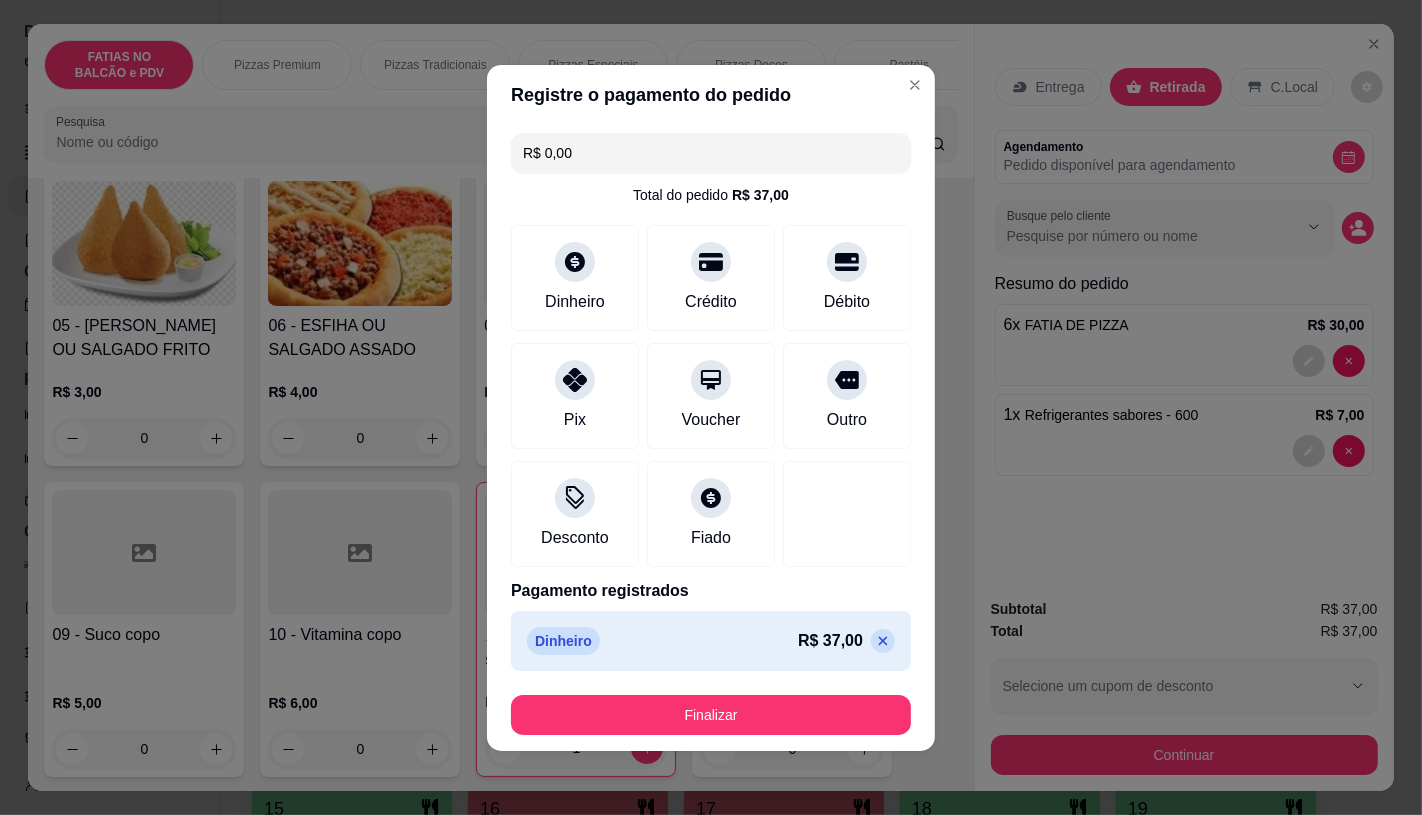 type on "R$ 0,00" 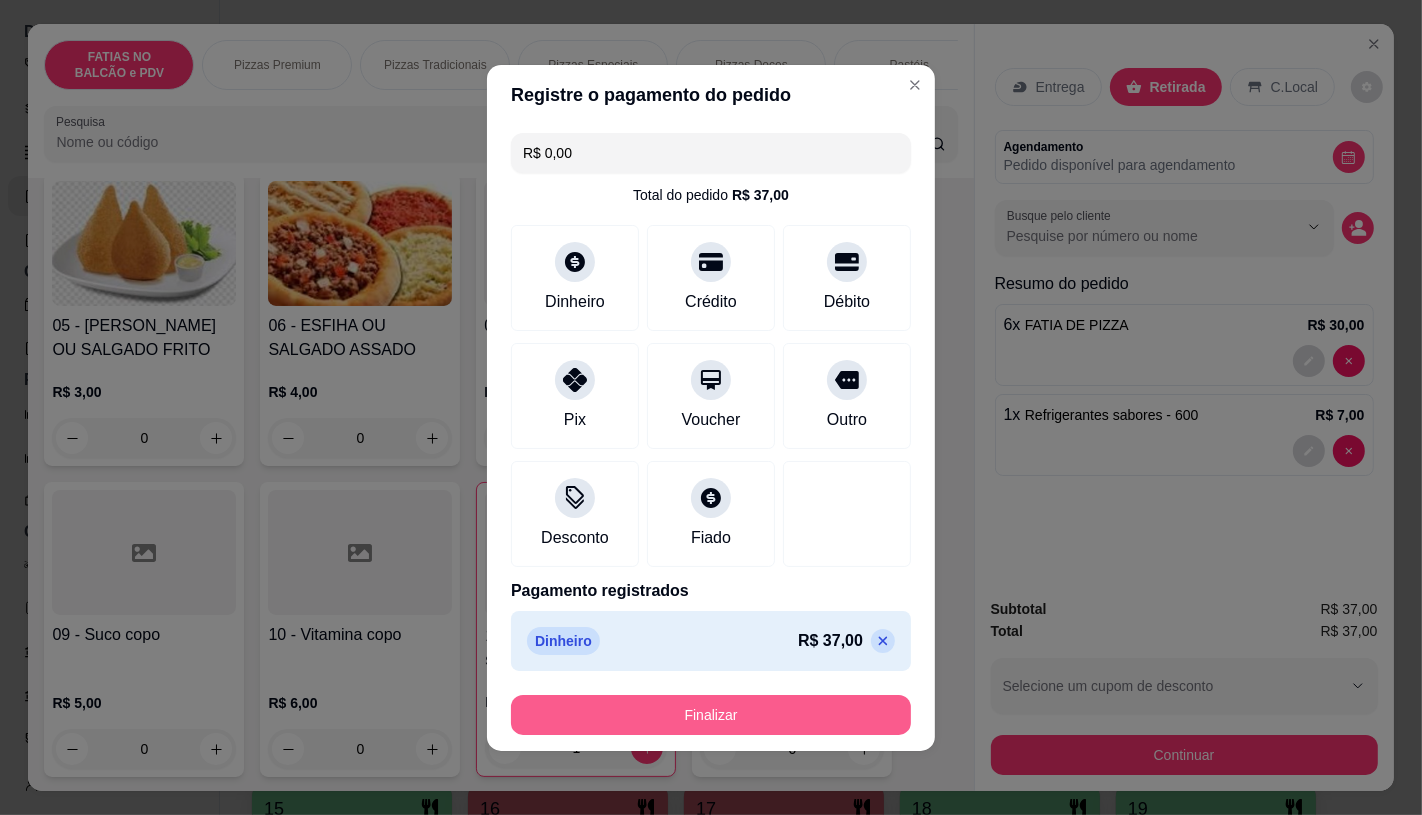 click on "Finalizar" at bounding box center [711, 715] 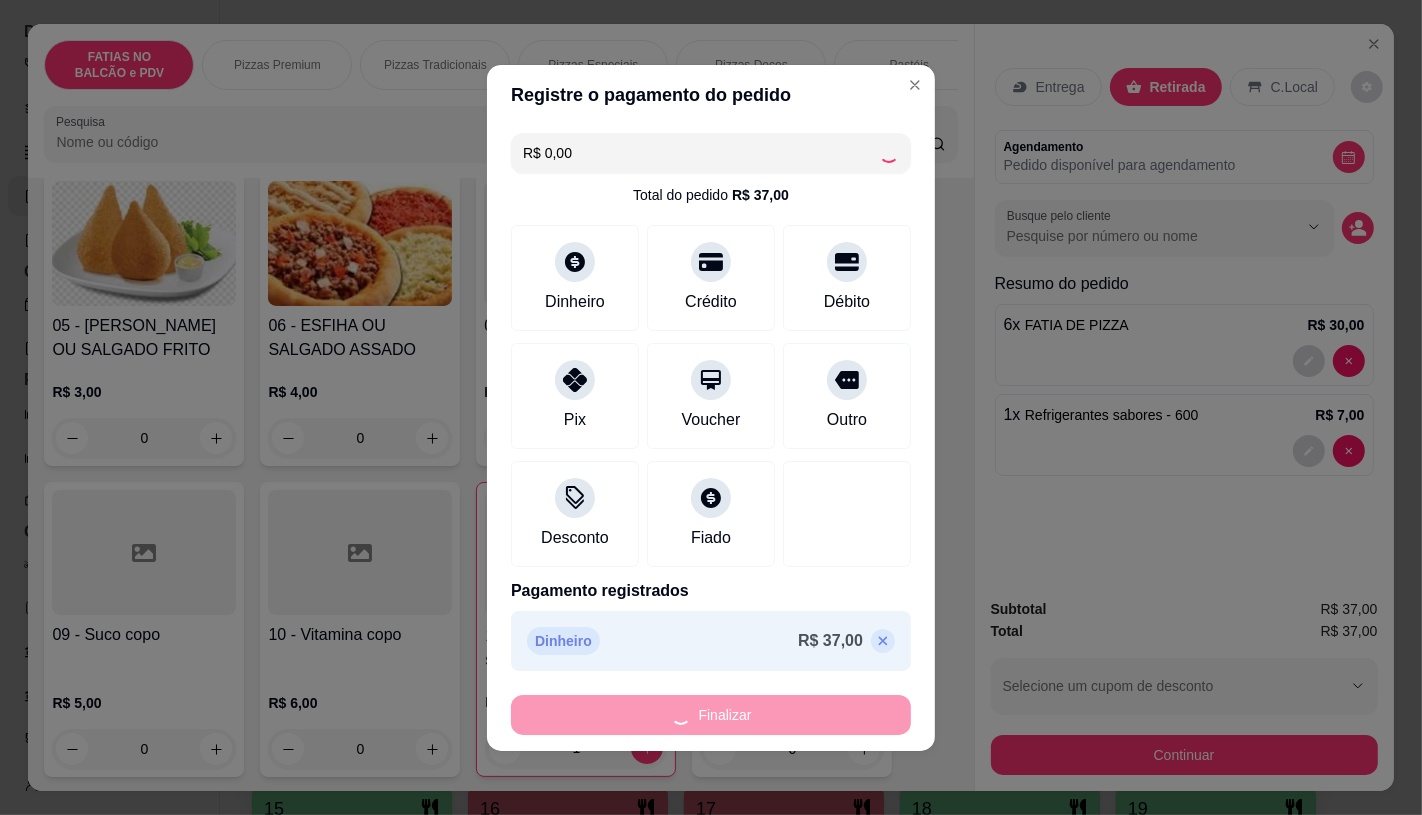 type on "0" 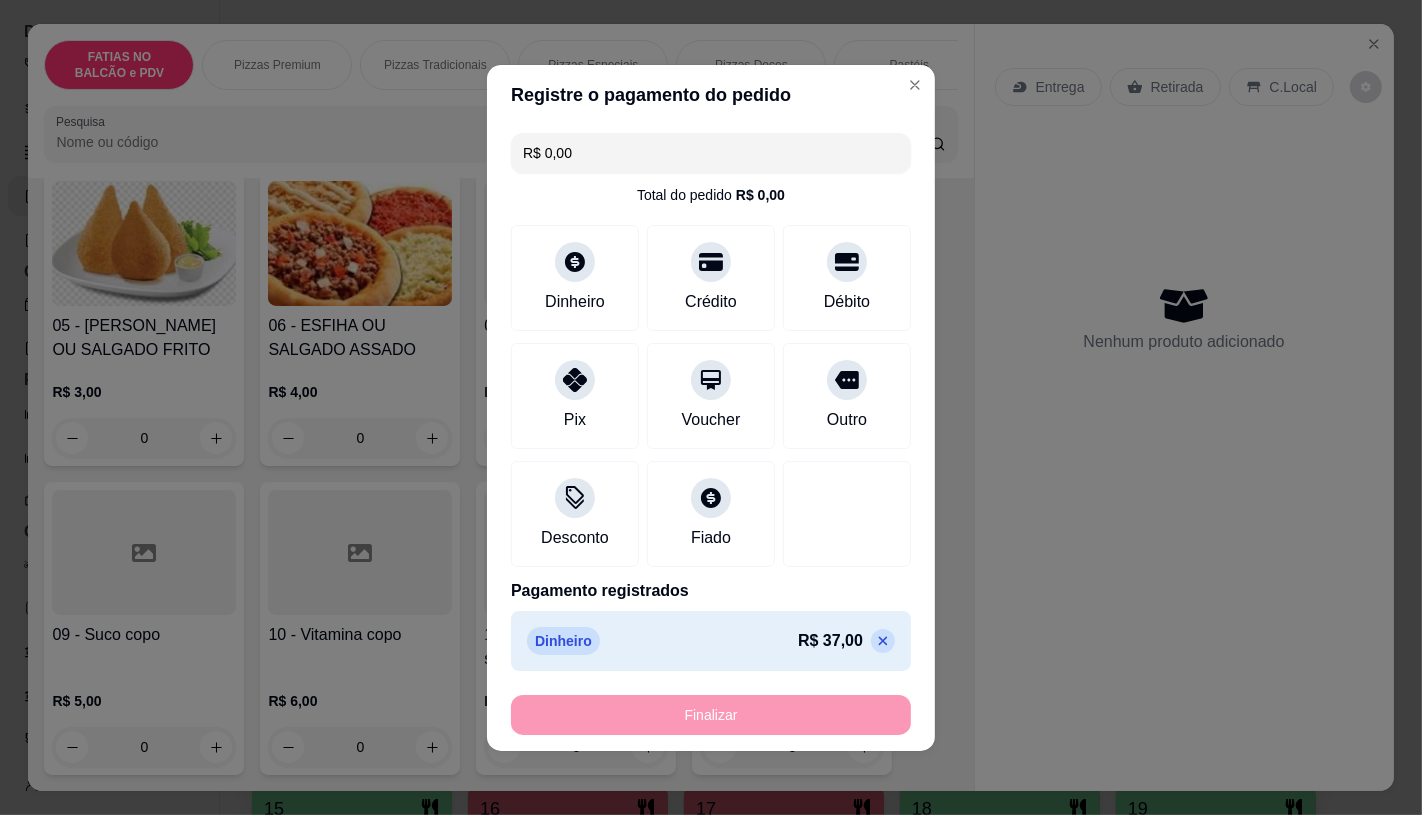type on "-R$ 37,00" 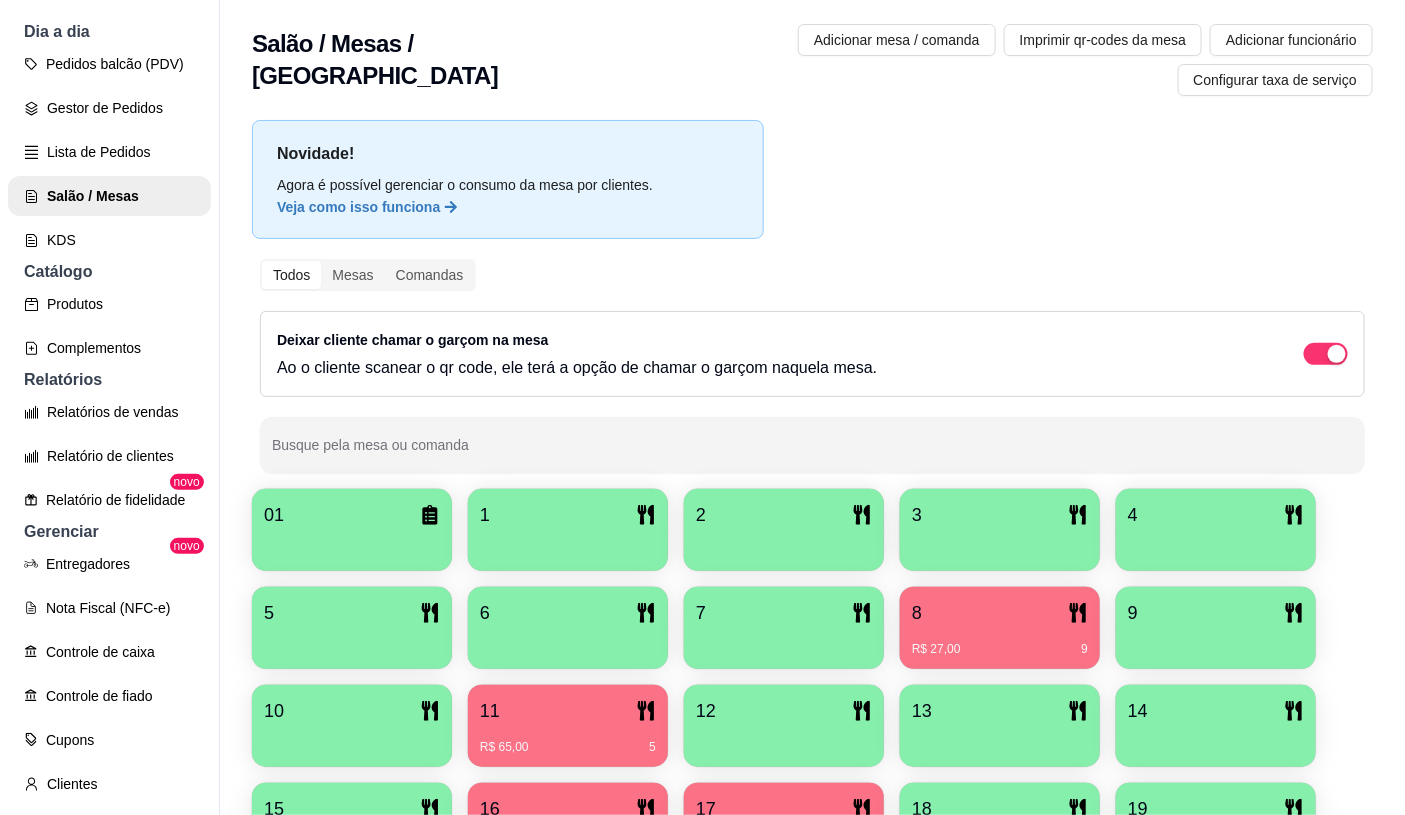 click on "8" at bounding box center (1000, 613) 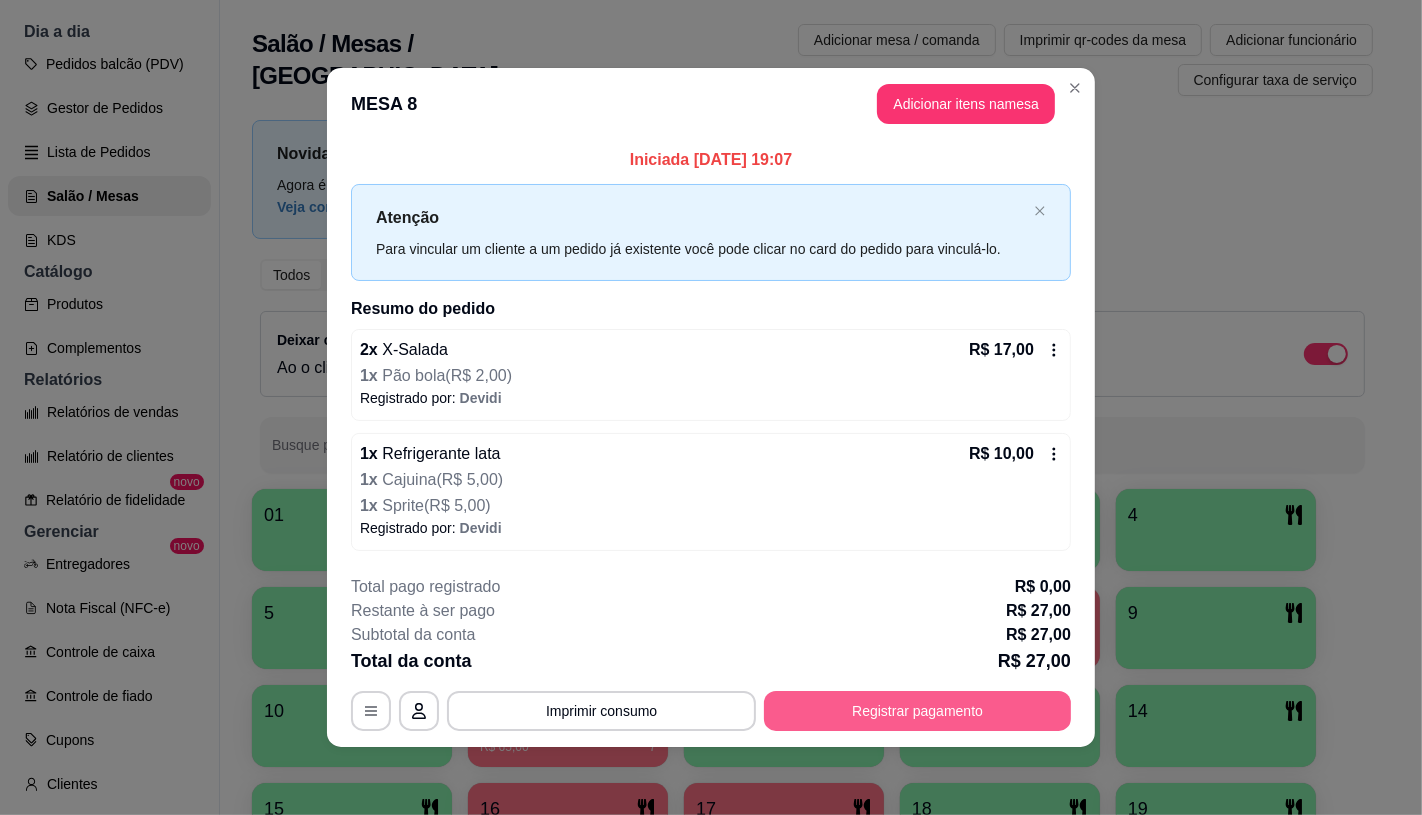 click on "**********" at bounding box center (711, 653) 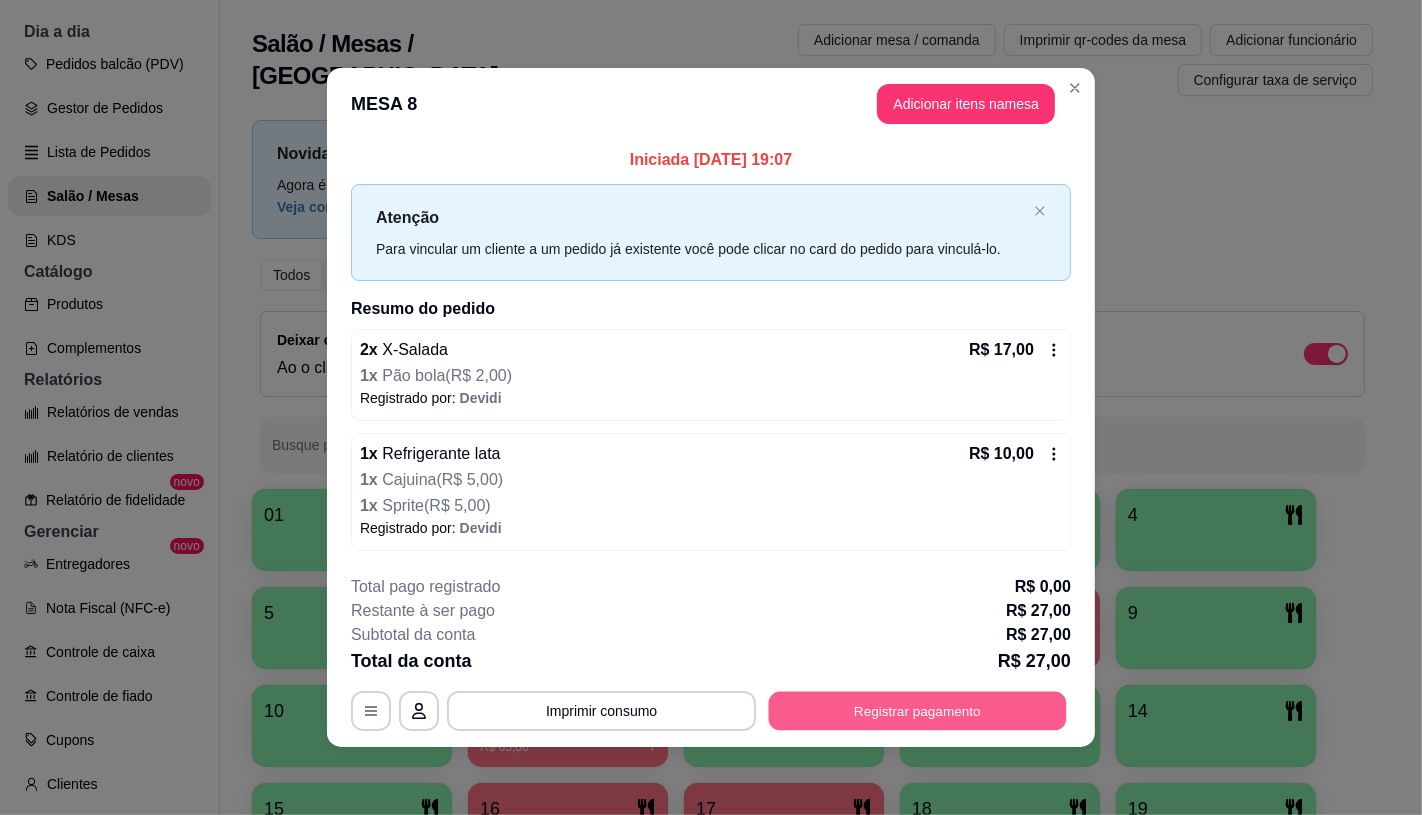 click on "Registrar pagamento" at bounding box center (918, 711) 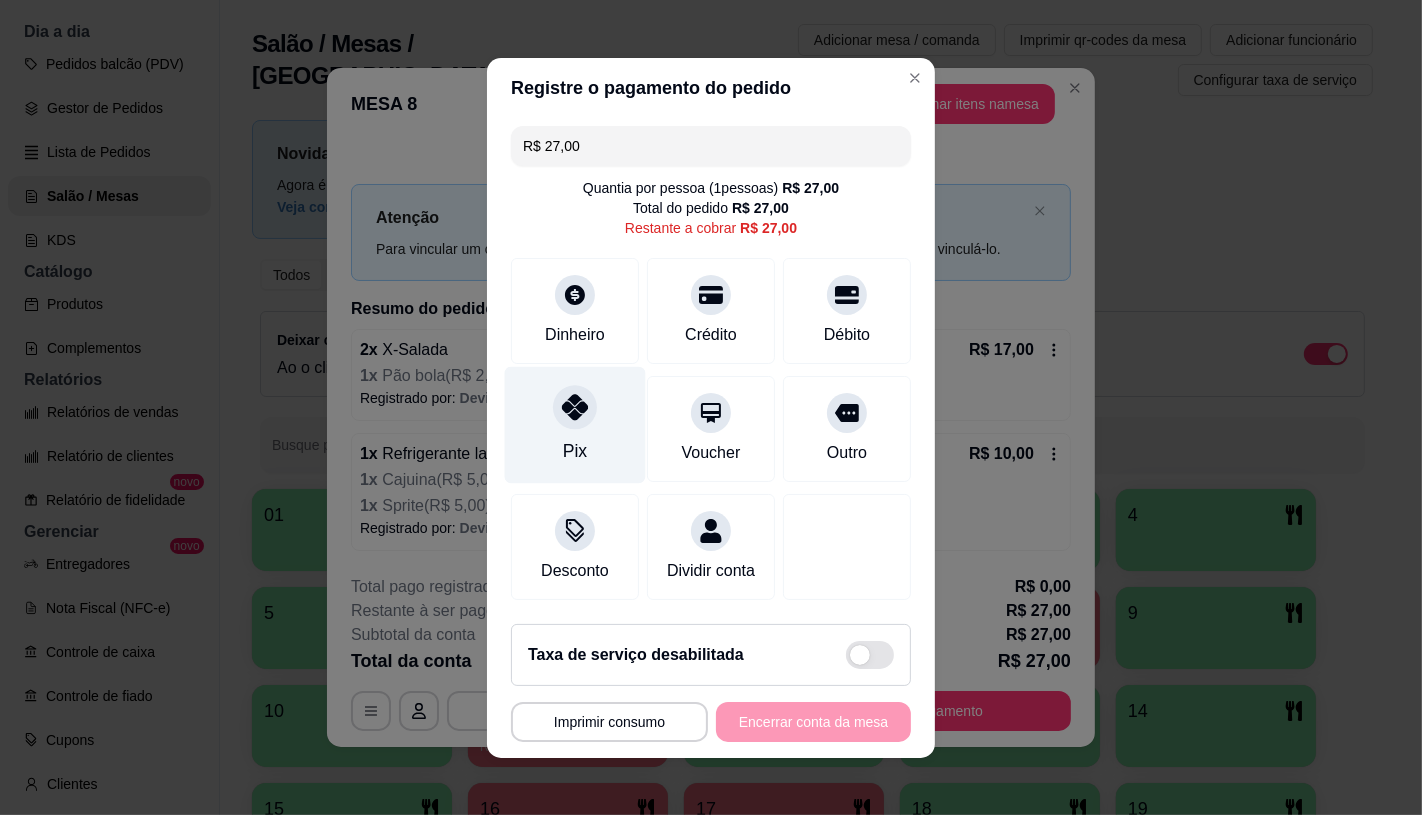 click on "Pix" at bounding box center (575, 424) 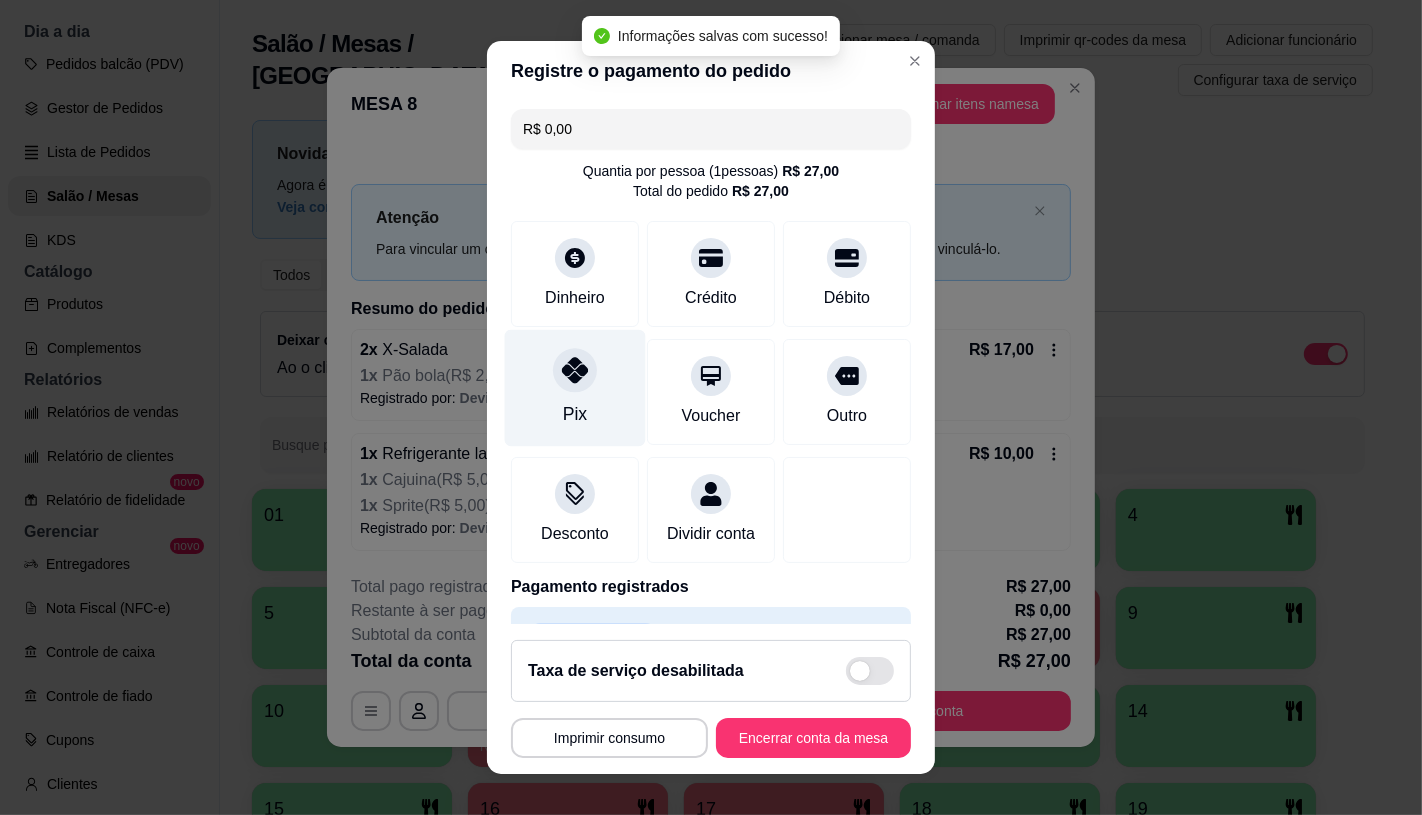 type on "R$ 0,00" 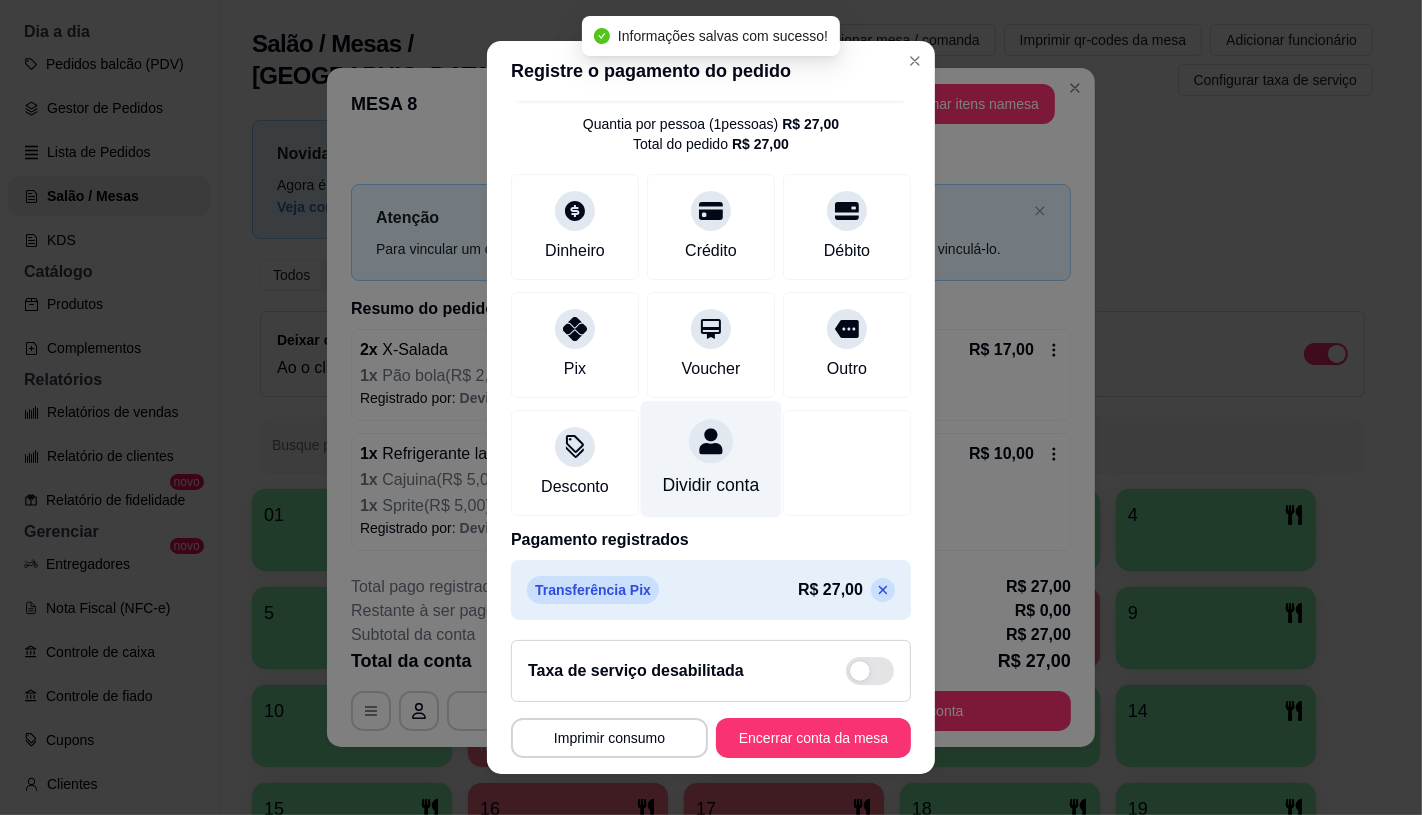 scroll, scrollTop: 74, scrollLeft: 0, axis: vertical 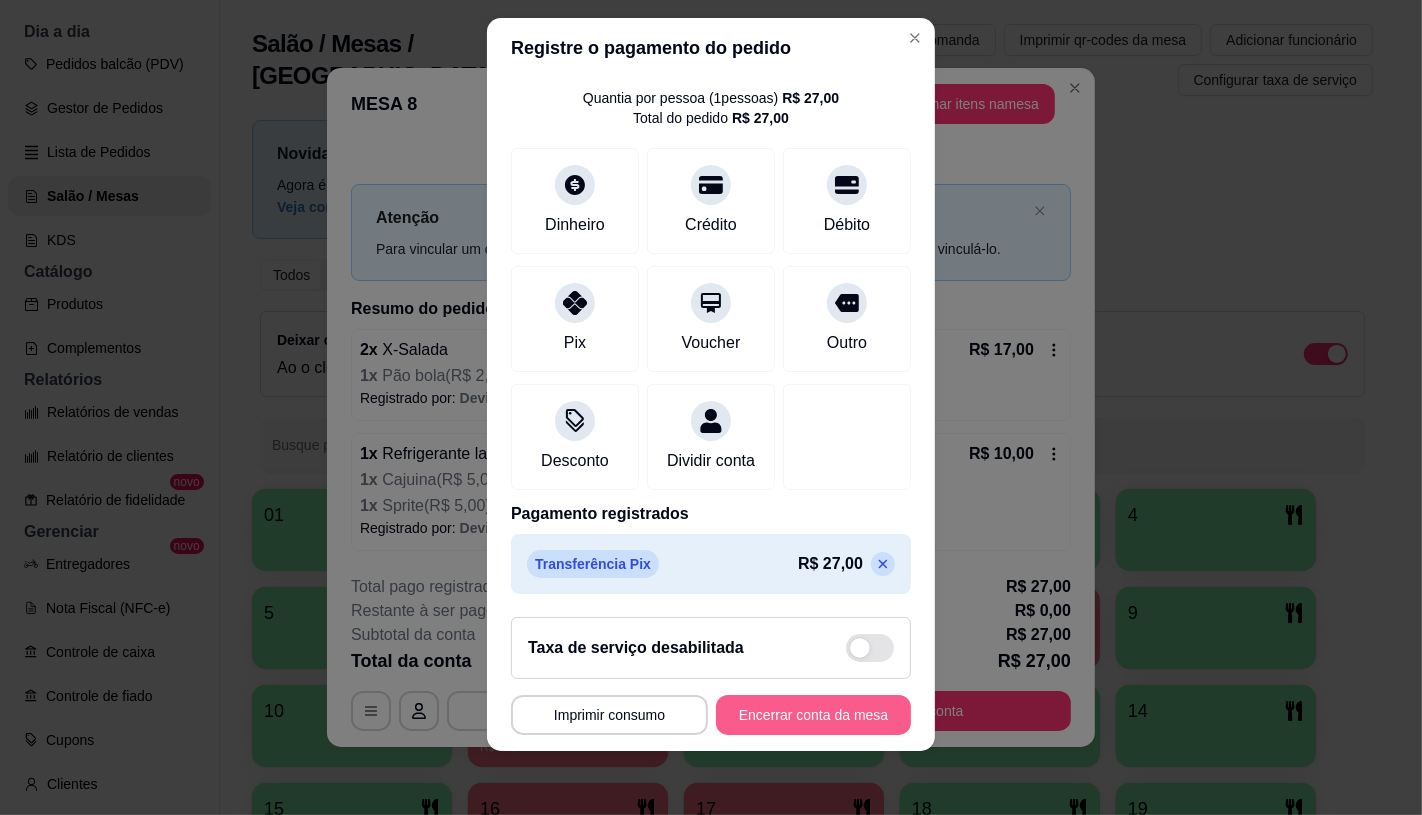 click on "Encerrar conta da mesa" at bounding box center (813, 715) 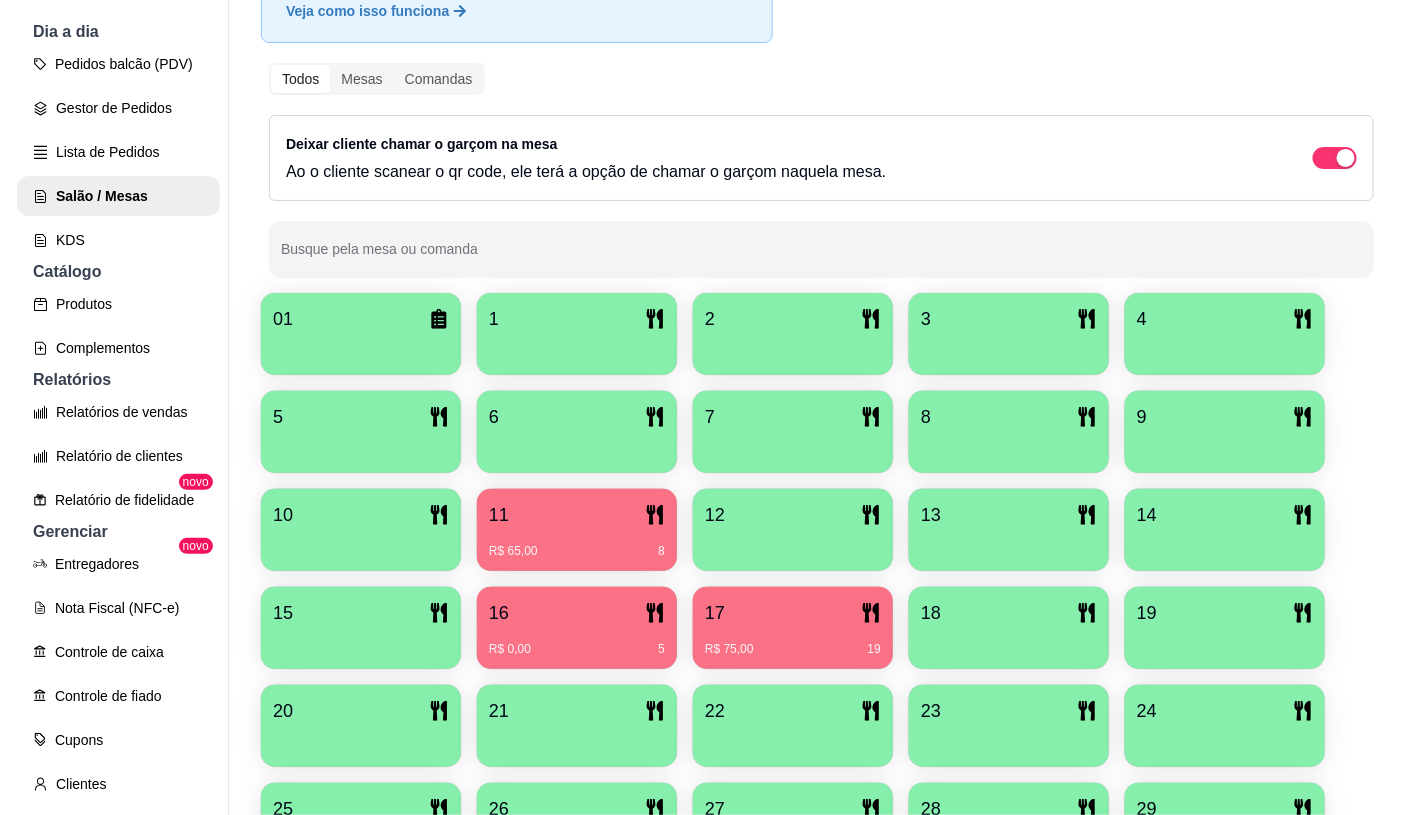 scroll, scrollTop: 222, scrollLeft: 0, axis: vertical 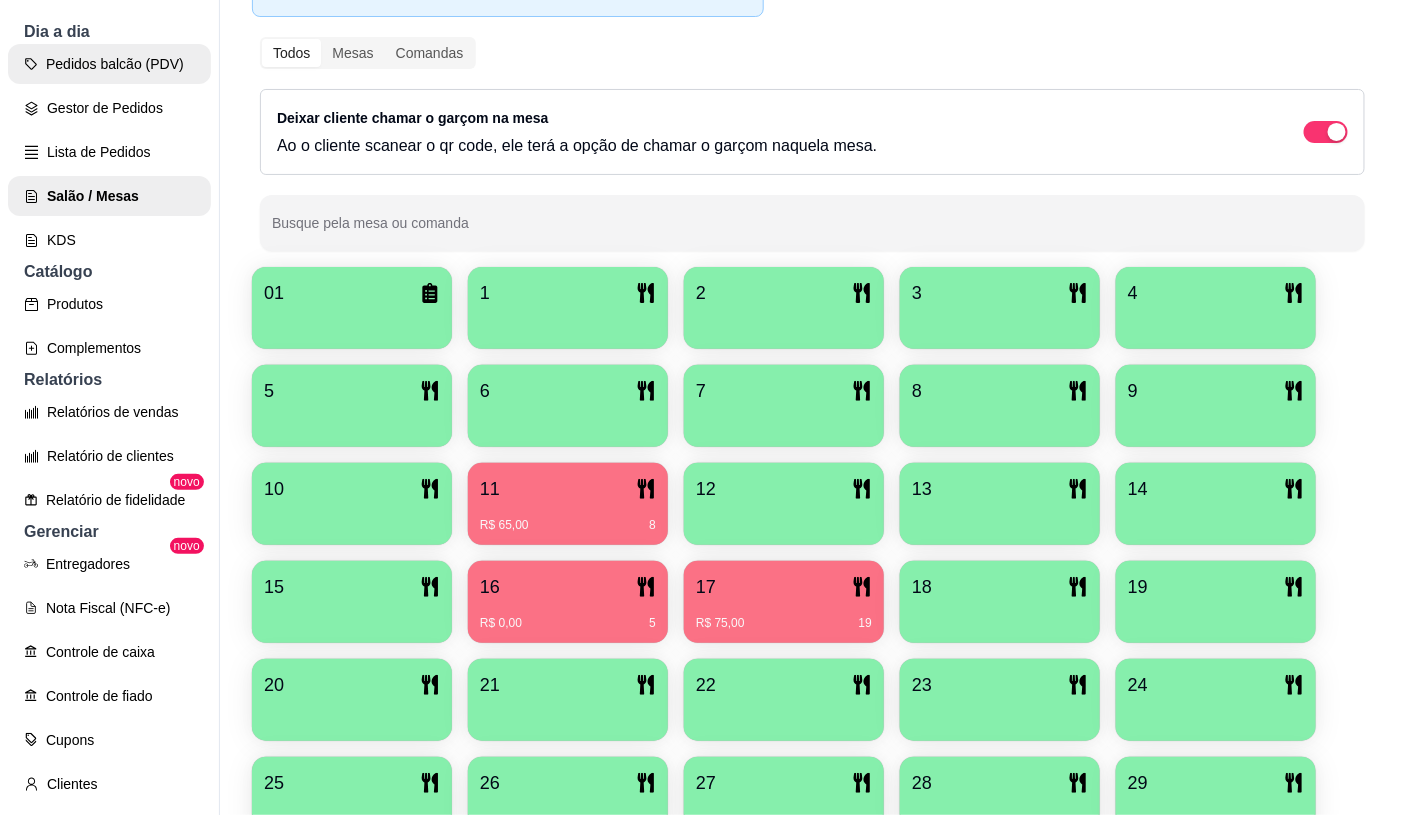 click on "Pedidos balcão (PDV)" at bounding box center [109, 64] 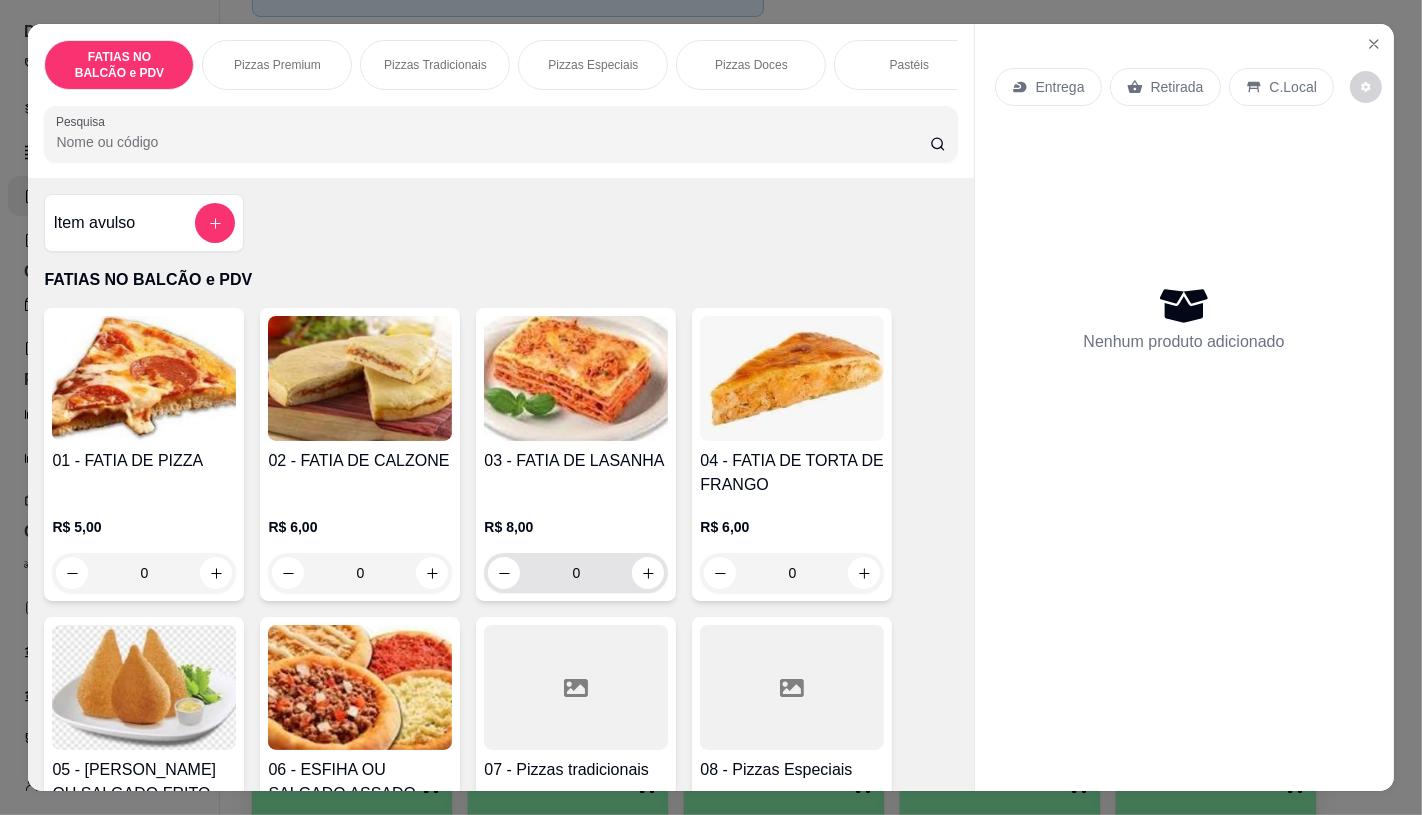 click on "0" at bounding box center [576, 573] 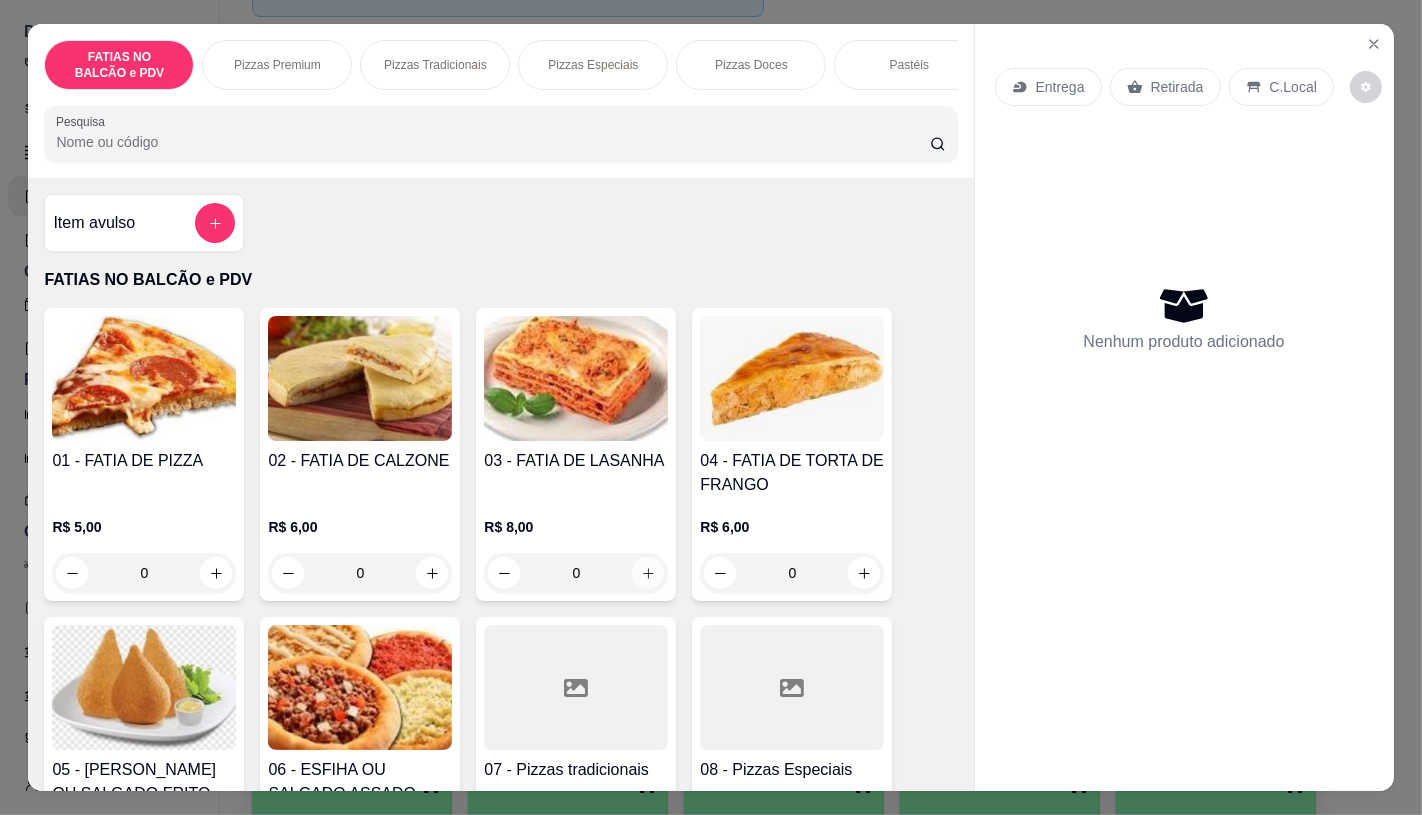 click at bounding box center [648, 573] 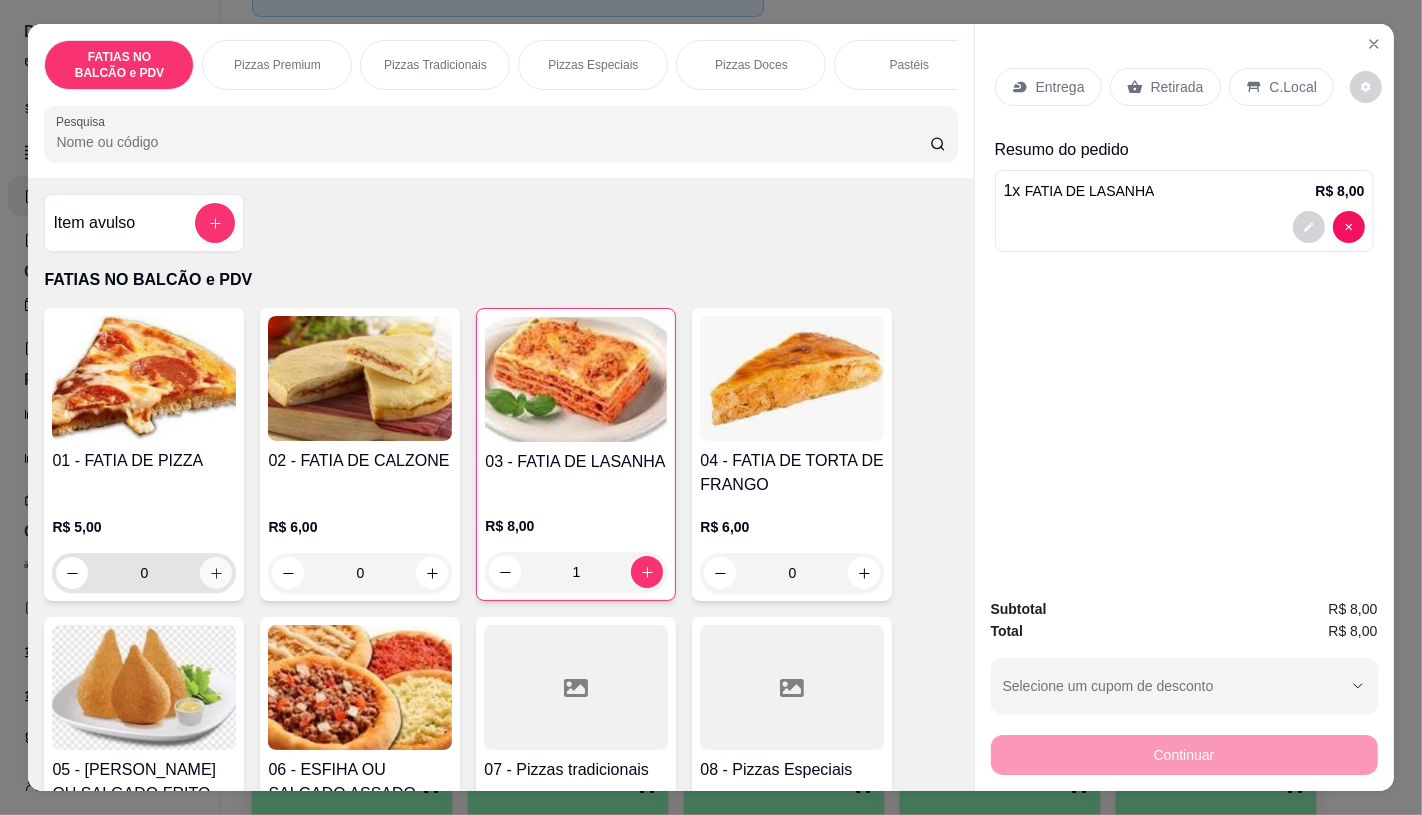 click on "0" at bounding box center [144, 573] 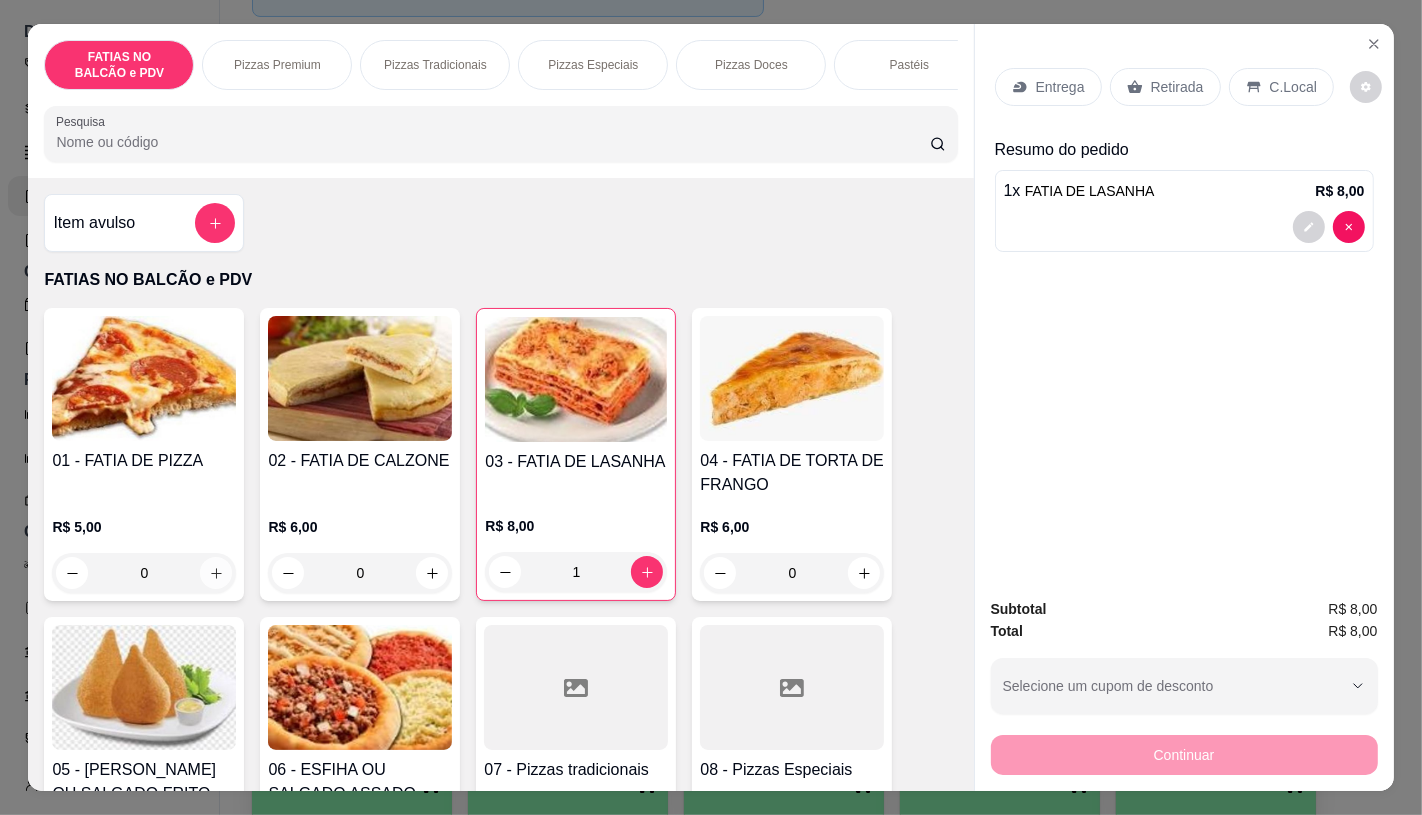 click 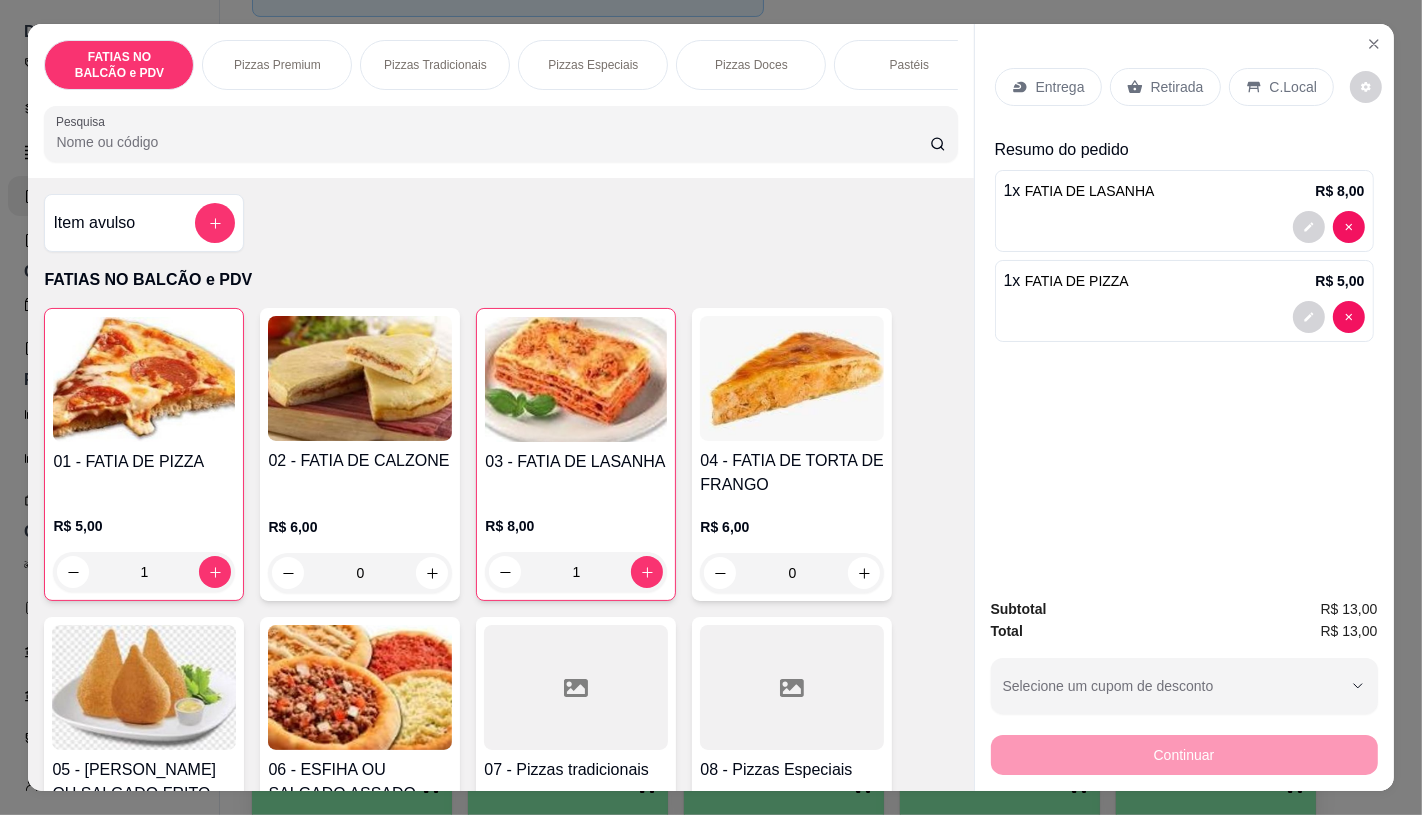 click on "Retirada" at bounding box center (1177, 87) 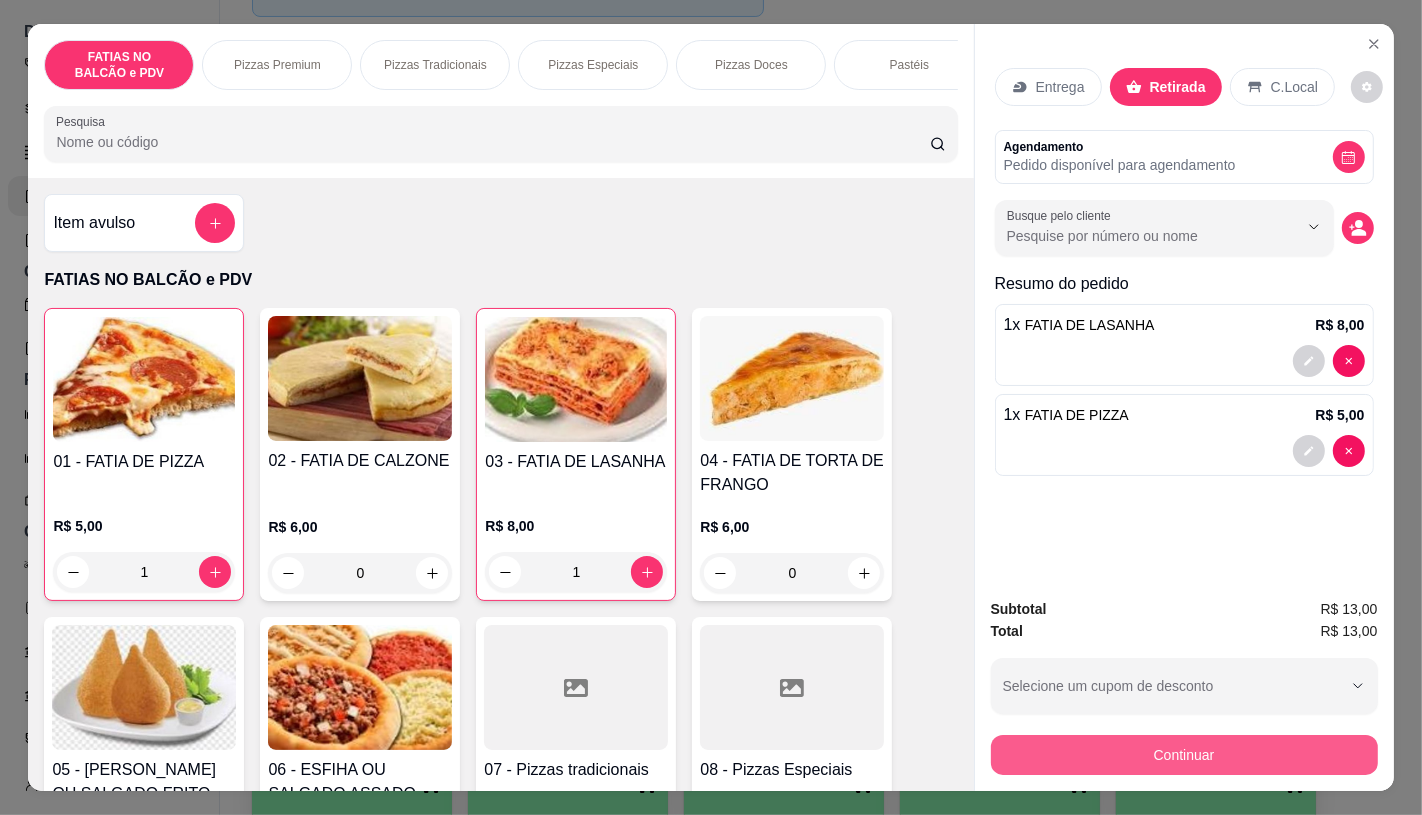 click on "Continuar" at bounding box center (1184, 755) 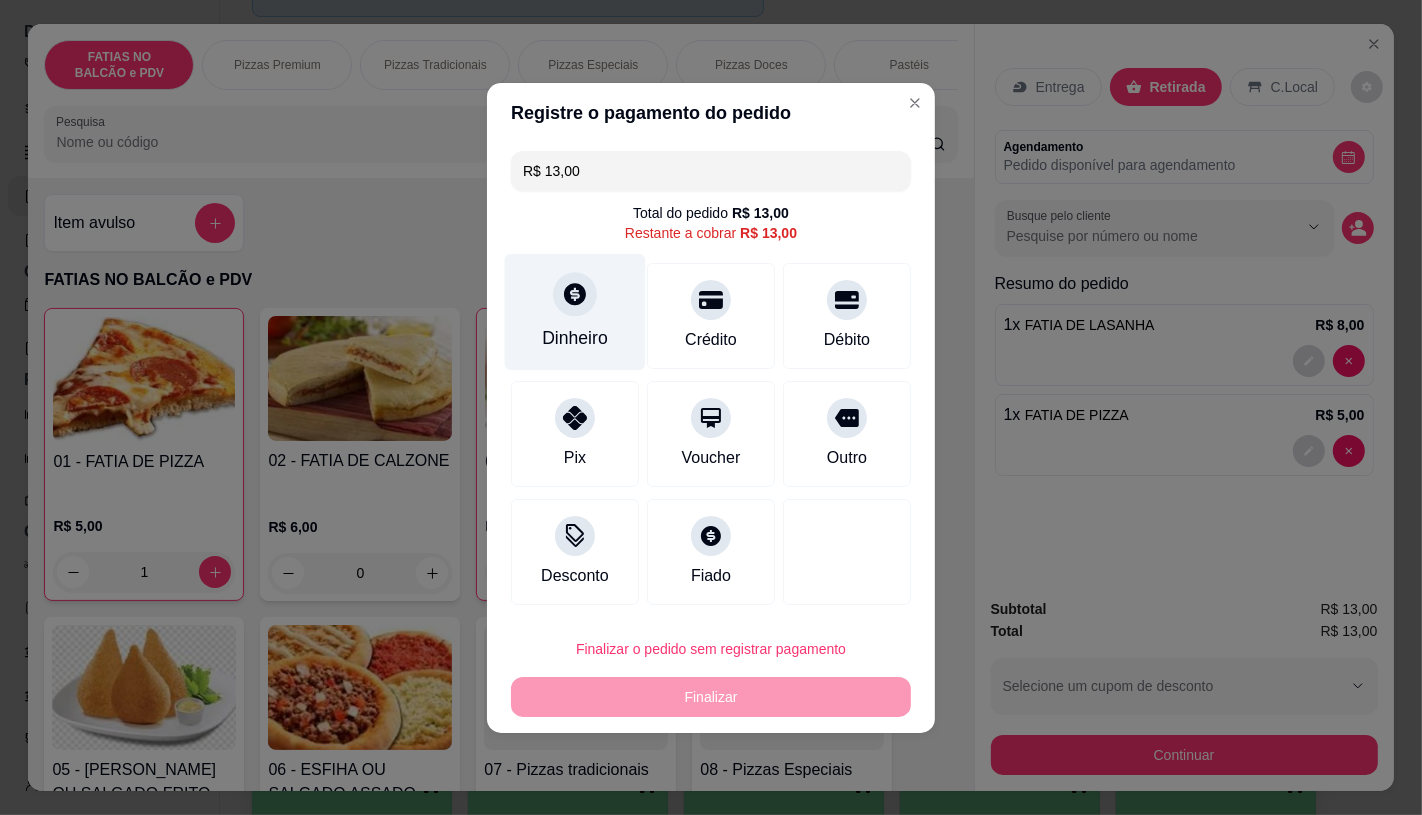 click on "Dinheiro" at bounding box center (575, 338) 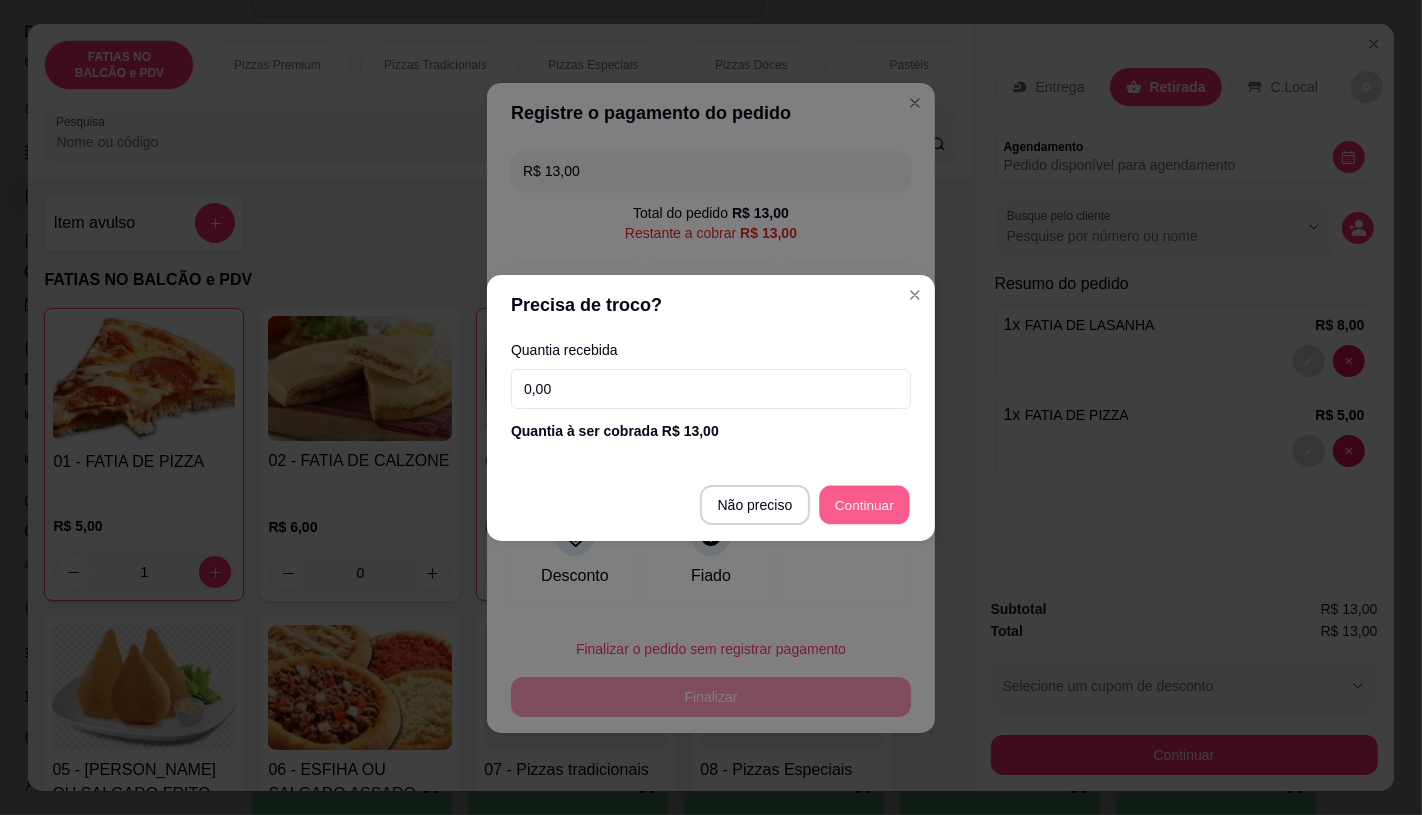 type on "R$ 0,00" 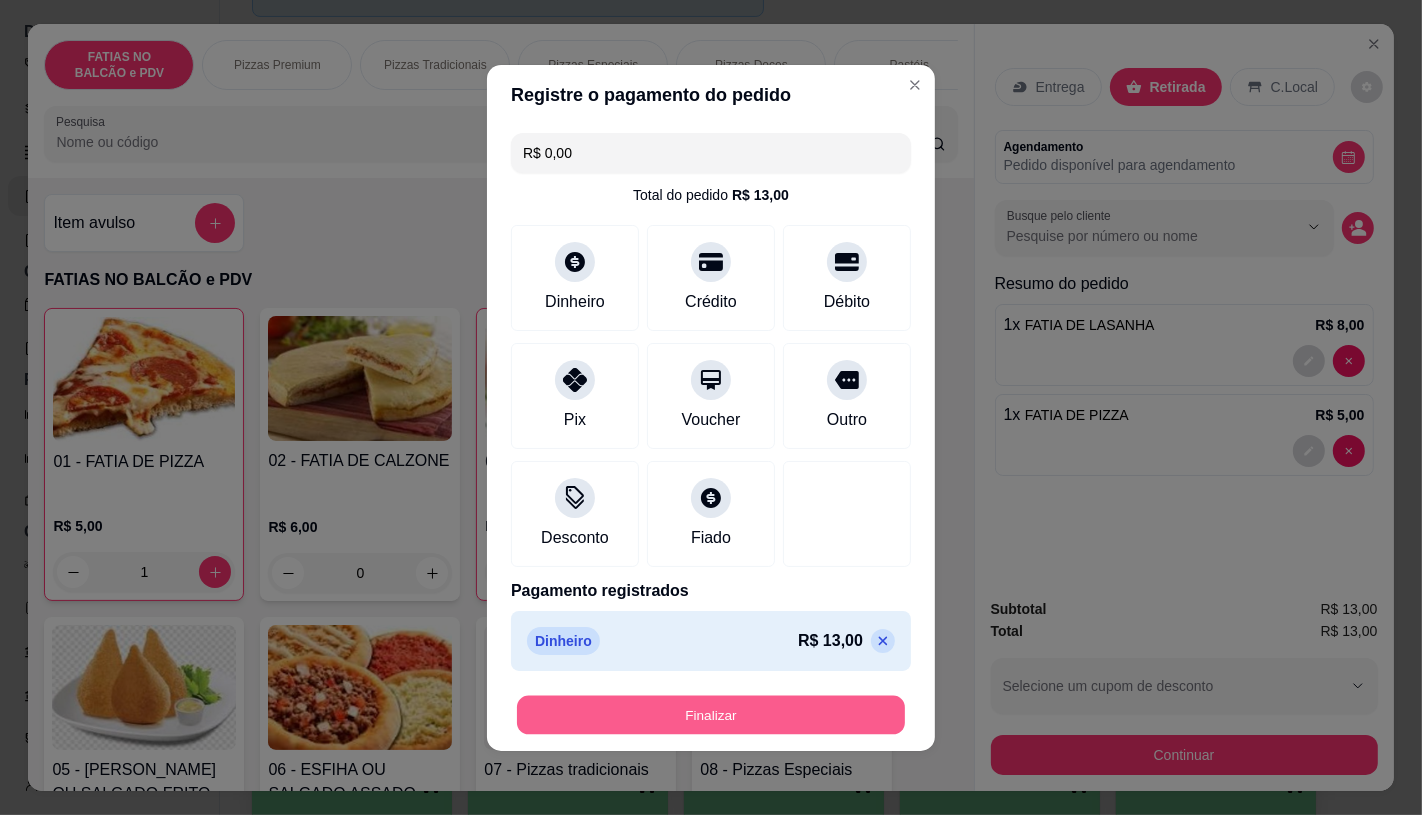 click on "Finalizar" at bounding box center [711, 714] 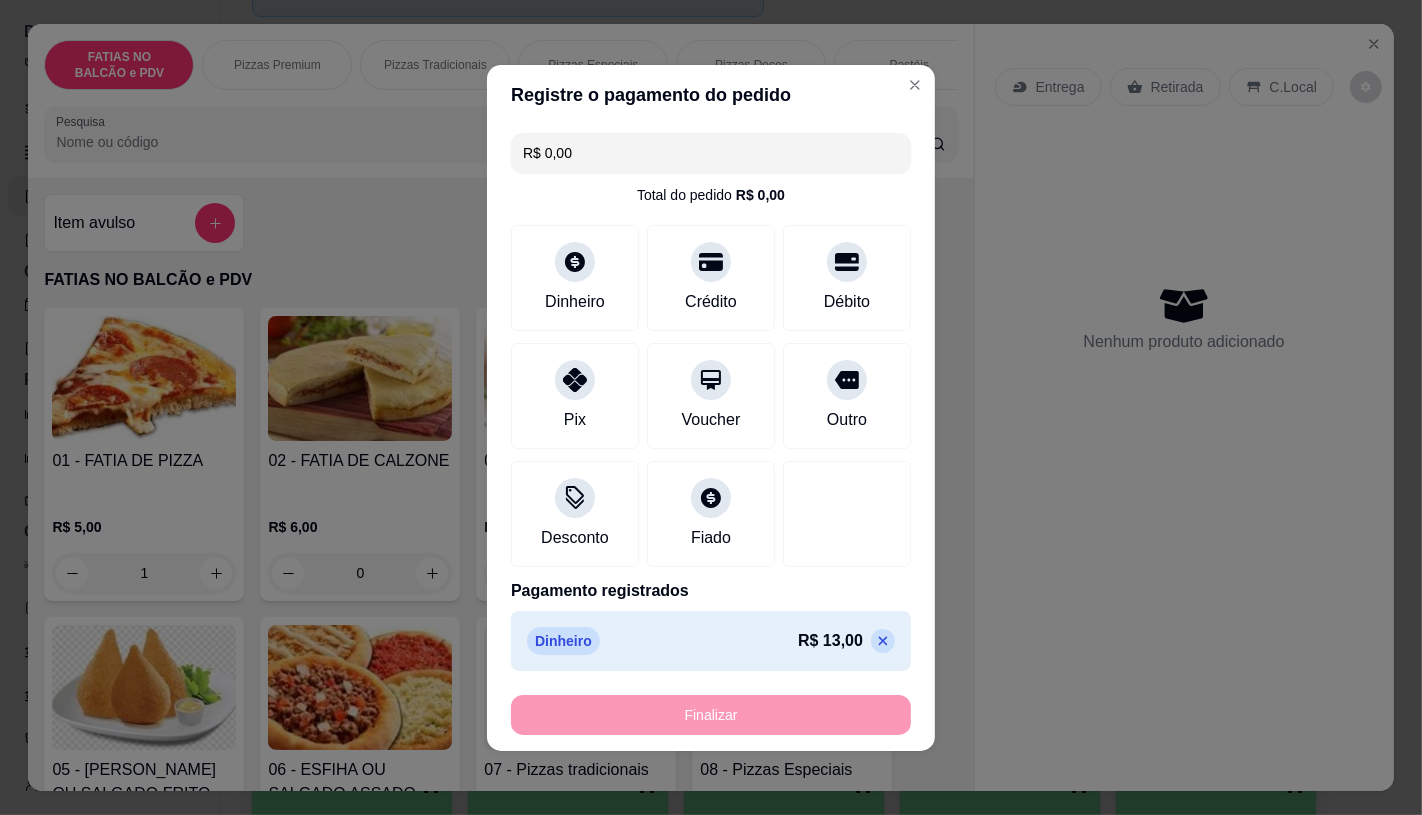 type on "0" 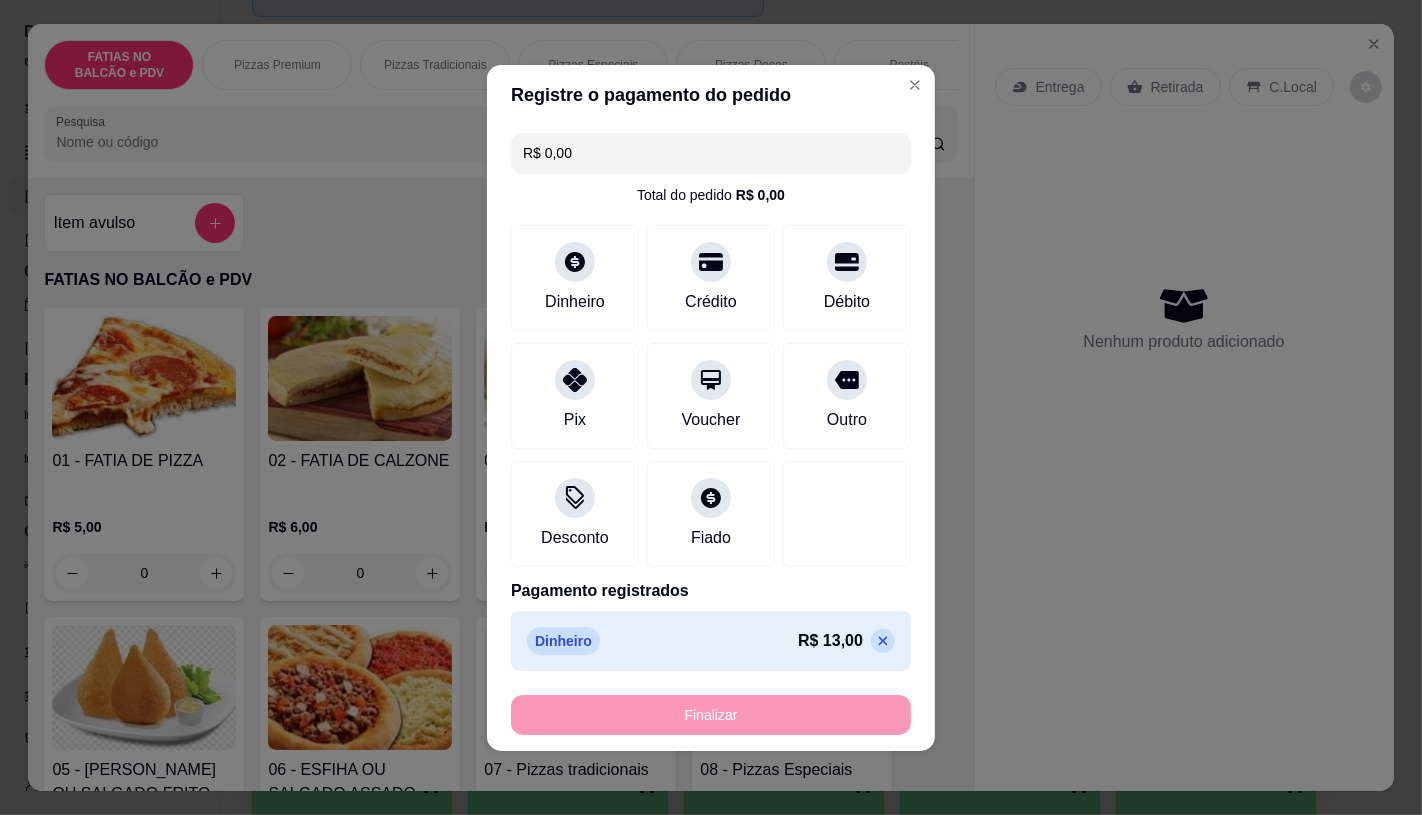 type on "-R$ 13,00" 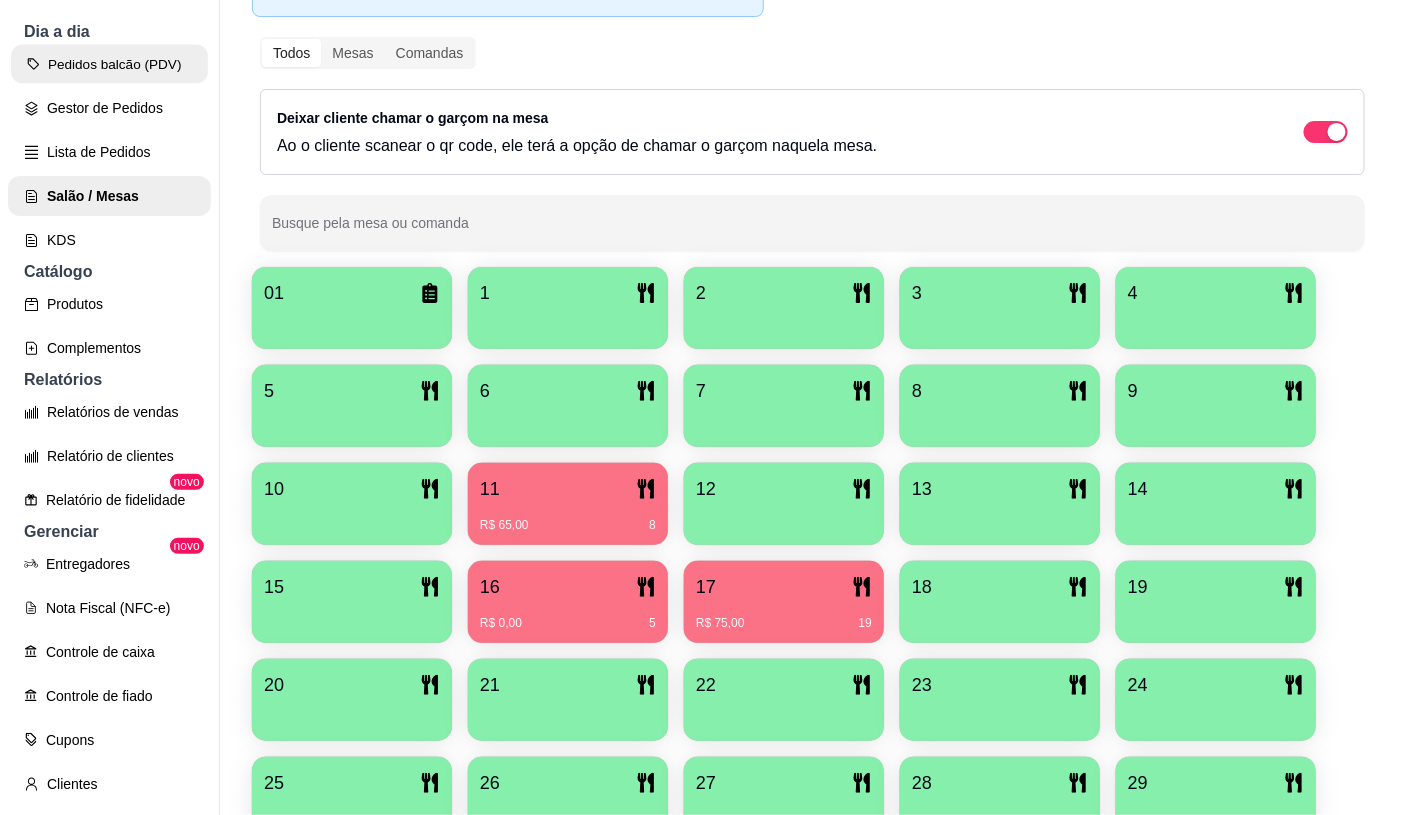 click on "Pedidos balcão (PDV)" at bounding box center (109, 64) 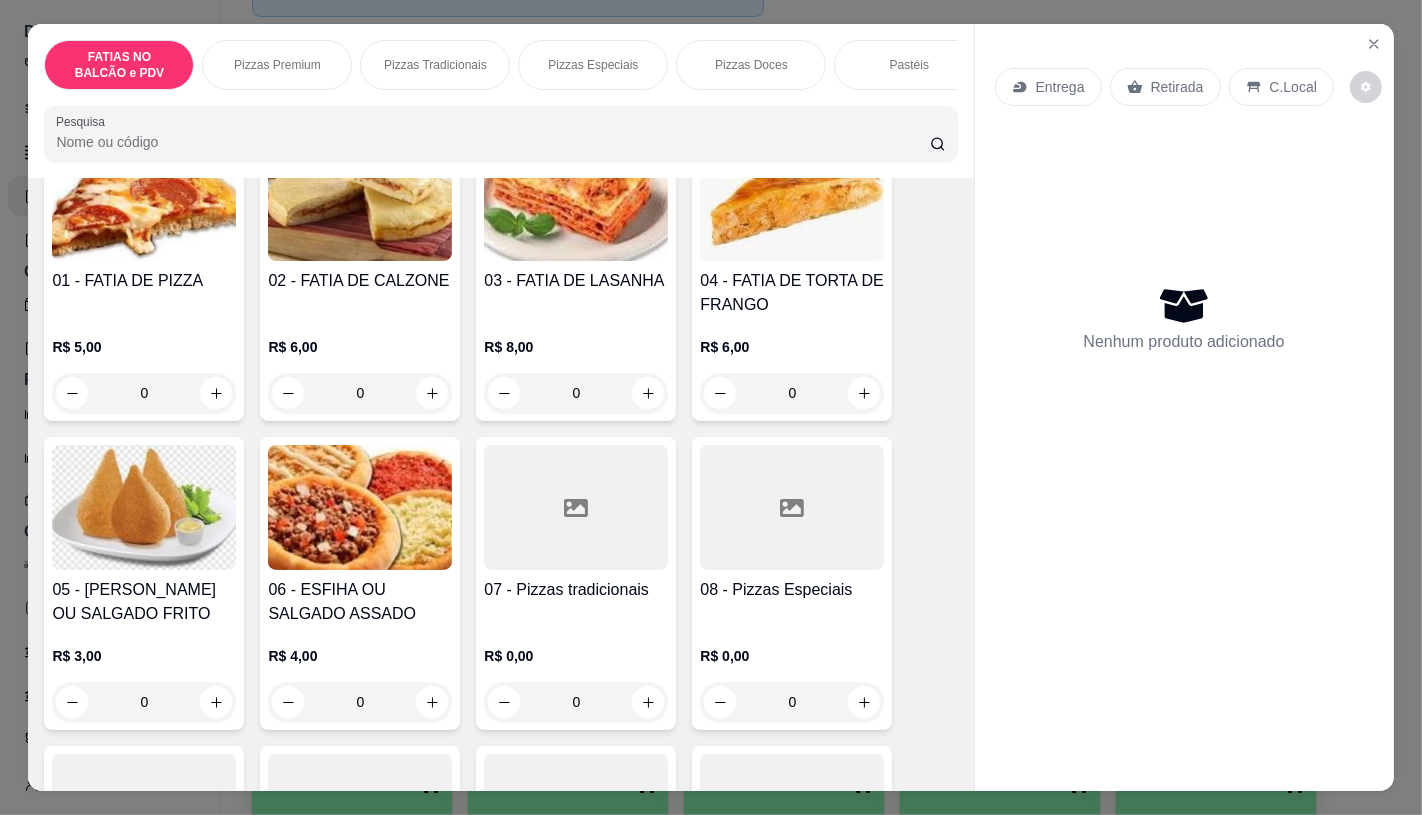 scroll, scrollTop: 222, scrollLeft: 0, axis: vertical 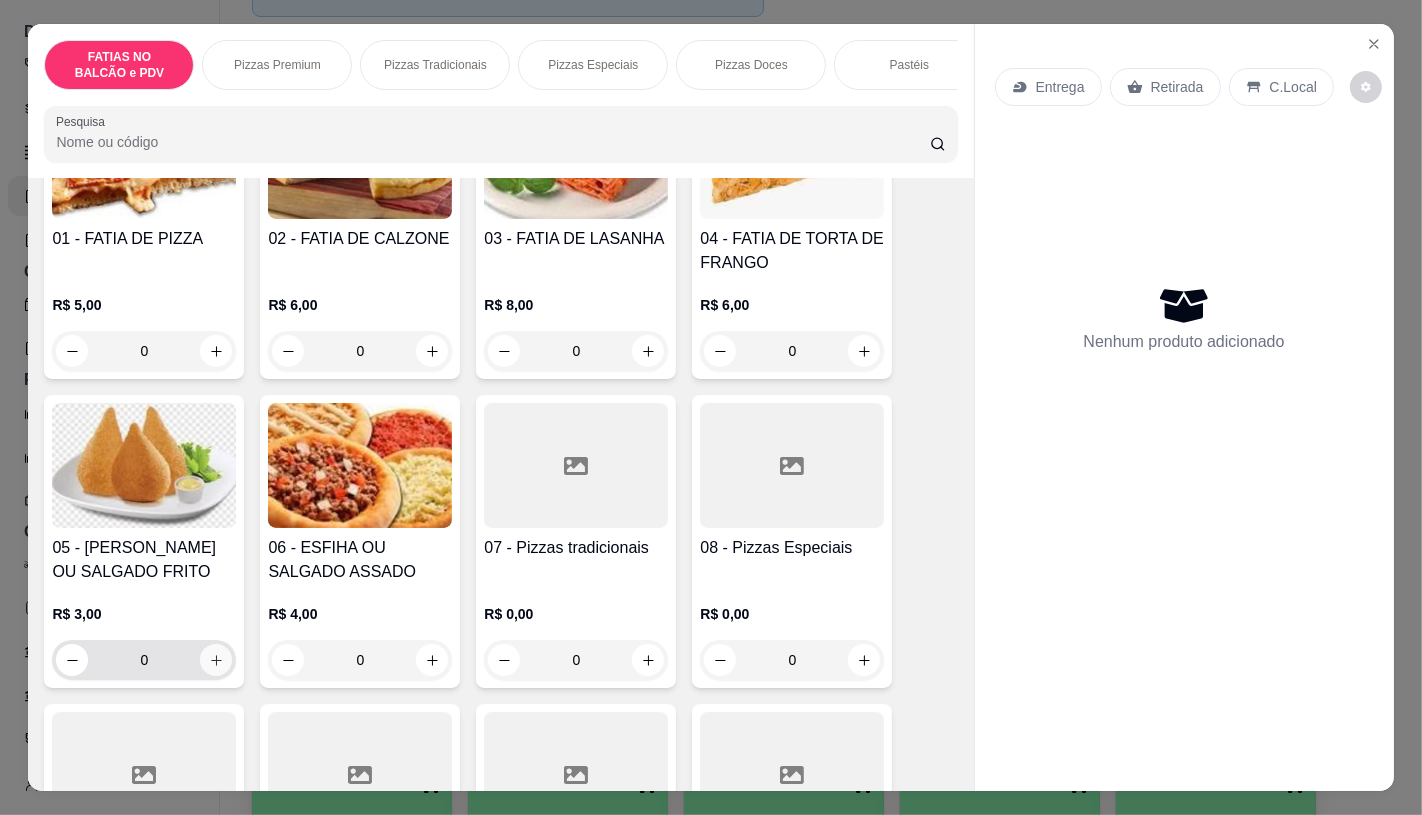 click 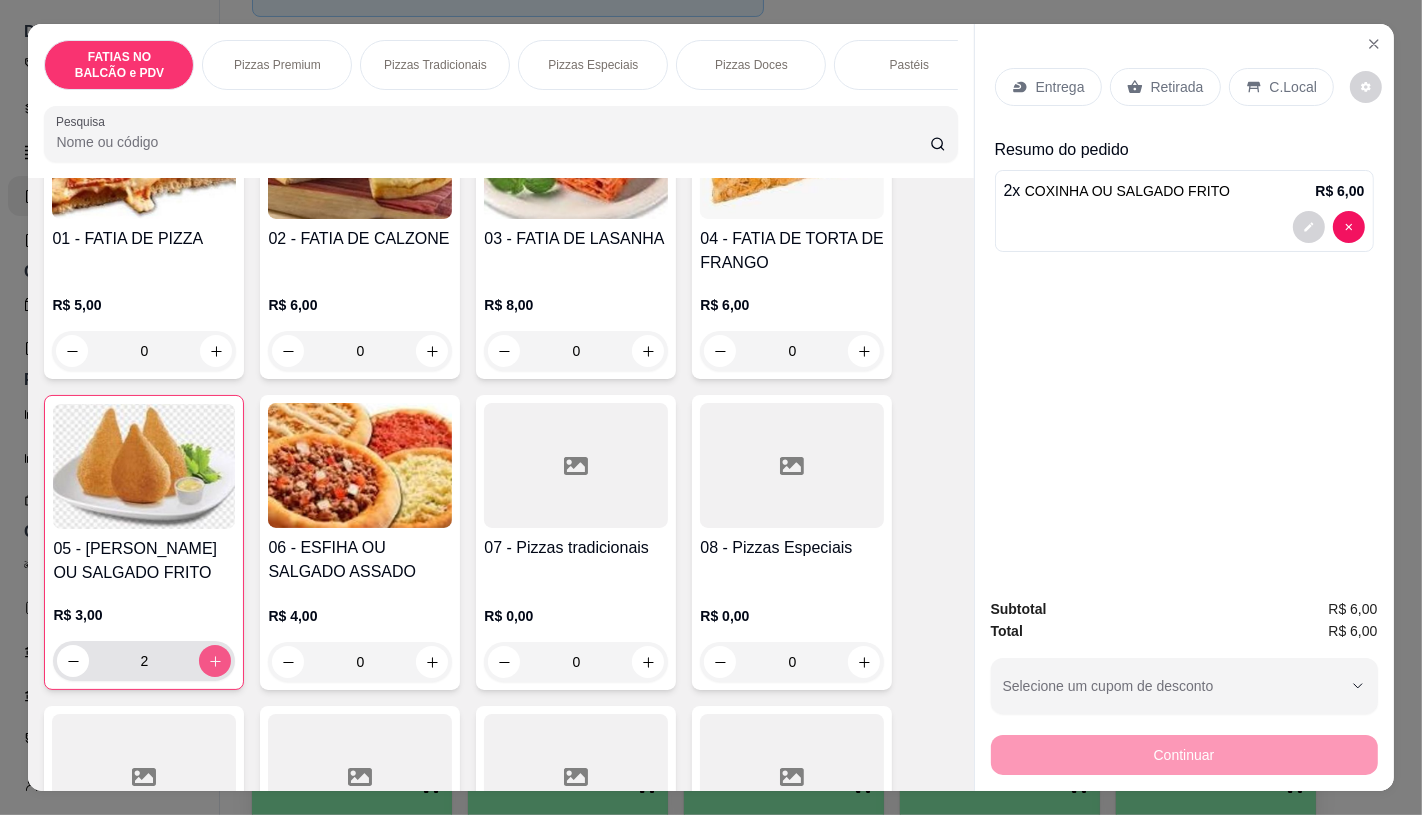 click at bounding box center (215, 661) 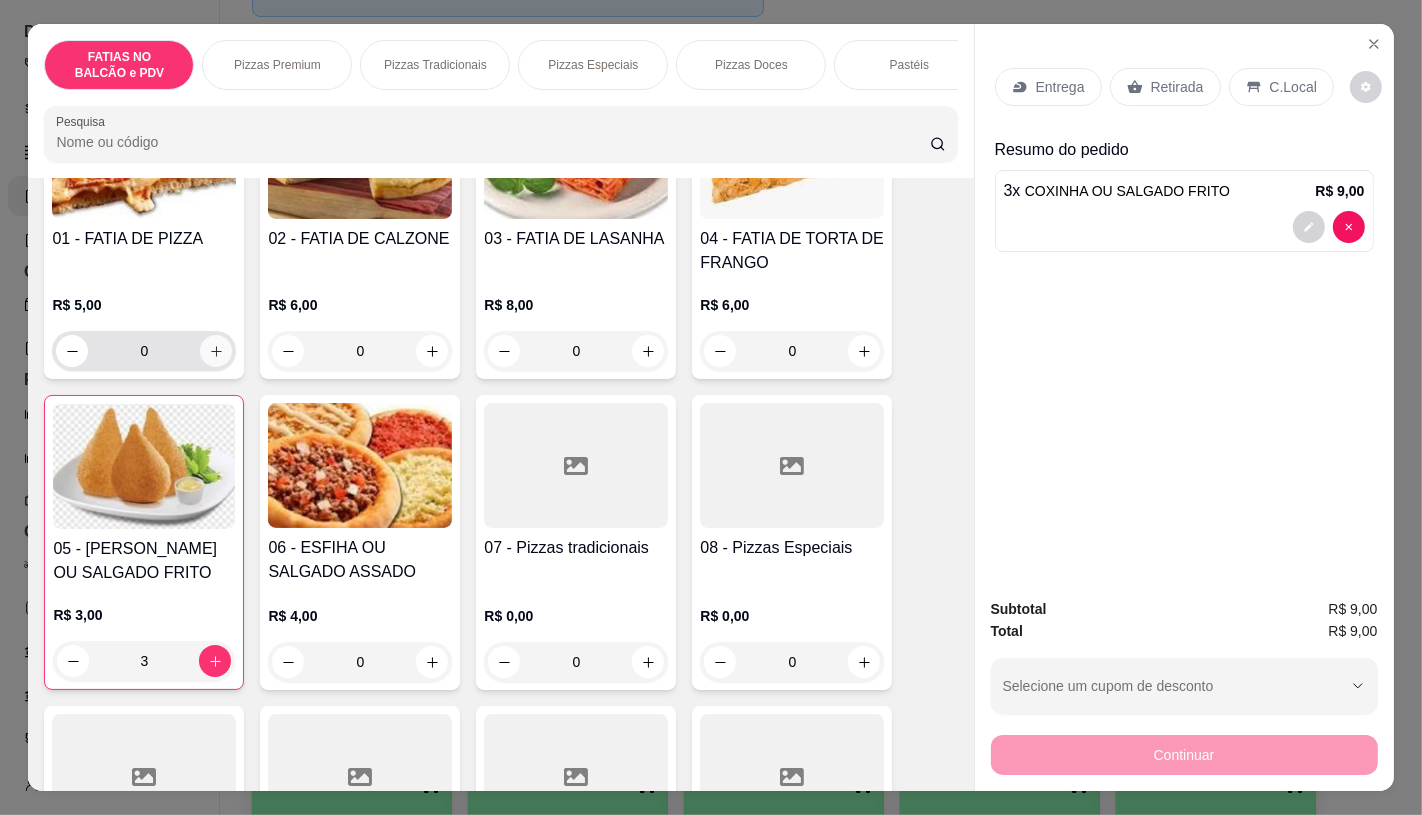 click 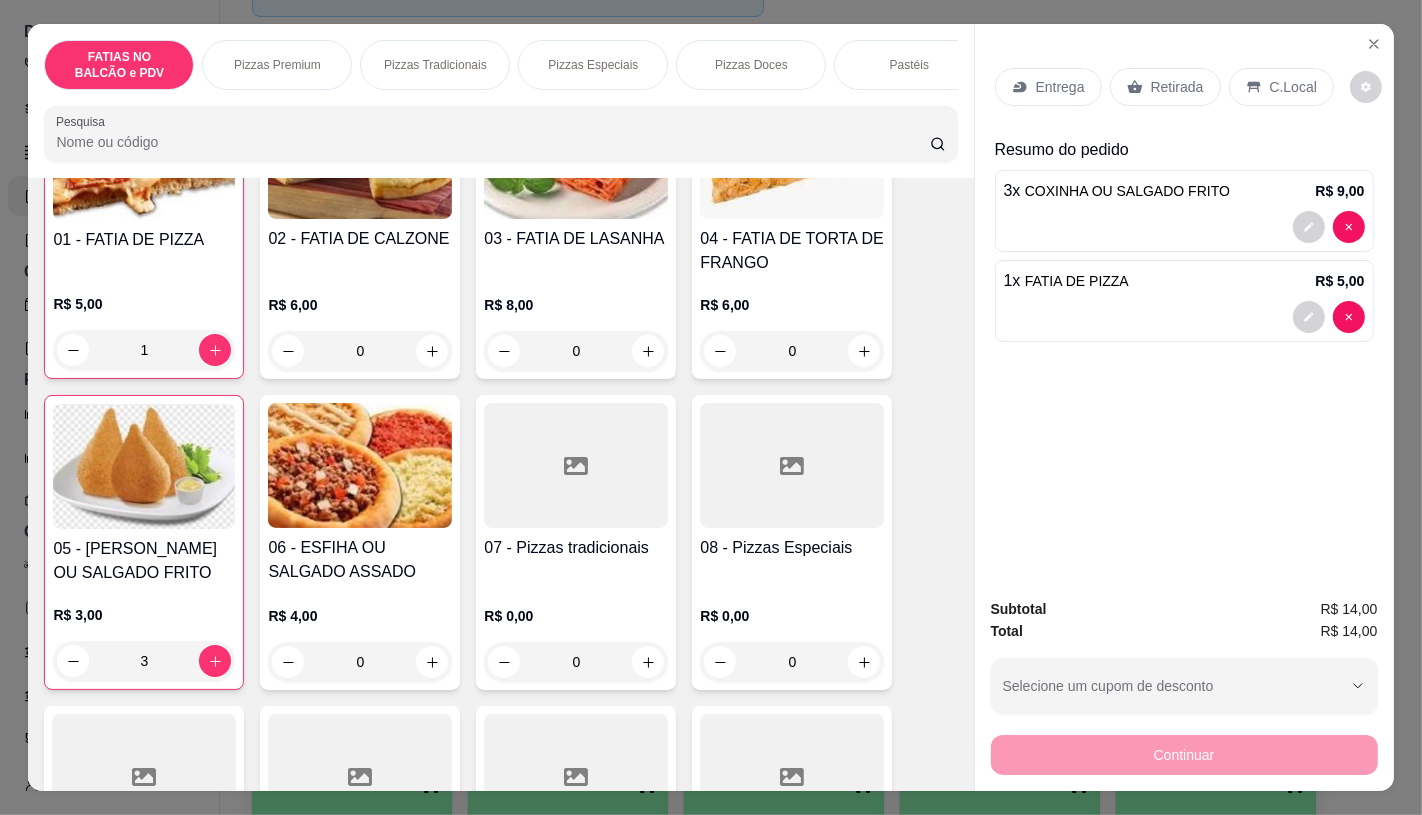 scroll, scrollTop: 223, scrollLeft: 0, axis: vertical 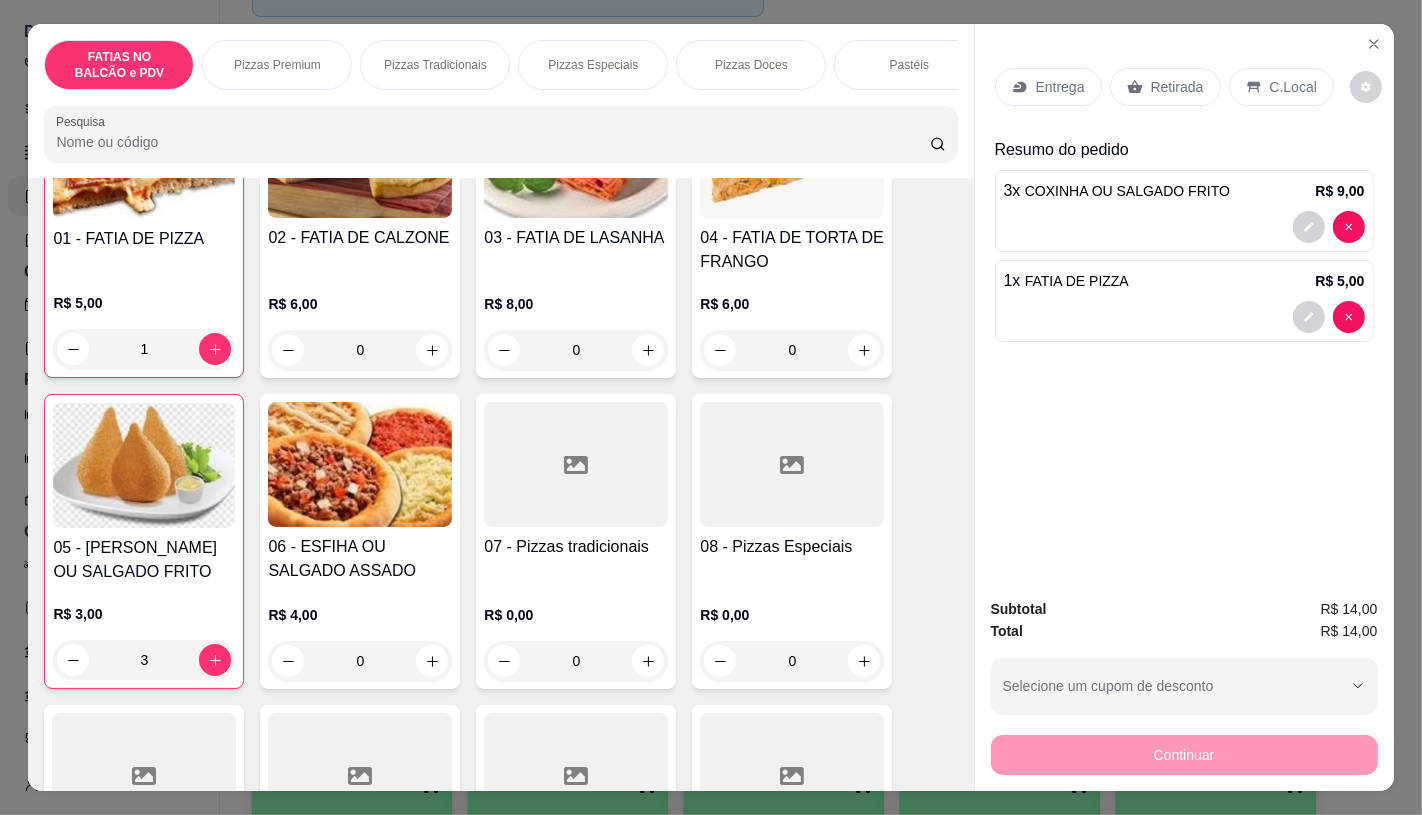 click on "Retirada" at bounding box center (1165, 87) 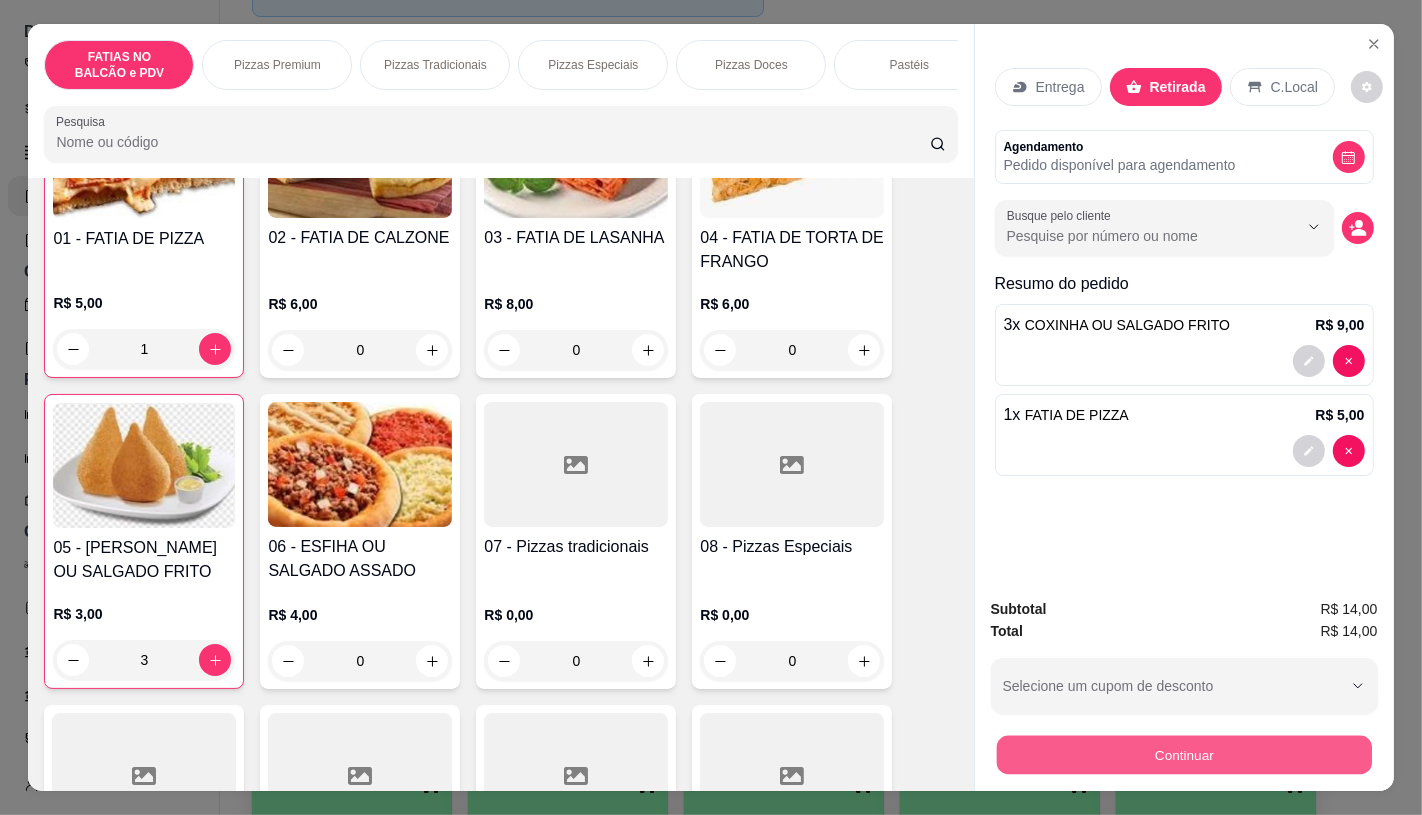 click on "Continuar" at bounding box center [1184, 752] 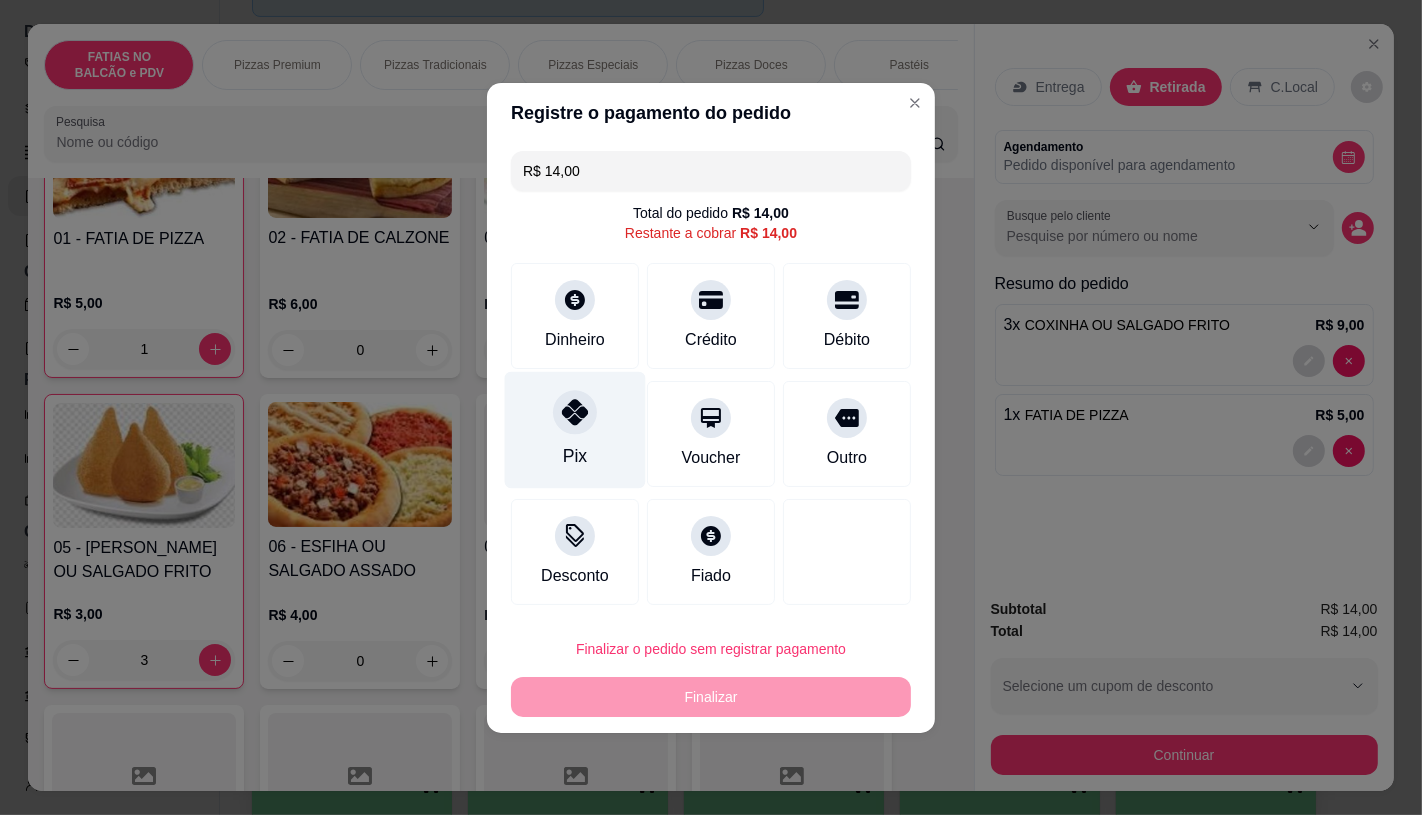 click on "Pix" at bounding box center (575, 429) 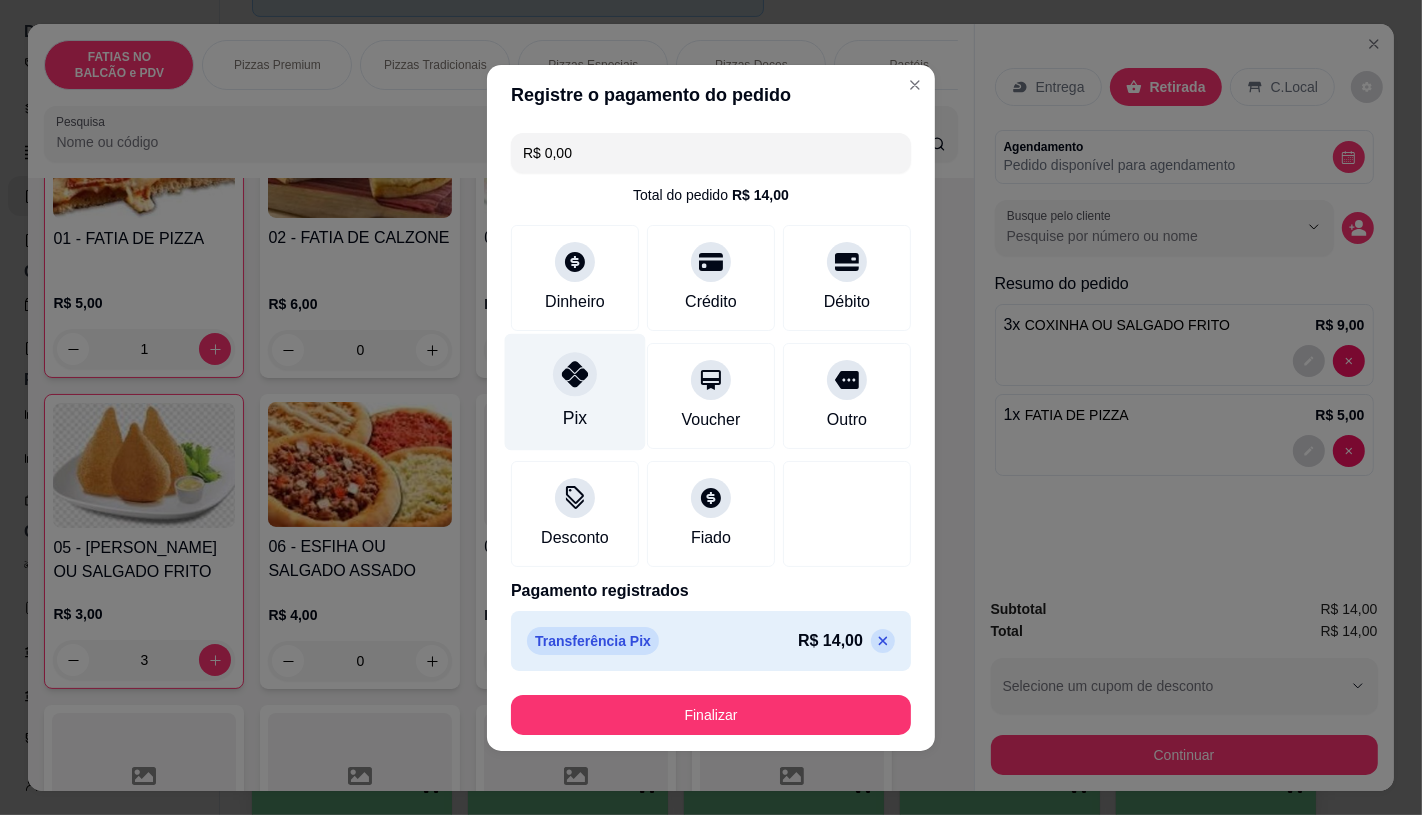 type on "R$ 0,00" 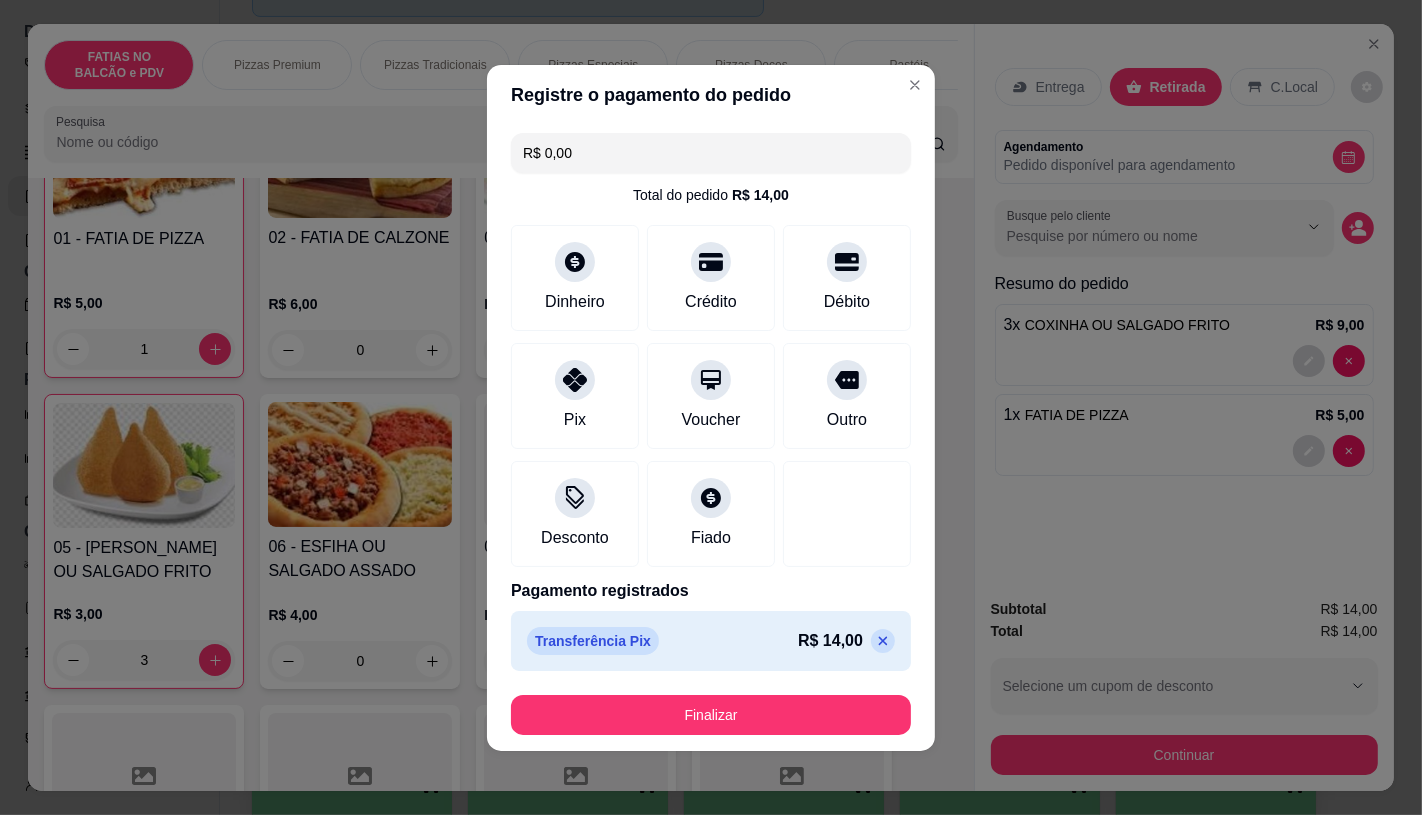 click on "Finalizar" at bounding box center [711, 715] 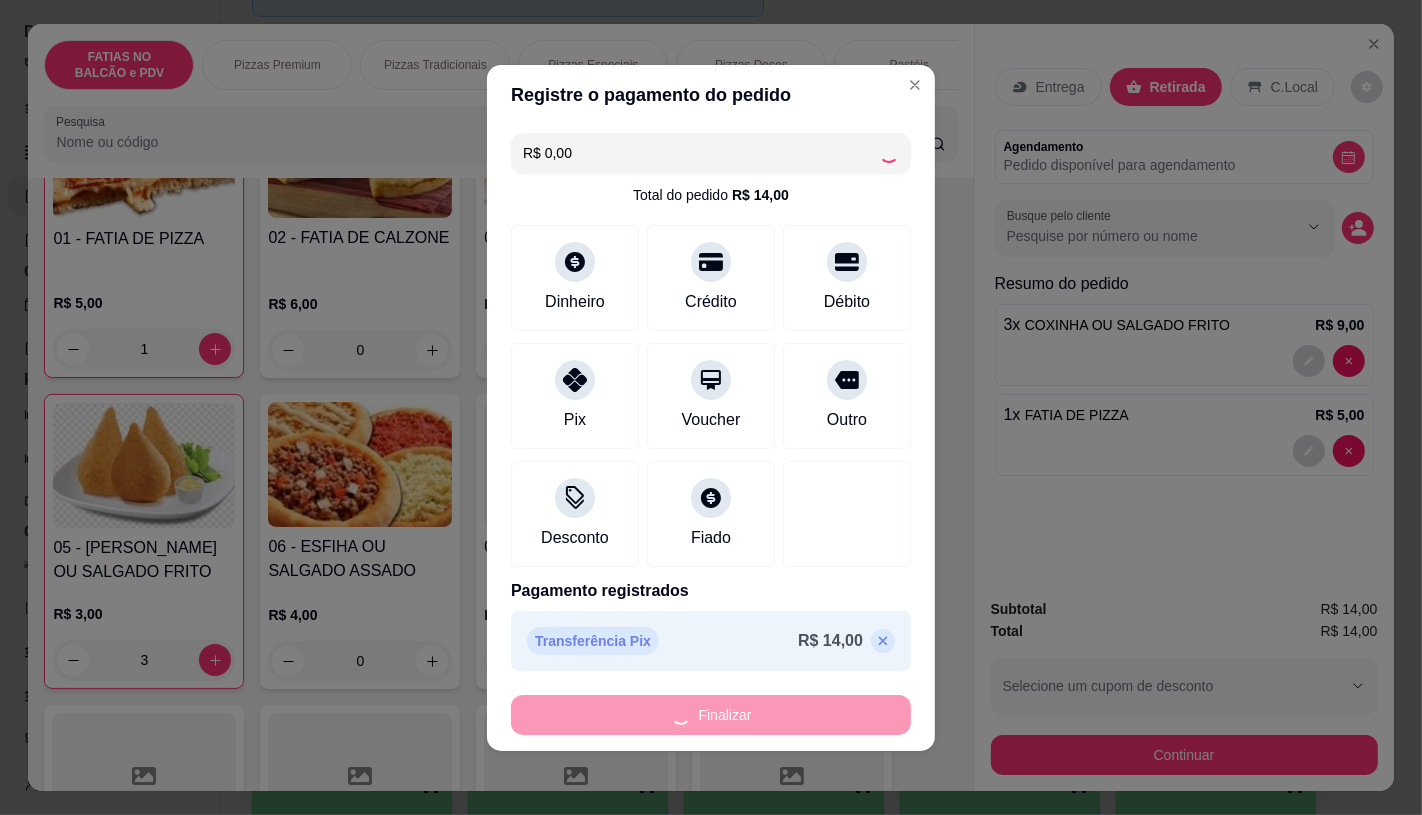 type on "0" 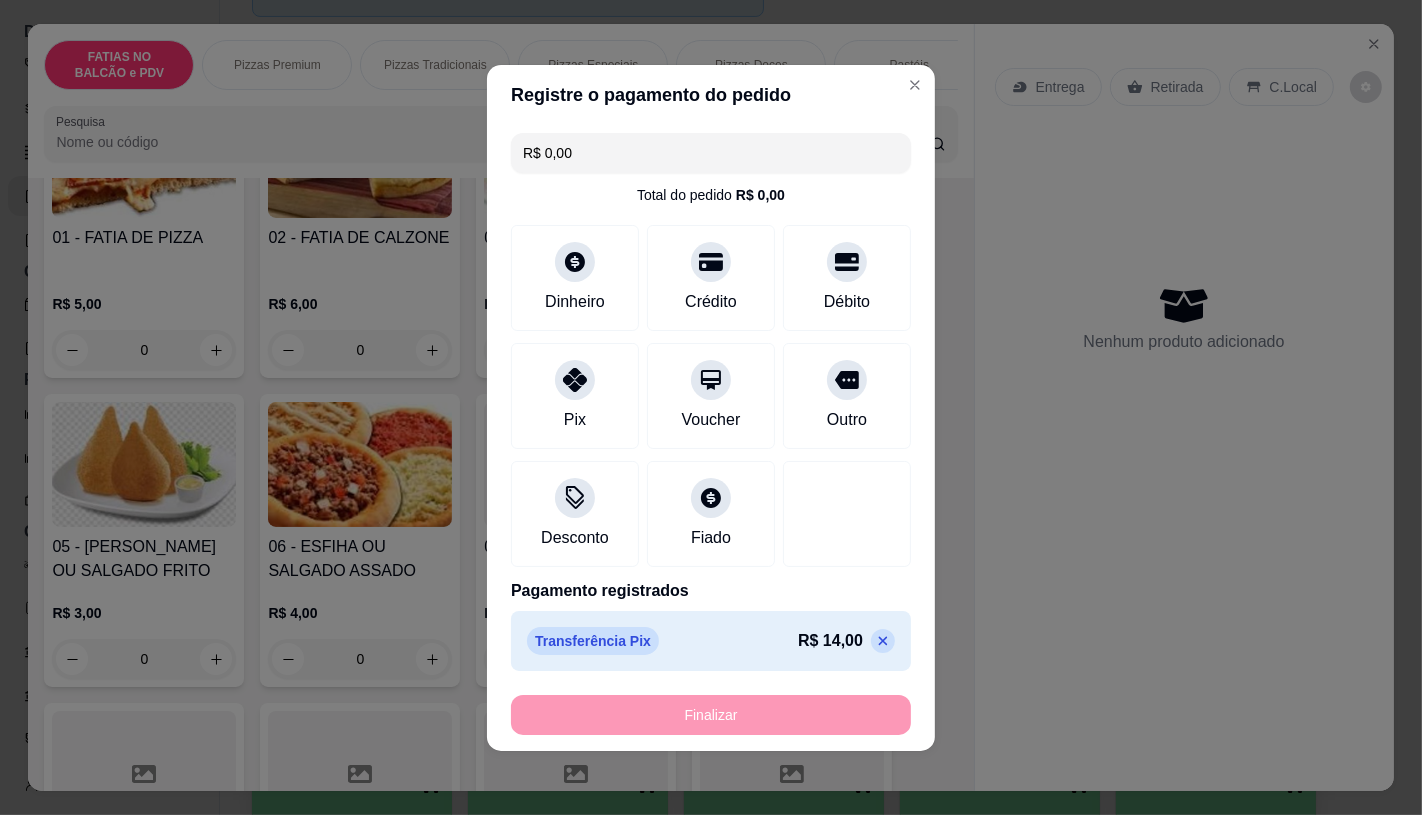 type on "-R$ 14,00" 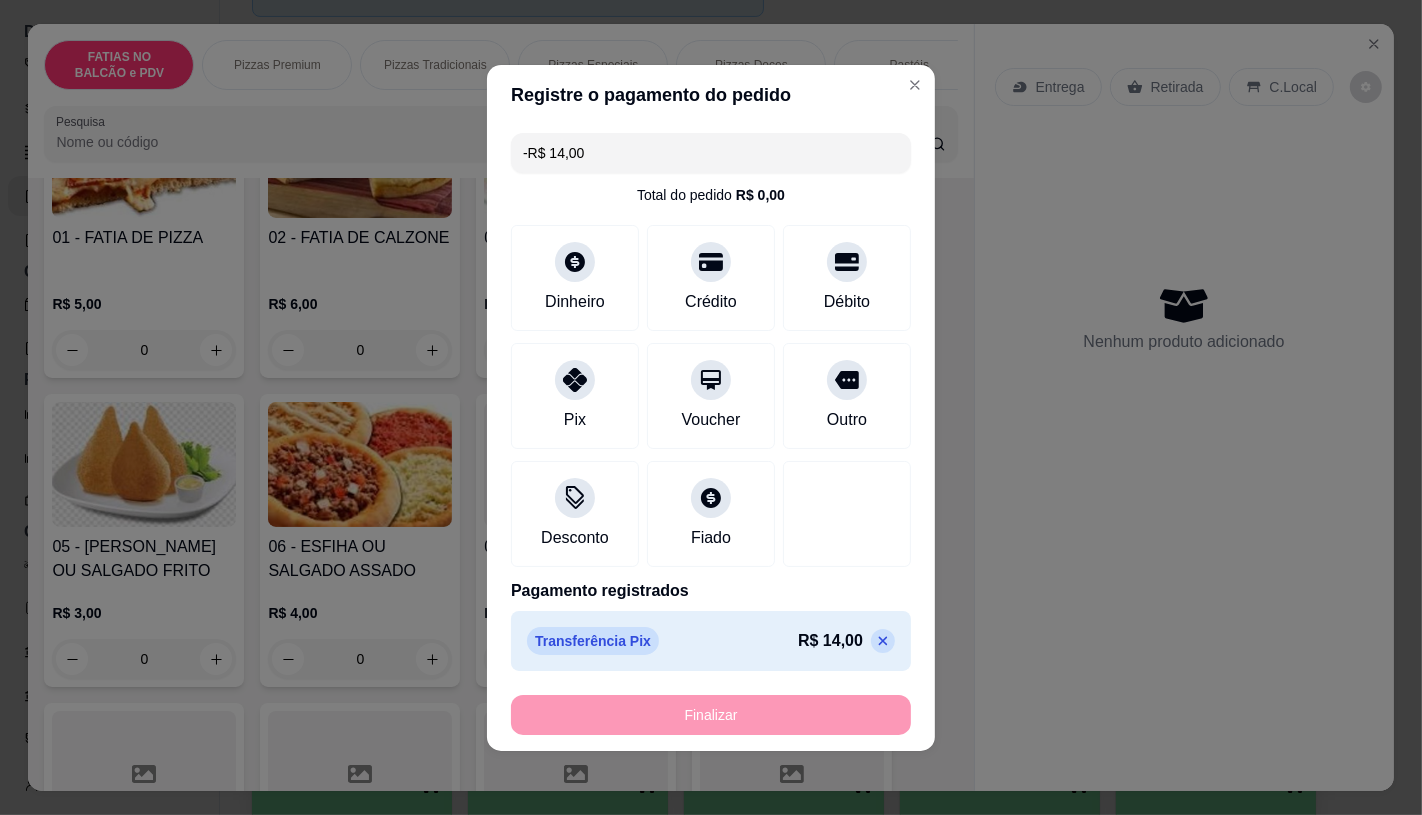 scroll, scrollTop: 222, scrollLeft: 0, axis: vertical 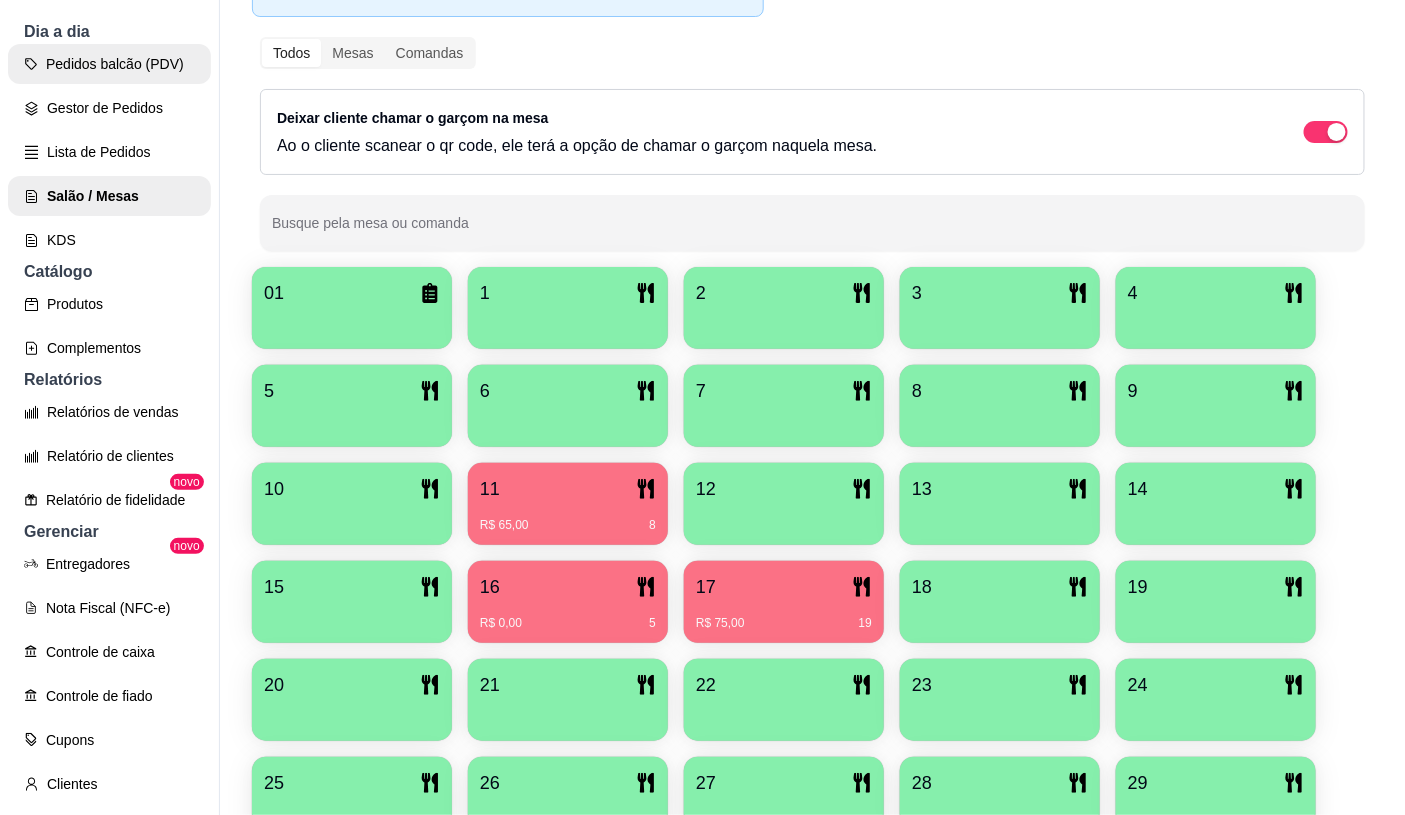 click on "Pedidos balcão (PDV)" at bounding box center (109, 64) 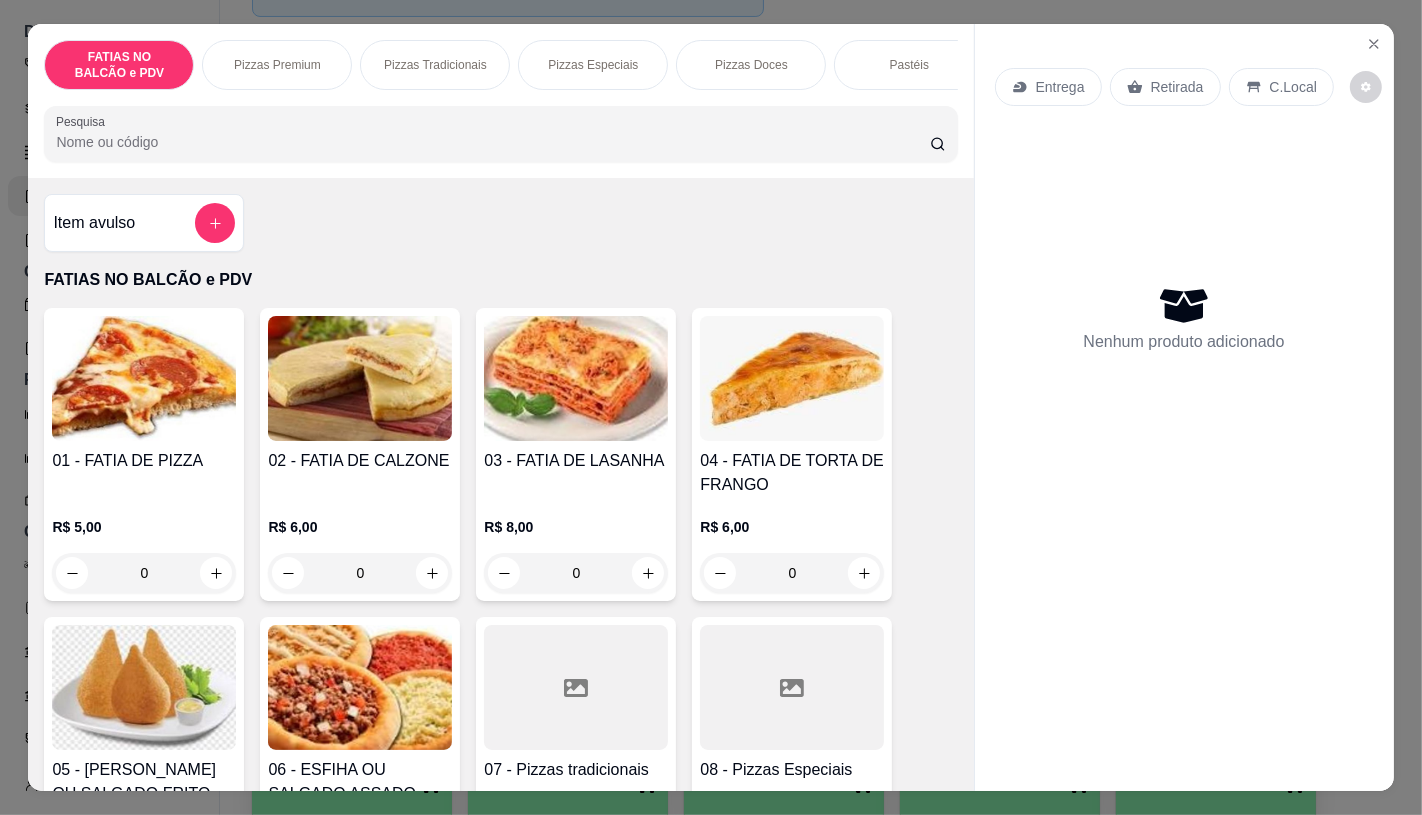 click at bounding box center [576, 687] 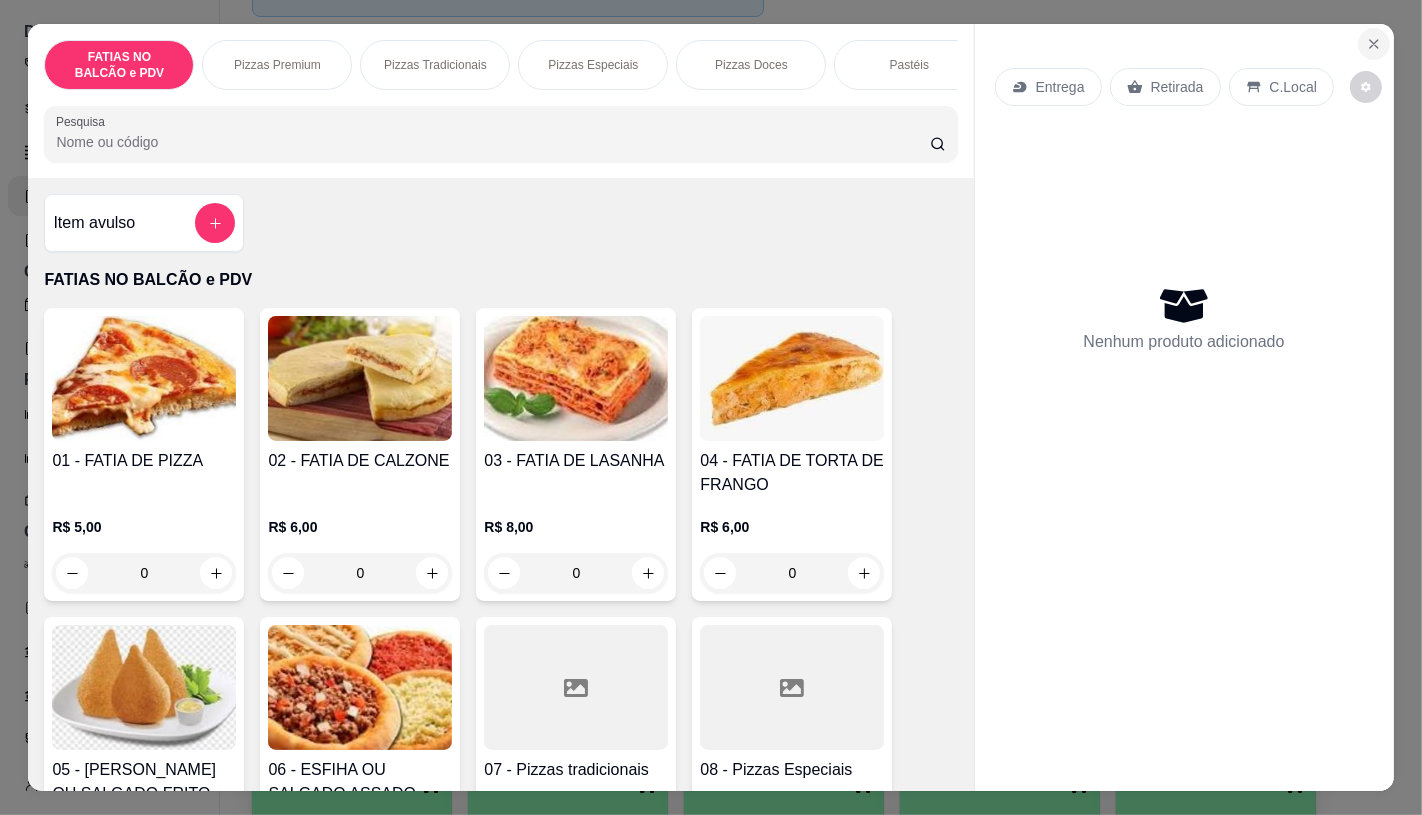 click 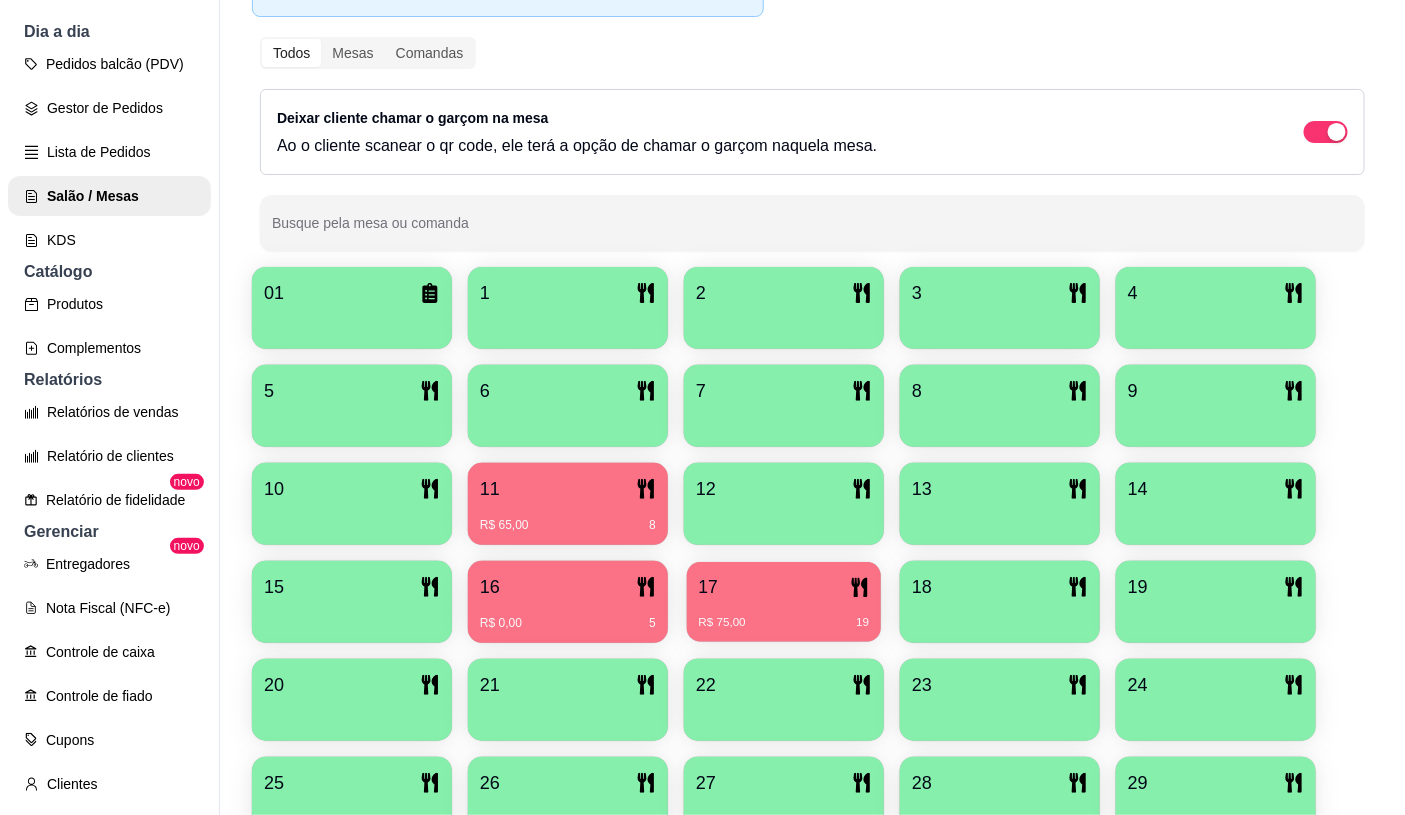 click on "17" at bounding box center [784, 587] 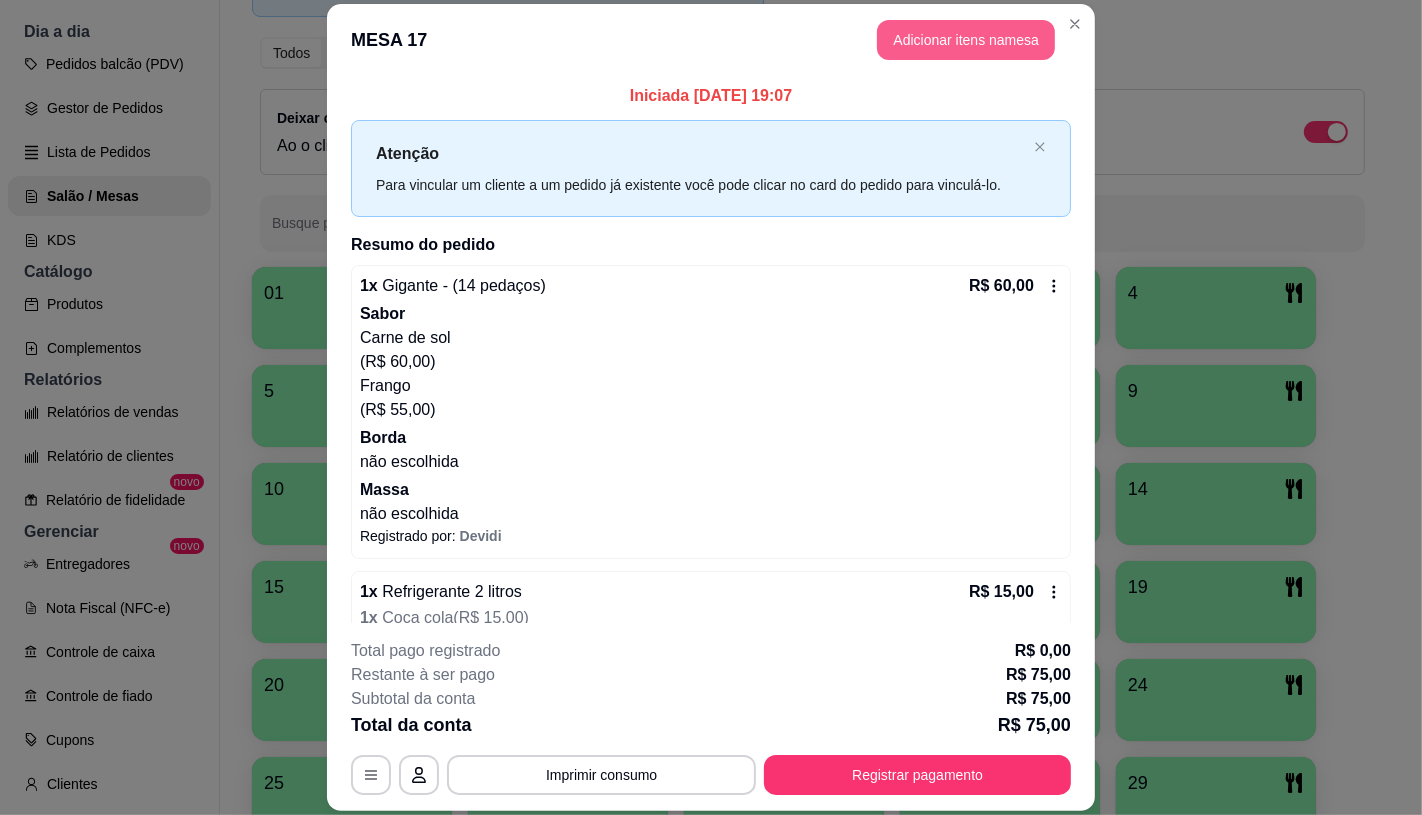 click on "Adicionar itens na  mesa" at bounding box center (966, 40) 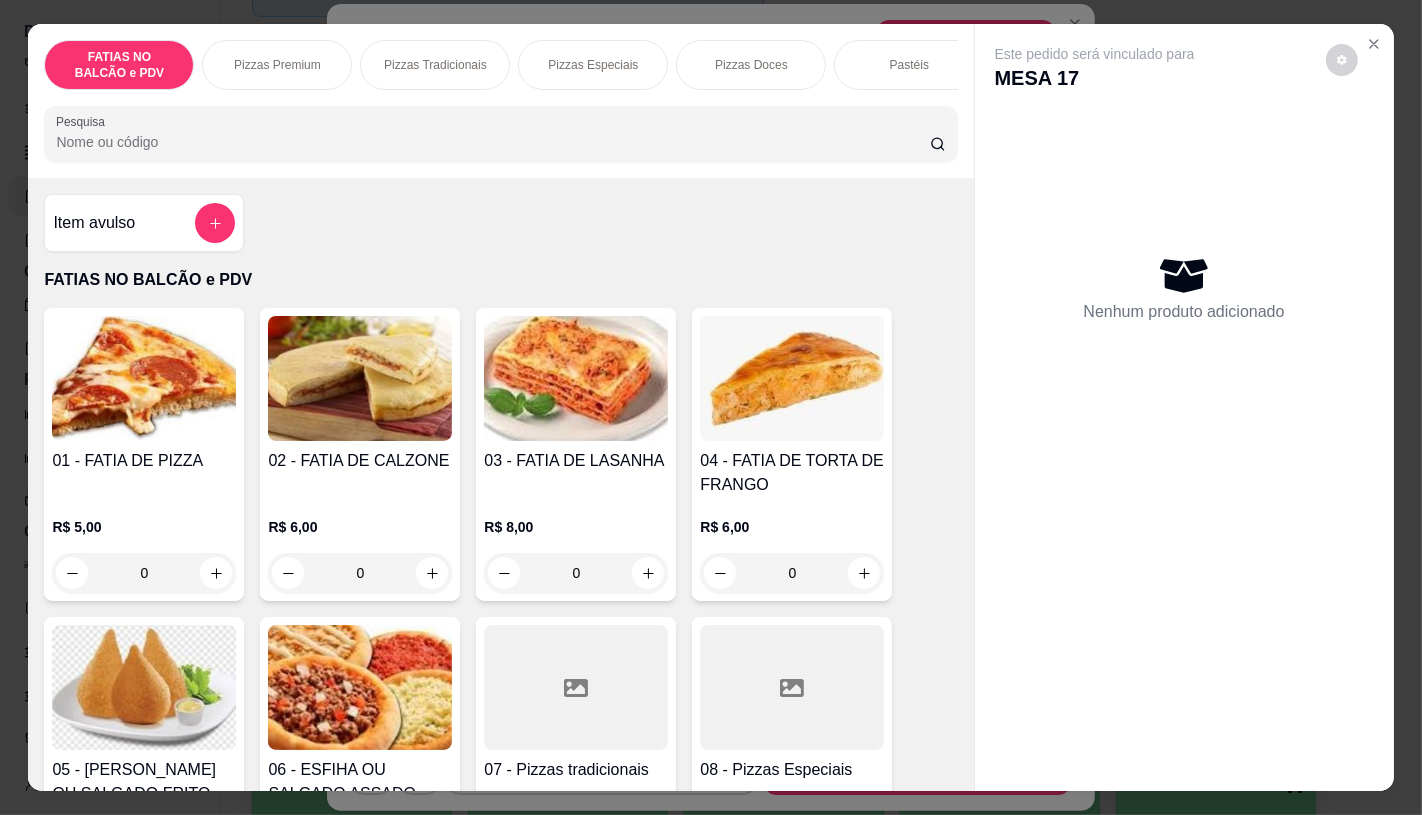 scroll, scrollTop: 0, scrollLeft: 2080, axis: horizontal 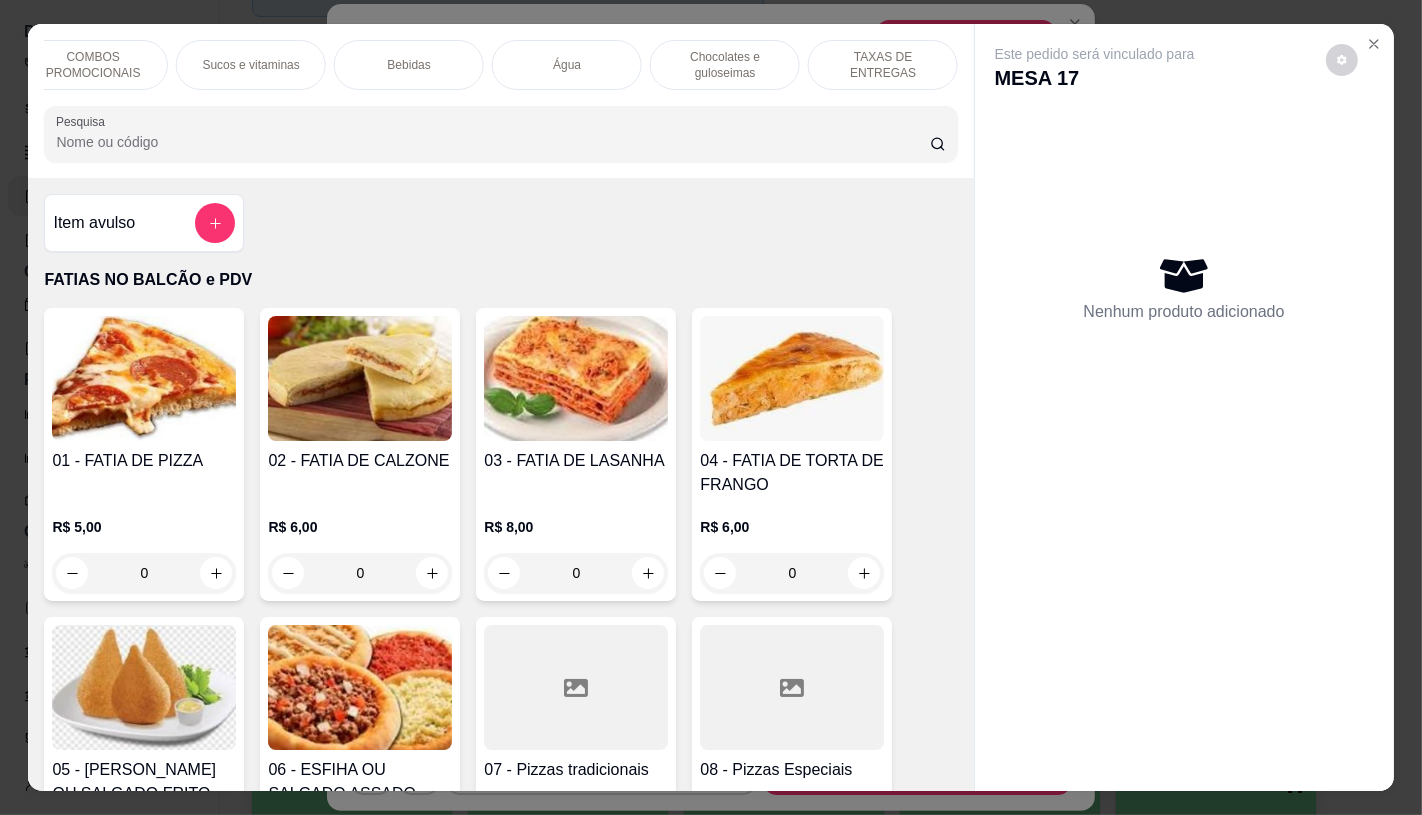 drag, startPoint x: 708, startPoint y: 58, endPoint x: 660, endPoint y: 611, distance: 555.0793 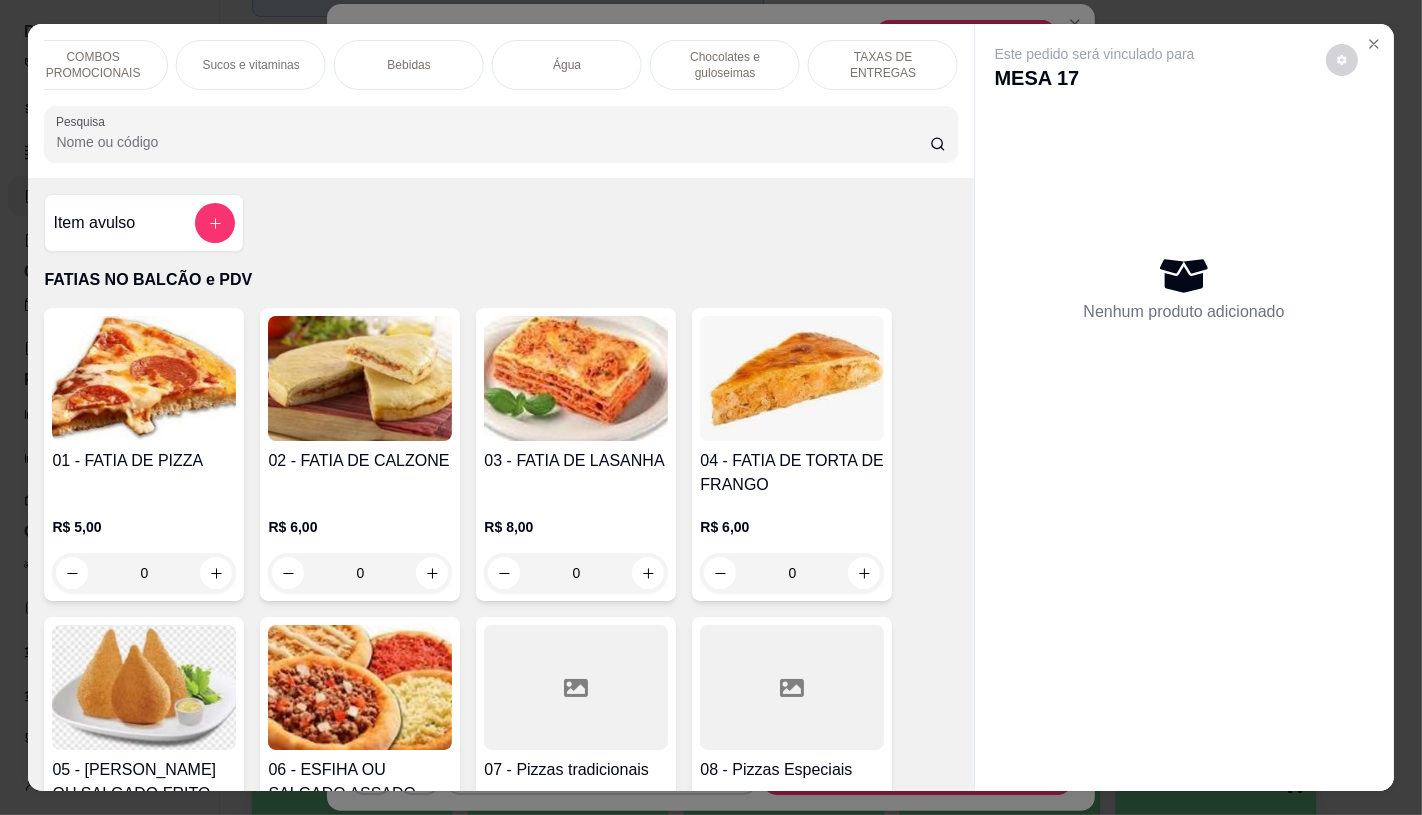 click on "Chocolates e guloseimas" at bounding box center [725, 65] 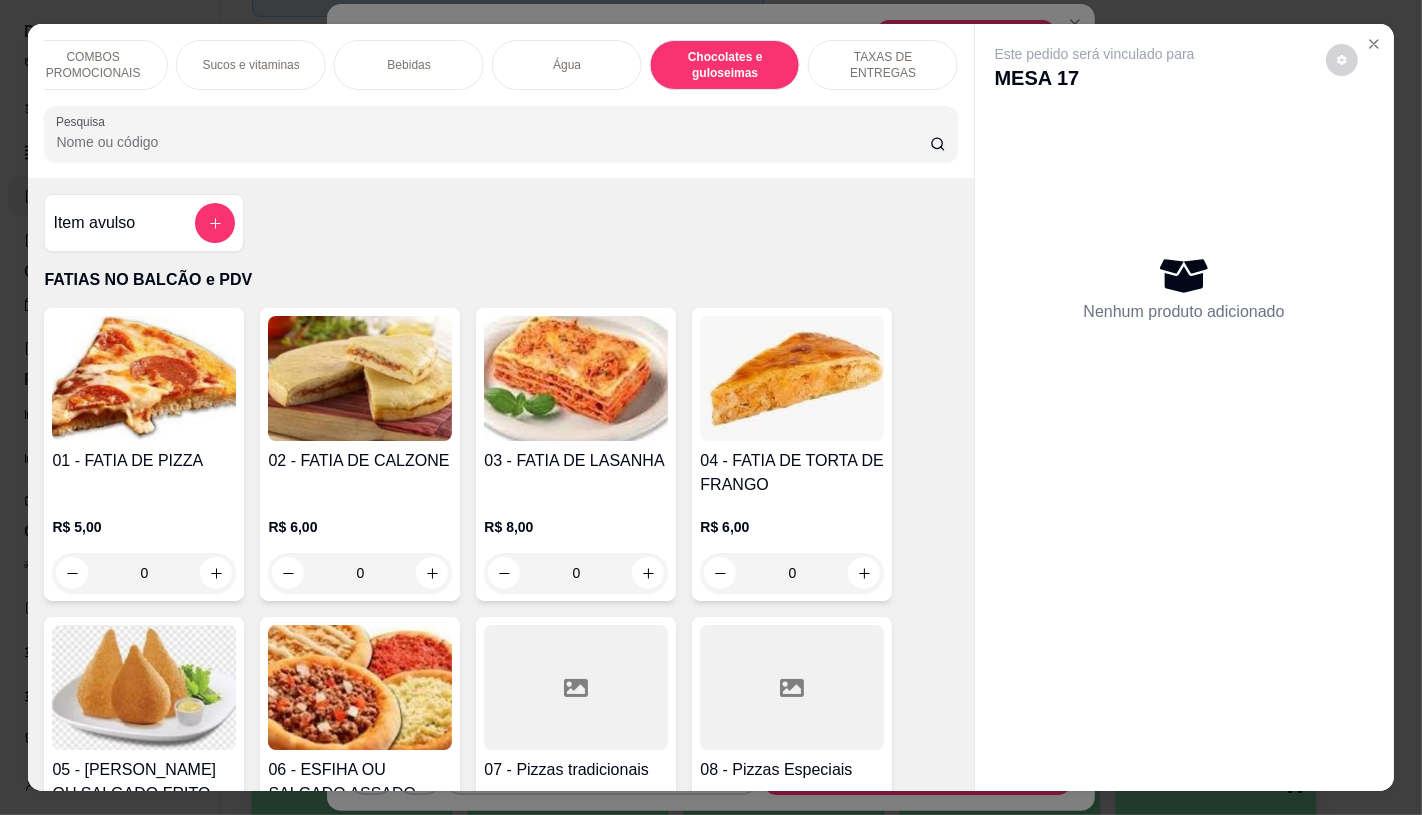 scroll, scrollTop: 13010, scrollLeft: 0, axis: vertical 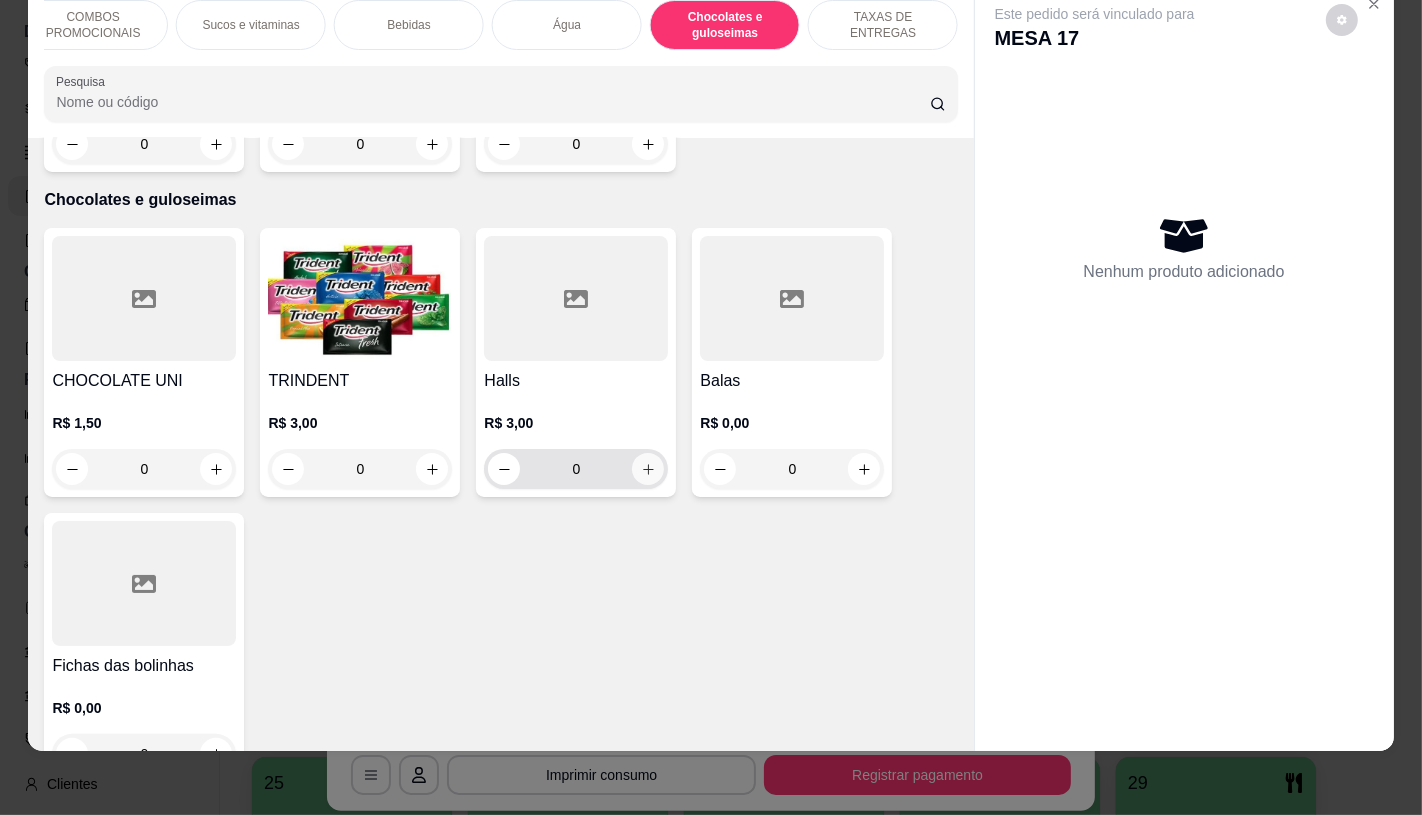 click 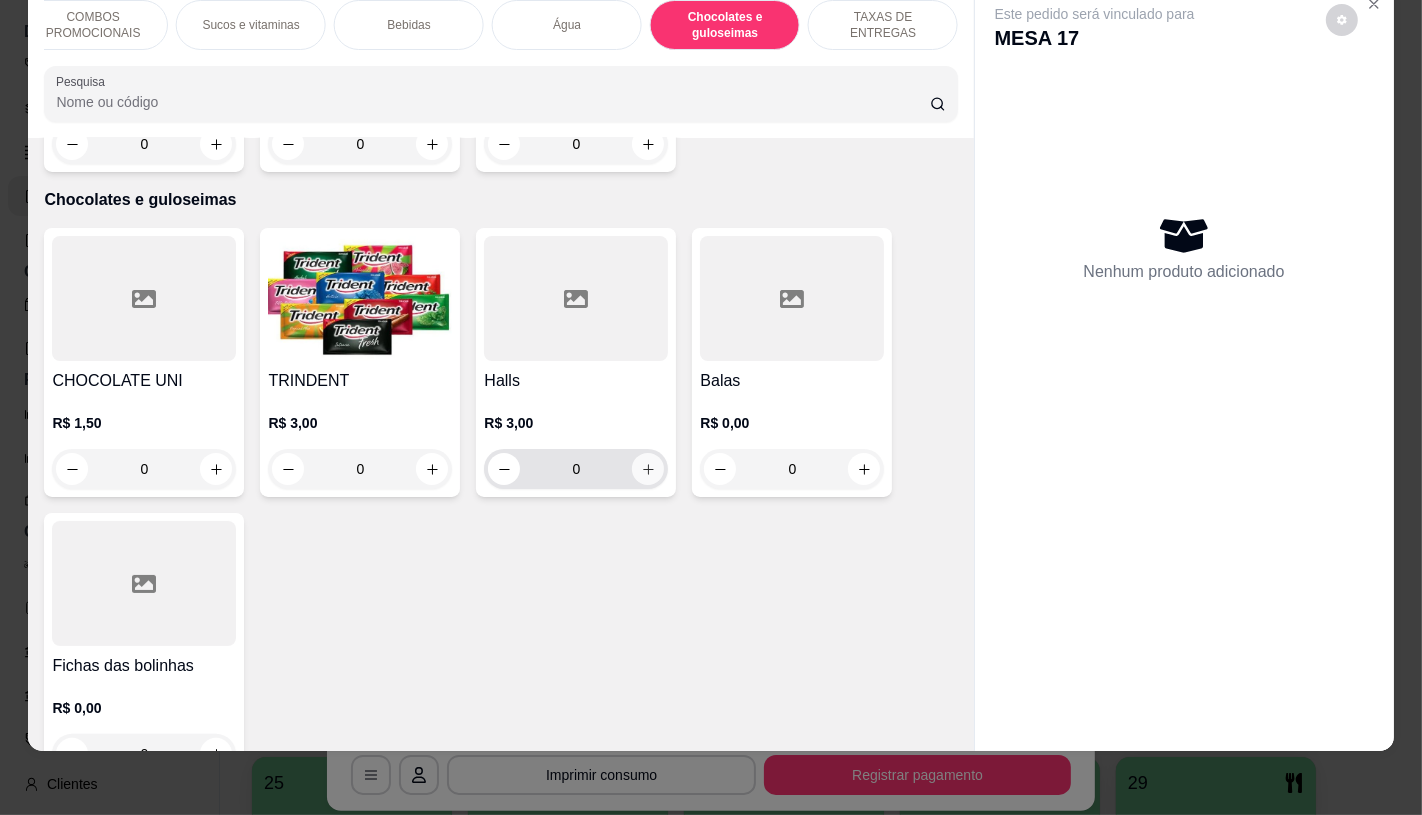 type on "1" 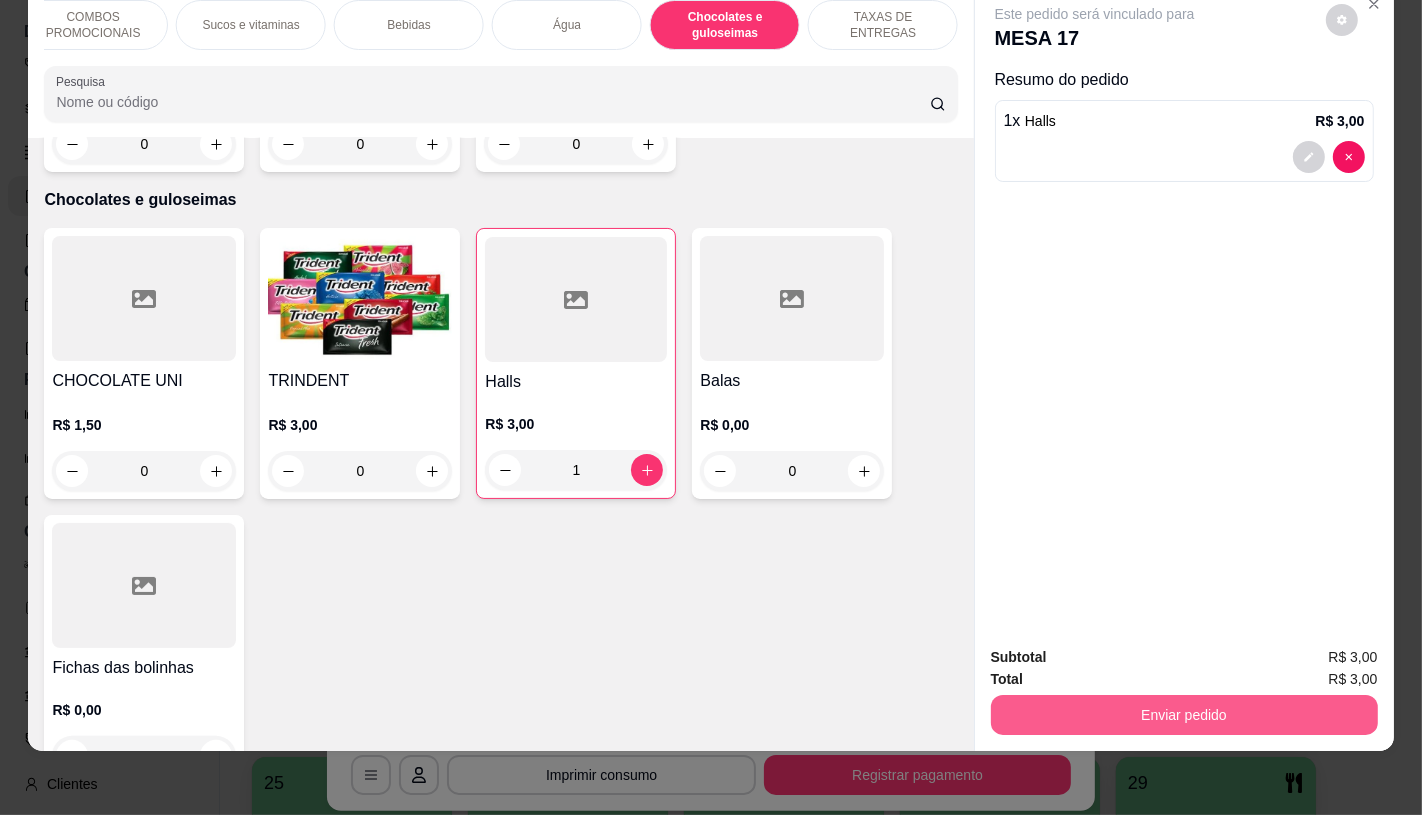 click on "Enviar pedido" at bounding box center (1184, 715) 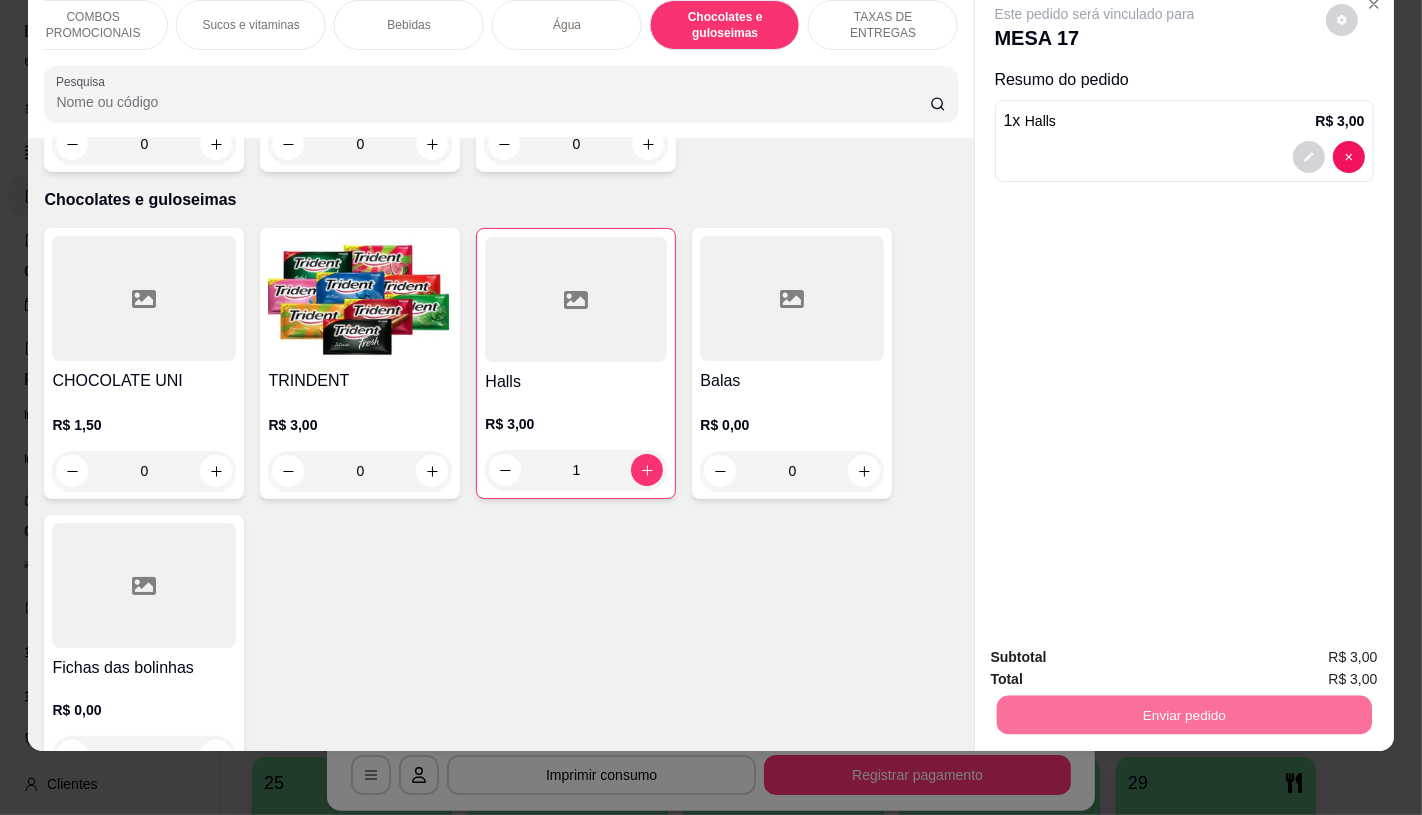 click on "Não registrar e enviar pedido" at bounding box center [1117, 650] 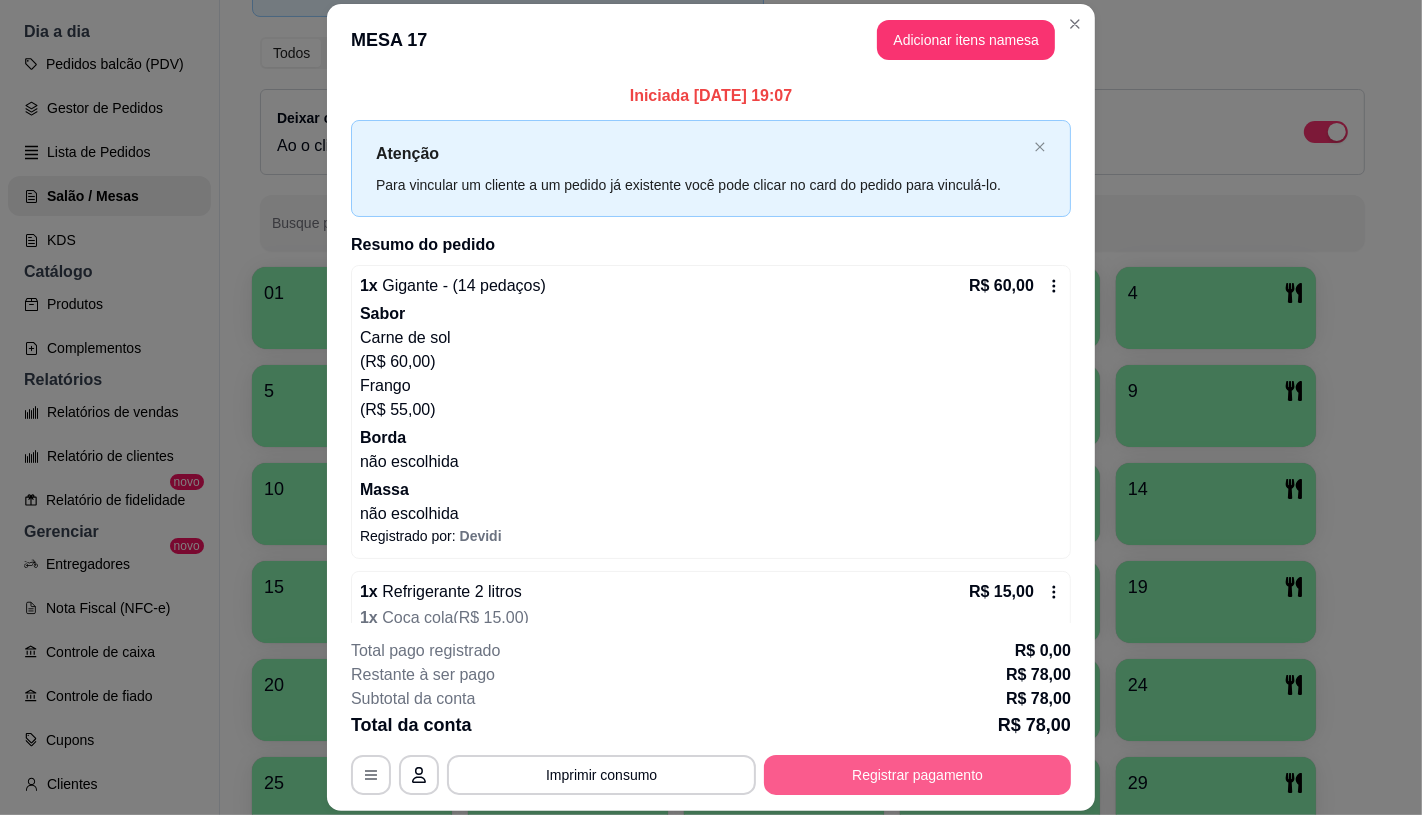 click on "Registrar pagamento" at bounding box center (917, 775) 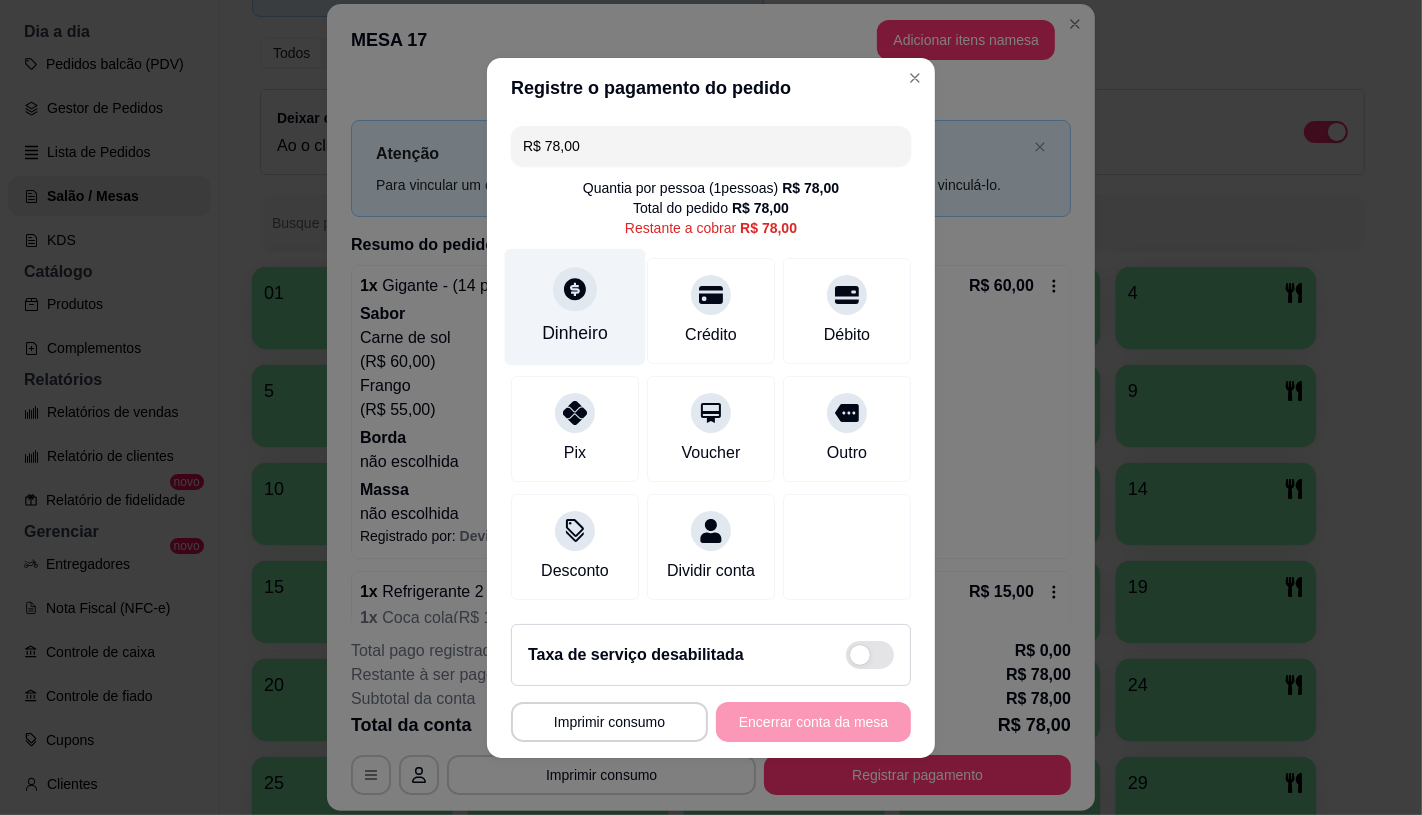 click on "Dinheiro" at bounding box center (575, 306) 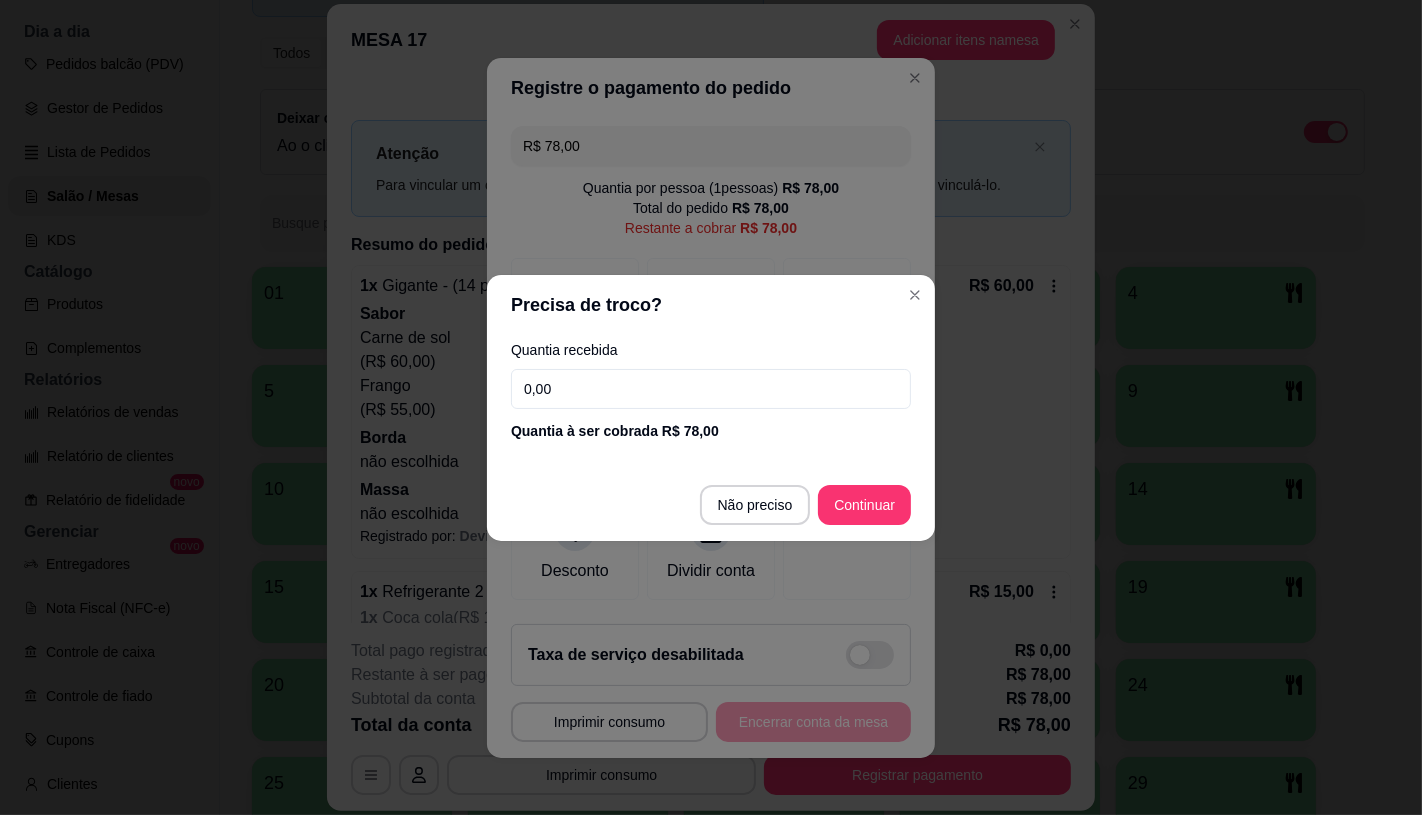 click on "0,00" at bounding box center [711, 389] 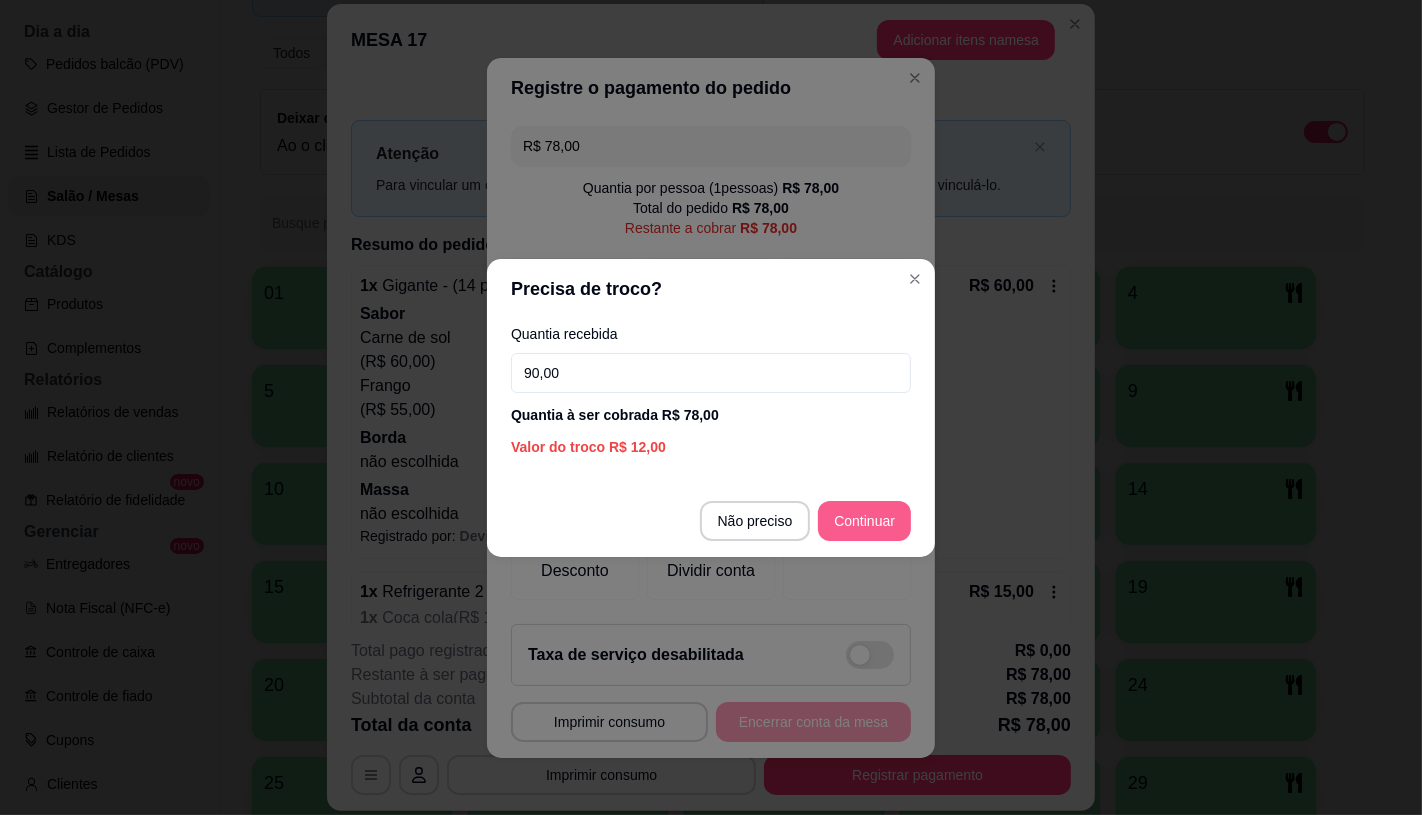 type on "90,00" 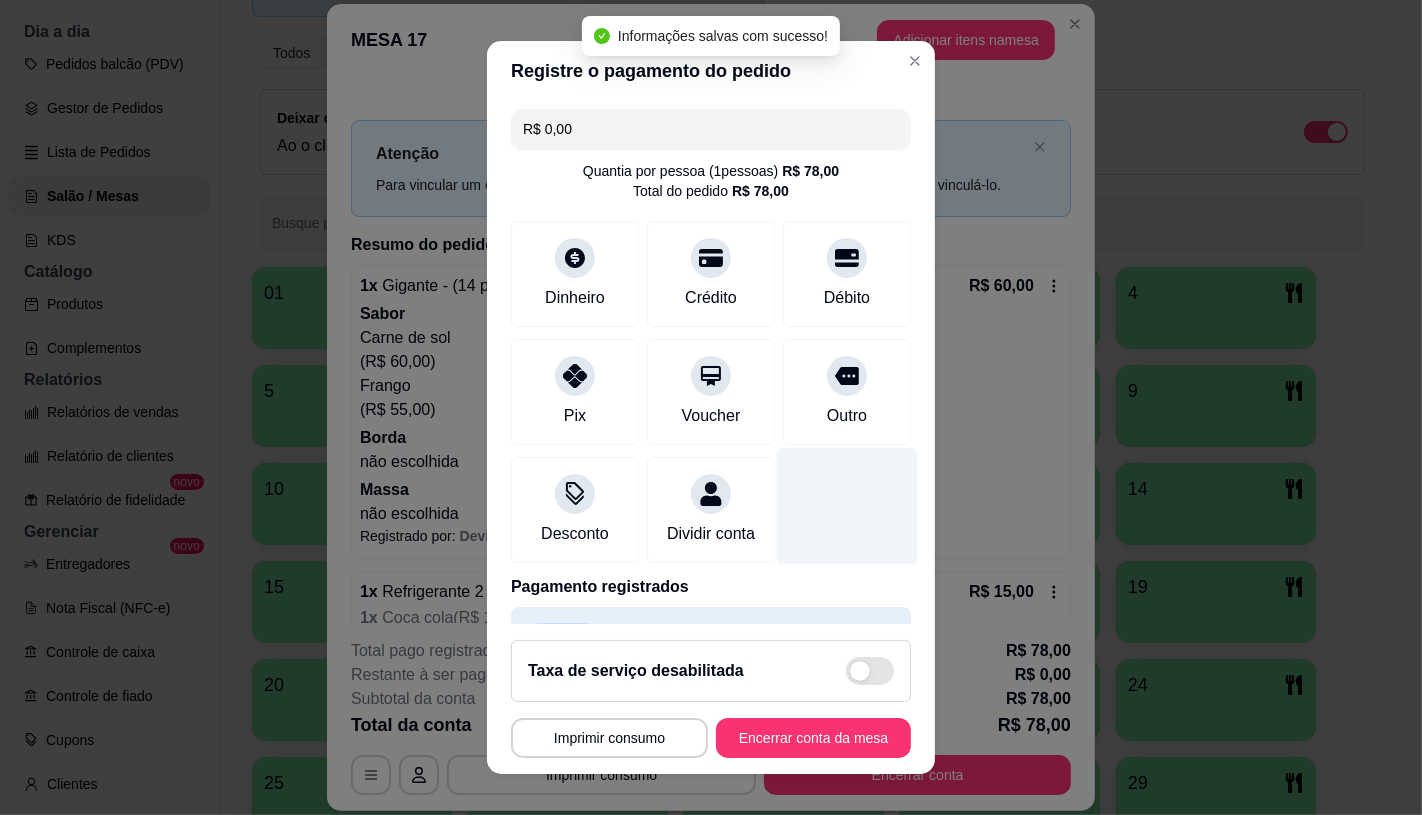 type on "R$ 0,00" 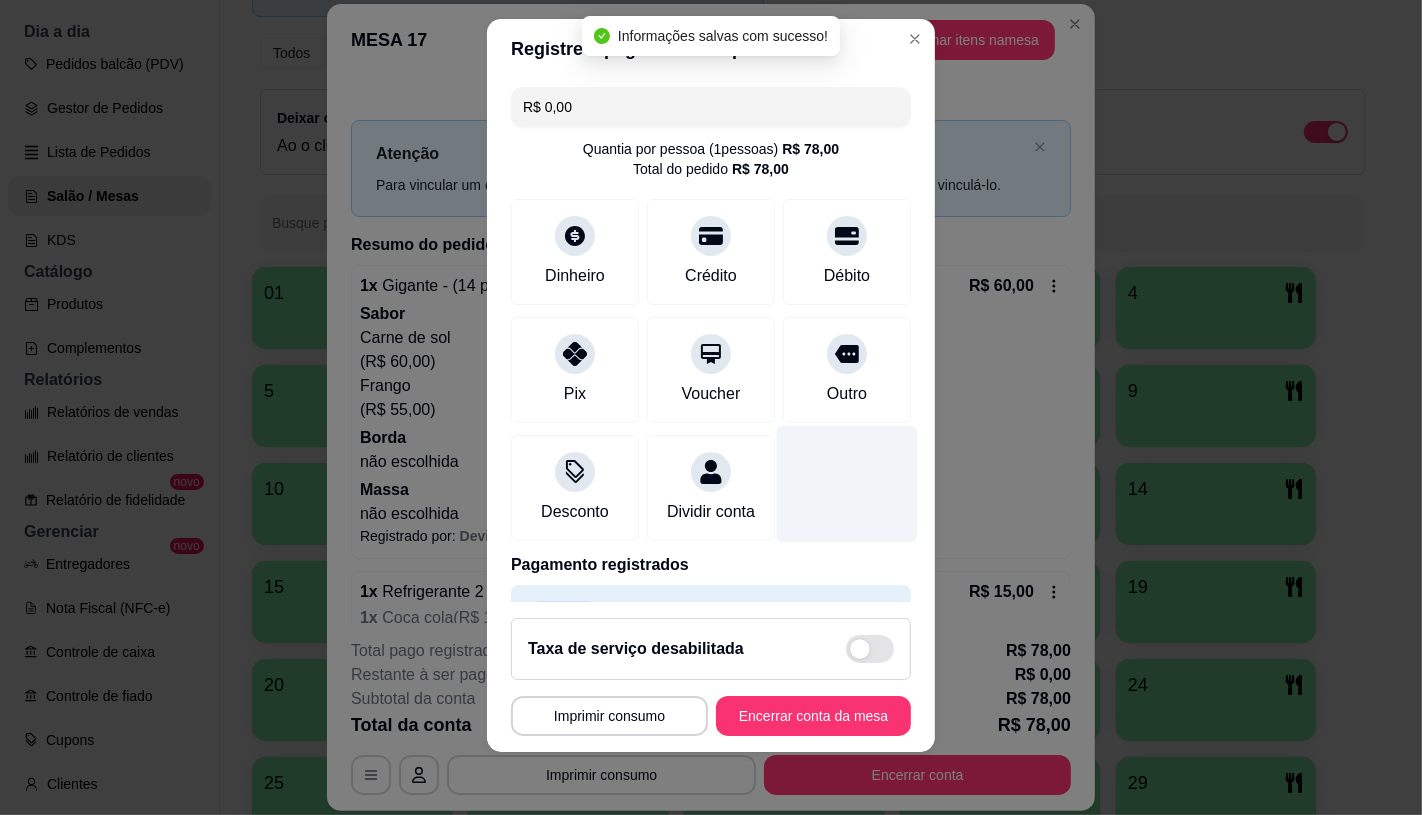 scroll, scrollTop: 23, scrollLeft: 0, axis: vertical 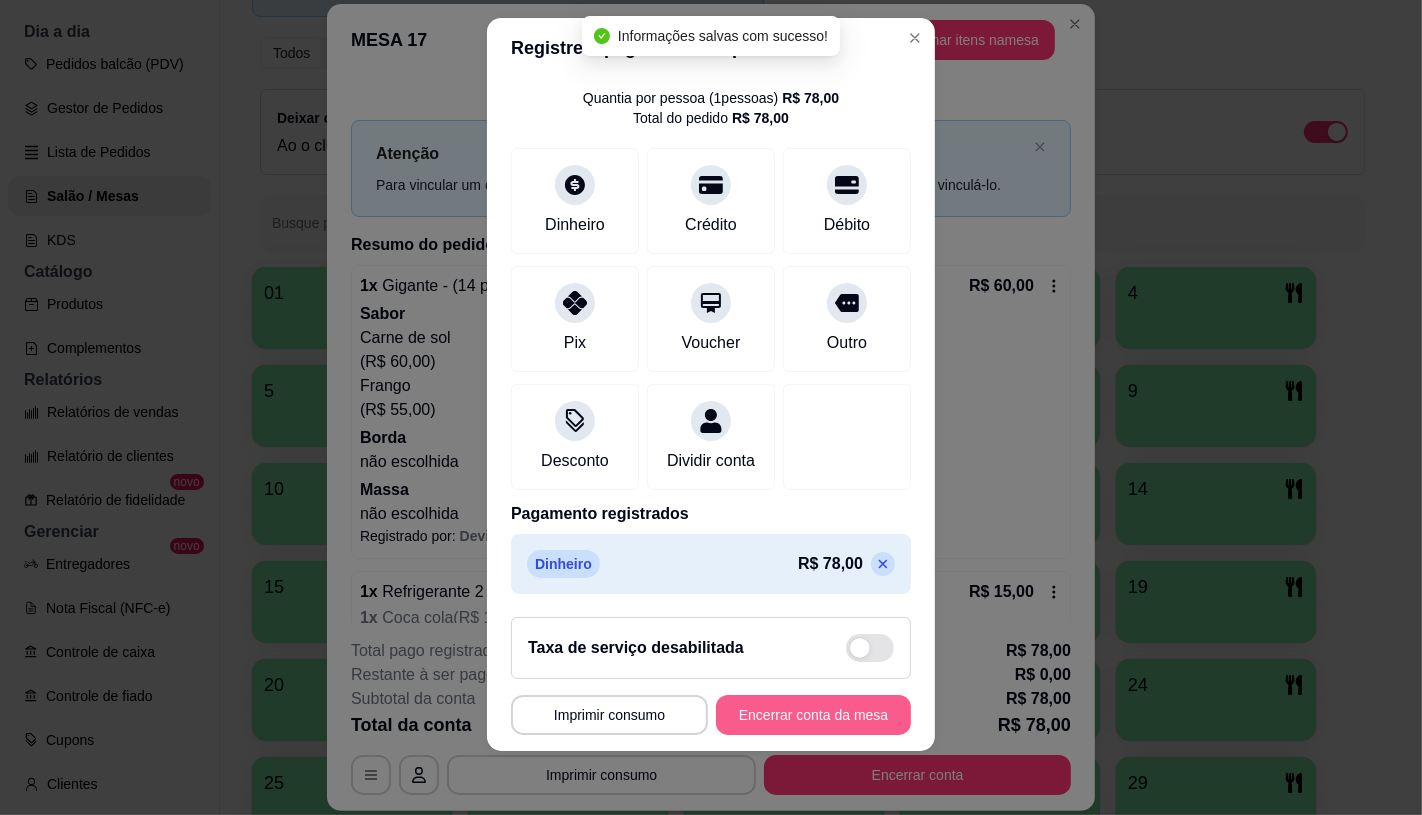 click on "Encerrar conta da mesa" at bounding box center [813, 715] 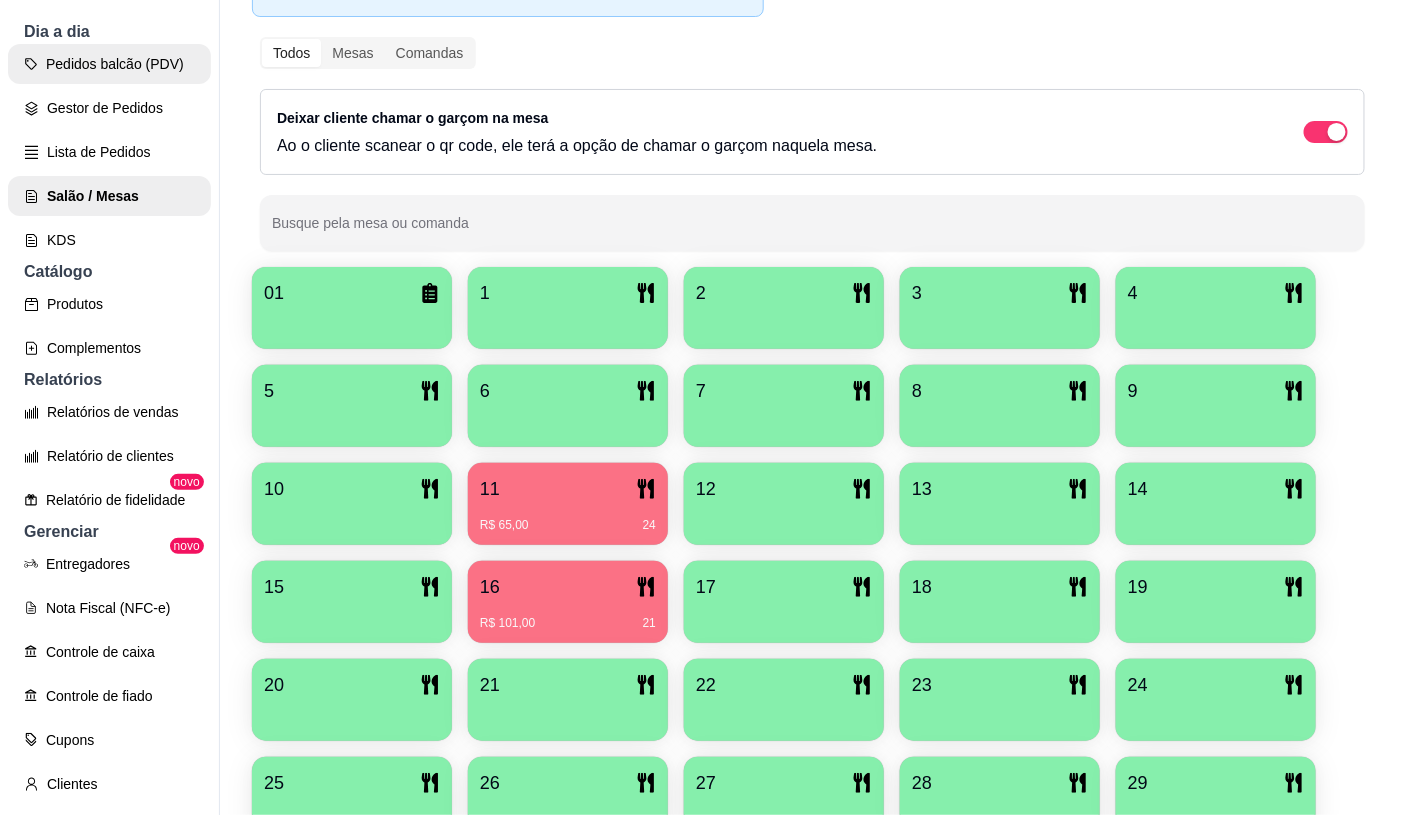 click on "Pedidos balcão (PDV)" at bounding box center [109, 64] 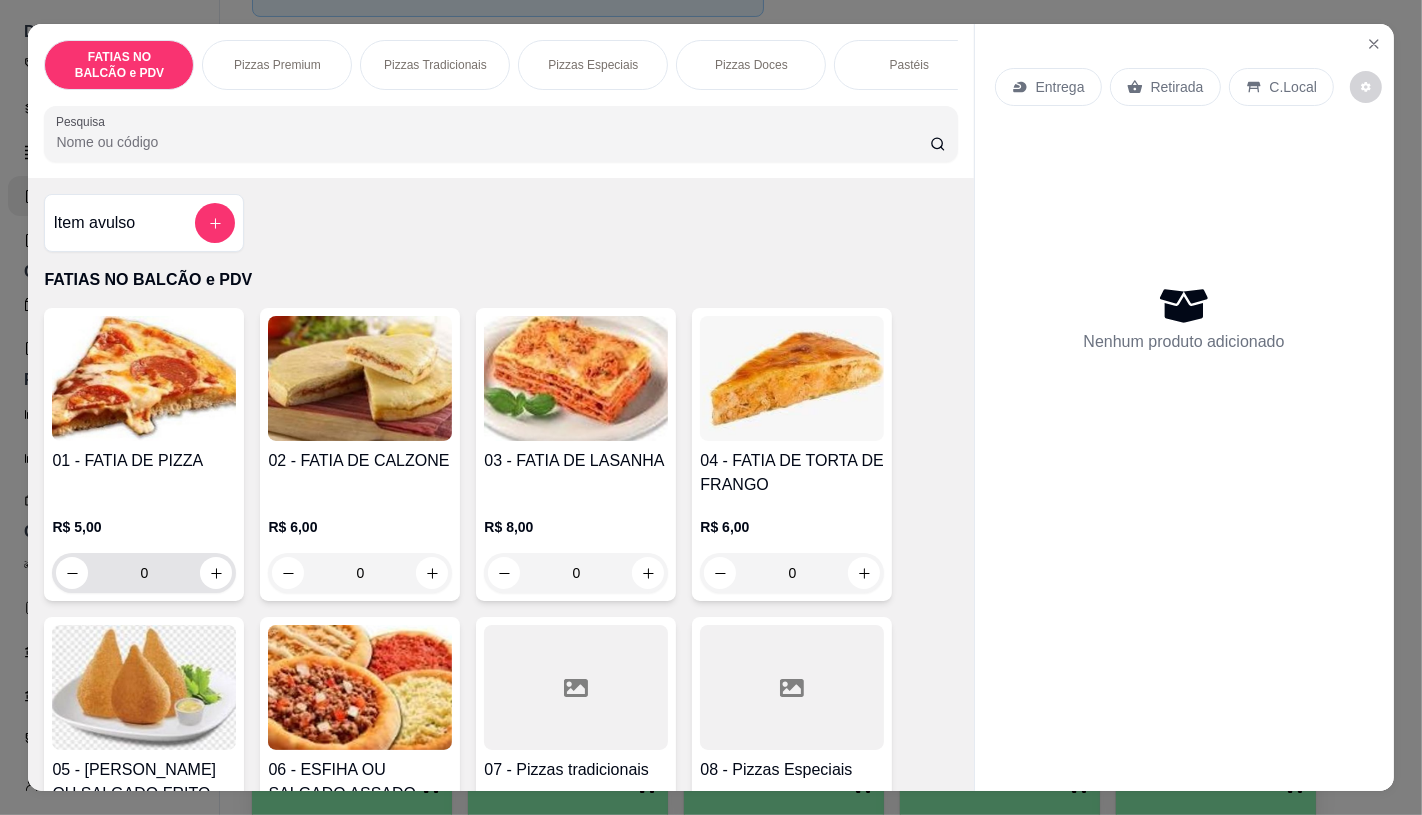 click on "0" at bounding box center (144, 573) 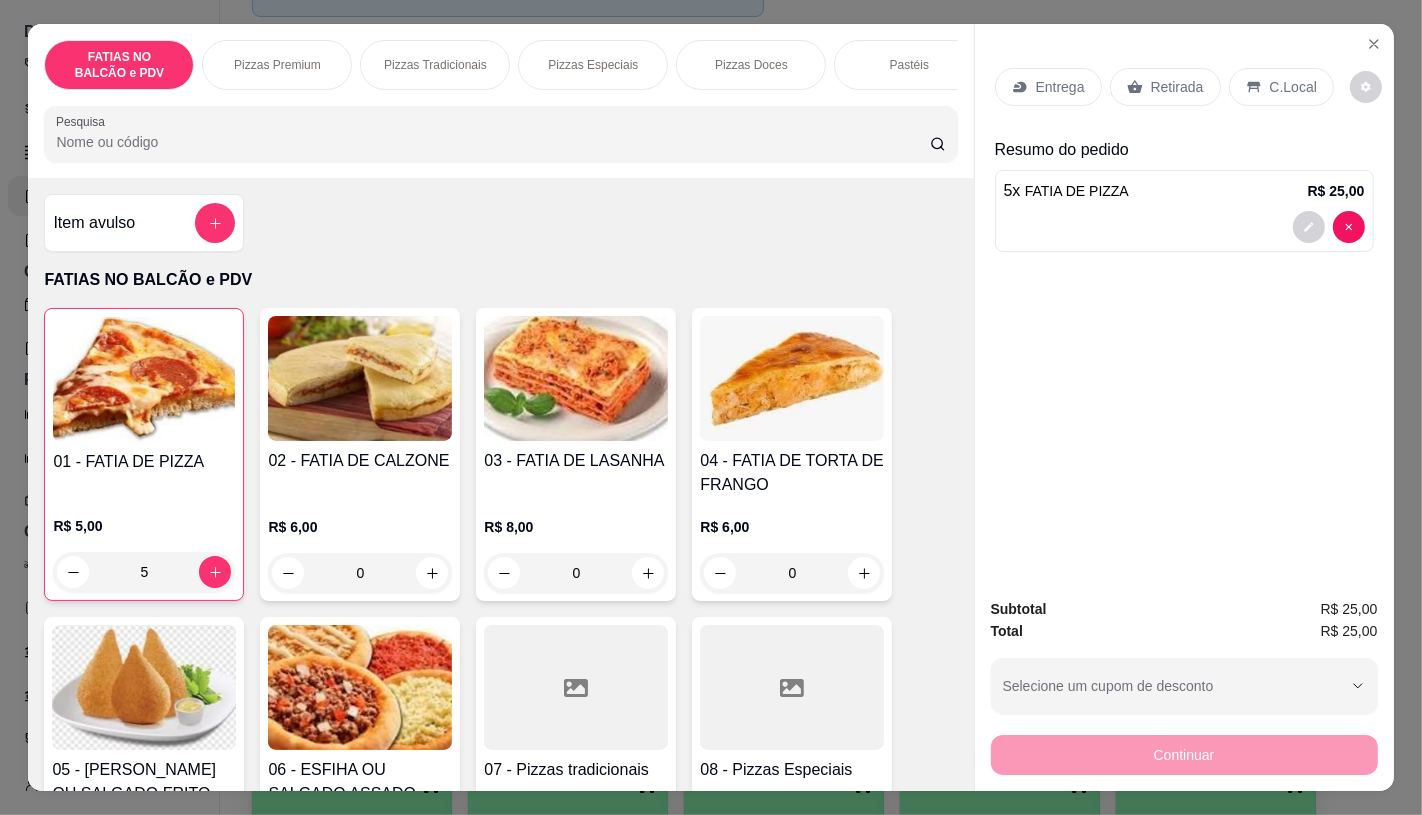 type on "5" 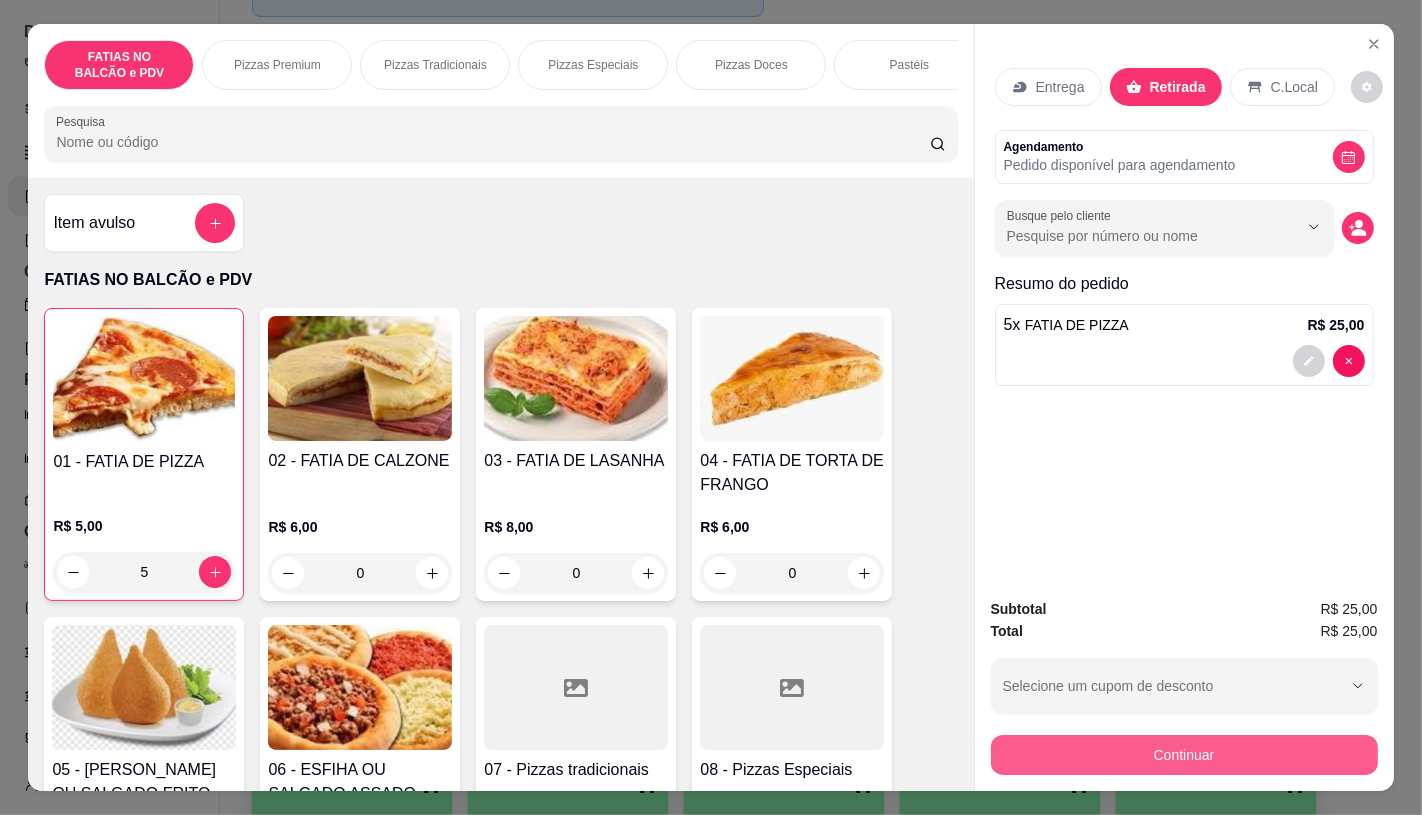click on "Continuar" at bounding box center [1184, 755] 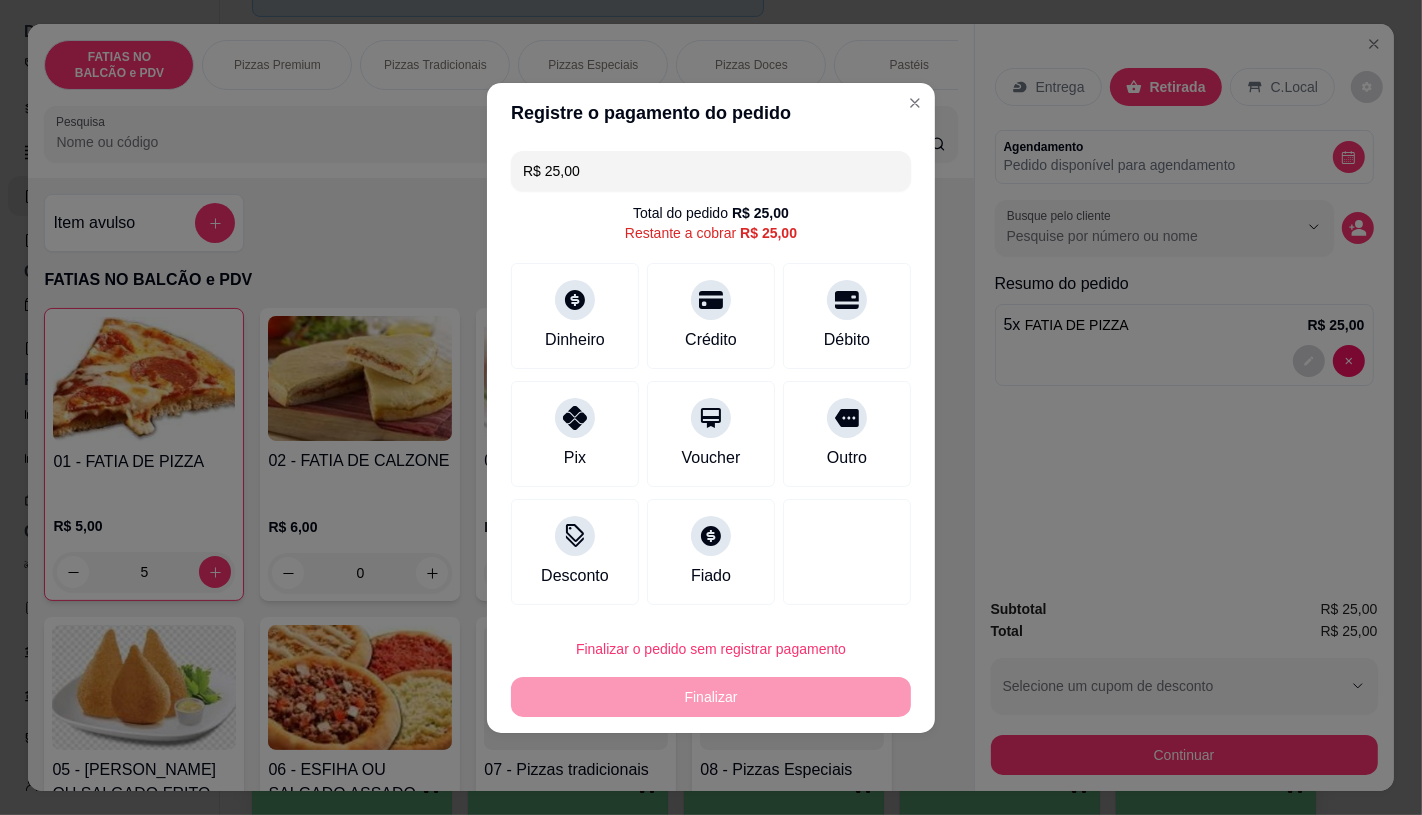 click on "R$ 25,00" at bounding box center [711, 171] 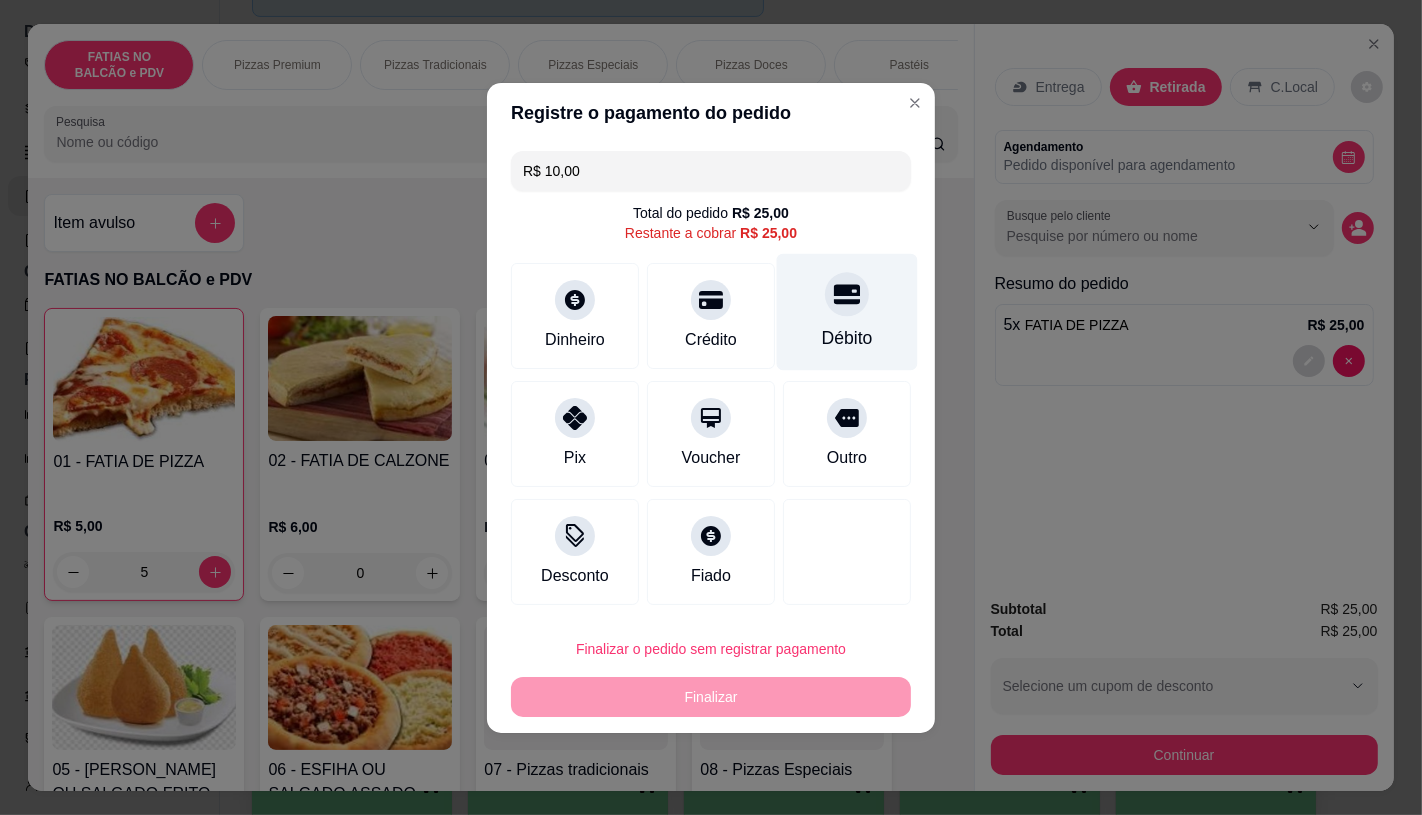 click on "Débito" at bounding box center [847, 311] 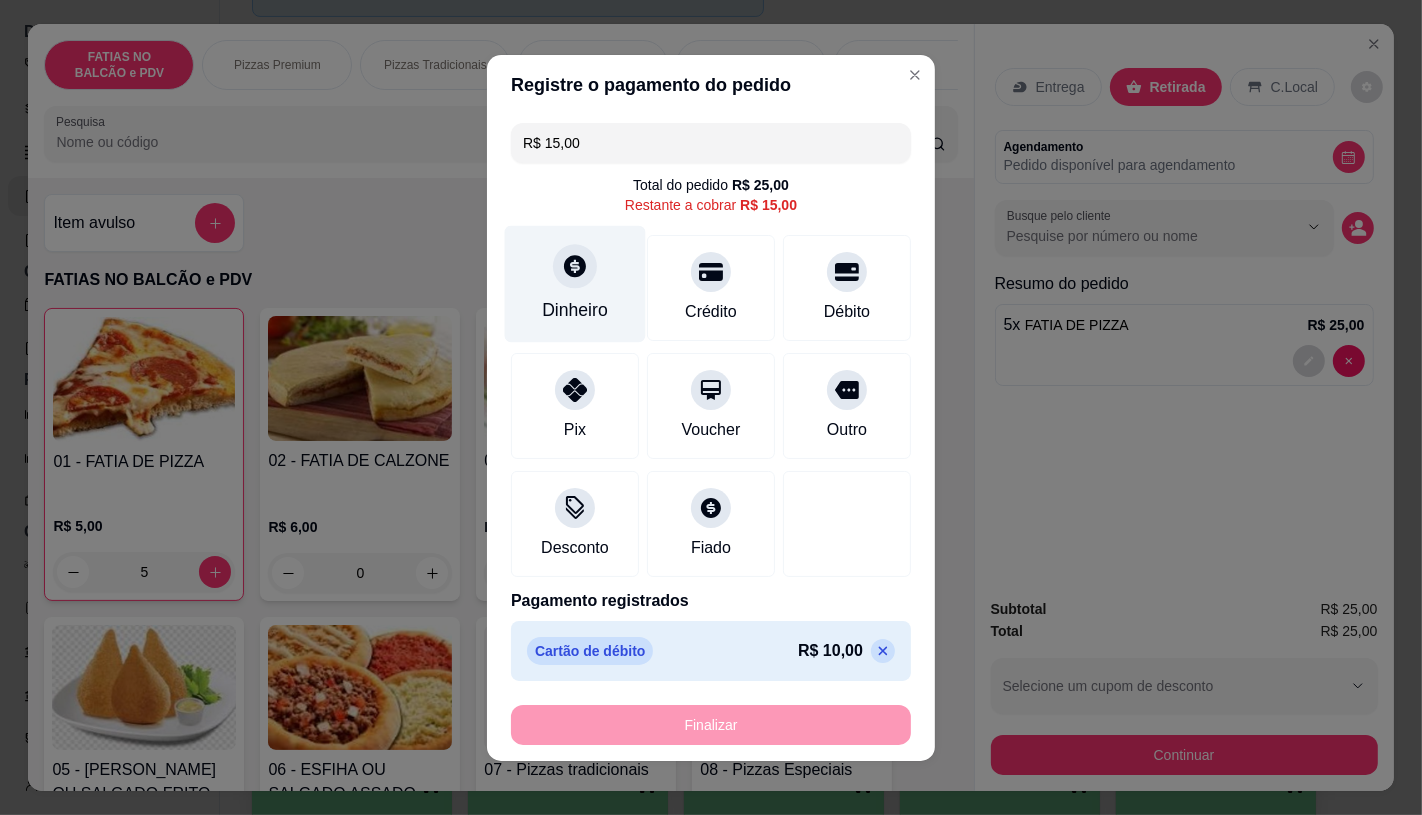 click on "Dinheiro" at bounding box center (575, 283) 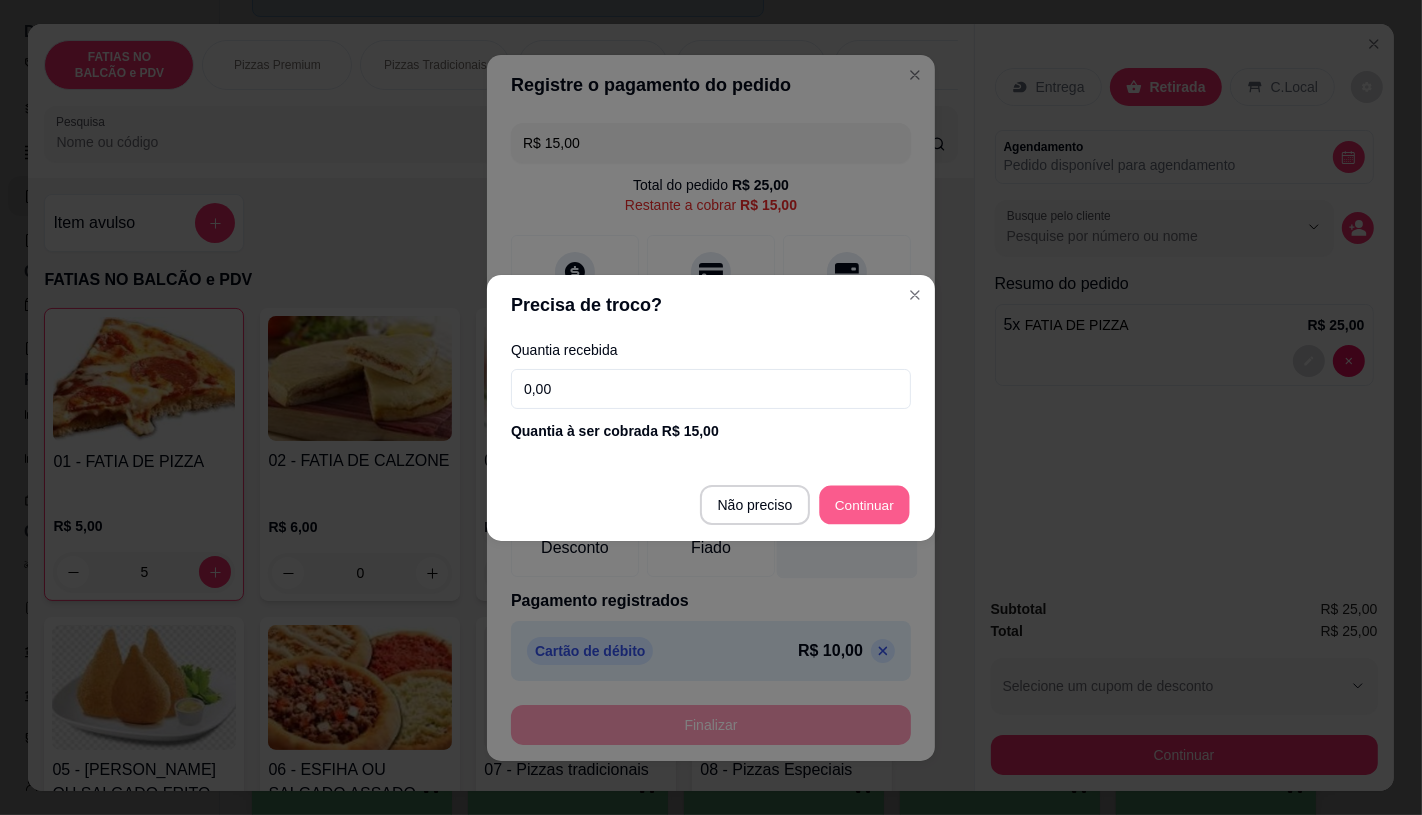 type on "R$ 0,00" 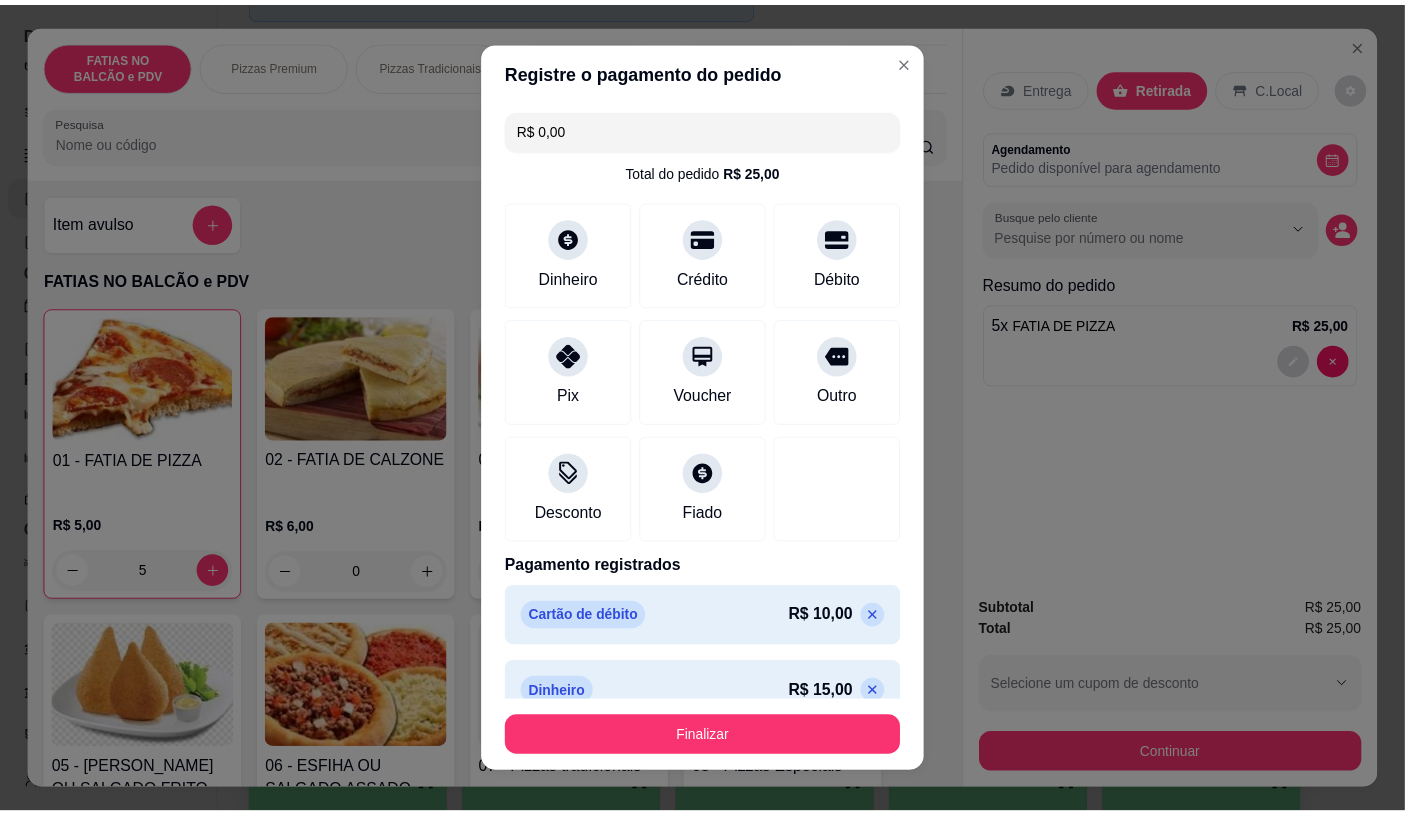 scroll, scrollTop: 27, scrollLeft: 0, axis: vertical 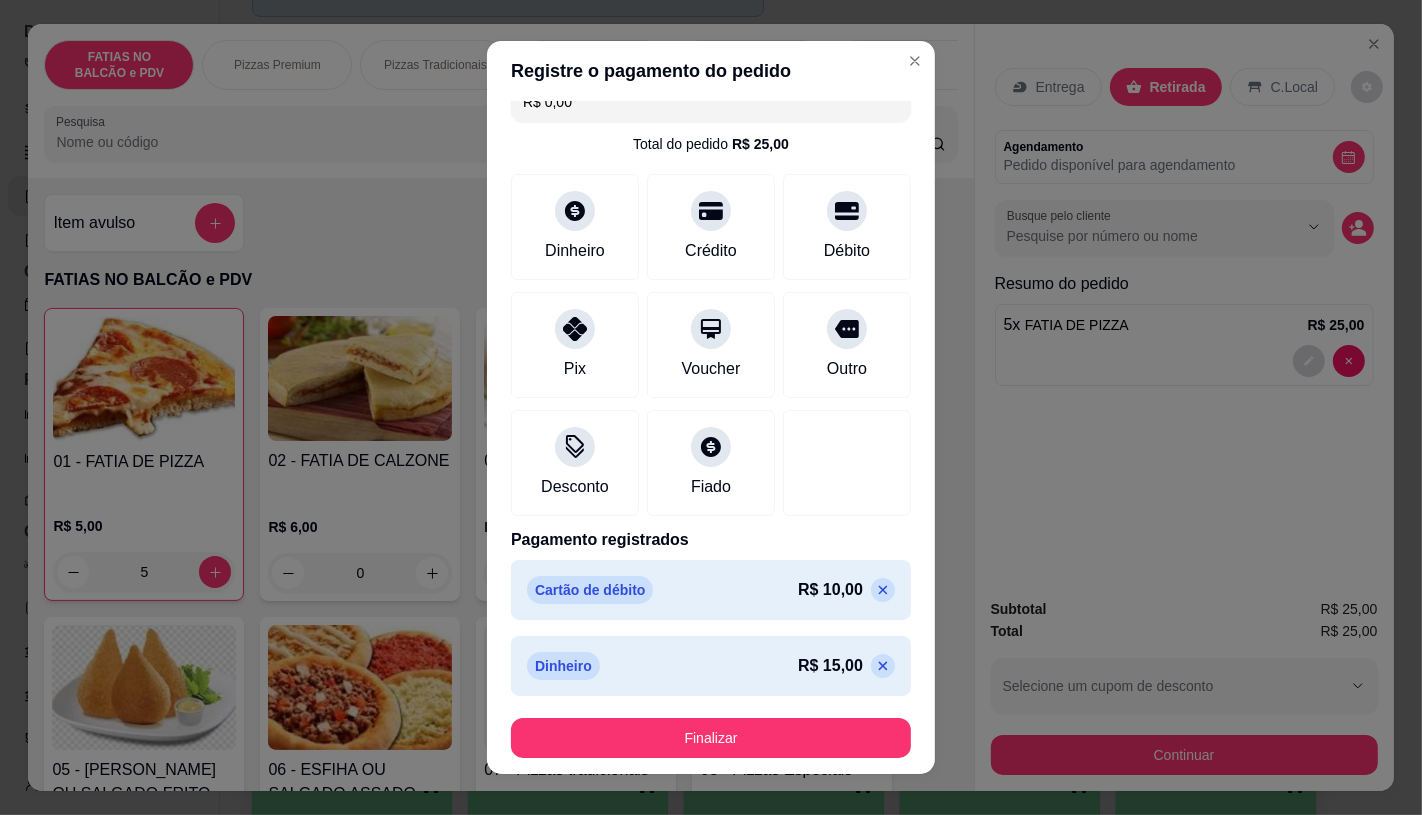 click on "Finalizar" at bounding box center [711, 738] 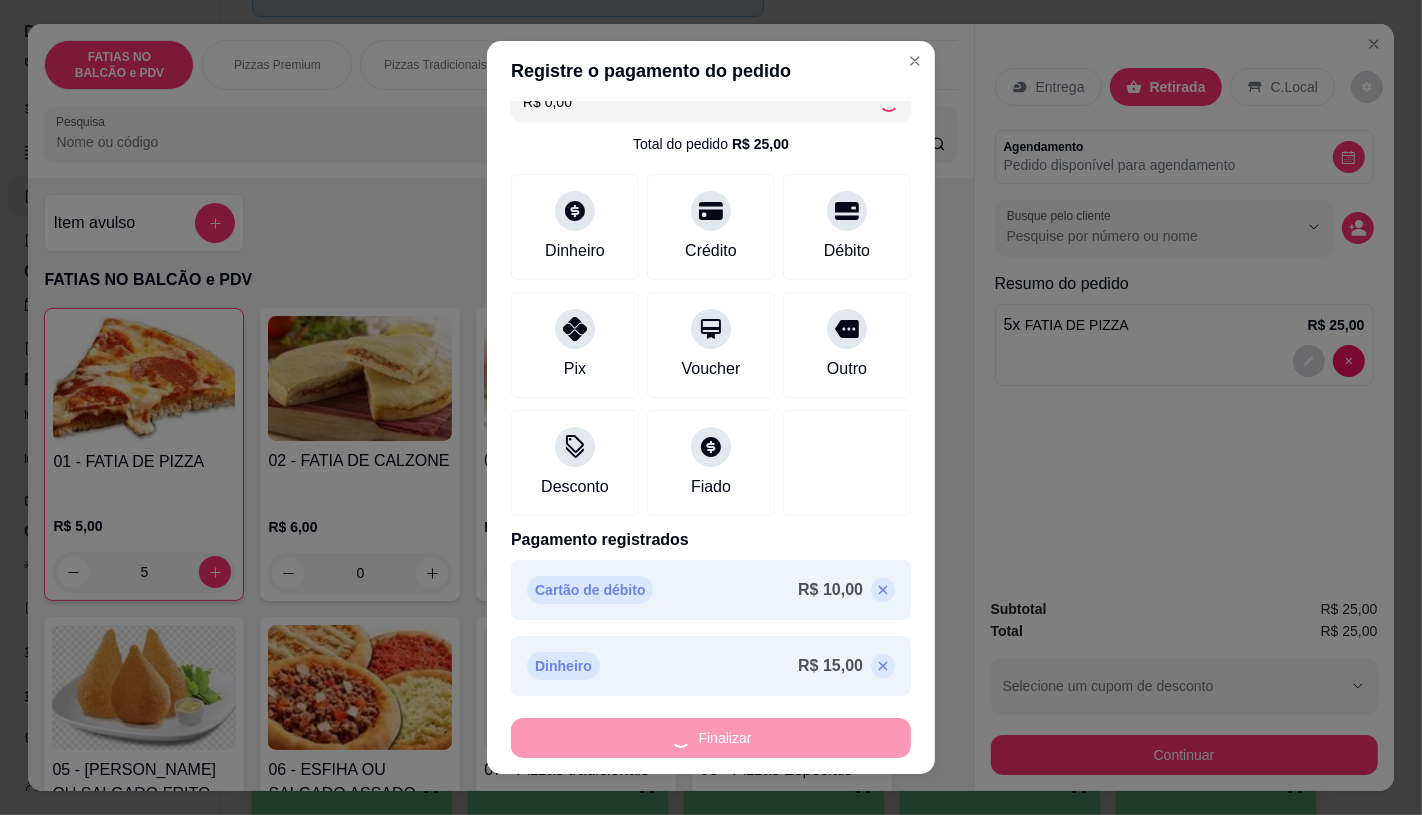 type on "0" 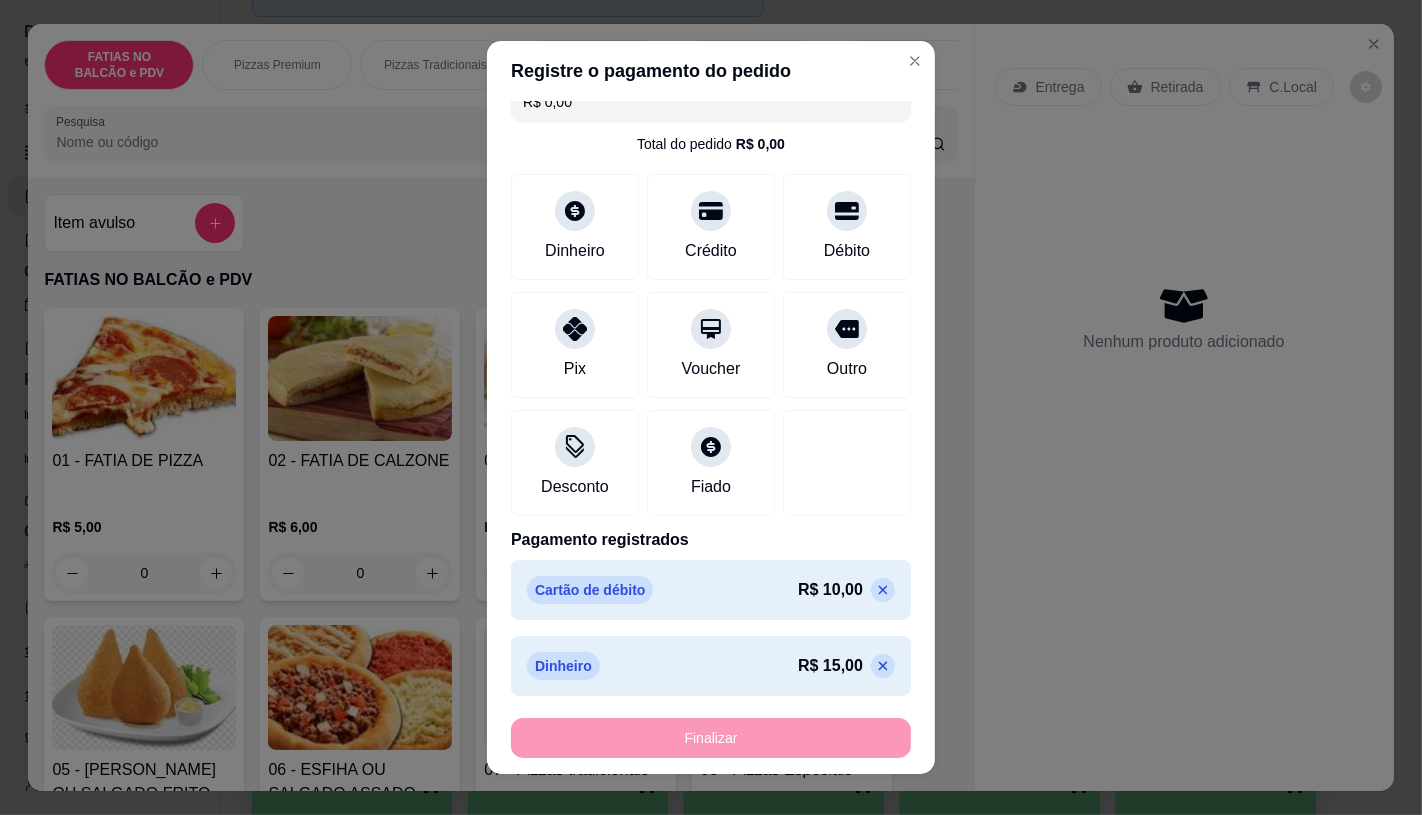 type on "-R$ 25,00" 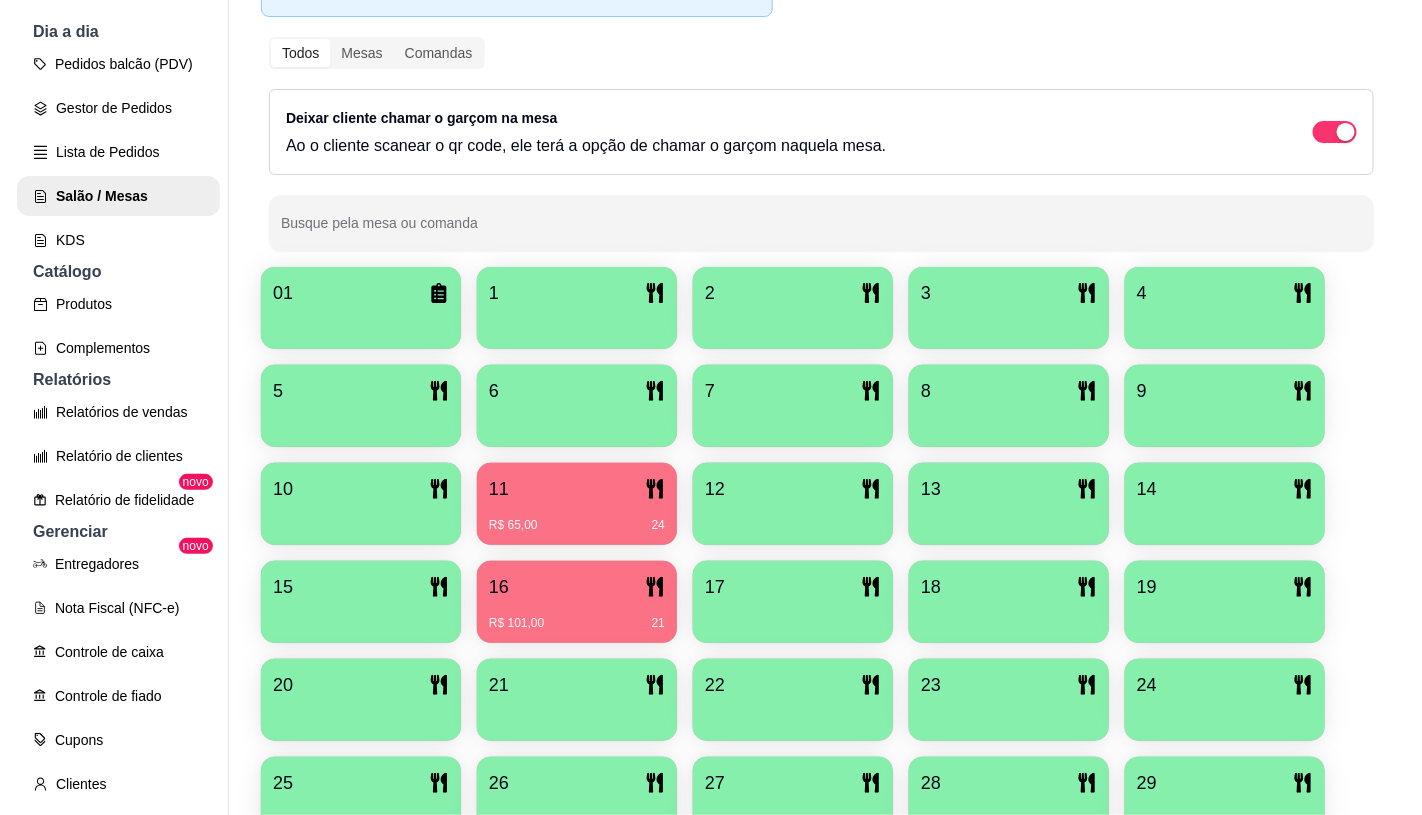 scroll, scrollTop: 428, scrollLeft: 0, axis: vertical 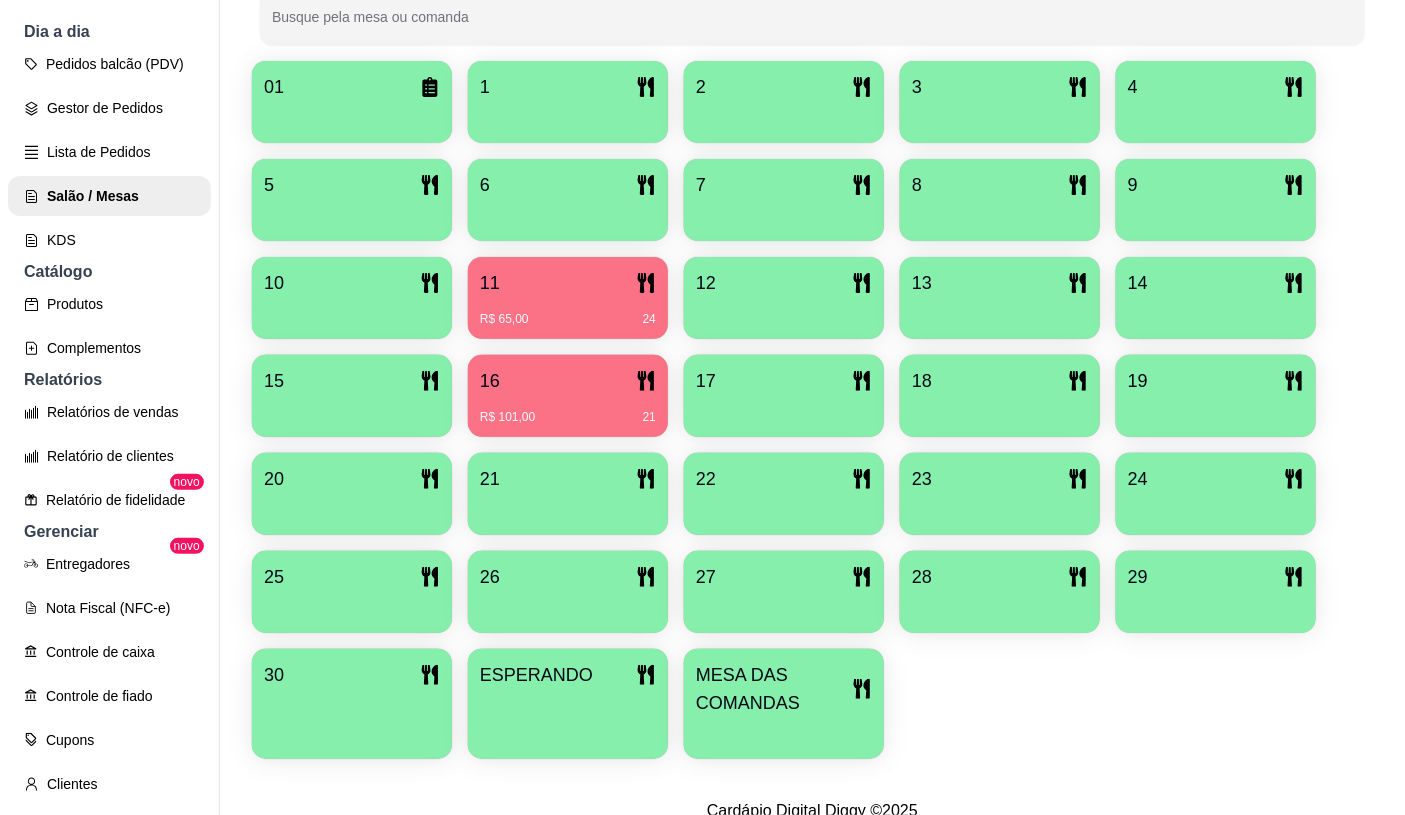 click on "MESA DAS COMANDAS" at bounding box center [774, 689] 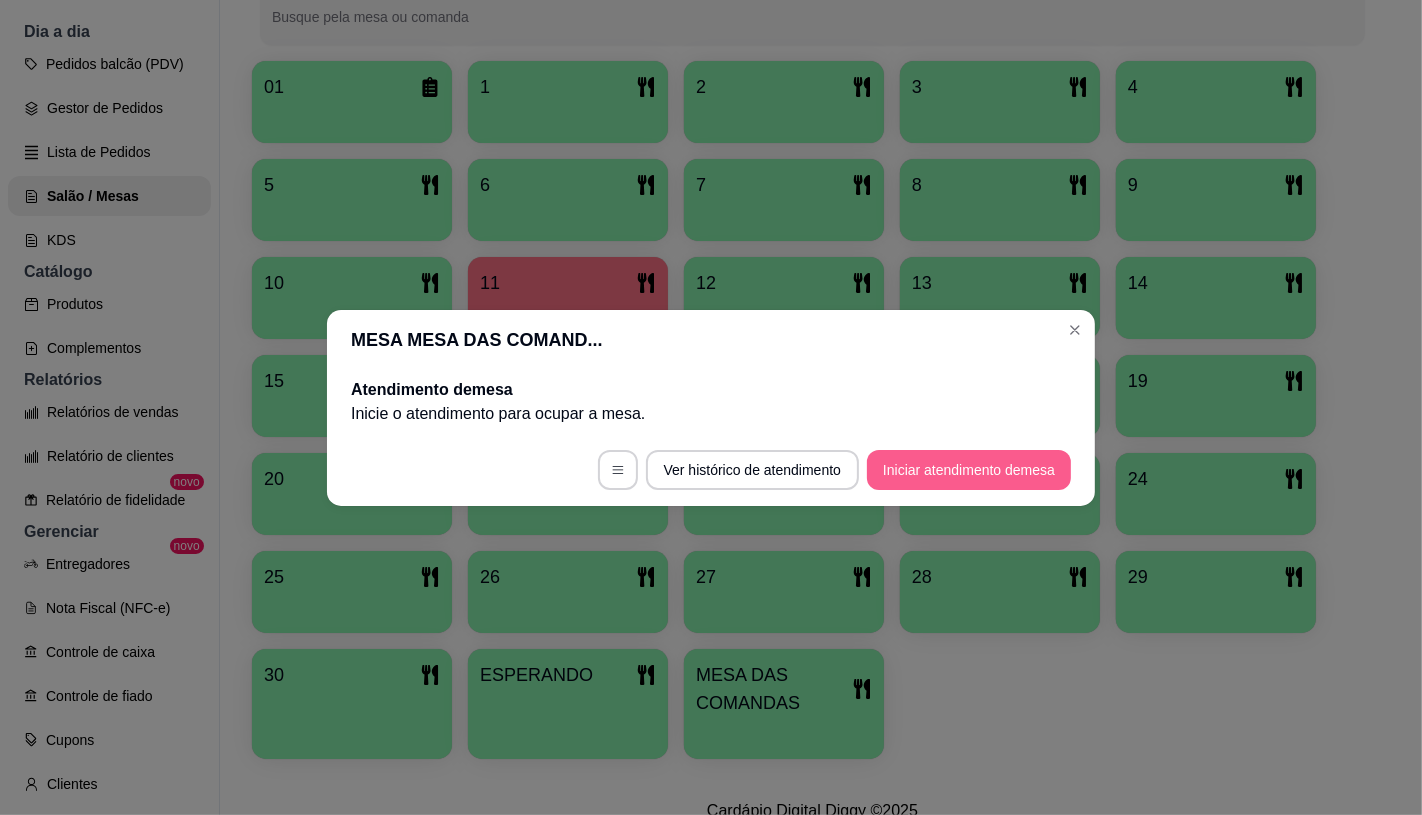 click on "Iniciar atendimento de  mesa" at bounding box center [969, 470] 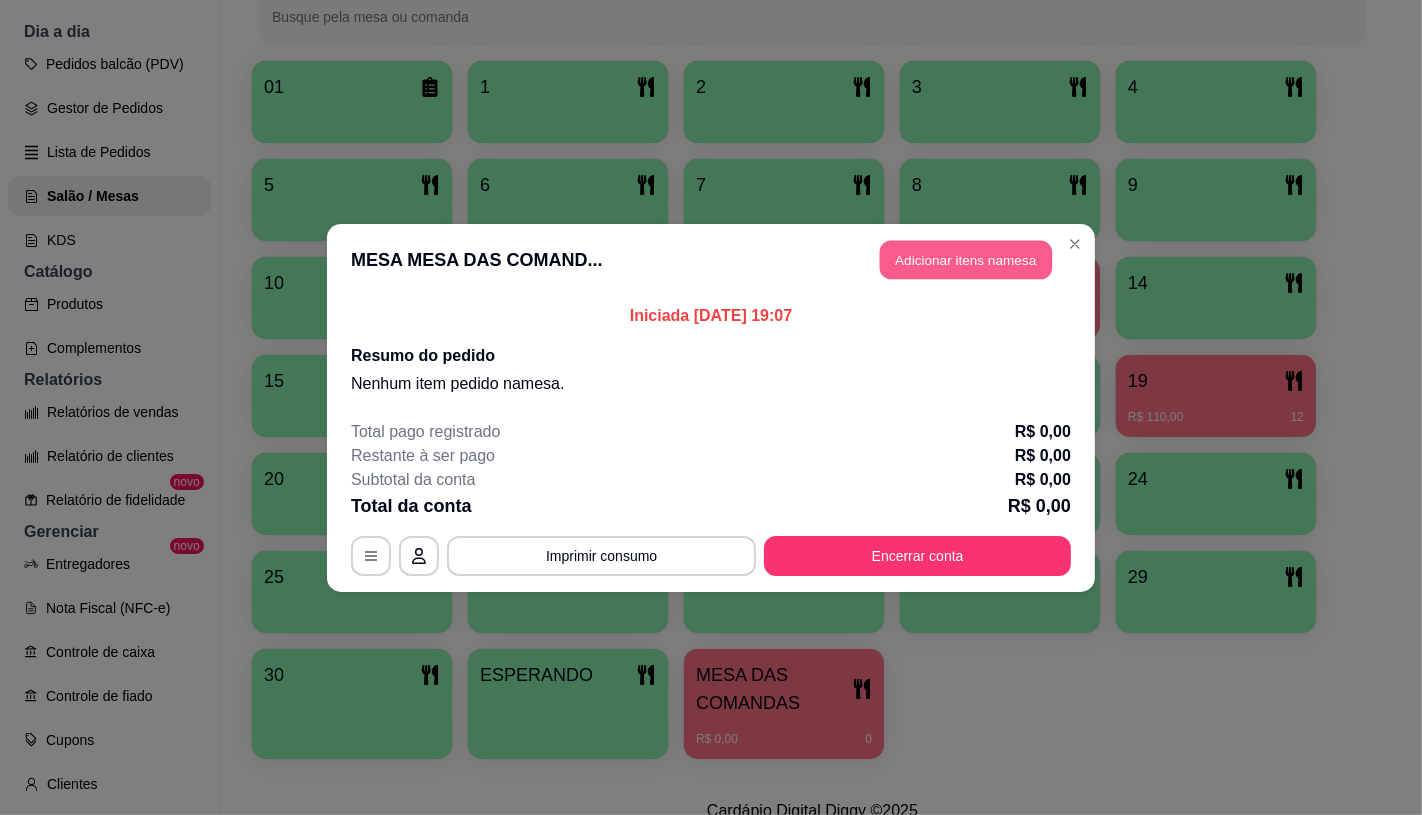 click on "Adicionar itens na  mesa" at bounding box center [966, 259] 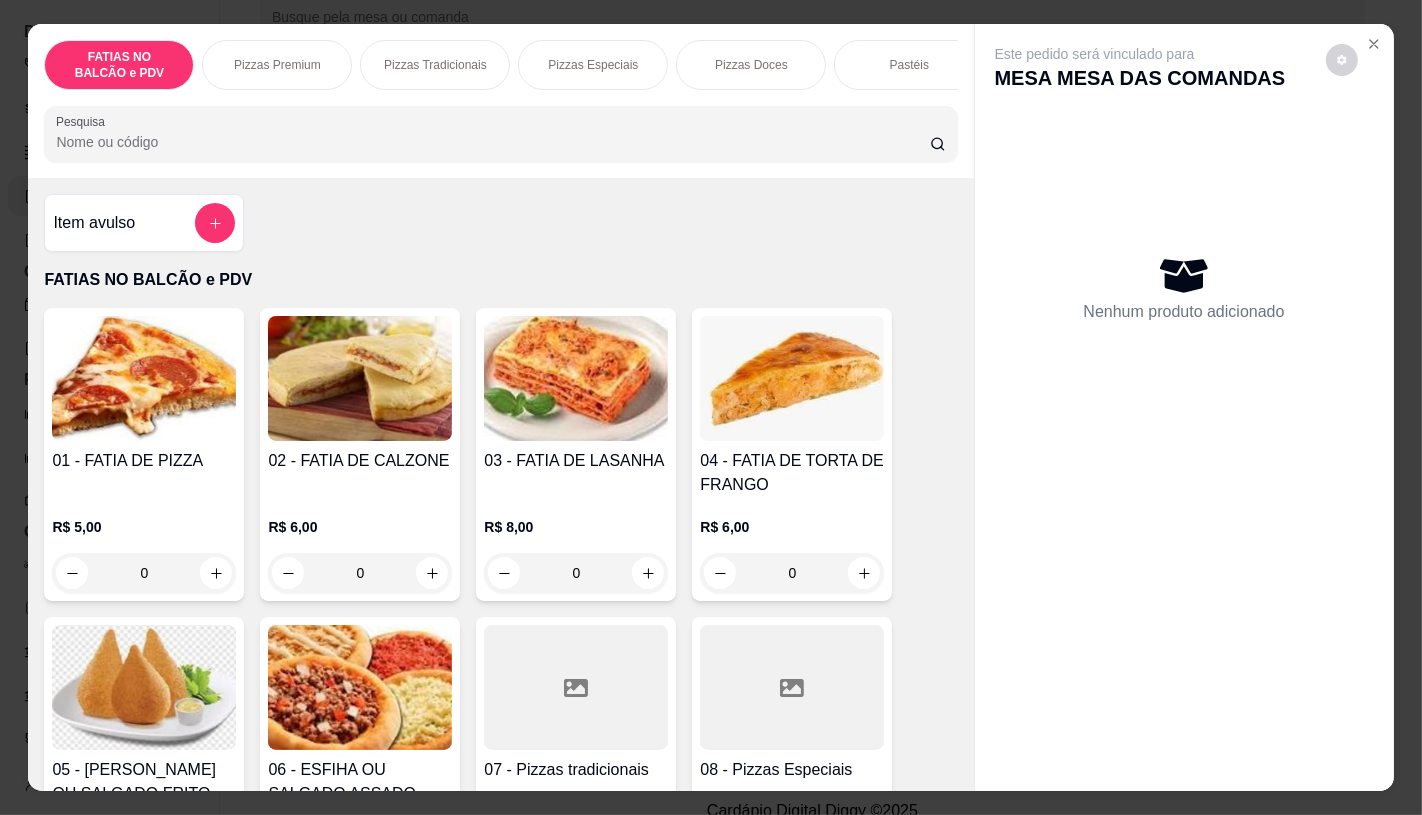 scroll, scrollTop: 222, scrollLeft: 0, axis: vertical 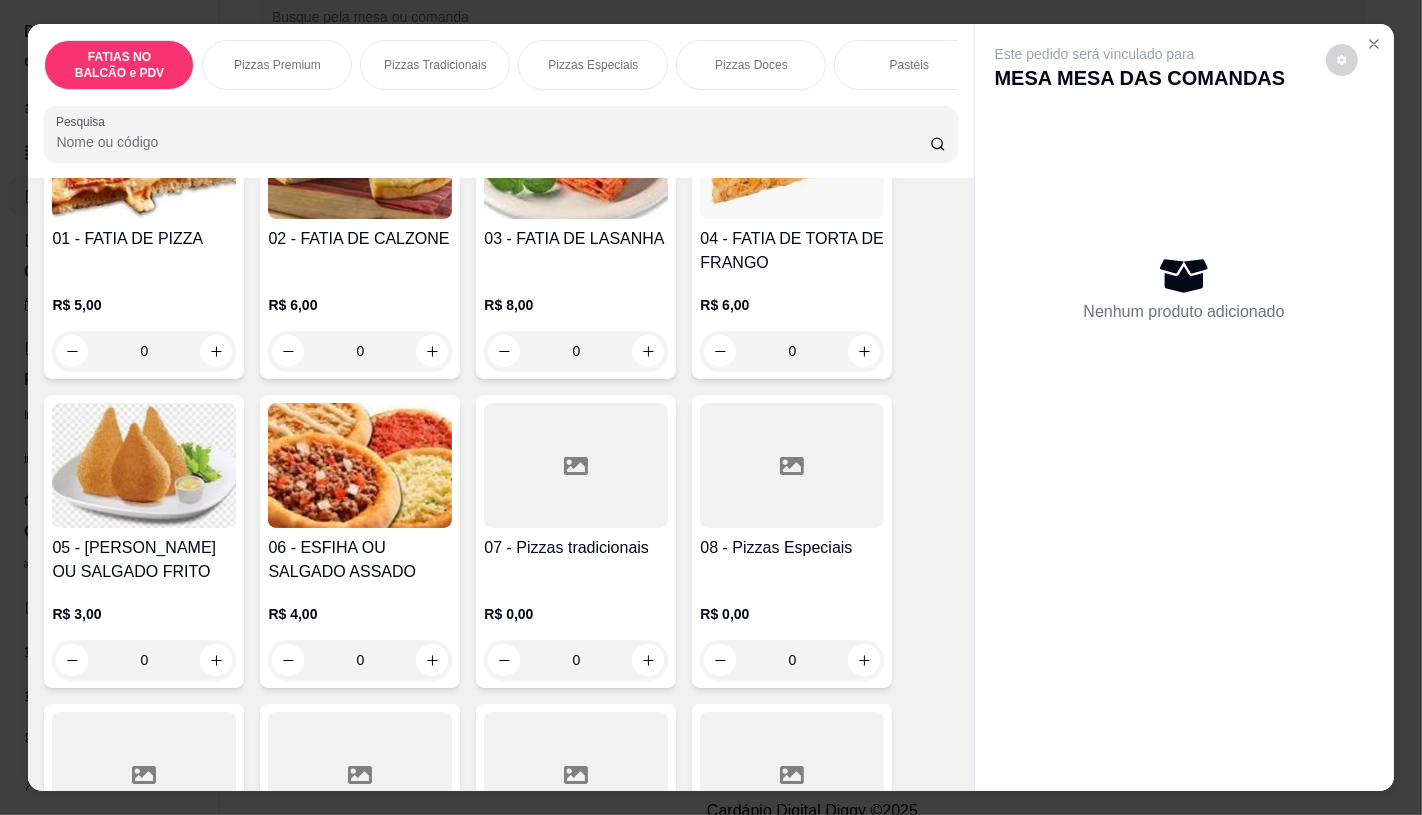 click at bounding box center (576, 465) 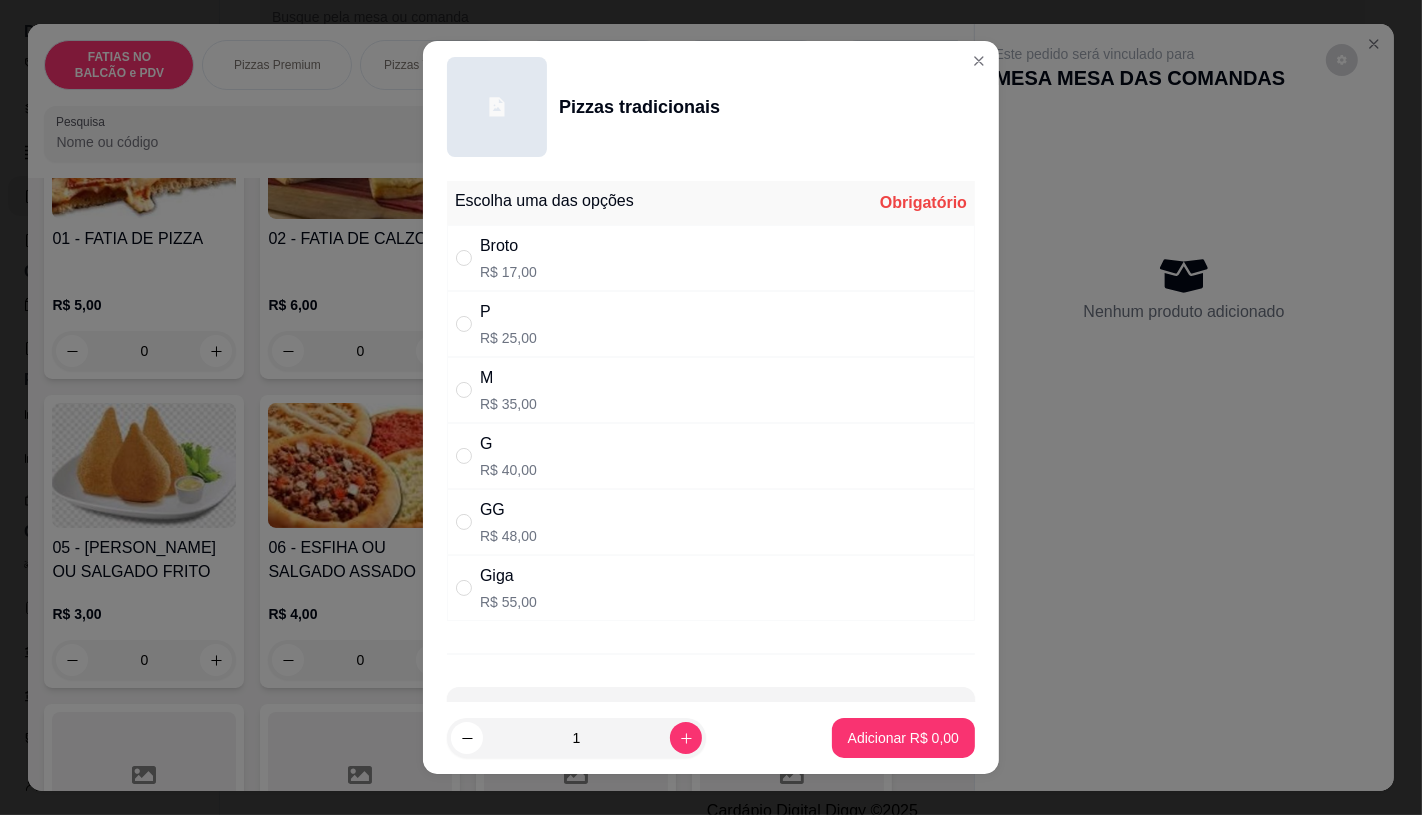 click on "Giga  R$ 55,00" at bounding box center (711, 588) 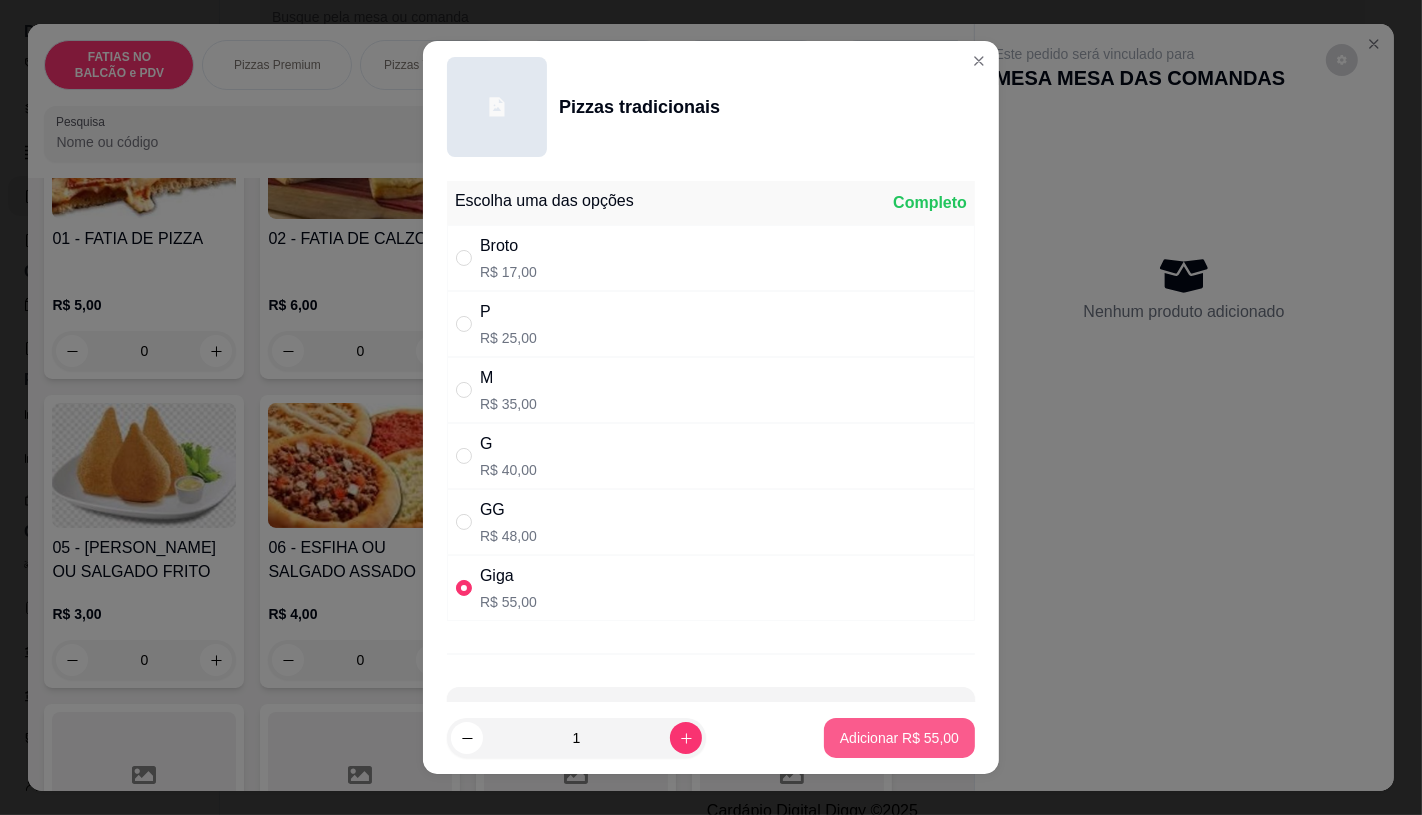 click on "Adicionar   R$ 55,00" at bounding box center (899, 738) 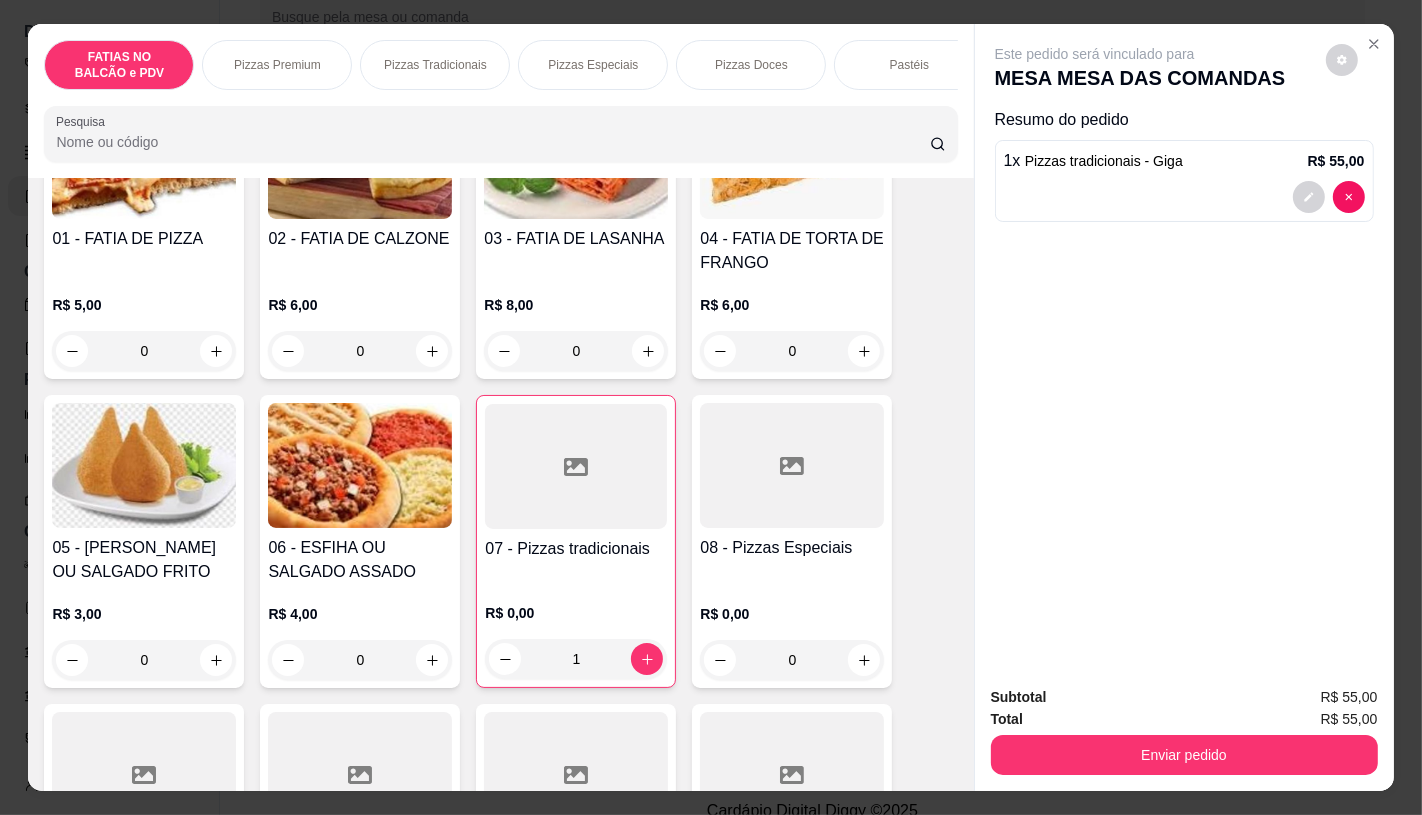 click on "08 - Pizzas Especiais" at bounding box center [792, 560] 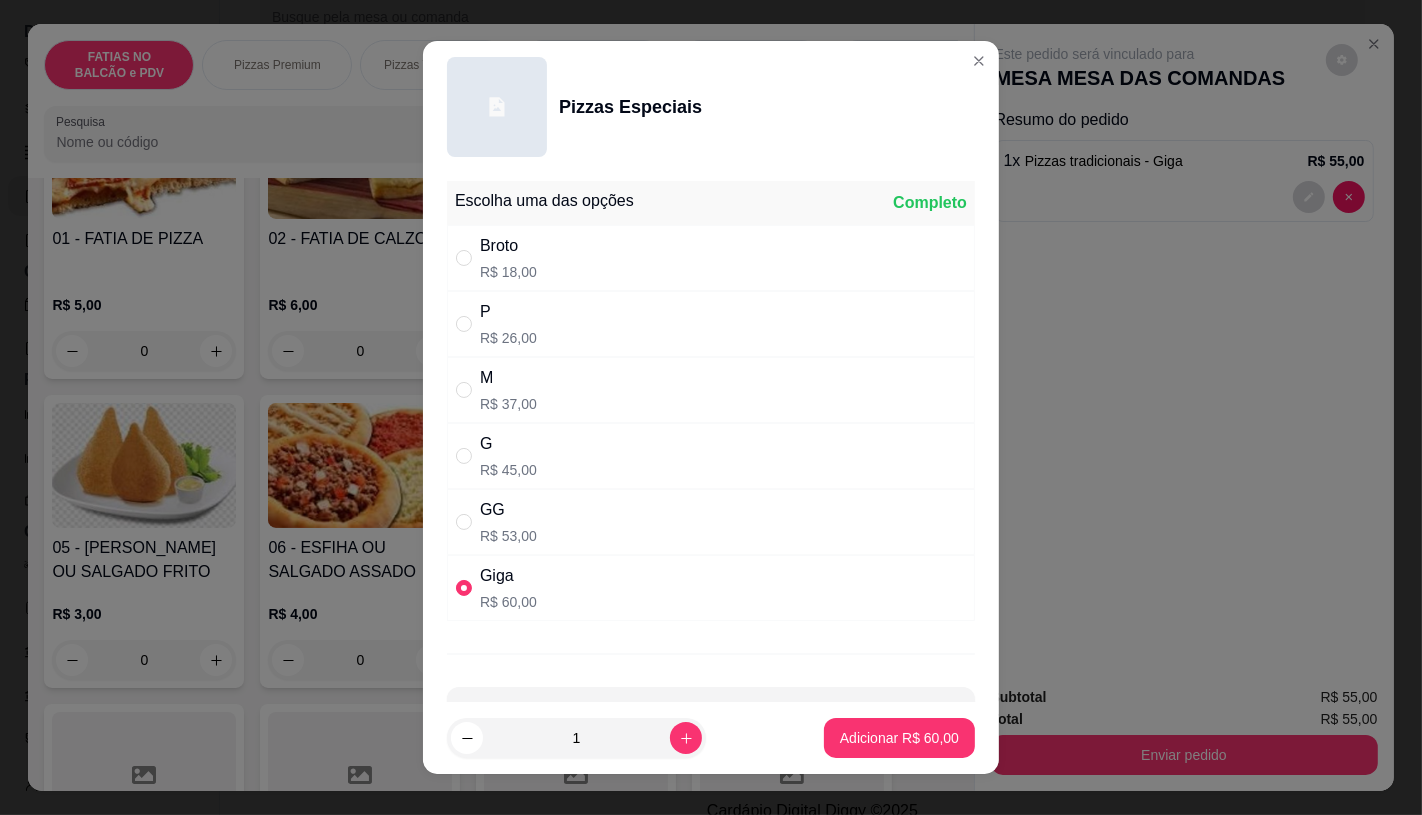scroll, scrollTop: 68, scrollLeft: 0, axis: vertical 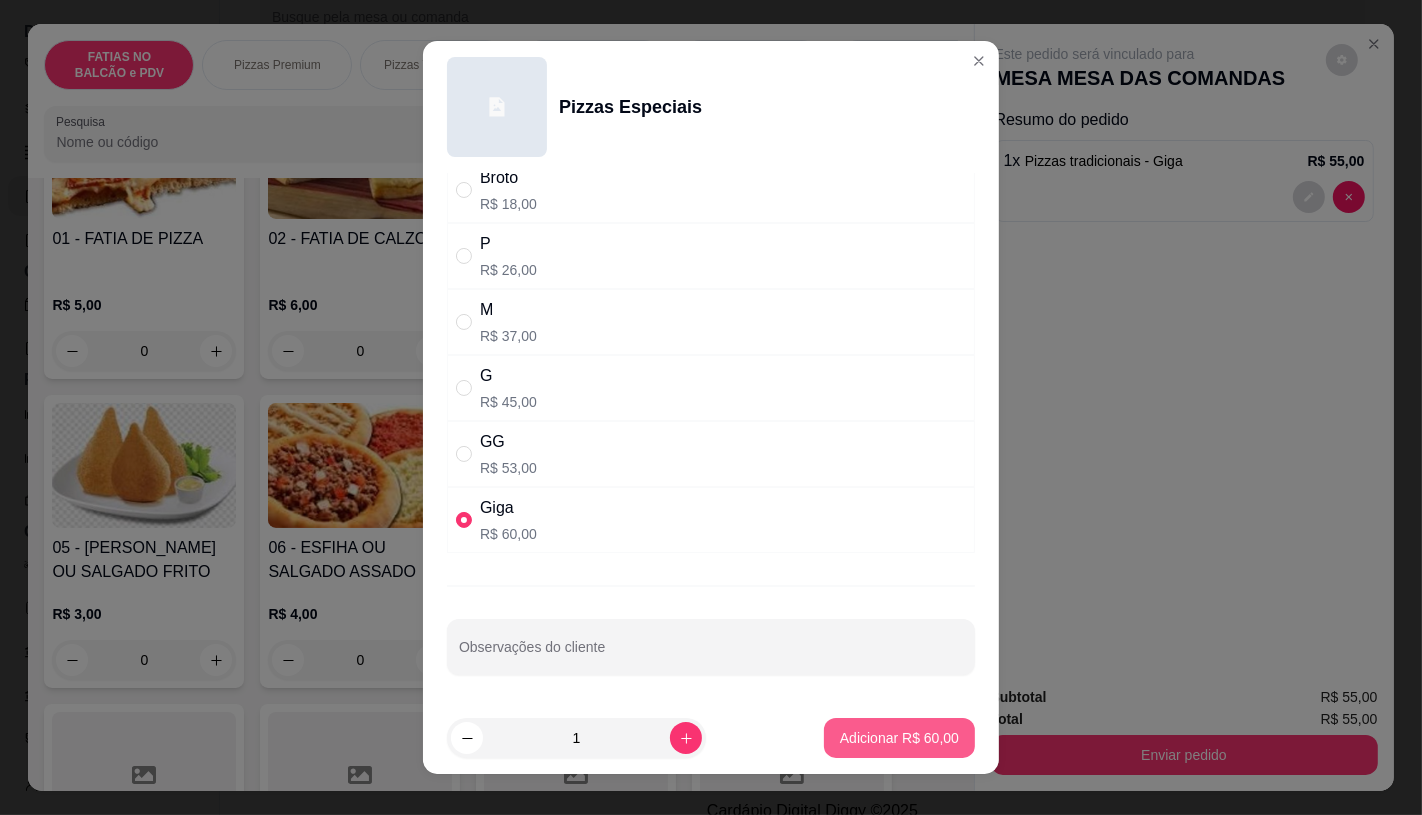 click on "Adicionar   R$ 60,00" at bounding box center [899, 738] 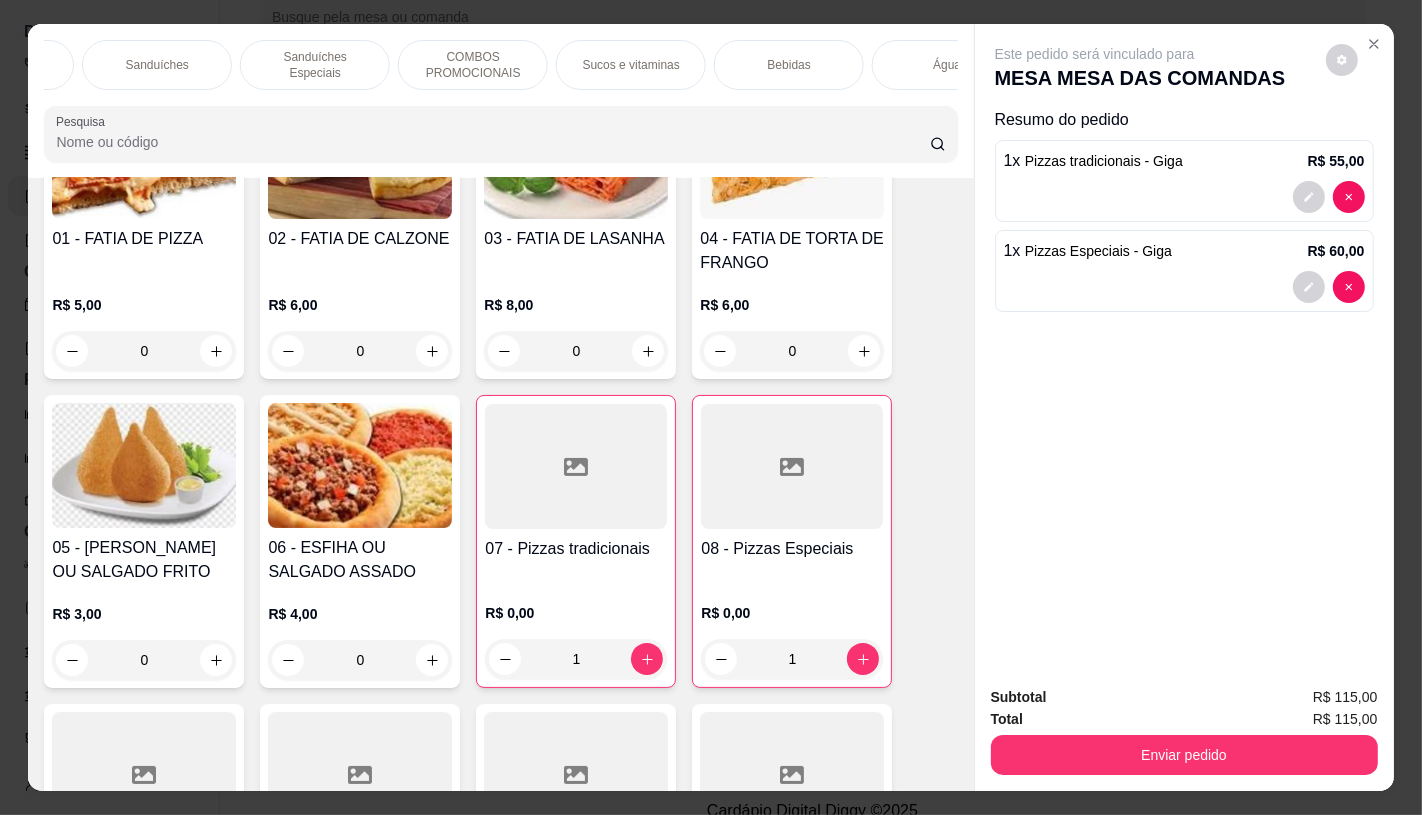 scroll, scrollTop: 0, scrollLeft: 1650, axis: horizontal 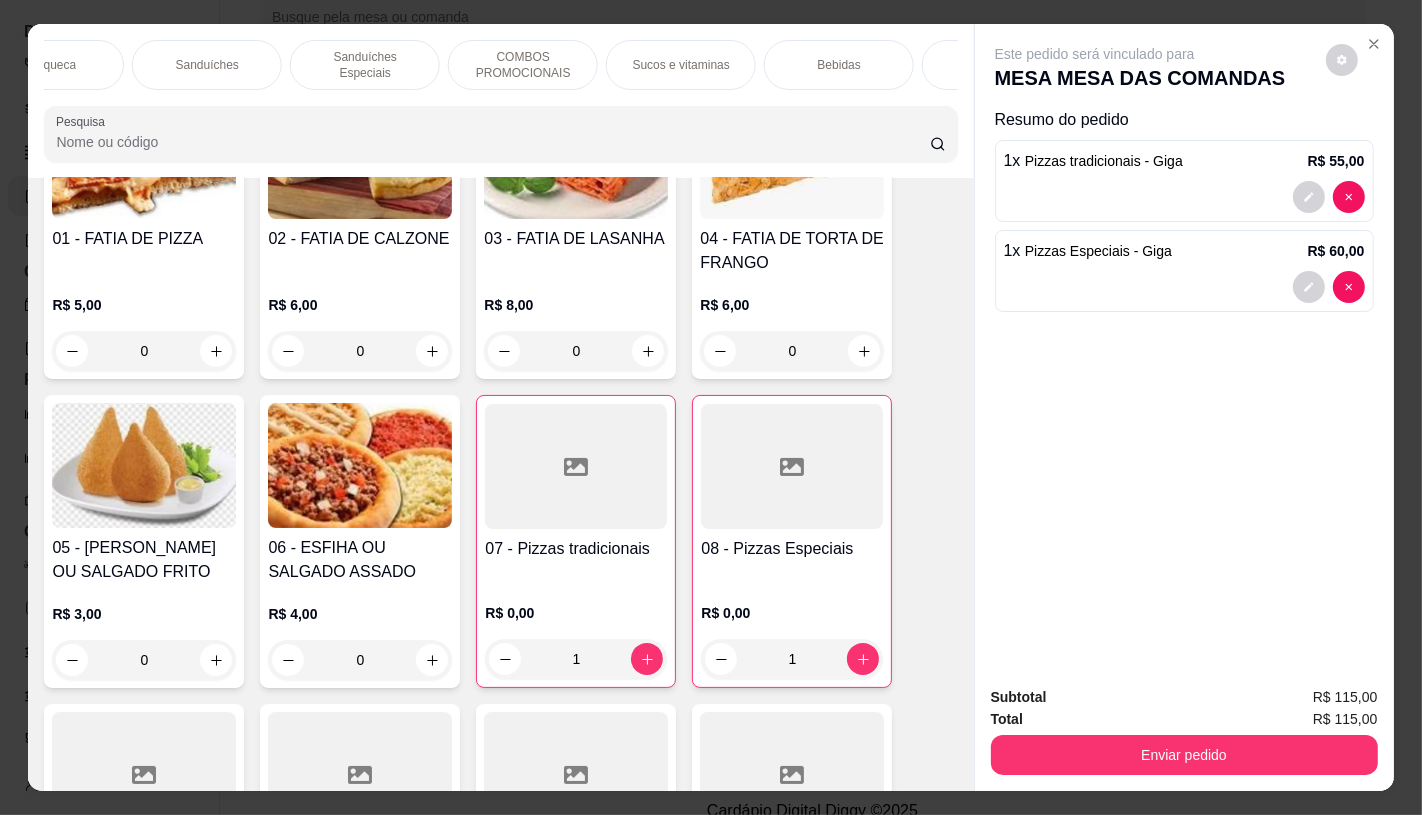 click on "Sanduíches" at bounding box center [207, 65] 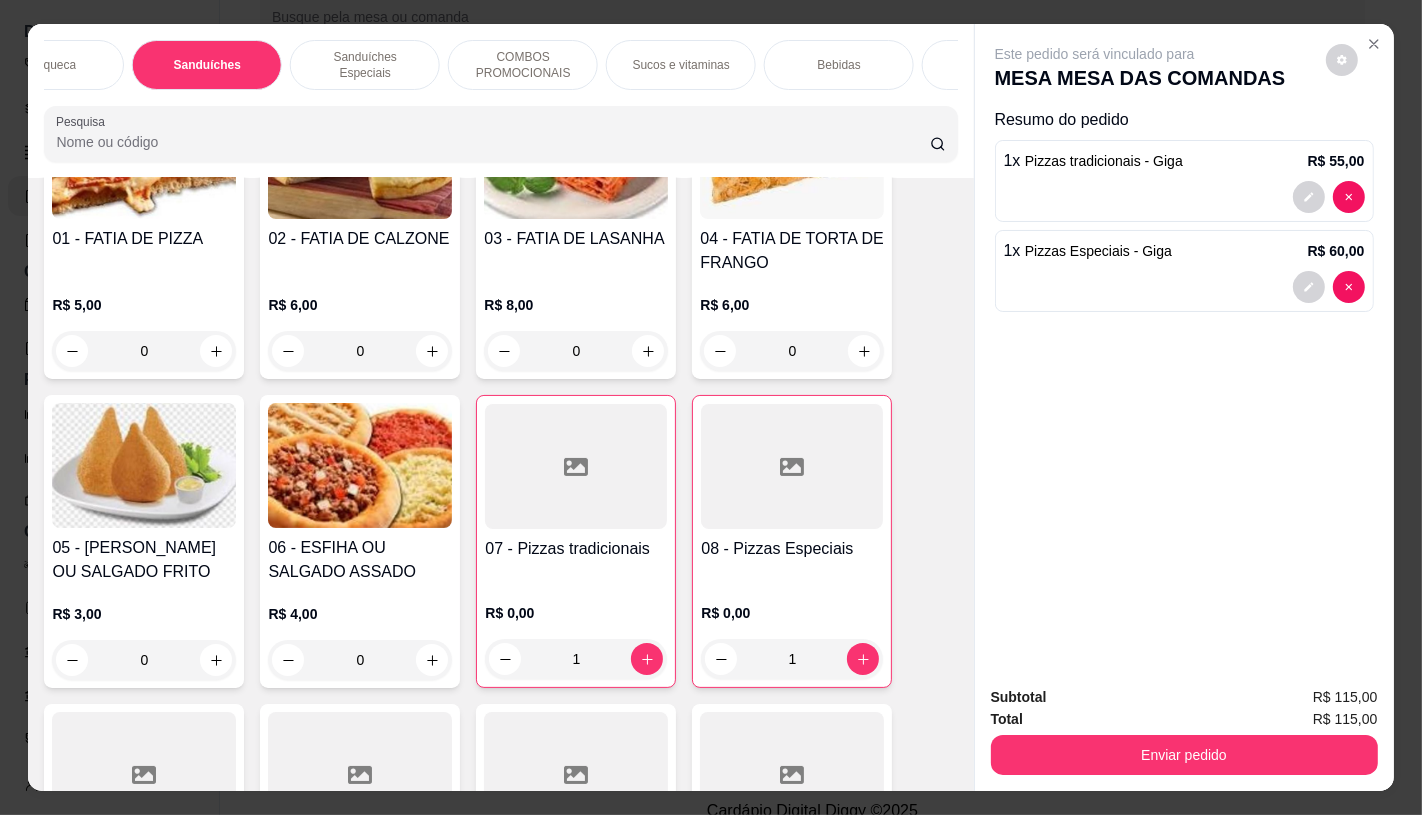 scroll, scrollTop: 8083, scrollLeft: 0, axis: vertical 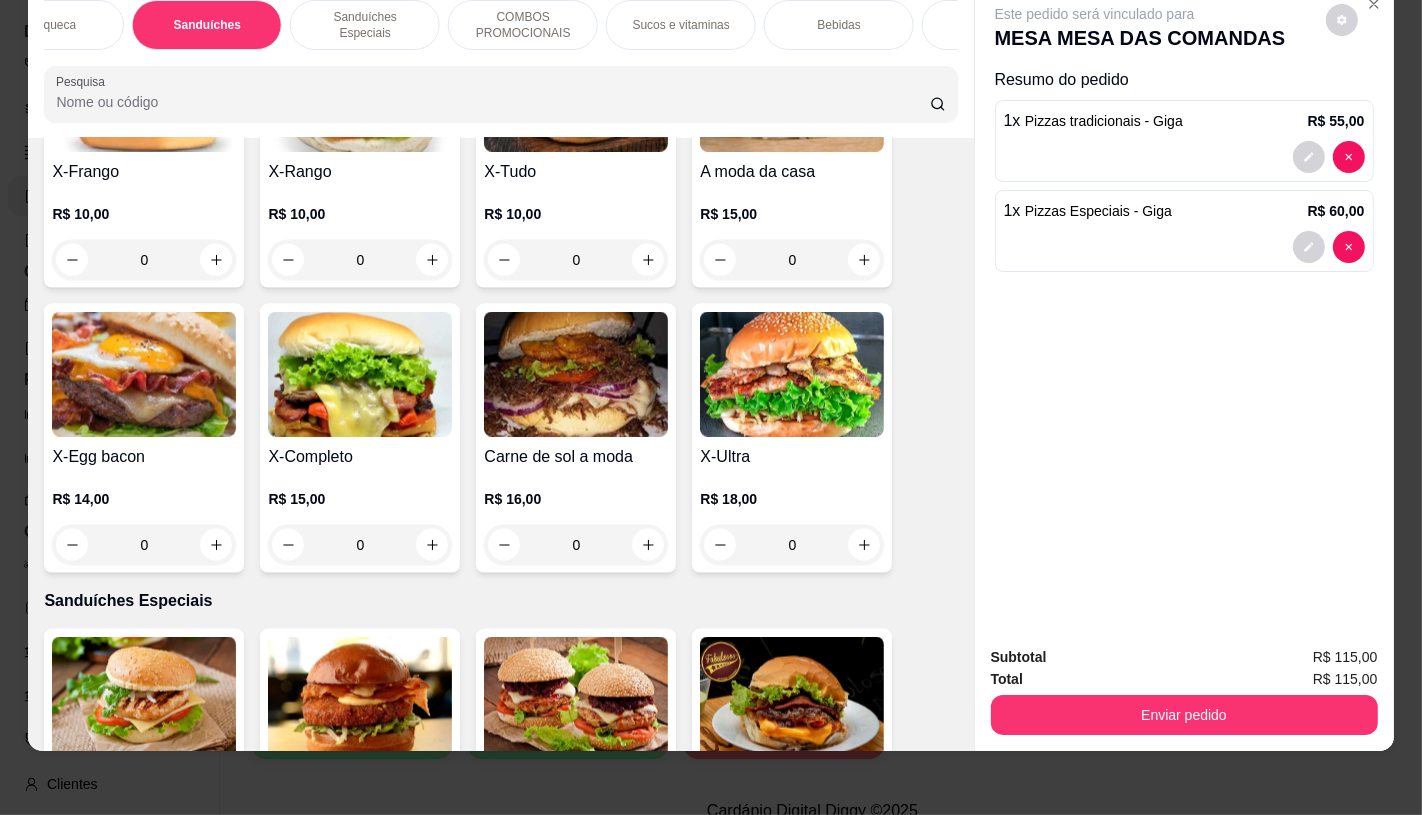 click at bounding box center (792, 374) 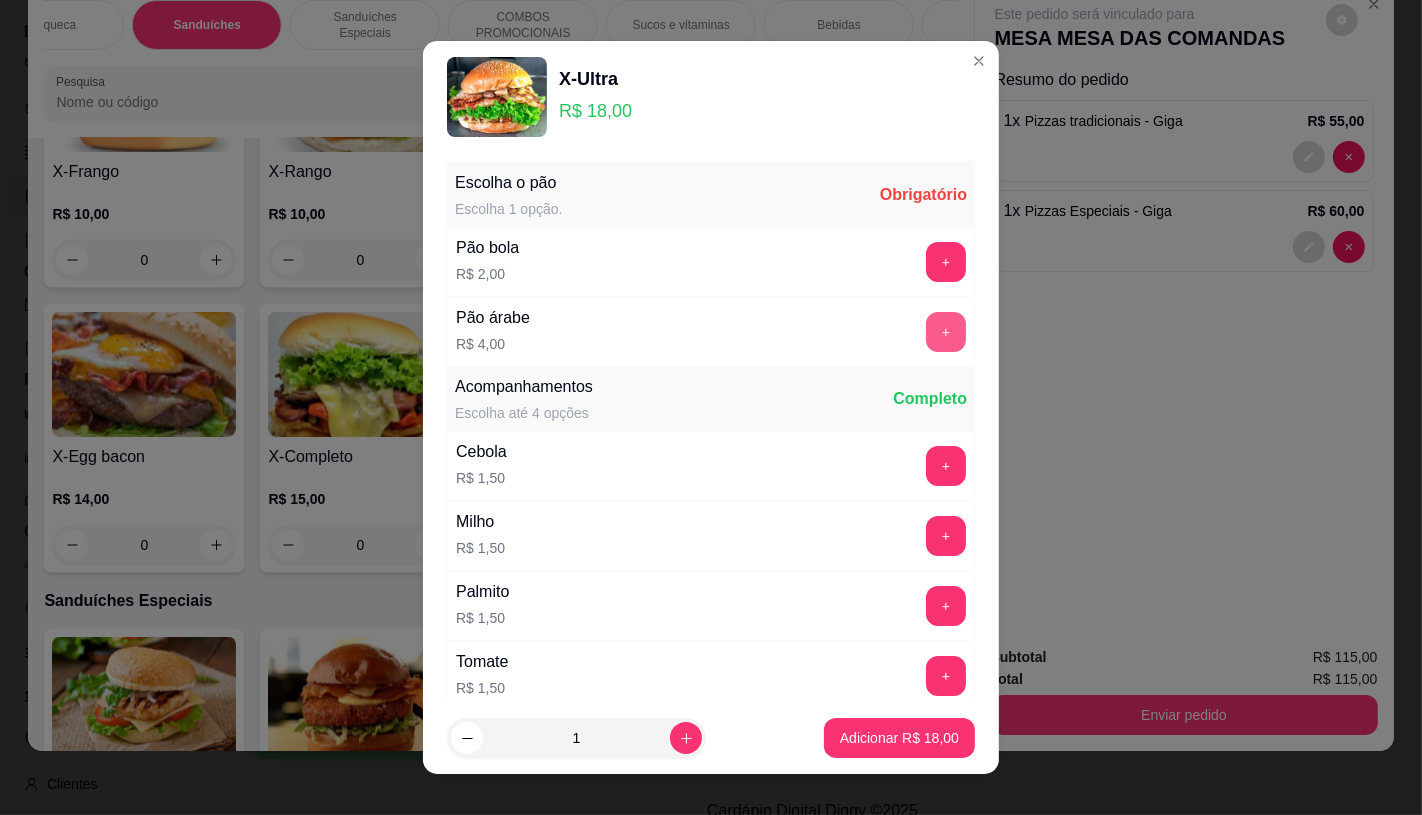 click on "+" at bounding box center [946, 332] 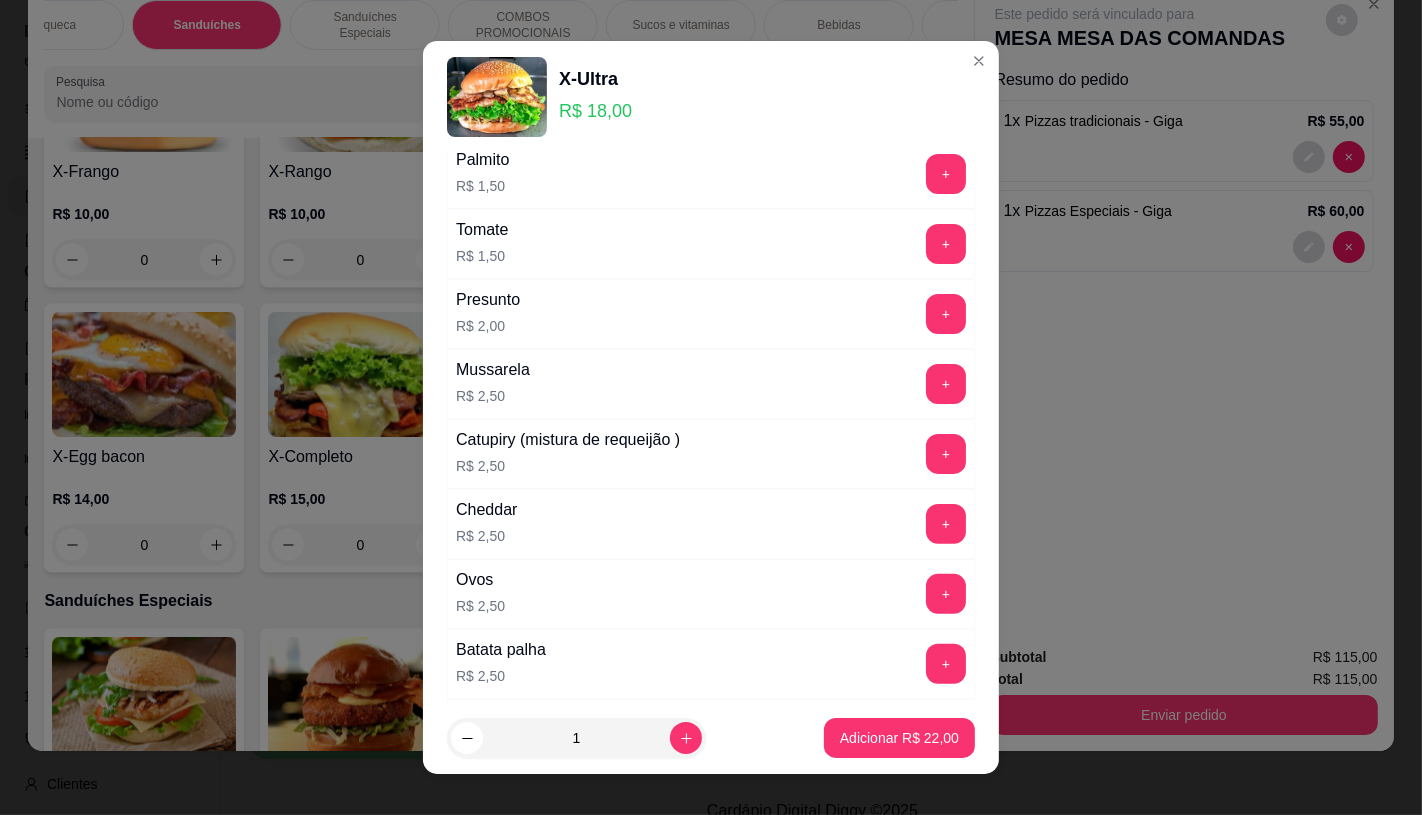 scroll, scrollTop: 444, scrollLeft: 0, axis: vertical 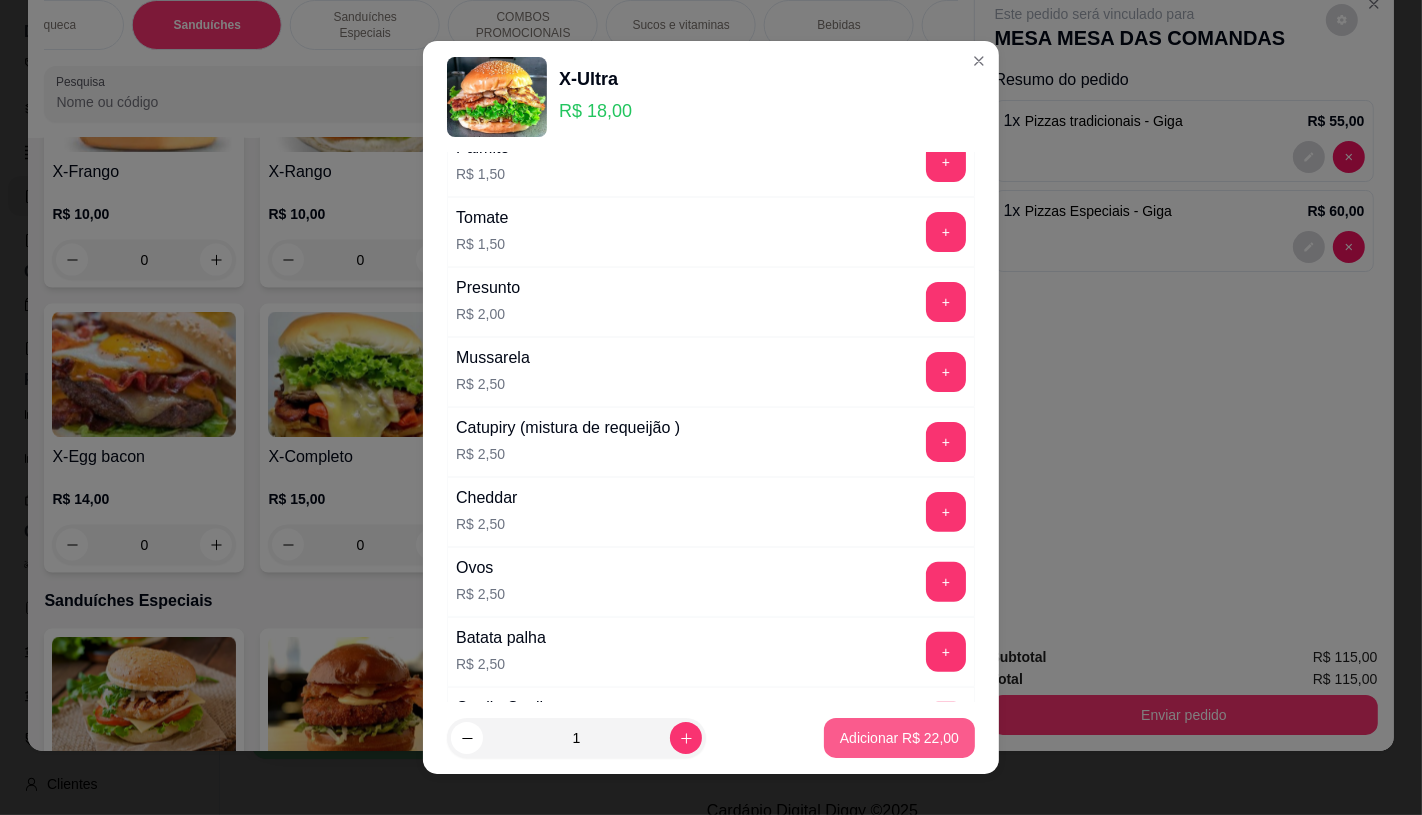 click on "Adicionar   R$ 22,00" at bounding box center (899, 738) 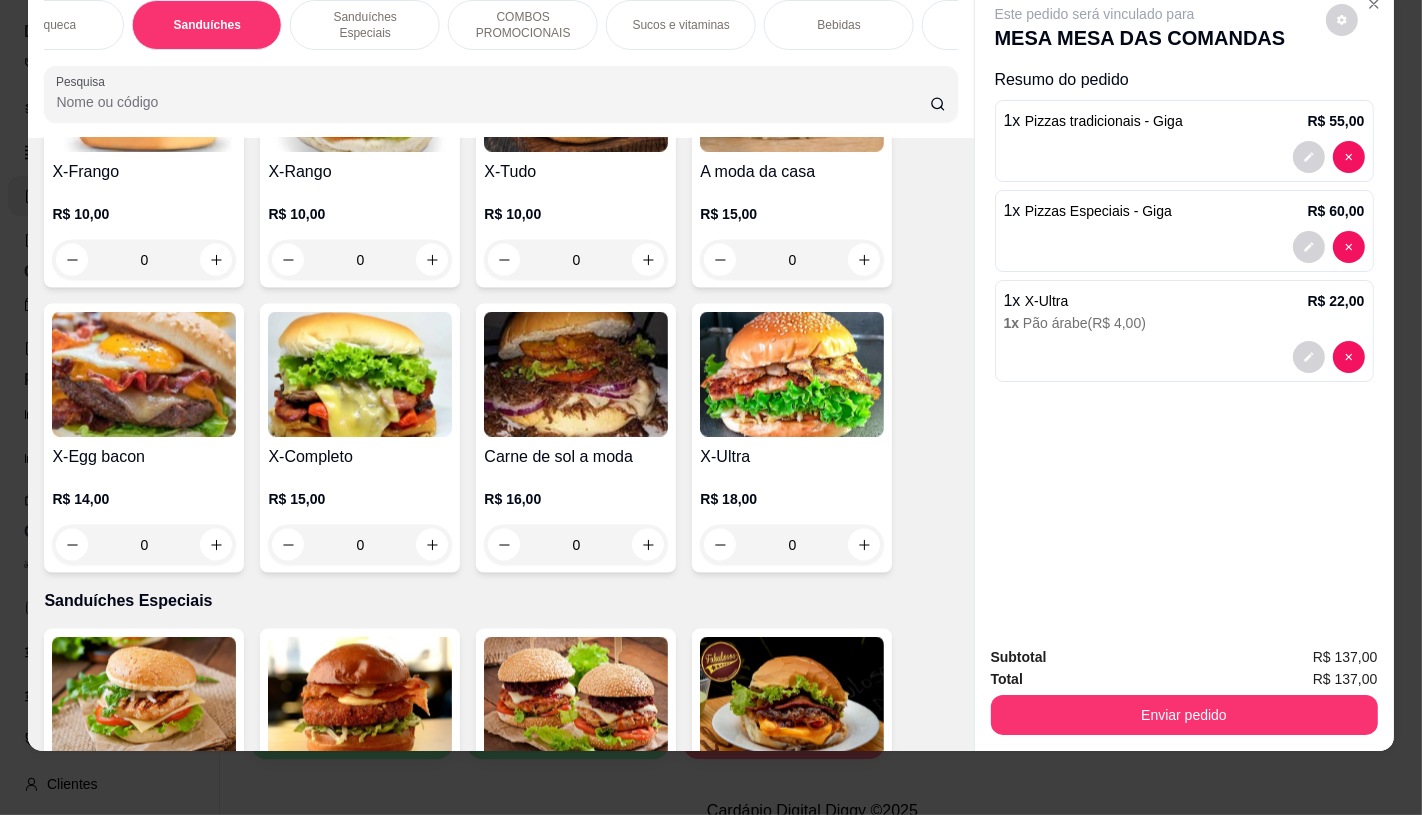 scroll, scrollTop: 0, scrollLeft: 2080, axis: horizontal 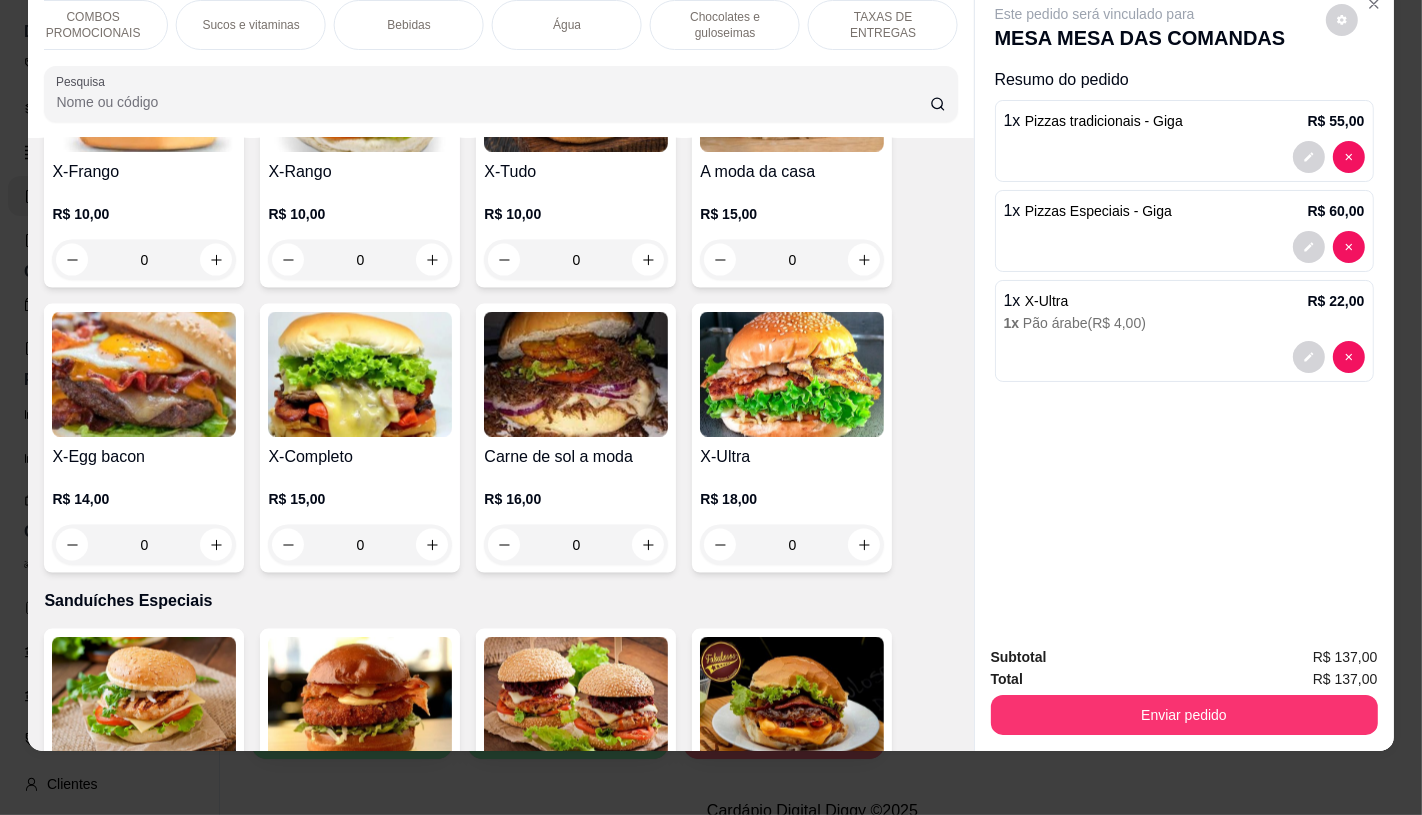 click on "TAXAS DE ENTREGAS" at bounding box center [883, 25] 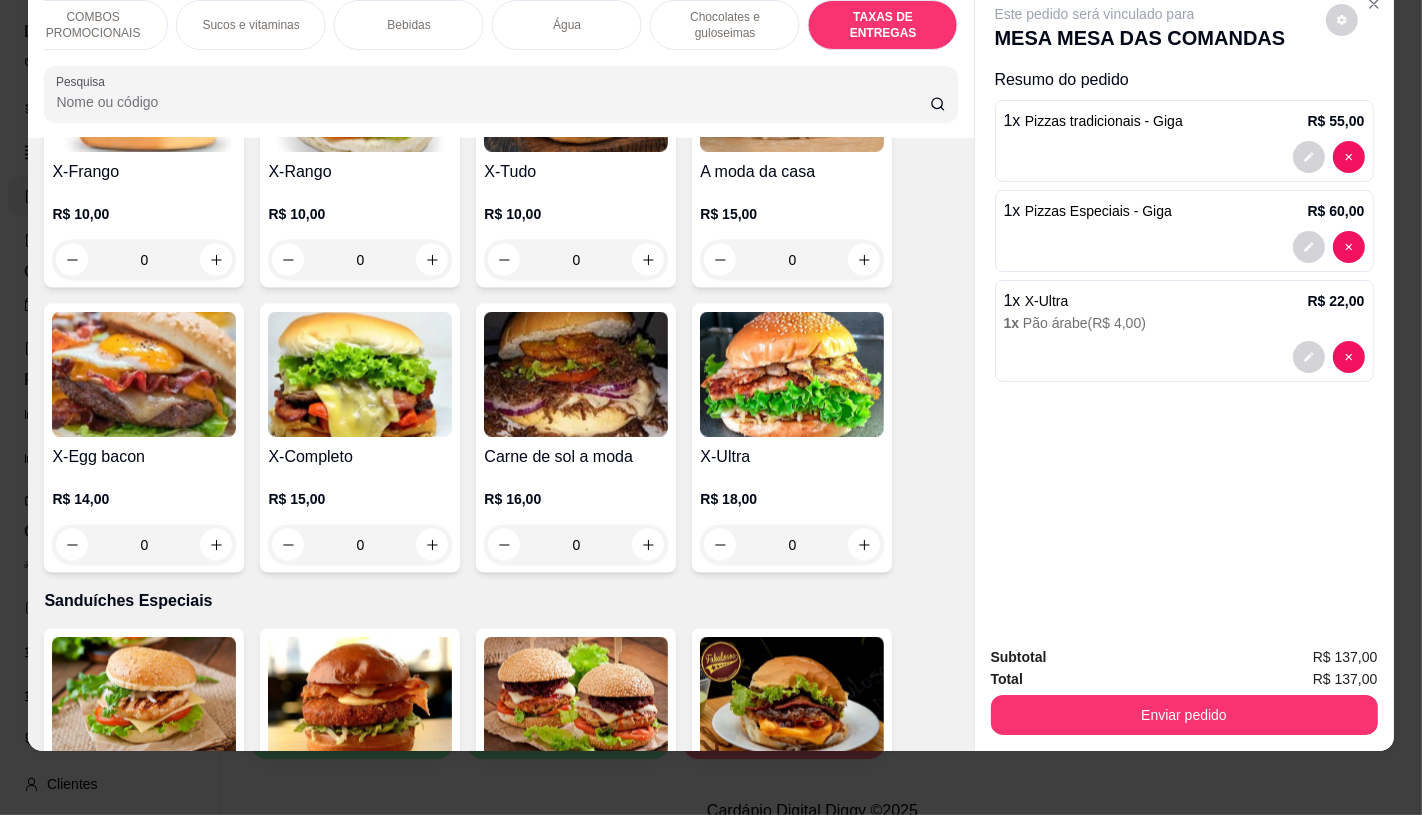 scroll, scrollTop: 13373, scrollLeft: 0, axis: vertical 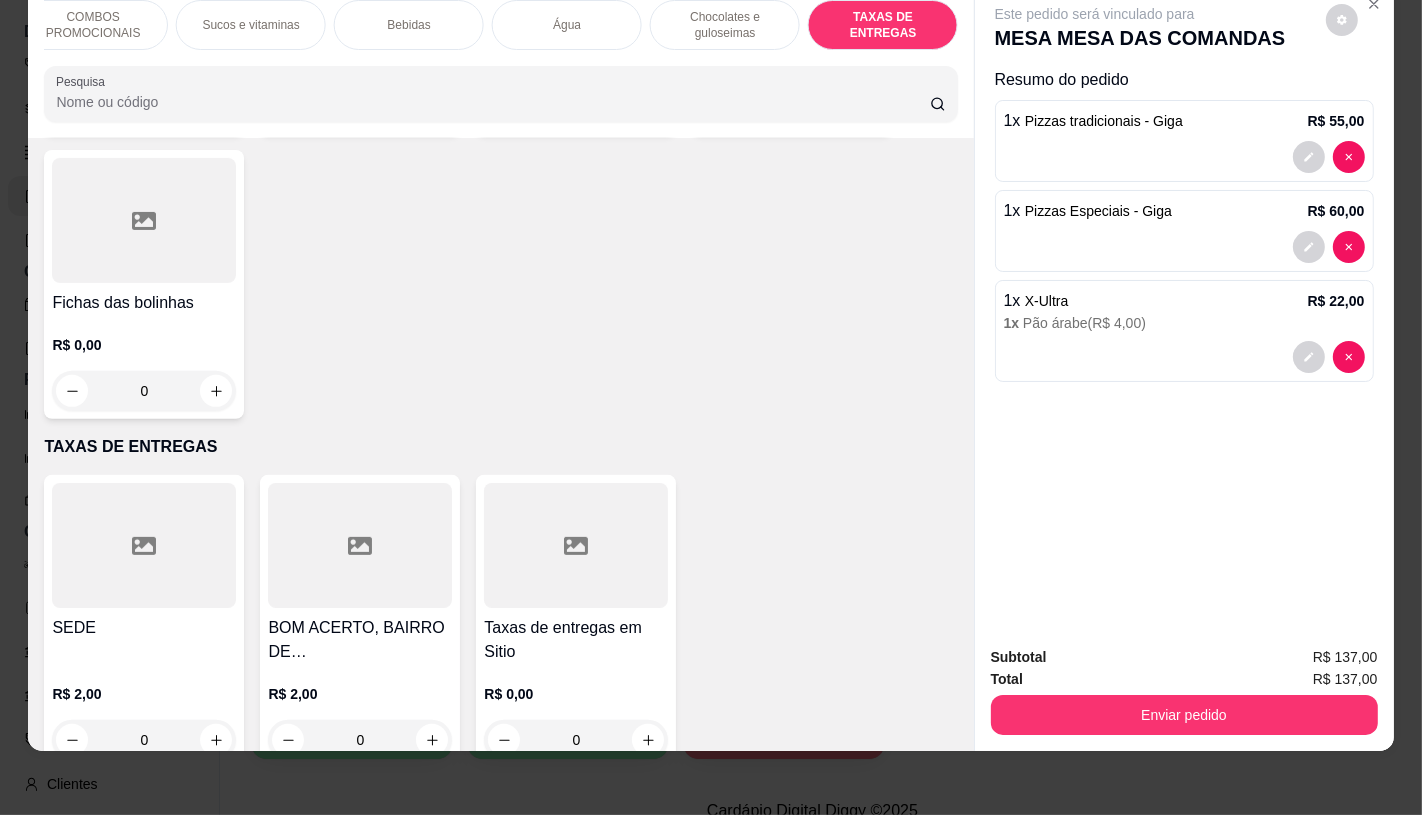 click on "Taxas de entregas em Sitio" at bounding box center (576, 640) 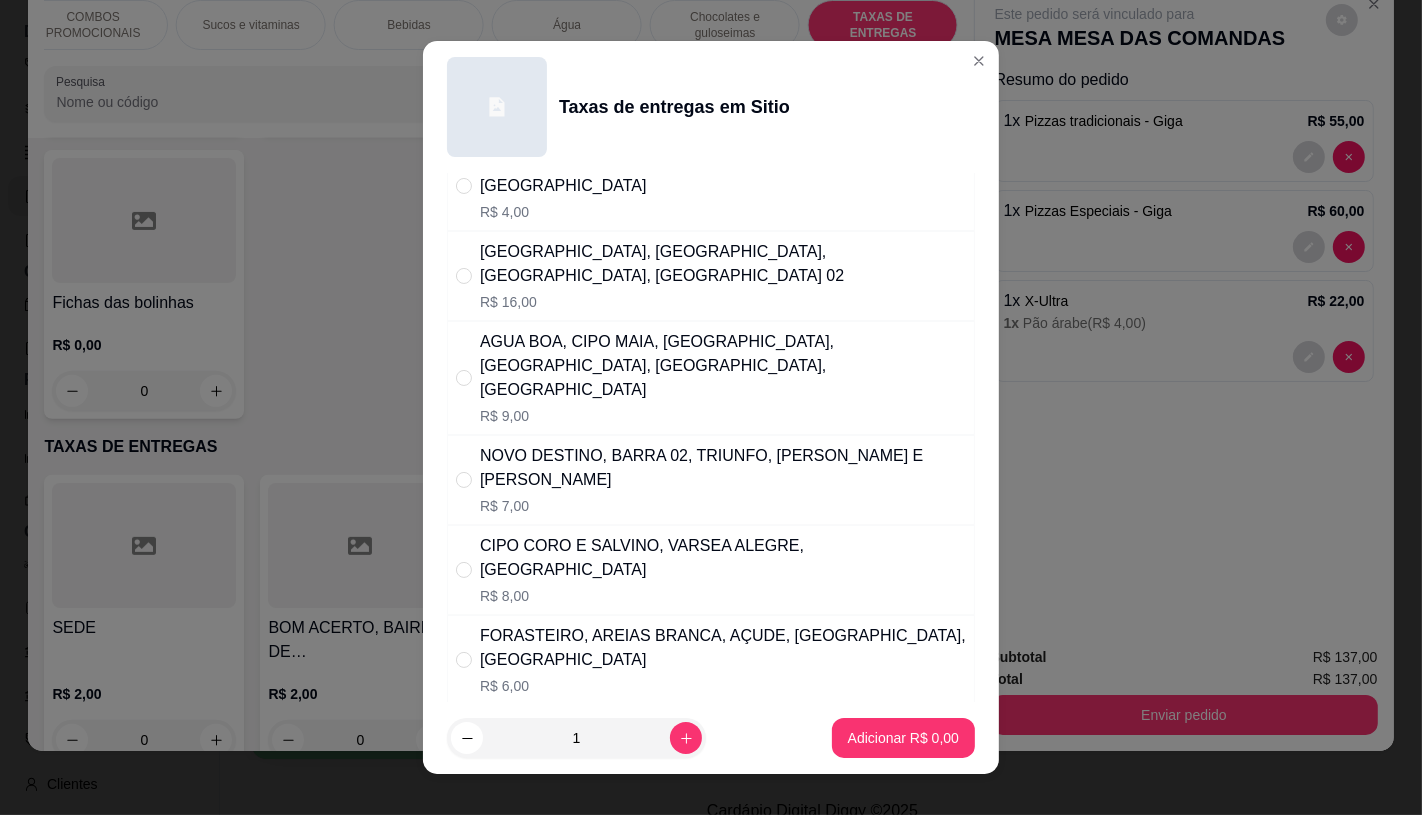 scroll, scrollTop: 333, scrollLeft: 0, axis: vertical 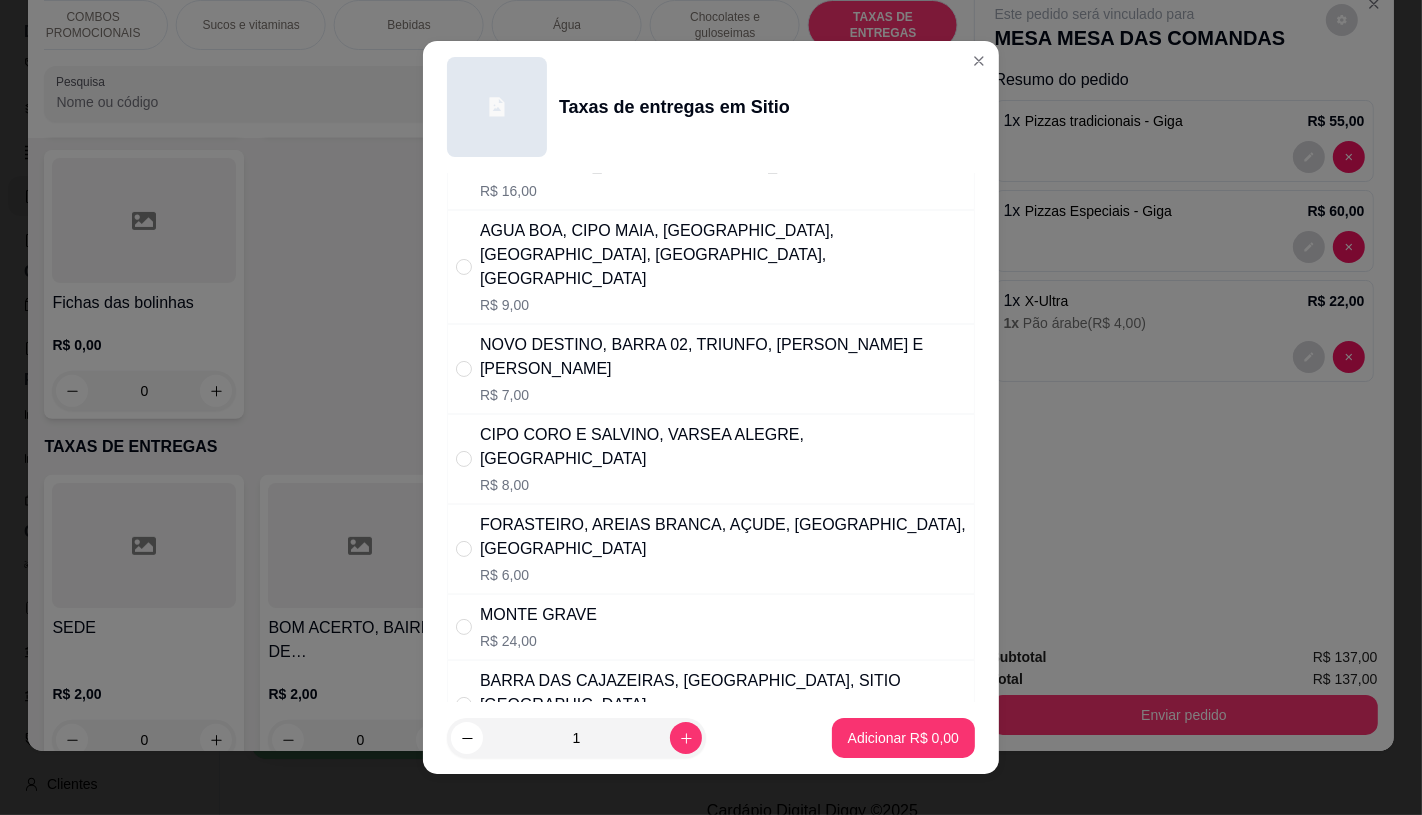 click on "BARRA DAS CAJAZEIRAS, [GEOGRAPHIC_DATA], SITIO [GEOGRAPHIC_DATA]" at bounding box center [723, 693] 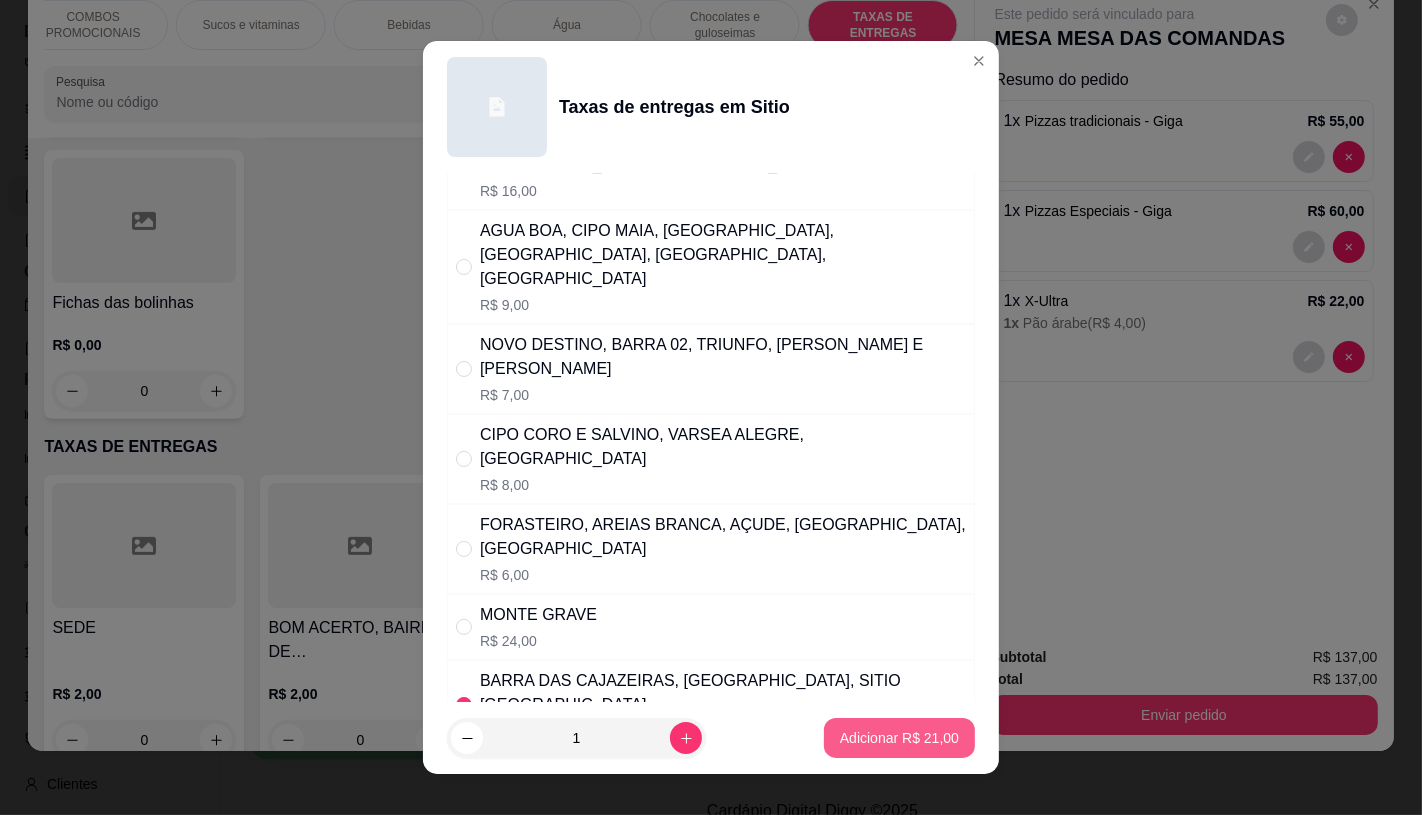 click on "Adicionar   R$ 21,00" at bounding box center [899, 738] 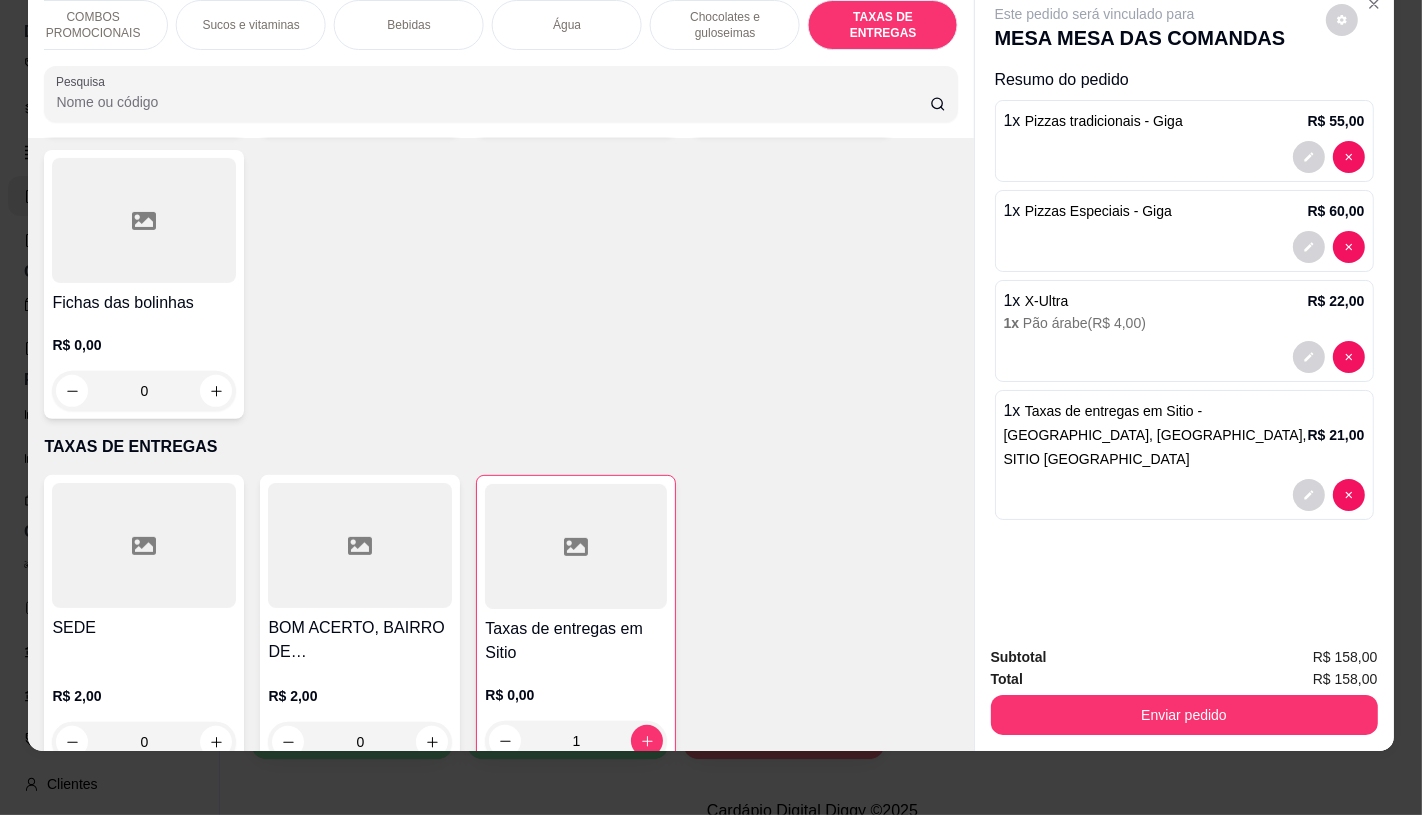scroll, scrollTop: 0, scrollLeft: 0, axis: both 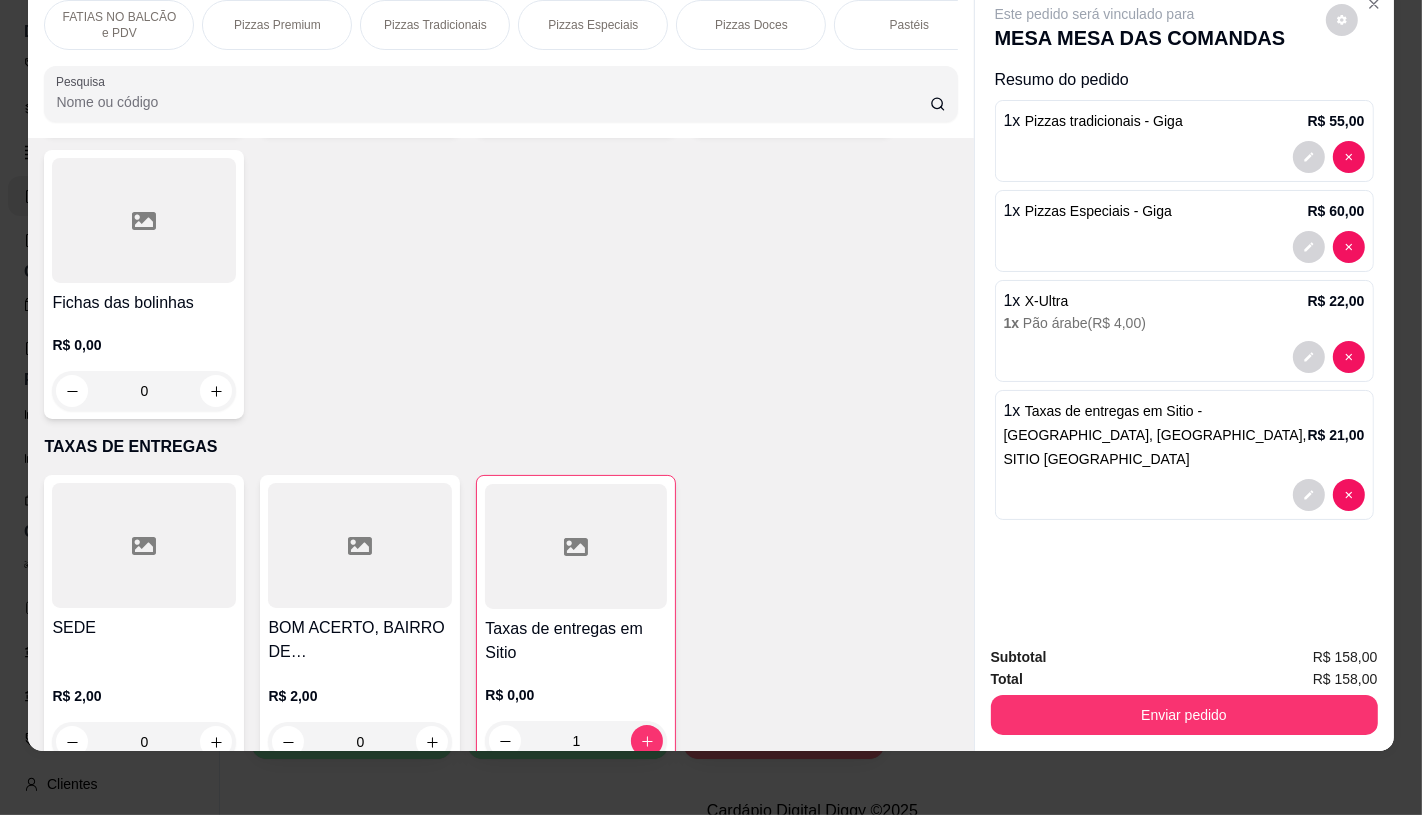 click on "FATIAS NO BALCÃO e PDV" at bounding box center [119, 25] 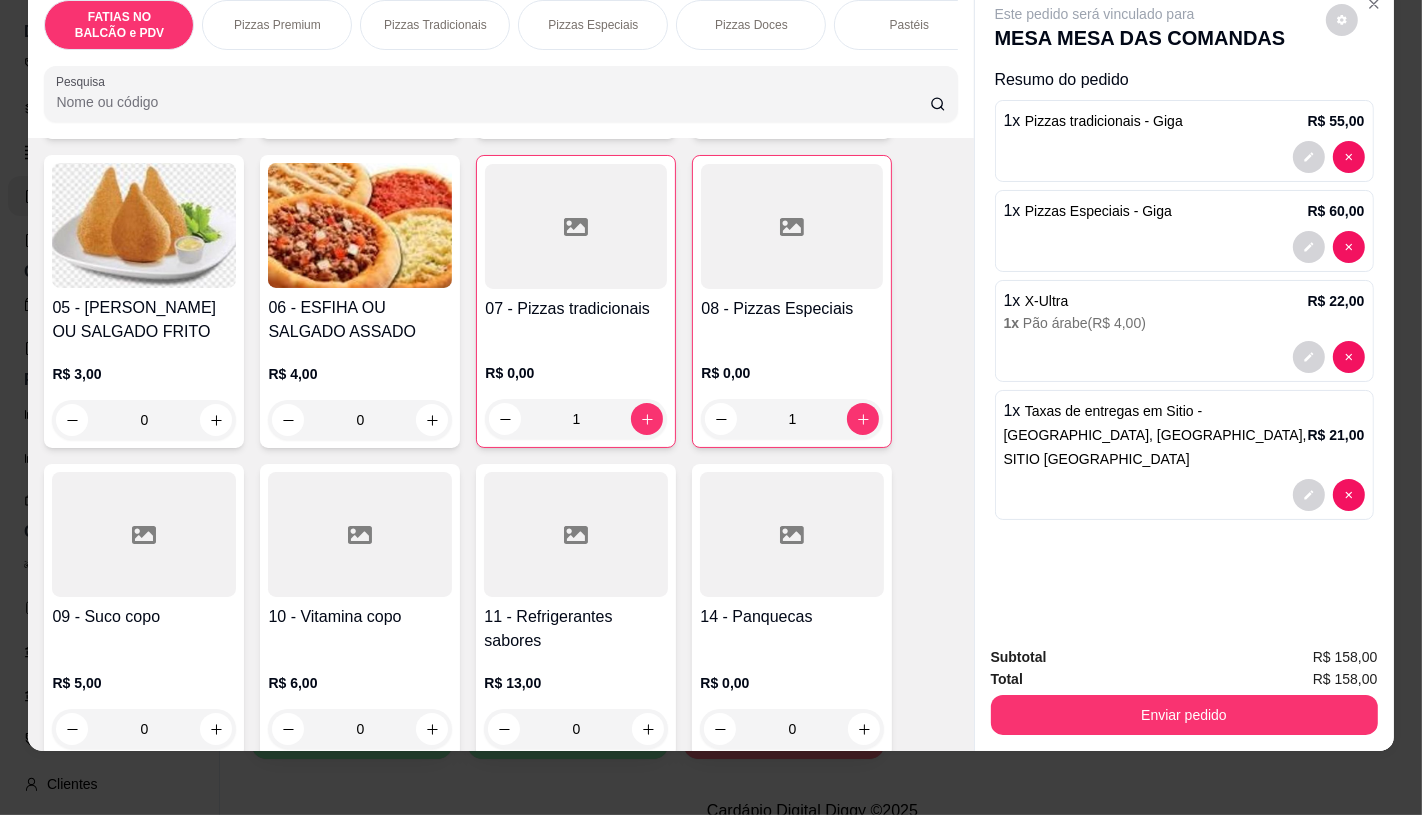 scroll, scrollTop: 423, scrollLeft: 0, axis: vertical 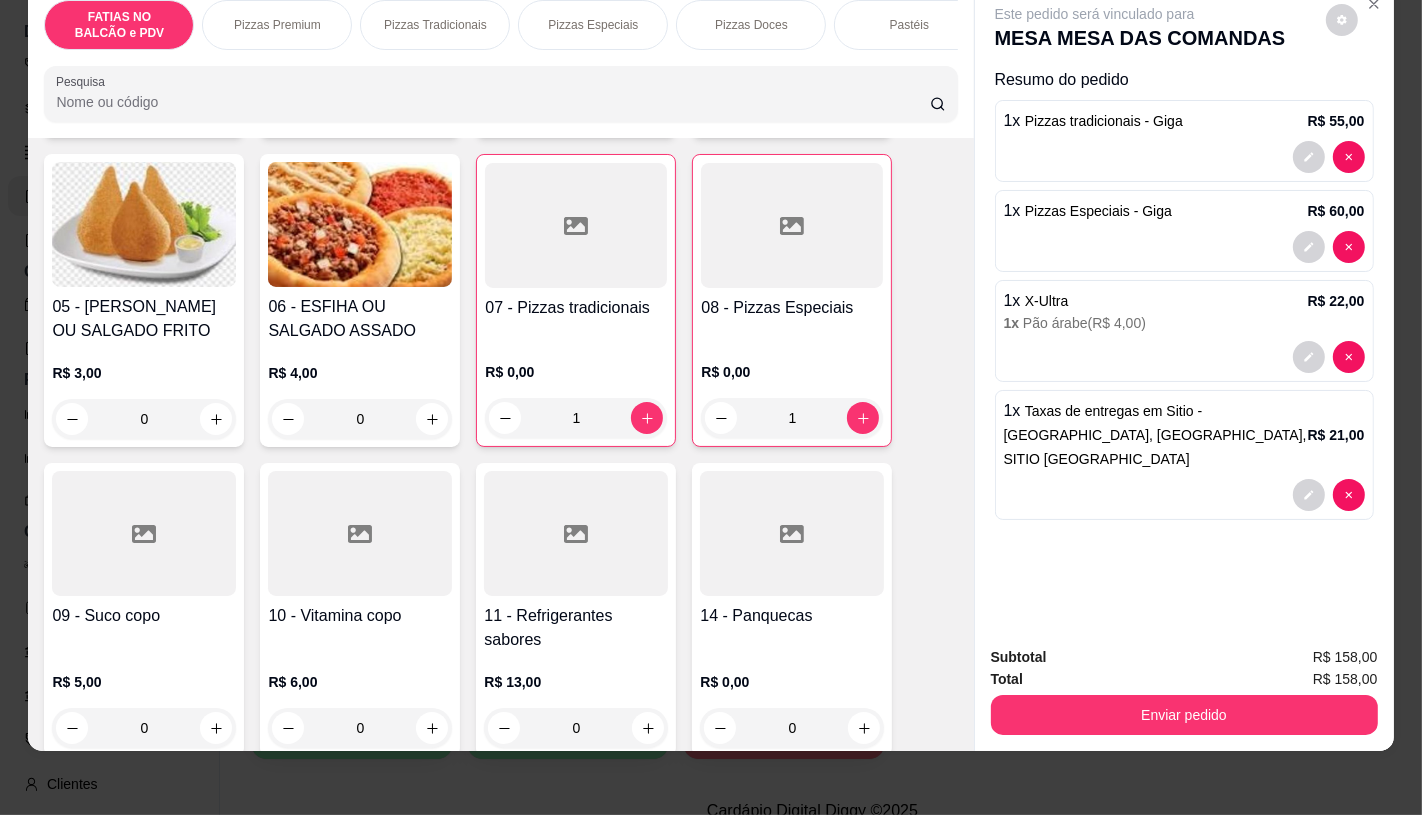 click on "11 - Refrigerantes sabores" at bounding box center [576, 628] 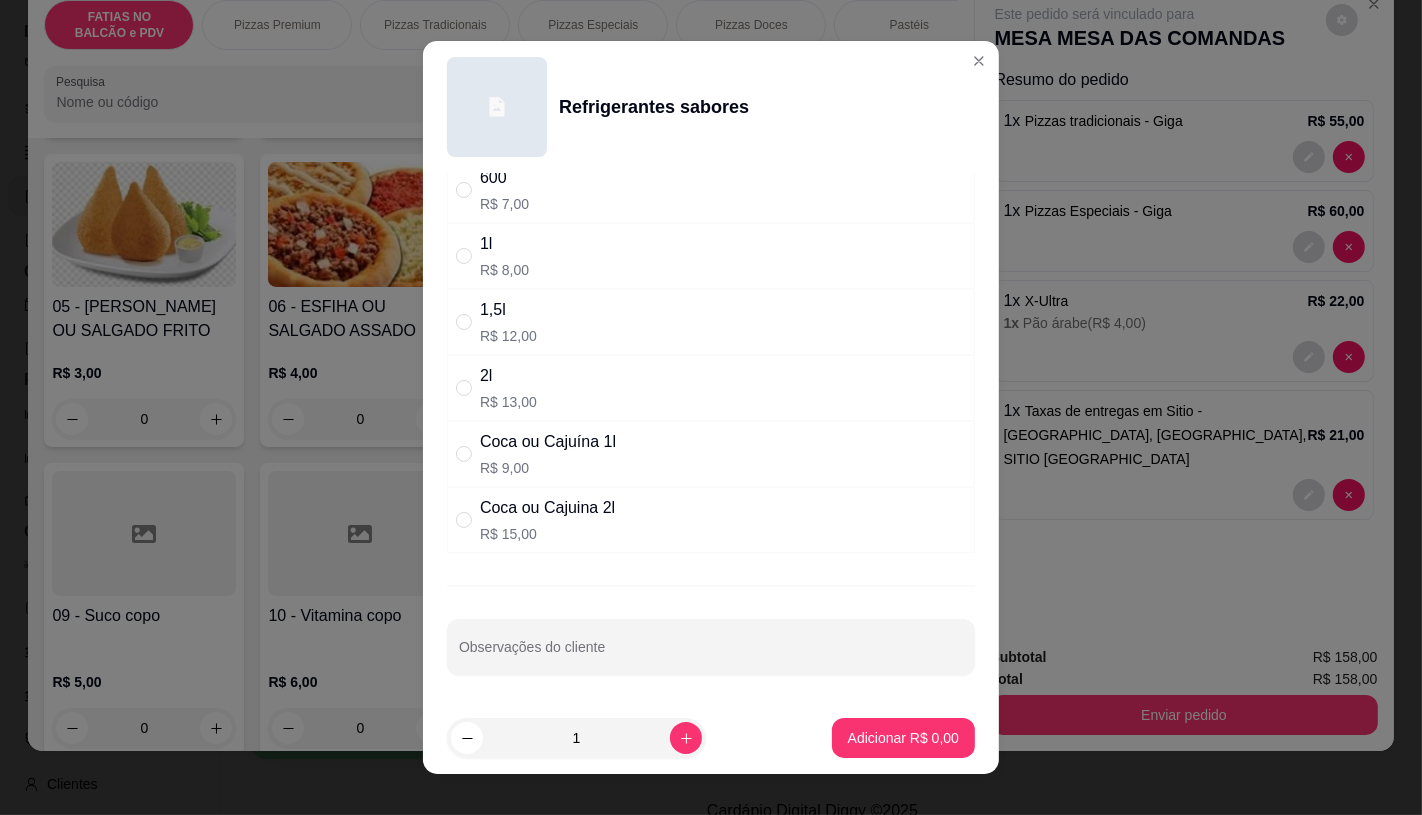scroll, scrollTop: 201, scrollLeft: 0, axis: vertical 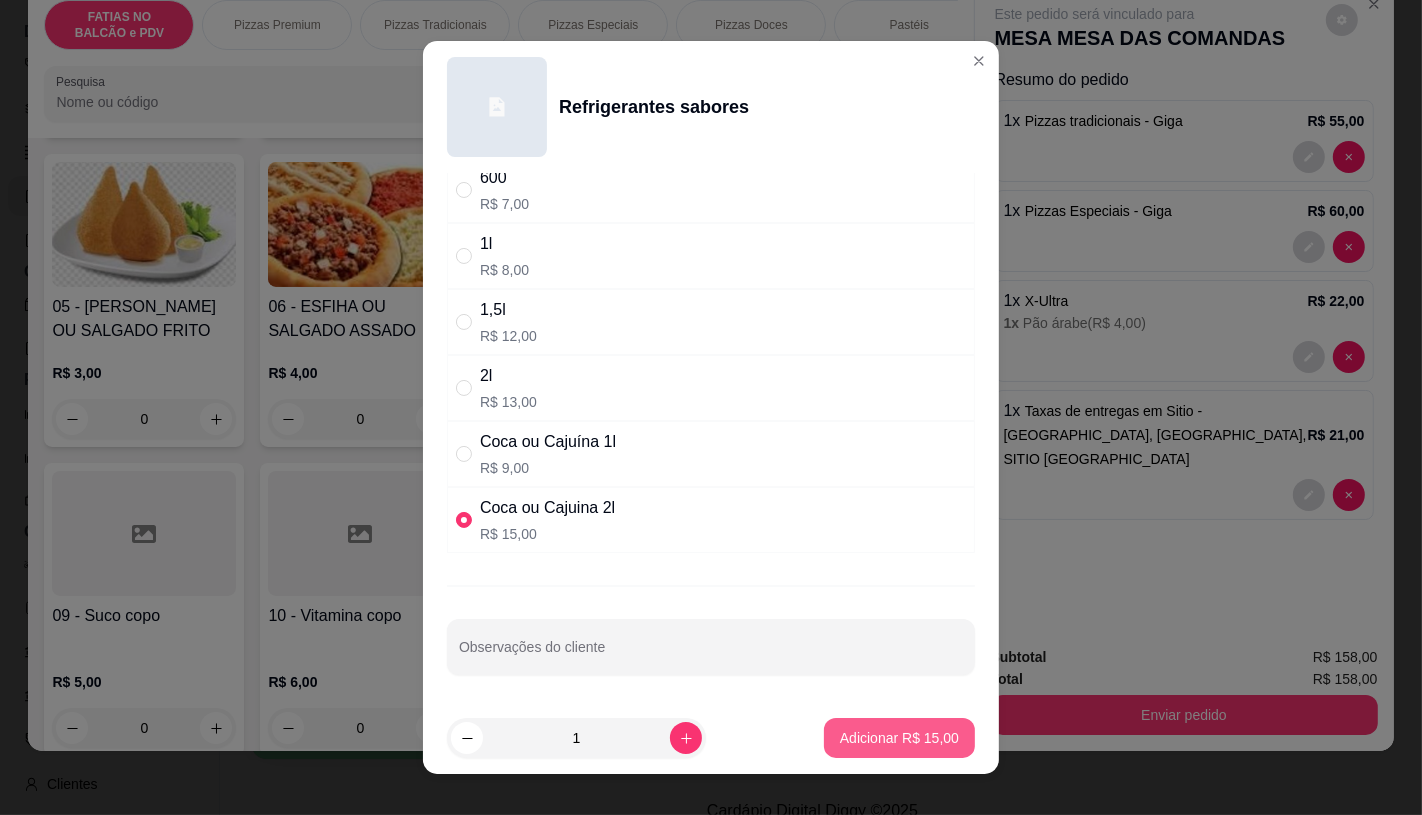 click on "Adicionar   R$ 15,00" at bounding box center [899, 738] 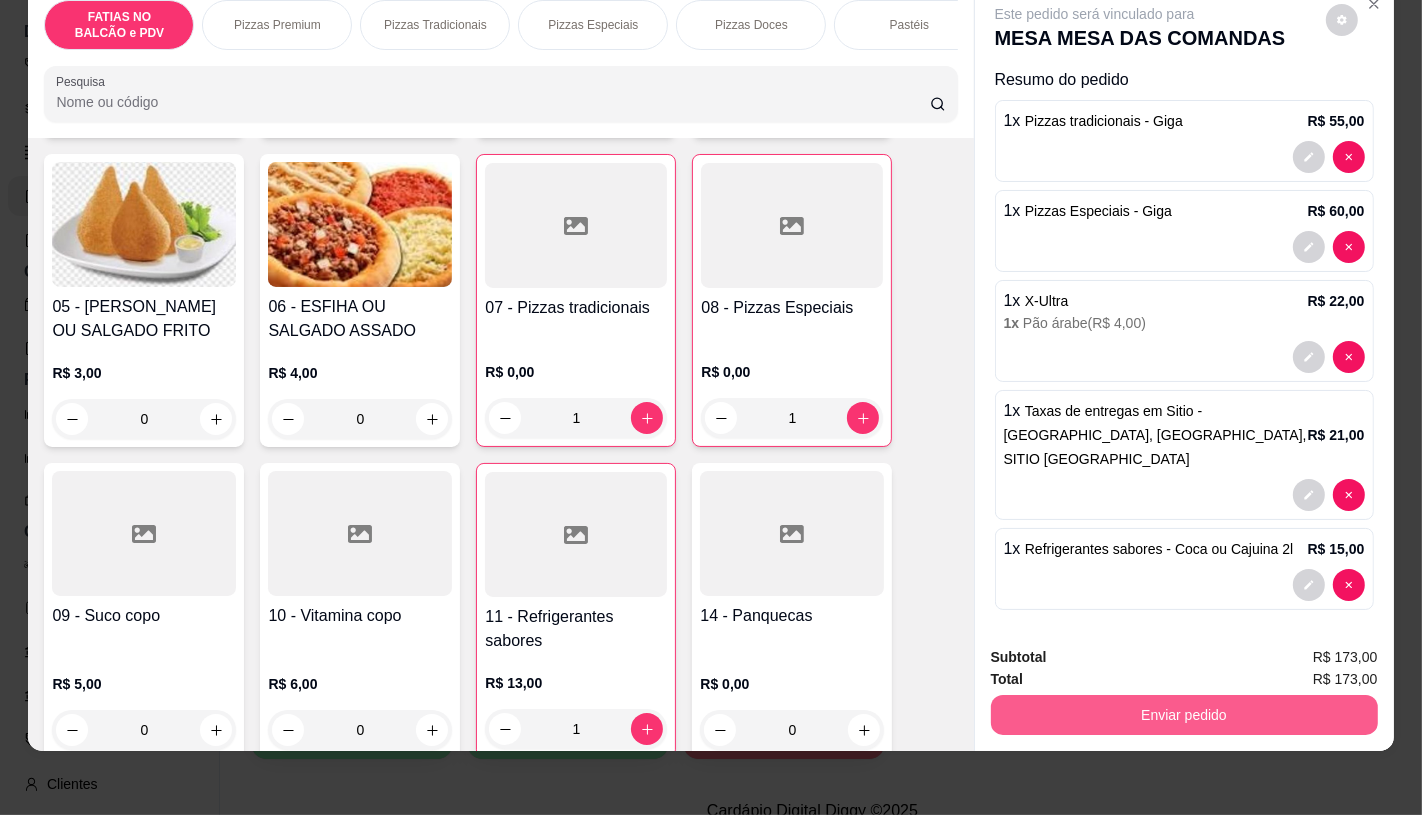 click on "Enviar pedido" at bounding box center [1184, 715] 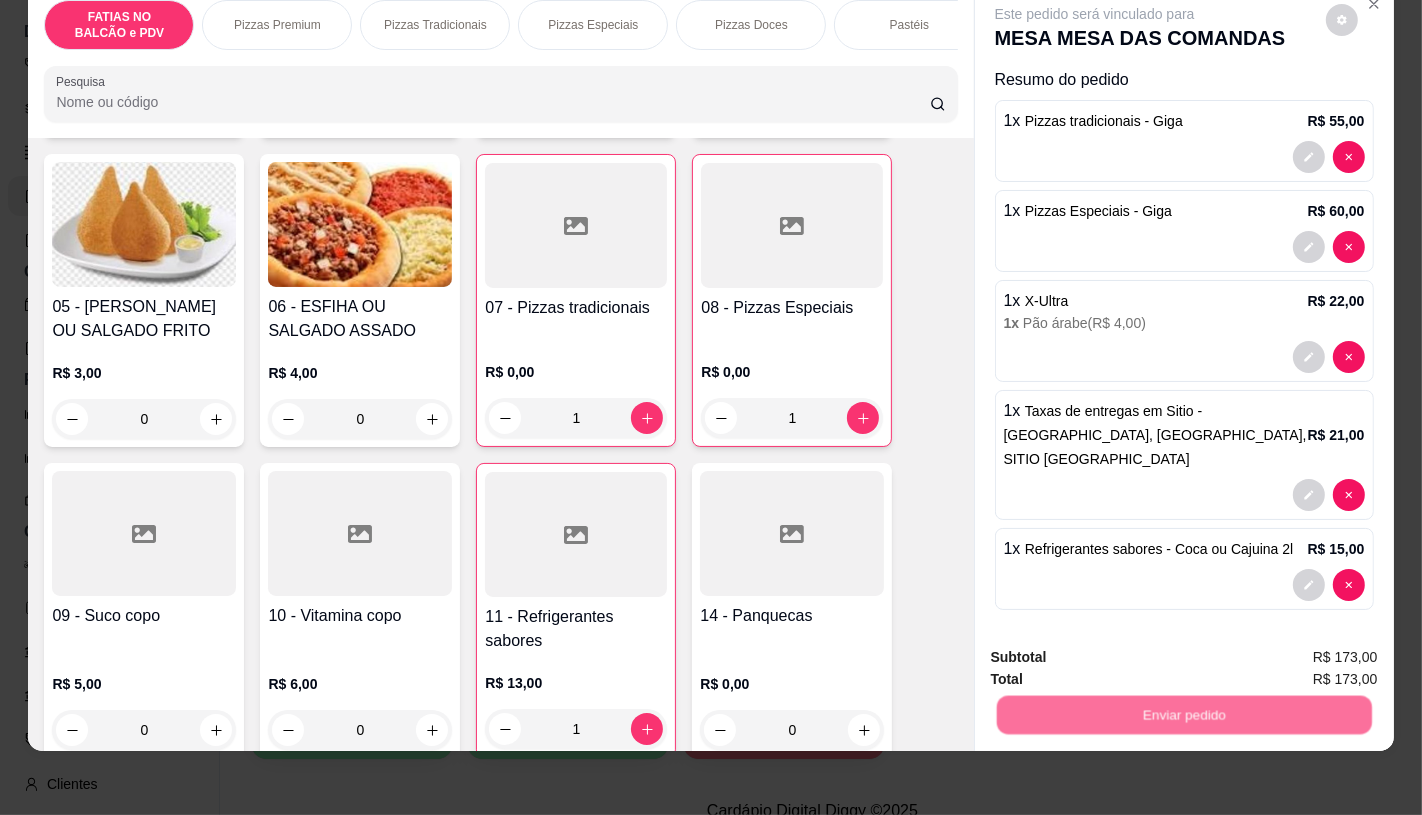 click on "Não registrar e enviar pedido" at bounding box center (1117, 649) 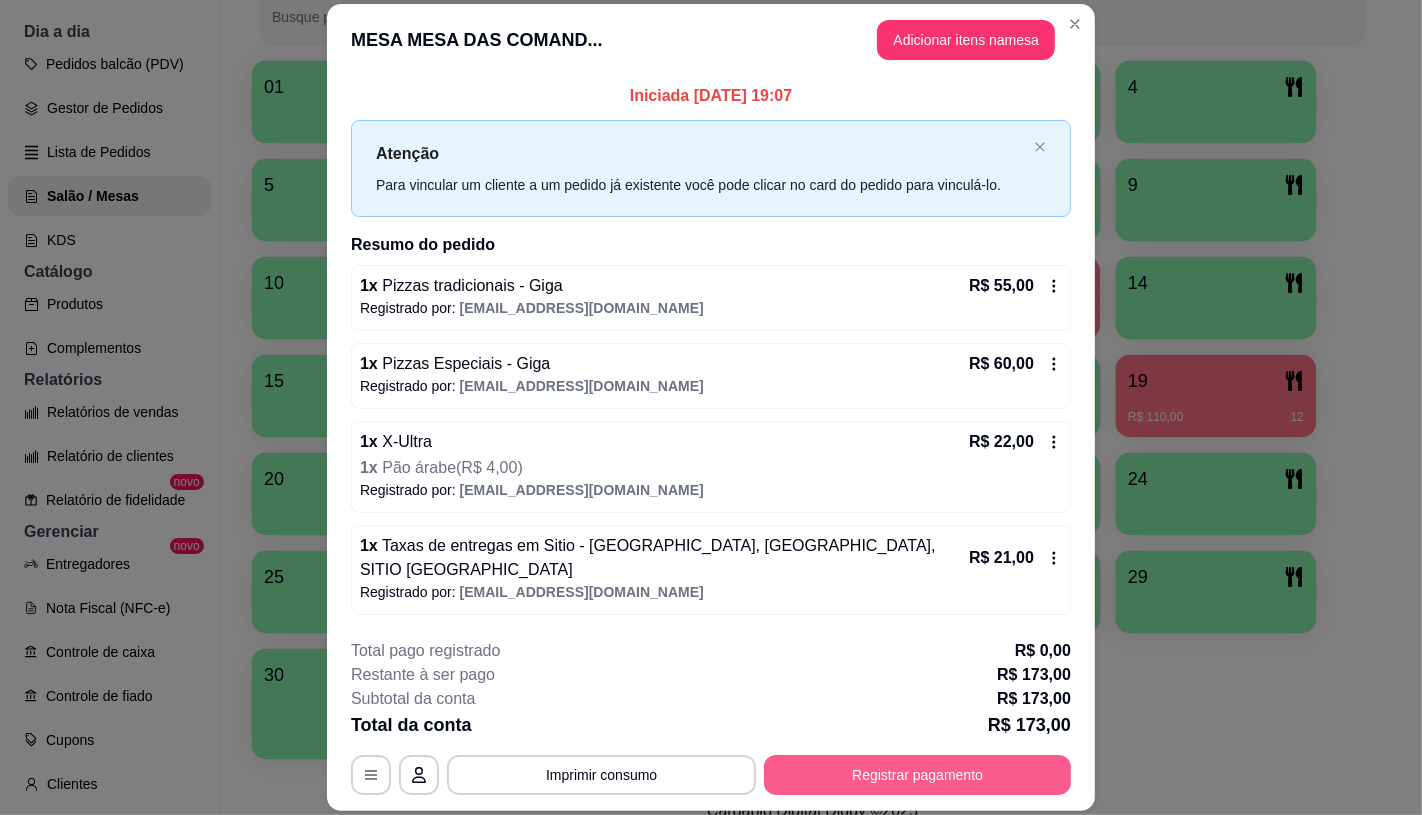 click on "Registrar pagamento" at bounding box center [917, 775] 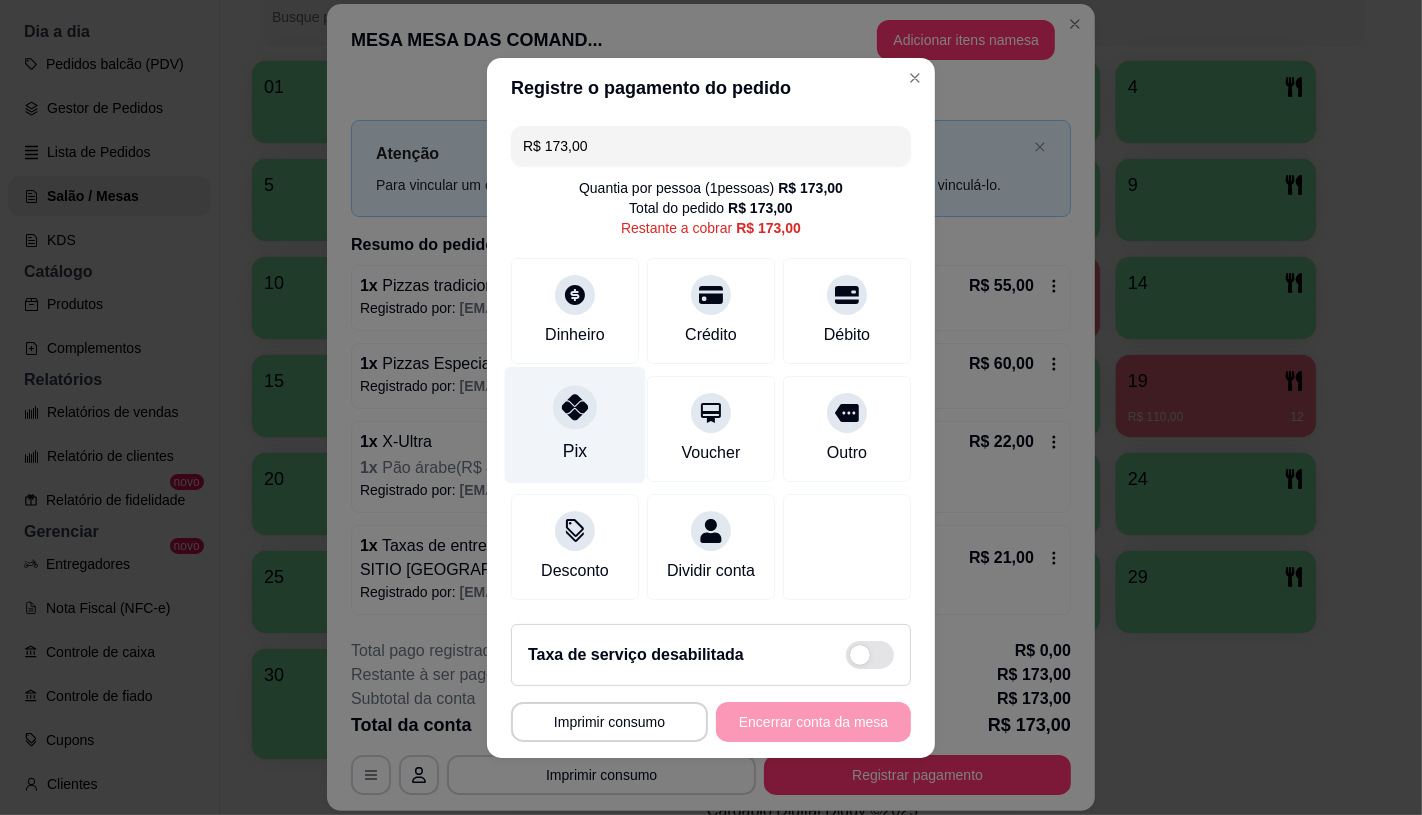 click at bounding box center (575, 407) 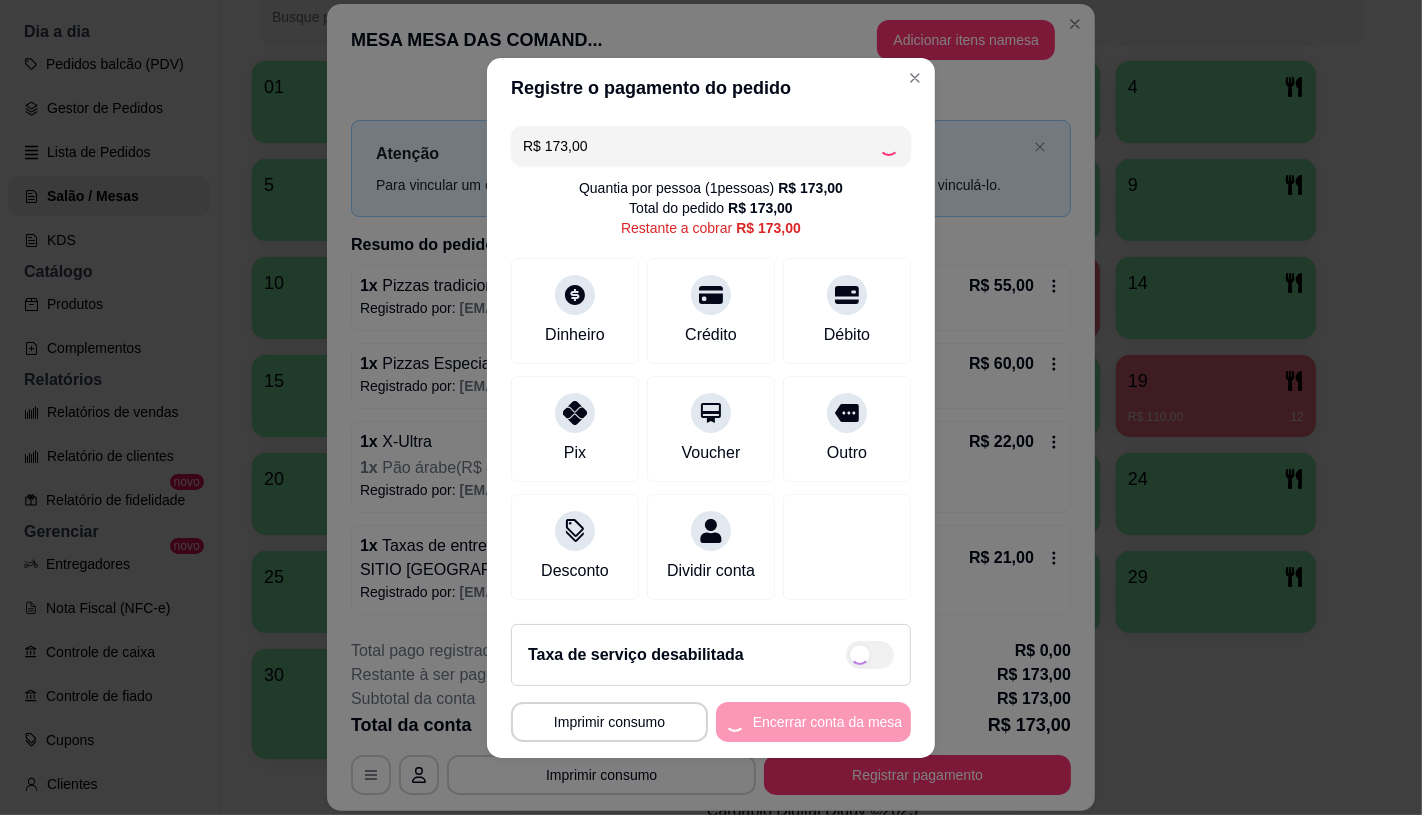 type on "R$ 0,00" 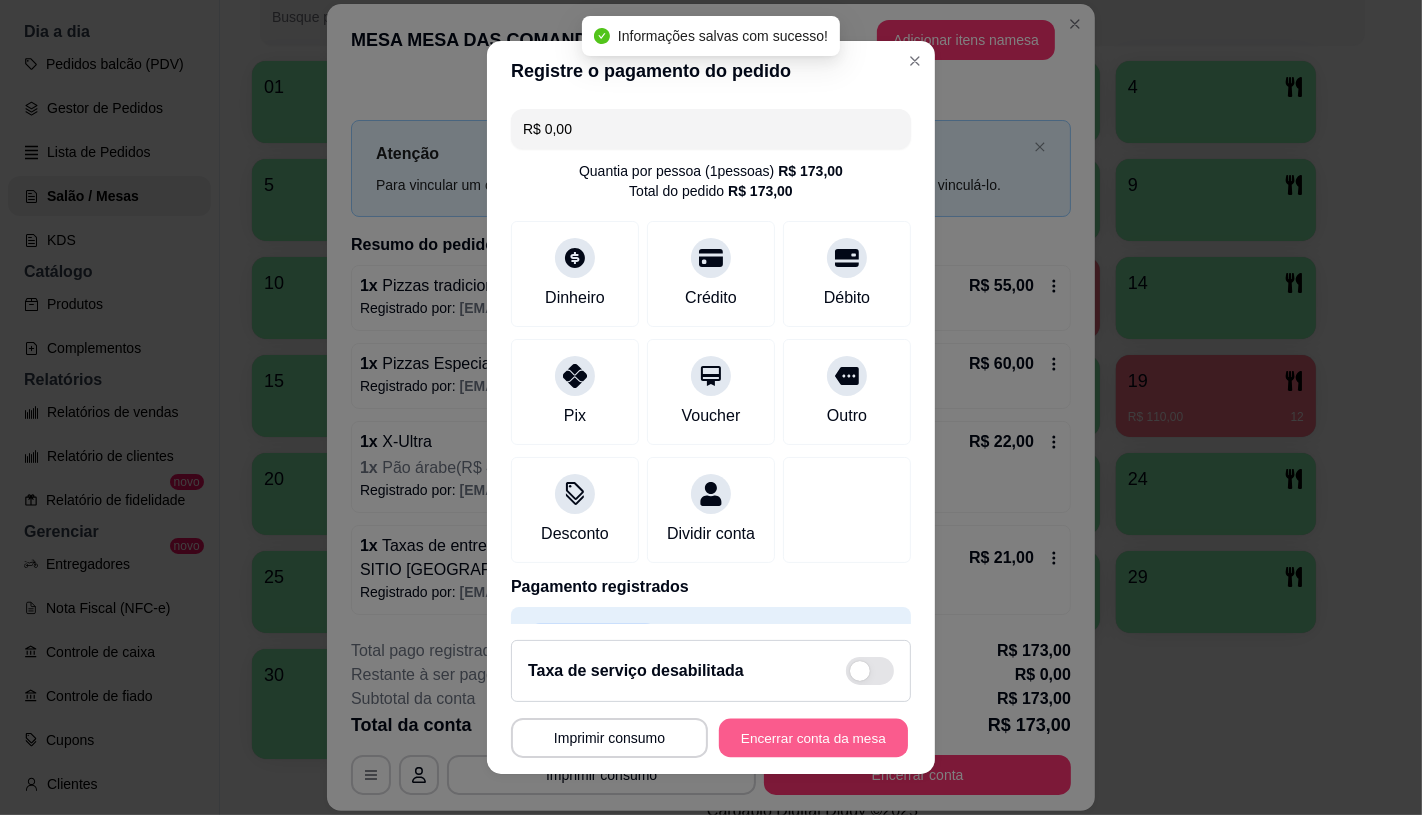 click on "Encerrar conta da mesa" at bounding box center (813, 738) 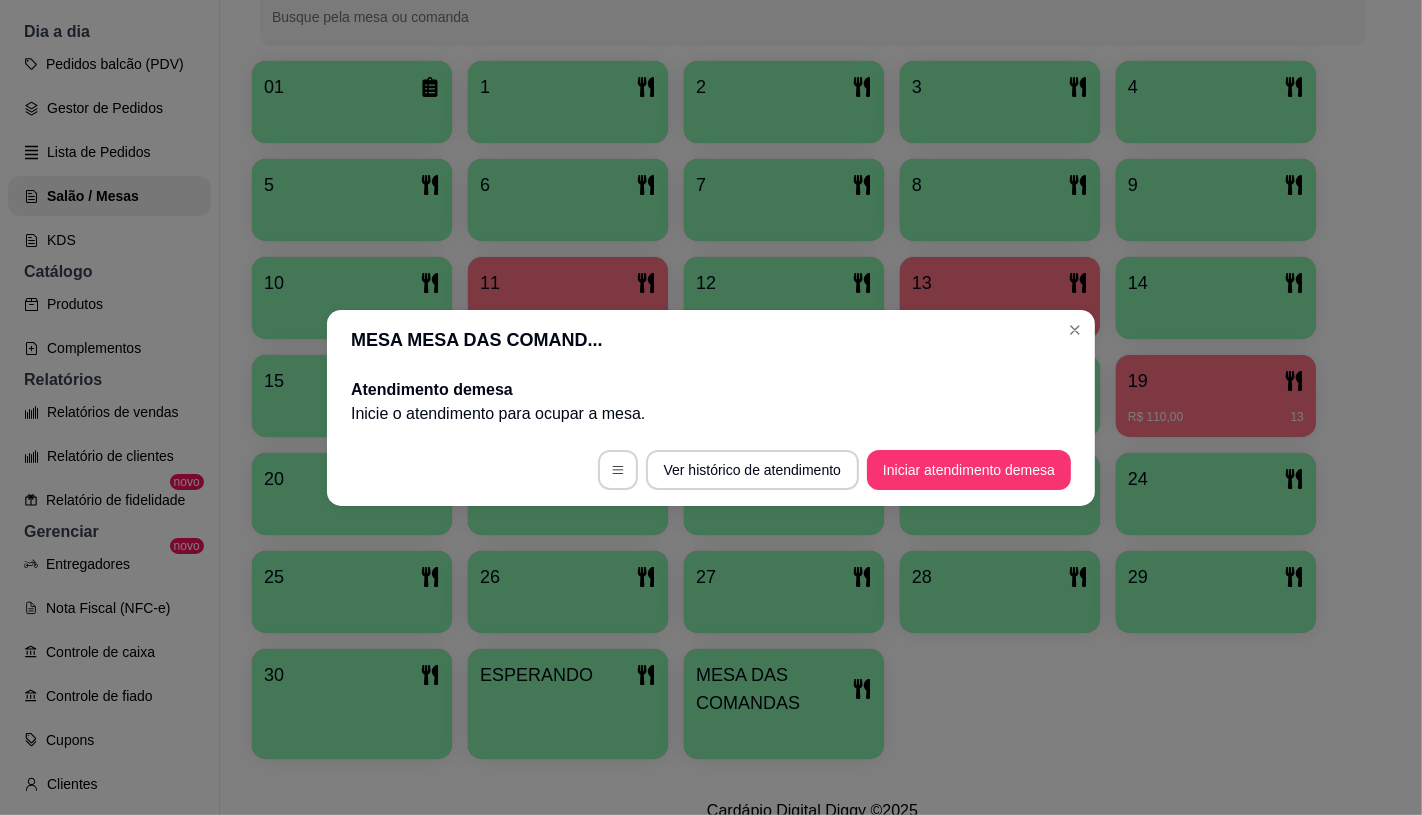 click on "Ver histórico de atendimento Iniciar atendimento de  mesa" at bounding box center (711, 470) 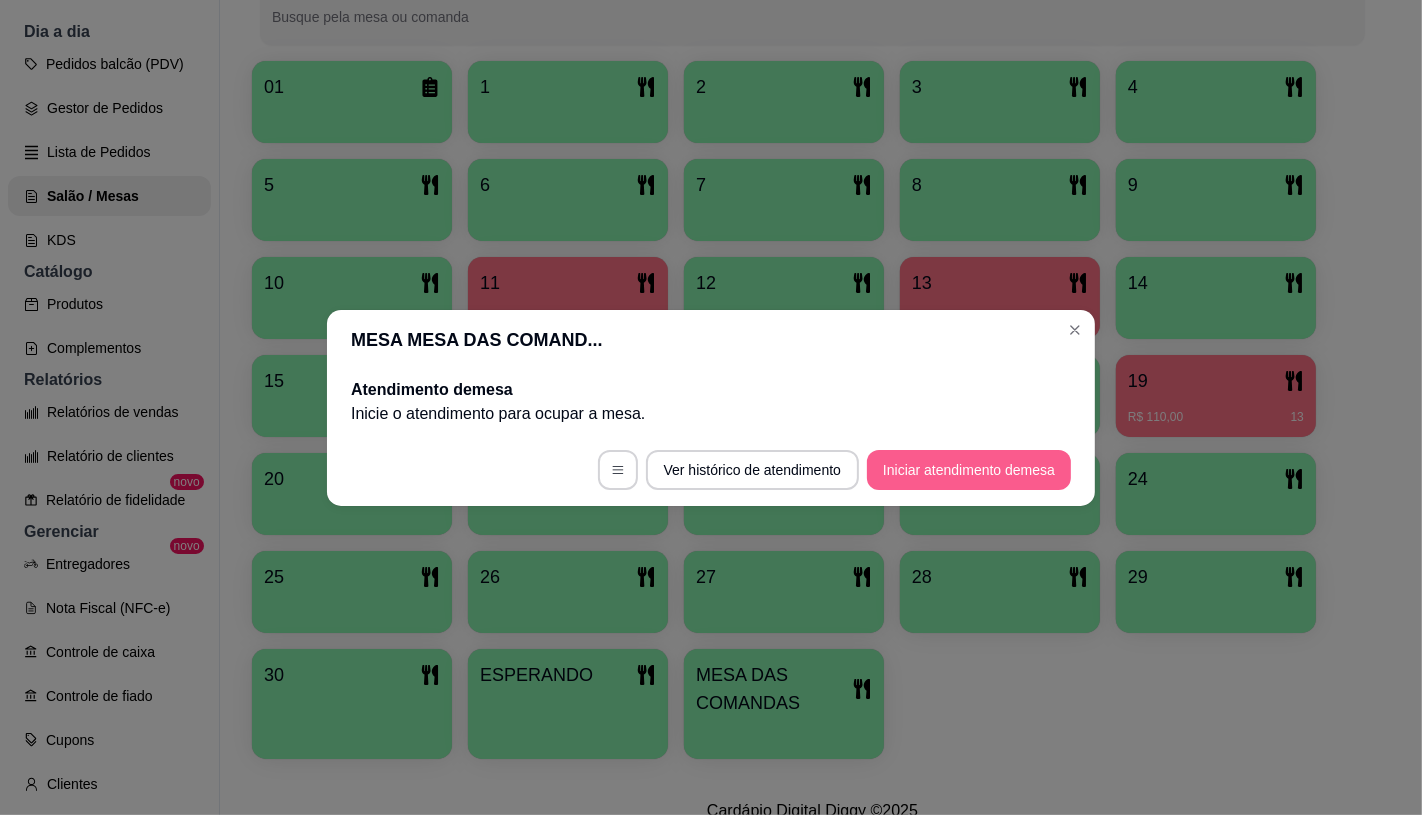 click on "Iniciar atendimento de  mesa" at bounding box center (969, 470) 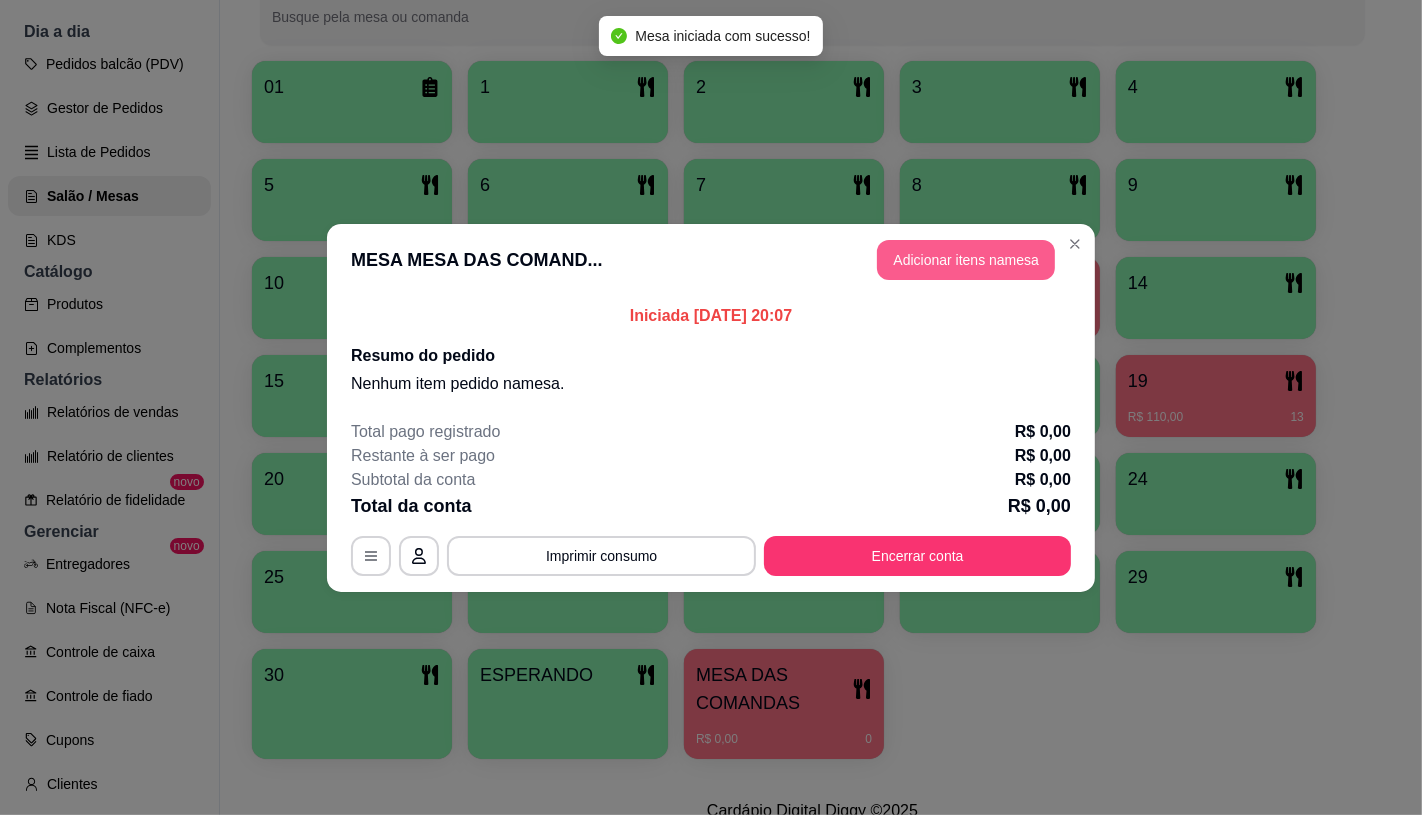 click on "Adicionar itens na  mesa" at bounding box center (966, 260) 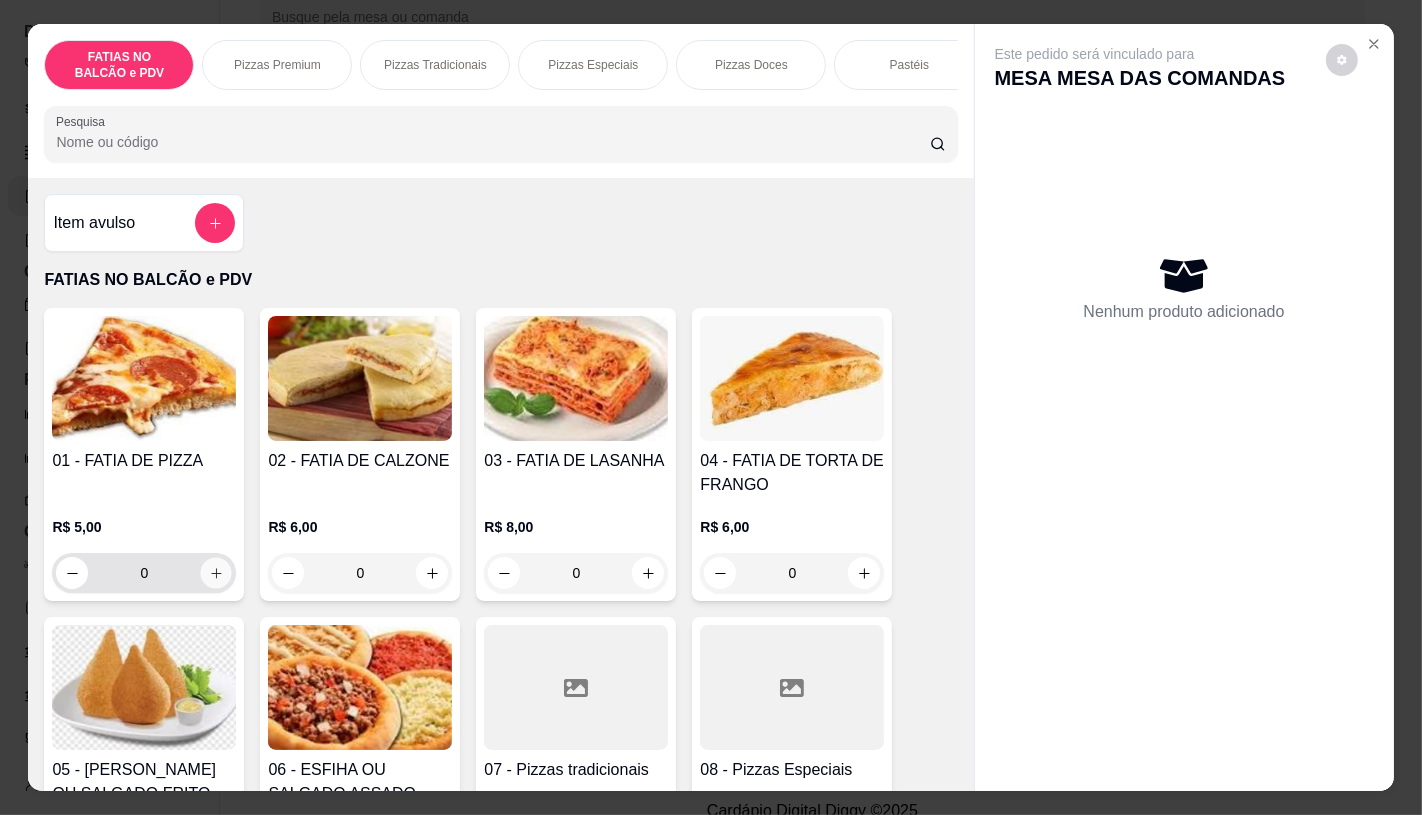 click 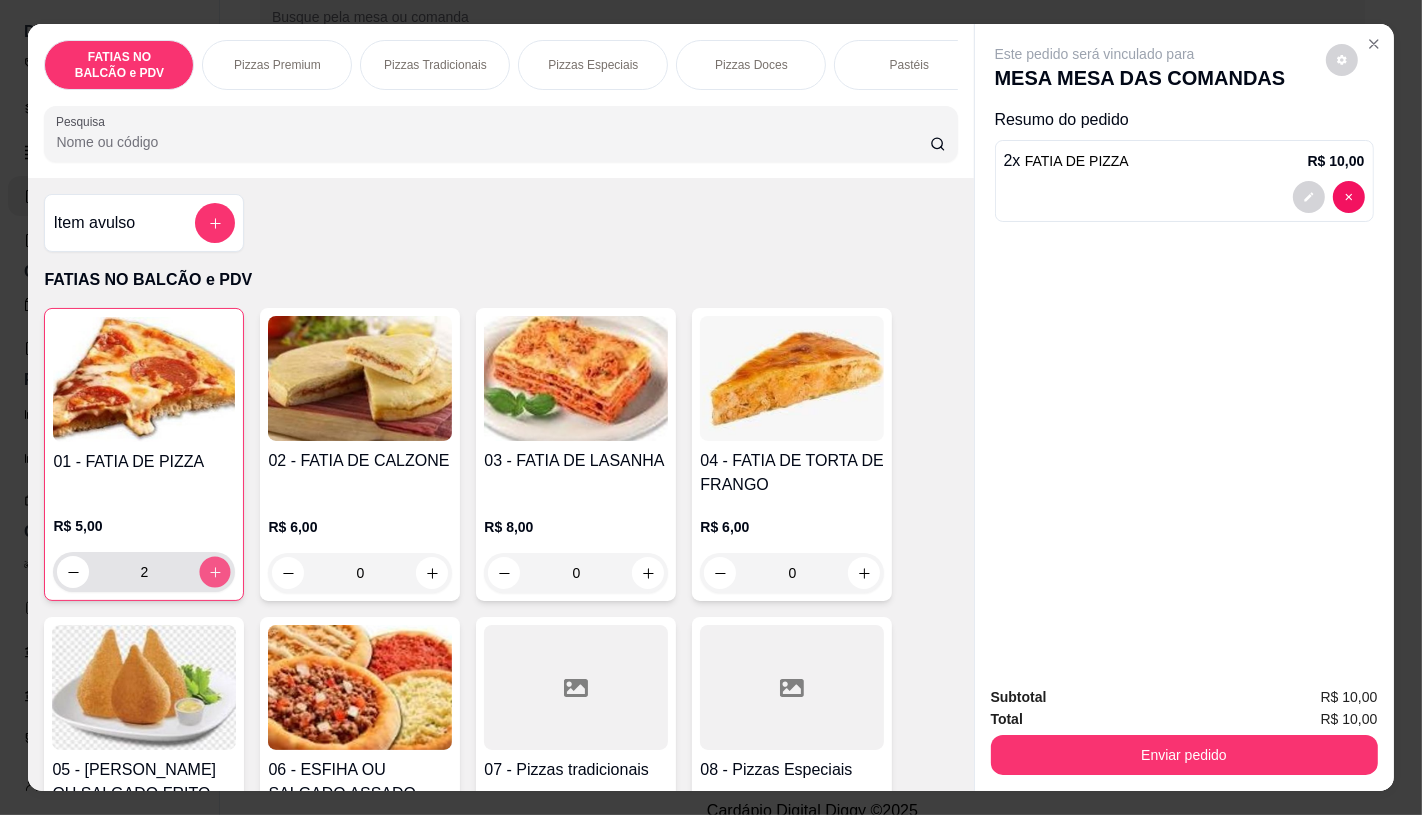 click 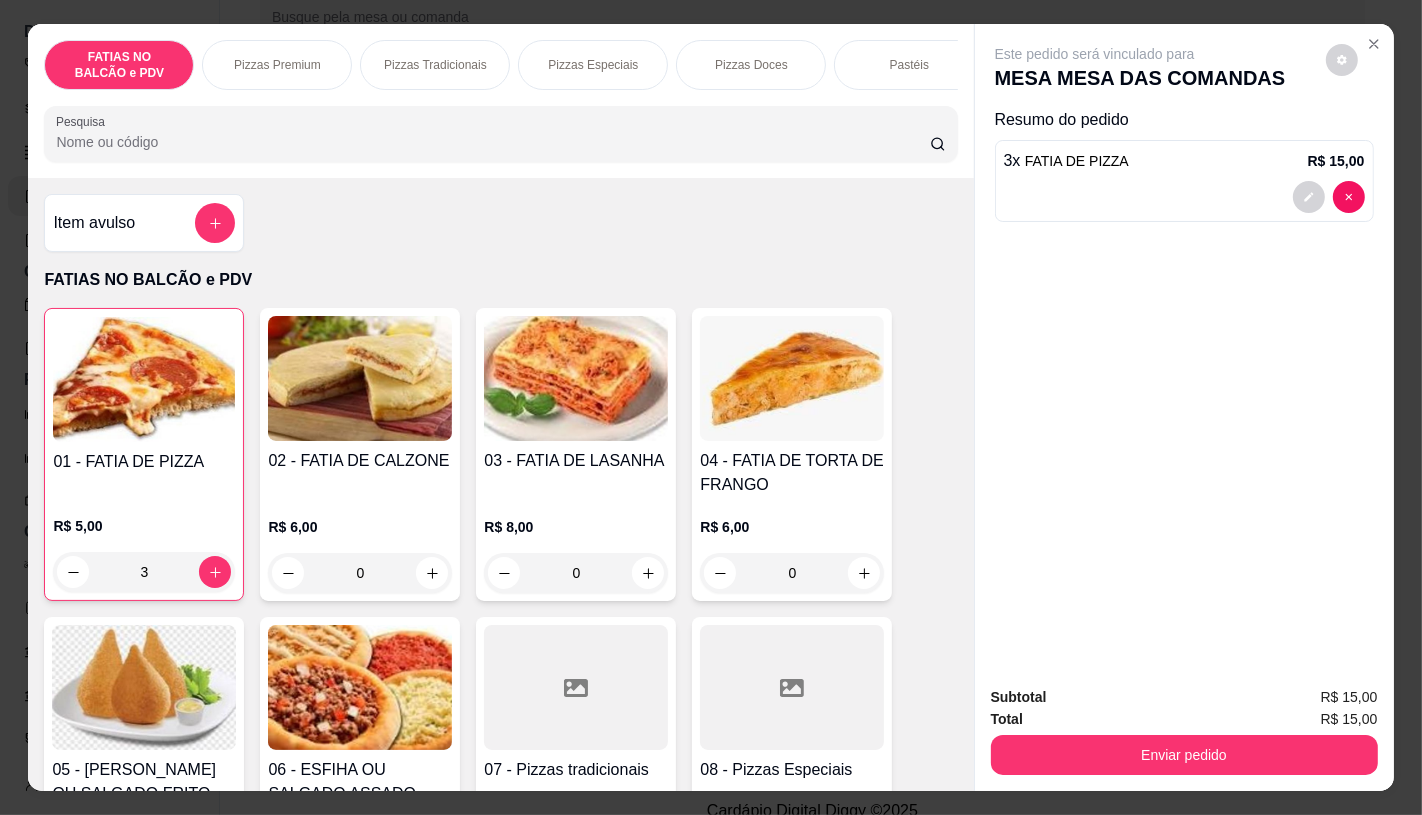 scroll, scrollTop: 333, scrollLeft: 0, axis: vertical 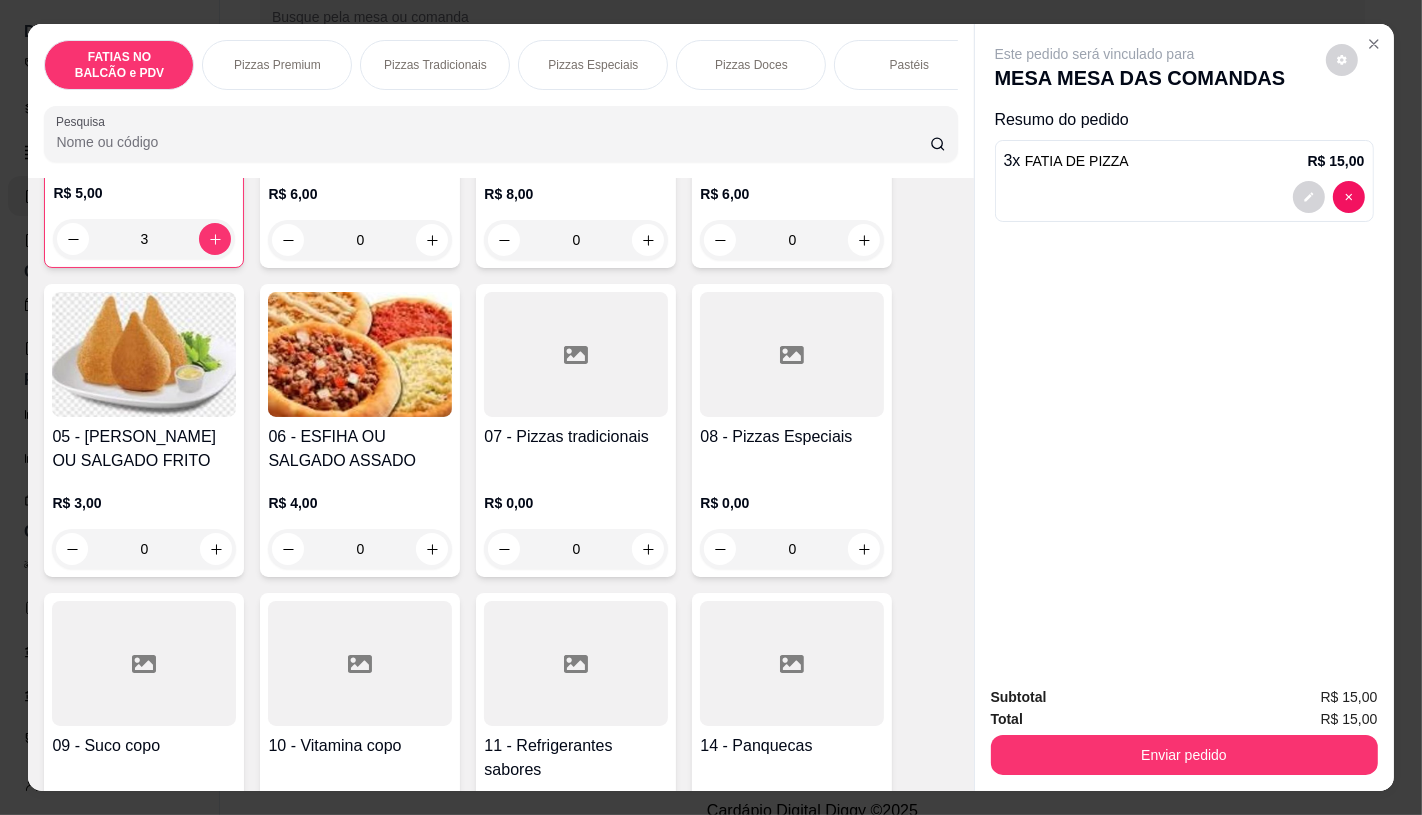 click on "R$ 0,00" at bounding box center (576, 503) 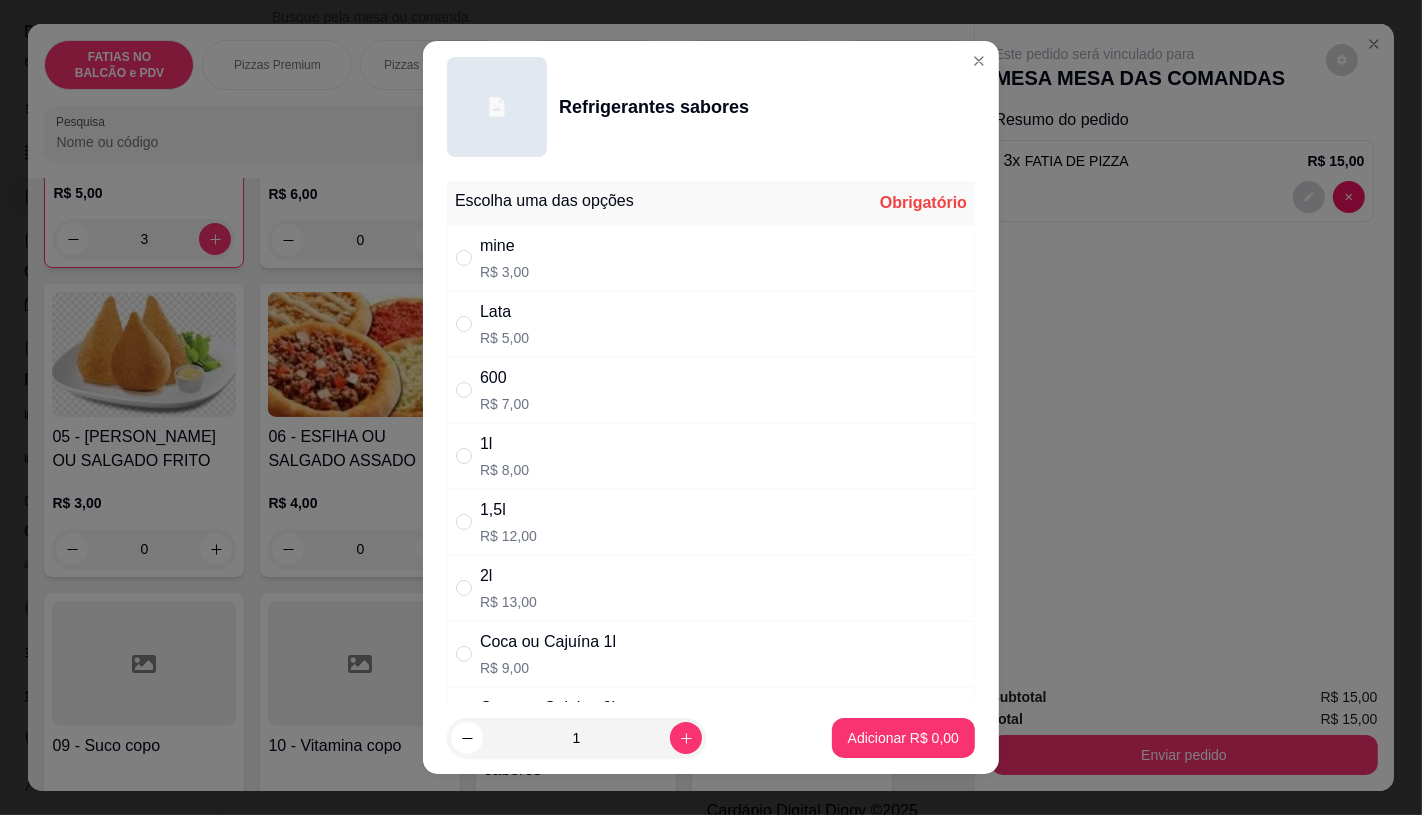 click on "R$ 5,00" at bounding box center [504, 338] 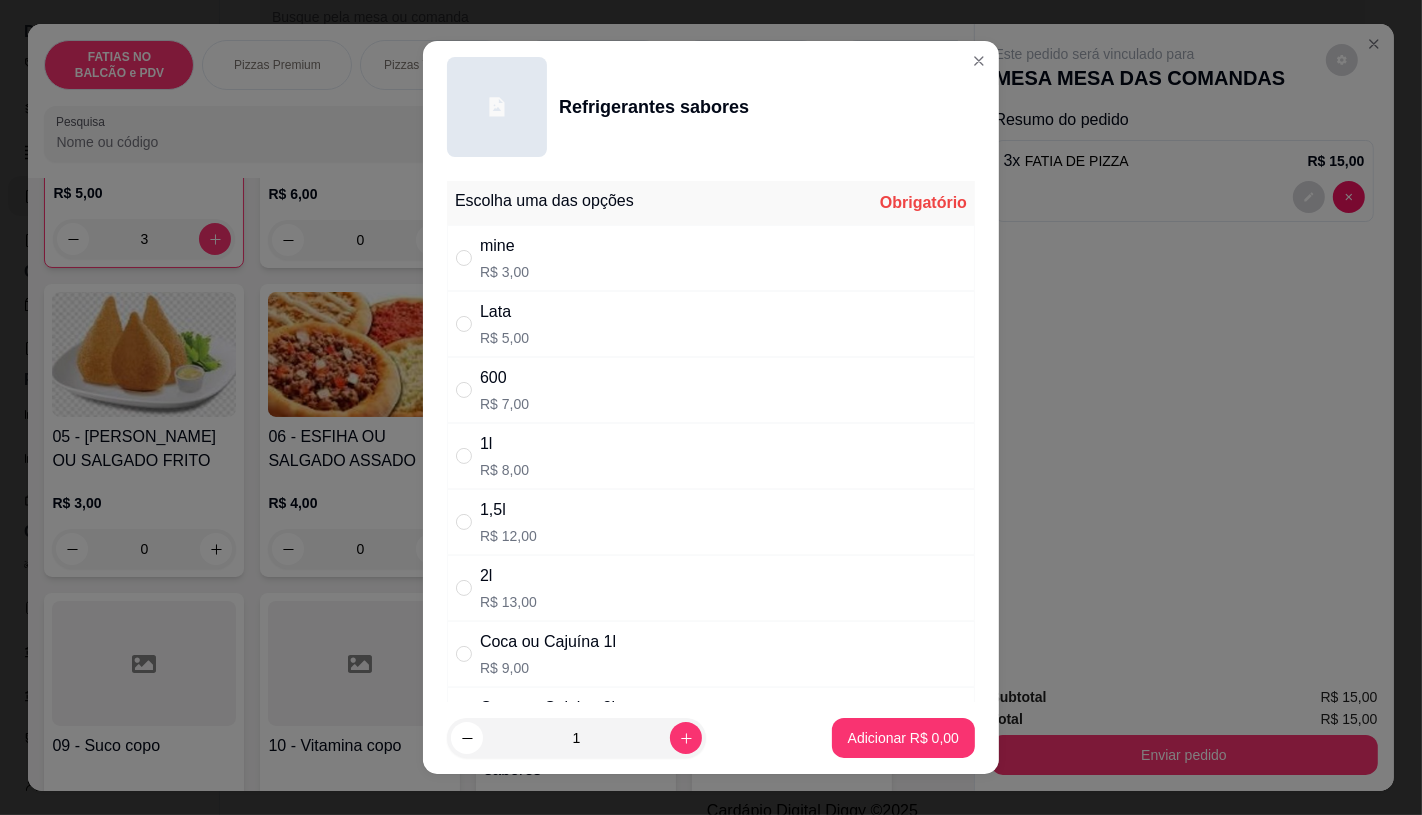 radio on "true" 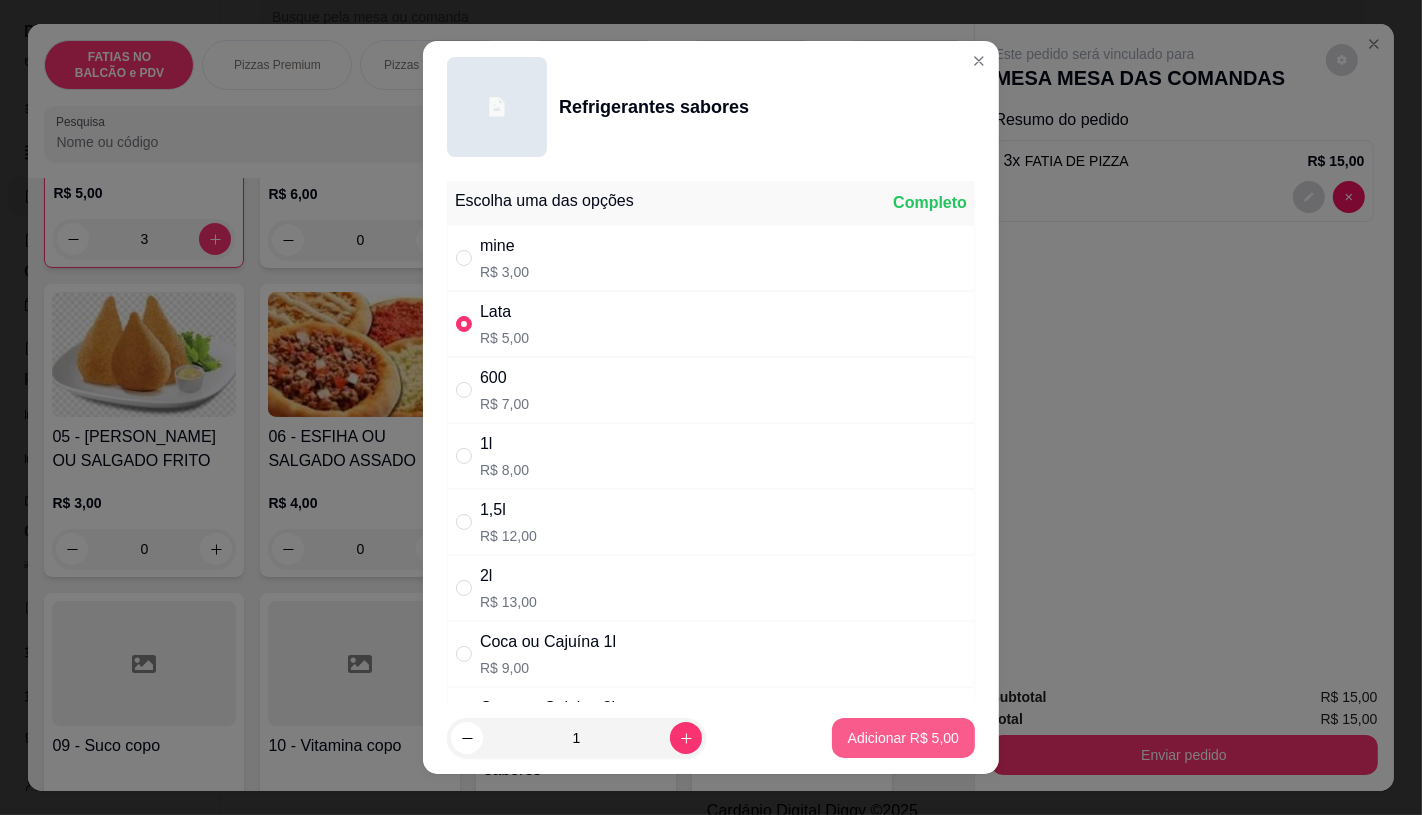click on "Adicionar   R$ 5,00" at bounding box center [903, 738] 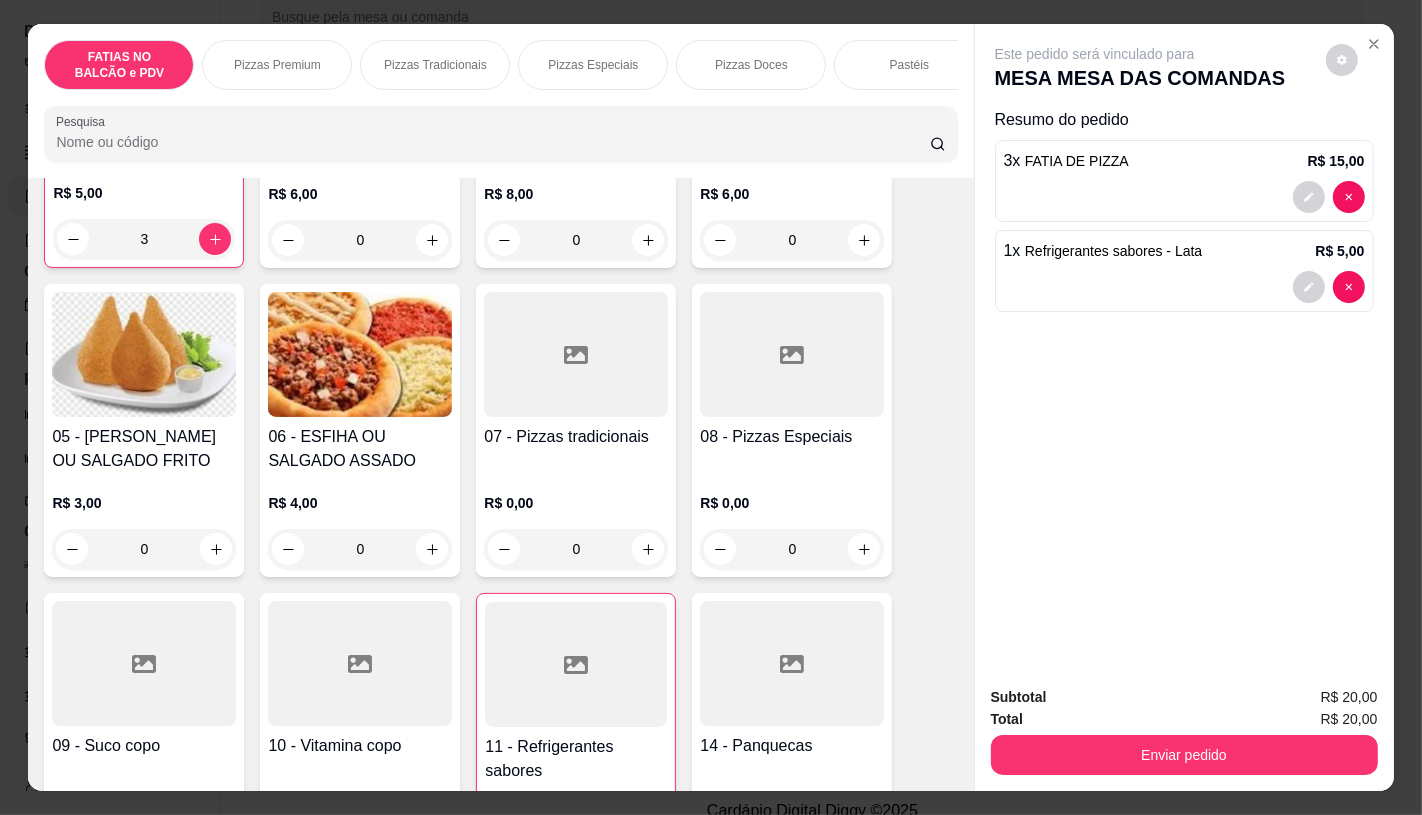 scroll, scrollTop: 0, scrollLeft: 2080, axis: horizontal 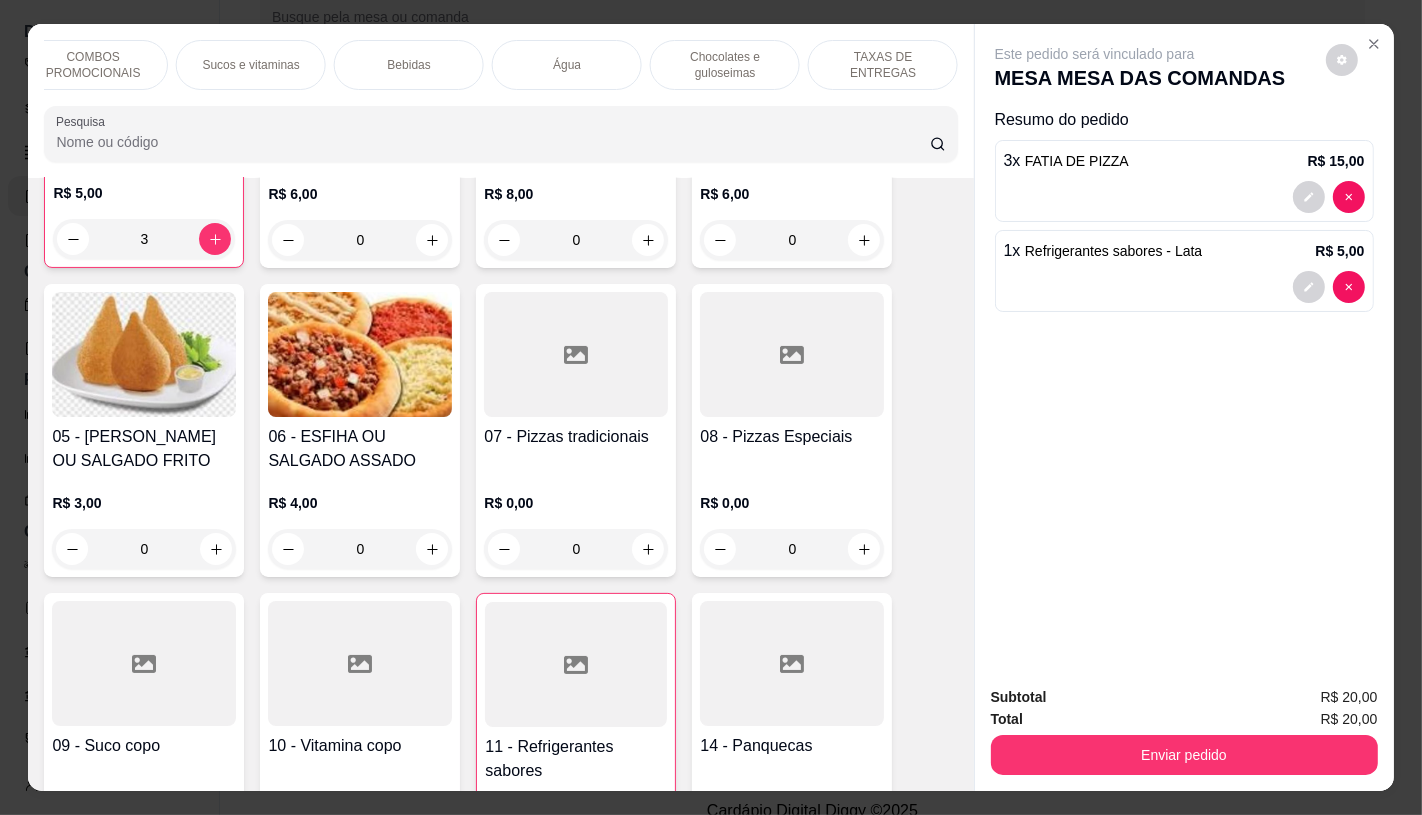 click on "TAXAS DE ENTREGAS" at bounding box center [883, 65] 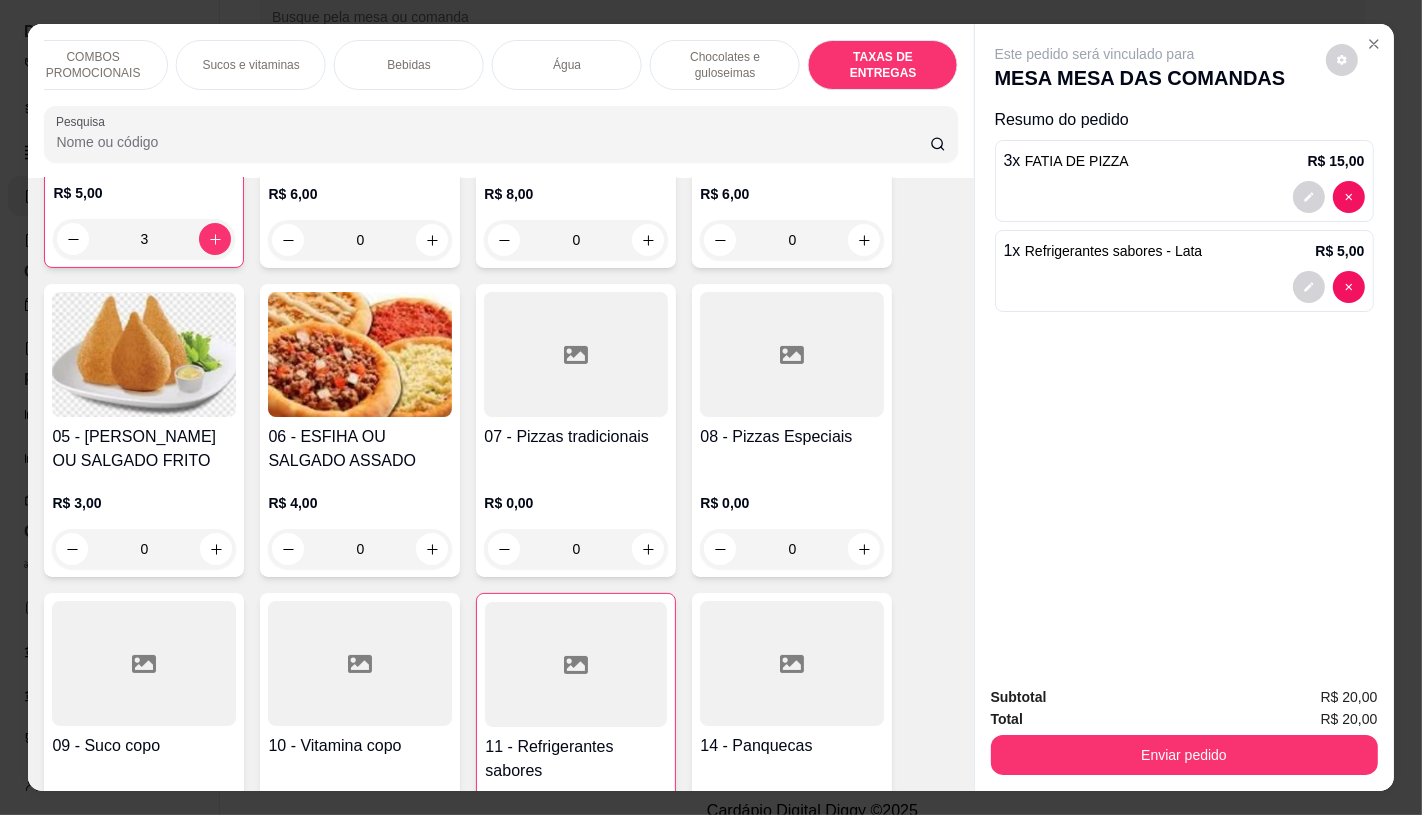scroll, scrollTop: 13375, scrollLeft: 0, axis: vertical 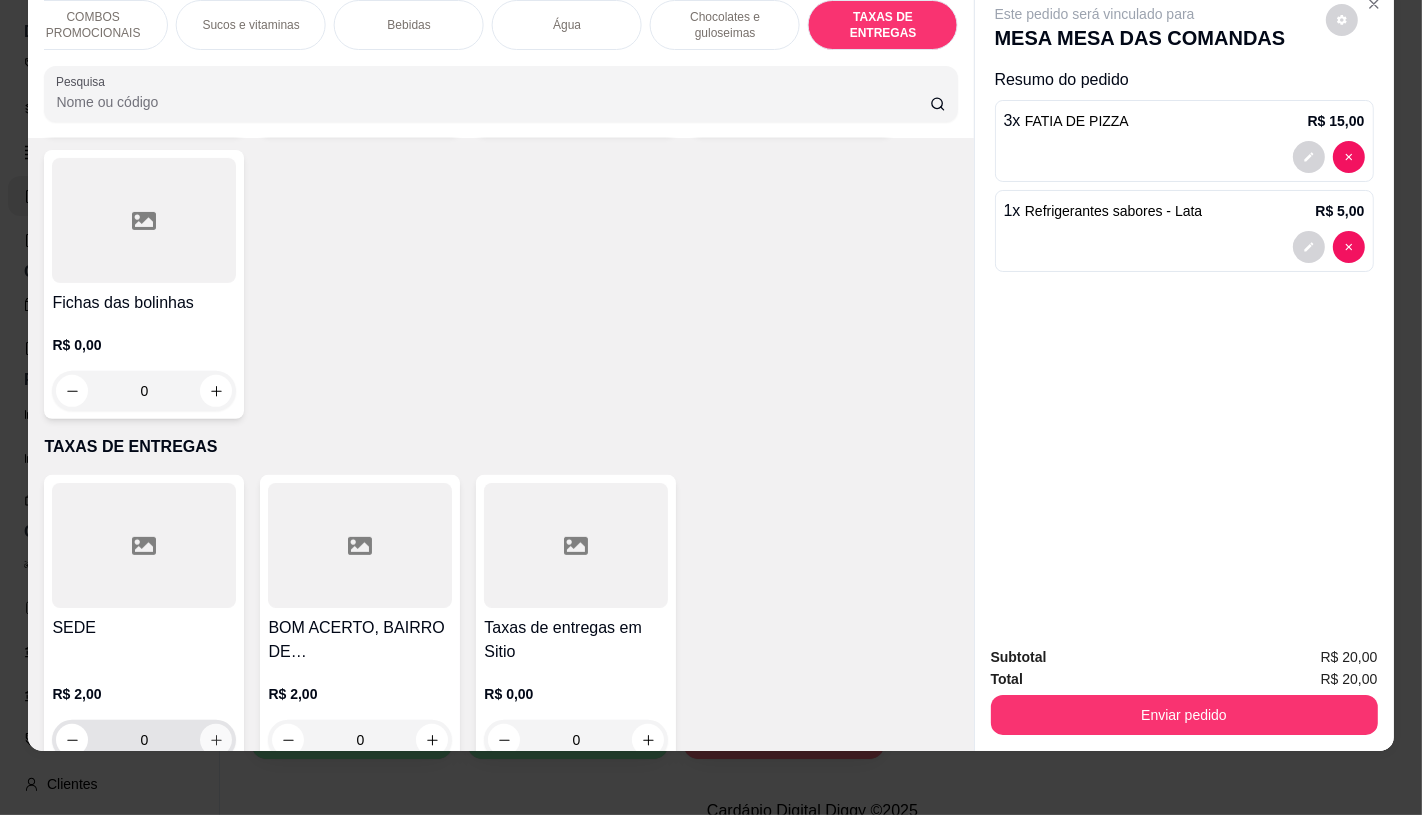click at bounding box center [216, 740] 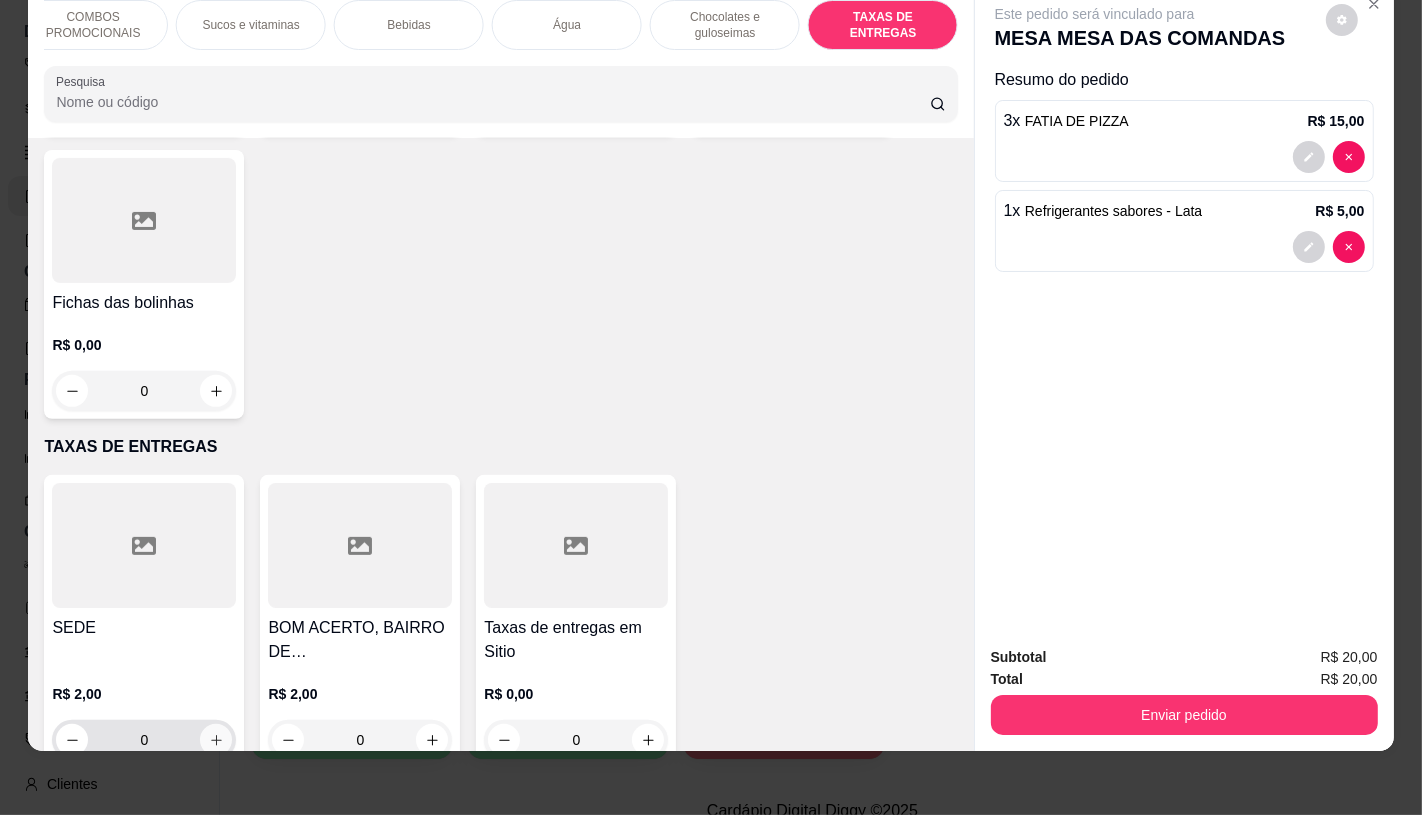 type on "1" 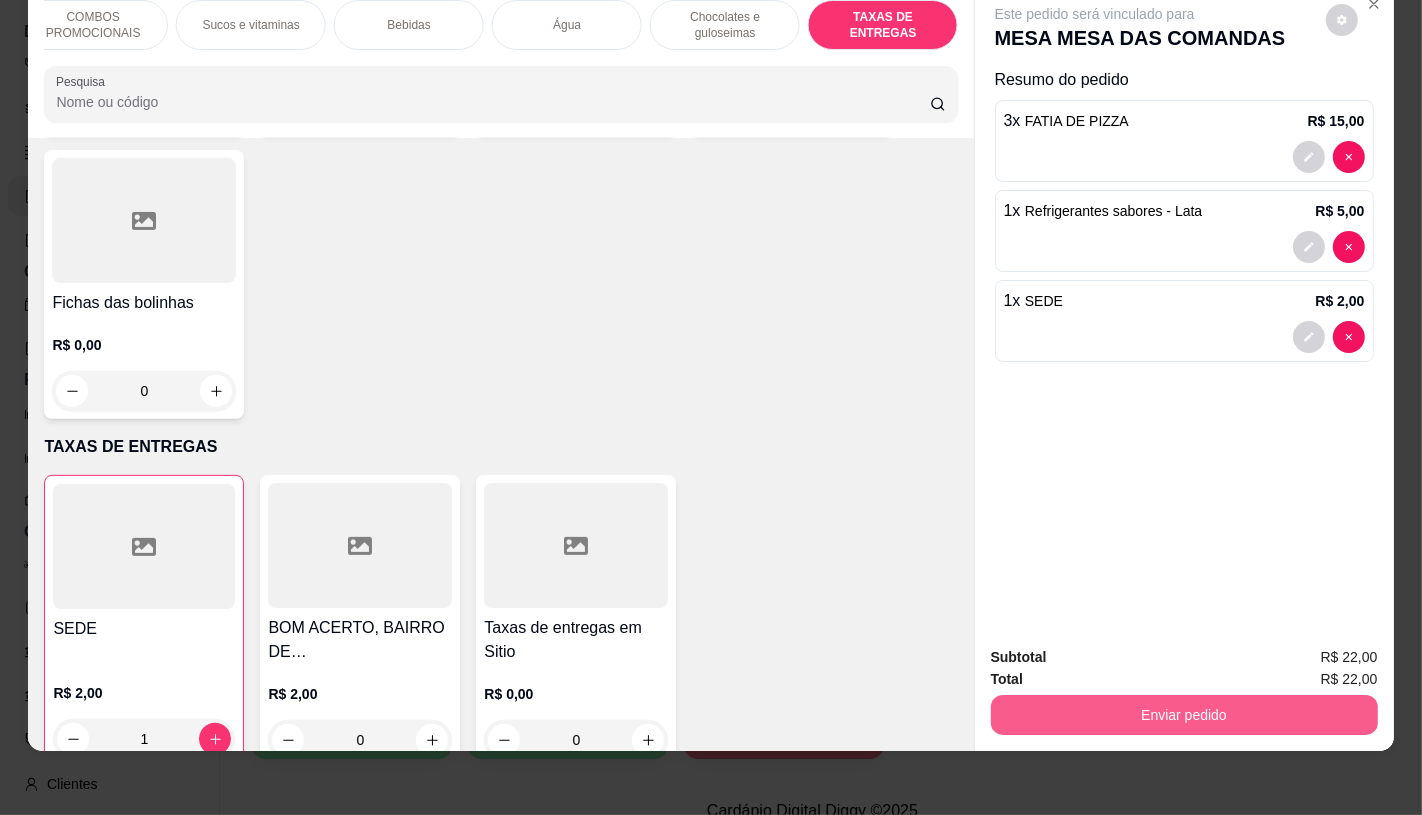 click on "Enviar pedido" at bounding box center (1184, 715) 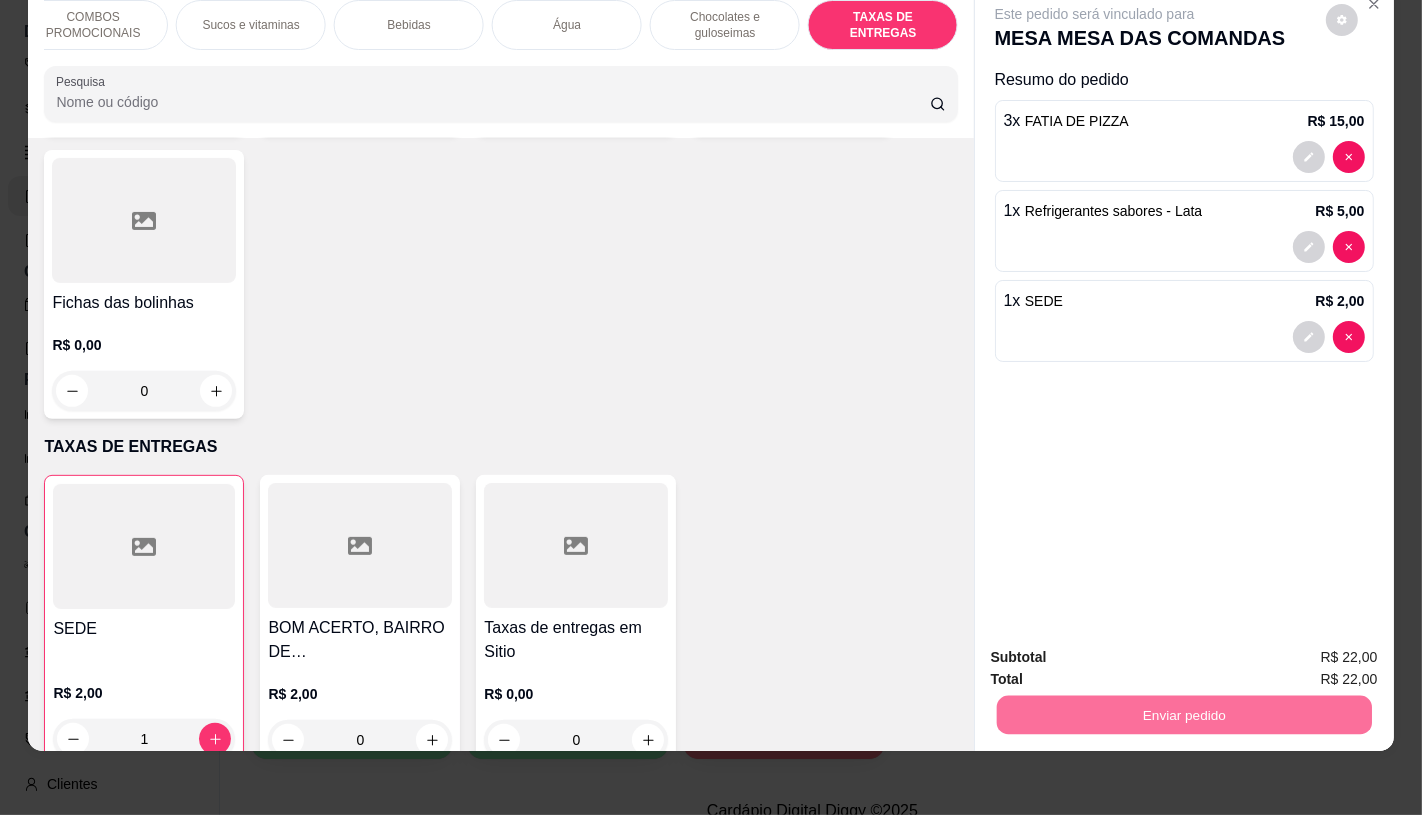 click on "Não registrar e enviar pedido" at bounding box center [1117, 650] 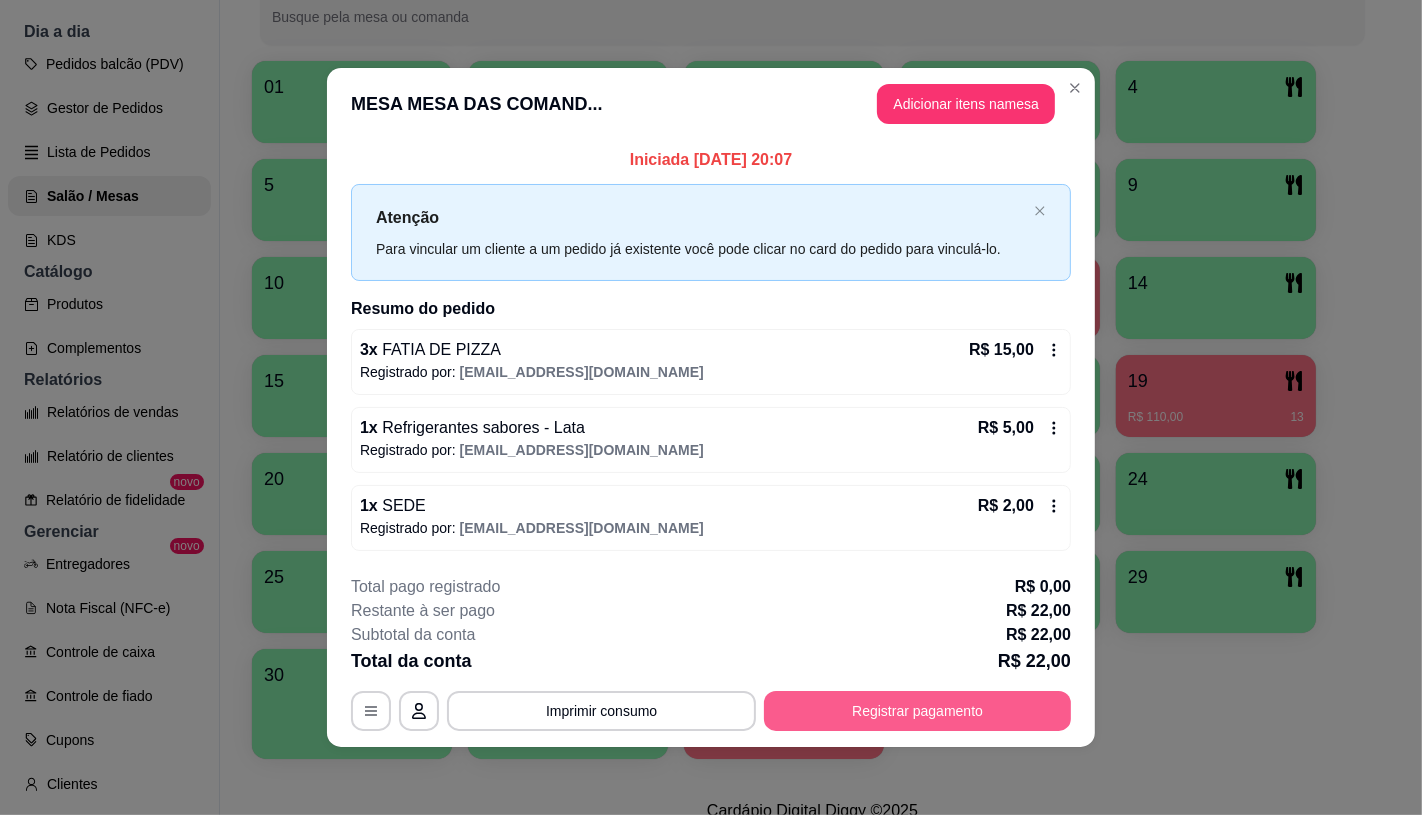 click on "Registrar pagamento" at bounding box center (917, 711) 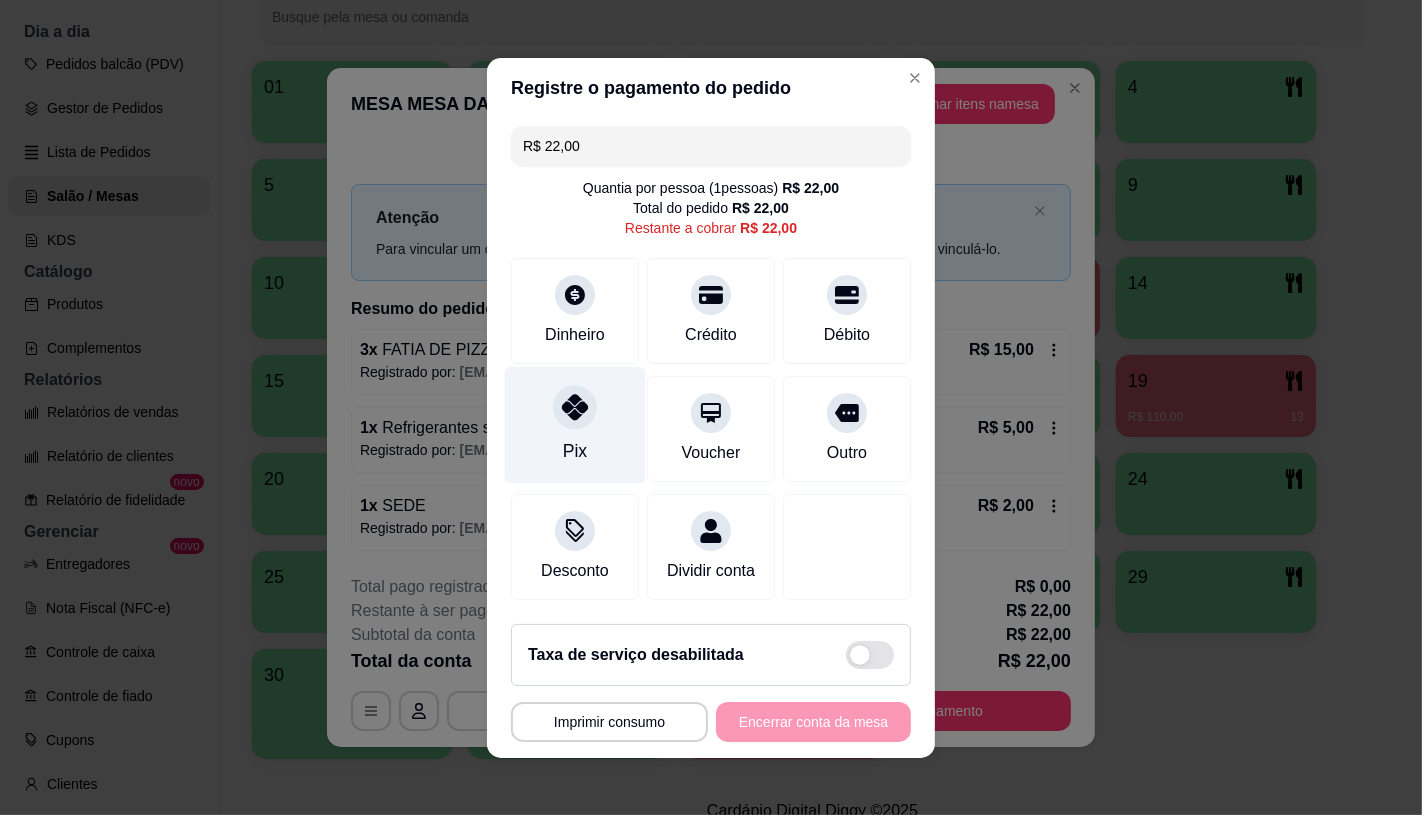 click on "Pix" at bounding box center (575, 424) 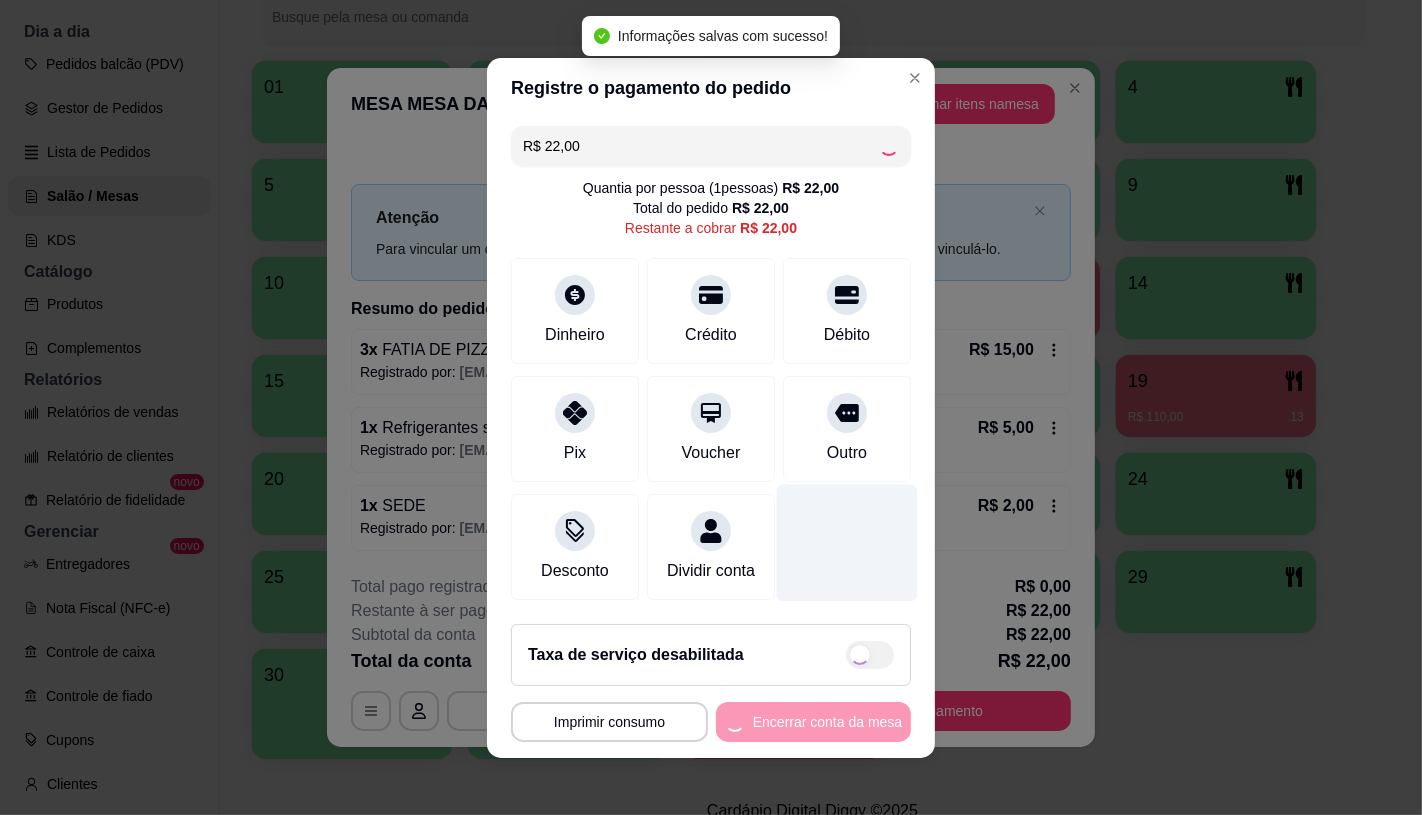type on "R$ 0,00" 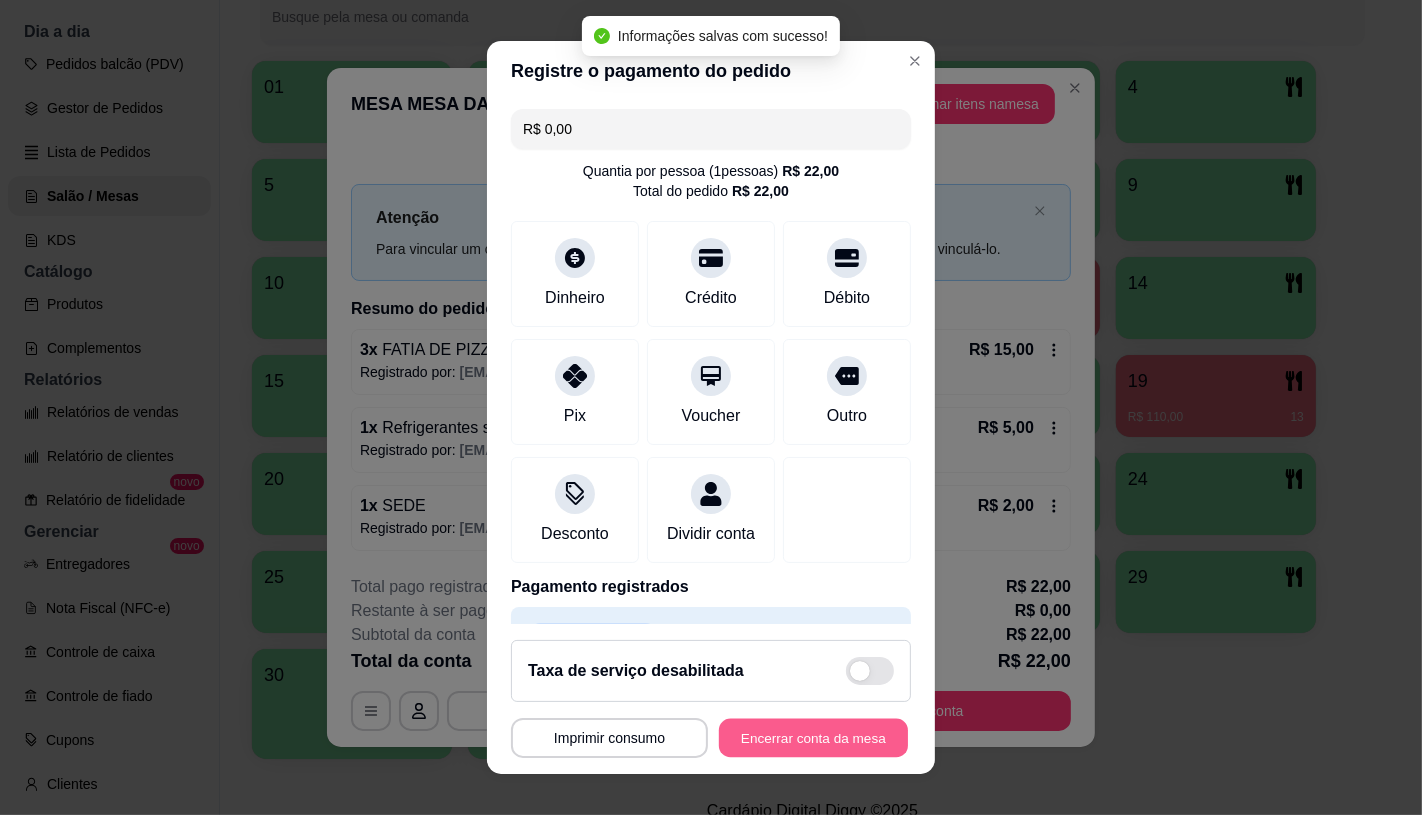 click on "Encerrar conta da mesa" at bounding box center (813, 738) 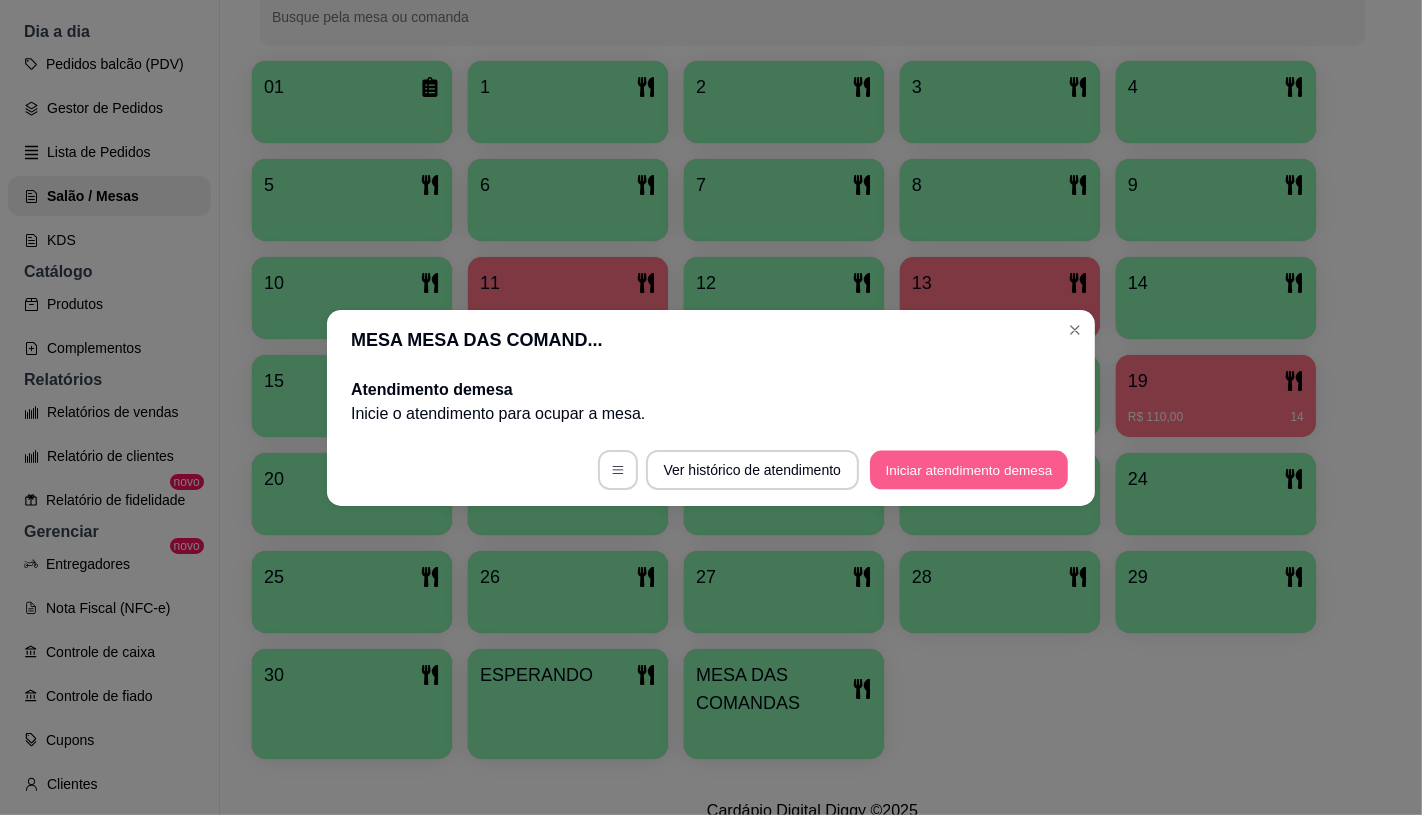 click on "Iniciar atendimento de  mesa" at bounding box center (969, 469) 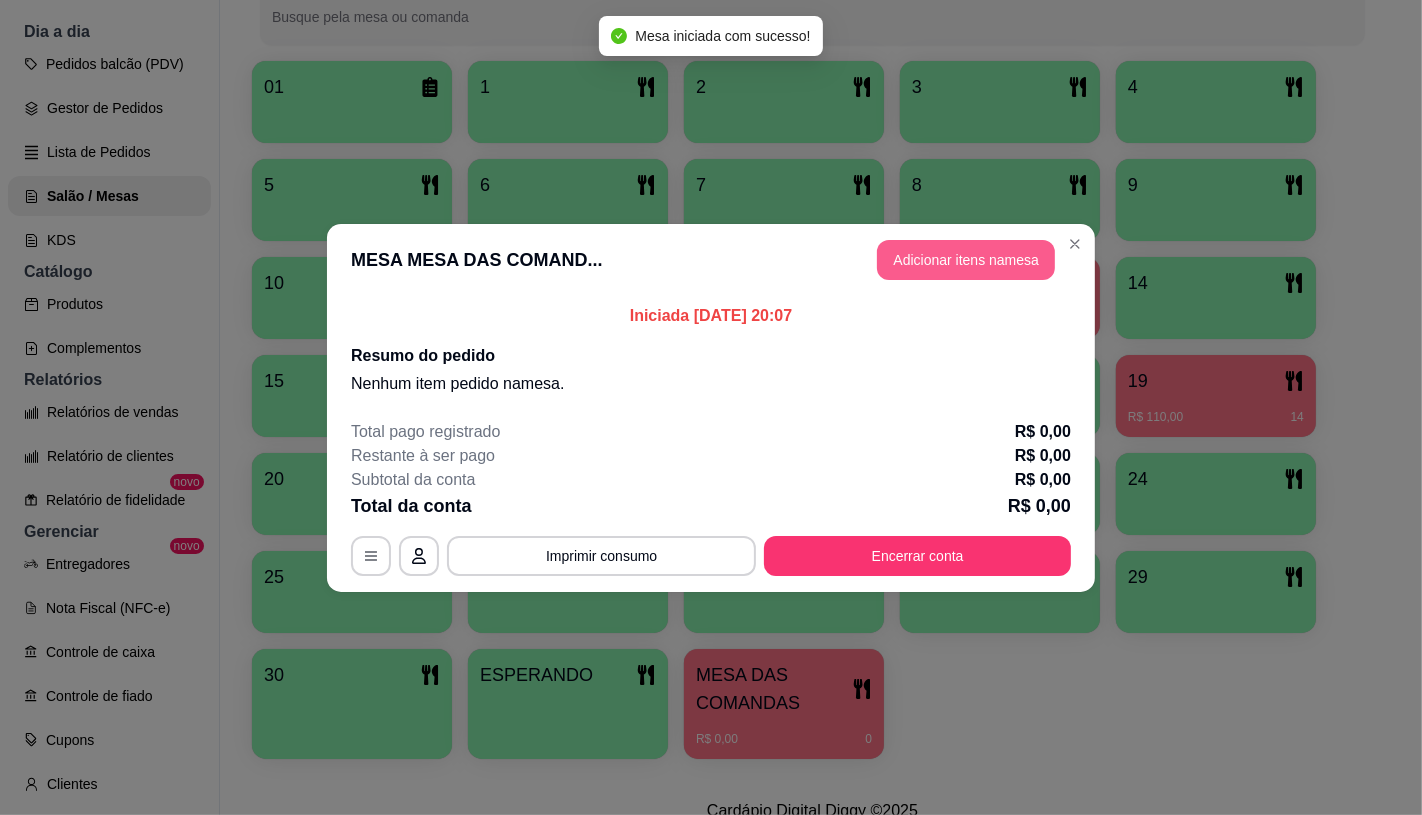 click on "Adicionar itens na  mesa" at bounding box center [966, 260] 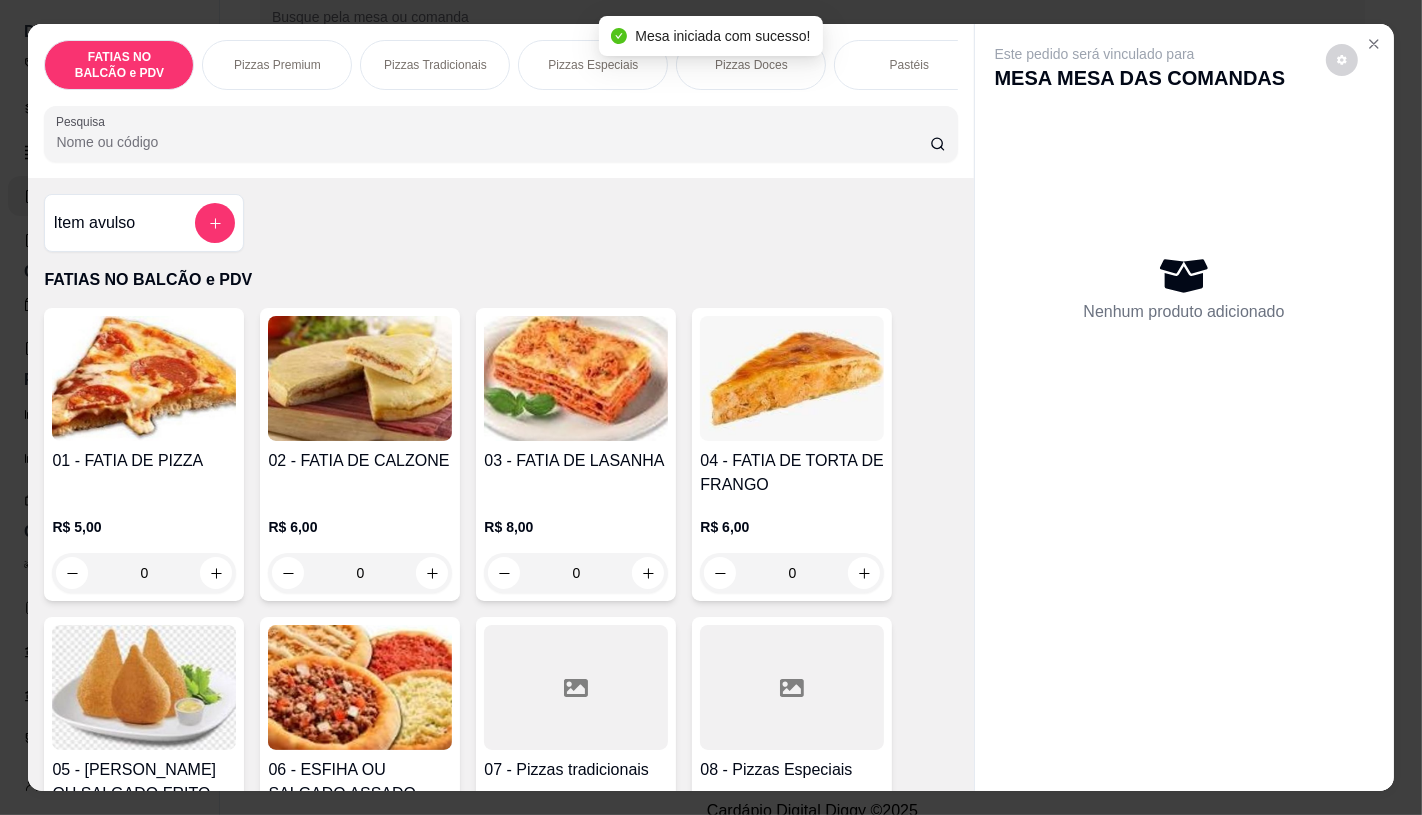 scroll, scrollTop: 222, scrollLeft: 0, axis: vertical 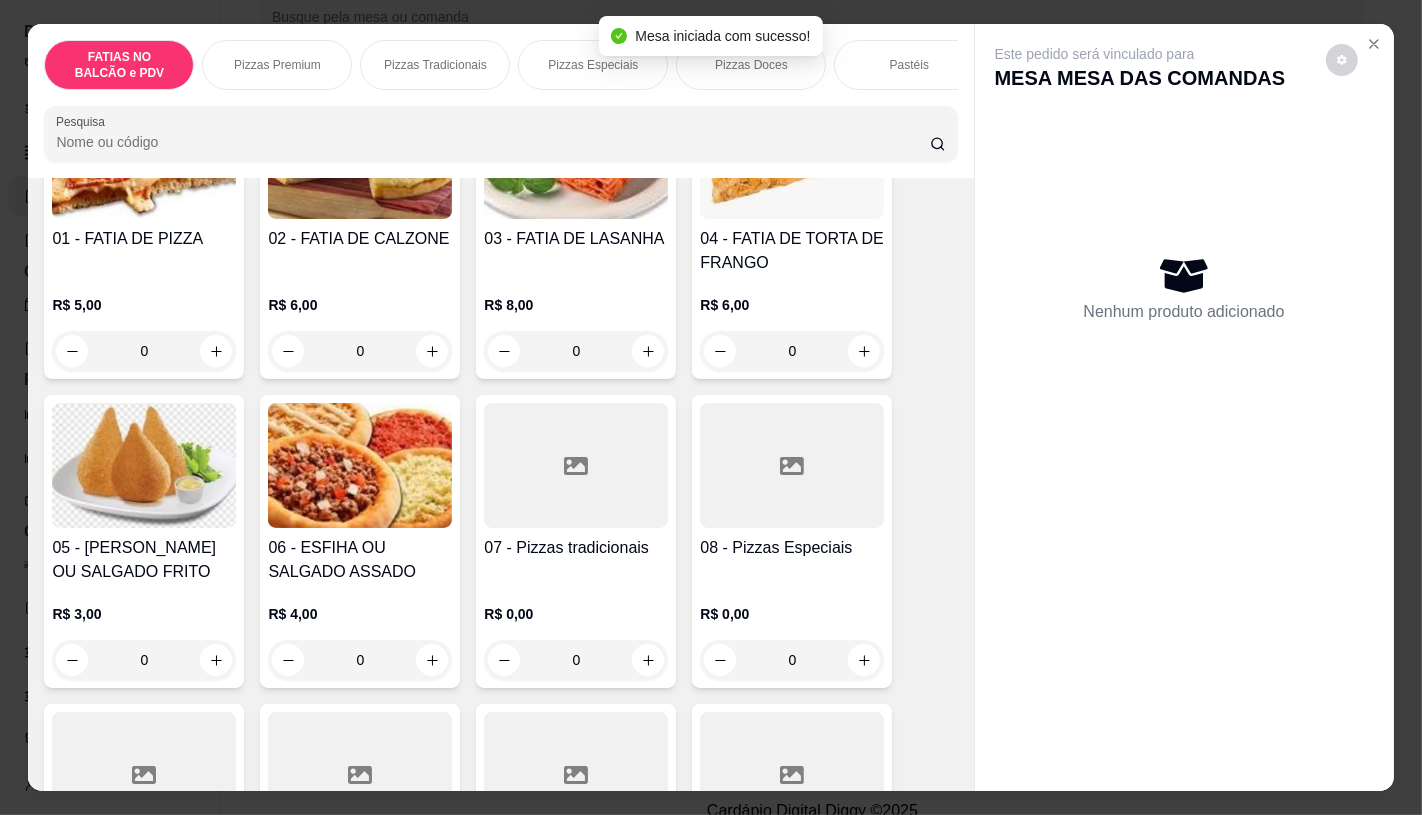 click at bounding box center [792, 465] 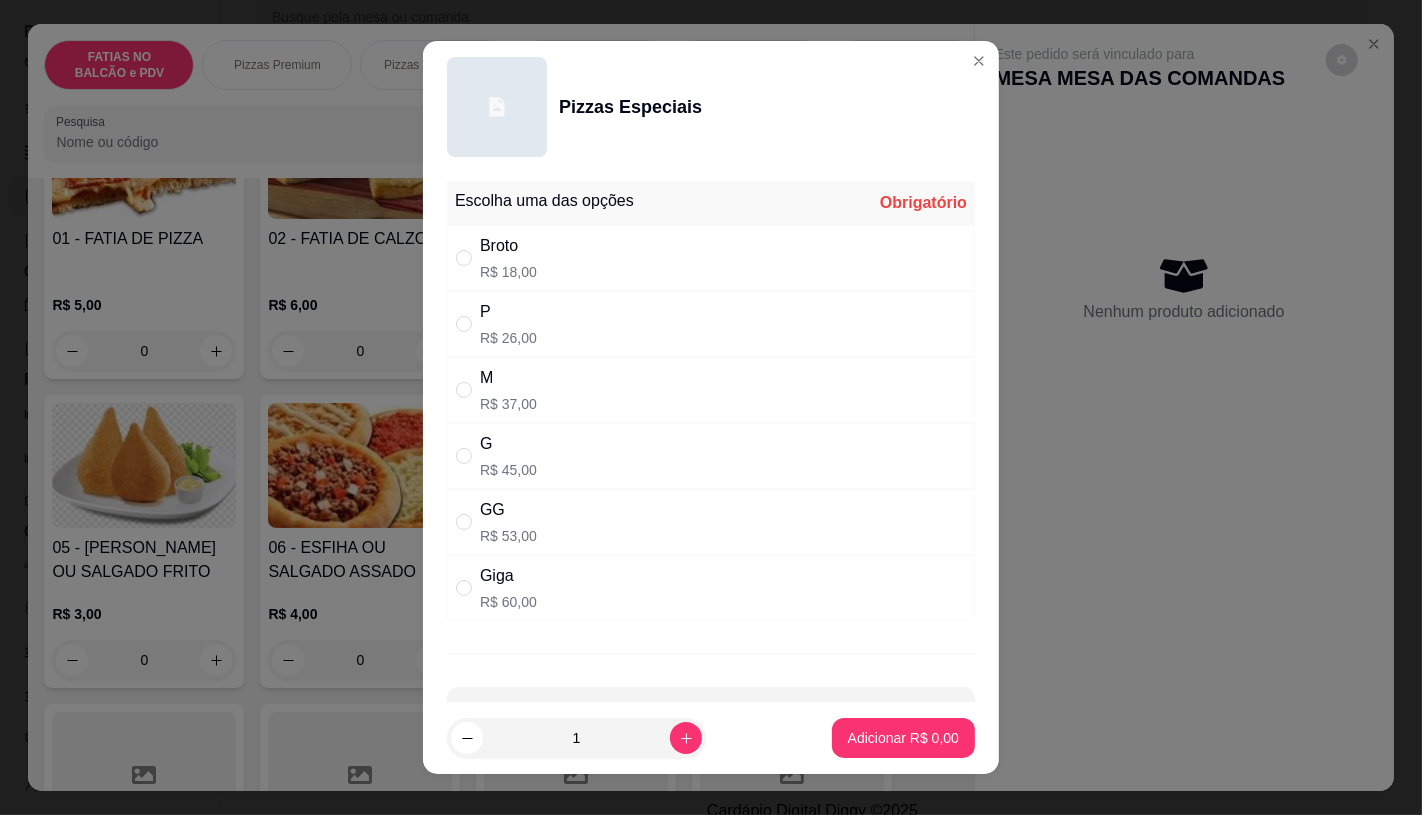 click on "R$ 37,00" at bounding box center (508, 404) 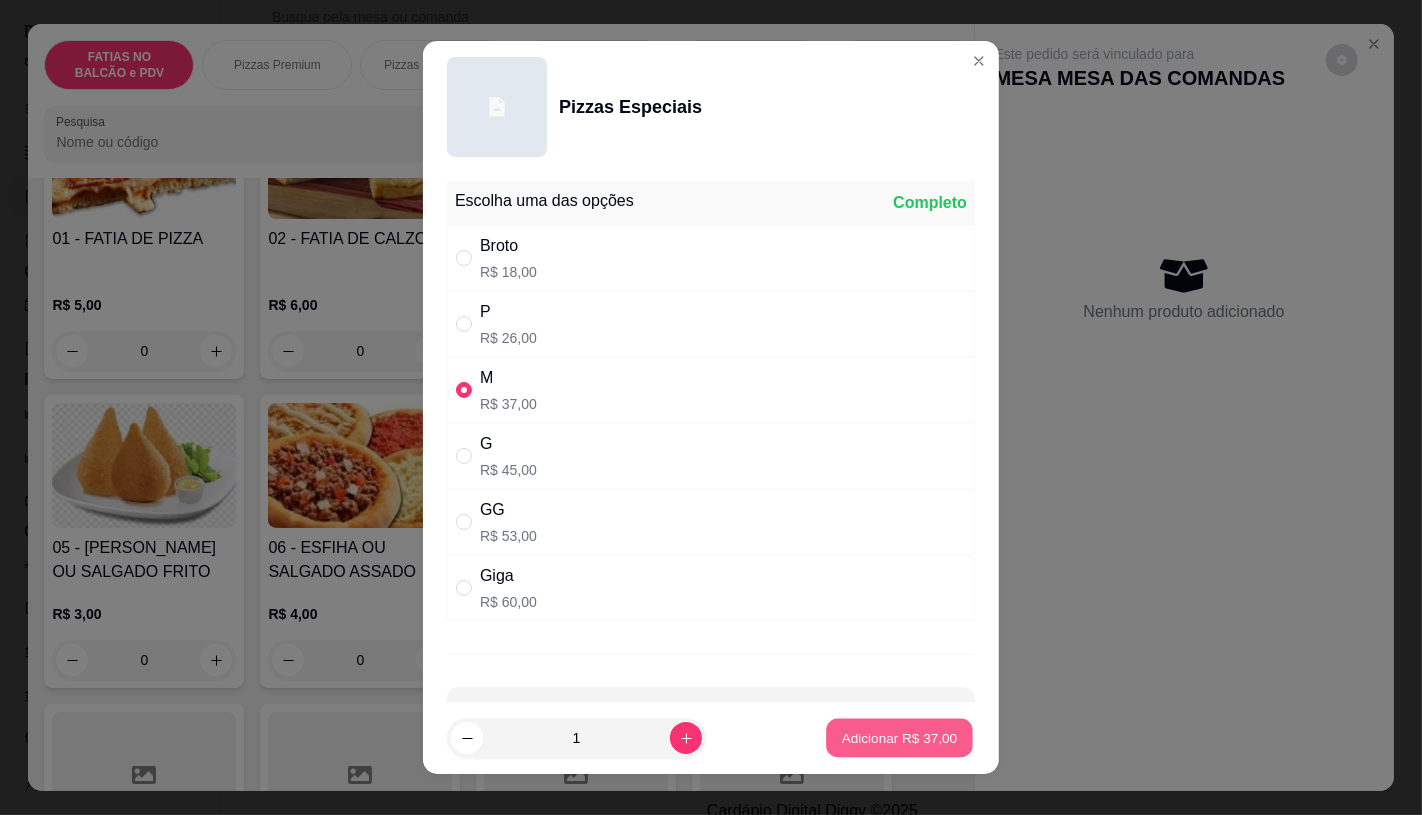 click on "Adicionar   R$ 37,00" at bounding box center [899, 738] 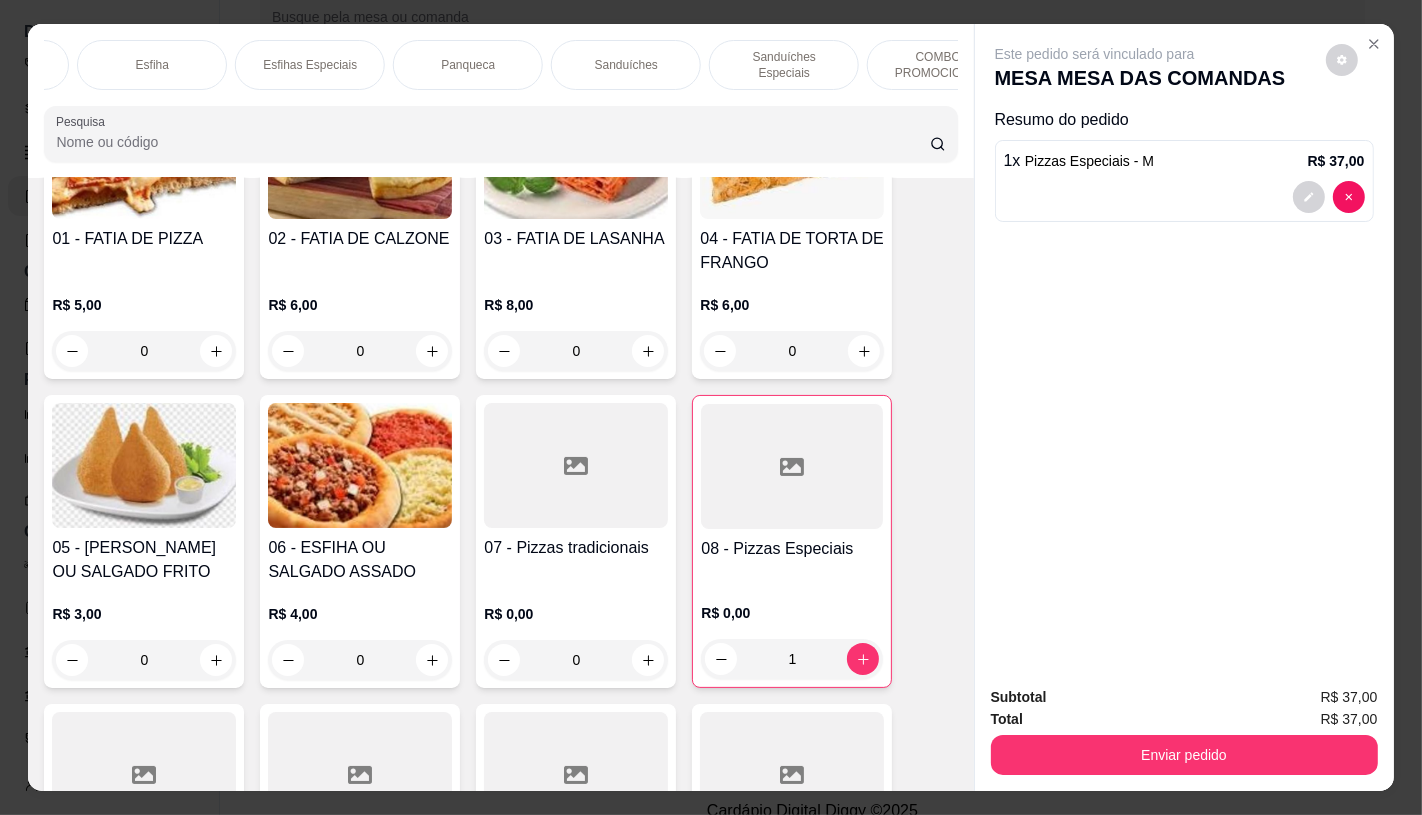scroll, scrollTop: 0, scrollLeft: 2080, axis: horizontal 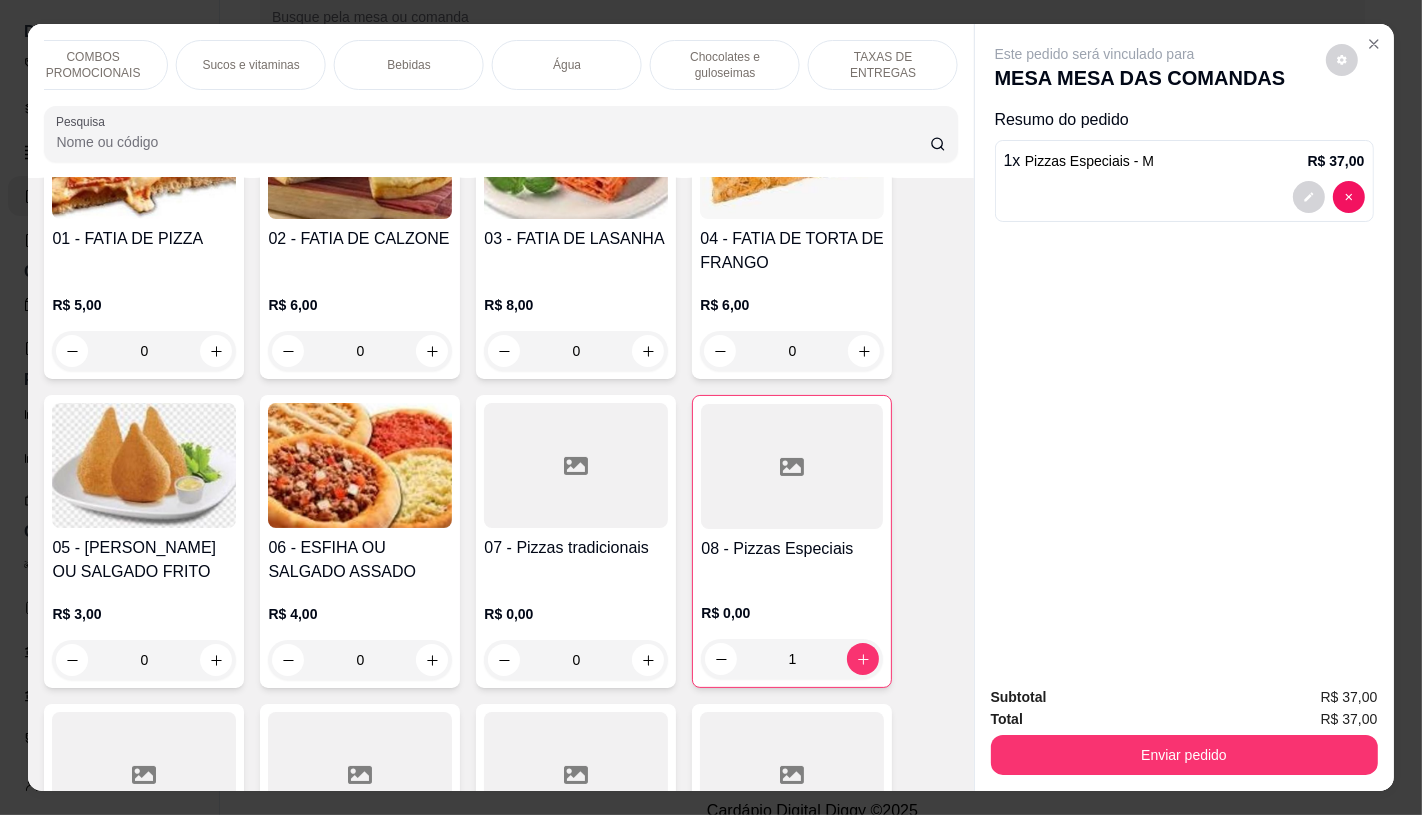 click on "TAXAS DE ENTREGAS" at bounding box center [883, 65] 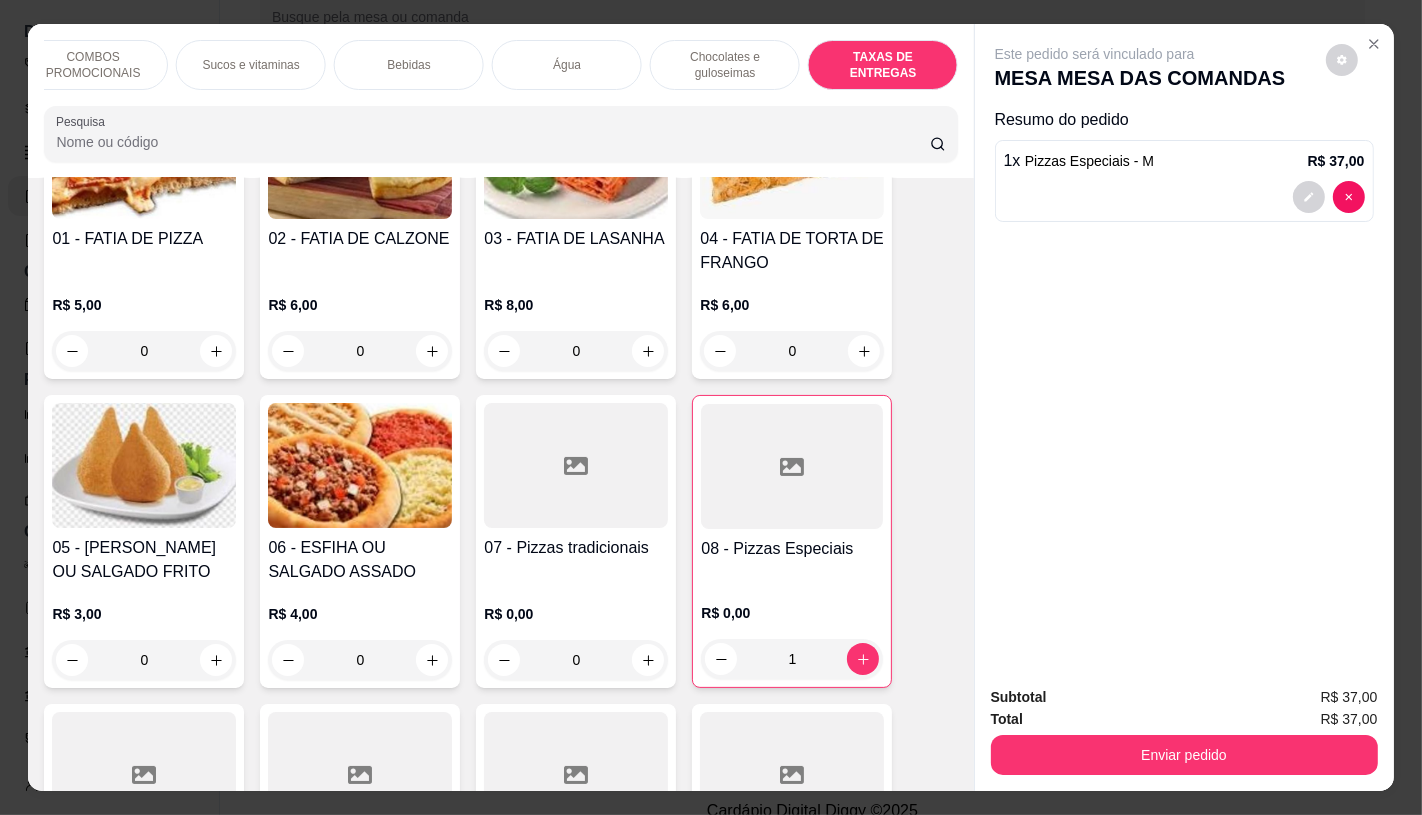 scroll, scrollTop: 13373, scrollLeft: 0, axis: vertical 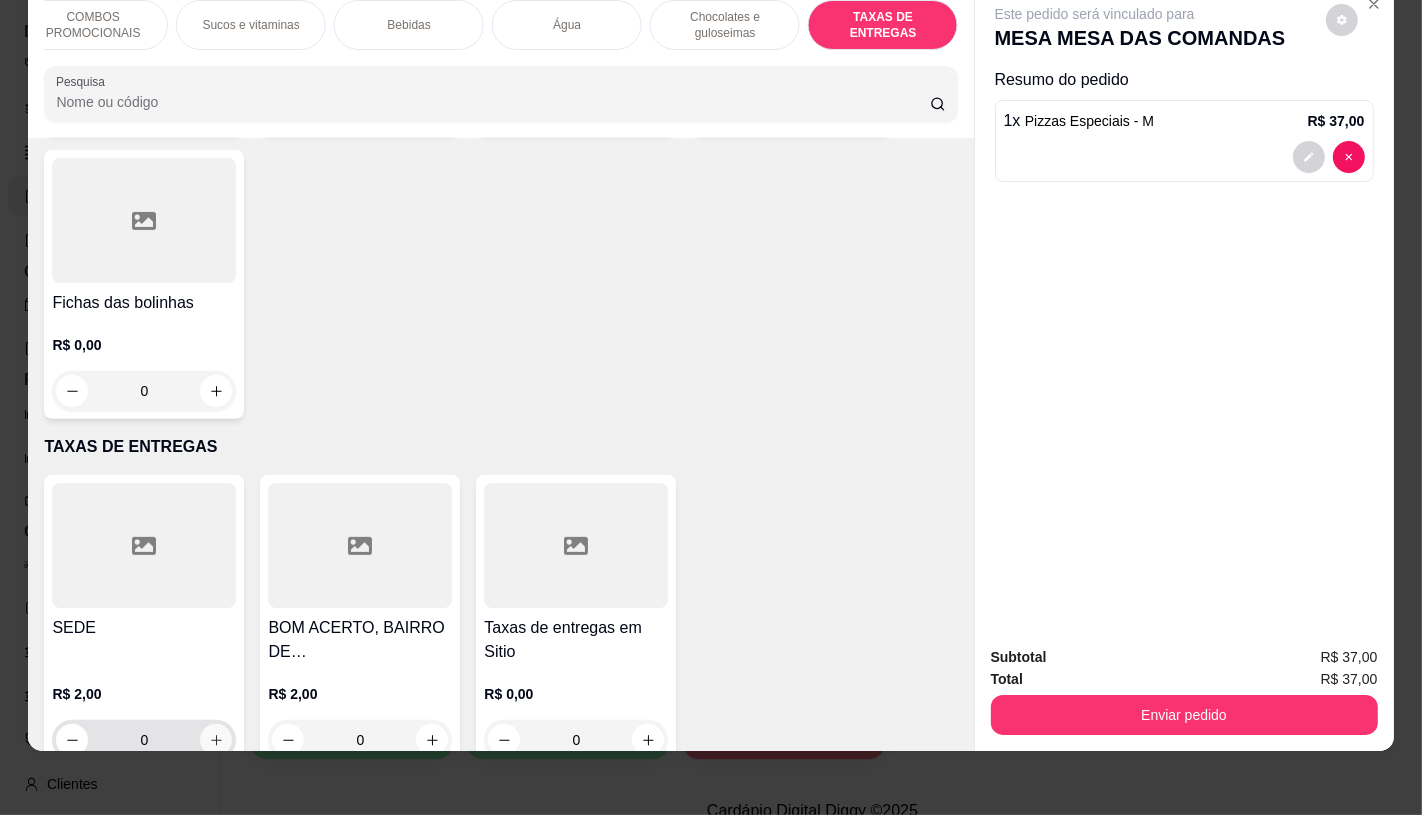 click 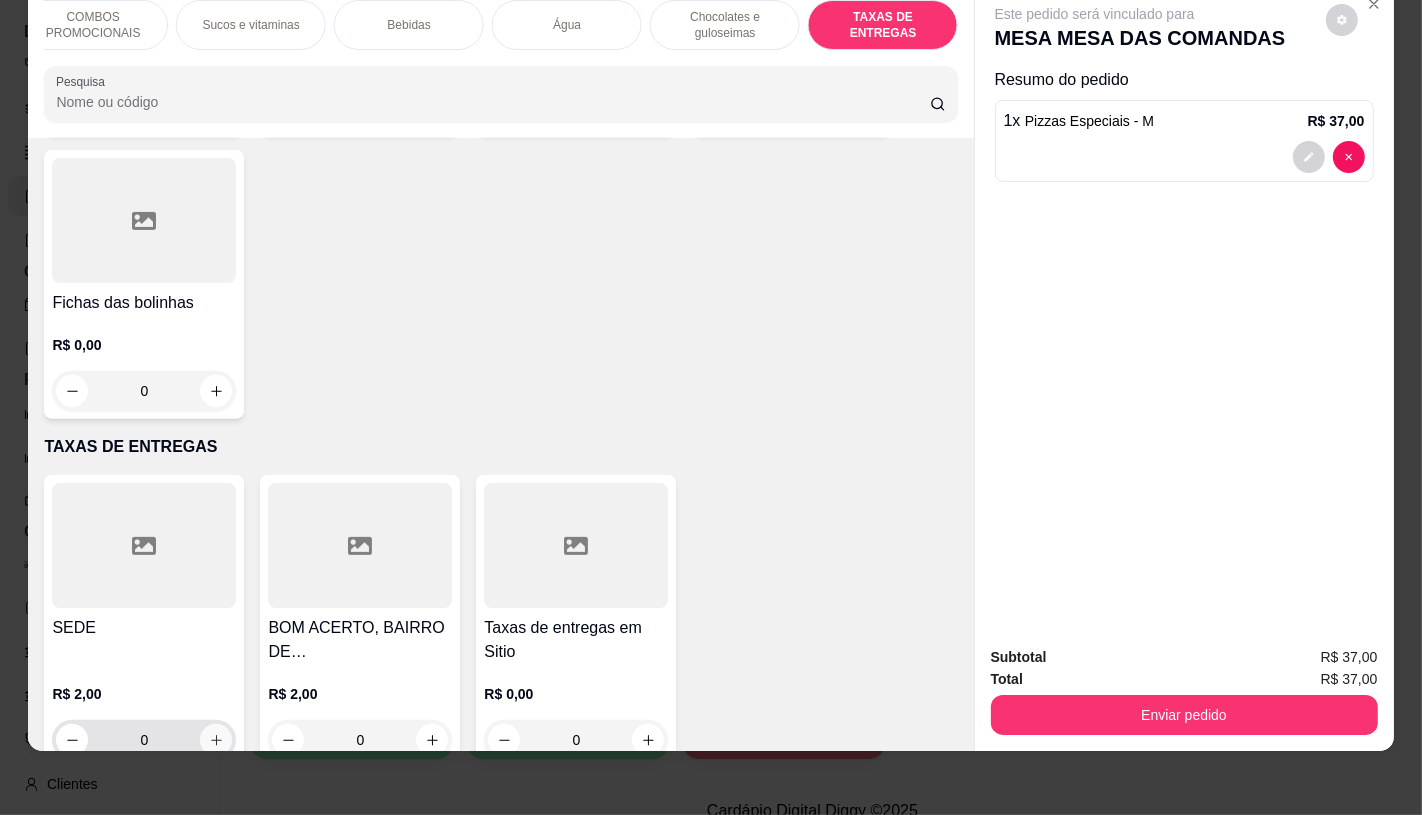 type on "1" 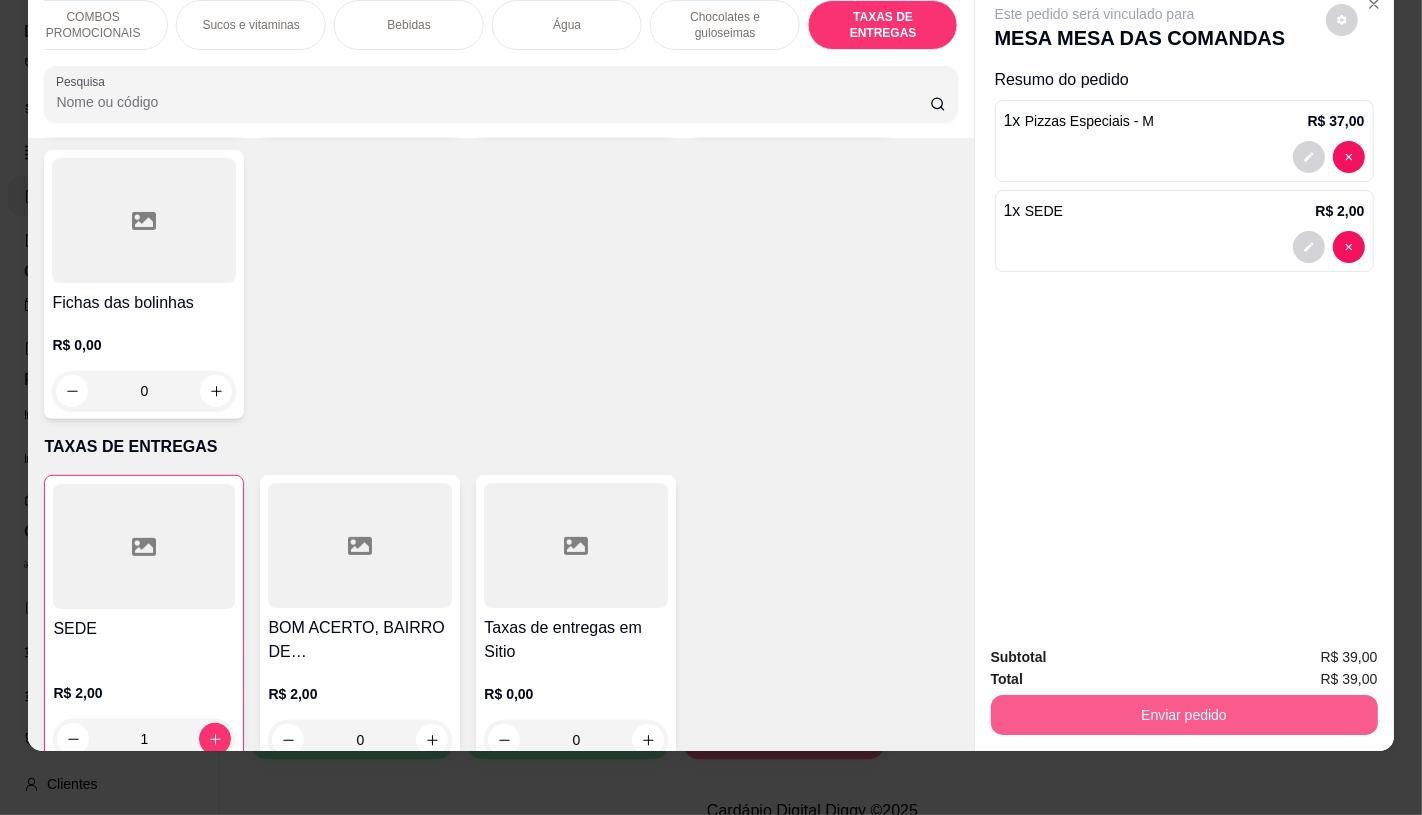 click on "Enviar pedido" at bounding box center [1184, 715] 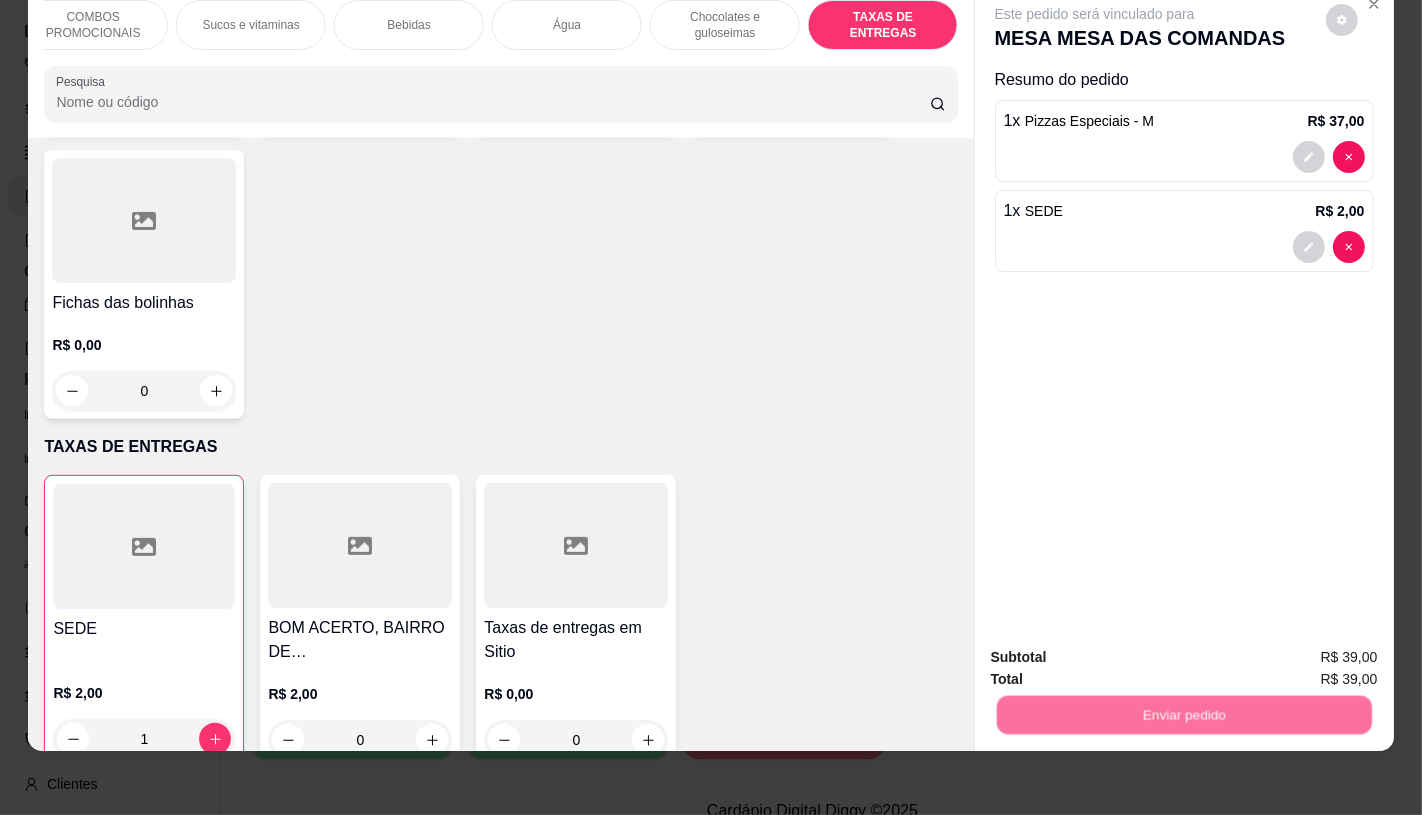 click on "Não registrar e enviar pedido" at bounding box center [1117, 649] 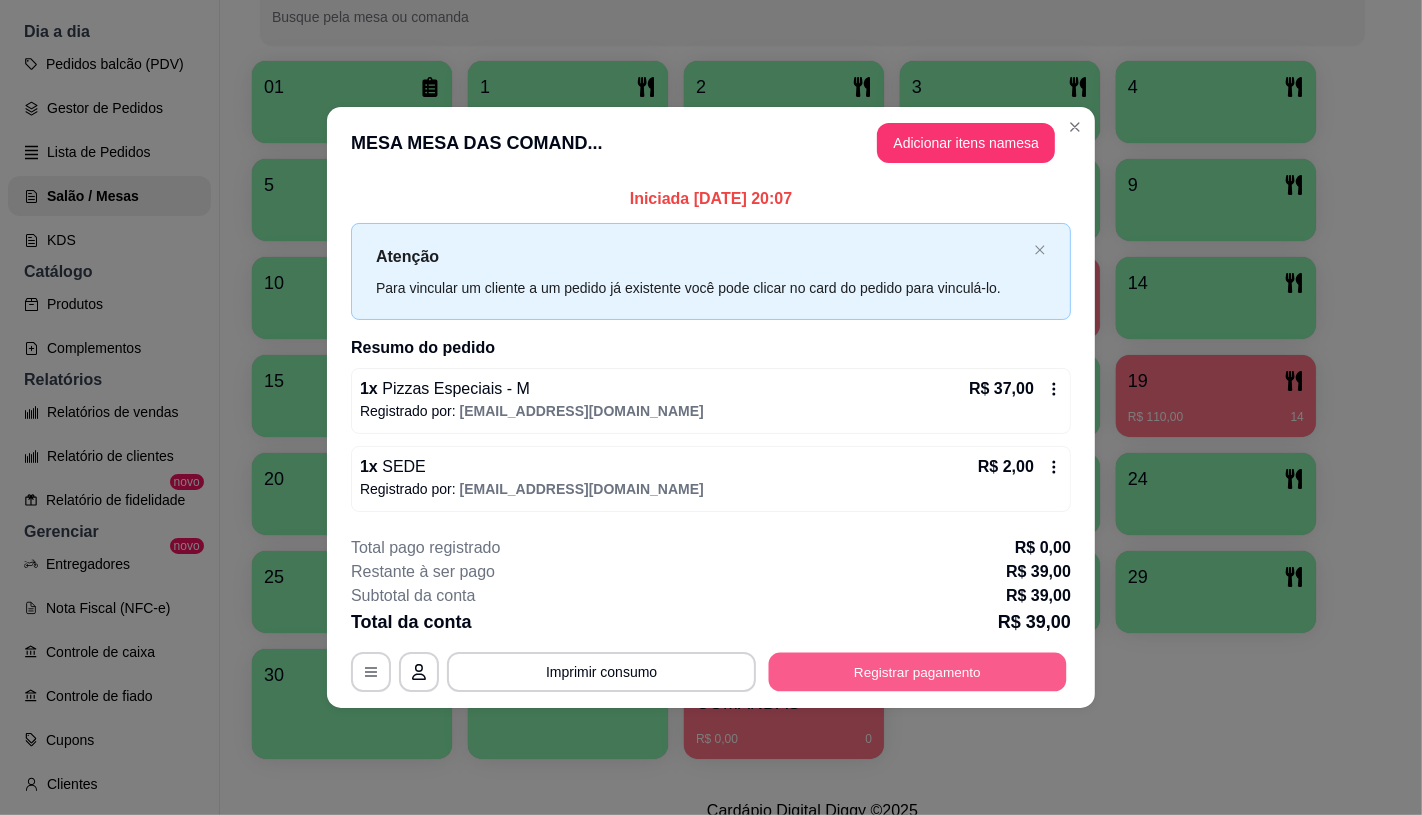 click on "Registrar pagamento" at bounding box center (918, 672) 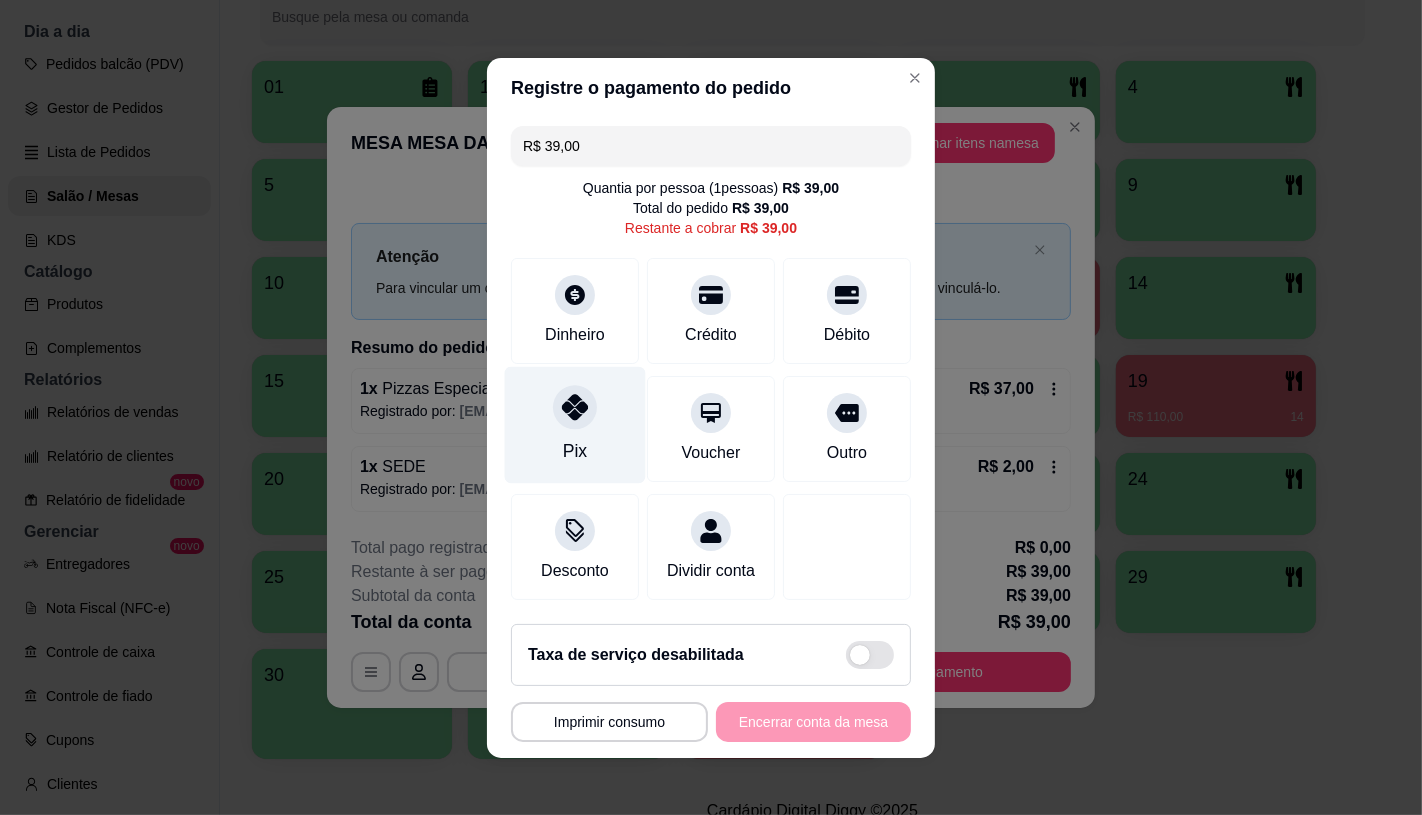 click on "Pix" at bounding box center (575, 424) 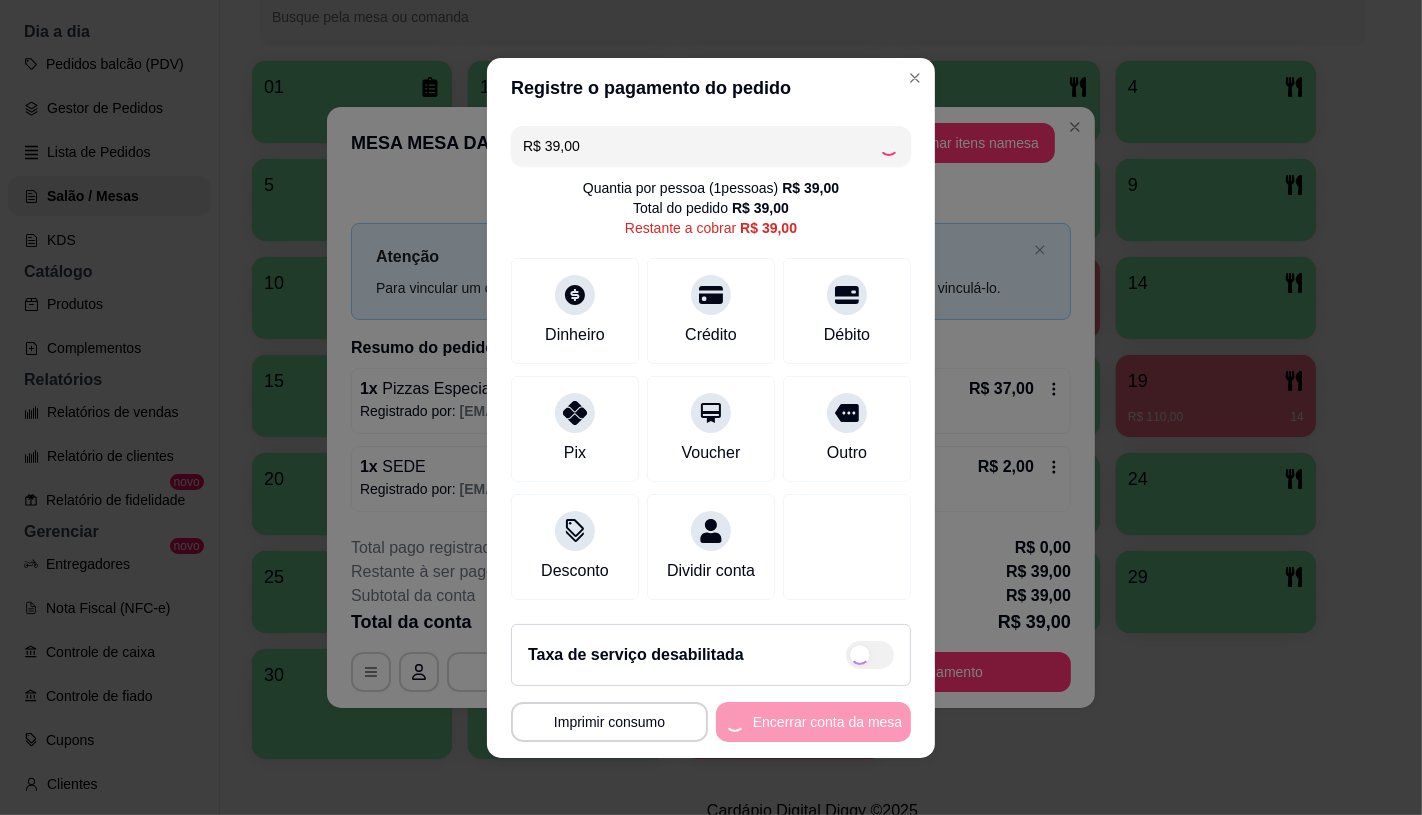 type on "R$ 0,00" 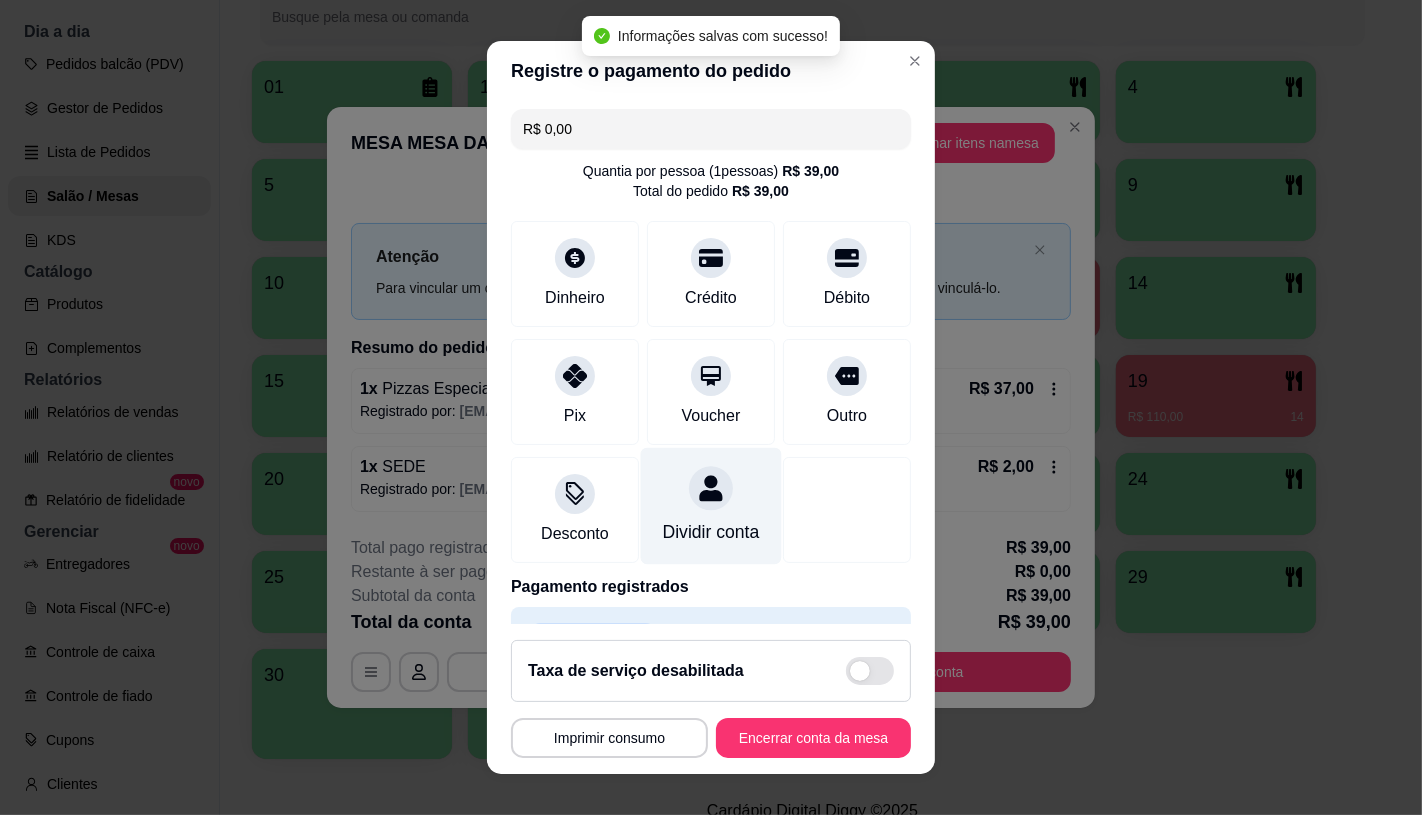 scroll, scrollTop: 74, scrollLeft: 0, axis: vertical 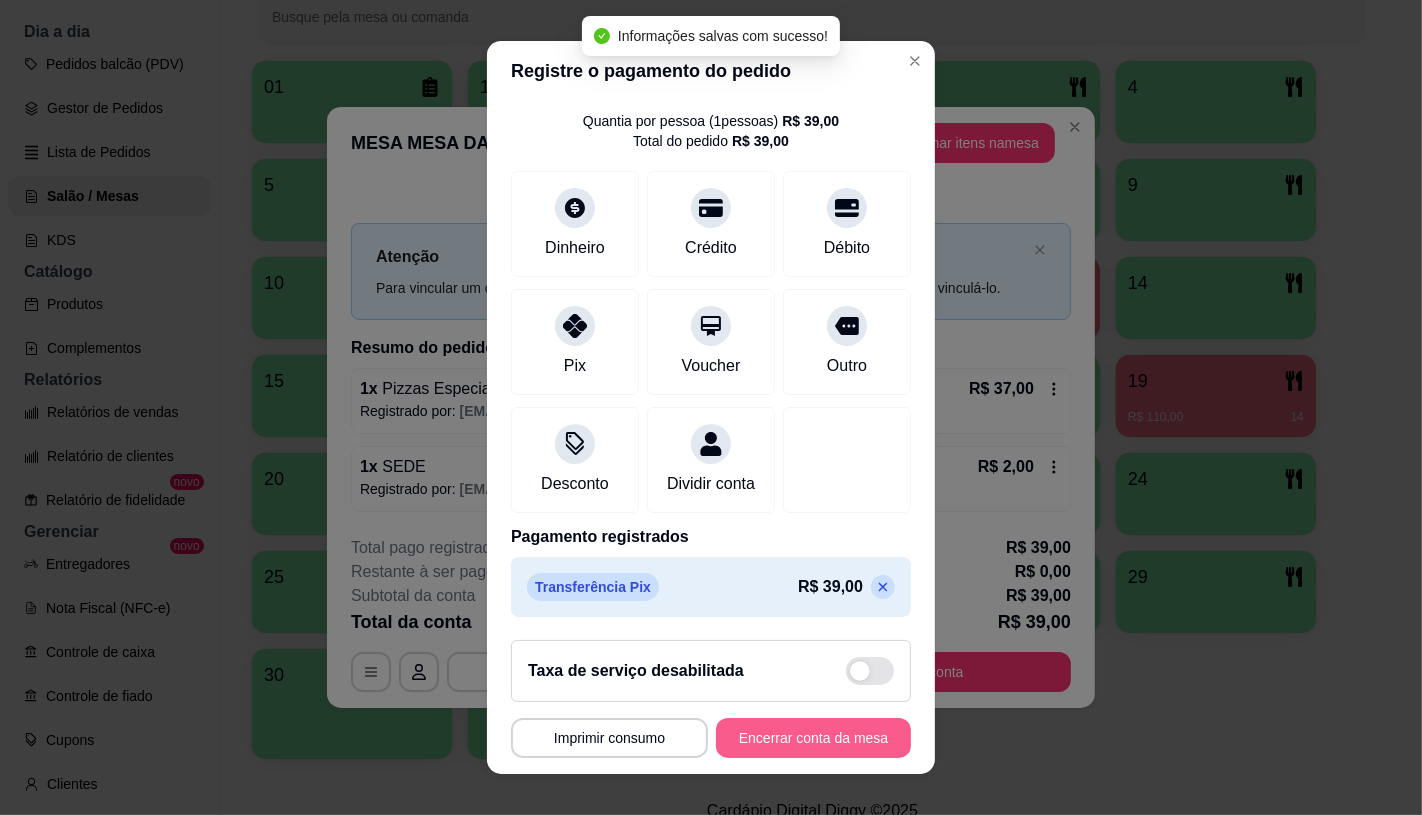 click on "Encerrar conta da mesa" at bounding box center [813, 738] 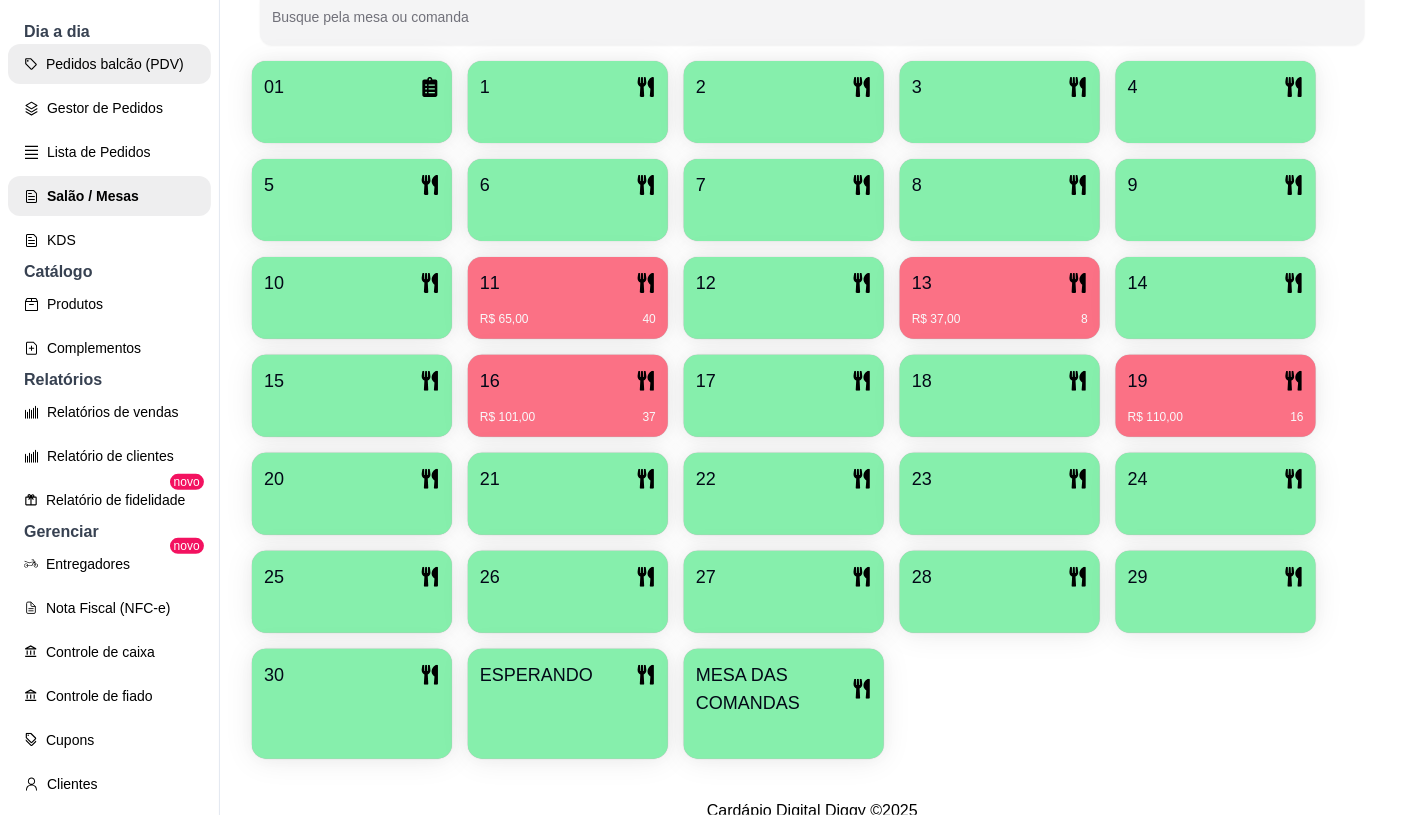 click on "Pedidos balcão (PDV)" at bounding box center [109, 64] 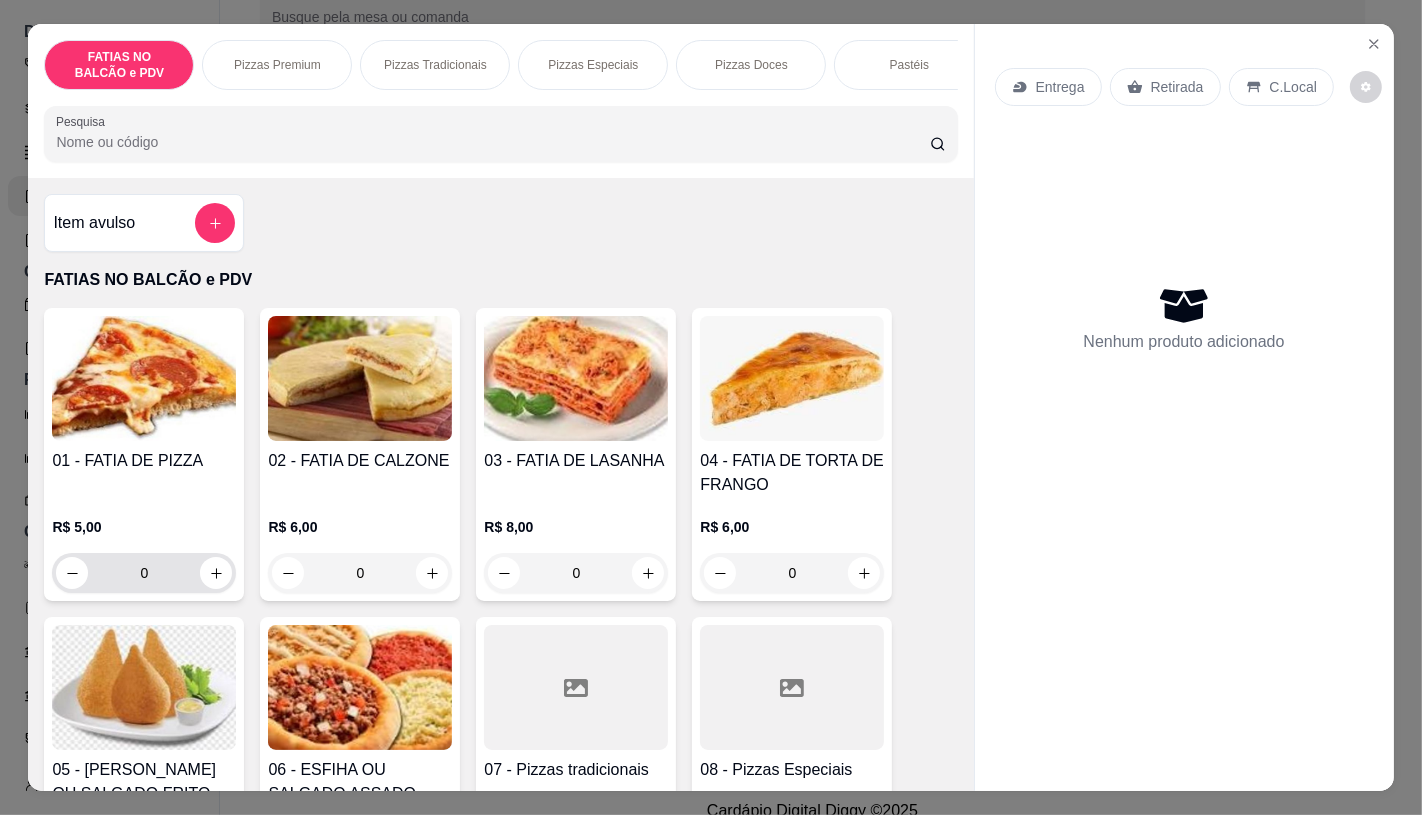 click on "0" at bounding box center [144, 573] 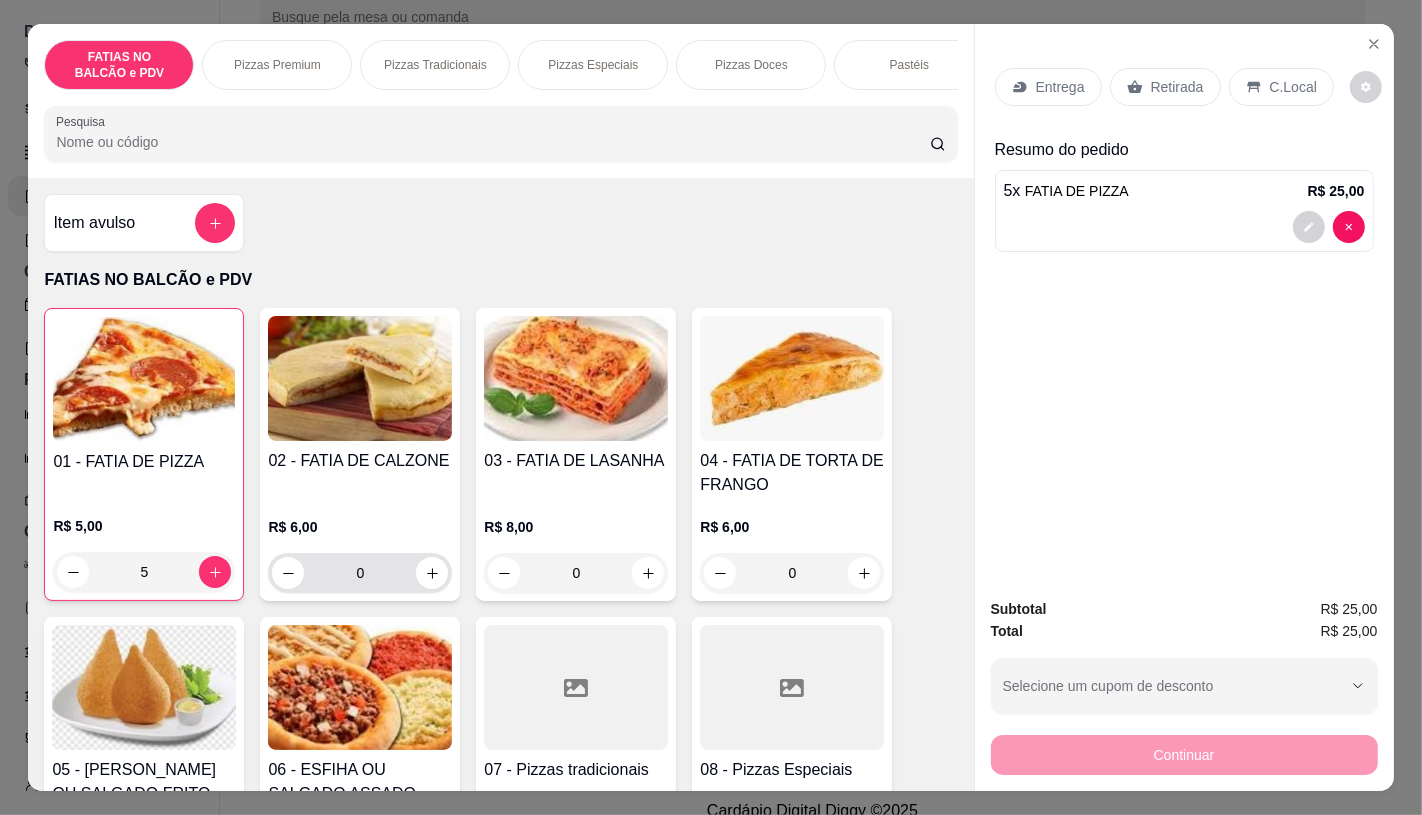 scroll, scrollTop: 222, scrollLeft: 0, axis: vertical 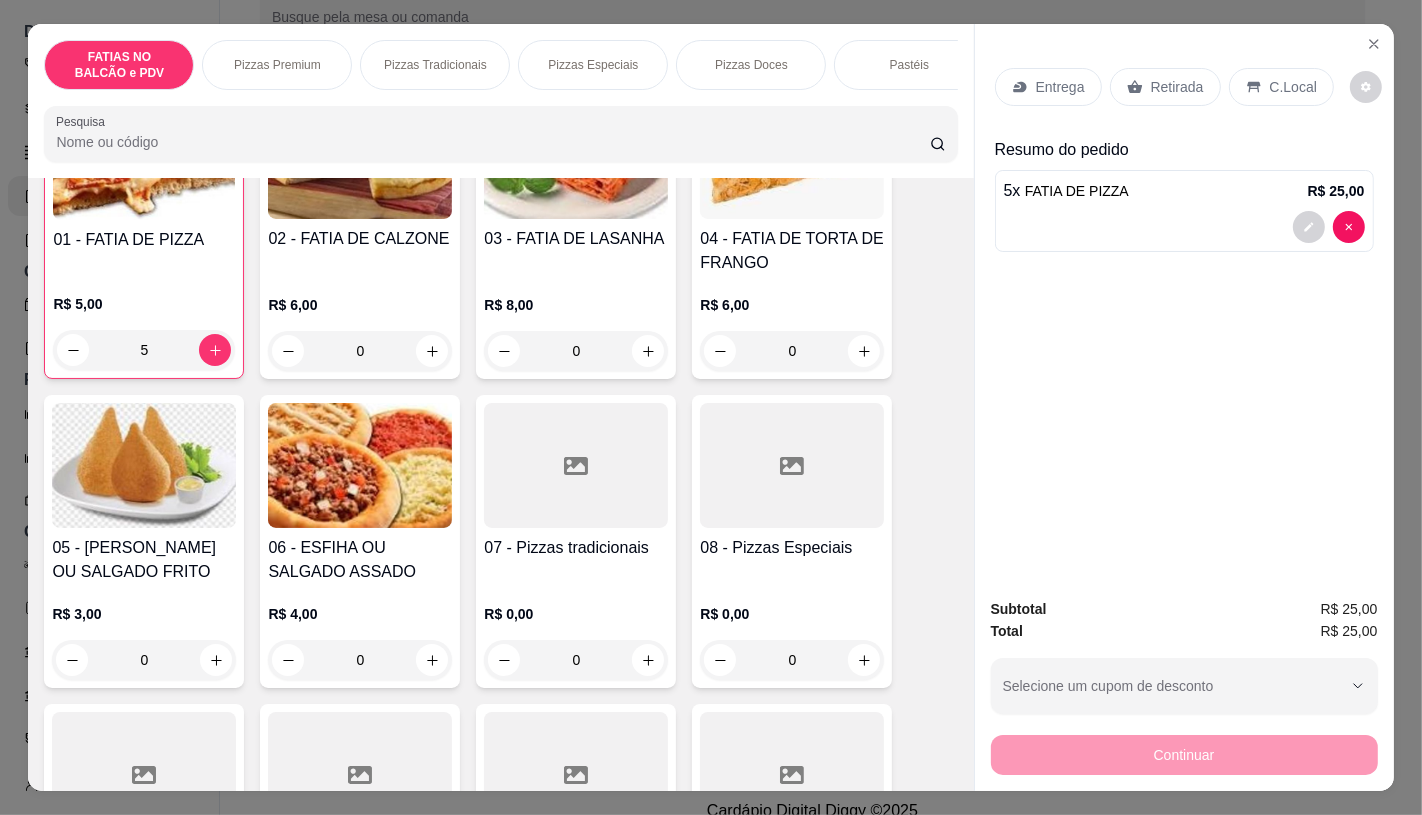 type on "5" 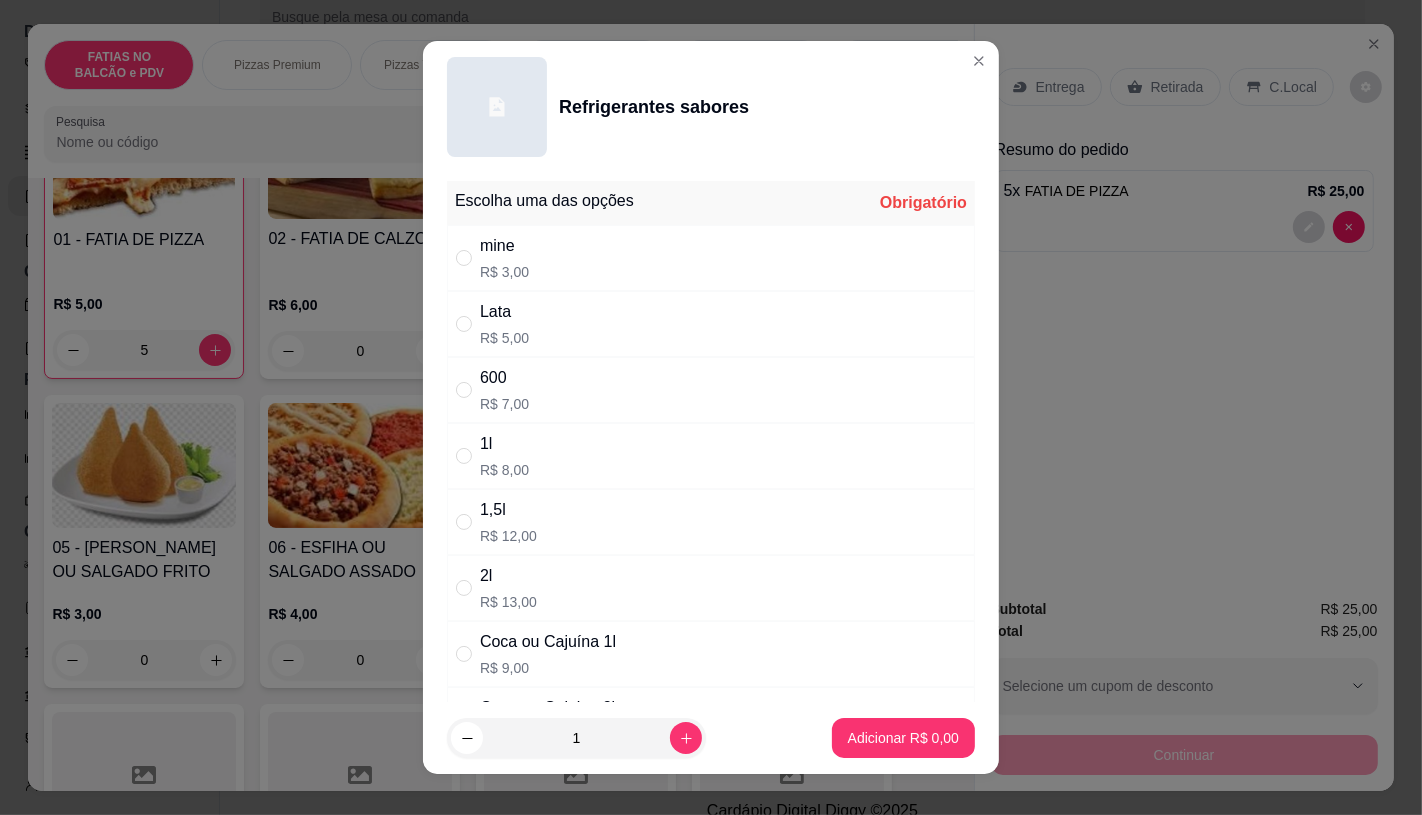 click on "Lata R$ 5,00" at bounding box center (711, 324) 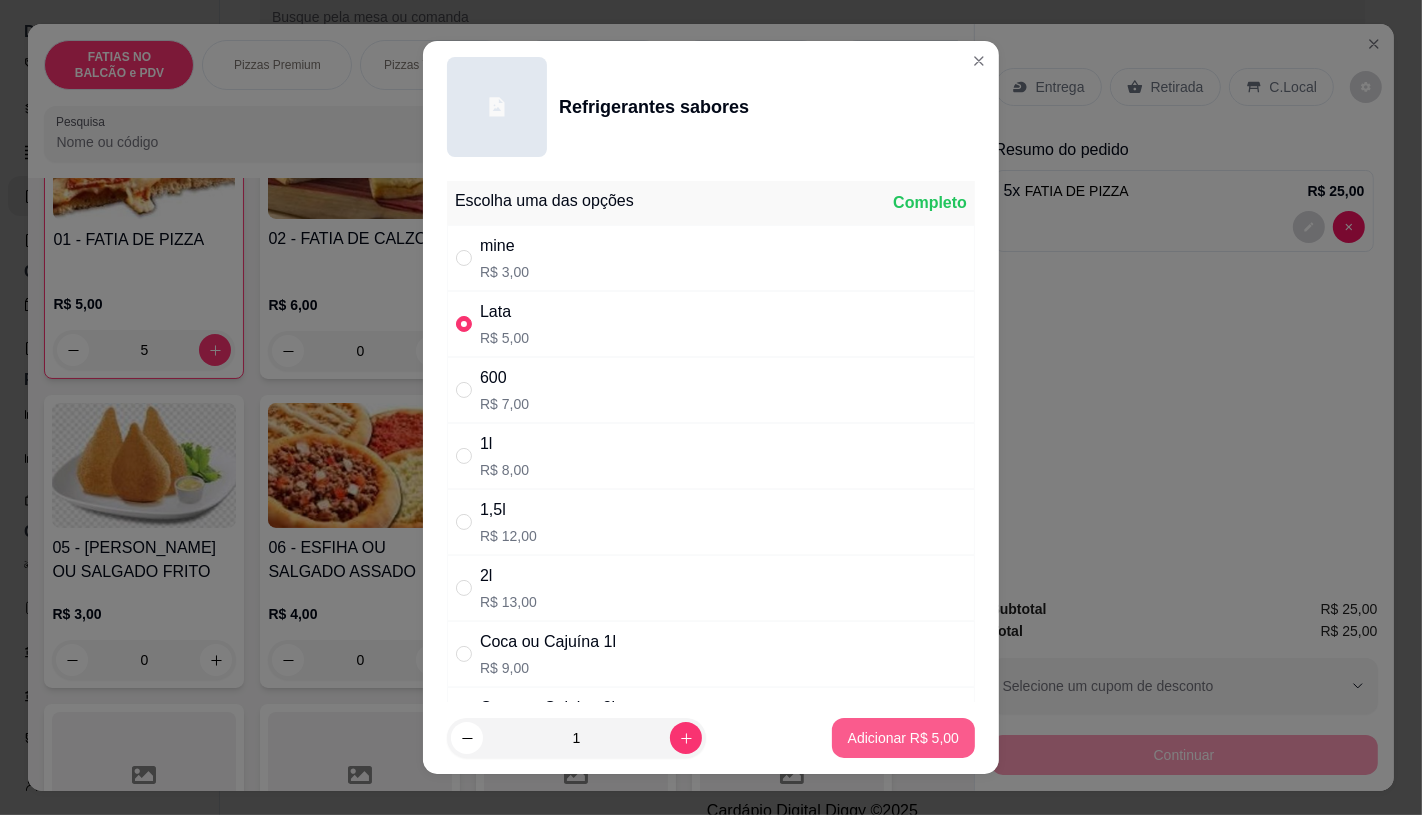 click on "Adicionar   R$ 5,00" at bounding box center [903, 738] 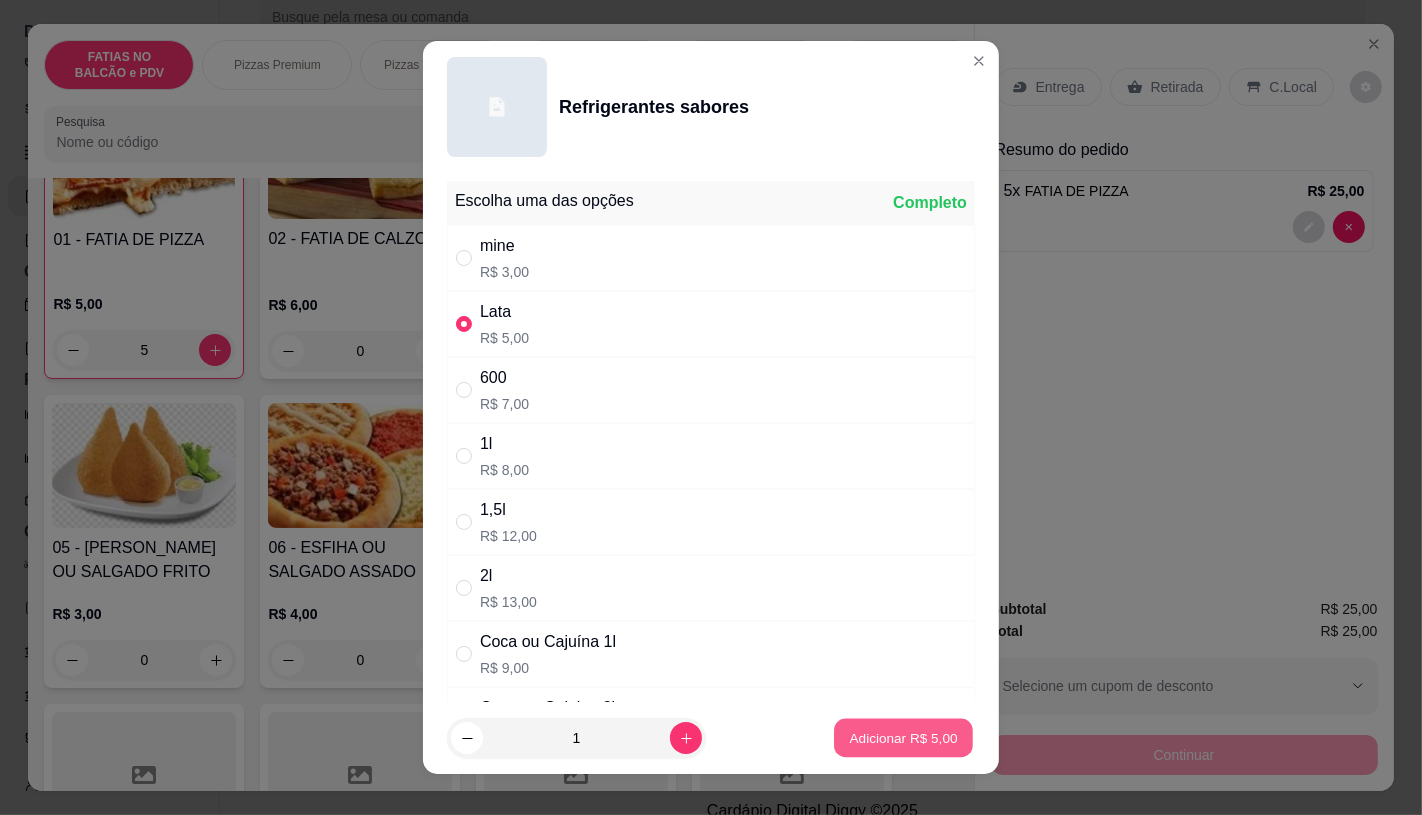 click on "Adicionar   R$ 5,00" at bounding box center [903, 738] 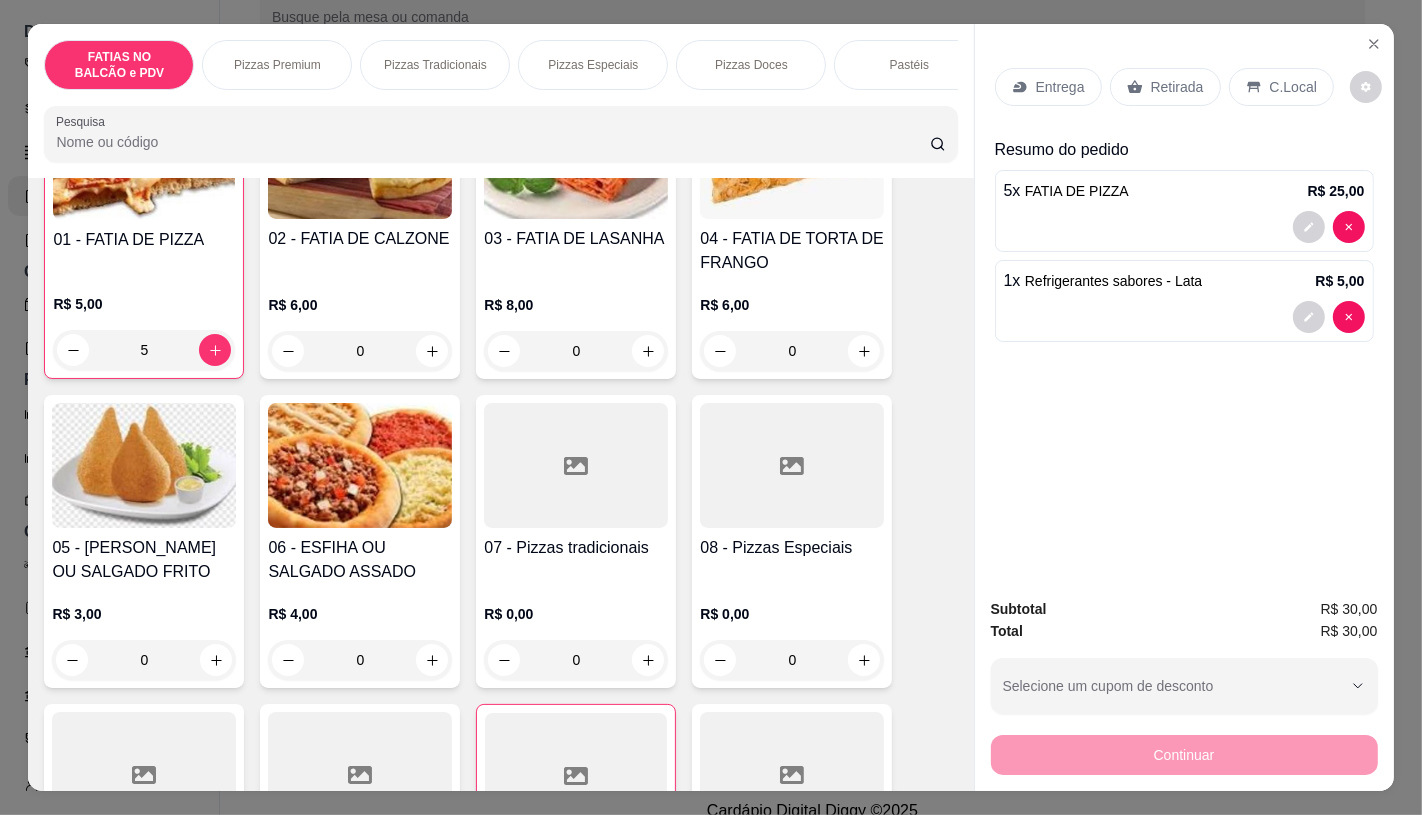 click on "Retirada" at bounding box center (1165, 87) 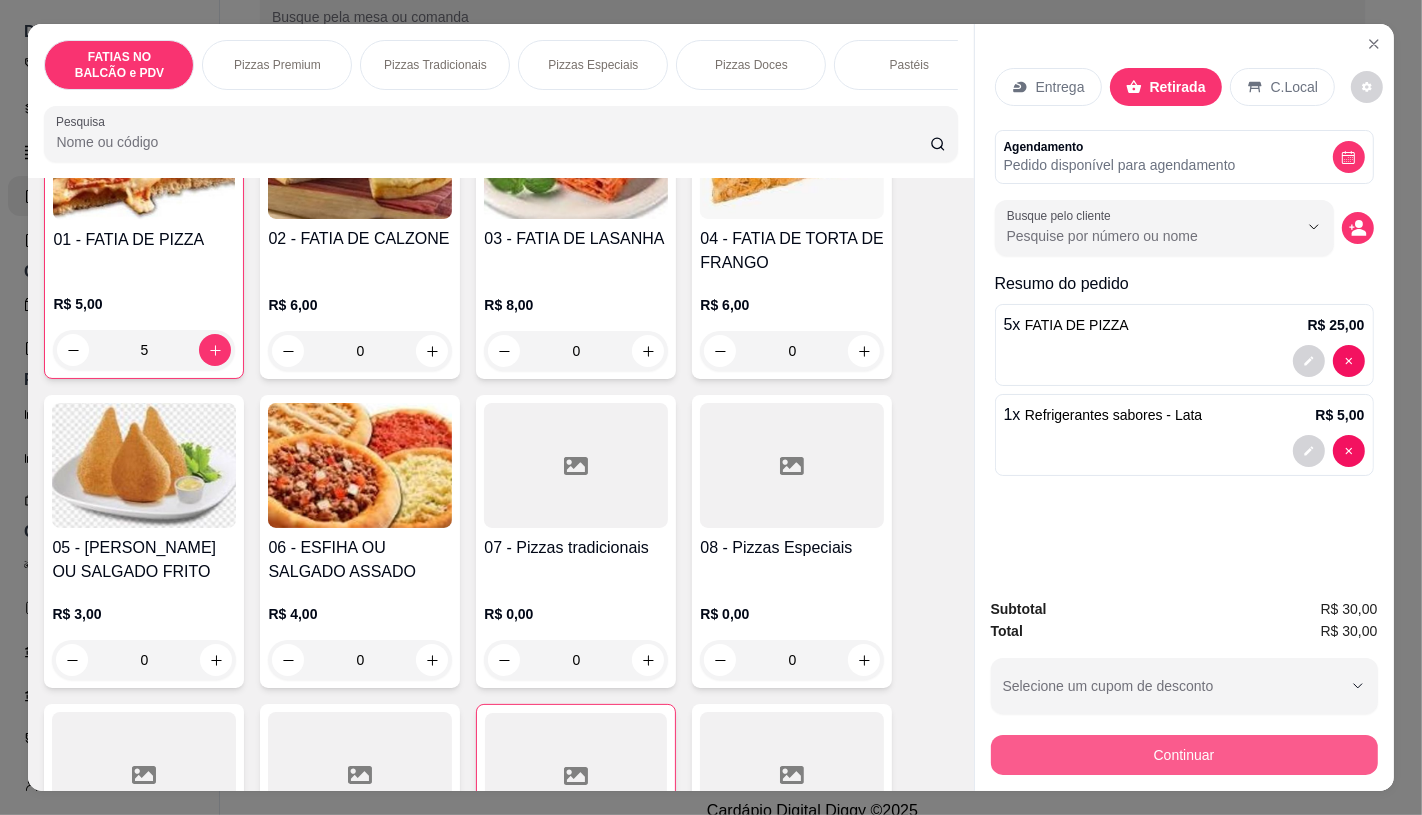 click on "Continuar" at bounding box center [1184, 755] 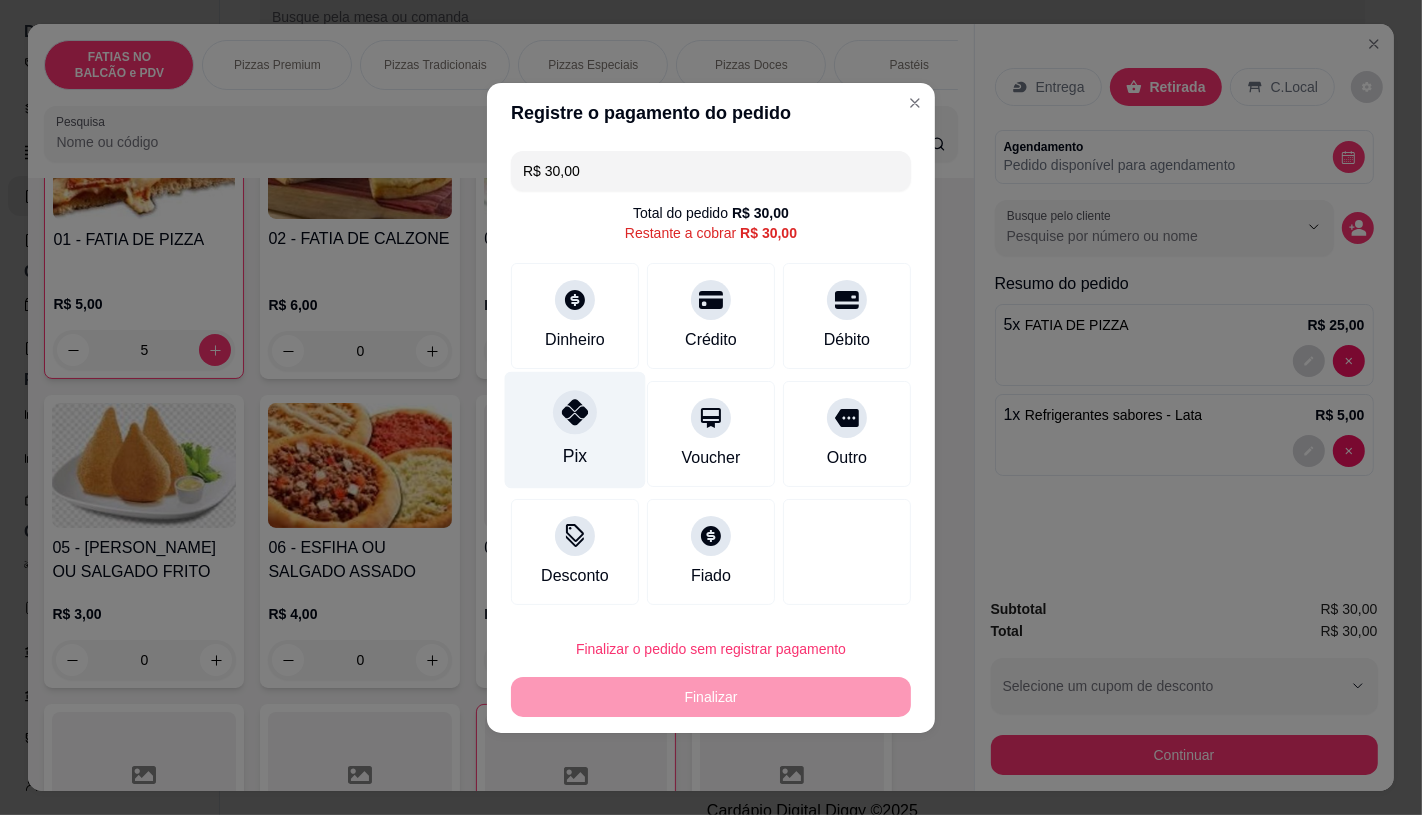 click at bounding box center [575, 412] 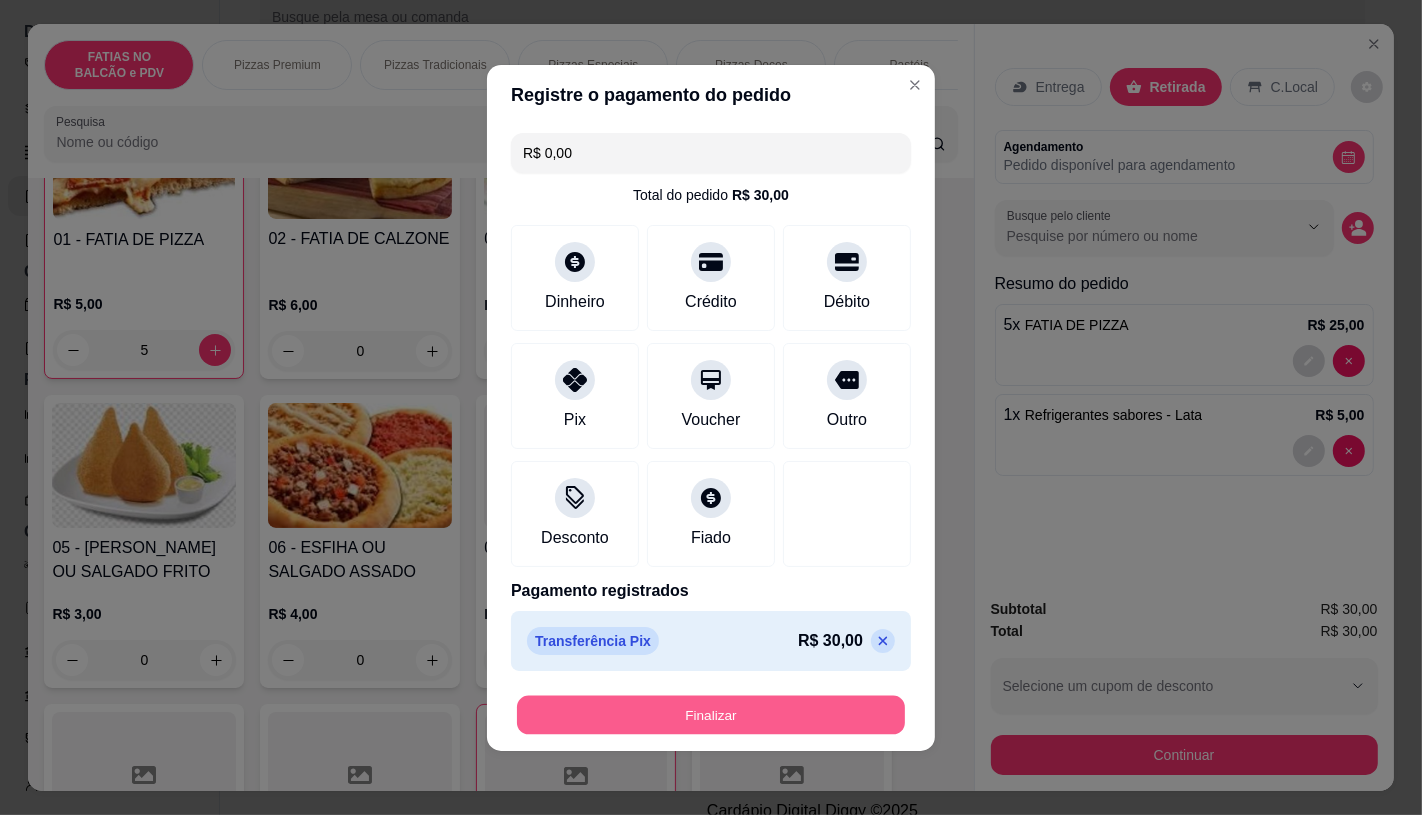 click on "Finalizar" at bounding box center [711, 714] 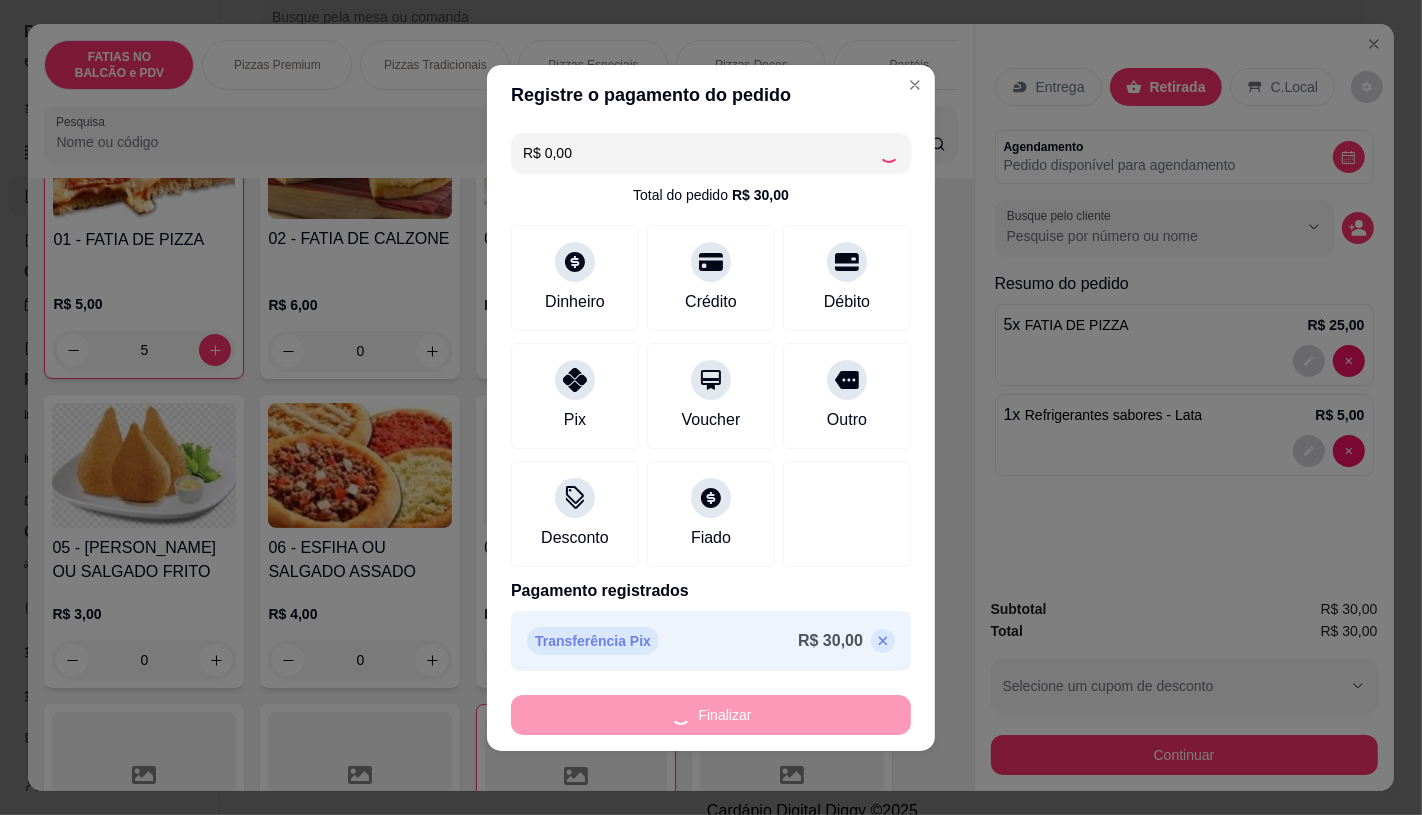 type on "0" 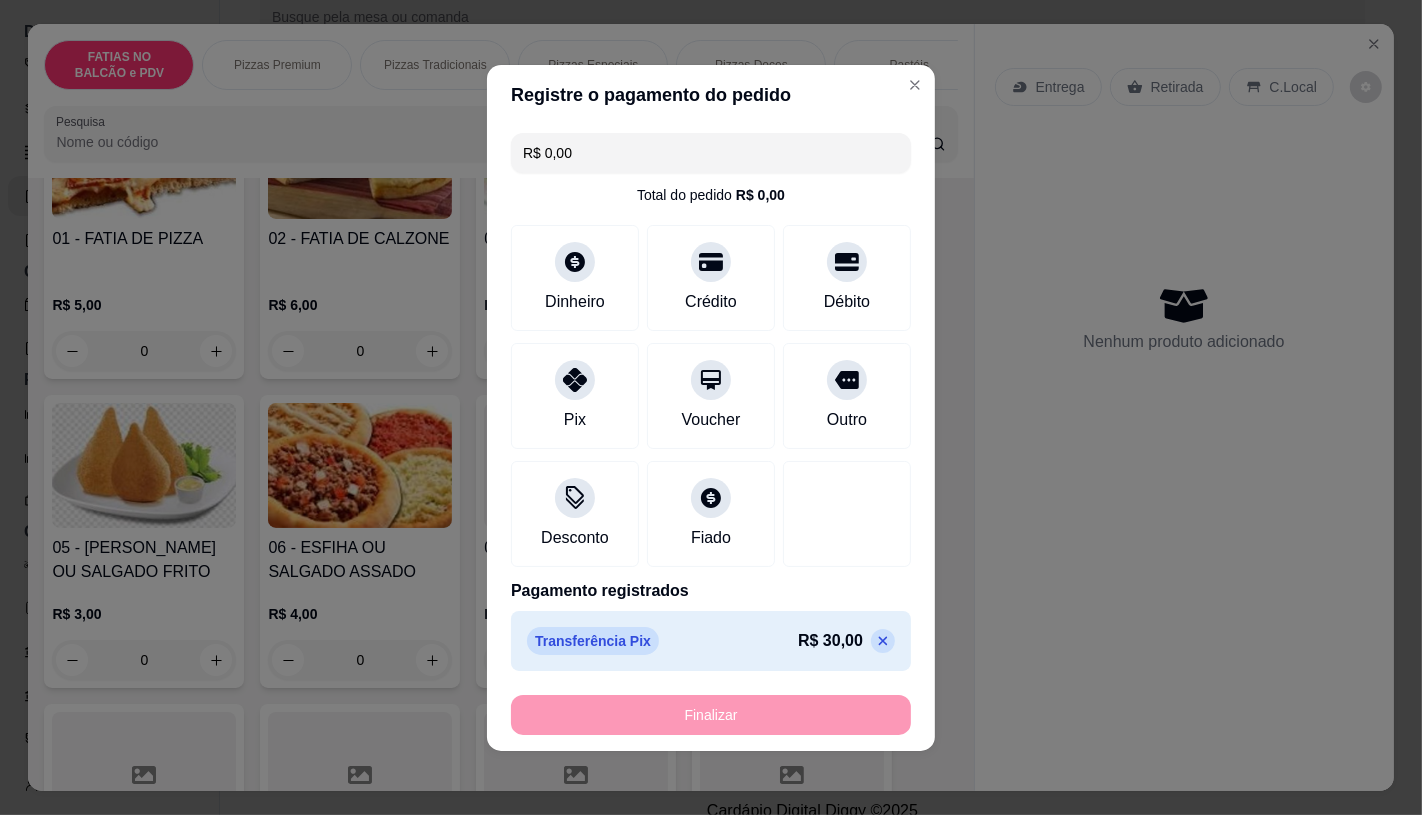 type on "-R$ 30,00" 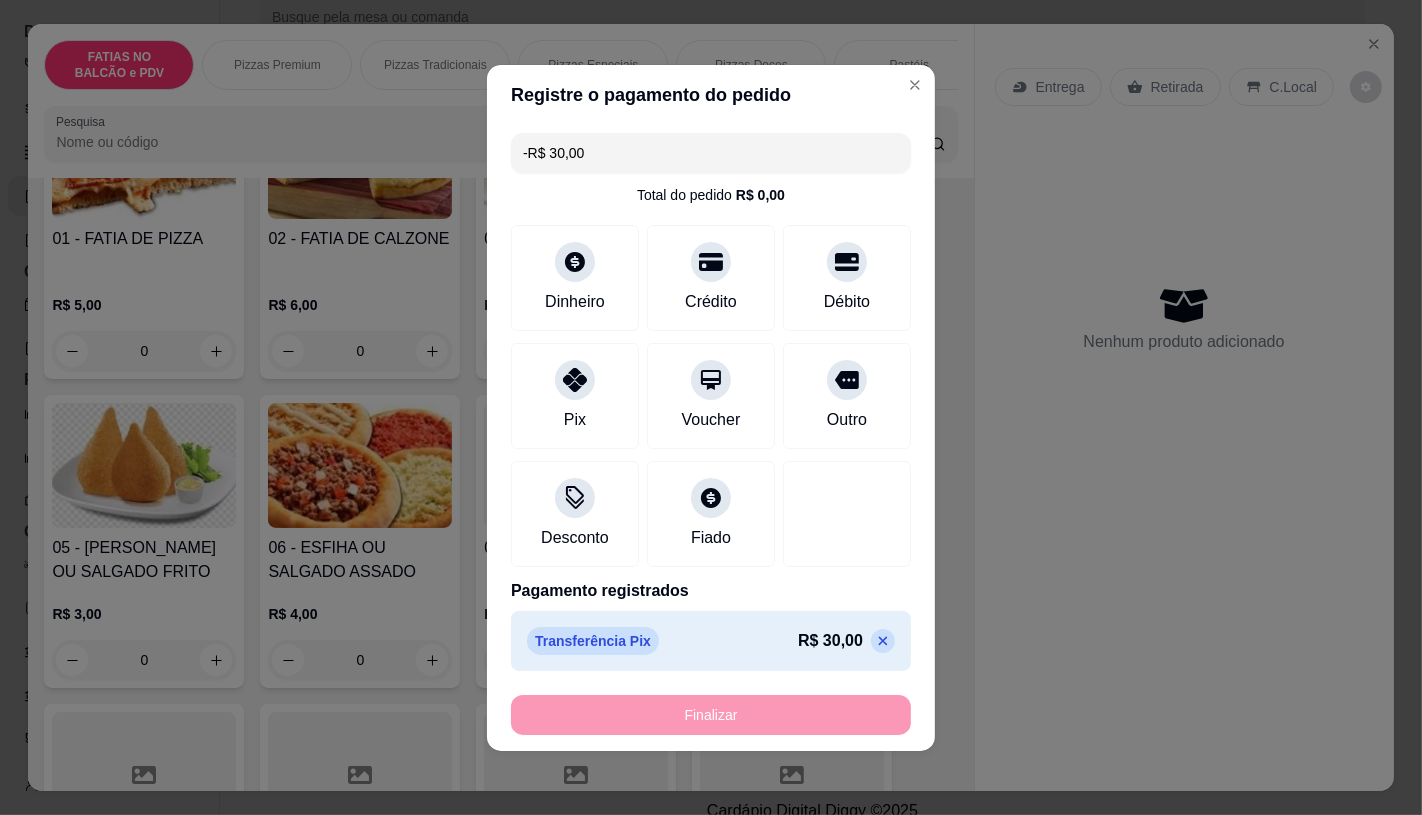 scroll, scrollTop: 221, scrollLeft: 0, axis: vertical 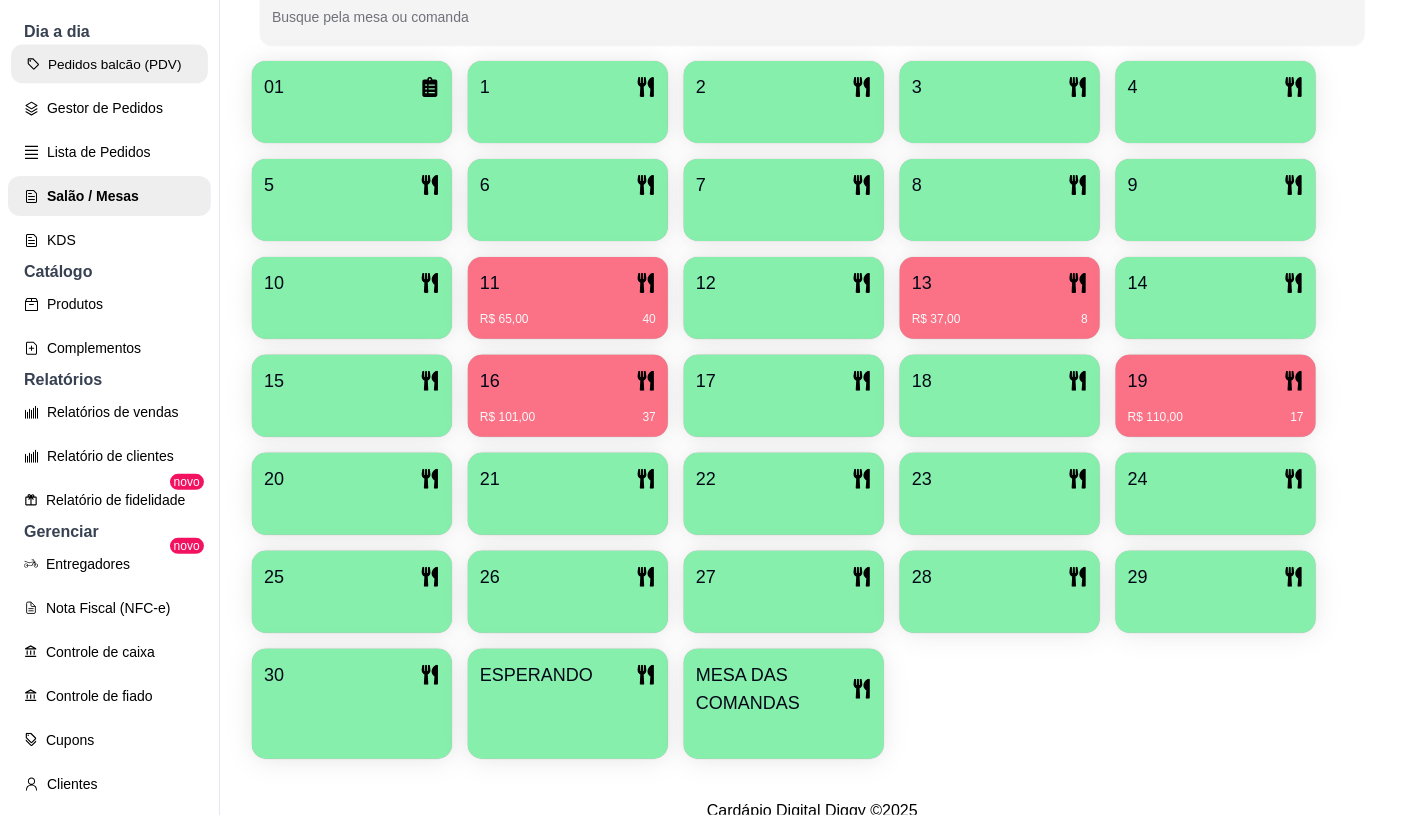 click on "Pedidos balcão (PDV)" at bounding box center (109, 64) 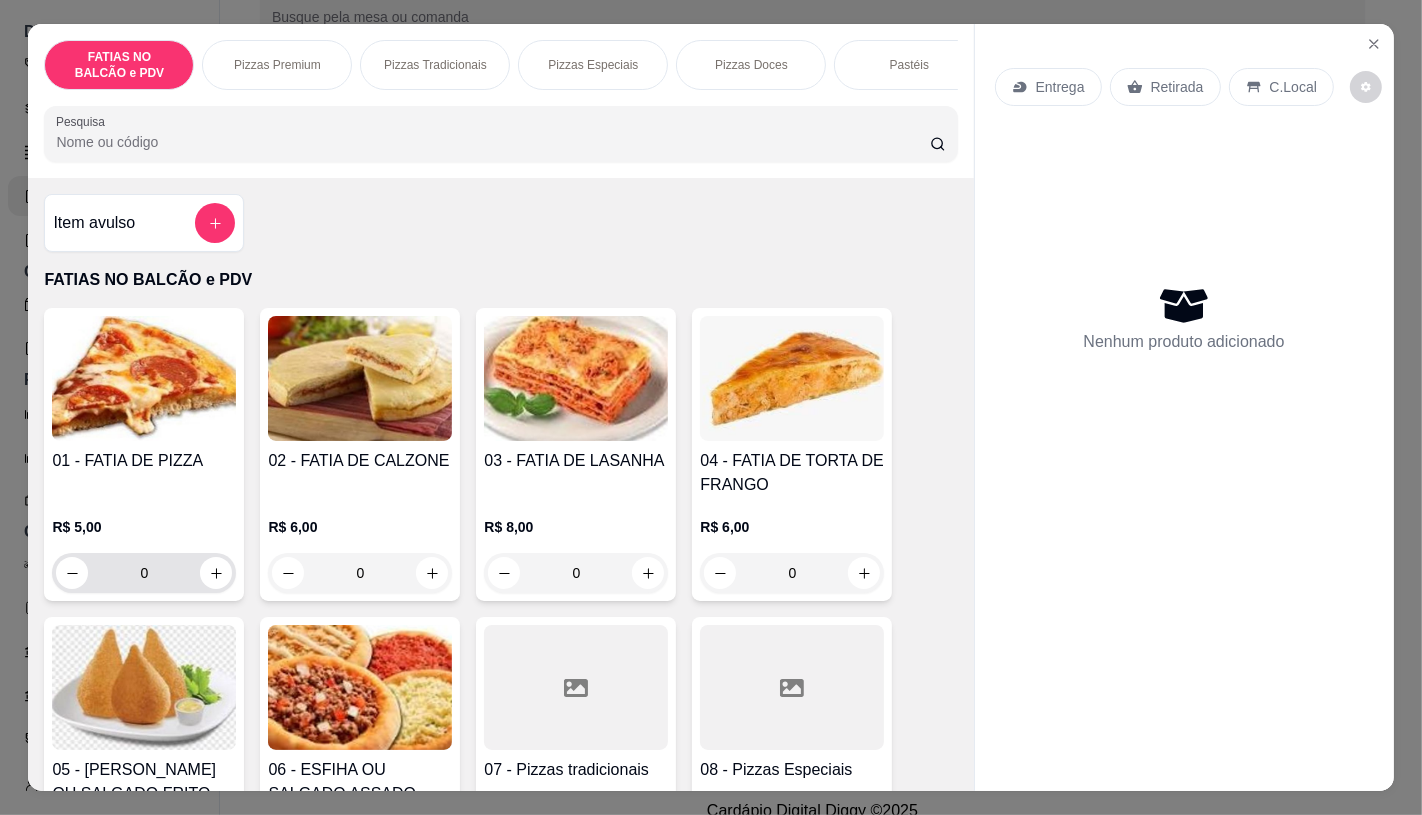 click on "0" at bounding box center [144, 573] 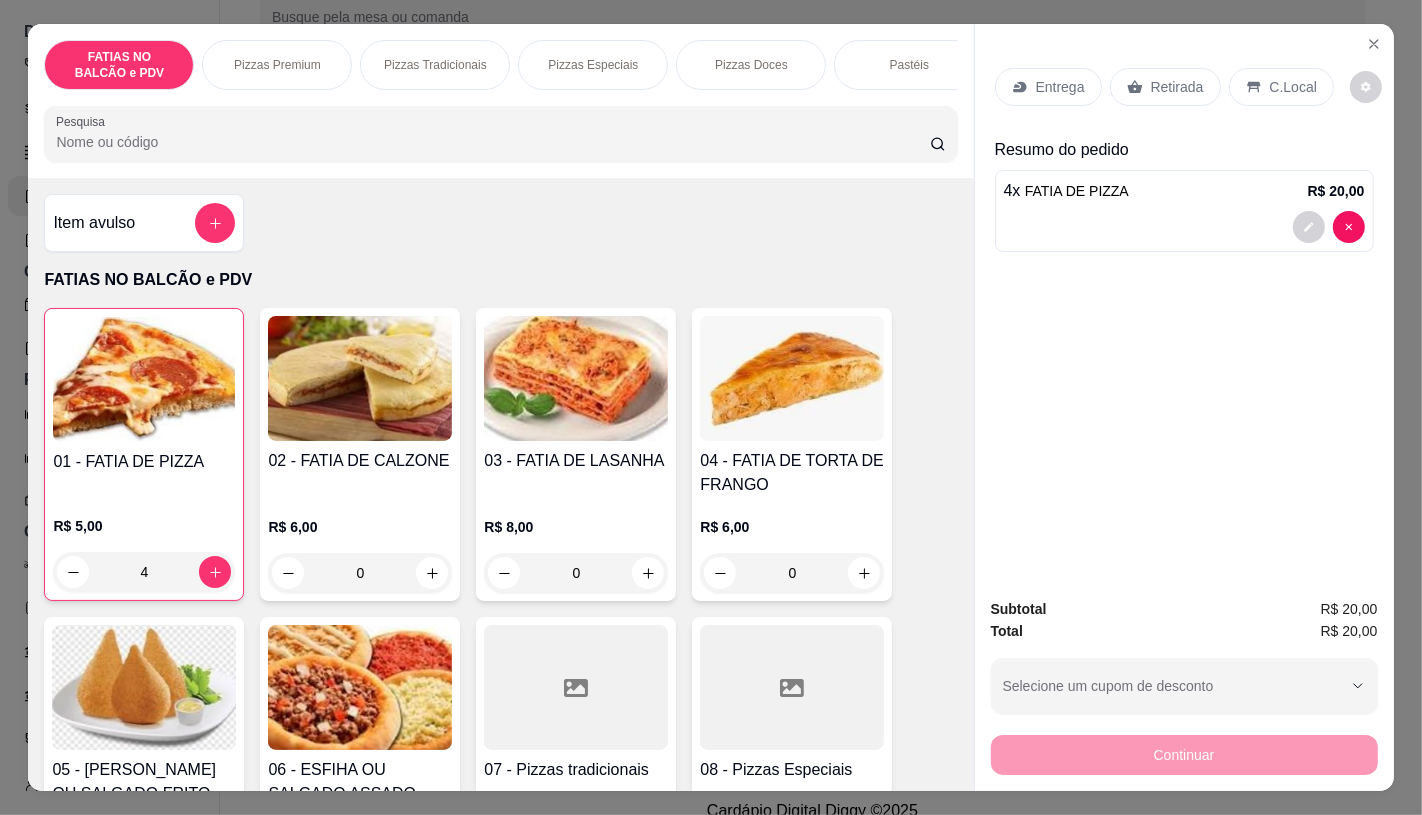 type on "4" 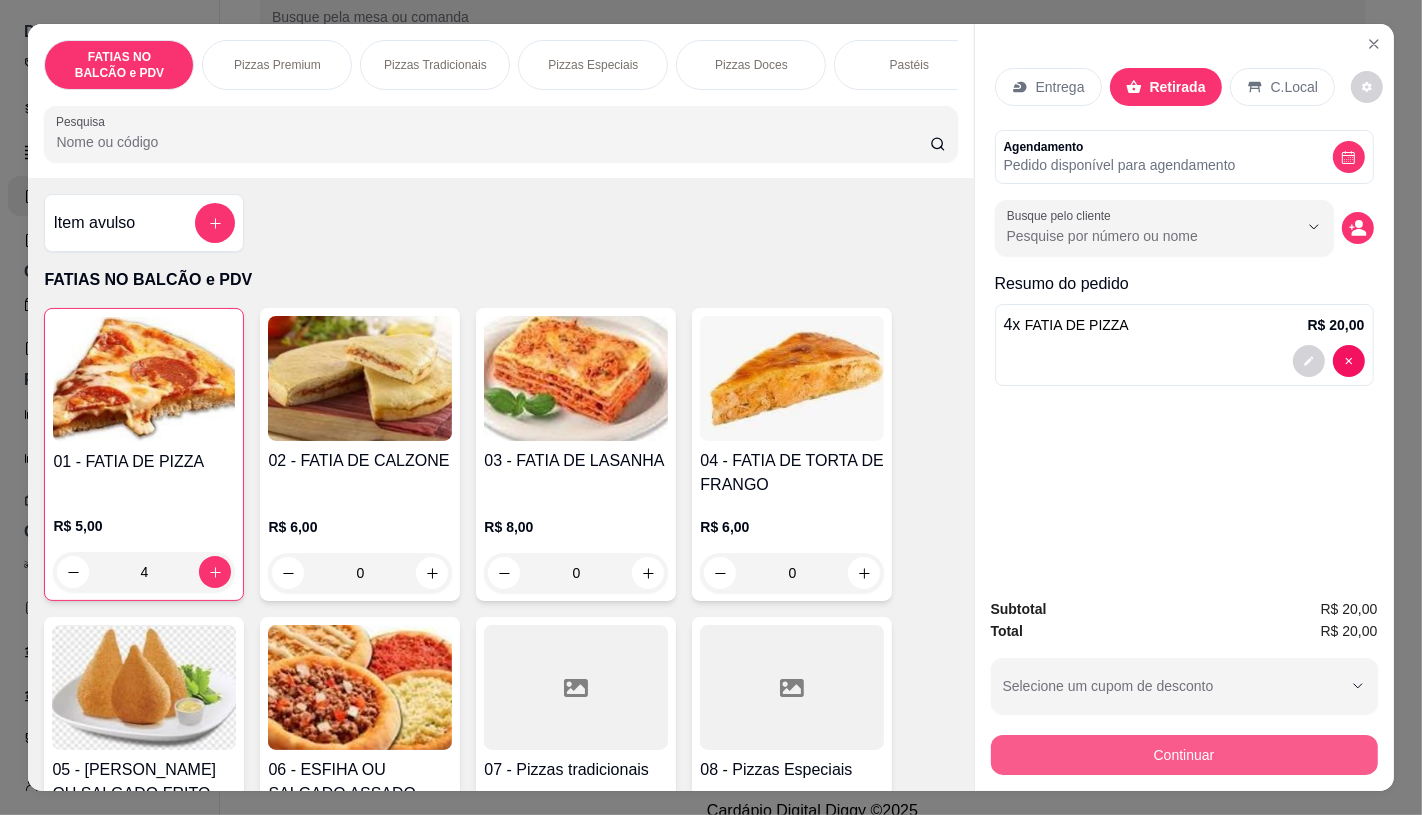 click on "Continuar" at bounding box center [1184, 755] 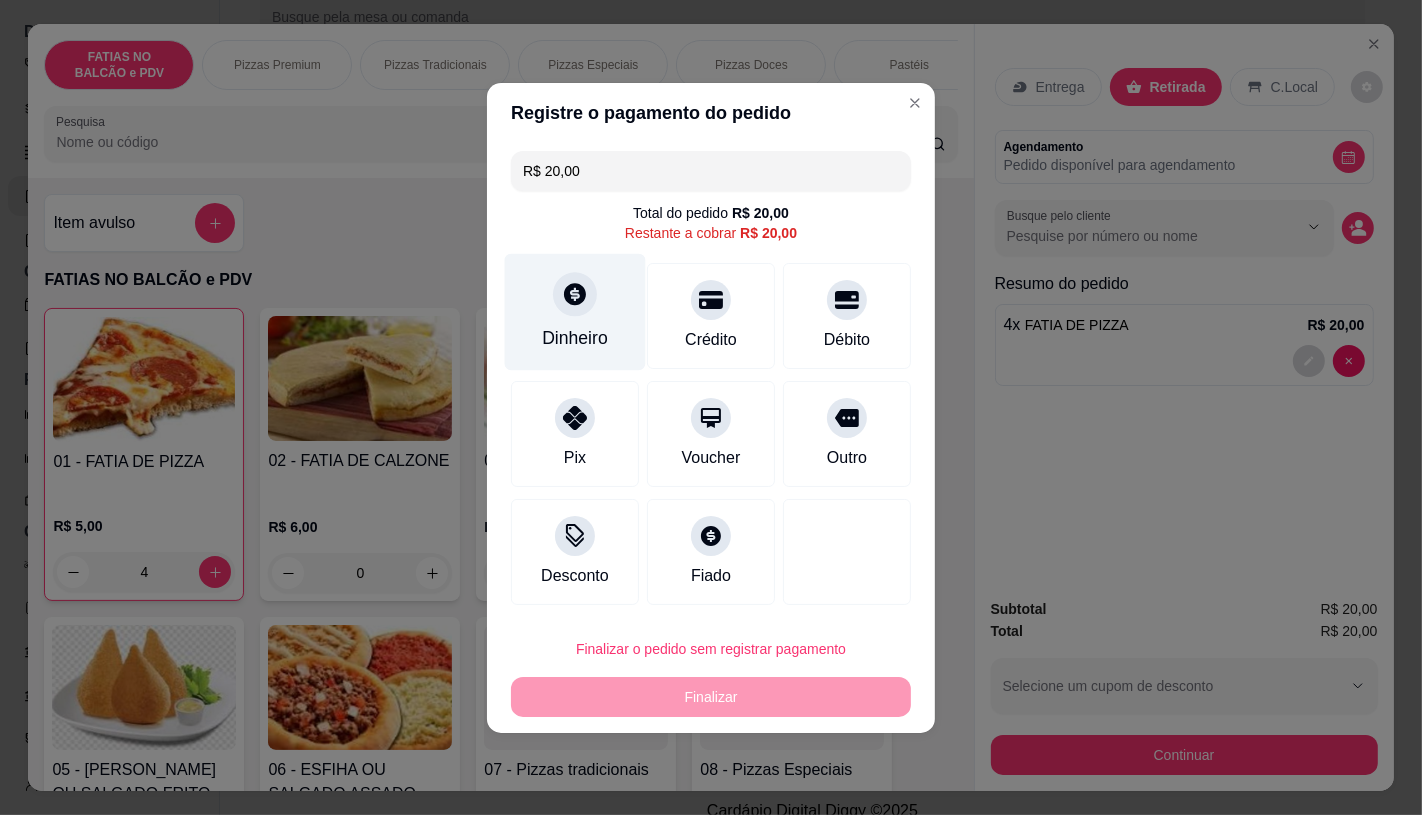 click on "Dinheiro" at bounding box center [575, 311] 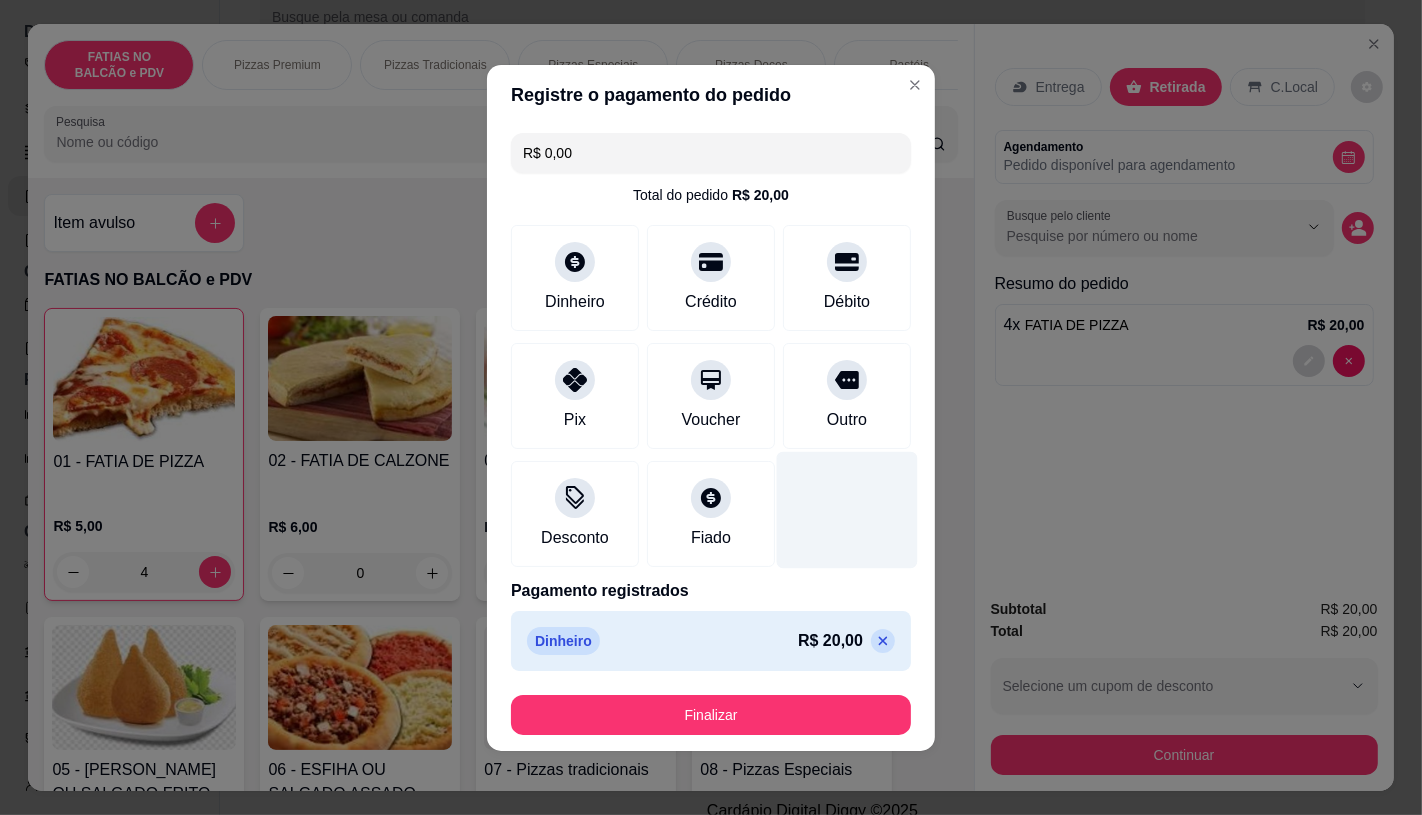 type on "R$ 0,00" 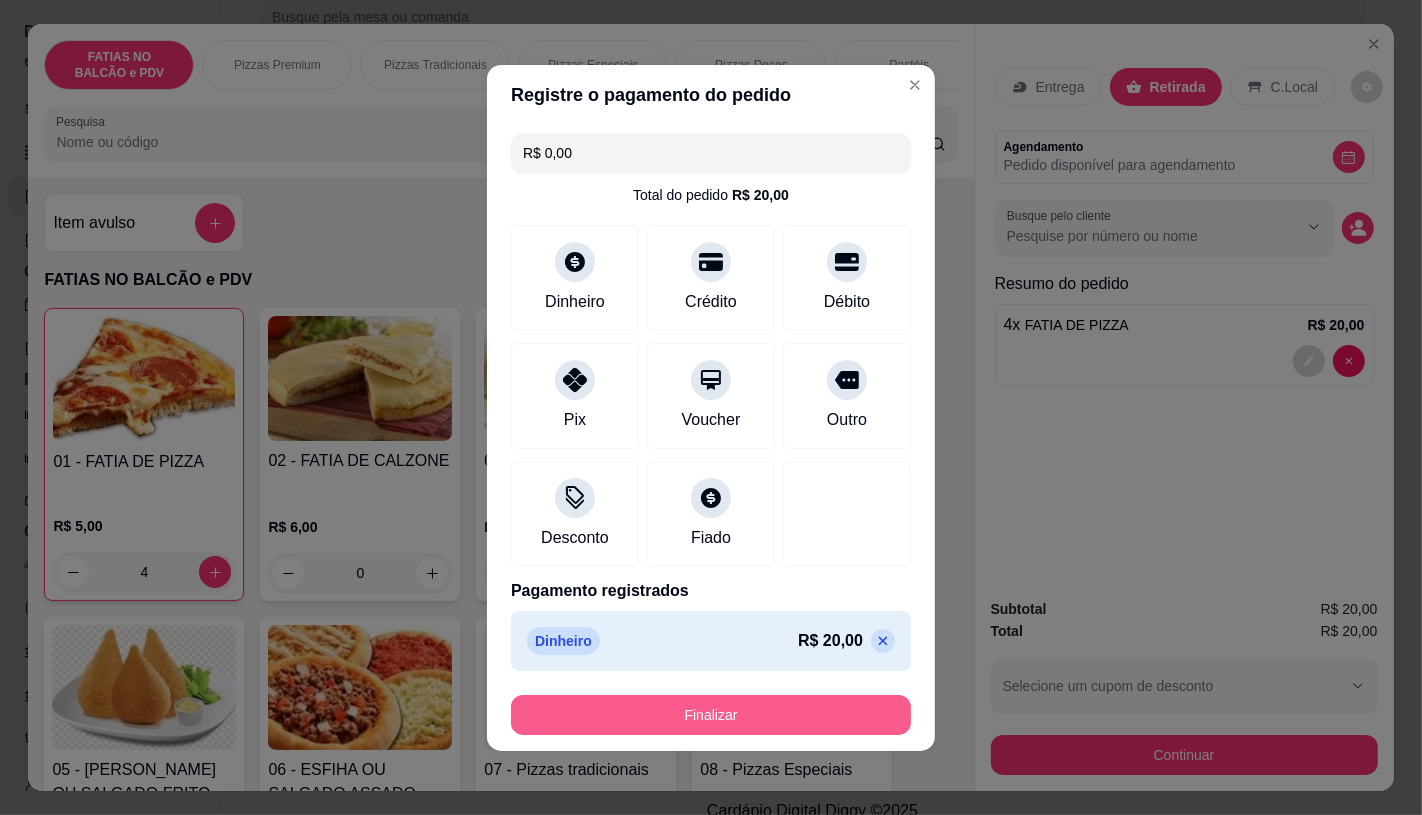 click on "Finalizar" at bounding box center (711, 715) 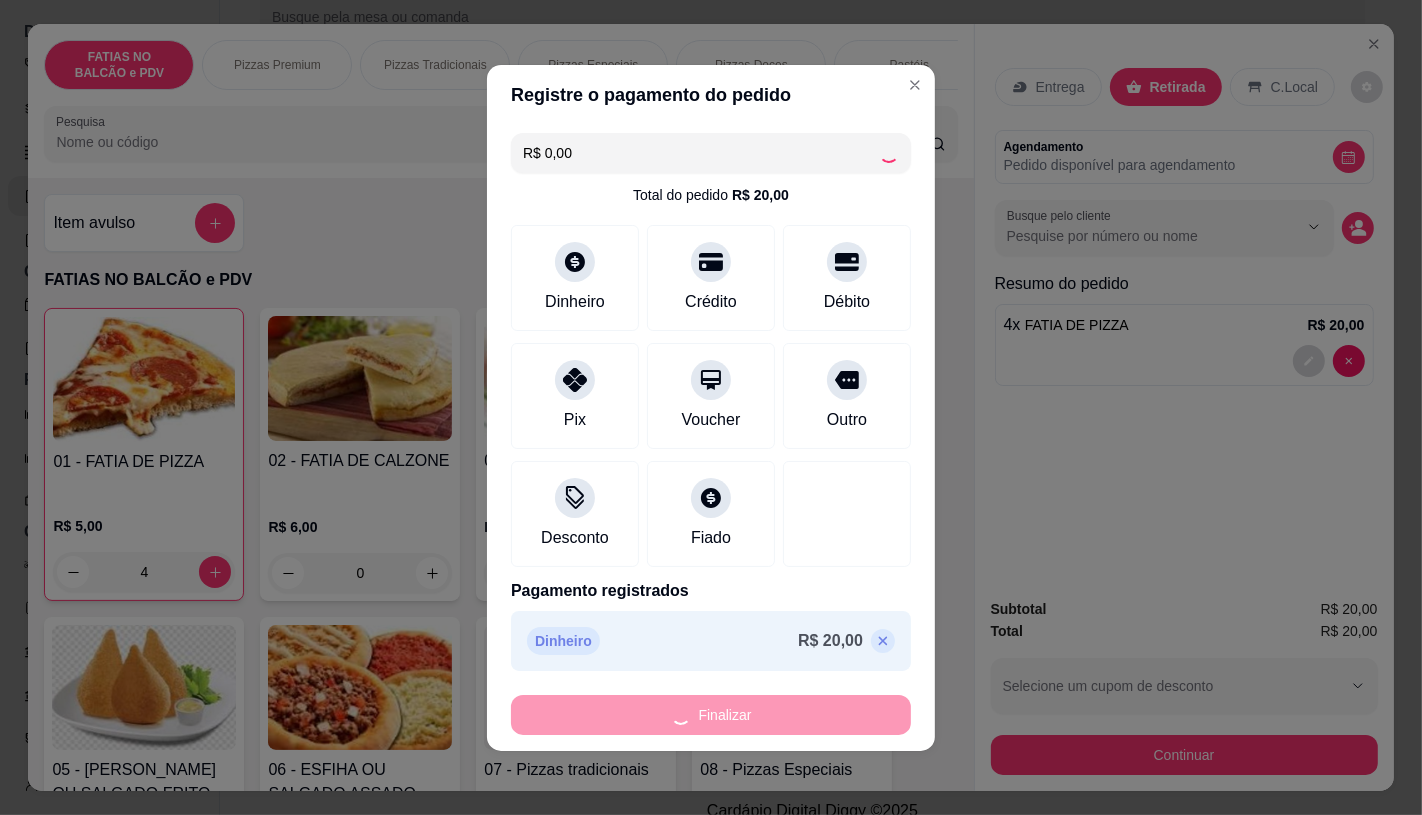 type on "0" 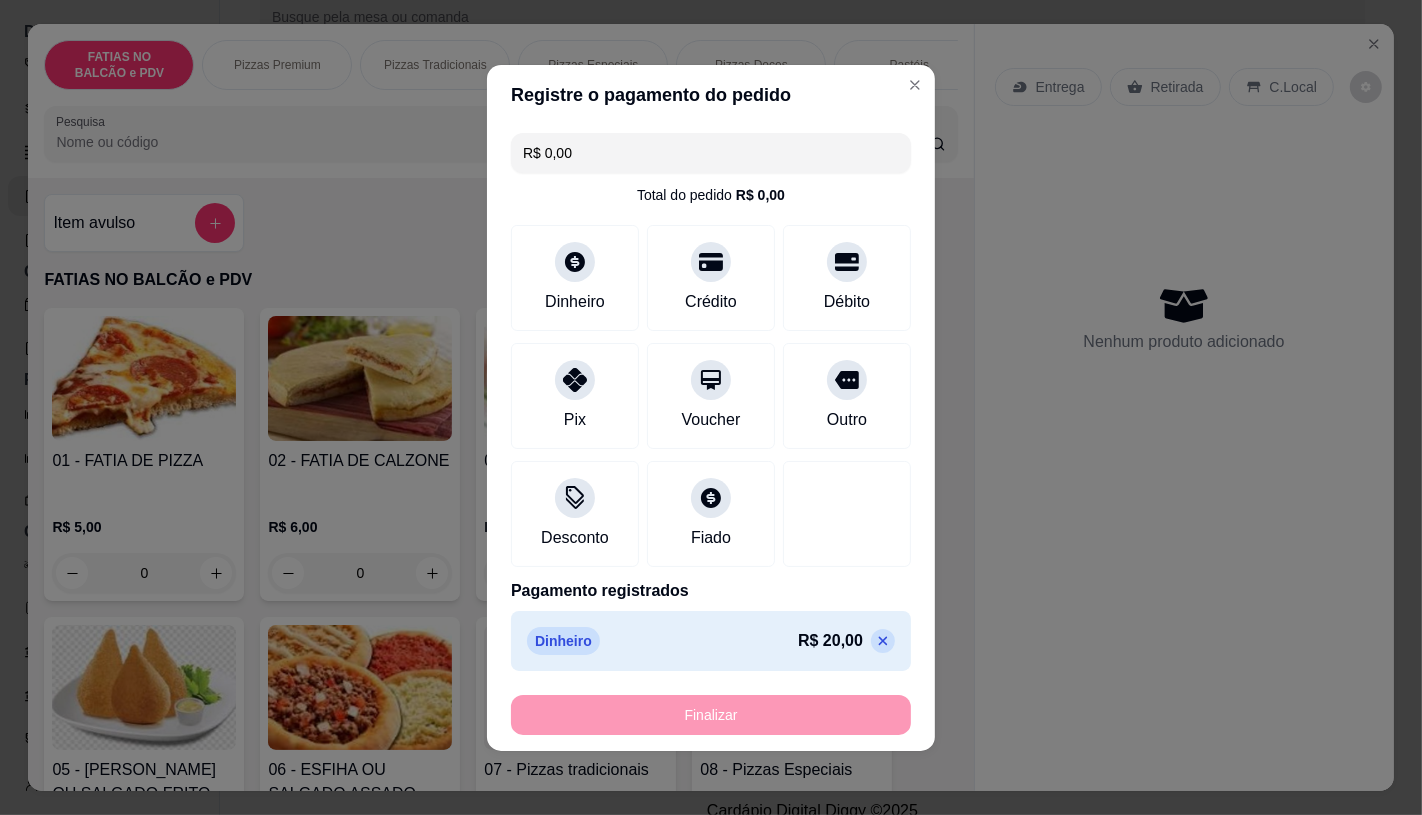 type on "-R$ 20,00" 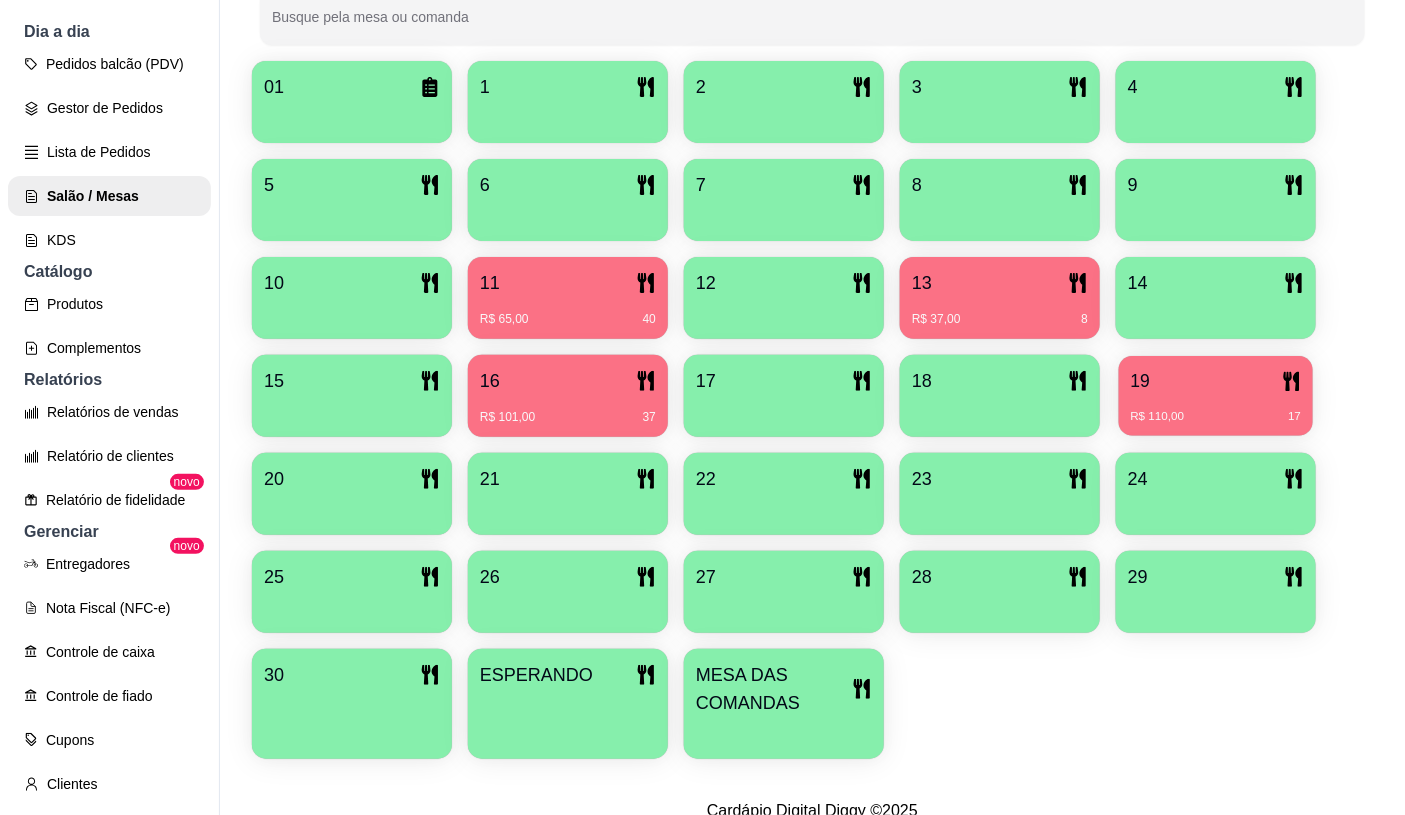 click on "19" at bounding box center (1216, 381) 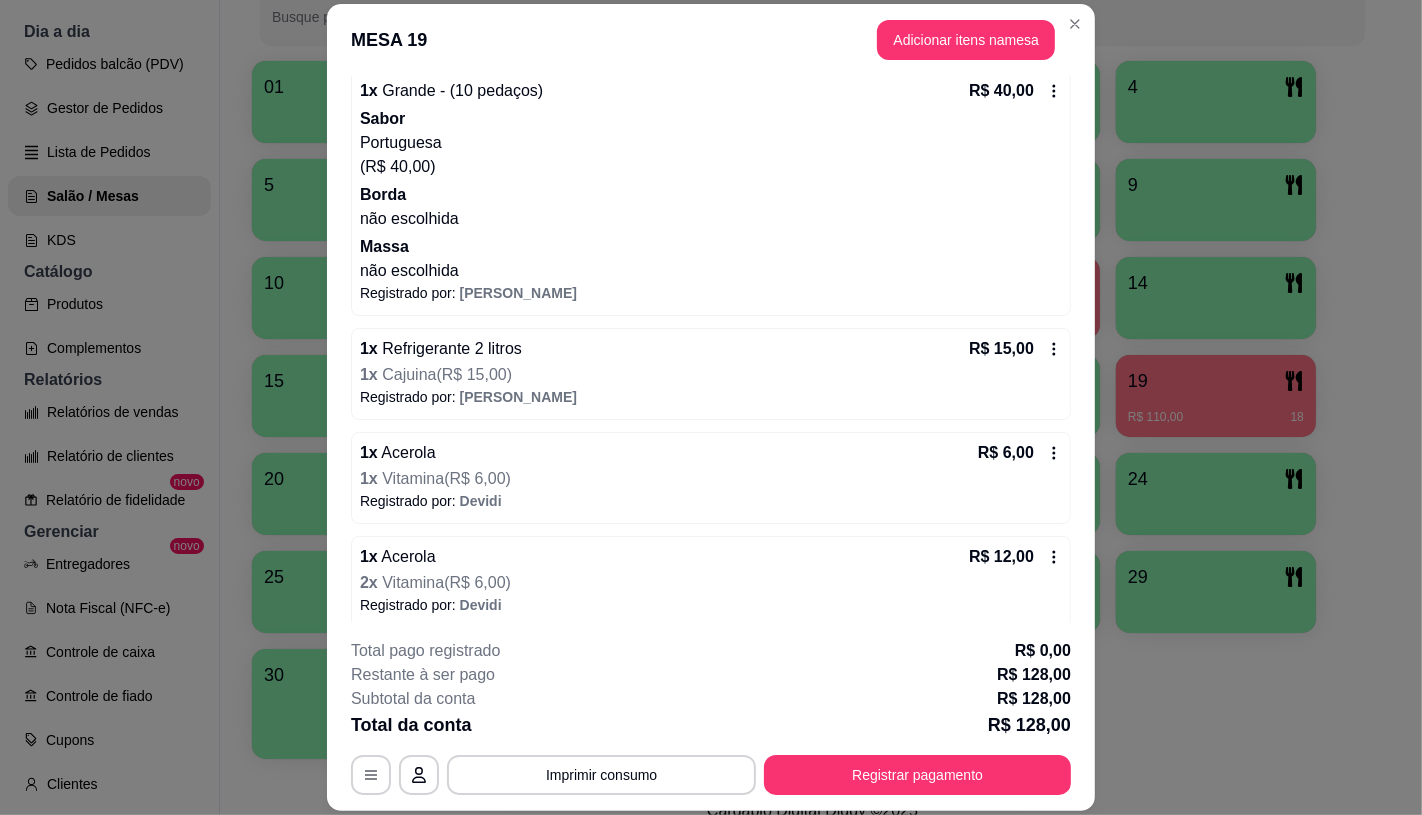 scroll, scrollTop: 514, scrollLeft: 0, axis: vertical 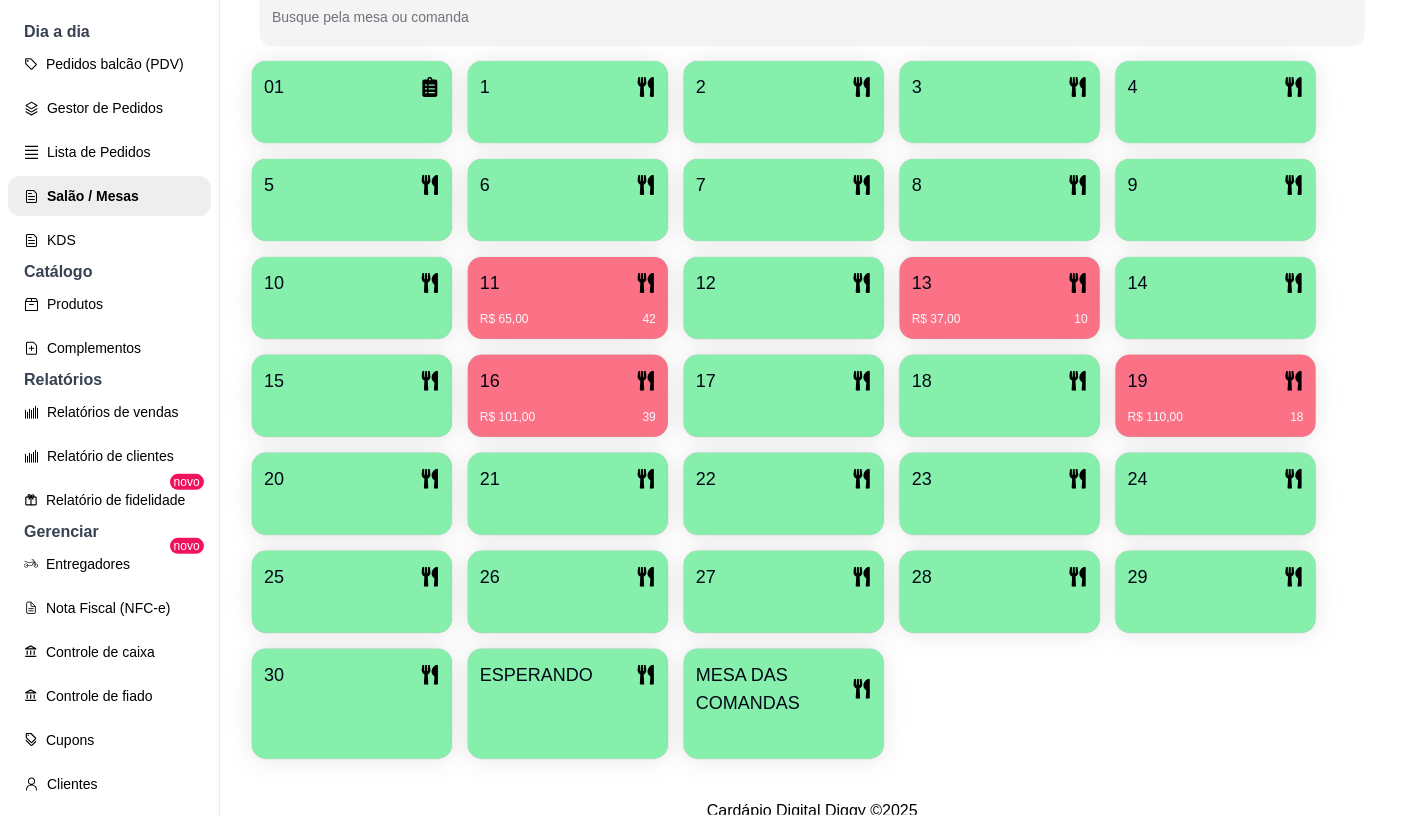 click on "R$ 101,00 39" at bounding box center [568, 410] 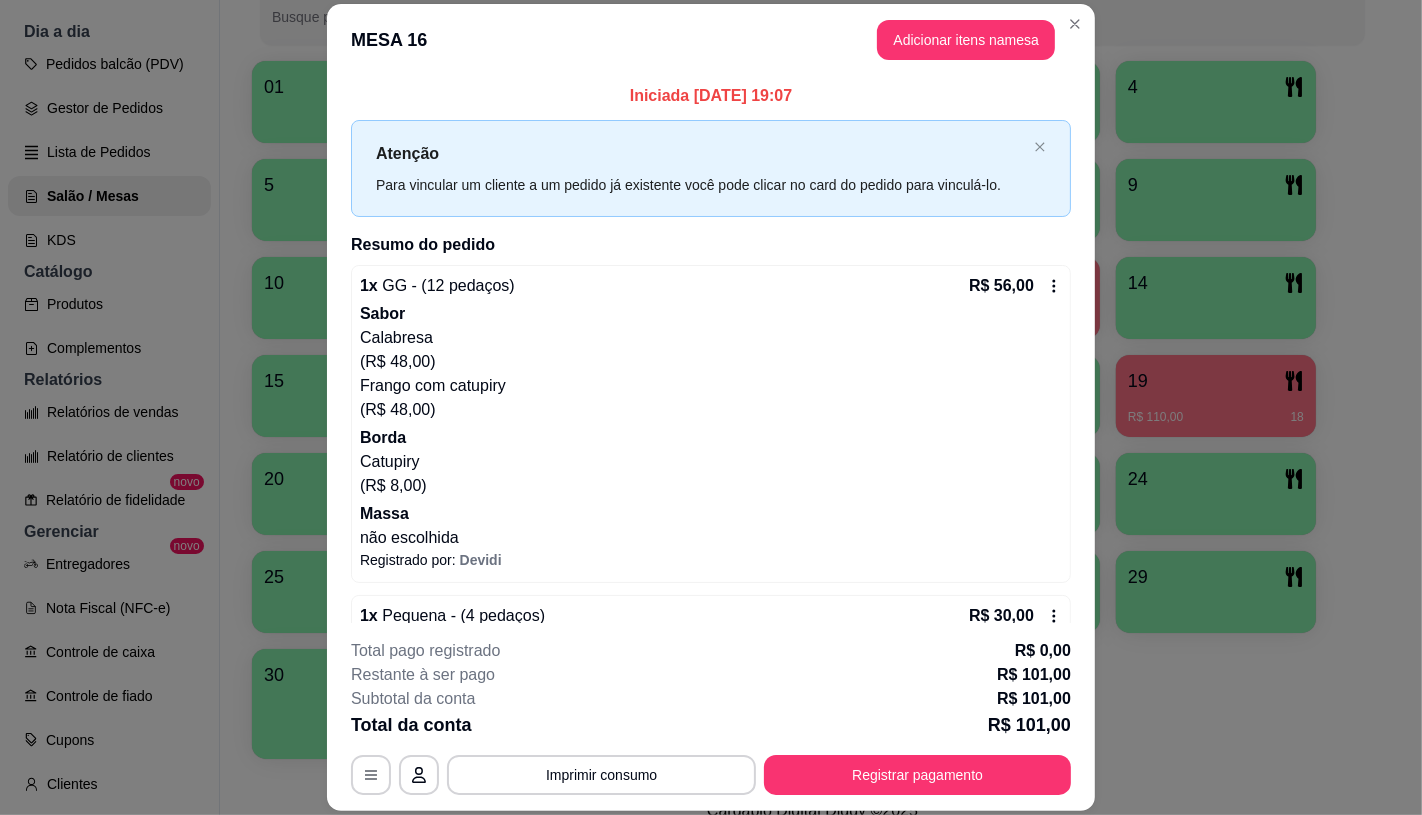 scroll, scrollTop: 330, scrollLeft: 0, axis: vertical 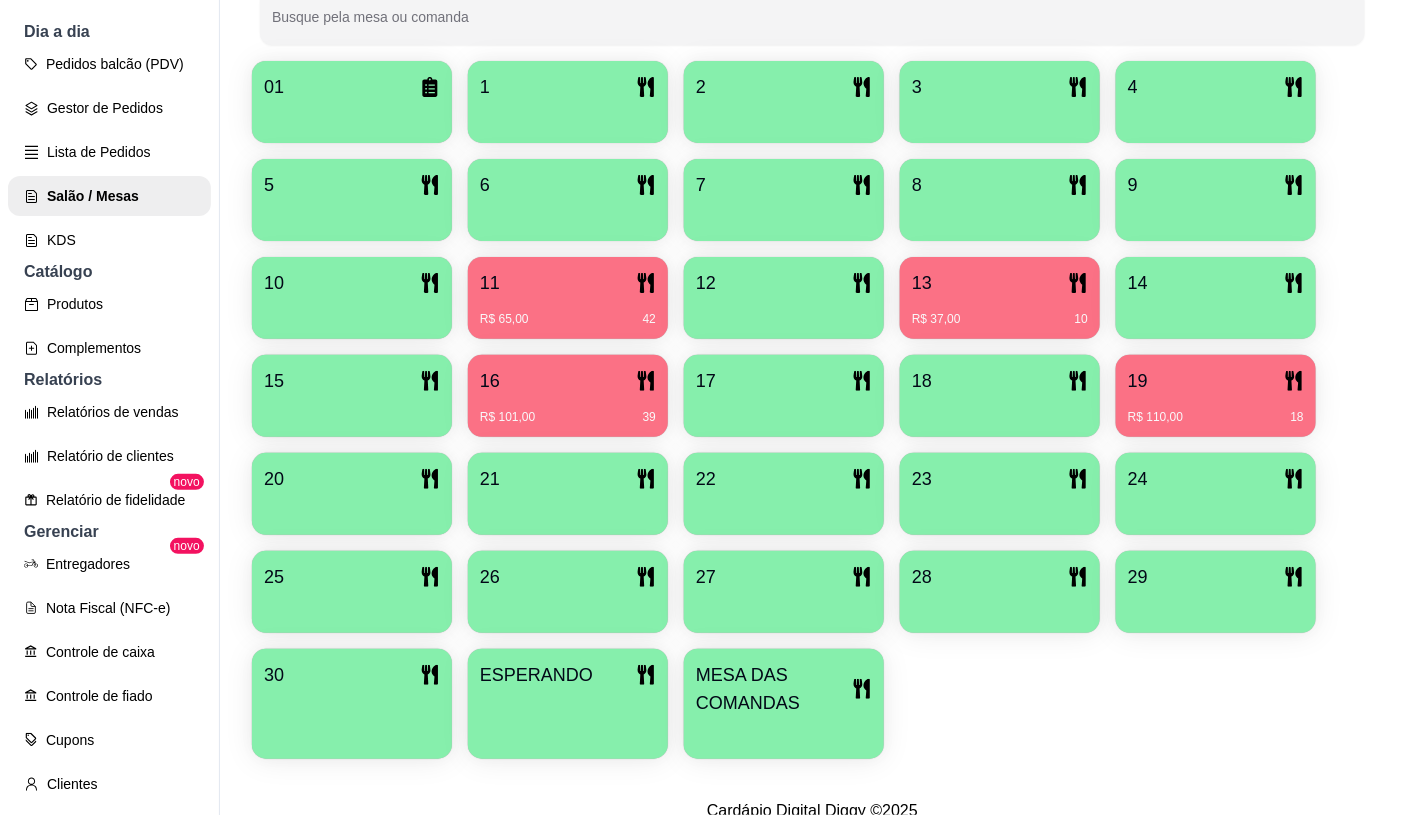 click on "13 R$ 37,00 10" at bounding box center [1000, 298] 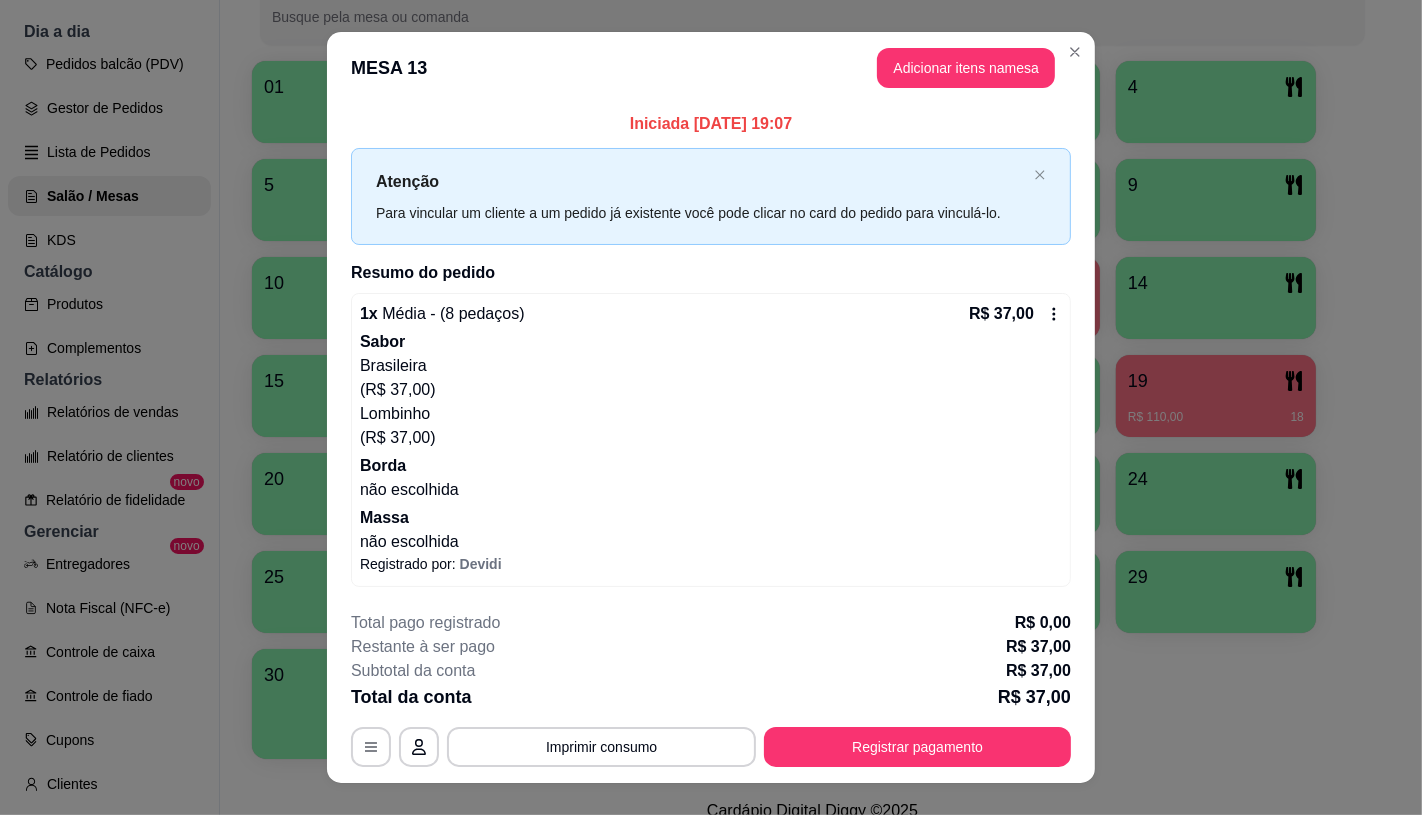 scroll, scrollTop: 32, scrollLeft: 0, axis: vertical 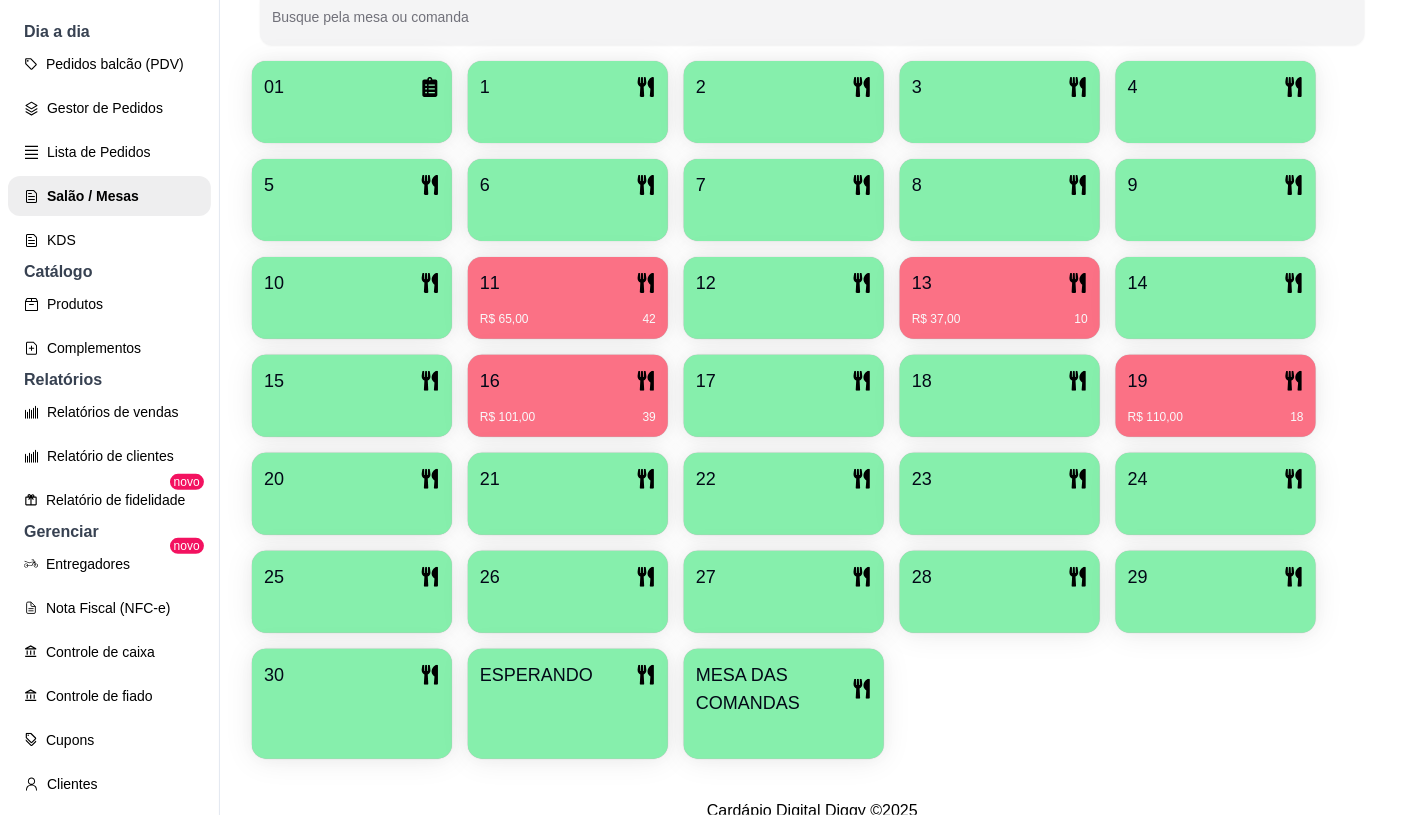 click on "R$ 65,00 42" at bounding box center [568, 312] 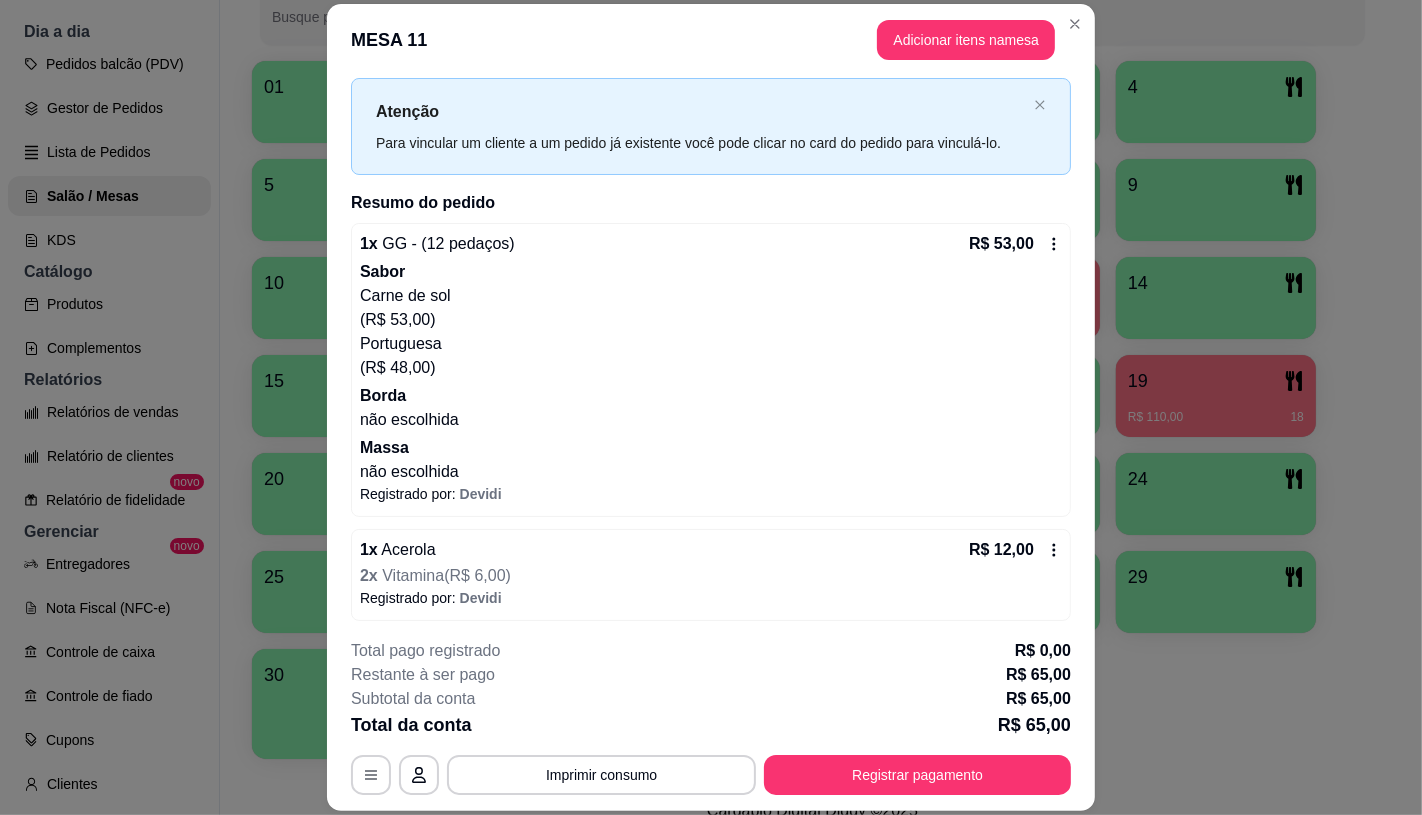 scroll, scrollTop: 47, scrollLeft: 0, axis: vertical 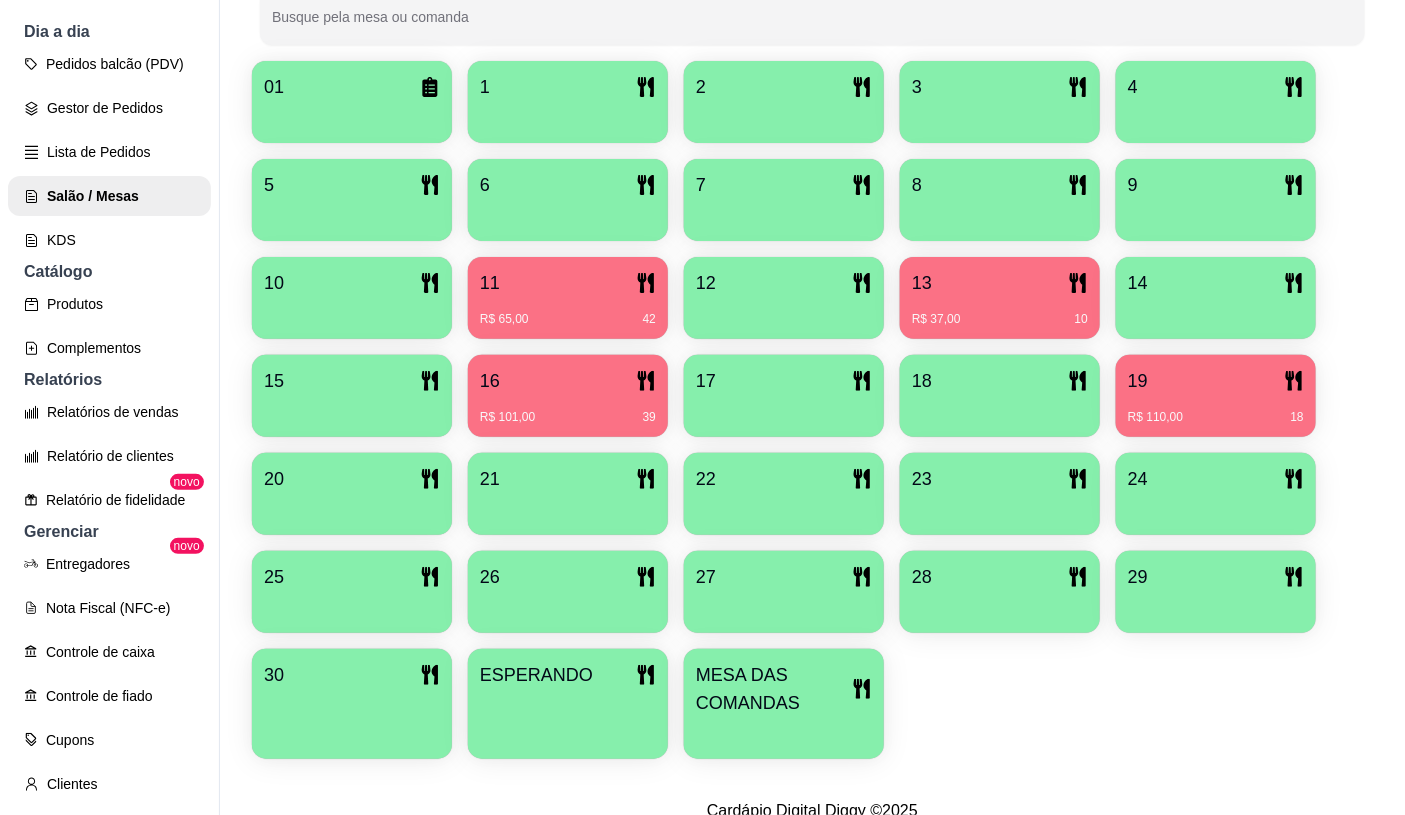 click on "R$ 110,00 18" at bounding box center (1216, 417) 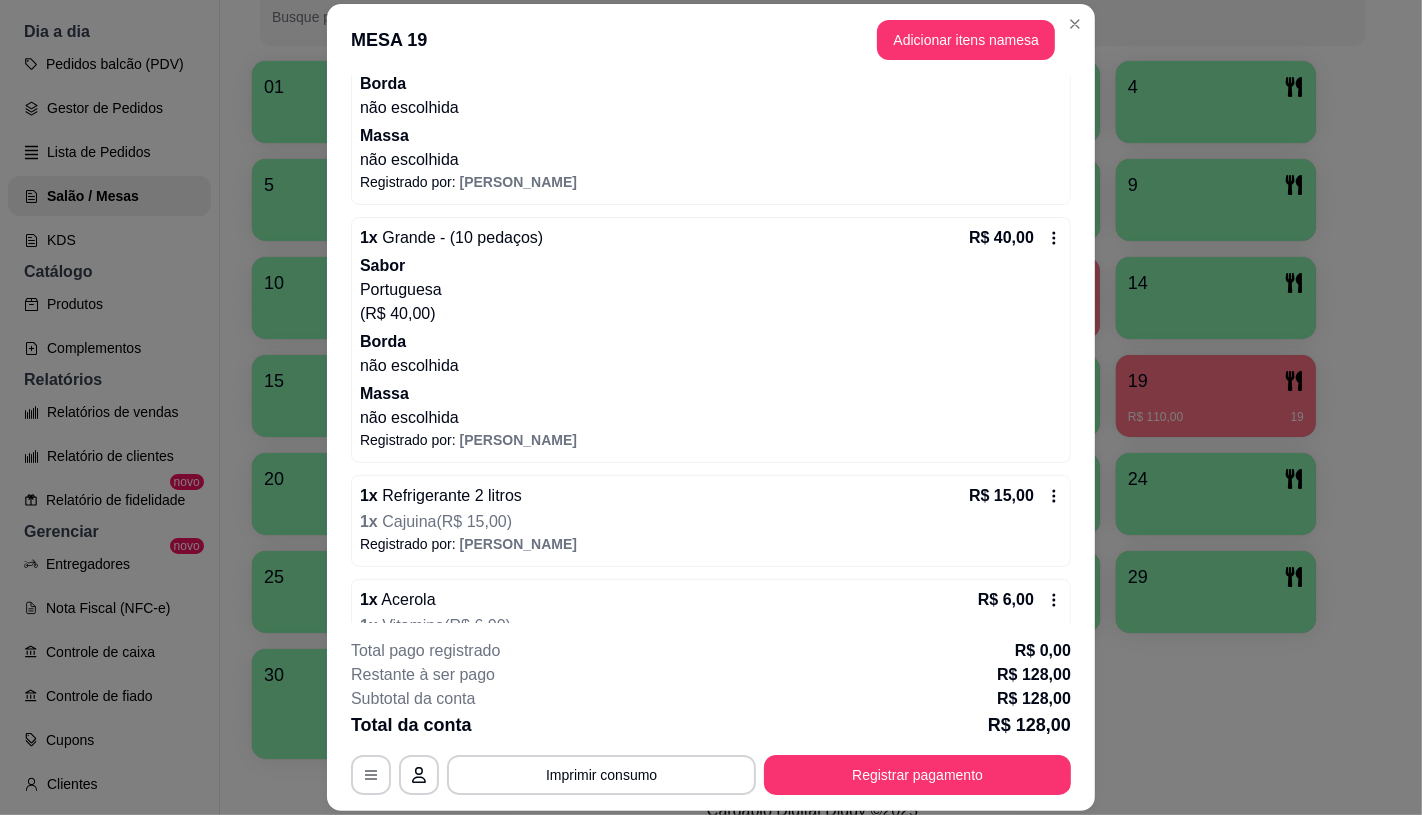 scroll, scrollTop: 514, scrollLeft: 0, axis: vertical 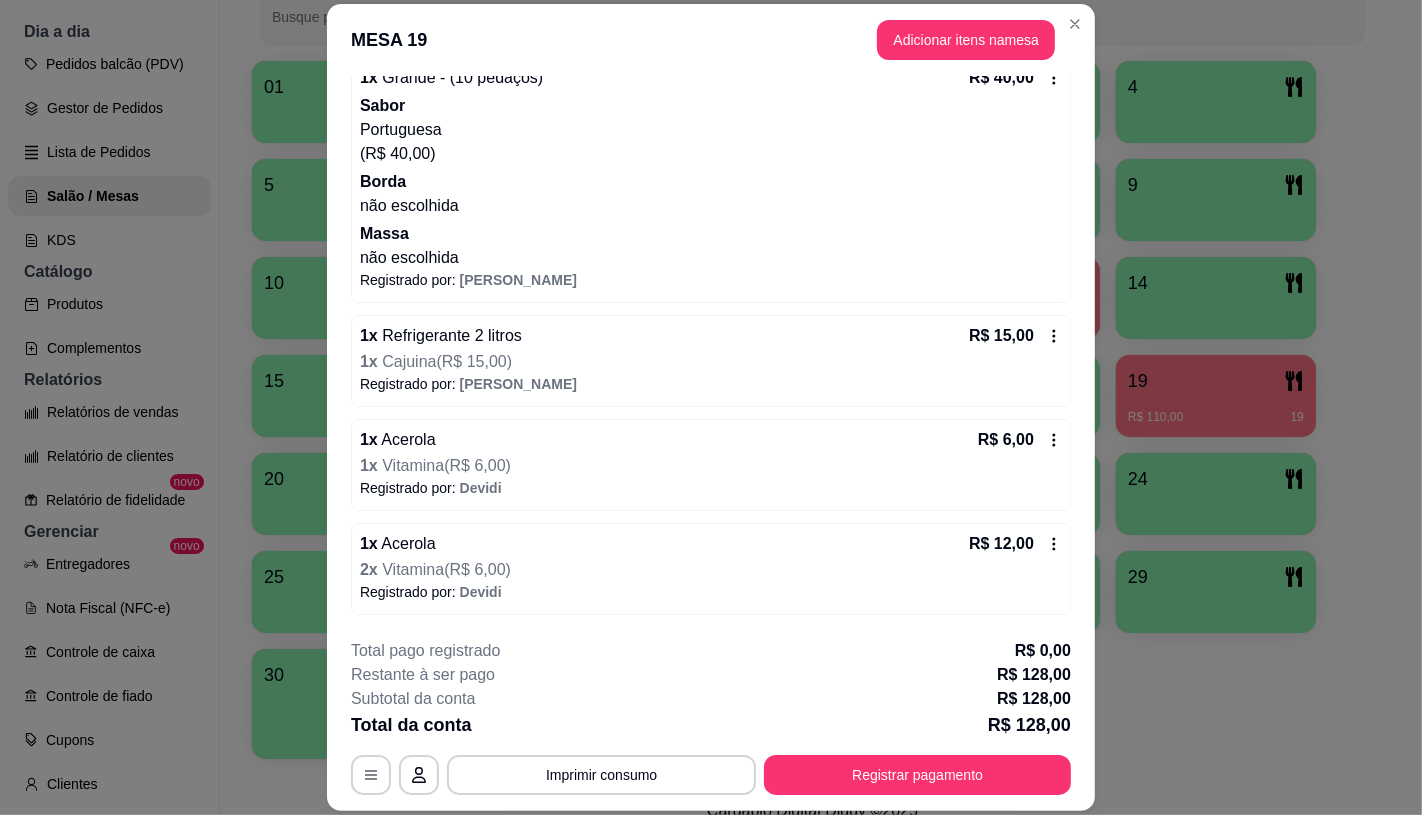 click on "1 x   Vitamina  ( R$ 6,00 )" at bounding box center [709, 466] 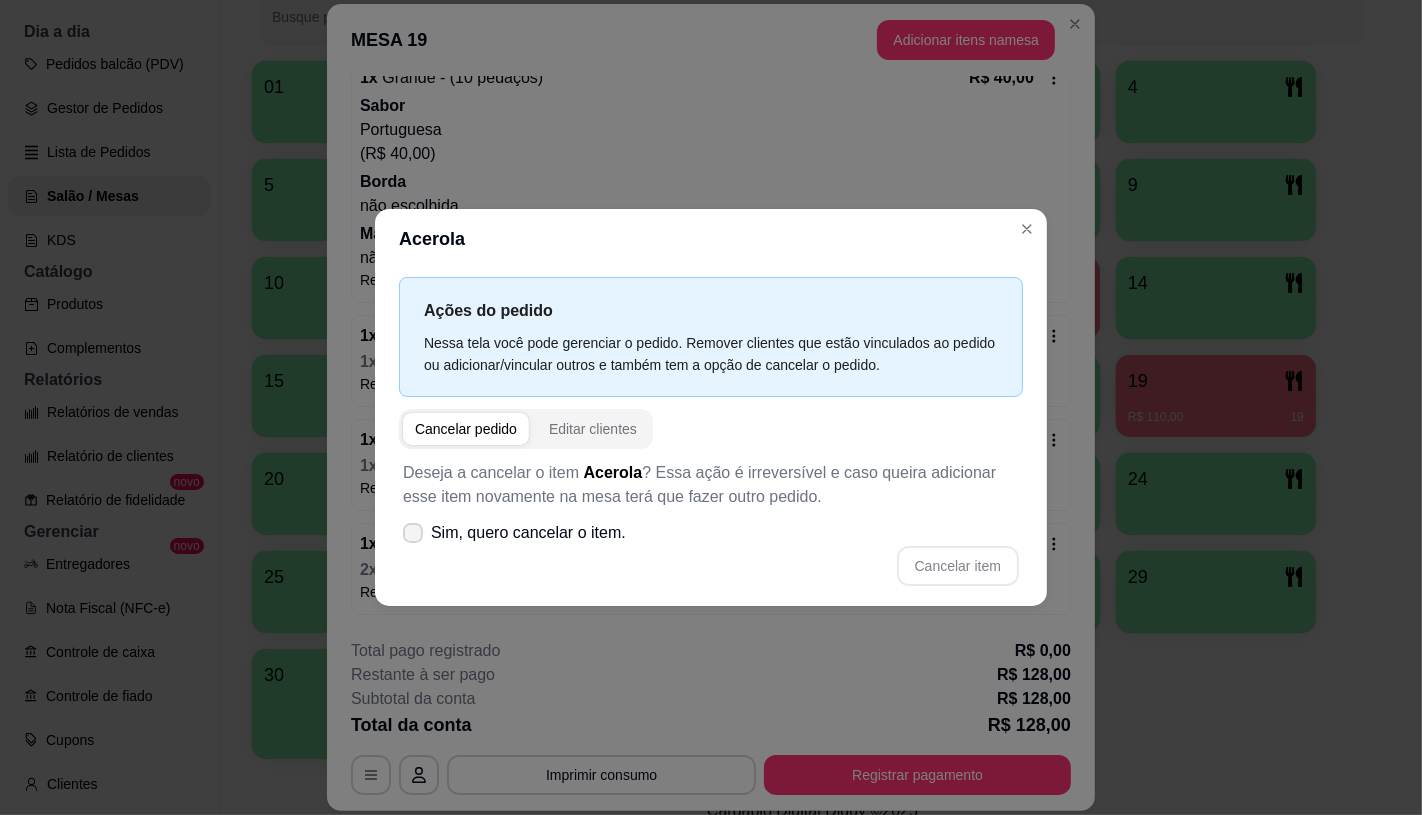 click on "Sim, quero cancelar o item." at bounding box center [514, 533] 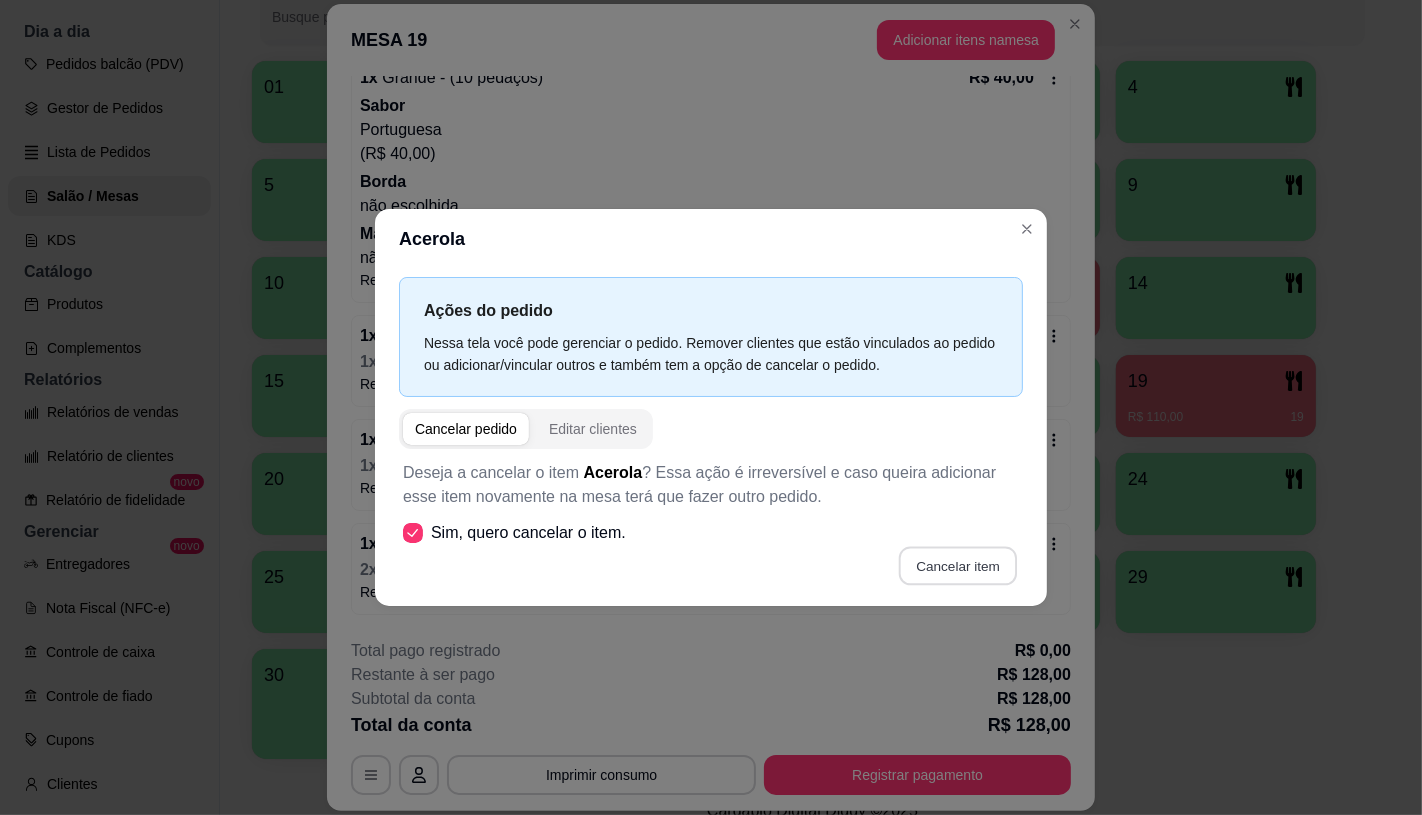 click on "Cancelar item" at bounding box center (957, 565) 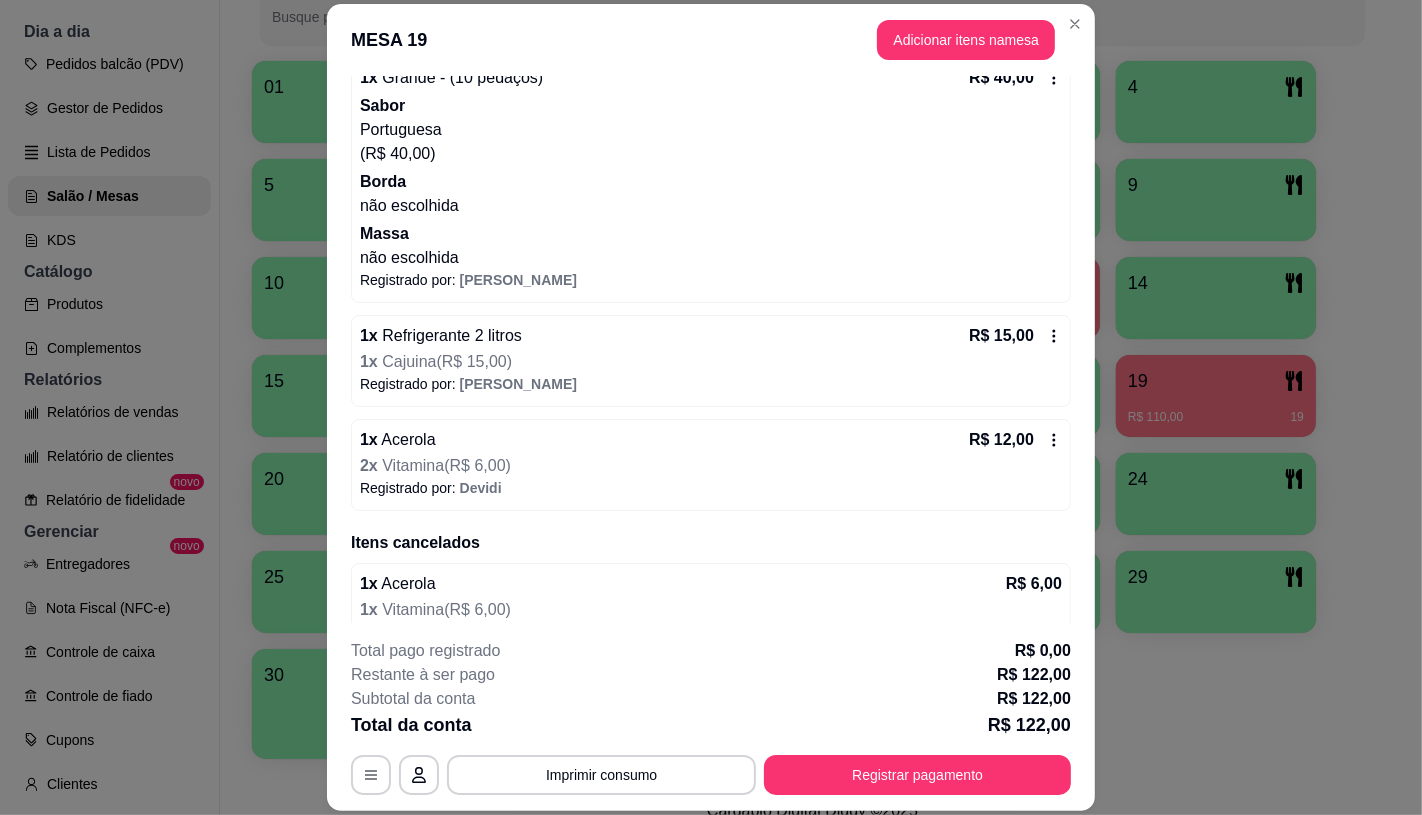 click on "Vitamina  ( R$ 6,00 )" at bounding box center [446, 465] 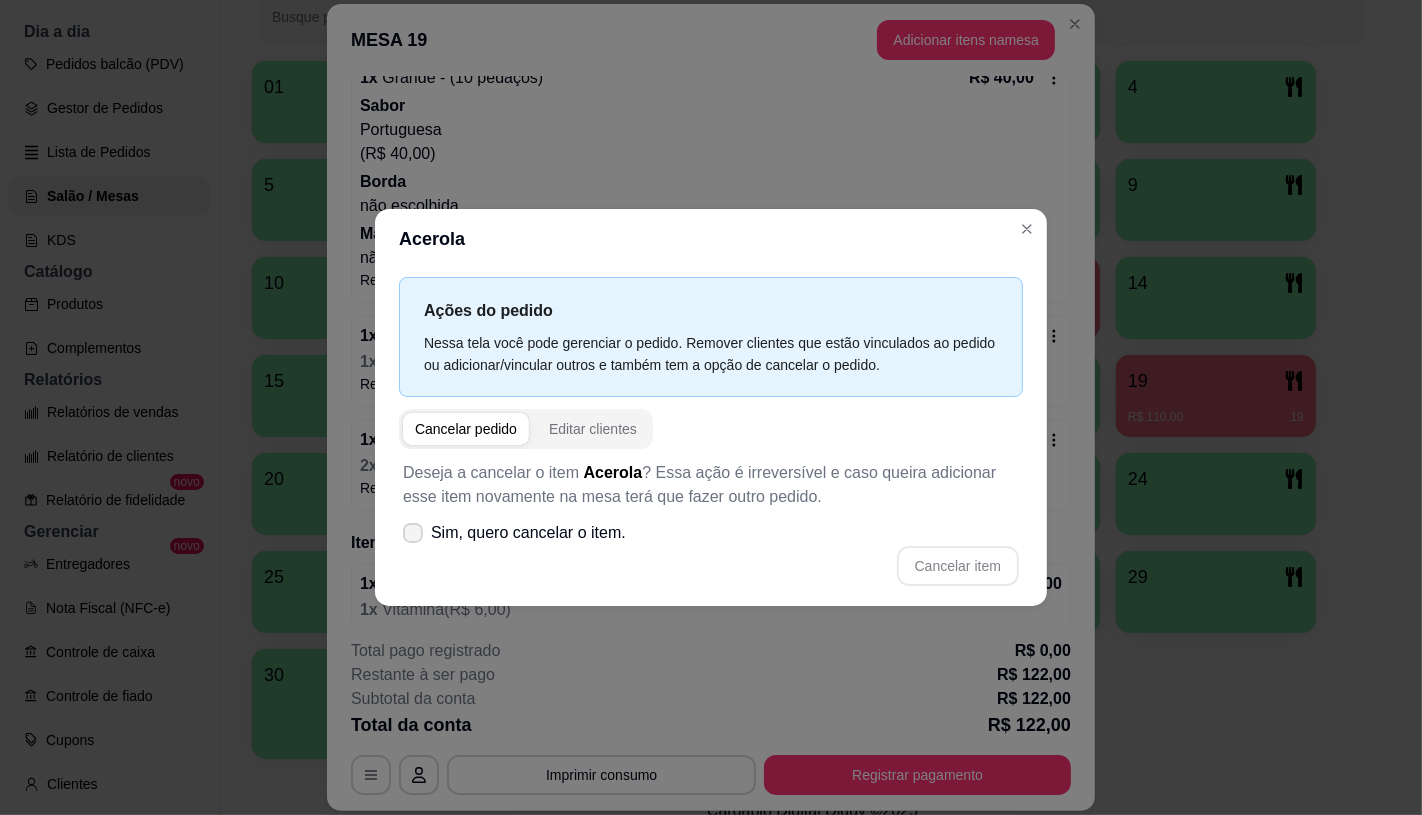 click on "Sim, quero cancelar o item." at bounding box center [528, 533] 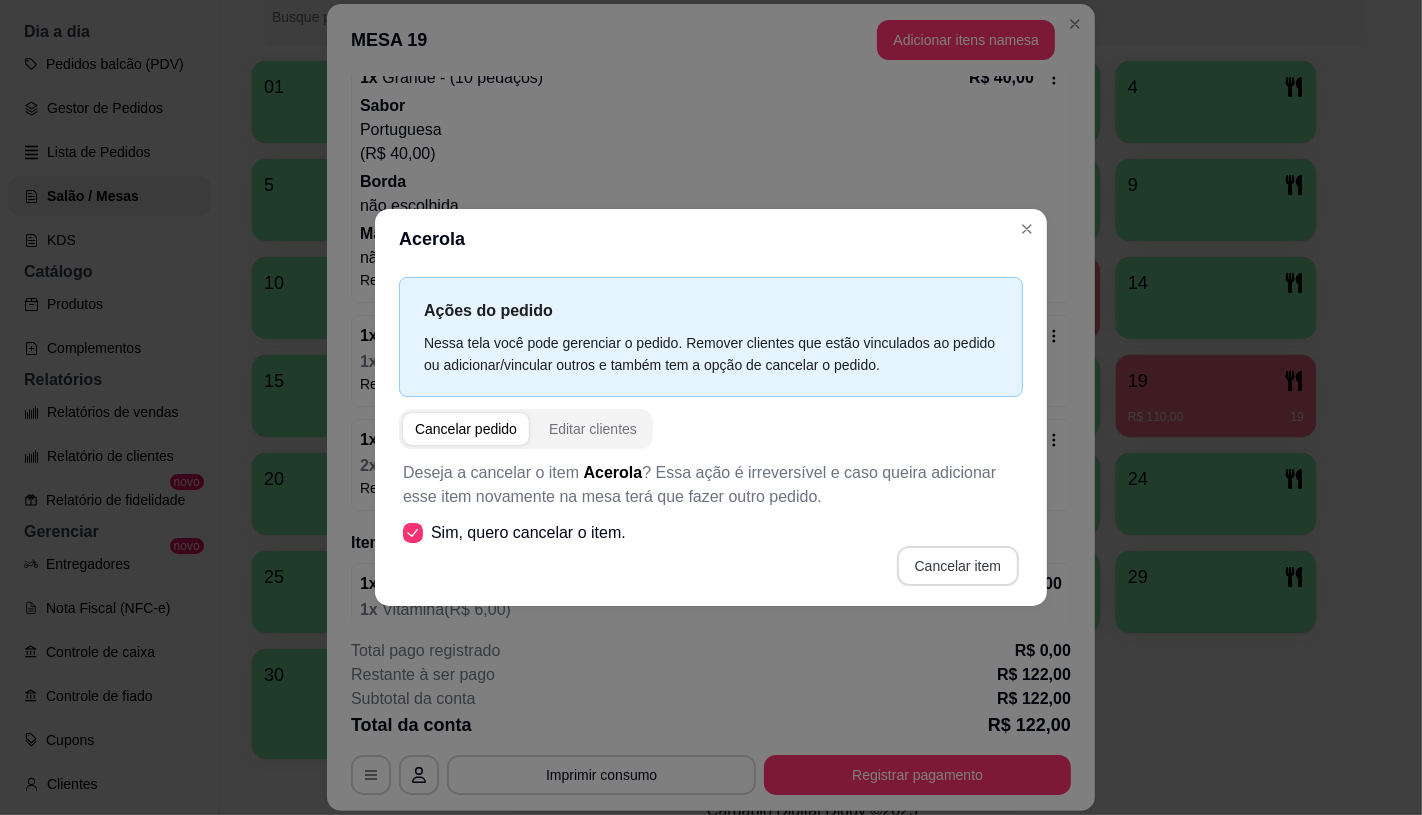click on "Cancelar item" at bounding box center (958, 566) 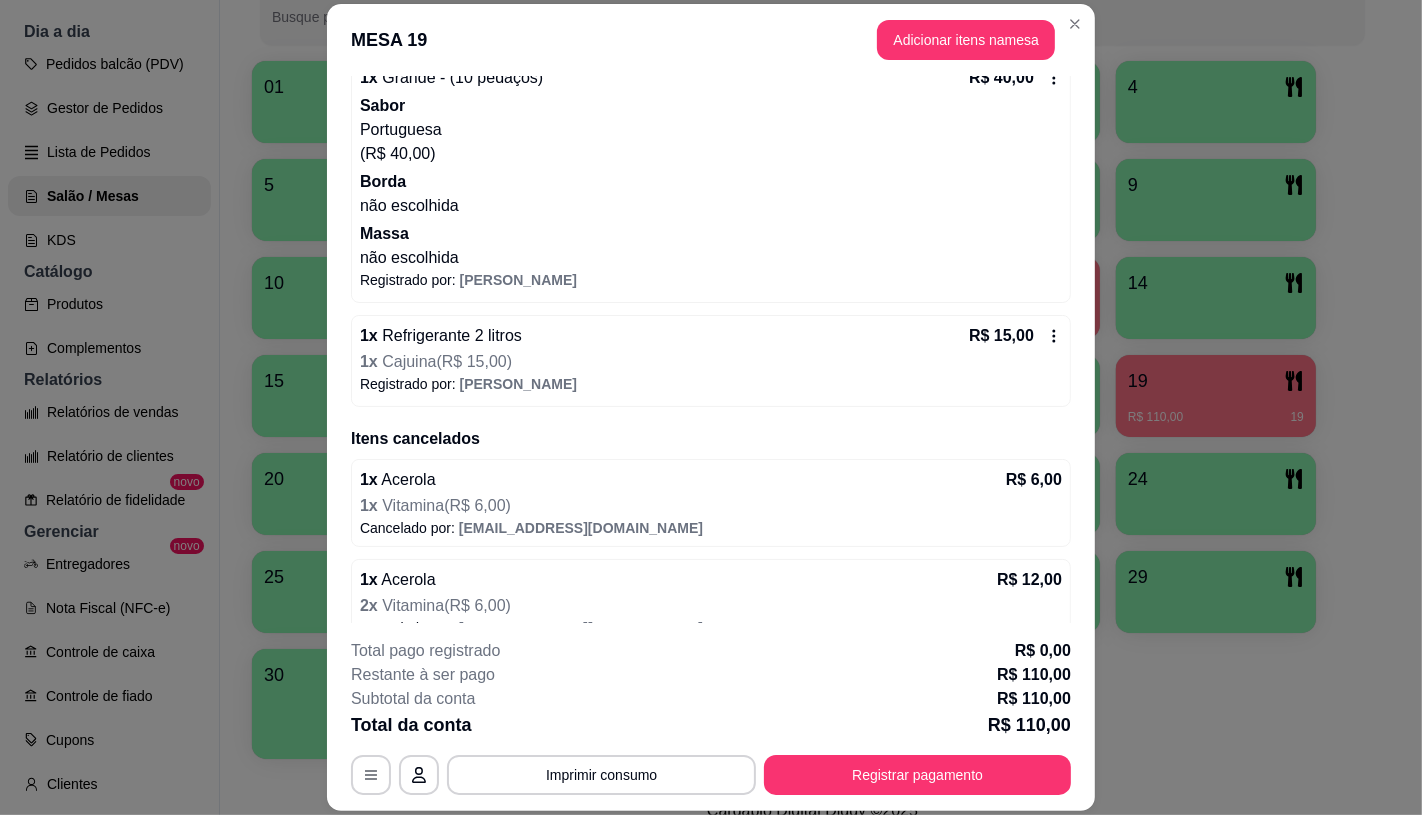 scroll, scrollTop: 546, scrollLeft: 0, axis: vertical 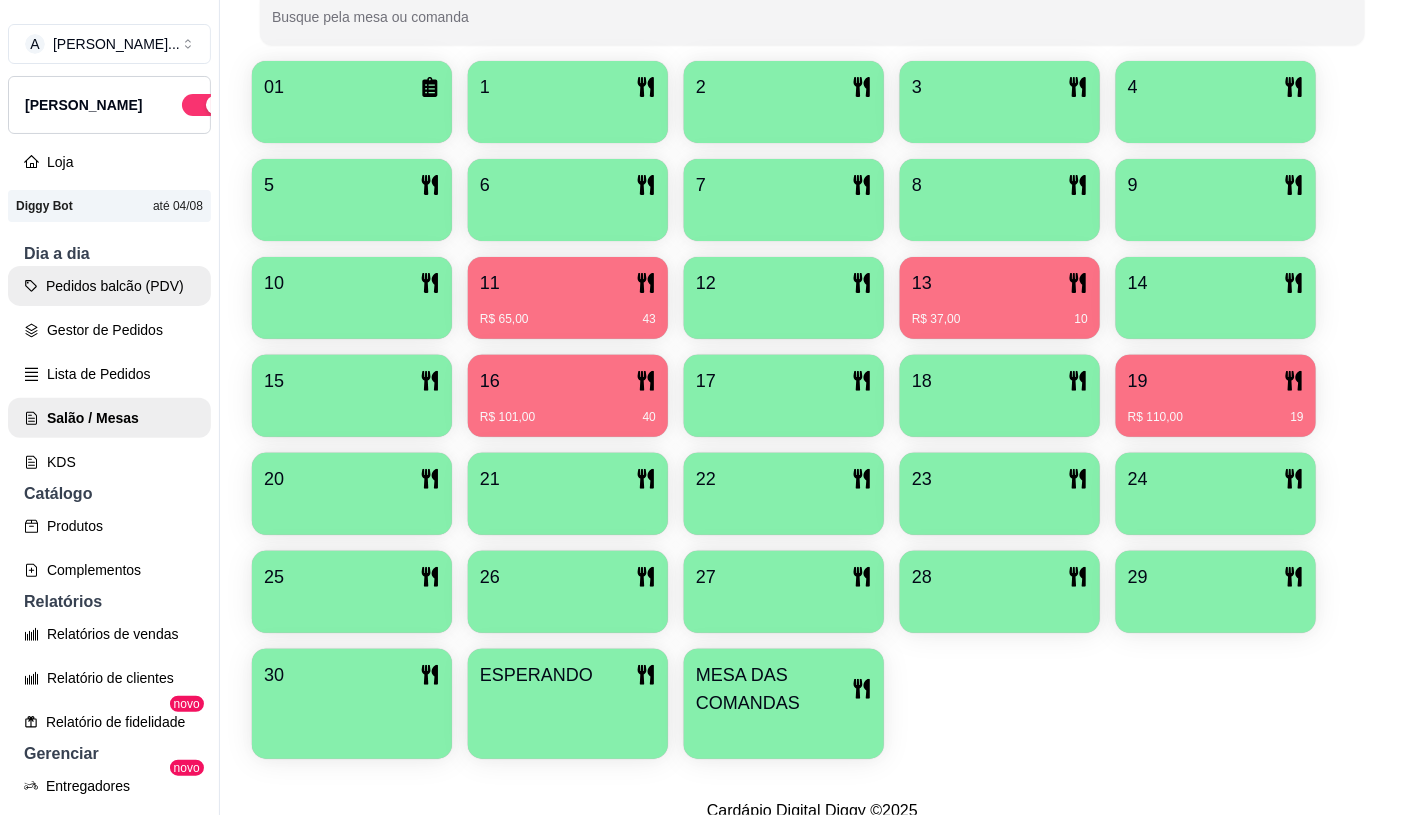 click on "Pedidos balcão (PDV)" at bounding box center [109, 286] 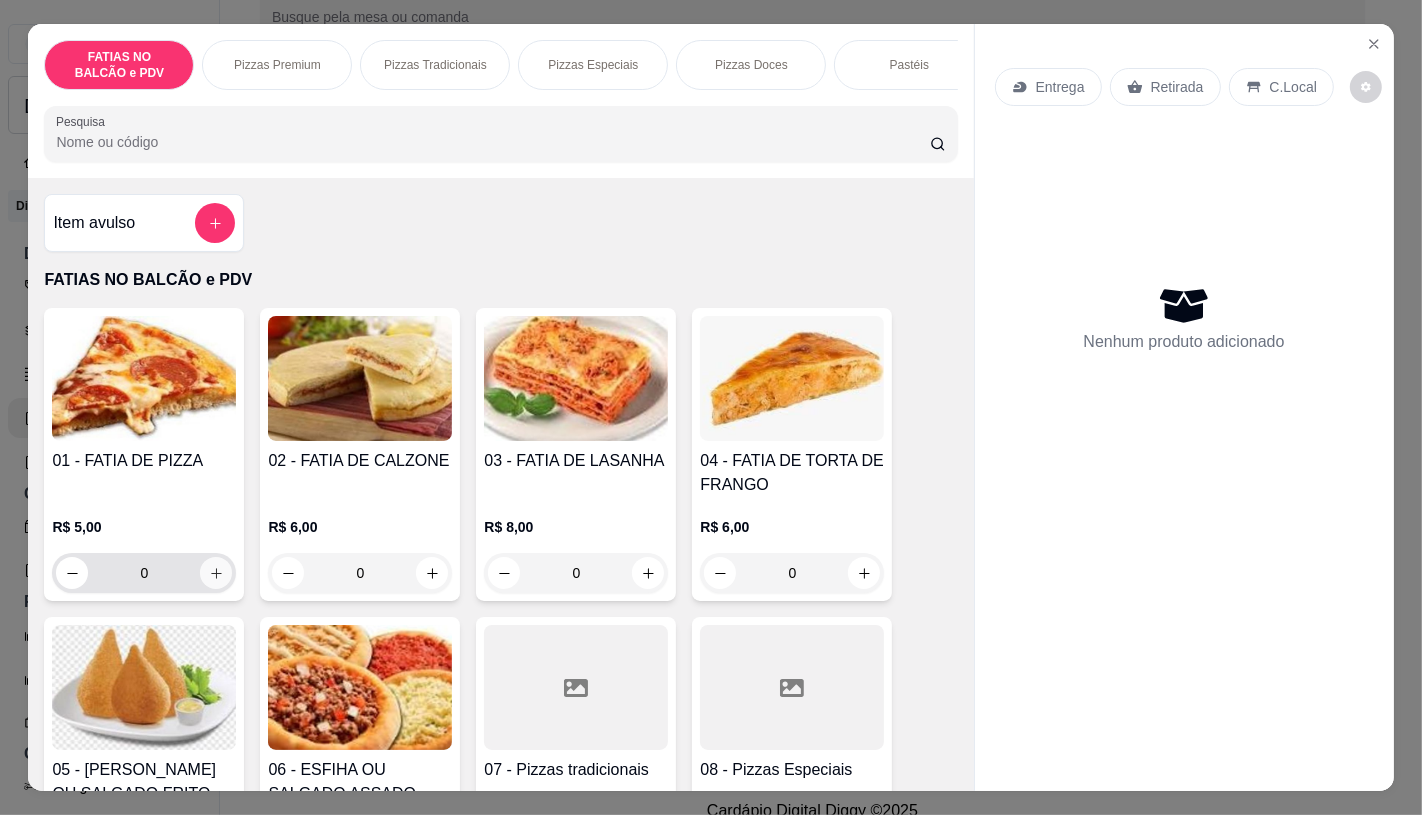 click 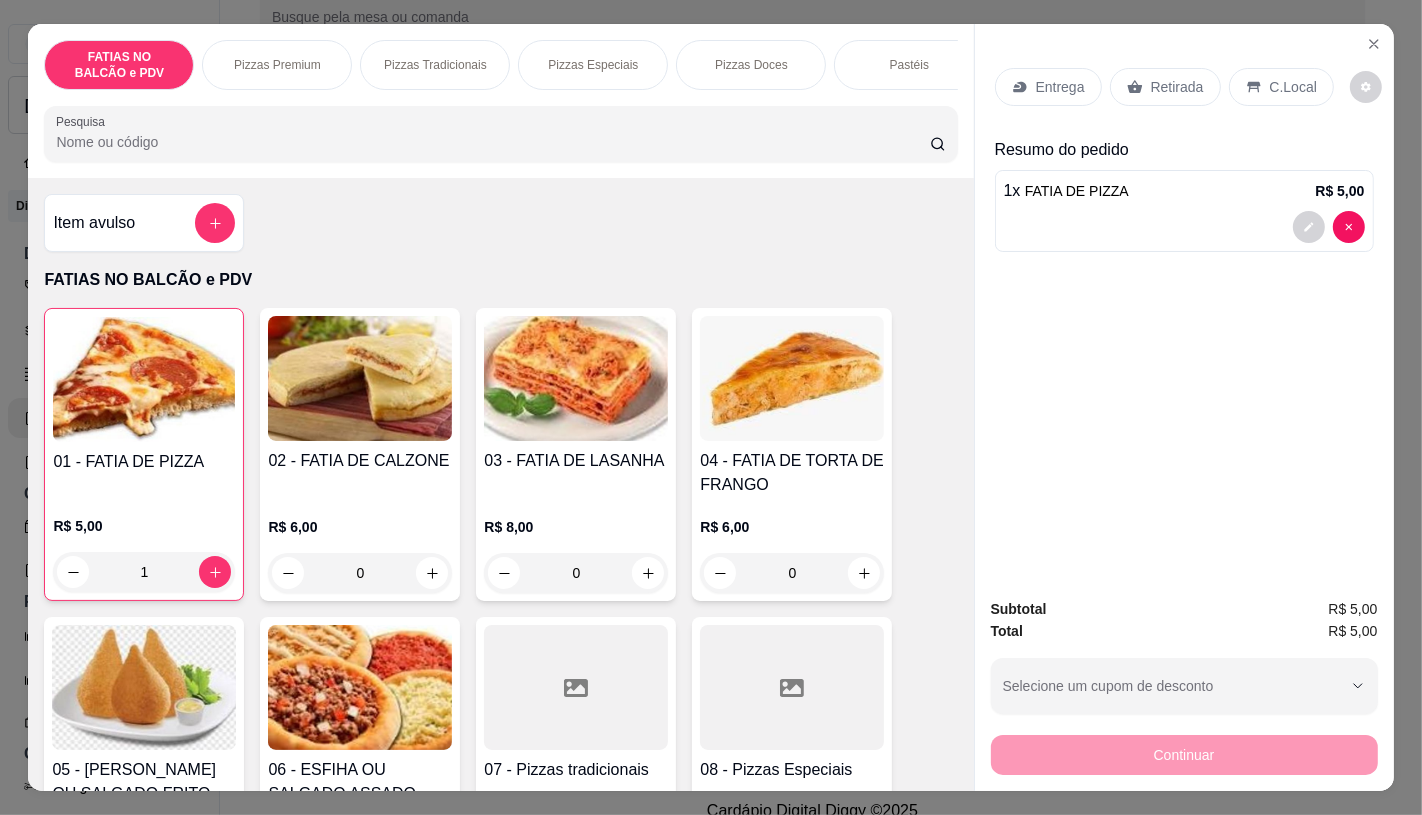 click on "Retirada" at bounding box center (1177, 87) 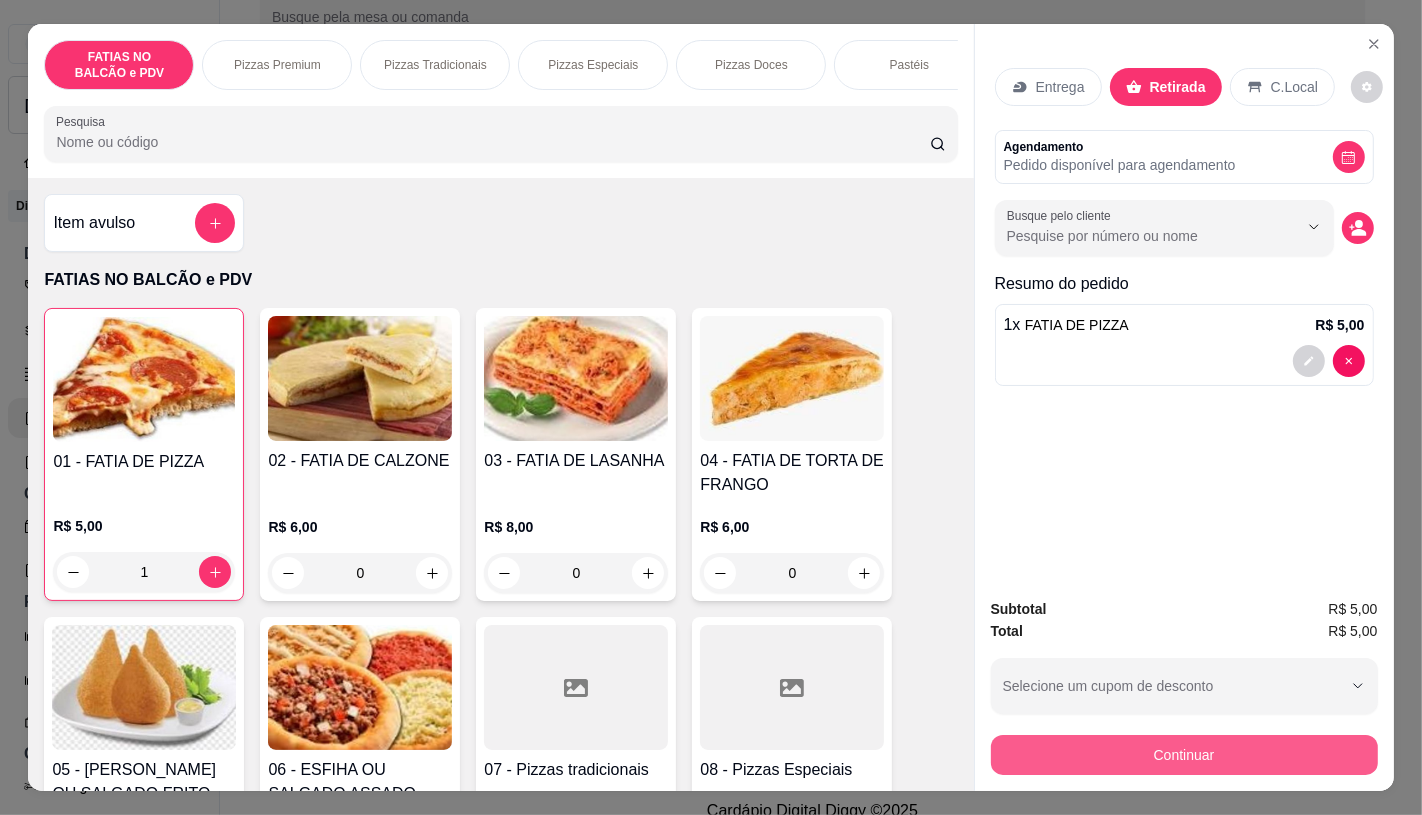 click on "Continuar" at bounding box center (1184, 755) 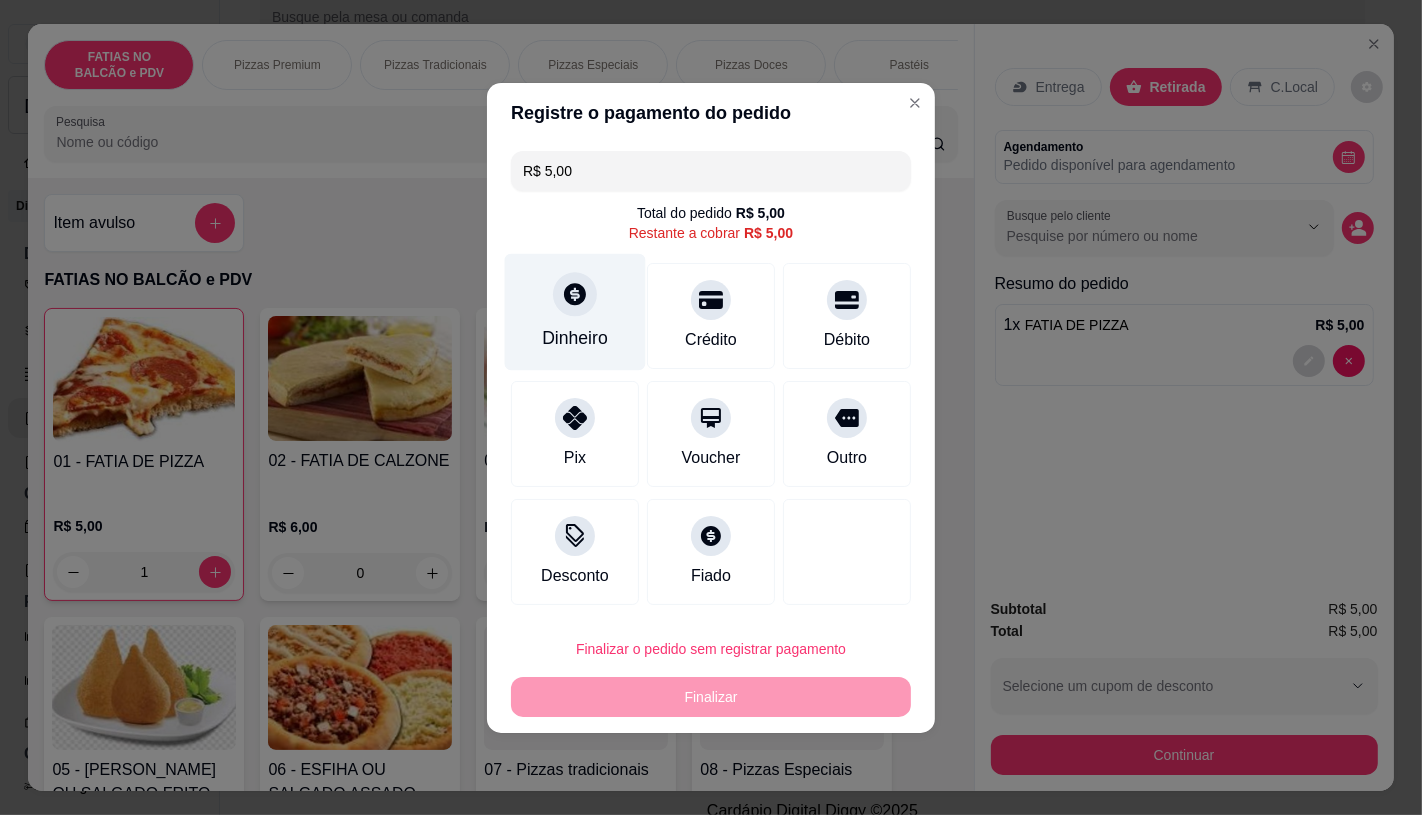 click on "Dinheiro" at bounding box center [575, 311] 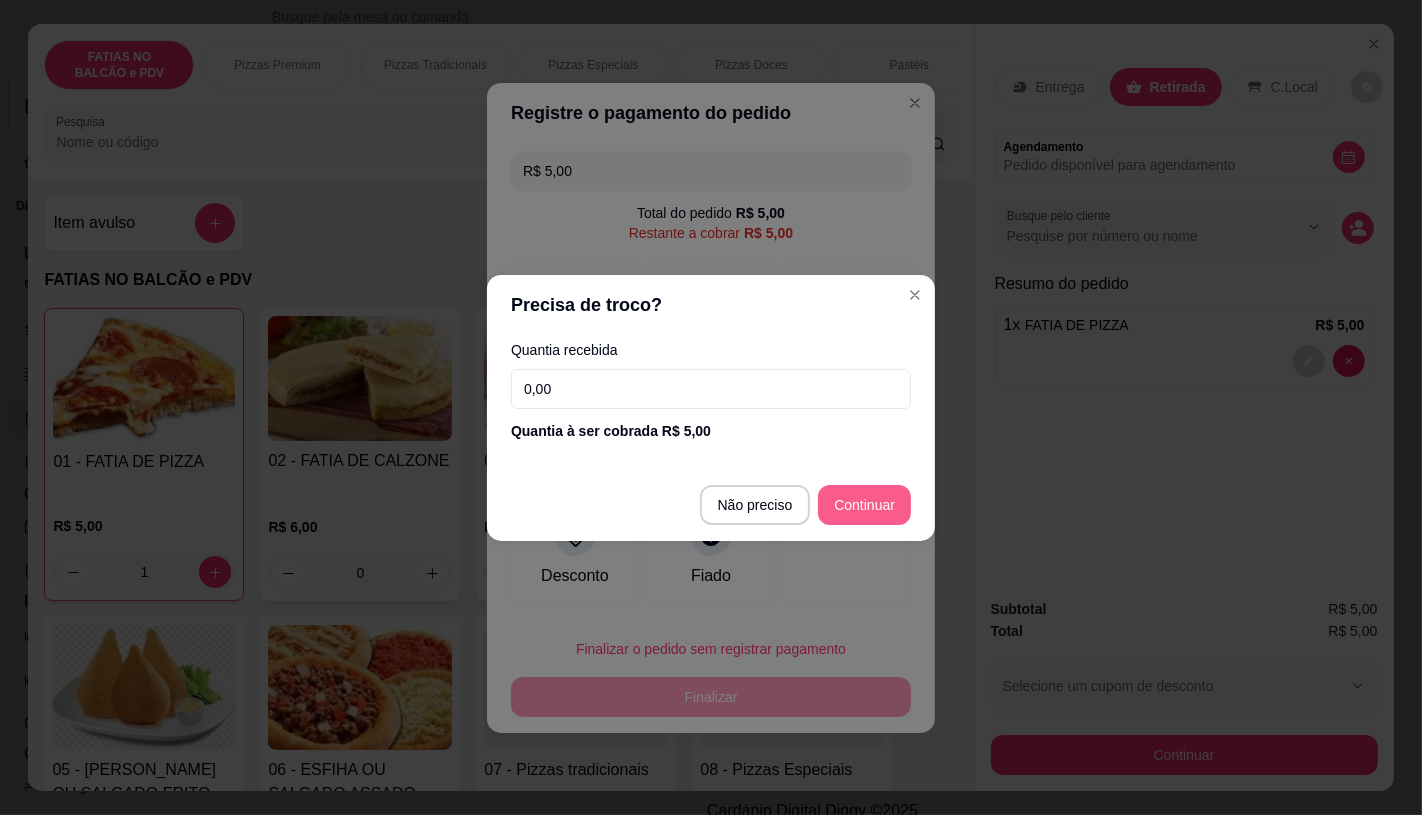 type on "R$ 0,00" 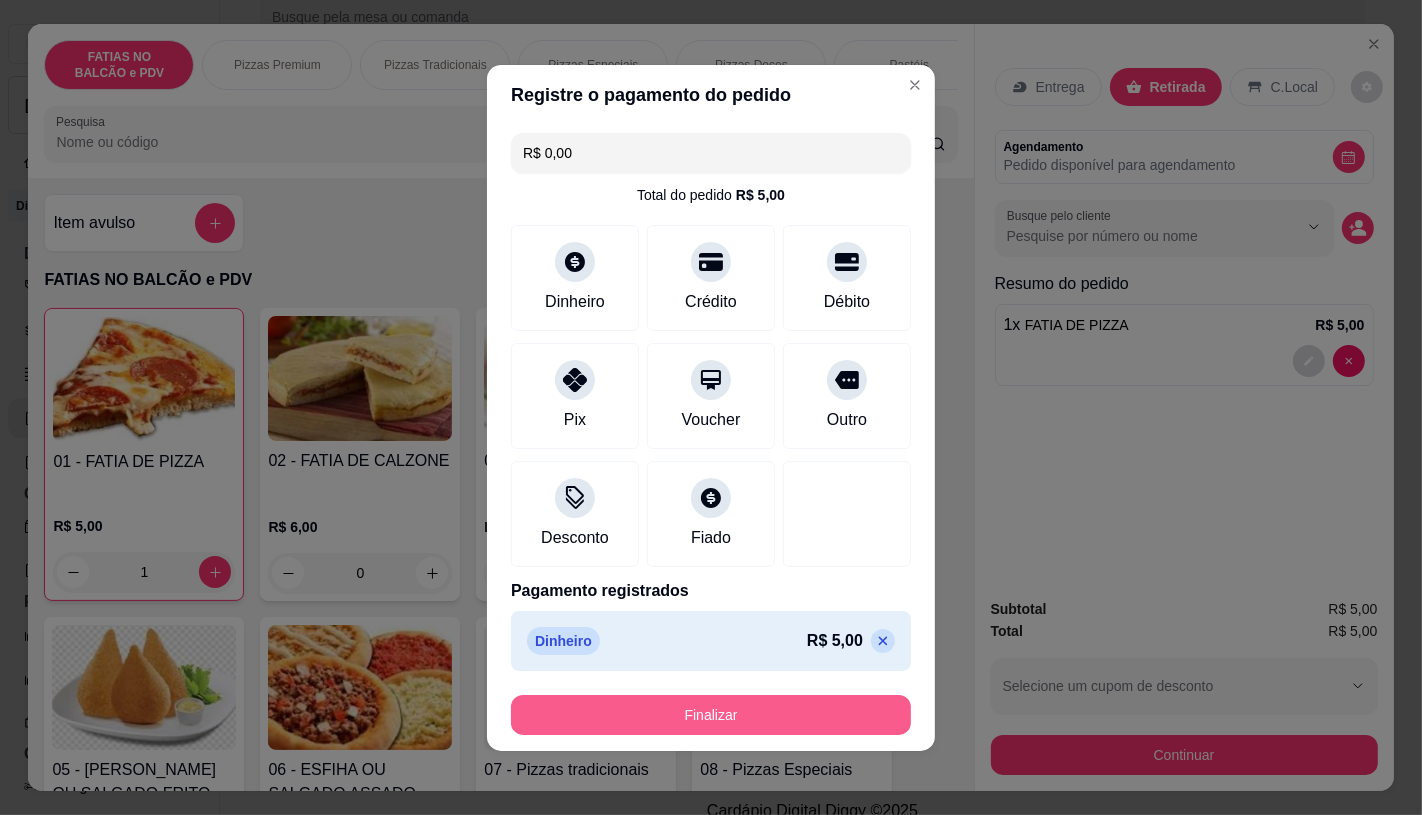 click on "Finalizar" at bounding box center (711, 715) 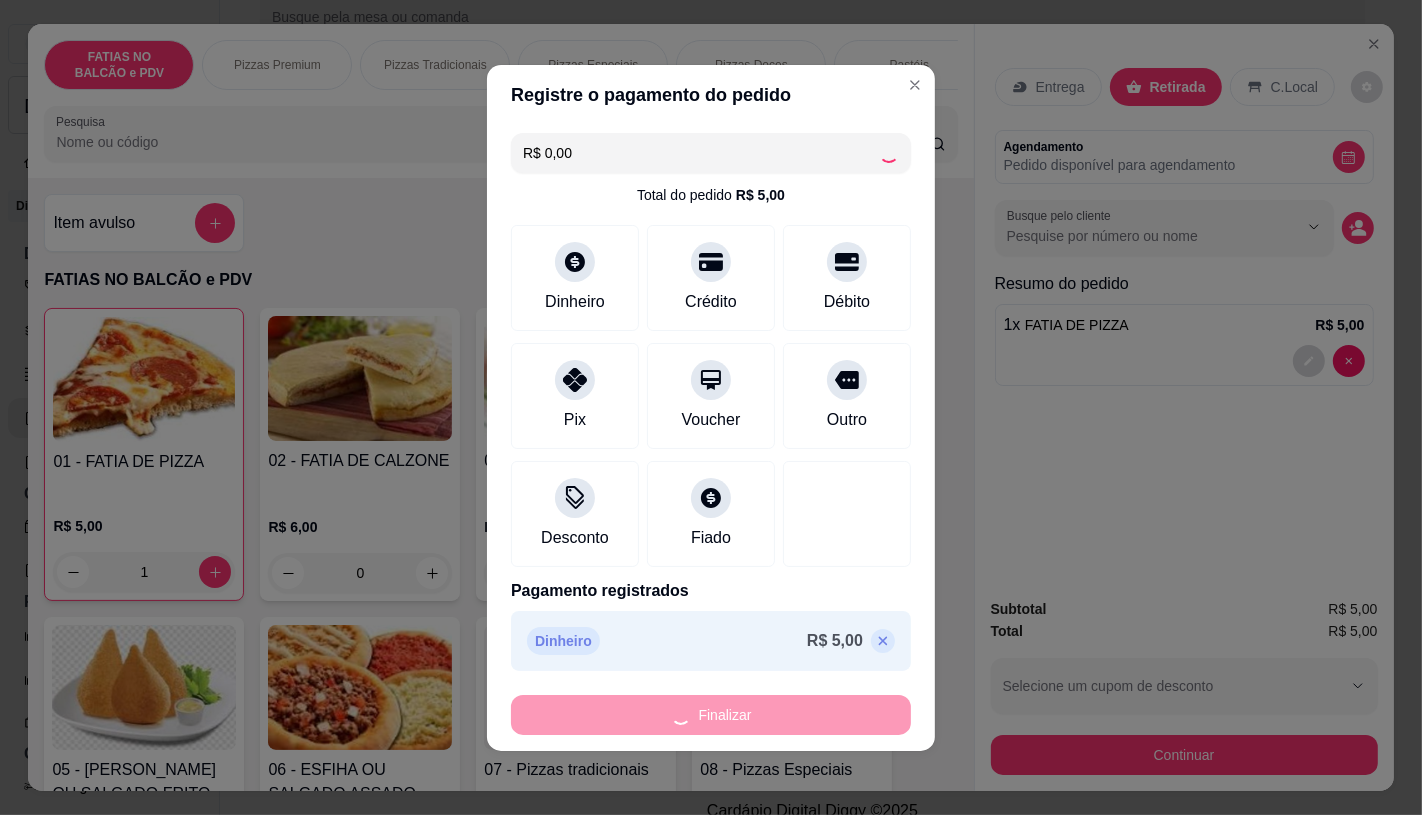 type on "0" 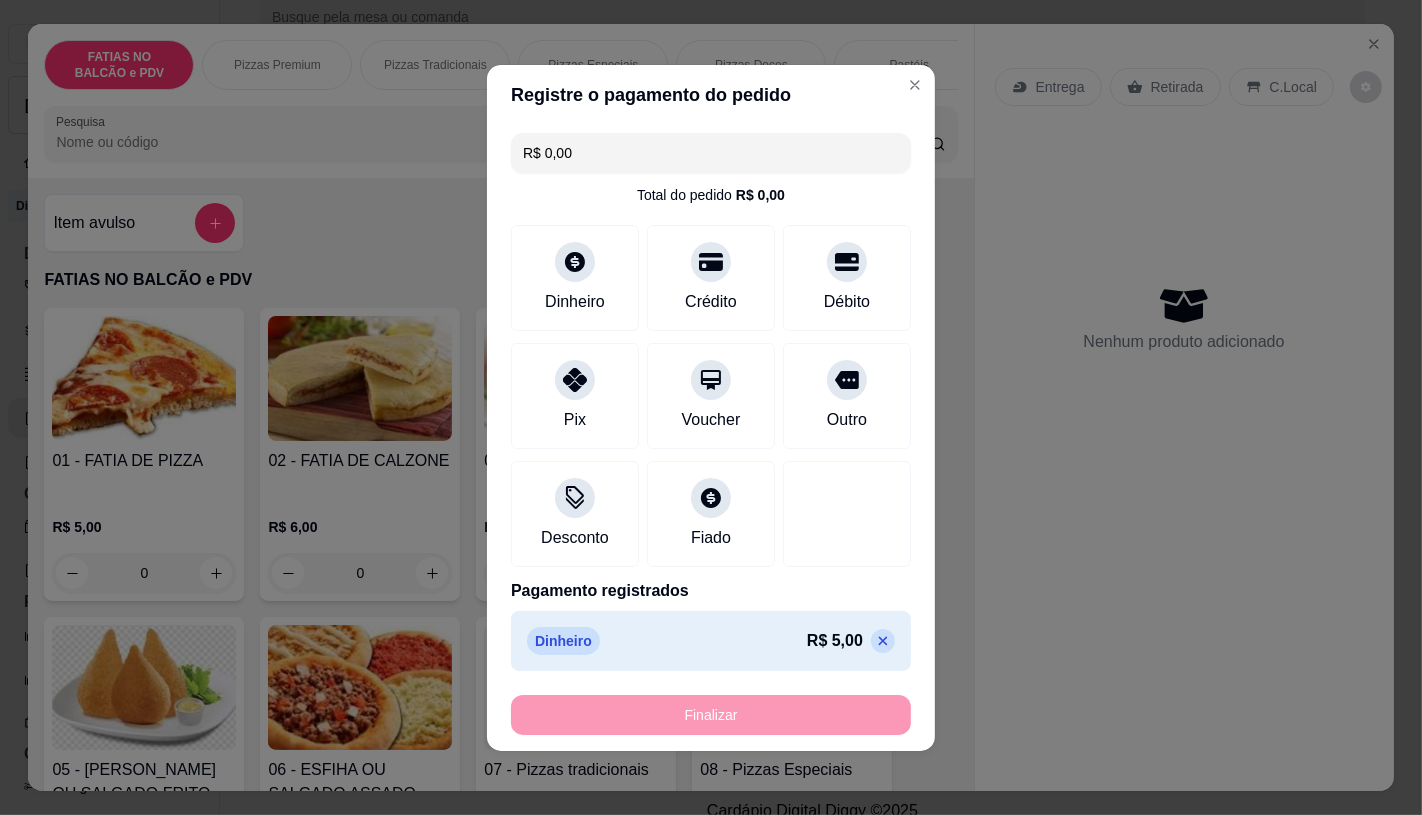 type on "-R$ 5,00" 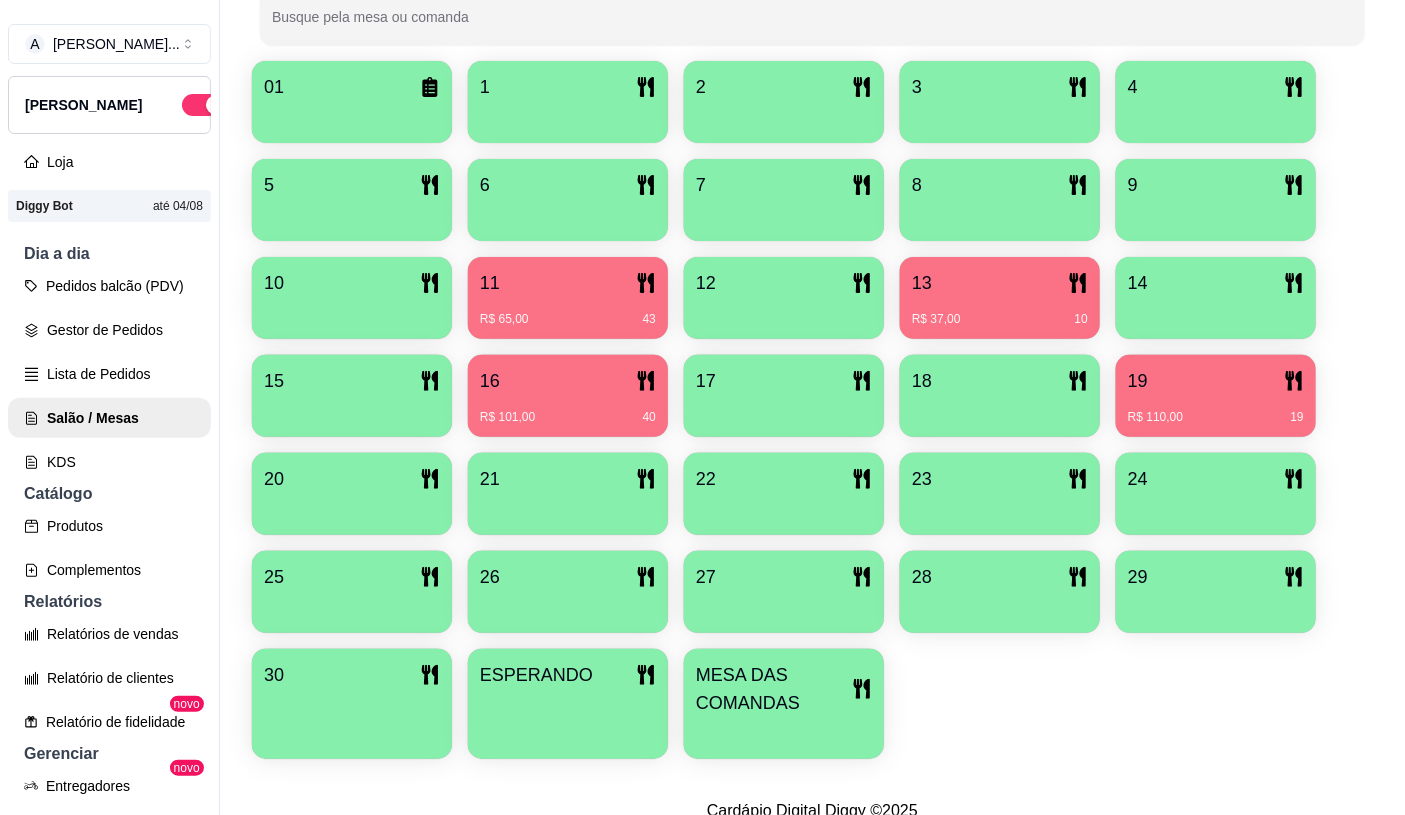 click on "R$ 65,00 43" at bounding box center (568, 312) 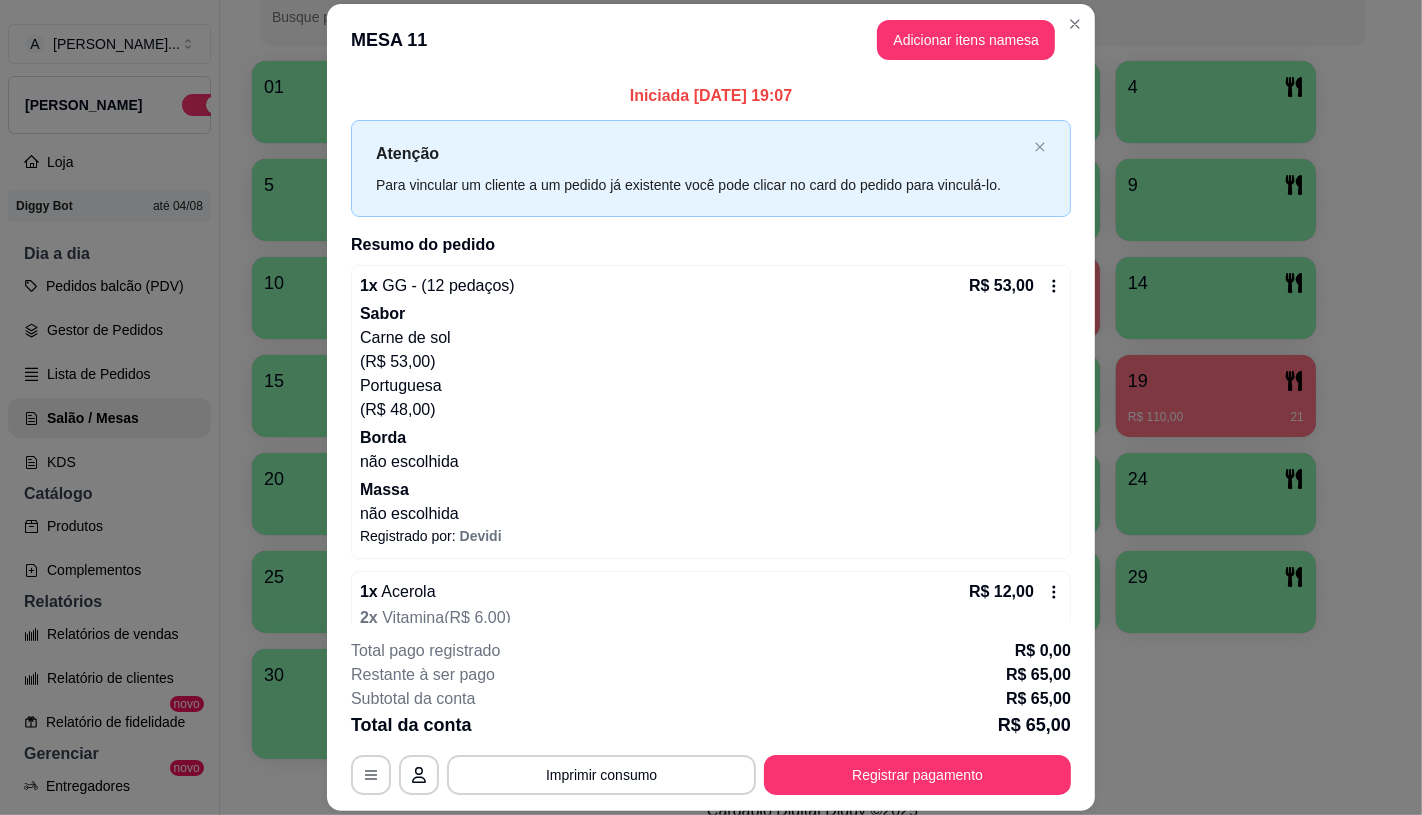 scroll, scrollTop: 47, scrollLeft: 0, axis: vertical 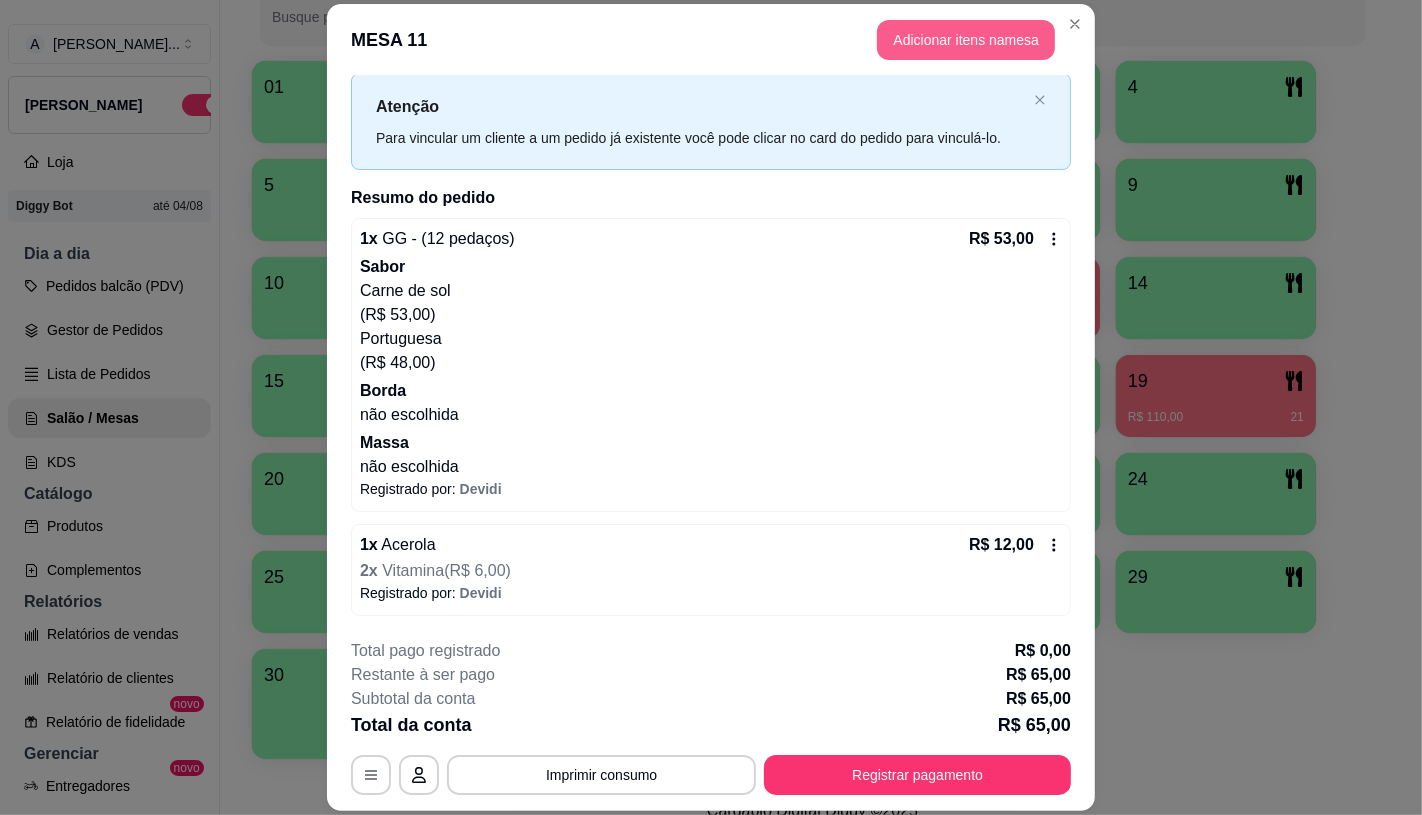 click on "Adicionar itens na  mesa" at bounding box center [966, 40] 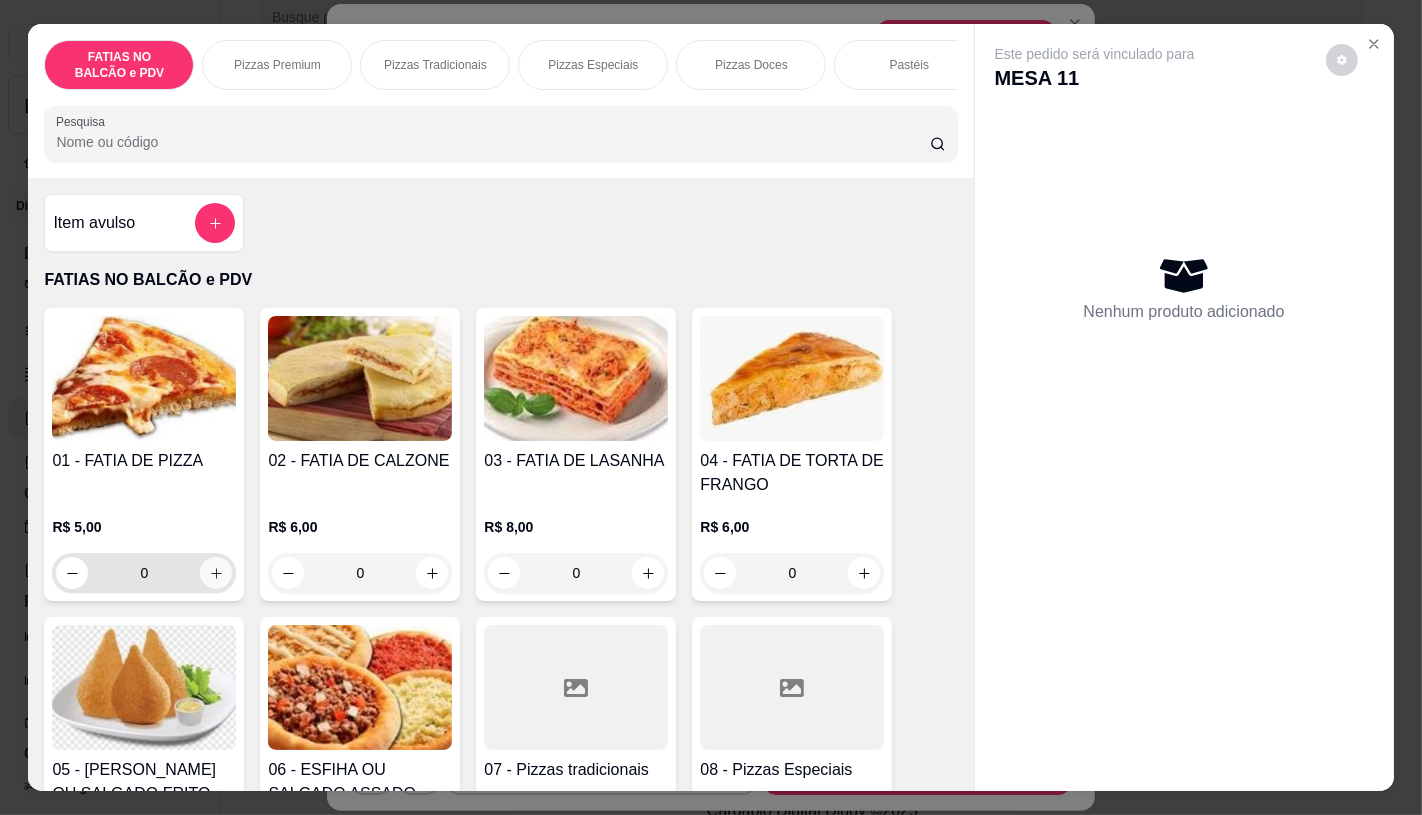 click 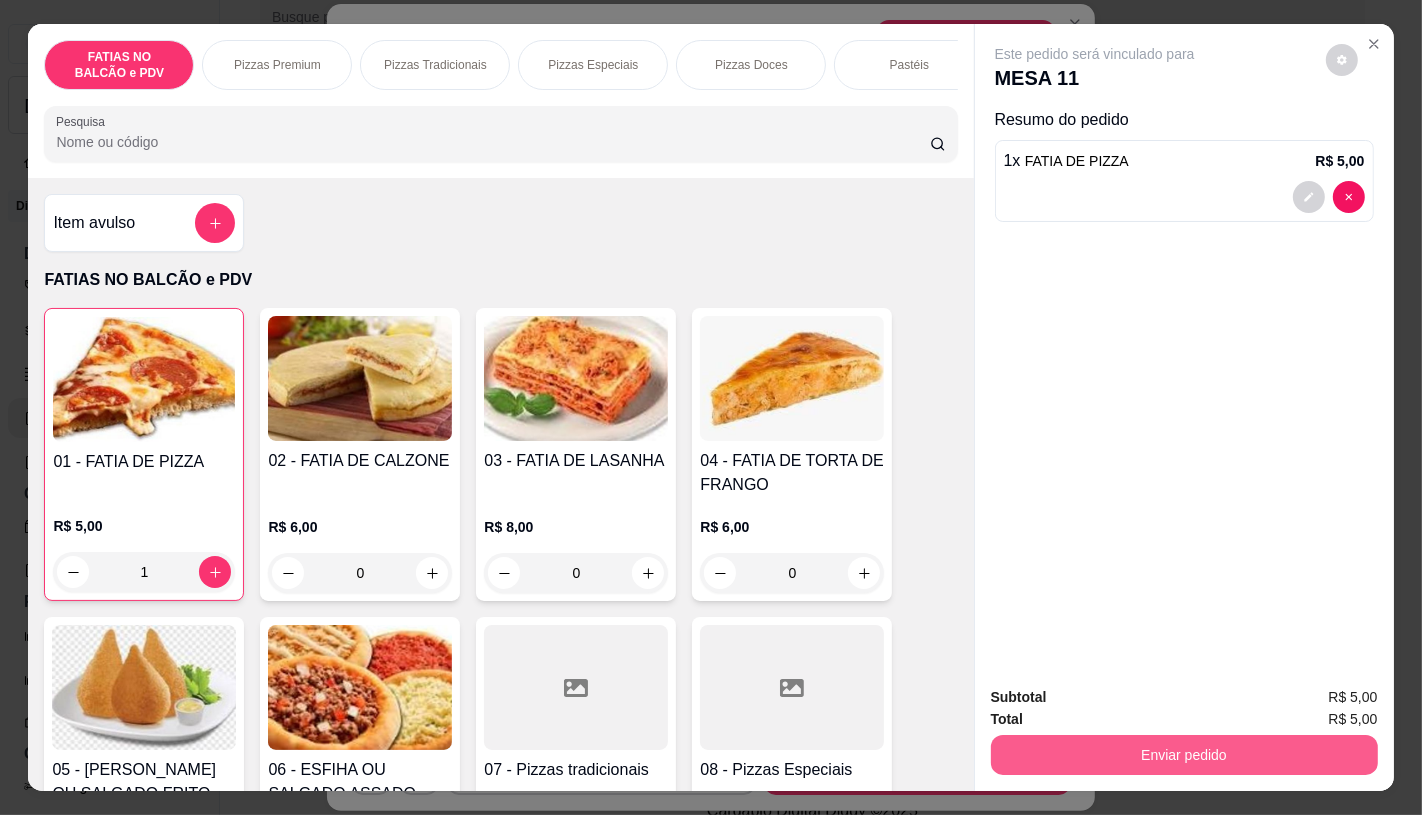 click on "Enviar pedido" at bounding box center [1184, 752] 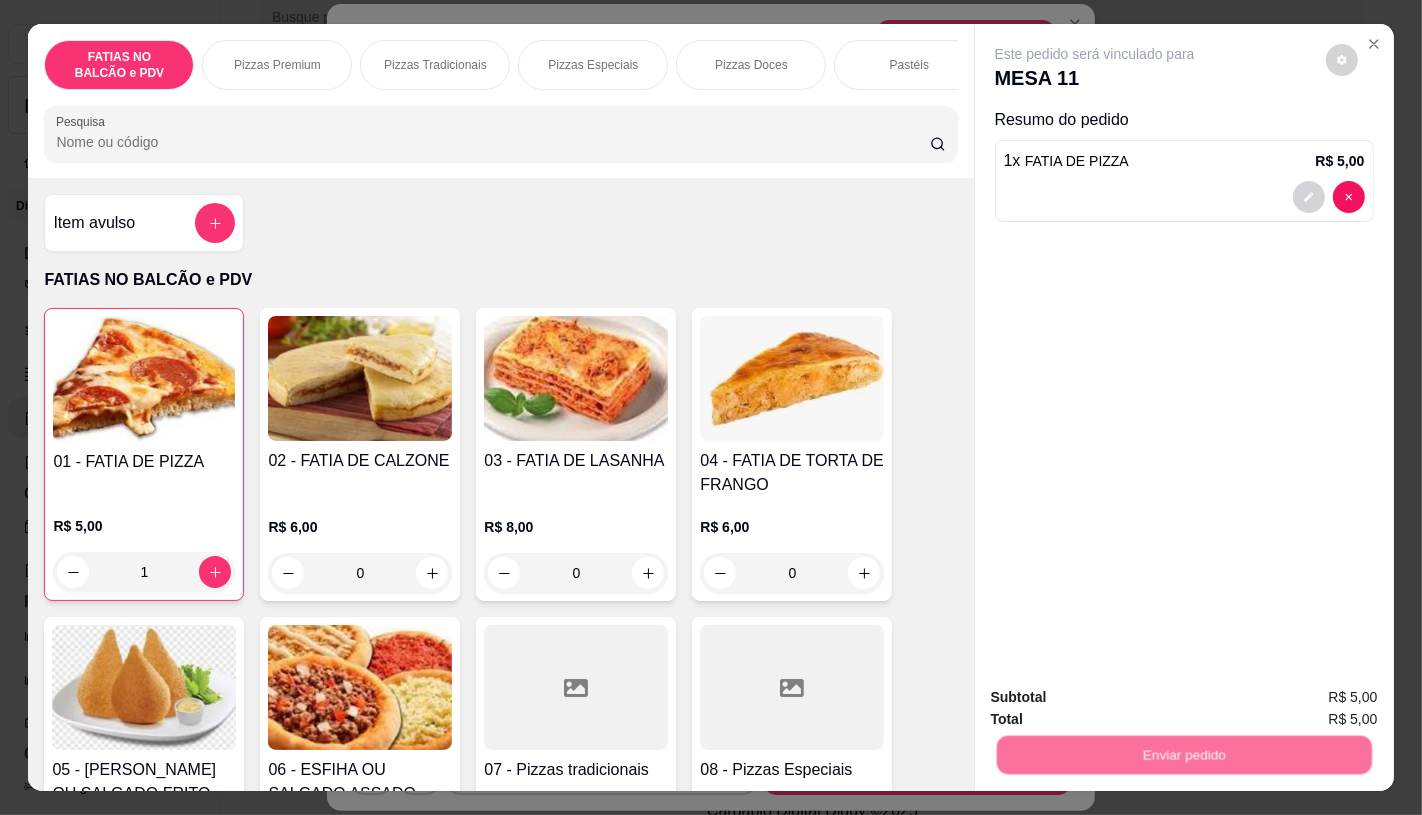click on "Não registrar e enviar pedido" at bounding box center [1117, 698] 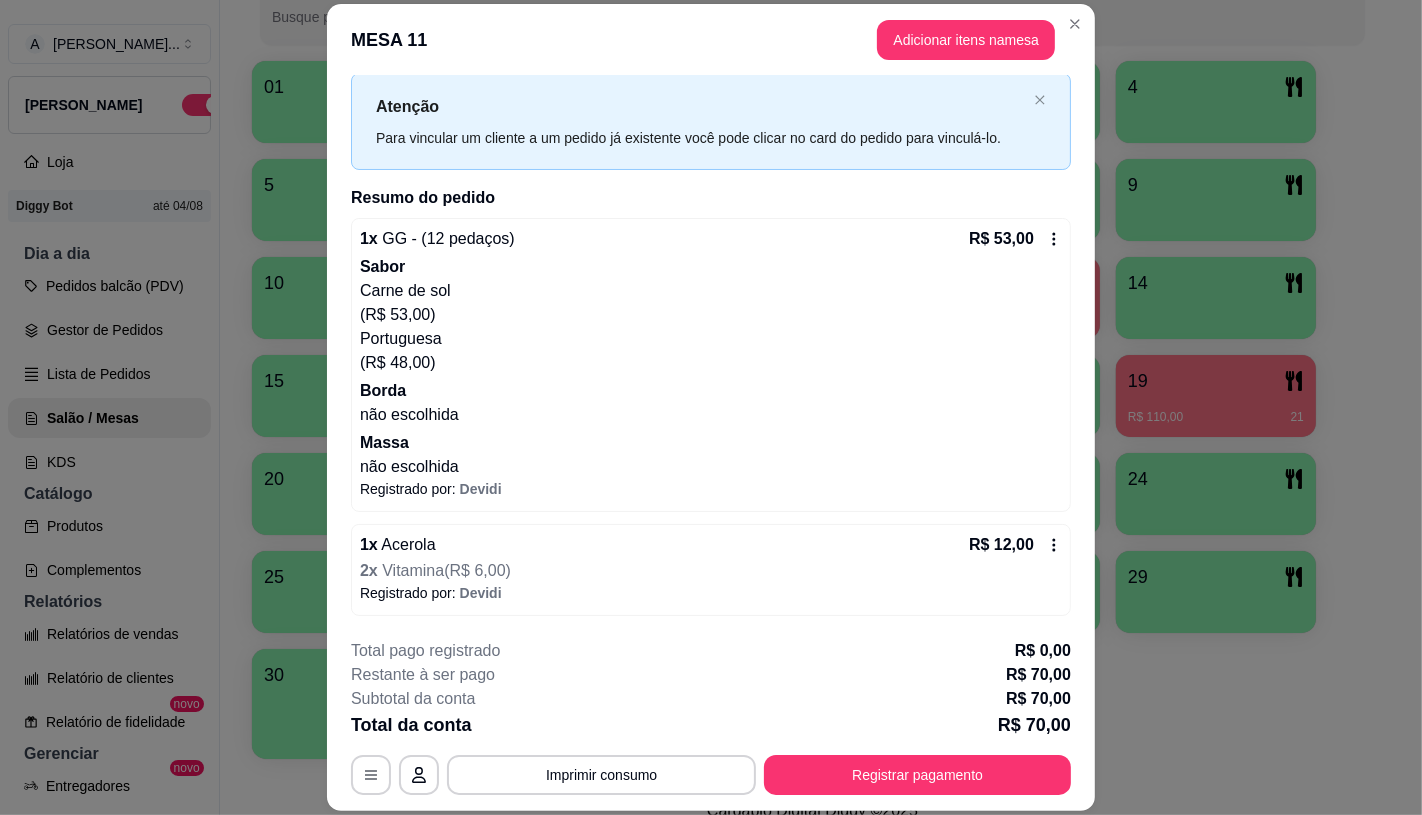 scroll, scrollTop: 126, scrollLeft: 0, axis: vertical 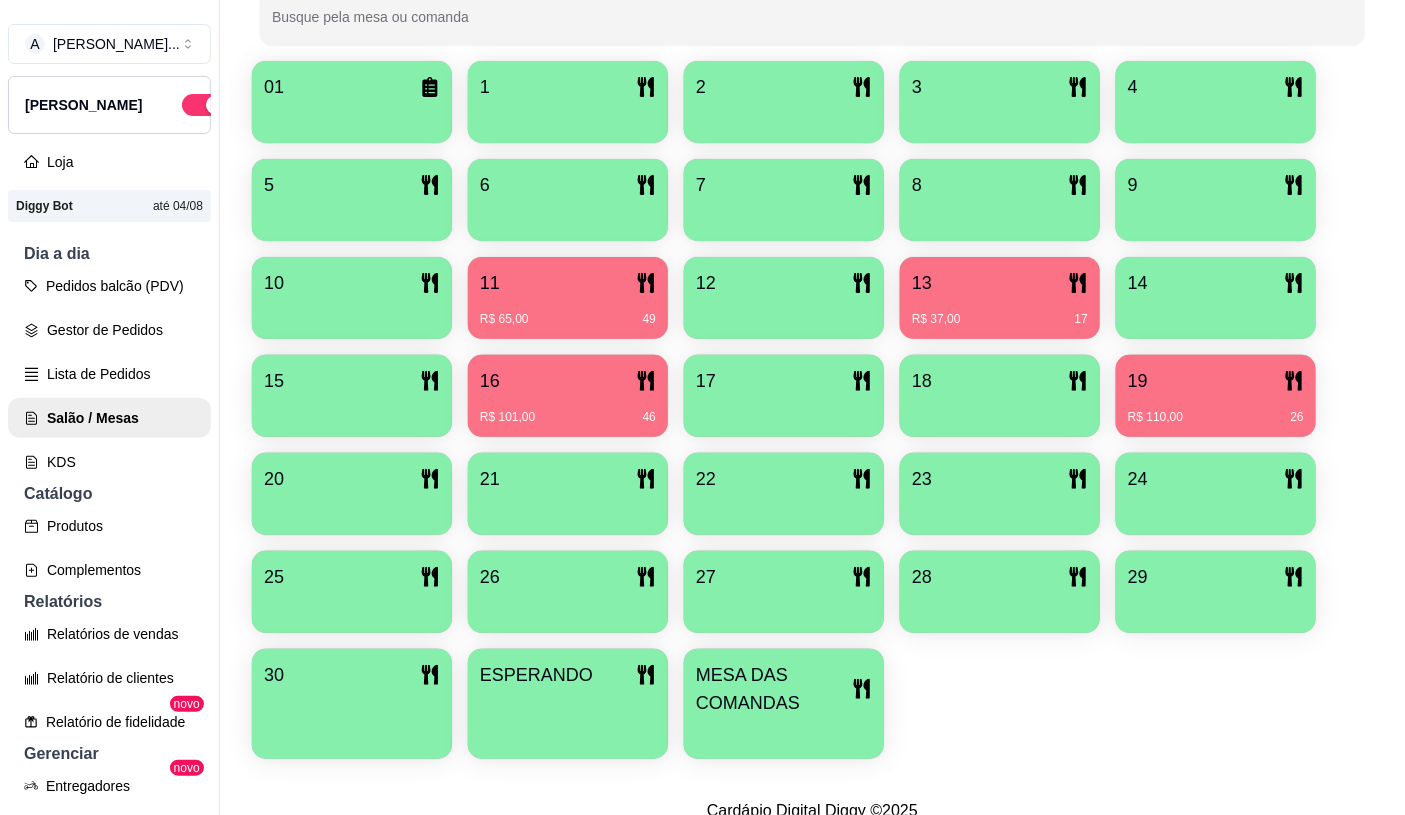 click on "MESA DAS COMANDAS" at bounding box center [774, 689] 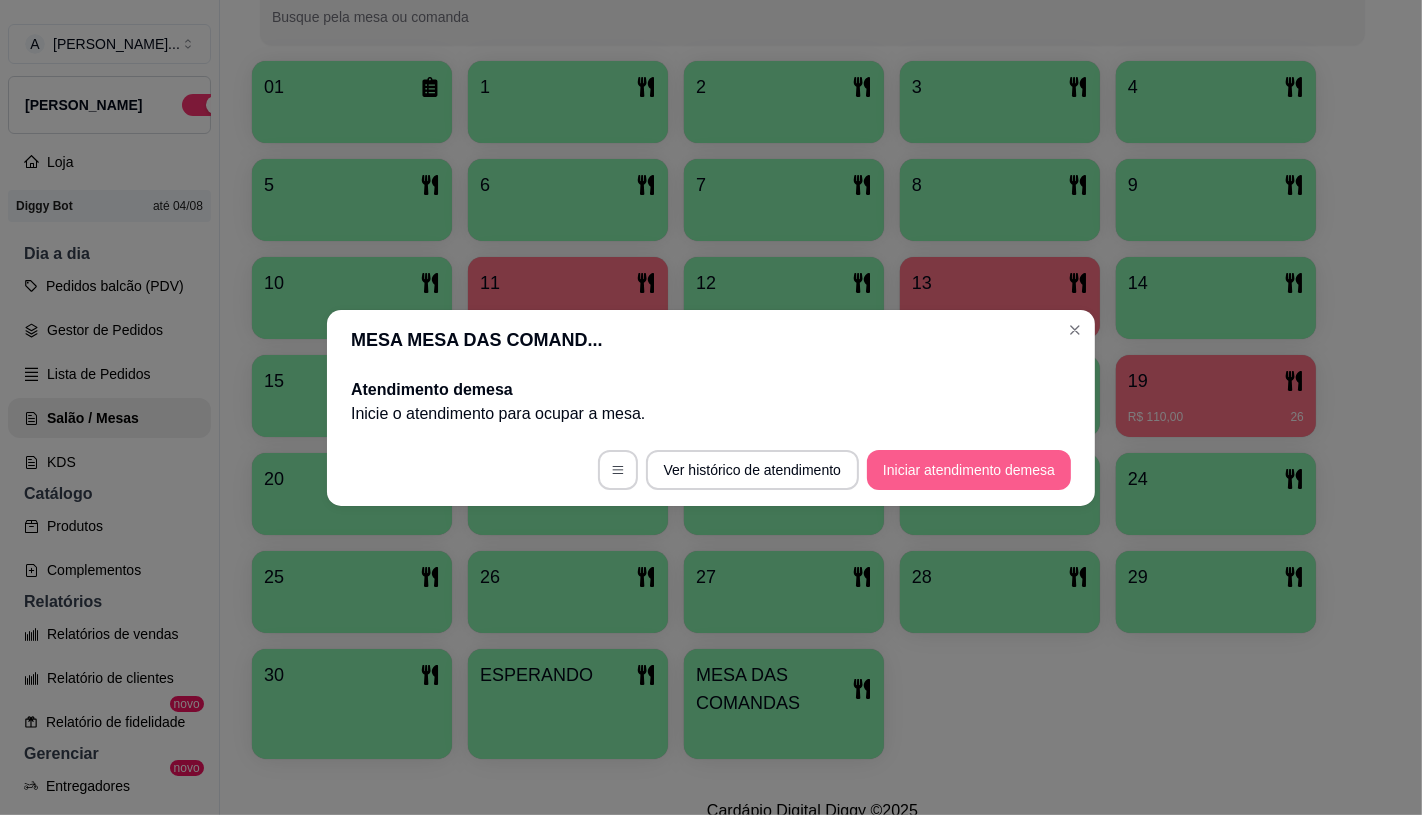 click on "Iniciar atendimento de  mesa" at bounding box center [969, 470] 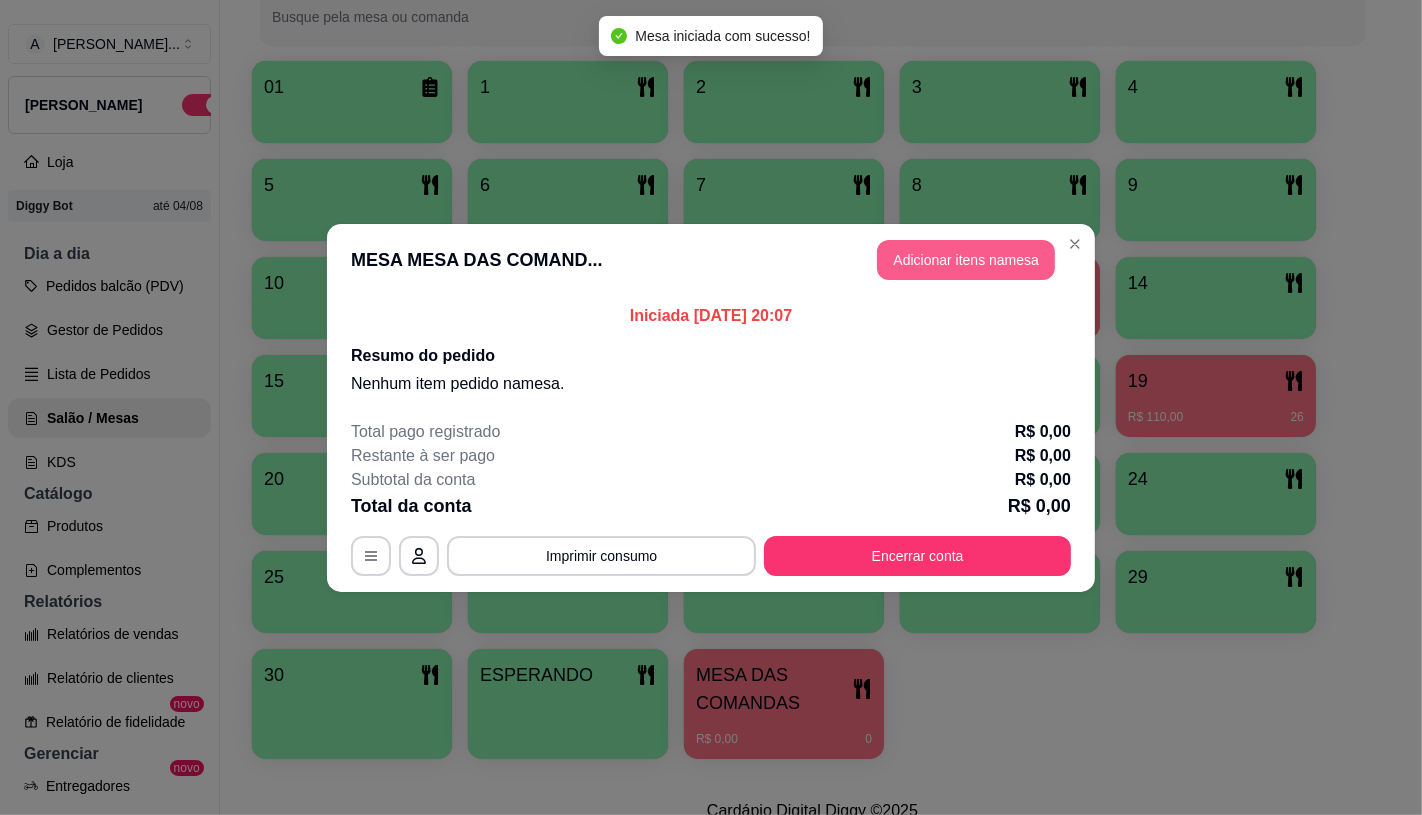 click on "Adicionar itens na  mesa" at bounding box center (966, 260) 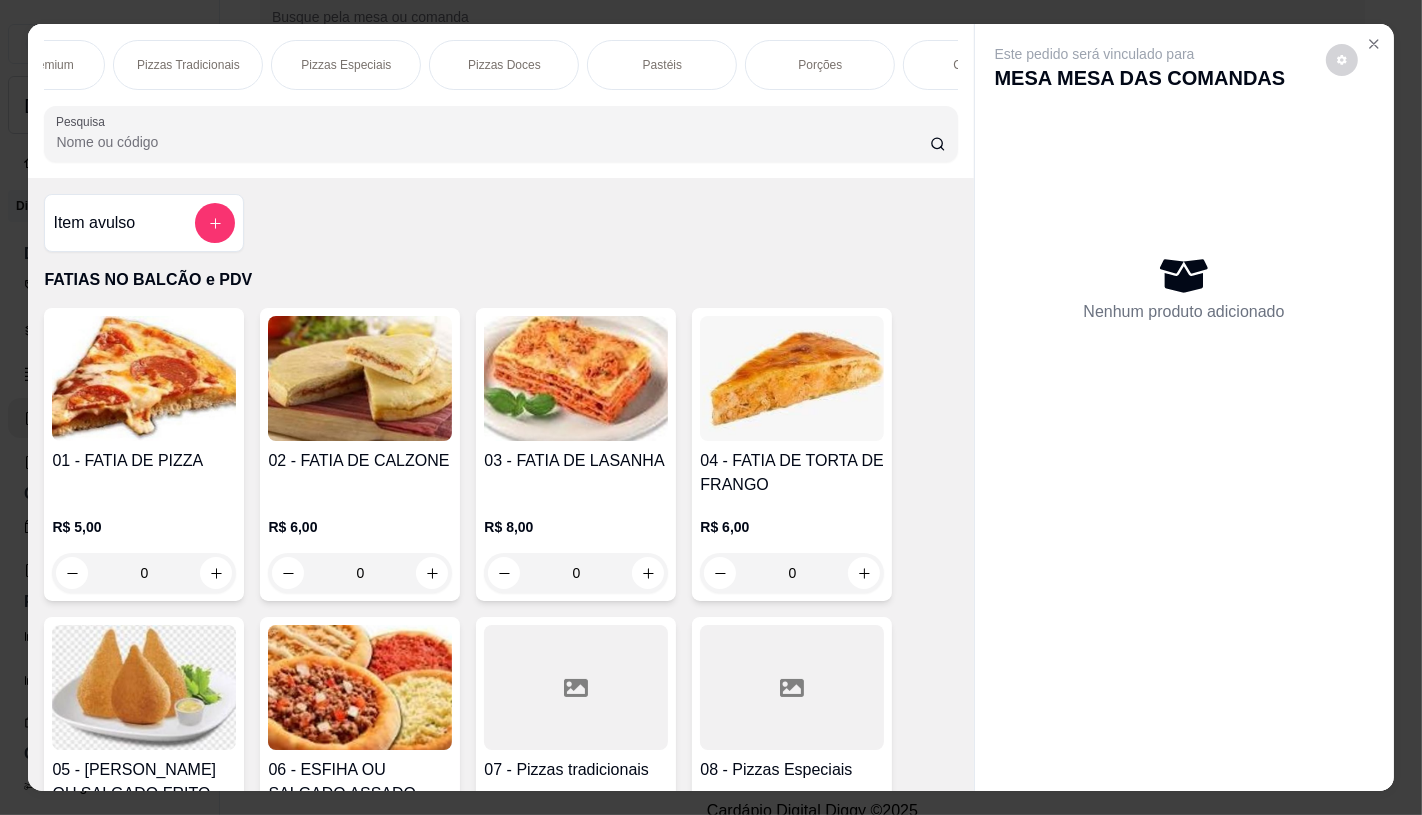 scroll, scrollTop: 0, scrollLeft: 254, axis: horizontal 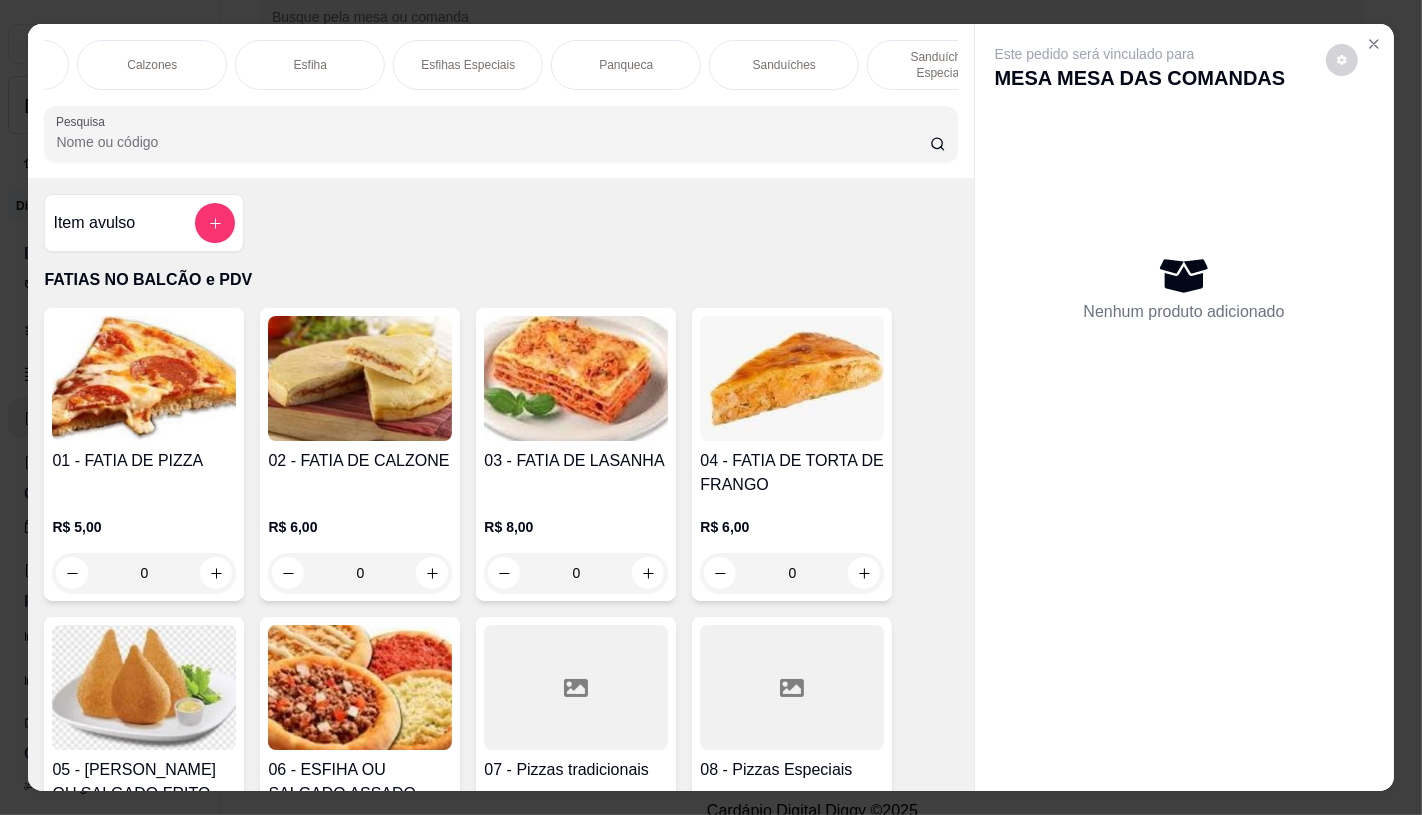 click on "Sanduíches Especiais" at bounding box center [942, 65] 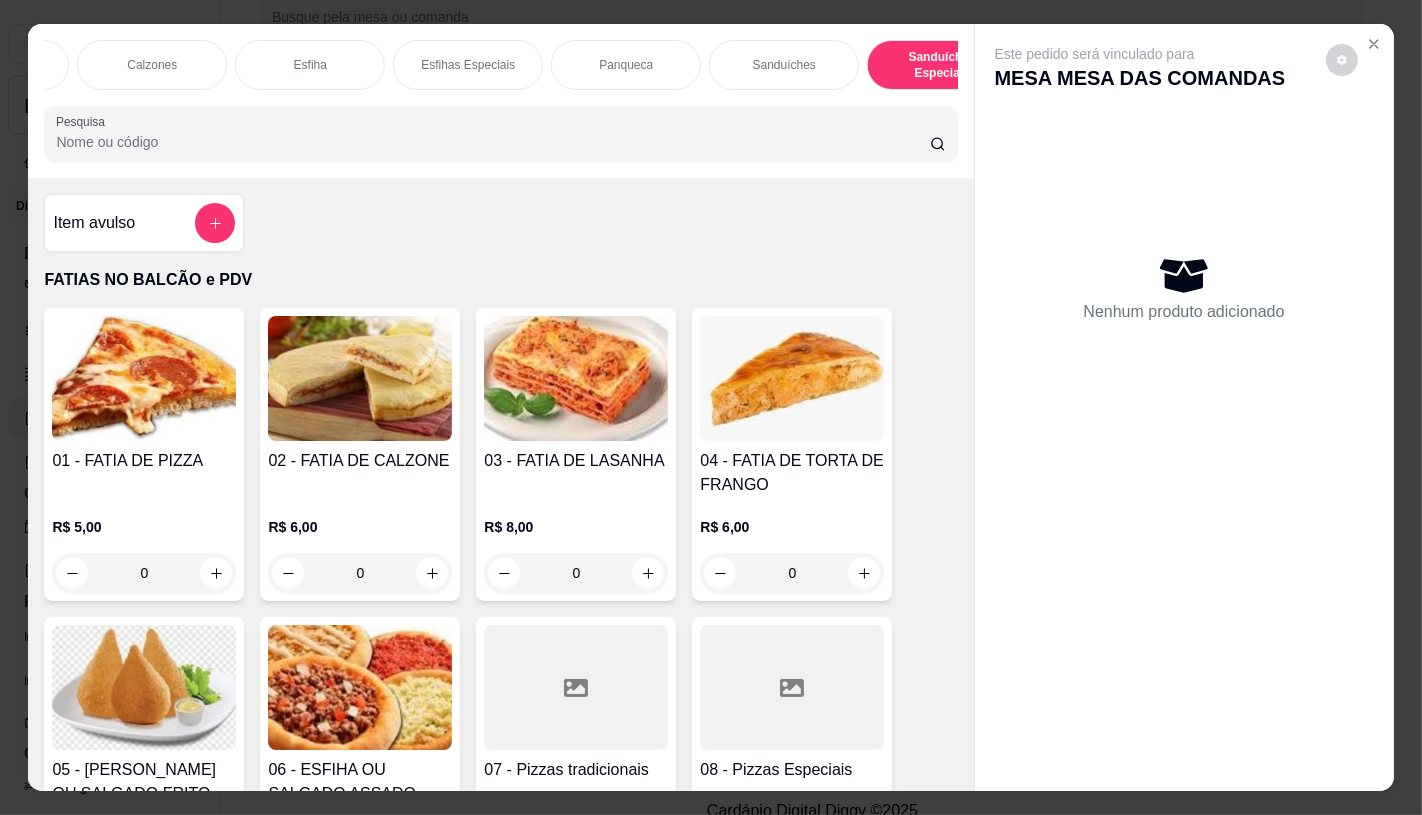 scroll, scrollTop: 9263, scrollLeft: 0, axis: vertical 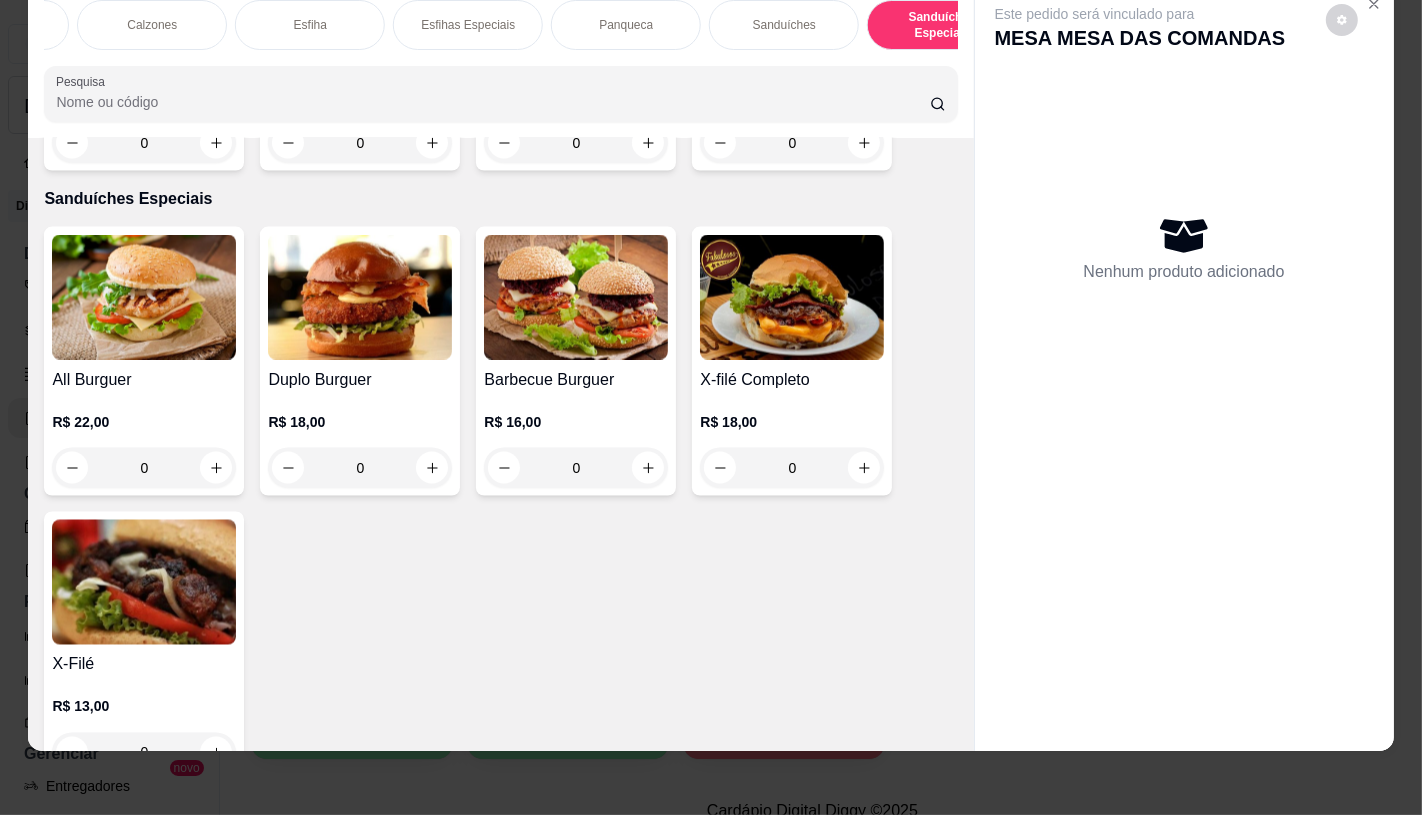 click on "FATIAS NO BALCÃO e PDV Pizzas Premium Pizzas Tradicionais  Pizzas Especiais Pizzas Doces Pastéis Porções Calzones Esfiha Esfihas Especiais Panqueca Sanduíches Sanduíches Especiais COMBOS PROMOCIONAIS  Sucos e vitaminas Bebidas Água Chocolates e guloseimas  TAXAS DE ENTREGAS  Pesquisa" at bounding box center (500, 61) 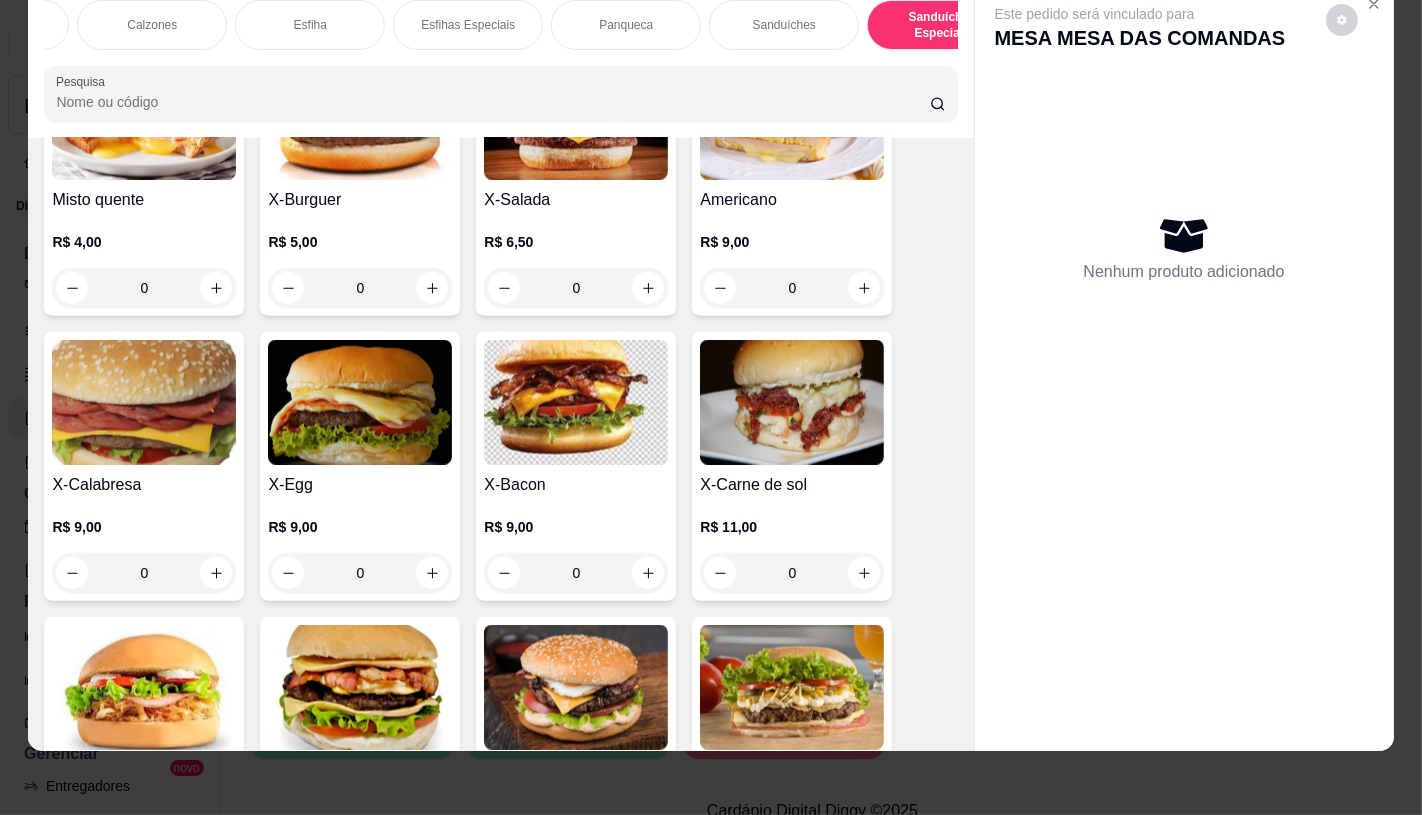 scroll, scrollTop: 8041, scrollLeft: 0, axis: vertical 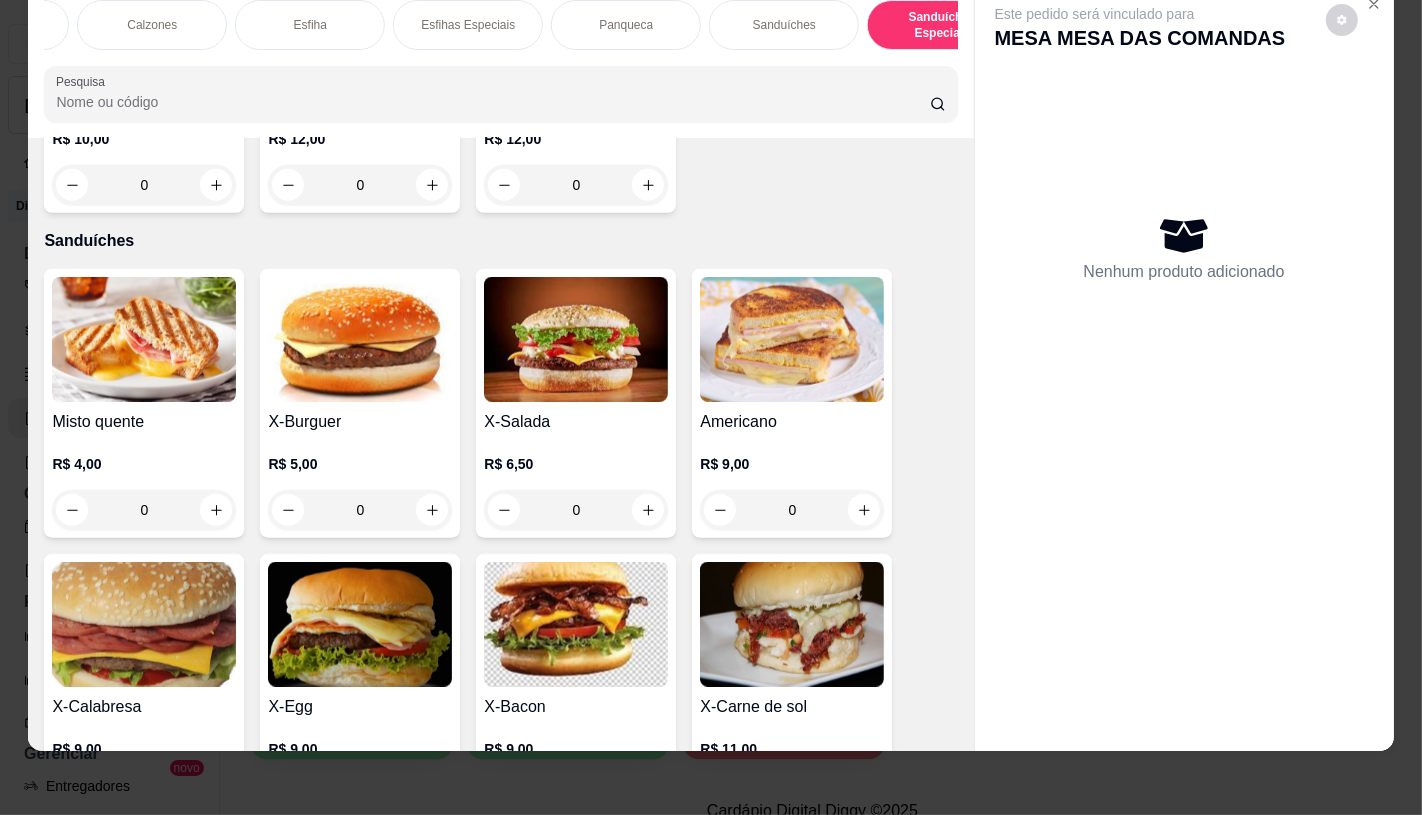click at bounding box center (576, 339) 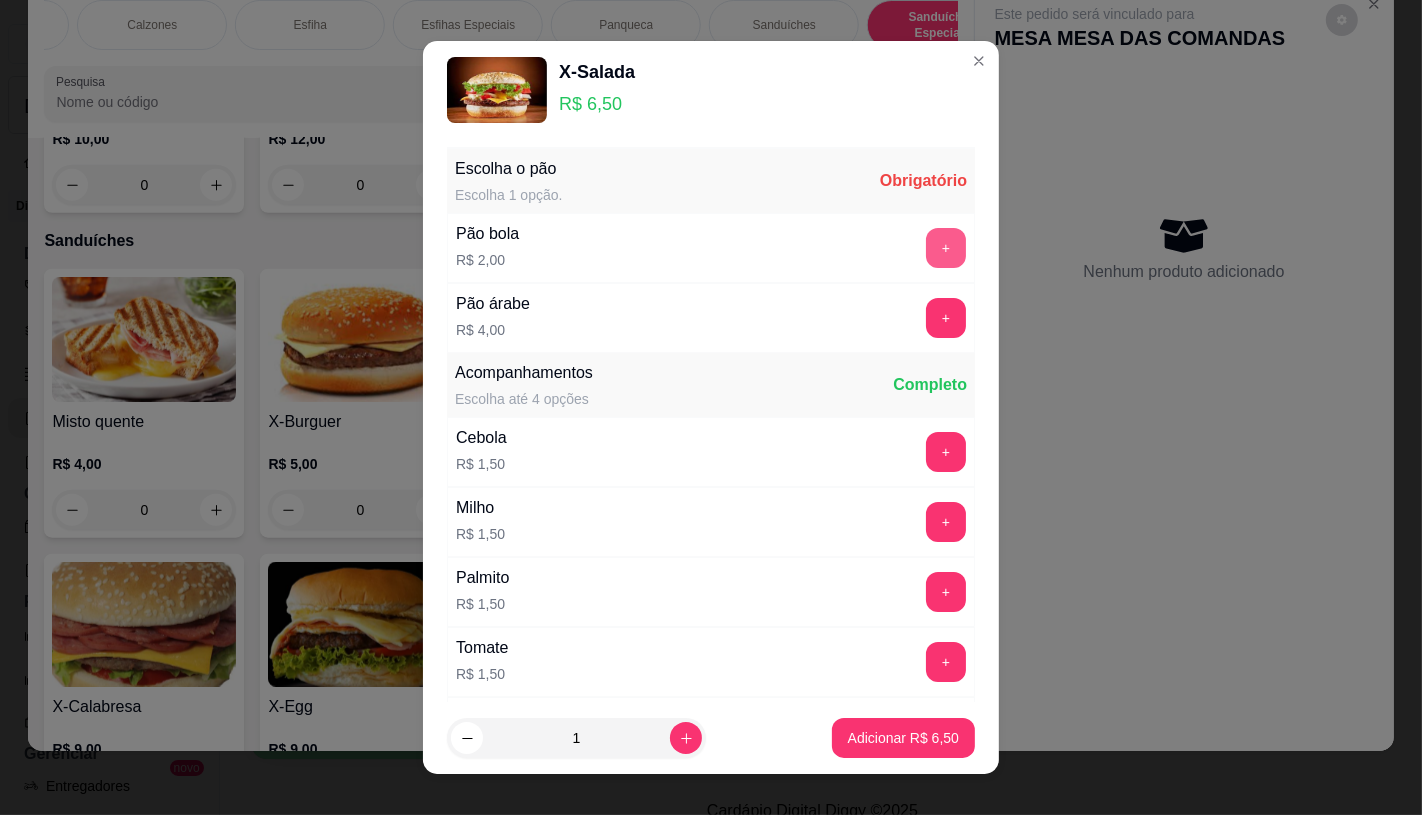 click on "+" at bounding box center [946, 248] 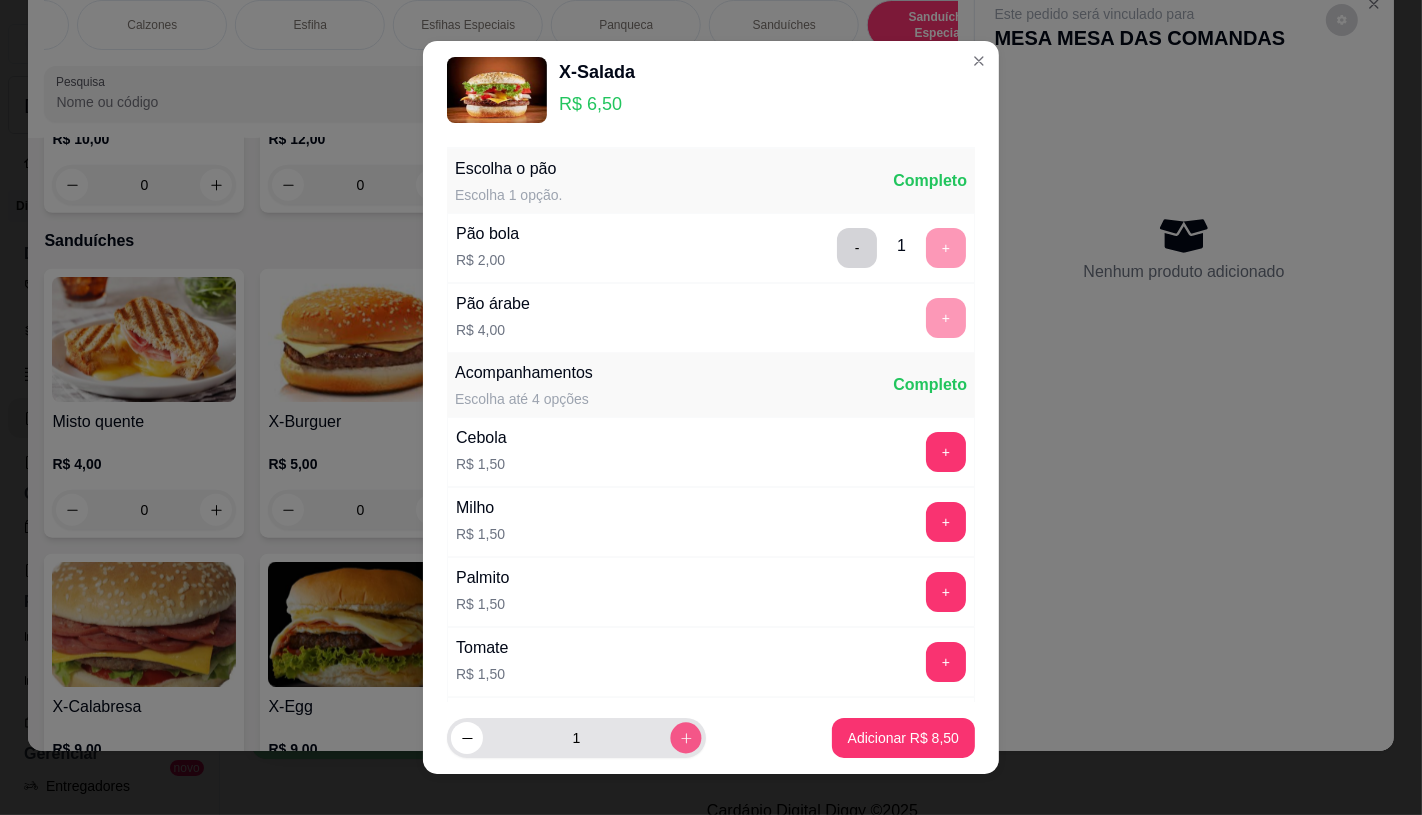 click 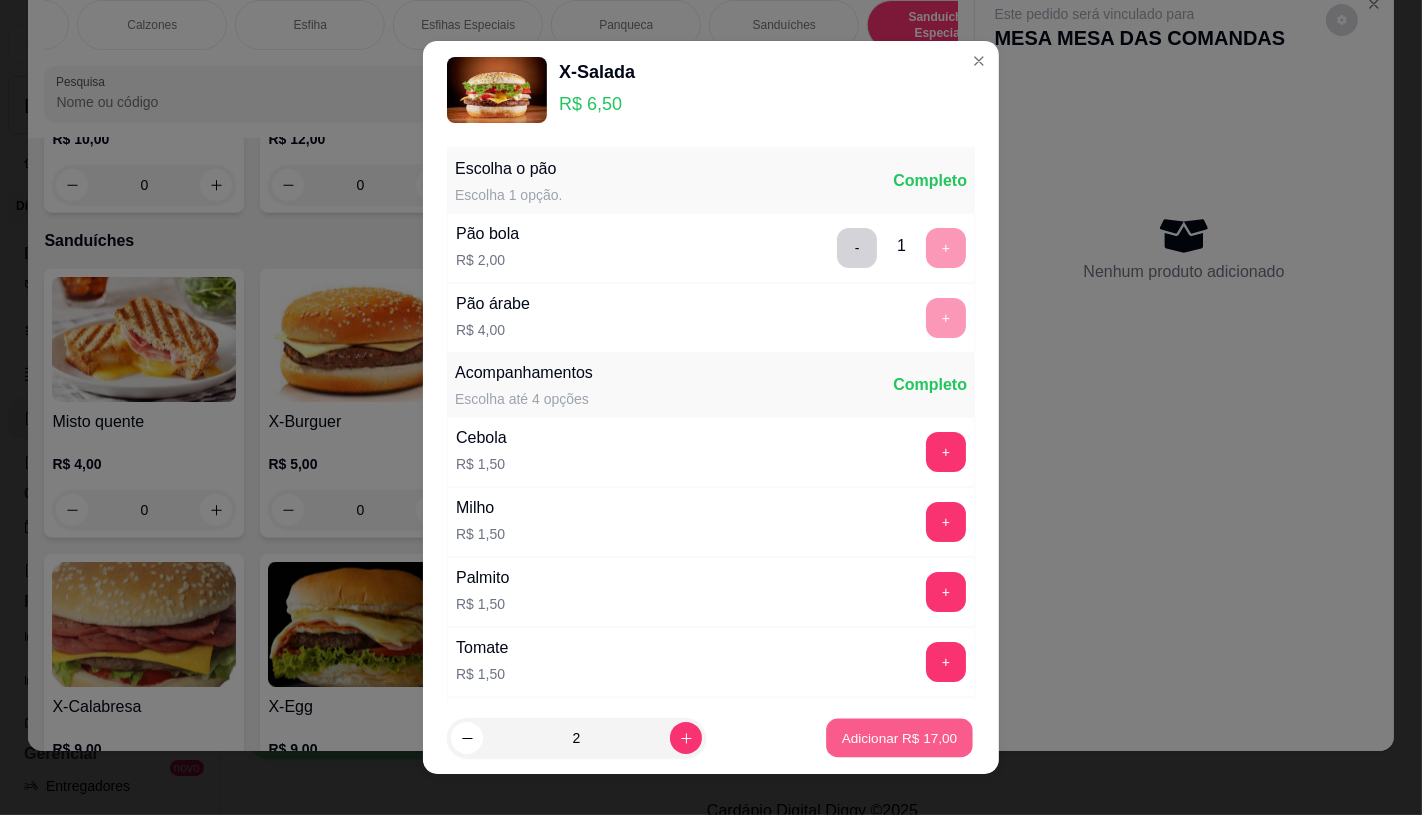 click on "Adicionar   R$ 17,00" at bounding box center [900, 738] 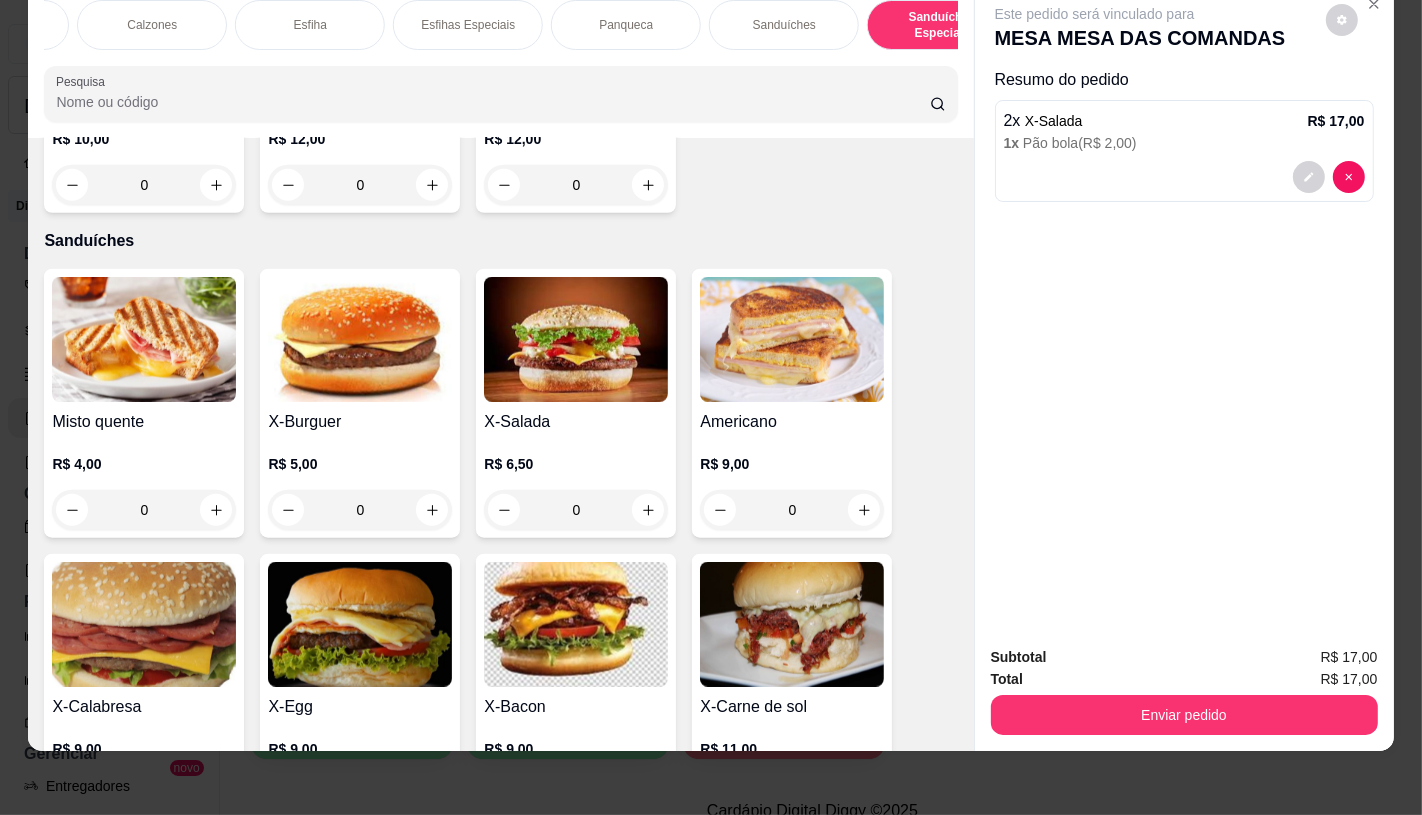 scroll, scrollTop: 0, scrollLeft: 2080, axis: horizontal 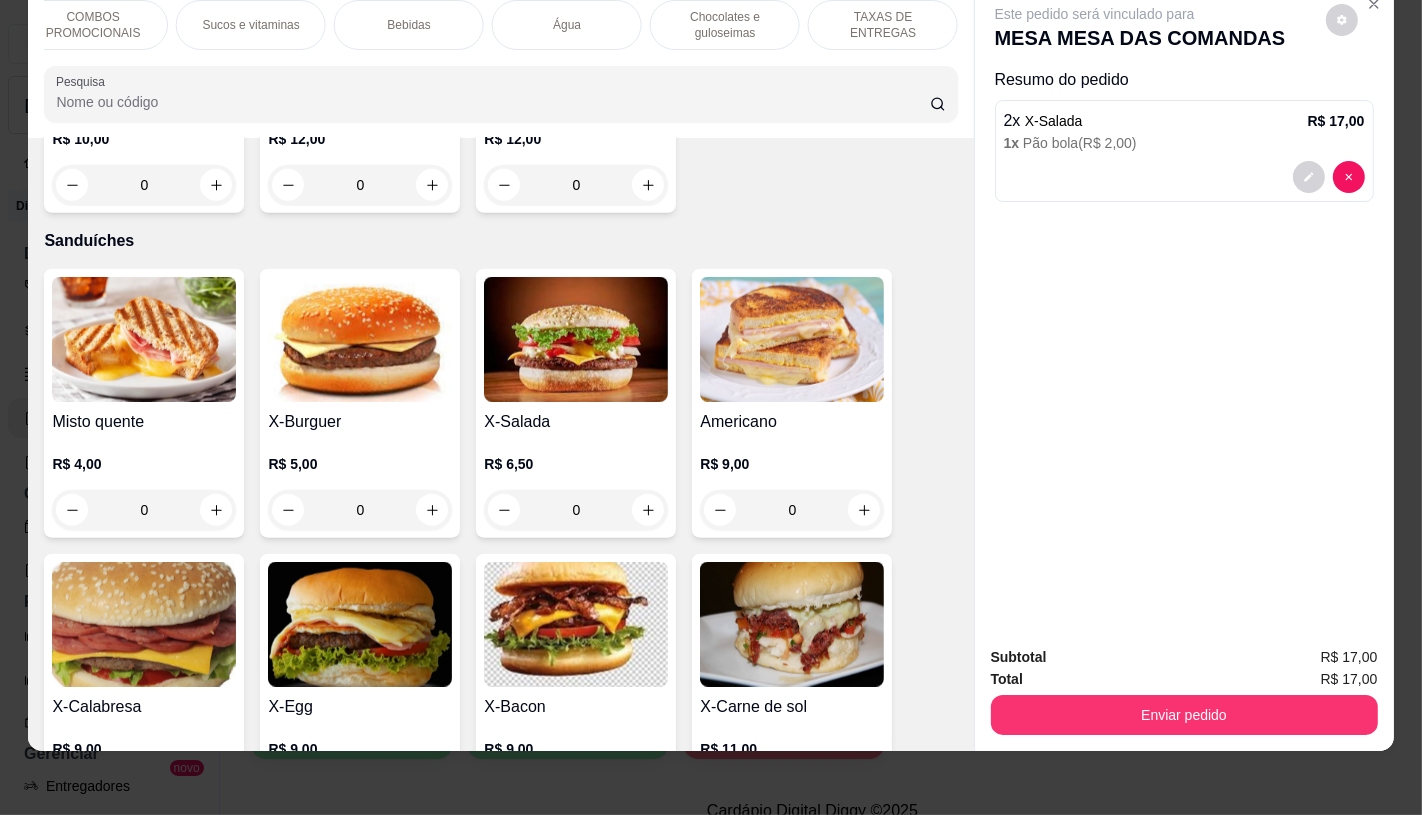 click on "TAXAS DE ENTREGAS" at bounding box center [883, 25] 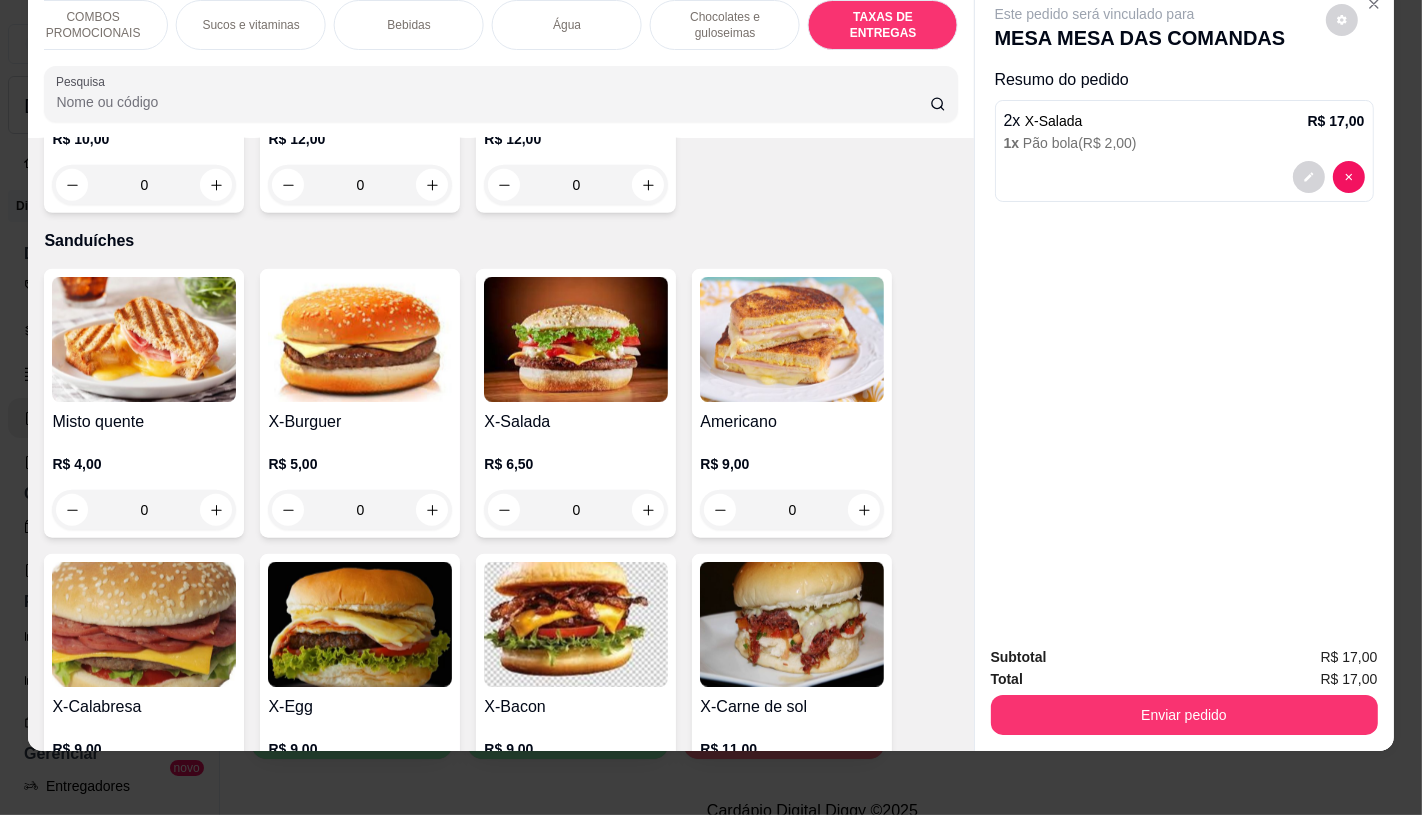 scroll, scrollTop: 13373, scrollLeft: 0, axis: vertical 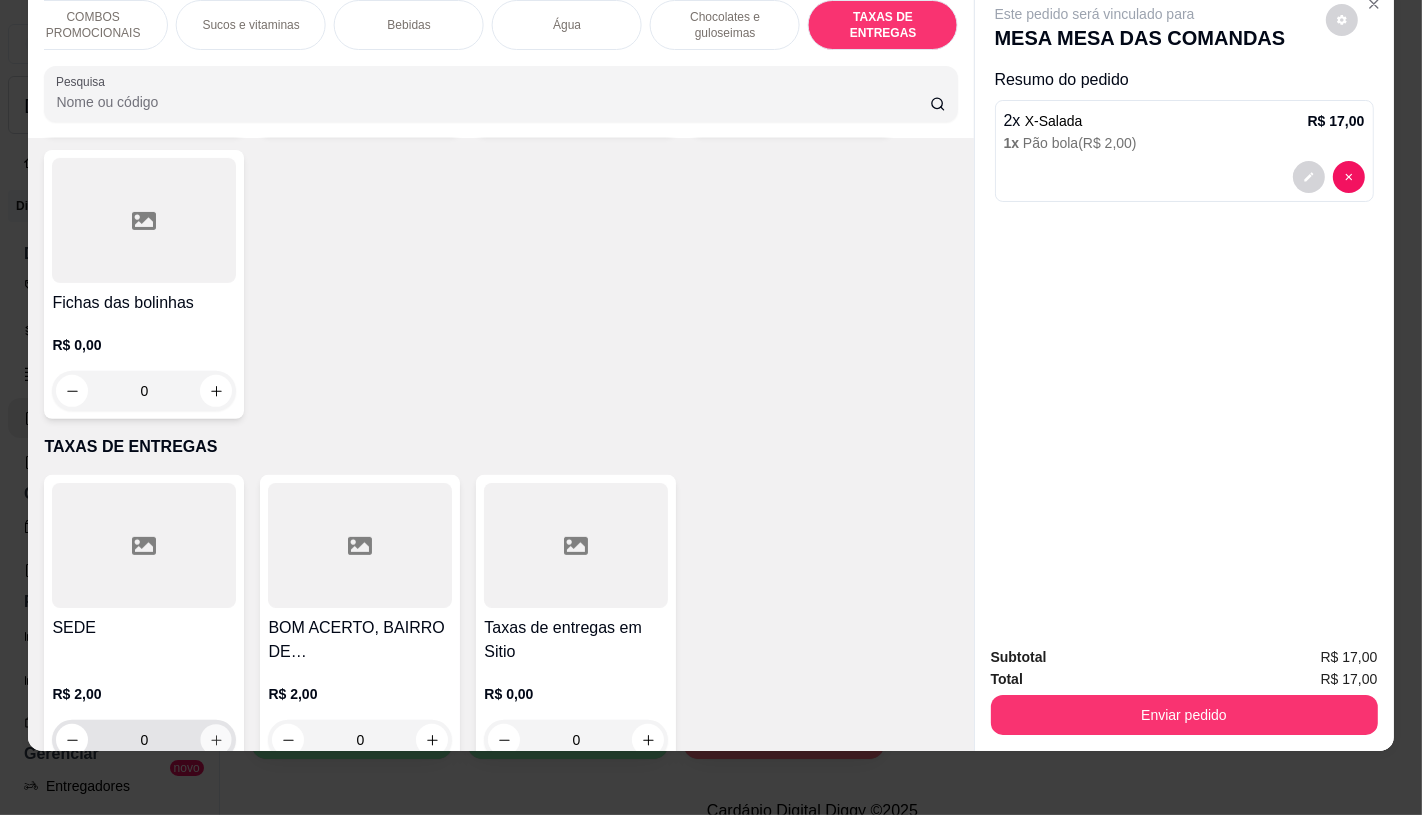 click 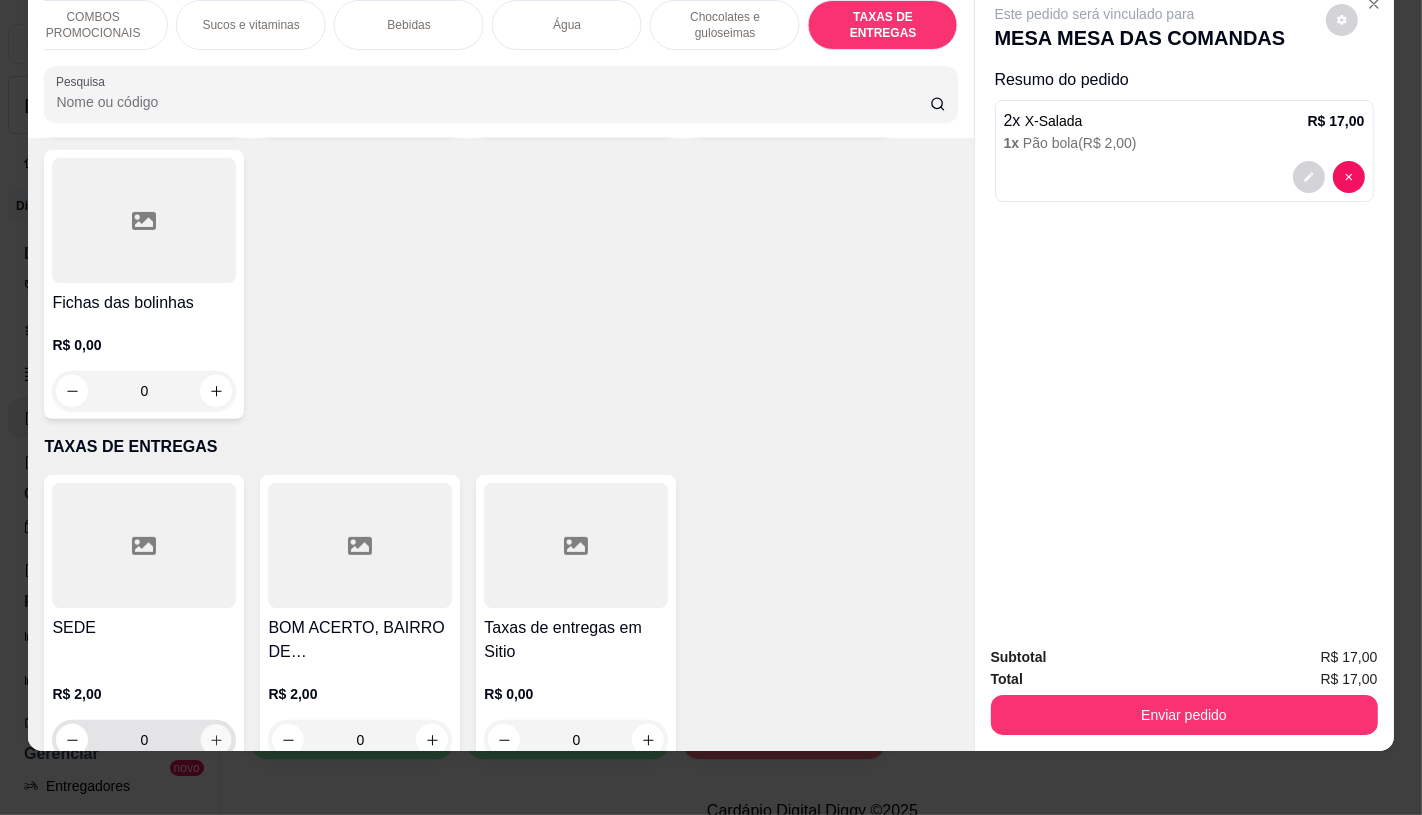 type on "1" 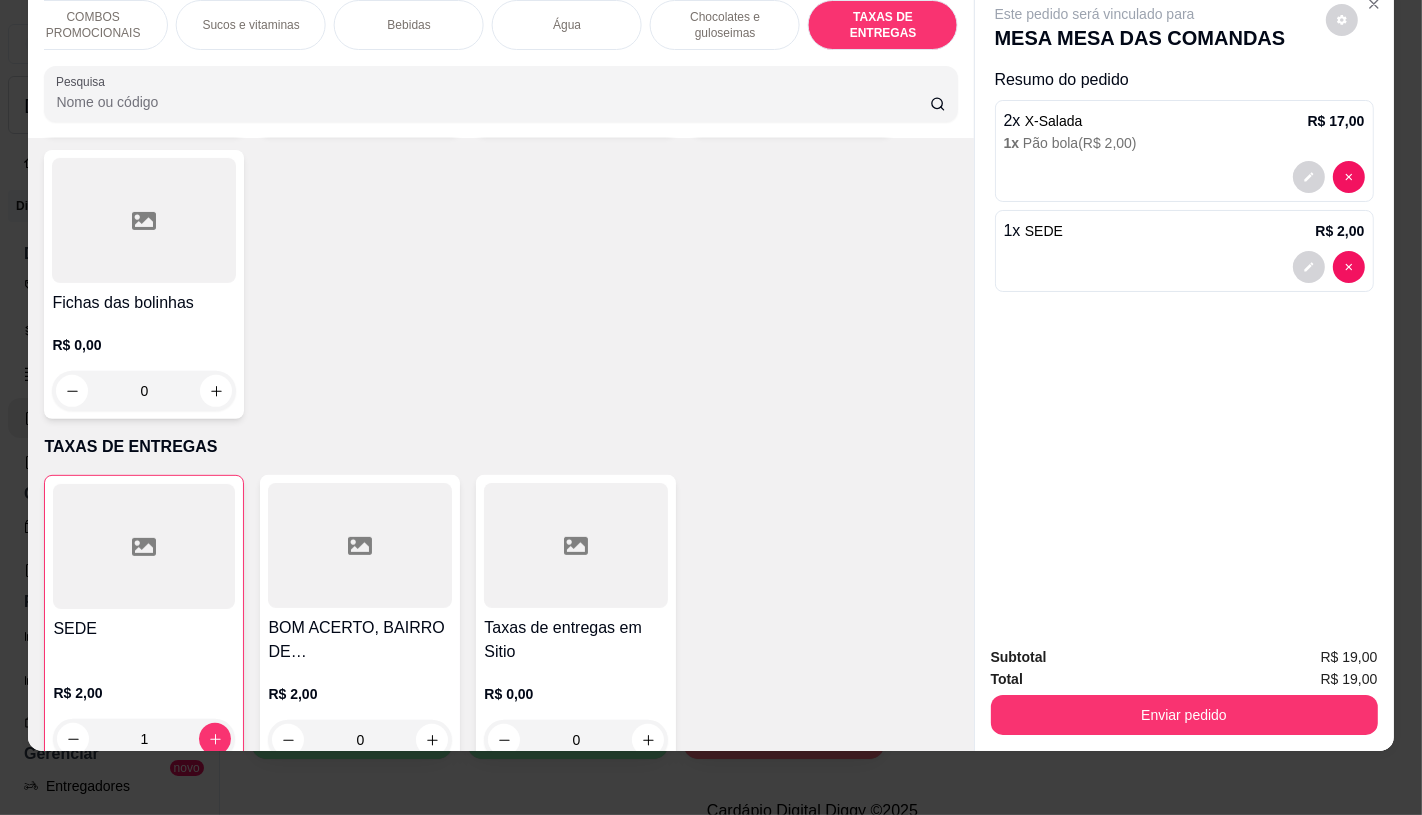 click on "Este pedido será vinculado para   MESA MESA DAS COMANDAS Resumo do pedido 2 x   X-Salada R$ 17,00 1 x   Pão bola  ( R$ 2,00 ) 1 x   SEDE R$ 2,00" at bounding box center [1184, 306] 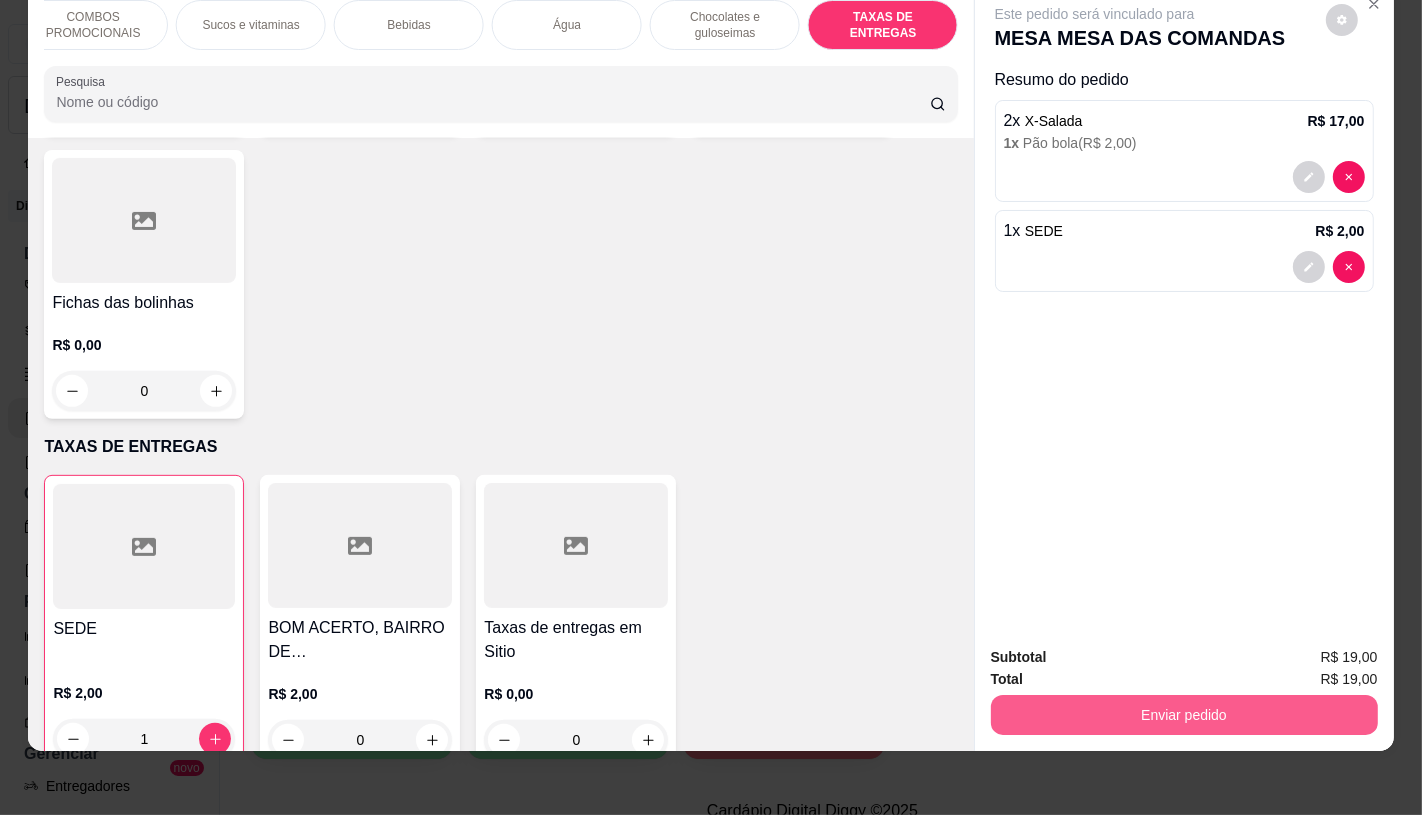 click on "Enviar pedido" at bounding box center (1184, 715) 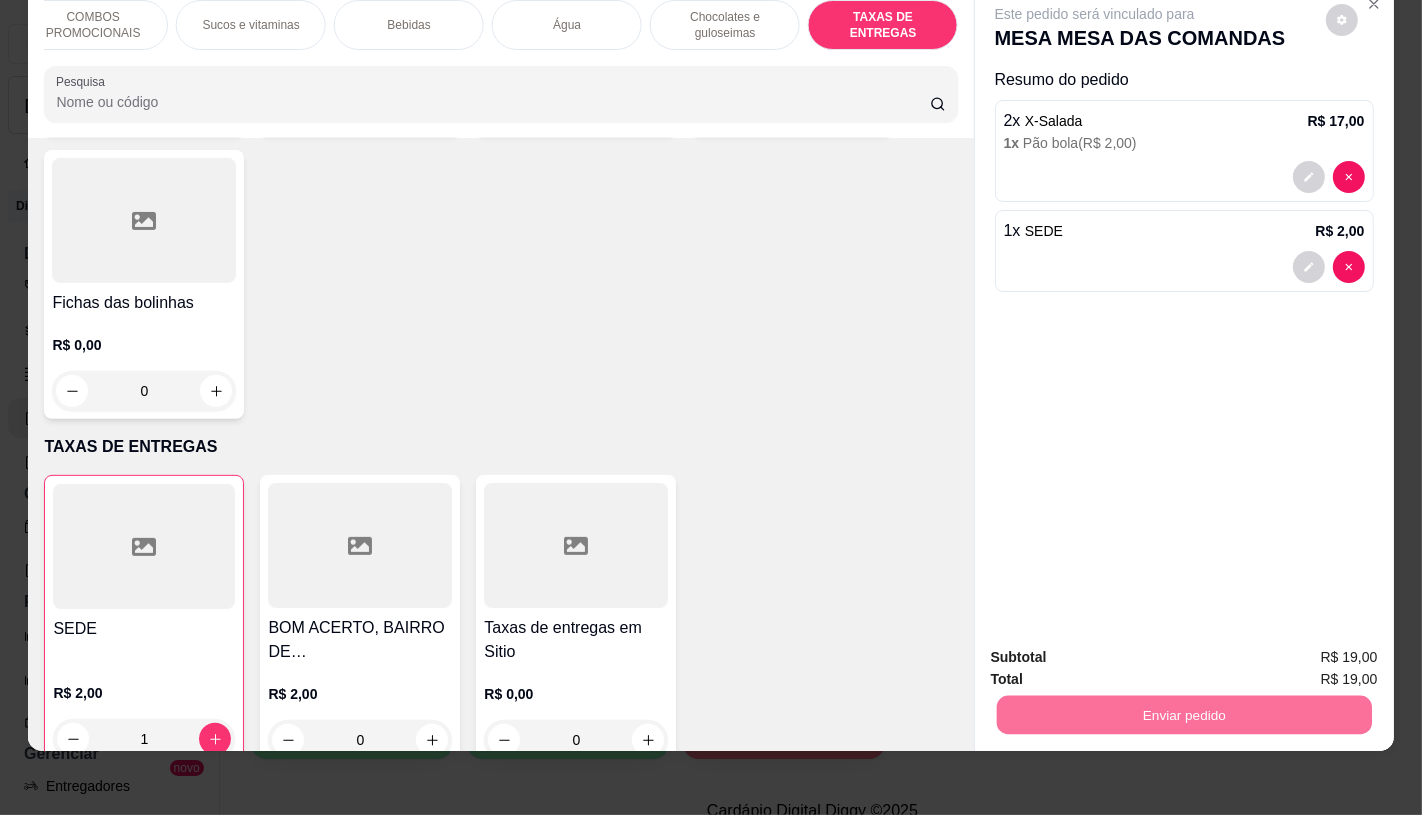 click on "Não registrar e enviar pedido" at bounding box center [1117, 650] 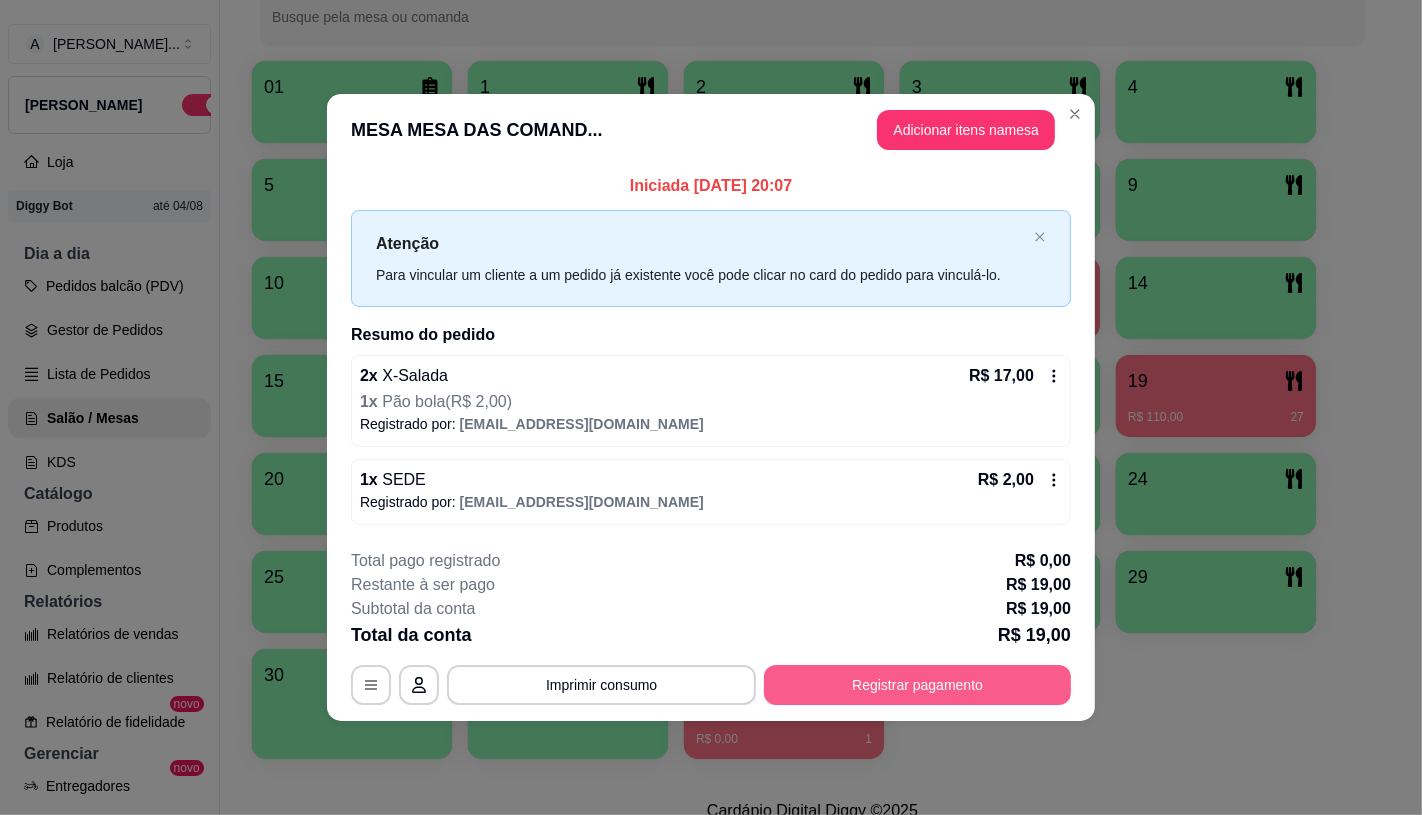 click on "Registrar pagamento" at bounding box center (917, 685) 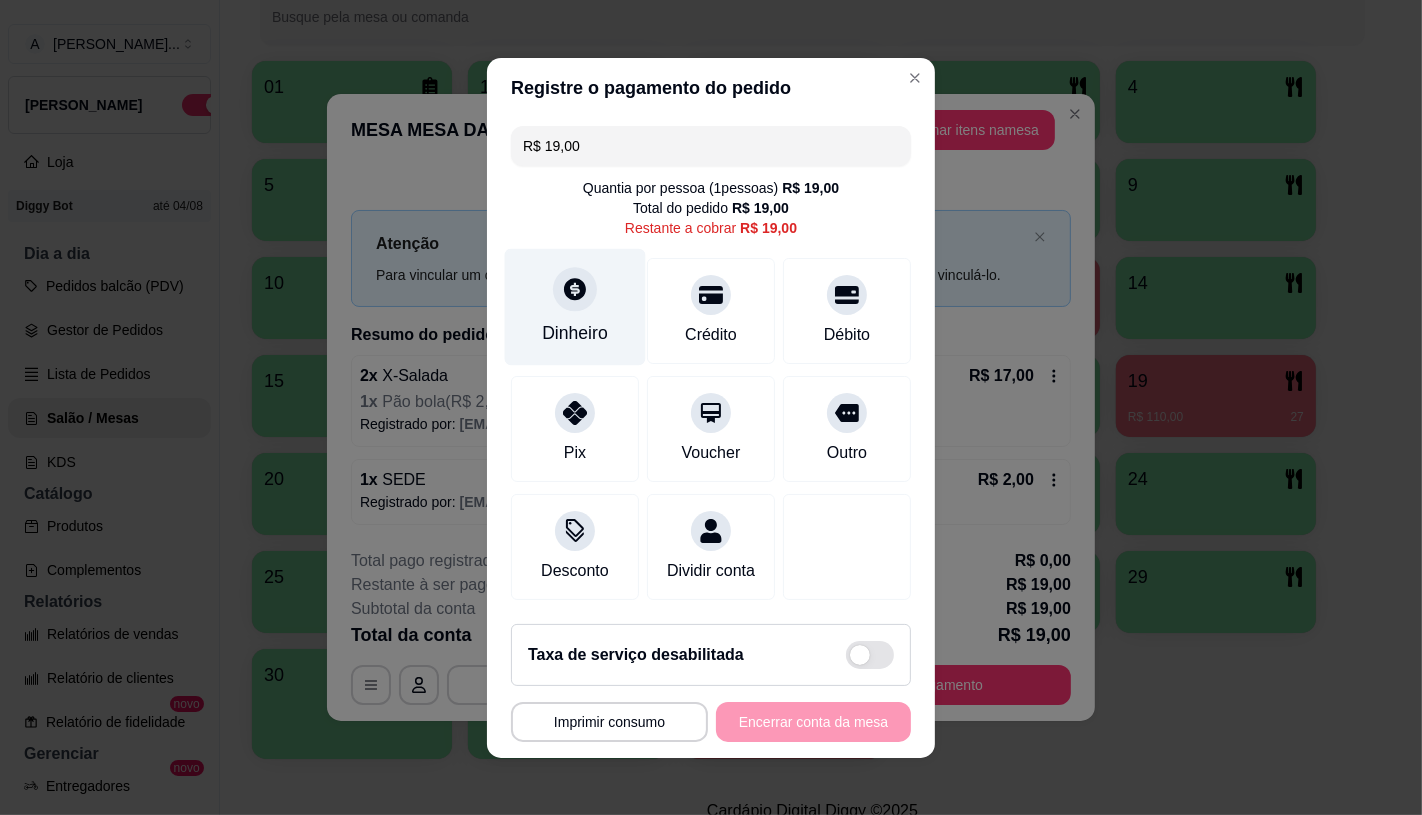 click on "Dinheiro" at bounding box center (575, 306) 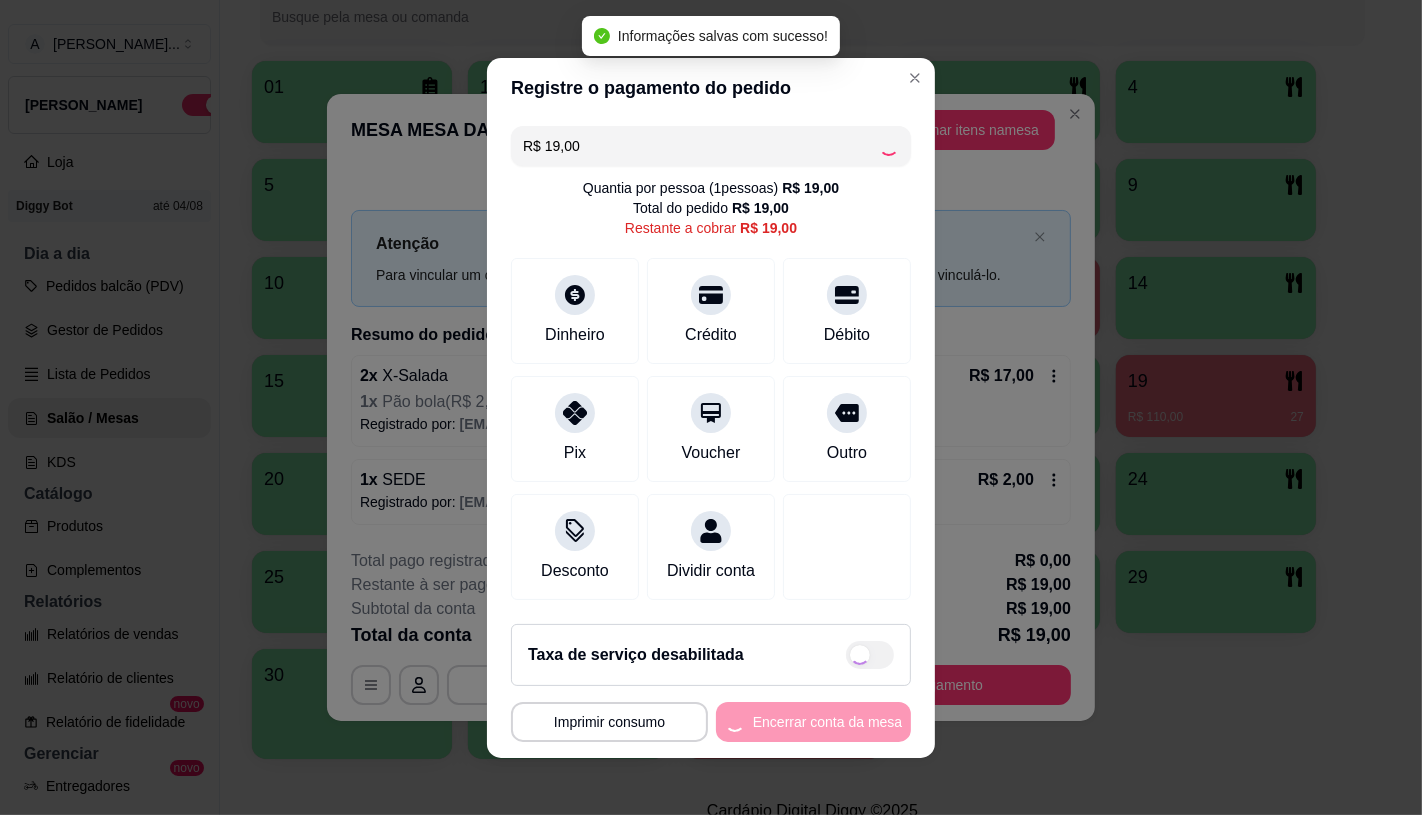 type on "R$ 0,00" 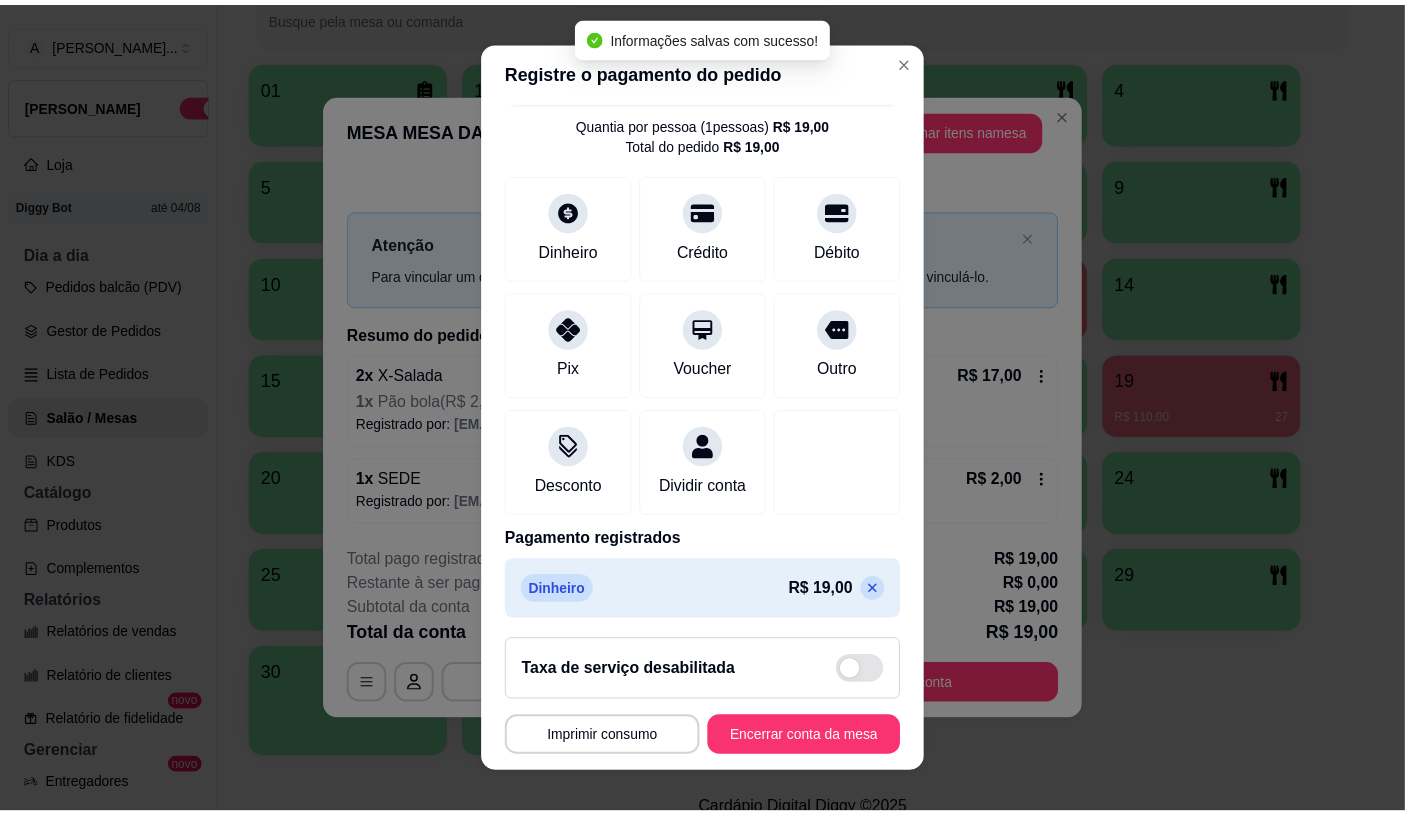 scroll, scrollTop: 74, scrollLeft: 0, axis: vertical 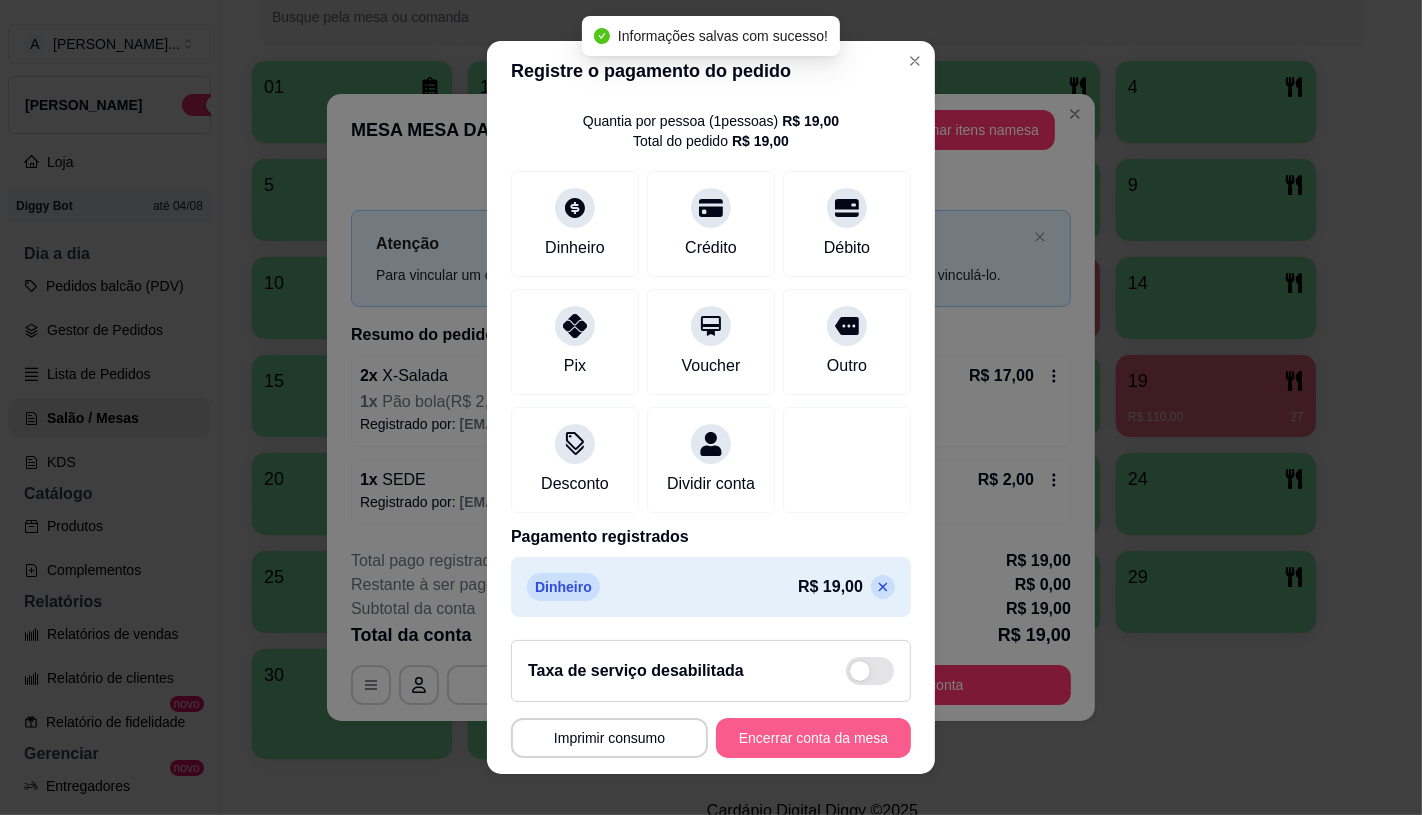 click on "Encerrar conta da mesa" at bounding box center (813, 738) 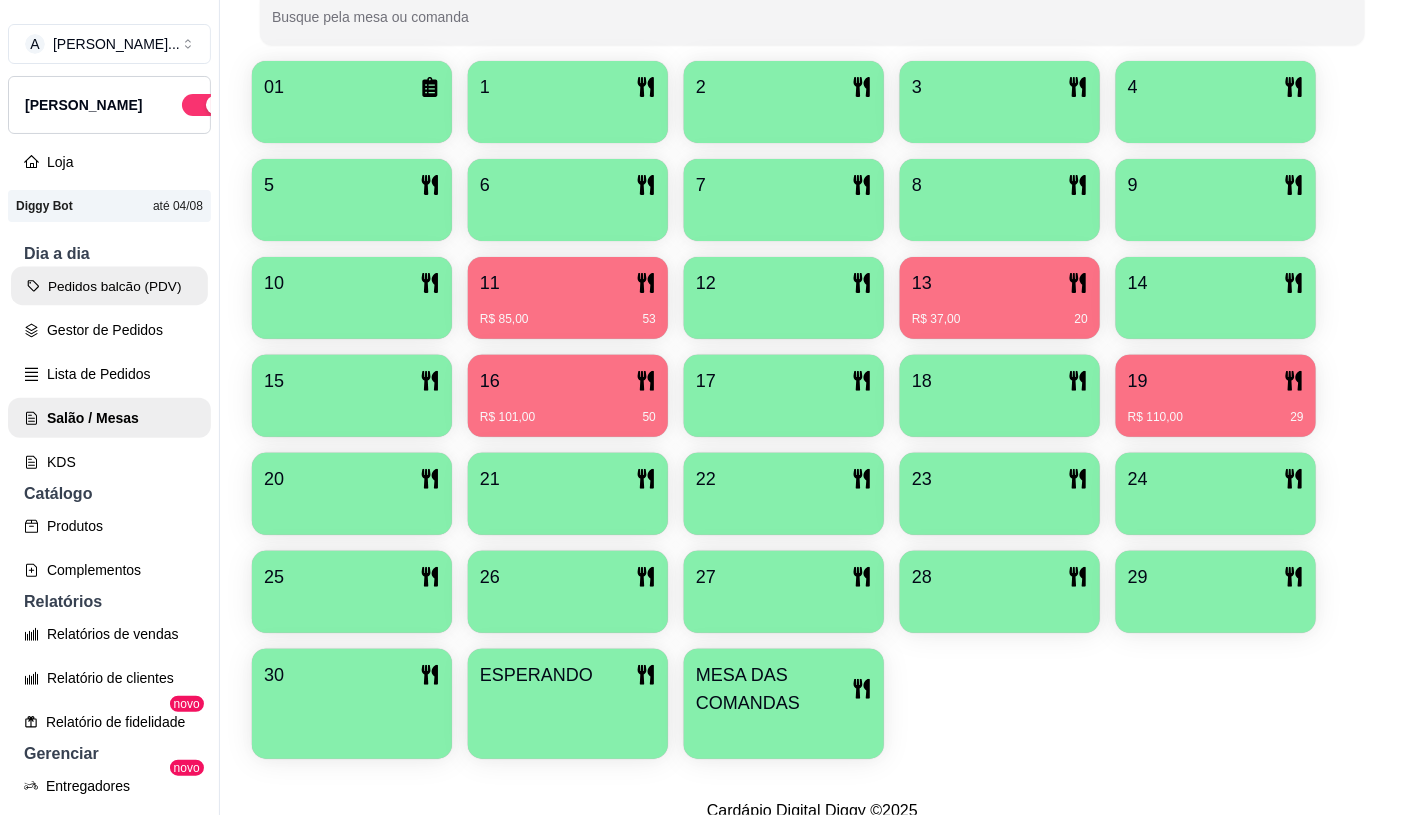 click on "Pedidos balcão (PDV)" at bounding box center (109, 286) 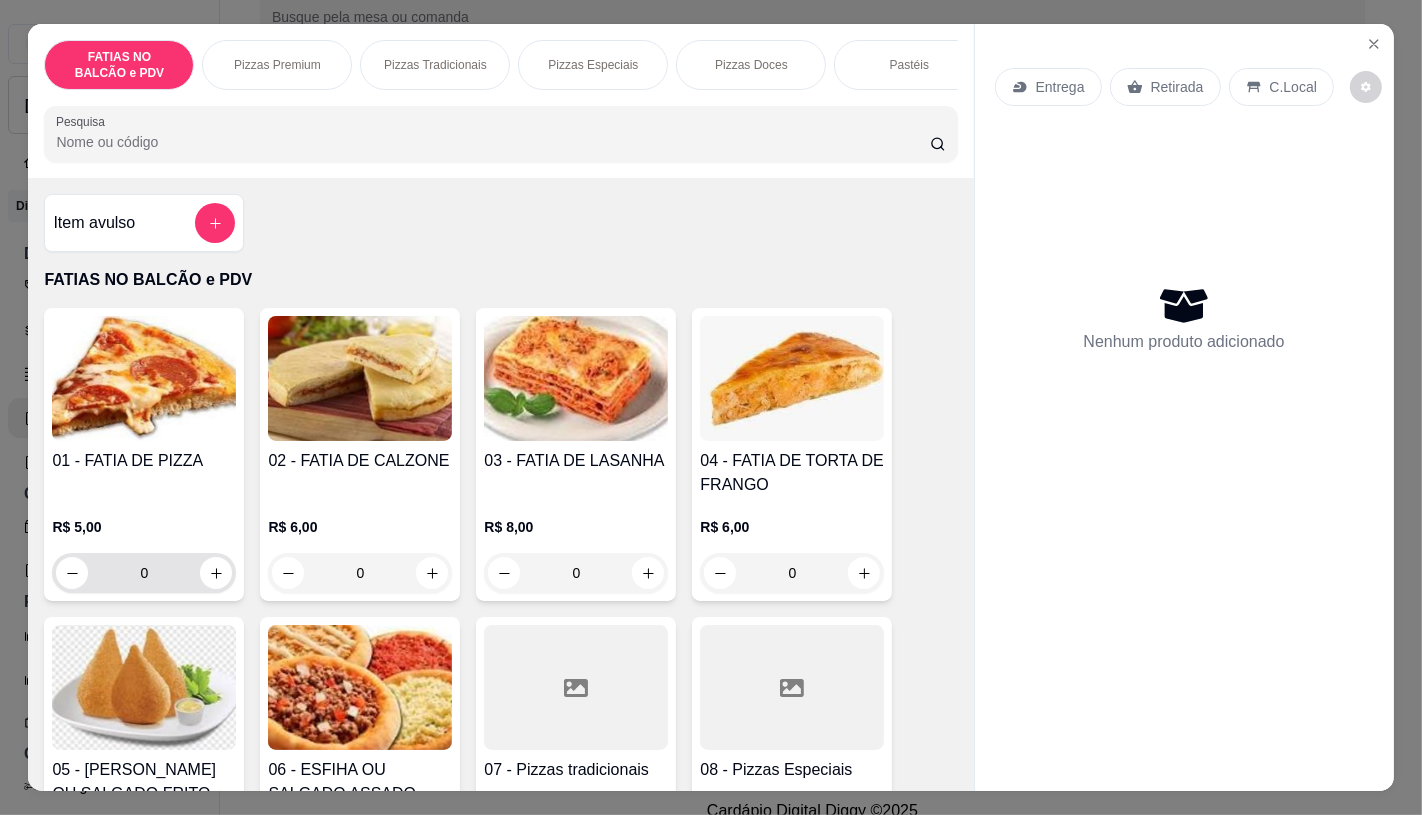 click on "0" at bounding box center (144, 573) 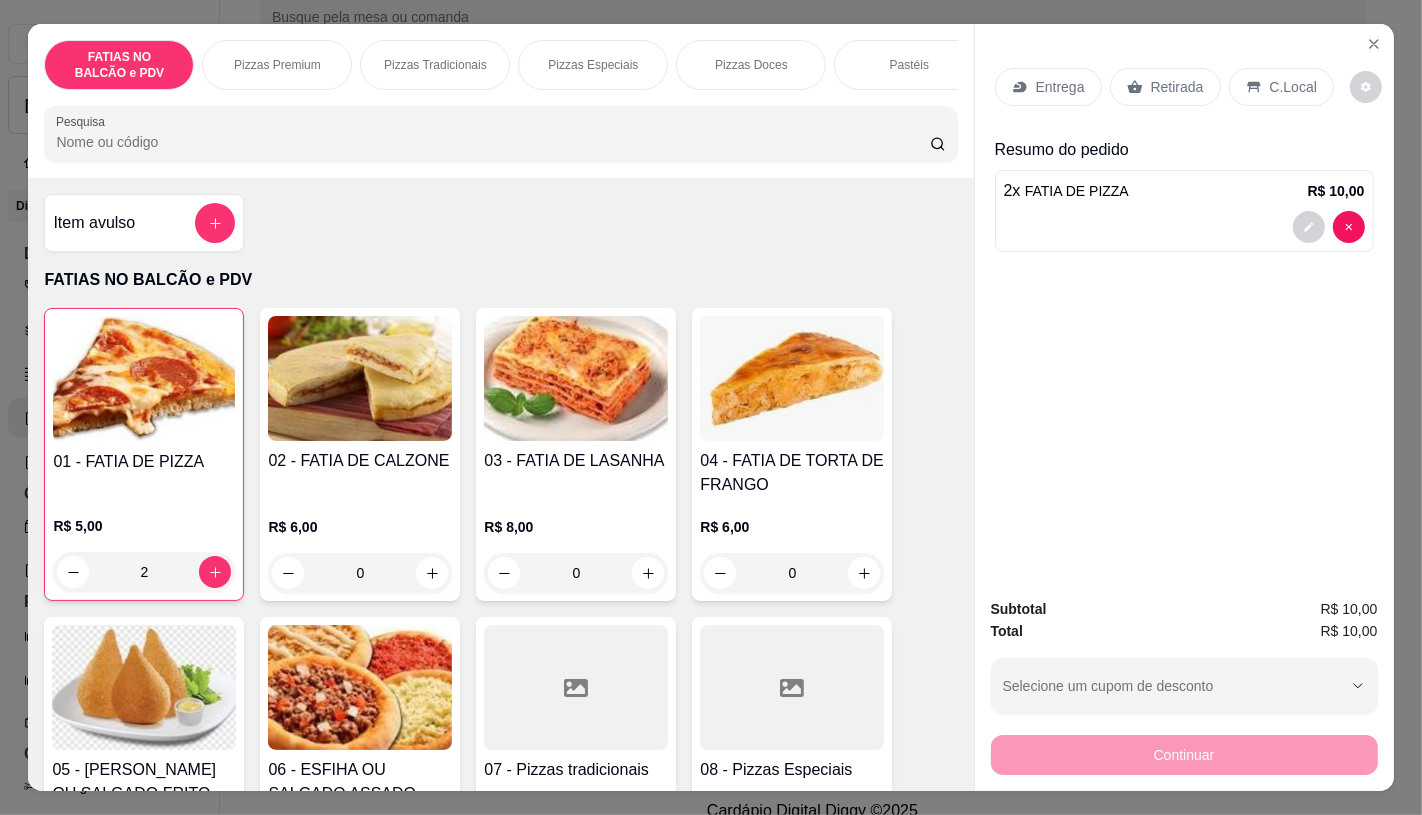 type on "2" 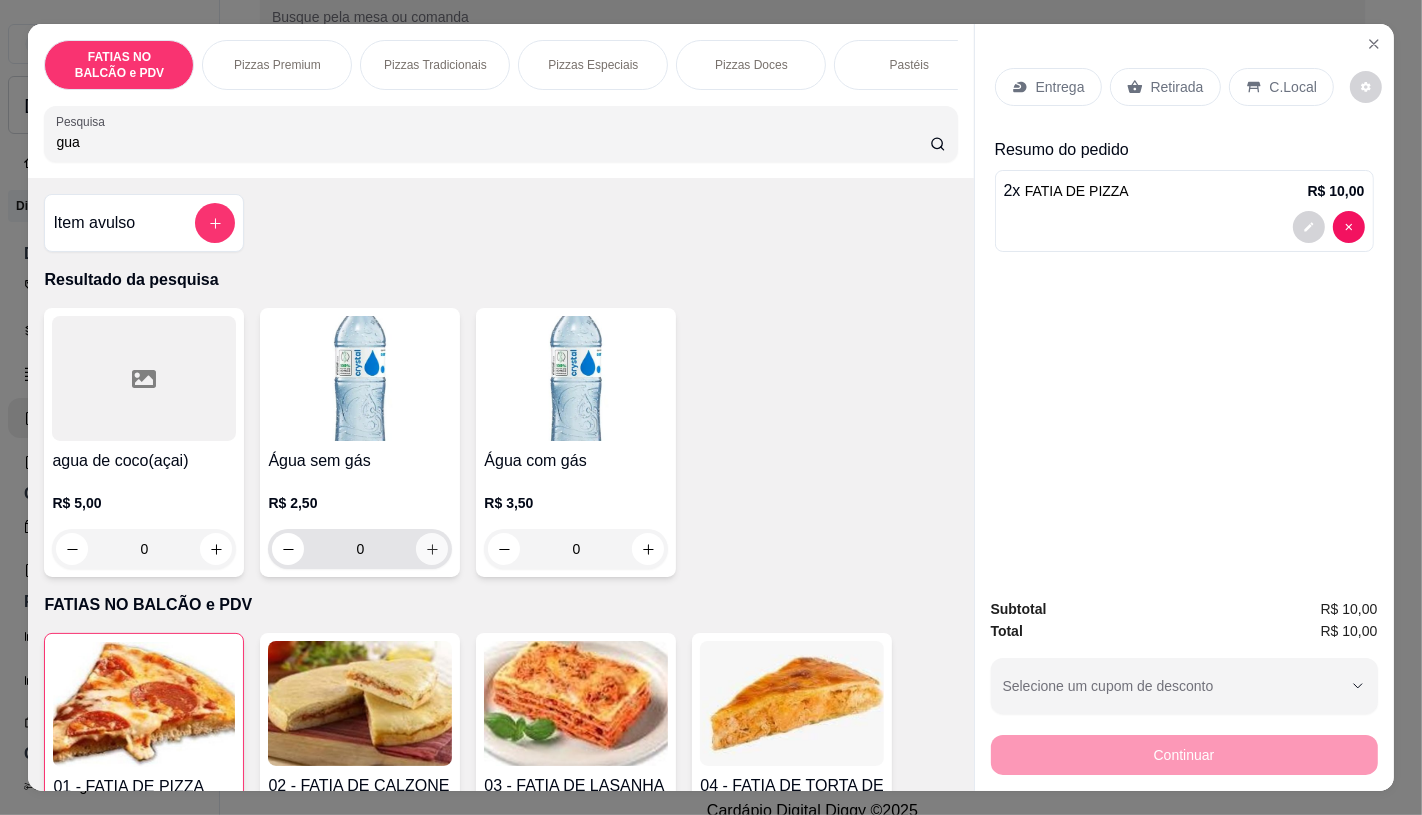 type on "gua" 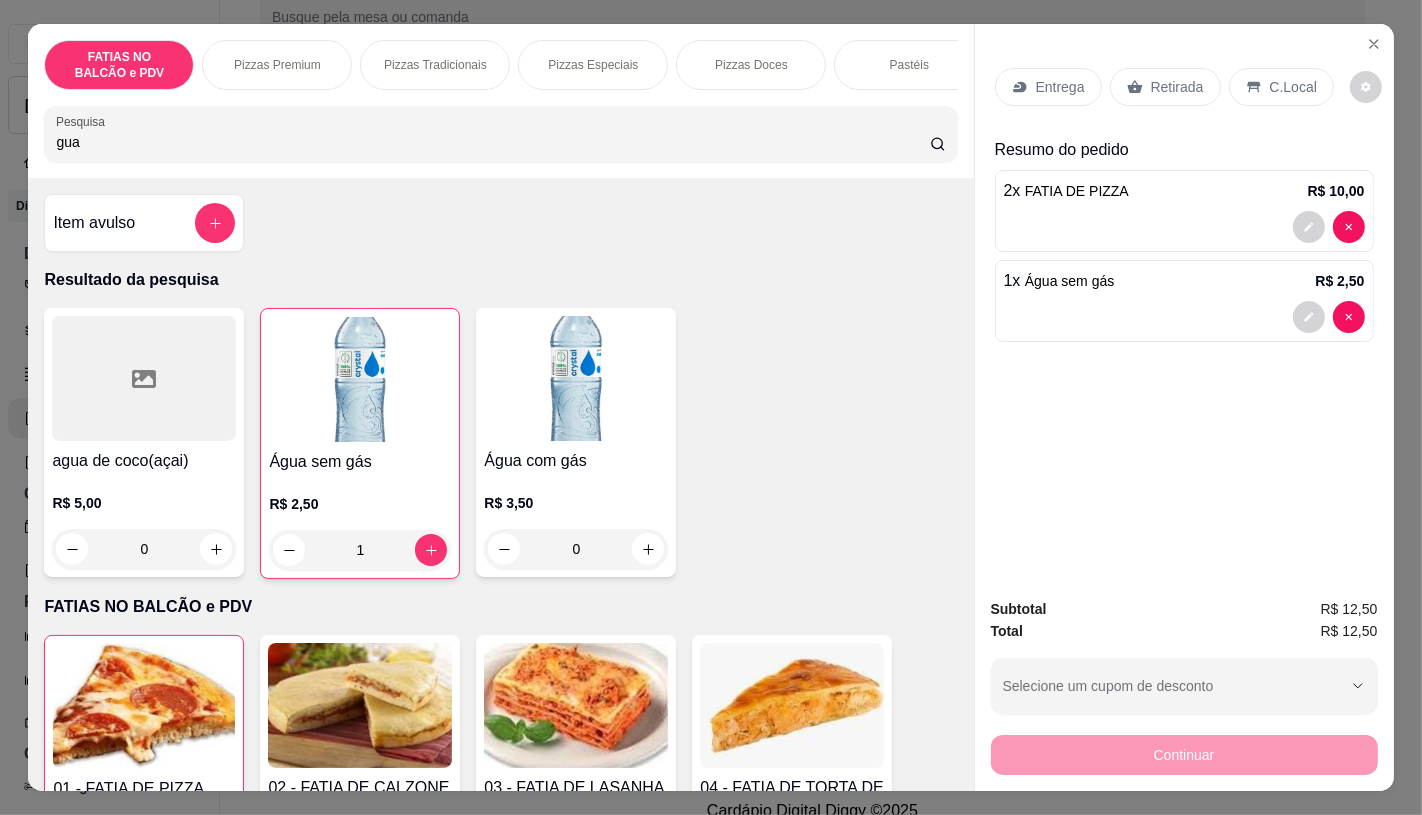 click on "Entrega Retirada C.Local" at bounding box center [1184, 87] 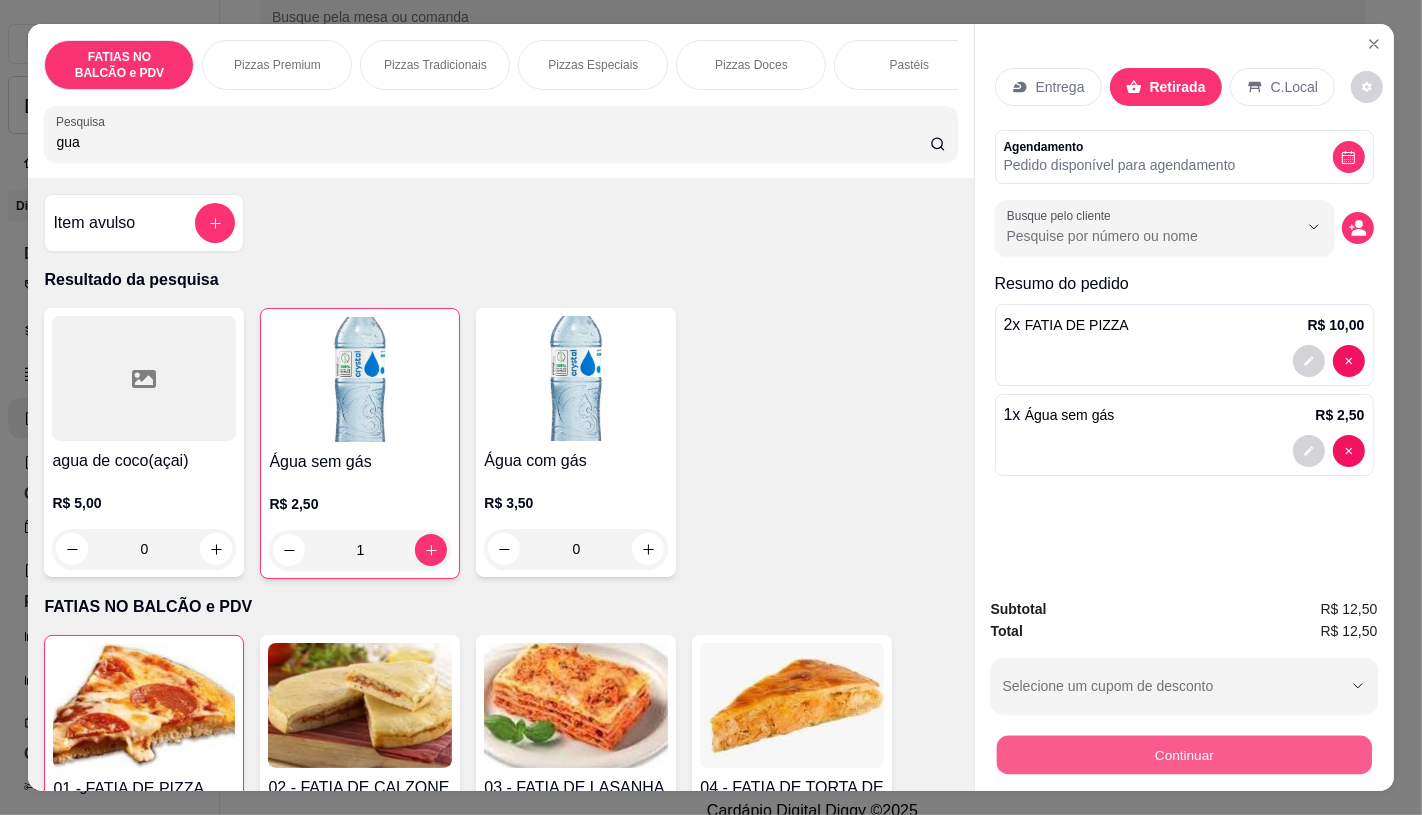 click on "Continuar" at bounding box center (1183, 754) 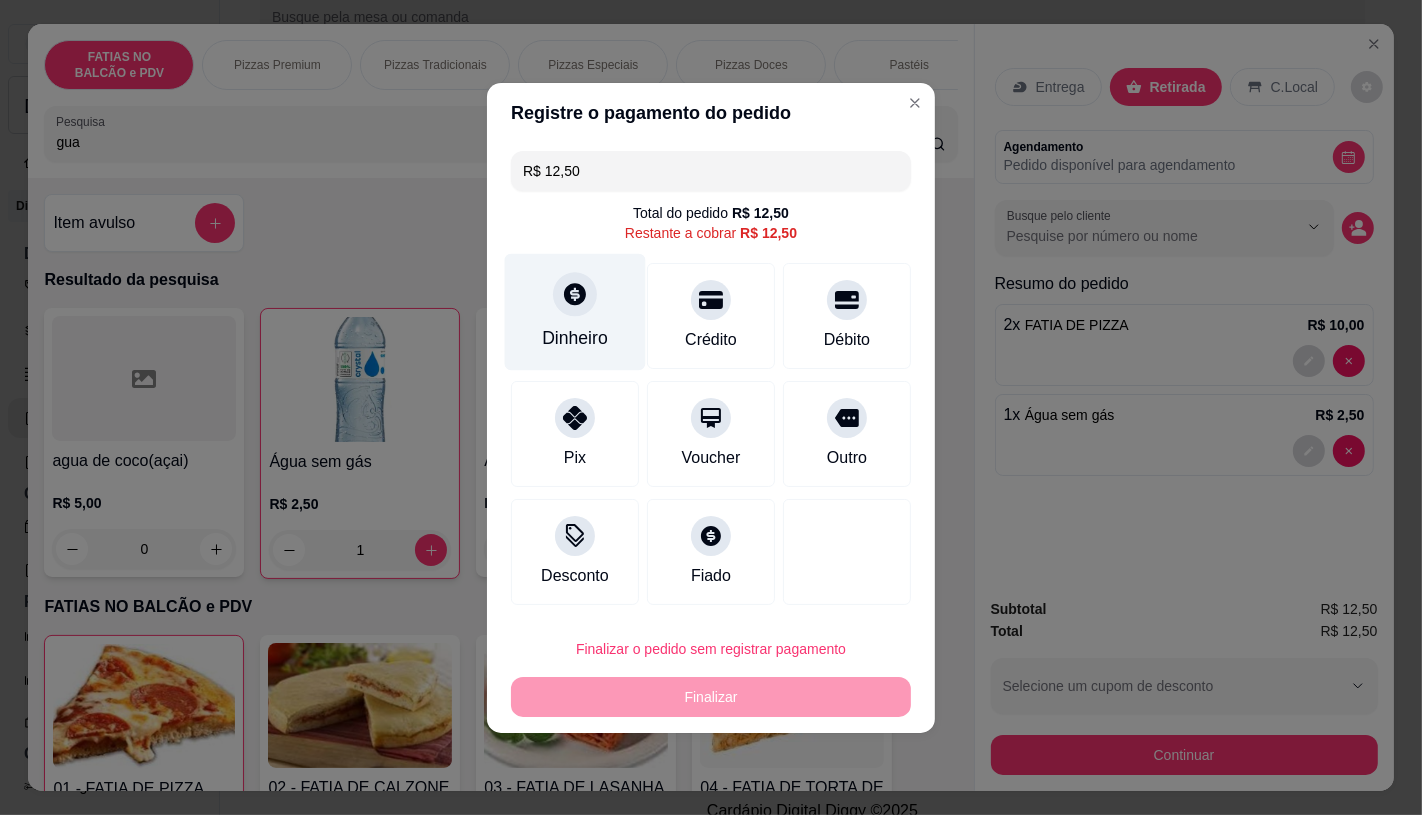 click on "Dinheiro" at bounding box center [575, 311] 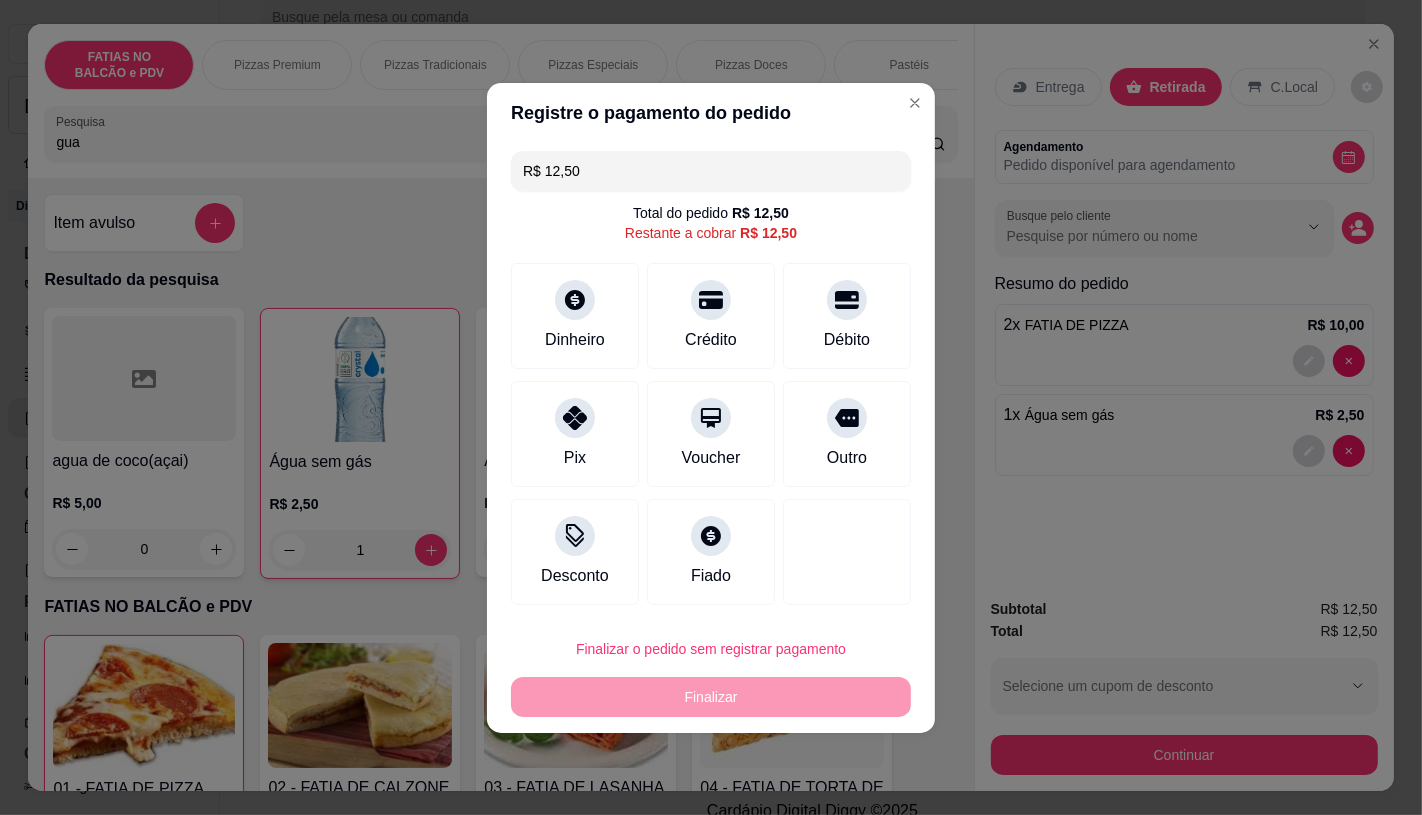 click on "0,00" at bounding box center (711, 388) 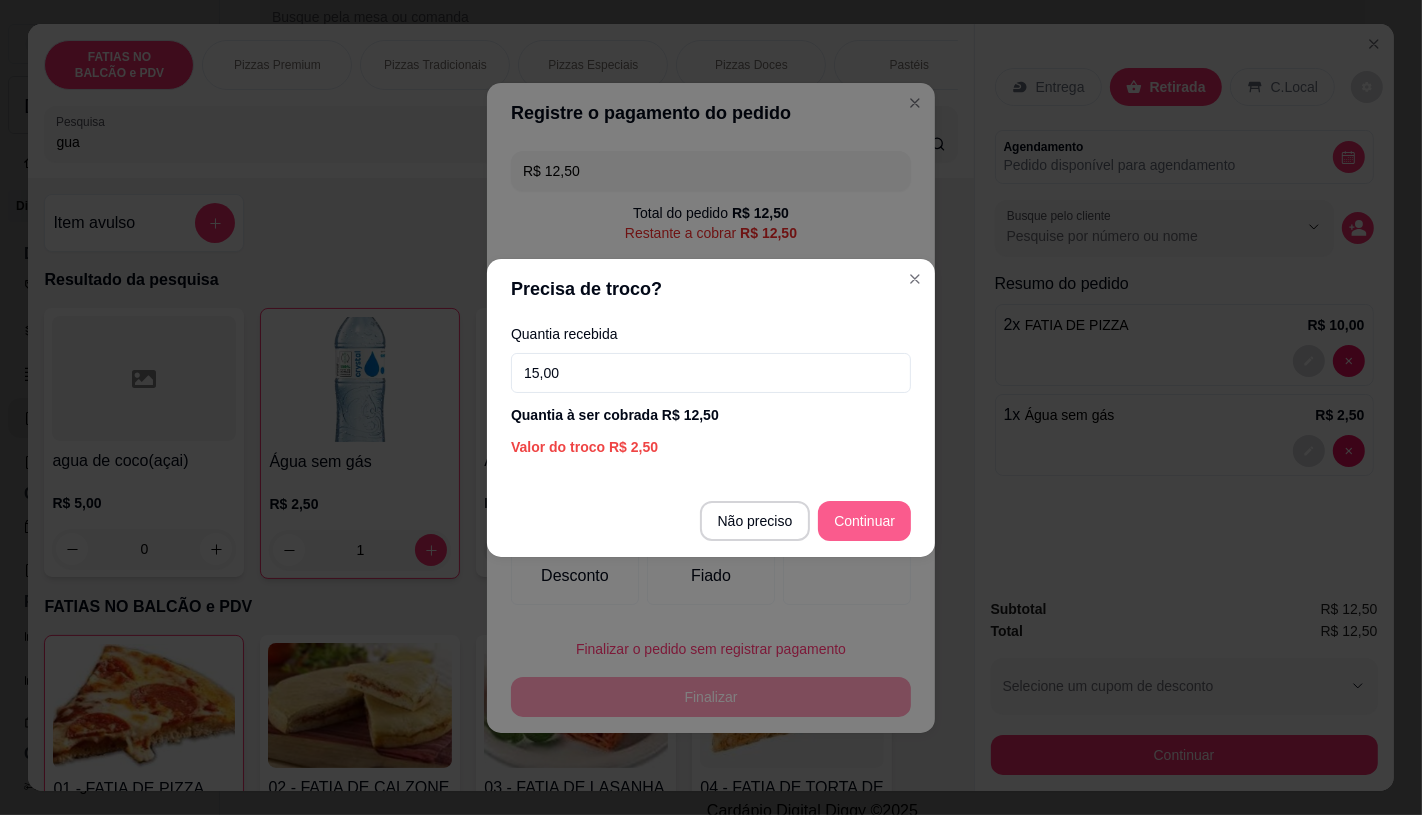 type on "15,00" 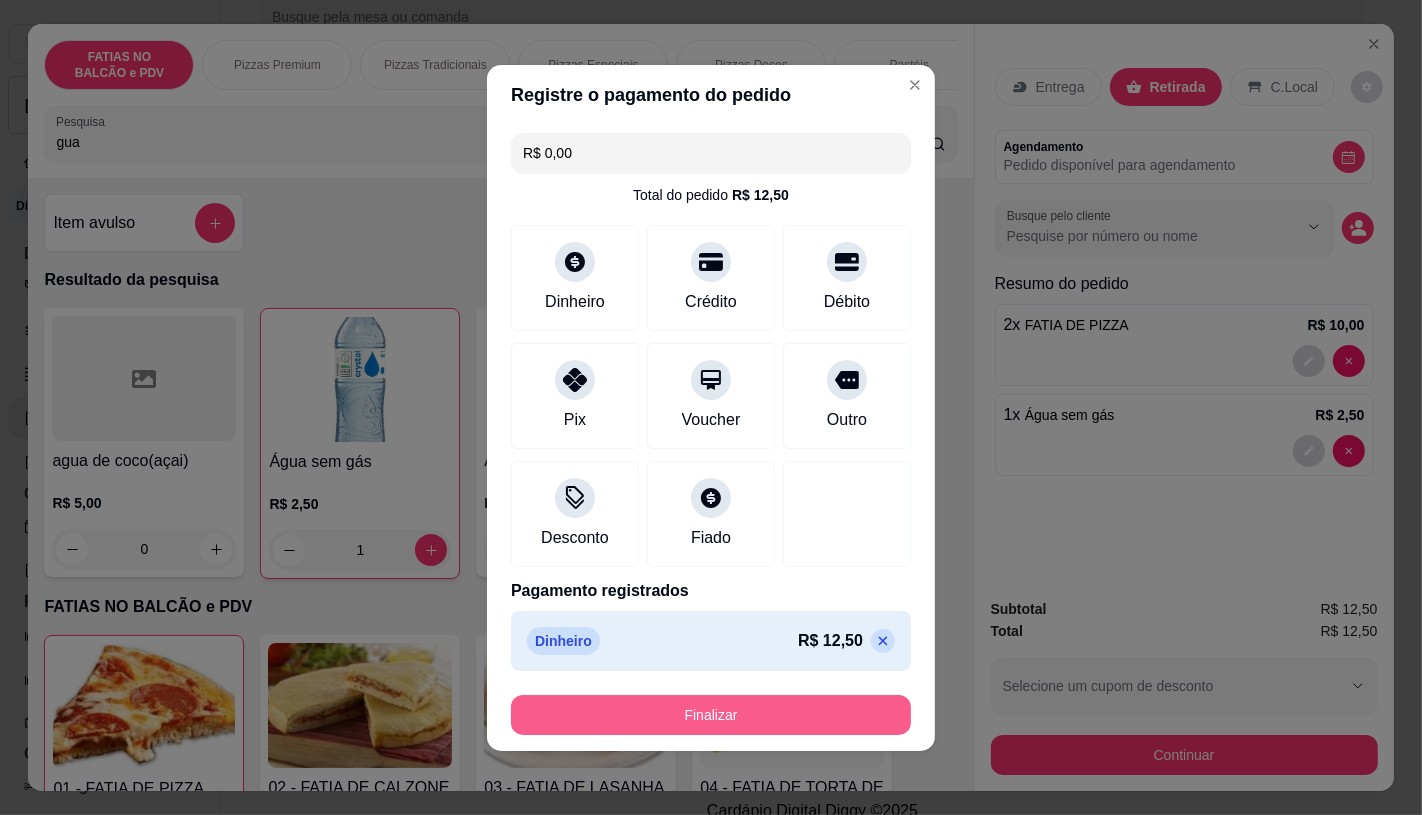 click on "Finalizar" at bounding box center (711, 715) 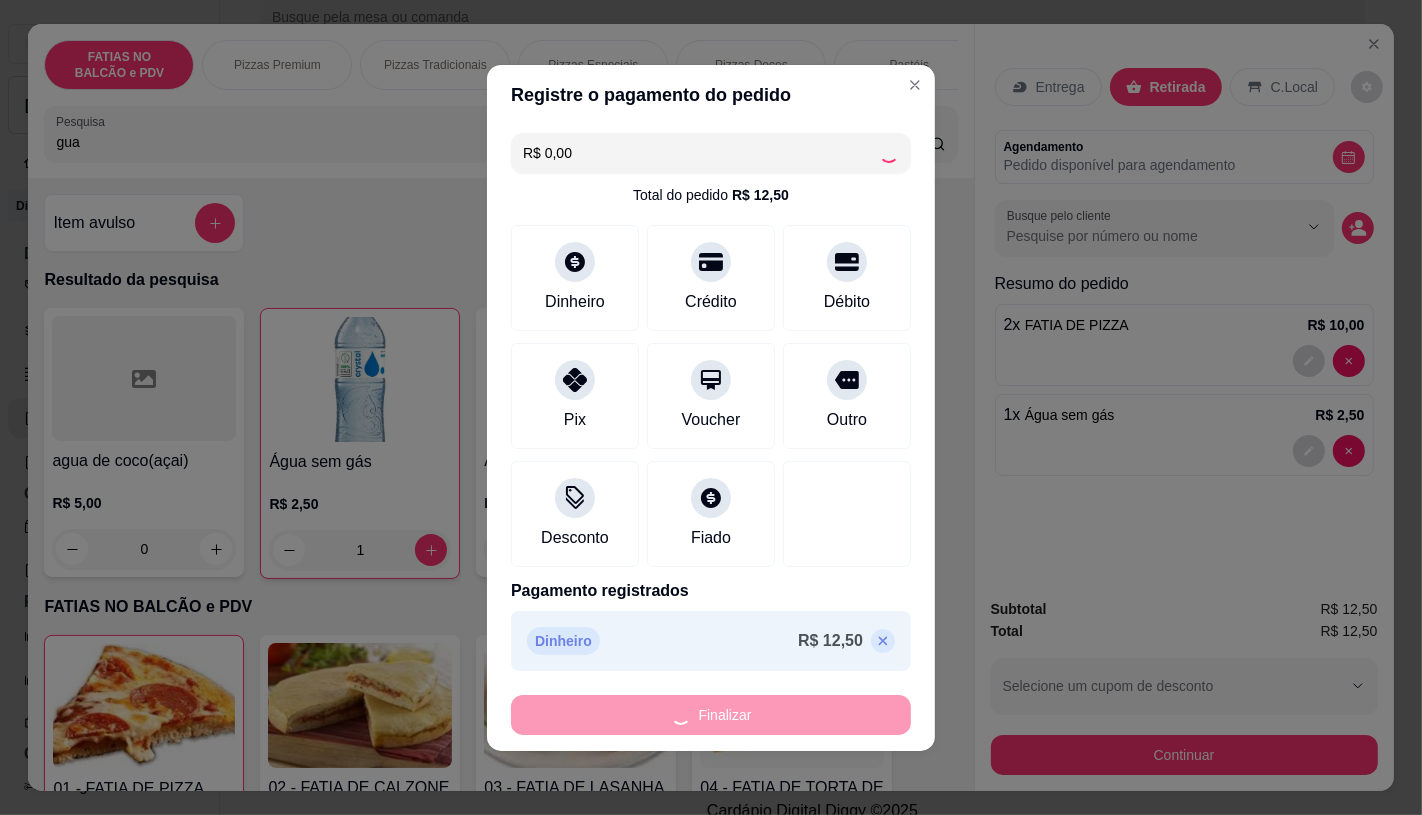 type on "0" 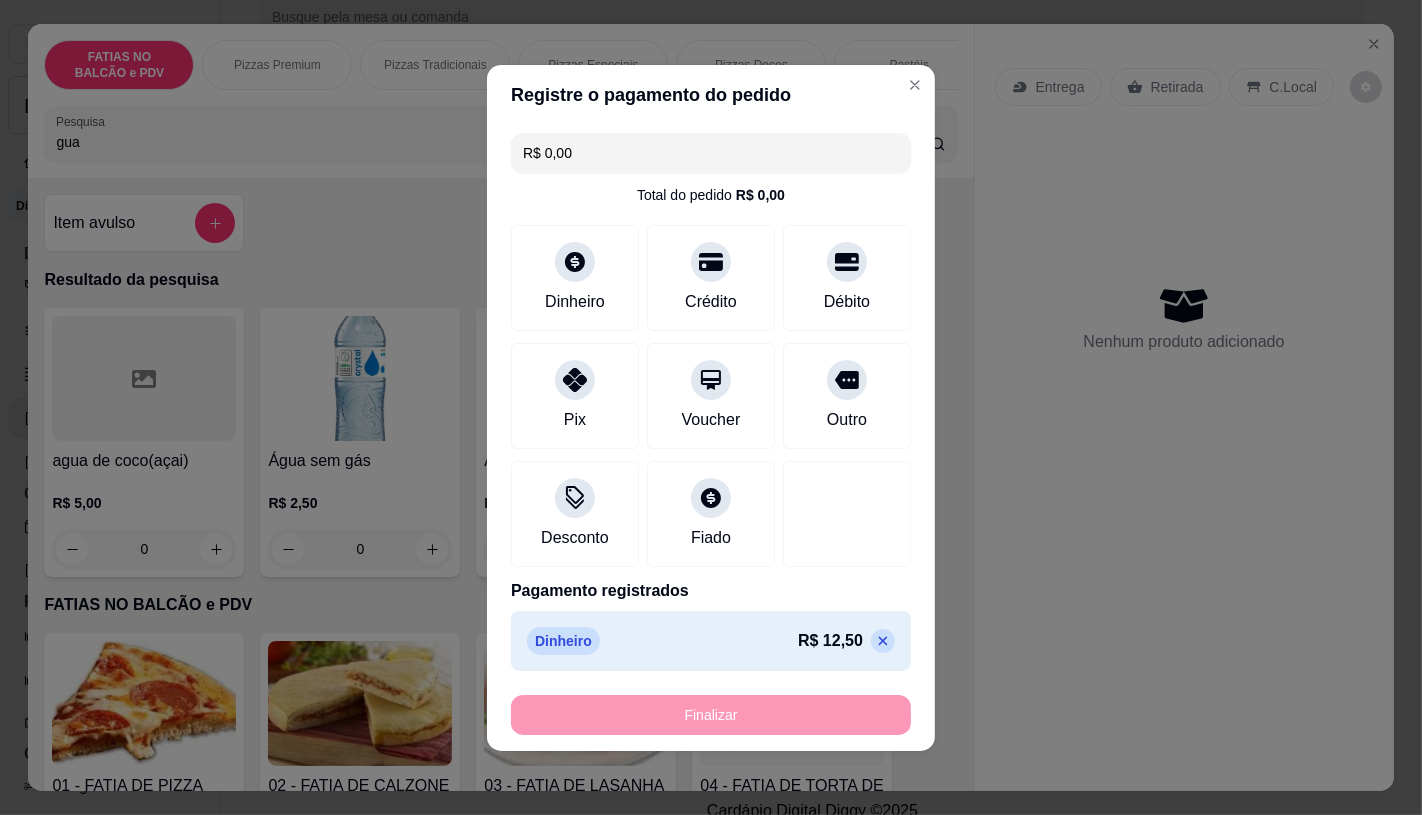 type on "-R$ 12,50" 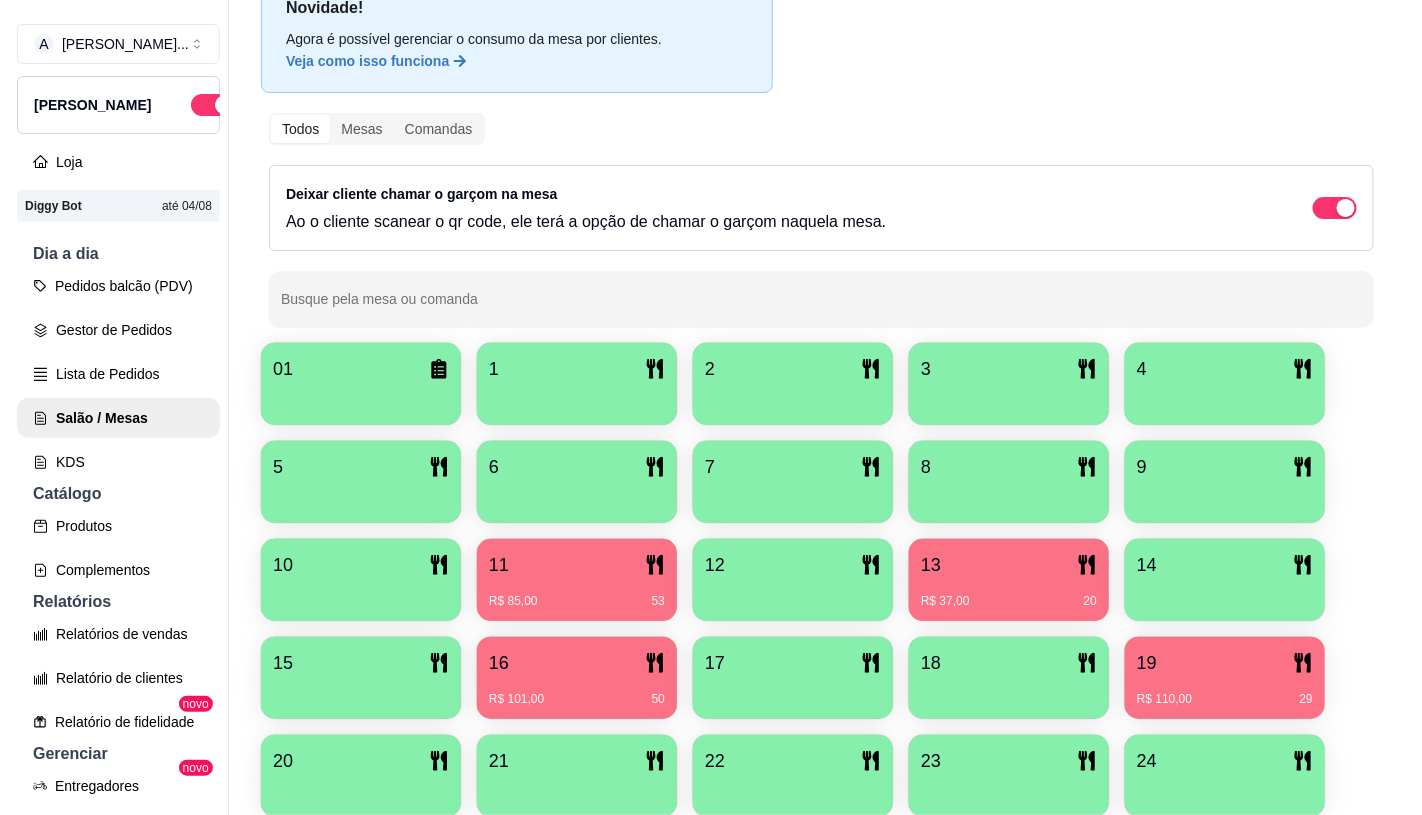 scroll, scrollTop: 95, scrollLeft: 0, axis: vertical 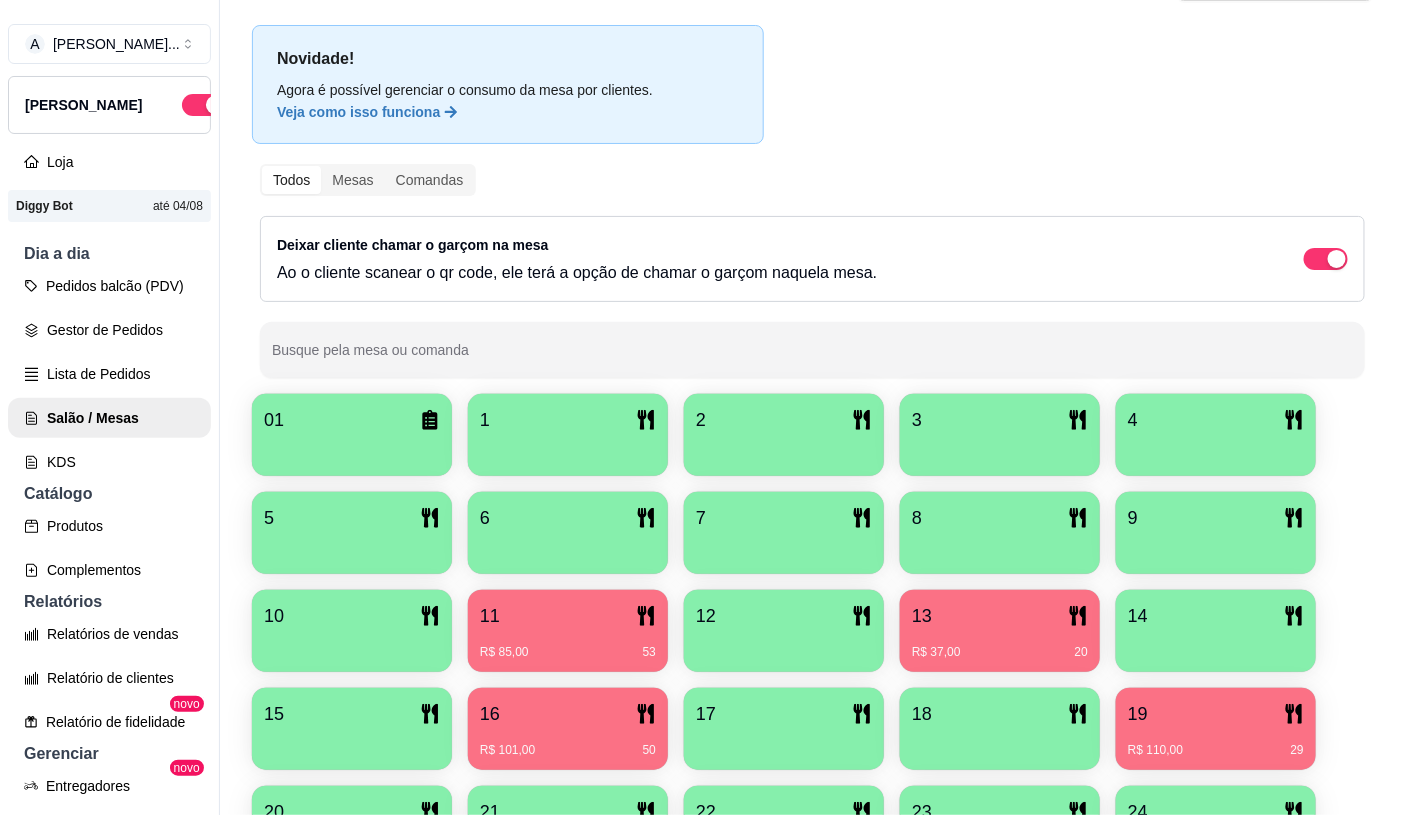 click at bounding box center [568, 547] 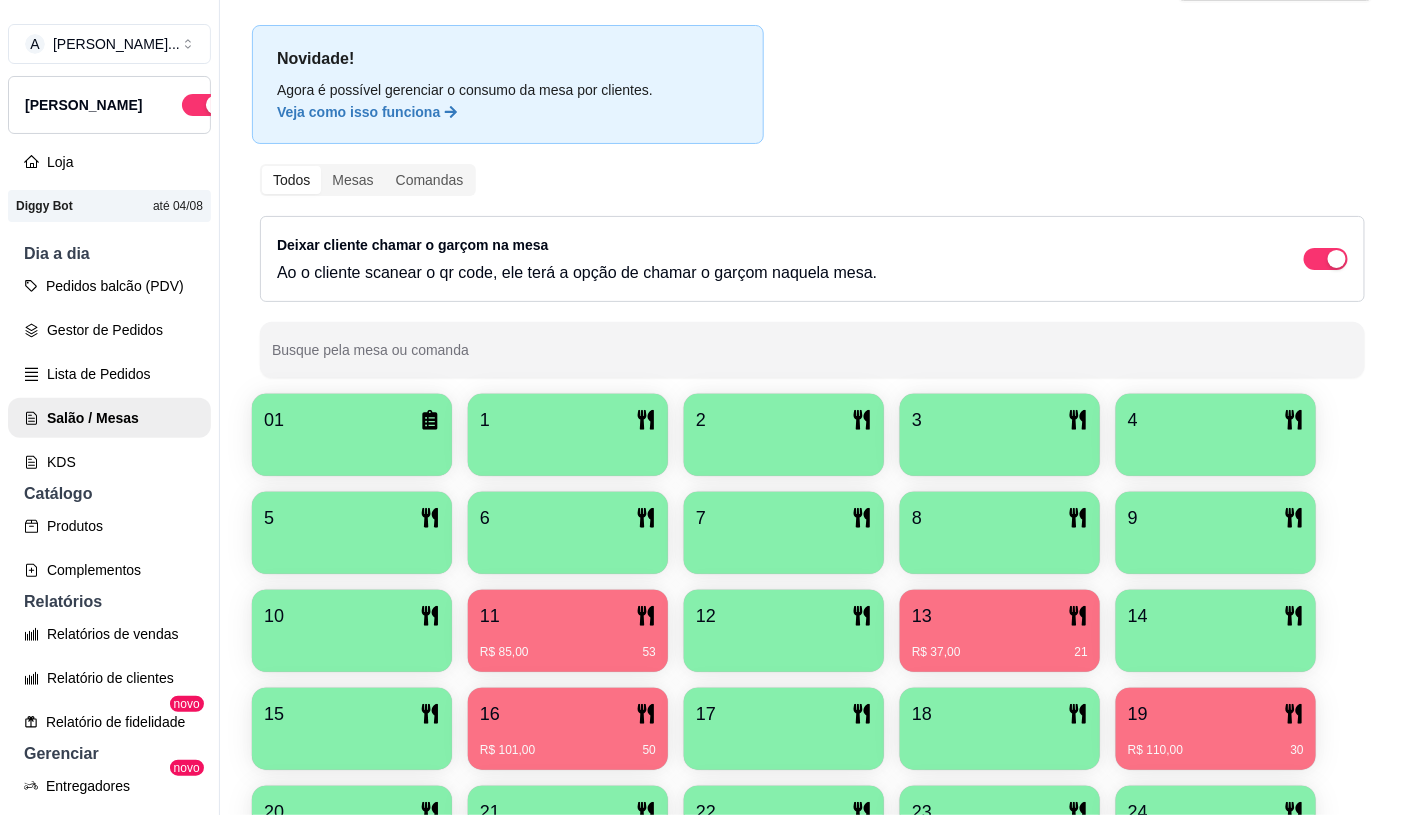click on "5" at bounding box center (352, 533) 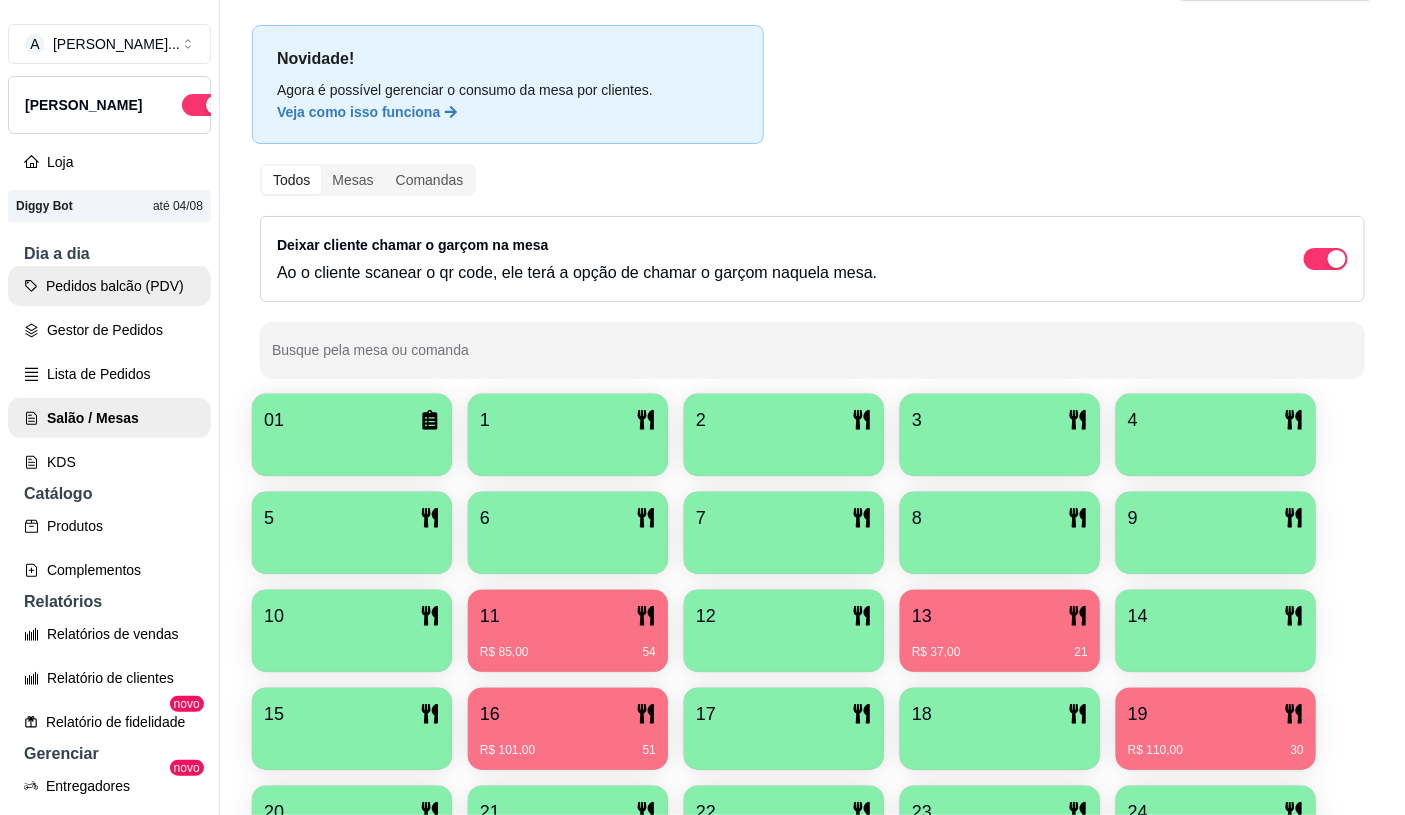 click on "Pedidos balcão (PDV)" at bounding box center (109, 286) 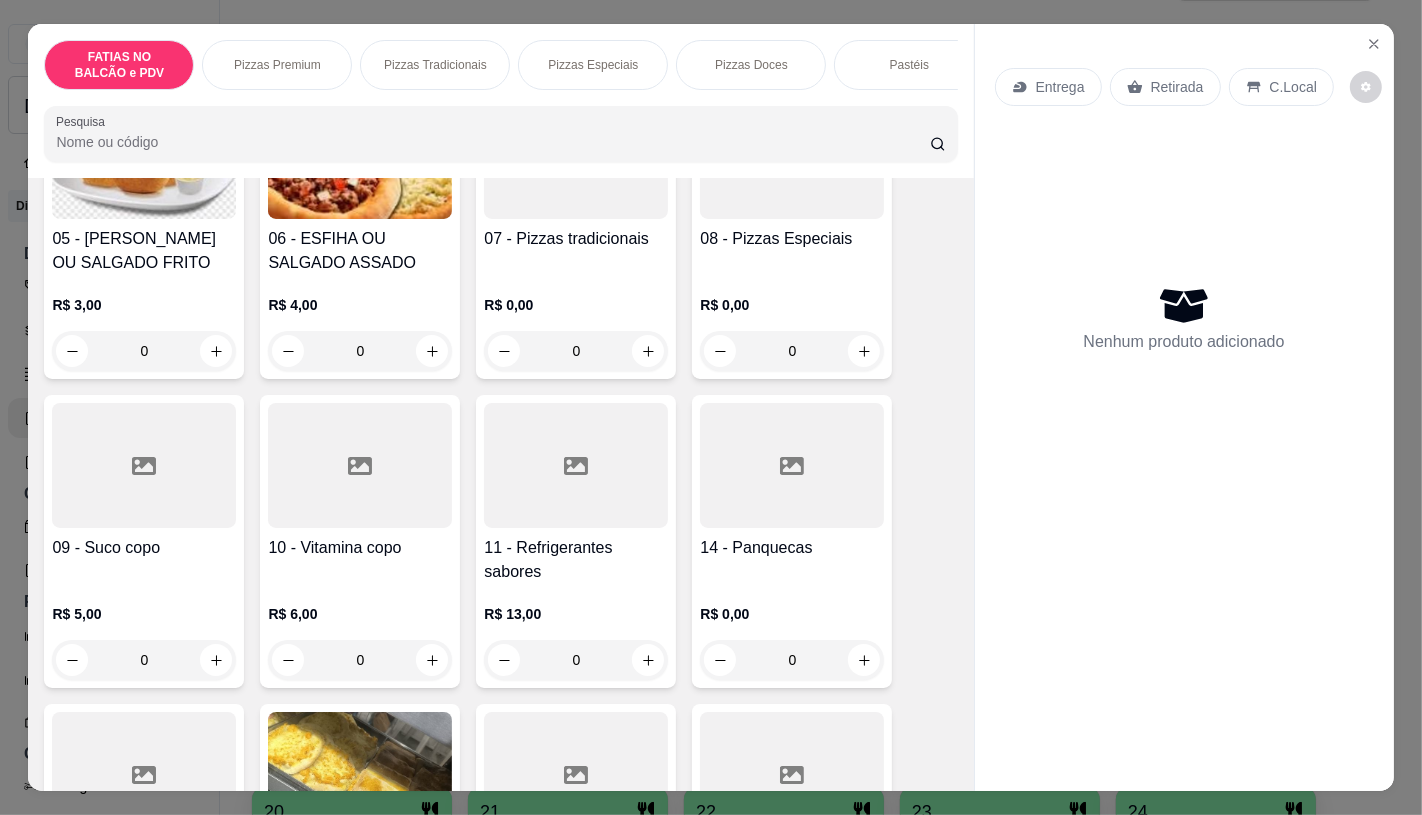 scroll, scrollTop: 555, scrollLeft: 0, axis: vertical 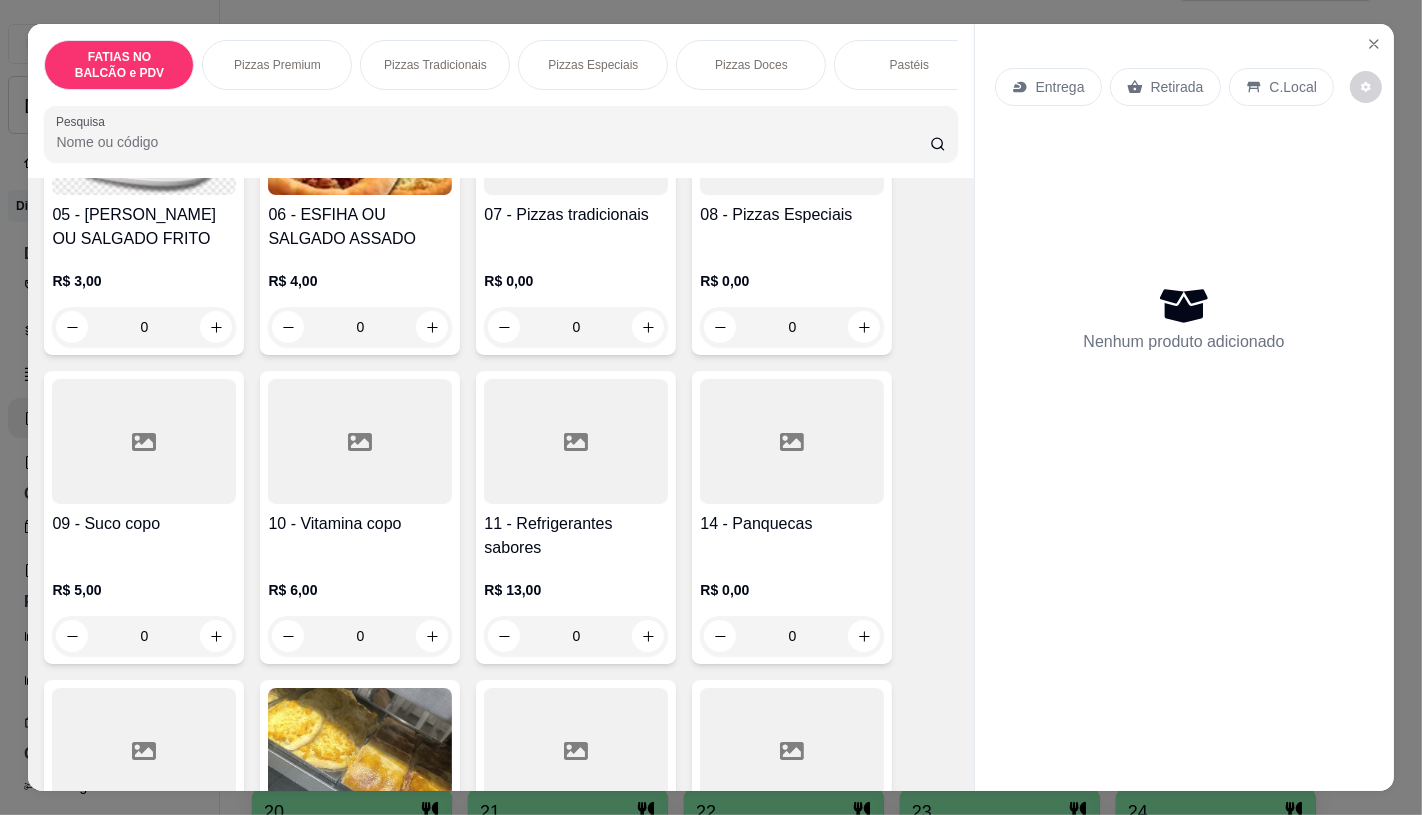 click at bounding box center [792, 441] 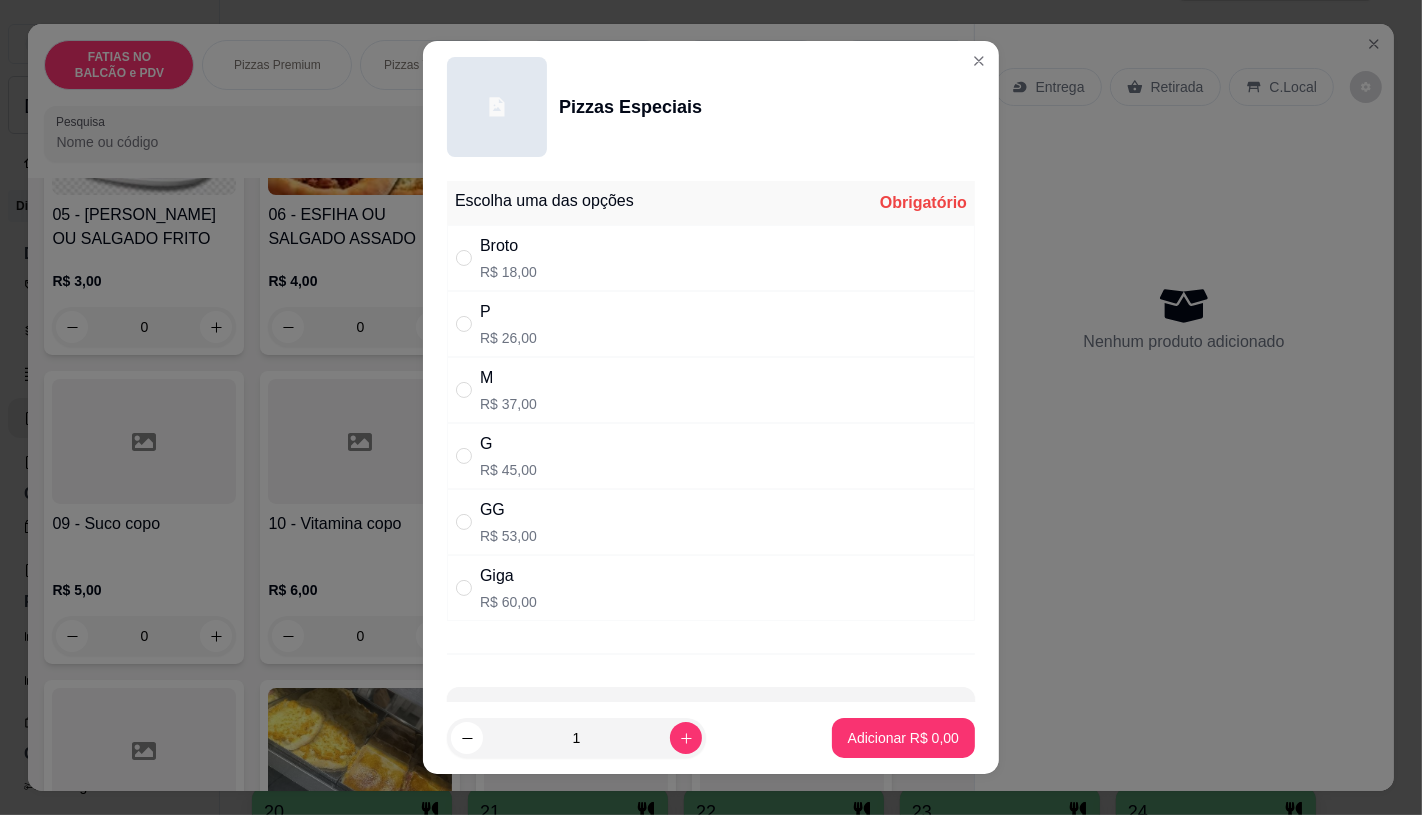 click at bounding box center (468, 456) 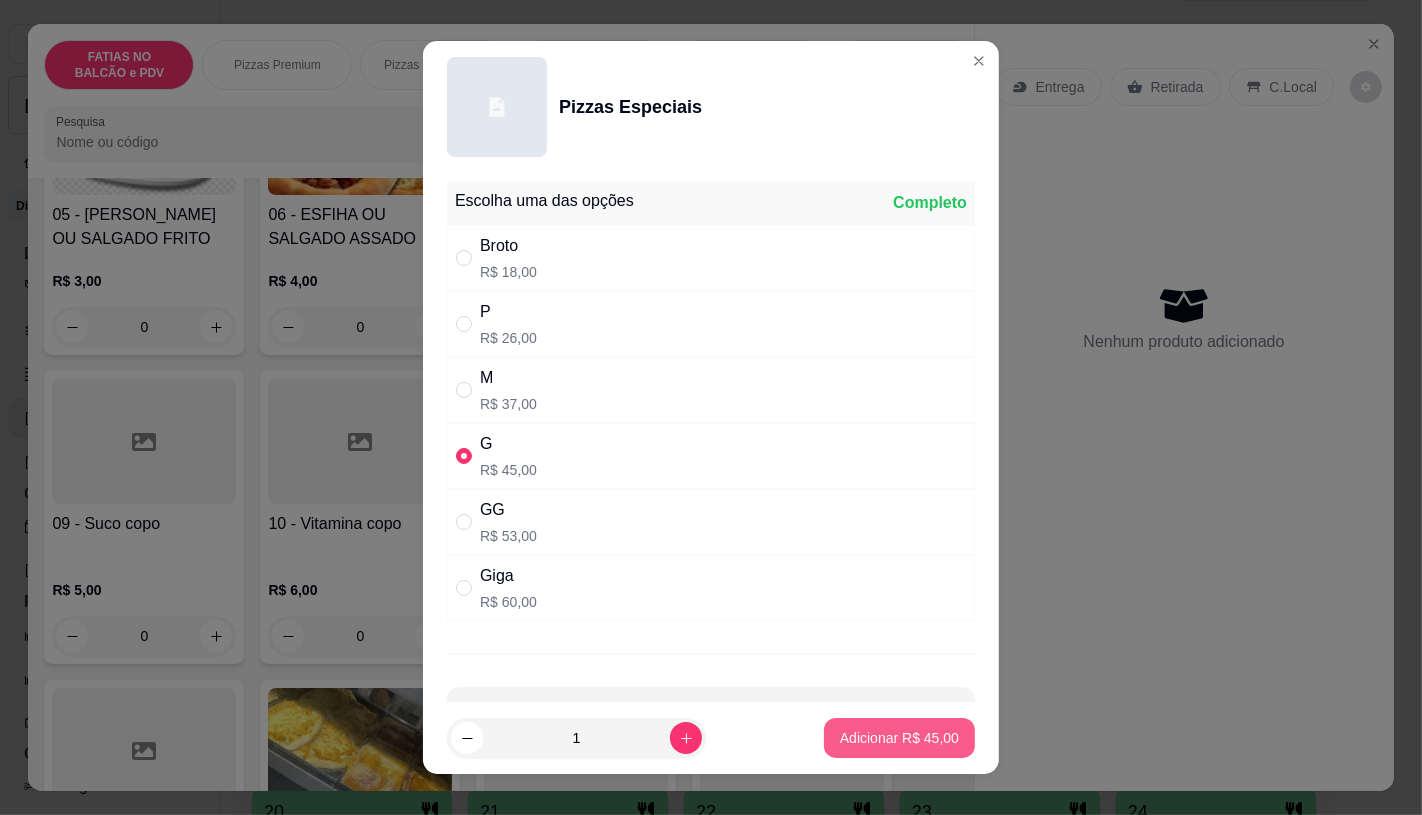 click on "Adicionar   R$ 45,00" at bounding box center [899, 738] 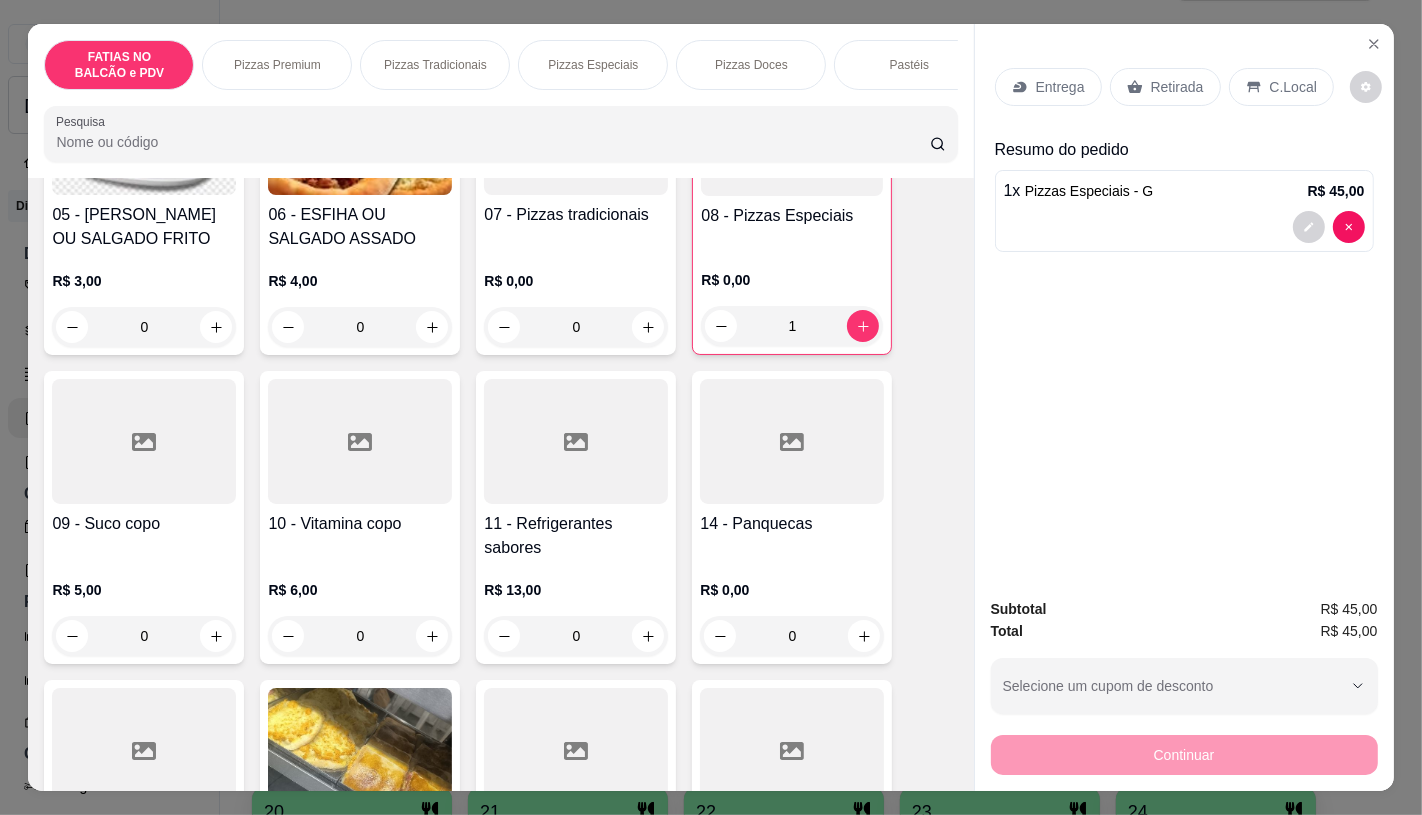 click at bounding box center [576, 441] 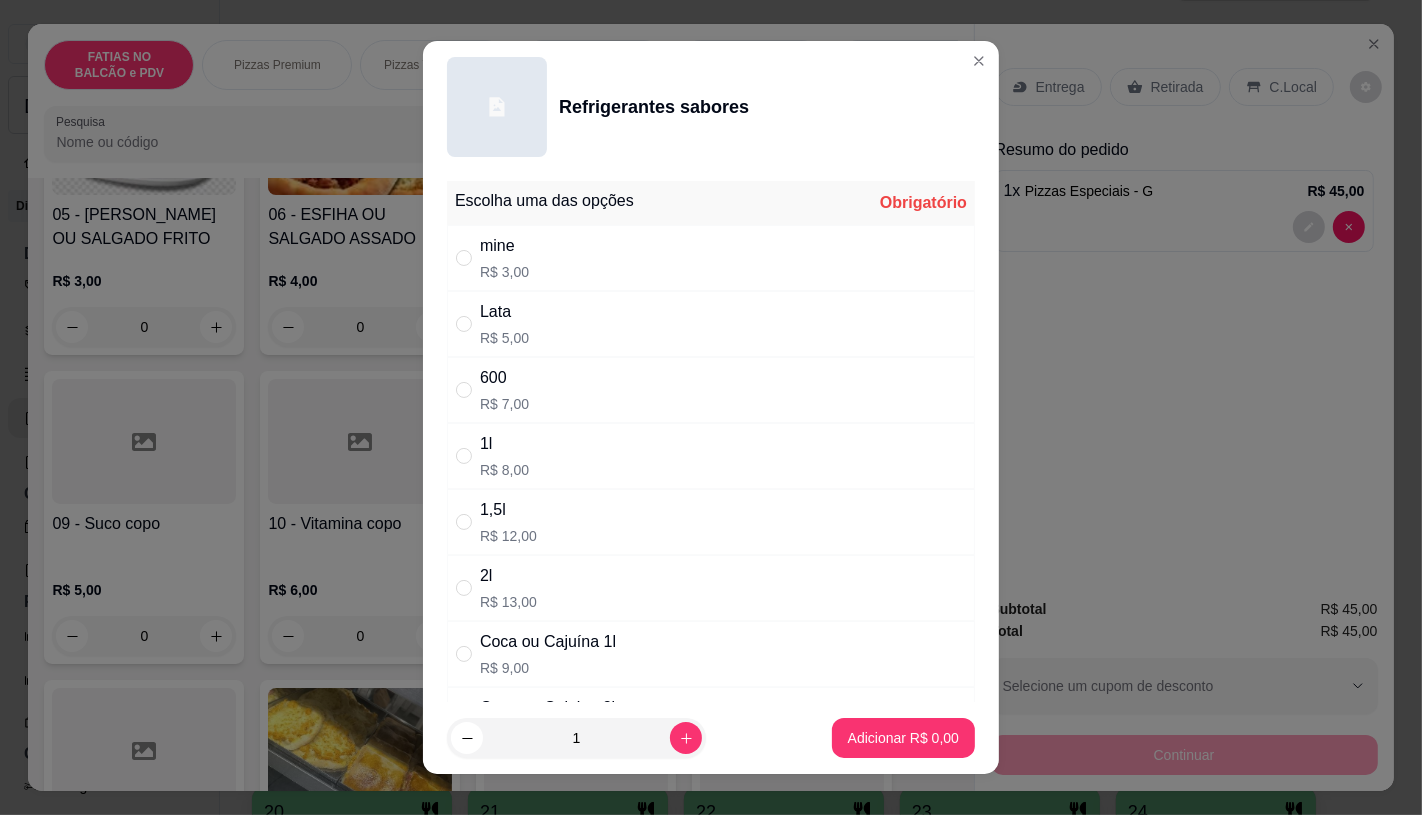 click on "Coca ou Cajuína 1l R$ 9,00" at bounding box center (548, 654) 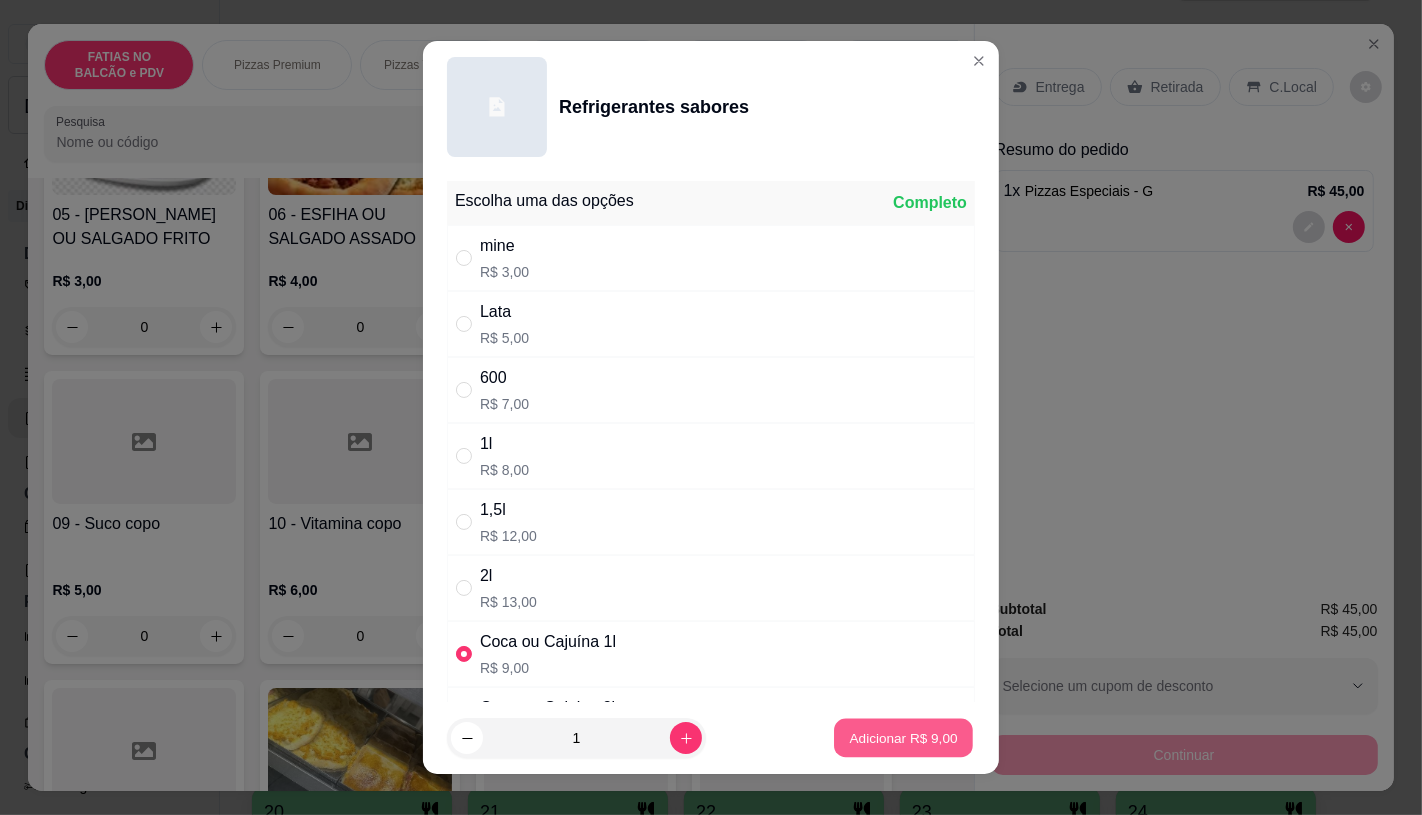 click on "Adicionar   R$ 9,00" at bounding box center (903, 738) 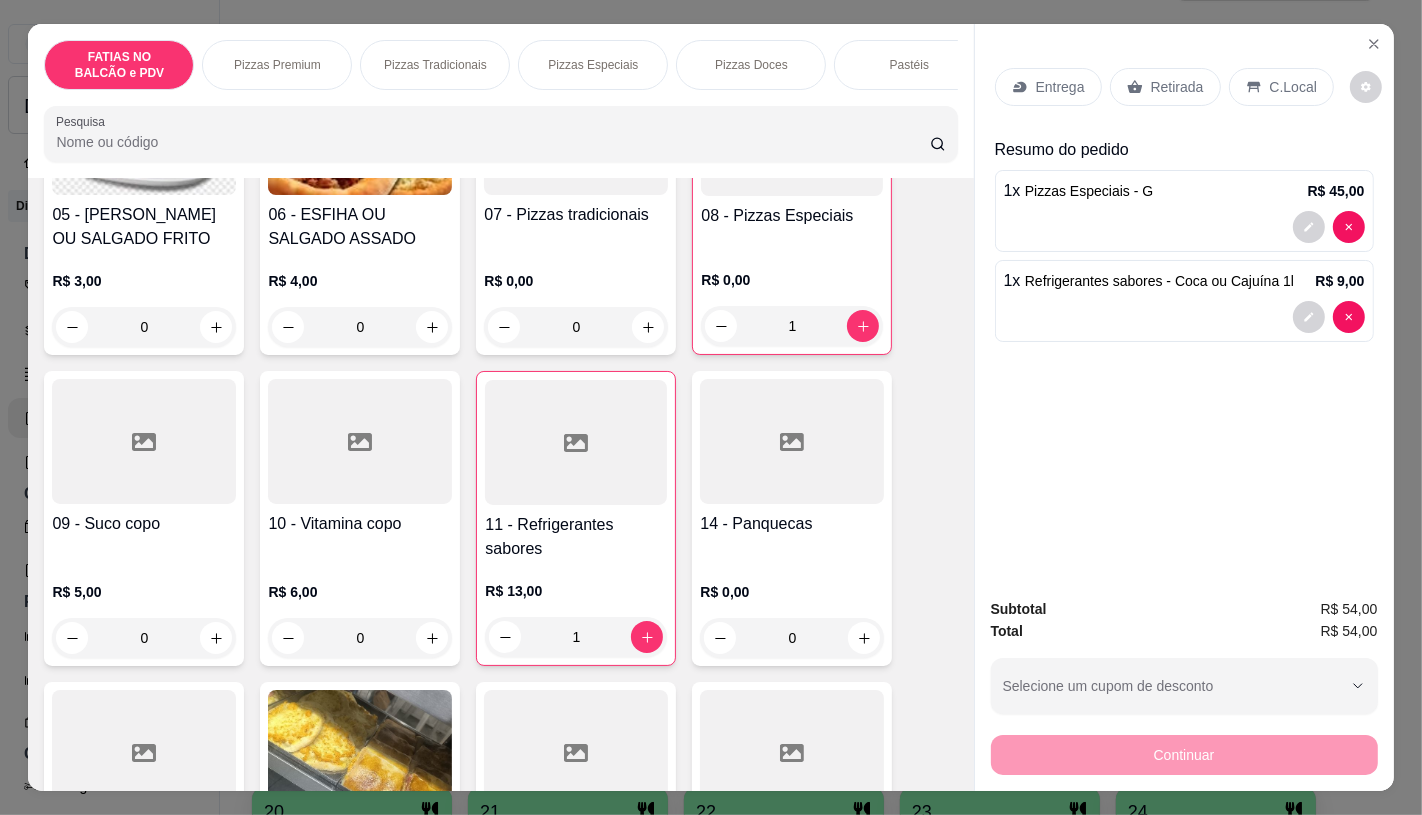 click on "Retirada" at bounding box center [1177, 87] 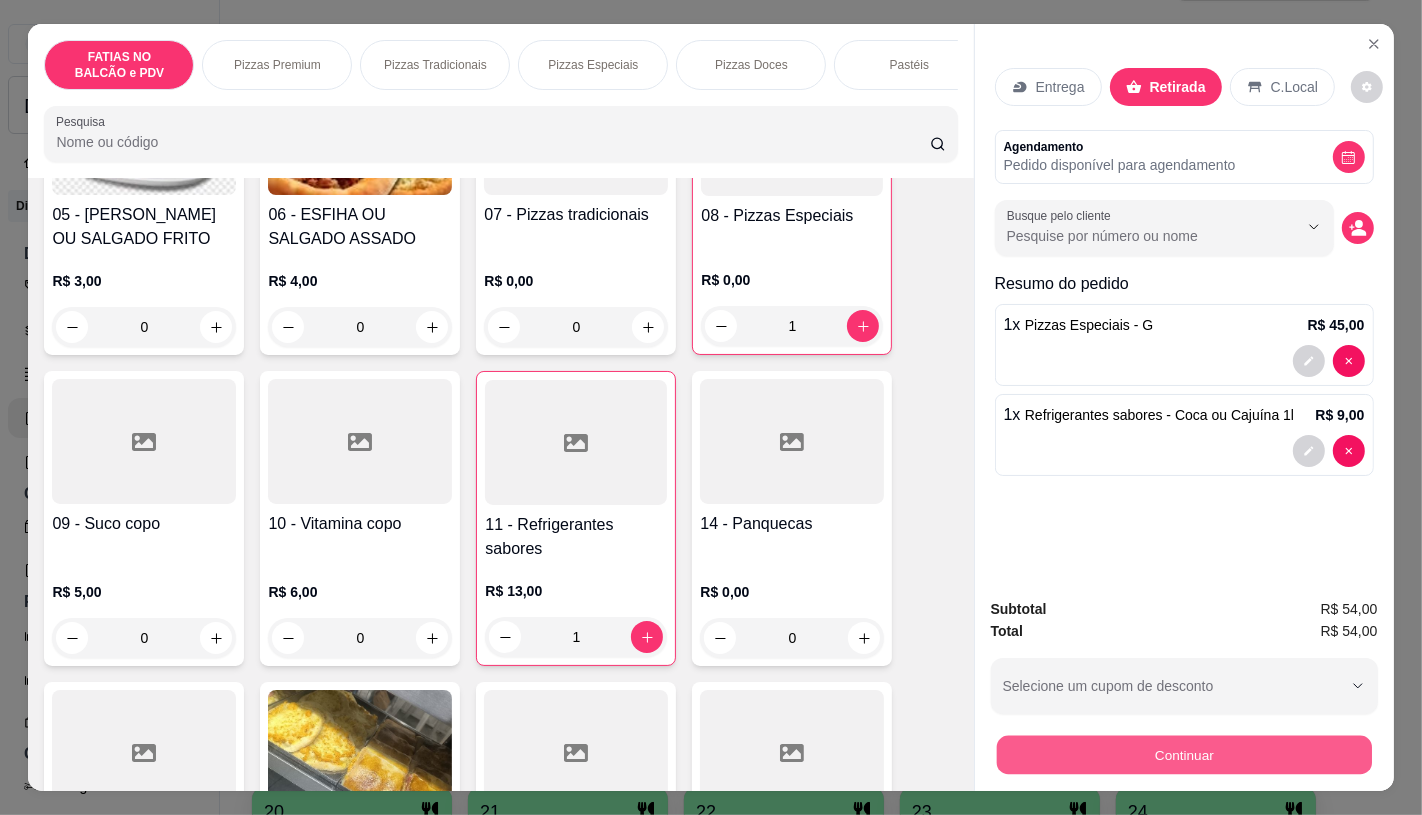 click on "Continuar" at bounding box center [1183, 754] 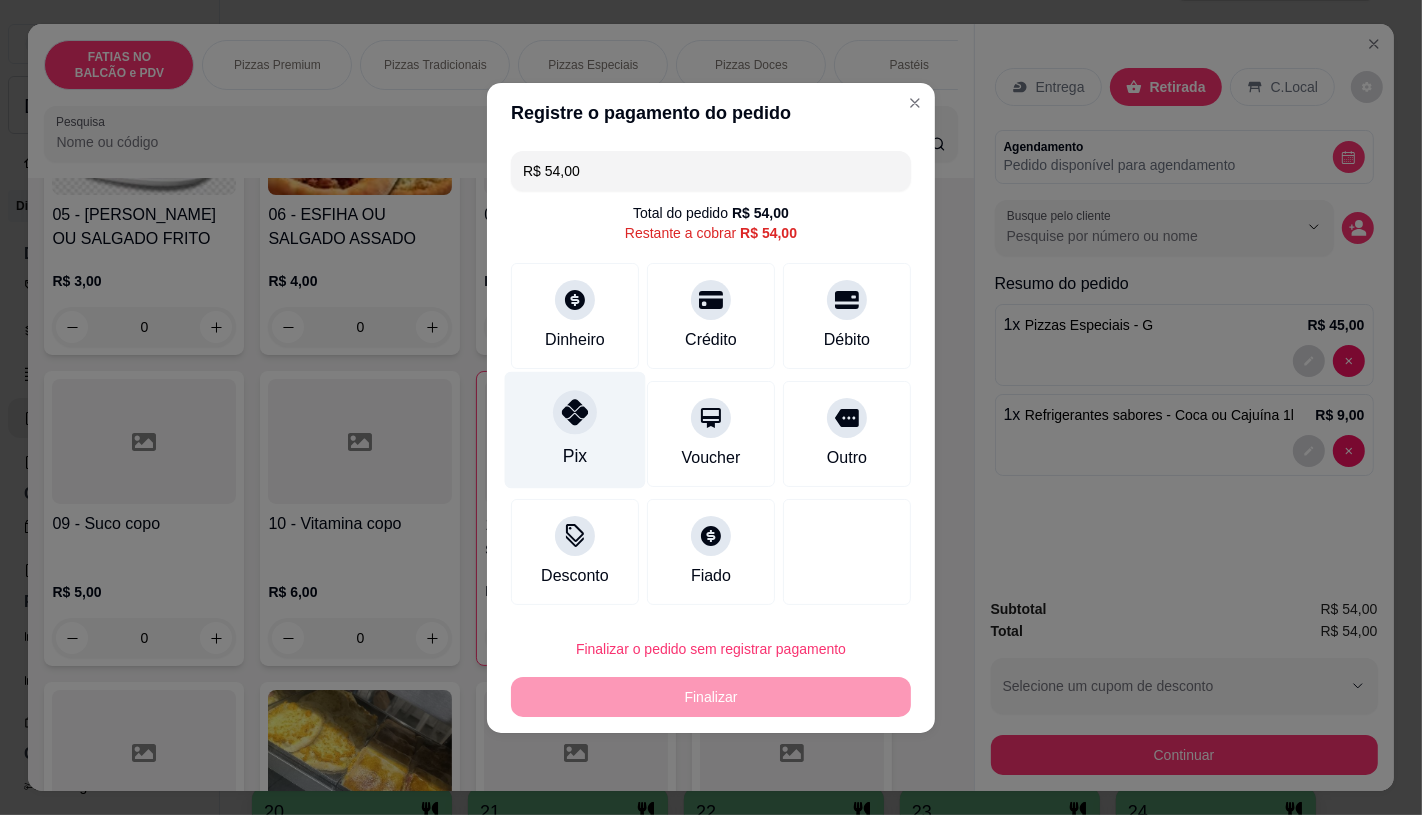 click 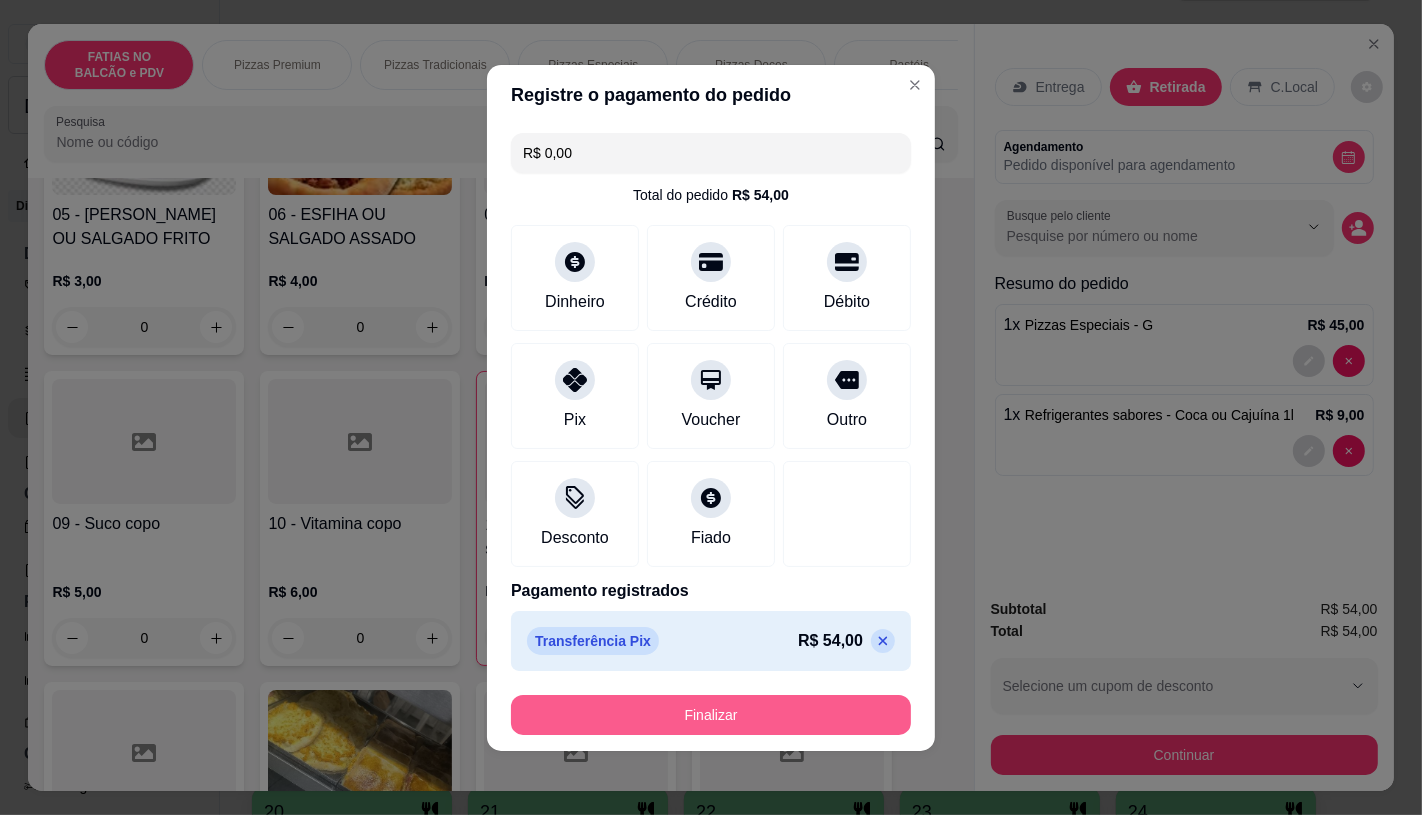click on "Finalizar" at bounding box center (711, 715) 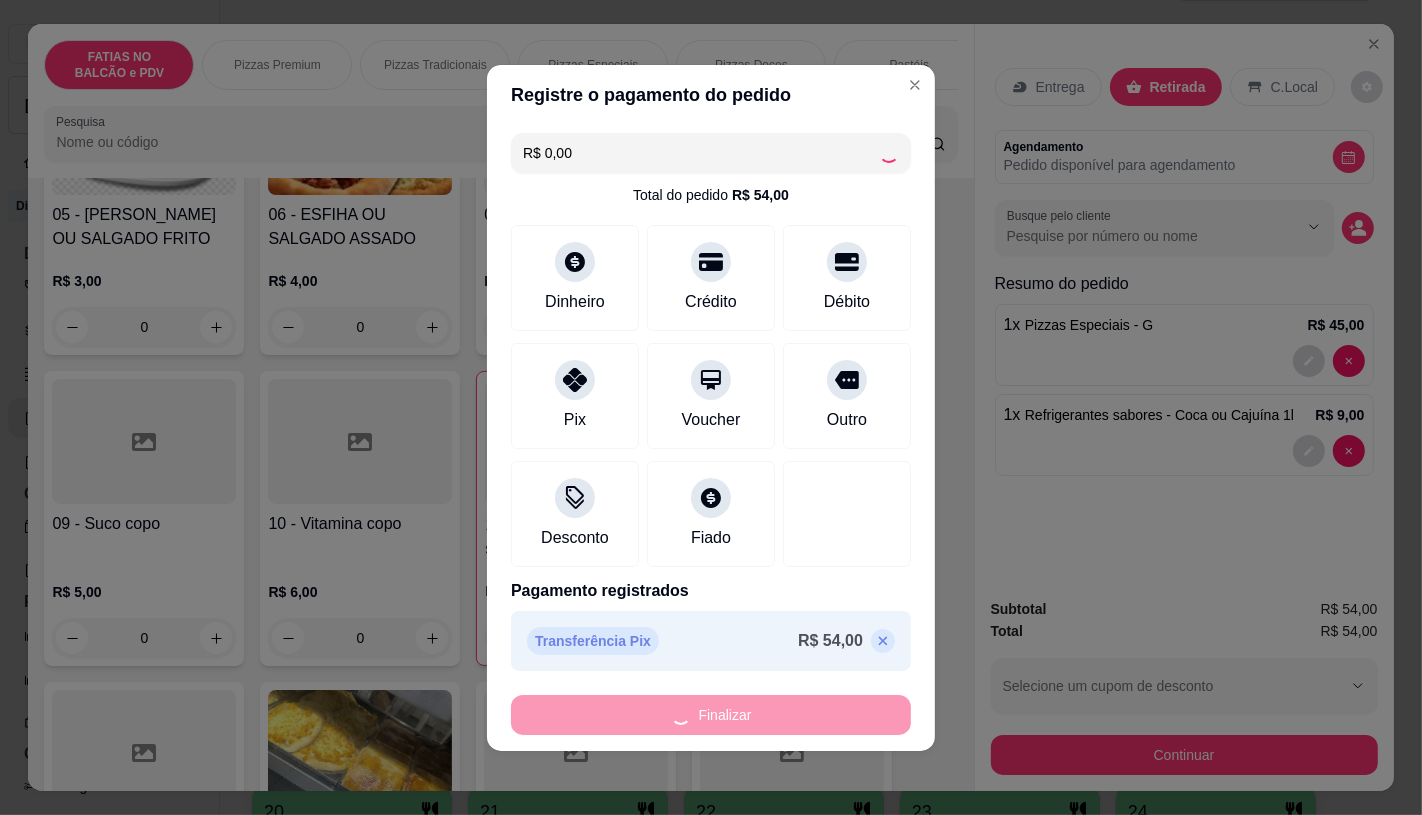 type on "0" 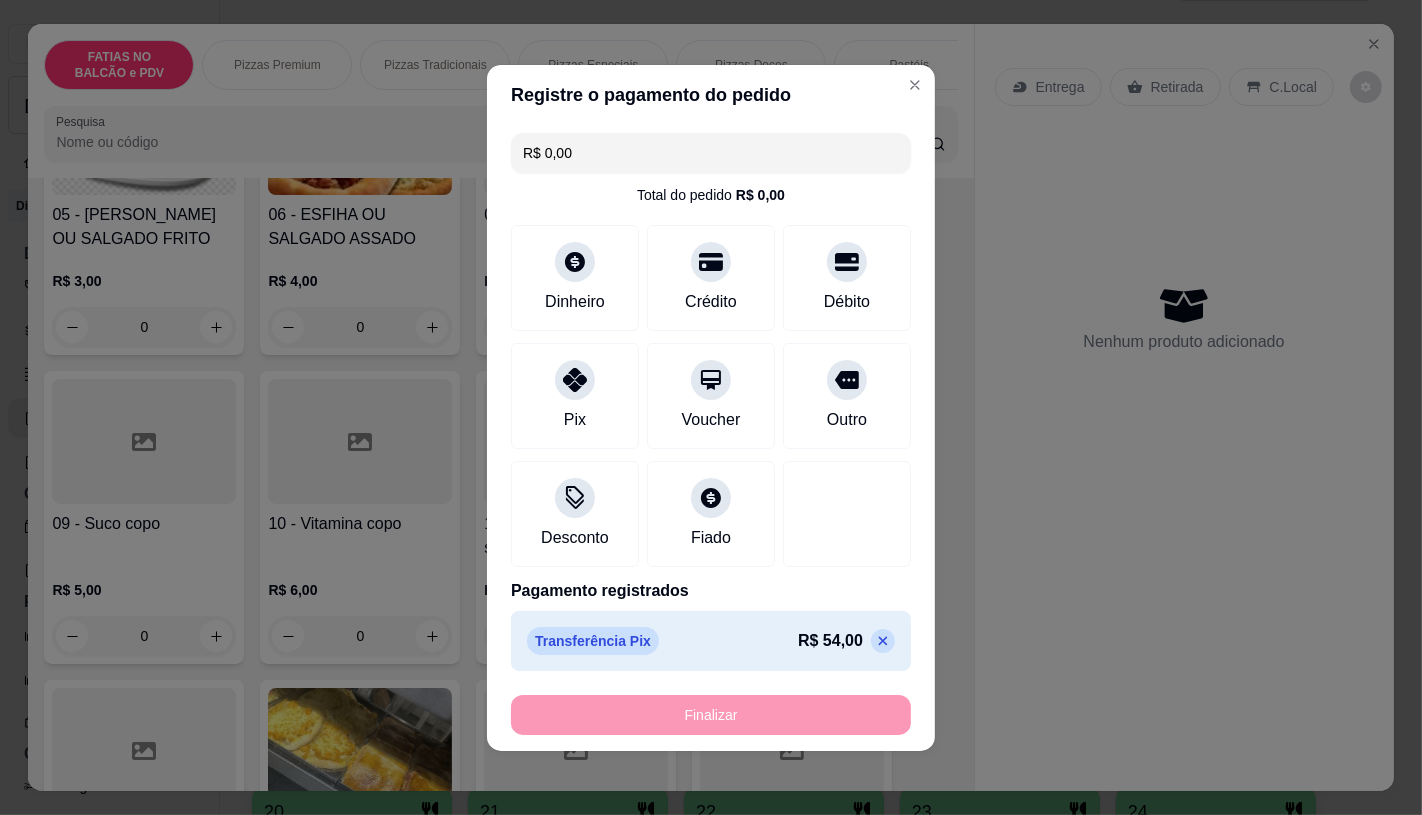 type on "-R$ 54,00" 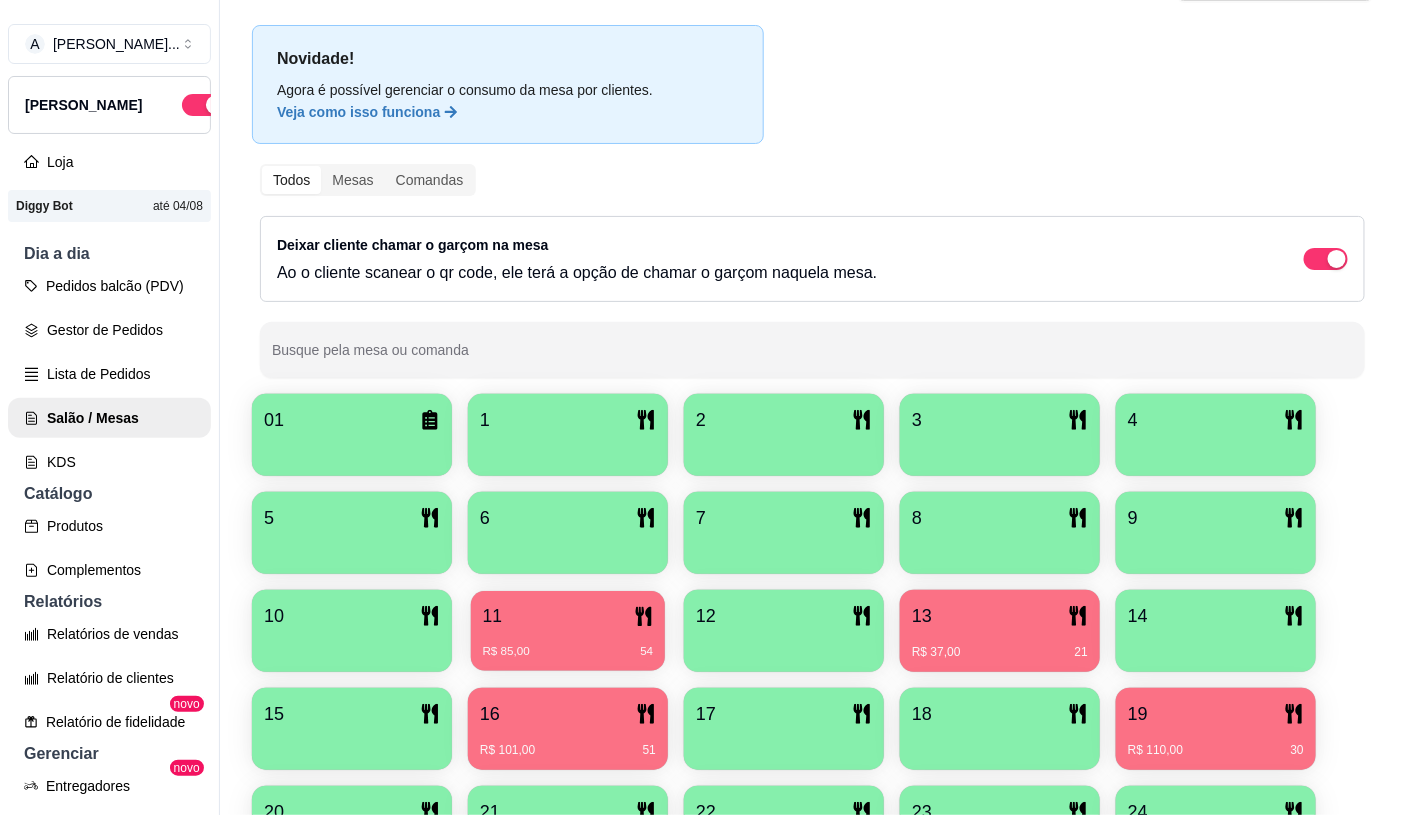click on "R$ 85,00 54" at bounding box center (568, 644) 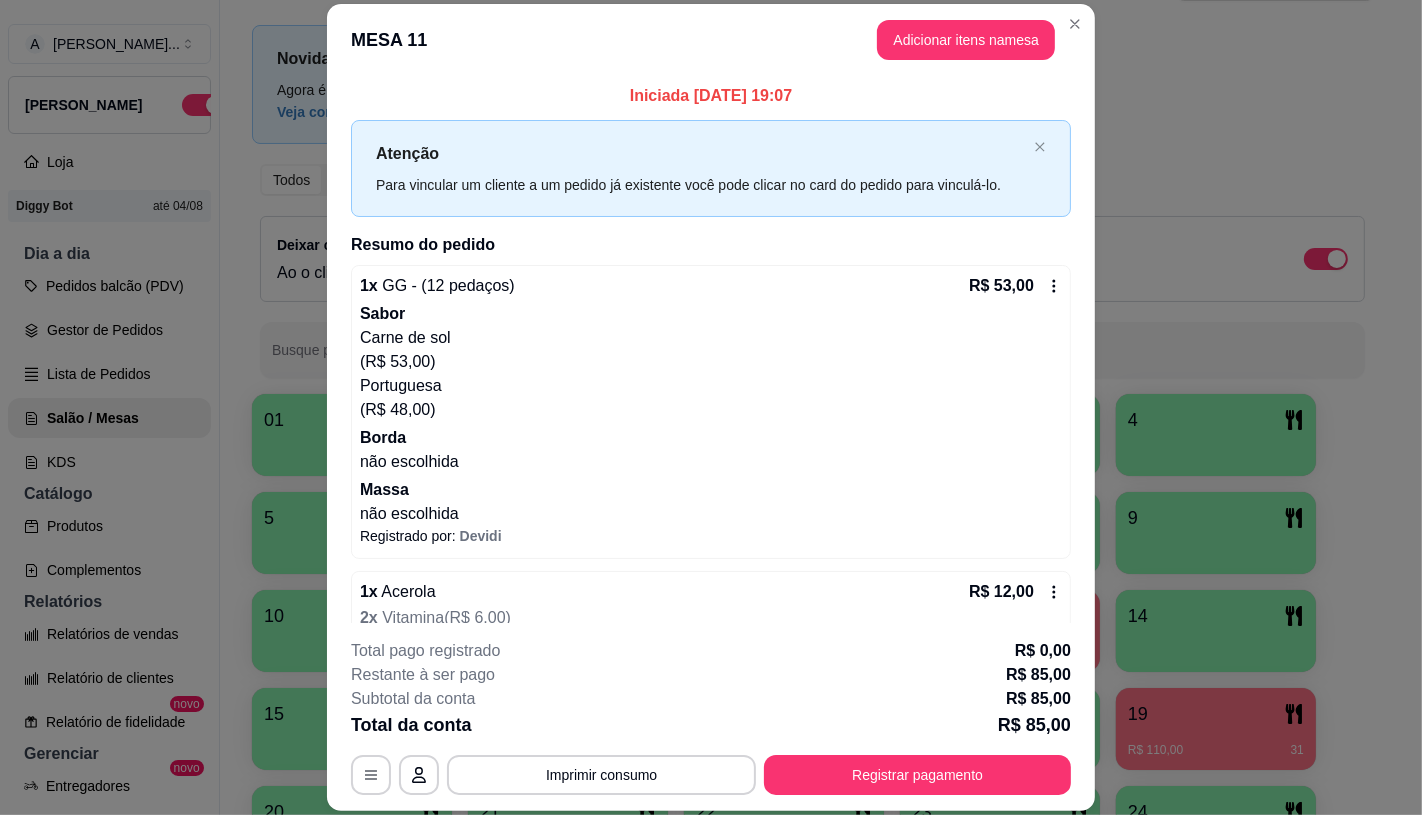 scroll, scrollTop: 334, scrollLeft: 0, axis: vertical 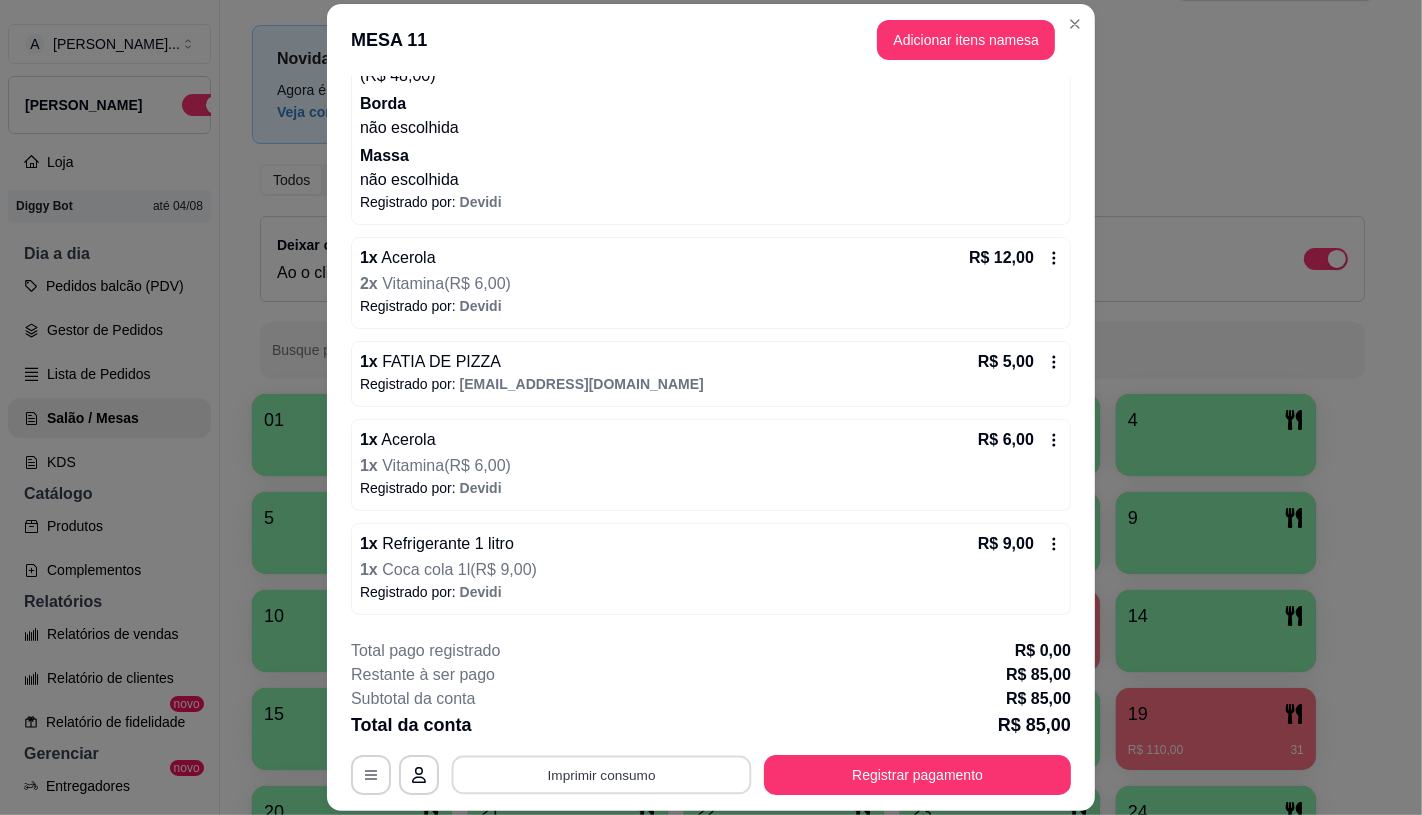 click on "Imprimir consumo" at bounding box center [602, 775] 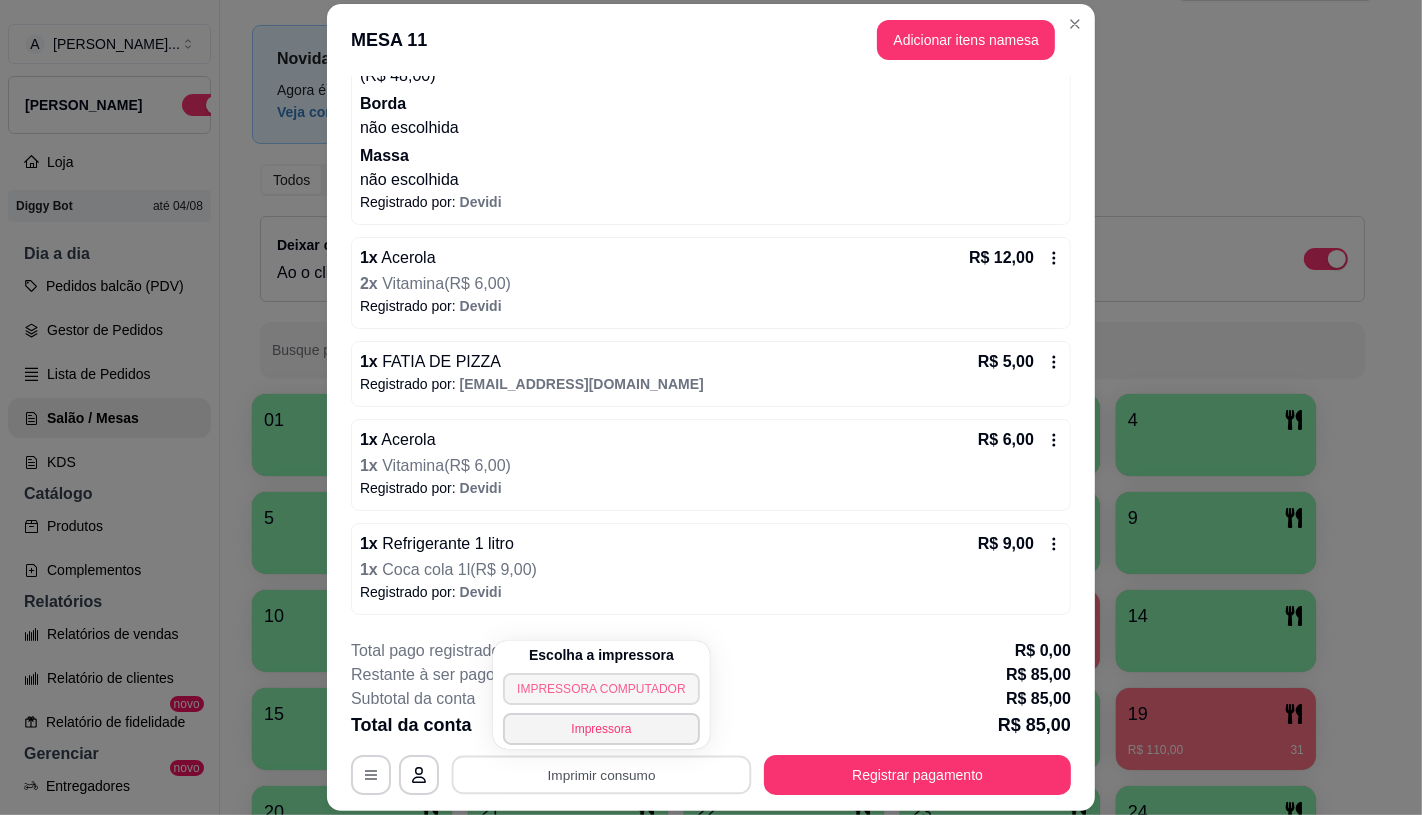 click on "IMPRESSORA COMPUTADOR" at bounding box center [601, 689] 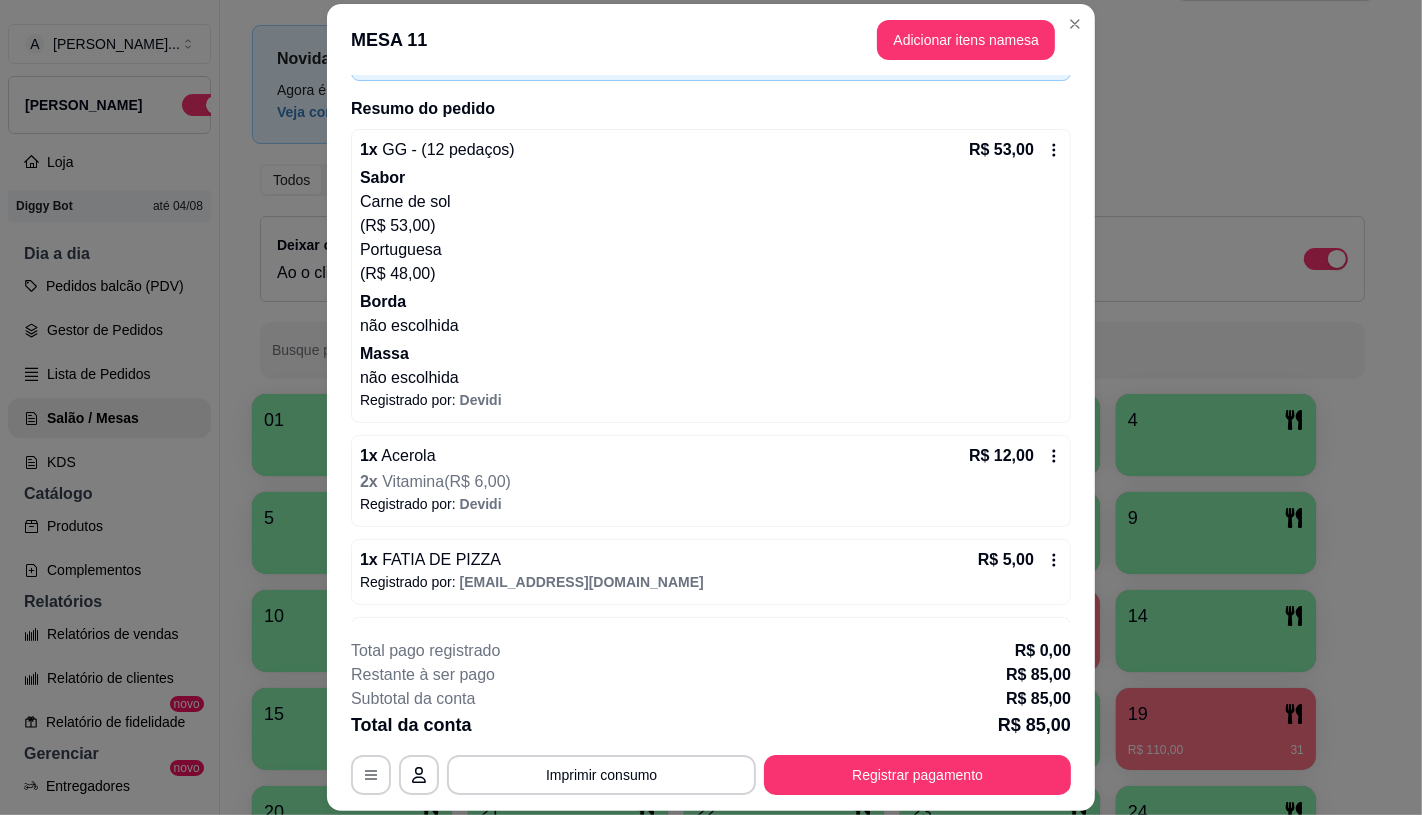 scroll, scrollTop: 334, scrollLeft: 0, axis: vertical 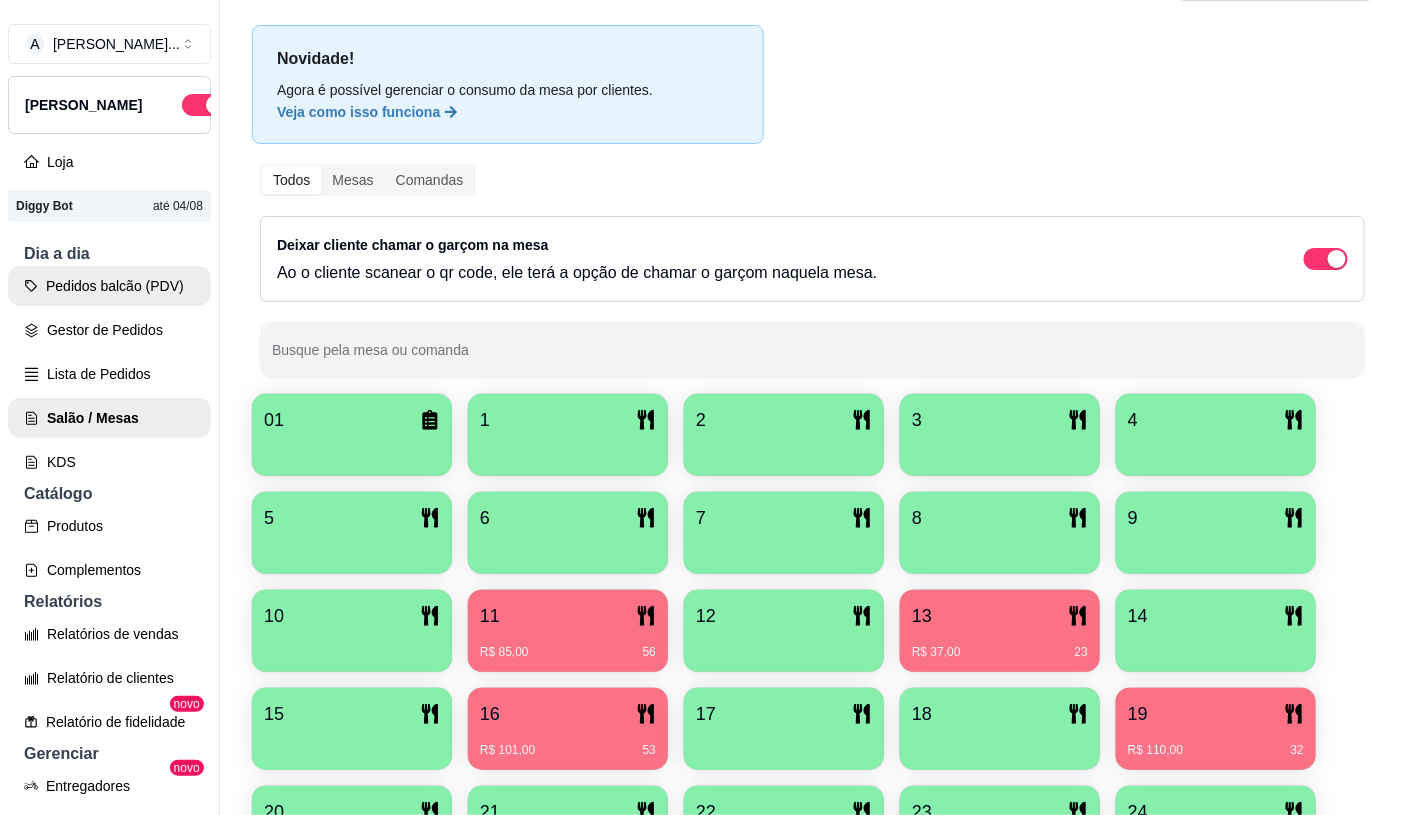 click on "Pedidos balcão (PDV)" at bounding box center (109, 286) 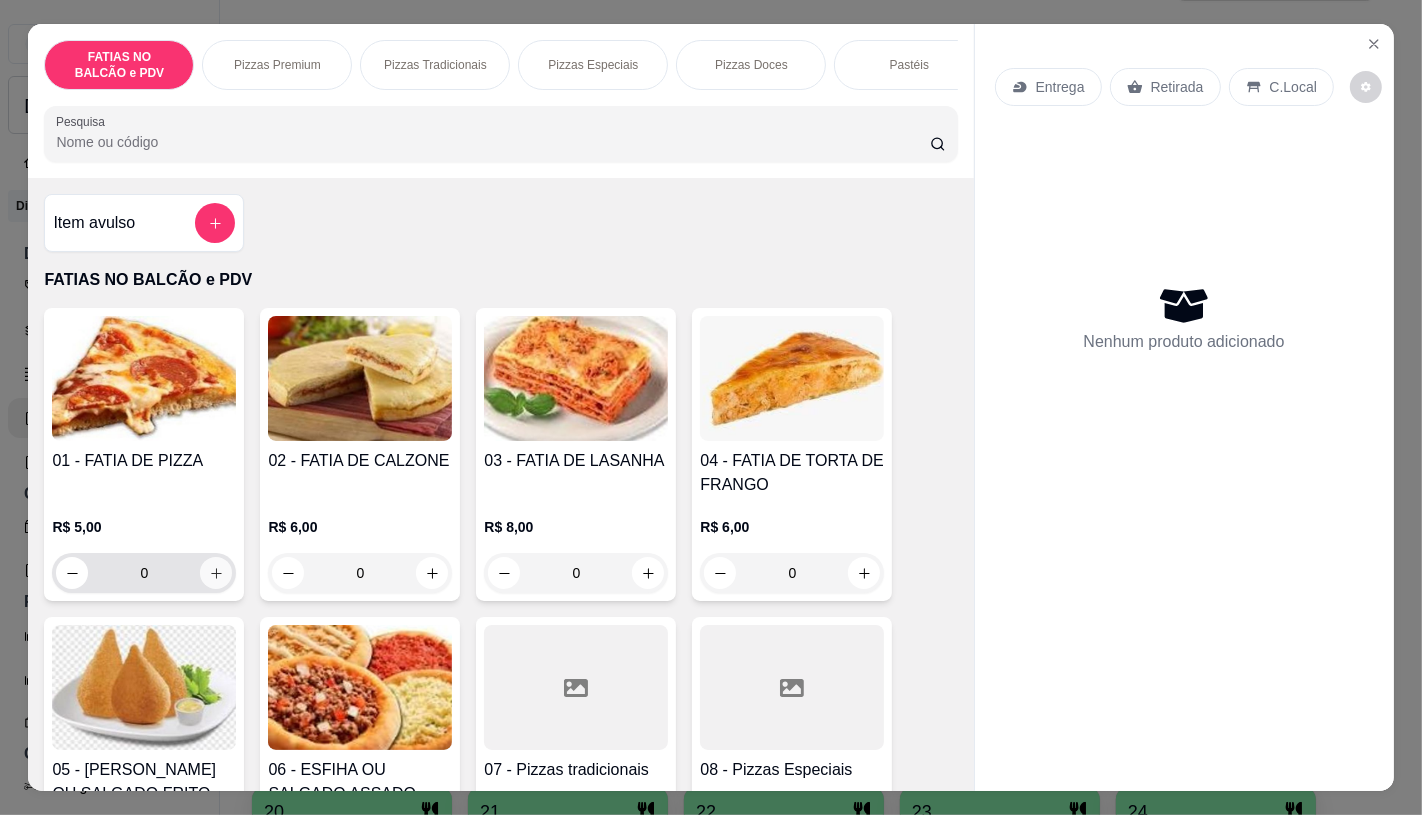 scroll, scrollTop: 222, scrollLeft: 0, axis: vertical 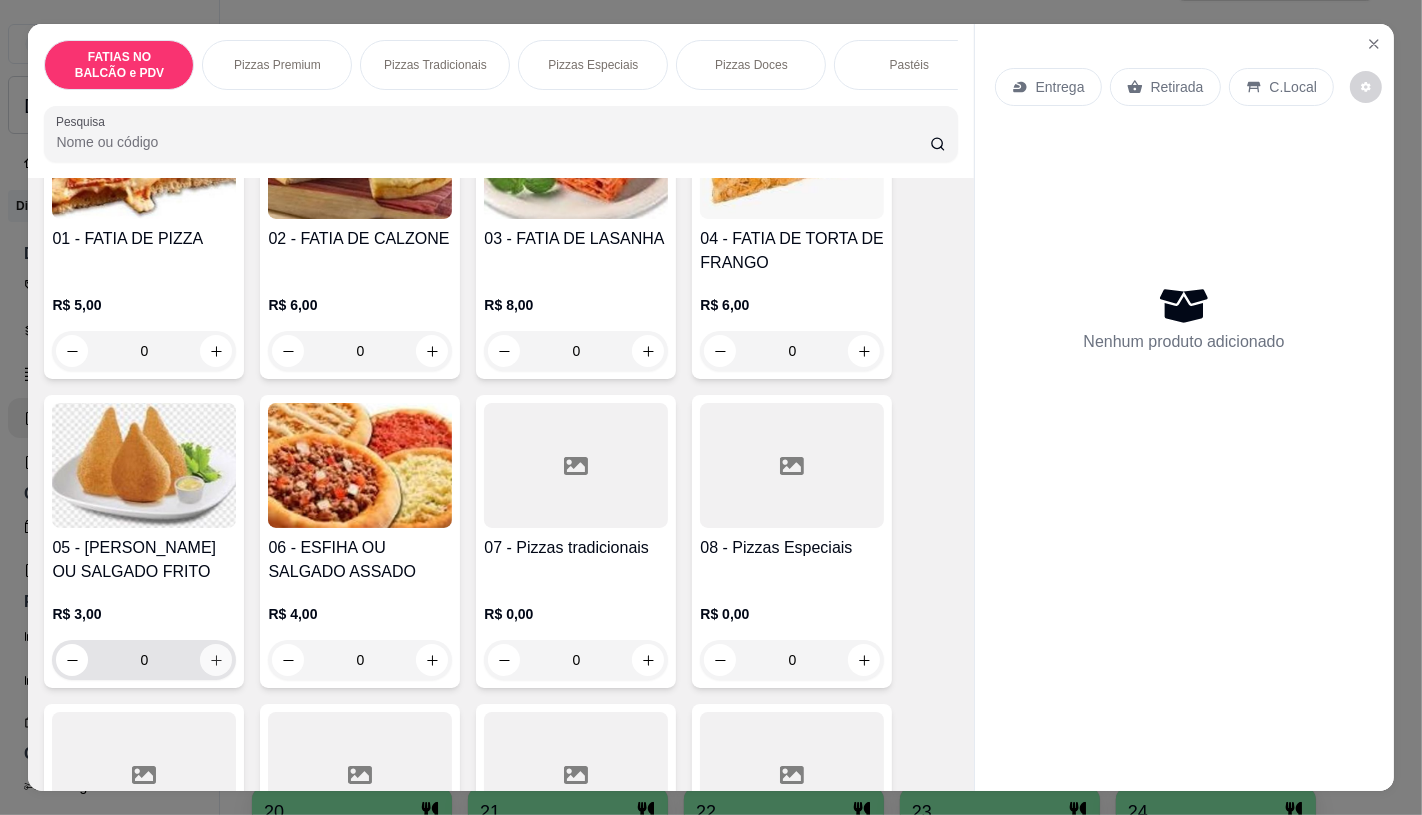 click 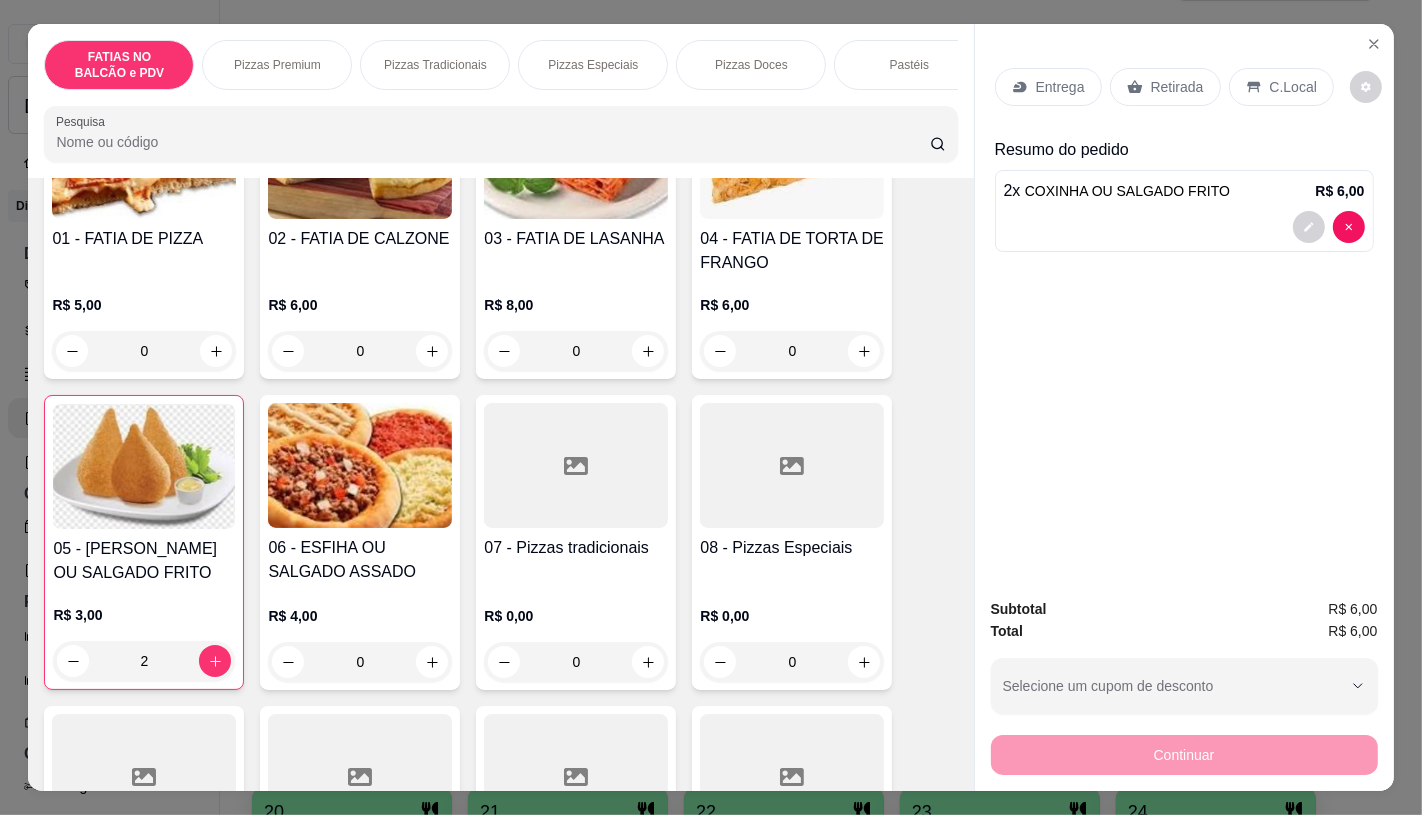 click on "Retirada" at bounding box center [1177, 87] 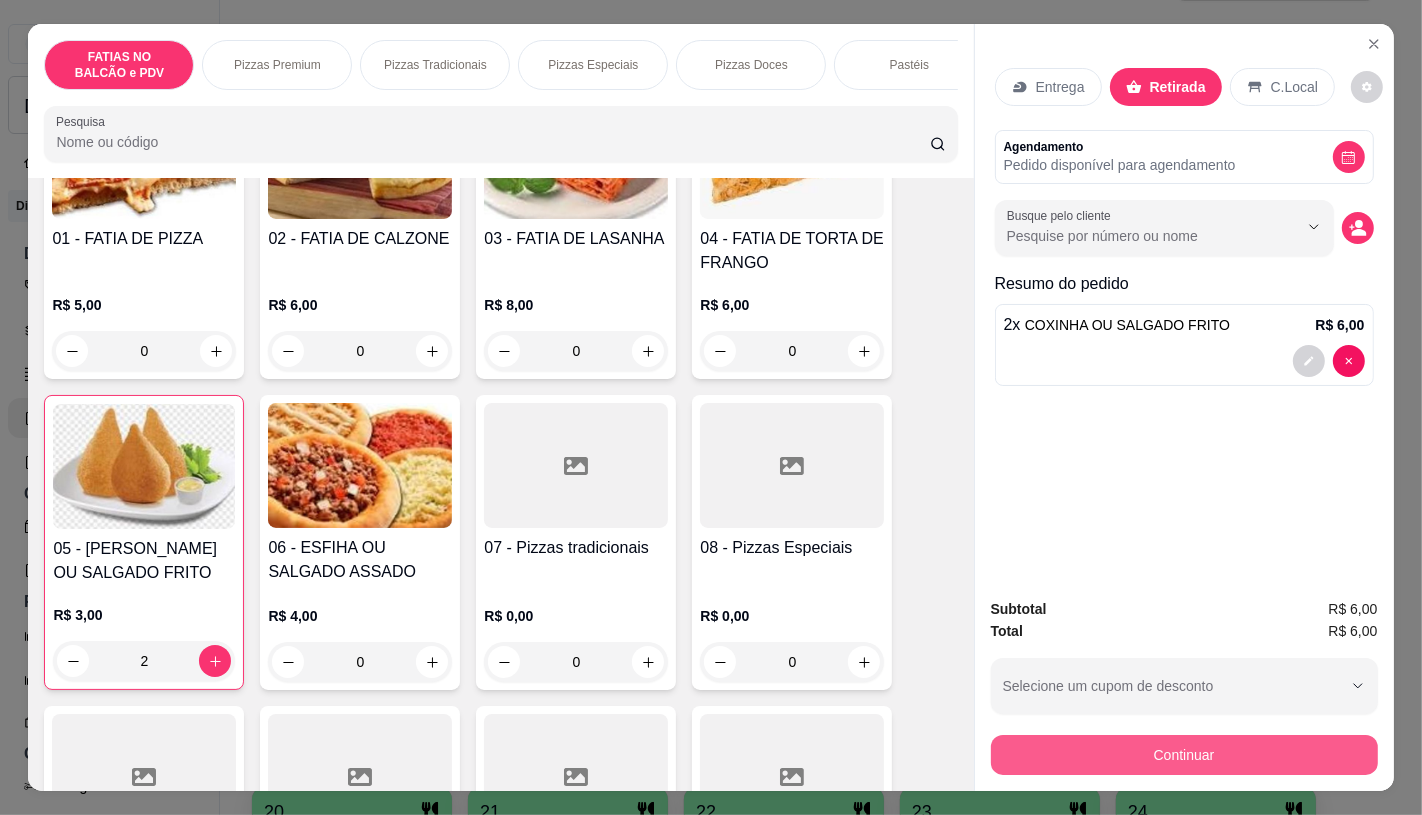 click on "Continuar" at bounding box center (1184, 755) 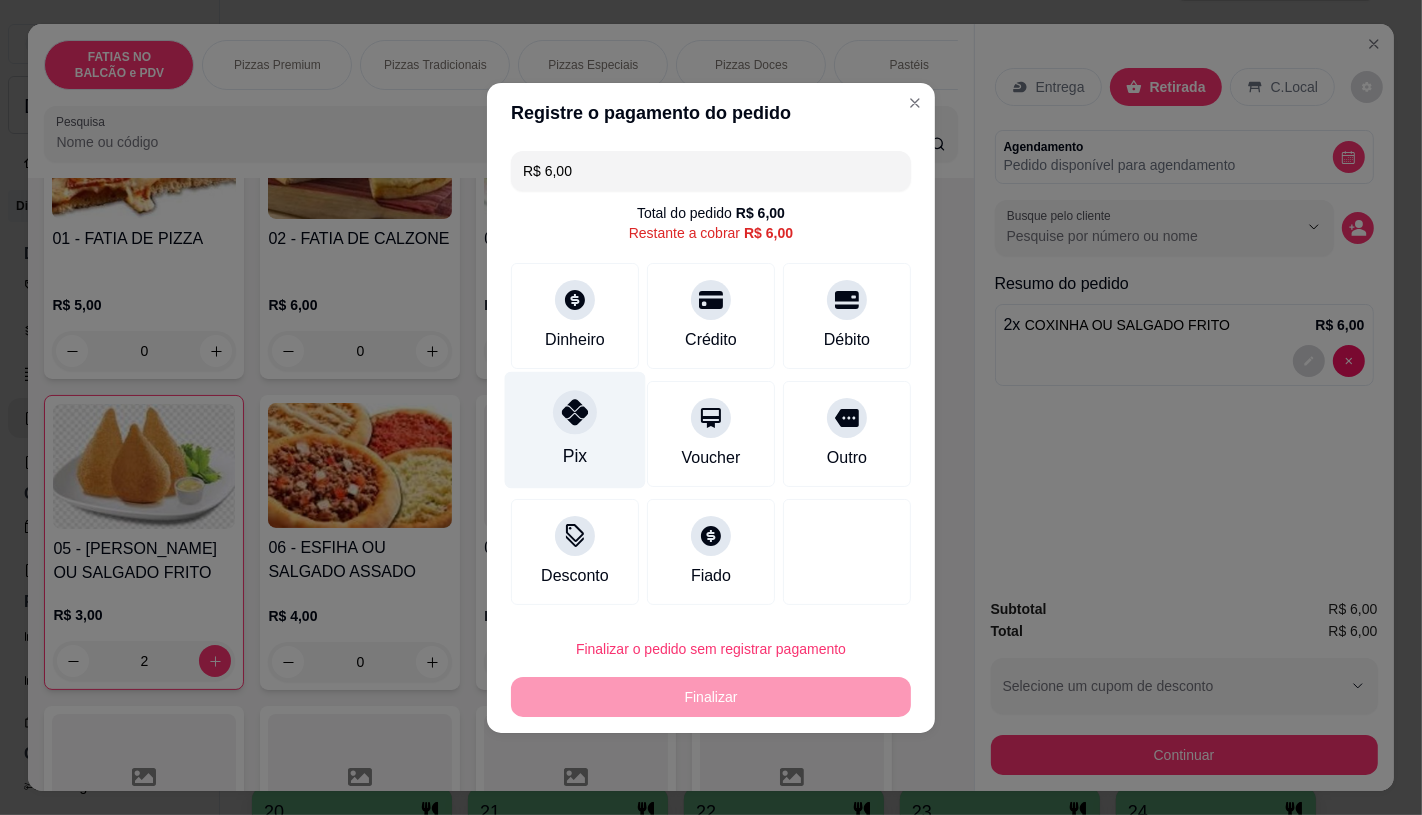 click on "Pix" at bounding box center [575, 456] 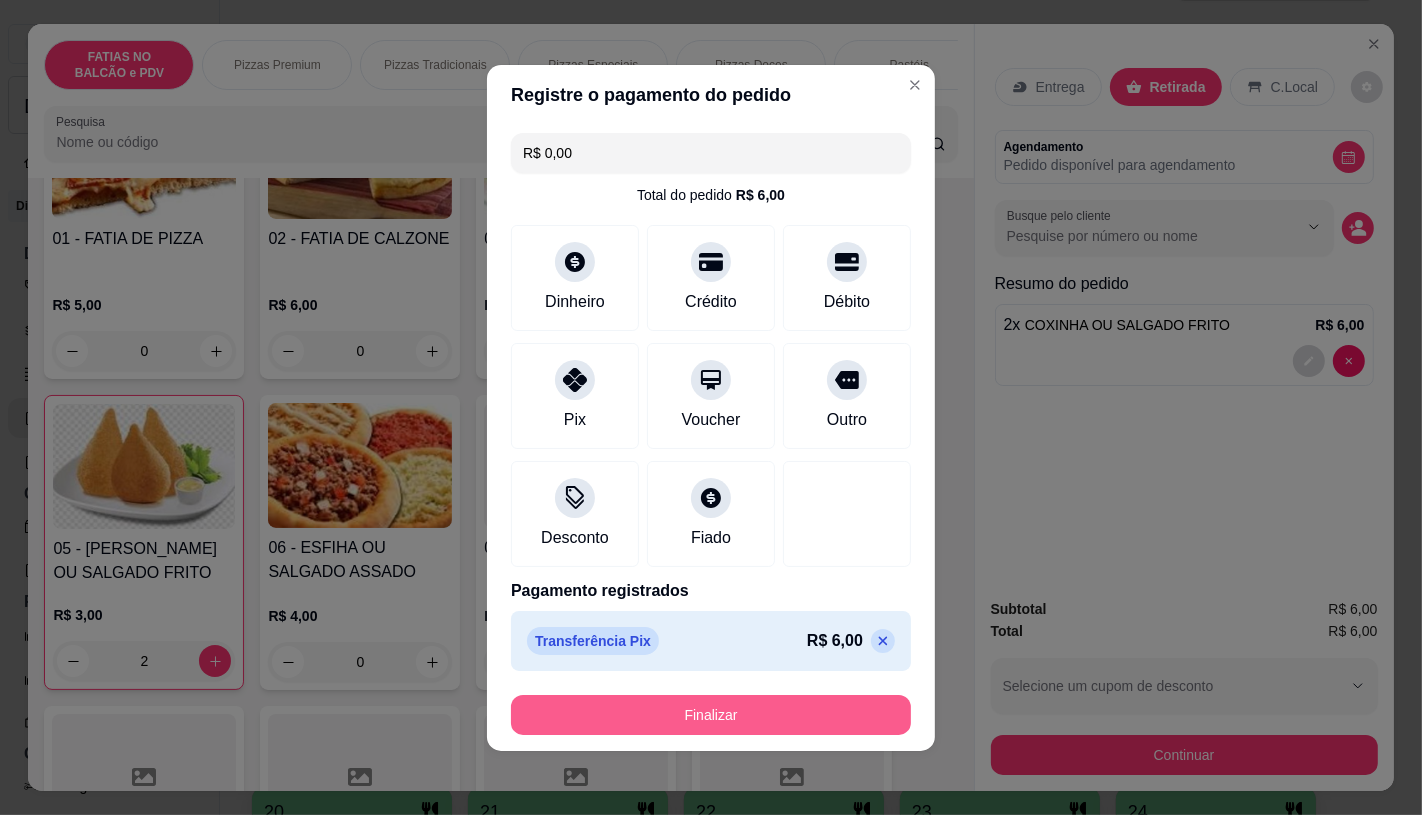 click on "Finalizar" at bounding box center [711, 715] 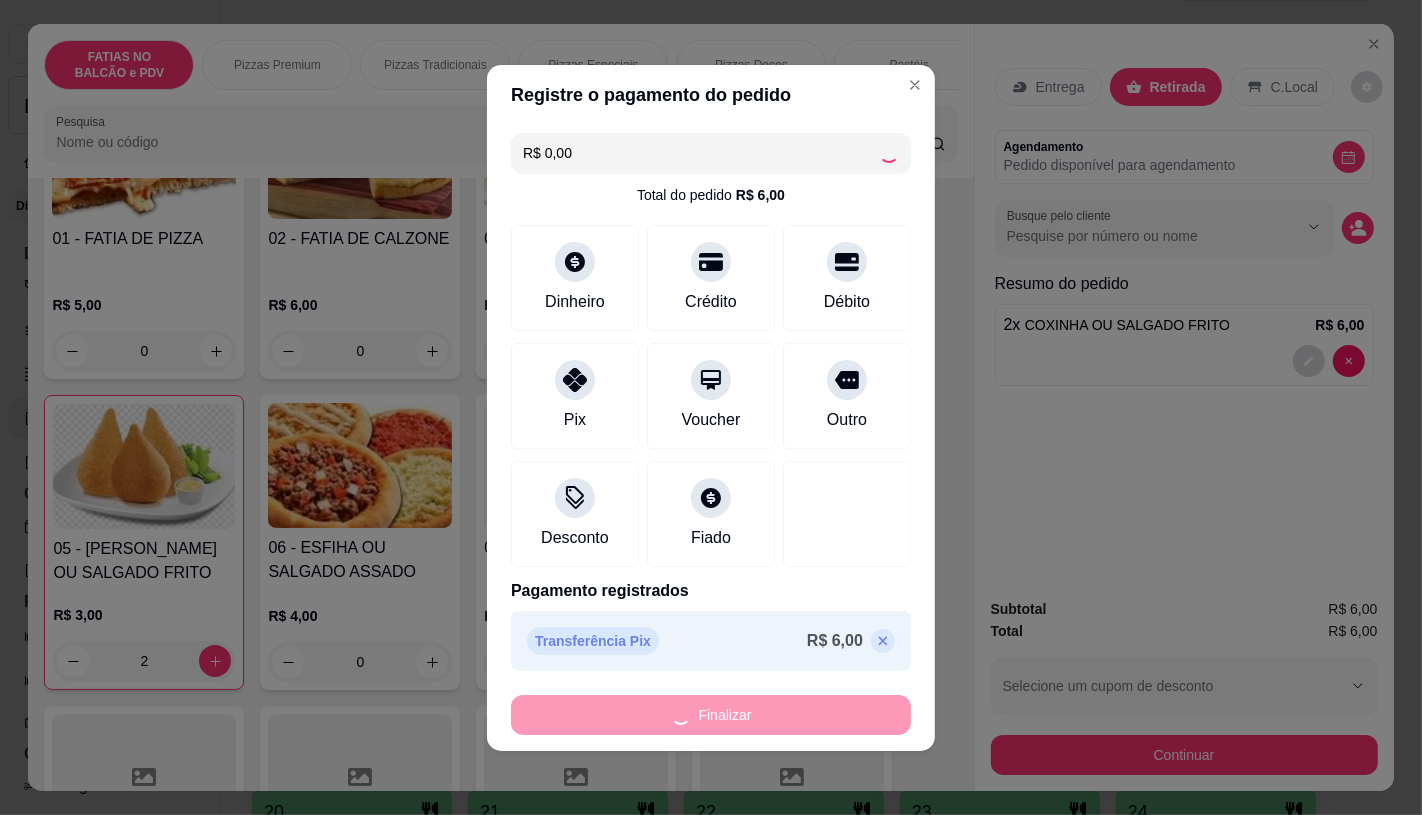 type on "0" 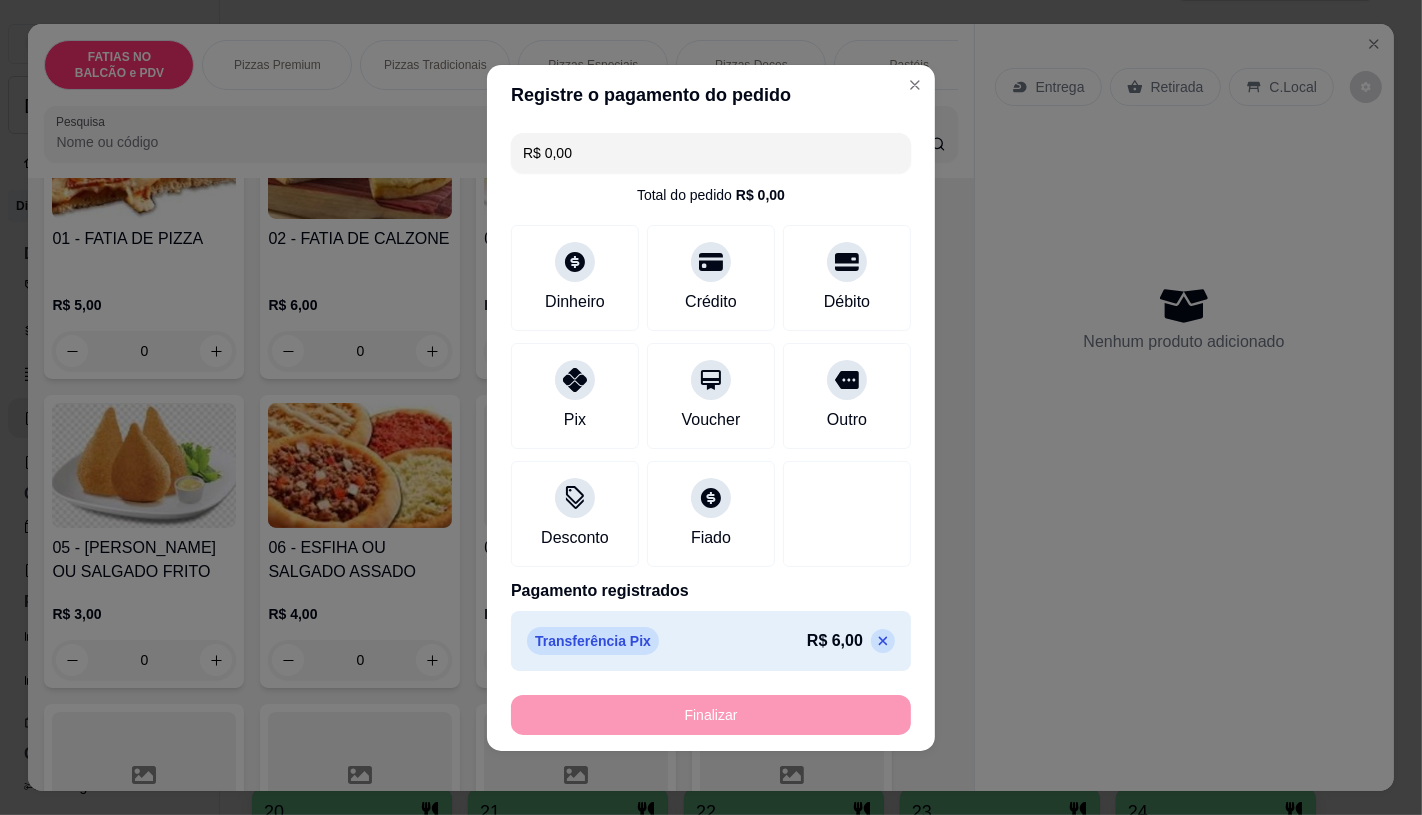 type on "-R$ 6,00" 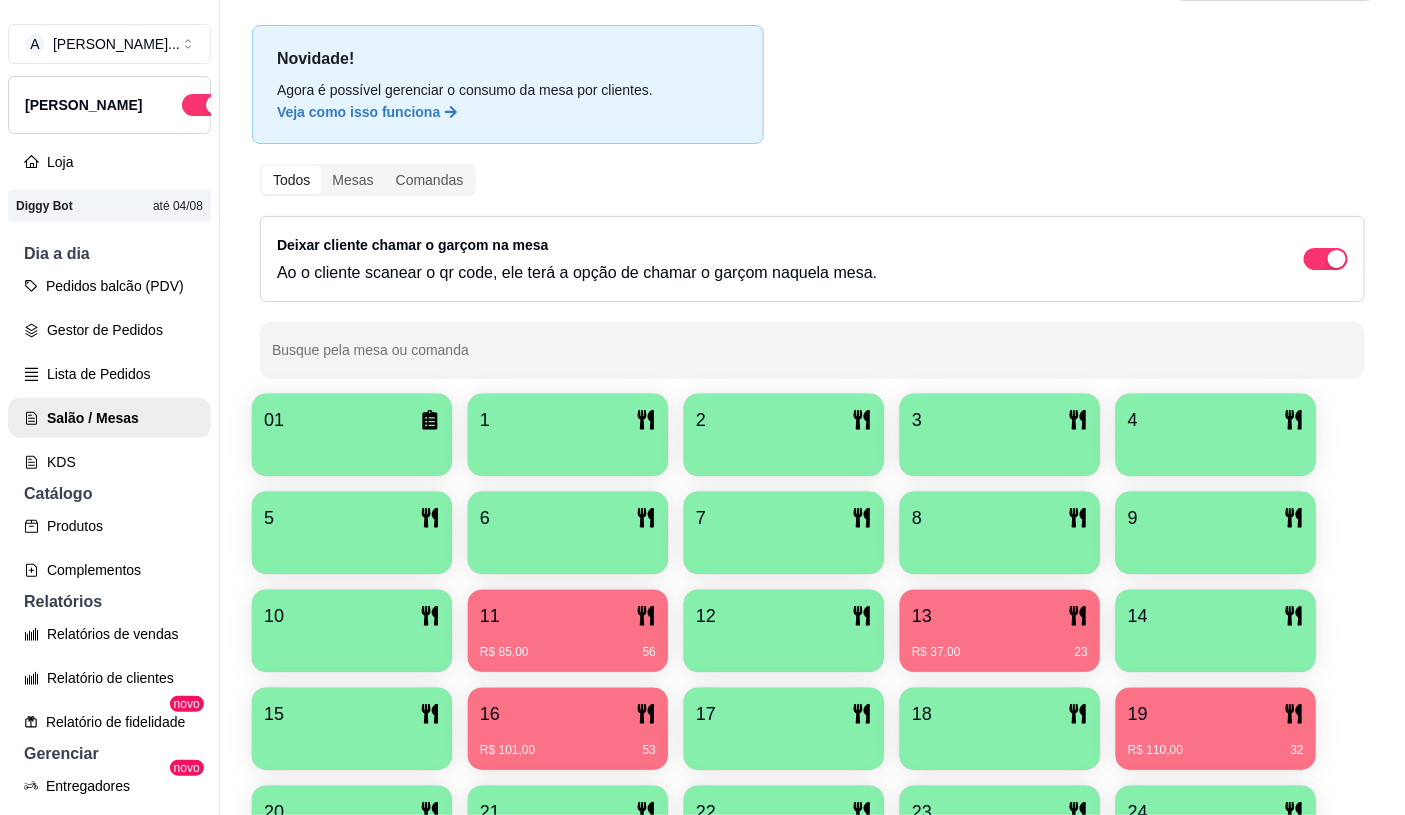 click on "11 R$ 85,00 56" at bounding box center (568, 631) 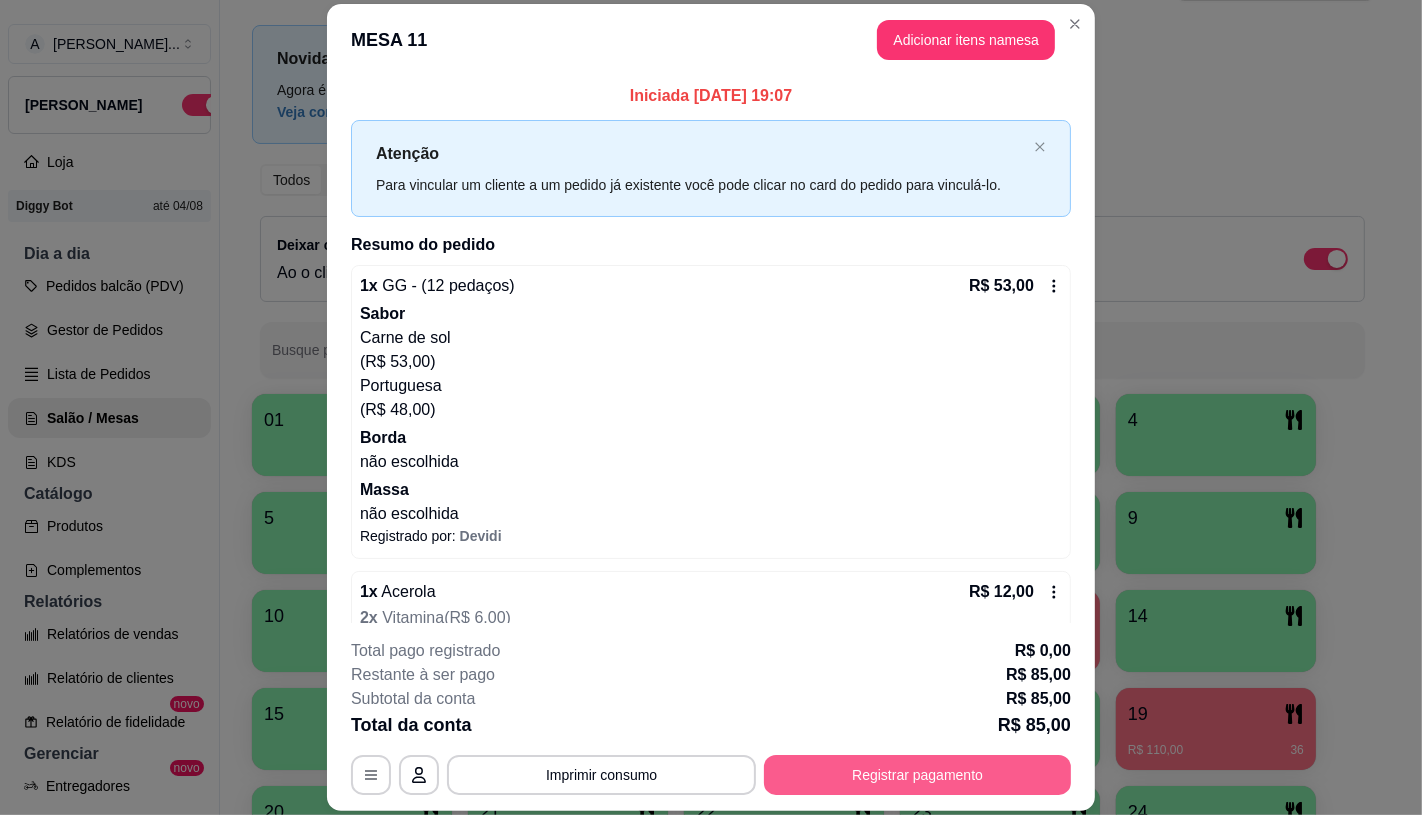click on "Registrar pagamento" at bounding box center (917, 775) 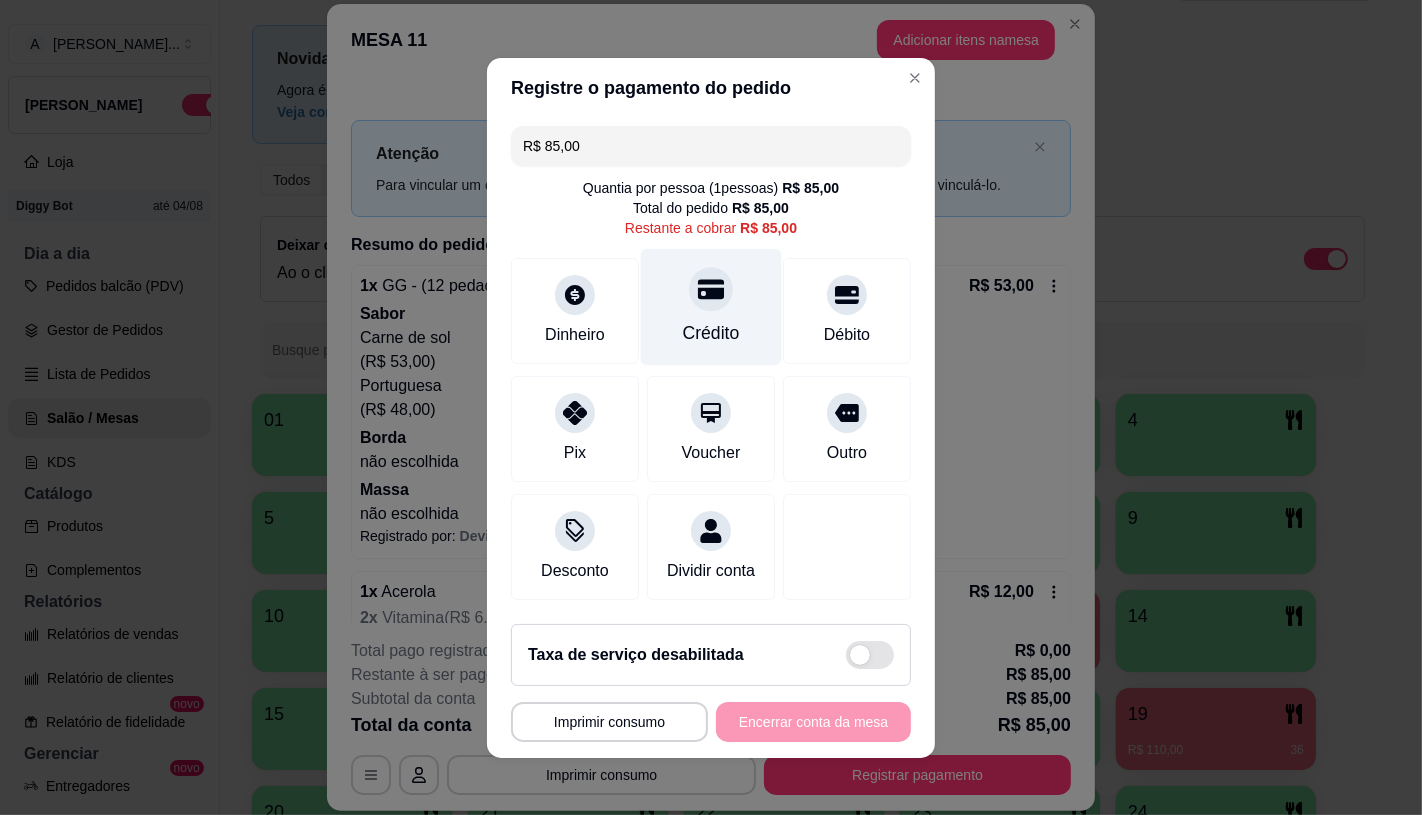 click on "Crédito" at bounding box center (711, 306) 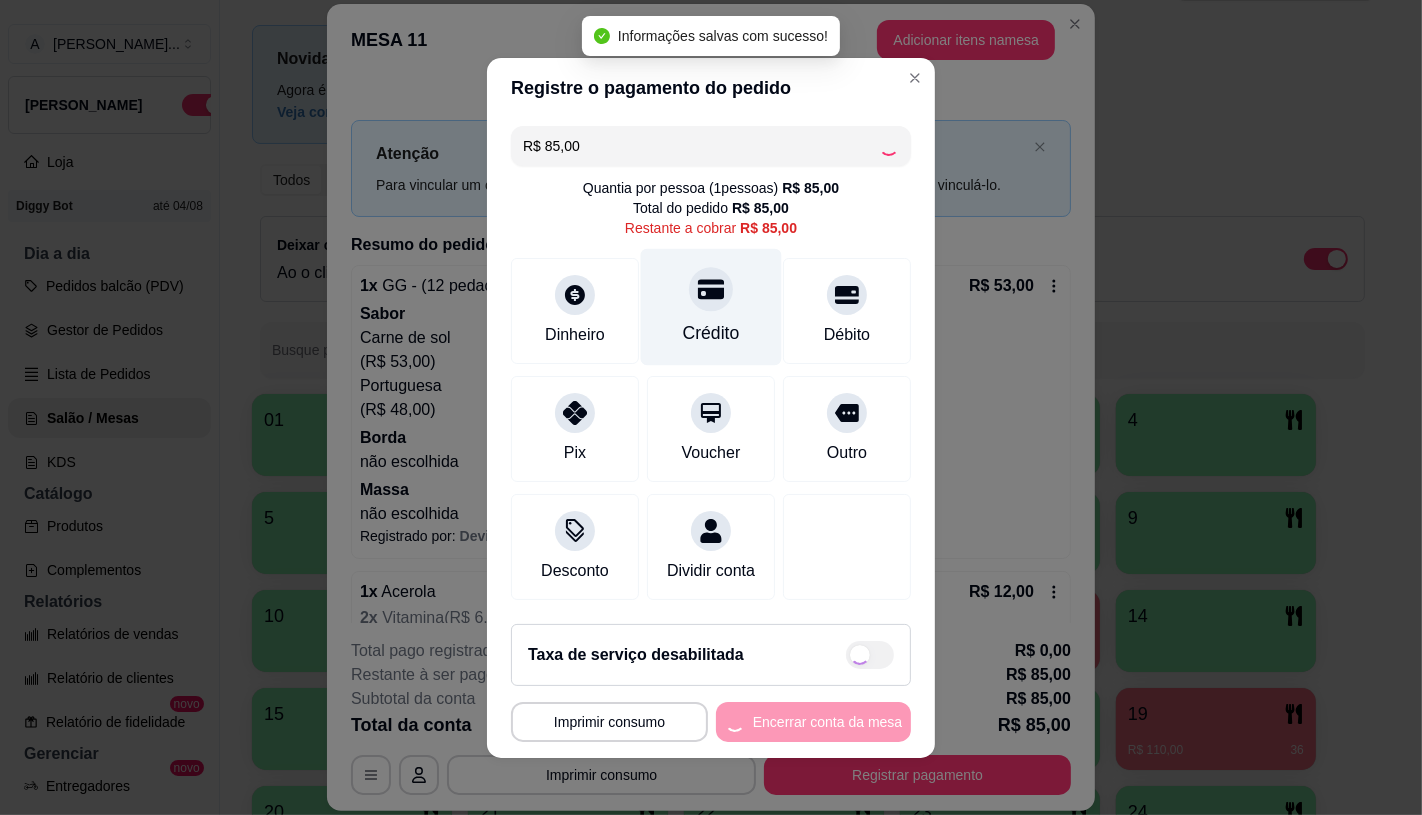 type on "R$ 0,00" 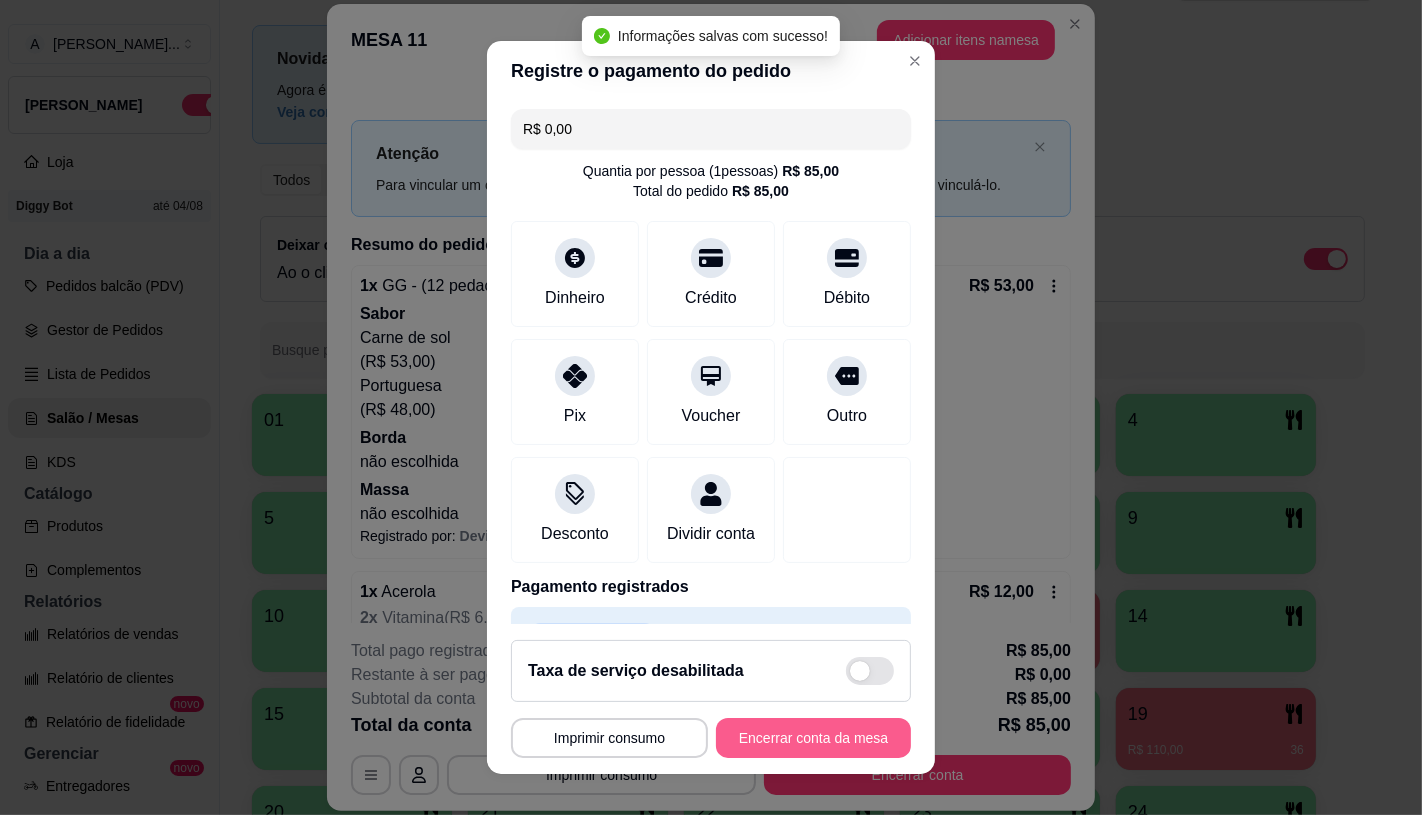 click on "Encerrar conta da mesa" at bounding box center (813, 738) 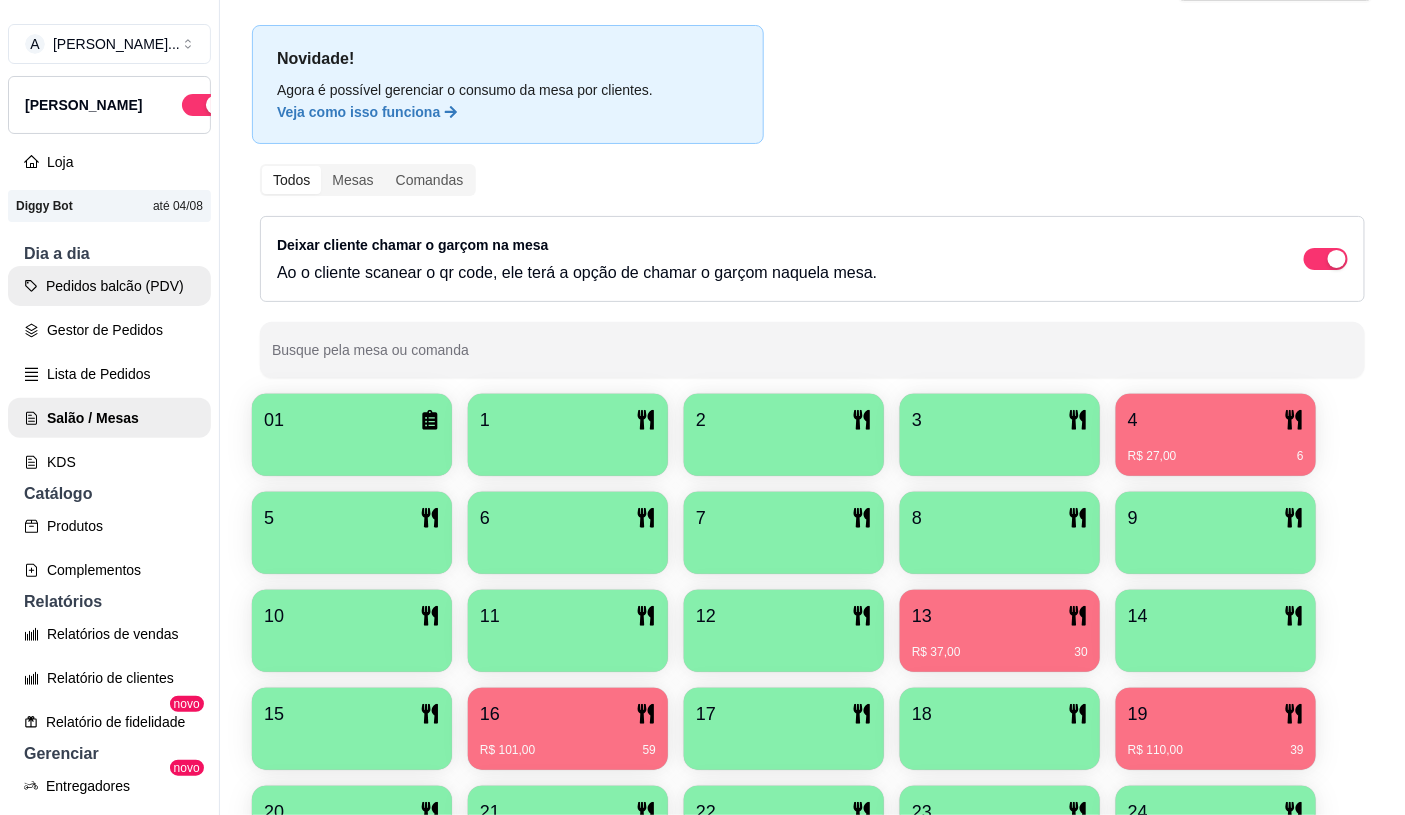 click on "Pedidos balcão (PDV)" at bounding box center (109, 286) 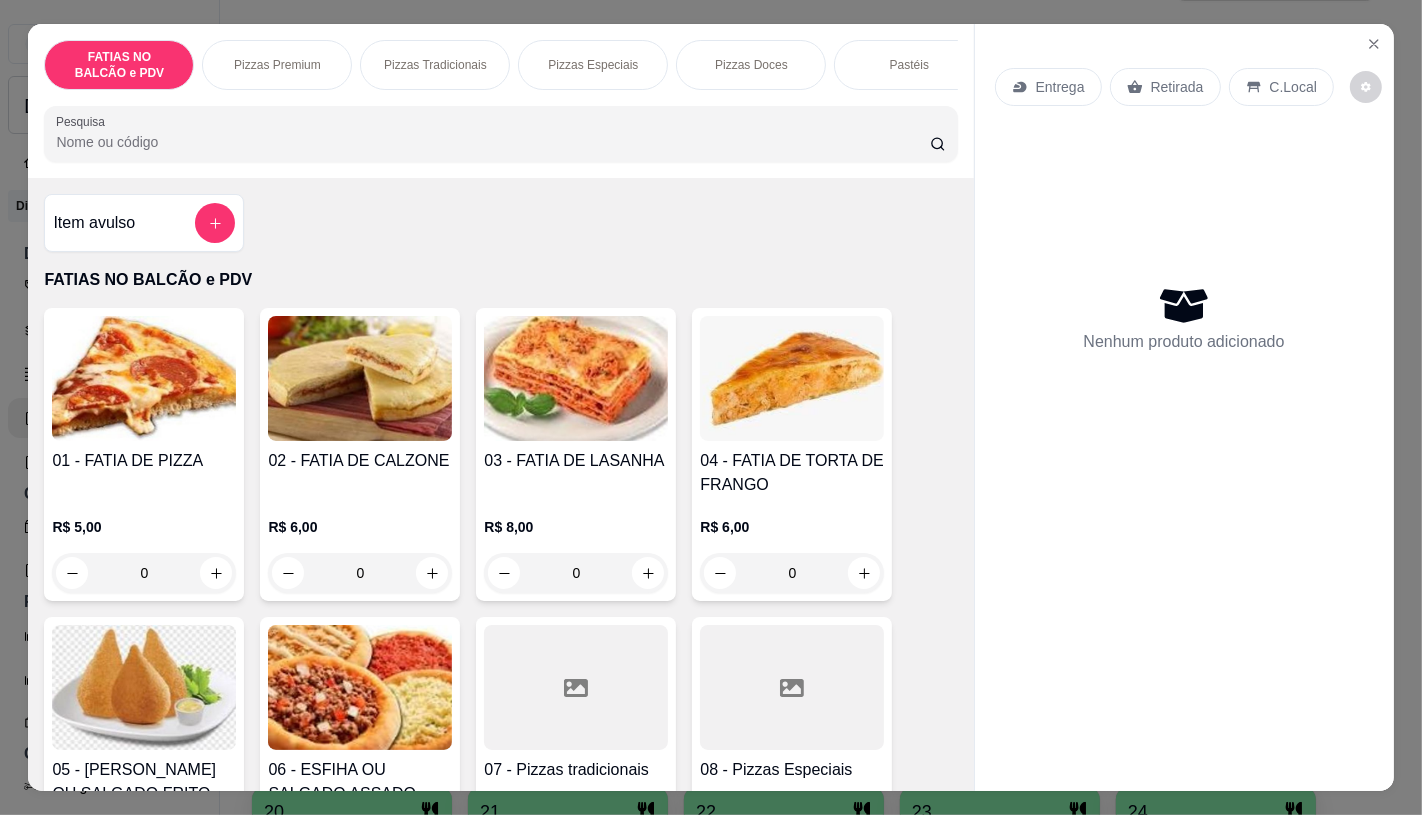 click on "0" at bounding box center (144, 573) 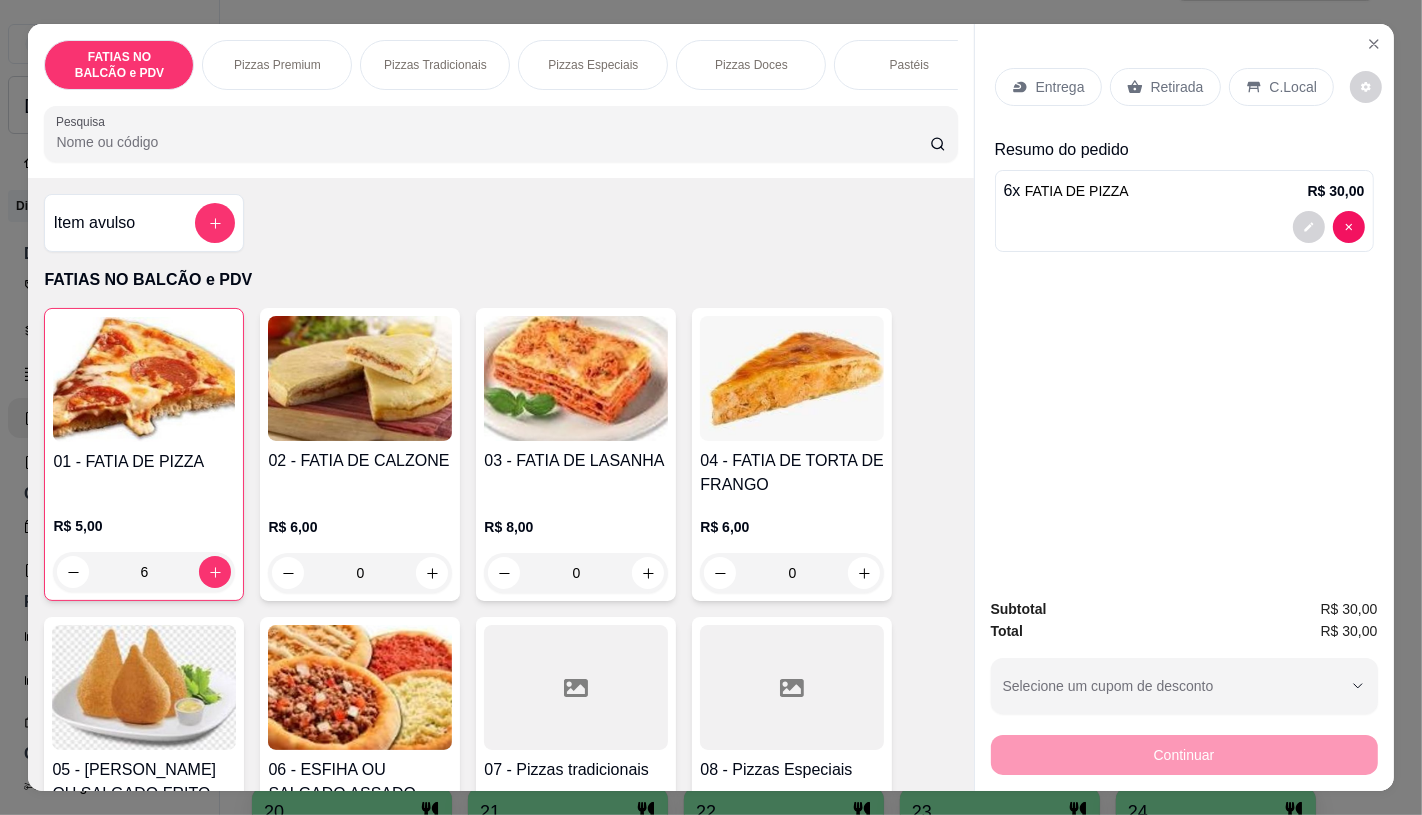 type on "6" 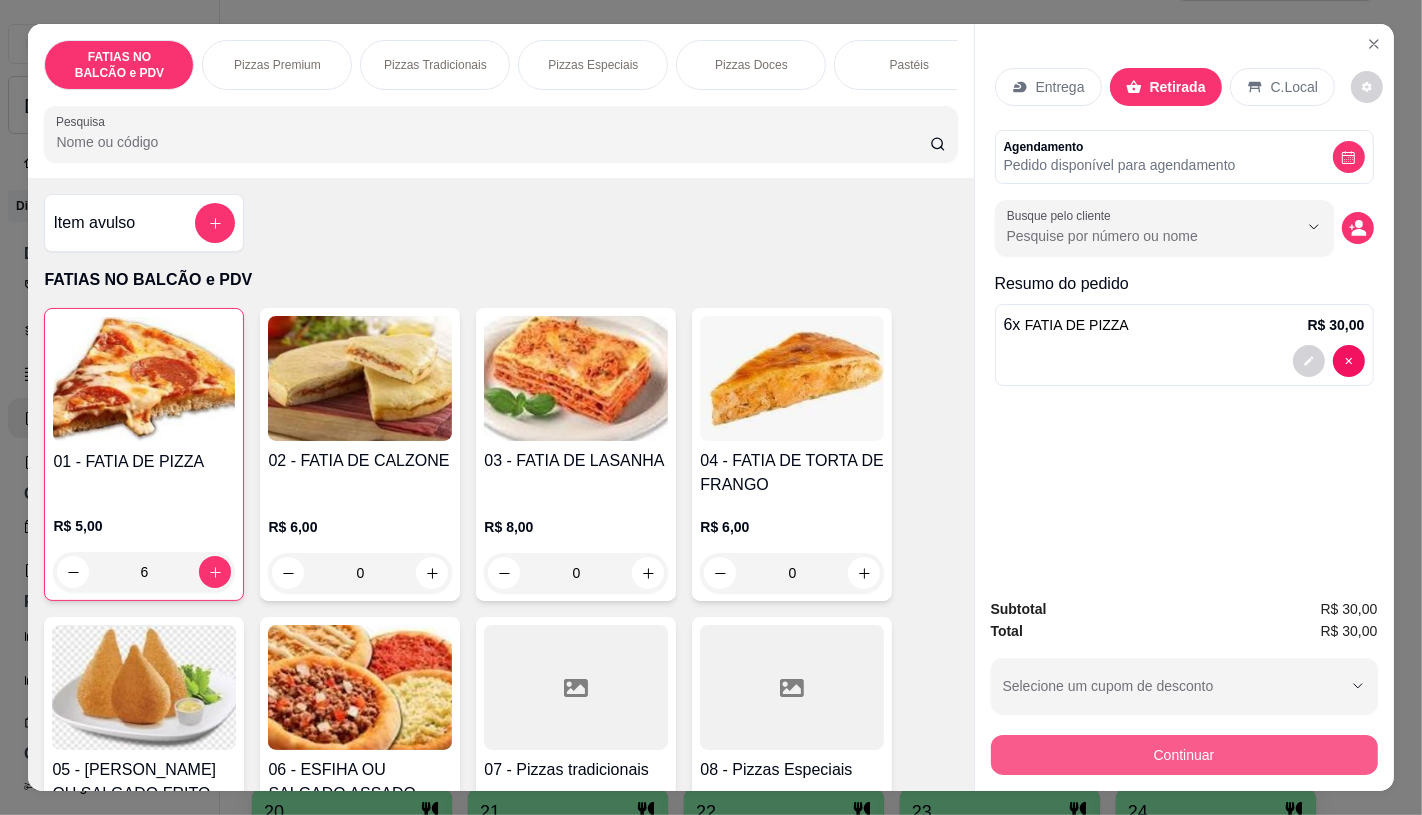 click on "Continuar" at bounding box center (1184, 755) 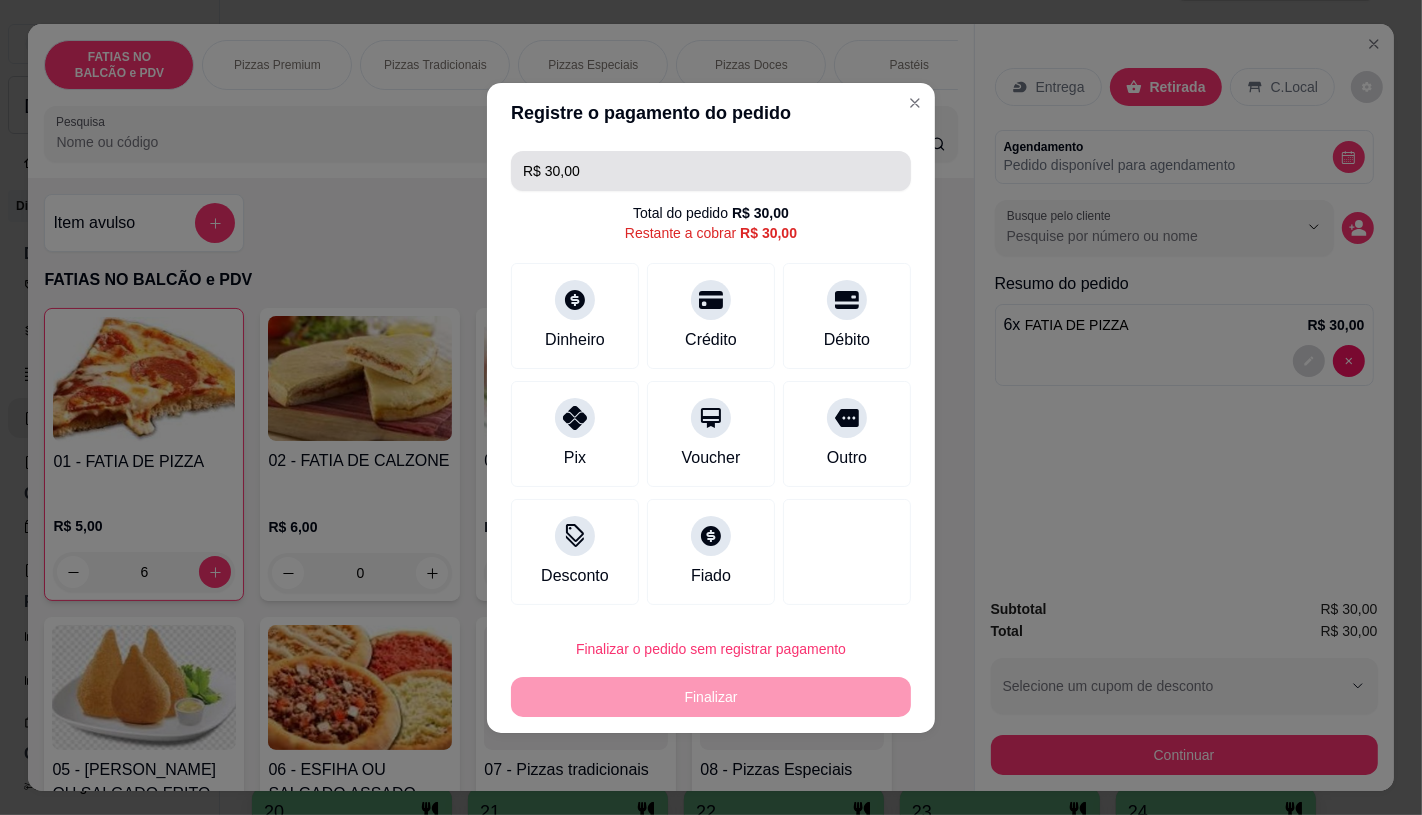 click on "R$ 30,00" at bounding box center [711, 171] 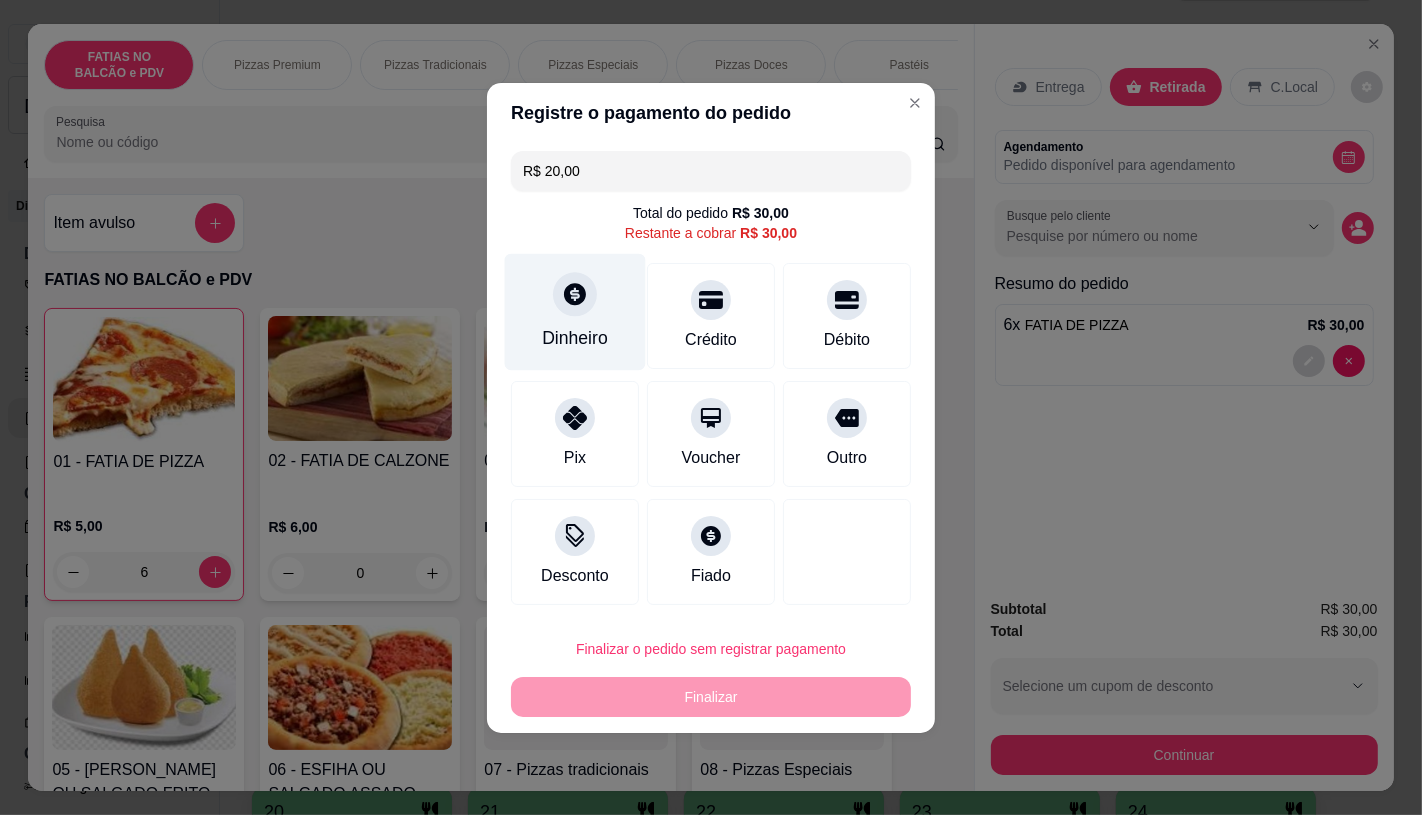 click 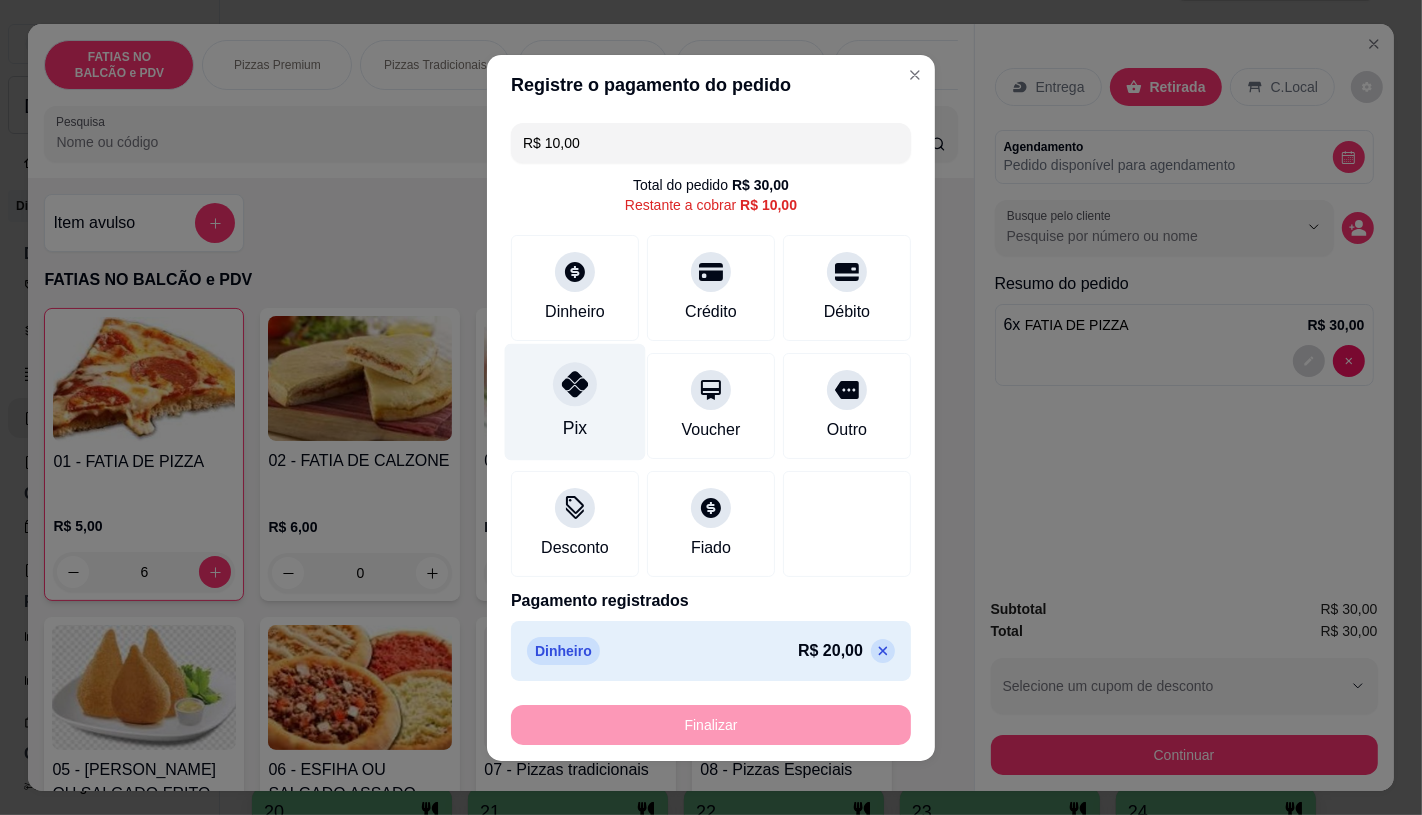 click on "Pix" at bounding box center [575, 401] 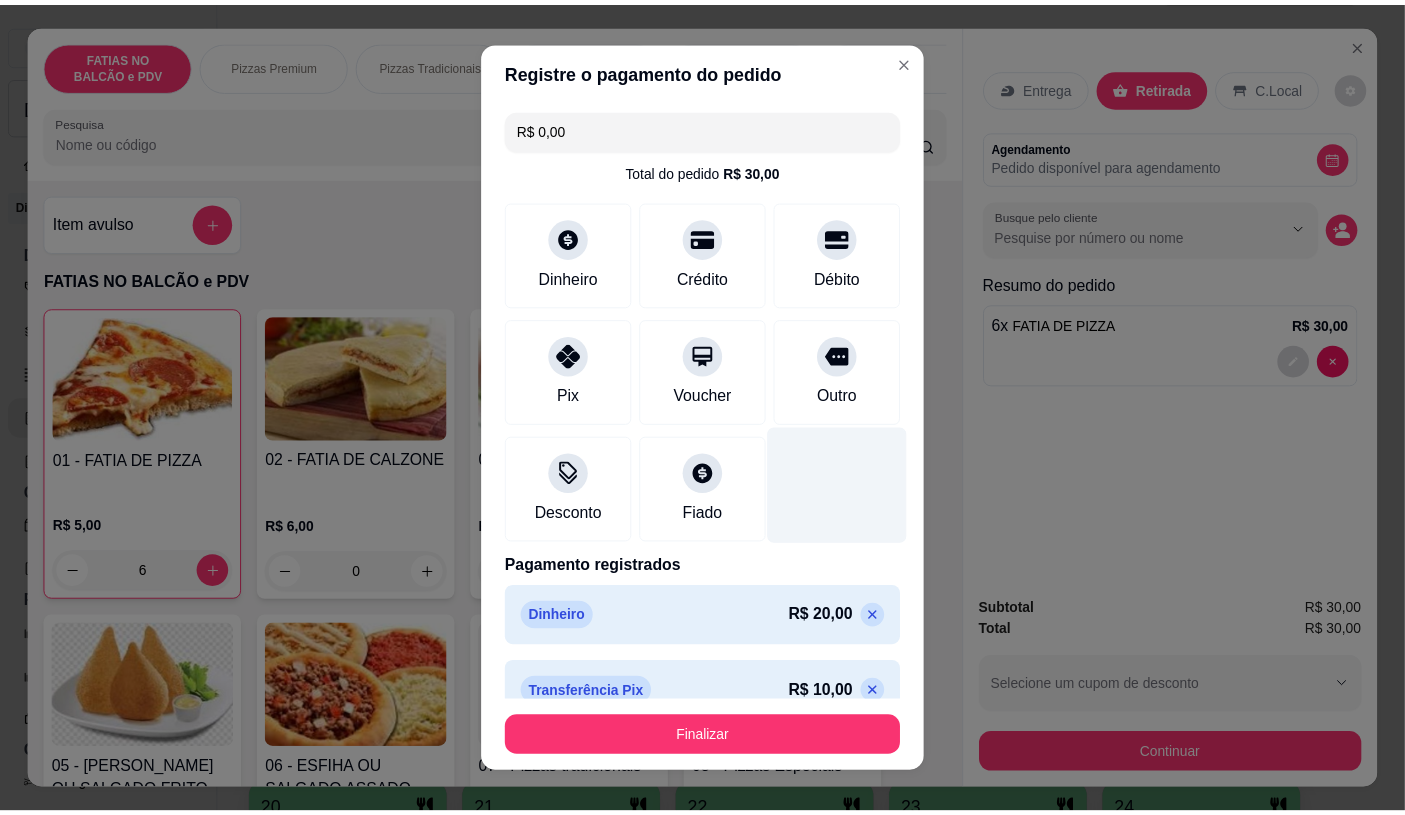 scroll, scrollTop: 27, scrollLeft: 0, axis: vertical 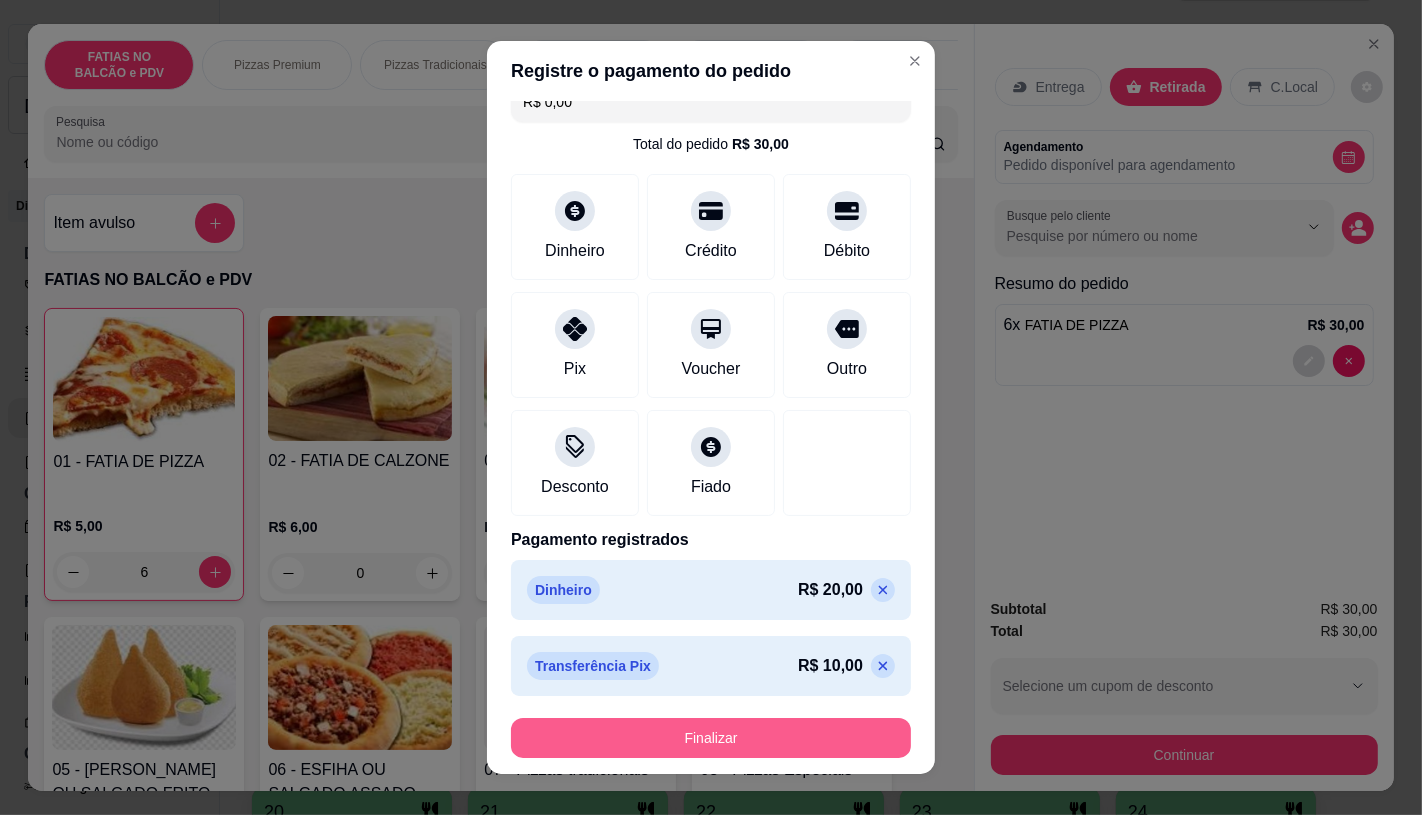 click on "Finalizar" at bounding box center [711, 738] 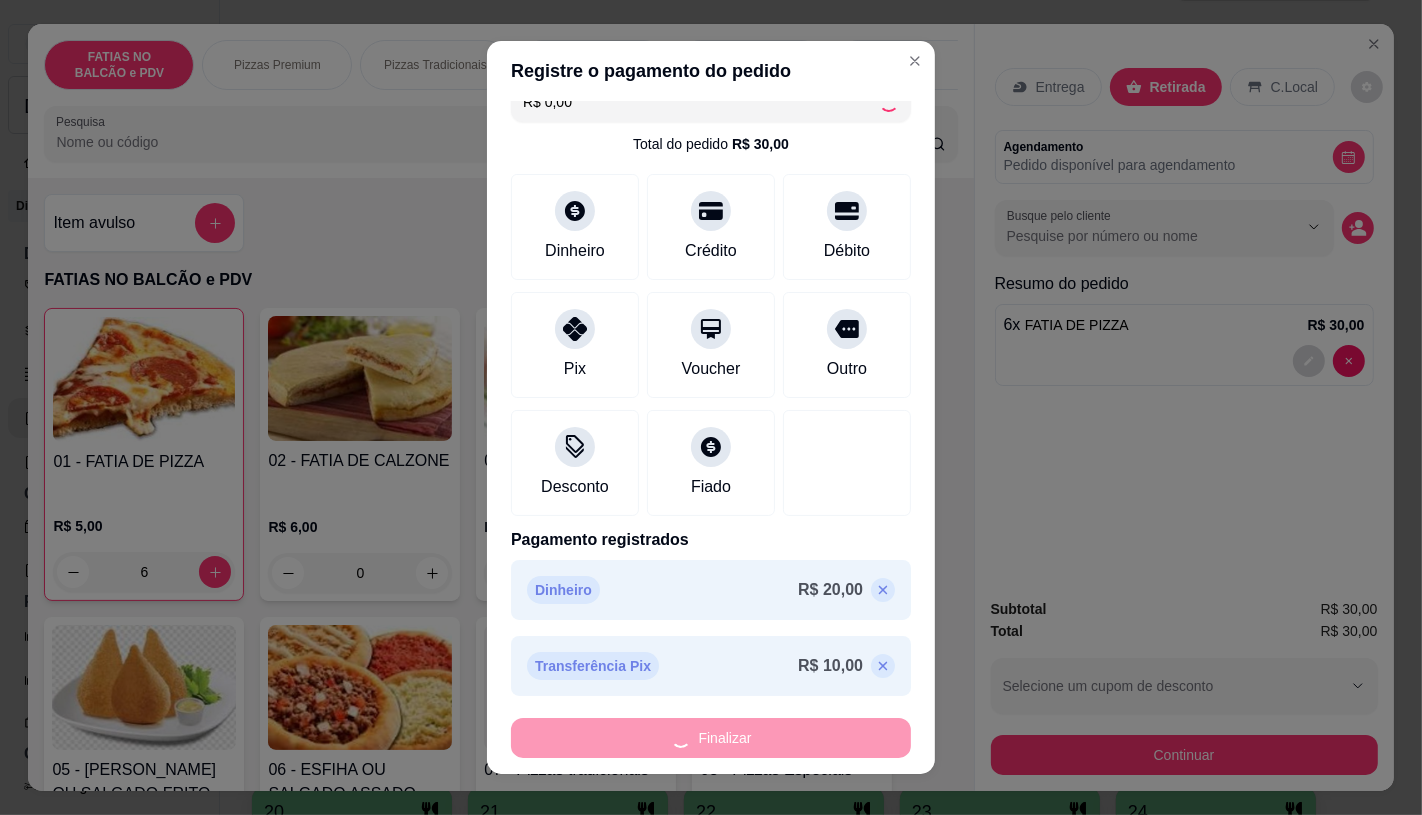 type on "0" 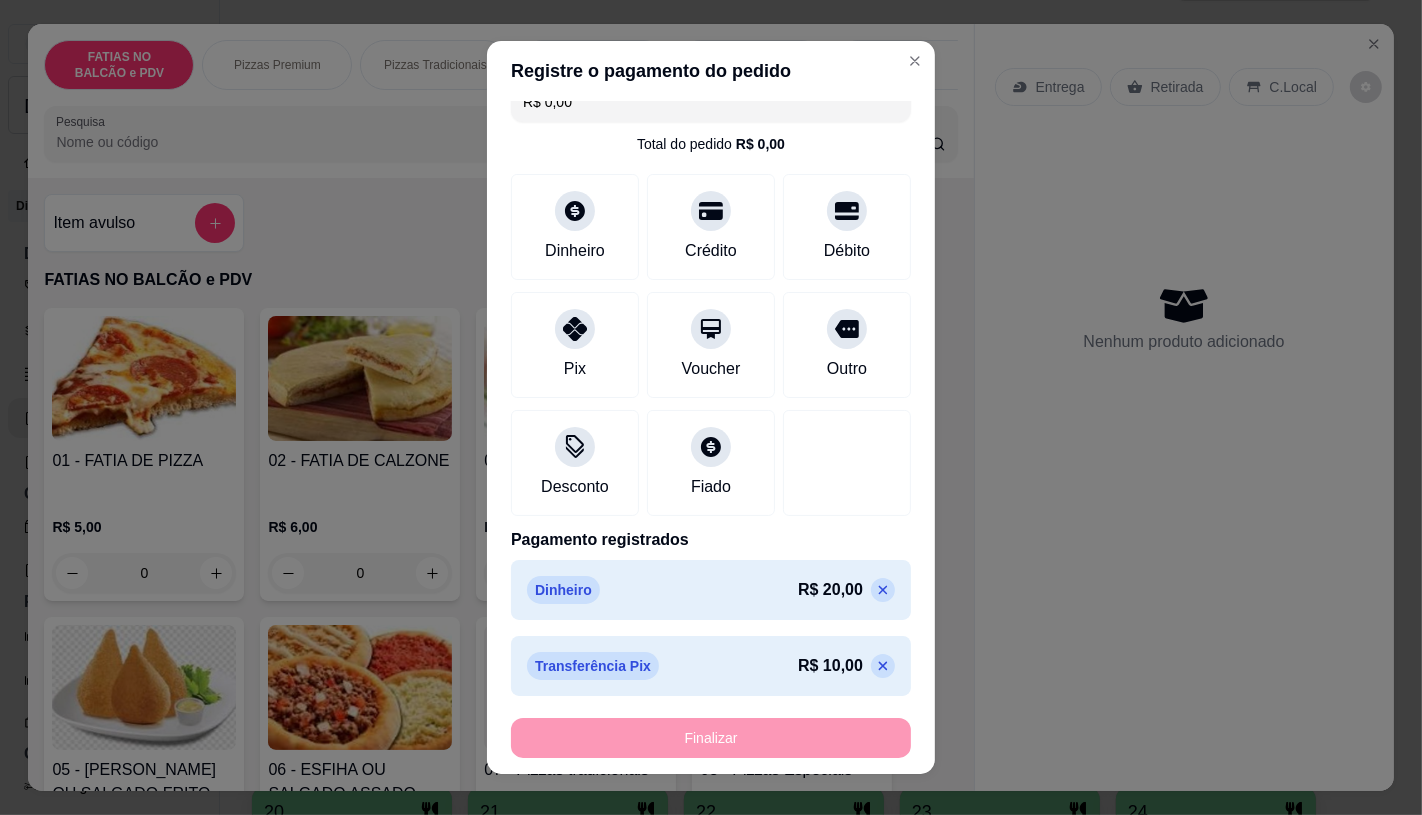 type on "-R$ 30,00" 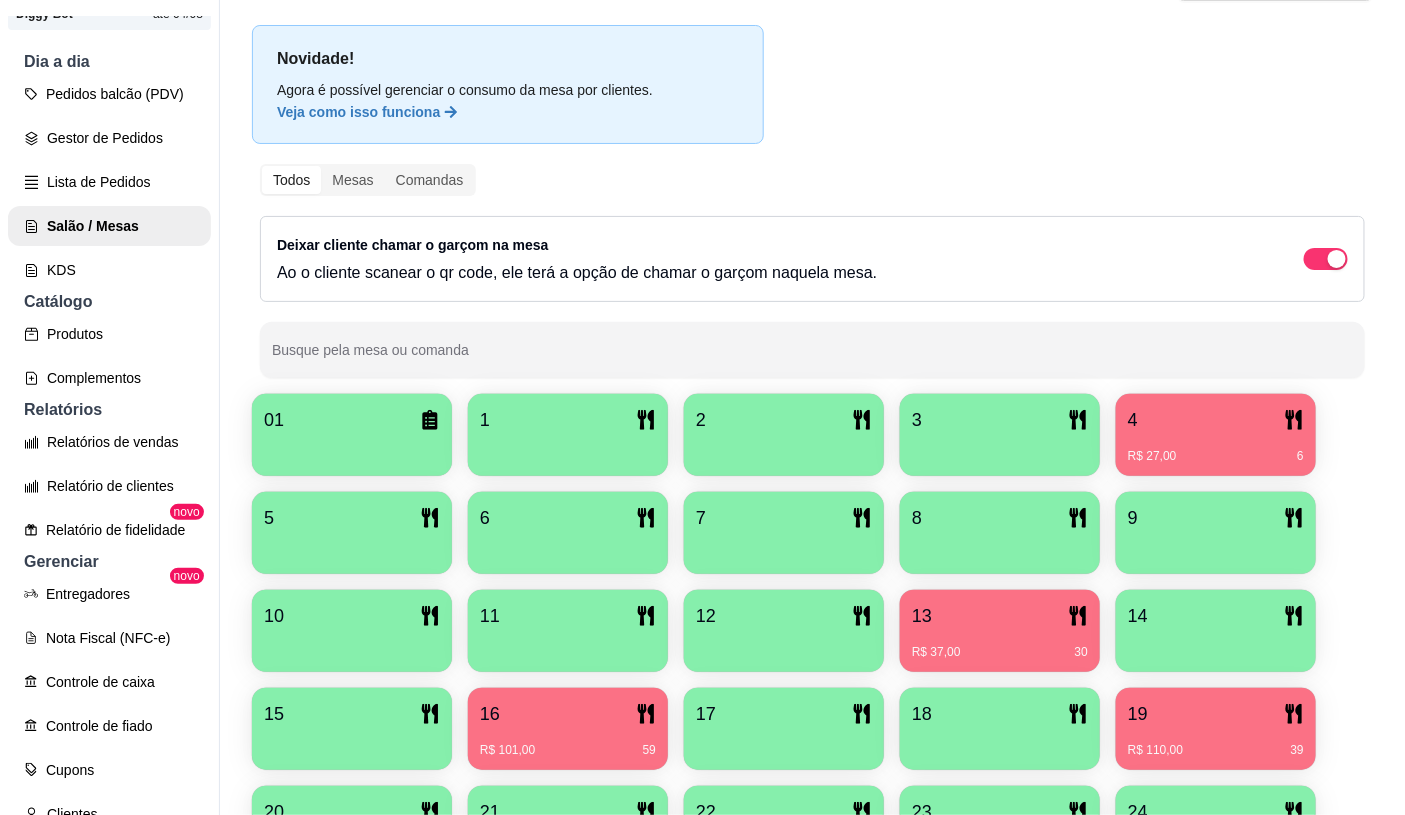 scroll, scrollTop: 222, scrollLeft: 0, axis: vertical 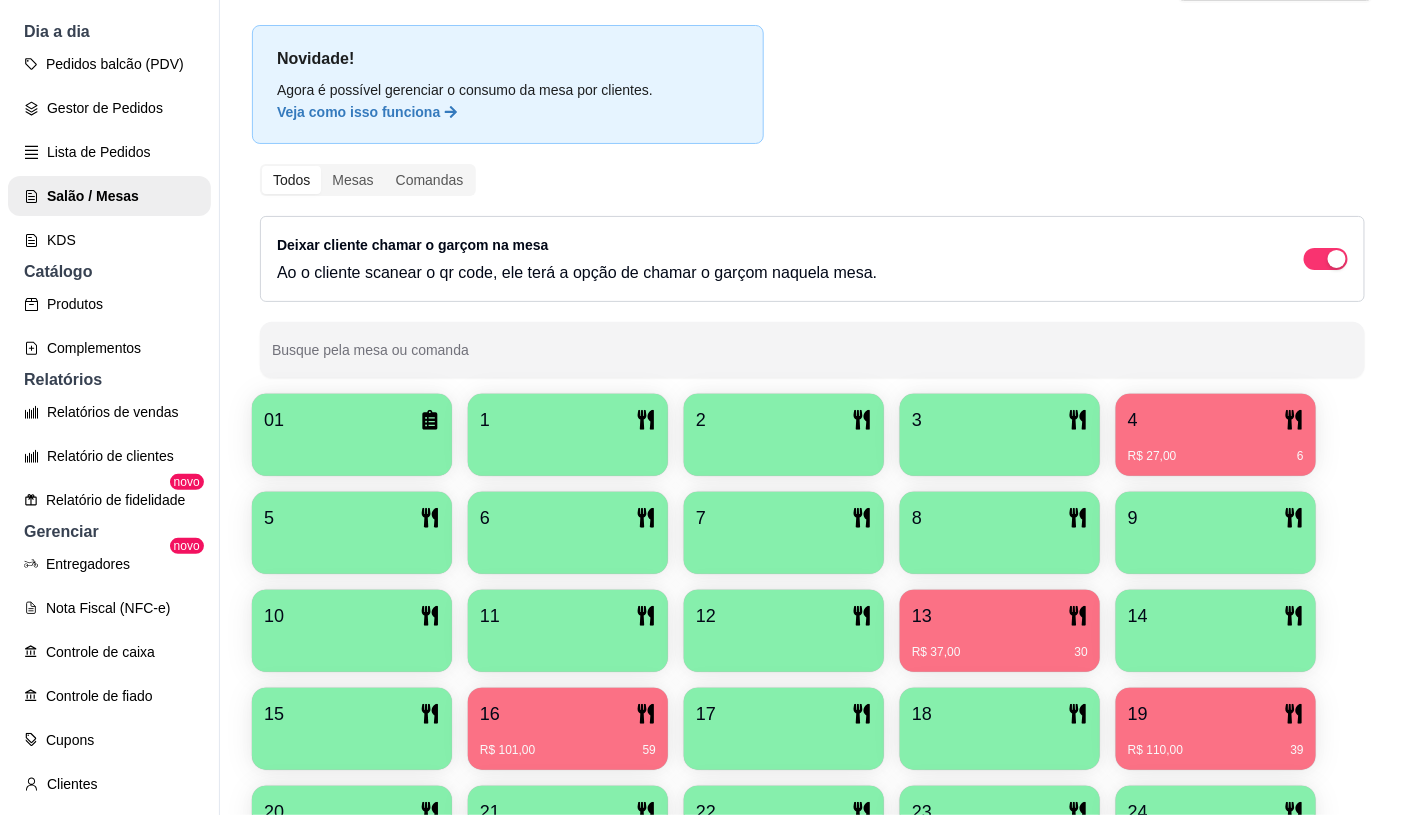 click on "Entregadores novo Nota Fiscal (NFC-e) Controle de caixa Controle de fiado Cupons Clientes Estoque Configurações" at bounding box center [109, 718] 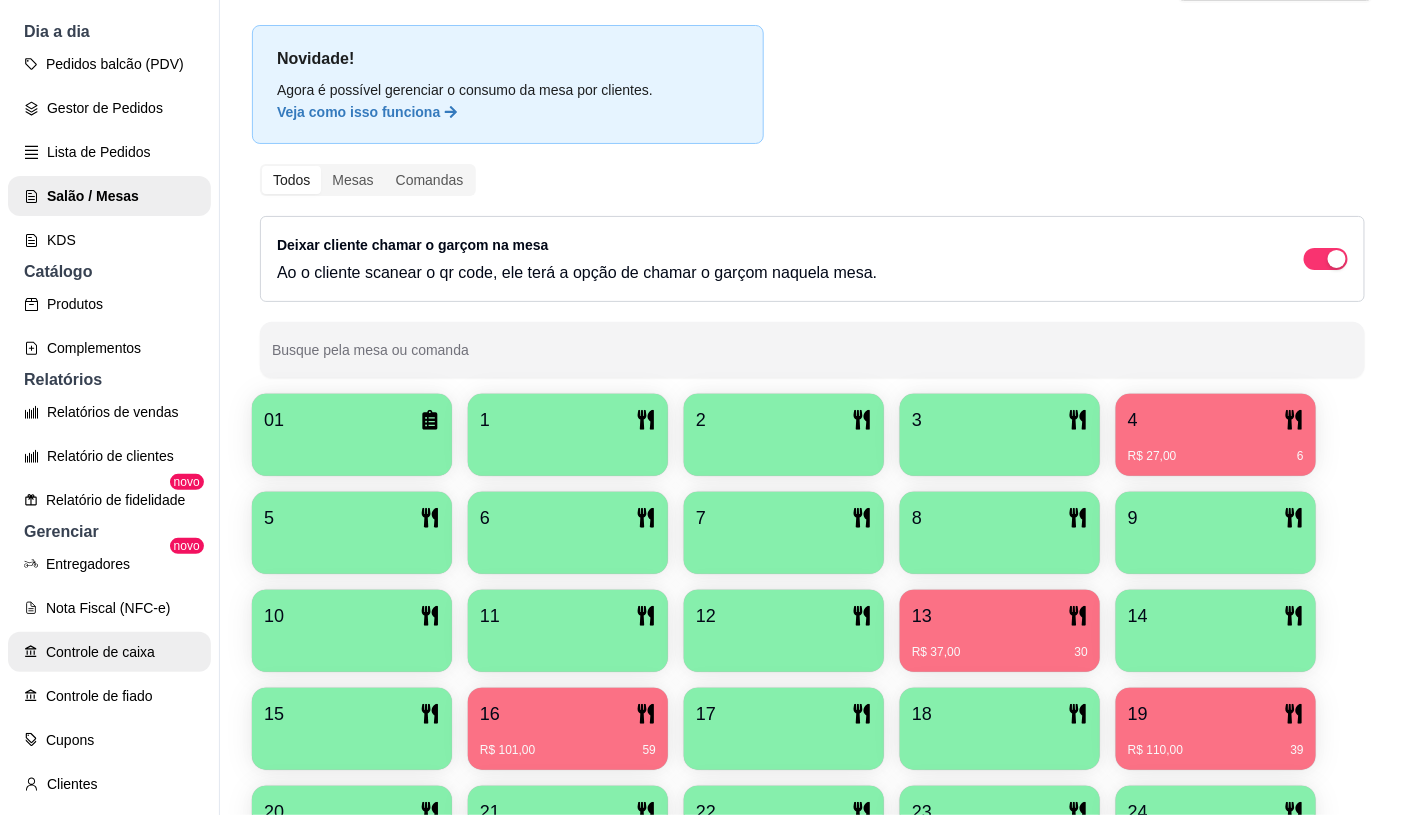 click on "Controle de caixa" at bounding box center (109, 652) 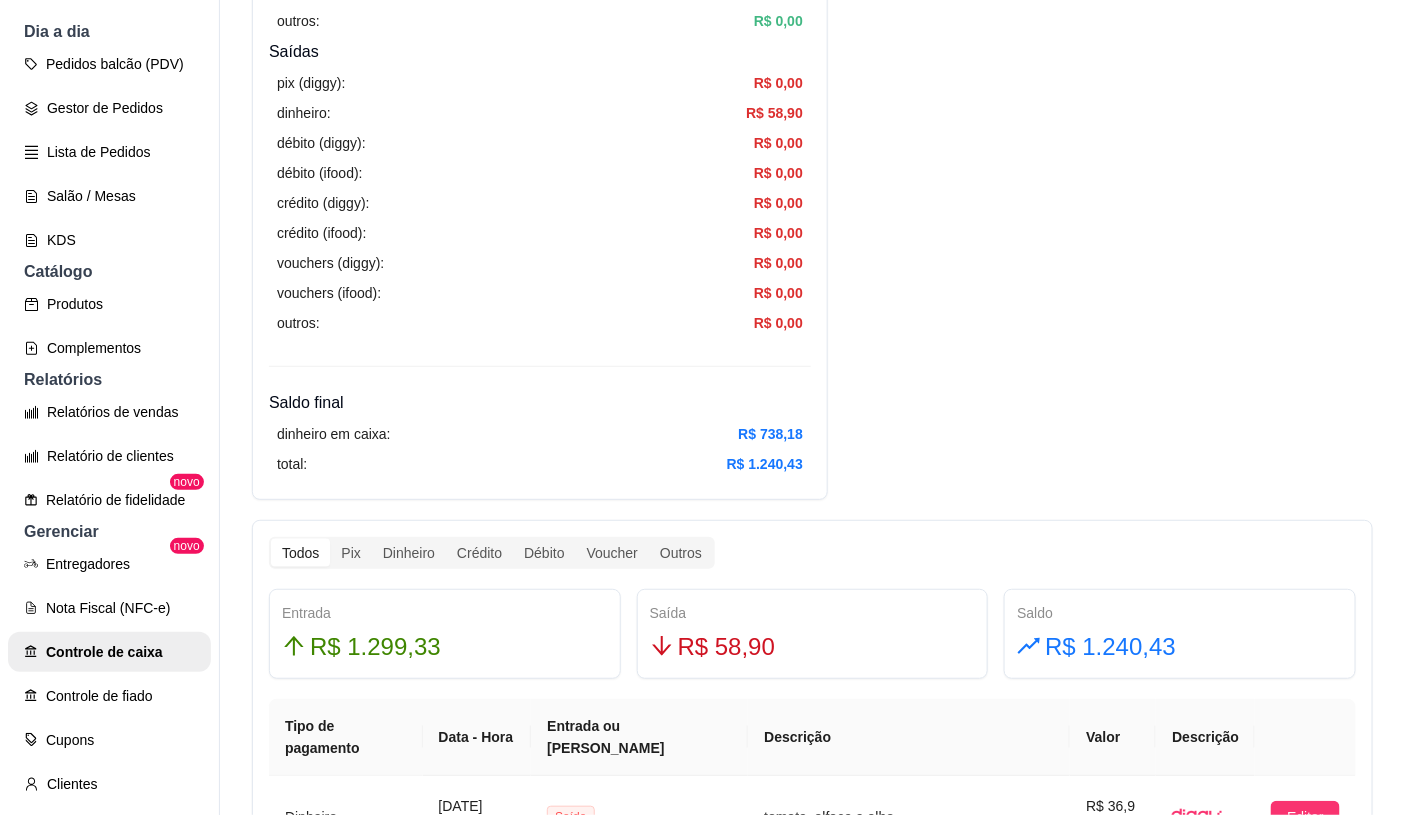 scroll, scrollTop: 666, scrollLeft: 0, axis: vertical 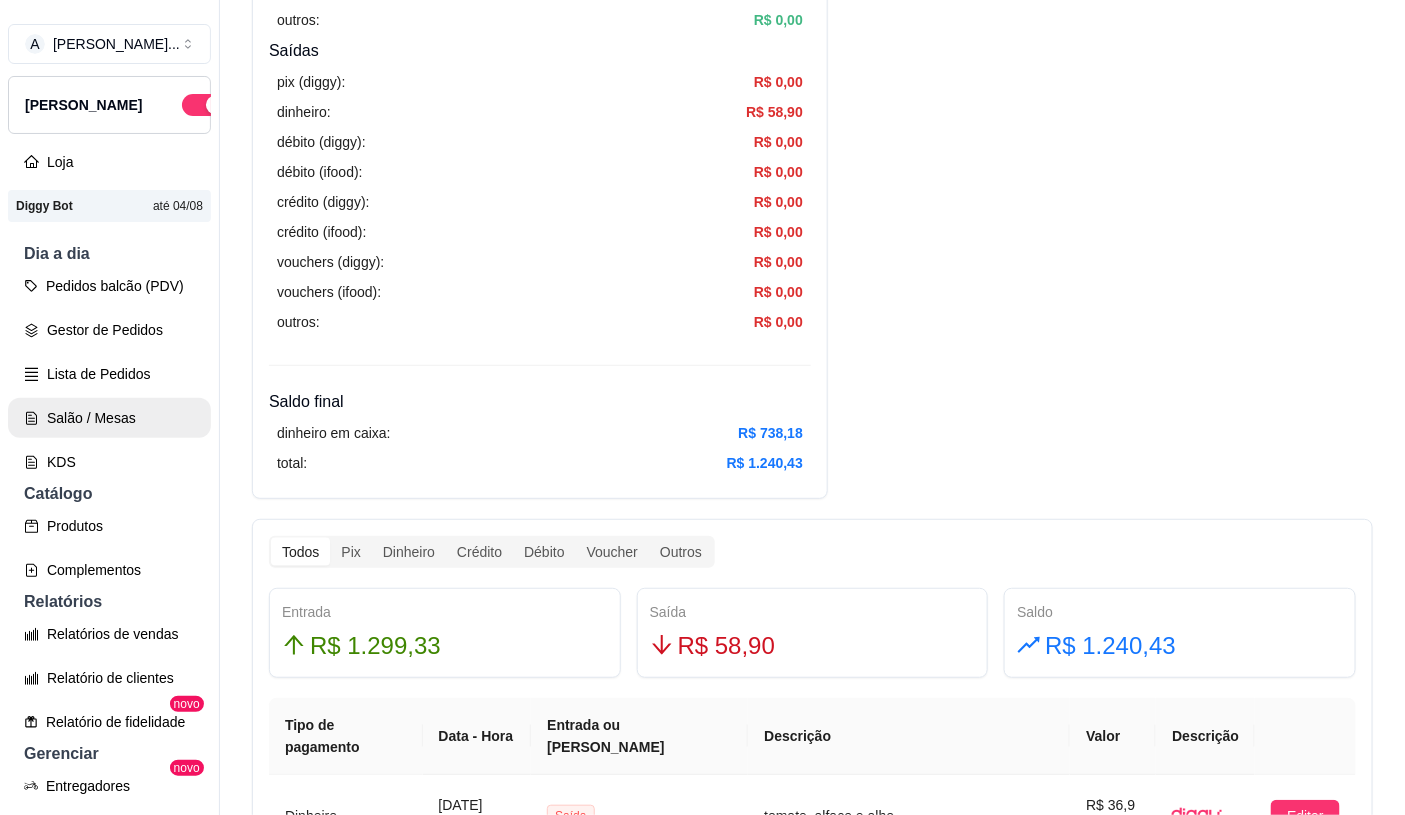 click on "Salão / Mesas" at bounding box center [109, 418] 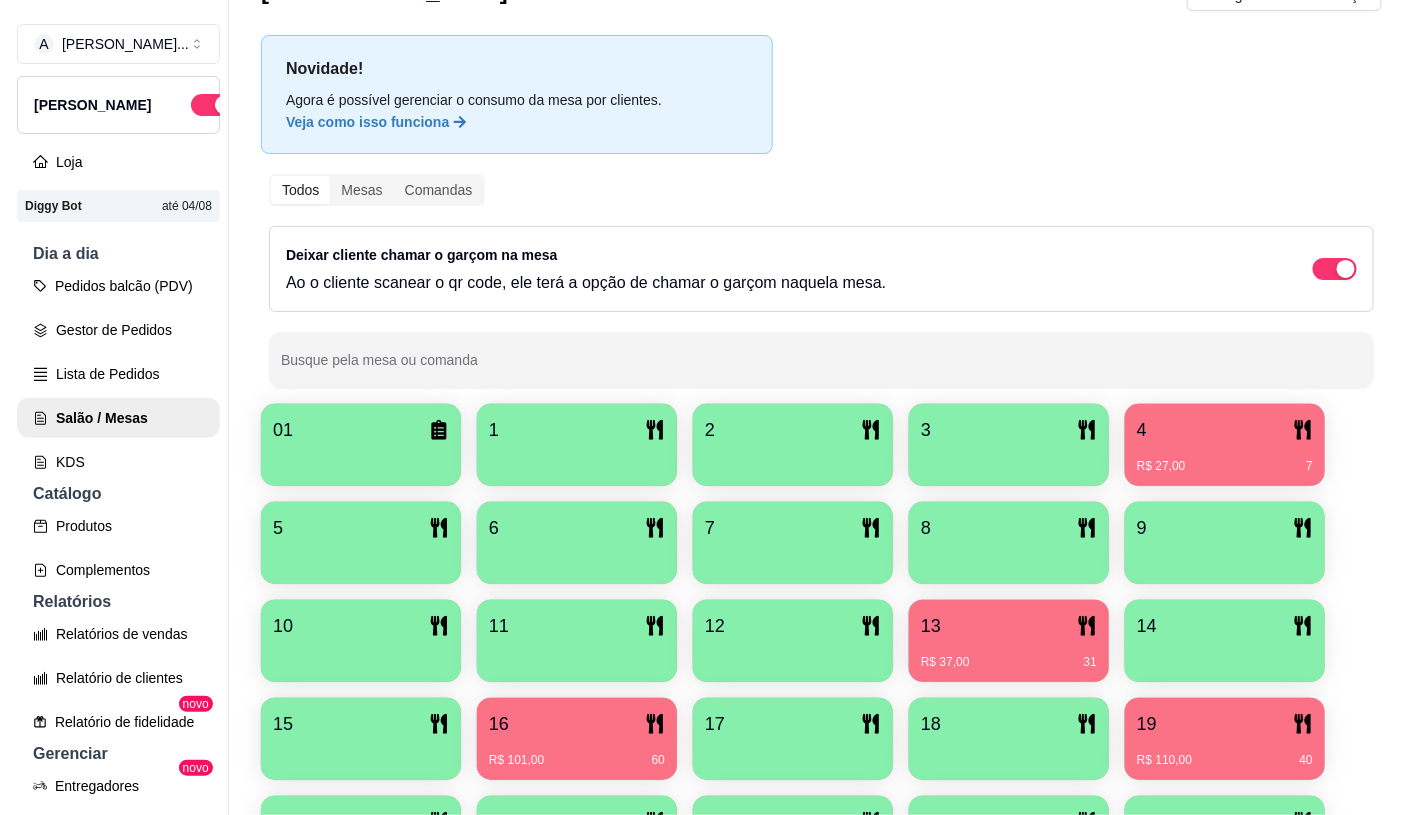 scroll, scrollTop: 111, scrollLeft: 0, axis: vertical 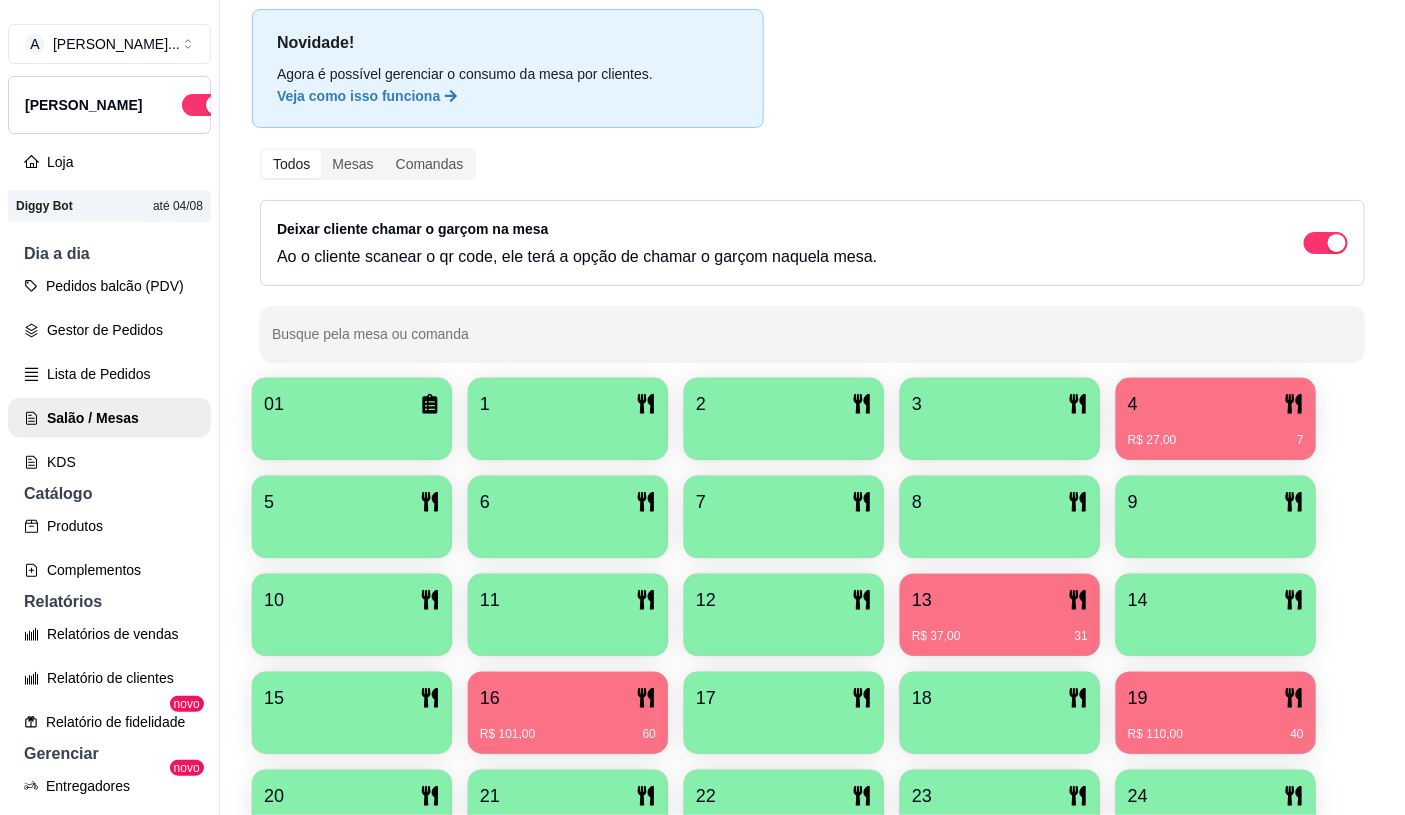 click on "19" at bounding box center [1216, 698] 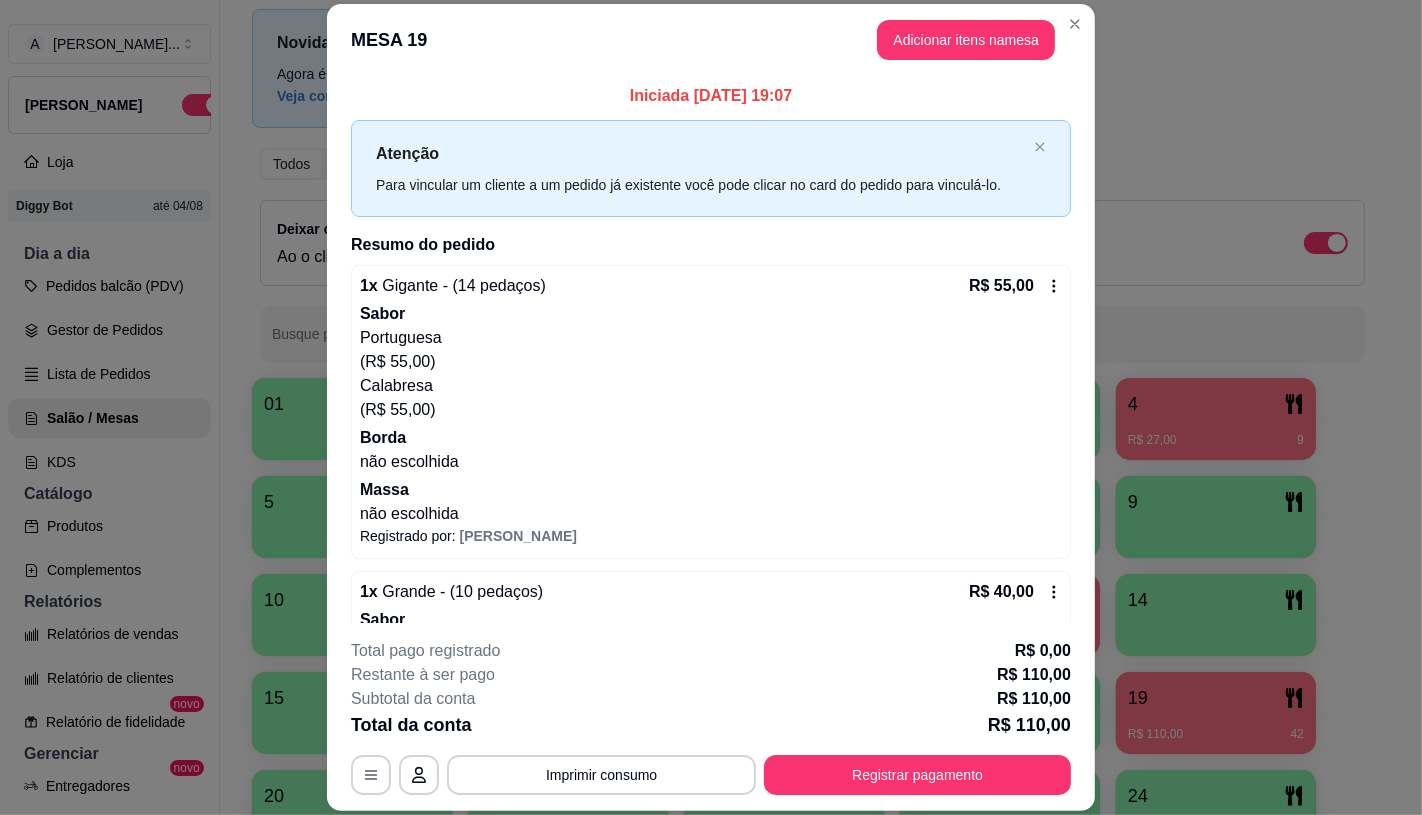 click on "MESA 19 Adicionar itens na  mesa" at bounding box center [711, 40] 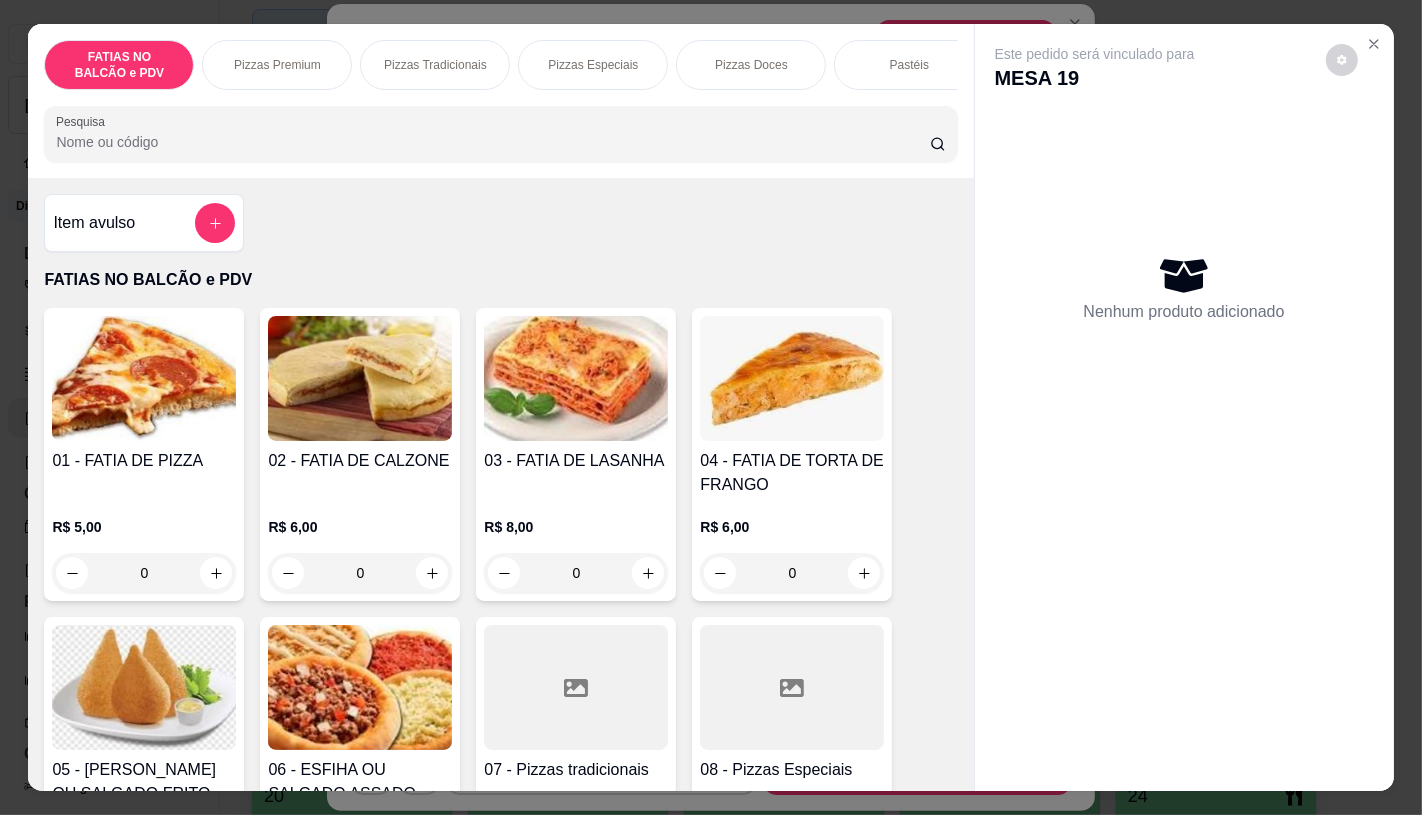 scroll, scrollTop: 0, scrollLeft: 2080, axis: horizontal 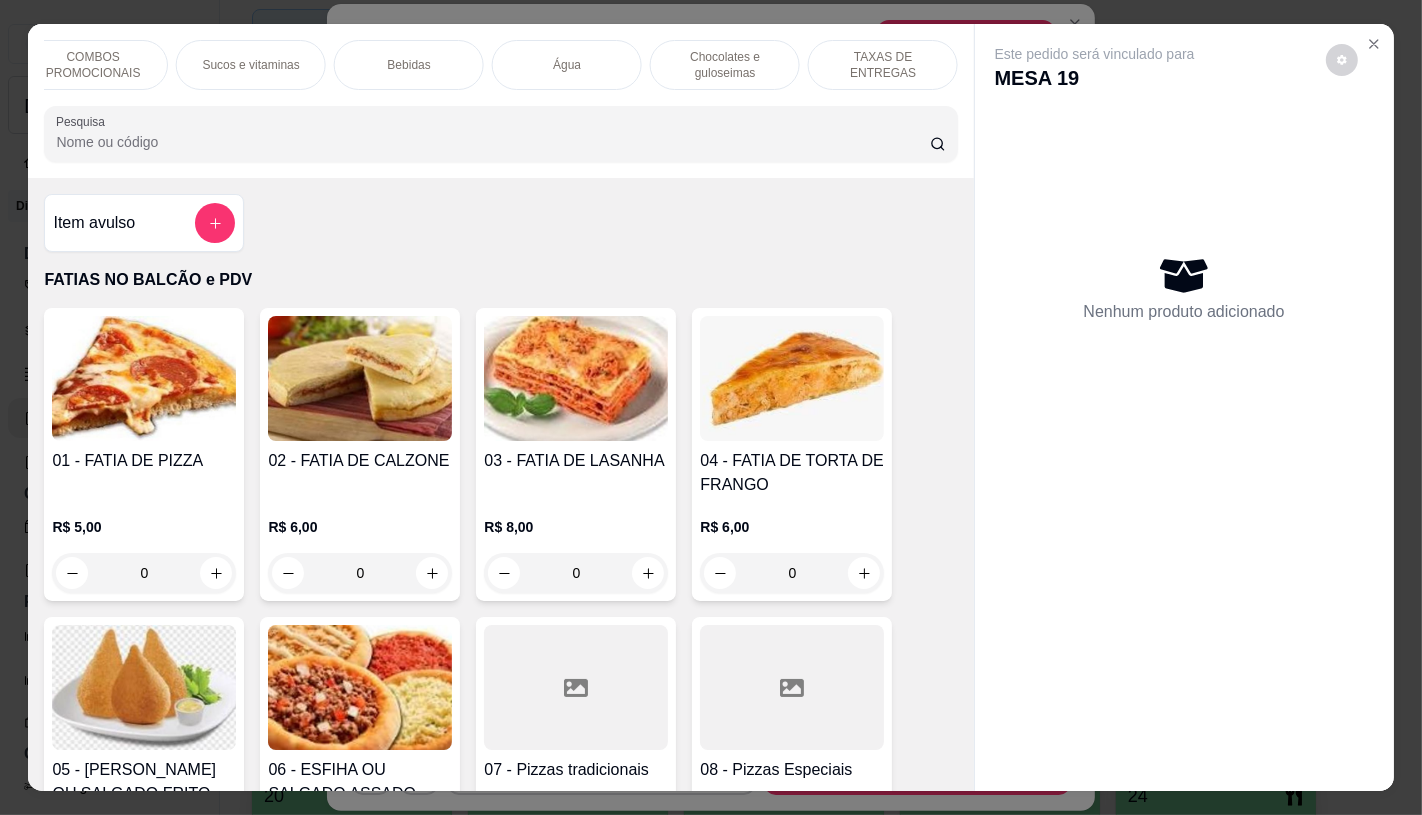 click on "Chocolates e guloseimas" at bounding box center [725, 65] 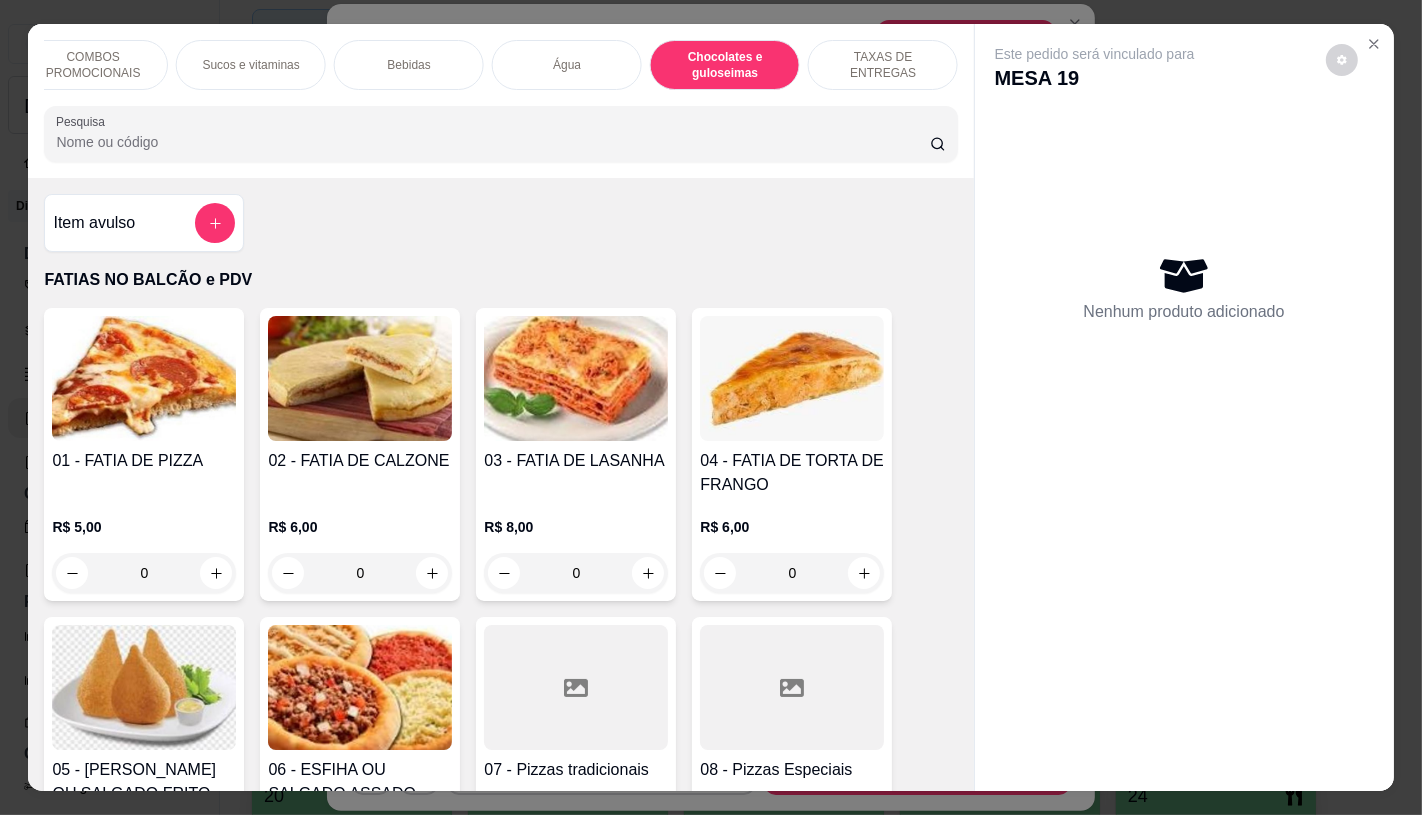 scroll, scrollTop: 13010, scrollLeft: 0, axis: vertical 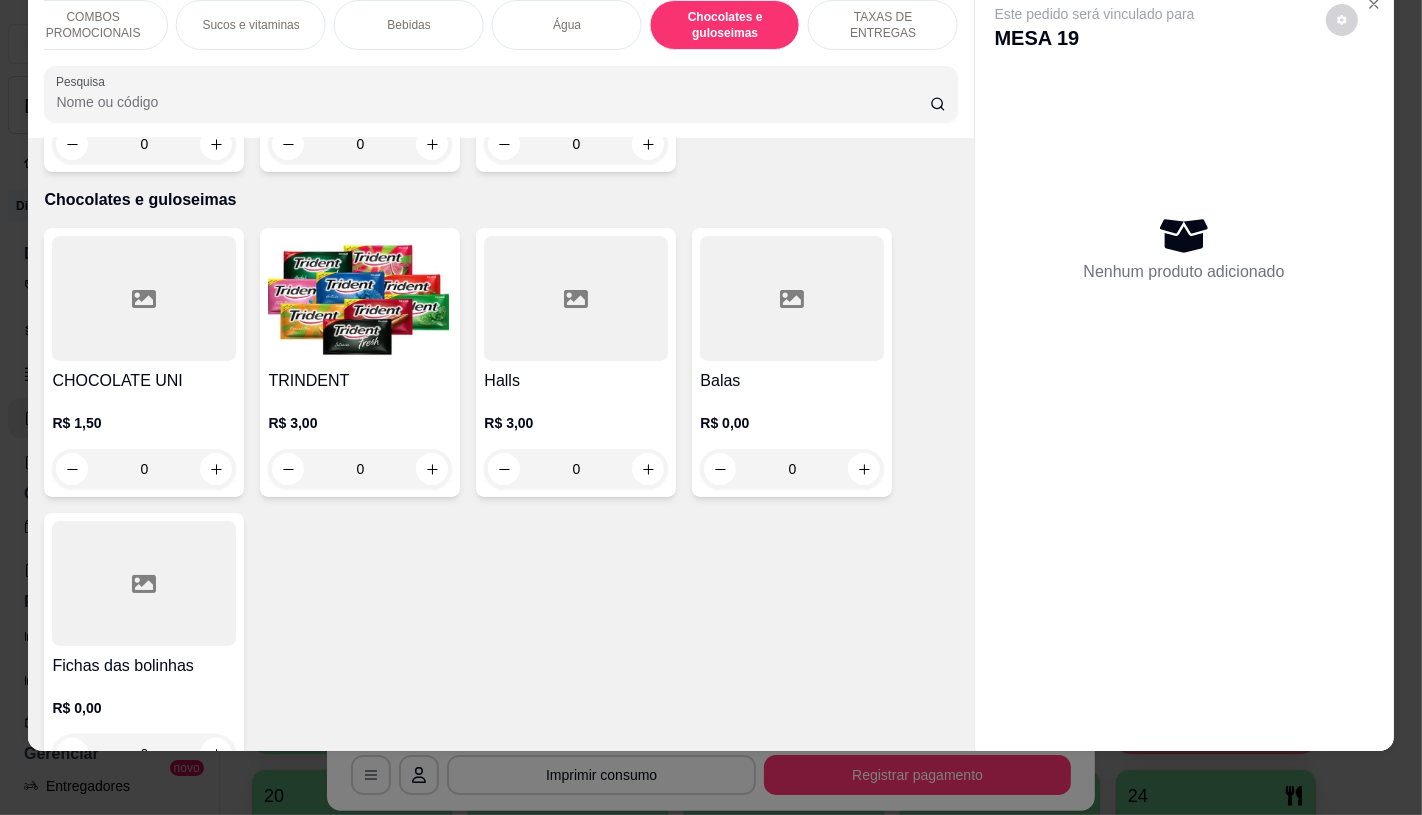 click on "R$ 3,00" at bounding box center (576, 423) 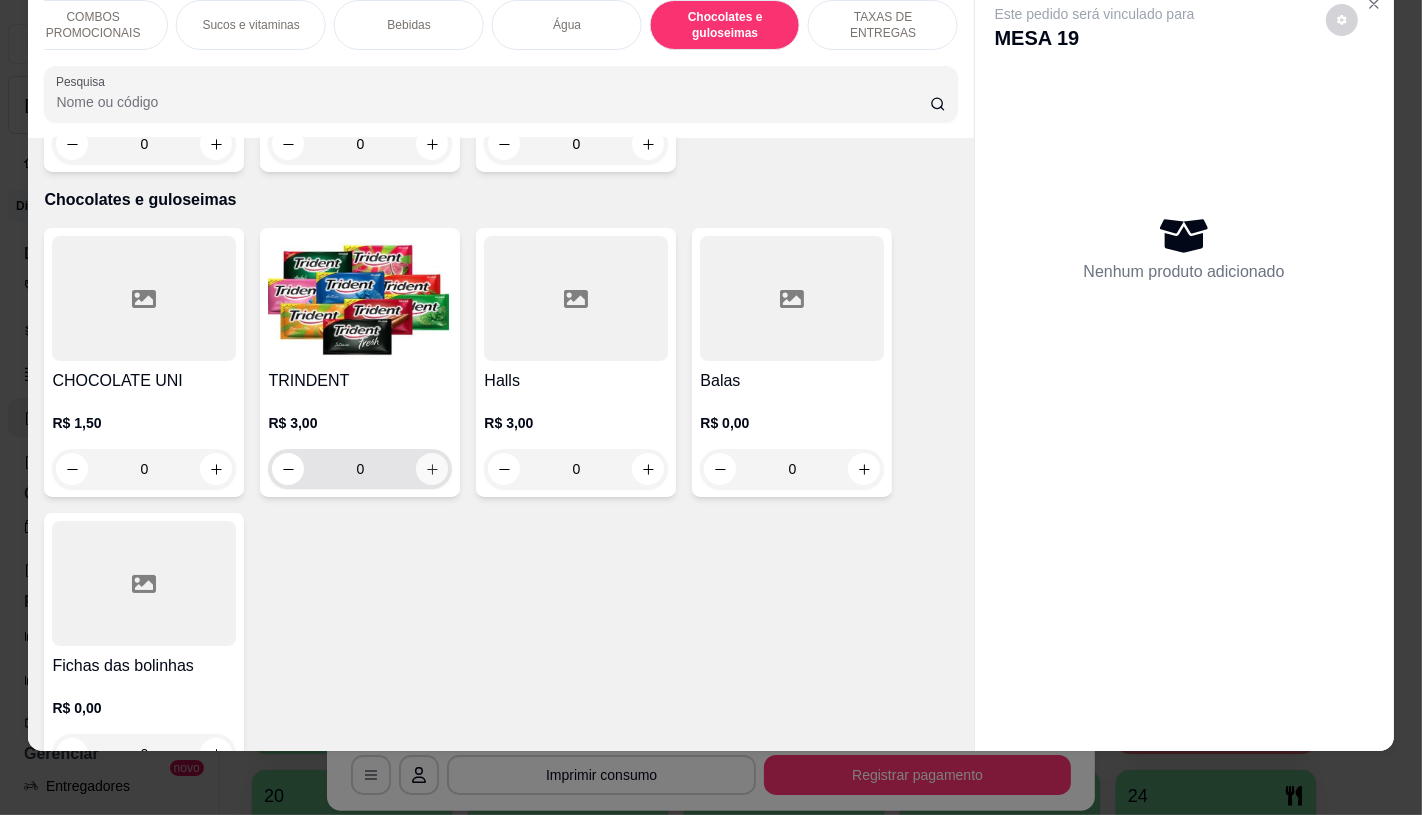 click 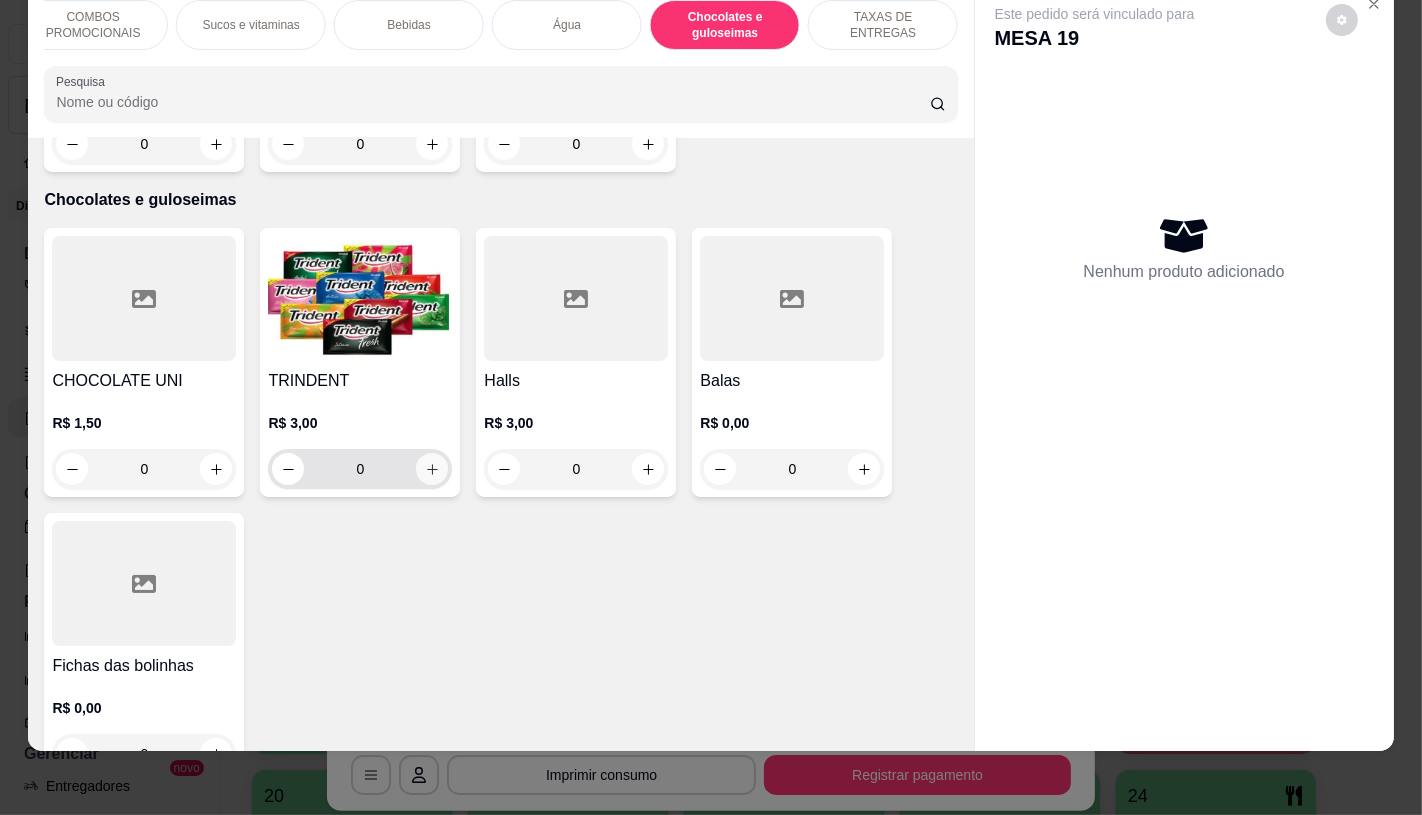 type on "1" 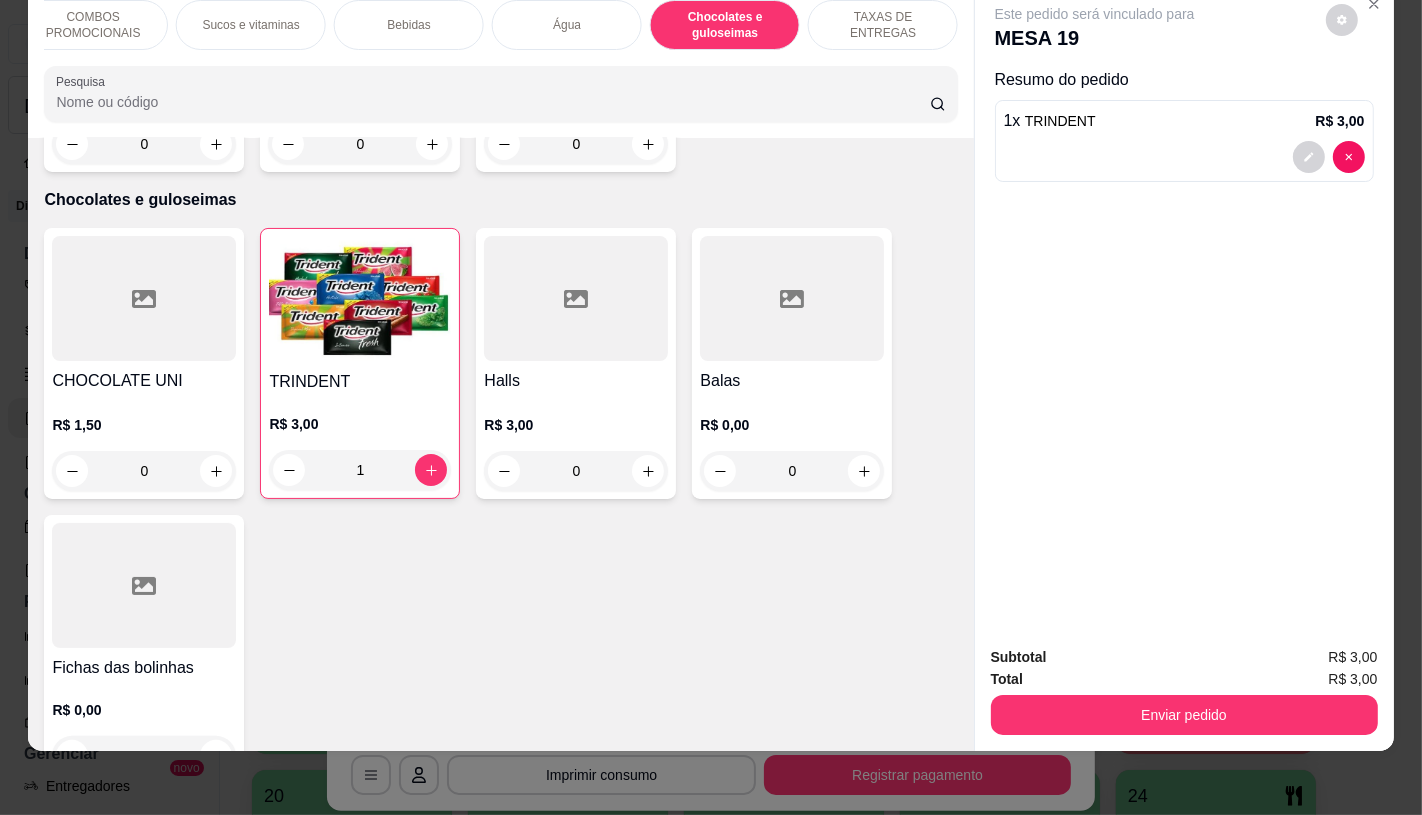 click at bounding box center [792, 298] 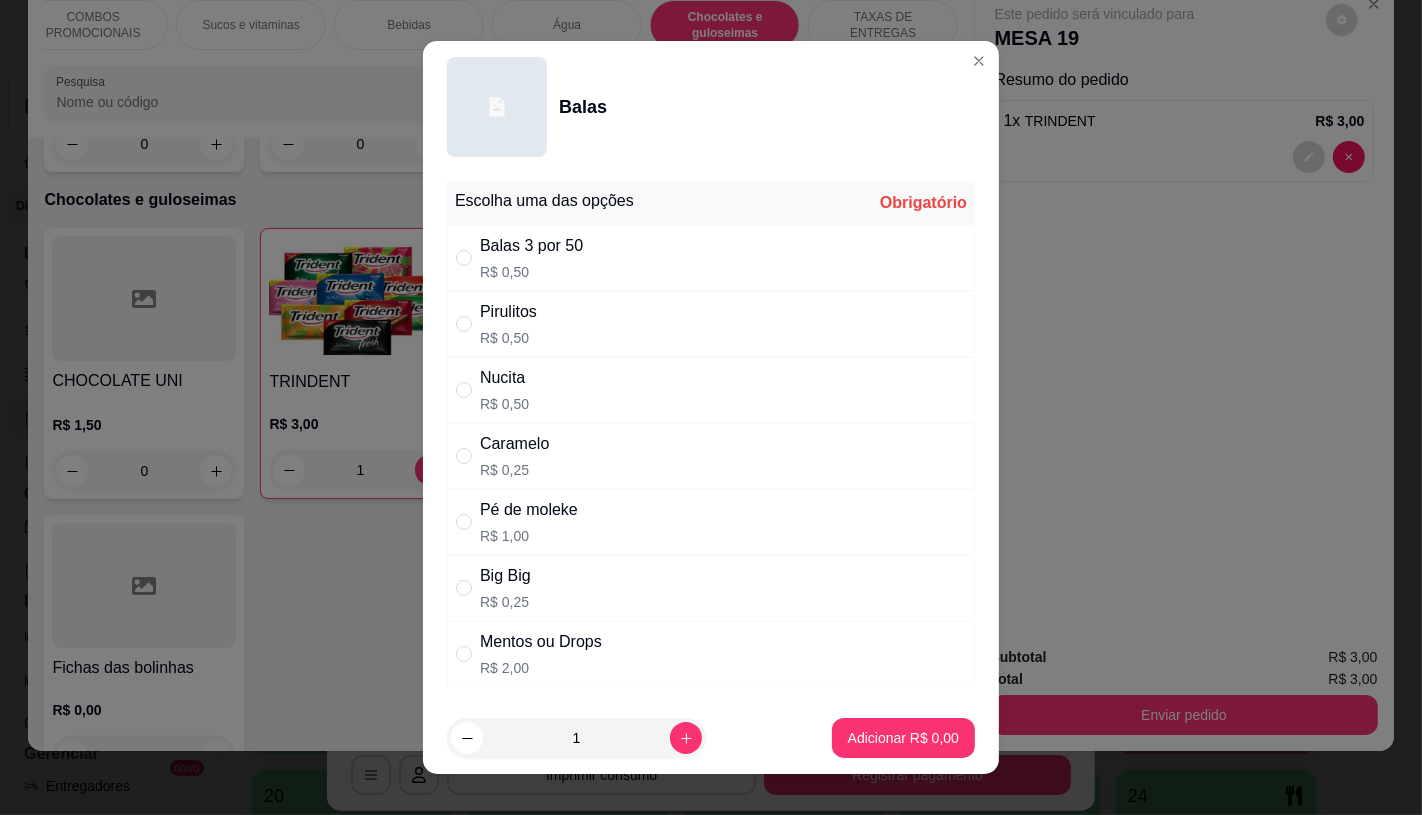 click on "Mentos ou Drops" at bounding box center [541, 642] 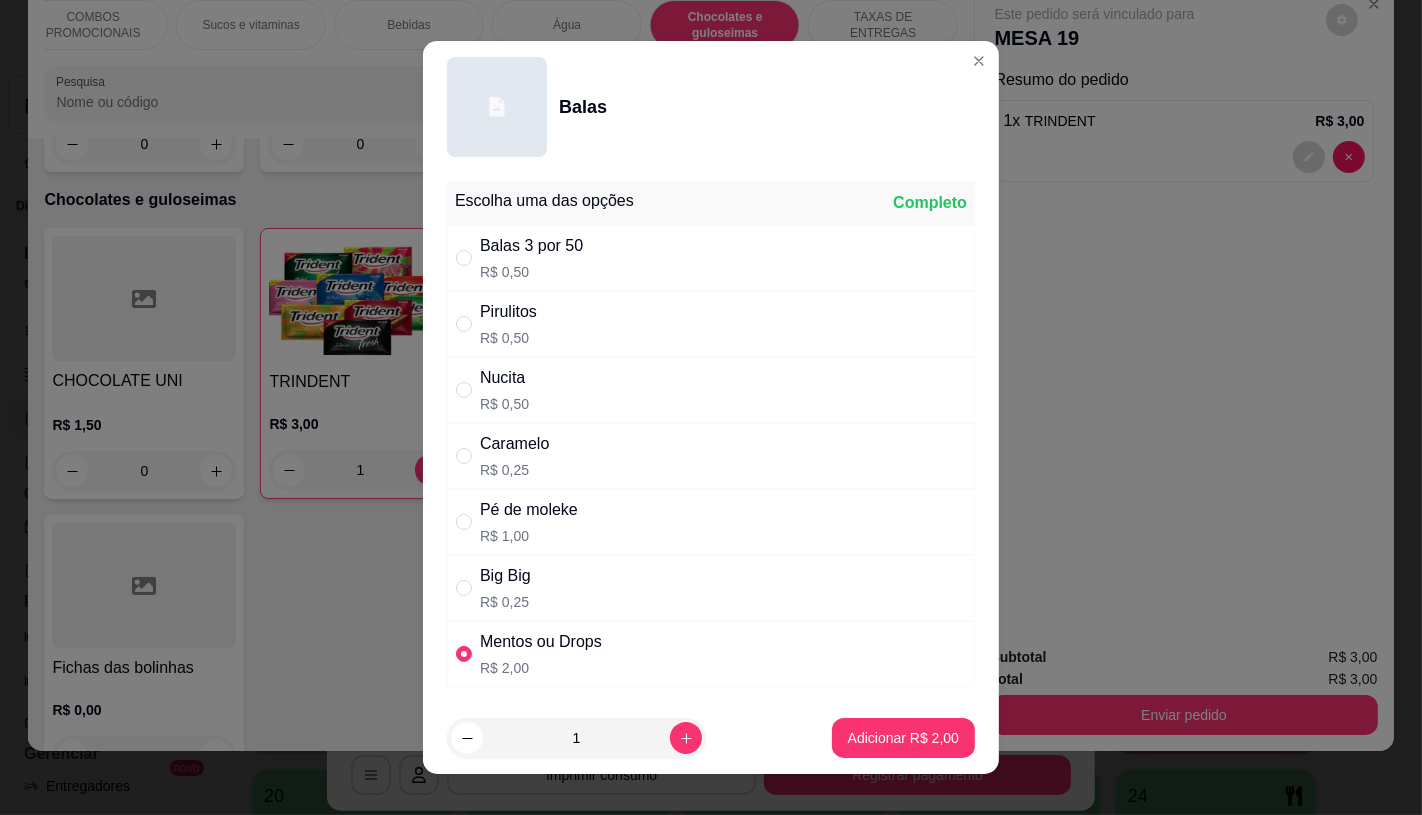 click on "Adicionar   R$ 2,00" at bounding box center (903, 738) 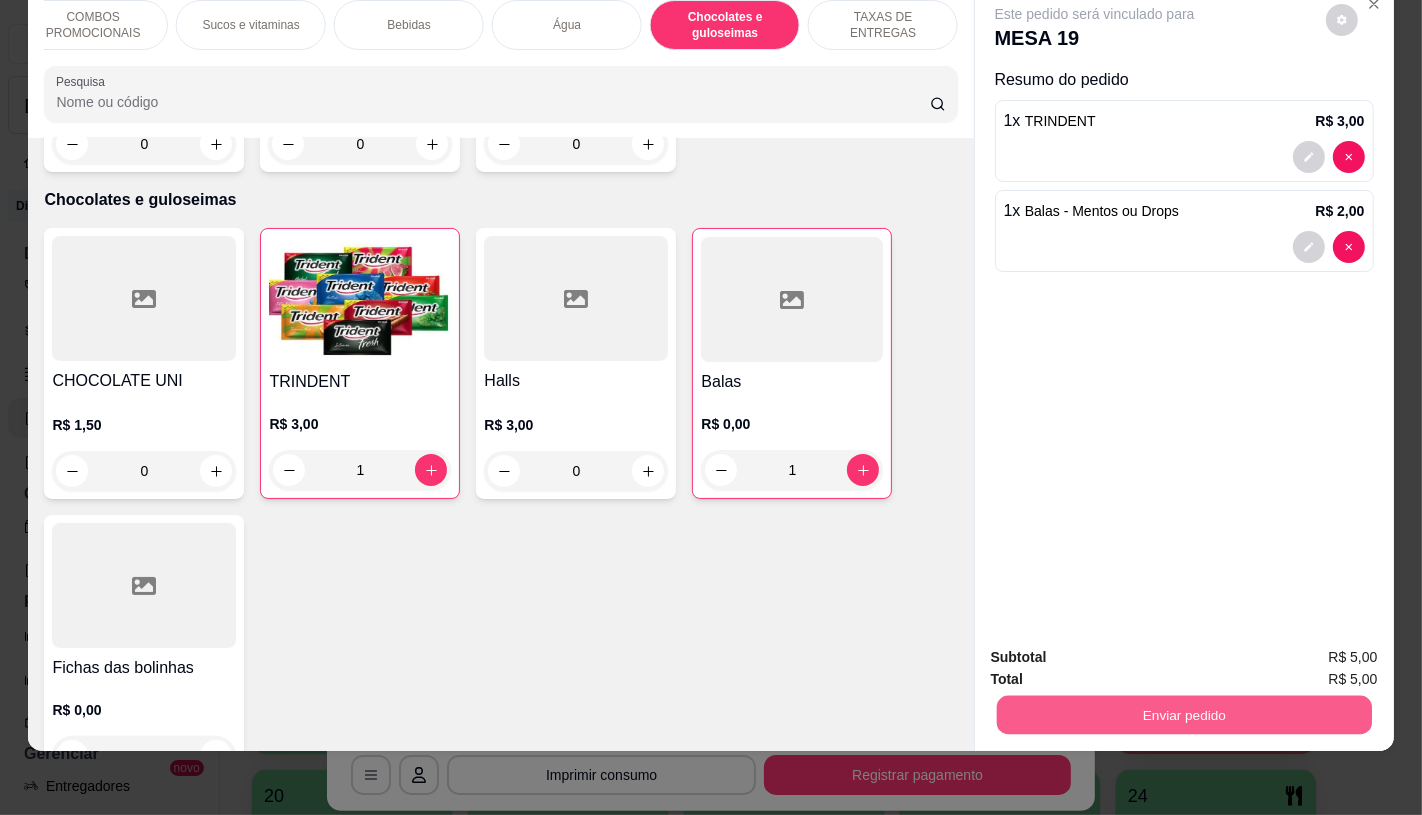 click on "Enviar pedido" at bounding box center [1183, 714] 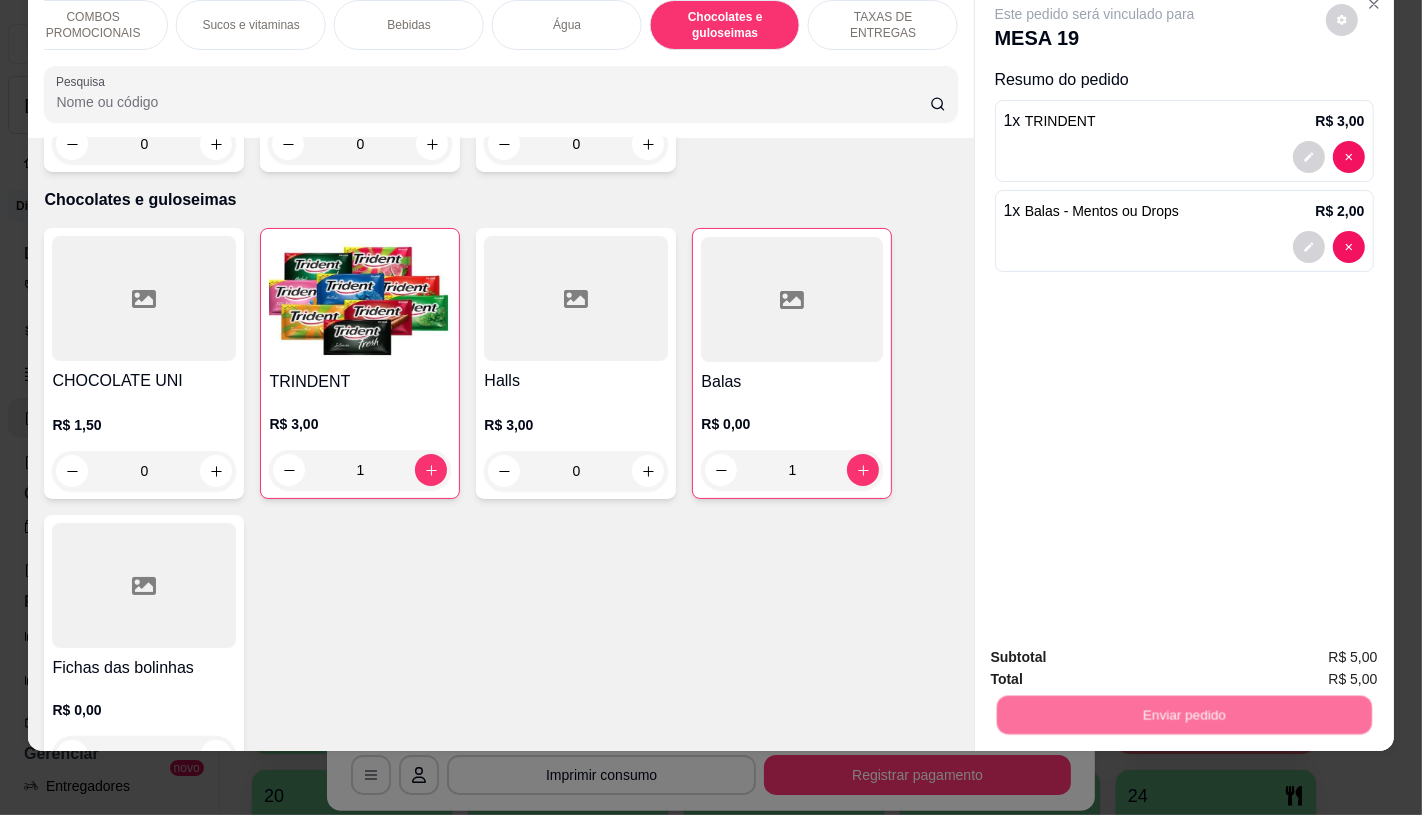 click on "Não registrar e enviar pedido" at bounding box center (1117, 650) 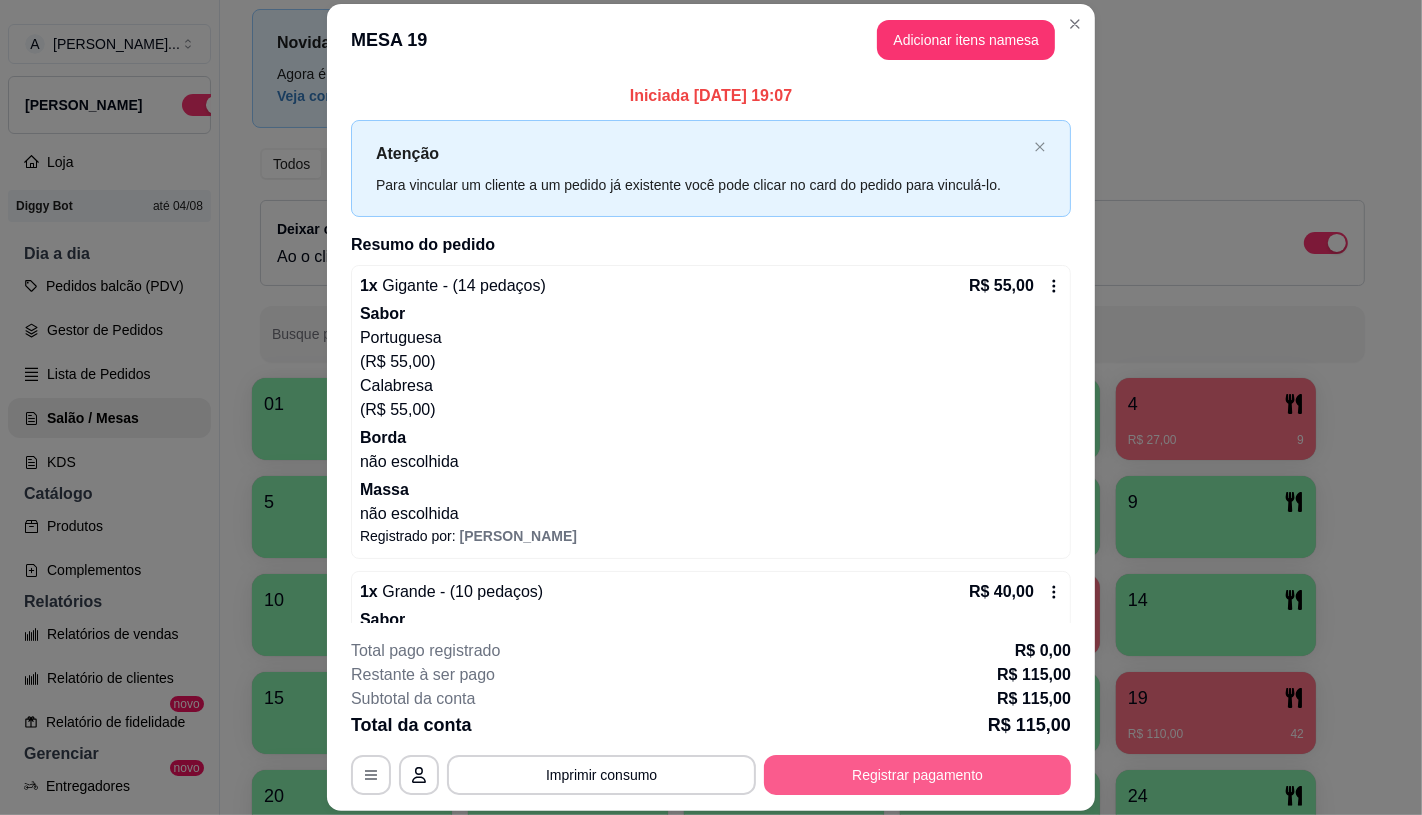 click on "Registrar pagamento" at bounding box center (917, 775) 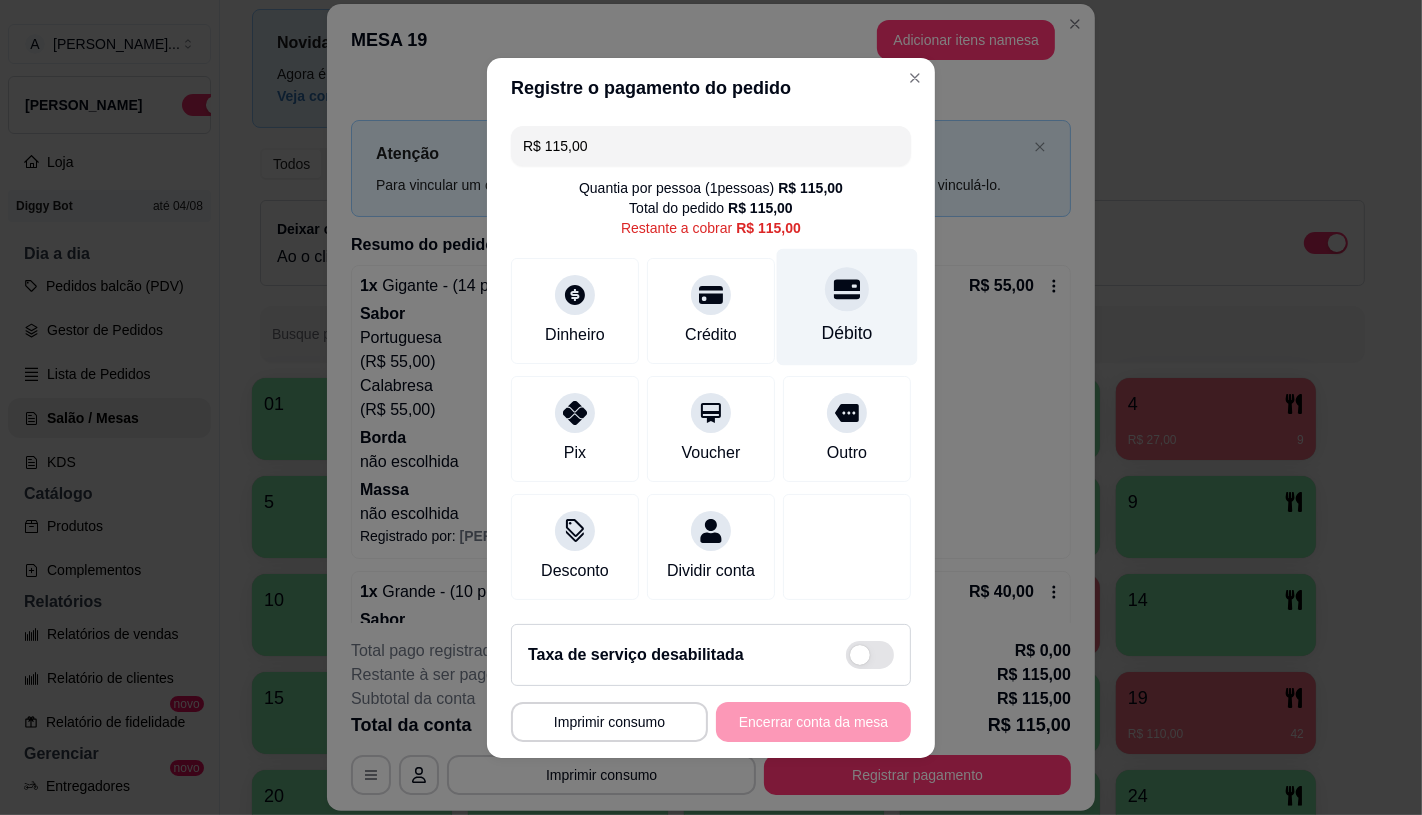 click on "Débito" at bounding box center (847, 306) 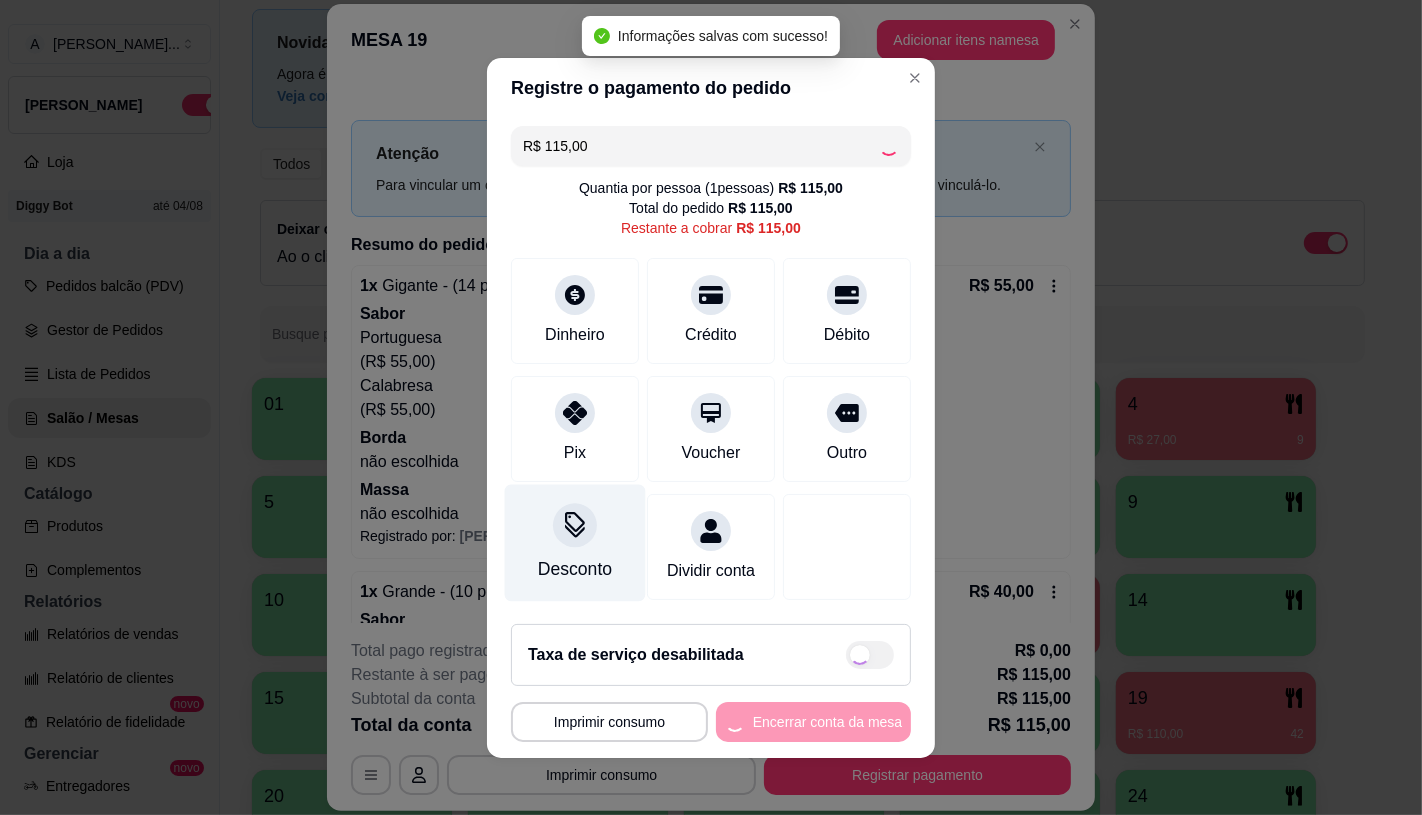 type on "R$ 0,00" 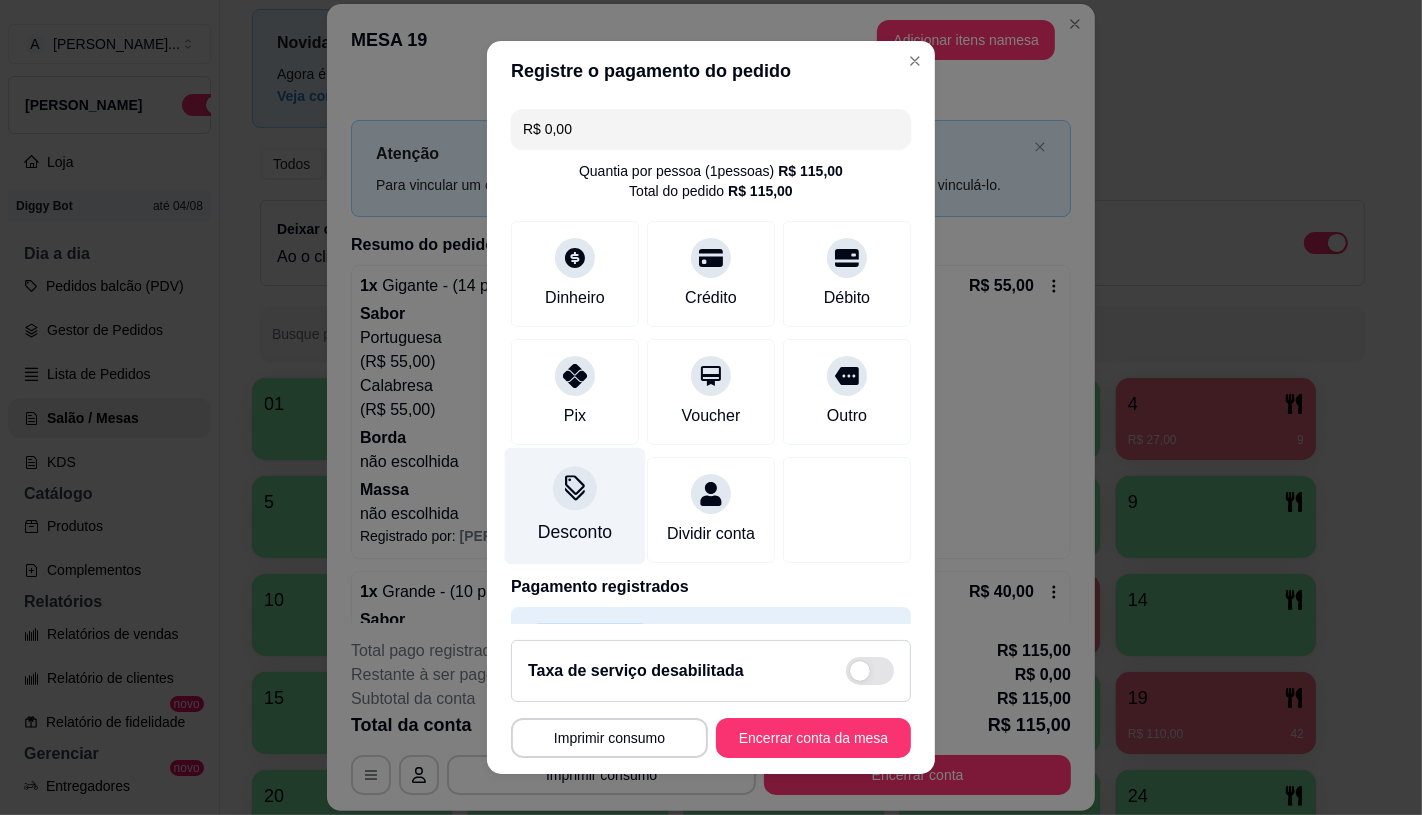 scroll, scrollTop: 74, scrollLeft: 0, axis: vertical 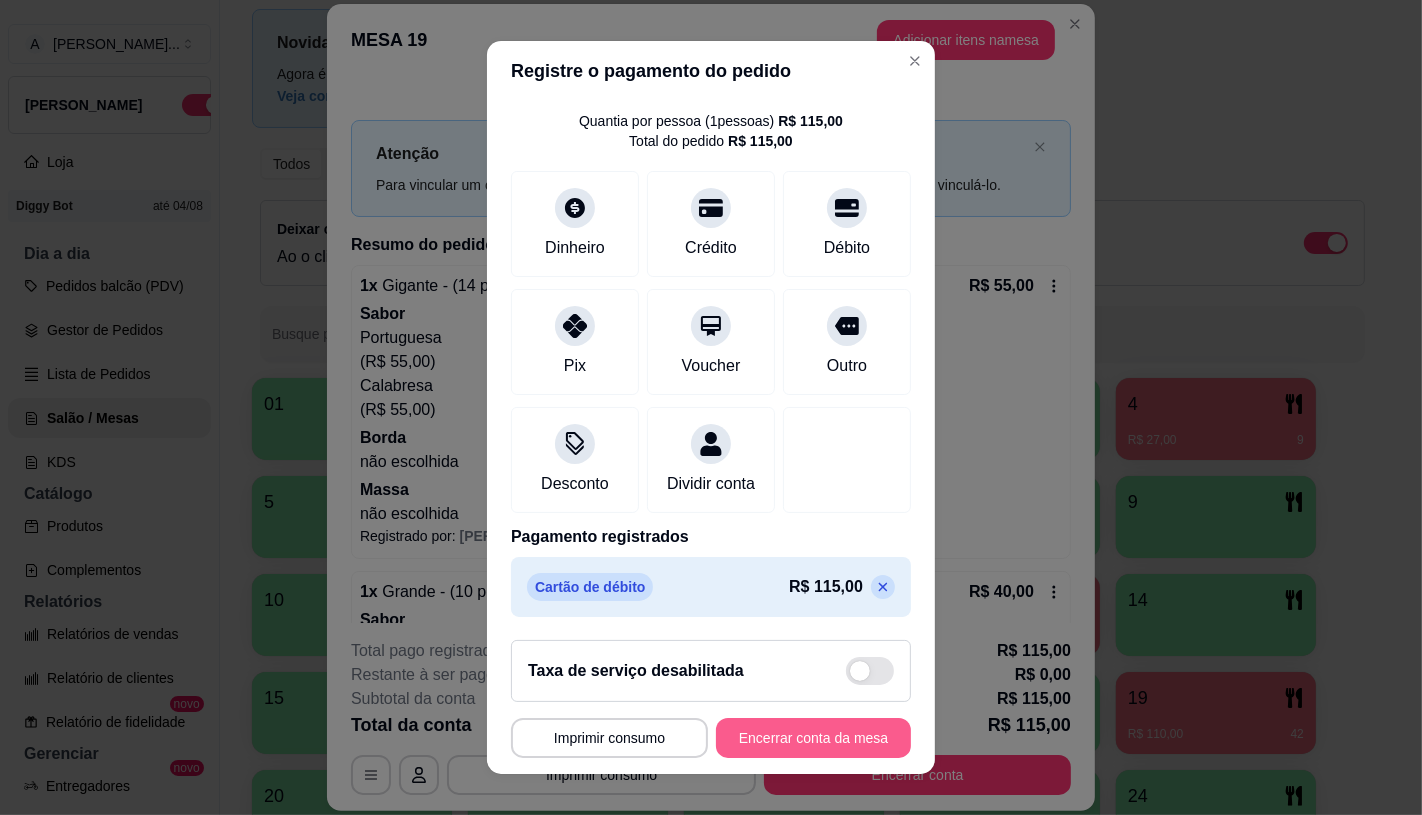 click on "Encerrar conta da mesa" at bounding box center [813, 738] 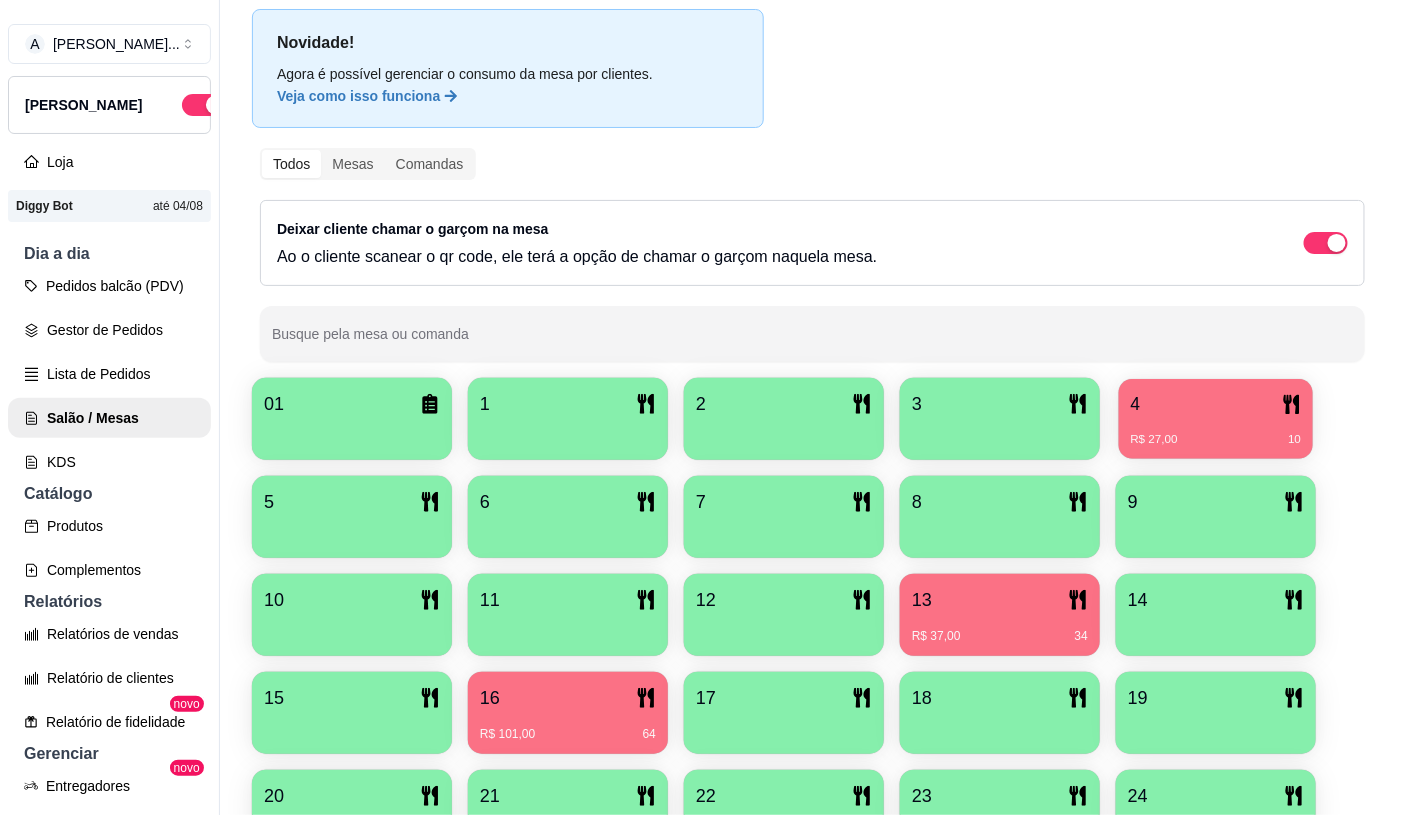 click on "R$ 27,00 10" at bounding box center [1216, 432] 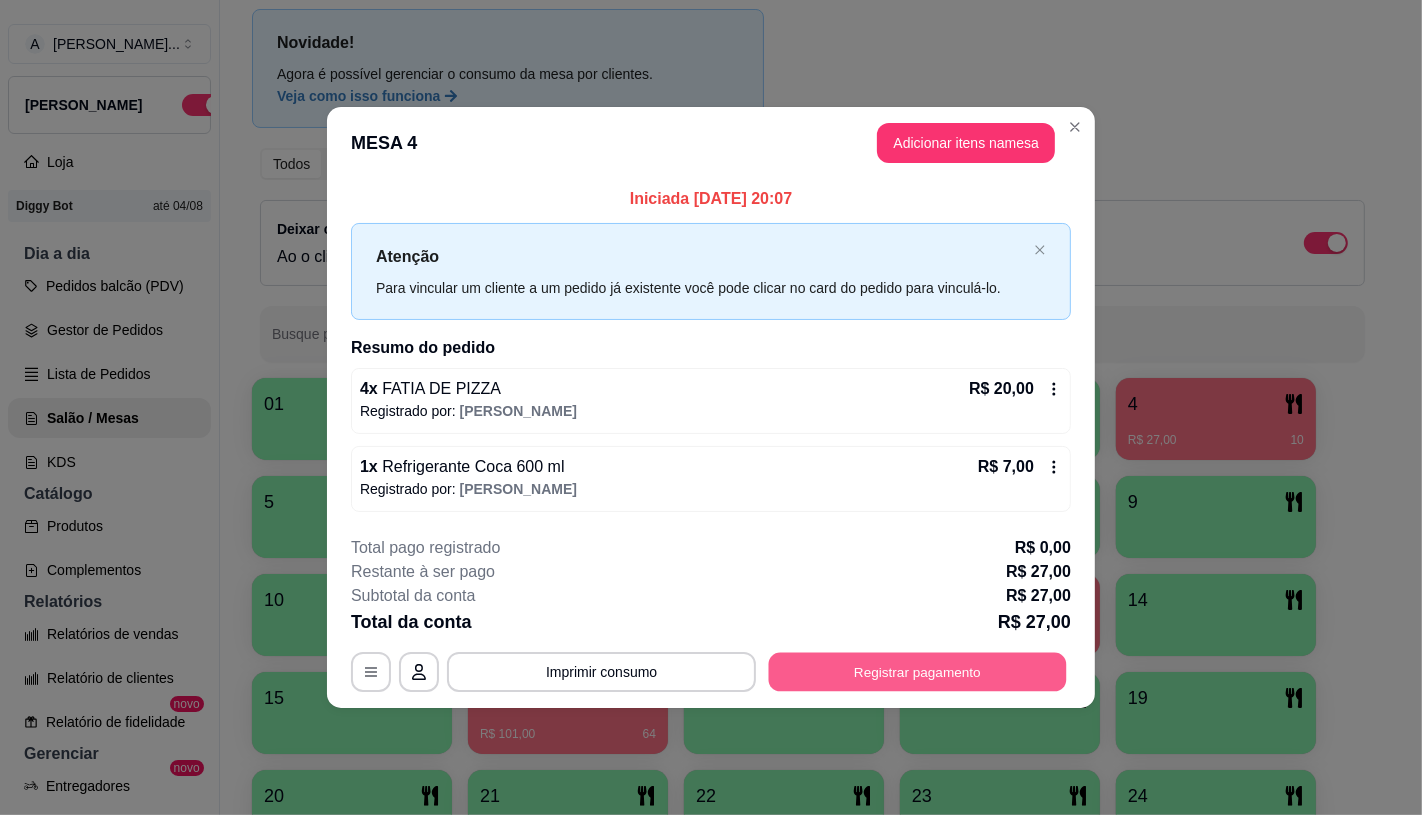 click on "Registrar pagamento" at bounding box center [918, 672] 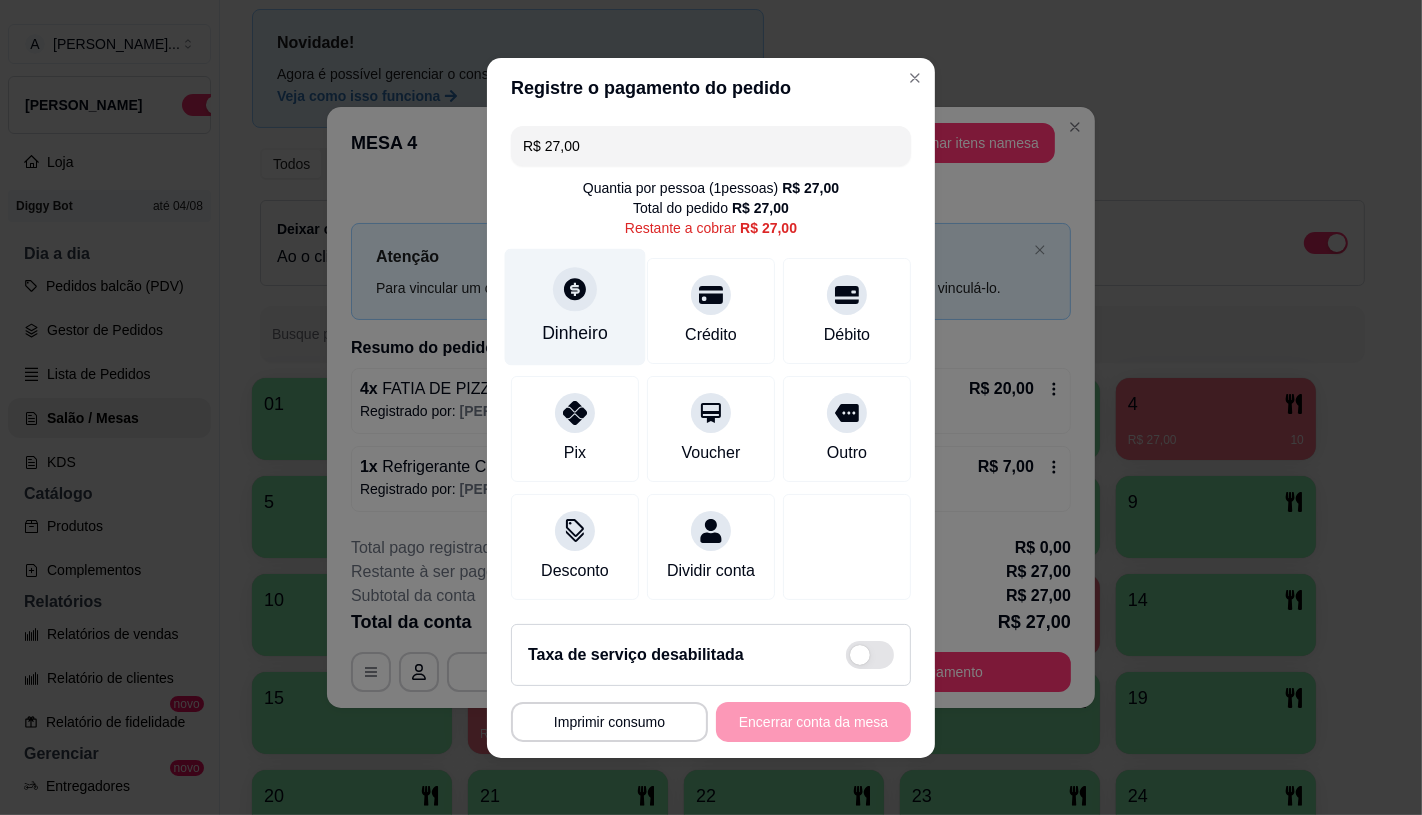 click on "Dinheiro" at bounding box center [575, 333] 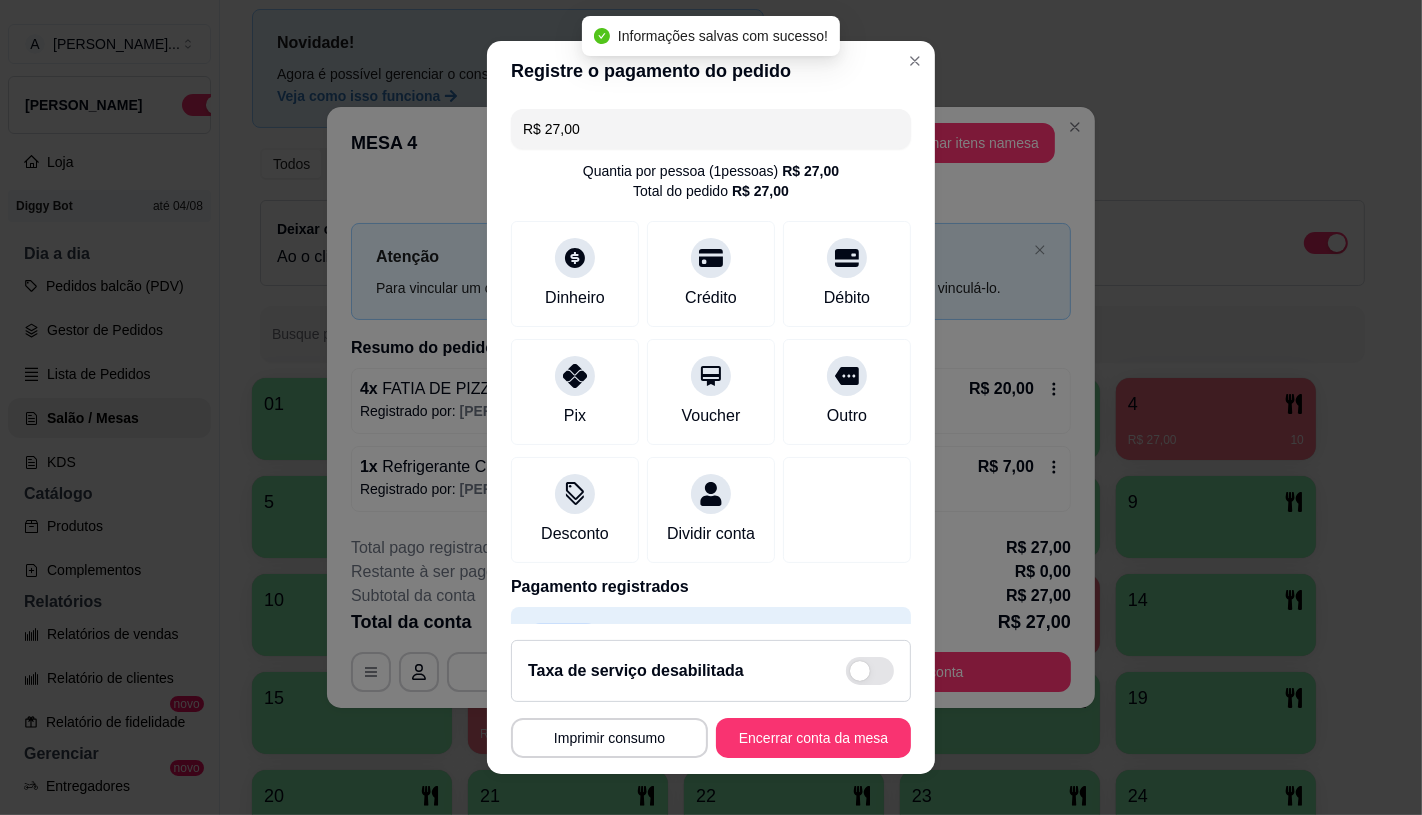 type on "R$ 0,00" 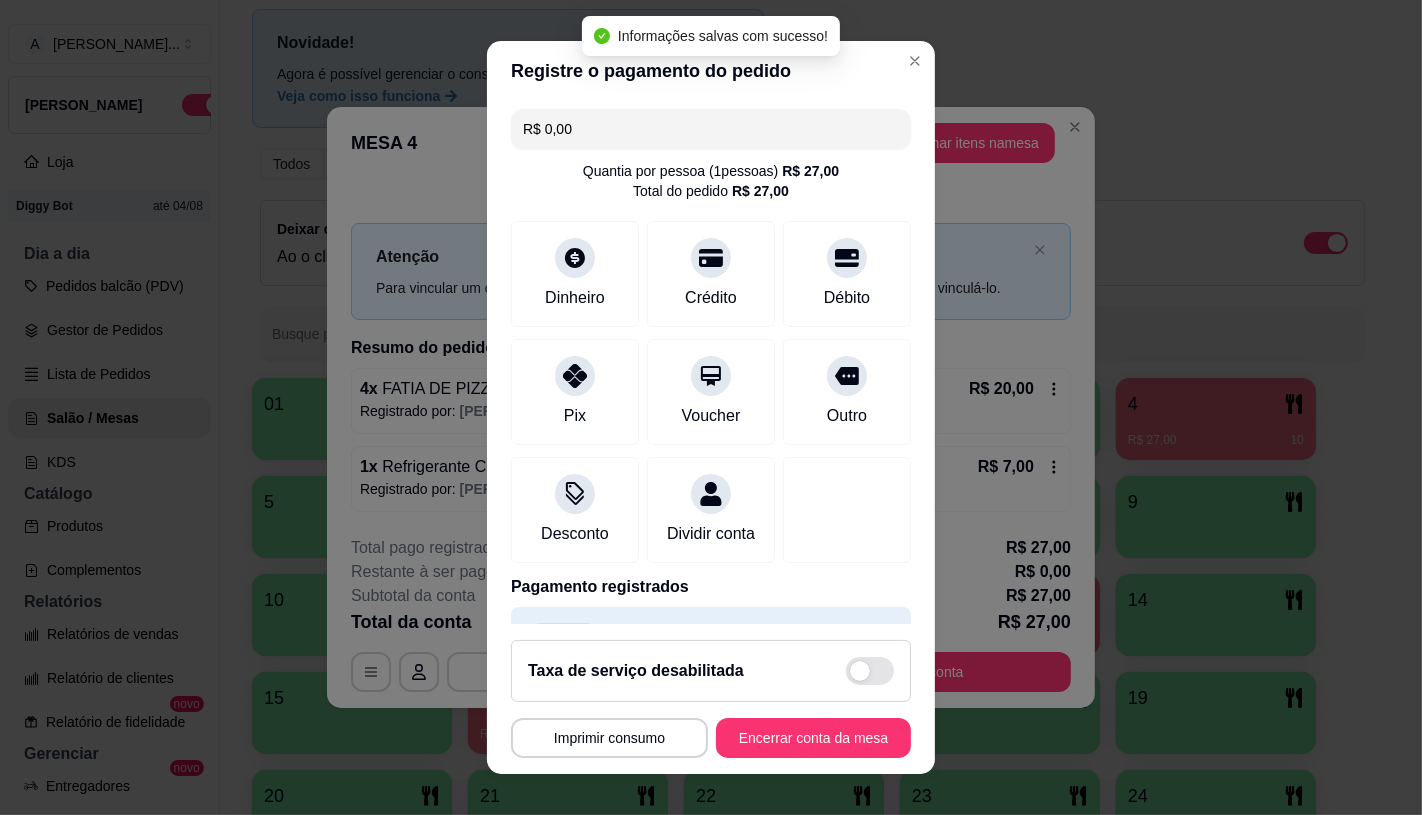 click on "**********" at bounding box center (711, 699) 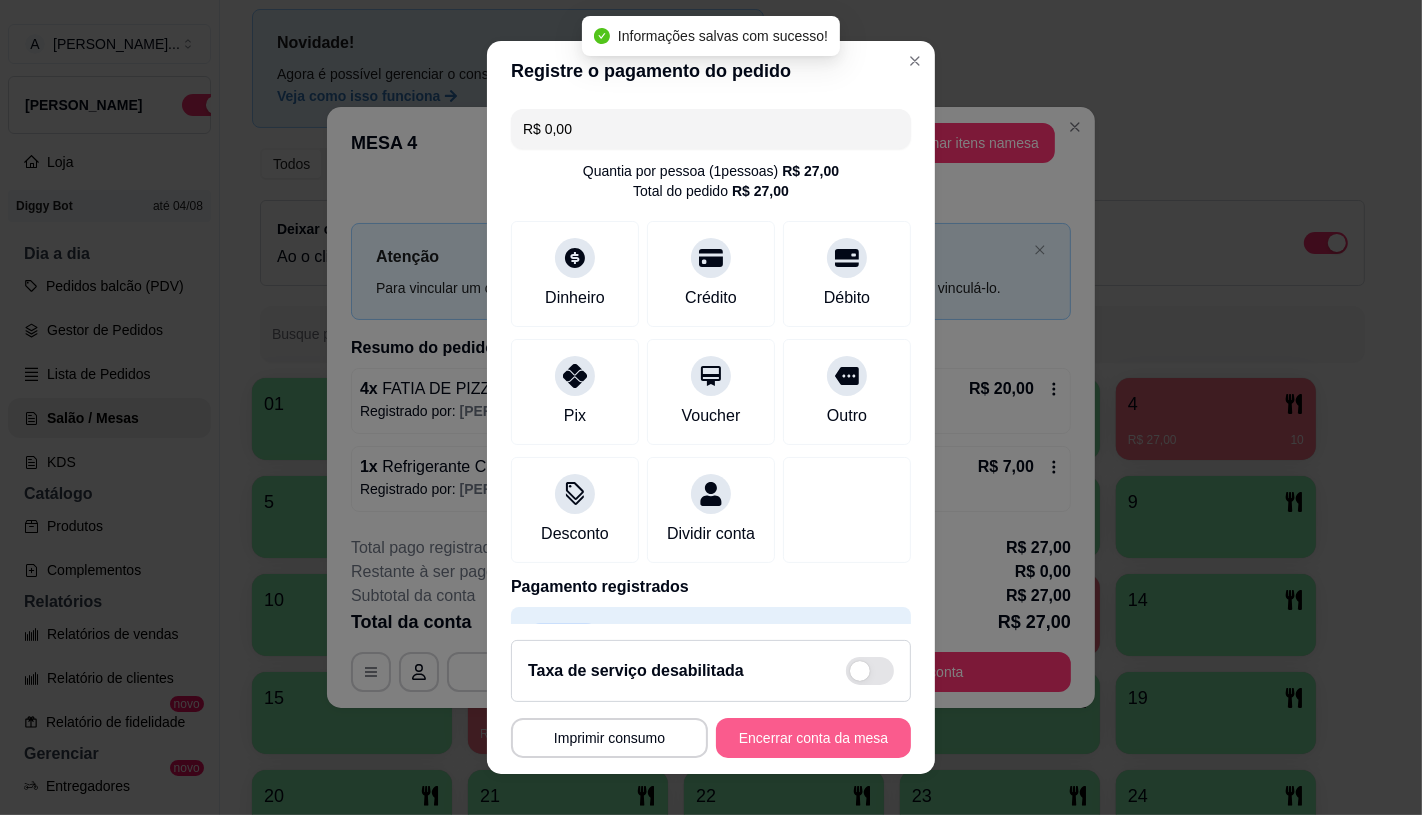 click on "Encerrar conta da mesa" at bounding box center [813, 738] 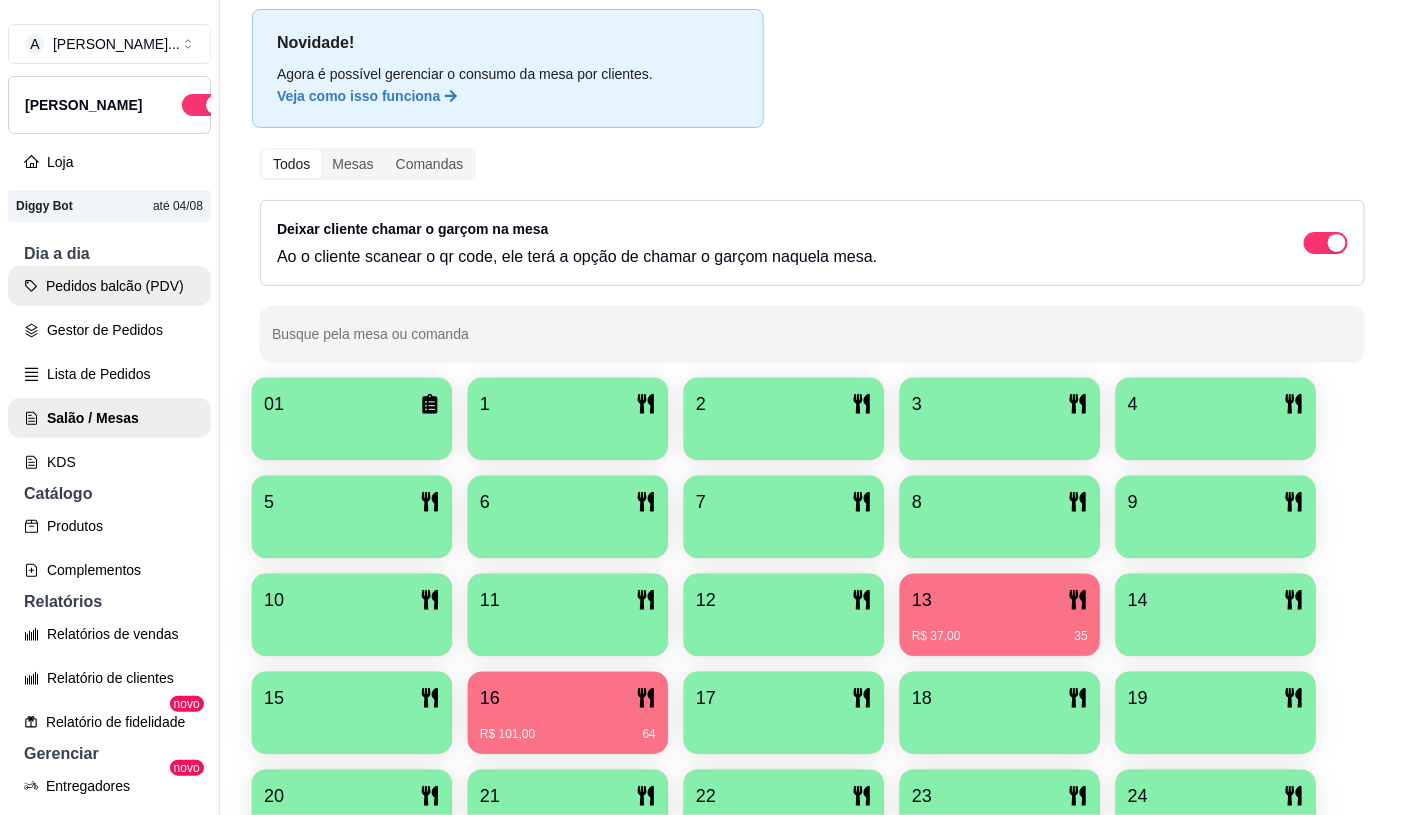 click on "Pedidos balcão (PDV)" at bounding box center (109, 286) 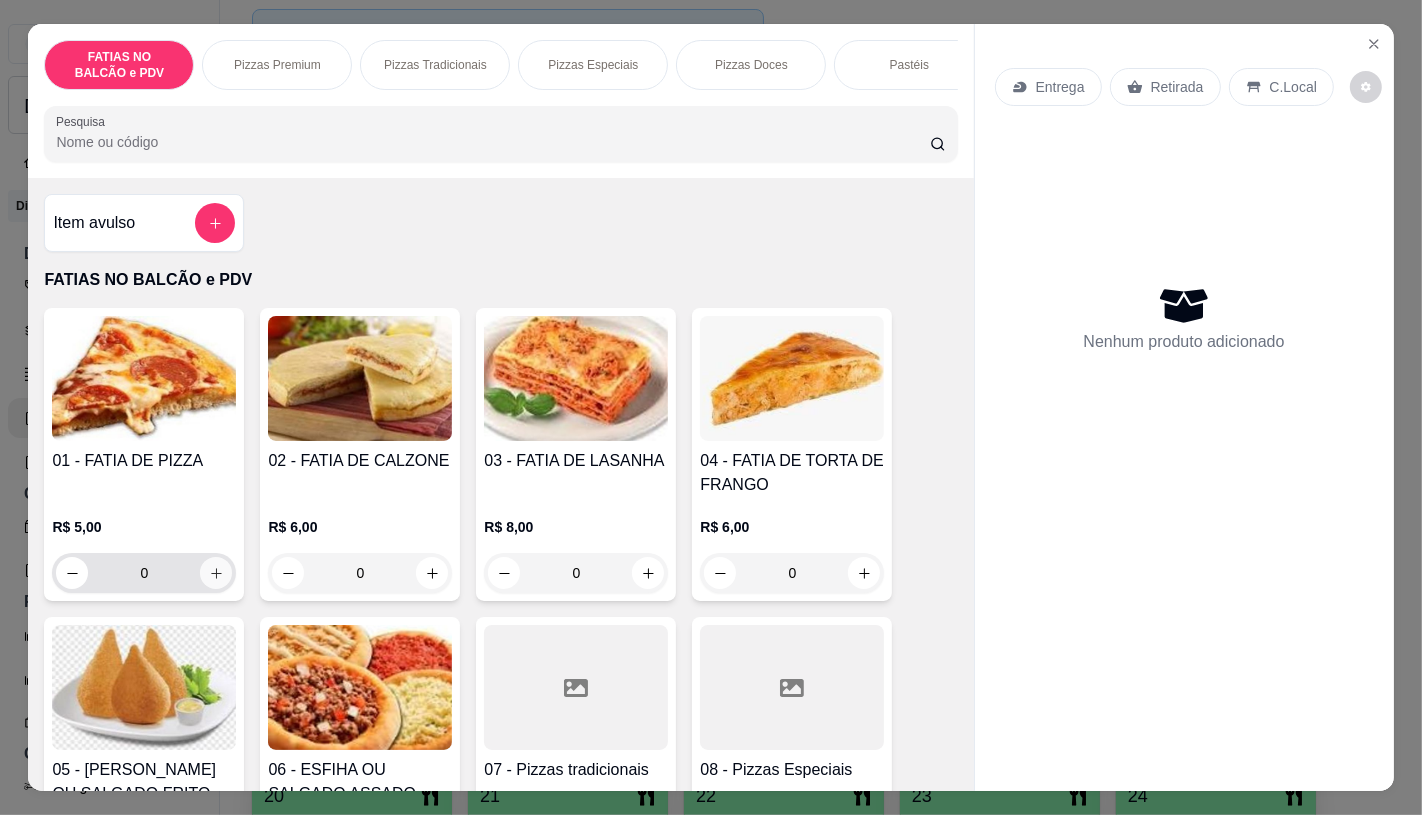 click at bounding box center (216, 573) 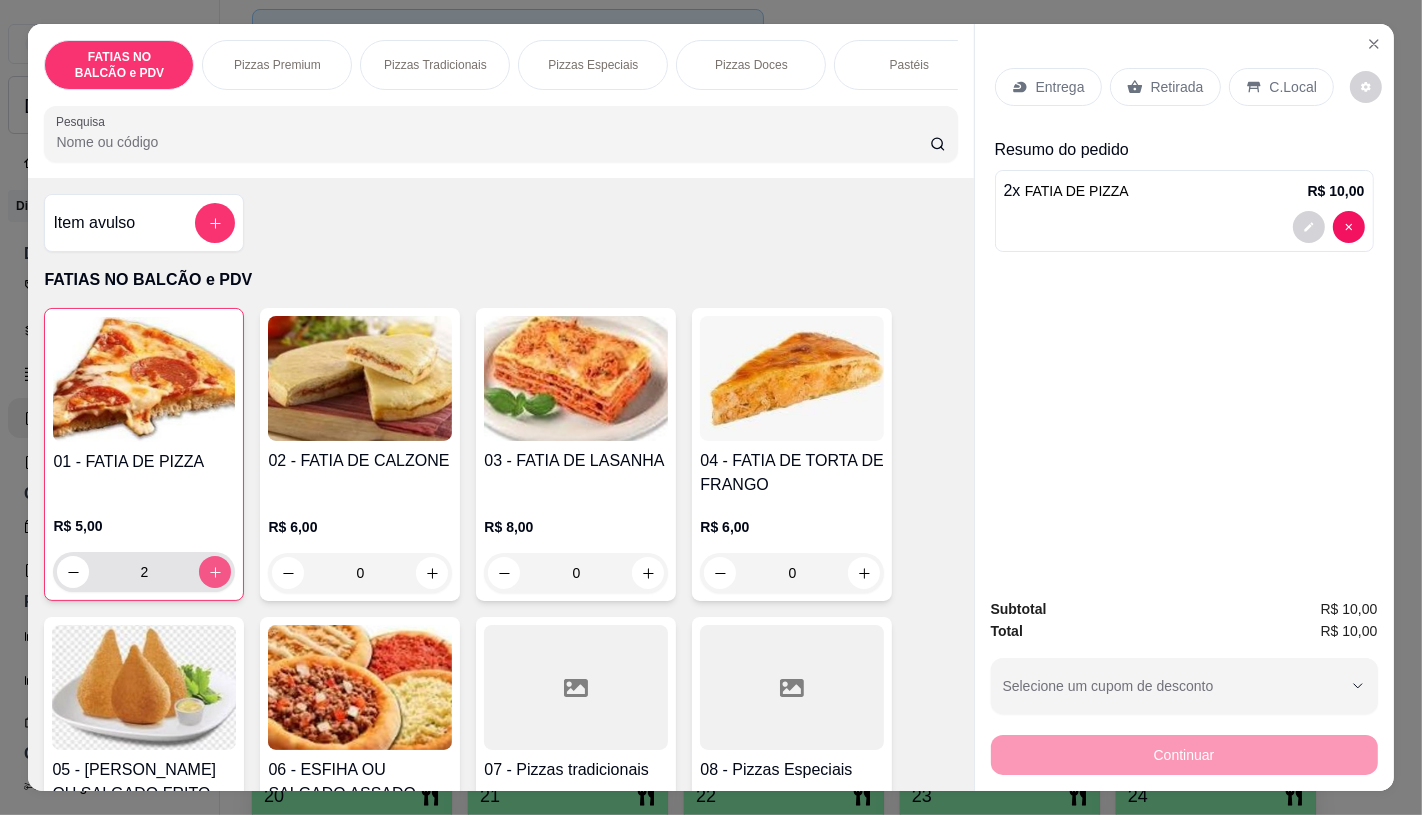type on "2" 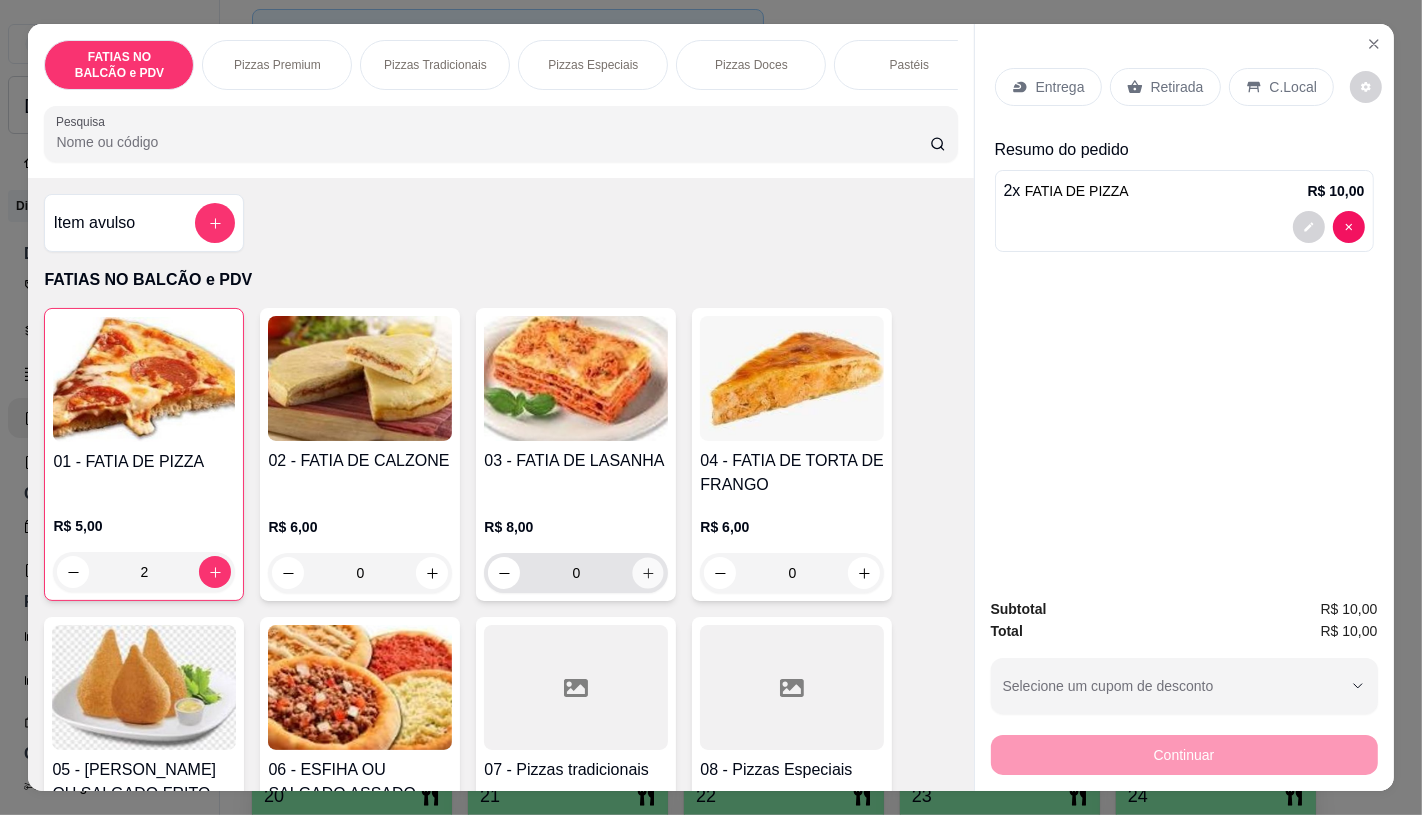 click 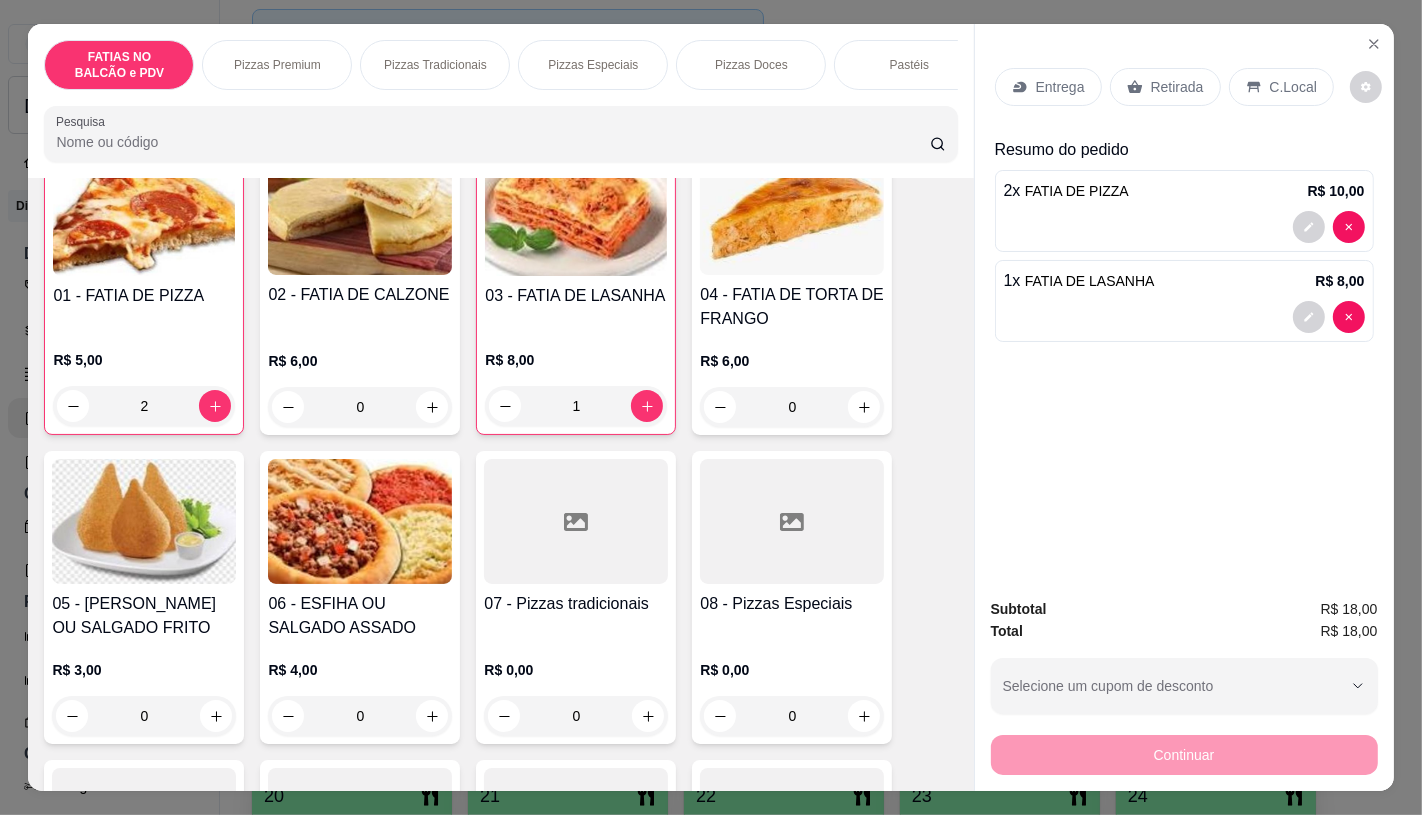 scroll, scrollTop: 222, scrollLeft: 0, axis: vertical 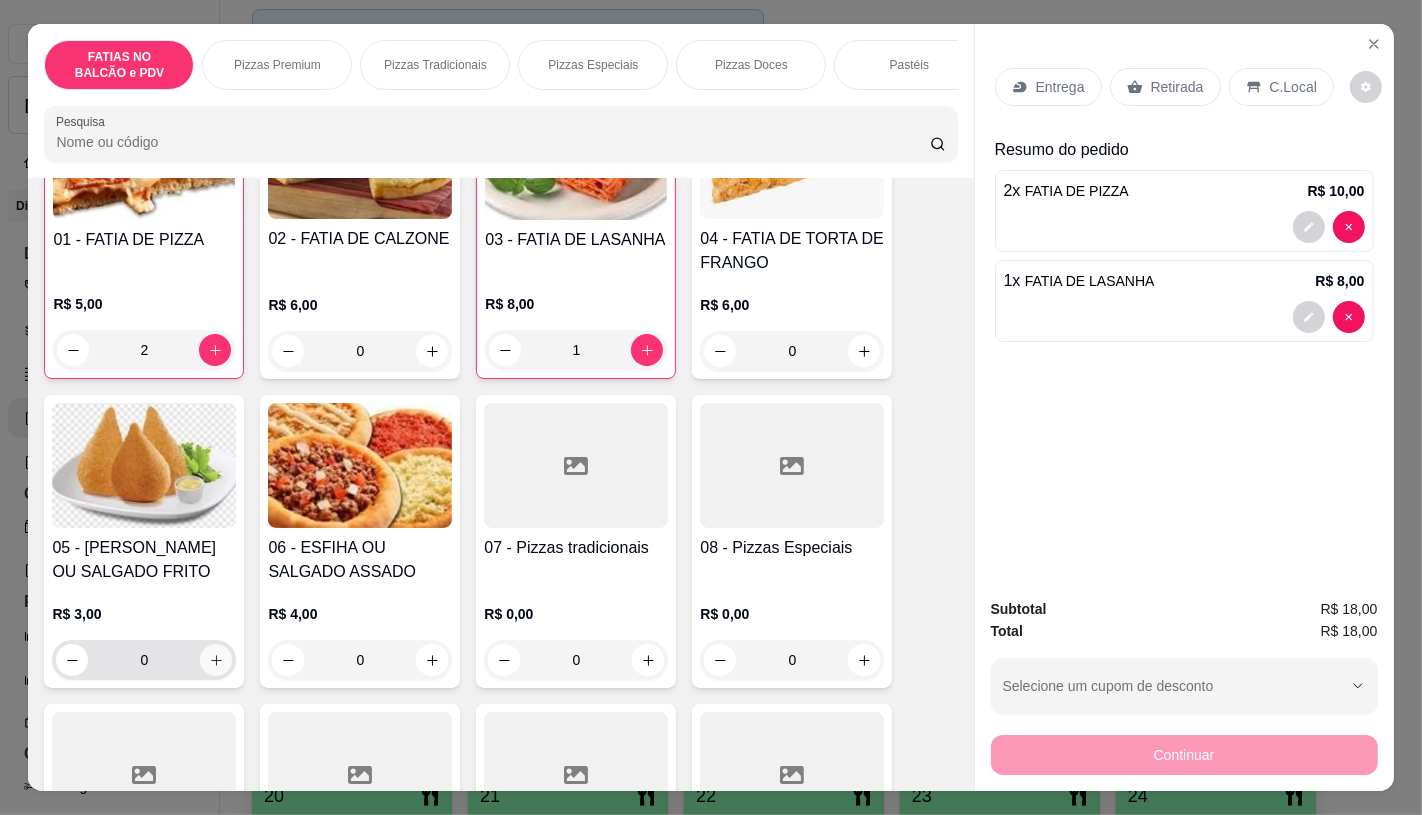 click at bounding box center [216, 660] 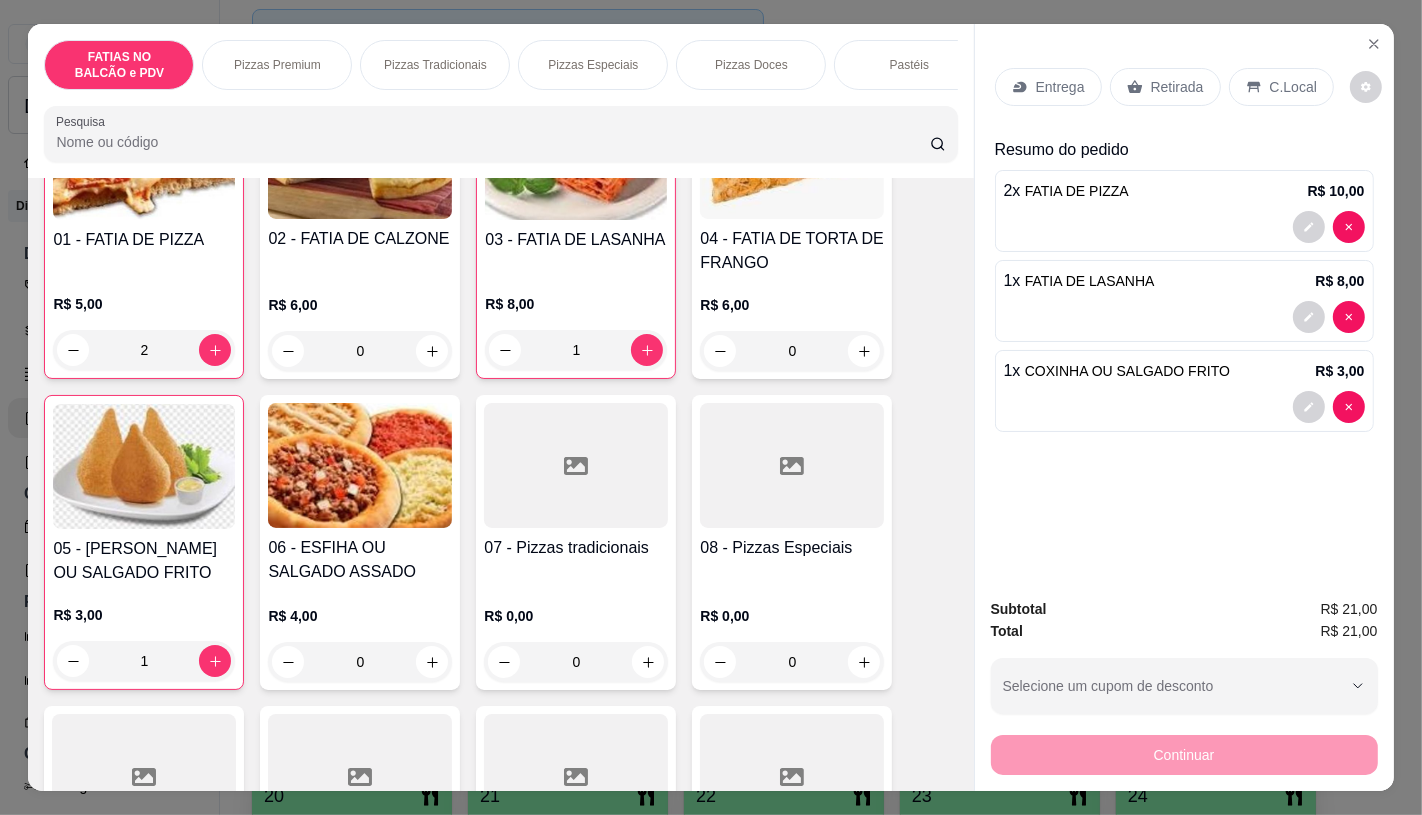 click 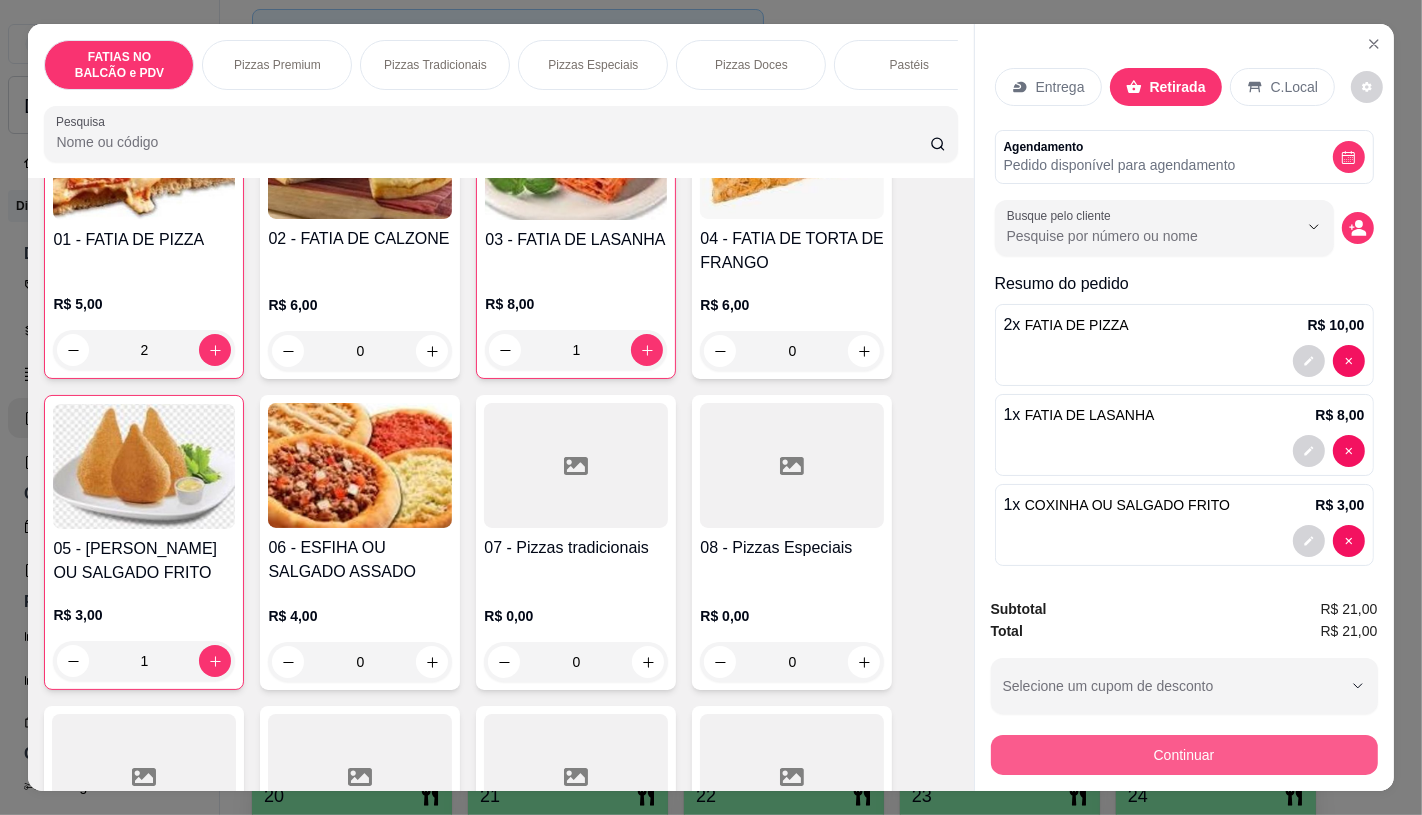 click on "Continuar" at bounding box center [1184, 755] 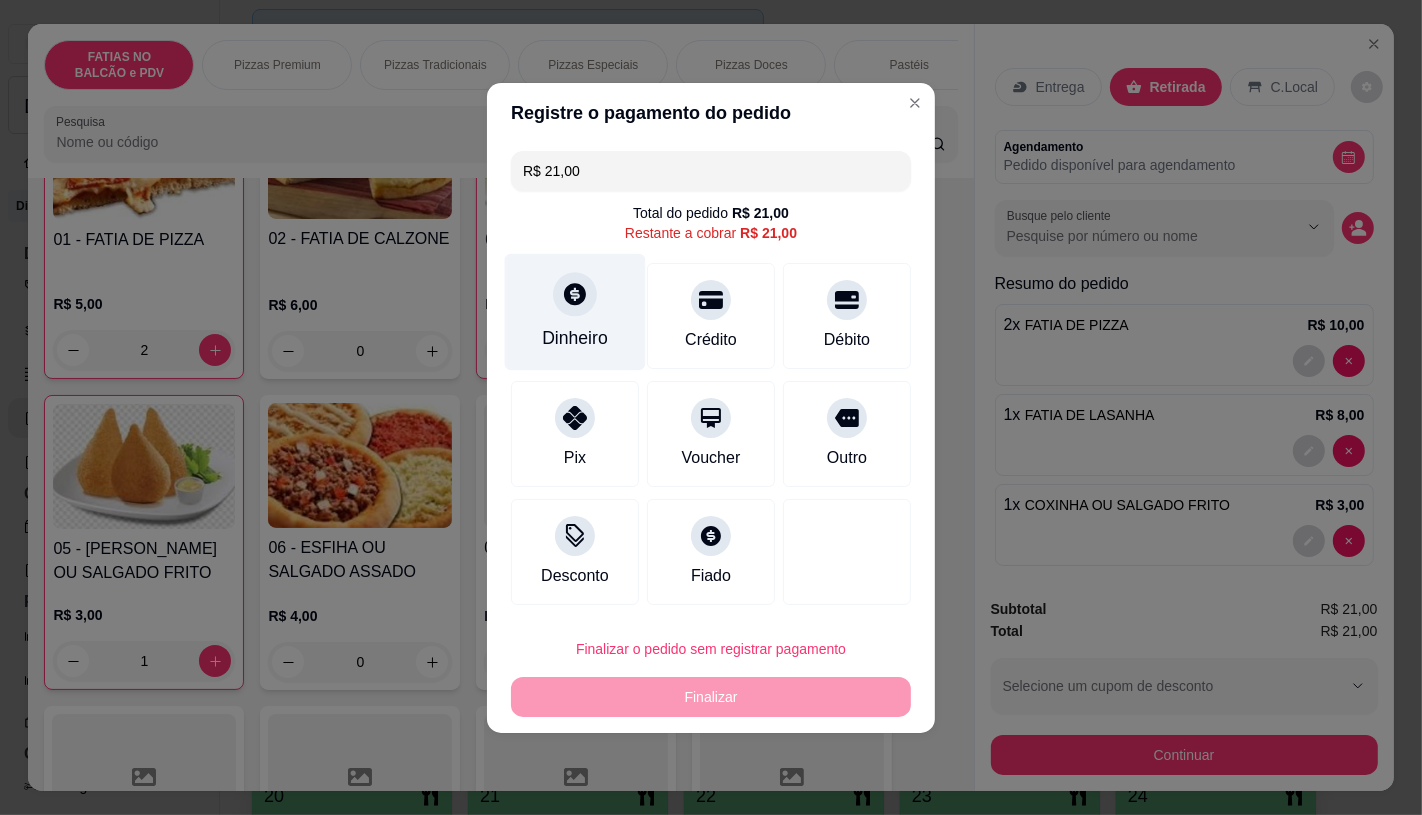 click at bounding box center [575, 294] 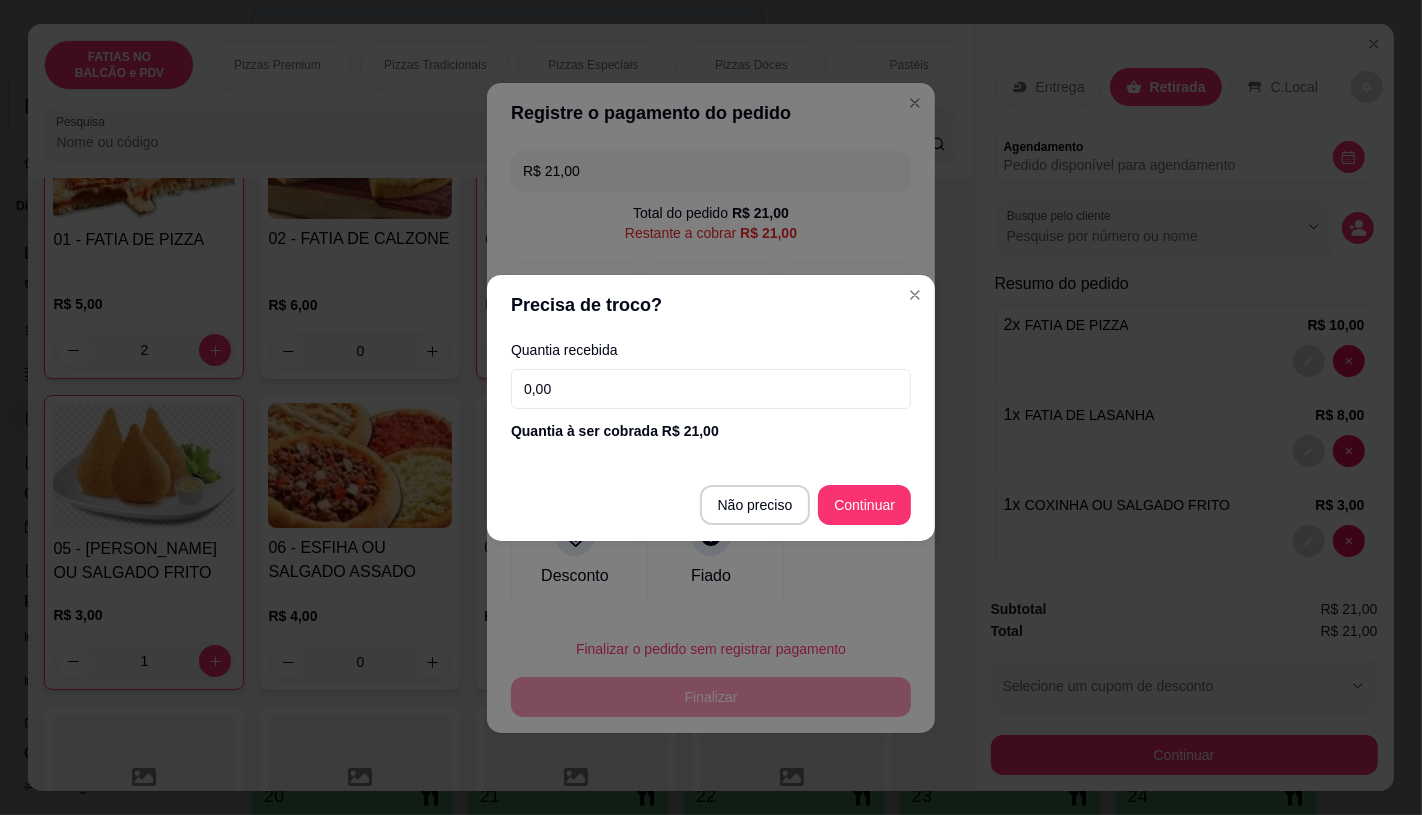 click on "0,00" at bounding box center [711, 389] 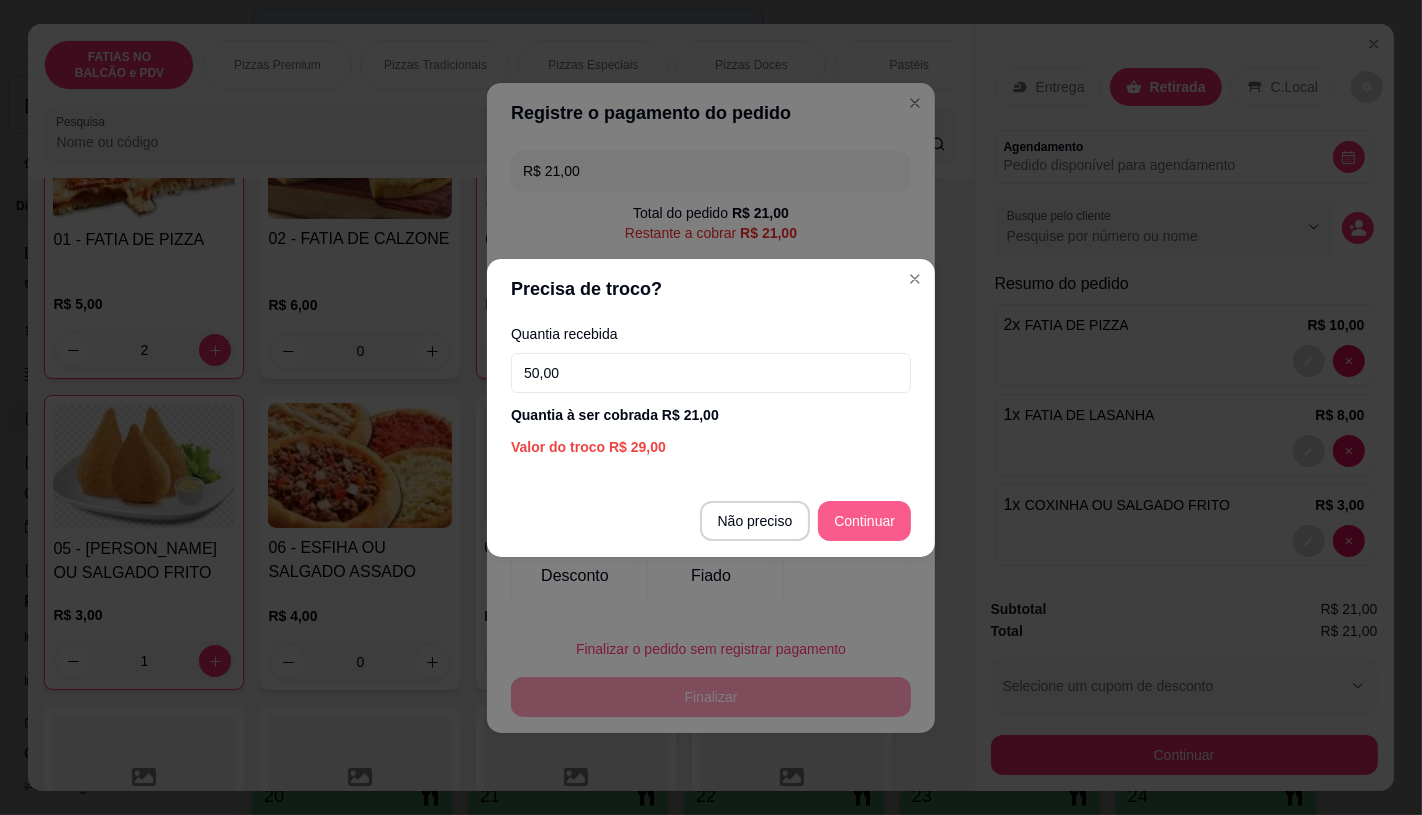 type on "50,00" 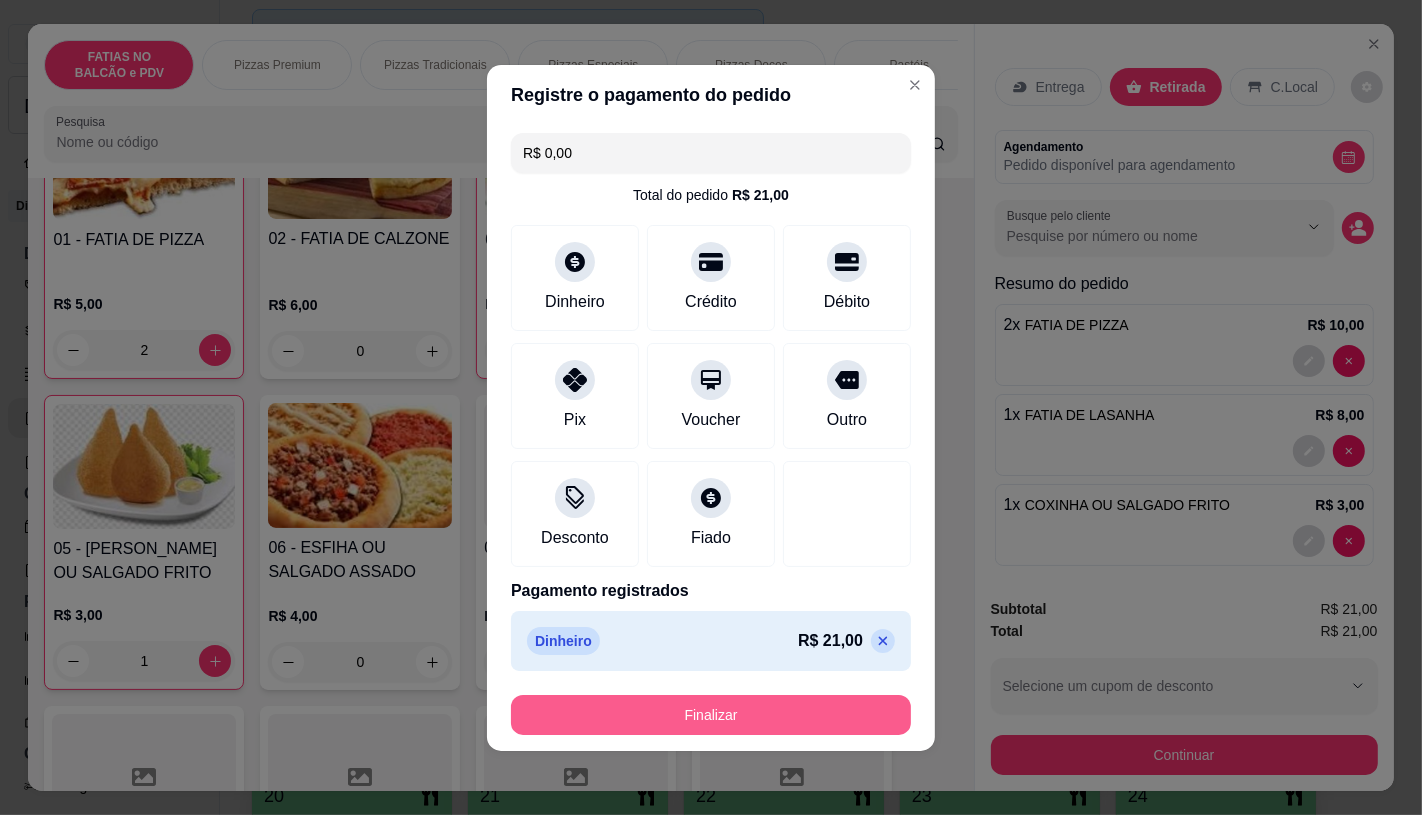 click on "Finalizar" at bounding box center (711, 715) 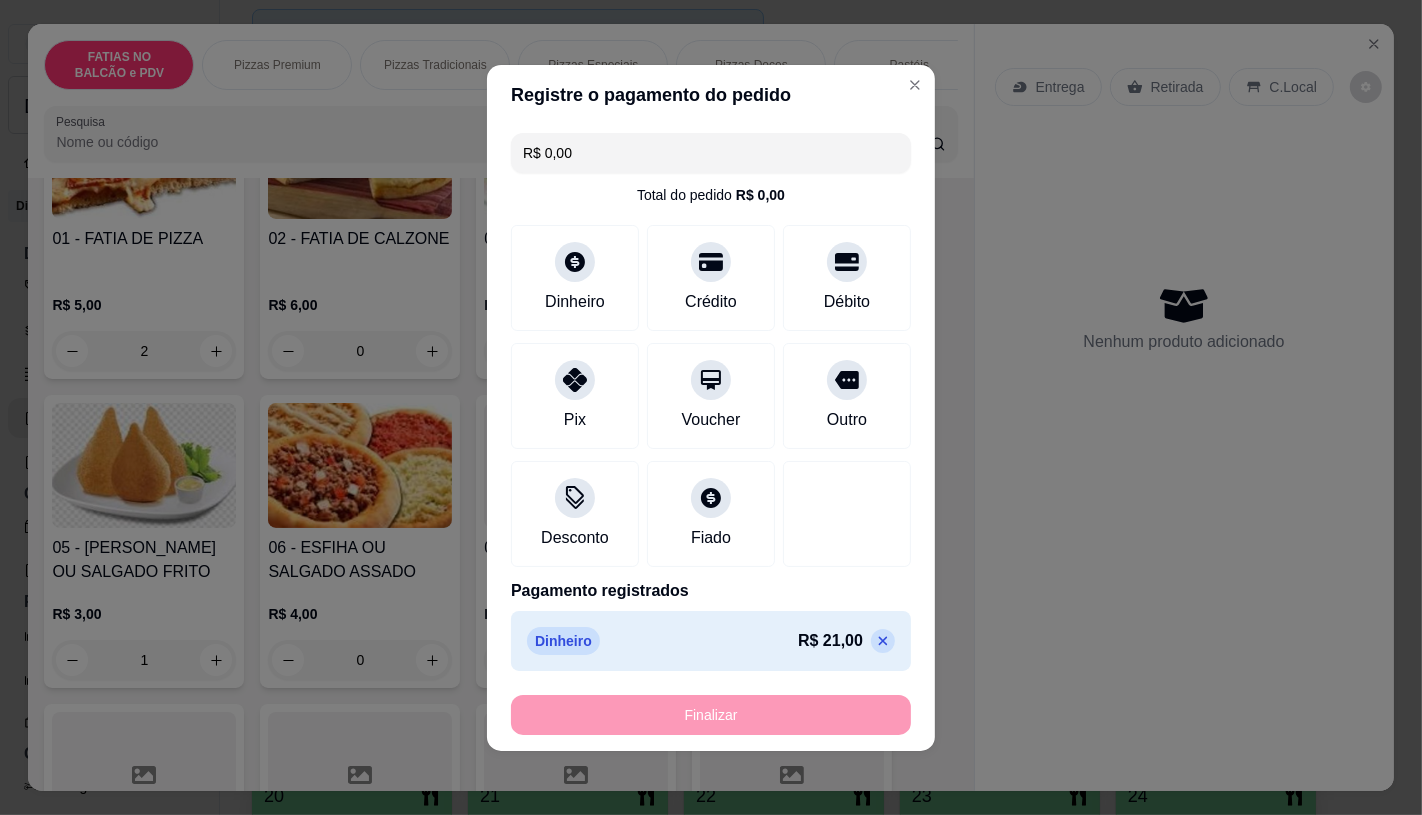 type on "0" 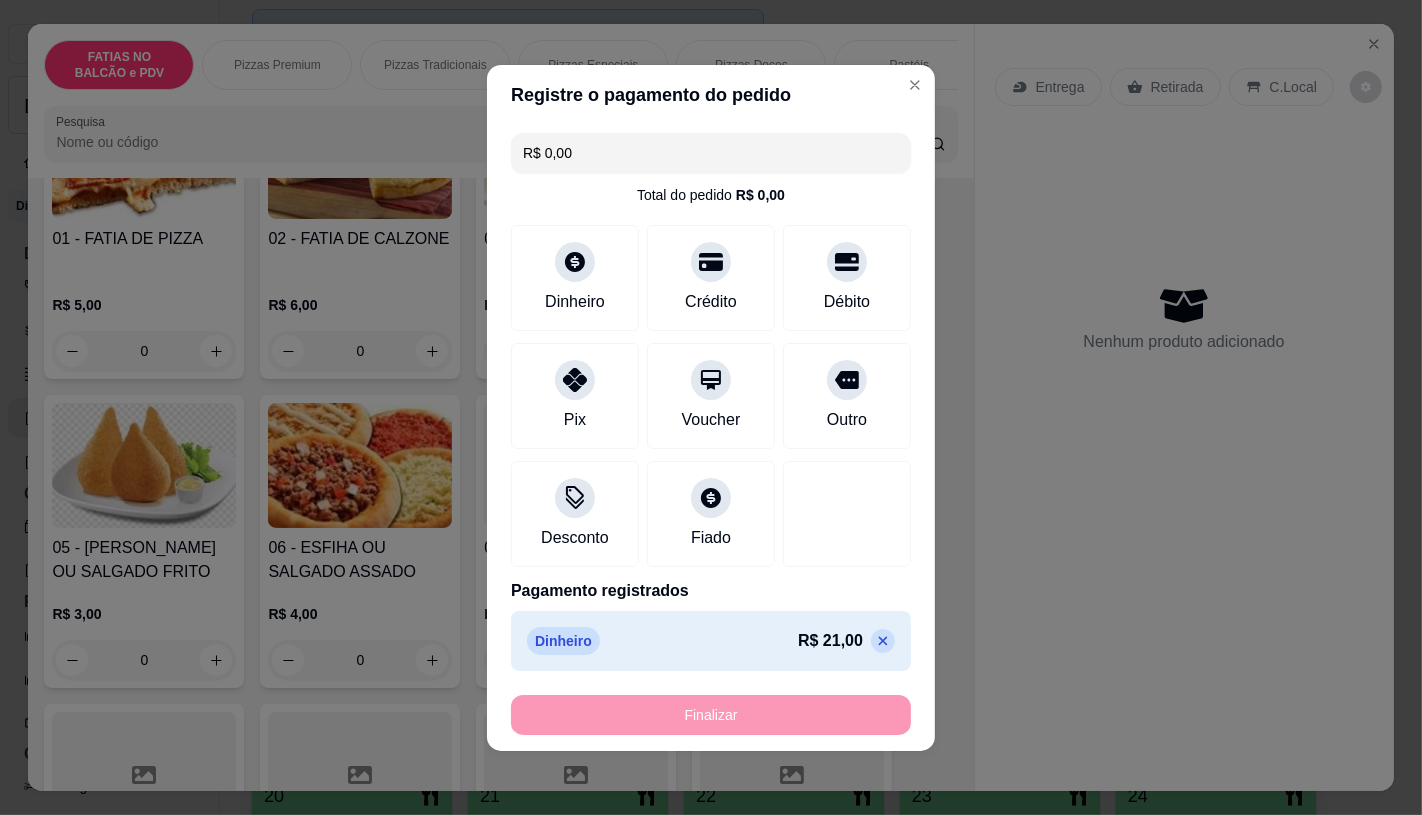 type on "-R$ 21,00" 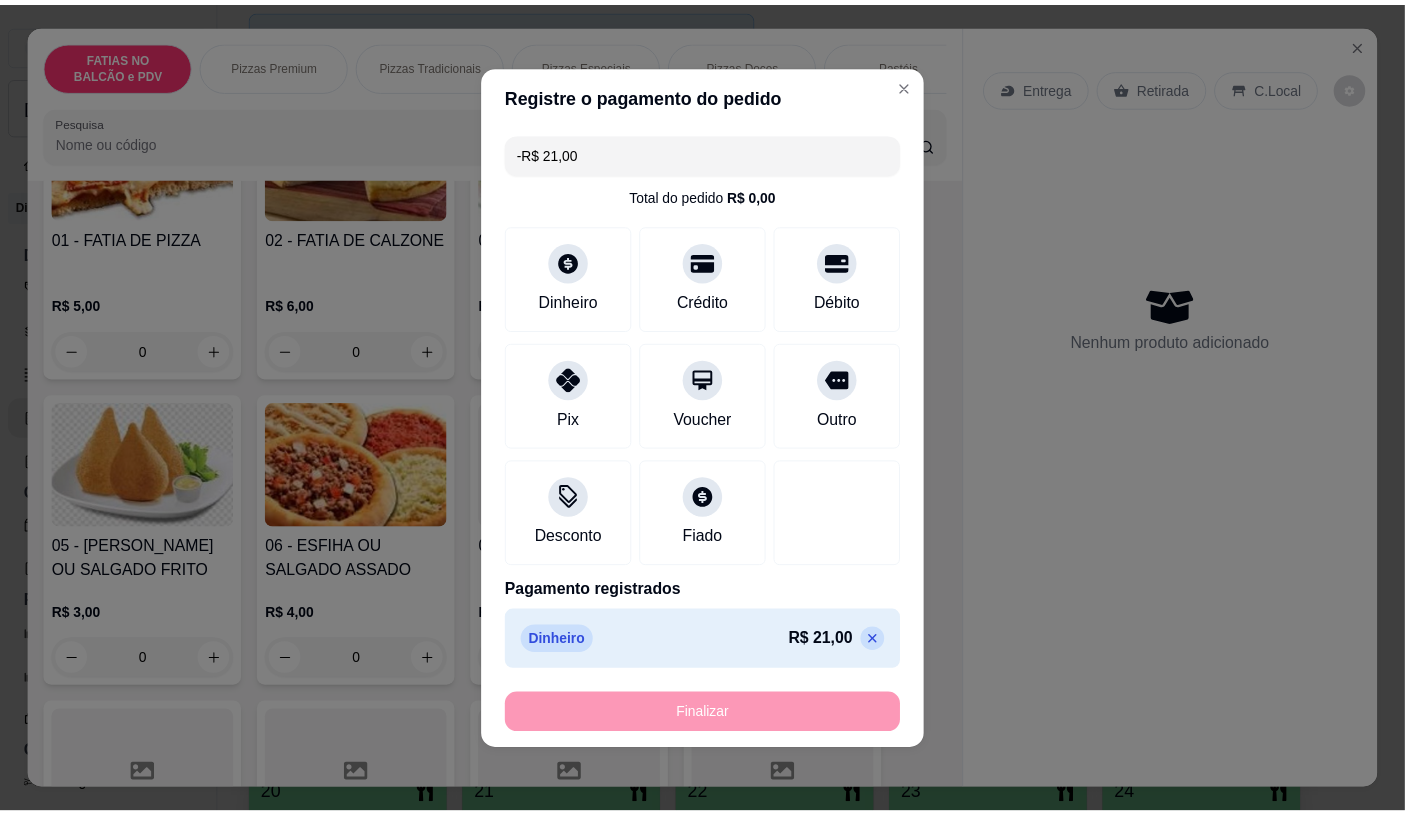 scroll, scrollTop: 221, scrollLeft: 0, axis: vertical 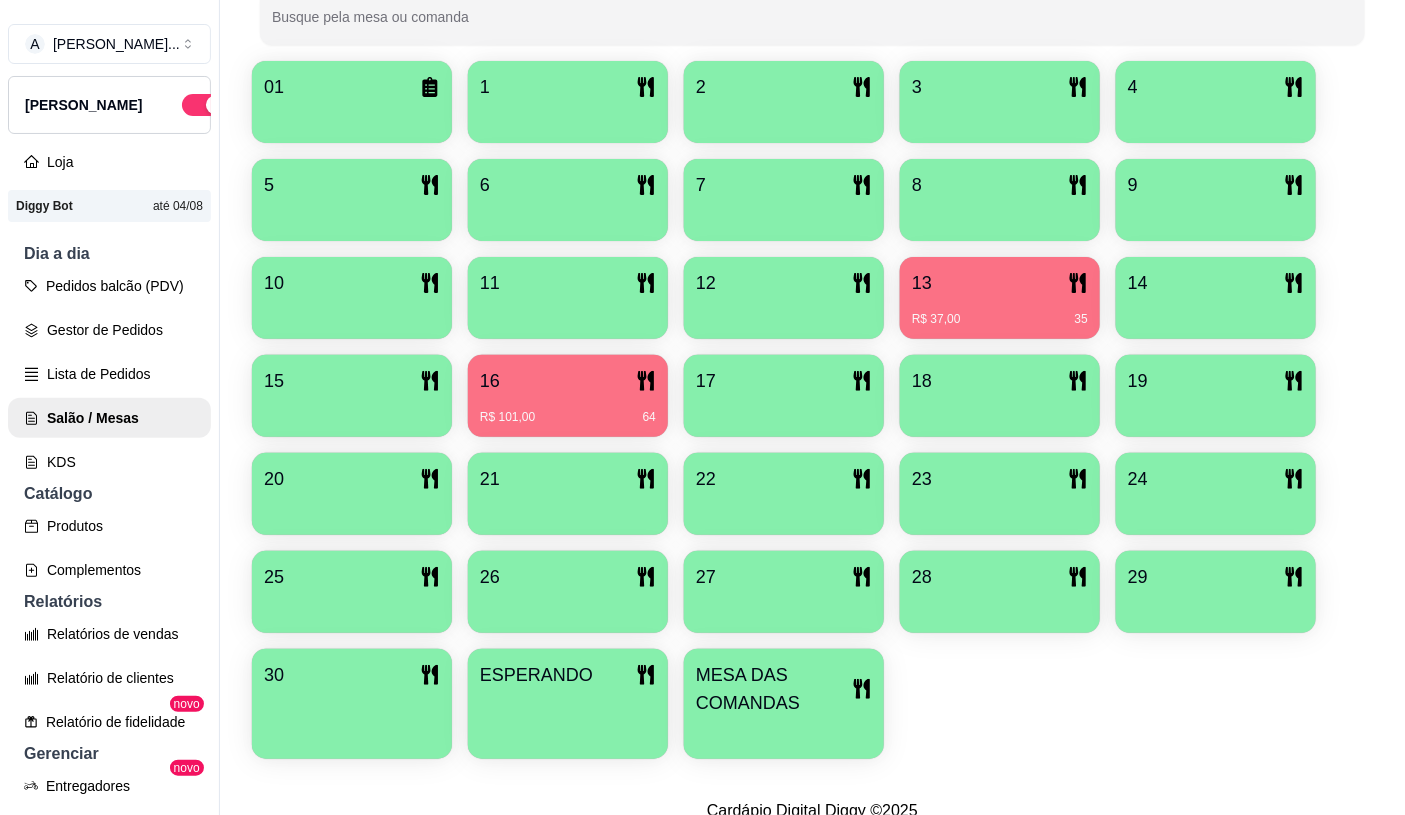 click on "MESA DAS COMANDAS" at bounding box center [774, 689] 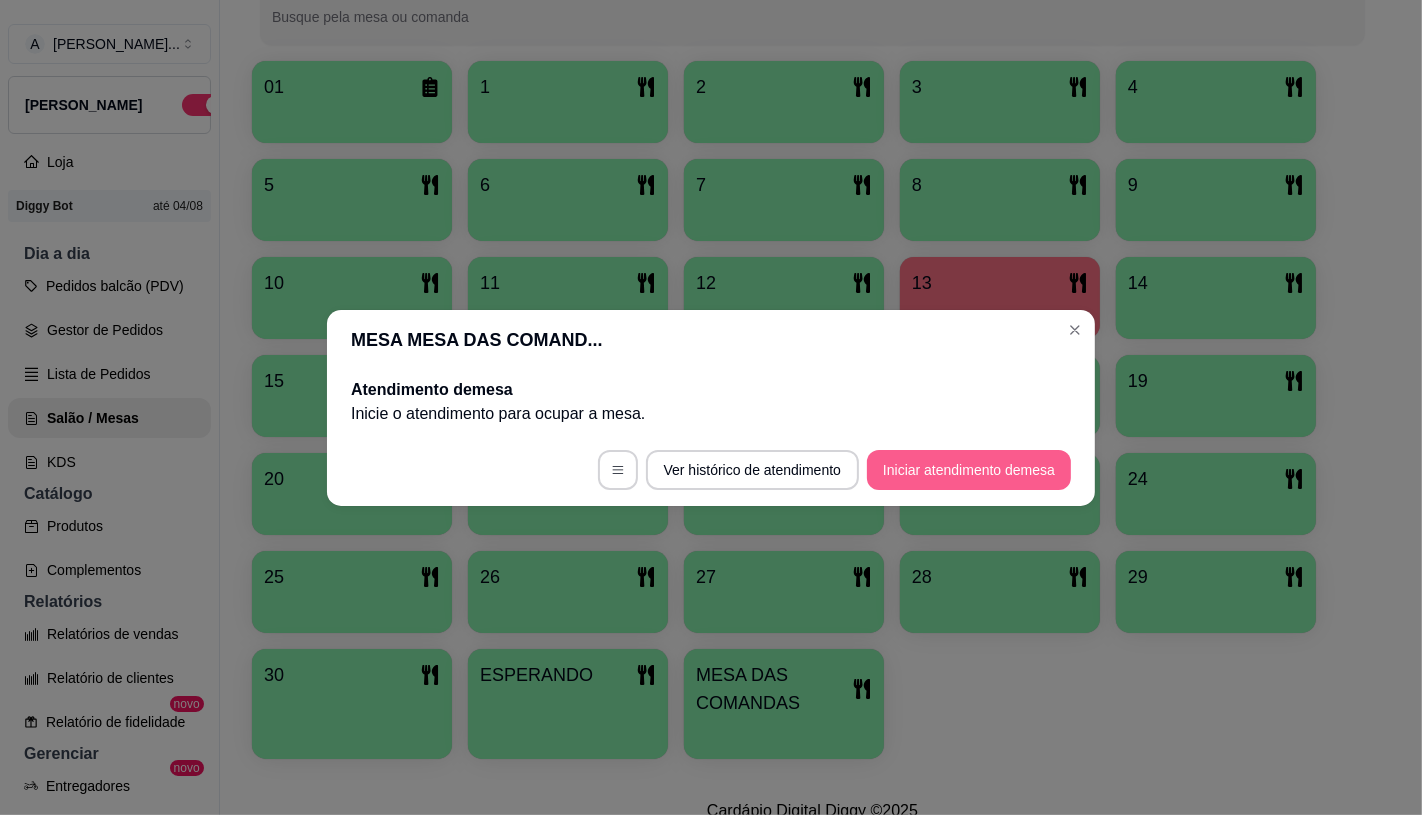 click on "Iniciar atendimento de  mesa" at bounding box center [969, 470] 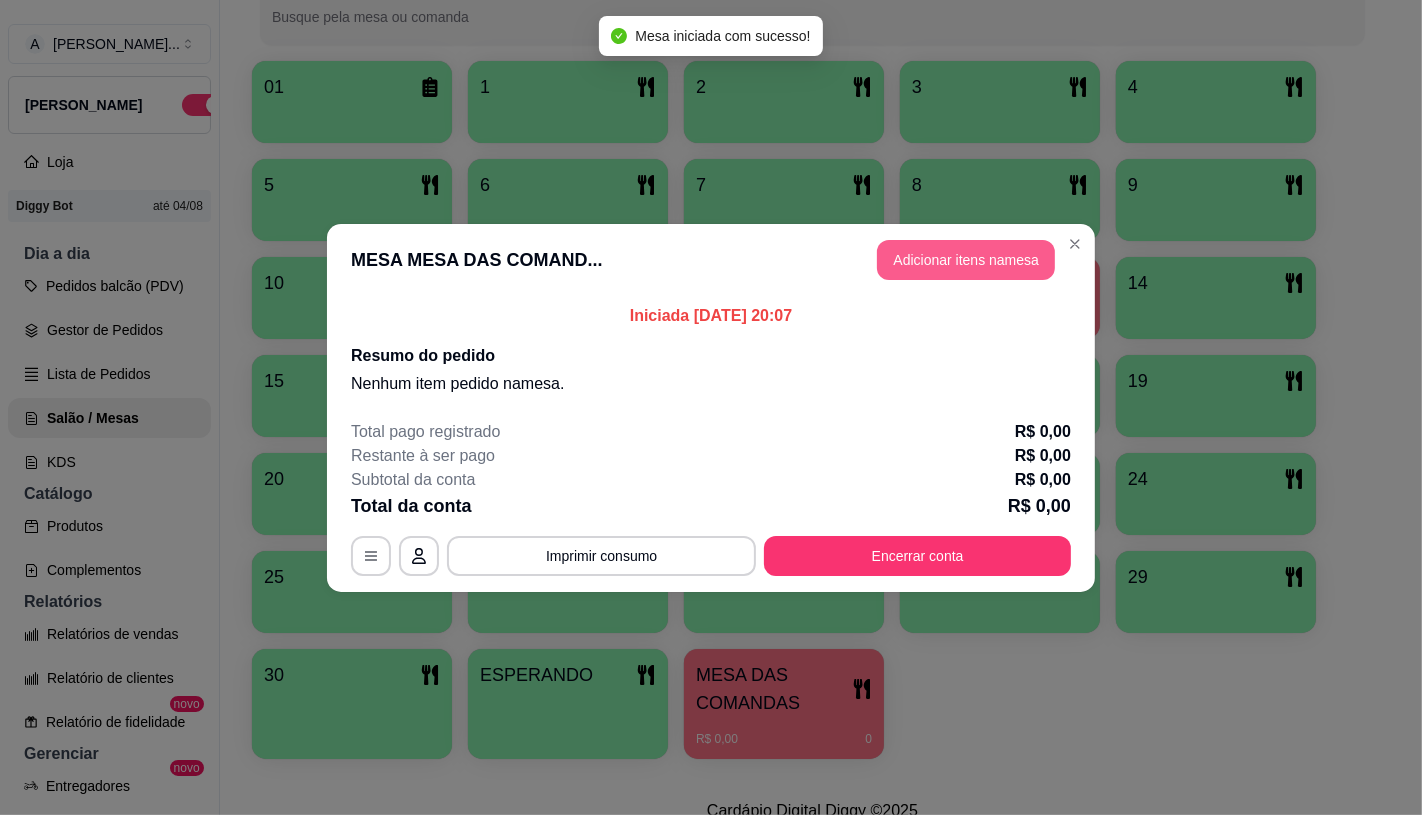 click on "Adicionar itens na  mesa" at bounding box center (966, 260) 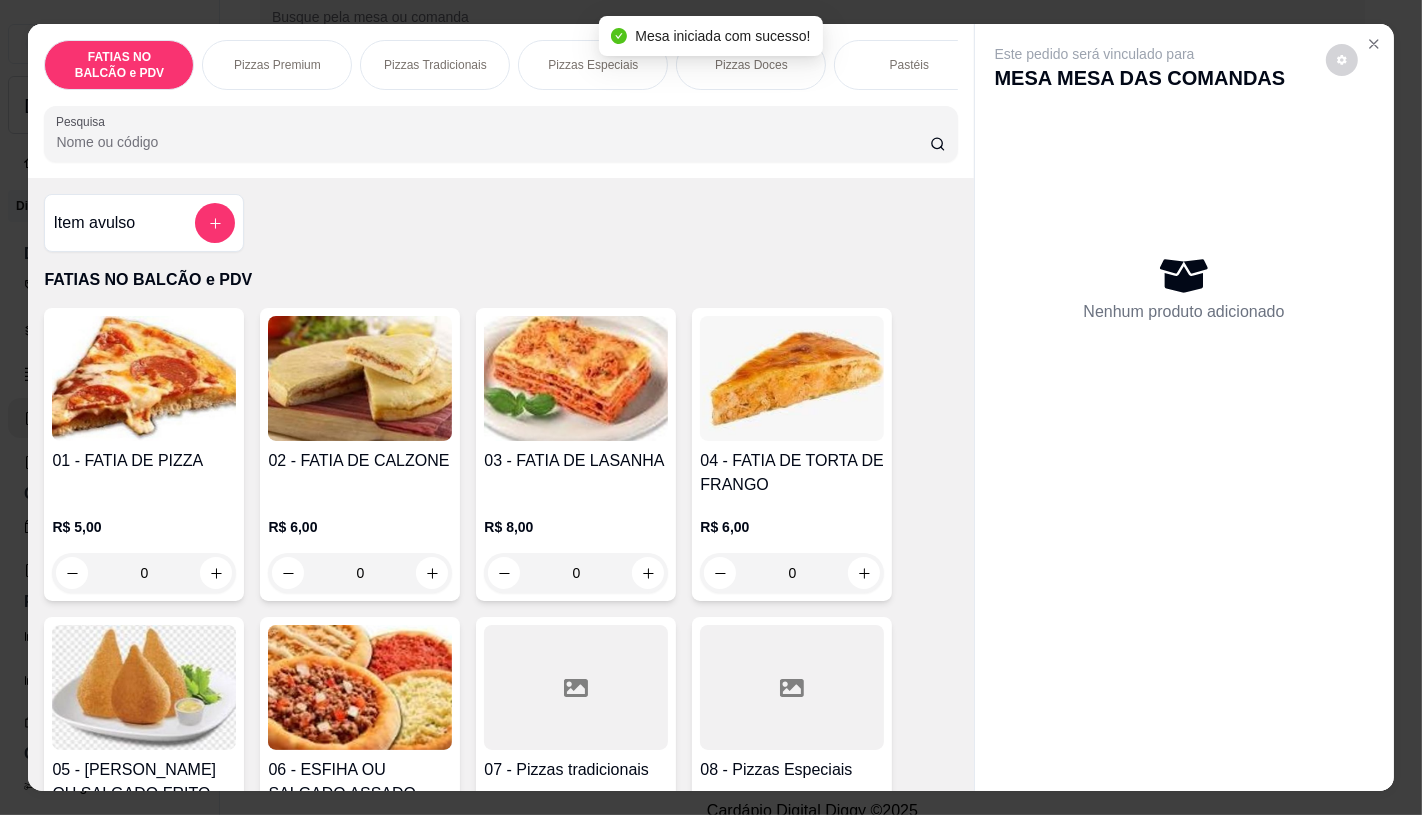 click at bounding box center (792, 687) 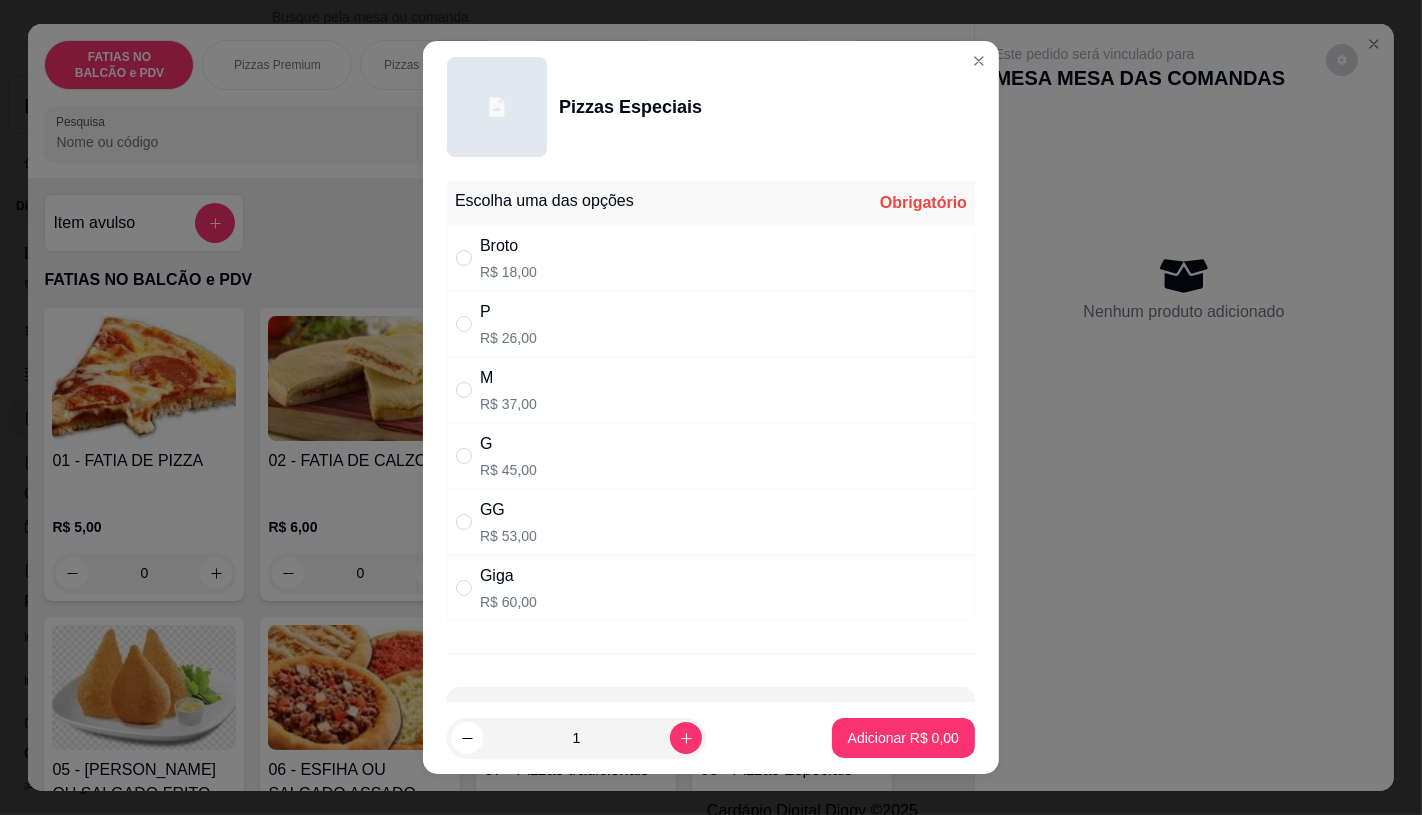 click on "M" at bounding box center (508, 378) 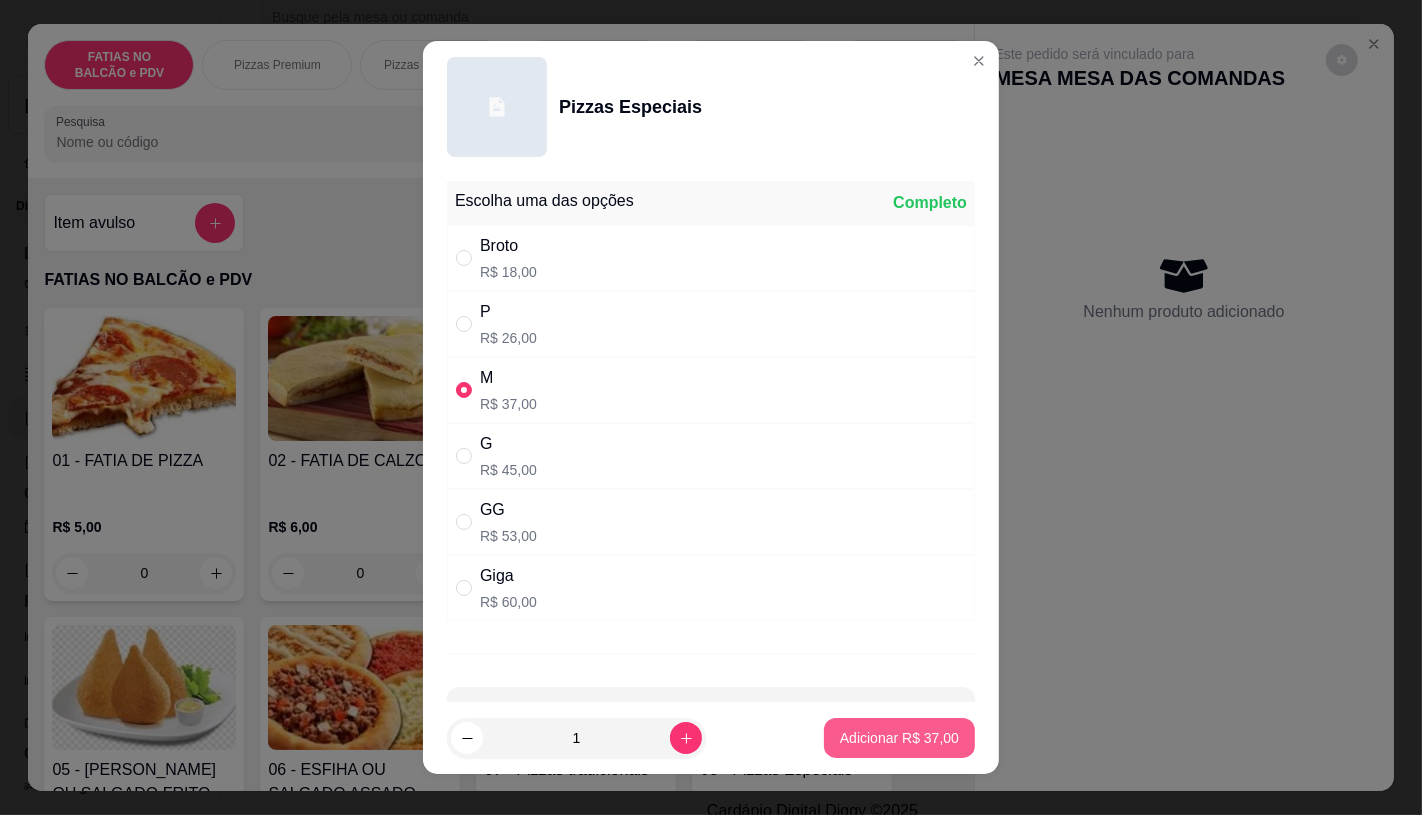 click on "Adicionar   R$ 37,00" at bounding box center [899, 738] 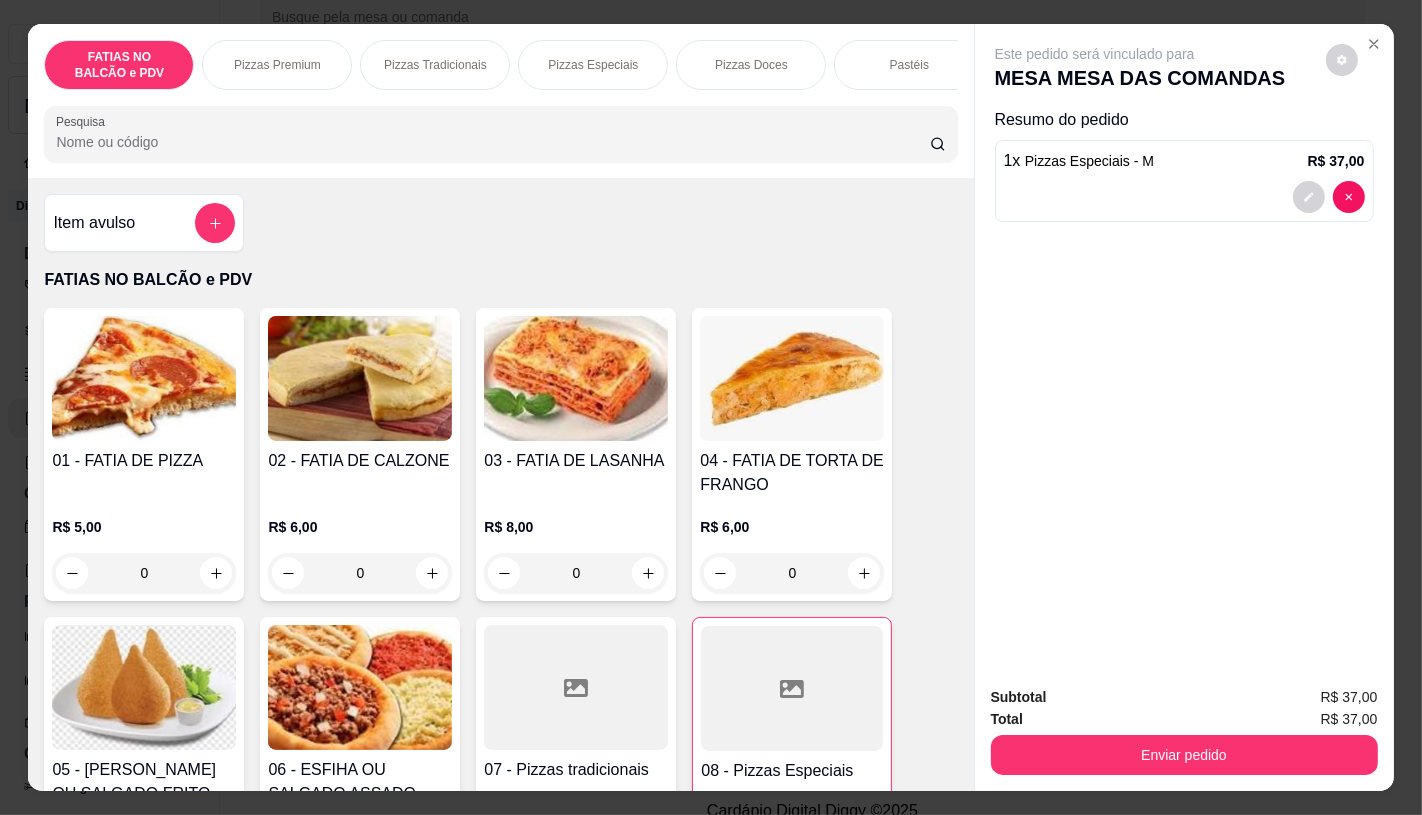 scroll, scrollTop: 0, scrollLeft: 2080, axis: horizontal 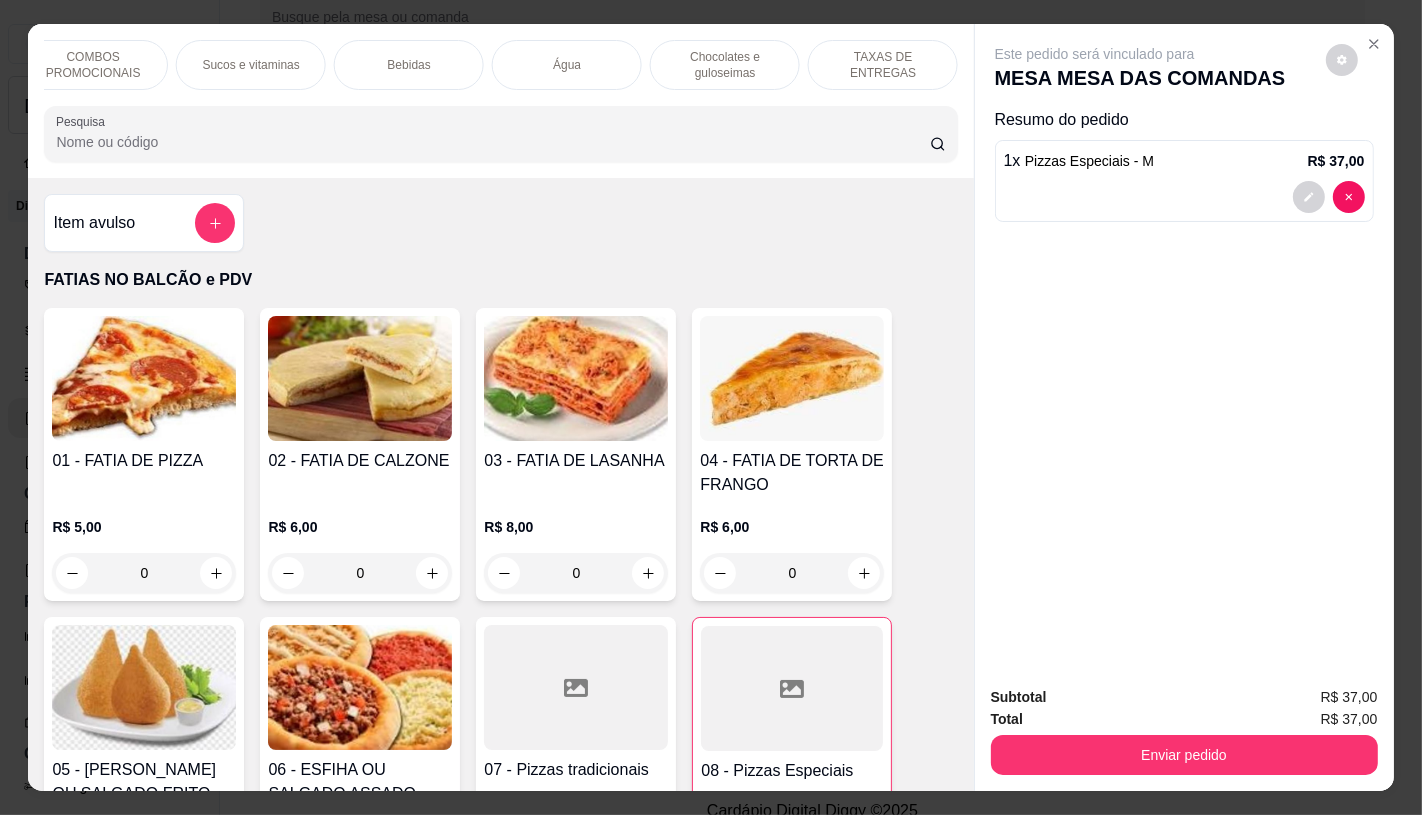 click on "TAXAS DE ENTREGAS" at bounding box center [883, 65] 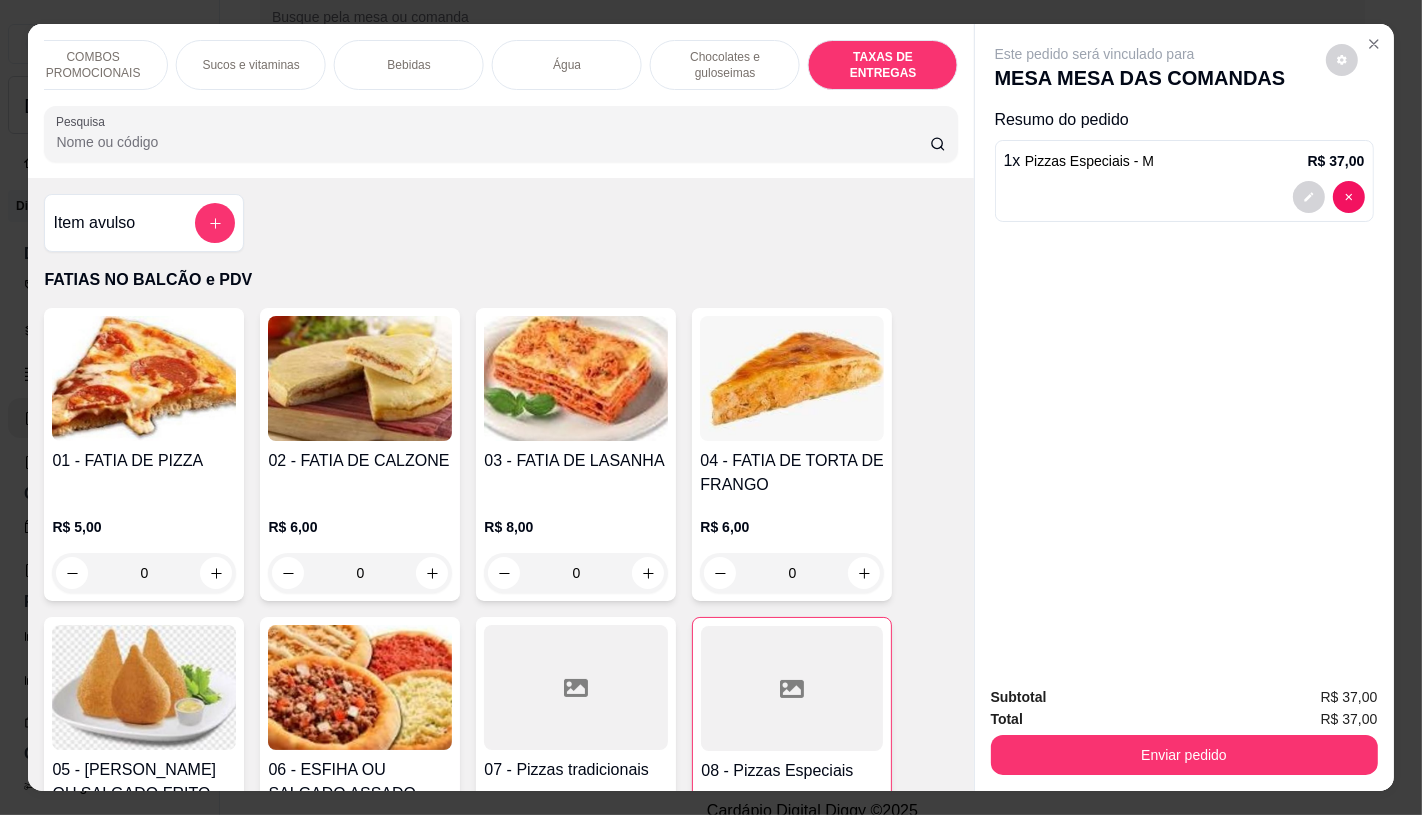 scroll, scrollTop: 13373, scrollLeft: 0, axis: vertical 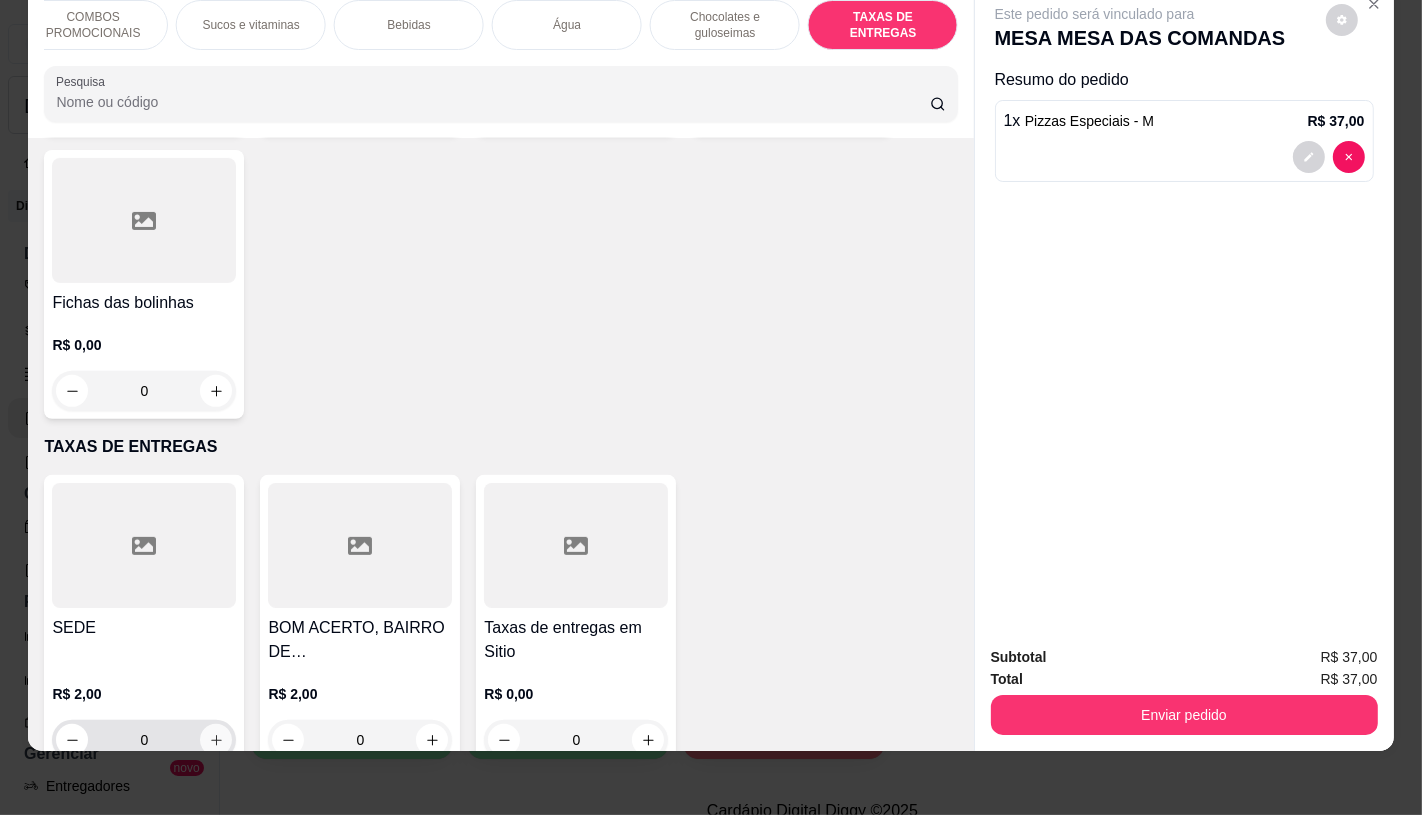 click 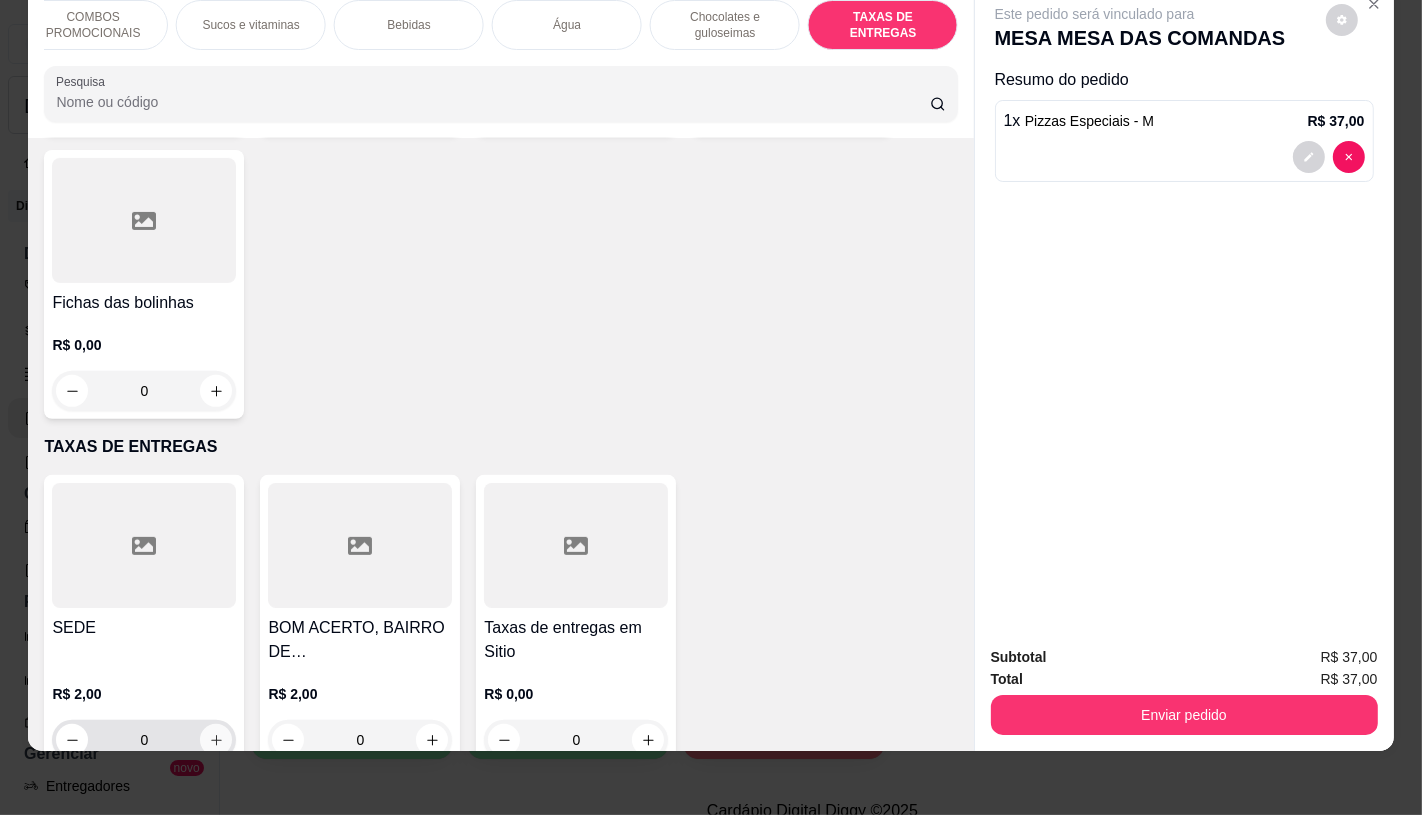 type on "1" 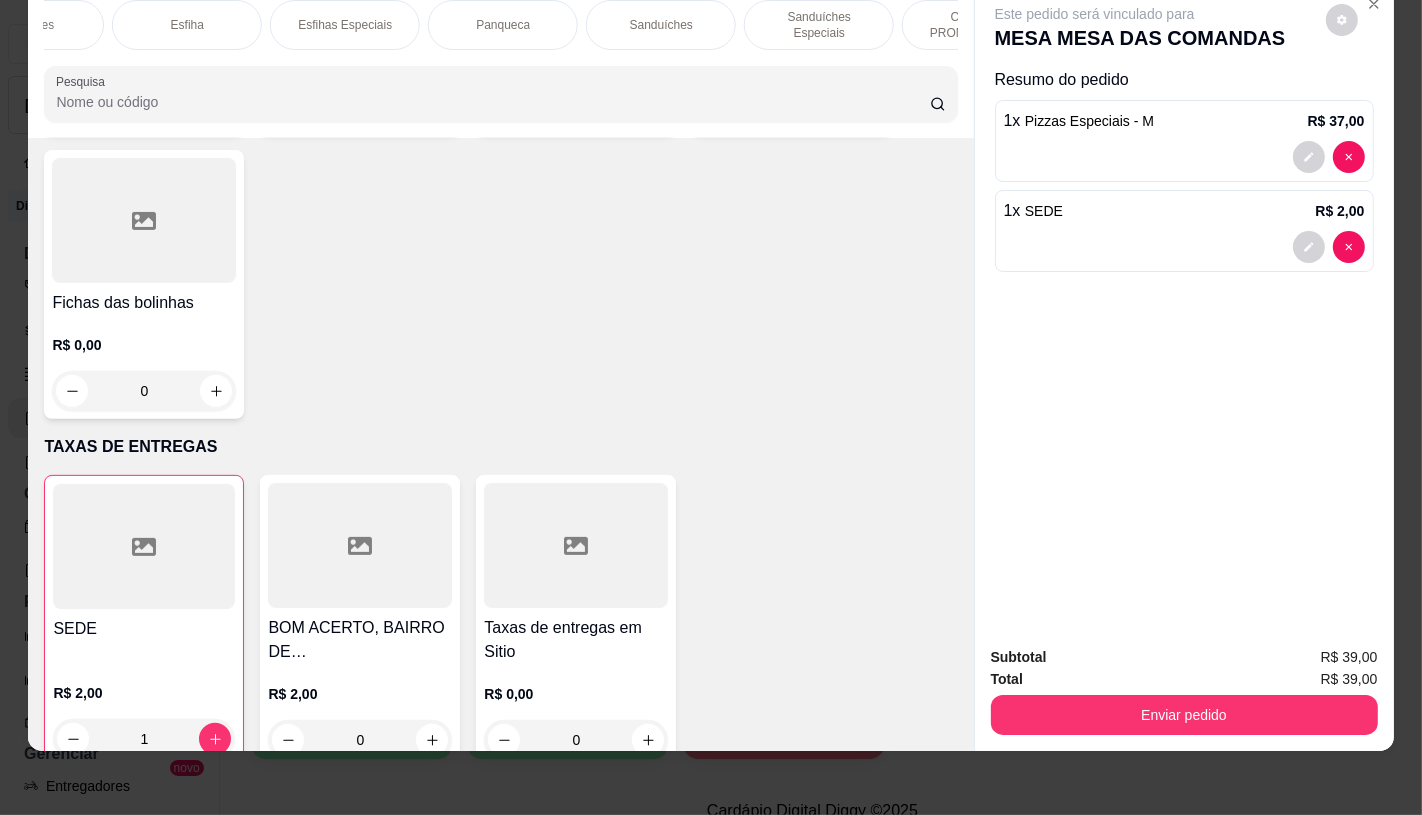 scroll, scrollTop: 0, scrollLeft: 0, axis: both 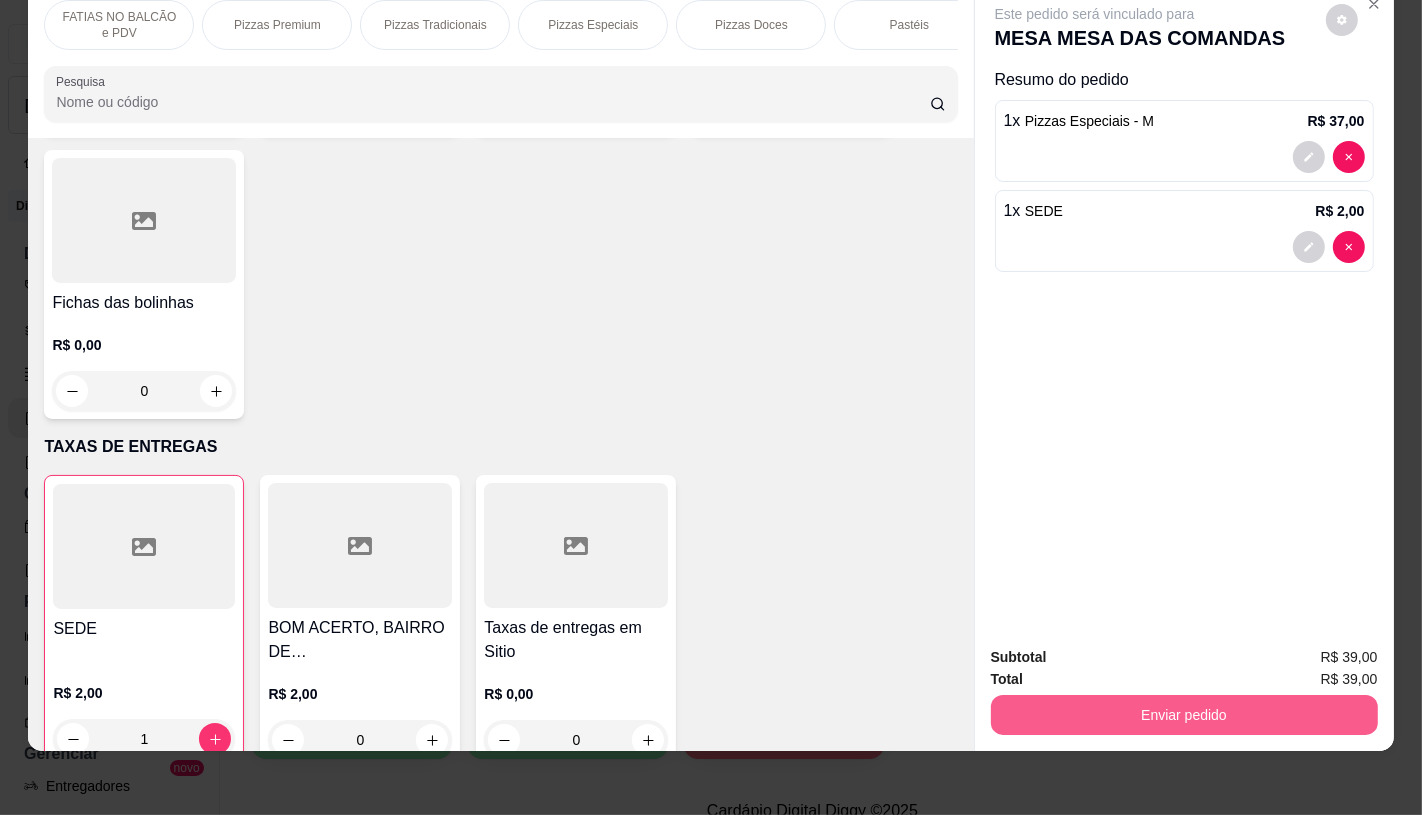 click on "Enviar pedido" at bounding box center (1184, 715) 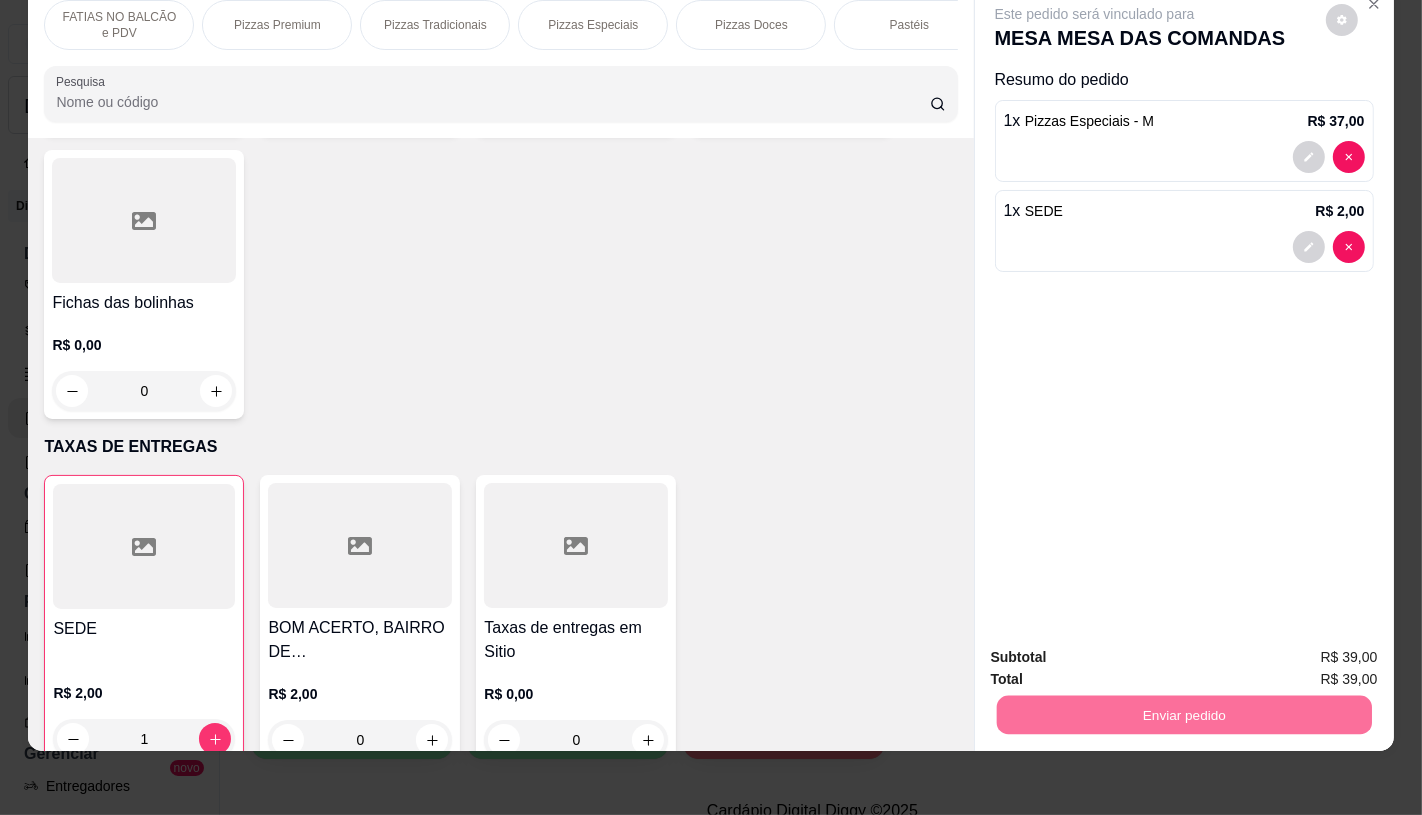 click on "Não registrar e enviar pedido" at bounding box center [1117, 649] 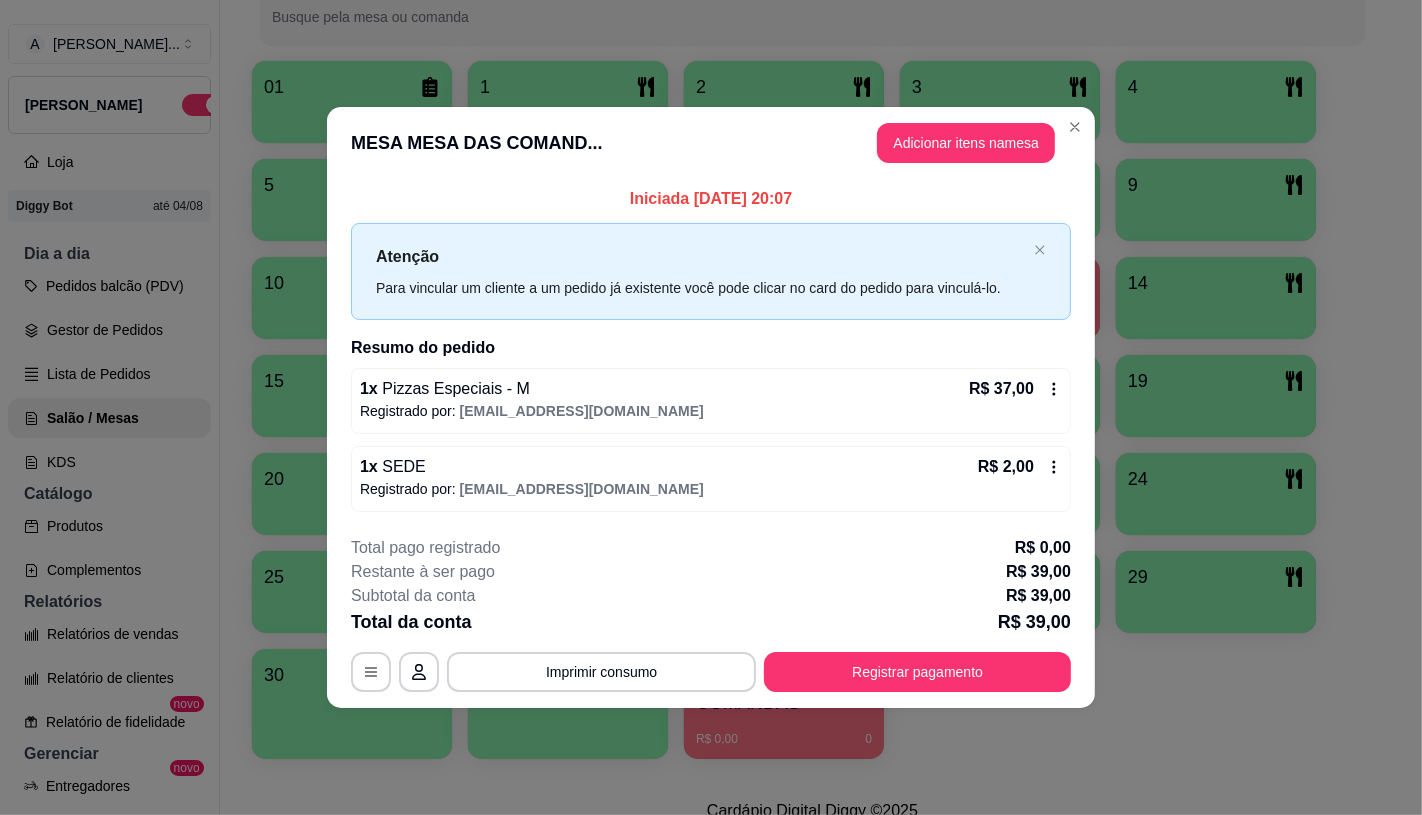 click on "Registrar pagamento" at bounding box center [917, 672] 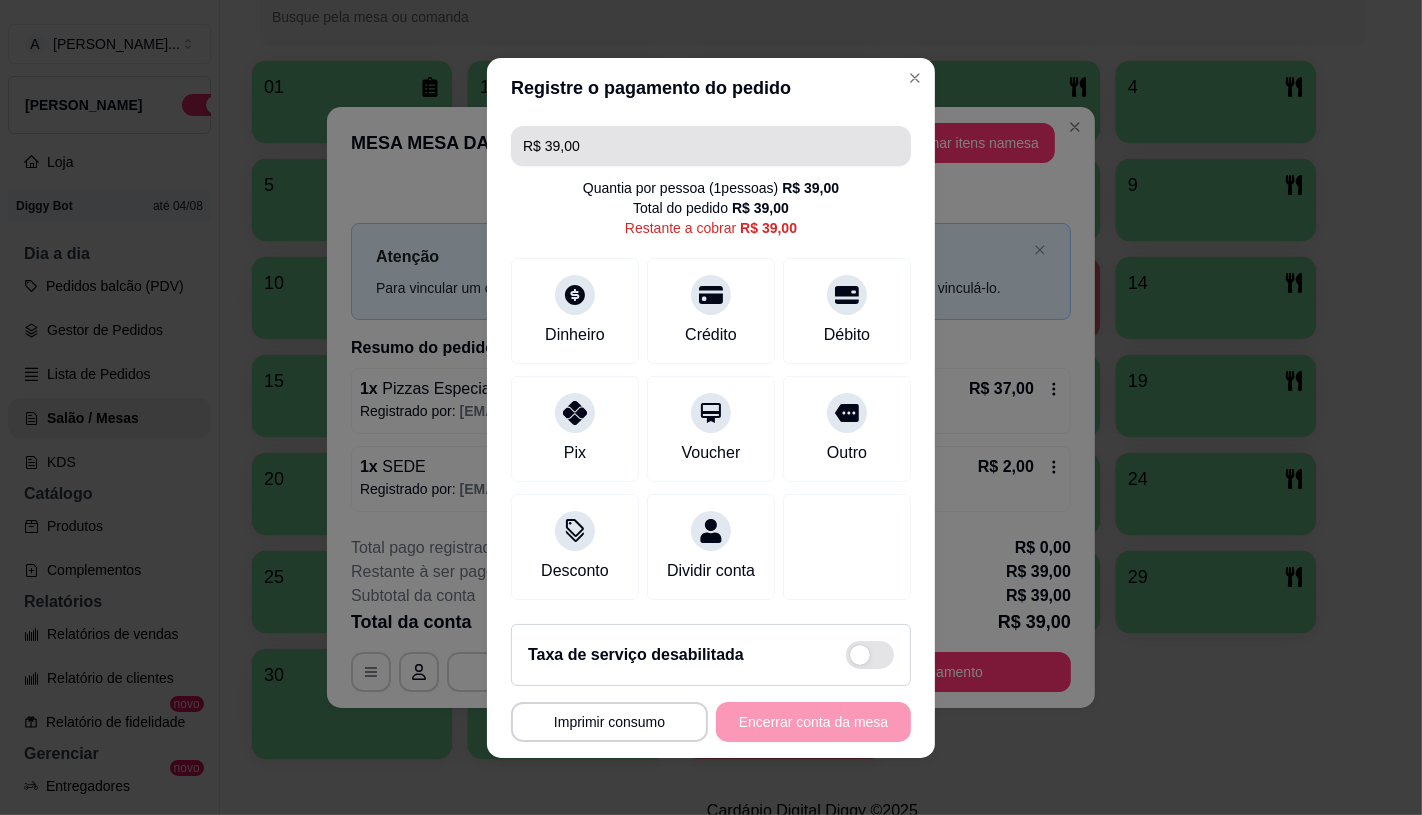 click on "R$ 39,00" at bounding box center [711, 146] 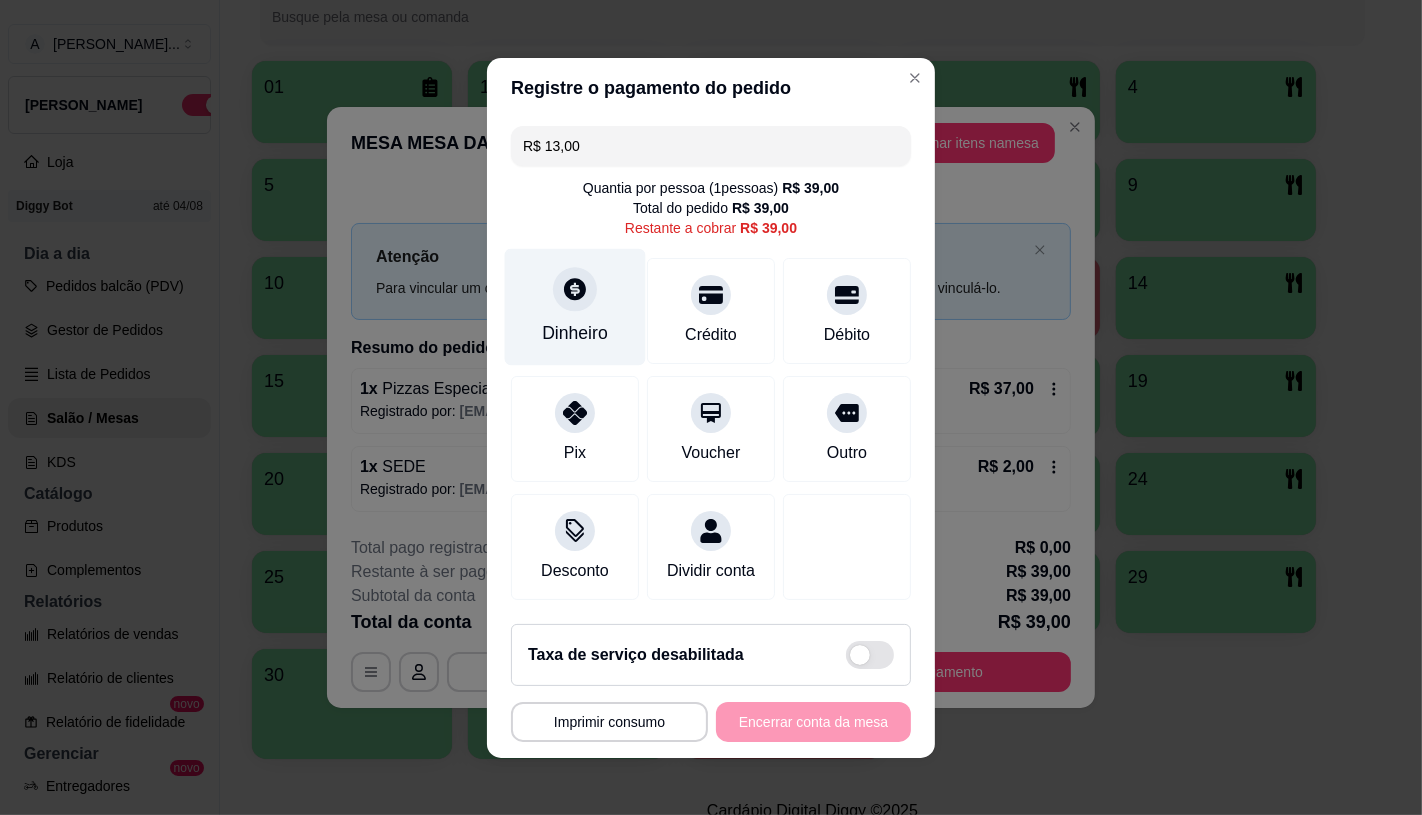 click on "Dinheiro" at bounding box center (575, 306) 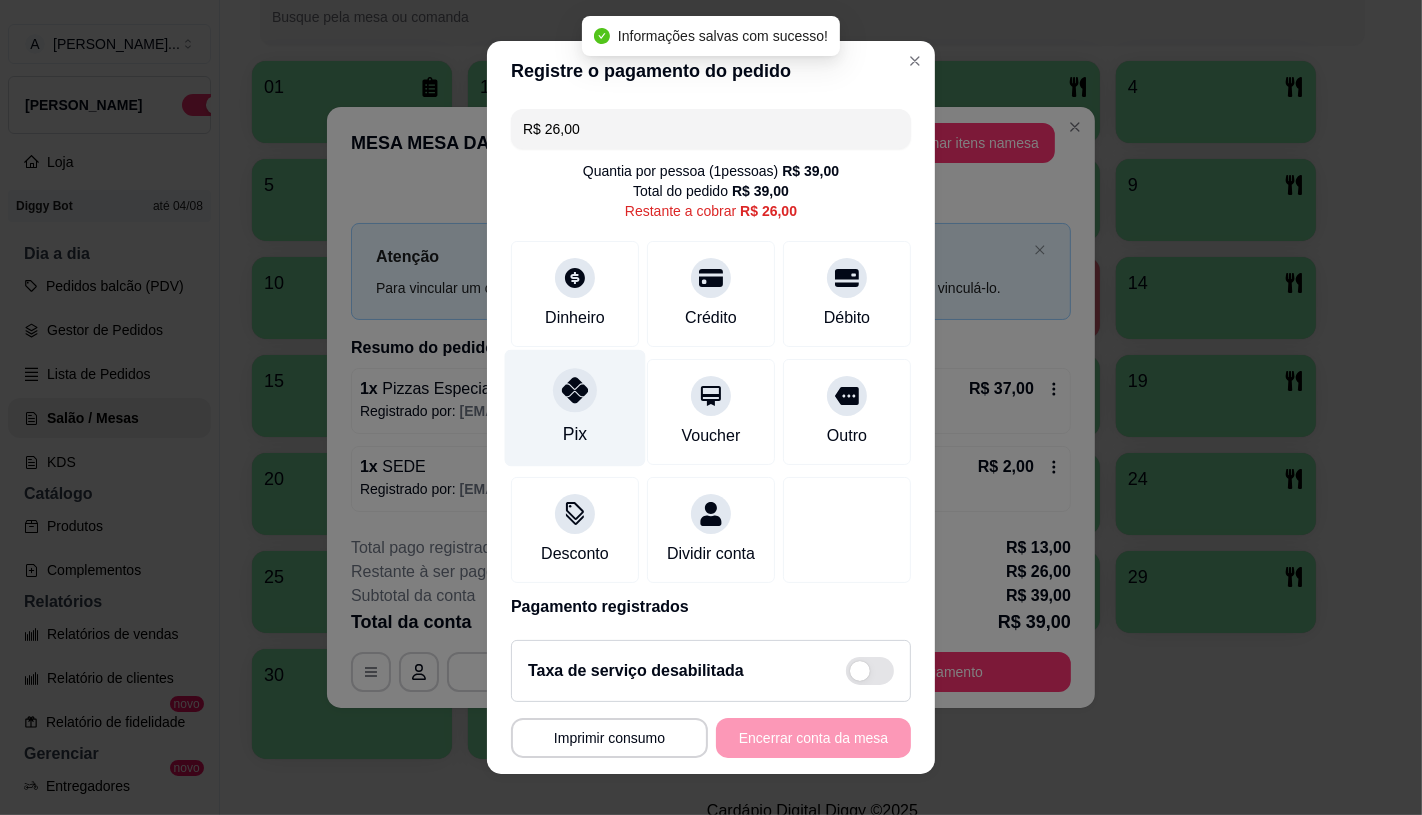 click at bounding box center (575, 390) 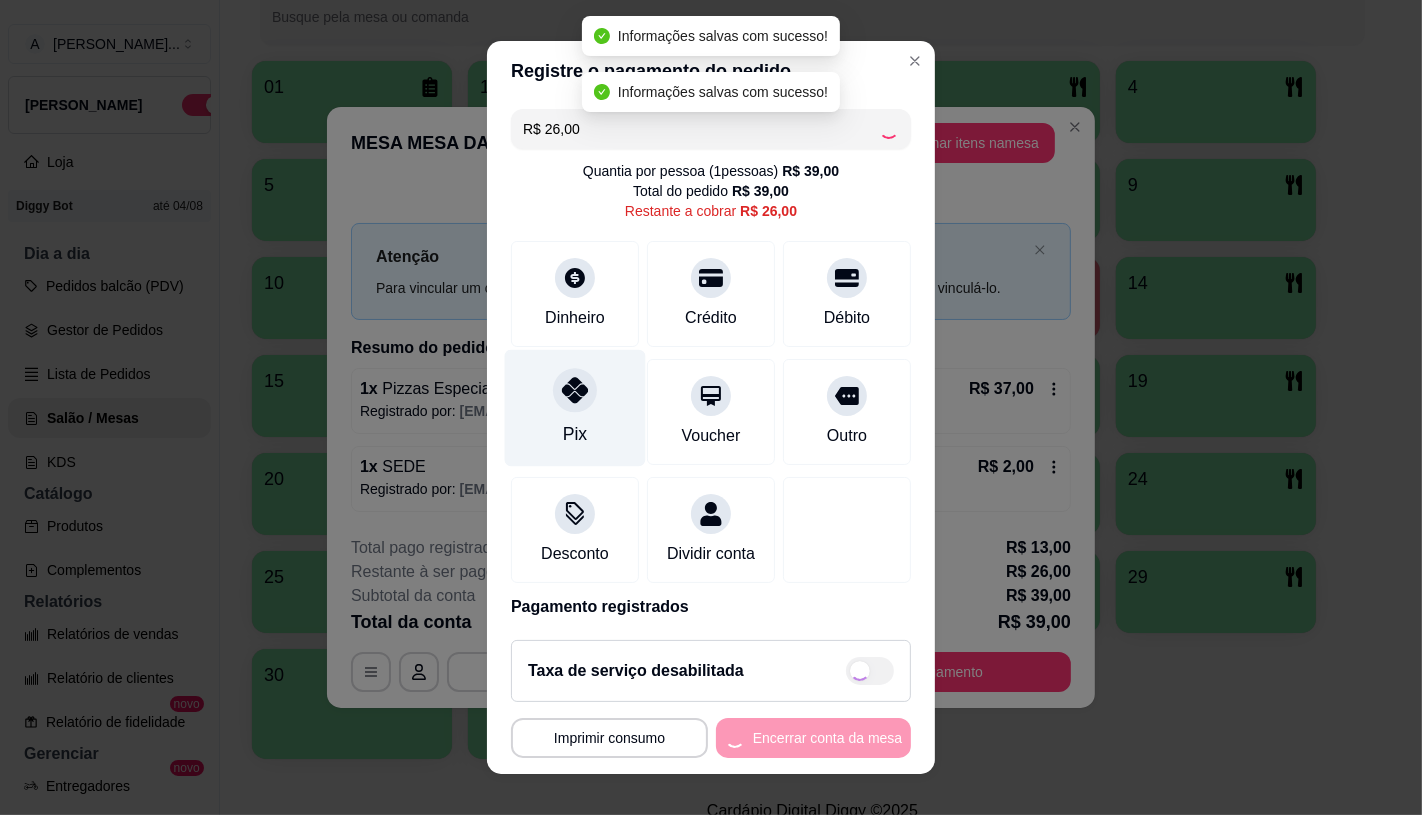 type on "R$ 0,00" 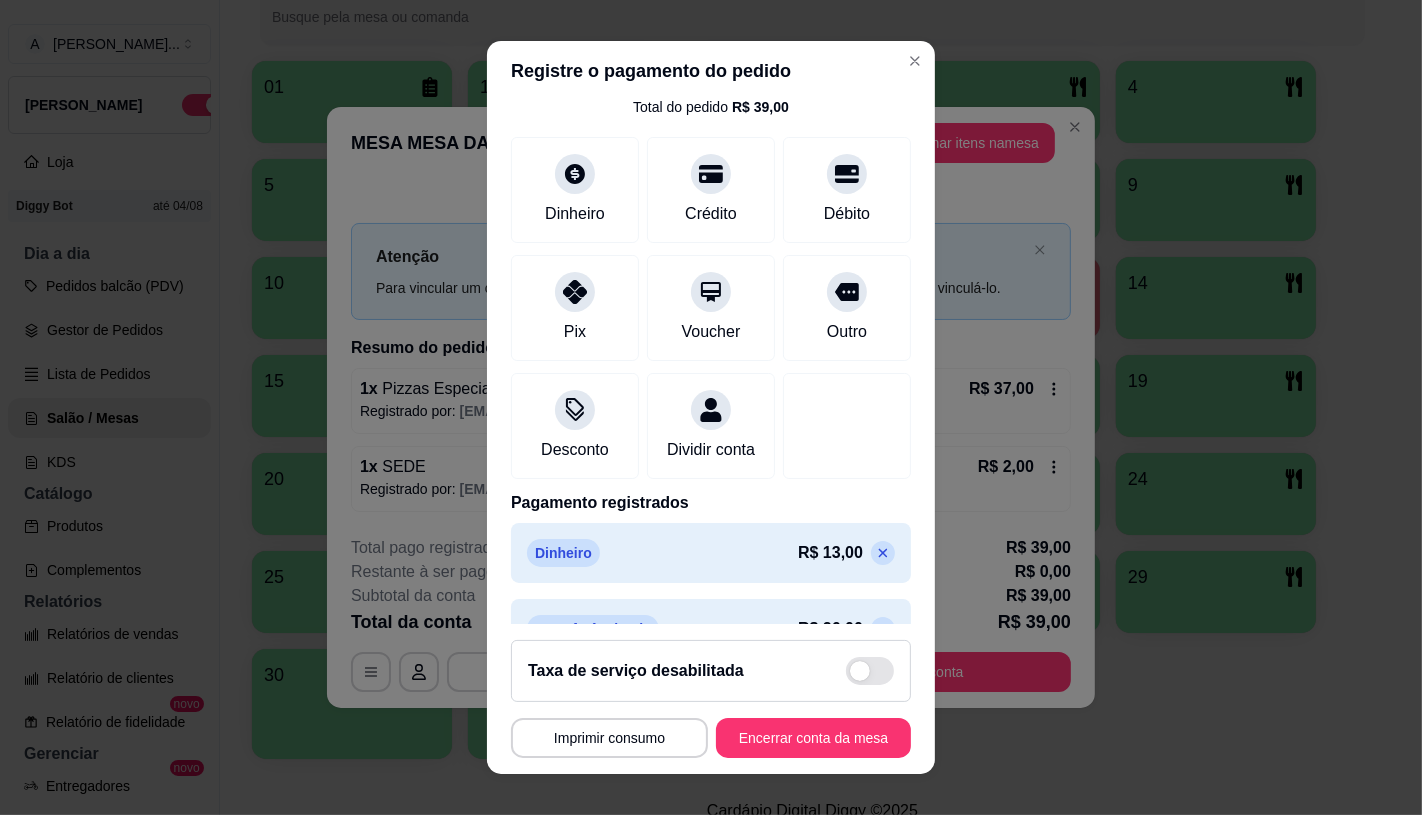 scroll, scrollTop: 151, scrollLeft: 0, axis: vertical 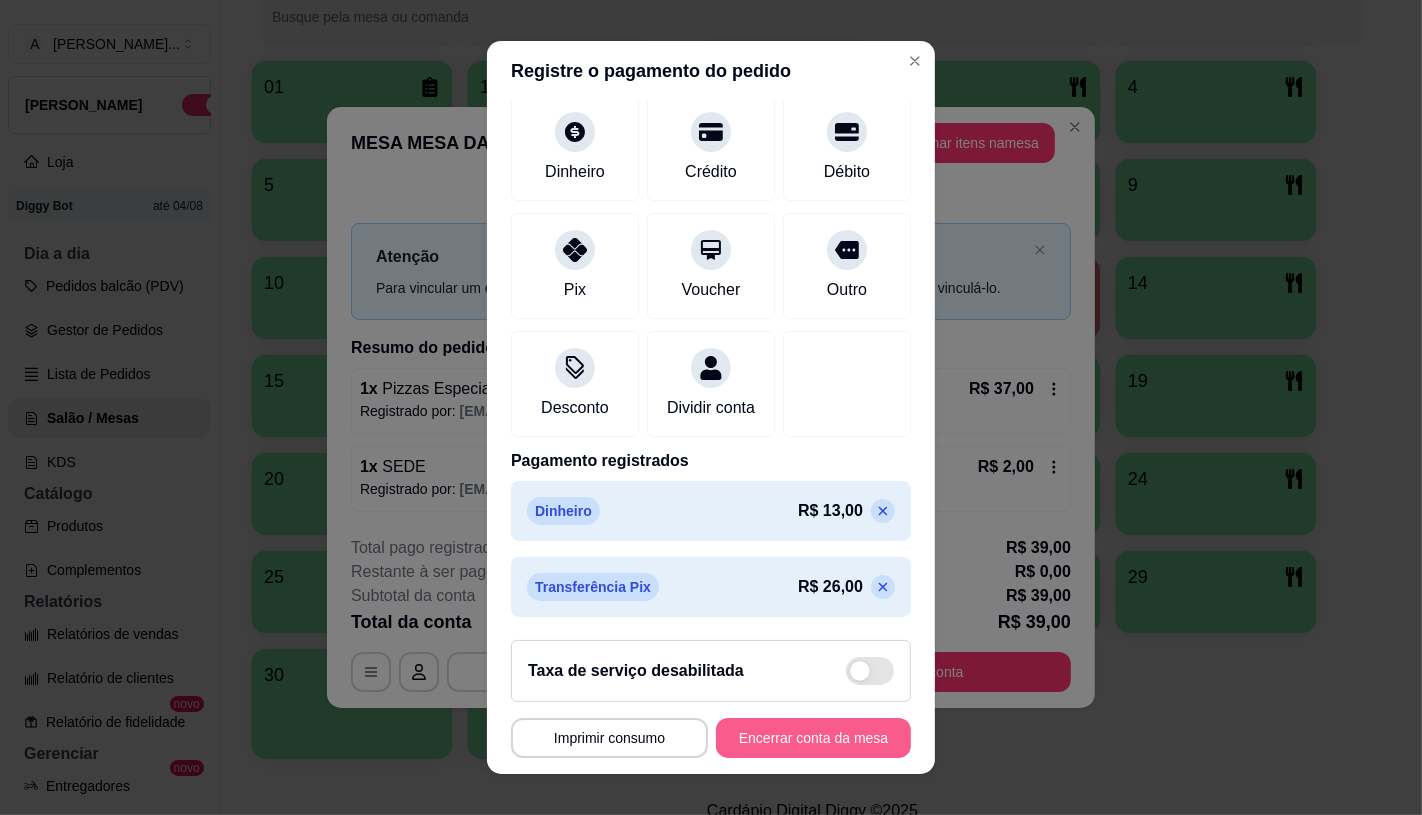 click on "Encerrar conta da mesa" at bounding box center [813, 738] 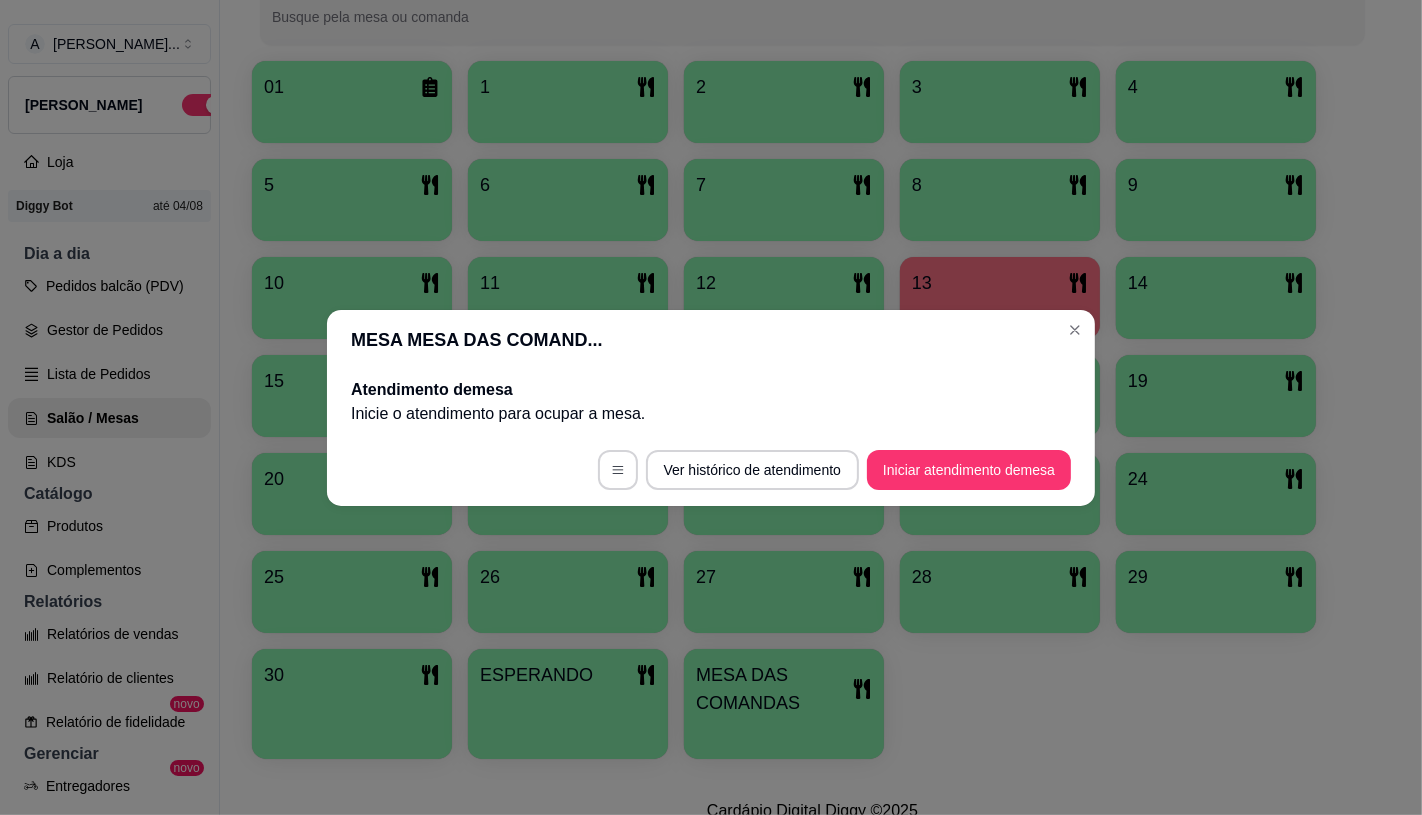 click on "Iniciar atendimento de  mesa" at bounding box center (969, 470) 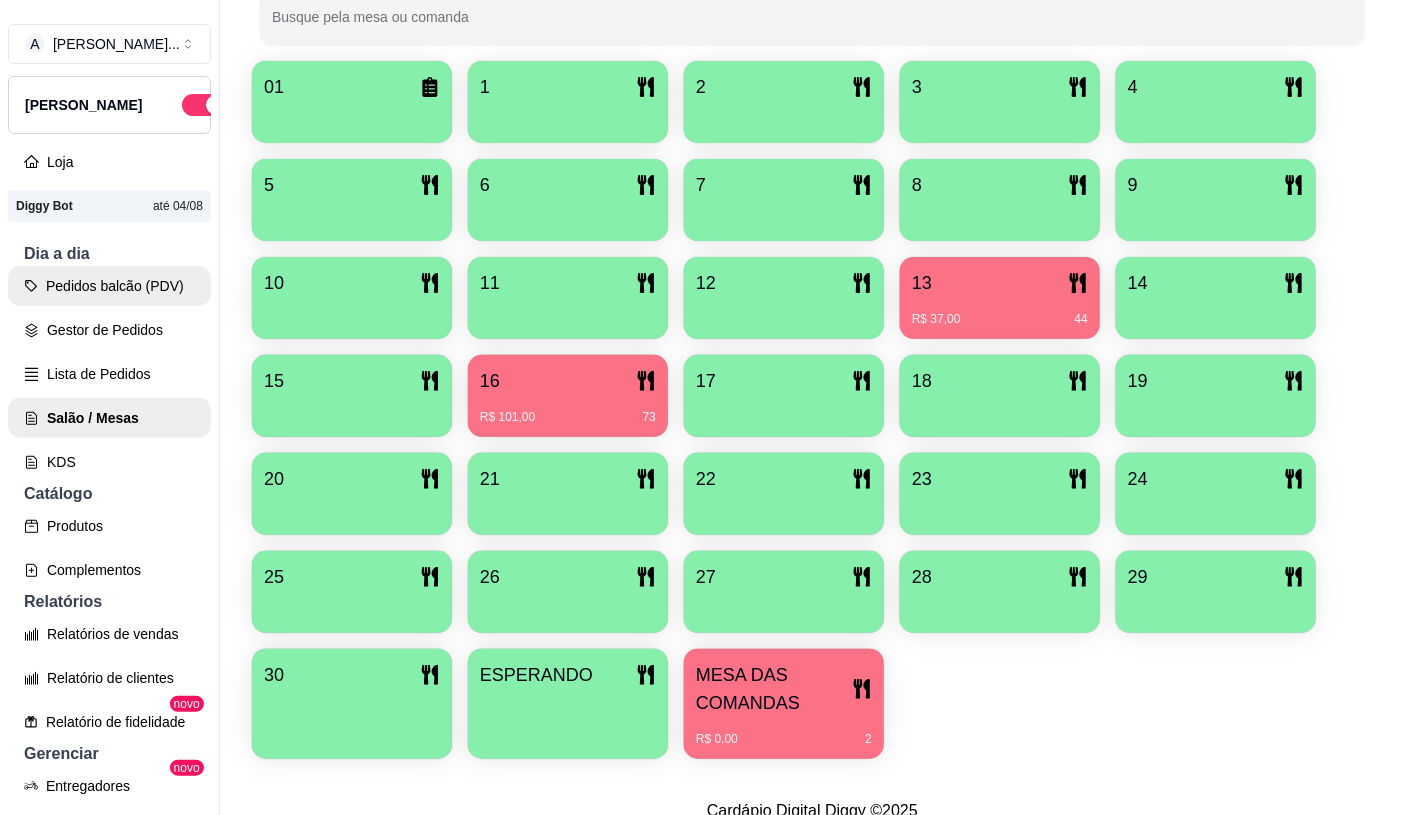 click on "Pedidos balcão (PDV)" at bounding box center [109, 286] 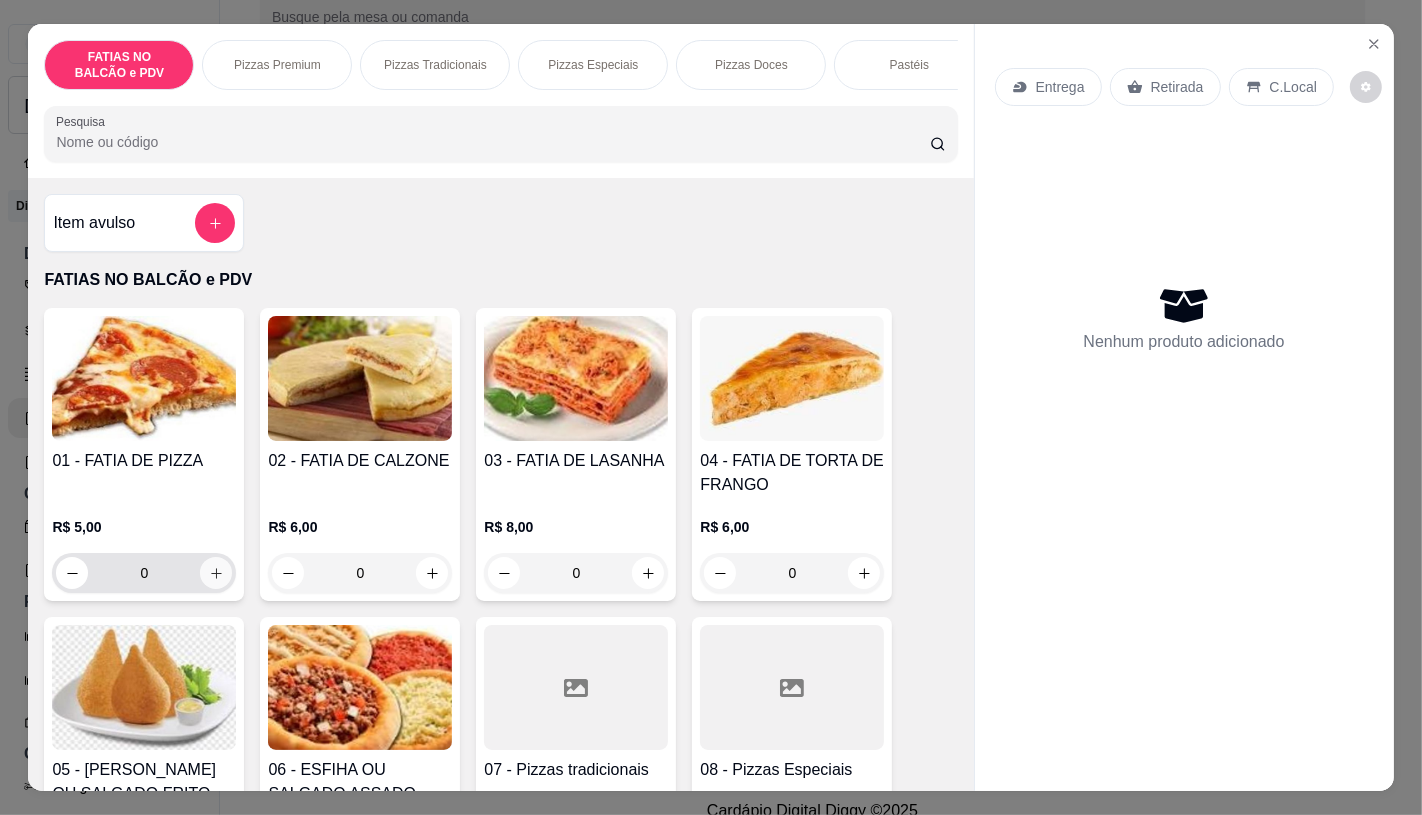click 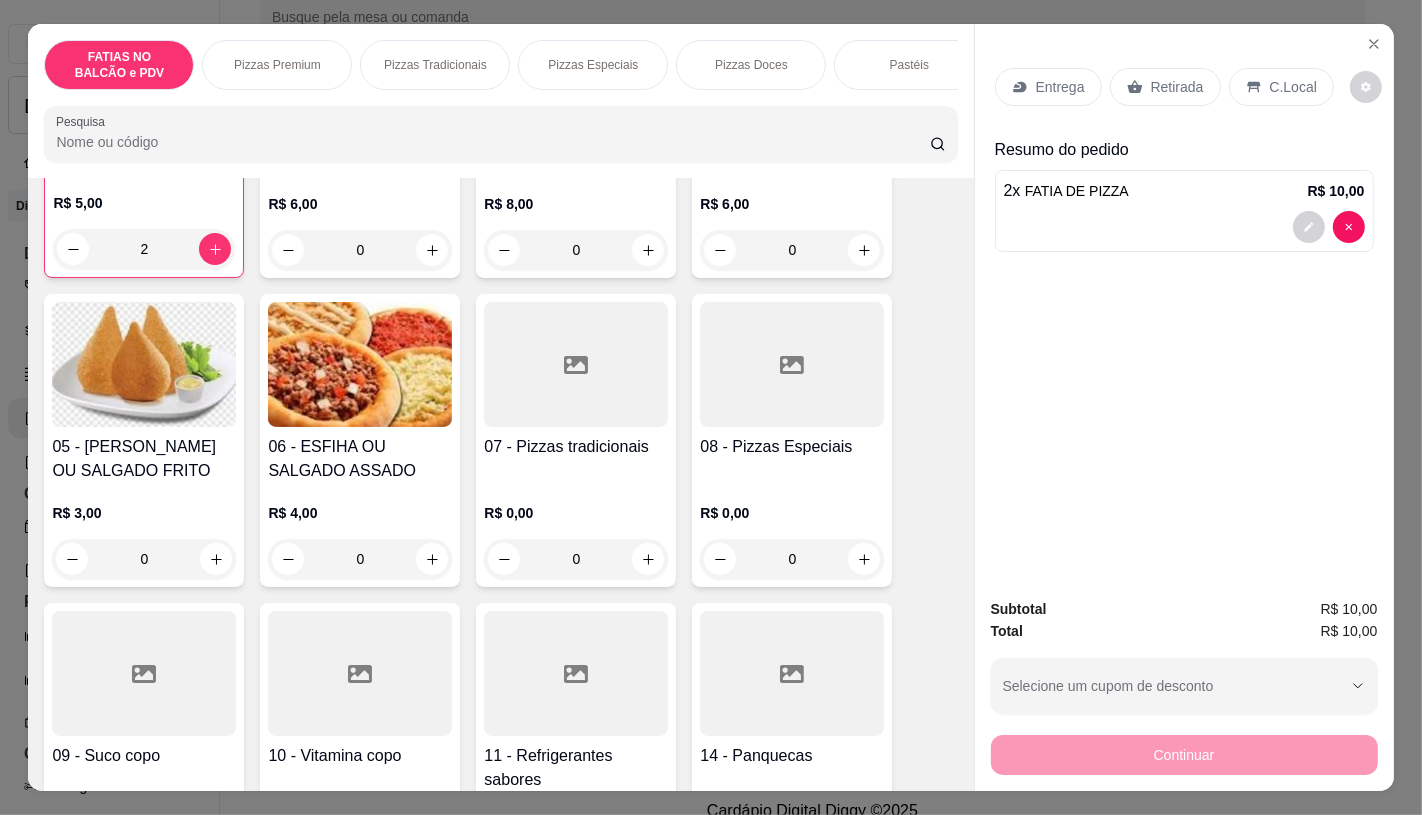 scroll, scrollTop: 333, scrollLeft: 0, axis: vertical 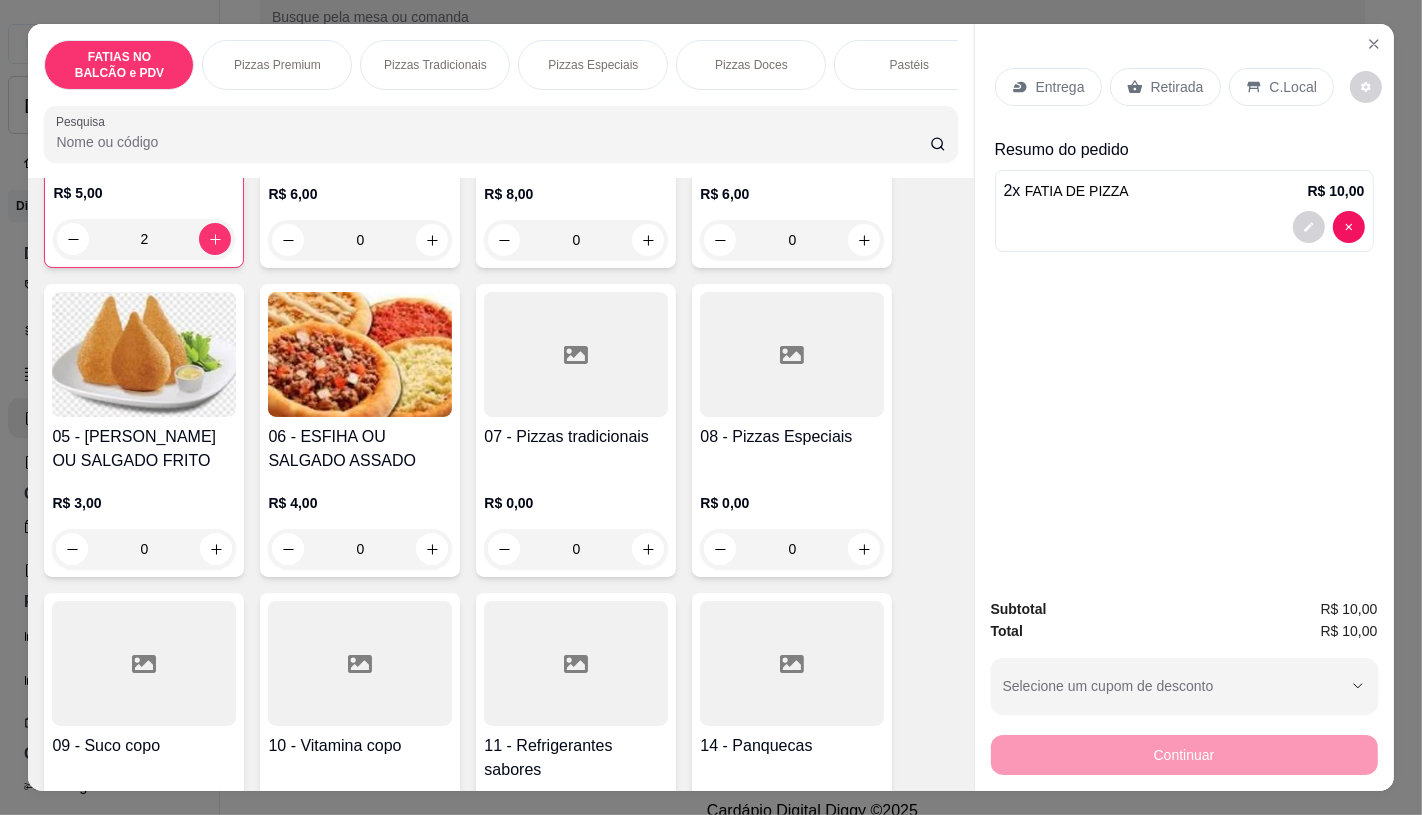 click at bounding box center (576, 663) 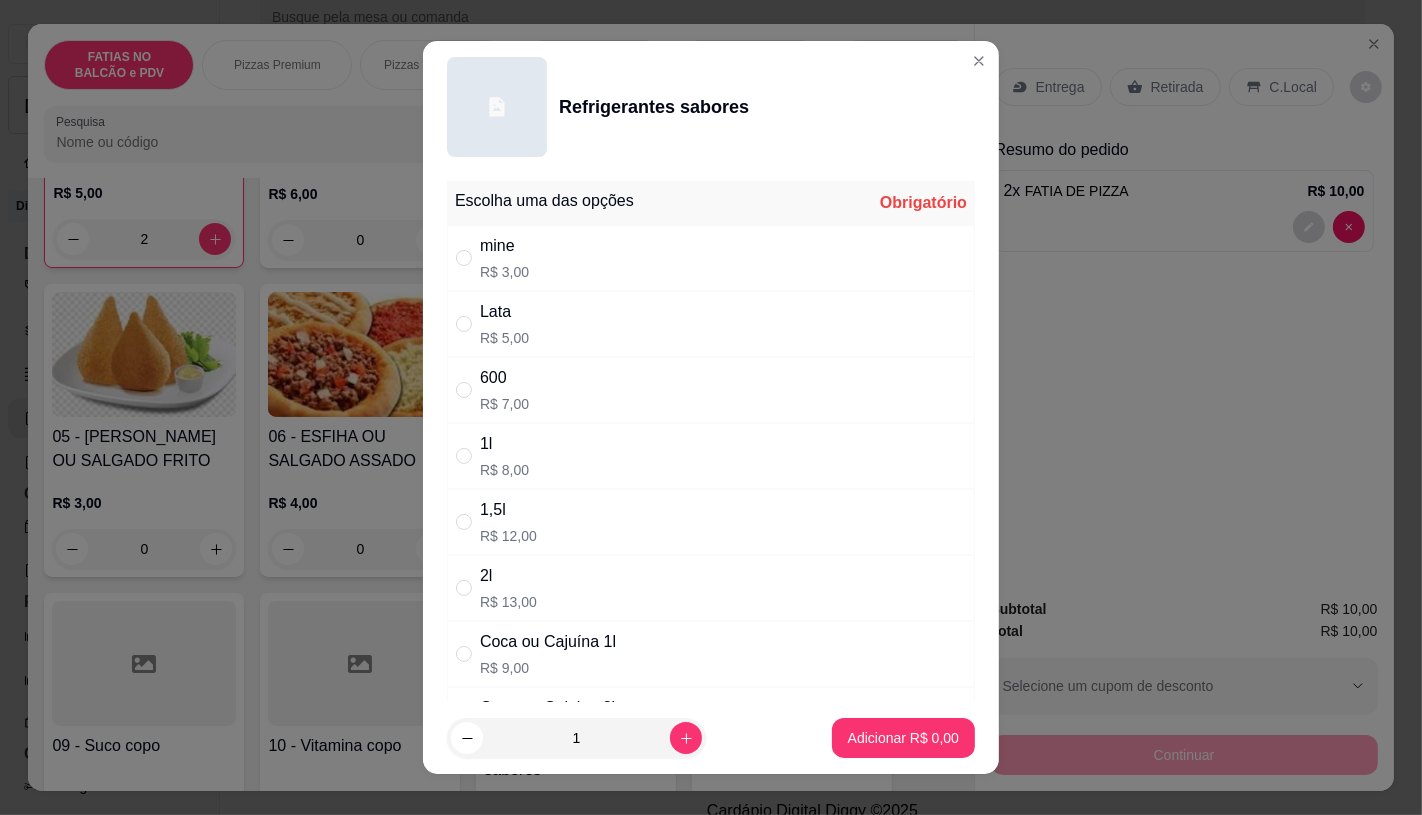 click on "R$ 5,00" at bounding box center (504, 338) 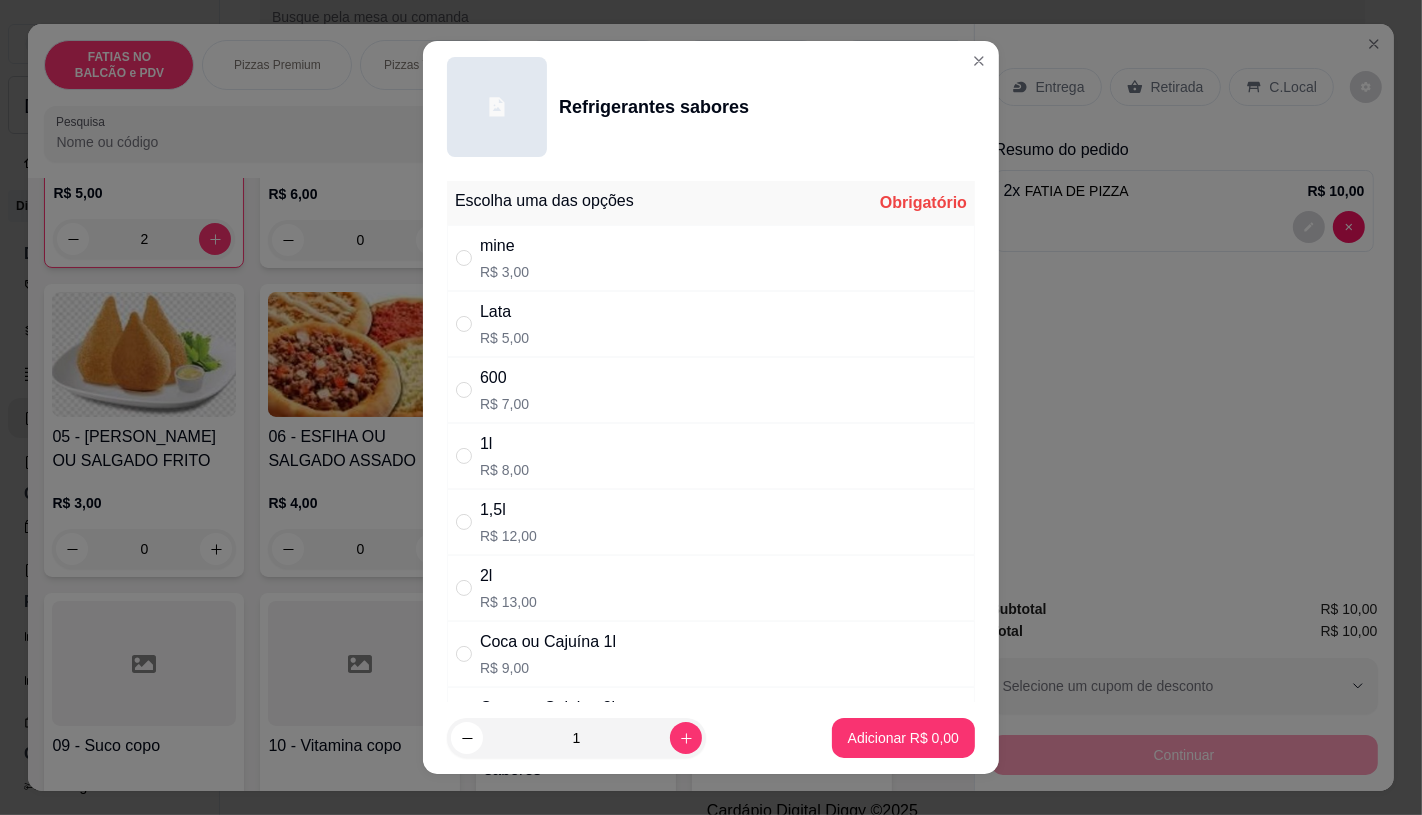 radio on "true" 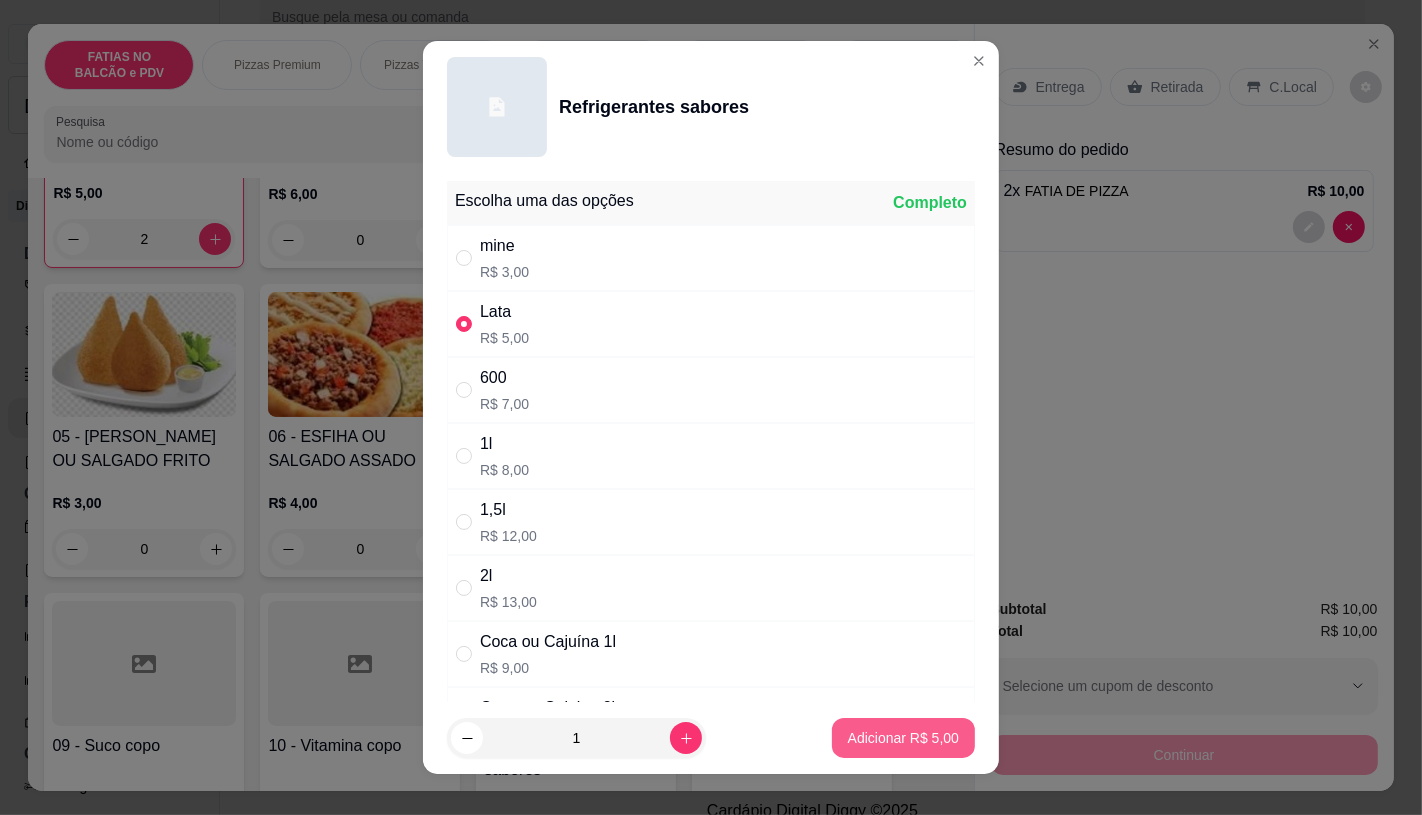 click on "Adicionar   R$ 5,00" at bounding box center (903, 738) 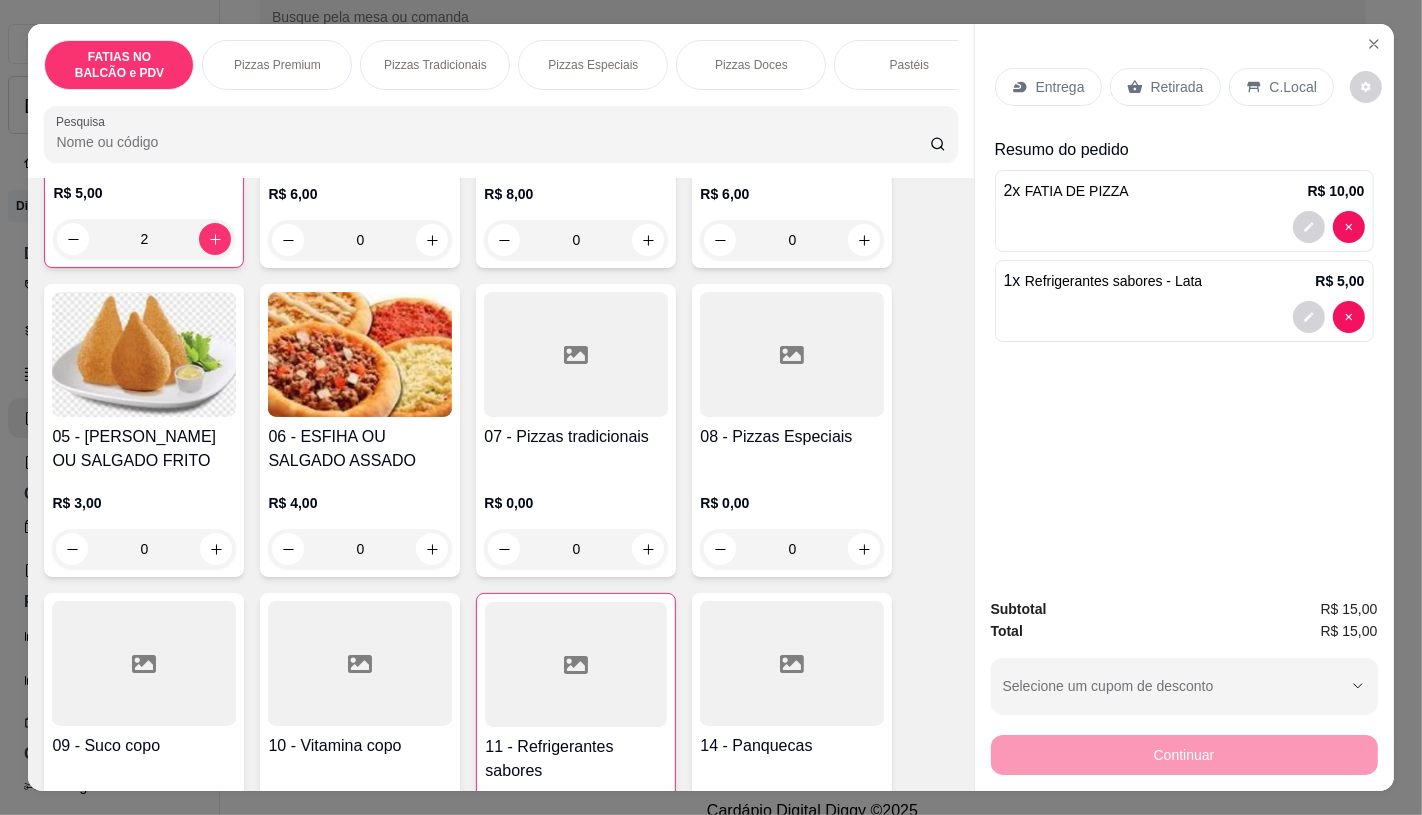 scroll, scrollTop: 0, scrollLeft: 2080, axis: horizontal 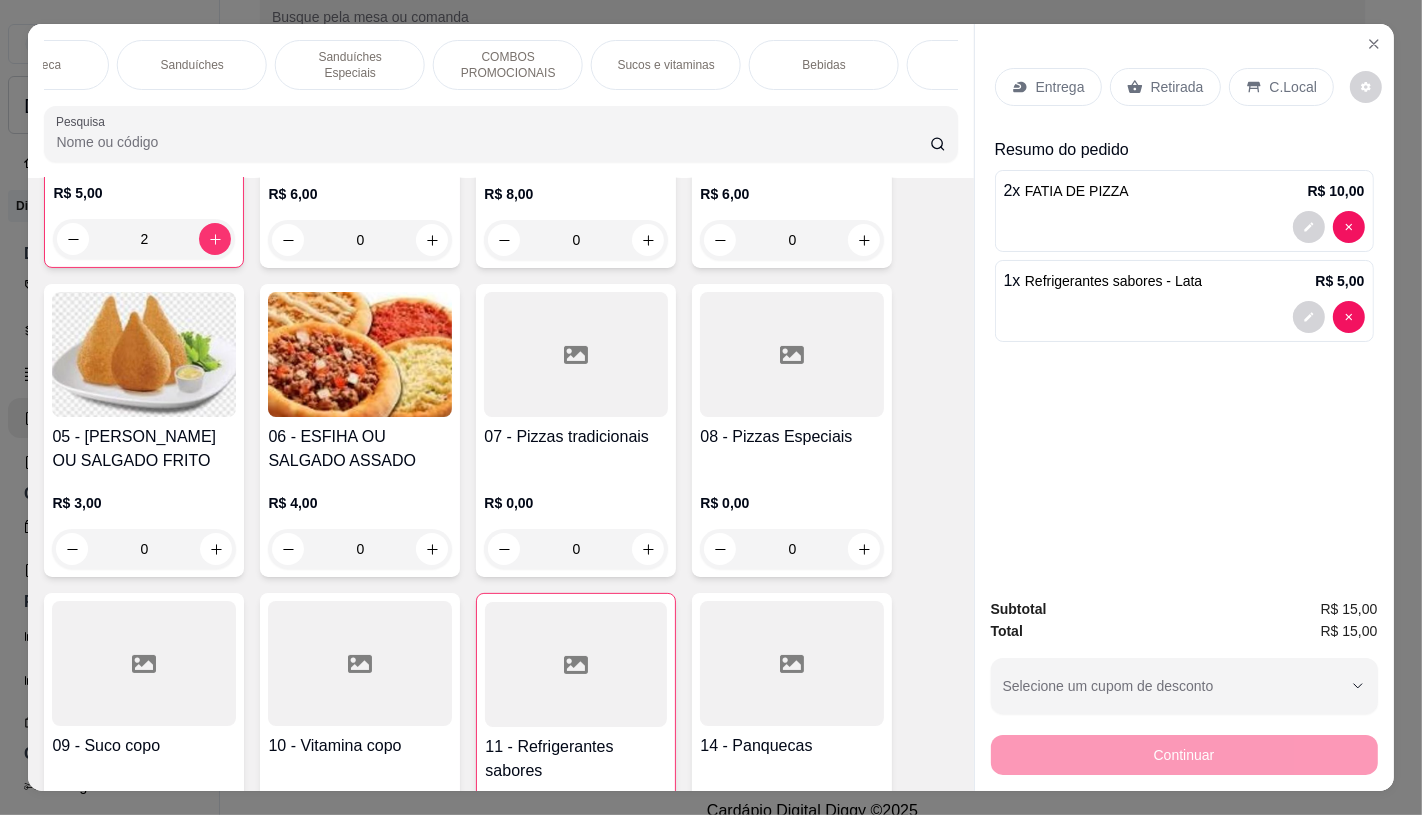 click on "Sanduíches" at bounding box center [192, 65] 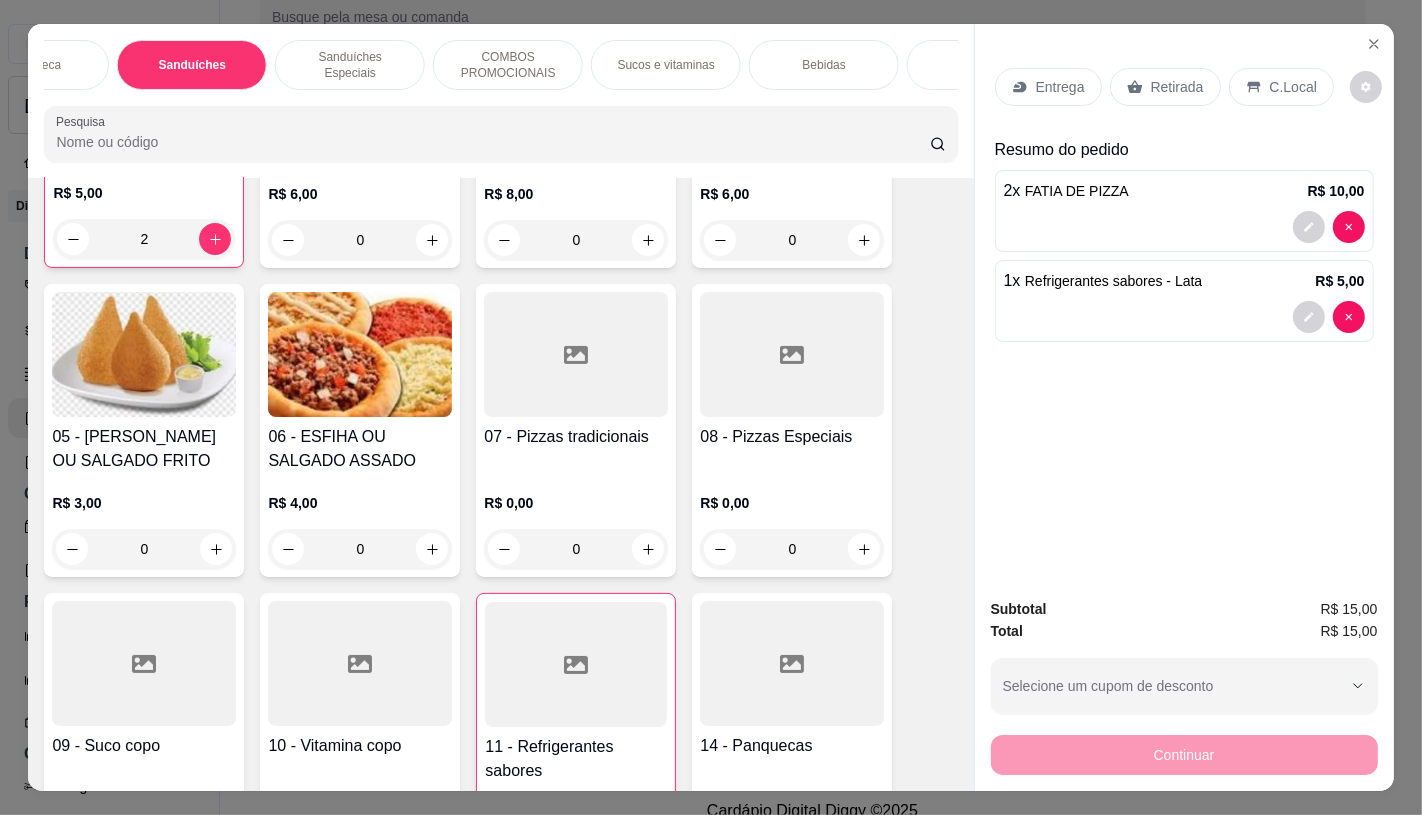 scroll, scrollTop: 8085, scrollLeft: 0, axis: vertical 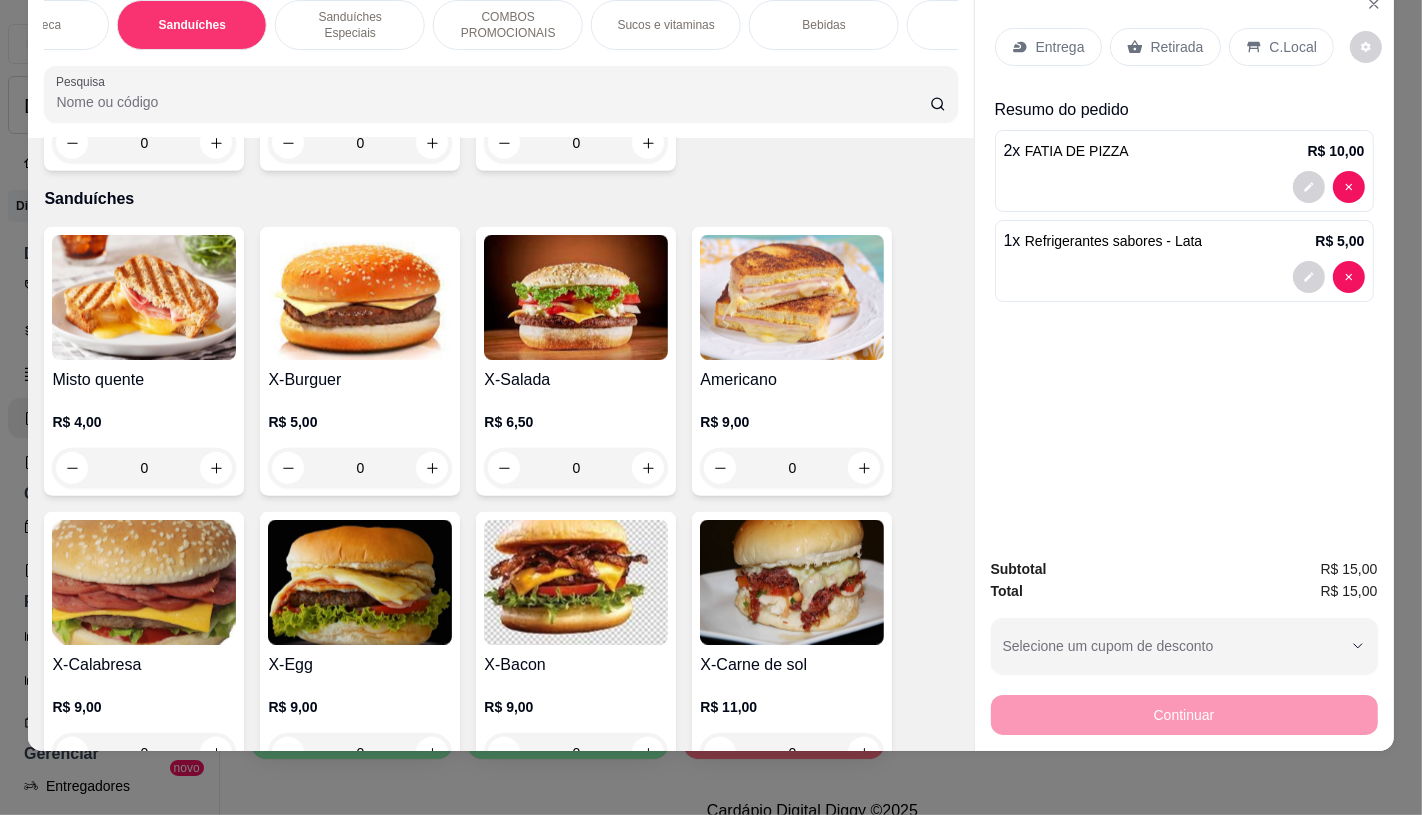 click on "R$ 9,00 0" at bounding box center [144, 725] 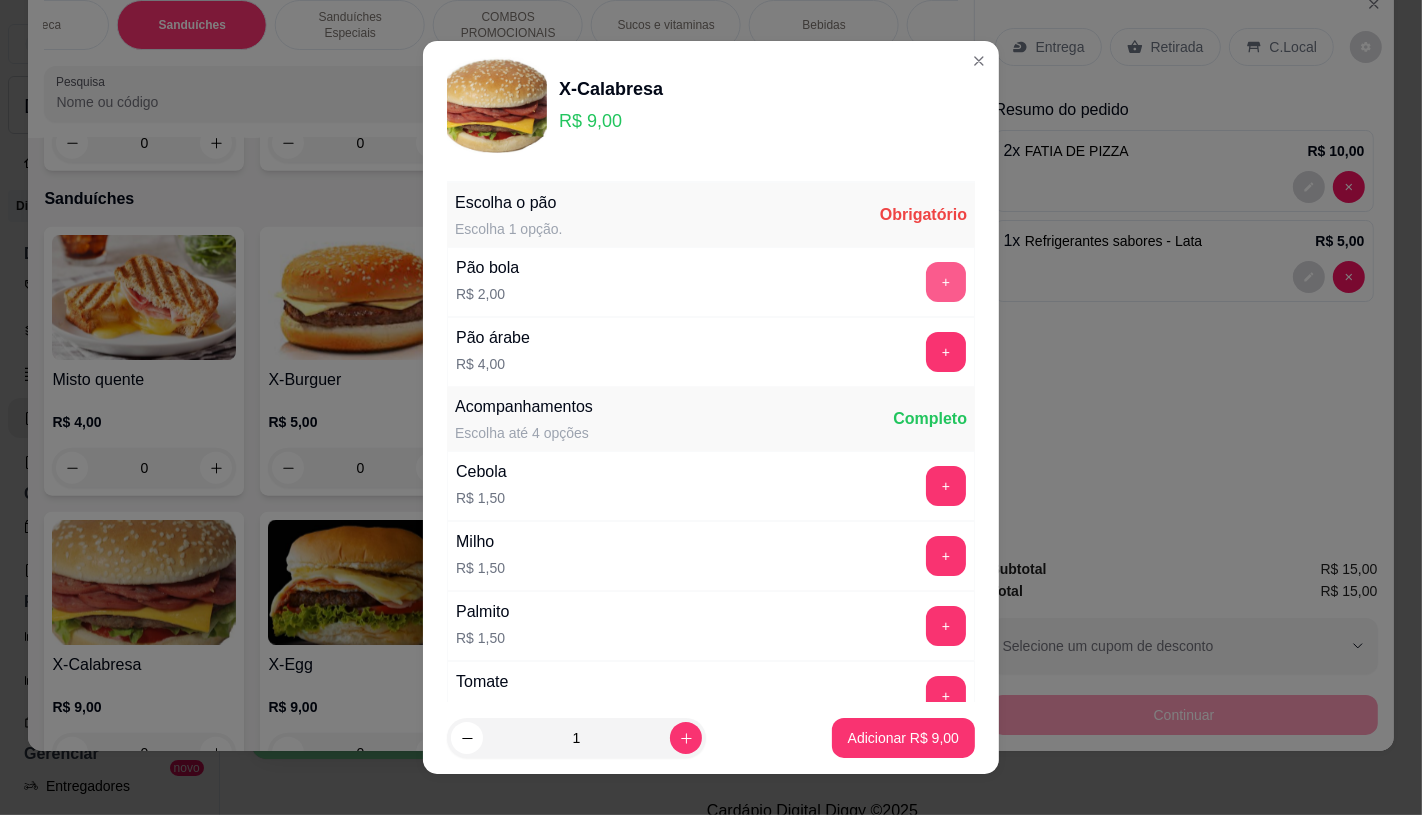 click on "+" at bounding box center [946, 282] 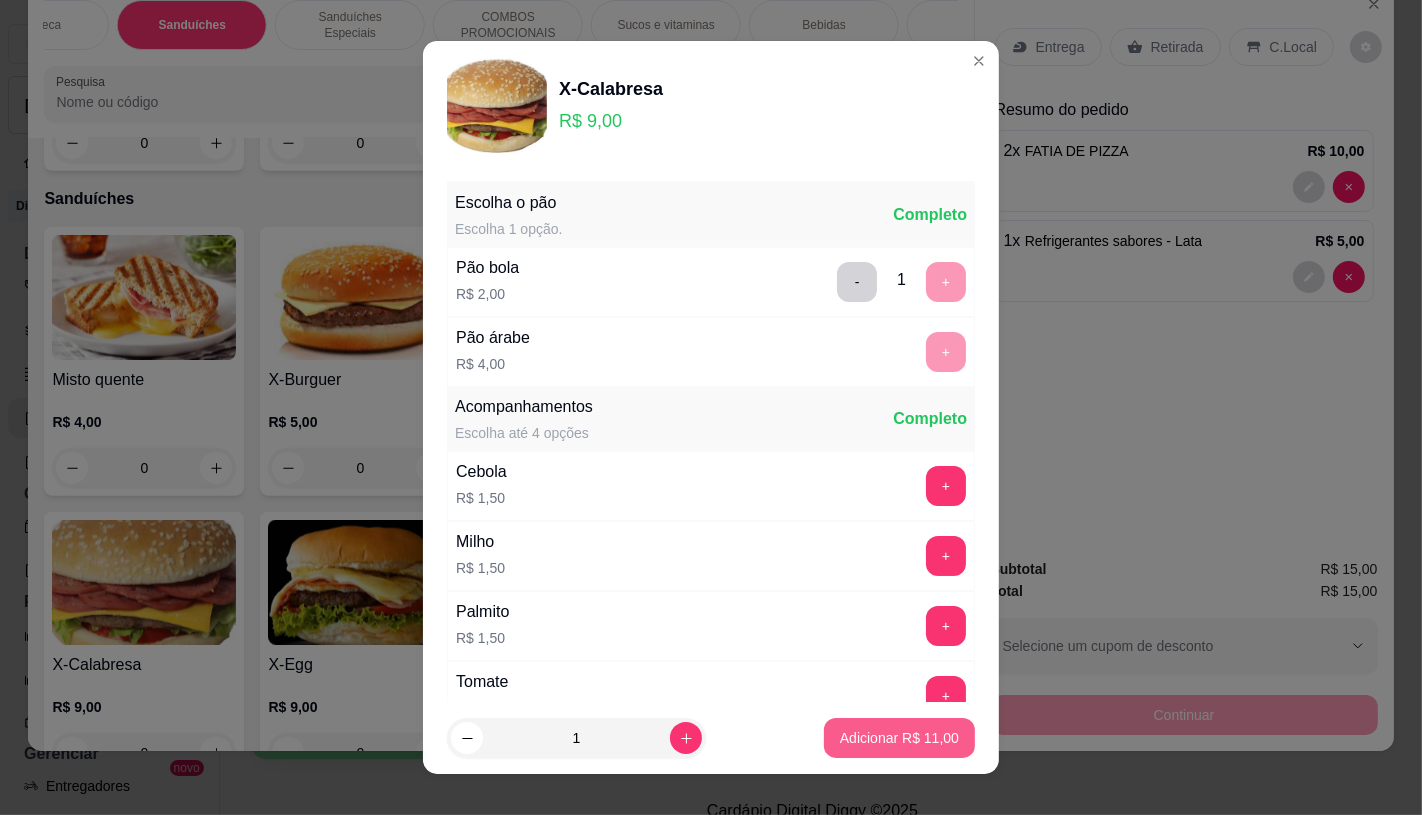 click on "Adicionar   R$ 11,00" at bounding box center (899, 738) 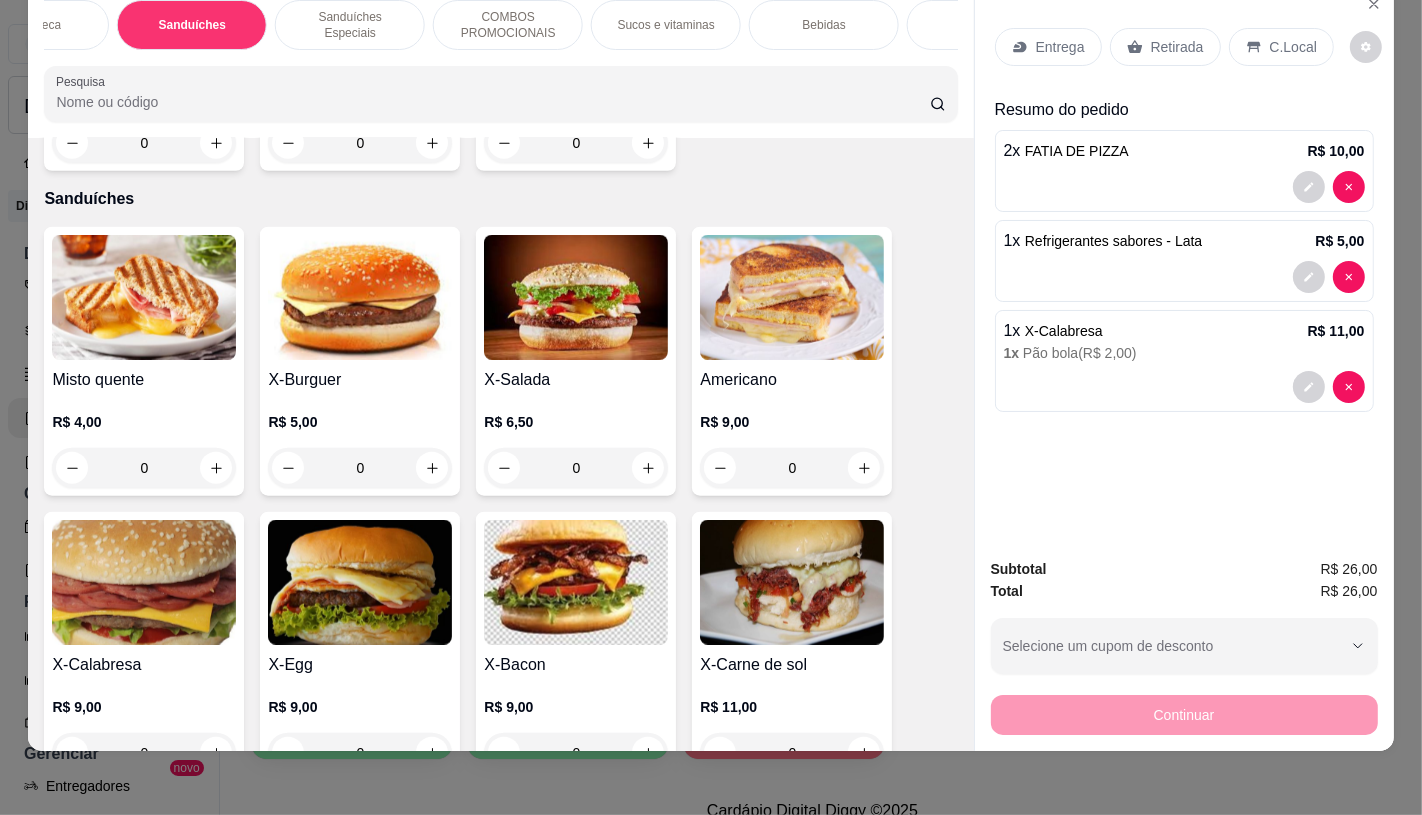 scroll, scrollTop: 0, scrollLeft: 2080, axis: horizontal 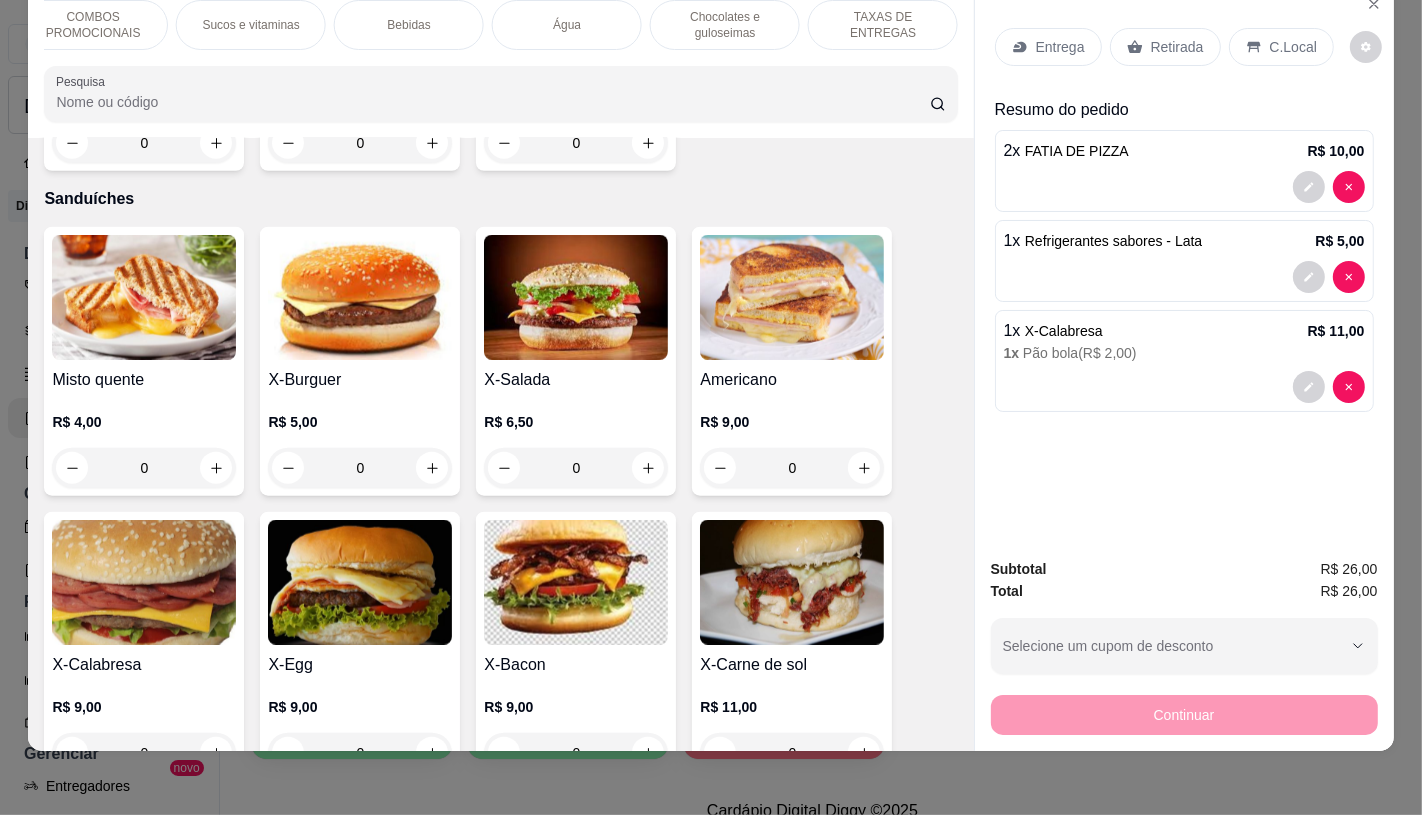 click on "TAXAS DE ENTREGAS" at bounding box center [883, 25] 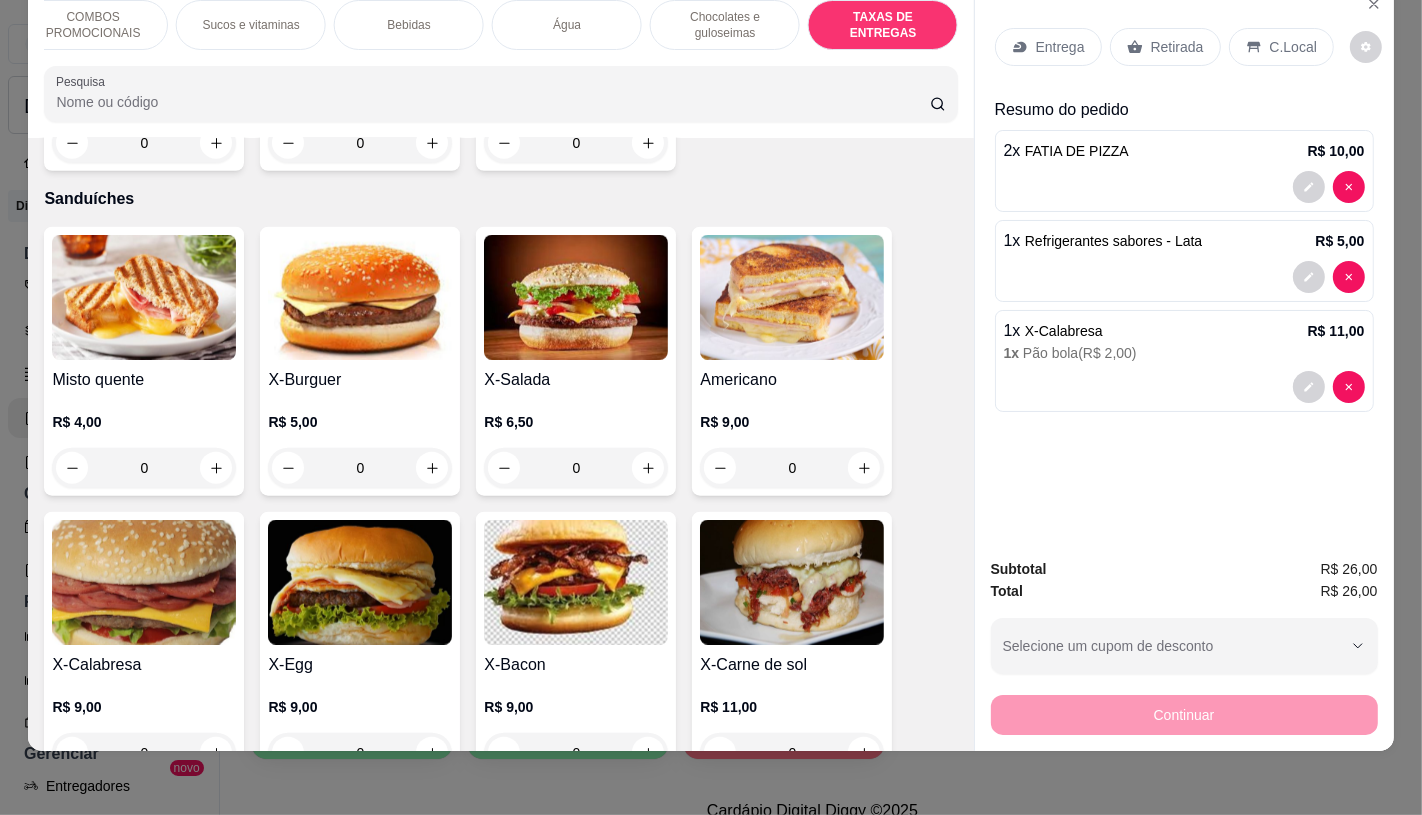 scroll, scrollTop: 13375, scrollLeft: 0, axis: vertical 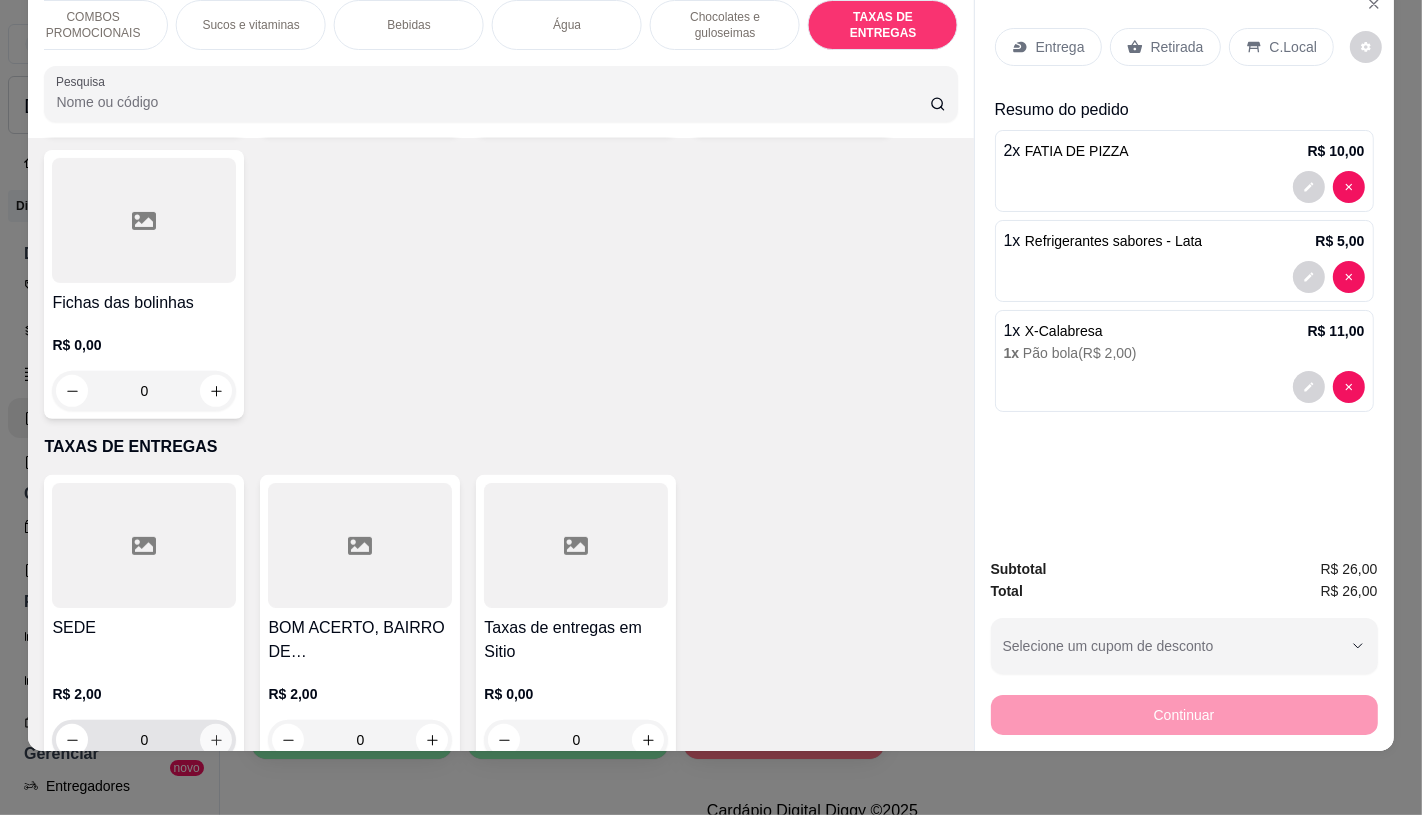 click 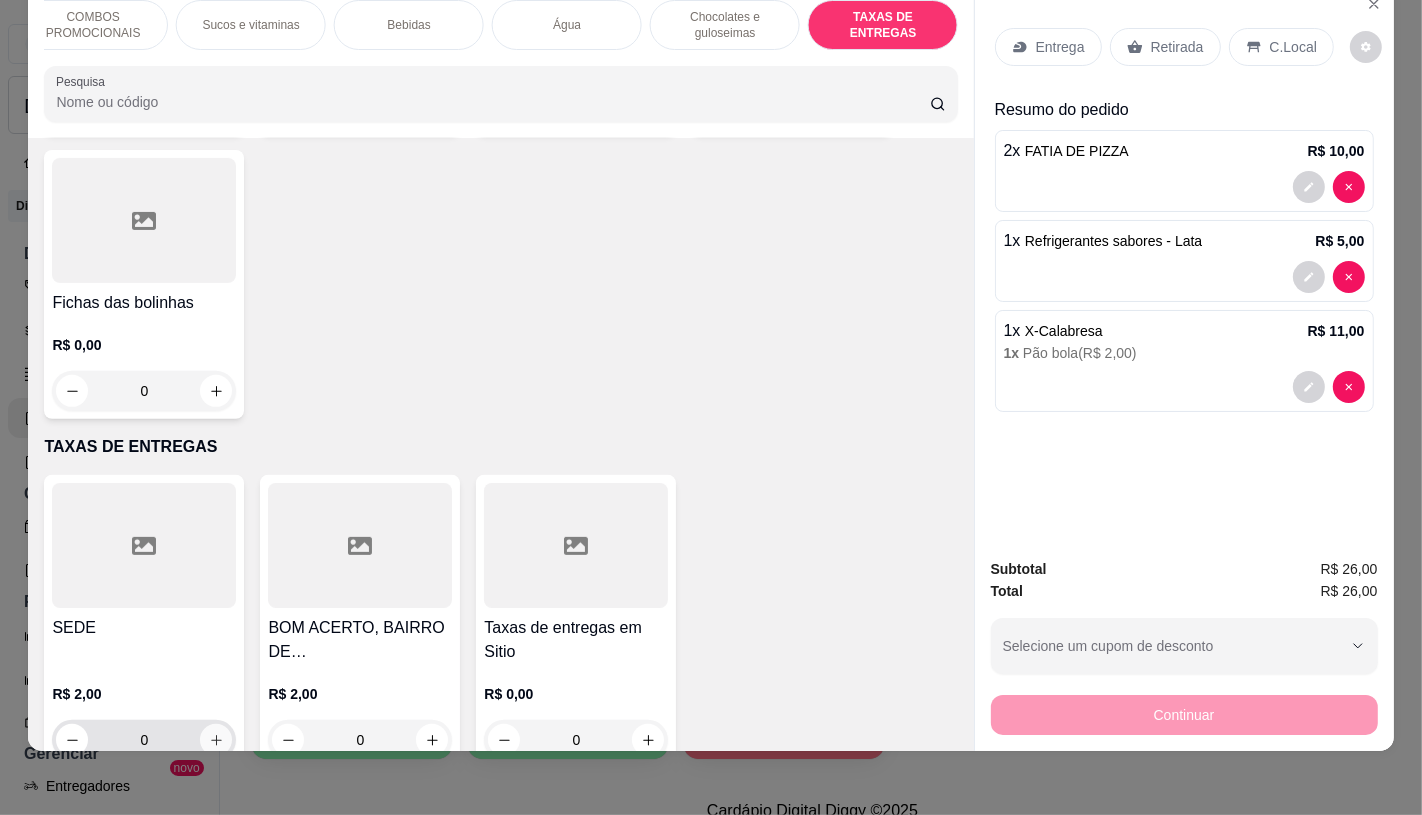 type on "1" 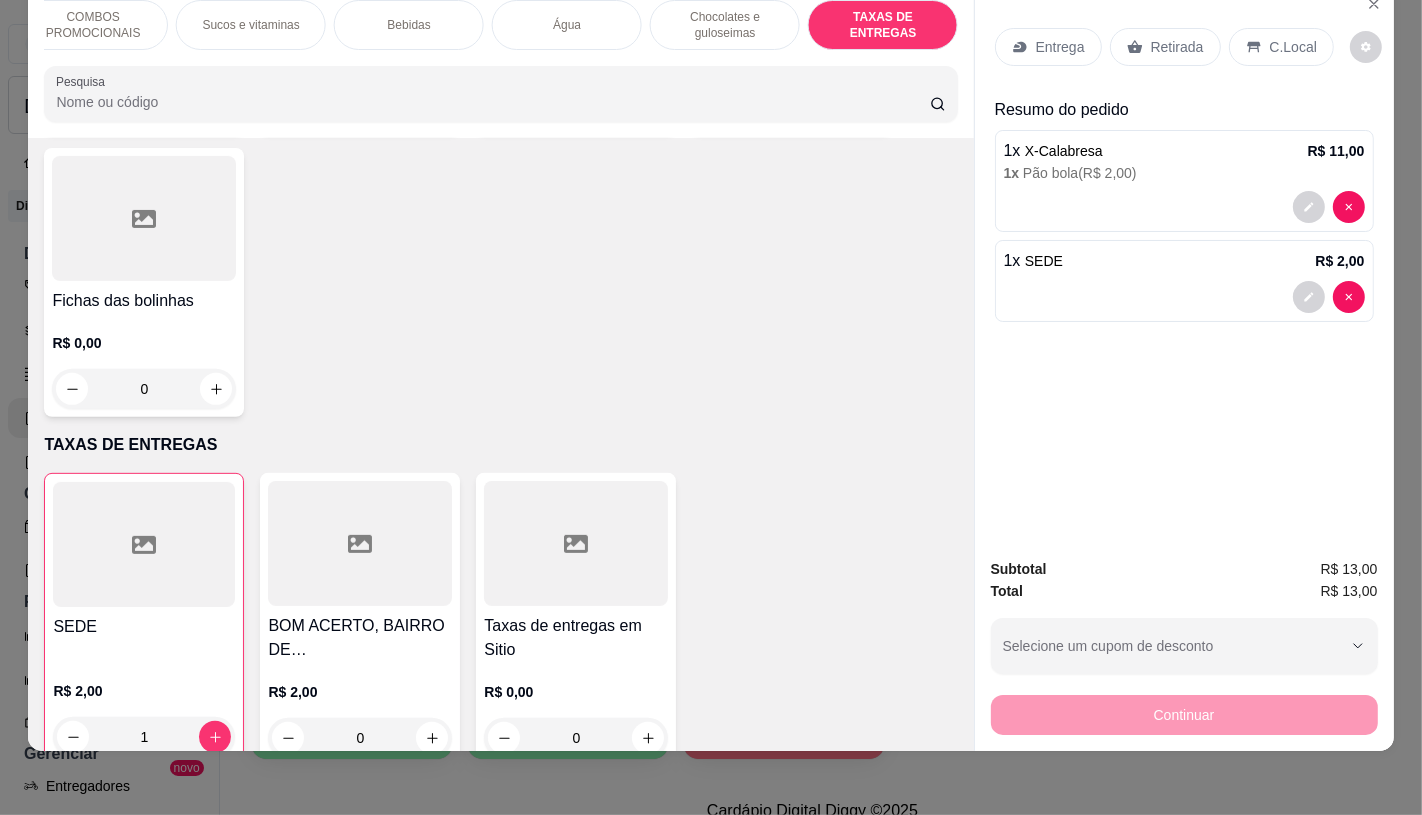 type on "0" 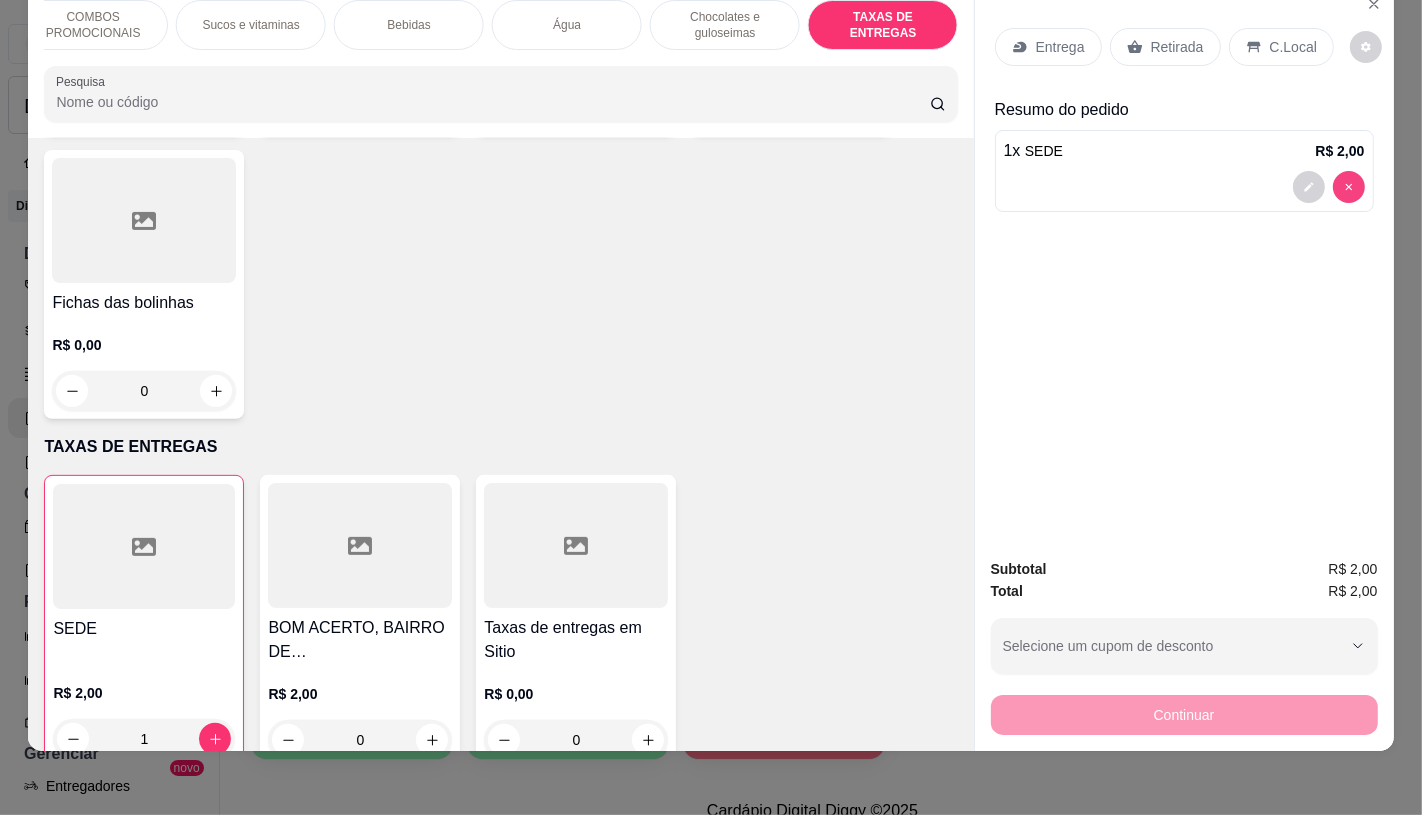 type on "0" 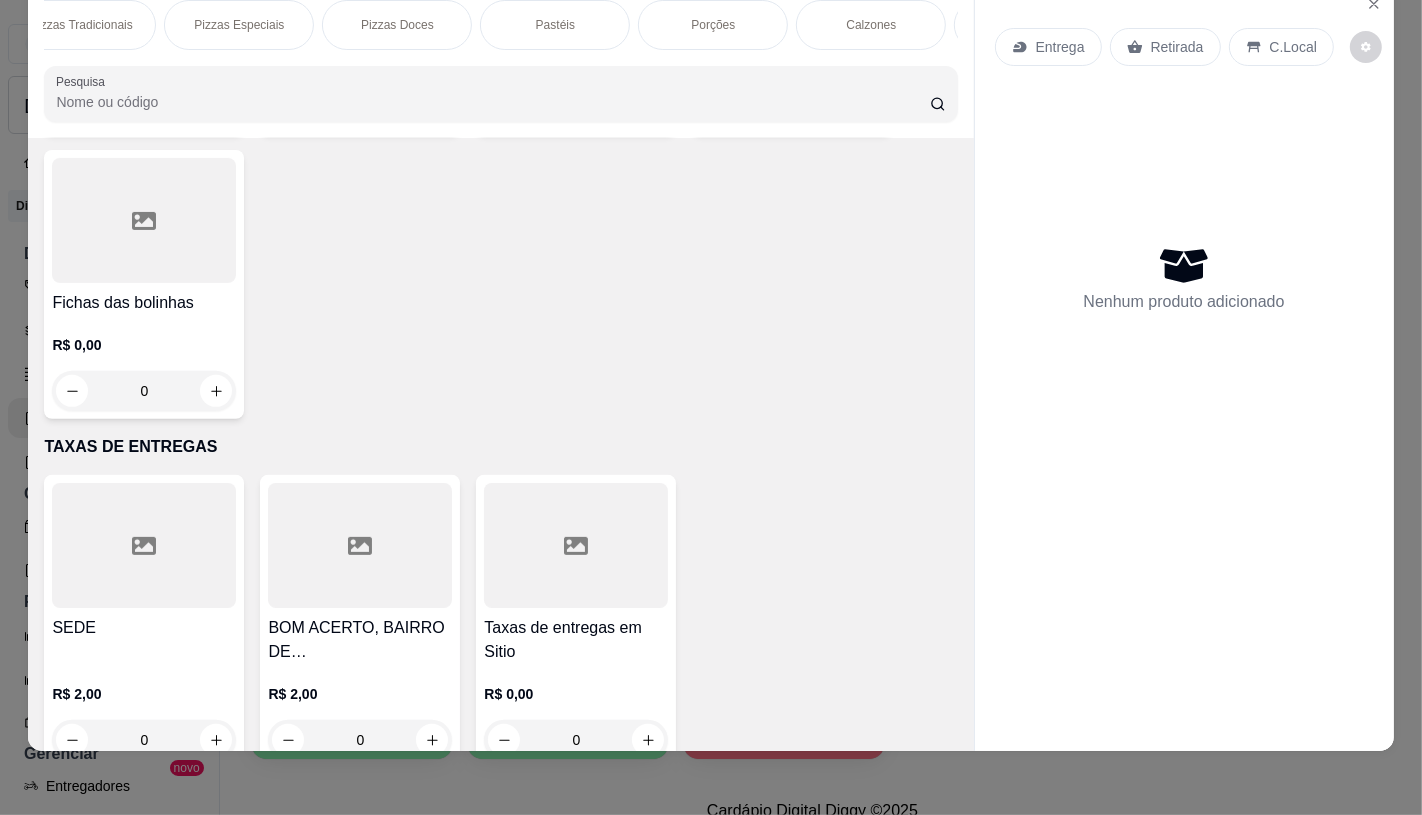 scroll, scrollTop: 0, scrollLeft: 0, axis: both 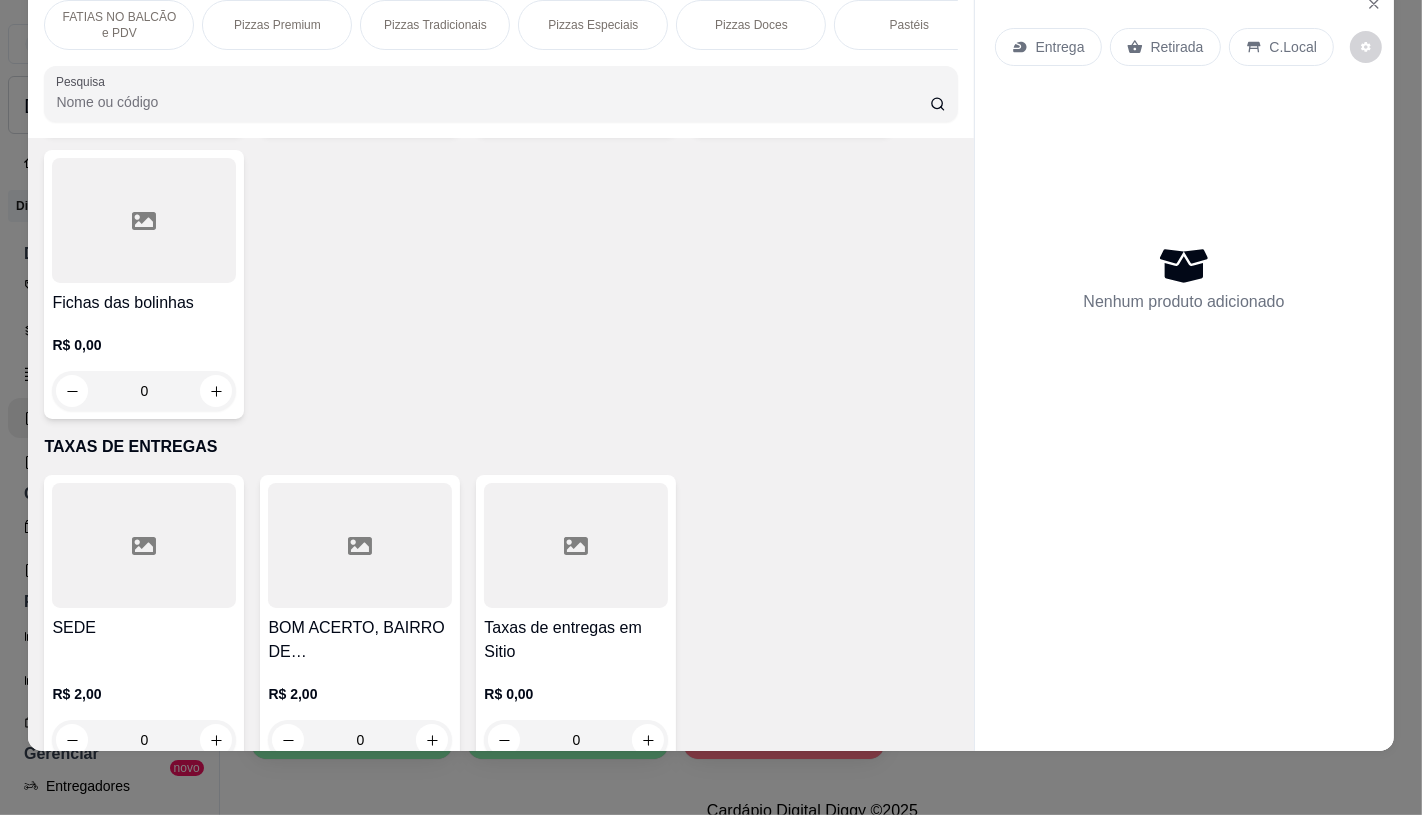 click on "FATIAS NO BALCÃO e PDV" at bounding box center (119, 25) 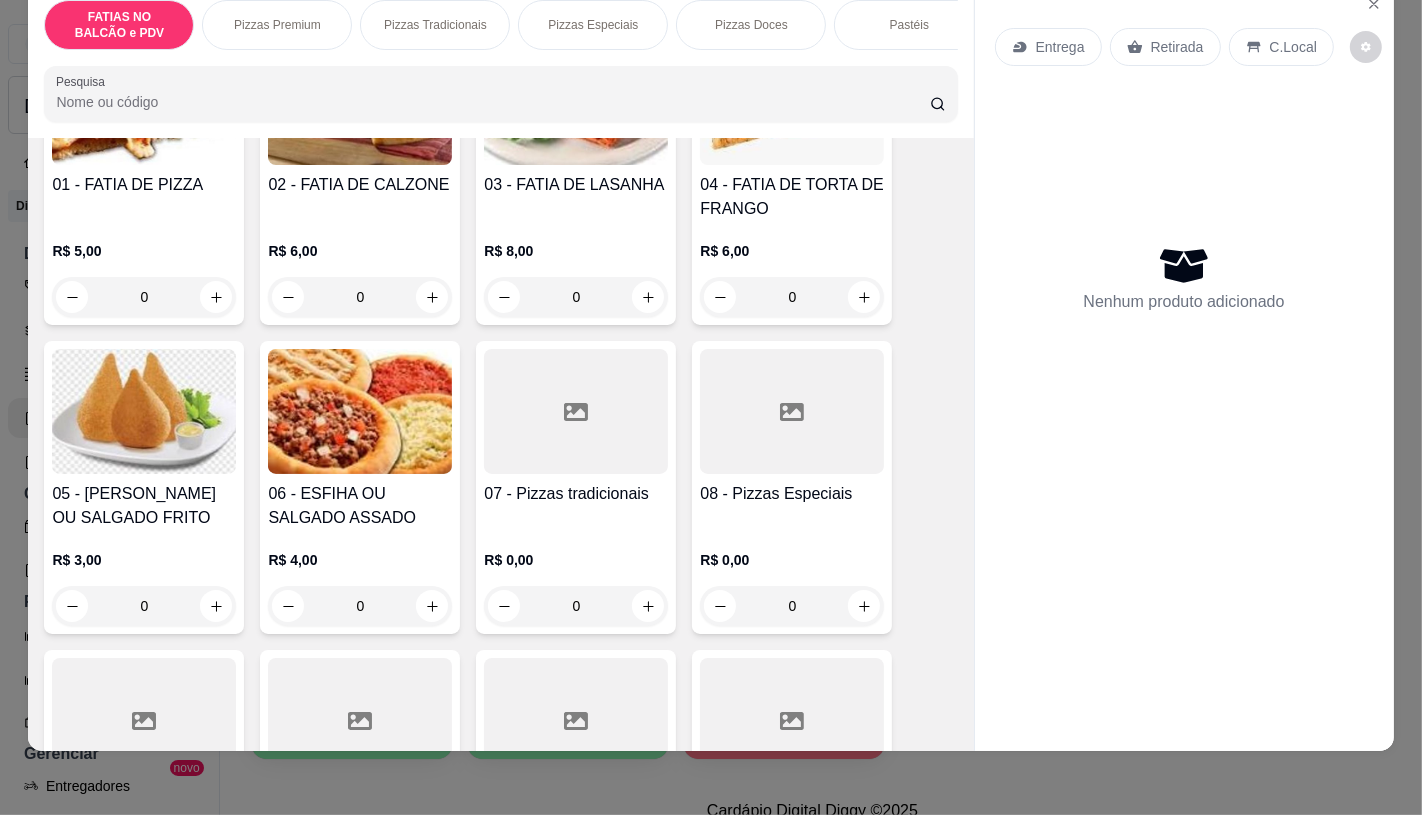 scroll, scrollTop: 312, scrollLeft: 0, axis: vertical 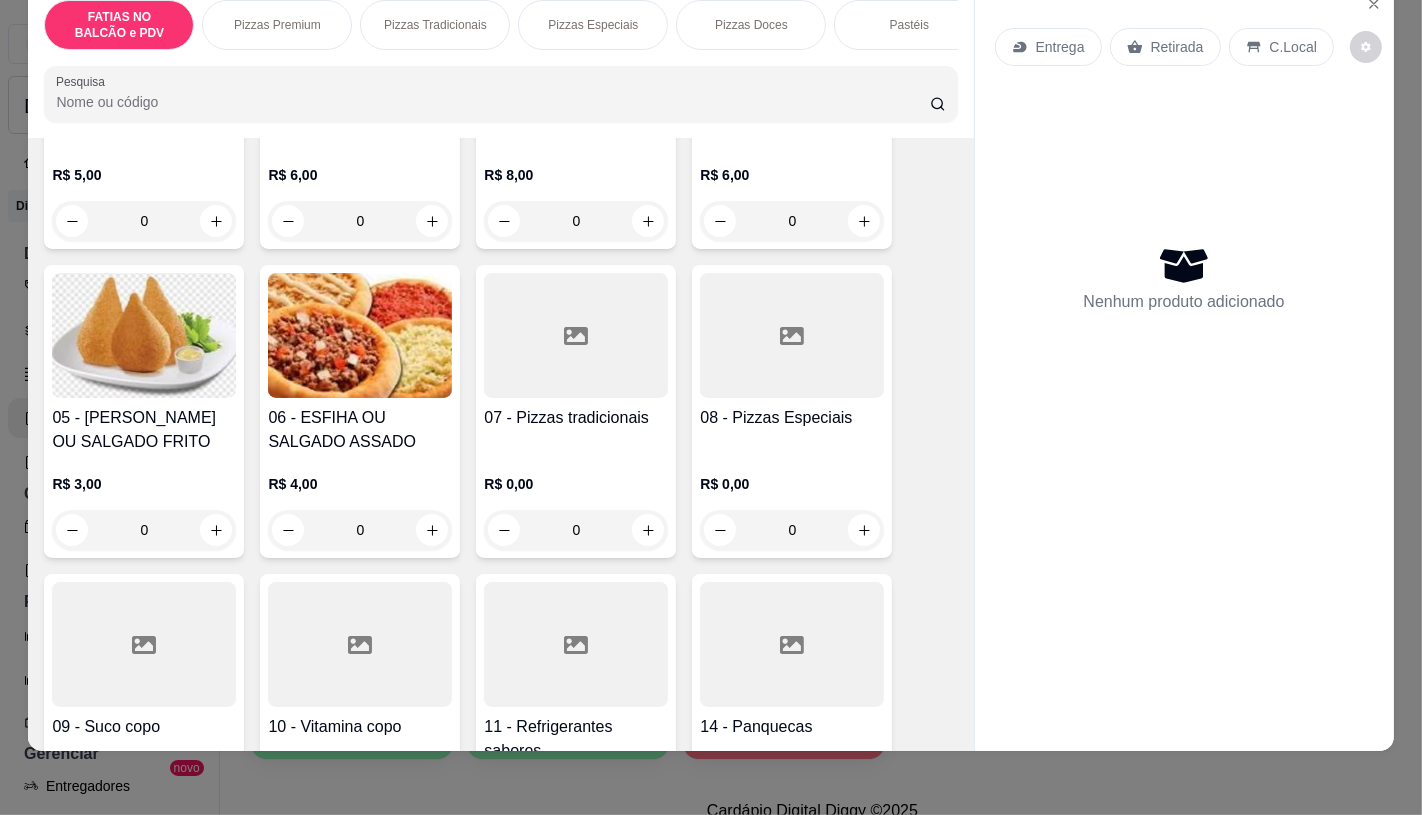 click on "R$ 0,00 0" at bounding box center (576, 502) 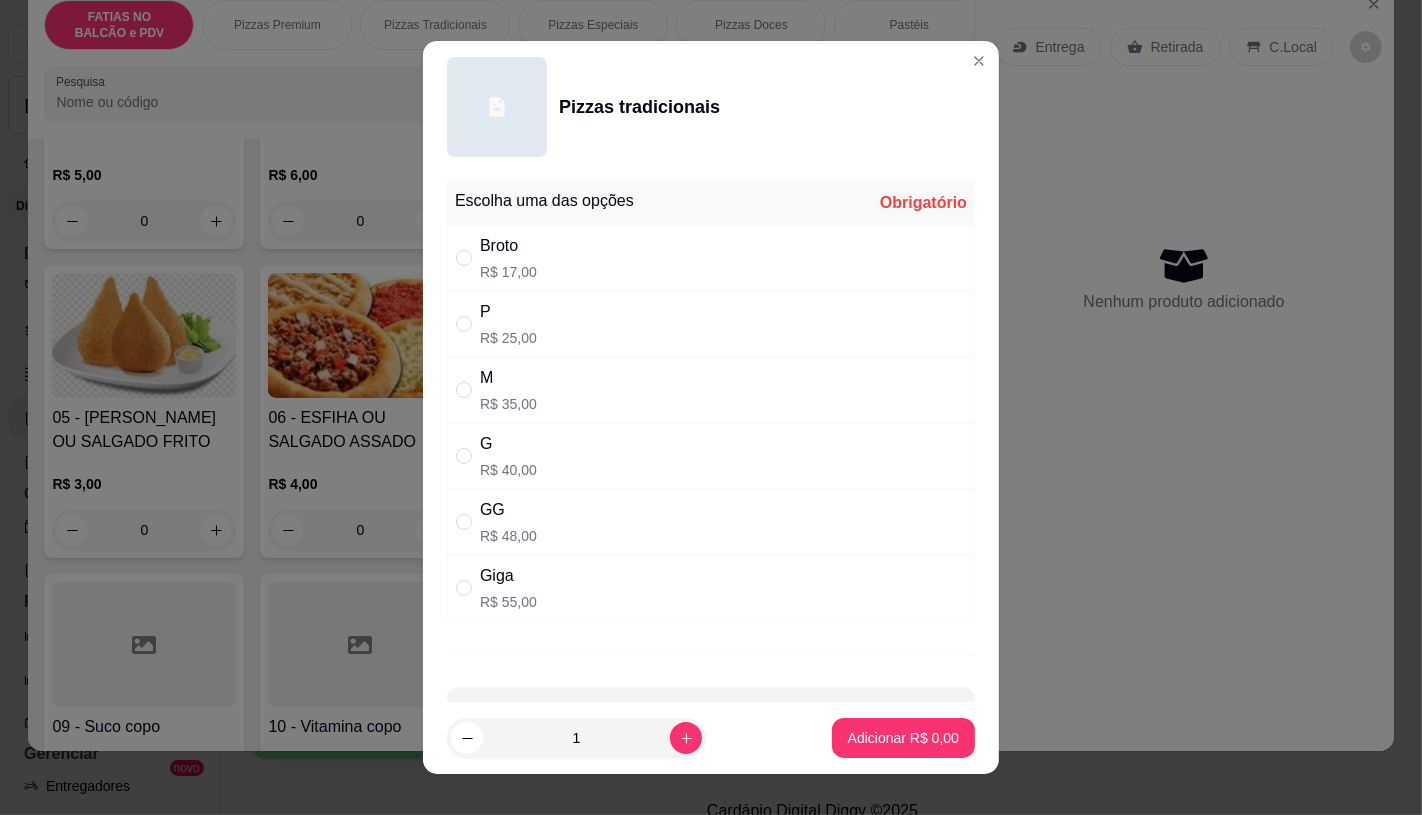 click on "R$ 40,00" at bounding box center [508, 470] 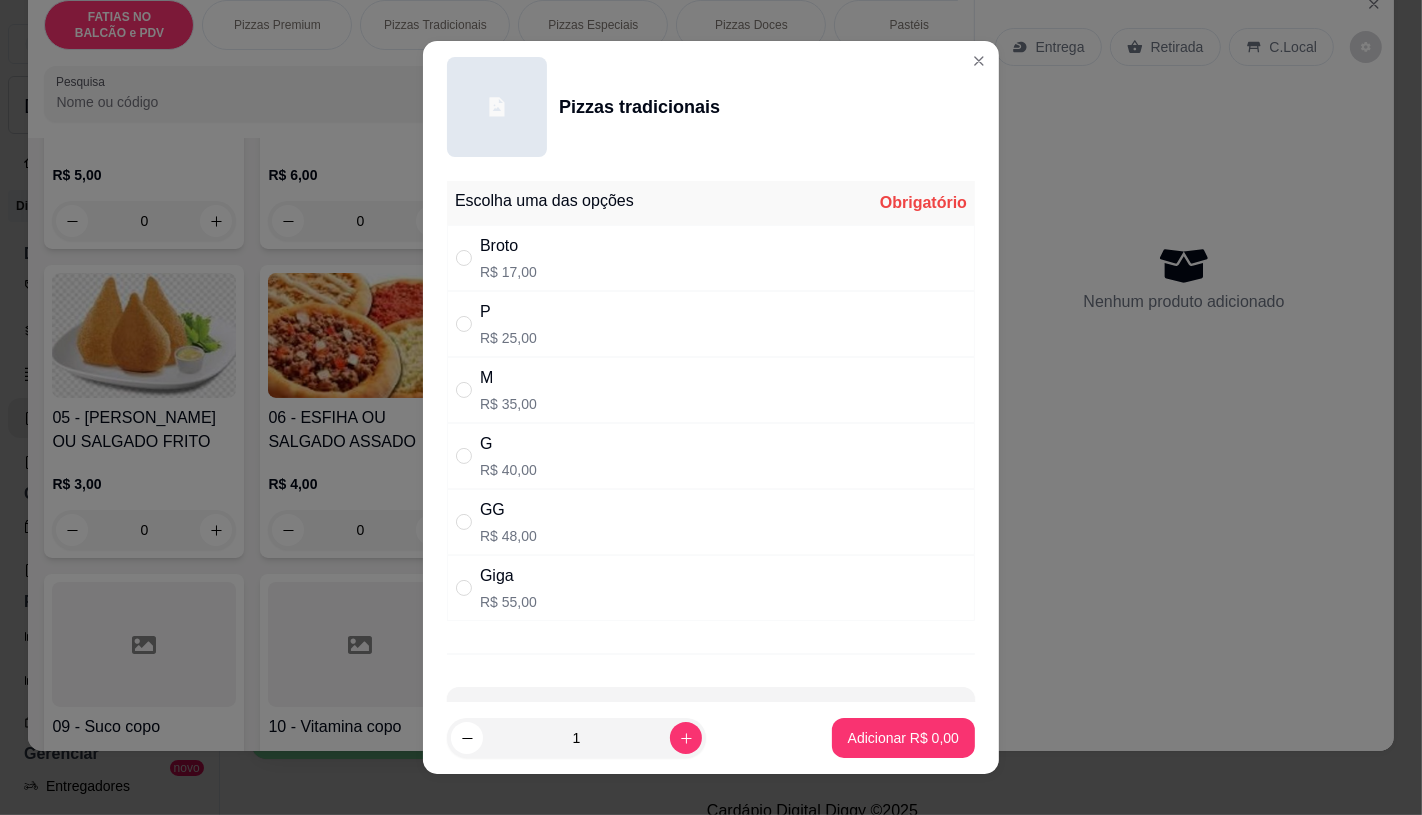 radio on "true" 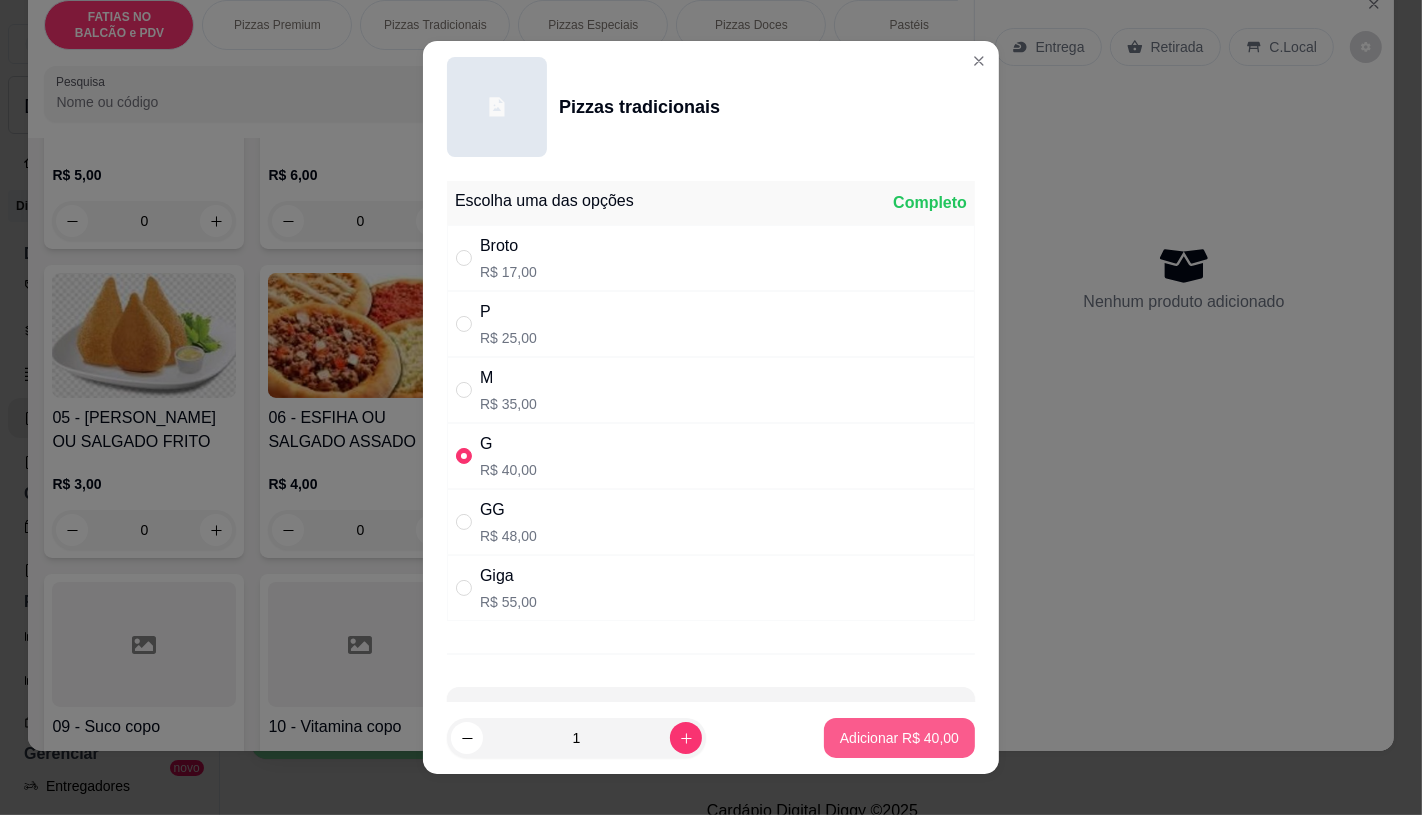 click on "Adicionar   R$ 40,00" at bounding box center (899, 738) 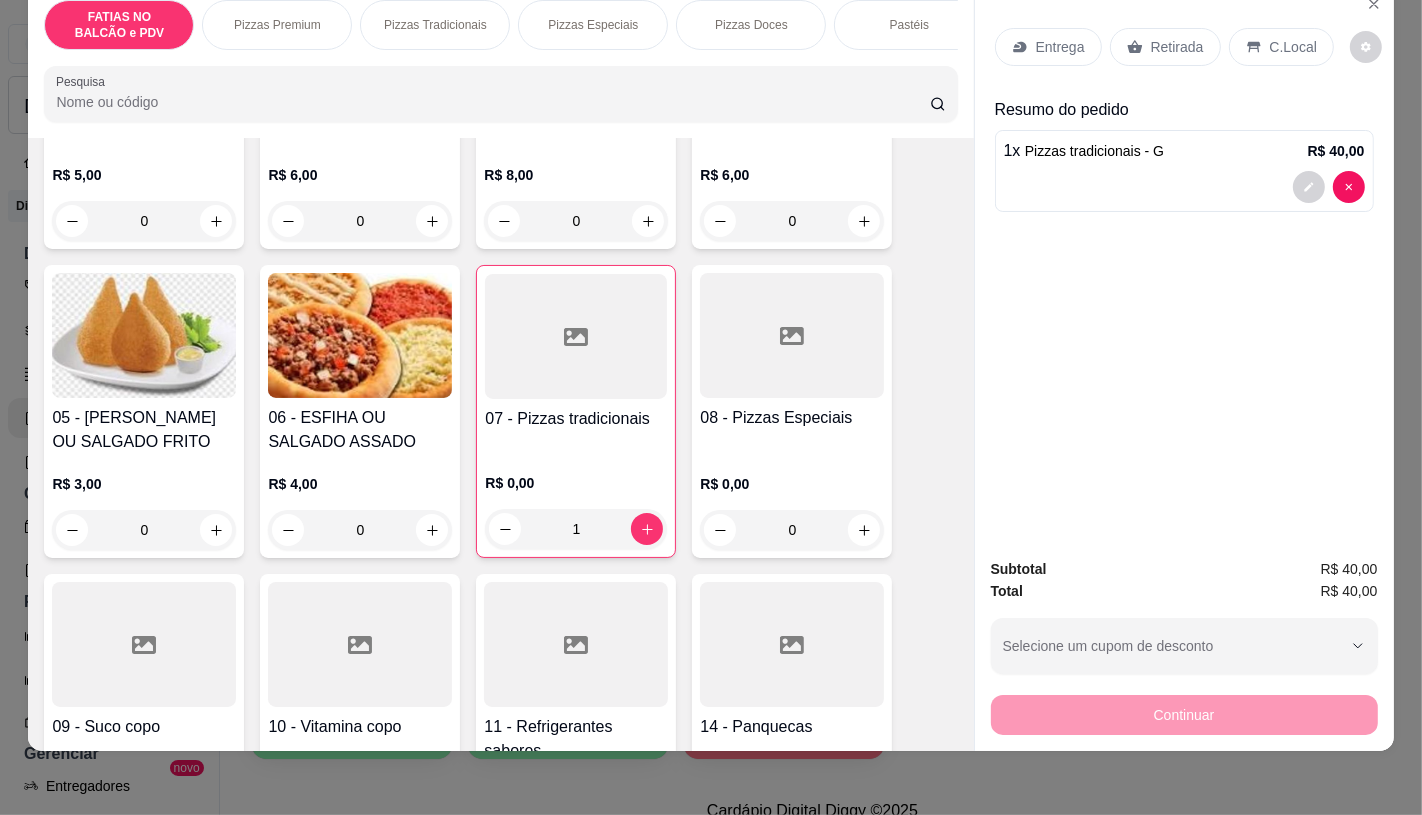 scroll, scrollTop: 0, scrollLeft: 2080, axis: horizontal 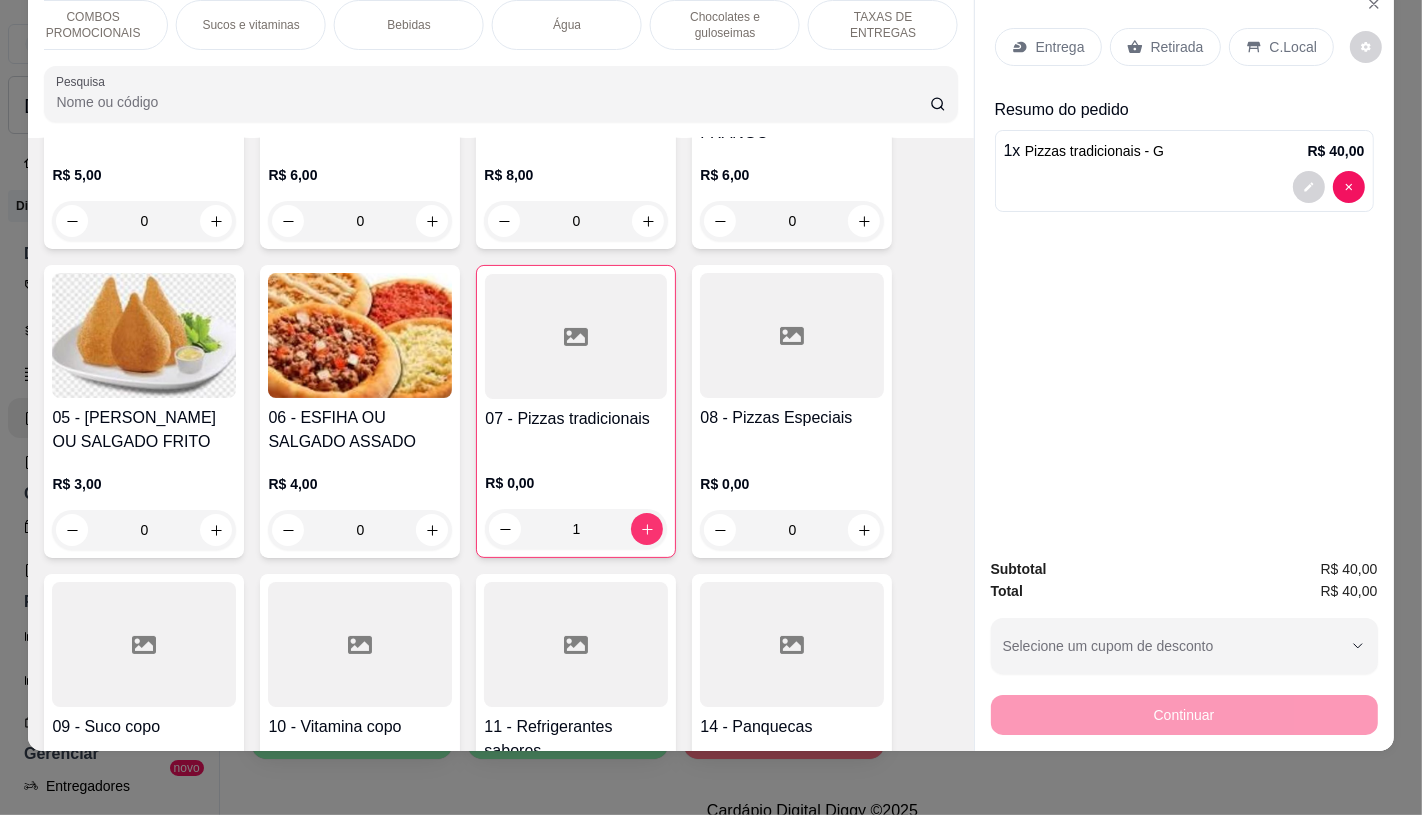 click on "TAXAS DE ENTREGAS" at bounding box center [883, 25] 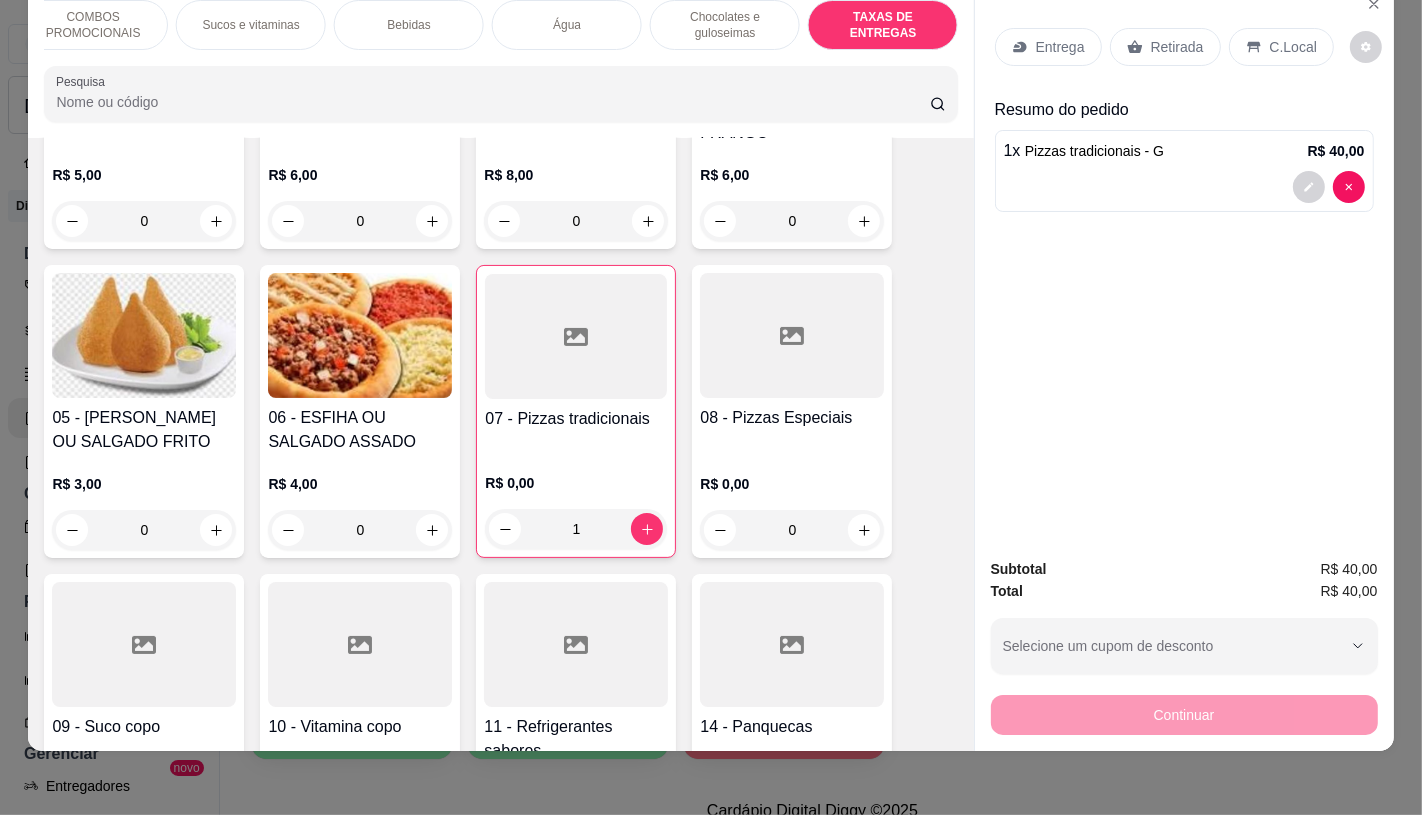 scroll, scrollTop: 13373, scrollLeft: 0, axis: vertical 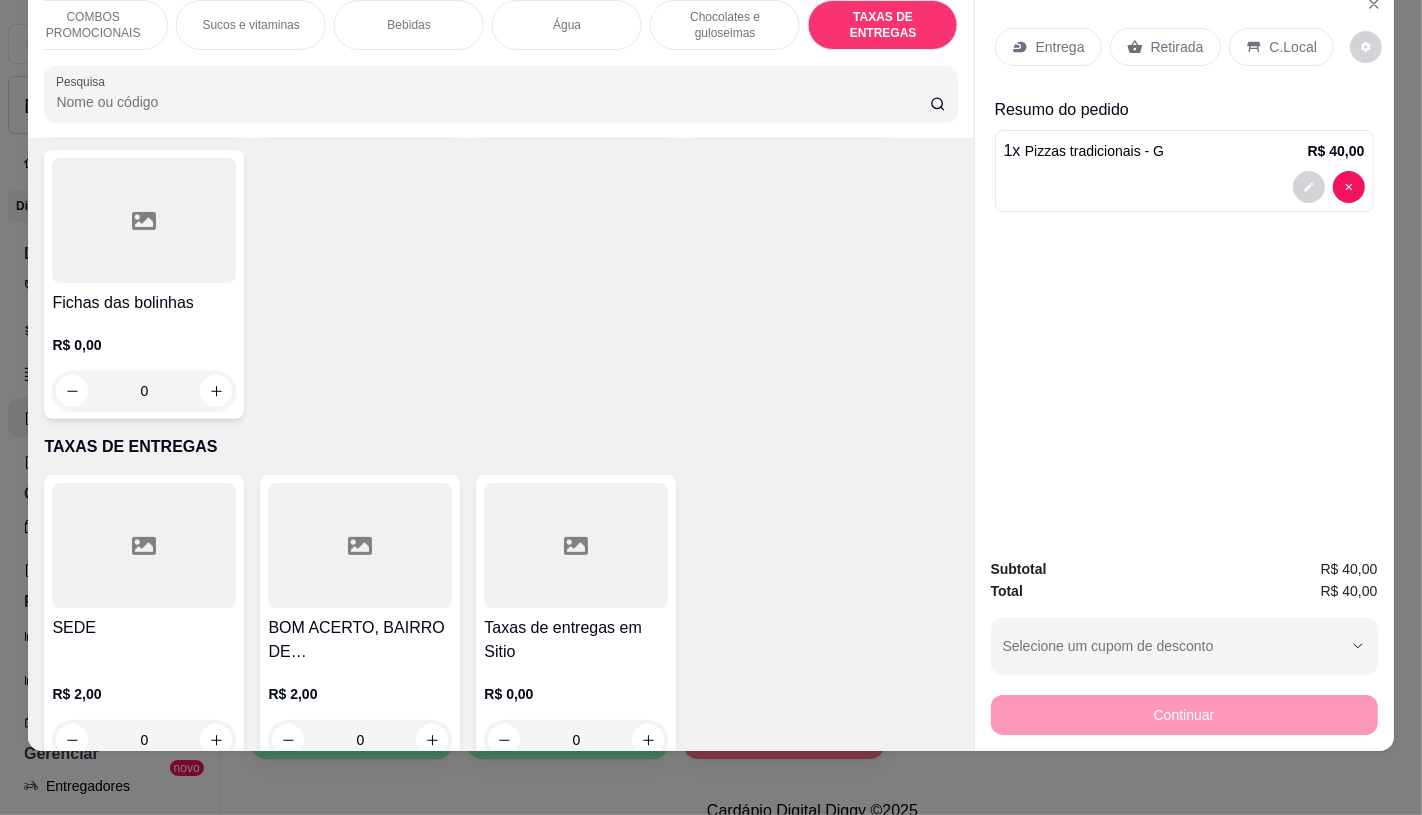 click at bounding box center [576, 545] 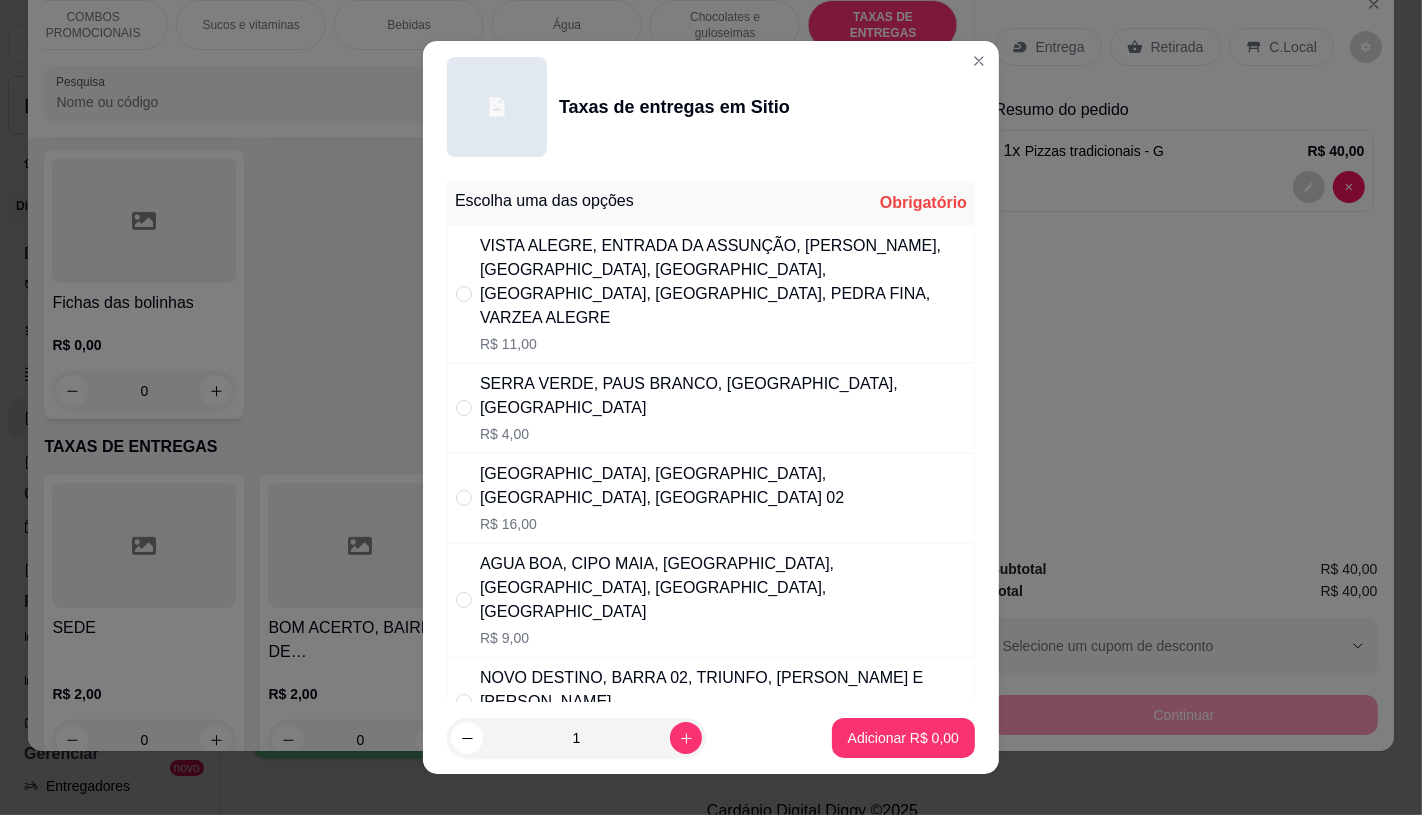 click on "SERRA VERDE, PAUS BRANCO, [GEOGRAPHIC_DATA], [GEOGRAPHIC_DATA]" at bounding box center [723, 396] 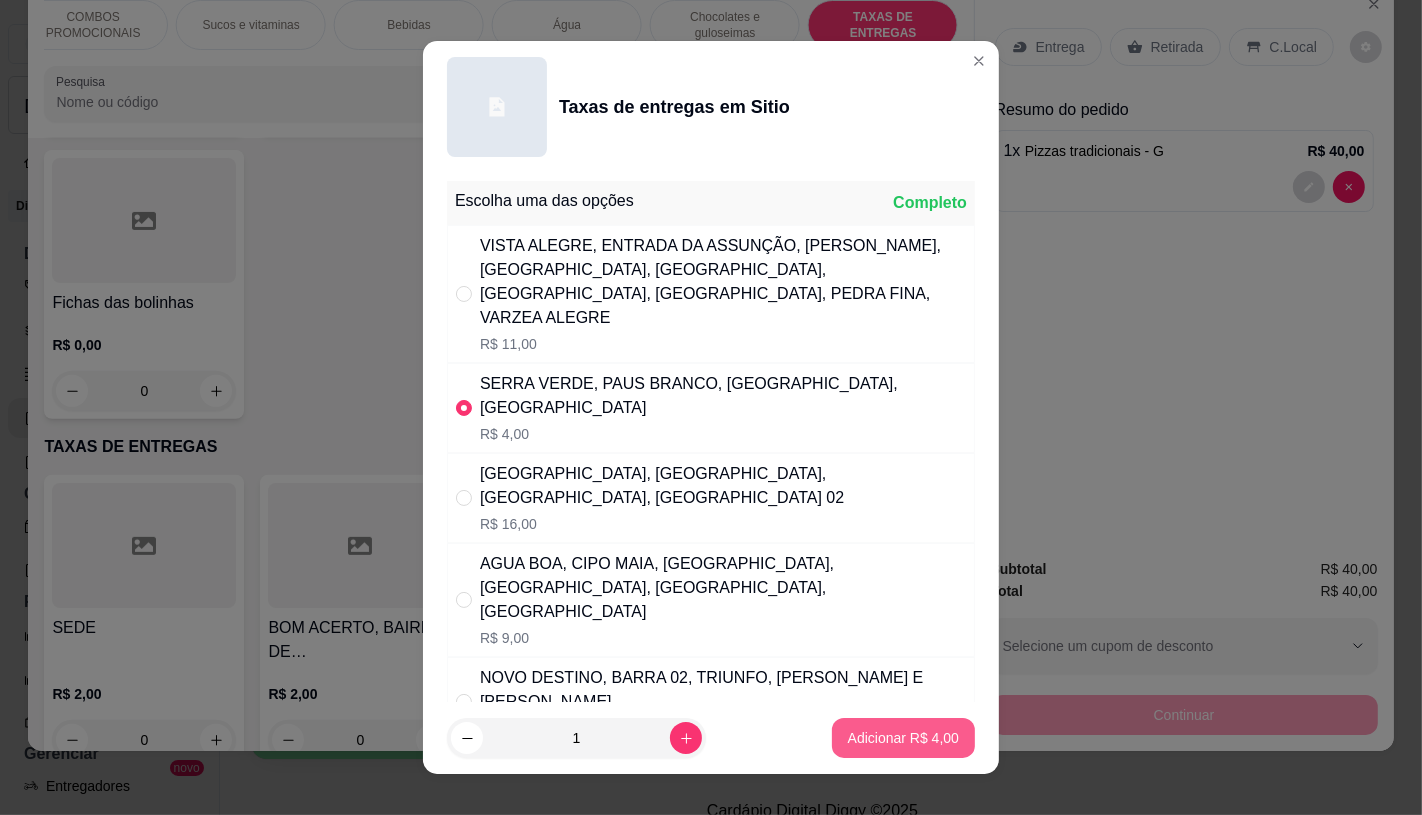 click on "Adicionar   R$ 4,00" at bounding box center (903, 738) 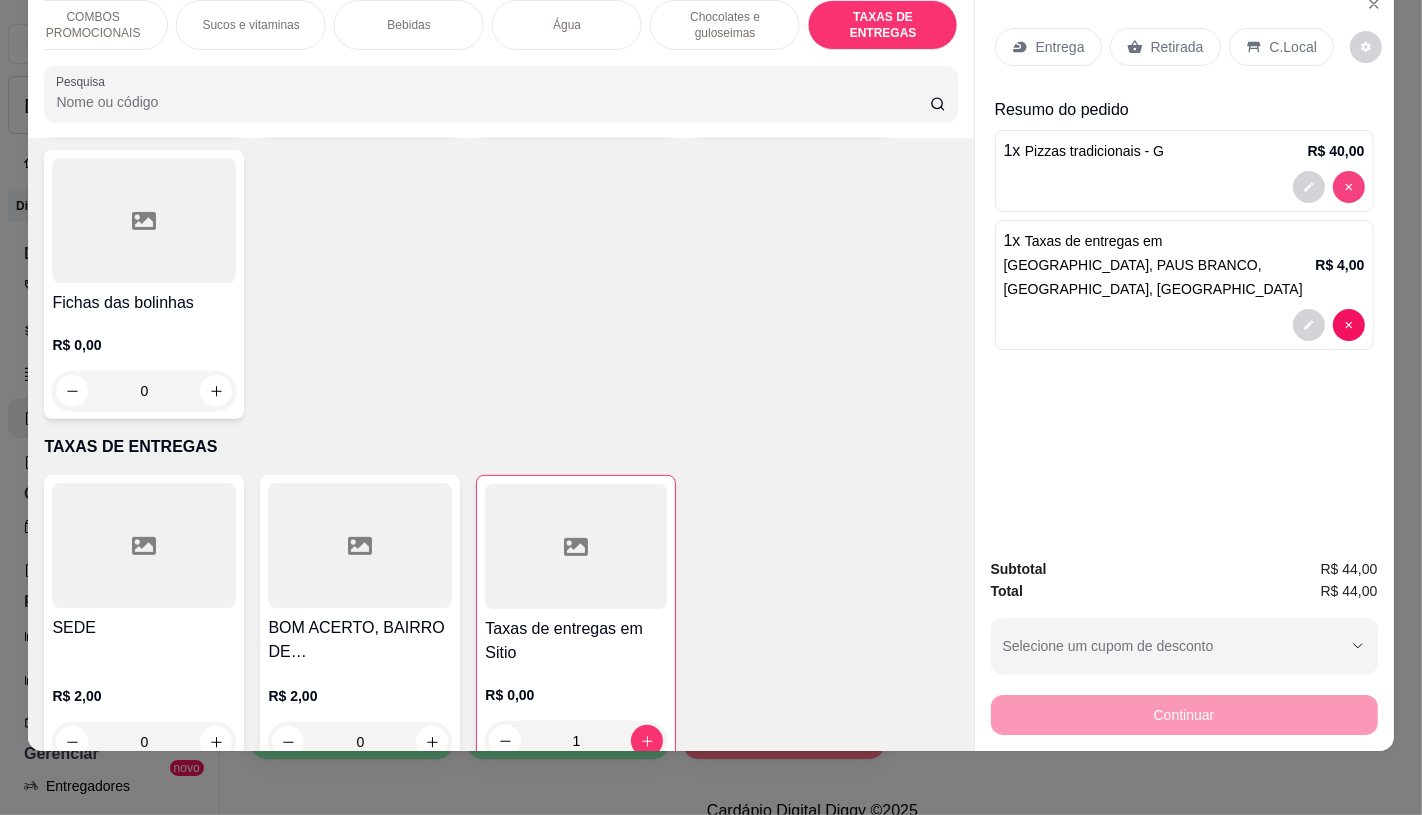type on "0" 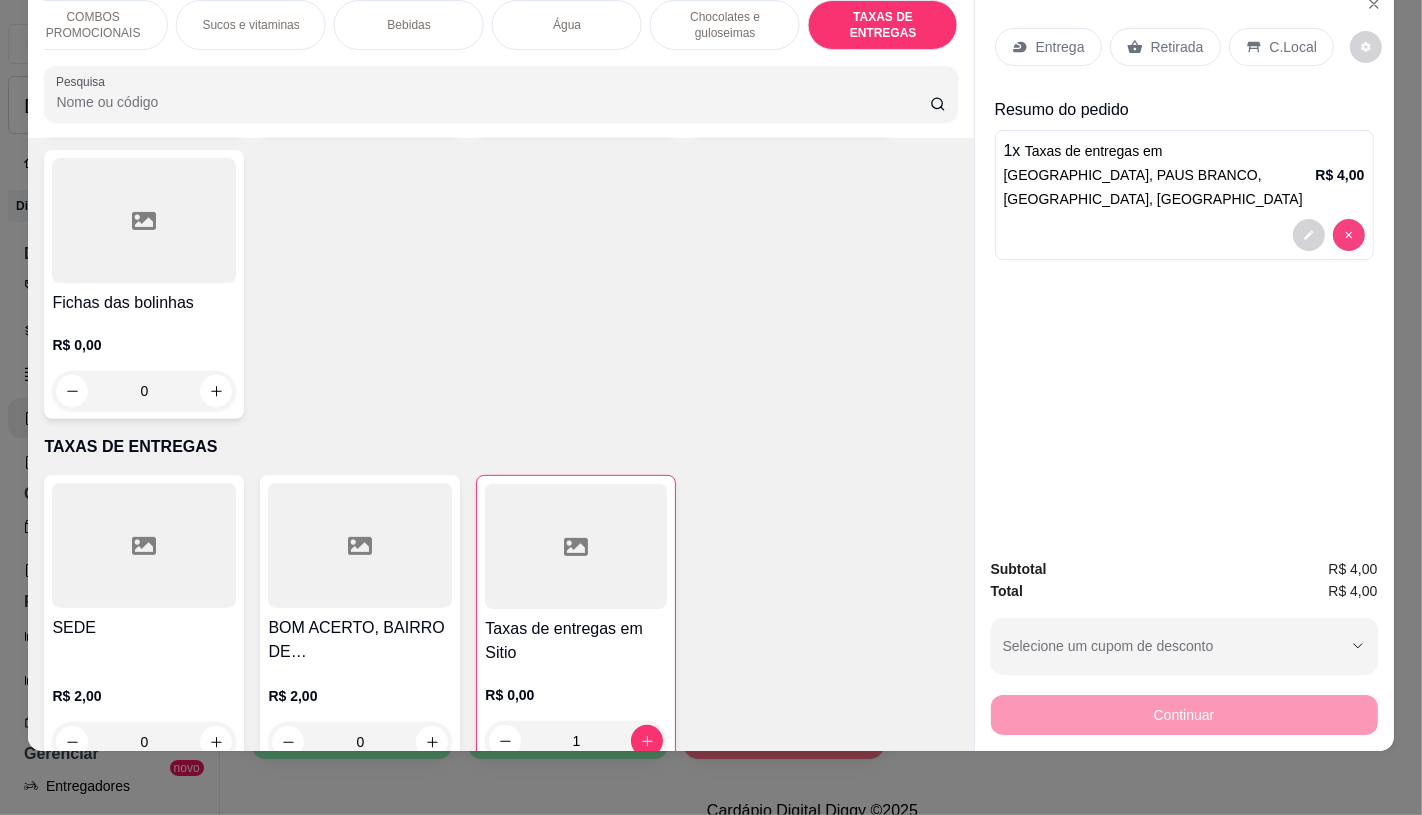 type on "0" 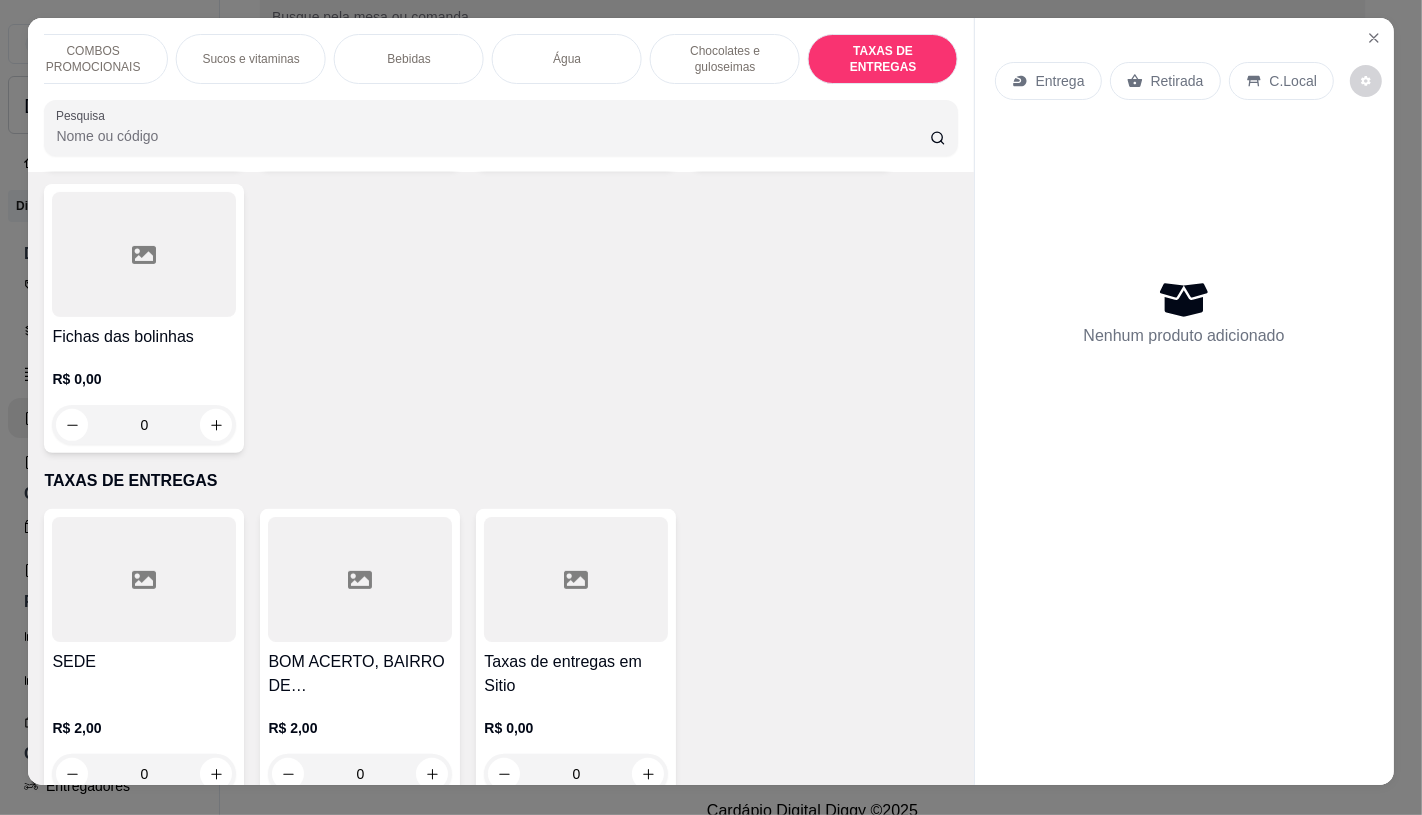 scroll, scrollTop: 0, scrollLeft: 0, axis: both 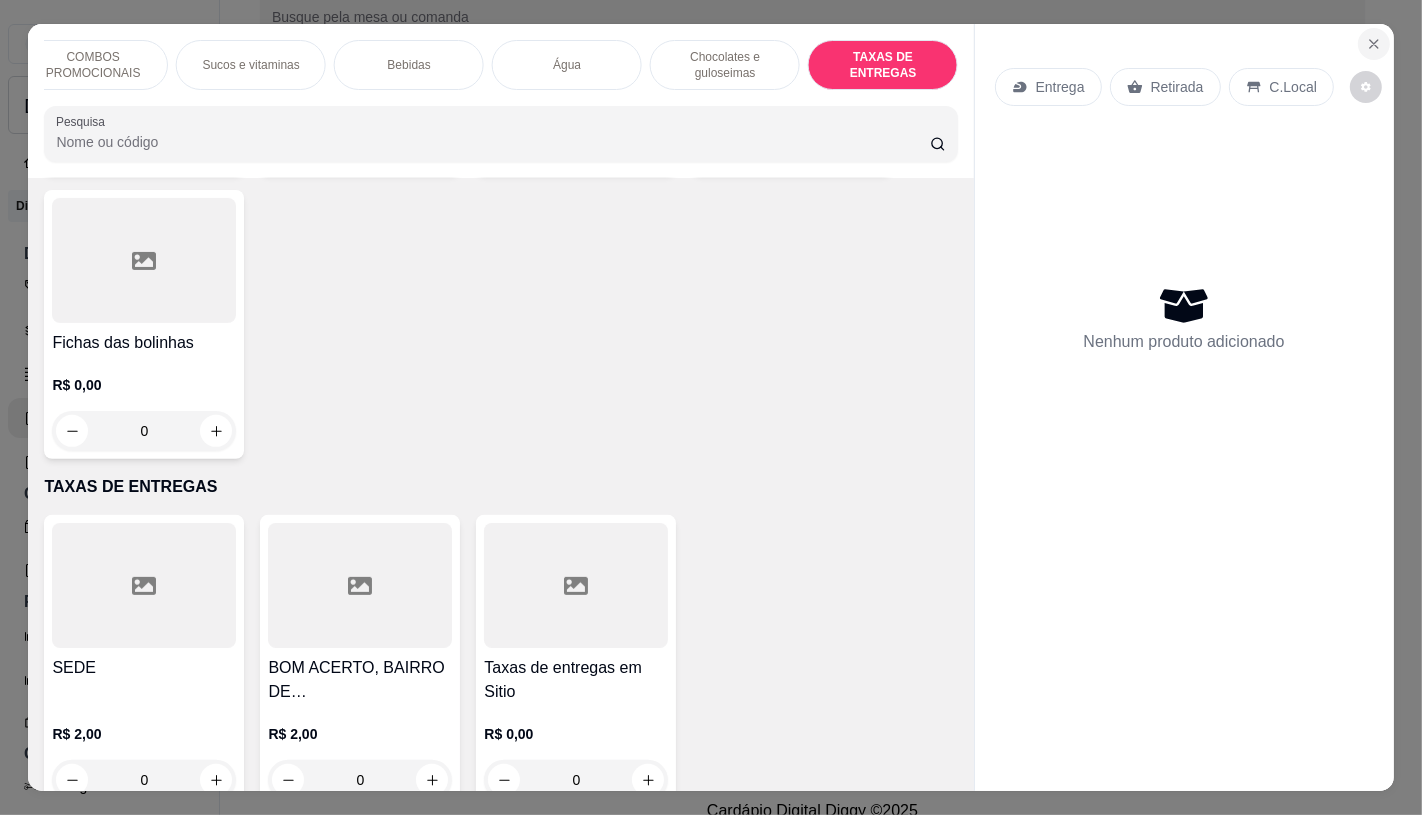 click 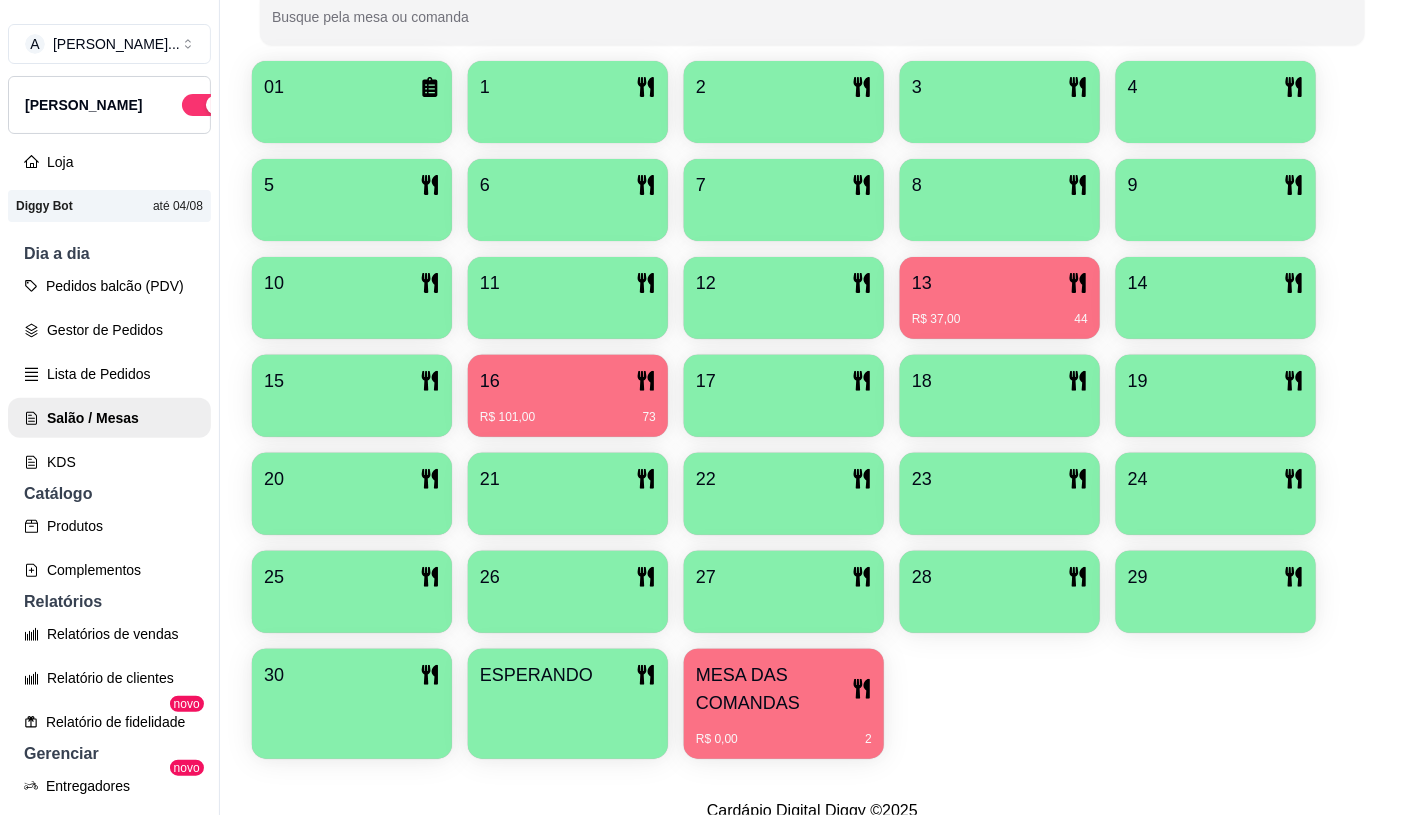 click on "R$ 37,00 44" at bounding box center (1000, 319) 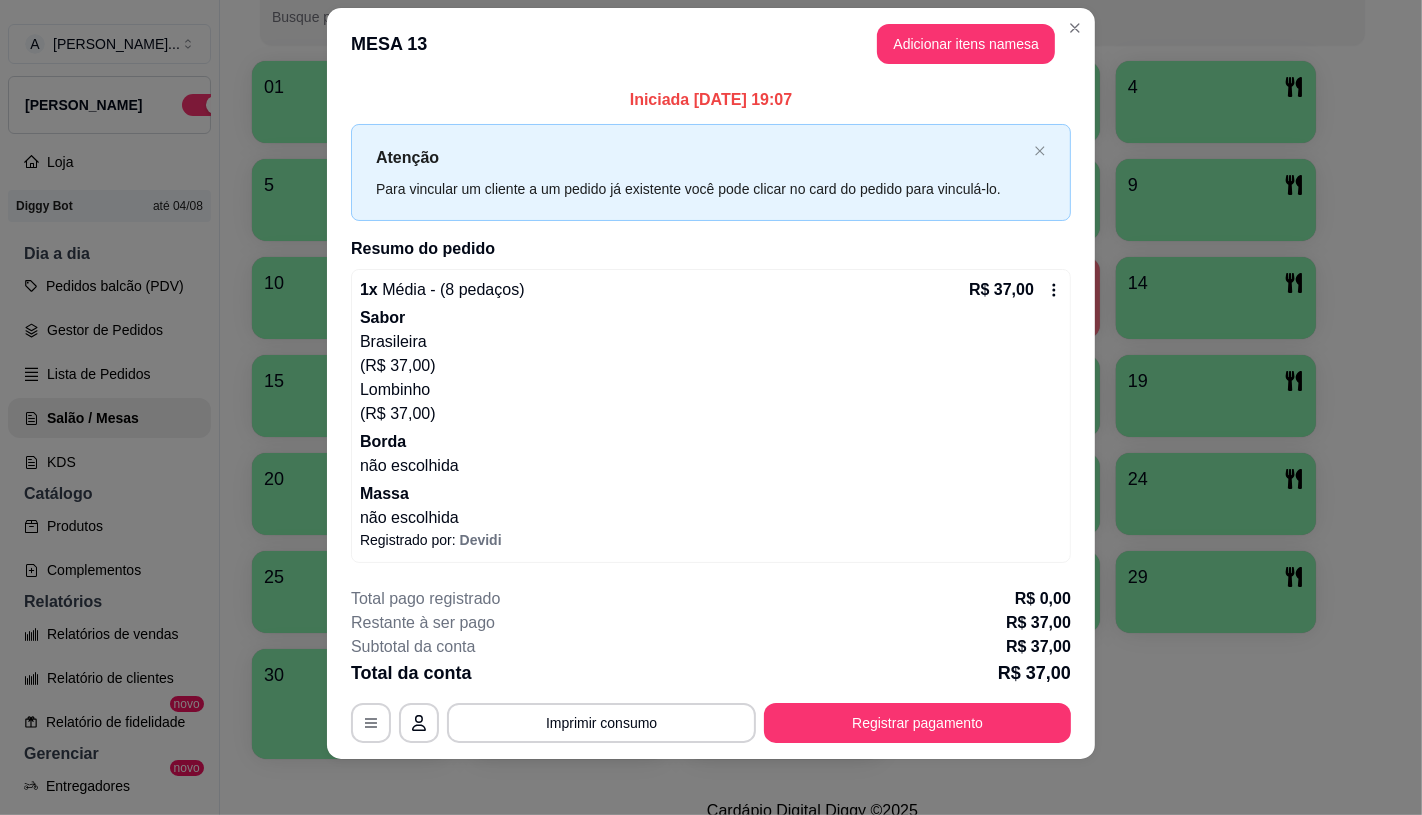 scroll, scrollTop: 32, scrollLeft: 0, axis: vertical 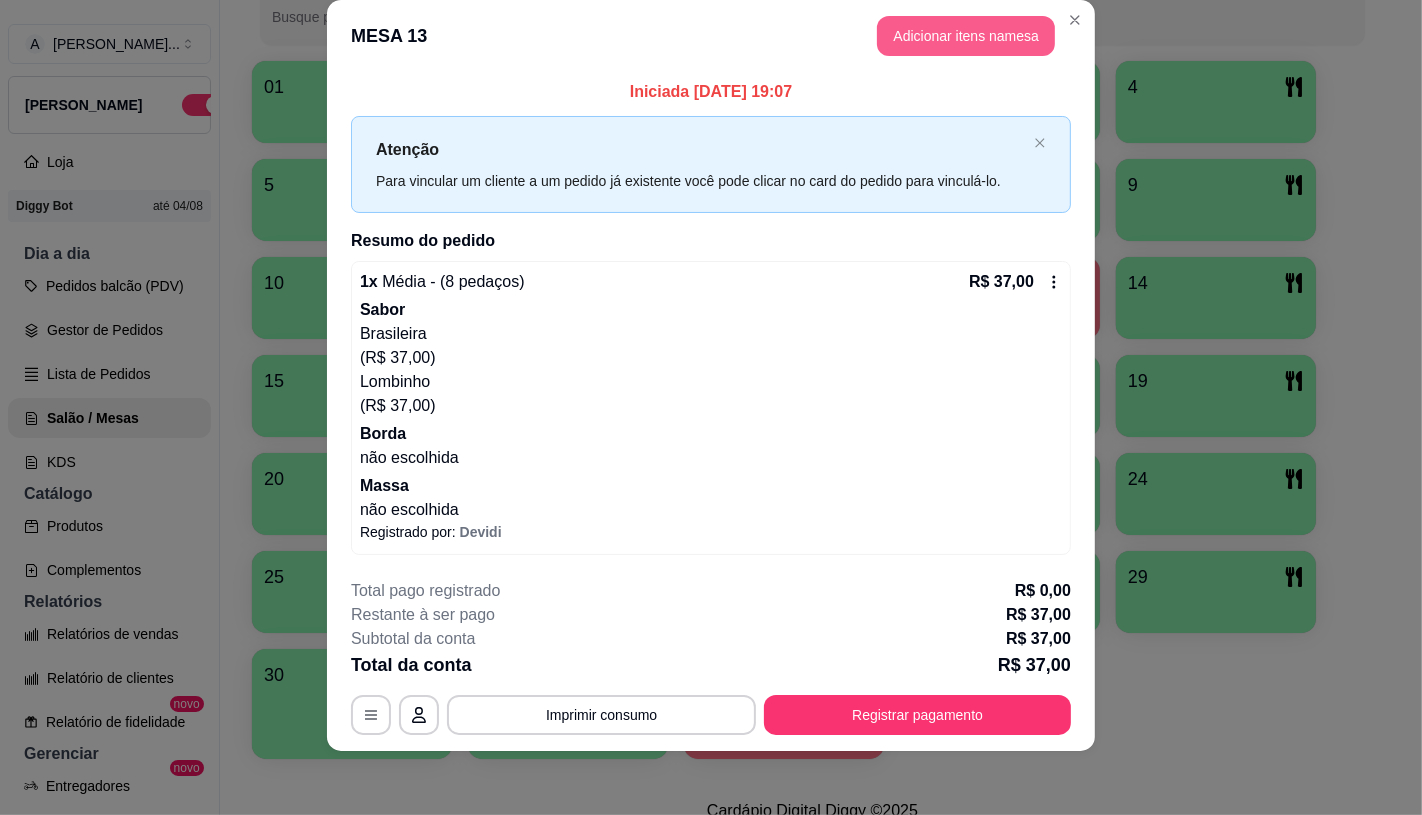 click on "Adicionar itens na  mesa" at bounding box center (966, 36) 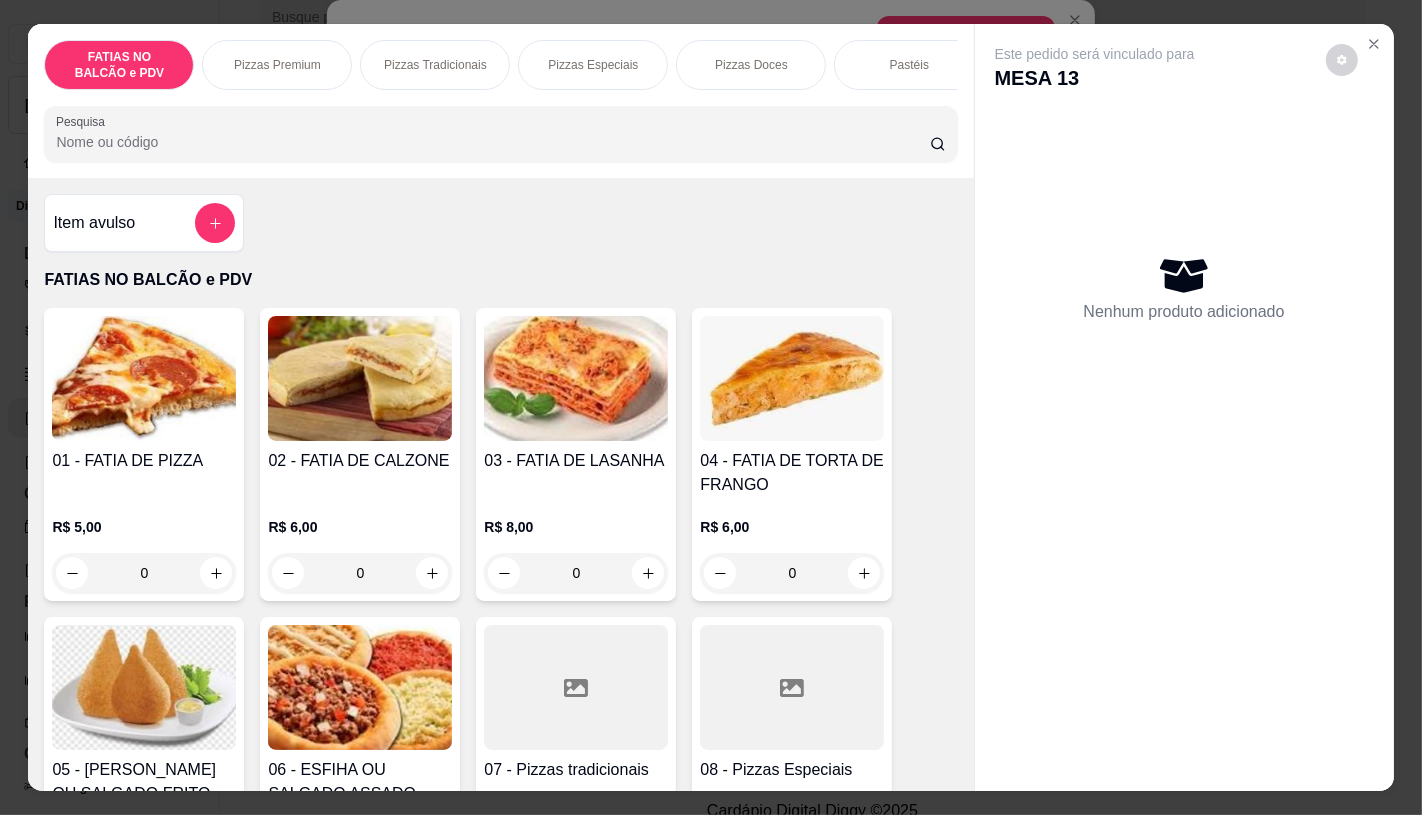 scroll, scrollTop: 333, scrollLeft: 0, axis: vertical 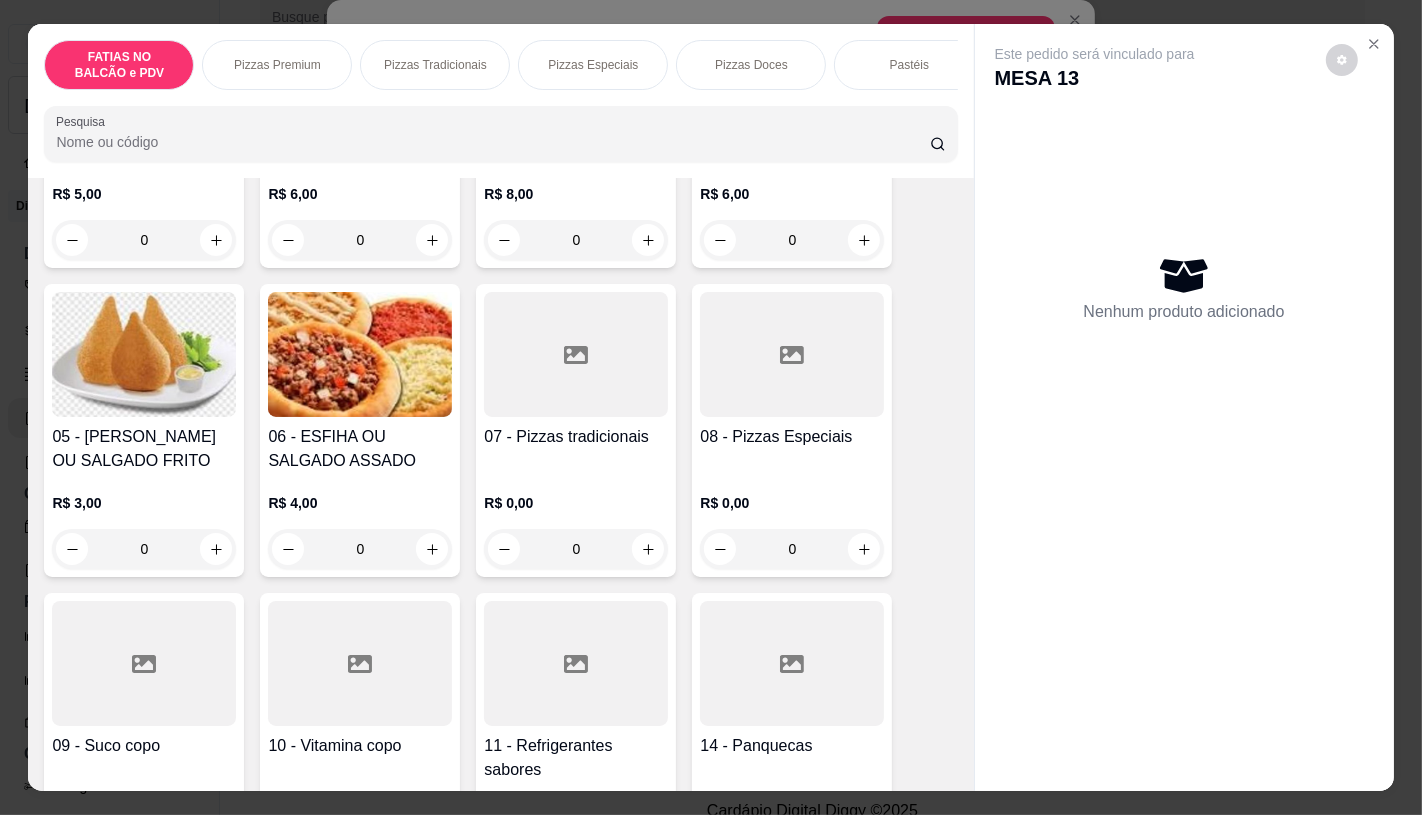 click at bounding box center [576, 663] 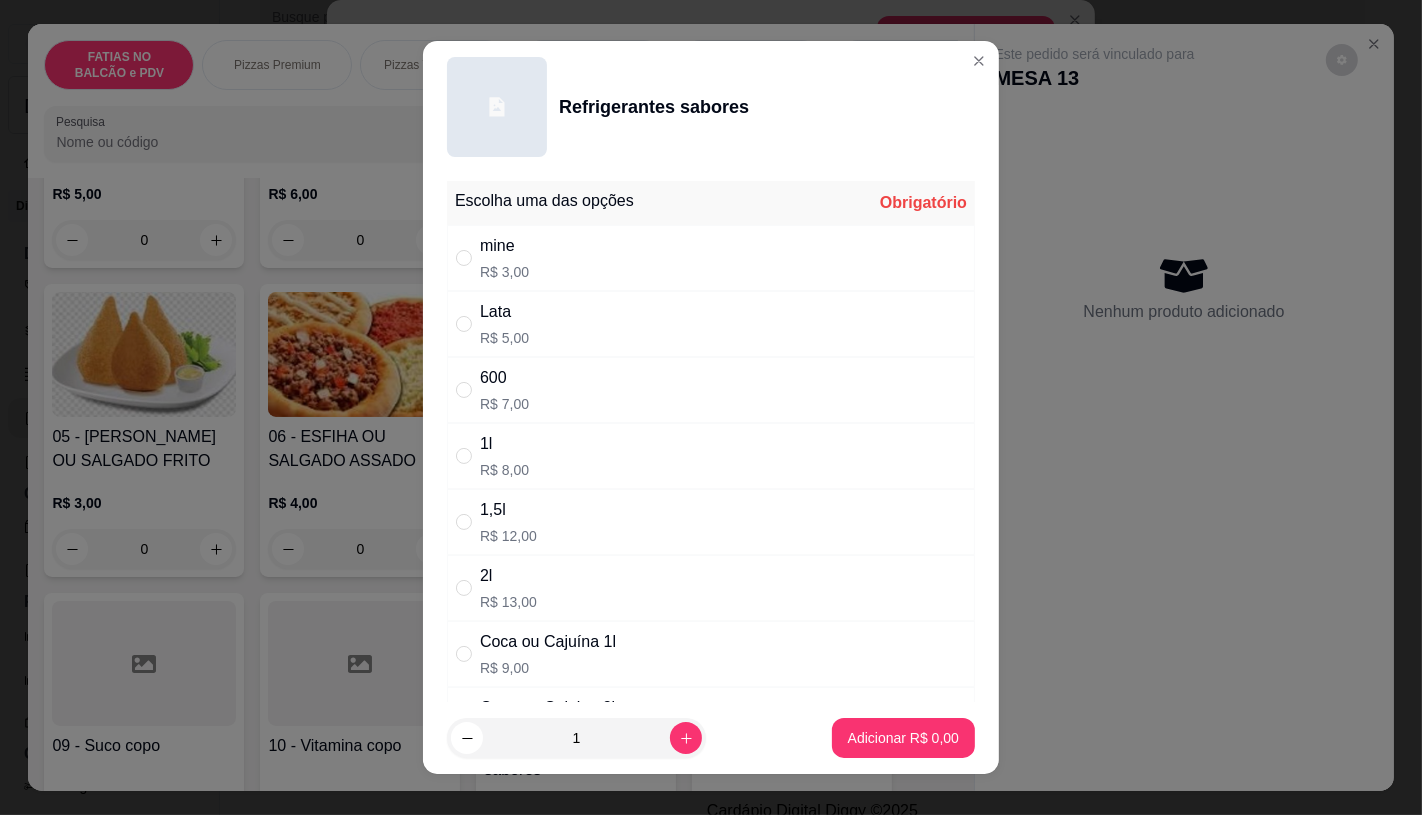 click on "Lata R$ 5,00" at bounding box center [711, 324] 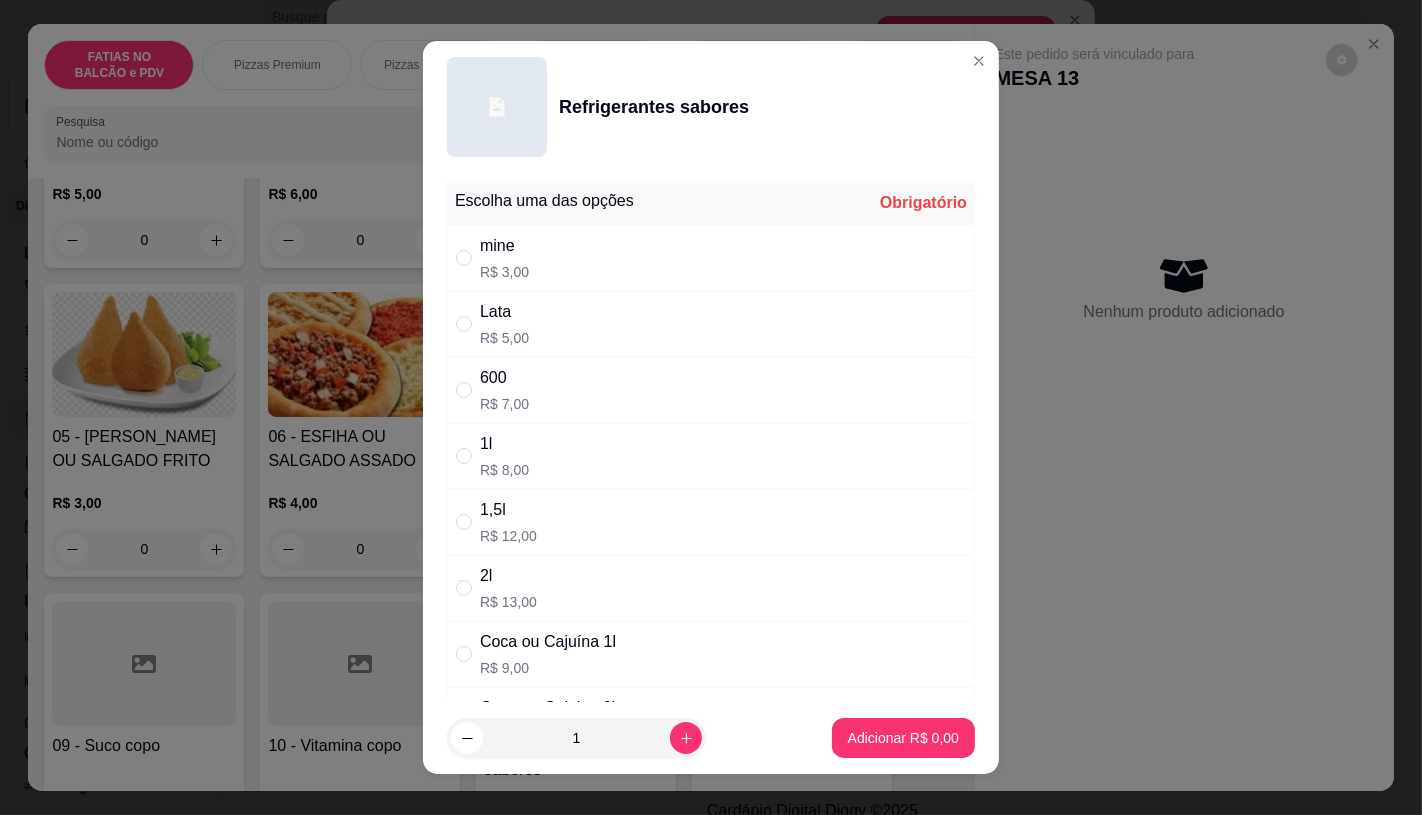 radio on "true" 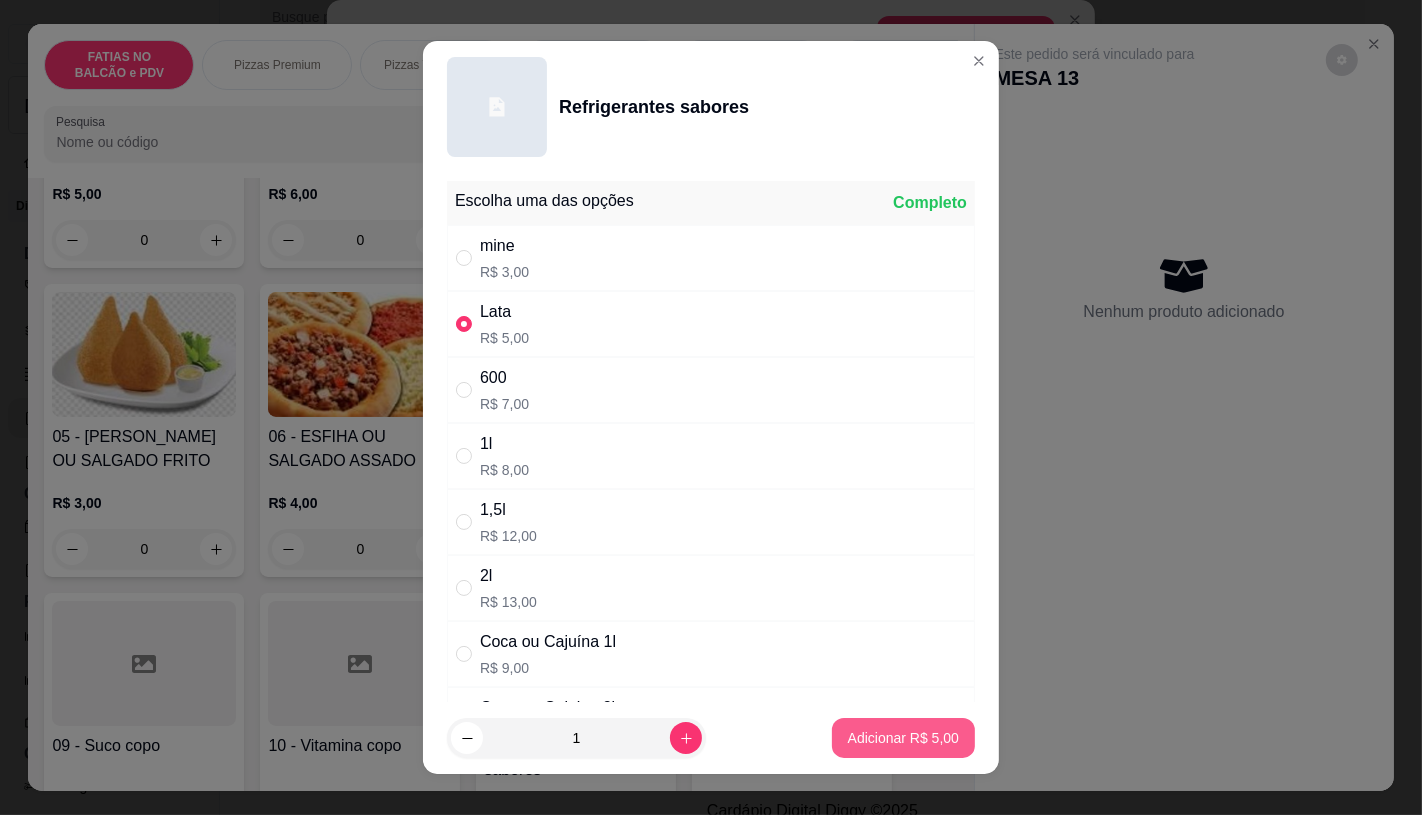 click on "Adicionar   R$ 5,00" at bounding box center (903, 738) 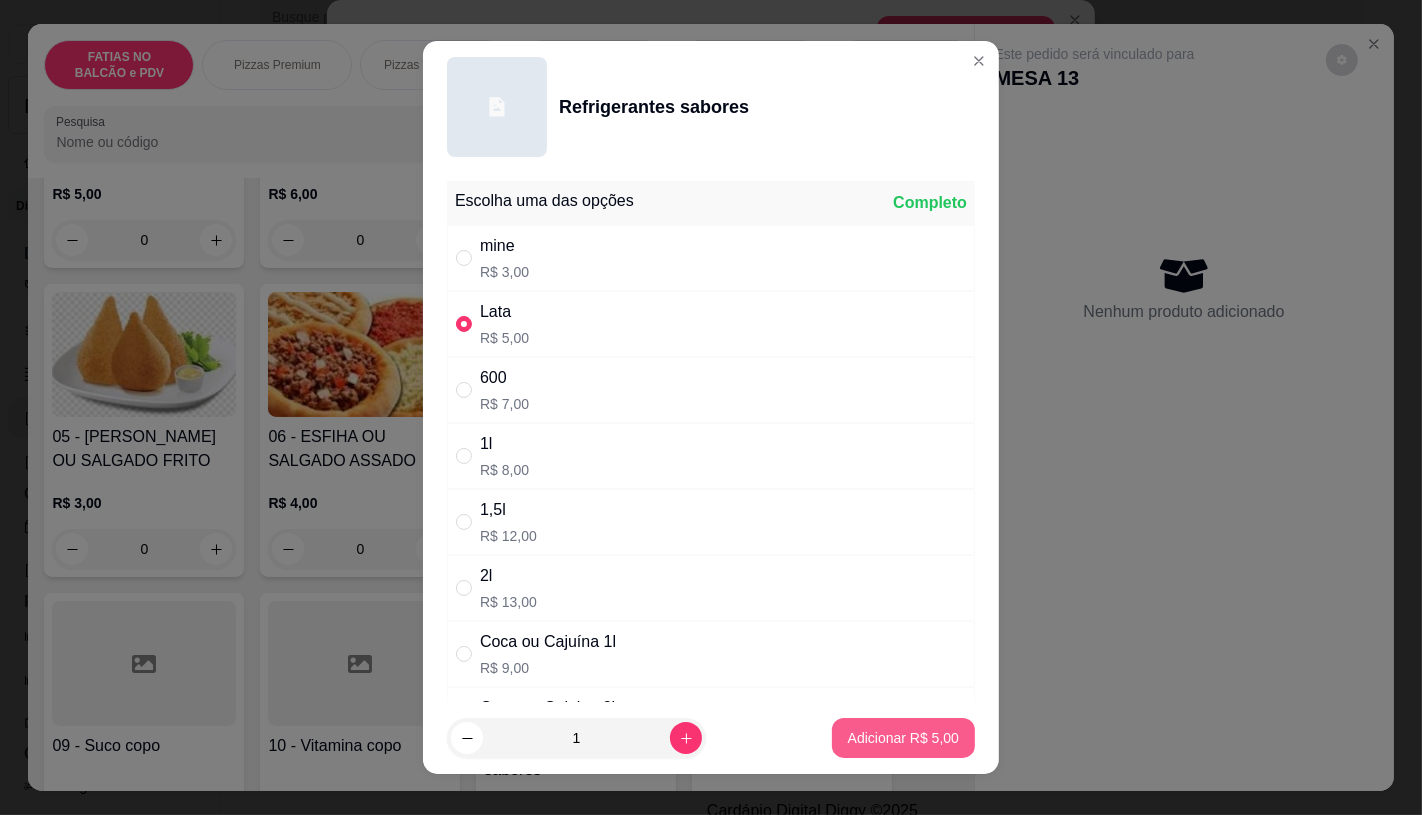 type on "1" 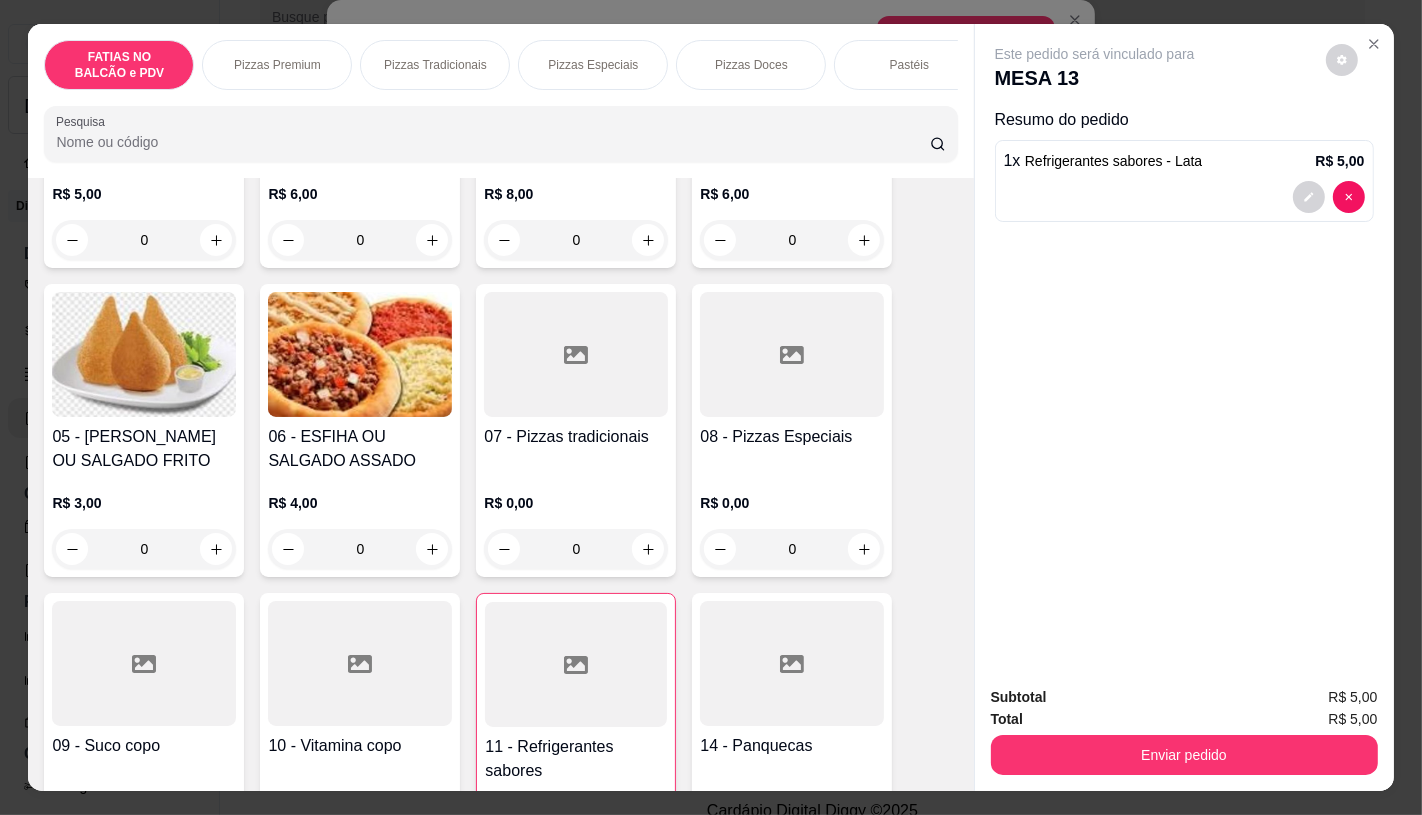 scroll, scrollTop: 0, scrollLeft: 2080, axis: horizontal 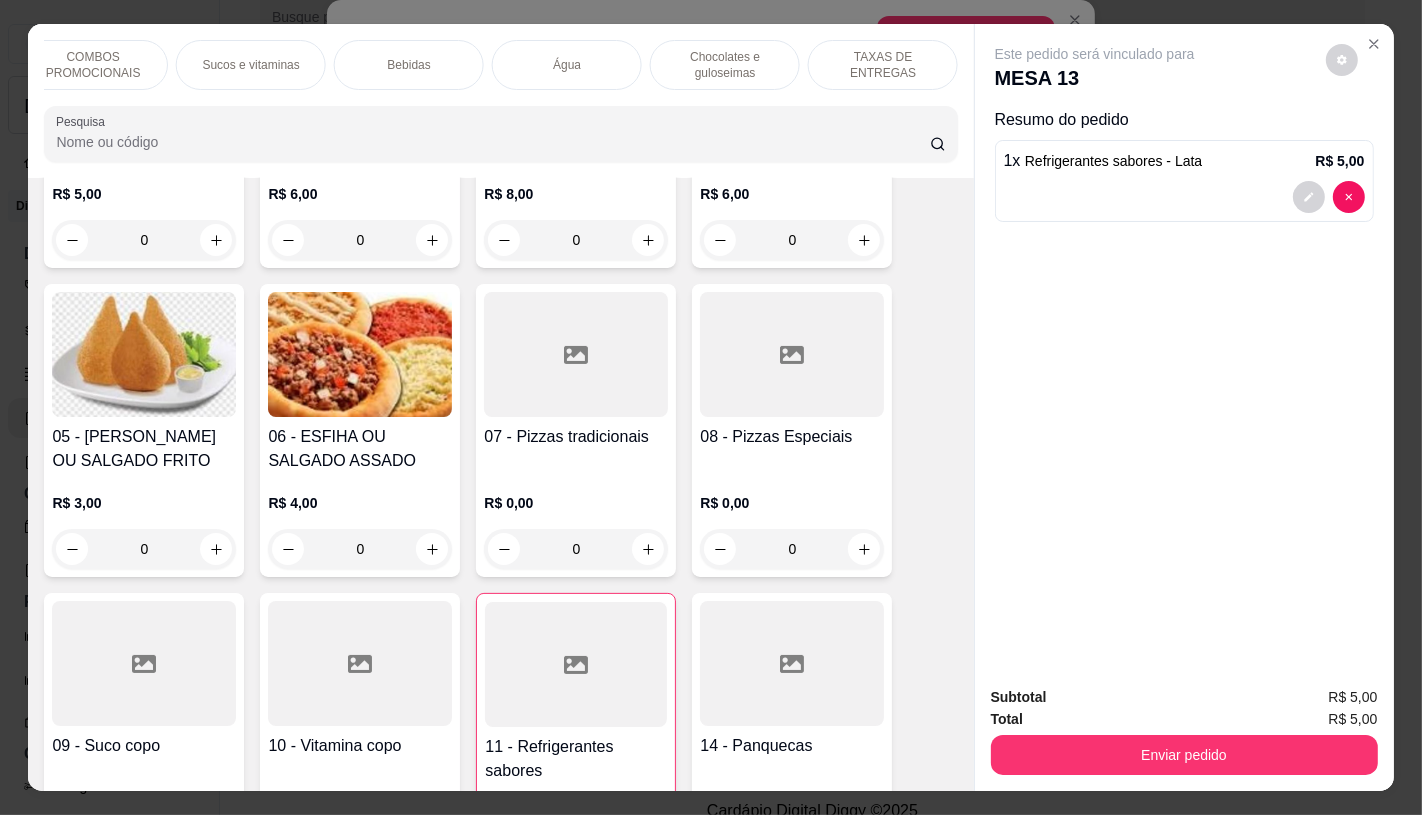 click on "Chocolates e guloseimas" at bounding box center [725, 65] 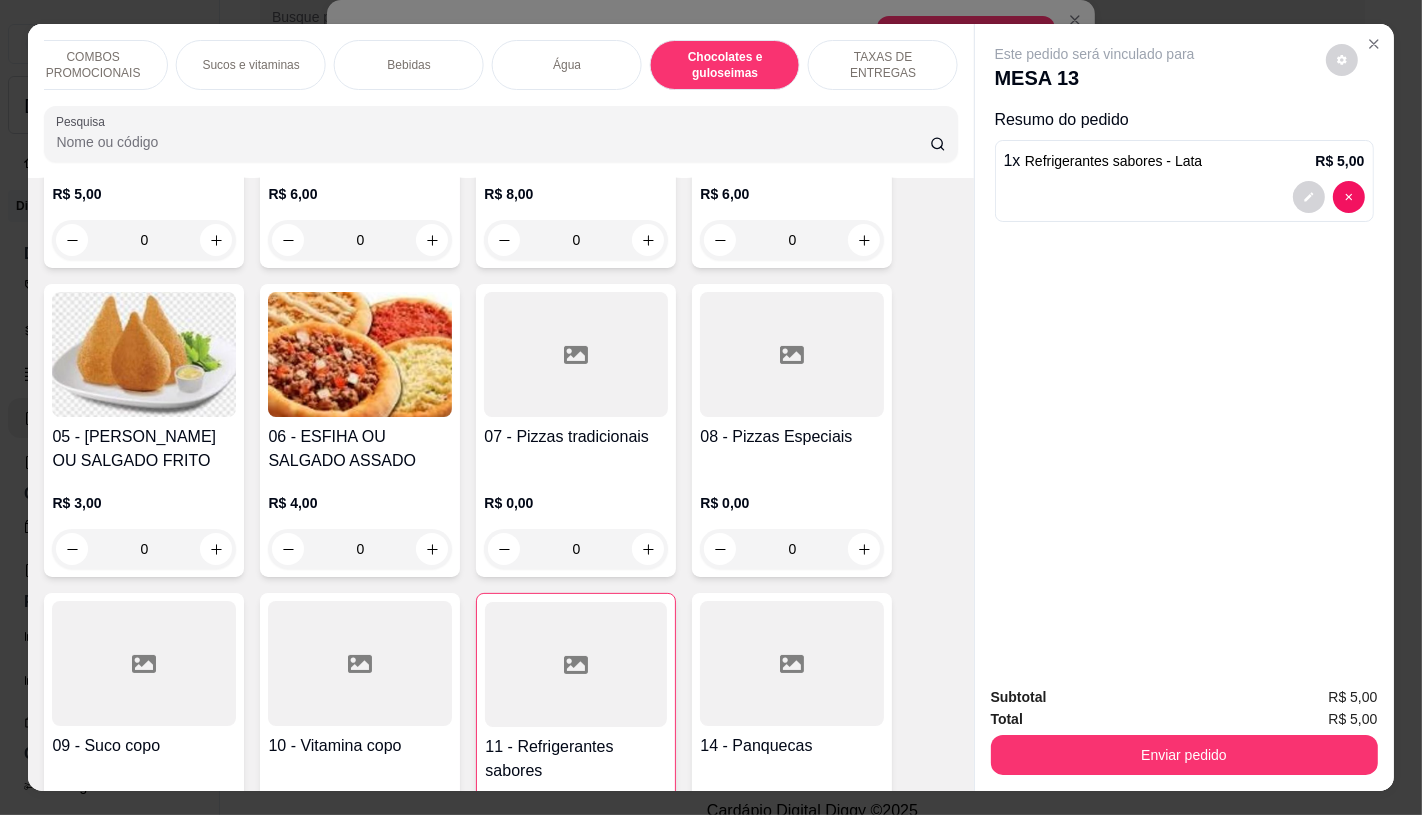 scroll, scrollTop: 13012, scrollLeft: 0, axis: vertical 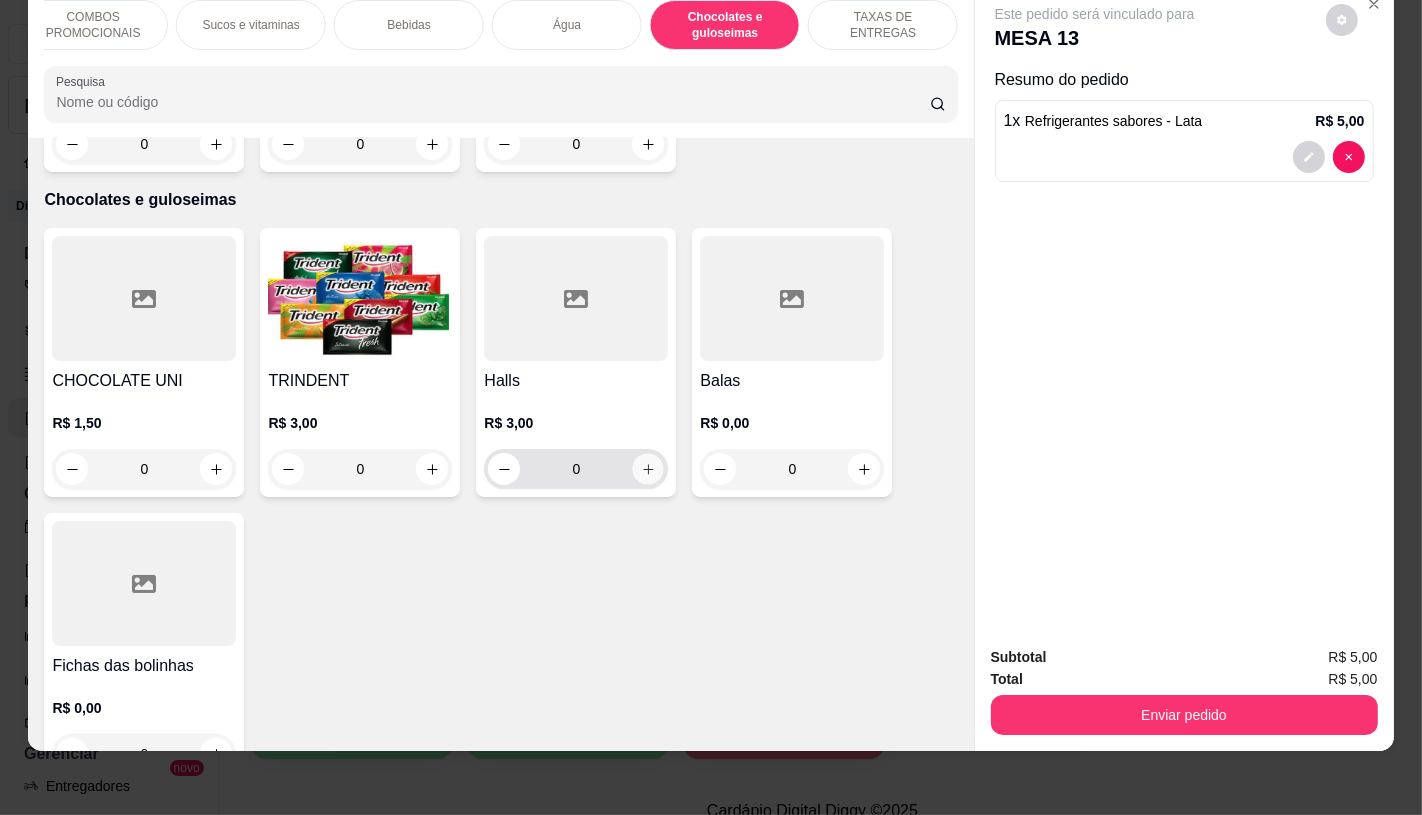 click 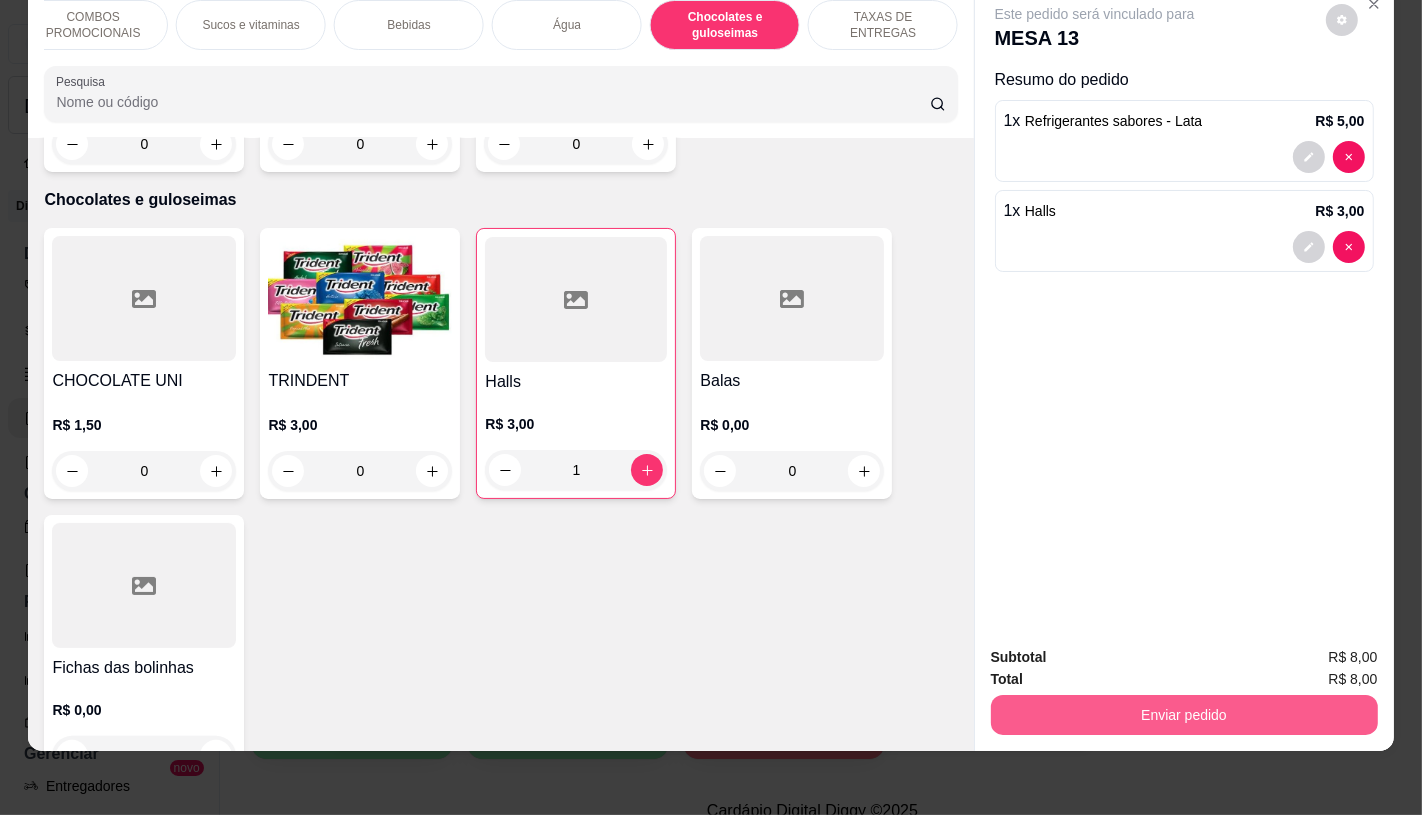 click on "Enviar pedido" at bounding box center (1184, 715) 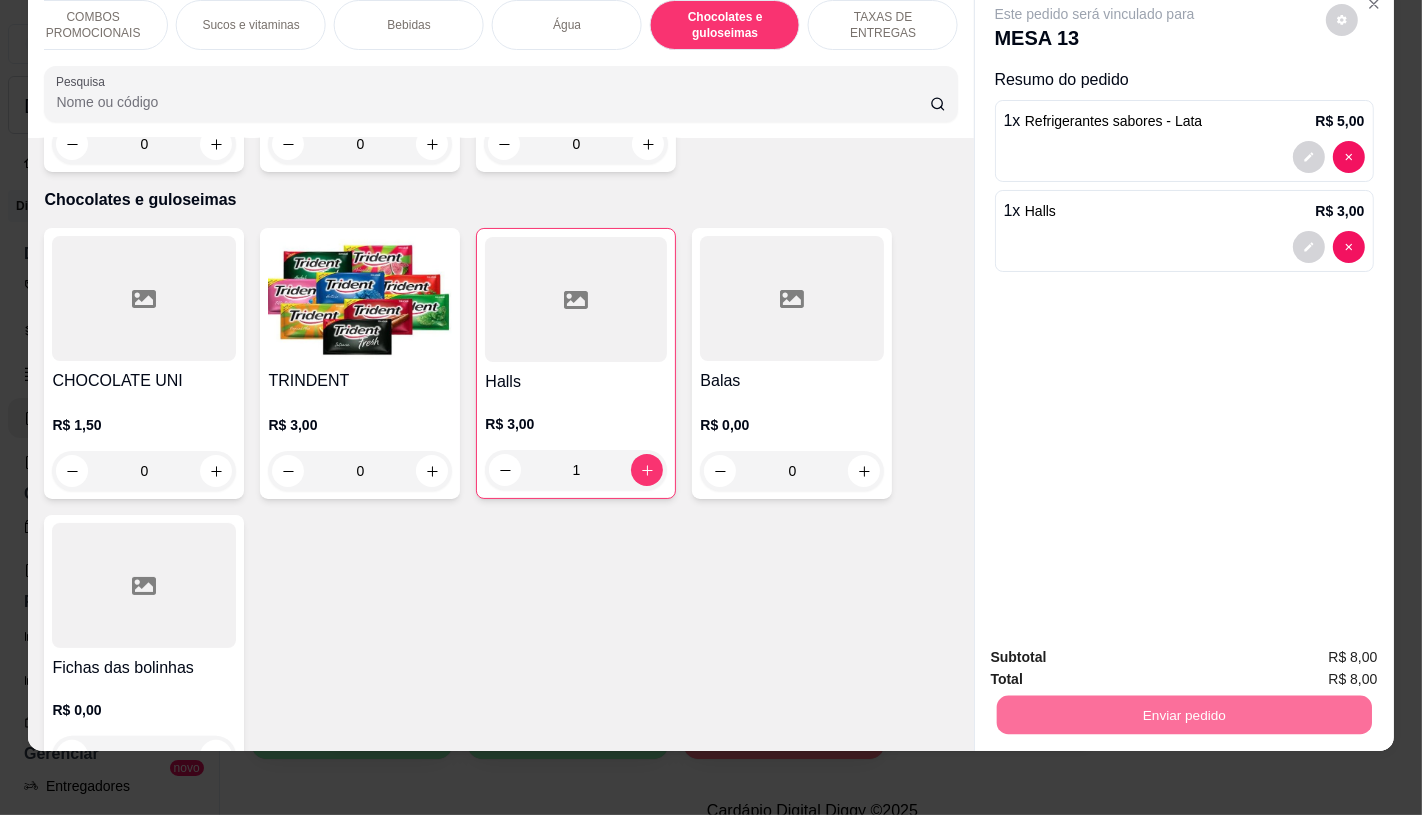 click on "Não registrar e enviar pedido" at bounding box center [1117, 650] 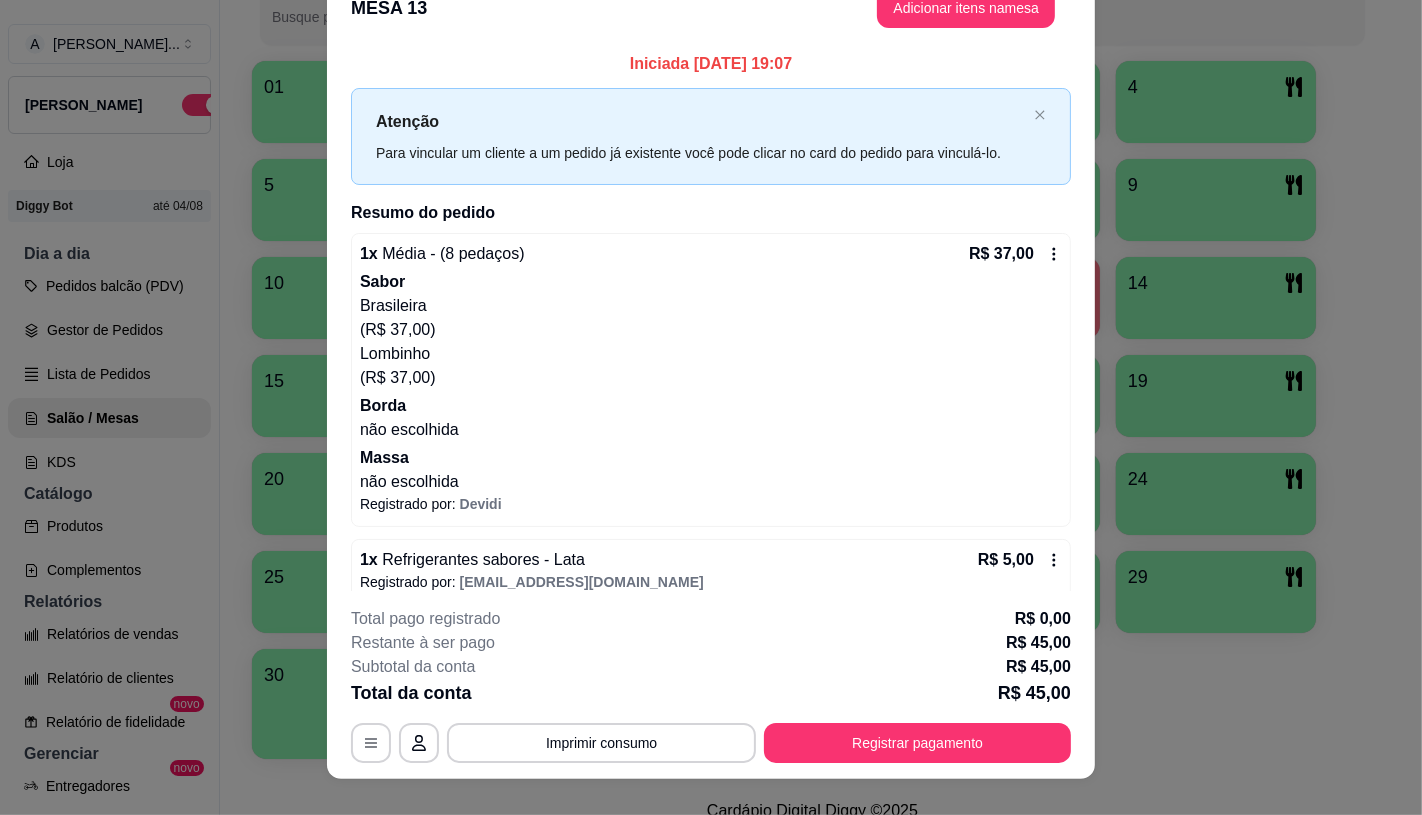 scroll, scrollTop: 4, scrollLeft: 0, axis: vertical 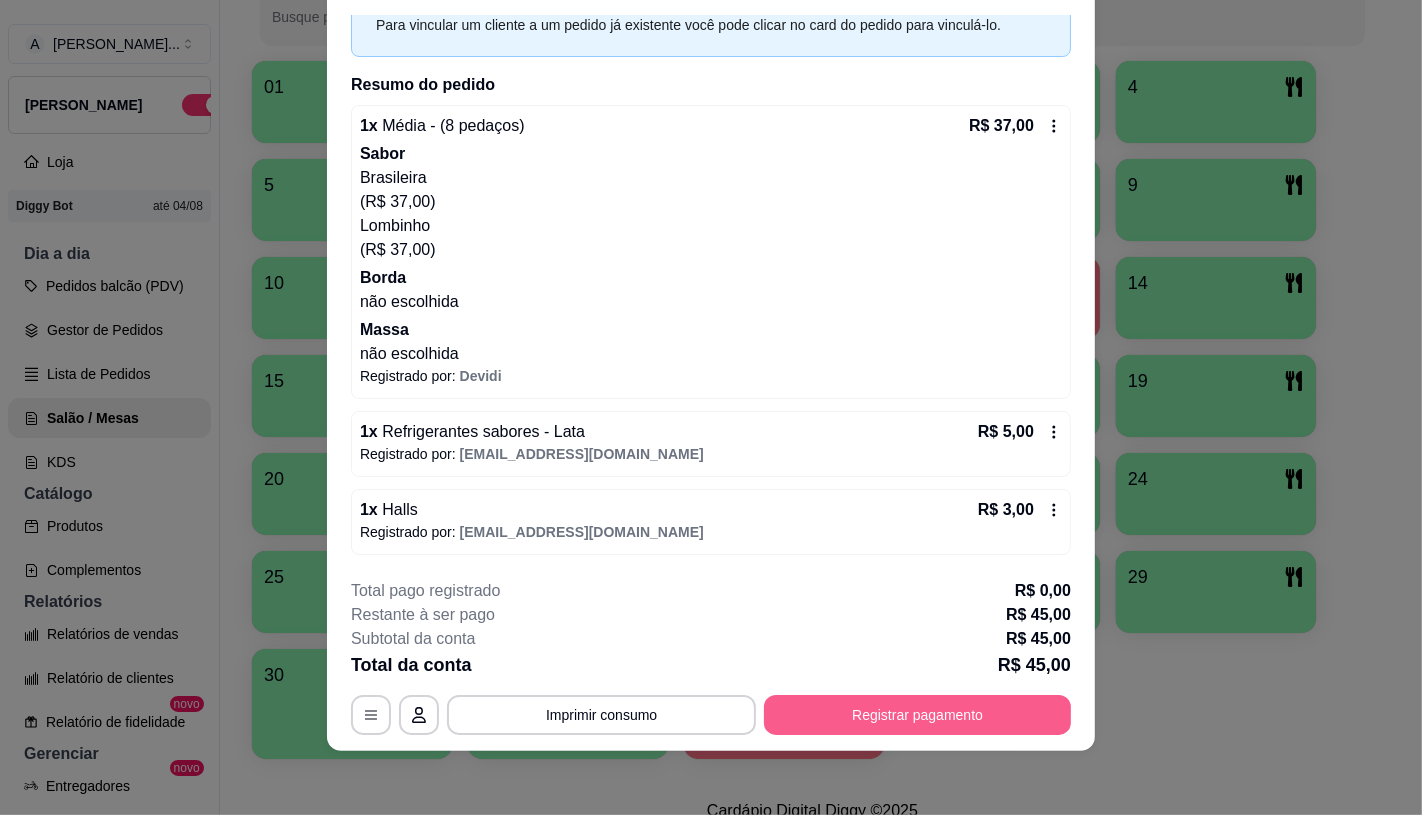 click on "Registrar pagamento" at bounding box center [917, 715] 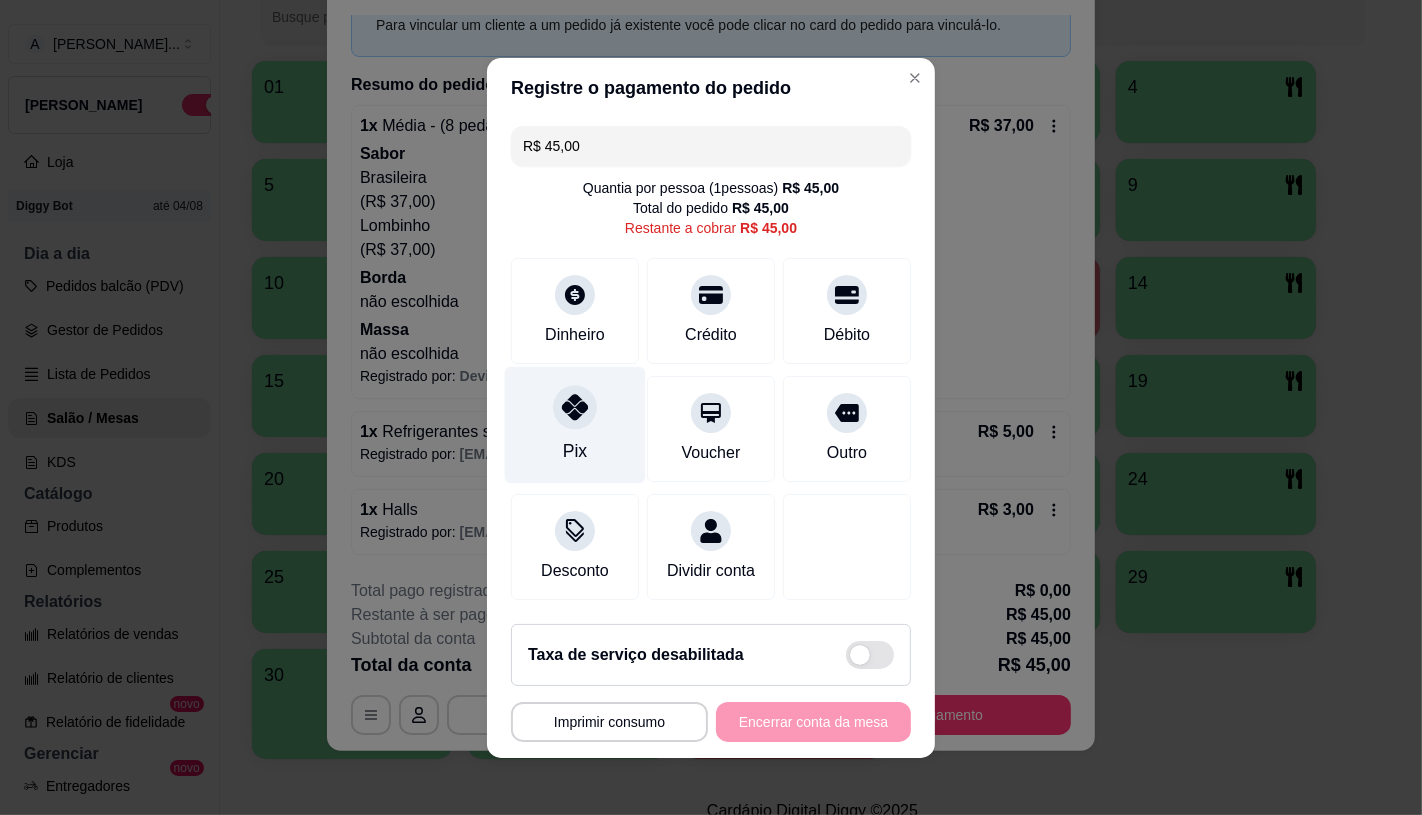 click on "Pix" at bounding box center (575, 451) 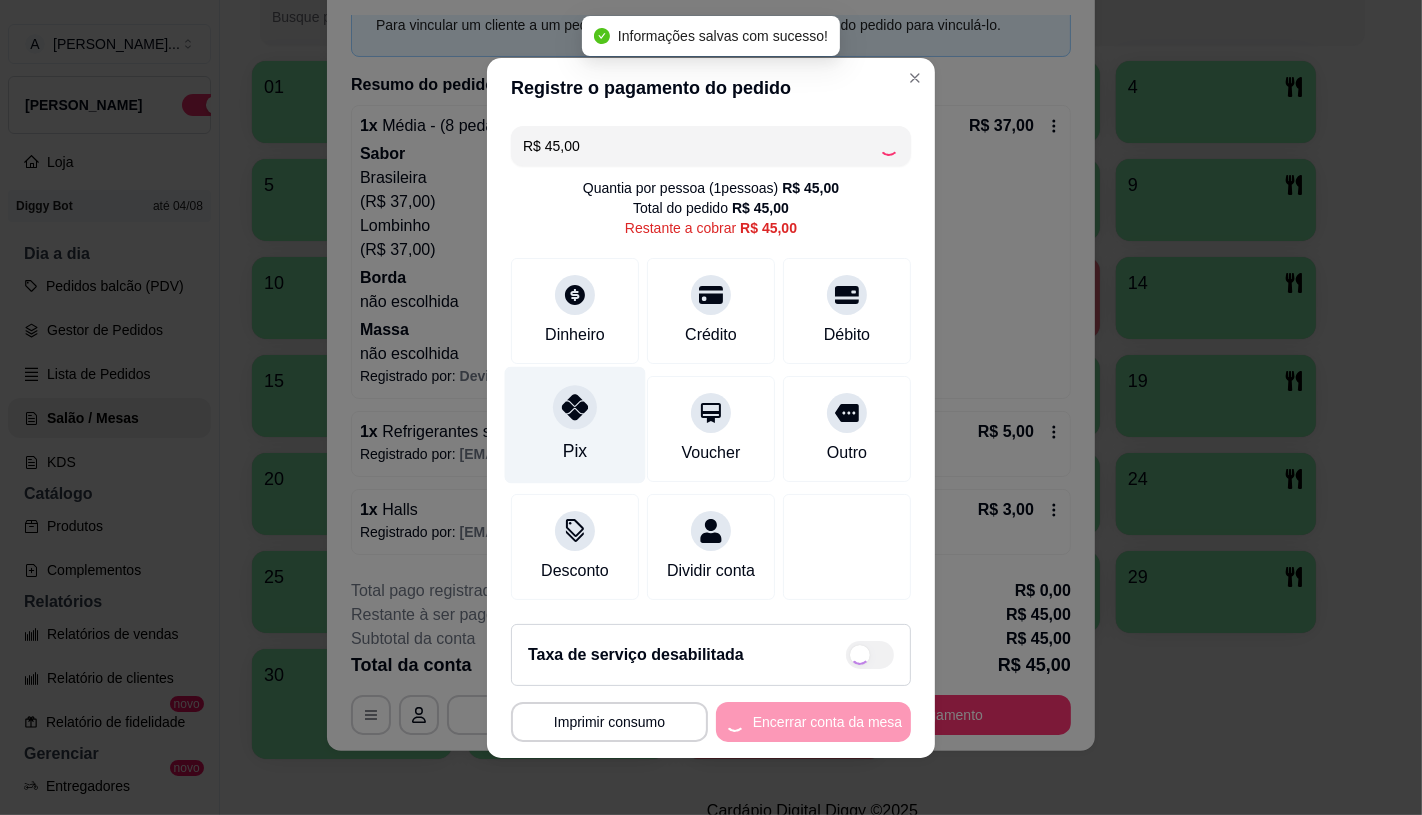 type on "R$ 0,00" 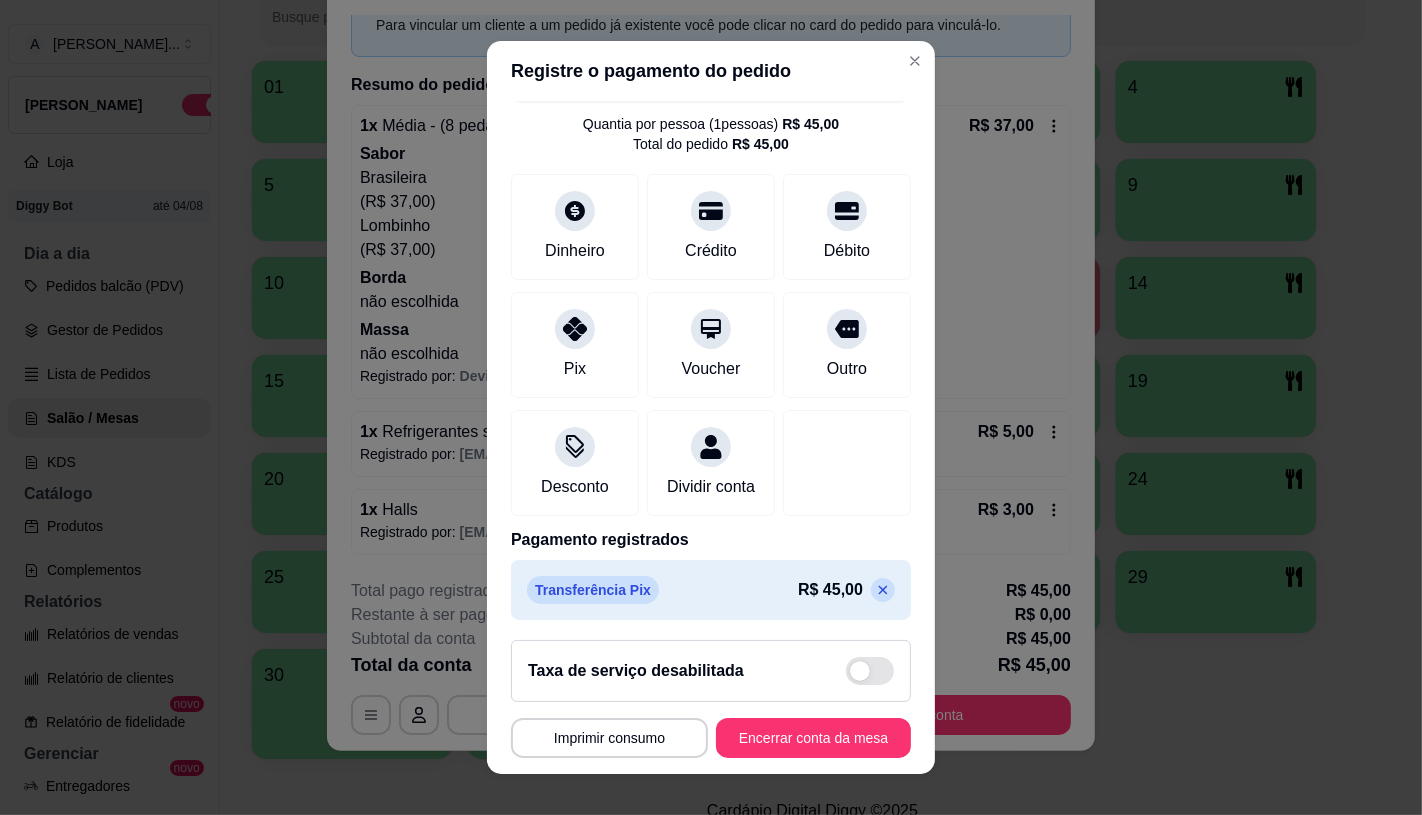 scroll, scrollTop: 74, scrollLeft: 0, axis: vertical 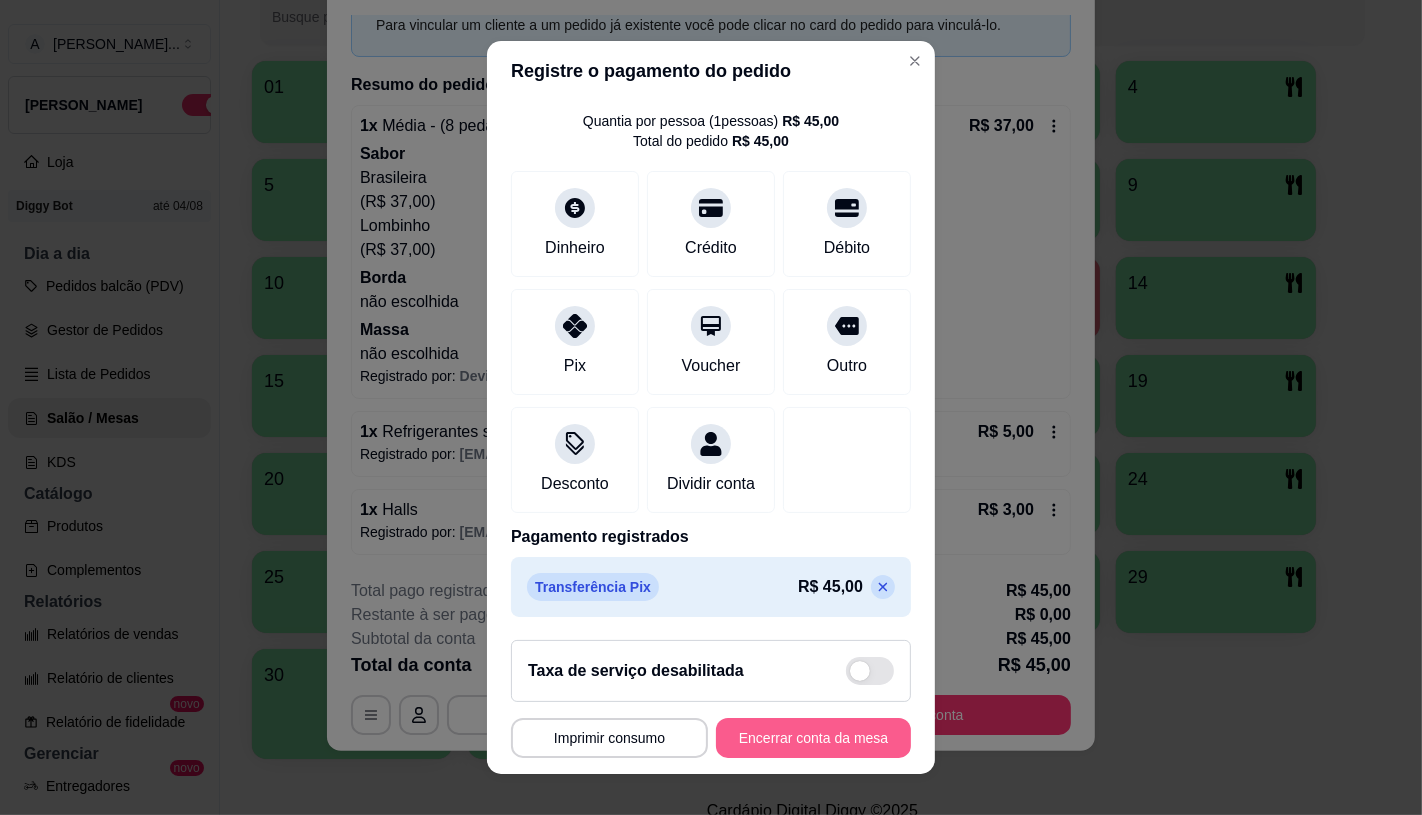 click on "Encerrar conta da mesa" at bounding box center (813, 738) 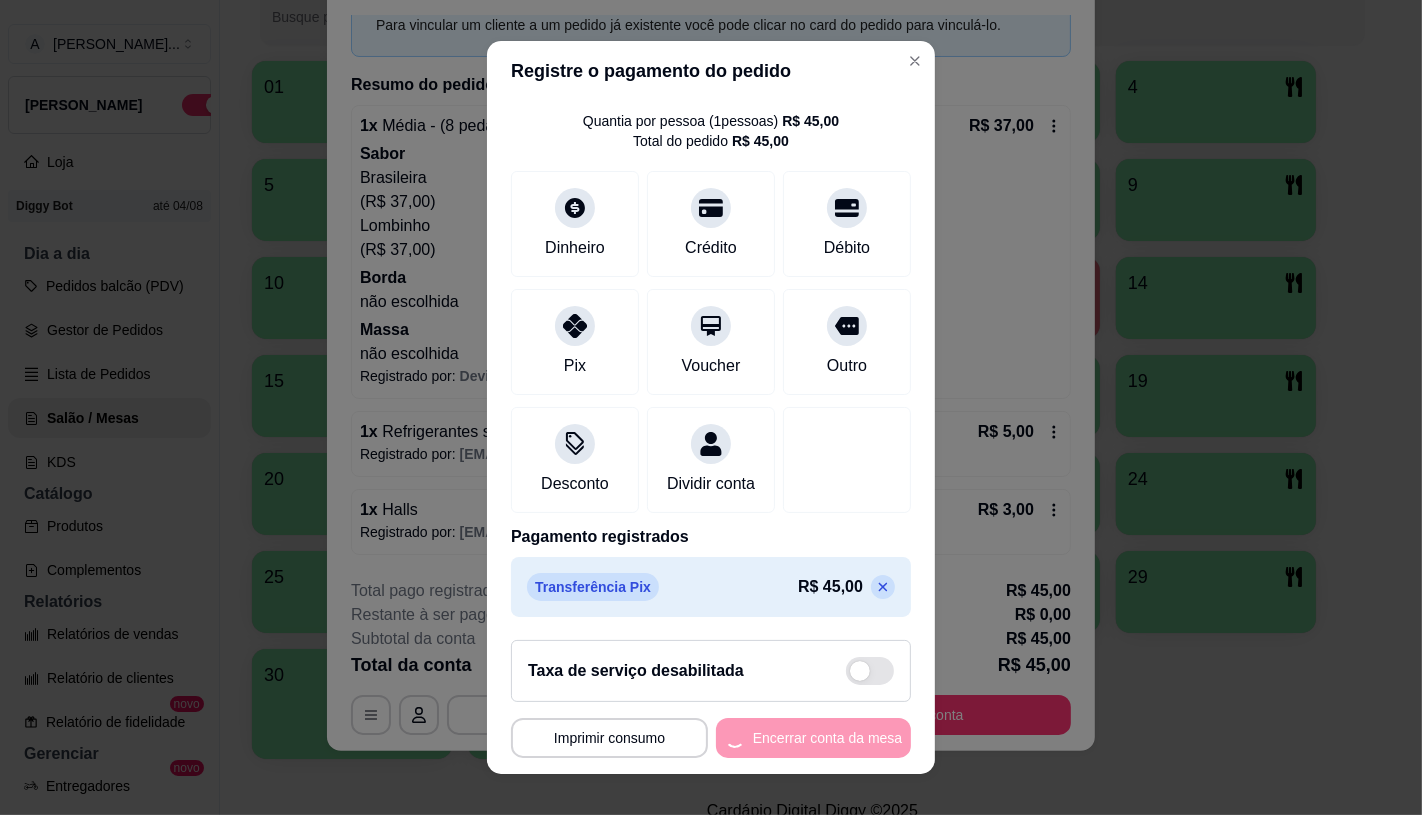 scroll, scrollTop: 0, scrollLeft: 0, axis: both 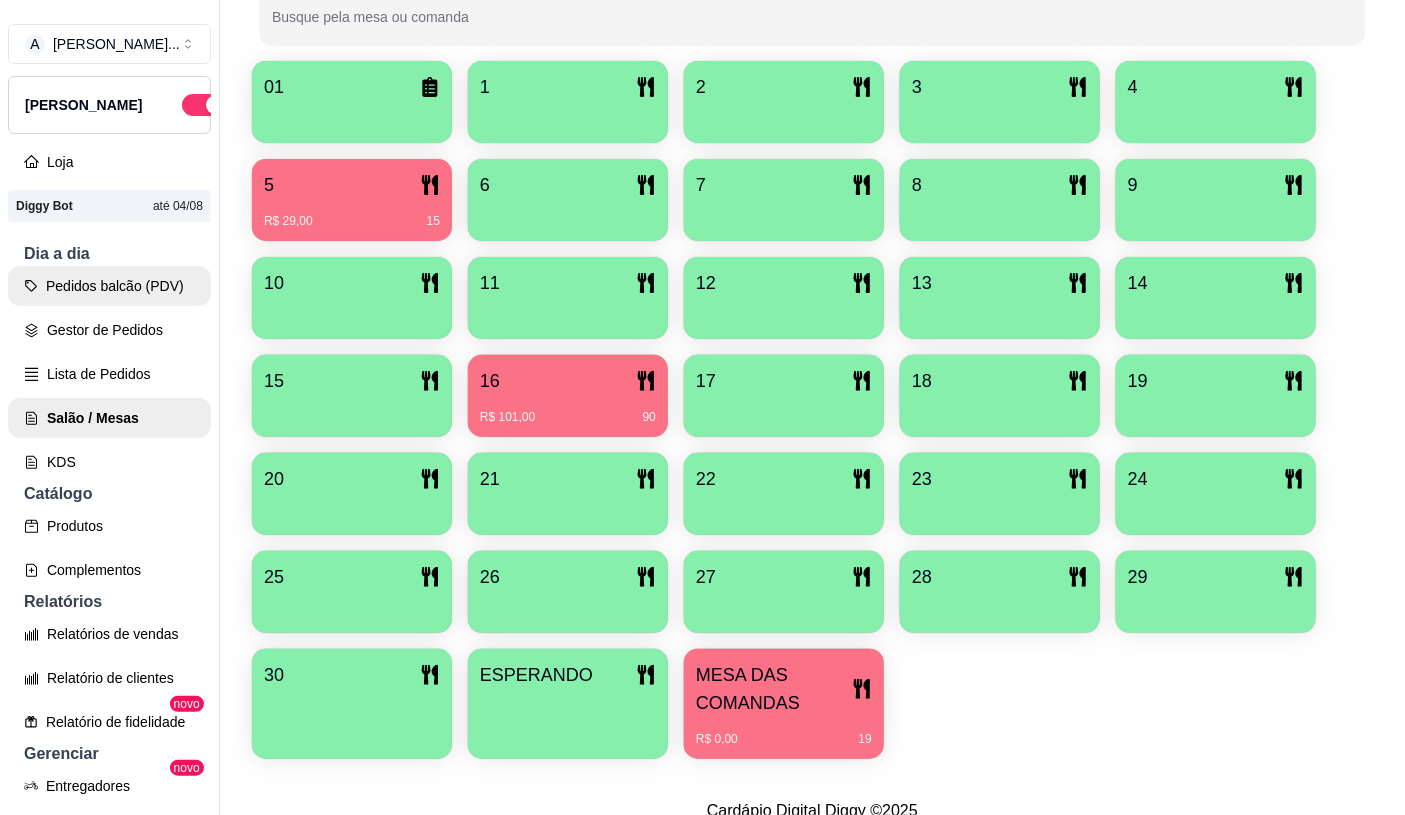 click on "Pedidos balcão (PDV)" at bounding box center [109, 286] 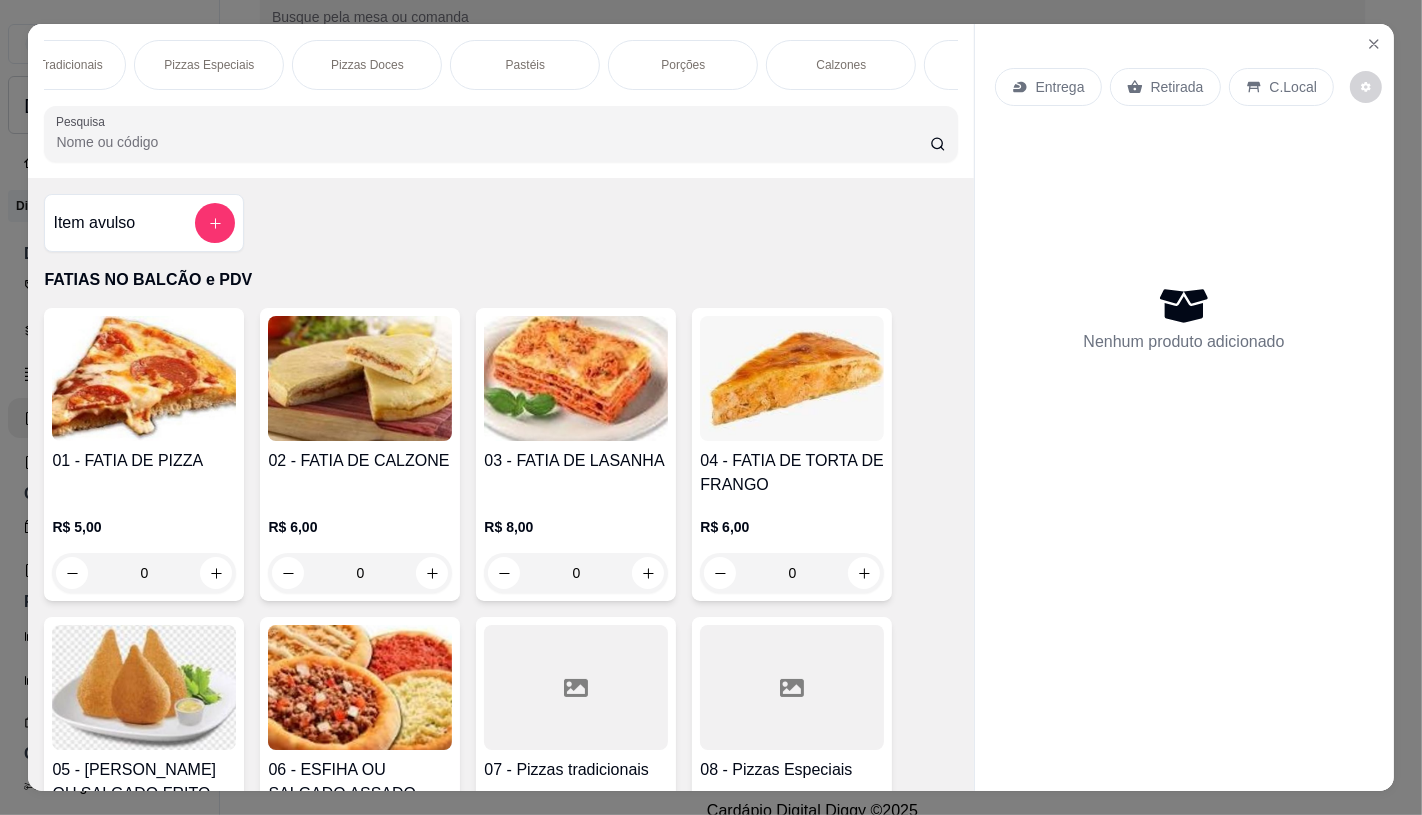 scroll, scrollTop: 0, scrollLeft: 526, axis: horizontal 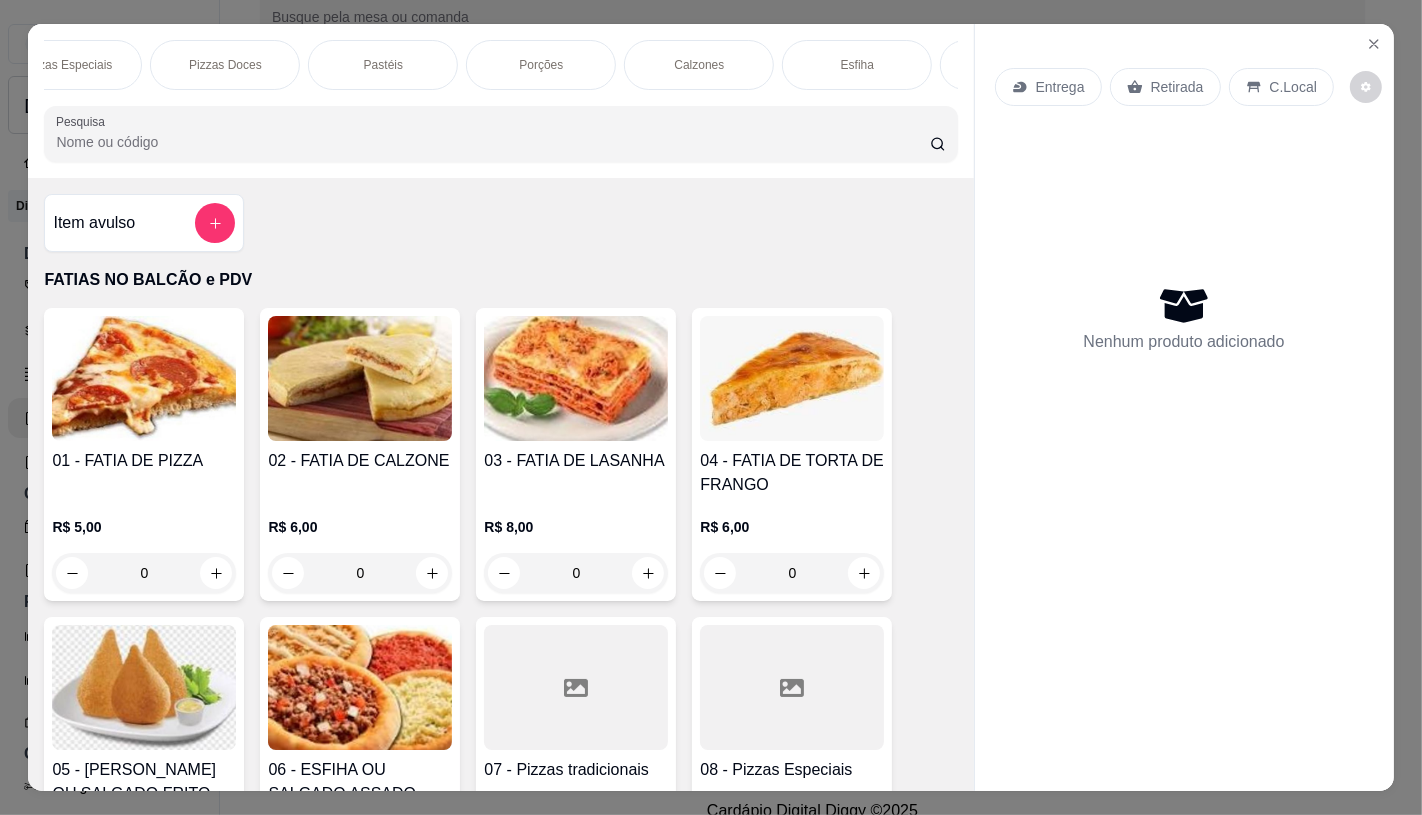 click on "Calzones" at bounding box center [699, 65] 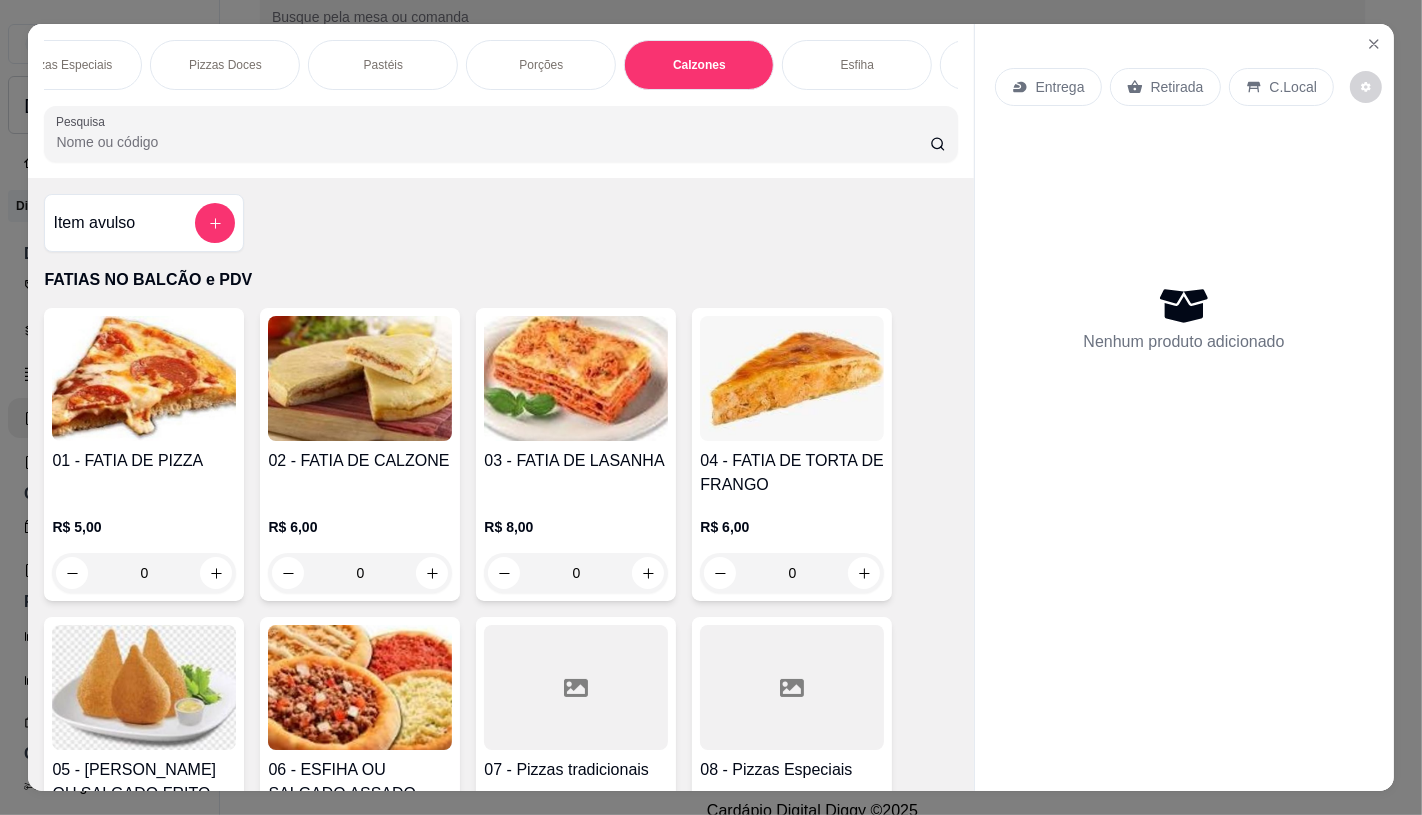 scroll, scrollTop: 5238, scrollLeft: 0, axis: vertical 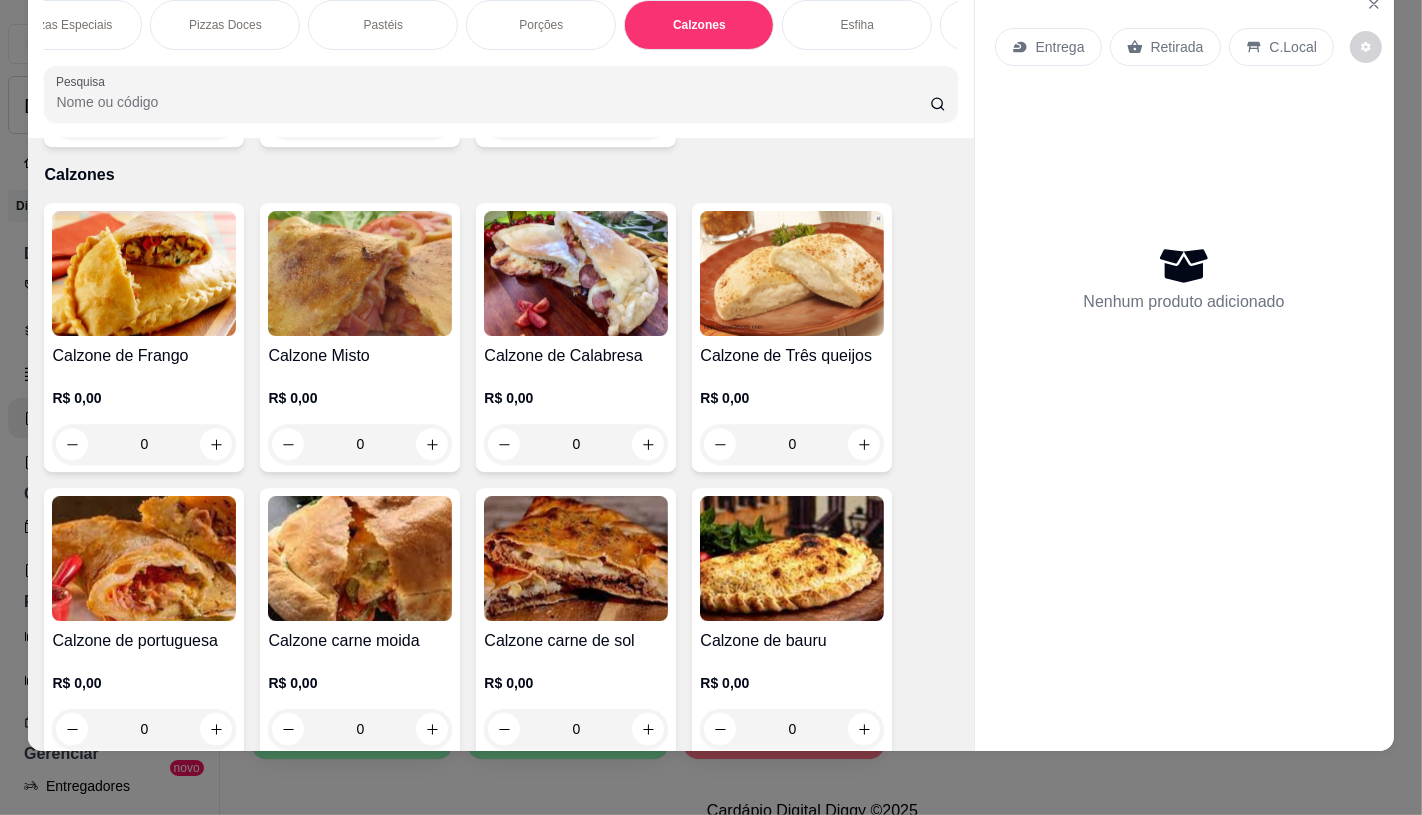 click at bounding box center [576, 558] 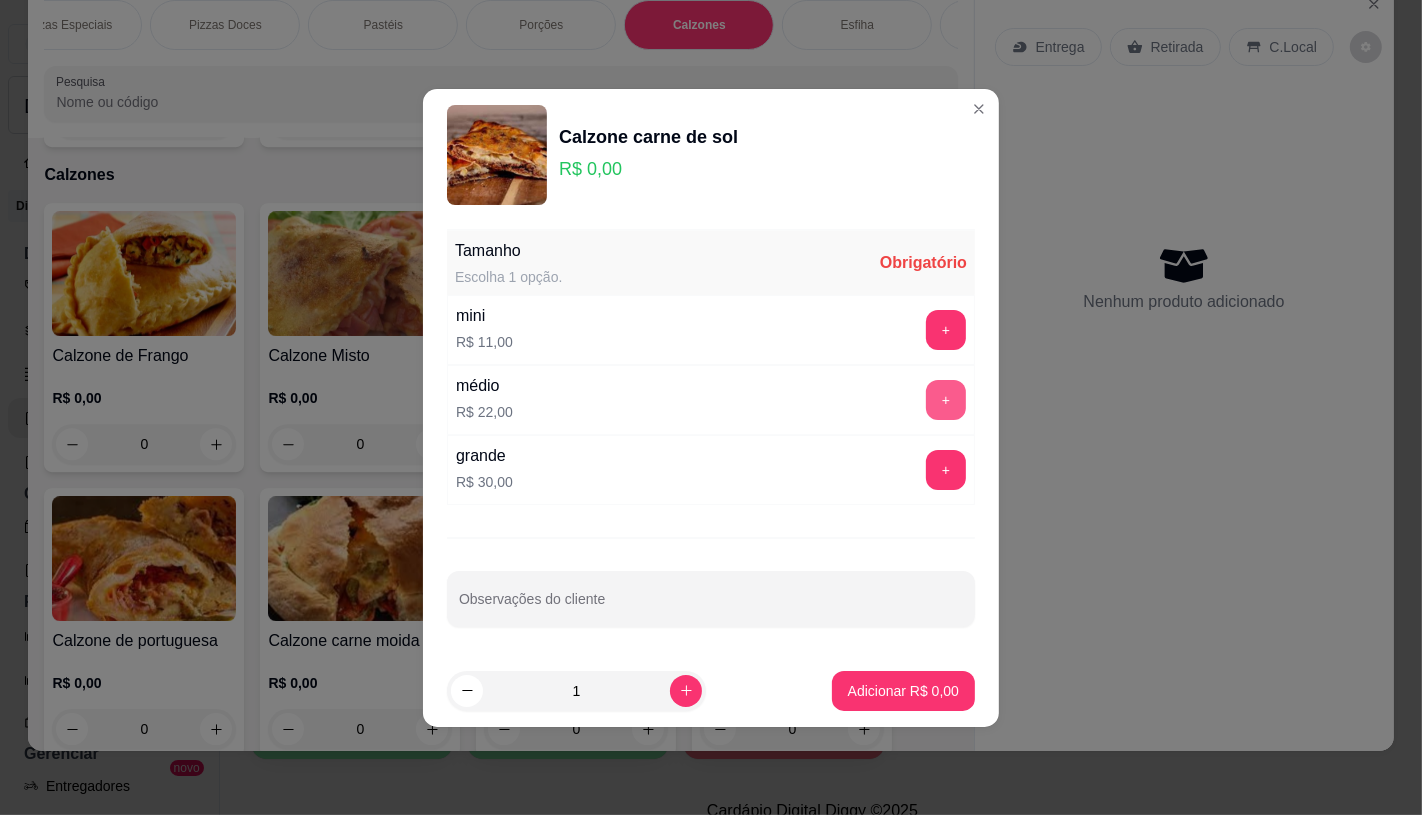 click on "+" at bounding box center (946, 400) 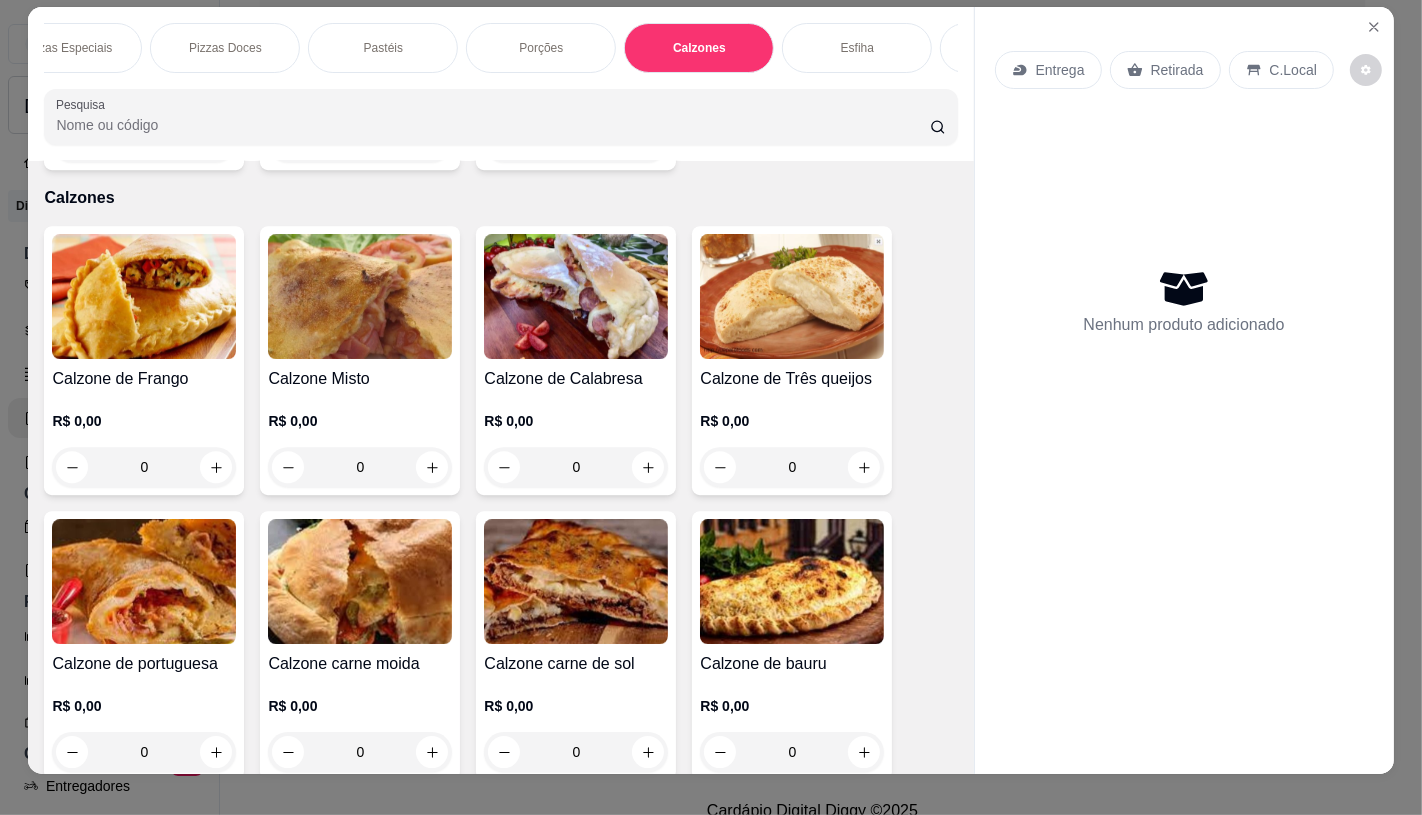 scroll, scrollTop: 0, scrollLeft: 0, axis: both 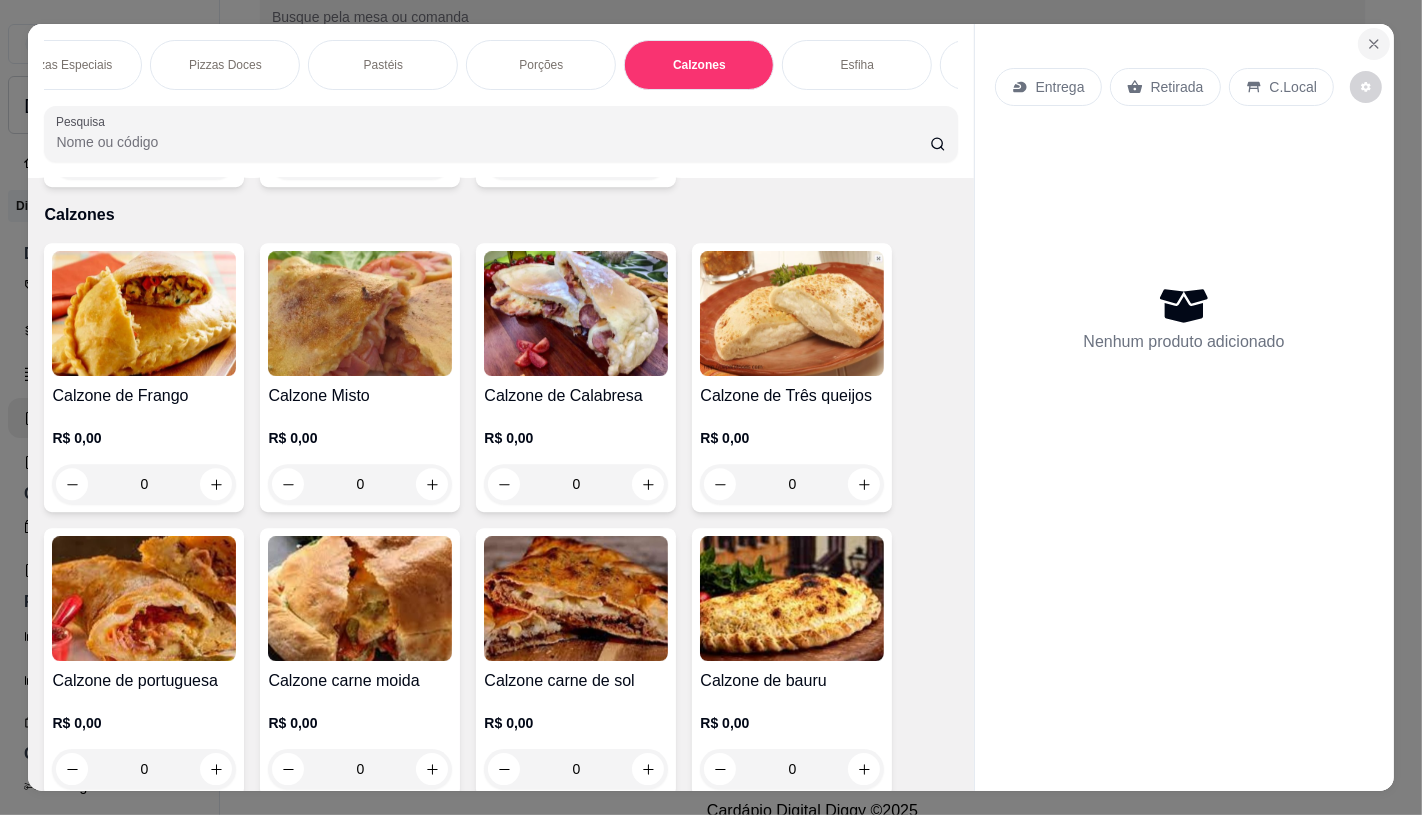 click 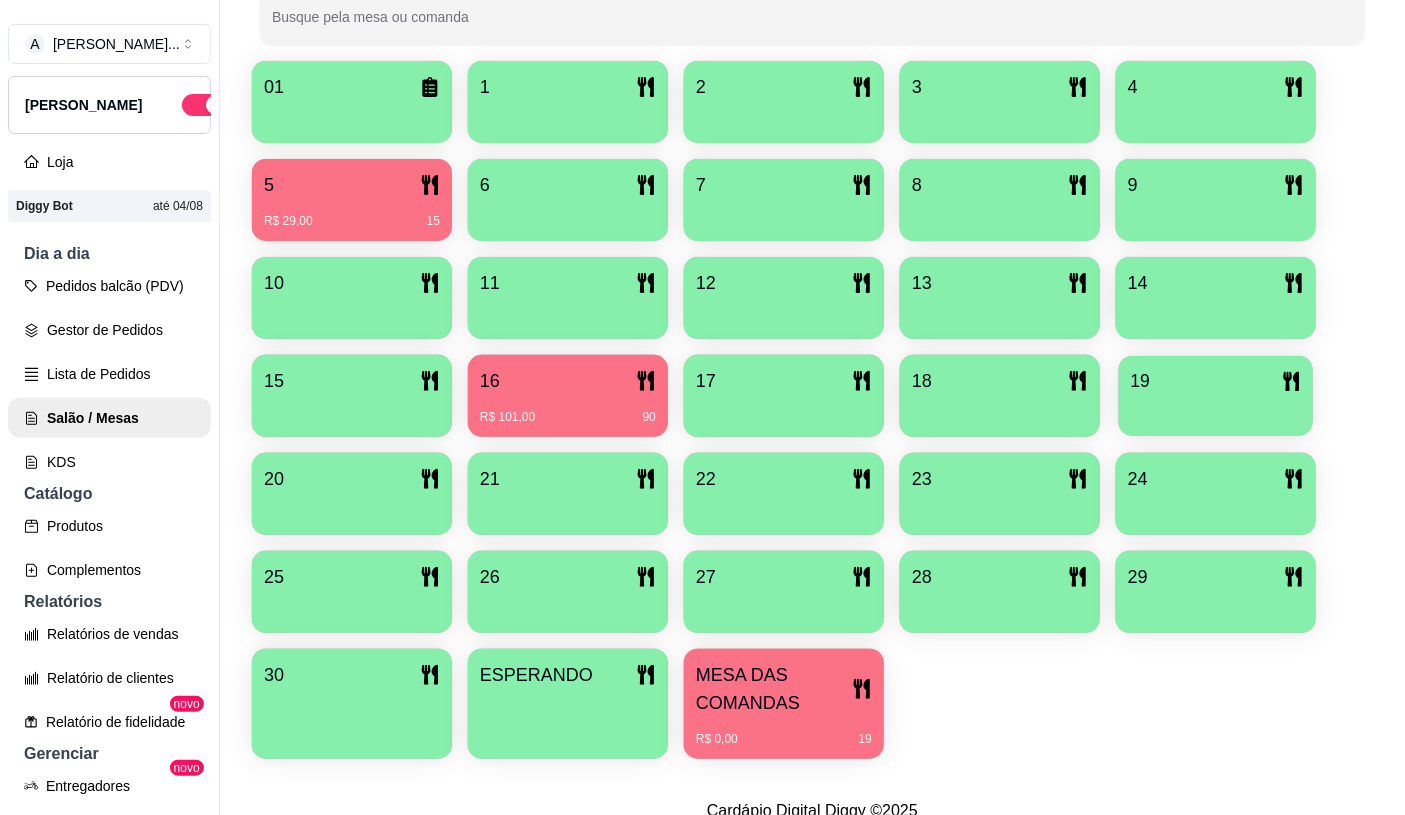 click at bounding box center (1216, 409) 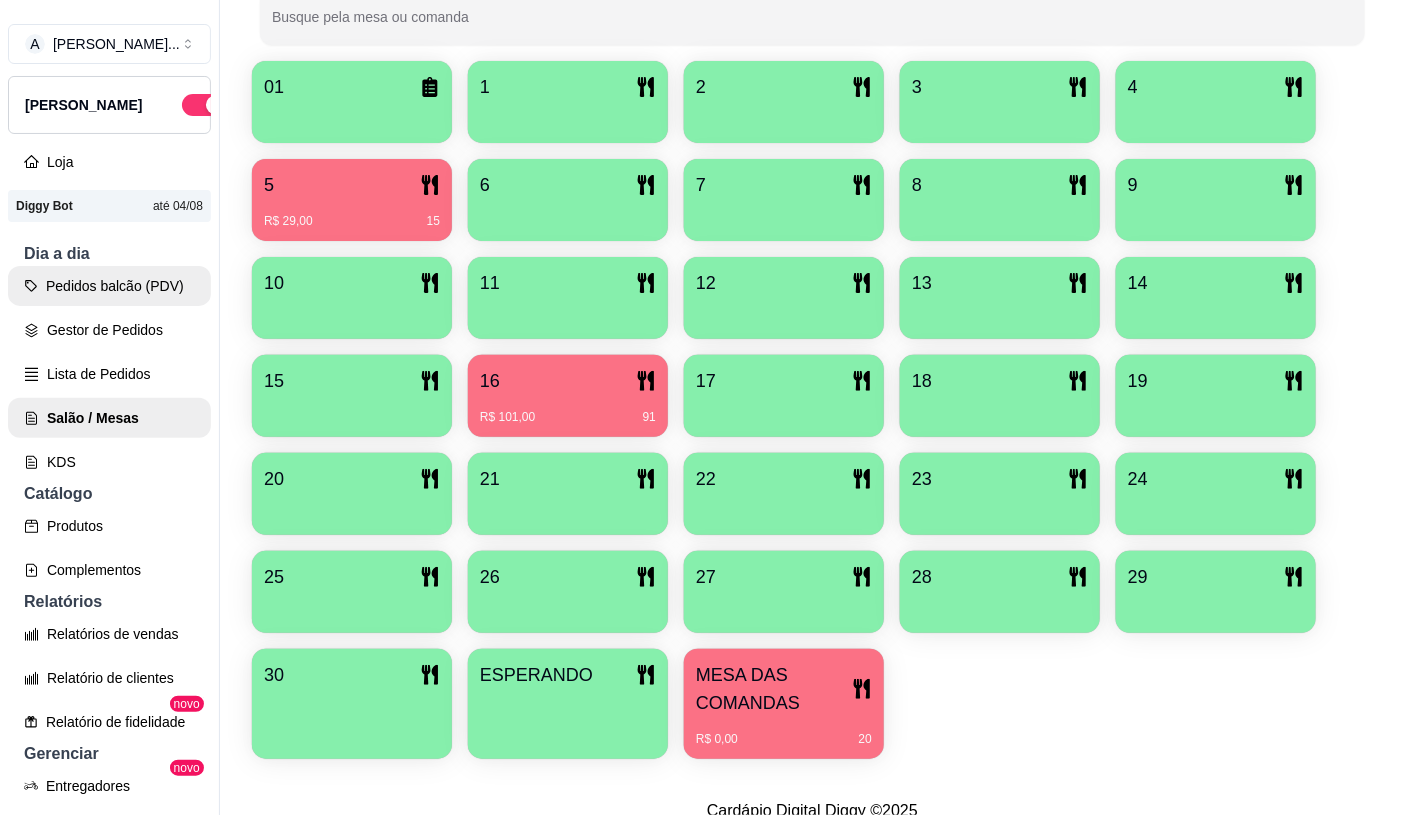 click on "Pedidos balcão (PDV)" at bounding box center (109, 286) 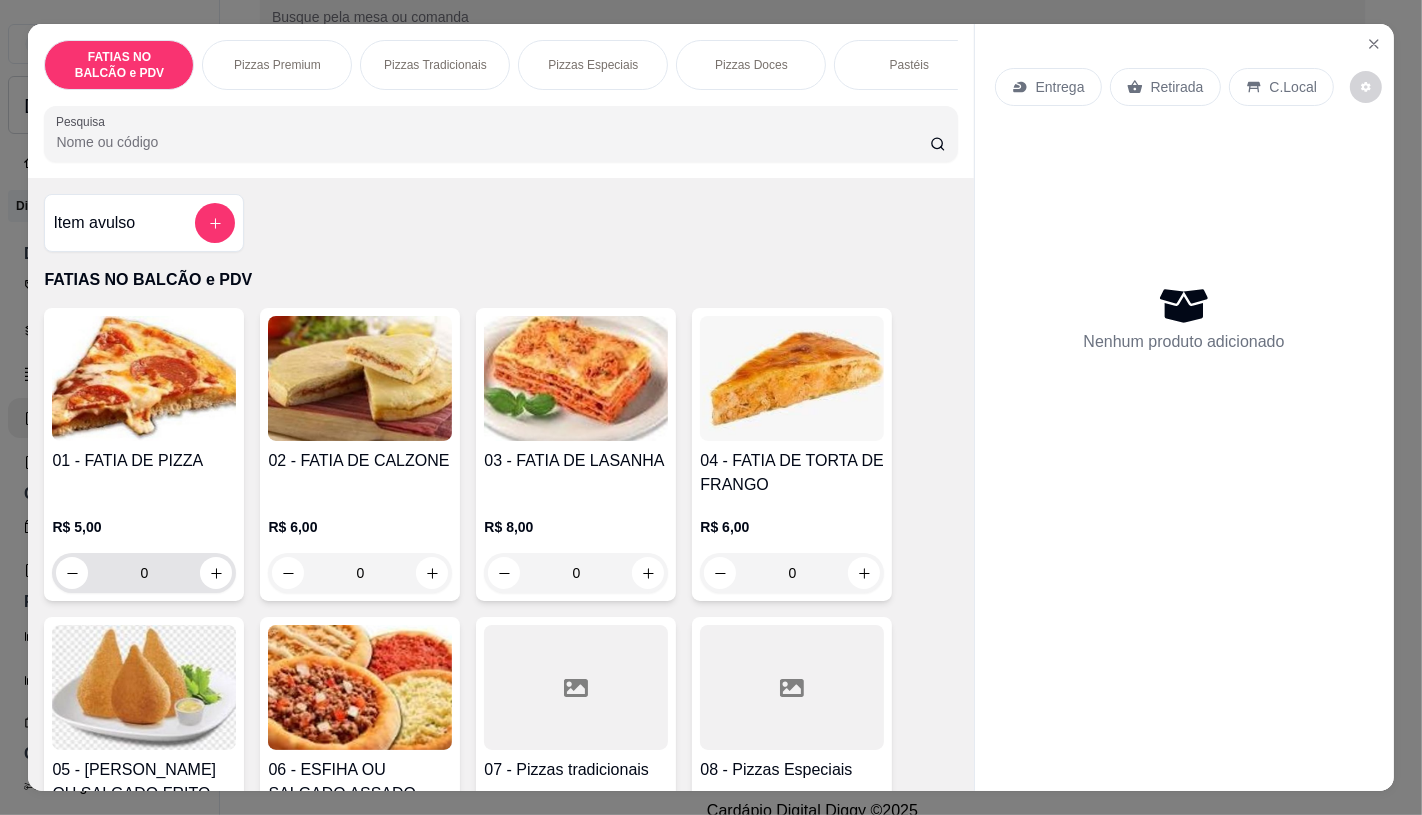 click on "0" at bounding box center [144, 573] 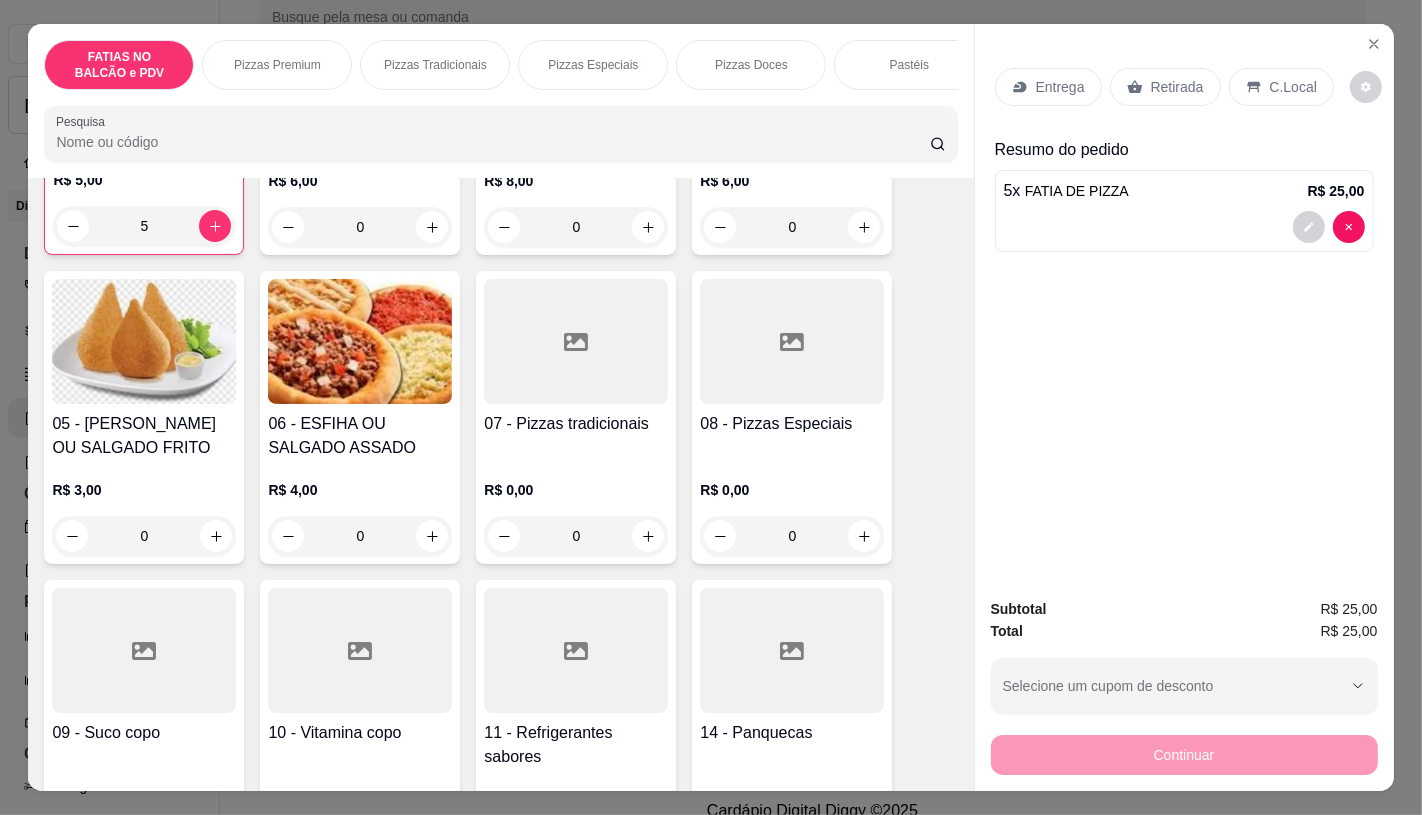 scroll, scrollTop: 444, scrollLeft: 0, axis: vertical 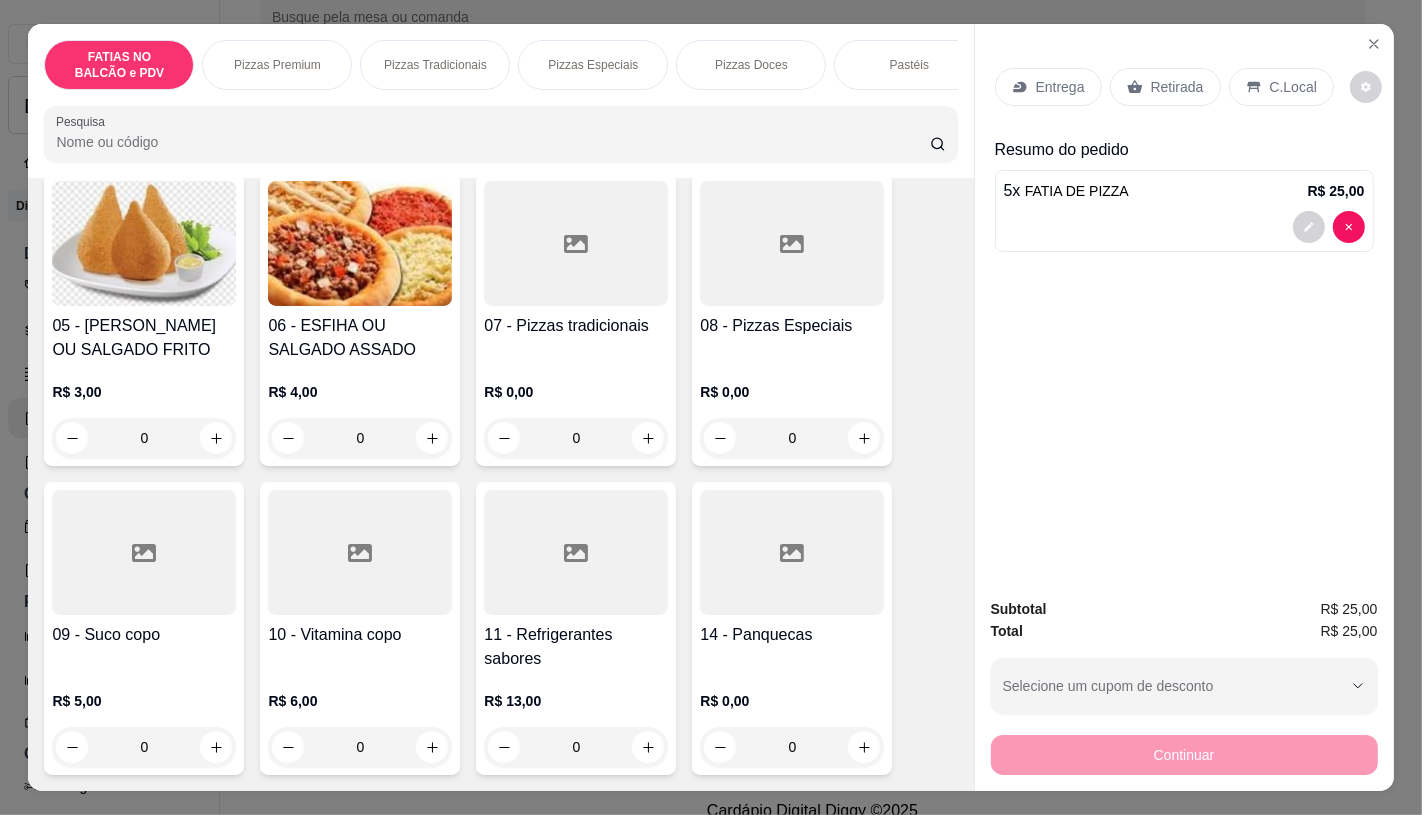 type on "5" 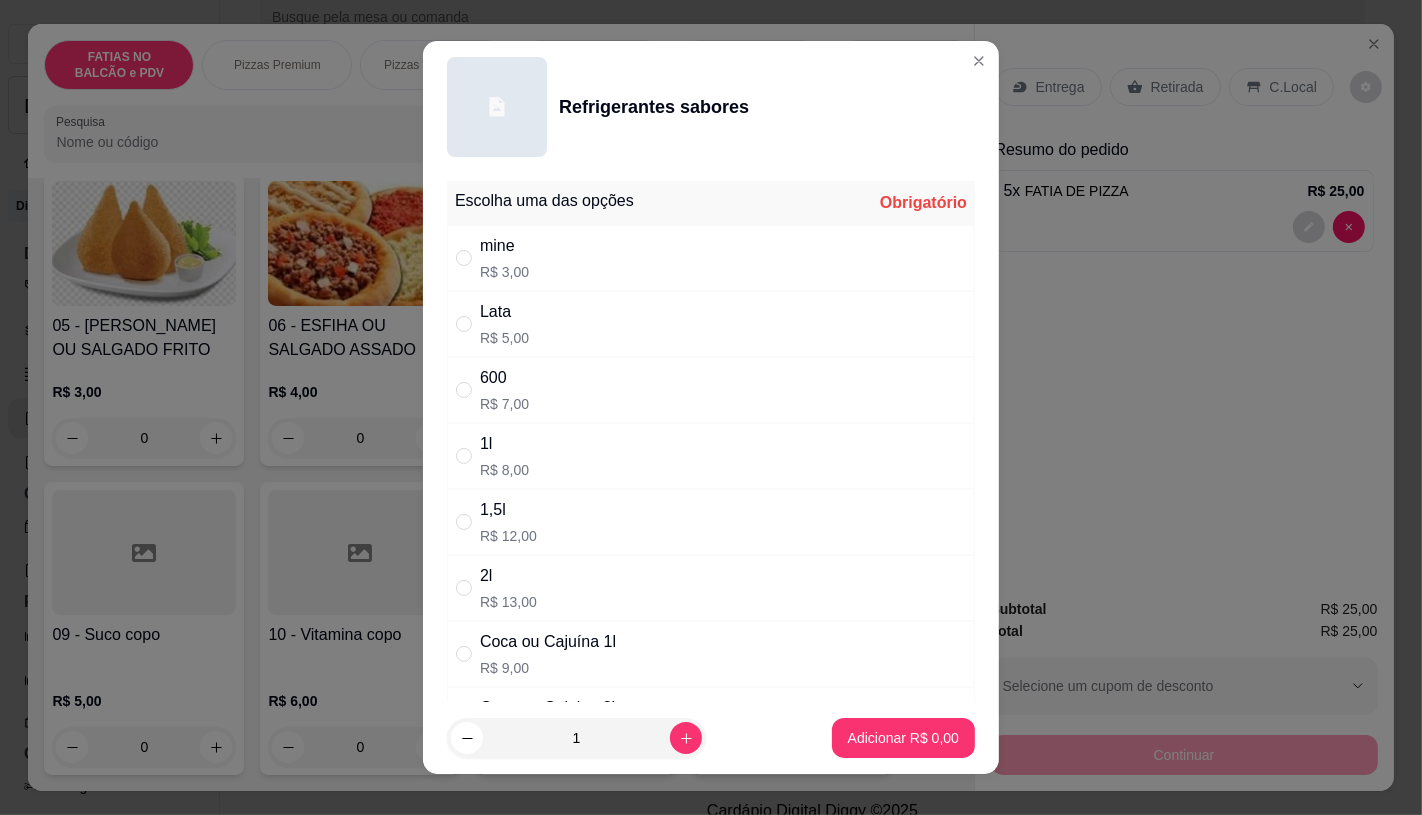 click on "R$ 7,00" at bounding box center [504, 404] 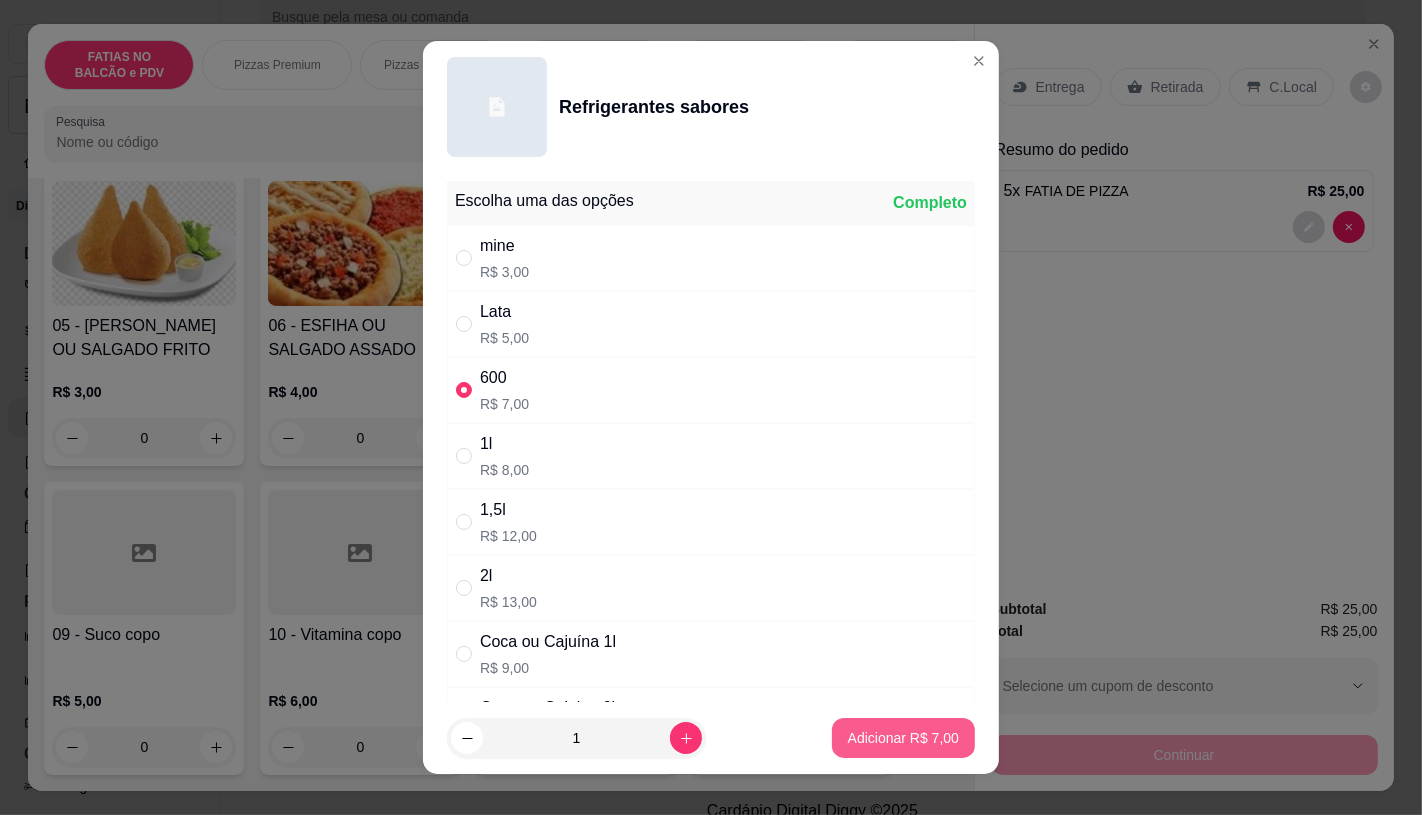 click on "Adicionar   R$ 7,00" at bounding box center [903, 738] 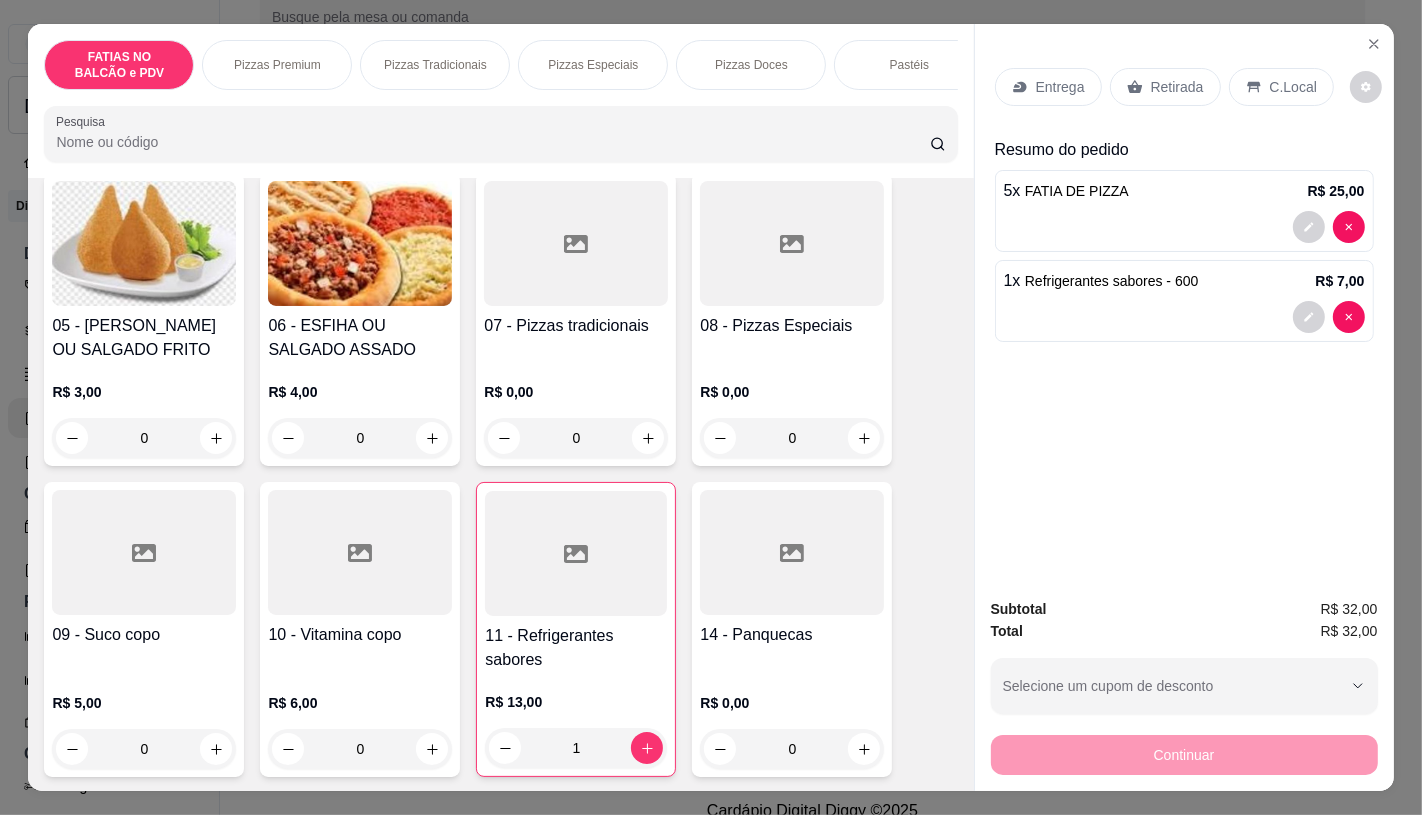 click on "Retirada" at bounding box center [1165, 87] 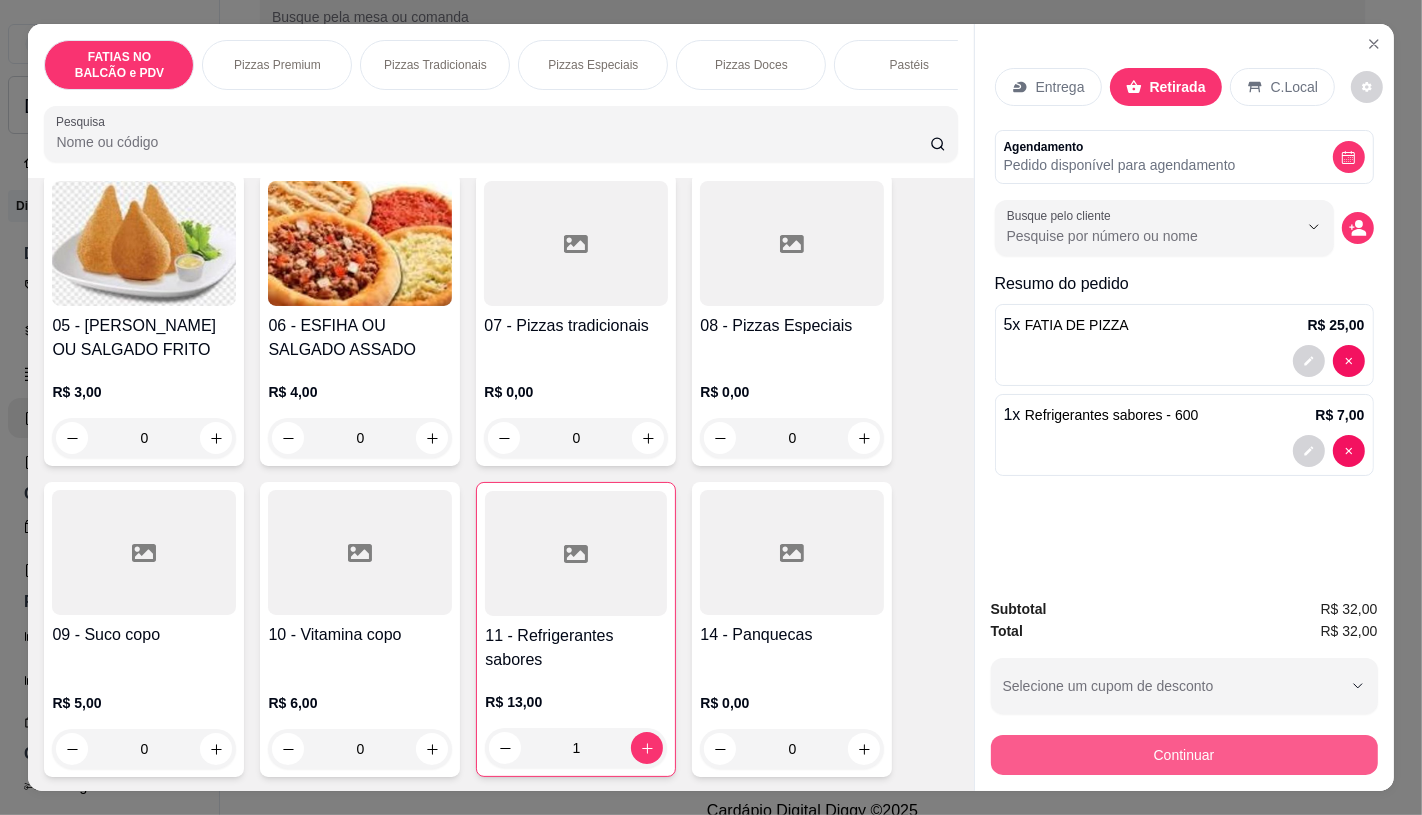 click on "Continuar" at bounding box center [1184, 755] 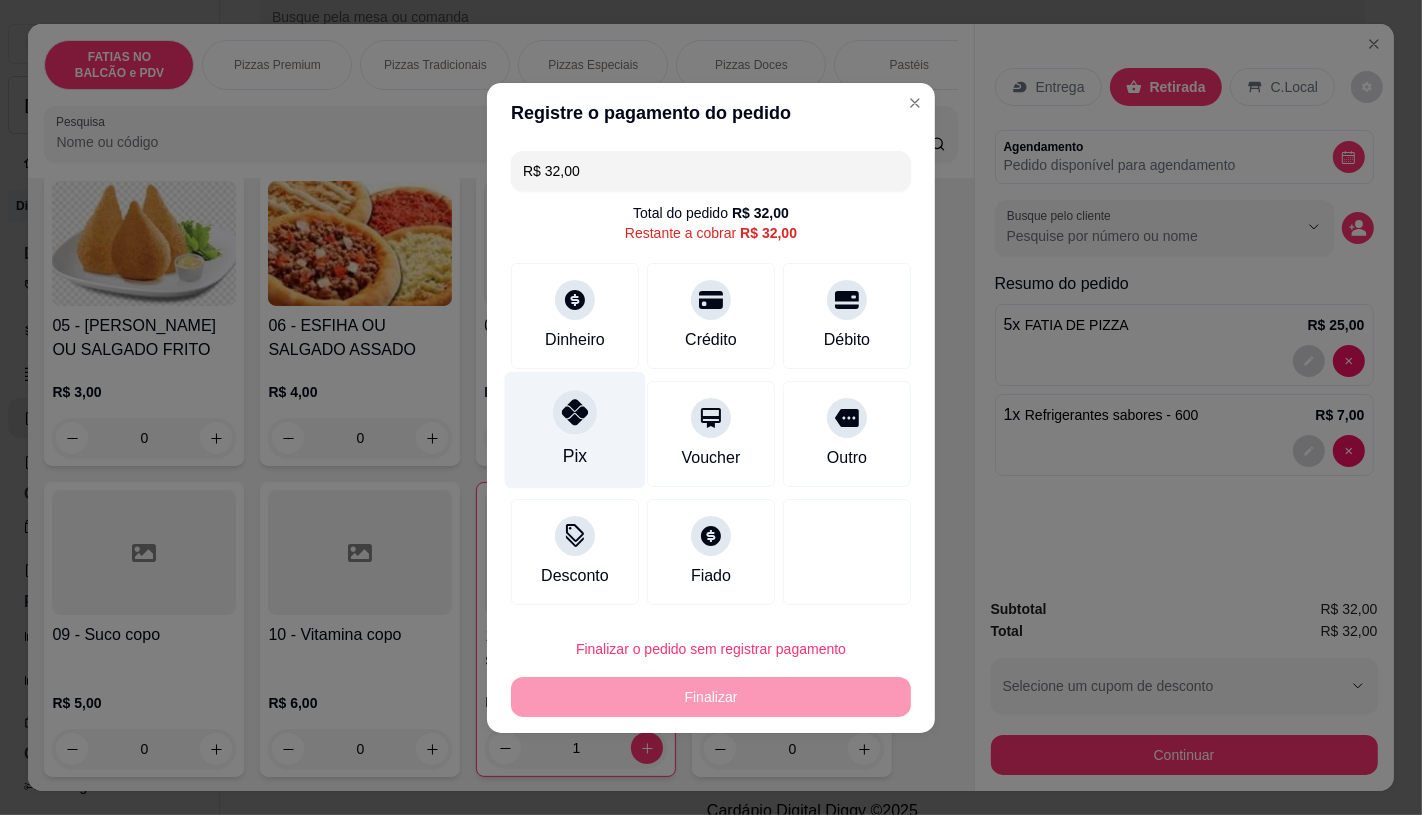click 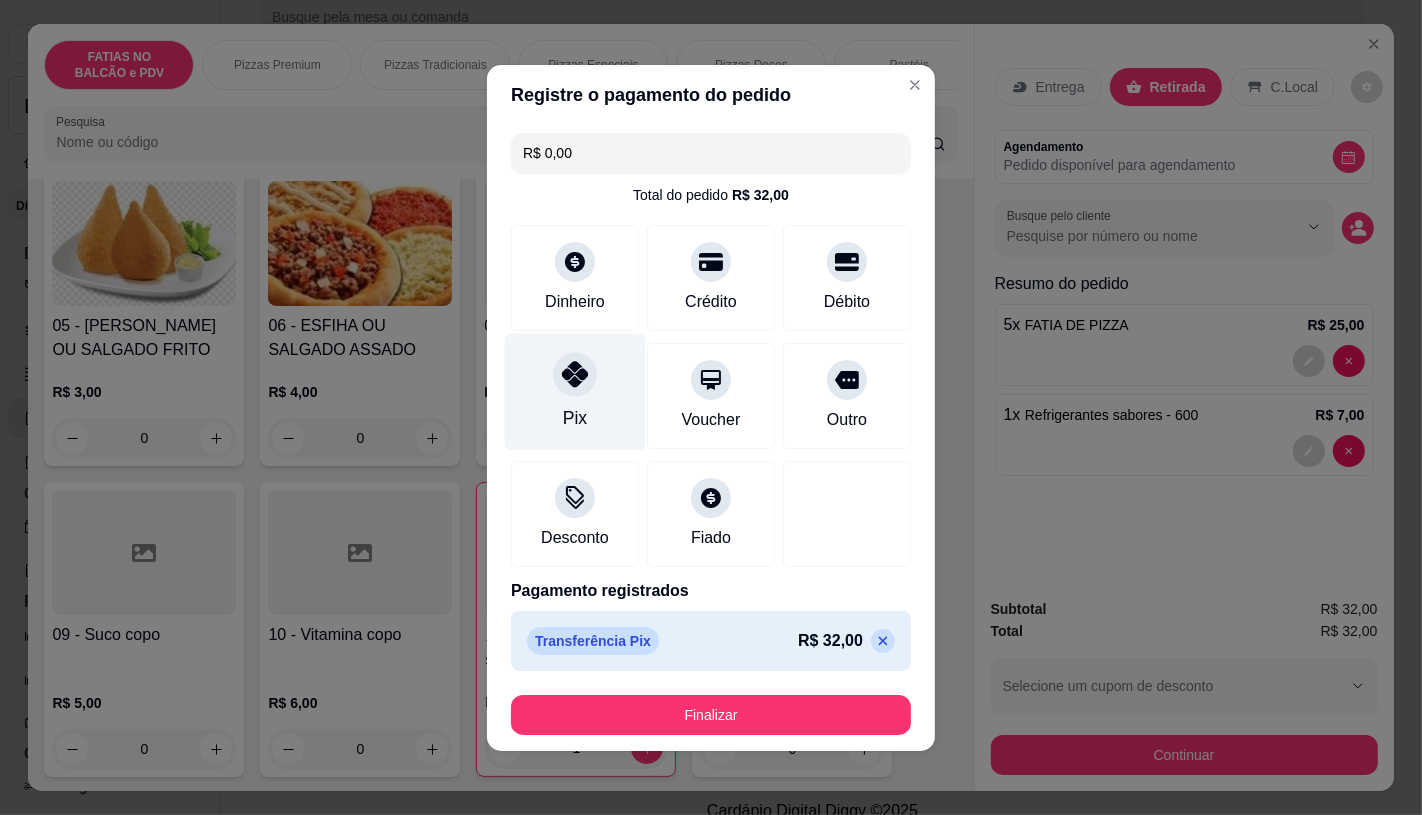 type on "R$ 0,00" 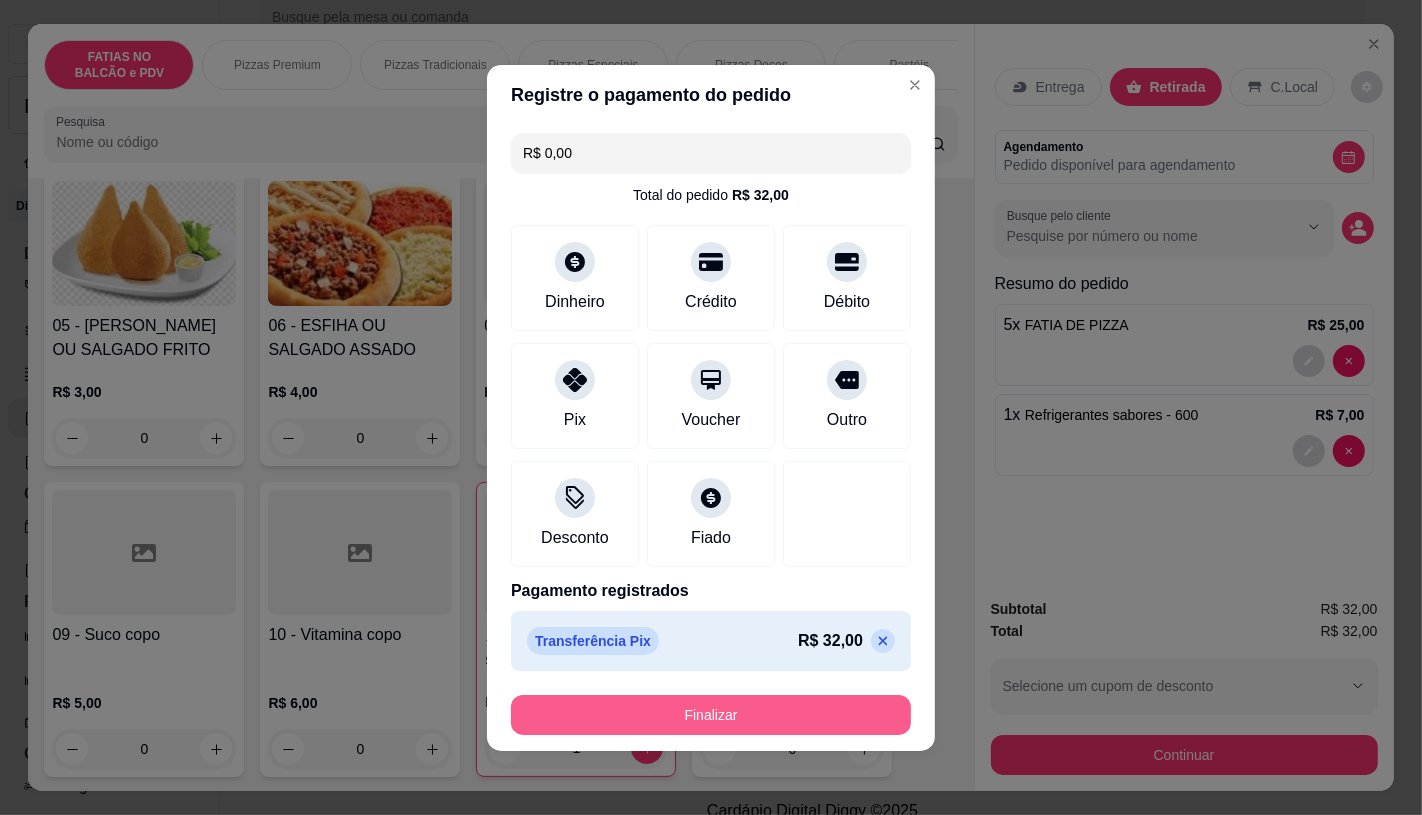 click on "Finalizar" at bounding box center [711, 715] 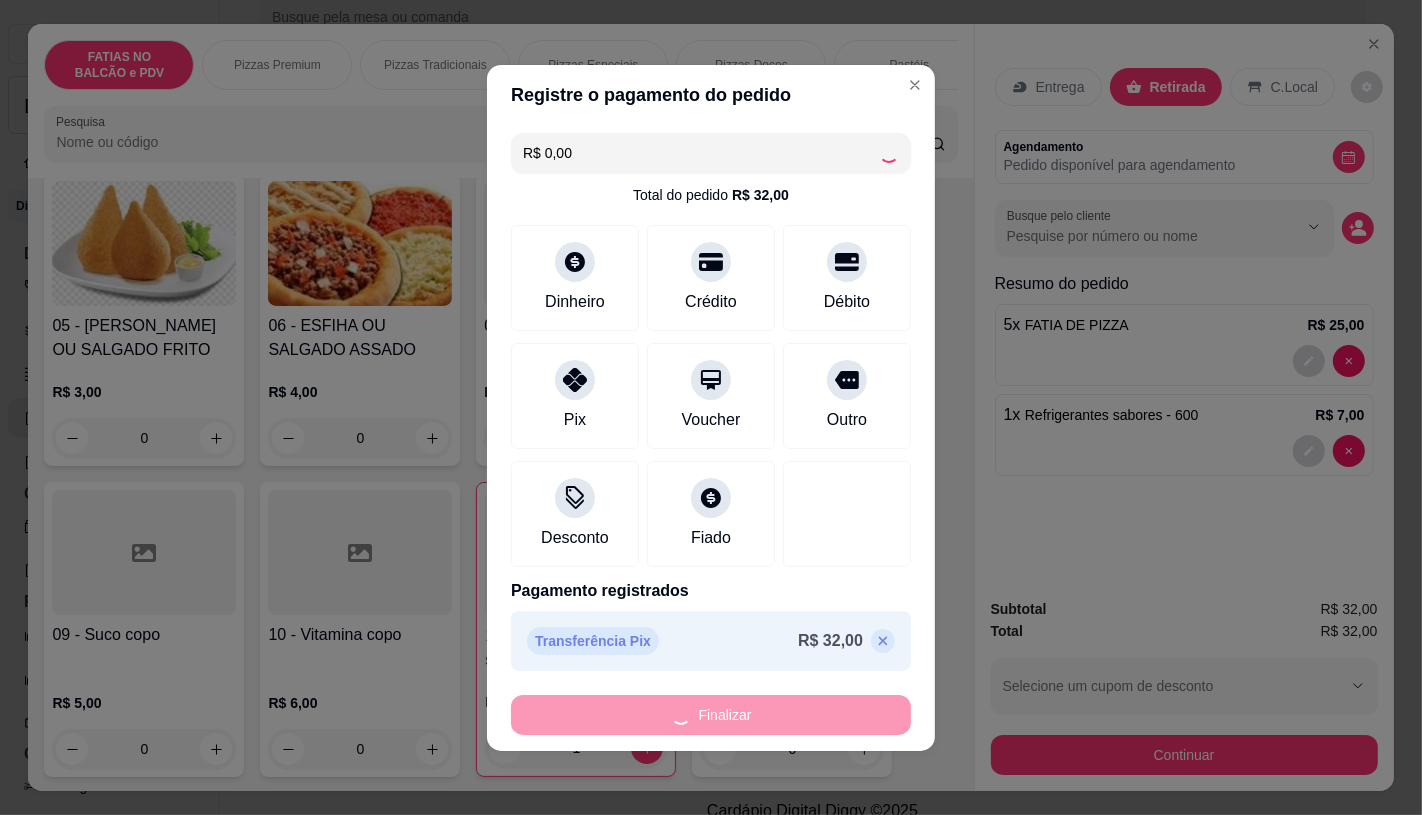 type on "0" 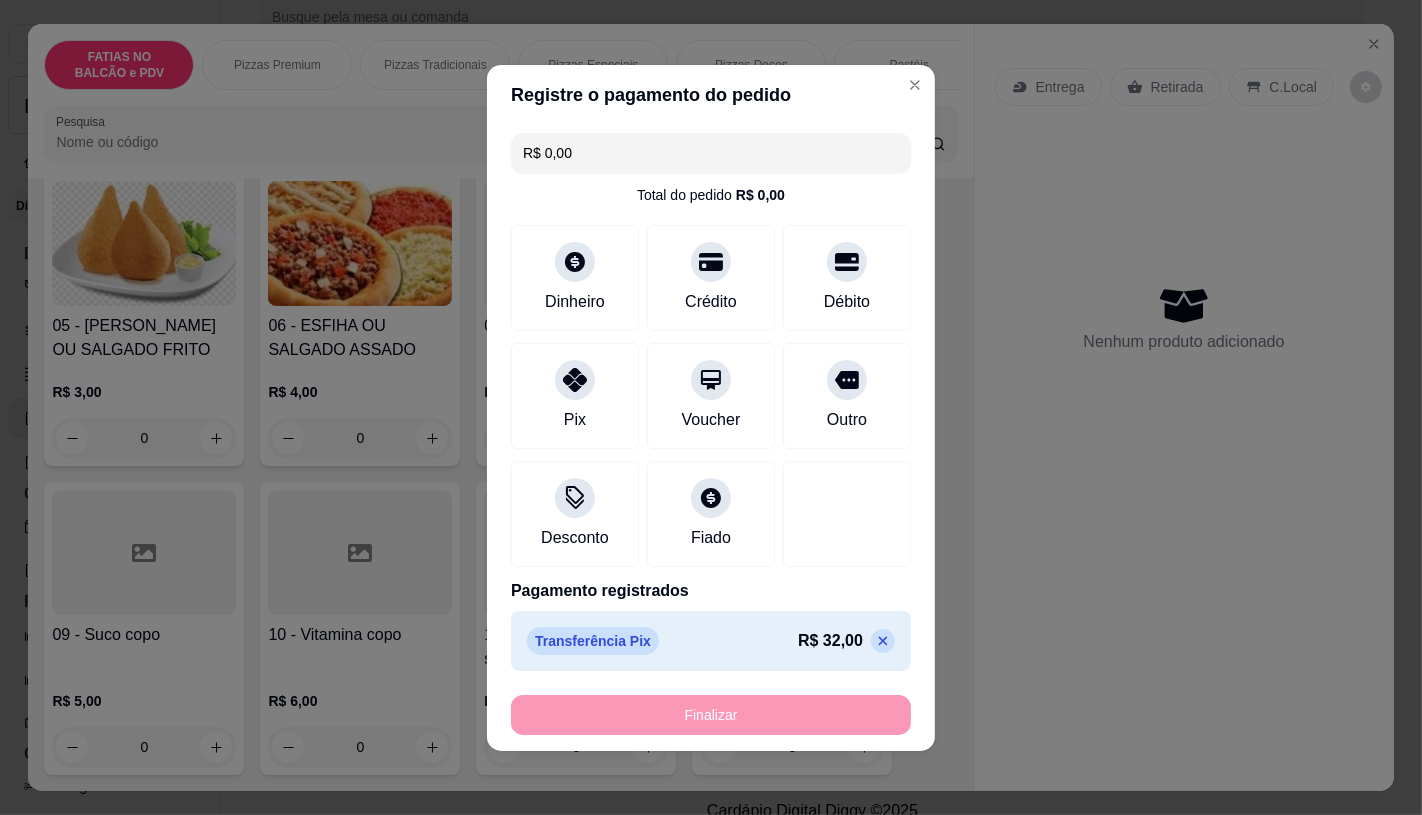 type on "-R$ 32,00" 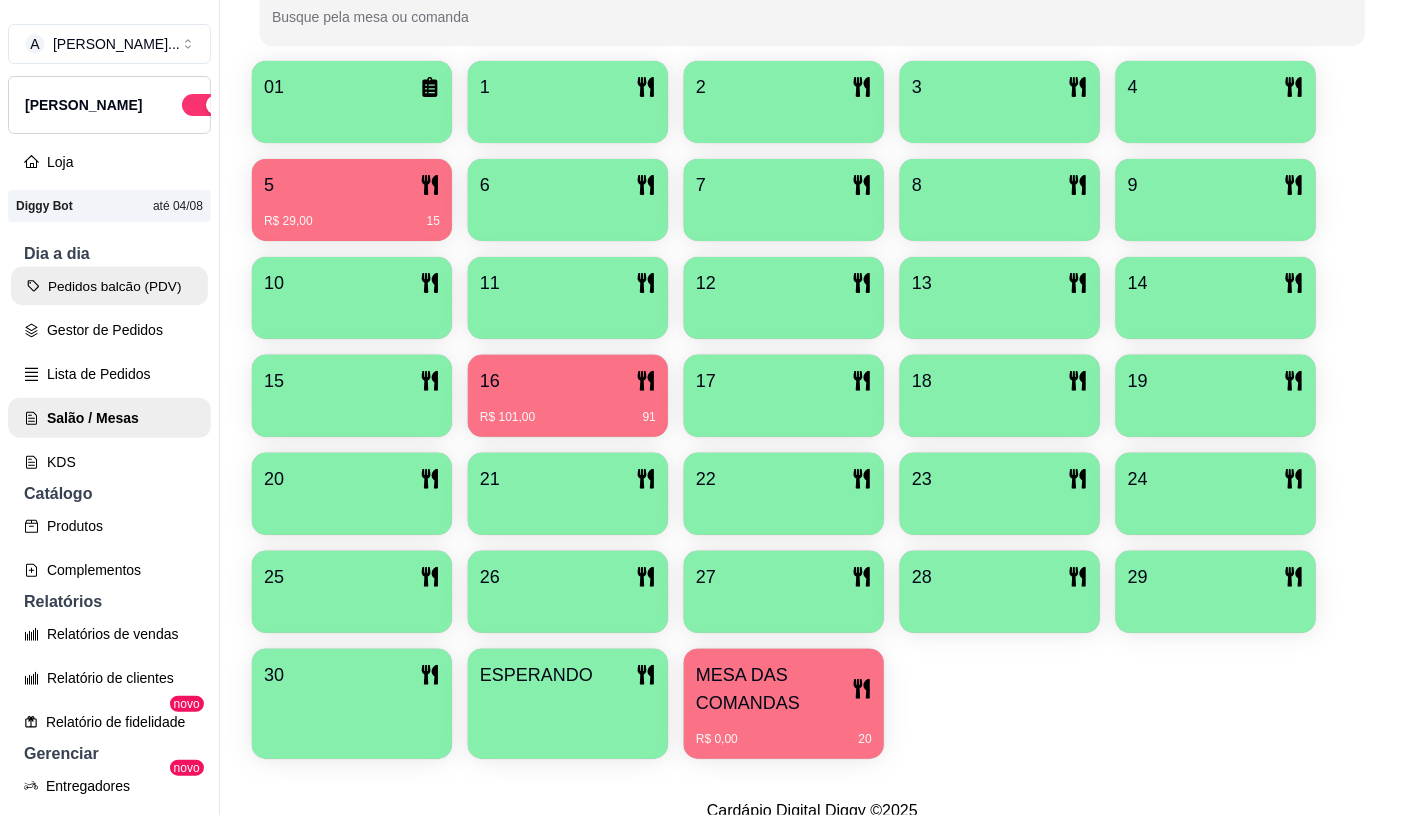 click on "Pedidos balcão (PDV)" at bounding box center (109, 286) 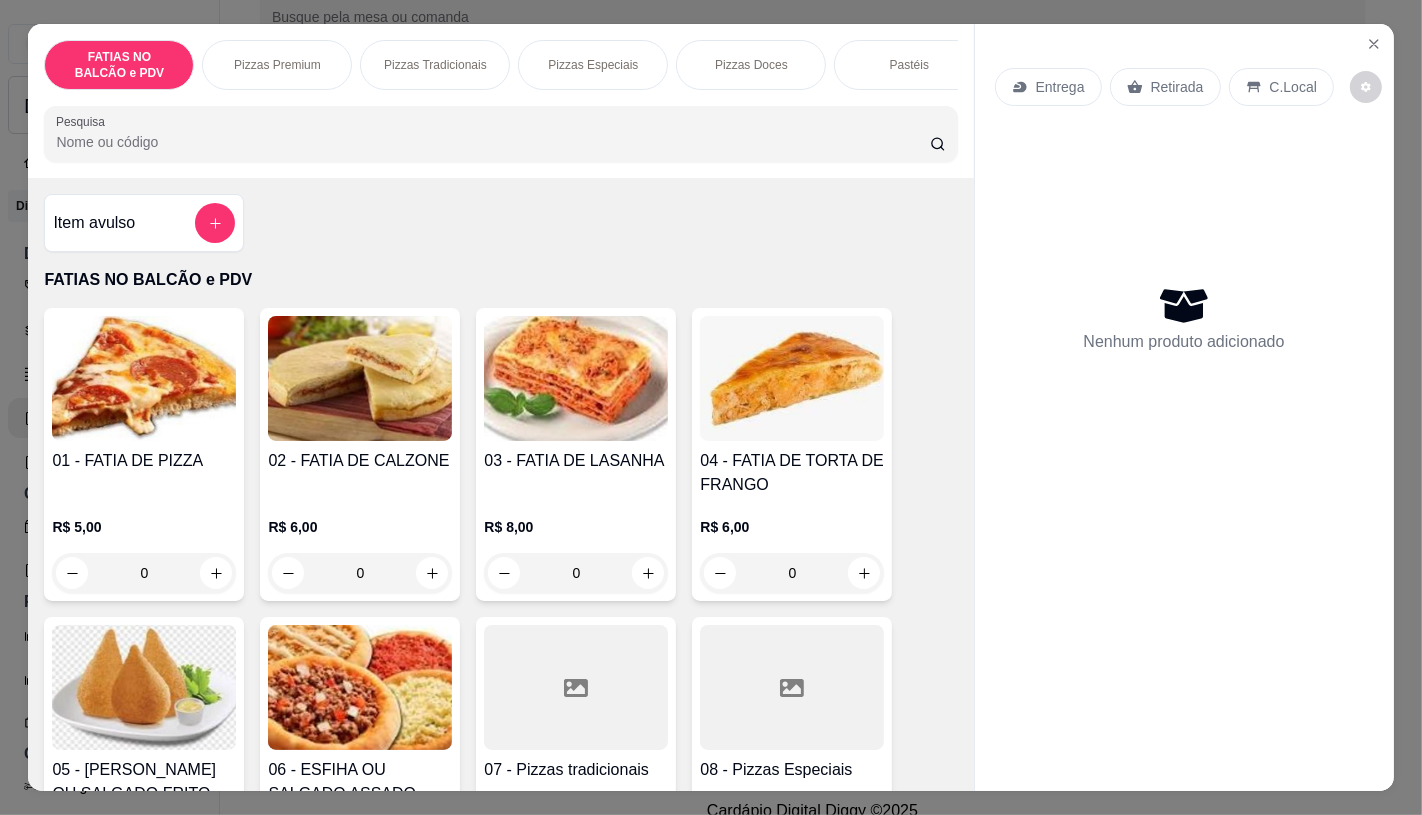 click at bounding box center (792, 687) 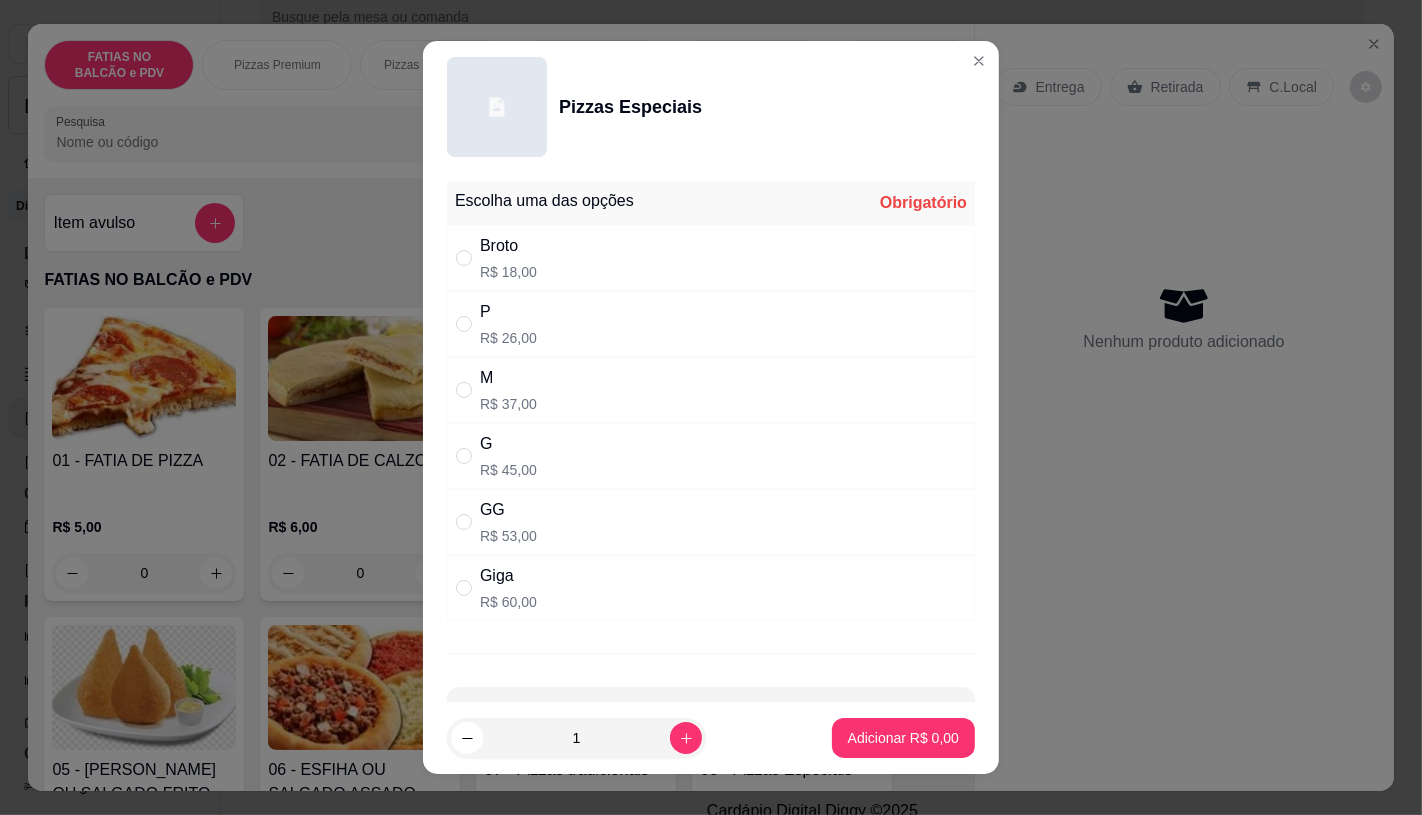 click on "G R$ 45,00" at bounding box center [711, 456] 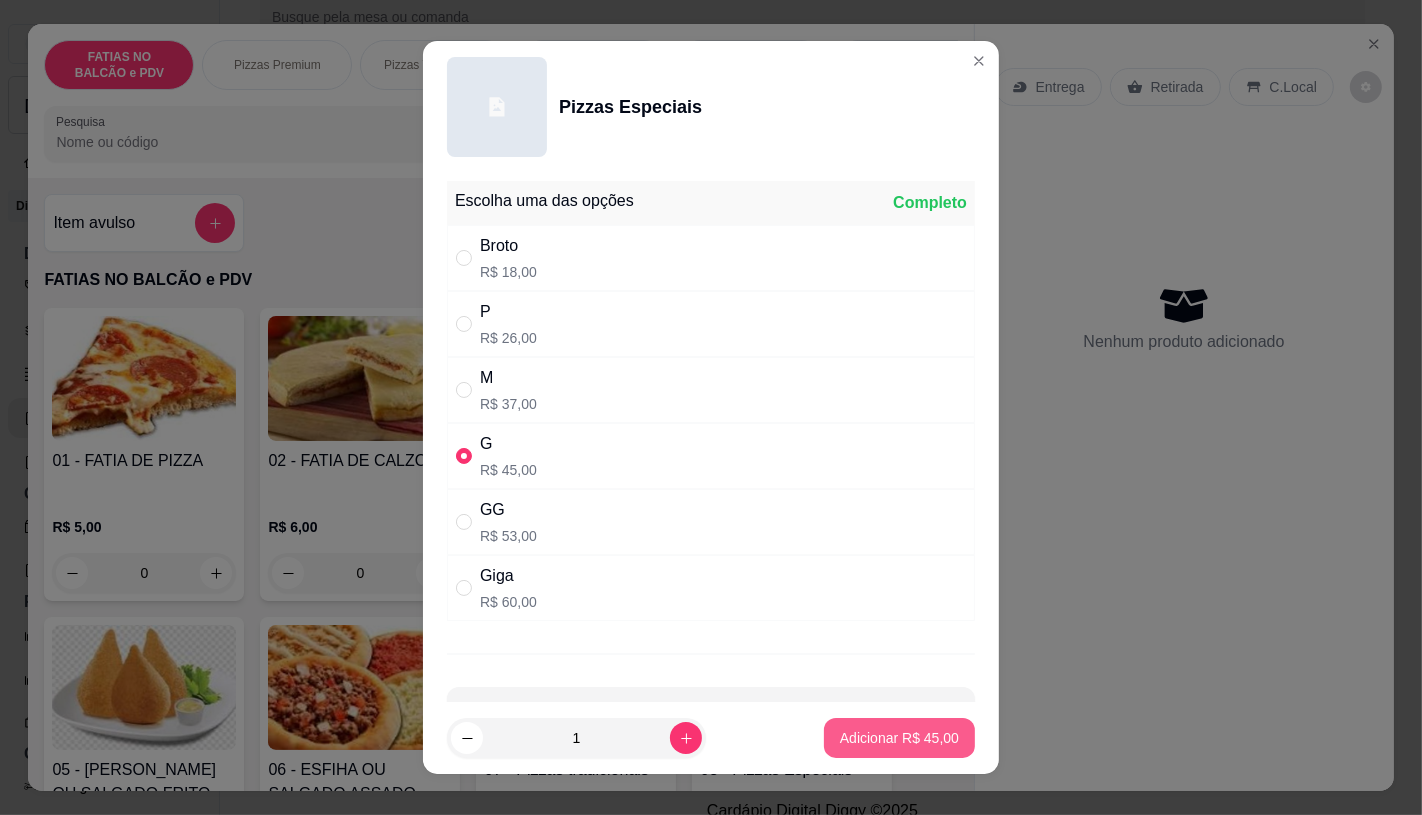 click on "Adicionar   R$ 45,00" at bounding box center [899, 738] 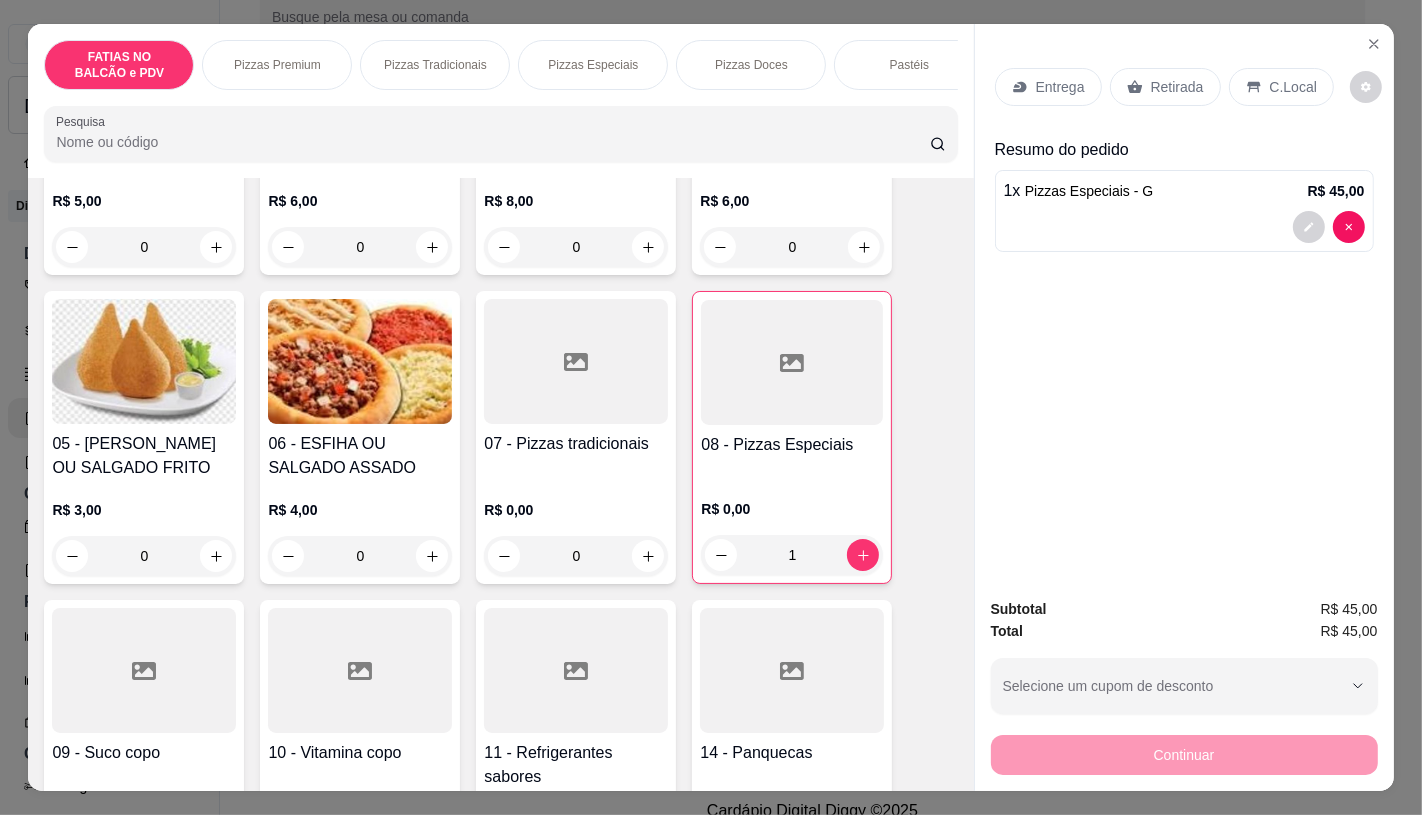 scroll, scrollTop: 333, scrollLeft: 0, axis: vertical 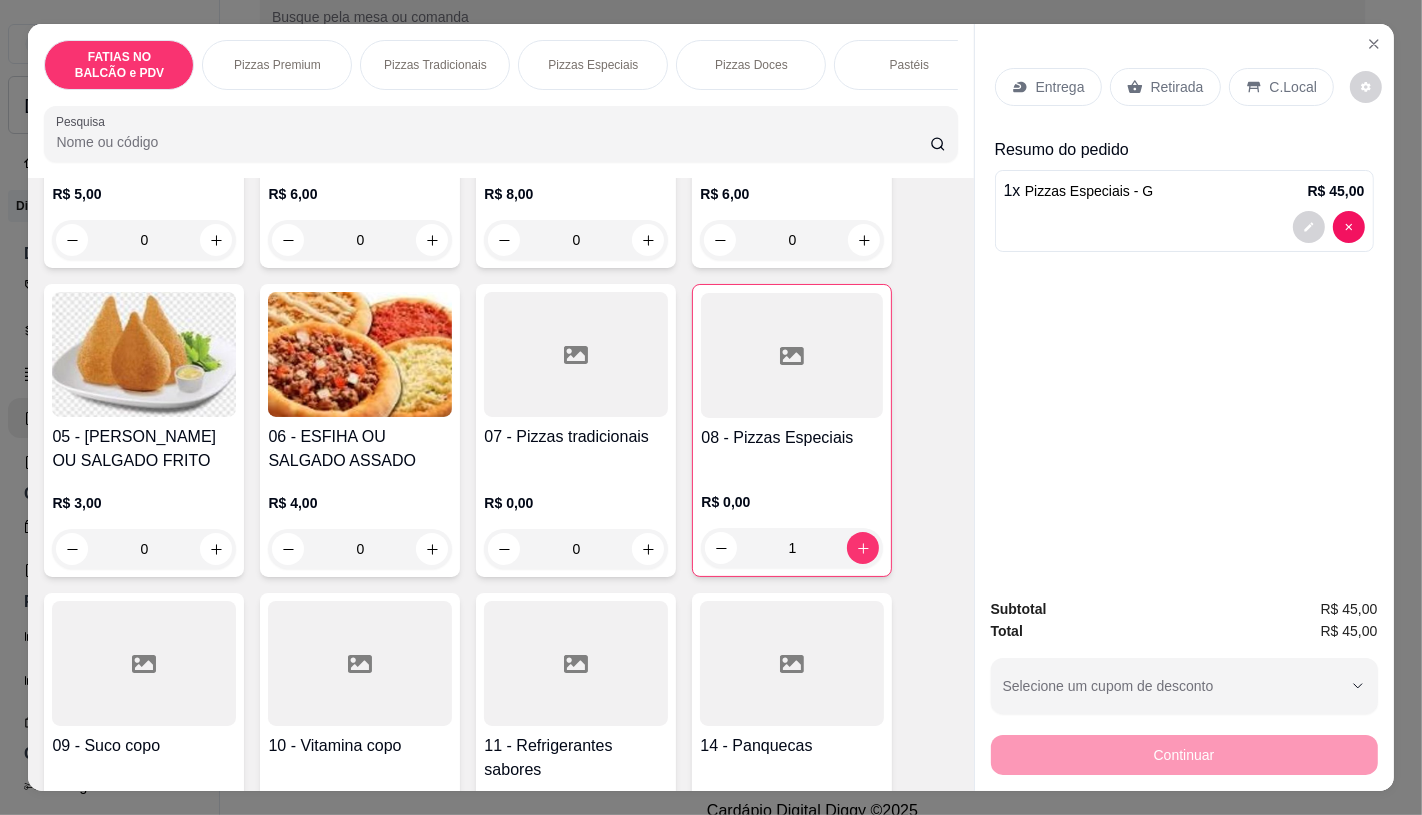 click 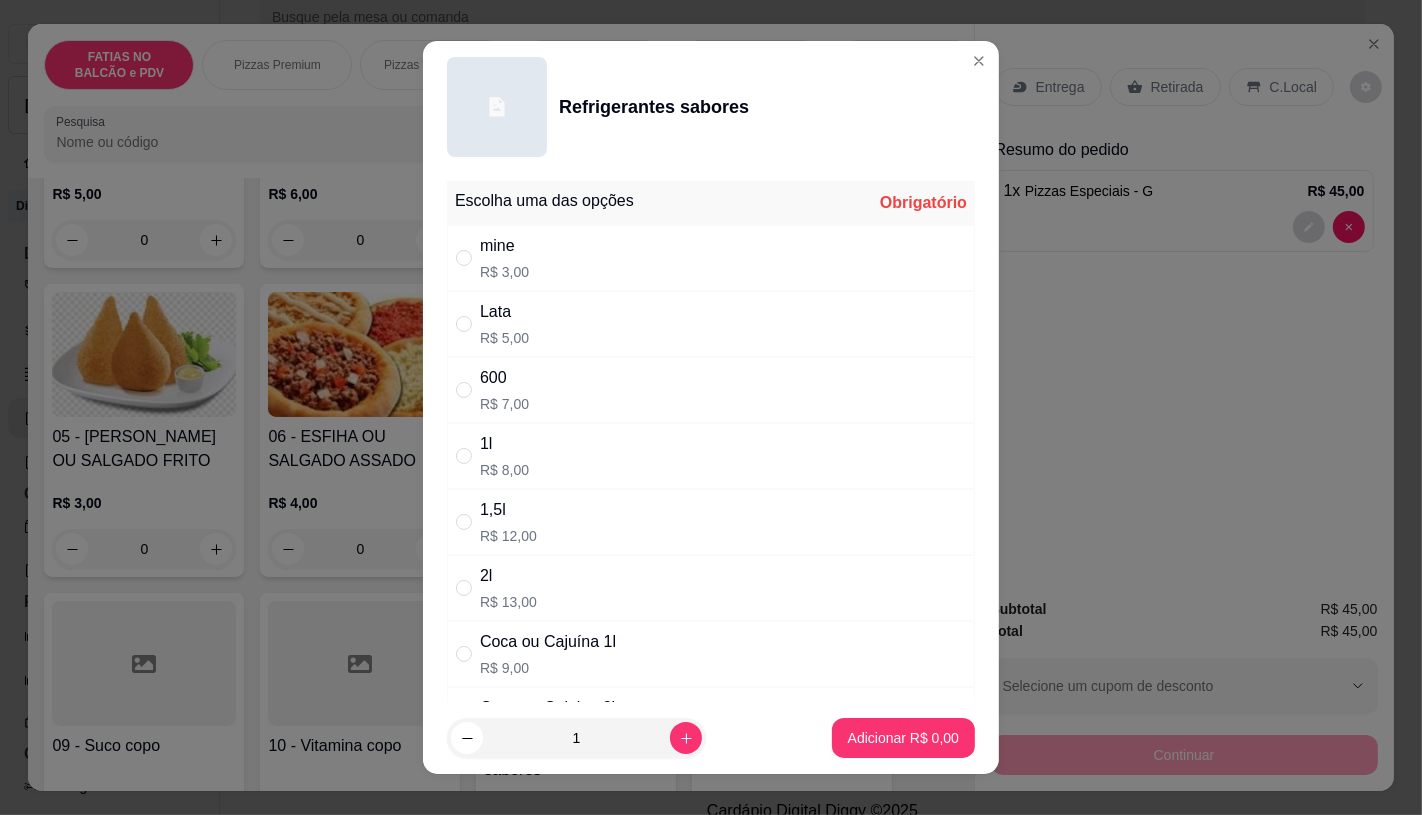 click on "Coca ou Cajuína 1l" at bounding box center [548, 642] 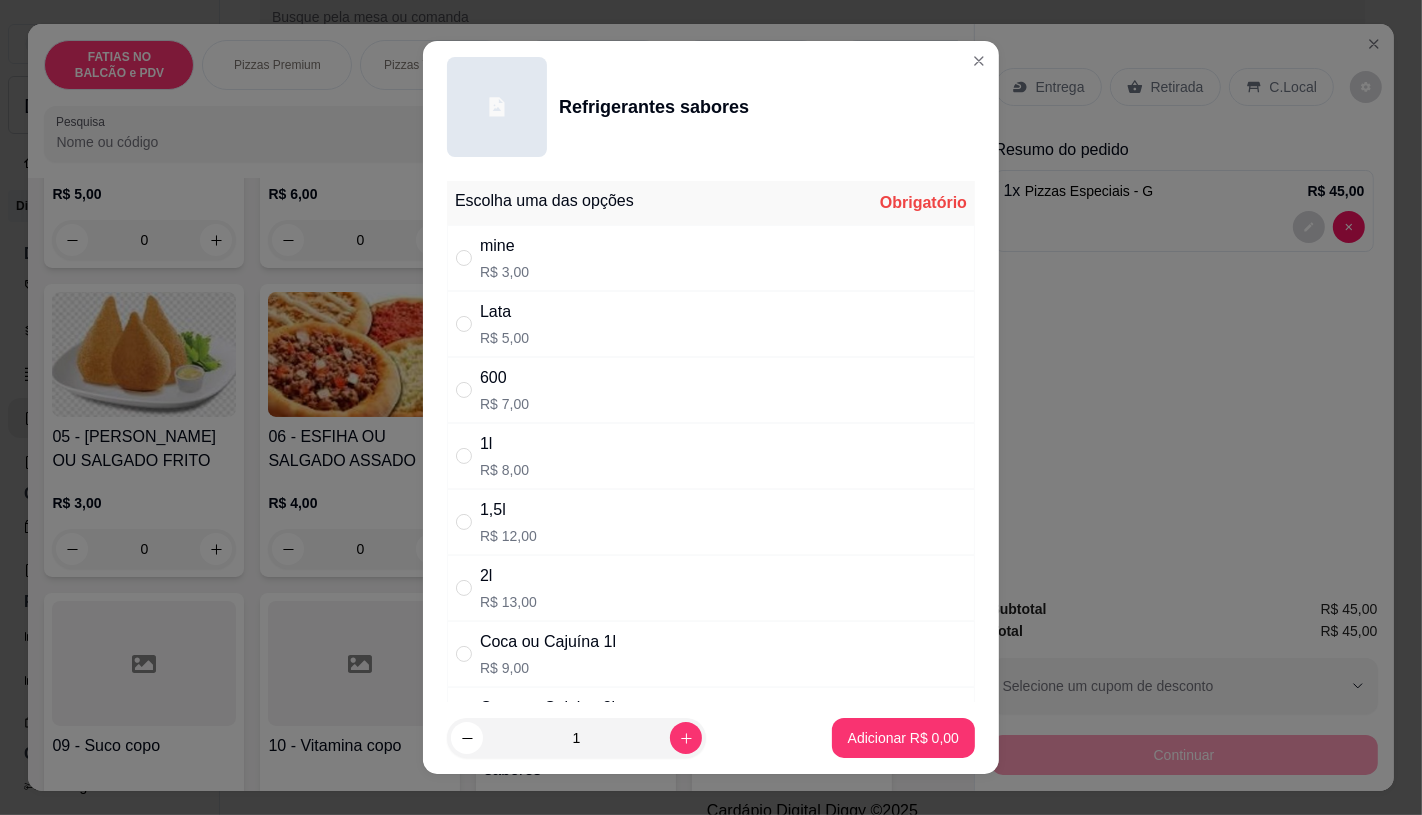 radio on "true" 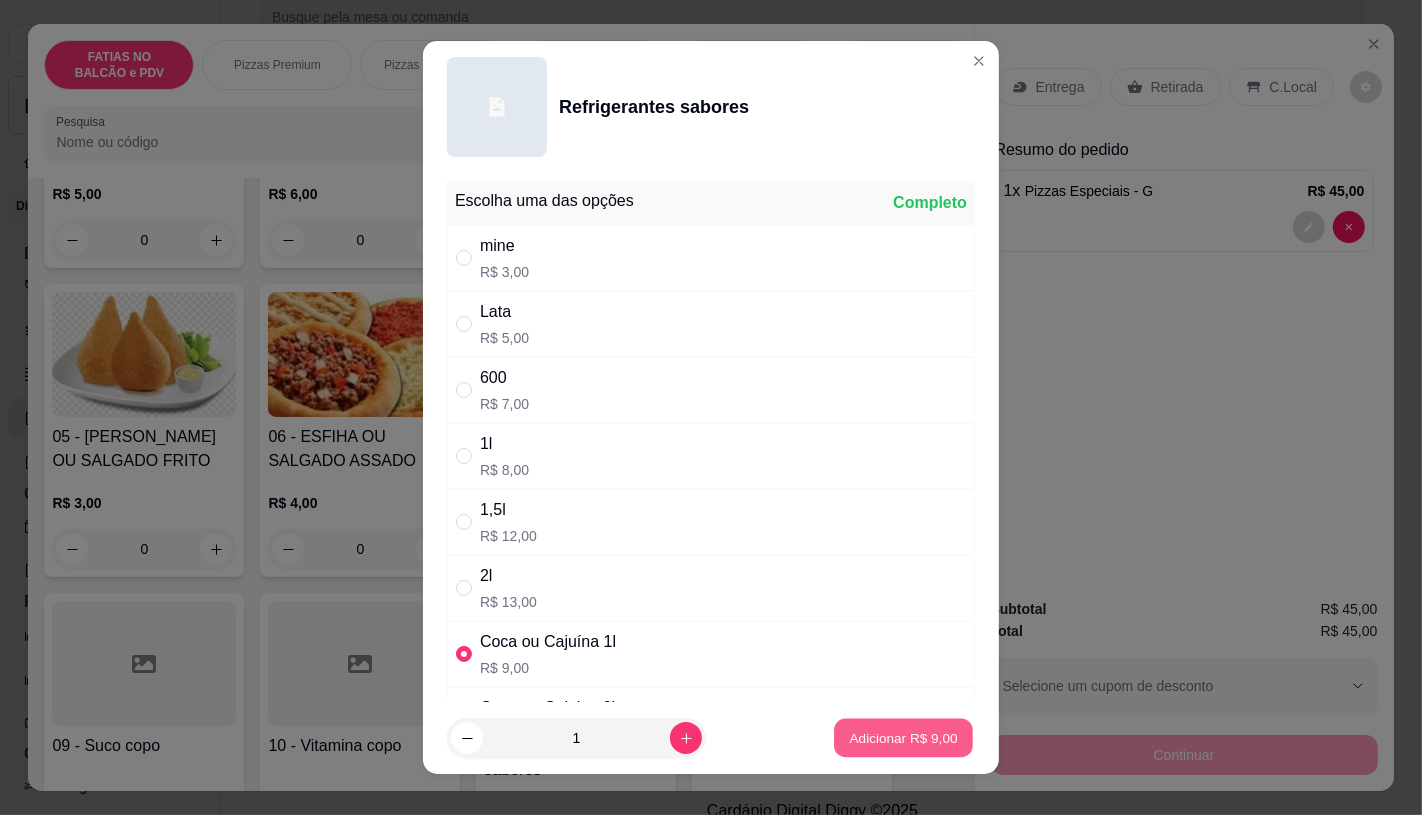 click on "Adicionar   R$ 9,00" at bounding box center [903, 738] 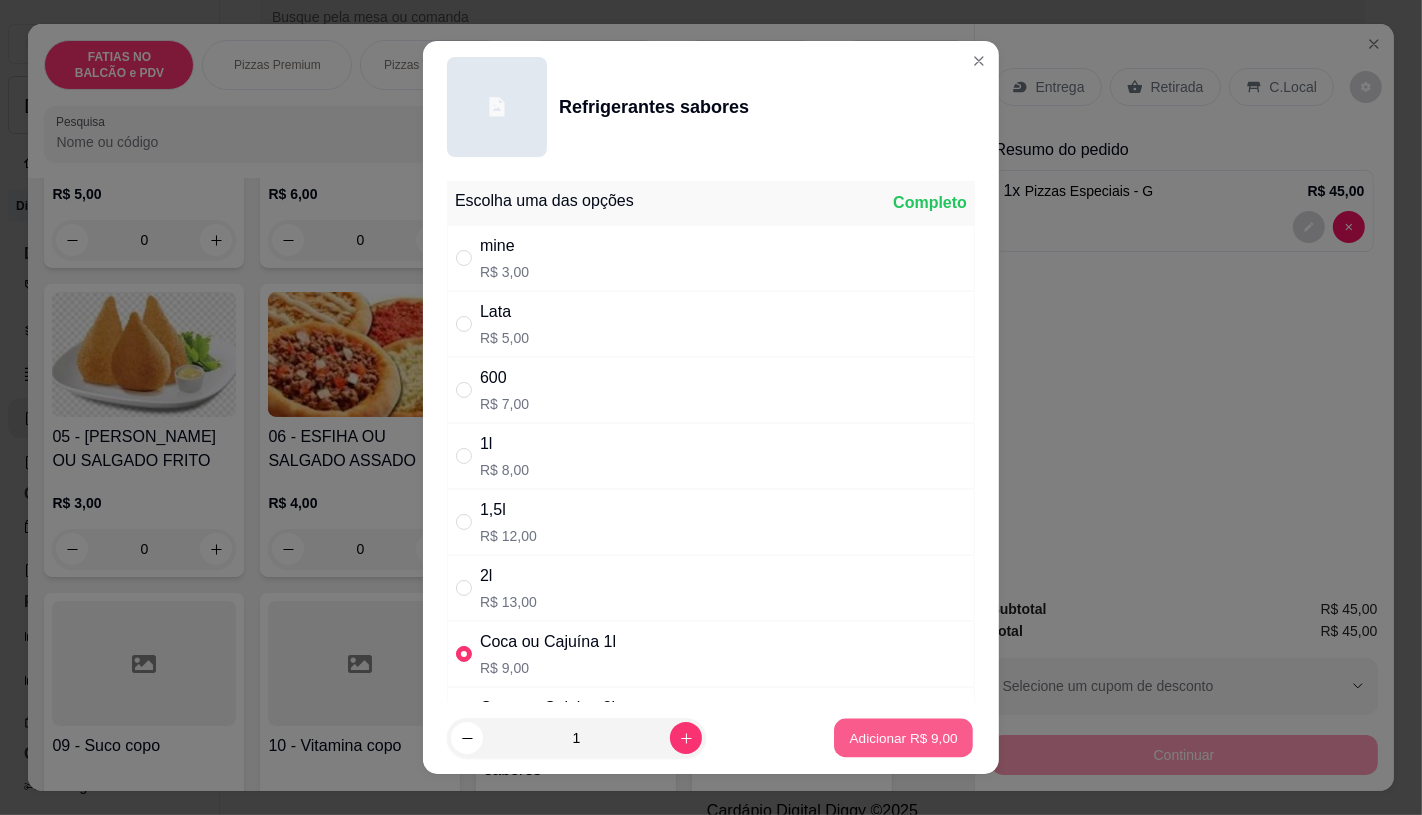 type on "1" 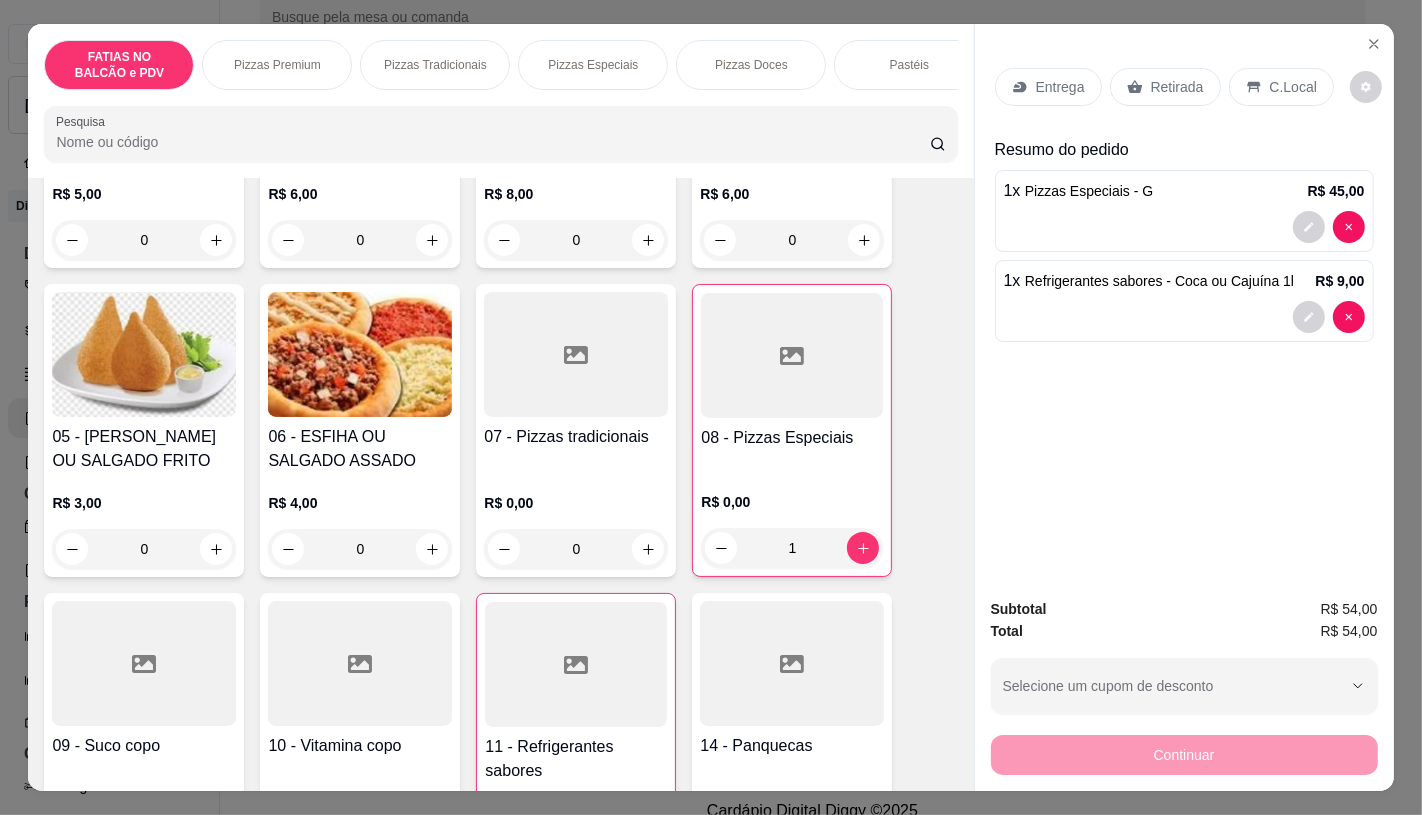scroll, scrollTop: 0, scrollLeft: 2080, axis: horizontal 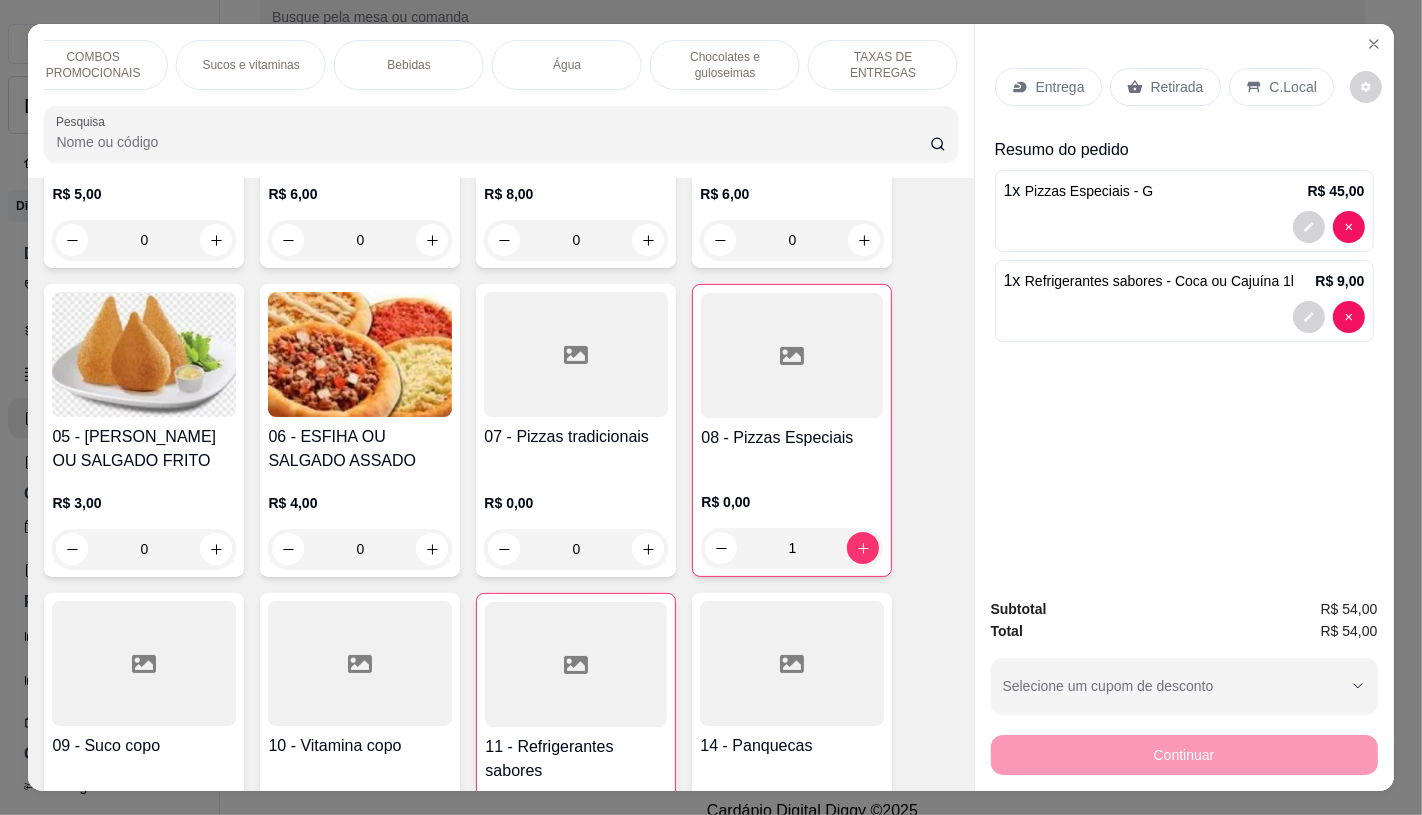 click on "TAXAS DE ENTREGAS" at bounding box center [883, 65] 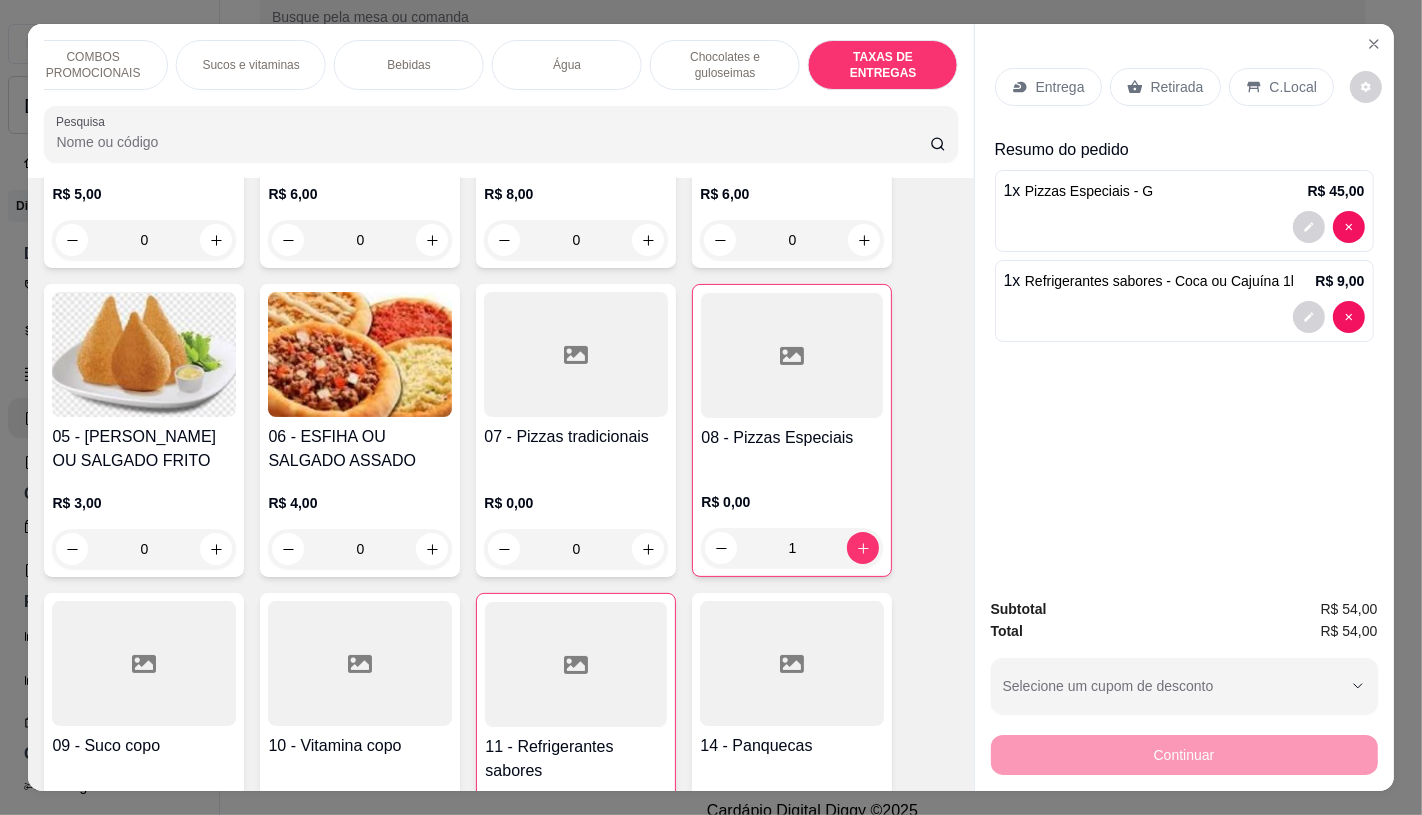 scroll, scrollTop: 13375, scrollLeft: 0, axis: vertical 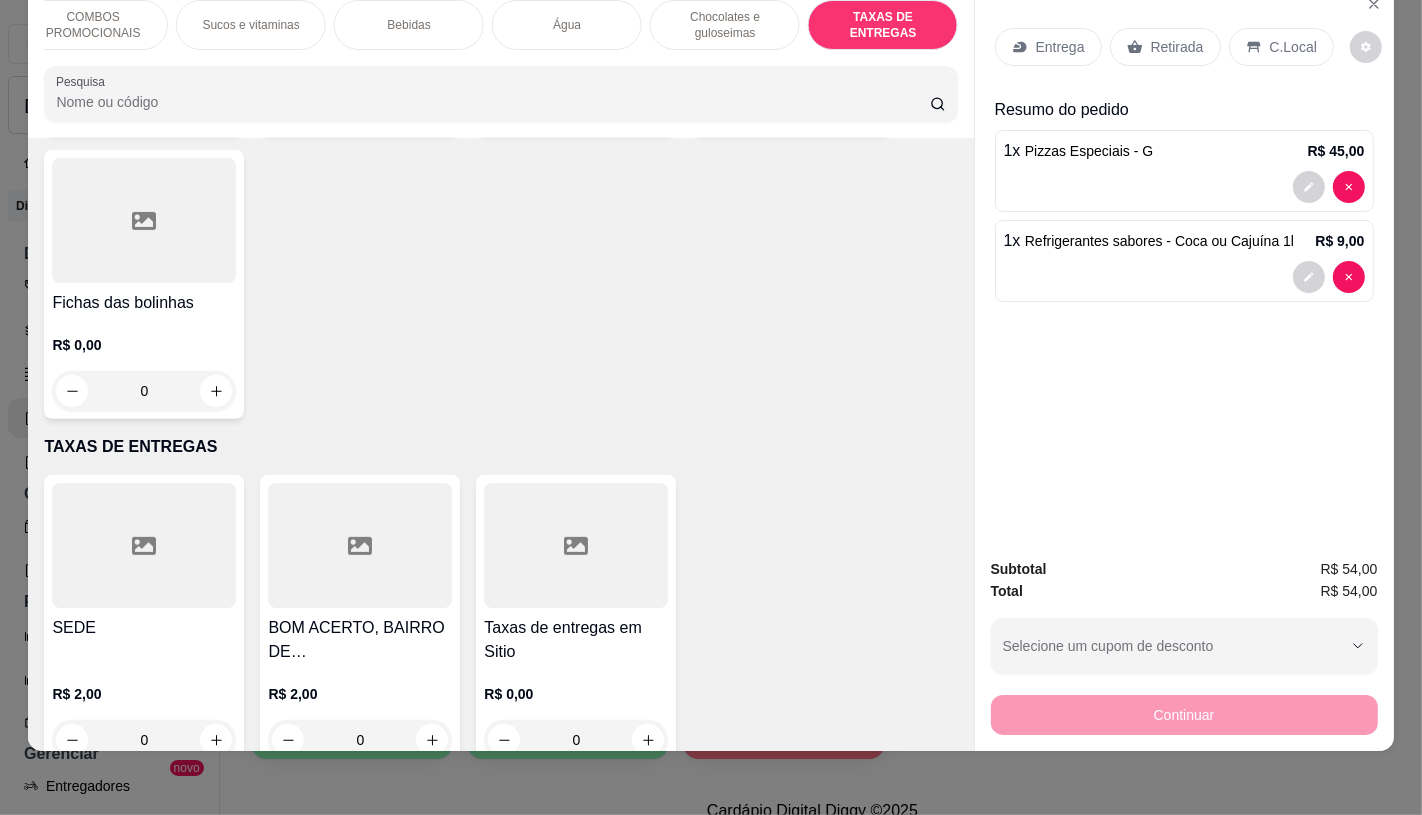 click on "Taxas de entregas em Sitio" at bounding box center [576, 640] 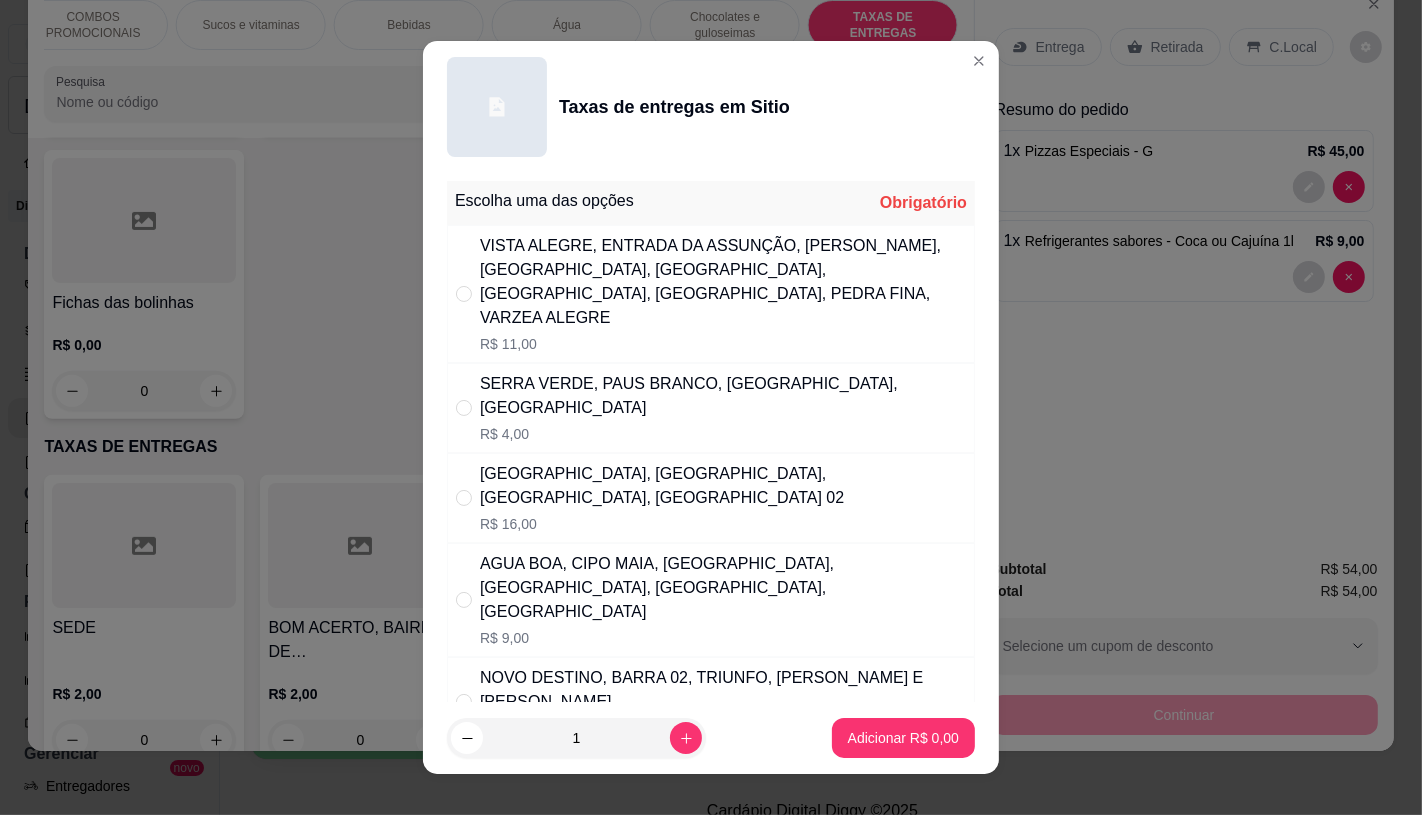 click on "AGUA BOA, CIPO MAIA, [GEOGRAPHIC_DATA], [GEOGRAPHIC_DATA], [GEOGRAPHIC_DATA], [GEOGRAPHIC_DATA]" at bounding box center (723, 588) 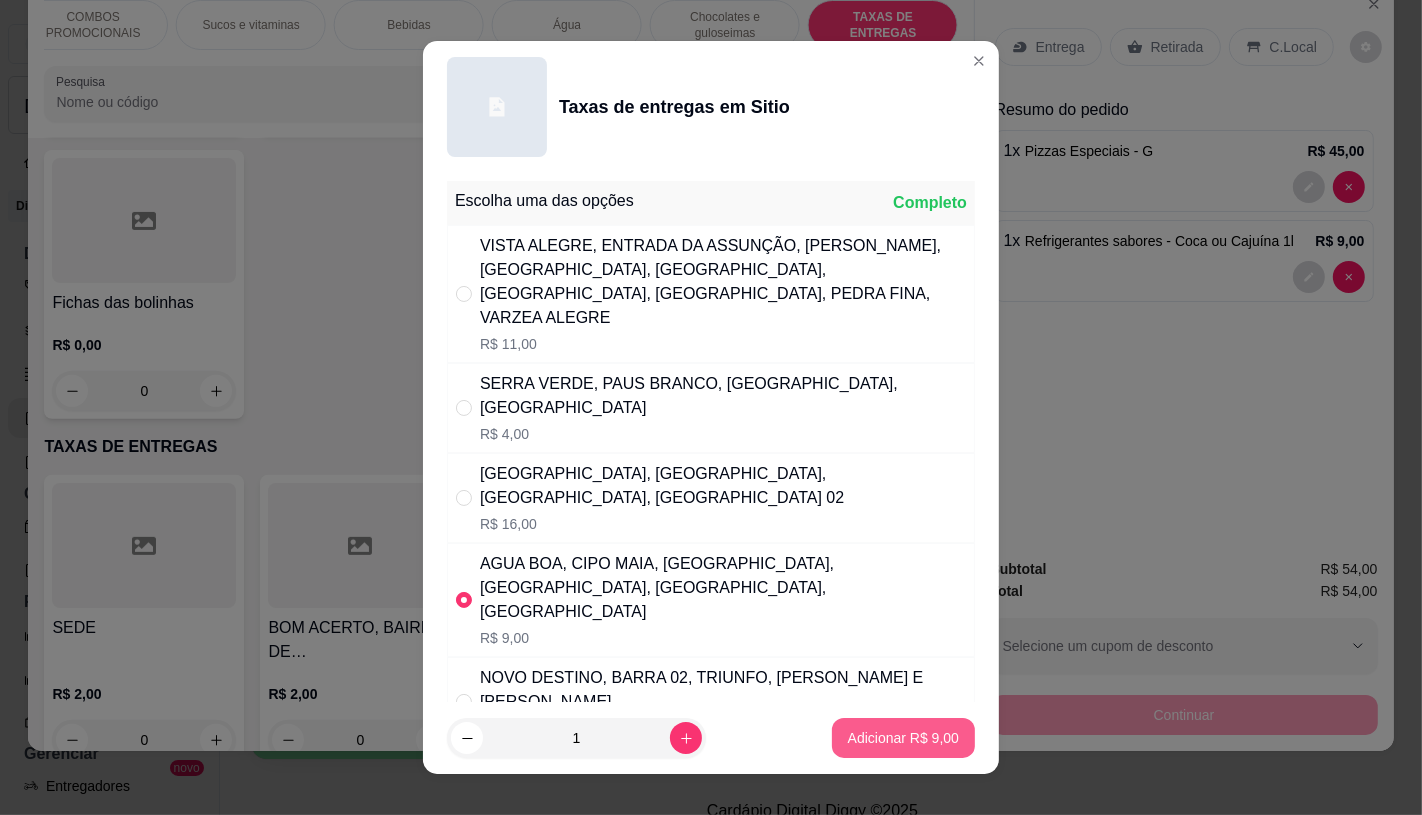 click on "Adicionar   R$ 9,00" at bounding box center (903, 738) 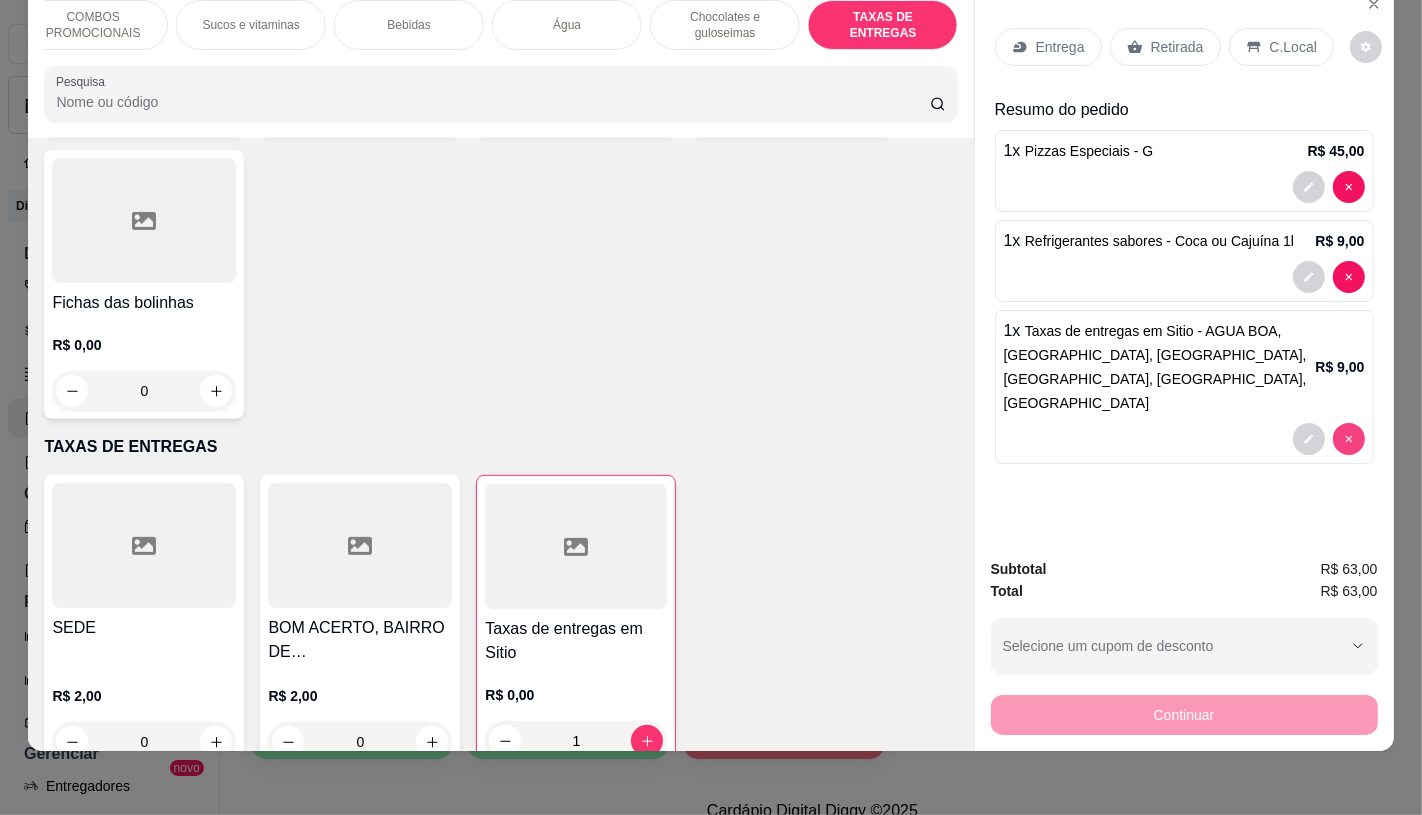 type on "0" 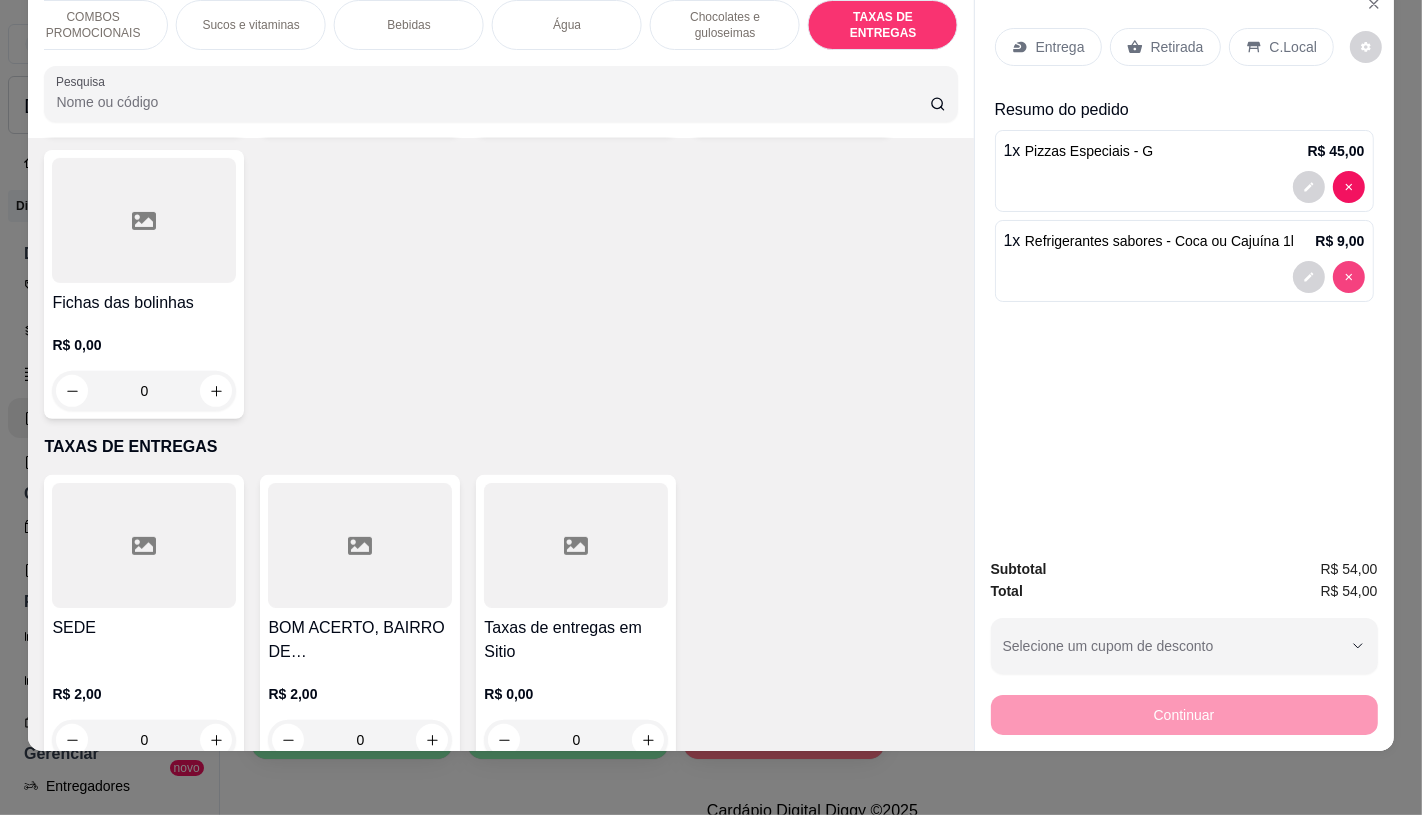 type on "0" 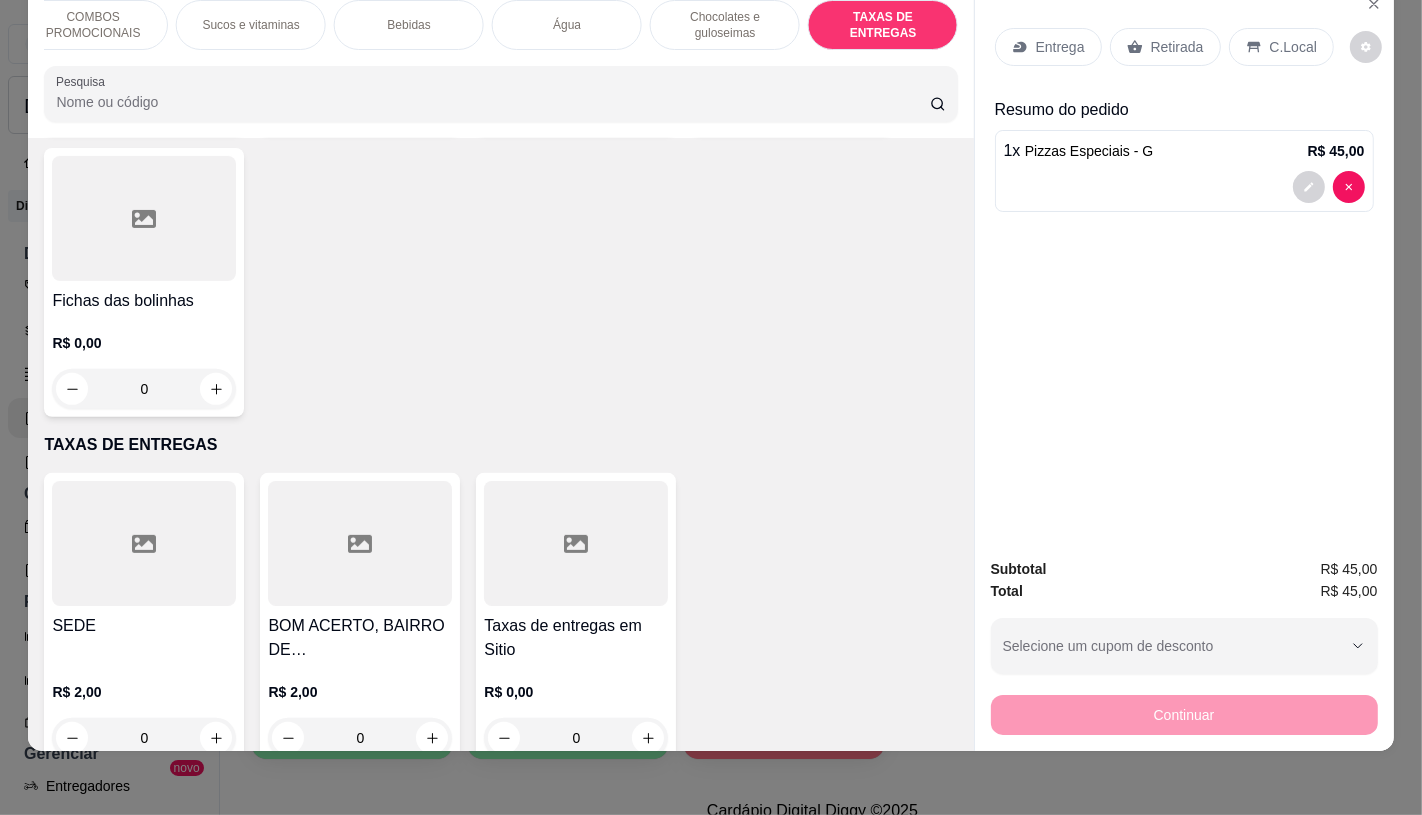 scroll, scrollTop: 13373, scrollLeft: 0, axis: vertical 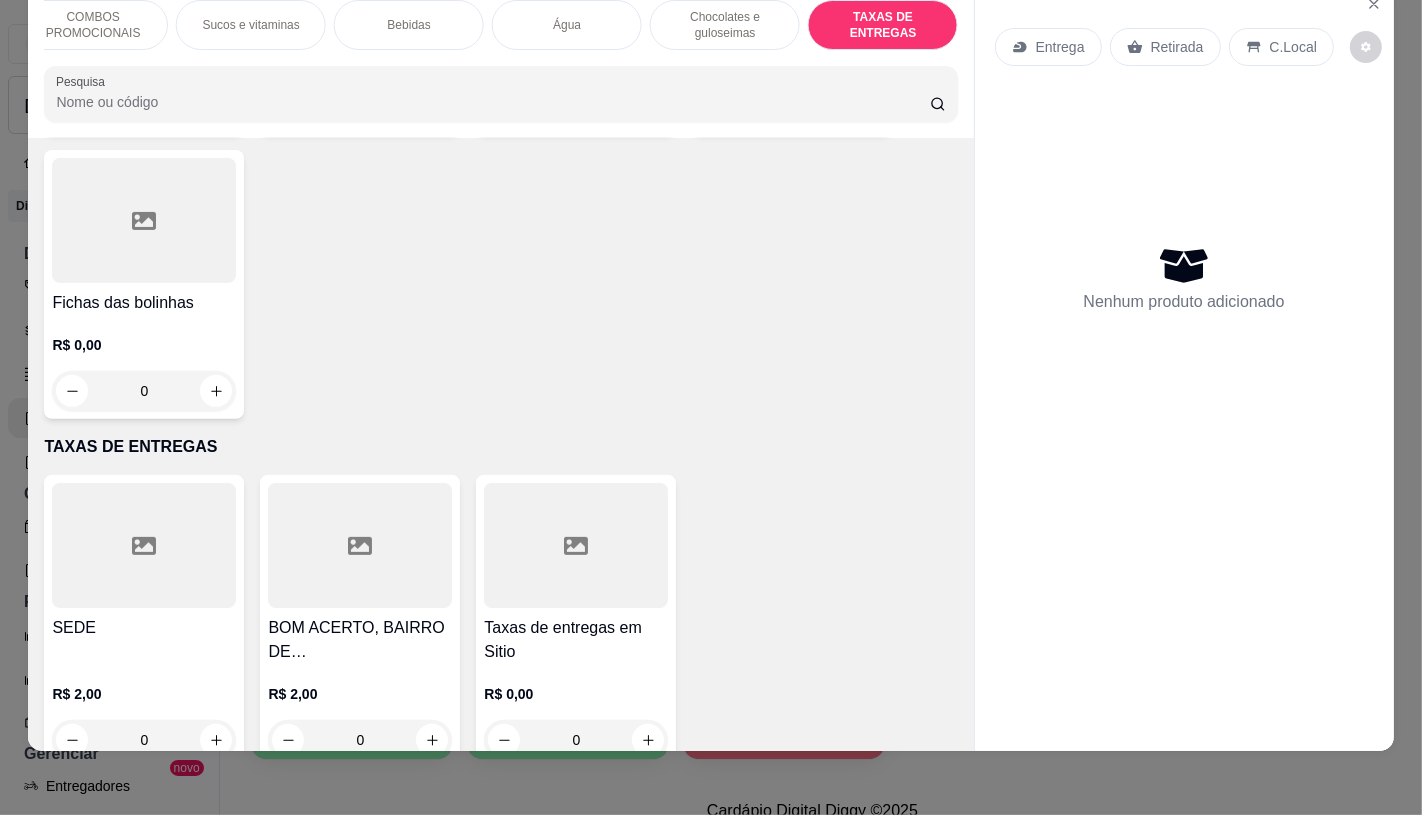type on "0" 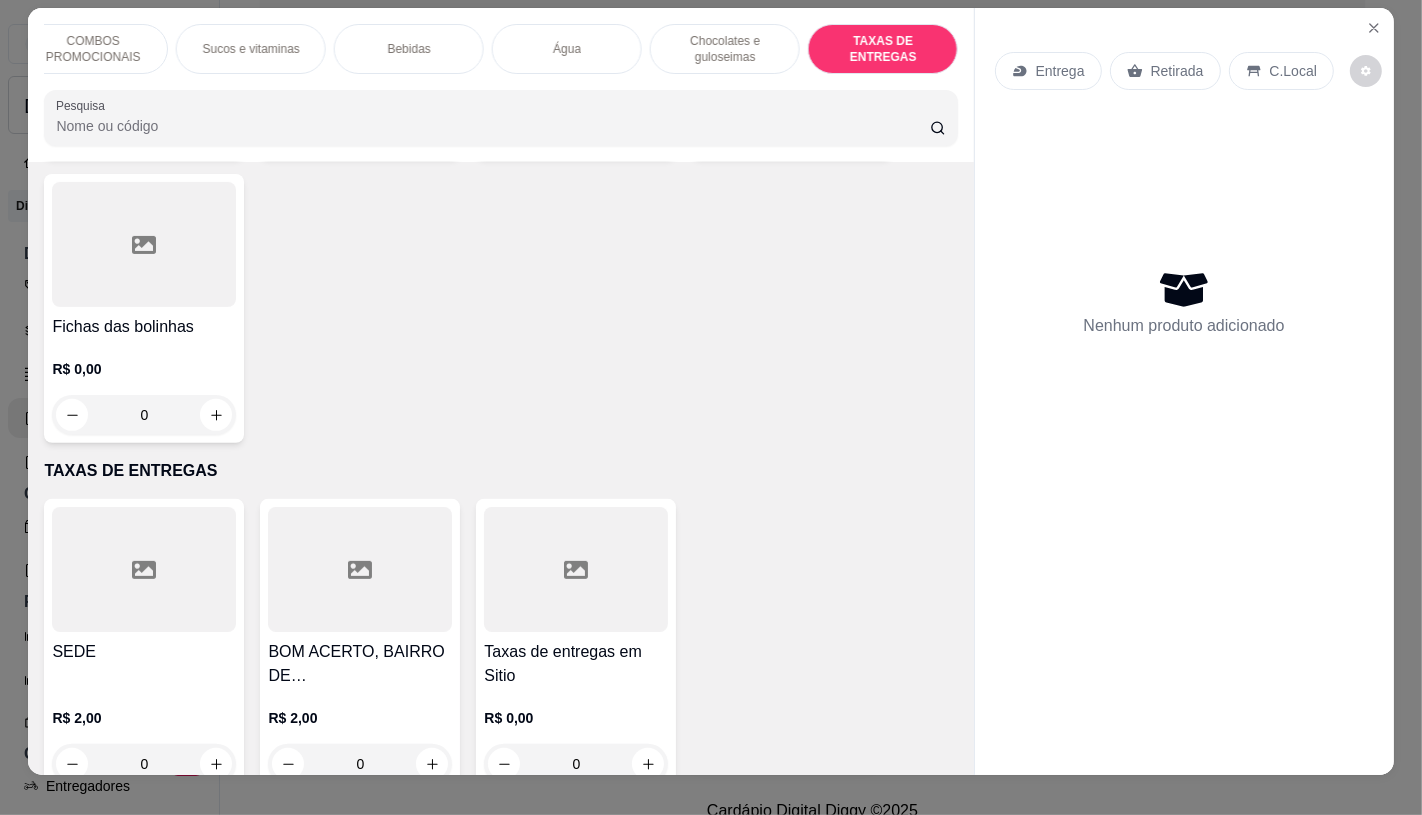scroll, scrollTop: 0, scrollLeft: 0, axis: both 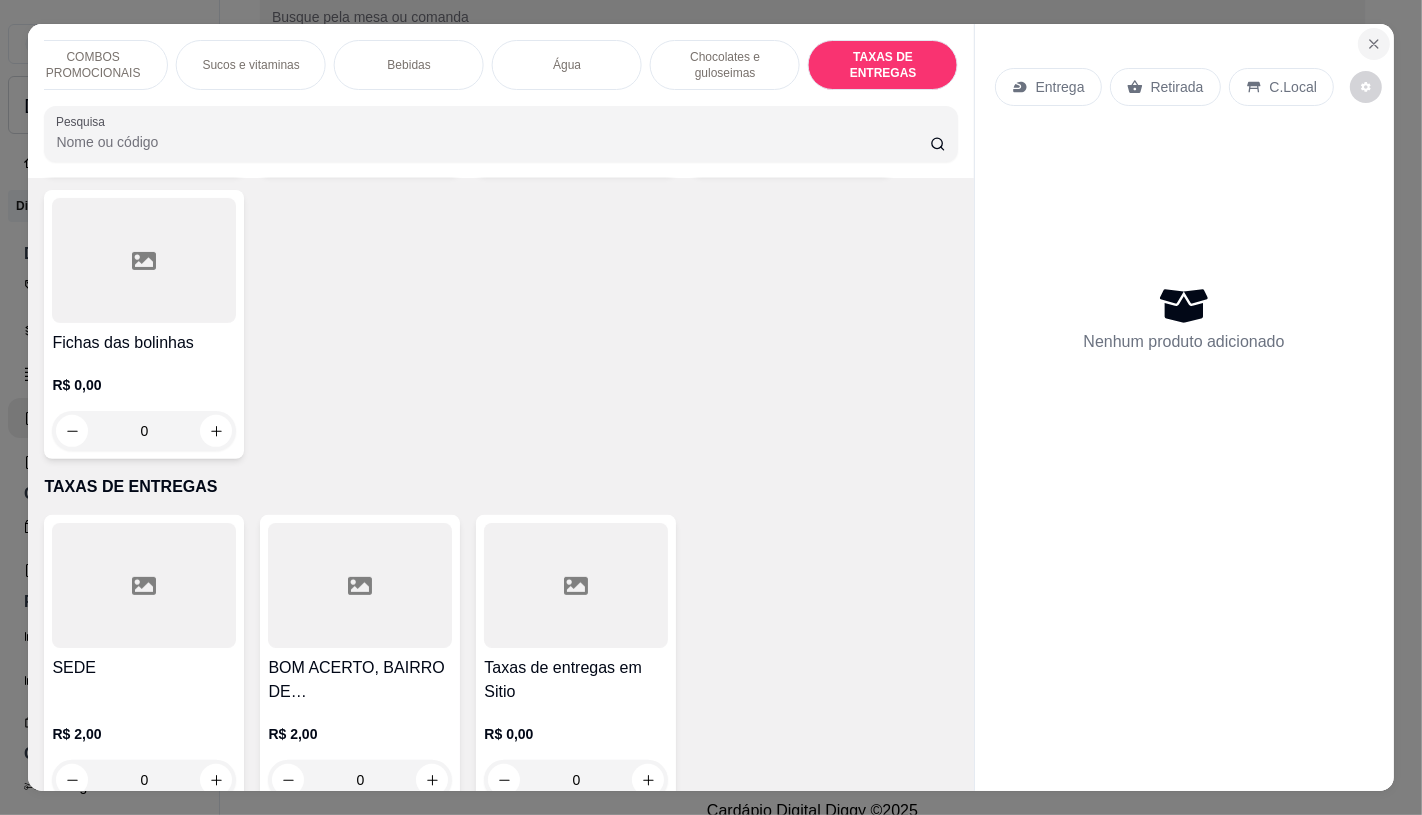 click at bounding box center [1374, 44] 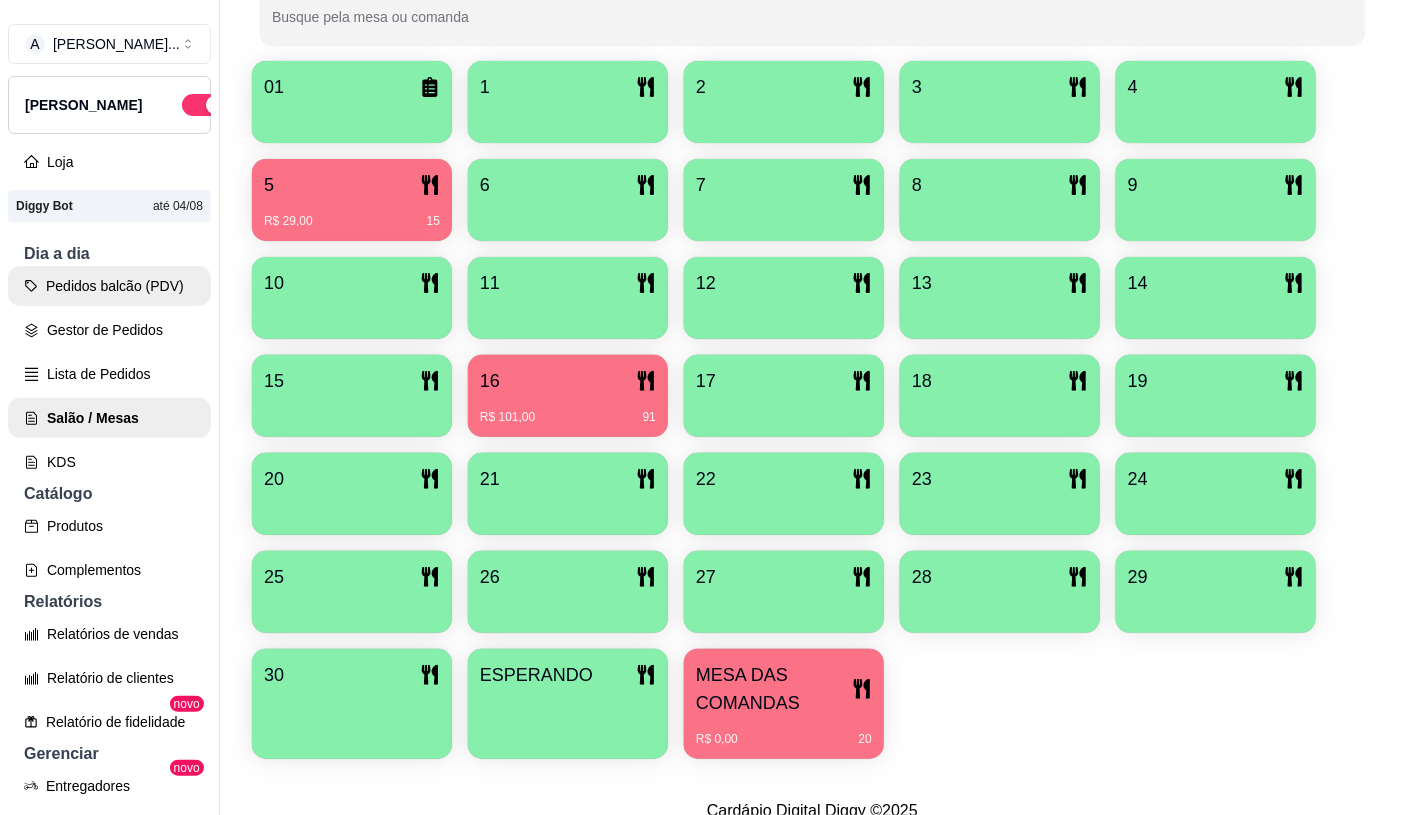 click on "Pedidos balcão (PDV)" at bounding box center [109, 286] 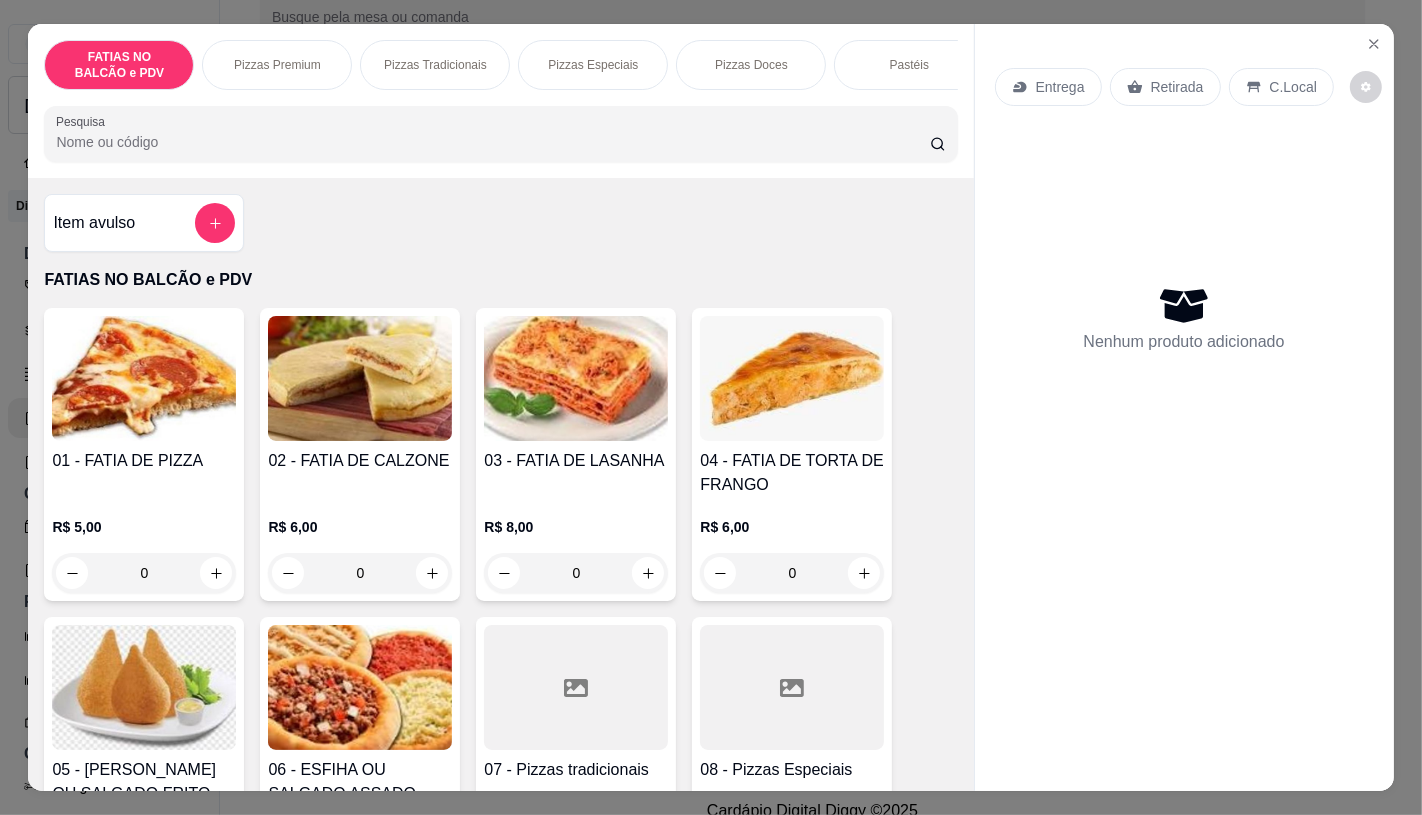 click at bounding box center [792, 687] 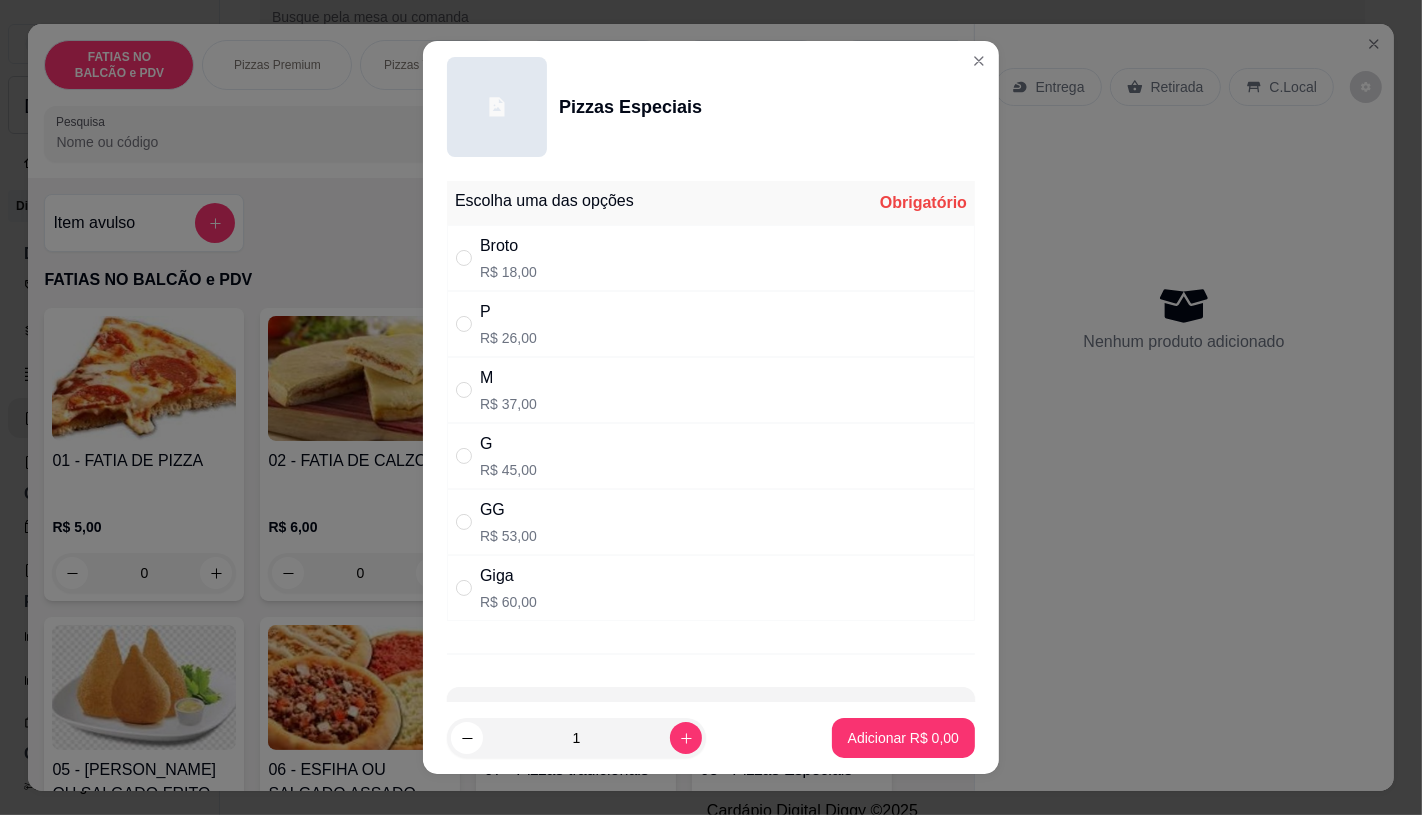 click on "R$ 53,00" at bounding box center [508, 536] 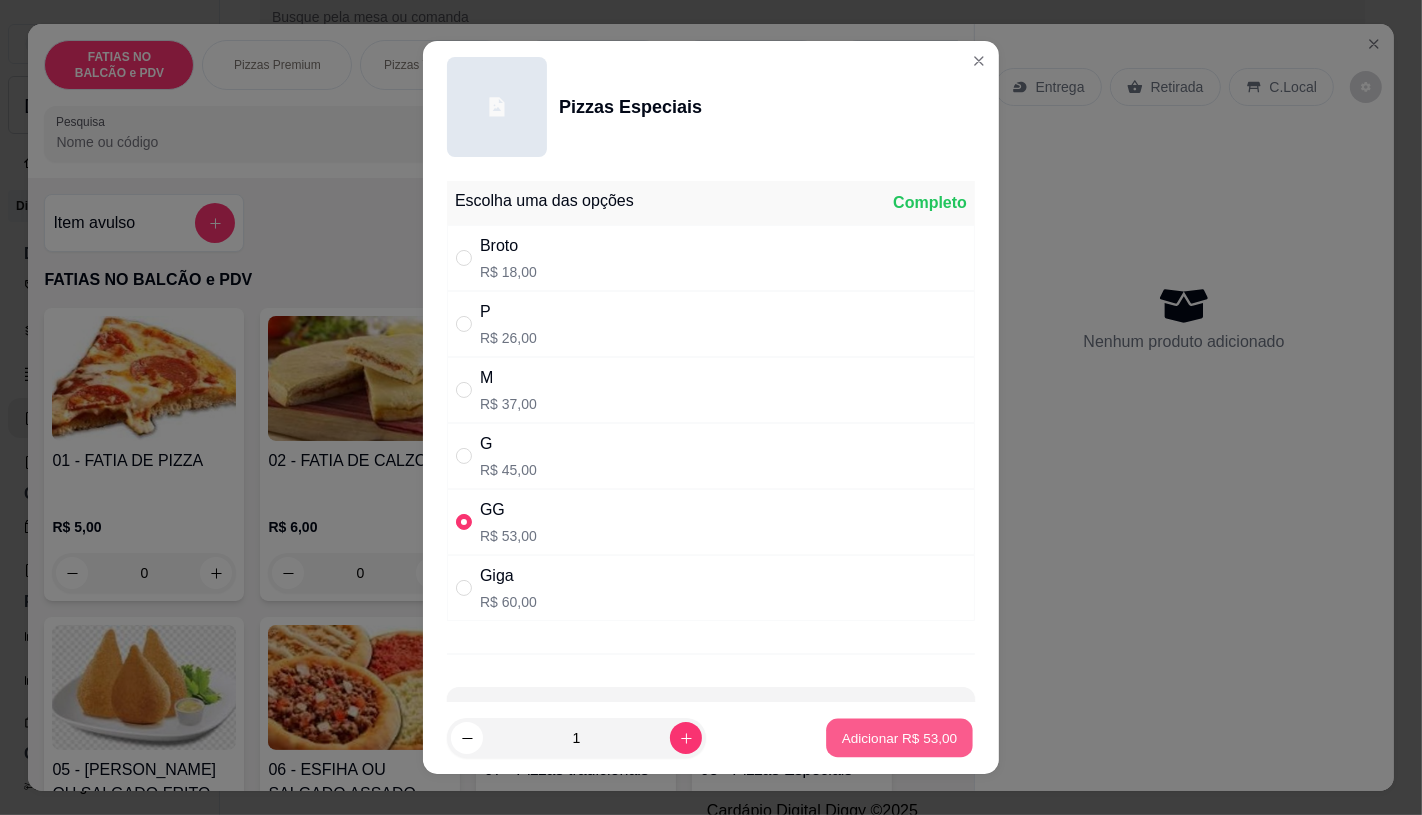 click on "Adicionar   R$ 53,00" at bounding box center (900, 738) 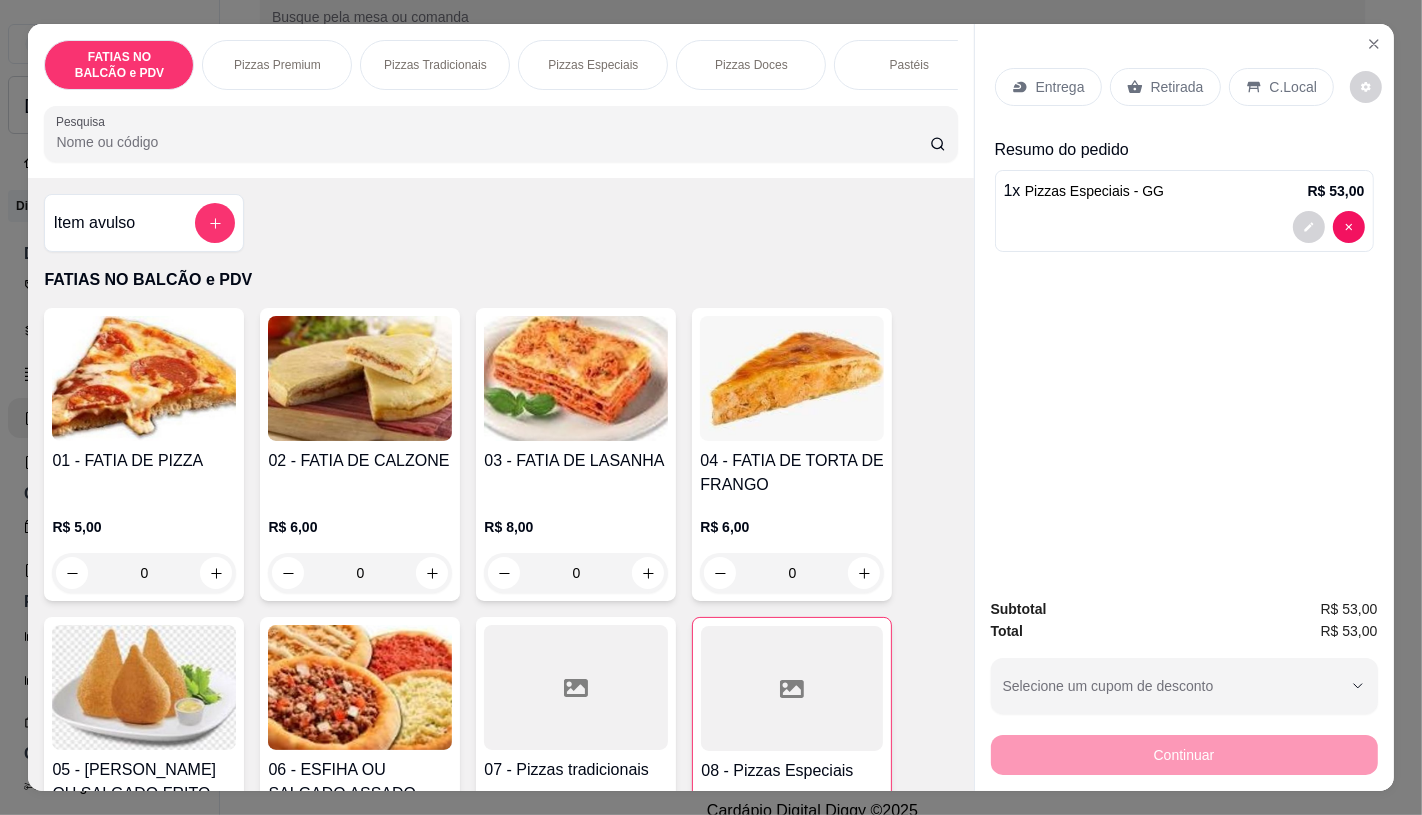click on "Retirada" at bounding box center (1177, 87) 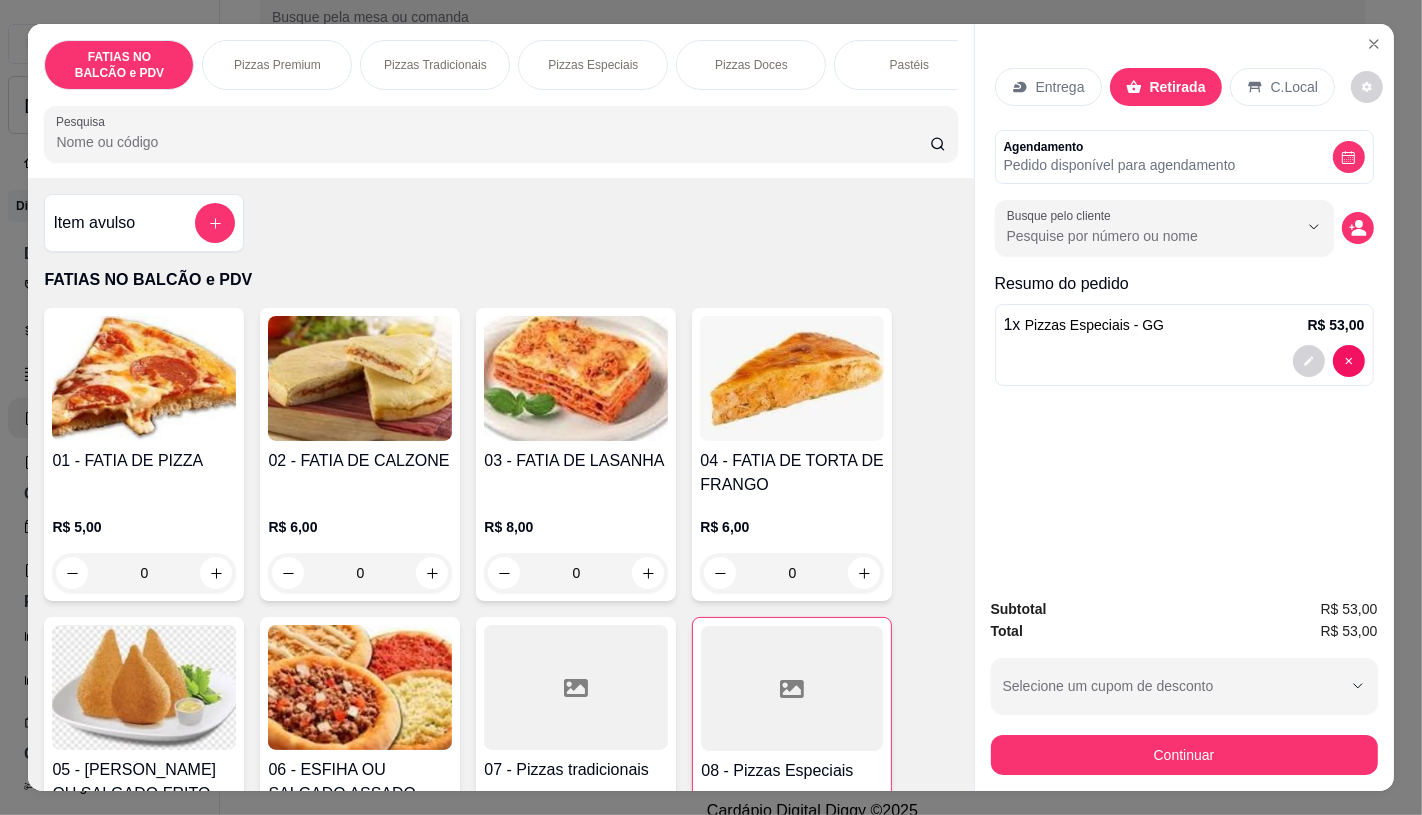 click on "Subtotal R$ 53,00 Total R$ 53,00 Selecione um cupom de desconto GANHEI5 Selecione um cupom de desconto Continuar" at bounding box center [1184, 686] 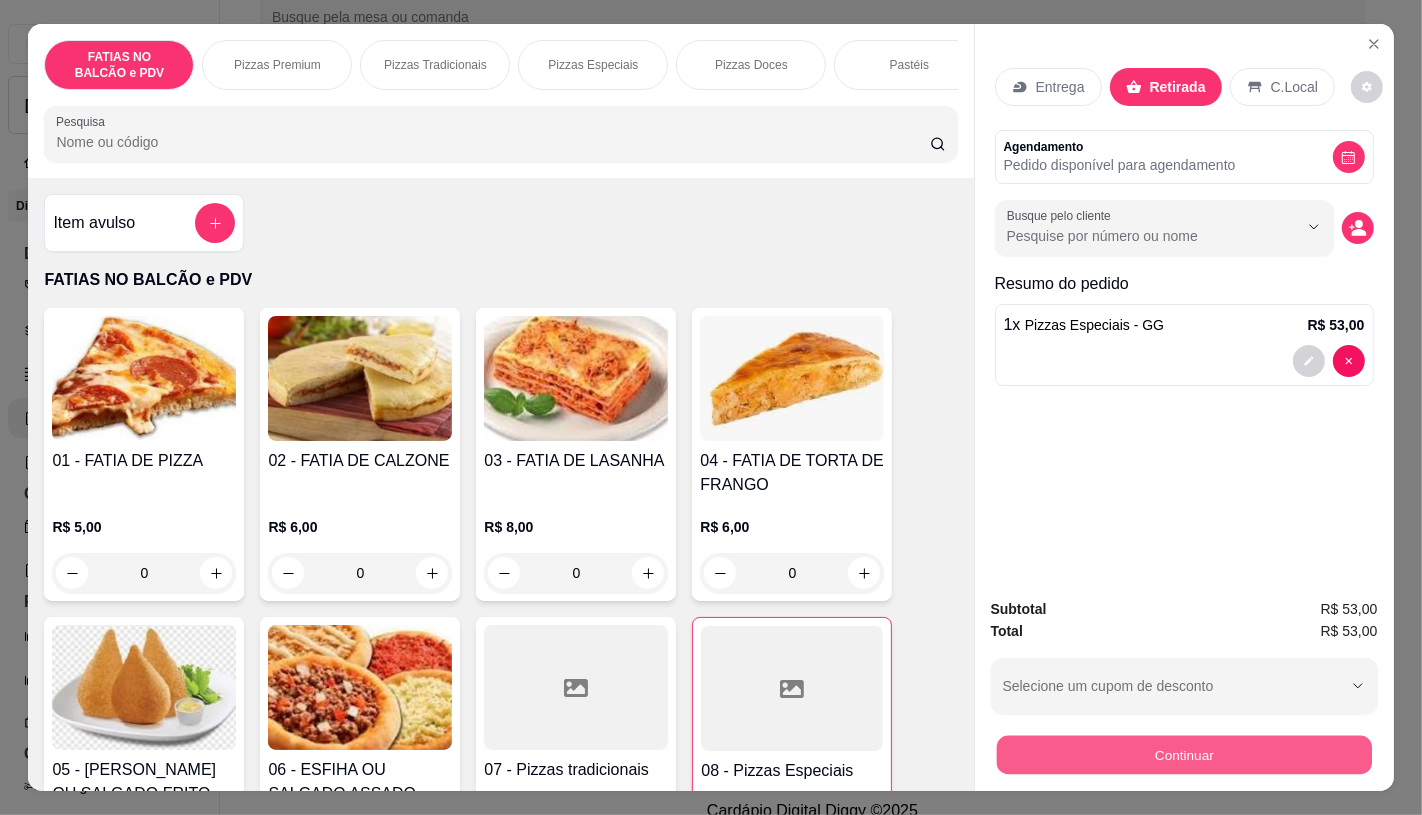 click on "Continuar" at bounding box center [1183, 754] 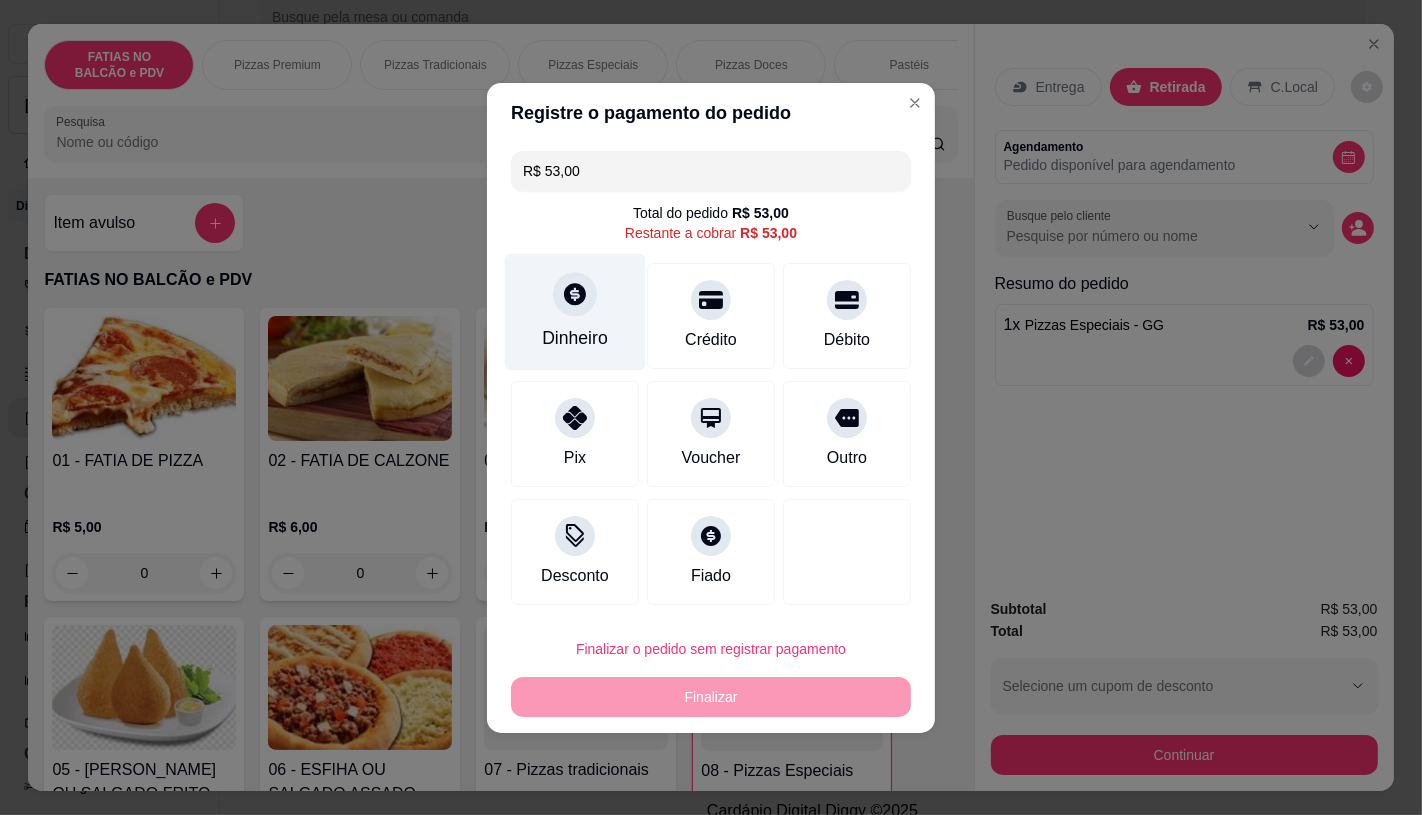 click on "Dinheiro" at bounding box center [575, 311] 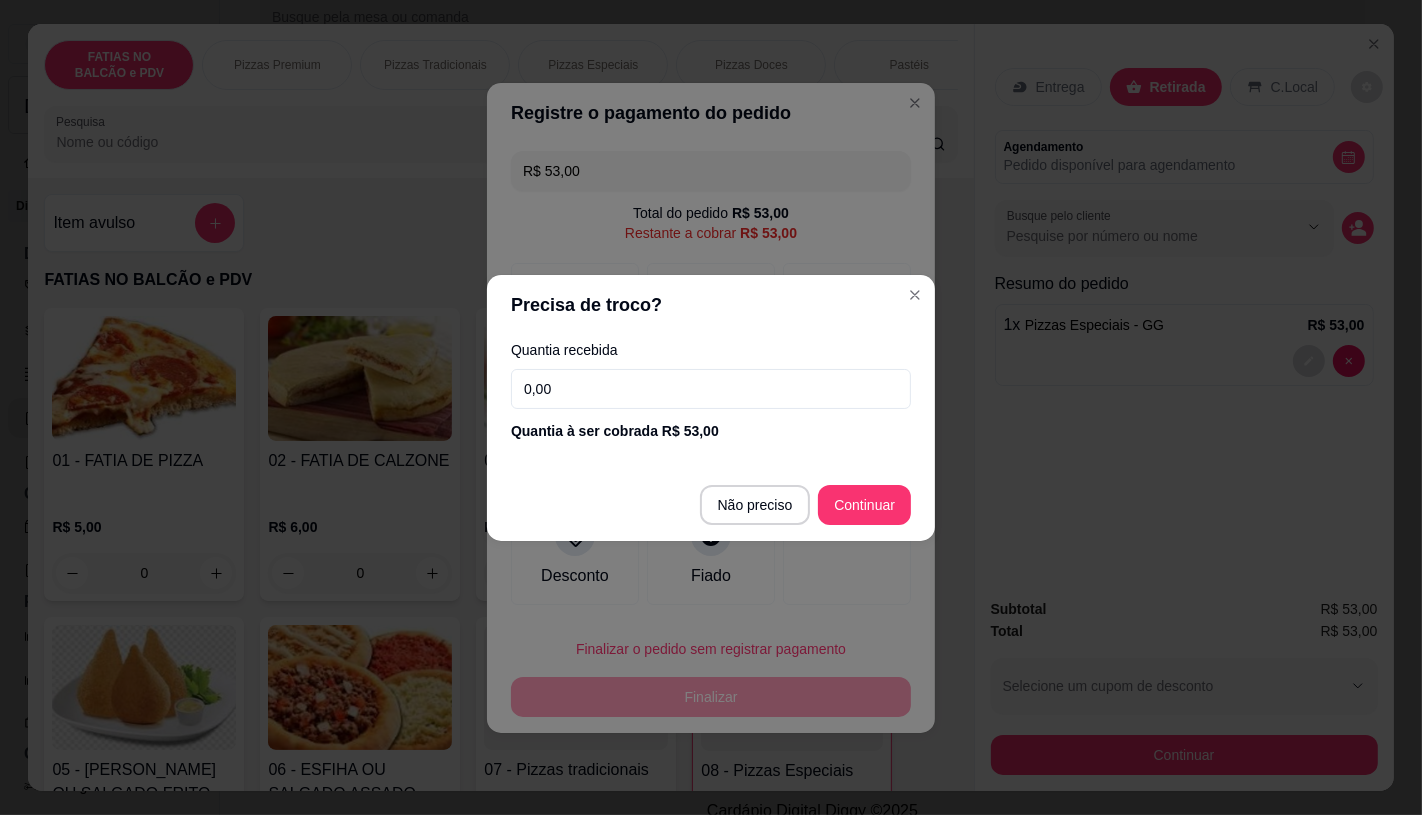 click on "0,00" at bounding box center (711, 389) 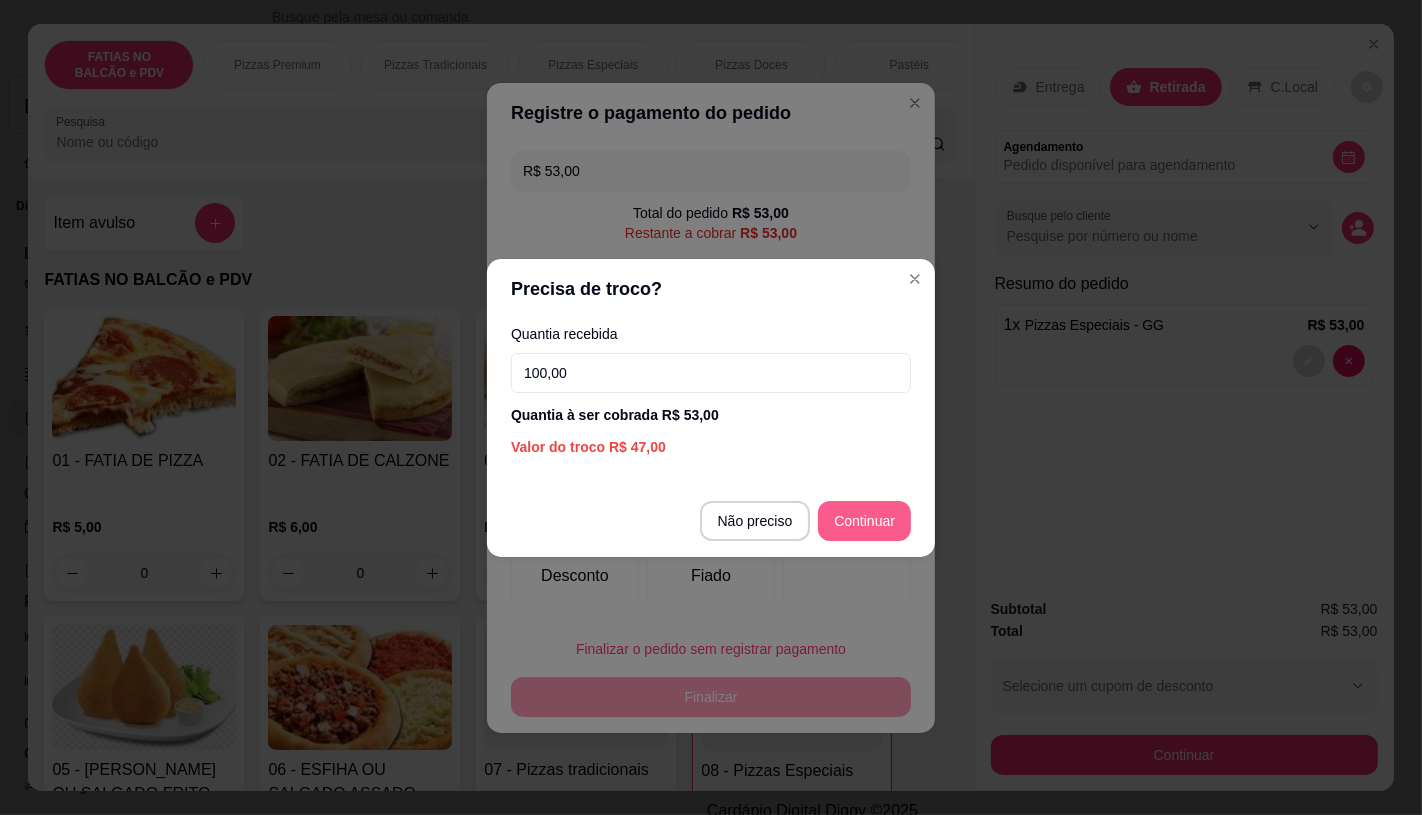 type on "100,00" 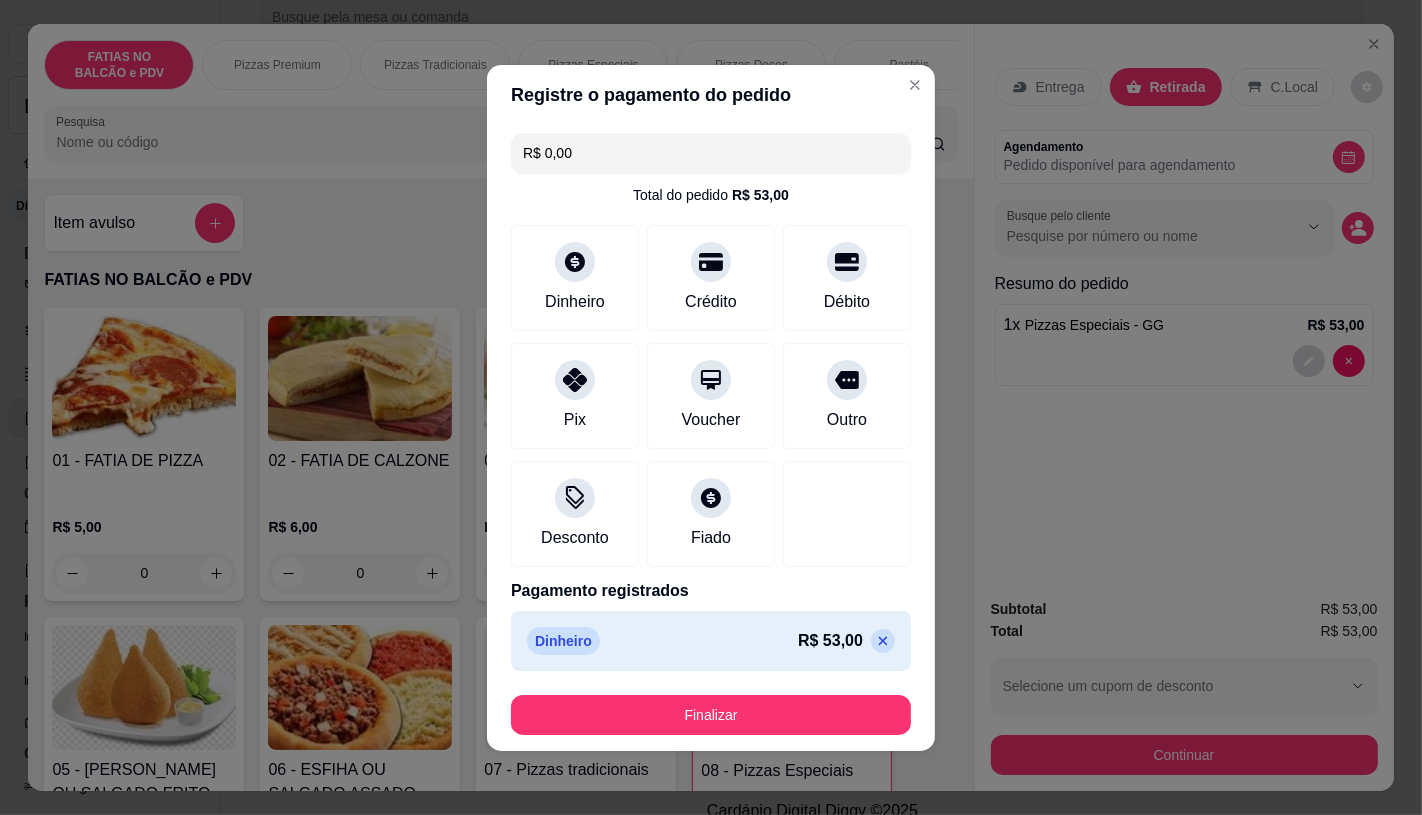 type on "R$ 0,00" 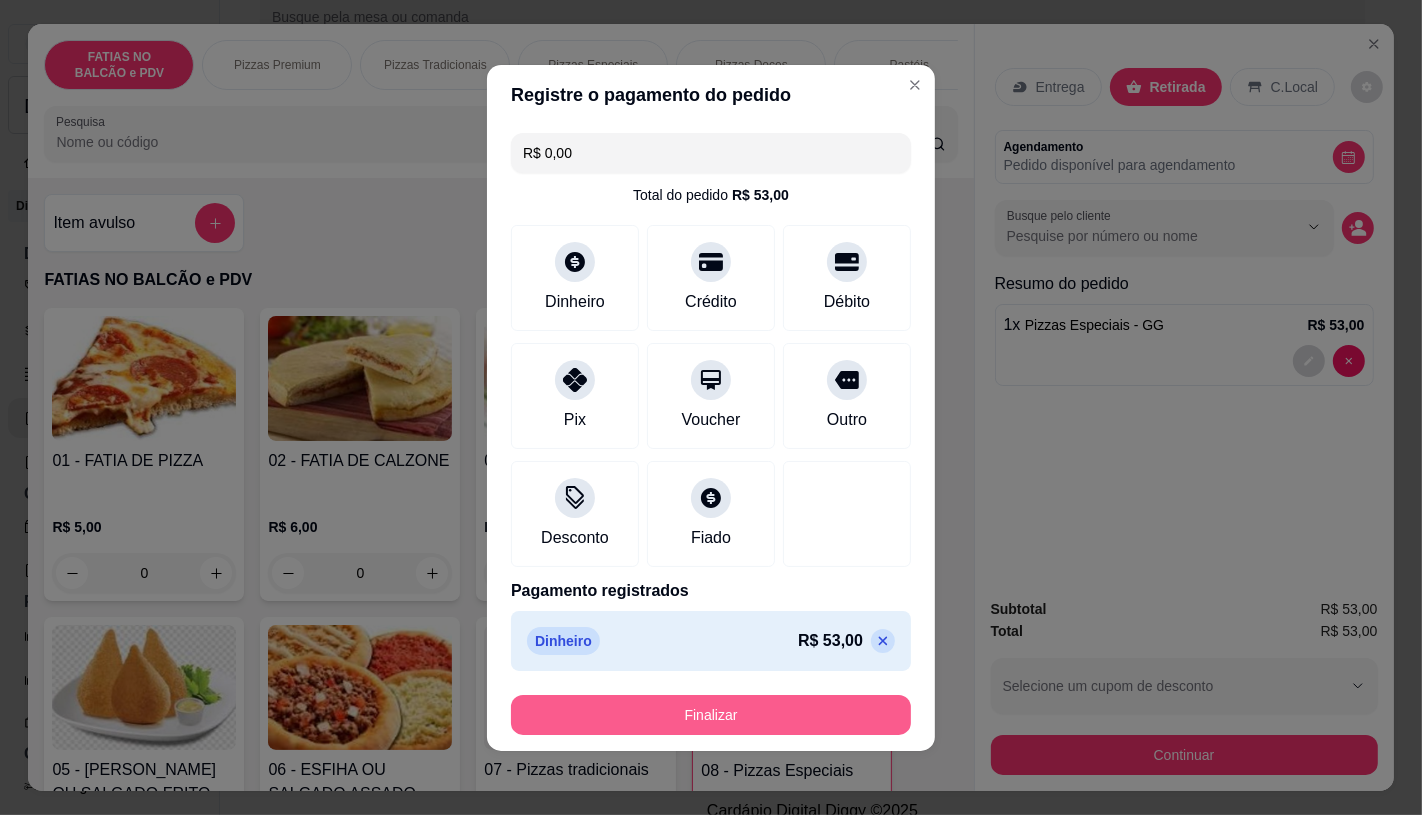 click on "Finalizar" at bounding box center (711, 715) 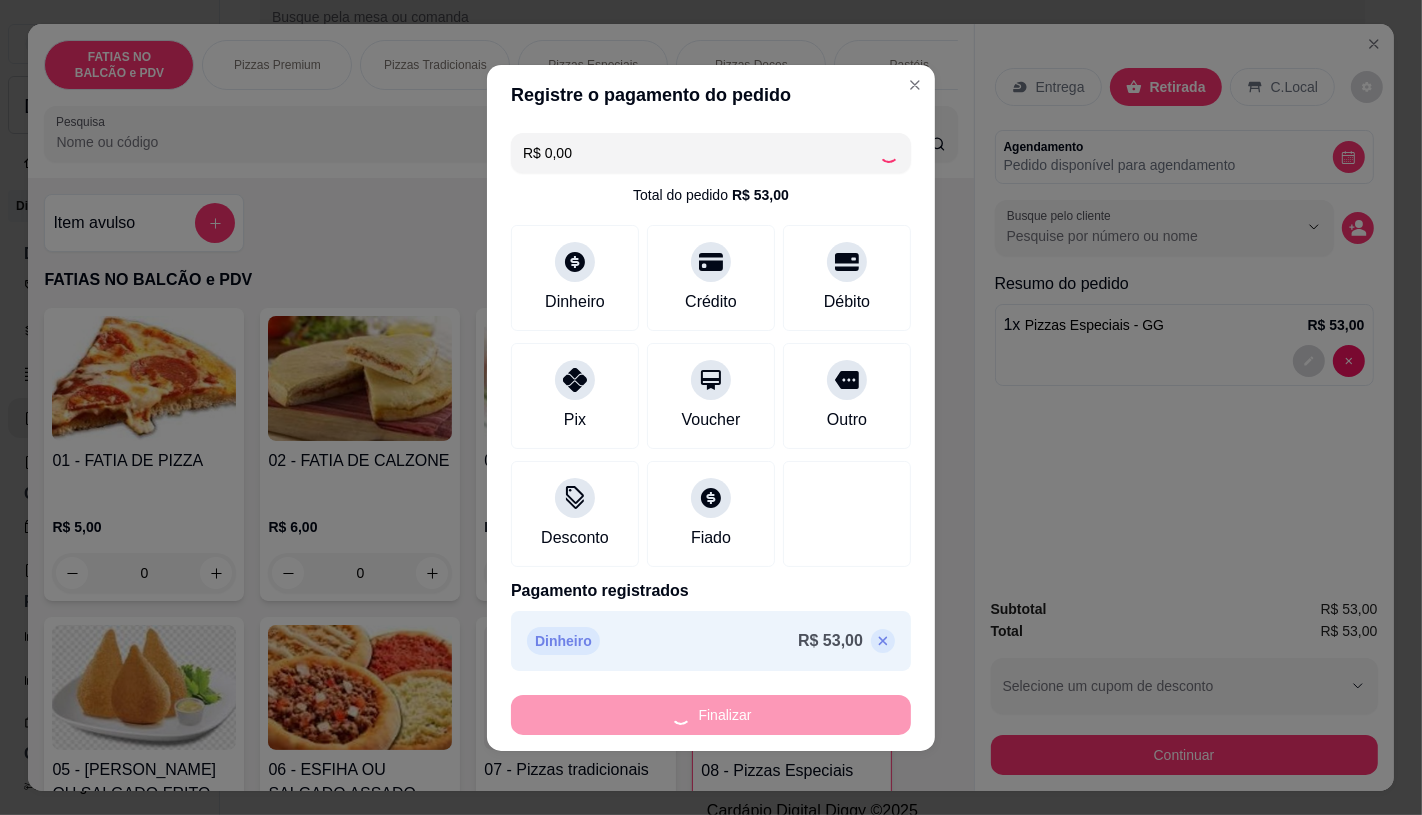 type on "0" 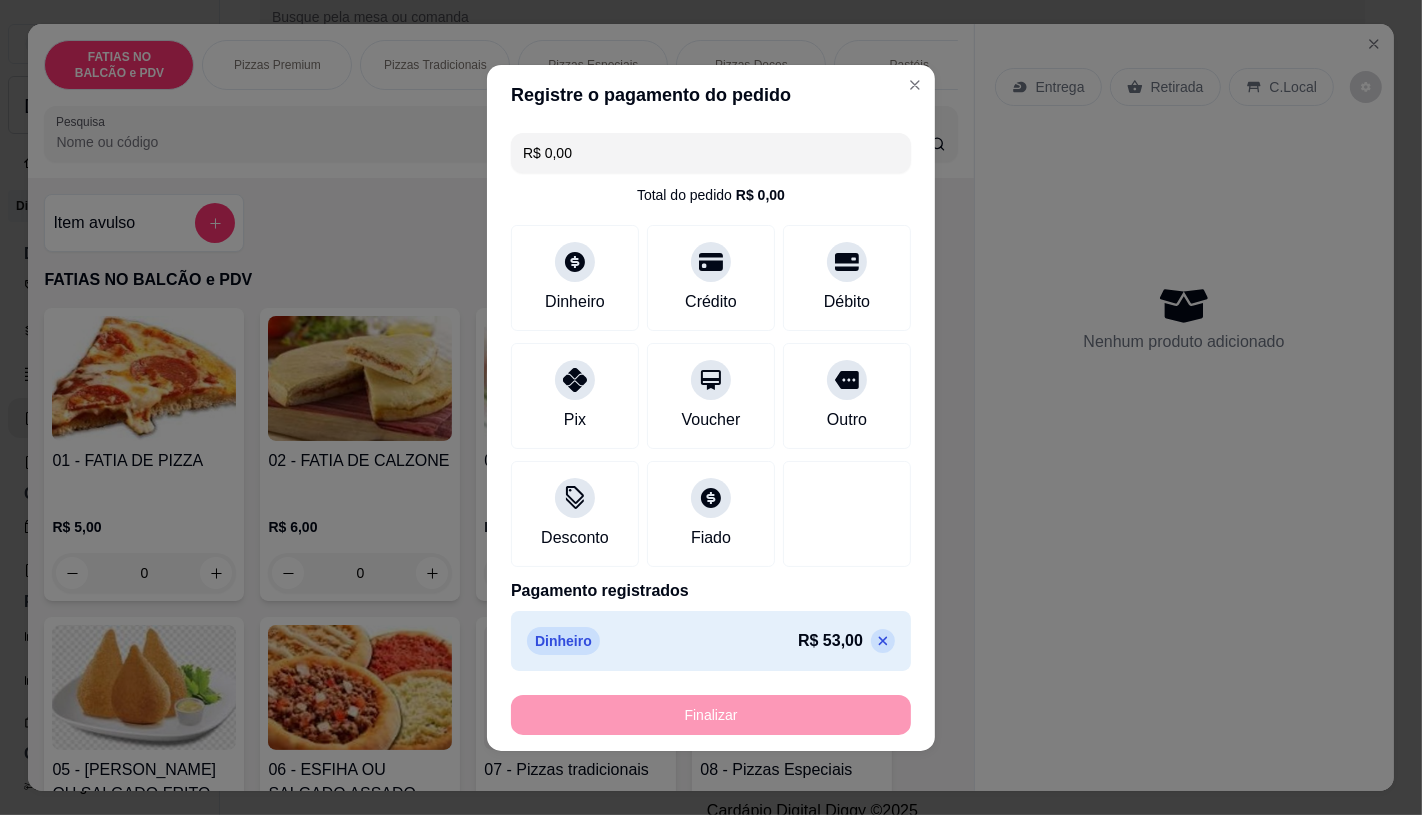 type on "-R$ 53,00" 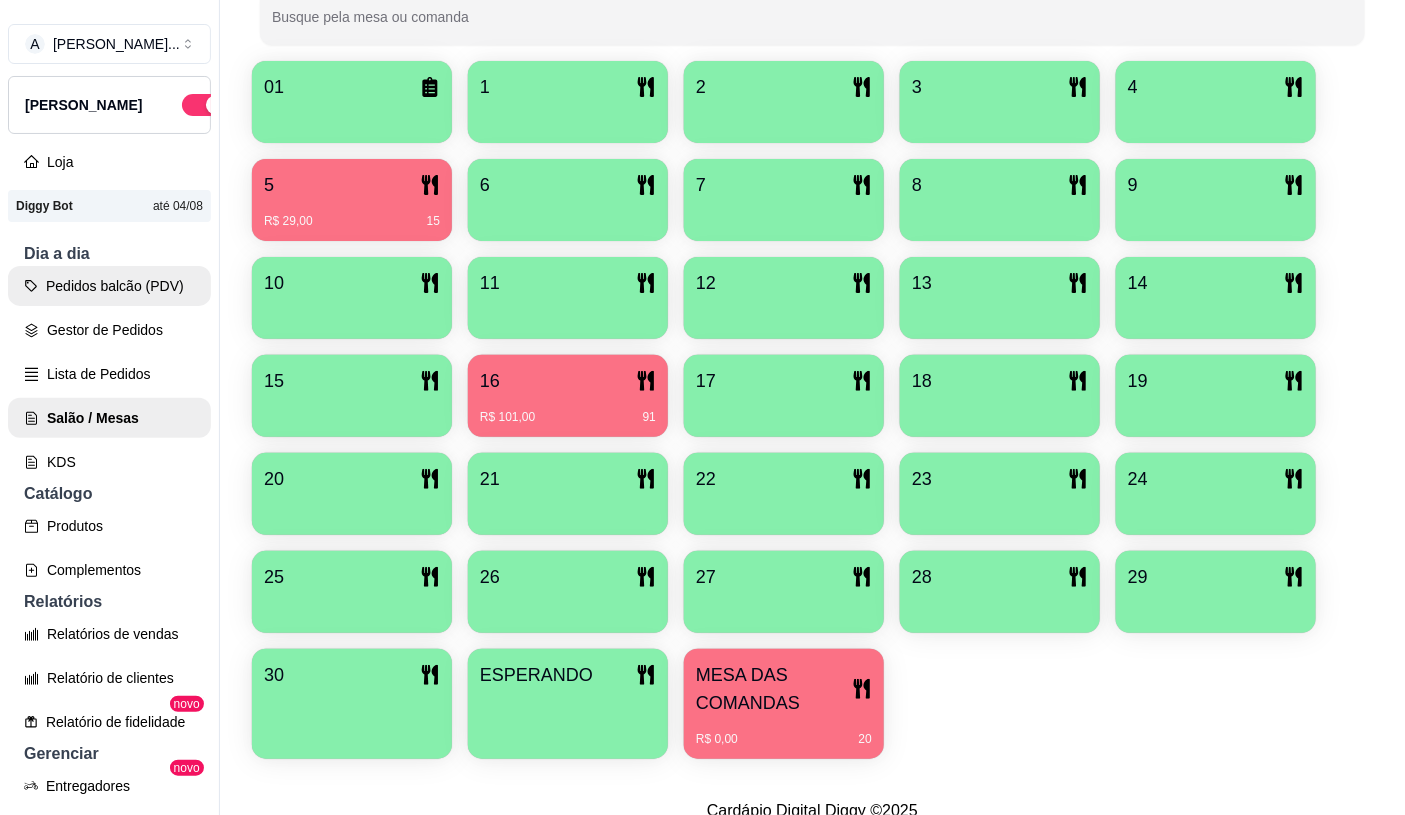click on "Pedidos balcão (PDV)" at bounding box center (109, 286) 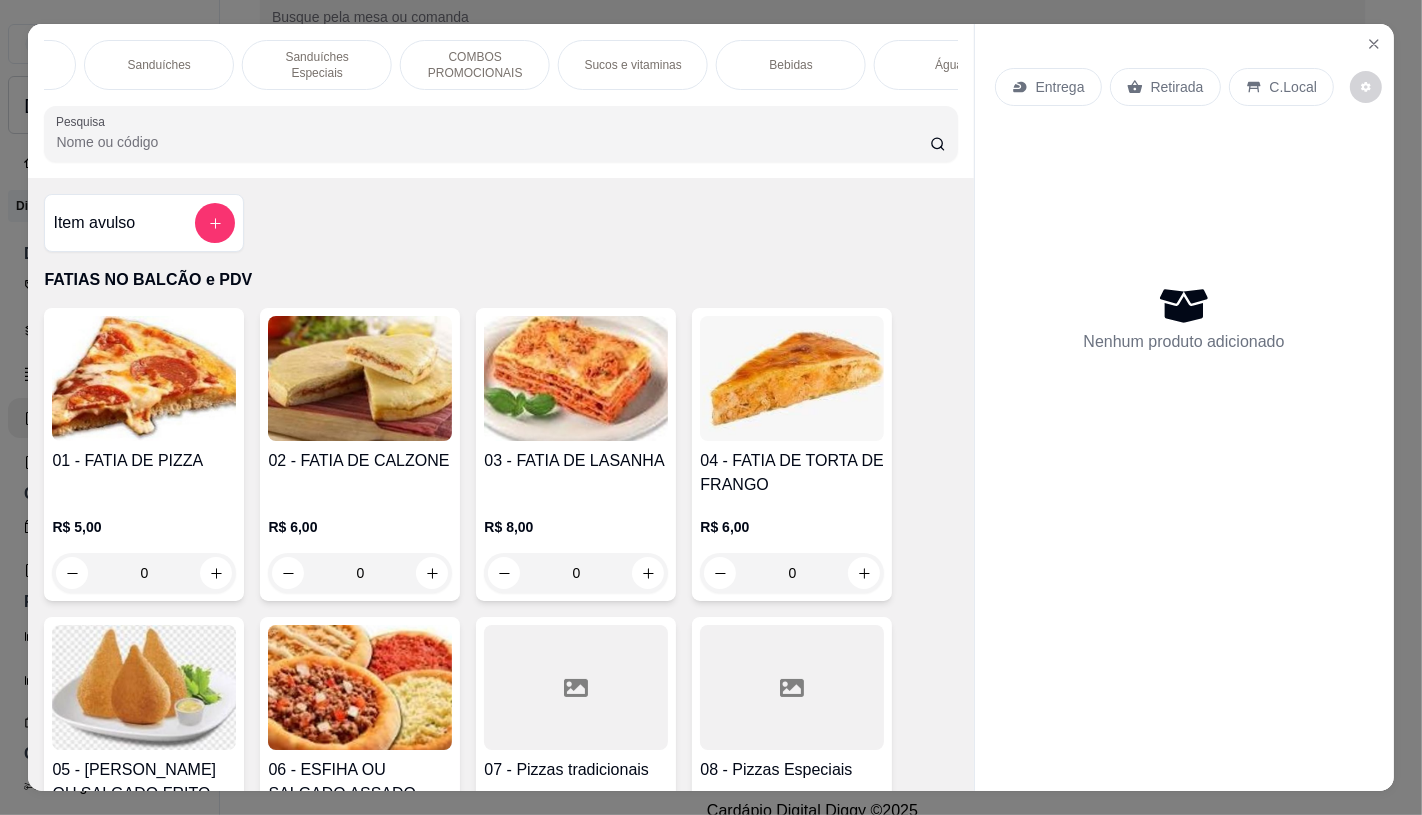 scroll, scrollTop: 0, scrollLeft: 1676, axis: horizontal 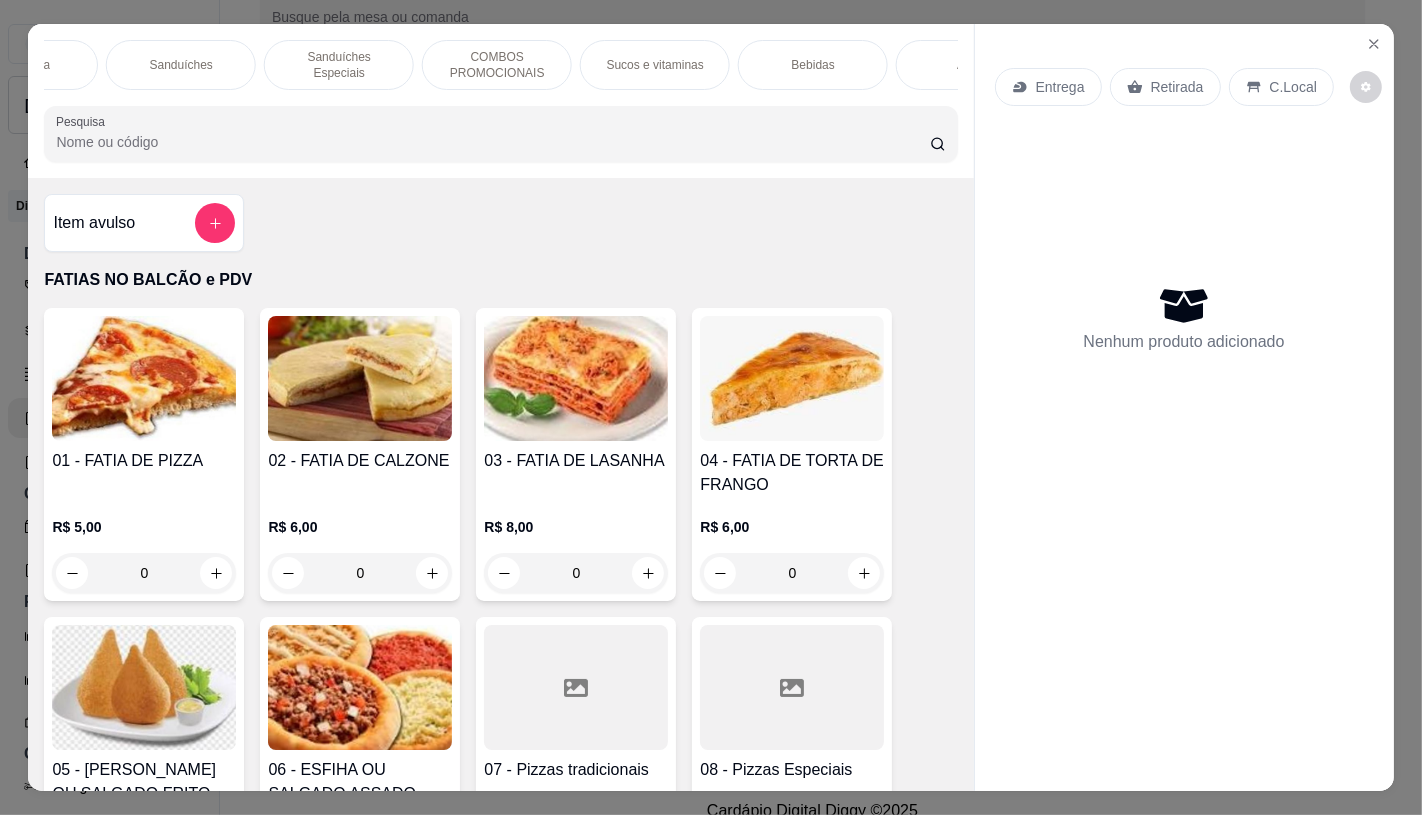 click on "Sanduíches" at bounding box center [181, 65] 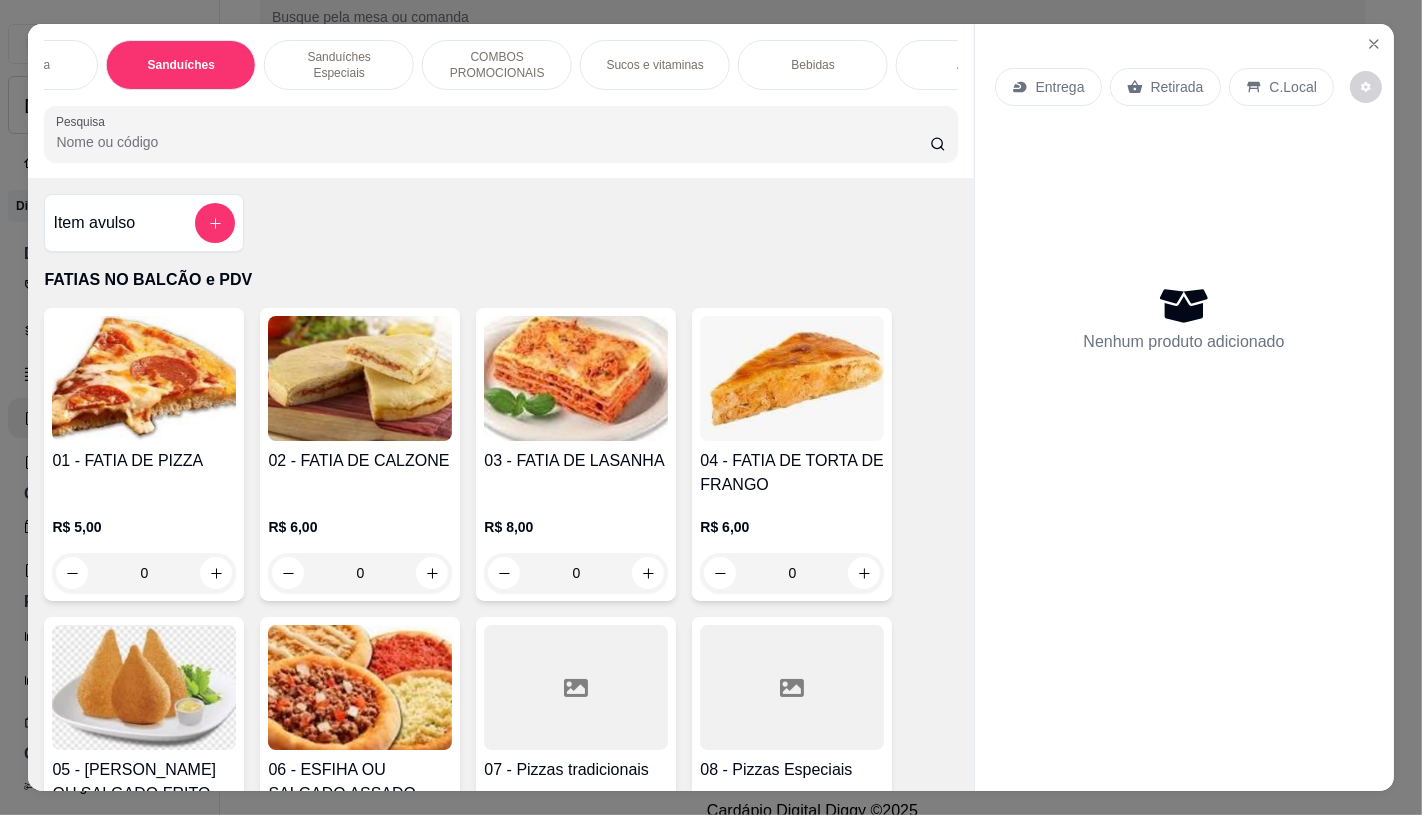 scroll, scrollTop: 8083, scrollLeft: 0, axis: vertical 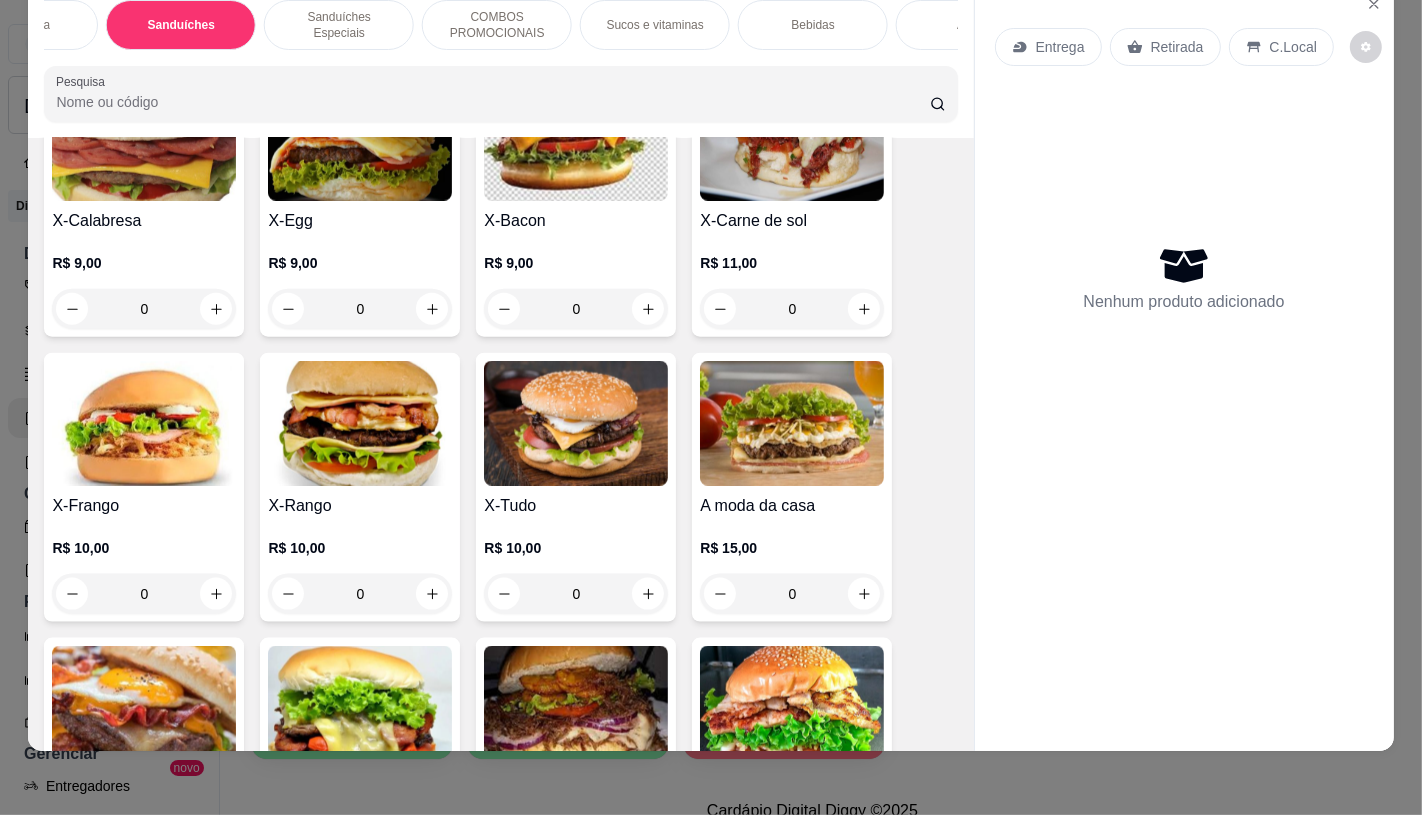 click on "X-Tudo   R$ 10,00 0" at bounding box center (576, 487) 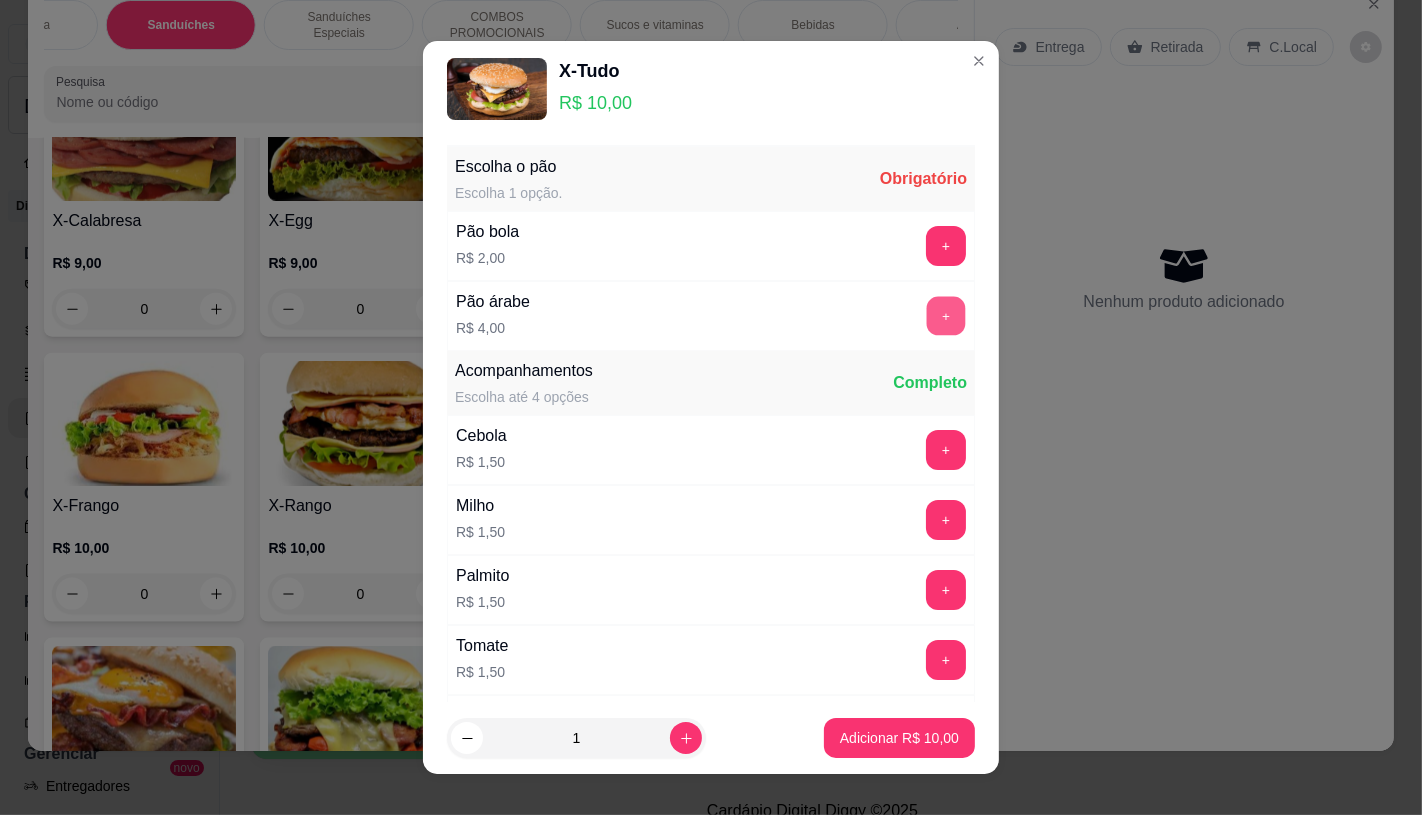 click on "+" at bounding box center [946, 315] 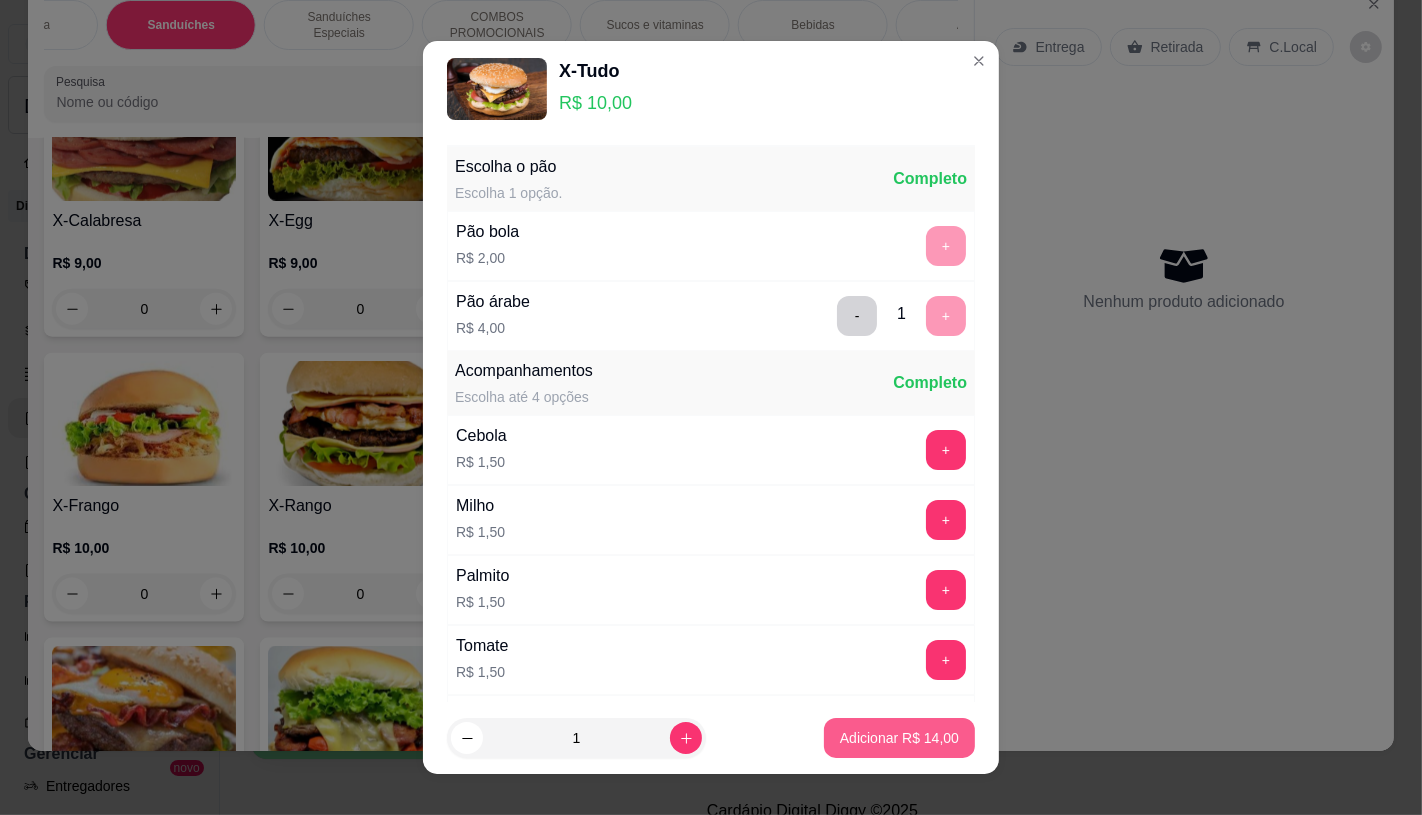 click on "Adicionar   R$ 14,00" at bounding box center [899, 738] 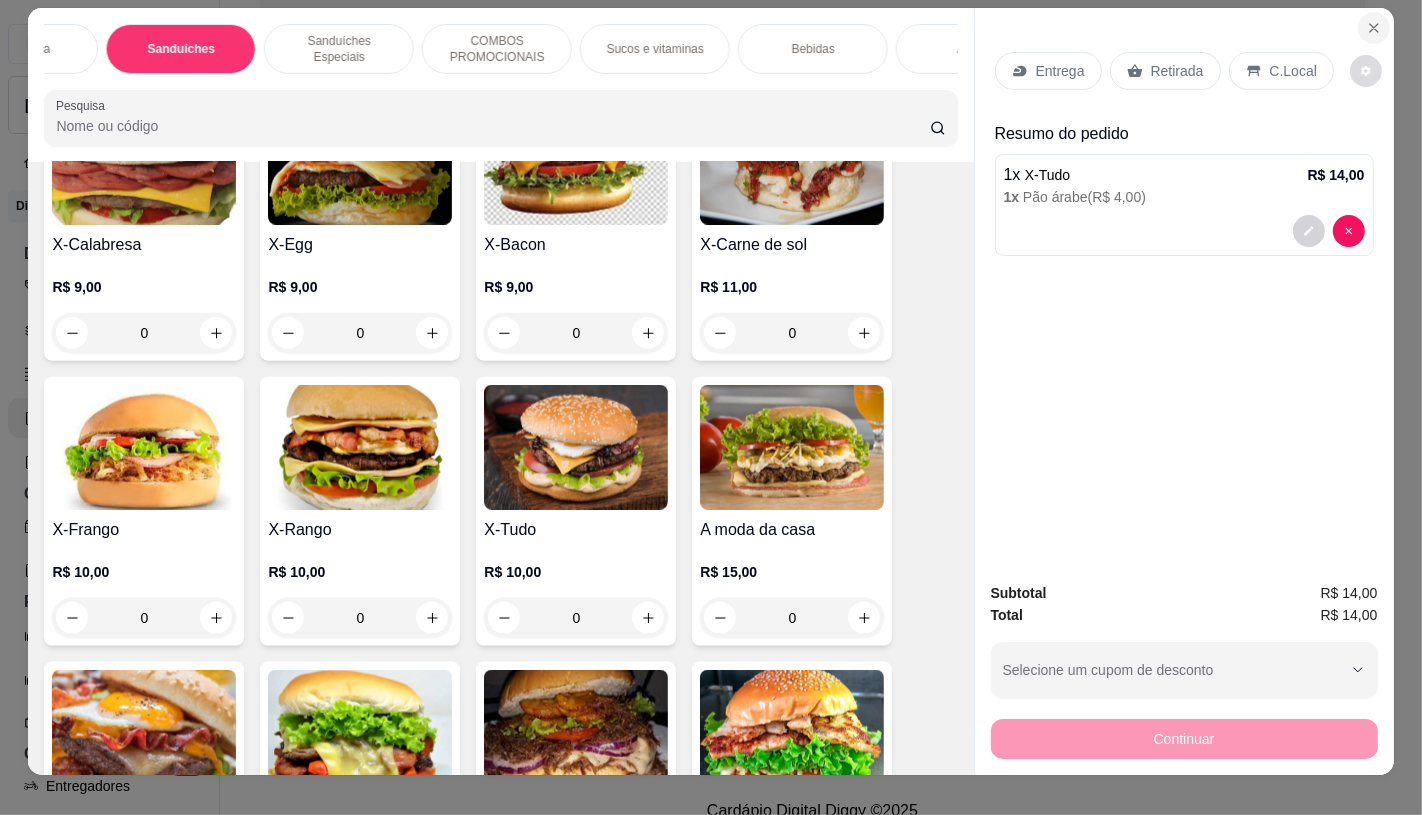 scroll, scrollTop: 0, scrollLeft: 0, axis: both 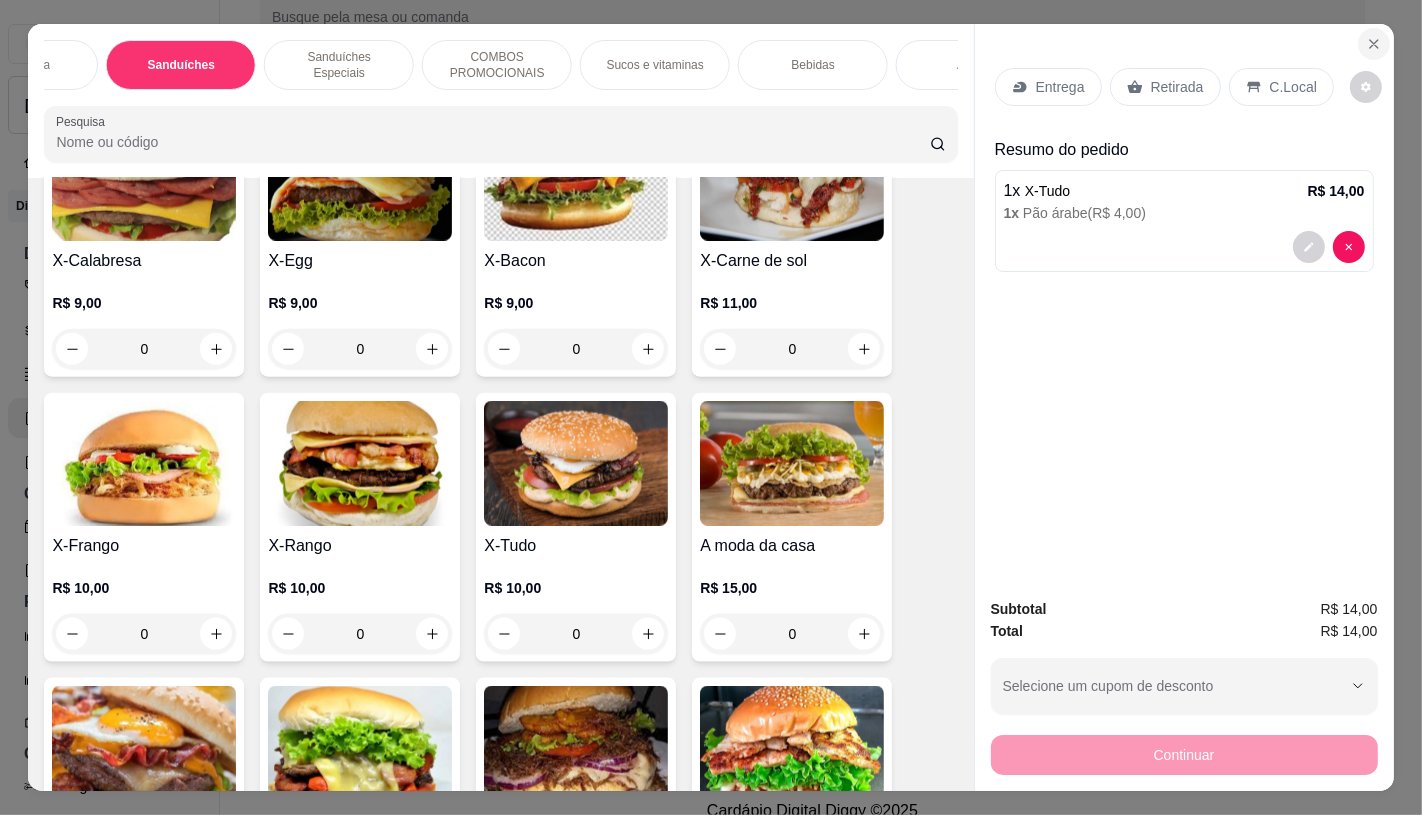 click at bounding box center (1374, 44) 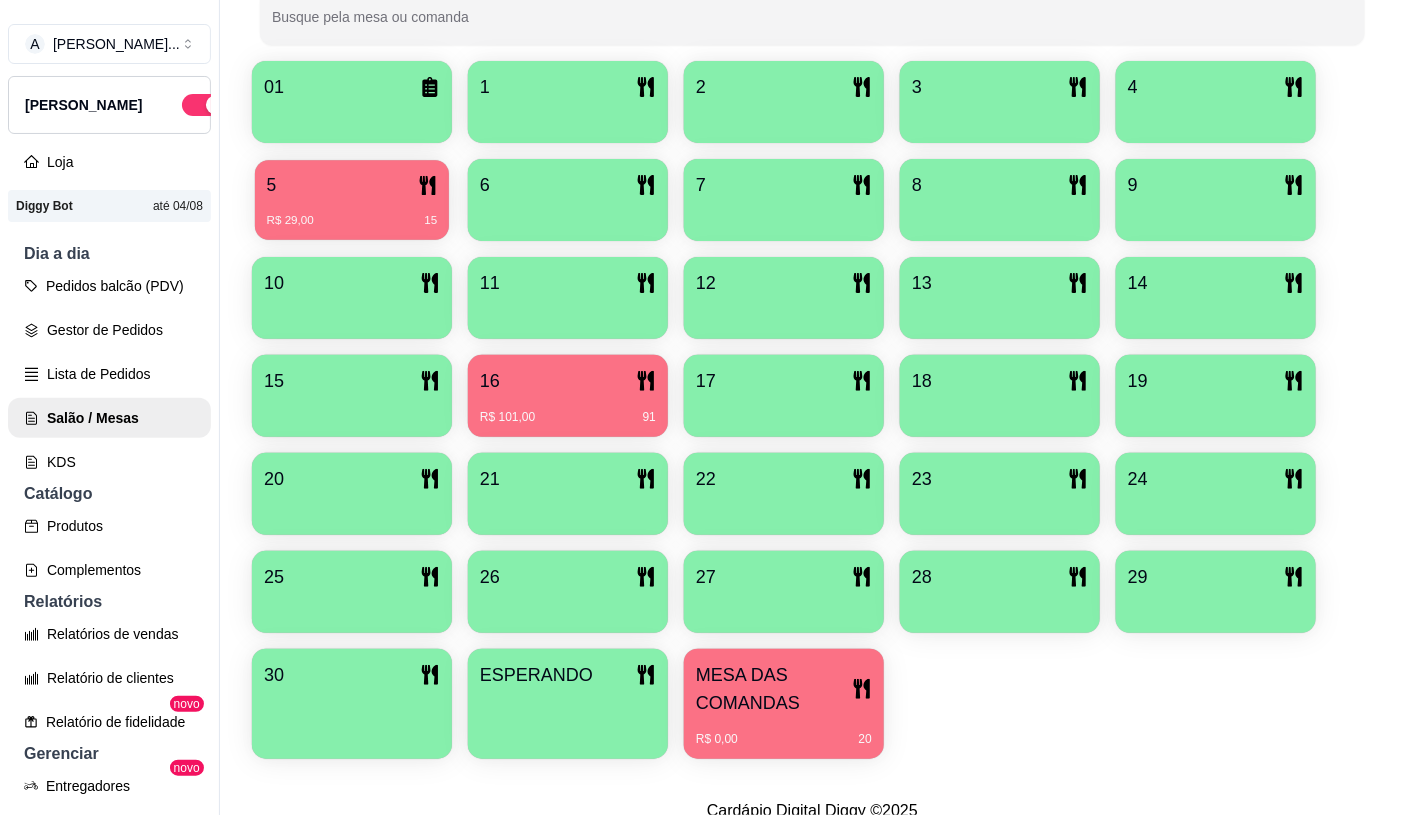click on "R$ 29,00" at bounding box center [290, 221] 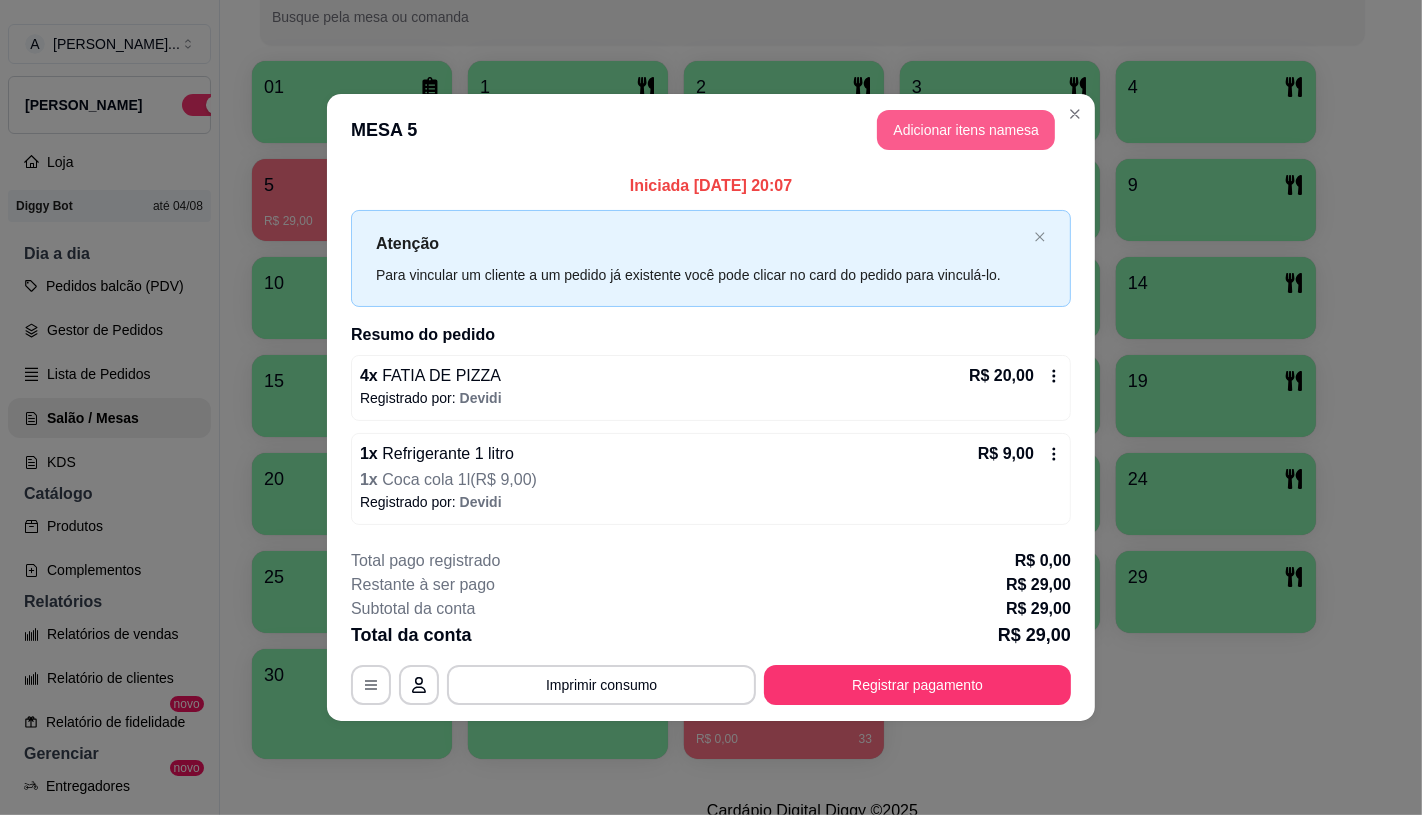click on "Adicionar itens na  mesa" at bounding box center [966, 130] 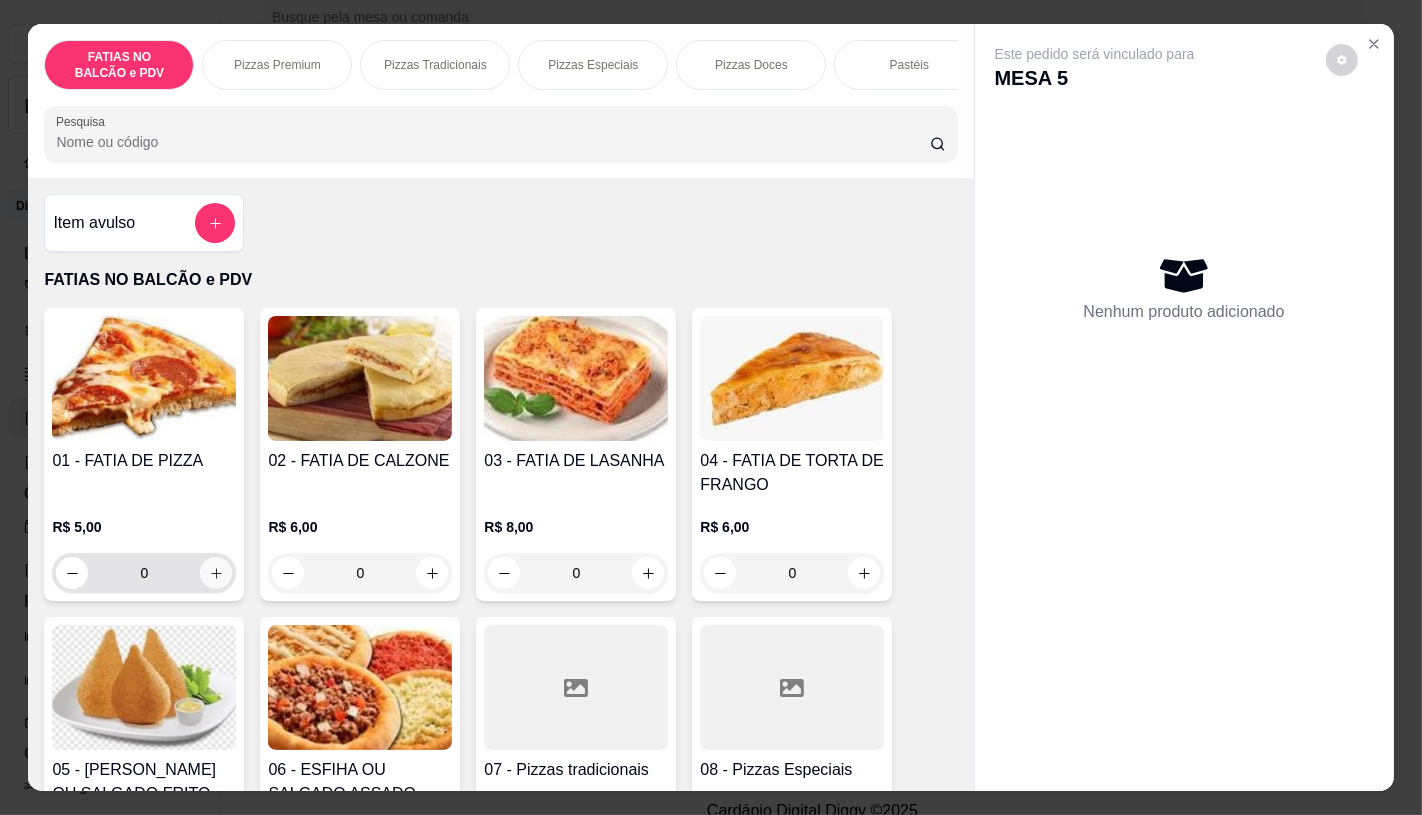 click 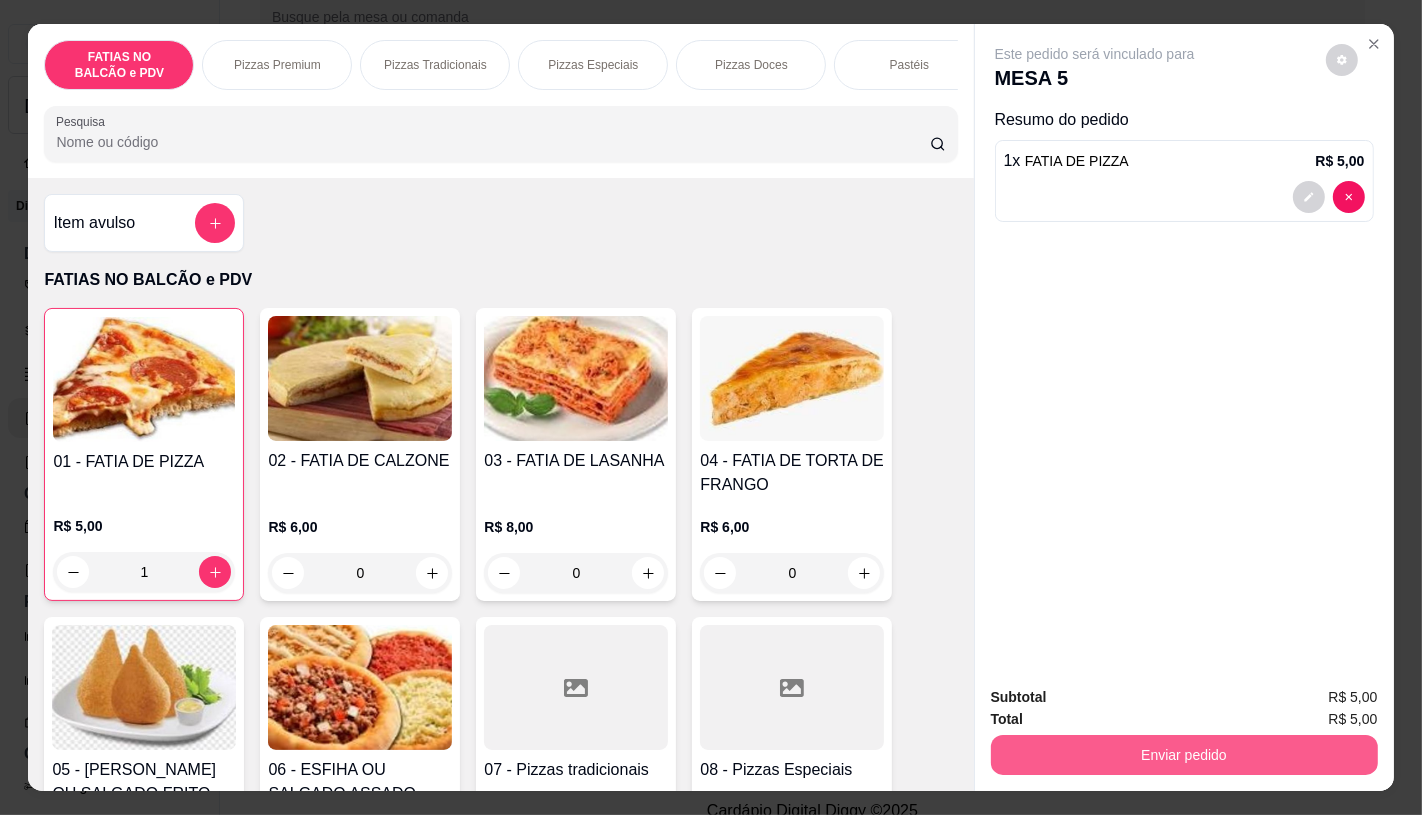 click on "Enviar pedido" at bounding box center [1184, 755] 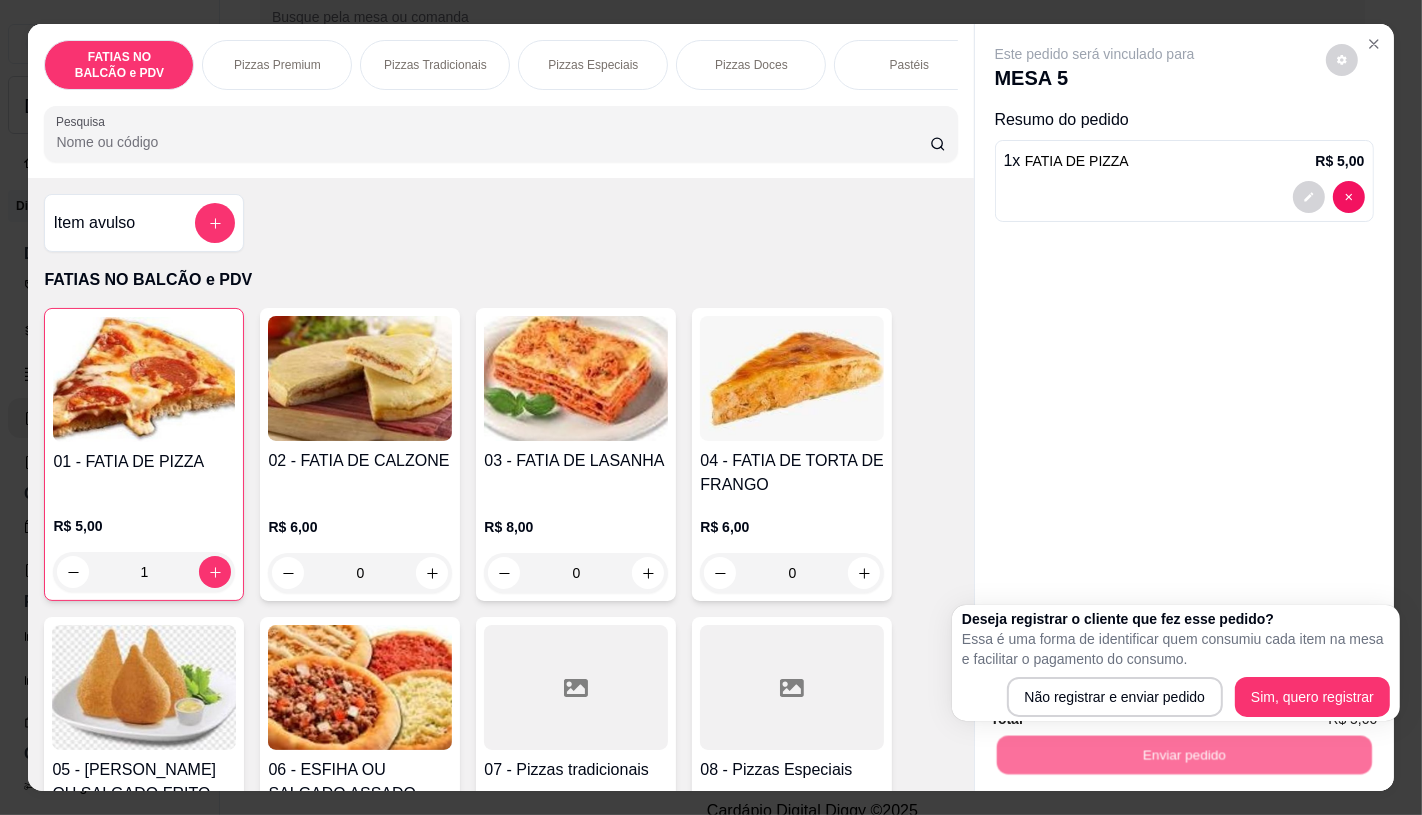 click on "Deseja registrar o cliente que fez esse pedido? Essa é uma forma de identificar quem consumiu cada item na mesa e facilitar o pagamento do consumo. Não registrar e enviar pedido Sim, quero registrar" at bounding box center (1176, 663) 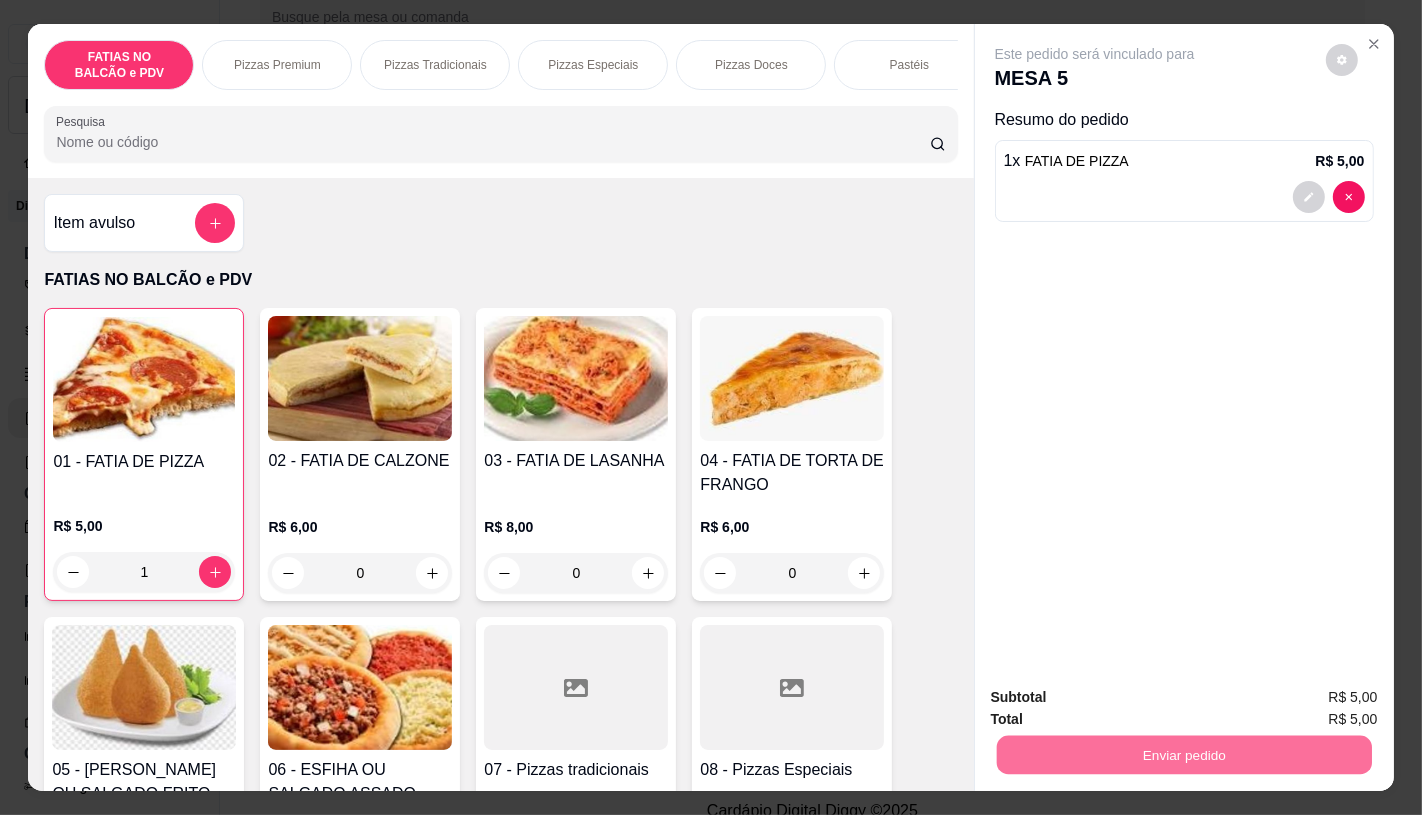 click on "Não registrar e enviar pedido" at bounding box center [1117, 698] 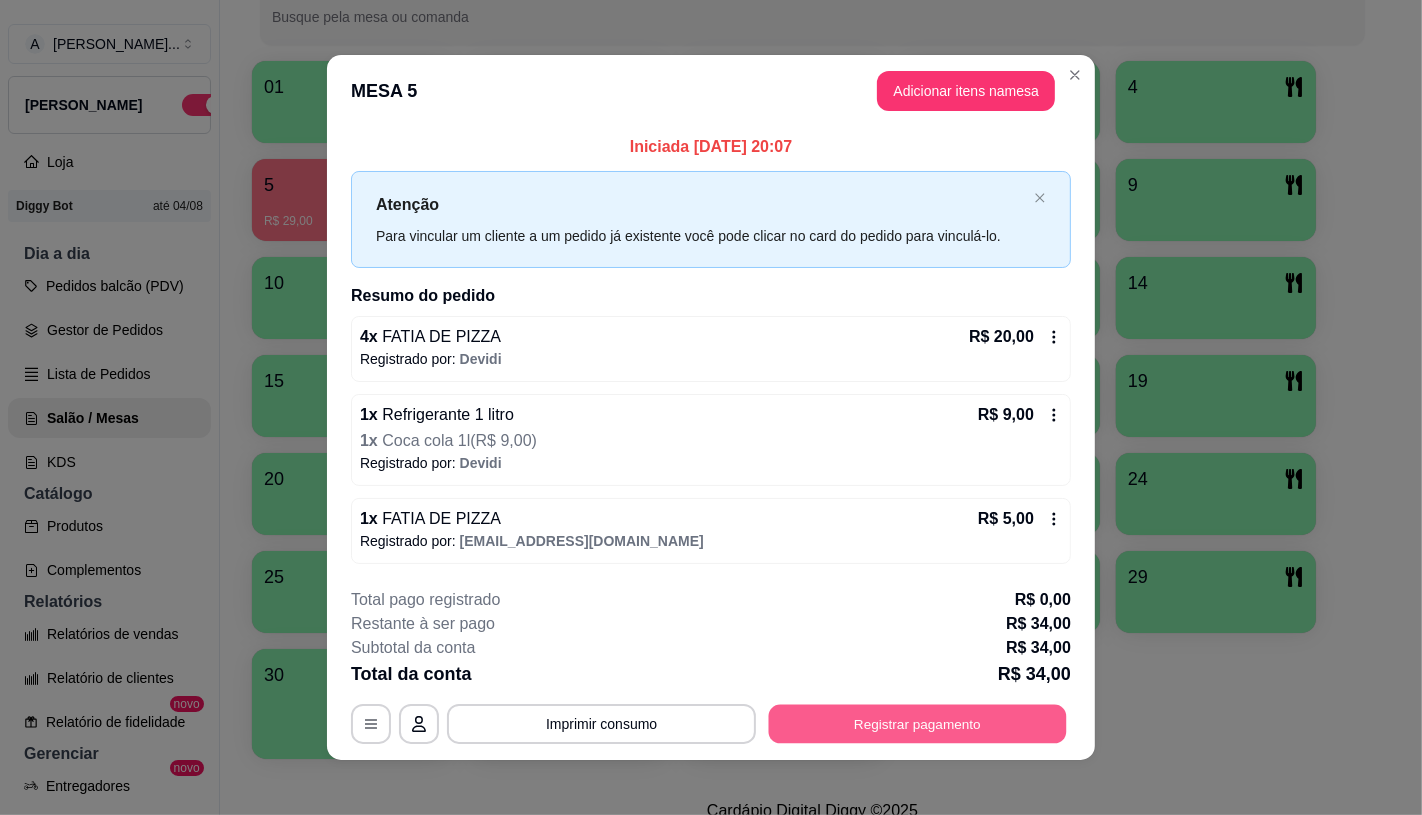 click on "Registrar pagamento" at bounding box center (918, 724) 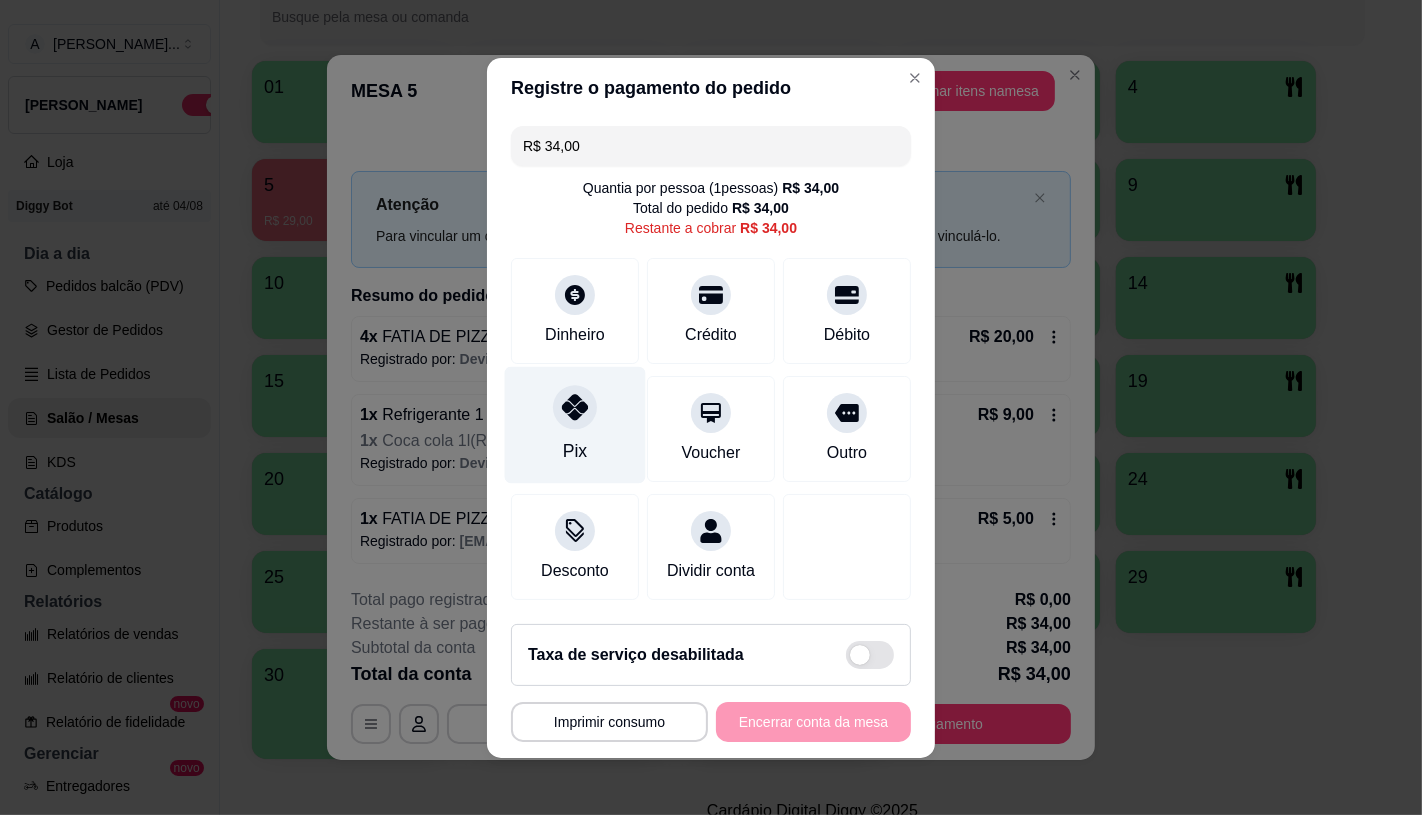 click at bounding box center [575, 407] 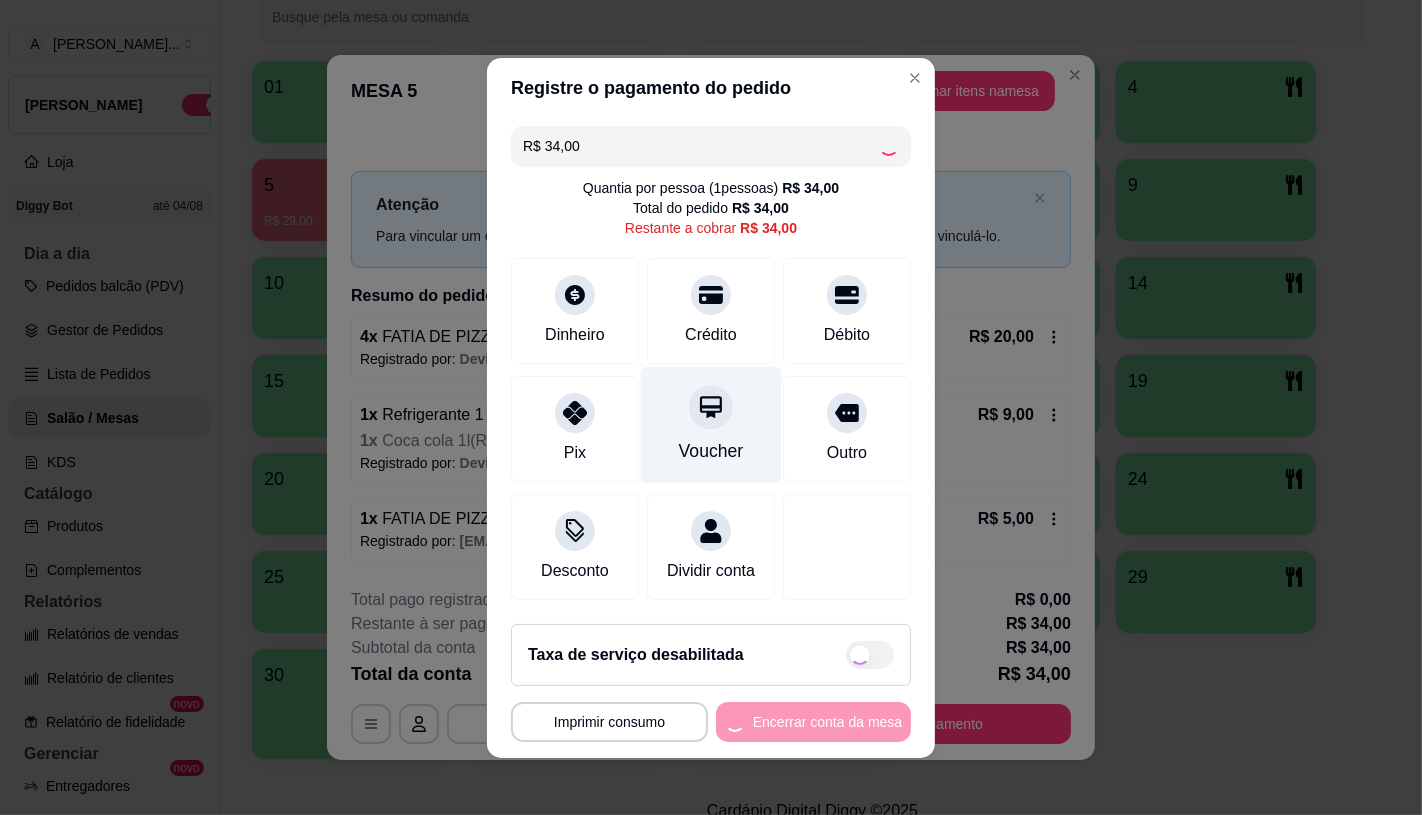type on "R$ 0,00" 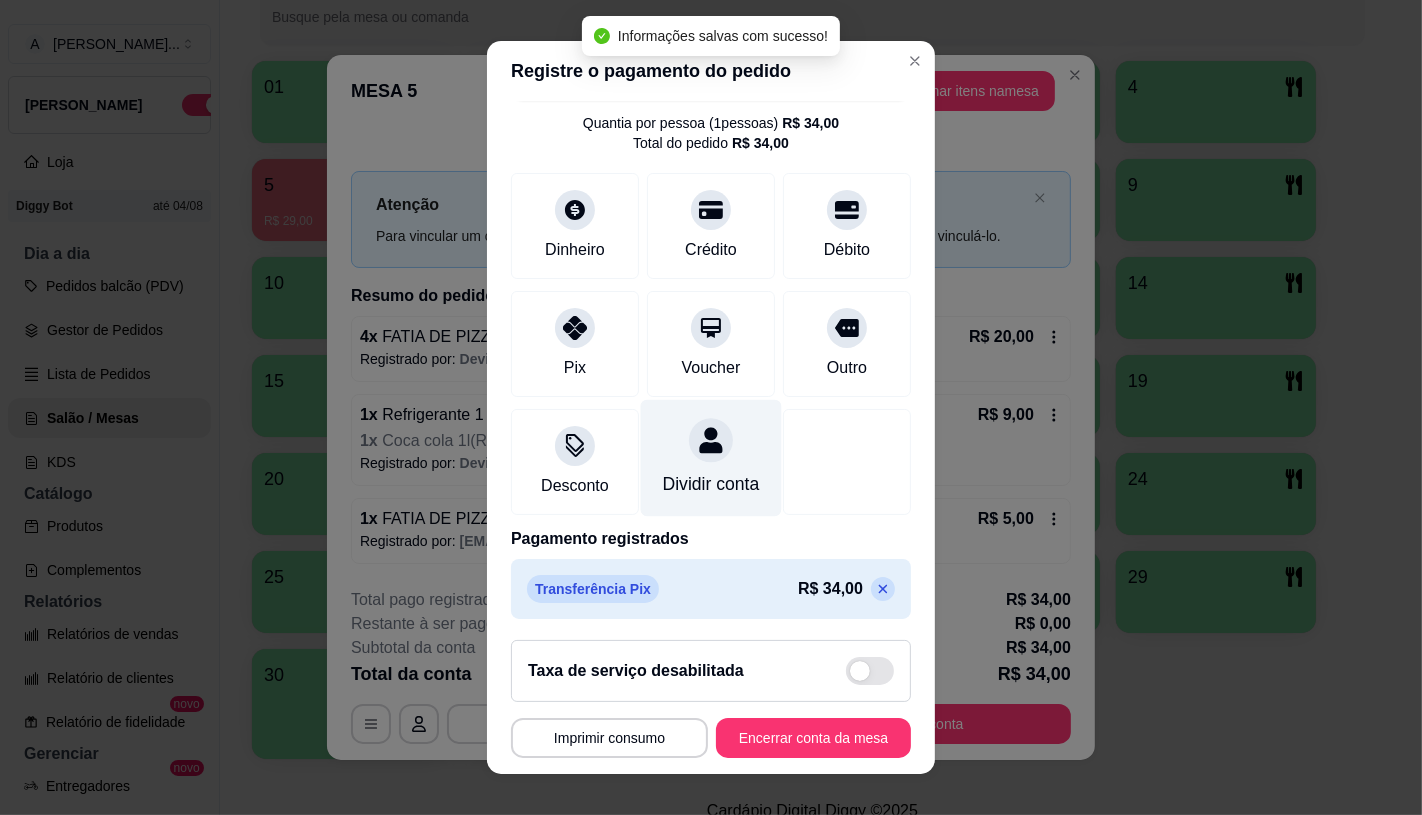 scroll, scrollTop: 74, scrollLeft: 0, axis: vertical 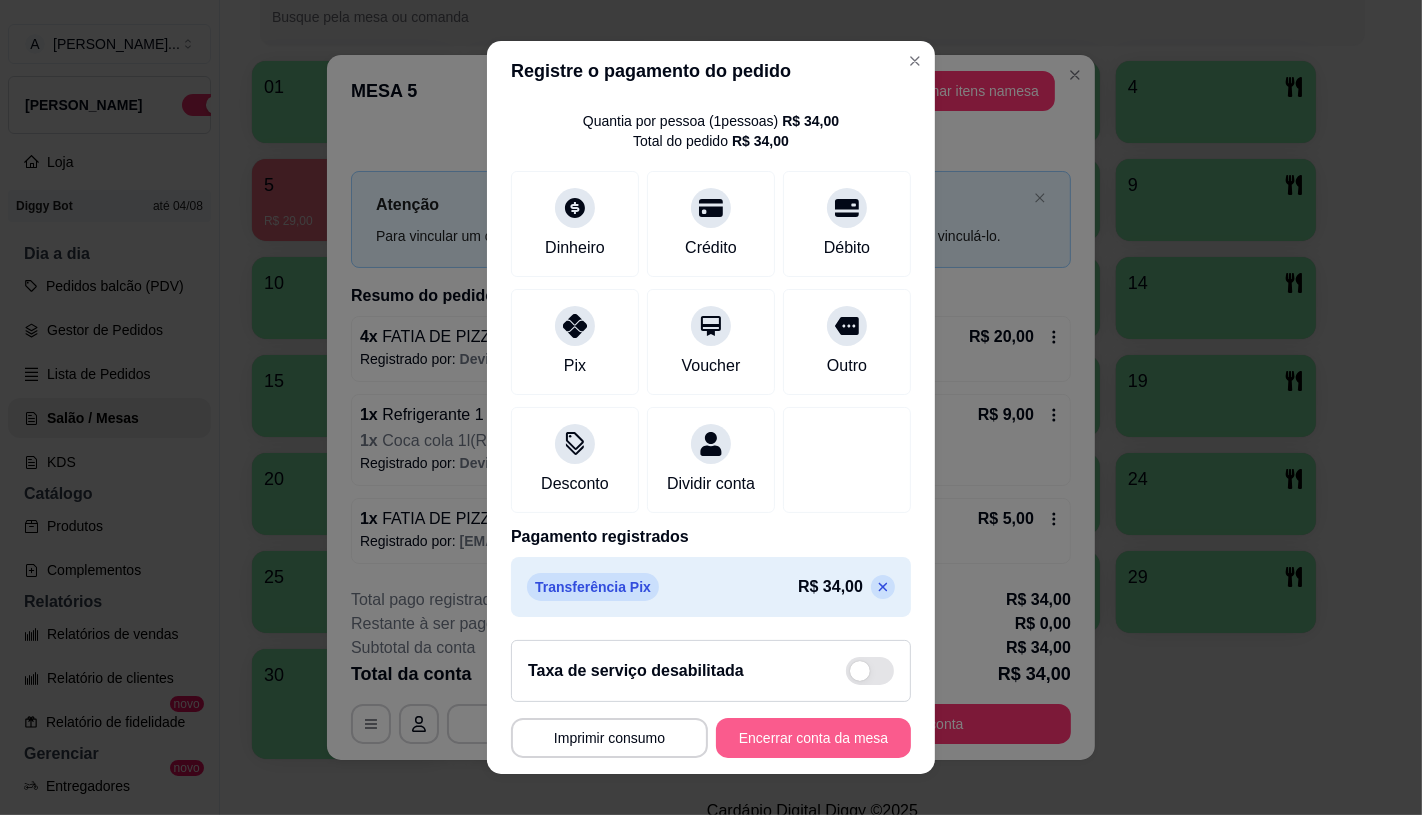 click on "**********" at bounding box center (711, 699) 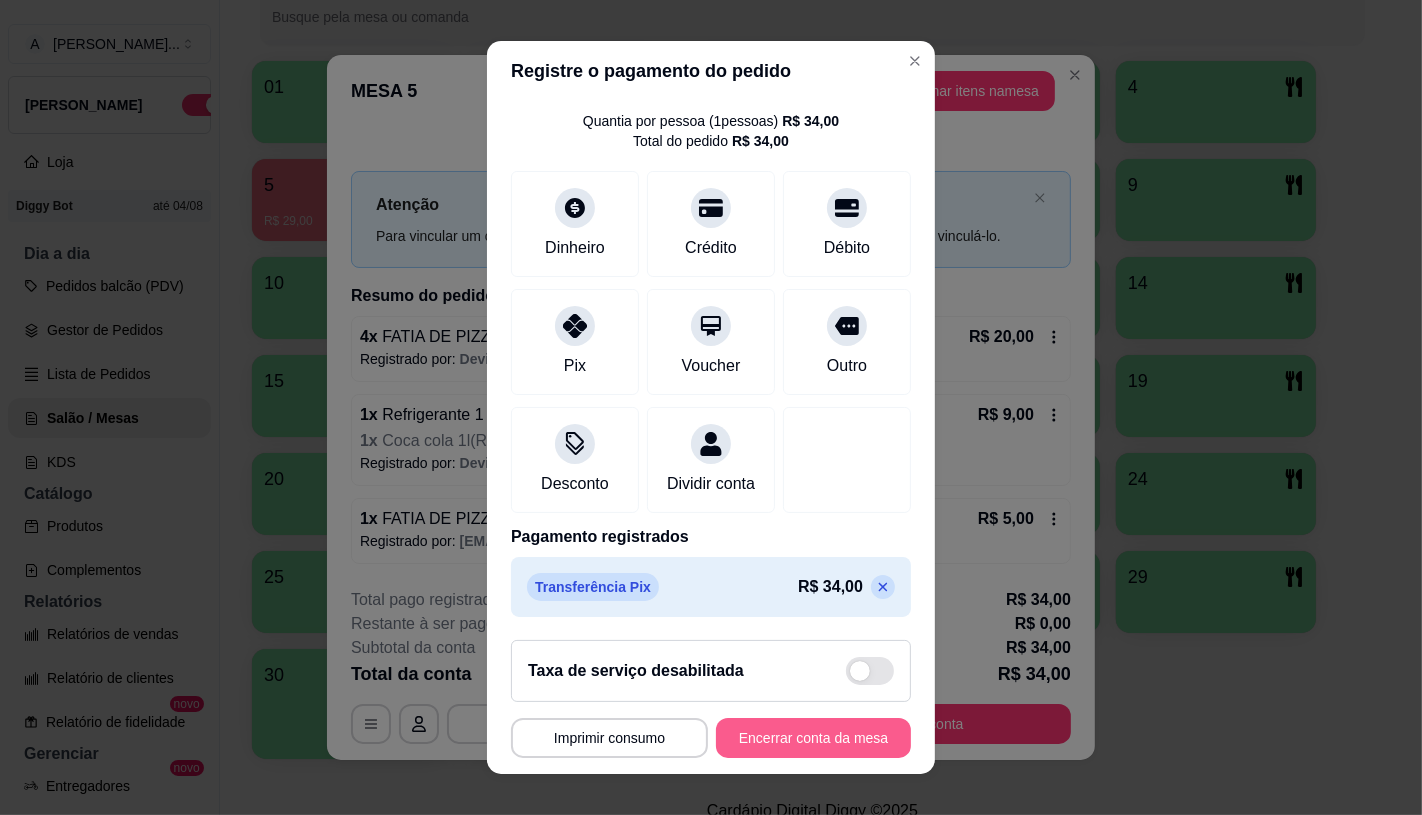 click on "**********" at bounding box center (711, 738) 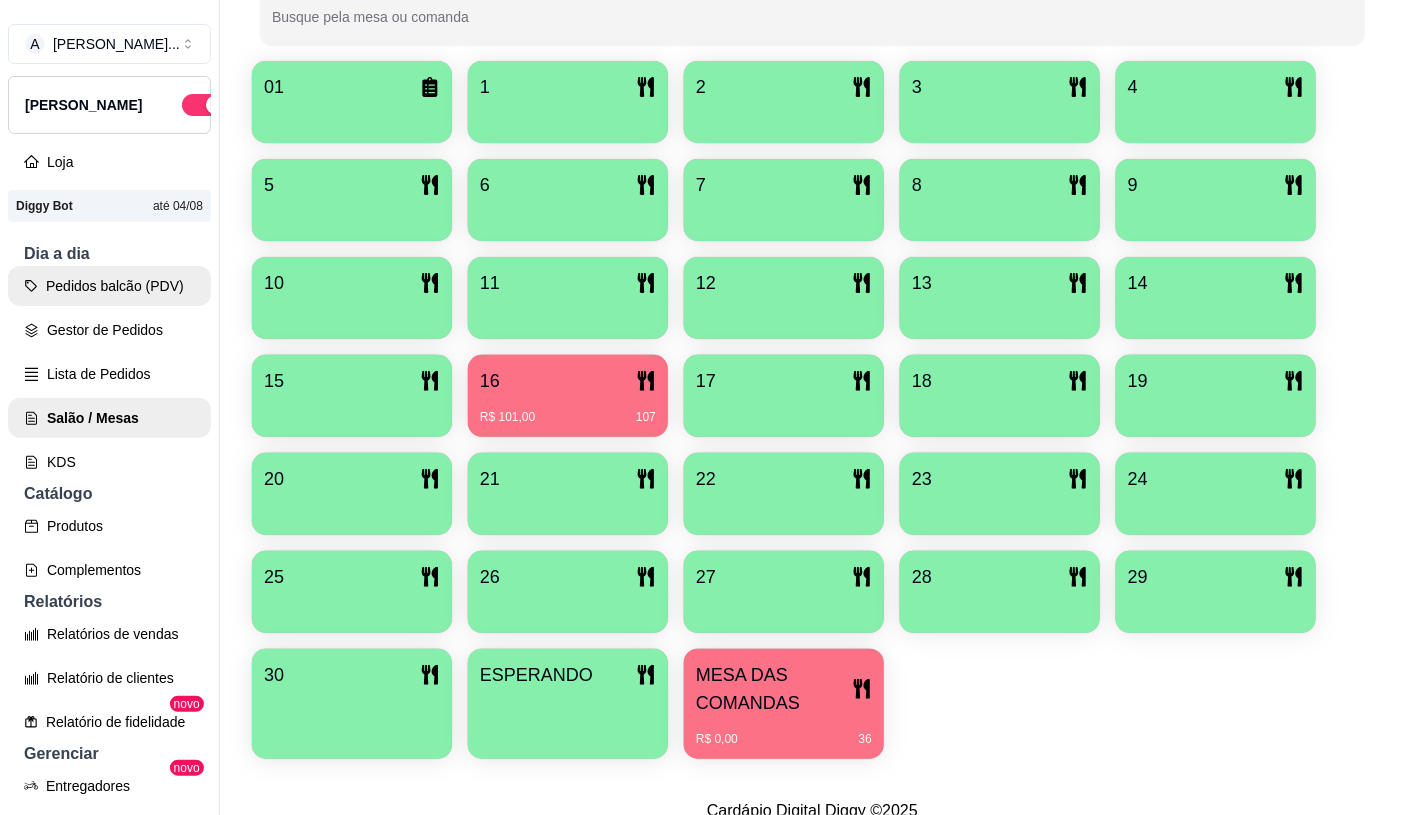 click on "Pedidos balcão (PDV)" at bounding box center [109, 286] 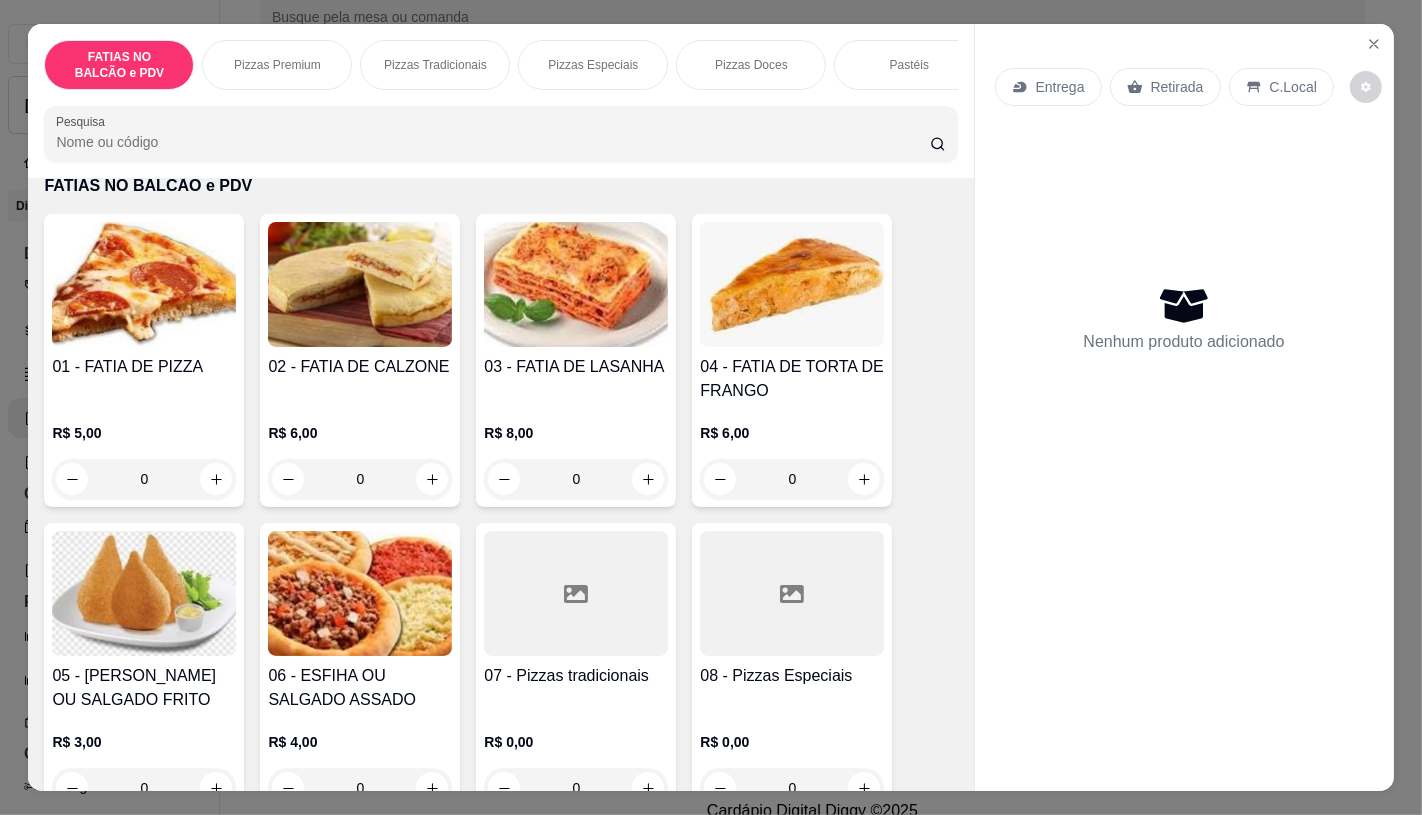 scroll, scrollTop: 111, scrollLeft: 0, axis: vertical 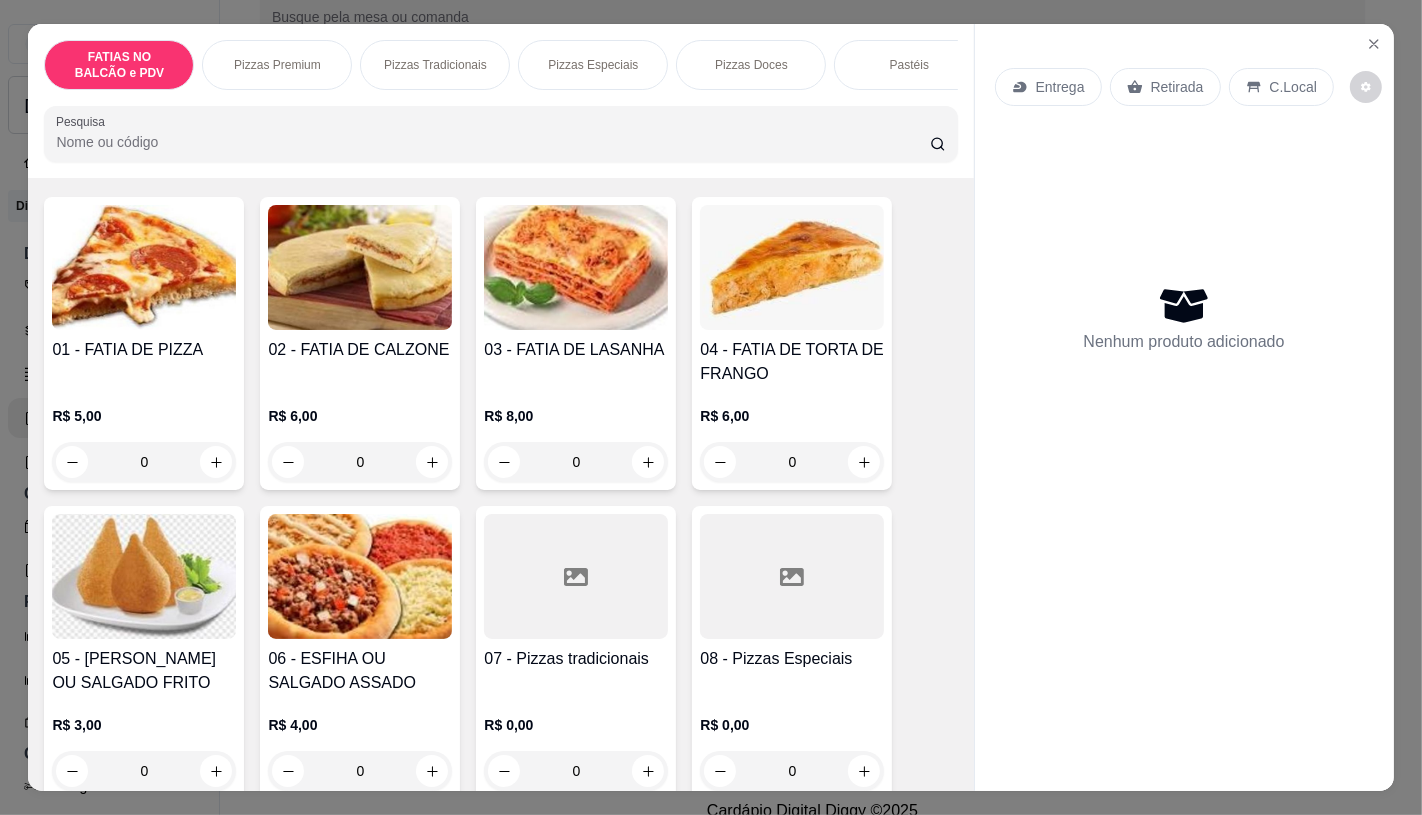 click at bounding box center [576, 576] 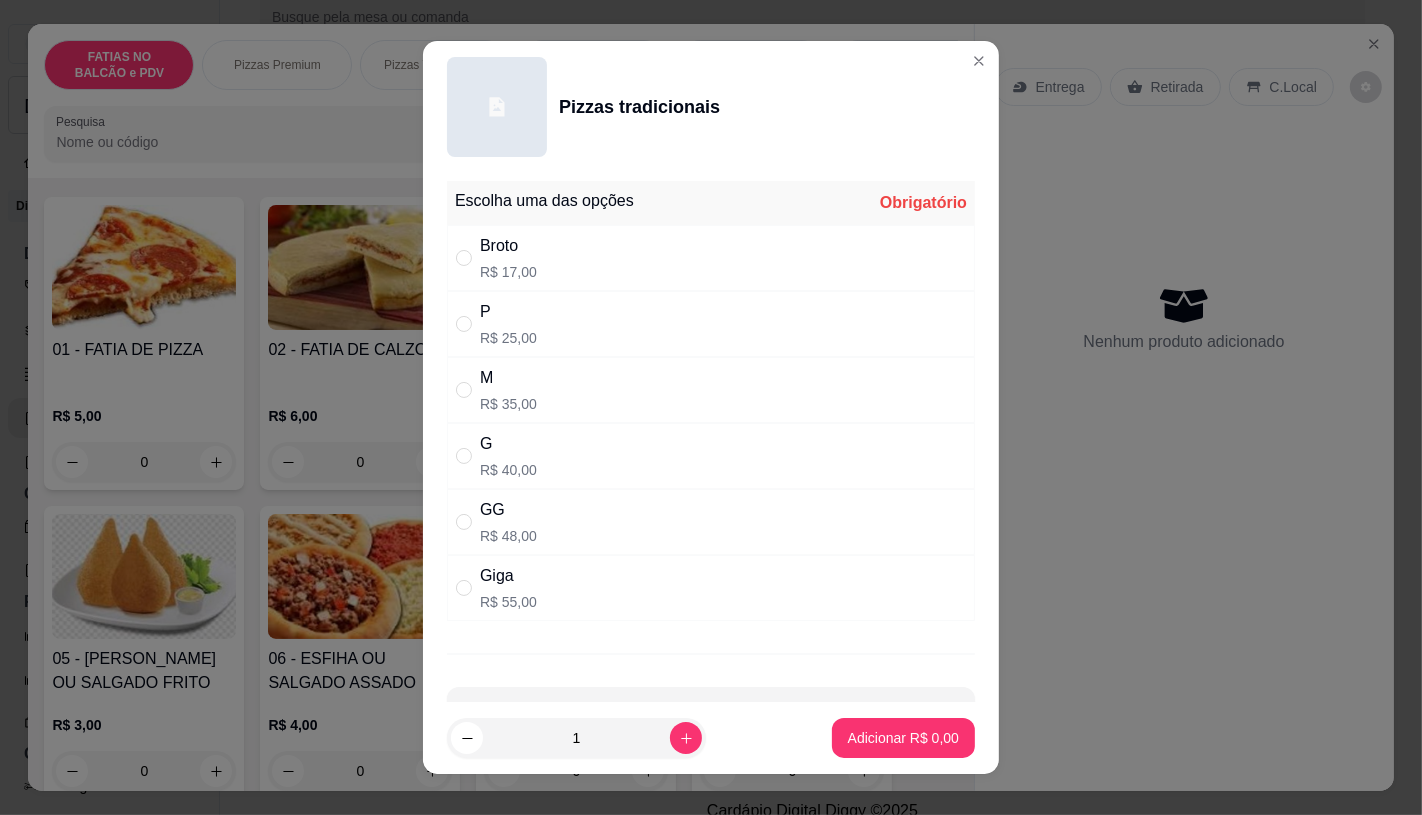 click on "R$ 35,00" at bounding box center [508, 404] 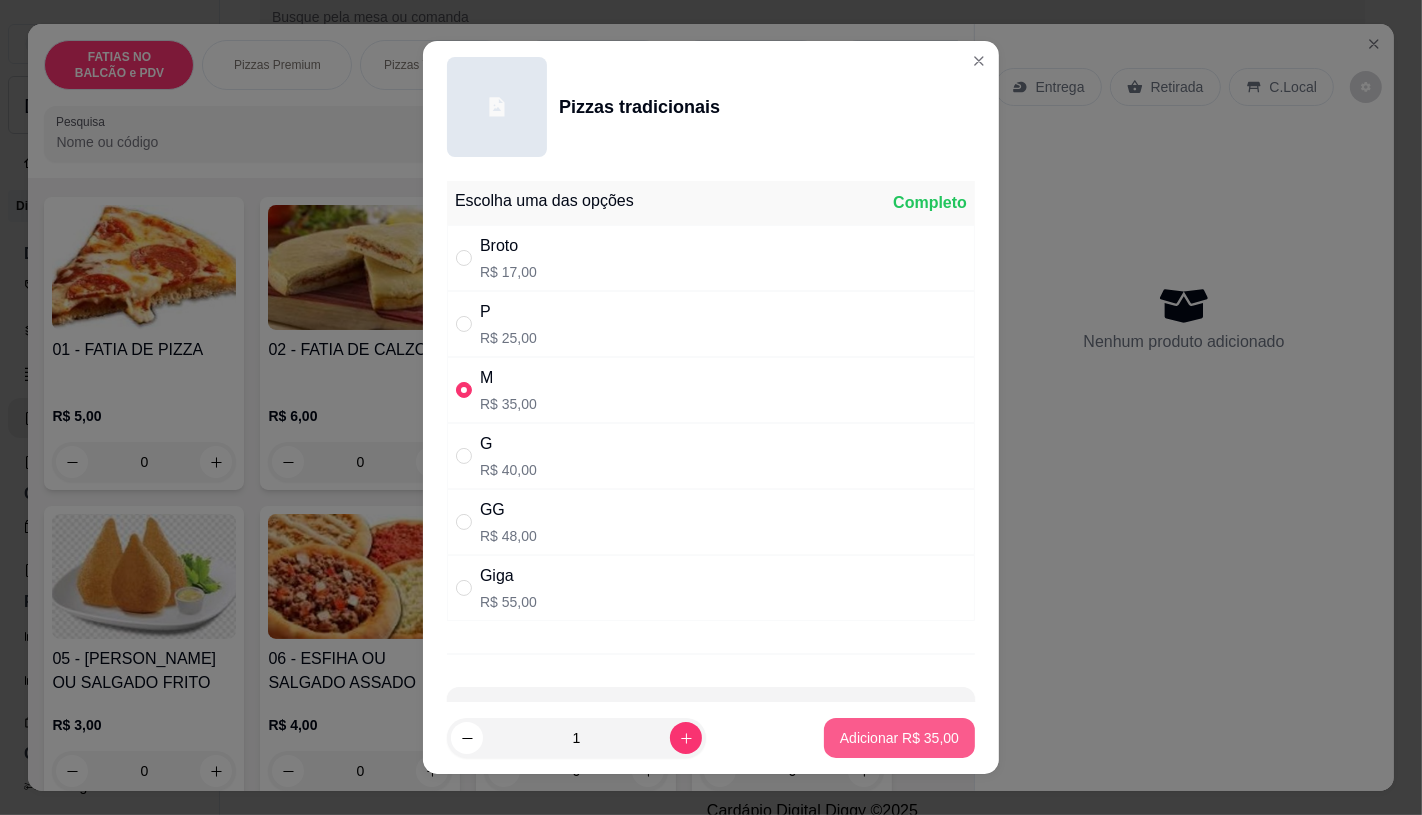 click on "Adicionar   R$ 35,00" at bounding box center [899, 738] 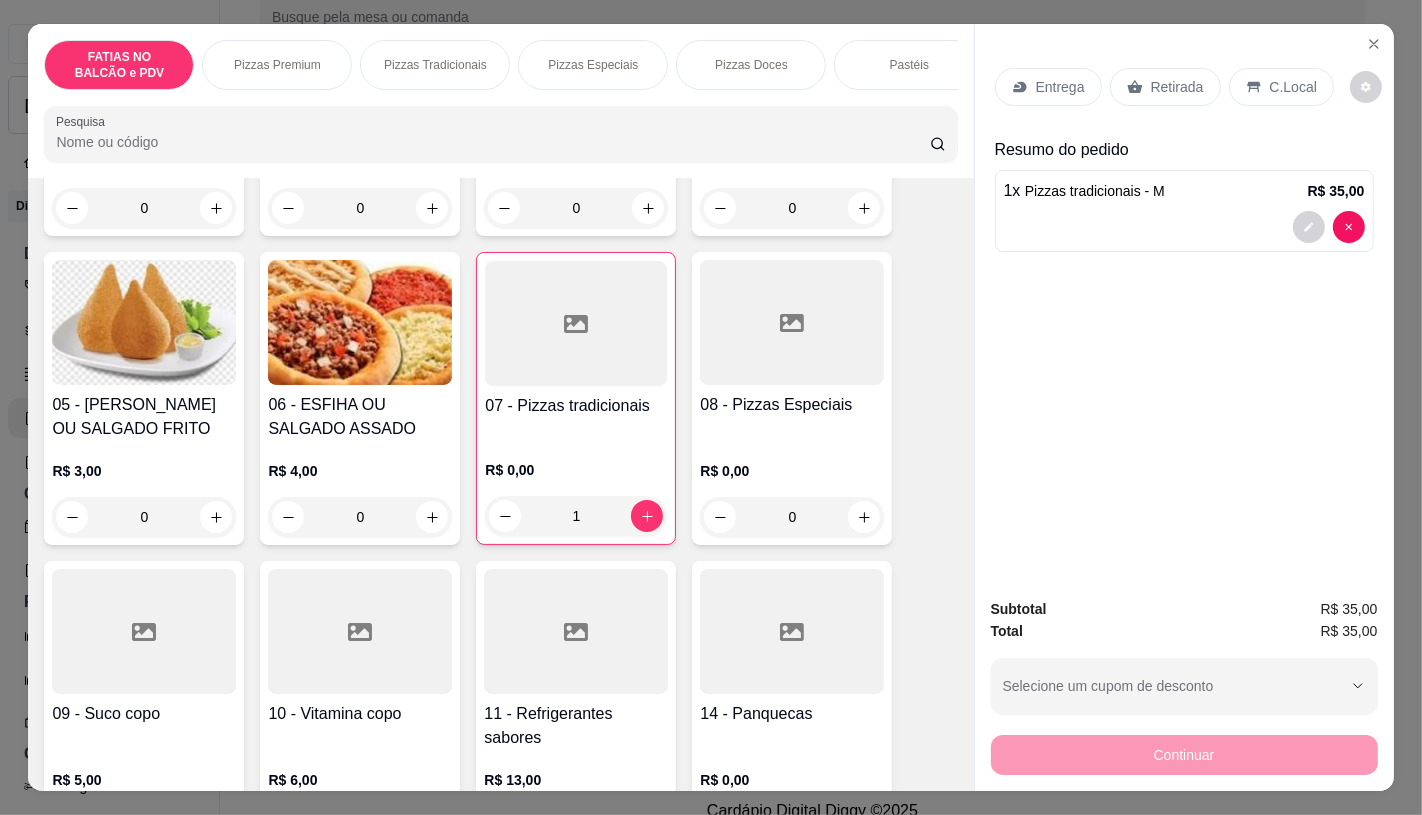 scroll, scrollTop: 444, scrollLeft: 0, axis: vertical 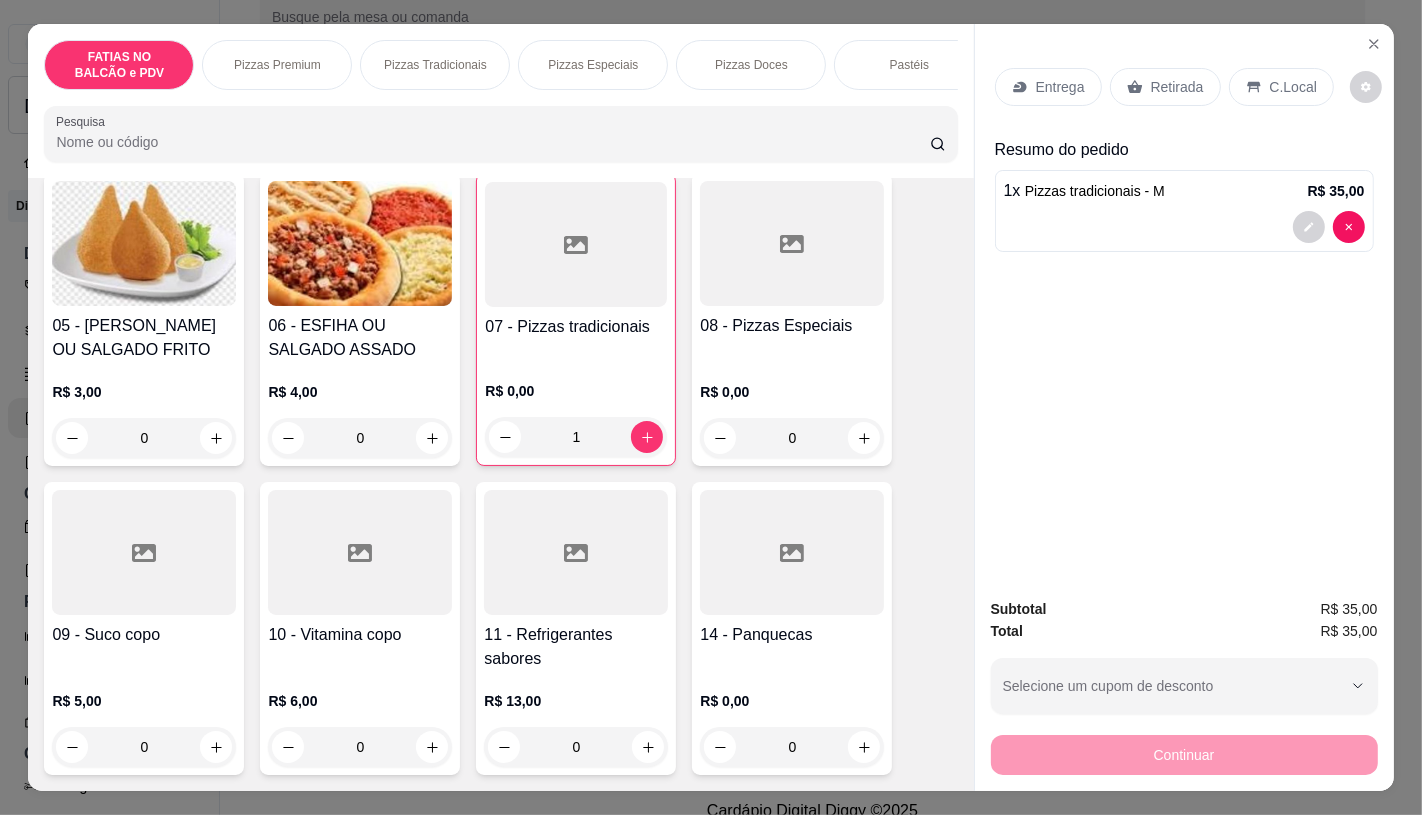 click at bounding box center [576, 552] 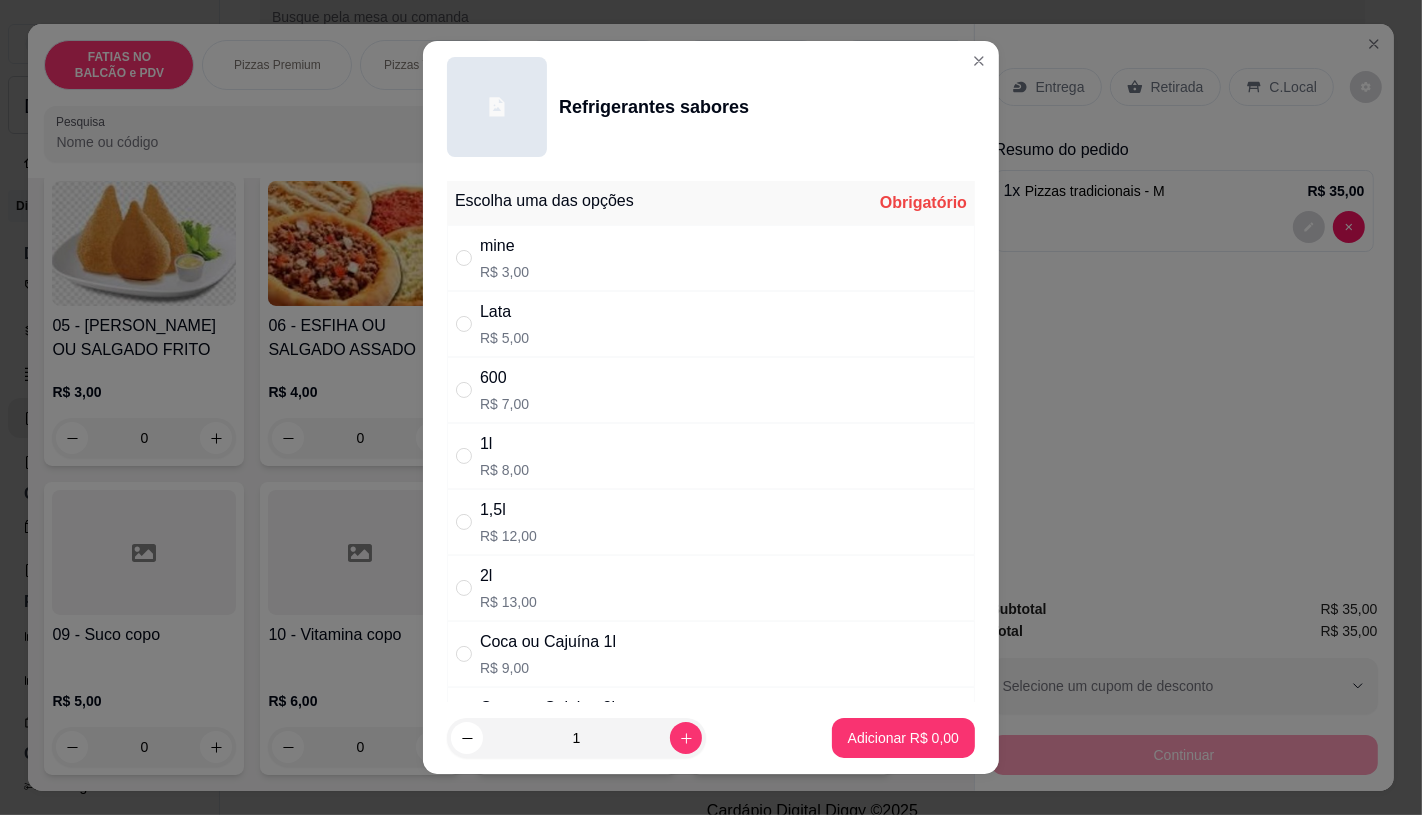 click on "1l R$ 8,00" at bounding box center (711, 456) 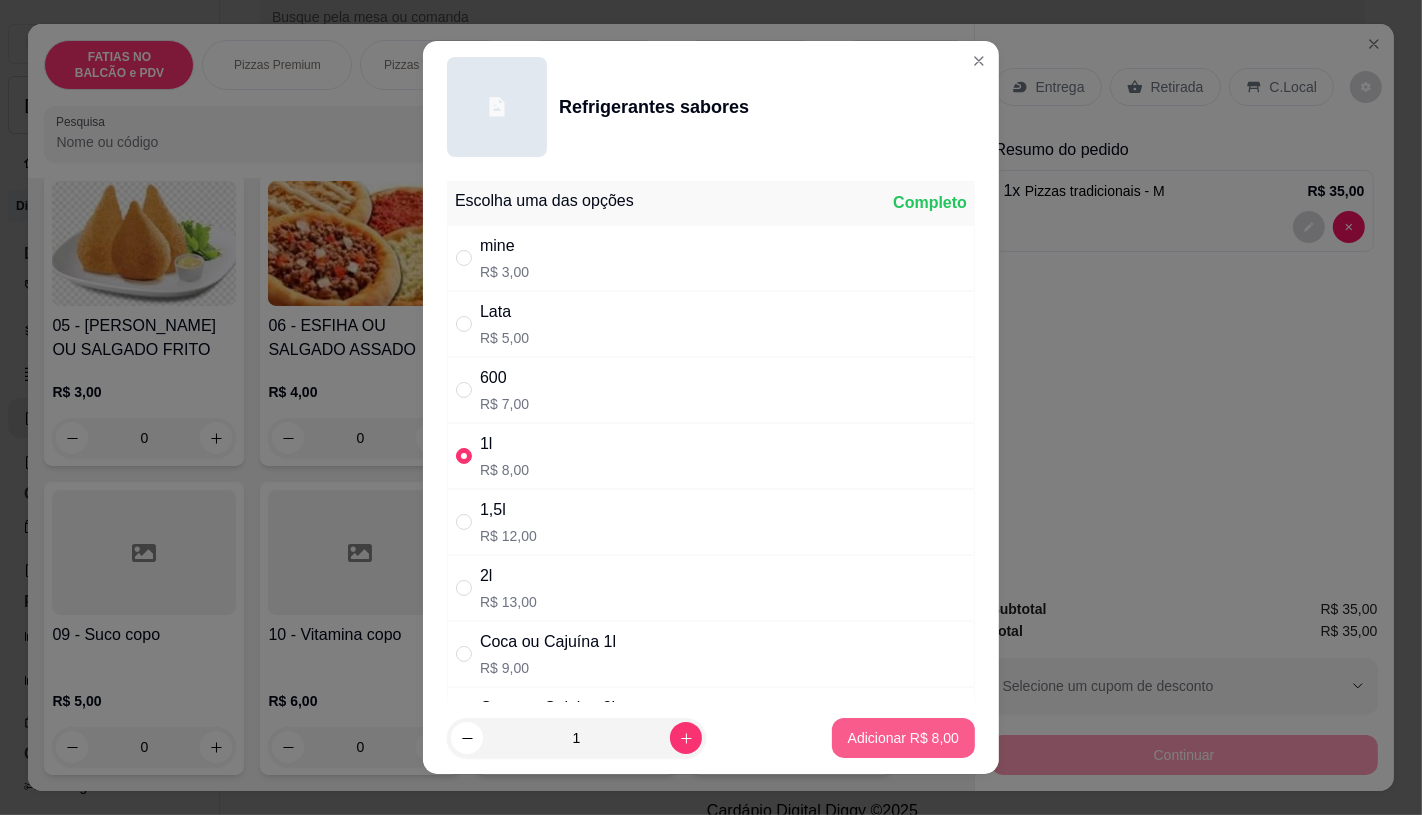 click on "Adicionar   R$ 8,00" at bounding box center [903, 738] 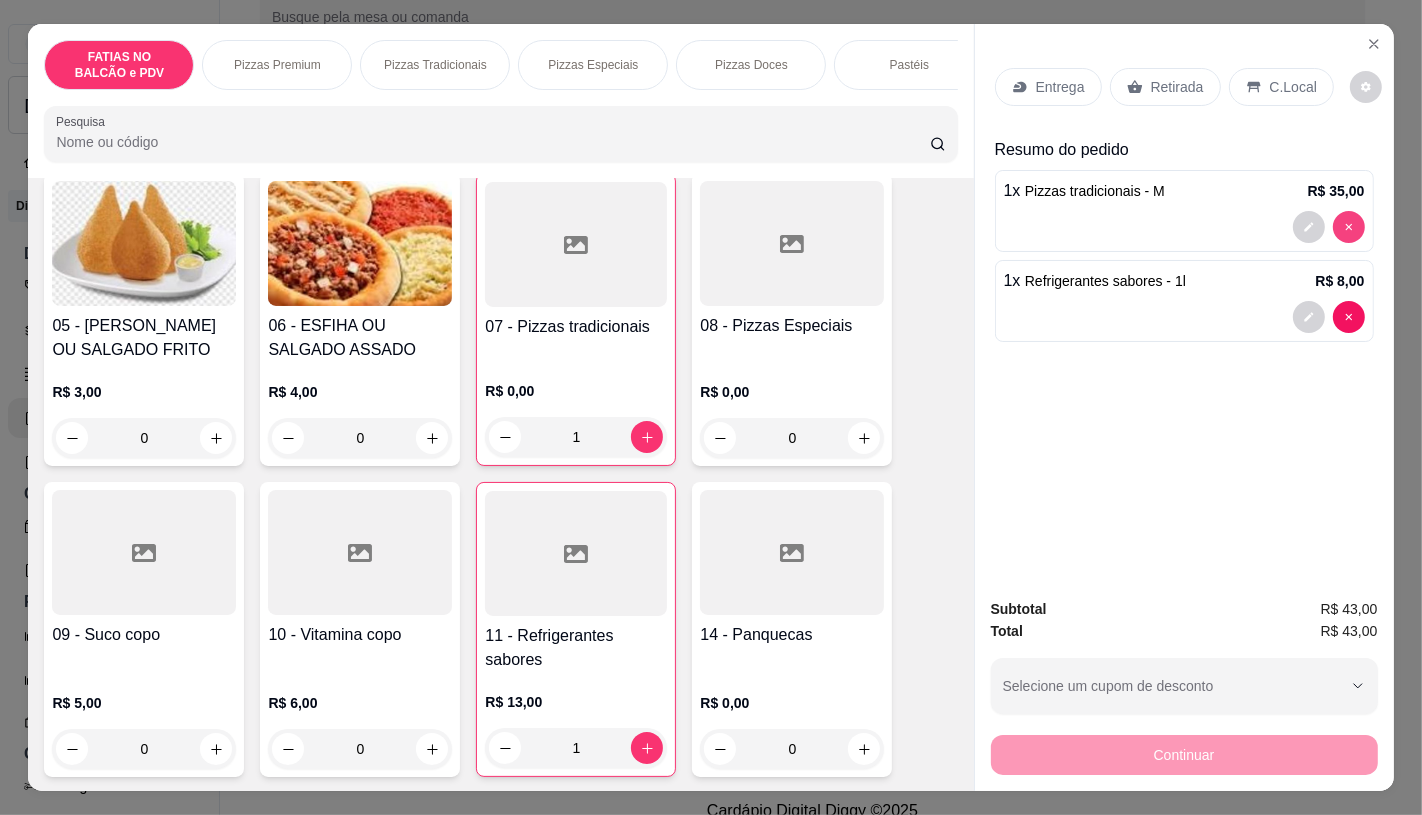 type on "0" 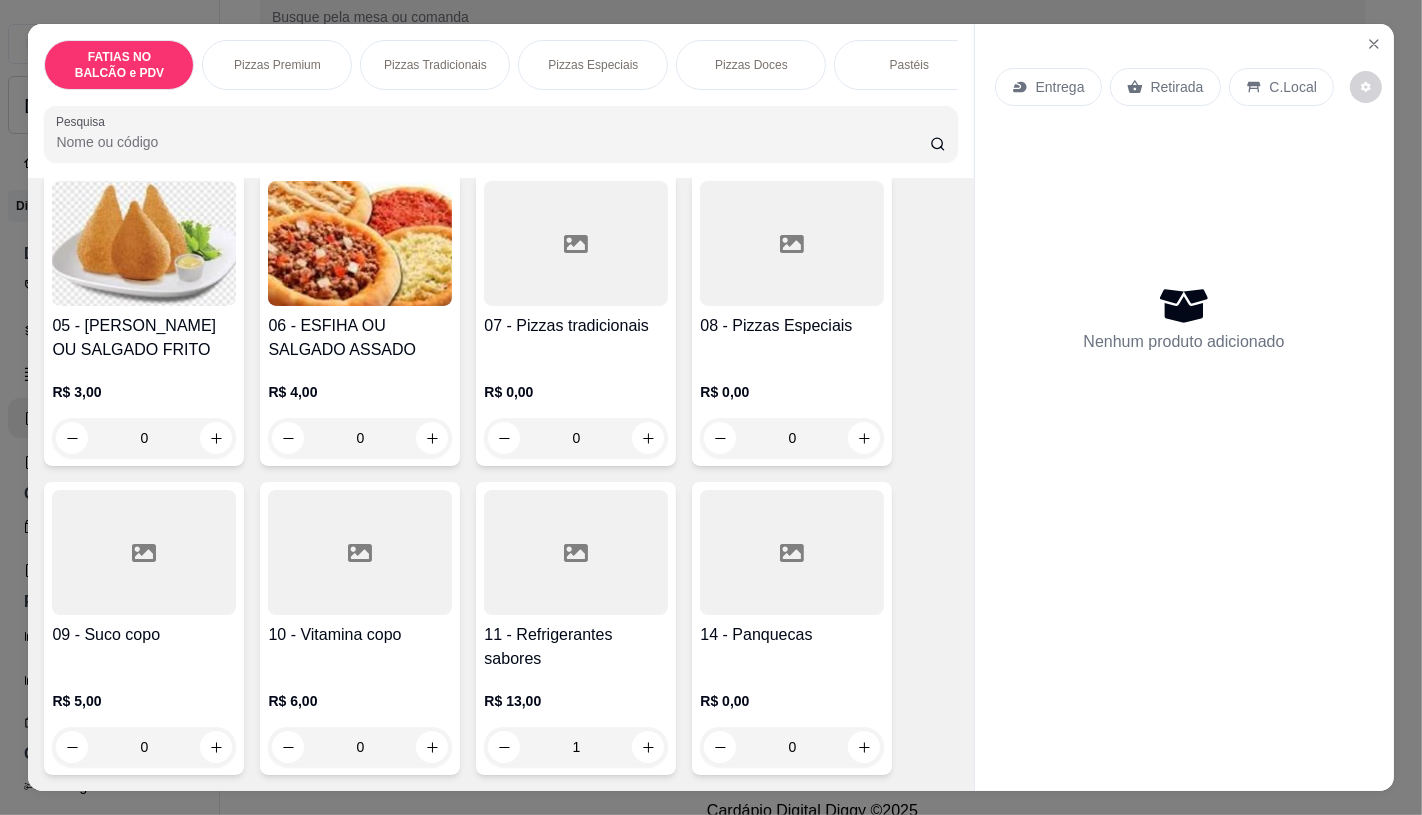 type on "0" 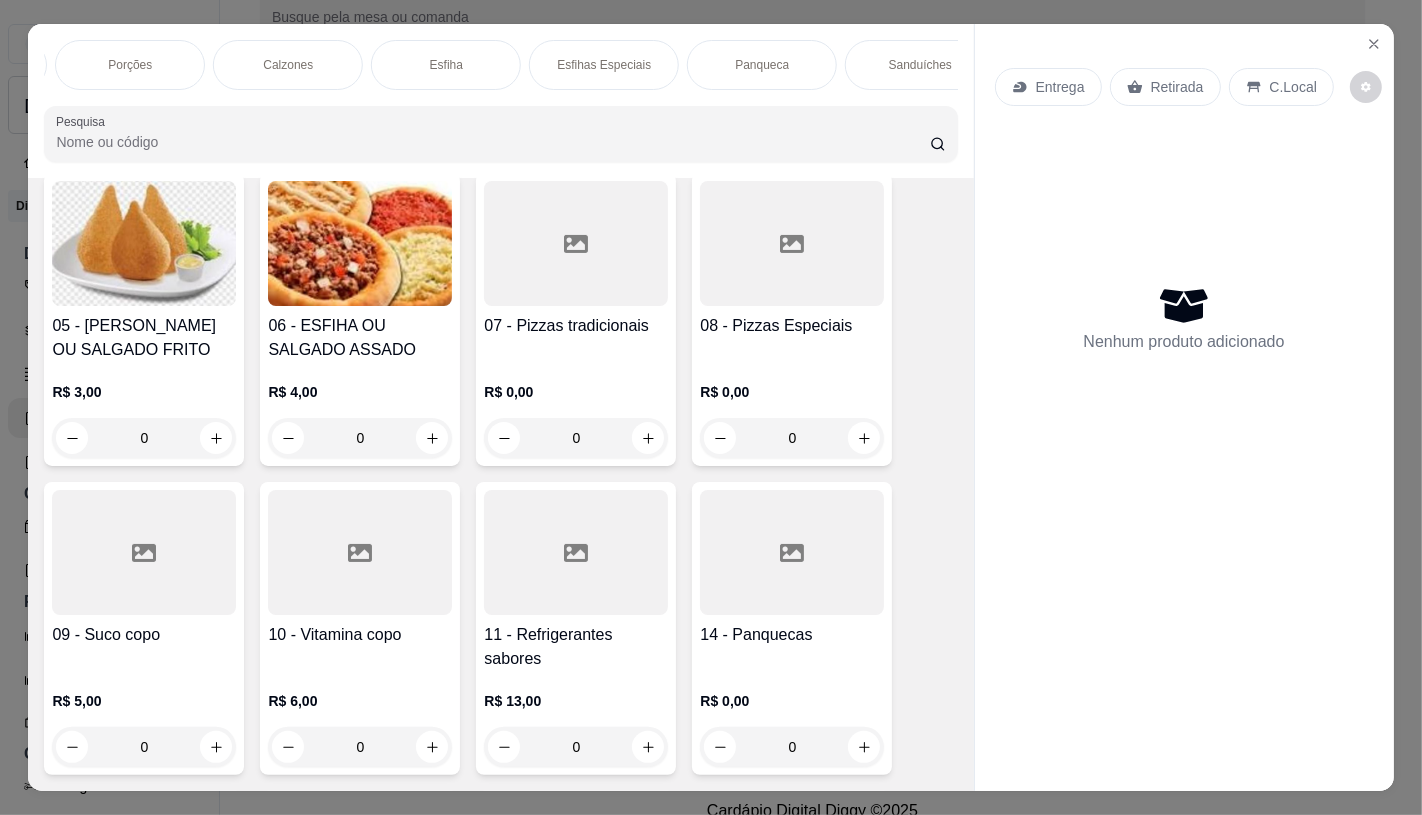scroll, scrollTop: 0, scrollLeft: 1070, axis: horizontal 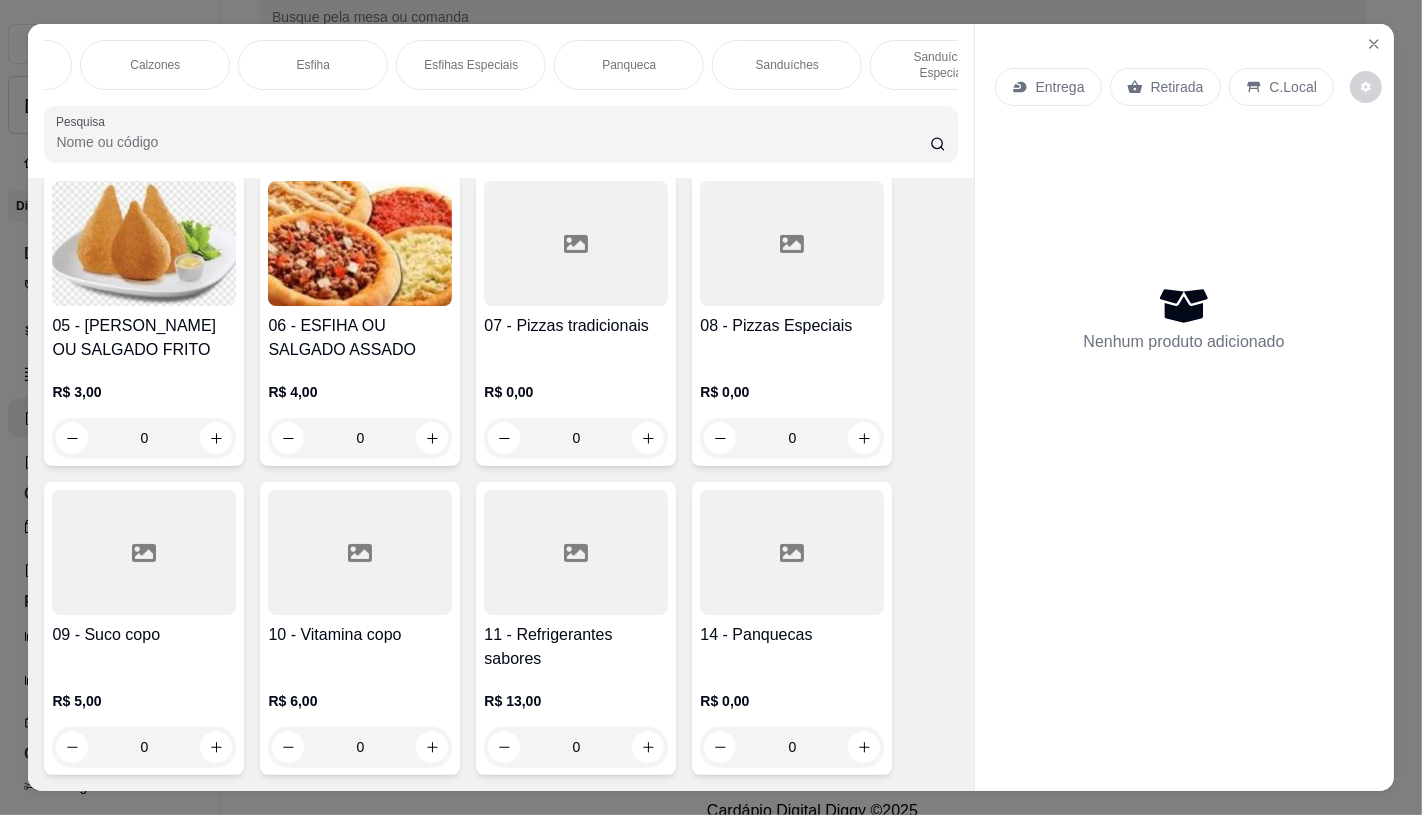 click on "Sanduíches" at bounding box center [787, 65] 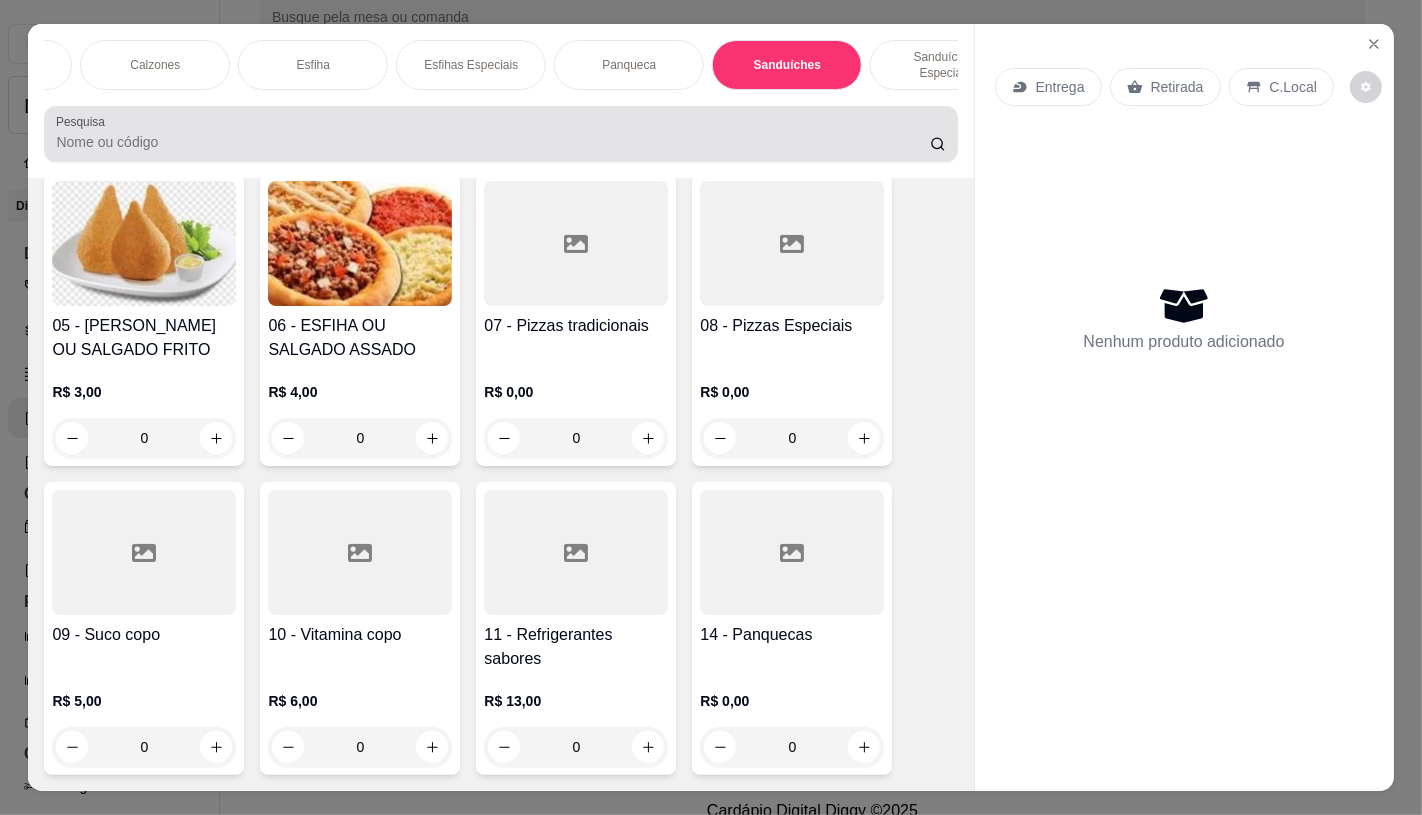 scroll, scrollTop: 8083, scrollLeft: 0, axis: vertical 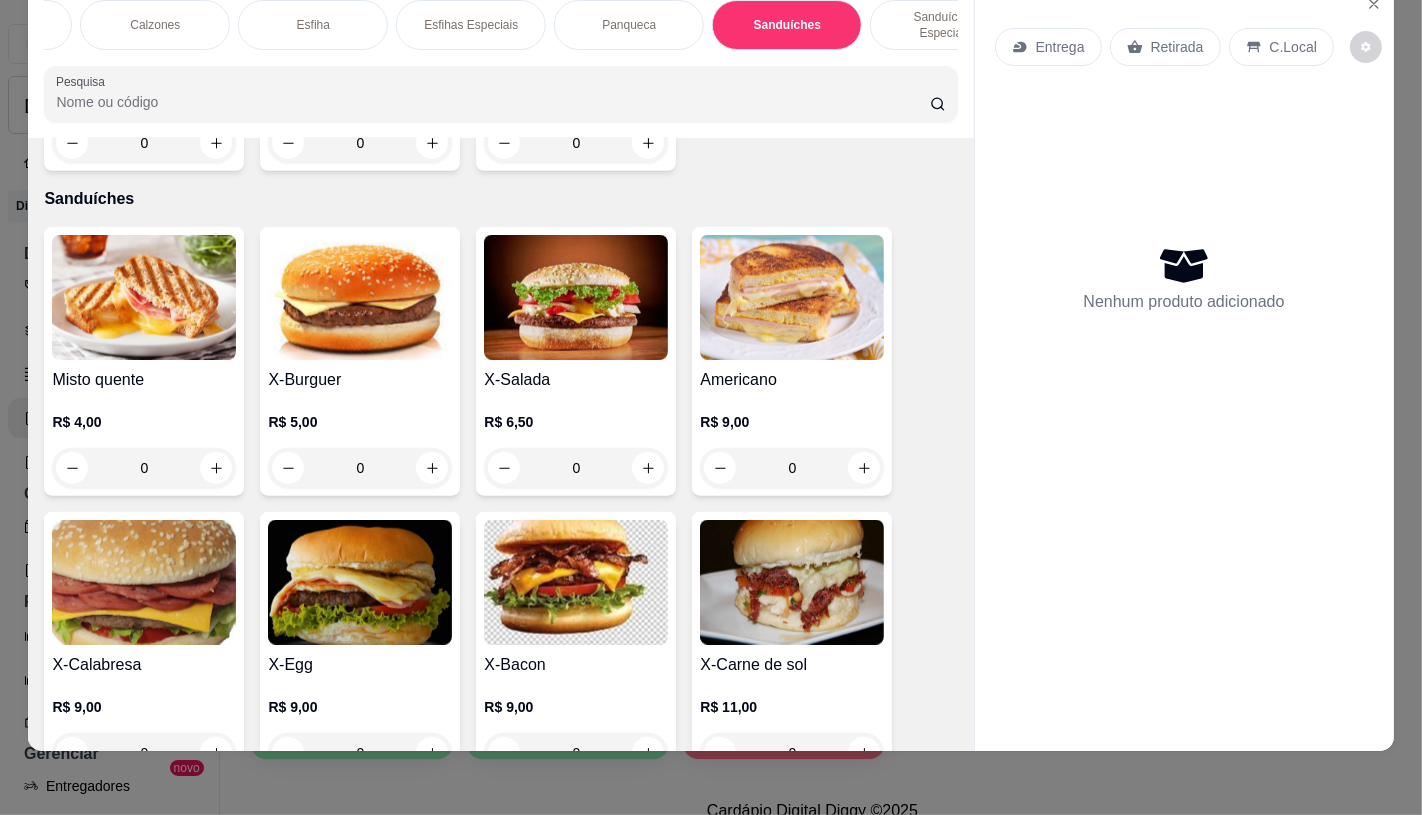 click at bounding box center [144, 582] 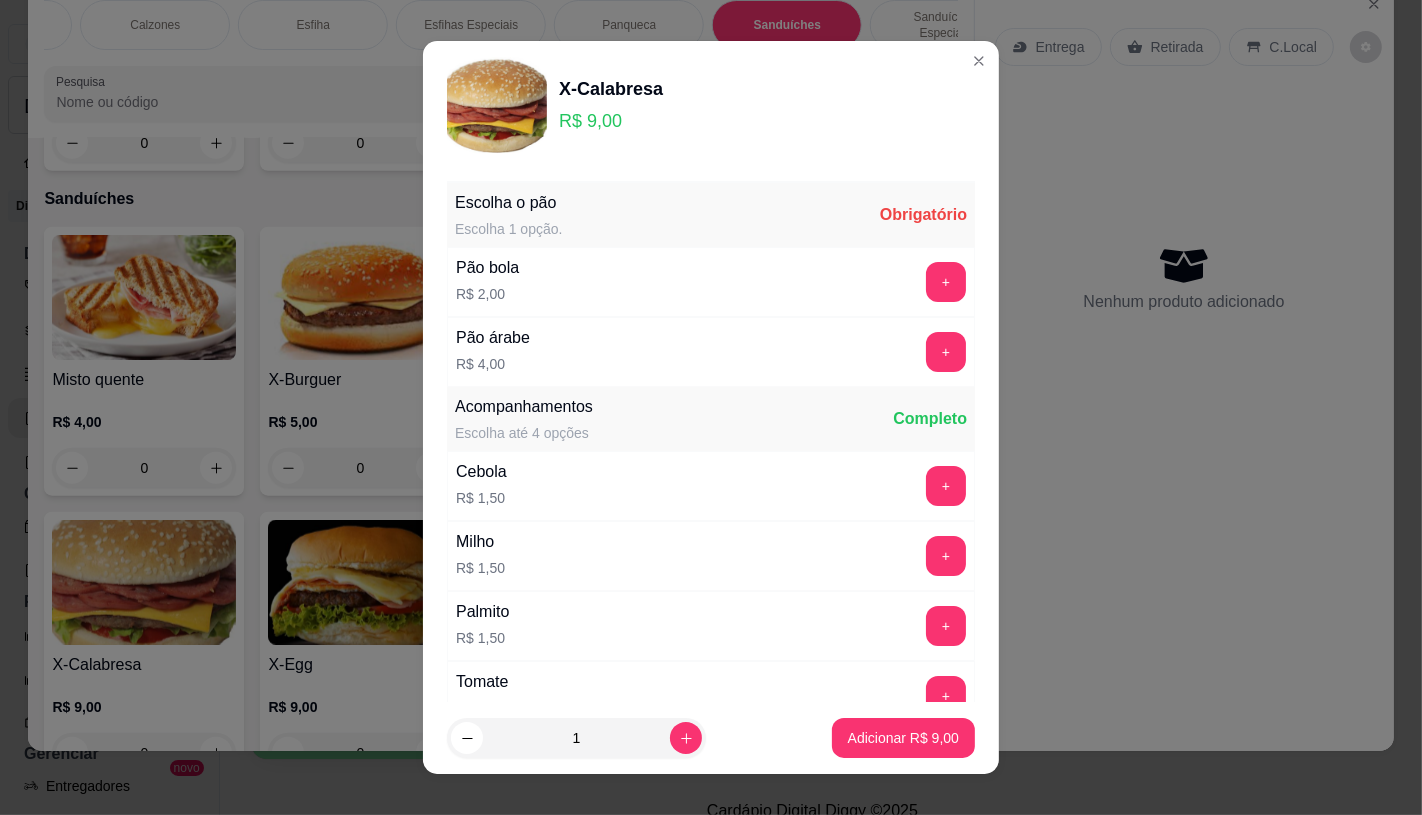 click on "+" at bounding box center [946, 282] 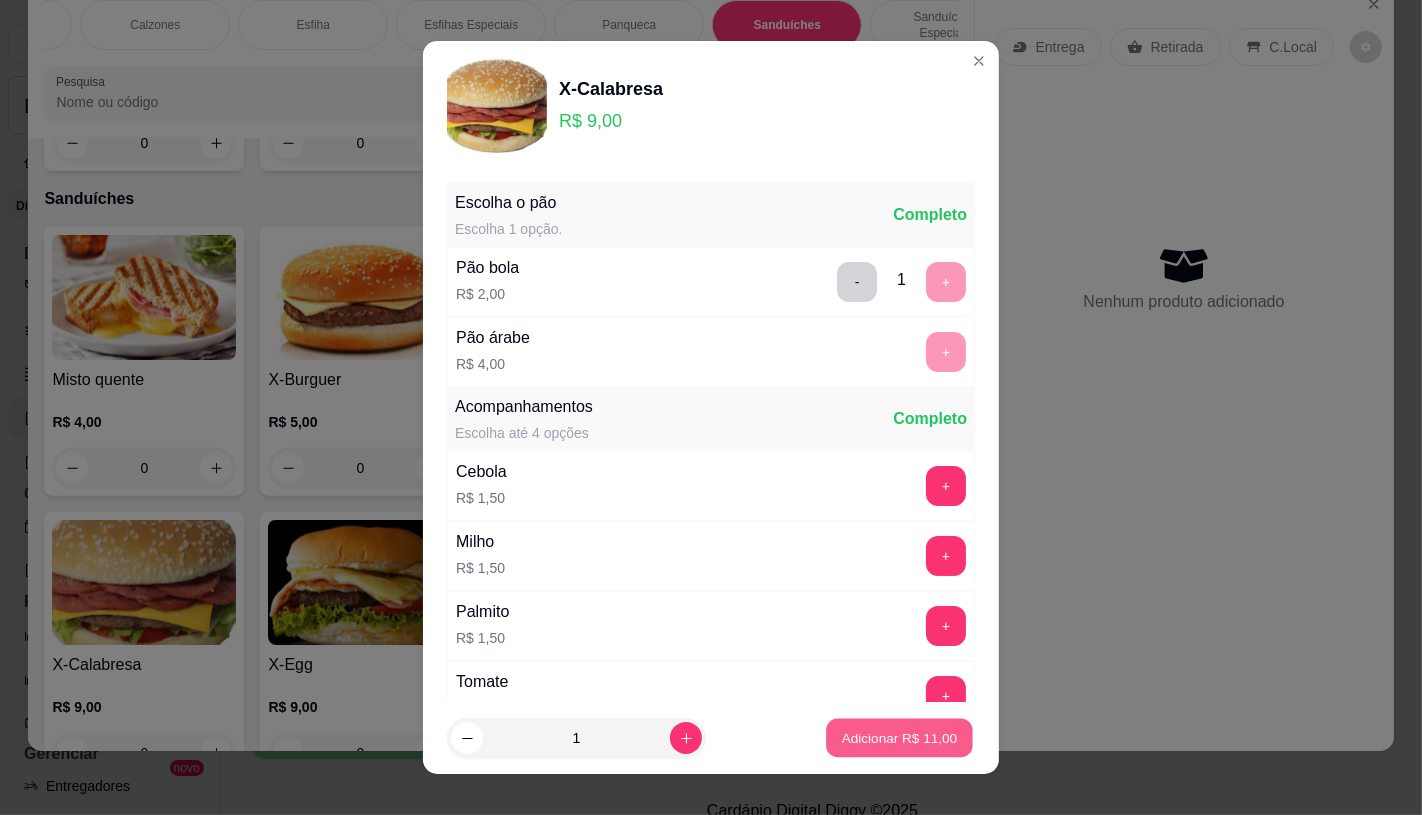 click on "Adicionar   R$ 11,00" at bounding box center [900, 738] 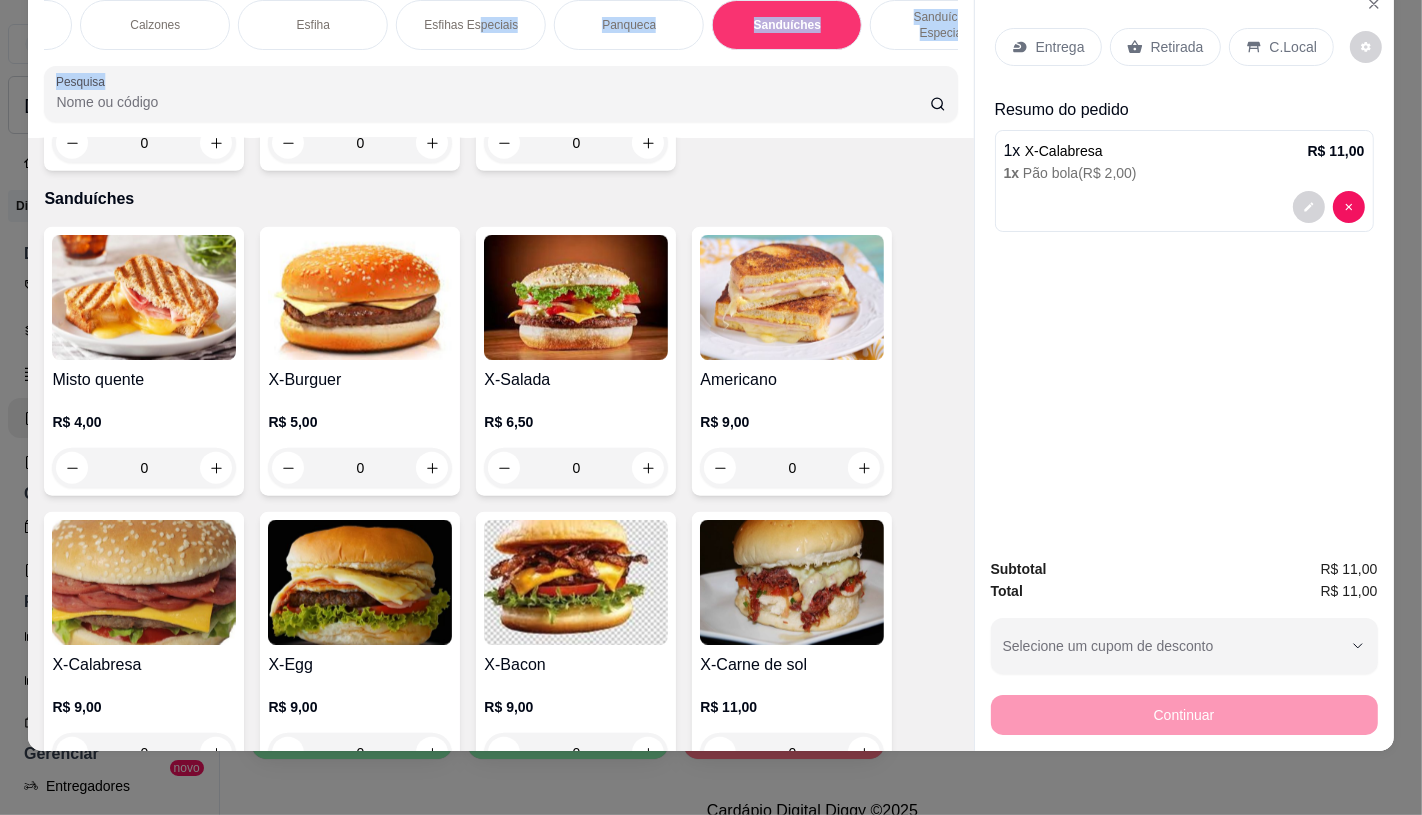 drag, startPoint x: 471, startPoint y: 33, endPoint x: 168, endPoint y: 42, distance: 303.13364 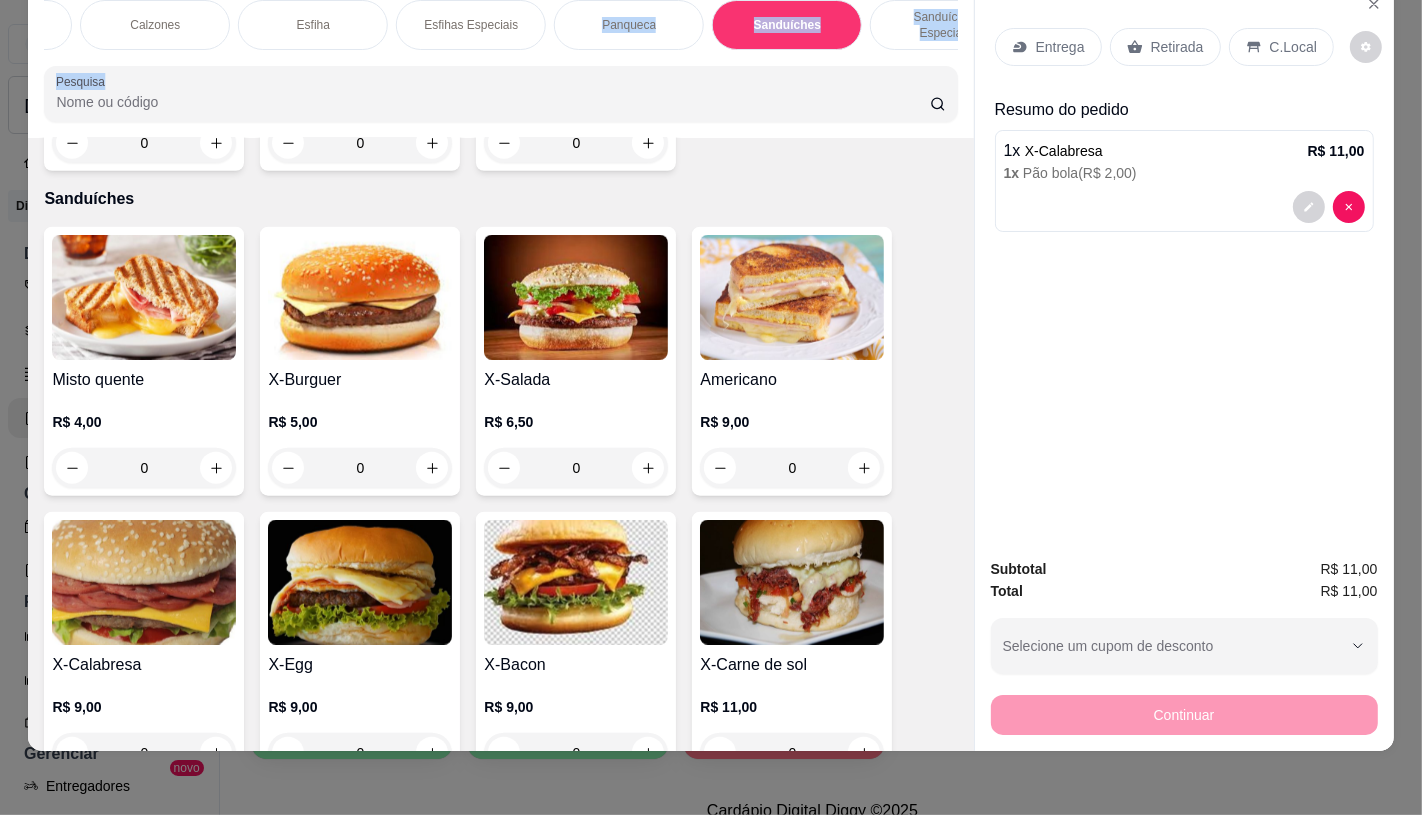 drag, startPoint x: 595, startPoint y: 51, endPoint x: 403, endPoint y: 54, distance: 192.02344 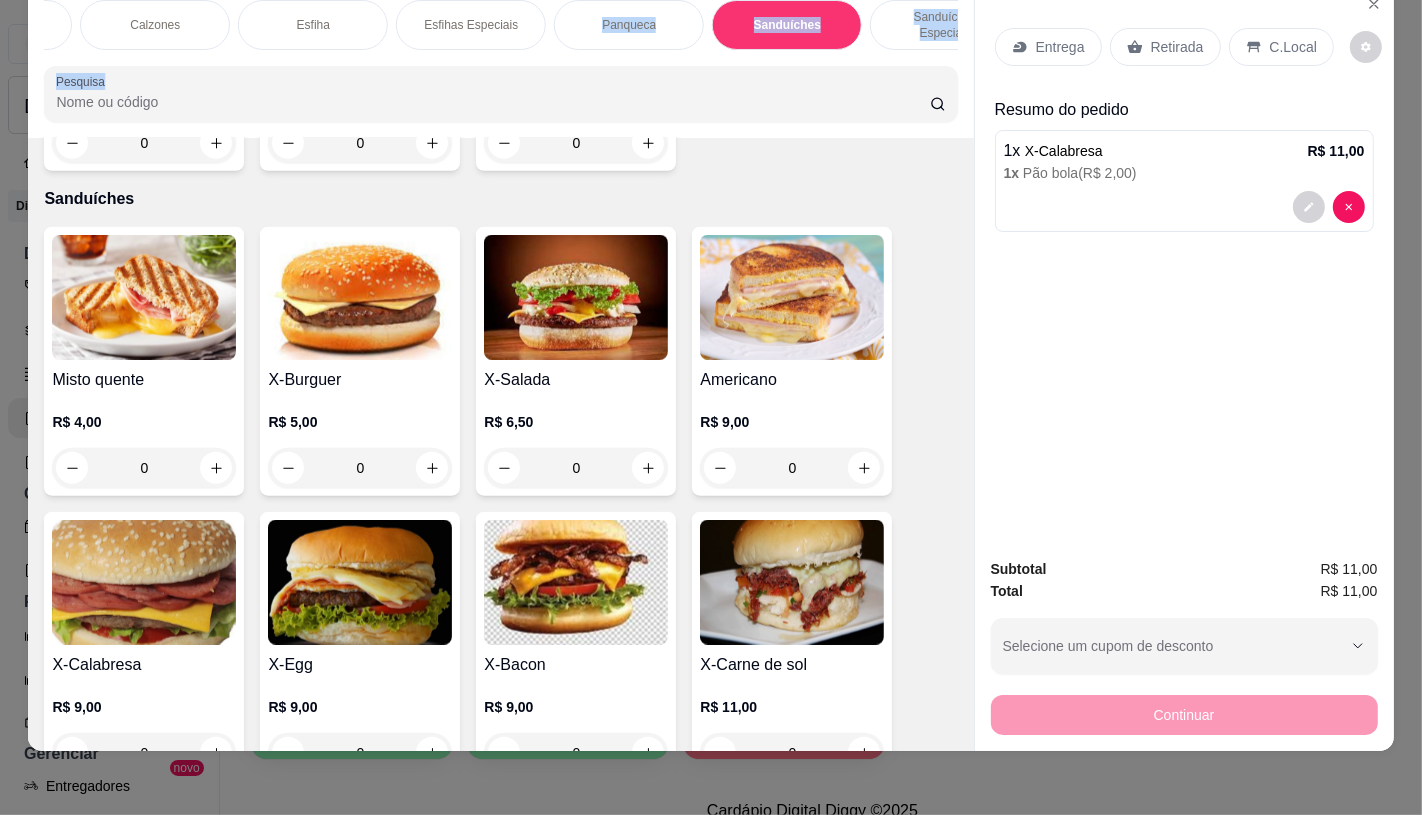 click on "FATIAS NO BALCÃO e PDV Pizzas Premium Pizzas Tradicionais  Pizzas Especiais Pizzas Doces Pastéis Porções Calzones Esfiha Esfihas Especiais Panqueca Sanduíches Sanduíches Especiais COMBOS PROMOCIONAIS  Sucos e vitaminas Bebidas Água Chocolates e guloseimas  TAXAS DE ENTREGAS  Pesquisa" at bounding box center (500, 61) 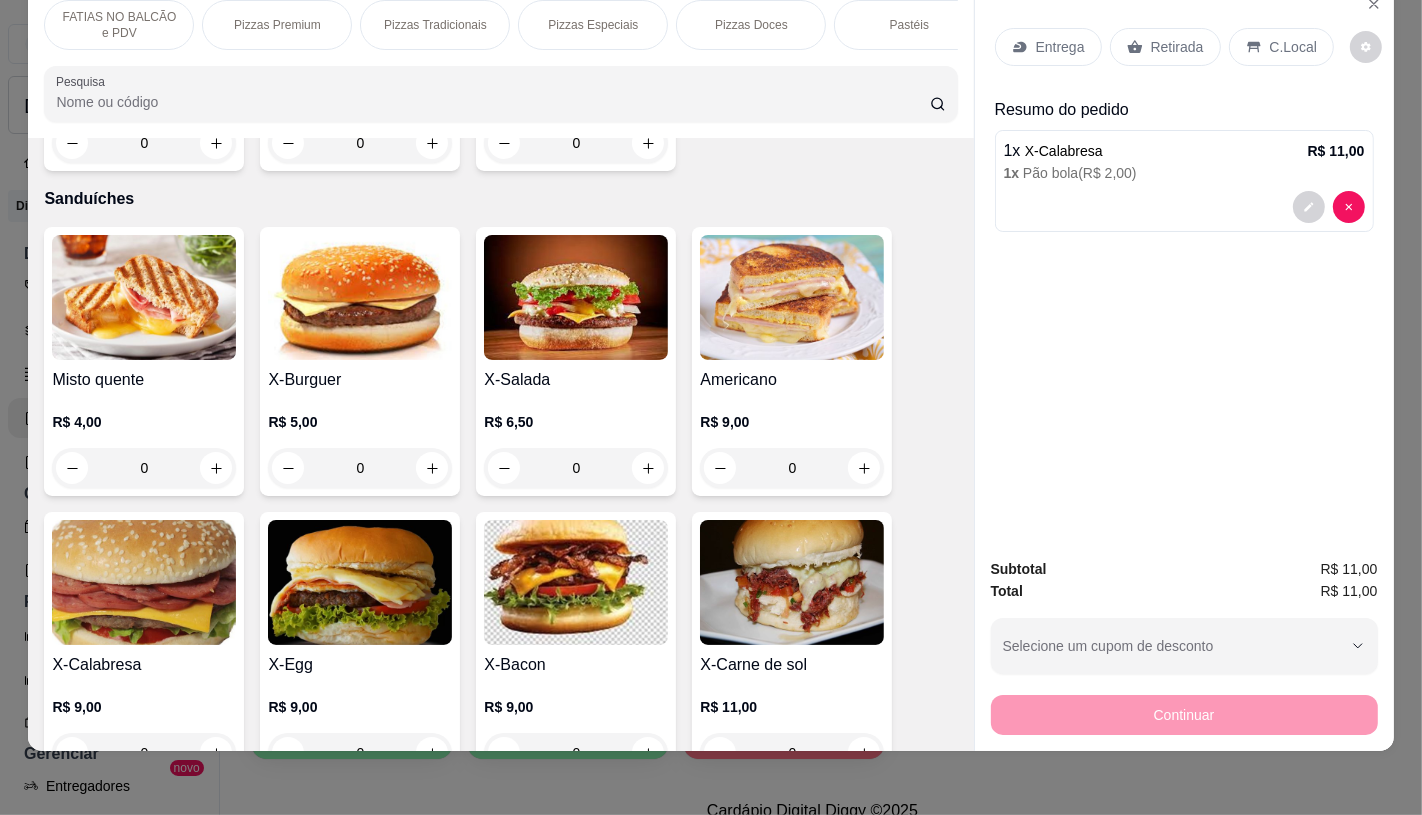 click on "FATIAS NO BALCÃO e PDV" at bounding box center [119, 25] 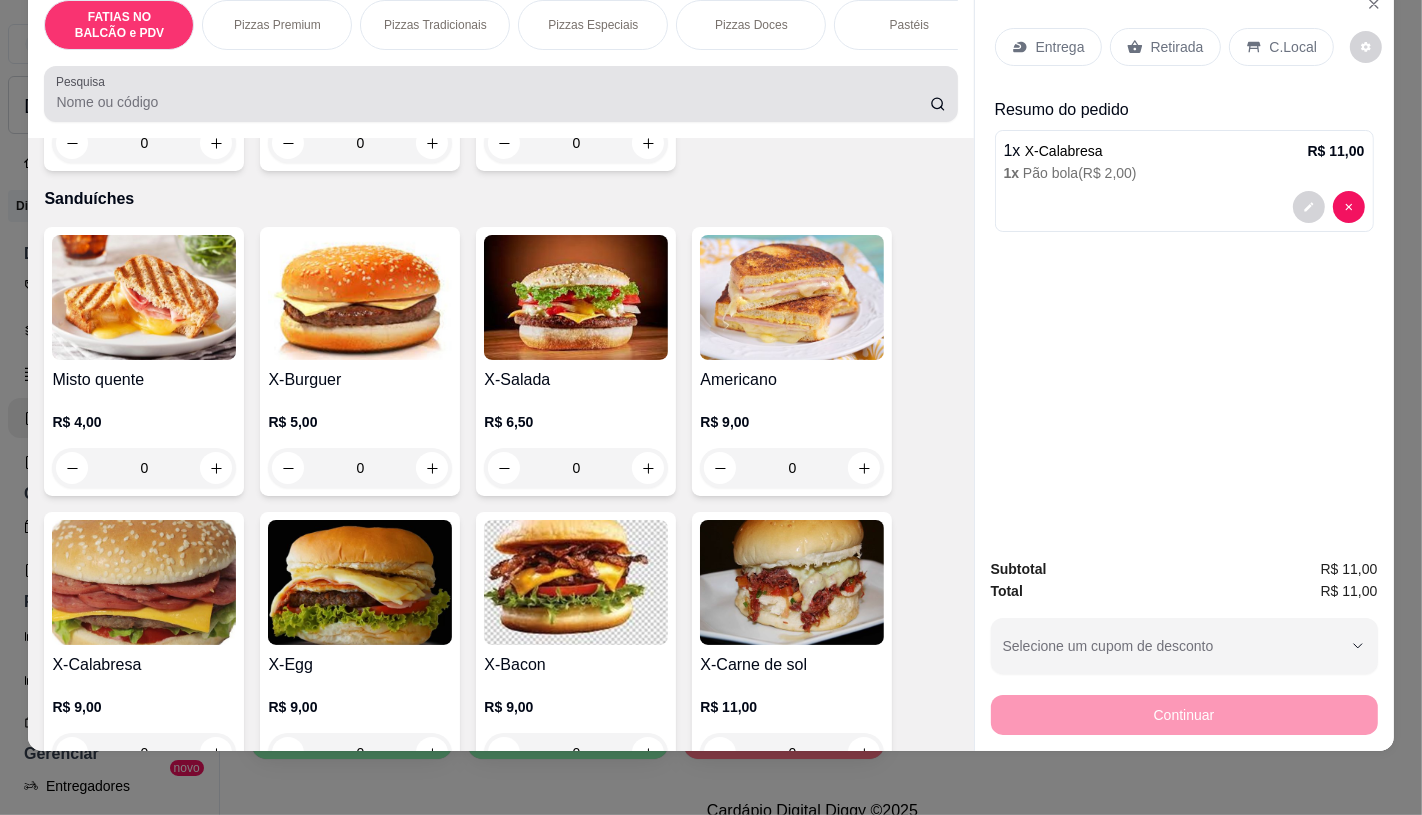 scroll, scrollTop: 90, scrollLeft: 0, axis: vertical 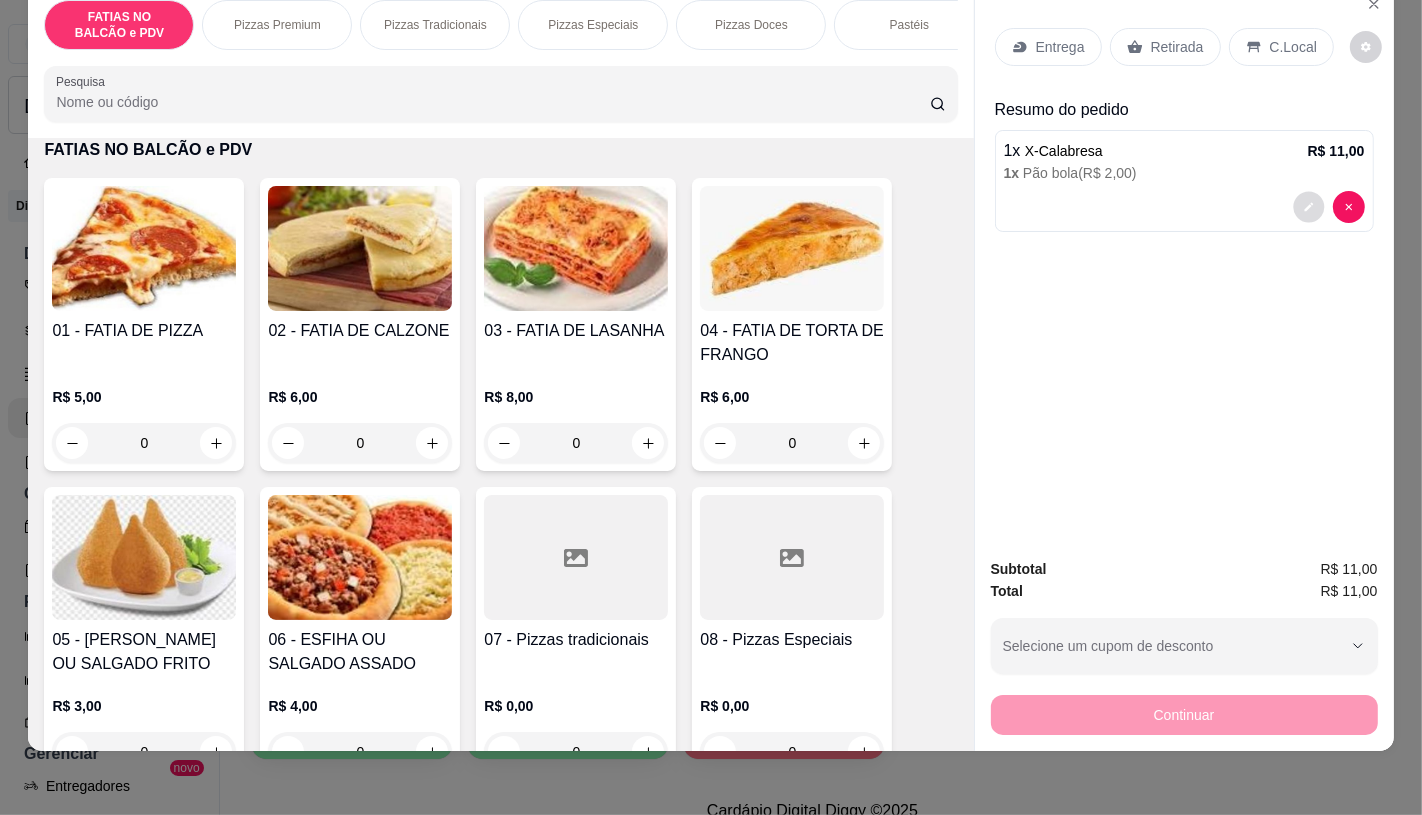 click at bounding box center [1308, 207] 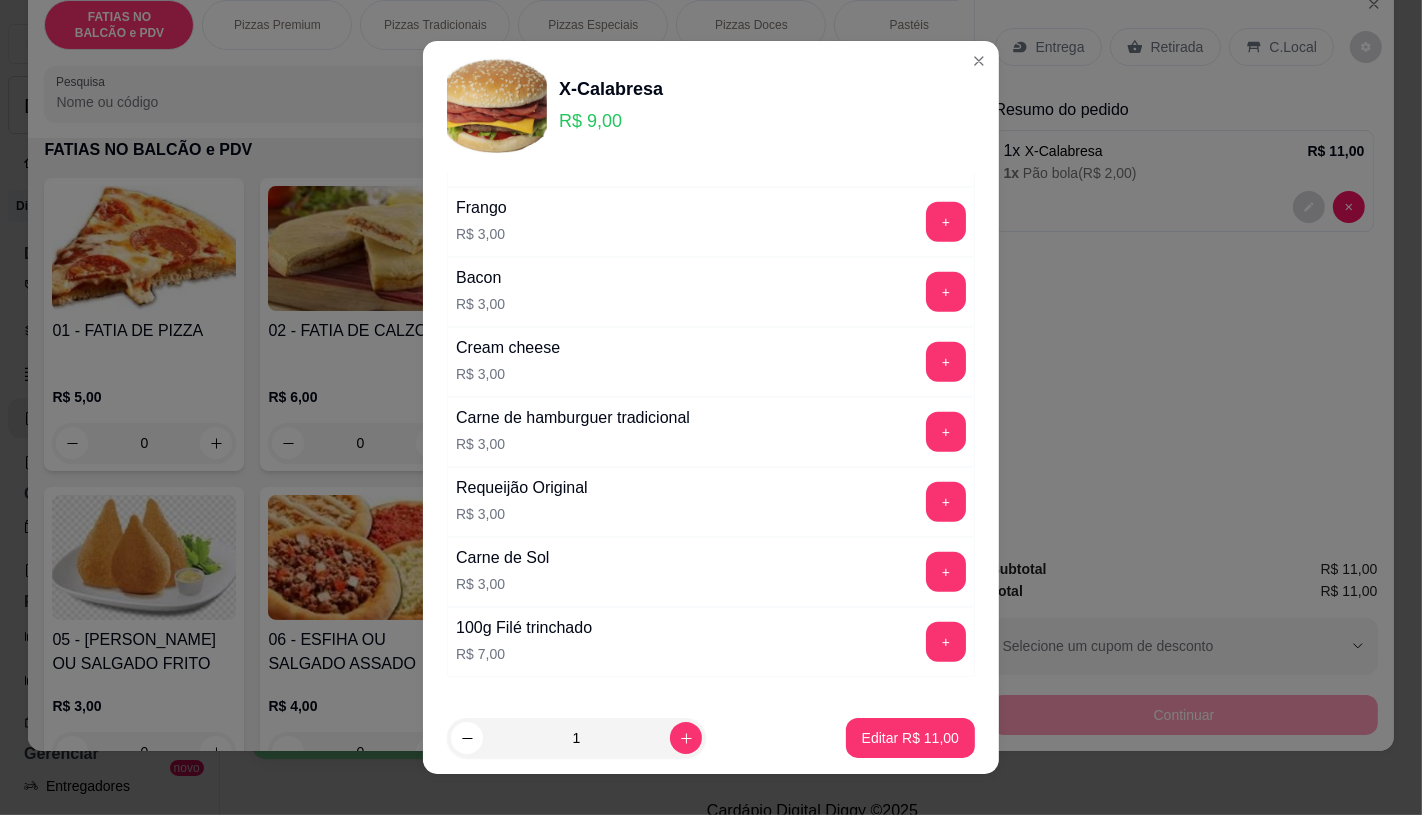 scroll, scrollTop: 1111, scrollLeft: 0, axis: vertical 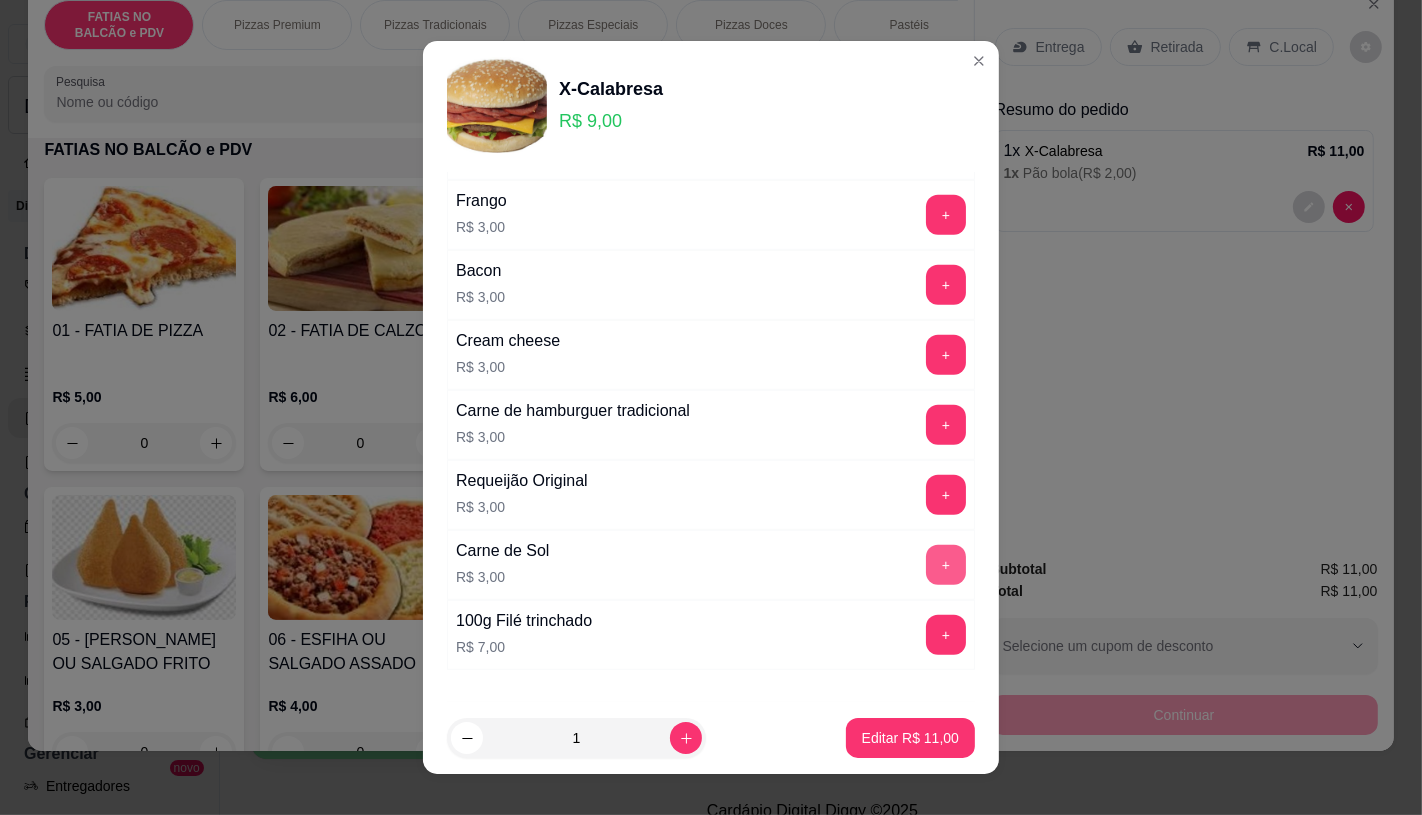 click on "+" at bounding box center [946, 565] 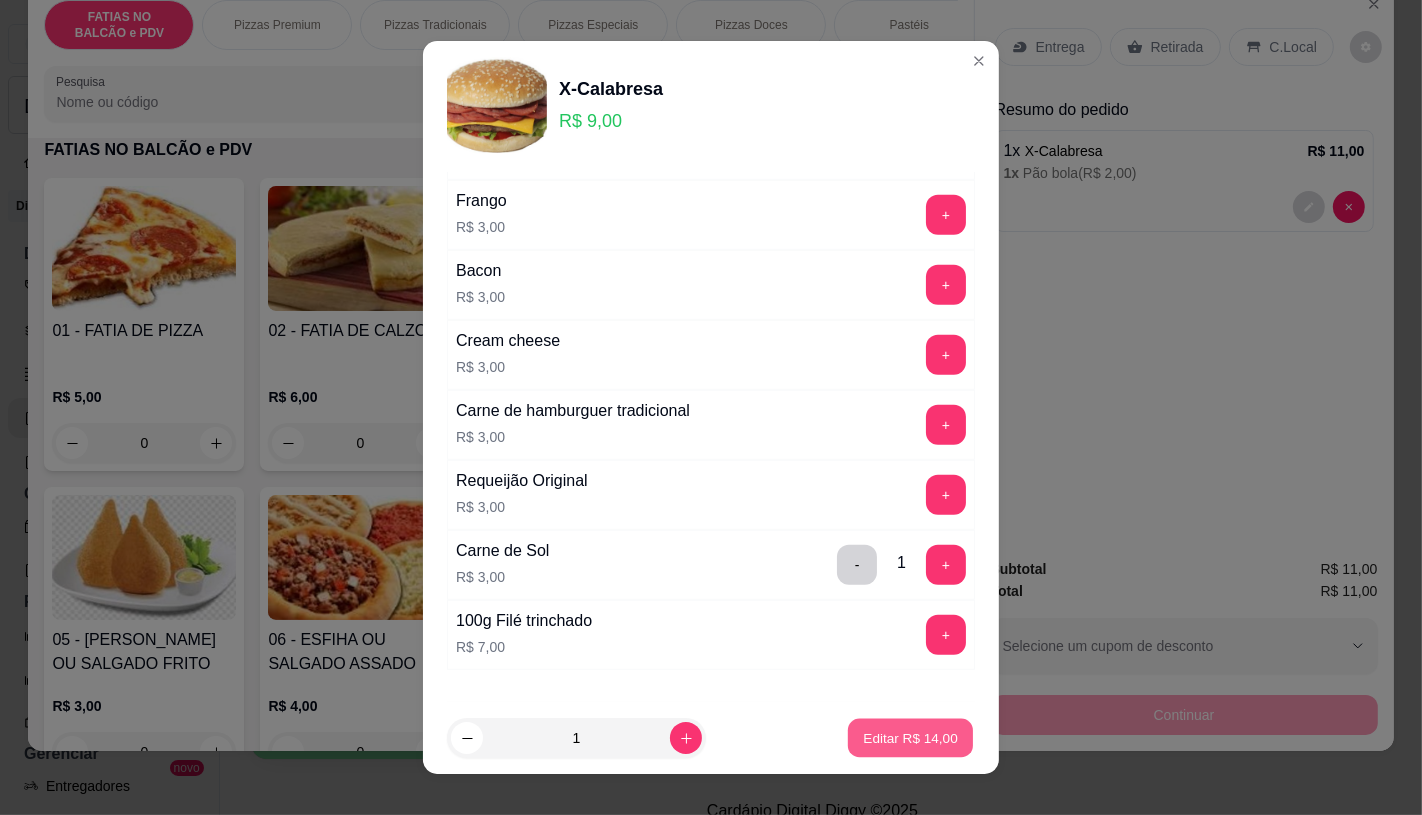click on "Editar   R$ 14,00" at bounding box center (910, 738) 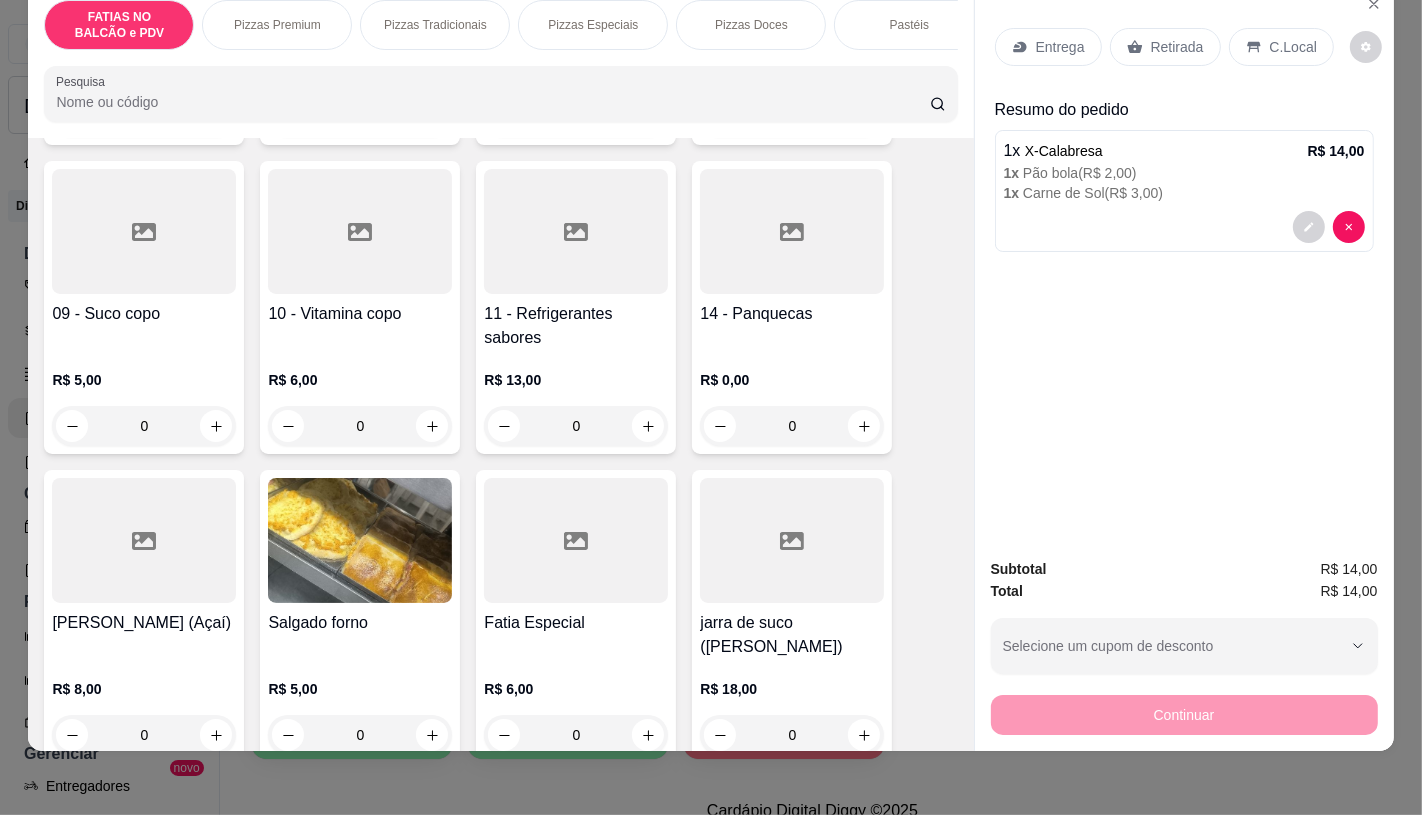 scroll, scrollTop: 756, scrollLeft: 0, axis: vertical 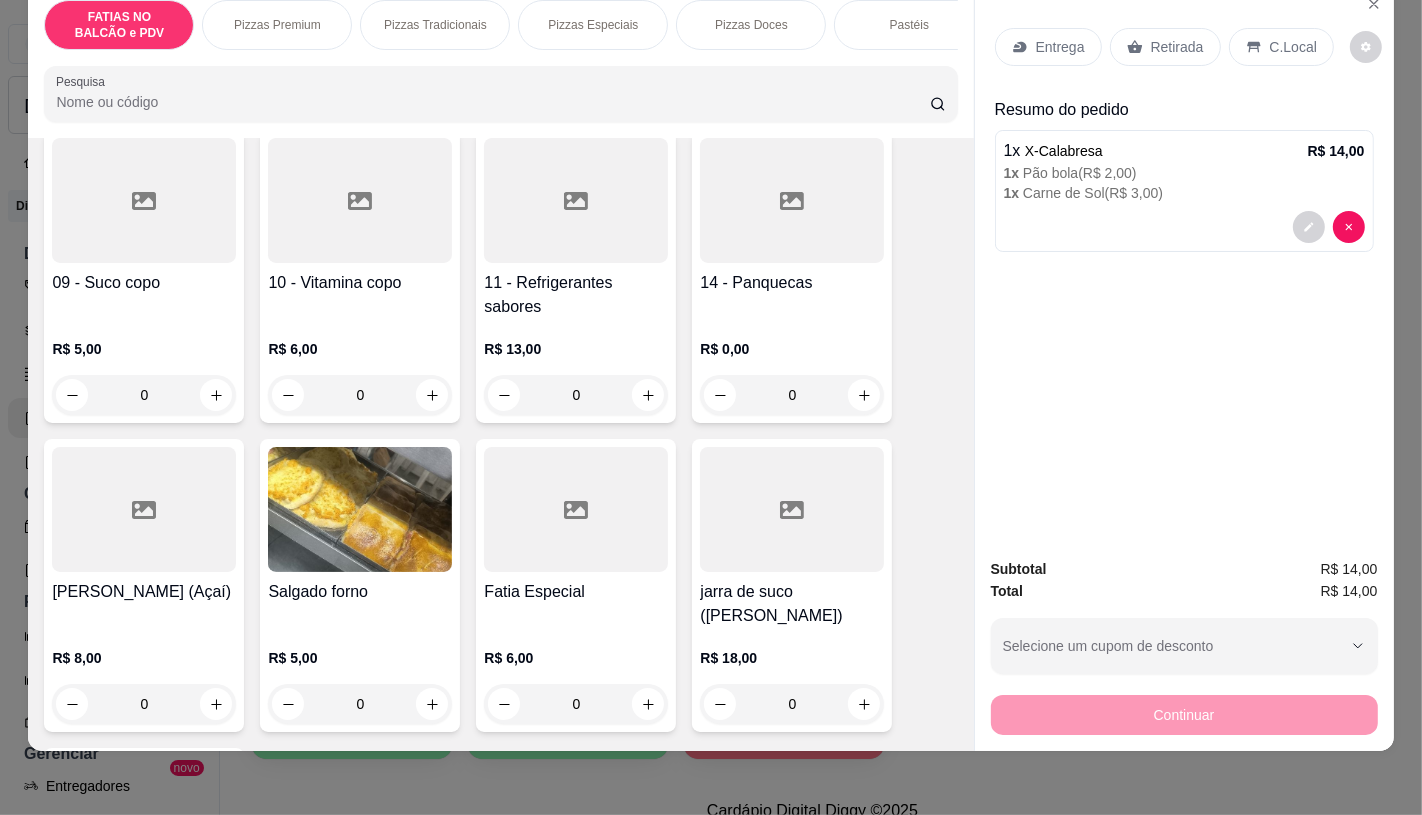 click at bounding box center [576, 200] 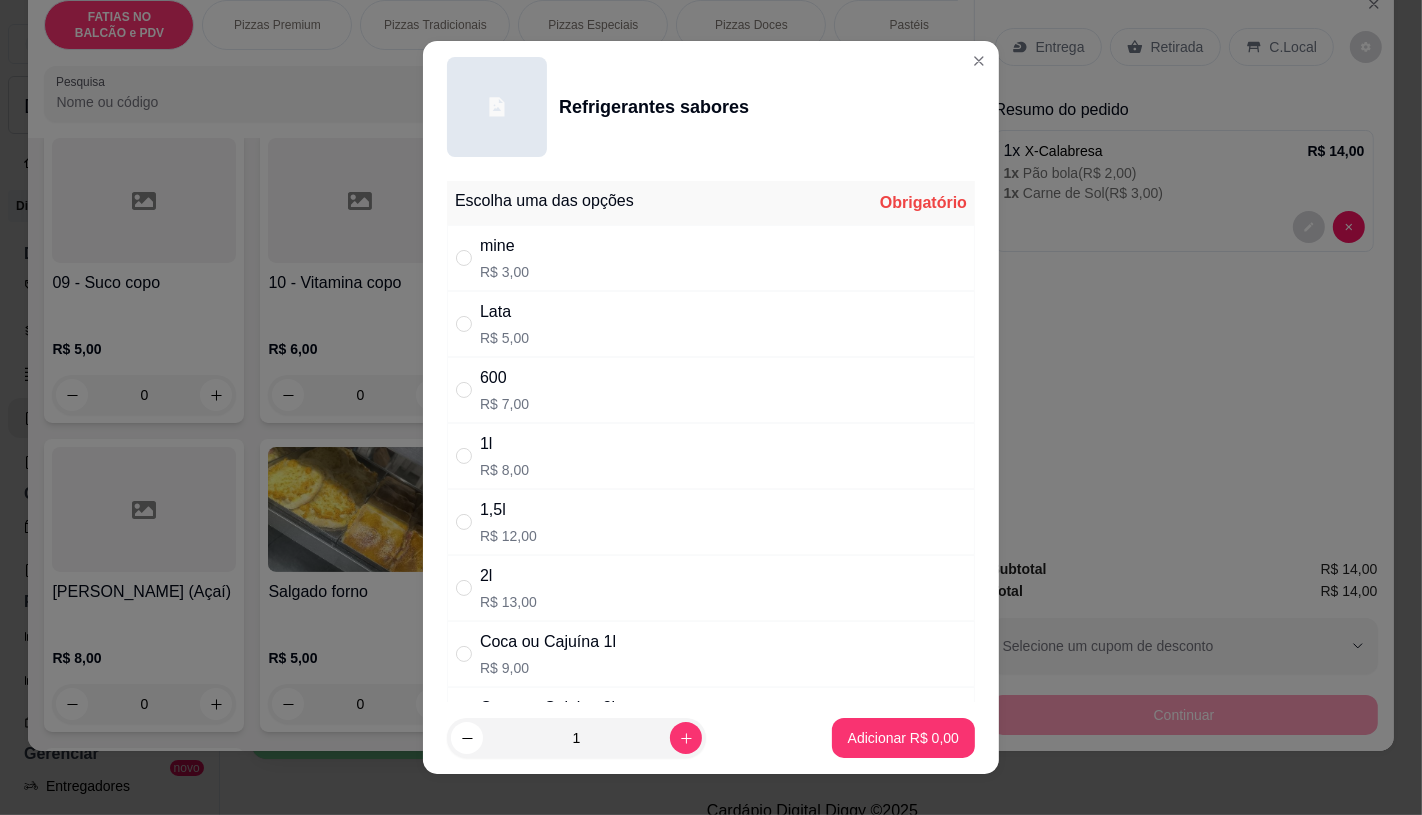 click on "Lata R$ 5,00" at bounding box center [711, 324] 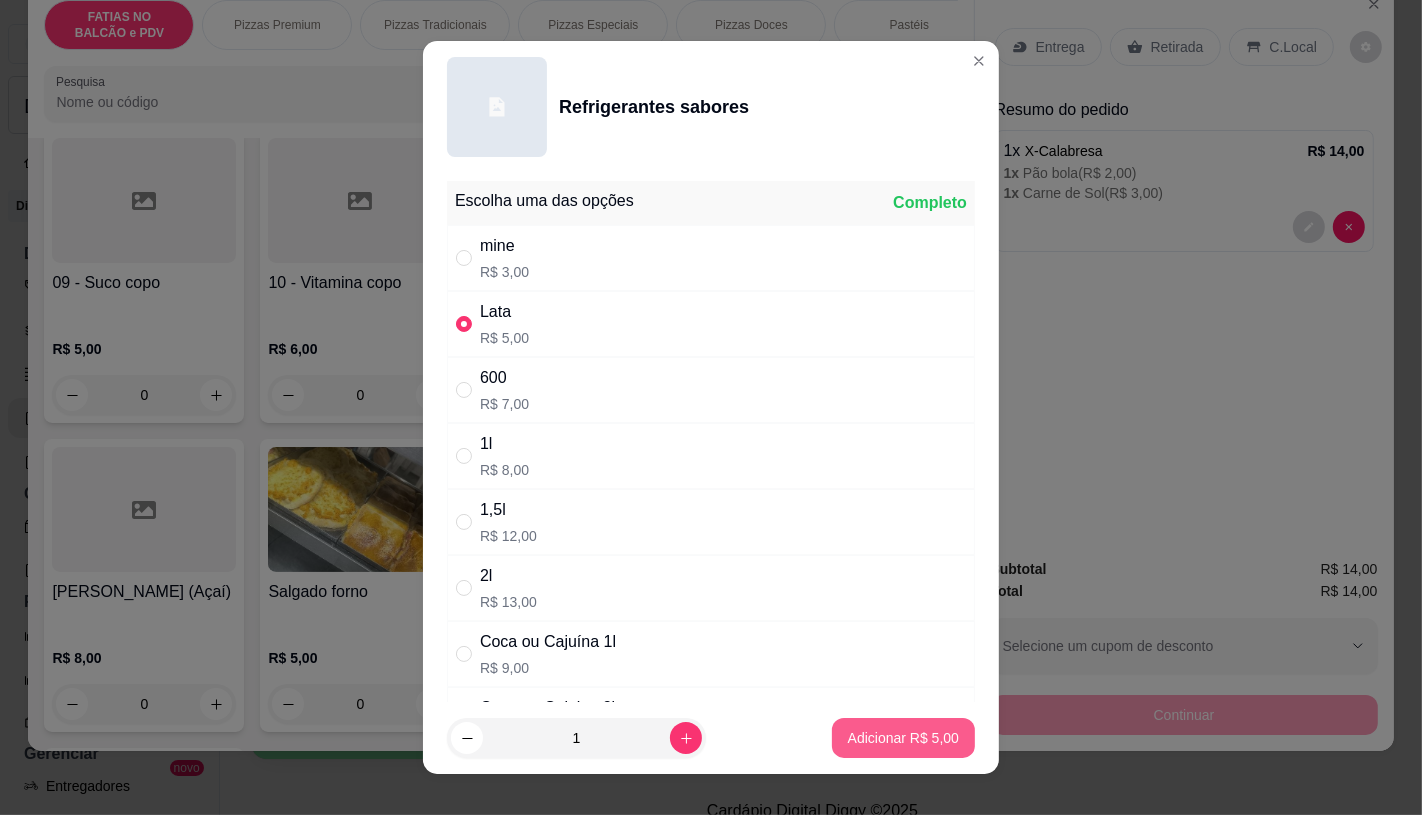 click on "Adicionar   R$ 5,00" at bounding box center [903, 738] 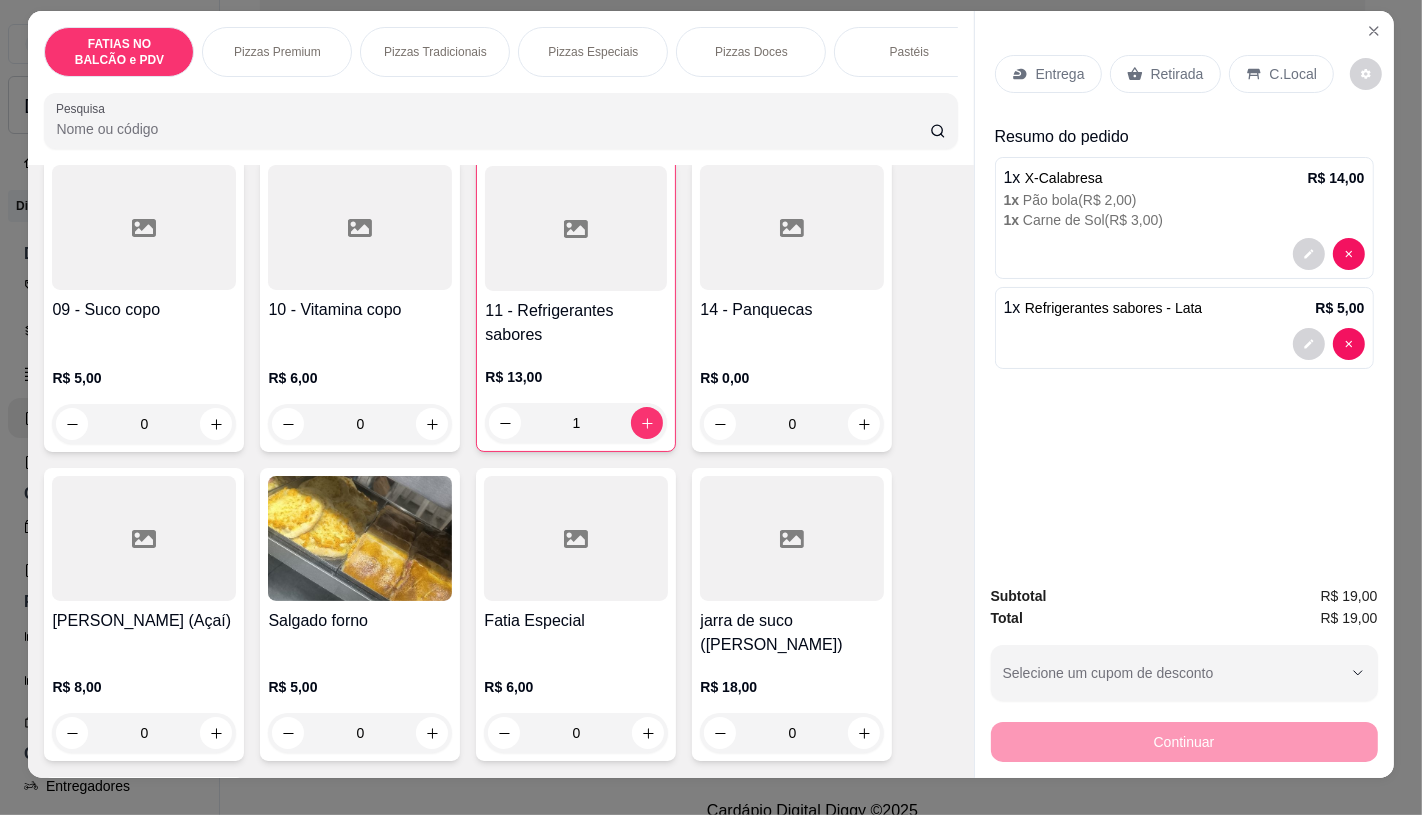 scroll, scrollTop: 0, scrollLeft: 0, axis: both 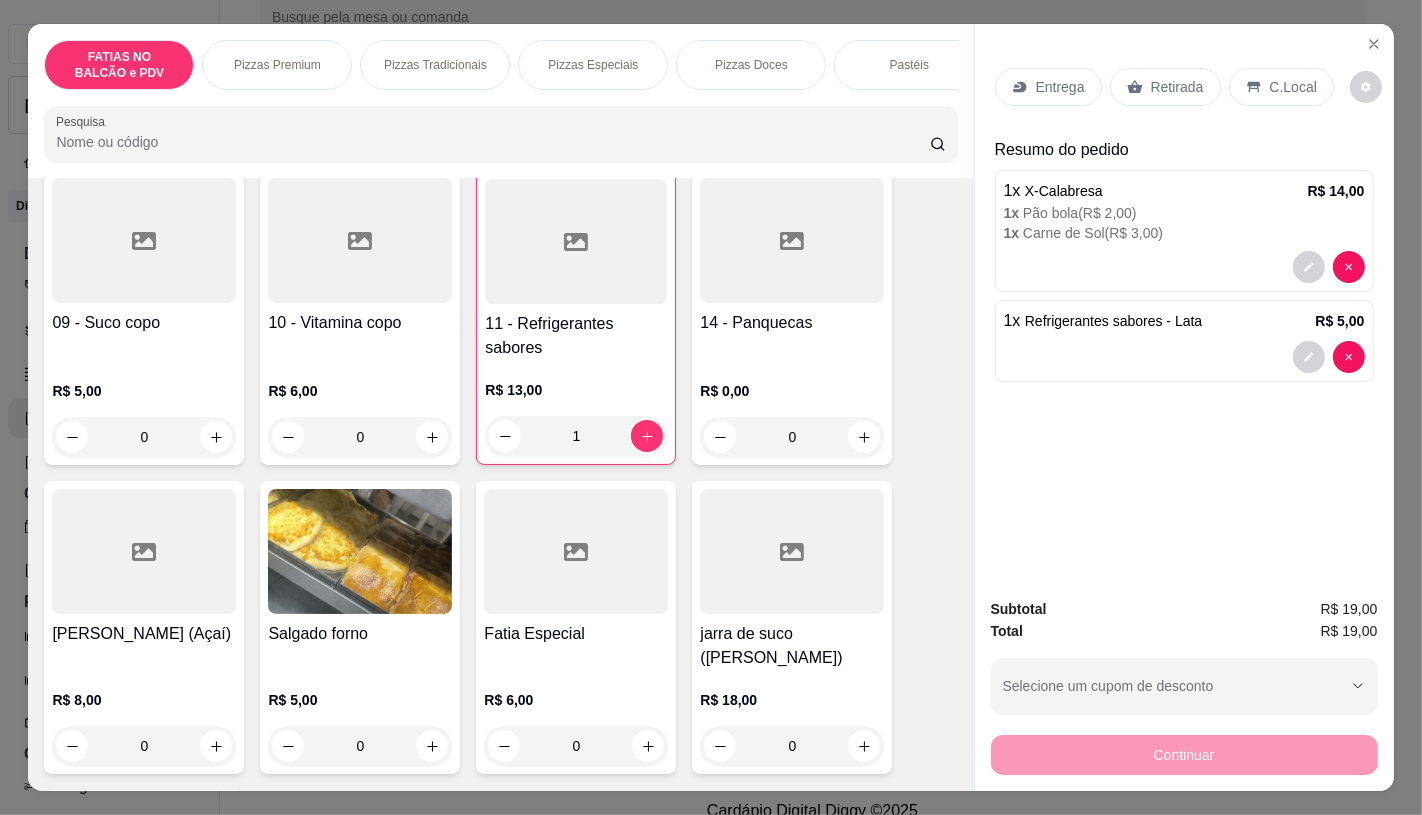 click on "Entrega Retirada C.Local Resumo do pedido 1 x   X-Calabresa R$ 14,00 1 x   Pão bola  ( R$ 2,00 ) 1 x   Carne de Sol  ( R$ 3,00 ) 1 x   Refrigerantes sabores  - Lata R$ 5,00" at bounding box center [1184, 302] 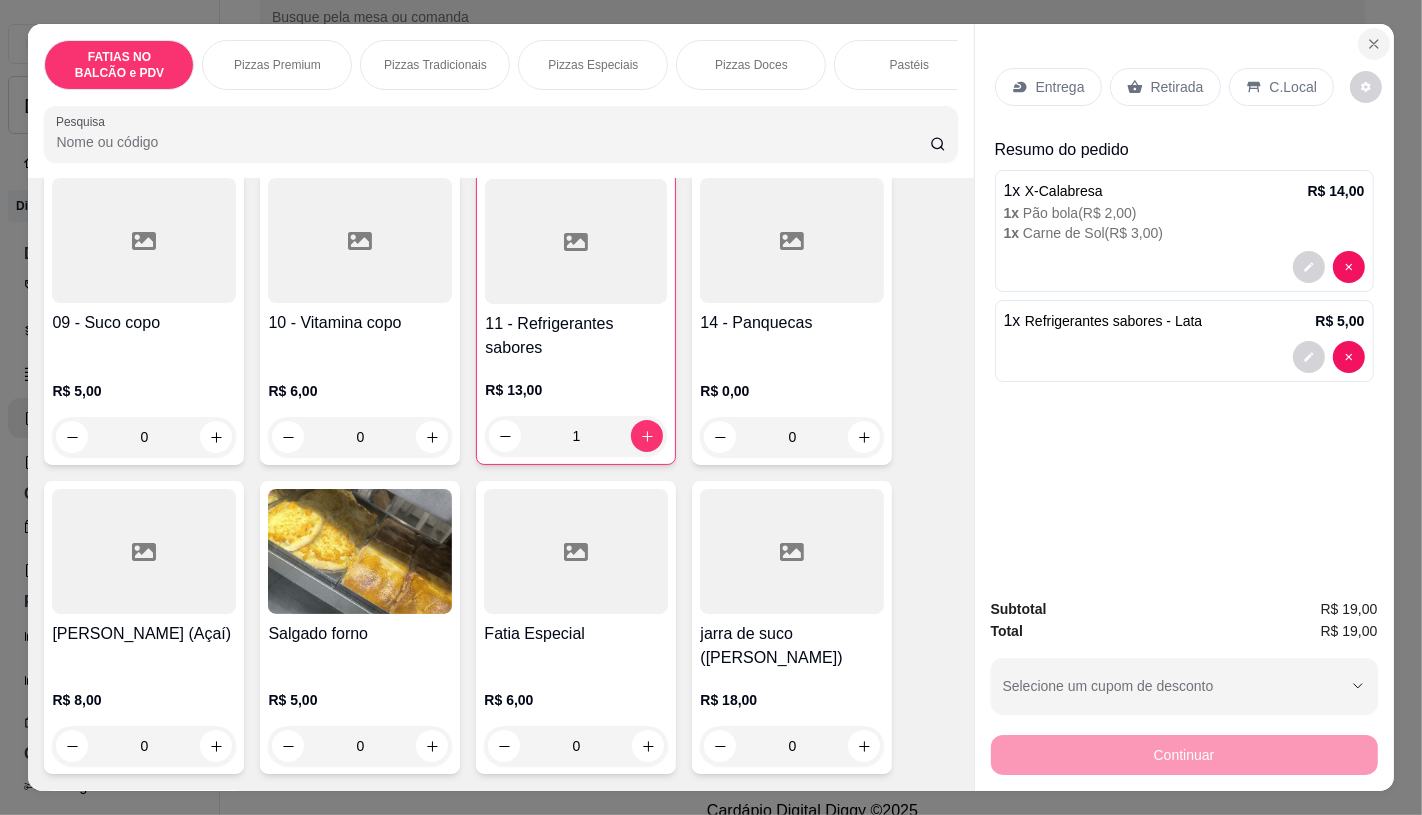 click at bounding box center [1374, 44] 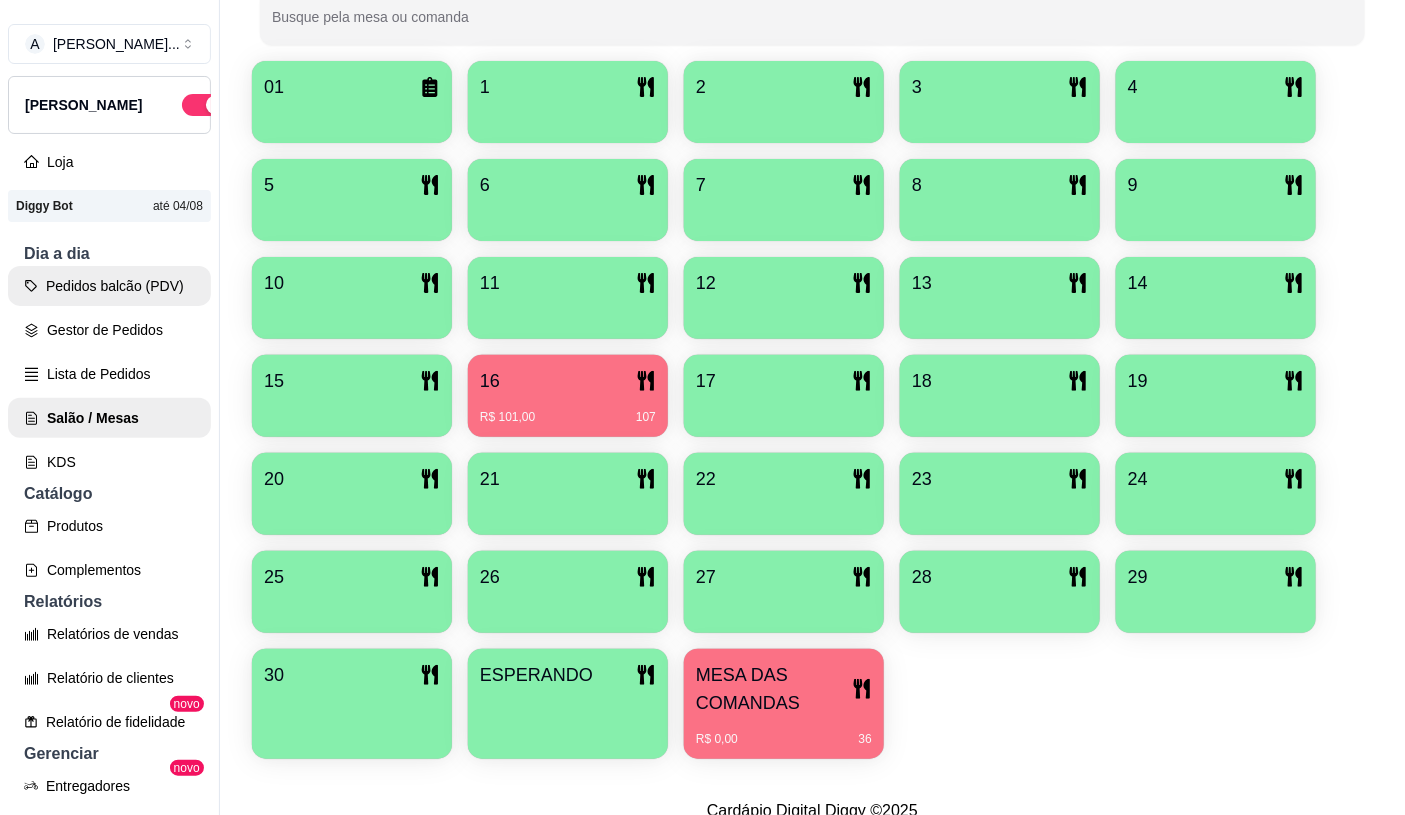 click 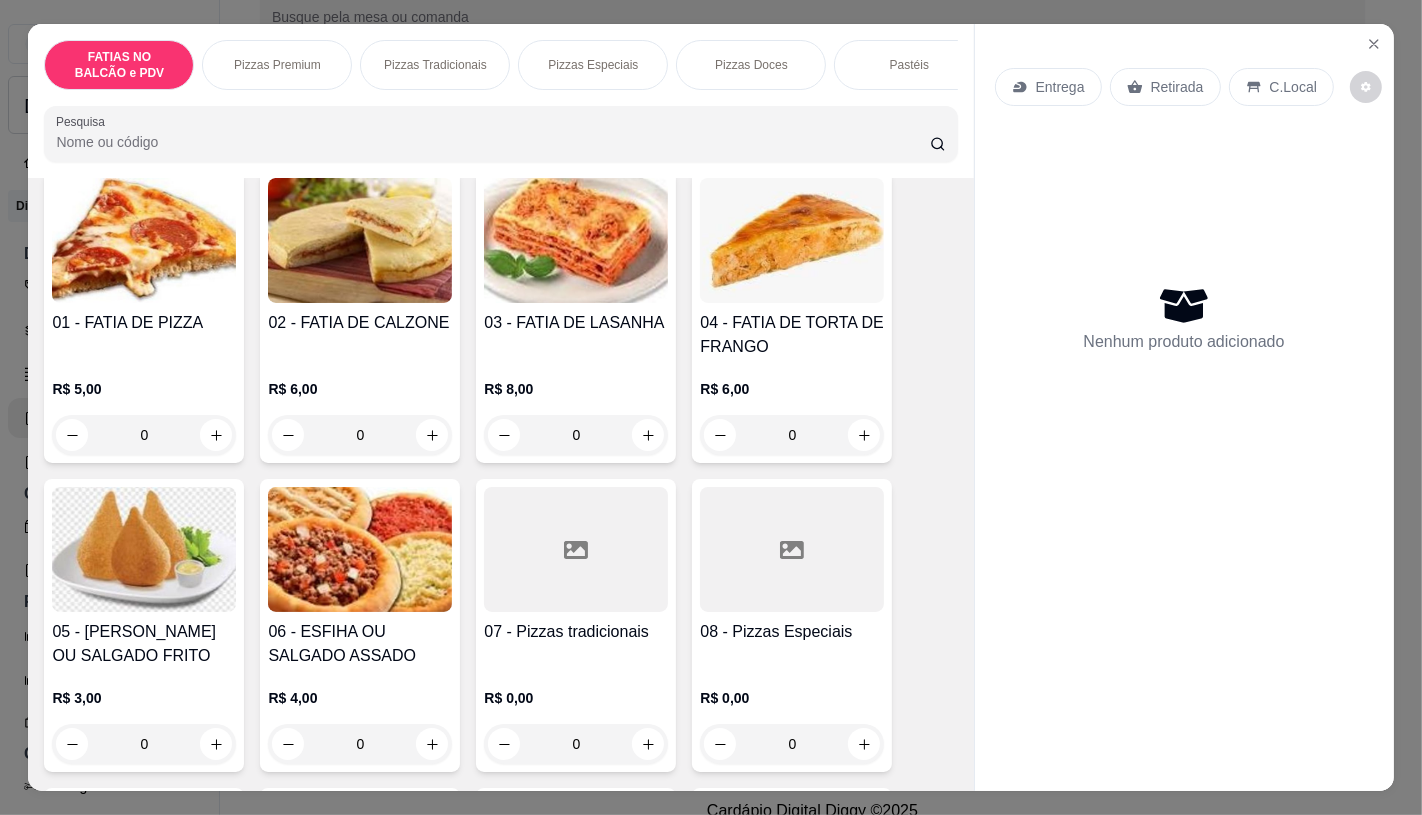 scroll, scrollTop: 444, scrollLeft: 0, axis: vertical 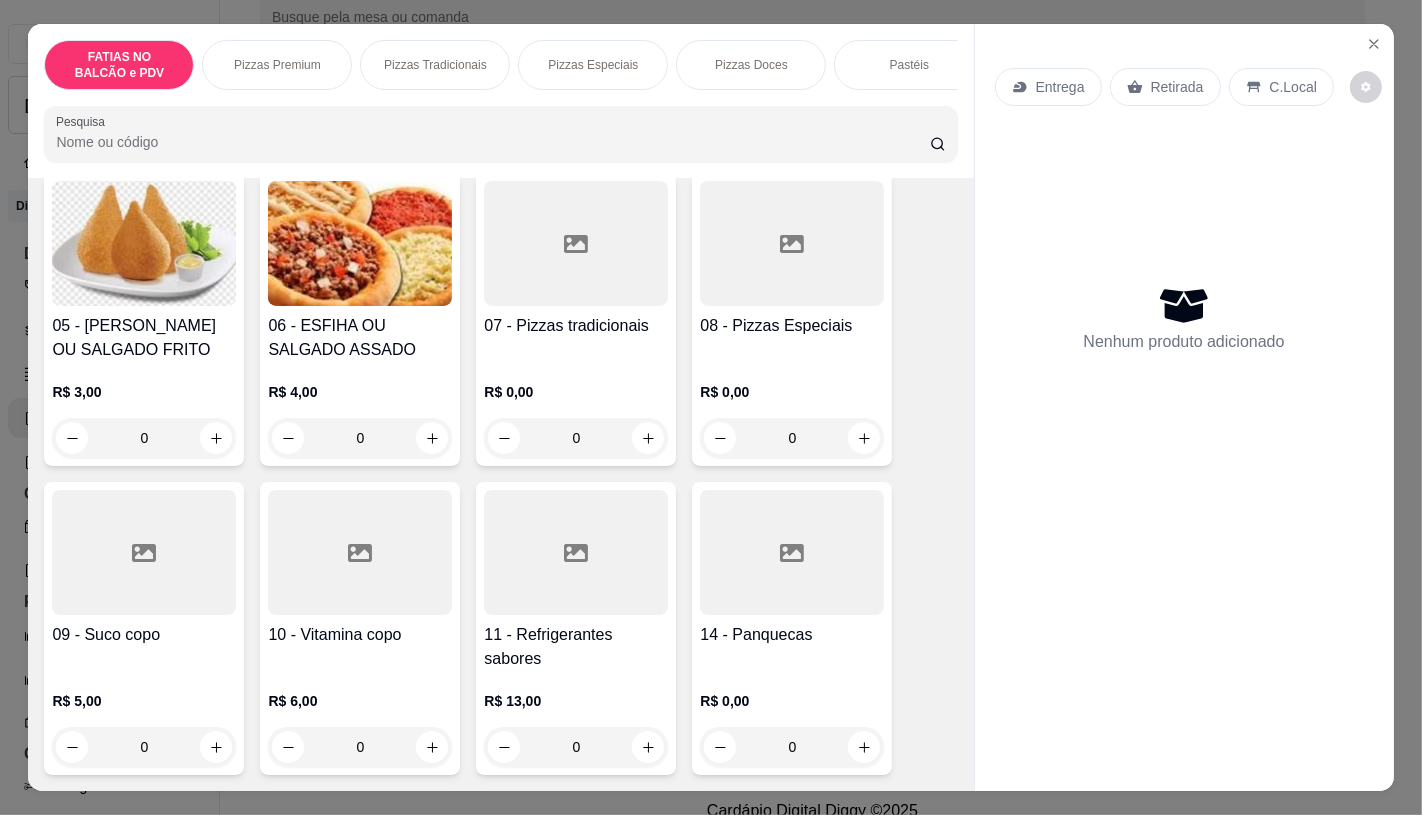 click at bounding box center [576, 552] 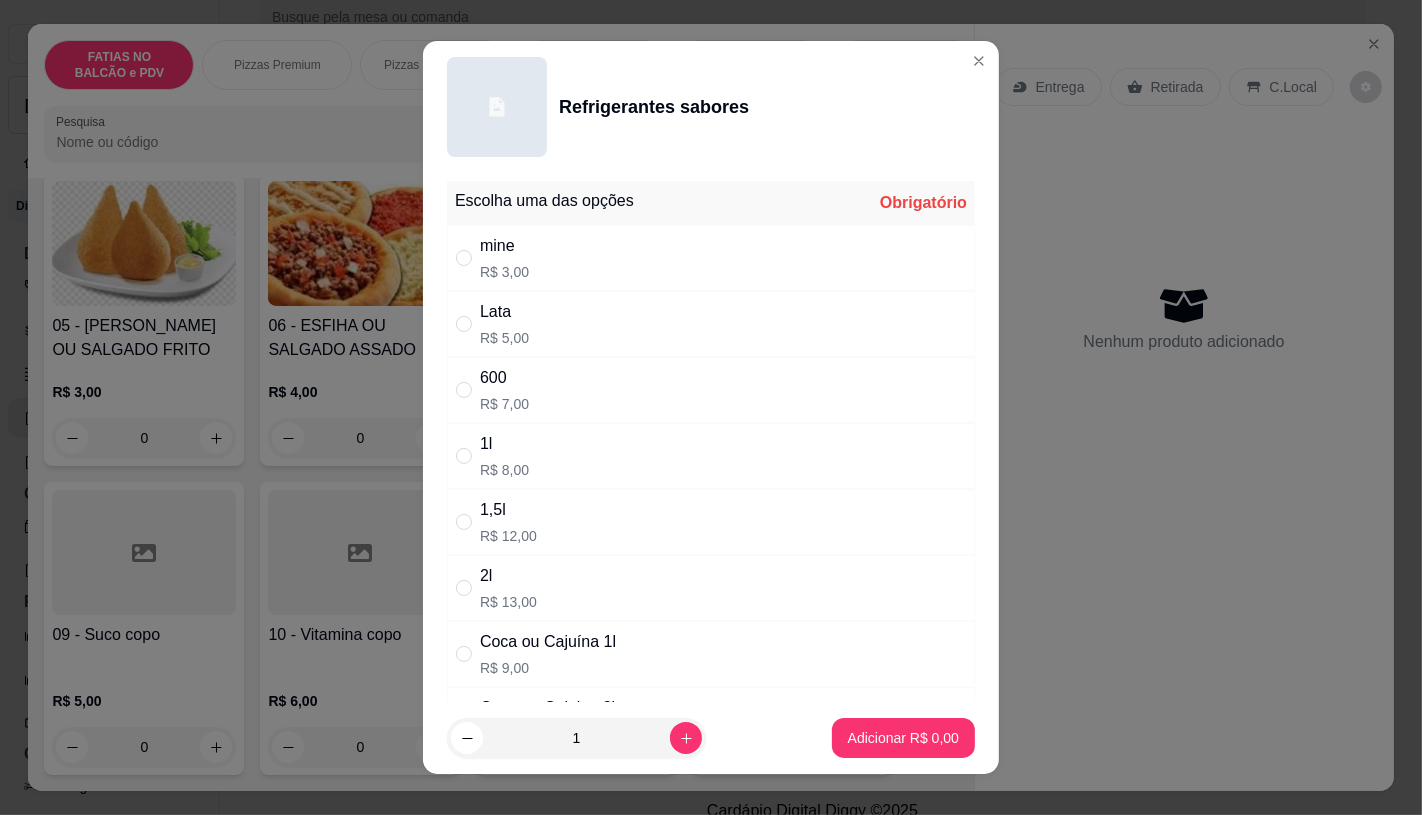 click on "1l" at bounding box center [504, 444] 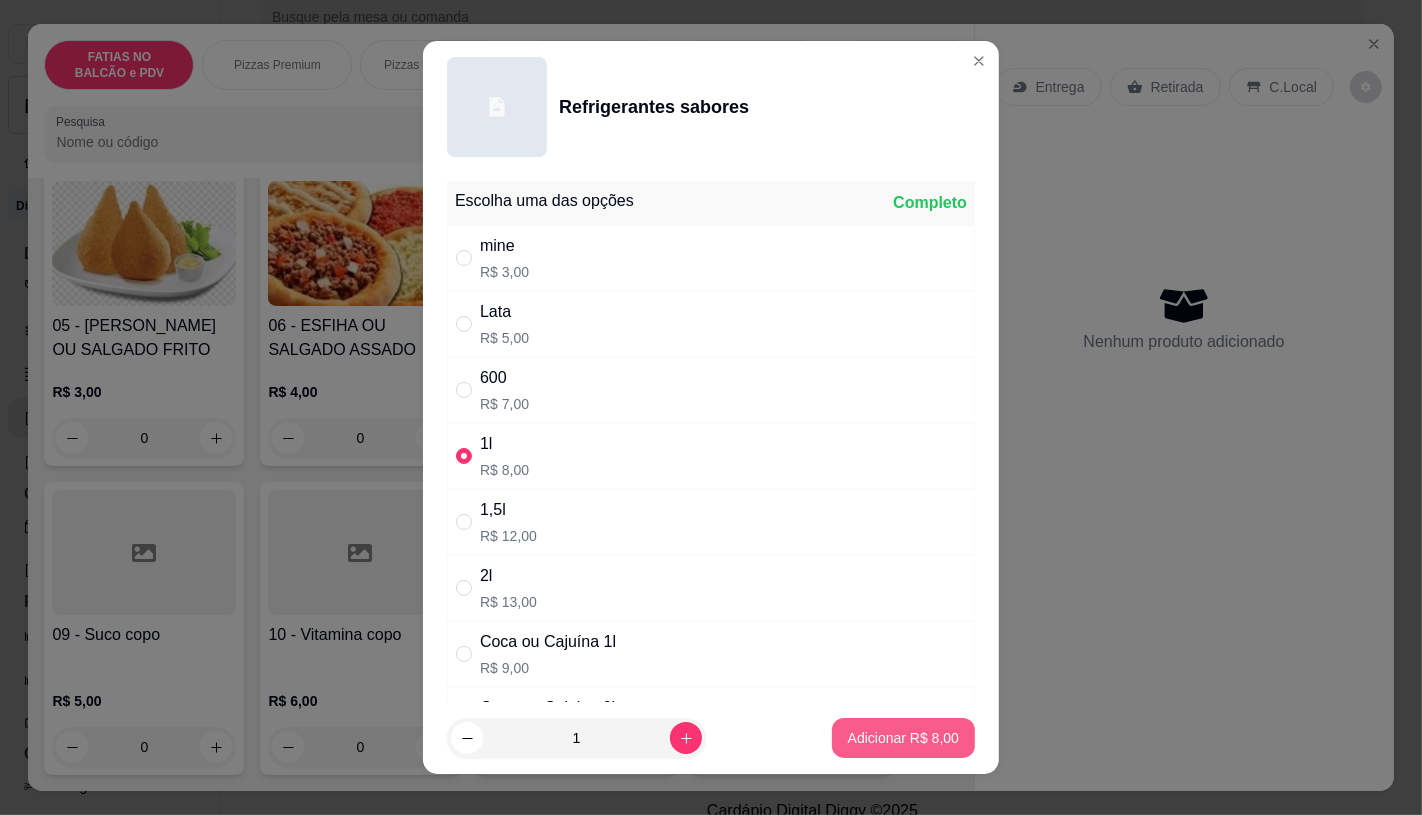 click on "Adicionar   R$ 8,00" at bounding box center [903, 738] 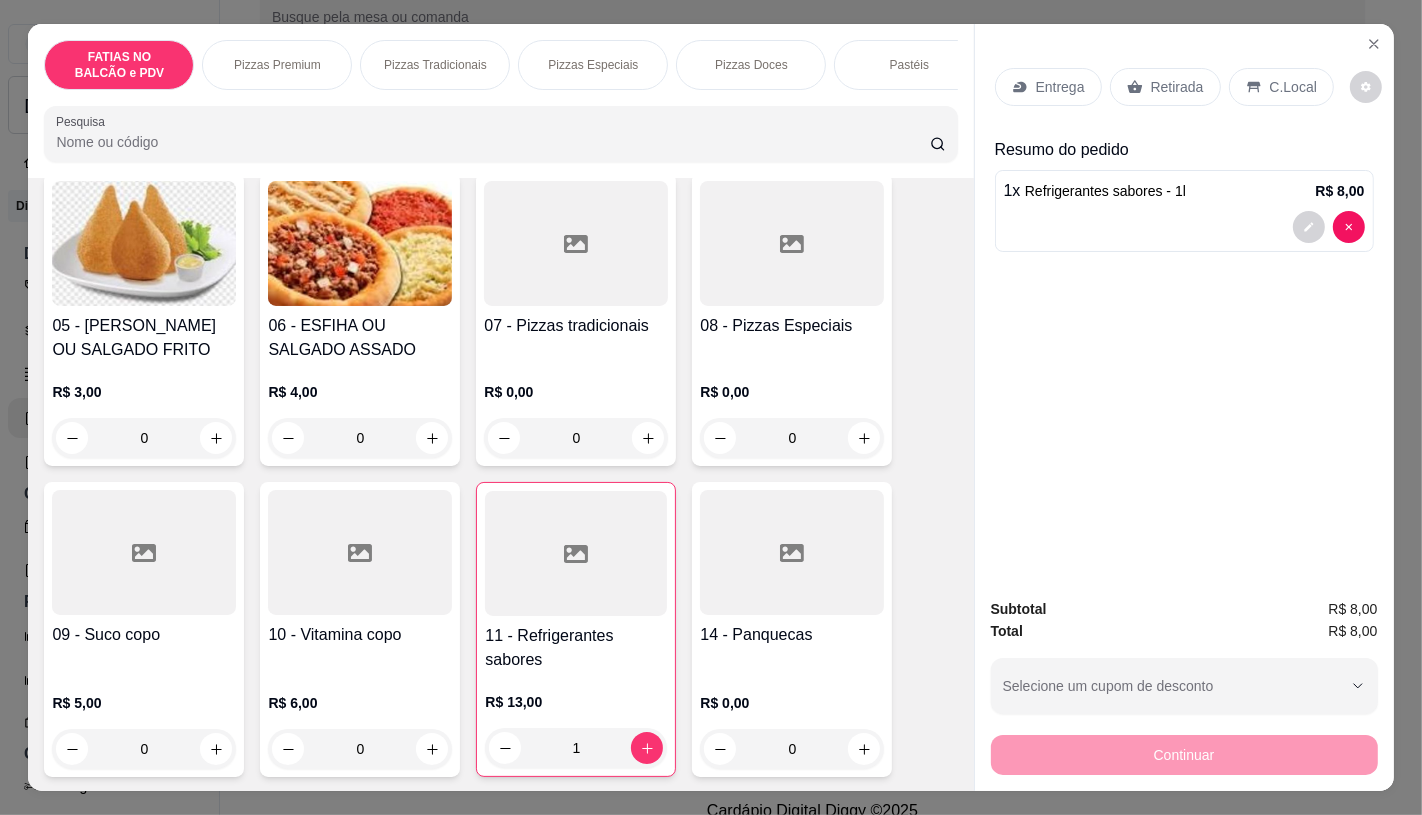 click at bounding box center (576, 553) 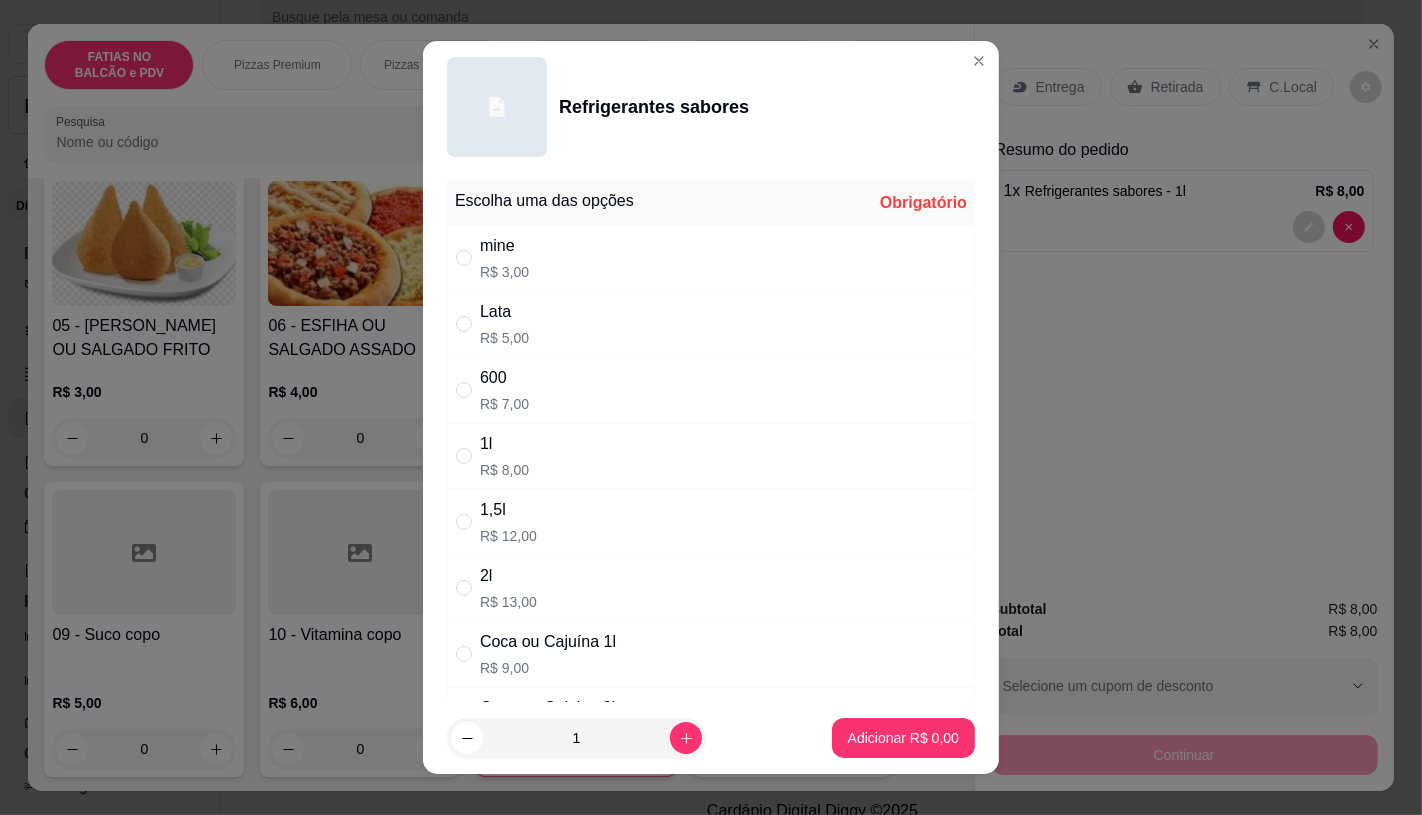 click on "mine R$ 3,00" at bounding box center [711, 258] 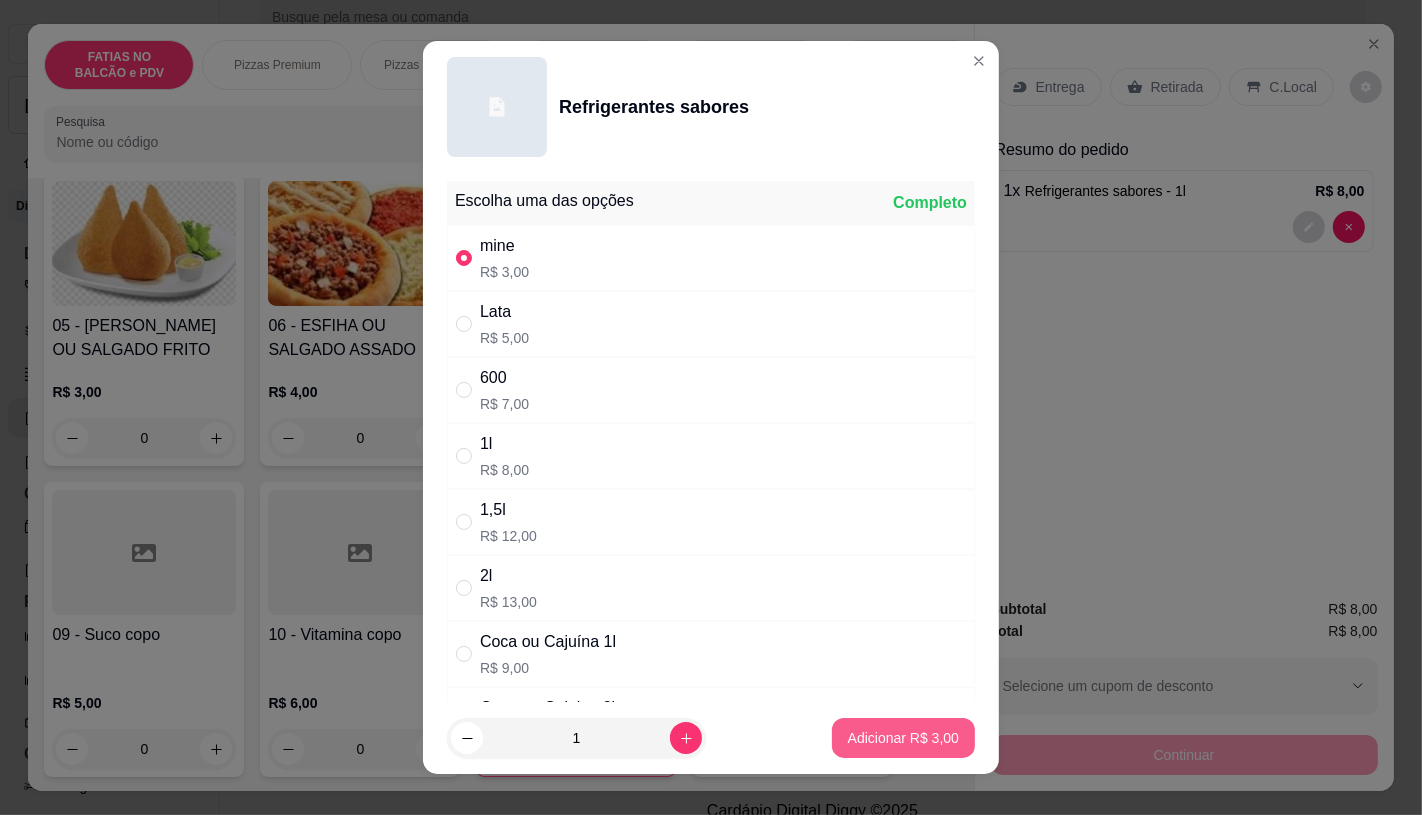 click on "Adicionar   R$ 3,00" at bounding box center (903, 738) 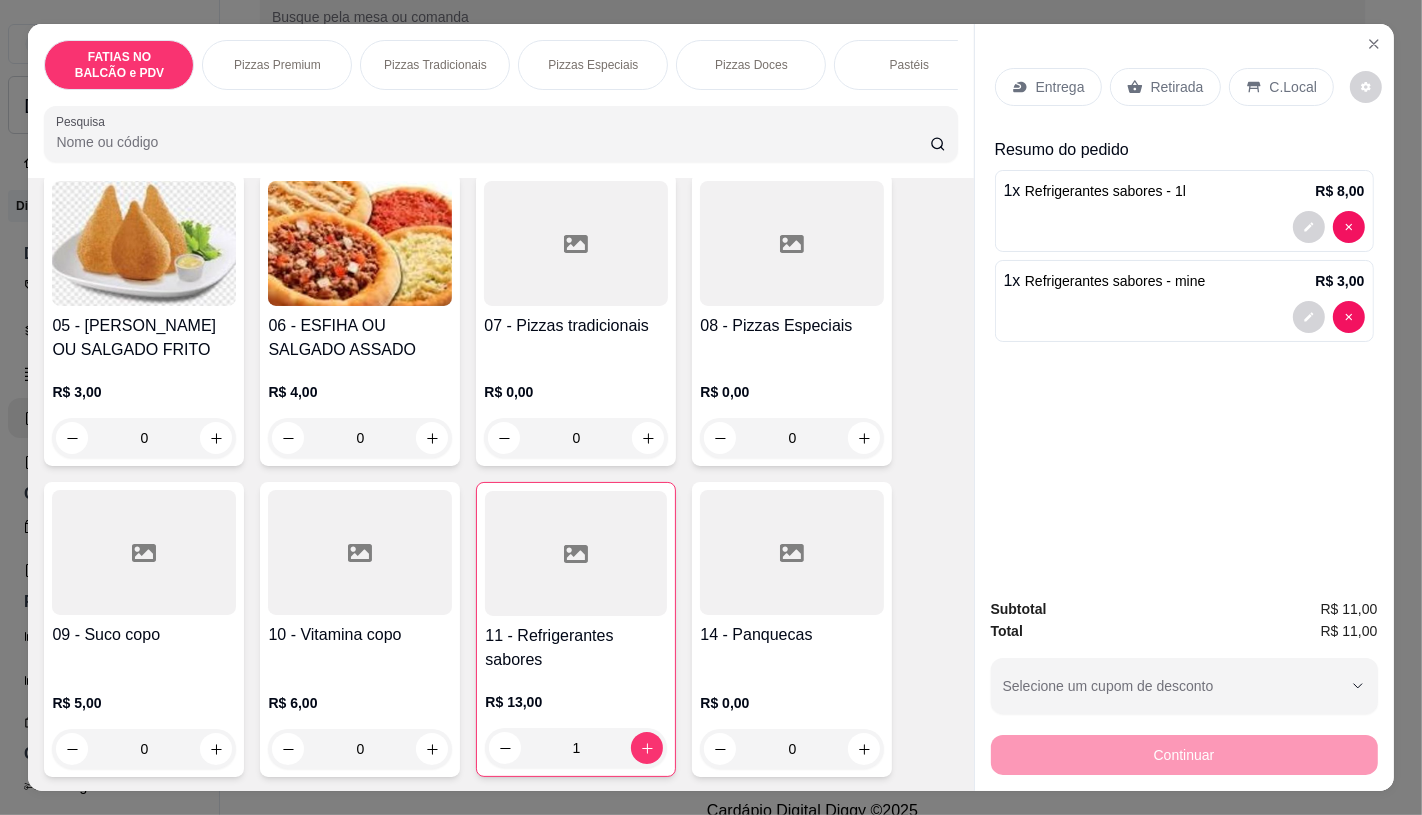 drag, startPoint x: 1421, startPoint y: 4, endPoint x: 822, endPoint y: 173, distance: 622.38416 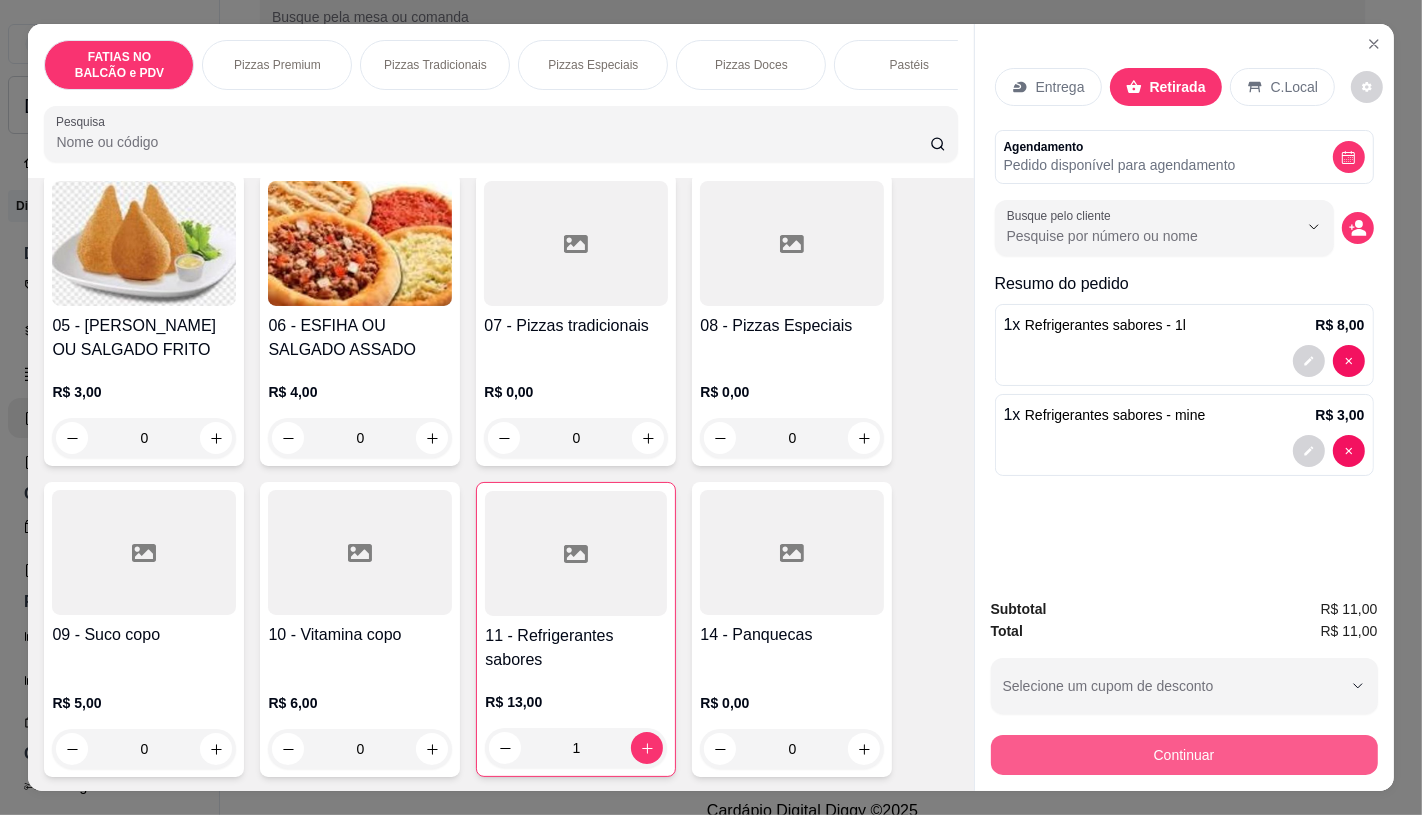 click on "Continuar" at bounding box center (1184, 755) 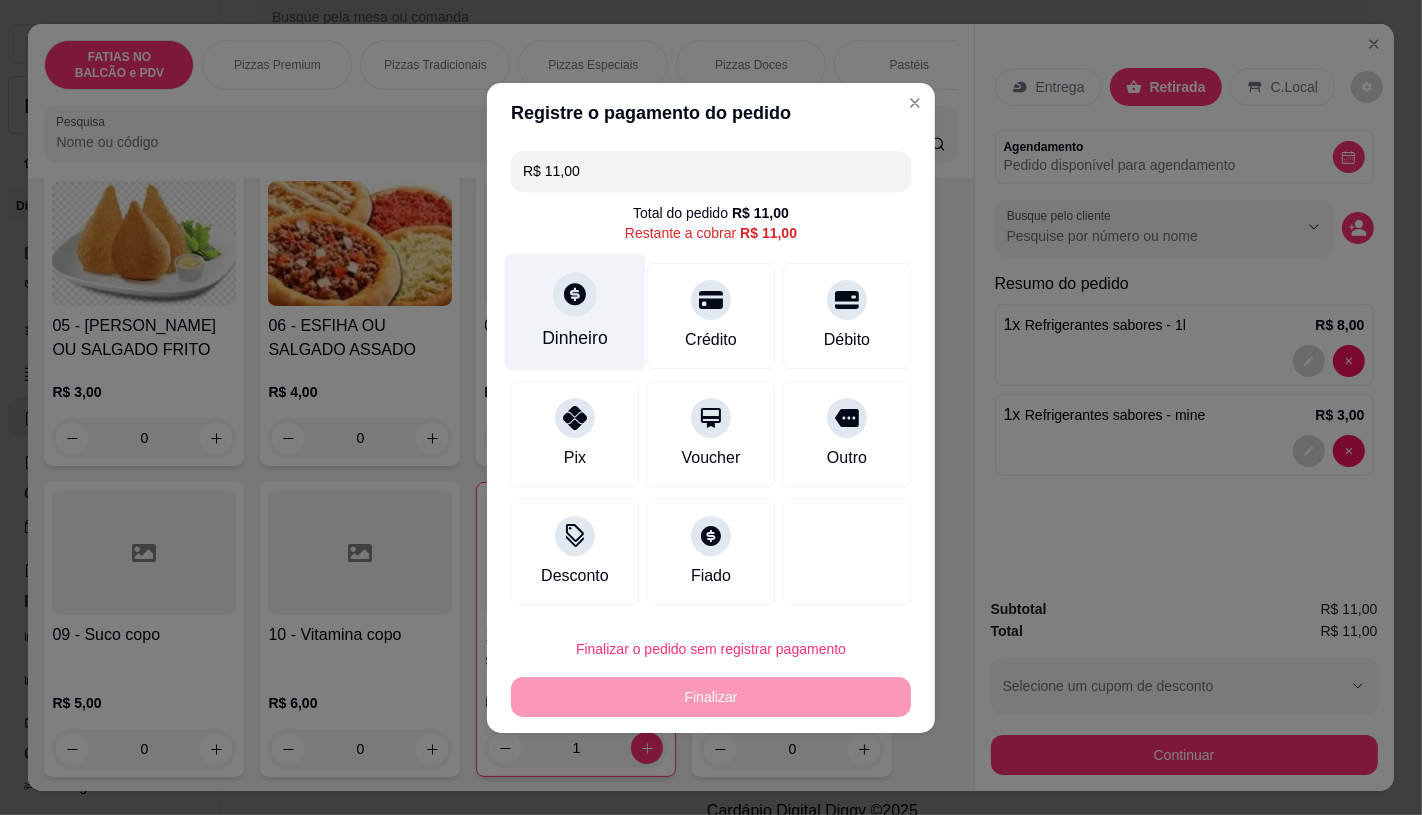 click on "Dinheiro" at bounding box center [575, 311] 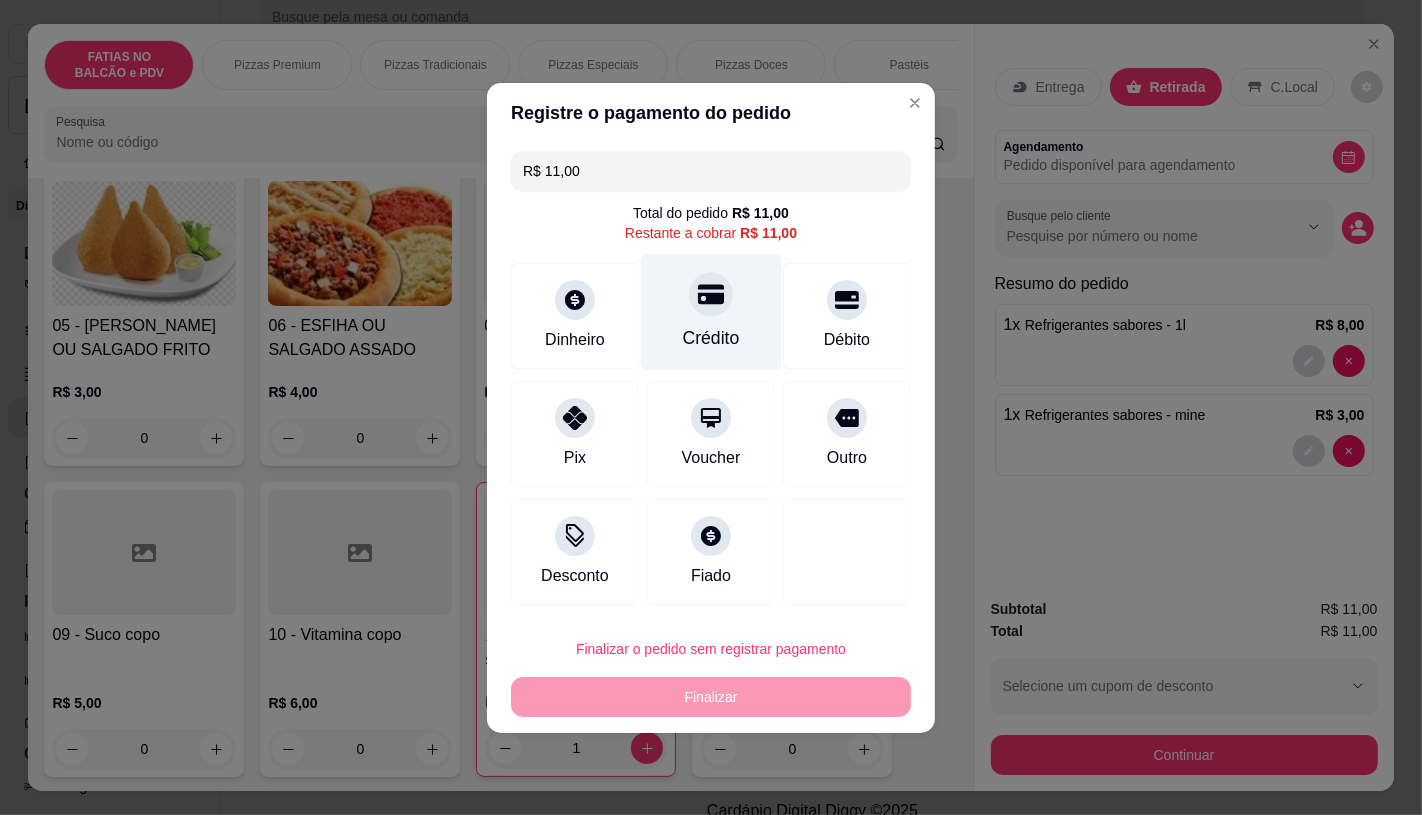 click on "Crédito" at bounding box center [711, 311] 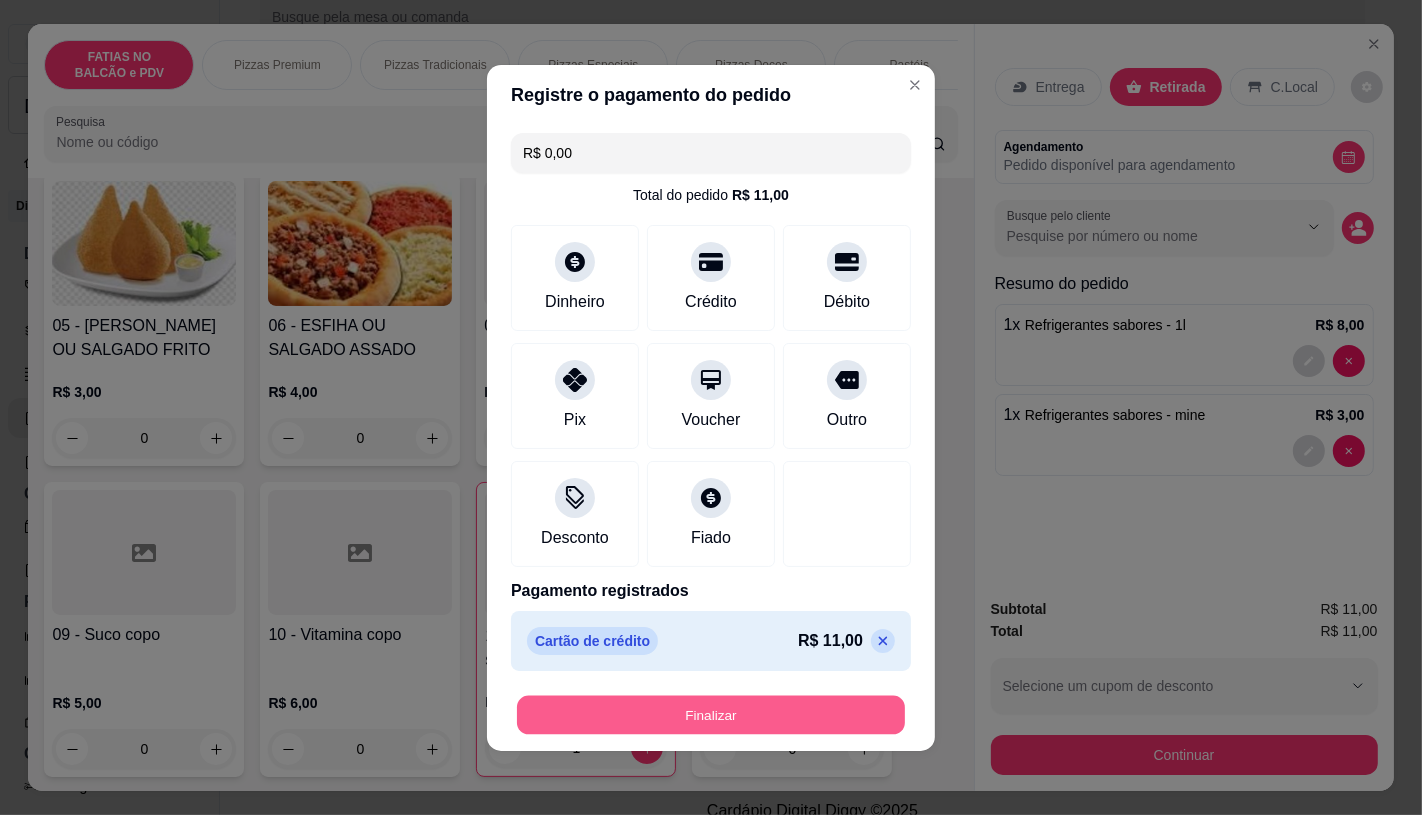 click on "Finalizar" at bounding box center (711, 714) 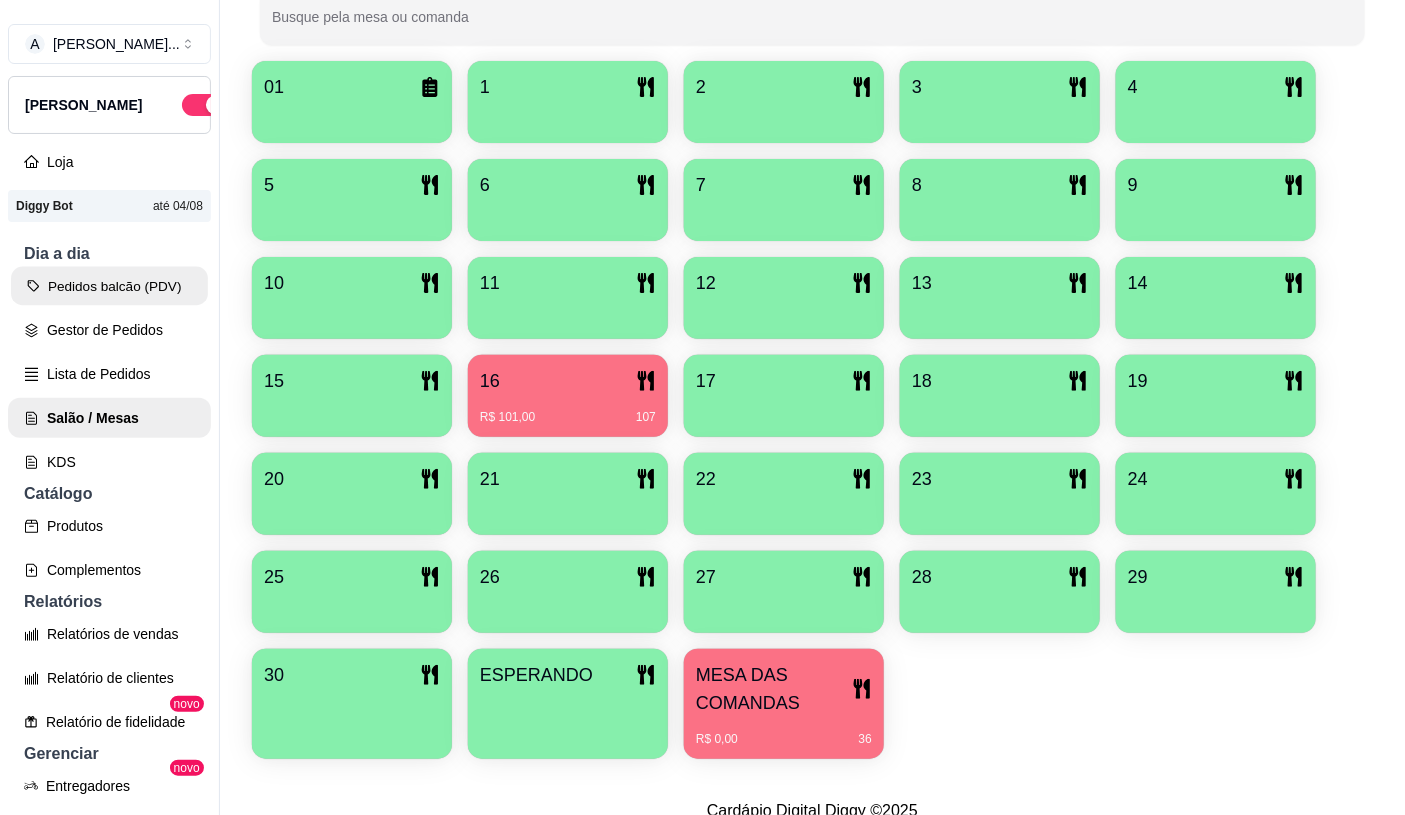 click on "Pedidos balcão (PDV)" at bounding box center (109, 286) 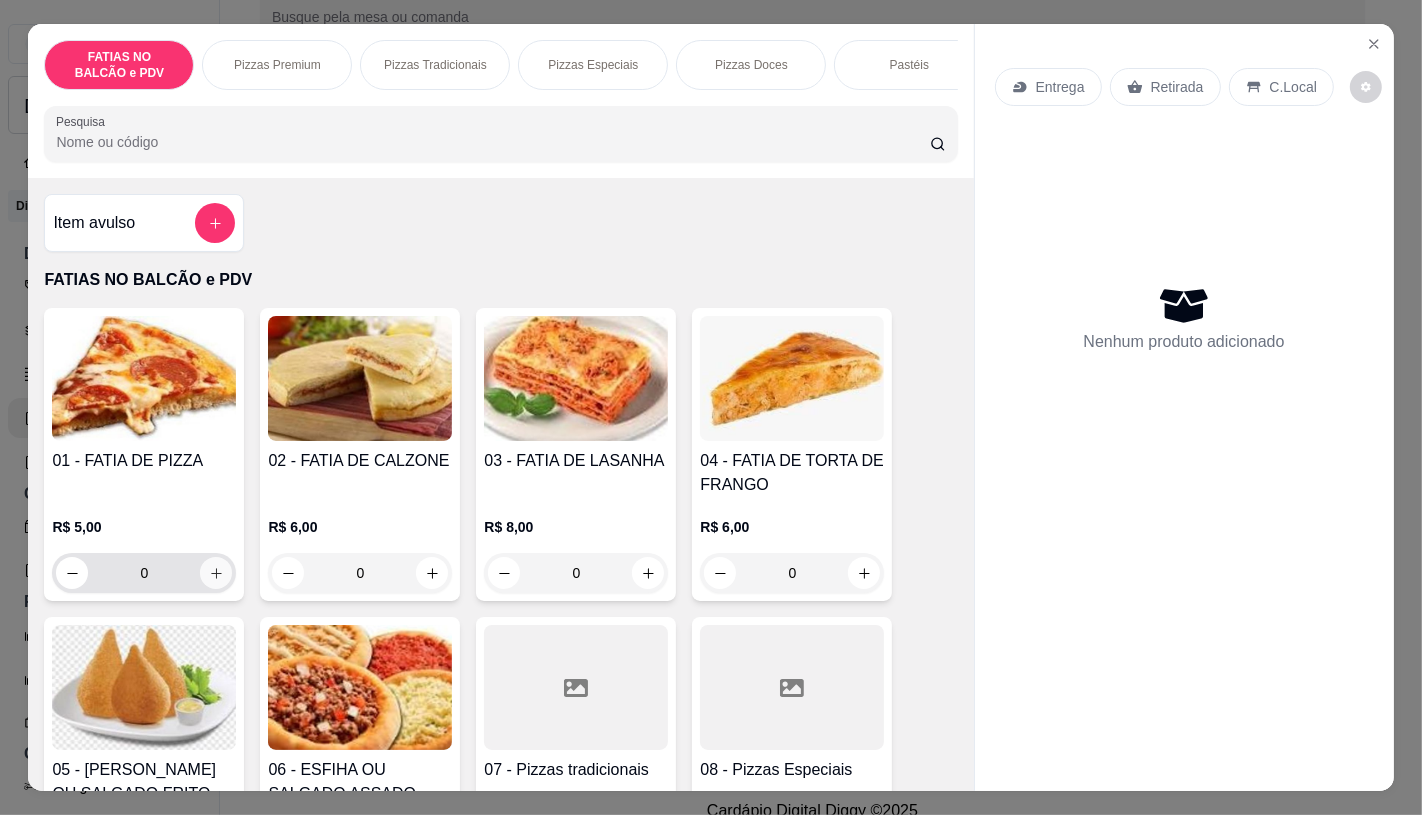 click at bounding box center (216, 573) 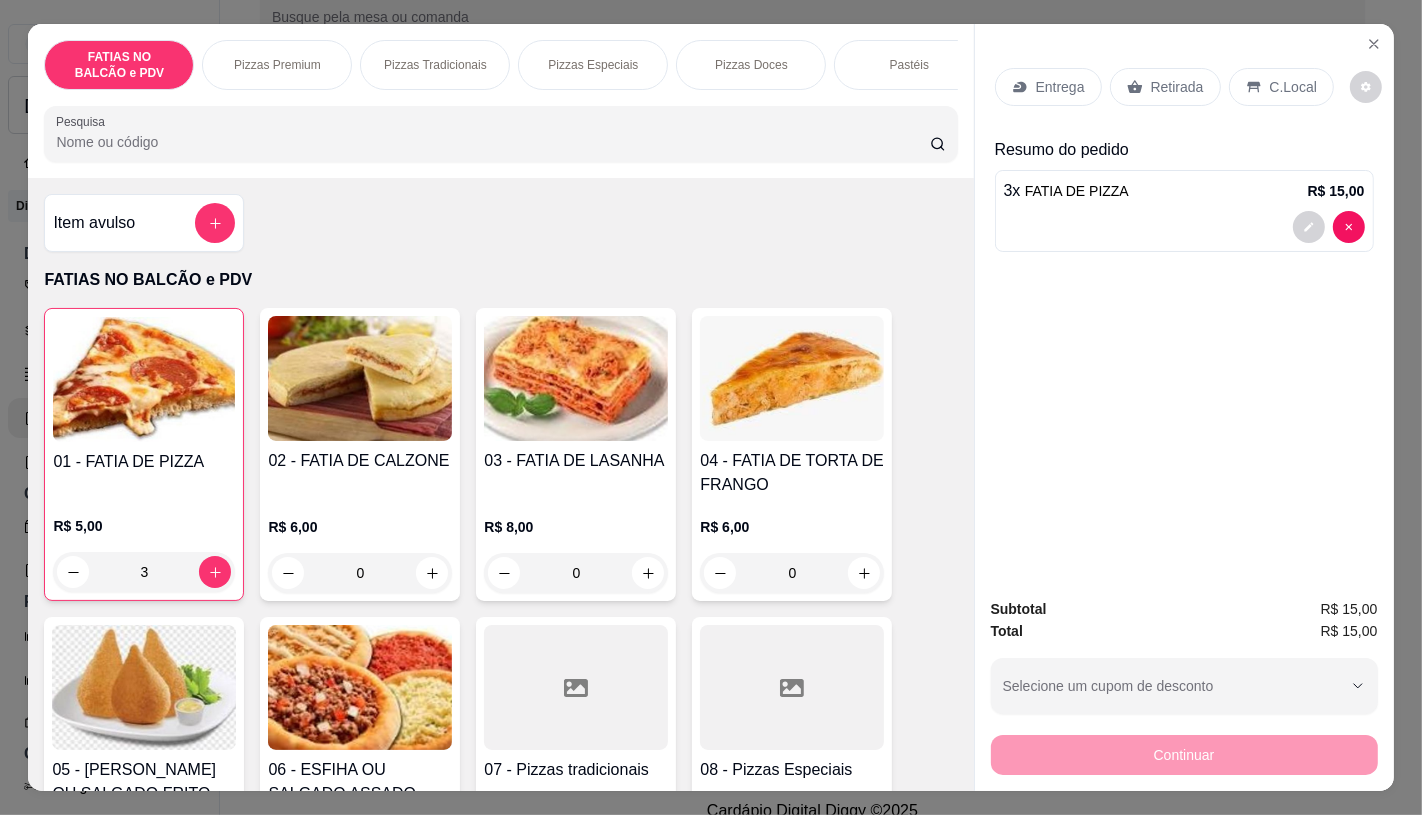 scroll, scrollTop: 333, scrollLeft: 0, axis: vertical 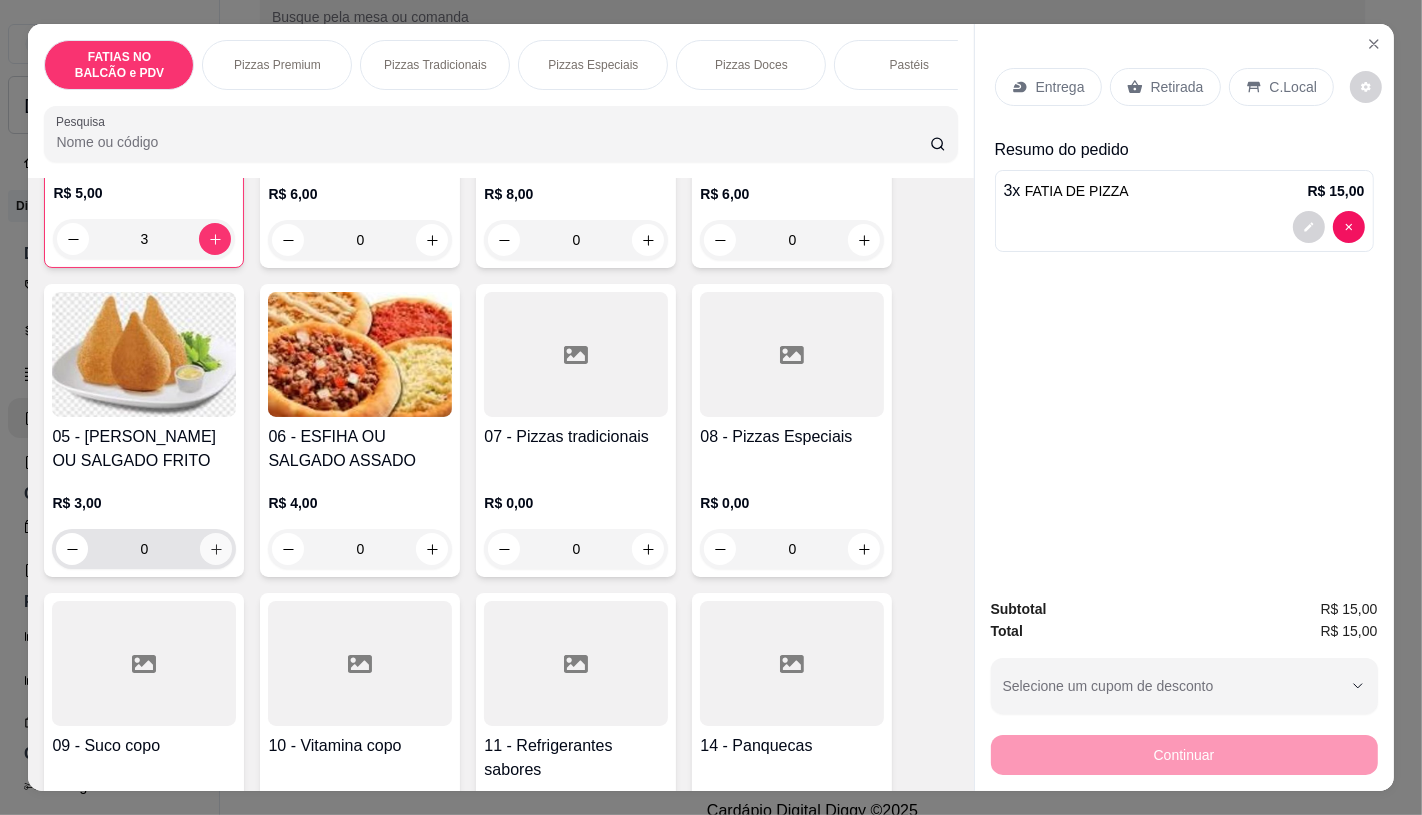 click at bounding box center [216, 549] 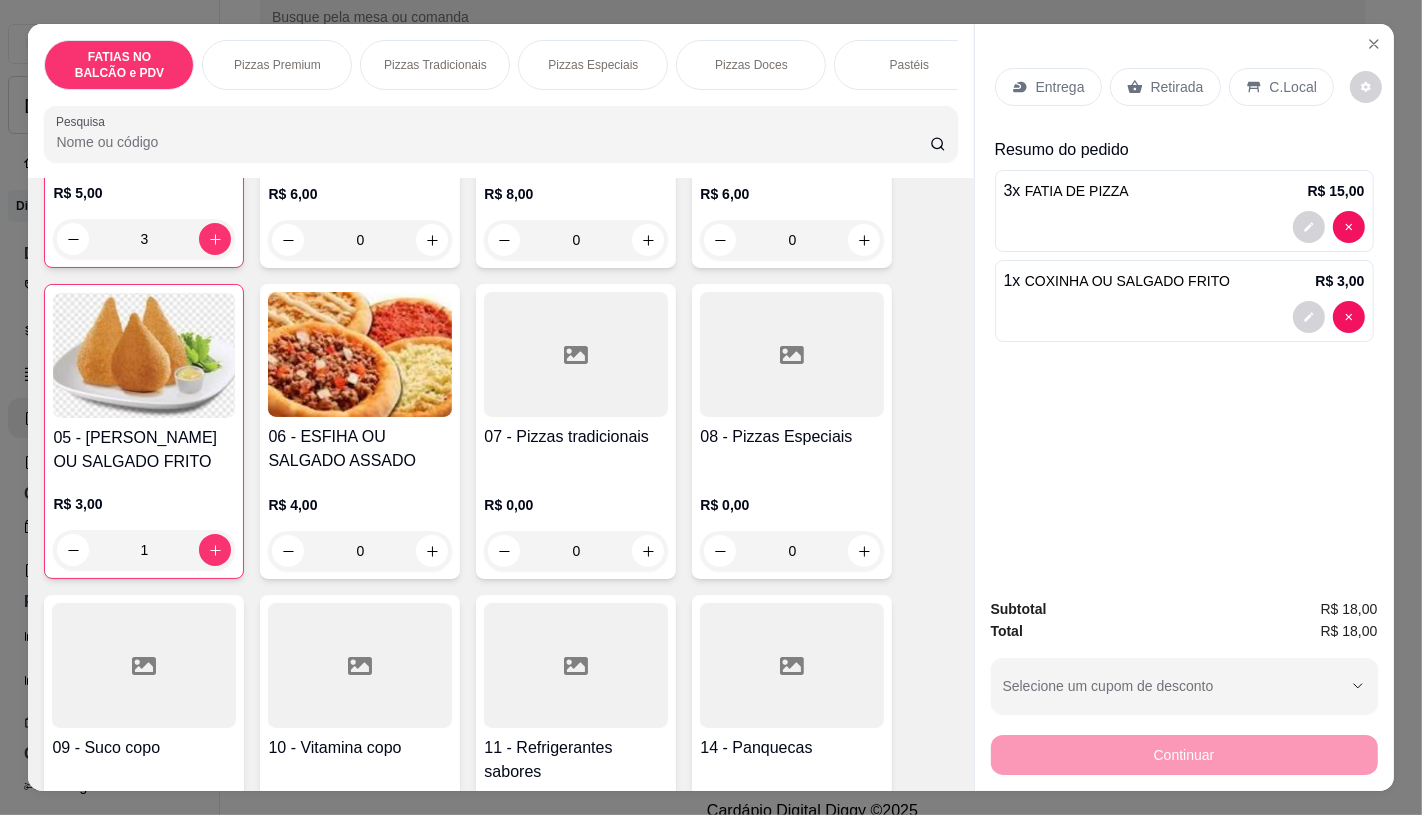 click on "Retirada" at bounding box center [1177, 87] 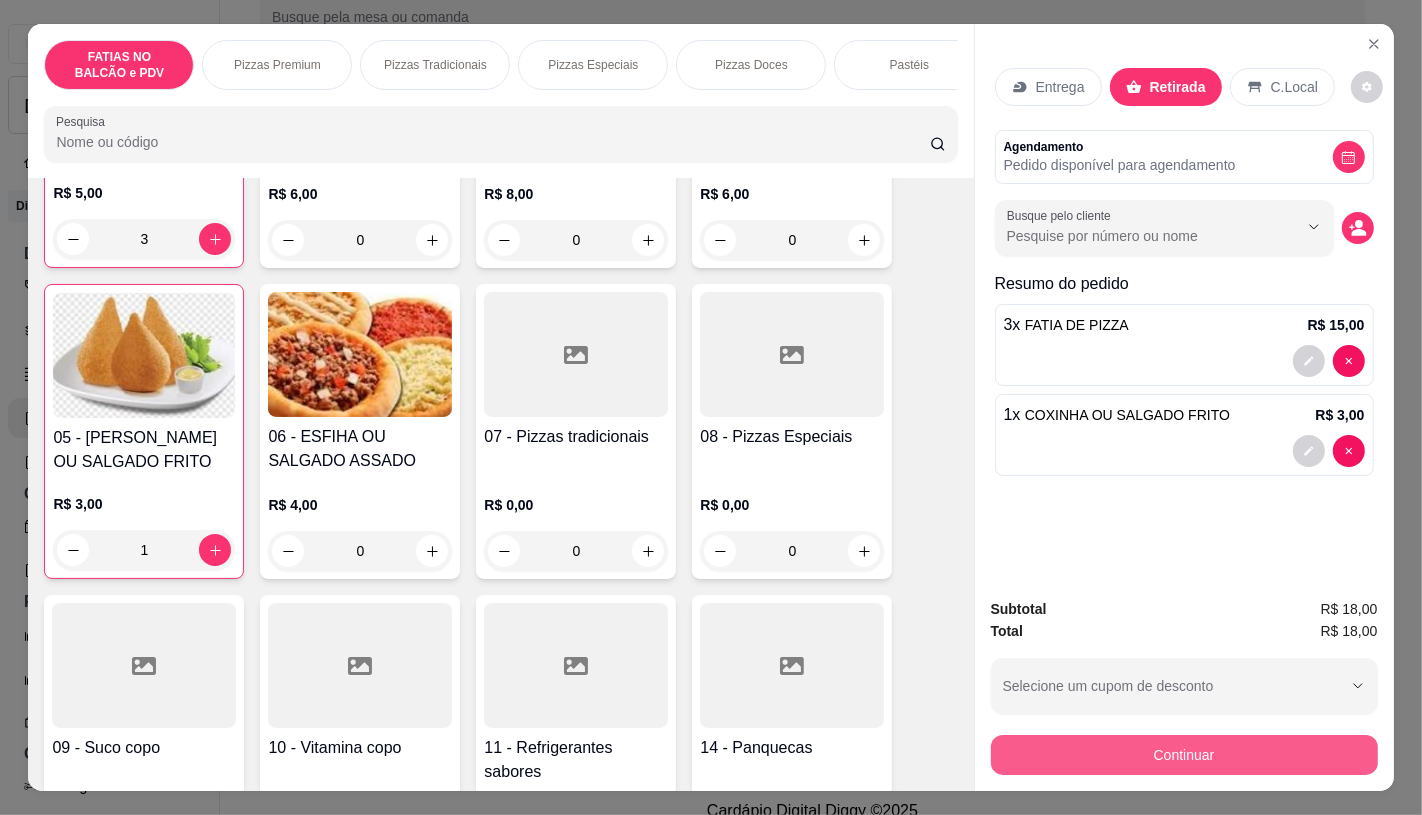 click on "Continuar" at bounding box center (1184, 755) 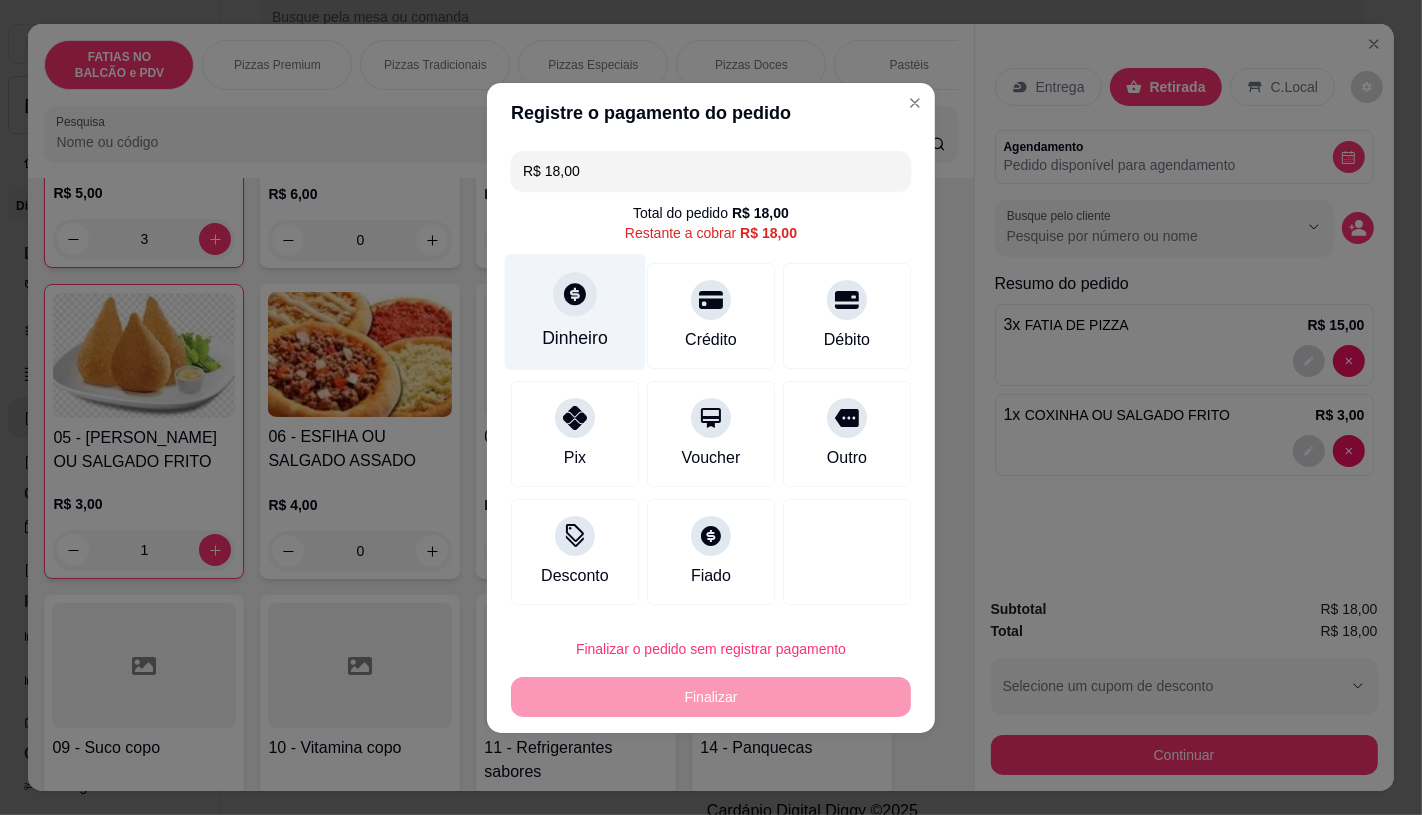 click on "Dinheiro" at bounding box center (575, 338) 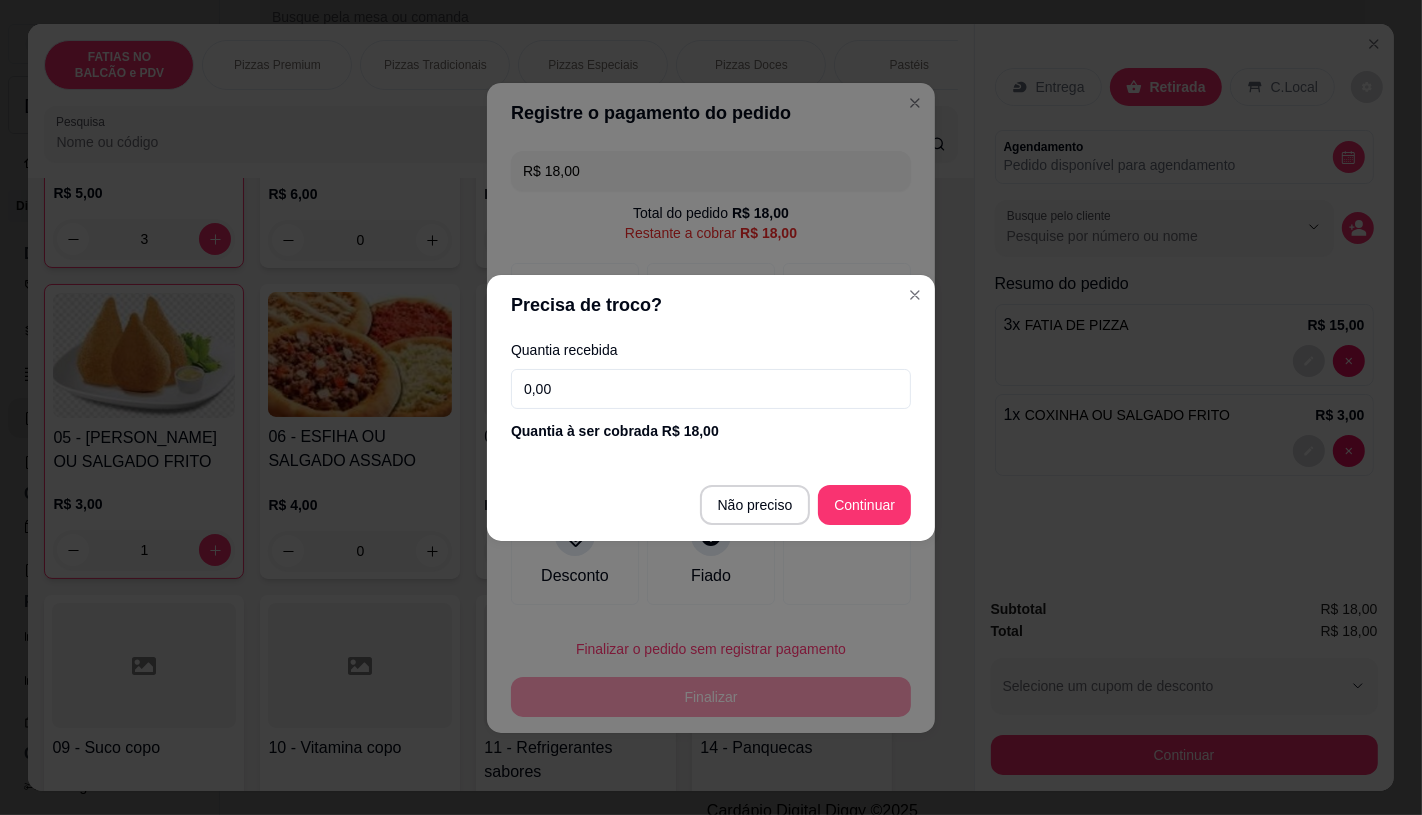 click on "Quantia recebida 0,00 Quantia à ser cobrada   R$ 18,00" at bounding box center [711, 392] 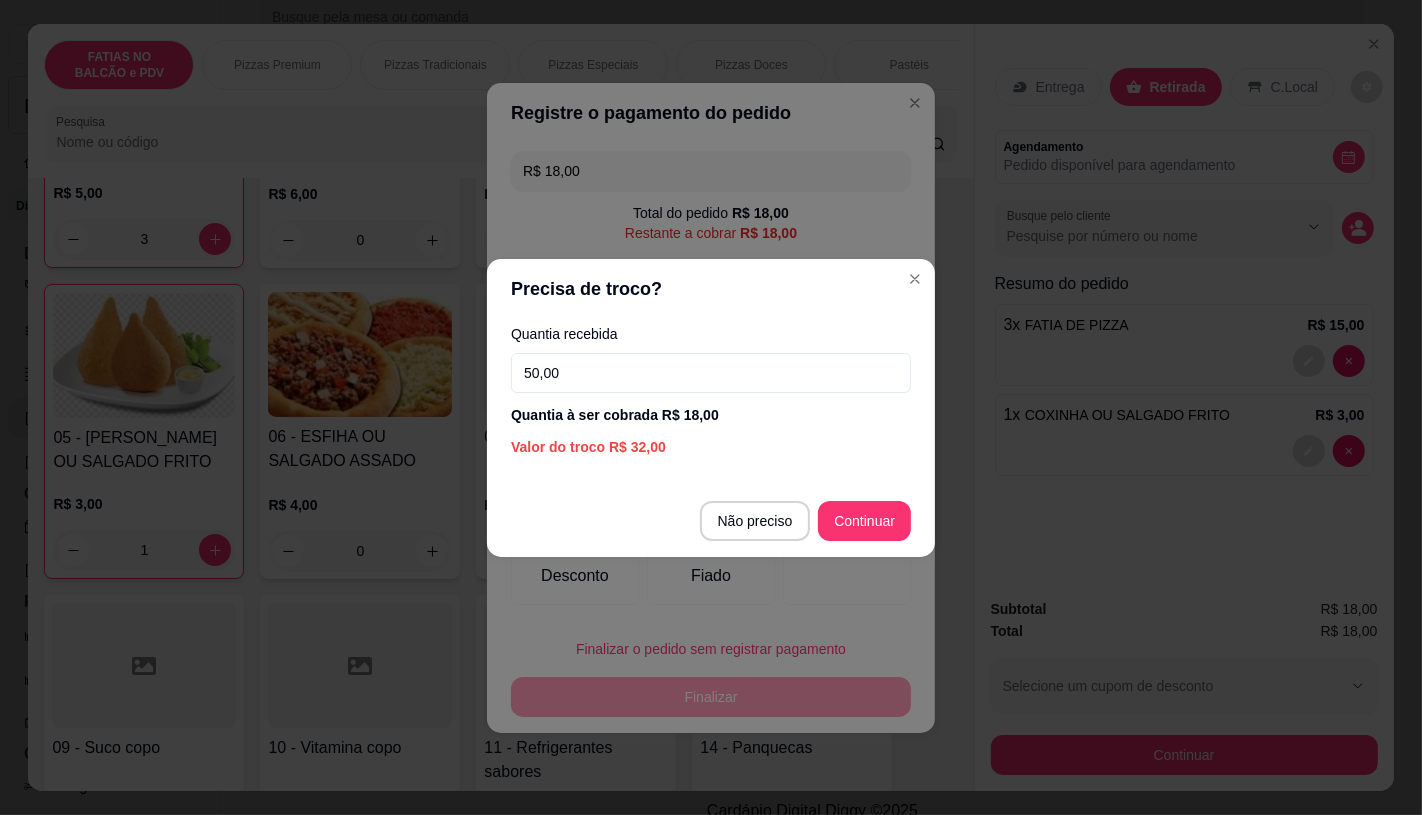 click on "Não preciso Continuar" at bounding box center [711, 521] 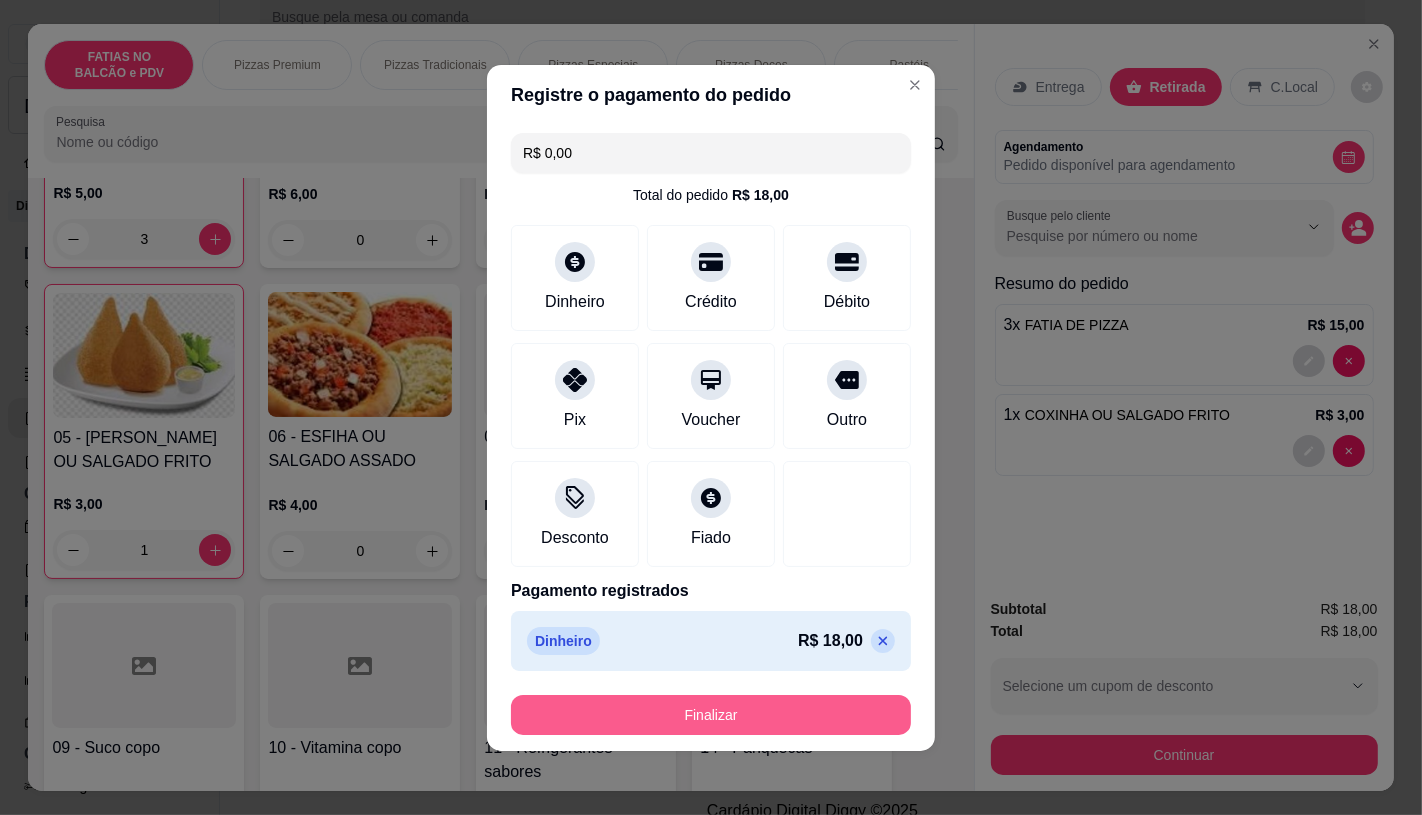 click on "Finalizar" at bounding box center [711, 715] 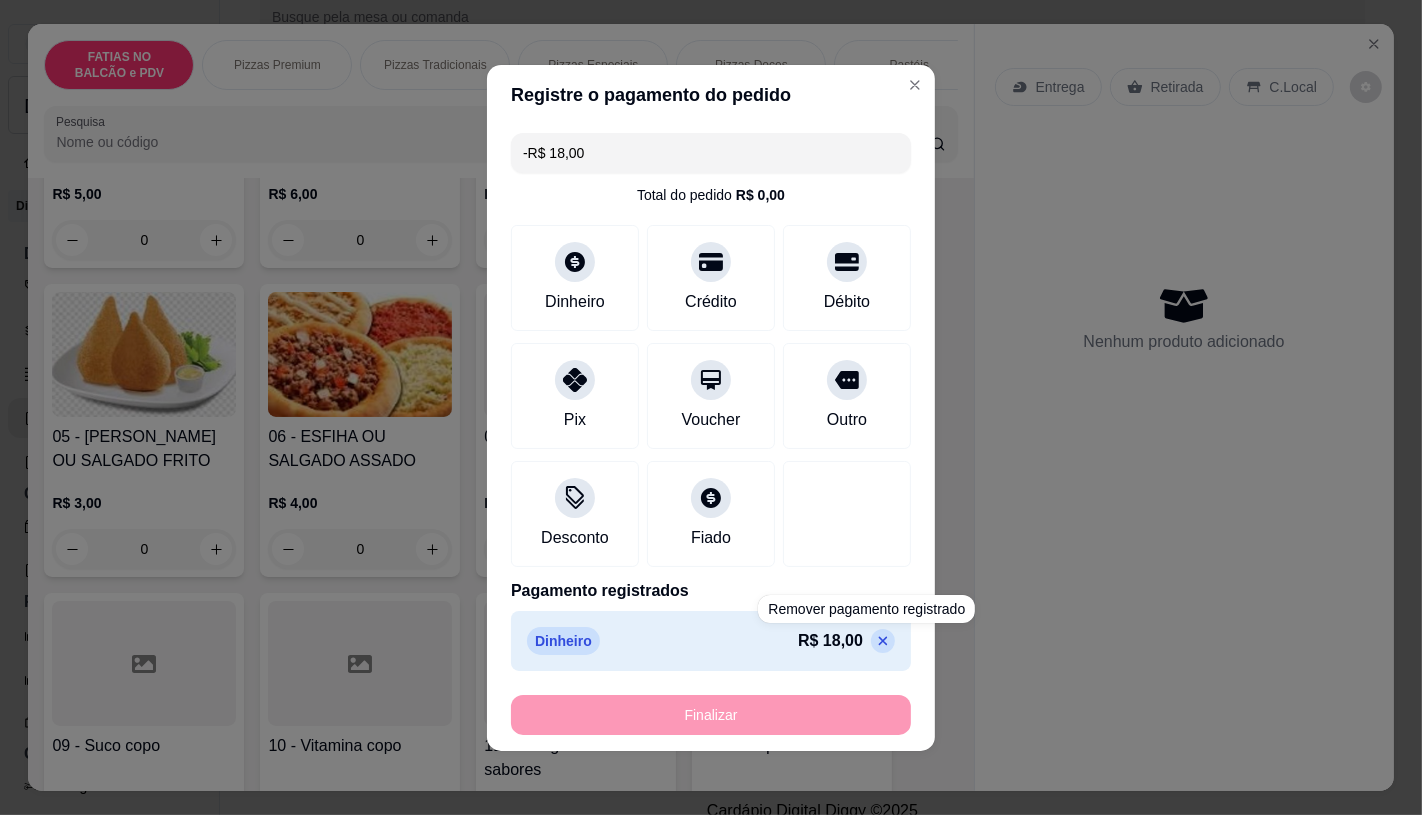scroll, scrollTop: 334, scrollLeft: 0, axis: vertical 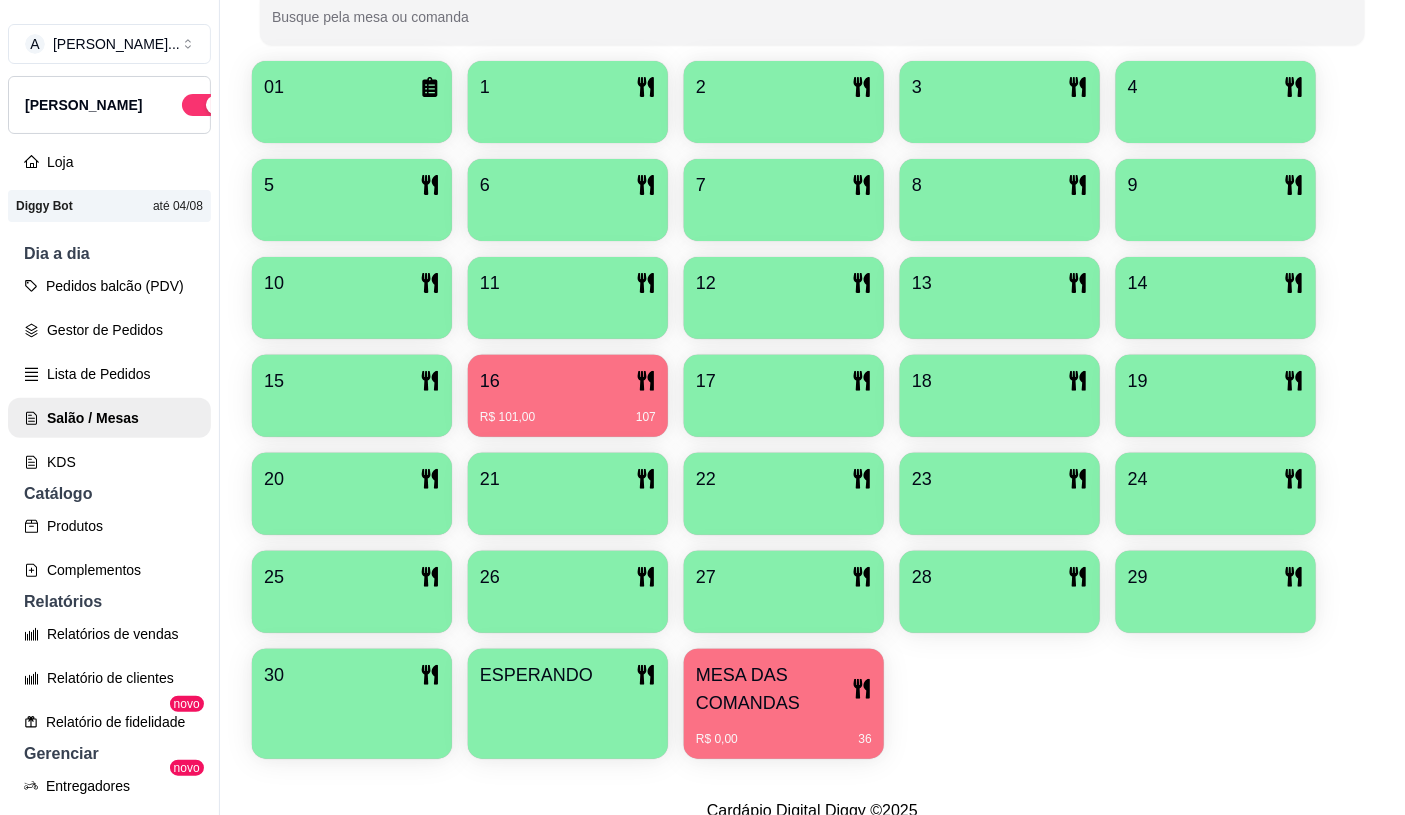 click on "01 1 2 3 4 5 6 7 8 9 10 11 12 13 14 15 16 R$ 101,00 107 17 18 19 20 21 22 23 24 25 26 27 28 29 30 ESPERANDO  MESA DAS COMANDAS R$ 0,00 36" at bounding box center [812, 410] 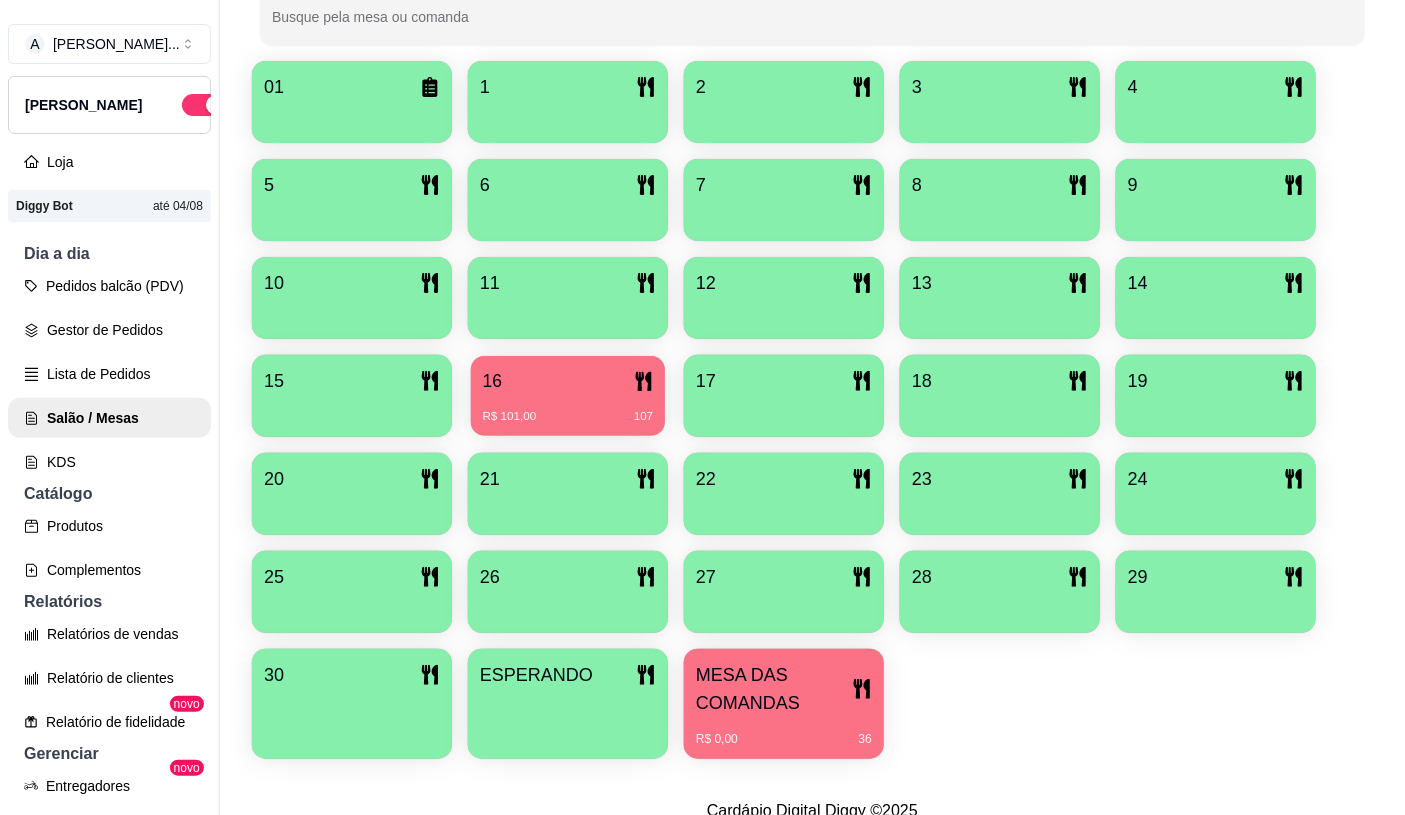 click on "16" at bounding box center (568, 381) 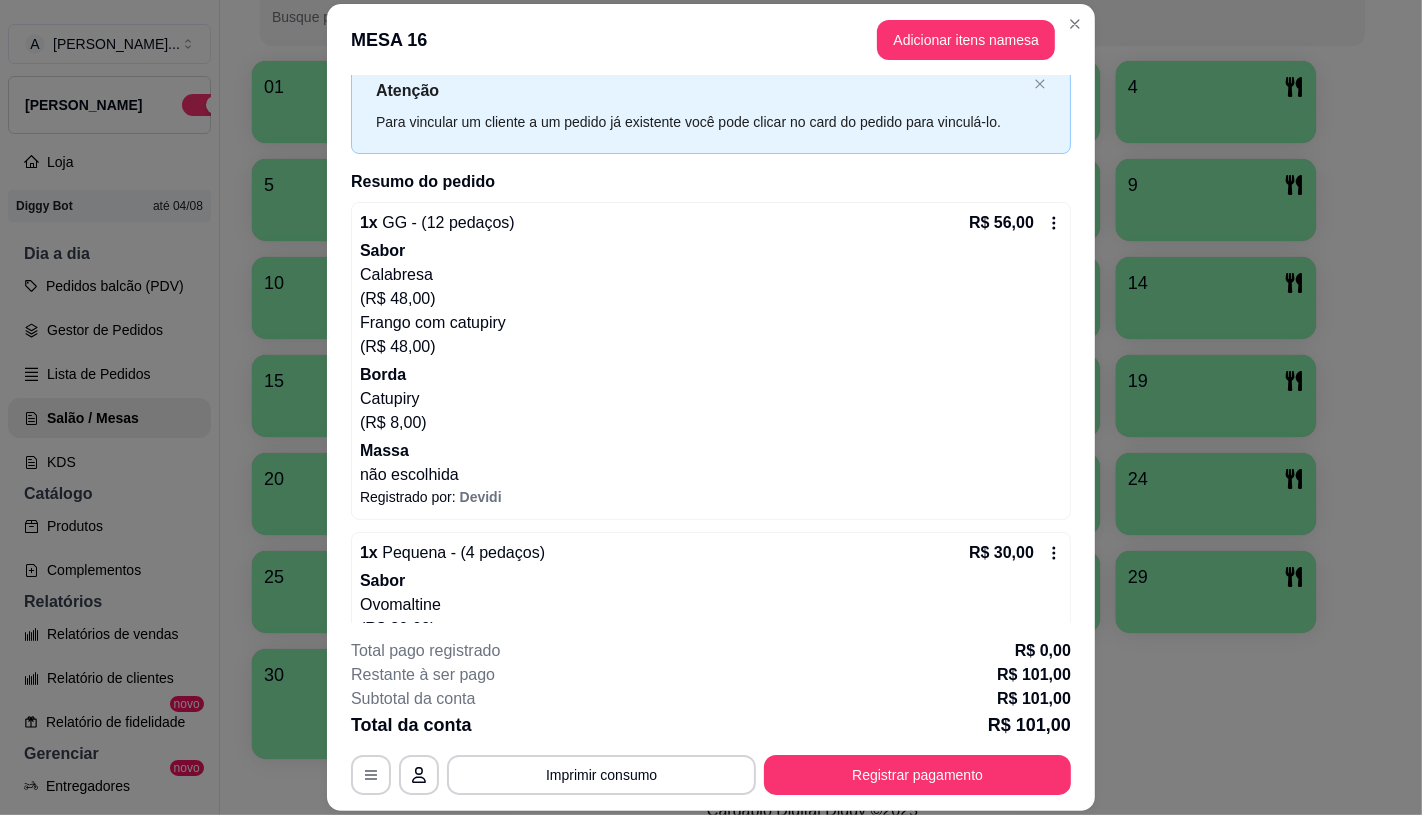 scroll, scrollTop: 330, scrollLeft: 0, axis: vertical 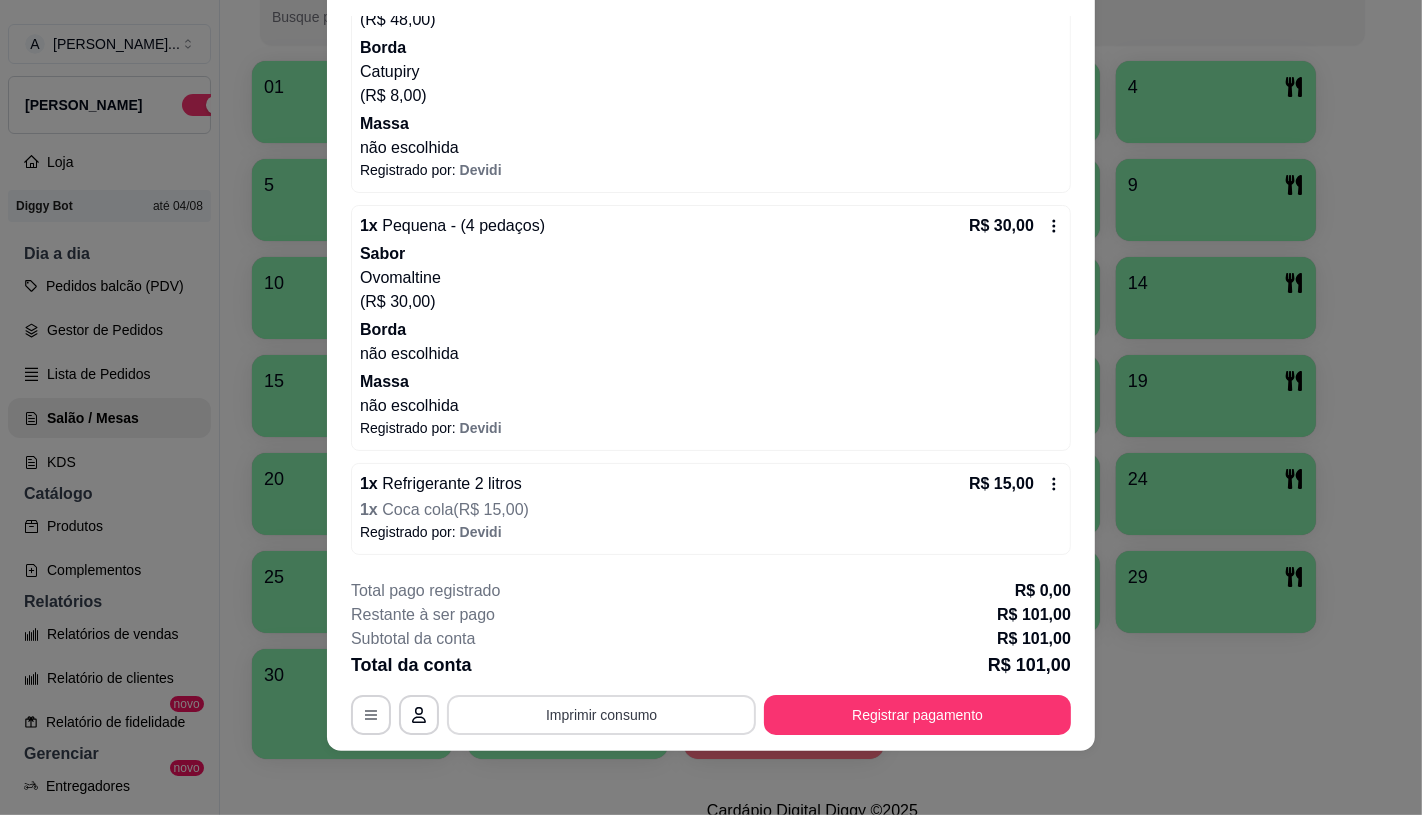 click on "Imprimir consumo" at bounding box center [601, 715] 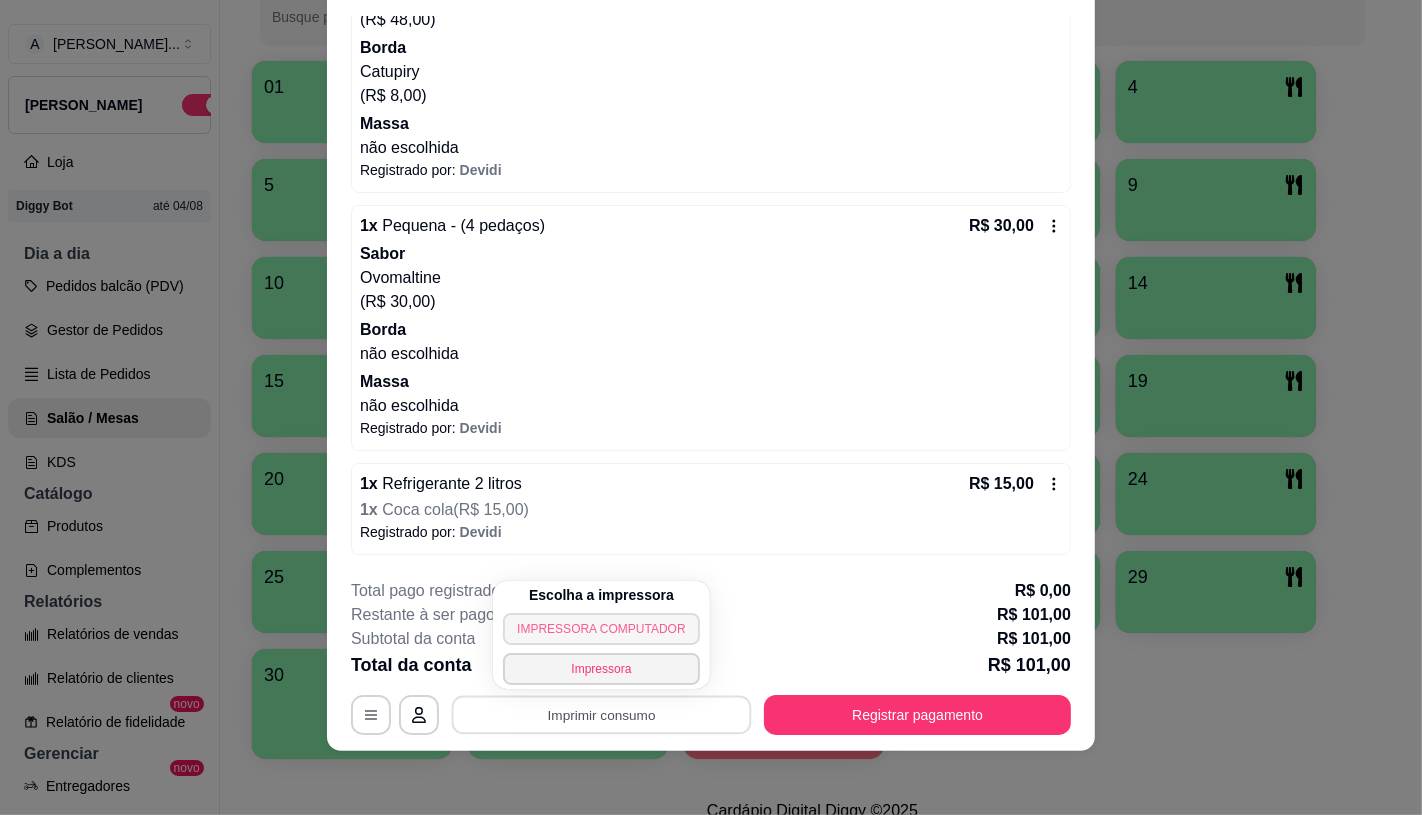 click on "IMPRESSORA COMPUTADOR" at bounding box center (601, 629) 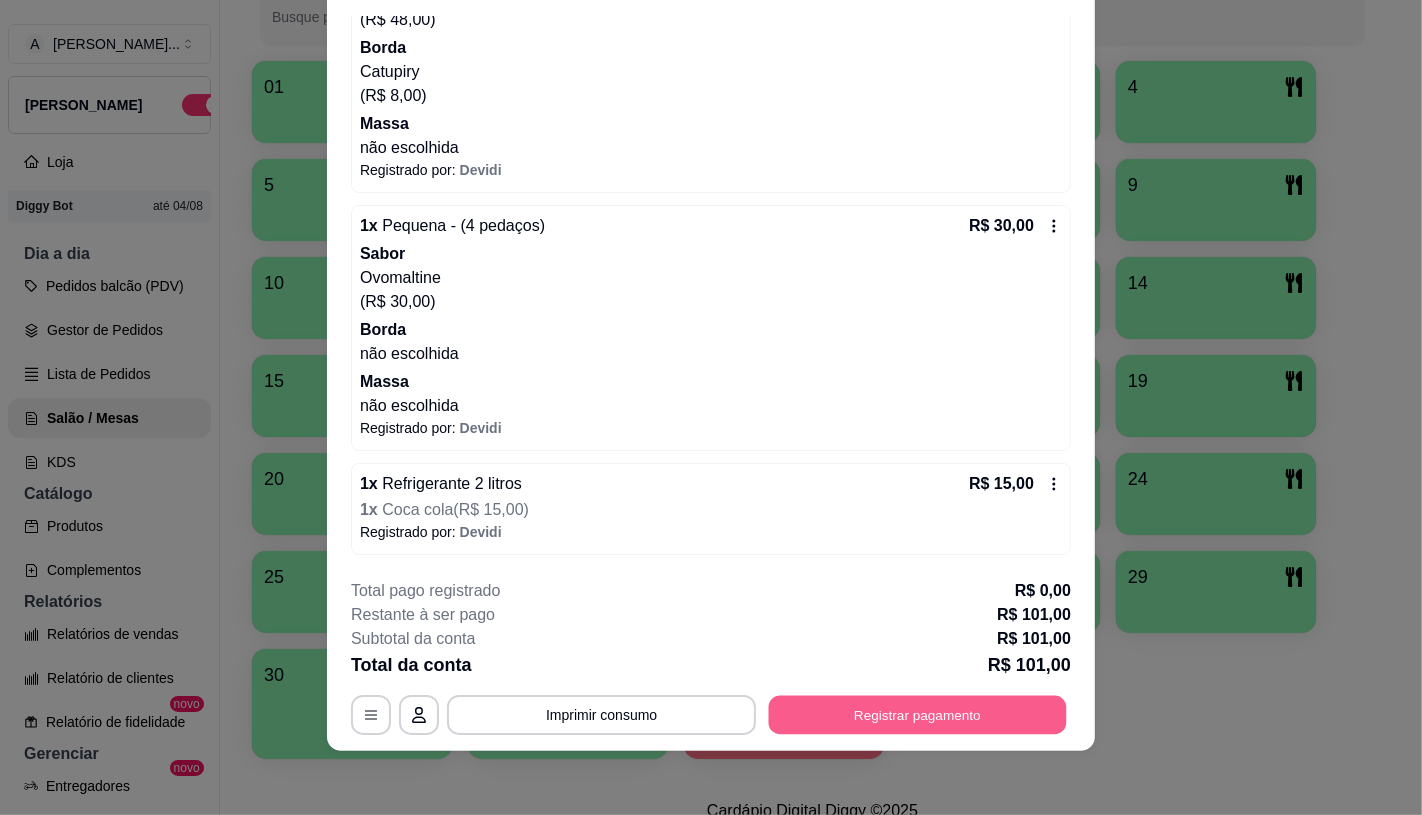 click on "Registrar pagamento" at bounding box center (918, 715) 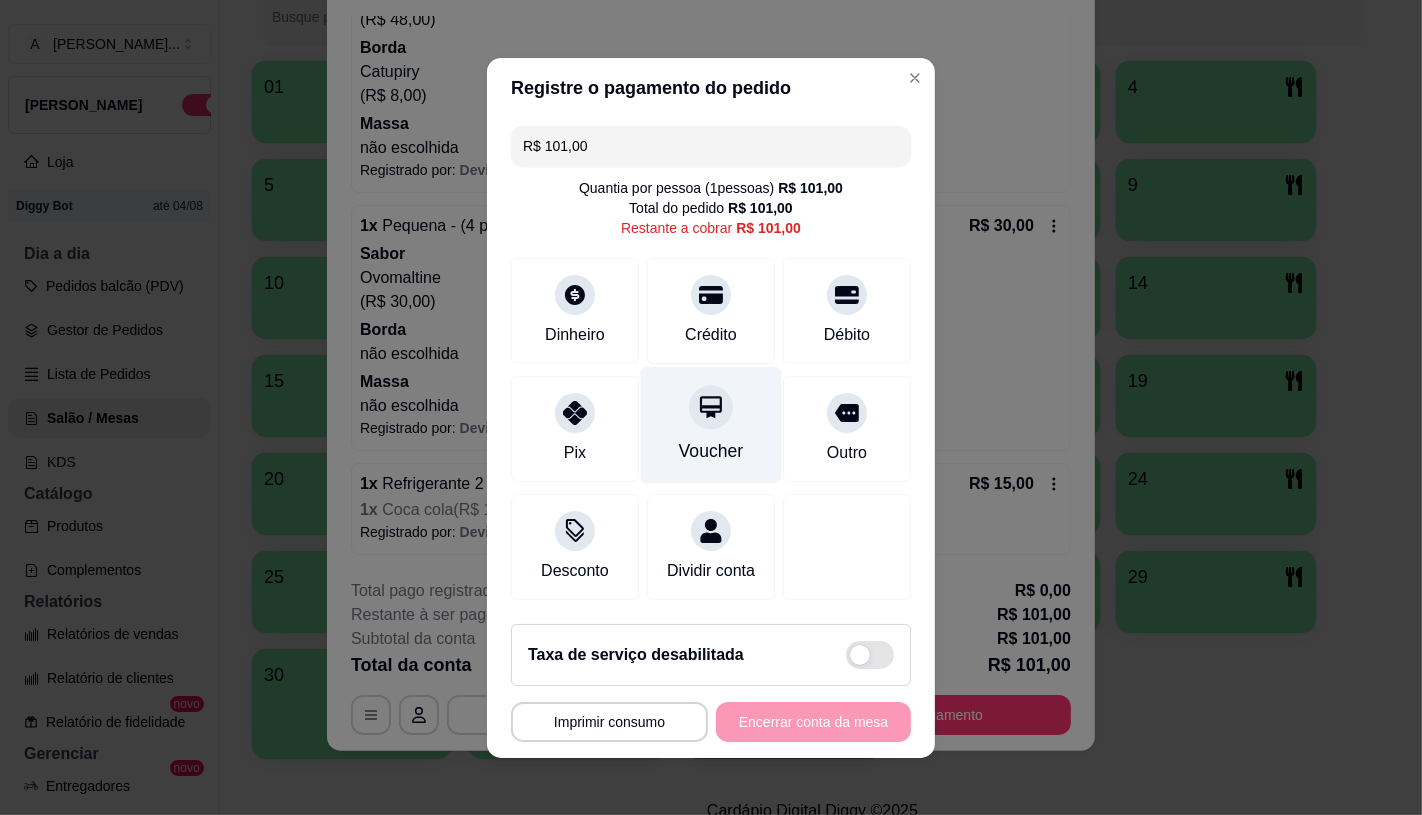 drag, startPoint x: 722, startPoint y: 312, endPoint x: 734, endPoint y: 381, distance: 70.035706 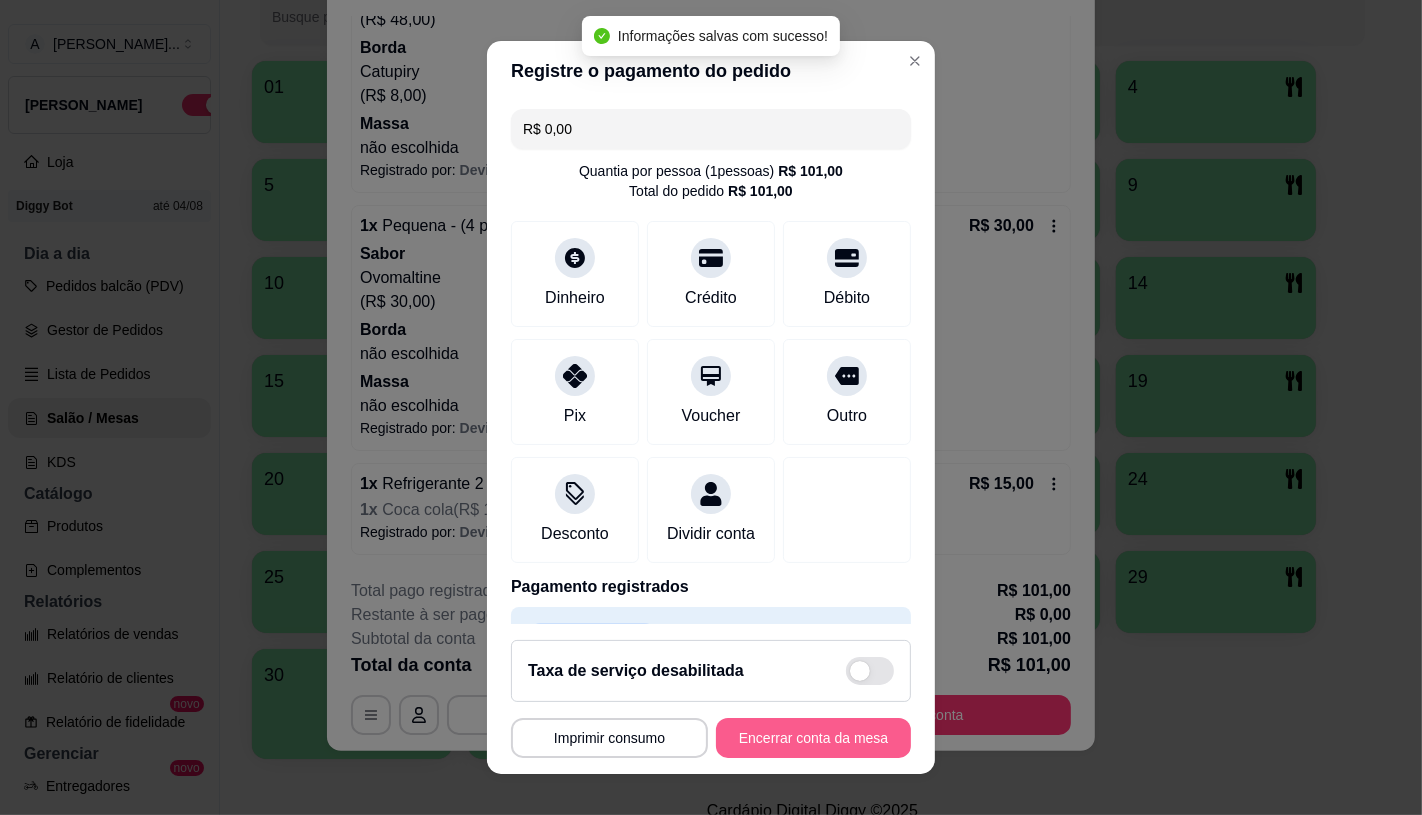 click on "Encerrar conta da mesa" at bounding box center [813, 738] 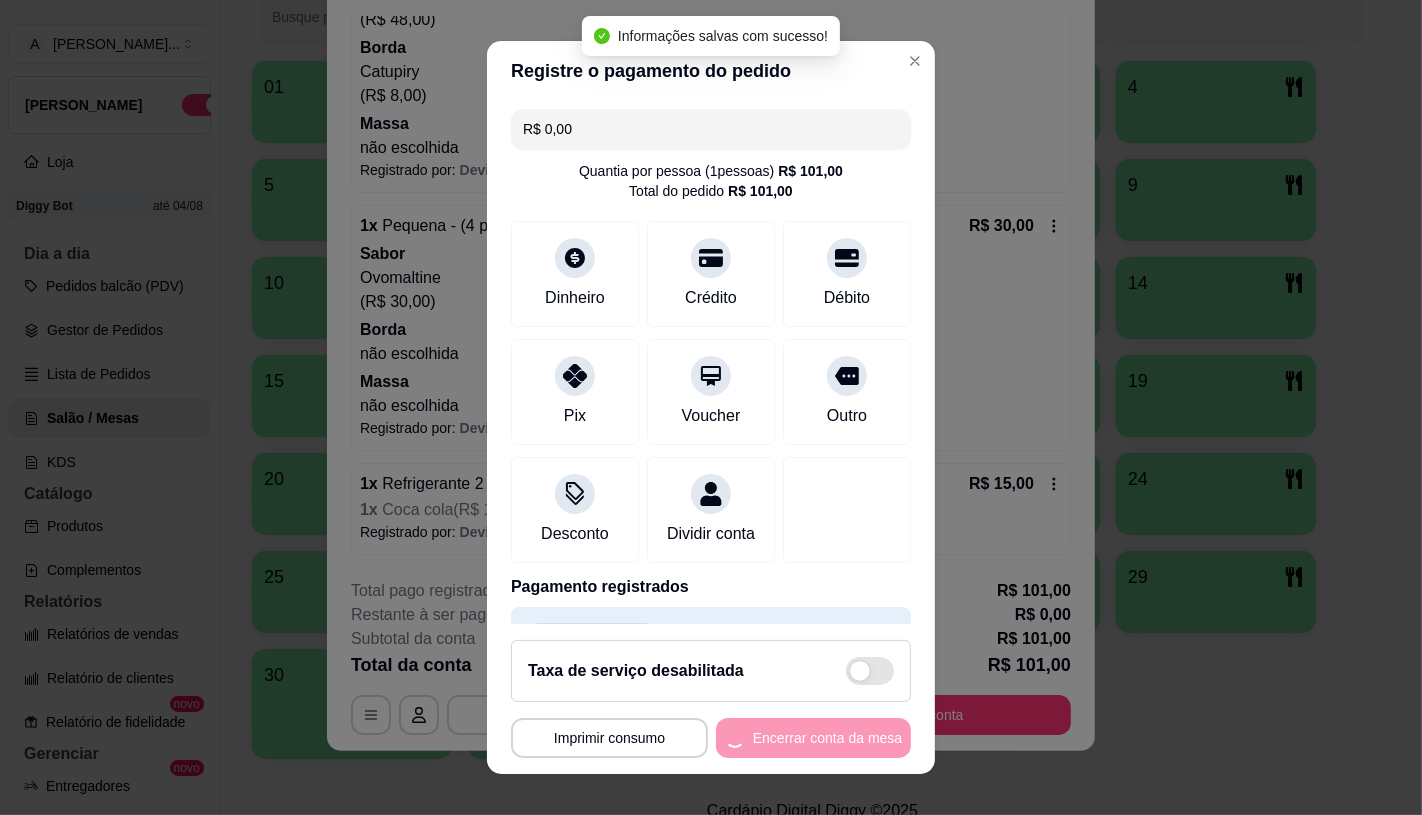 scroll, scrollTop: 0, scrollLeft: 0, axis: both 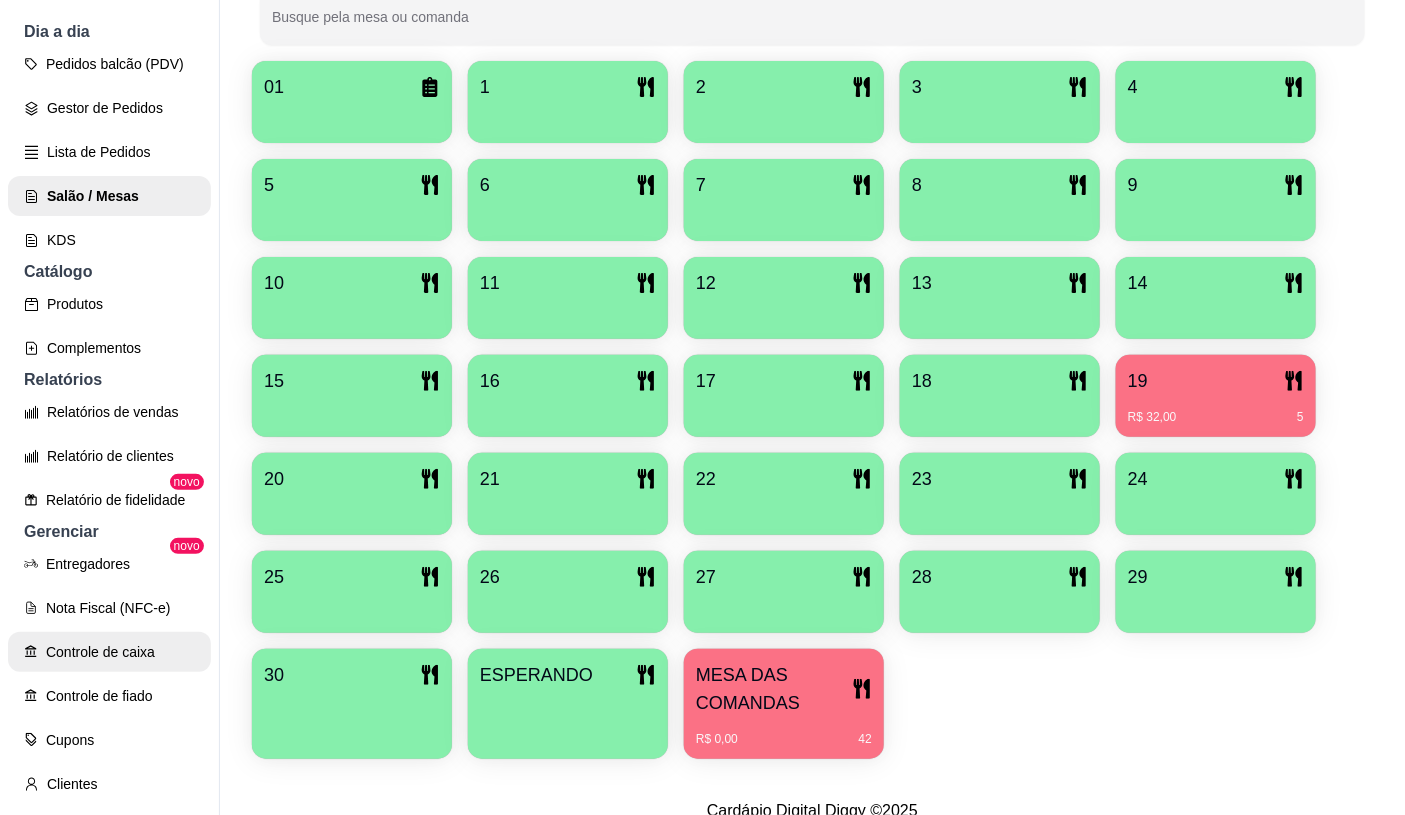 click on "Controle de caixa" at bounding box center (109, 652) 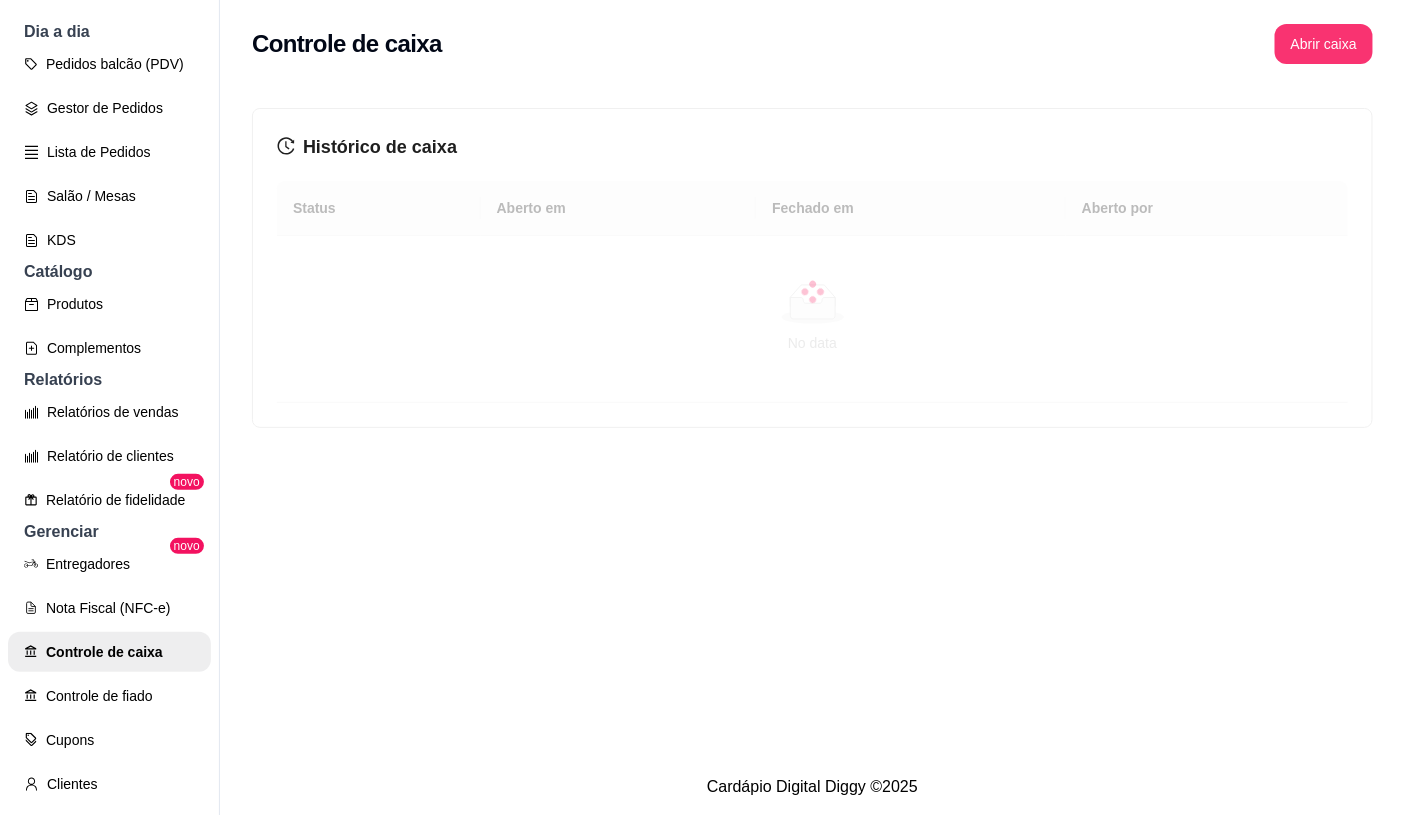 scroll, scrollTop: 32, scrollLeft: 0, axis: vertical 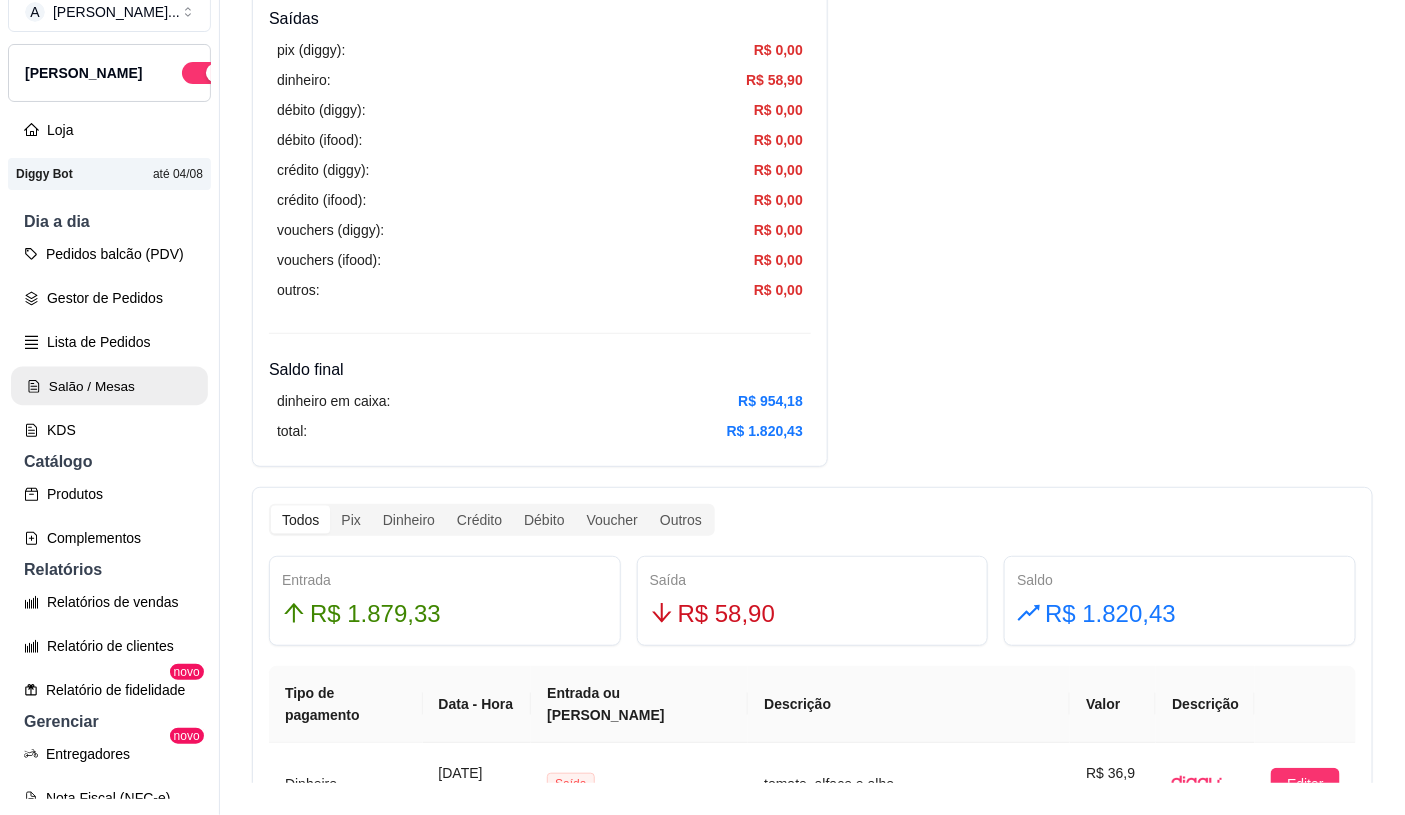 click on "Salão / Mesas" at bounding box center (109, 386) 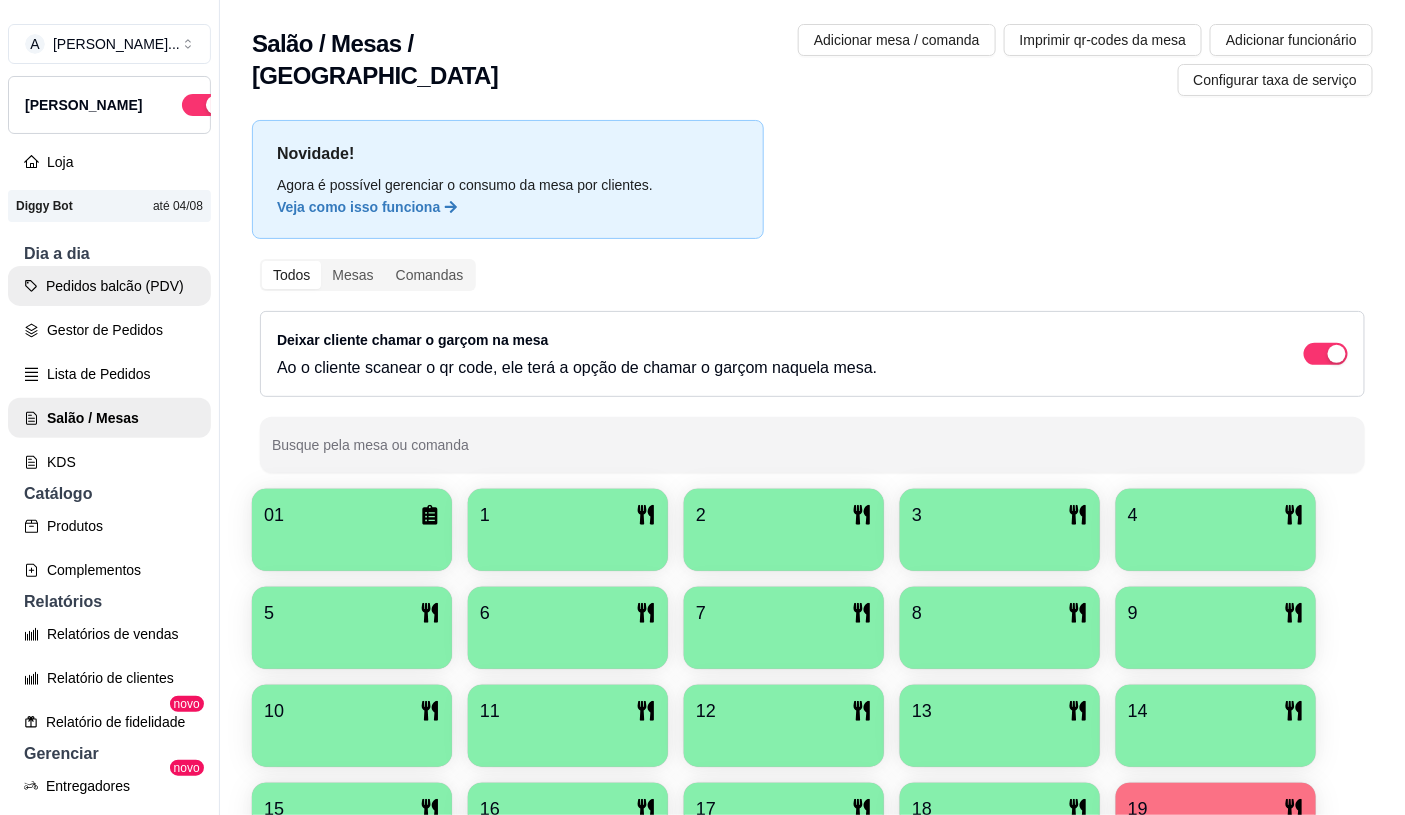 click on "Pedidos balcão (PDV)" at bounding box center [109, 286] 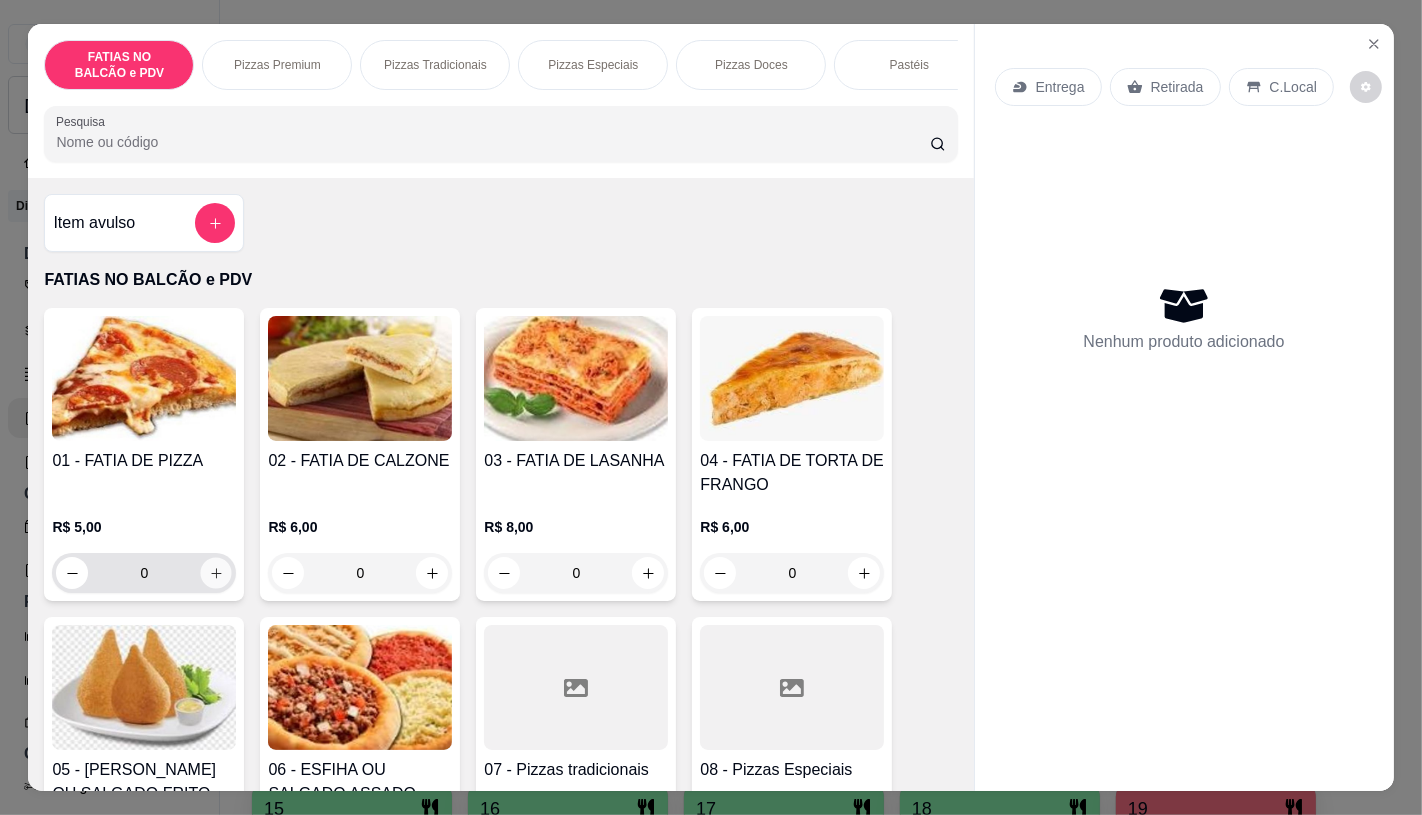 click 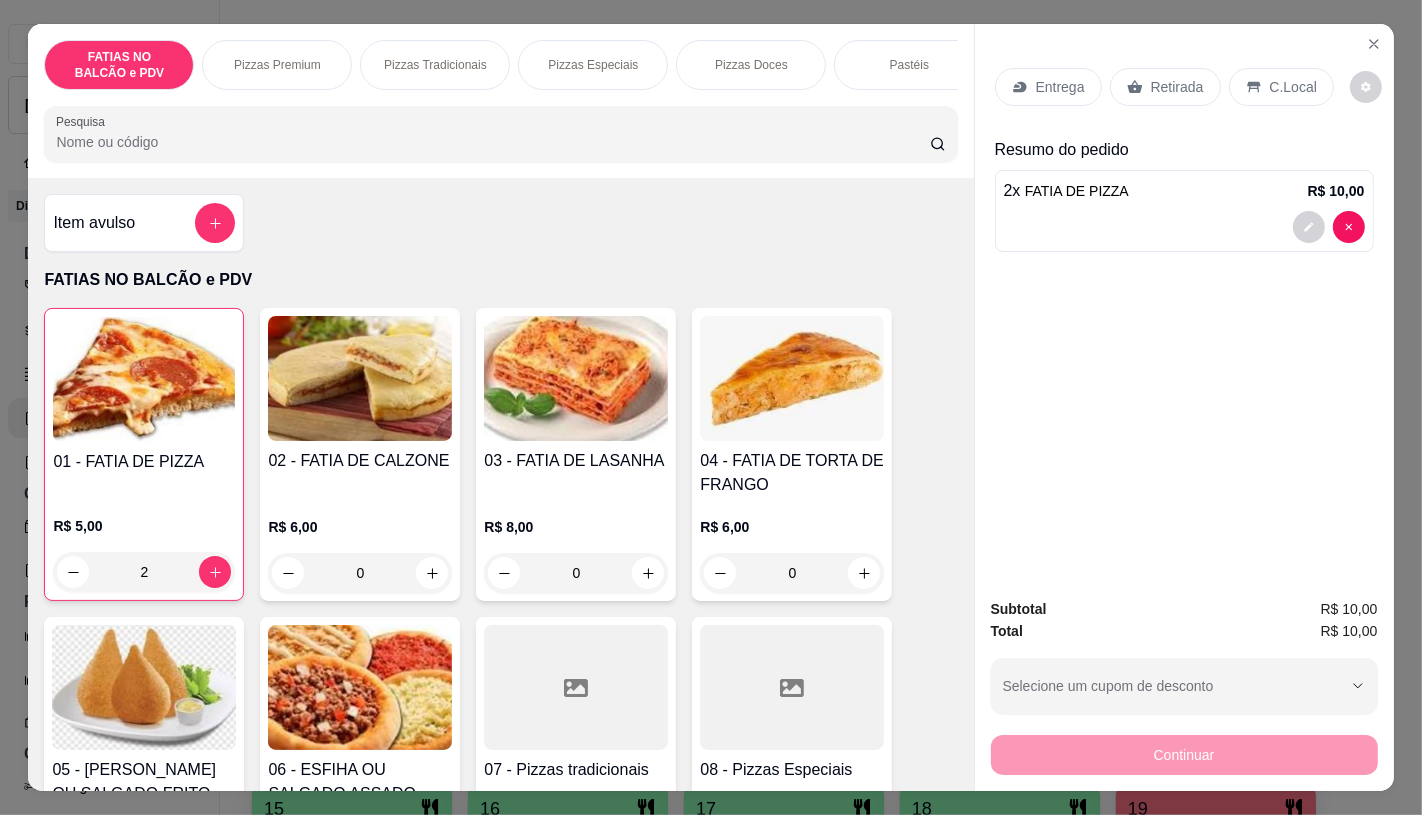 click on "Retirada" at bounding box center [1177, 87] 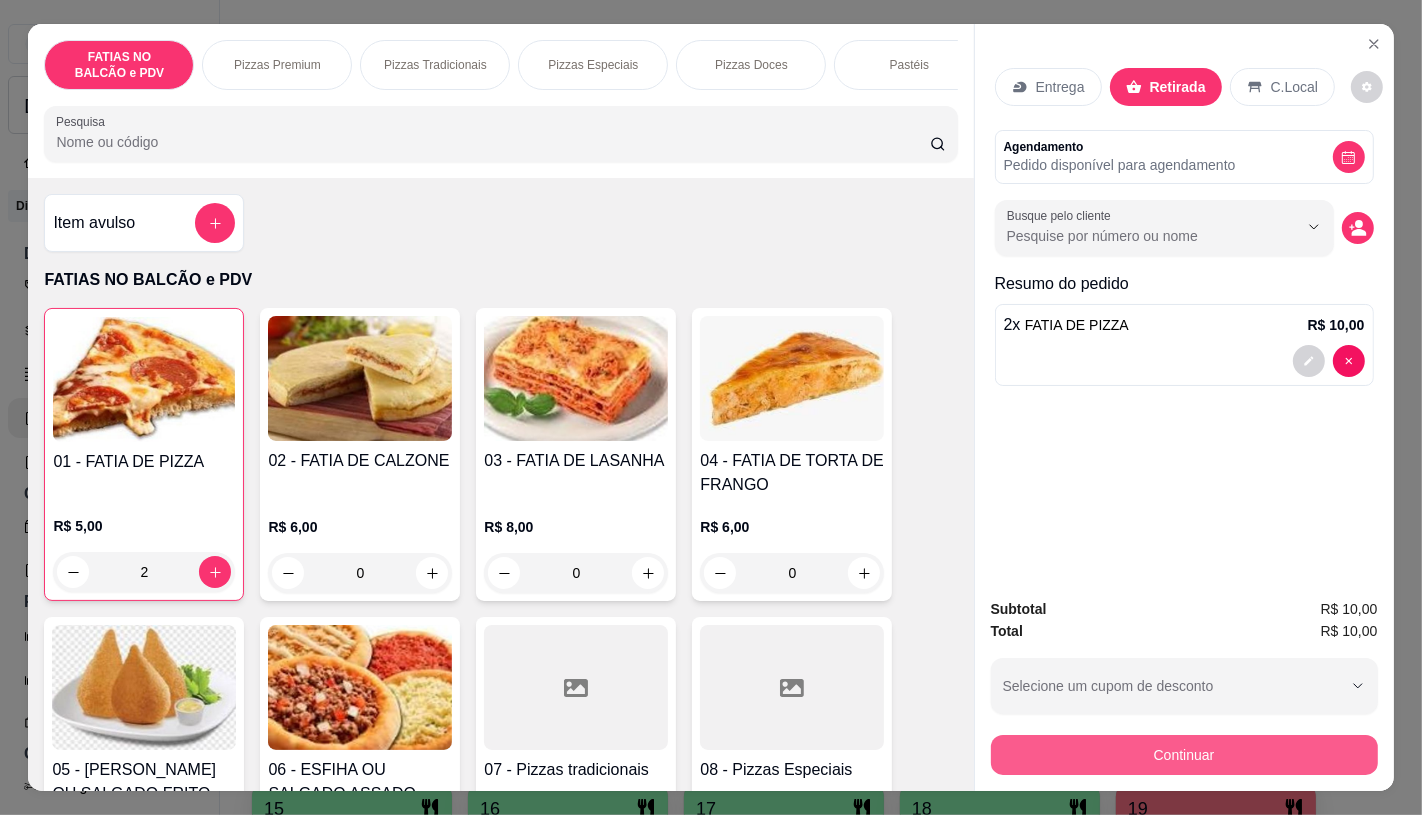 click on "Continuar" at bounding box center [1184, 755] 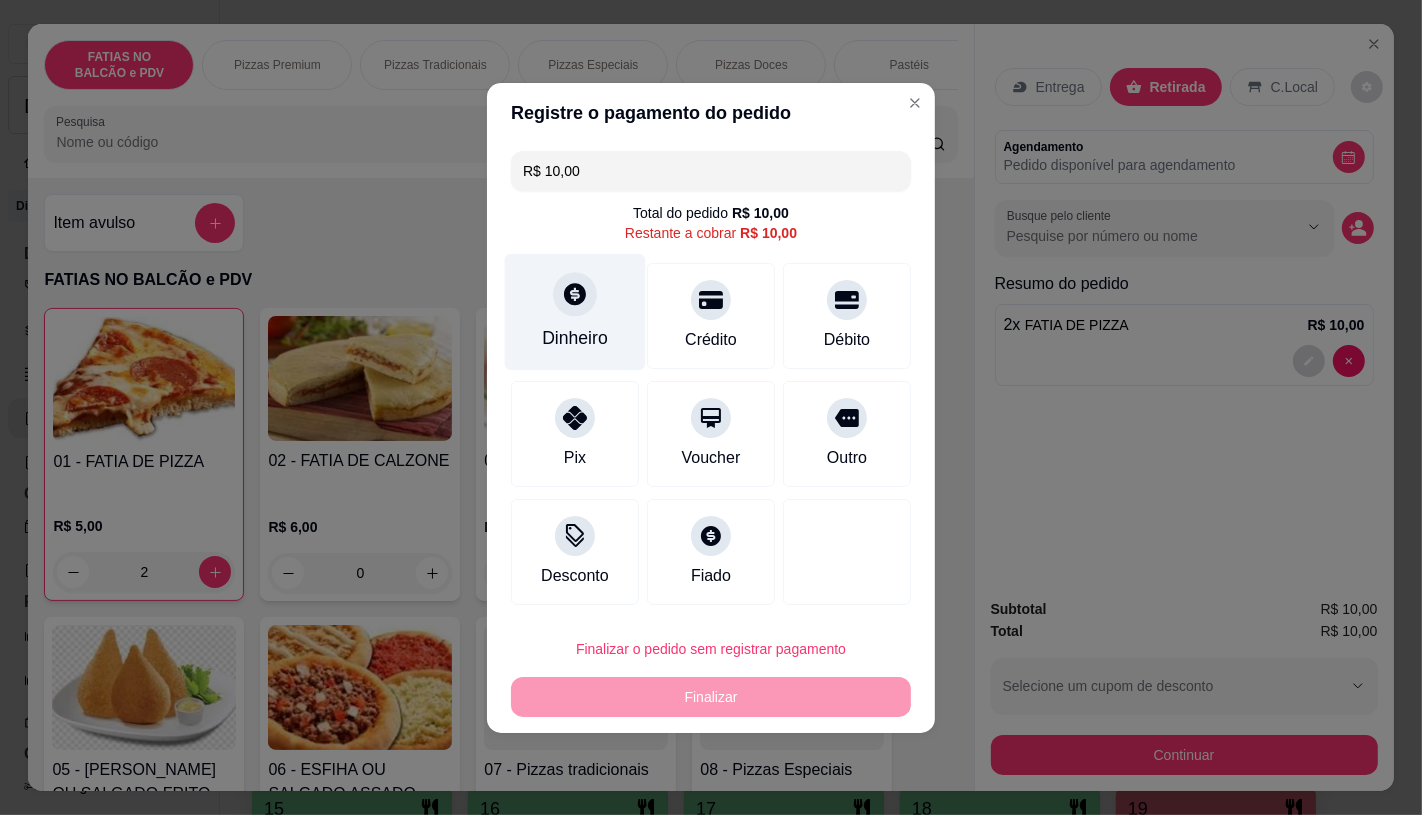click on "Dinheiro" at bounding box center [575, 311] 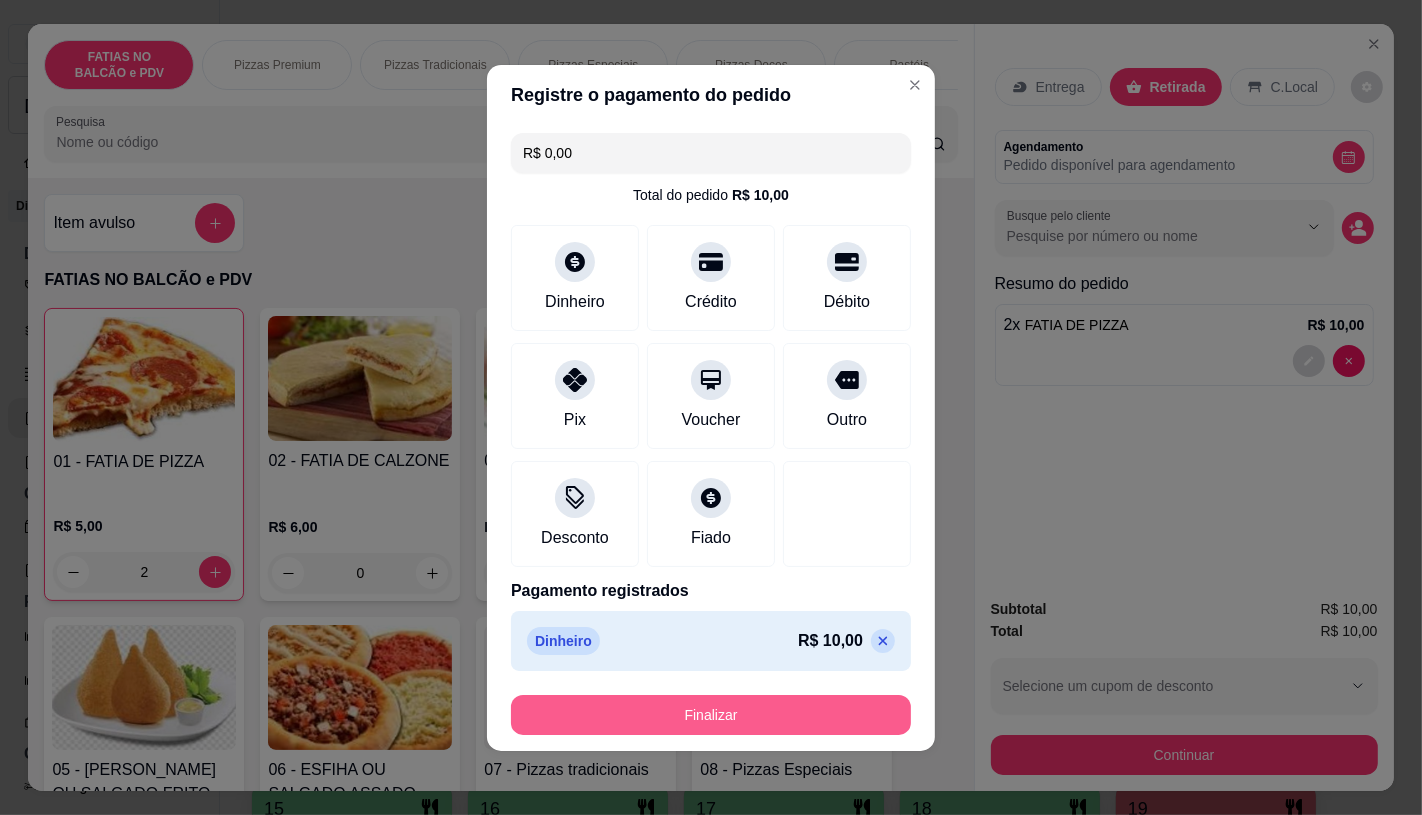 click on "Finalizar" at bounding box center (711, 715) 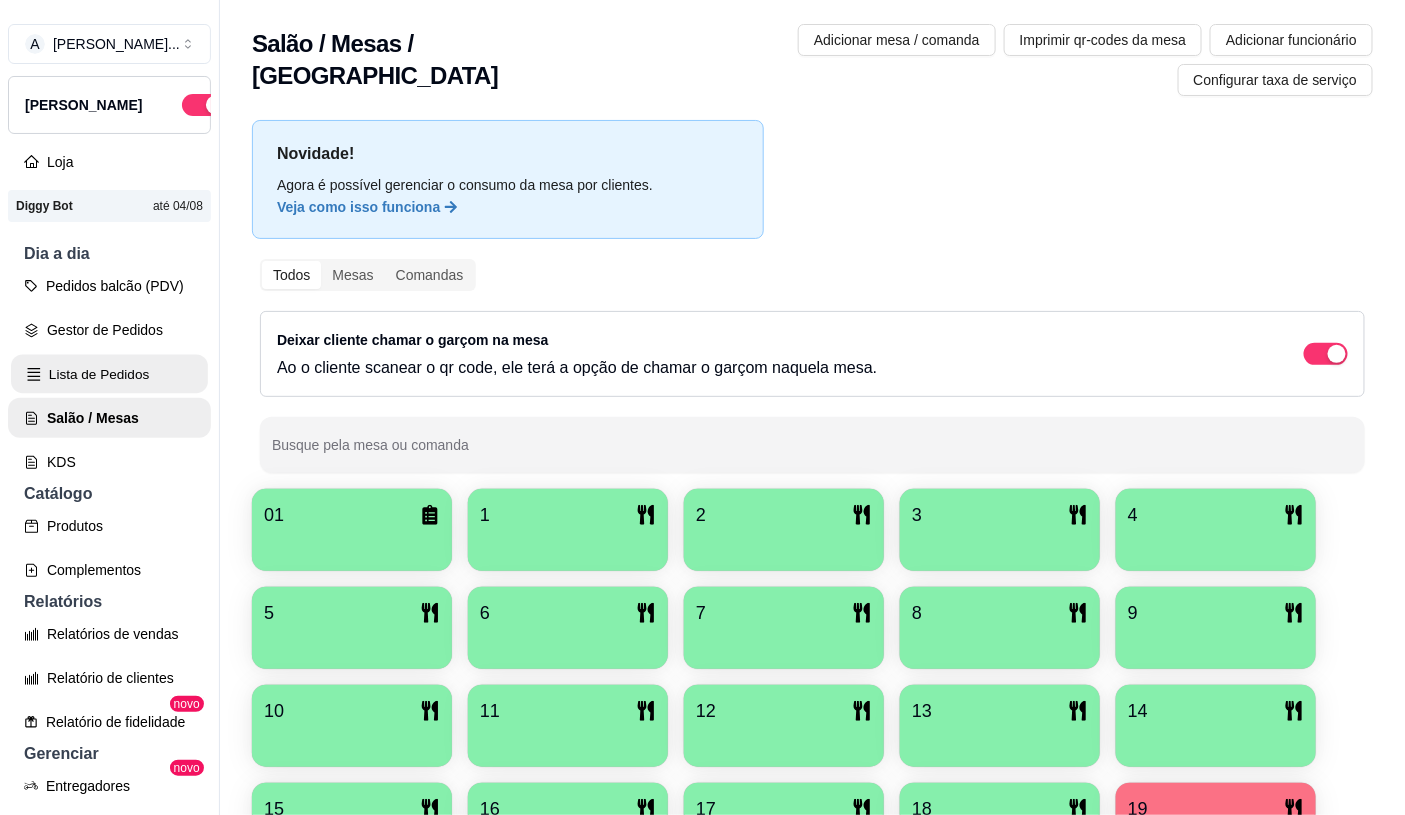 click on "Lista de Pedidos" at bounding box center [109, 374] 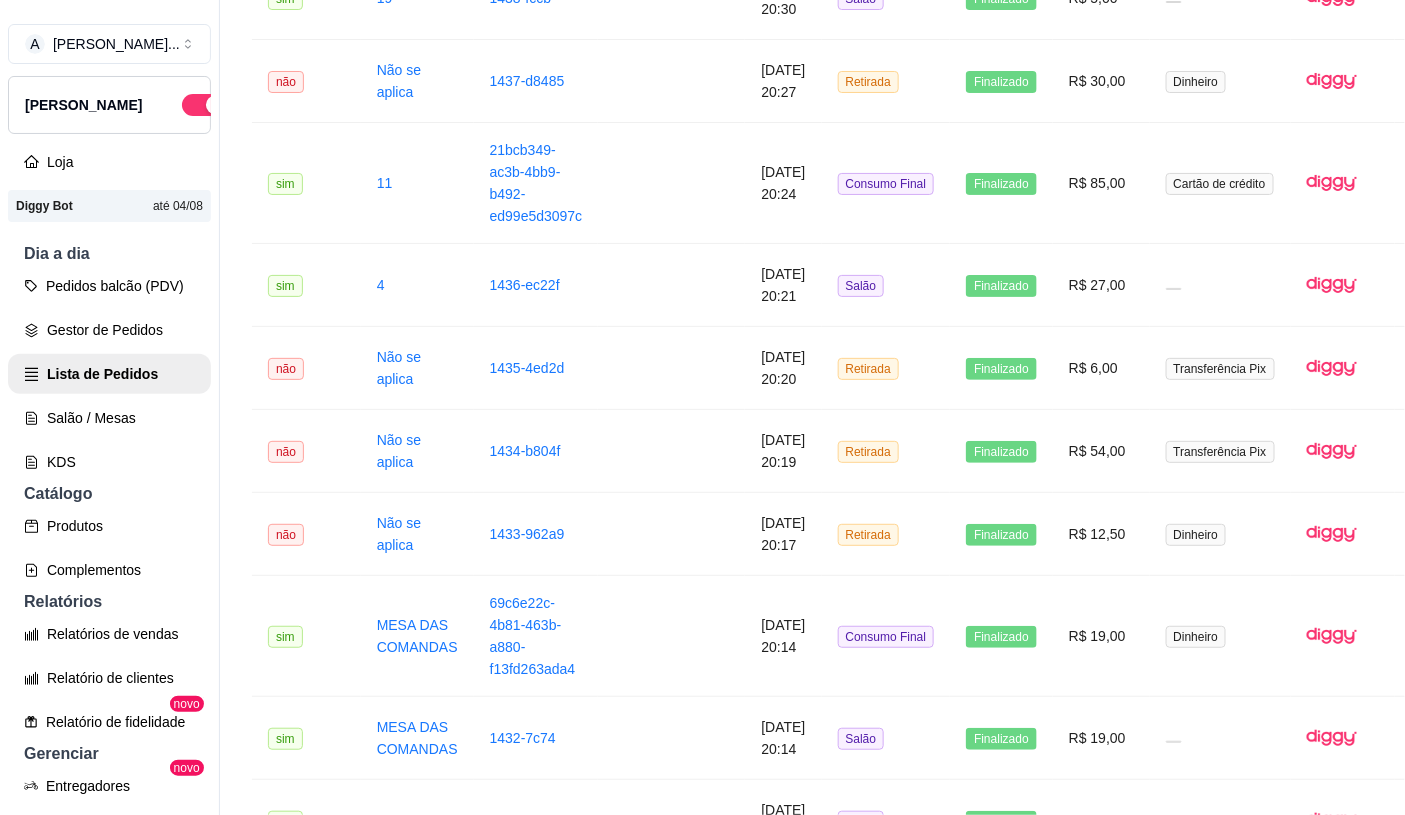 scroll, scrollTop: 2392, scrollLeft: 0, axis: vertical 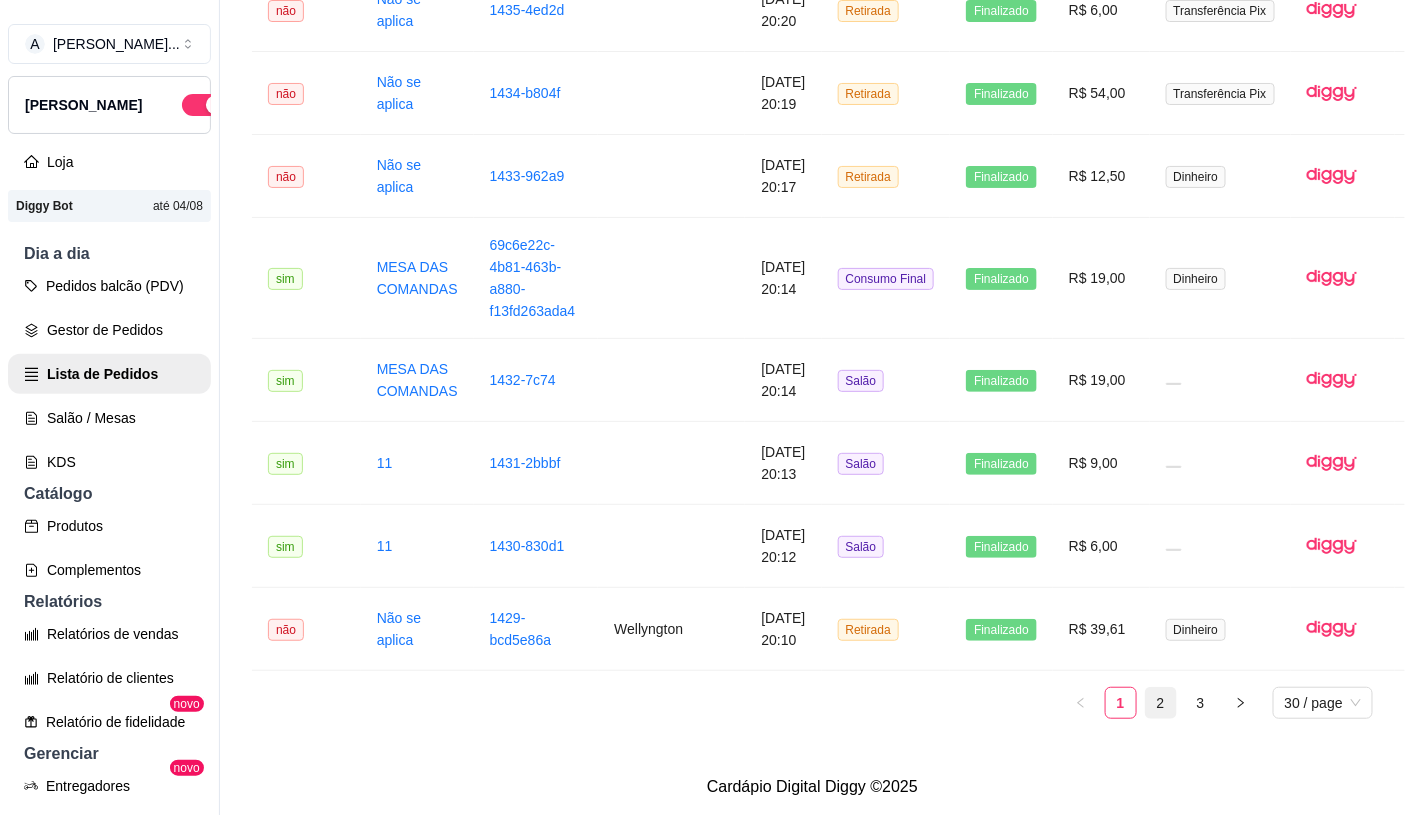 click on "2" at bounding box center [1161, 703] 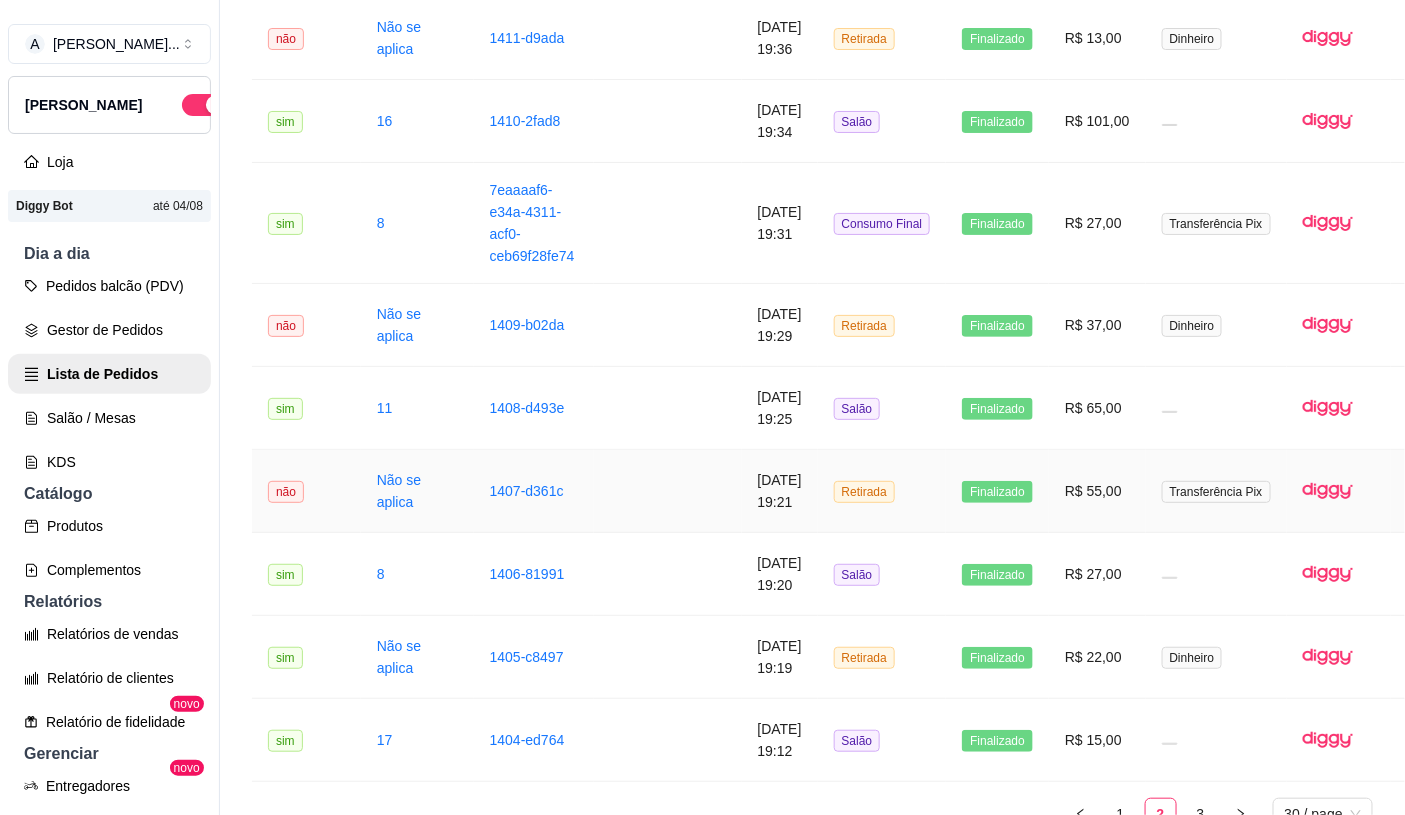 scroll, scrollTop: 2277, scrollLeft: 0, axis: vertical 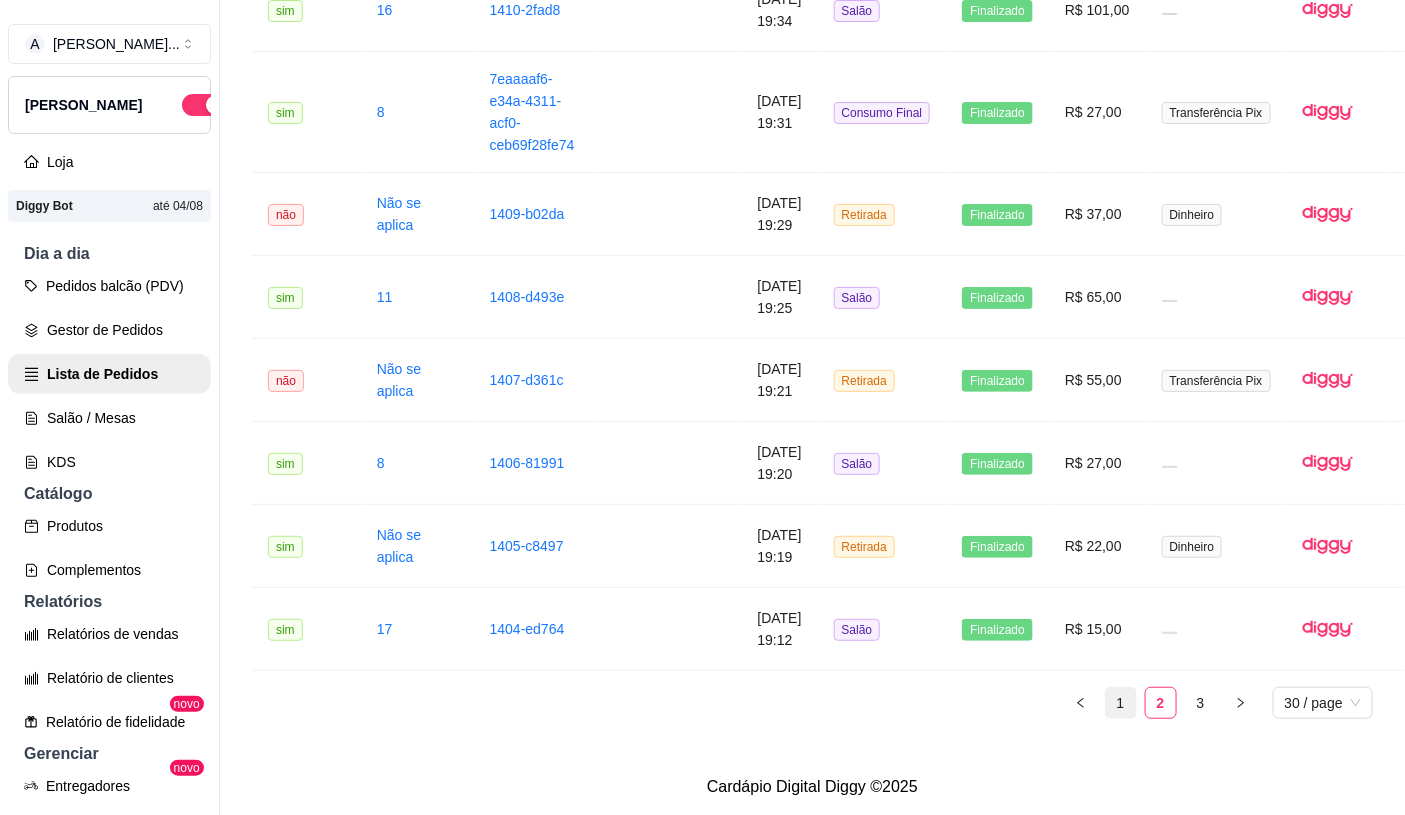 click on "1" at bounding box center (1121, 703) 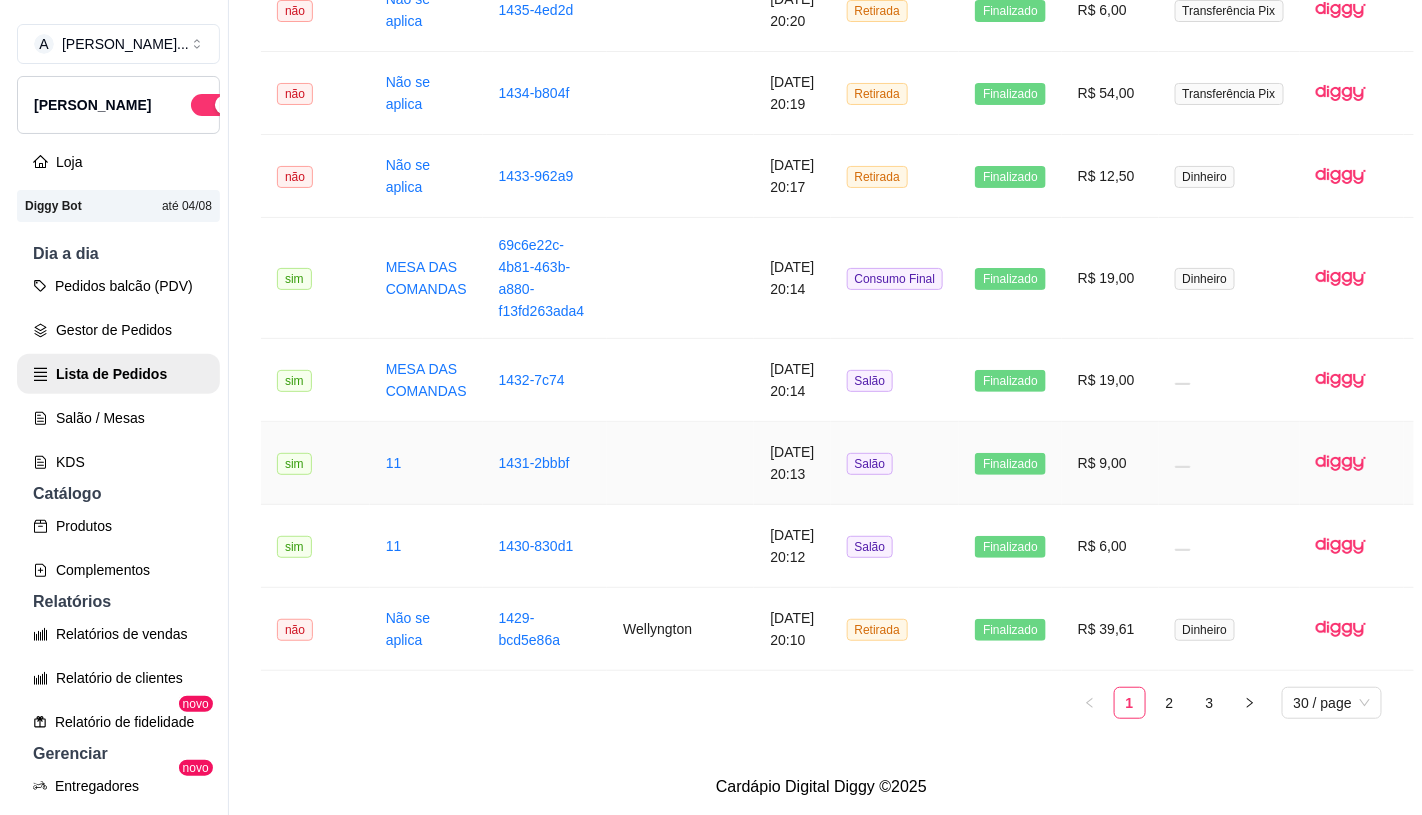 scroll, scrollTop: 2392, scrollLeft: 0, axis: vertical 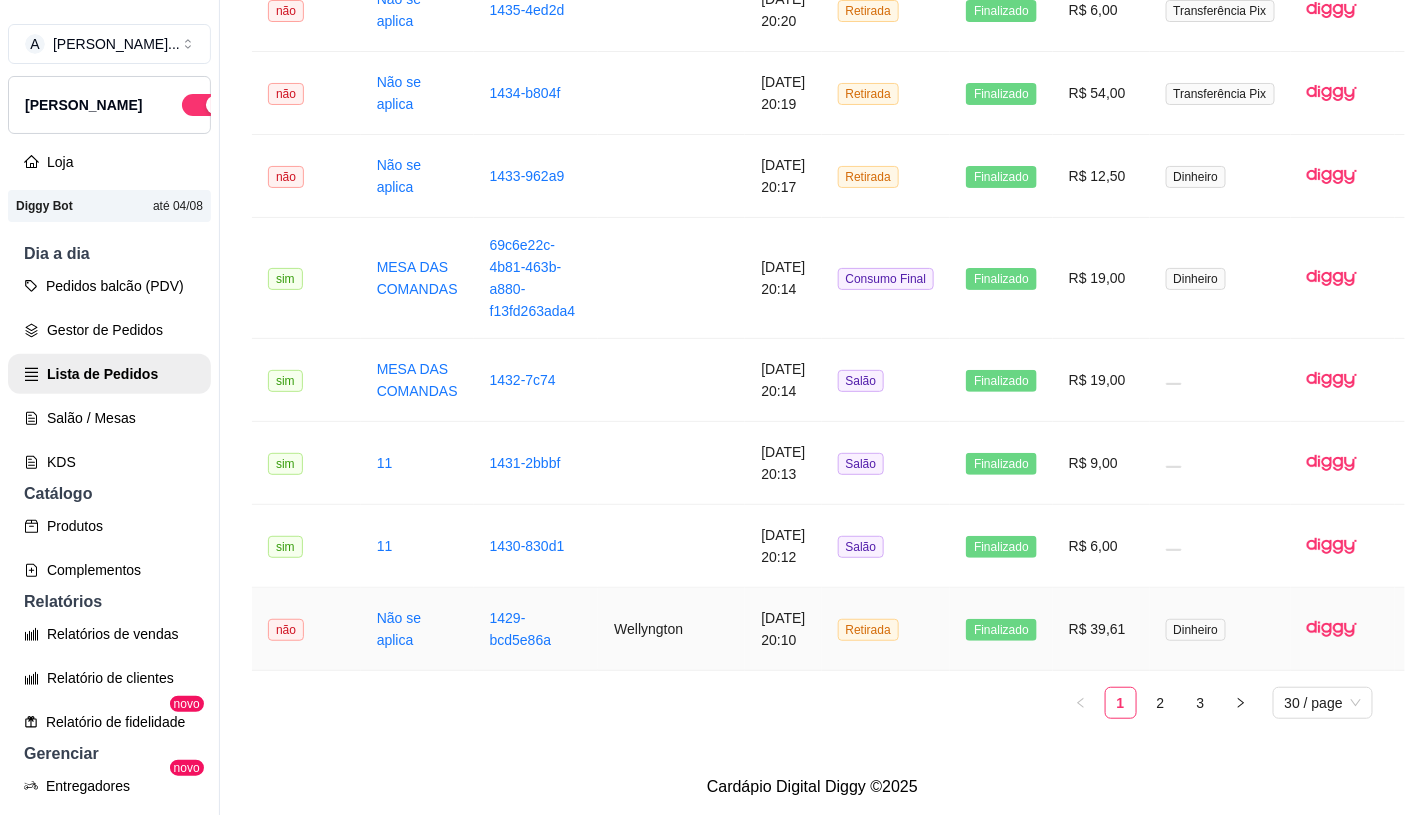 click on "[DATE] 20:10" at bounding box center (783, 629) 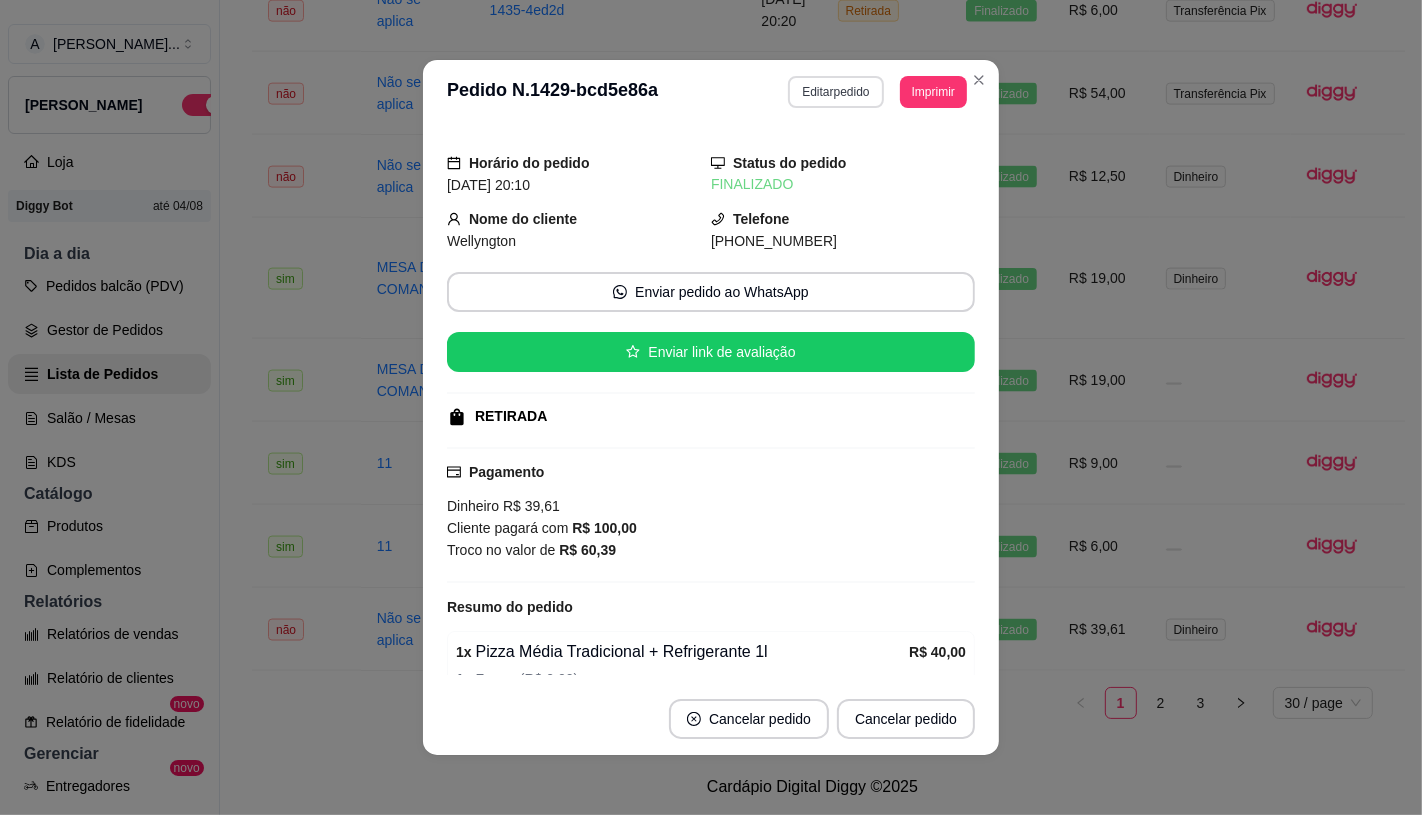 click on "Editar  pedido" at bounding box center (835, 92) 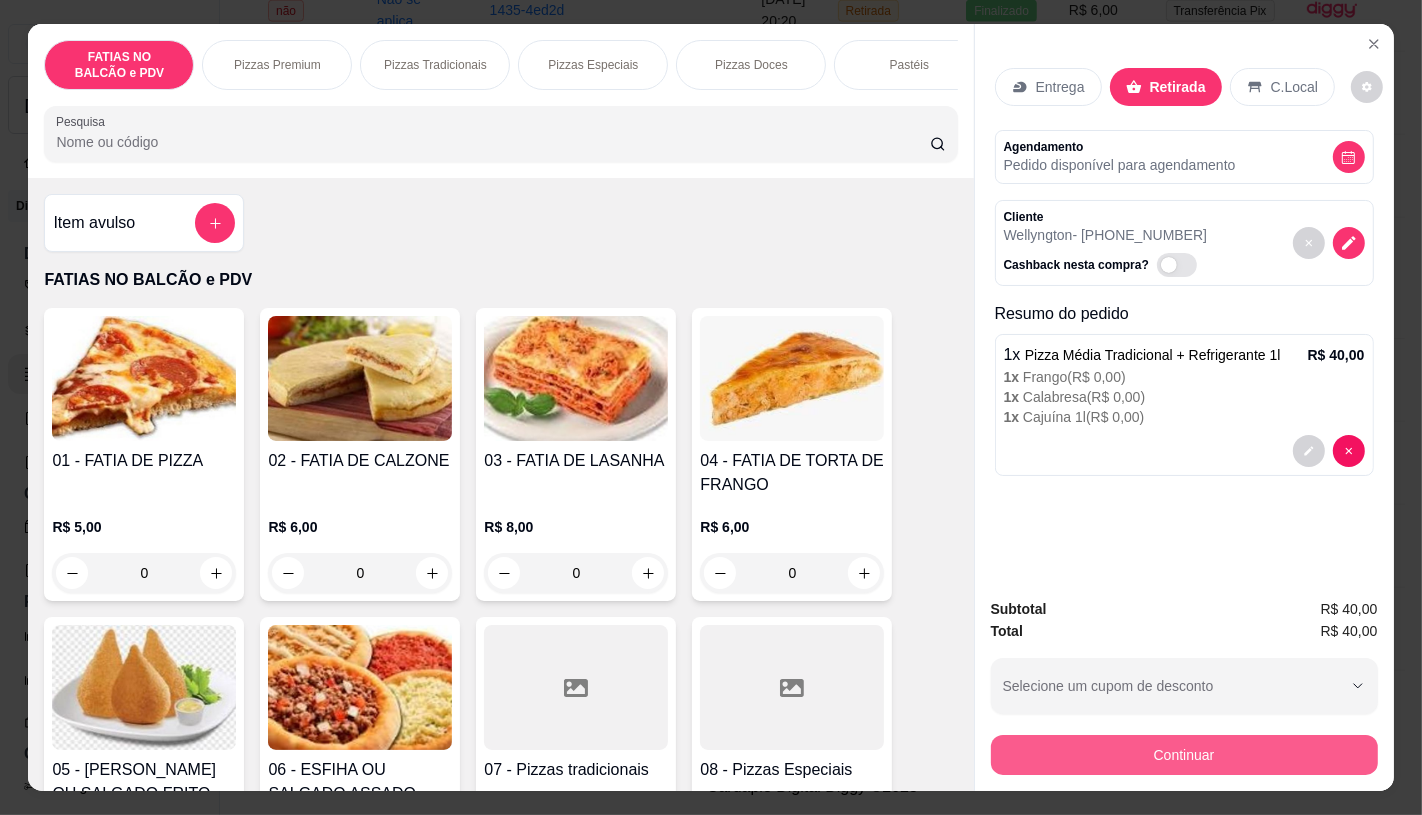 click on "Continuar" at bounding box center [1184, 755] 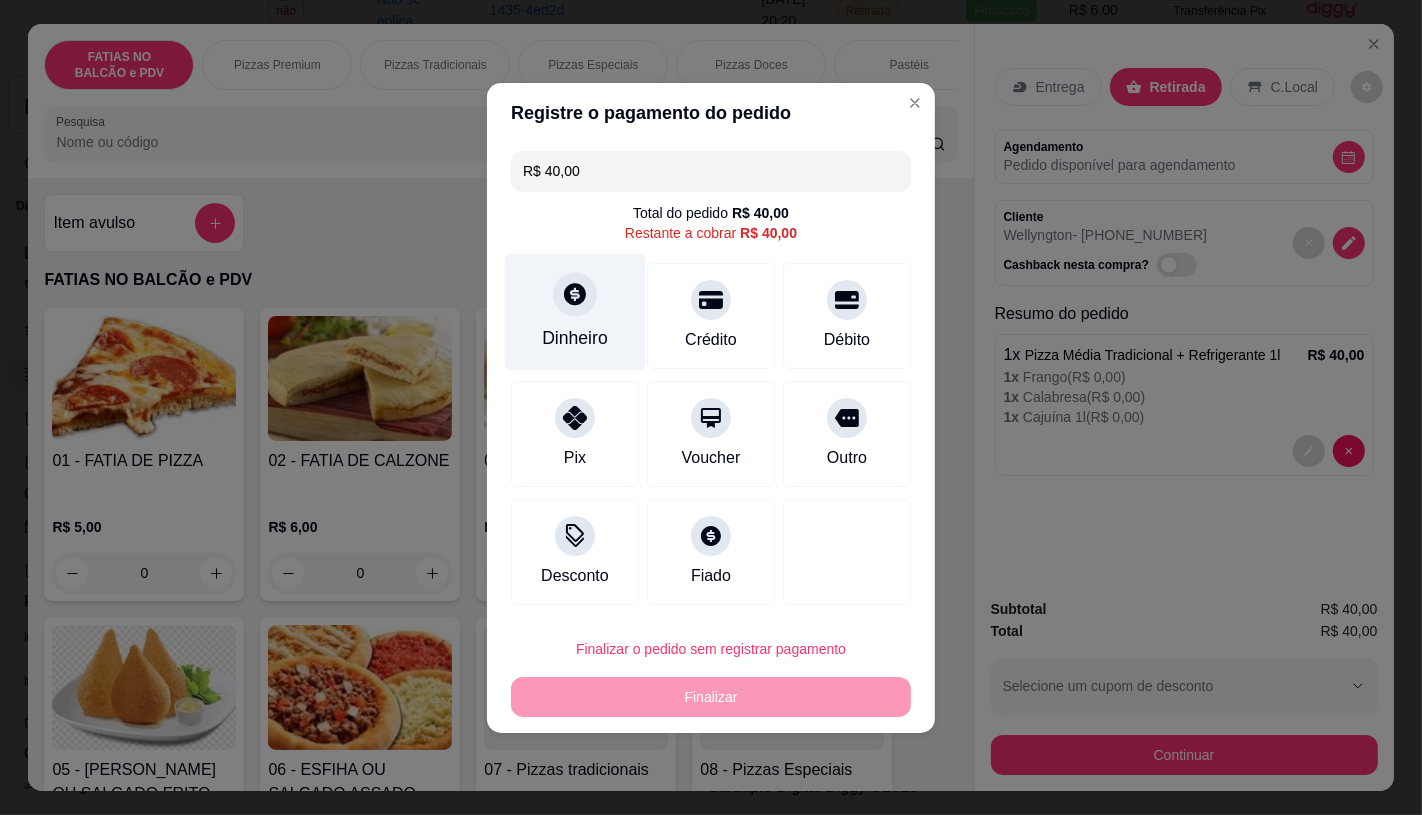 click on "Dinheiro" at bounding box center (575, 311) 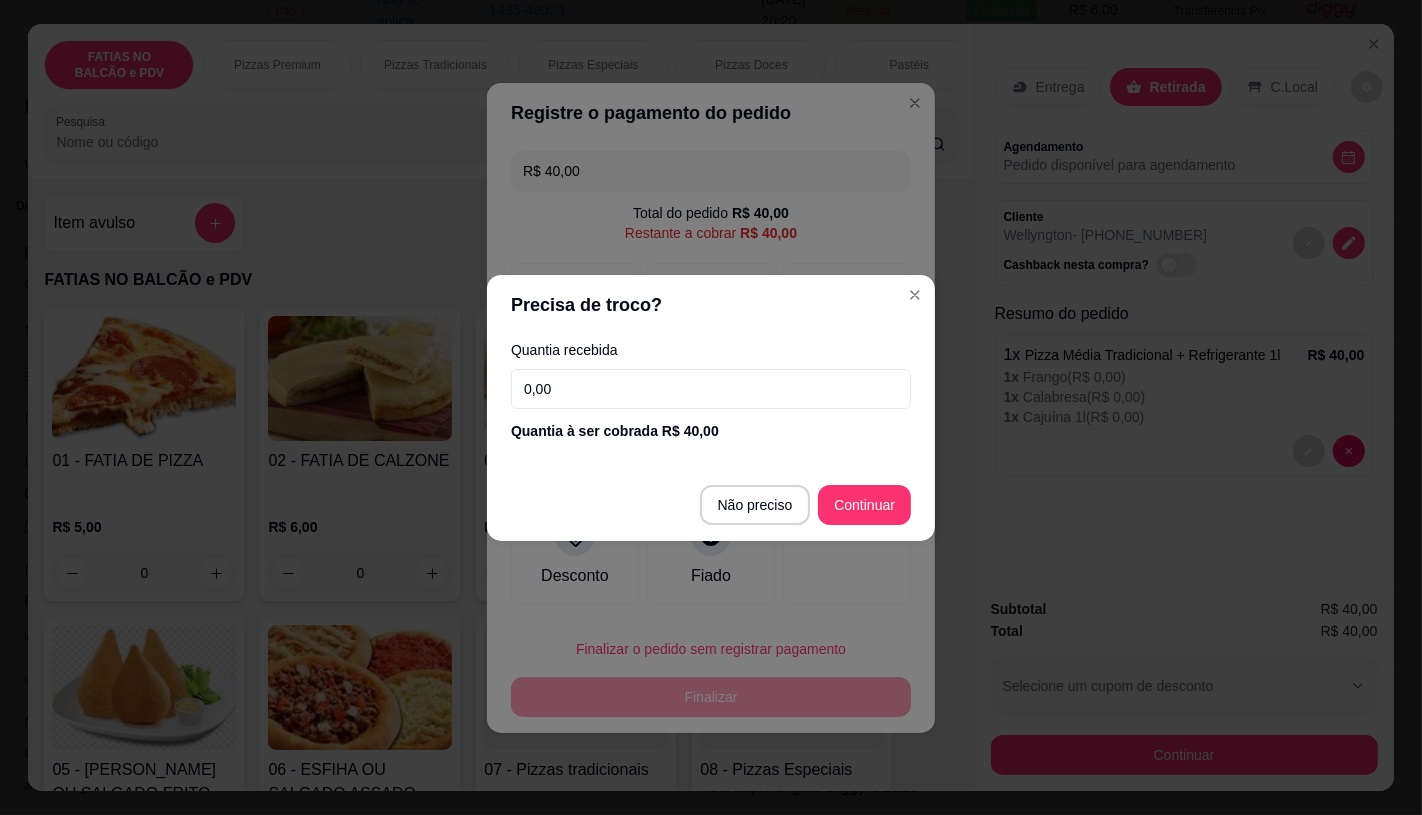 click on "0,00" at bounding box center (711, 389) 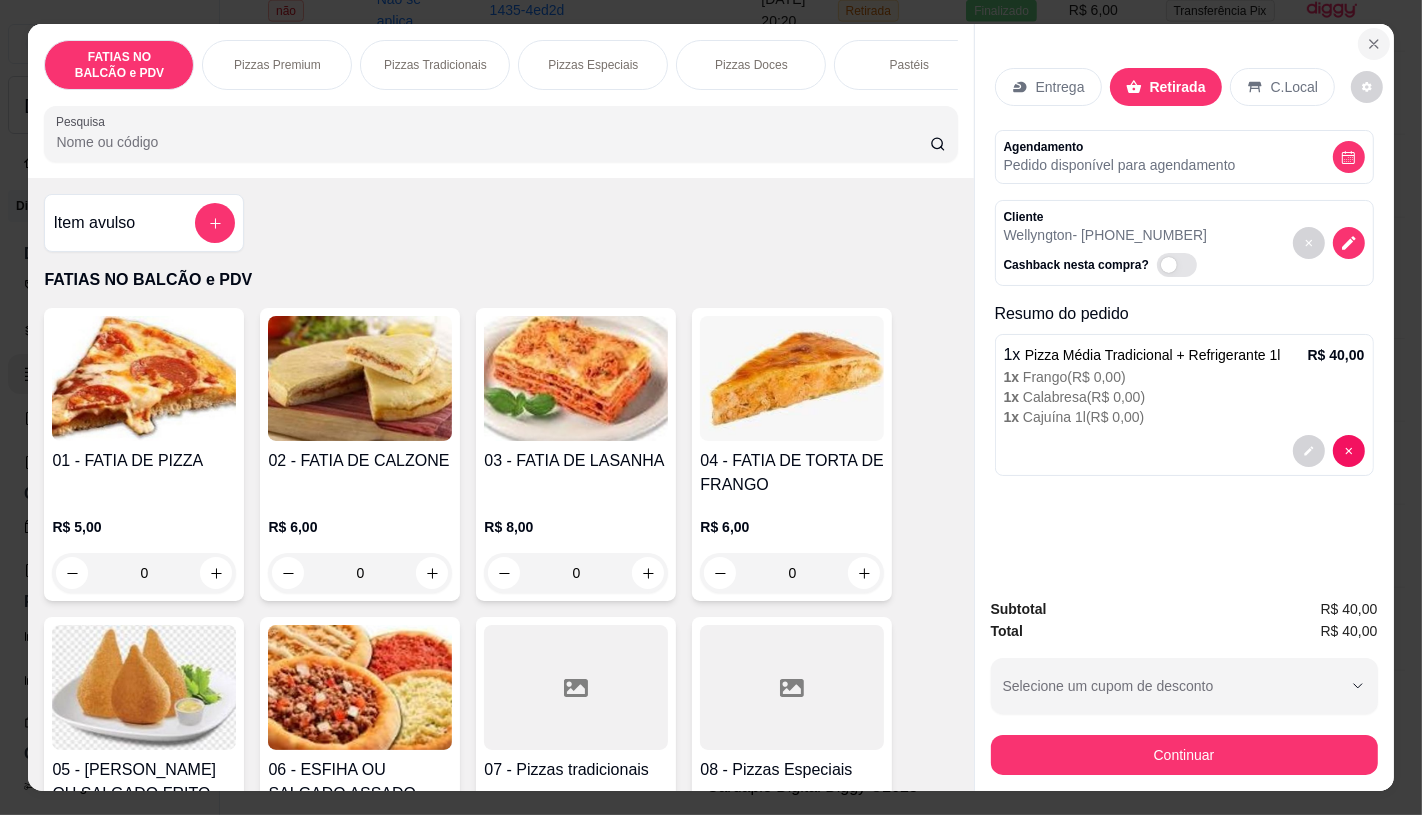 click at bounding box center [1374, 44] 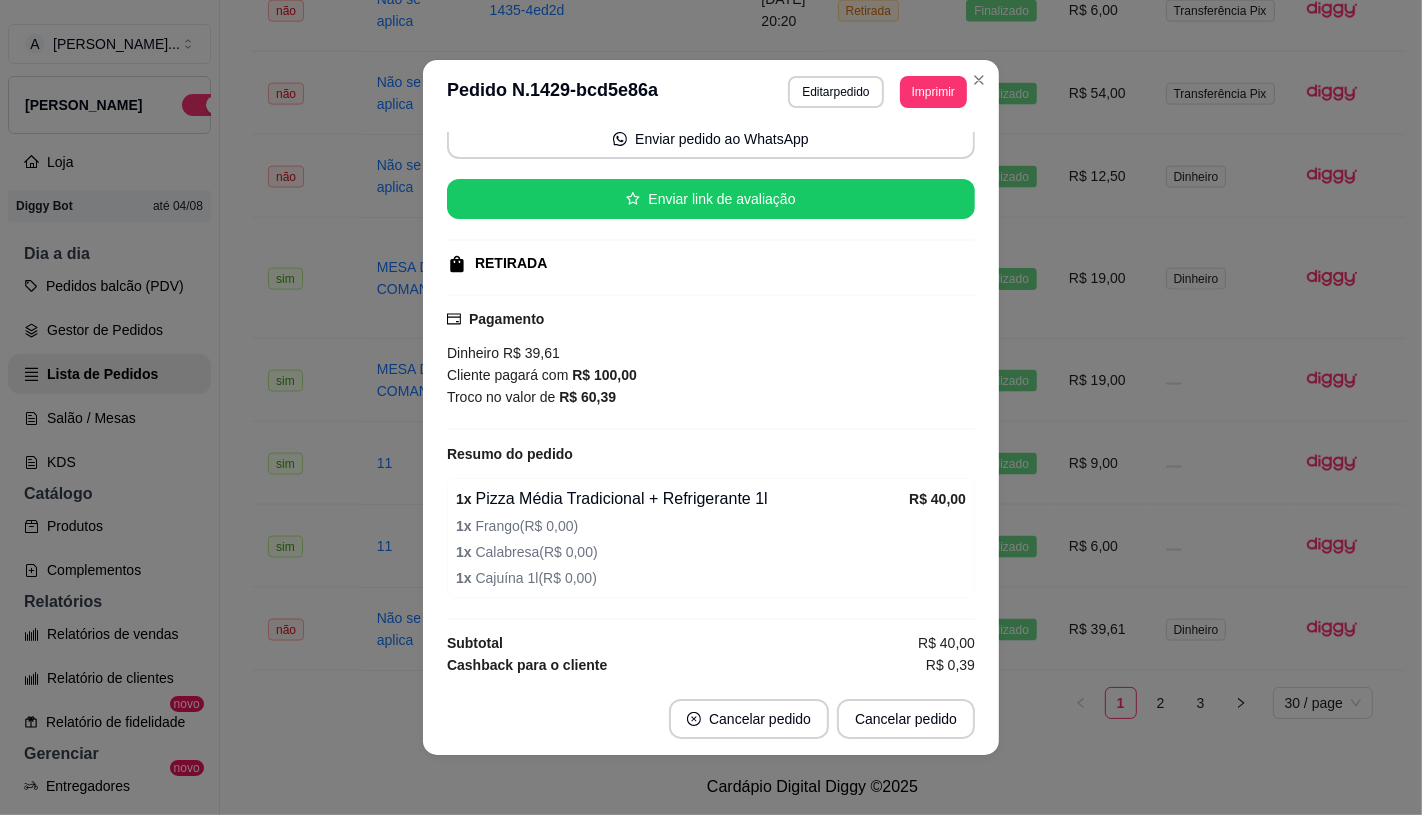 scroll, scrollTop: 200, scrollLeft: 0, axis: vertical 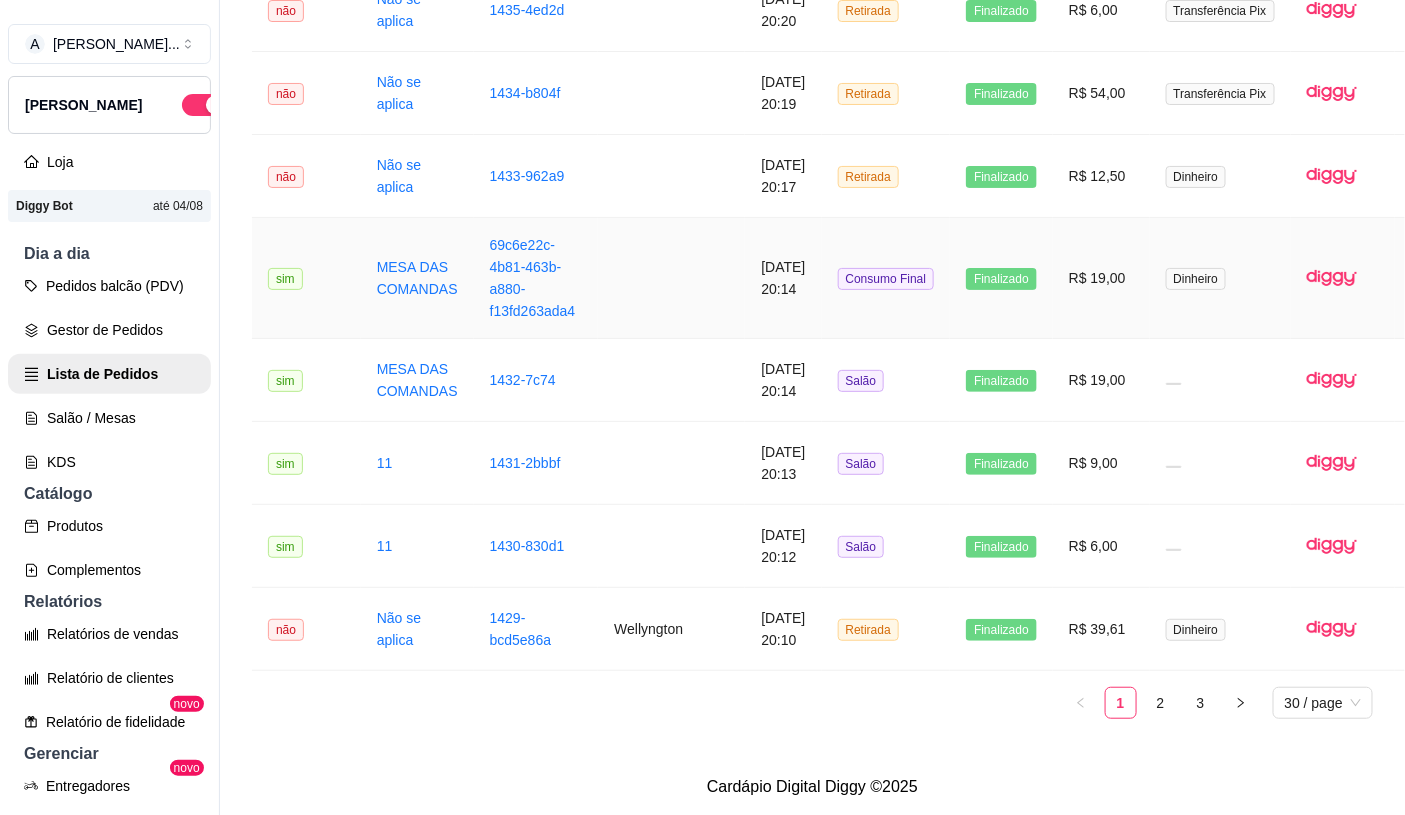 click on "sim" at bounding box center (306, 278) 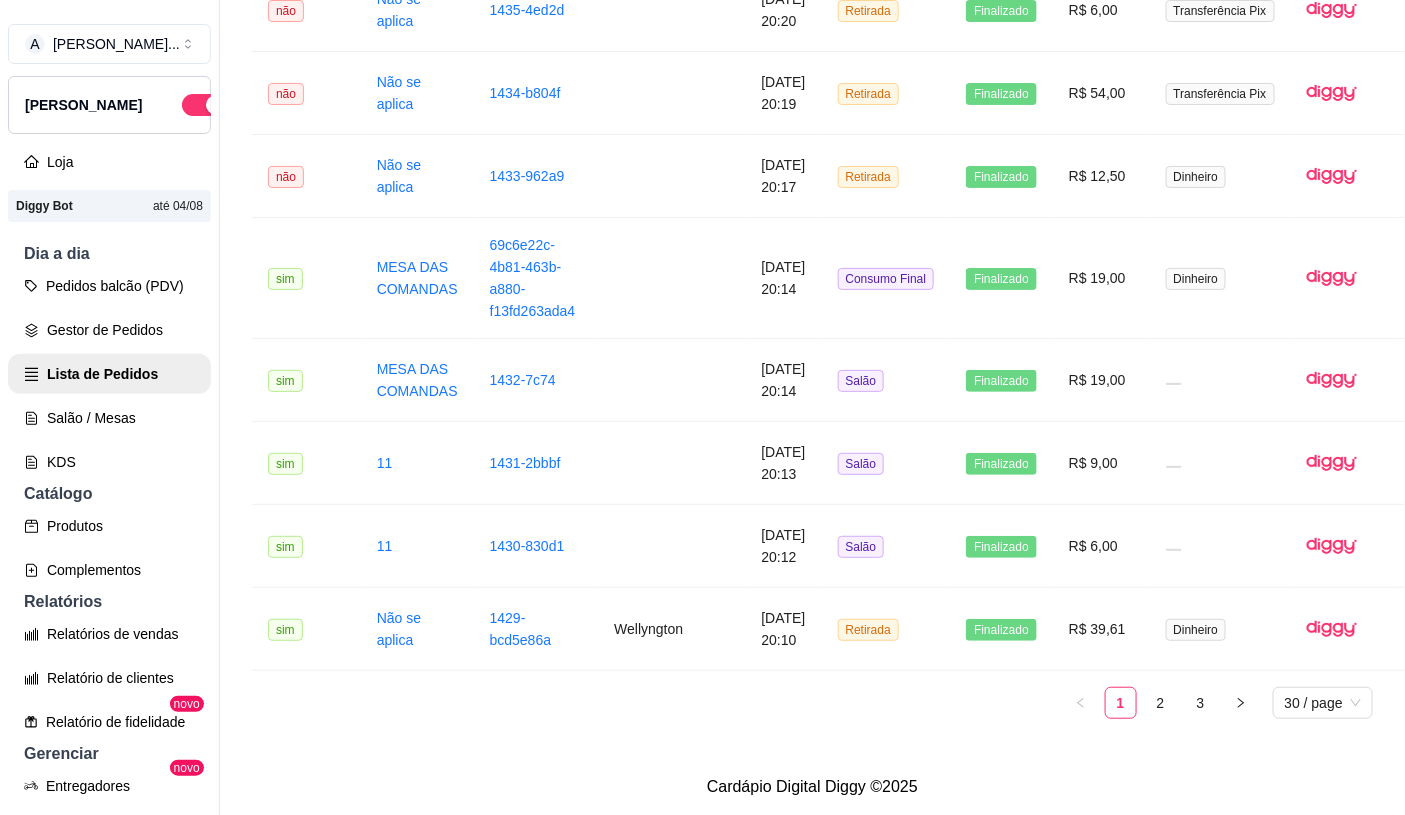 click on "Pedidos balcão (PDV)" at bounding box center (109, 286) 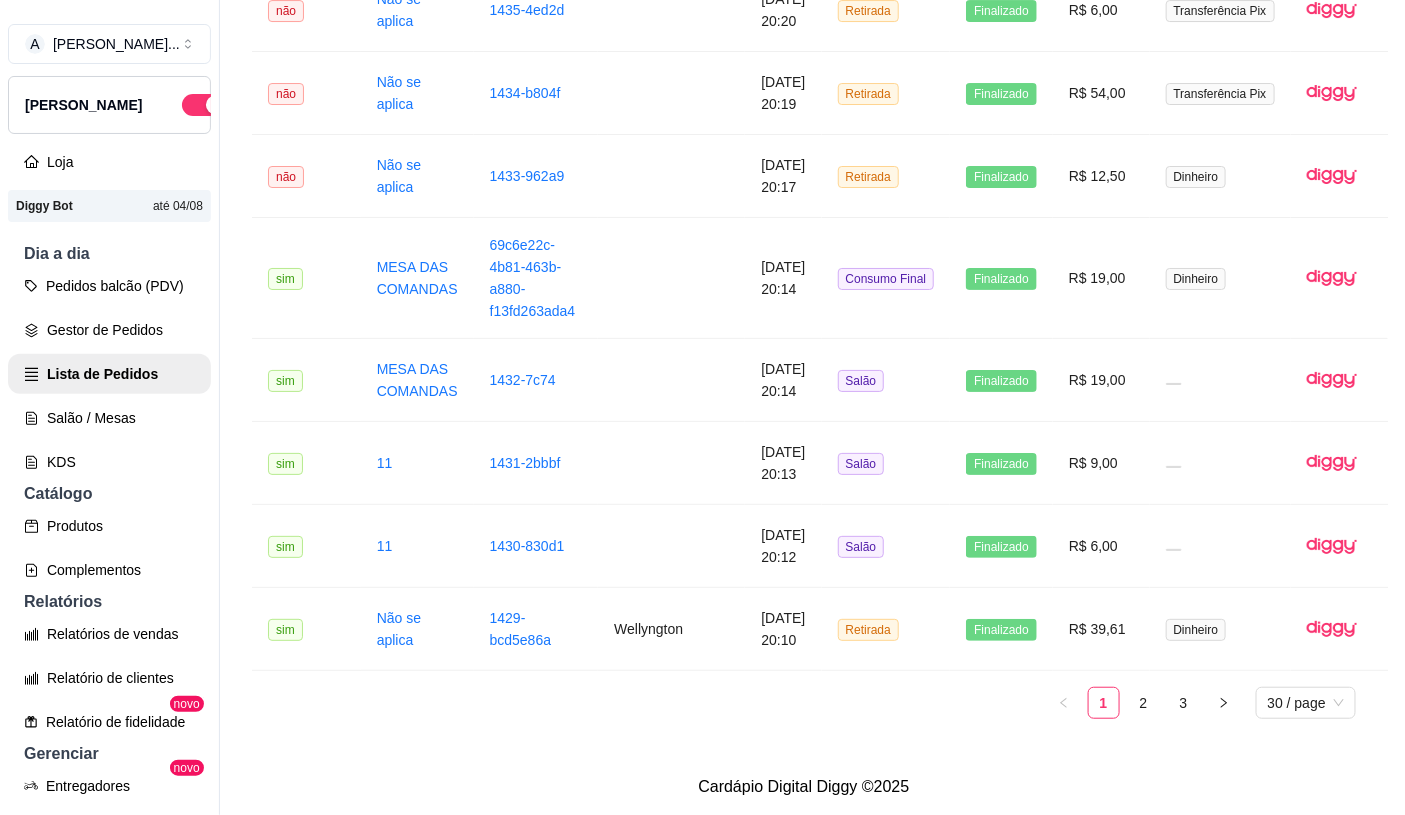 click on "Item avulso FATIAS NO BALCÃO e PDV 01 - FATIA DE PIZZA   R$ 5,00 0 02 - FATIA DE CALZONE   R$ 6,00 0 03 - FATIA DE LASANHA   R$ 8,00 0 04 - FATIA DE TORTA DE FRANGO   R$ 6,00 0 05 - COXINHA OU SALGADO FRITO   R$ 3,00 0 06 - ESFIHA OU SALGADO ASSADO    R$ 4,00 0 07 - Pizzas tradicionais    R$ 0,00 0 08 - Pizzas Especiais    R$ 0,00 0 09 - Suco copo    R$ 5,00 0 10 - Vitamina copo    R$ 6,00 0 11 - Refrigerantes sabores    R$ 13,00 0 14 - Panquecas    R$ 0,00 0 Suco Laranja (Açaí)    R$ 8,00 0 Salgado forno    R$ 5,00 0 Fatia Especial   R$ 6,00 0 jarra de suco (laranja açai)   R$ 18,00 0 agua de coco(açai)   R$ 5,00 0 Pizzas Premium Broto a partir de     R$ 22,00 Pequena a partir de     R$ 30,00 Média a partir de     R$ 40,00 Grande a partir de     R$ 48,00 GG a partir de     R$ 55,00 GIGANTE a partir de     R$ 65,00 Pizzas Tradicionais  Pequena a partir de     R$ 25,00 Broto a partir de     R$ 17,00 Média a partir de     R$ 35,00 Grande a partir de     R$ 40,00 GG a partir de" at bounding box center [492, 484] 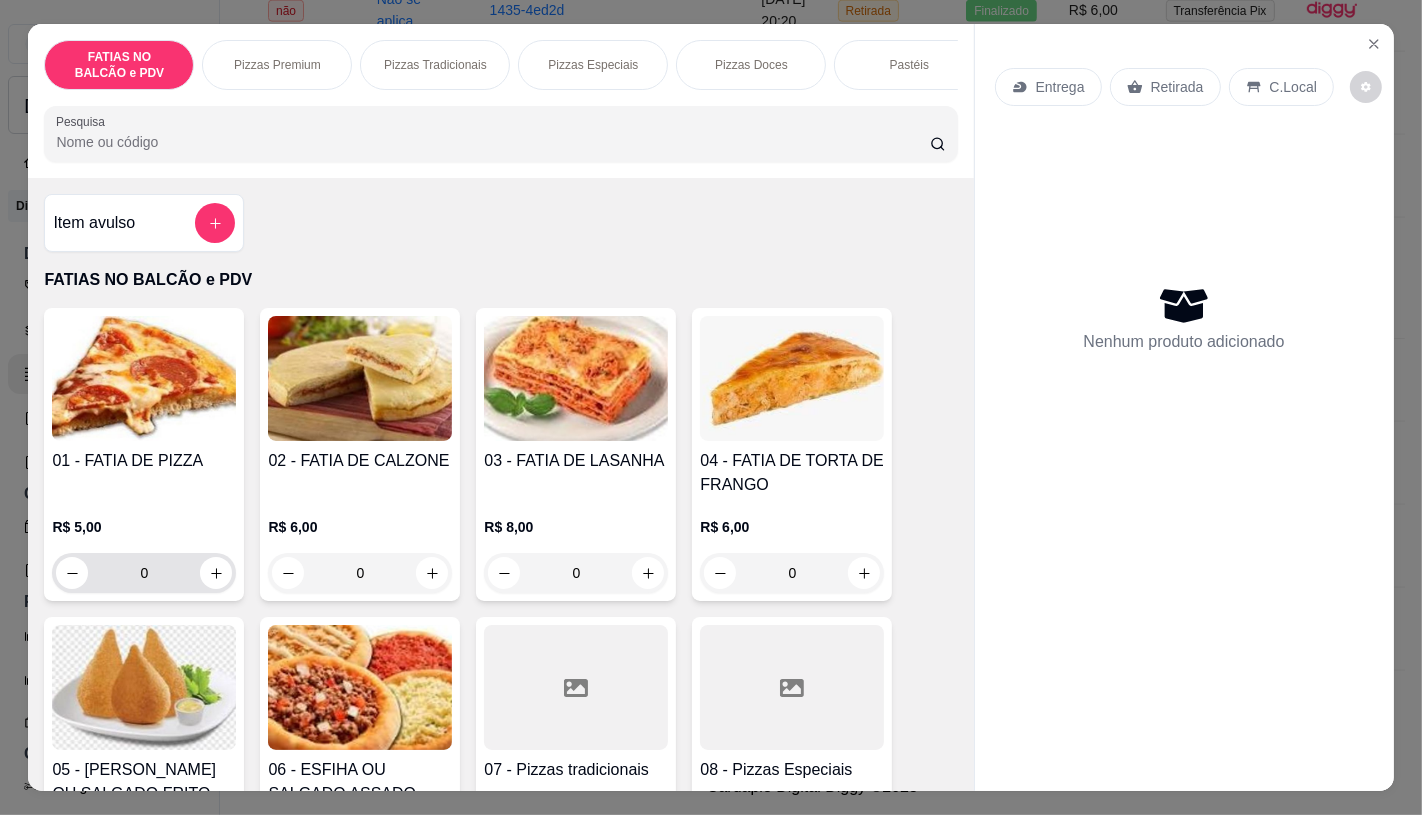 click on "0" at bounding box center (144, 573) 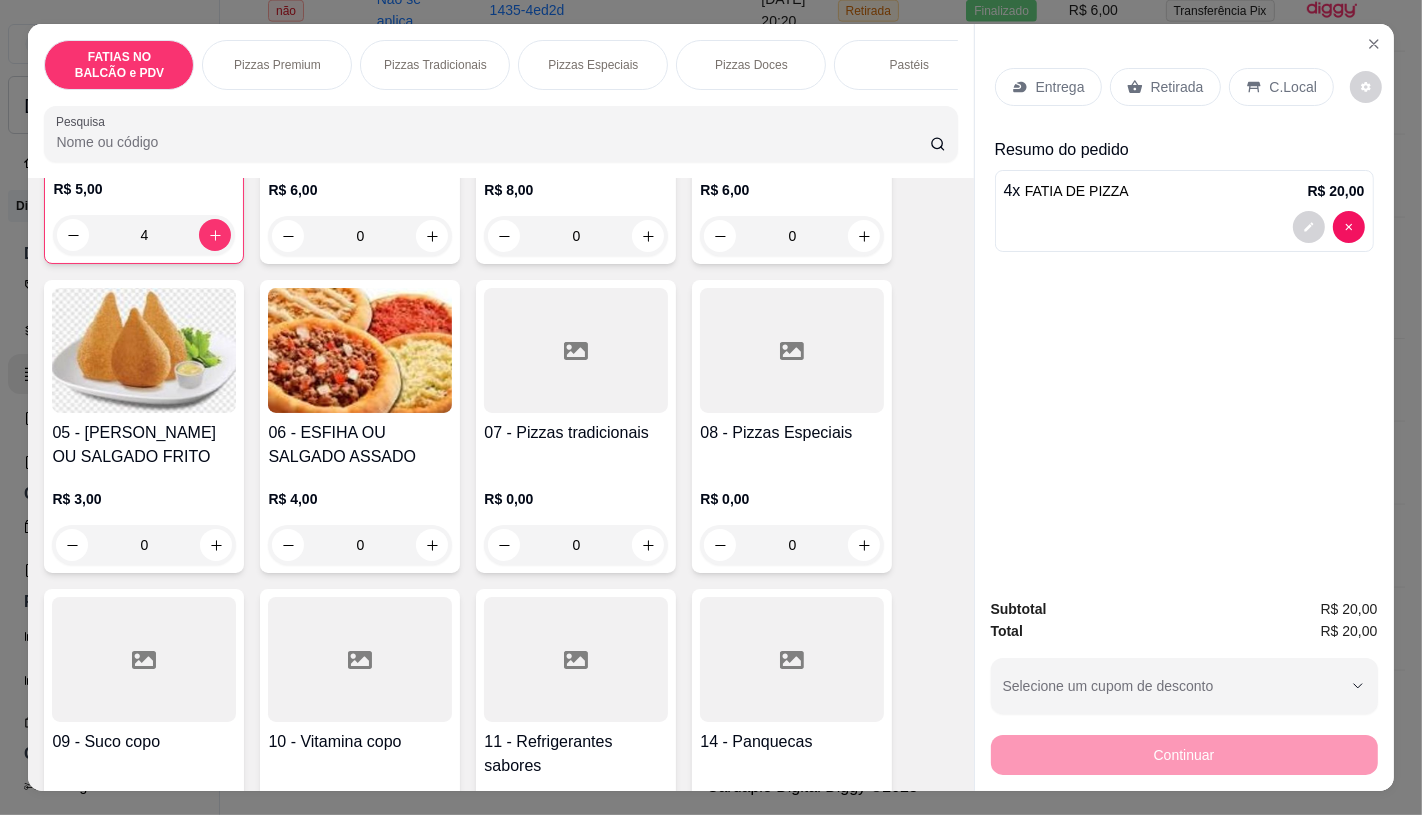 scroll, scrollTop: 444, scrollLeft: 0, axis: vertical 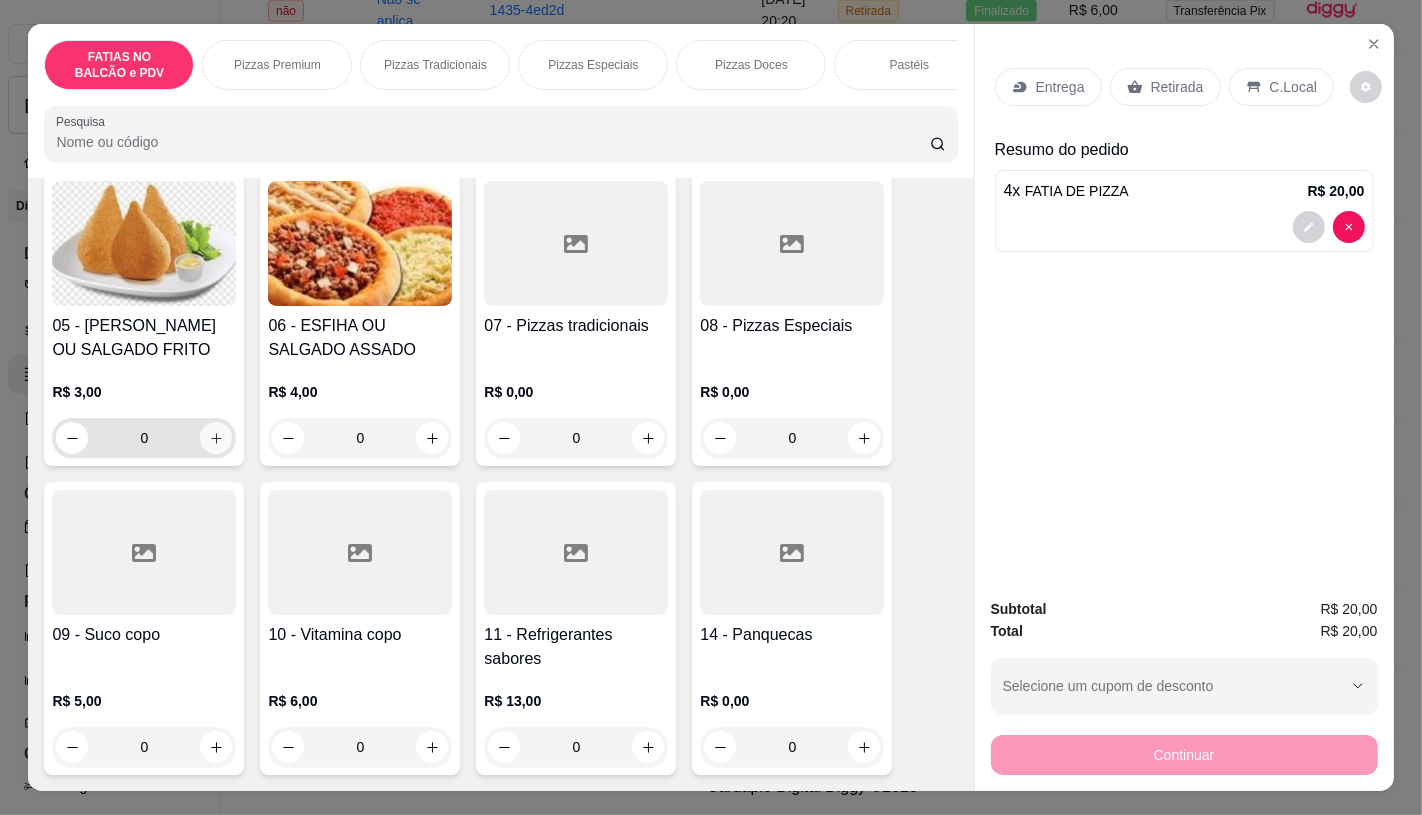 click at bounding box center (216, 438) 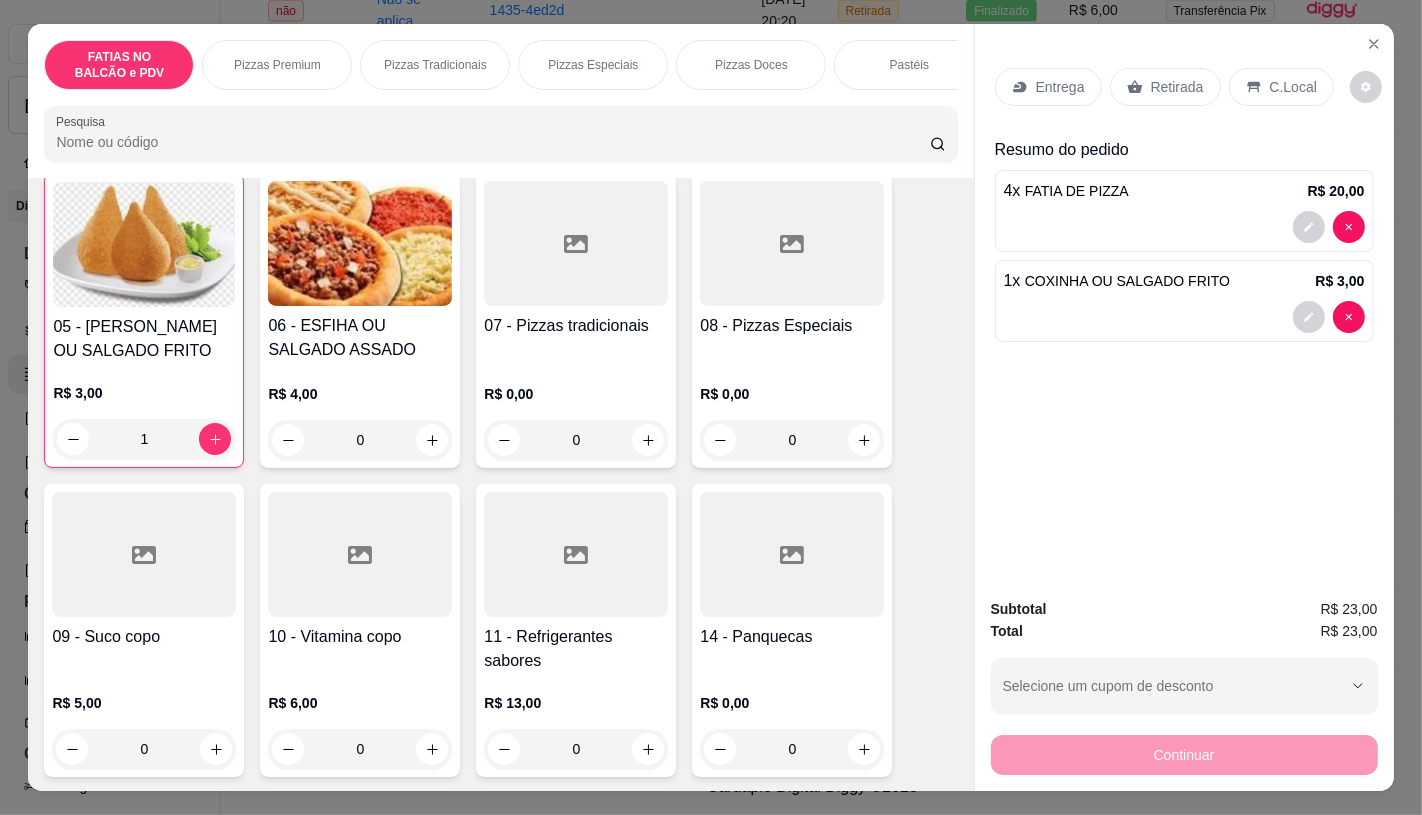 scroll, scrollTop: 445, scrollLeft: 0, axis: vertical 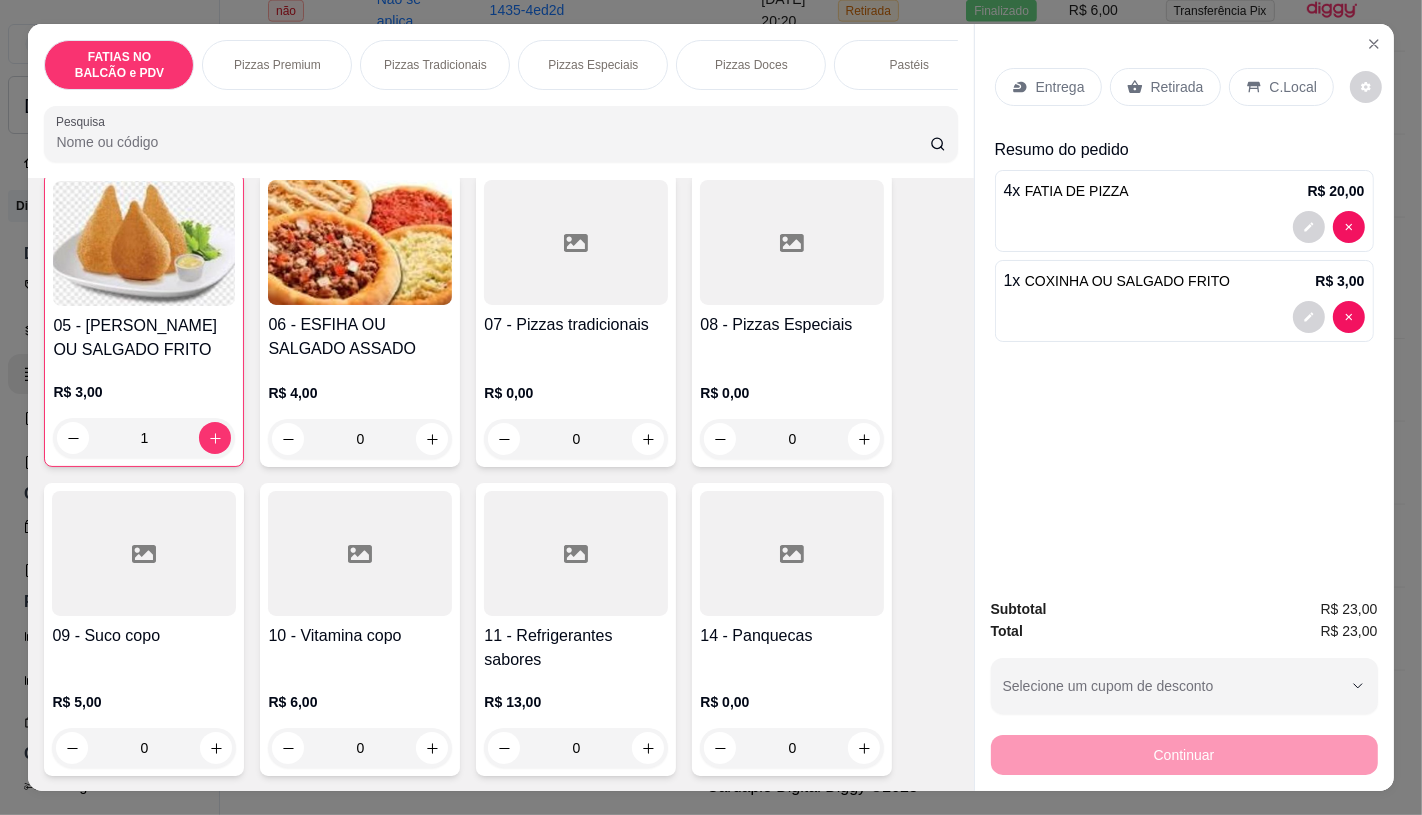 click at bounding box center [576, 553] 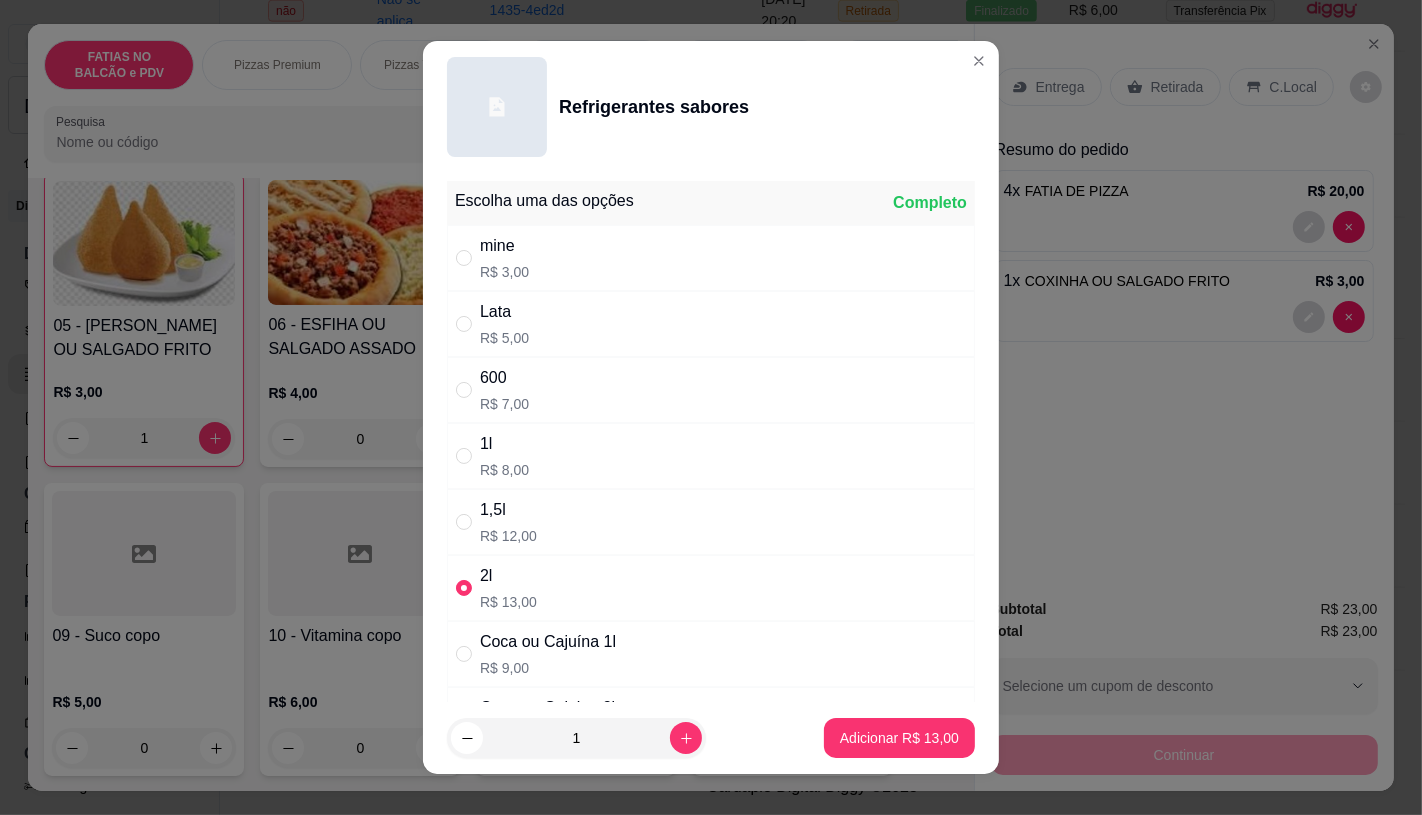 click on "R$ 9,00" at bounding box center (548, 668) 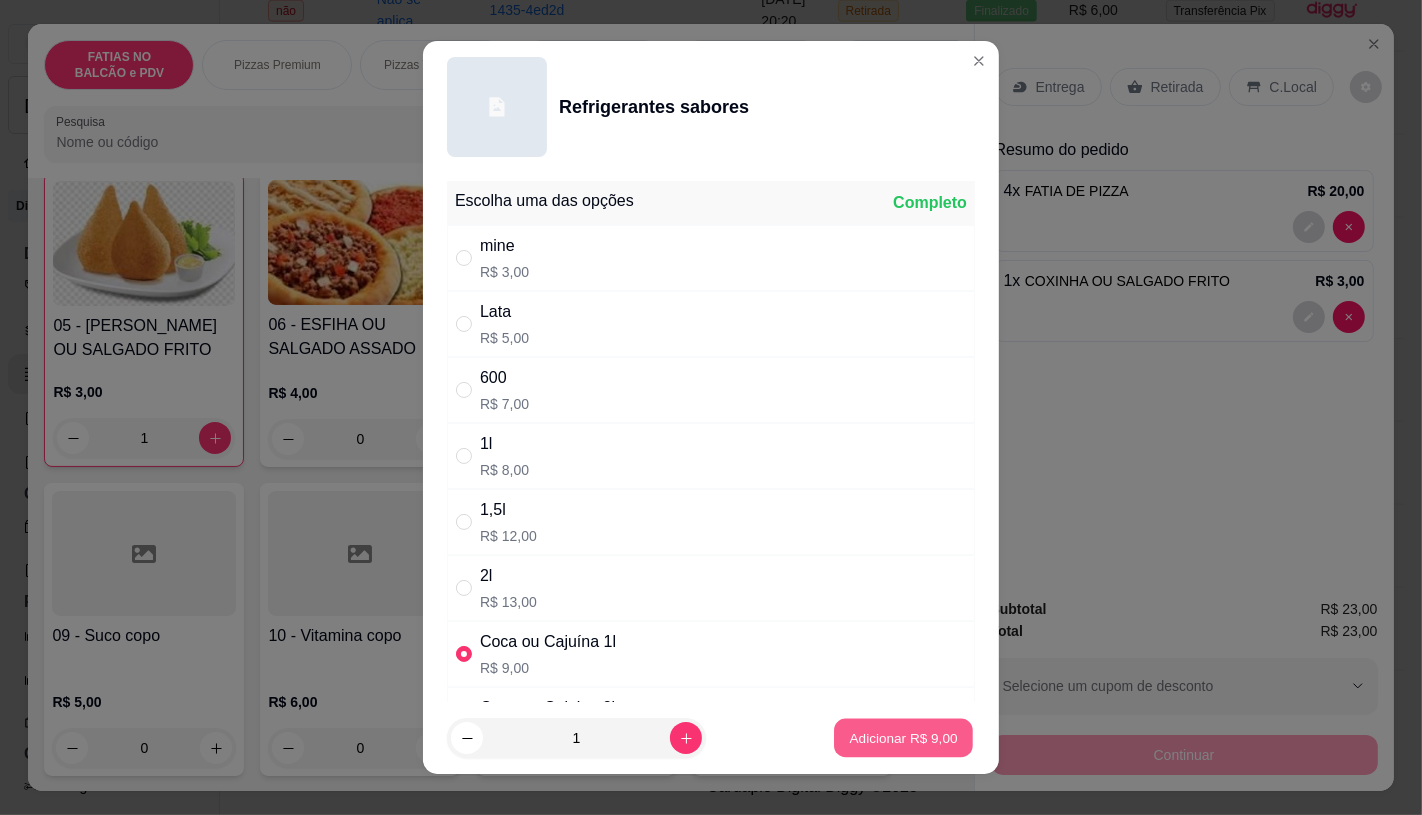 click on "Adicionar   R$ 9,00" at bounding box center [903, 738] 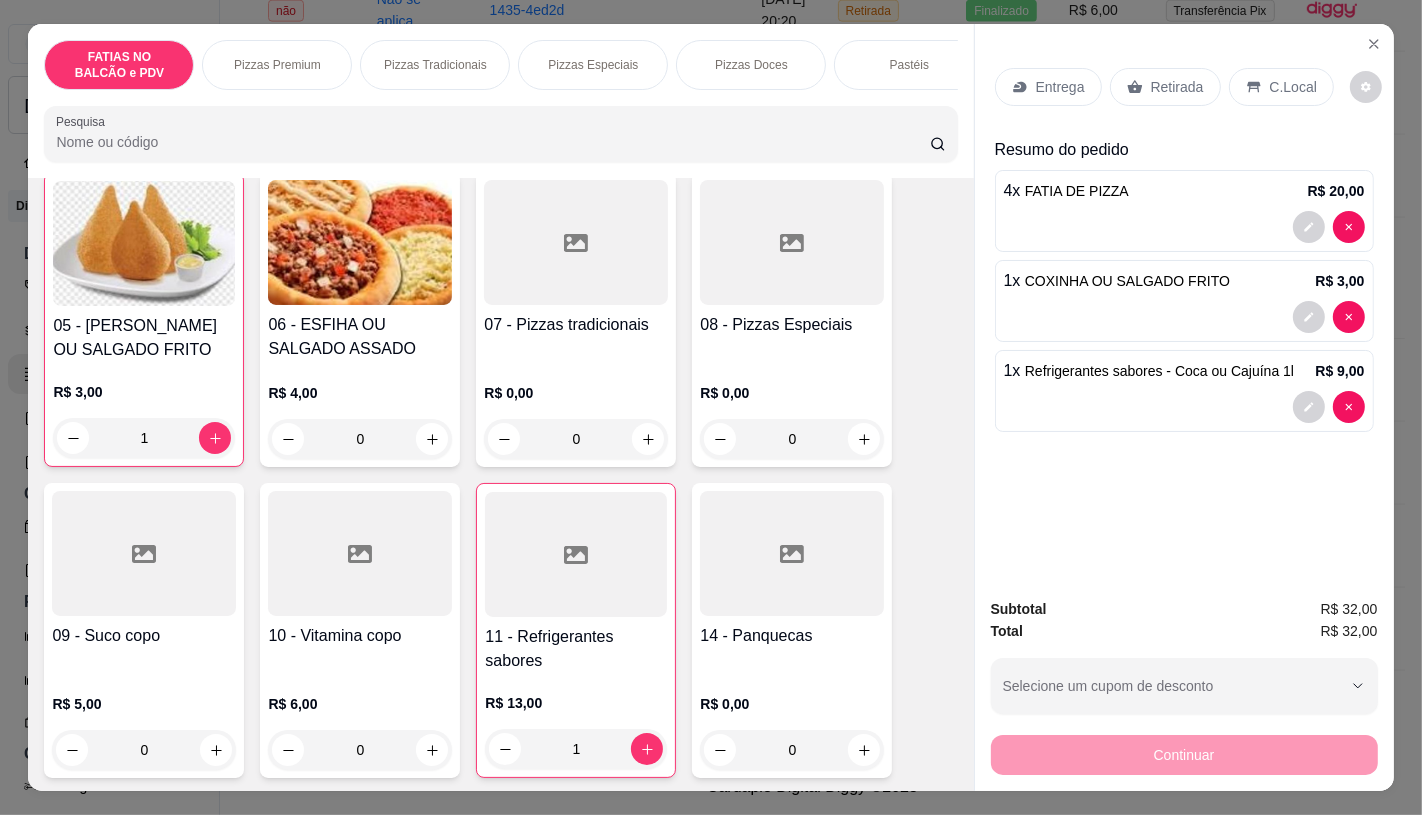 click on "Retirada" at bounding box center (1165, 87) 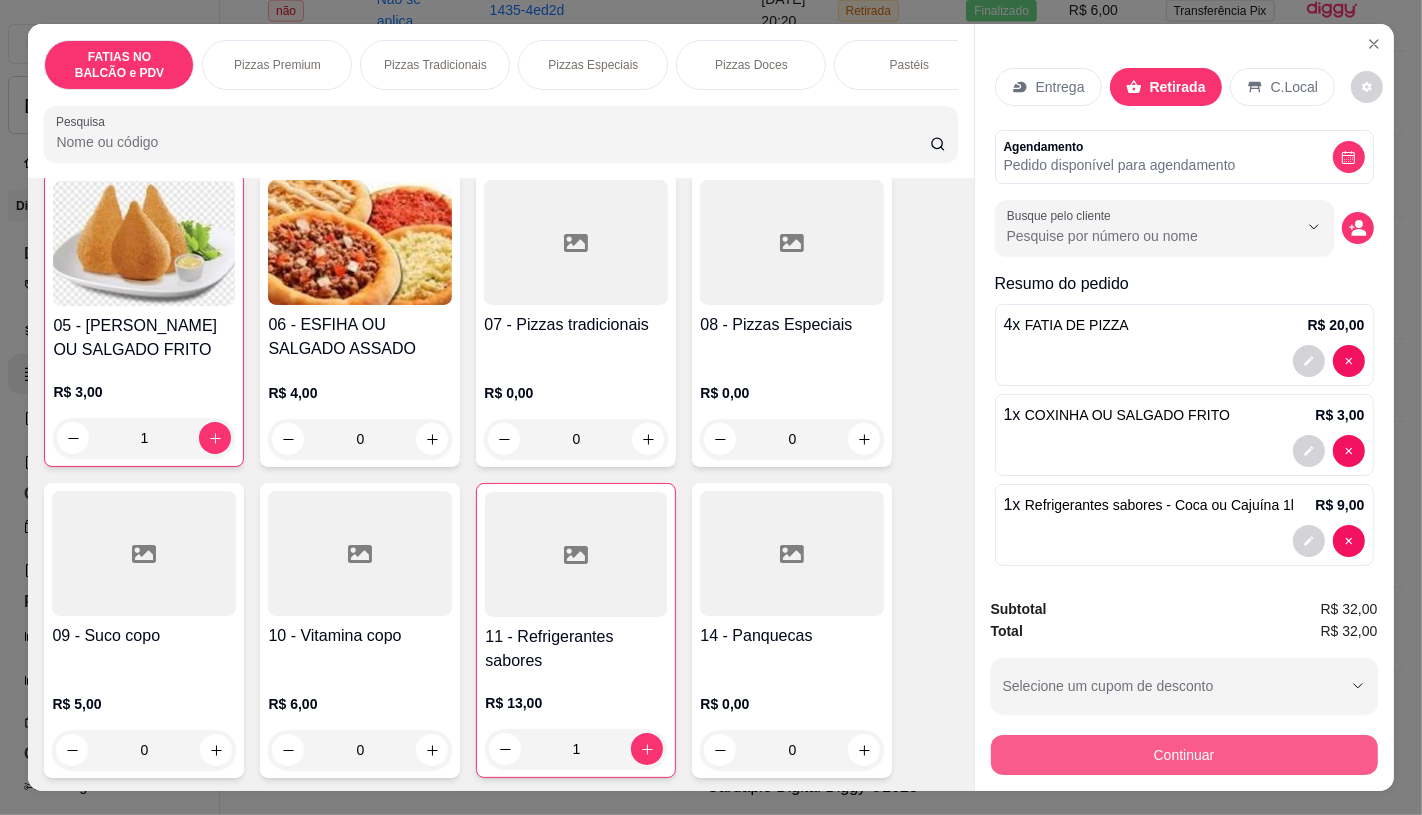 click on "Continuar" at bounding box center [1184, 755] 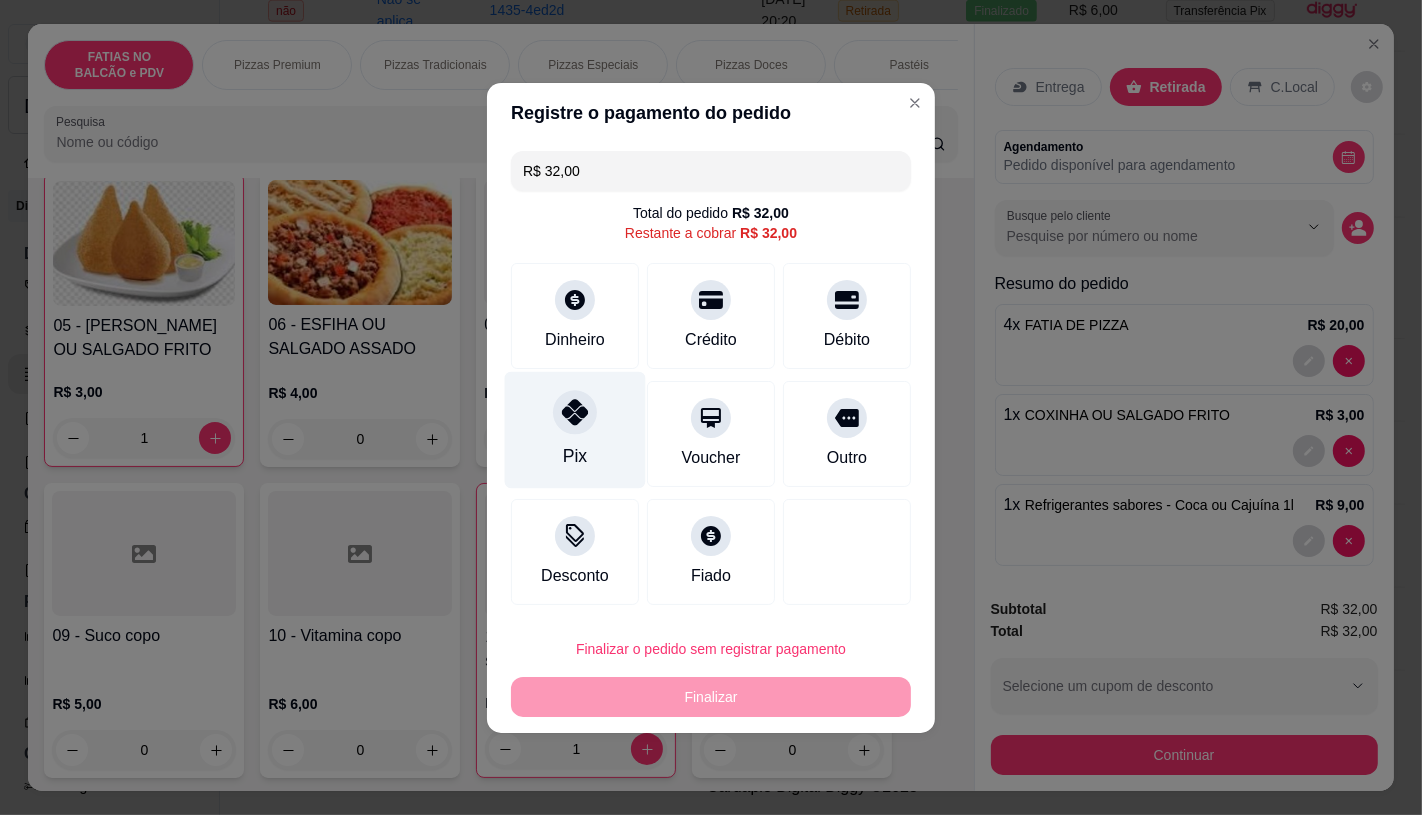 click on "Pix" at bounding box center [575, 429] 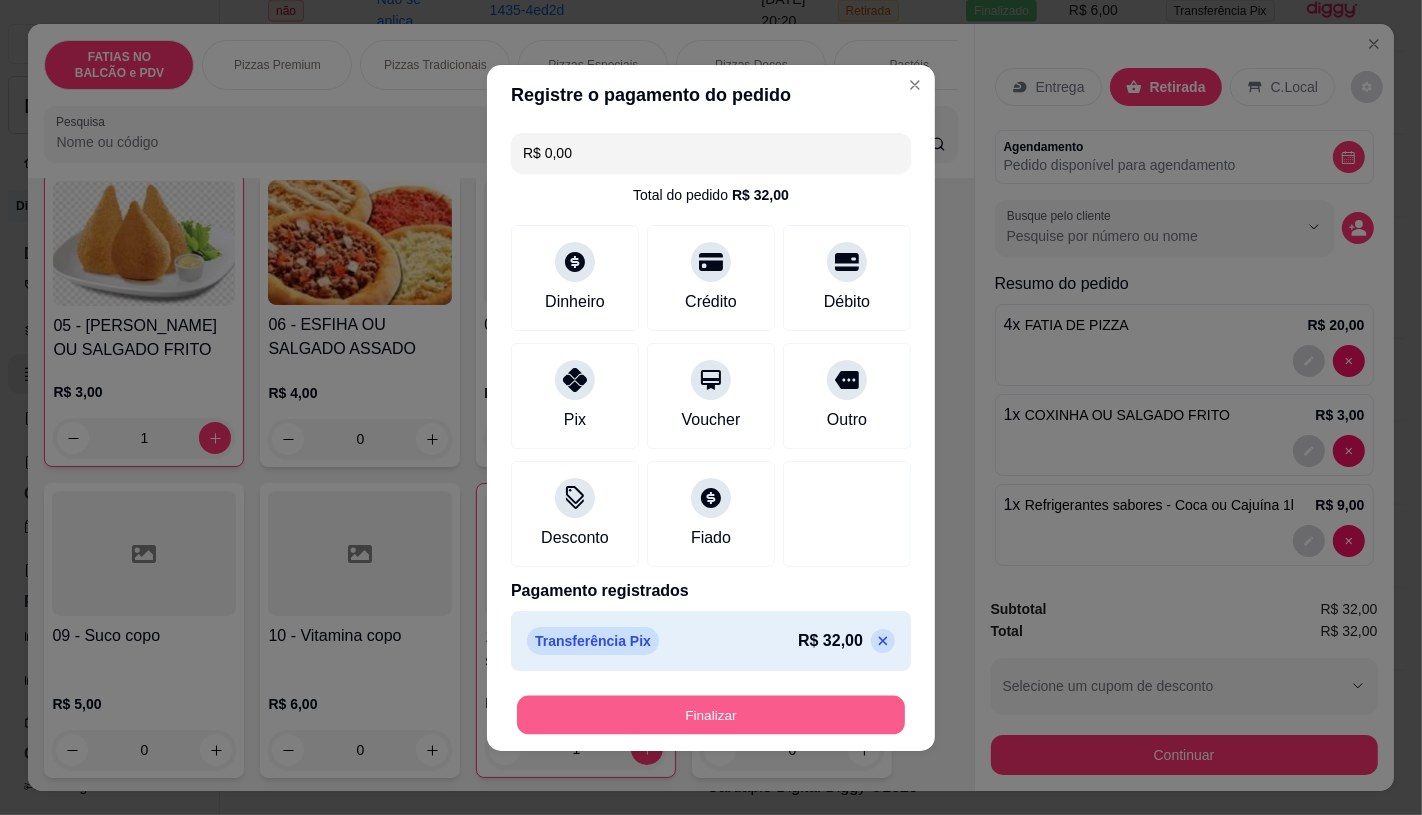 click on "Finalizar" at bounding box center [711, 714] 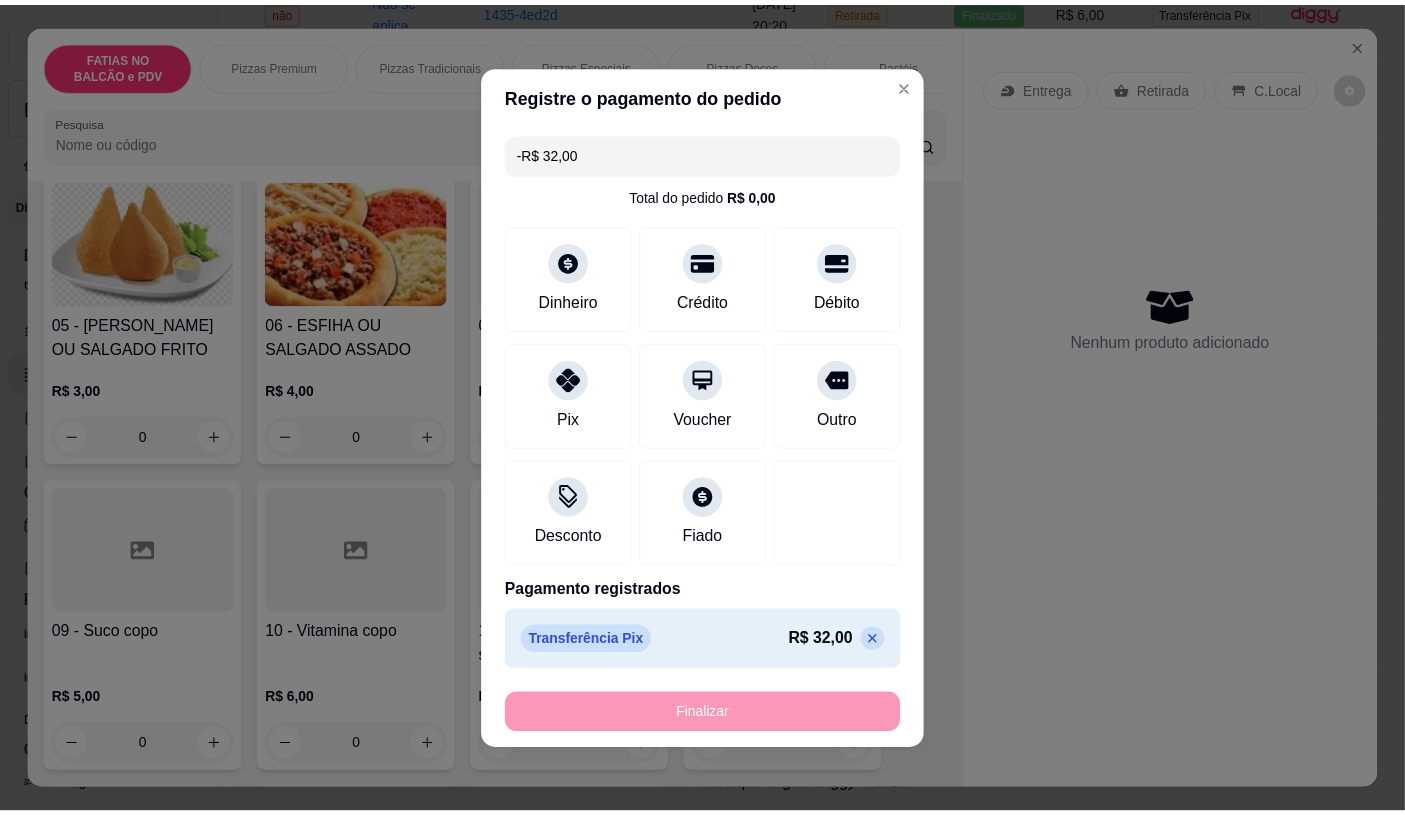 scroll, scrollTop: 444, scrollLeft: 0, axis: vertical 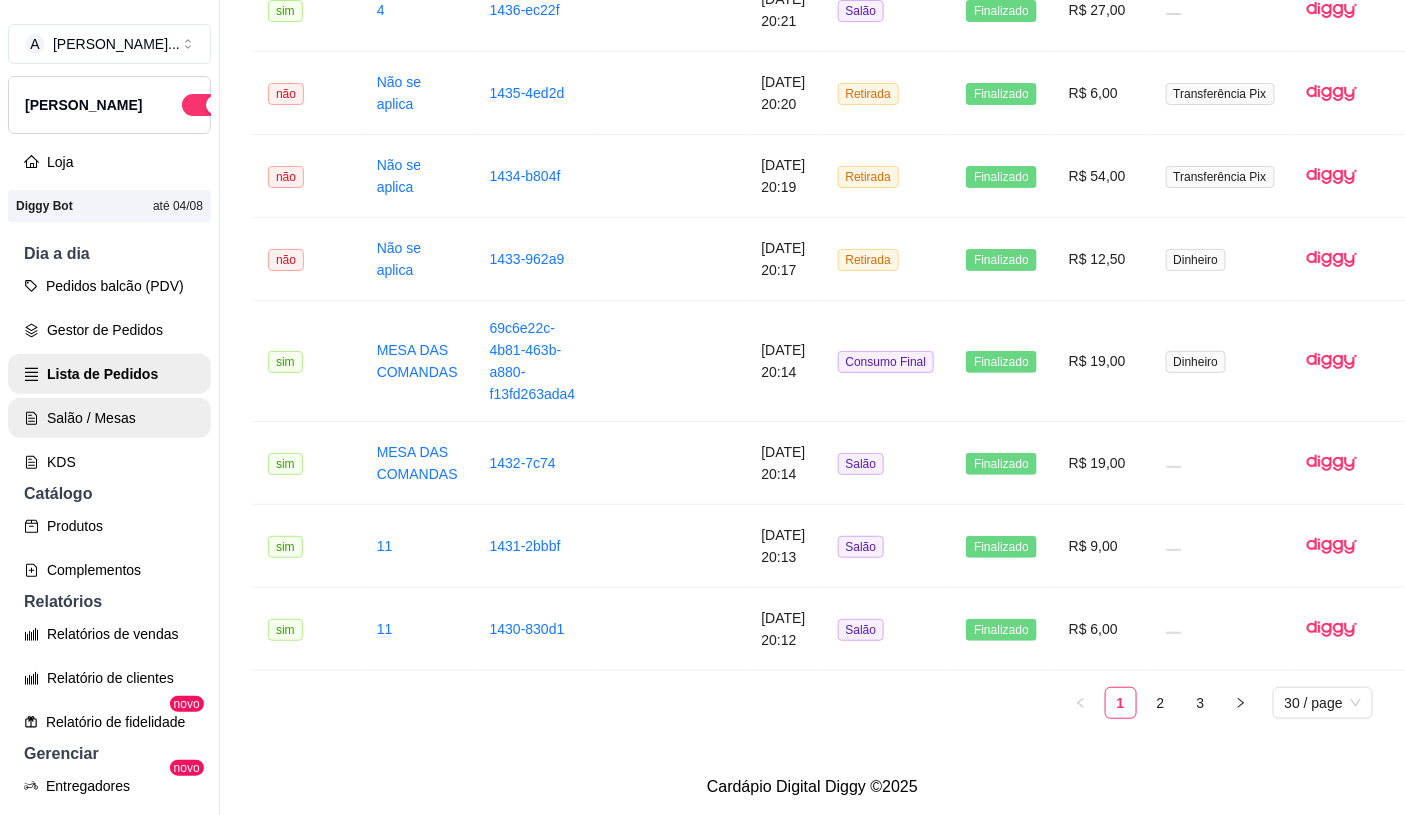 click on "Salão / Mesas" at bounding box center (109, 418) 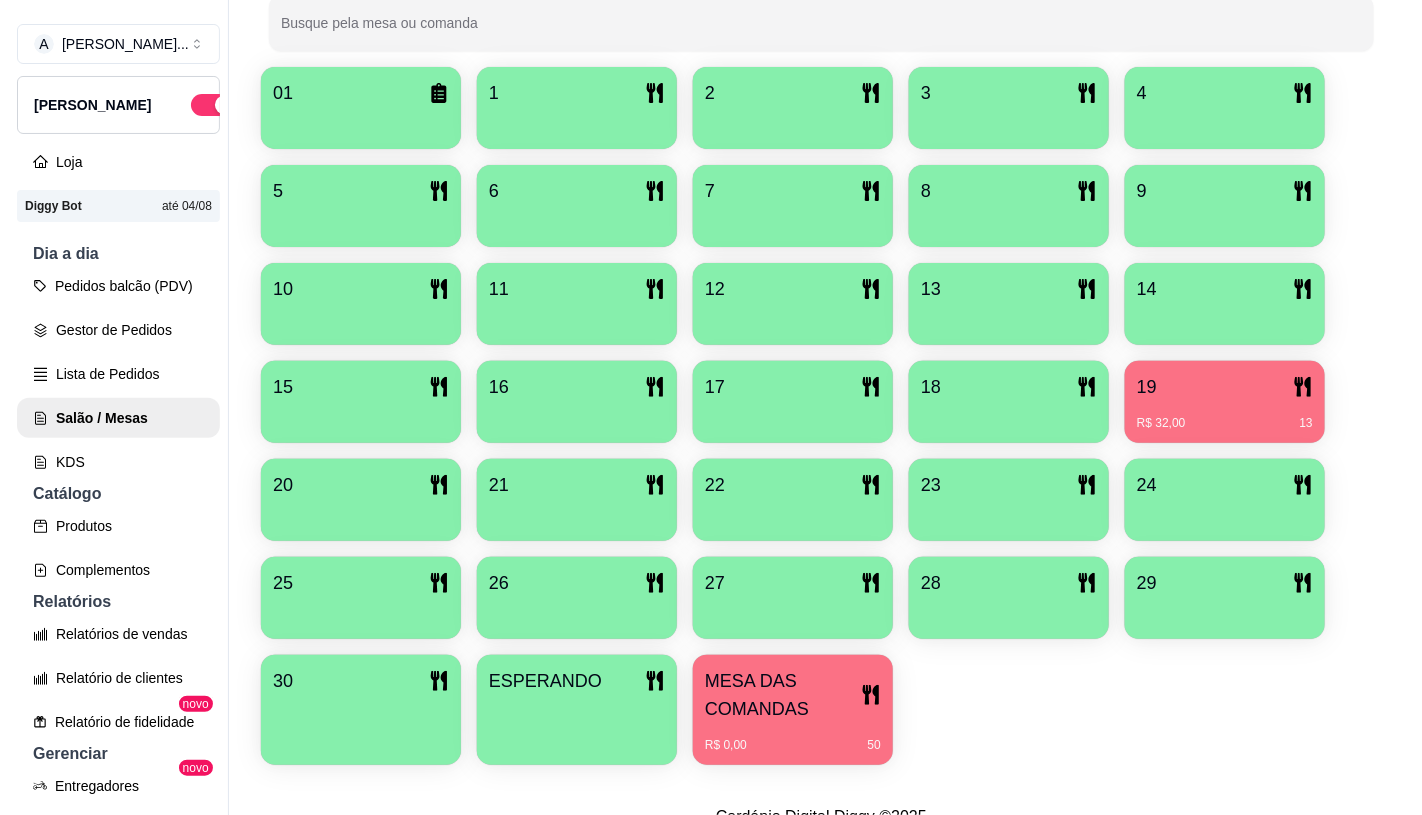 scroll, scrollTop: 428, scrollLeft: 0, axis: vertical 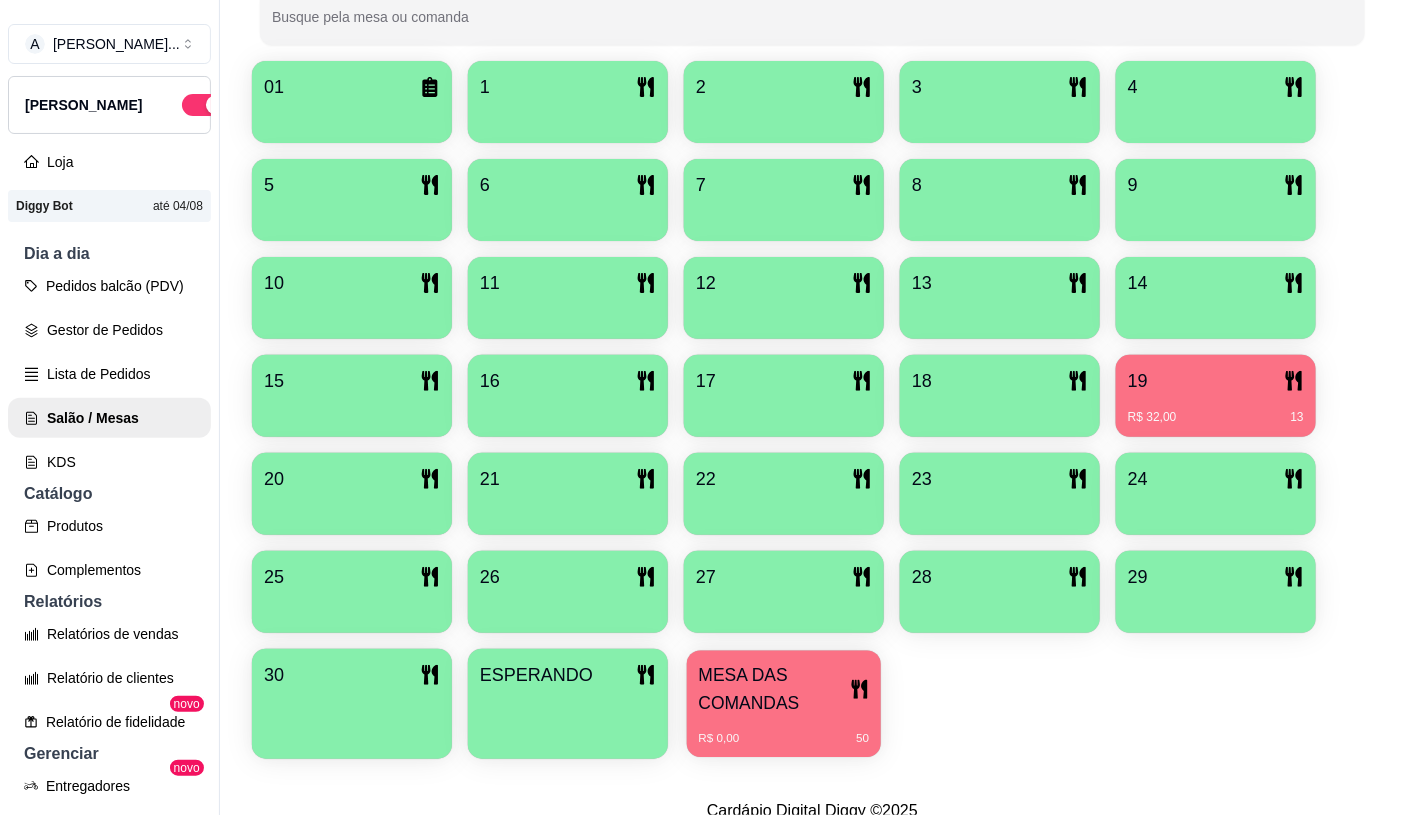 click on "MESA DAS COMANDAS" at bounding box center (774, 689) 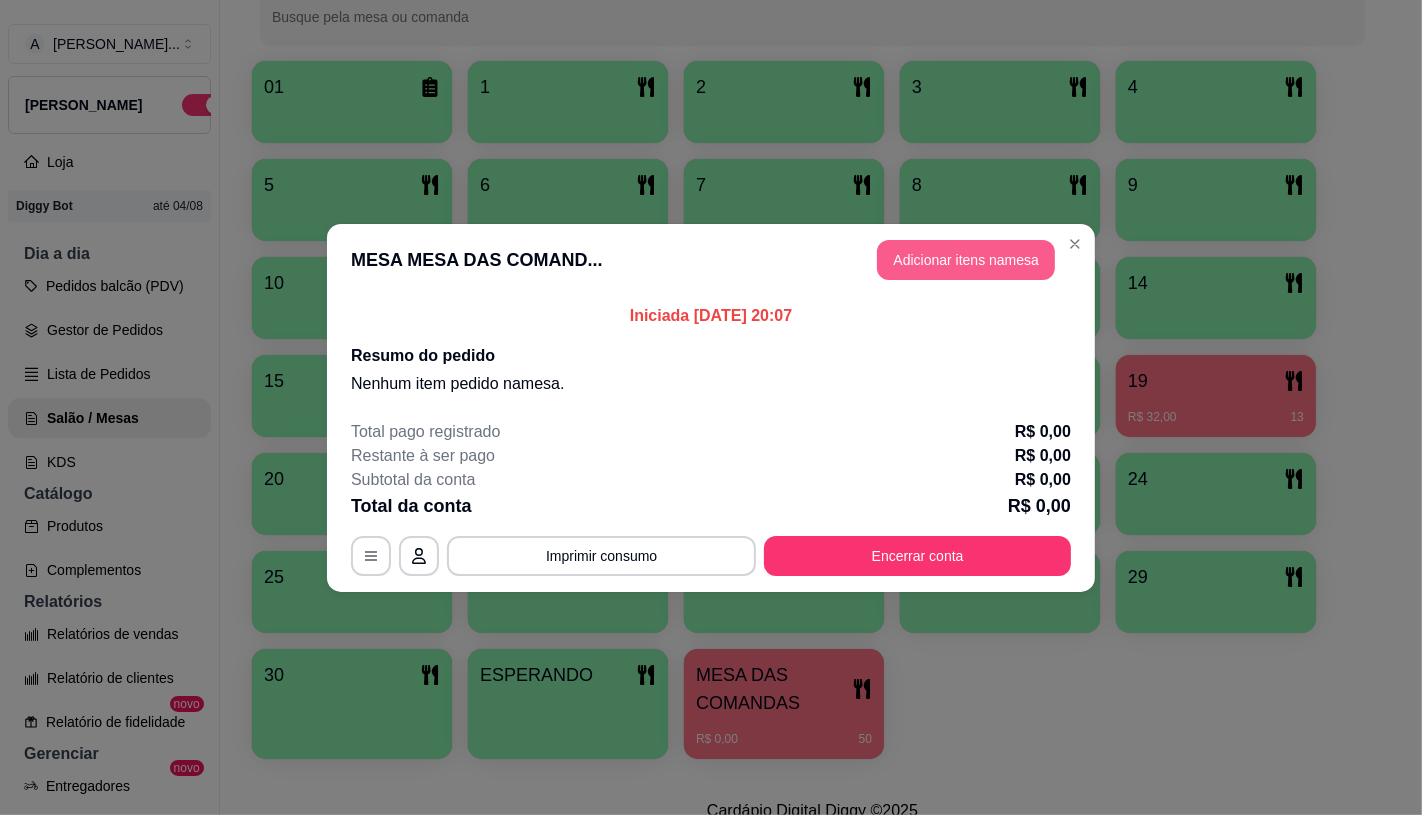 click on "Adicionar itens na  mesa" at bounding box center [966, 260] 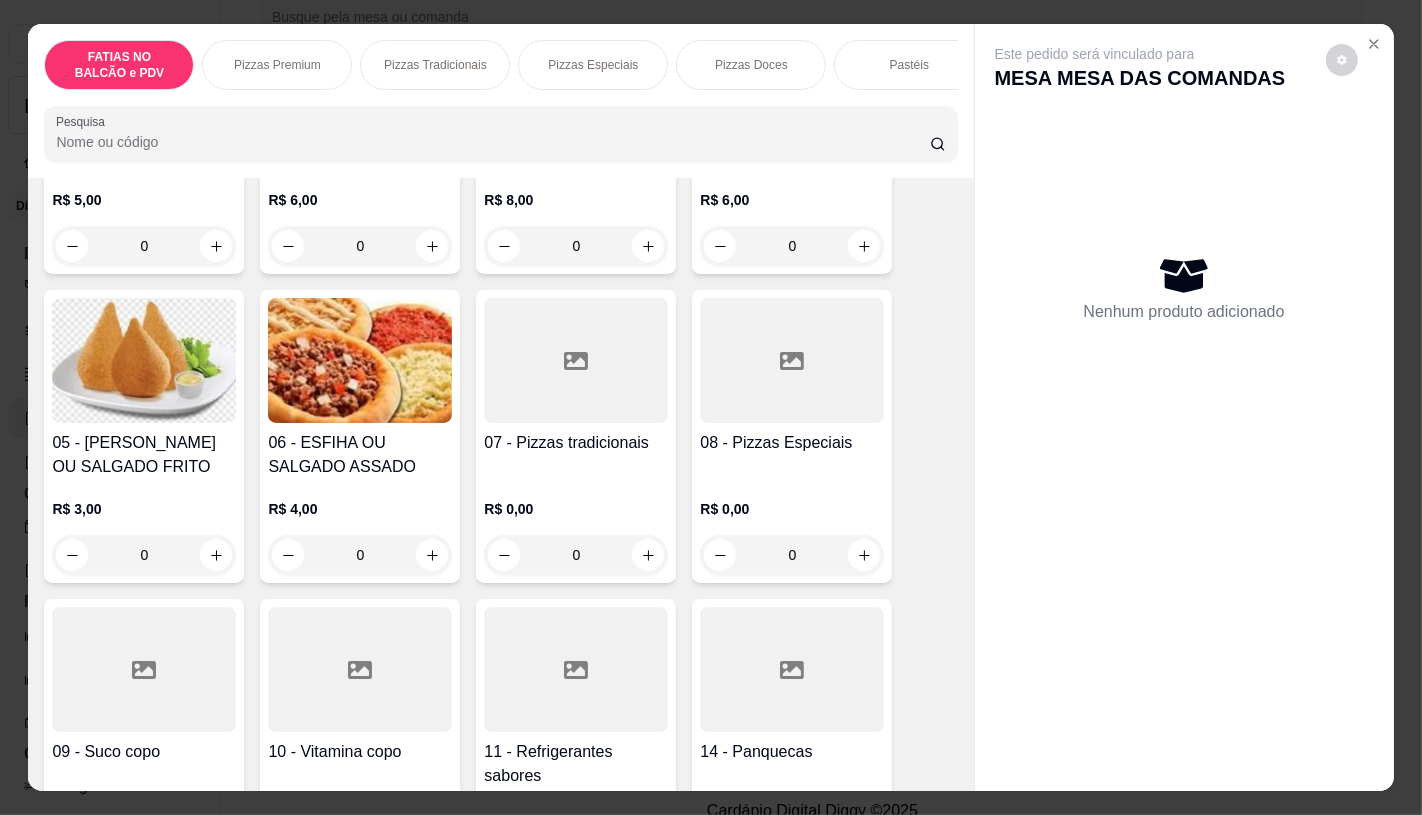 scroll, scrollTop: 333, scrollLeft: 0, axis: vertical 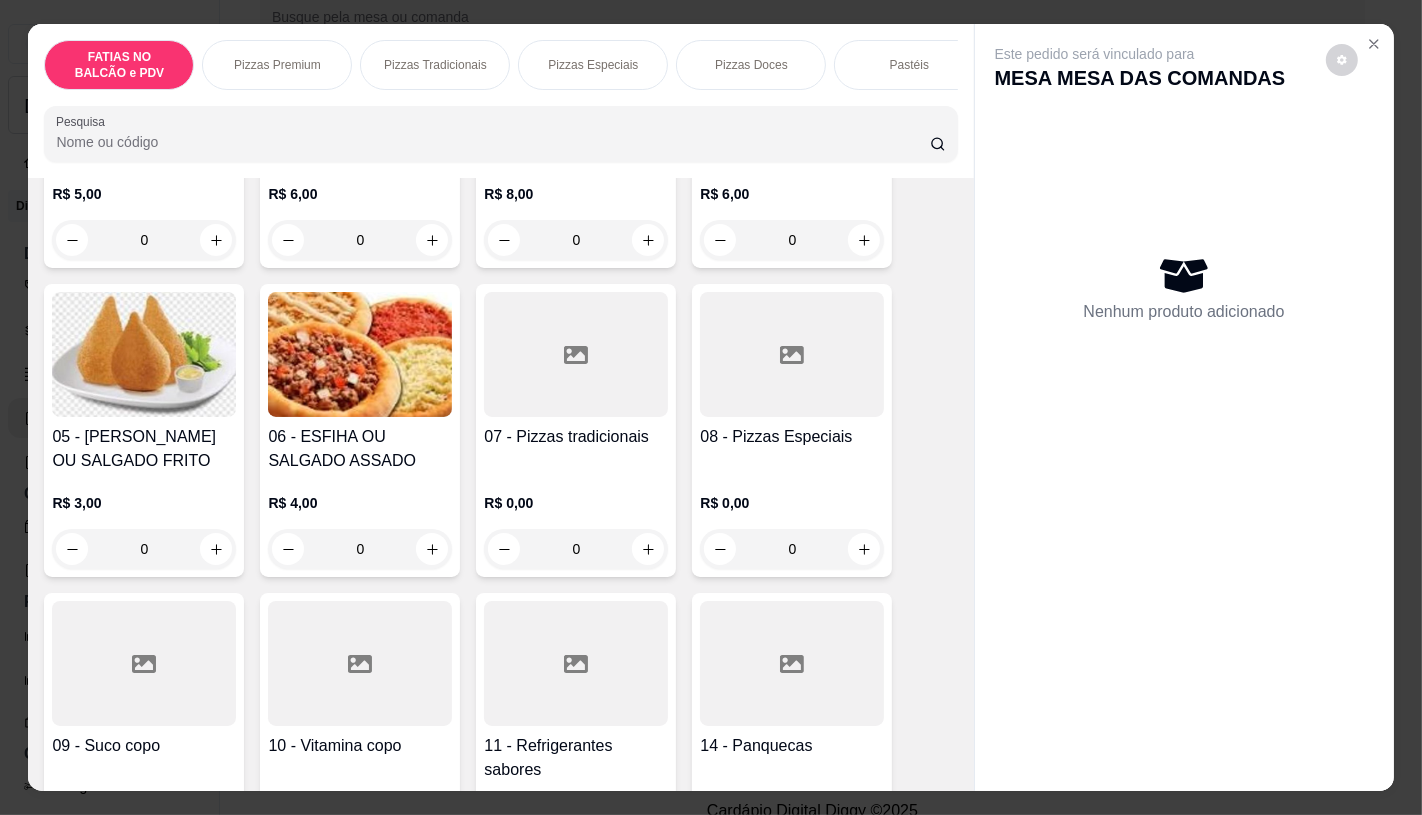 click on "0" at bounding box center [144, 549] 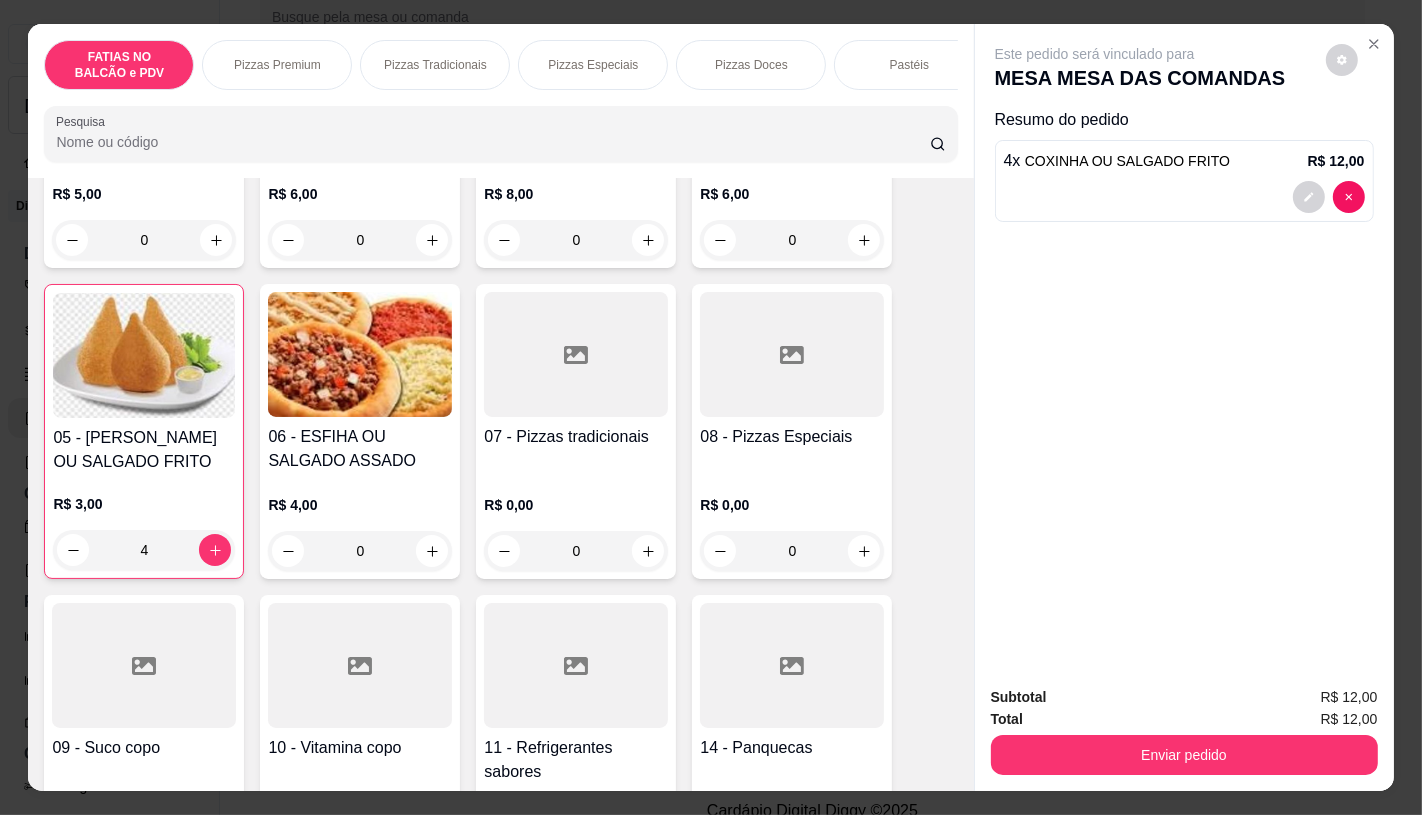 scroll, scrollTop: 0, scrollLeft: 2080, axis: horizontal 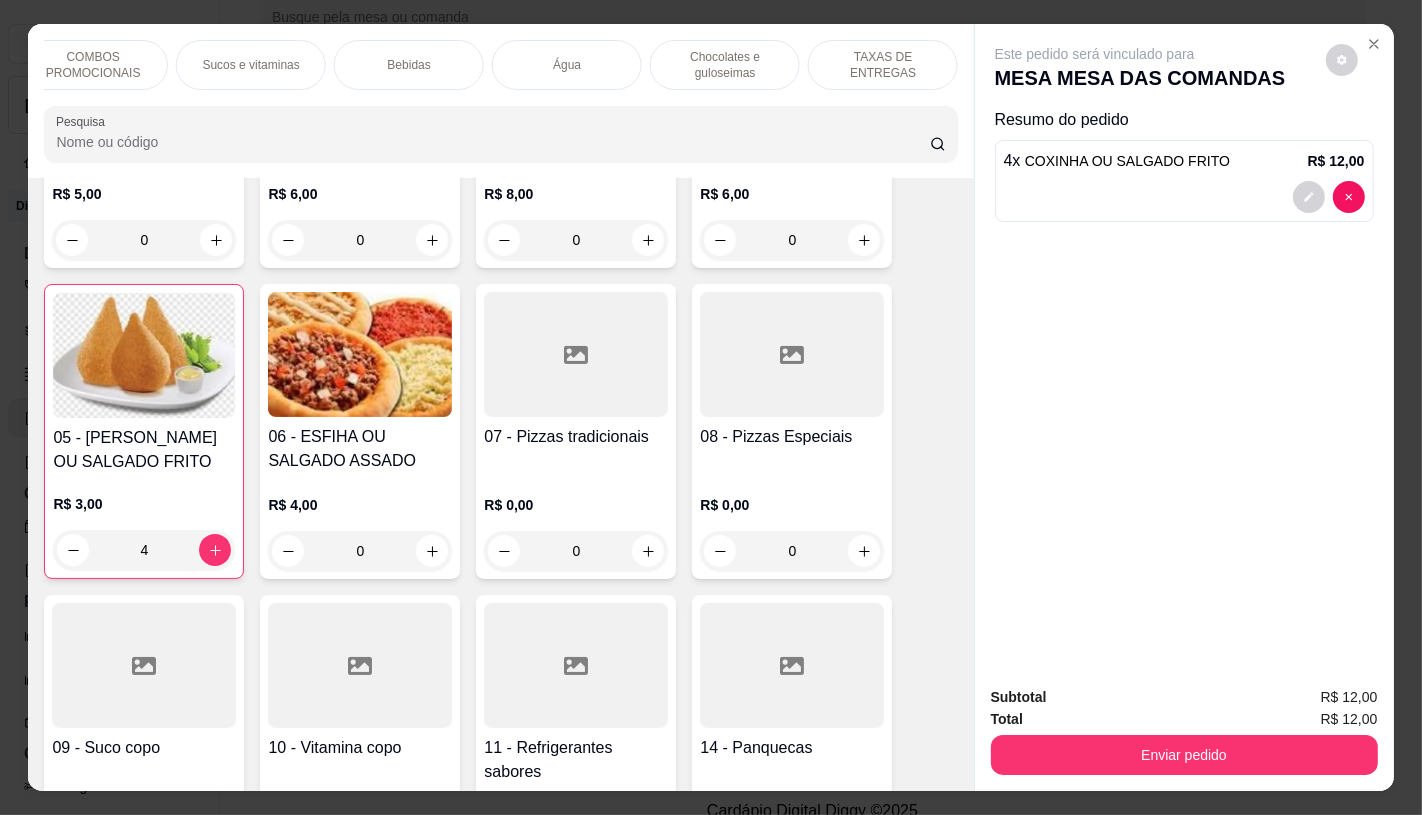 click on "TAXAS DE ENTREGAS" at bounding box center (883, 65) 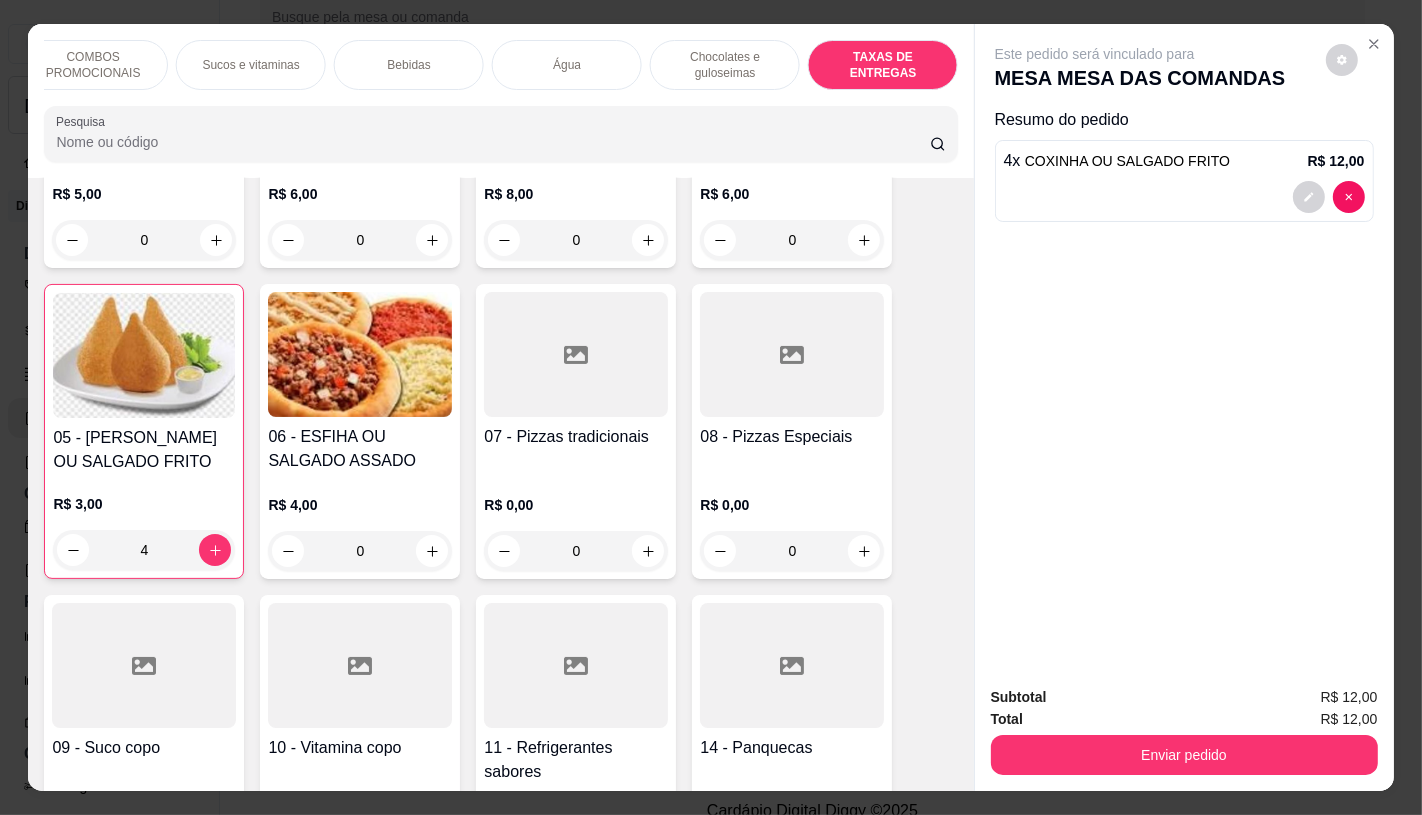 scroll, scrollTop: 13375, scrollLeft: 0, axis: vertical 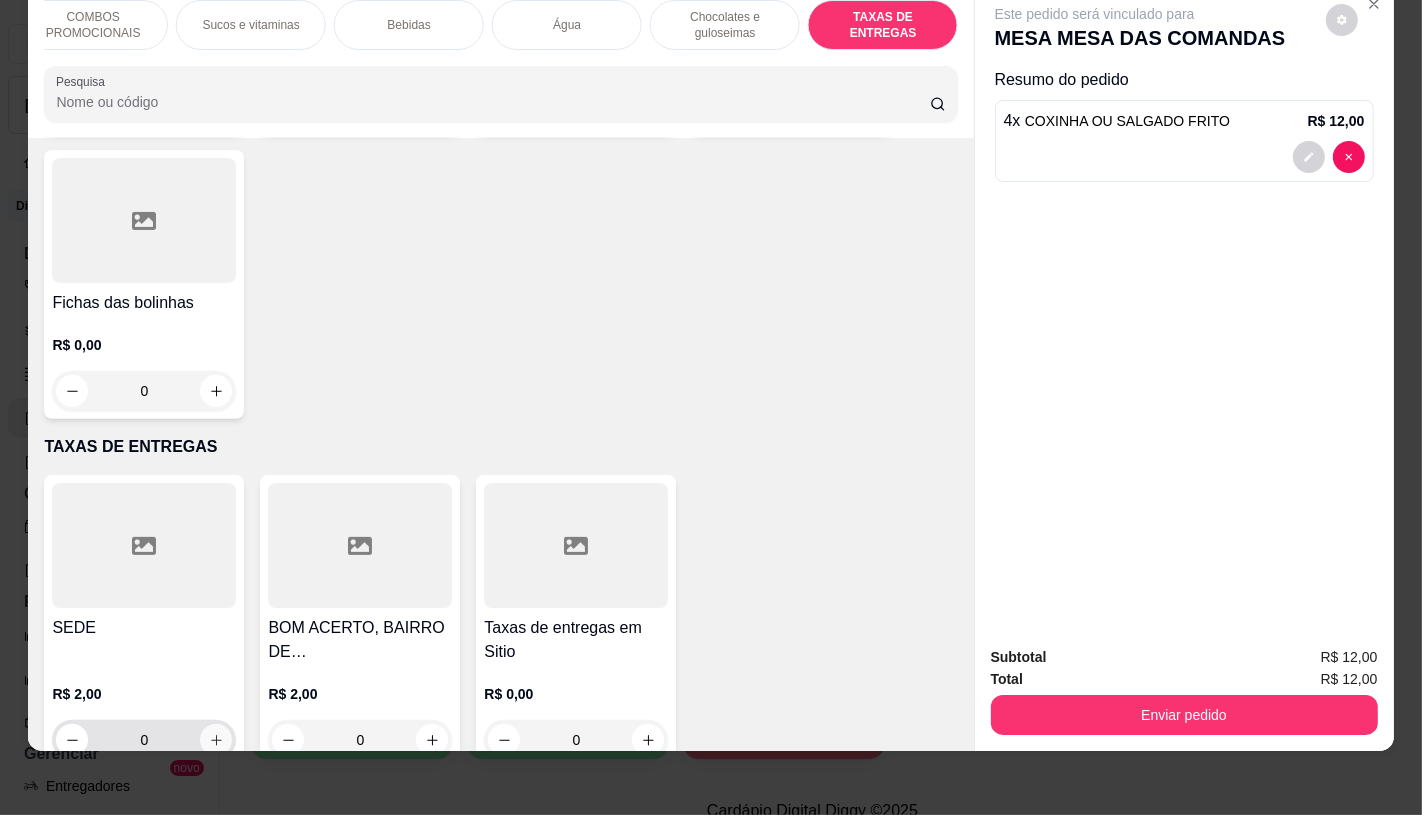click 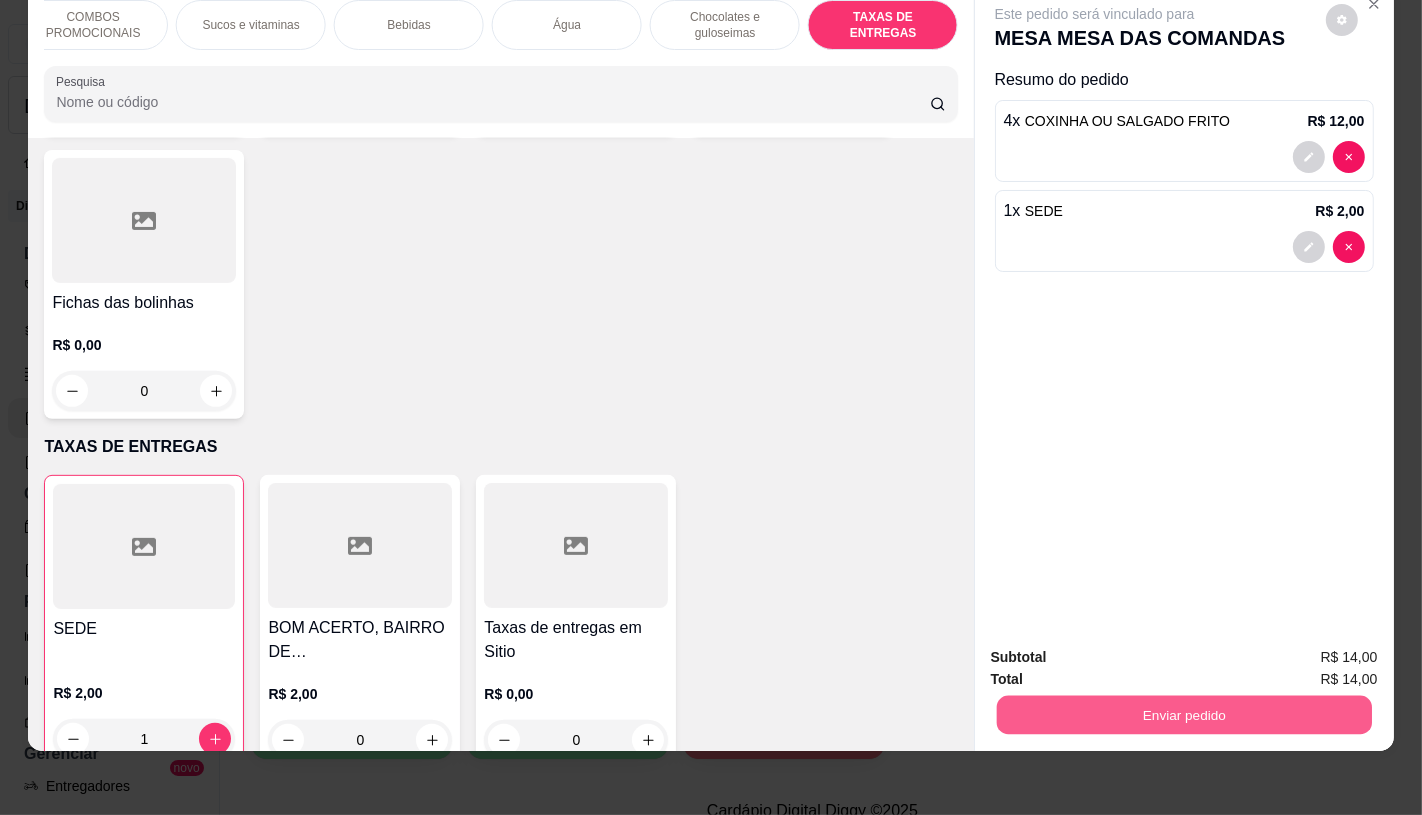 click on "Enviar pedido" at bounding box center (1183, 714) 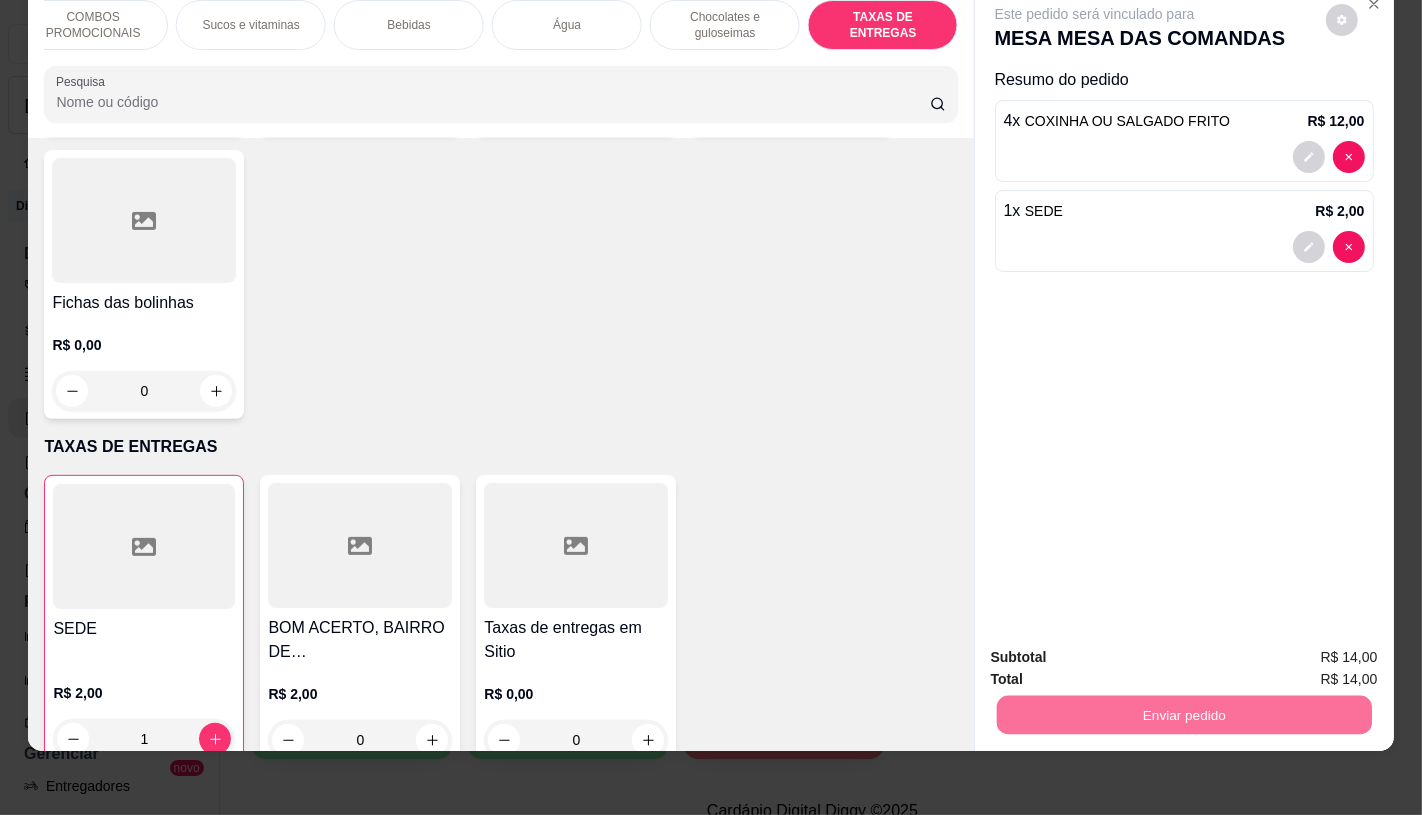 click on "Não registrar e enviar pedido" at bounding box center [1117, 650] 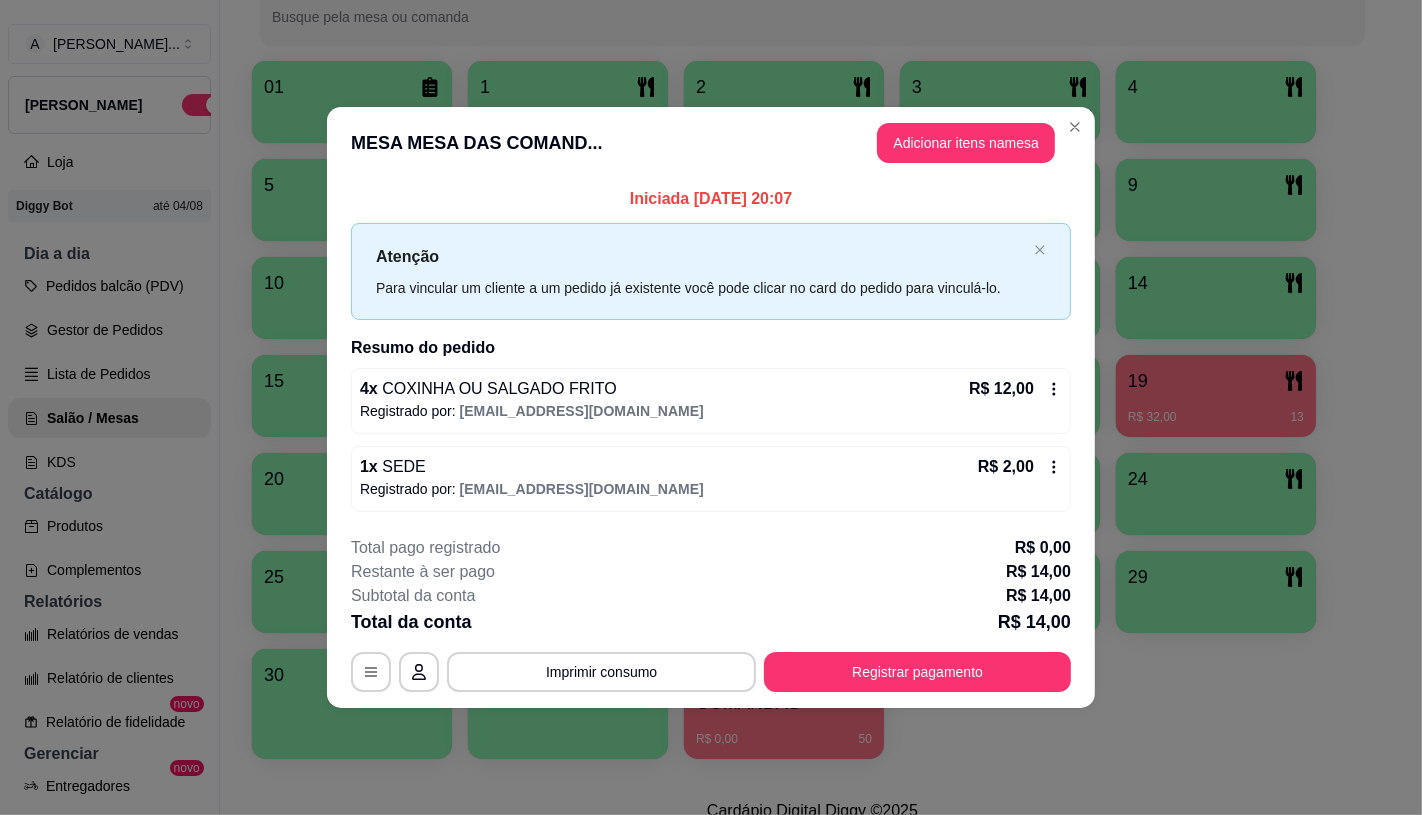 click on "Registrar pagamento" at bounding box center [917, 672] 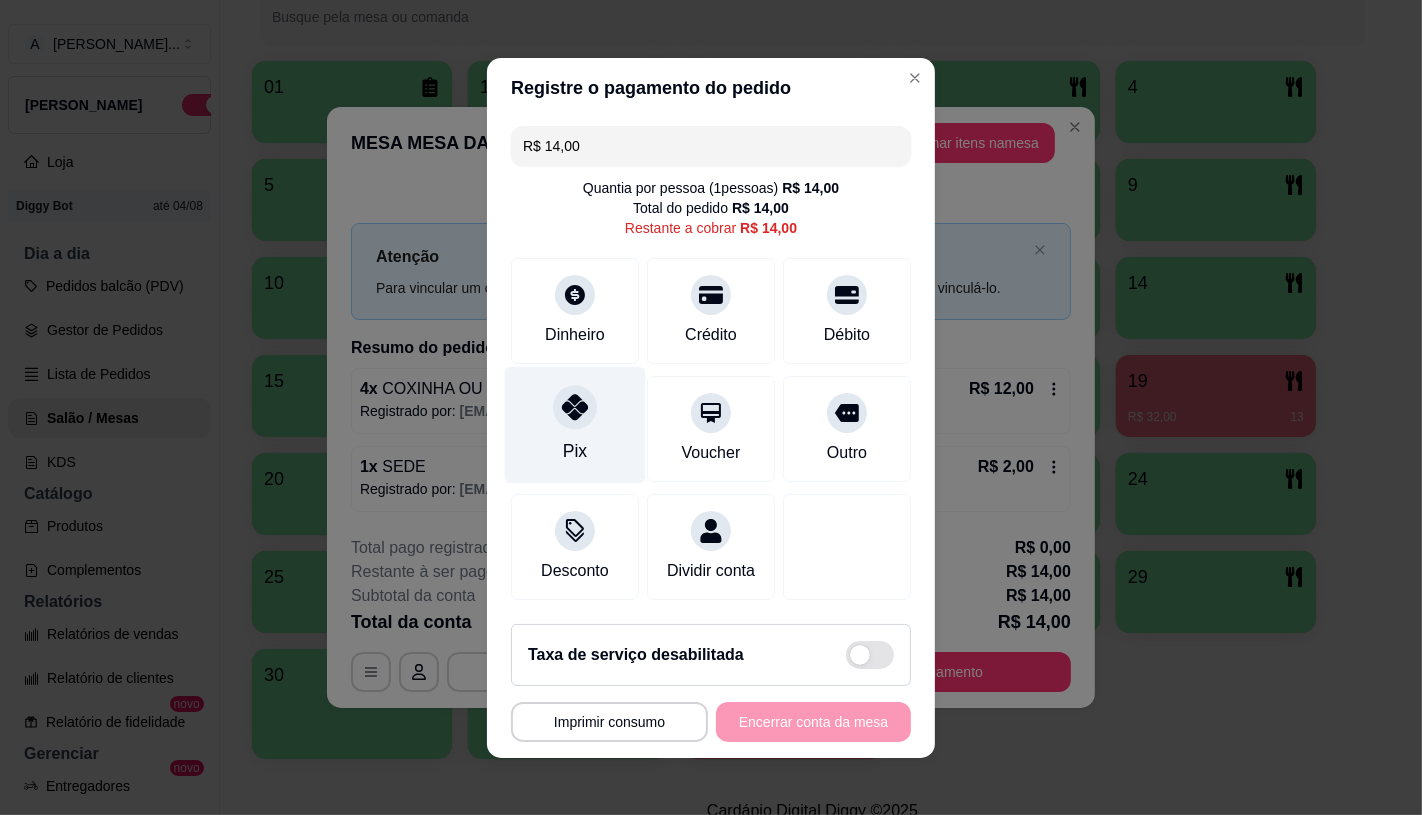 click on "Pix" at bounding box center (575, 424) 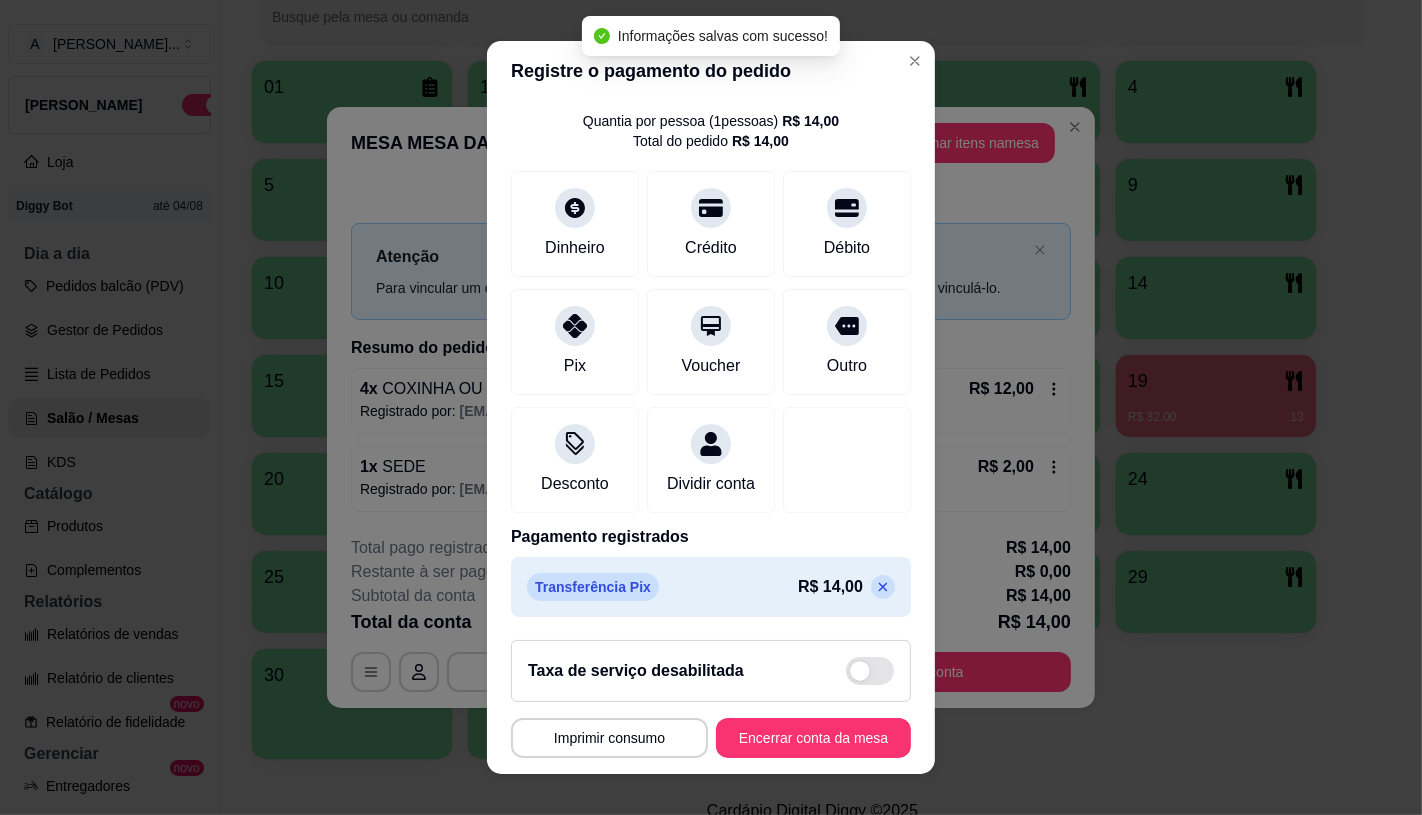scroll, scrollTop: 74, scrollLeft: 0, axis: vertical 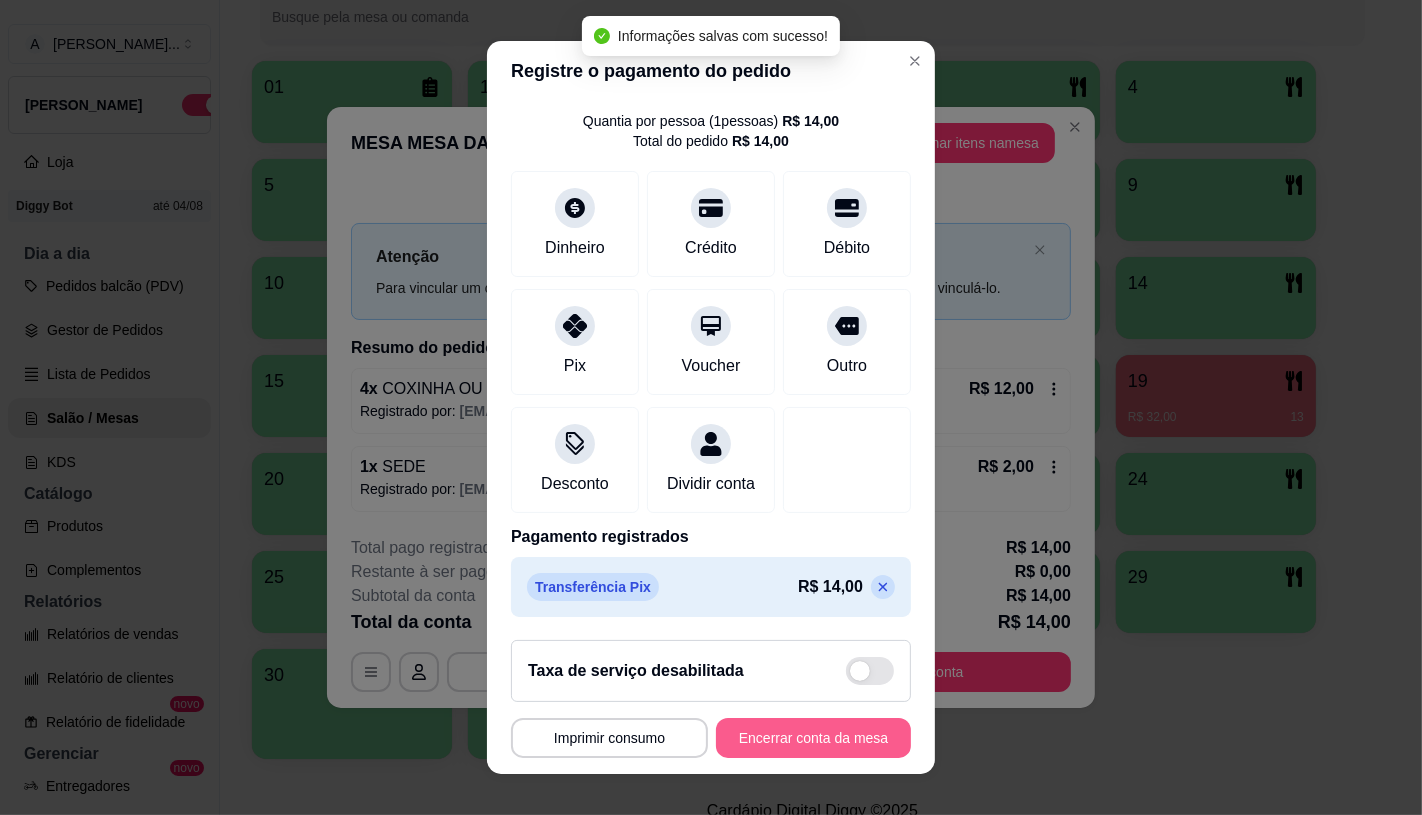 click on "Encerrar conta da mesa" at bounding box center (813, 738) 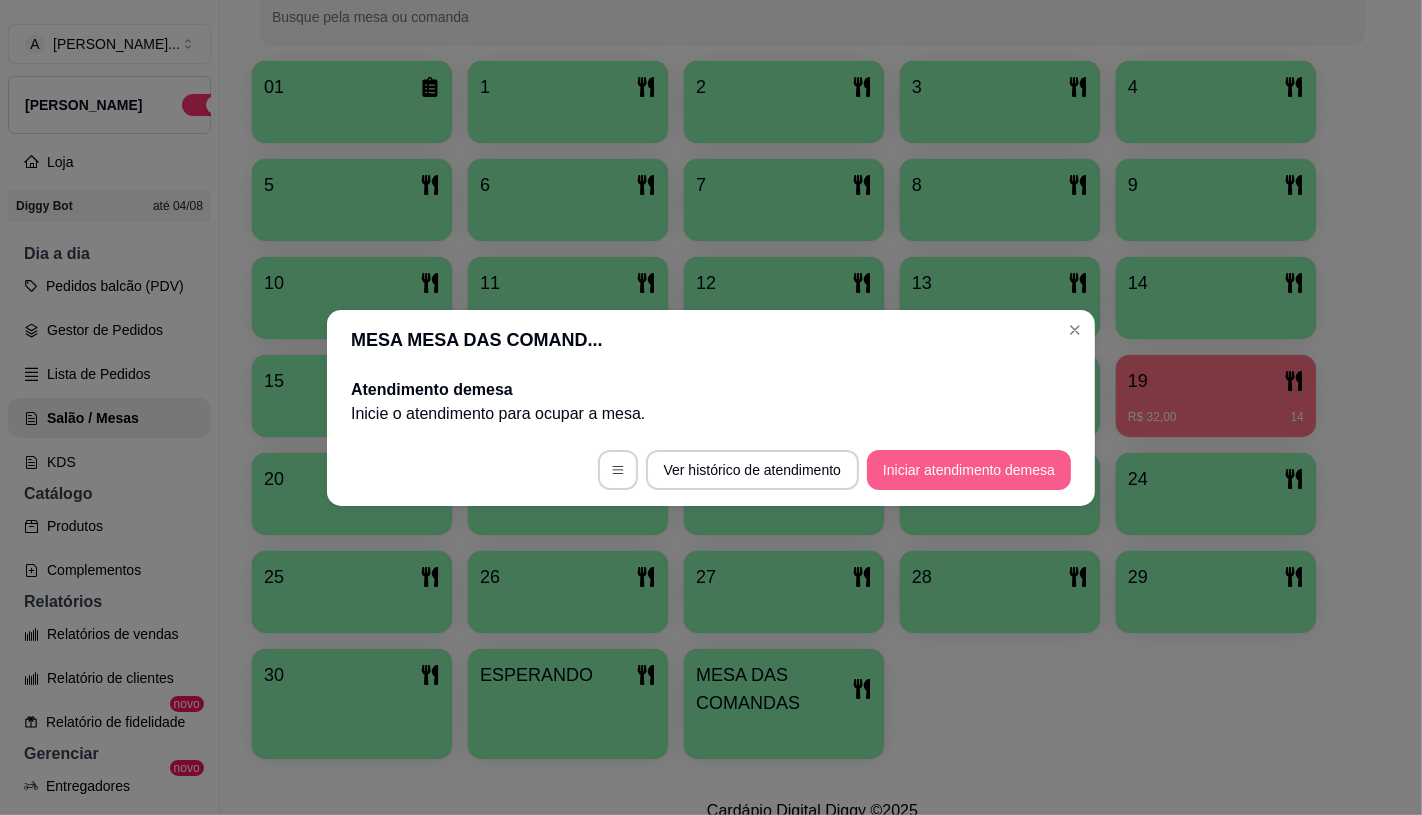 click on "Iniciar atendimento de  mesa" at bounding box center (969, 470) 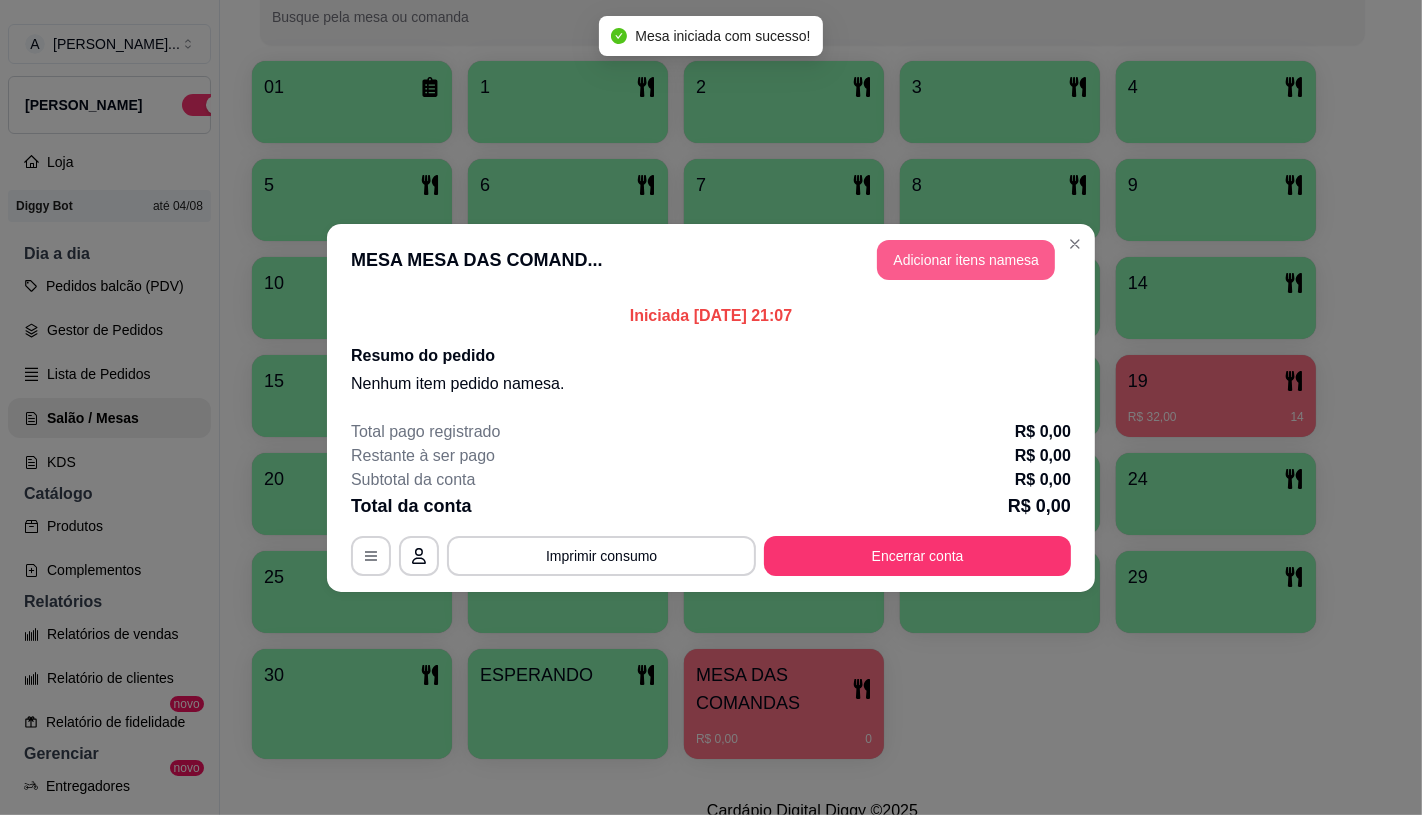 click on "Adicionar itens na  mesa" at bounding box center [966, 260] 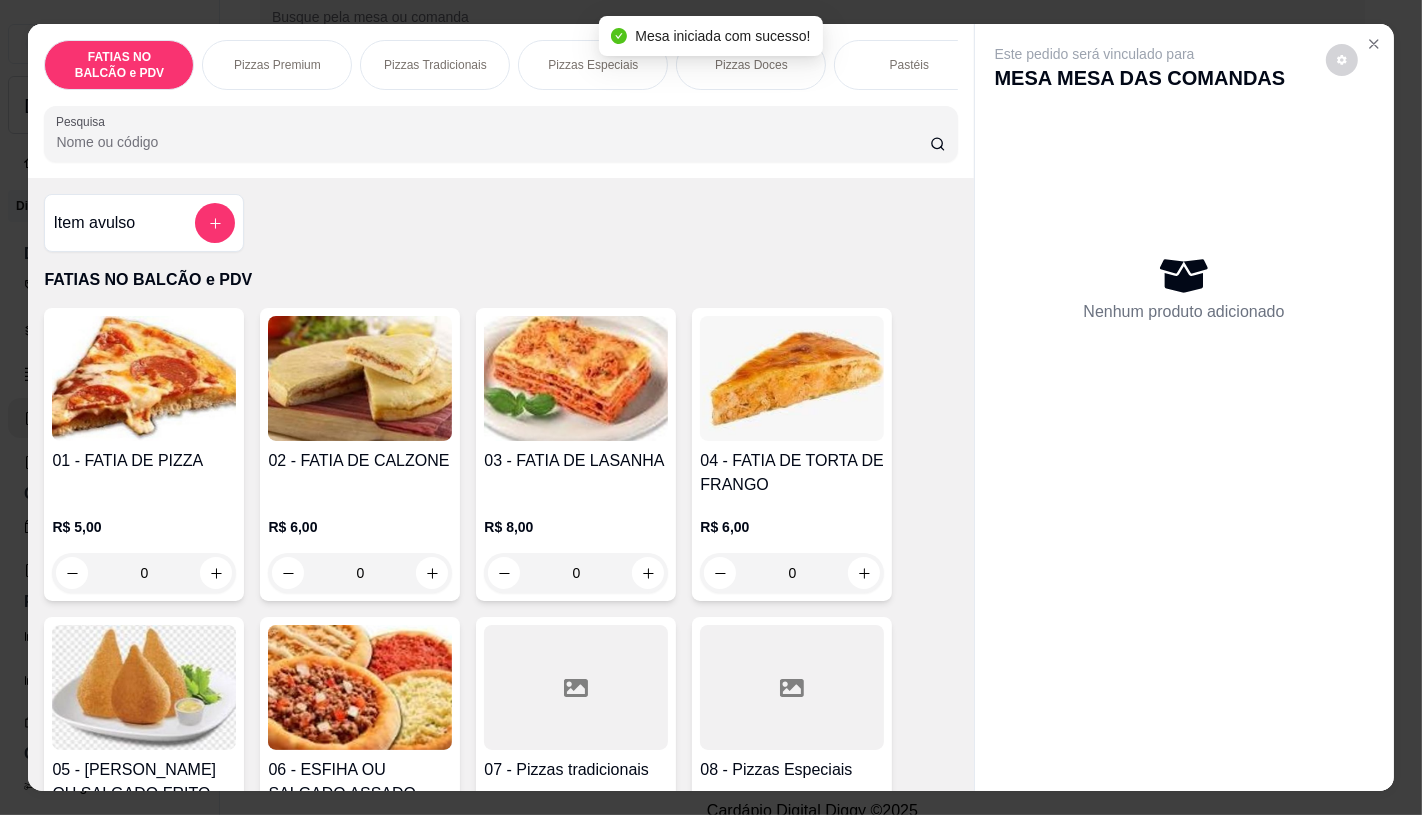 click 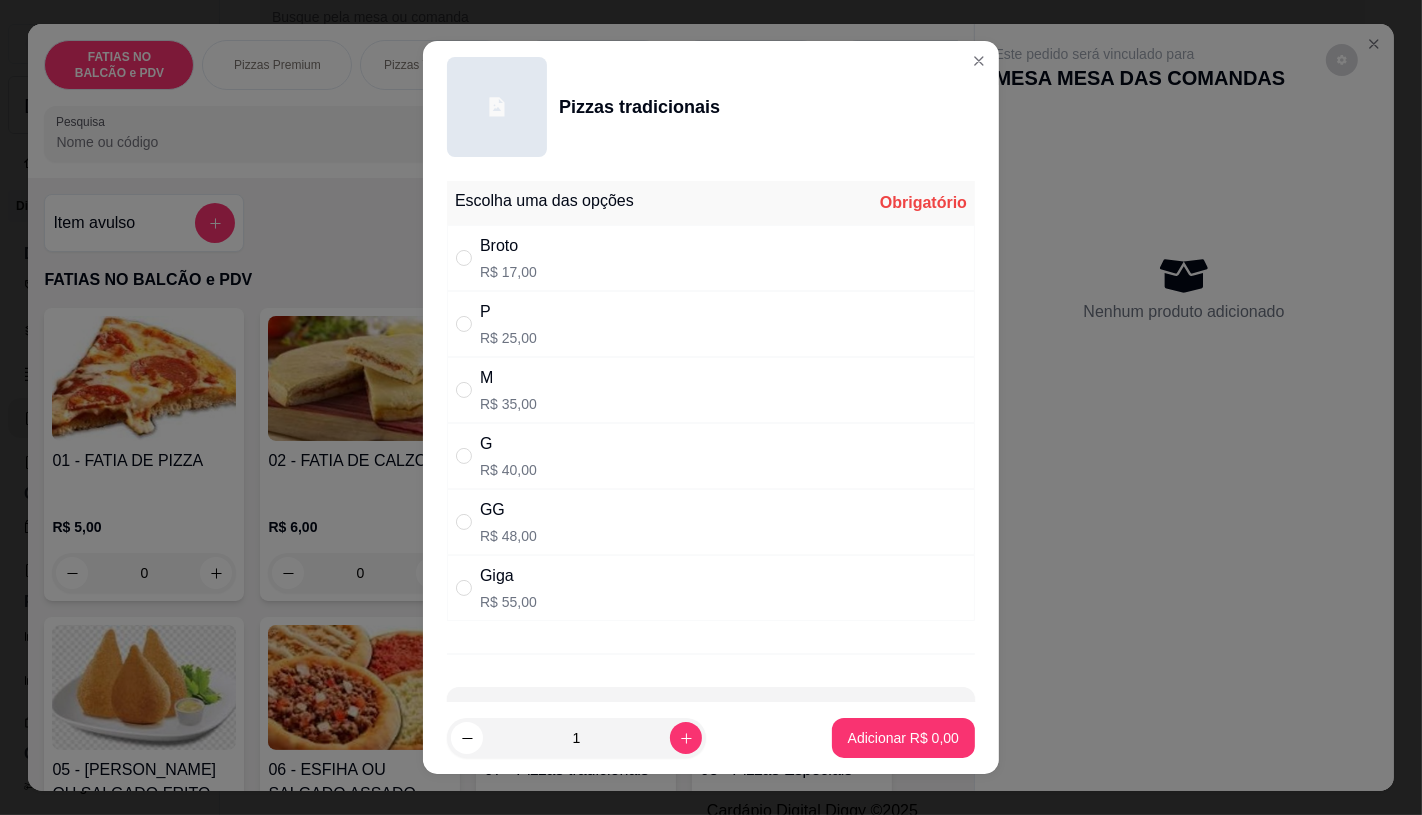 click on "Broto R$ 17,00" at bounding box center [711, 258] 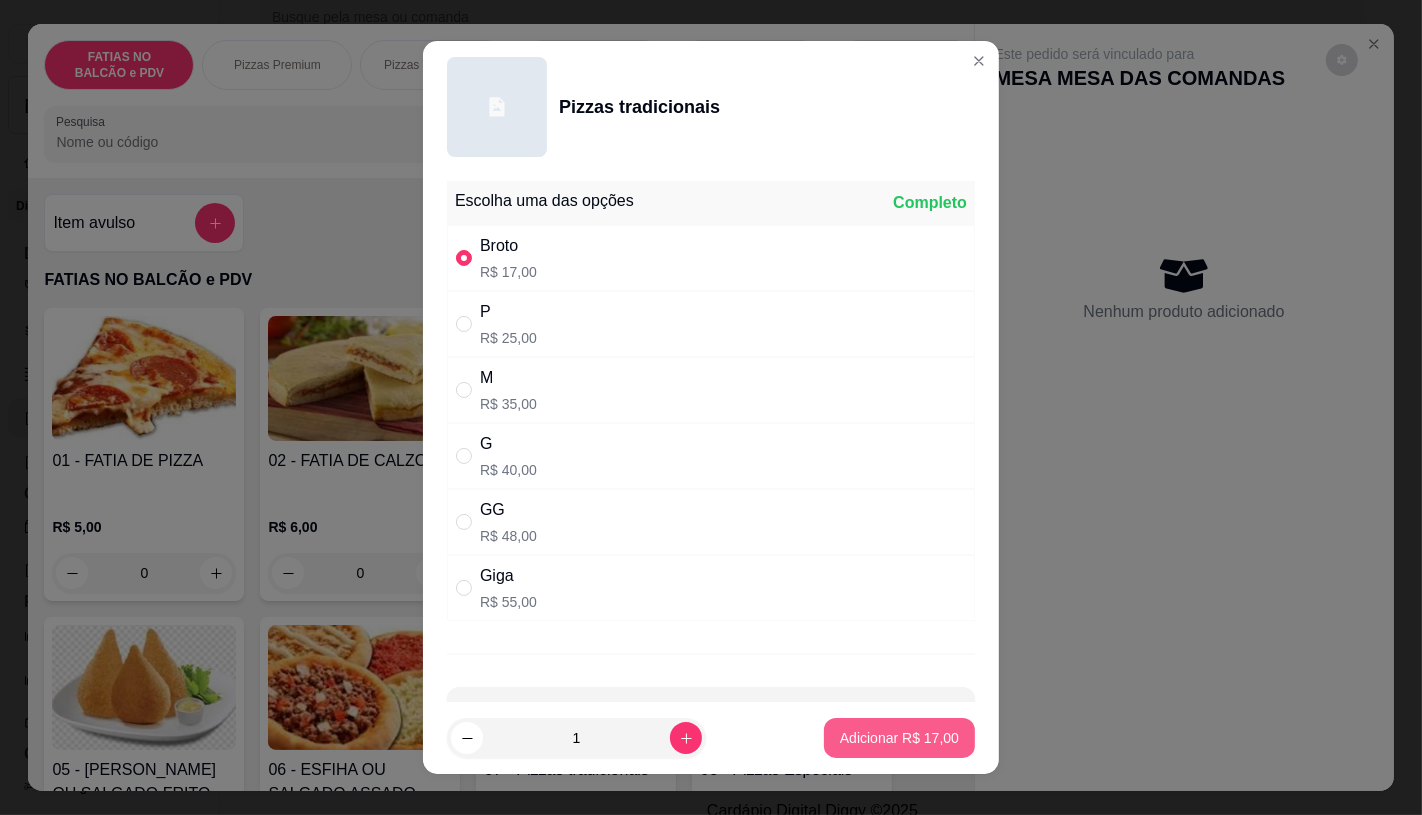 click on "Adicionar   R$ 17,00" at bounding box center [899, 738] 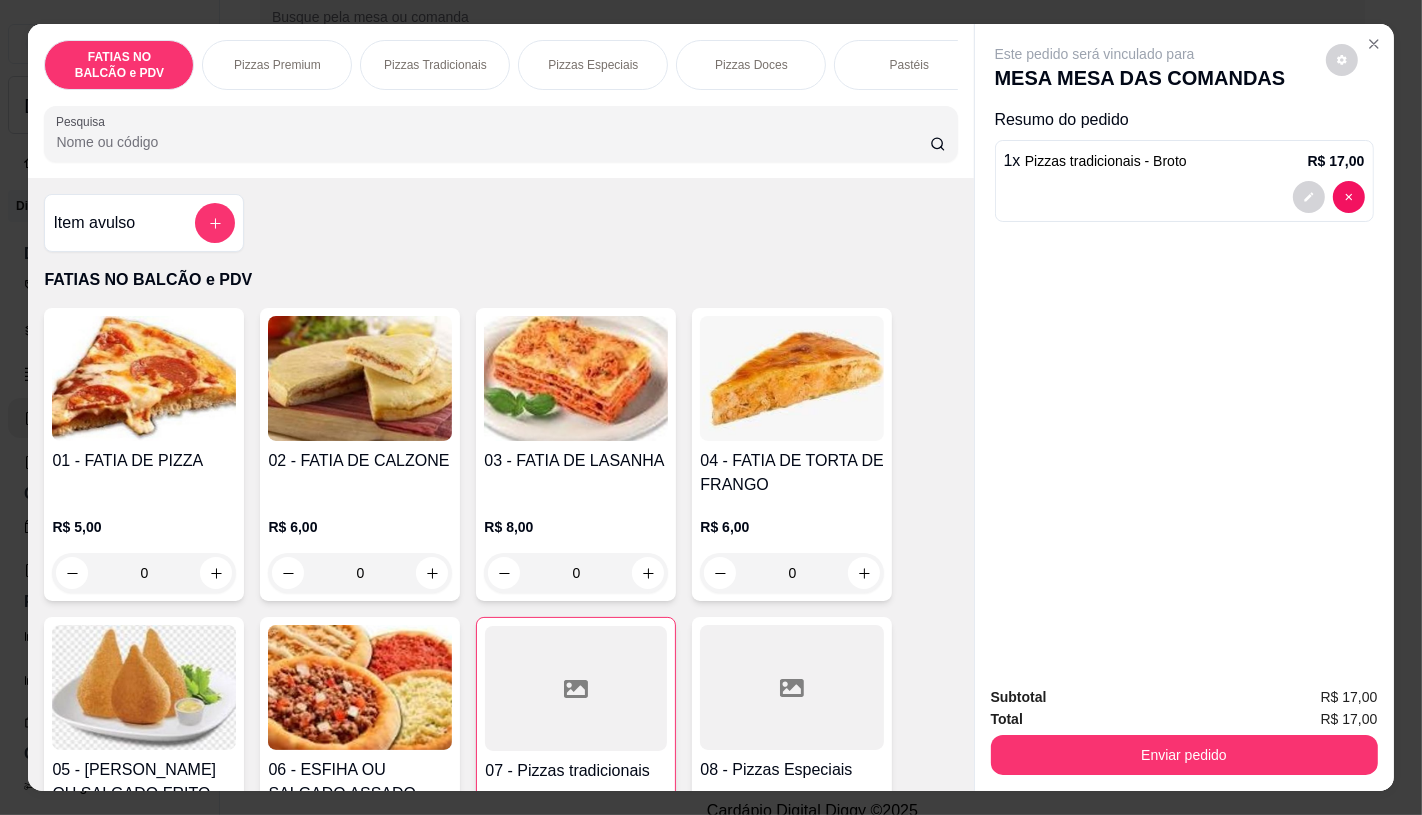 scroll, scrollTop: 0, scrollLeft: 2080, axis: horizontal 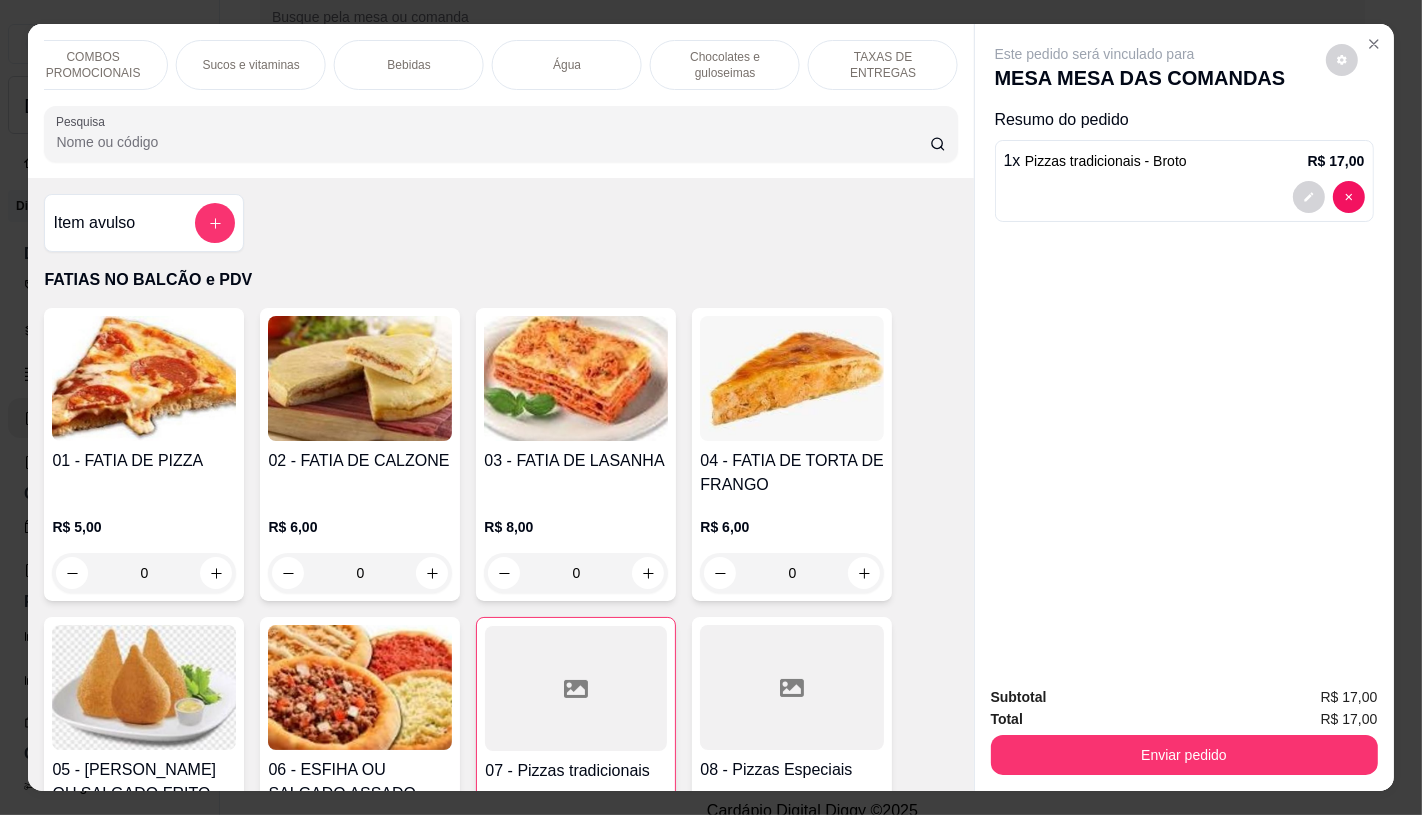 click on "TAXAS DE ENTREGAS" at bounding box center (883, 65) 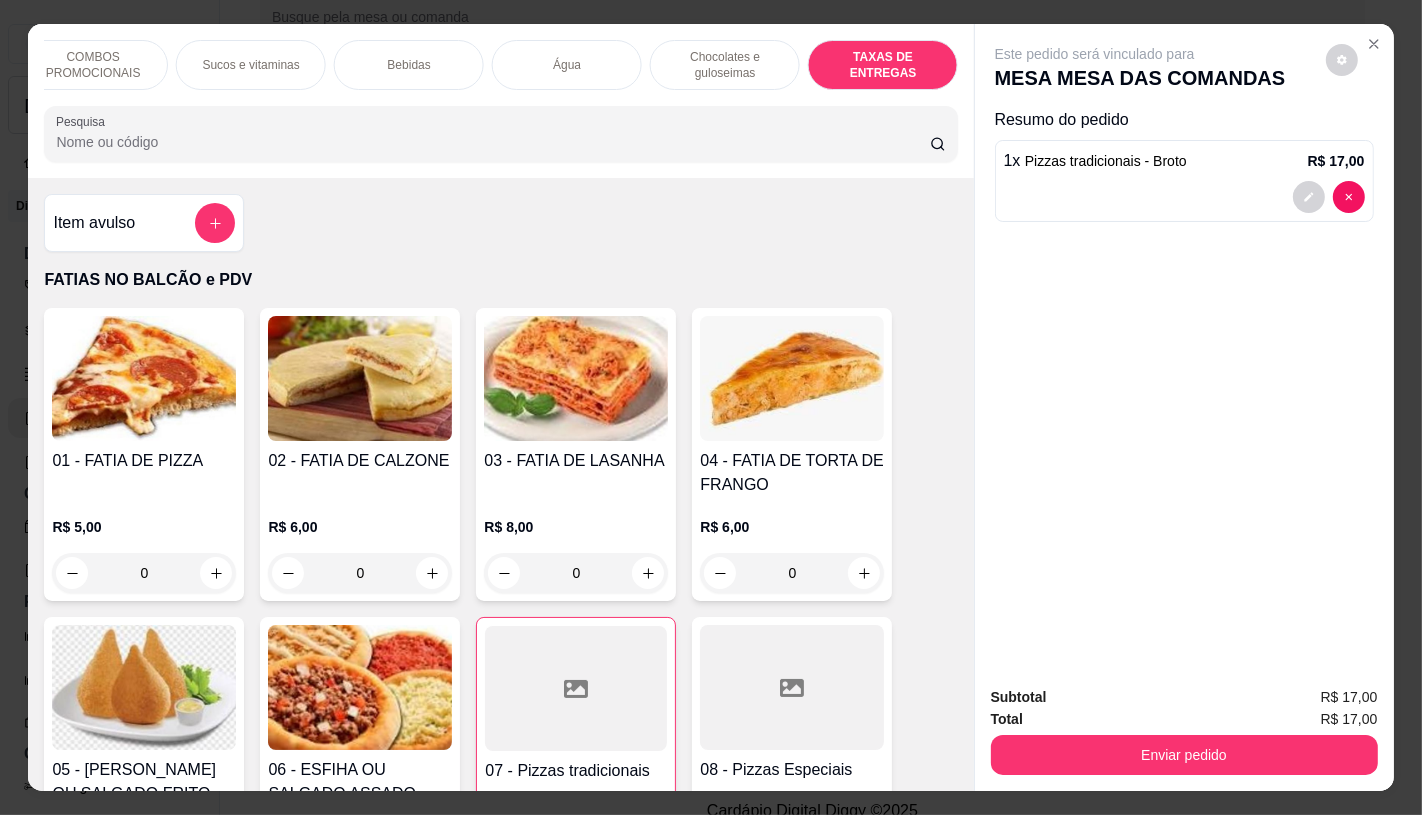 scroll, scrollTop: 13373, scrollLeft: 0, axis: vertical 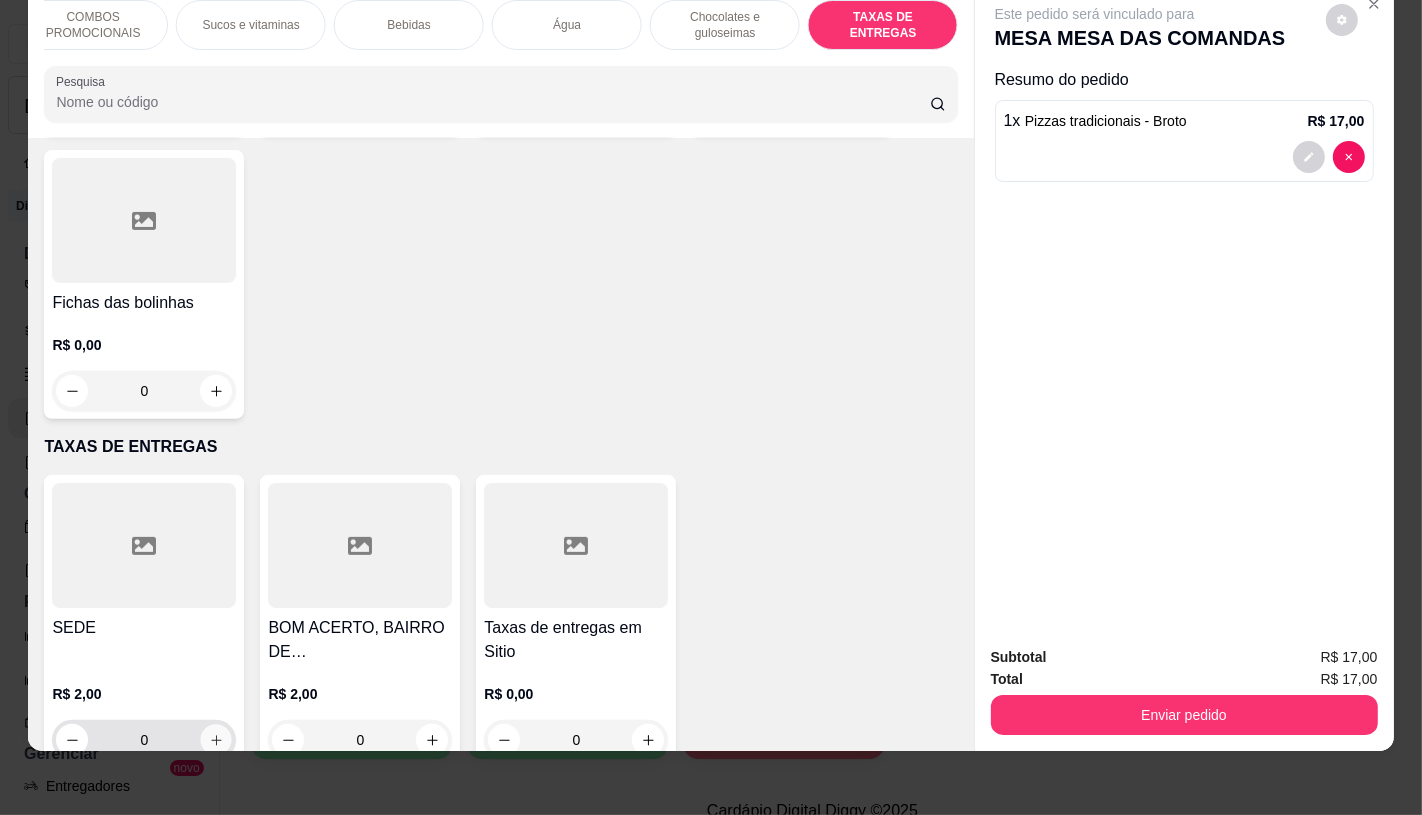 click at bounding box center [216, 740] 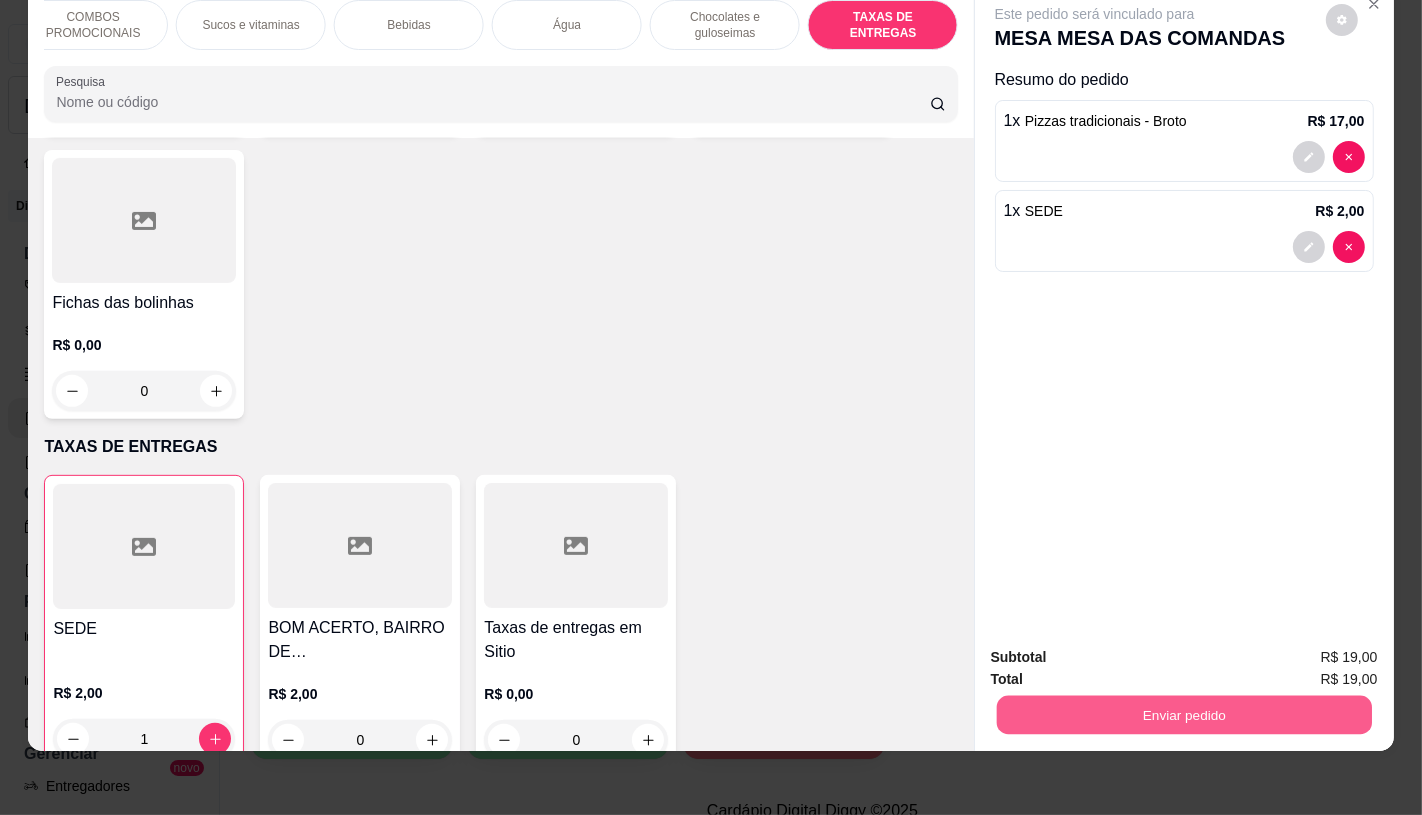 click on "Enviar pedido" at bounding box center [1183, 714] 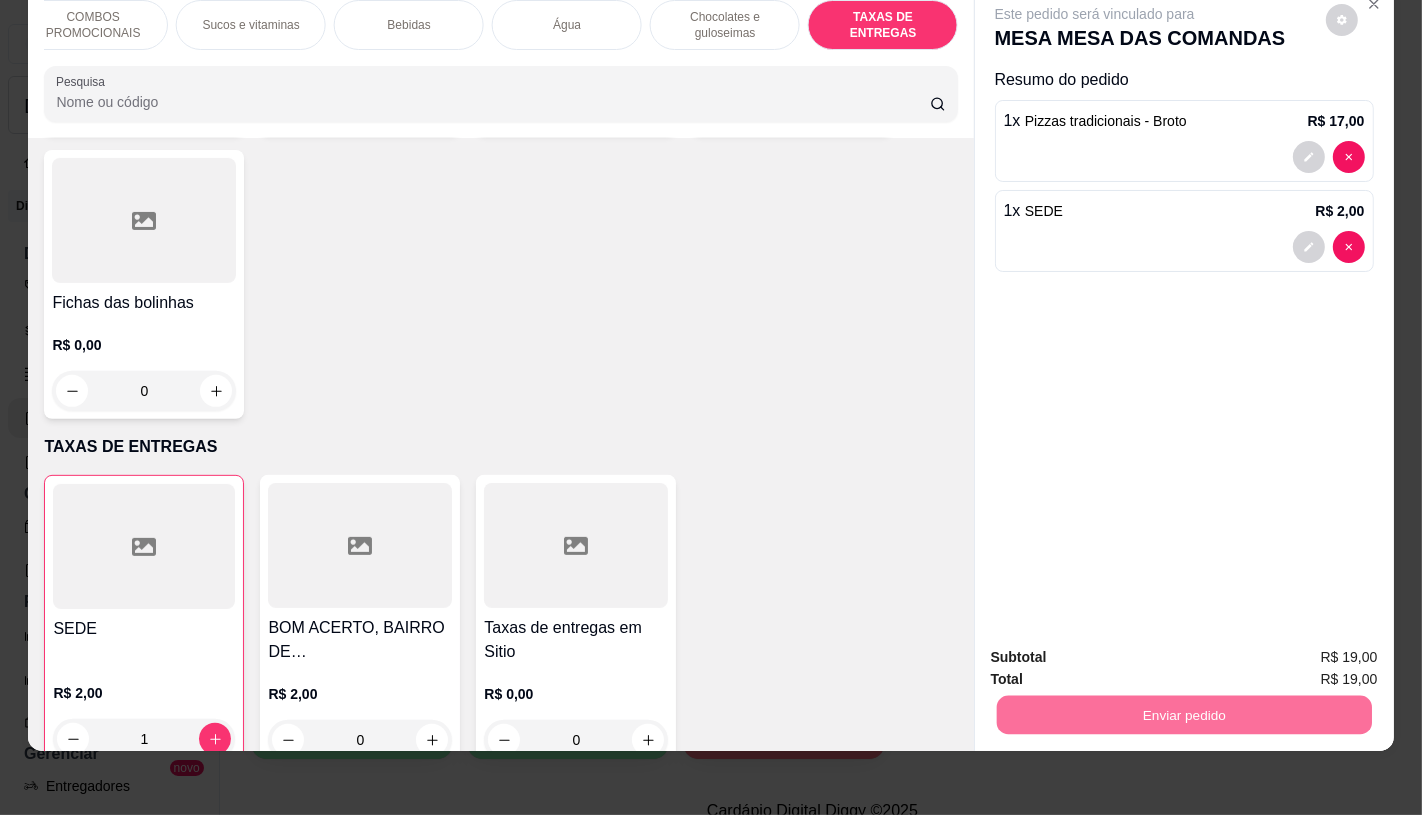 click on "Não registrar e enviar pedido" at bounding box center [1117, 649] 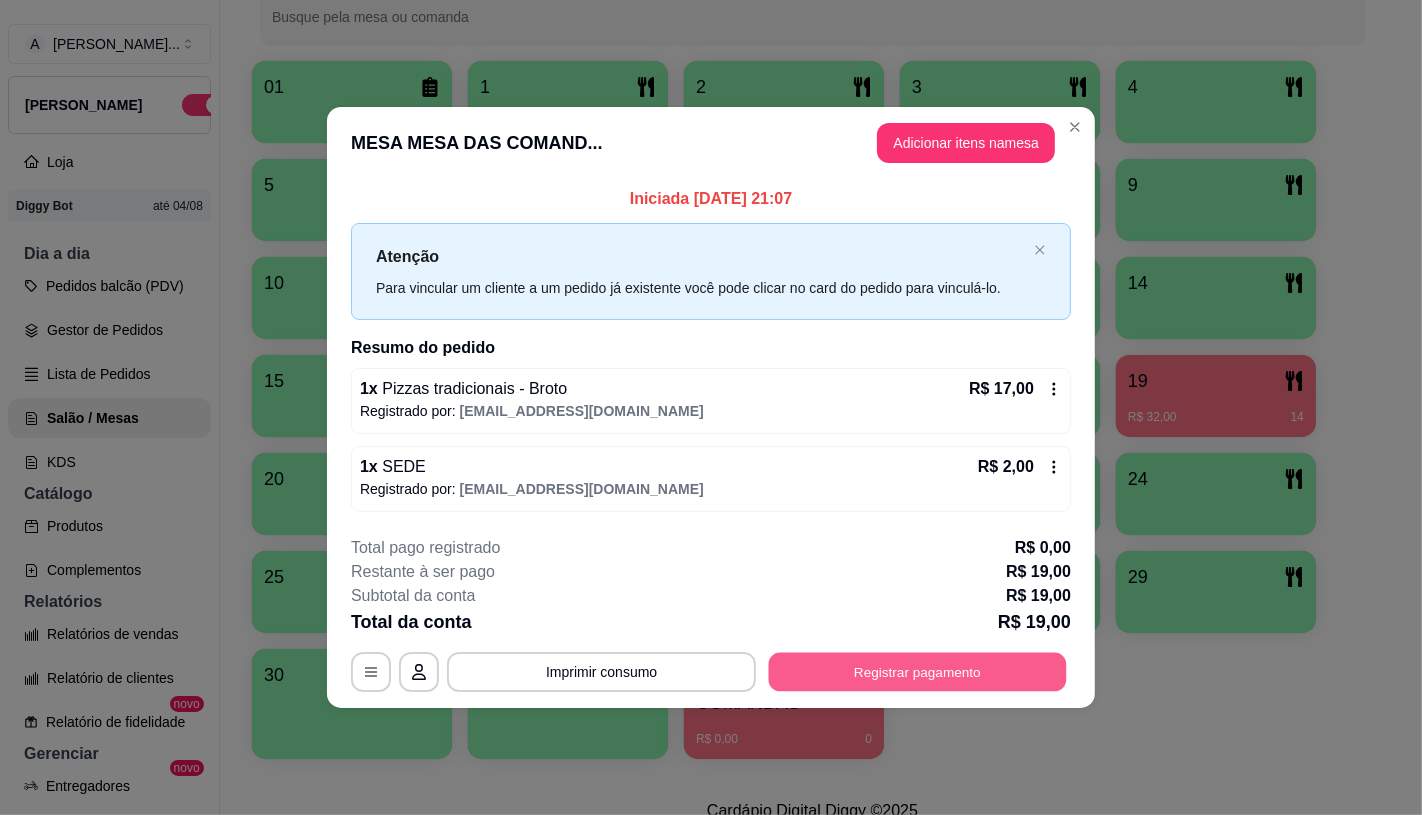 click on "Registrar pagamento" at bounding box center [918, 672] 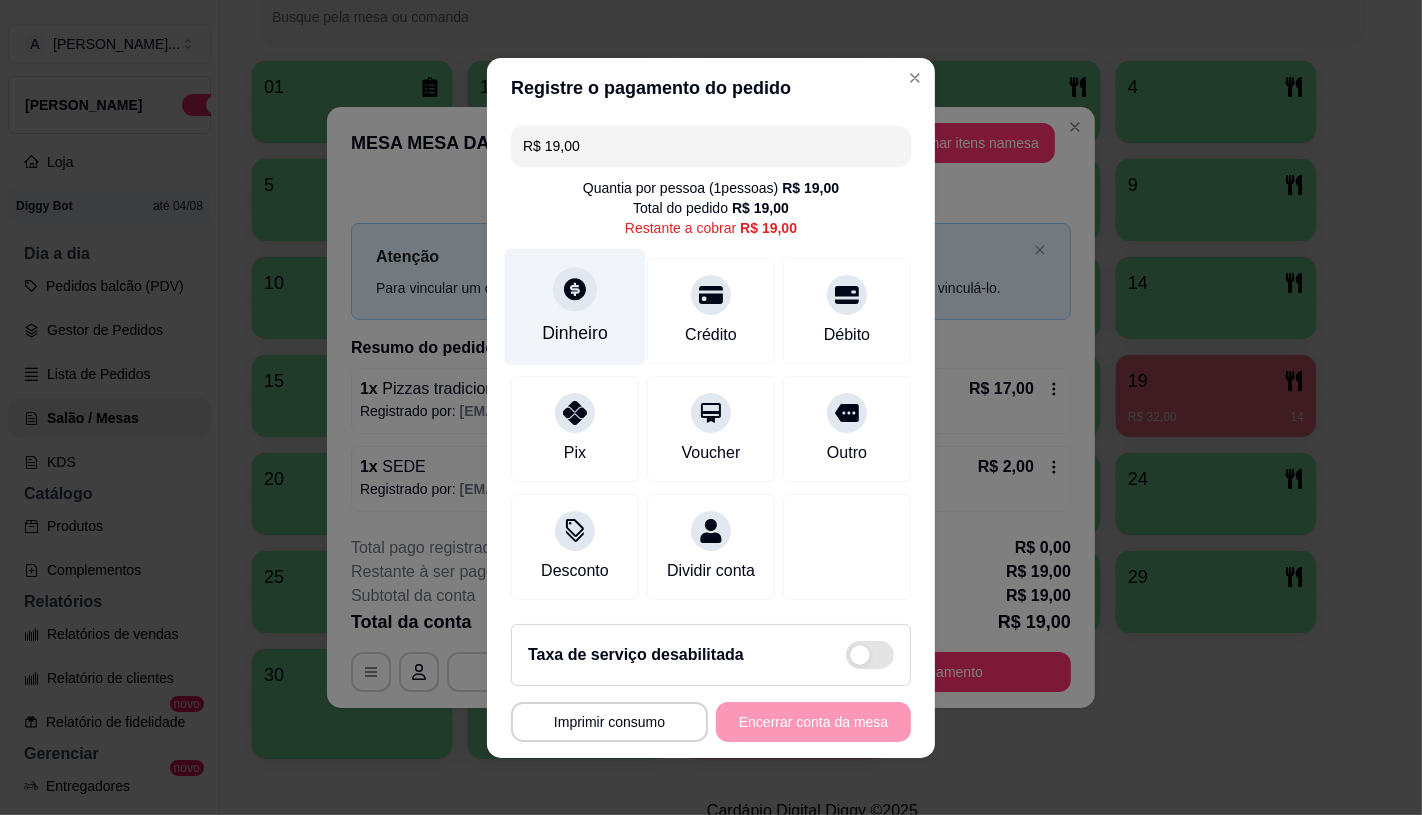 click on "Dinheiro" at bounding box center (575, 333) 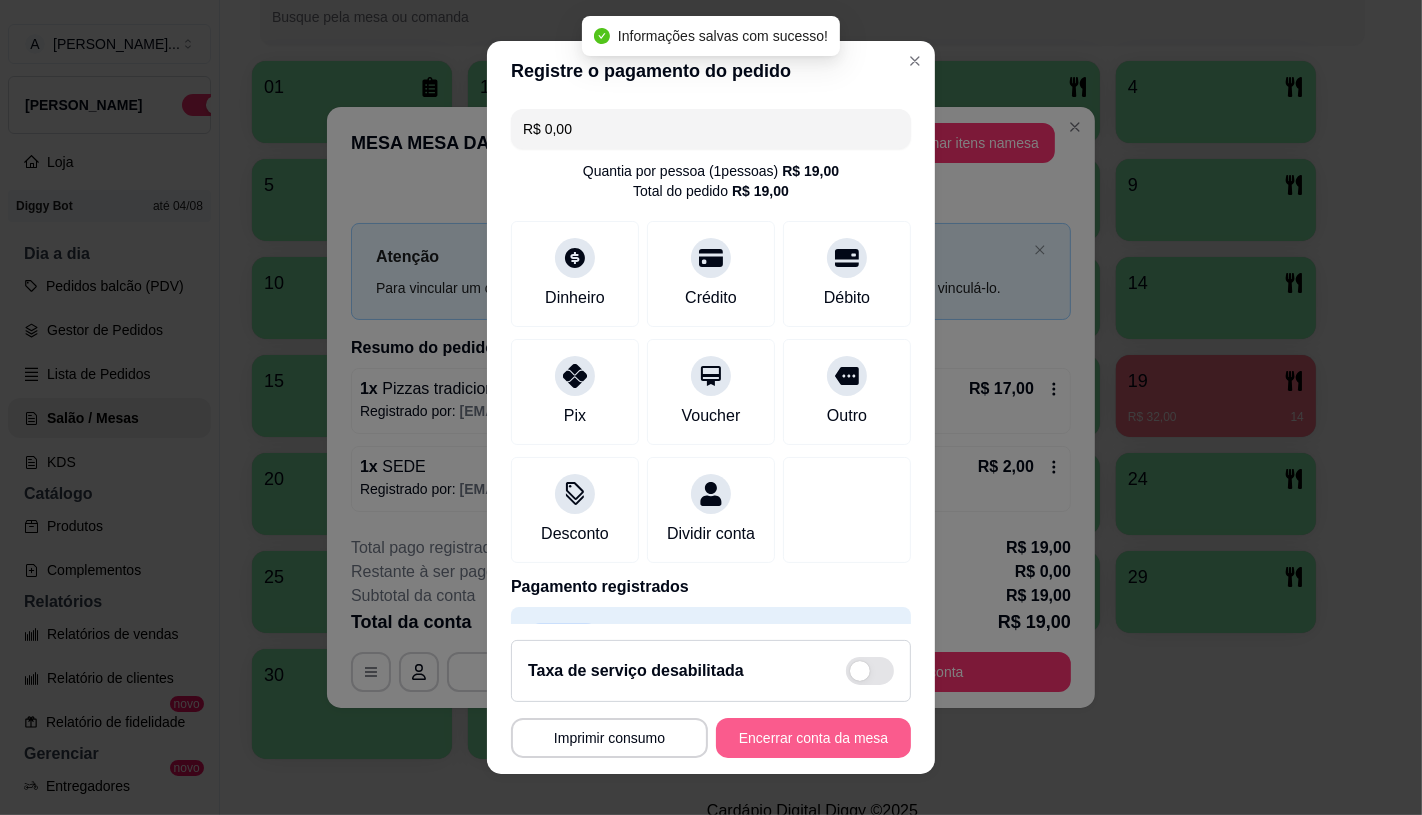 click on "Encerrar conta da mesa" at bounding box center [813, 738] 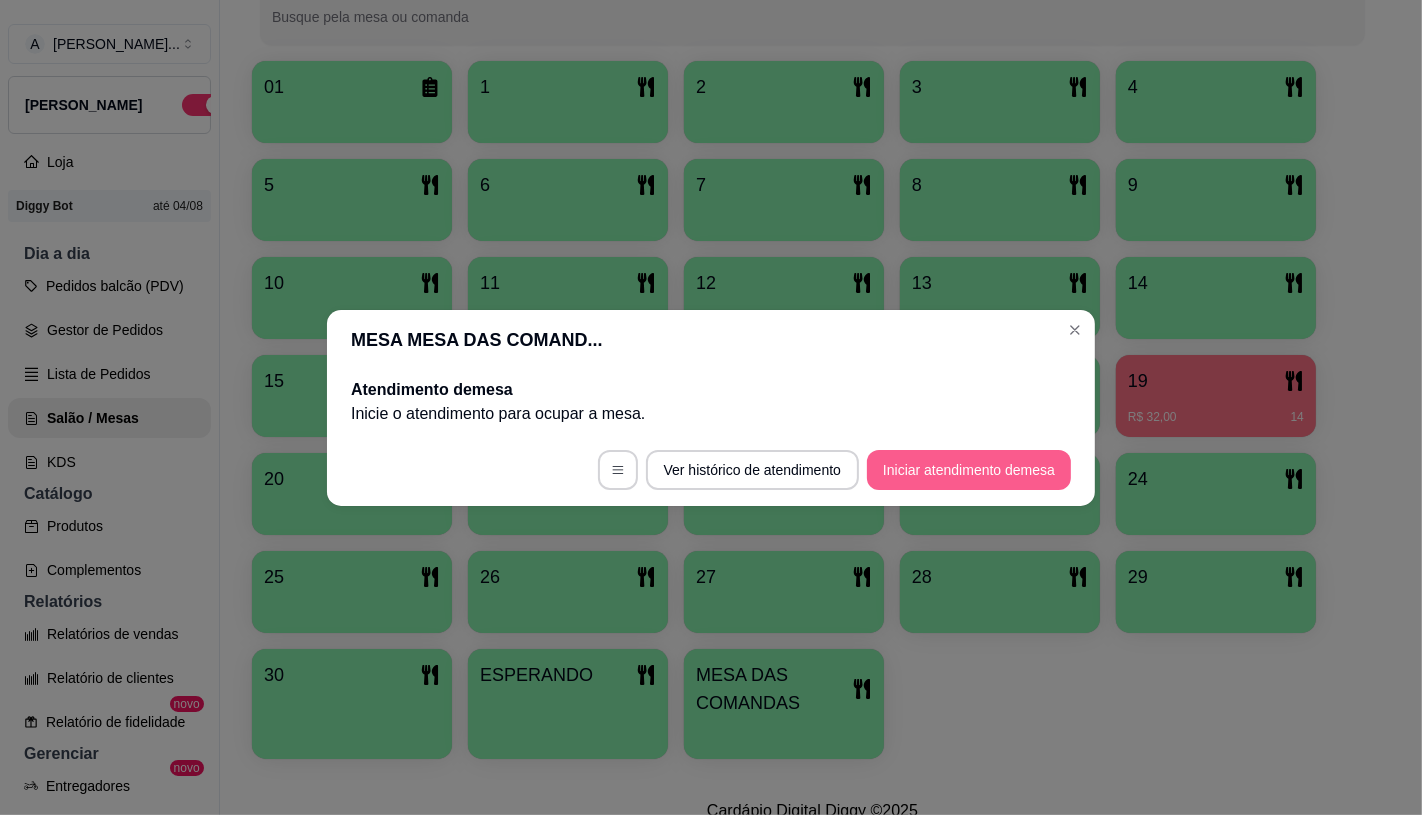 click on "Iniciar atendimento de  mesa" at bounding box center (969, 470) 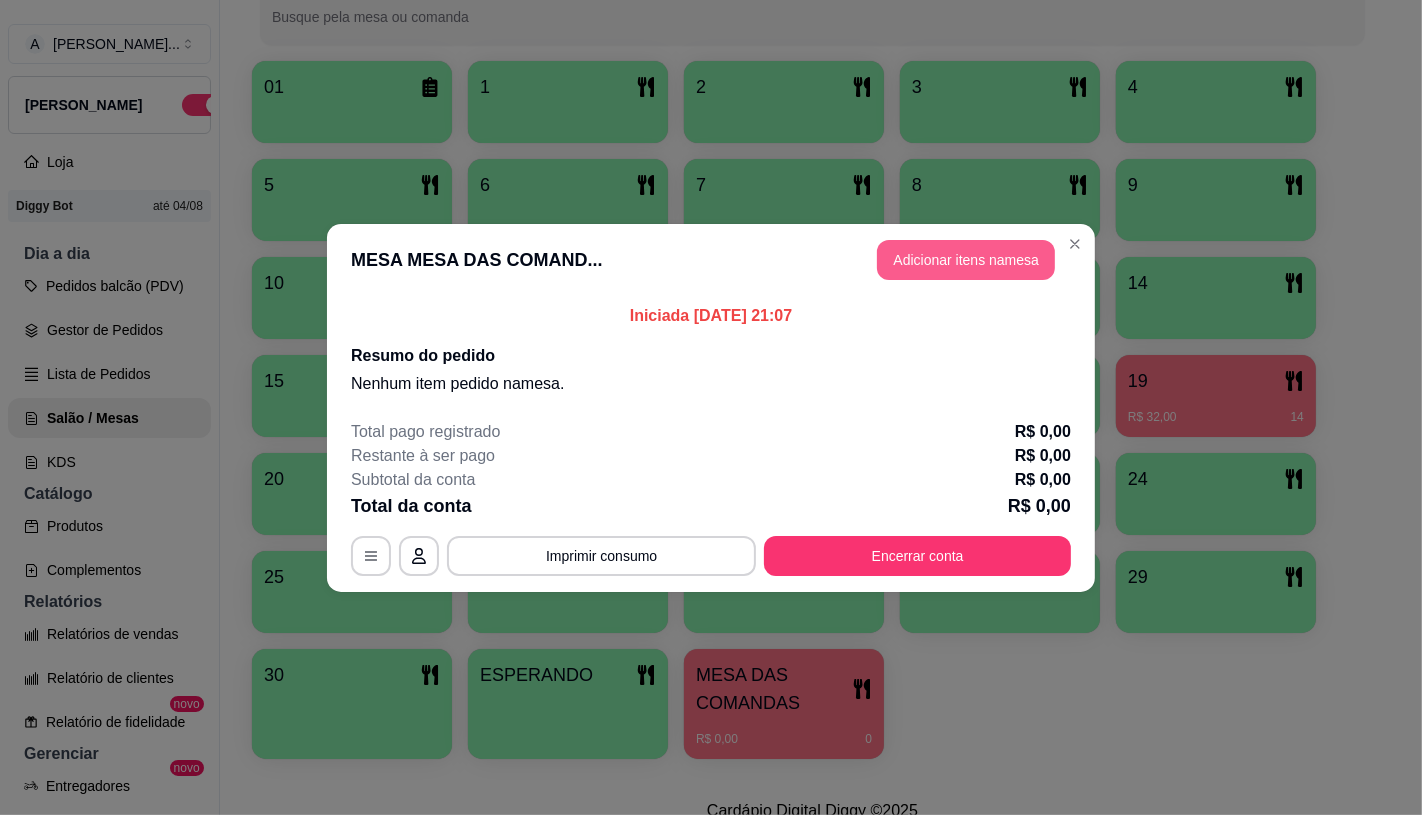 click on "Adicionar itens na  mesa" at bounding box center [966, 260] 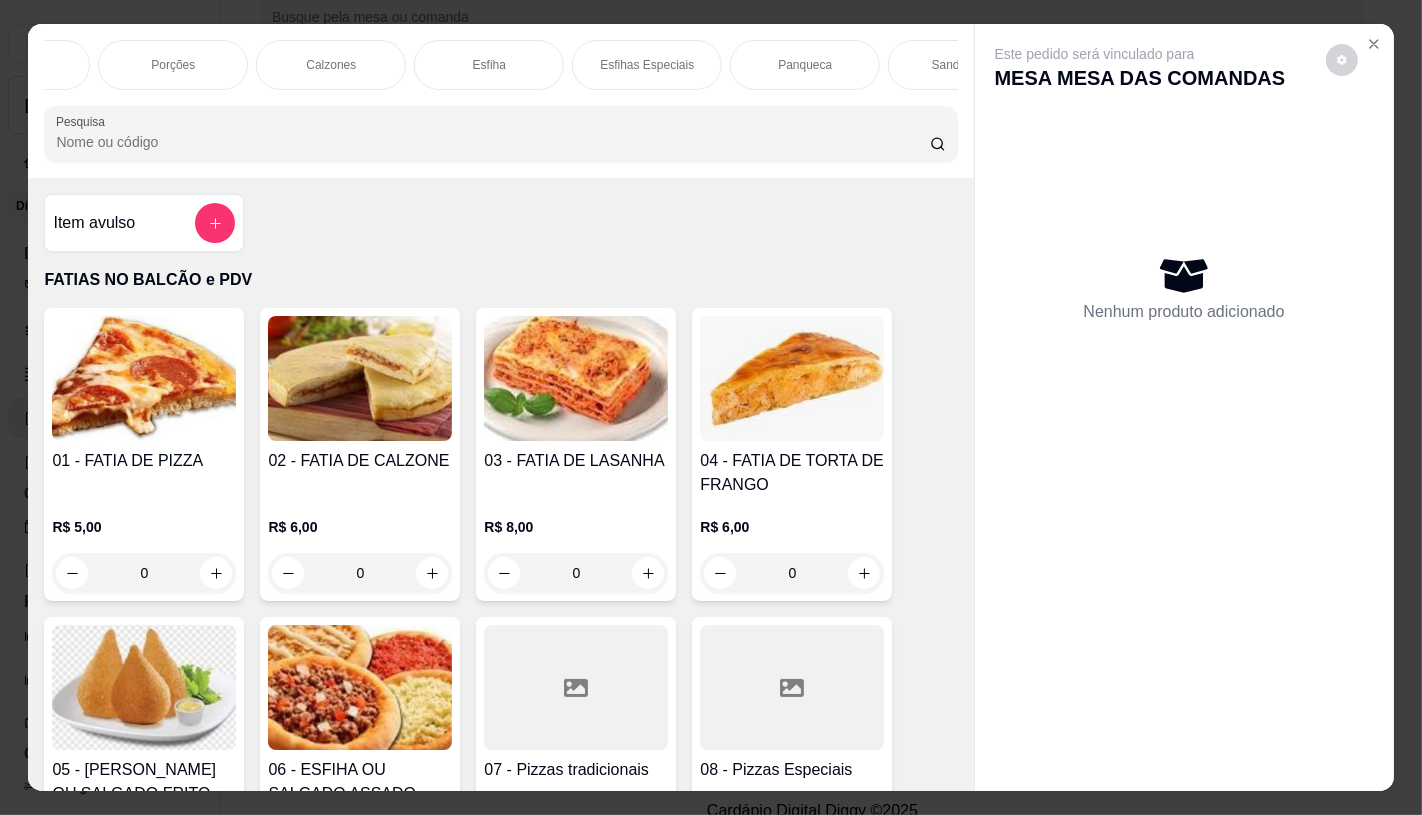 scroll, scrollTop: 0, scrollLeft: 972, axis: horizontal 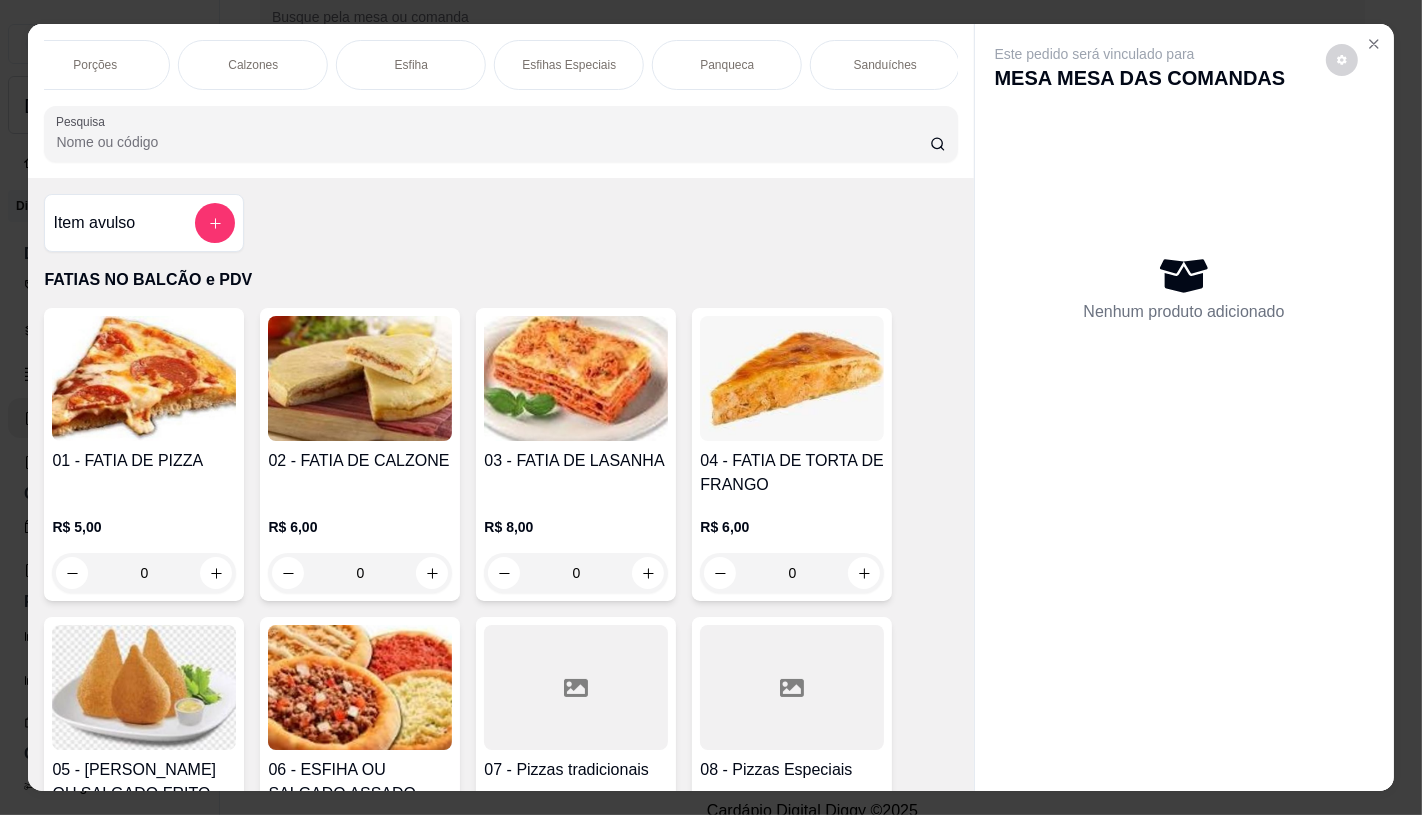 click on "Sanduíches" at bounding box center (885, 65) 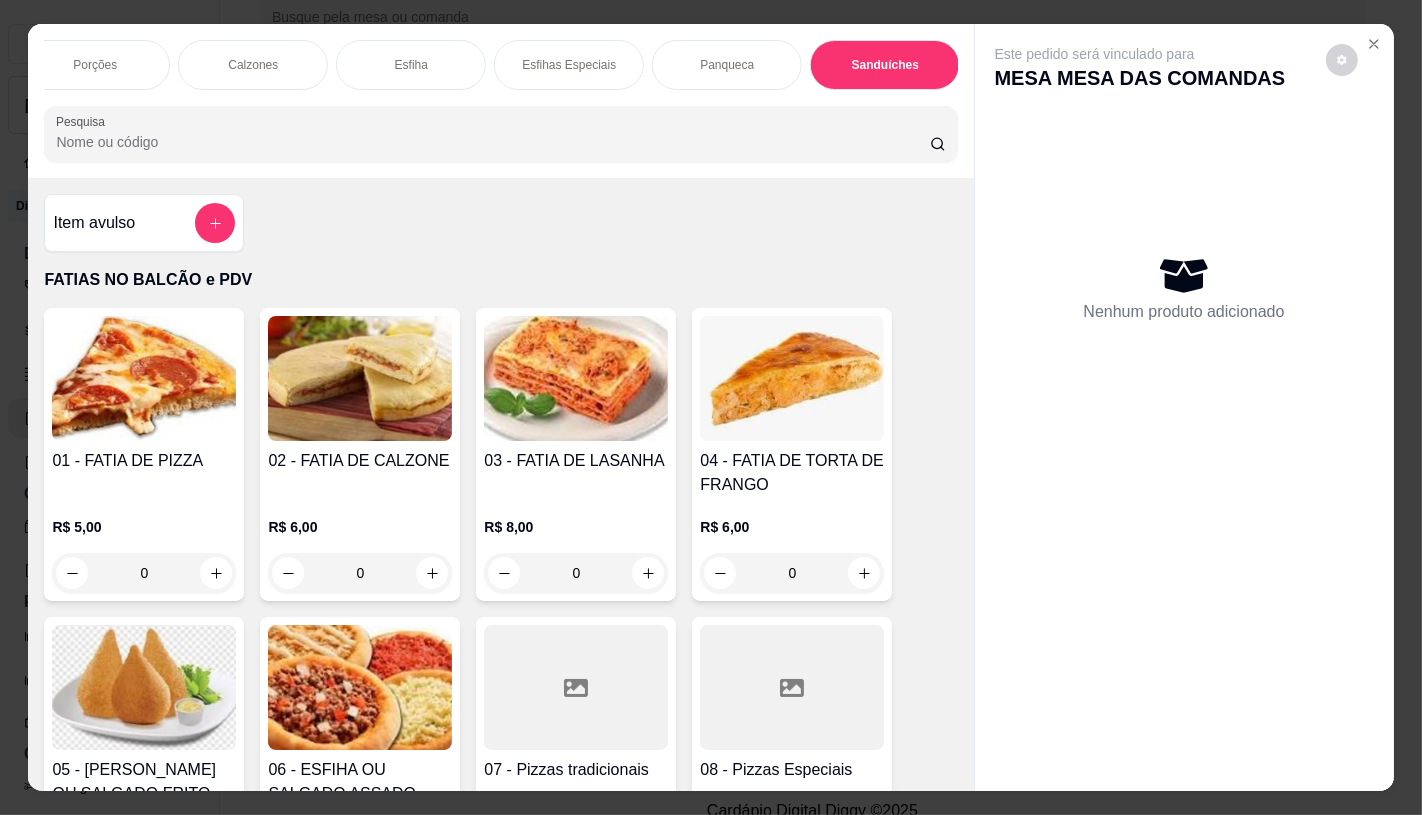 scroll, scrollTop: 8083, scrollLeft: 0, axis: vertical 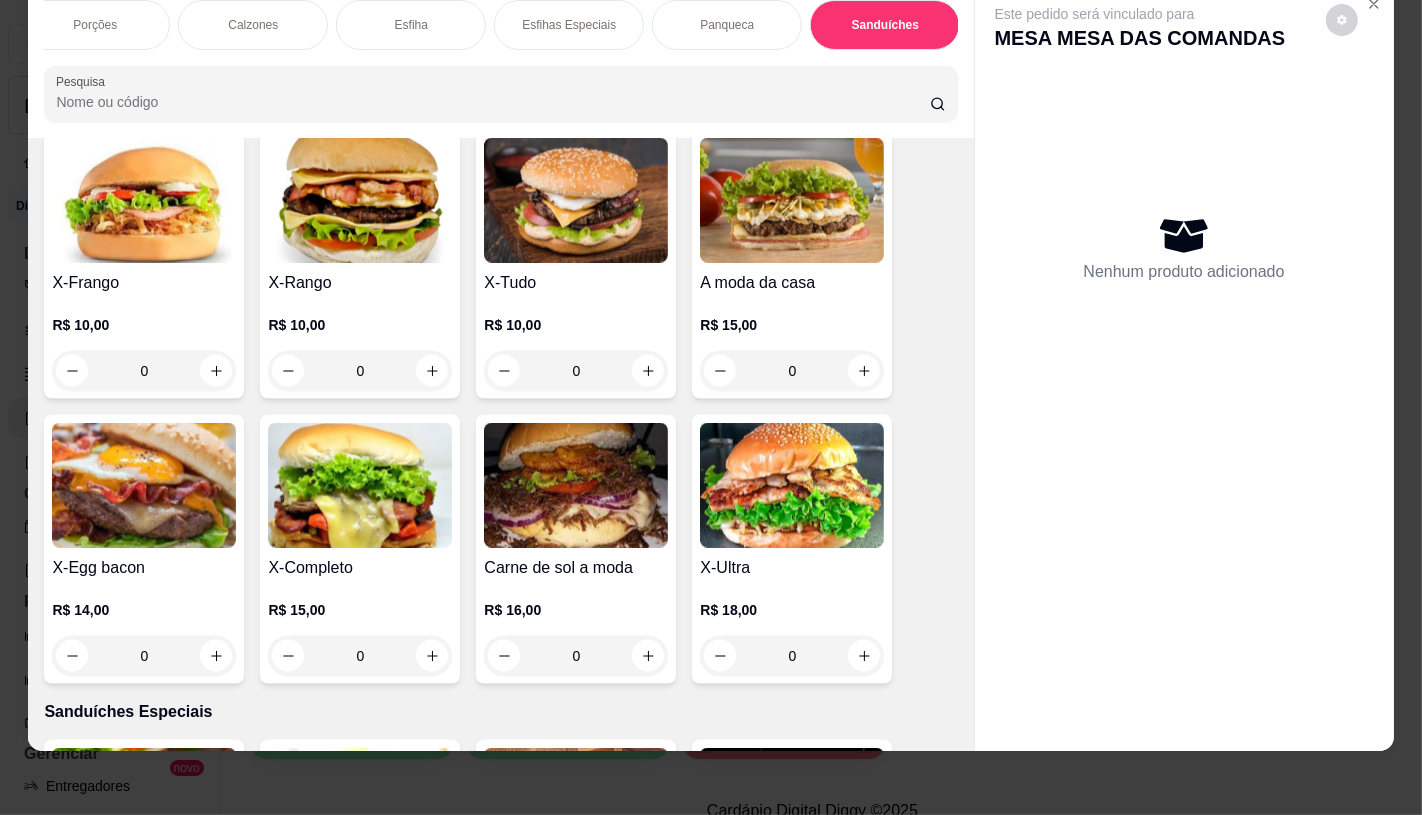 click at bounding box center (792, 200) 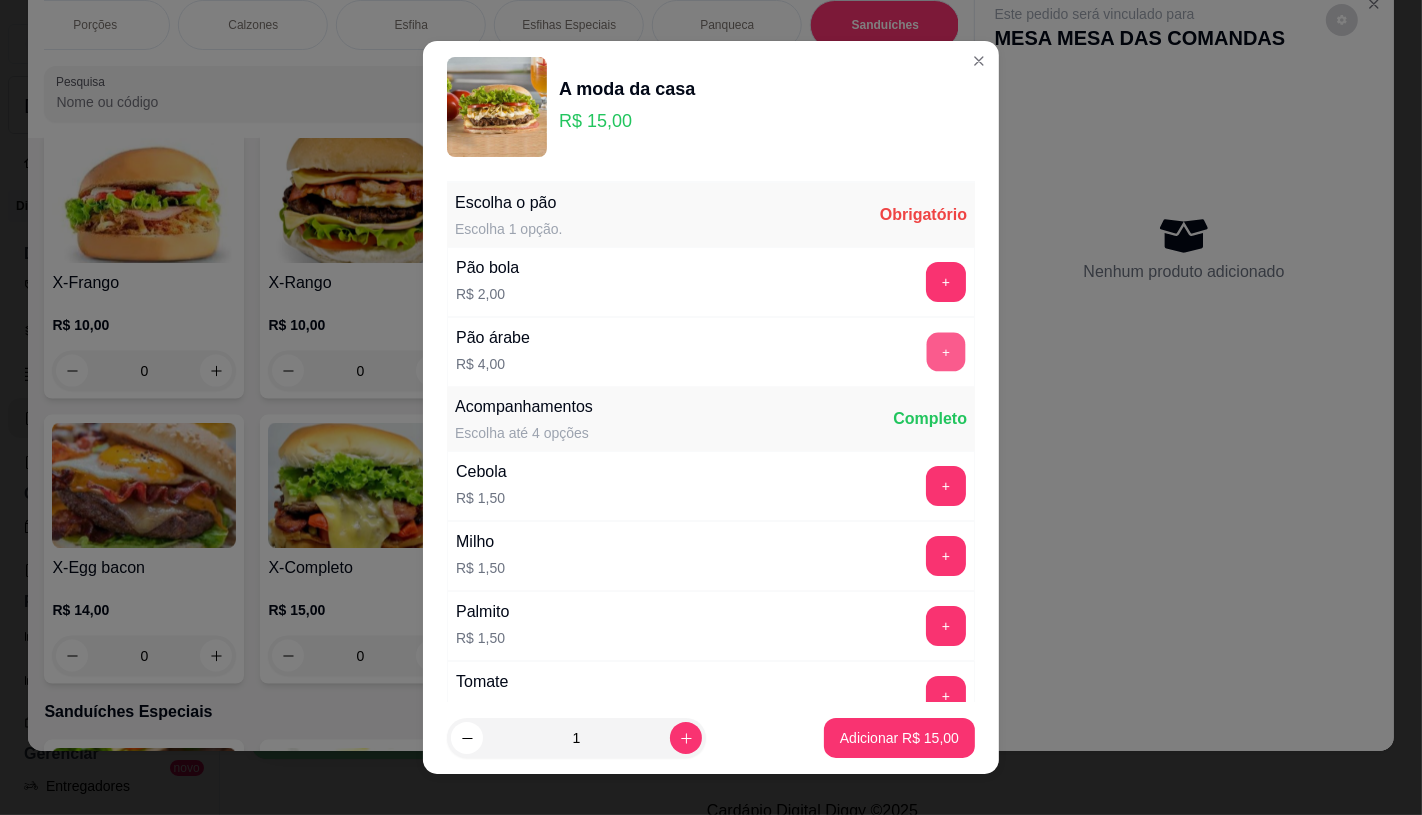 click on "+" at bounding box center (946, 351) 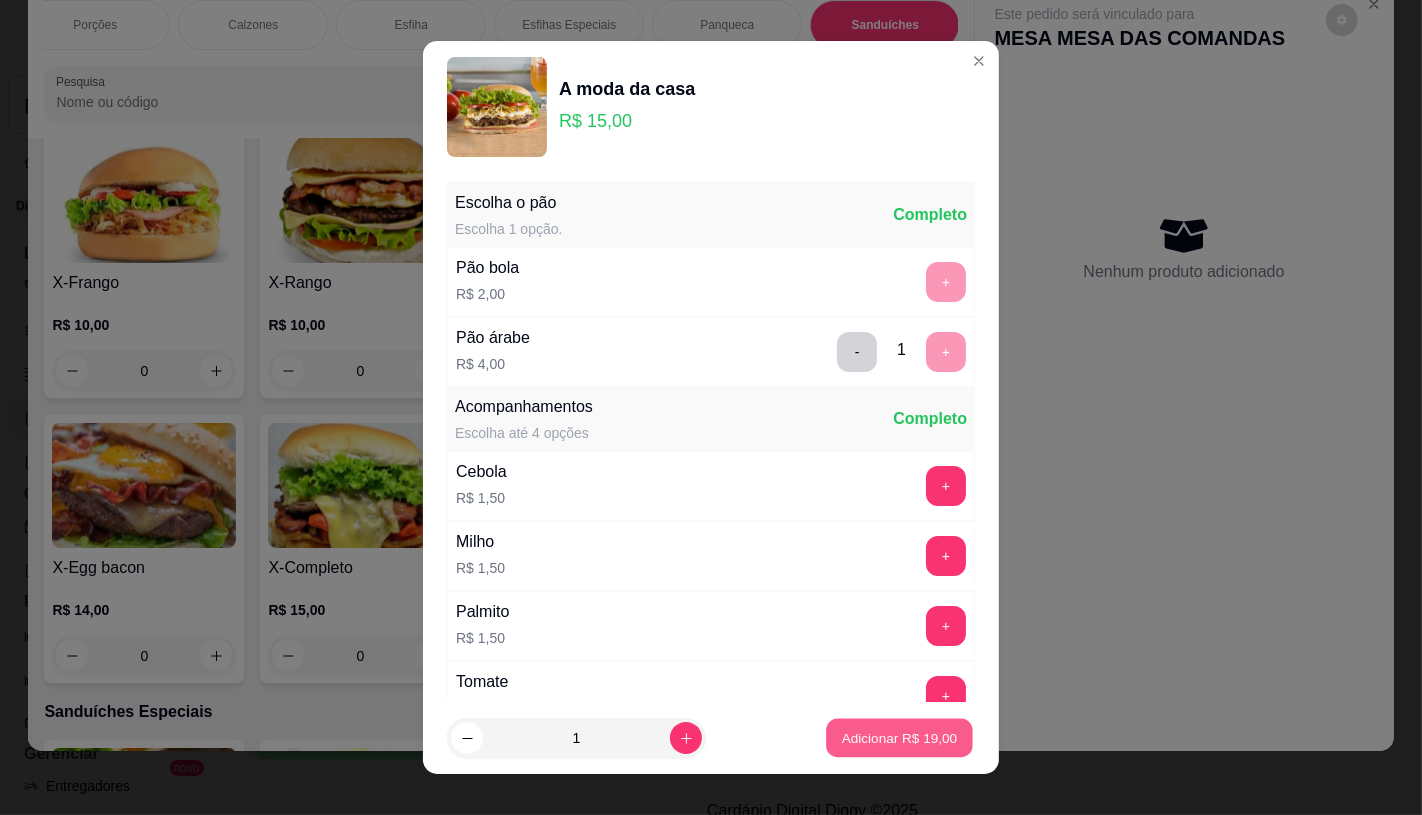 click on "Adicionar   R$ 19,00" at bounding box center [900, 738] 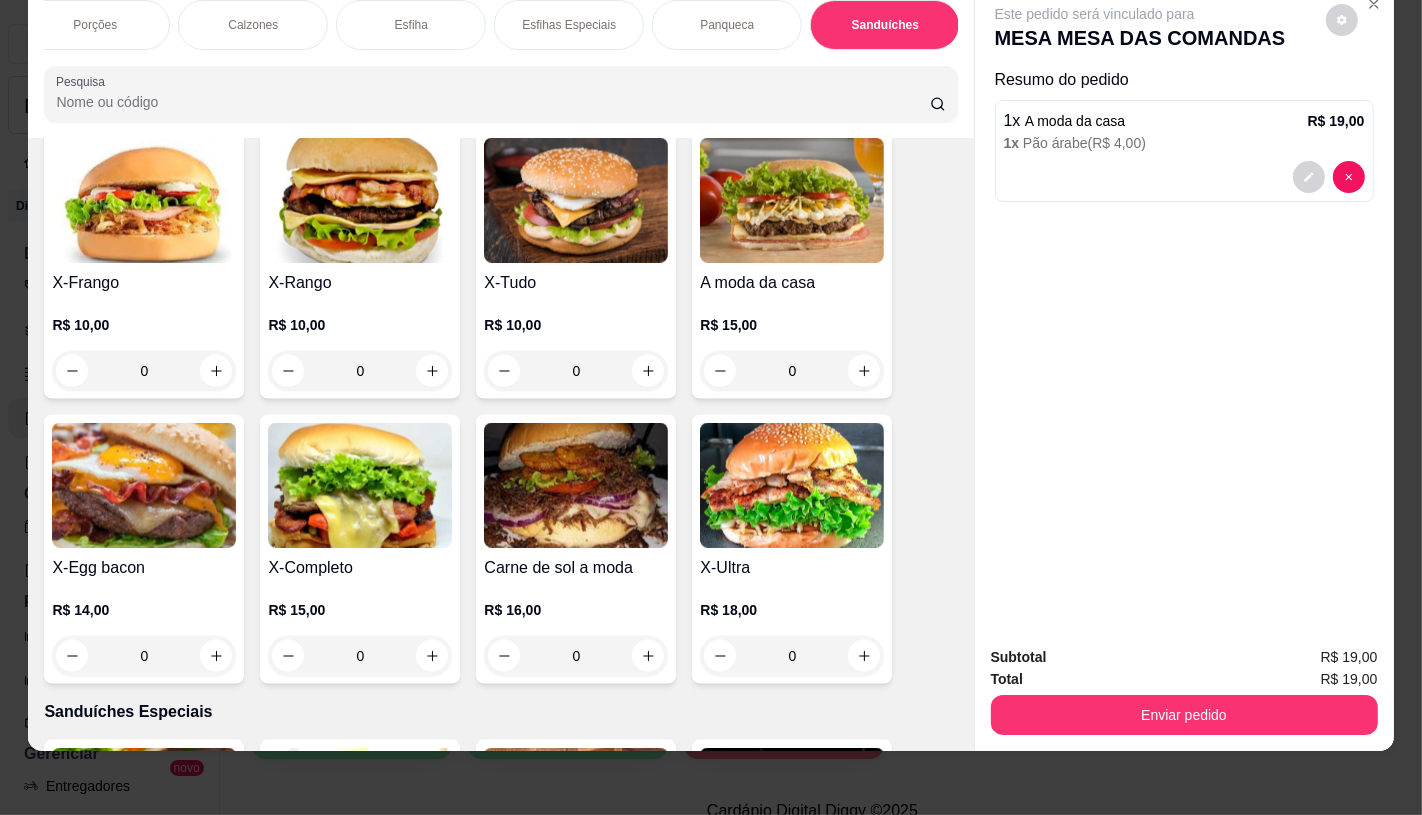 click on "X-Tudo" at bounding box center (576, 283) 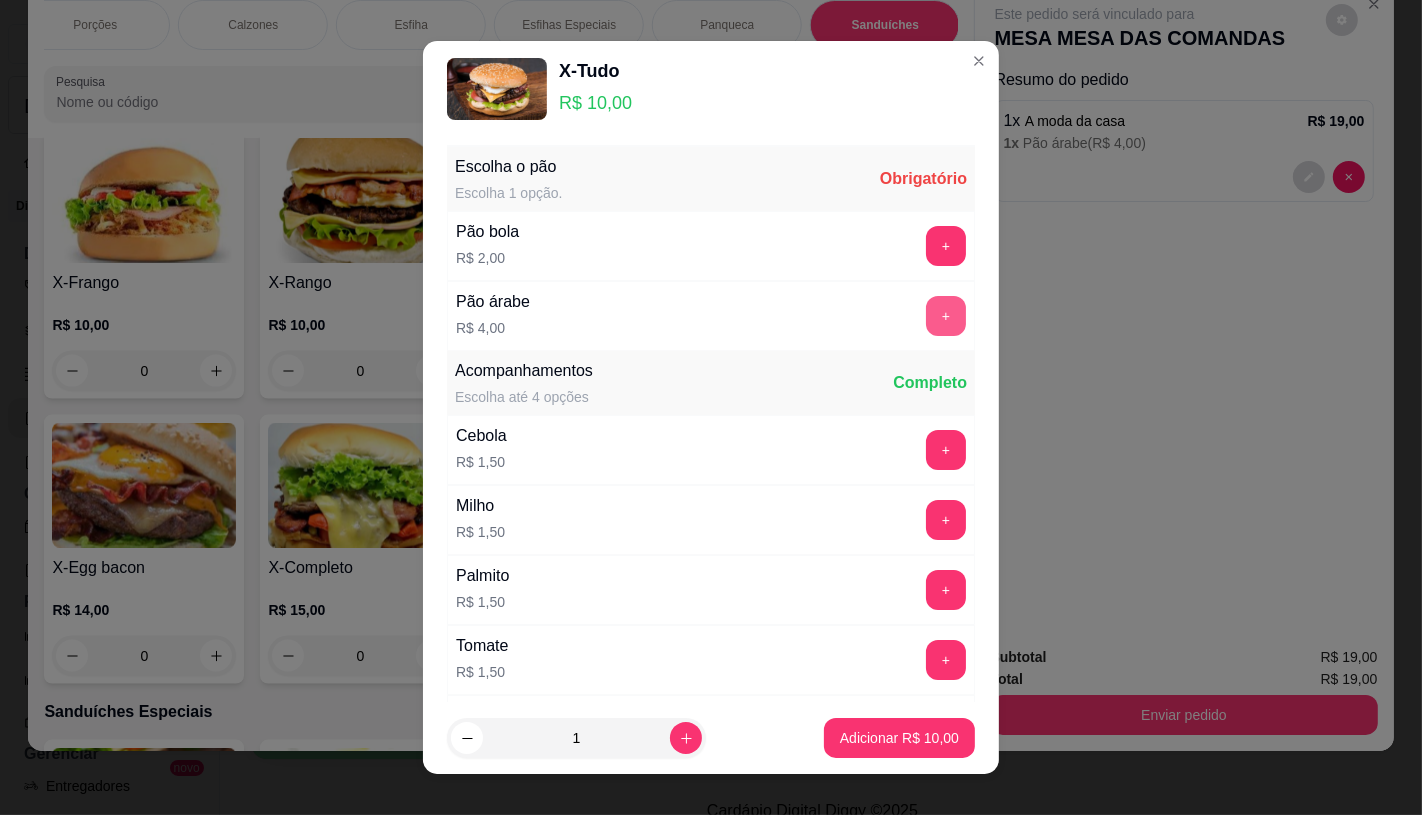 click on "+" at bounding box center [946, 316] 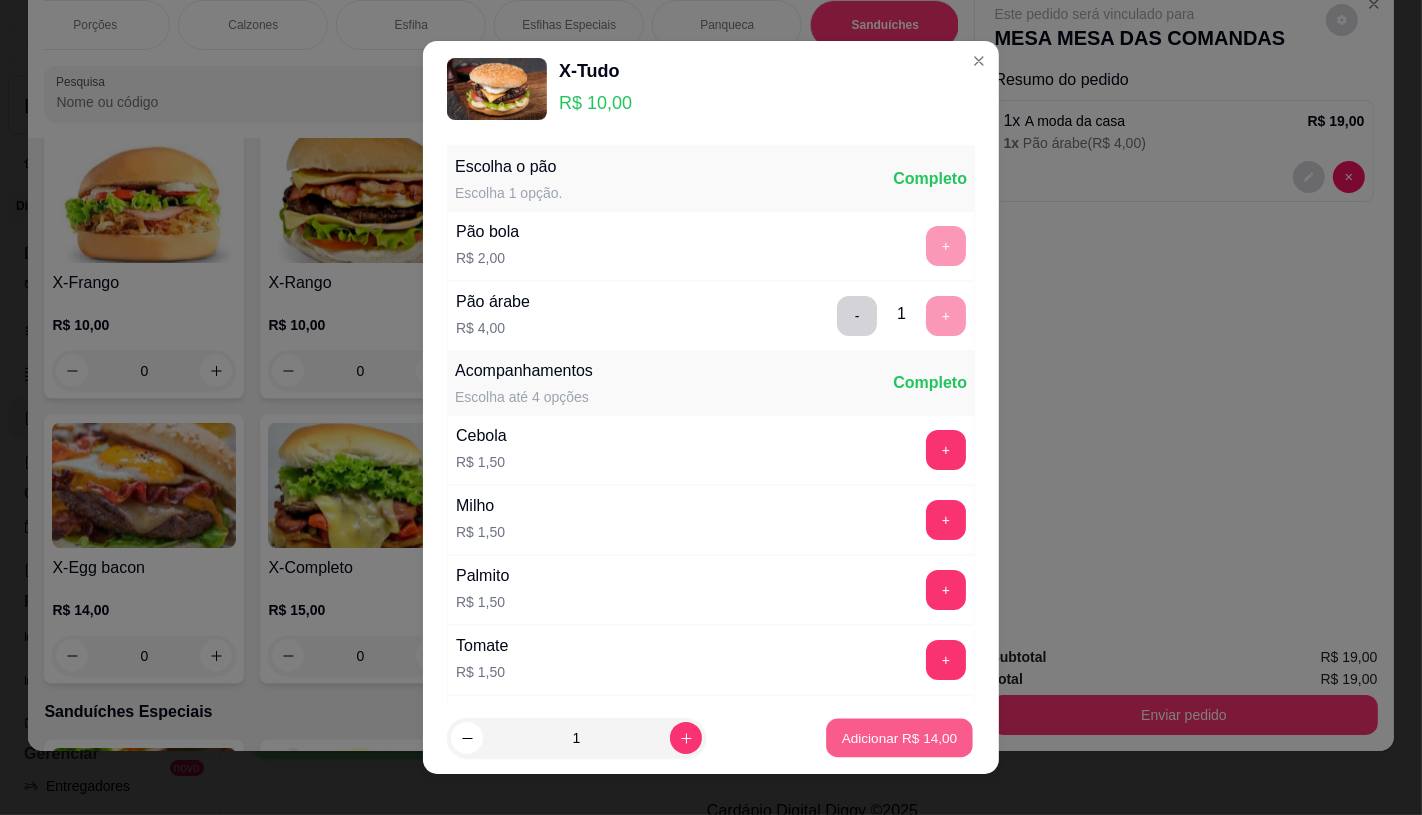 click on "Adicionar   R$ 14,00" at bounding box center (900, 738) 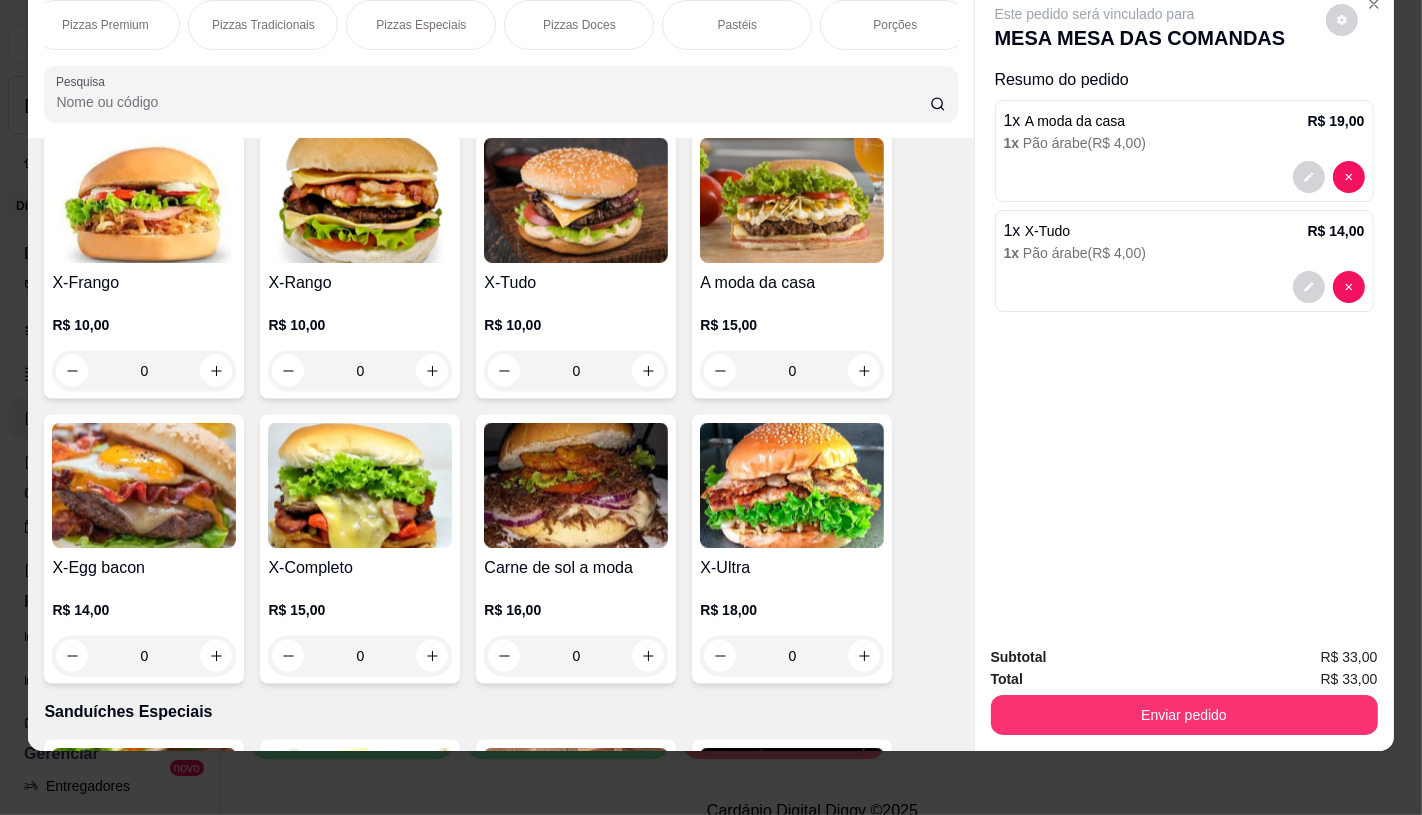 scroll, scrollTop: 0, scrollLeft: 0, axis: both 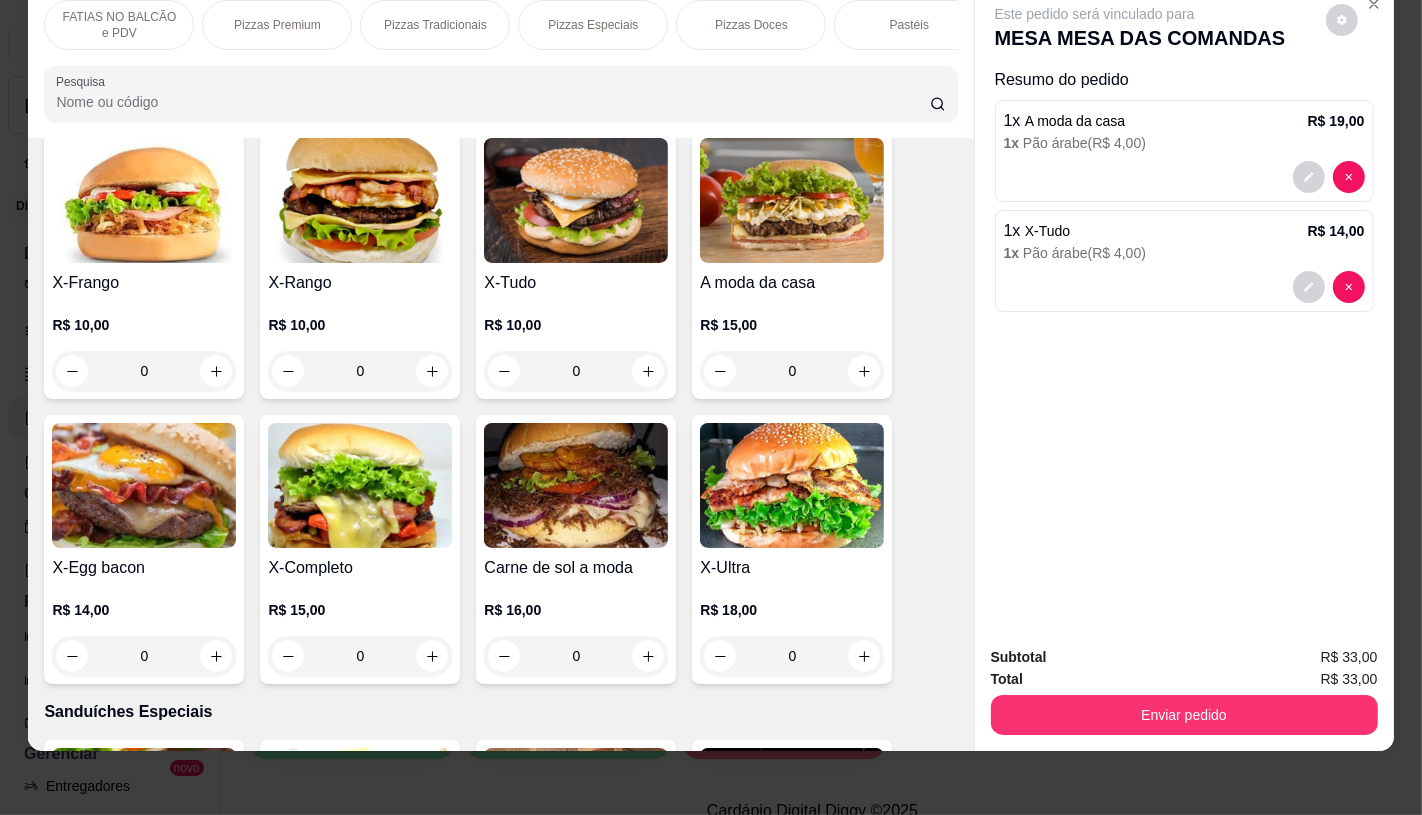 click on "FATIAS NO BALCÃO e PDV" at bounding box center (119, 25) 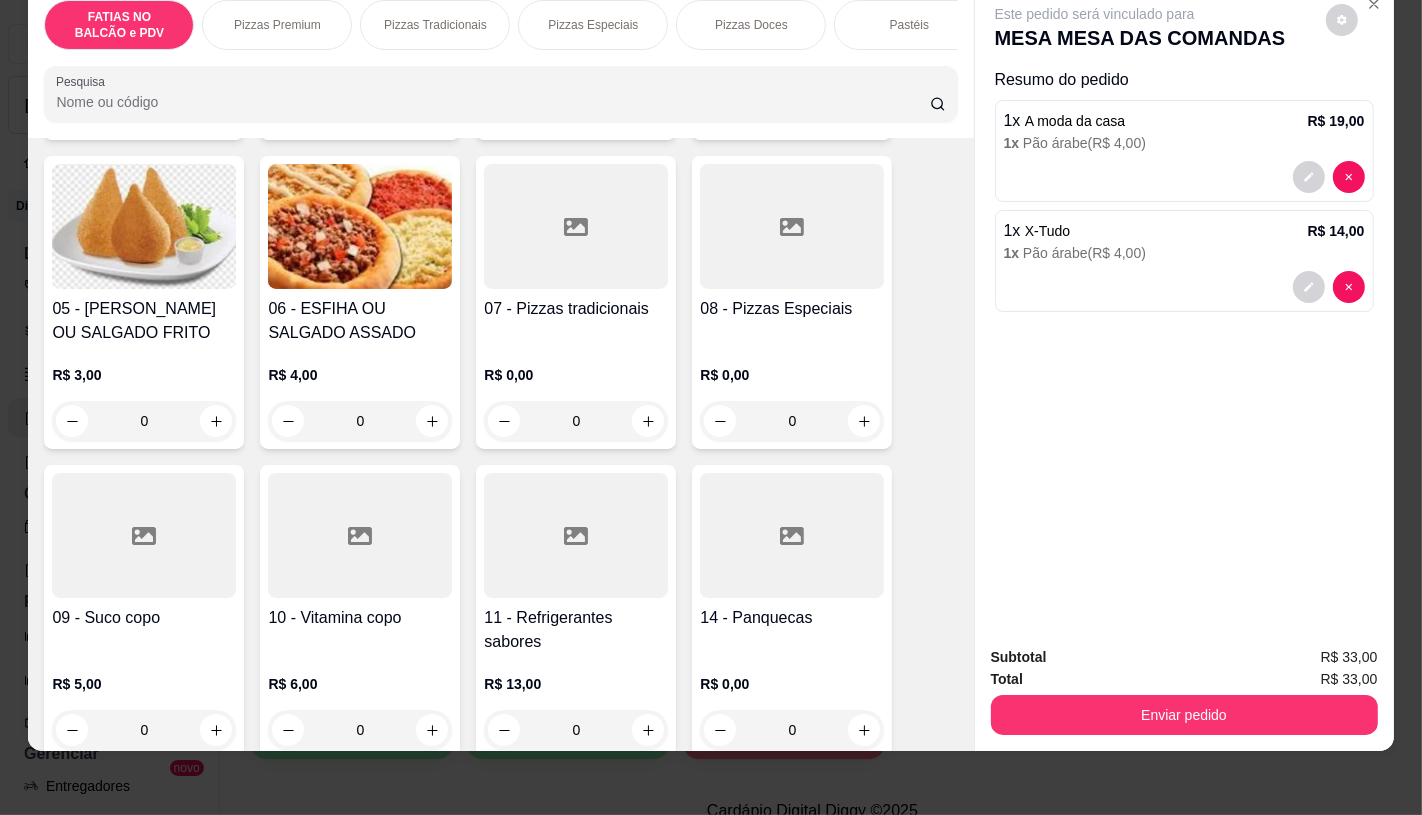 scroll, scrollTop: 423, scrollLeft: 0, axis: vertical 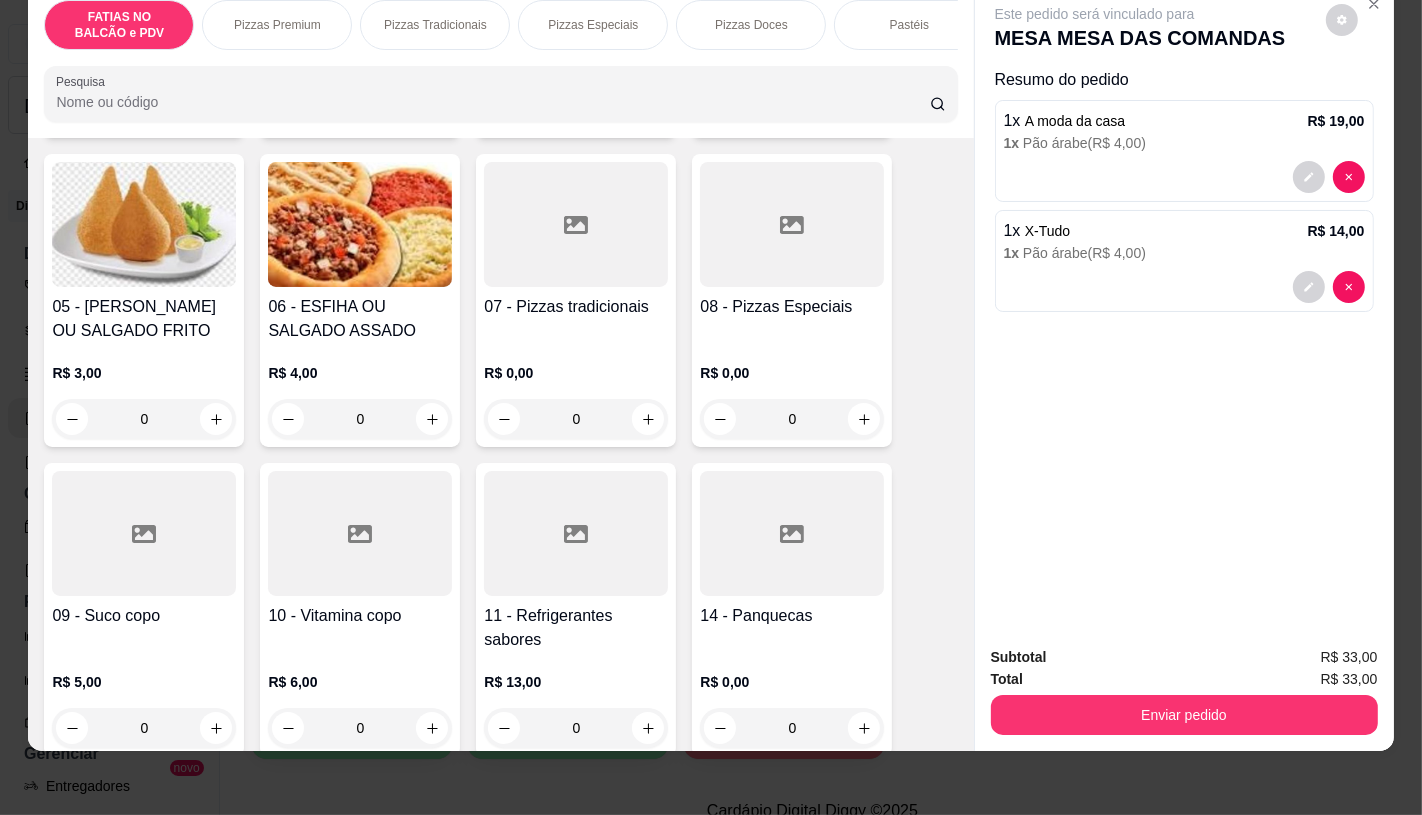 click at bounding box center (576, 533) 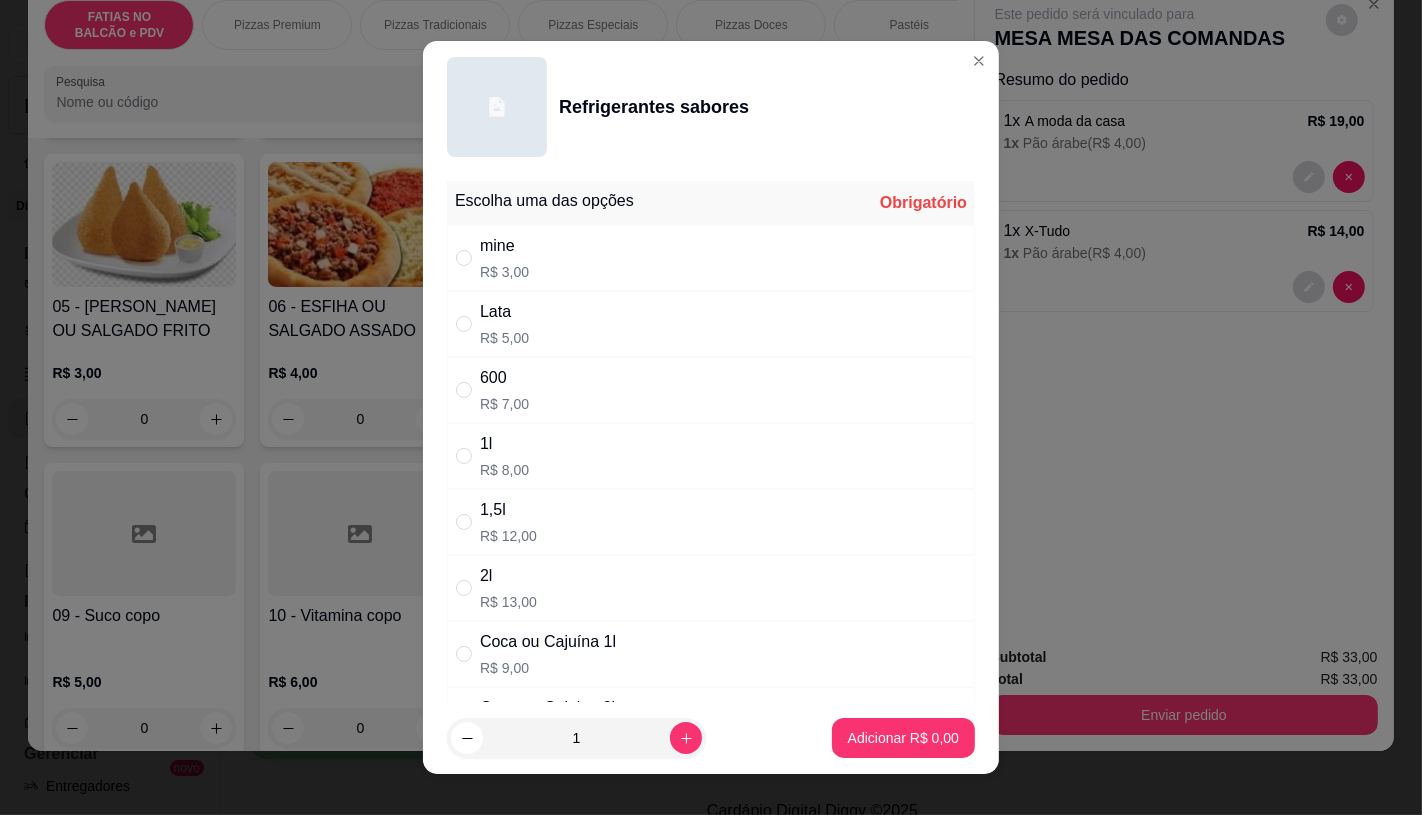 click on "Coca ou Cajuína 1l" at bounding box center (548, 642) 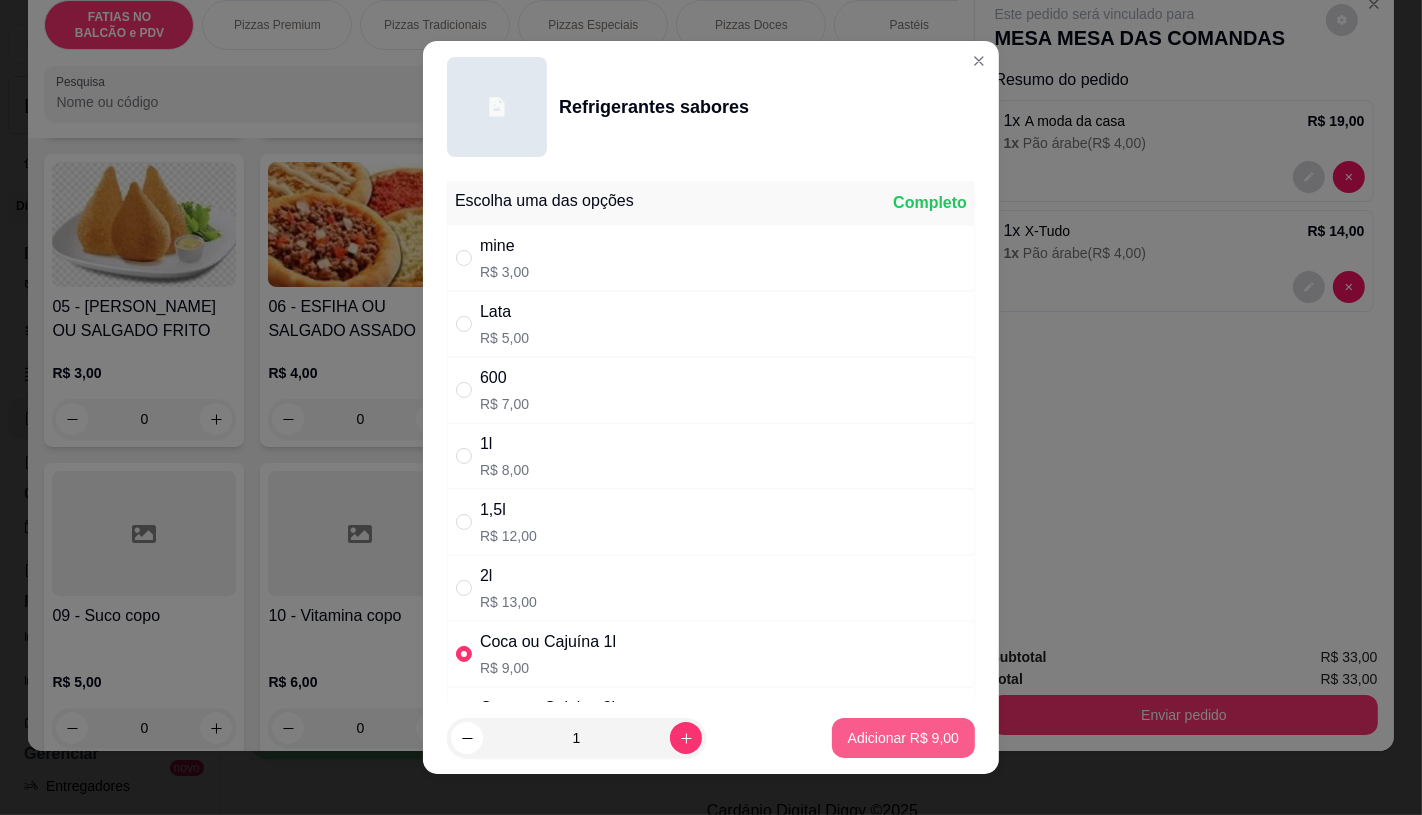 click on "Adicionar   R$ 9,00" at bounding box center (903, 738) 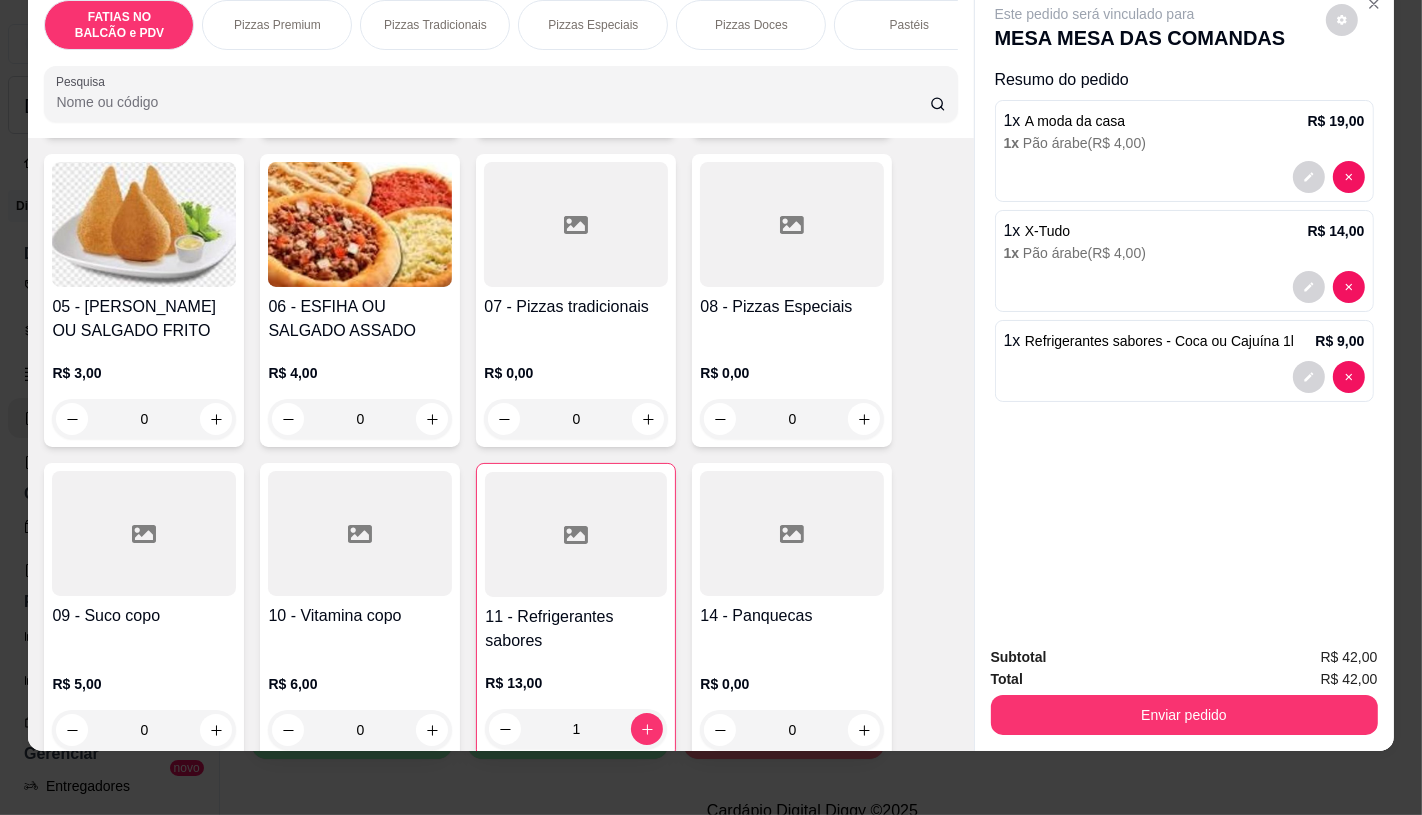 scroll, scrollTop: 0, scrollLeft: 2080, axis: horizontal 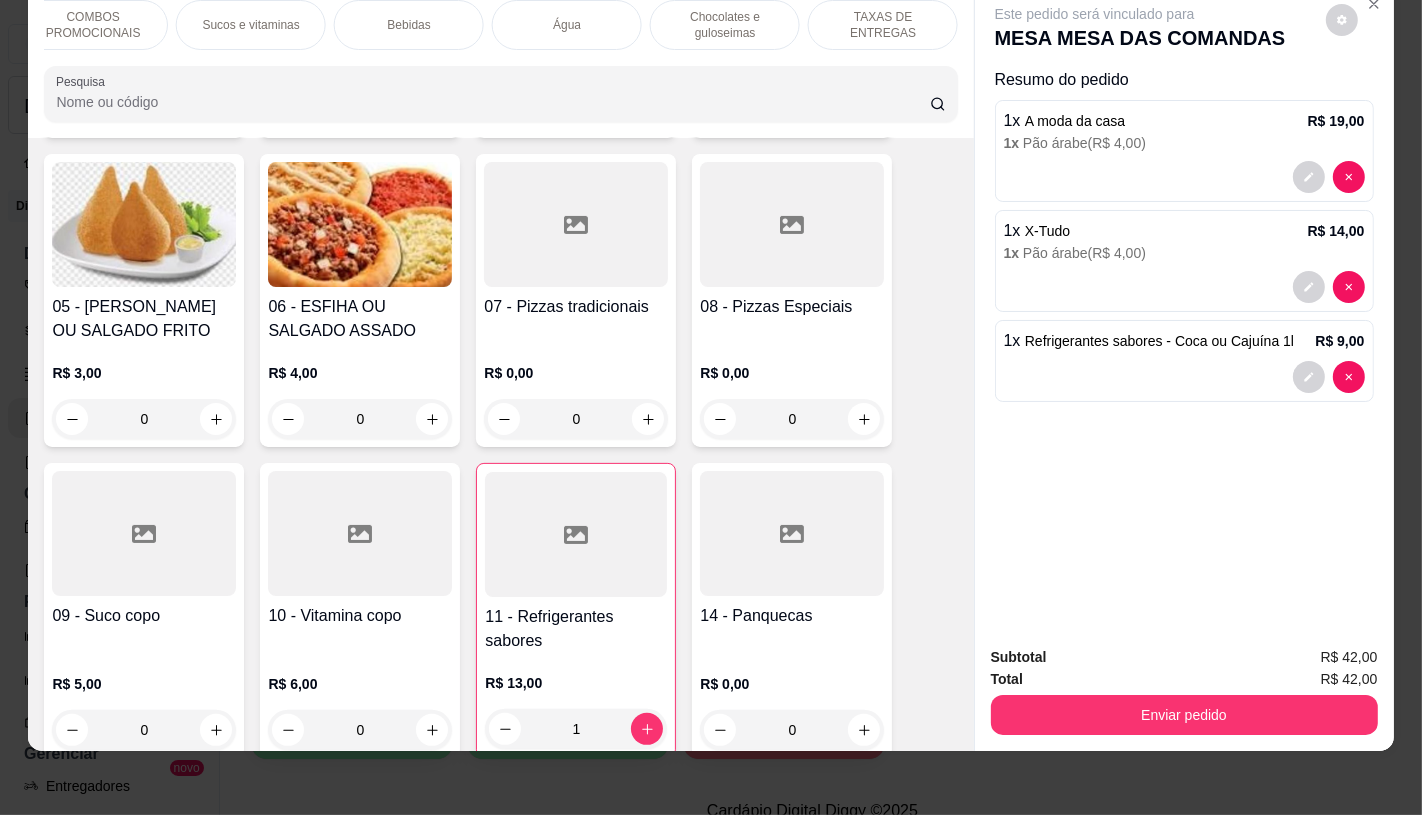click on "TAXAS DE ENTREGAS" at bounding box center [883, 25] 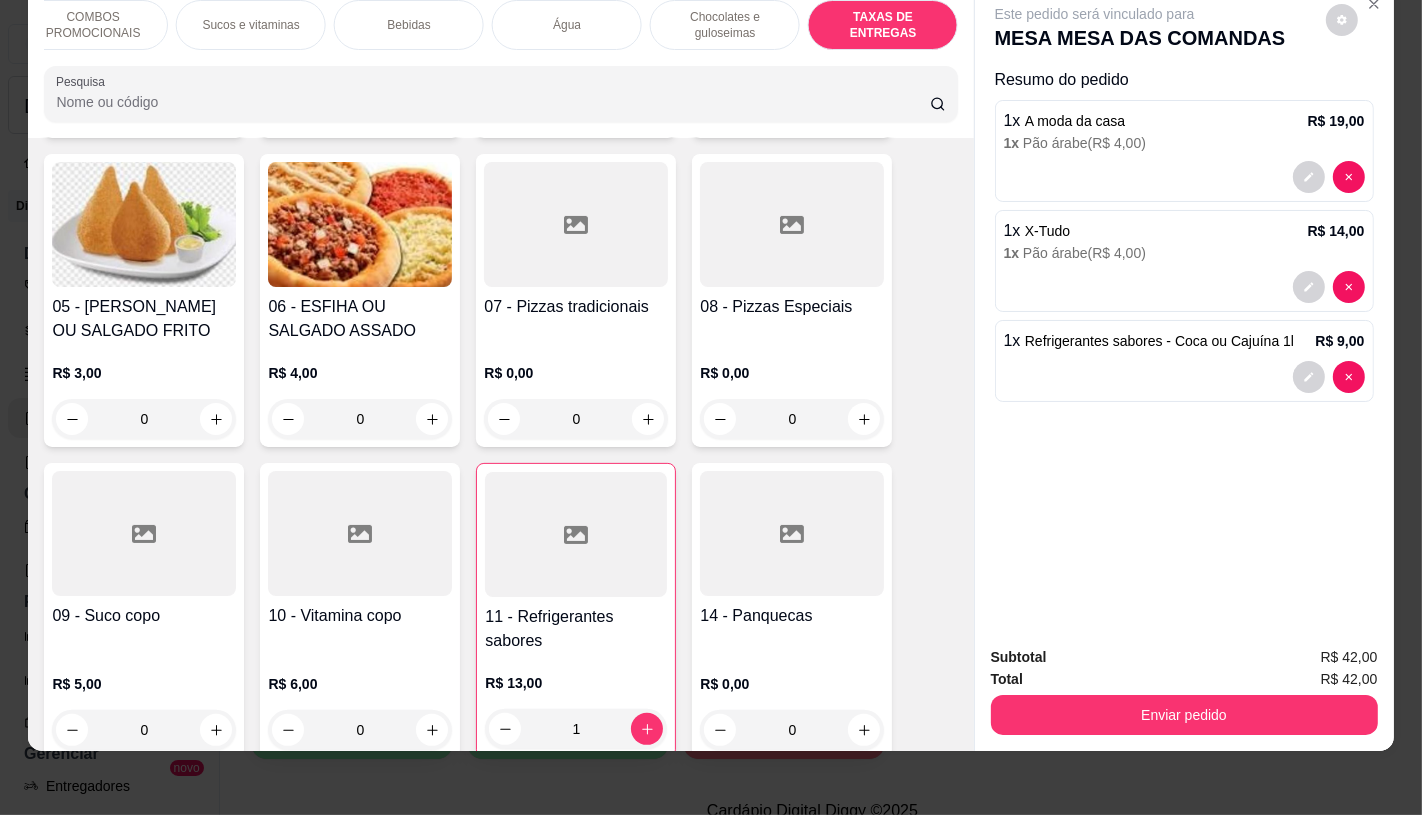 scroll, scrollTop: 13375, scrollLeft: 0, axis: vertical 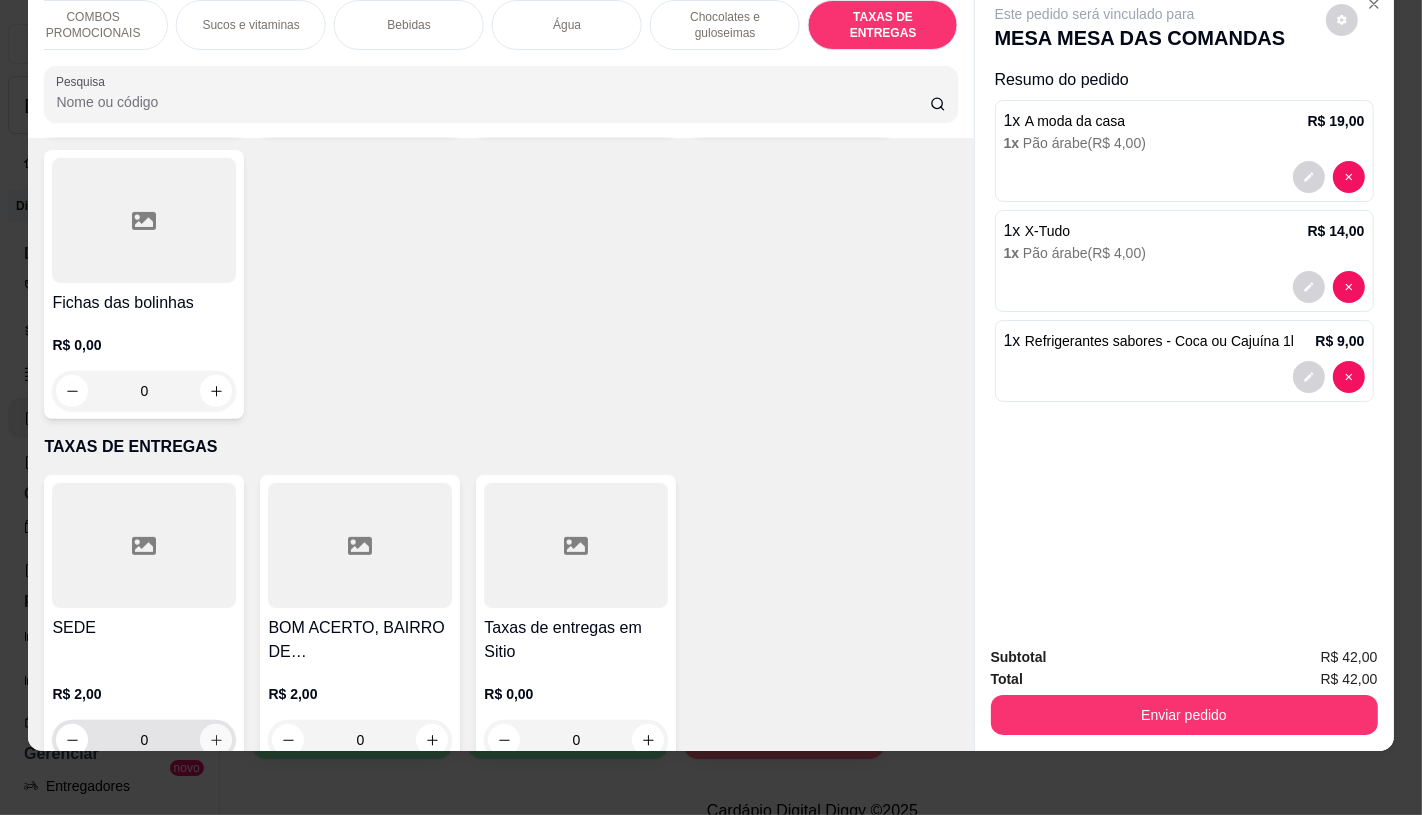 click 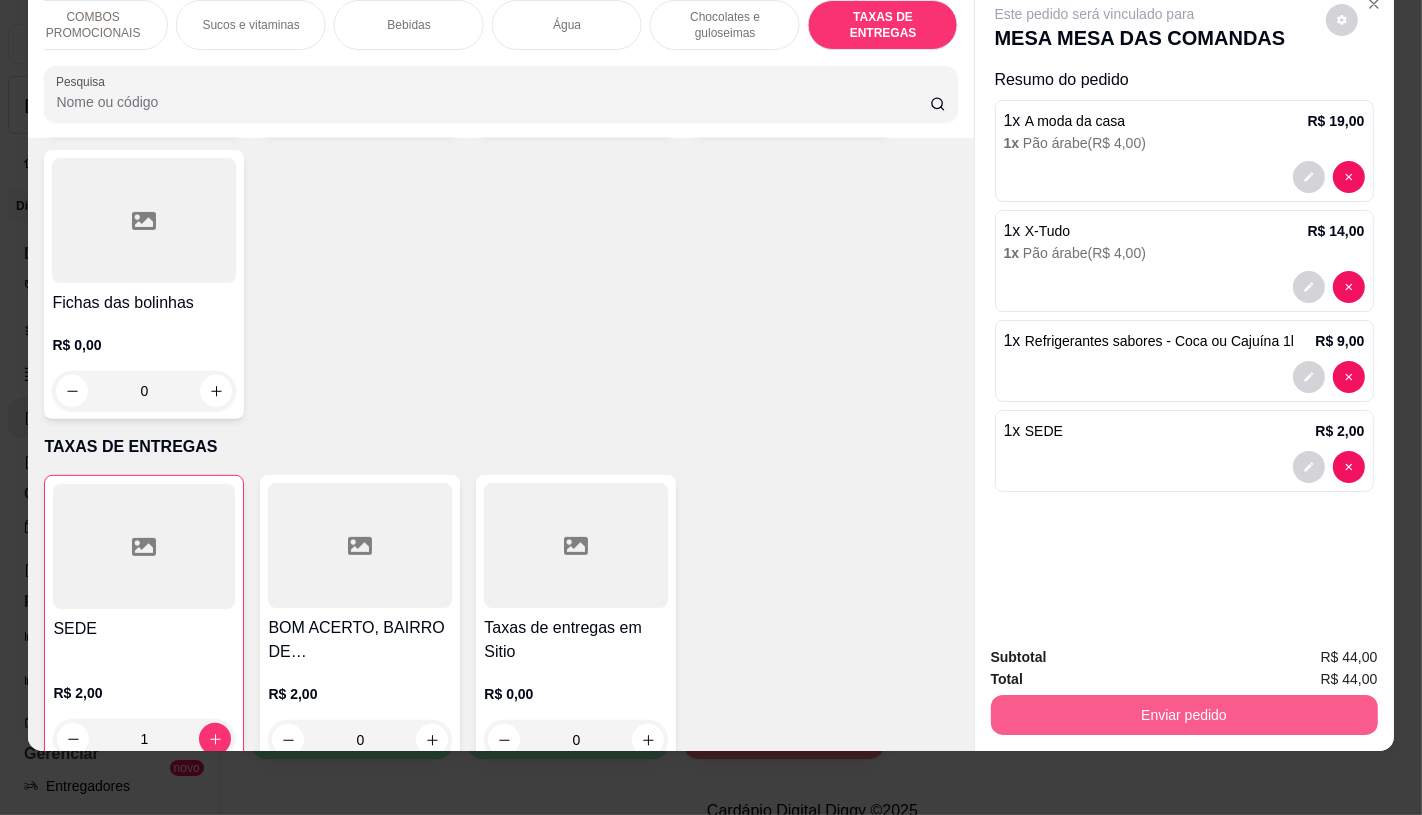 click on "Enviar pedido" at bounding box center [1184, 715] 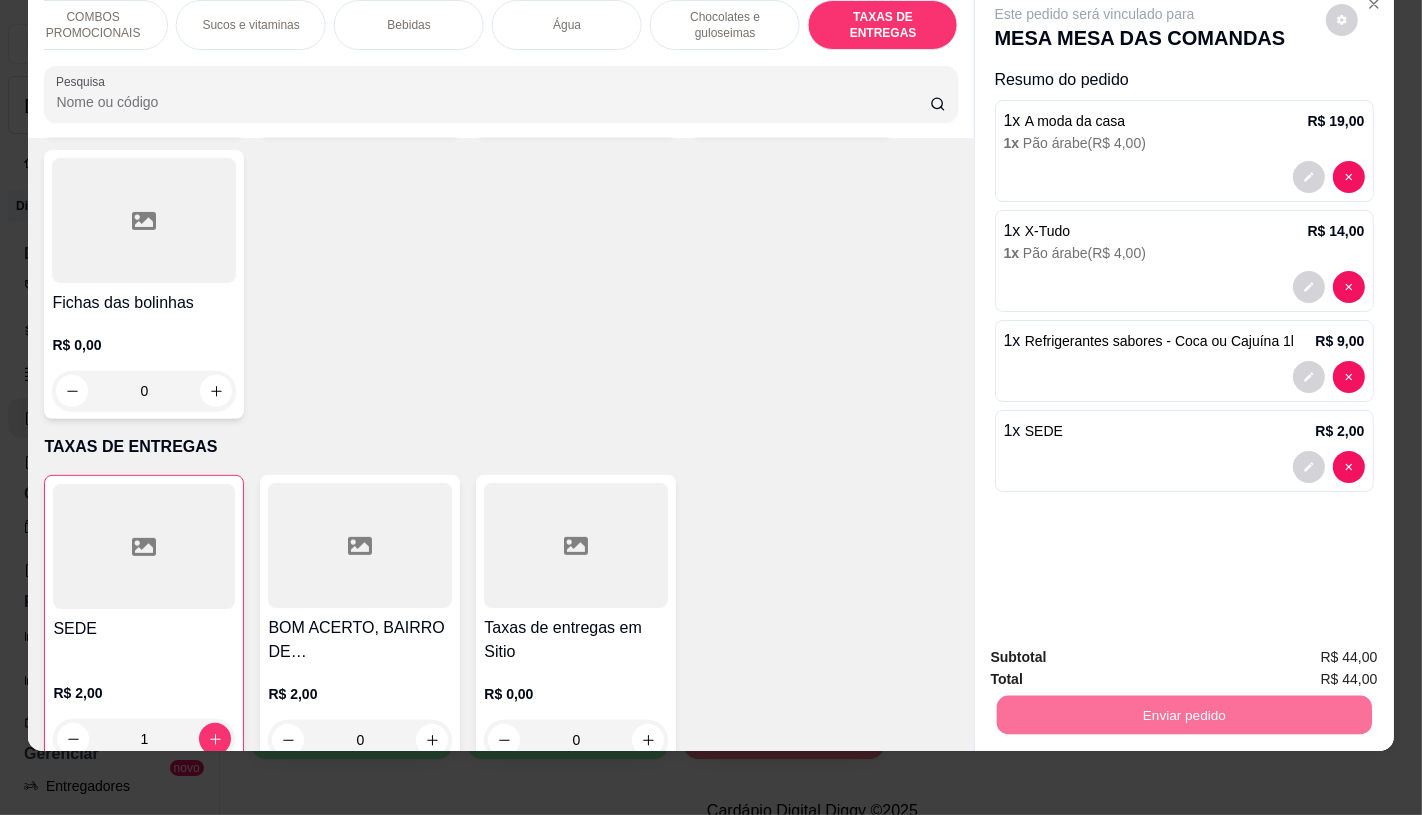 click on "Não registrar e enviar pedido" at bounding box center [1117, 650] 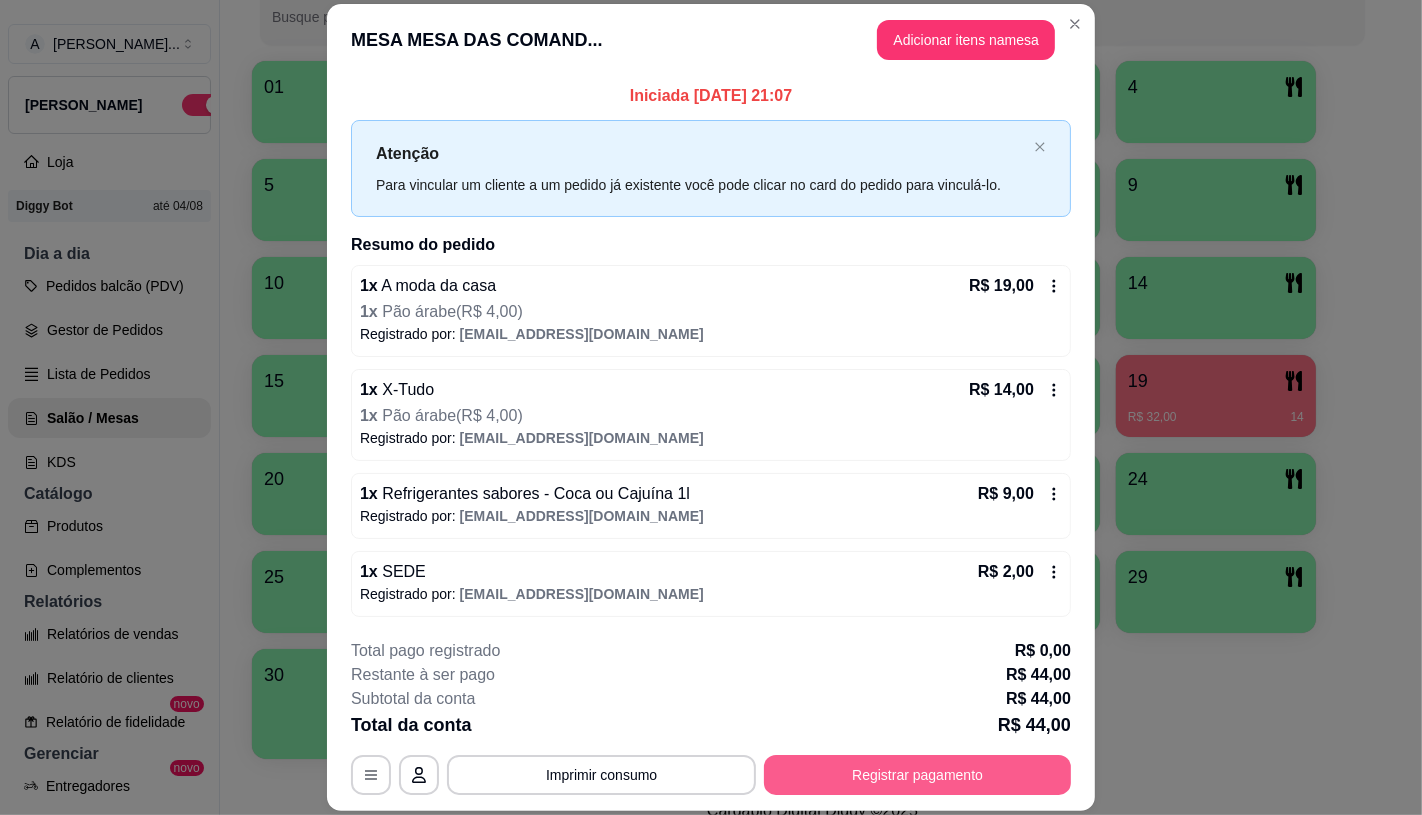 click on "Registrar pagamento" at bounding box center (917, 775) 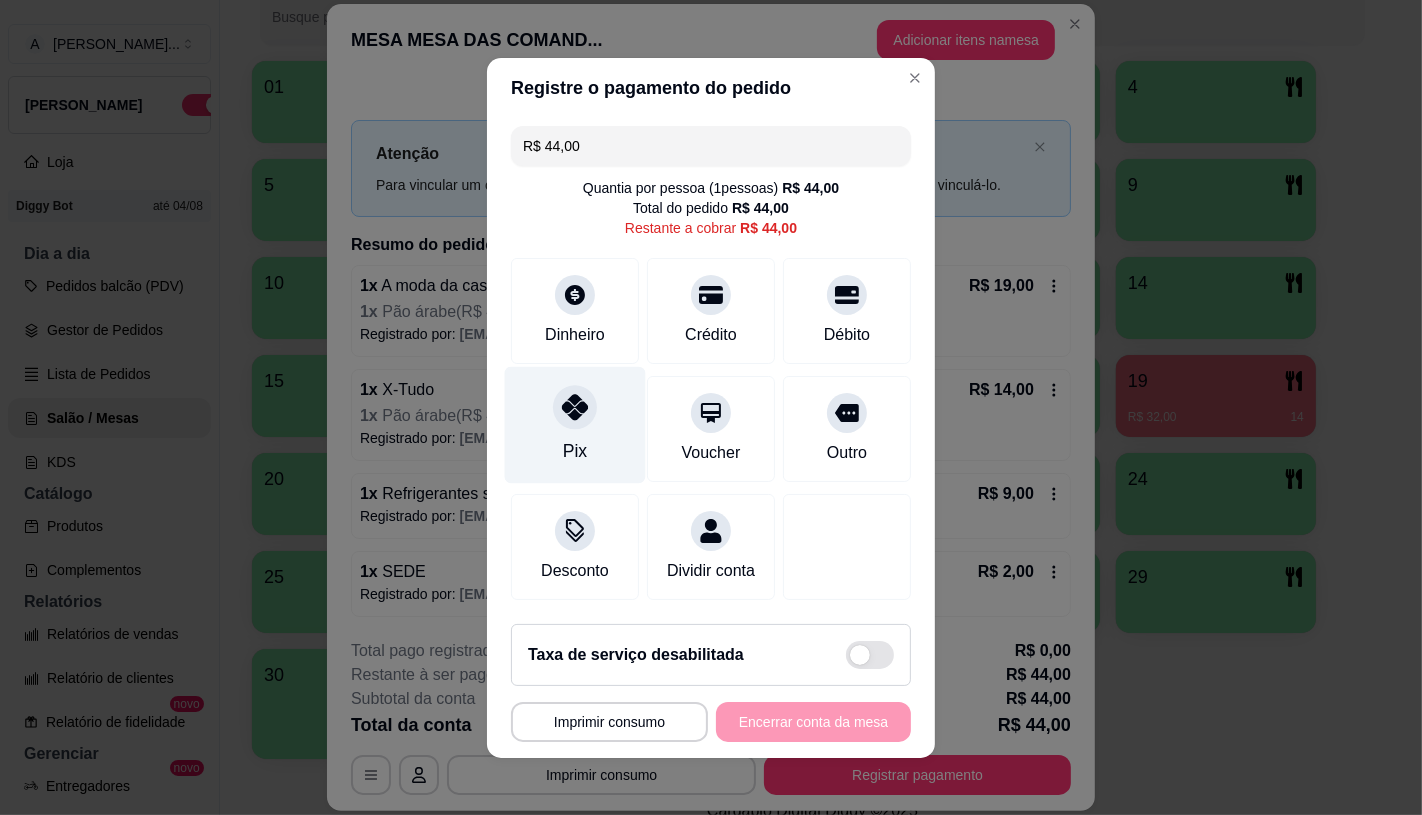 click on "Pix" at bounding box center (575, 424) 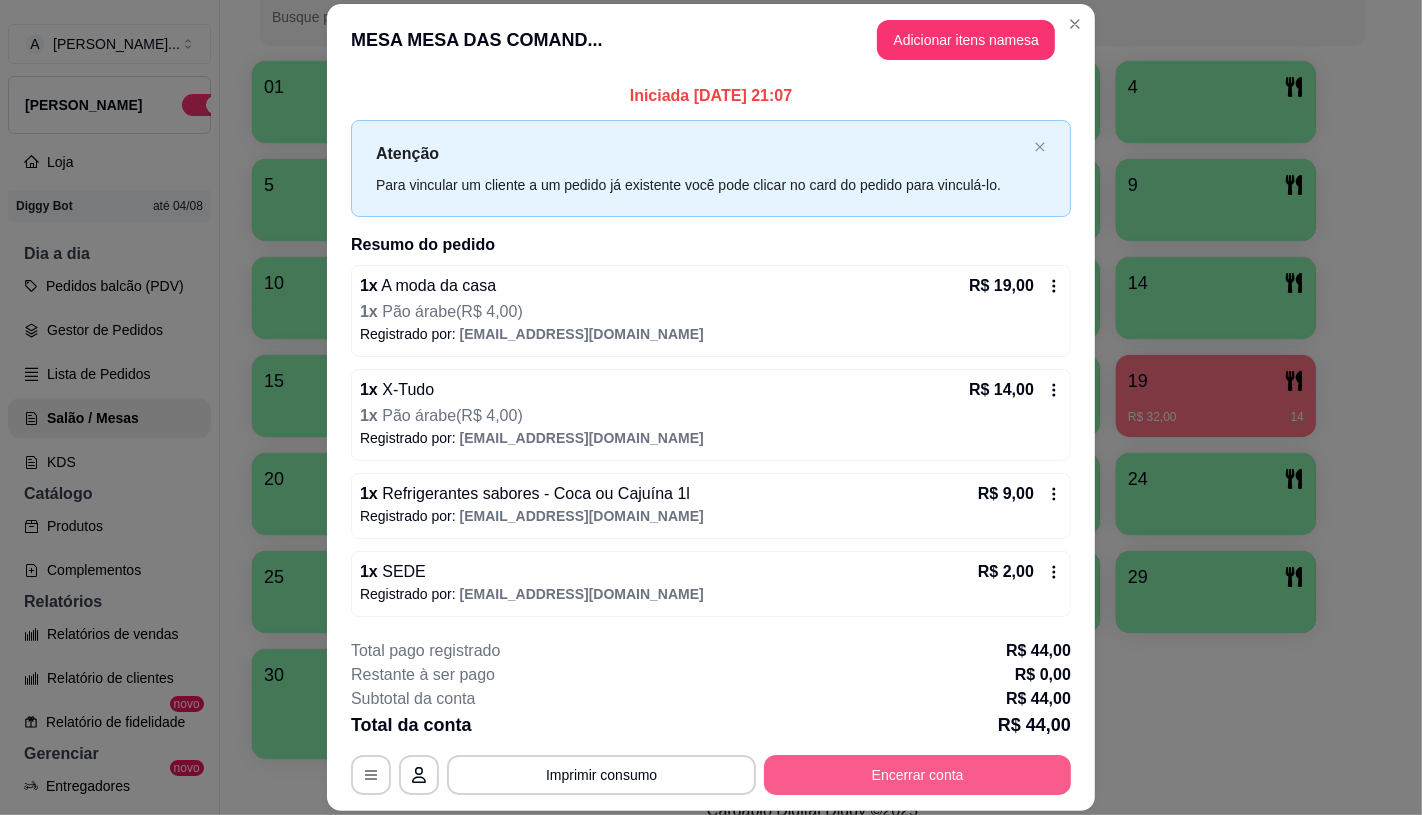 click on "Encerrar conta" at bounding box center (917, 775) 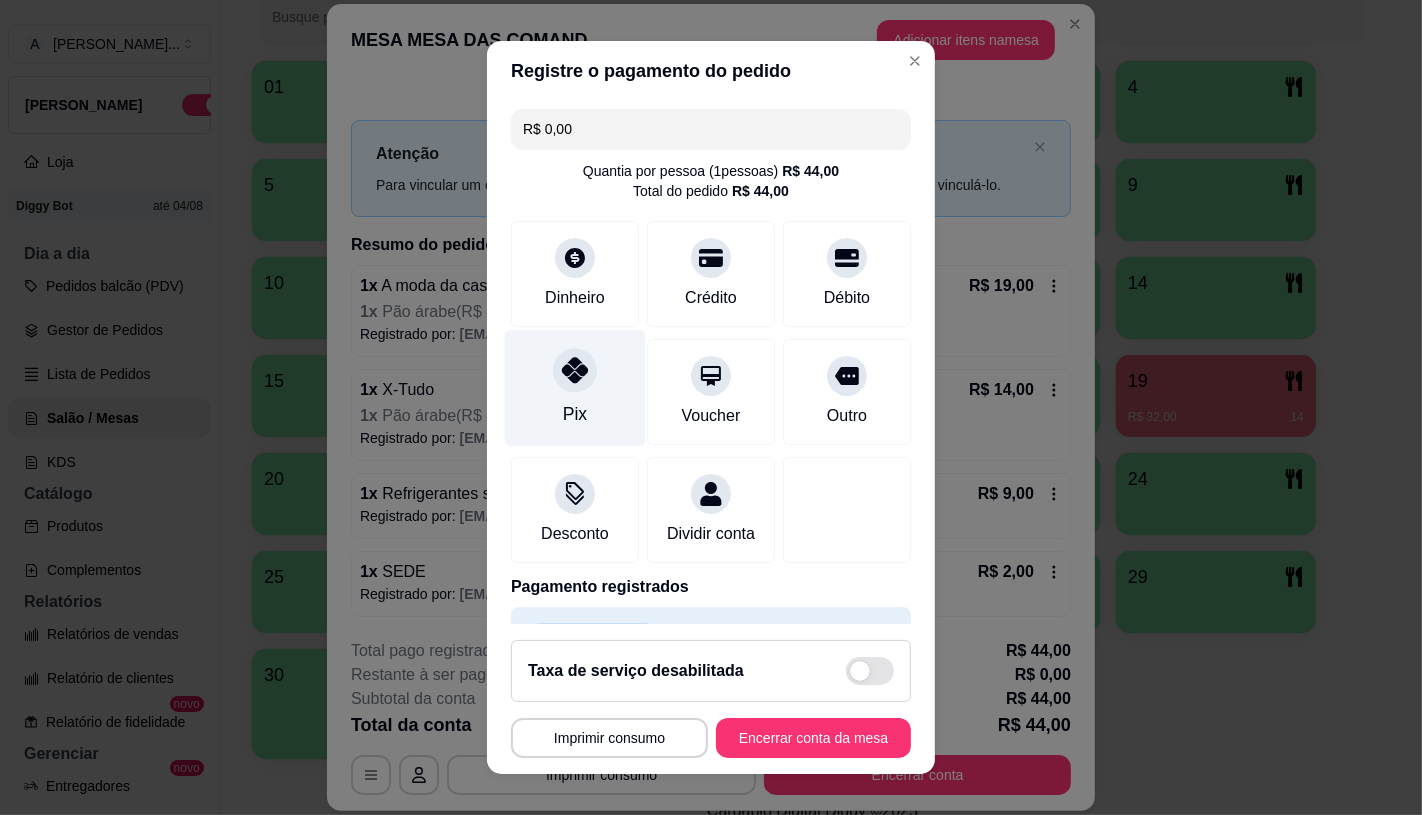 click on "Pix" at bounding box center [575, 387] 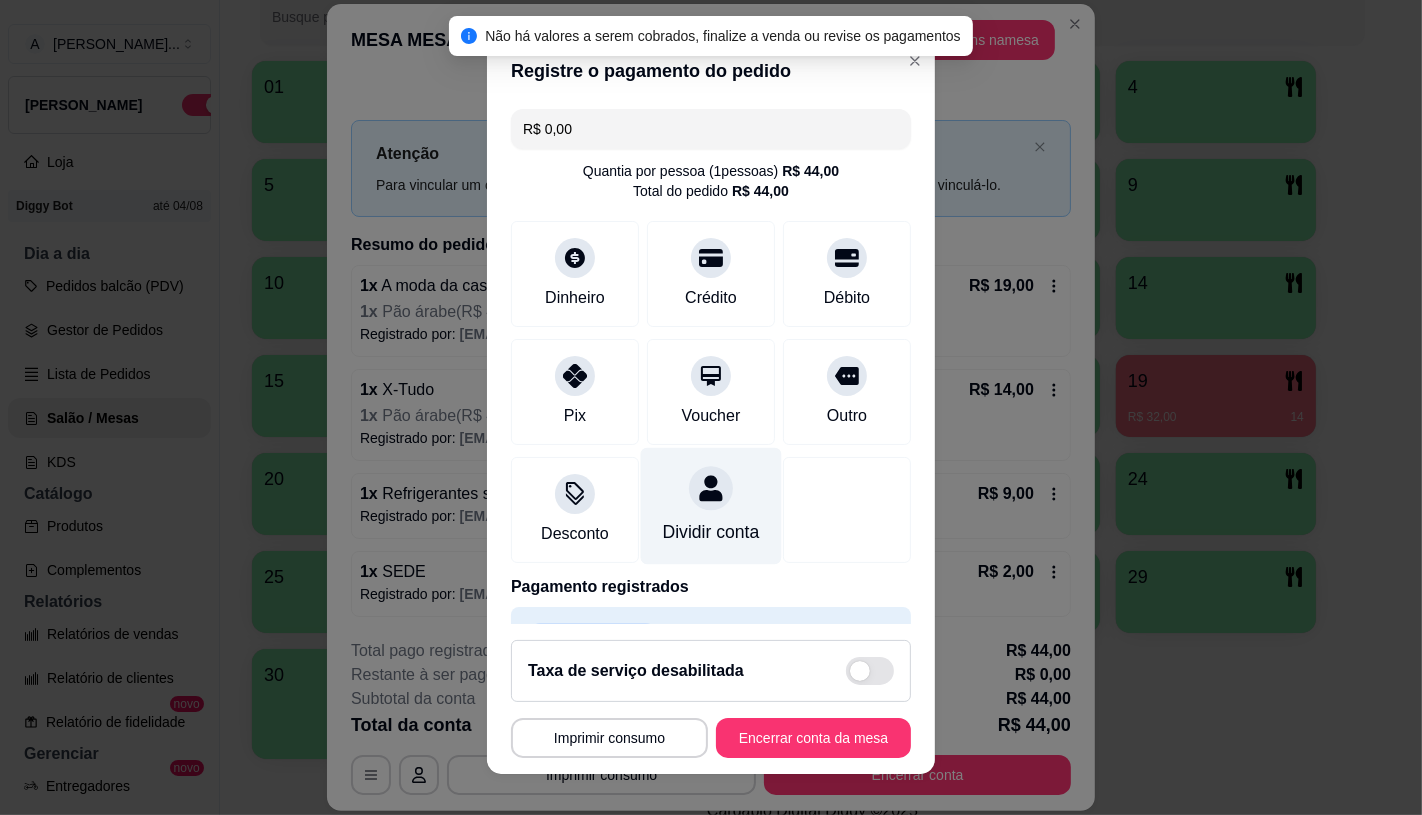 scroll, scrollTop: 74, scrollLeft: 0, axis: vertical 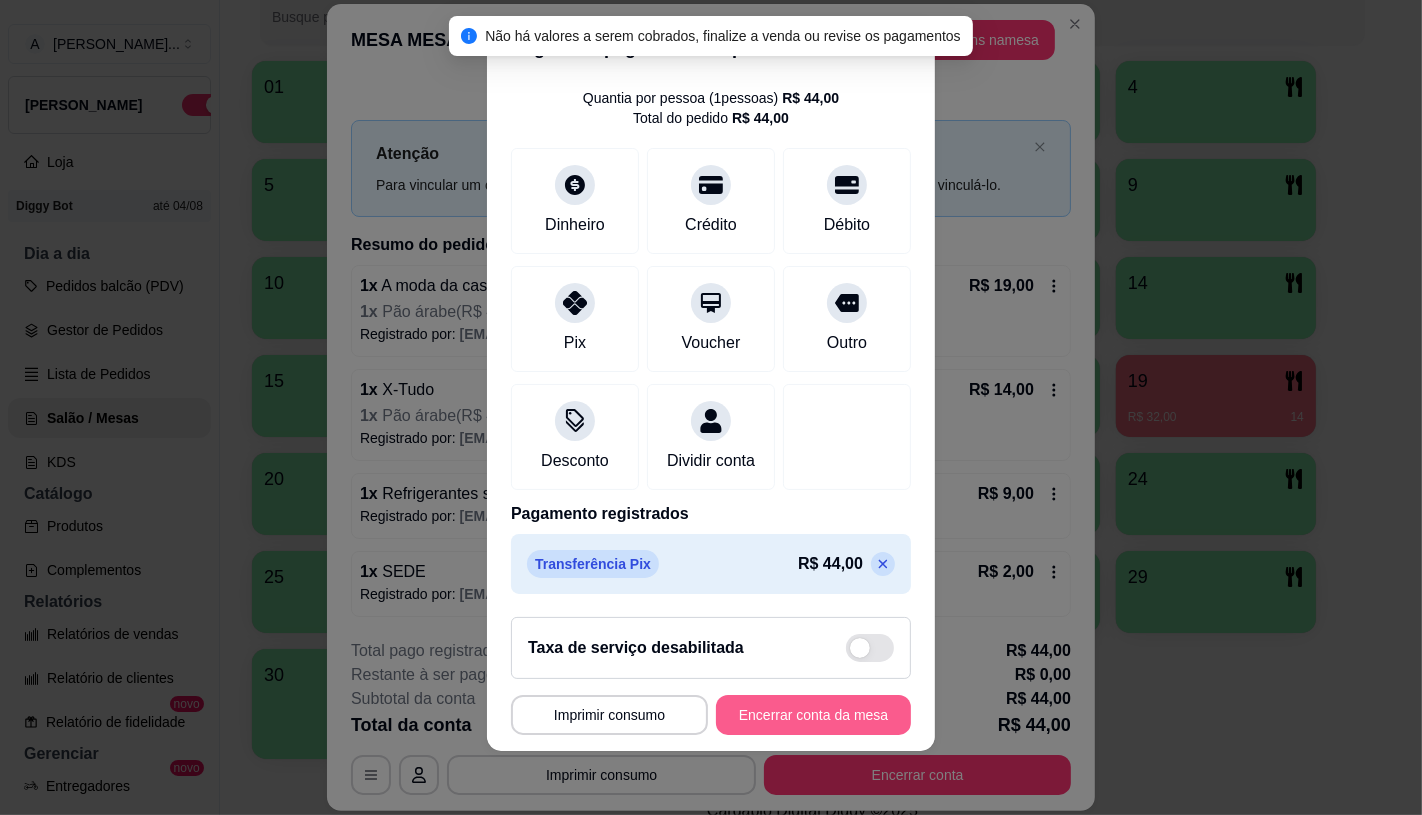click on "Encerrar conta da mesa" at bounding box center (813, 715) 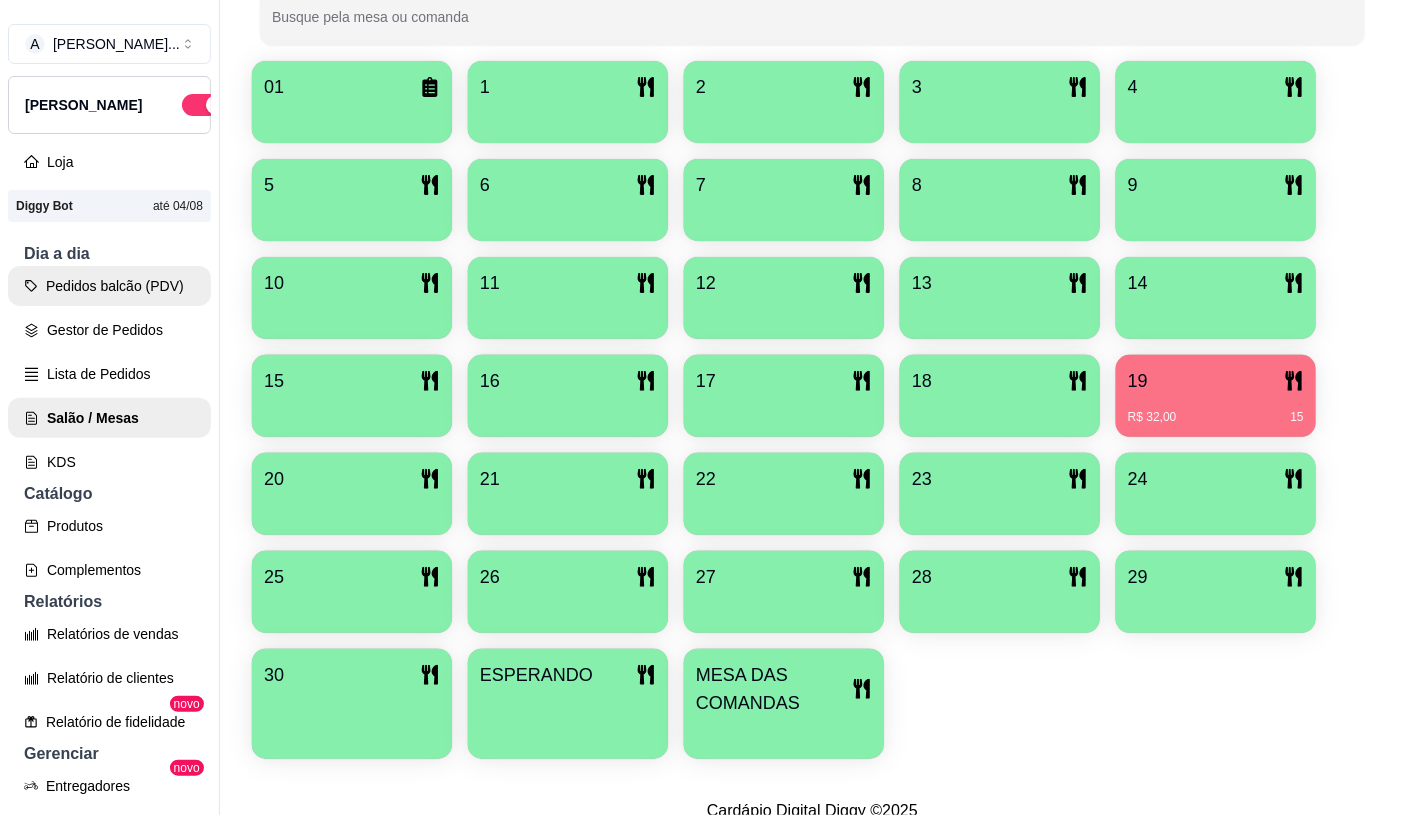 click on "Pedidos balcão (PDV)" at bounding box center [109, 286] 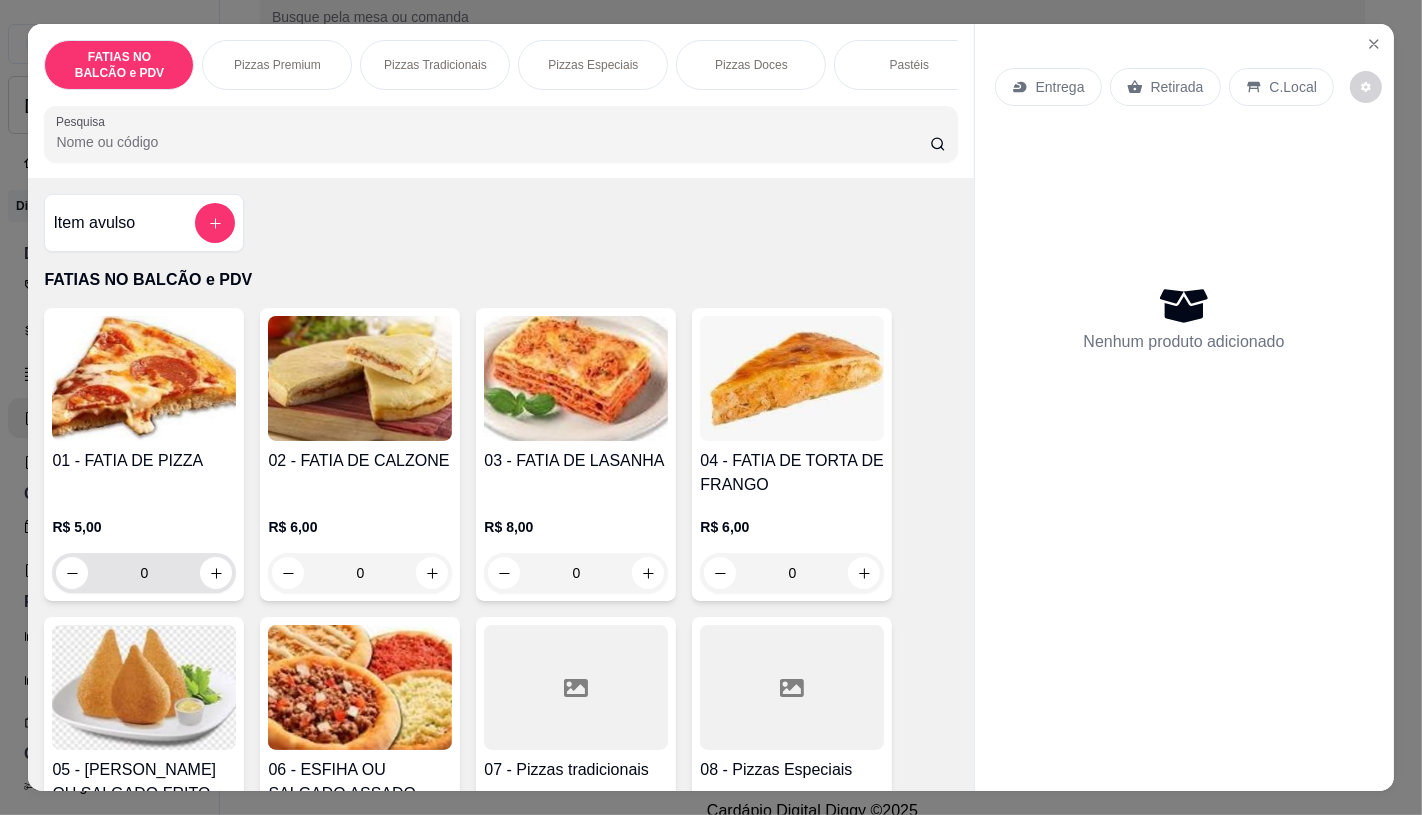 click on "0" at bounding box center [144, 573] 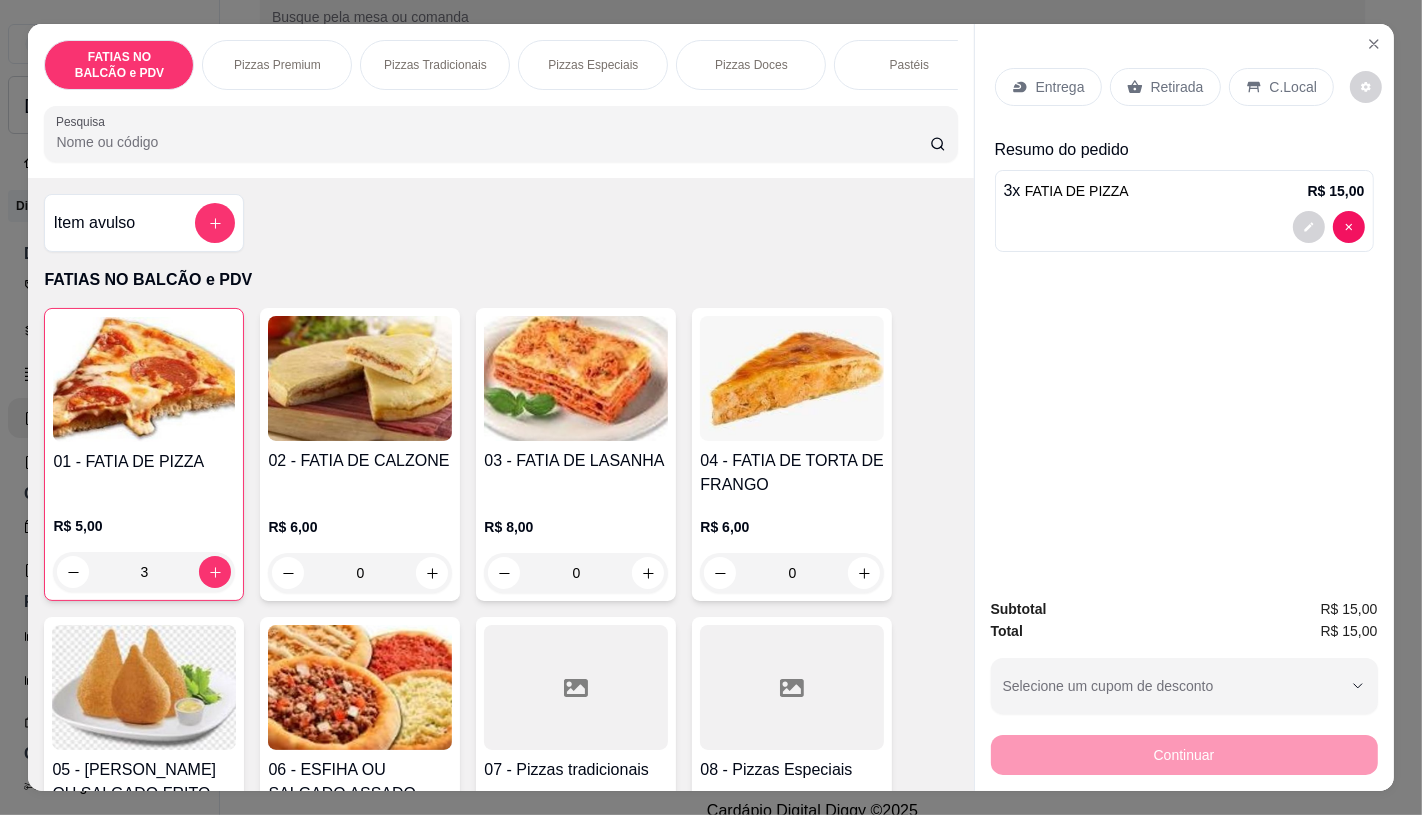click on "Retirada" at bounding box center [1177, 87] 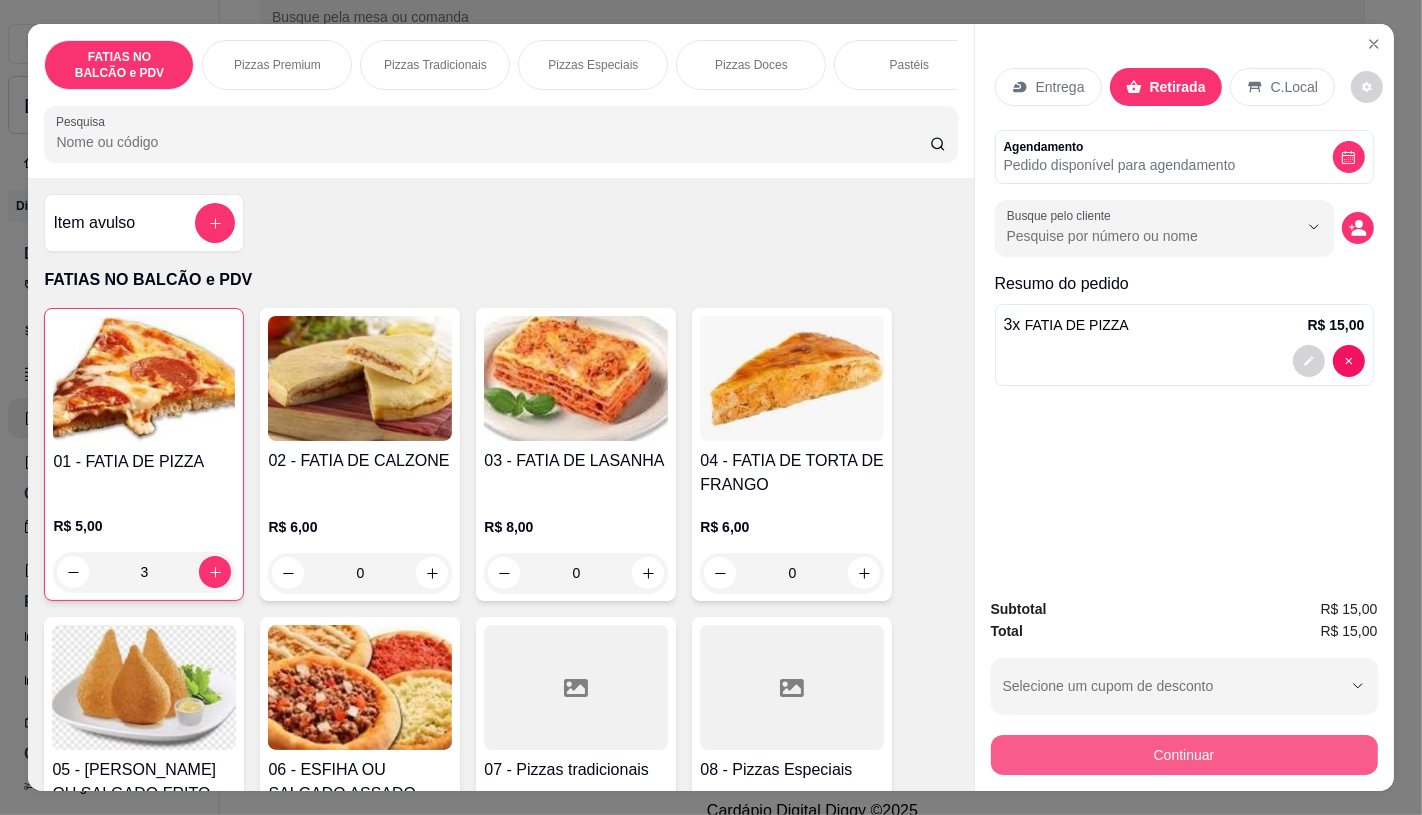 click on "Continuar" at bounding box center [1184, 755] 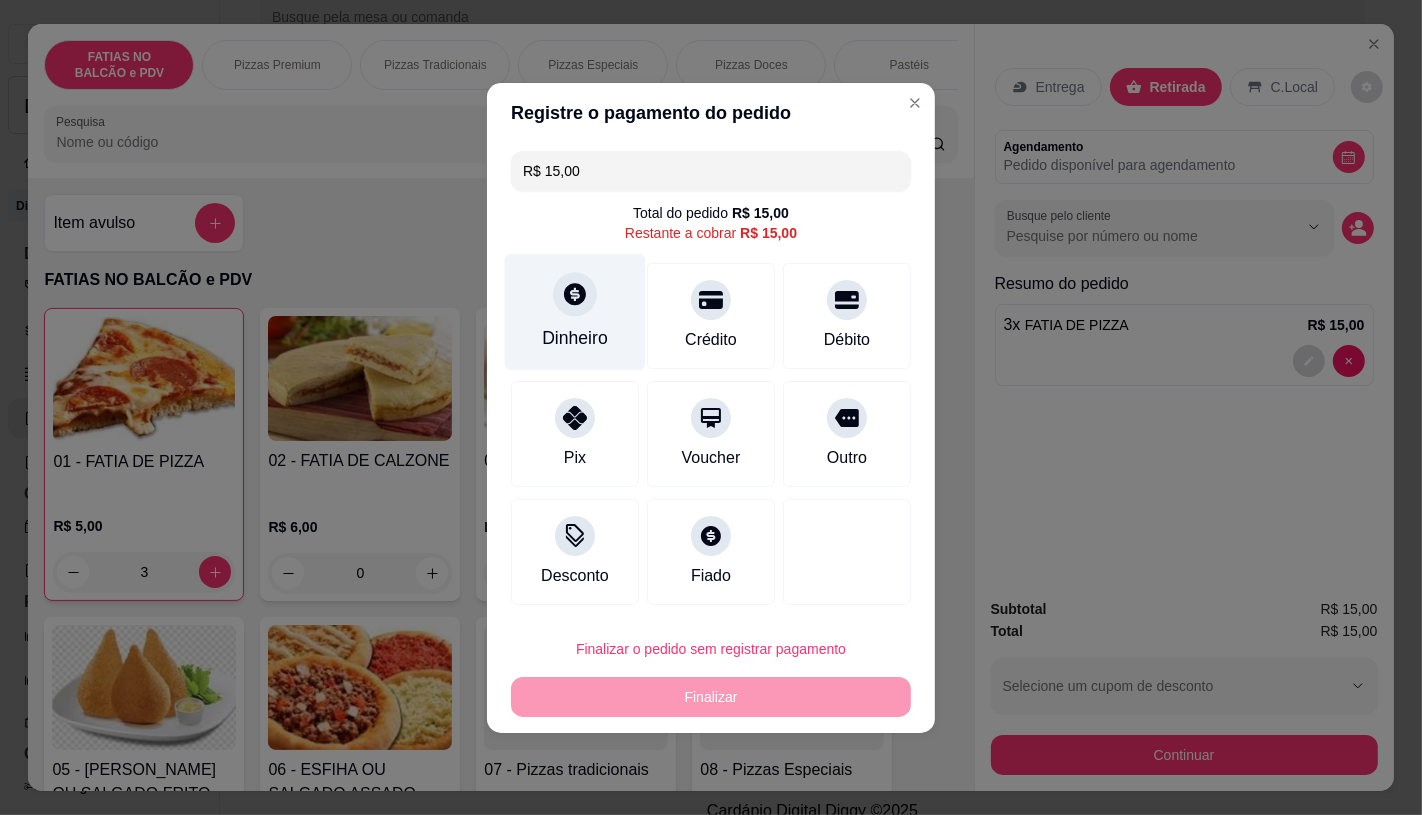 click on "Dinheiro" at bounding box center (575, 311) 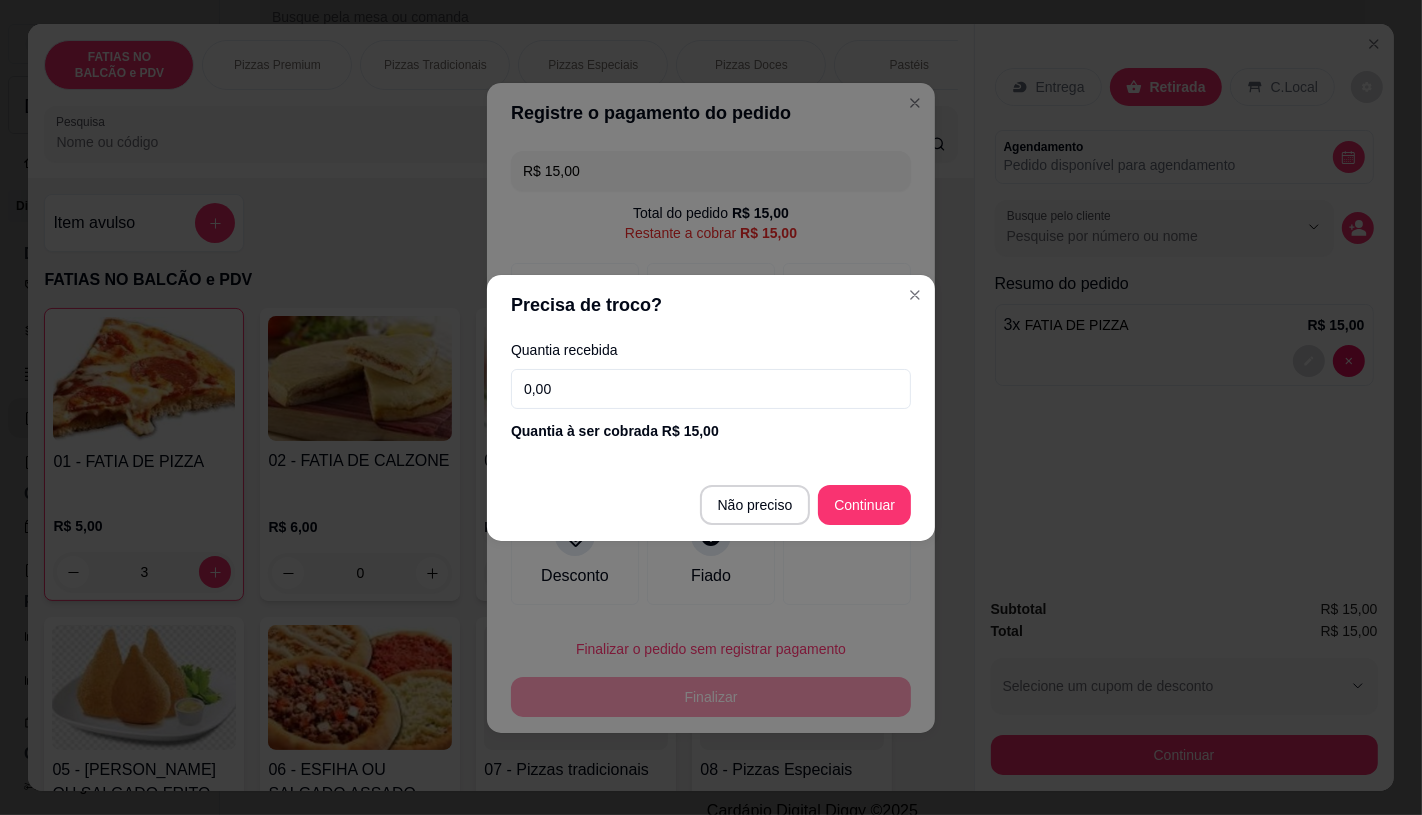 click on "Quantia recebida 0,00 Quantia à ser cobrada   R$ 15,00" at bounding box center (711, 392) 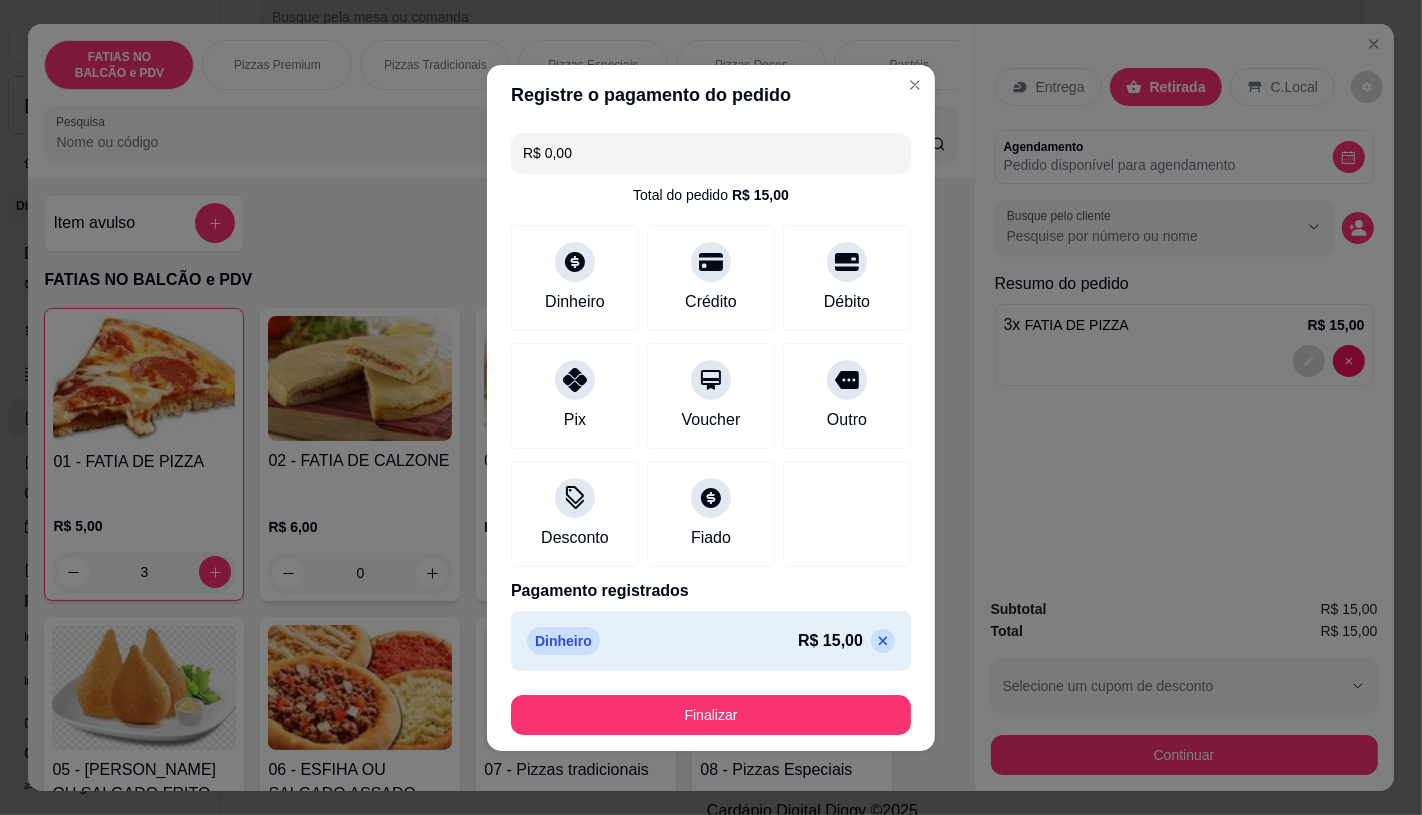 click on "Finalizar" at bounding box center (711, 715) 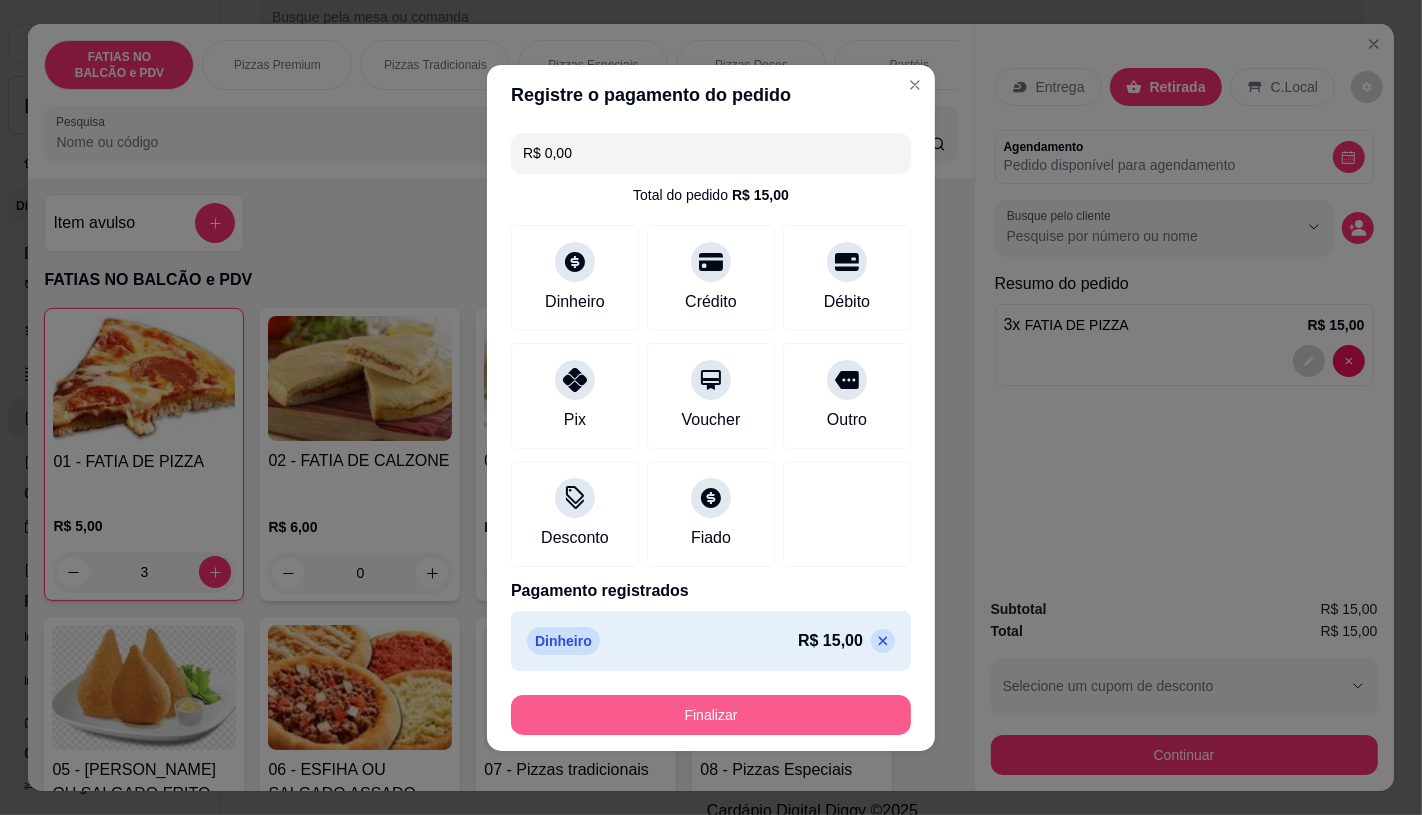 click on "Finalizar" at bounding box center (711, 715) 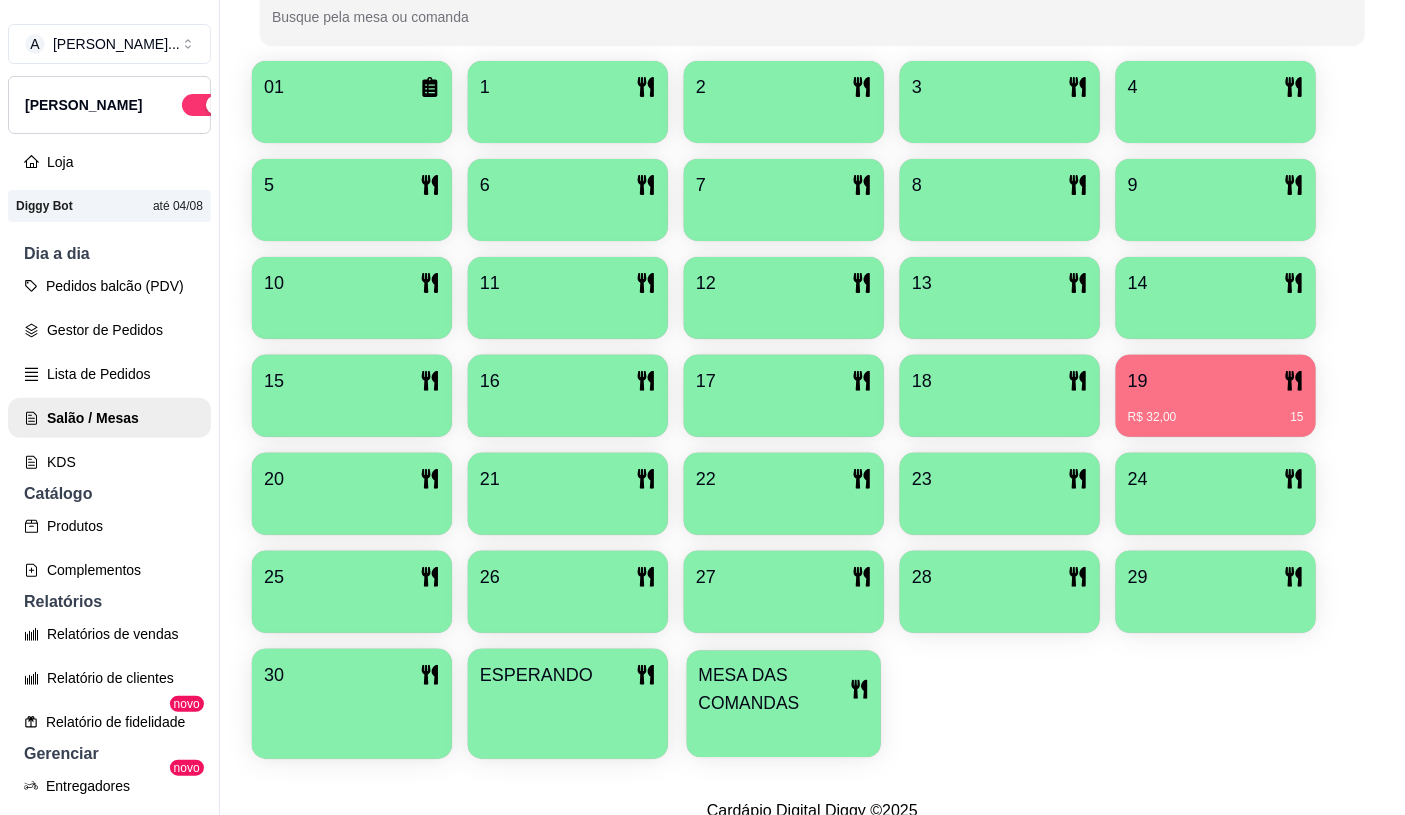 click on "MESA DAS COMANDAS" at bounding box center (774, 689) 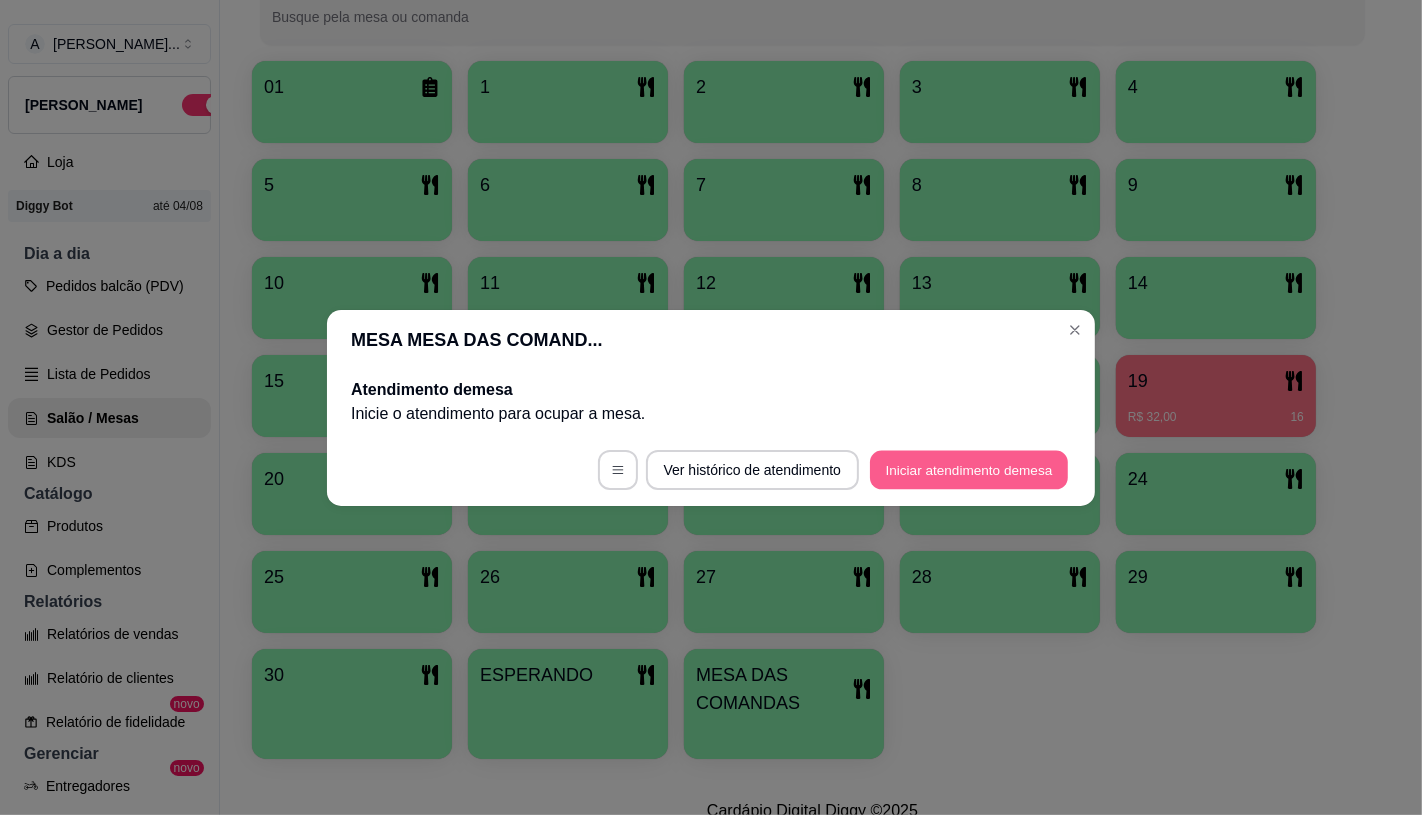 click on "Iniciar atendimento de  mesa" at bounding box center (969, 469) 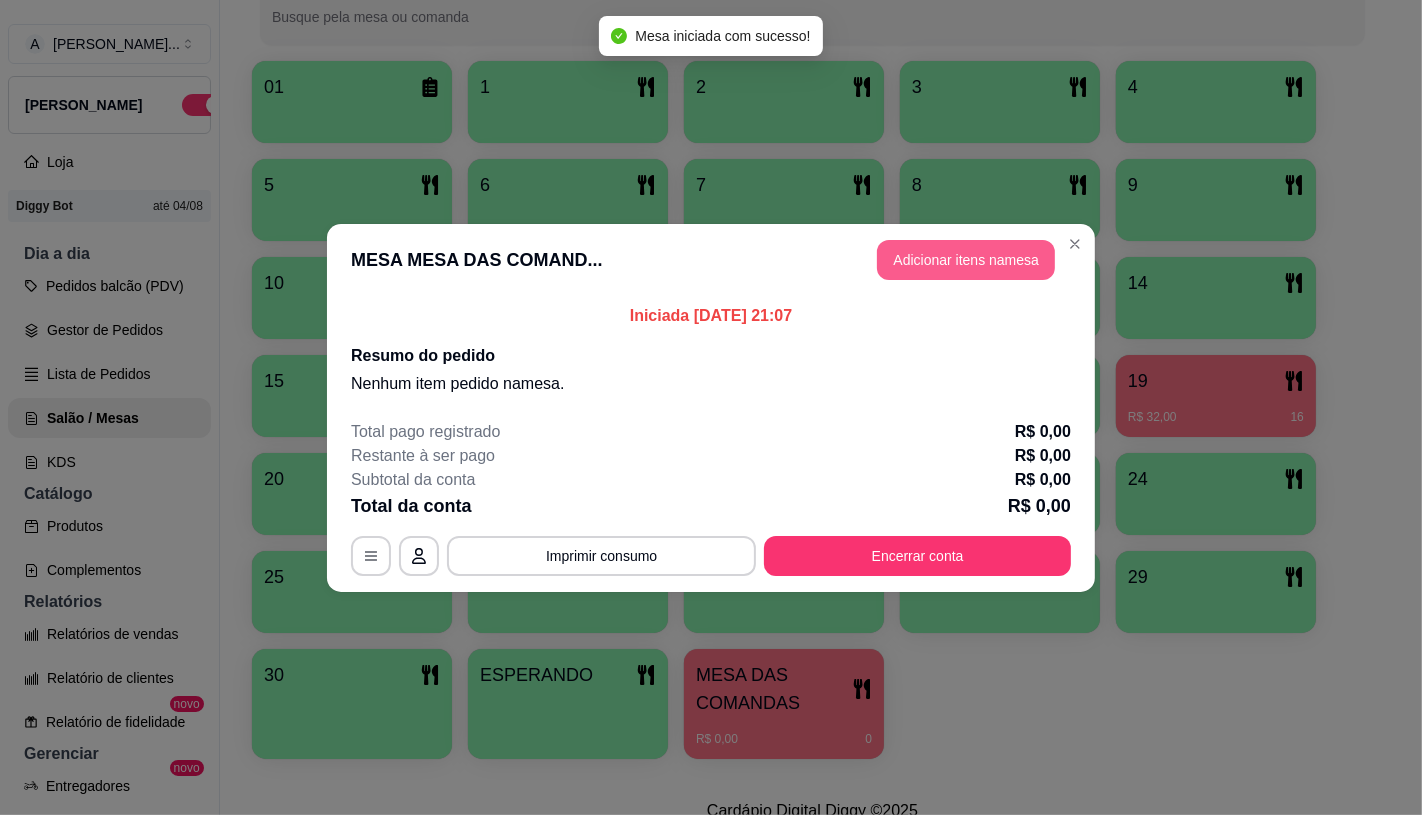 click on "Adicionar itens na  mesa" at bounding box center [966, 260] 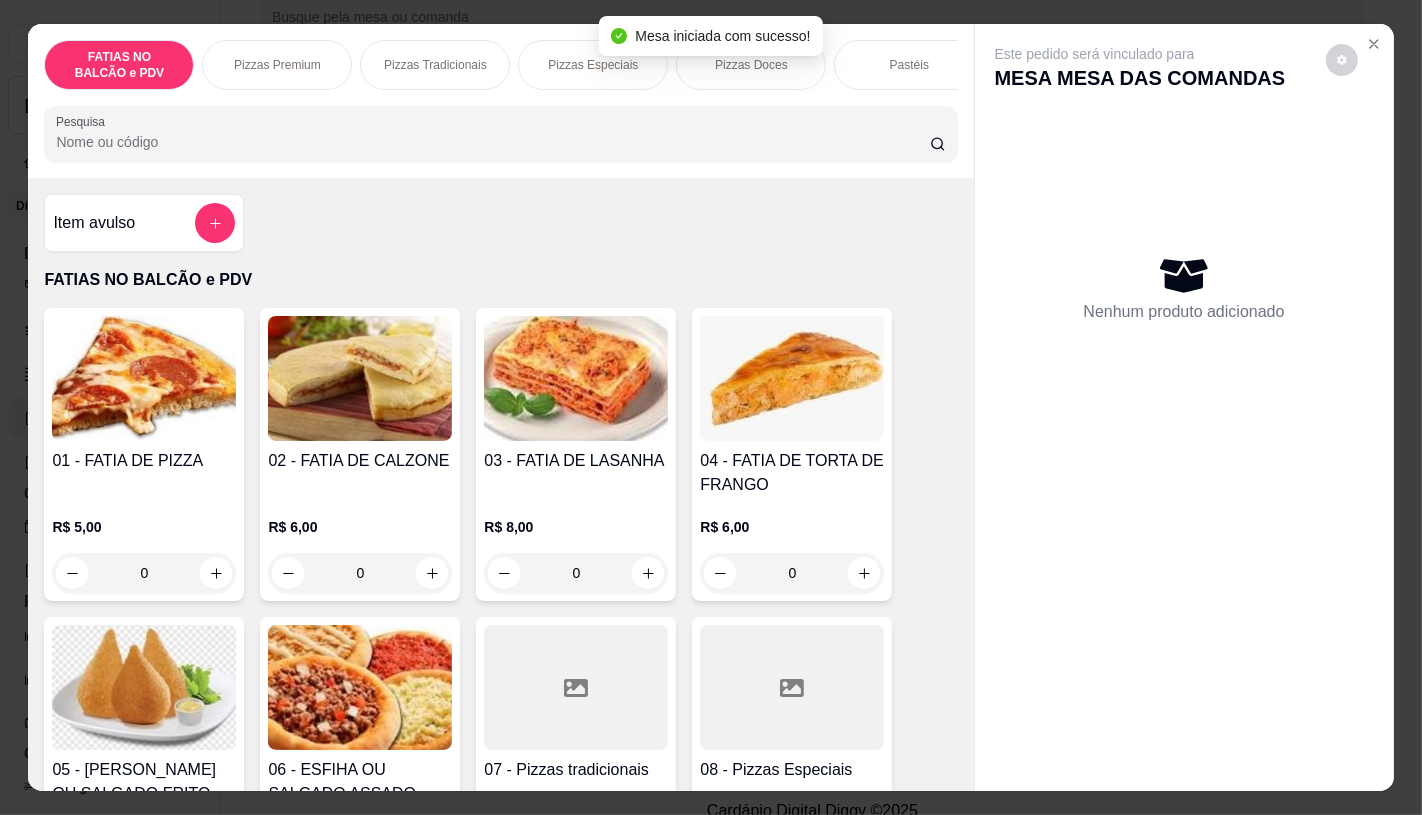 click 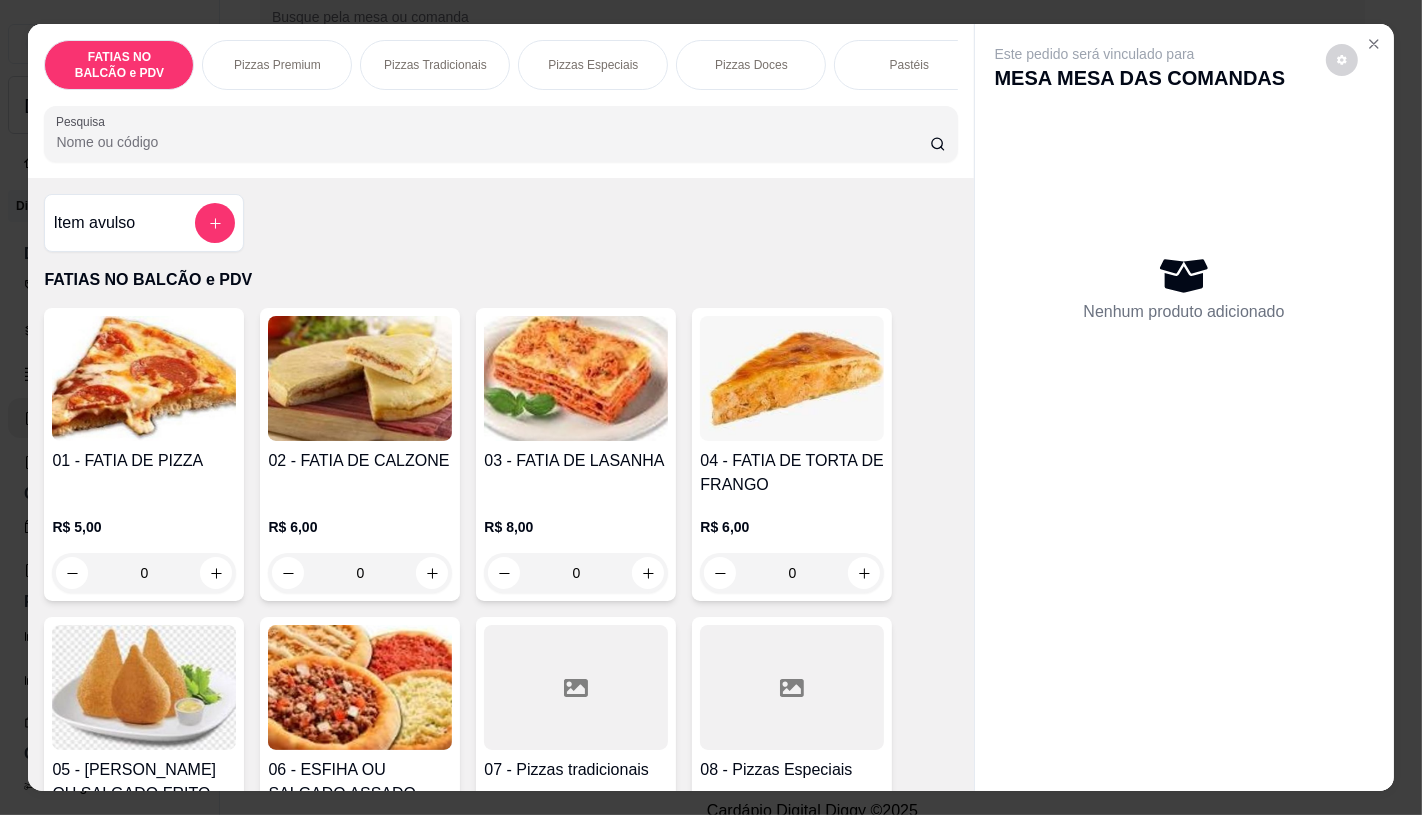 click 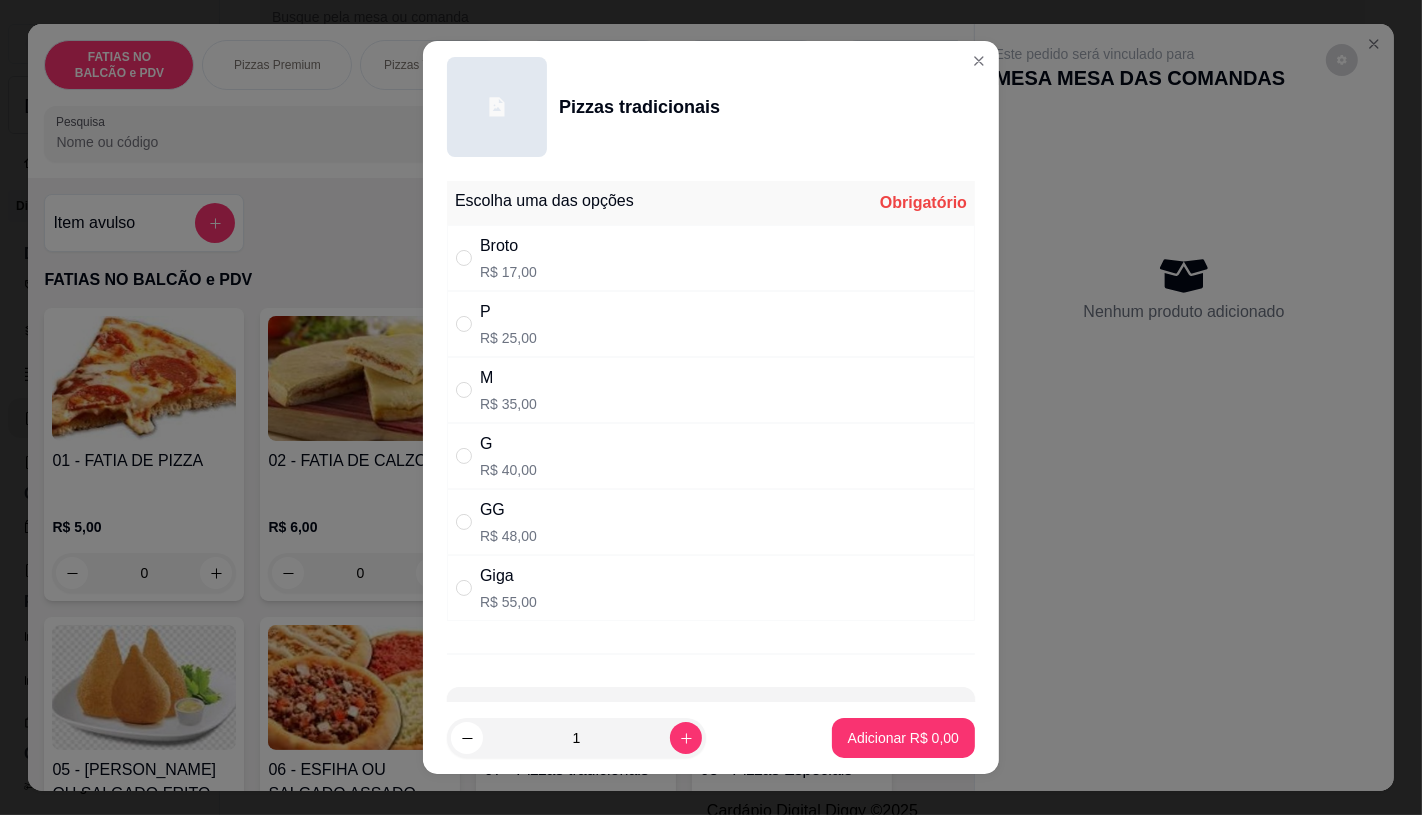click on "G" at bounding box center (508, 444) 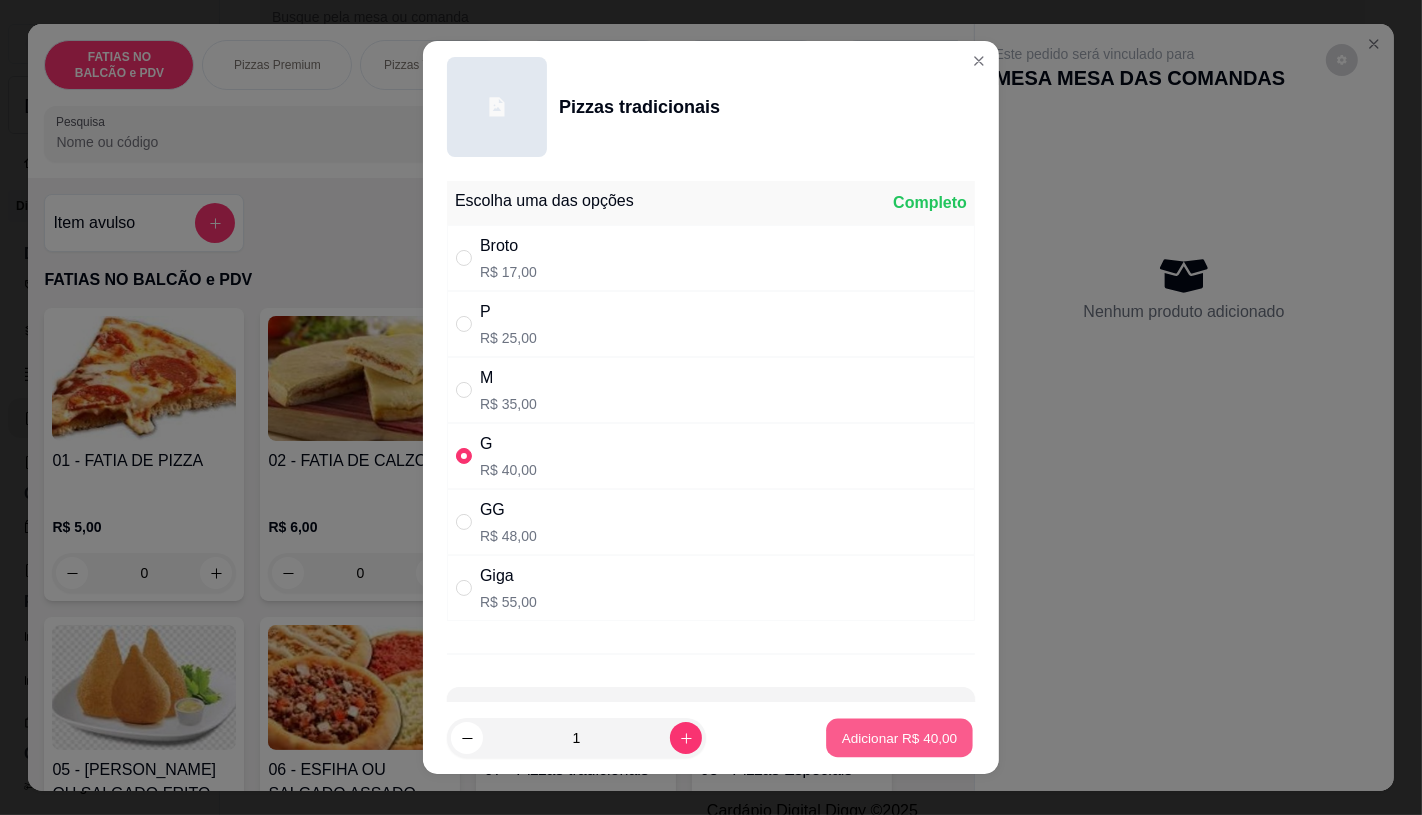 click on "Adicionar   R$ 40,00" at bounding box center (900, 738) 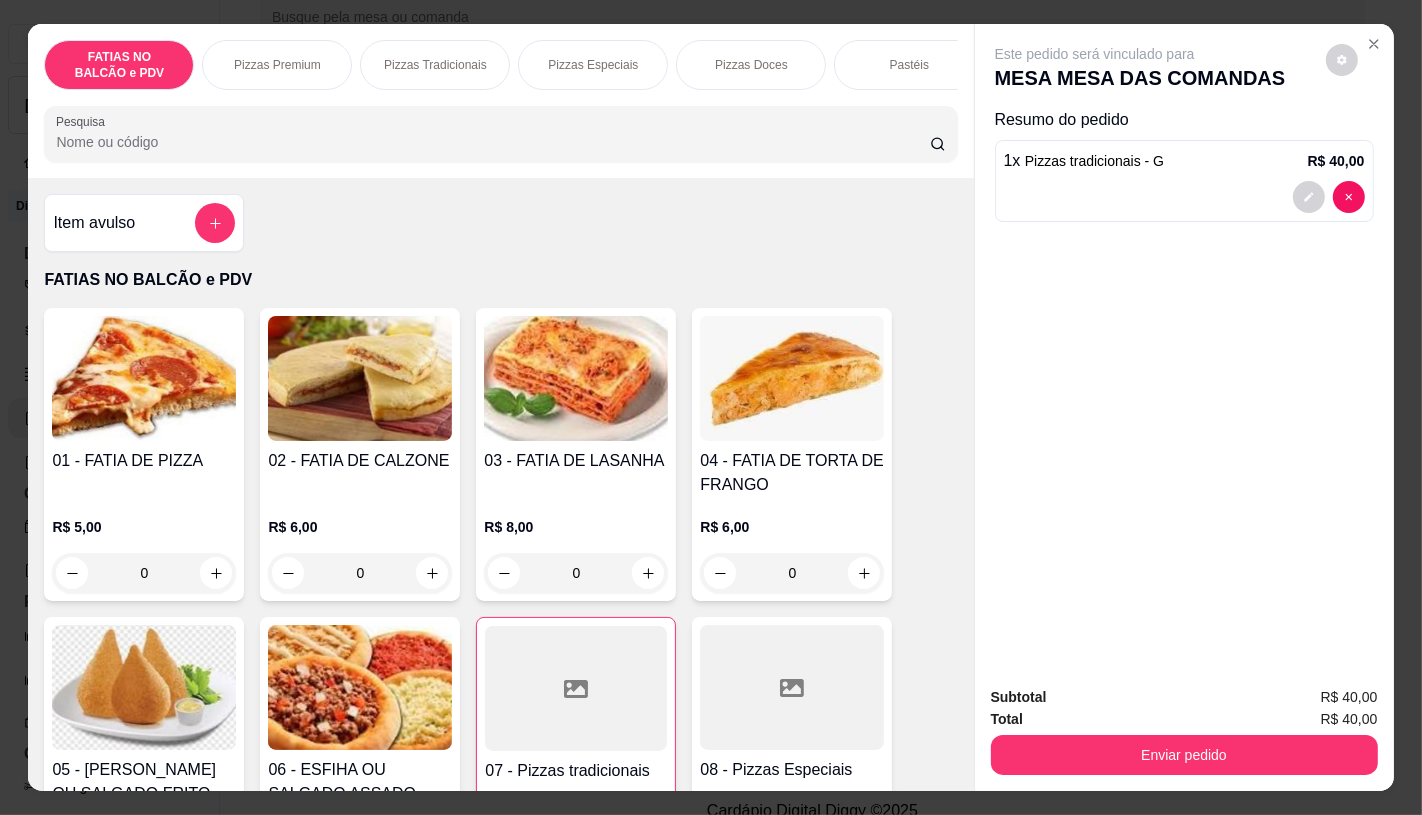 scroll, scrollTop: 0, scrollLeft: 2080, axis: horizontal 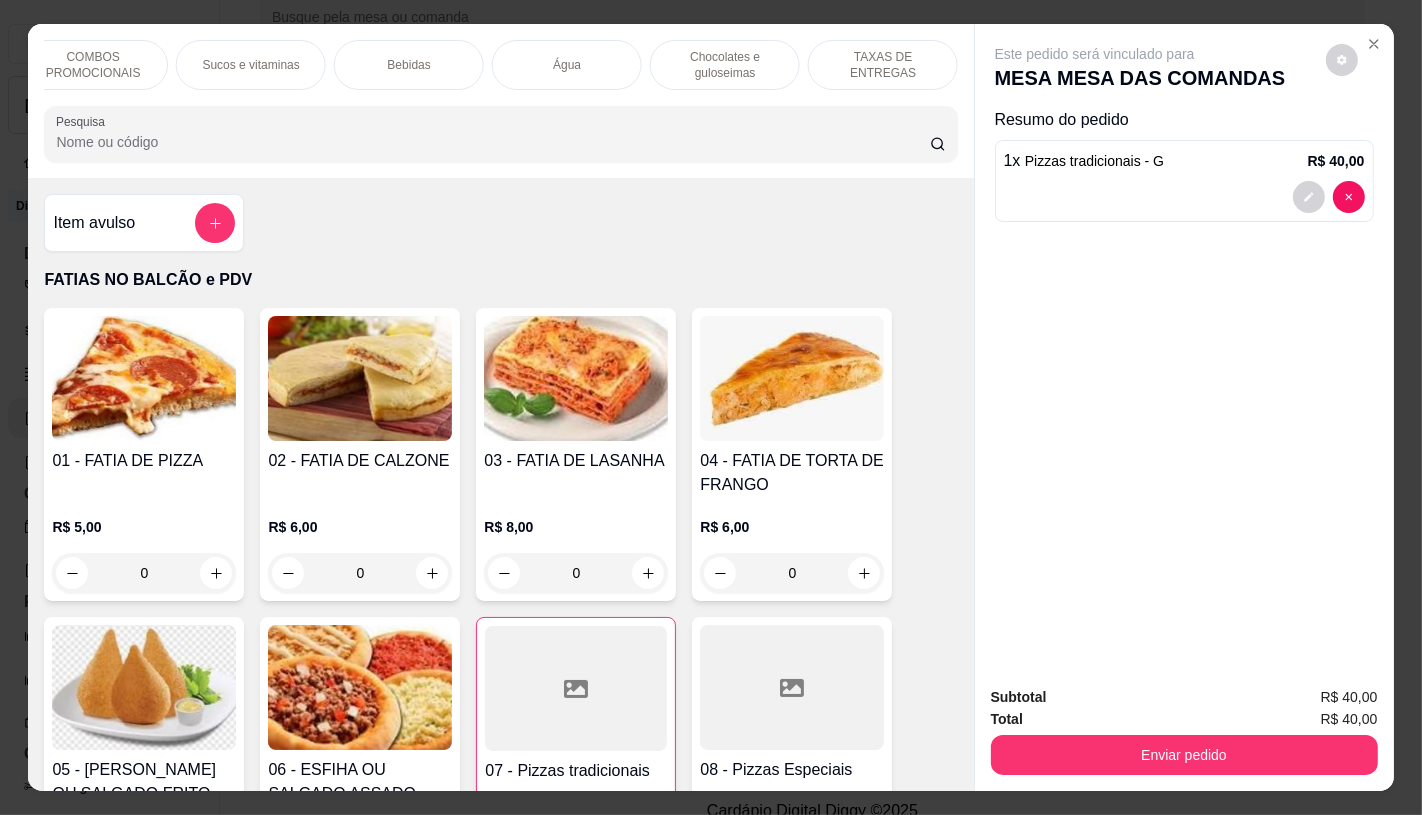 click on "TAXAS DE ENTREGAS" at bounding box center (883, 65) 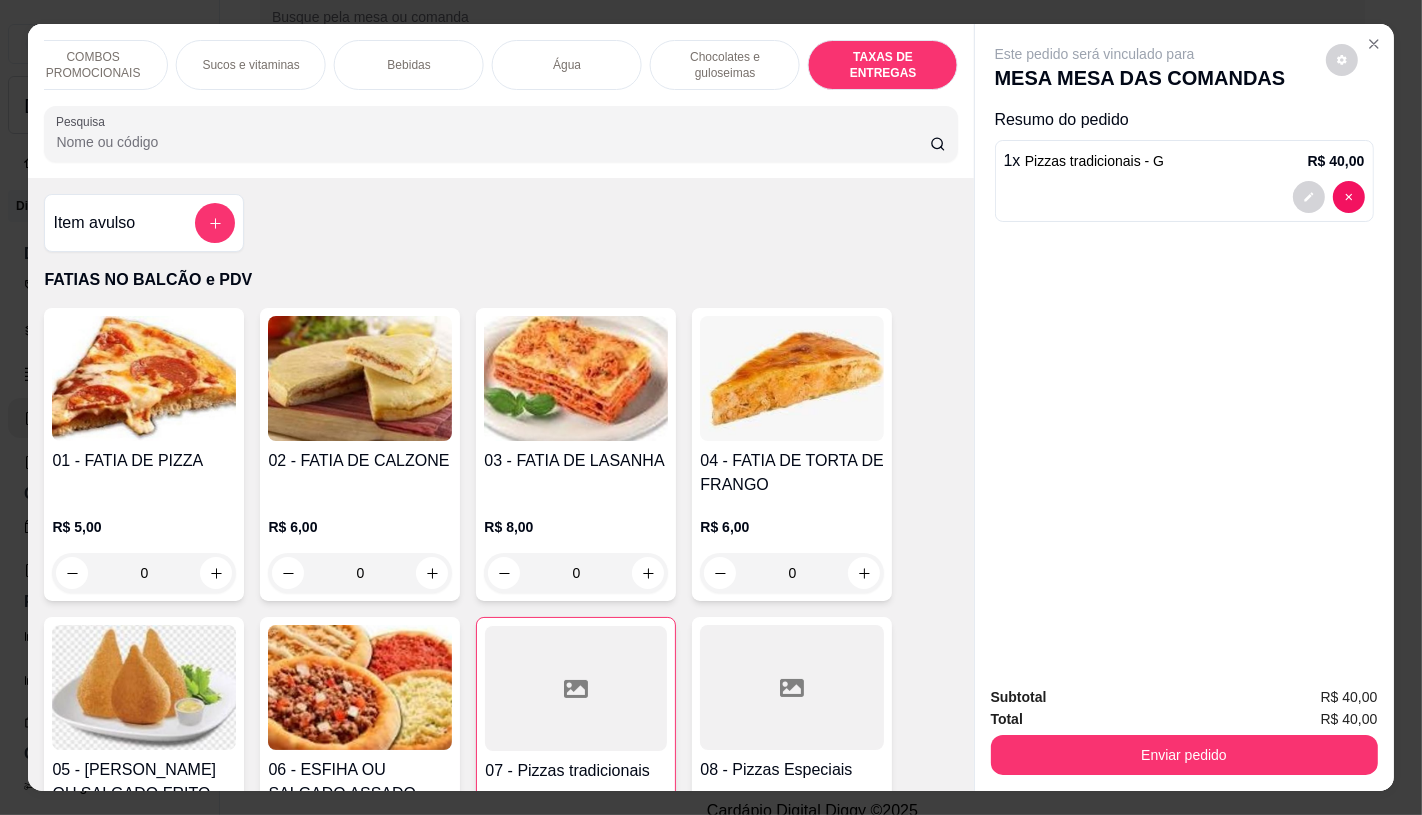 scroll, scrollTop: 13373, scrollLeft: 0, axis: vertical 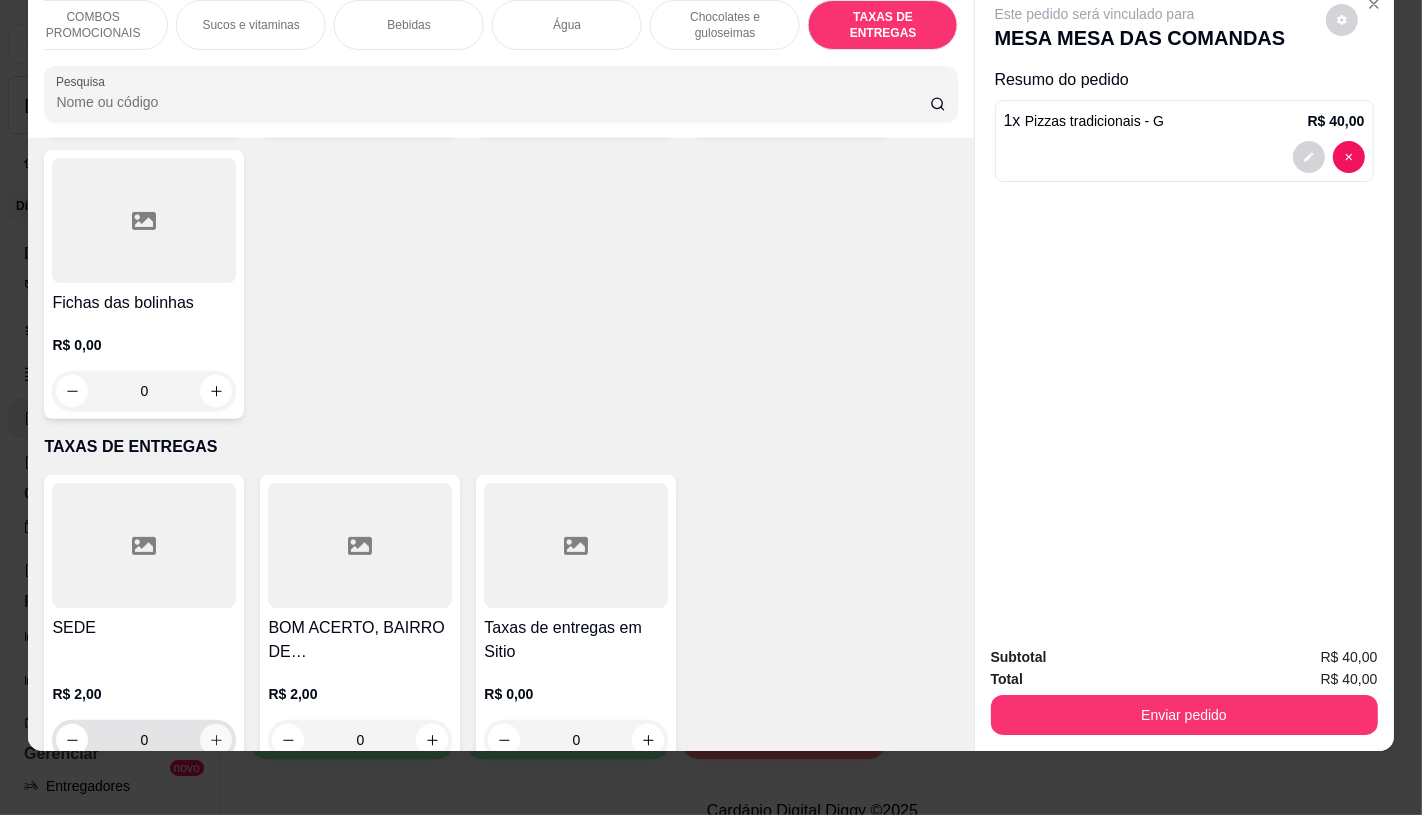 click 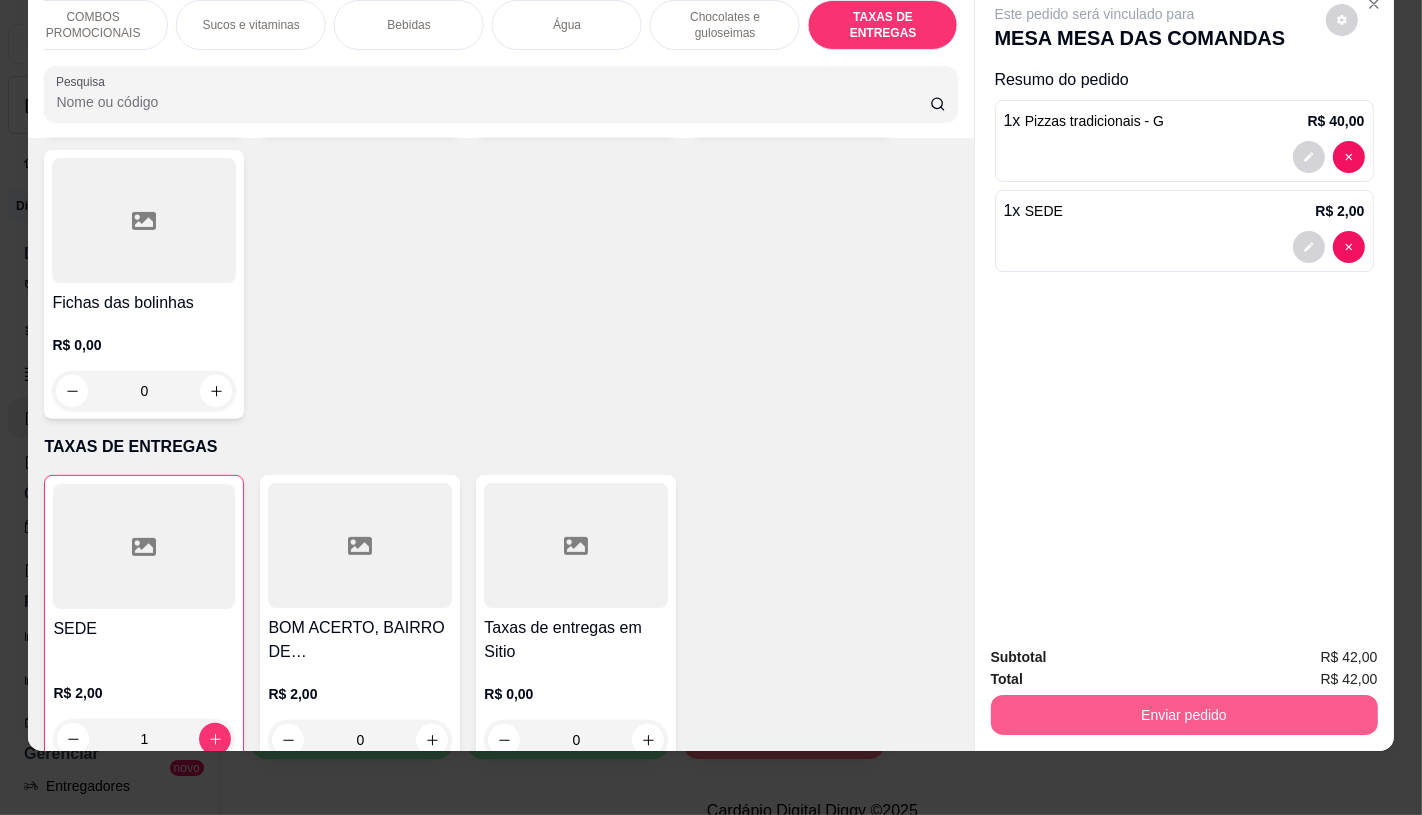 click on "Enviar pedido" at bounding box center [1184, 715] 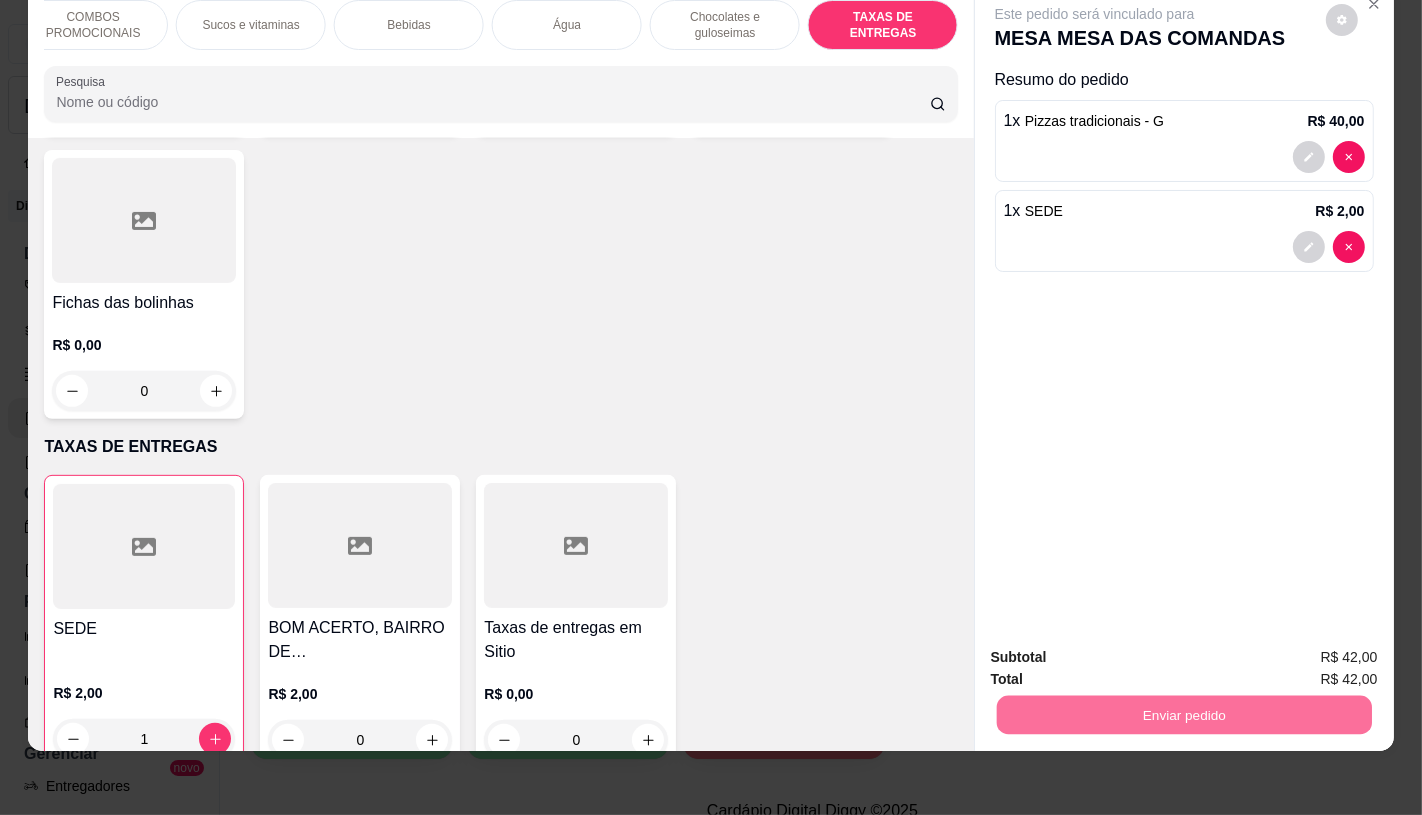 click on "Não registrar e enviar pedido" at bounding box center (1117, 649) 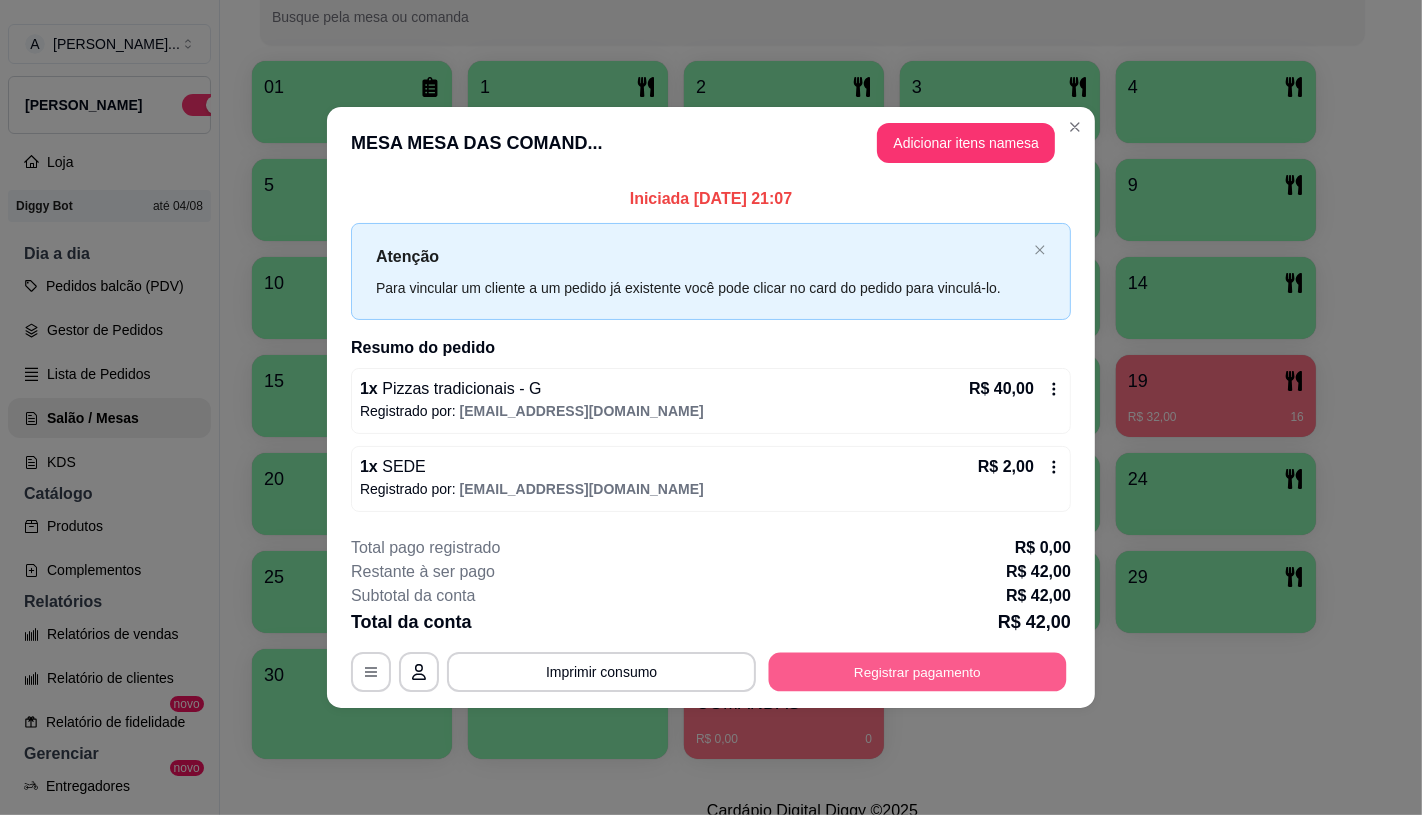 click on "Registrar pagamento" at bounding box center [918, 672] 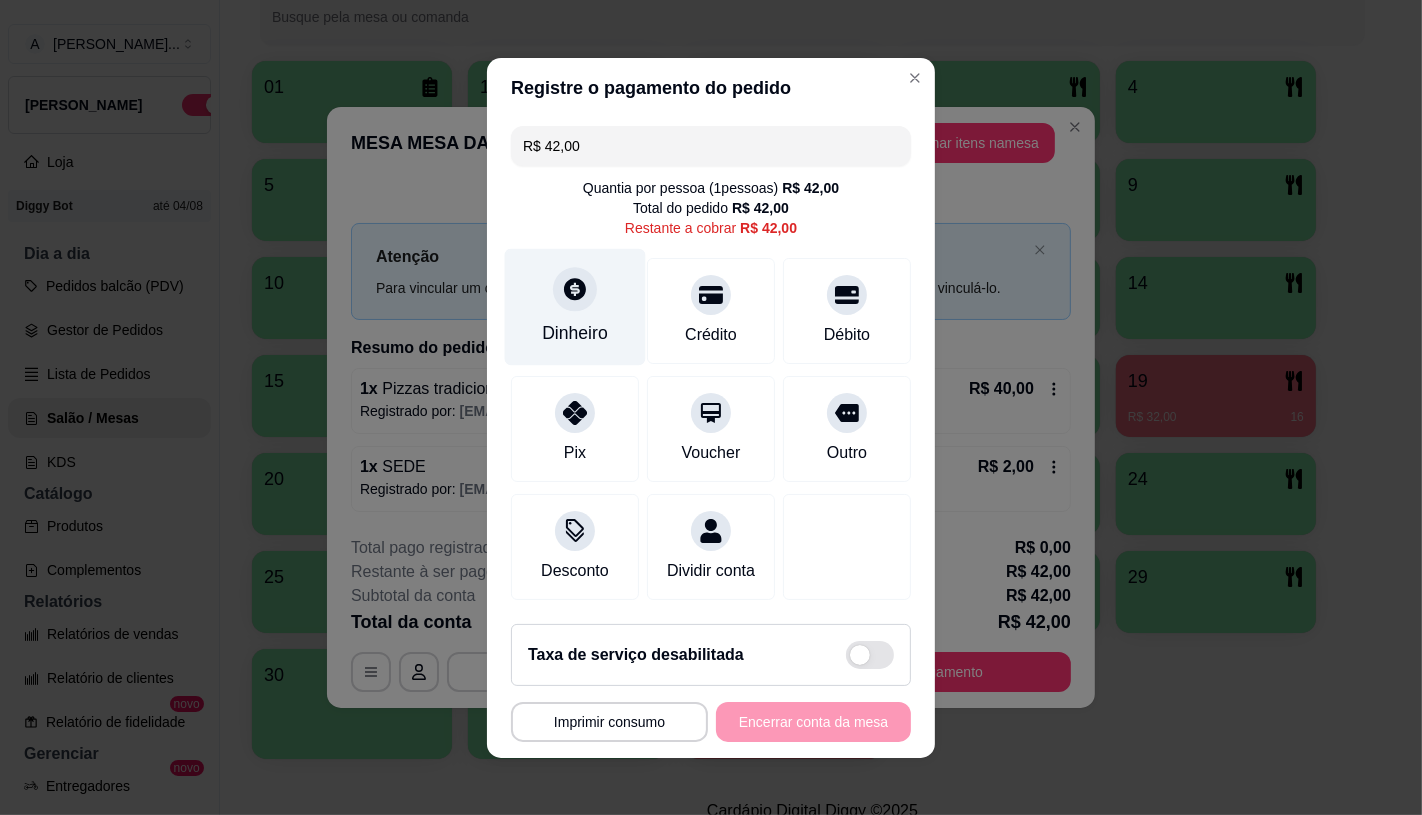 click 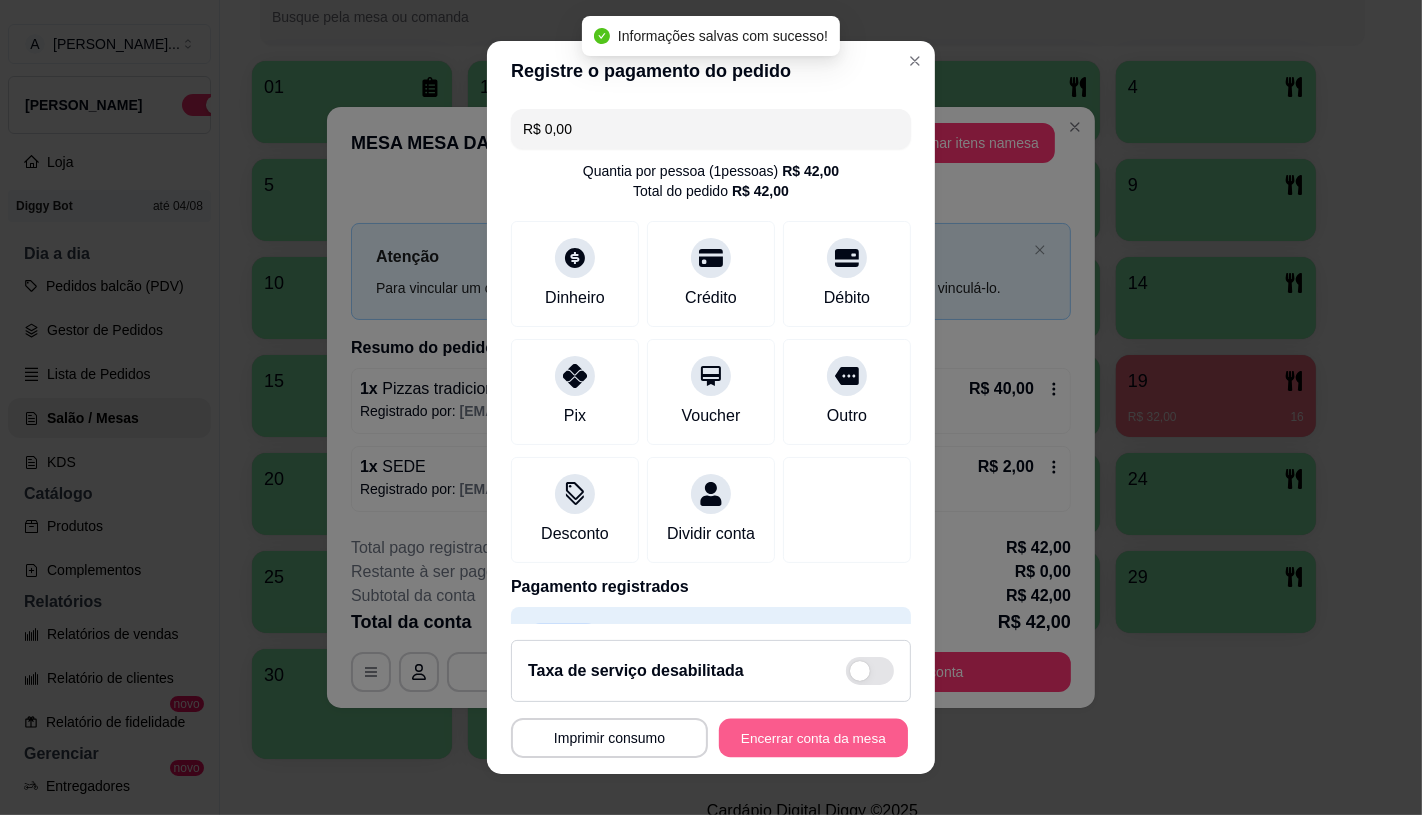 click on "Encerrar conta da mesa" at bounding box center [813, 738] 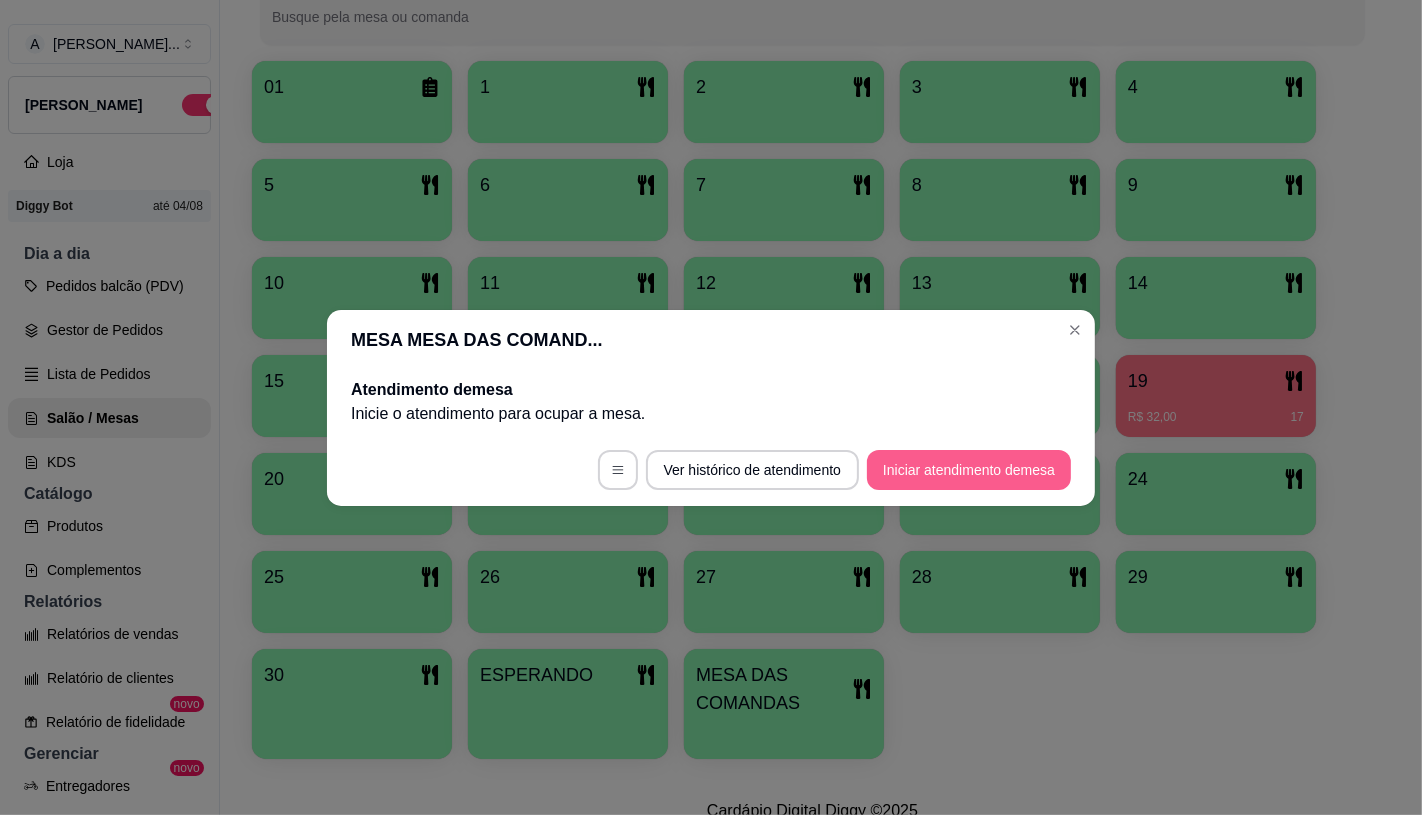 click on "Iniciar atendimento de  mesa" at bounding box center (969, 470) 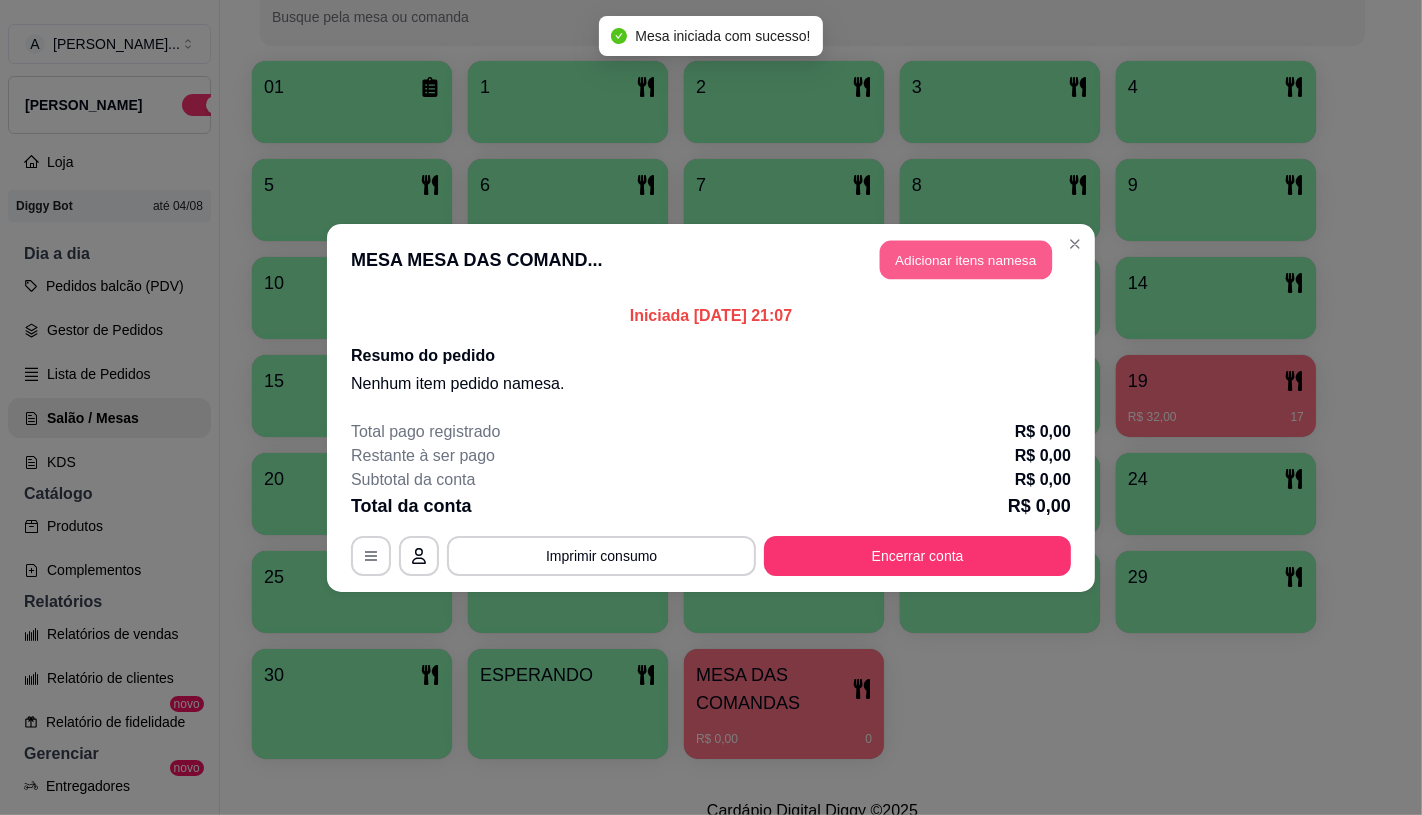 click on "Adicionar itens na  mesa" at bounding box center [966, 259] 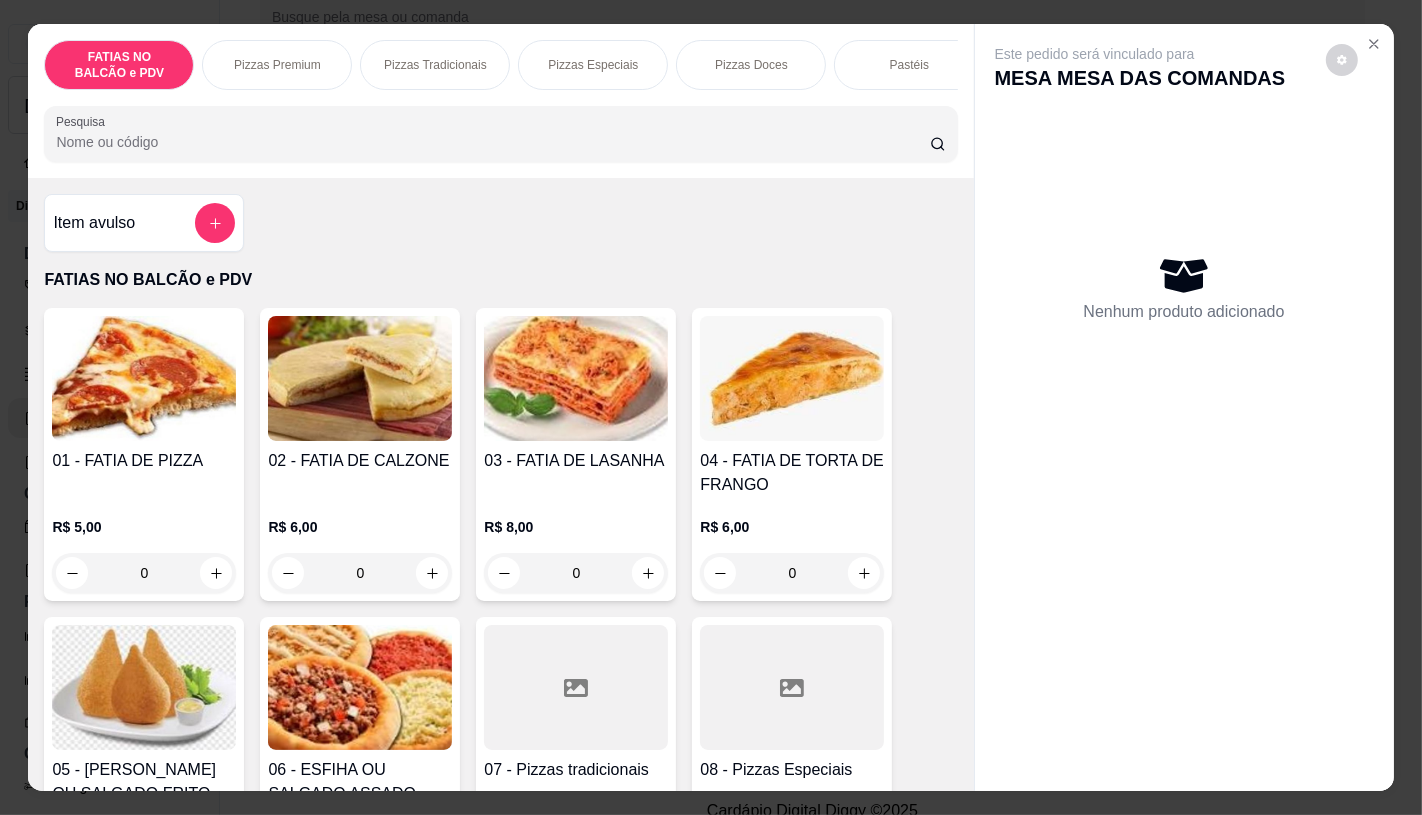 scroll, scrollTop: 111, scrollLeft: 0, axis: vertical 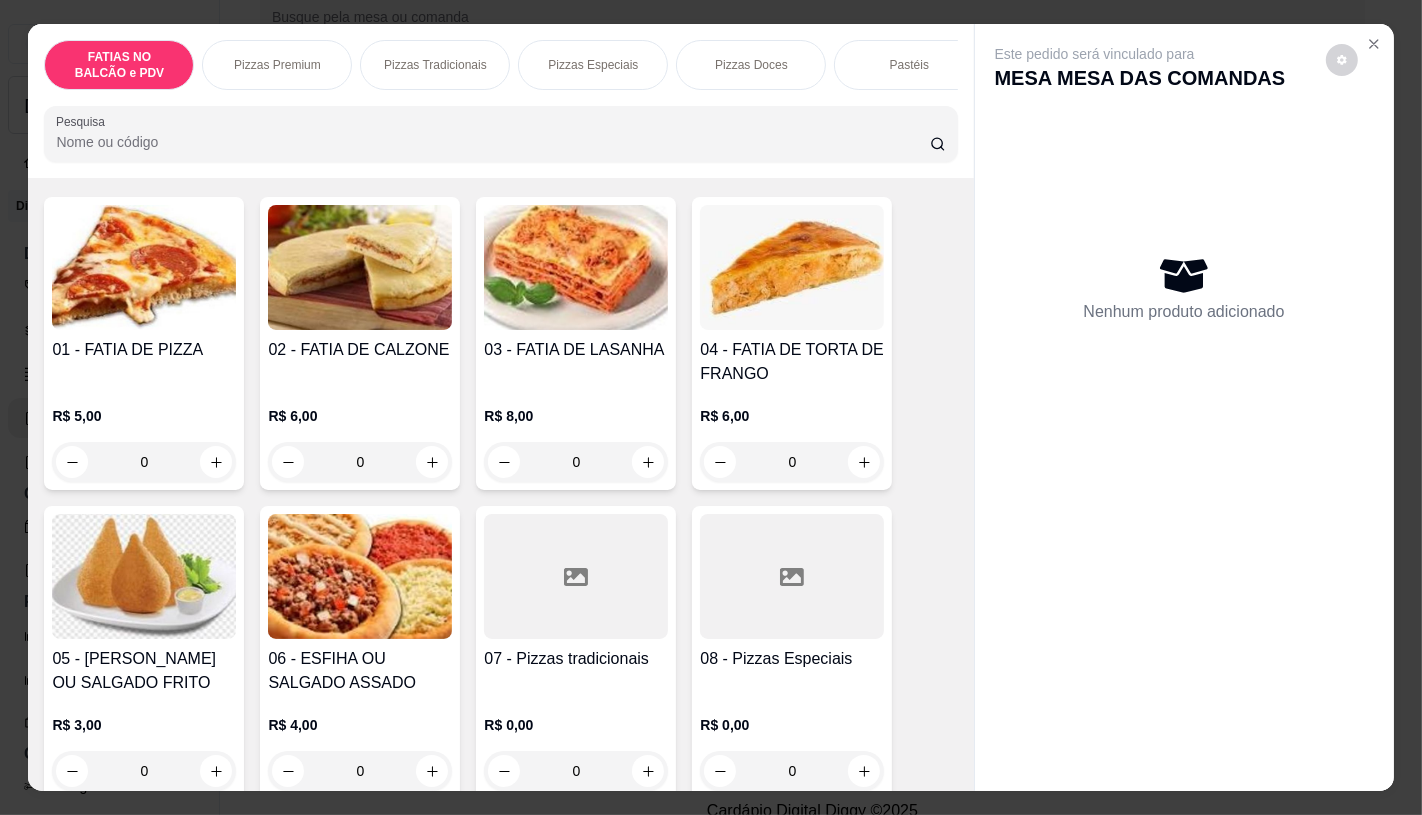 click at bounding box center [576, 576] 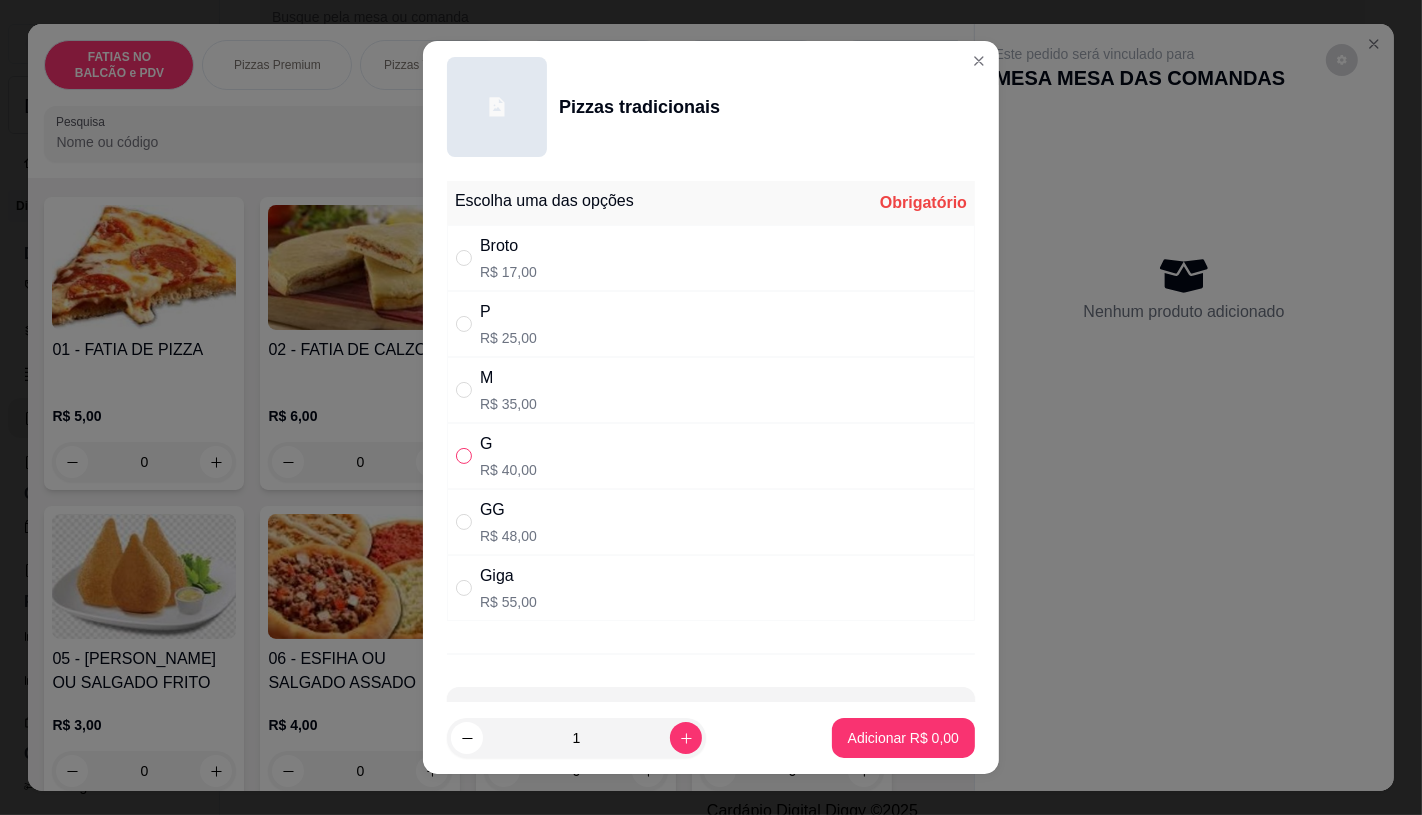 click at bounding box center [464, 456] 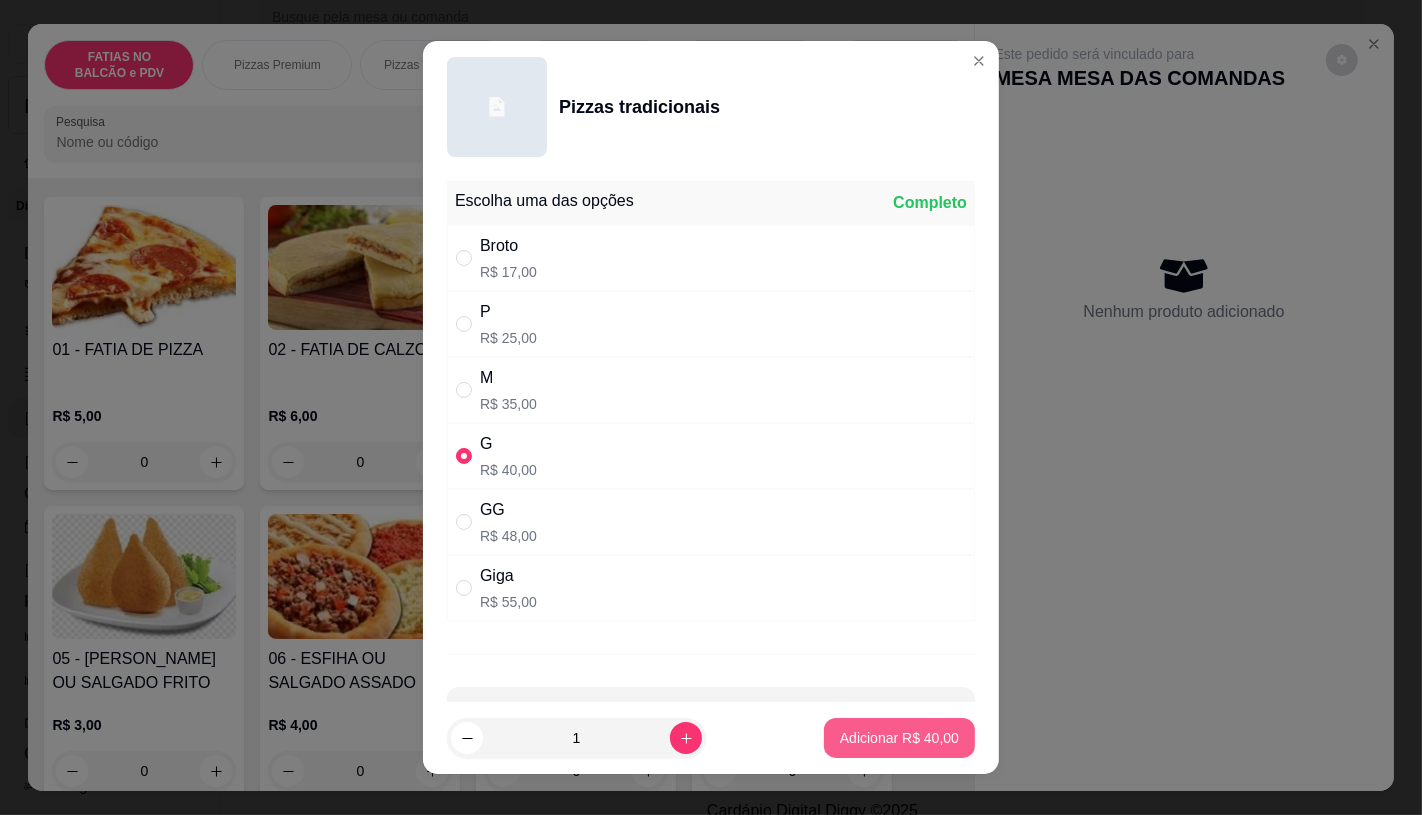 click on "Adicionar   R$ 40,00" at bounding box center (899, 738) 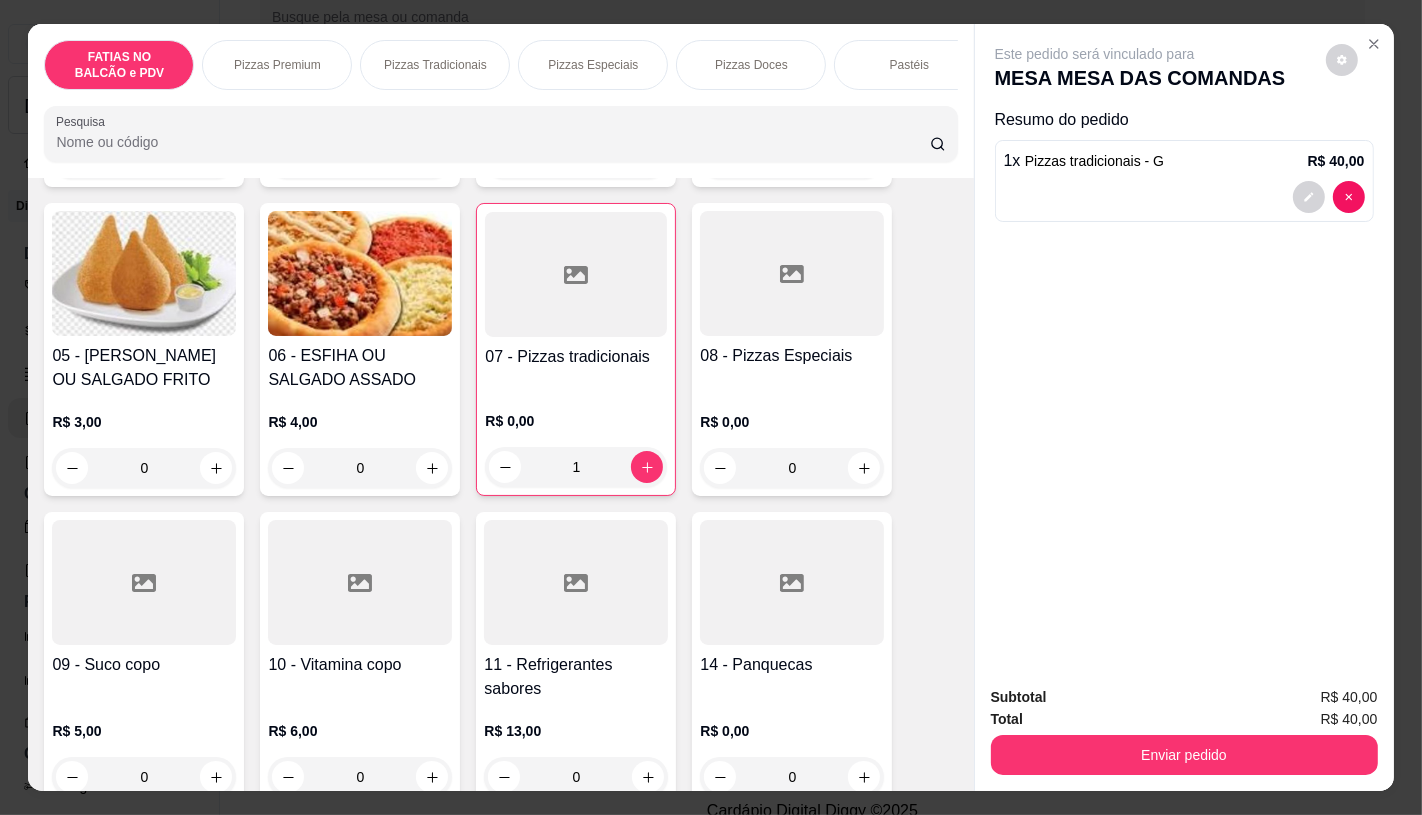scroll, scrollTop: 444, scrollLeft: 0, axis: vertical 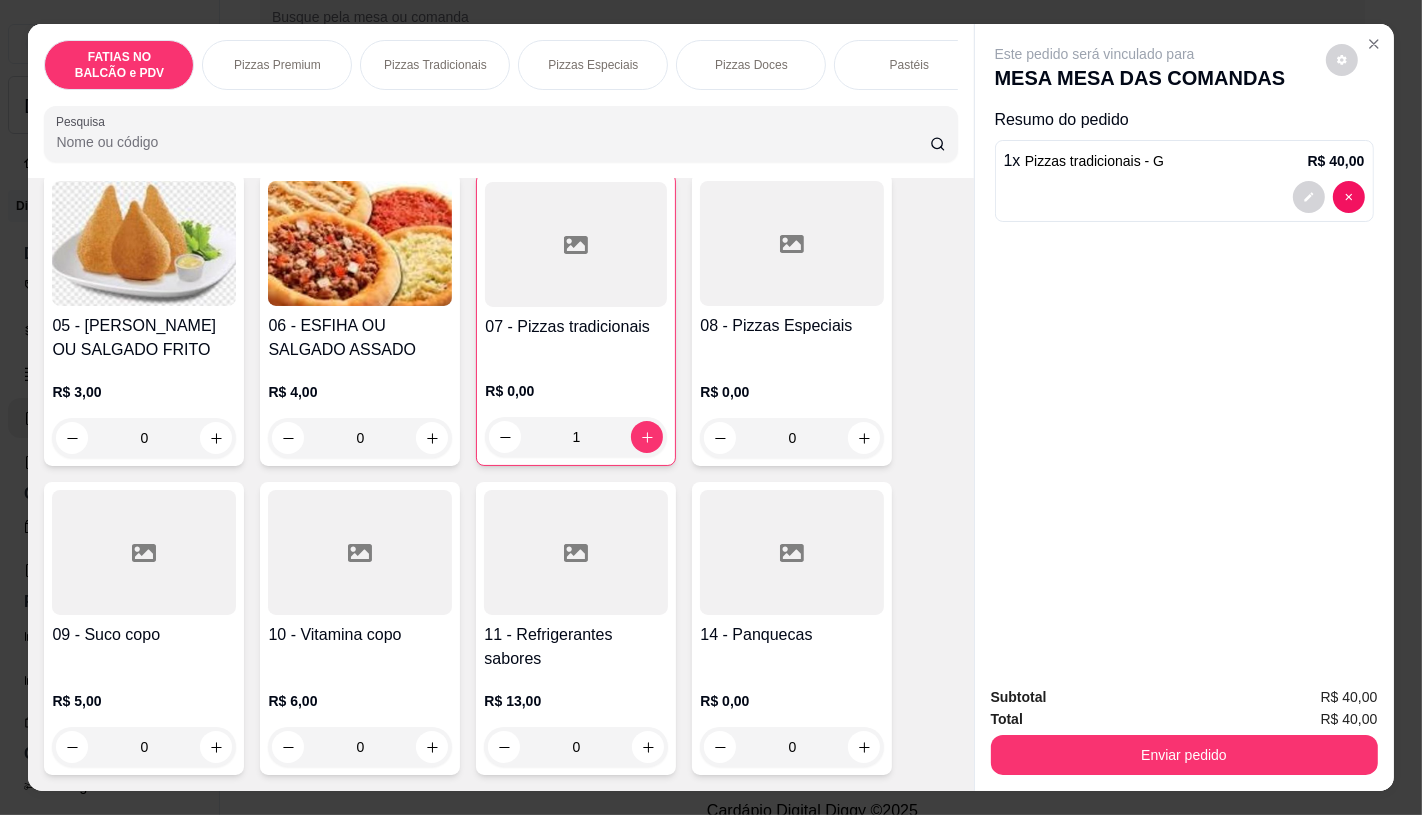 click on "R$ 13,00 0" at bounding box center [576, 719] 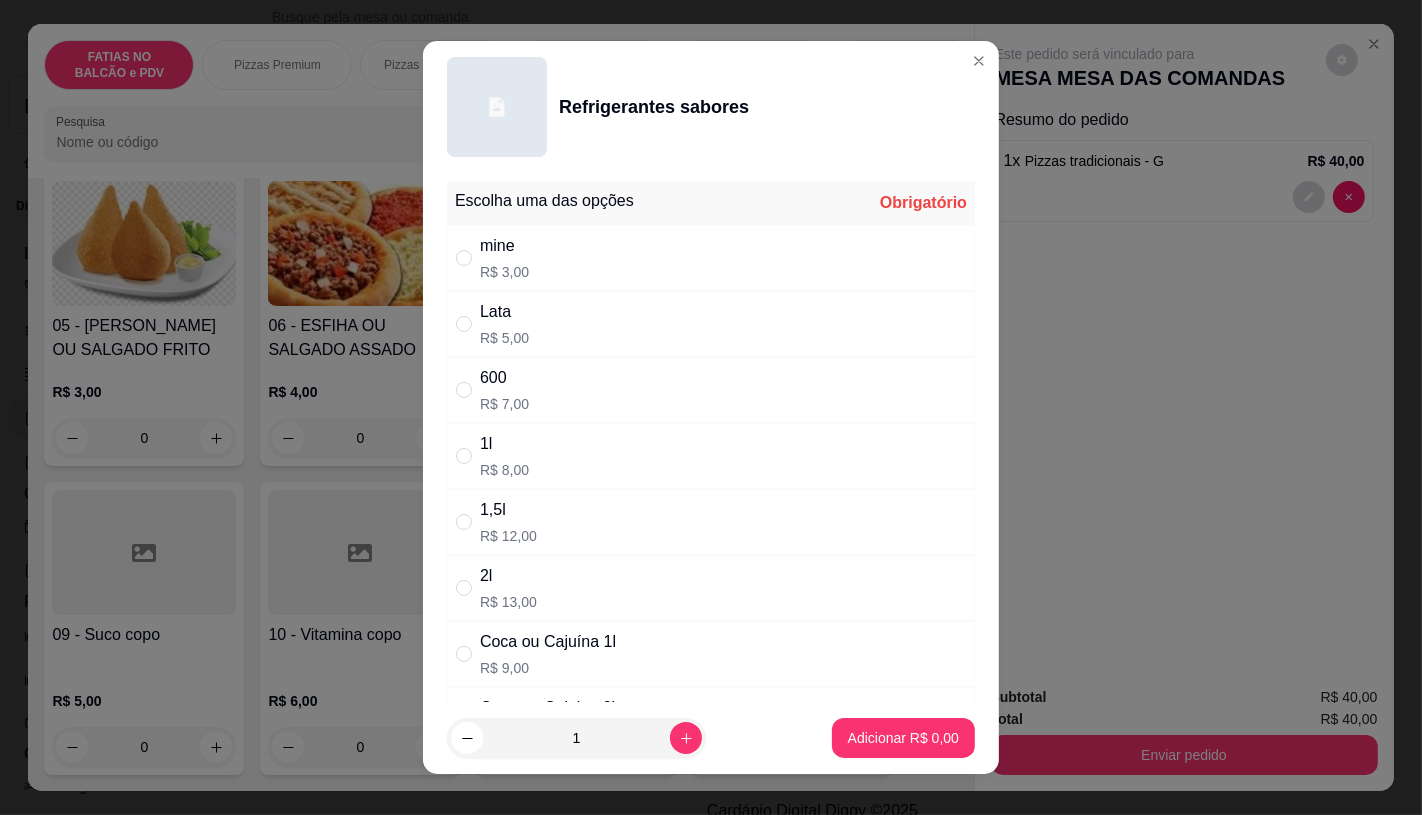 click on "1l" at bounding box center (504, 444) 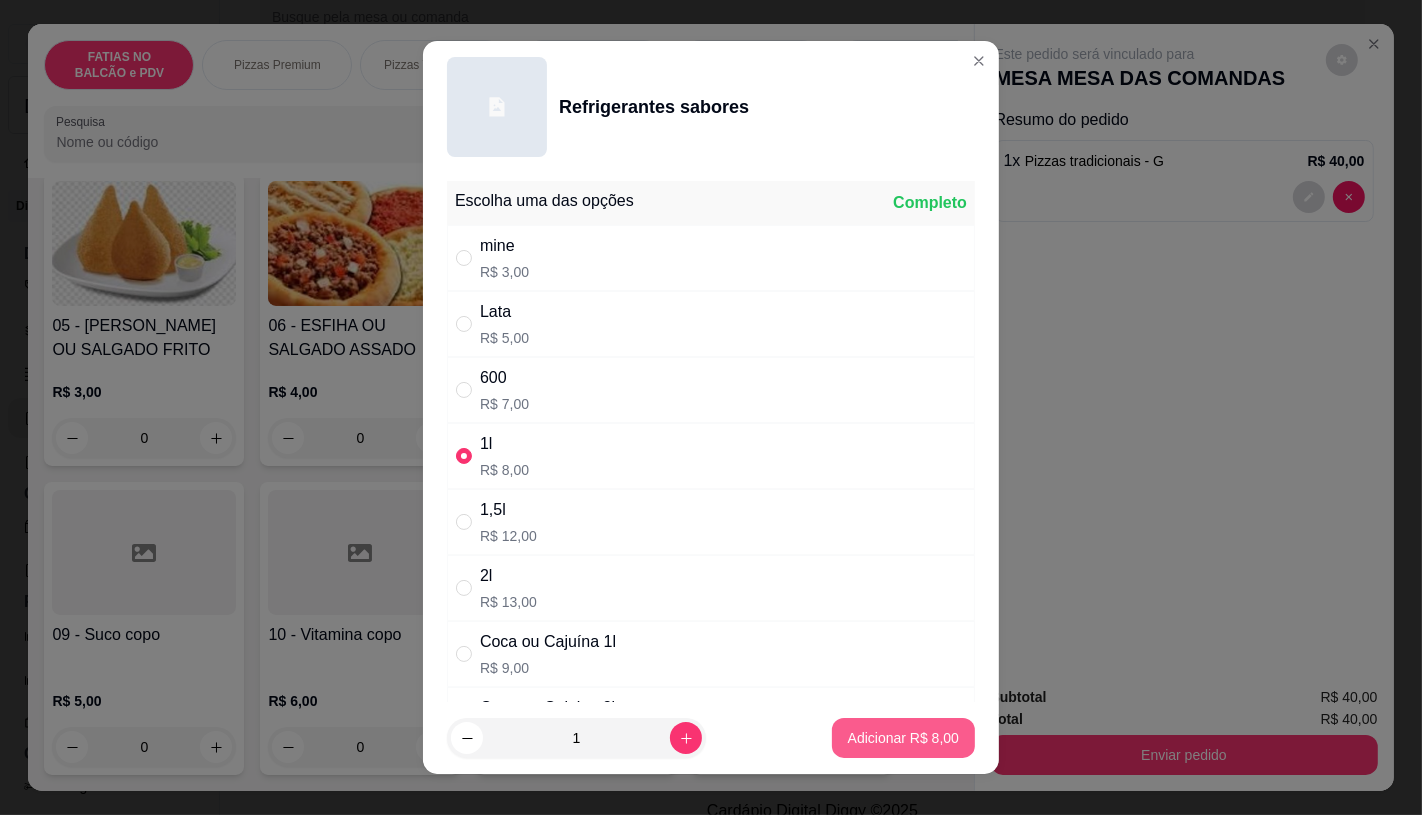 click on "Adicionar   R$ 8,00" at bounding box center (903, 738) 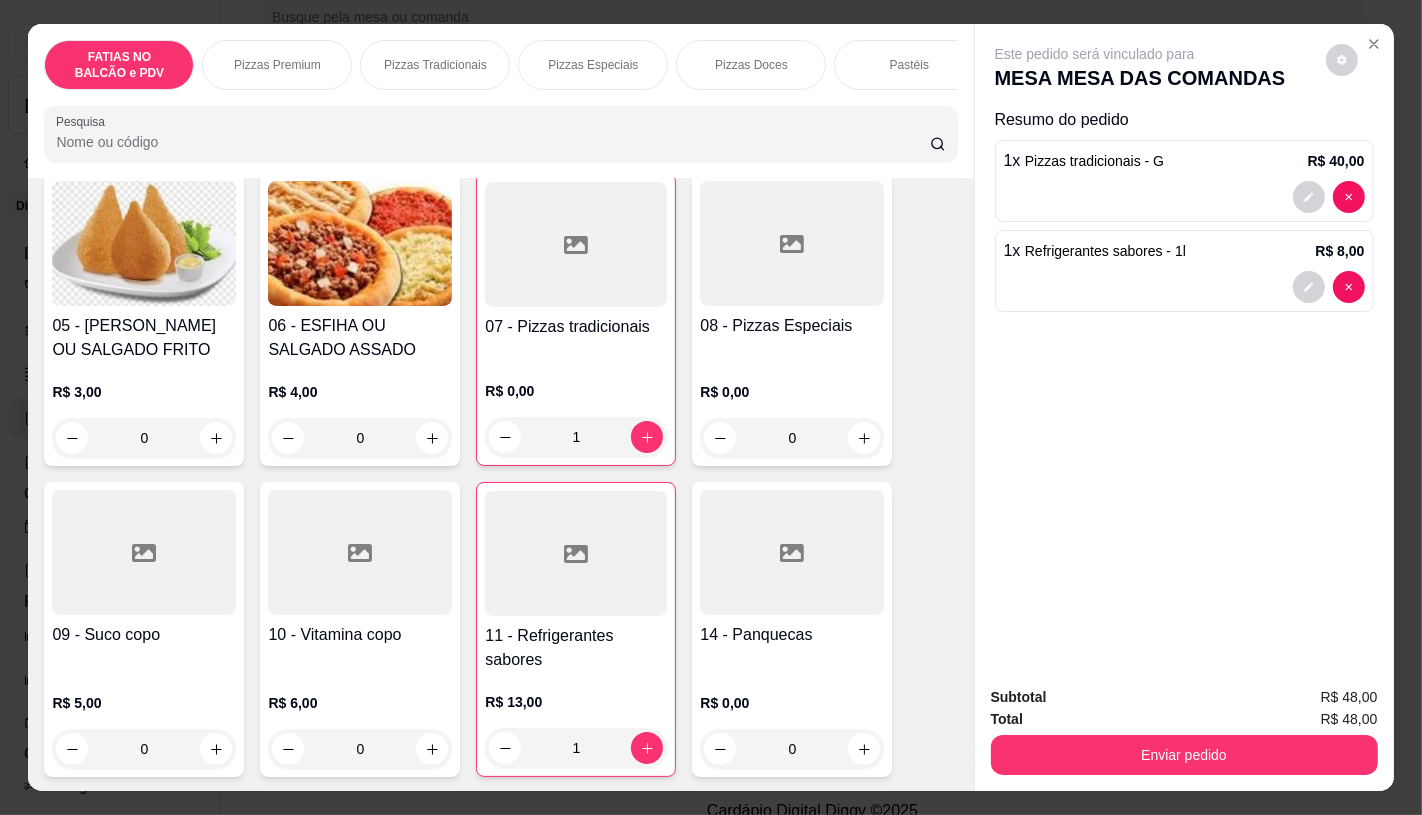 scroll, scrollTop: 0, scrollLeft: 2080, axis: horizontal 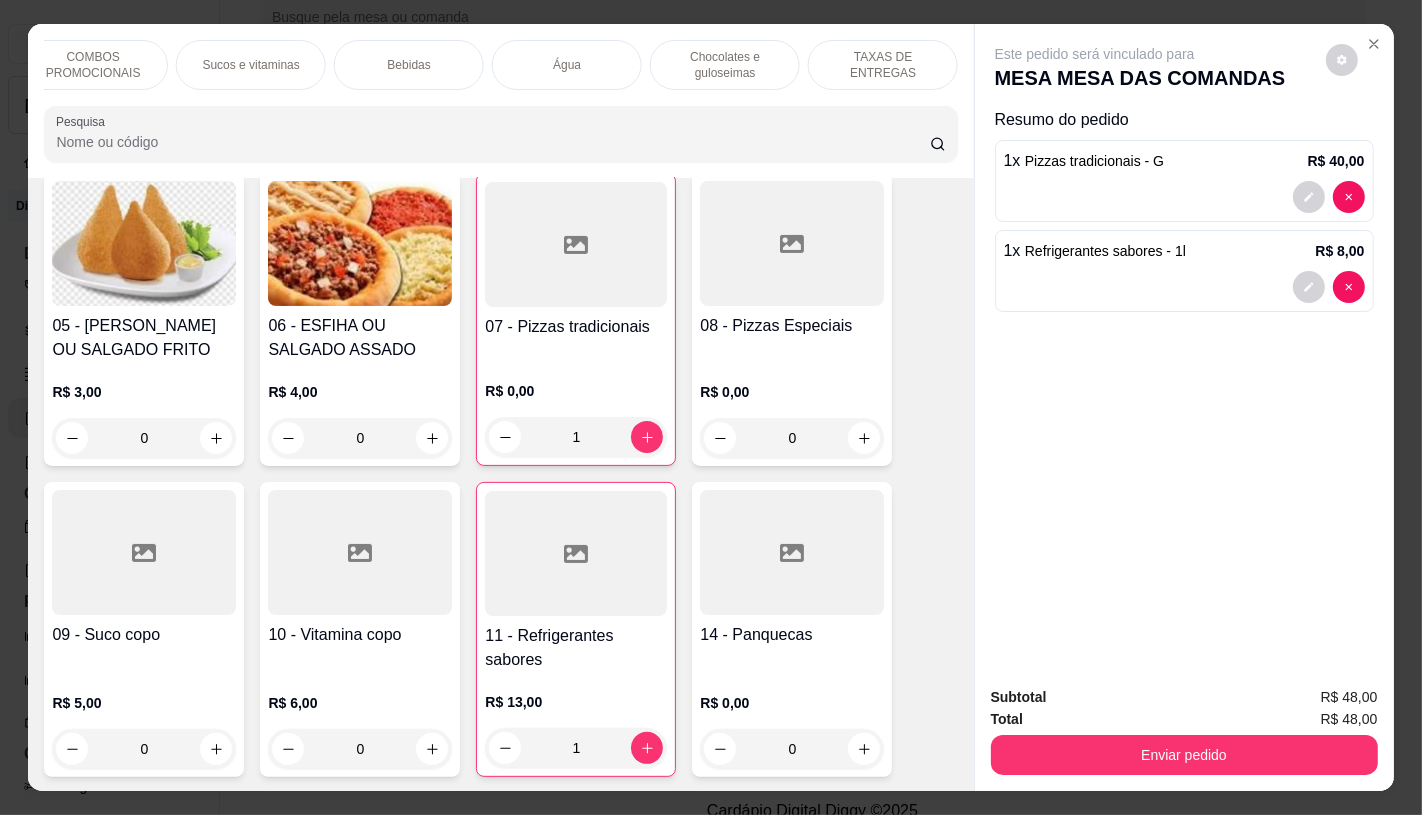 click on "TAXAS DE ENTREGAS" at bounding box center [883, 65] 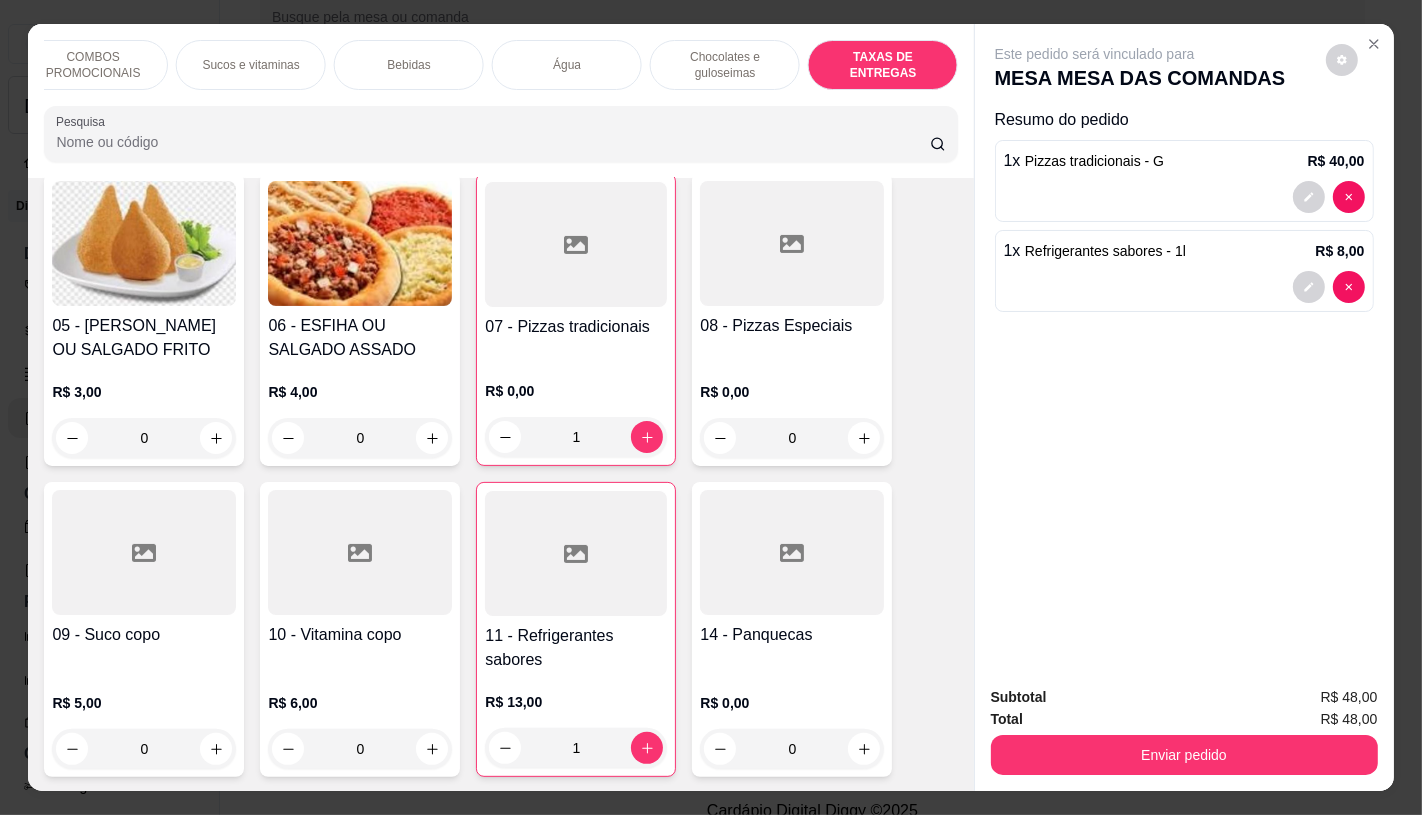 scroll, scrollTop: 13375, scrollLeft: 0, axis: vertical 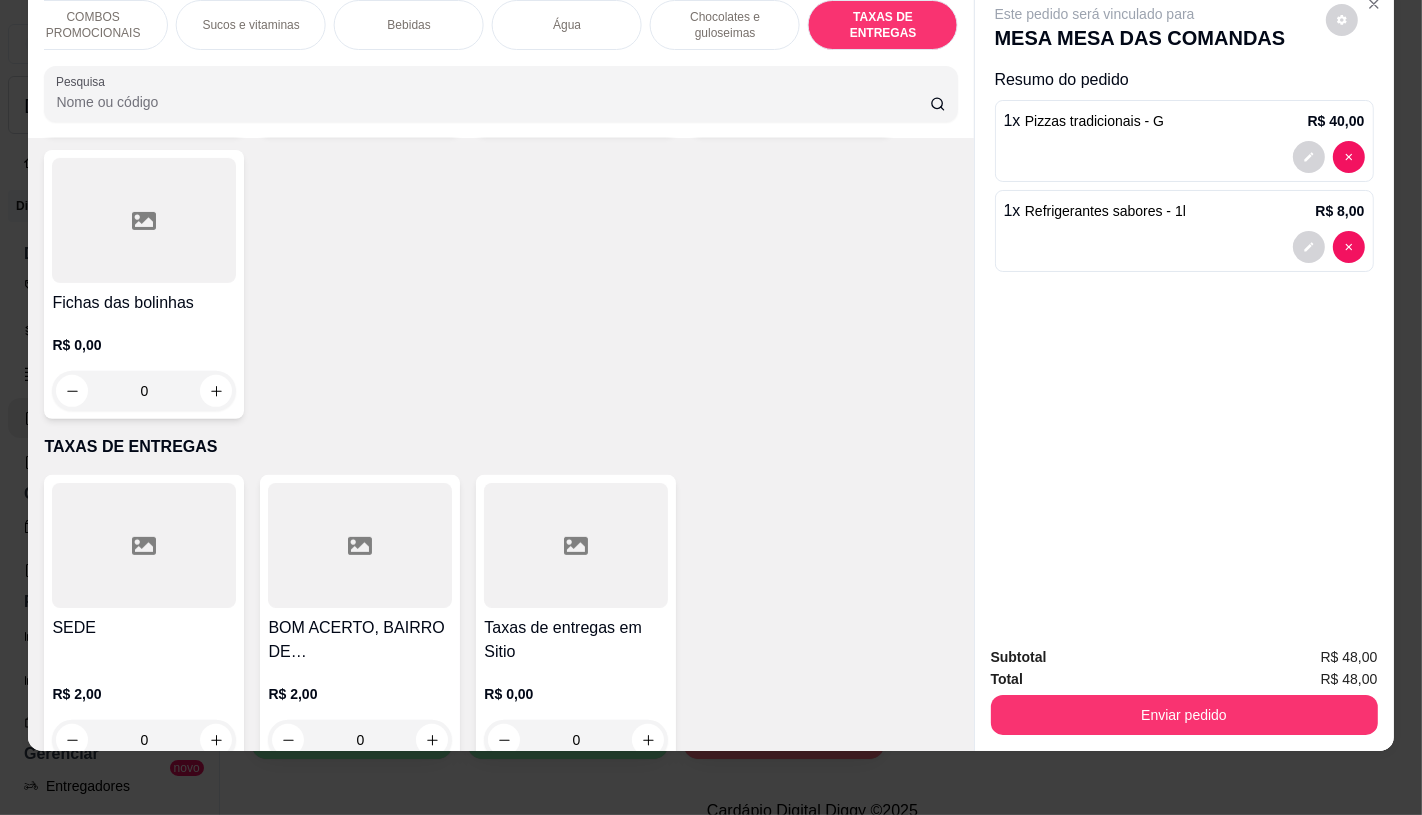 click at bounding box center (576, 545) 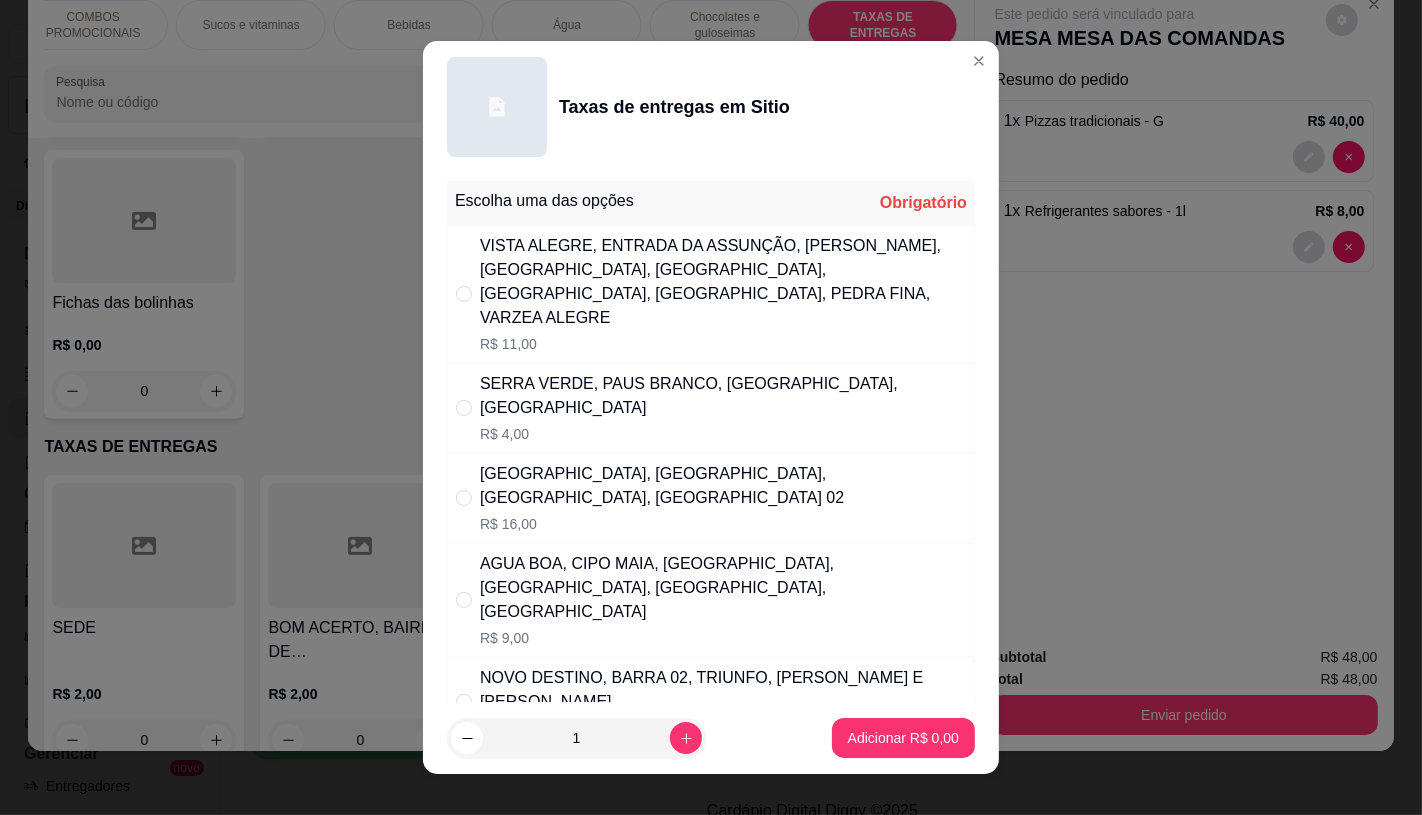 click on "VISTA ALEGRE, ENTRADA DA ASSUNÇÃO, [PERSON_NAME], [GEOGRAPHIC_DATA], [GEOGRAPHIC_DATA], [GEOGRAPHIC_DATA], [GEOGRAPHIC_DATA], PEDRA FINA, VARZEA ALEGRE" at bounding box center (723, 282) 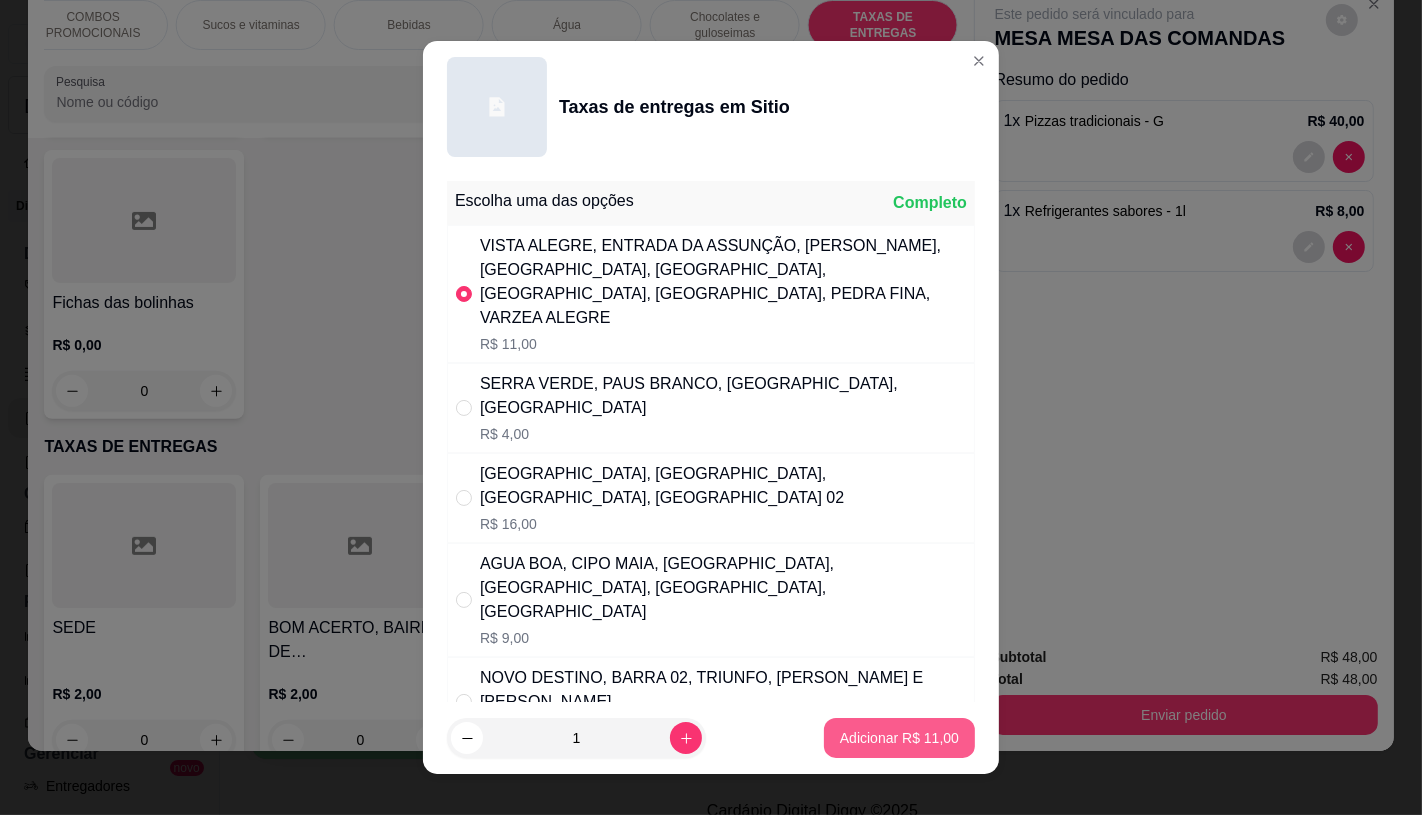 click on "Adicionar   R$ 11,00" at bounding box center (899, 738) 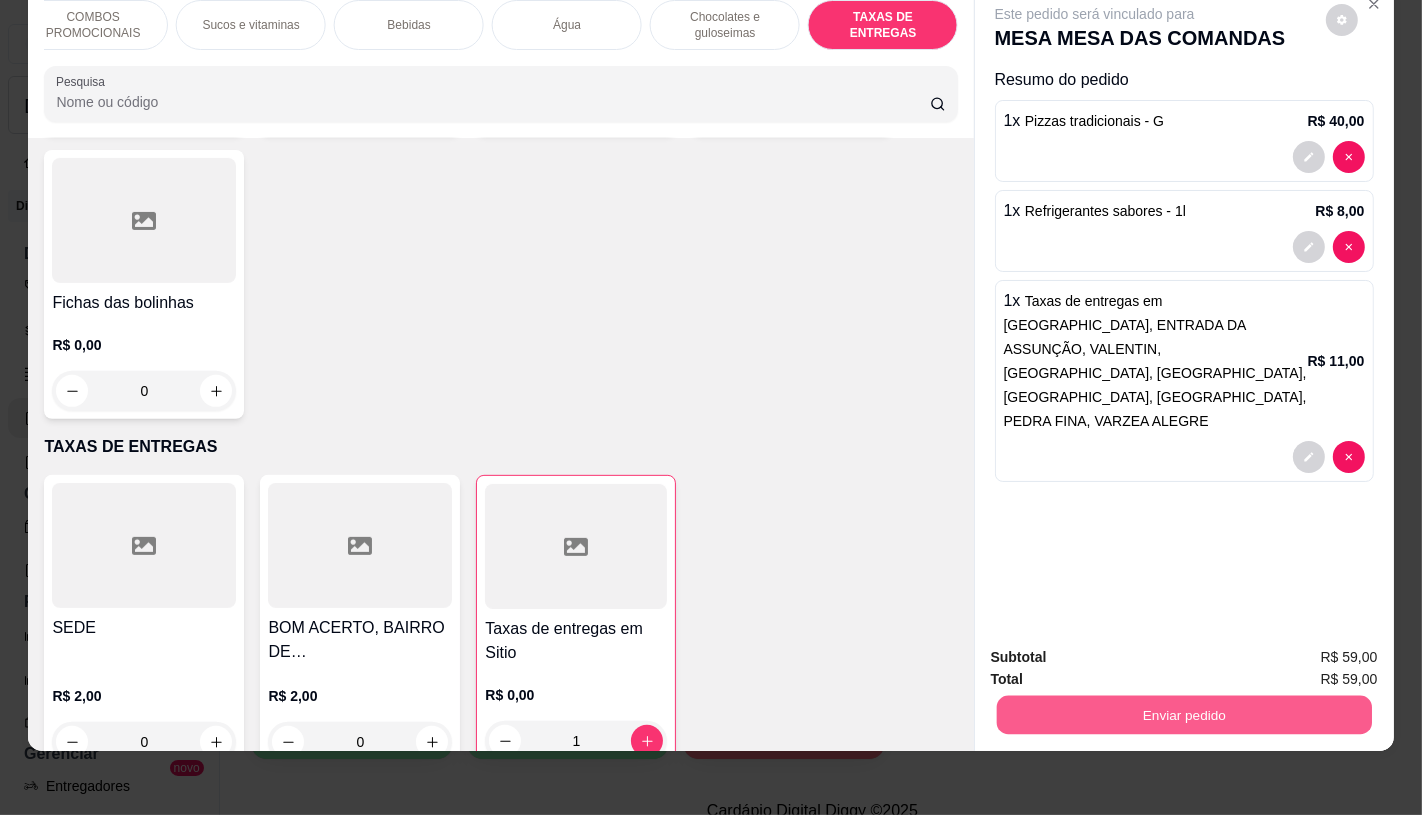 click on "Enviar pedido" at bounding box center (1183, 714) 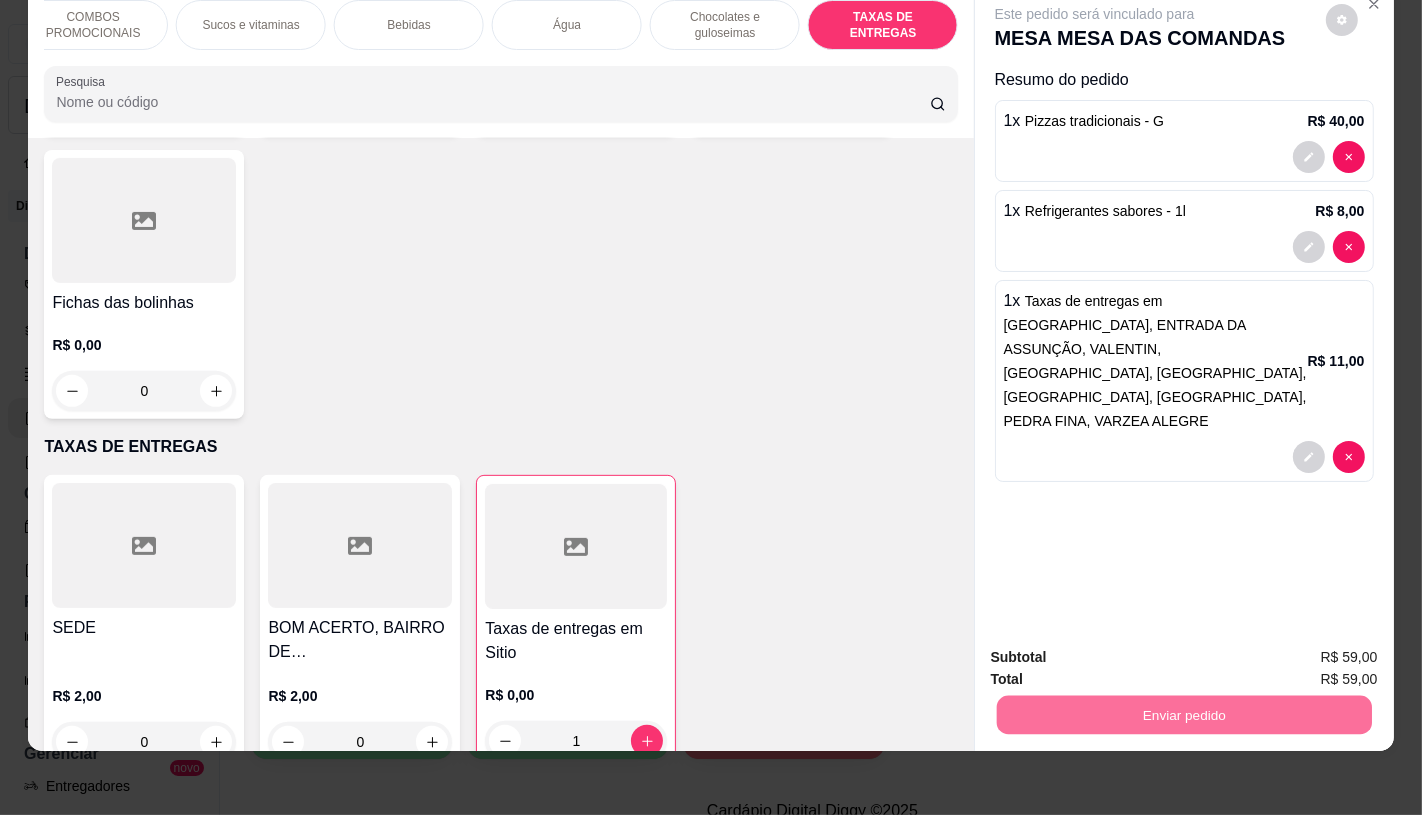 click on "Não registrar e enviar pedido" at bounding box center (1117, 650) 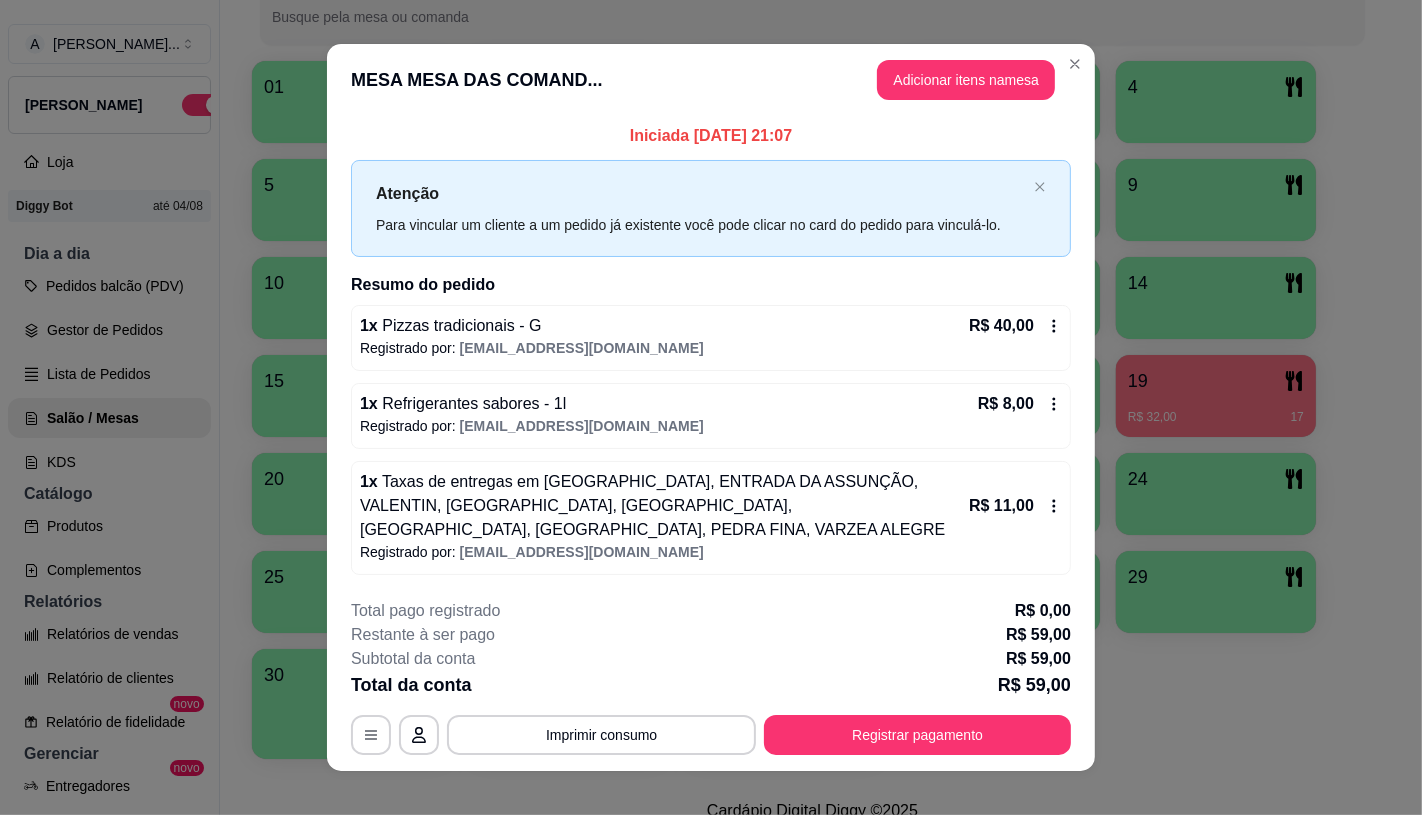 click on "Registrar pagamento" at bounding box center [917, 735] 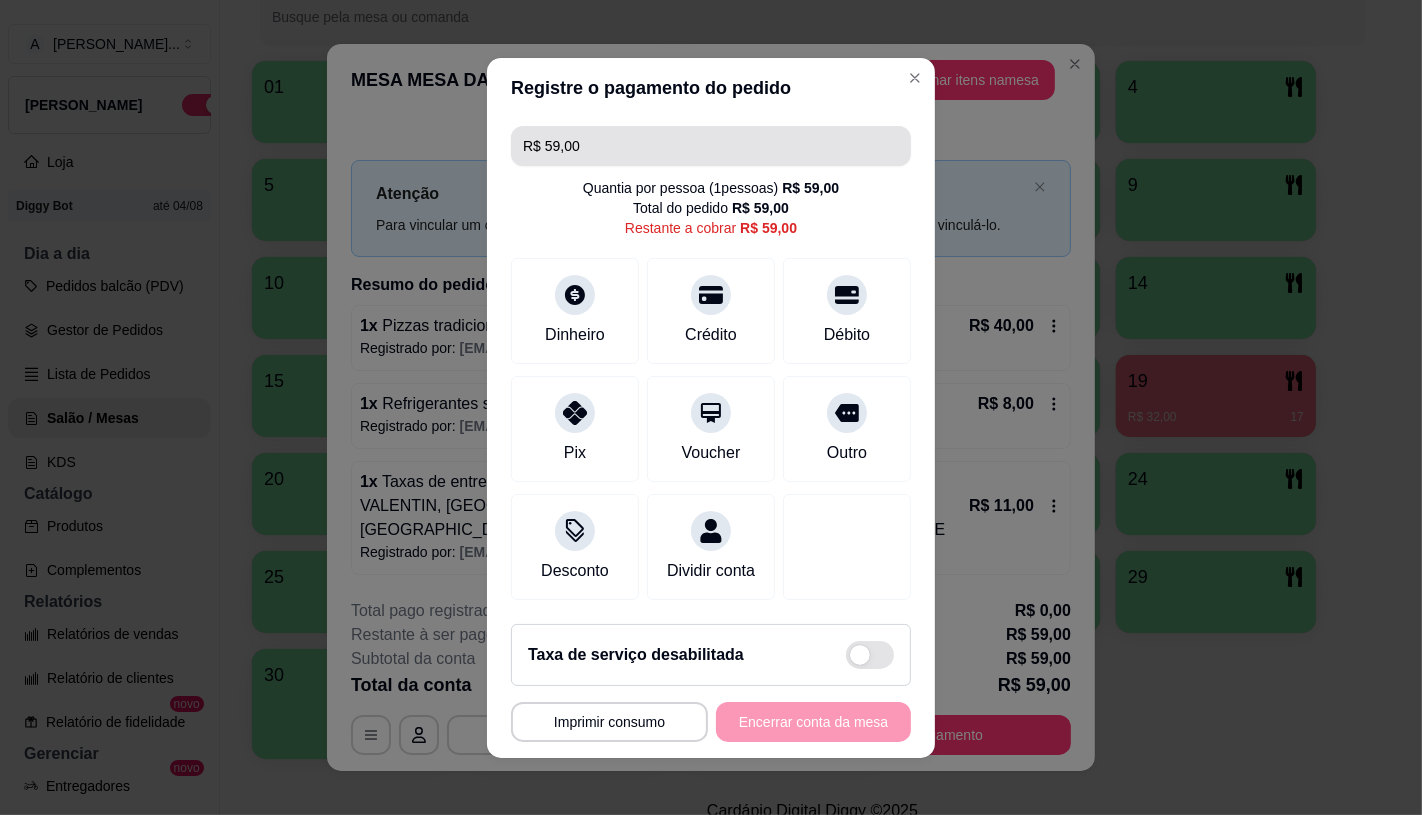 click on "R$ 59,00" at bounding box center [711, 146] 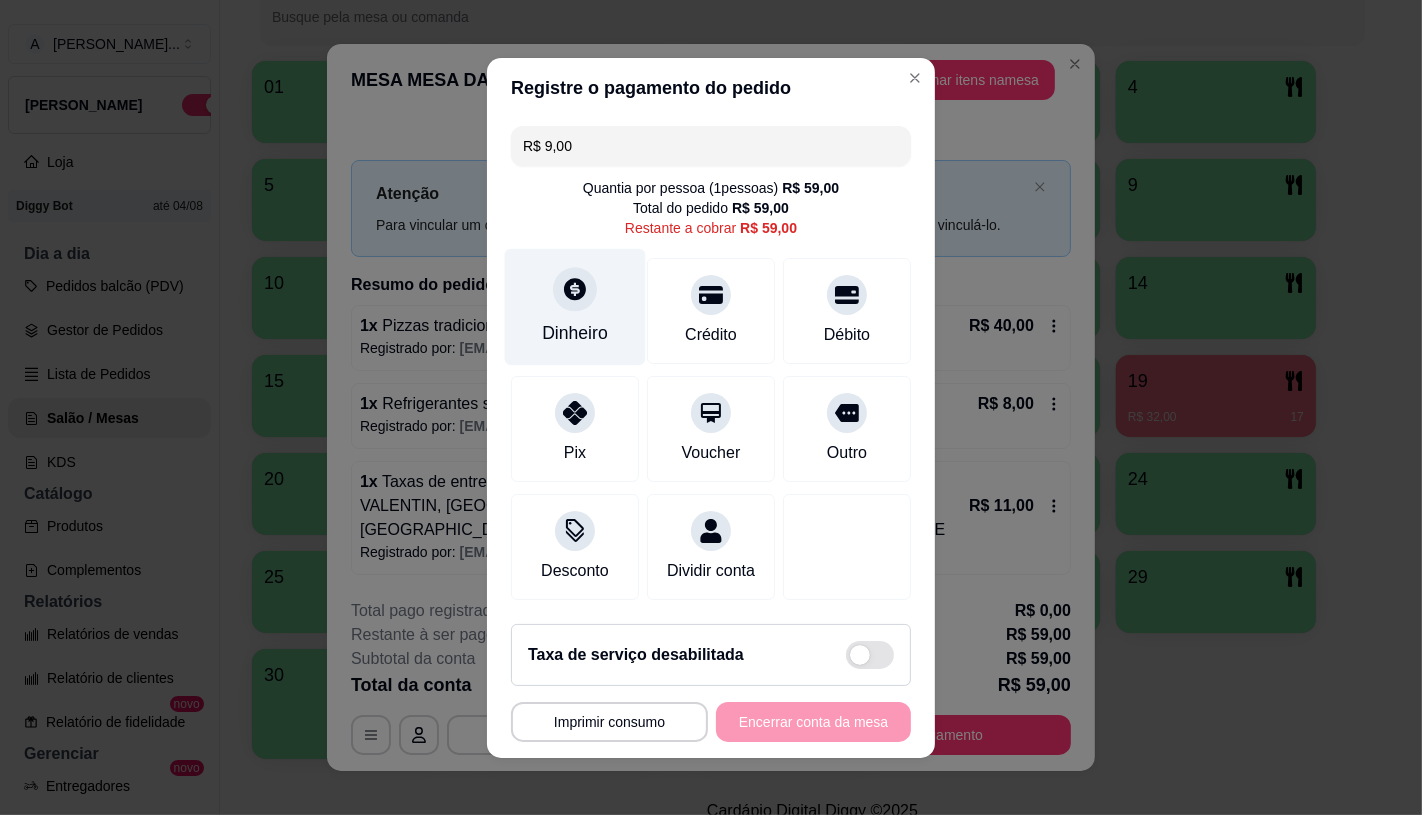 click on "Dinheiro" at bounding box center [575, 306] 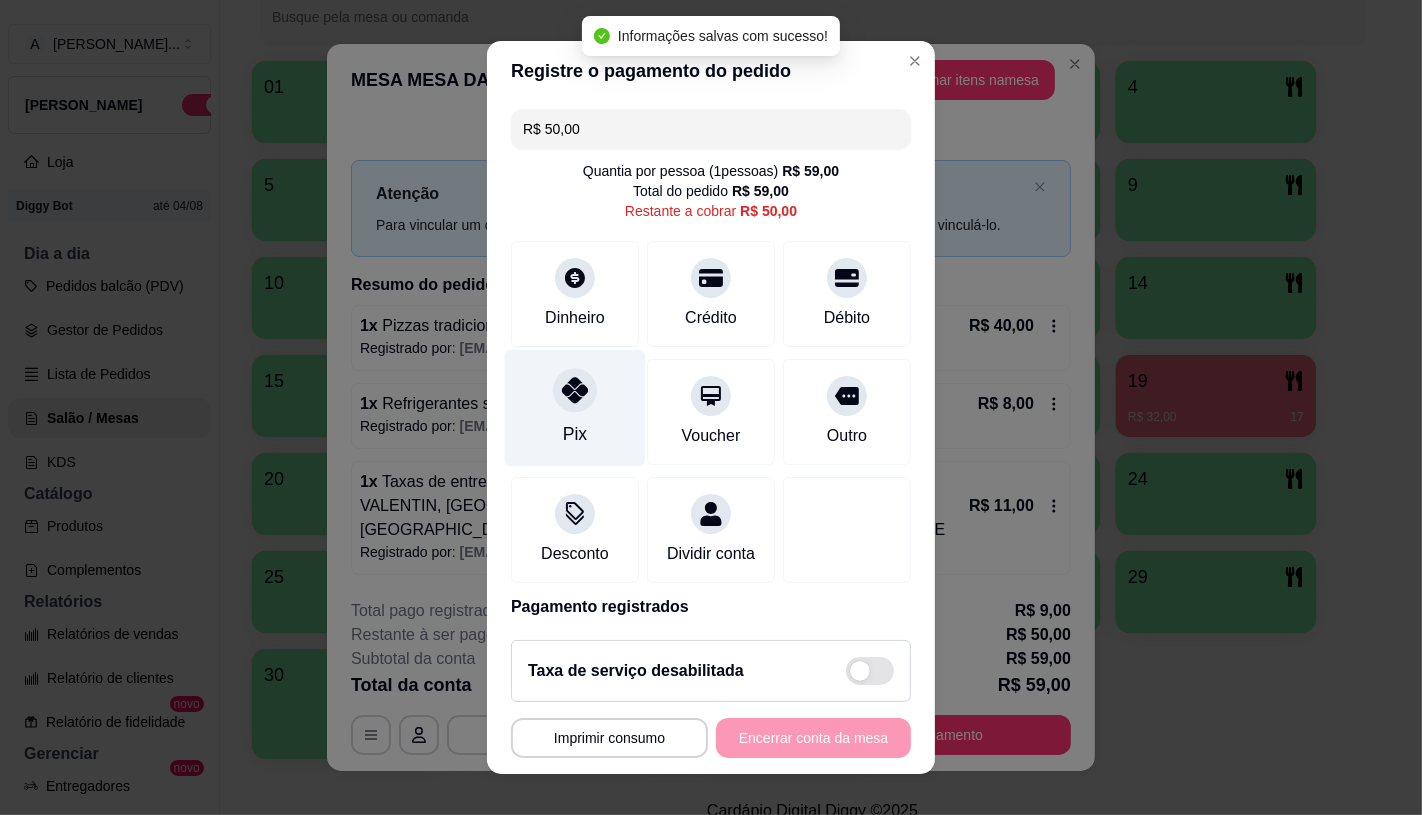 click on "Pix" at bounding box center (575, 407) 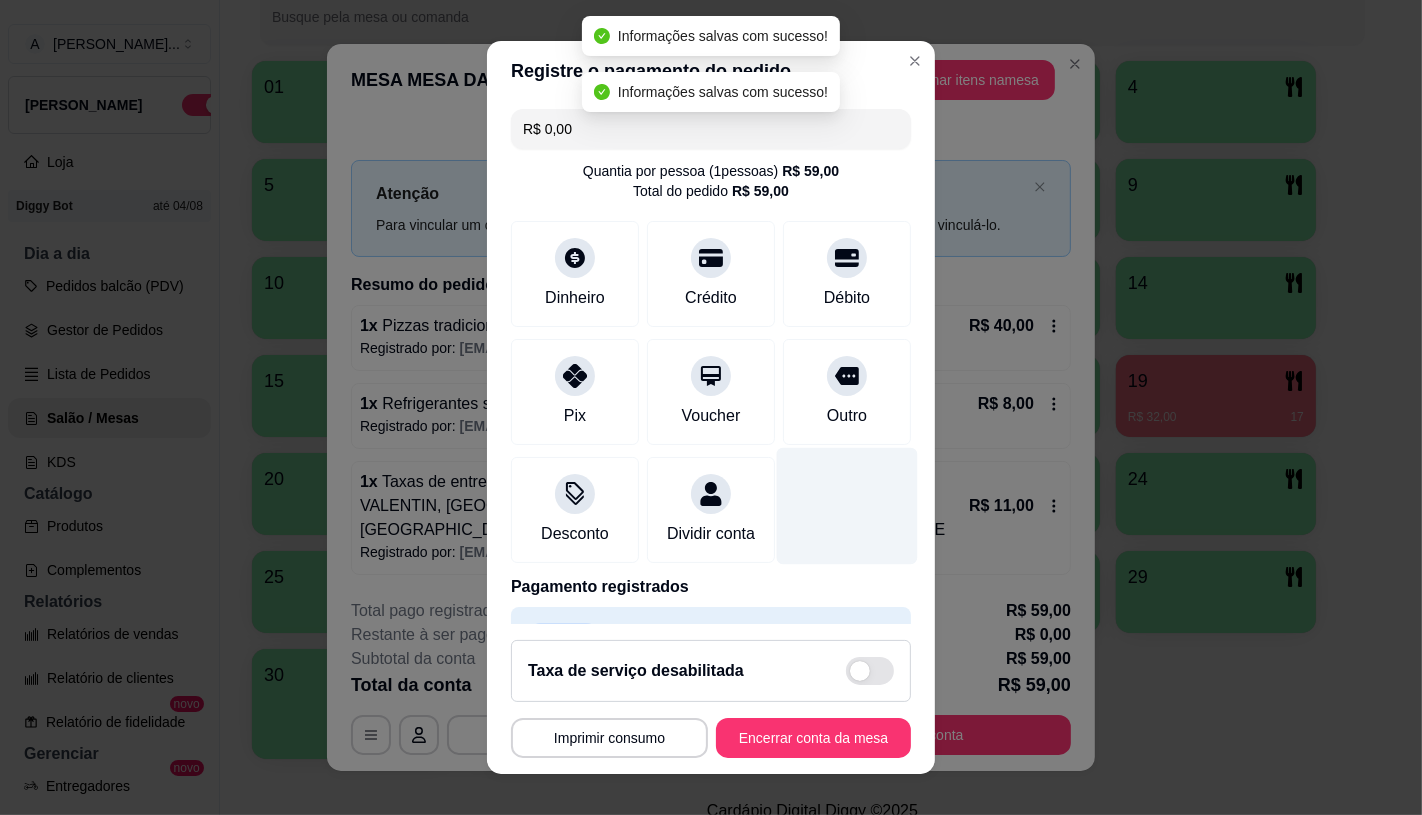 scroll, scrollTop: 151, scrollLeft: 0, axis: vertical 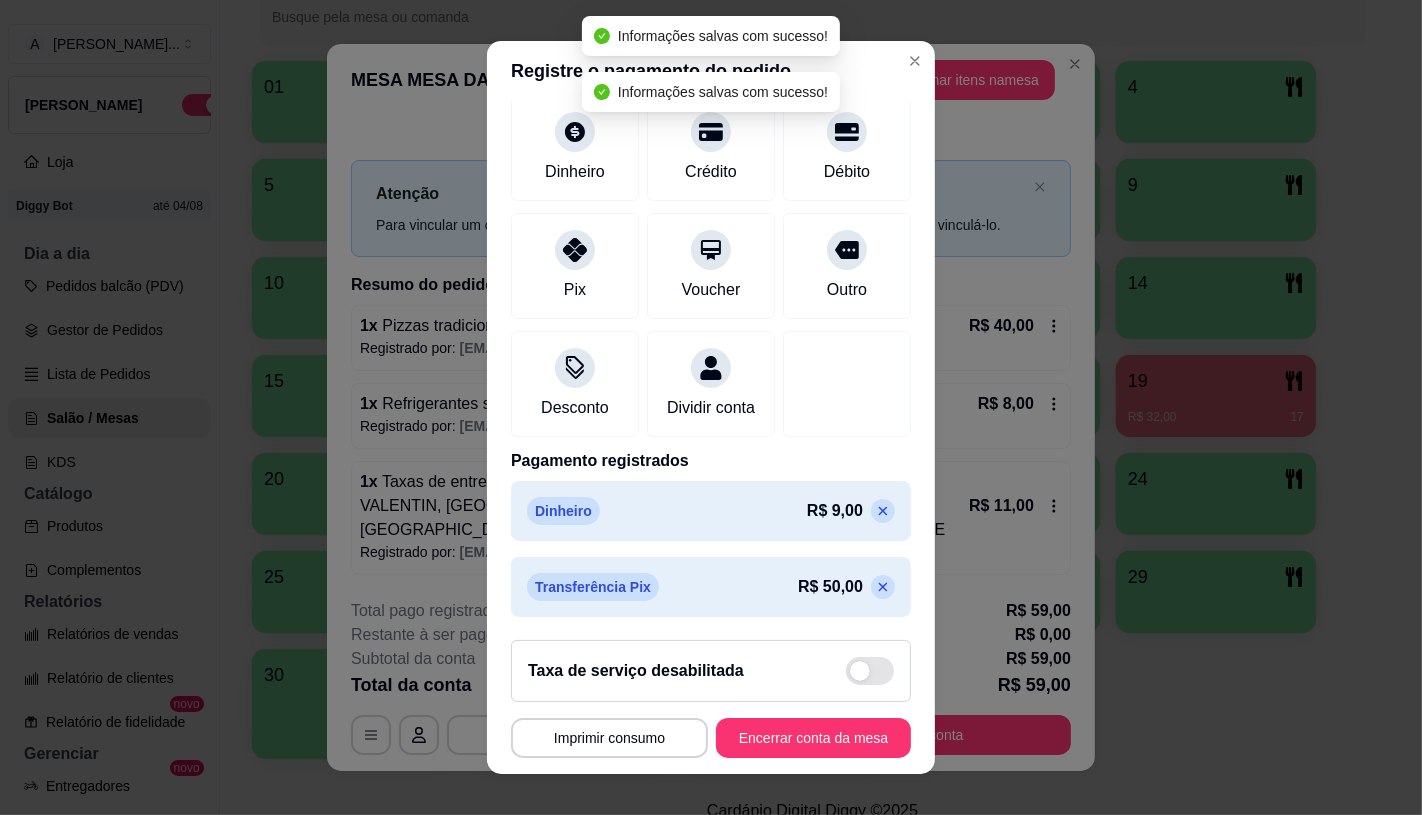 click on "**********" at bounding box center (711, 699) 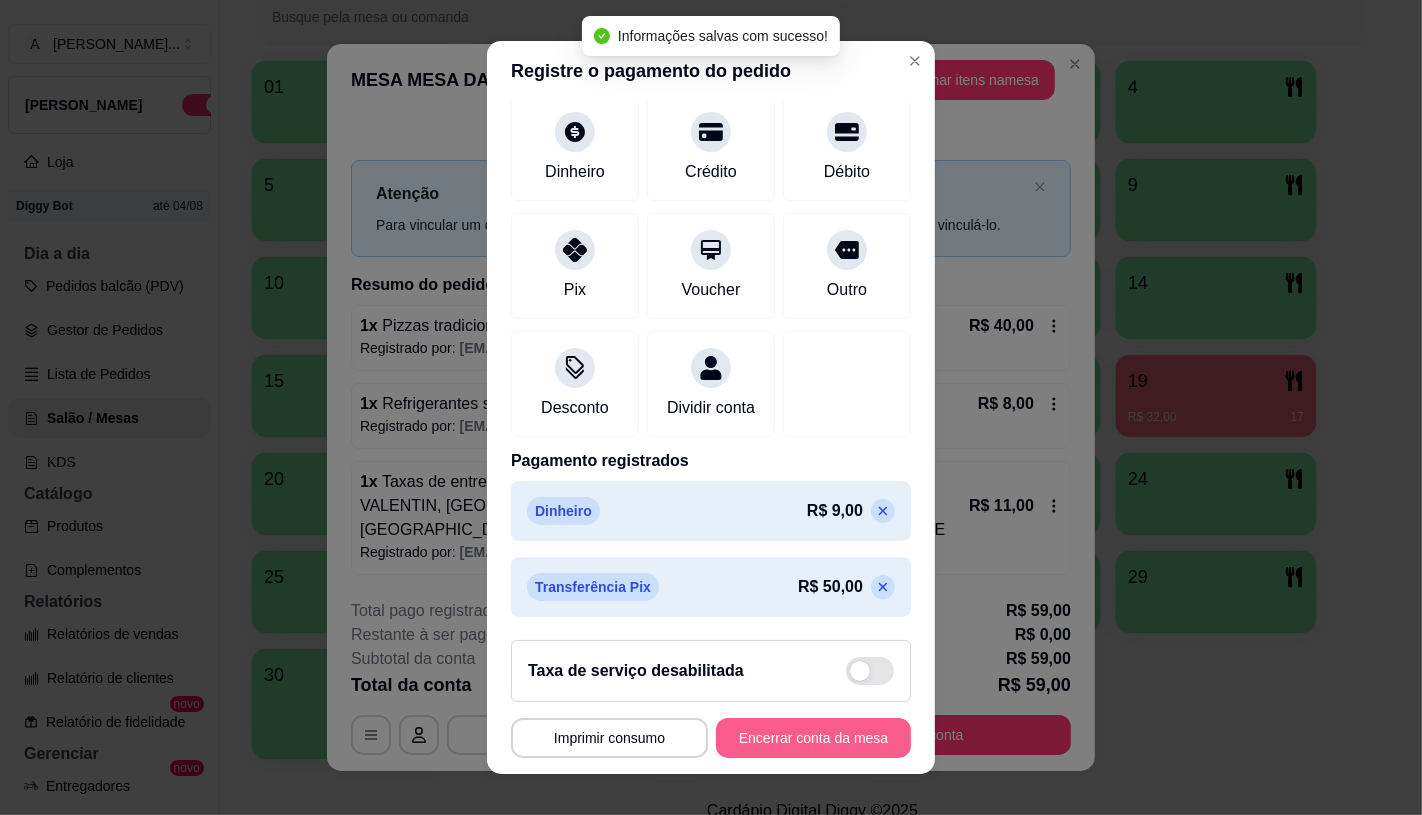 click on "Encerrar conta da mesa" at bounding box center (813, 738) 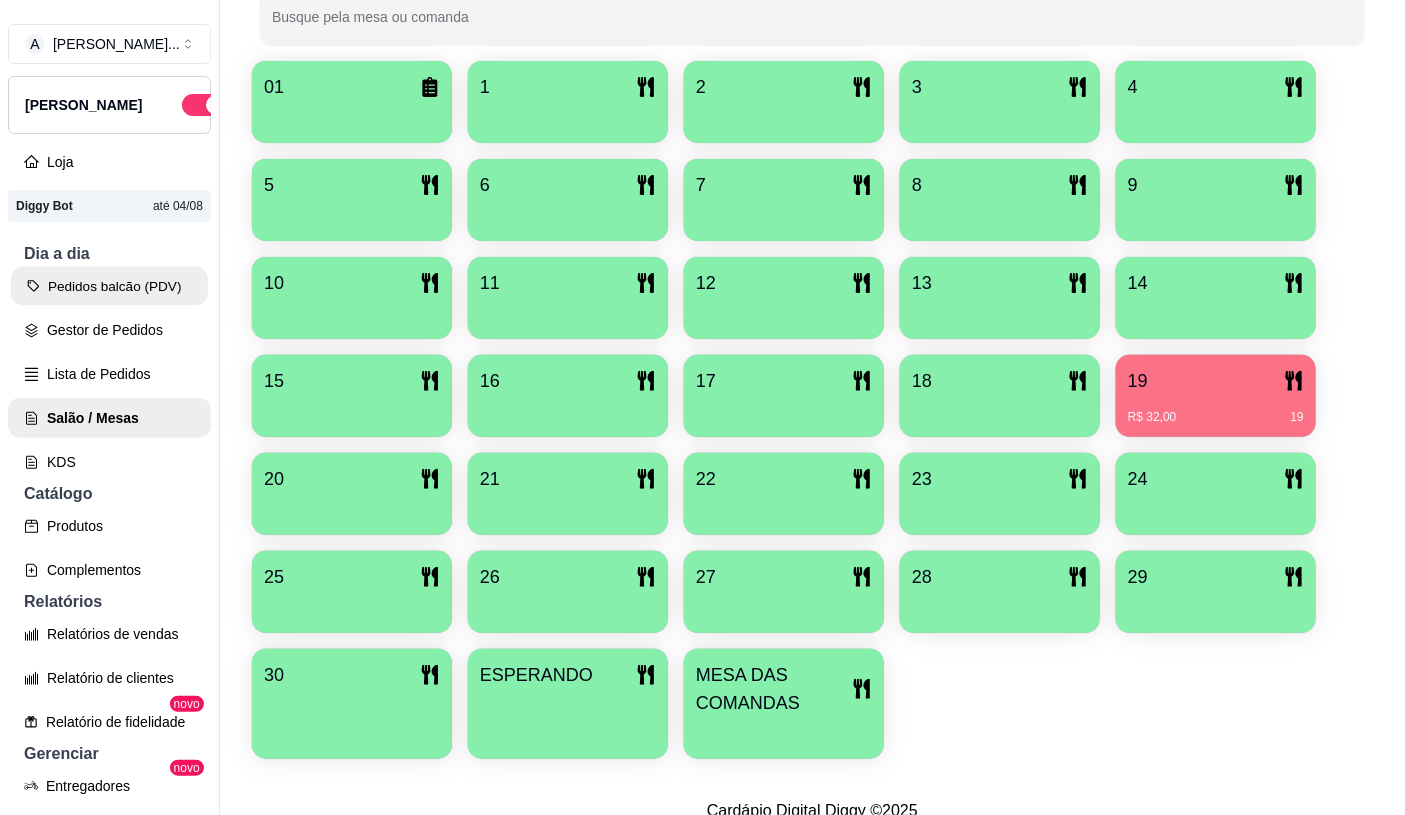 click on "Pedidos balcão (PDV)" at bounding box center (109, 286) 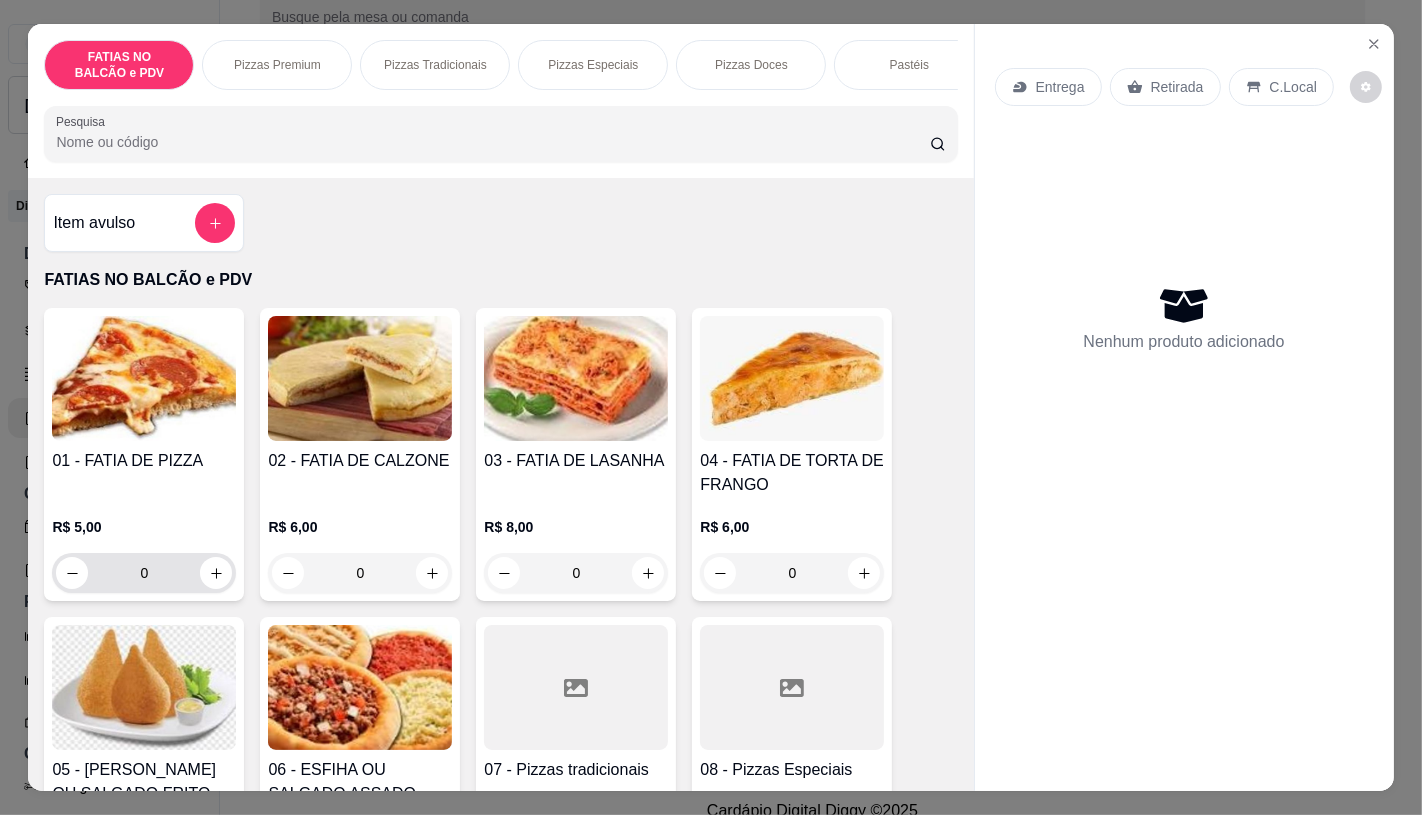 click on "0" at bounding box center [144, 573] 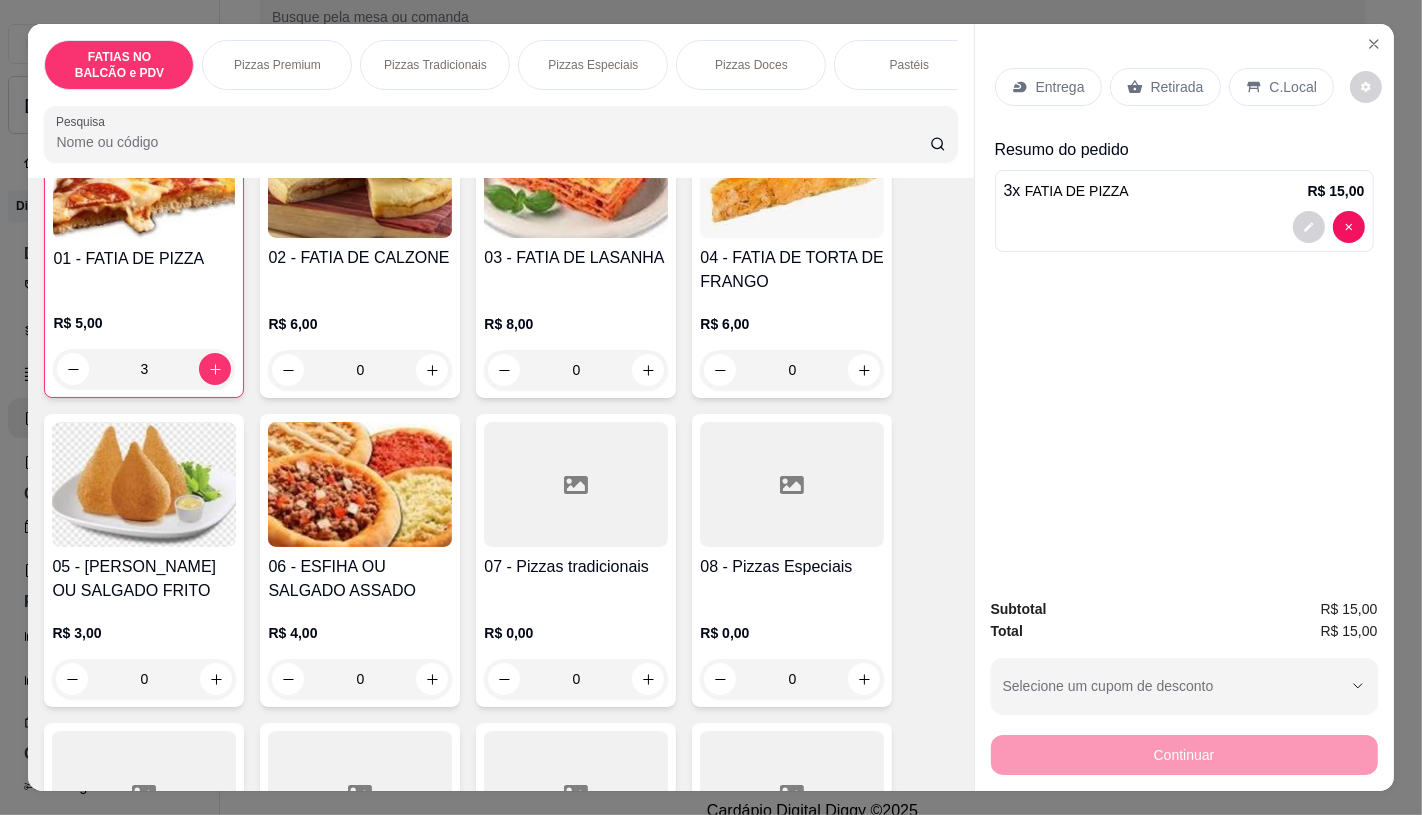 scroll, scrollTop: 333, scrollLeft: 0, axis: vertical 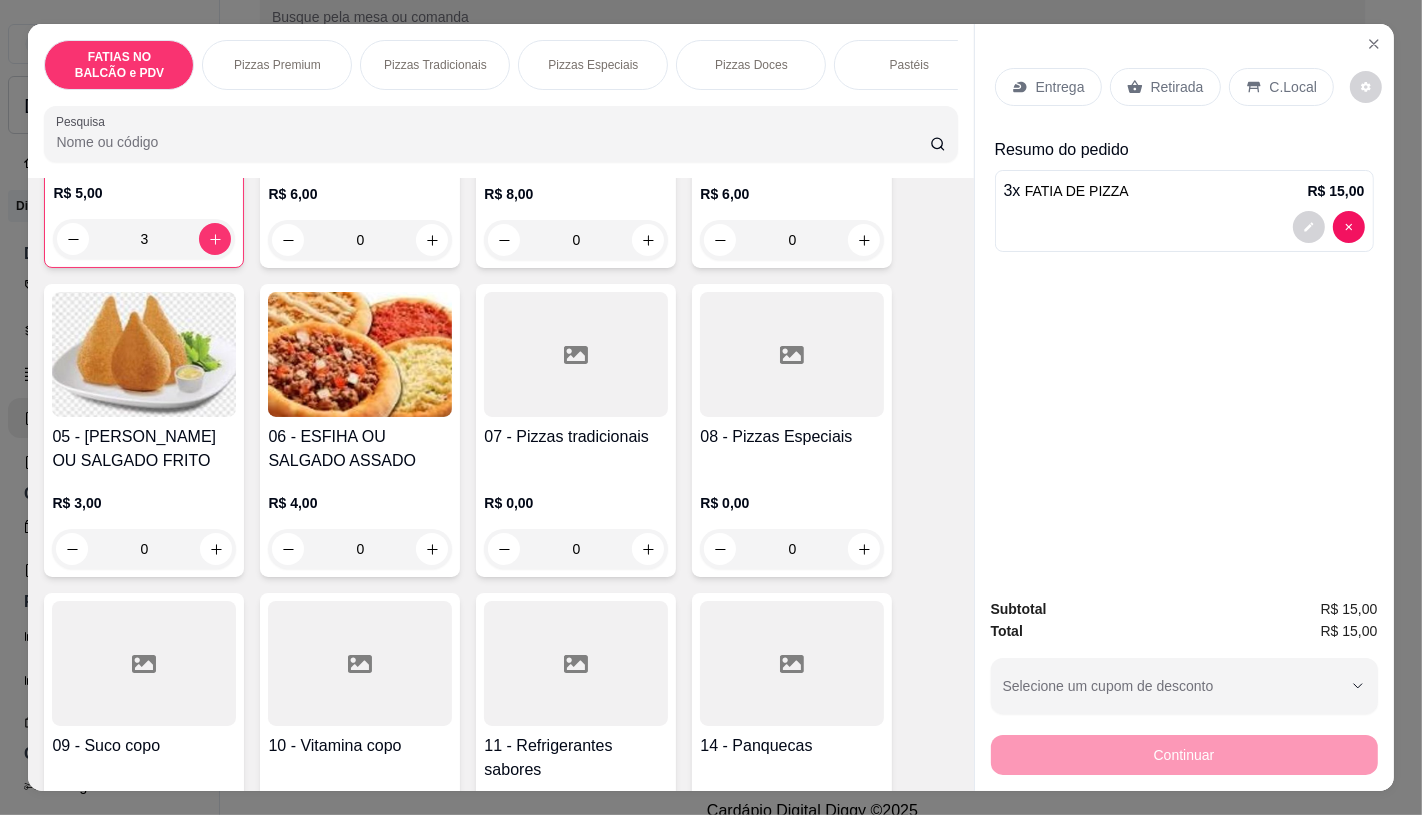 click at bounding box center [576, 663] 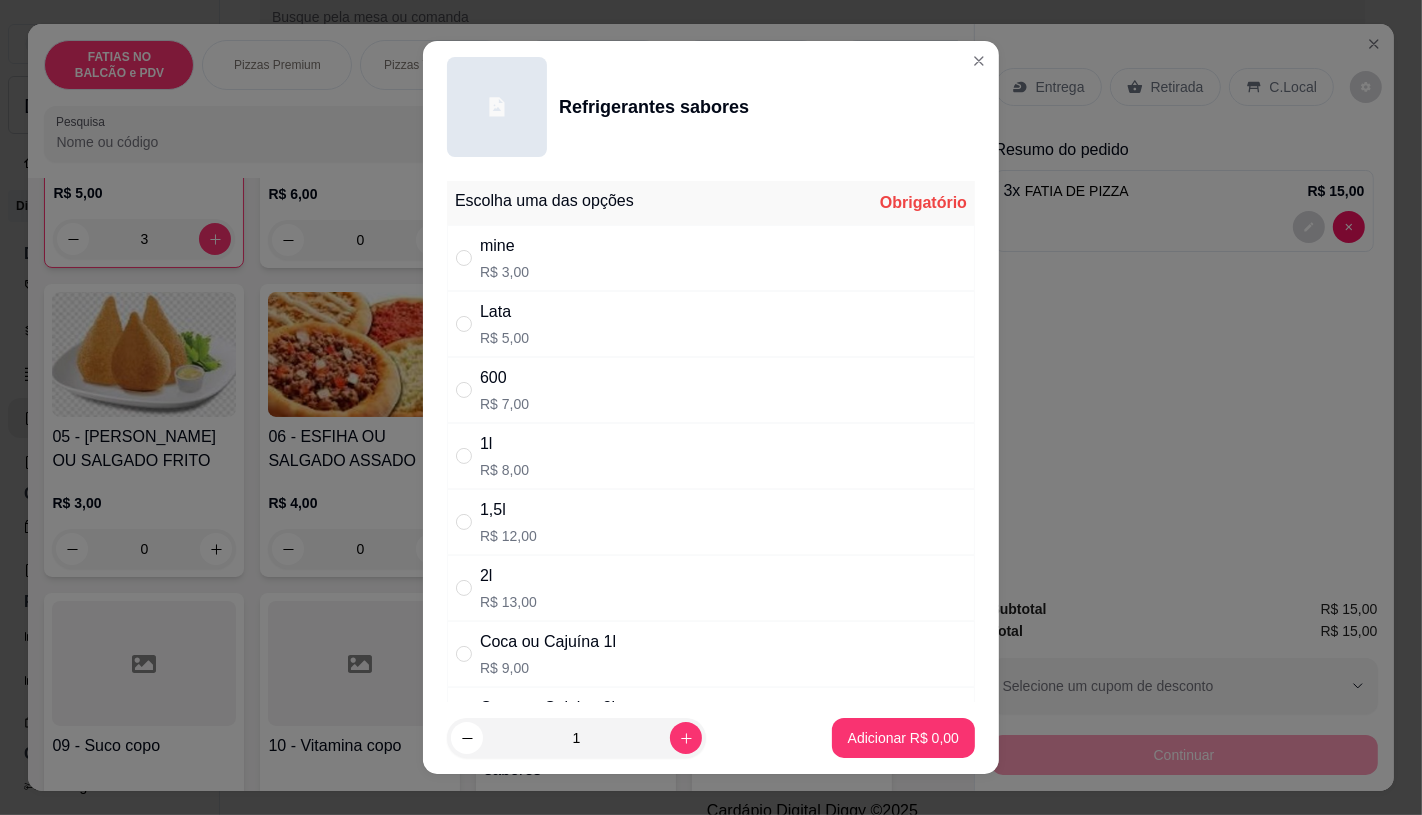 click on "Lata" at bounding box center (504, 312) 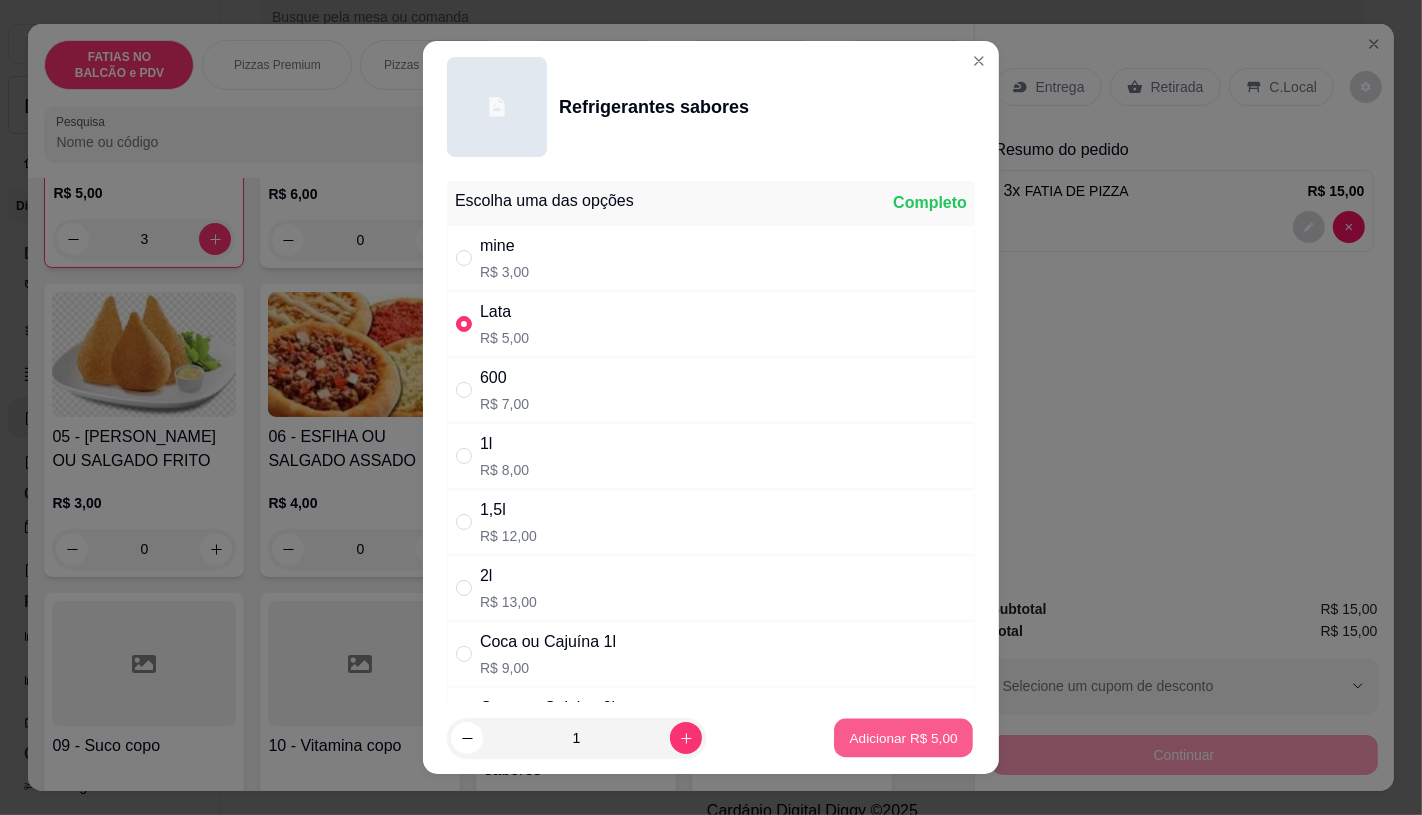 click on "Adicionar   R$ 5,00" at bounding box center [903, 738] 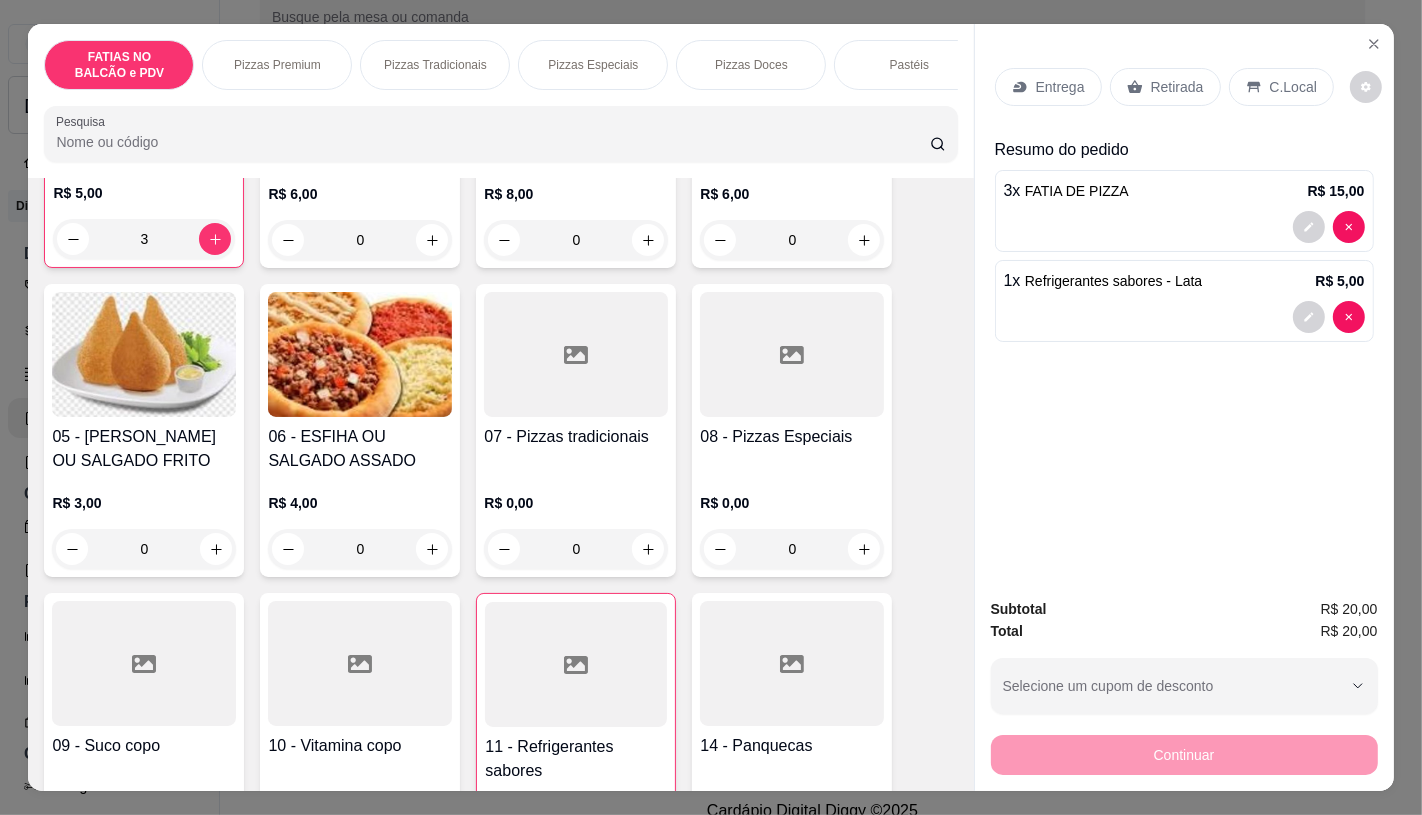 scroll, scrollTop: 0, scrollLeft: 2080, axis: horizontal 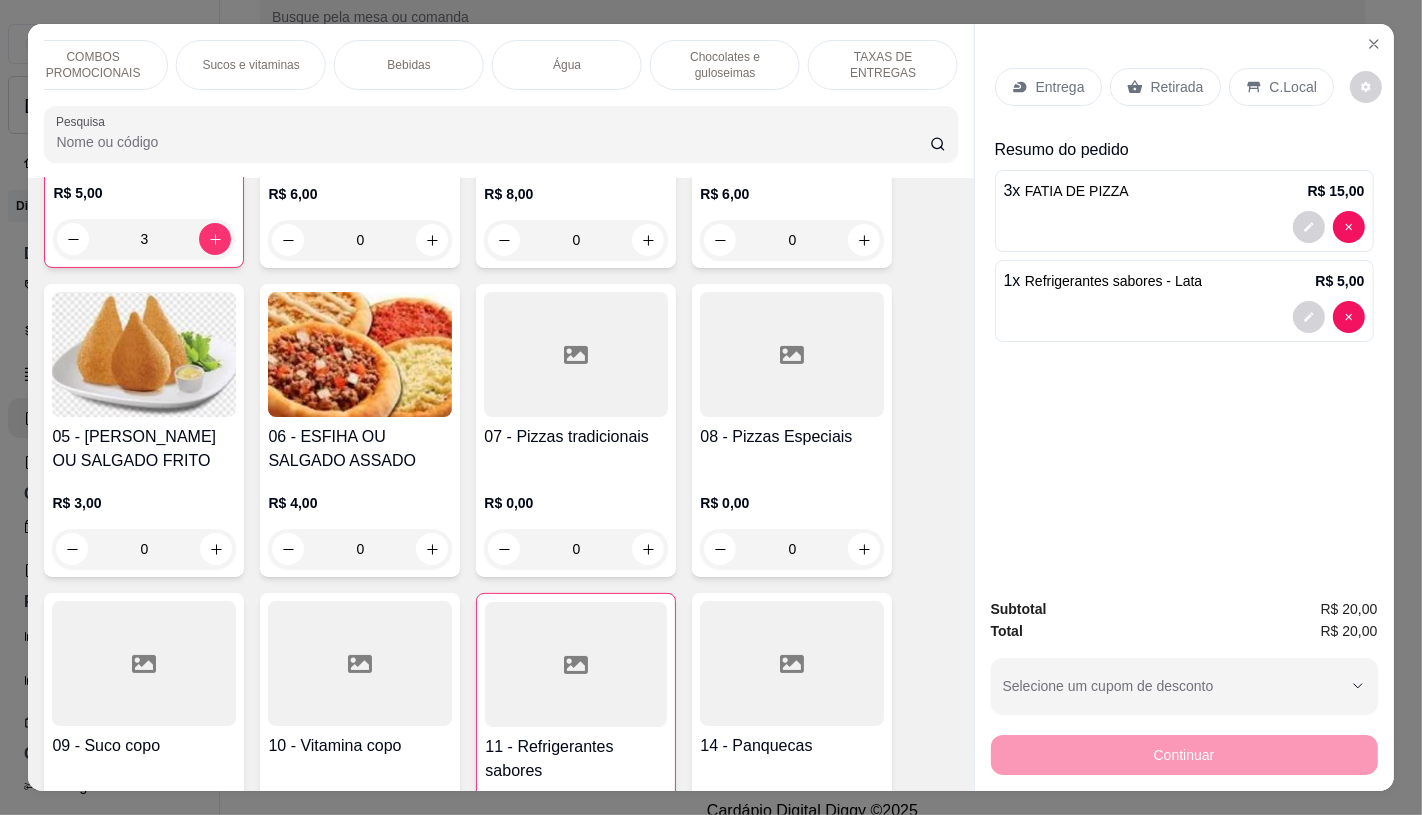 click on "TAXAS DE ENTREGAS" at bounding box center (883, 65) 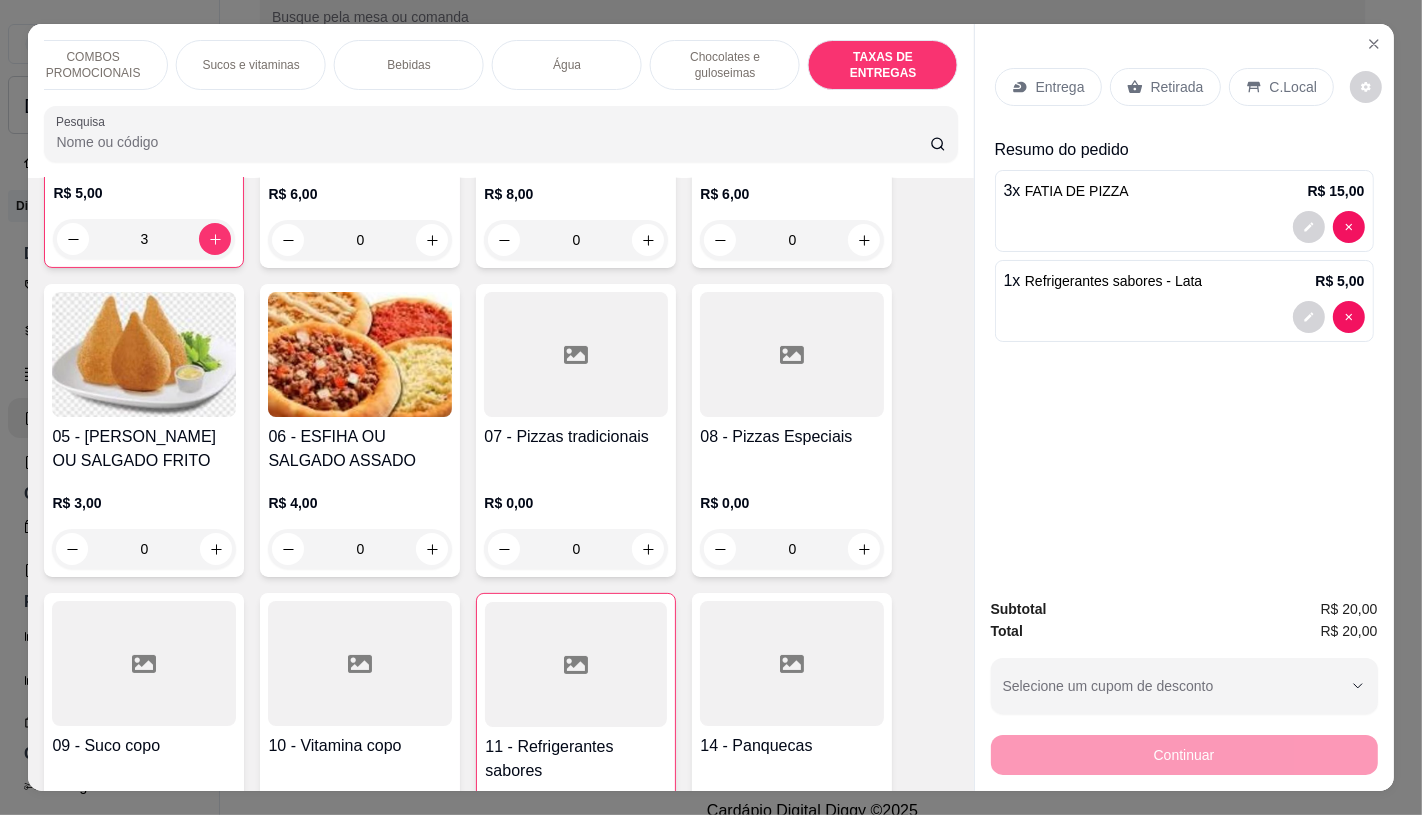 scroll, scrollTop: 13375, scrollLeft: 0, axis: vertical 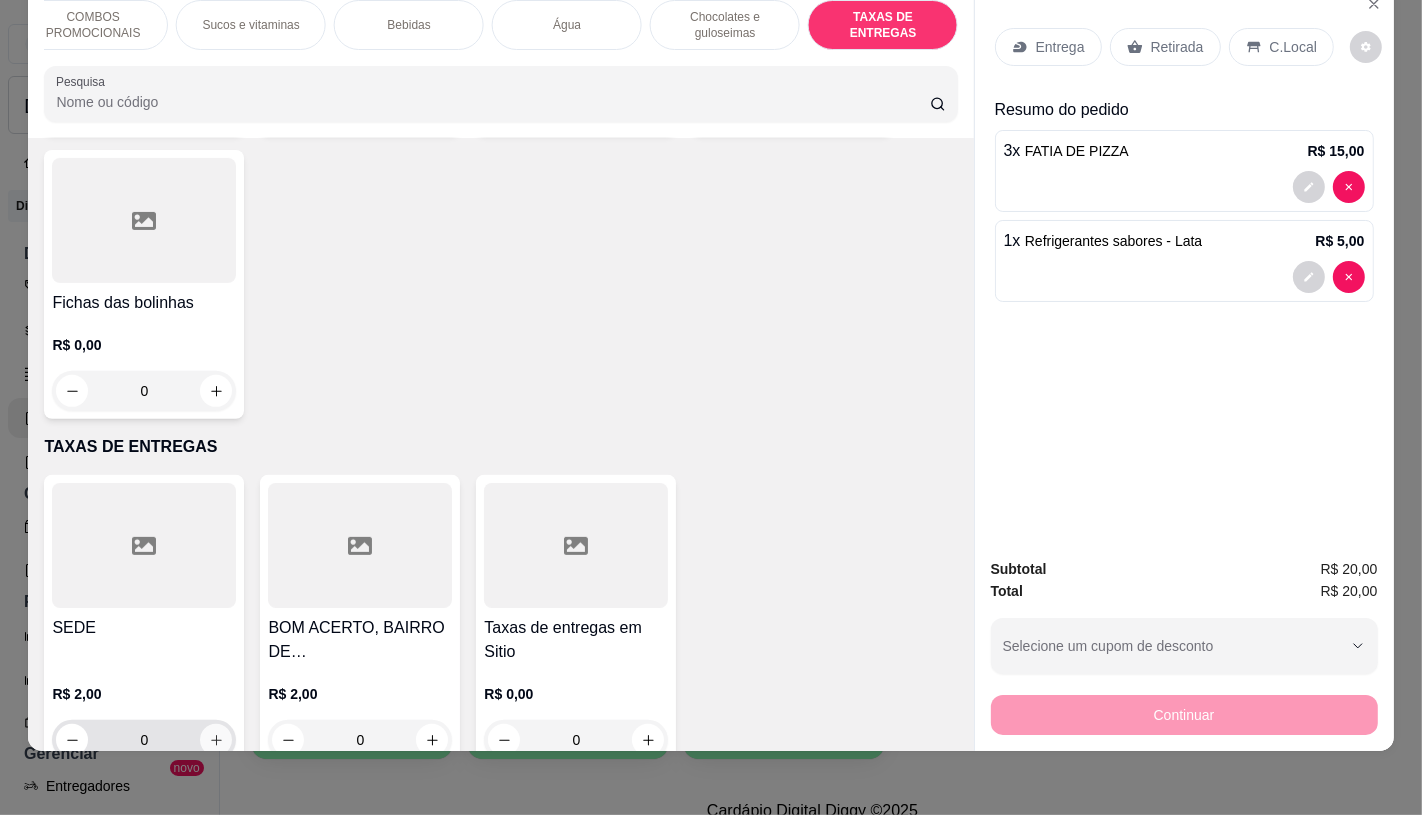 click 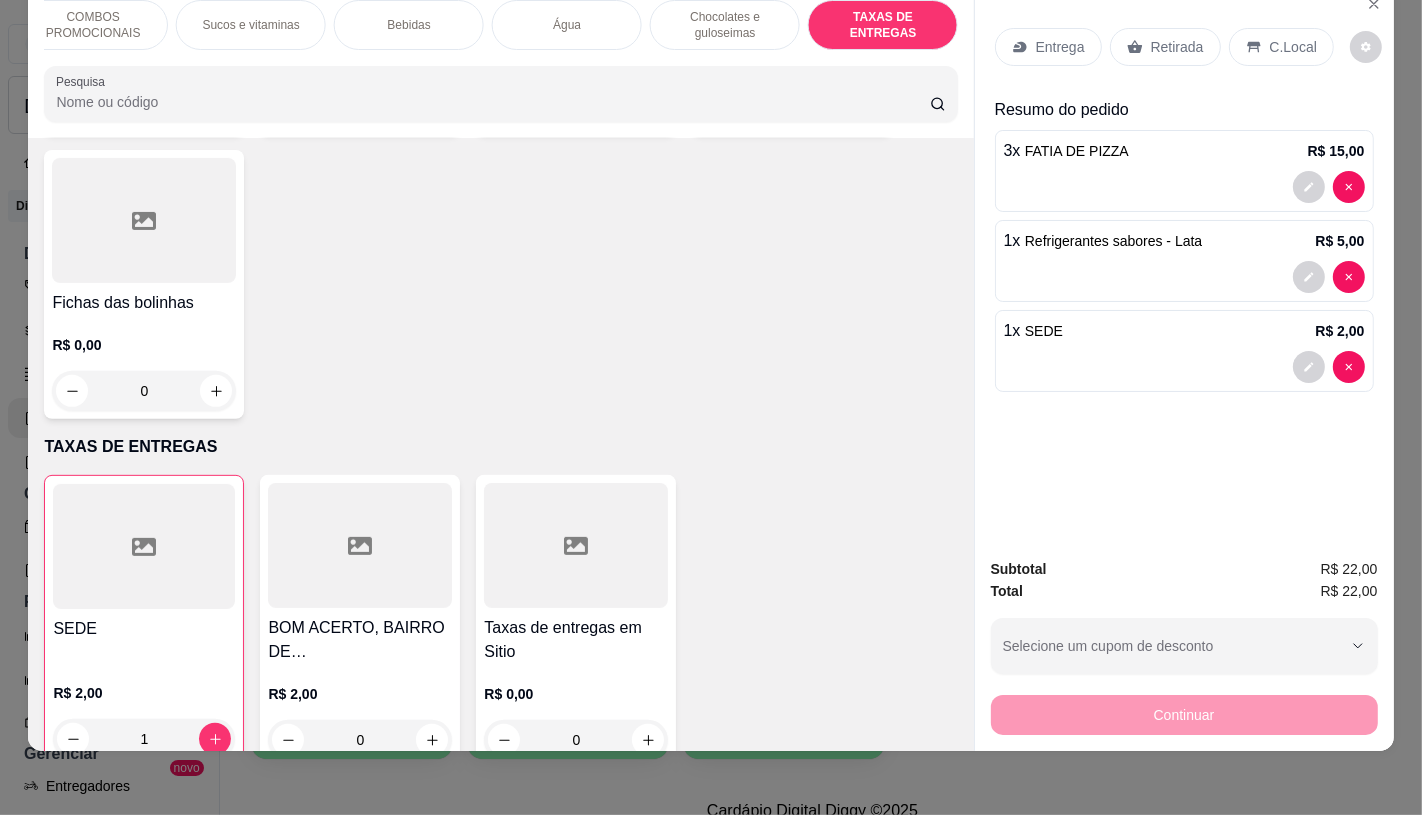 click on "Retirada" at bounding box center (1165, 47) 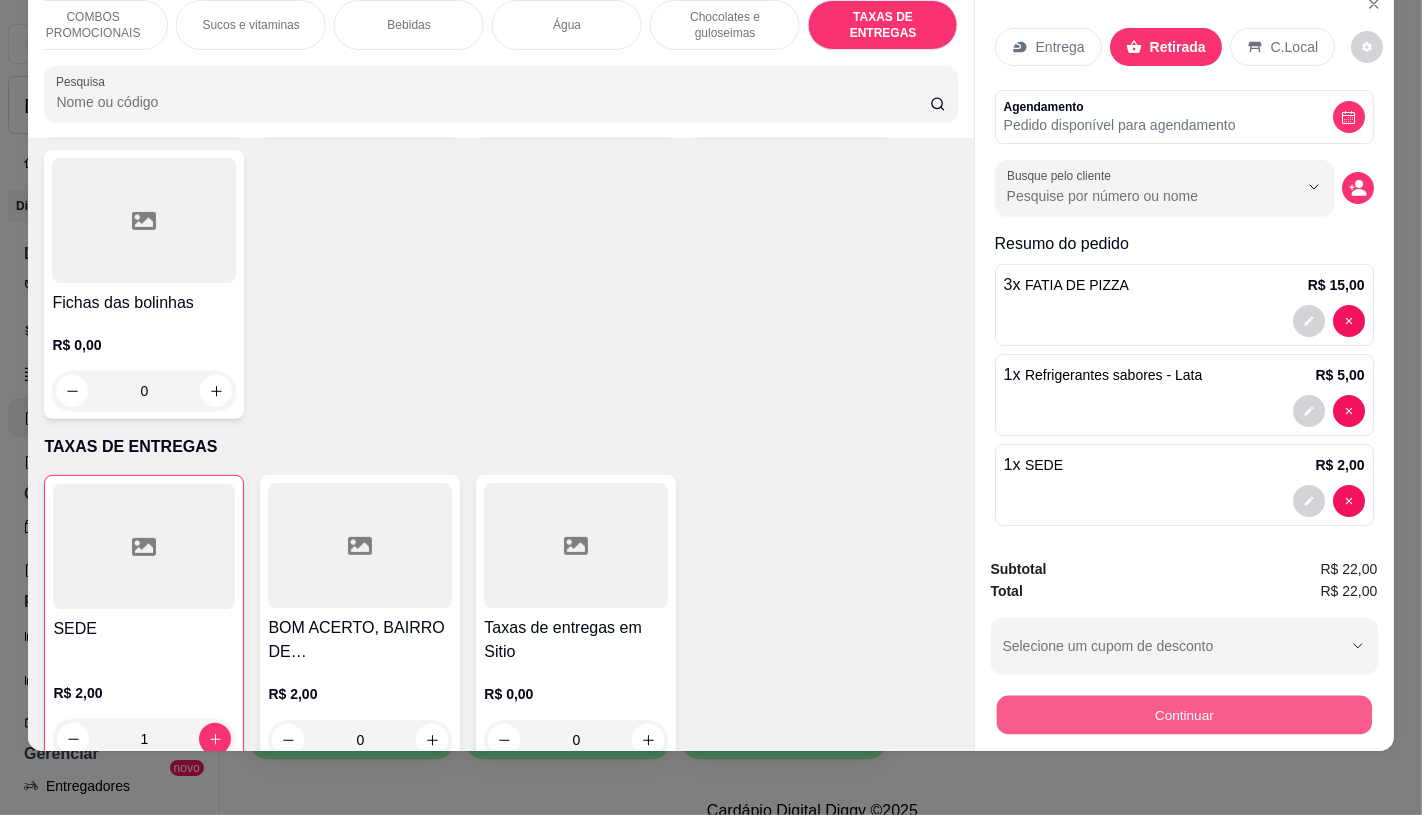 click on "Continuar" at bounding box center (1183, 714) 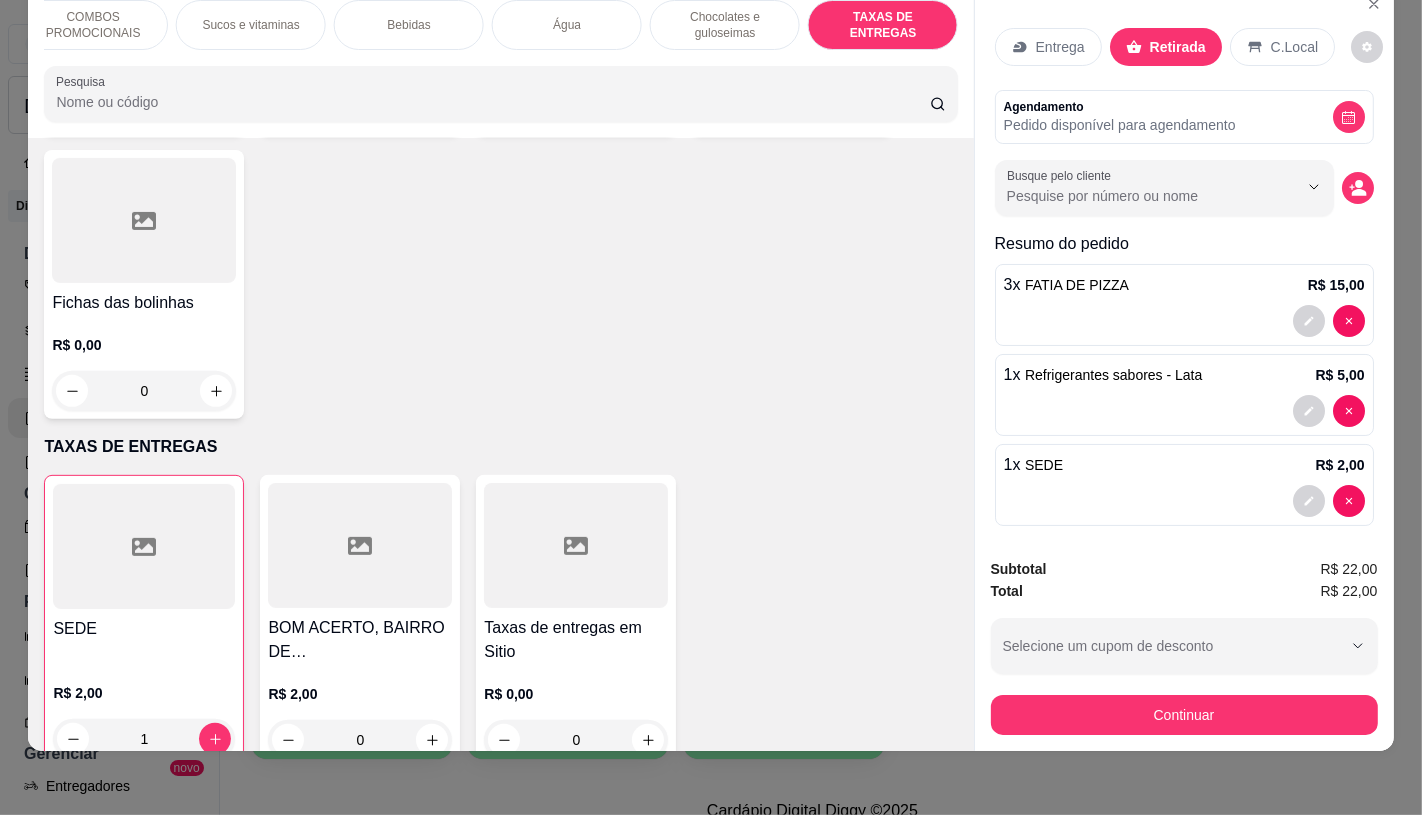 click on "Dinheiro" at bounding box center (575, 311) 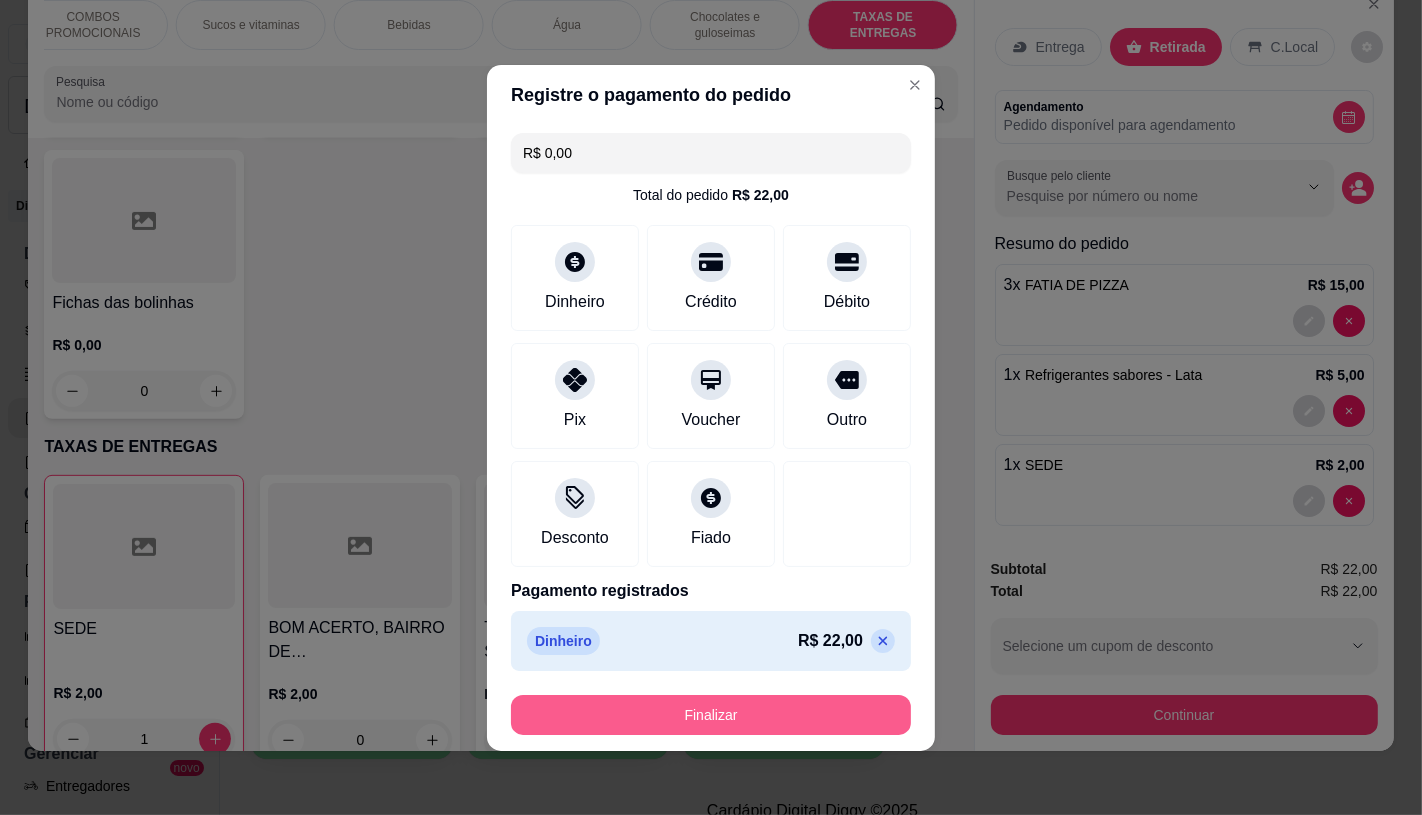 click on "Finalizar" at bounding box center [711, 715] 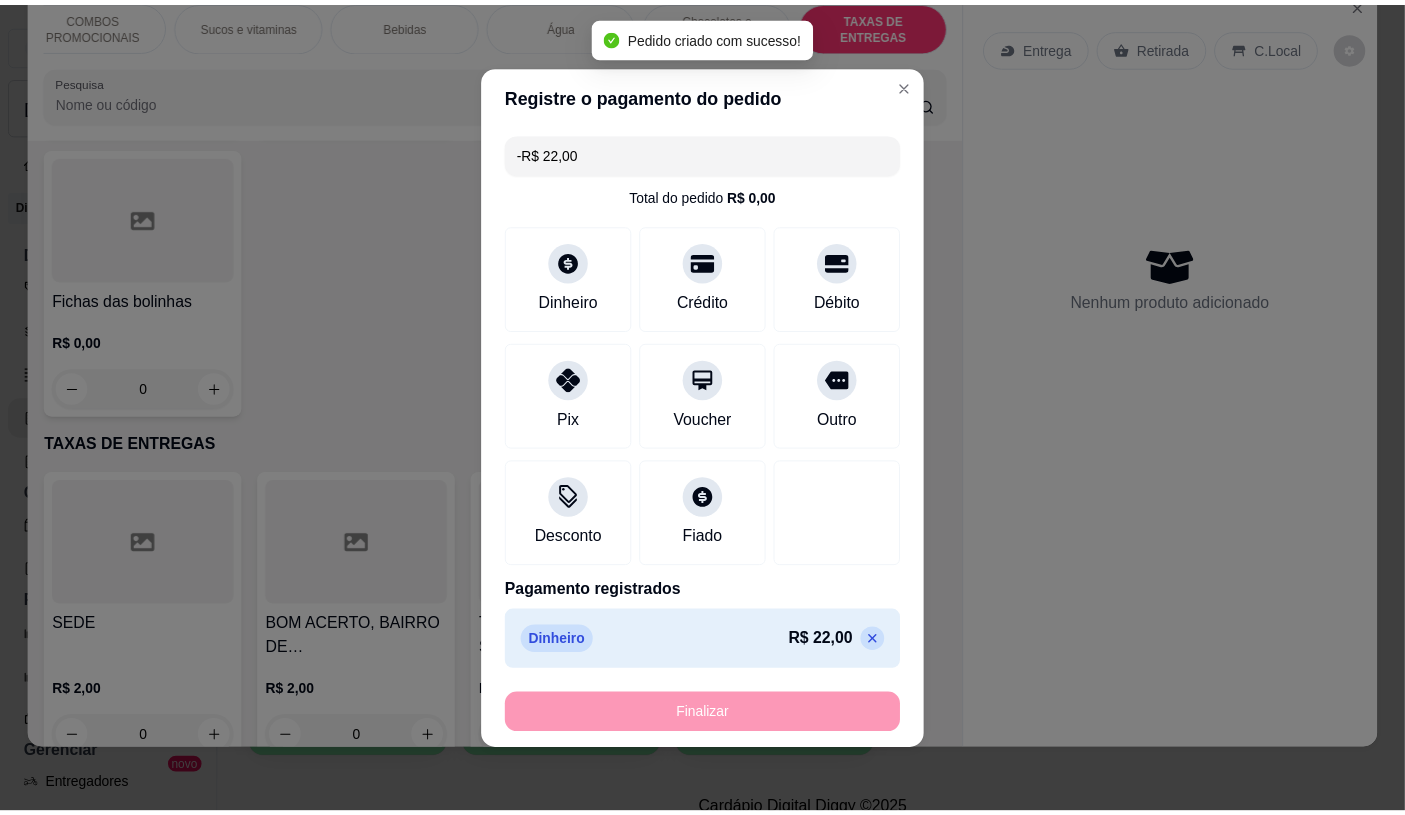 scroll, scrollTop: 13373, scrollLeft: 0, axis: vertical 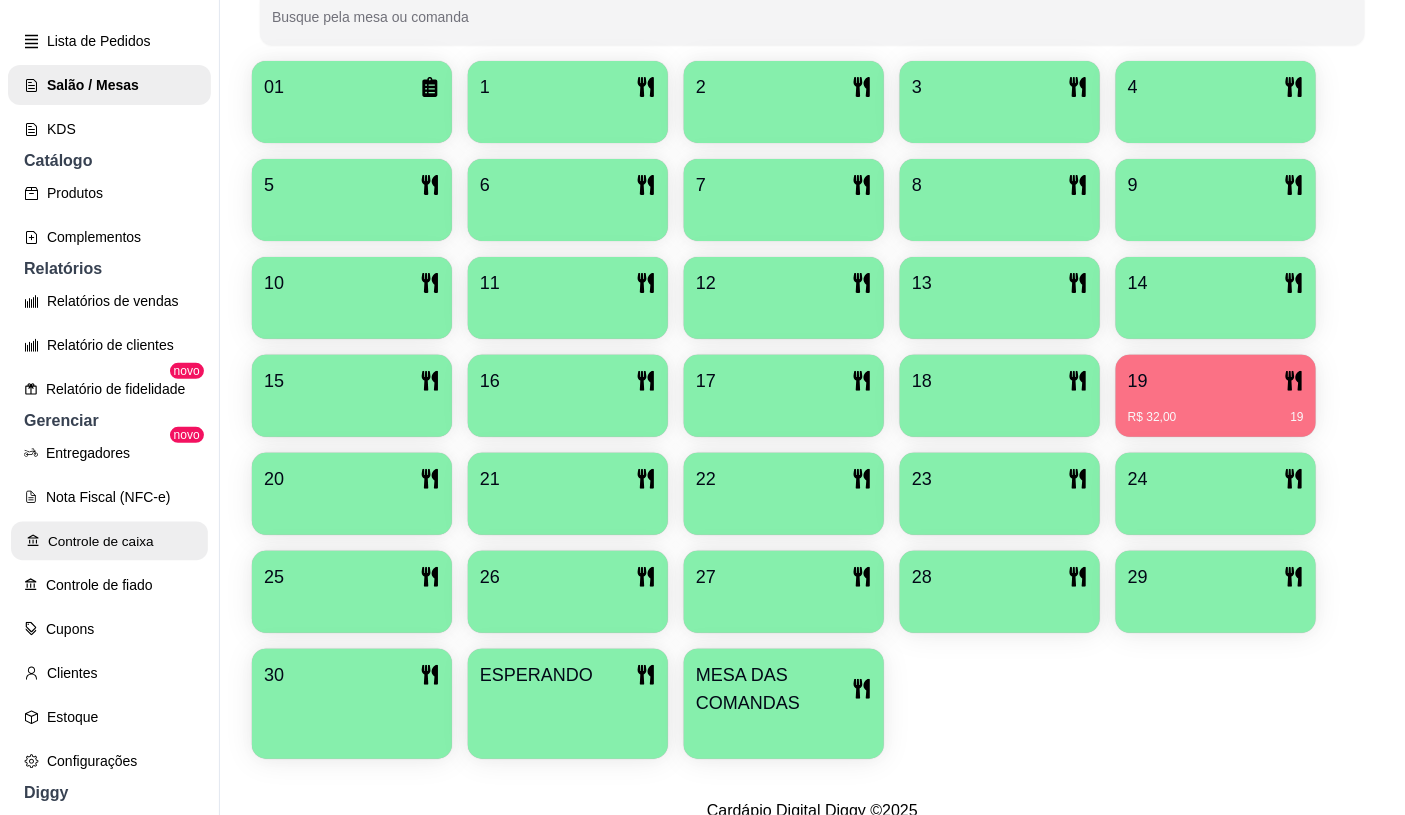 click on "Controle de caixa" at bounding box center [109, 541] 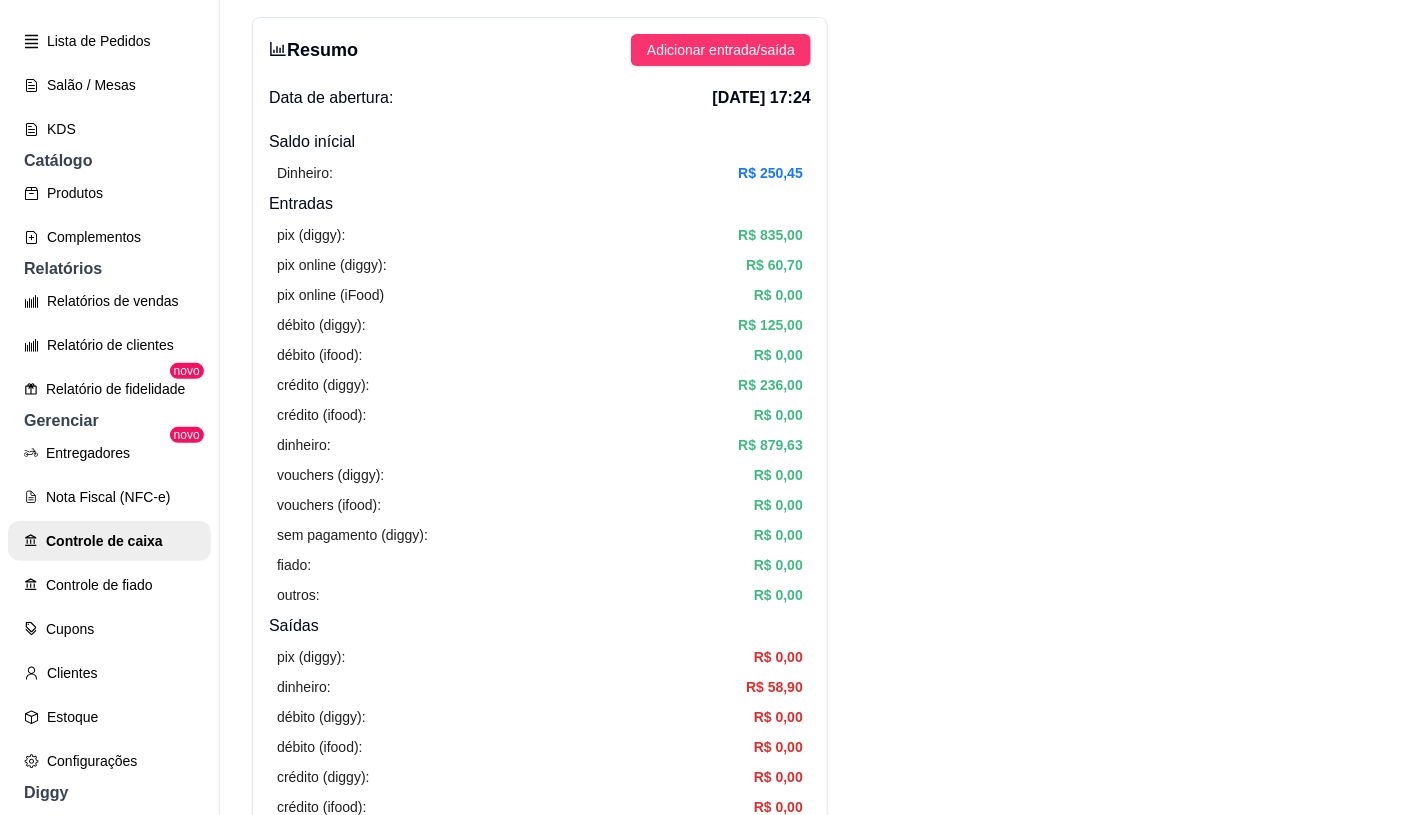 scroll, scrollTop: 0, scrollLeft: 0, axis: both 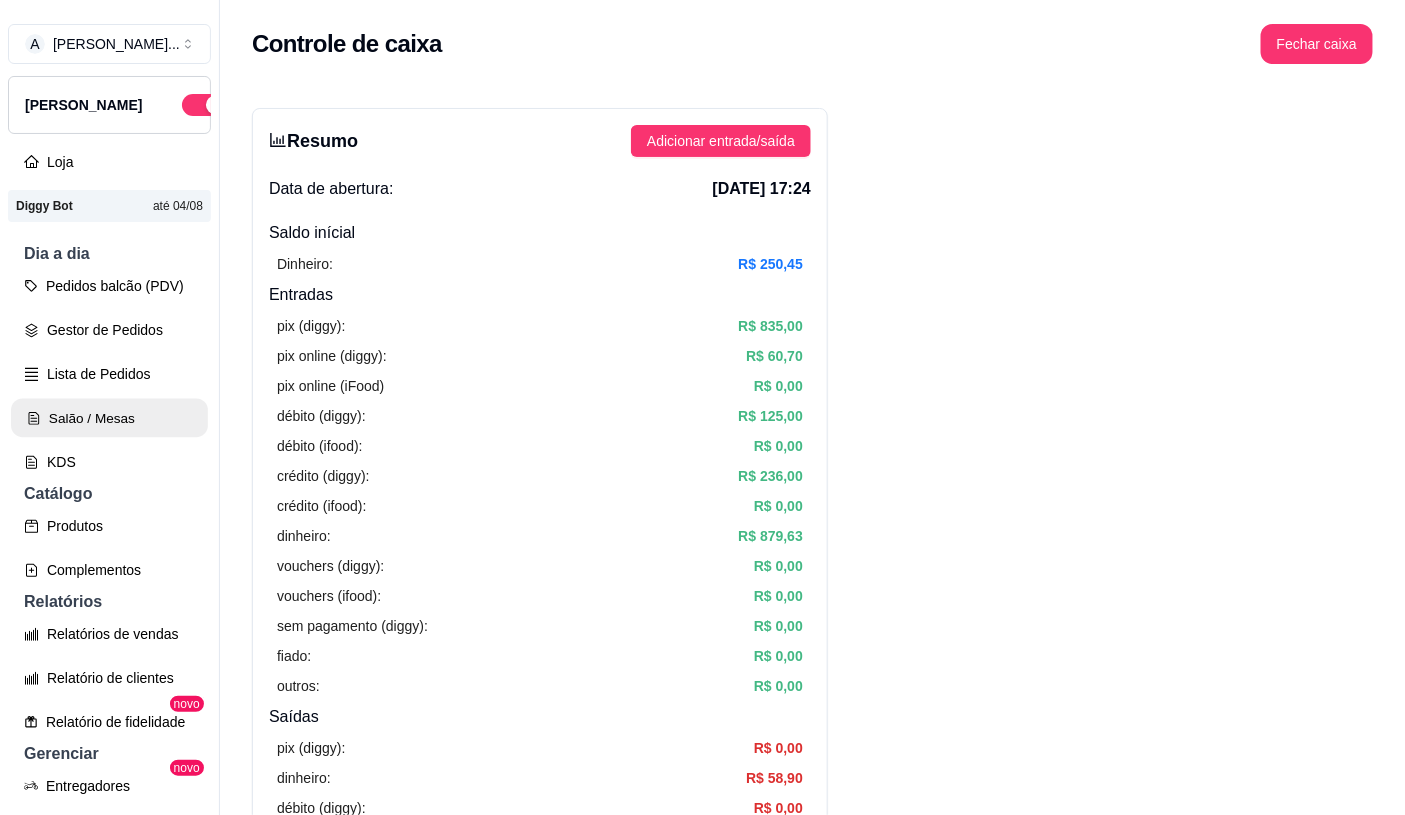 click on "Salão / Mesas" at bounding box center (109, 418) 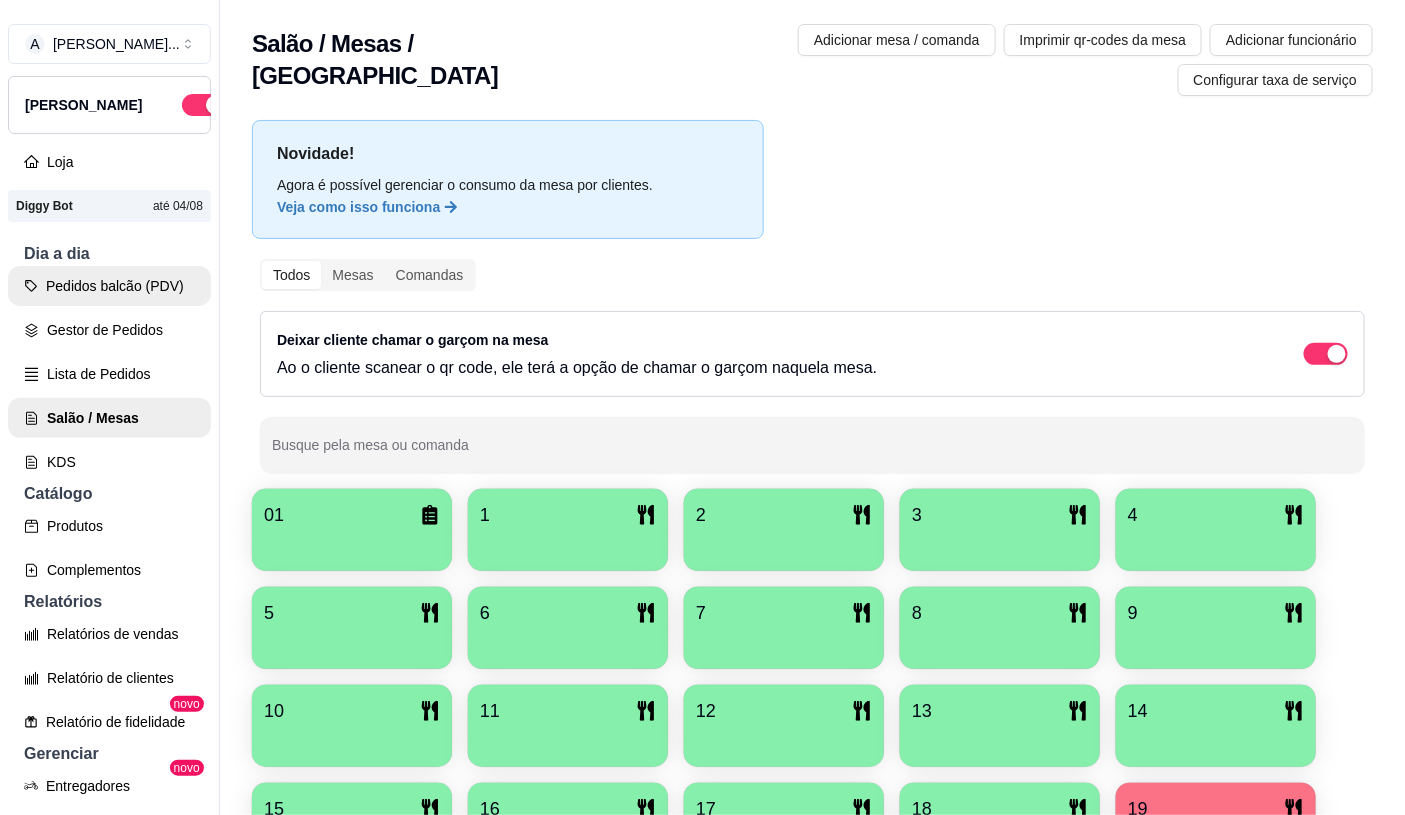 click on "Pedidos balcão (PDV)" at bounding box center [109, 286] 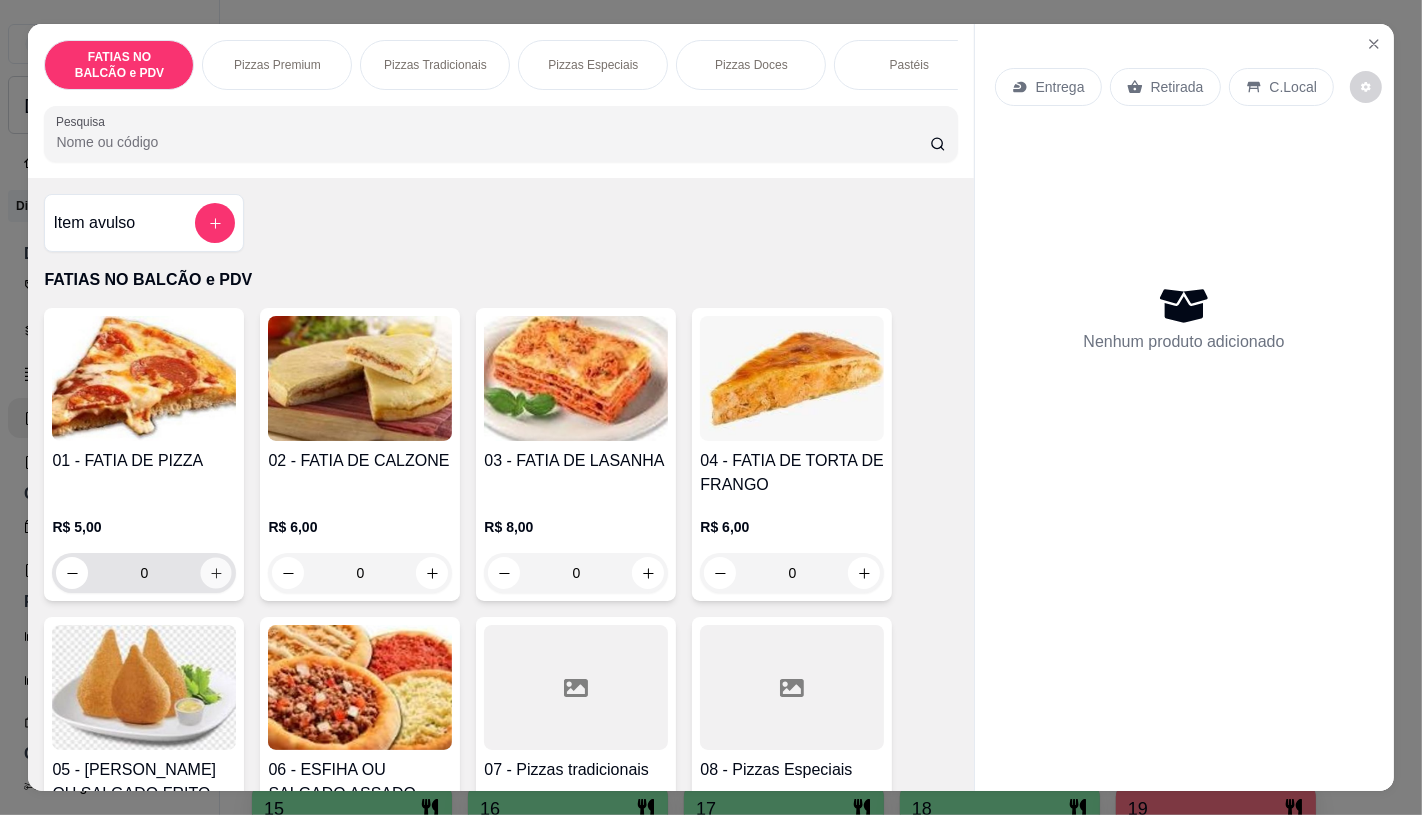 click at bounding box center (216, 573) 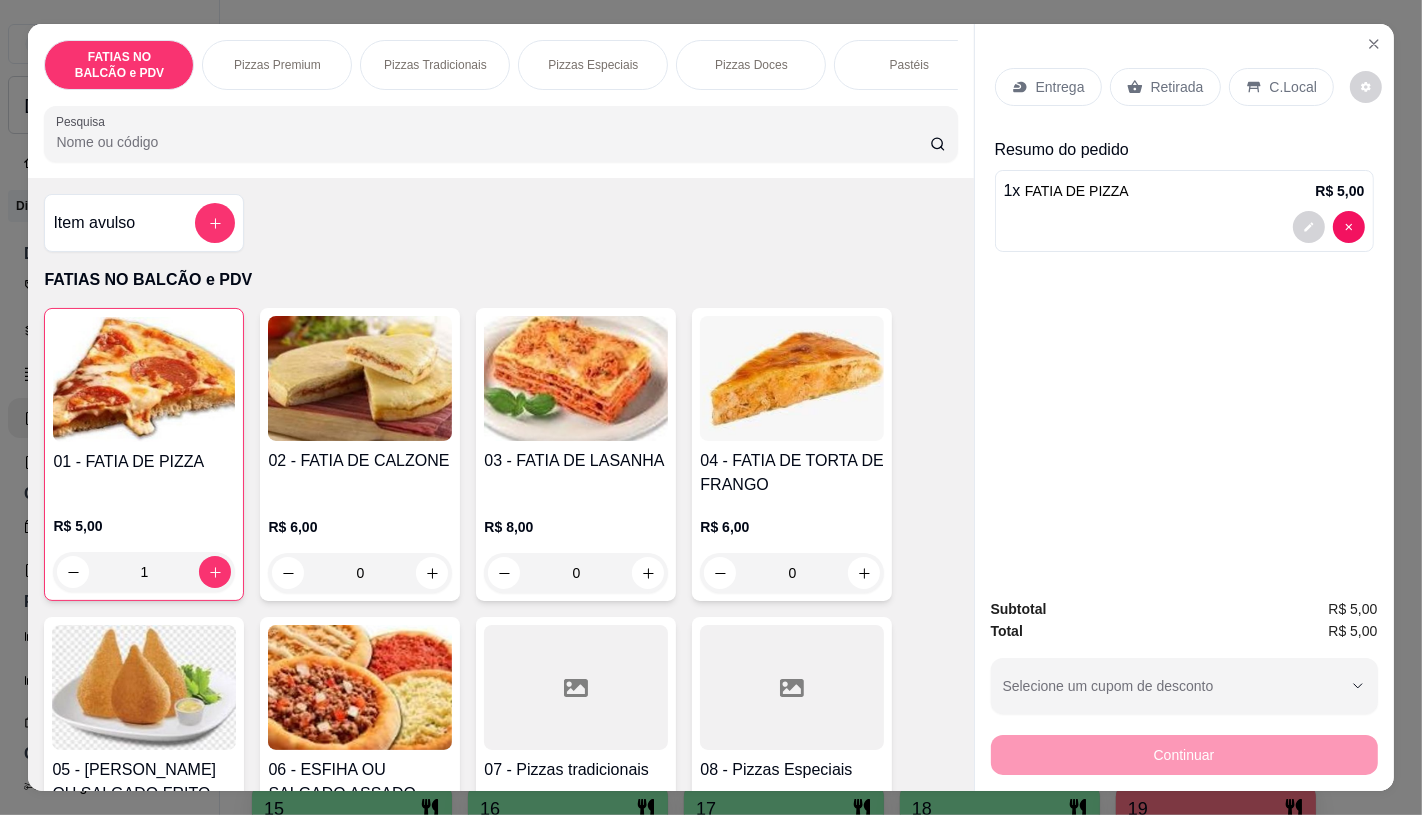 click on "Retirada" at bounding box center (1177, 87) 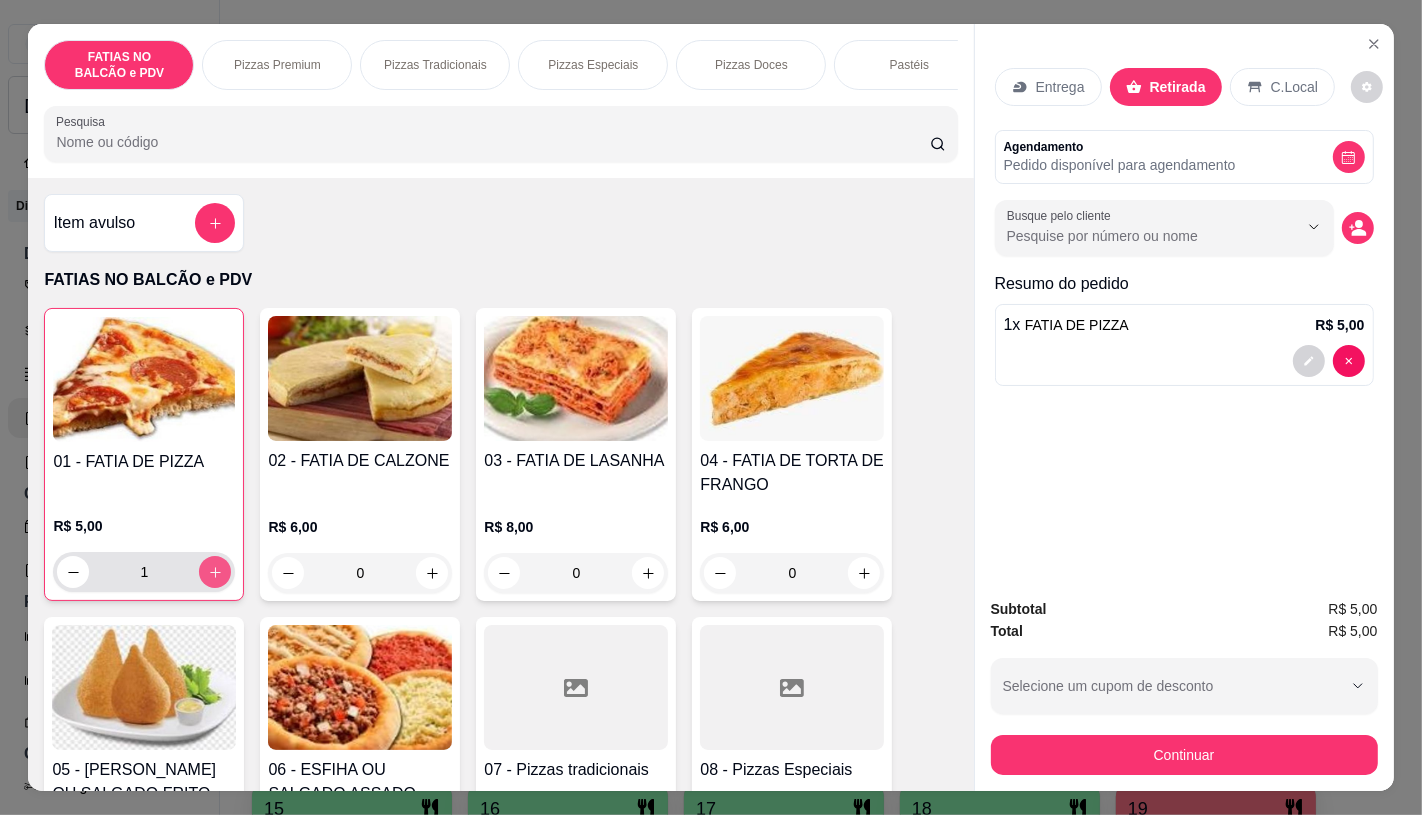click at bounding box center (215, 572) 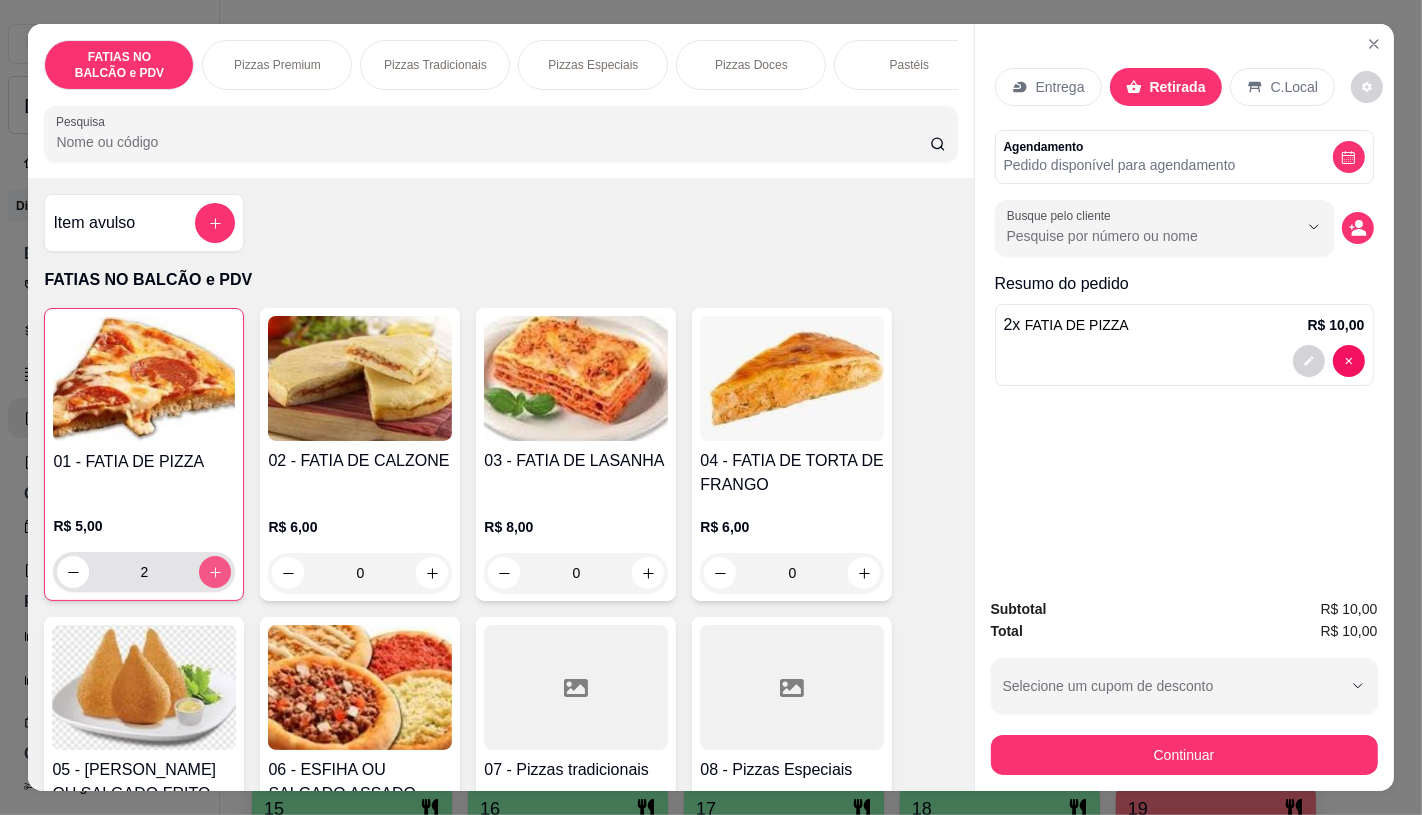 scroll, scrollTop: 222, scrollLeft: 0, axis: vertical 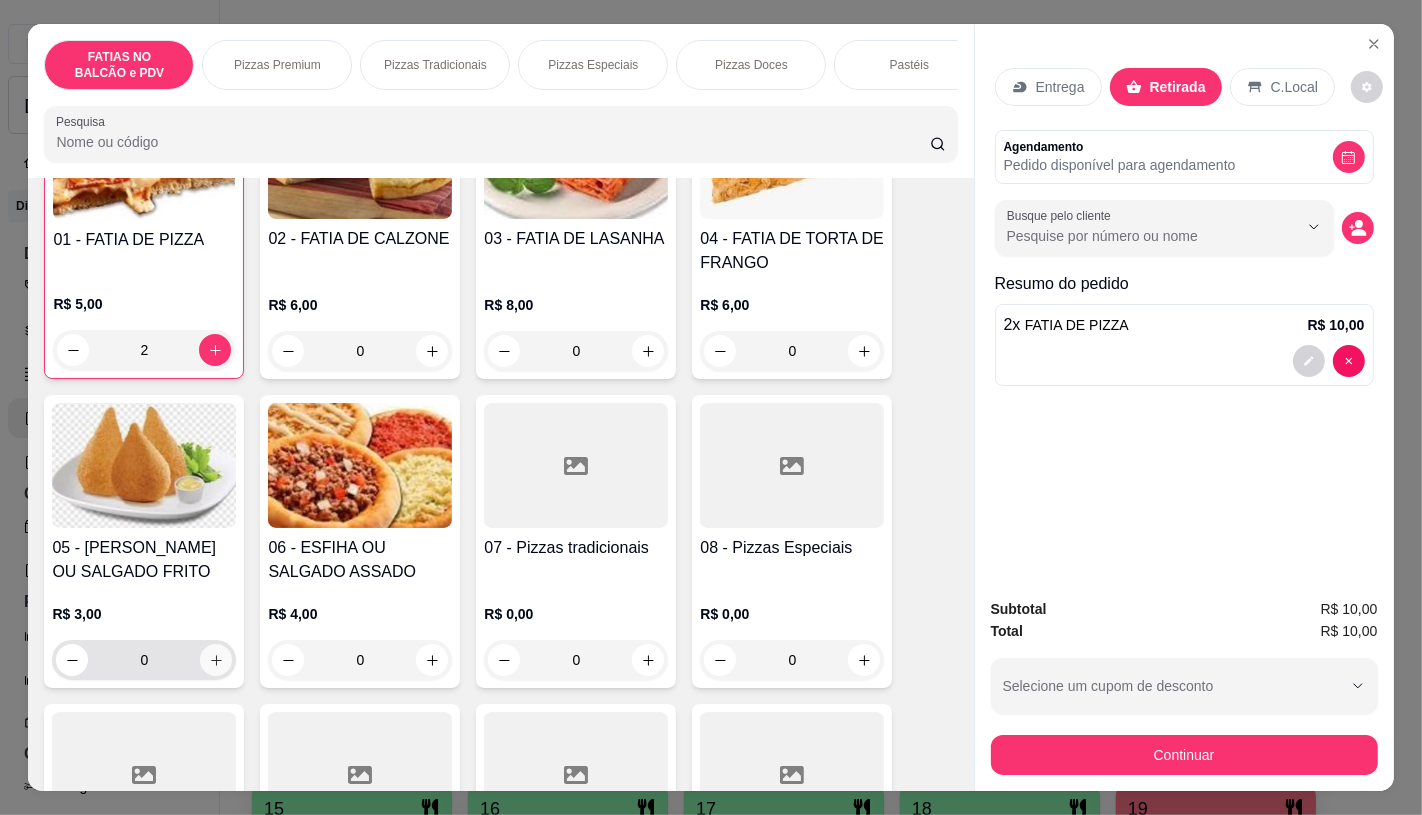 click at bounding box center (216, 660) 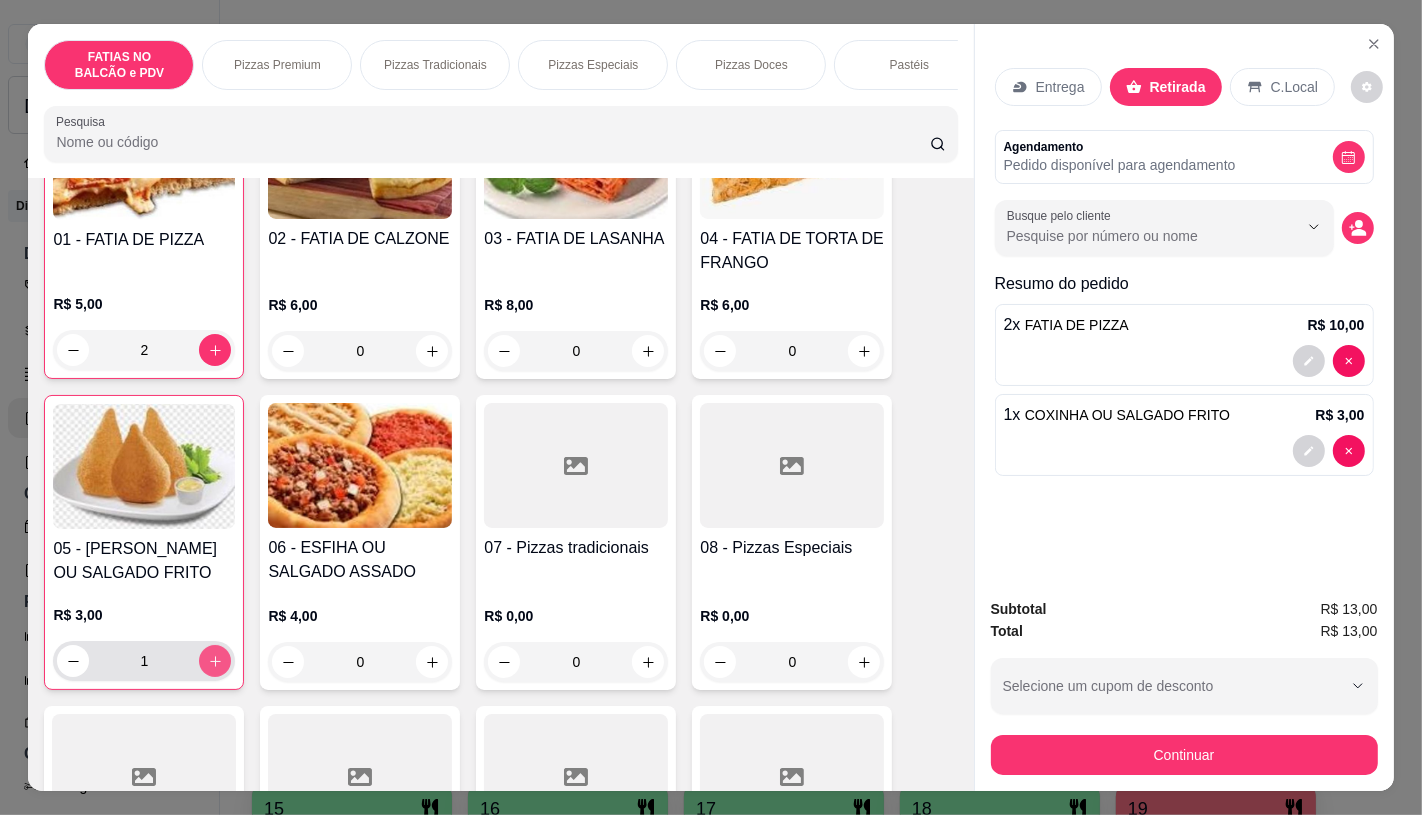 click on "1" at bounding box center [144, 661] 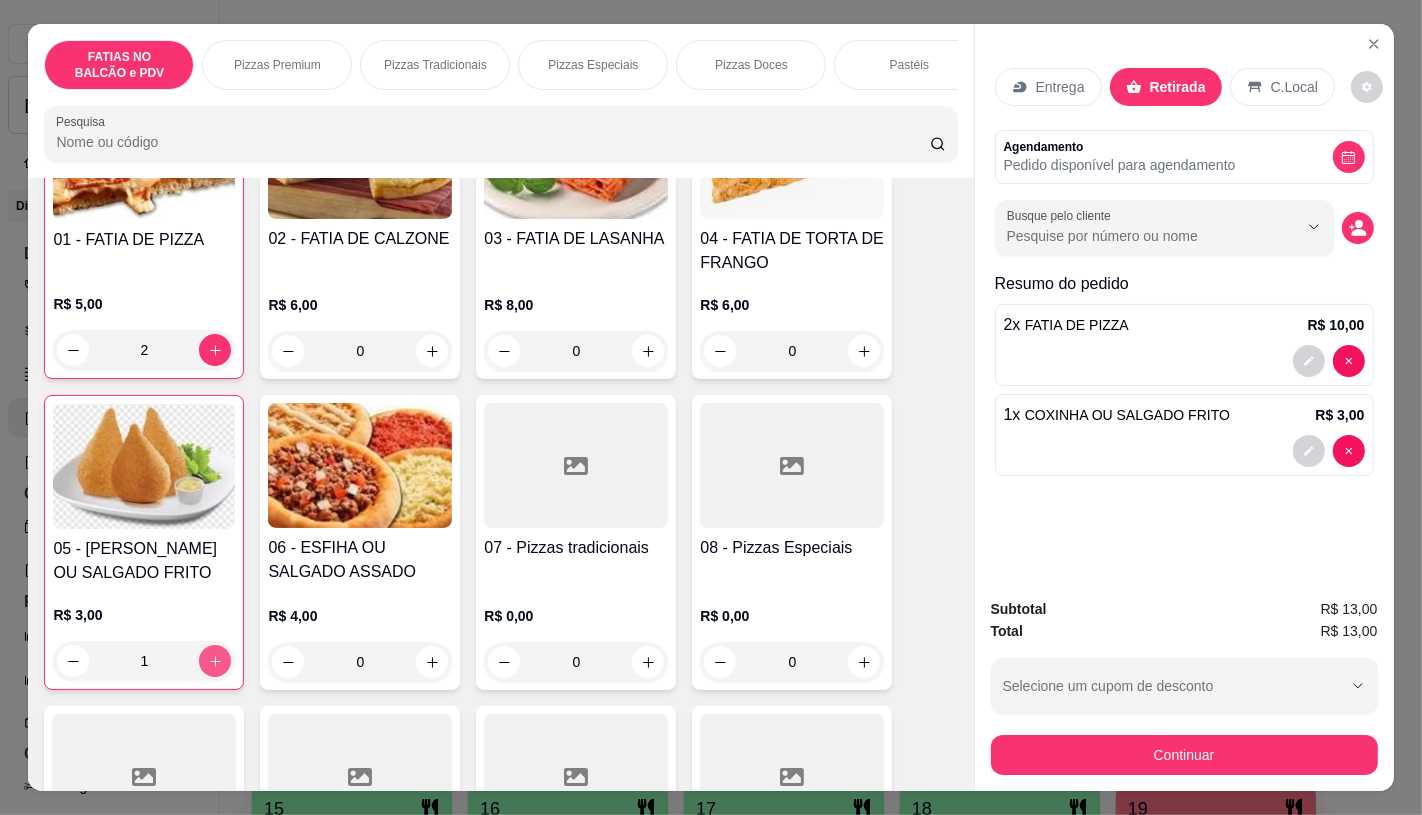 click 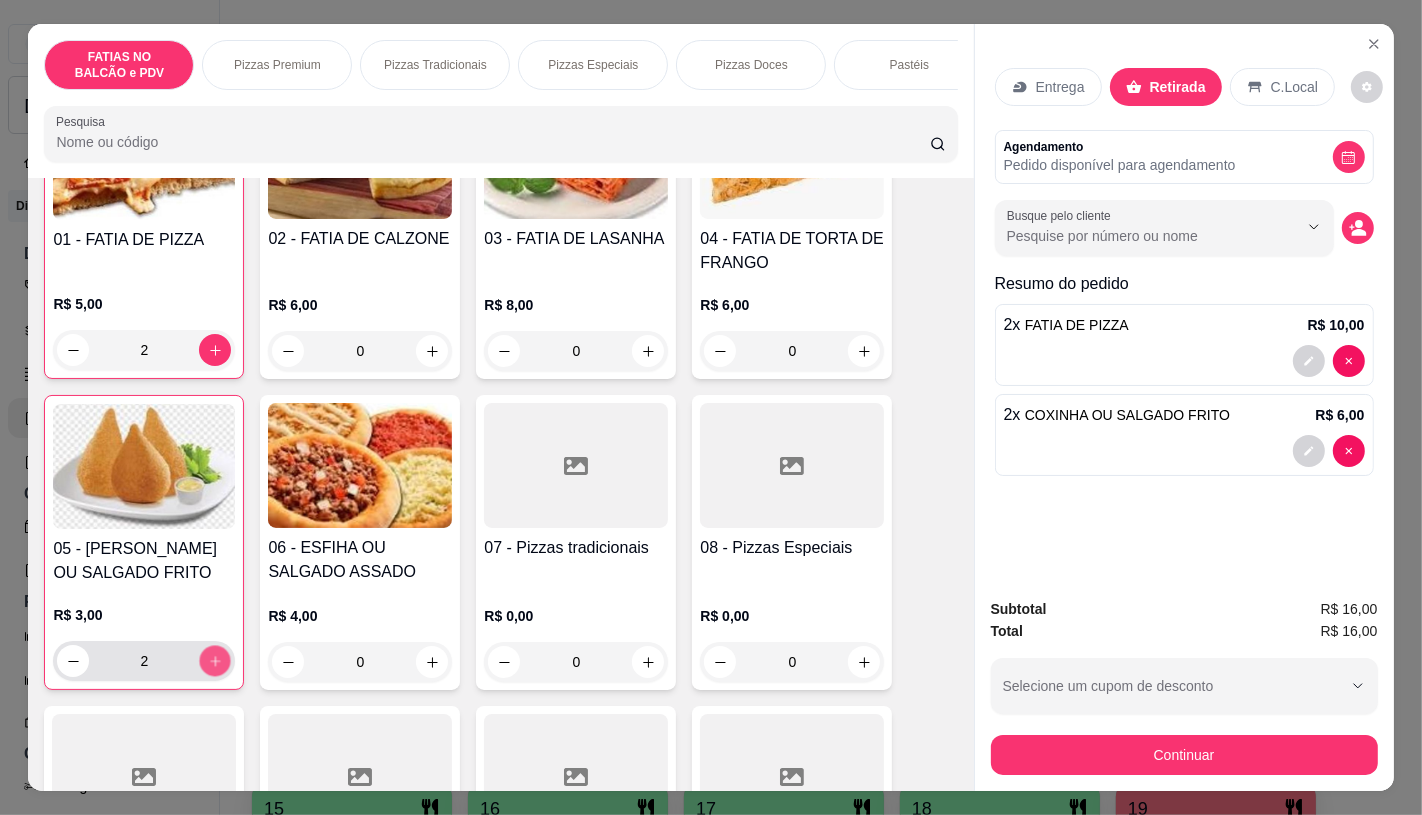 click 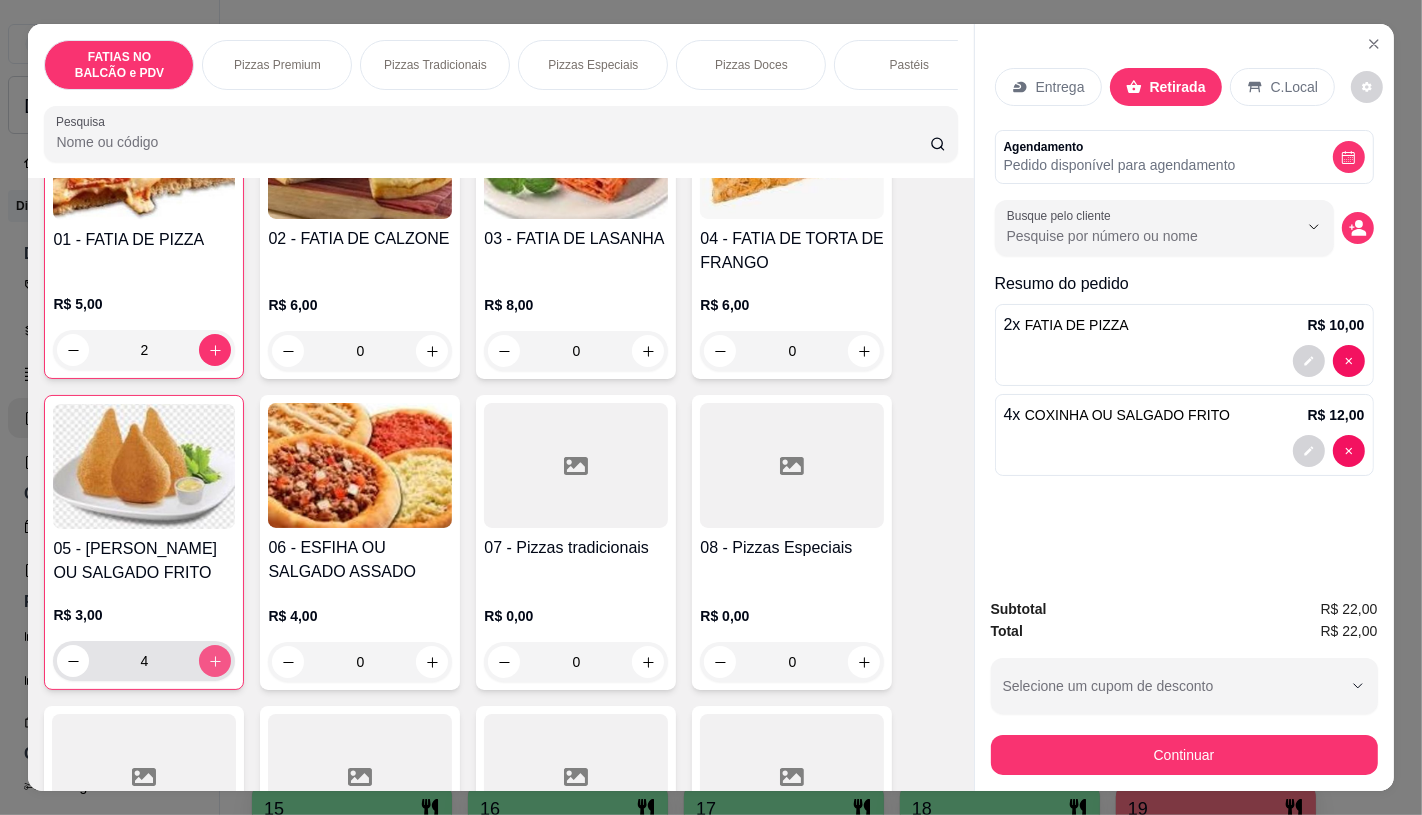 click 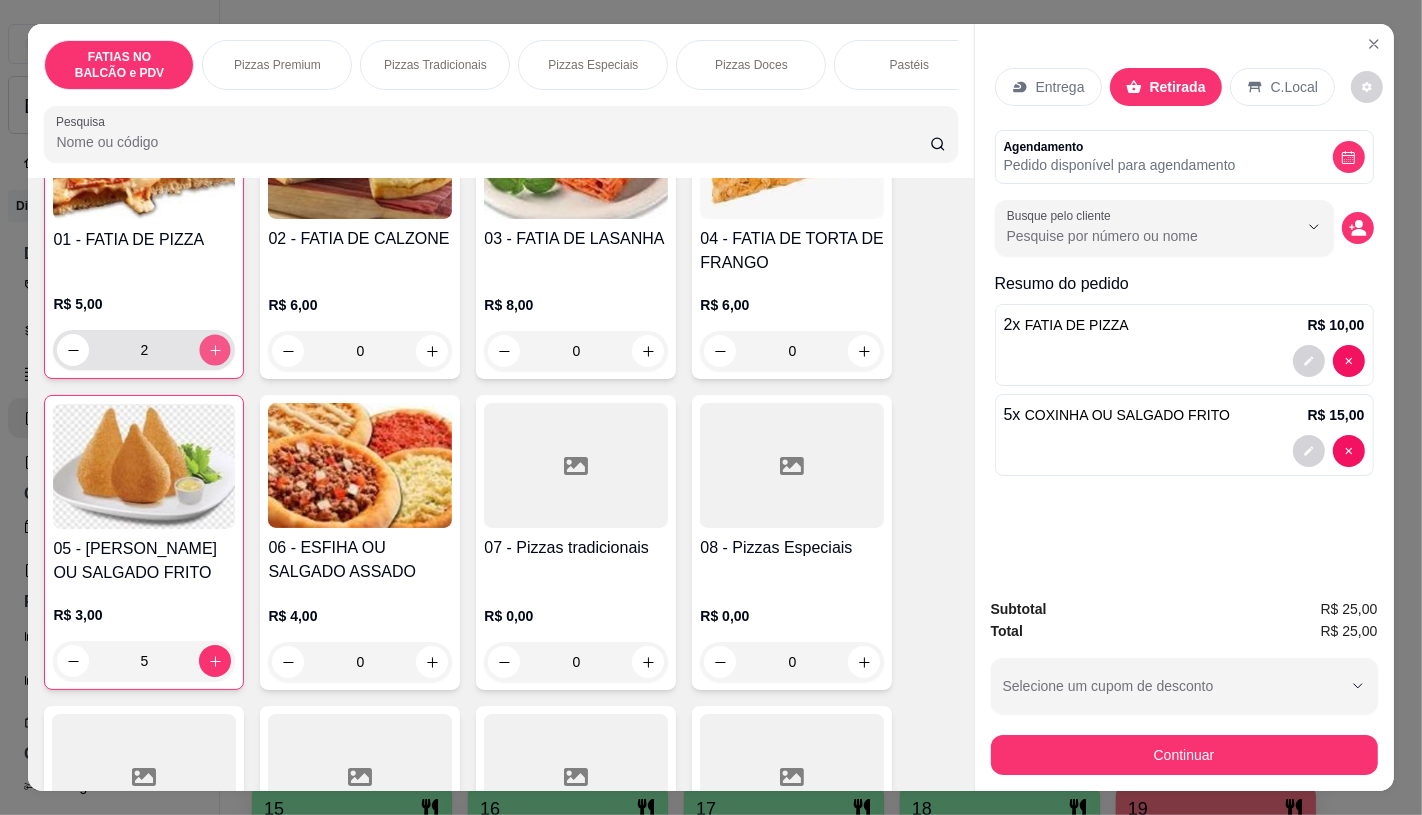 click at bounding box center [215, 350] 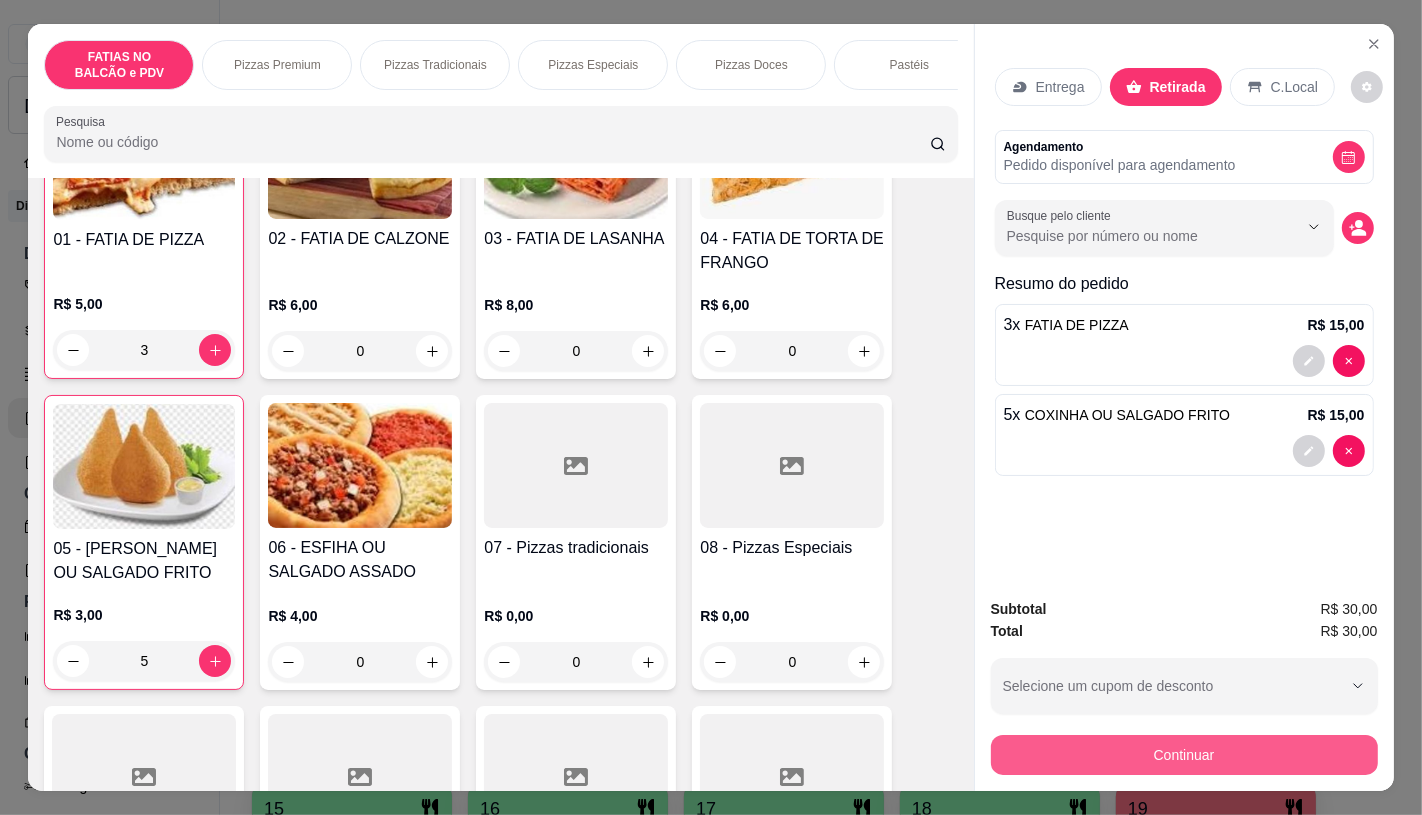 click on "Continuar" at bounding box center (1184, 755) 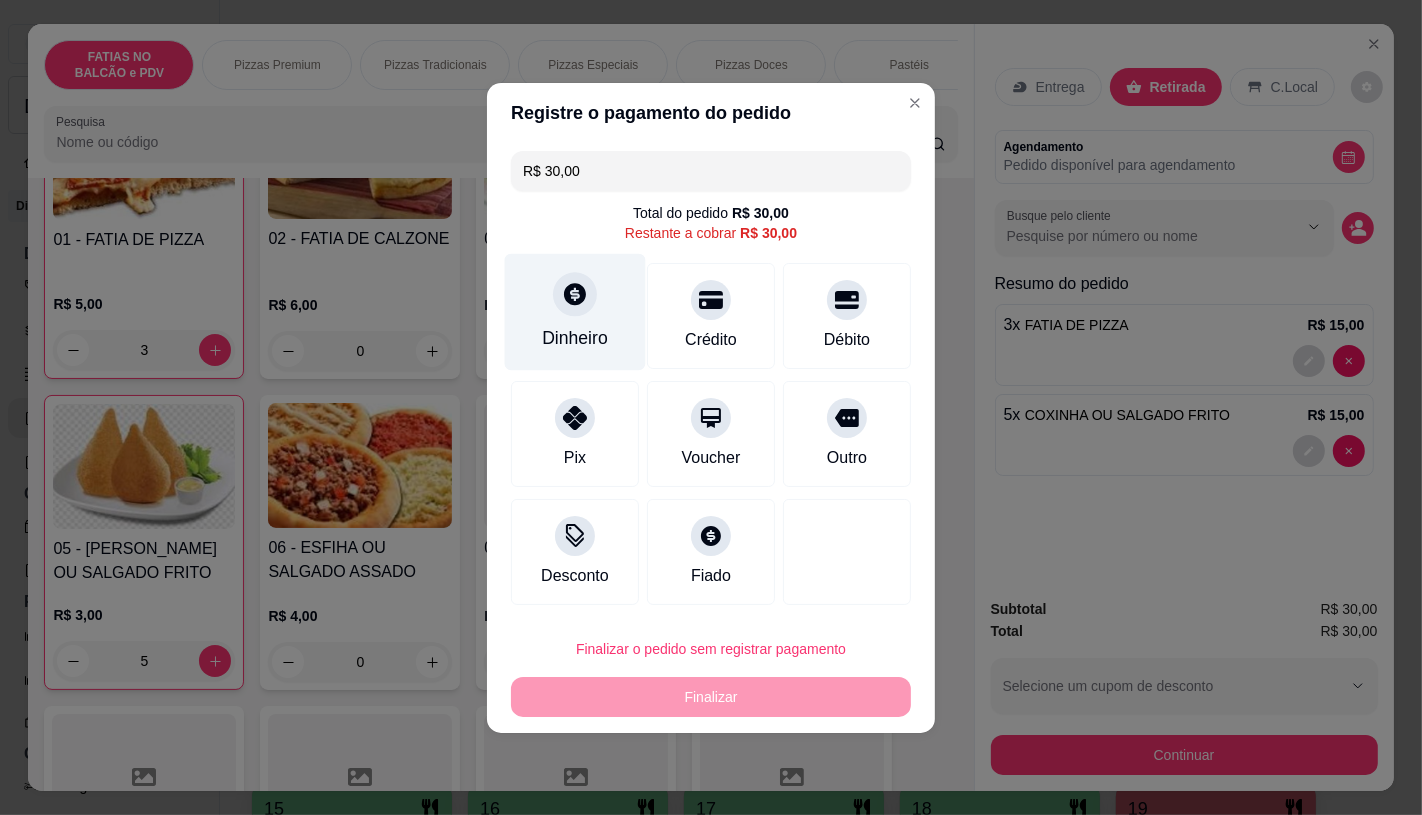 click on "Dinheiro" at bounding box center [575, 311] 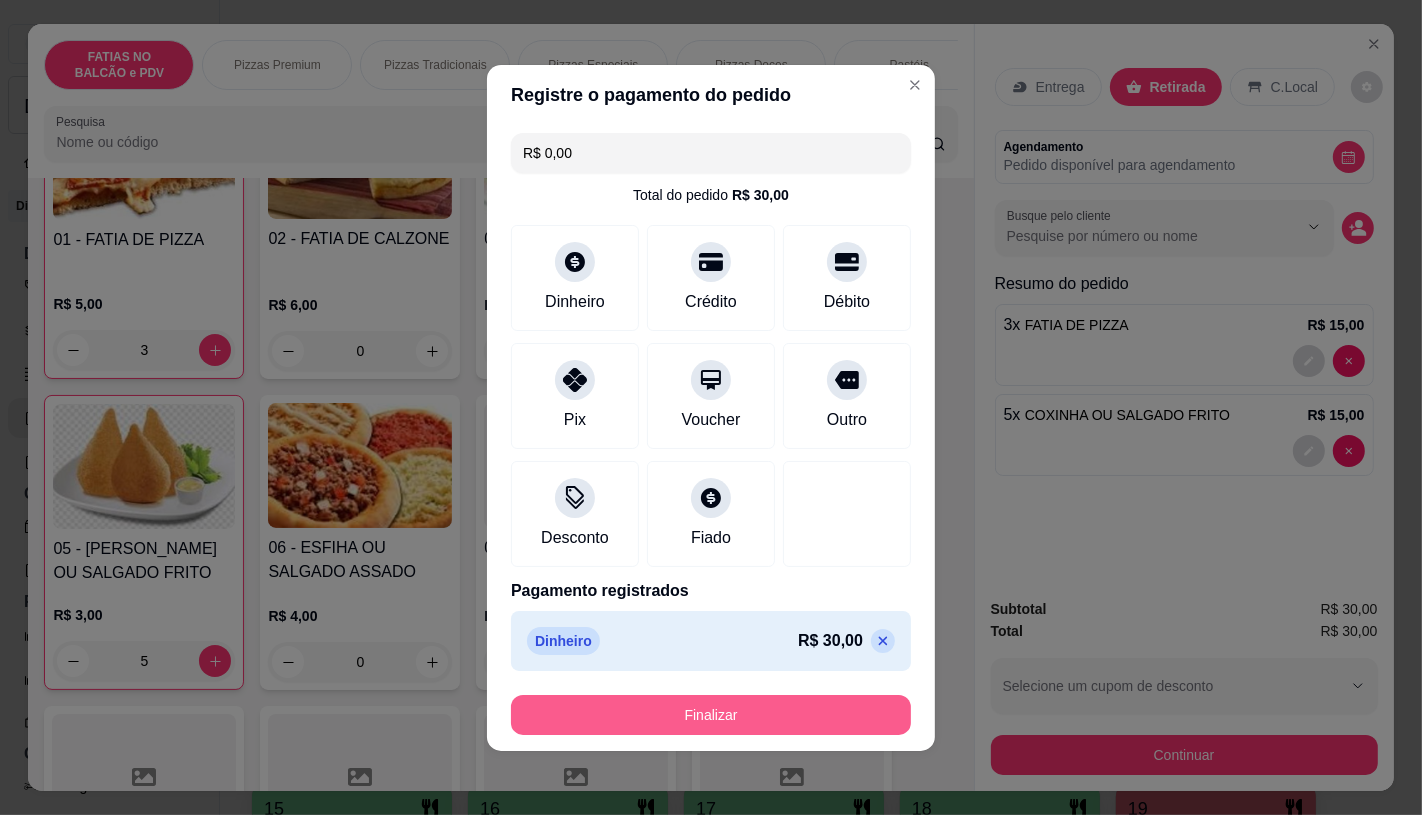 click on "Finalizar" at bounding box center [711, 715] 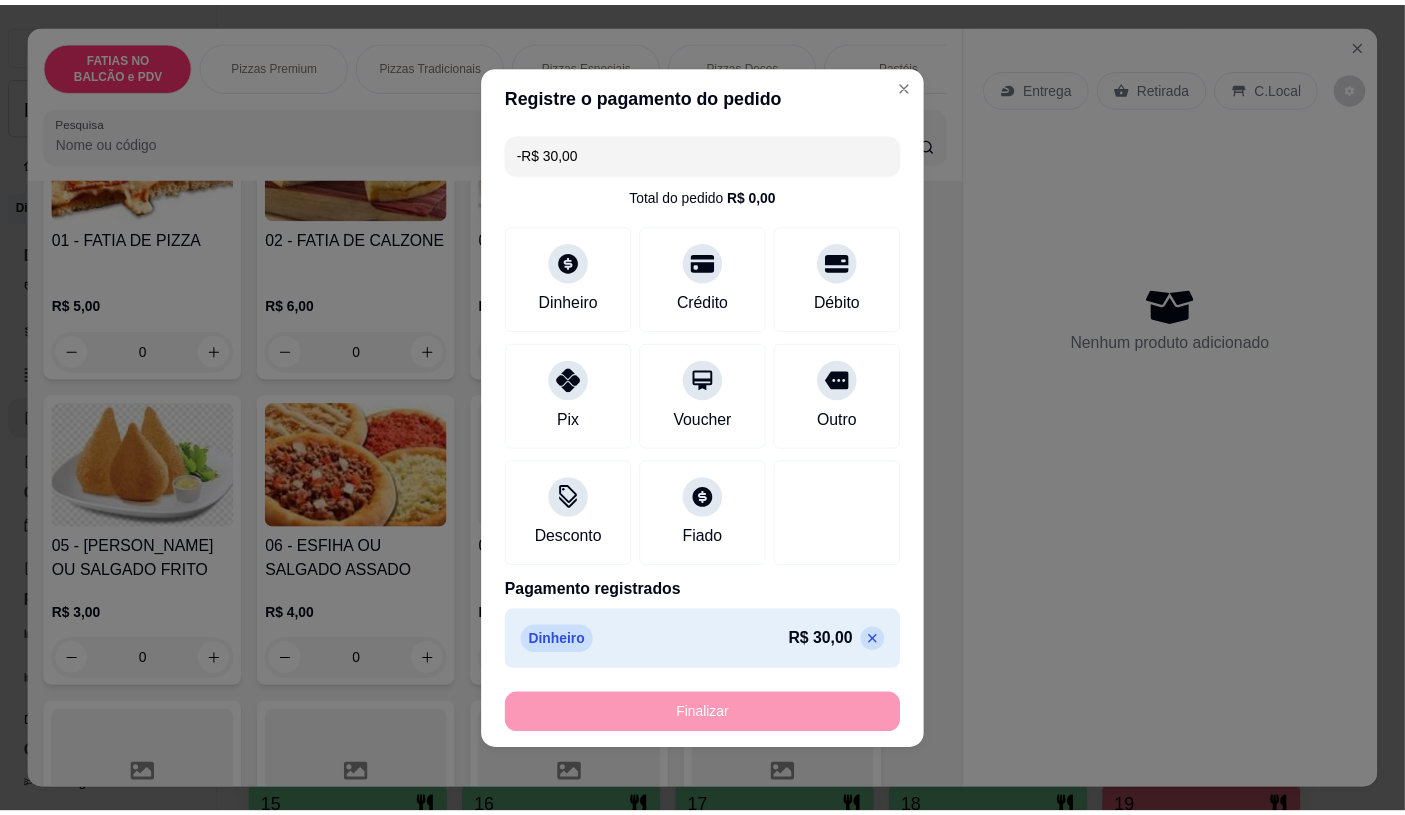 scroll, scrollTop: 221, scrollLeft: 0, axis: vertical 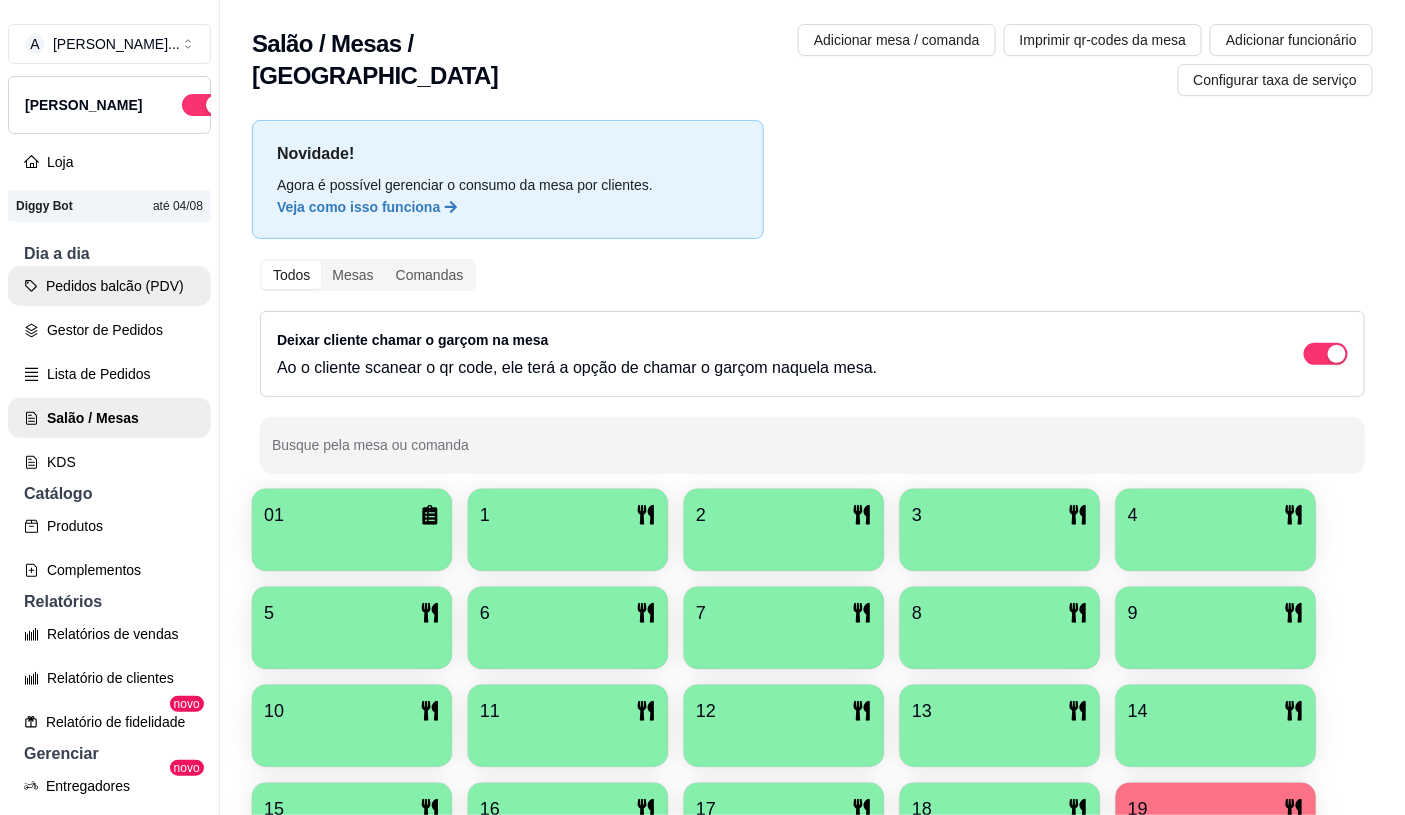 click on "Pedidos balcão (PDV)" at bounding box center (109, 286) 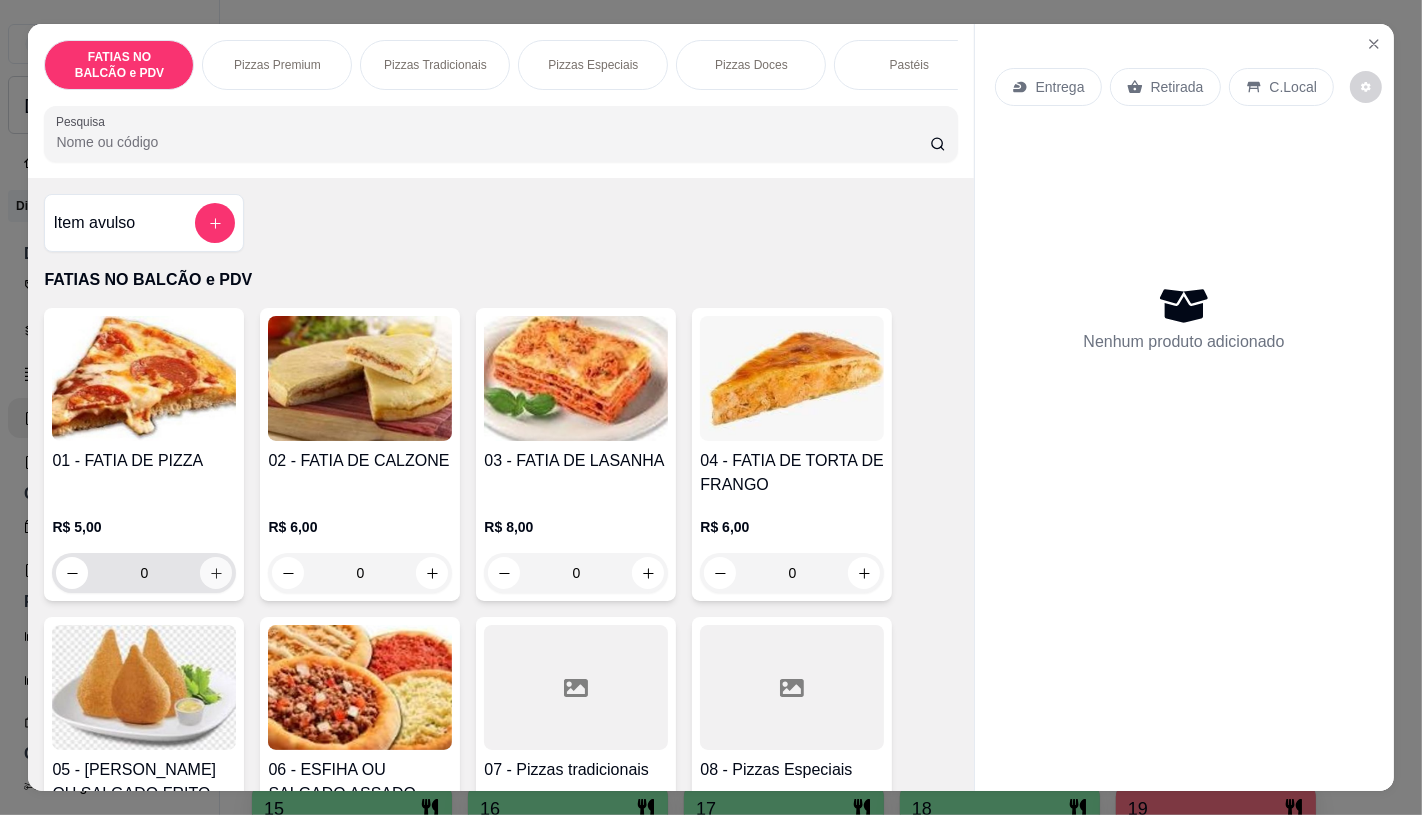 click 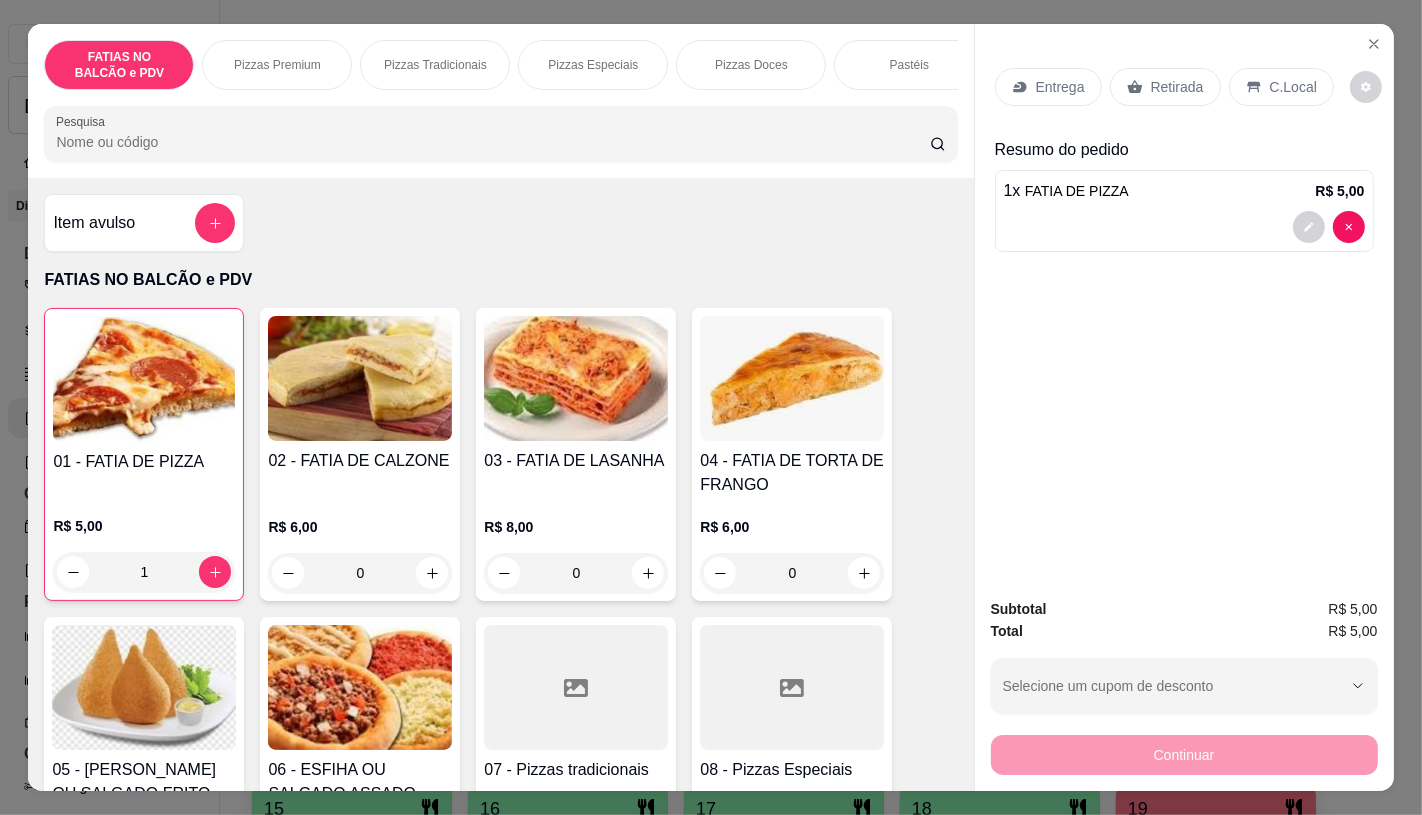 click on "Retirada" at bounding box center [1177, 87] 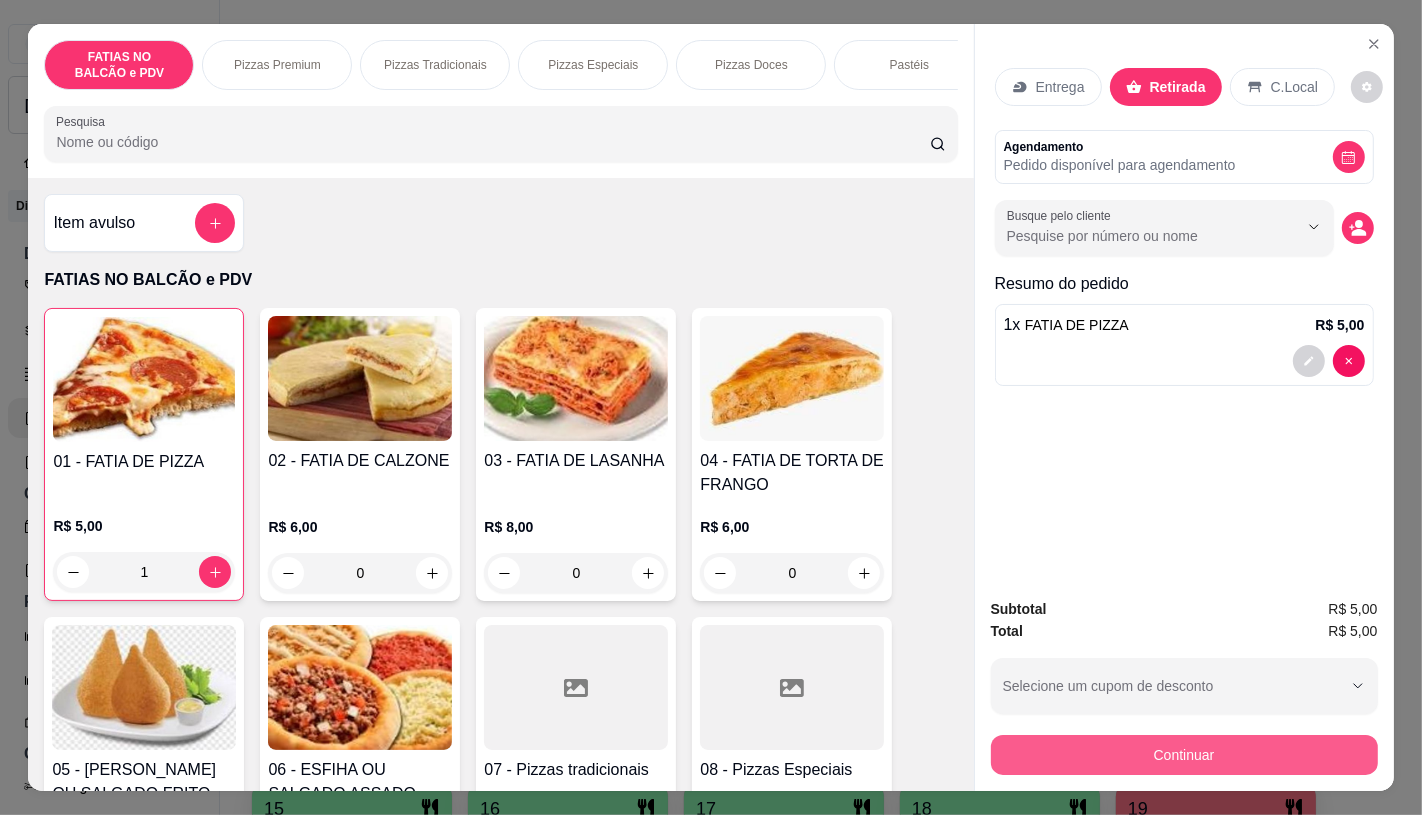 click on "Continuar" at bounding box center [1184, 755] 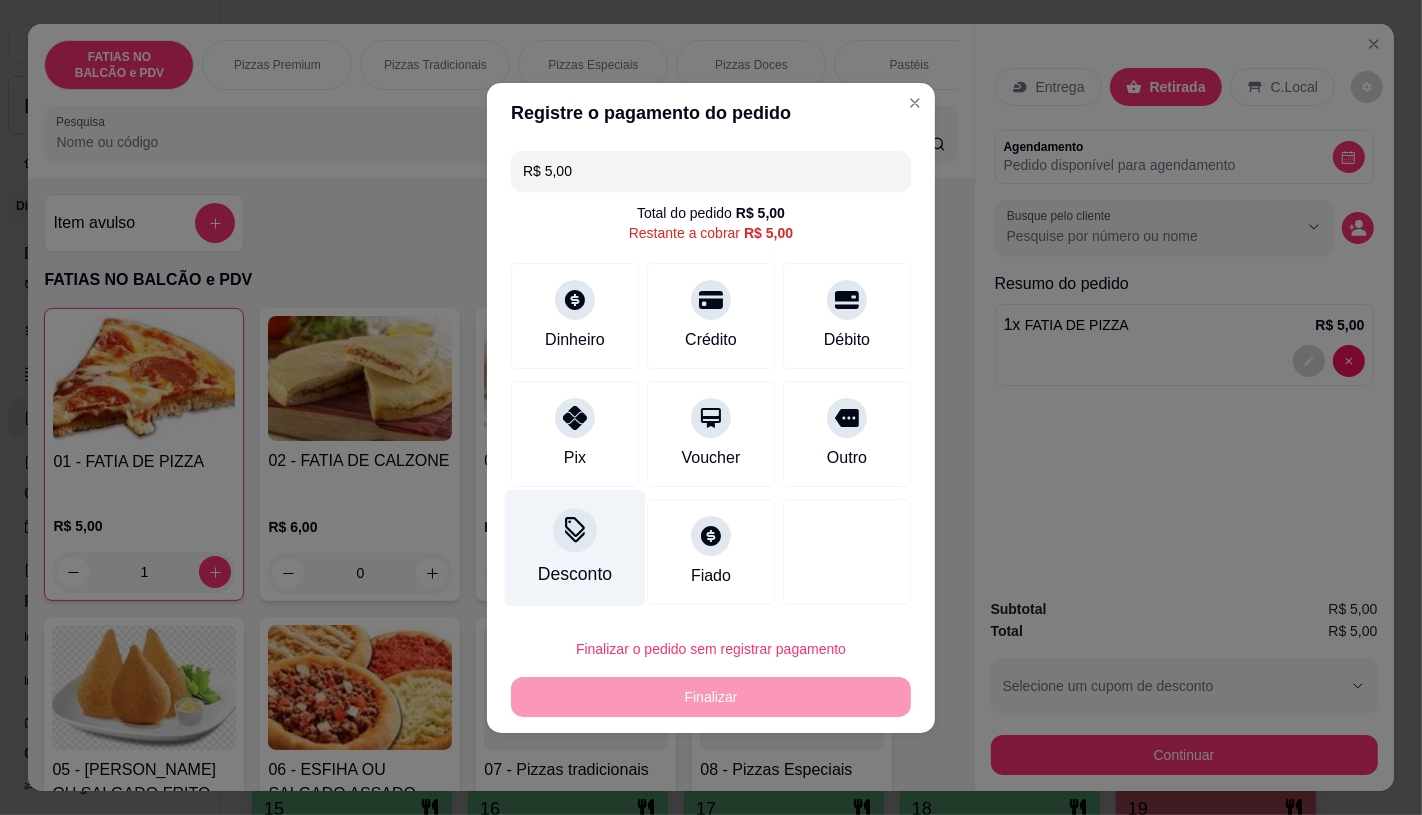 click on "Desconto" at bounding box center (575, 547) 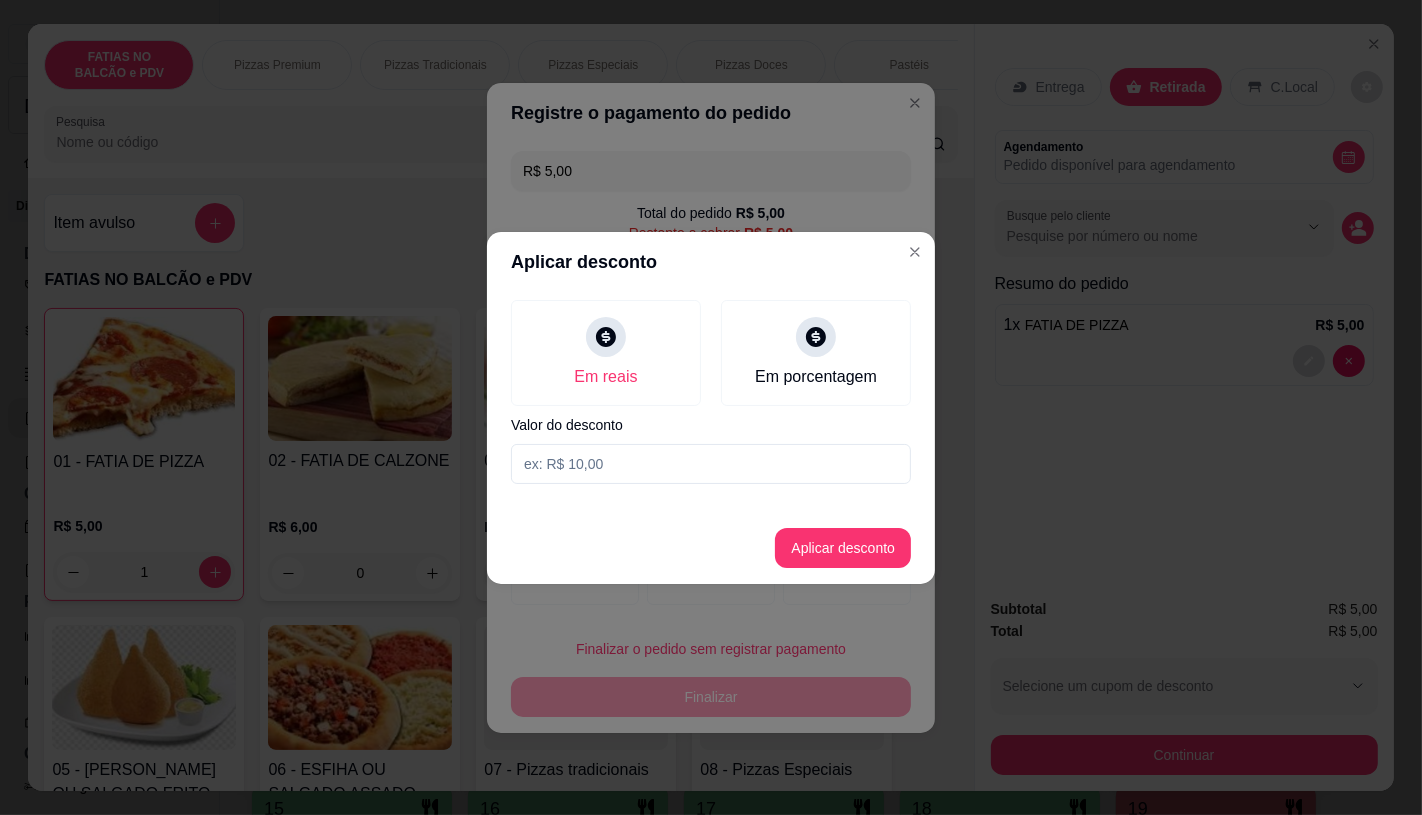click at bounding box center (711, 464) 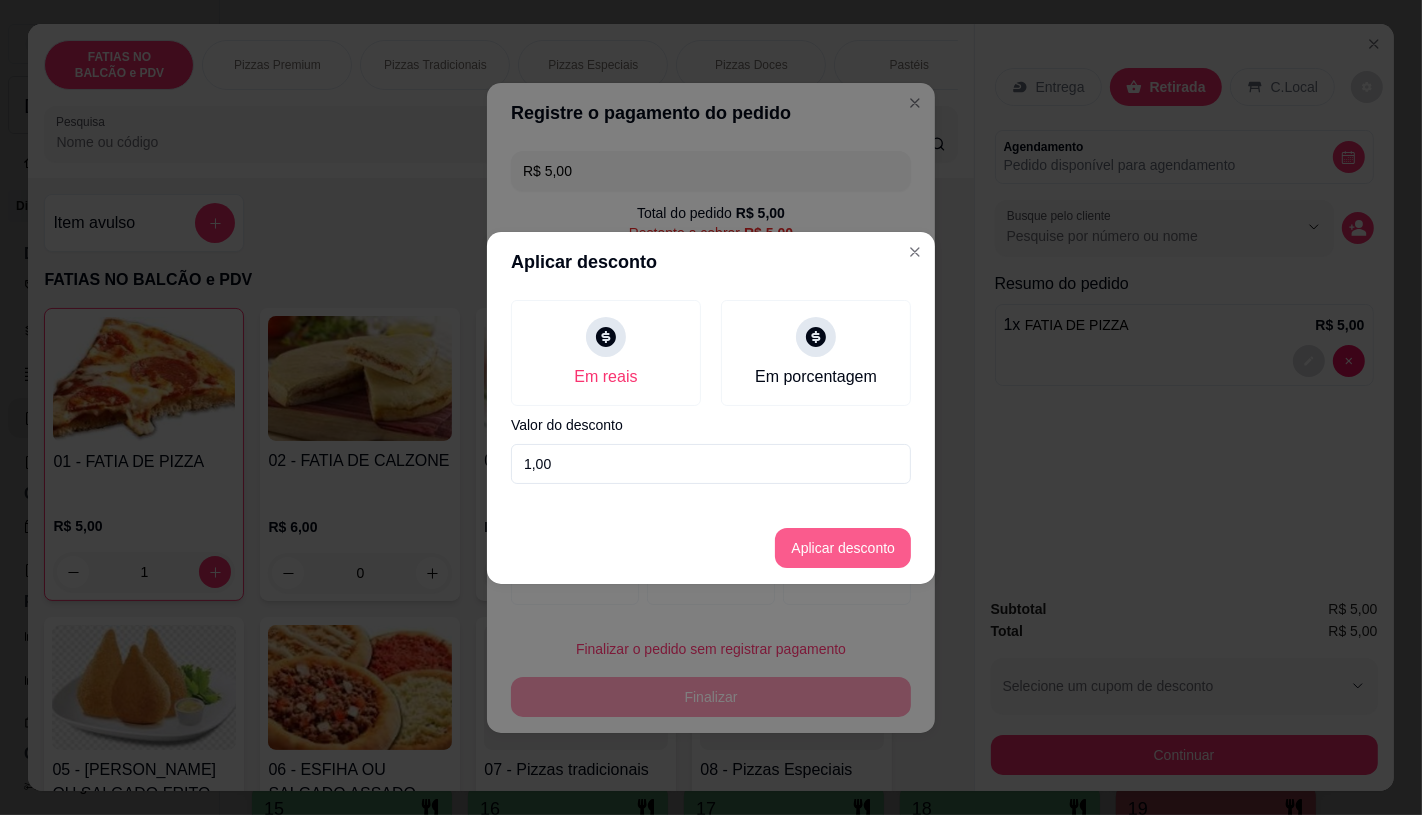 click on "Aplicar desconto" at bounding box center [843, 548] 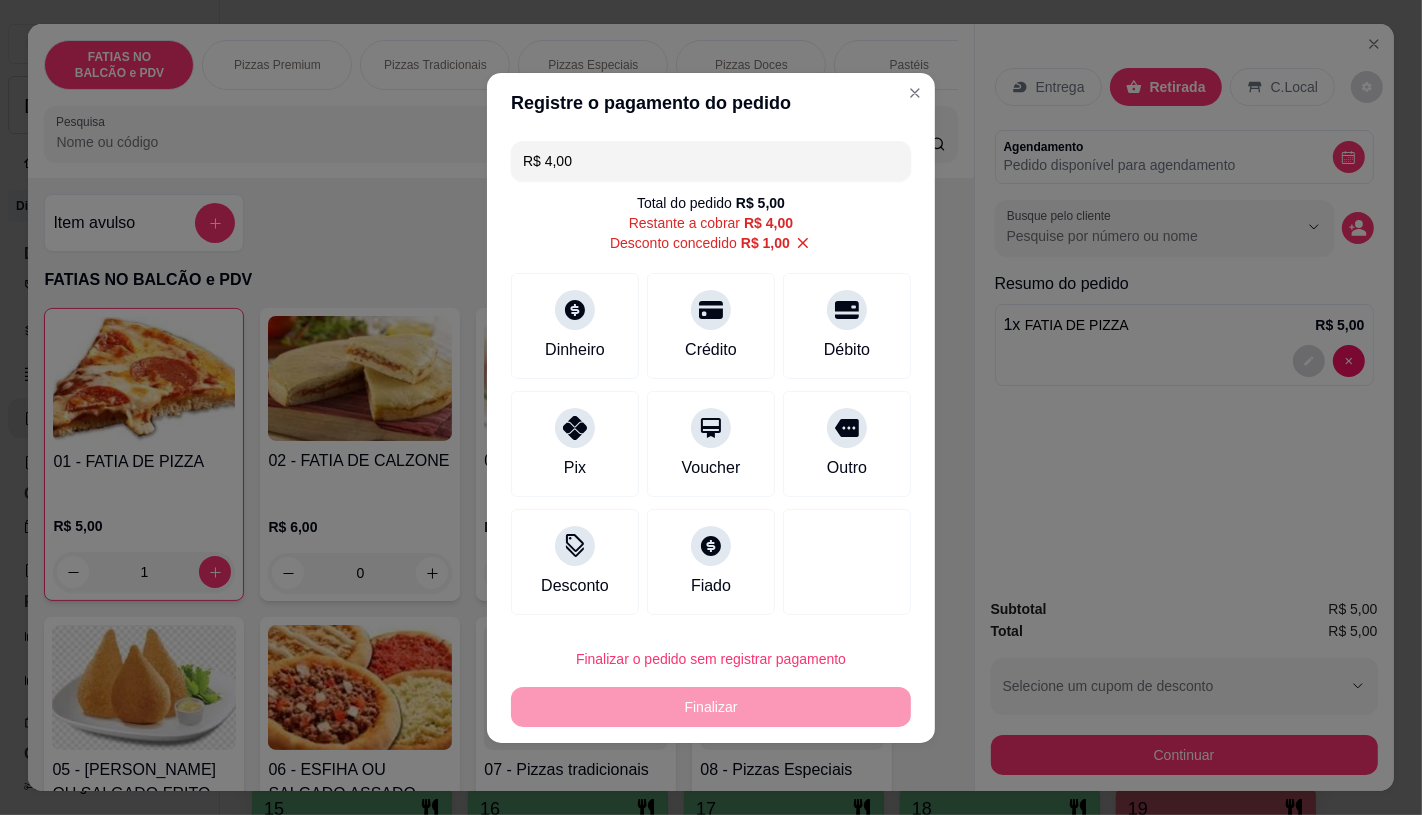 click on "Finalizar o pedido sem registrar pagamento Finalizar" at bounding box center [711, 683] 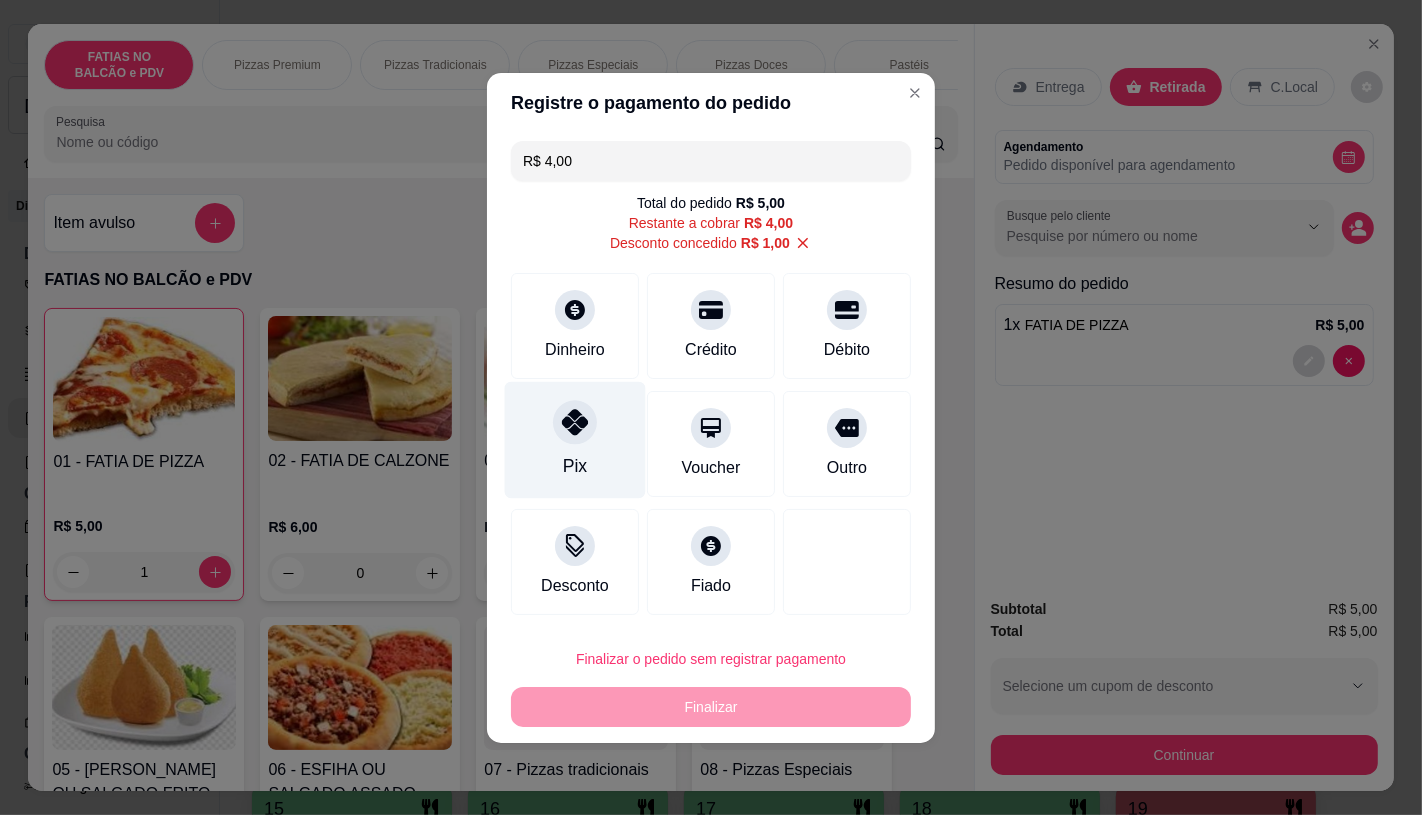 click 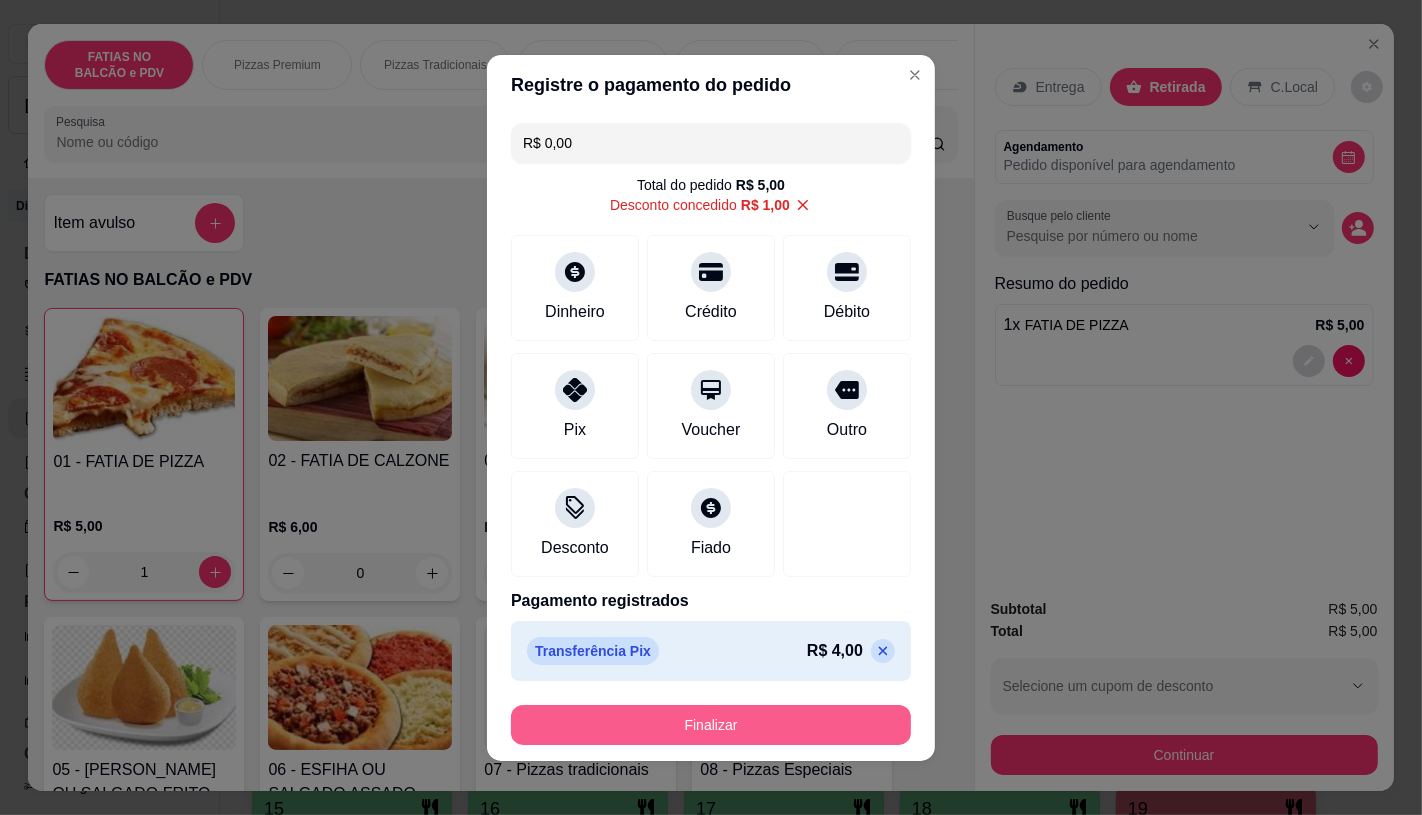 click on "Finalizar" at bounding box center (711, 725) 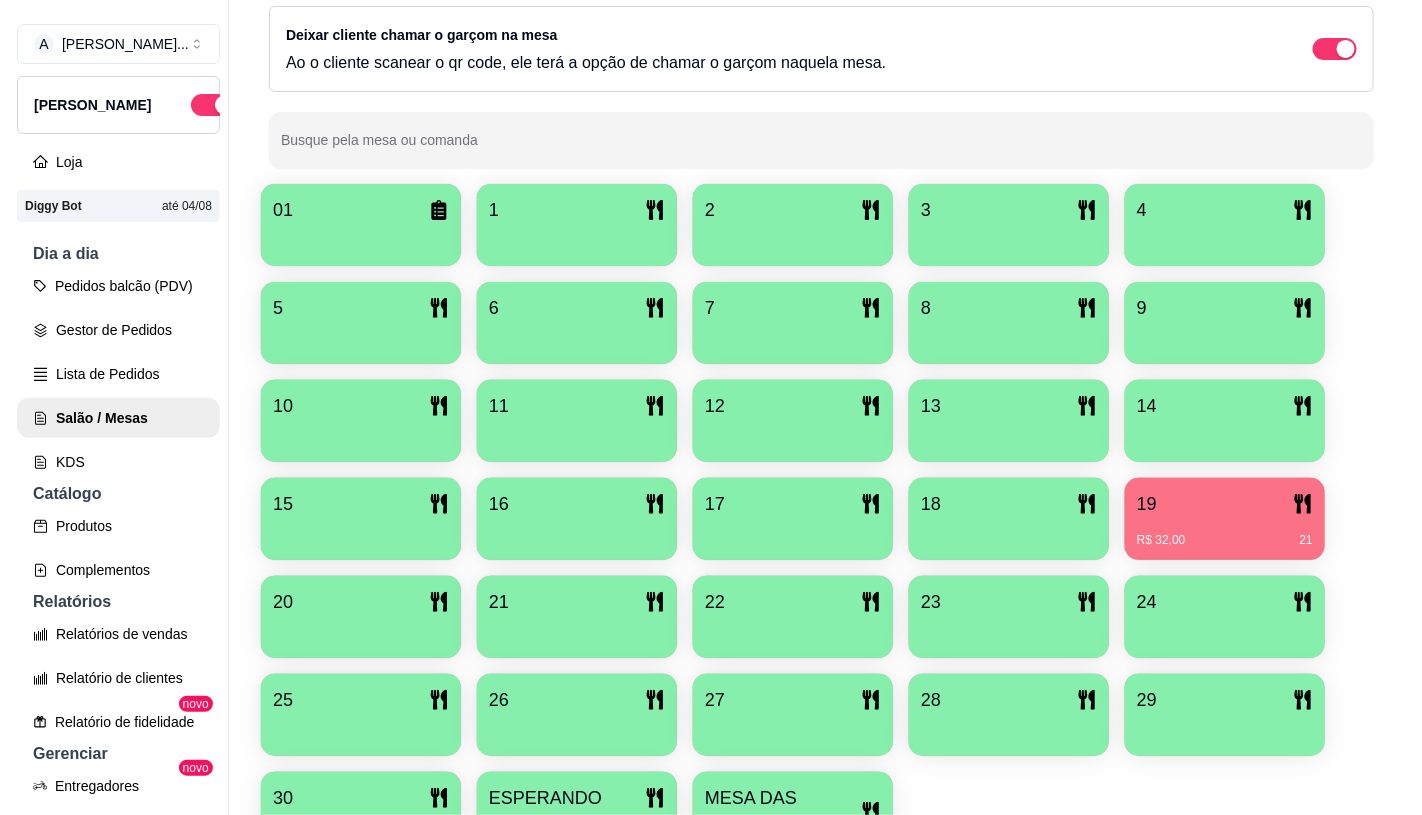 scroll, scrollTop: 428, scrollLeft: 0, axis: vertical 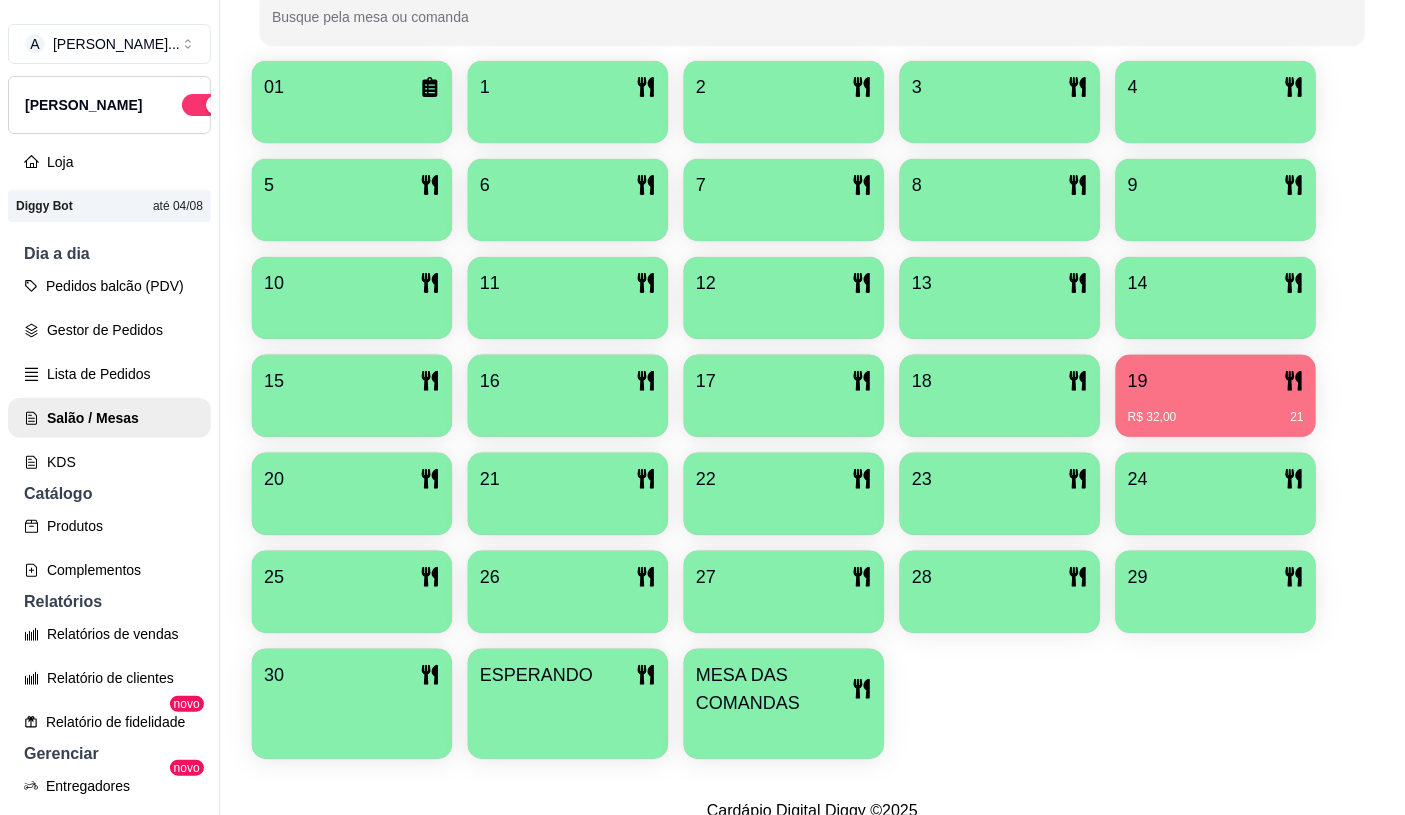 click on "MESA DAS COMANDAS" at bounding box center (774, 689) 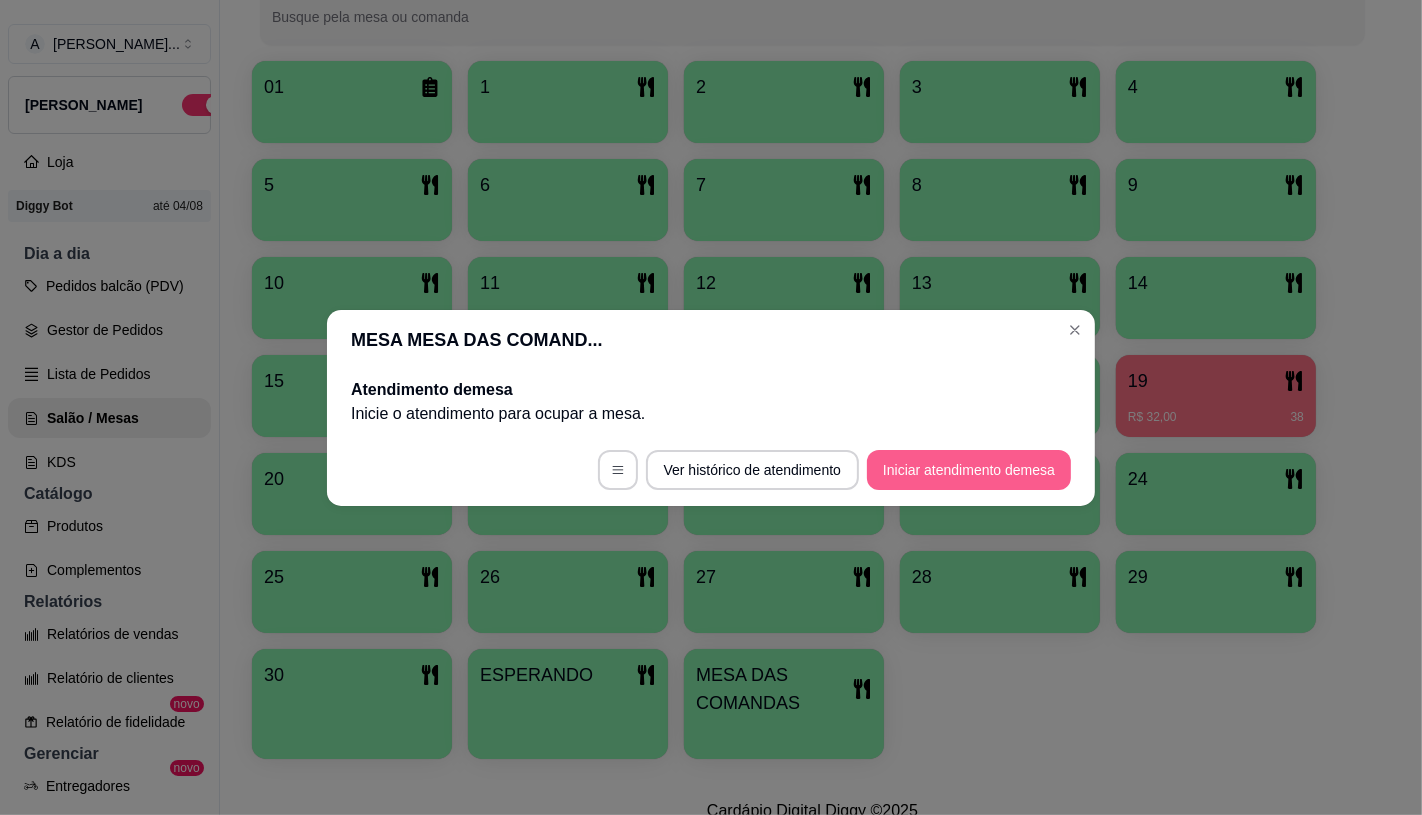 click on "Iniciar atendimento de  mesa" at bounding box center [969, 470] 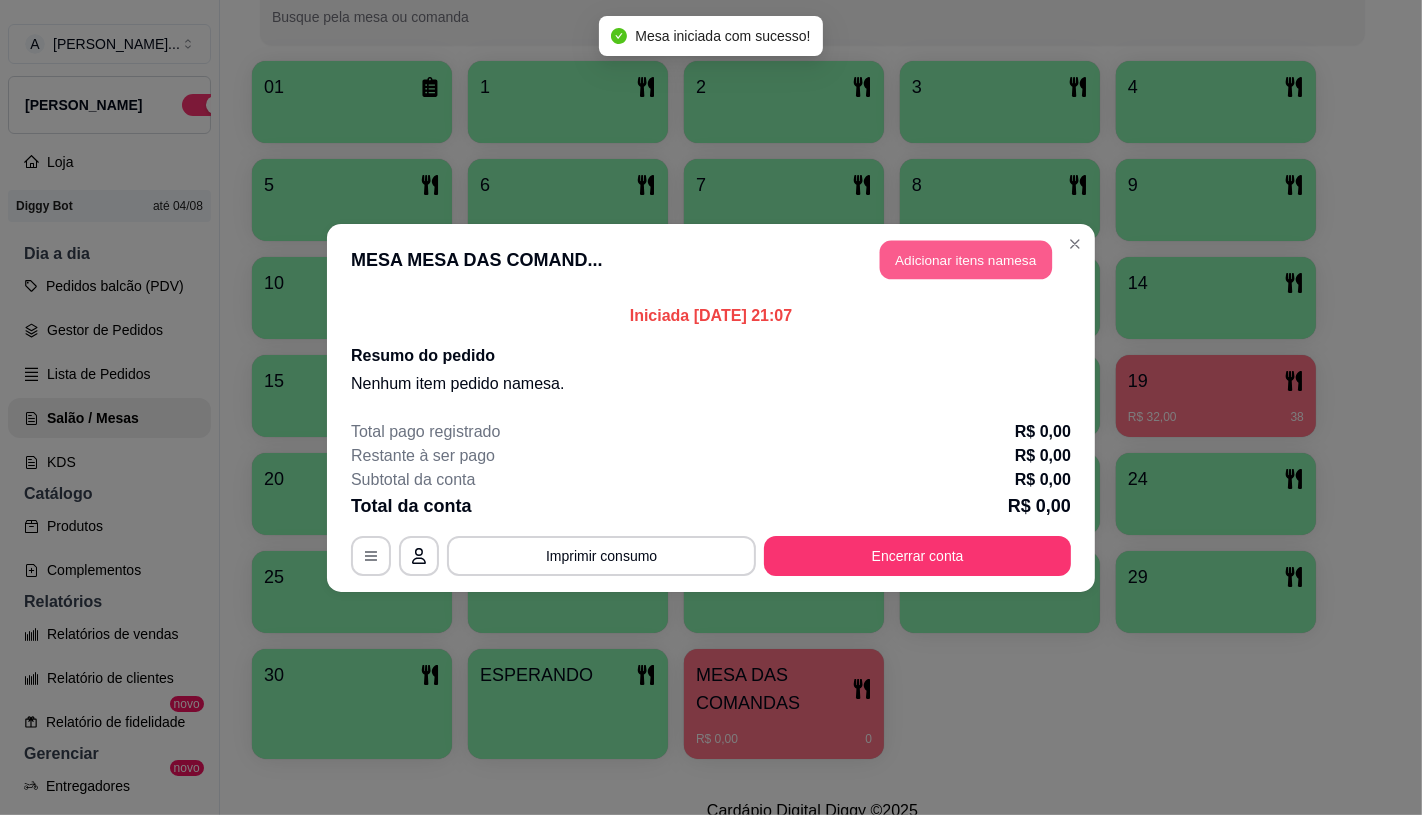click on "Adicionar itens na  mesa" at bounding box center (966, 259) 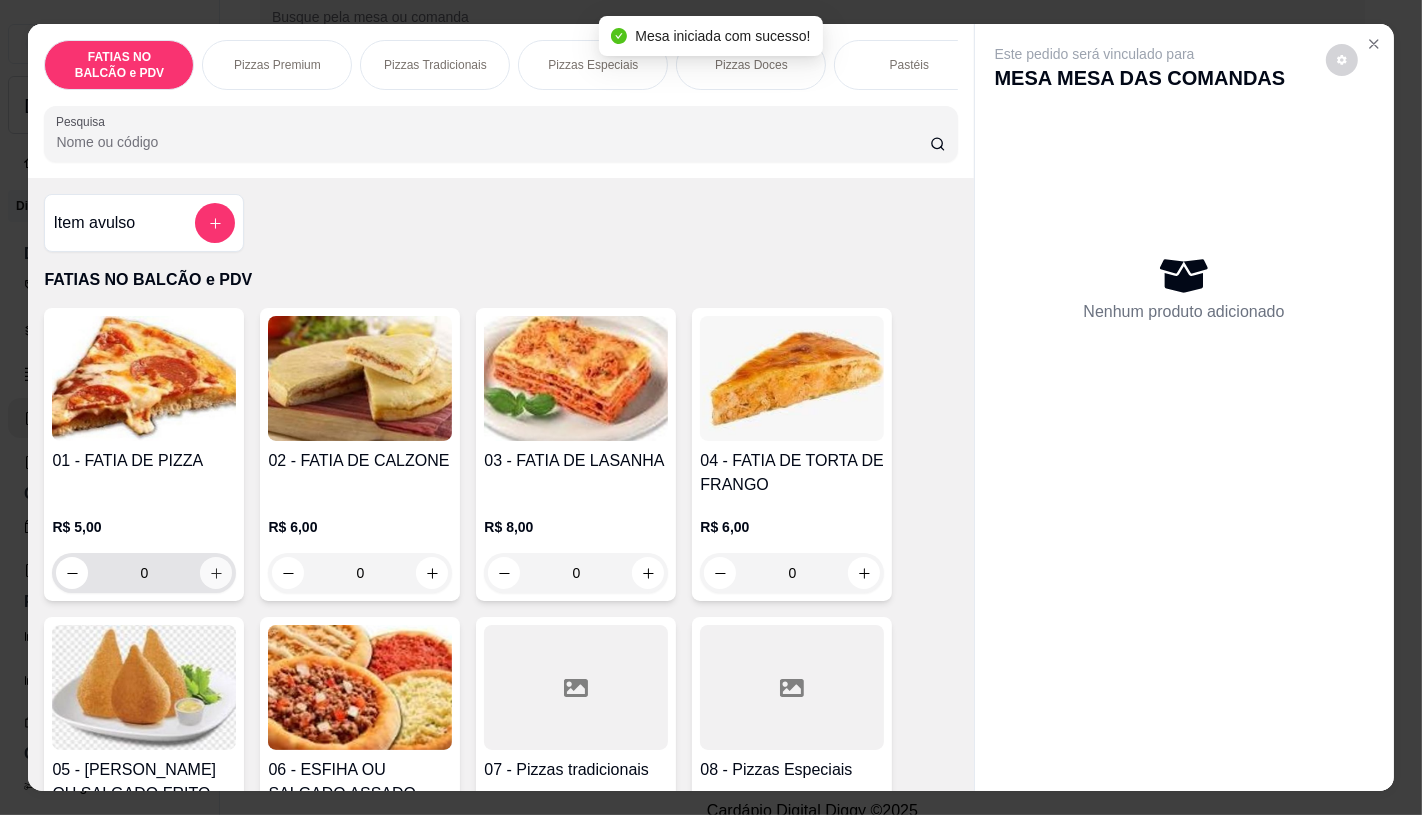 click 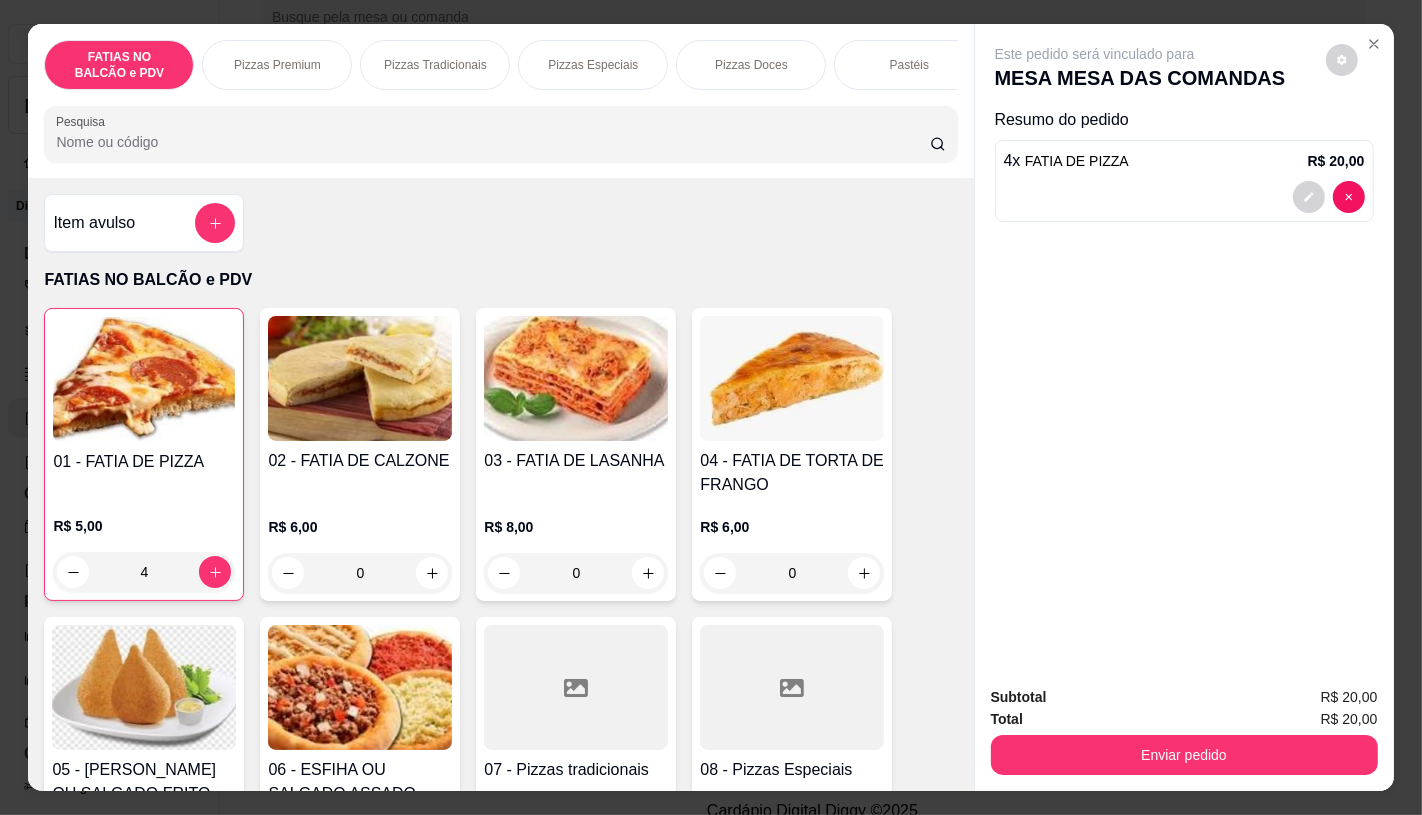 scroll, scrollTop: 0, scrollLeft: 2080, axis: horizontal 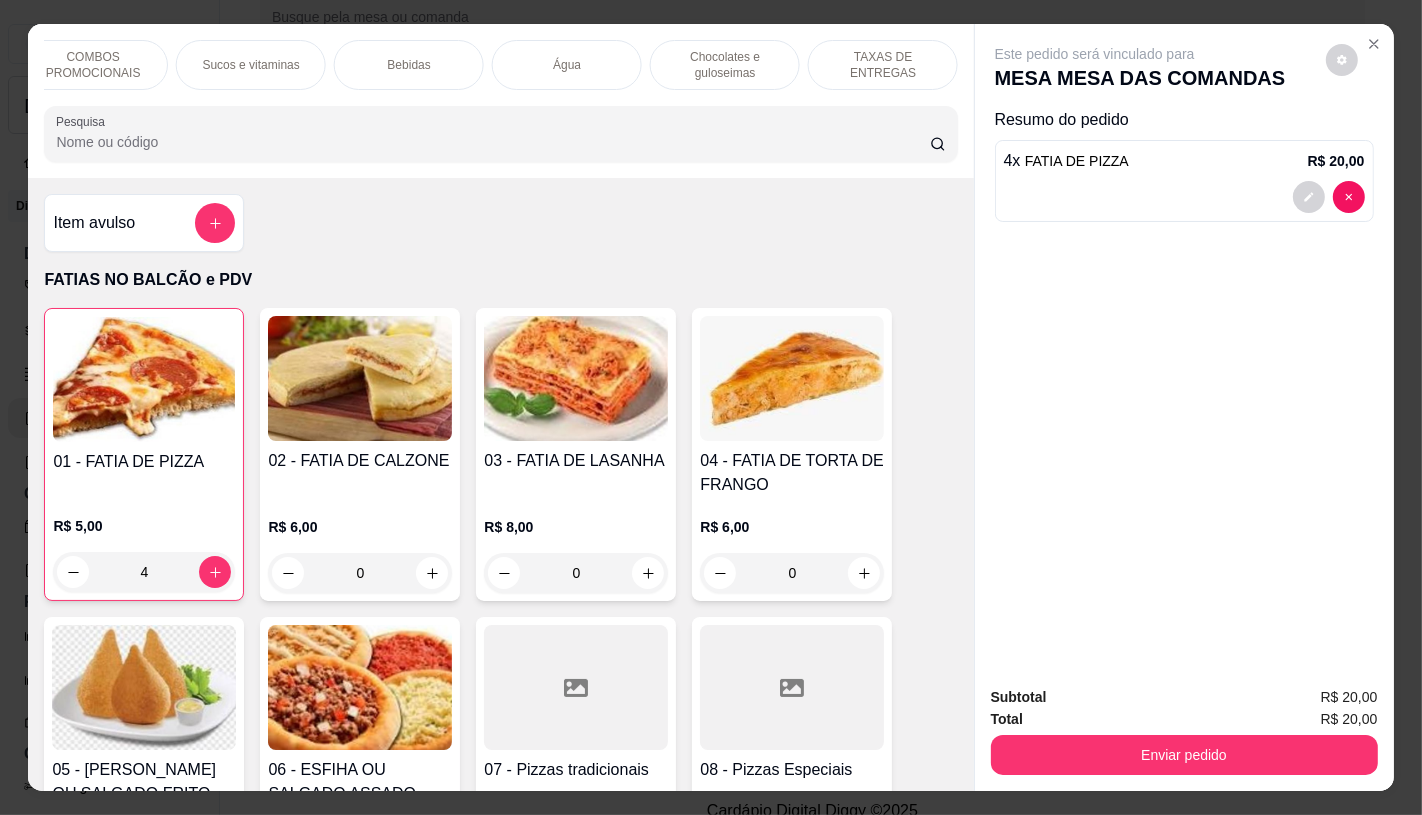 click on "TAXAS DE ENTREGAS" at bounding box center (883, 65) 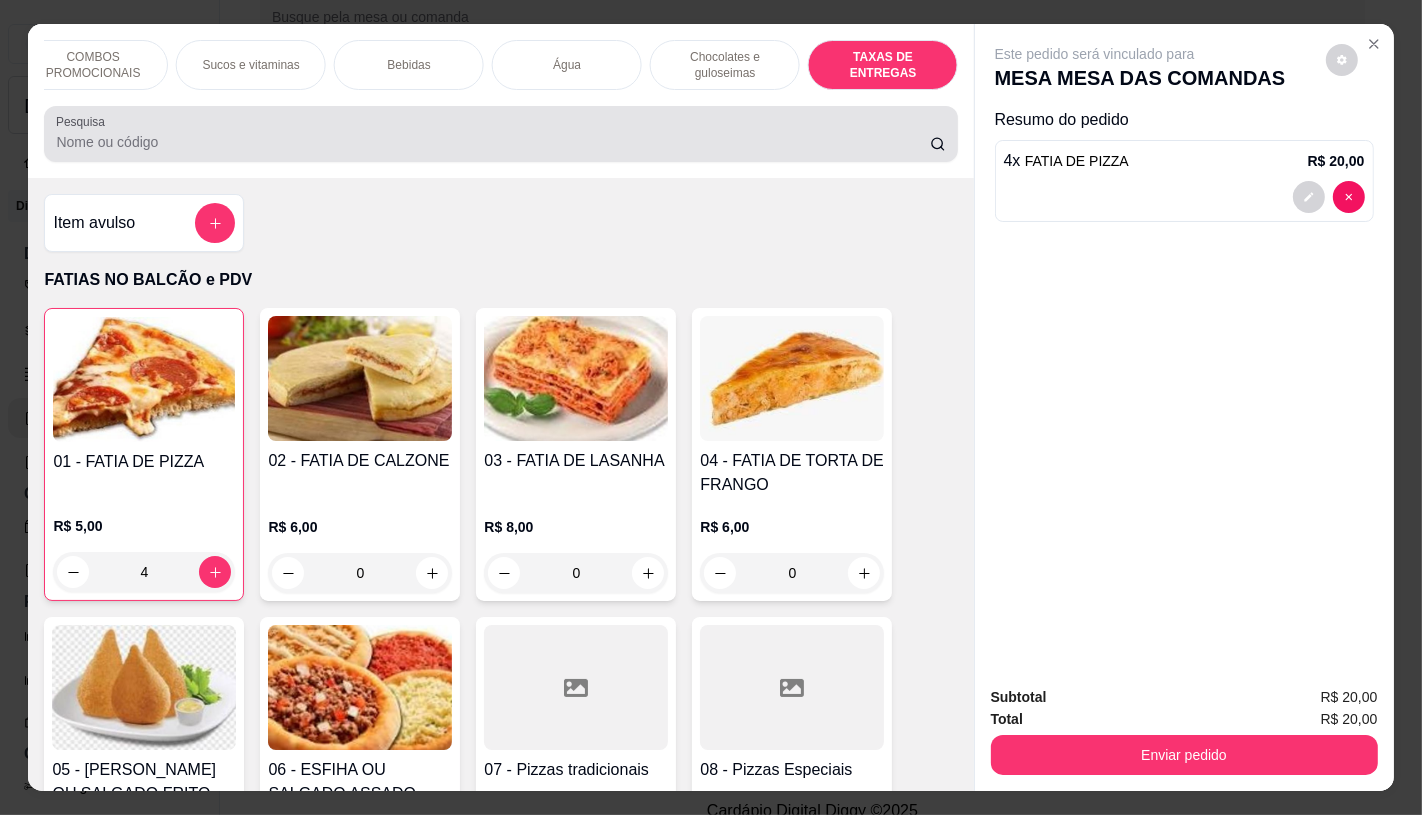 scroll, scrollTop: 13373, scrollLeft: 0, axis: vertical 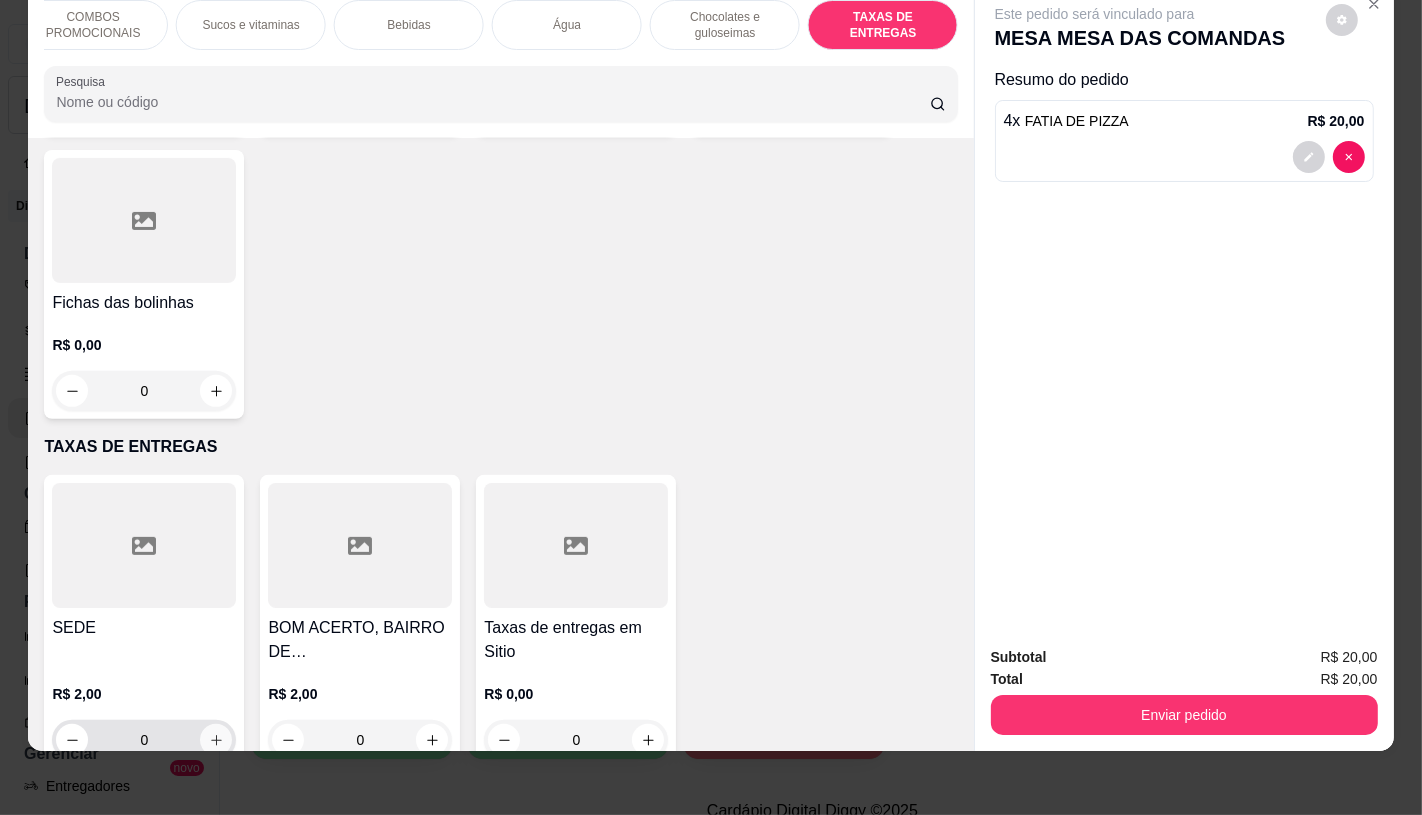 click 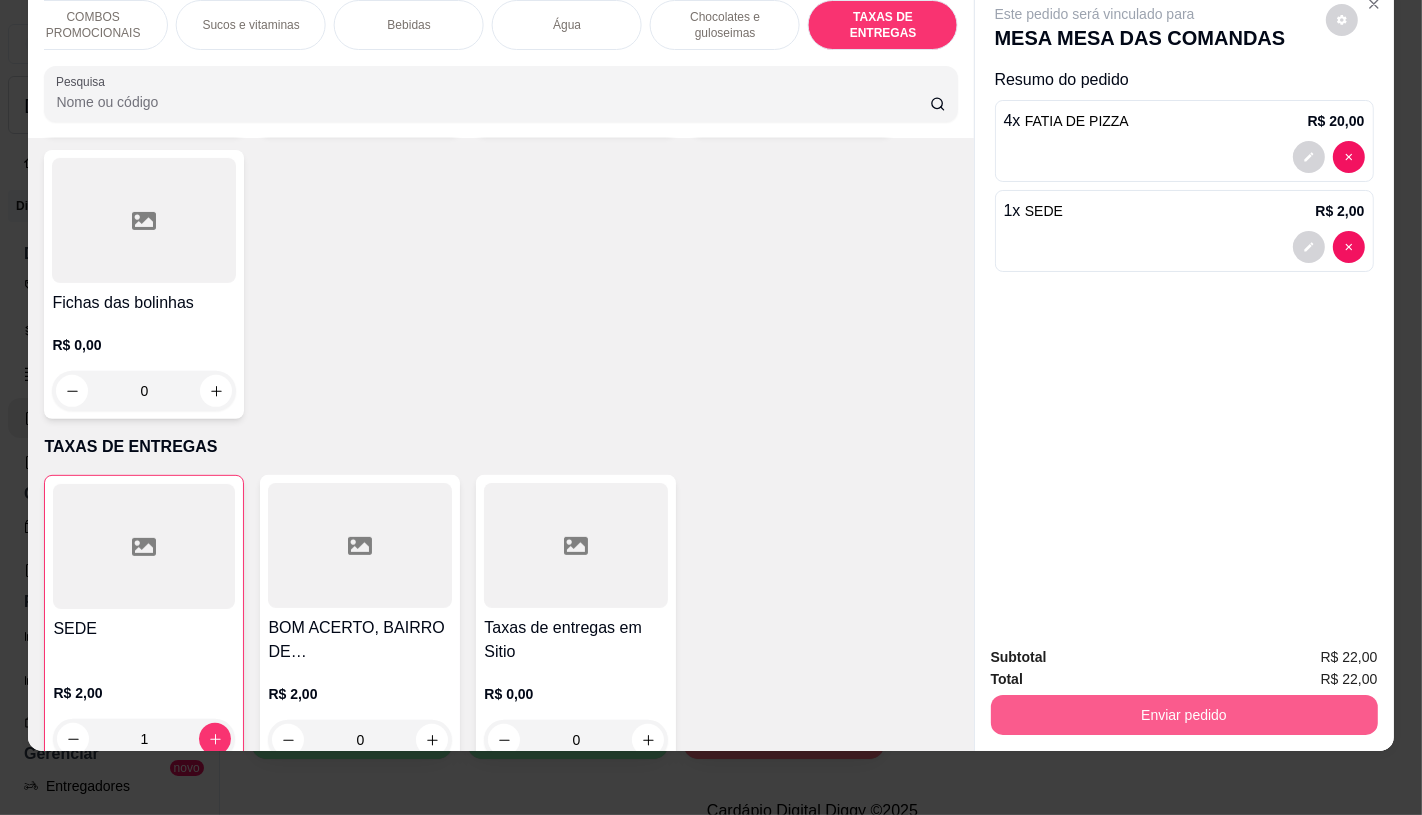click on "Enviar pedido" at bounding box center [1184, 715] 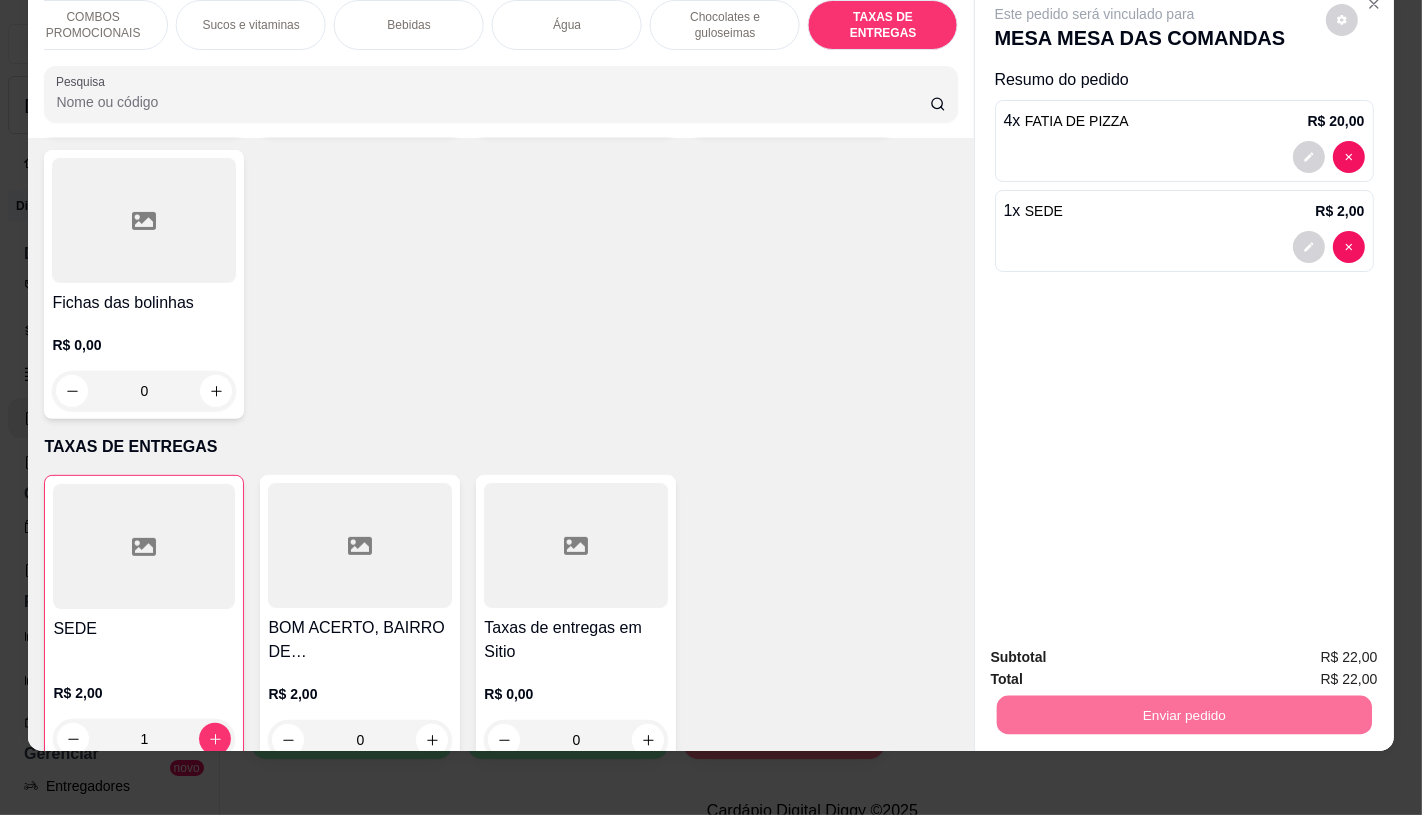 click on "Não registrar e enviar pedido" at bounding box center (1117, 650) 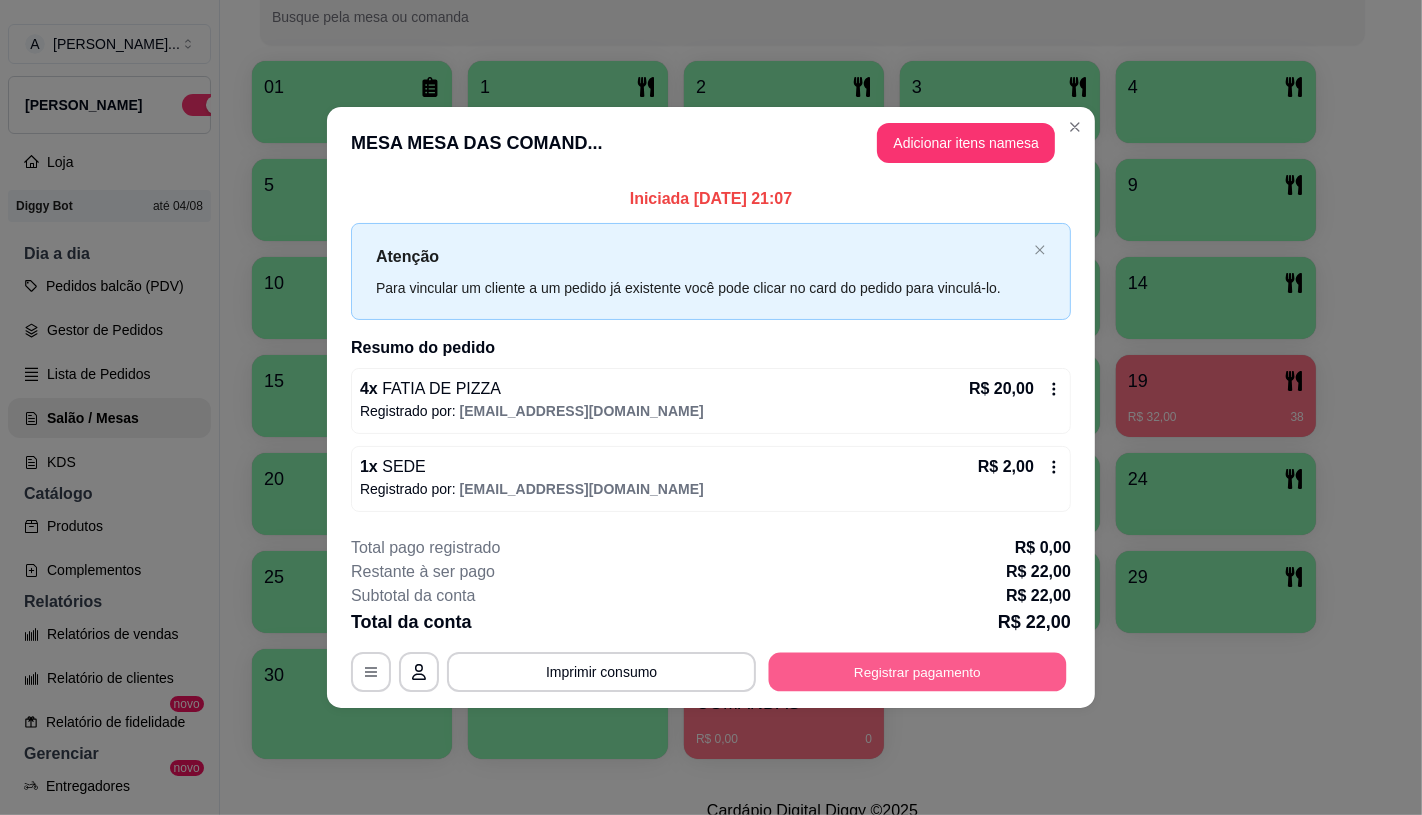 click on "Registrar pagamento" at bounding box center (918, 672) 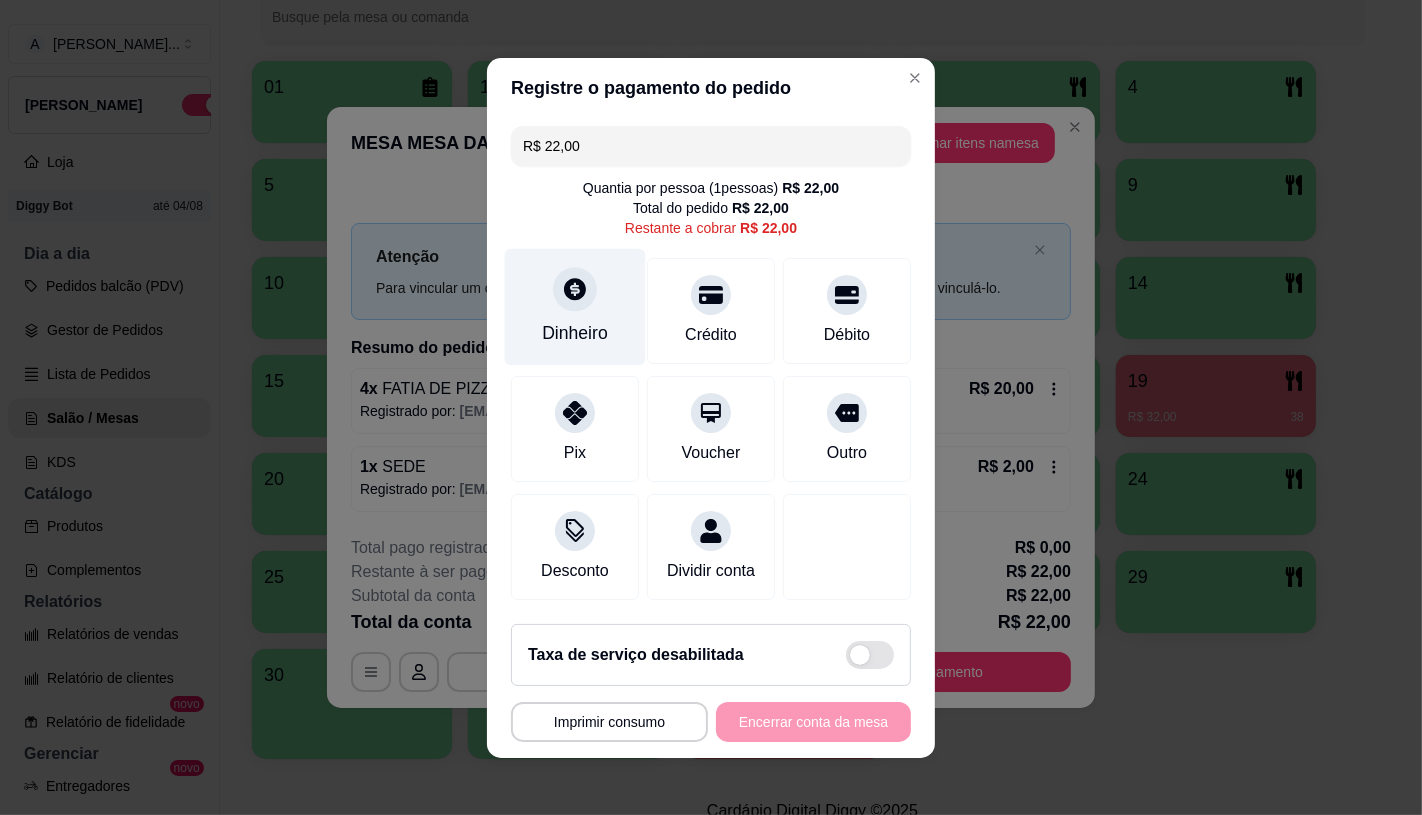 click at bounding box center (575, 289) 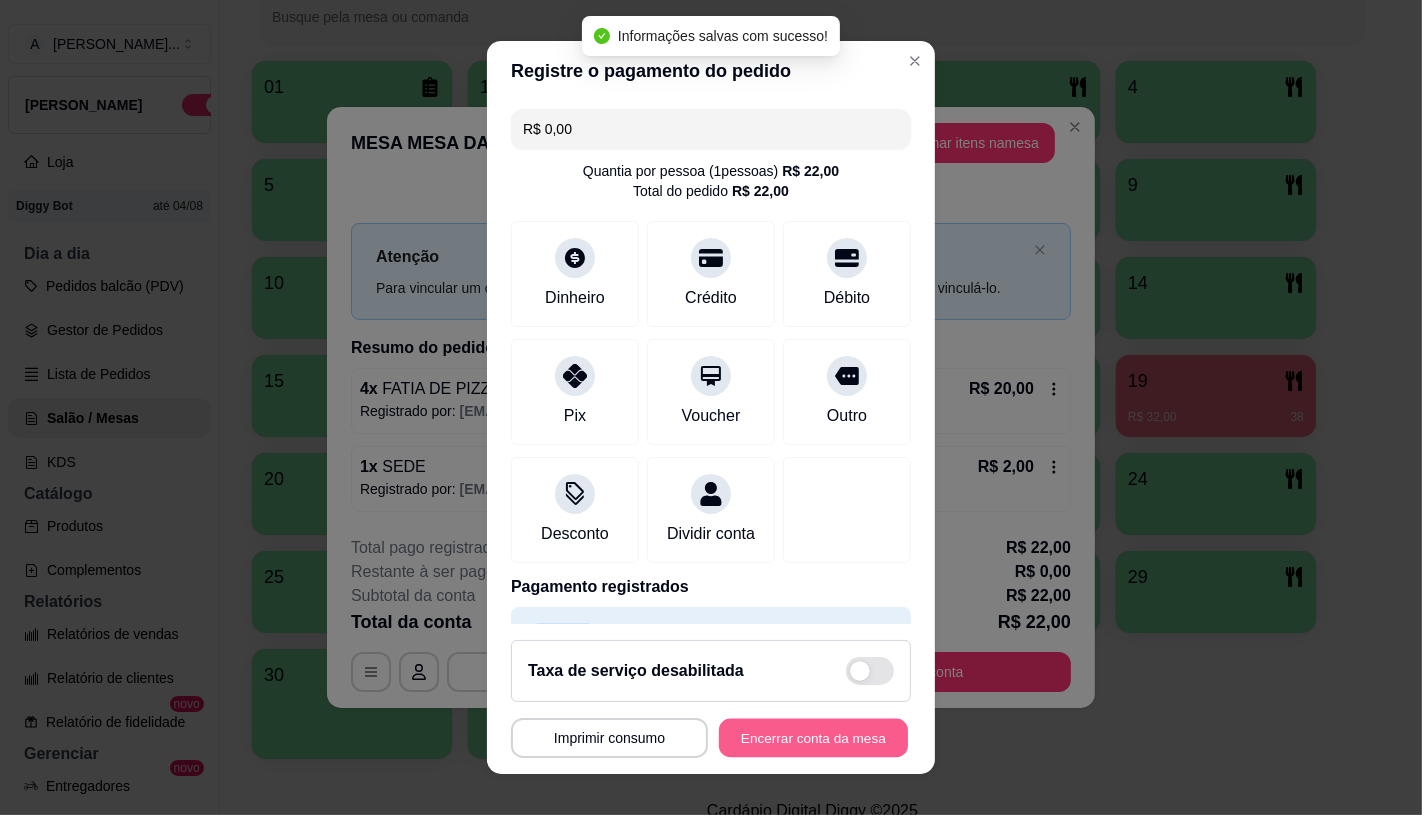 click on "Encerrar conta da mesa" at bounding box center [813, 738] 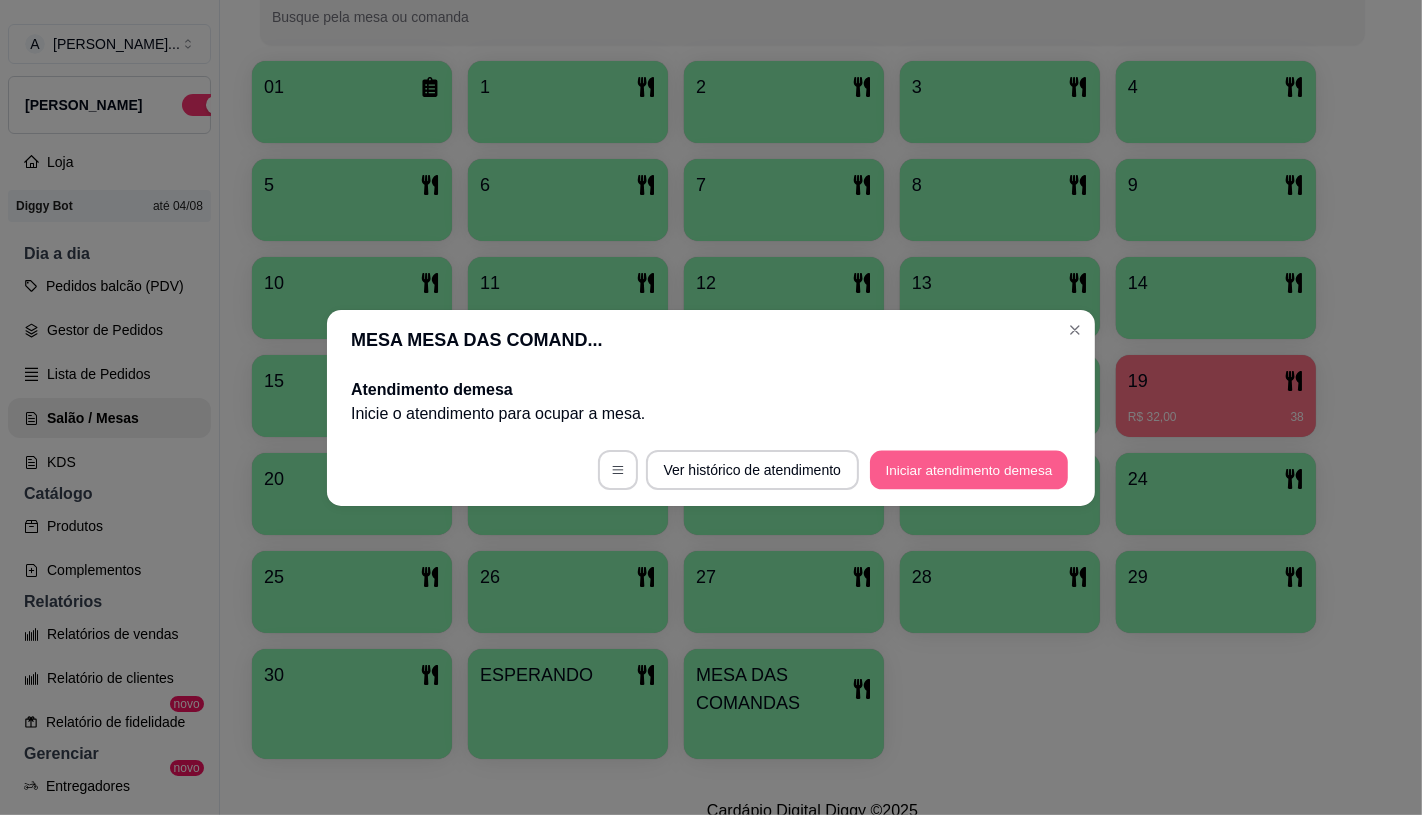 click on "Iniciar atendimento de  mesa" at bounding box center [969, 469] 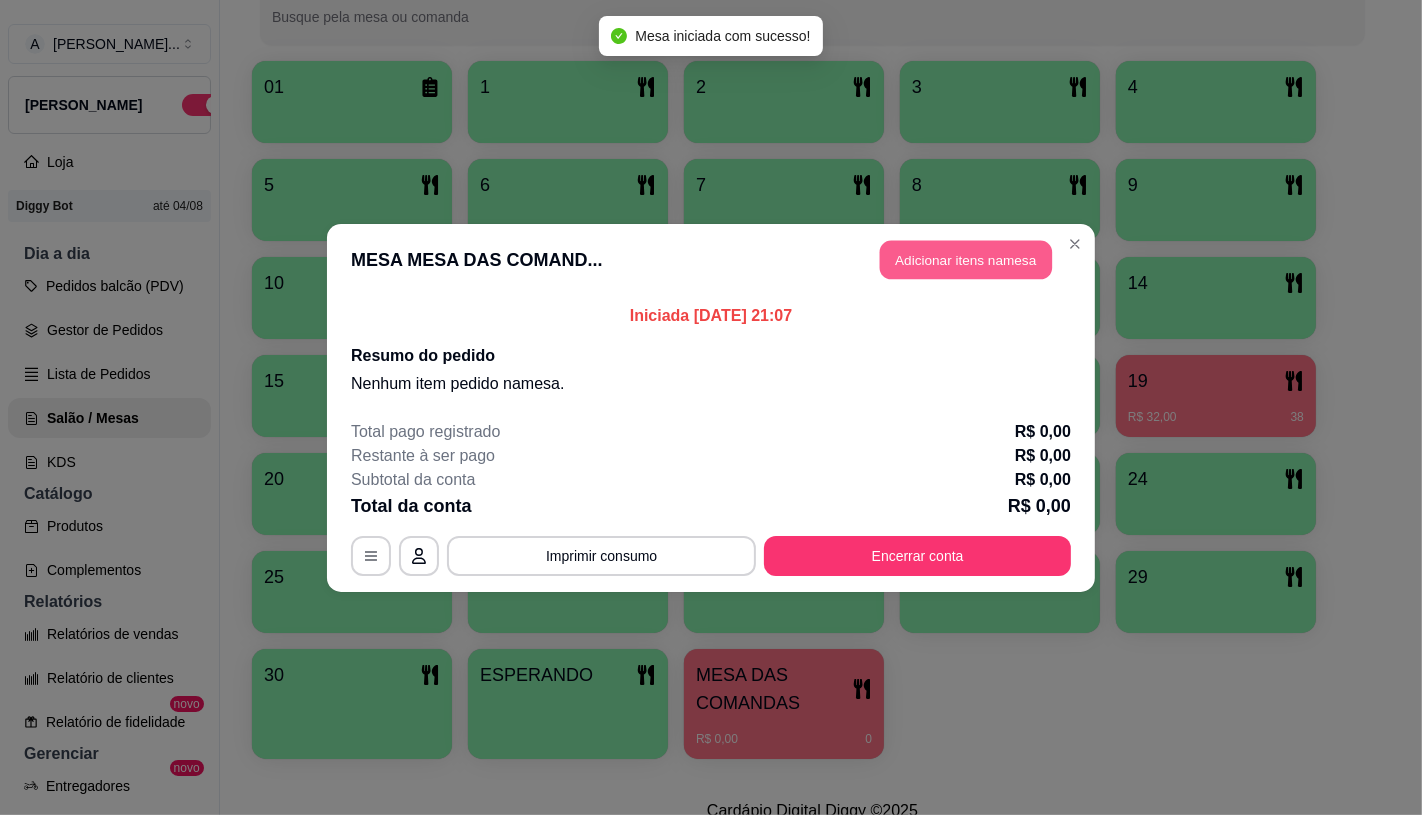 click on "Adicionar itens na  mesa" at bounding box center (966, 259) 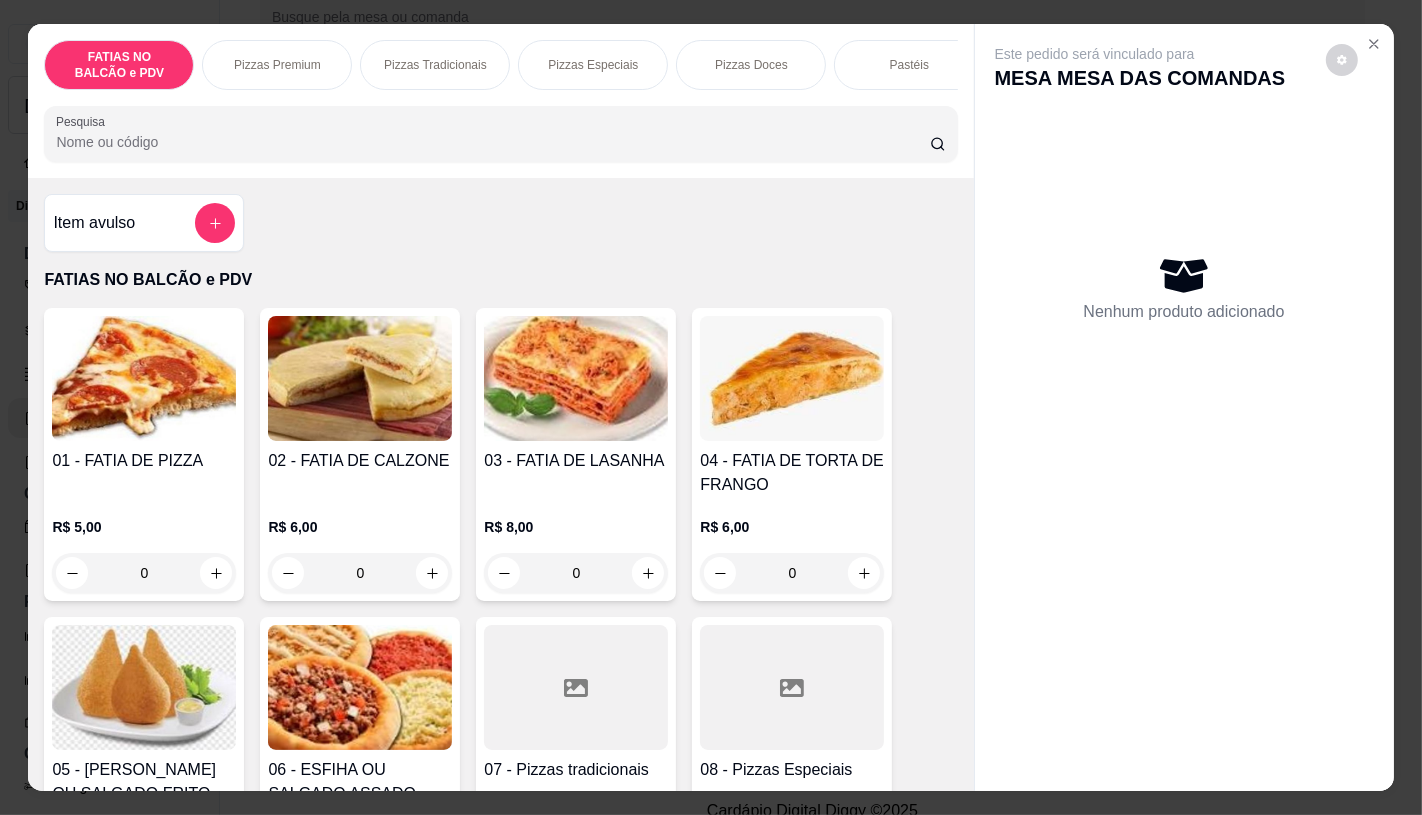 click at bounding box center (576, 687) 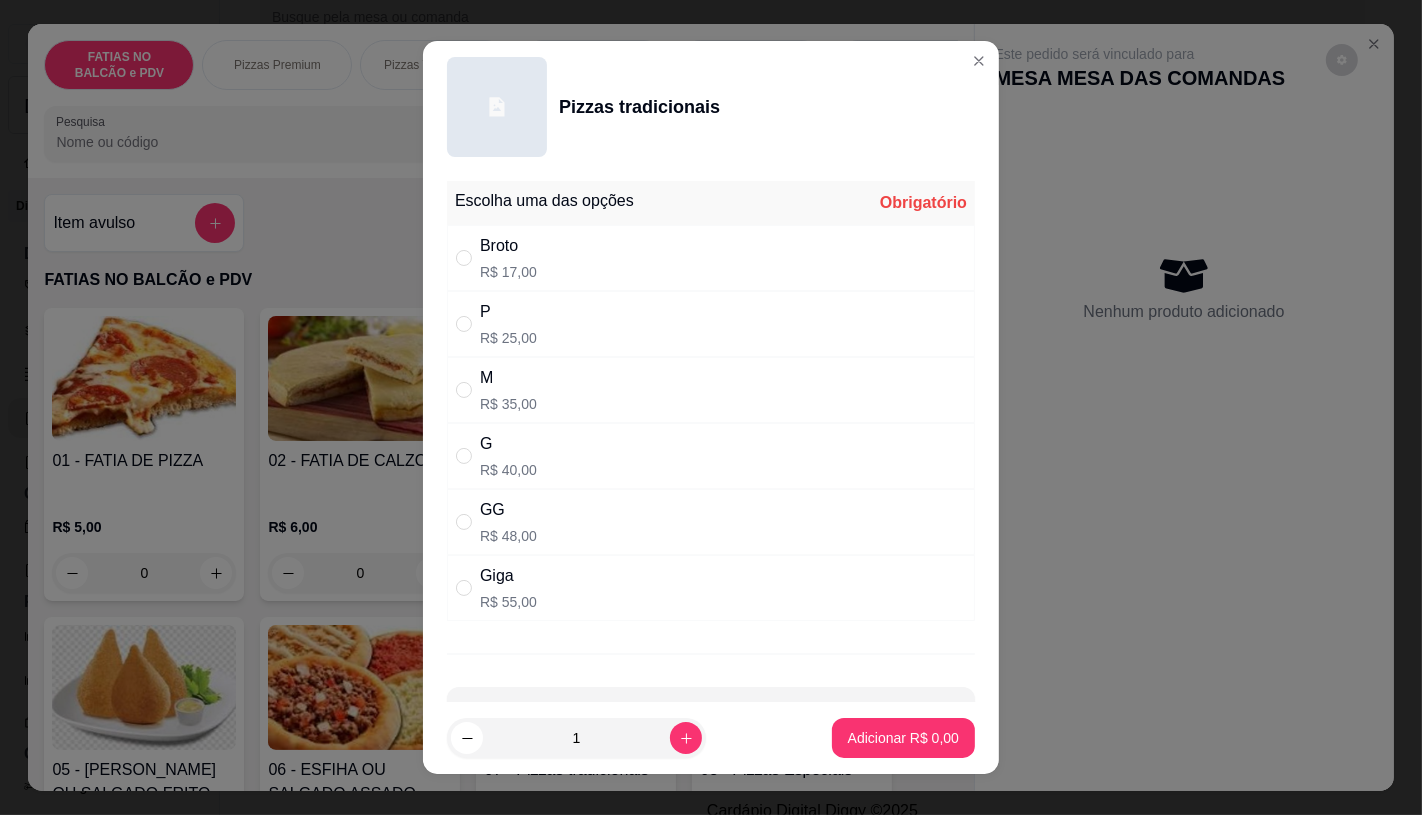 click on "G" at bounding box center [508, 444] 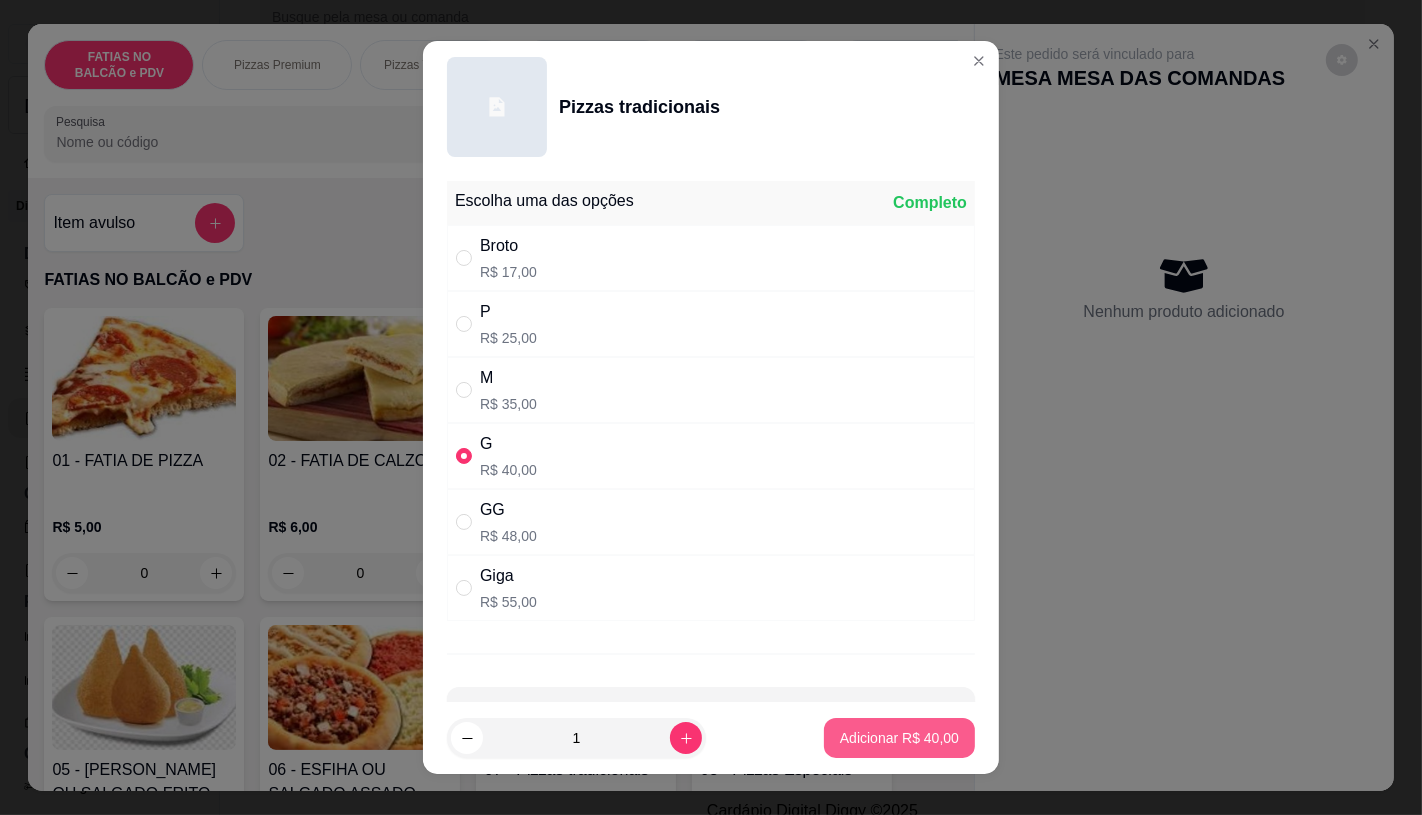 click on "Adicionar   R$ 40,00" at bounding box center [899, 738] 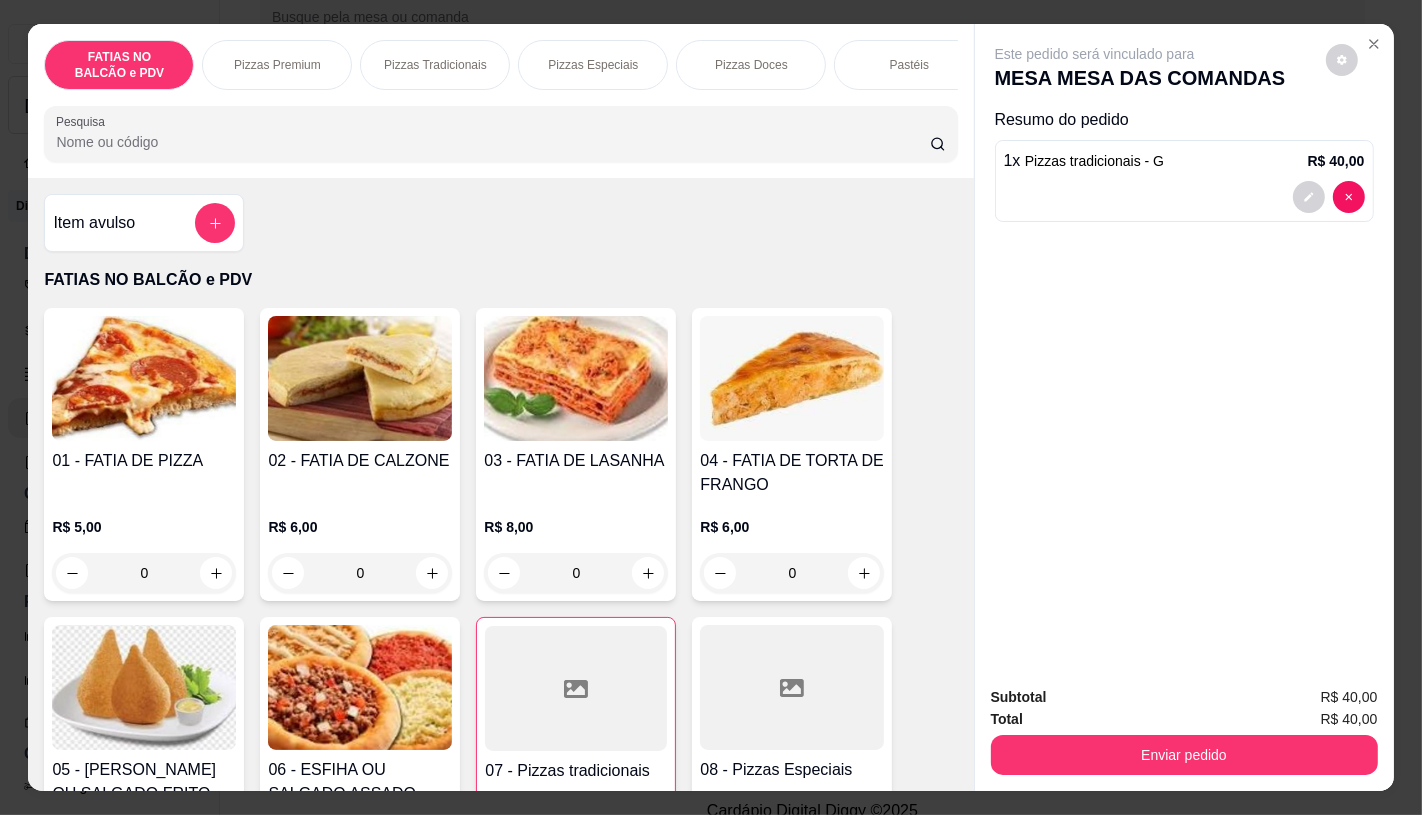 scroll, scrollTop: 0, scrollLeft: 2080, axis: horizontal 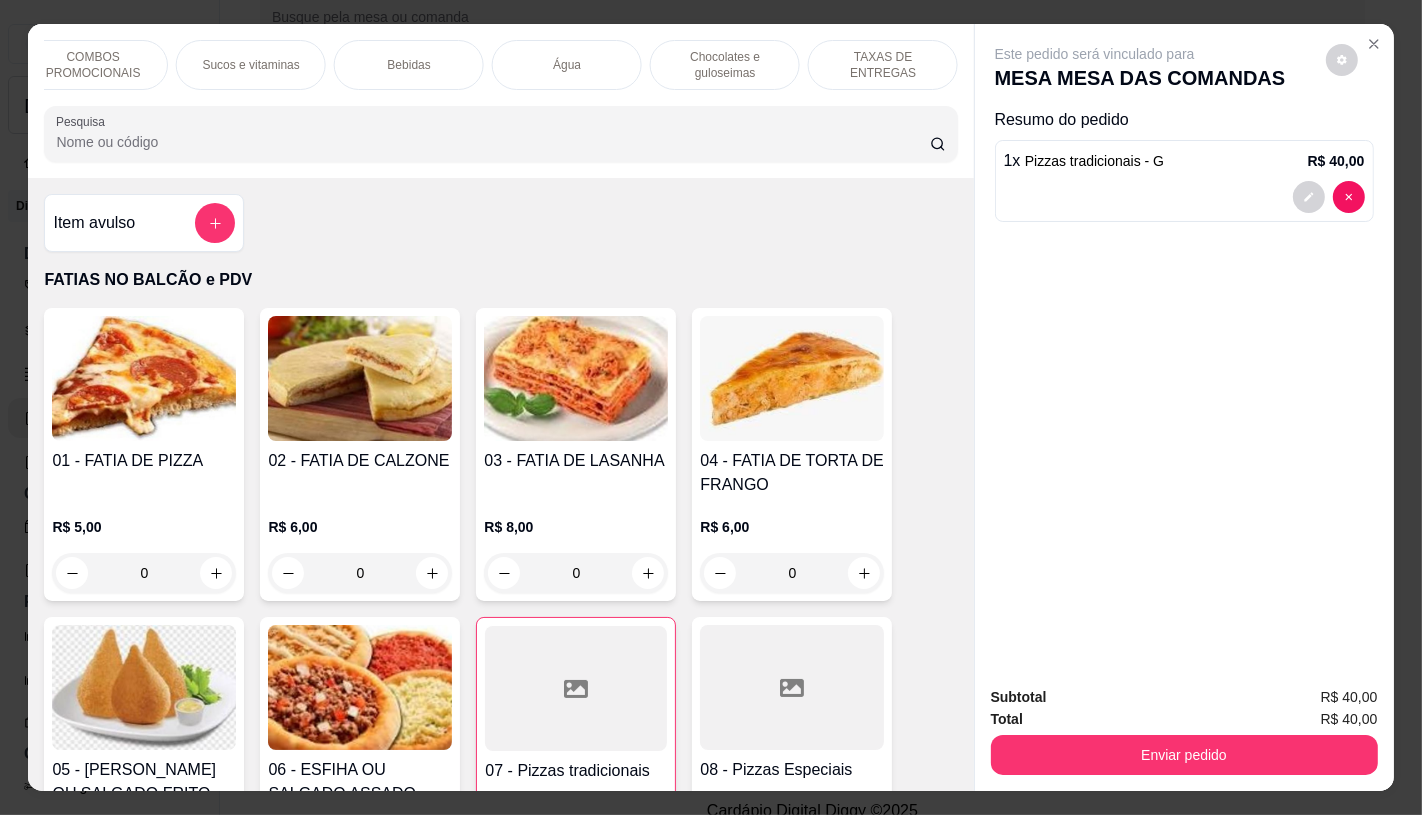 click on "TAXAS DE ENTREGAS" at bounding box center [883, 65] 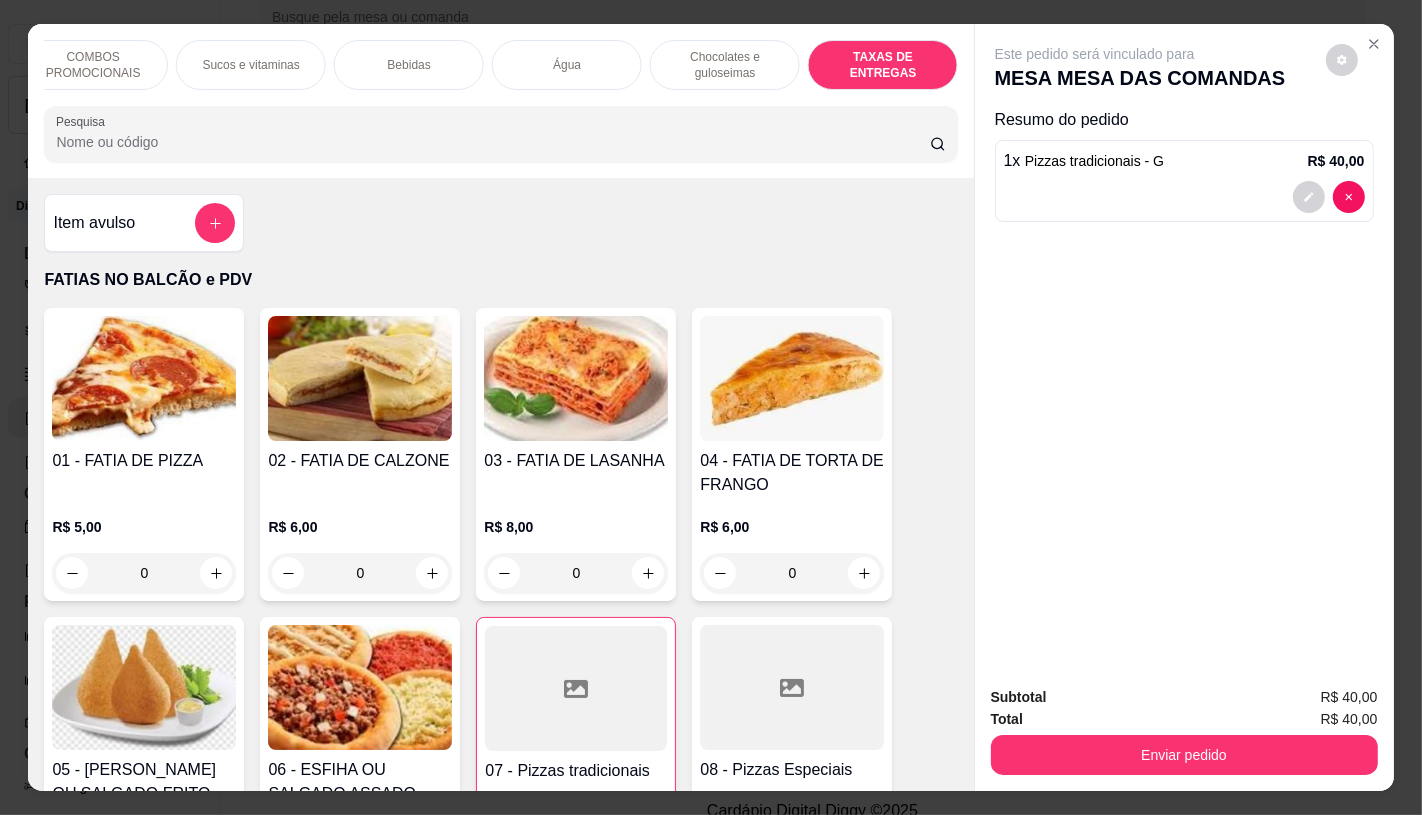 scroll, scrollTop: 13373, scrollLeft: 0, axis: vertical 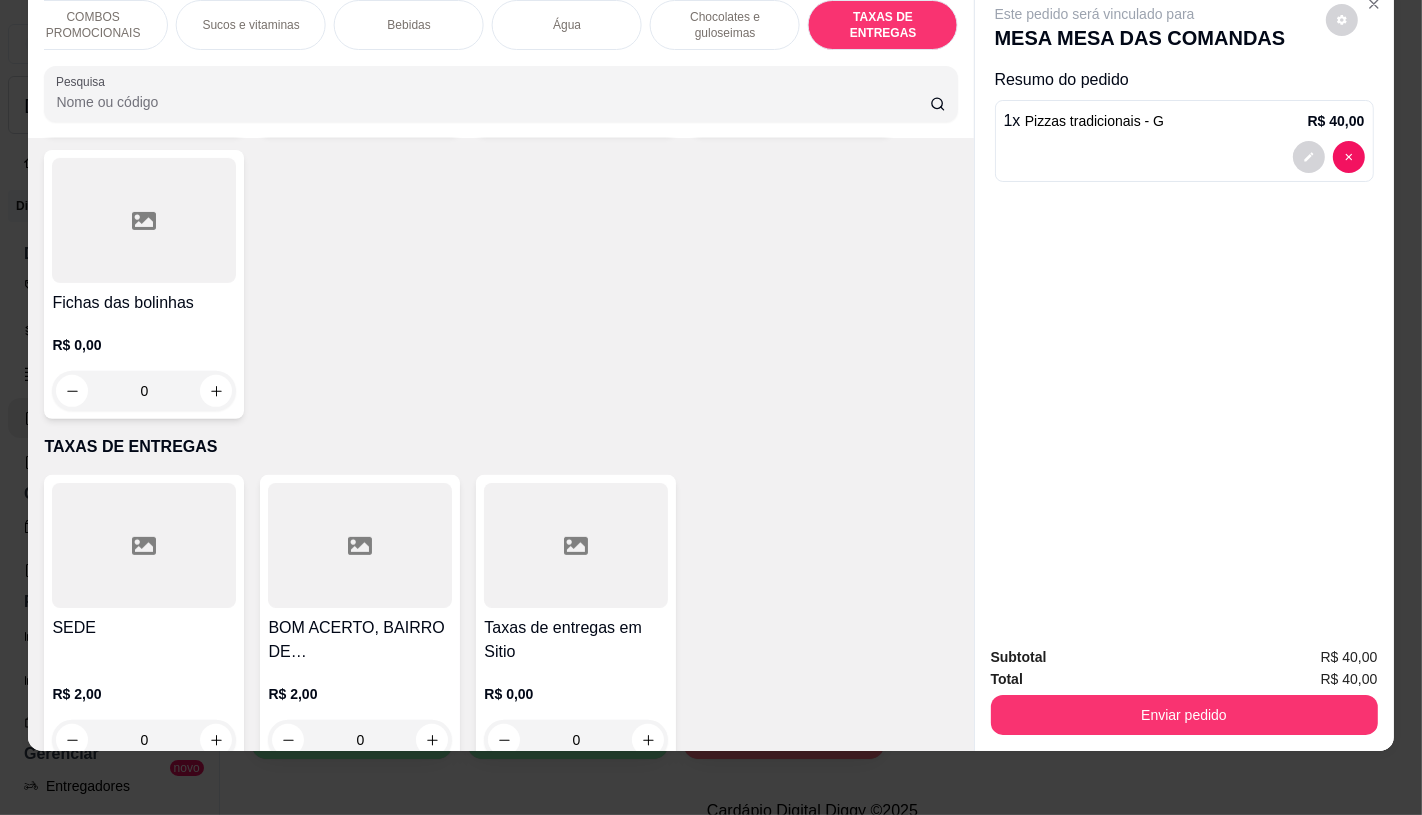 click on "Taxas de entregas em Sitio    R$ 0,00 0" at bounding box center [576, 621] 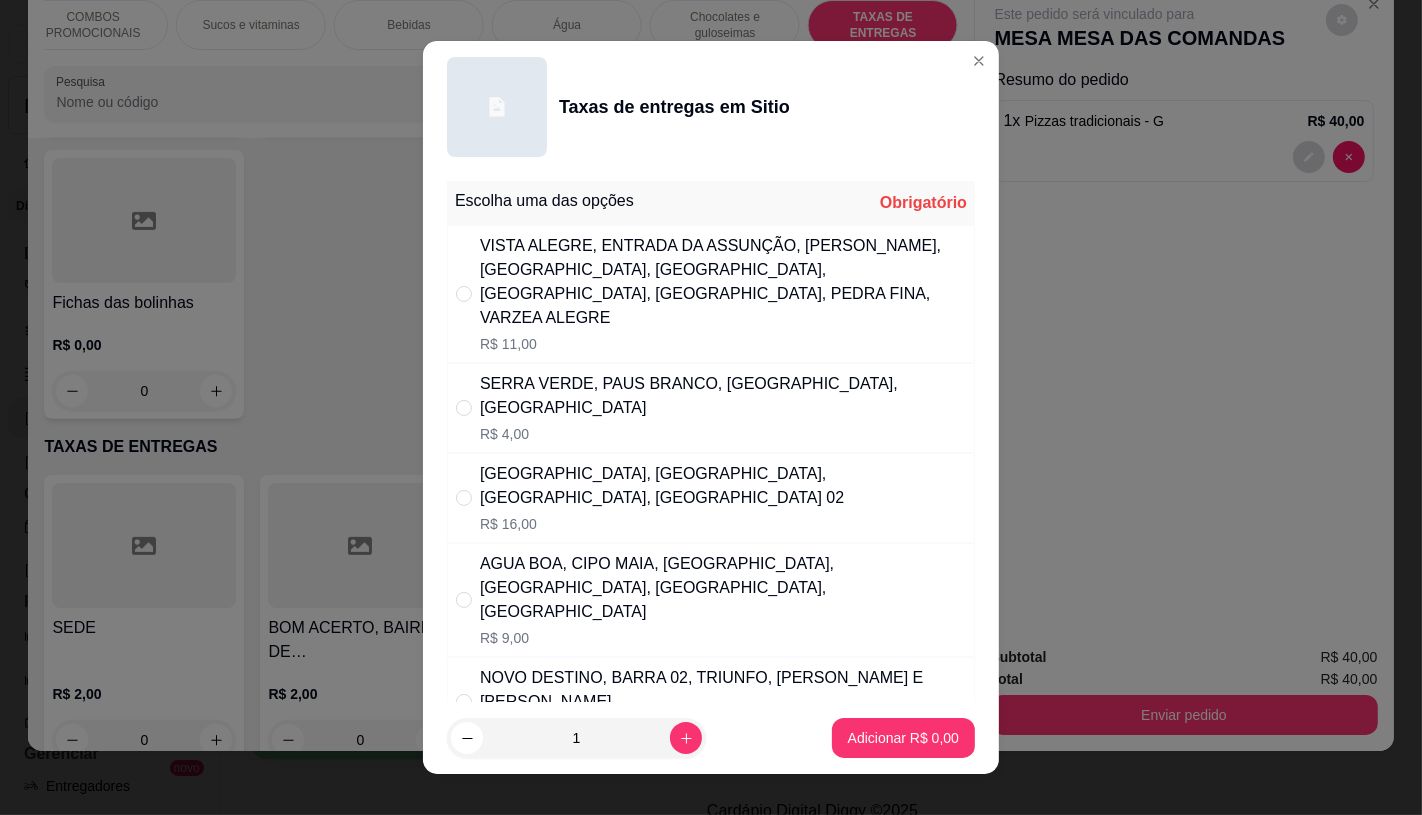 click on "R$ 4,00" at bounding box center (723, 434) 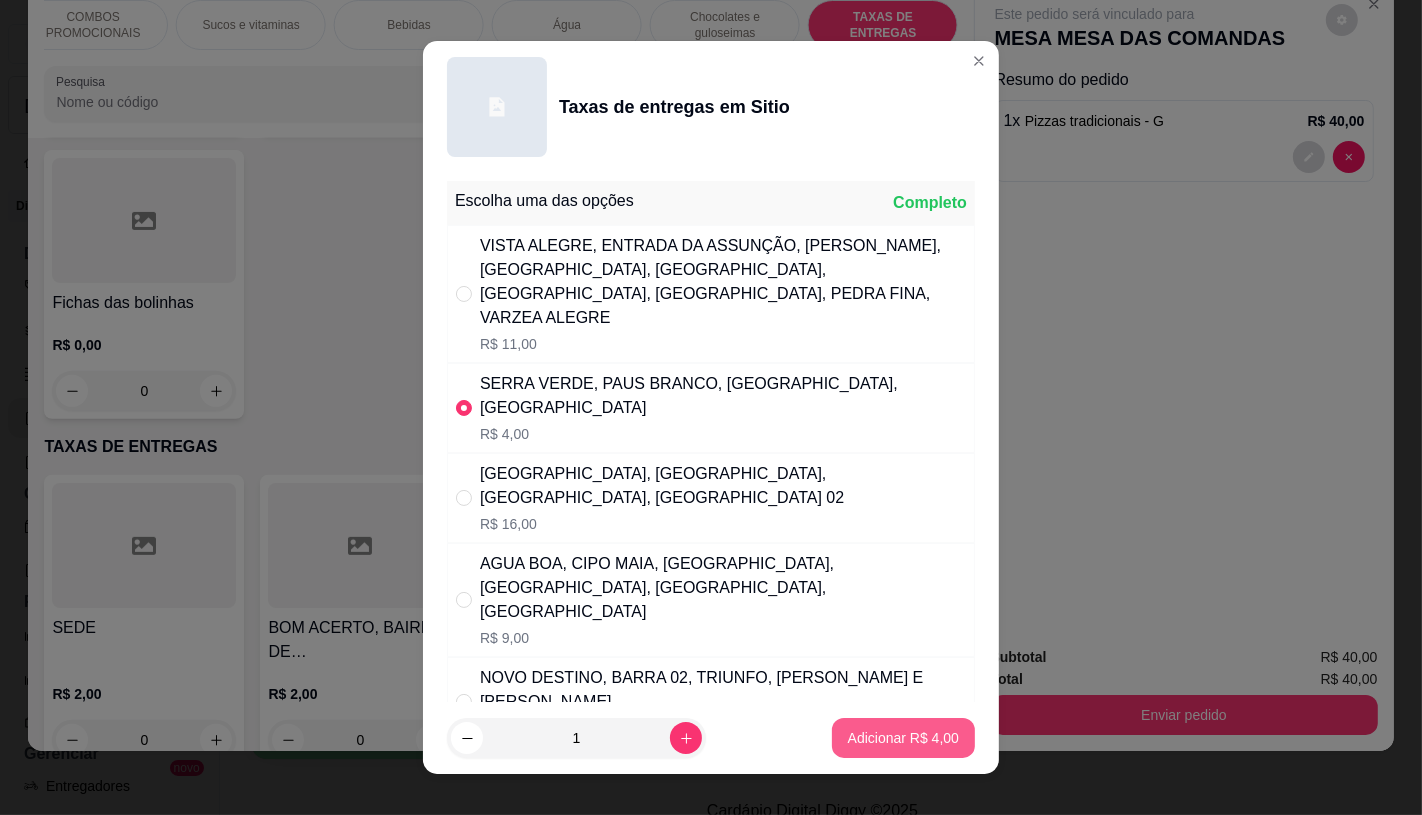 click on "Adicionar   R$ 4,00" at bounding box center (903, 738) 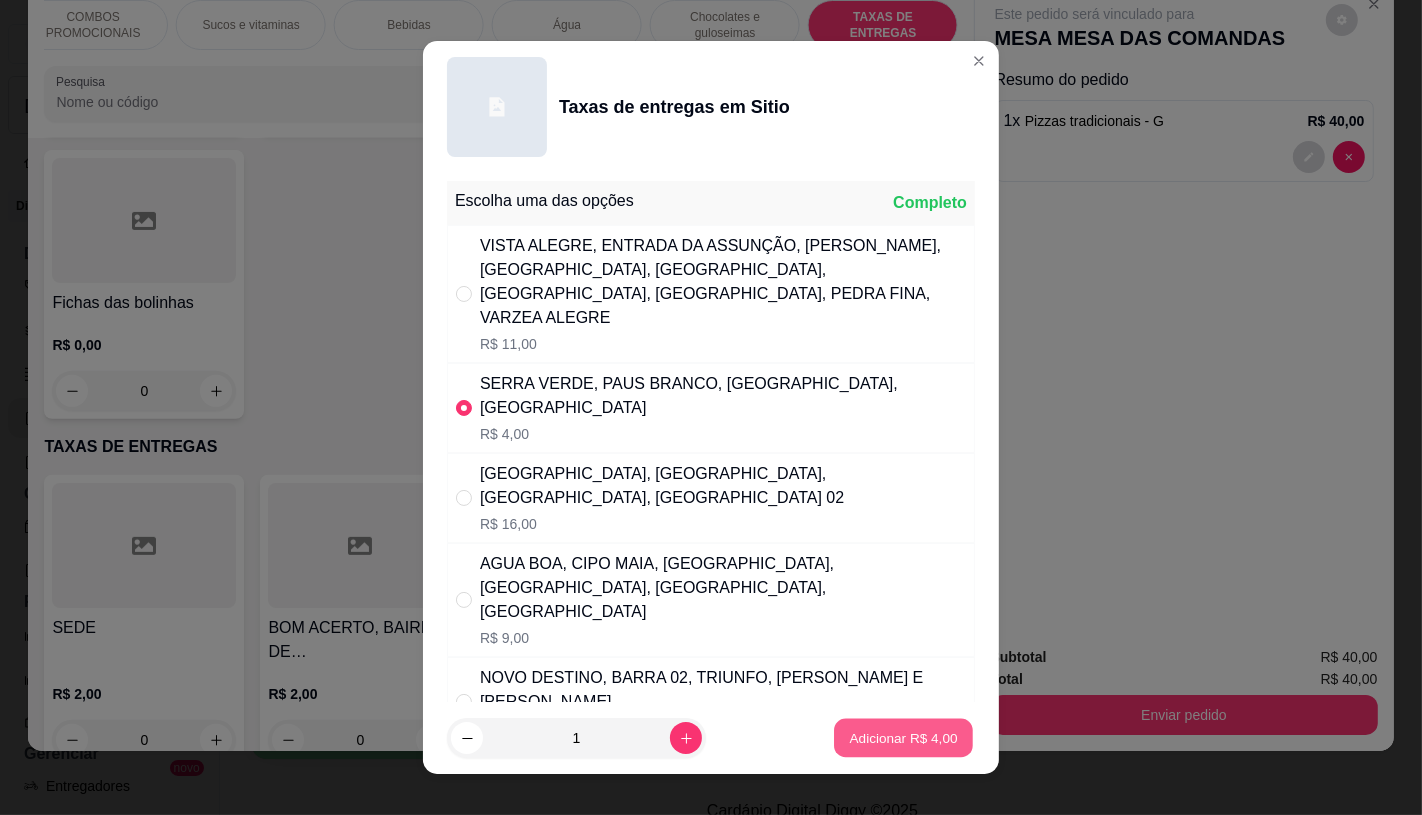 click on "Adicionar   R$ 4,00" at bounding box center (903, 738) 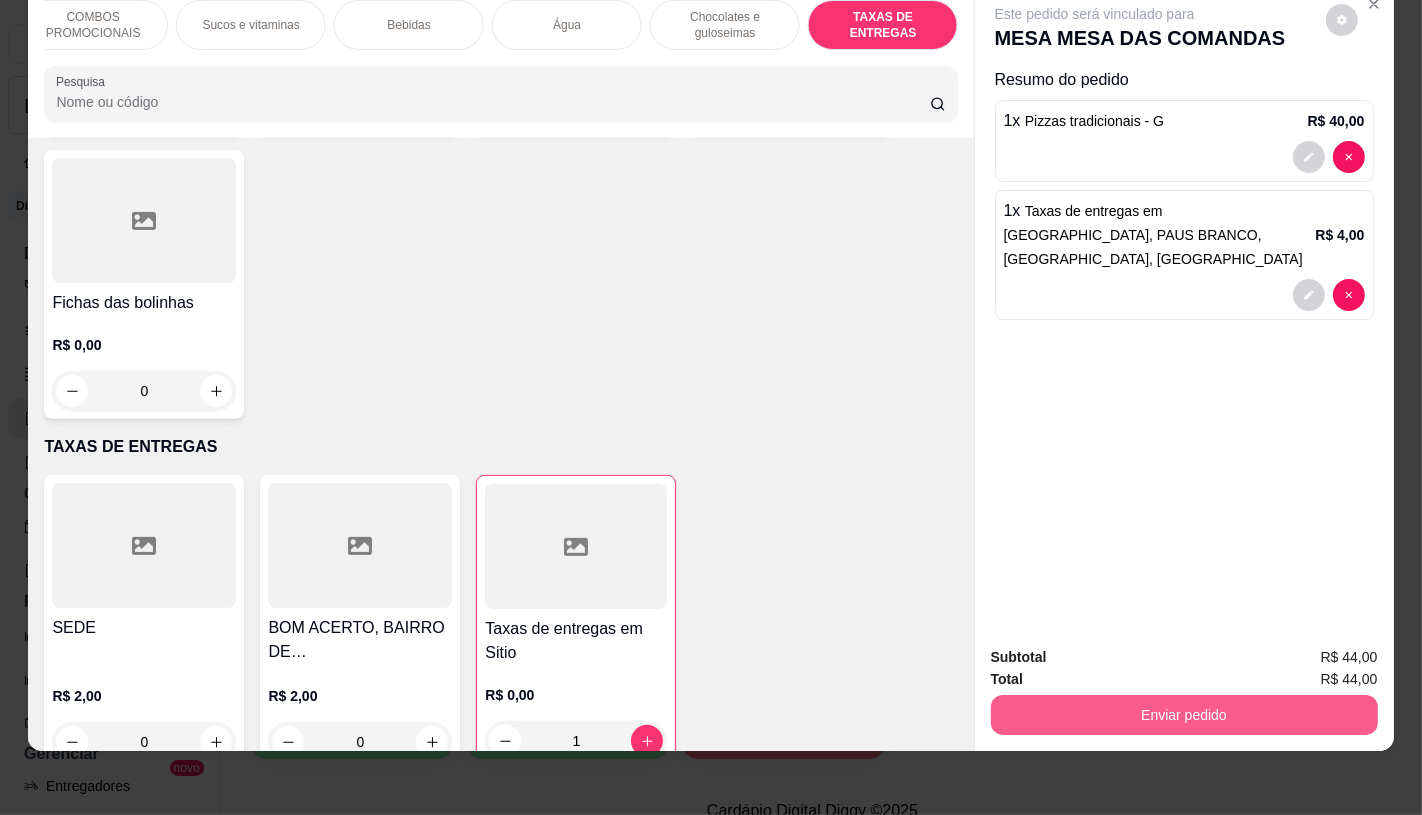 click on "Enviar pedido" at bounding box center (1184, 715) 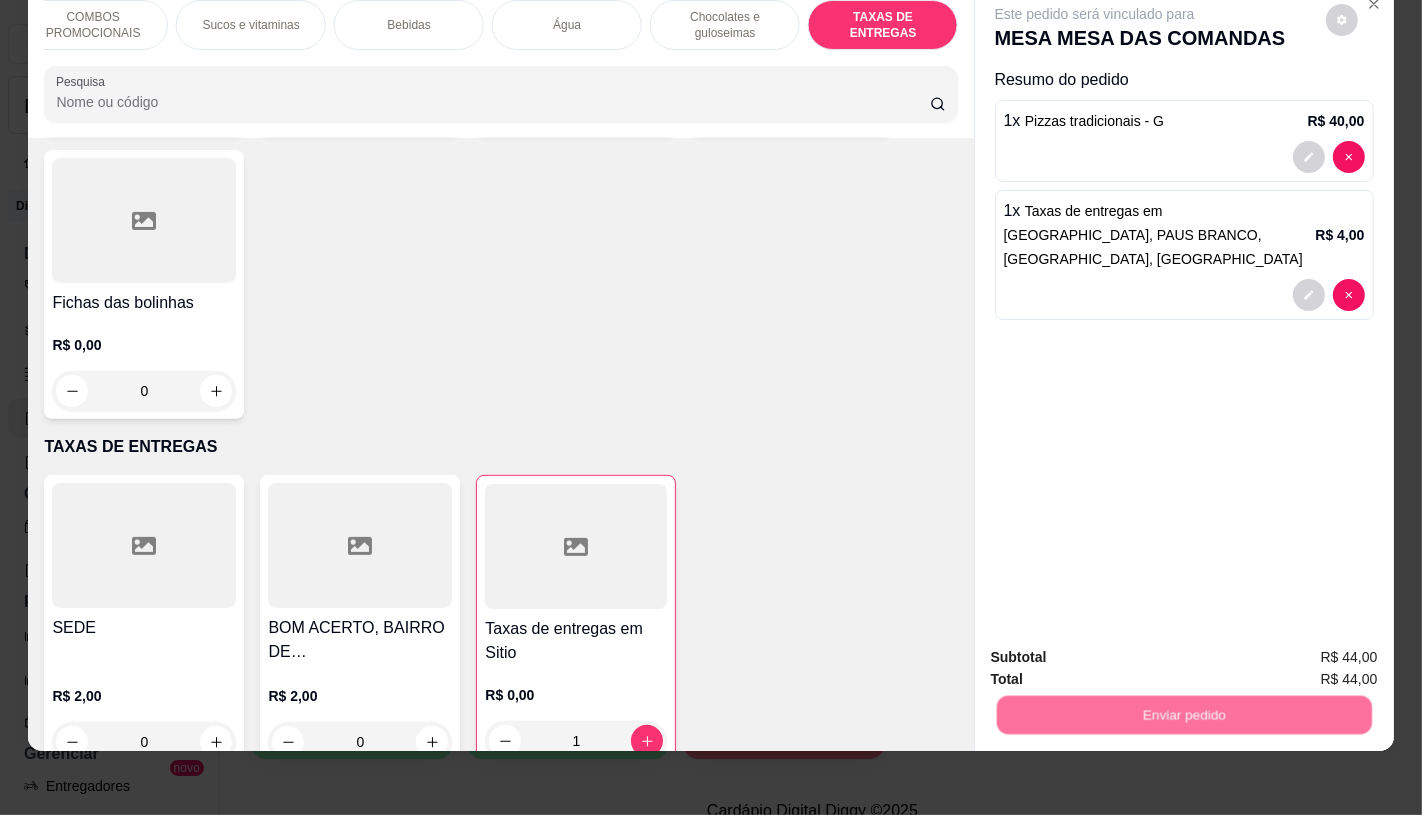 click on "Não registrar e enviar pedido" at bounding box center (1117, 650) 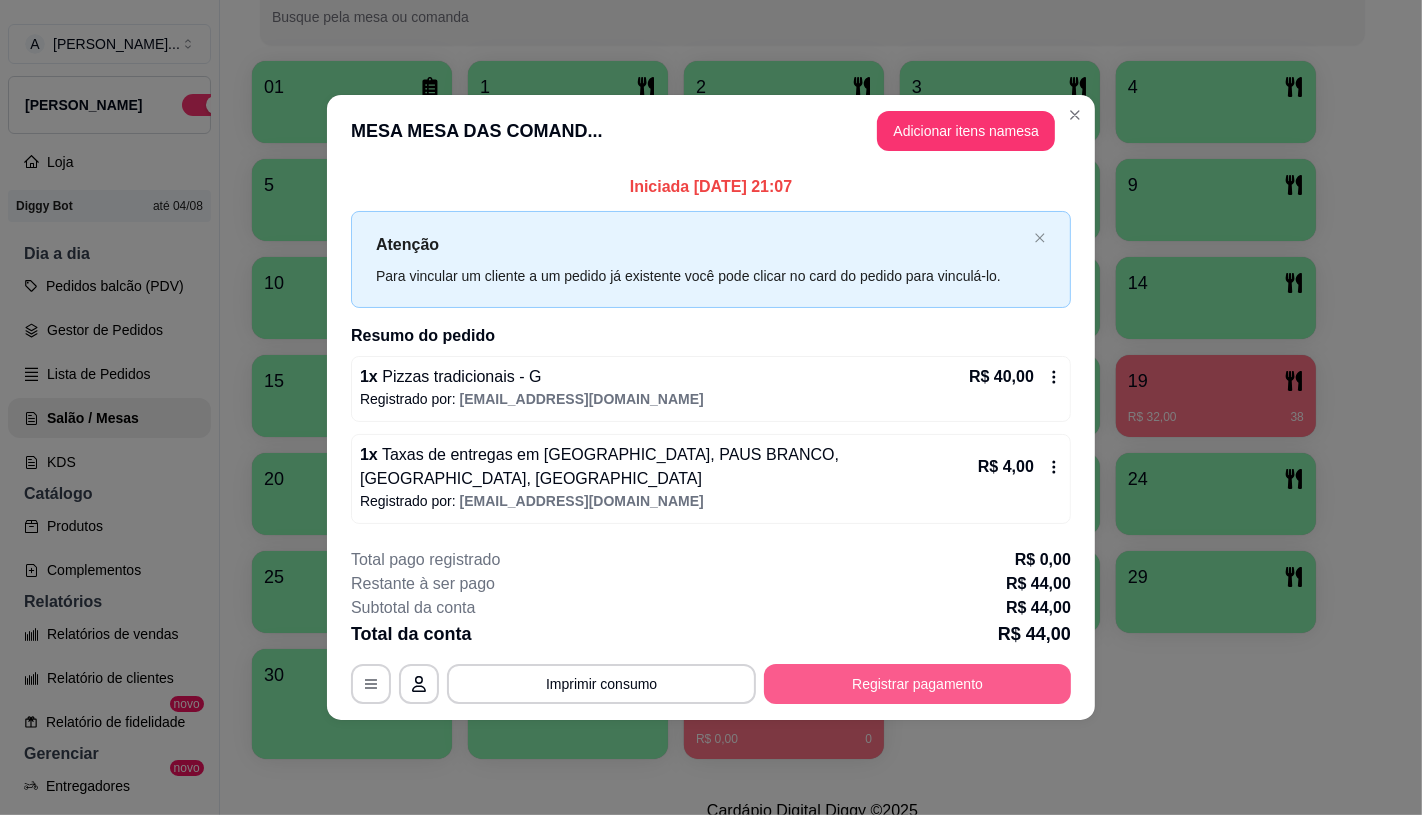 click on "Registrar pagamento" at bounding box center (917, 684) 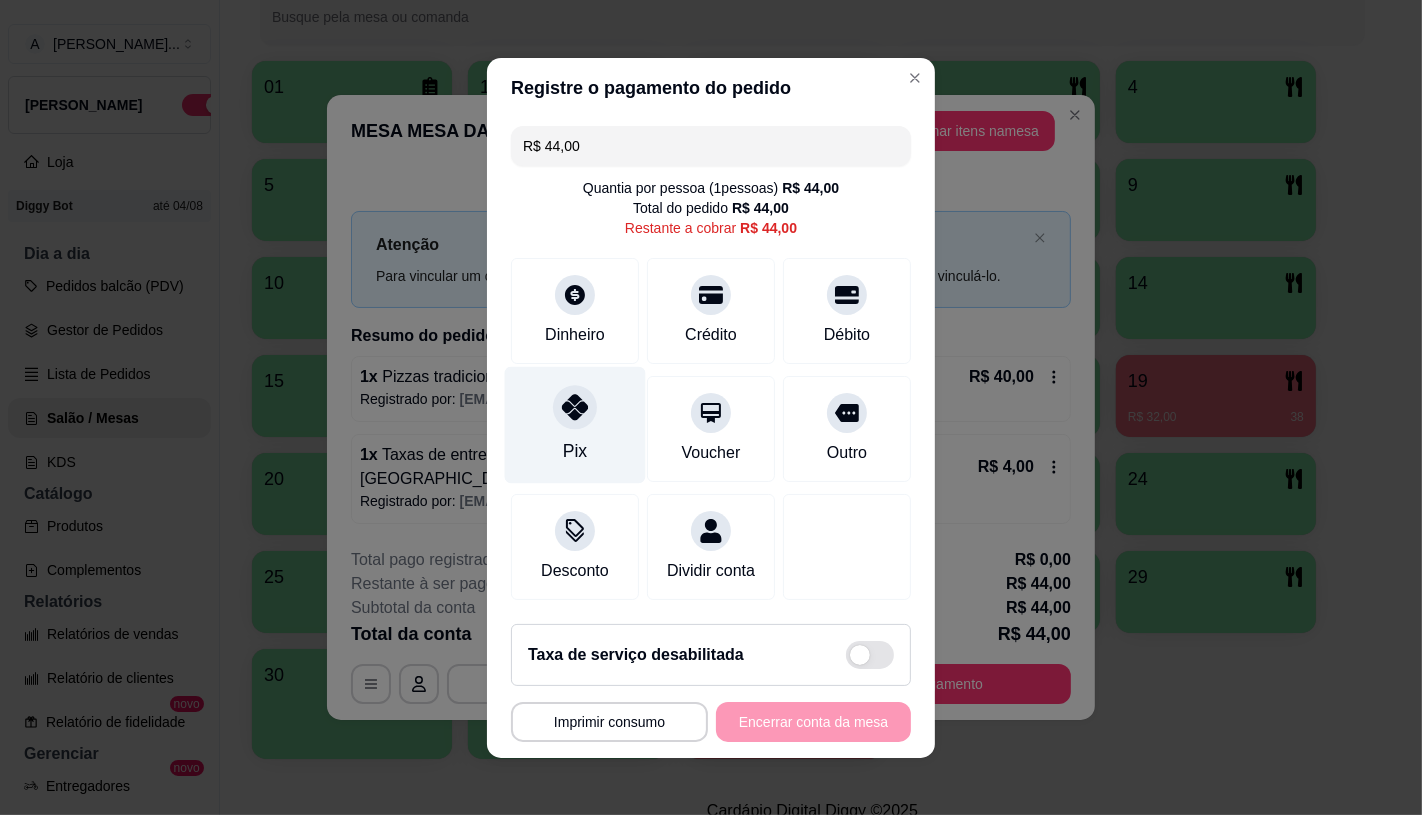 click on "Pix" at bounding box center (575, 424) 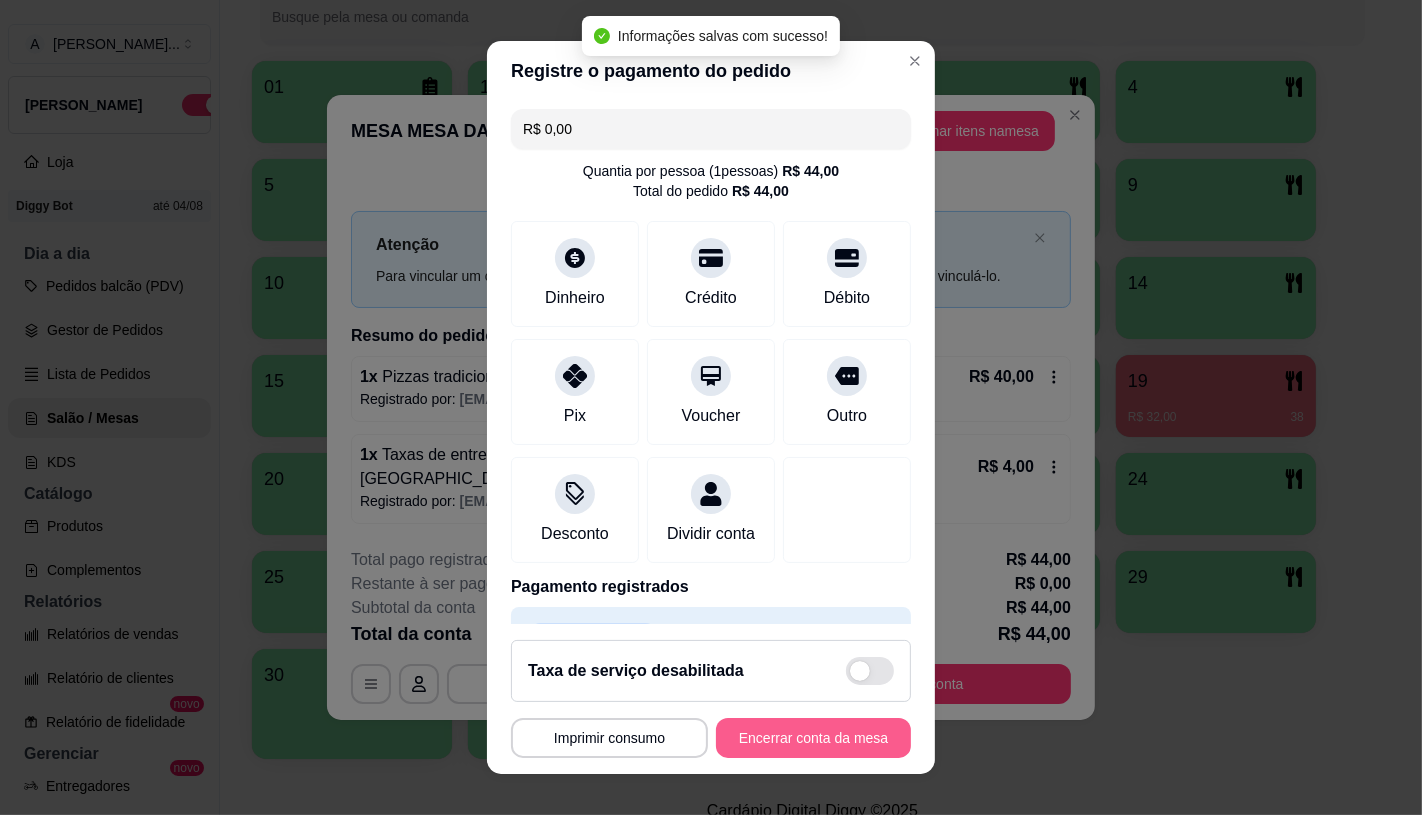 click on "Encerrar conta da mesa" at bounding box center (813, 738) 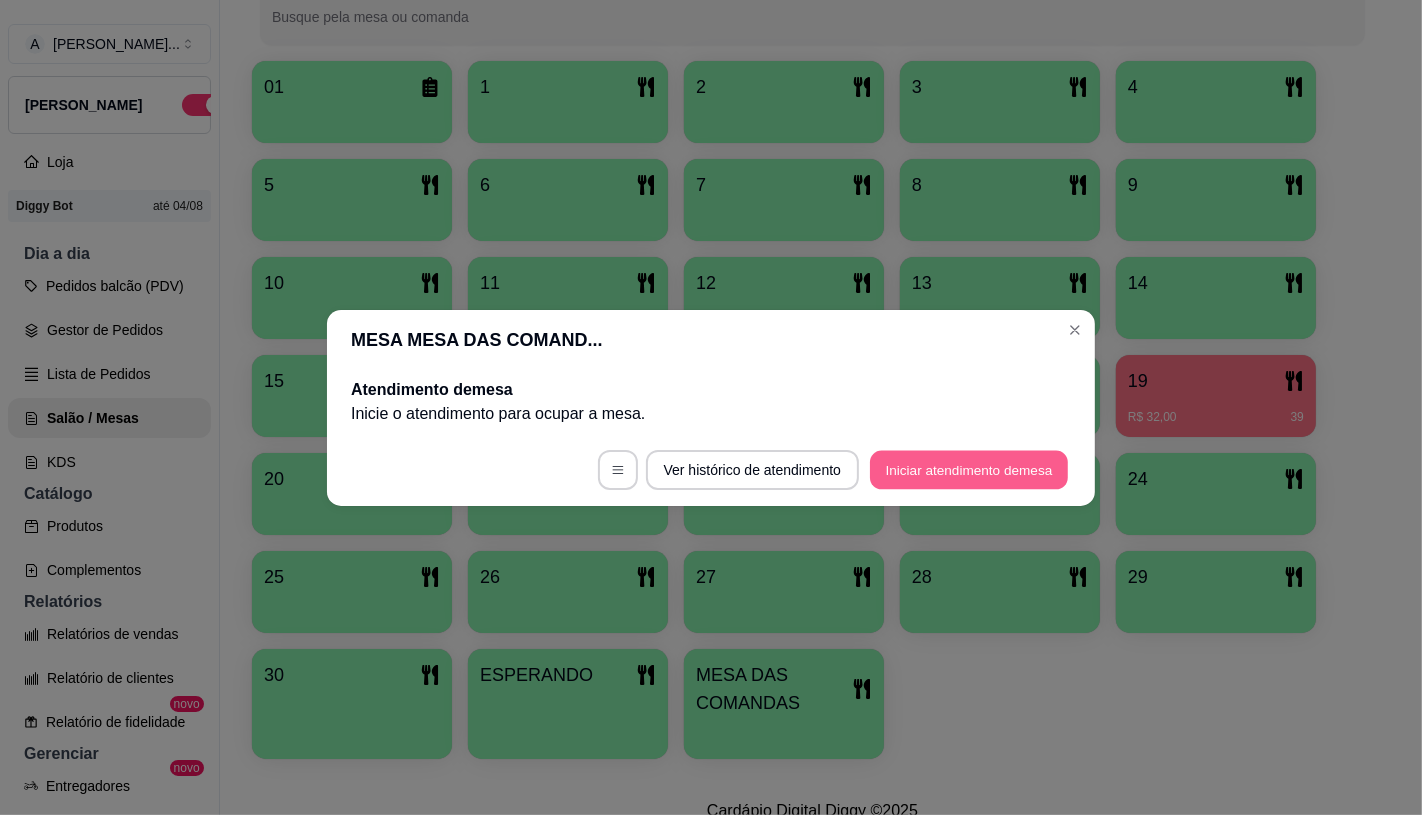 click on "Iniciar atendimento de  mesa" at bounding box center (969, 469) 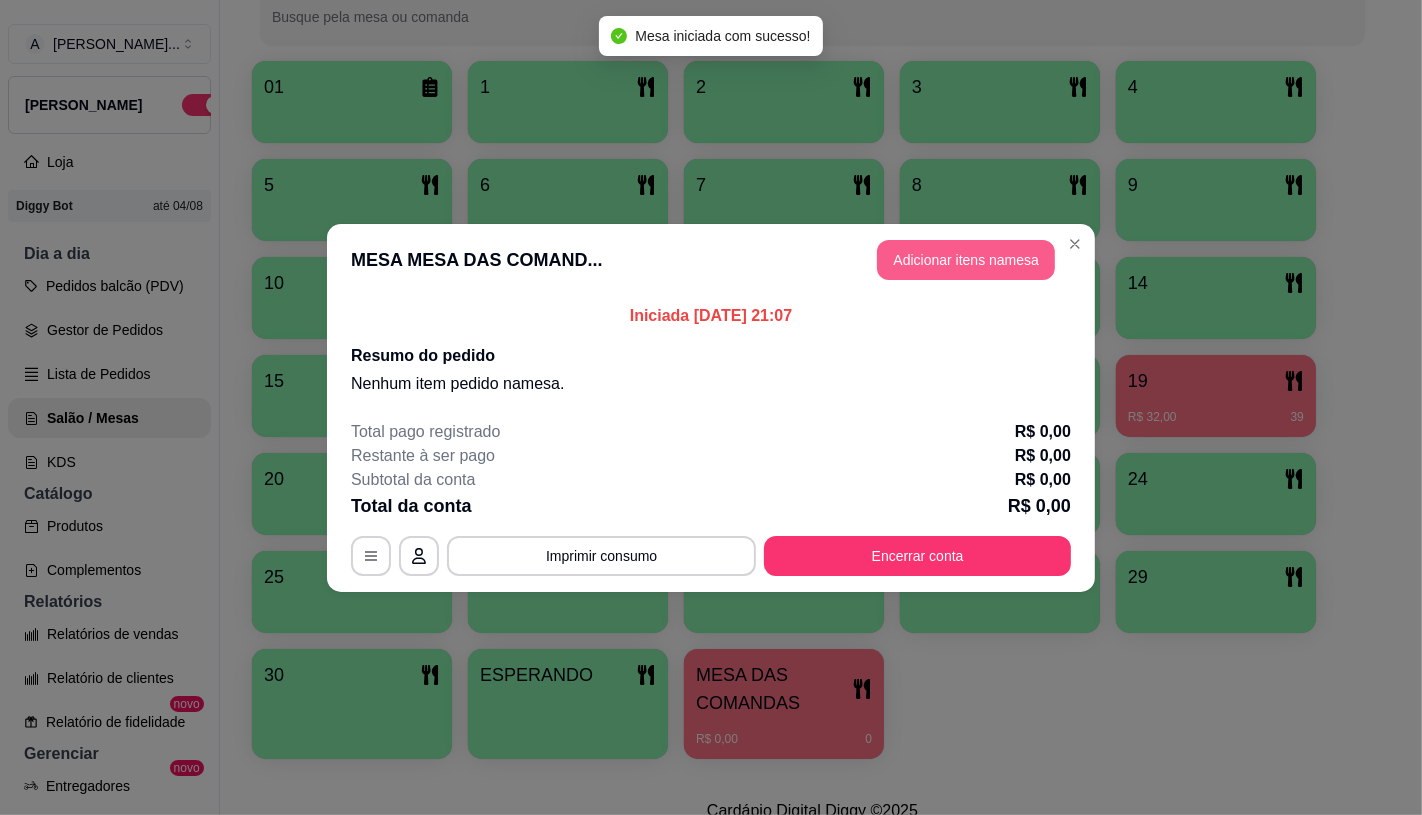click on "Adicionar itens na  mesa" at bounding box center [966, 260] 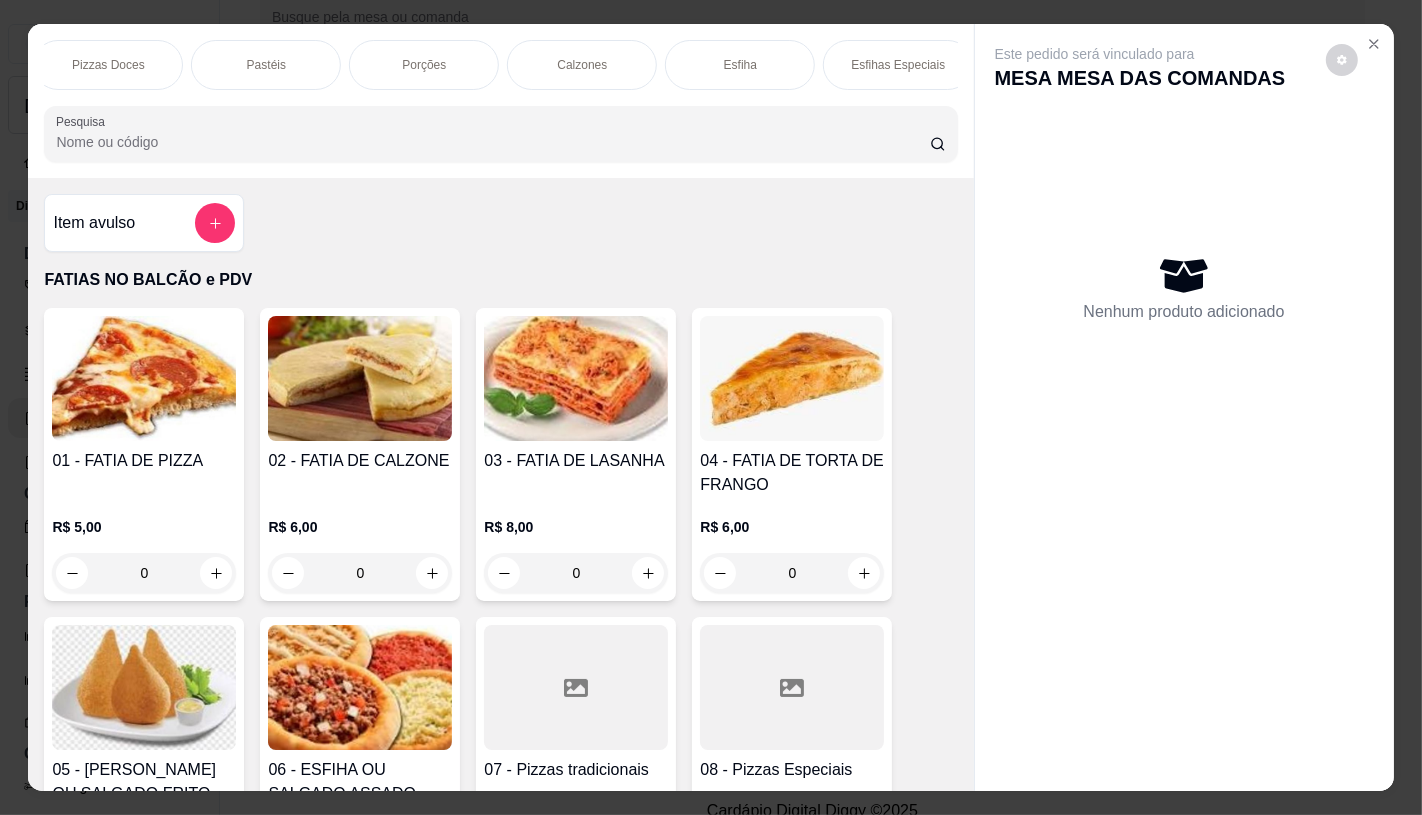 scroll, scrollTop: 0, scrollLeft: 735, axis: horizontal 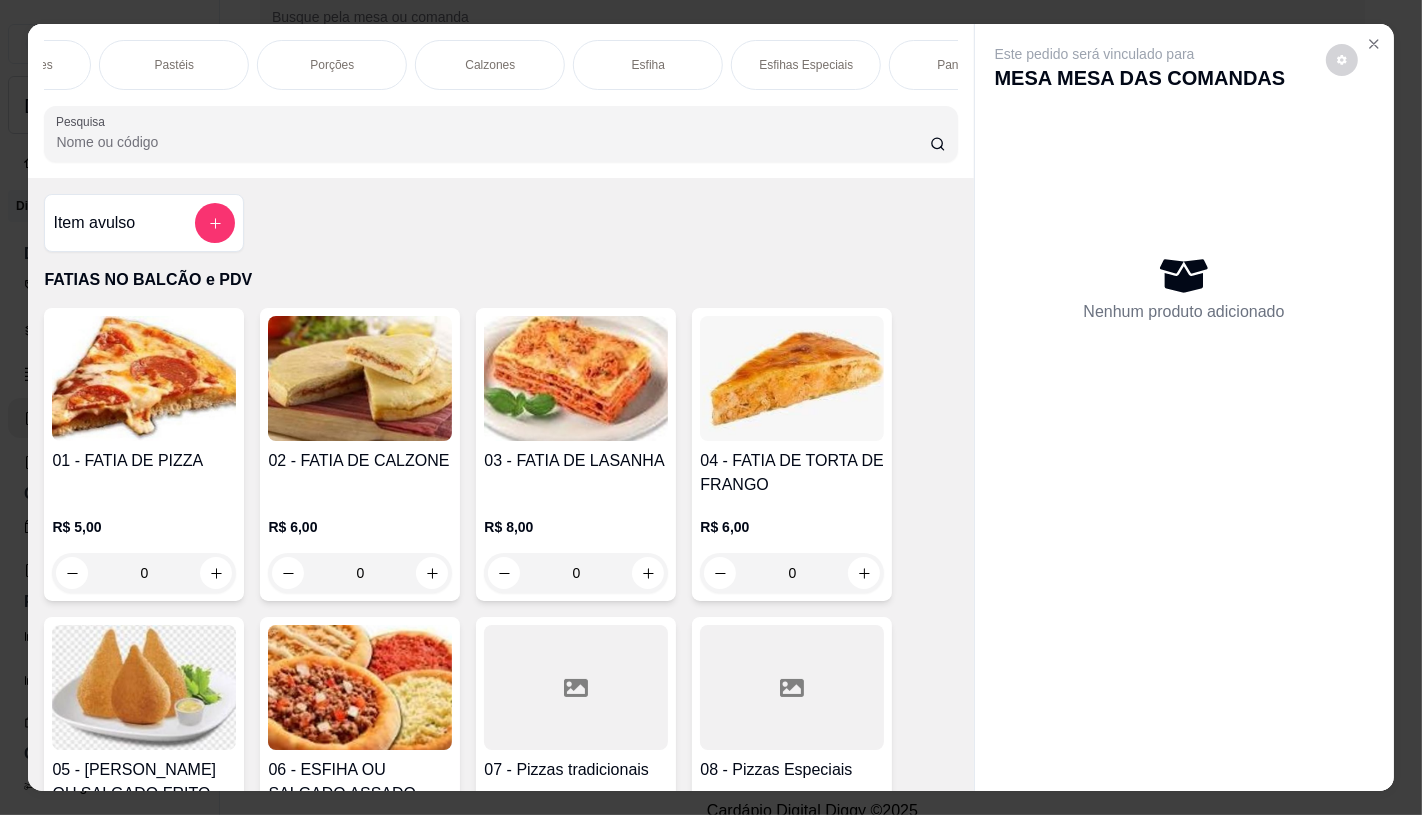 click on "Calzones" at bounding box center [490, 65] 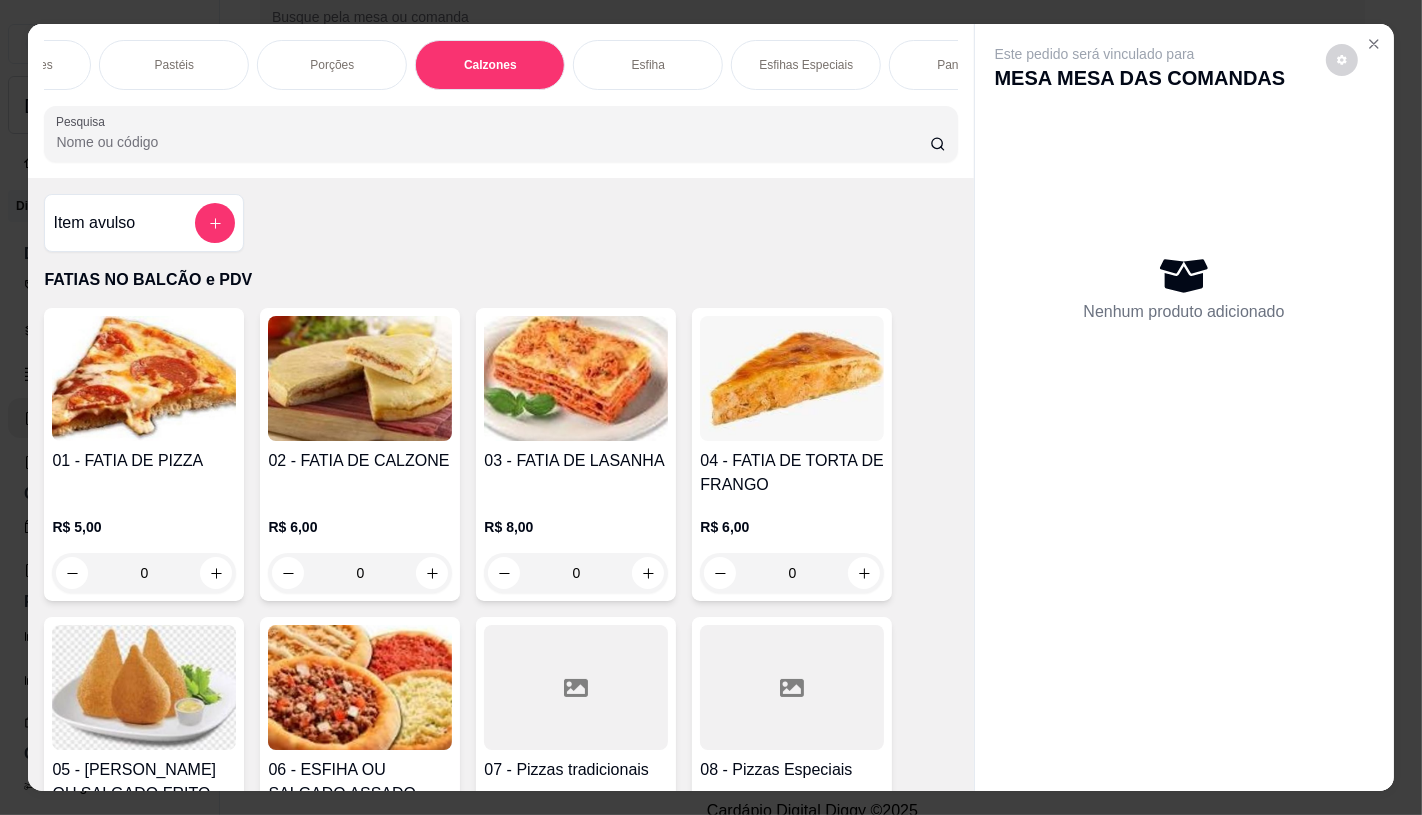scroll, scrollTop: 5238, scrollLeft: 0, axis: vertical 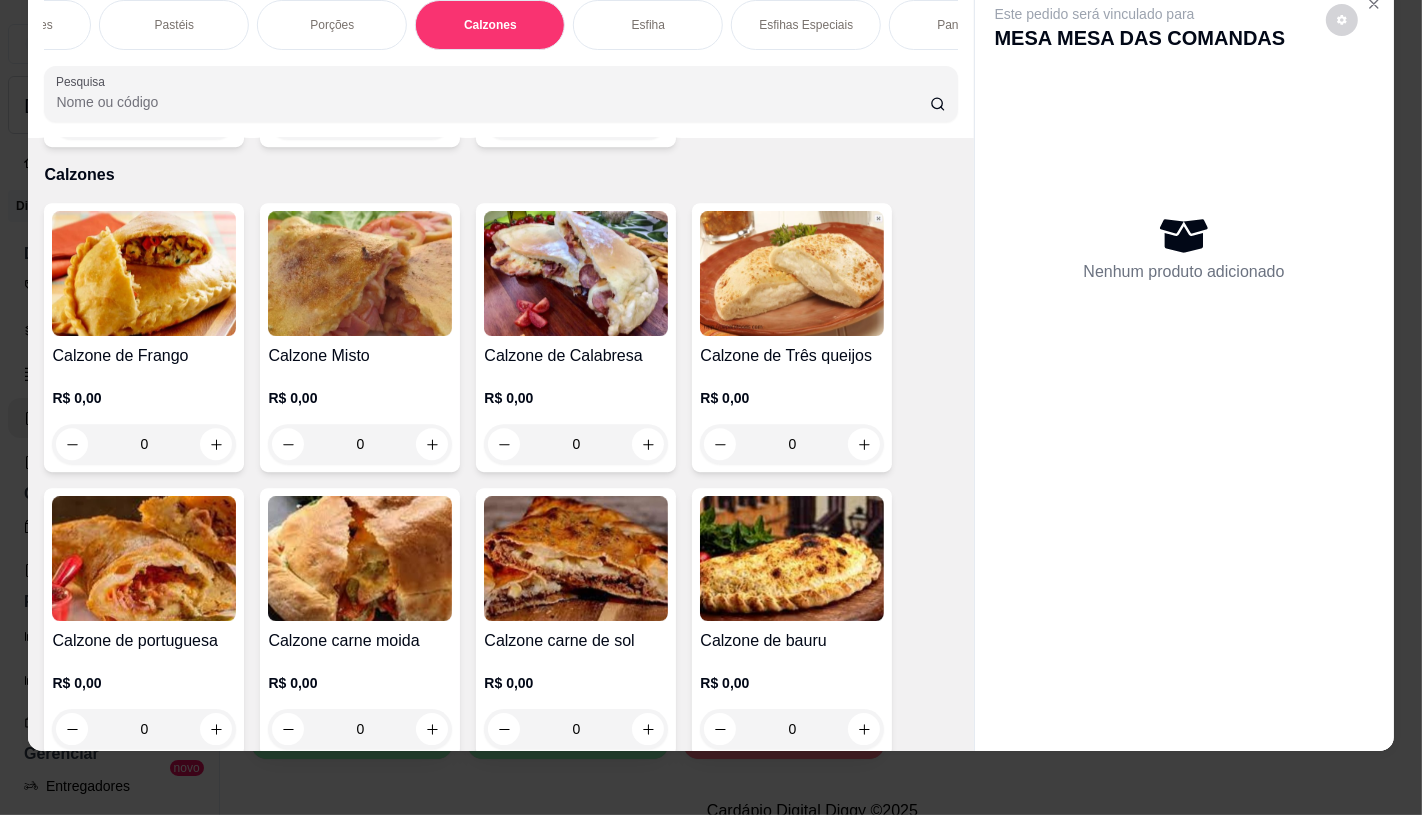 click at bounding box center [576, 558] 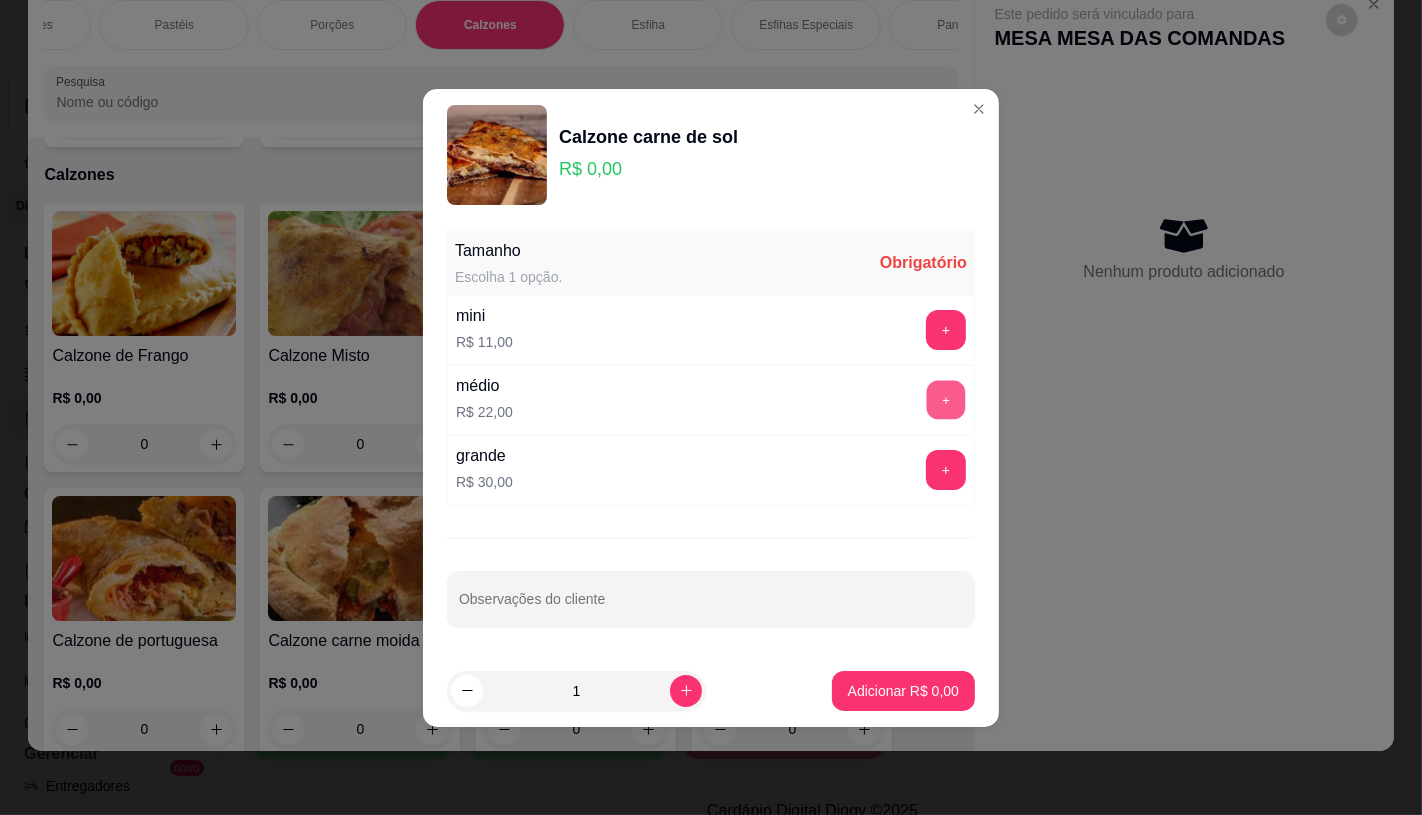 click on "+" at bounding box center [946, 399] 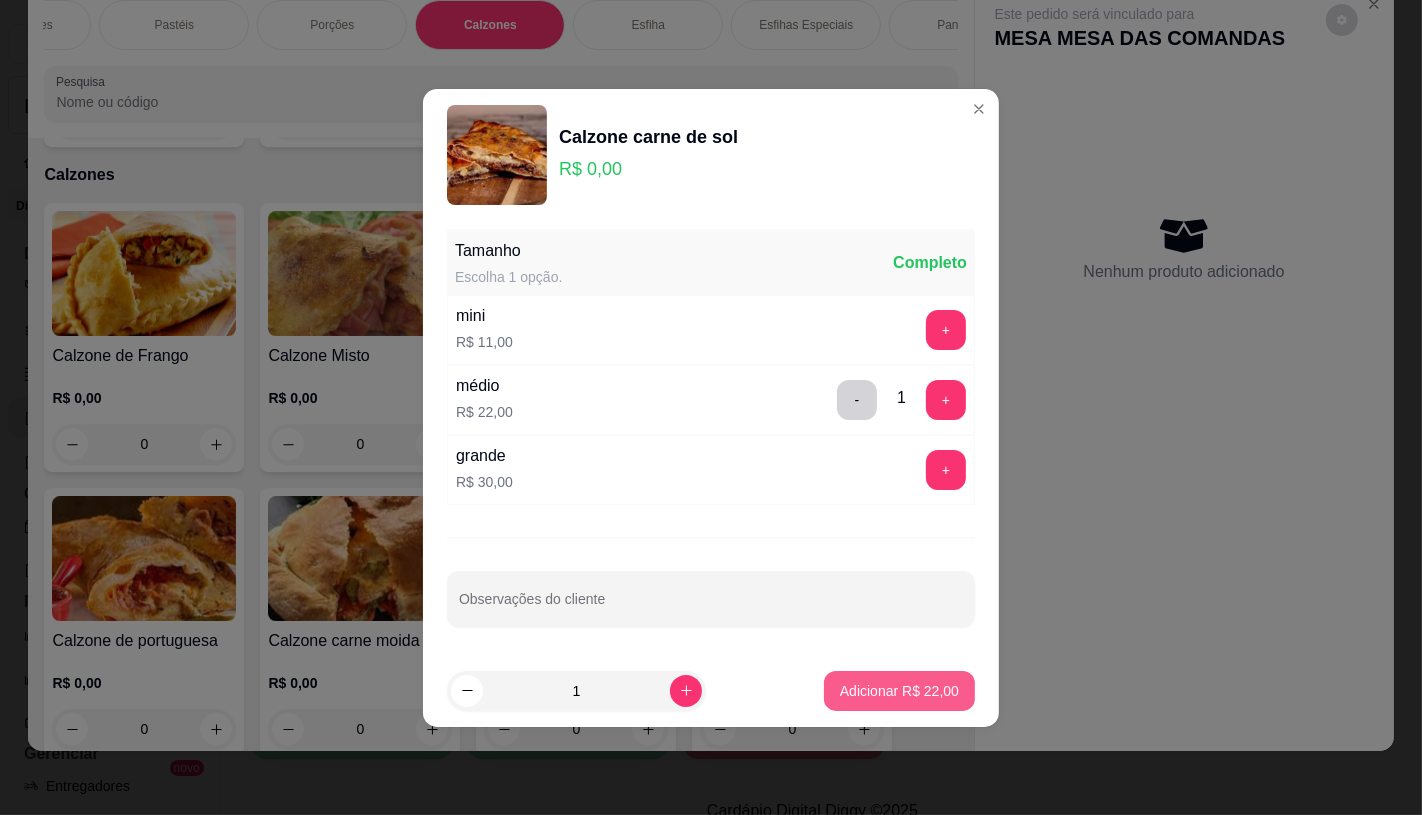 click on "Adicionar   R$ 22,00" at bounding box center (899, 691) 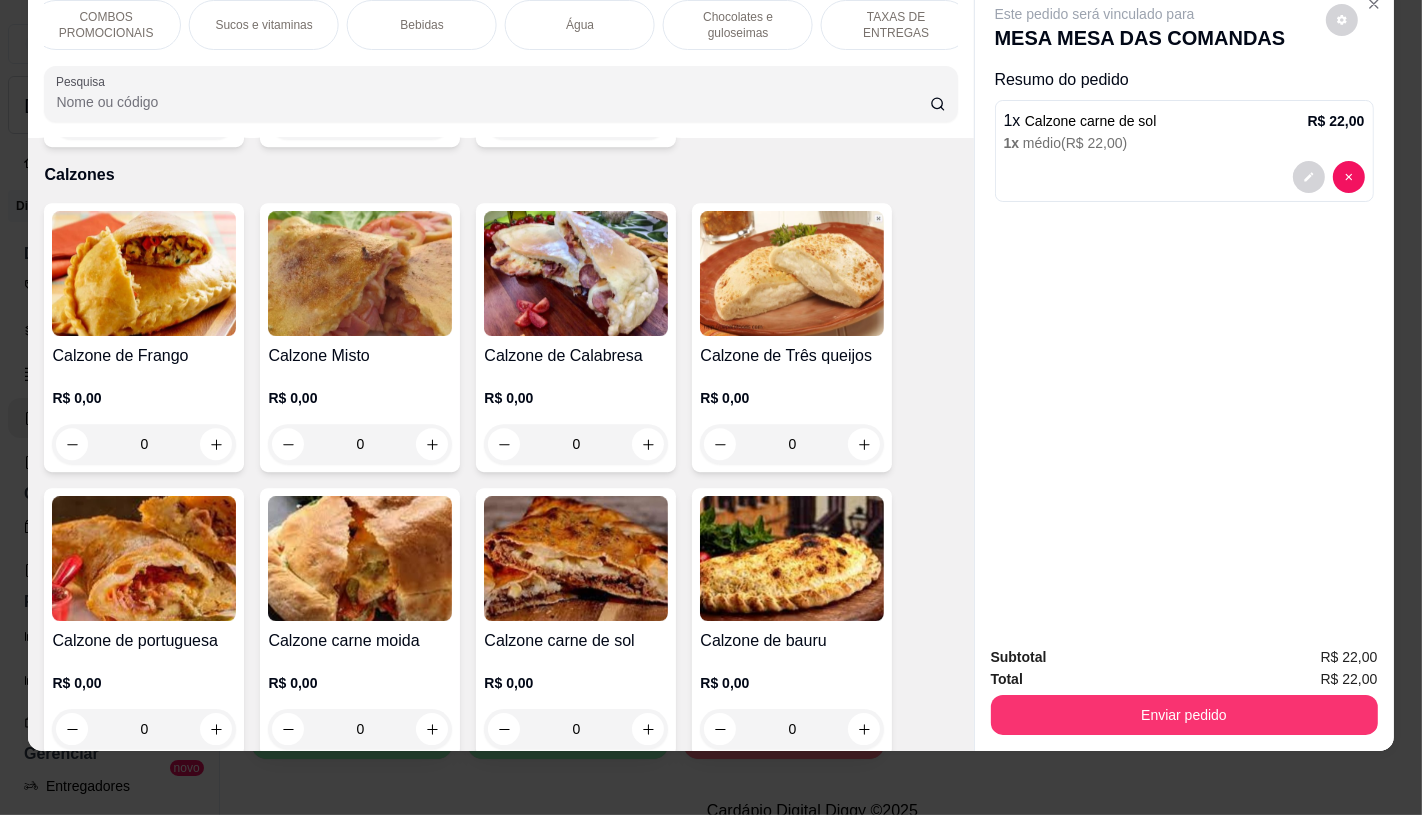 scroll, scrollTop: 0, scrollLeft: 2080, axis: horizontal 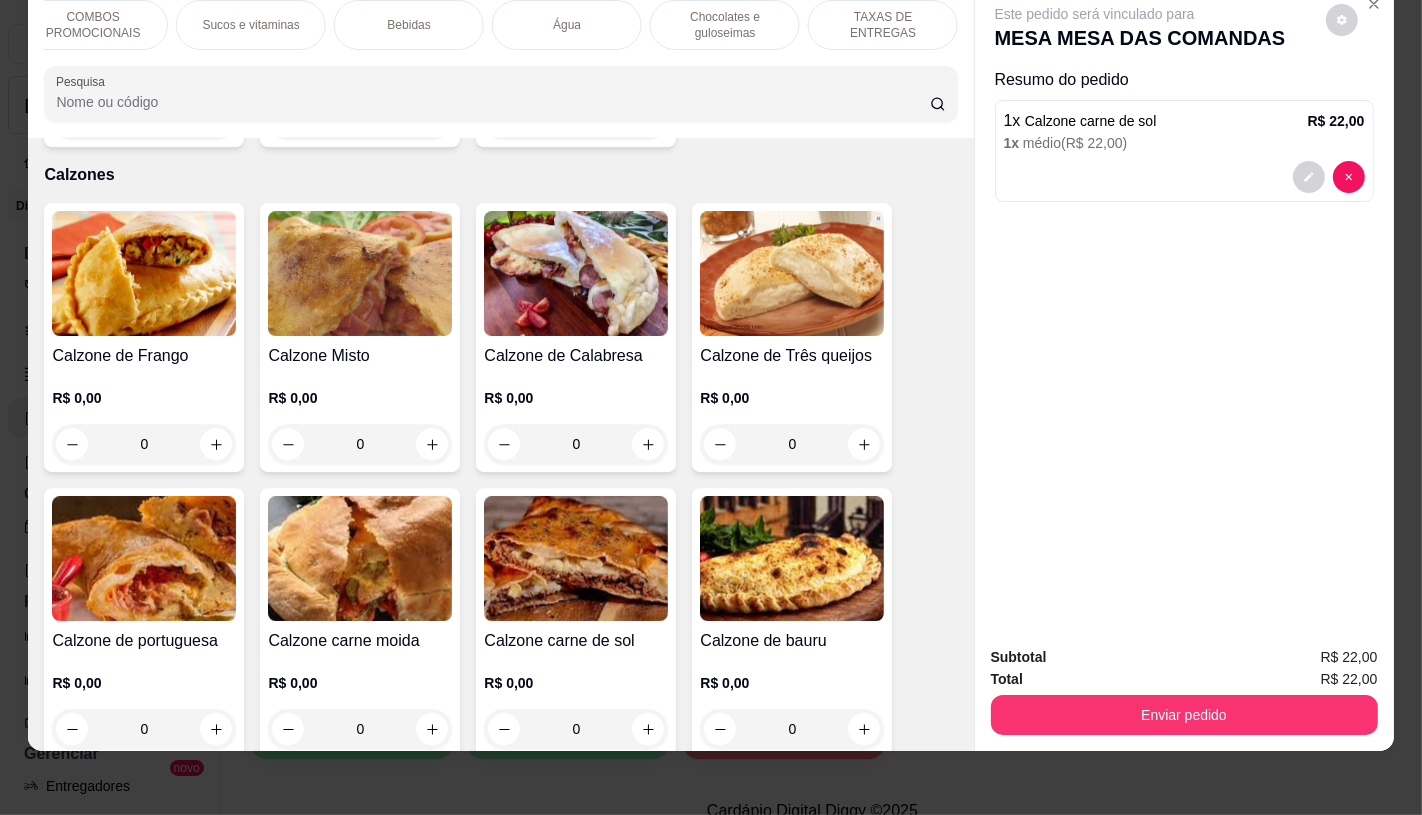 click on "TAXAS DE ENTREGAS" at bounding box center (883, 25) 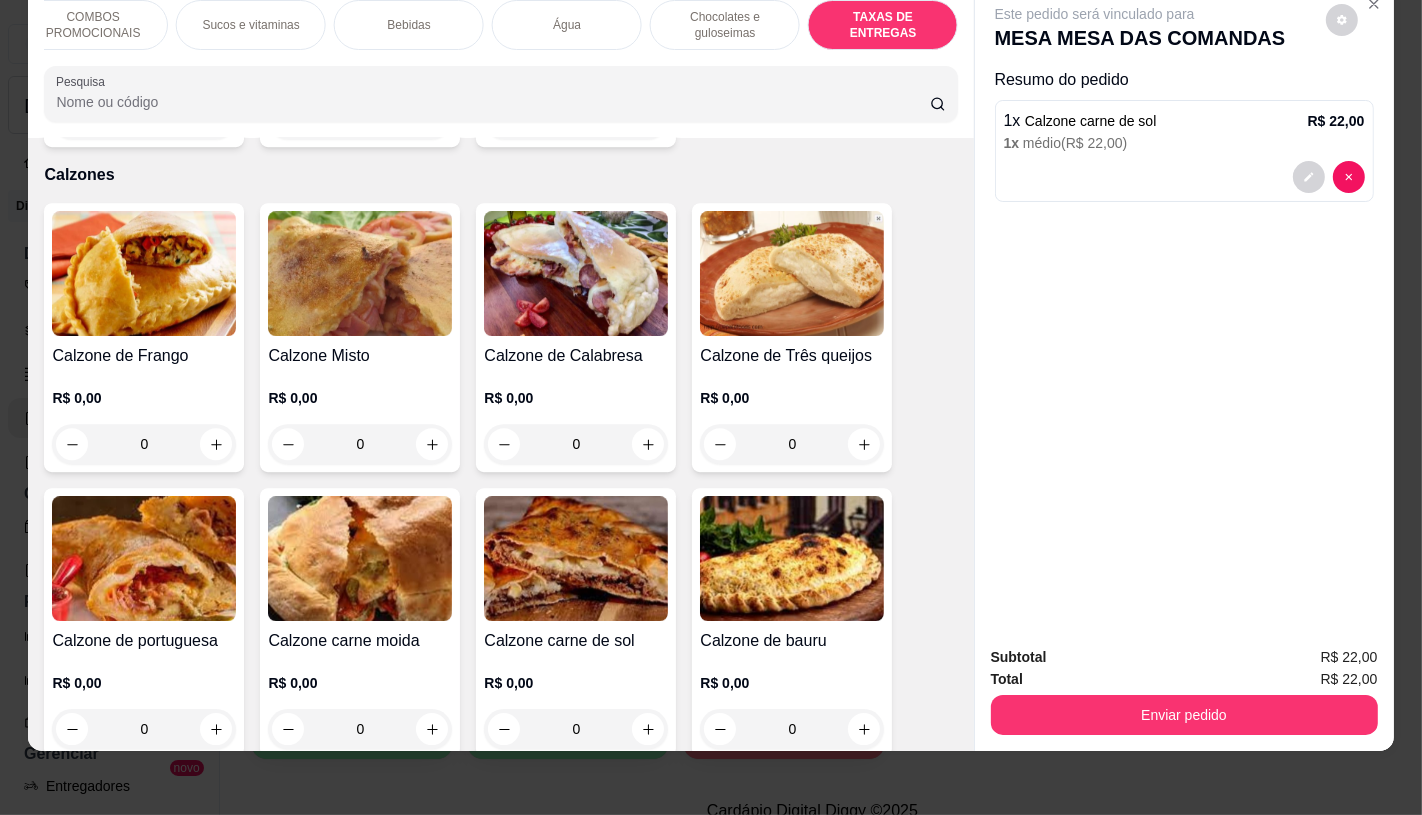 scroll, scrollTop: 13373, scrollLeft: 0, axis: vertical 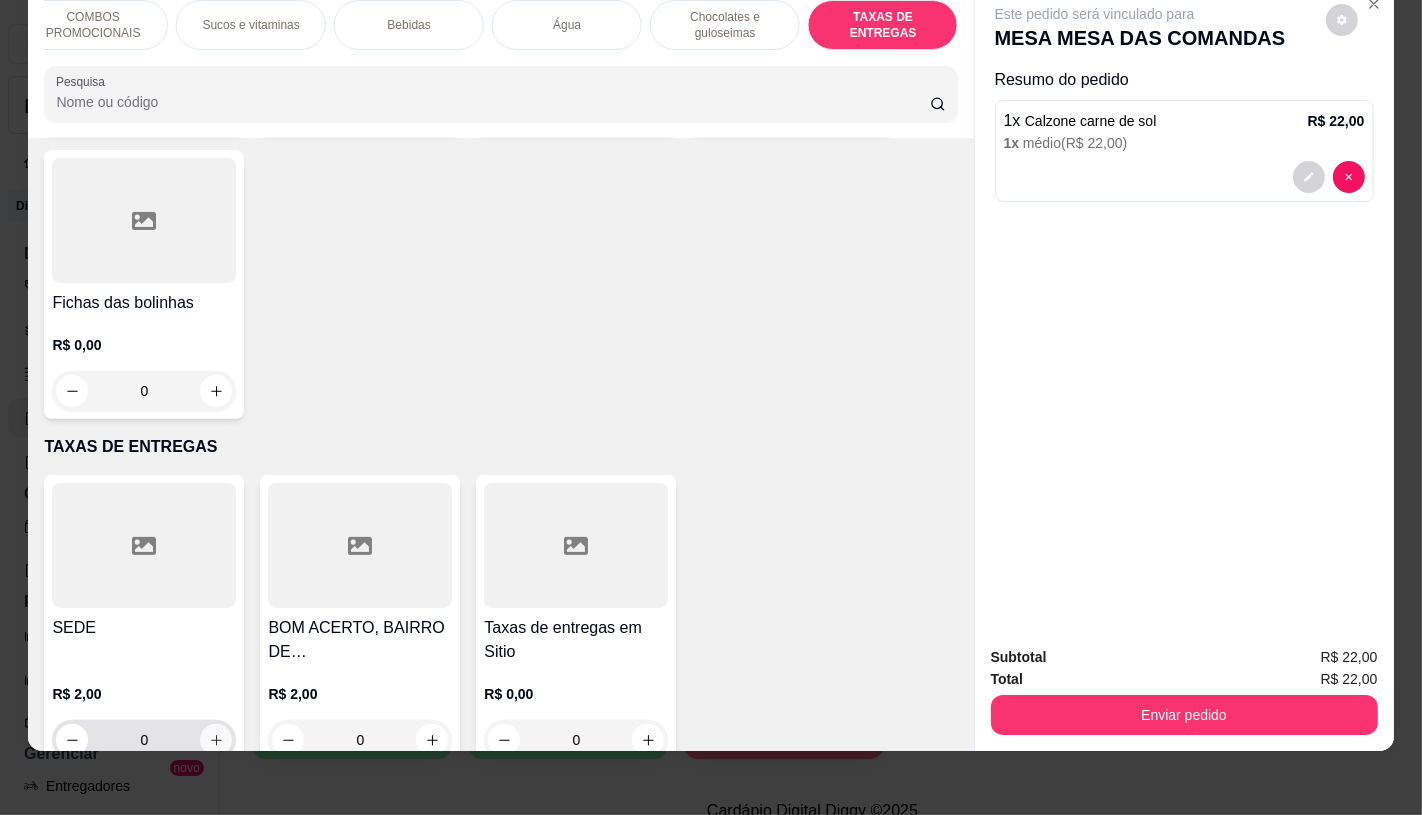 click at bounding box center [216, 740] 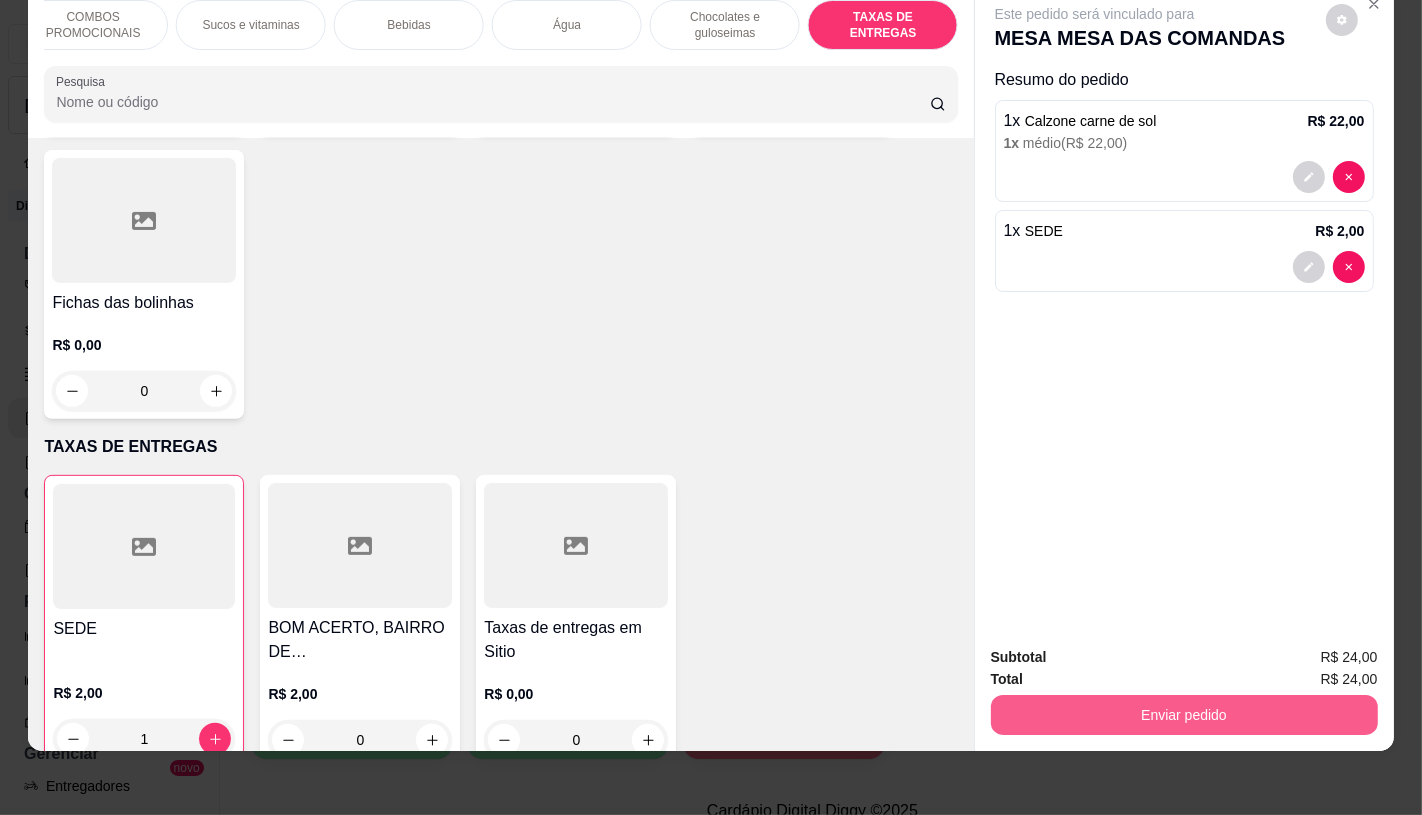 click on "Enviar pedido" at bounding box center (1184, 715) 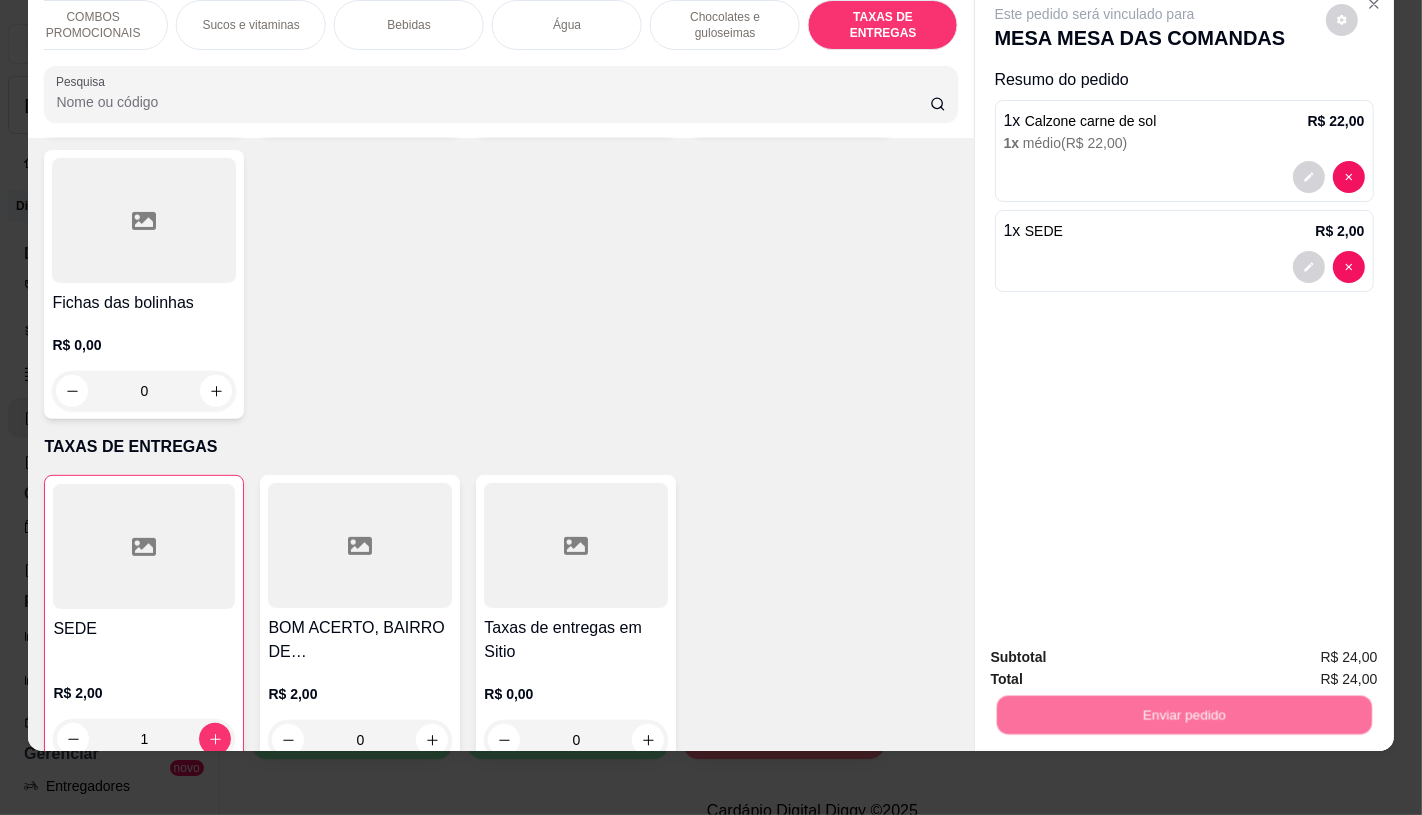 click on "Não registrar e enviar pedido" at bounding box center [1117, 650] 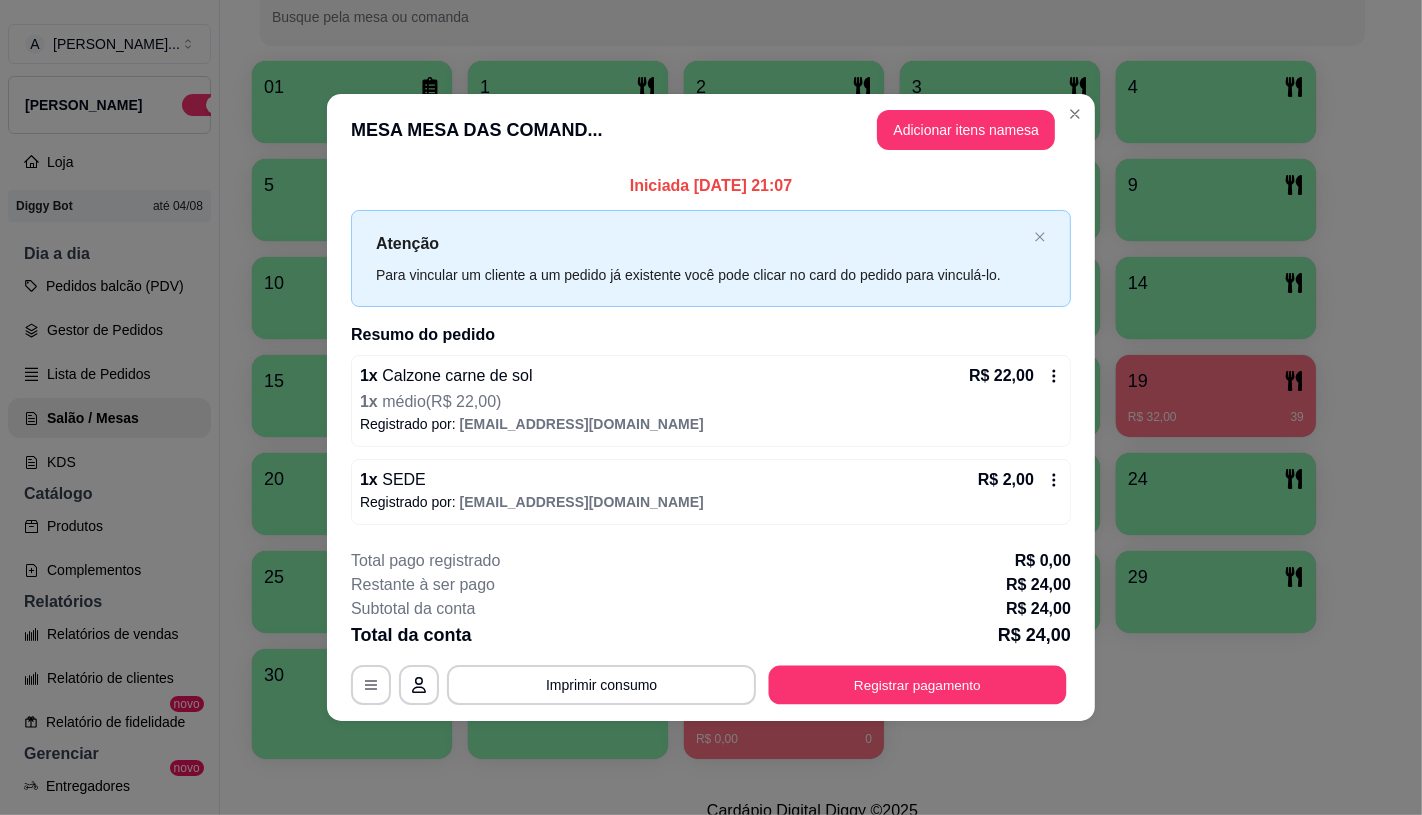 click on "Registrar pagamento" at bounding box center [918, 685] 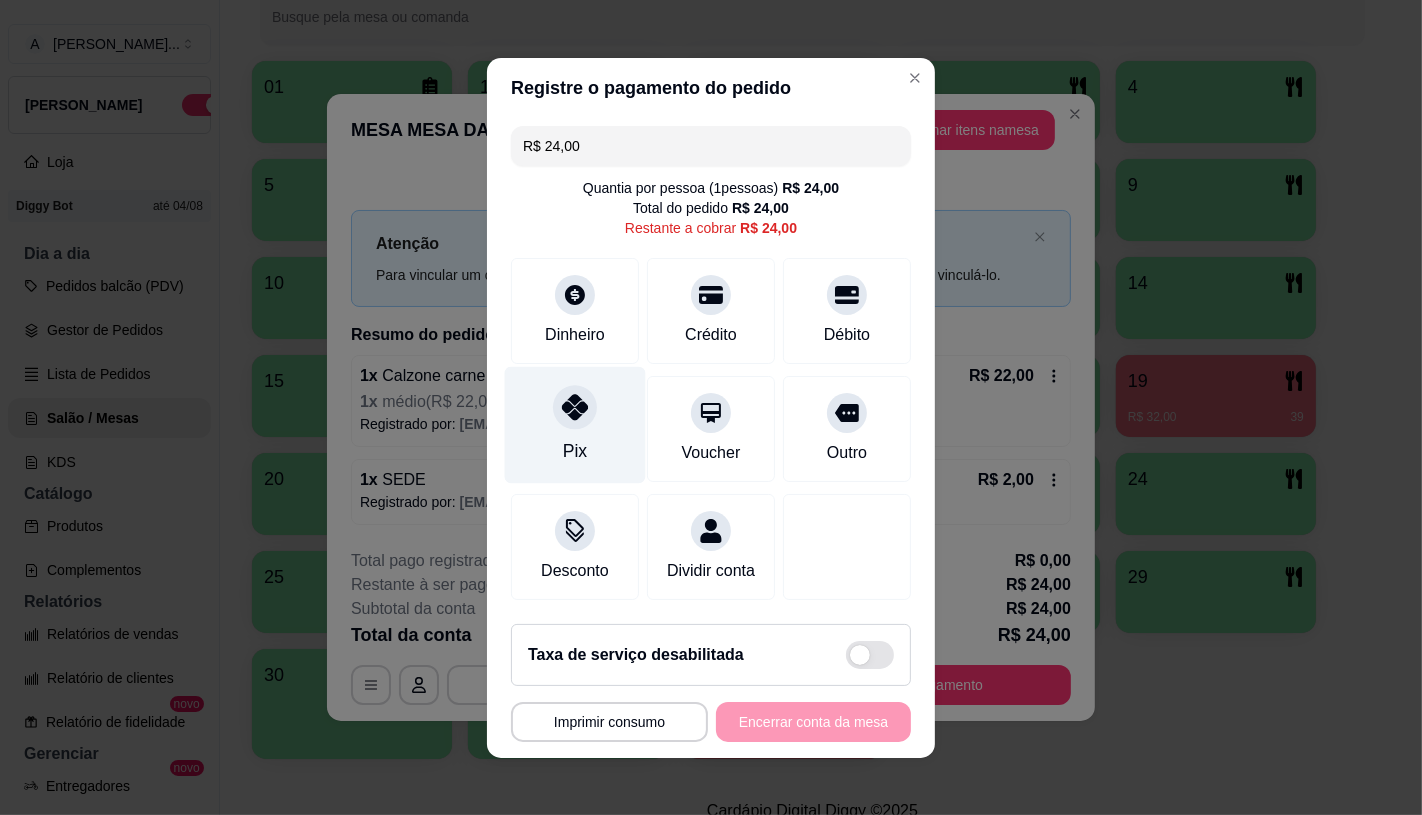 click on "Pix" at bounding box center (575, 424) 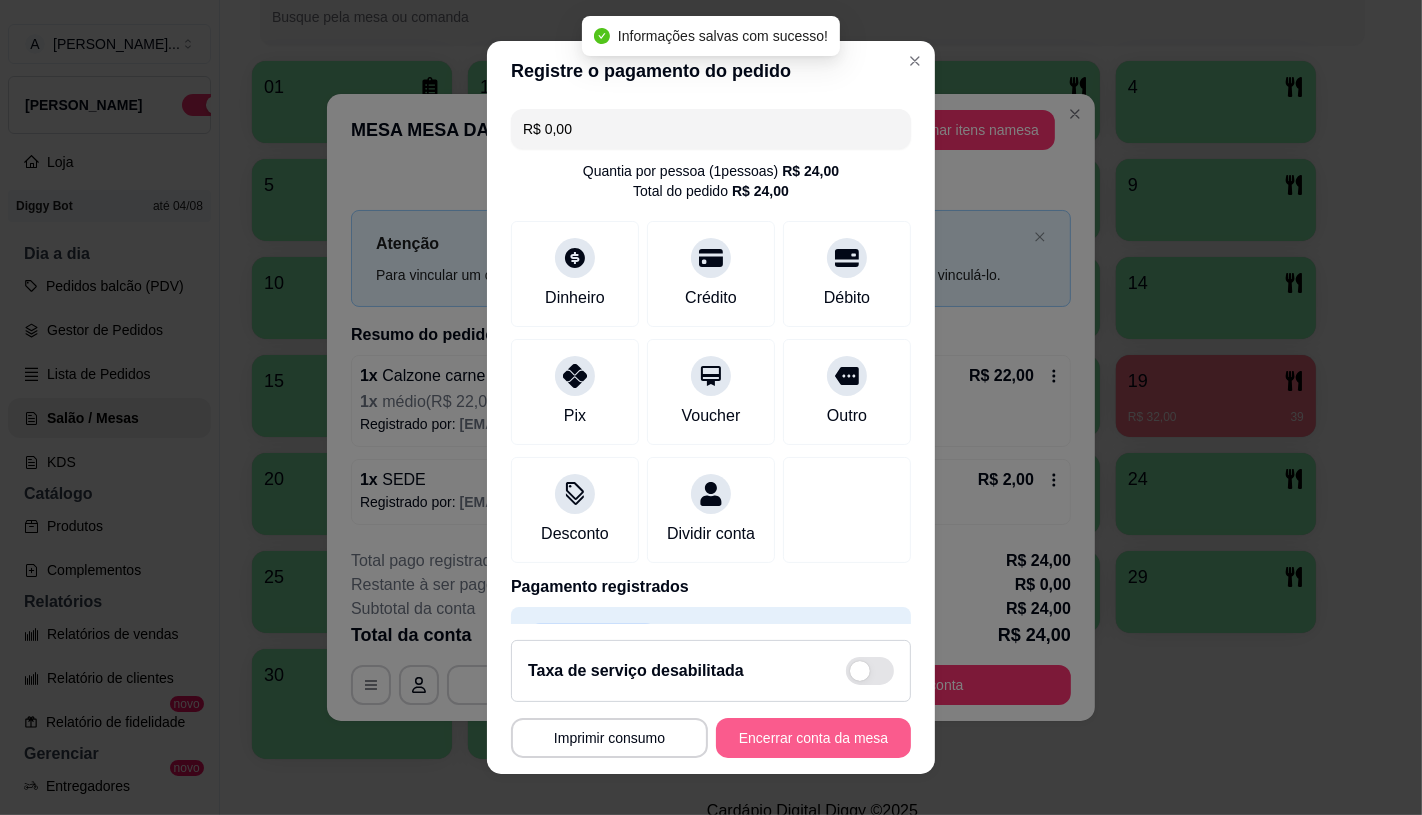 click on "Encerrar conta da mesa" at bounding box center [813, 738] 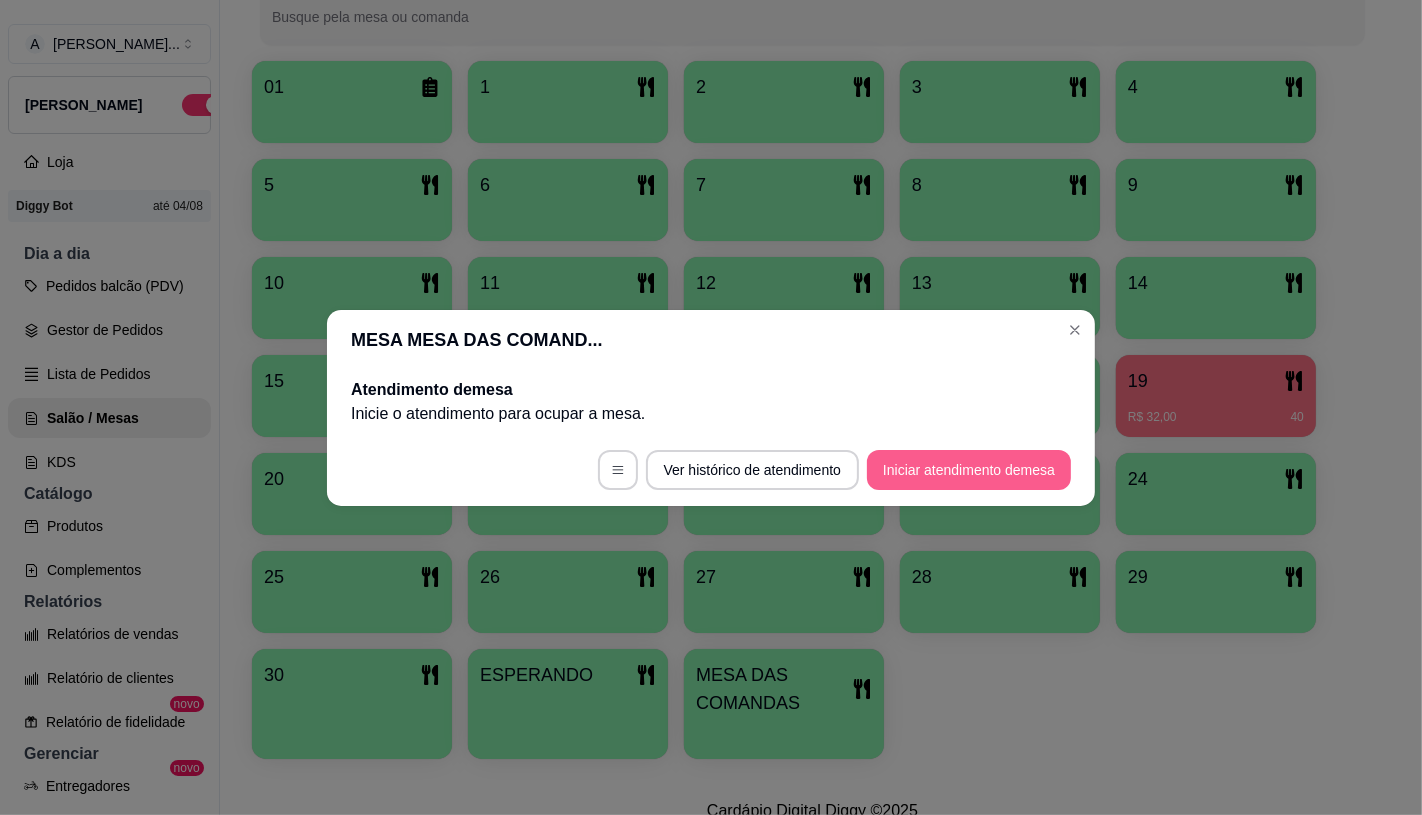 click on "Iniciar atendimento de  mesa" at bounding box center (969, 470) 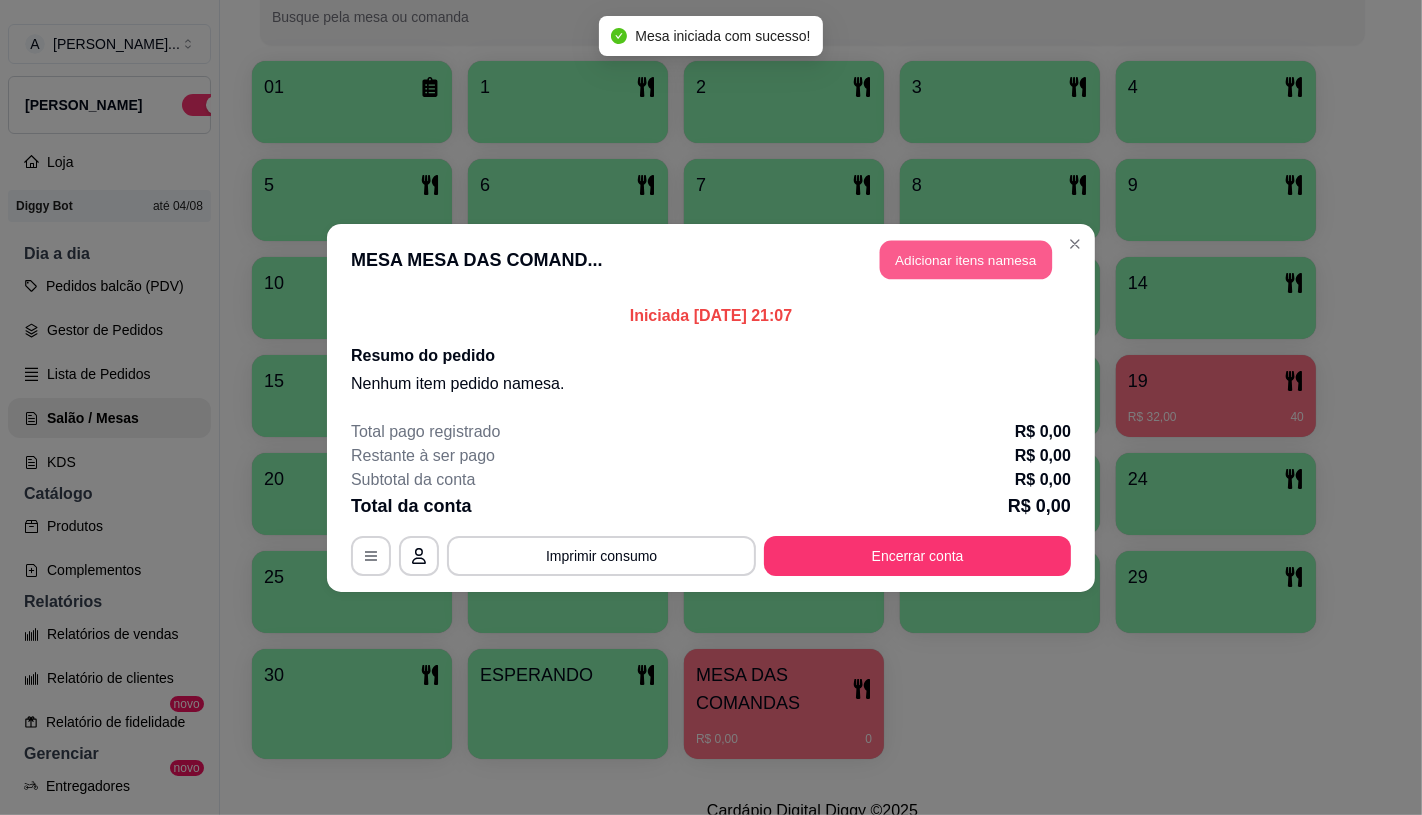 click on "Adicionar itens na  mesa" at bounding box center (966, 259) 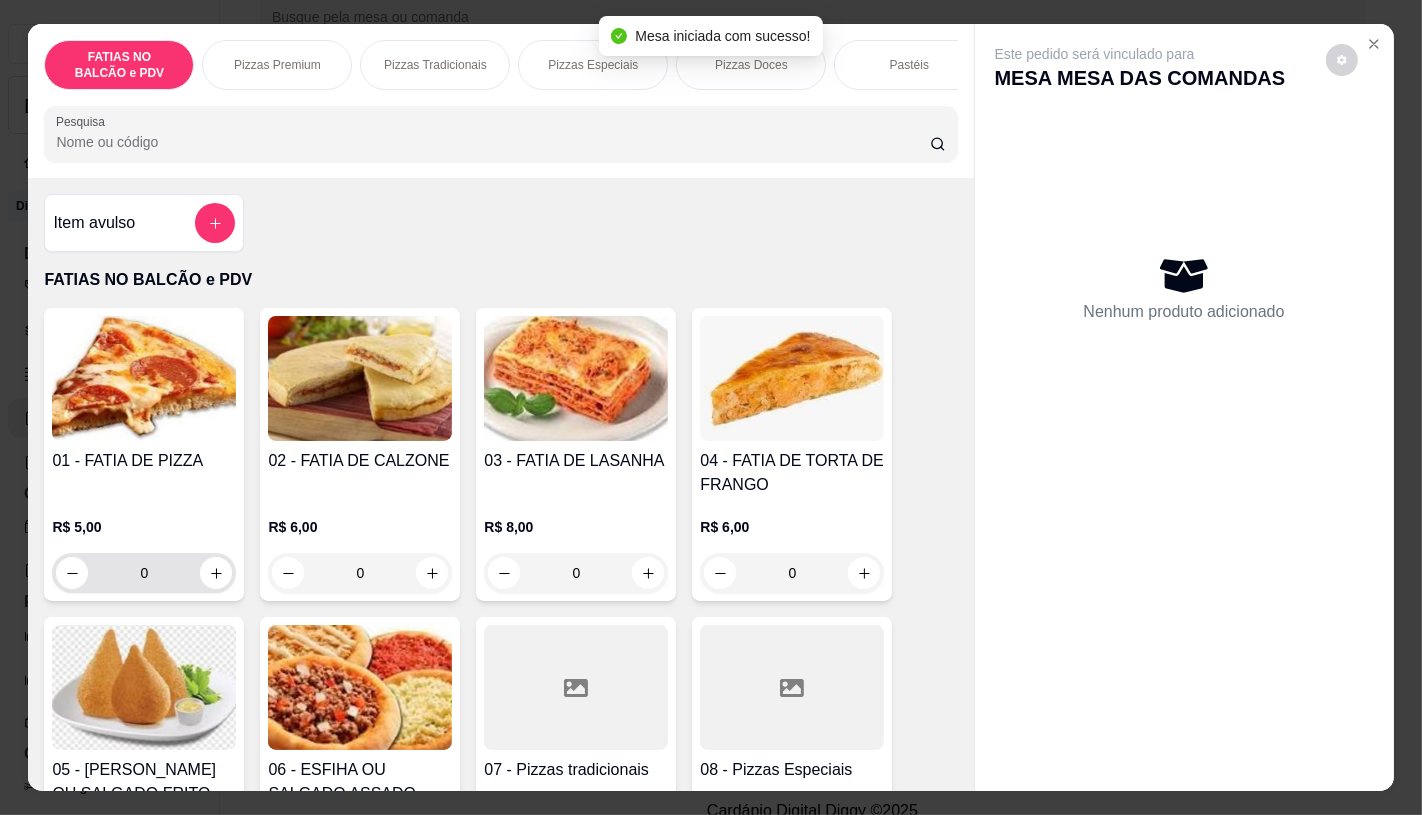 click on "0" at bounding box center [144, 573] 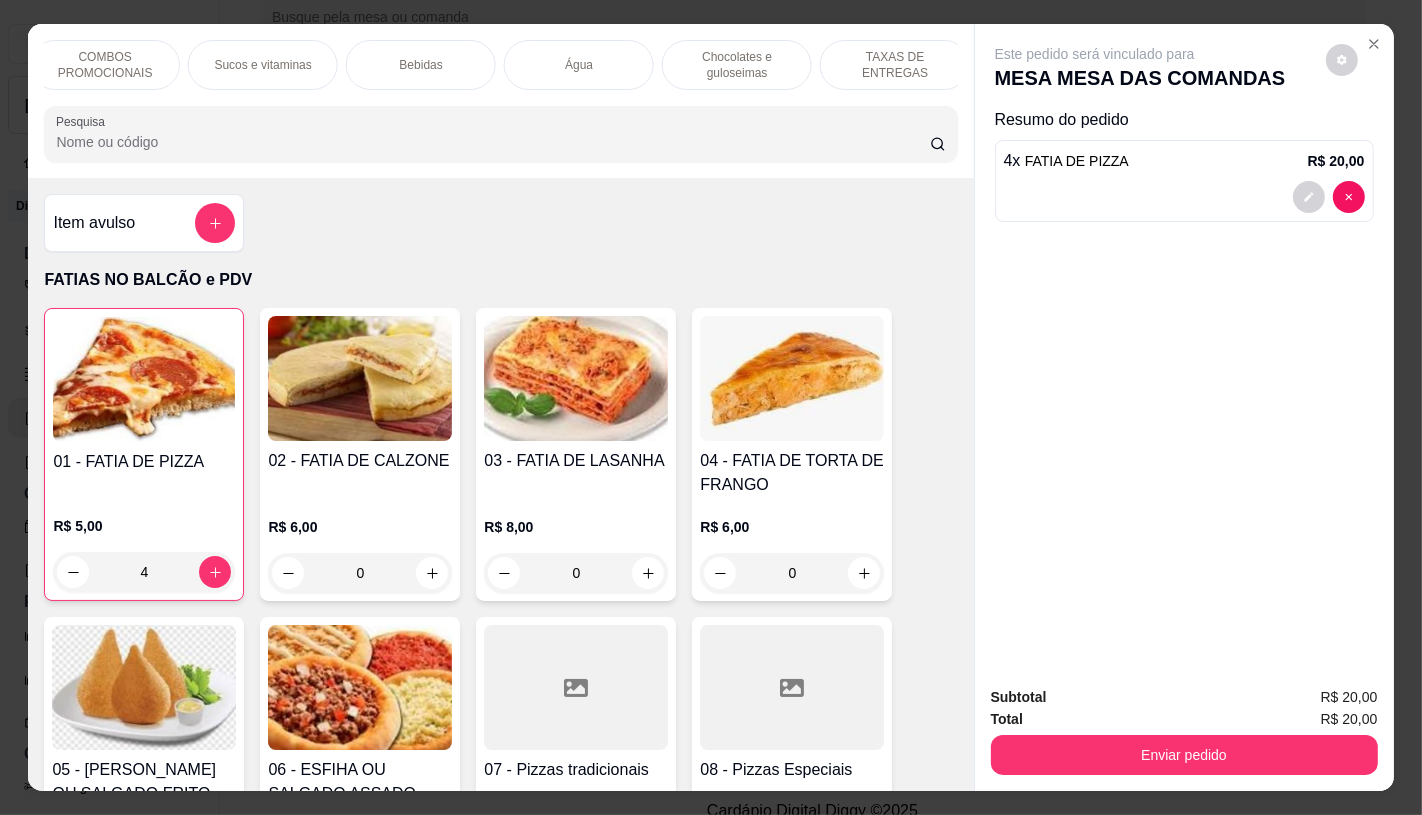 scroll, scrollTop: 0, scrollLeft: 2080, axis: horizontal 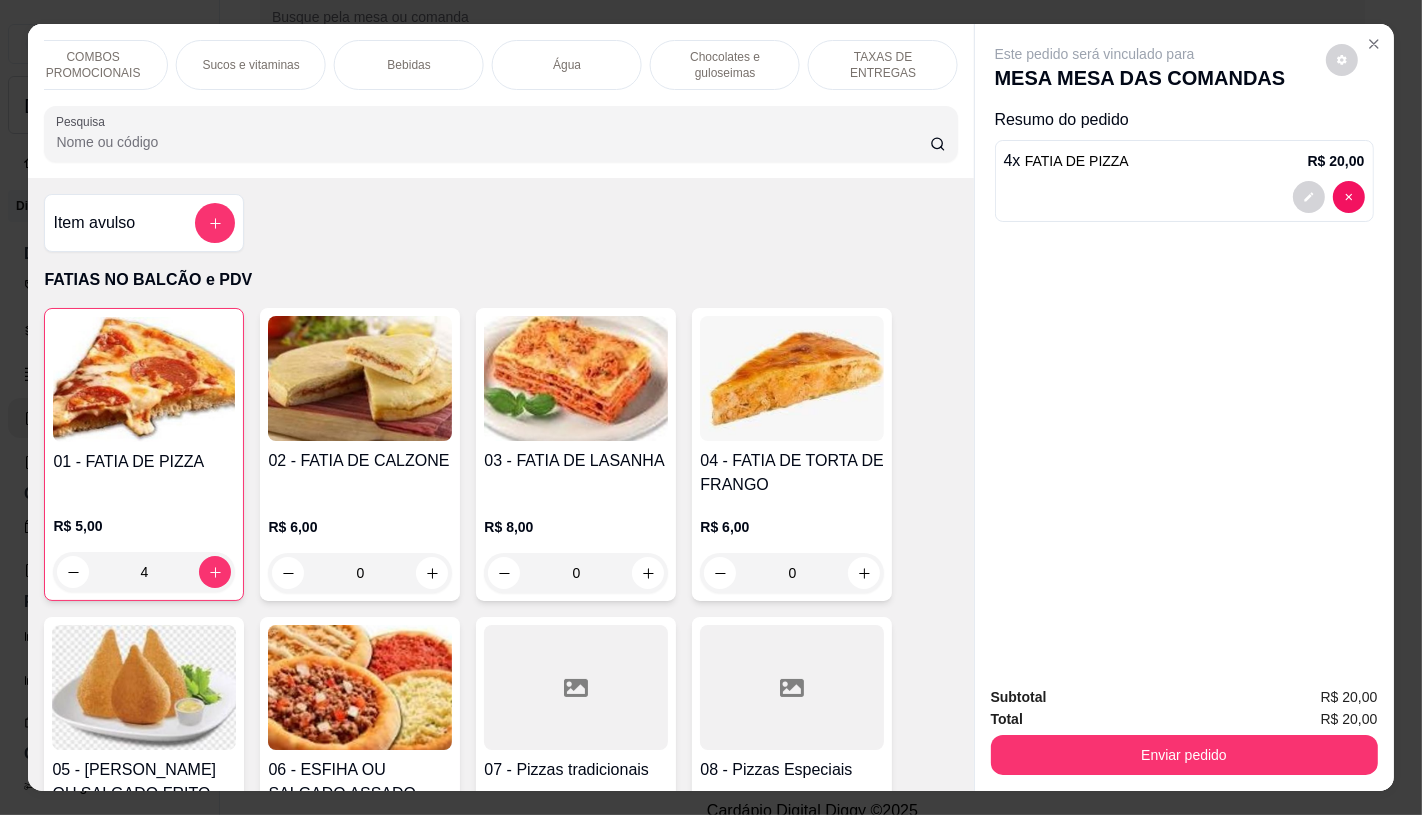 click on "TAXAS DE ENTREGAS" at bounding box center [883, 65] 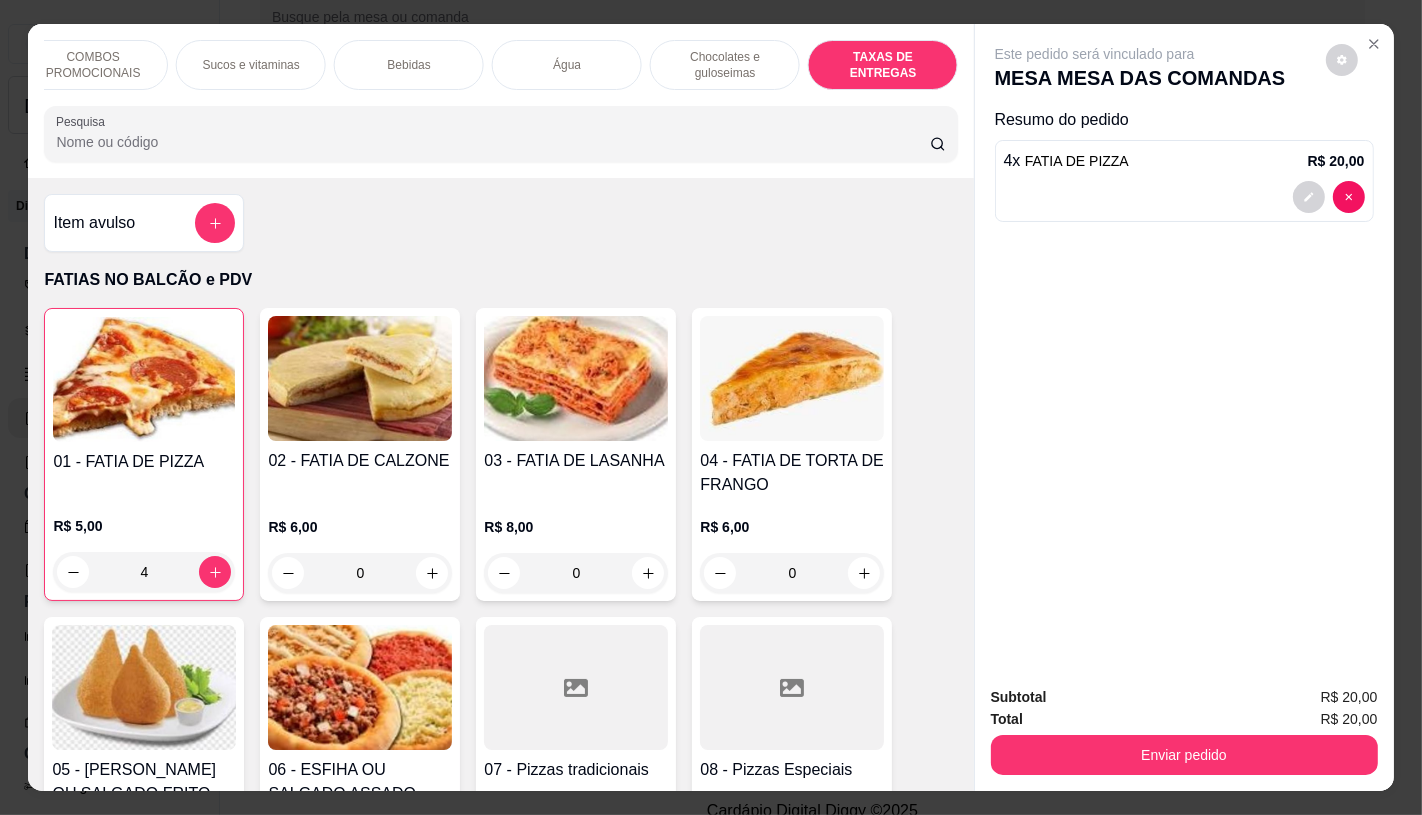 scroll, scrollTop: 13373, scrollLeft: 0, axis: vertical 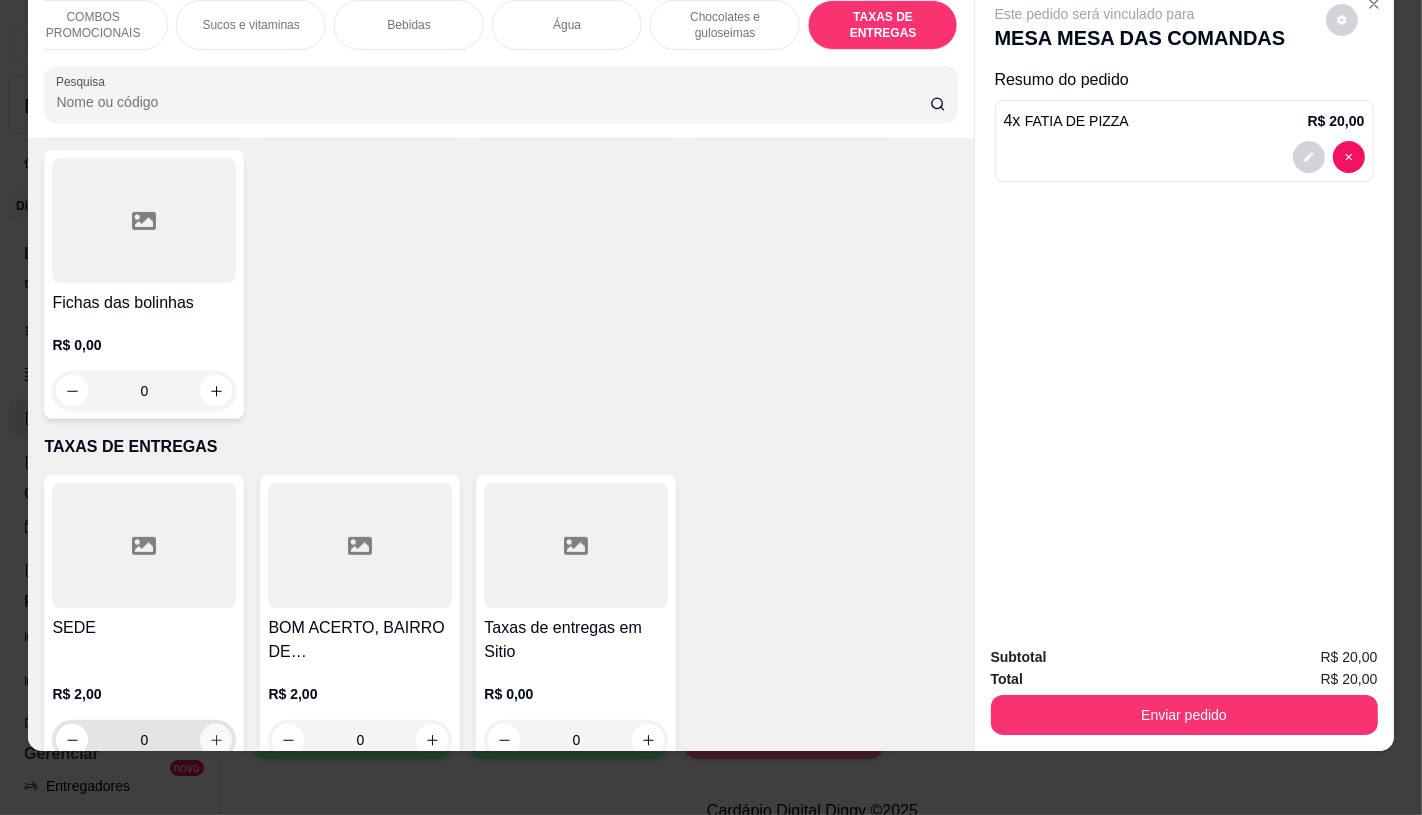 click at bounding box center (216, 740) 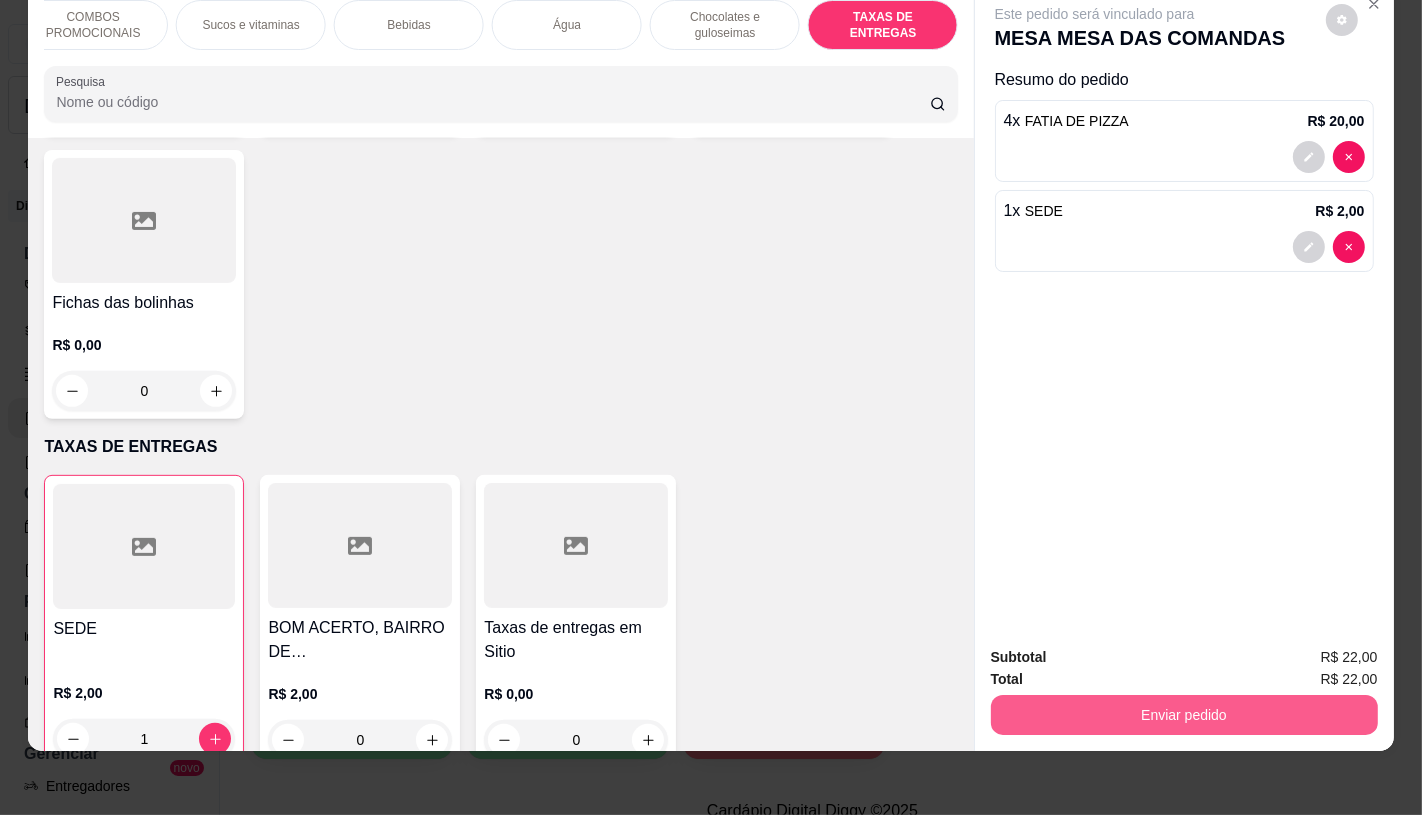 click on "Enviar pedido" at bounding box center (1184, 715) 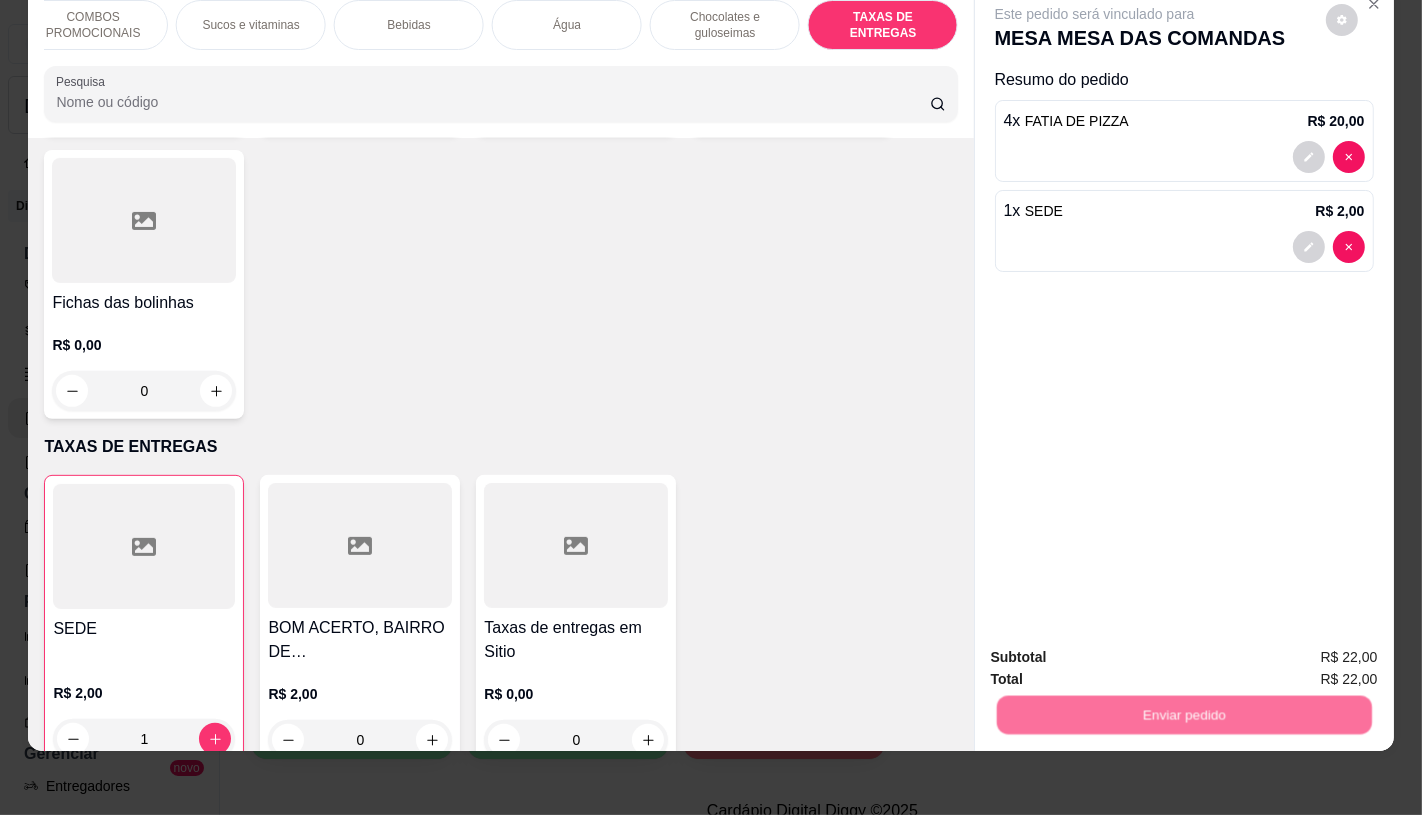 click on "Não registrar e enviar pedido" at bounding box center (1117, 649) 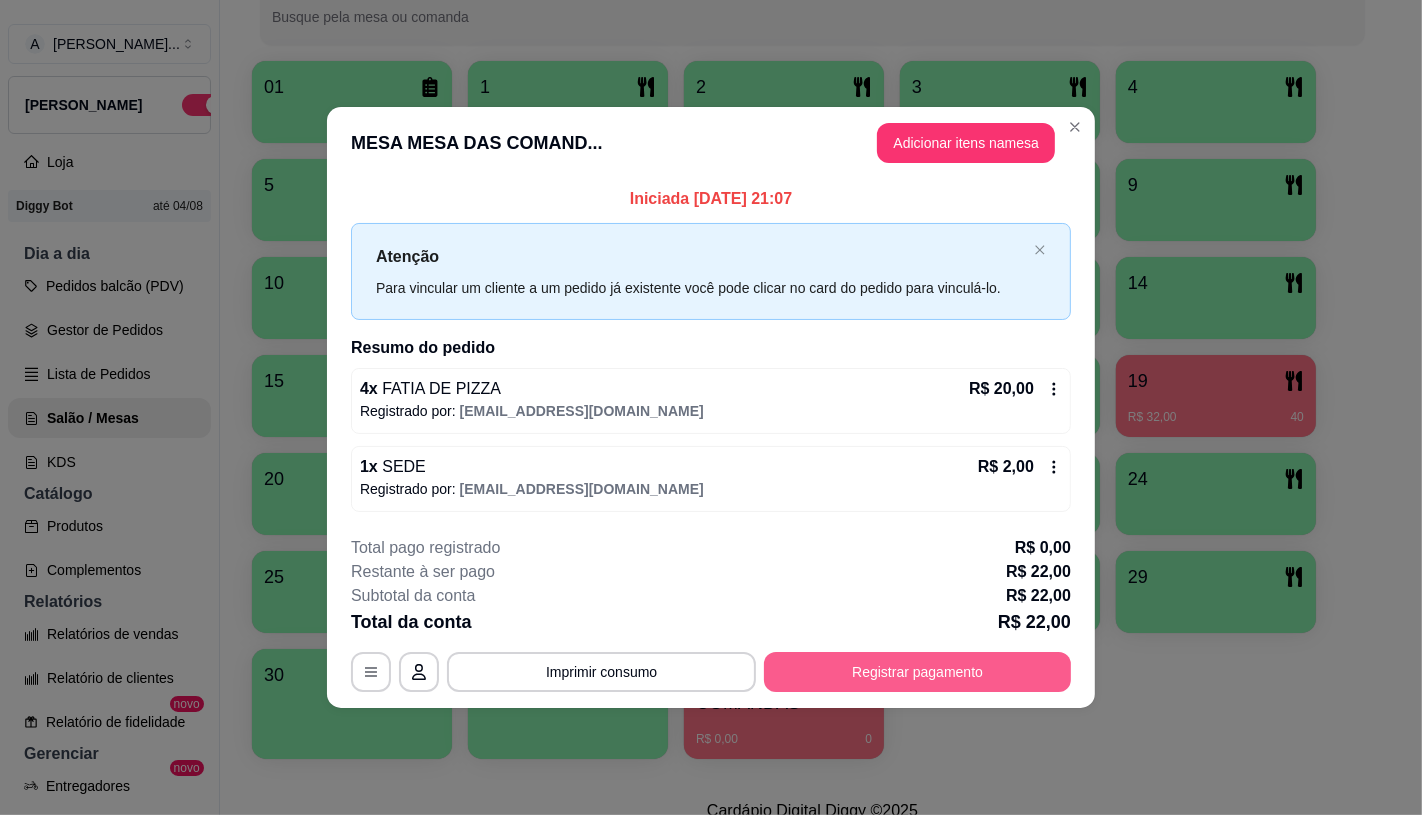 click on "Registrar pagamento" at bounding box center (917, 672) 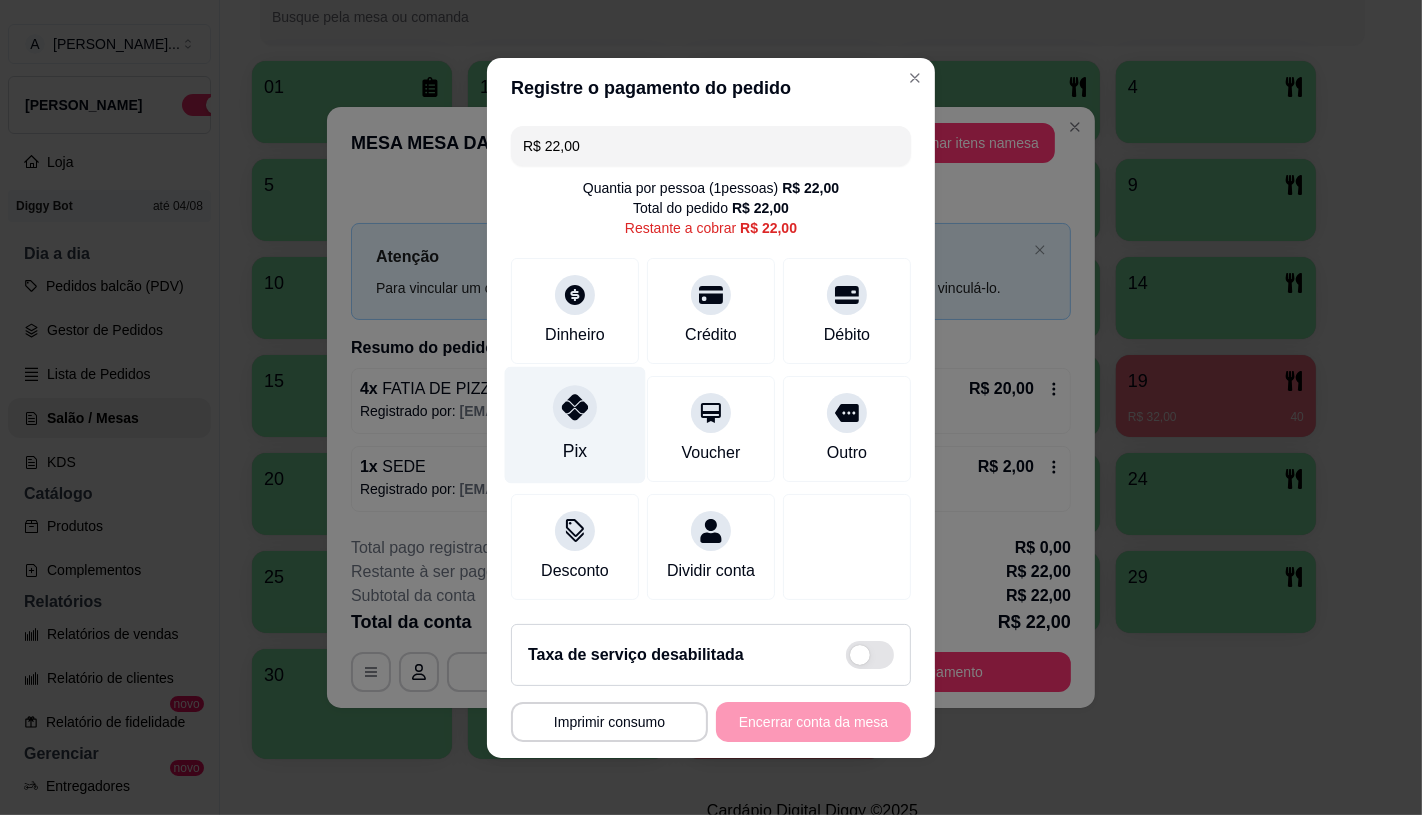 click 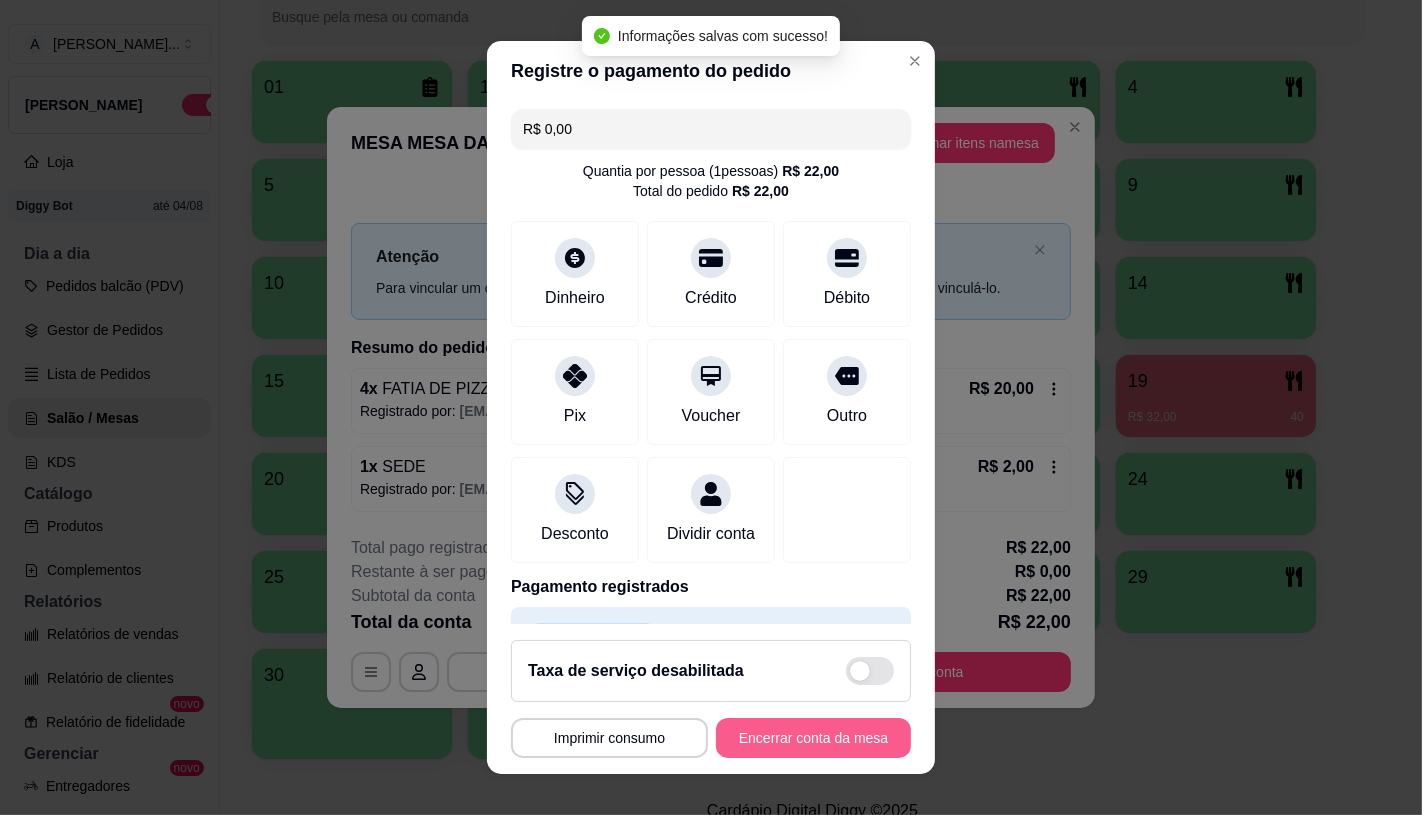 click on "Encerrar conta da mesa" at bounding box center [813, 738] 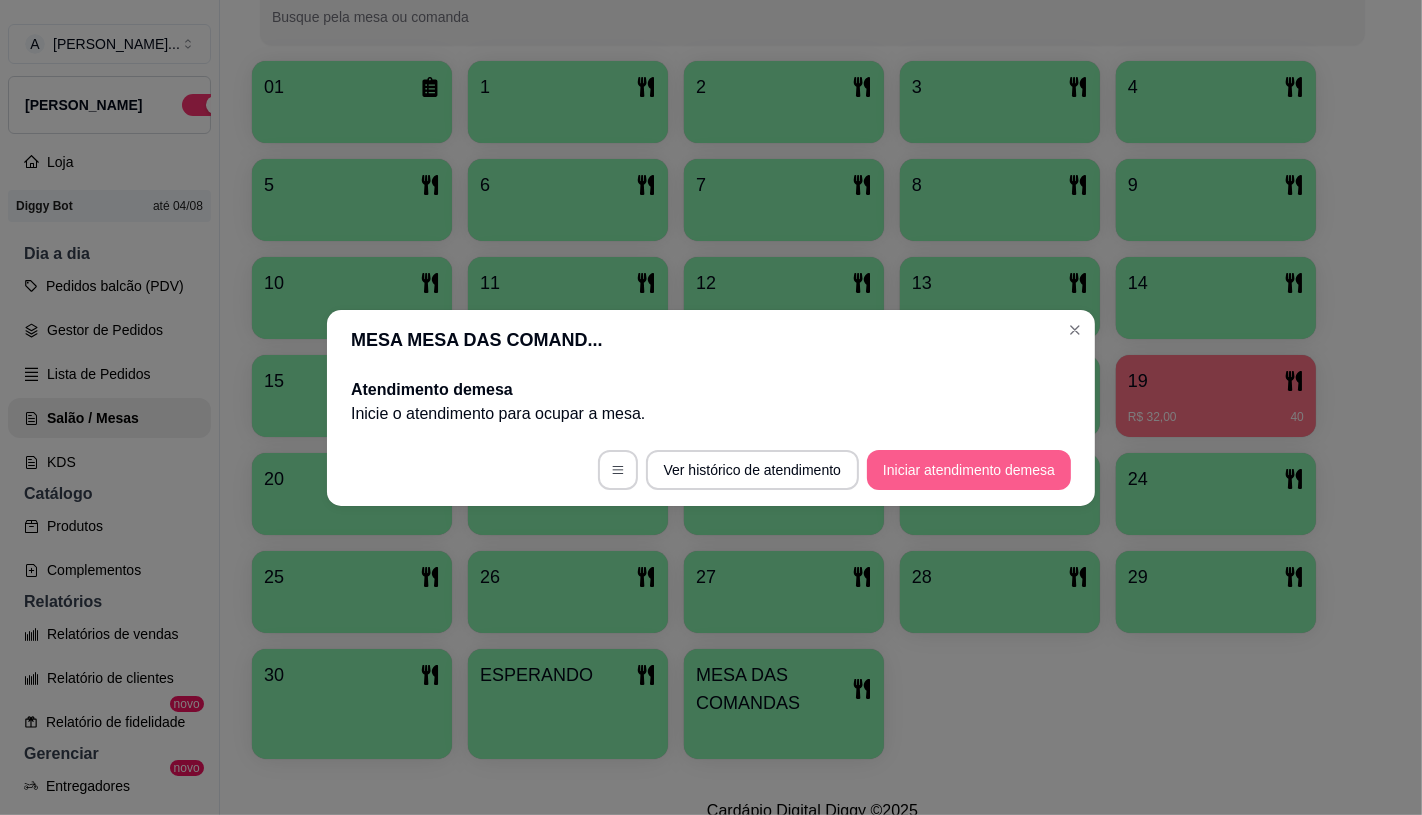 click on "Iniciar atendimento de  mesa" at bounding box center [969, 470] 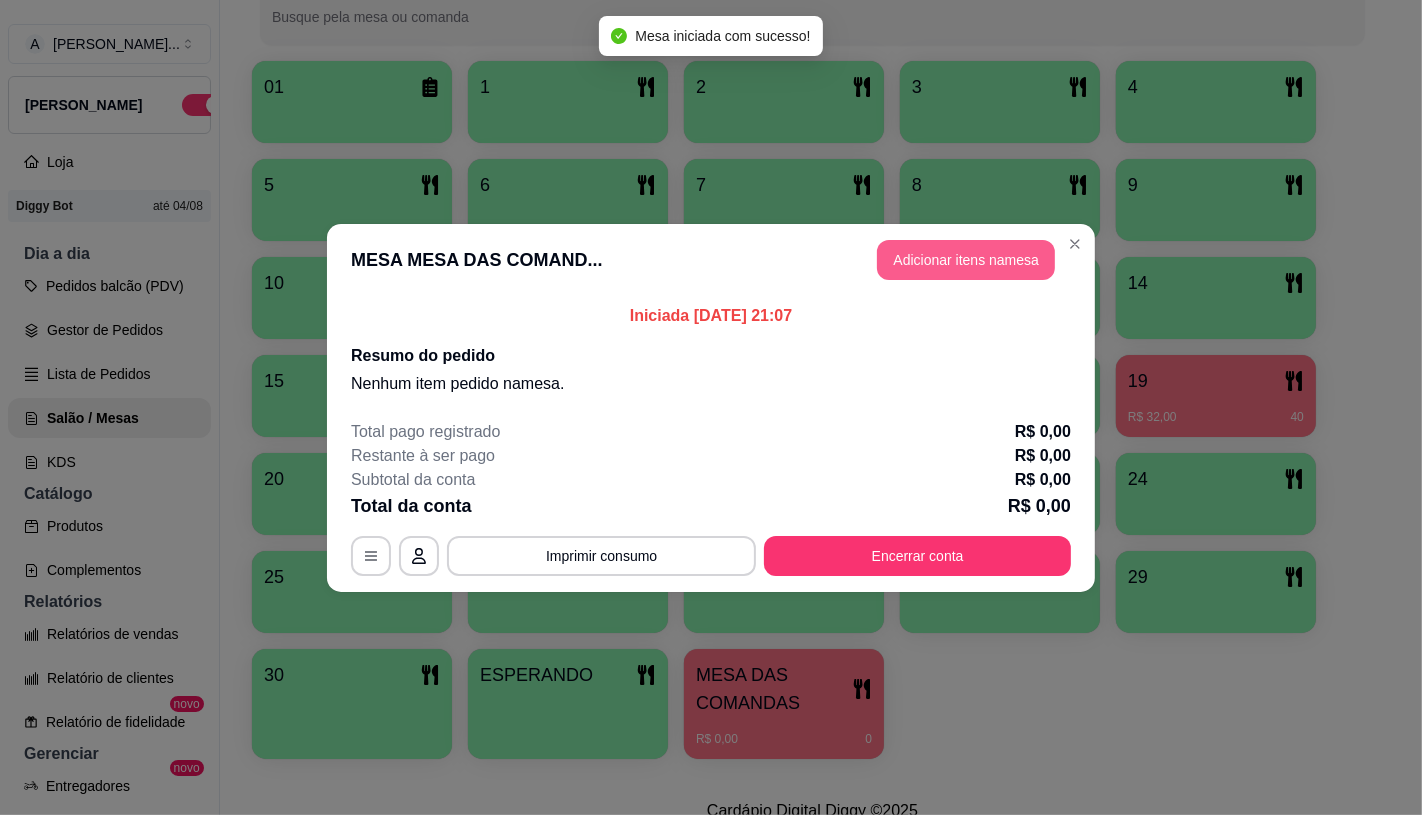 click on "Adicionar itens na  mesa" at bounding box center [966, 260] 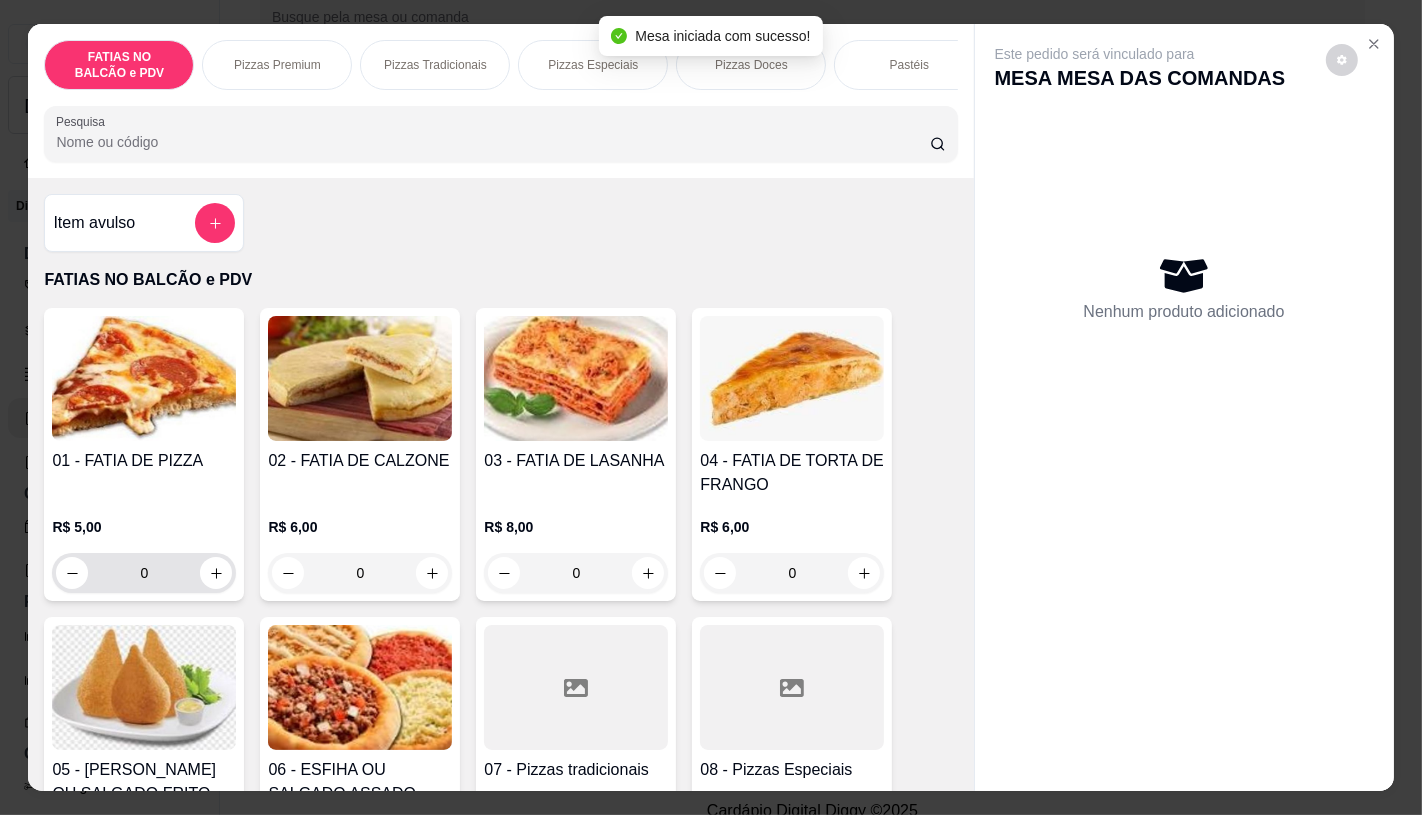 click on "0" at bounding box center [144, 573] 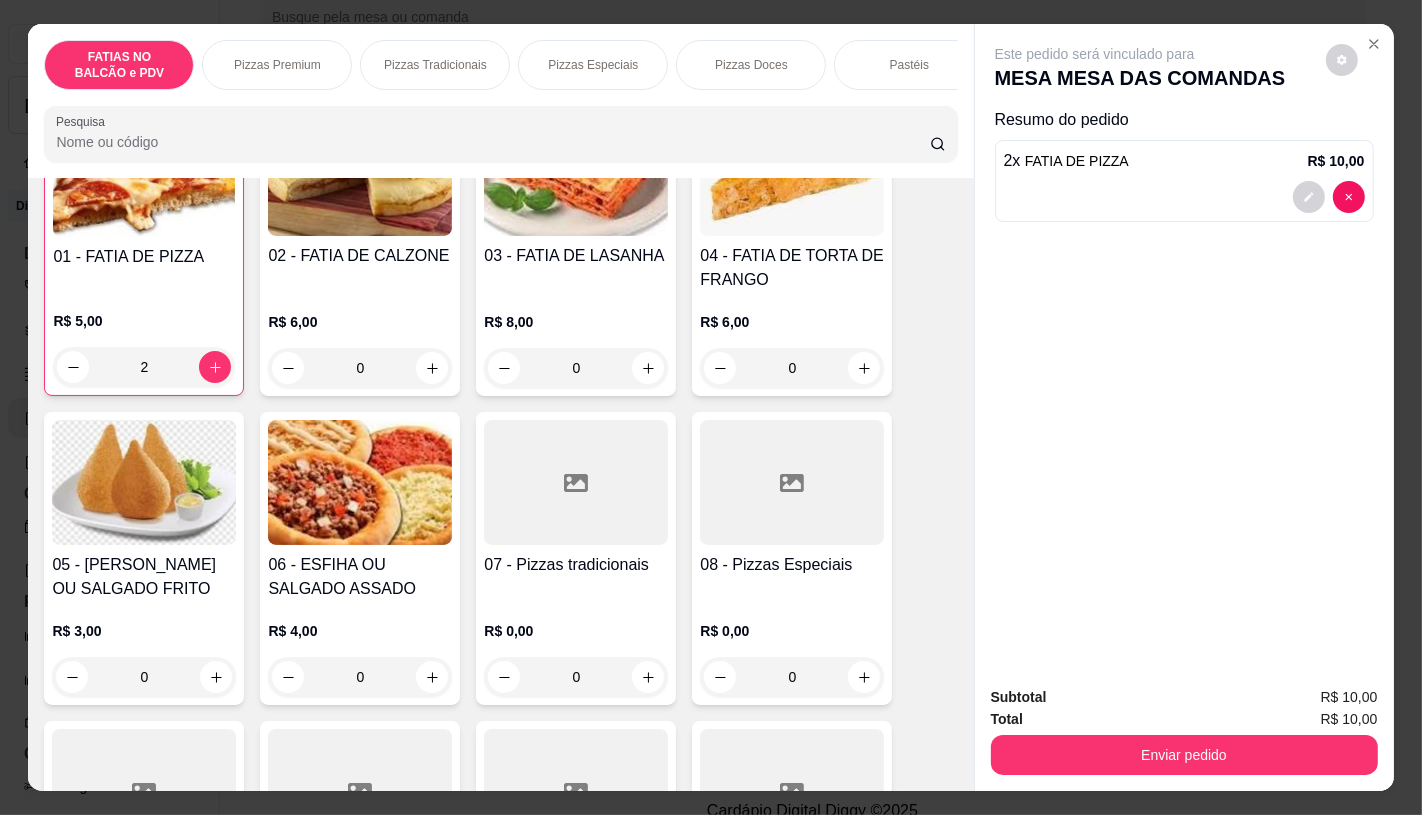 scroll, scrollTop: 333, scrollLeft: 0, axis: vertical 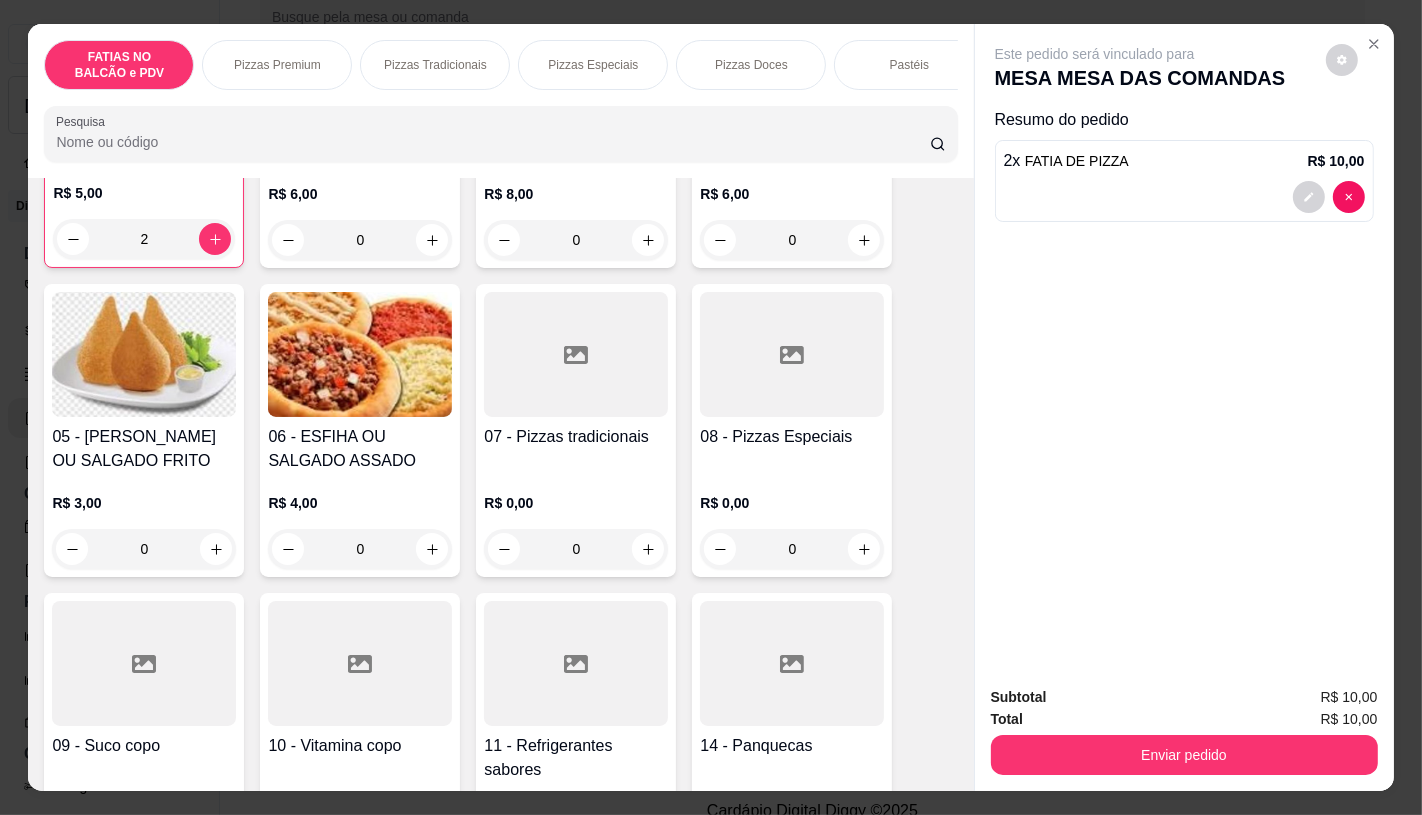 click at bounding box center (576, 663) 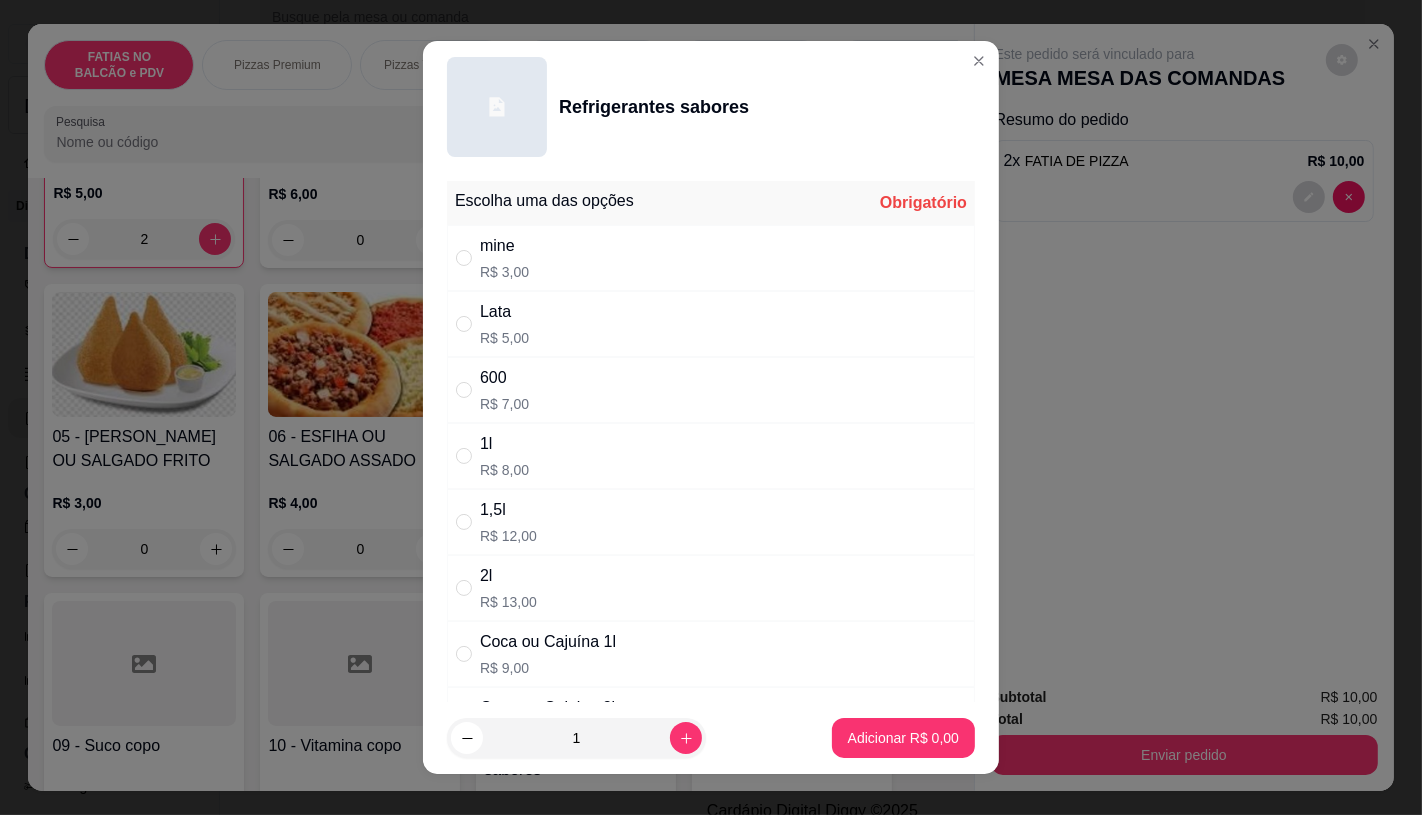 click on "Lata R$ 5,00" at bounding box center [504, 324] 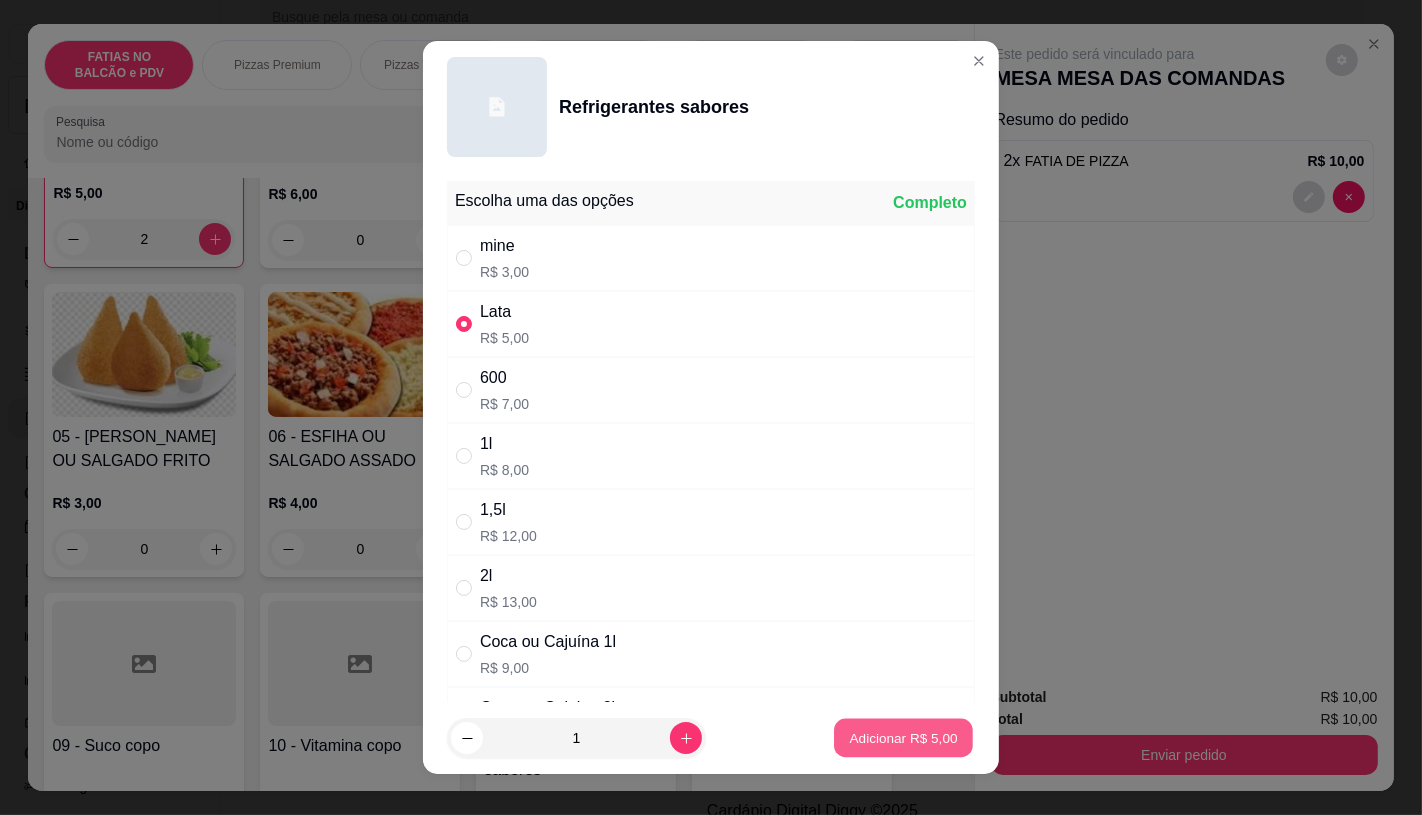 click on "Adicionar   R$ 5,00" at bounding box center (903, 738) 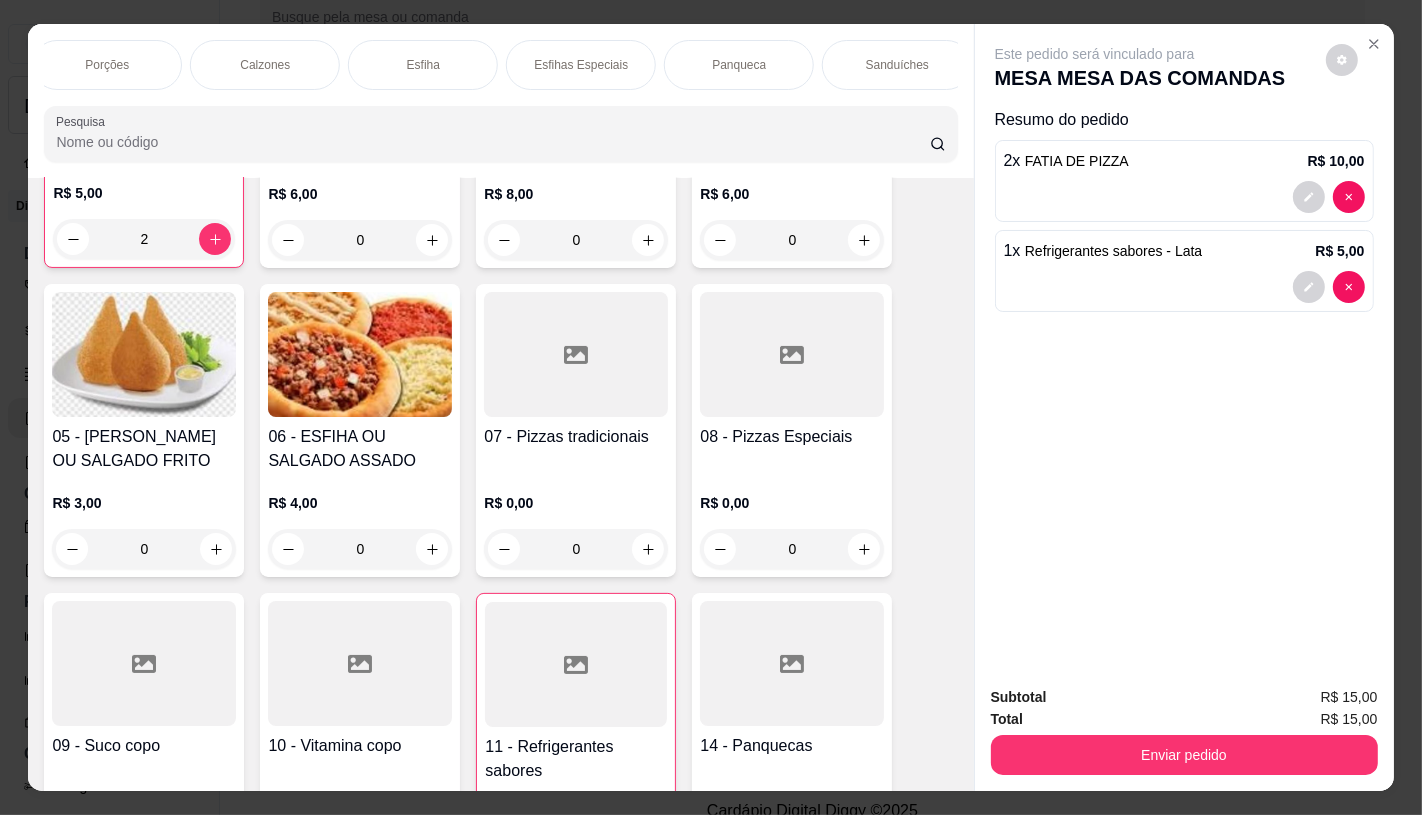 scroll, scrollTop: 0, scrollLeft: 1028, axis: horizontal 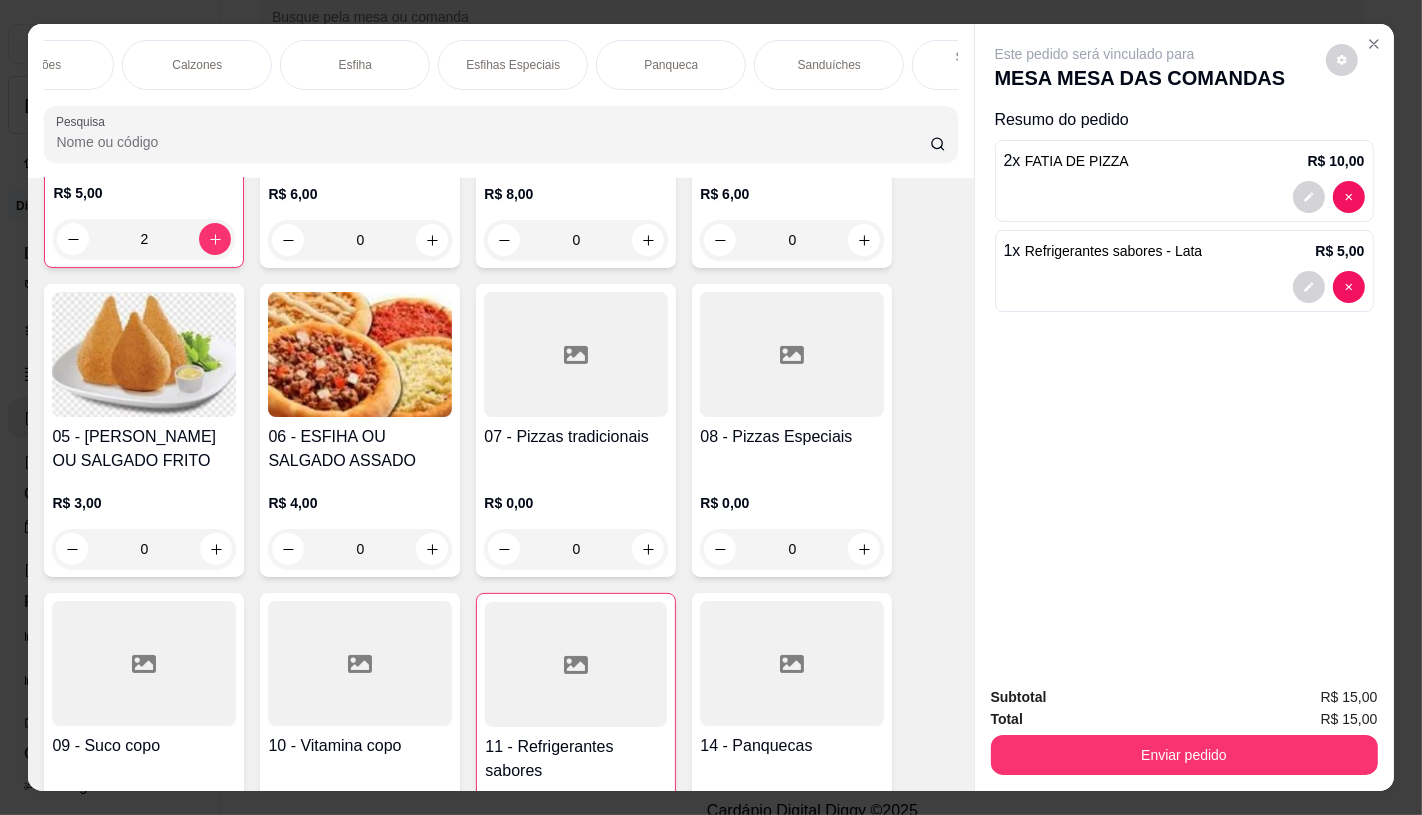 click on "Sanduíches" at bounding box center [829, 65] 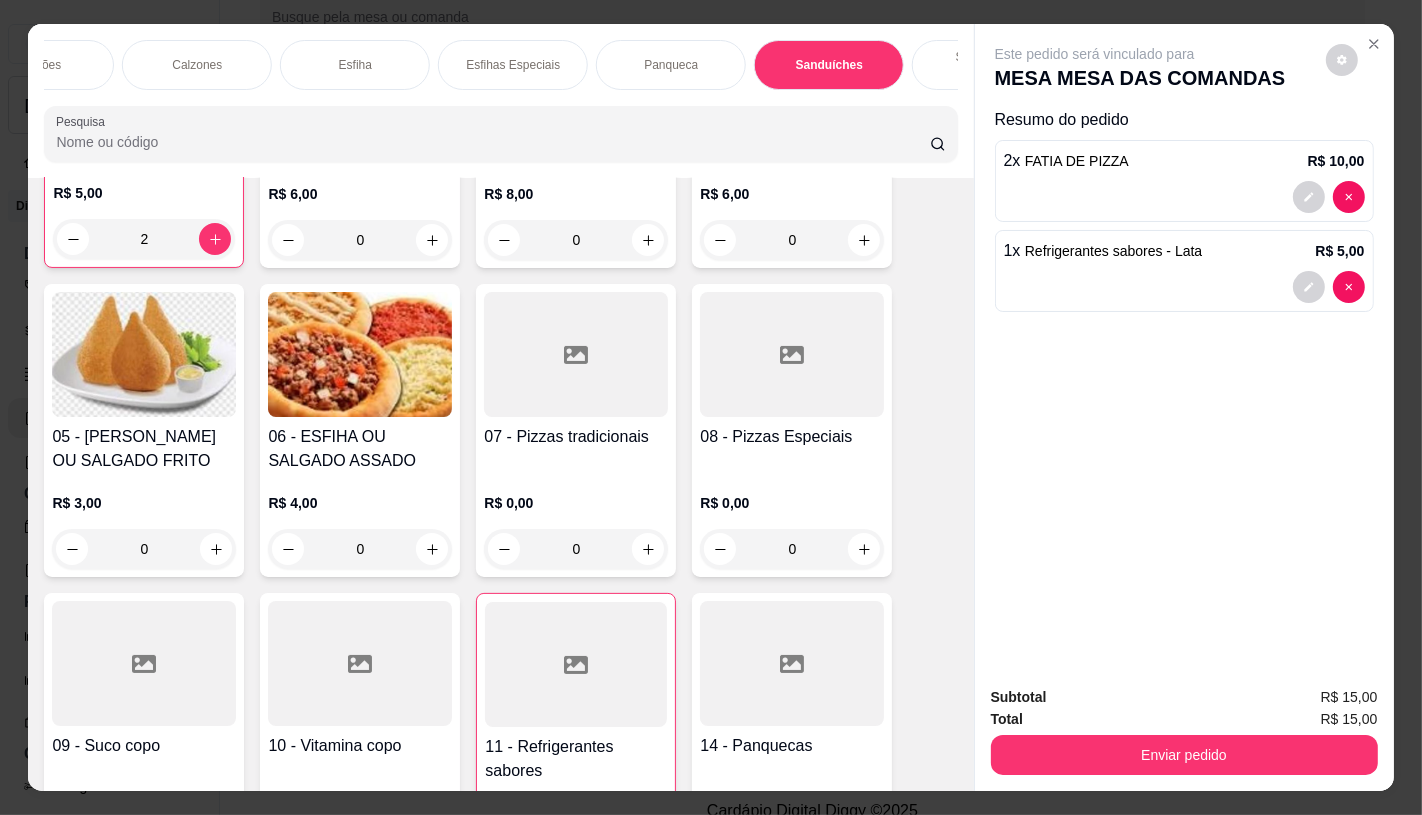 scroll, scrollTop: 8085, scrollLeft: 0, axis: vertical 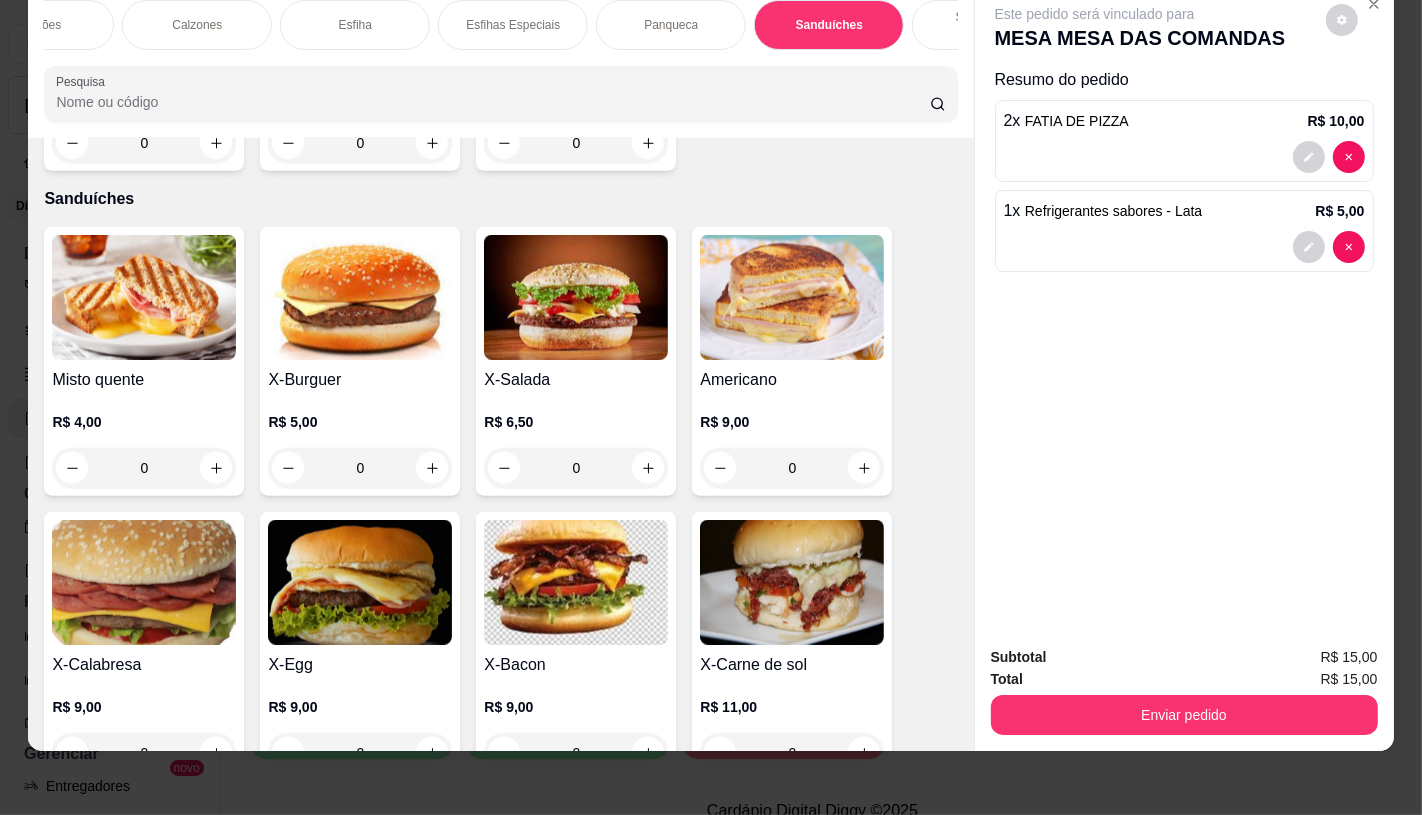 click at bounding box center [144, 582] 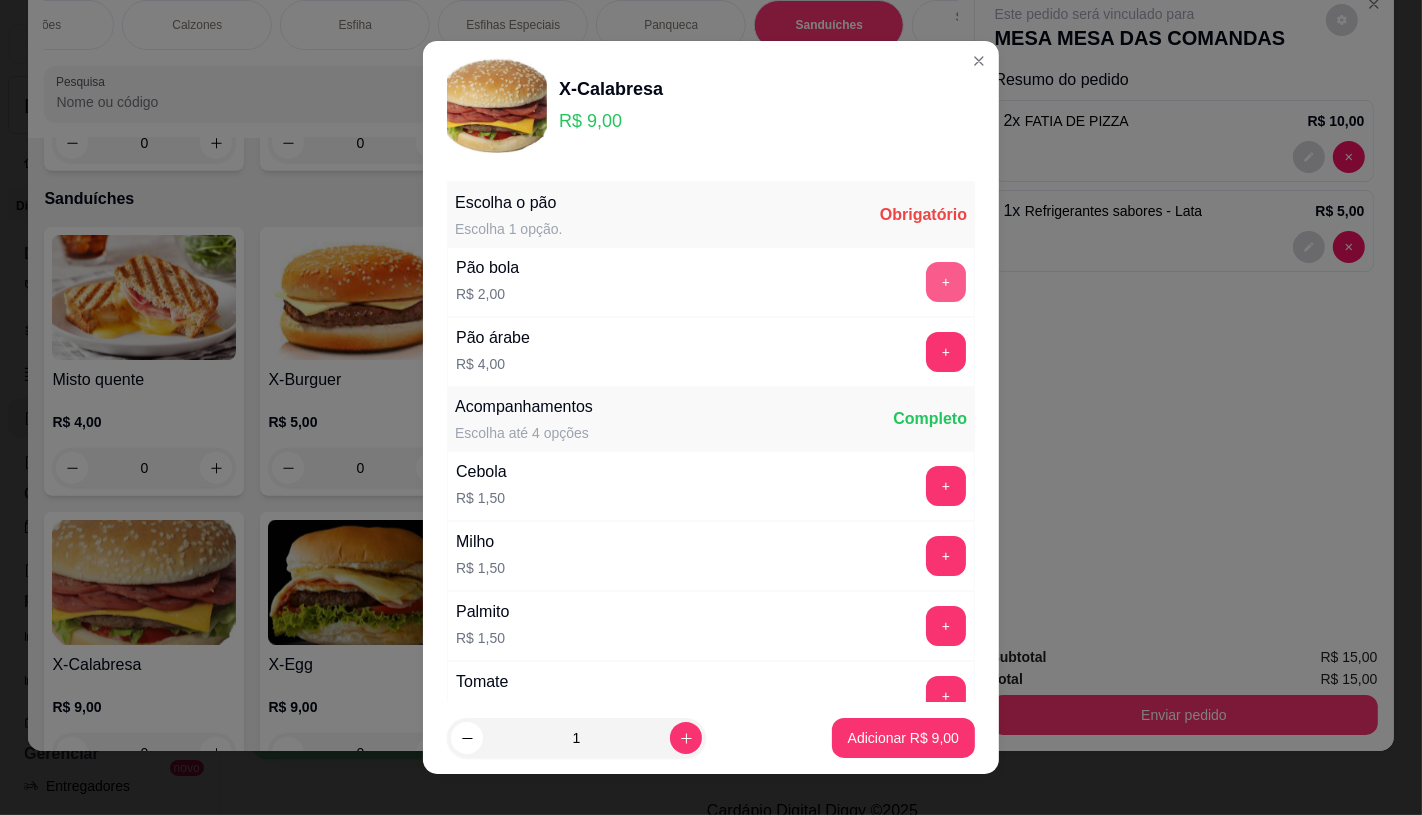 click on "+" at bounding box center [946, 282] 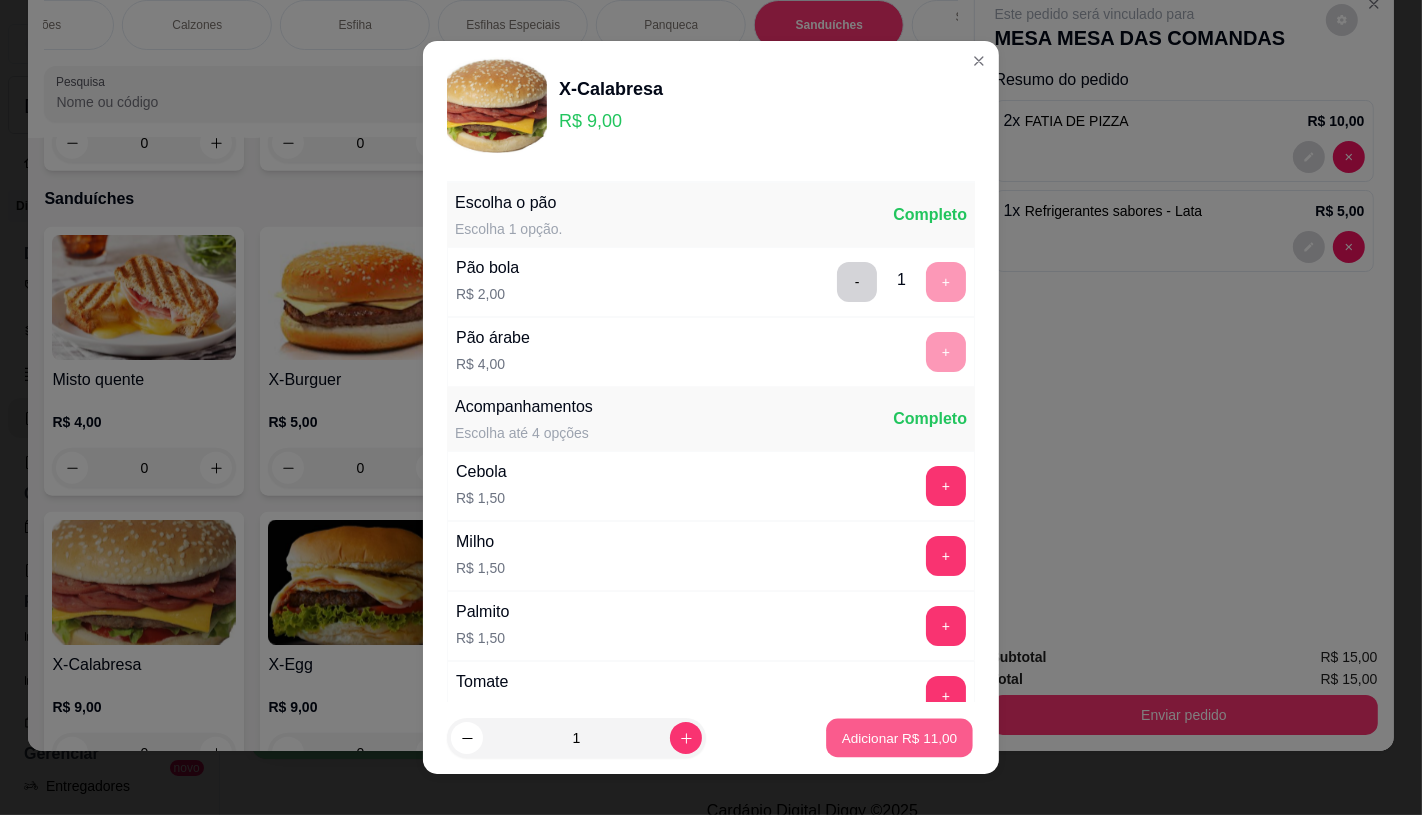 click on "Adicionar   R$ 11,00" at bounding box center (900, 738) 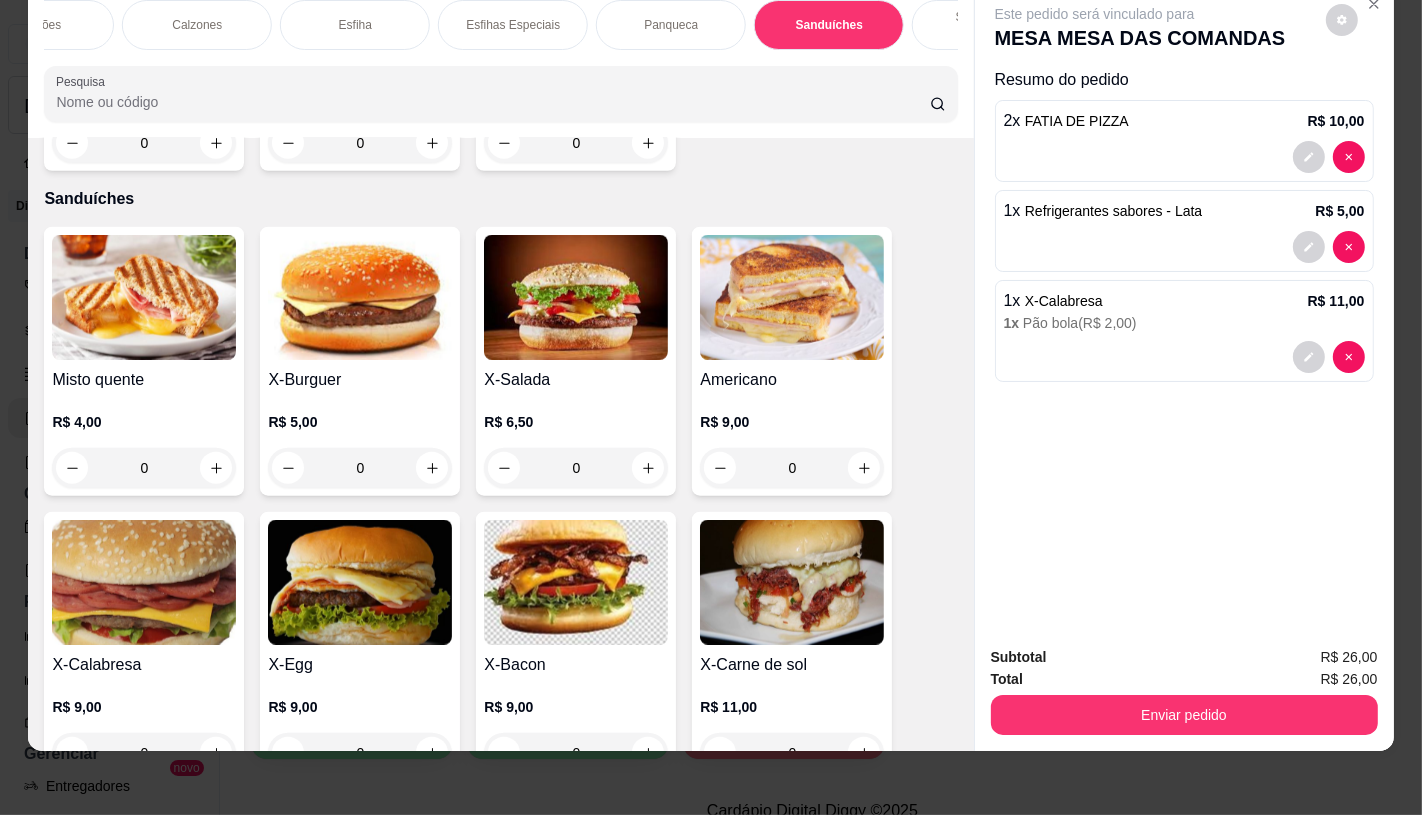 scroll, scrollTop: 0, scrollLeft: 2080, axis: horizontal 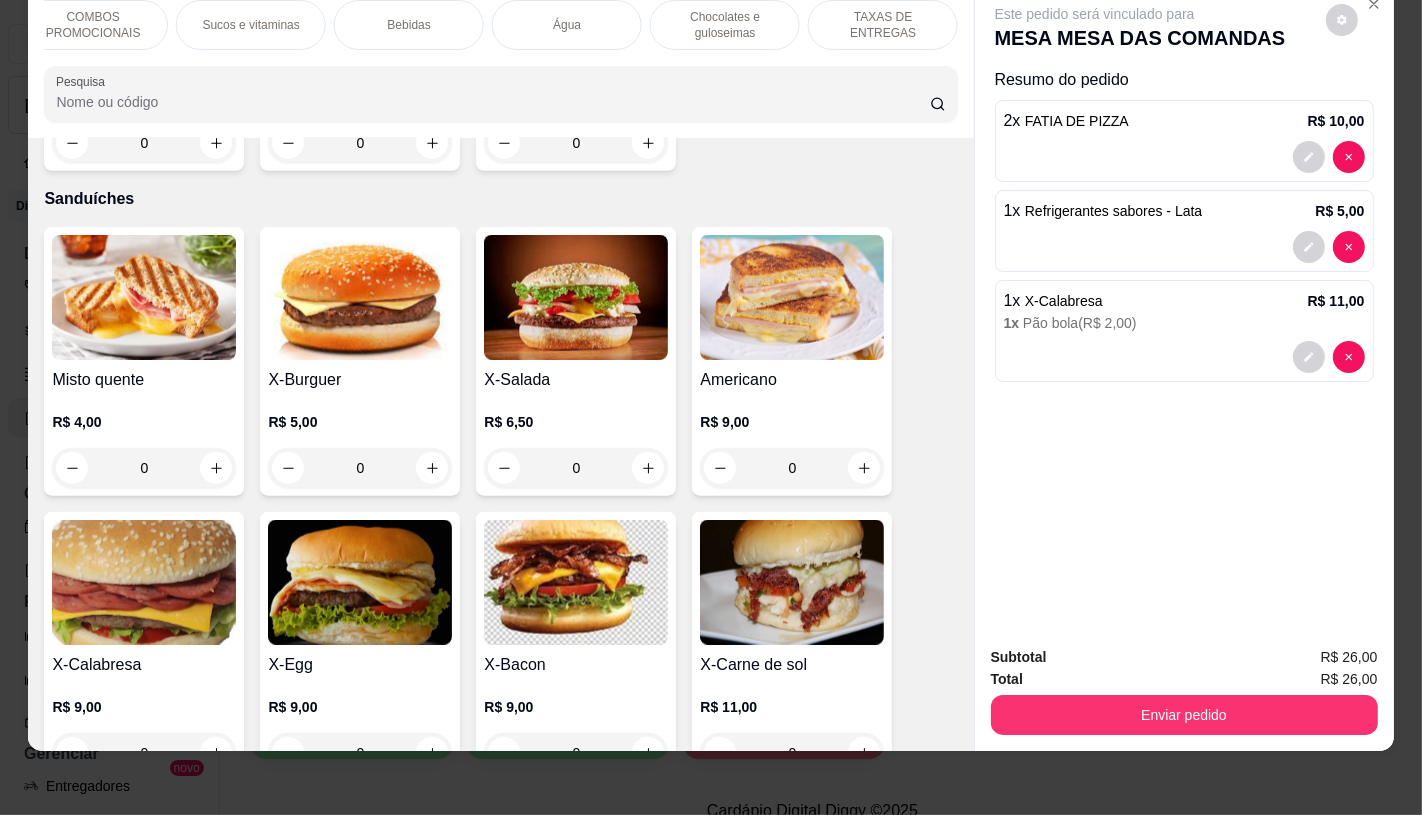 drag, startPoint x: 856, startPoint y: 31, endPoint x: 614, endPoint y: 396, distance: 437.93723 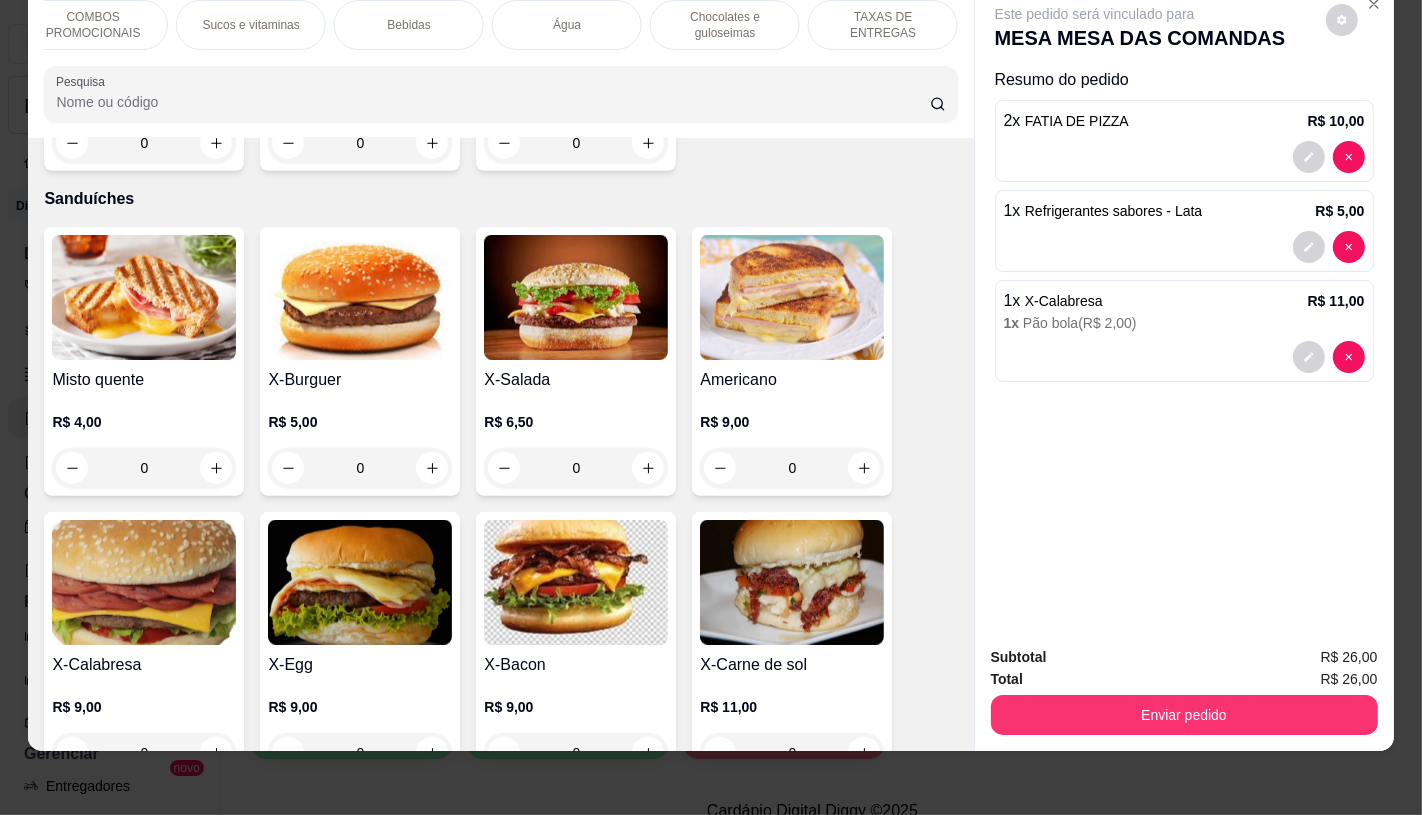 click on "TAXAS DE ENTREGAS" at bounding box center (883, 25) 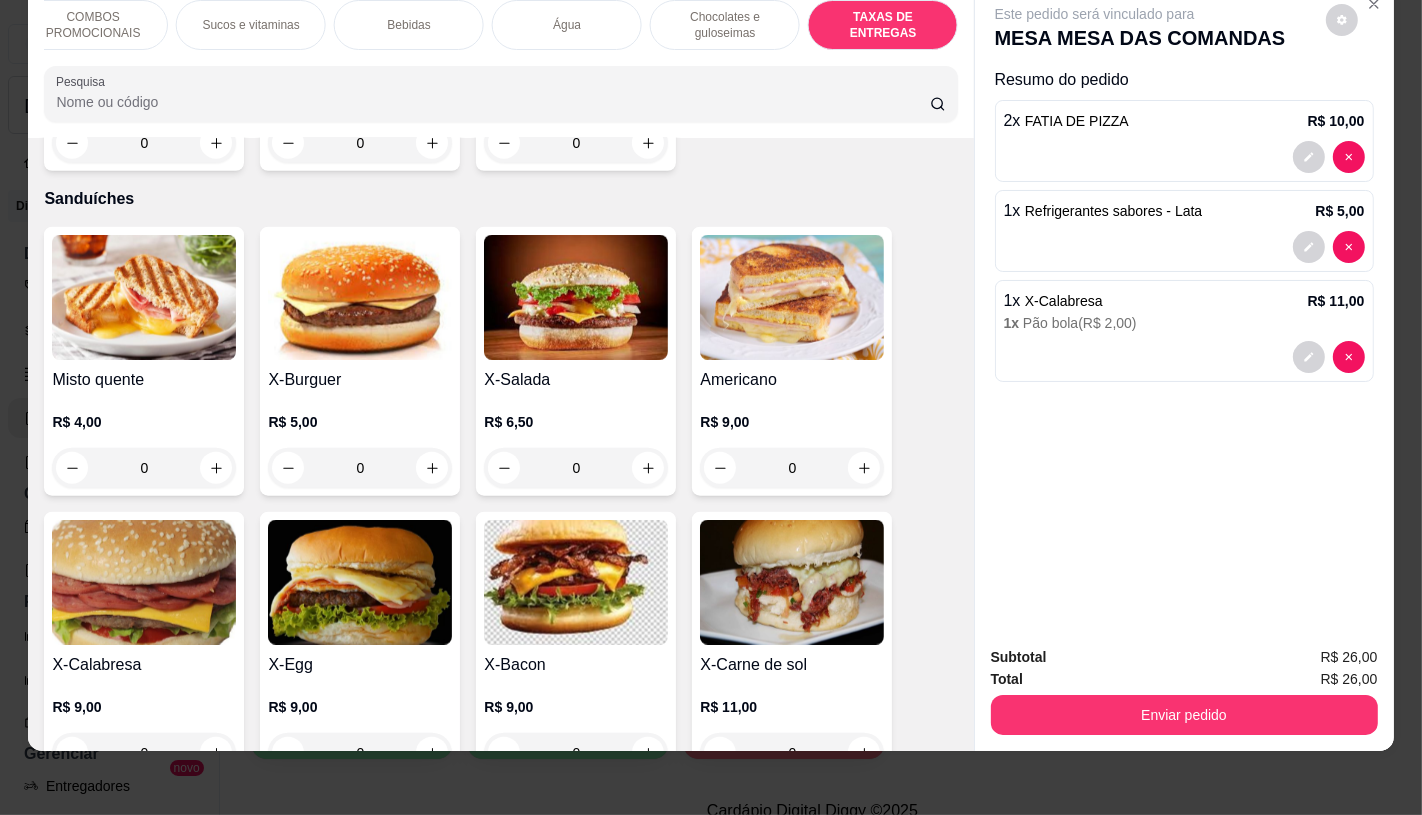 scroll, scrollTop: 13375, scrollLeft: 0, axis: vertical 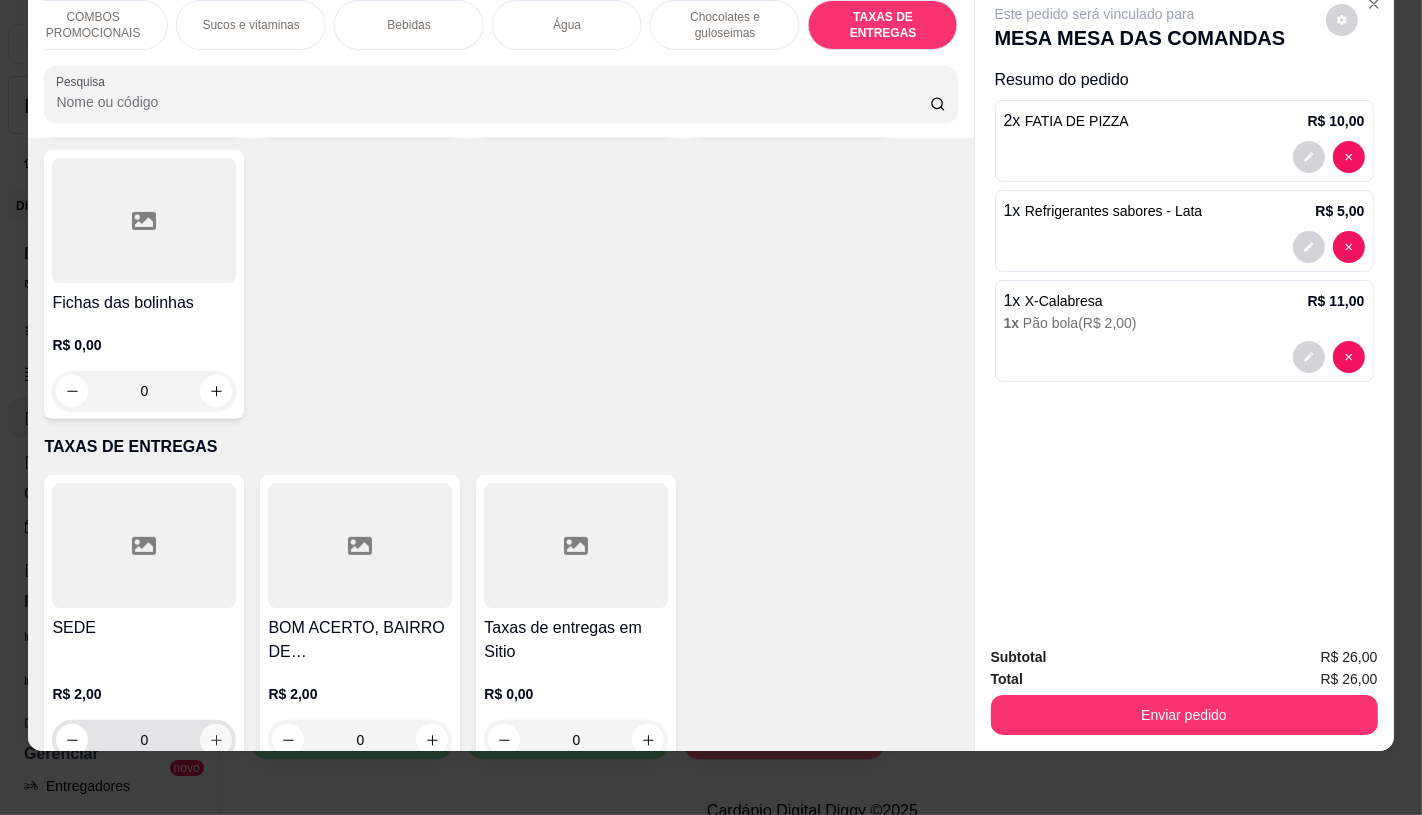 click 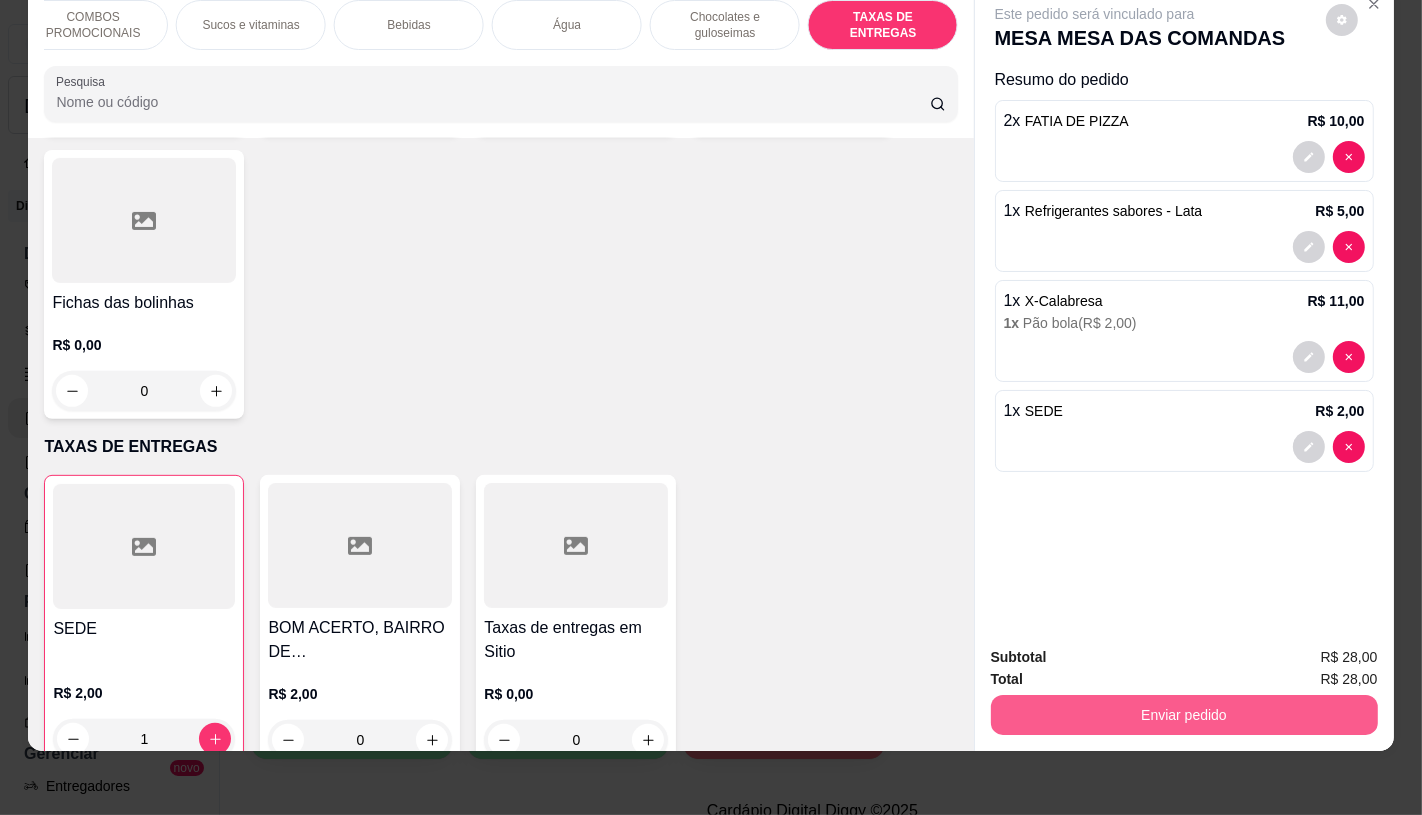 click on "Enviar pedido" at bounding box center (1184, 715) 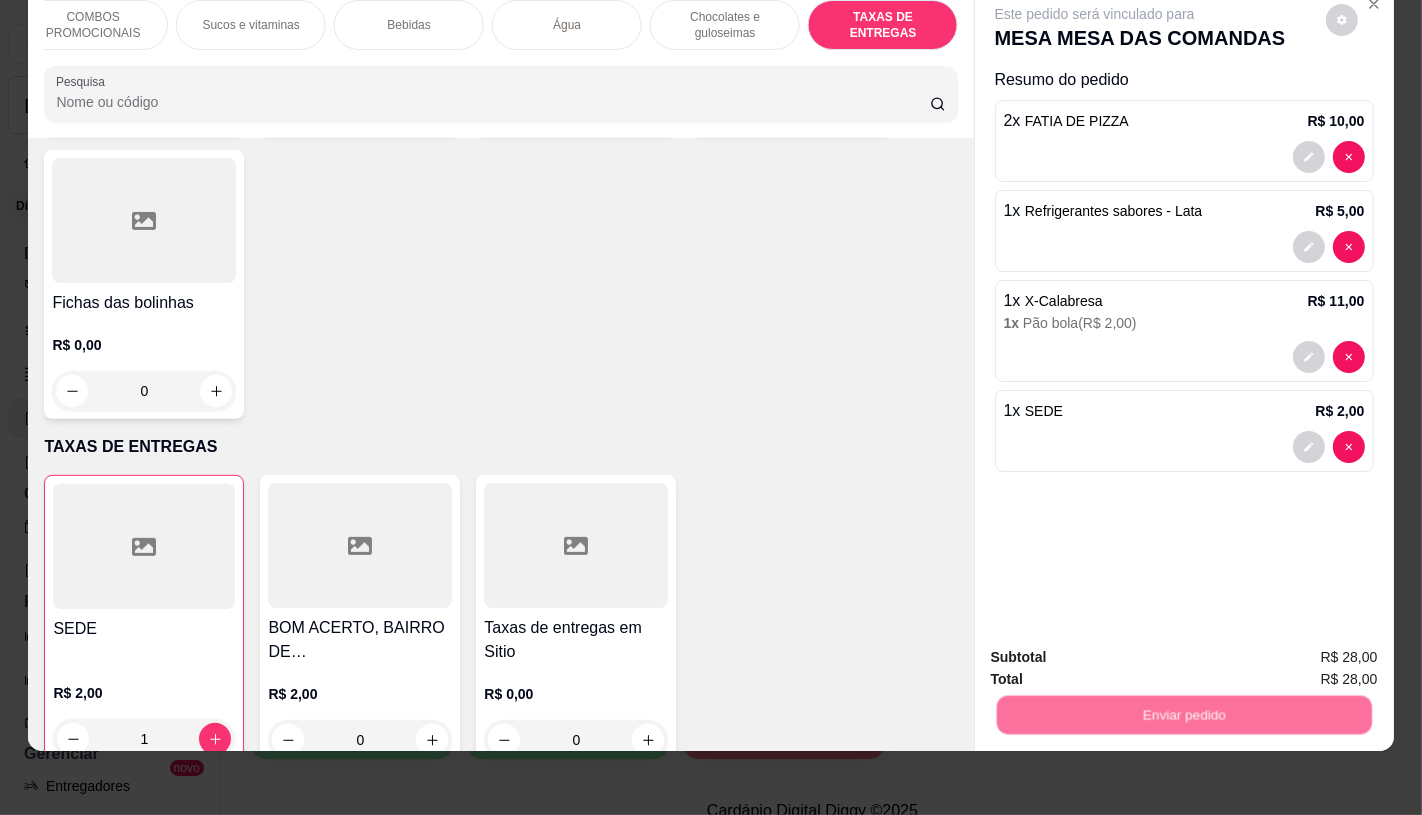 click on "Não registrar e enviar pedido" at bounding box center (1117, 650) 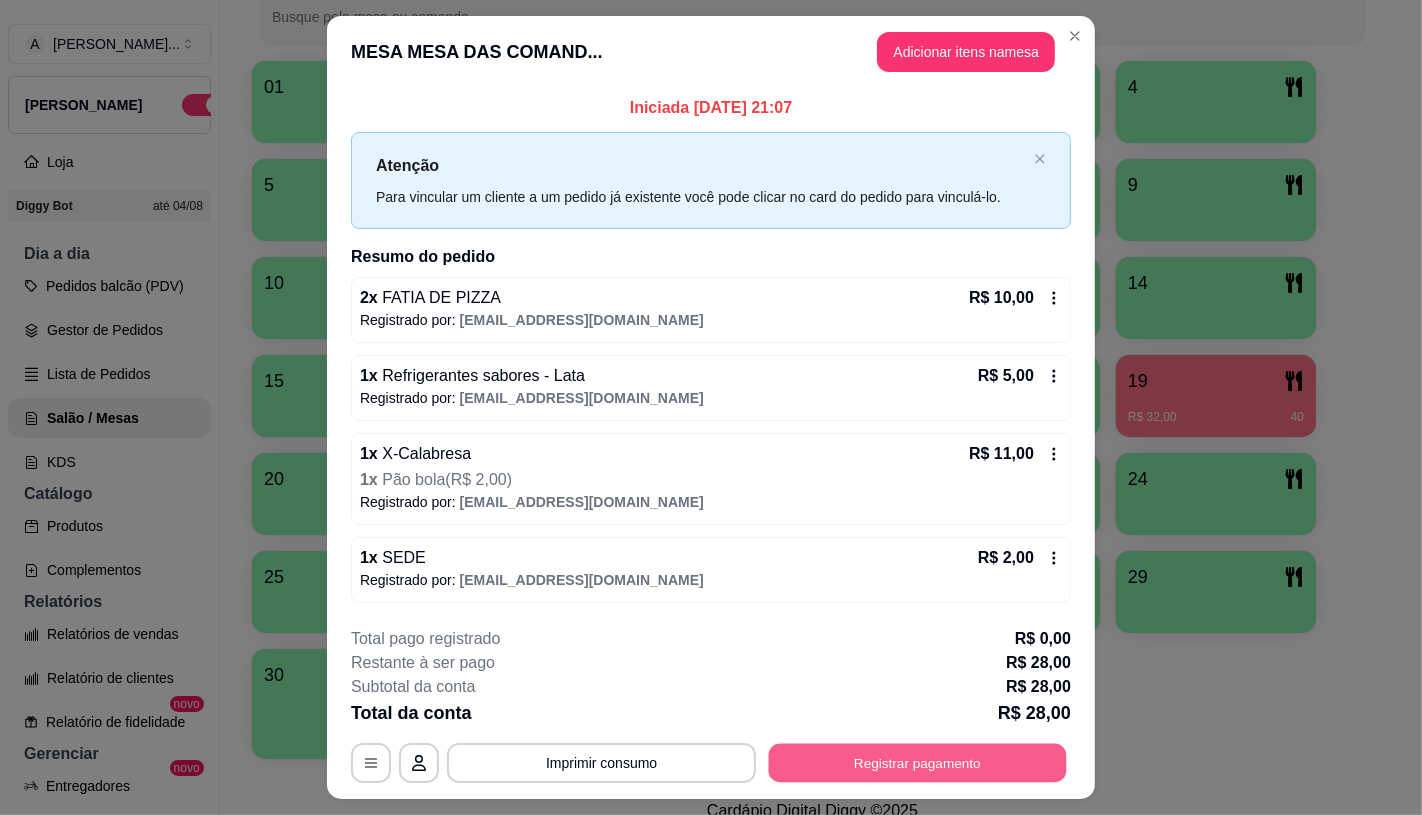 click on "Registrar pagamento" at bounding box center [918, 763] 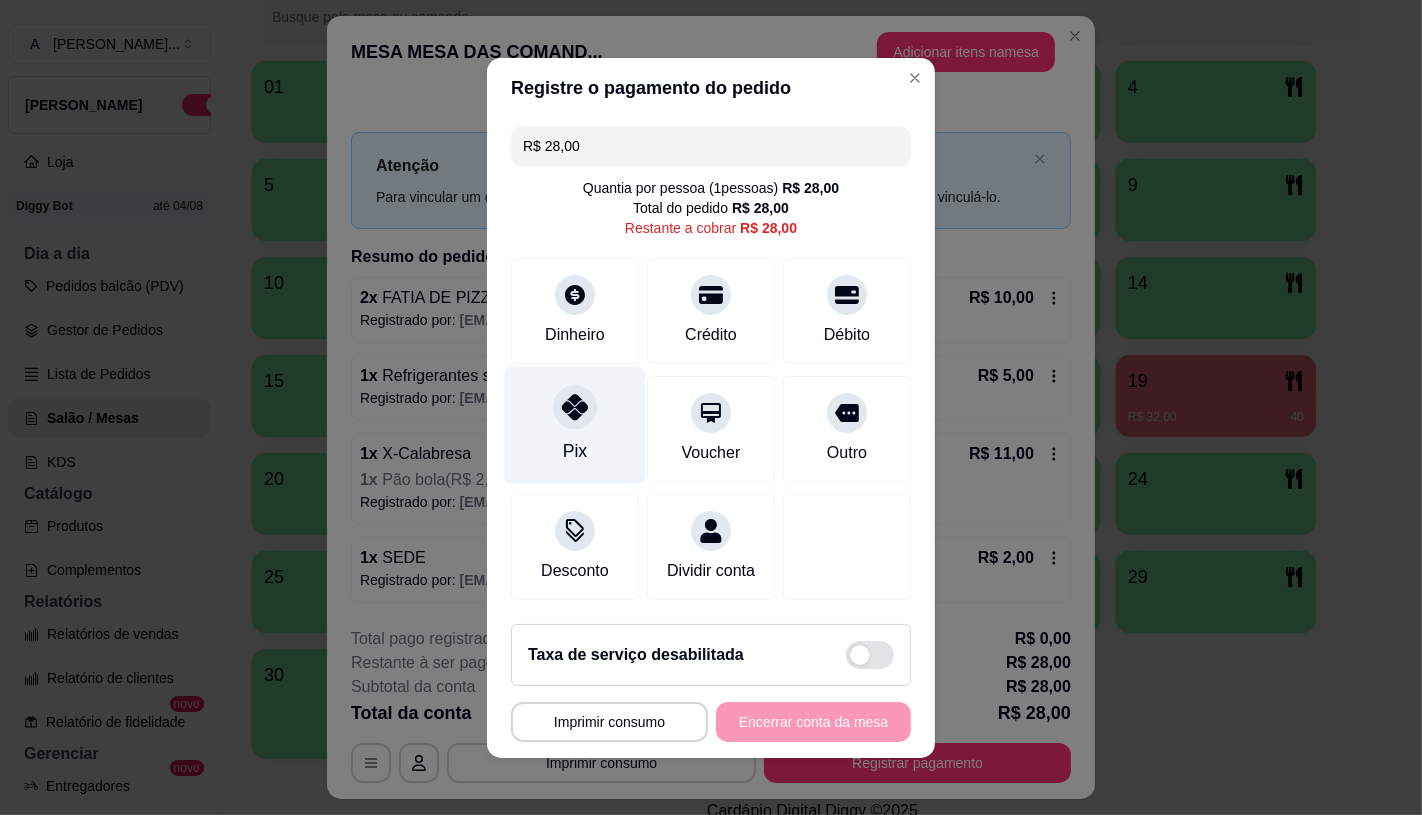 click 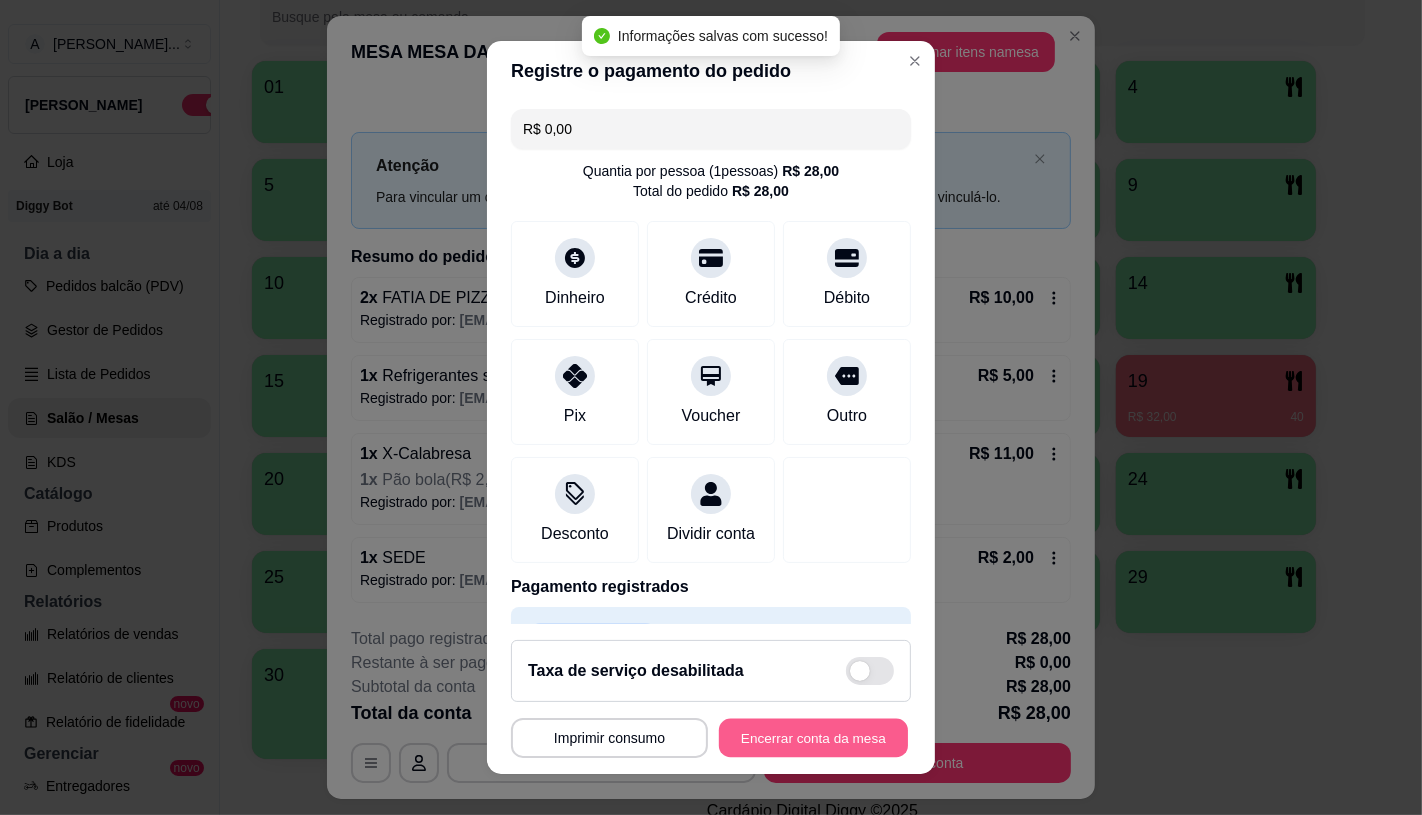 click on "Encerrar conta da mesa" at bounding box center [813, 738] 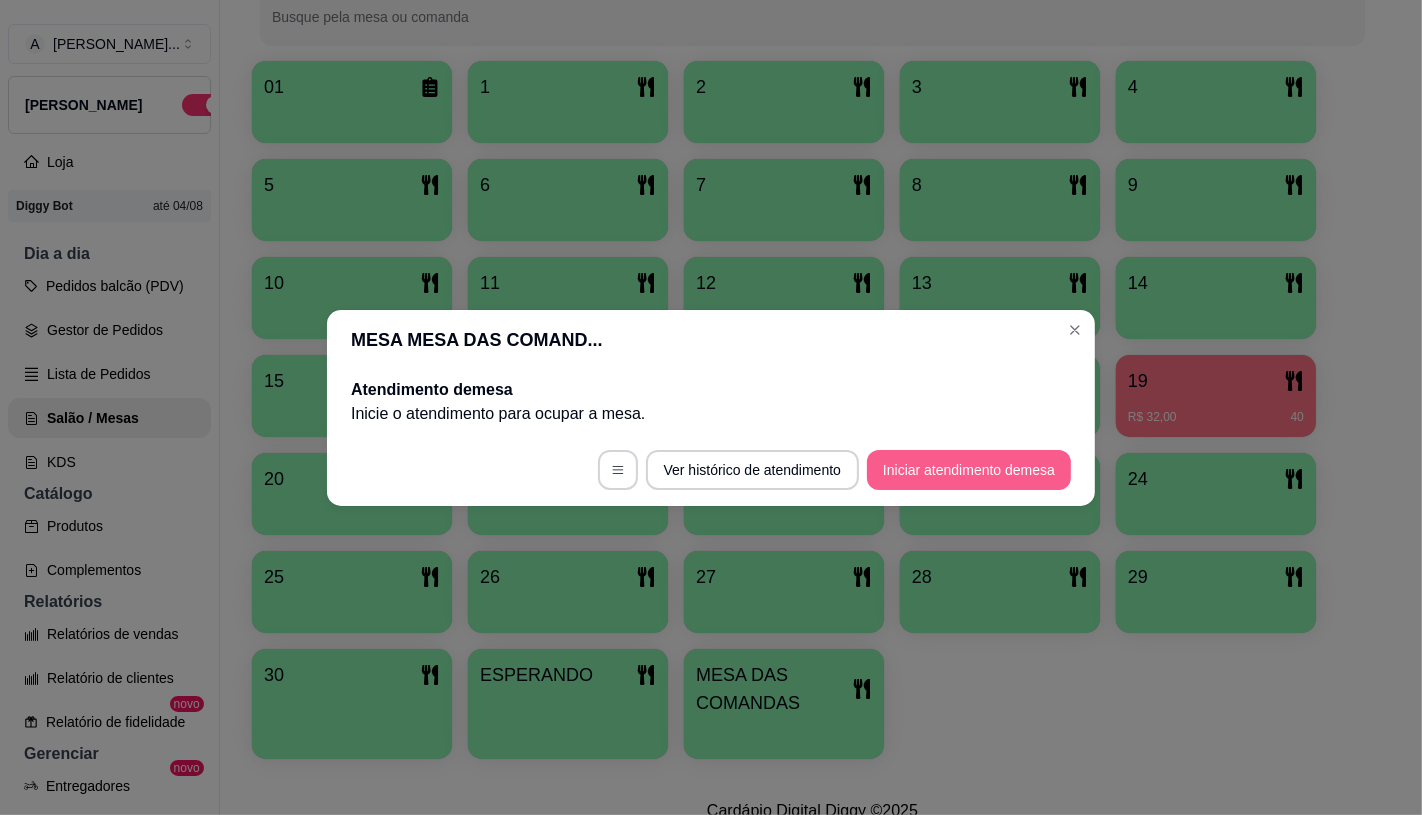 click on "Iniciar atendimento de  mesa" at bounding box center [969, 470] 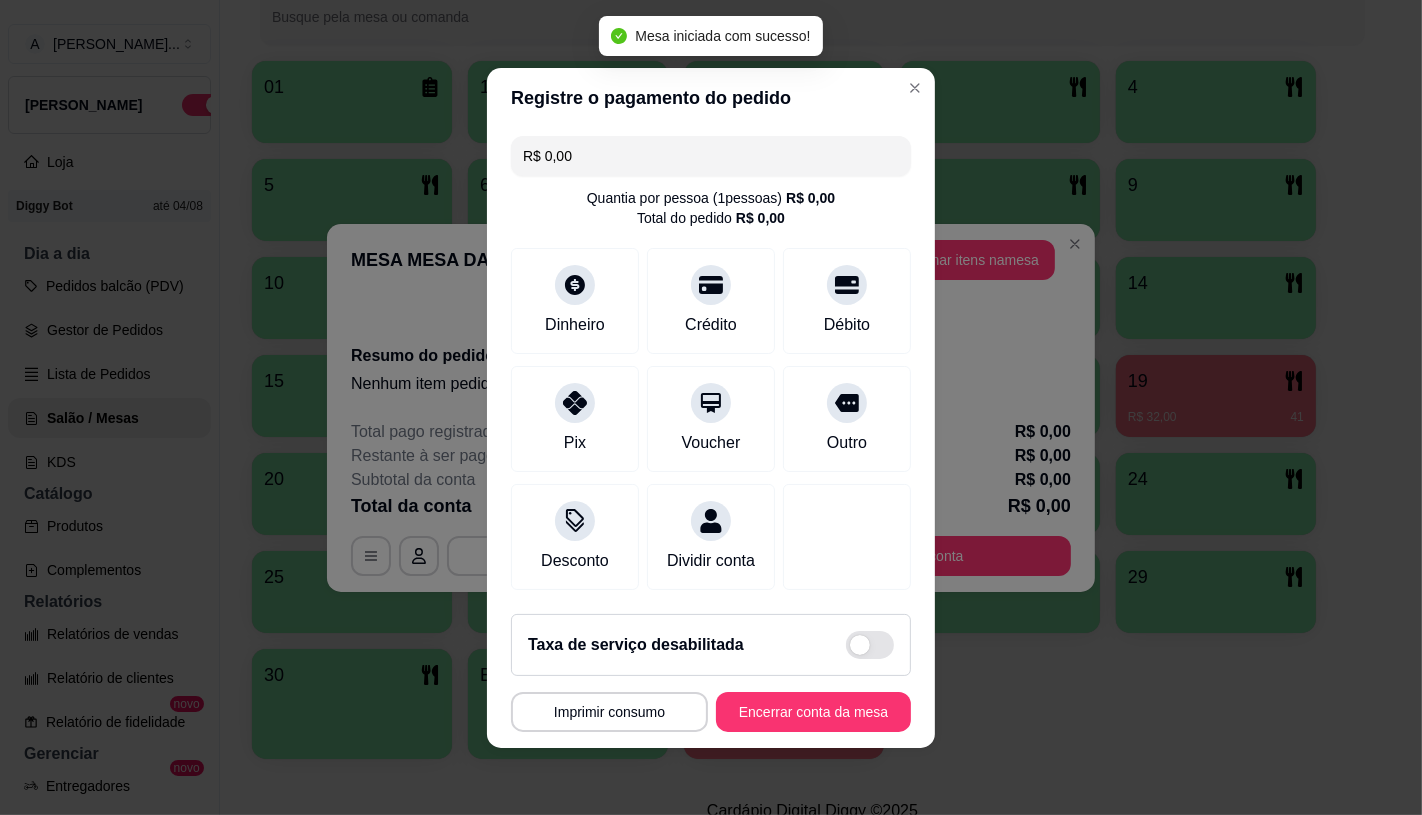 click on "Adicionar itens na  mesa" at bounding box center [966, 260] 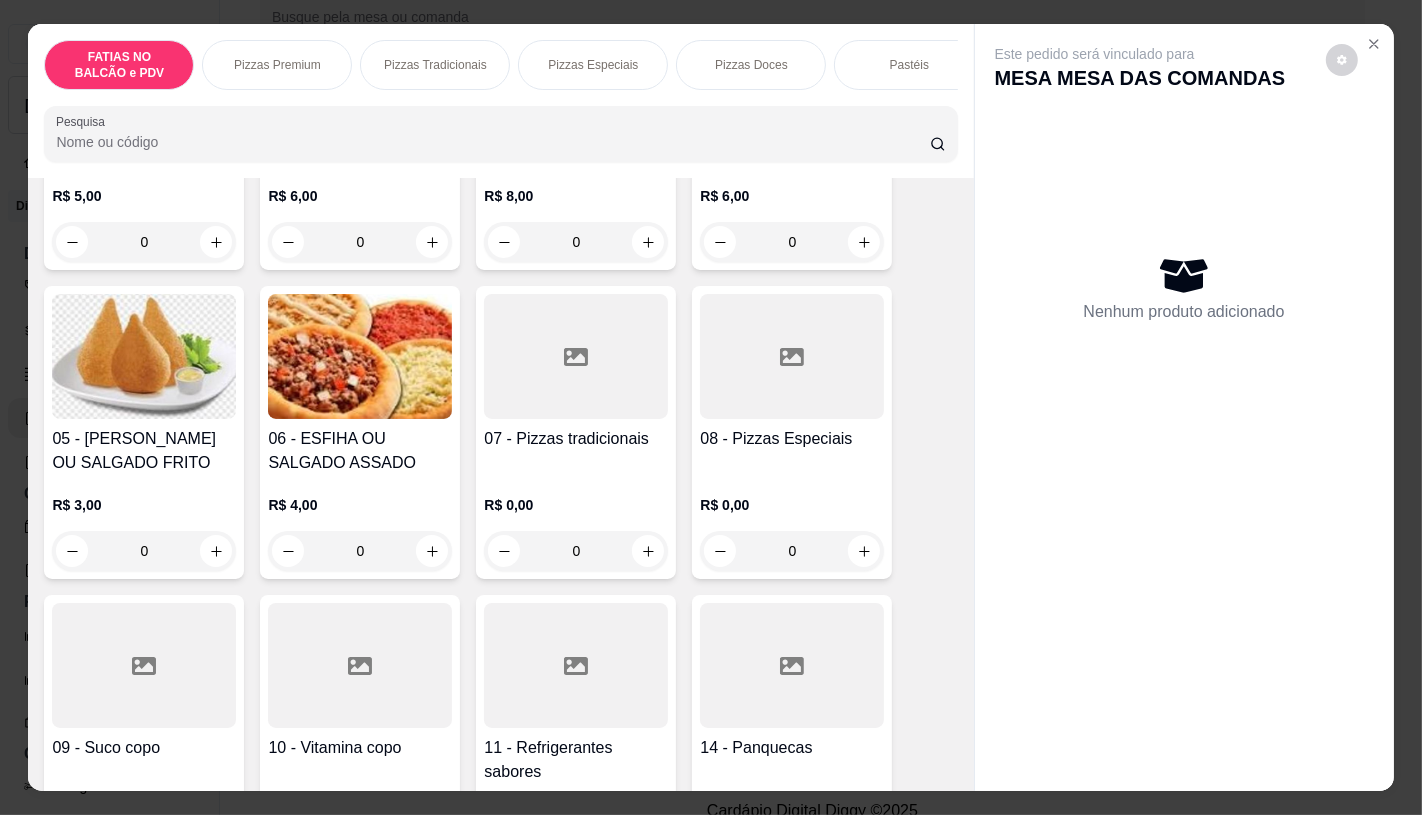 scroll, scrollTop: 333, scrollLeft: 0, axis: vertical 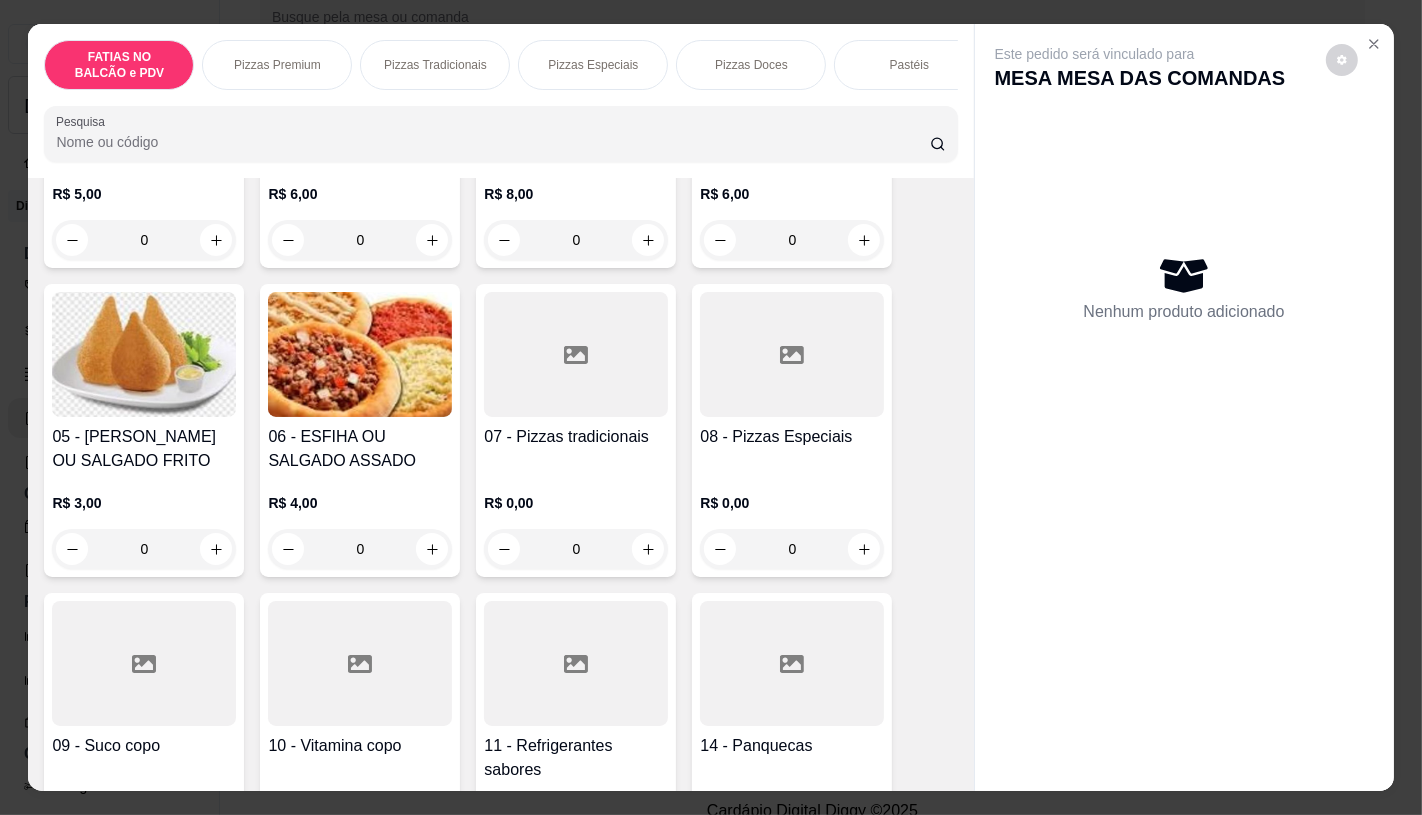 click at bounding box center (792, 354) 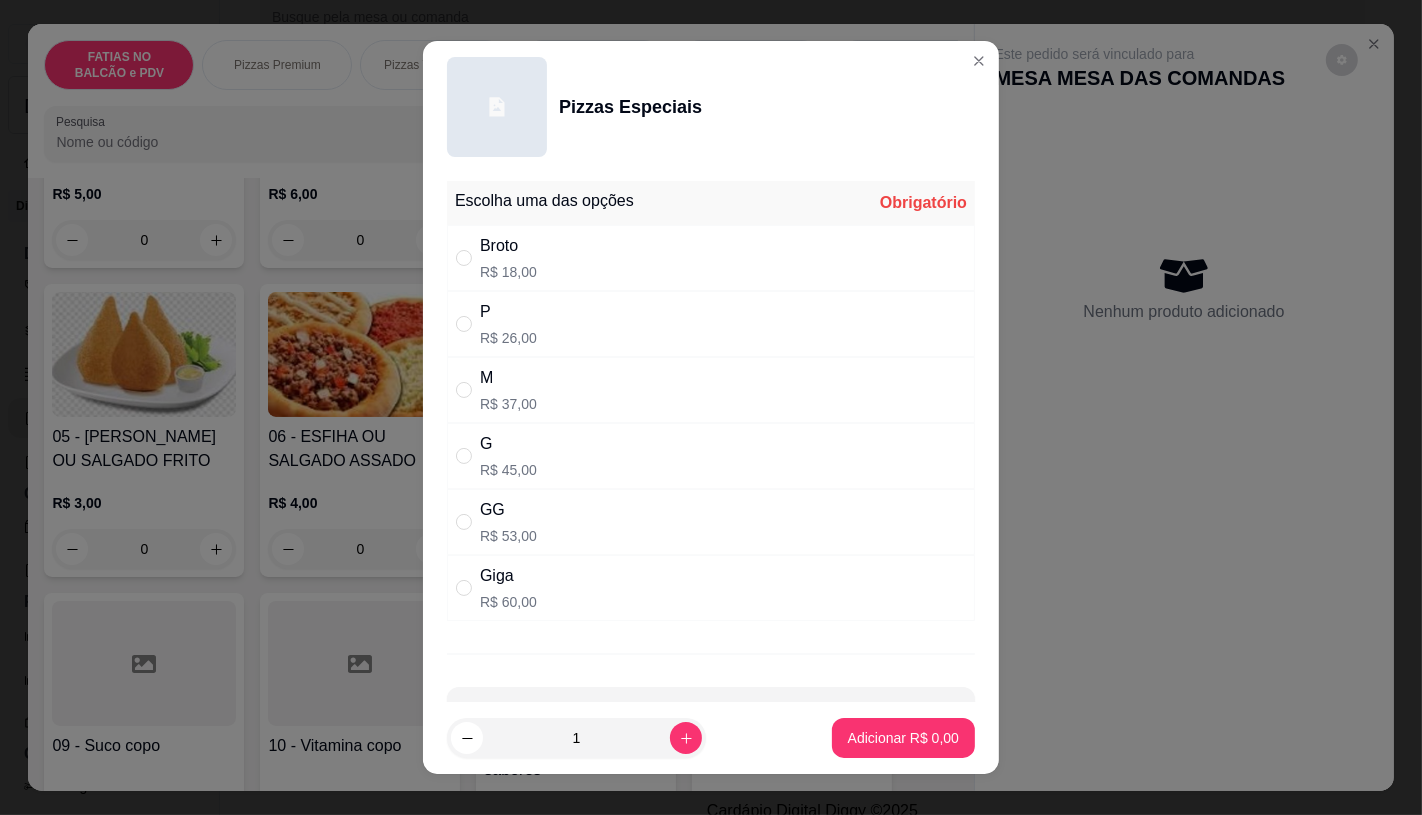 click on "P R$ 26,00" at bounding box center [711, 324] 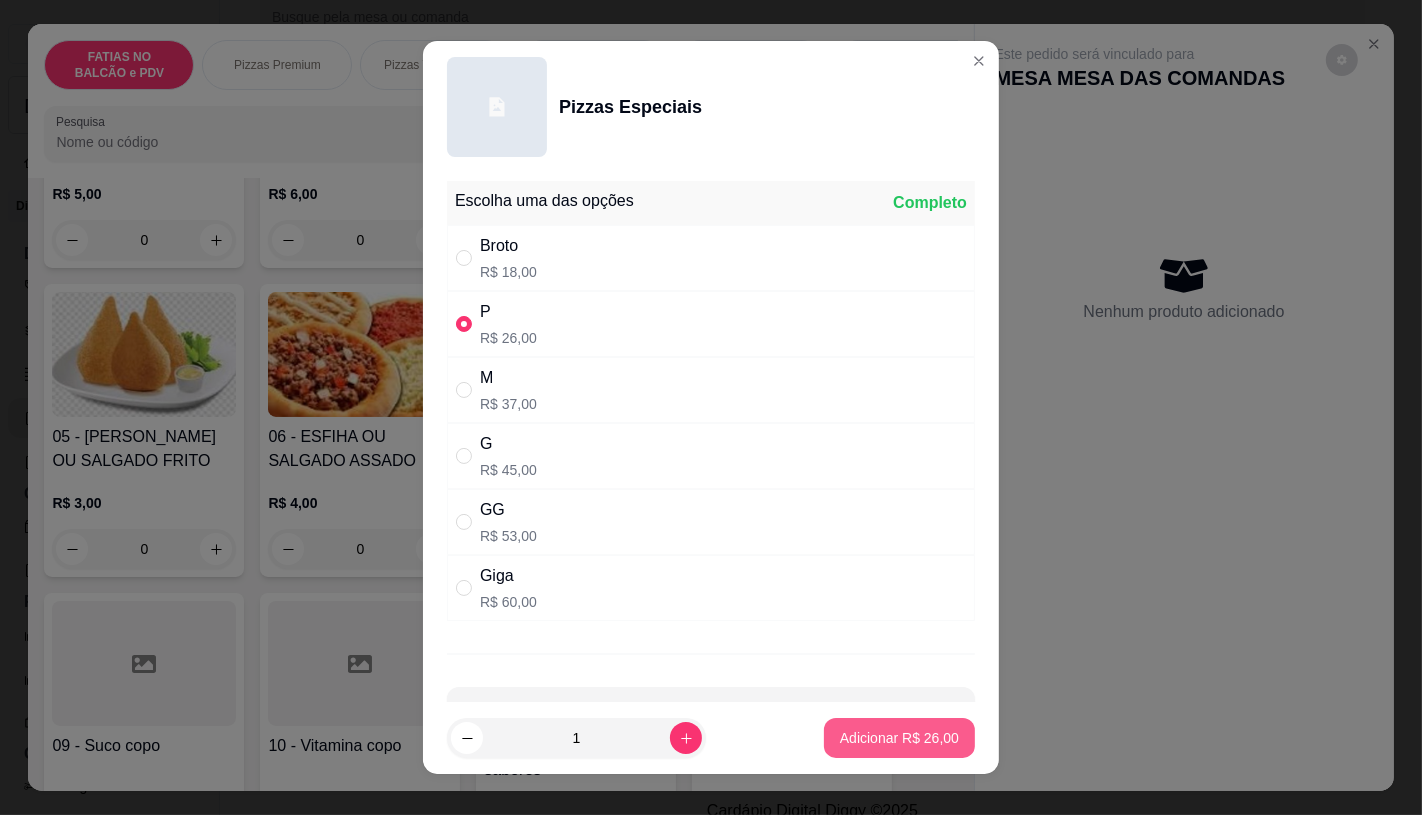 click on "Adicionar   R$ 26,00" at bounding box center [899, 738] 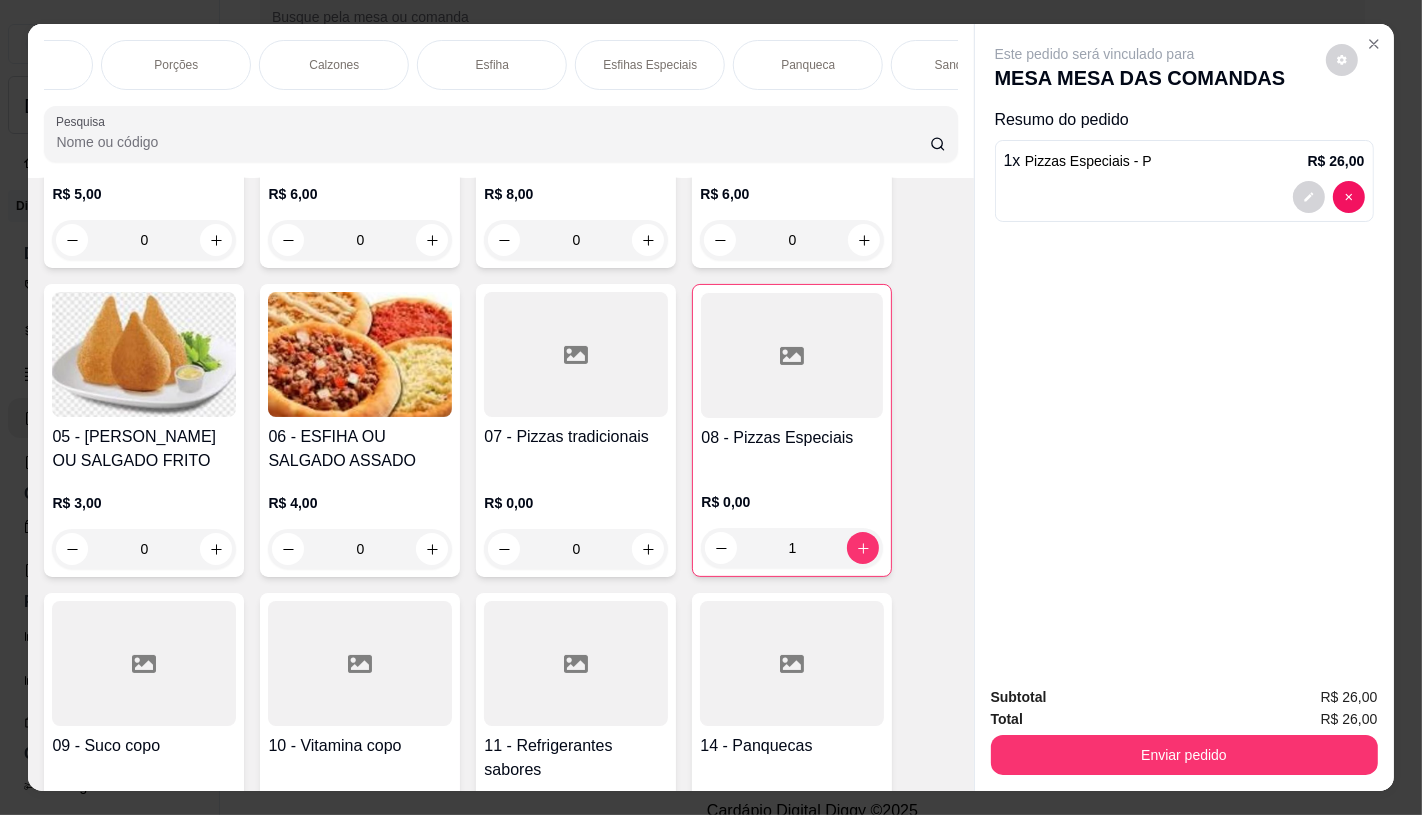 scroll, scrollTop: 0, scrollLeft: 911, axis: horizontal 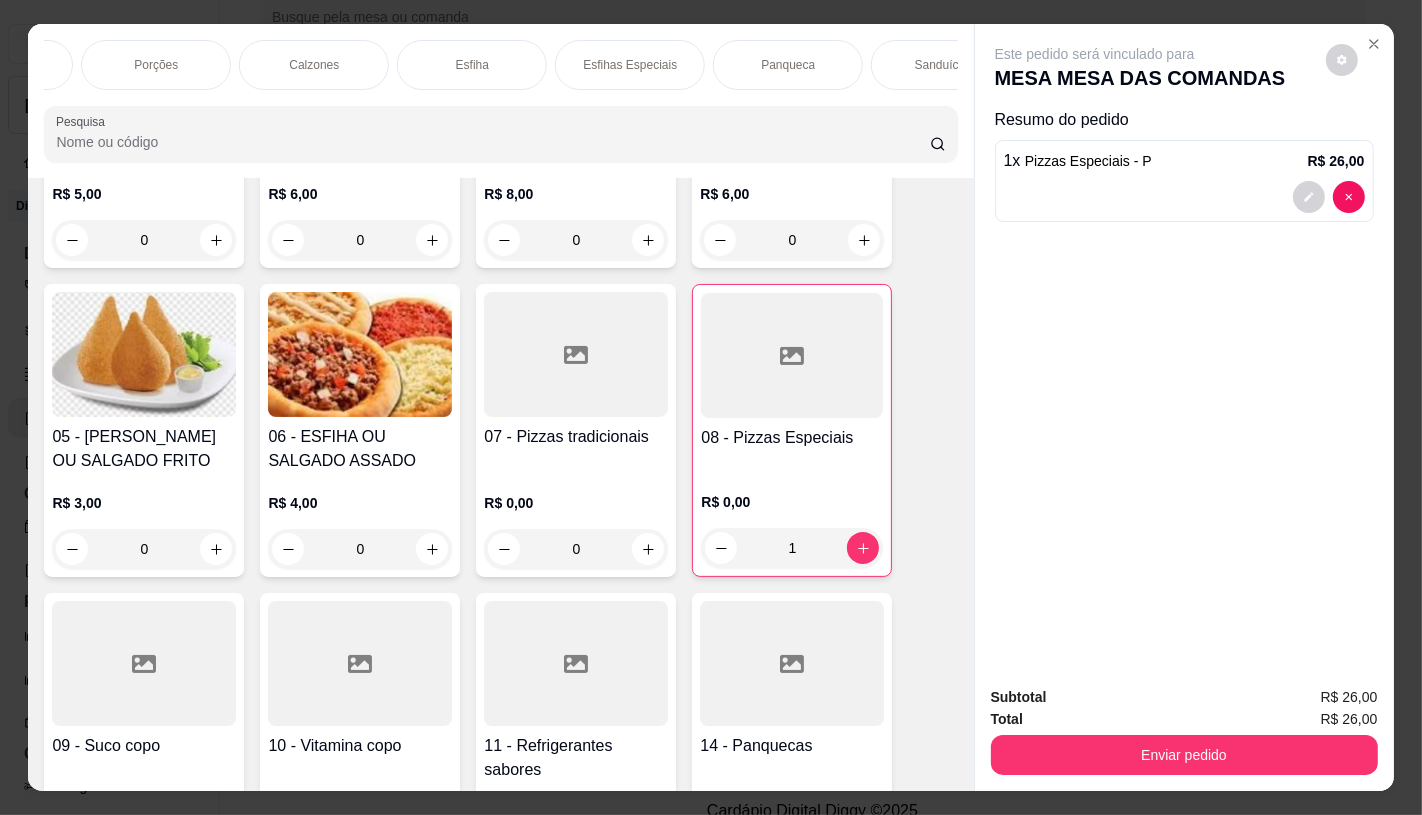 click on "Sanduíches" at bounding box center [946, 65] 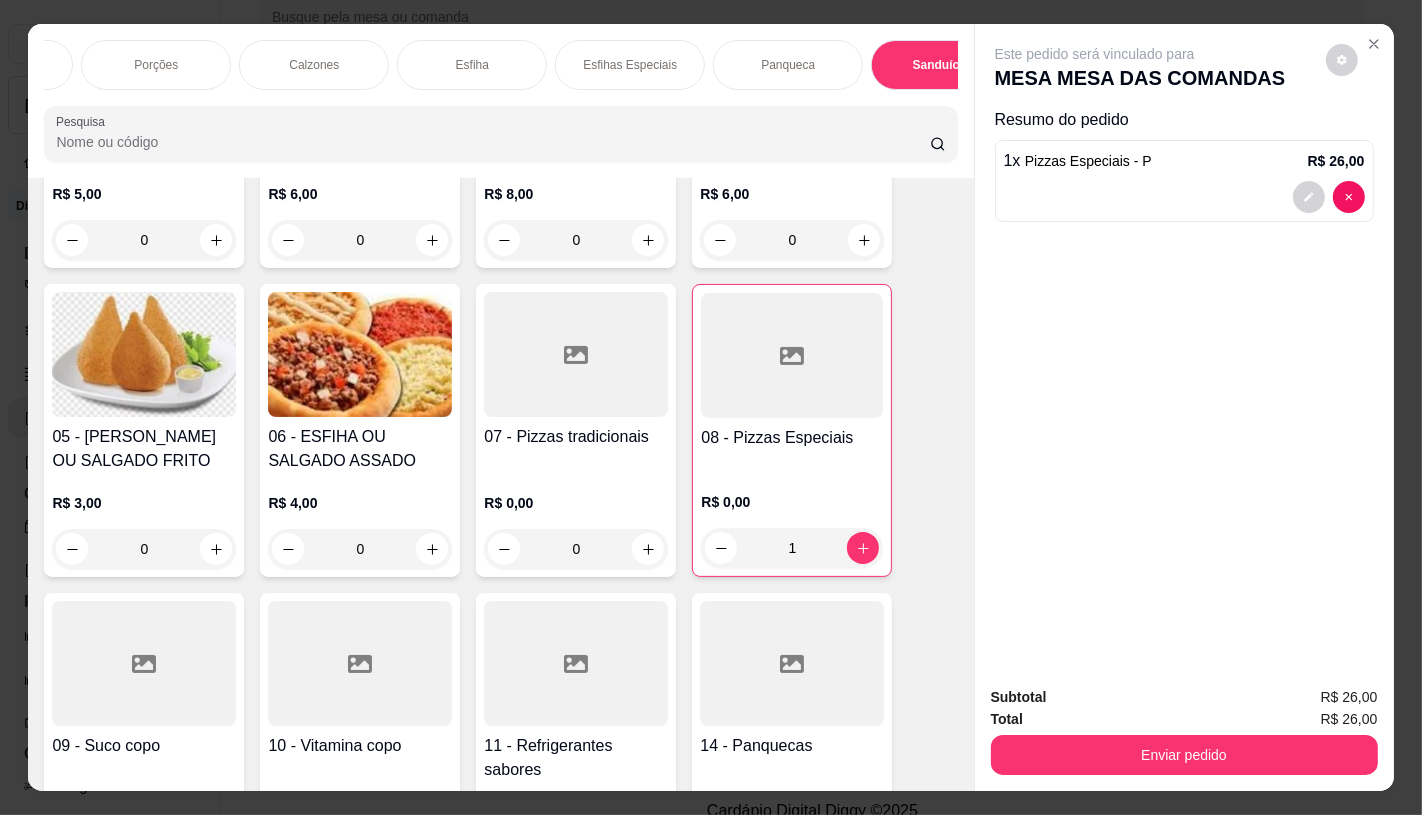 scroll, scrollTop: 8083, scrollLeft: 0, axis: vertical 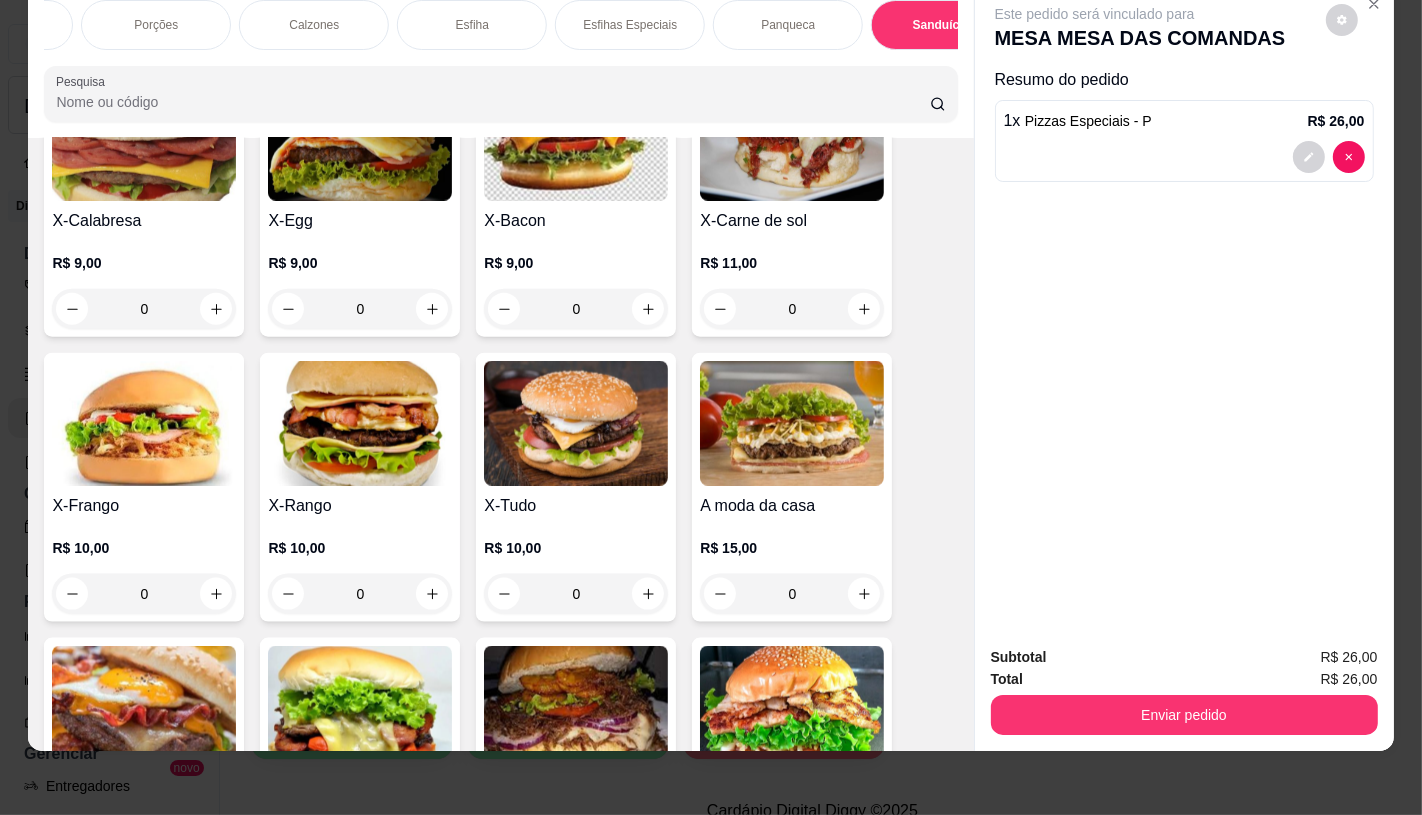 click on "X-Tudo" at bounding box center (576, 506) 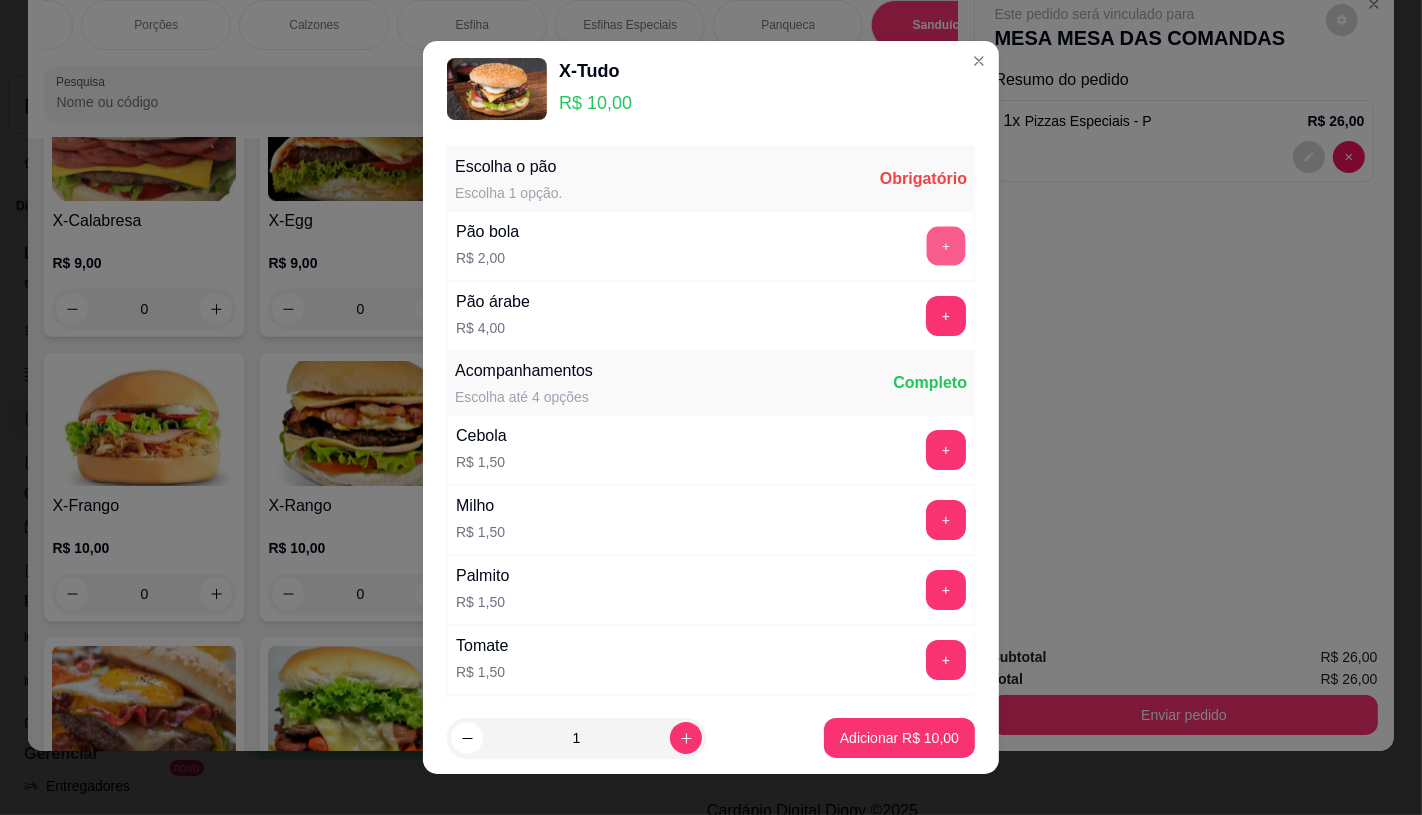 click on "+" at bounding box center [946, 245] 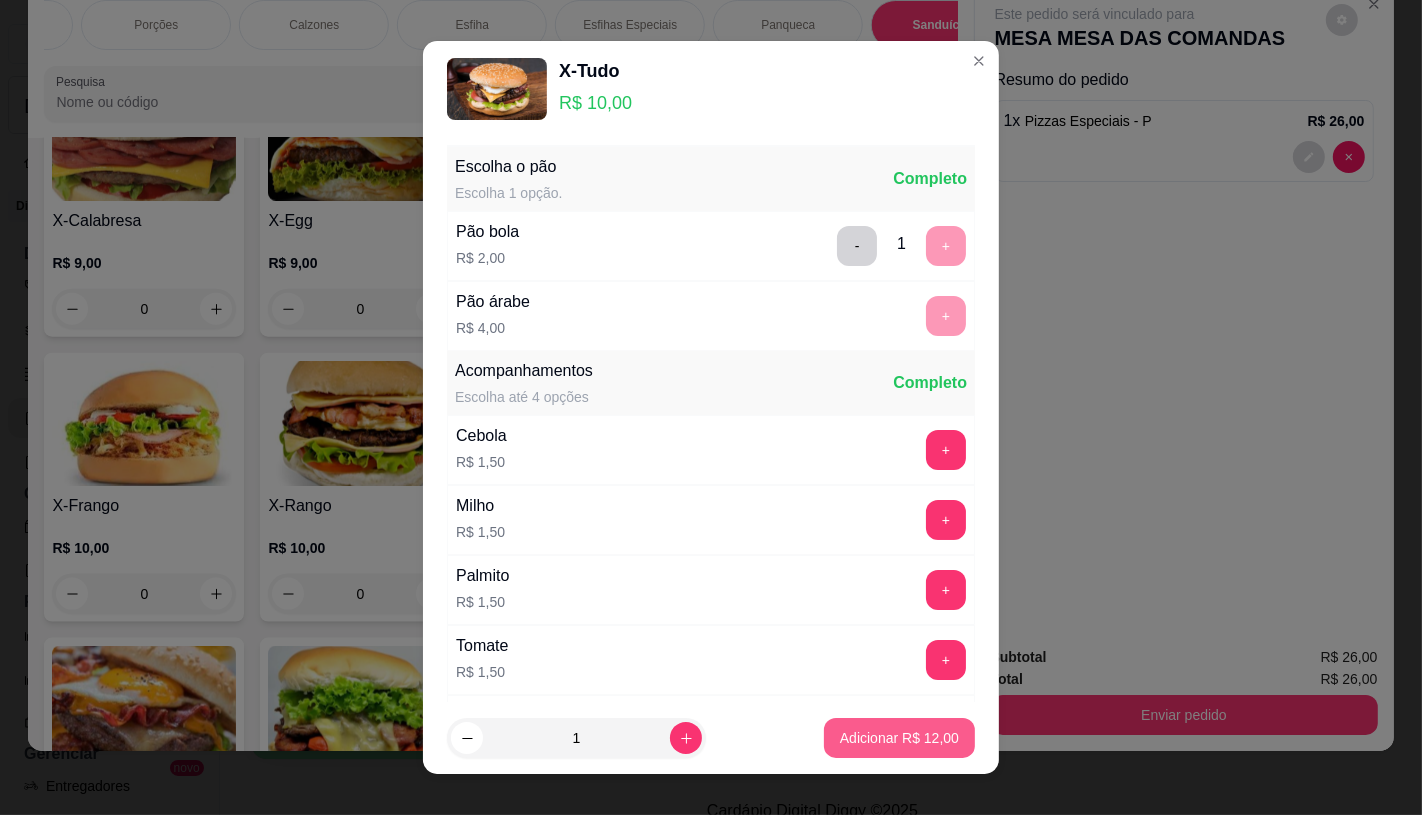 click on "Adicionar   R$ 12,00" at bounding box center [899, 738] 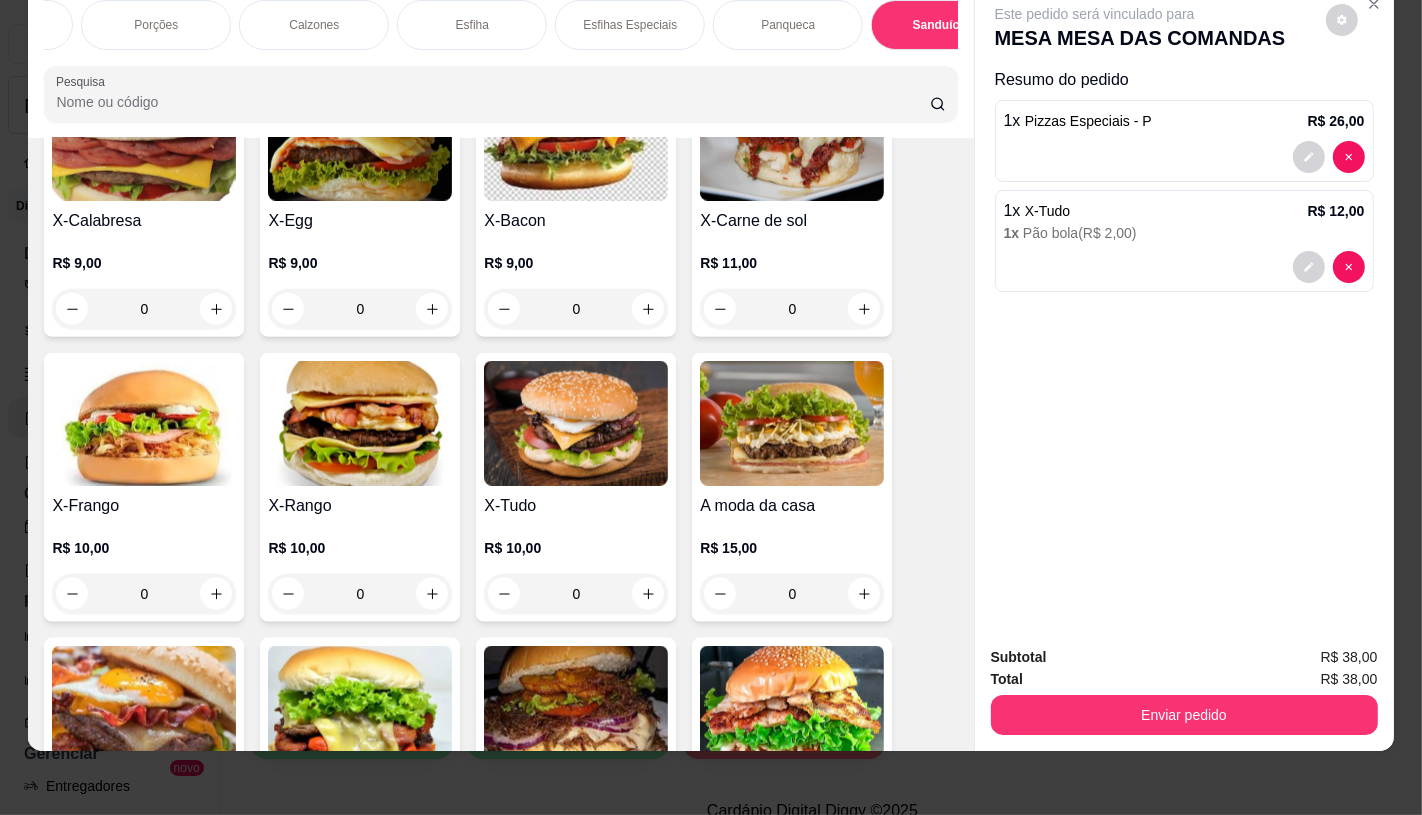 scroll, scrollTop: 8194, scrollLeft: 0, axis: vertical 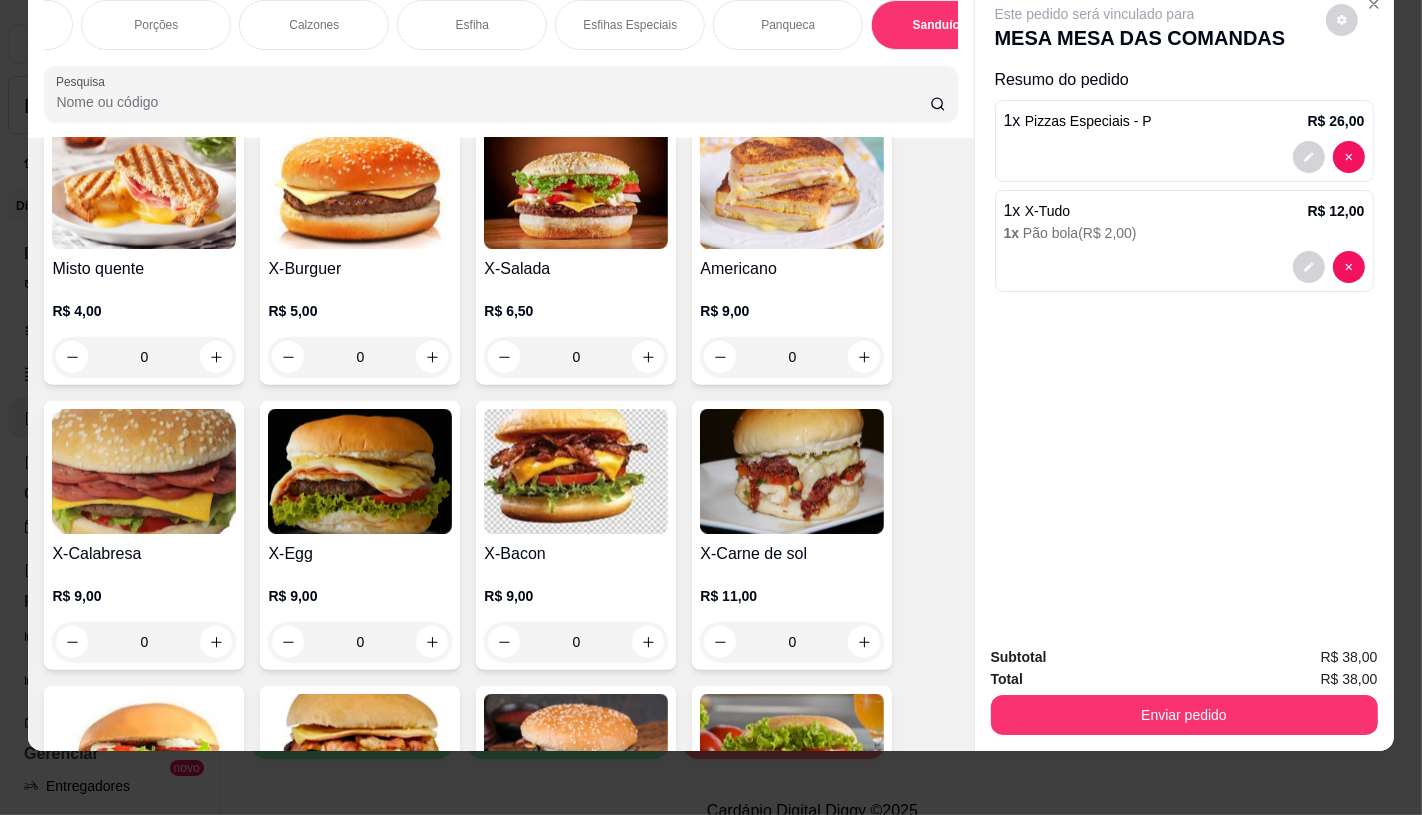 click on "R$ 5,00 0" at bounding box center [360, 329] 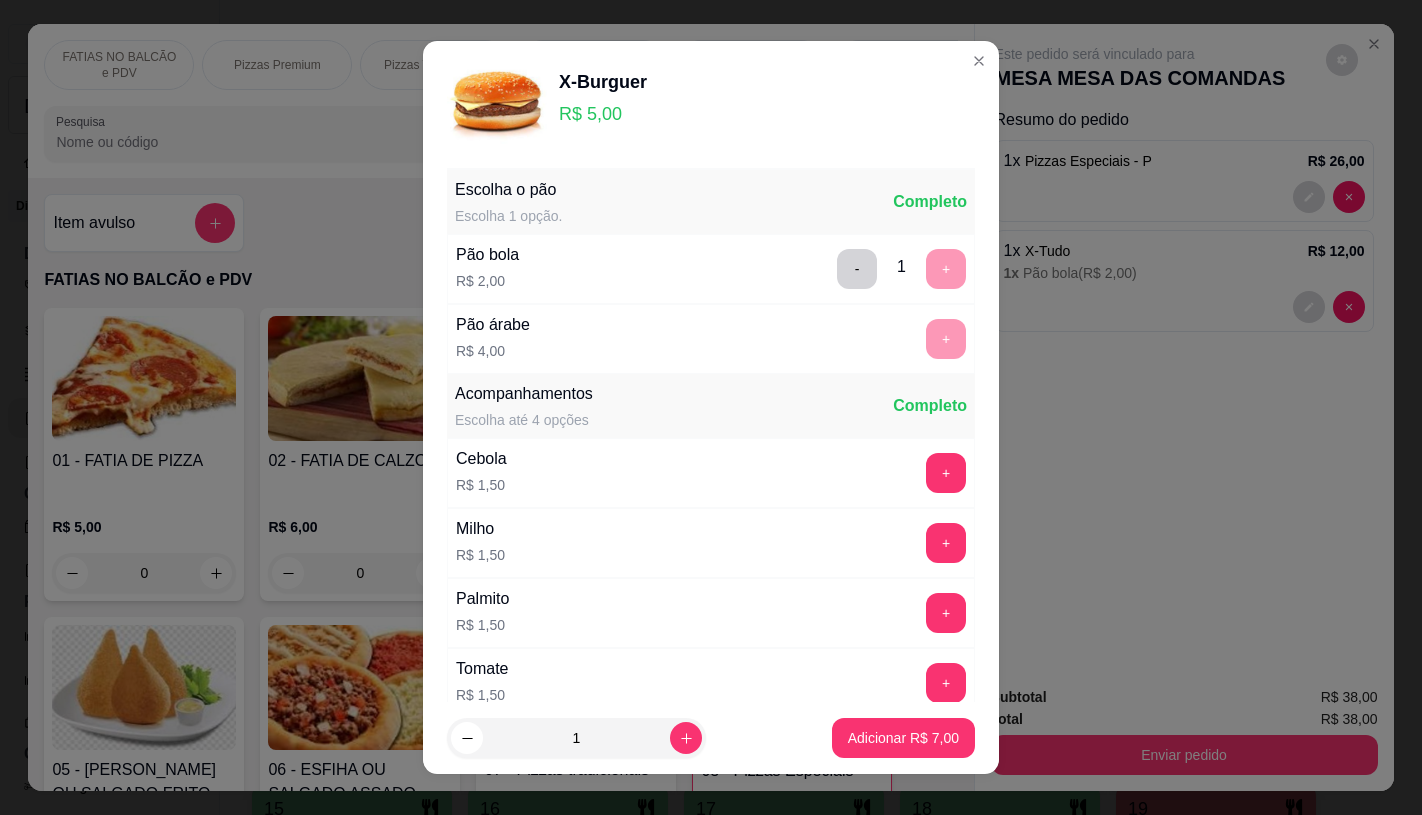 scroll, scrollTop: 0, scrollLeft: 0, axis: both 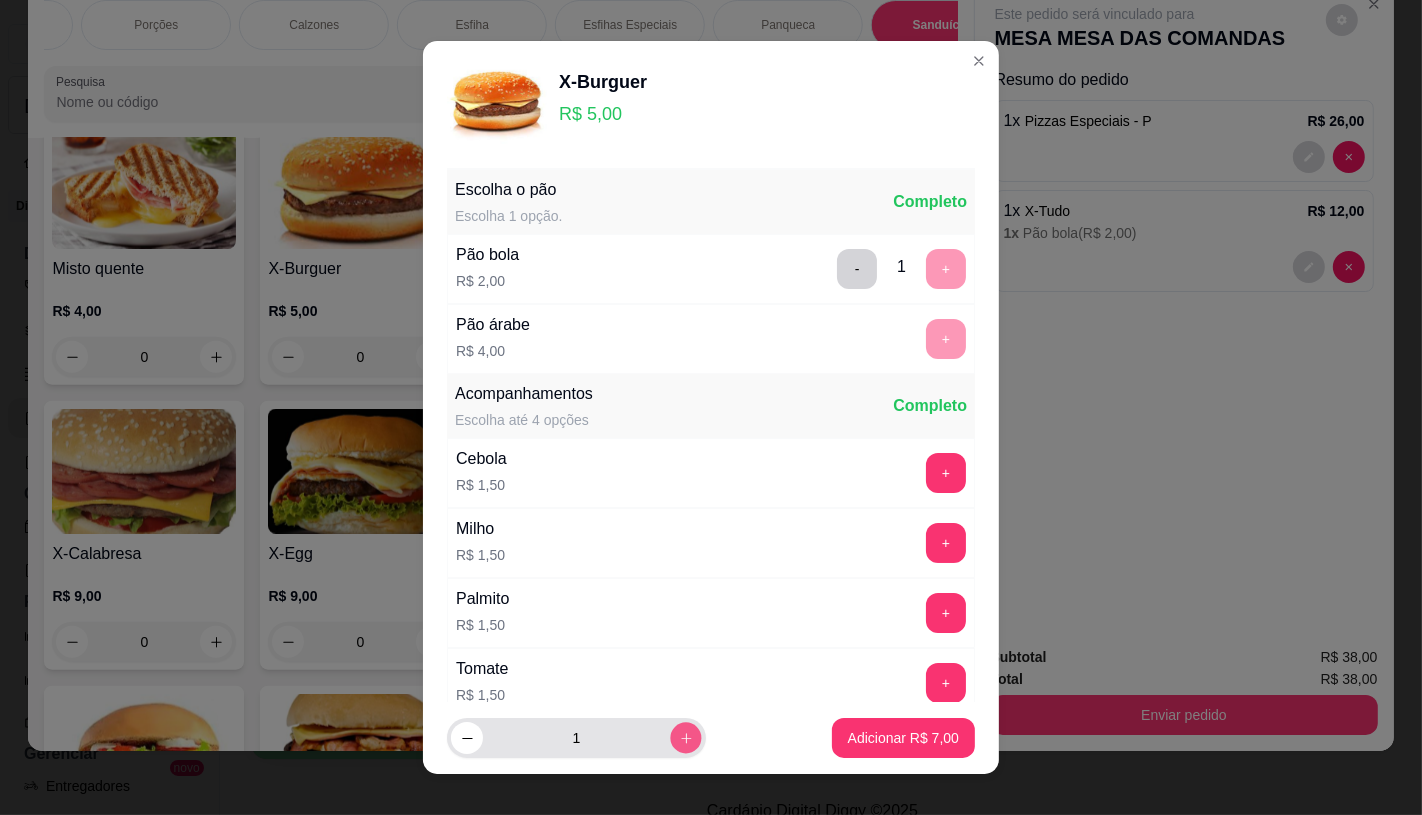 click at bounding box center [685, 738] 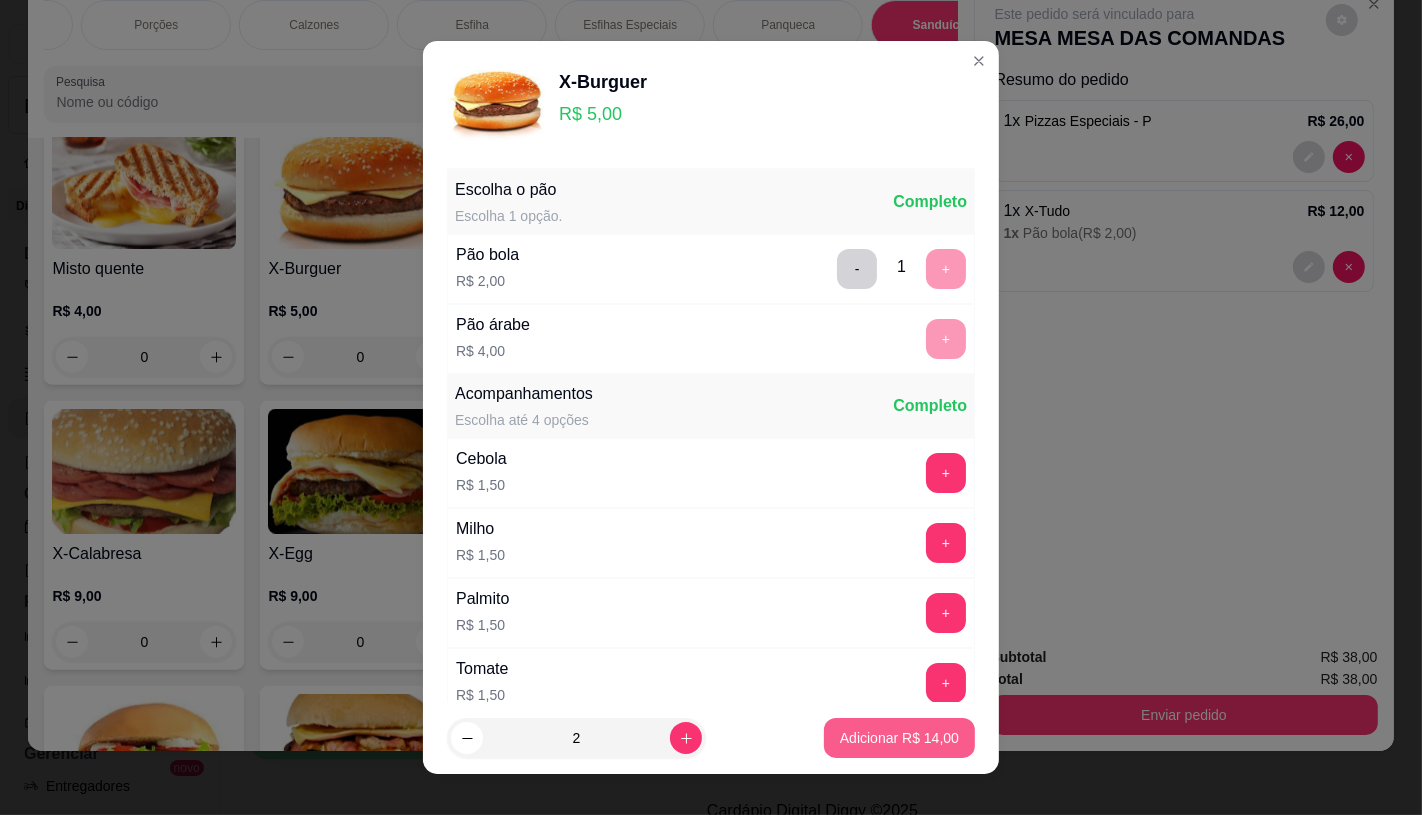 click on "Adicionar   R$ 14,00" at bounding box center [899, 738] 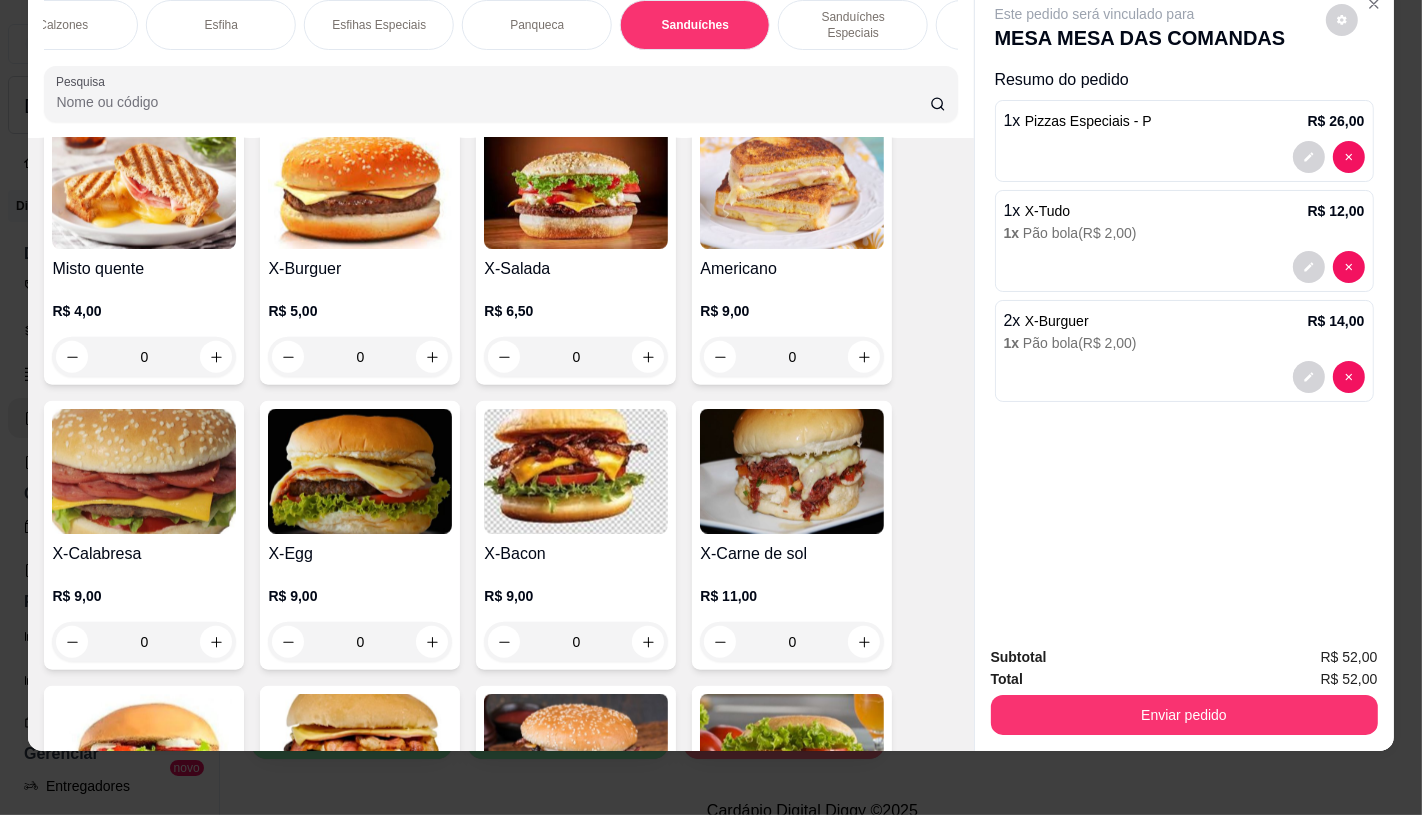 scroll, scrollTop: 0, scrollLeft: 2080, axis: horizontal 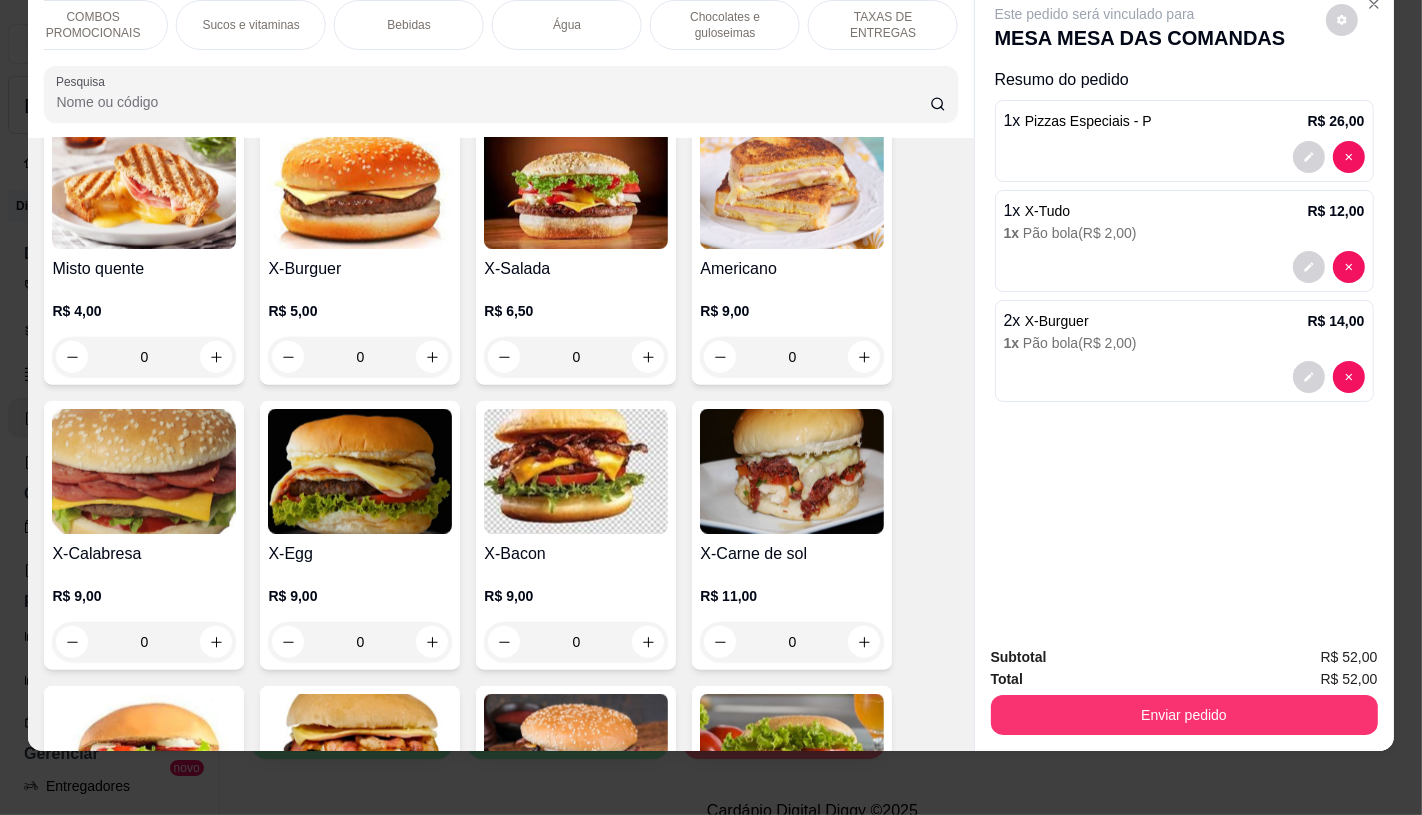click on "TAXAS DE ENTREGAS" at bounding box center [883, 25] 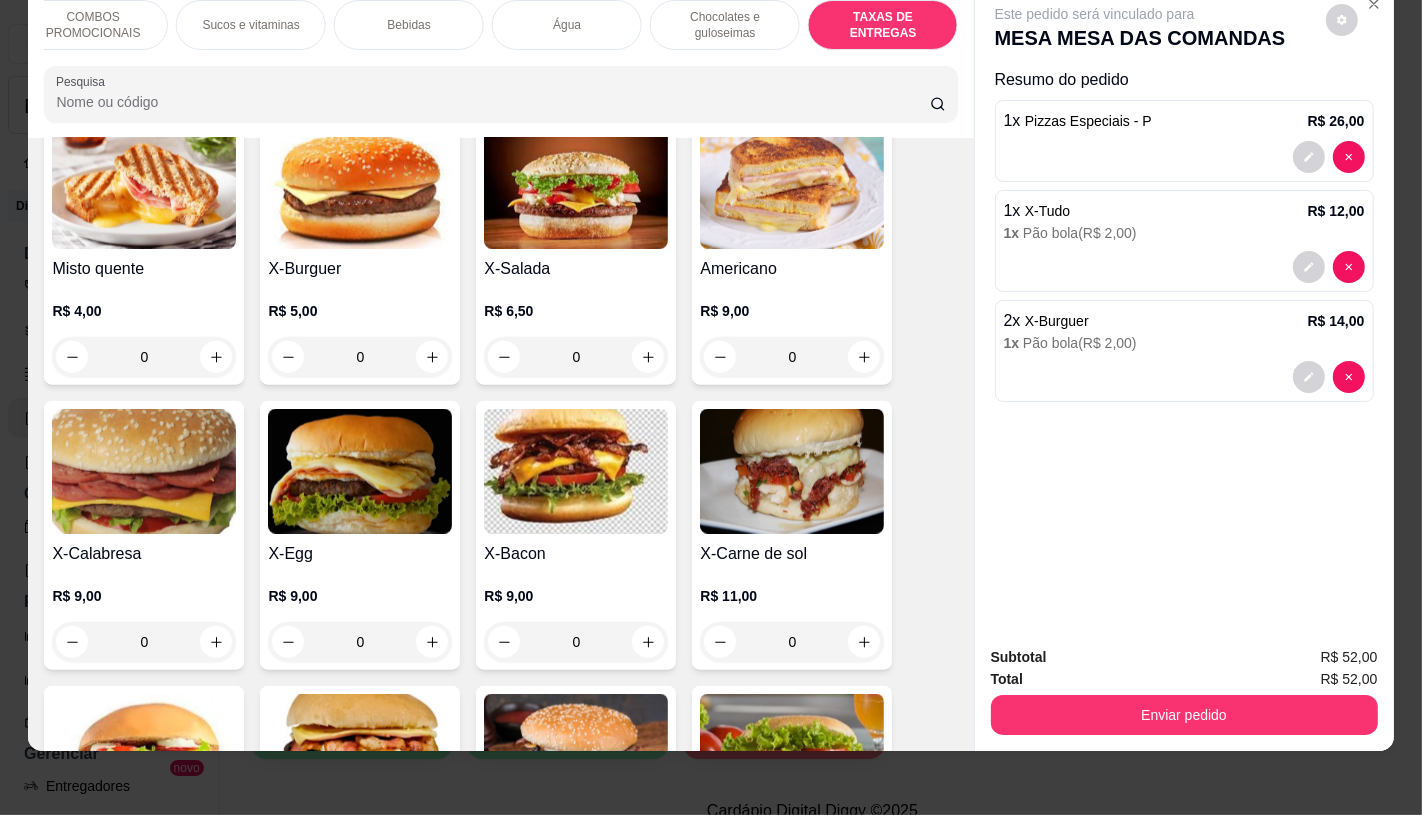 scroll, scrollTop: 13373, scrollLeft: 0, axis: vertical 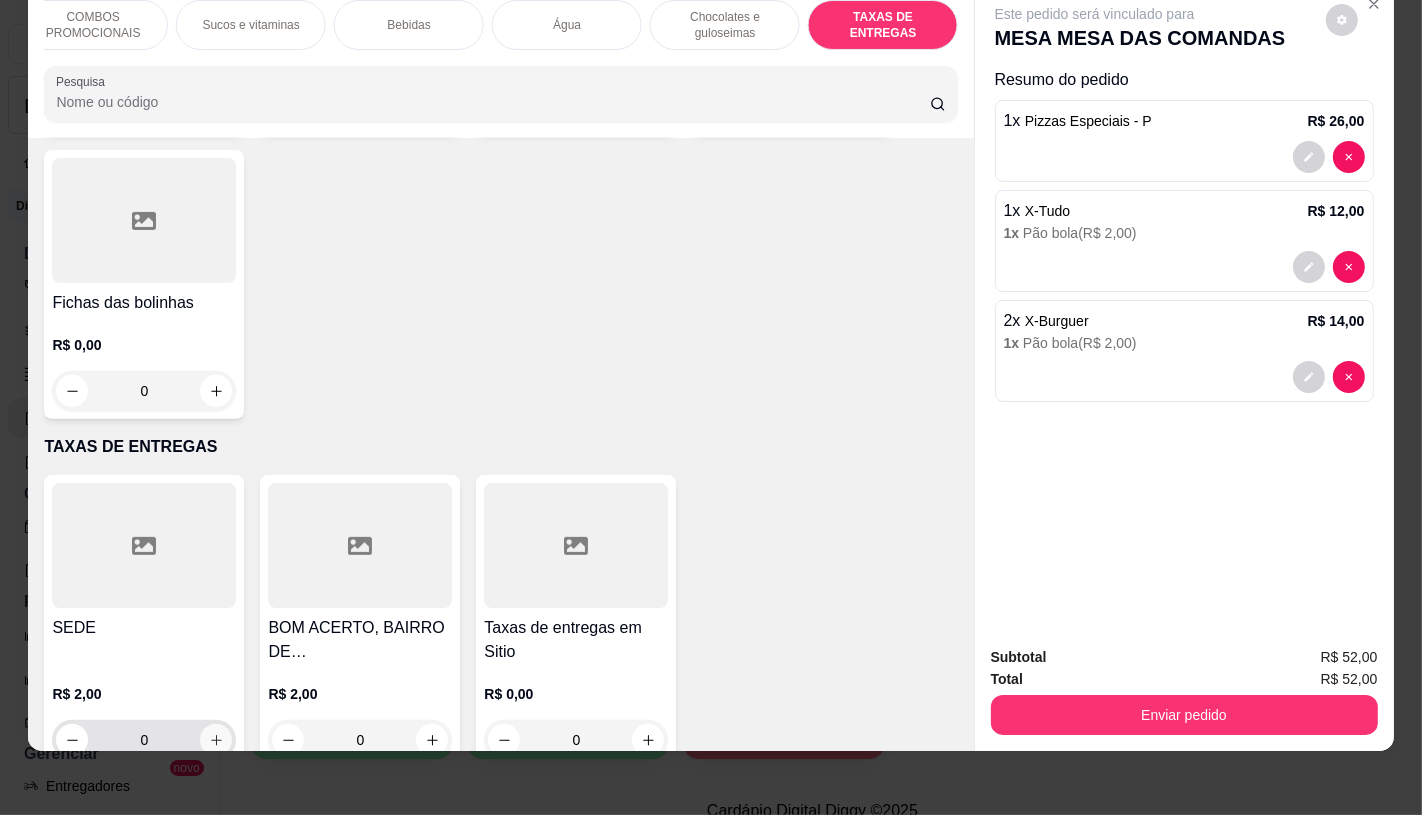 click 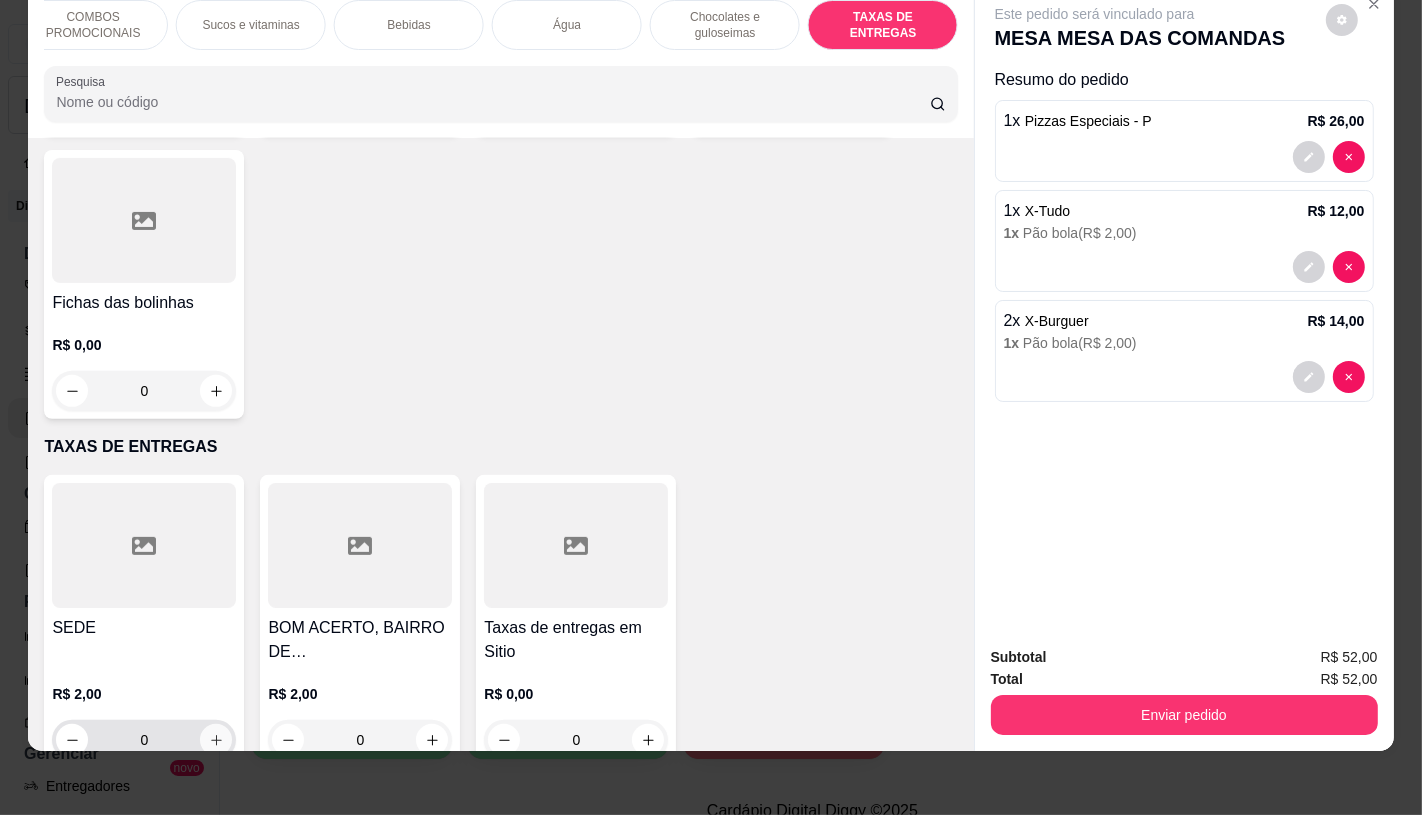 type on "1" 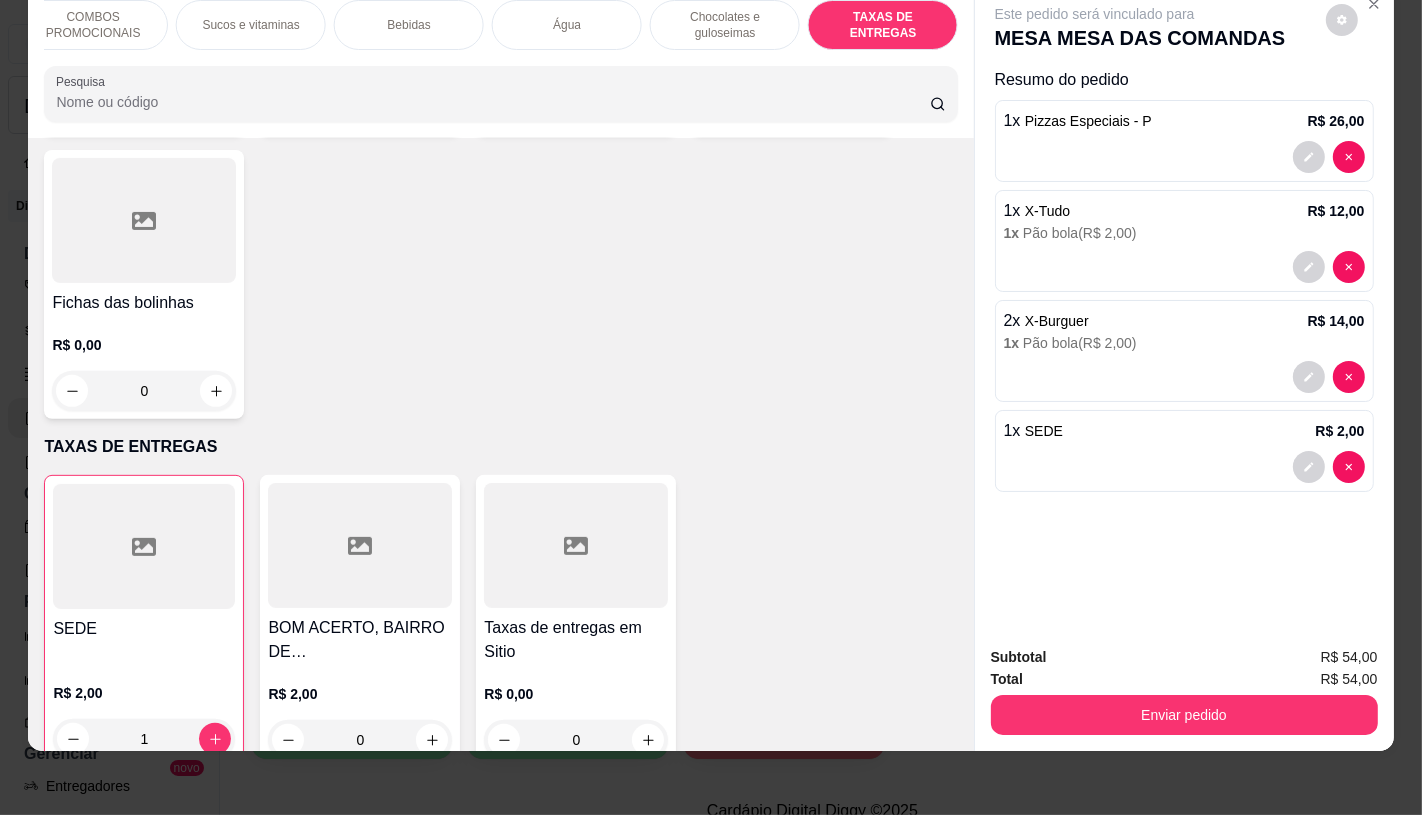 click on "Enviar pedido" at bounding box center (1184, 712) 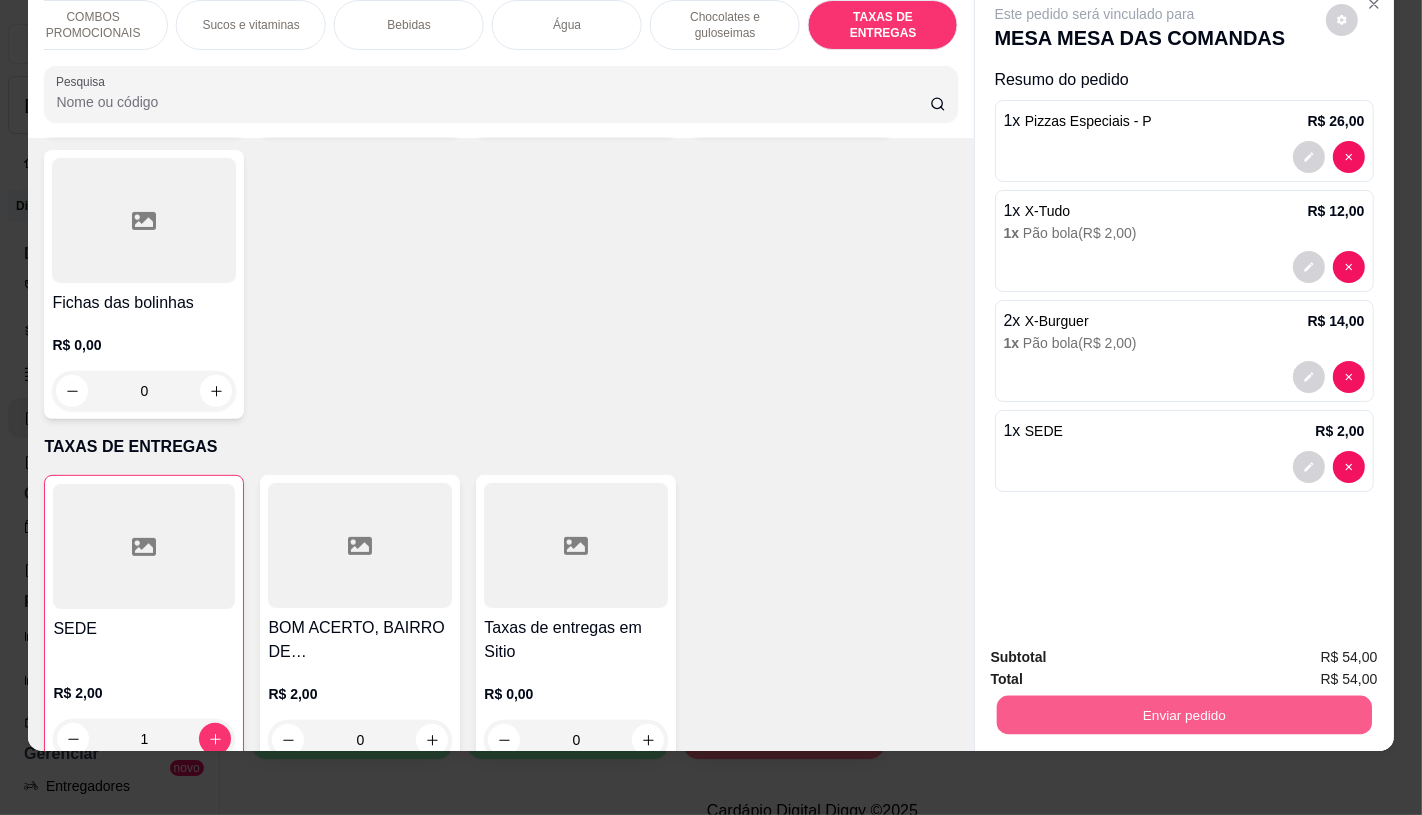 click on "Enviar pedido" at bounding box center [1183, 714] 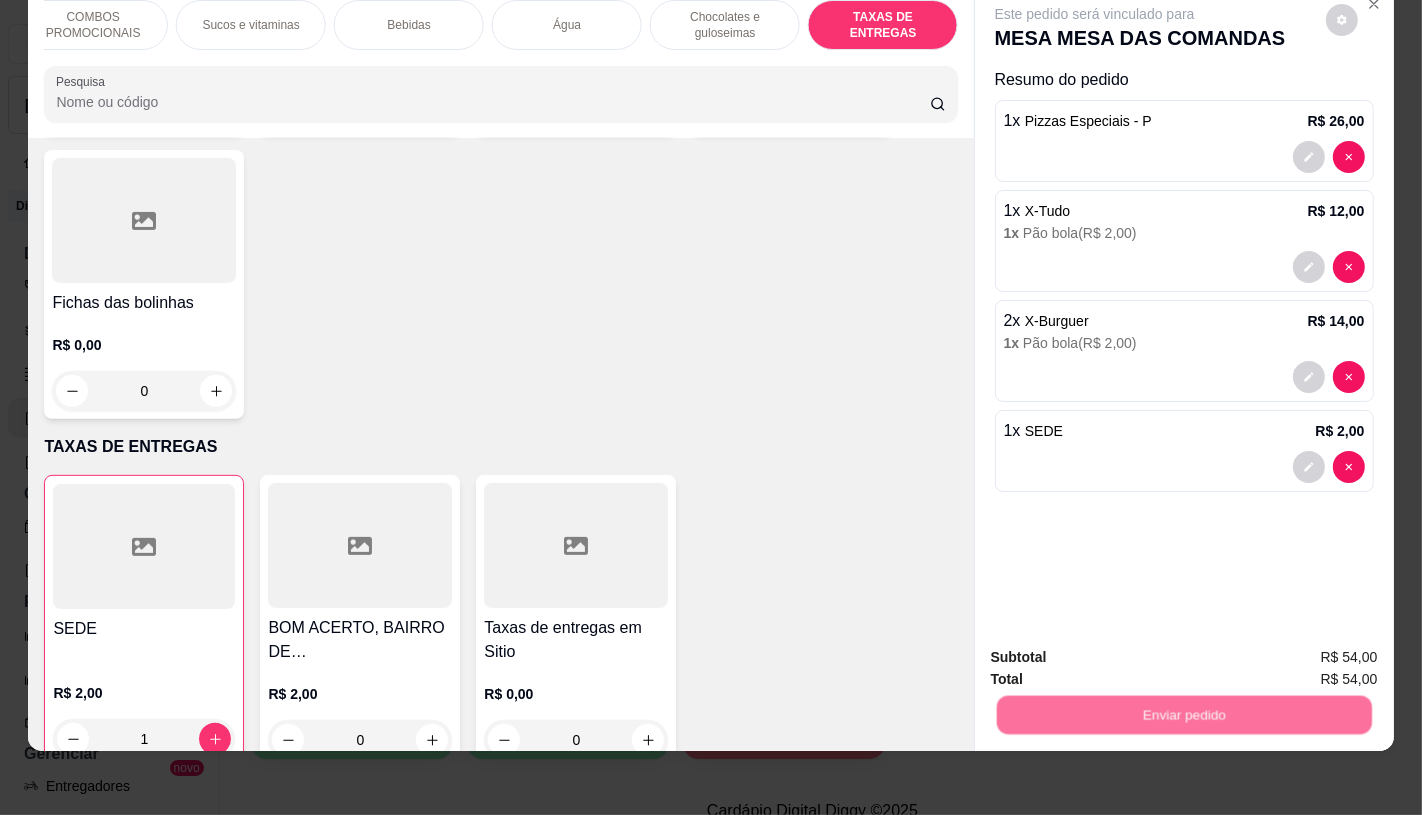 click on "Não registrar e enviar pedido" at bounding box center (1117, 650) 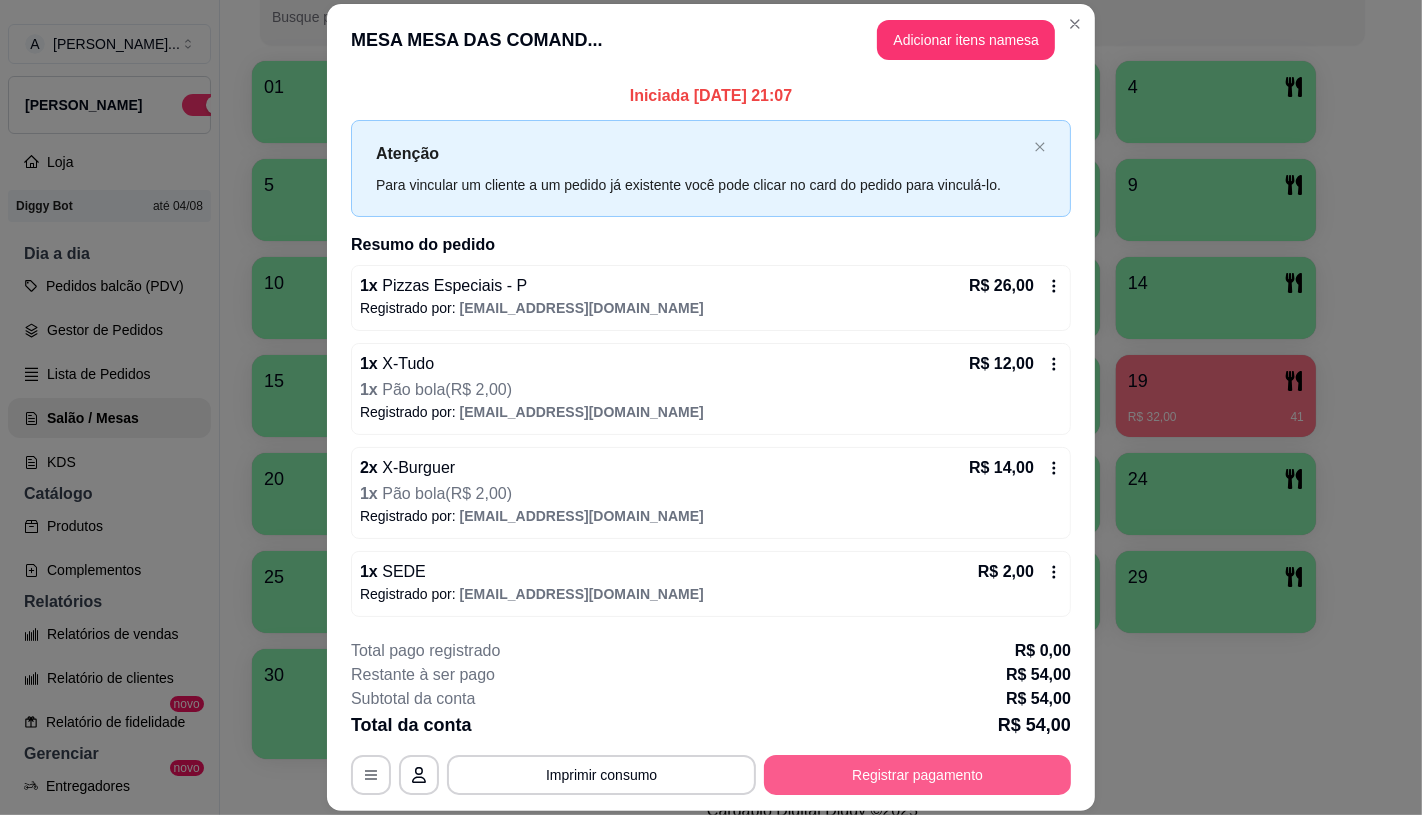 click on "Registrar pagamento" at bounding box center (917, 775) 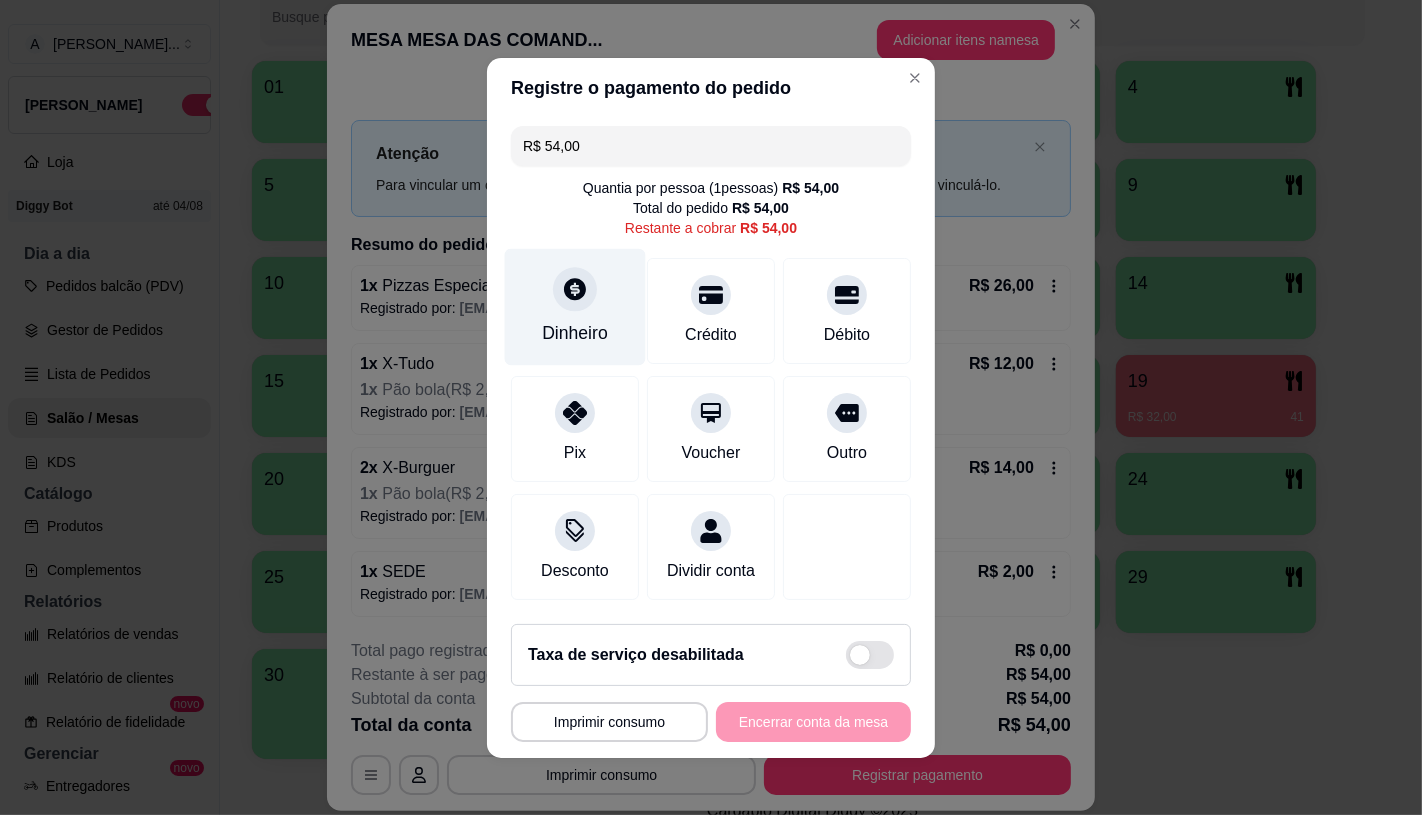 click on "Dinheiro" at bounding box center [575, 333] 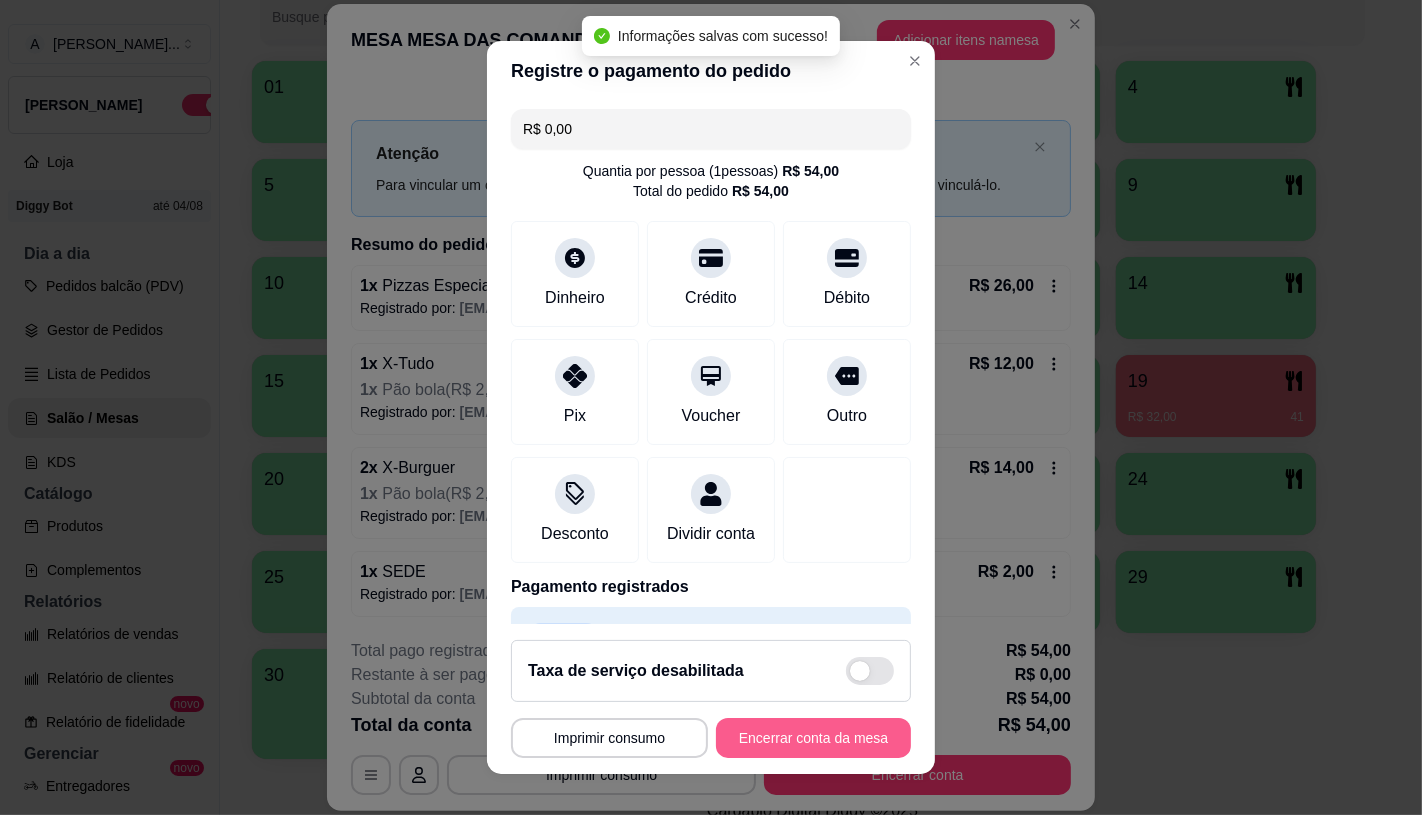 type on "R$ 0,00" 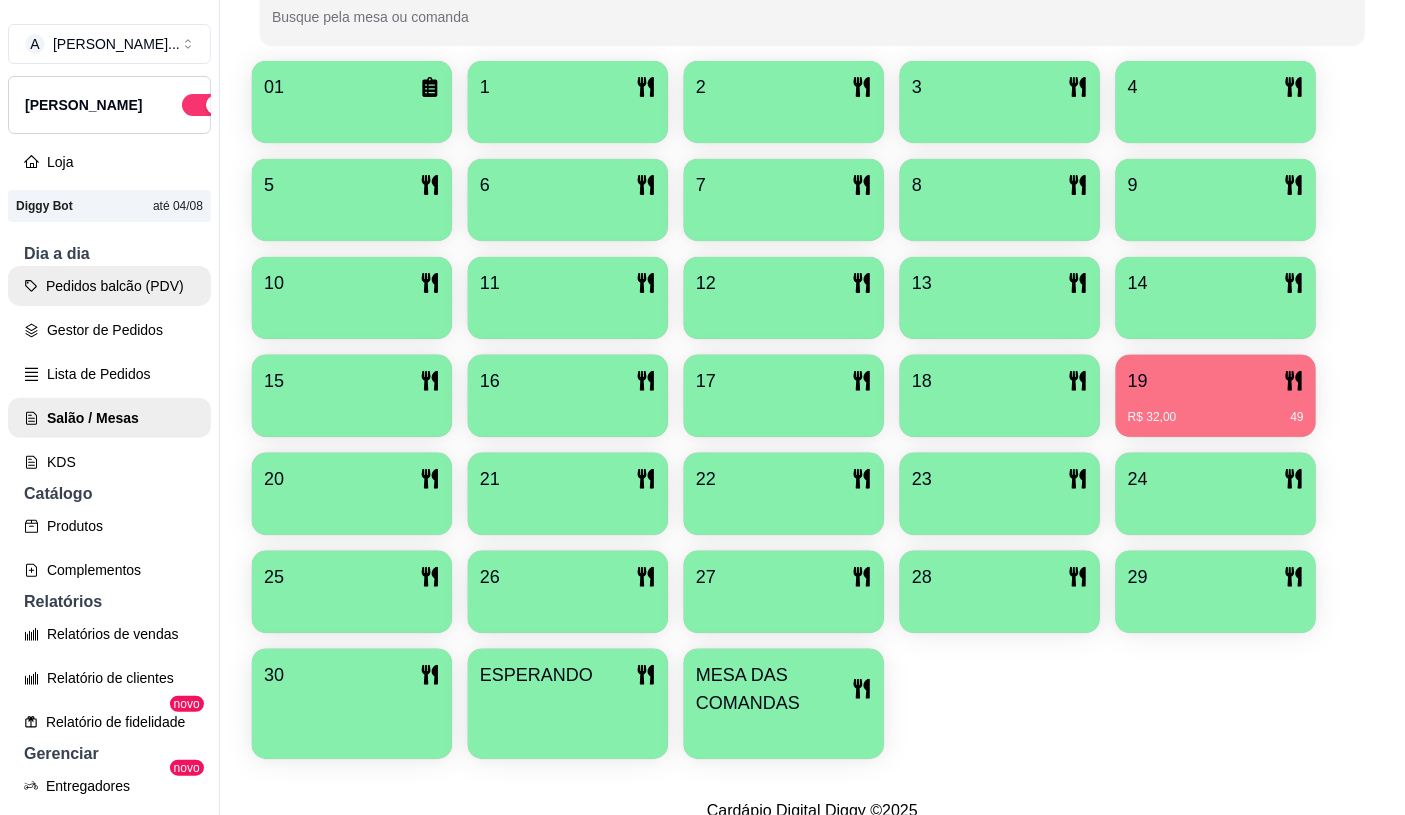 click on "Pedidos balcão (PDV)" at bounding box center (109, 286) 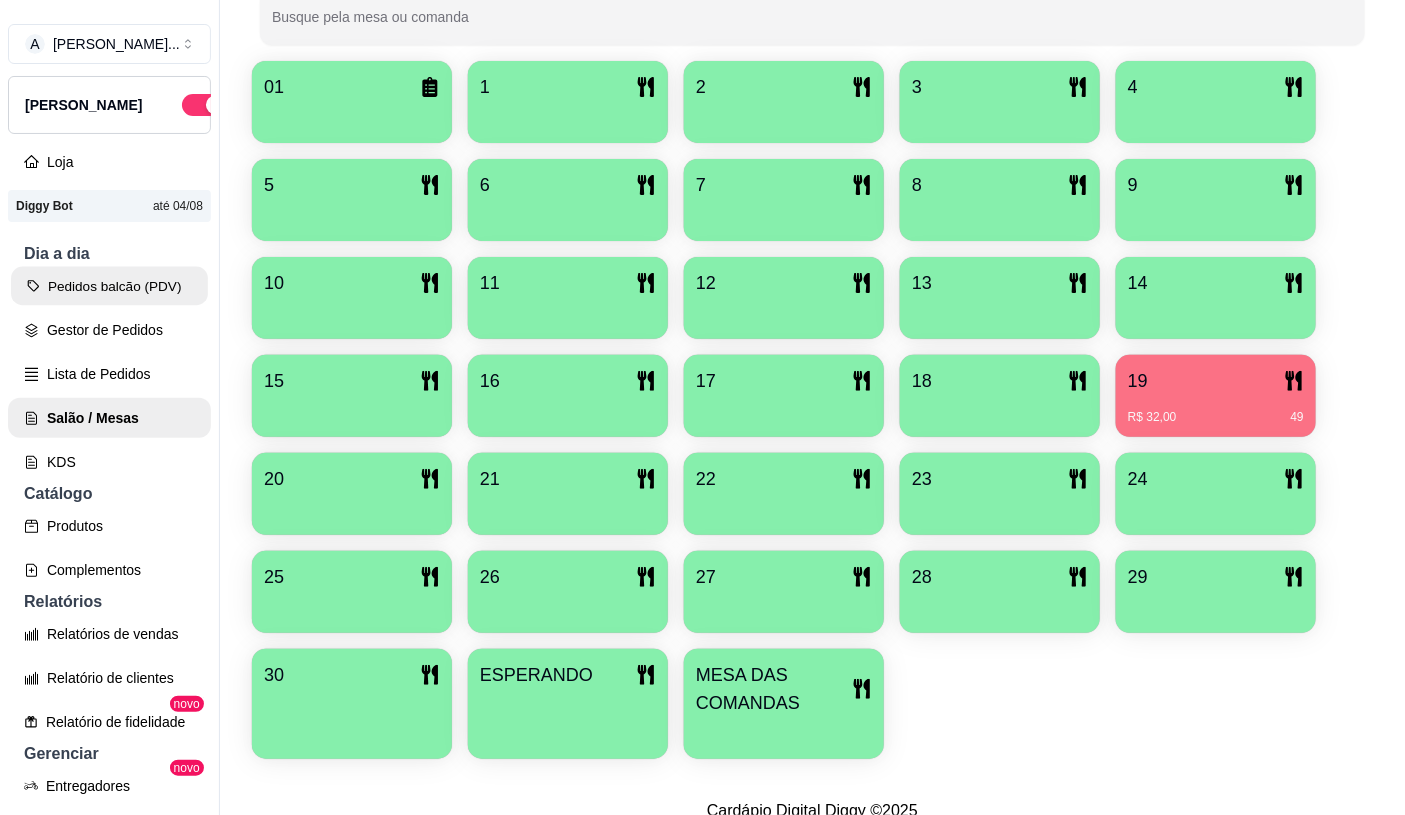 click on "Pedidos balcão (PDV)" at bounding box center (109, 286) 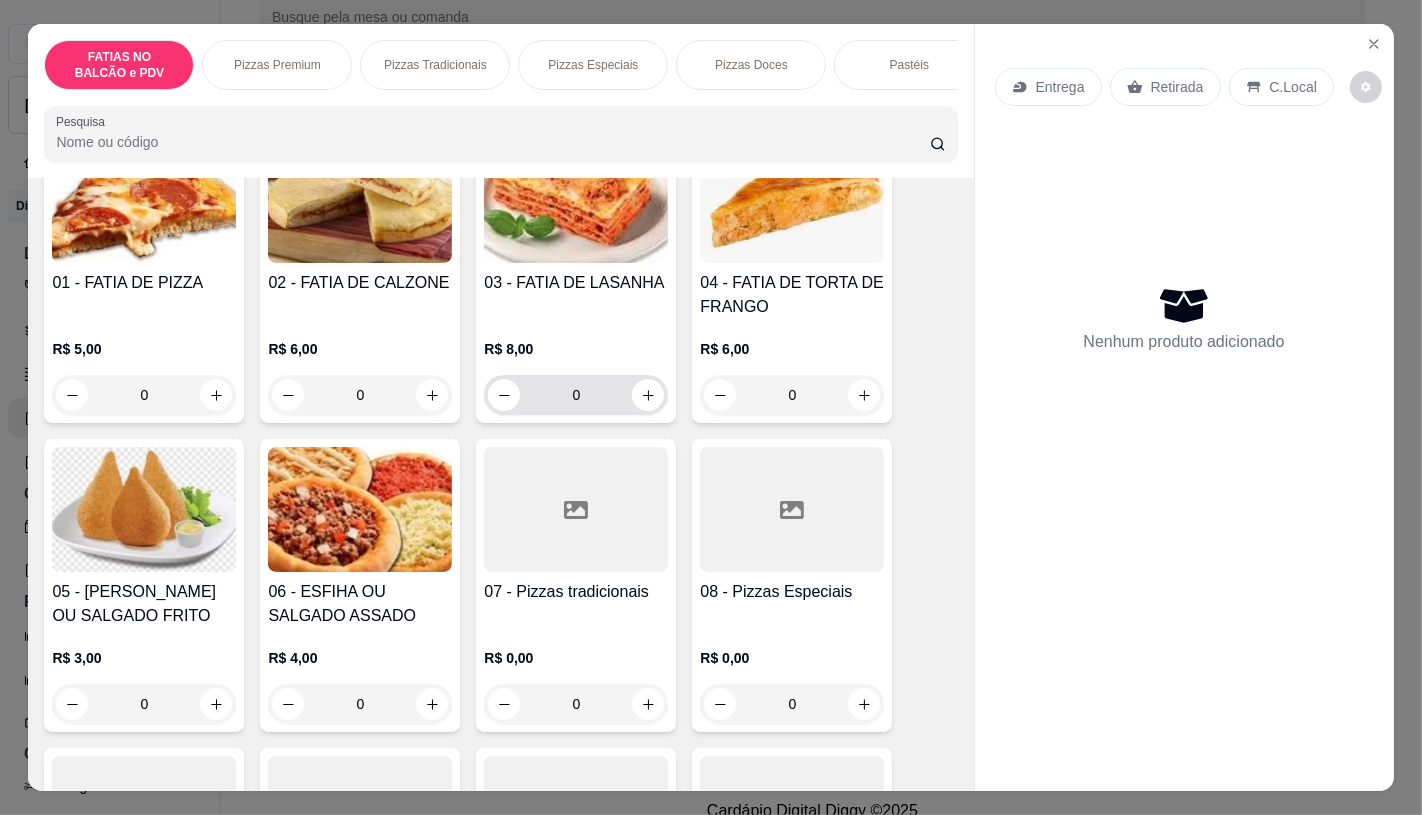 scroll, scrollTop: 222, scrollLeft: 0, axis: vertical 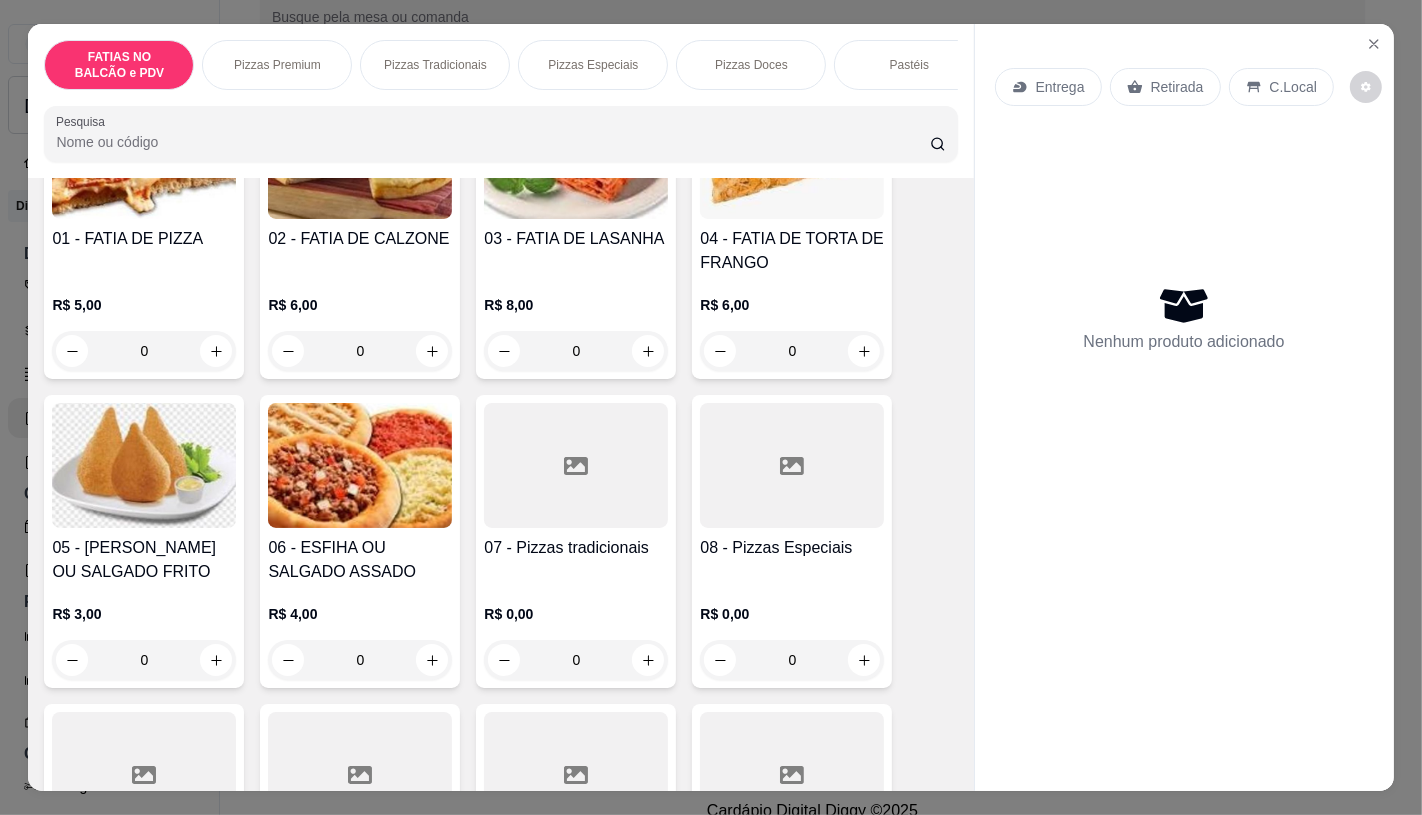 click on "07 - Pizzas tradicionais" at bounding box center (576, 560) 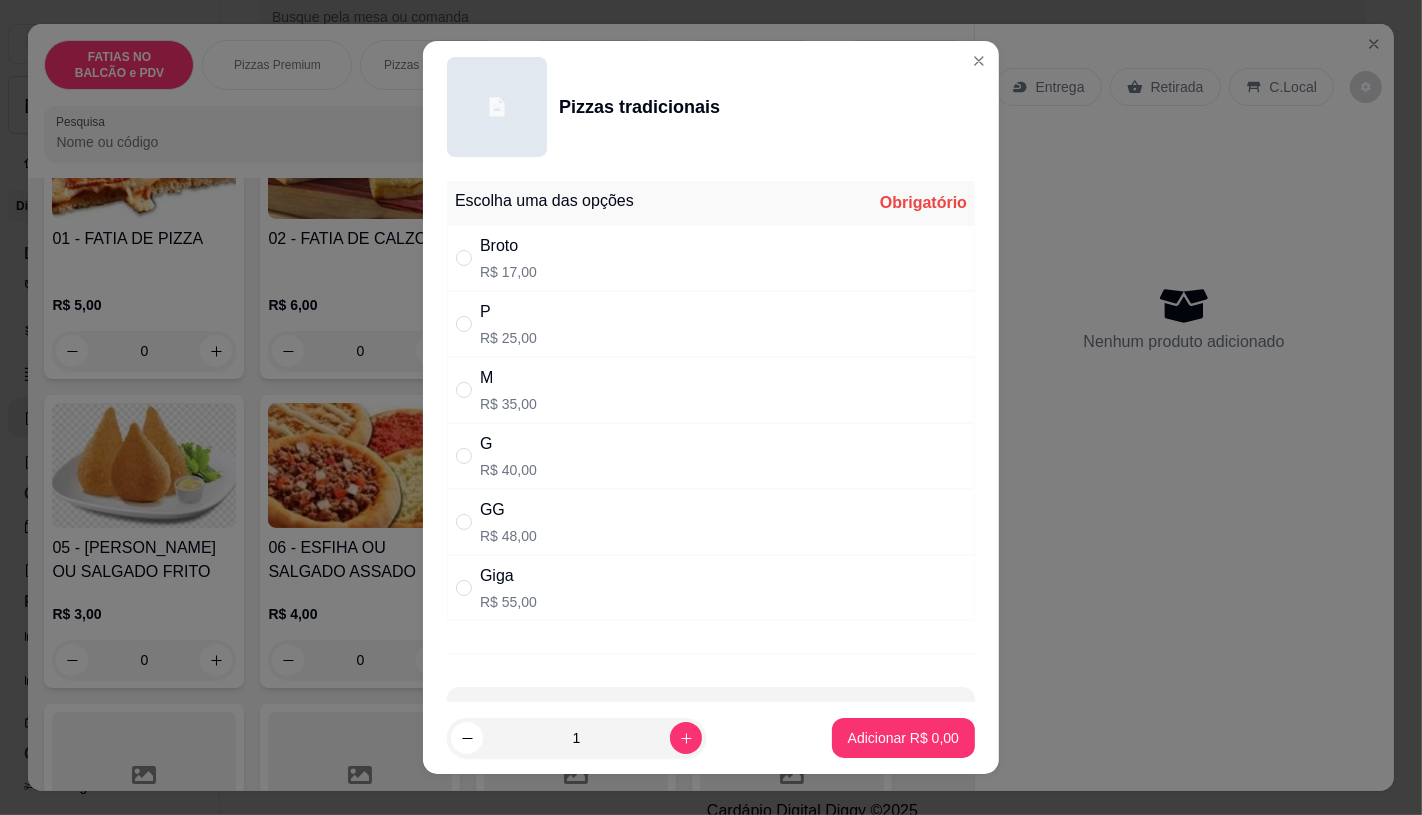 click on "Giga  R$ 55,00" at bounding box center [711, 588] 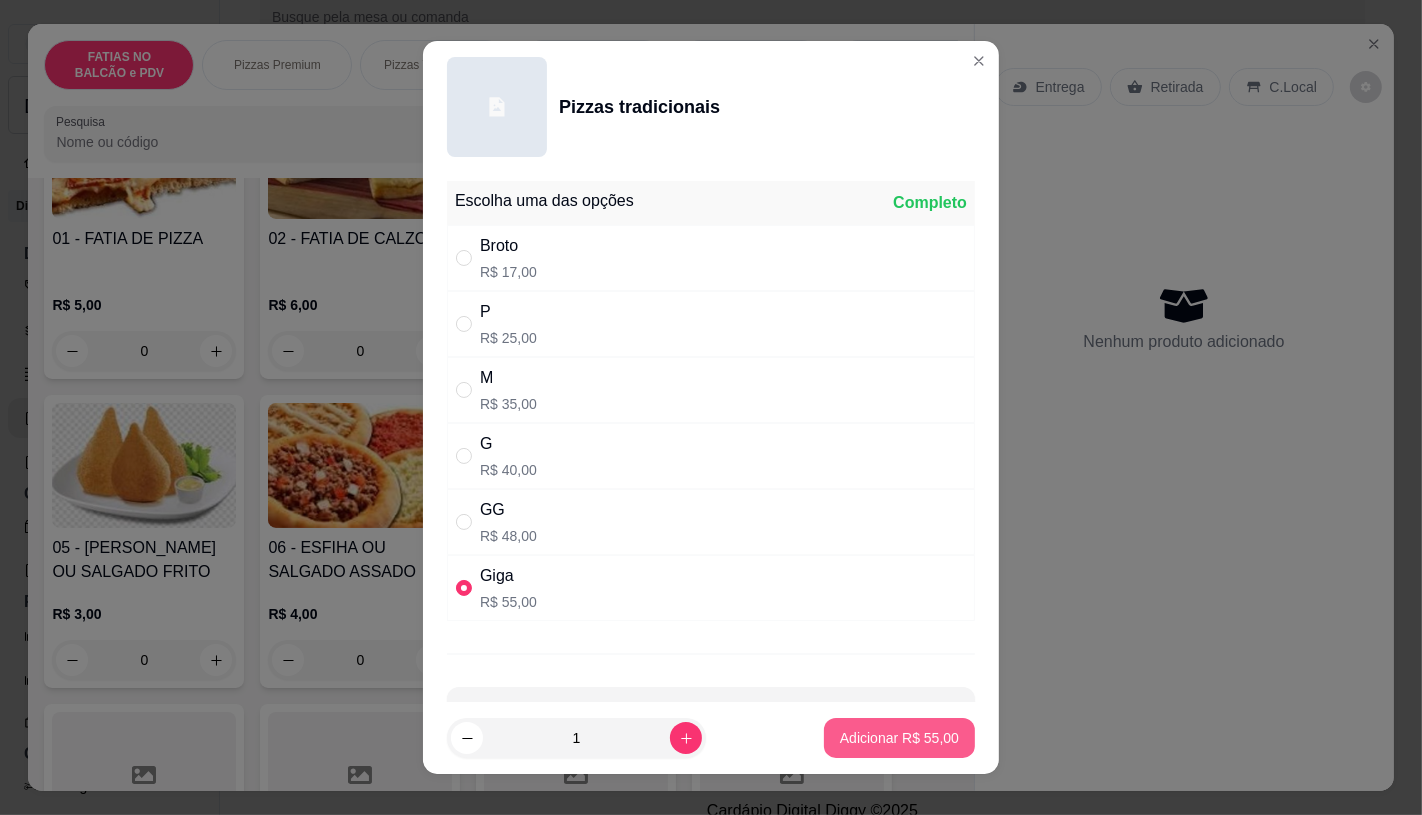 click on "Adicionar   R$ 55,00" at bounding box center [899, 738] 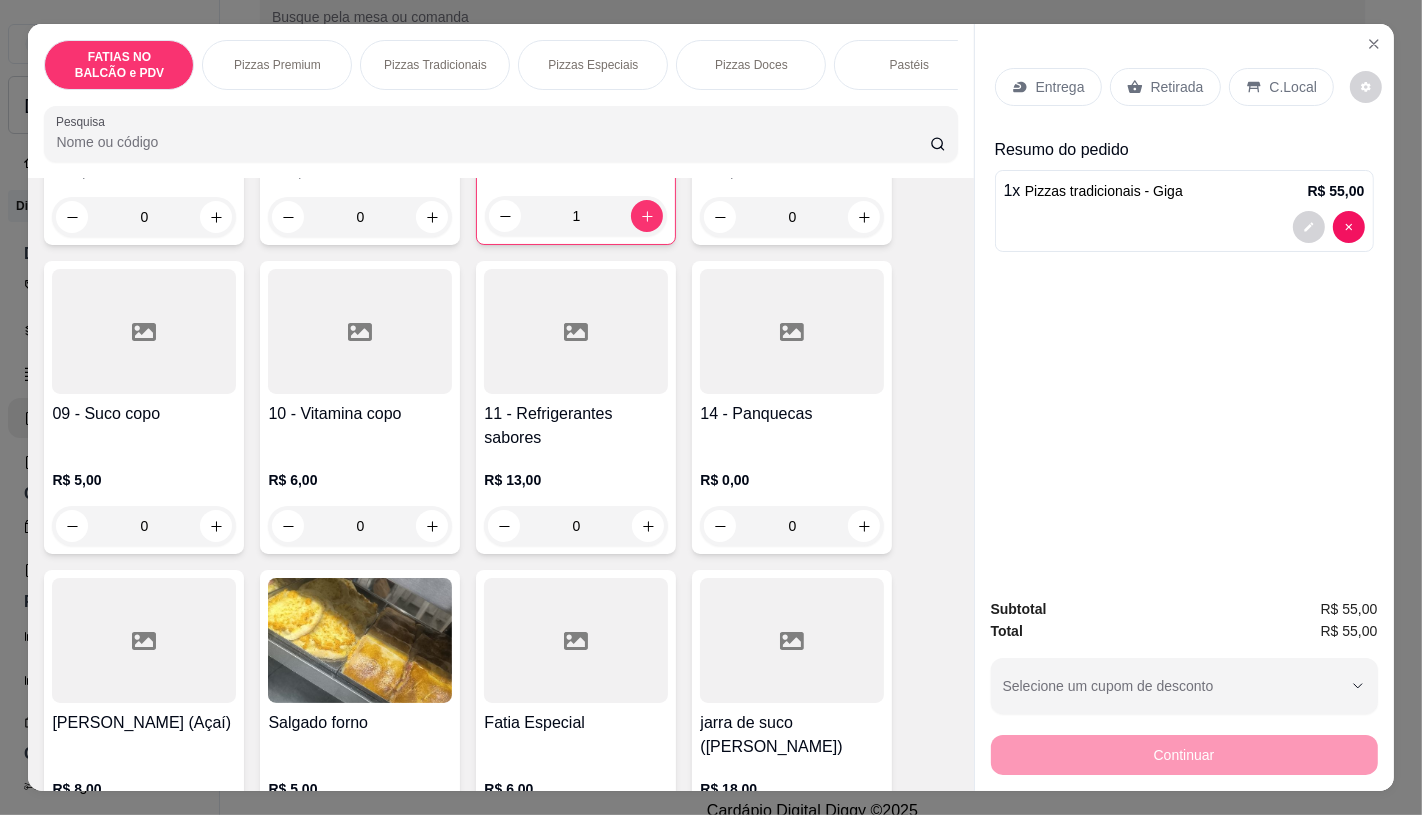 scroll, scrollTop: 666, scrollLeft: 0, axis: vertical 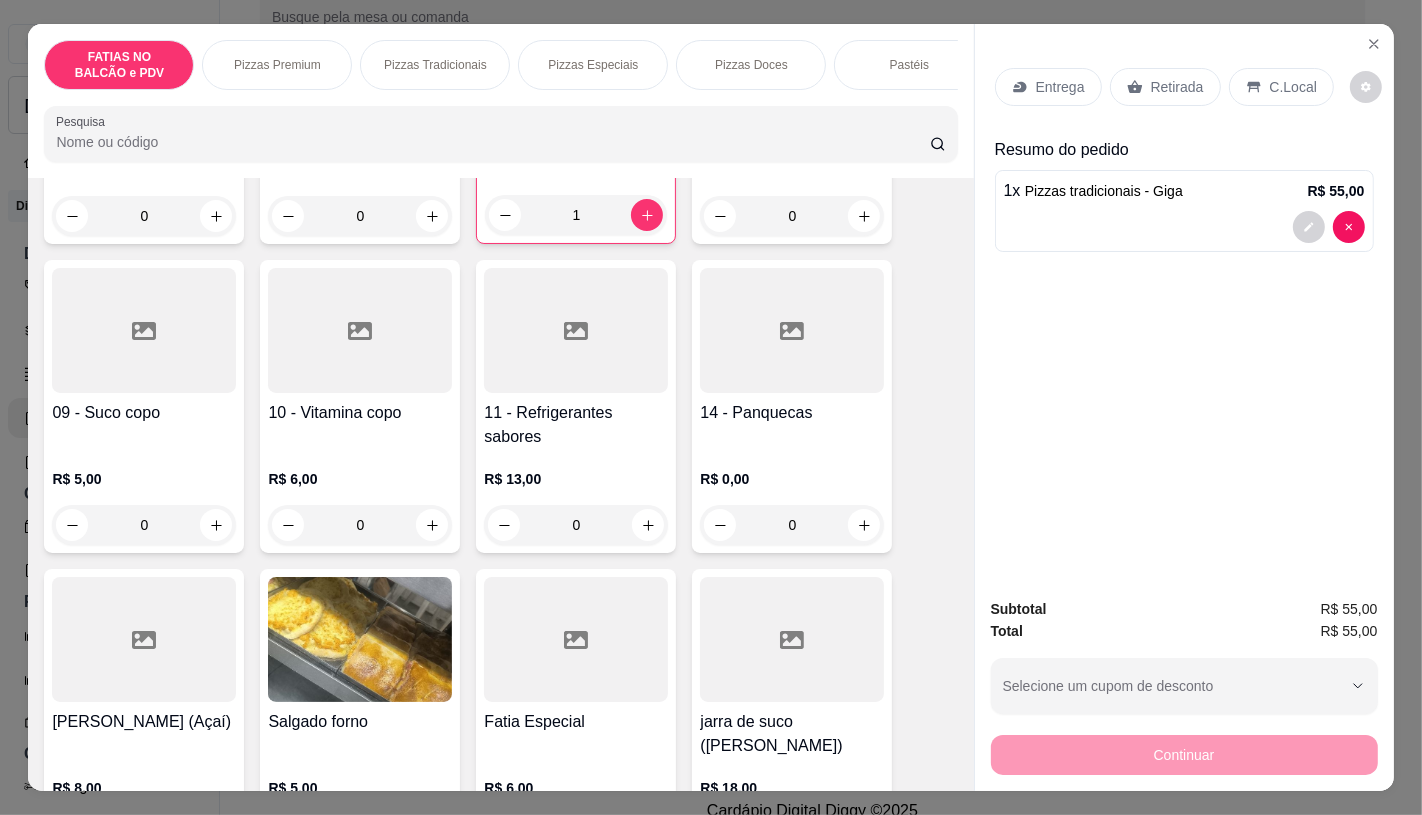 click on "11 - Refrigerantes sabores" at bounding box center (576, 425) 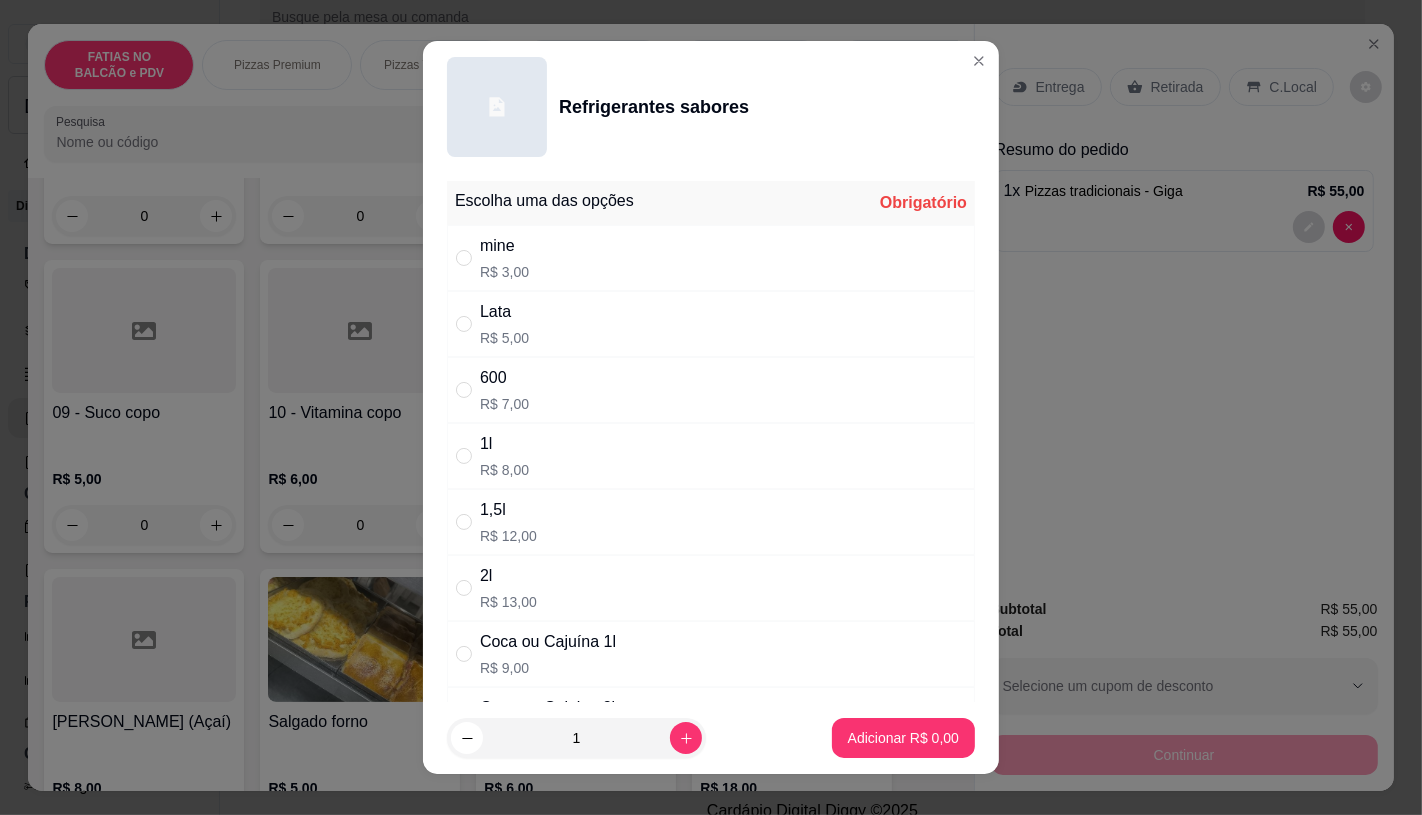 click on "Coca ou Cajuína 1l" at bounding box center [548, 642] 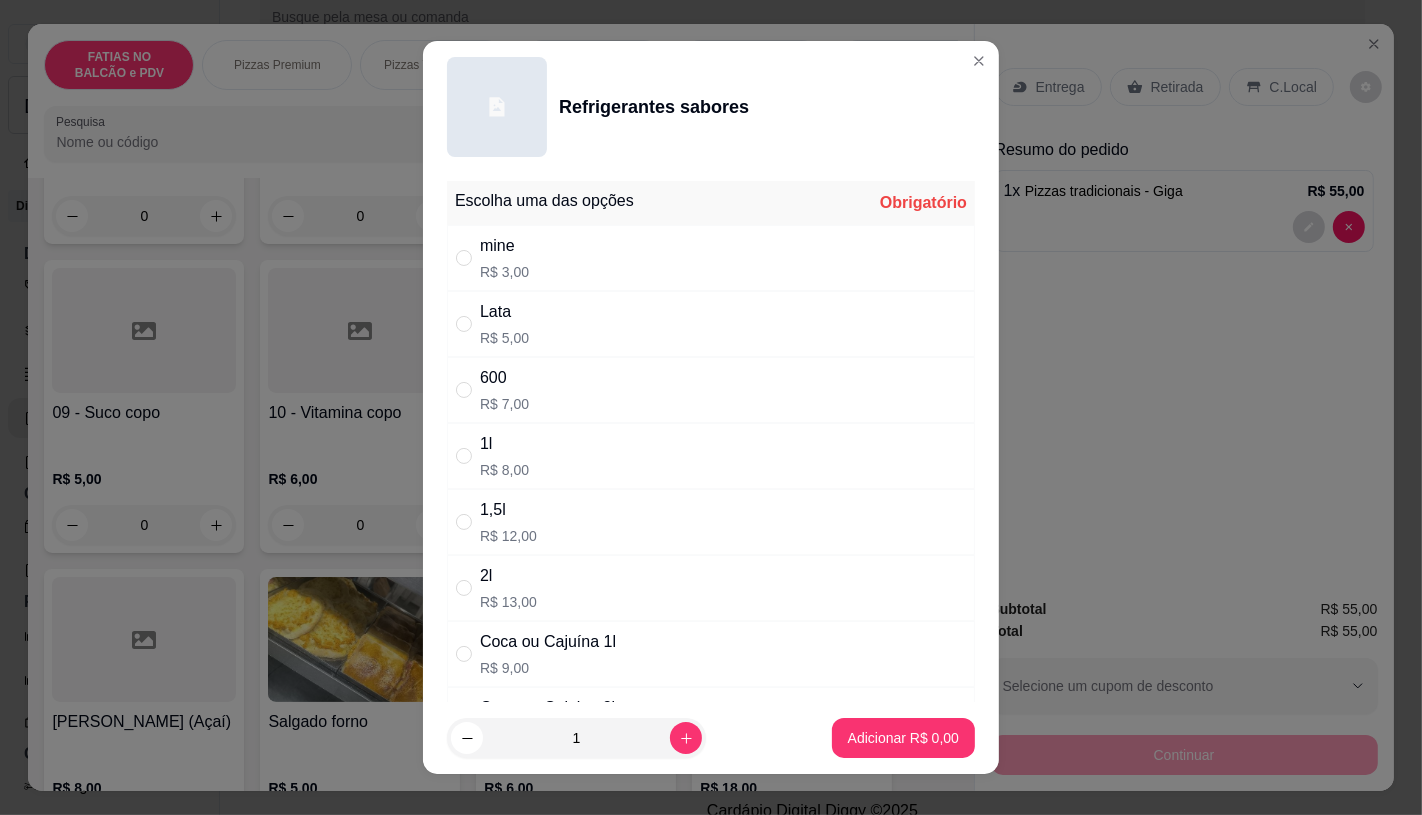 radio on "true" 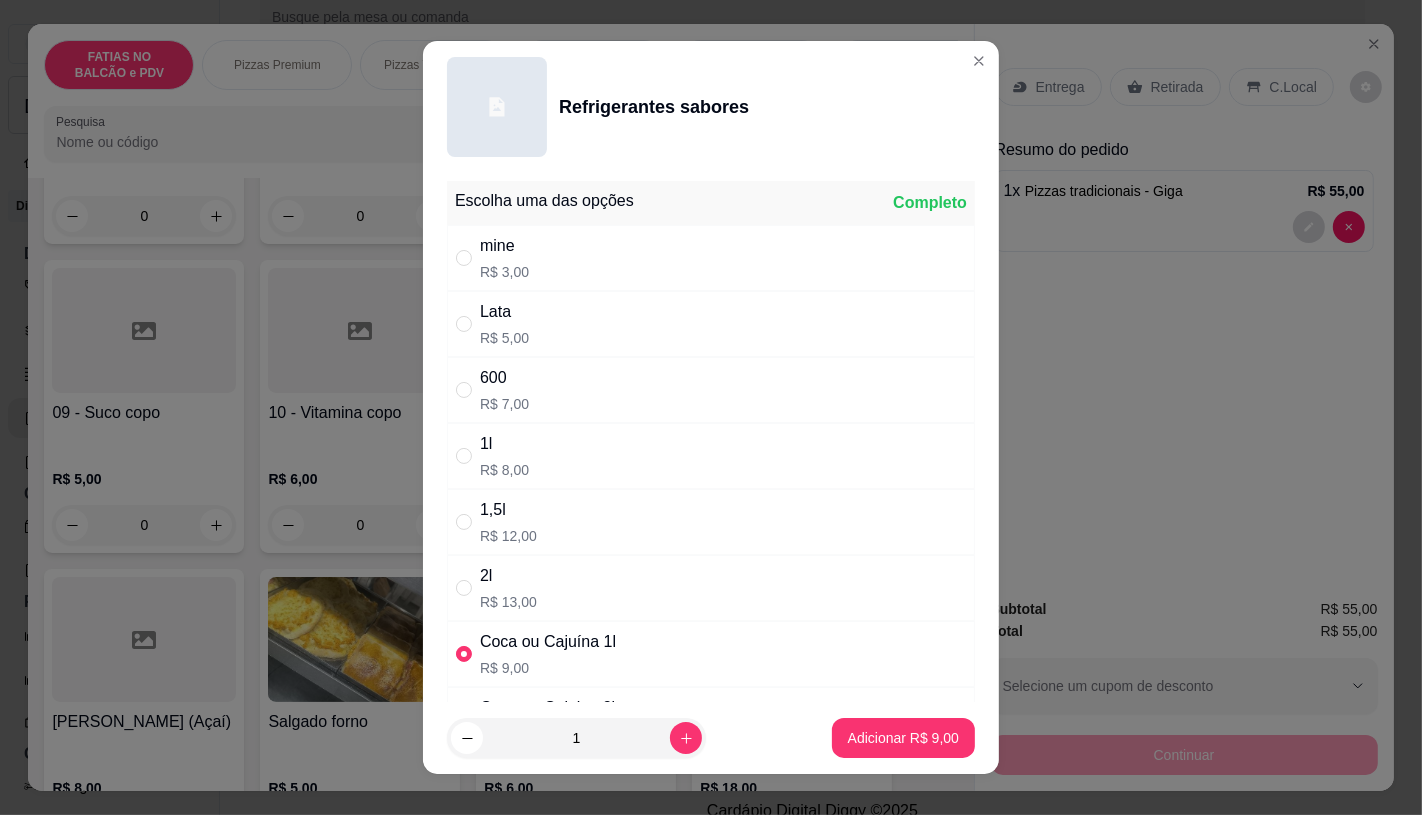 click on "Adicionar   R$ 9,00" at bounding box center [903, 738] 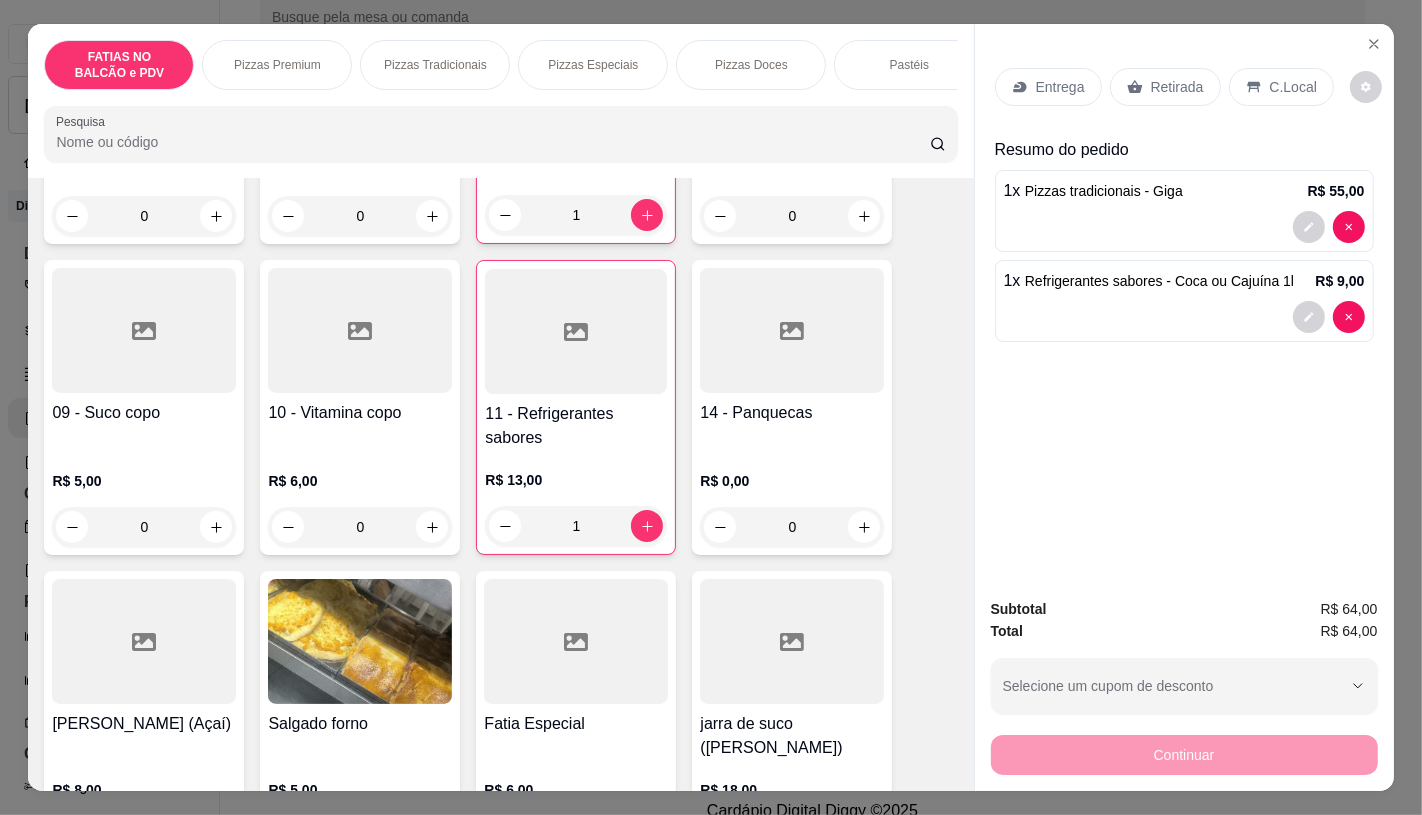 scroll, scrollTop: 0, scrollLeft: 2080, axis: horizontal 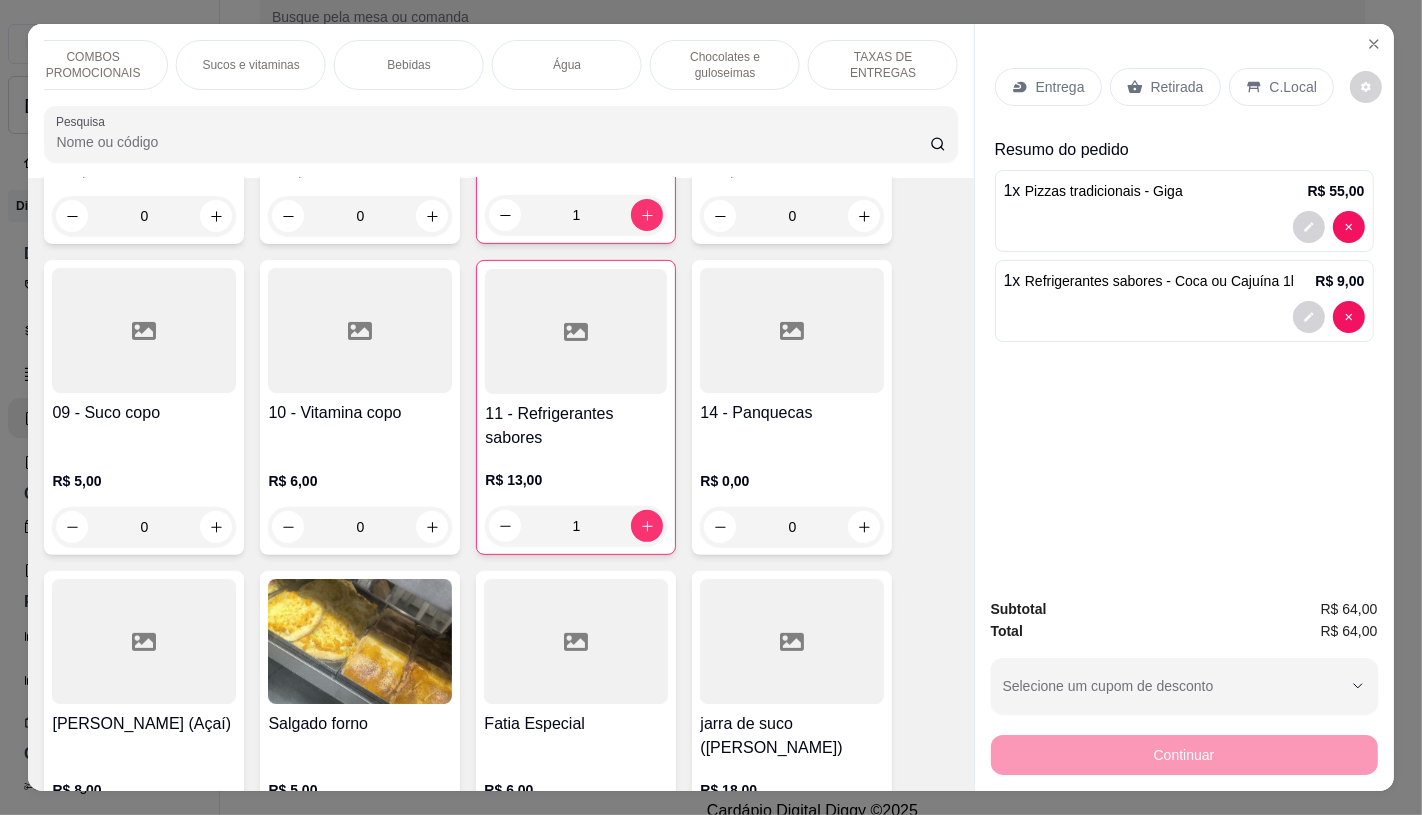 click on "TAXAS DE ENTREGAS" at bounding box center (883, 65) 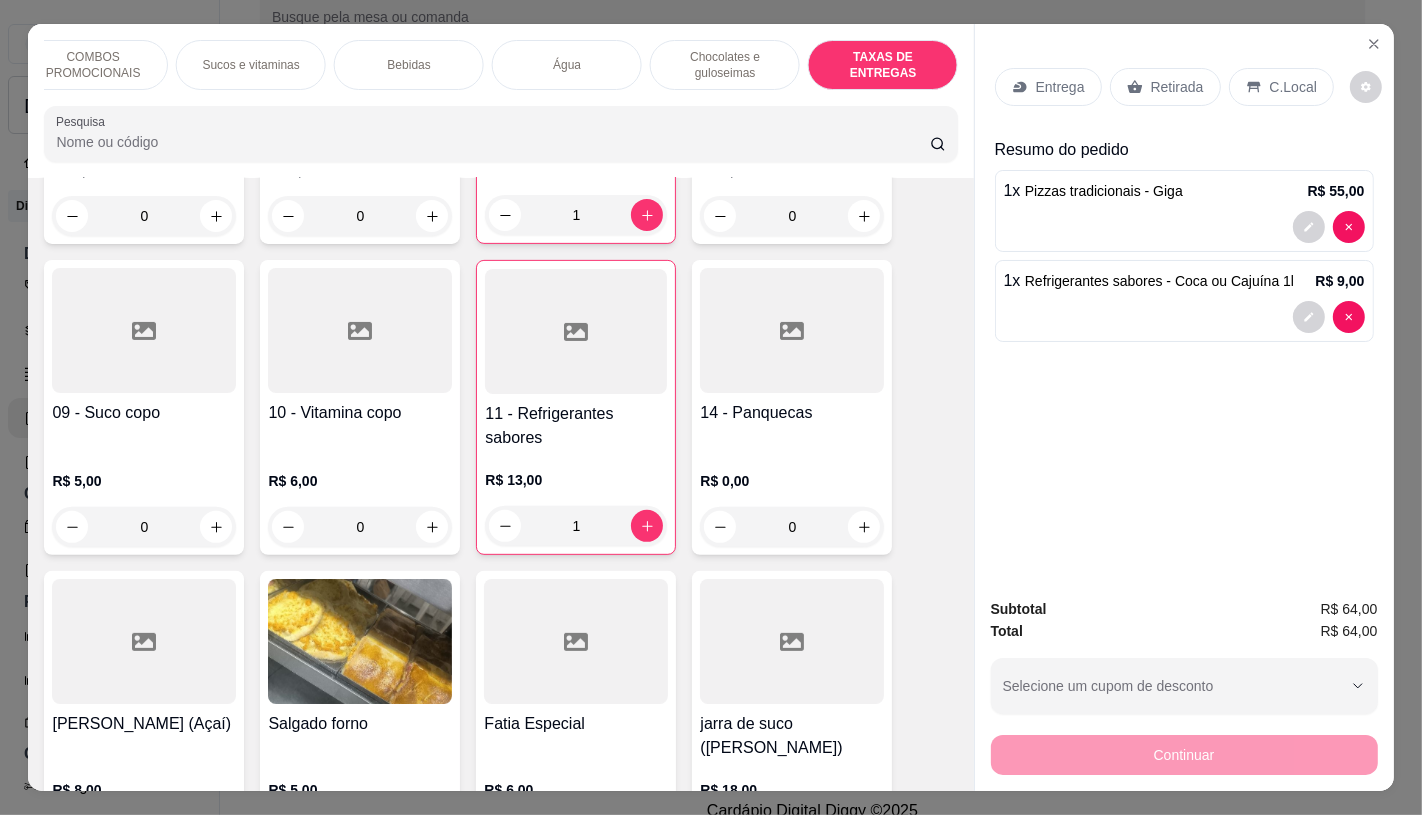 scroll, scrollTop: 13375, scrollLeft: 0, axis: vertical 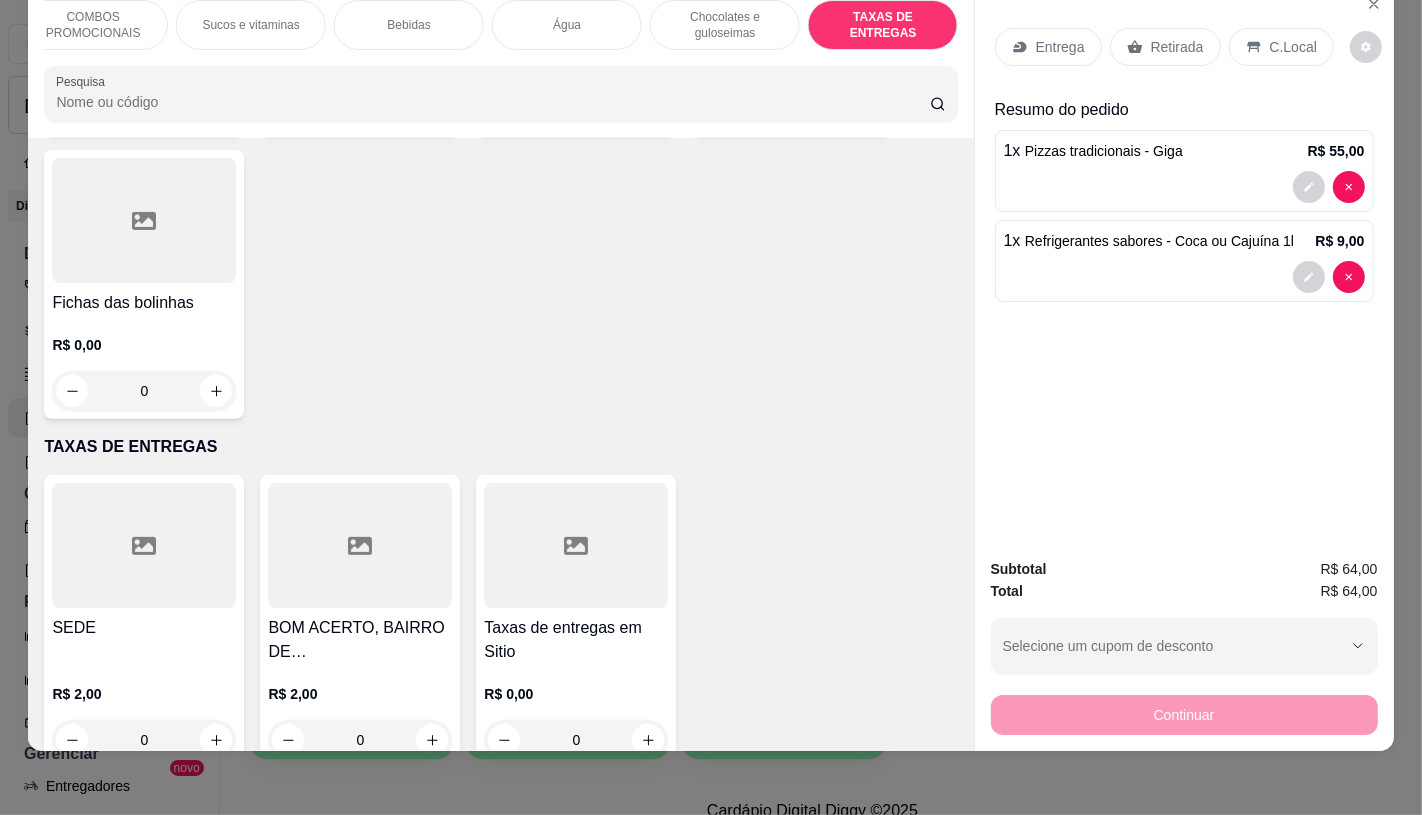 click on "Taxas de entregas em Sitio    R$ 0,00 0" at bounding box center (576, 621) 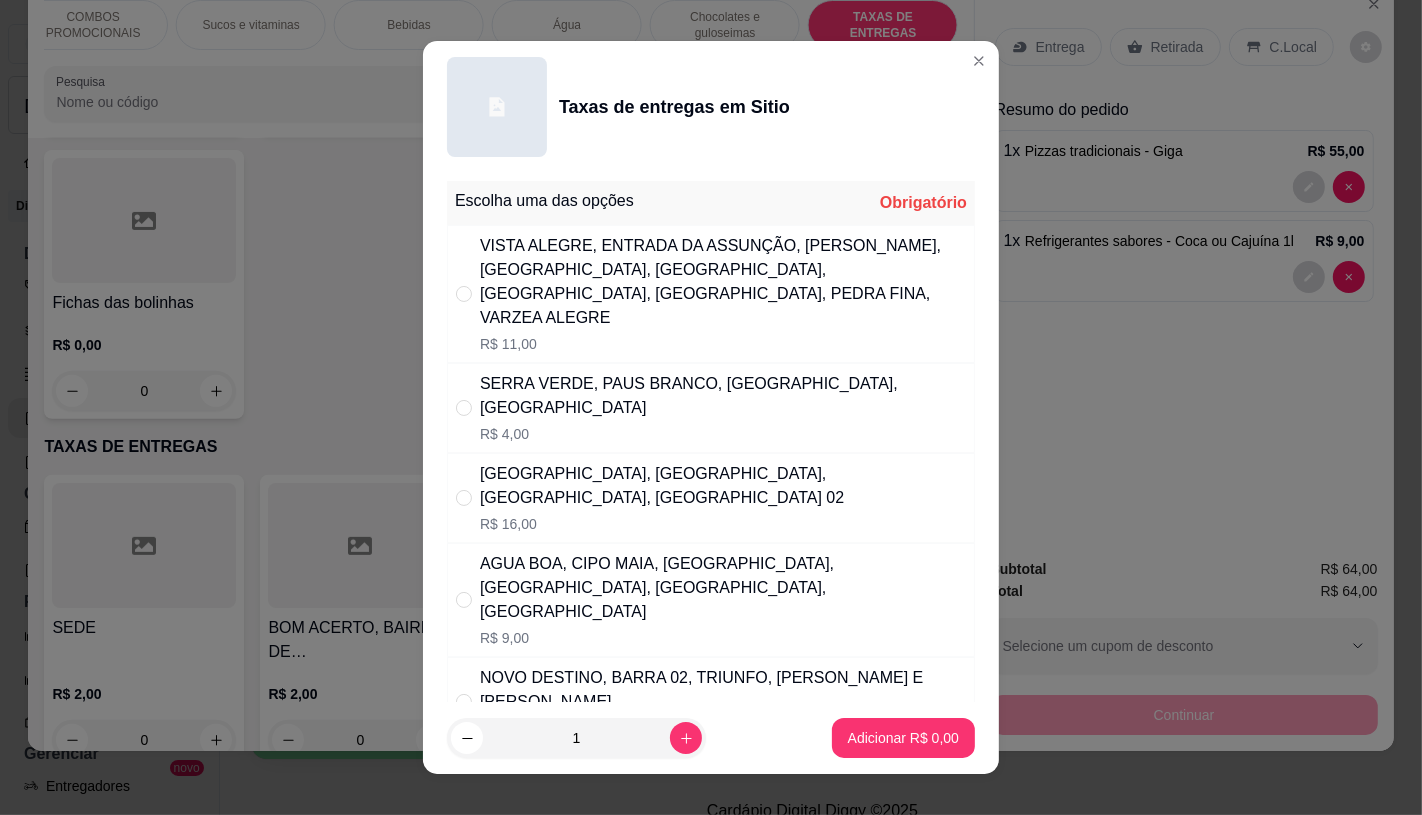 click on "VISTA ALEGRE, ENTRADA DA ASSUNÇÃO, [PERSON_NAME], [GEOGRAPHIC_DATA], [GEOGRAPHIC_DATA], [GEOGRAPHIC_DATA], [GEOGRAPHIC_DATA], PEDRA FINA, VARZEA ALEGRE" at bounding box center [723, 282] 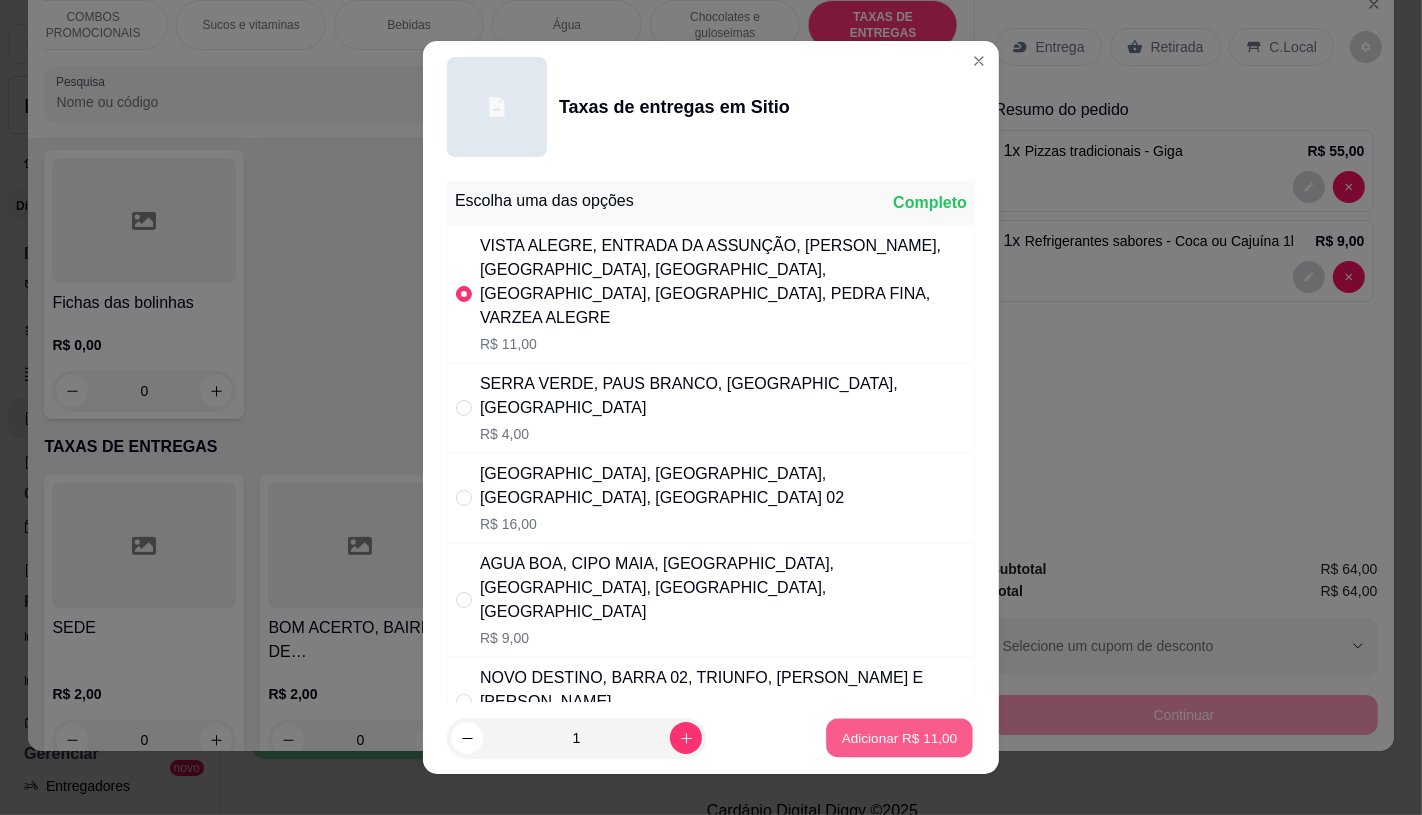 click on "Adicionar   R$ 11,00" at bounding box center [900, 738] 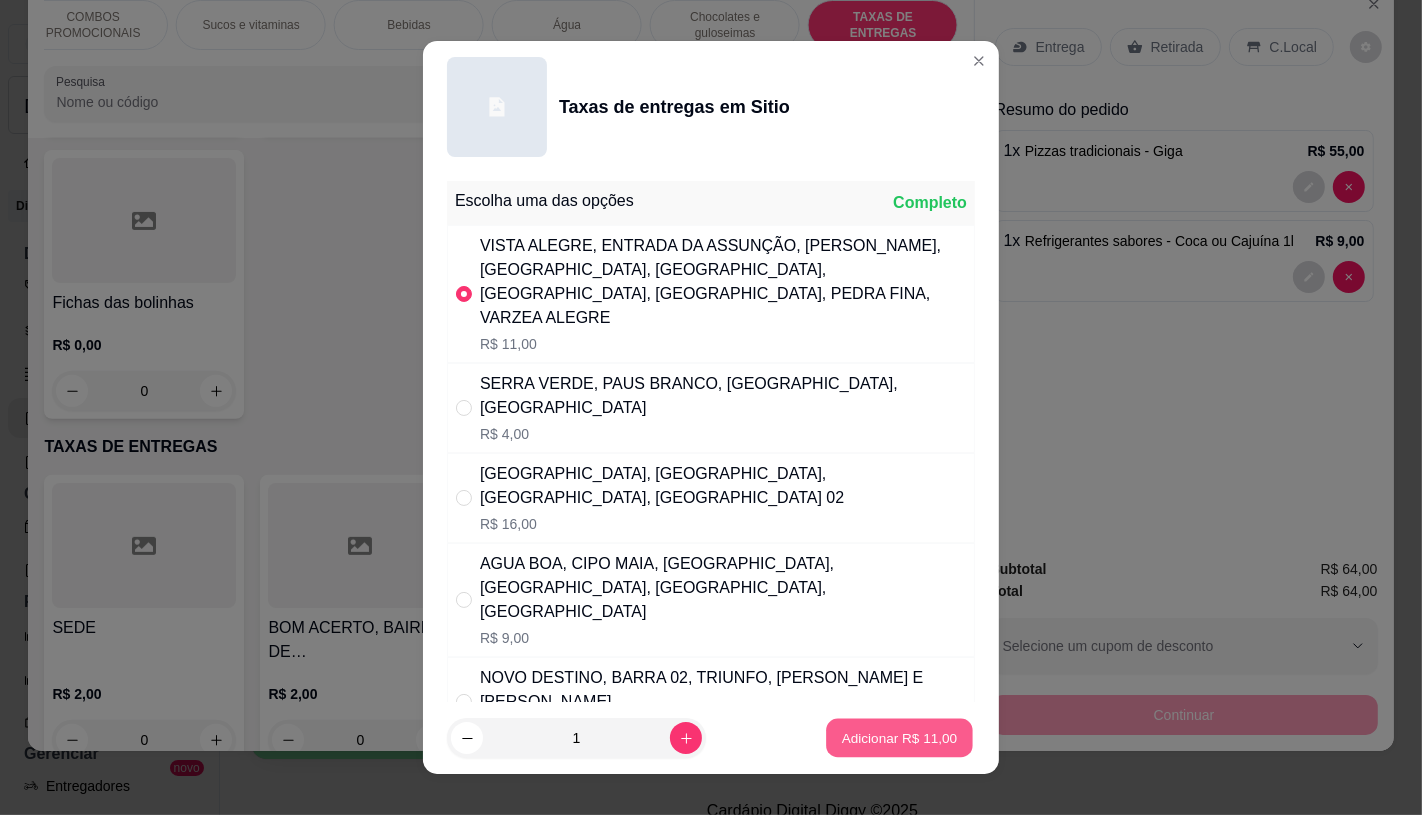 type on "1" 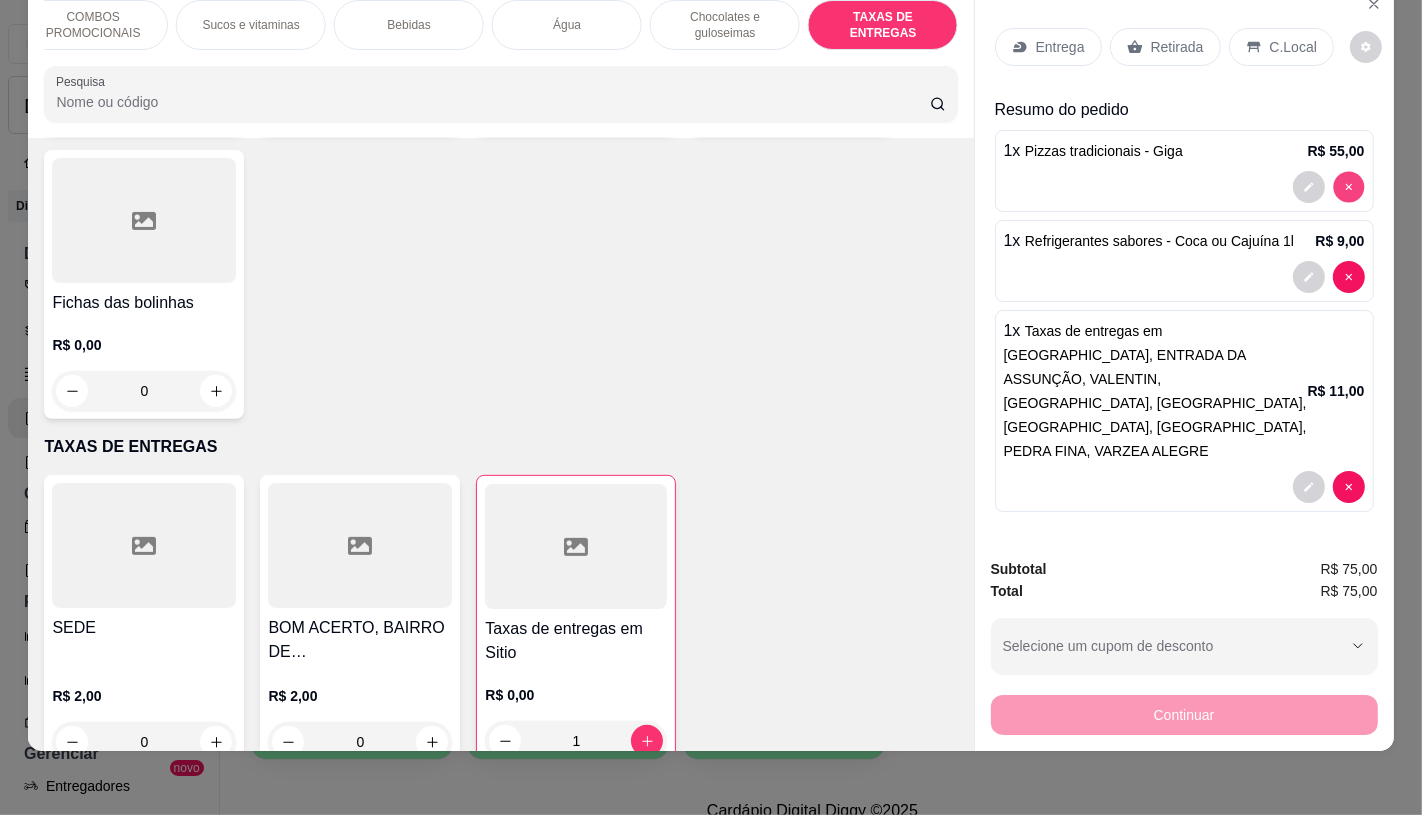 type on "0" 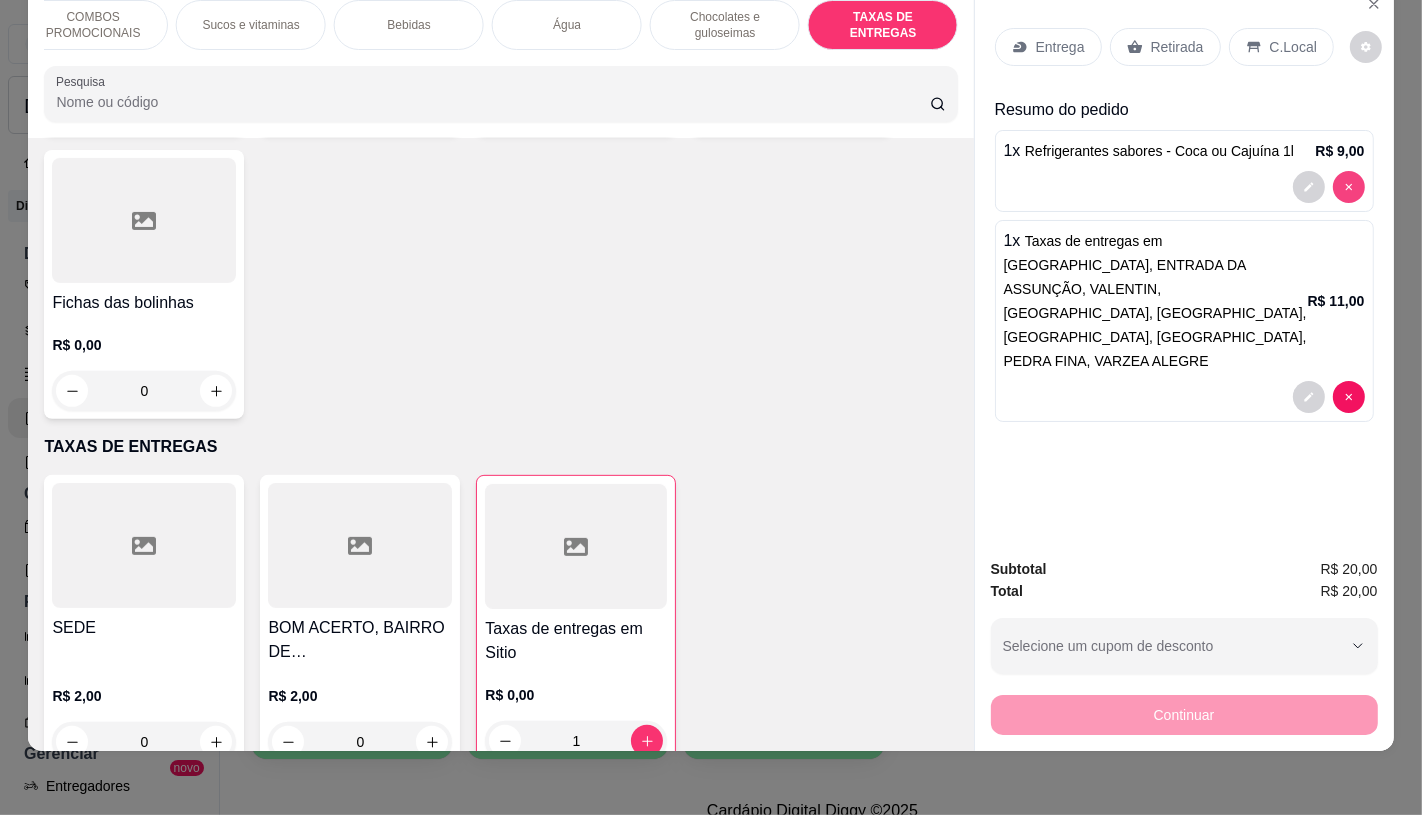 type on "0" 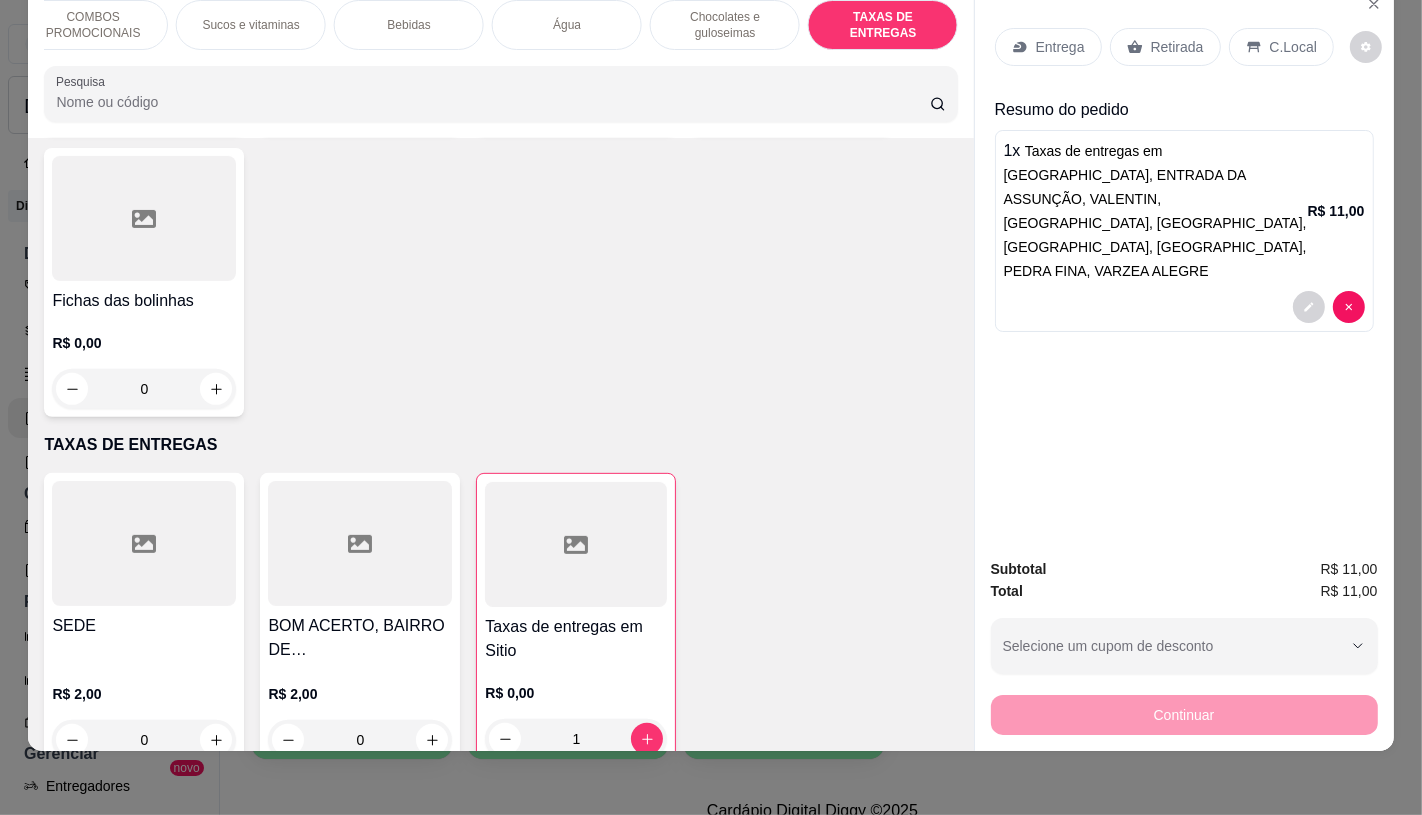 scroll, scrollTop: 13373, scrollLeft: 0, axis: vertical 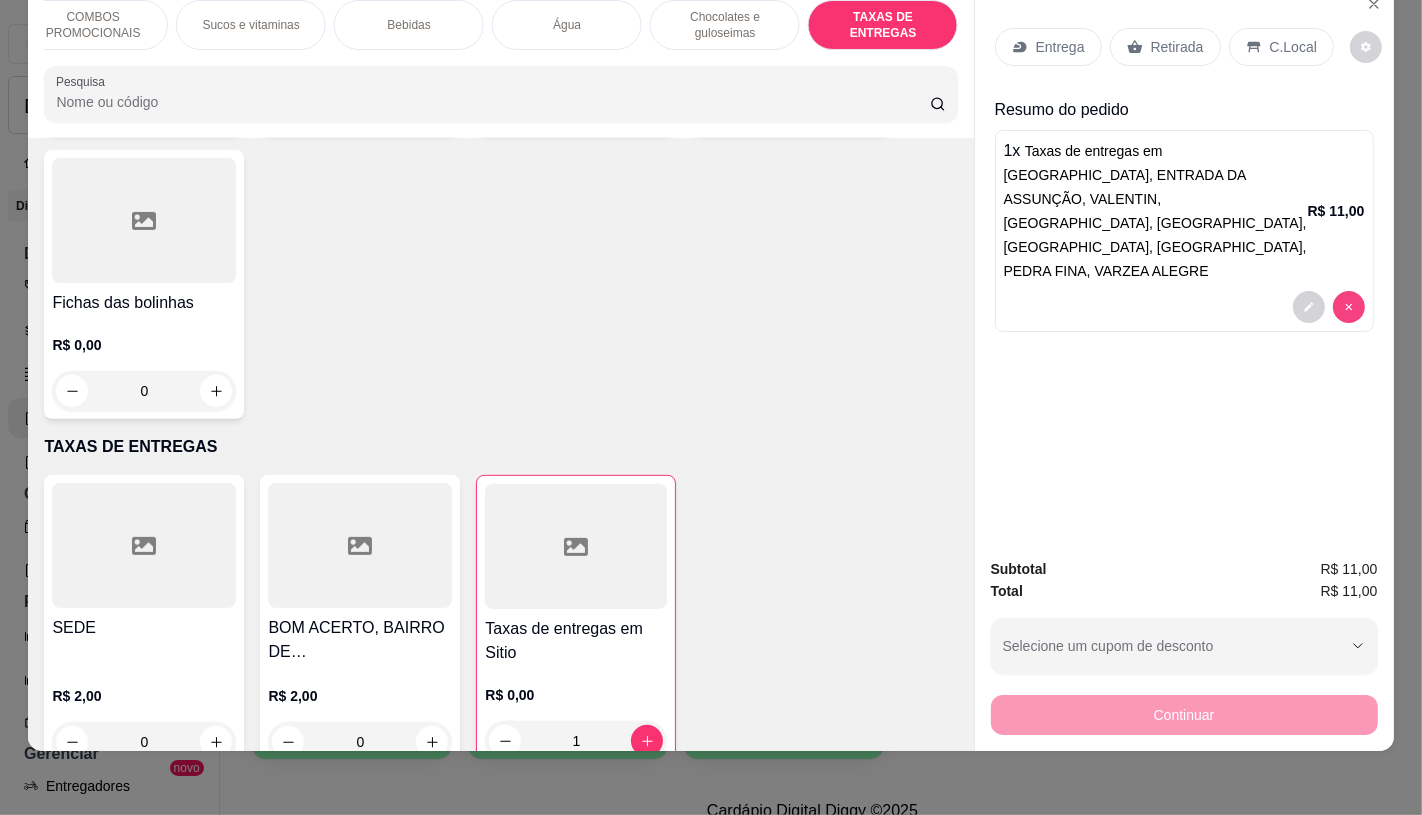 type on "0" 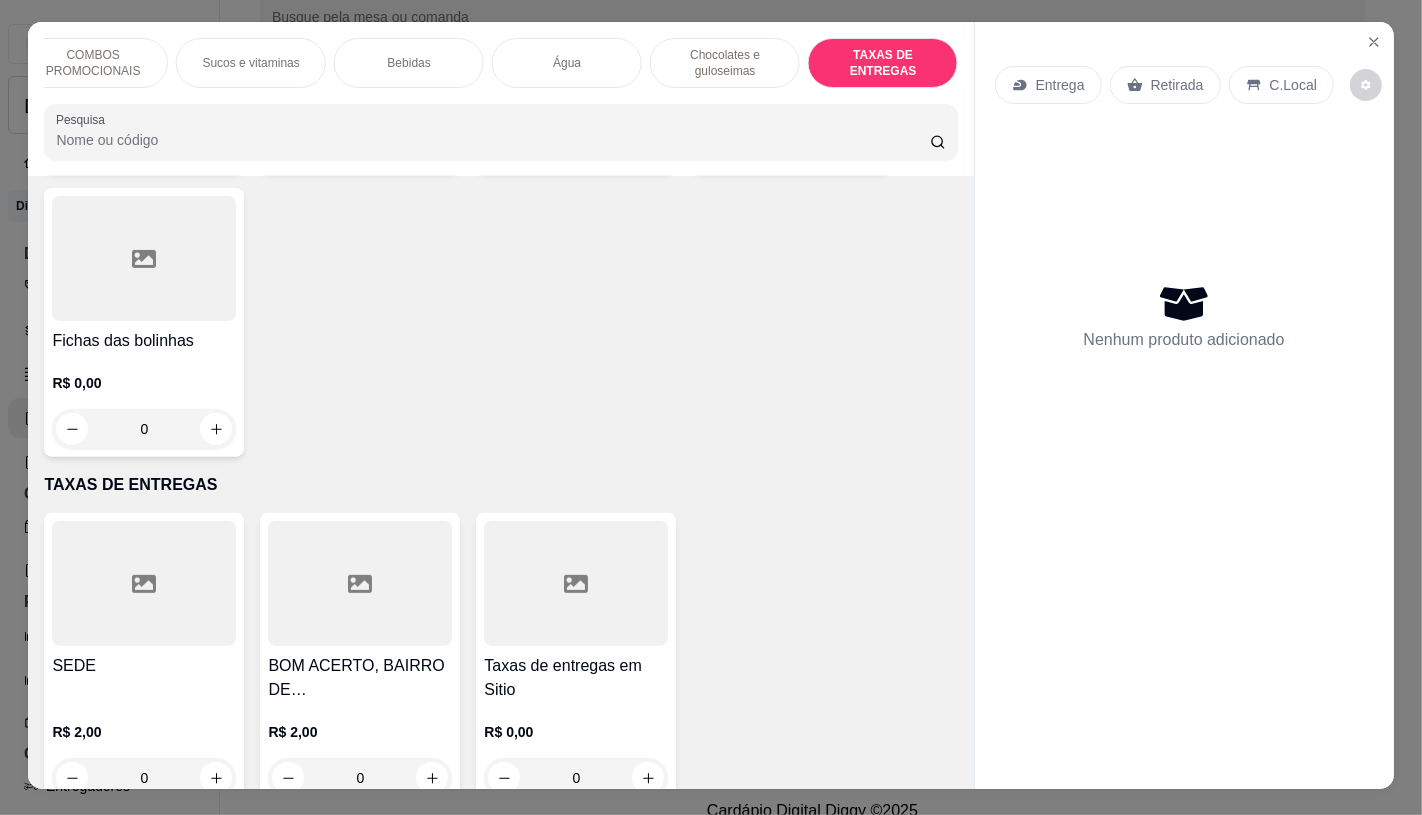 scroll, scrollTop: 0, scrollLeft: 0, axis: both 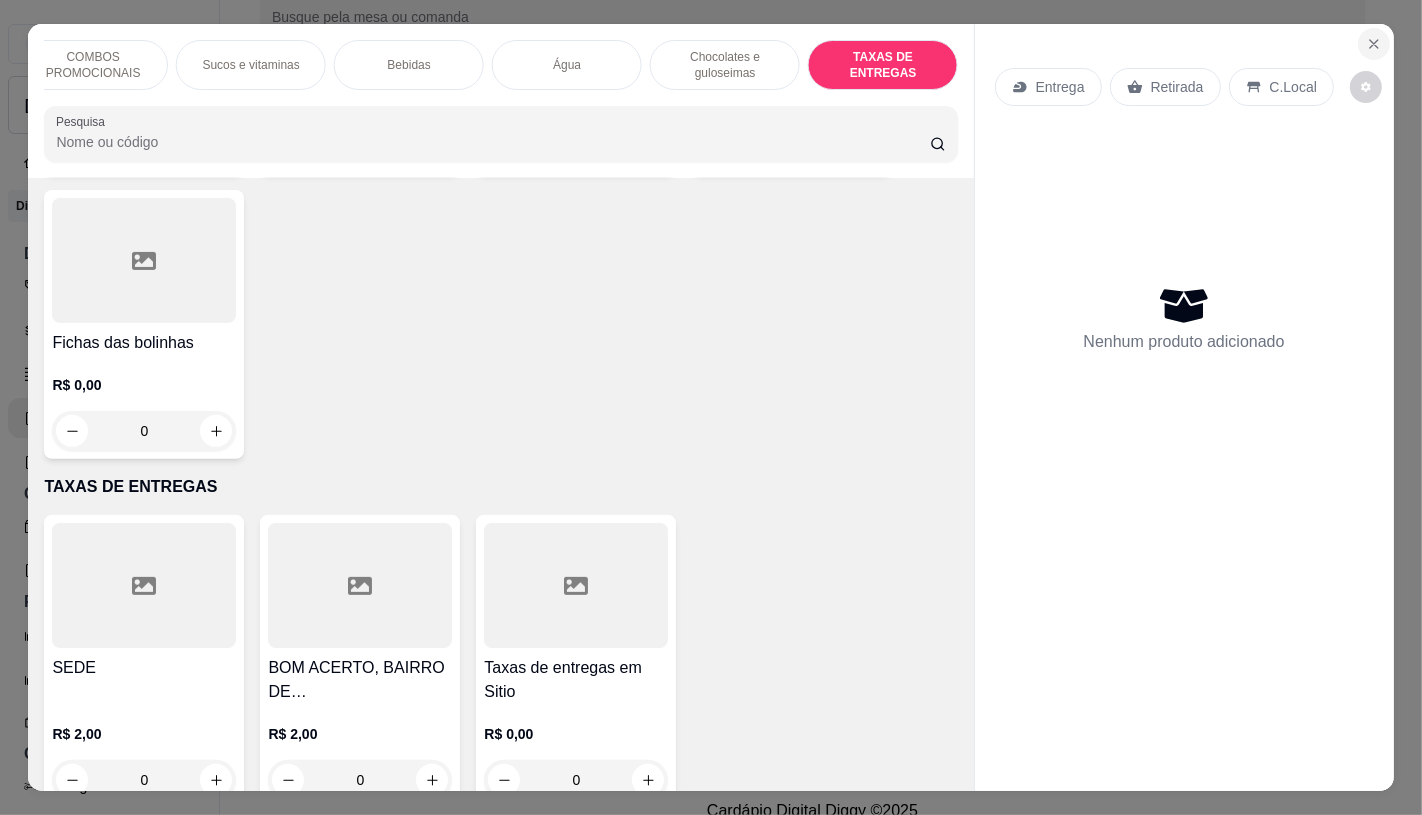 click at bounding box center [1374, 44] 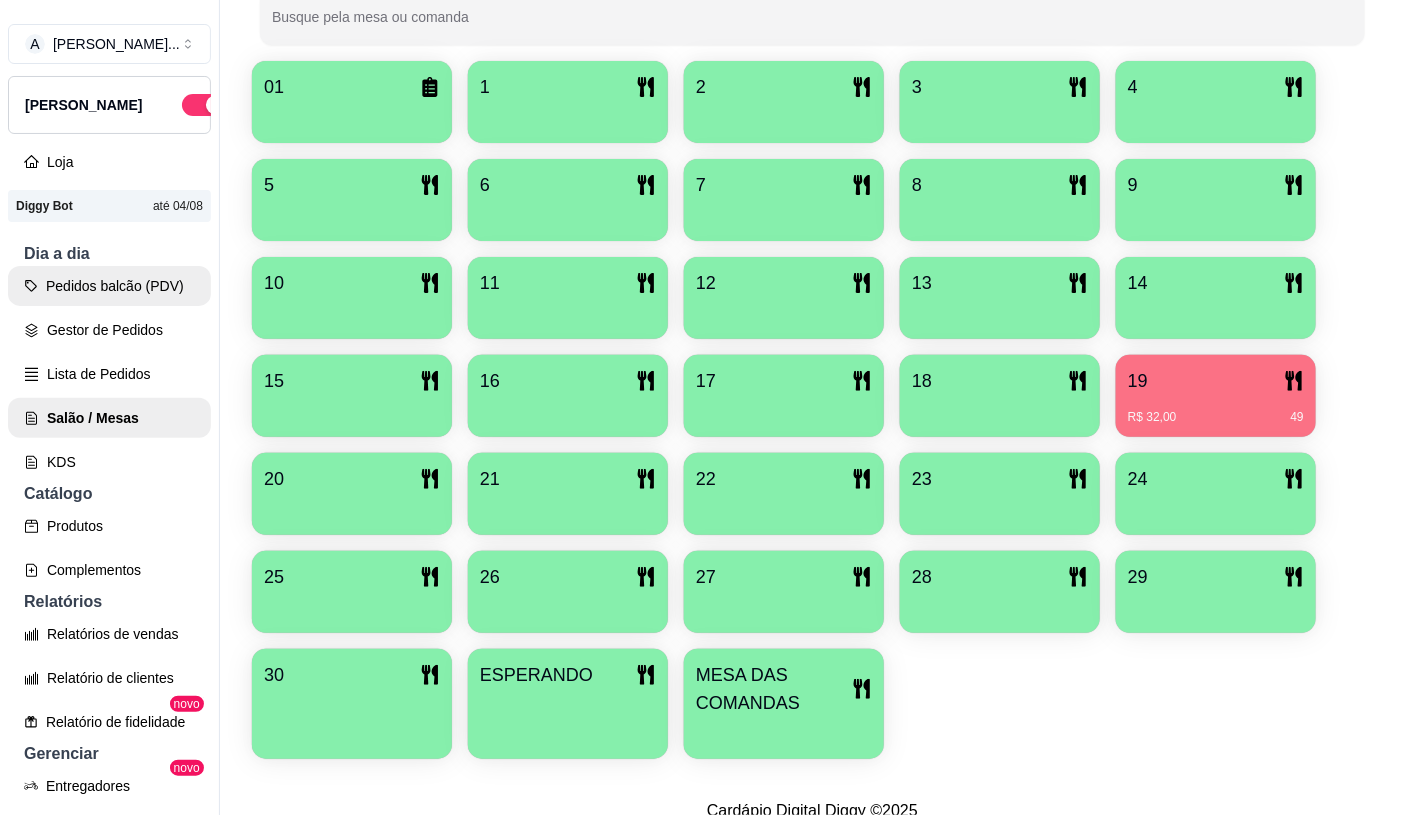 click on "Pedidos balcão (PDV)" at bounding box center (109, 286) 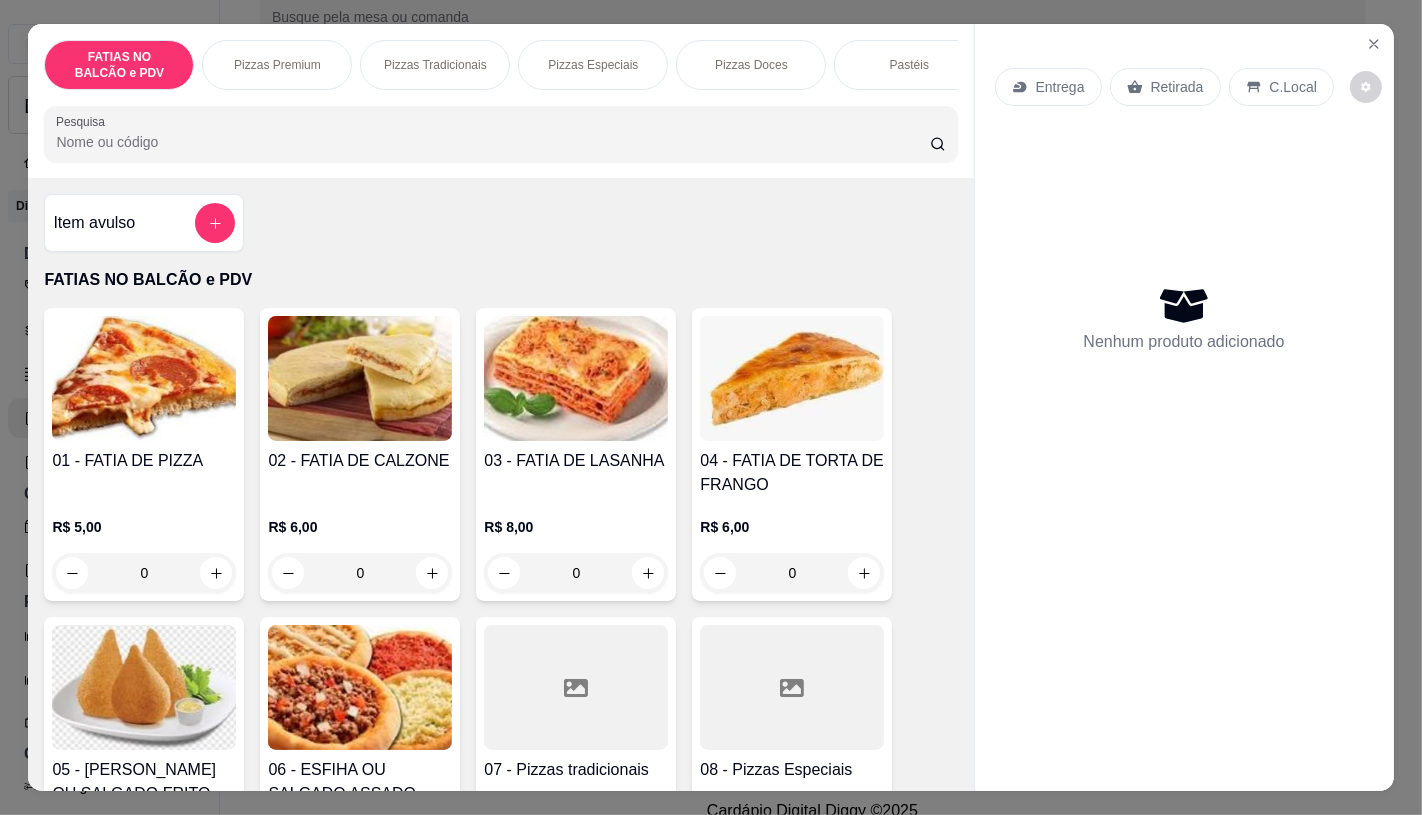 click on "0" at bounding box center [144, 573] 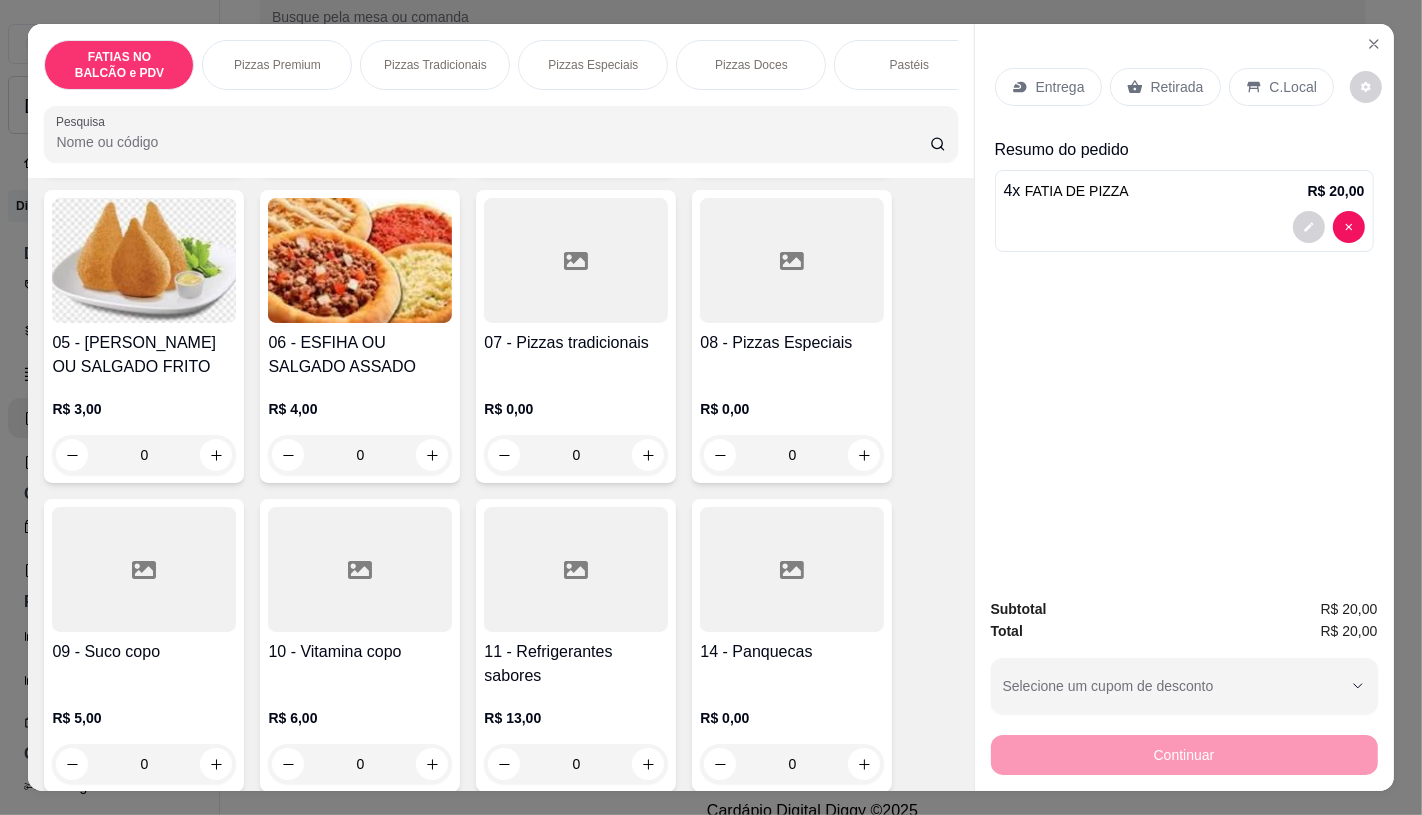 scroll, scrollTop: 444, scrollLeft: 0, axis: vertical 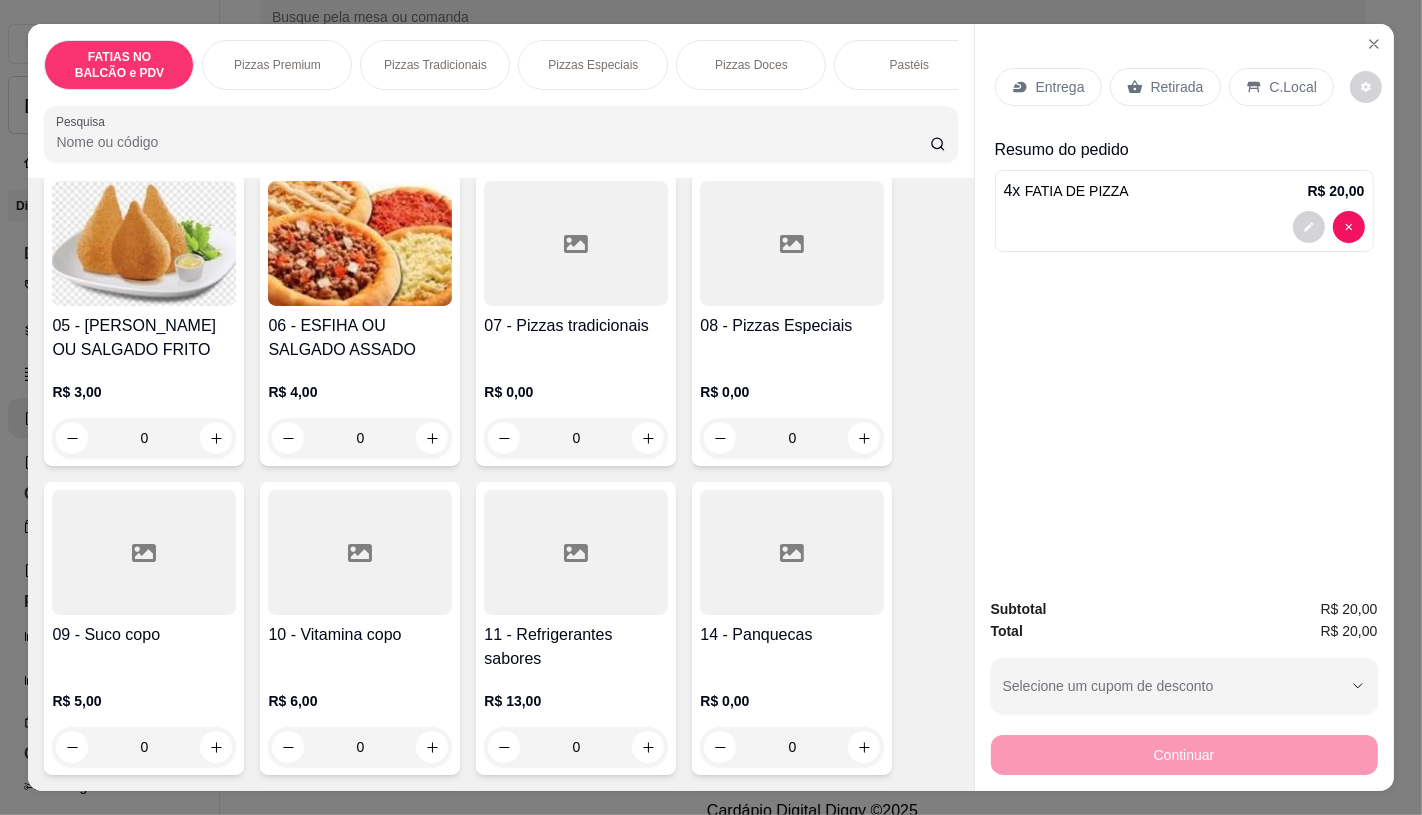 type on "4" 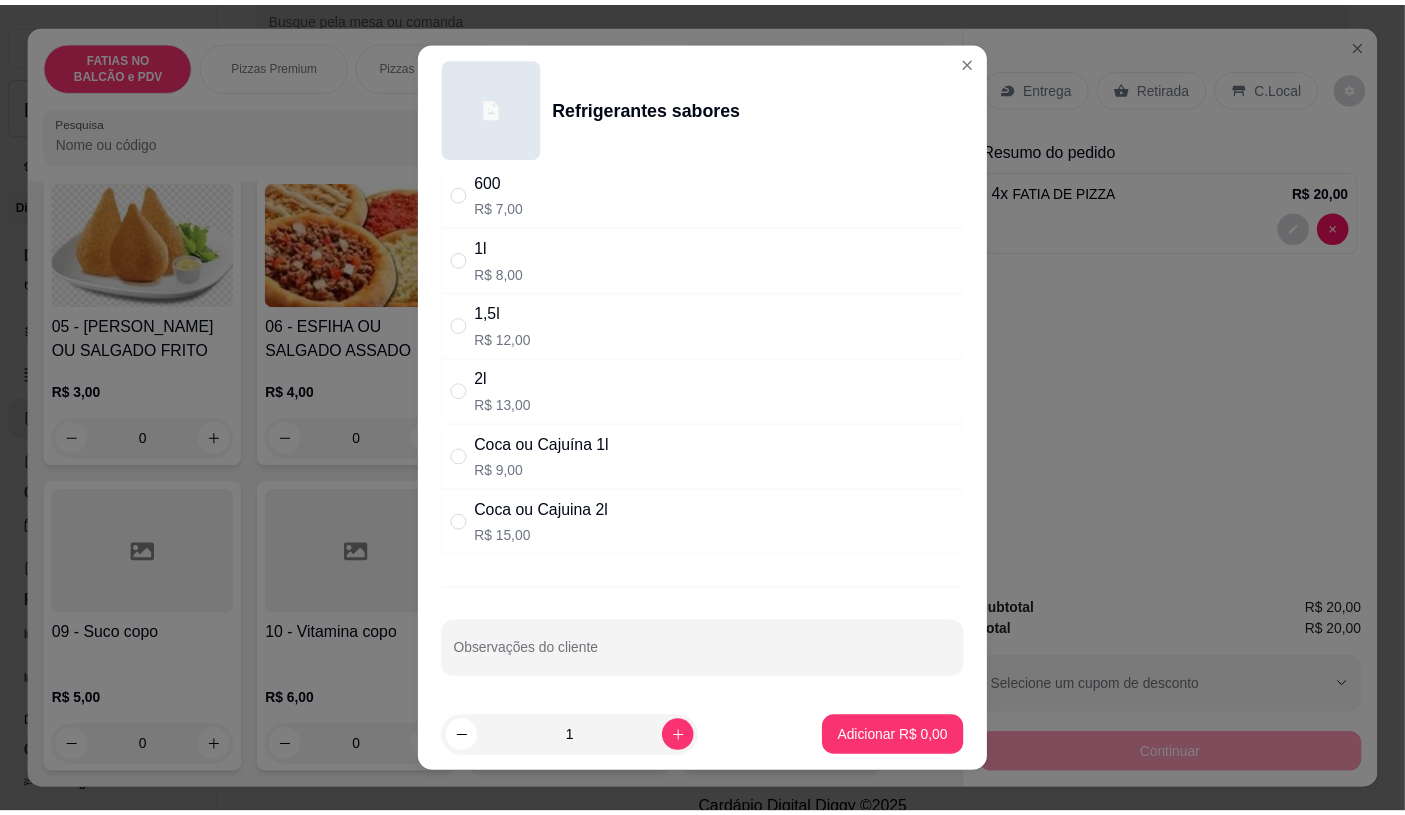 scroll, scrollTop: 201, scrollLeft: 0, axis: vertical 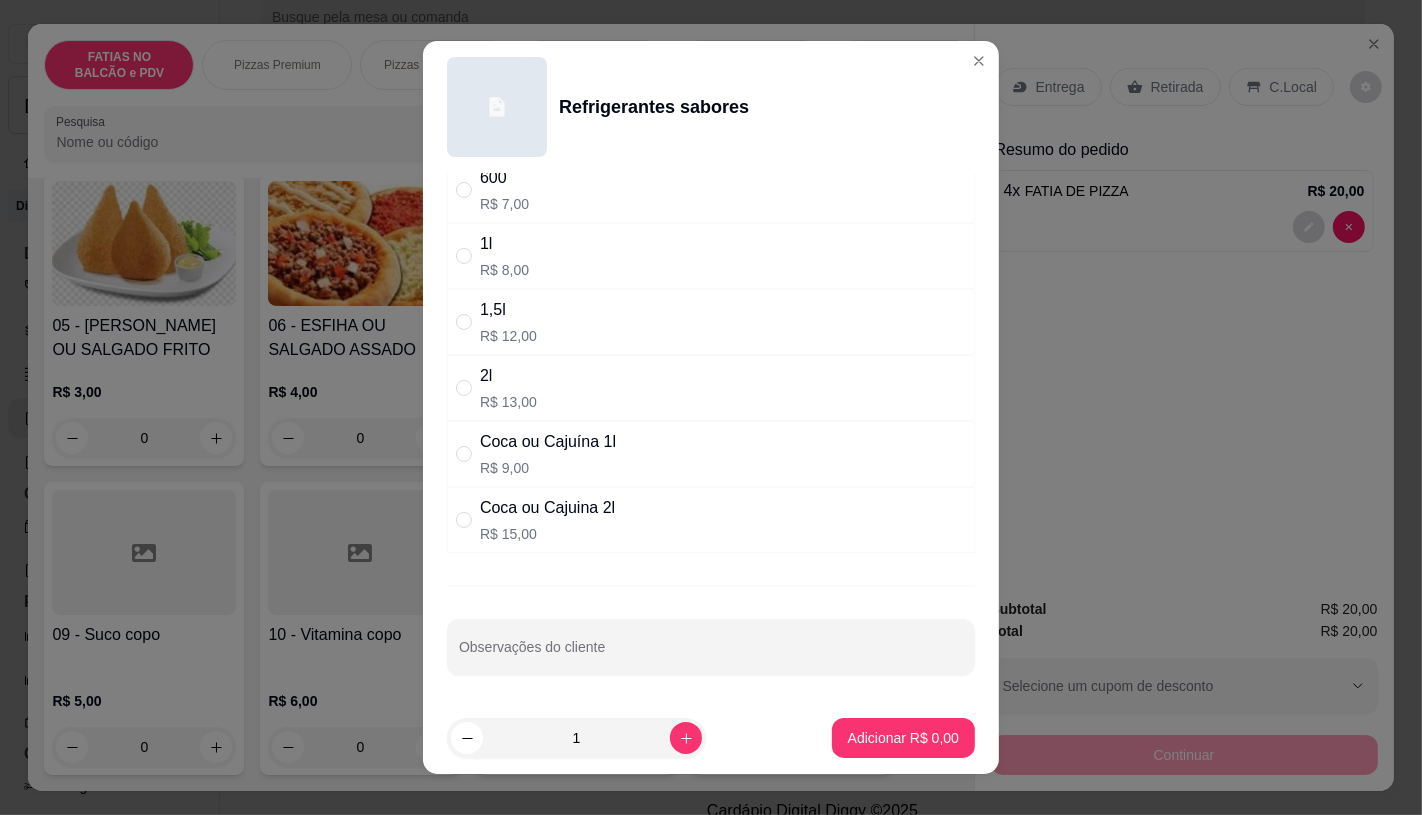 click on "Coca ou Cajuina 2l" at bounding box center [547, 508] 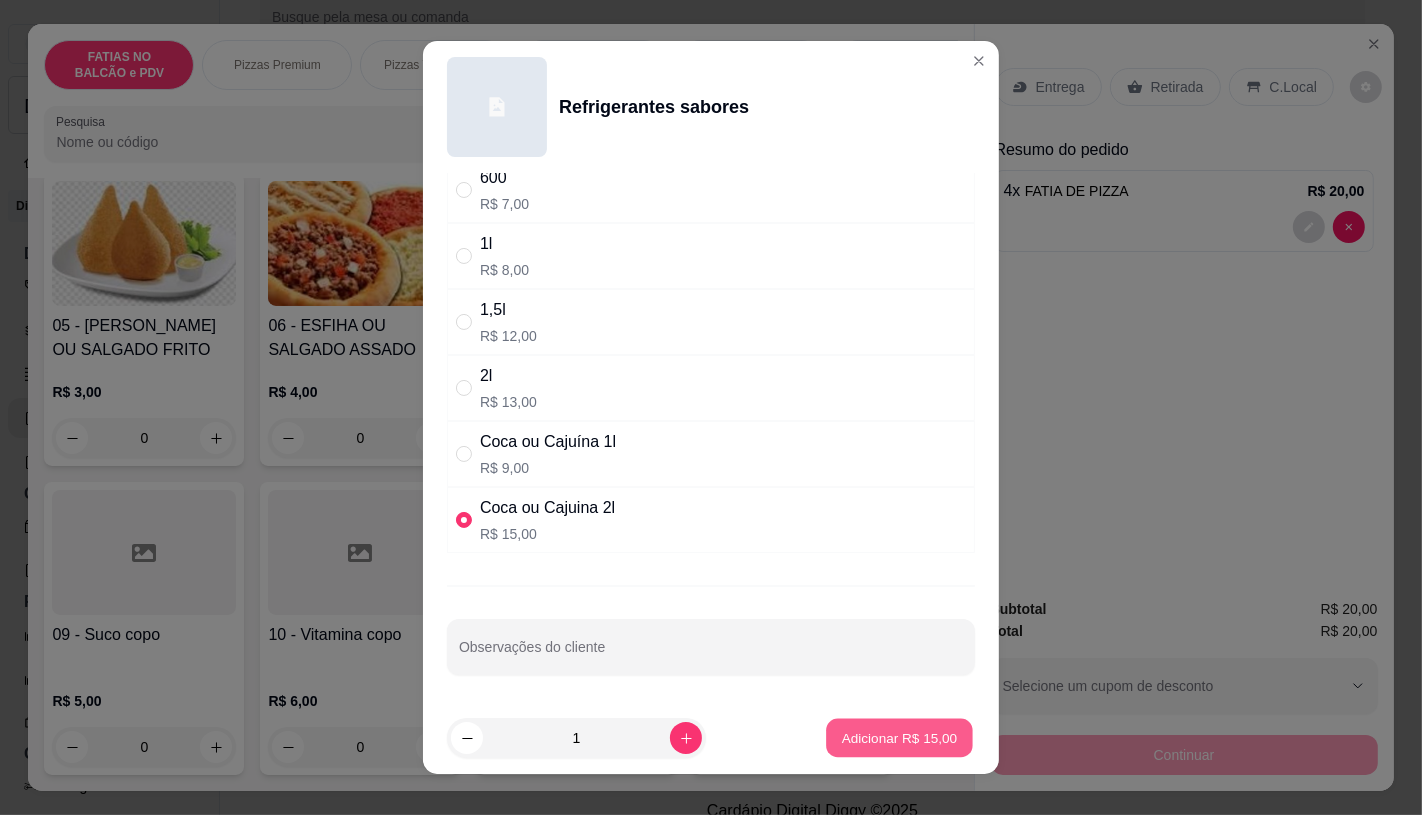 click on "Adicionar   R$ 15,00" at bounding box center [900, 738] 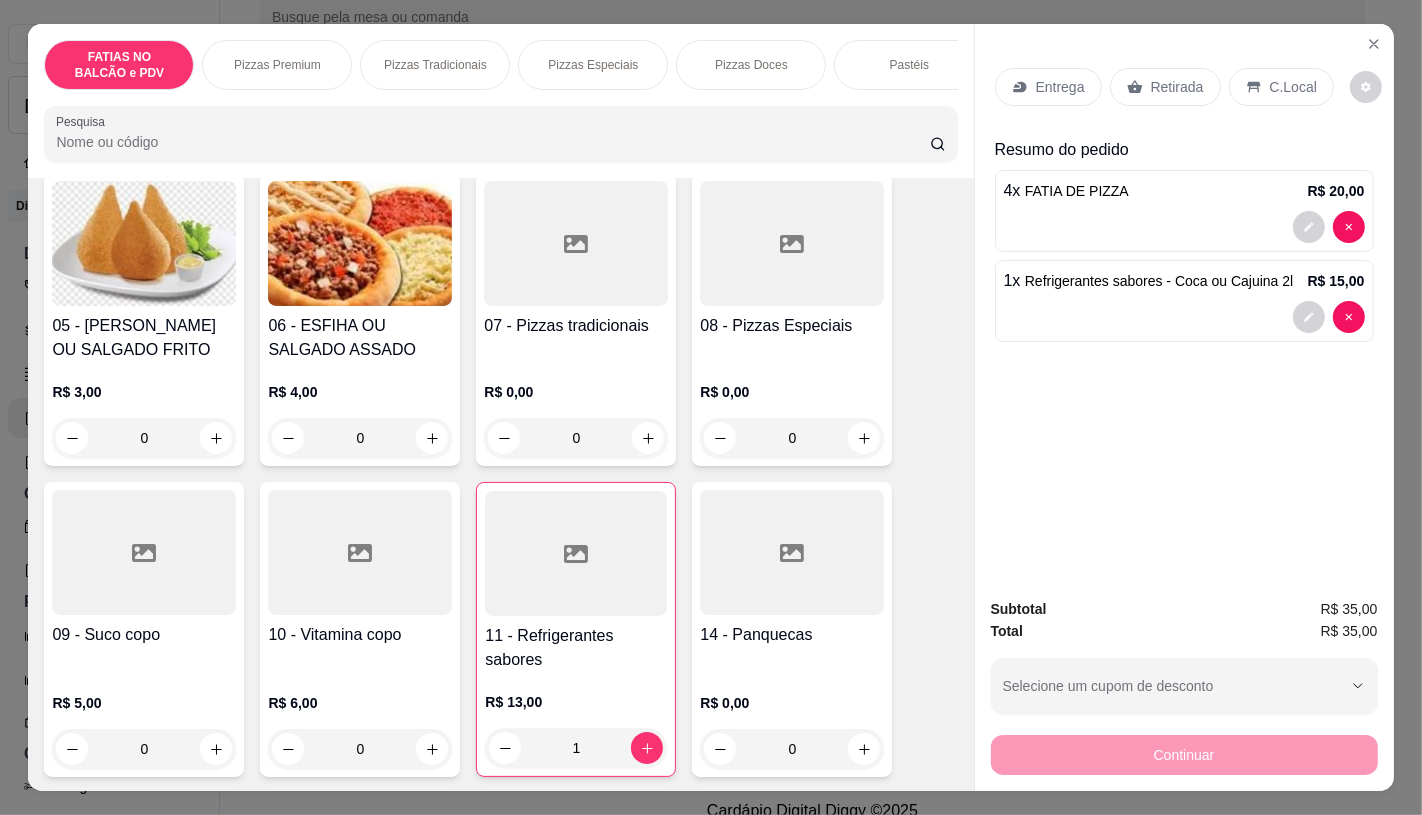 click on "Retirada" at bounding box center (1165, 87) 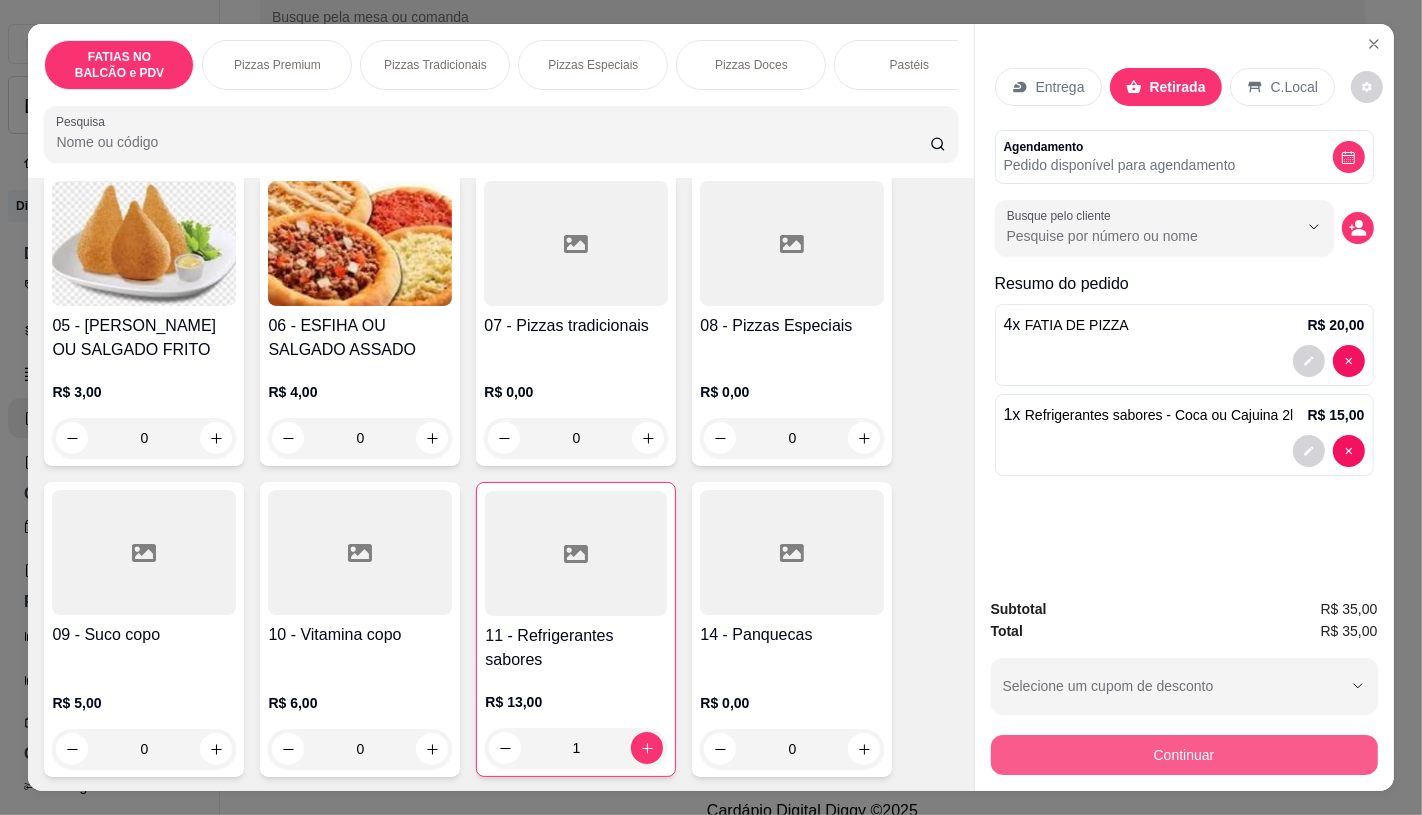 click on "Continuar" at bounding box center [1184, 755] 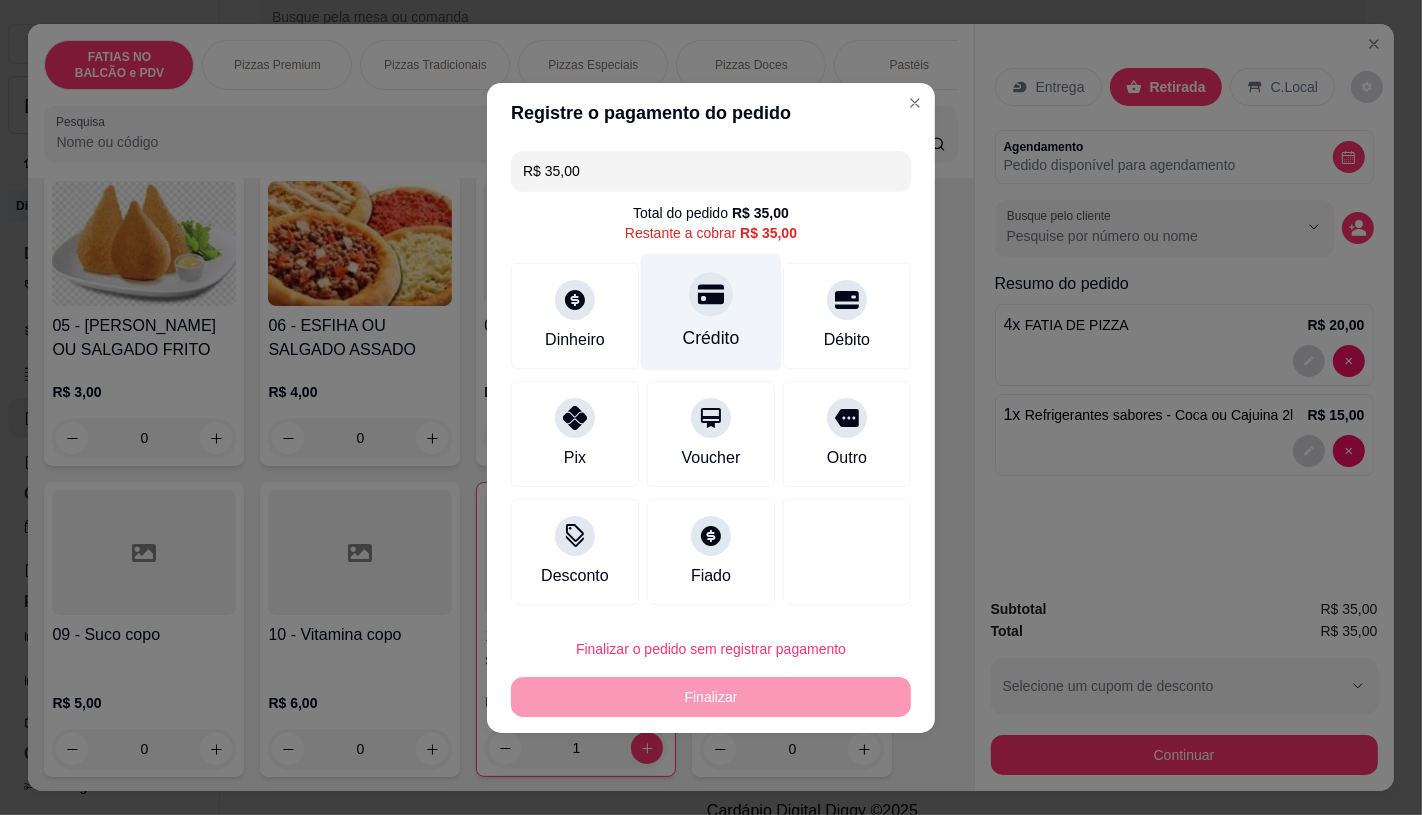 click on "Crédito" at bounding box center (711, 311) 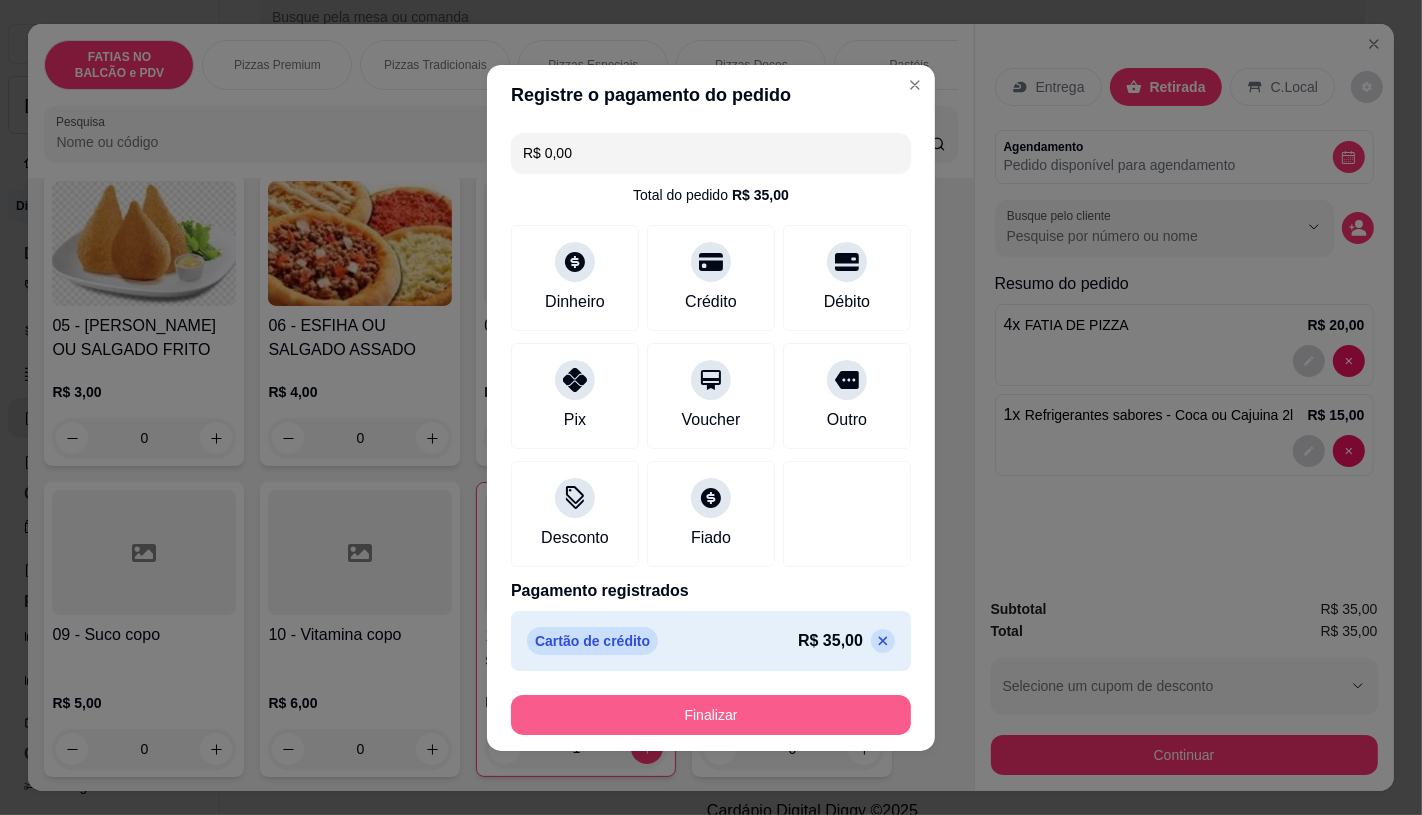 click on "Finalizar" at bounding box center [711, 715] 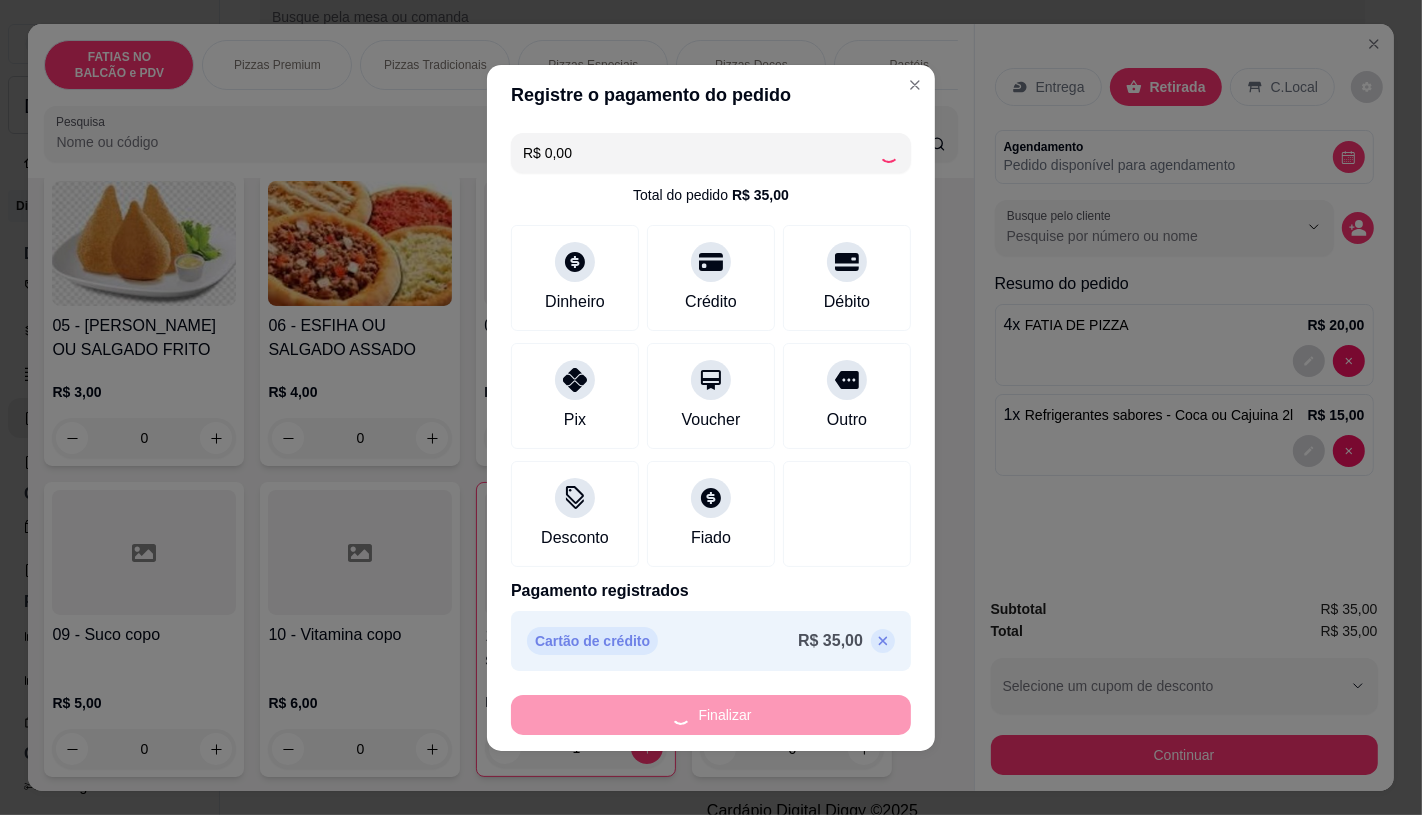 type on "0" 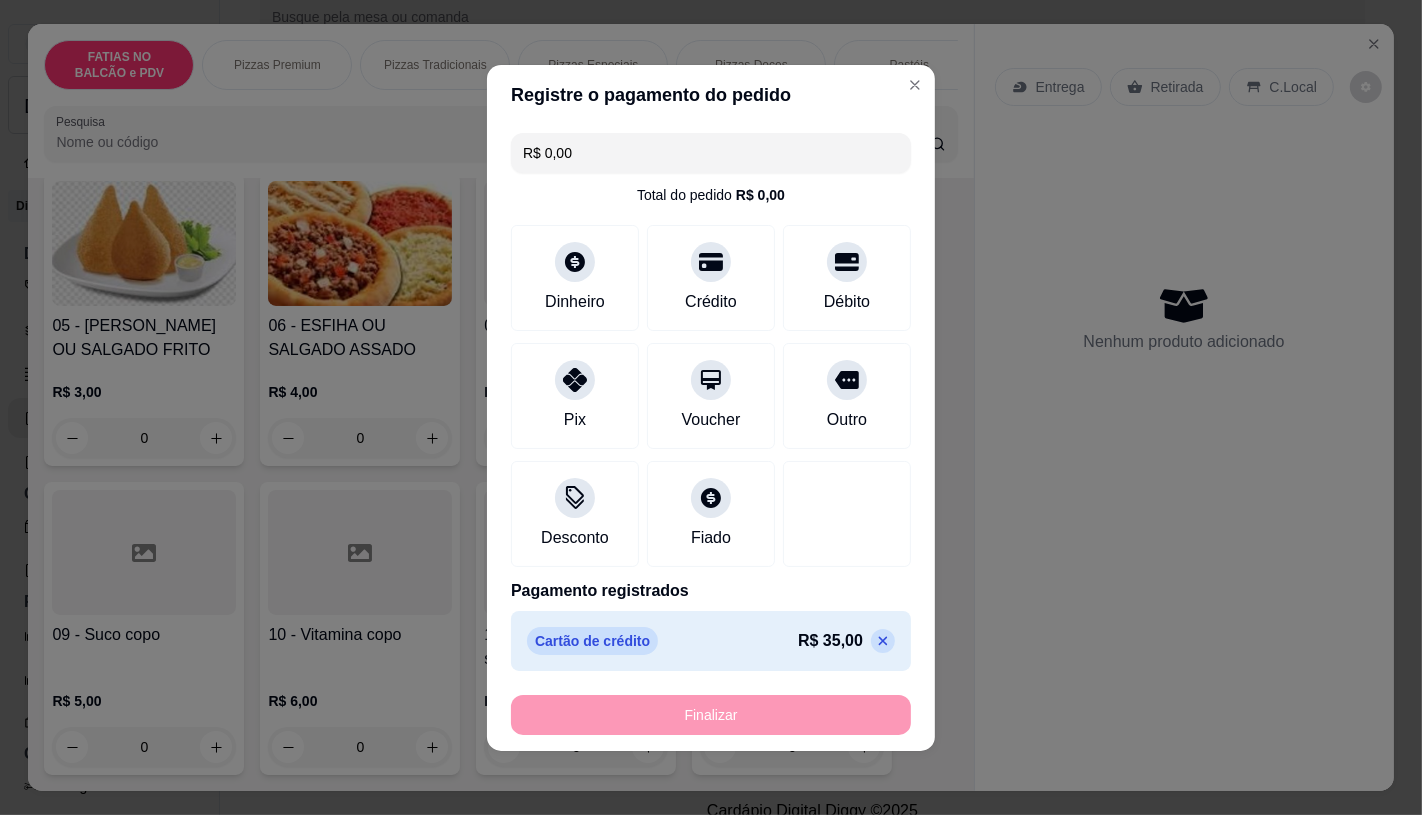 type on "-R$ 35,00" 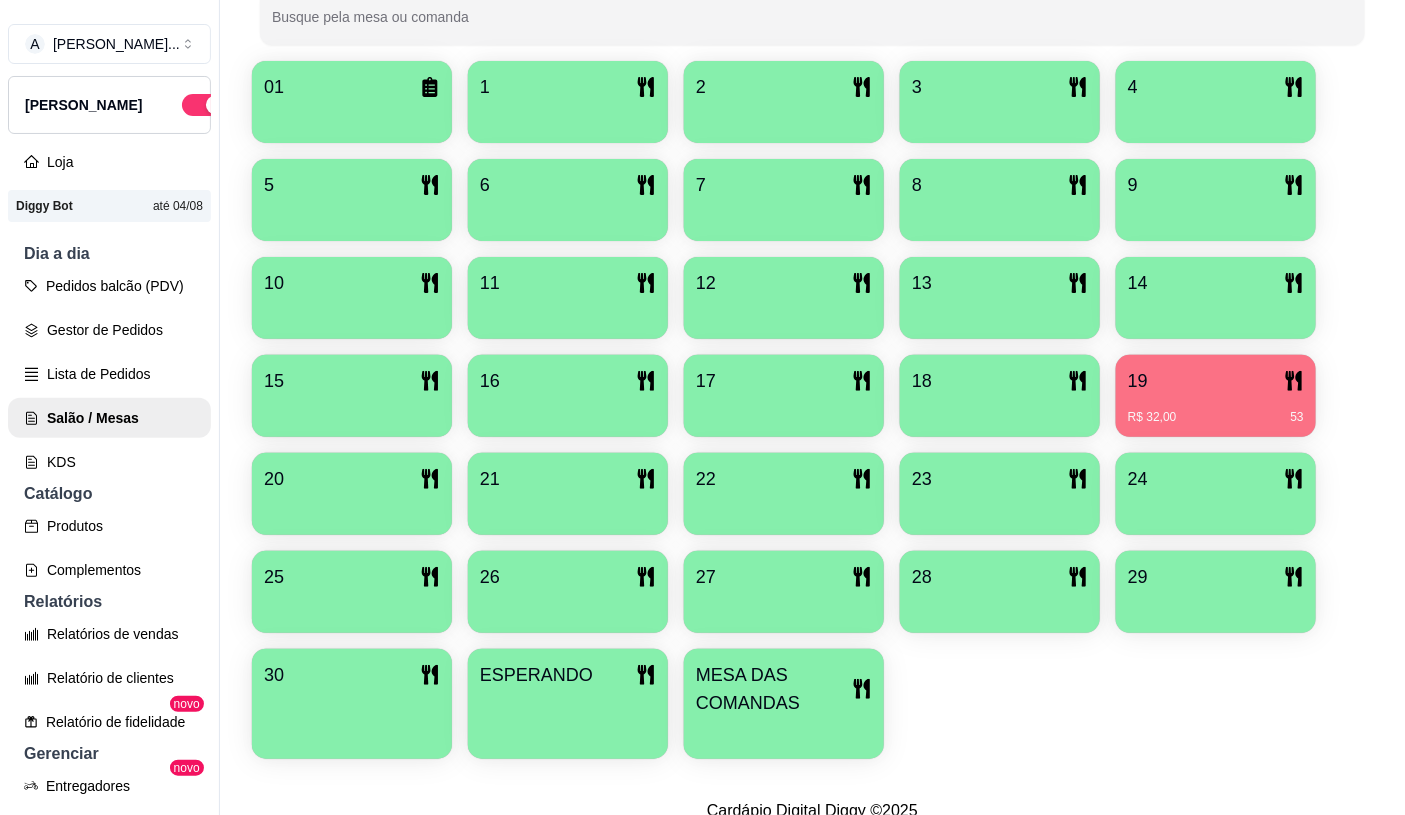 click on "R$ 32,00" at bounding box center (1152, 417) 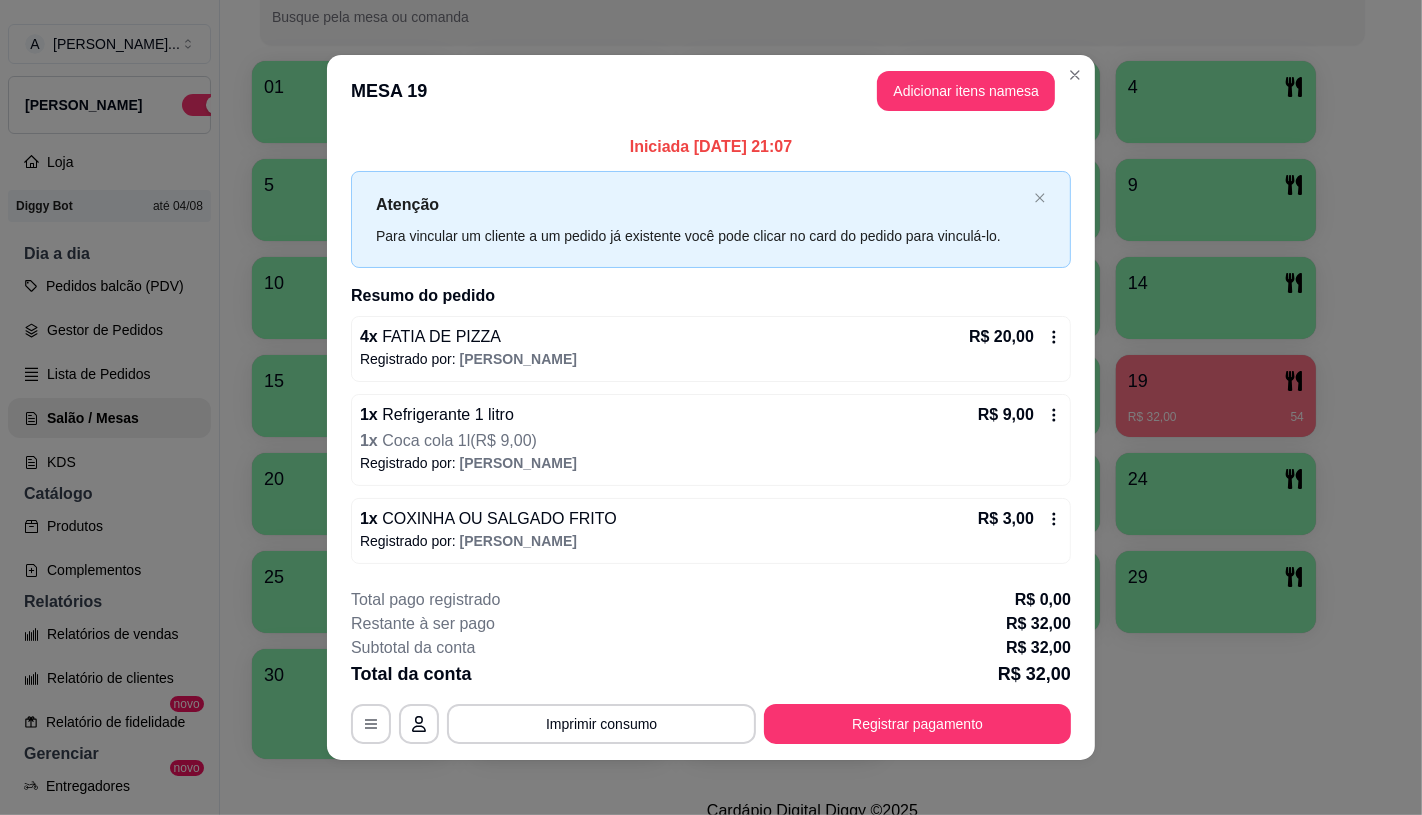 click on "Registrado por:   julia" at bounding box center [711, 359] 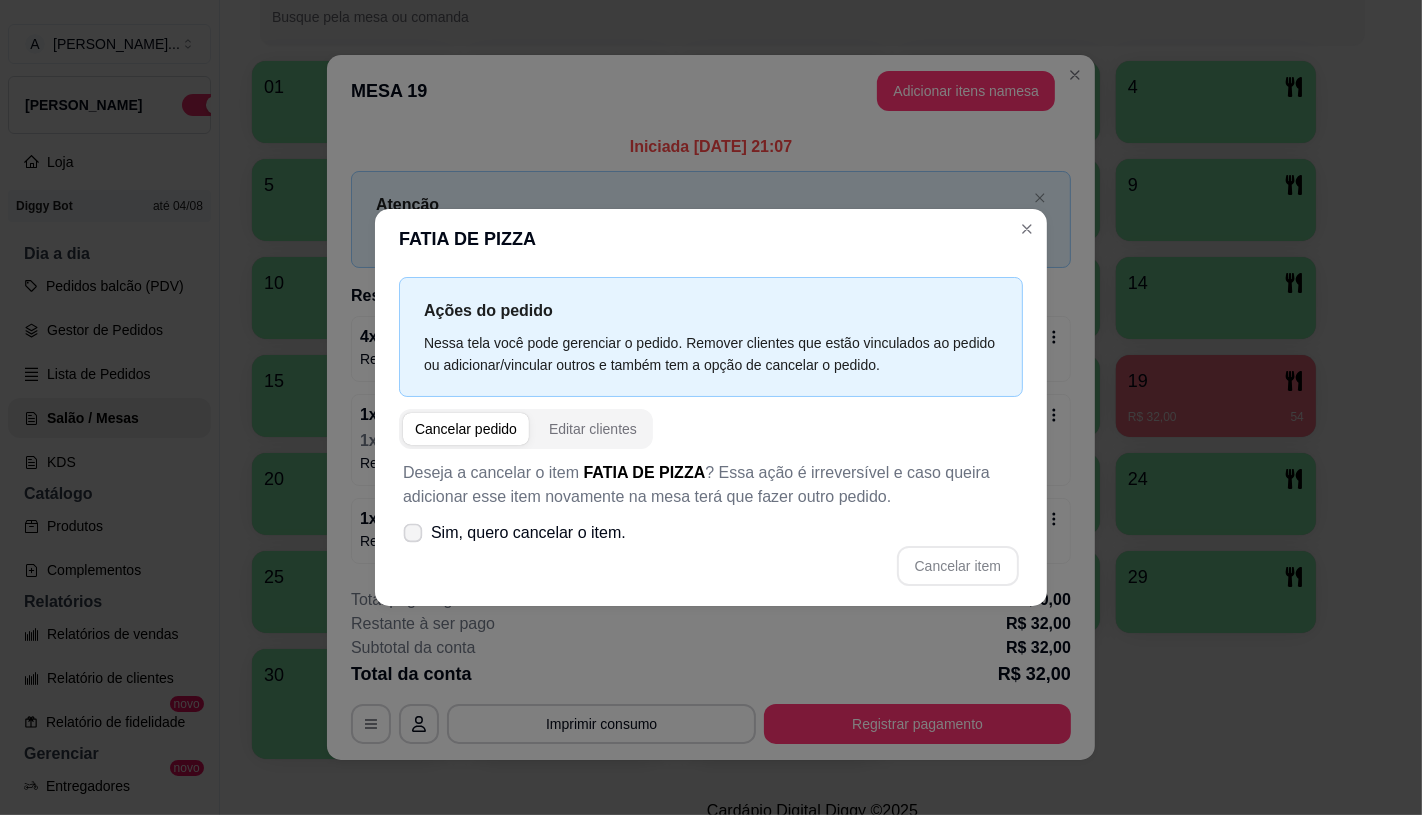 click on "Sim, quero cancelar o item." at bounding box center [528, 533] 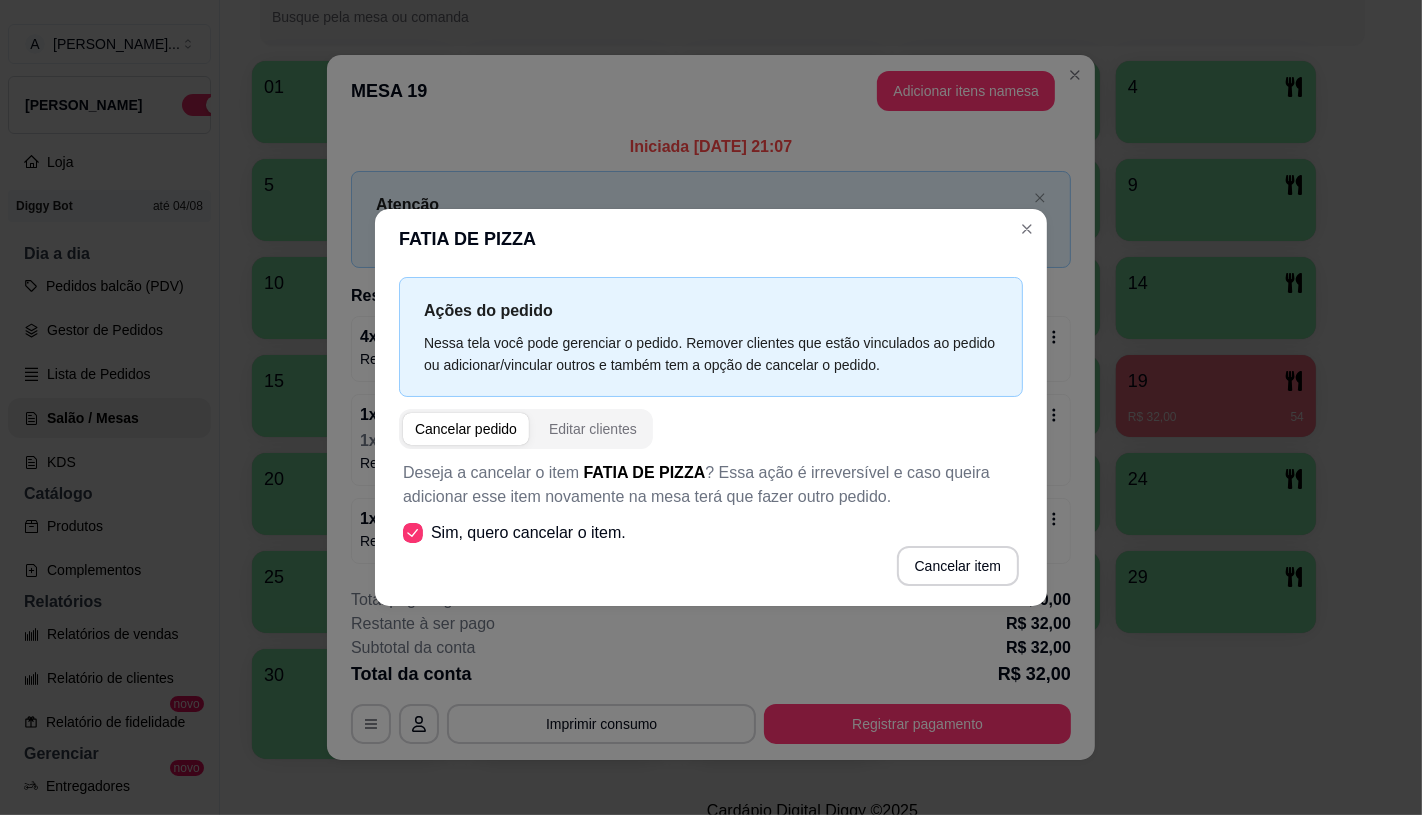 click on "Cancelar item" at bounding box center [958, 566] 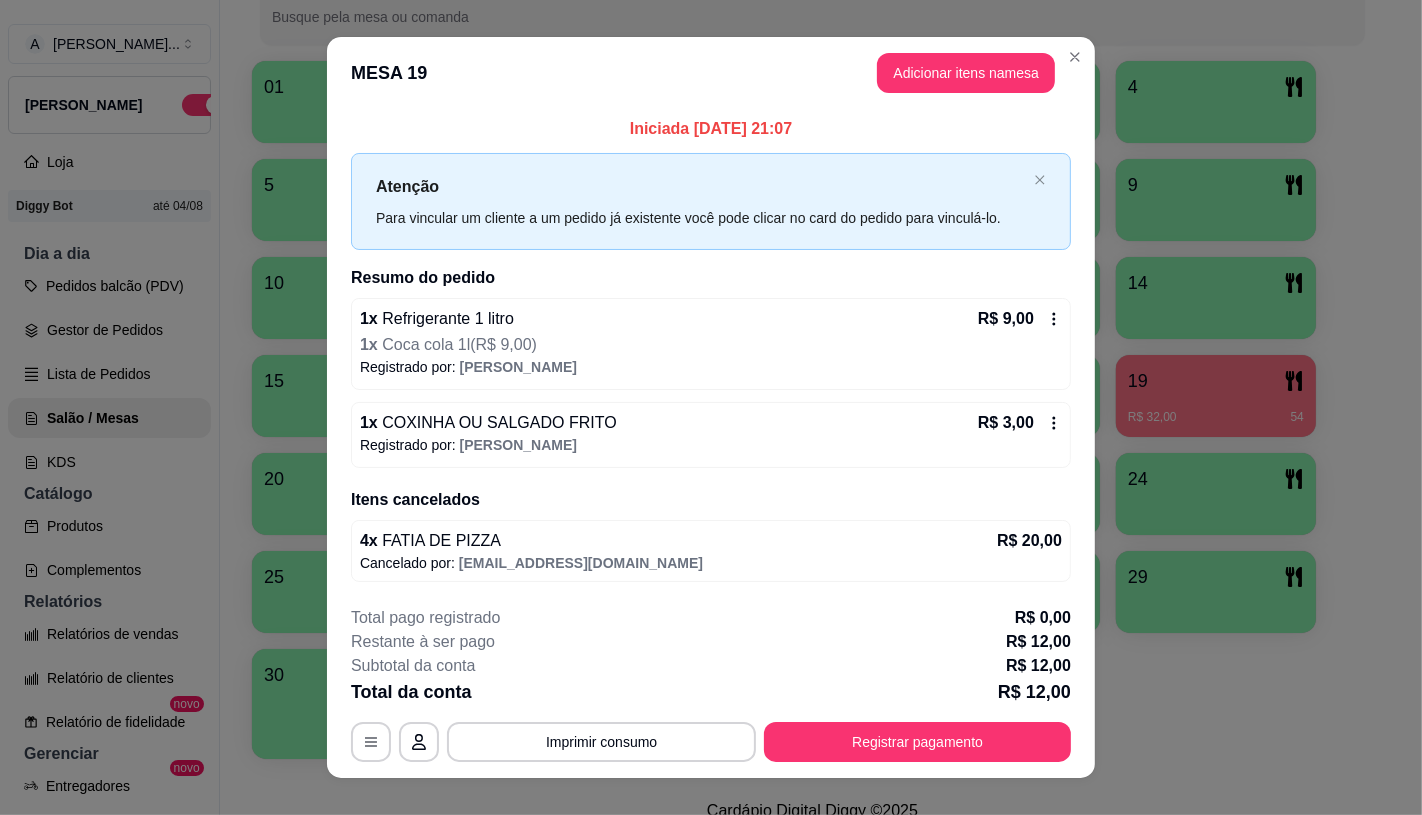 click on "1 x   COXINHA OU SALGADO FRITO R$ 3,00 Registrado por:   julia" at bounding box center (711, 435) 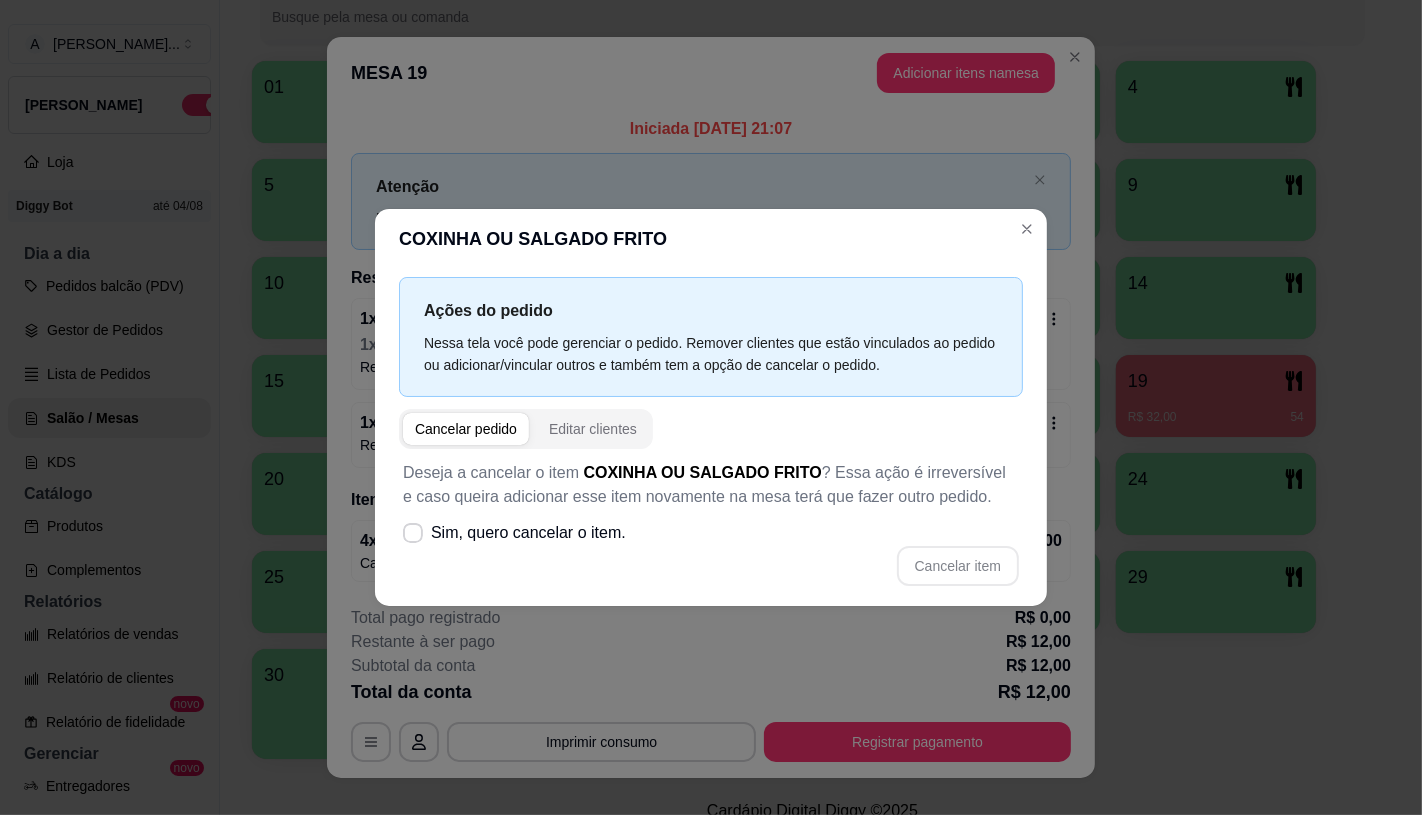 click on "Sim, quero cancelar o item." at bounding box center [528, 533] 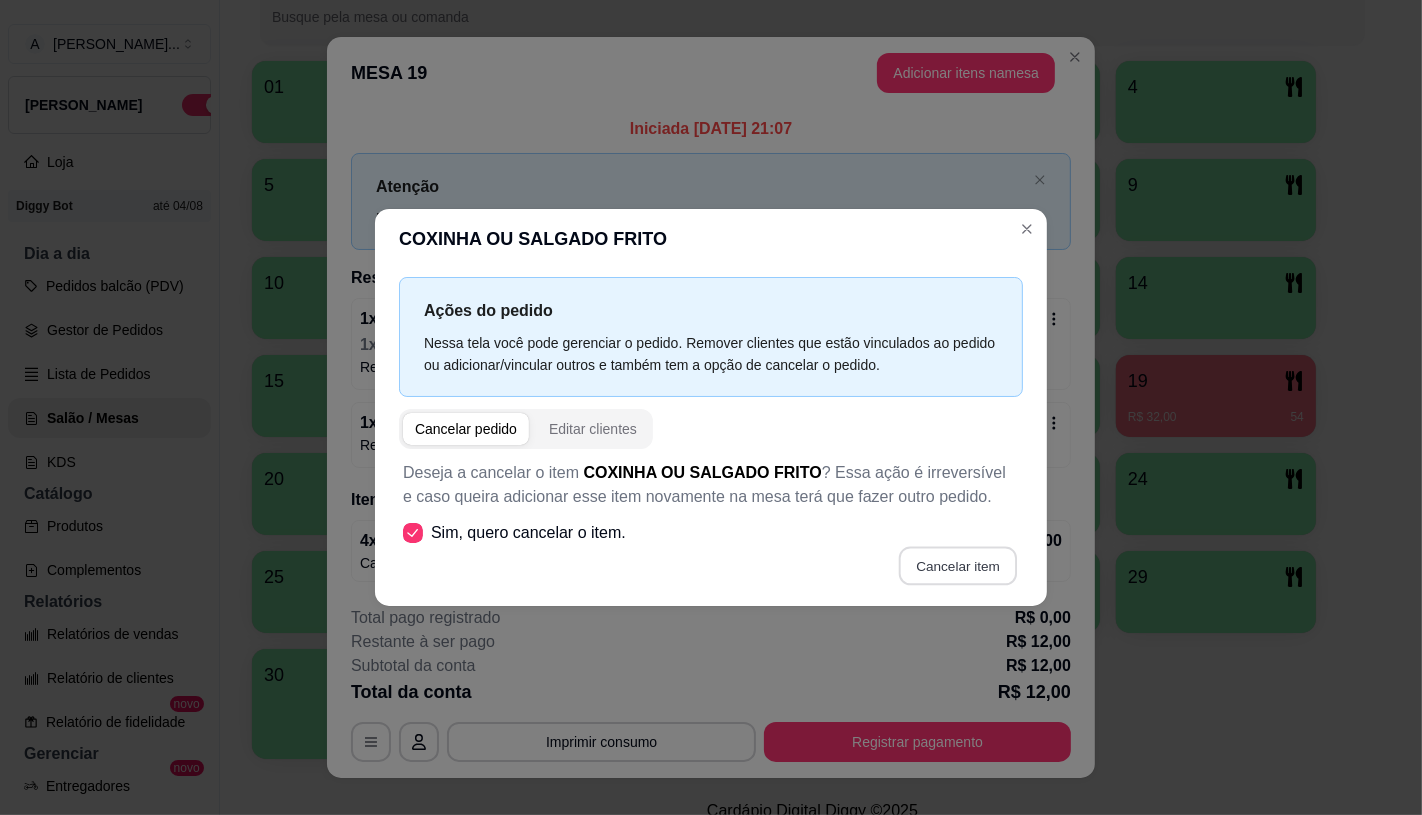 click on "Cancelar item" at bounding box center [957, 565] 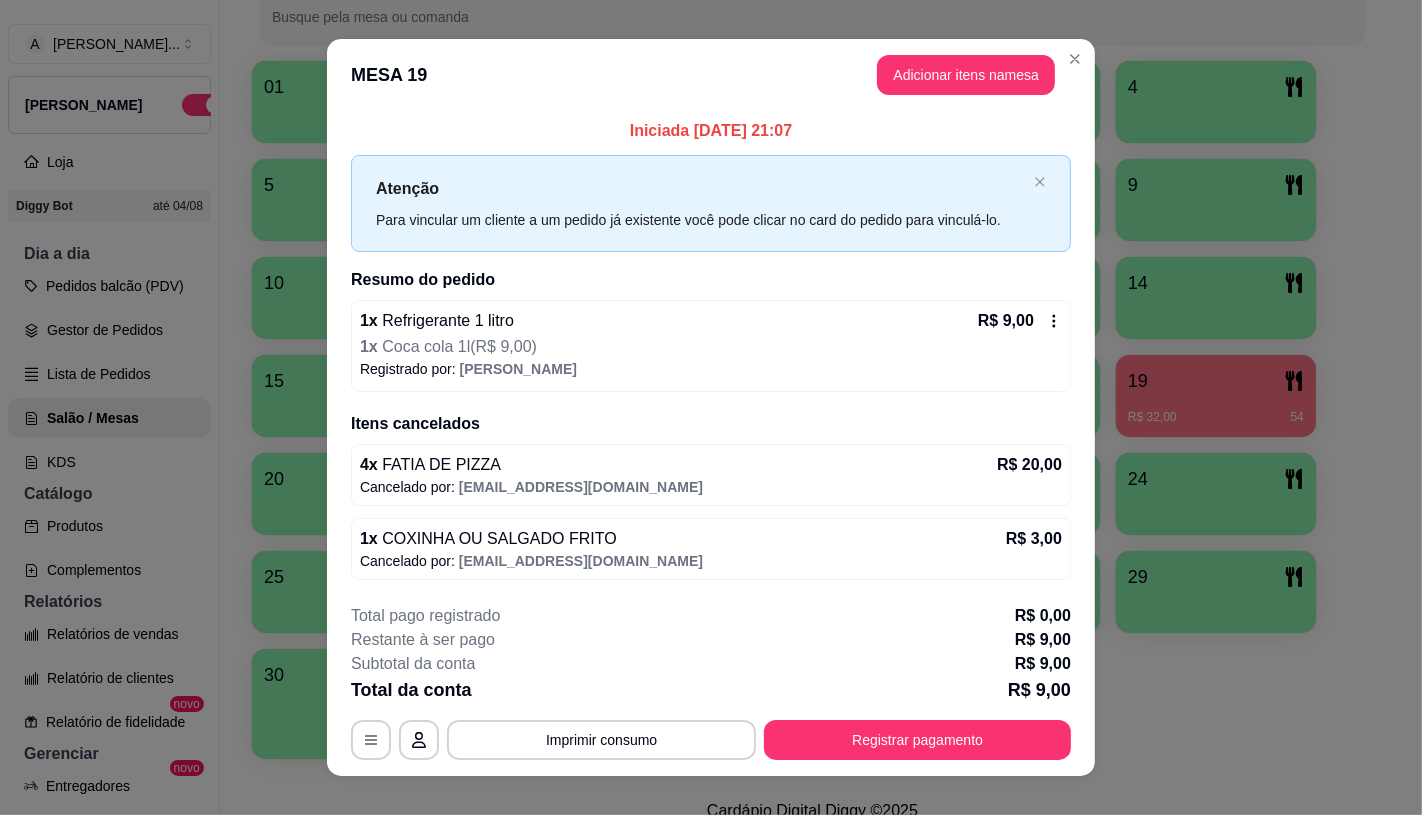 click on "Registrado por:   julia" at bounding box center (711, 369) 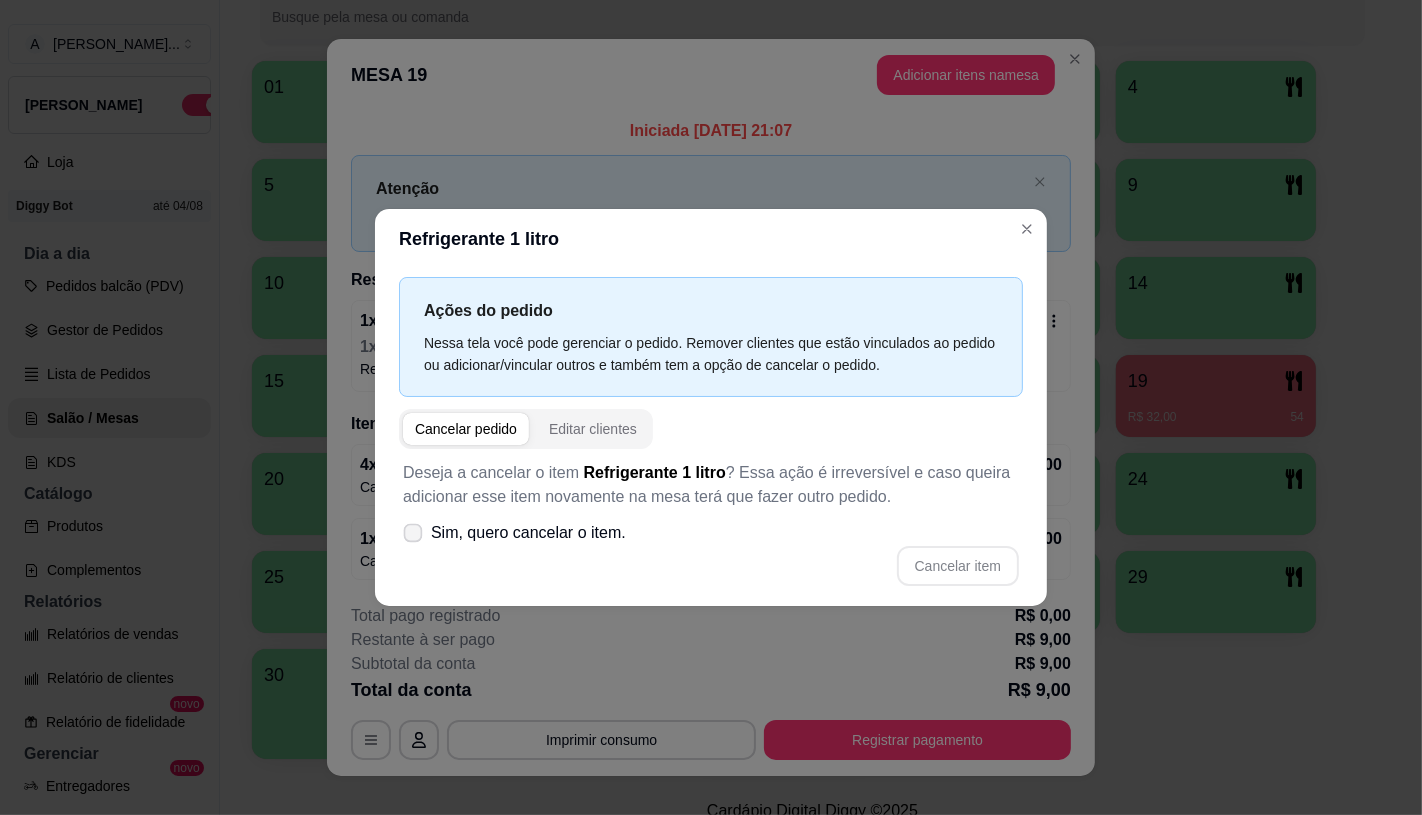 click on "Sim, quero cancelar o item." at bounding box center (514, 533) 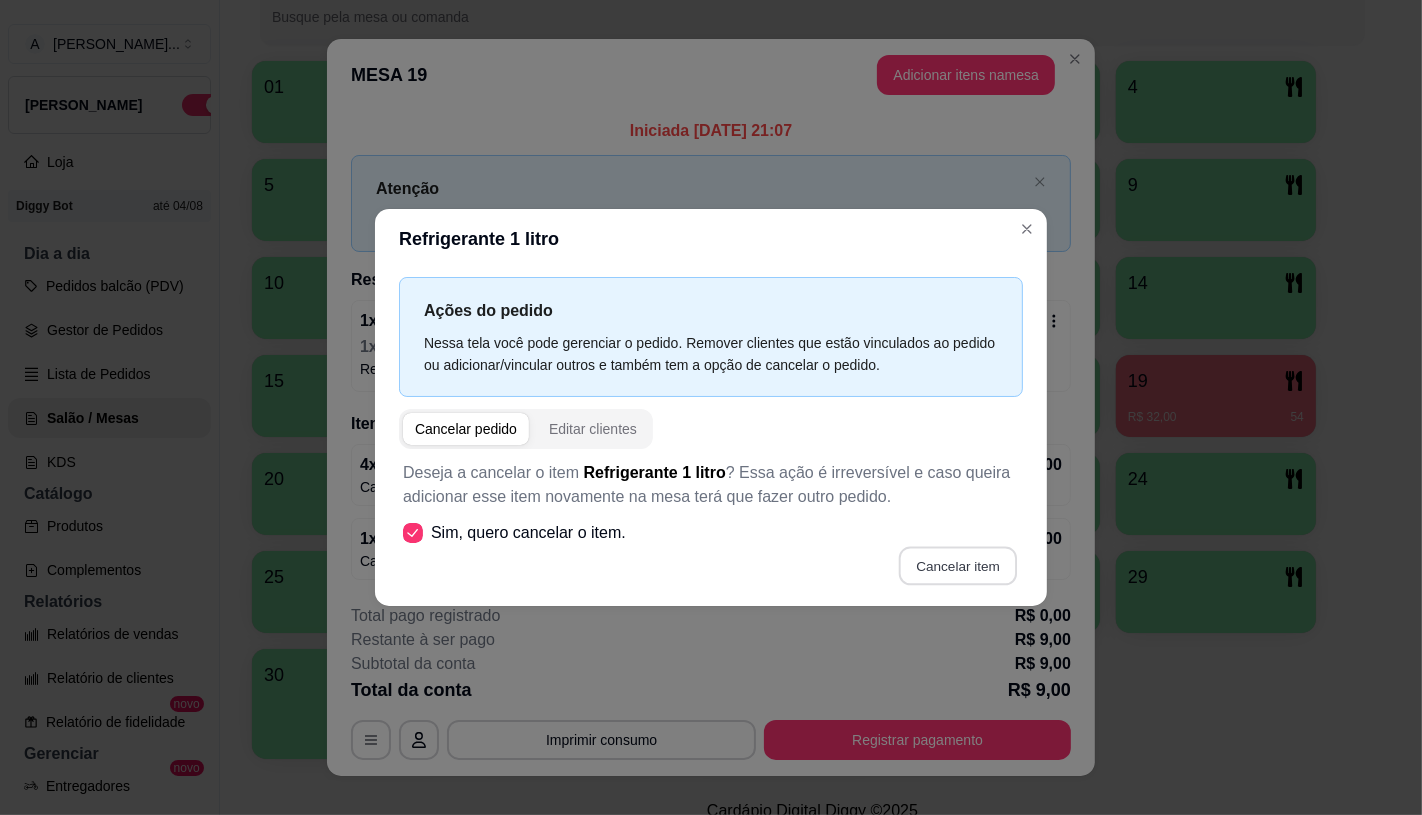 click on "Cancelar item" at bounding box center [957, 565] 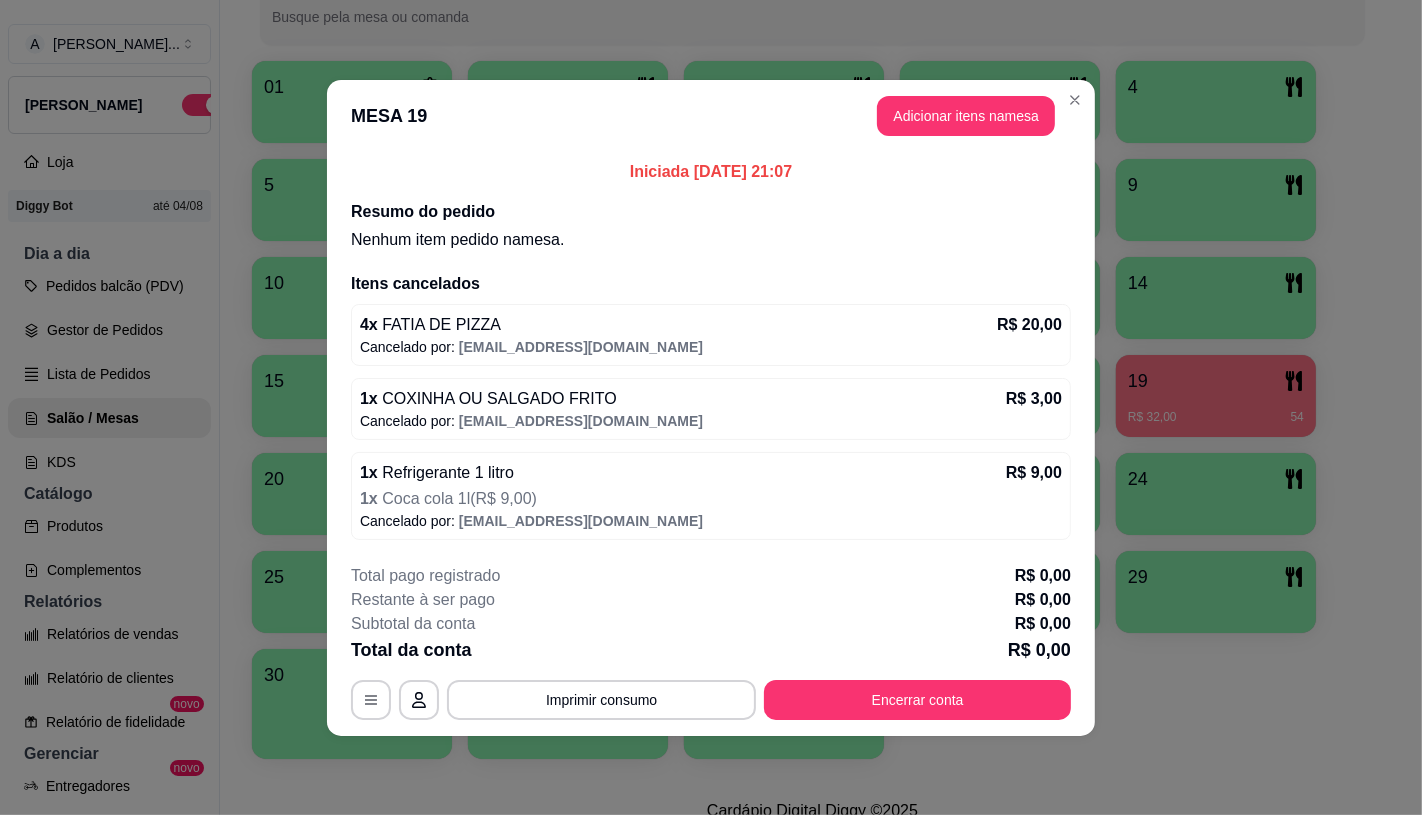 click on "Total pago registrado R$ 0,00 Restante à ser pago R$ 0,00 Subtotal da conta R$ 0,00 Total da conta R$ 0,00 MESA  19 Tempo de permanência:   54  minutos Cod. Segurança:   3833 Qtd. de Pedidos:   1 Clientes da mesa:   ** CONSUMO ** ** TOTAL ** Subtotal 0,00 Total 0,00 Imprimir consumo Encerrar conta" at bounding box center (711, 642) 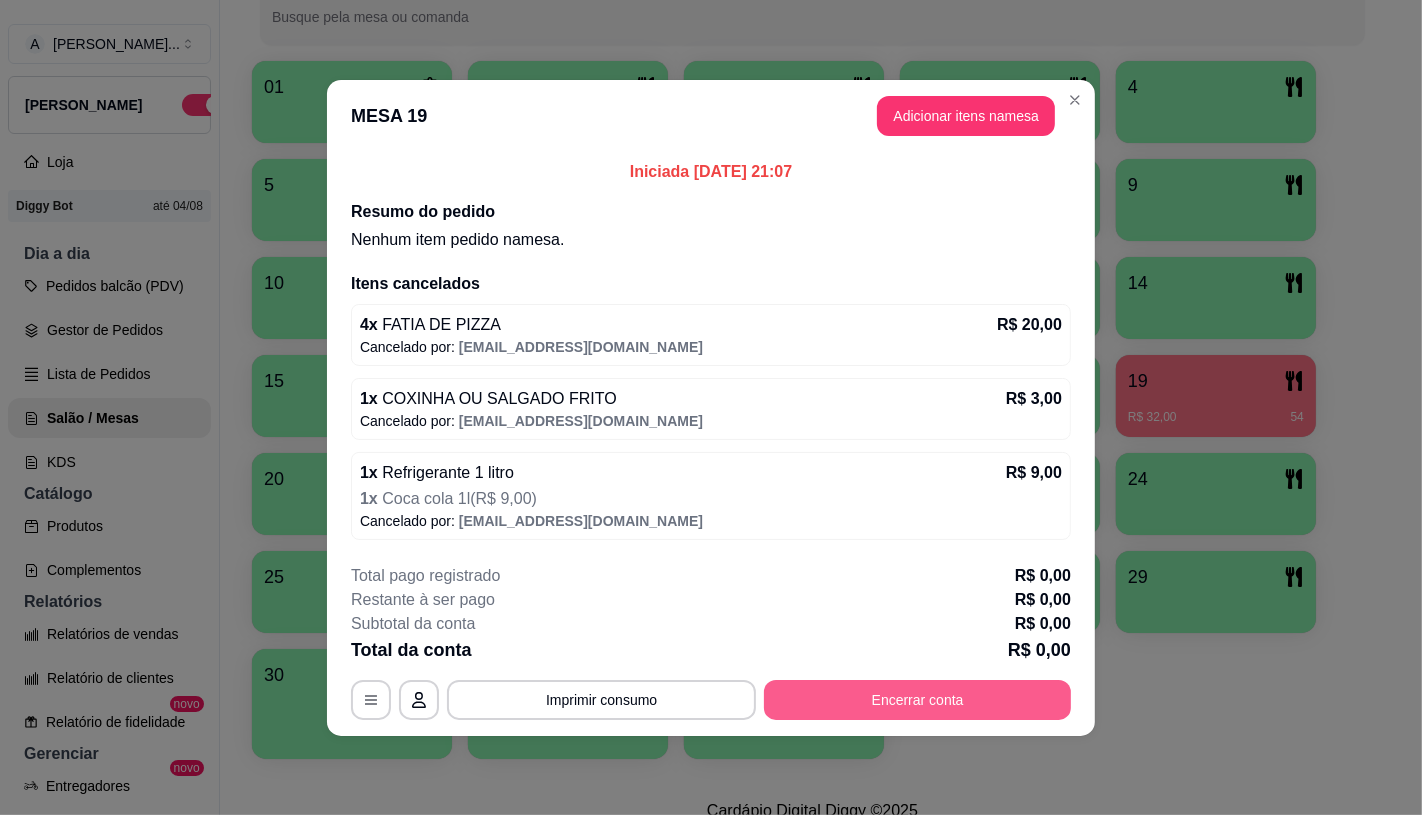 click on "Encerrar conta" at bounding box center [917, 700] 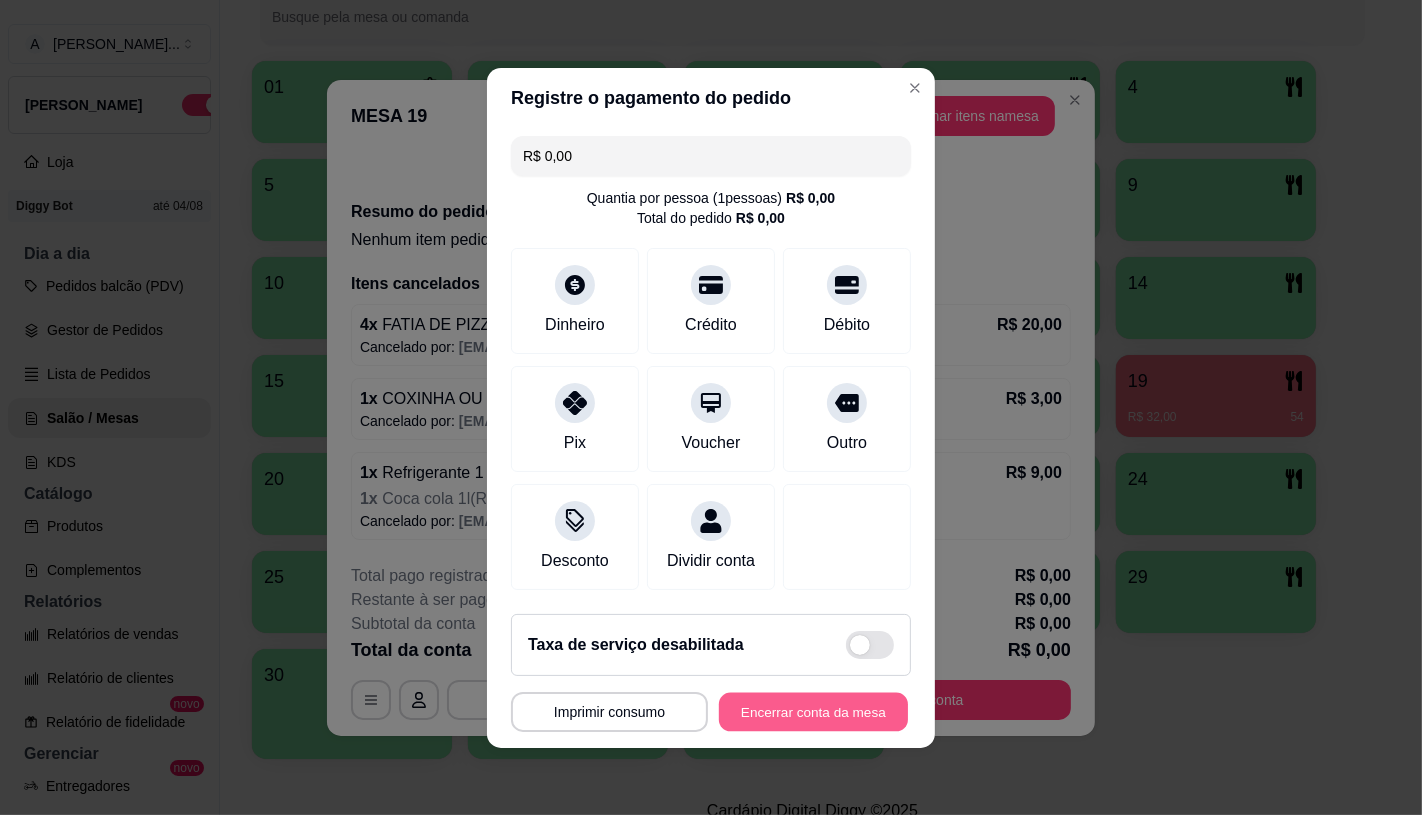click on "Encerrar conta da mesa" at bounding box center (813, 711) 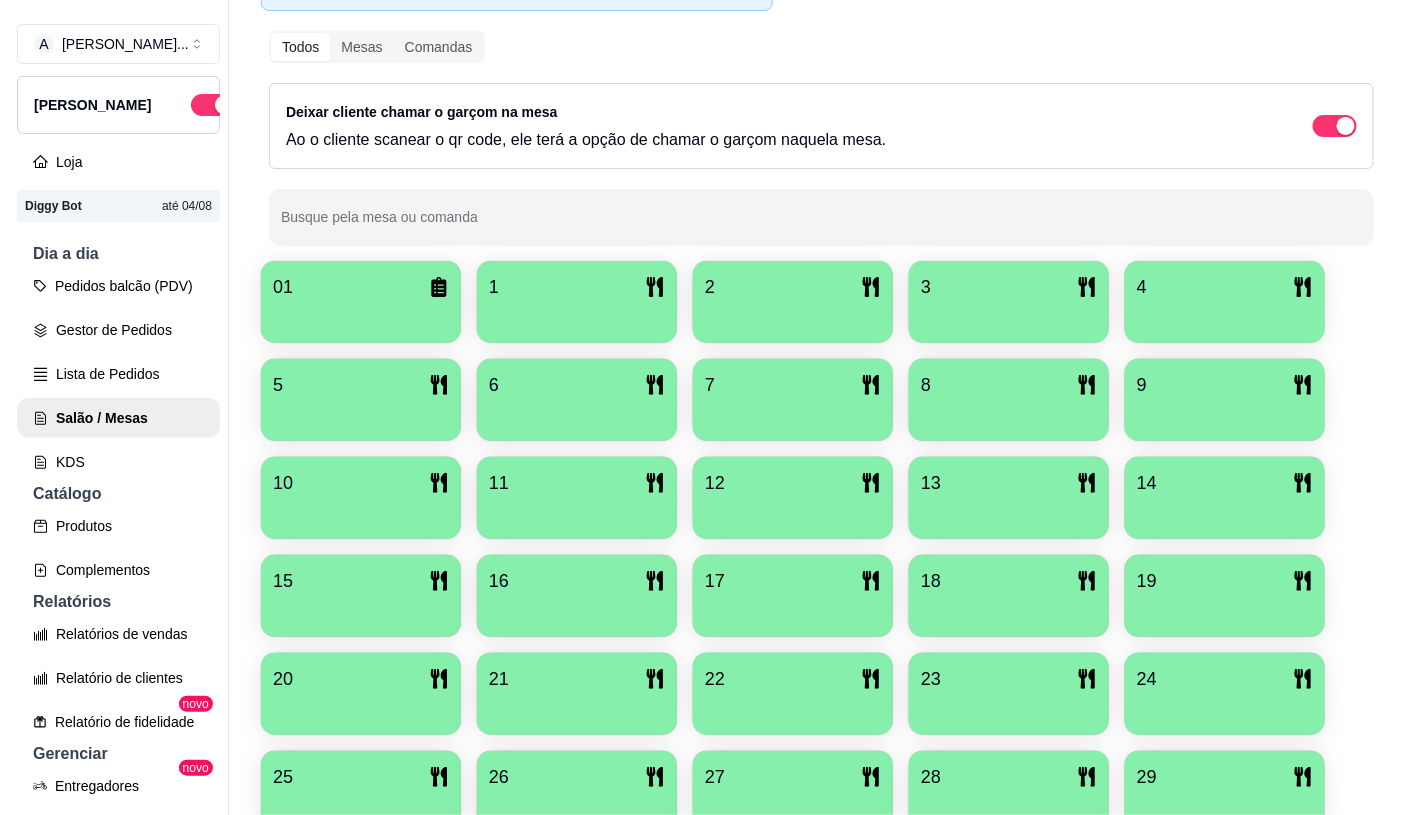 scroll, scrollTop: 95, scrollLeft: 0, axis: vertical 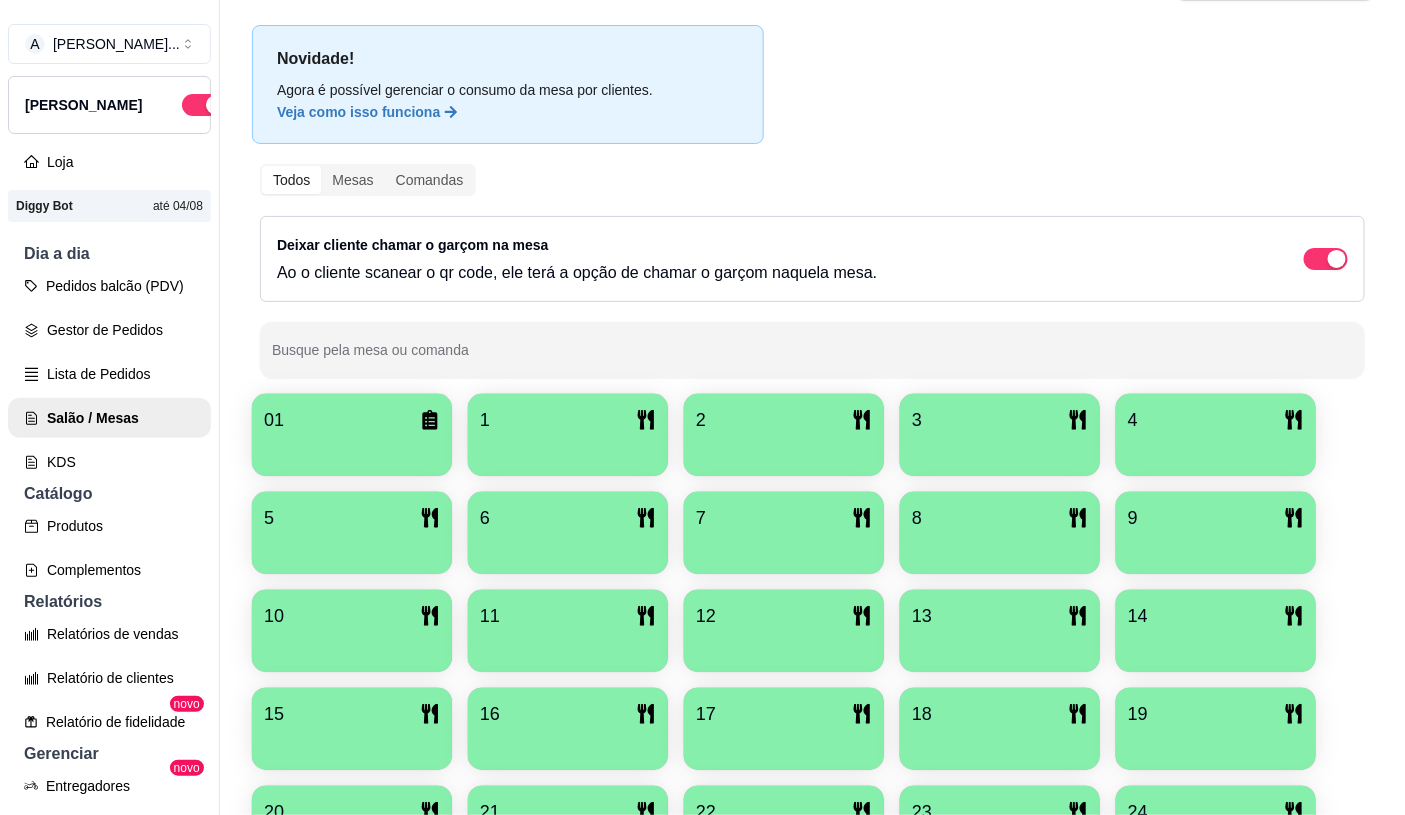 click on "Dia a dia" at bounding box center (109, 254) 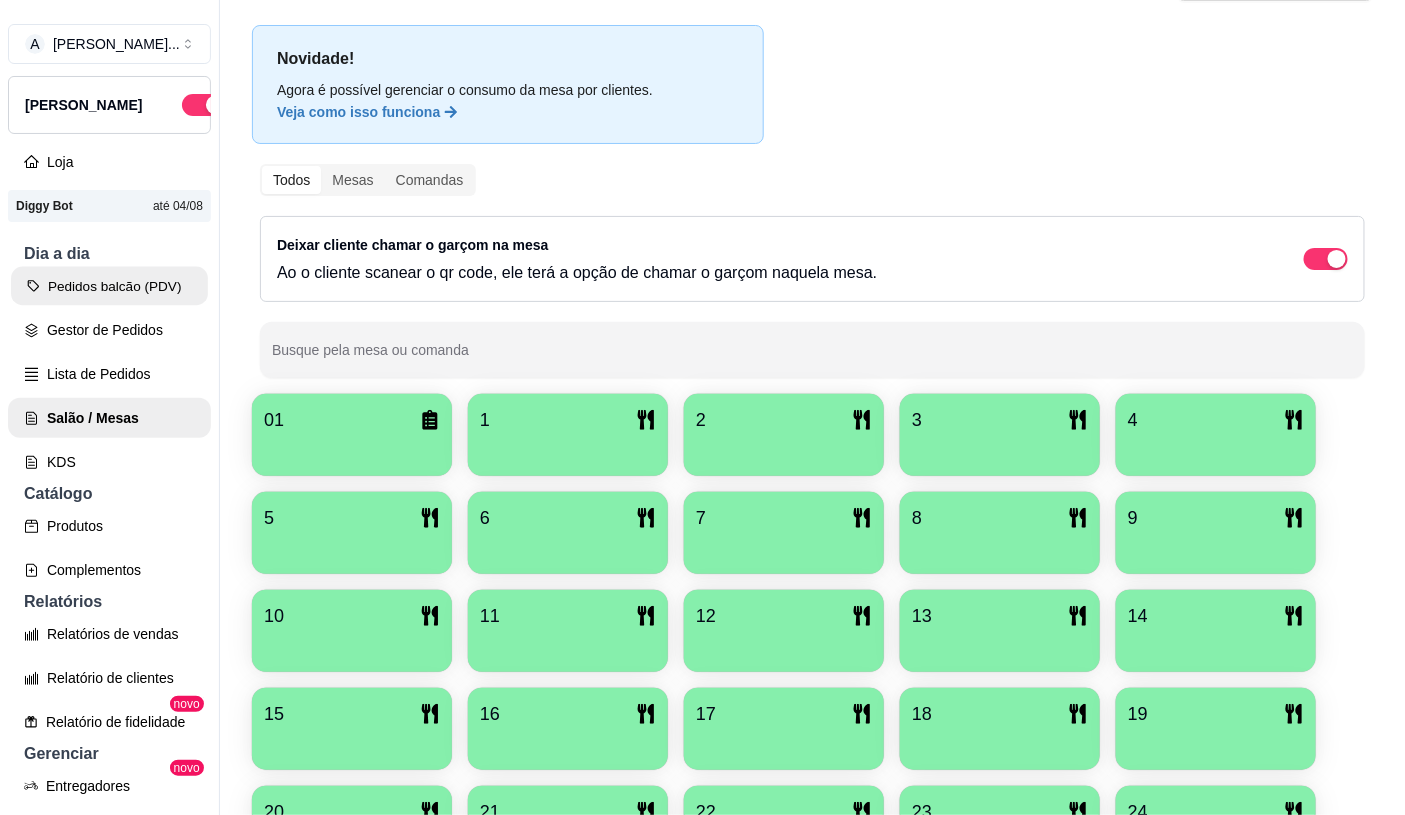 click on "Pedidos balcão (PDV)" at bounding box center [109, 286] 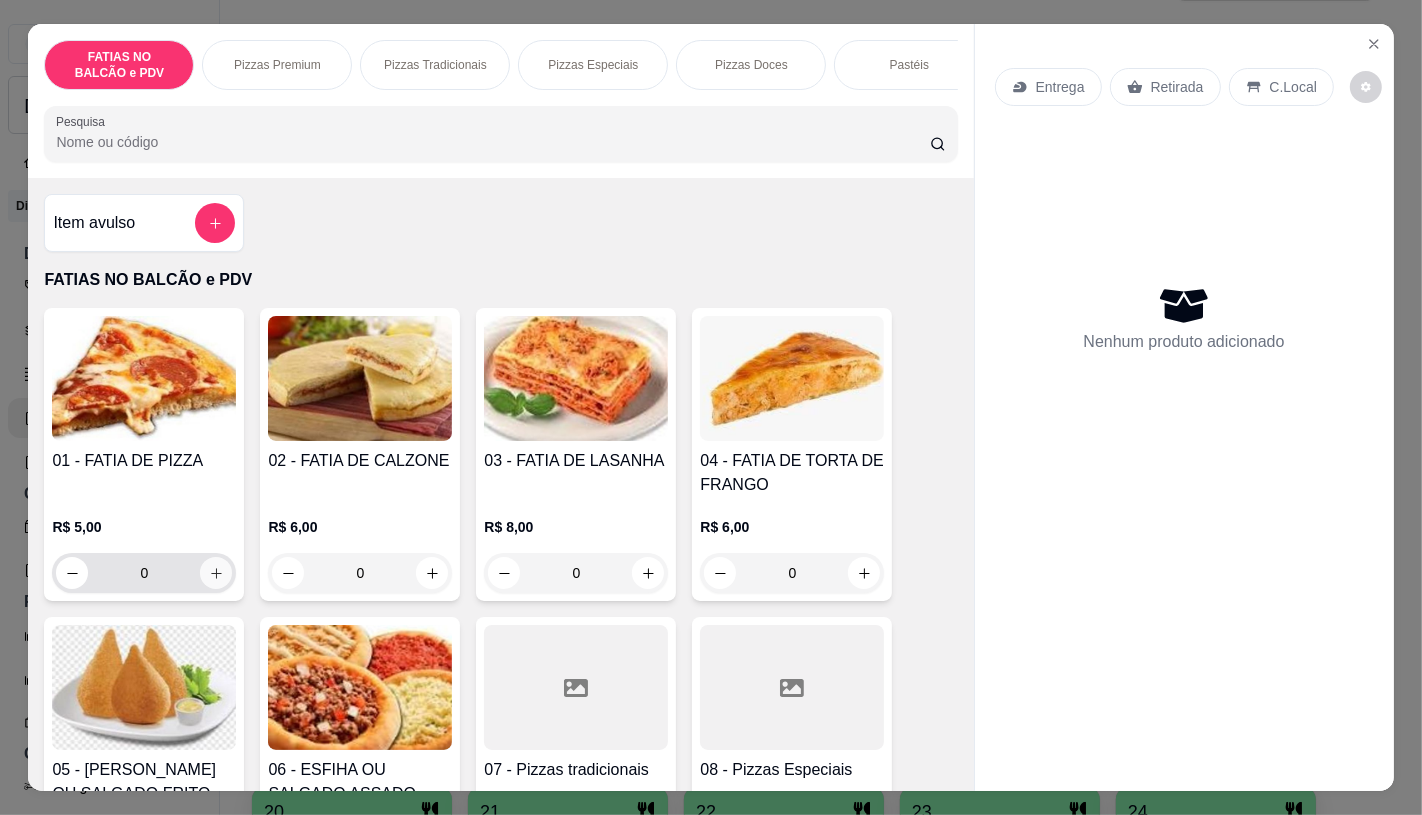 click at bounding box center [216, 573] 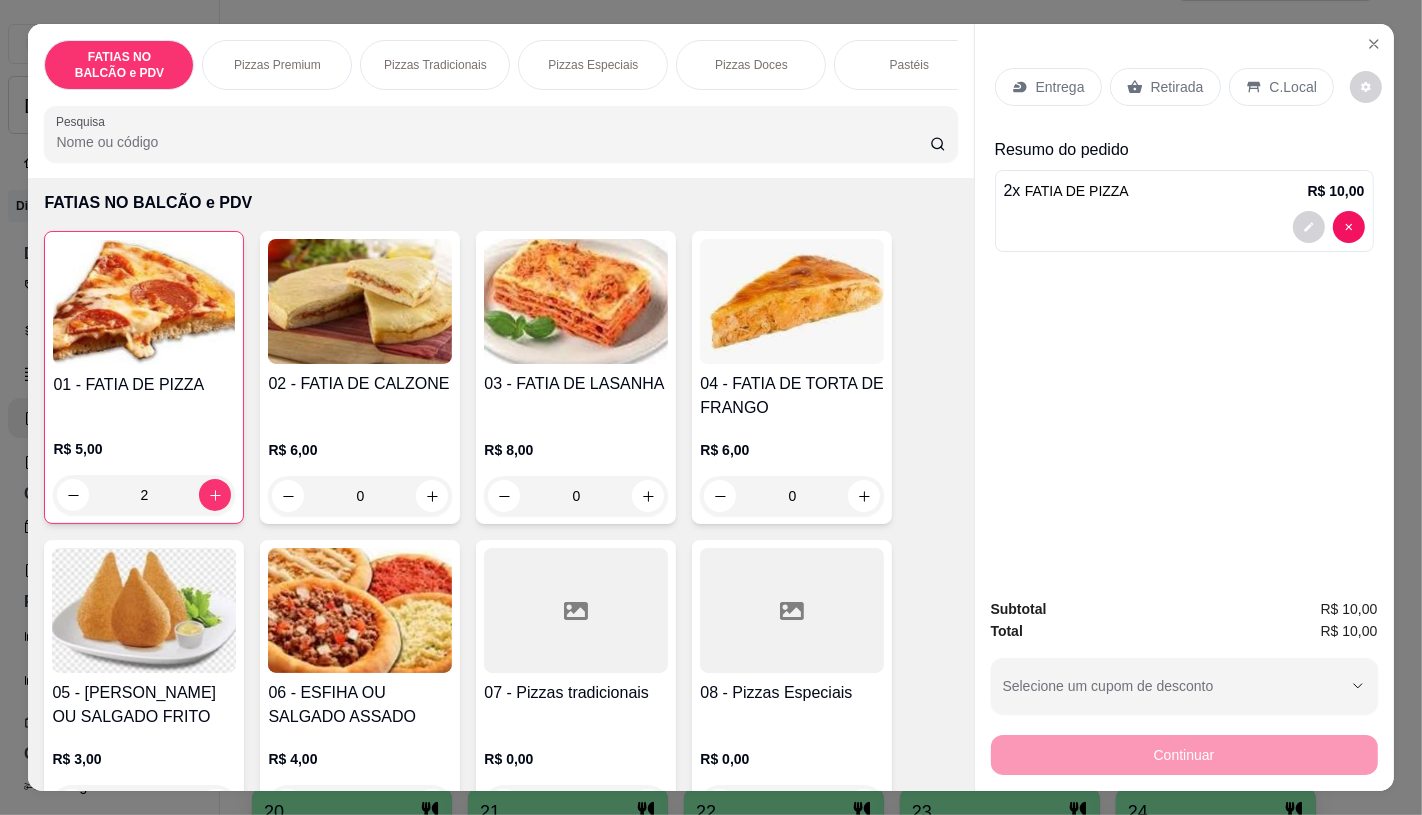 scroll, scrollTop: 222, scrollLeft: 0, axis: vertical 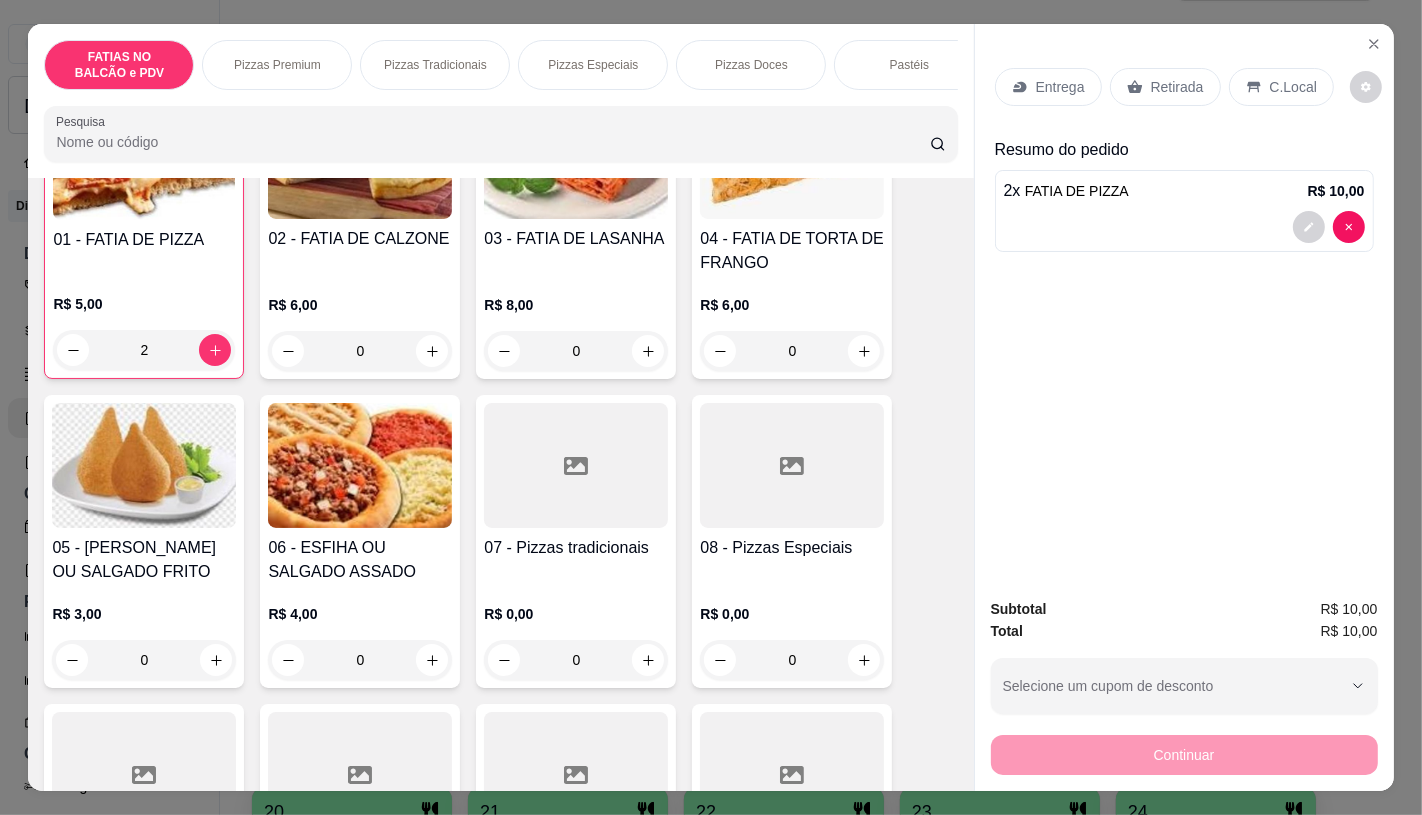 click at bounding box center [576, 774] 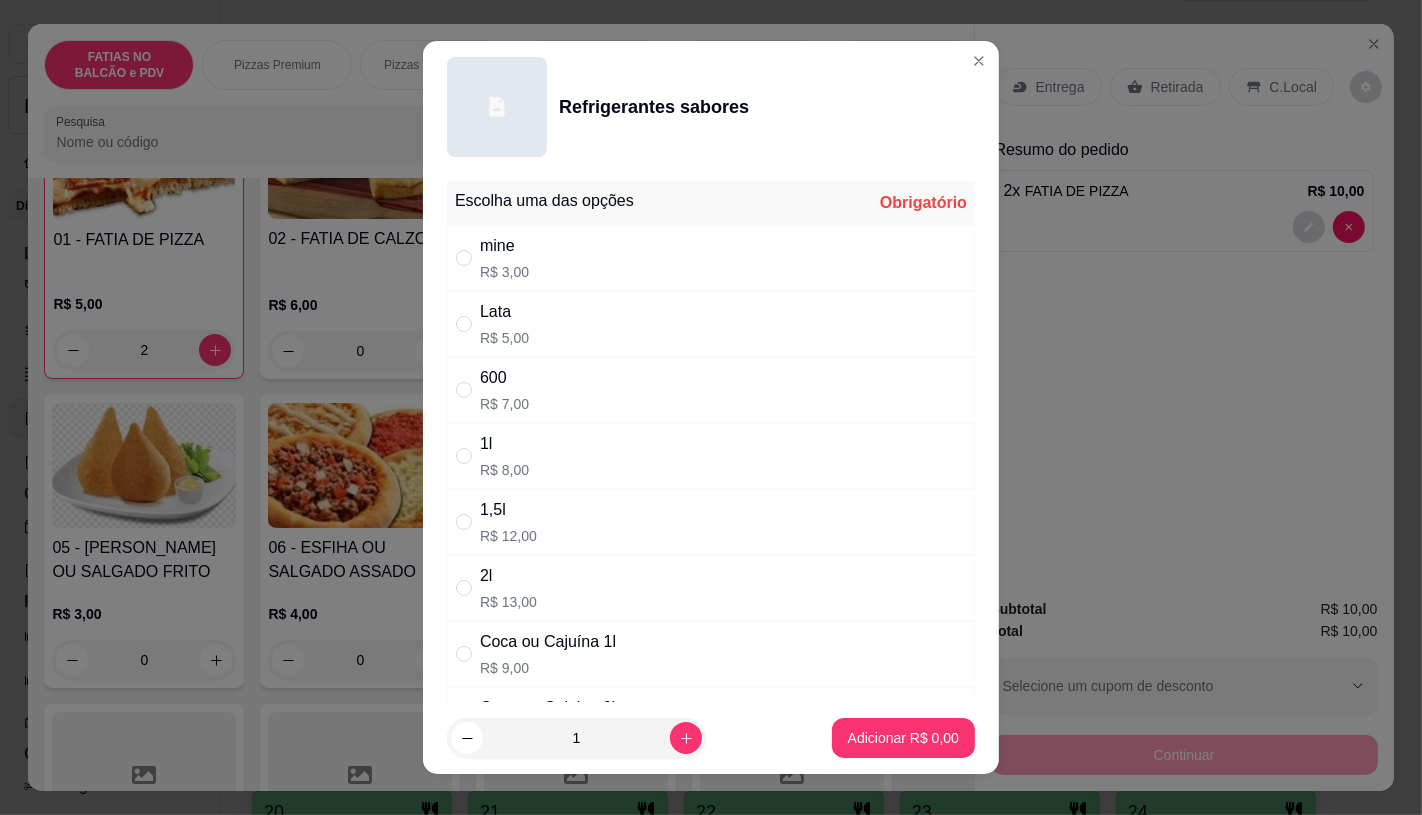 click on "Lata R$ 5,00" at bounding box center [711, 324] 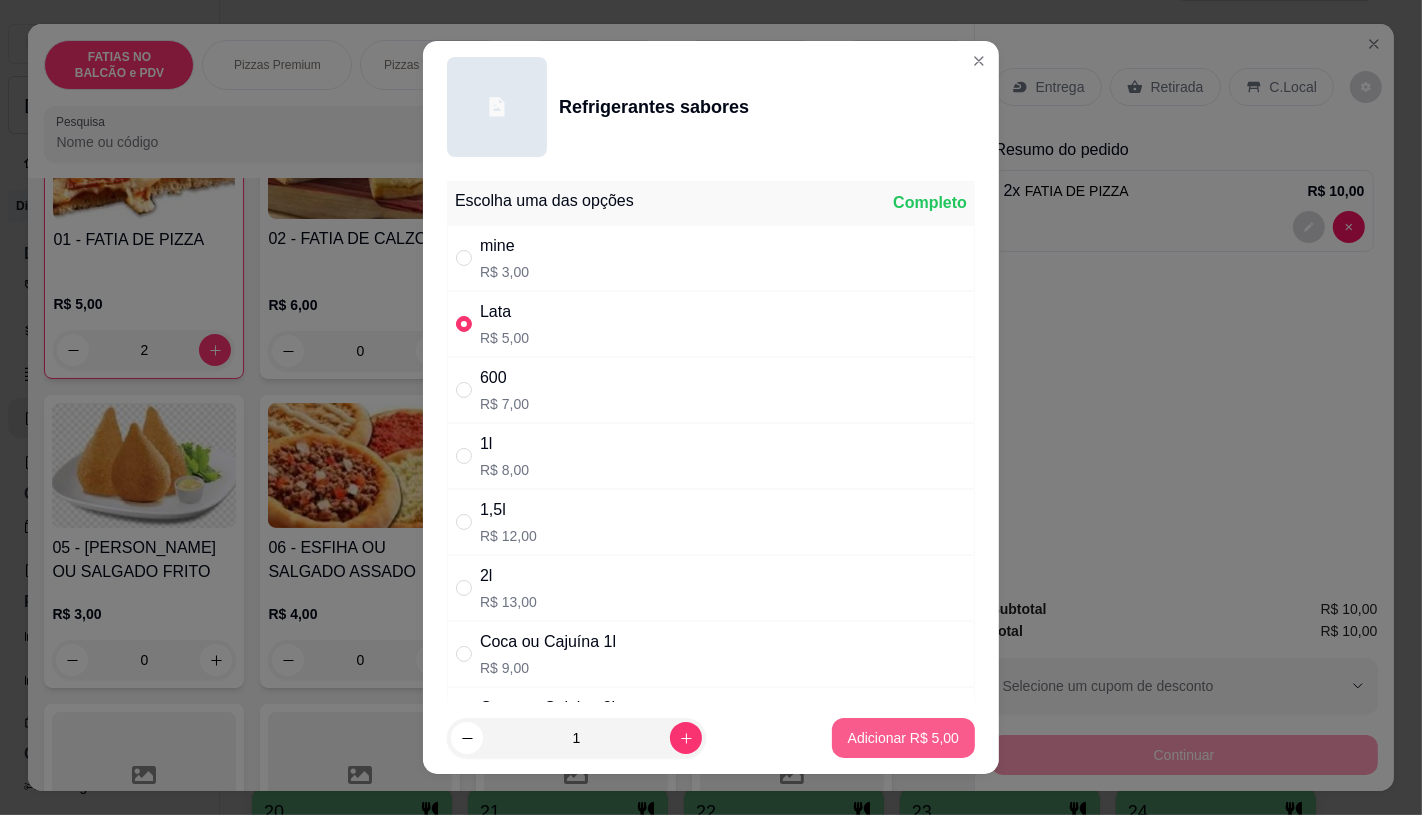 click on "Adicionar   R$ 5,00" at bounding box center [903, 738] 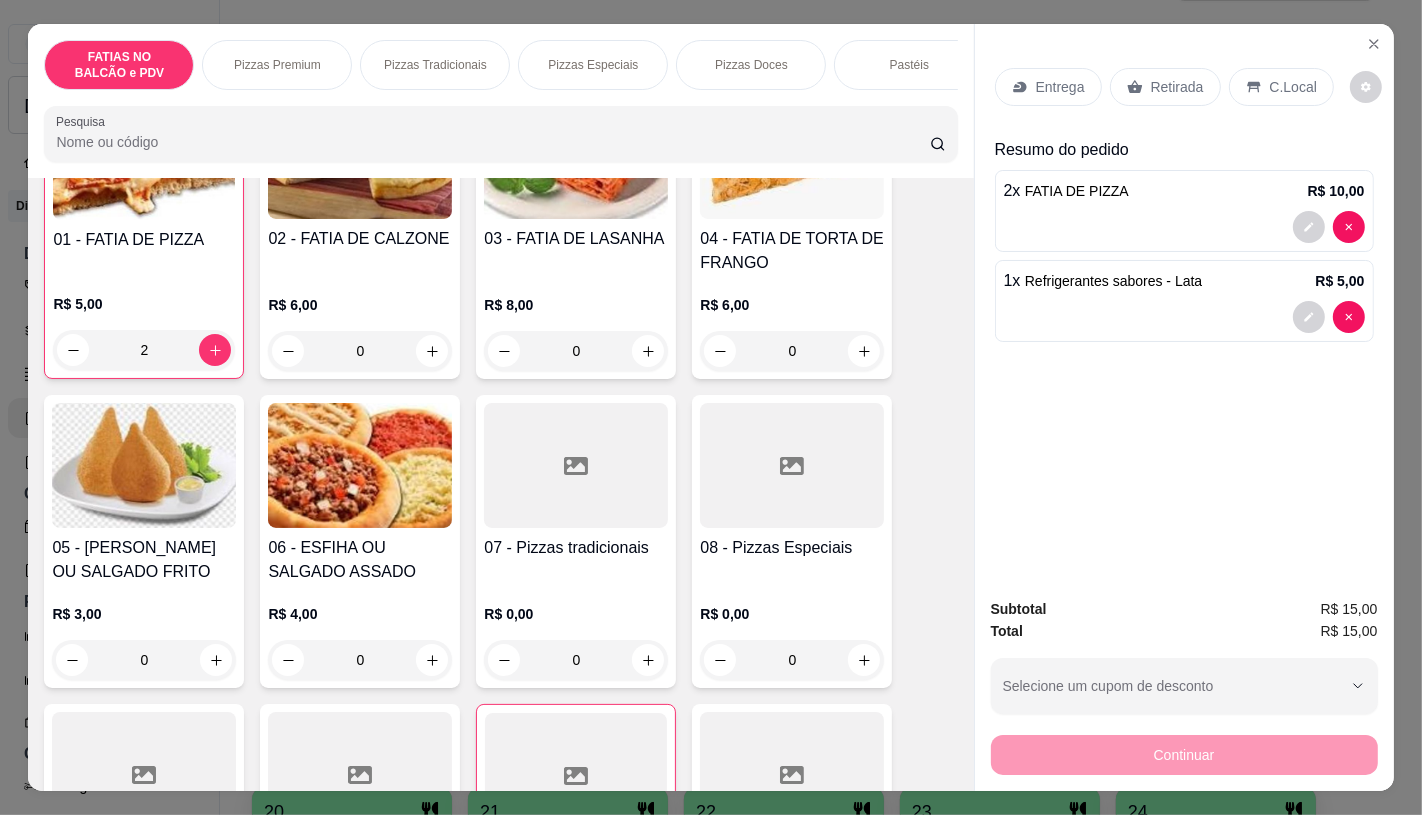 click on "Retirada" at bounding box center [1177, 87] 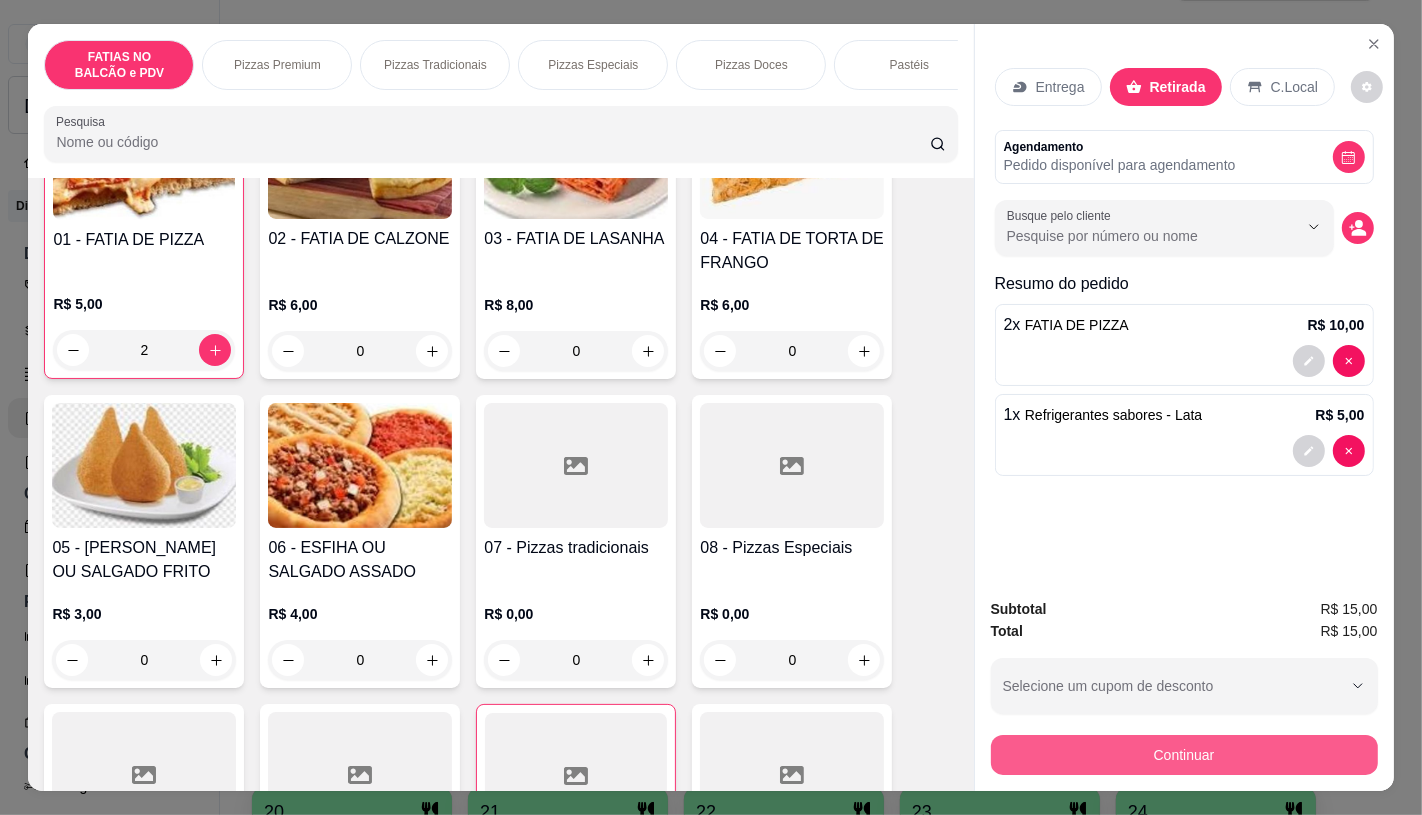 click on "Continuar" at bounding box center (1184, 755) 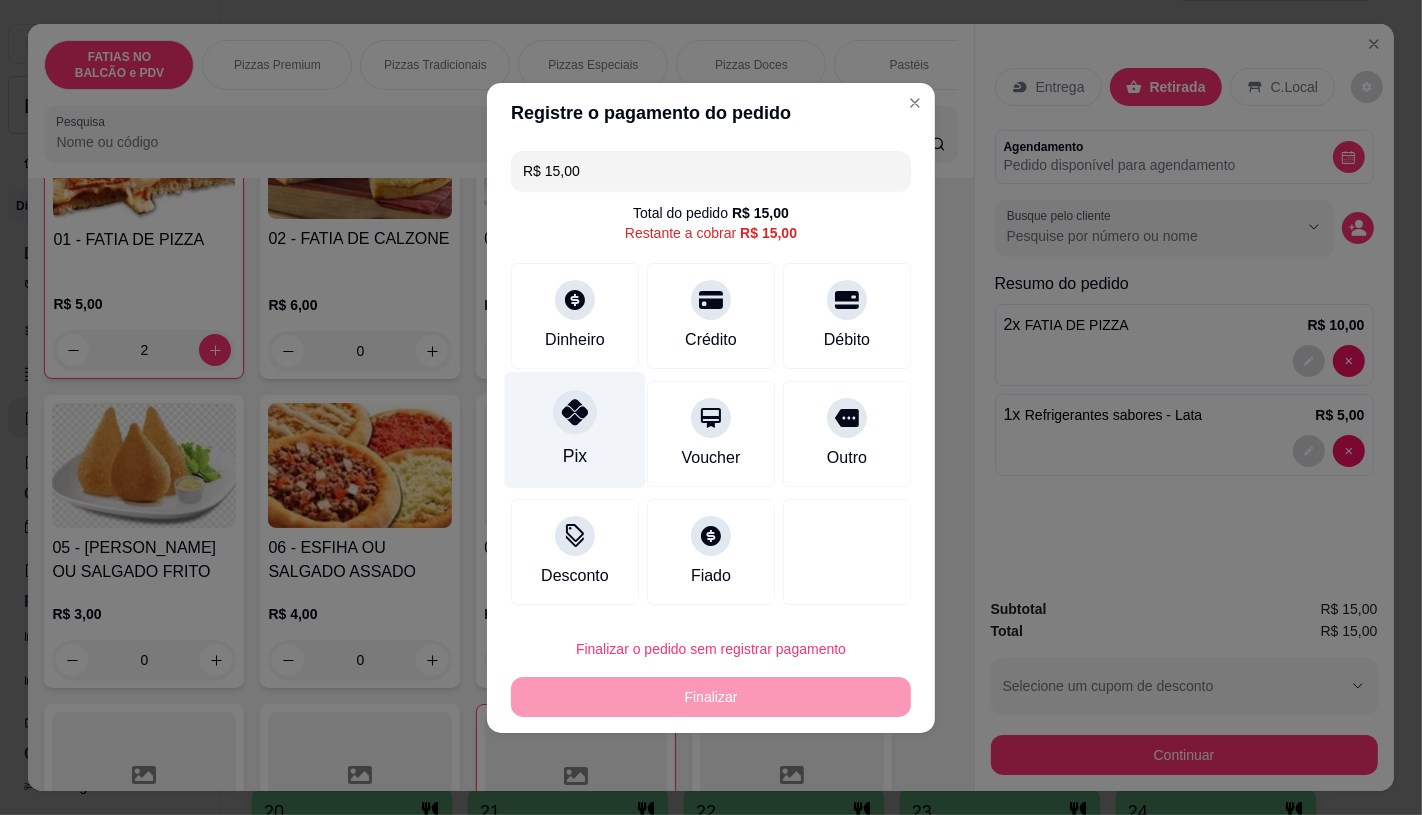 click on "Pix" at bounding box center (575, 429) 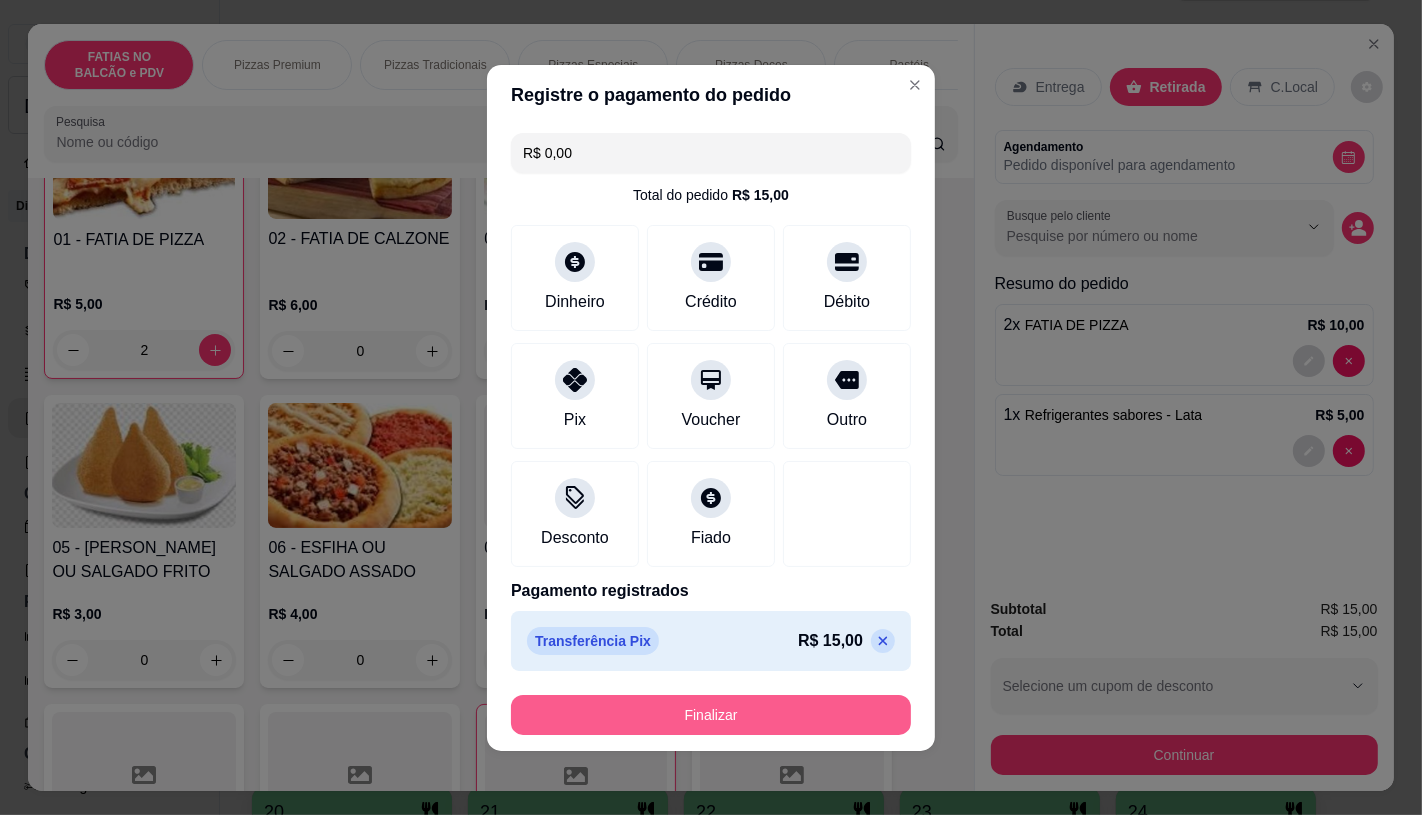 click on "Finalizar" at bounding box center (711, 715) 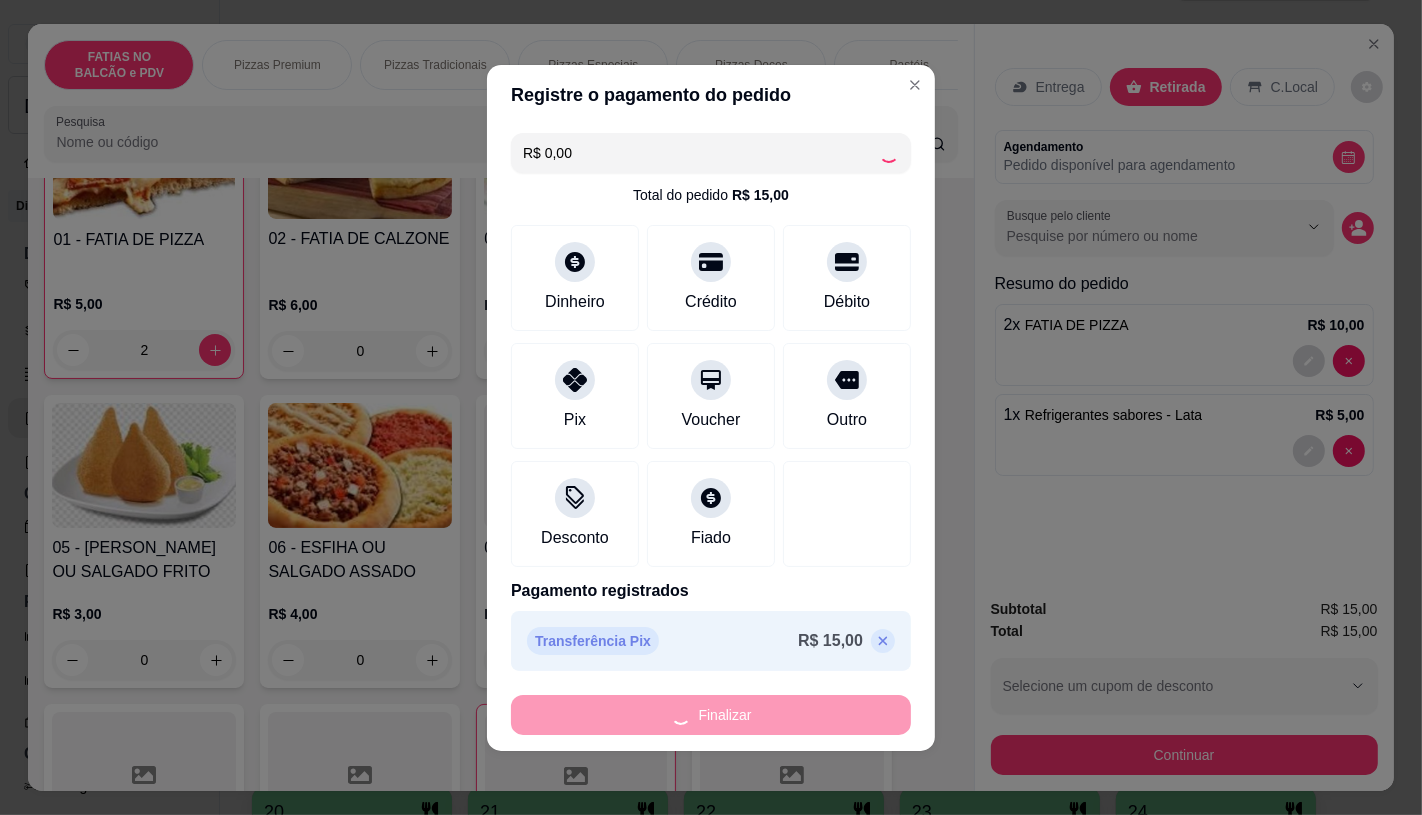 type on "0" 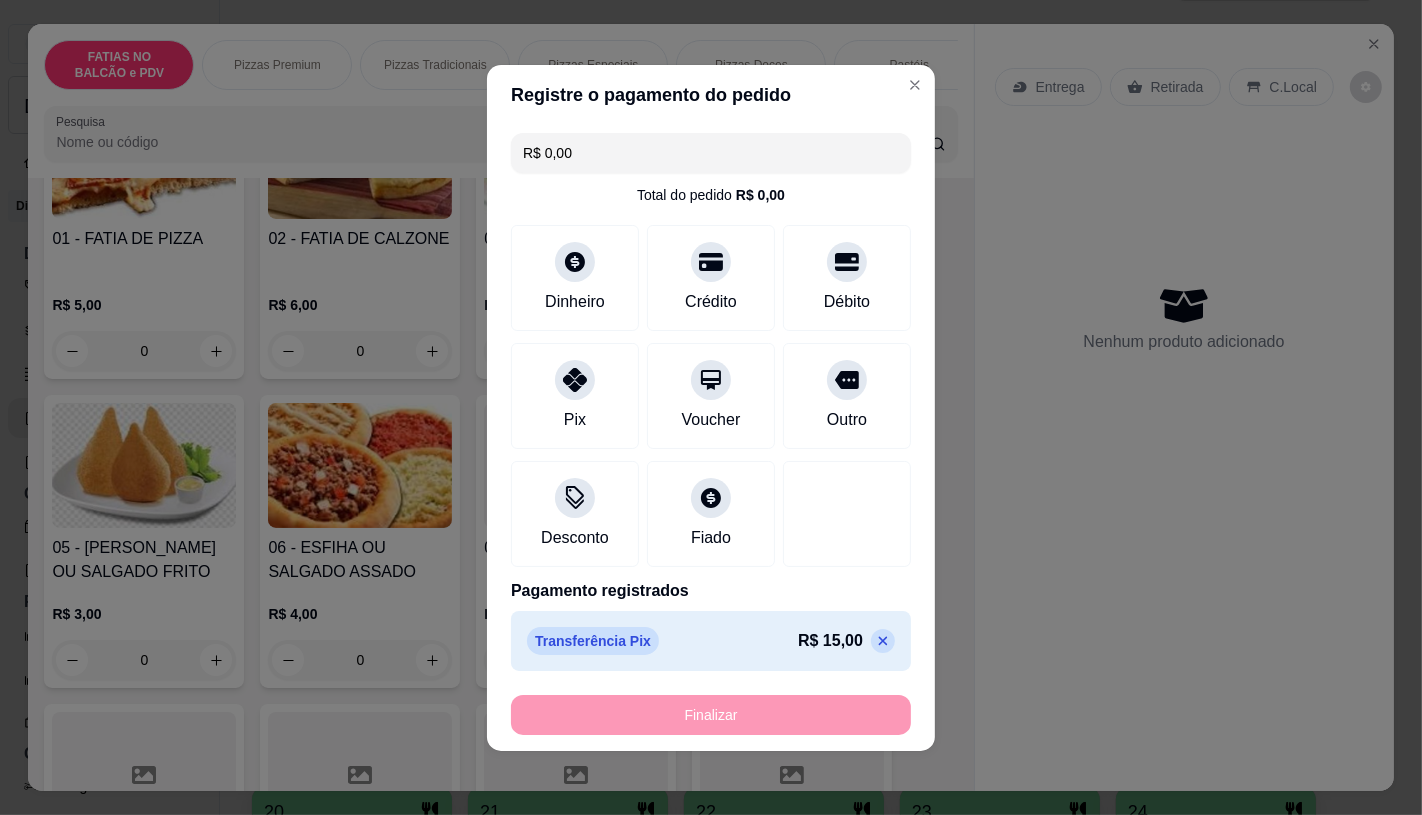 type on "-R$ 15,00" 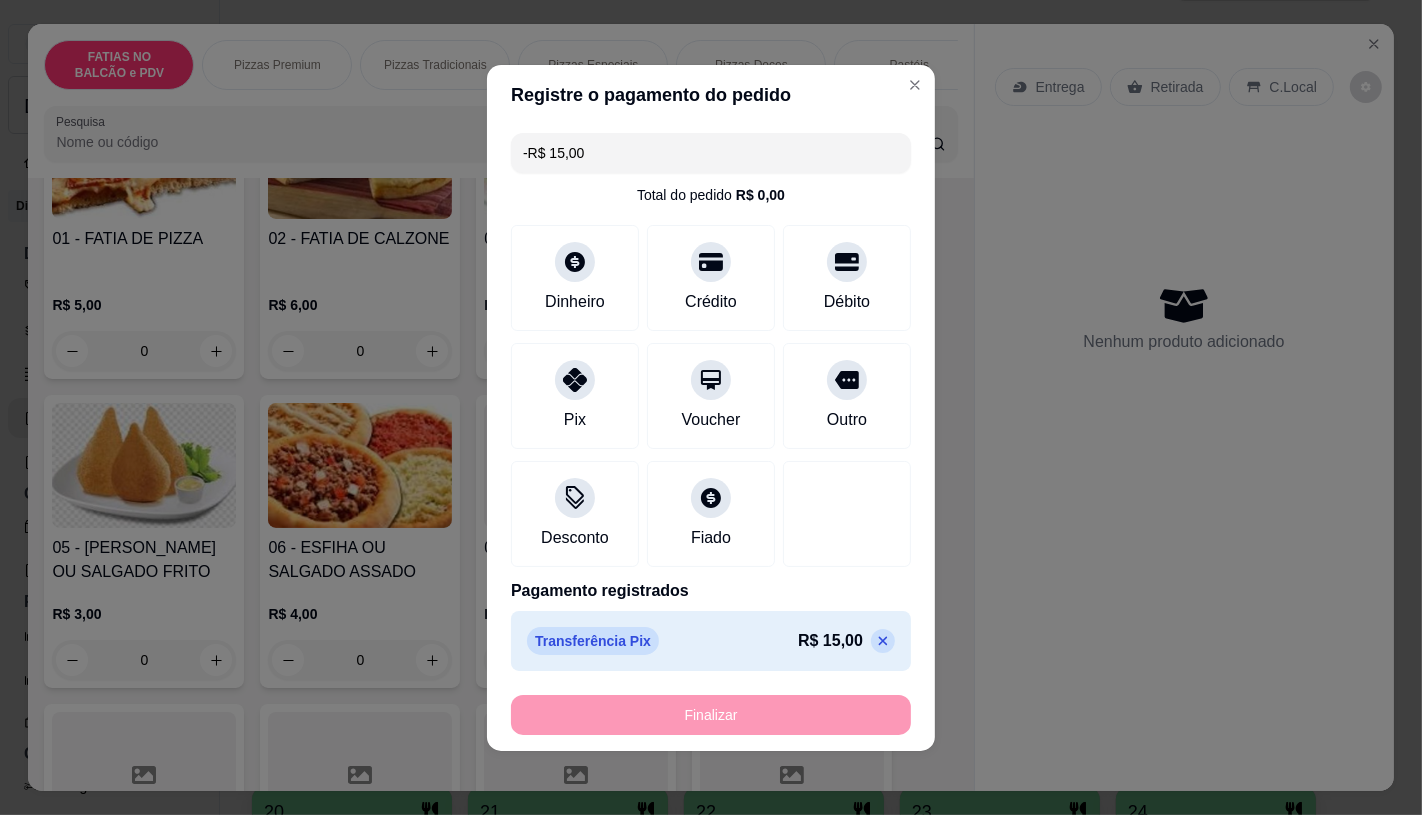 scroll, scrollTop: 221, scrollLeft: 0, axis: vertical 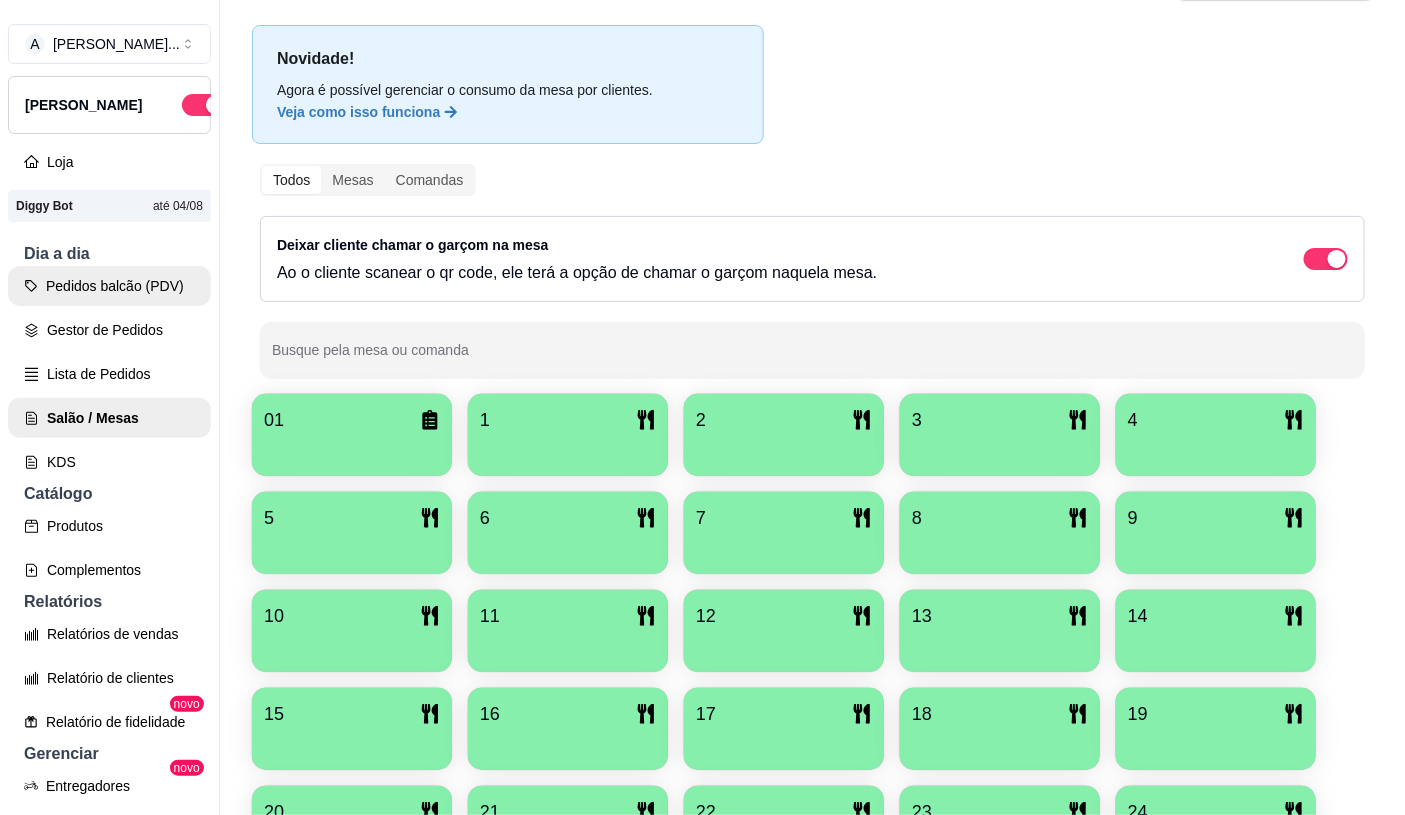 click on "Pedidos balcão (PDV)" at bounding box center (109, 286) 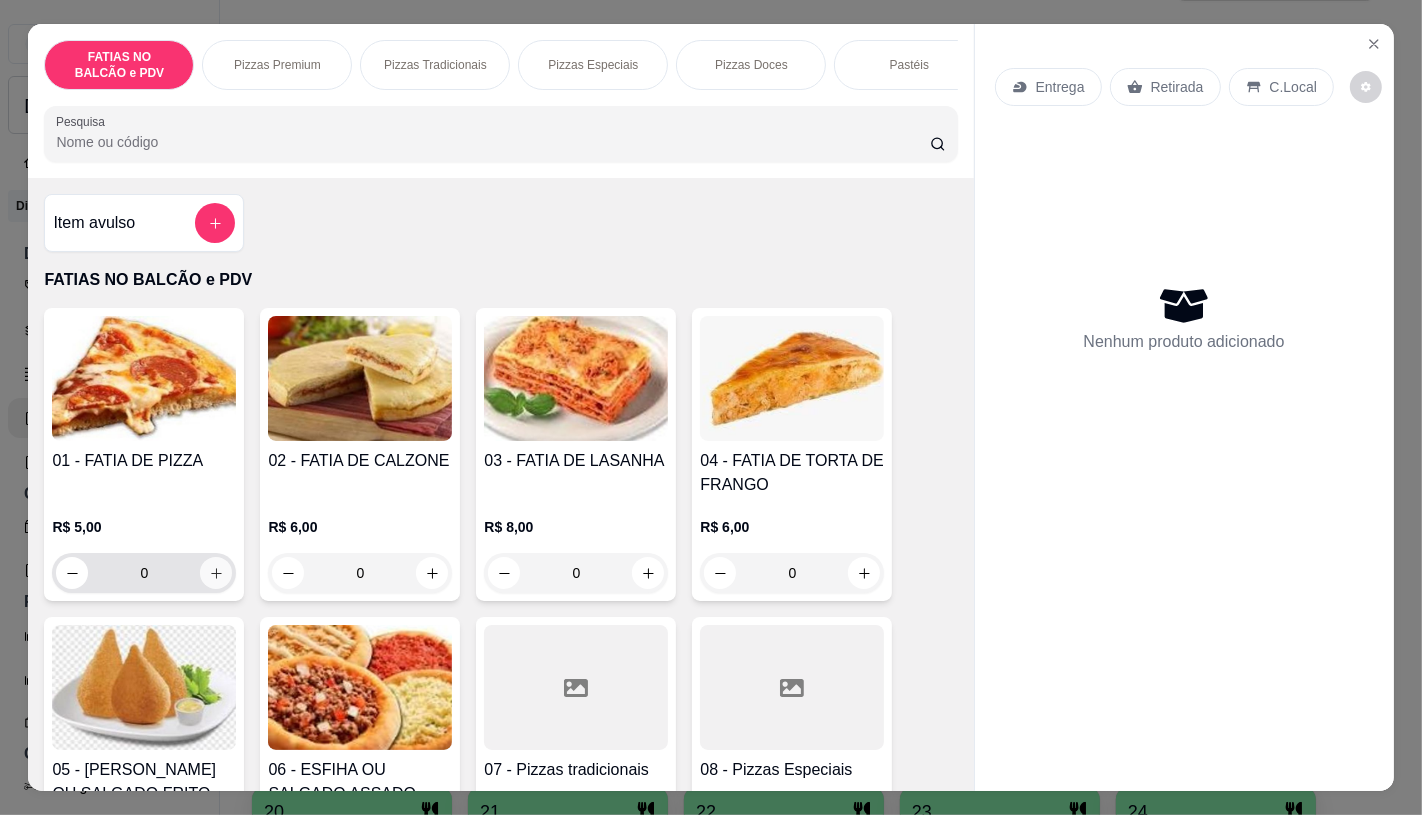 click at bounding box center (216, 573) 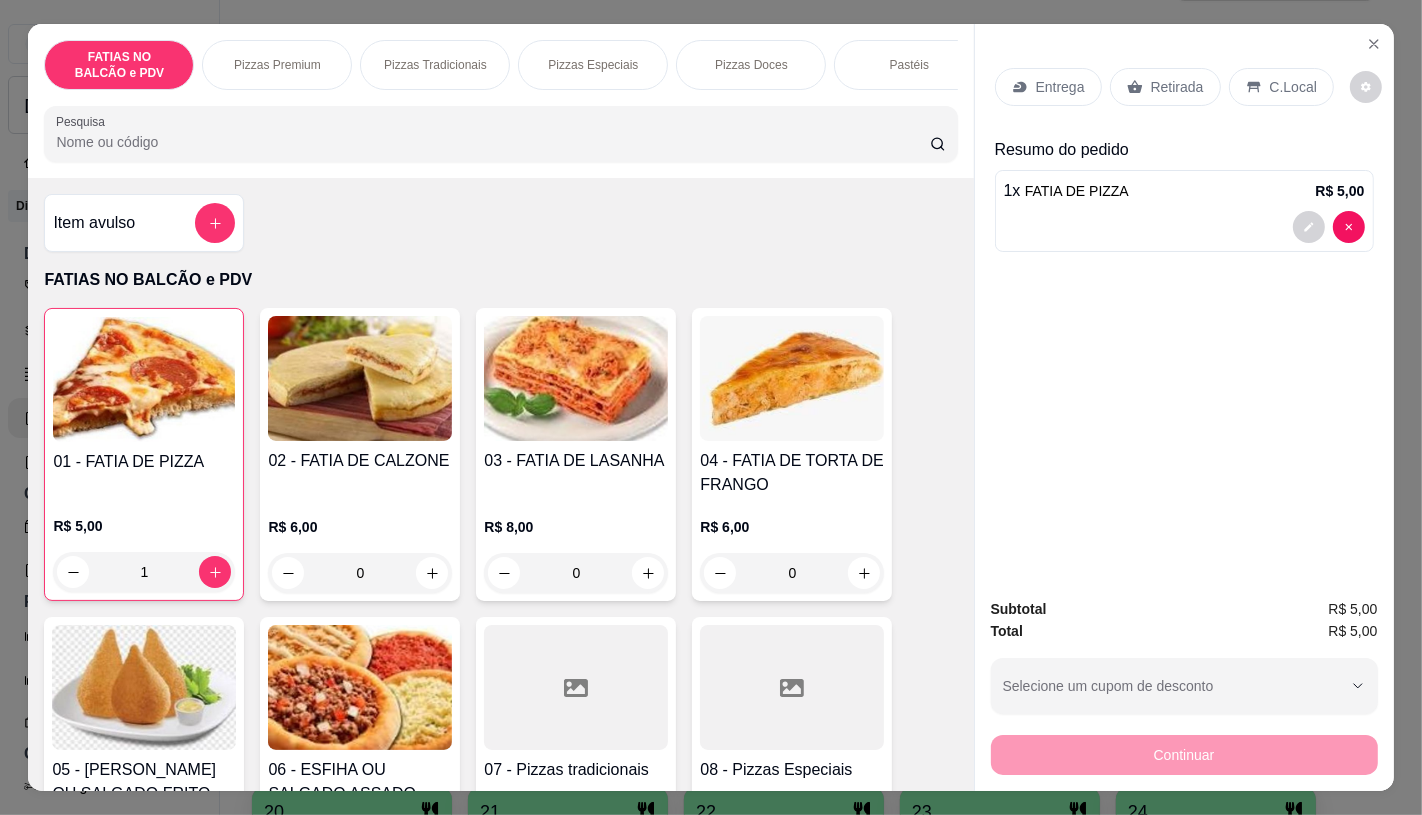 click on "Retirada" at bounding box center [1165, 87] 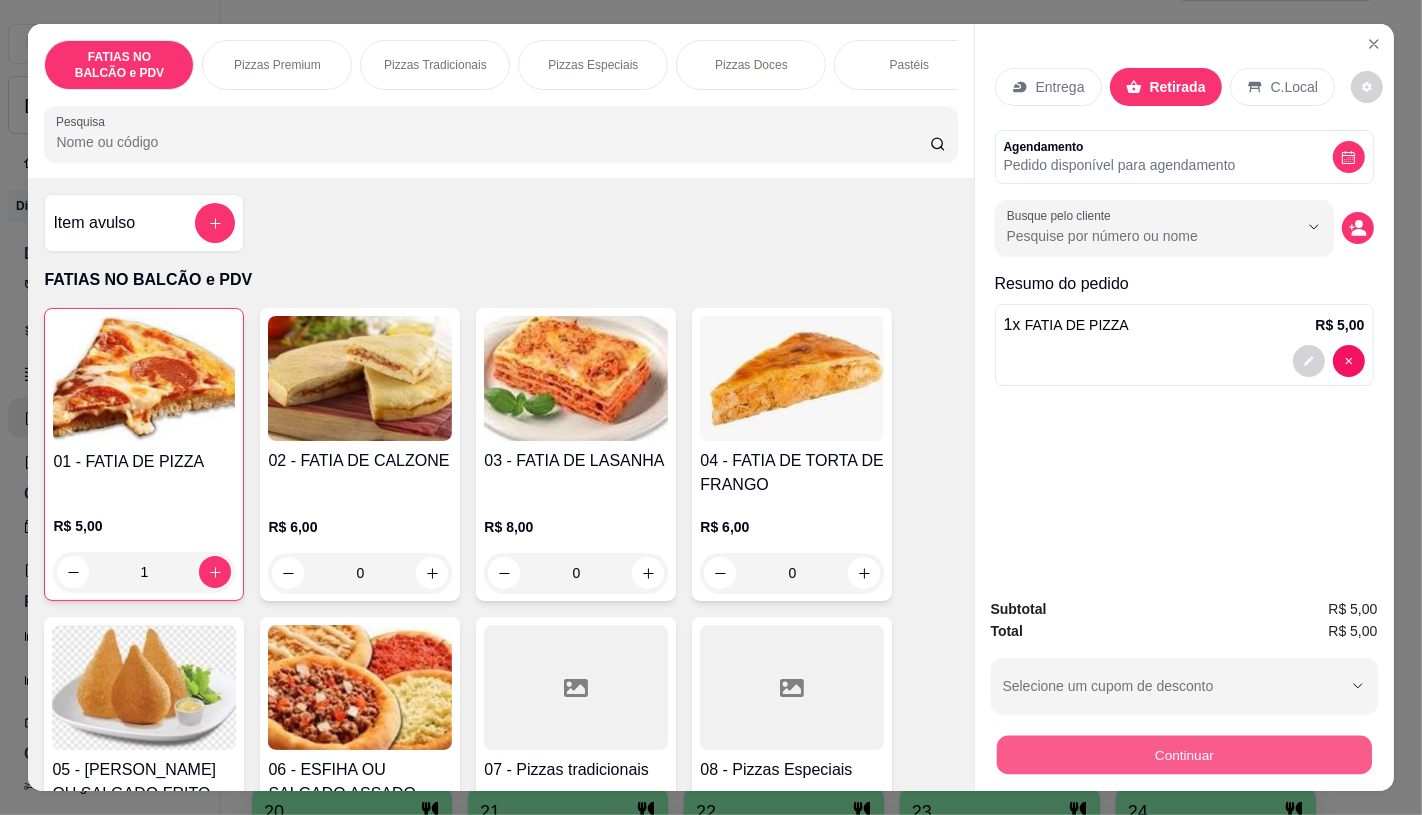 click on "Continuar" at bounding box center [1183, 754] 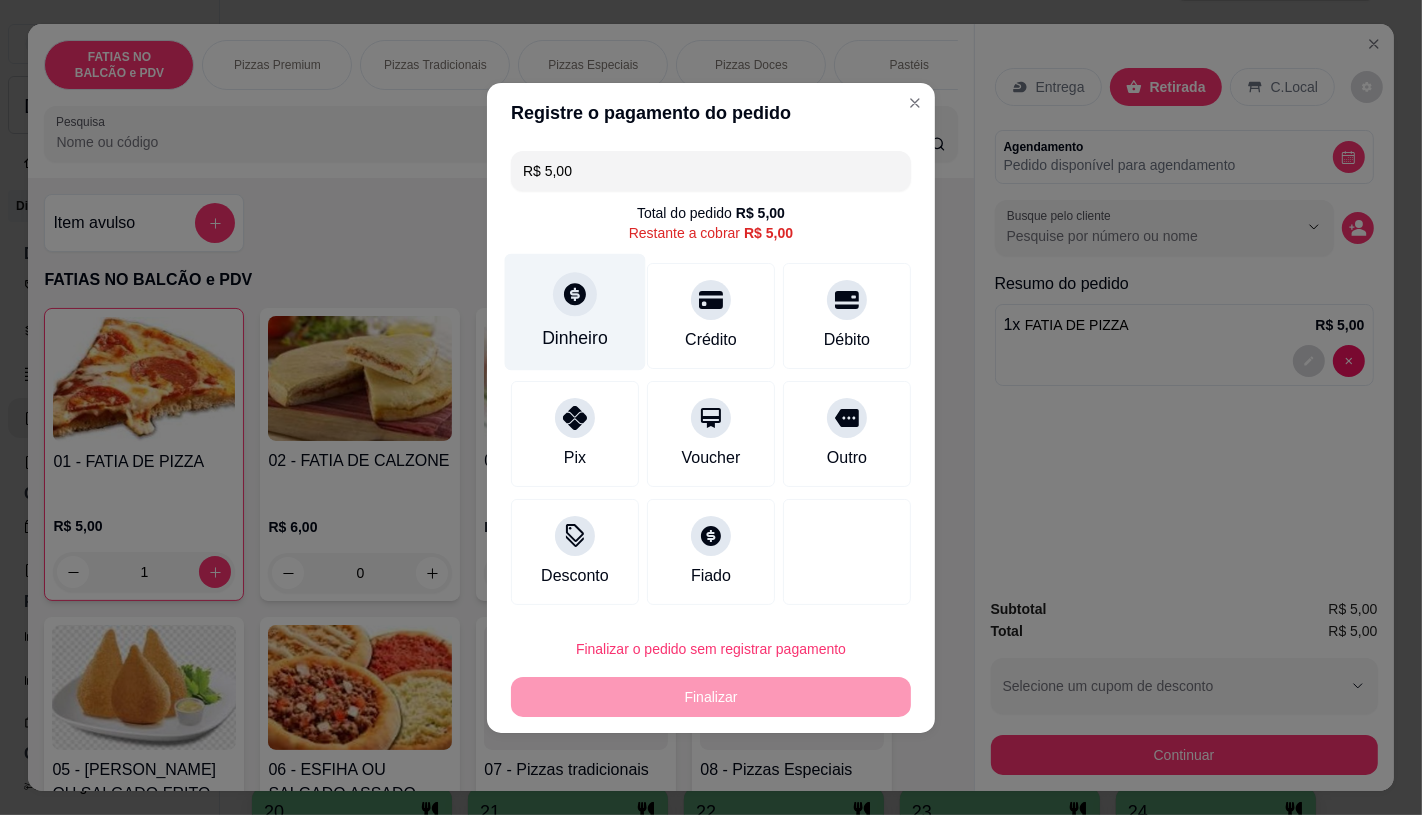 click at bounding box center (575, 294) 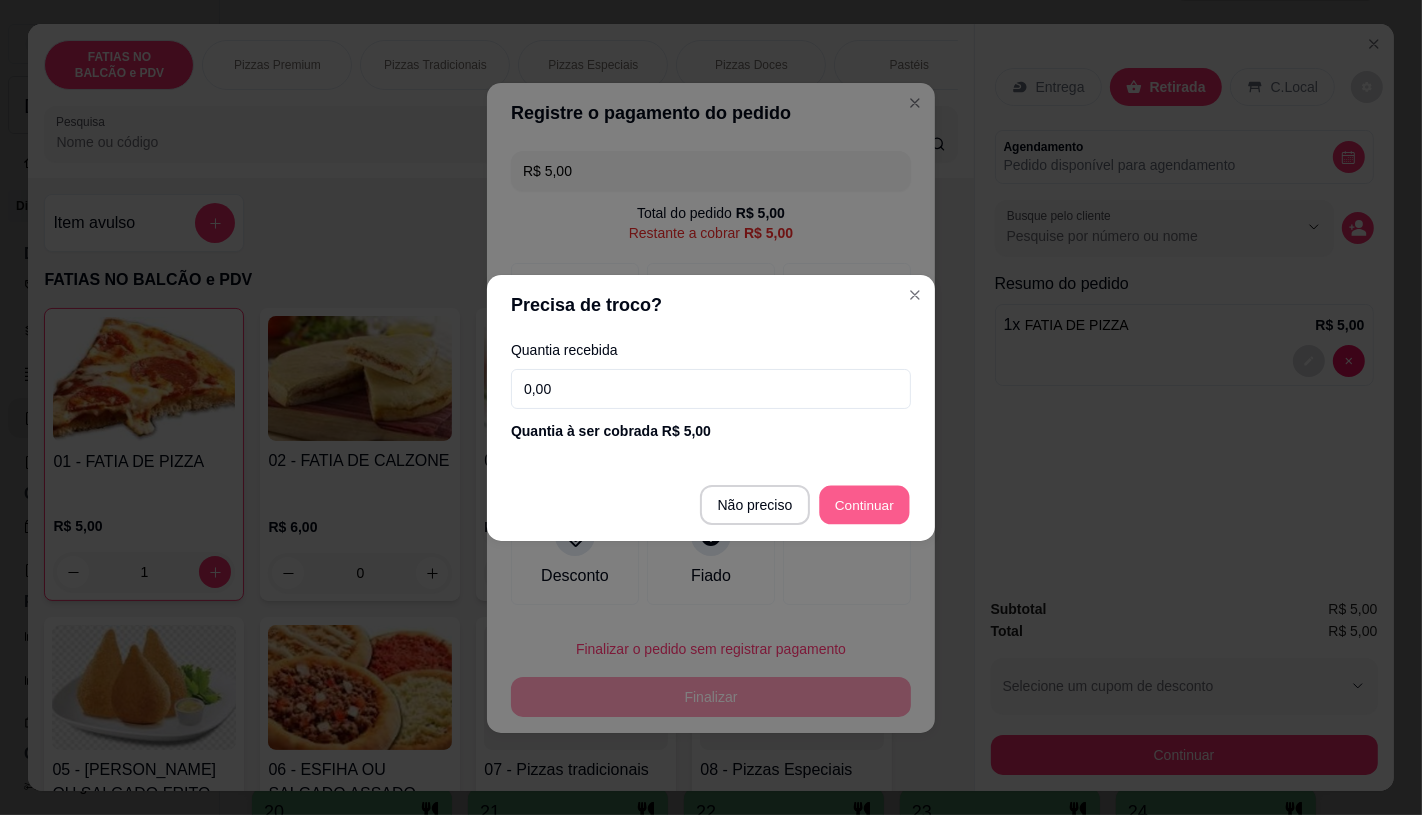 type on "R$ 0,00" 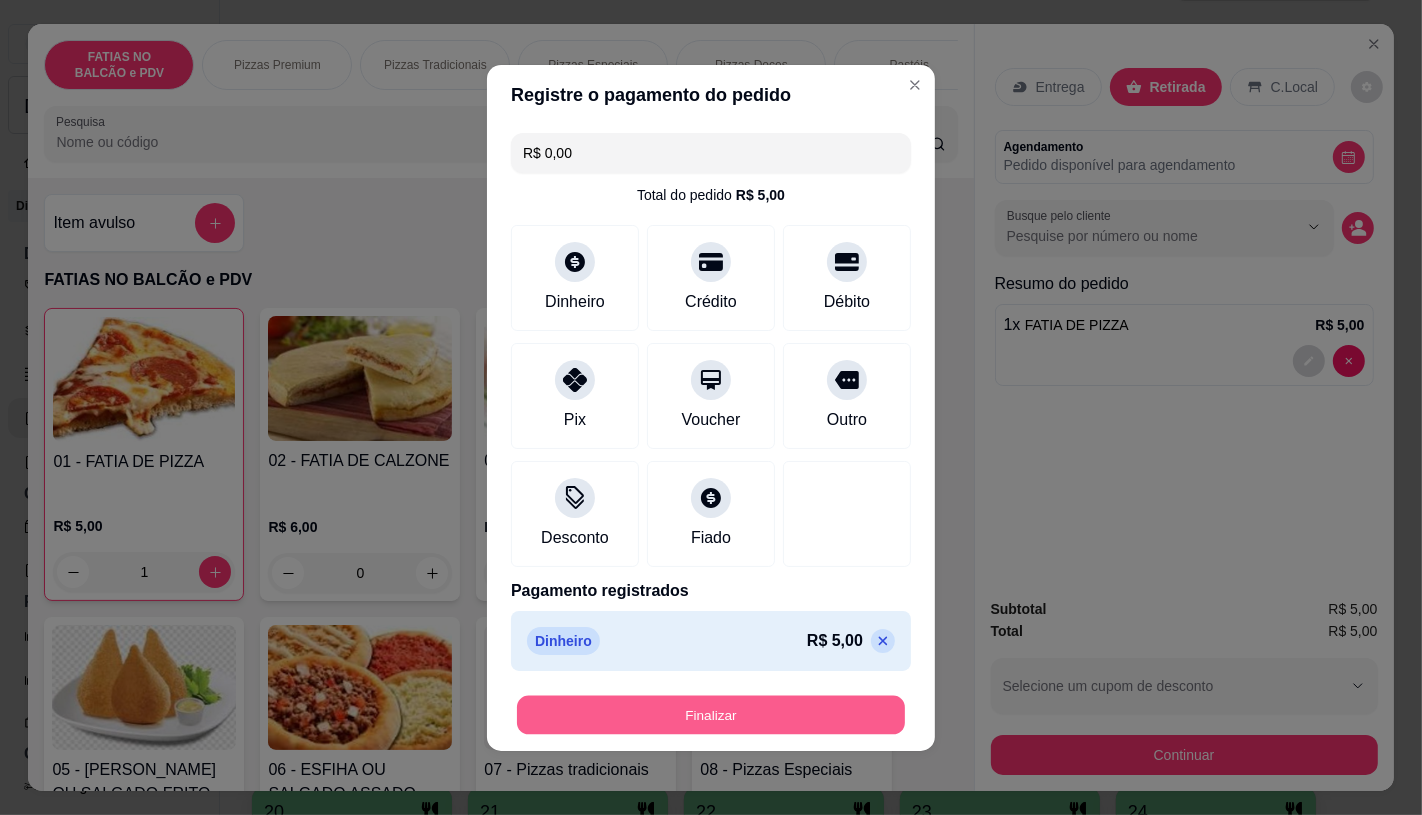 click on "Finalizar" at bounding box center (711, 714) 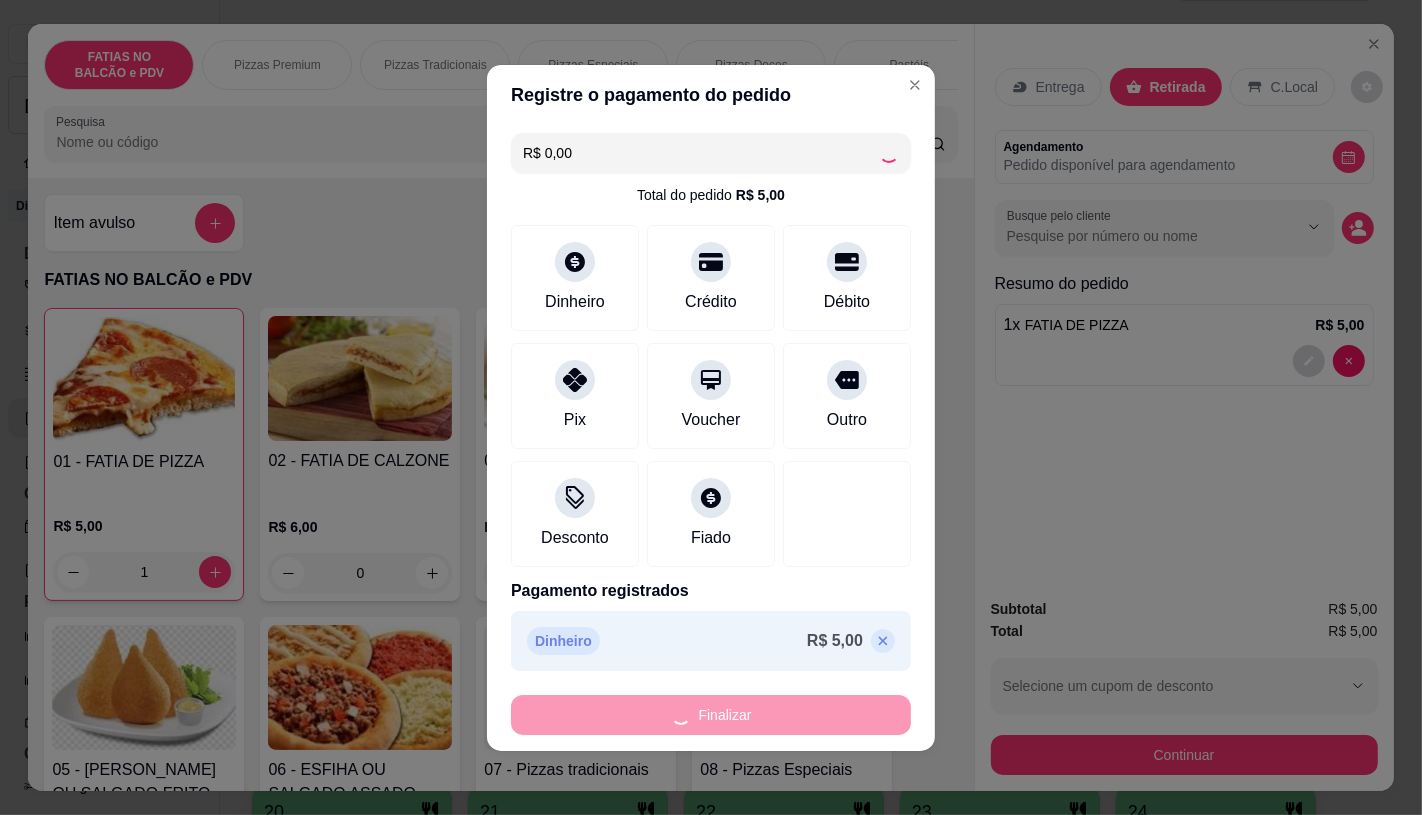 type on "0" 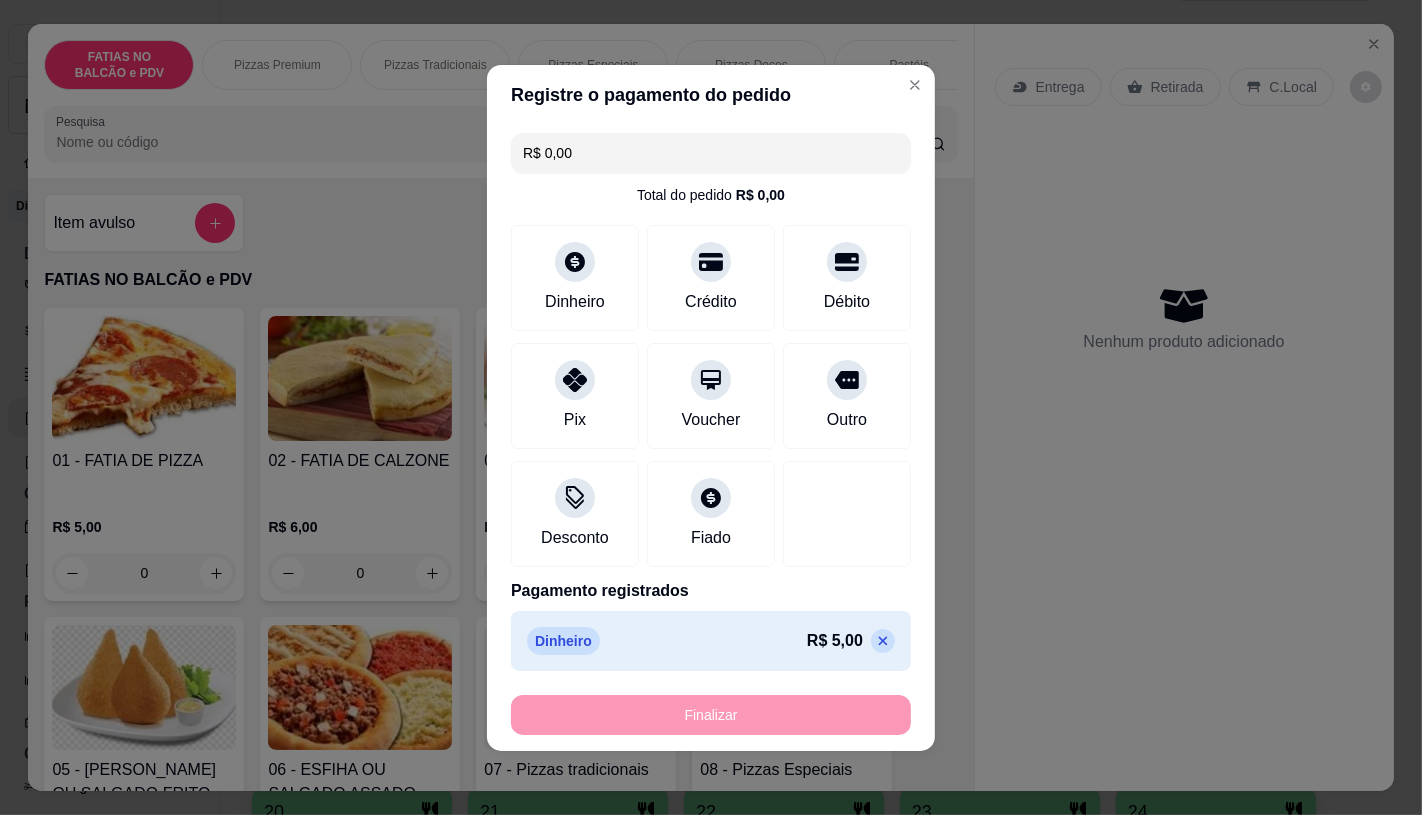 type on "-R$ 5,00" 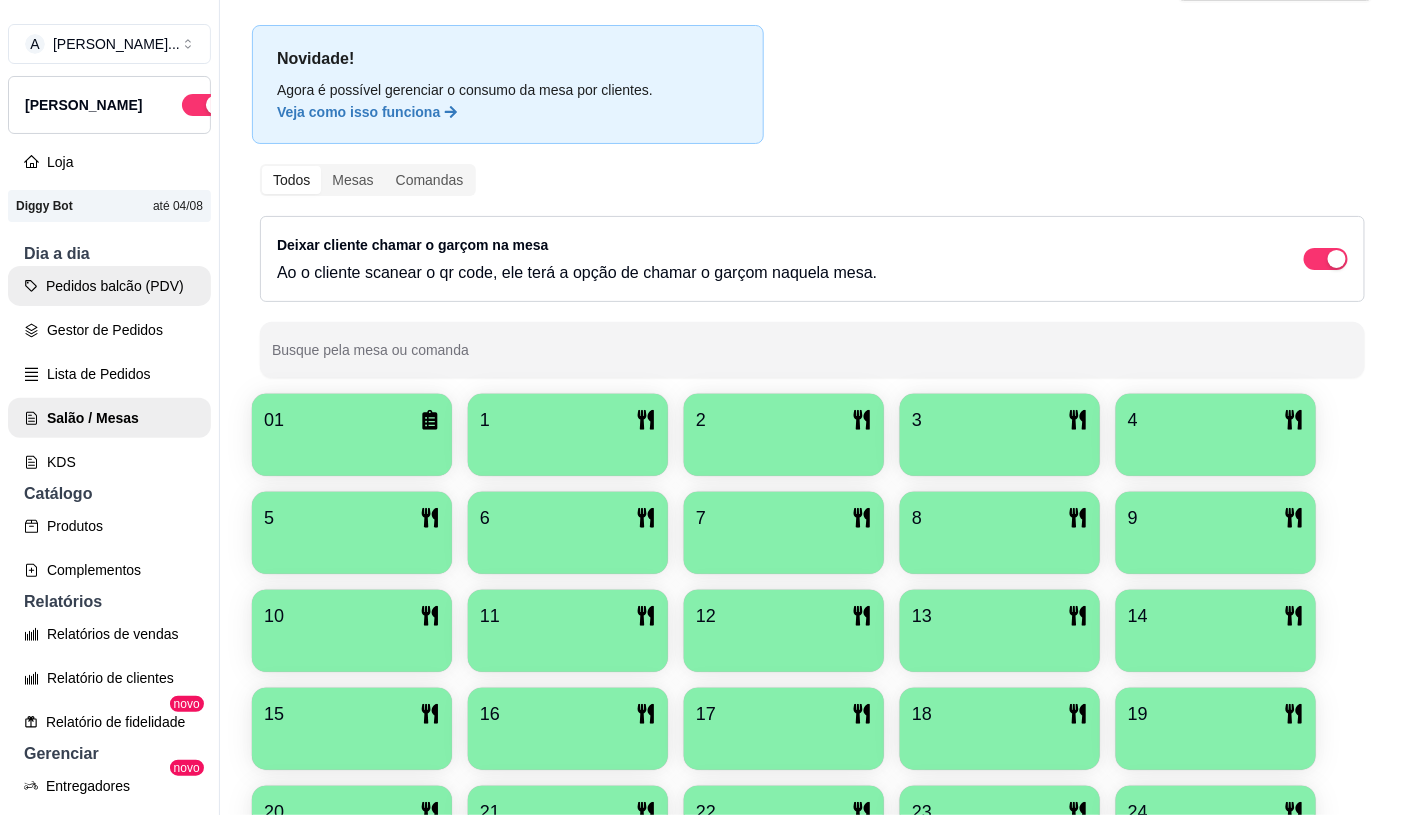 click on "Pedidos balcão (PDV)" at bounding box center [109, 286] 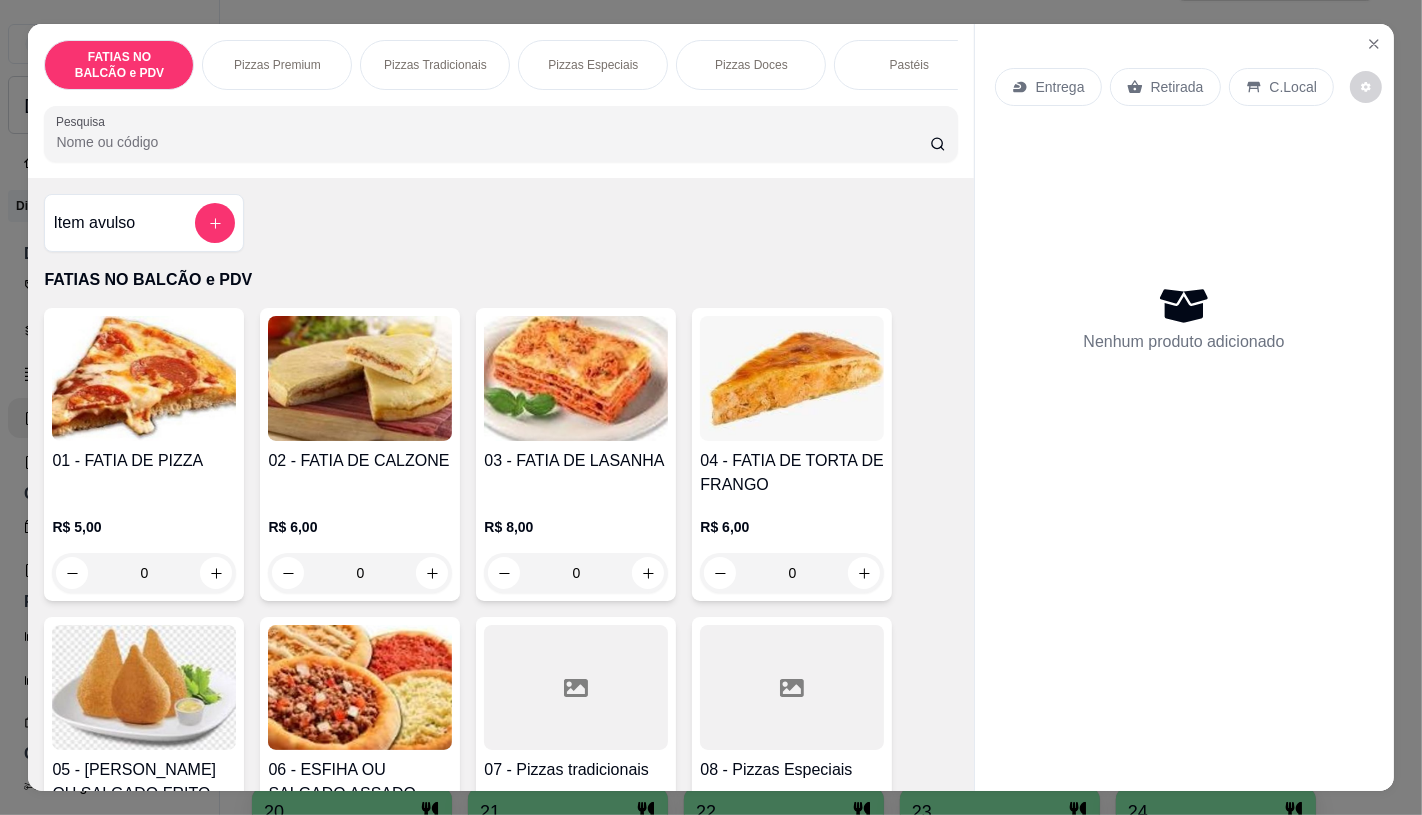 scroll, scrollTop: 111, scrollLeft: 0, axis: vertical 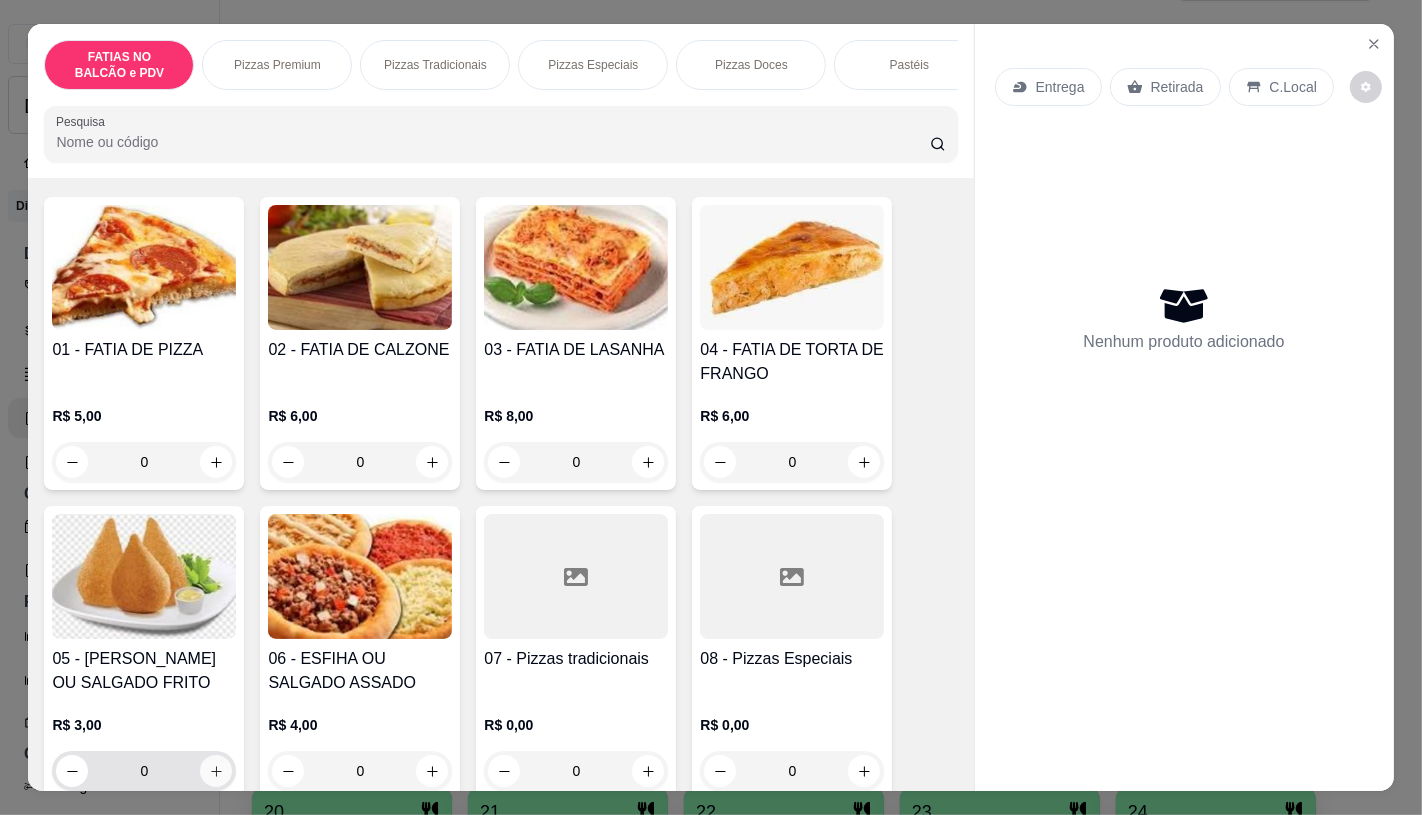 click at bounding box center [216, 771] 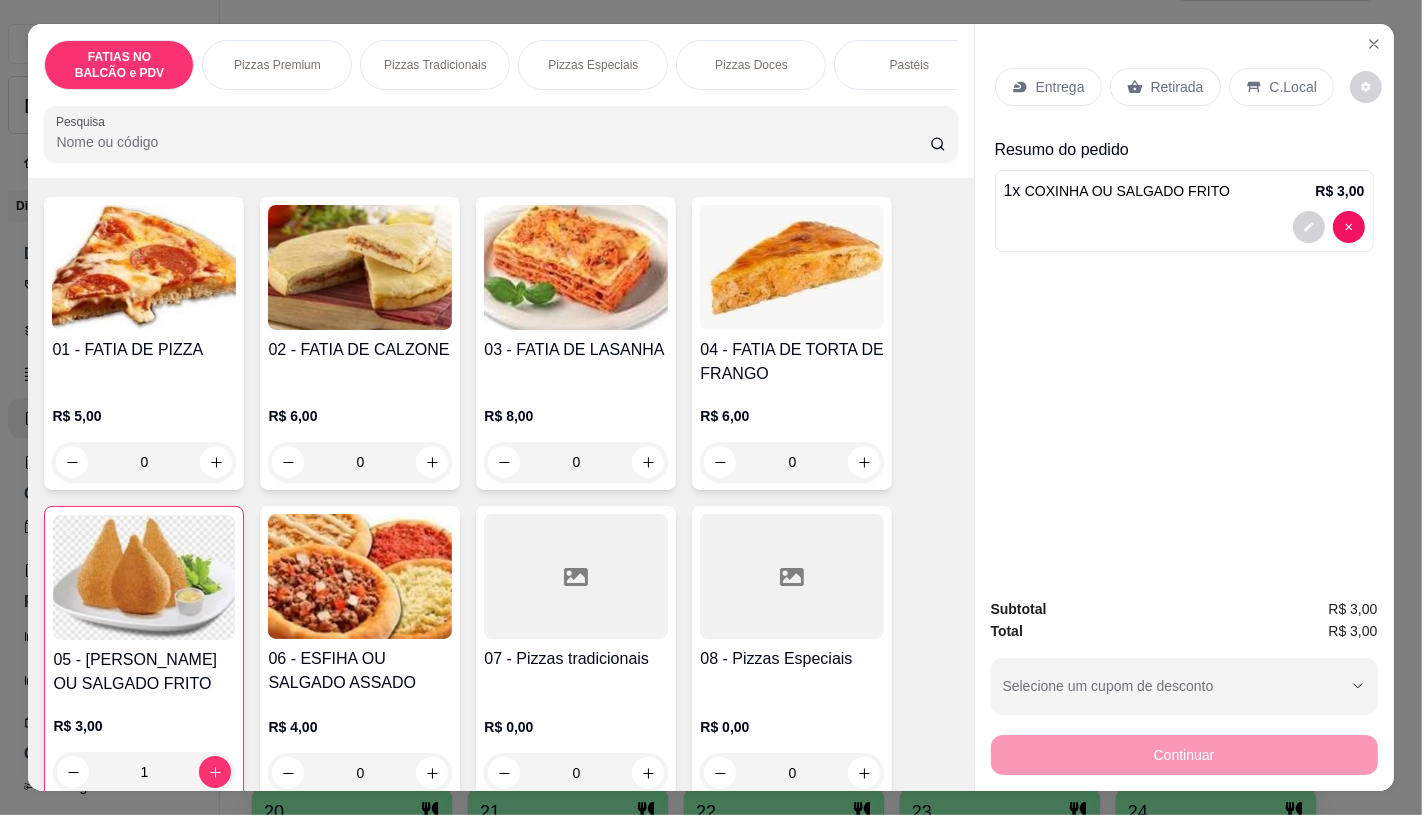 click on "FATIAS NO BALCÃO e PDV Pizzas Premium Pizzas Tradicionais  Pizzas Especiais Pizzas Doces Pastéis Porções Calzones Esfiha Esfihas Especiais Panqueca Sanduíches Sanduíches Especiais COMBOS PROMOCIONAIS  Sucos e vitaminas Bebidas Água Chocolates e guloseimas  TAXAS DE ENTREGAS  Pesquisa" at bounding box center [500, 101] 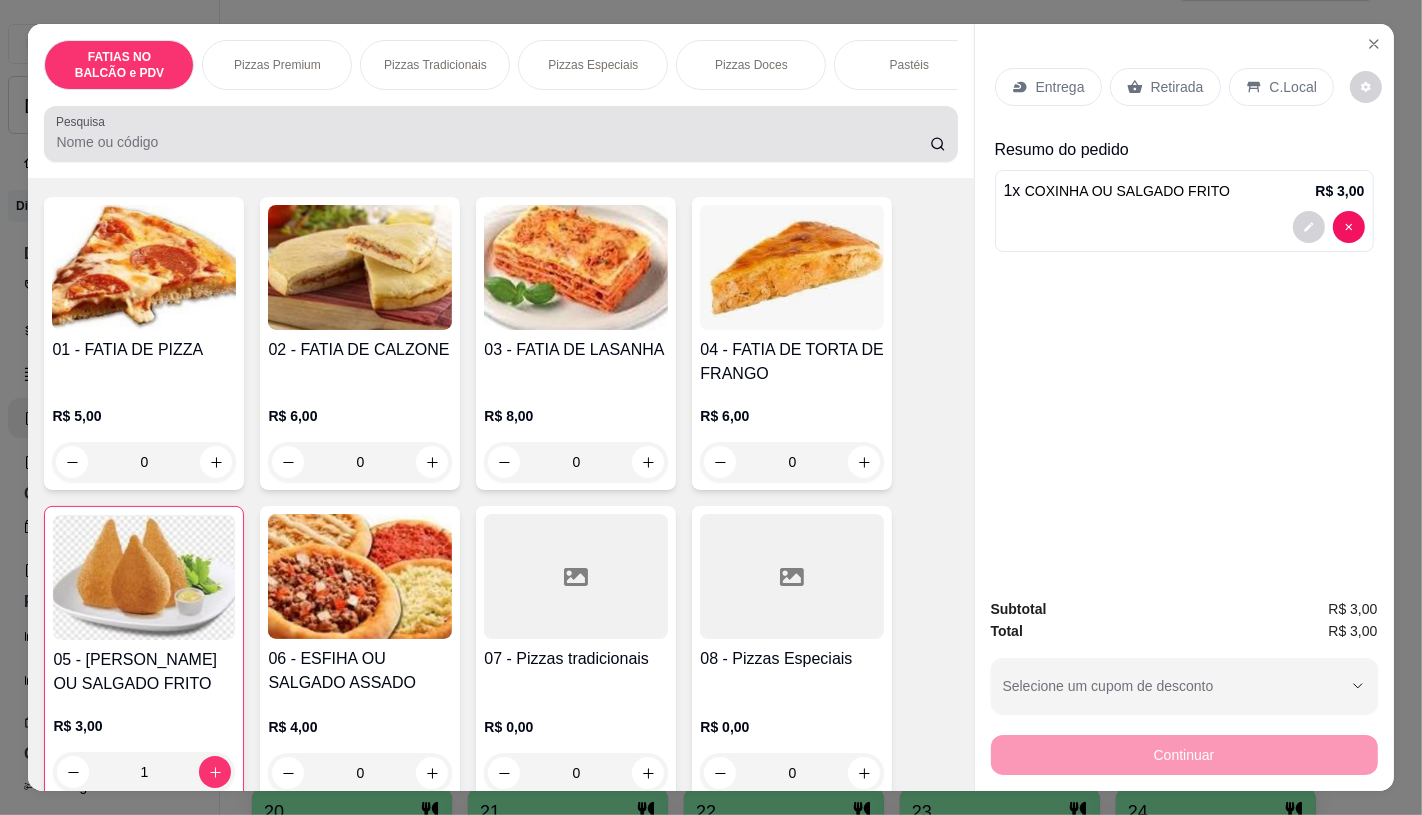 click at bounding box center (500, 134) 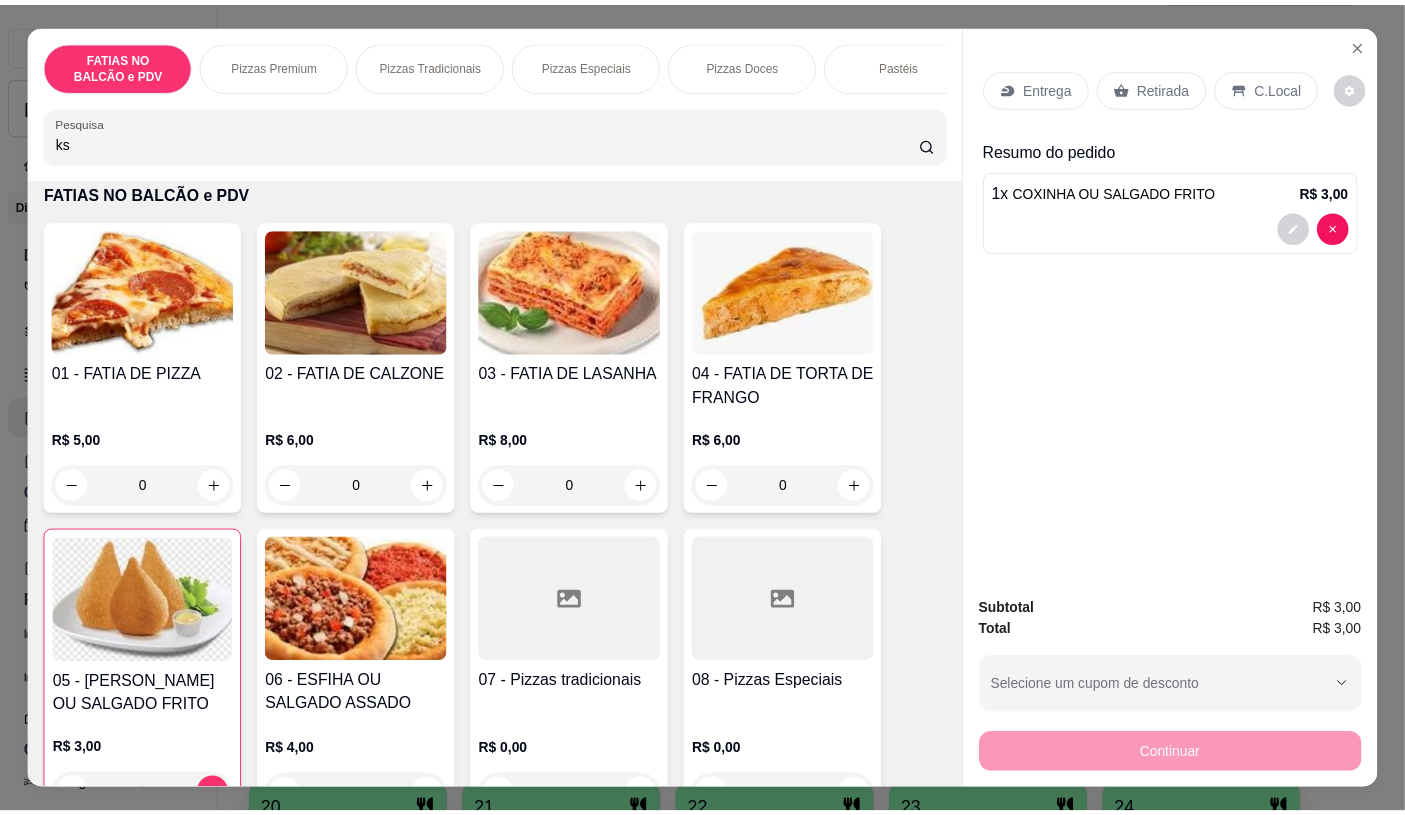 scroll, scrollTop: 0, scrollLeft: 0, axis: both 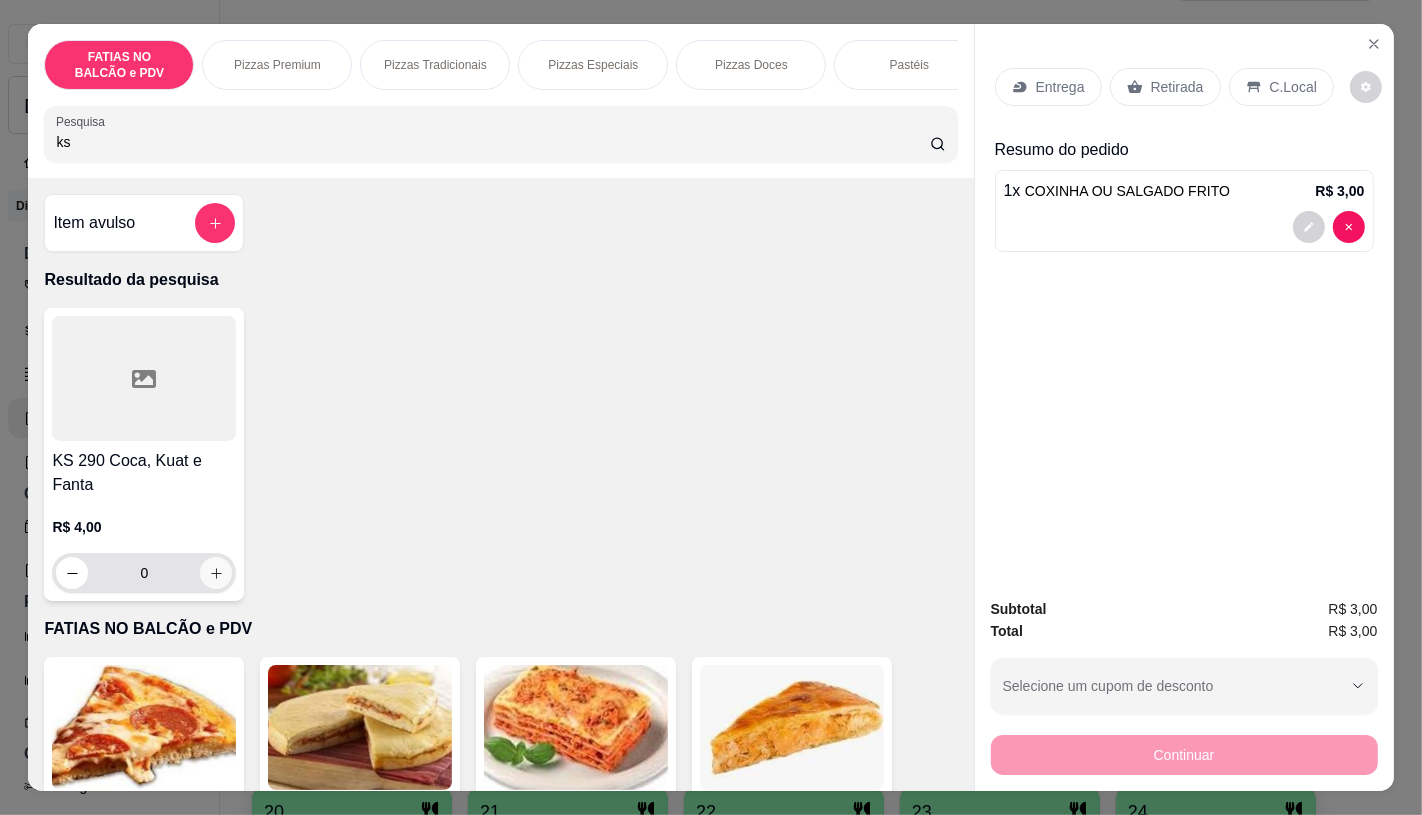 type on "ks" 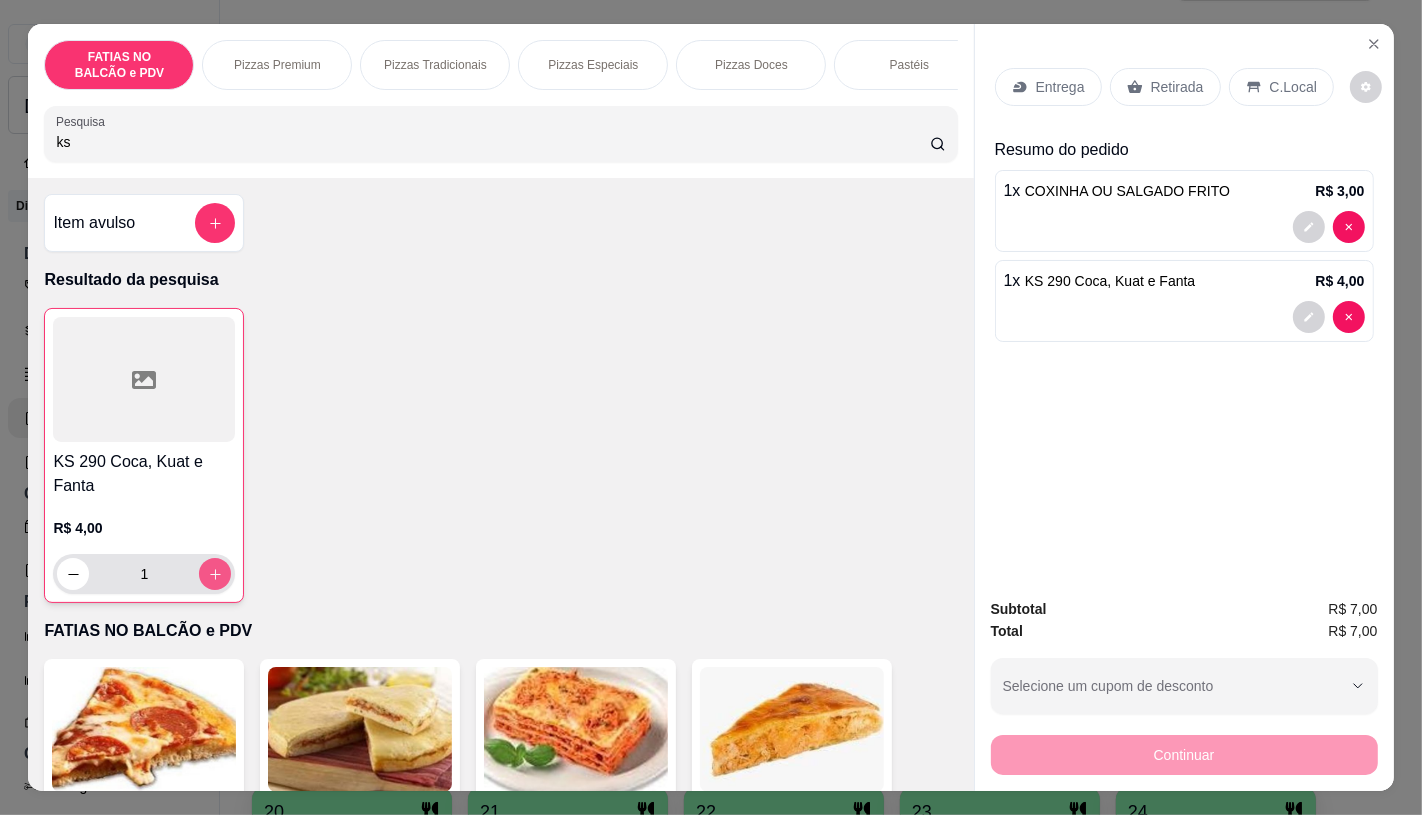 type on "1" 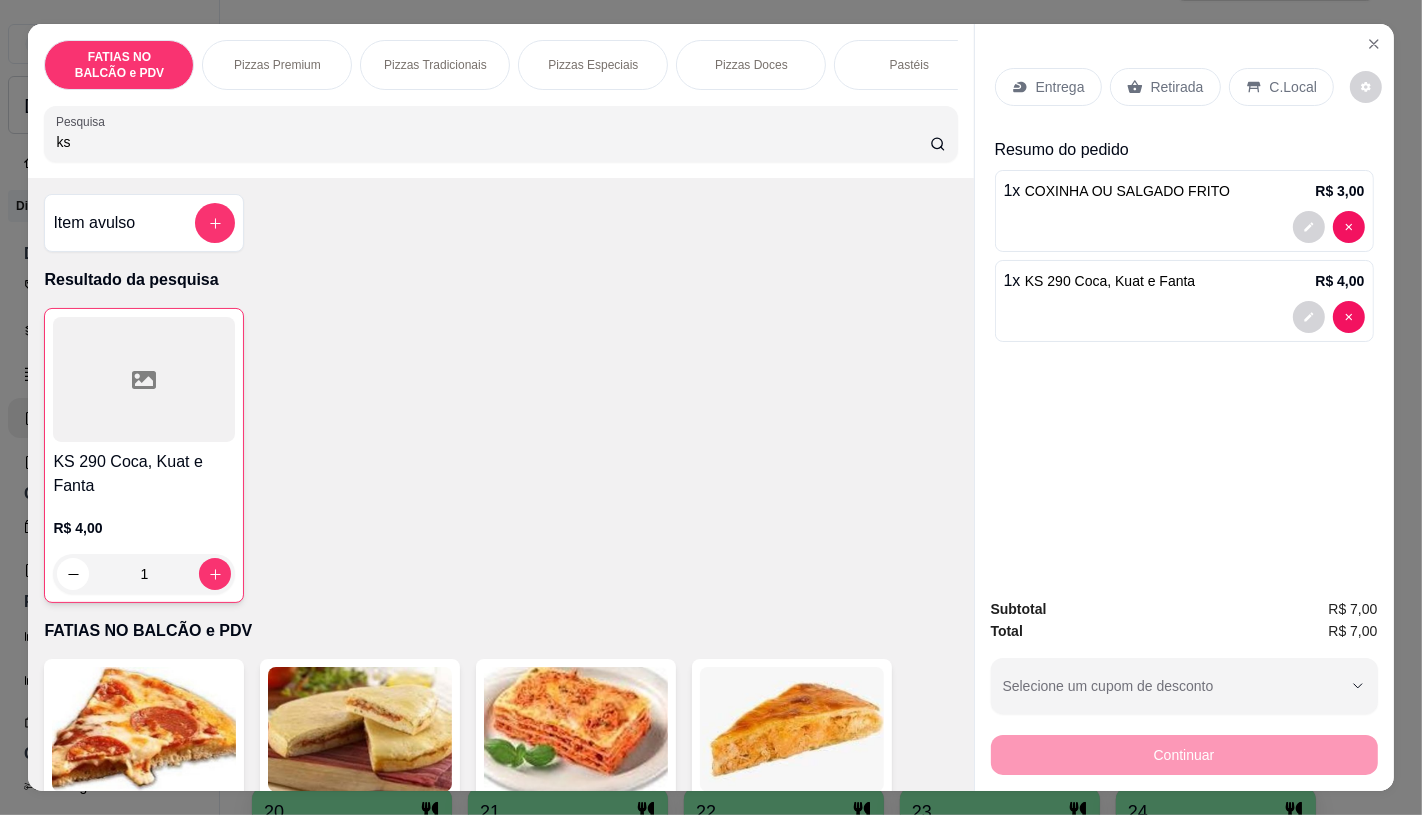 click on "Retirada" at bounding box center [1165, 87] 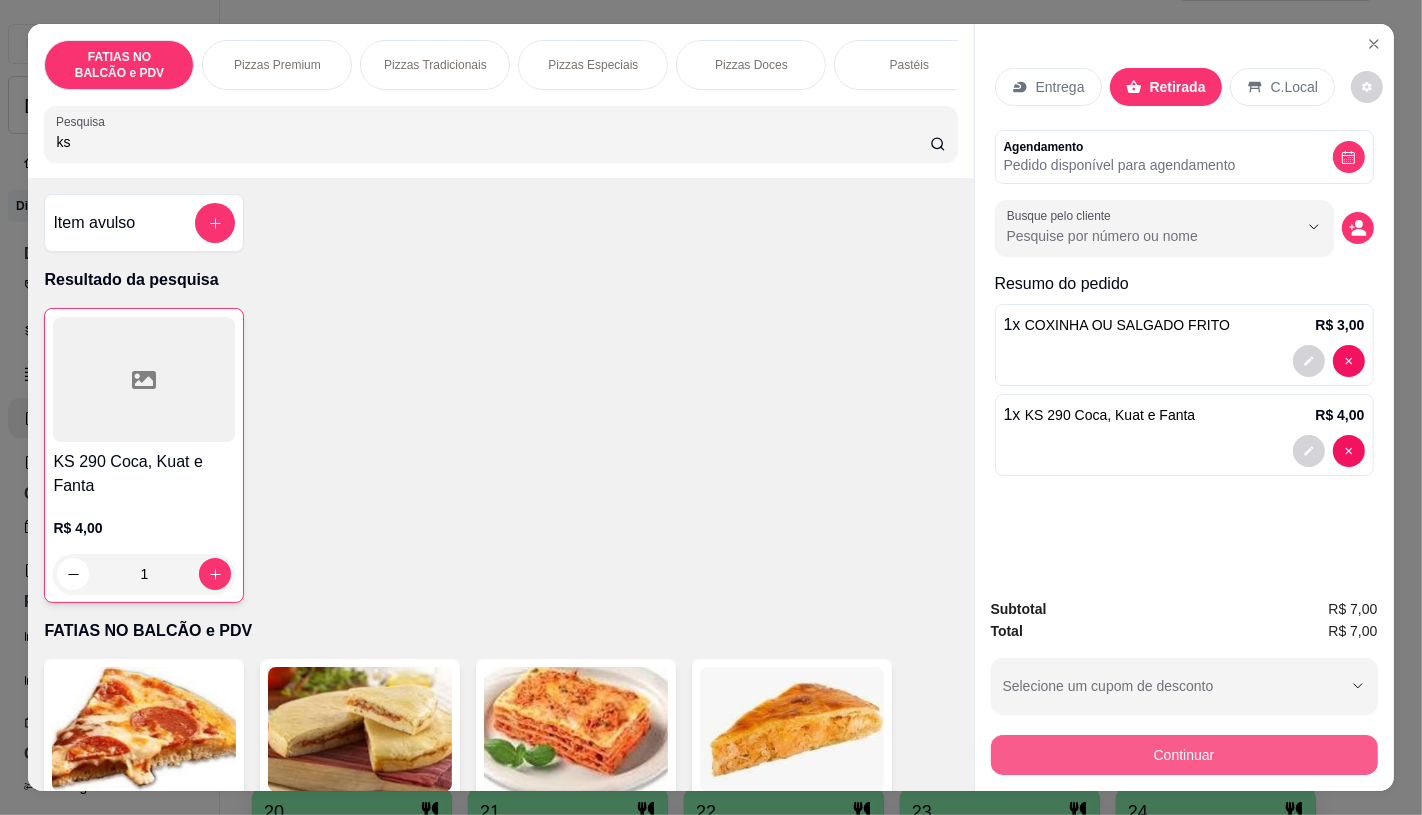 click on "Continuar" at bounding box center [1184, 755] 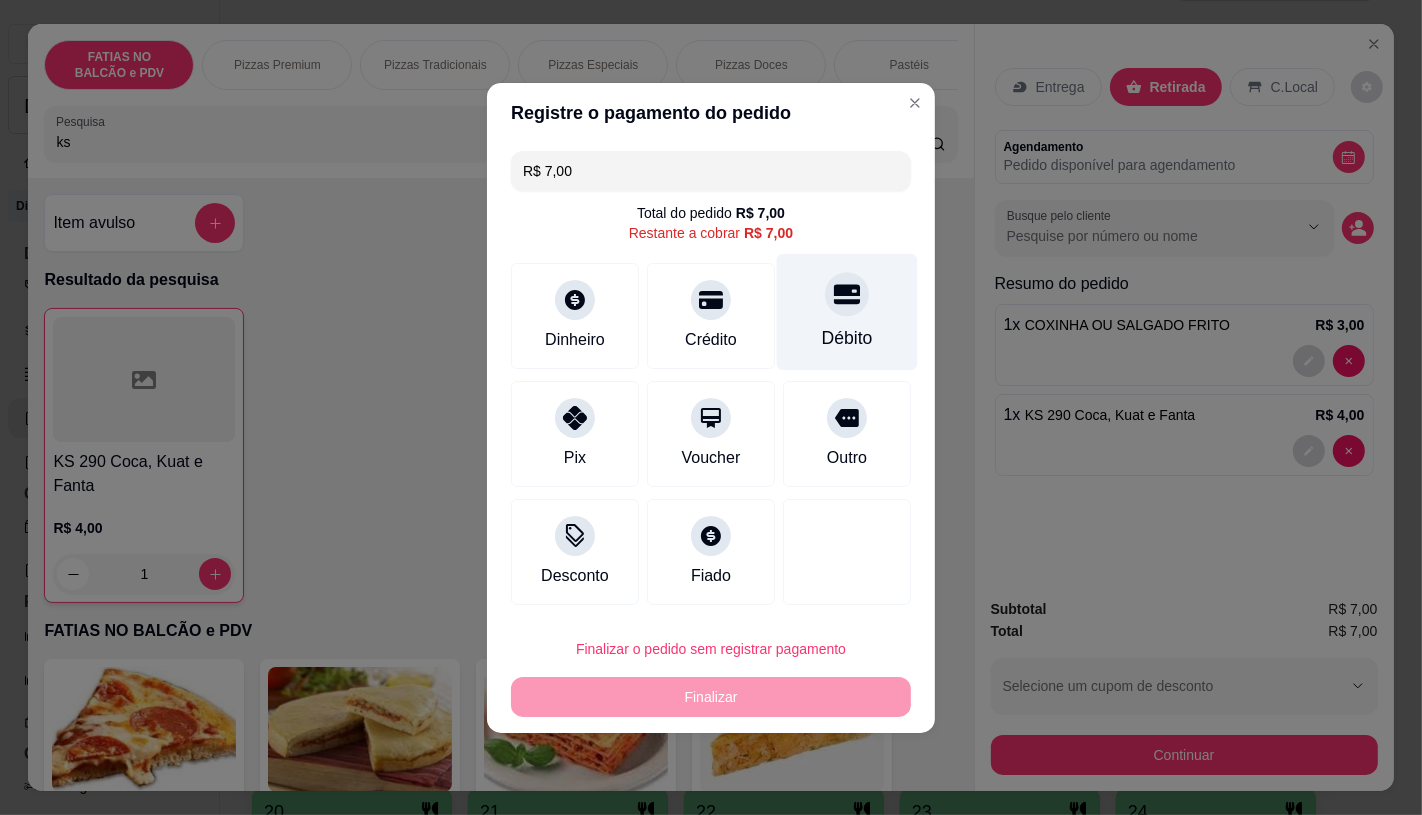 click on "Débito" at bounding box center (847, 338) 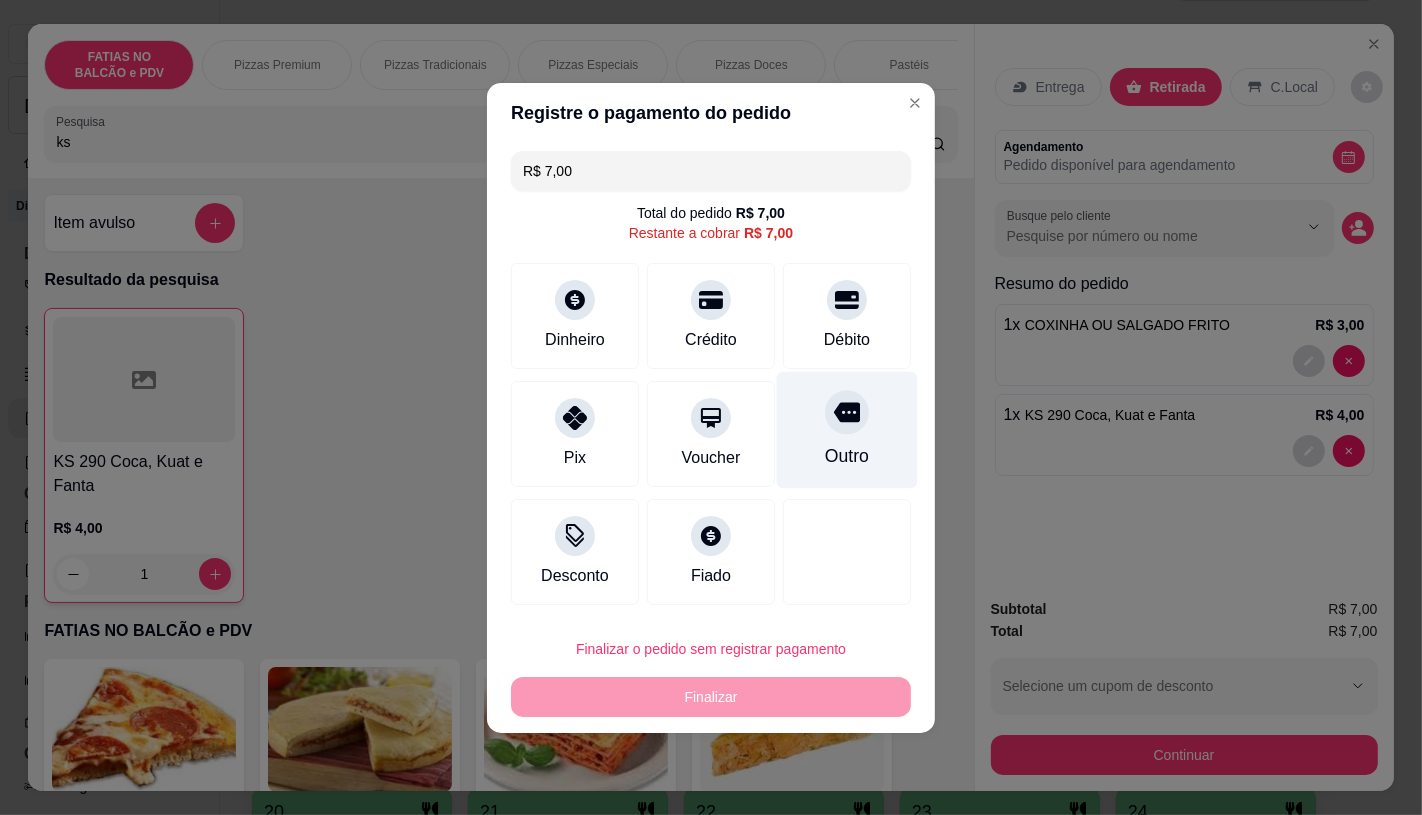type on "R$ 0,00" 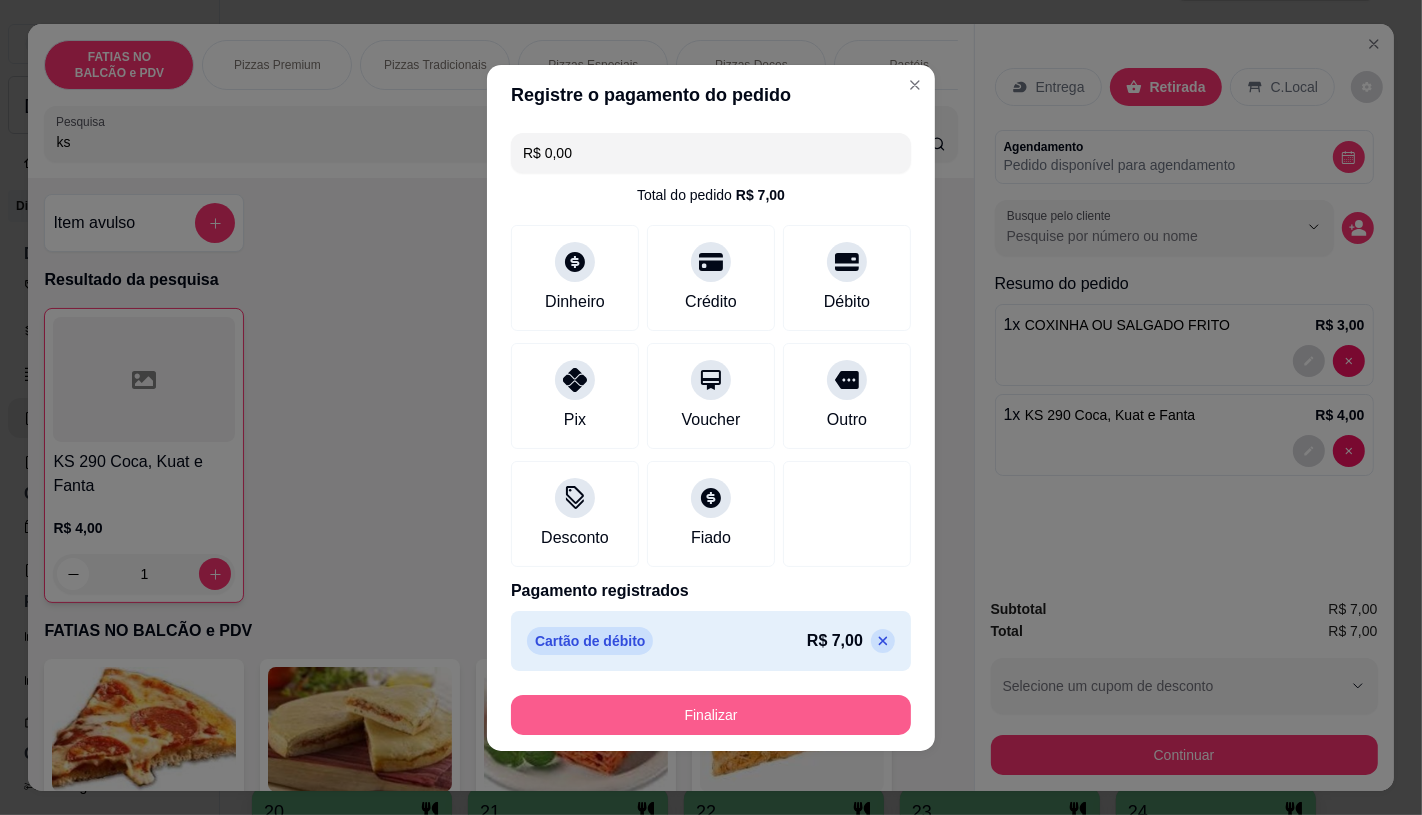 click on "Finalizar" at bounding box center [711, 715] 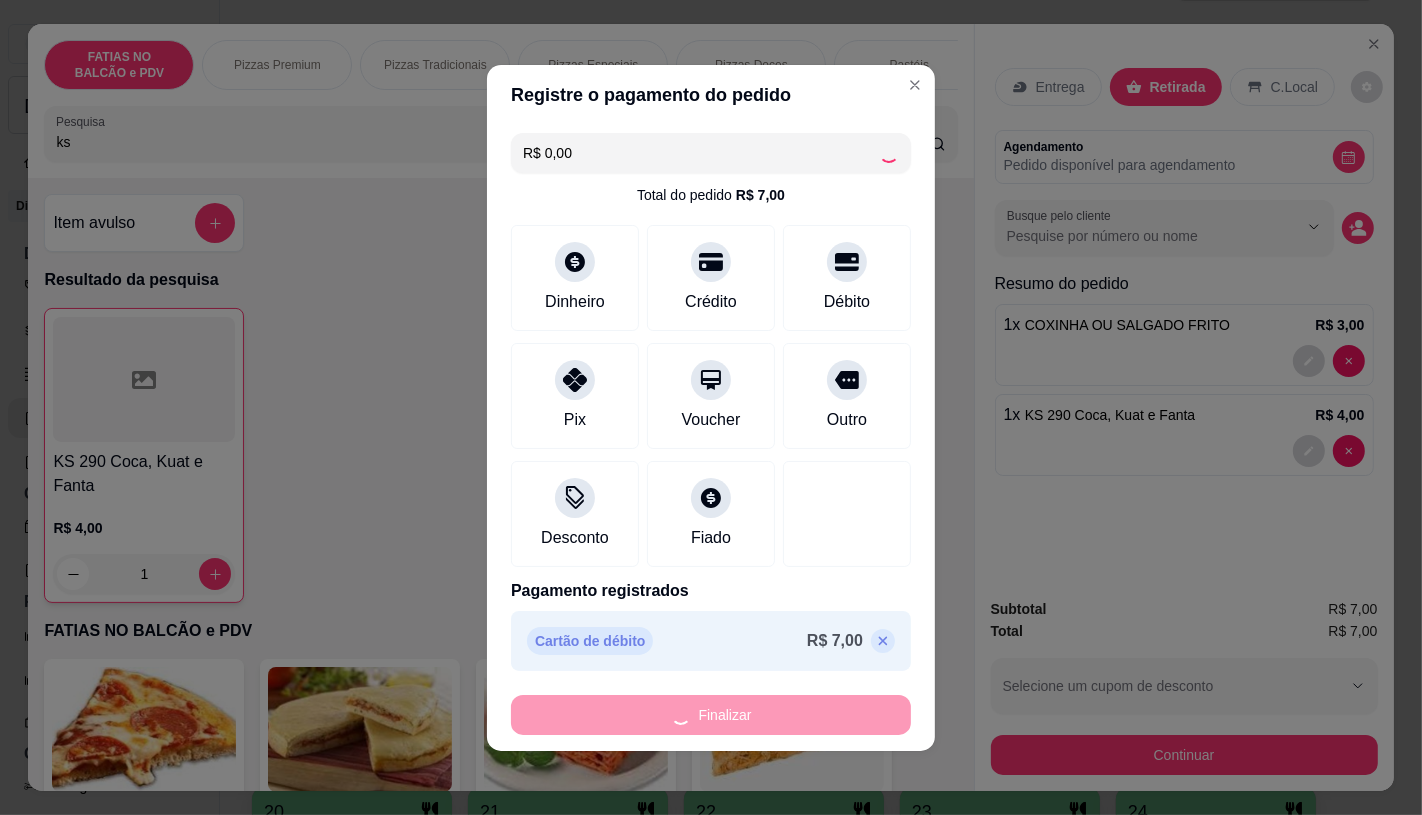 type on "0" 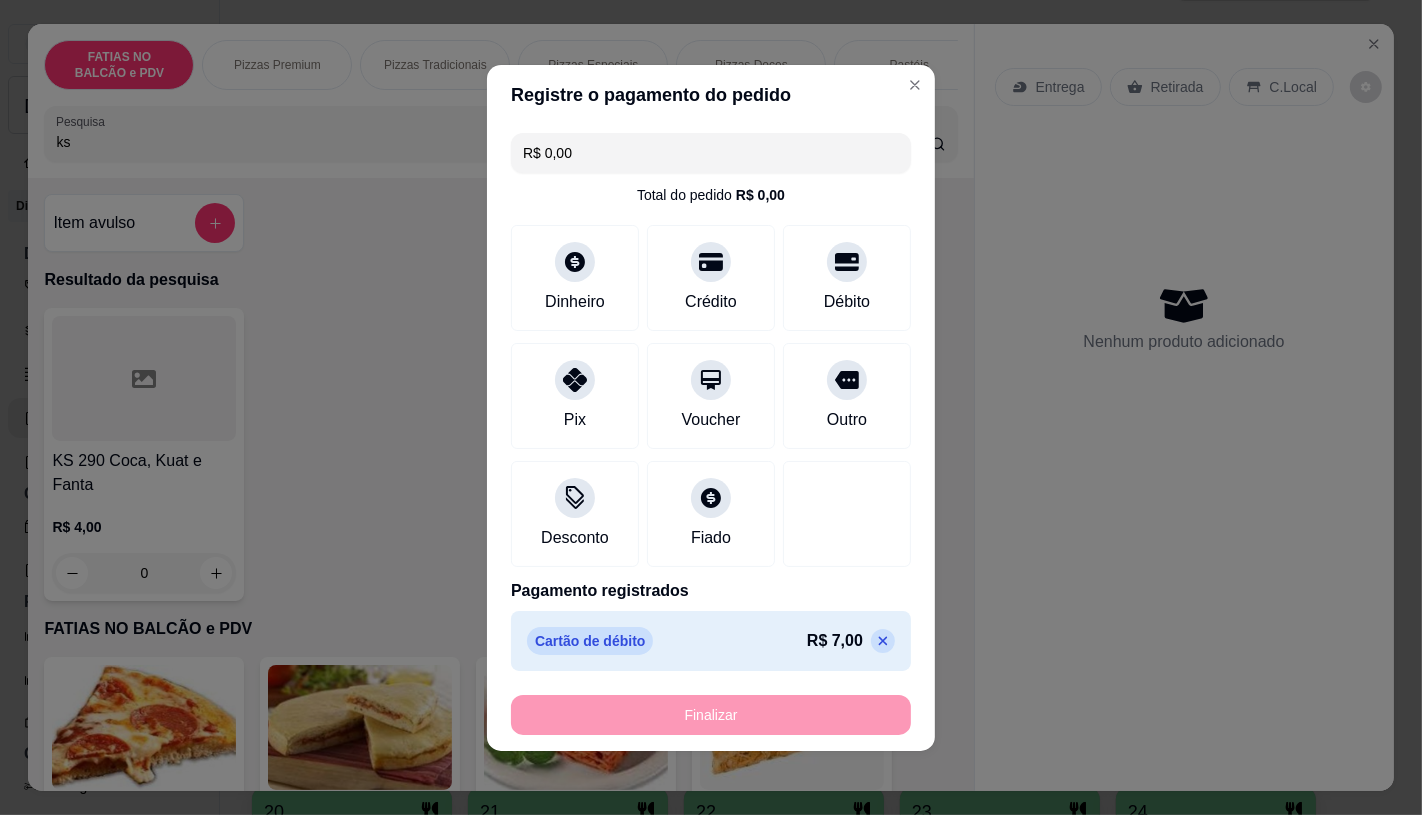 type on "-R$ 7,00" 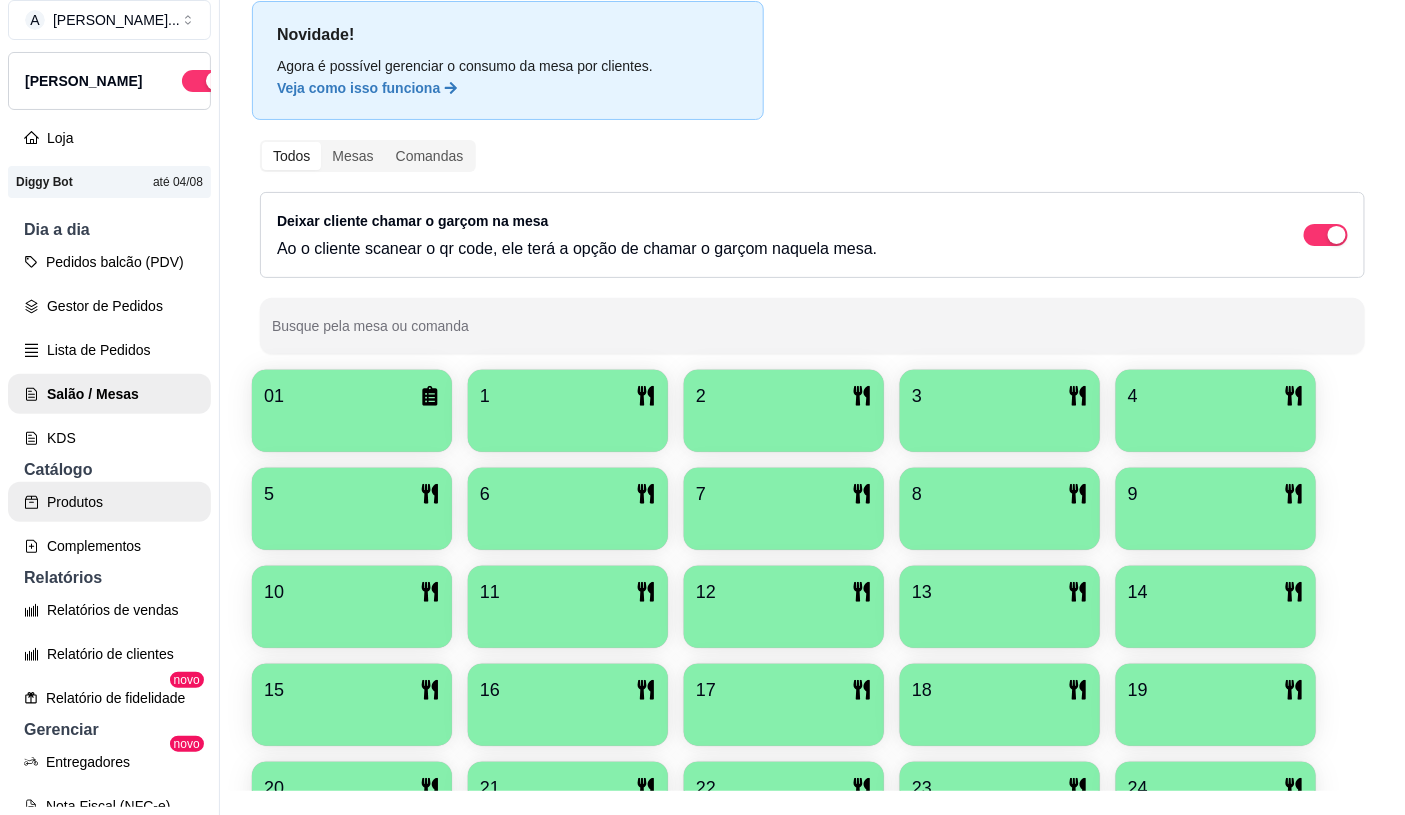 scroll, scrollTop: 32, scrollLeft: 0, axis: vertical 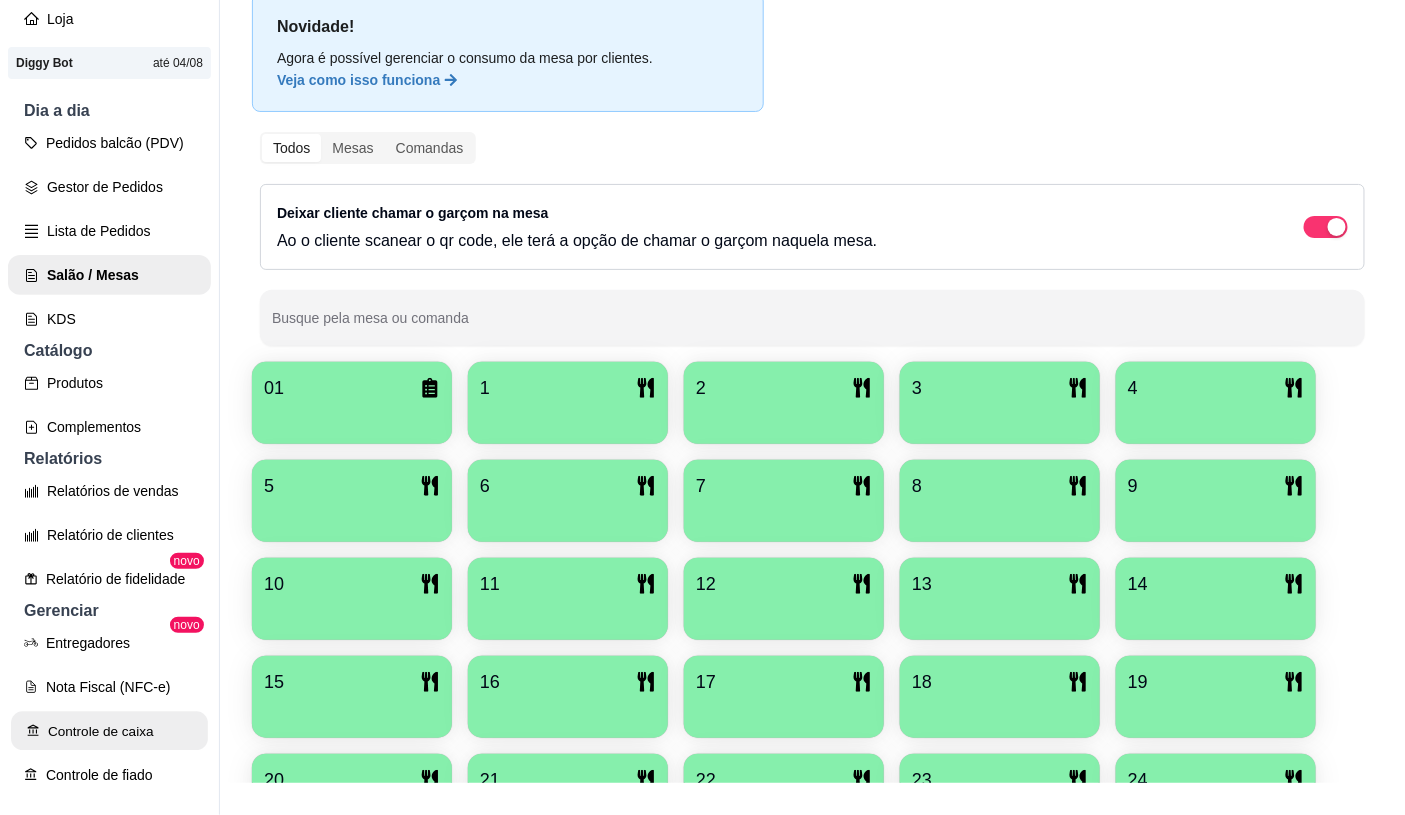 click on "Controle de caixa" at bounding box center (109, 731) 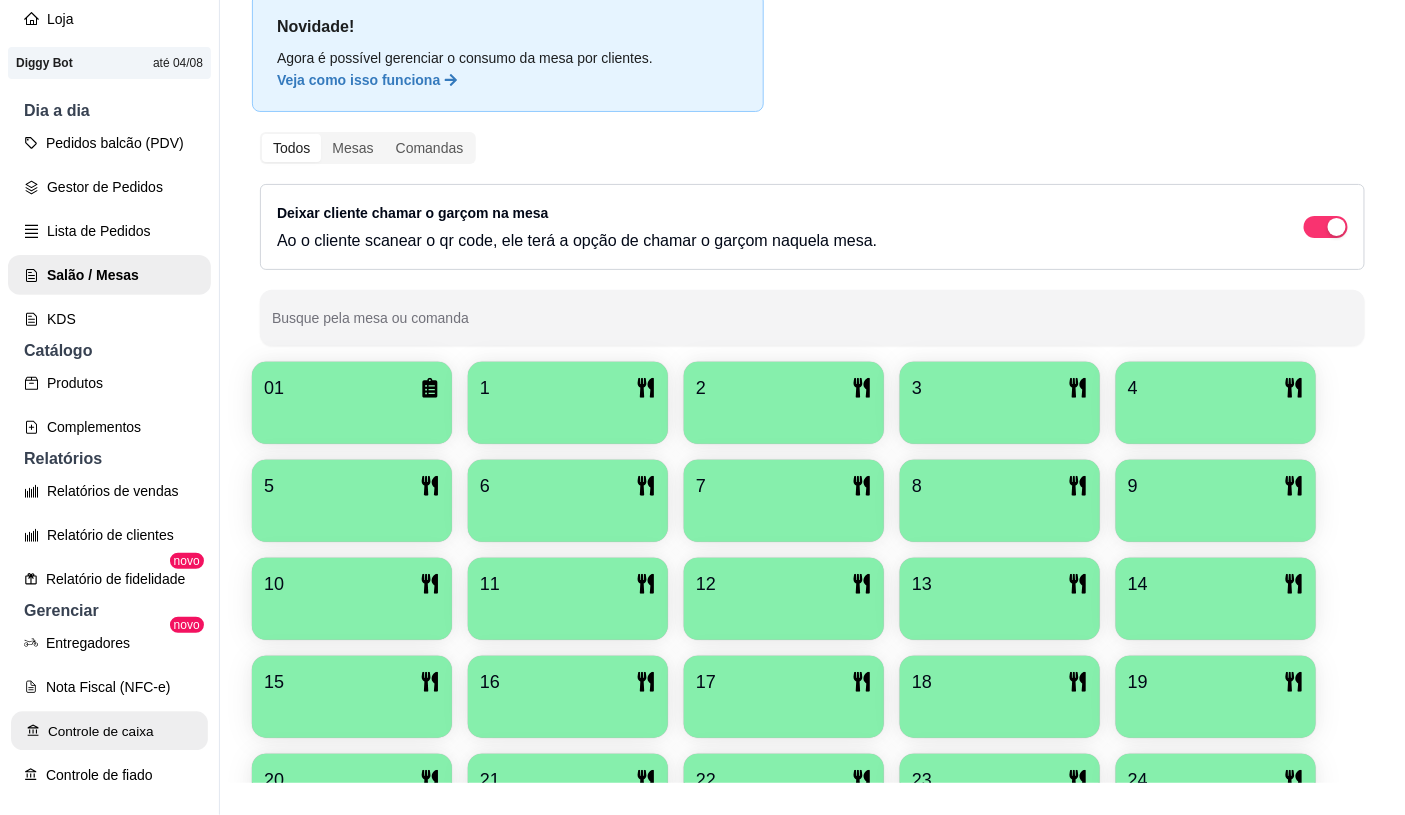 scroll, scrollTop: 0, scrollLeft: 0, axis: both 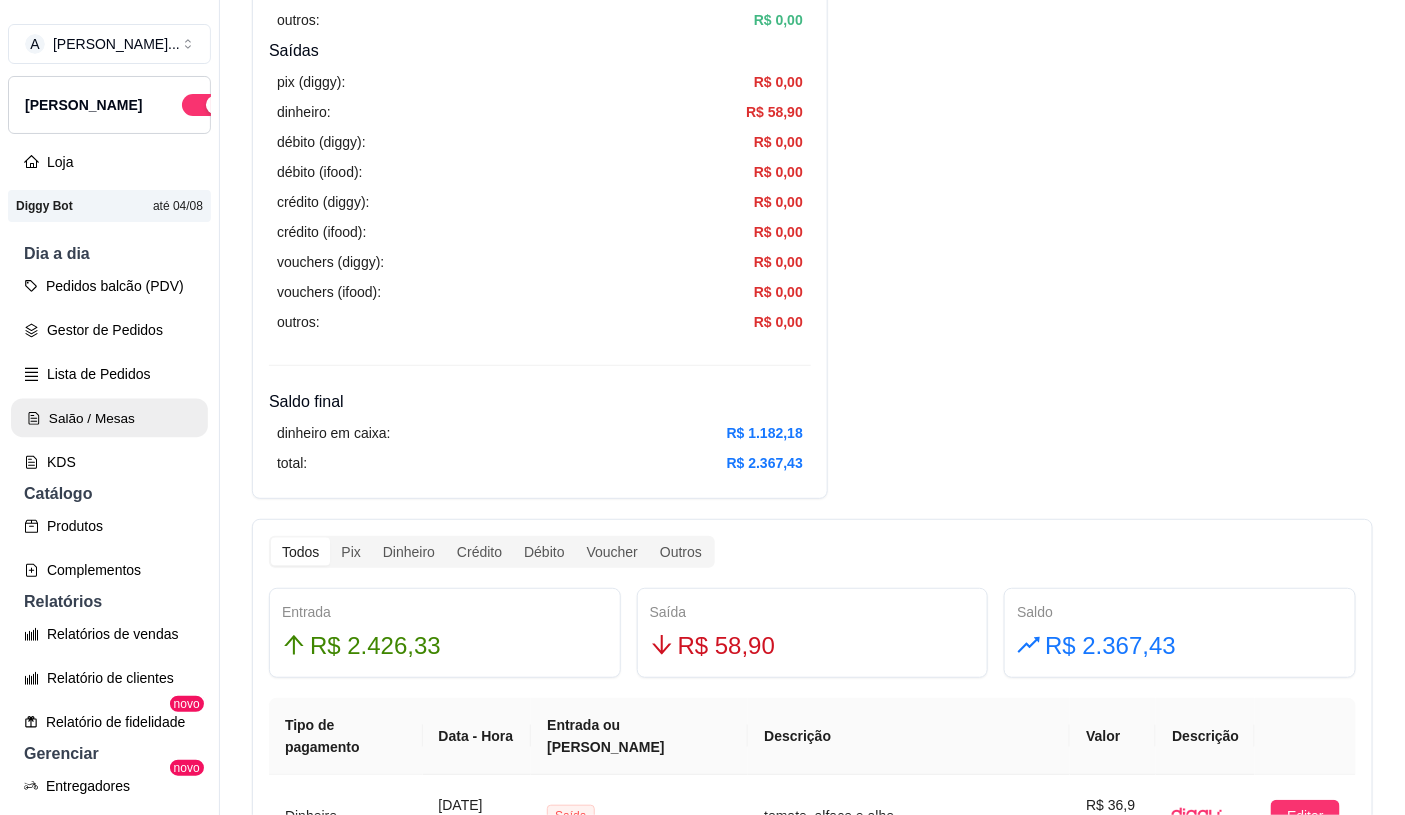 click on "Salão / Mesas" at bounding box center [109, 418] 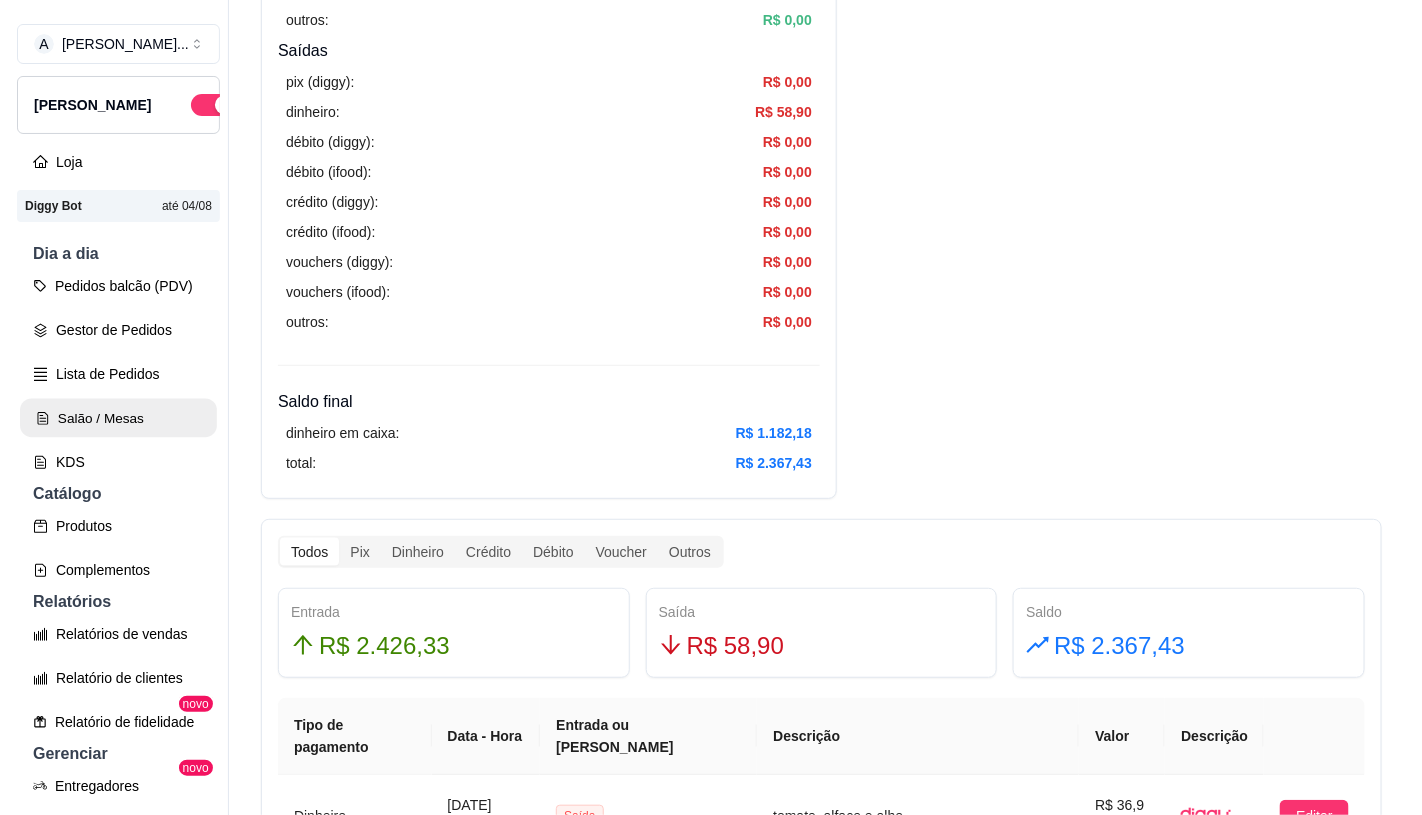 scroll, scrollTop: 0, scrollLeft: 0, axis: both 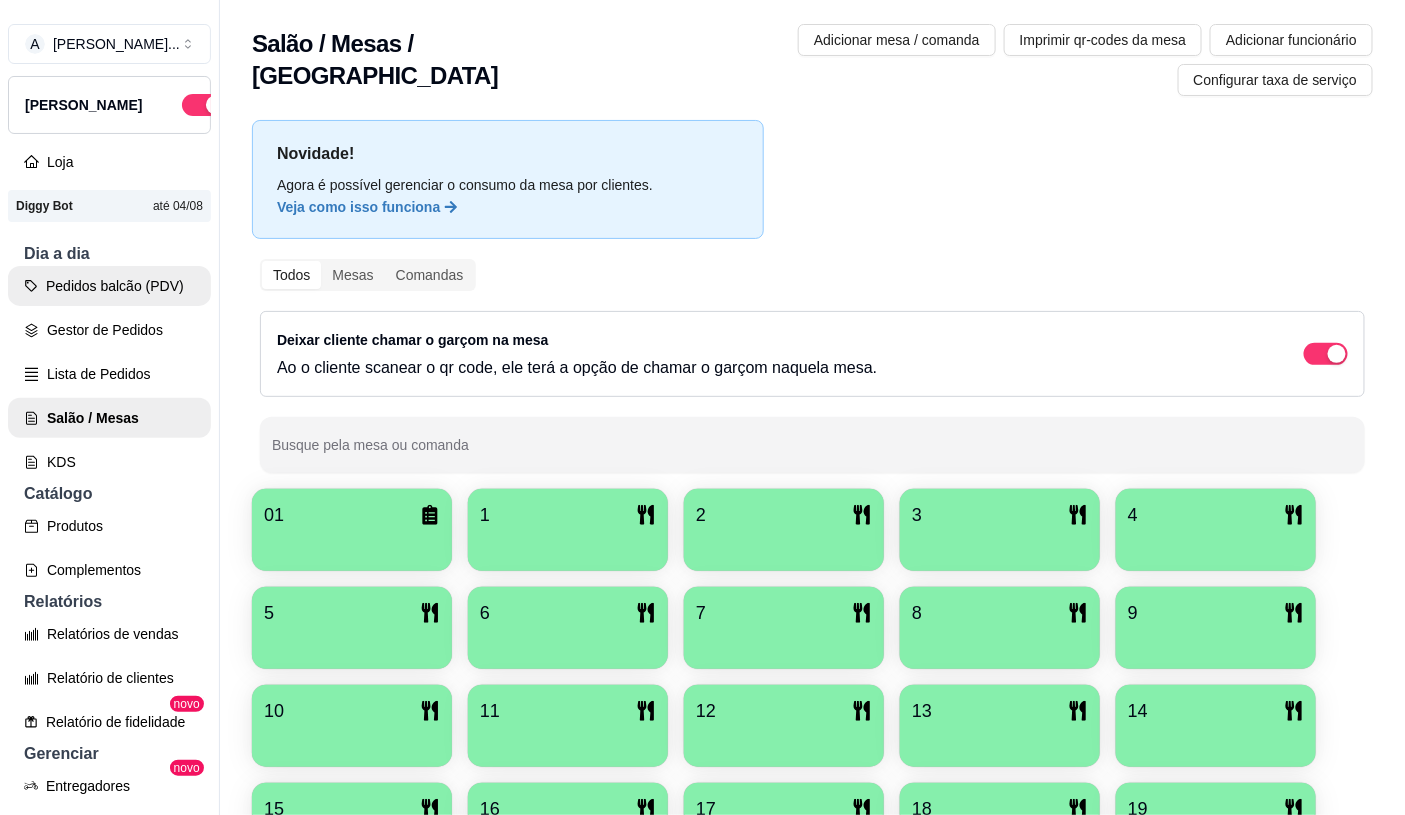 click on "Pedidos balcão (PDV)" at bounding box center (109, 286) 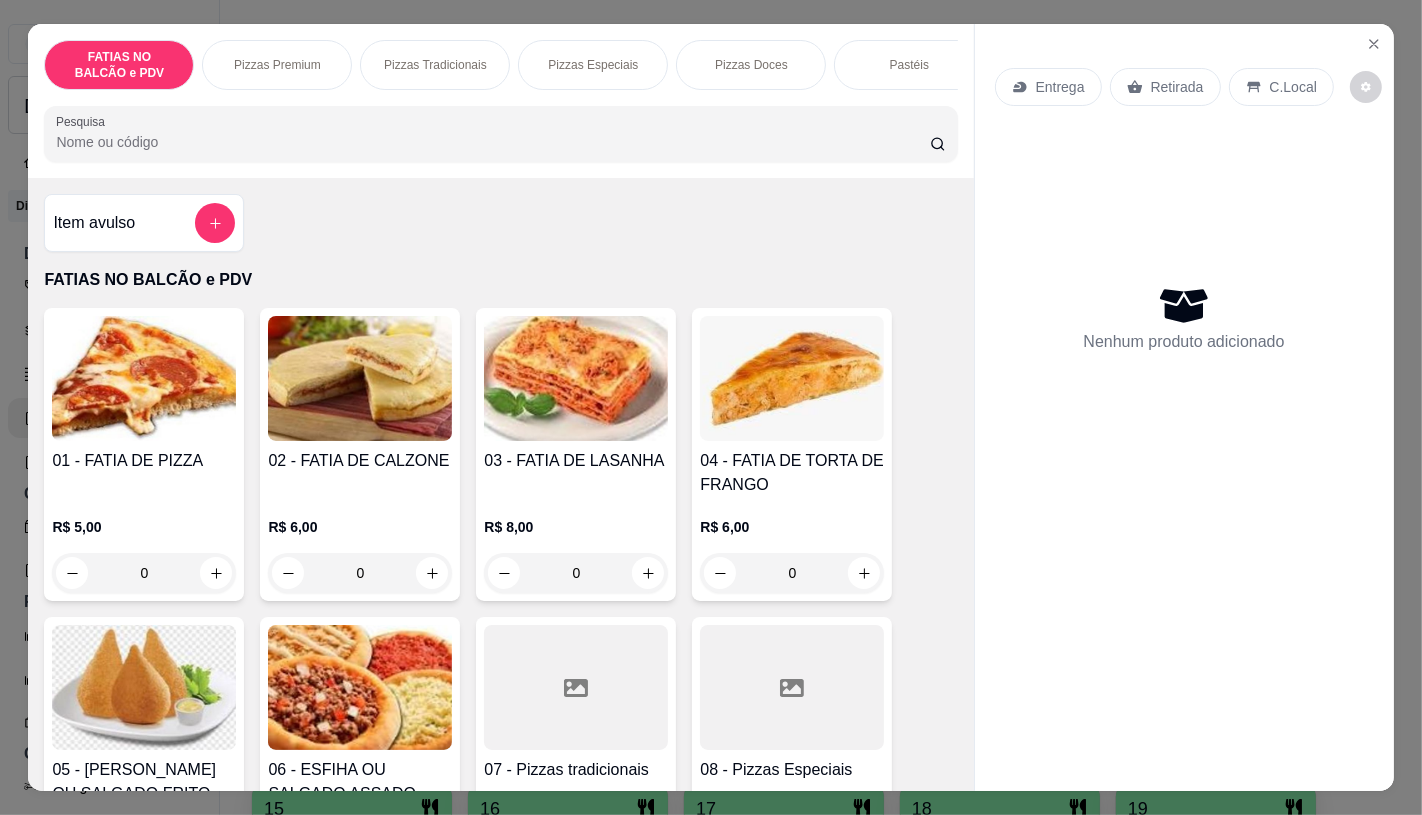 click on "0" at bounding box center (144, 573) 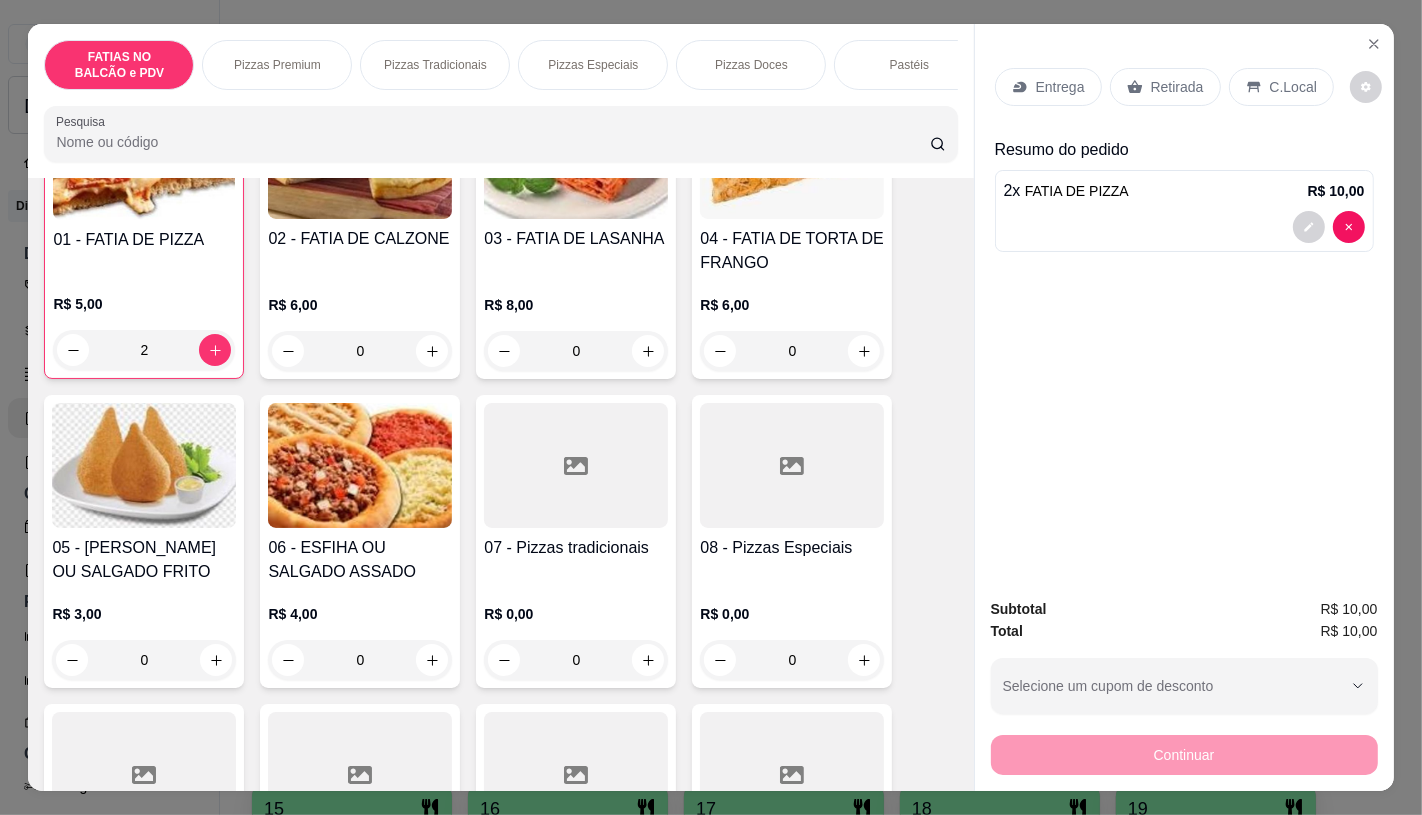 scroll, scrollTop: 333, scrollLeft: 0, axis: vertical 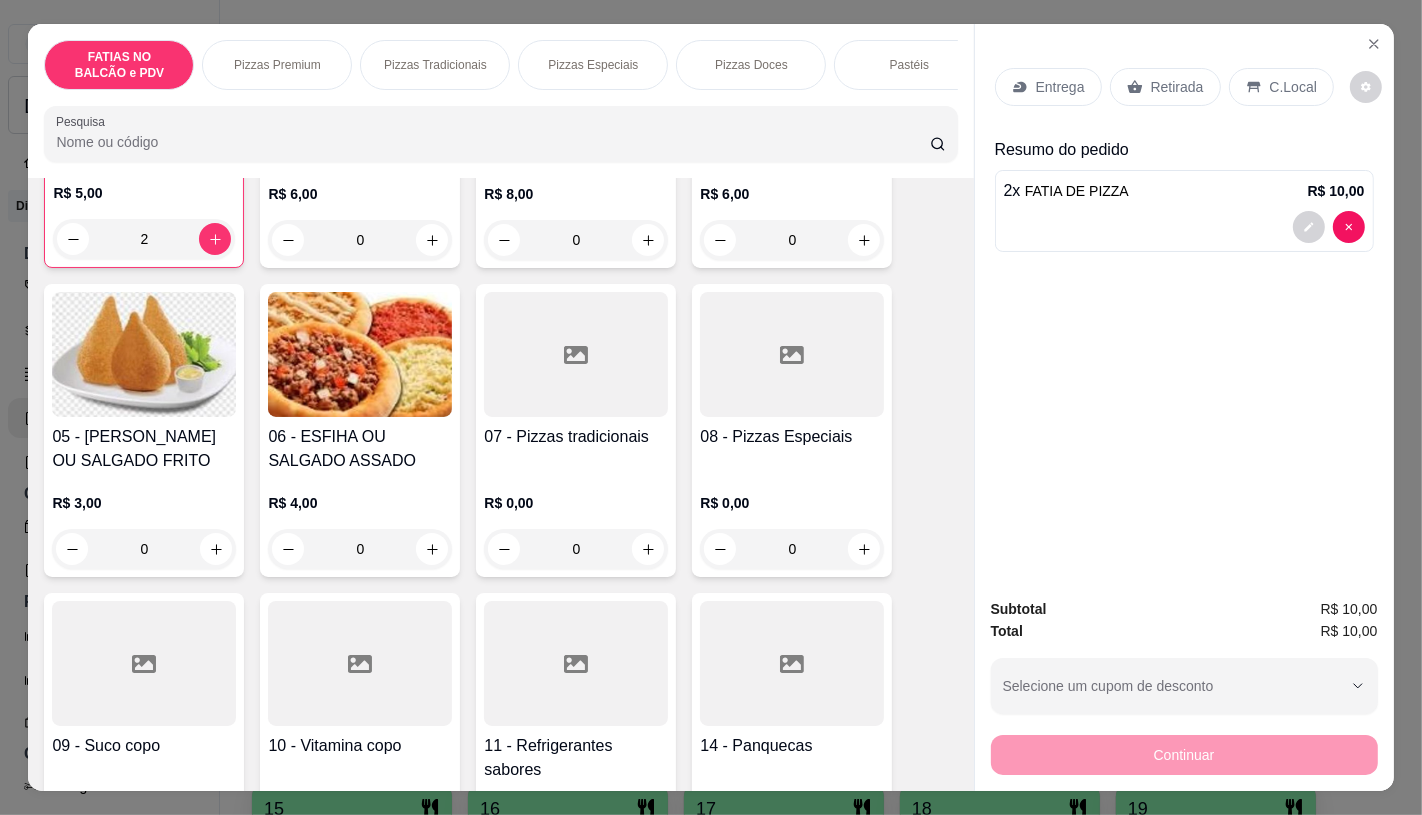 type on "2" 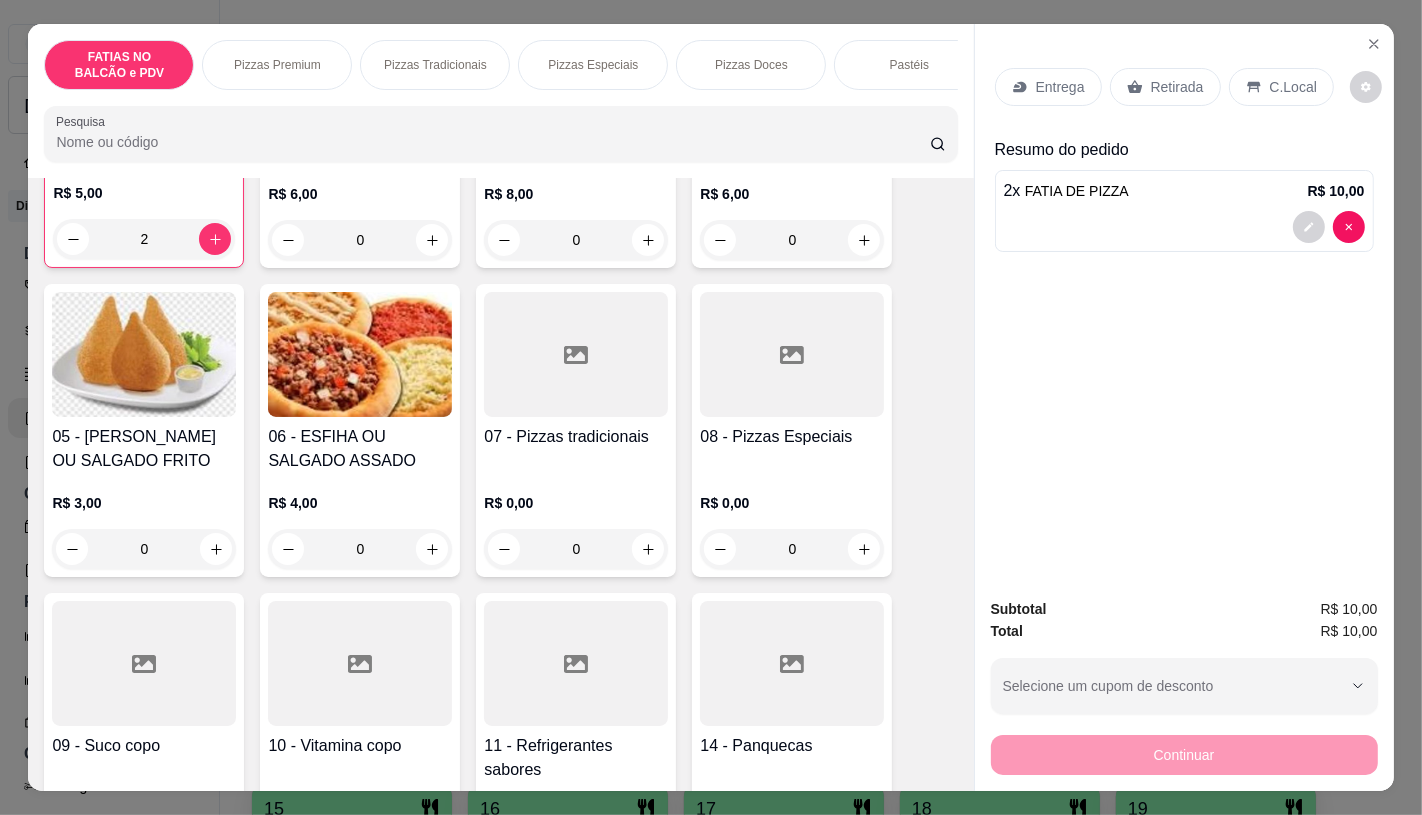 click at bounding box center (576, 663) 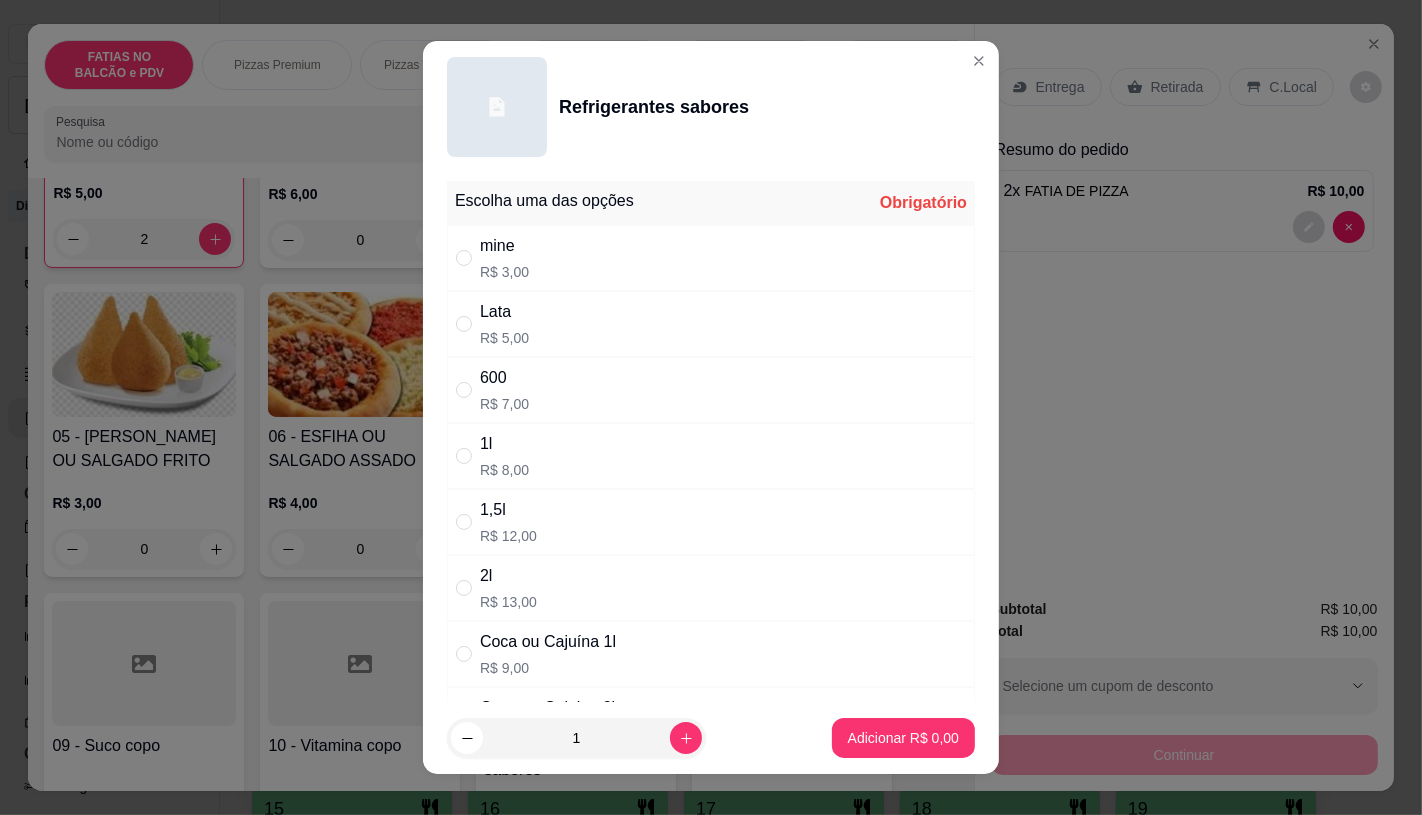 click on "Lata R$ 5,00" at bounding box center (711, 324) 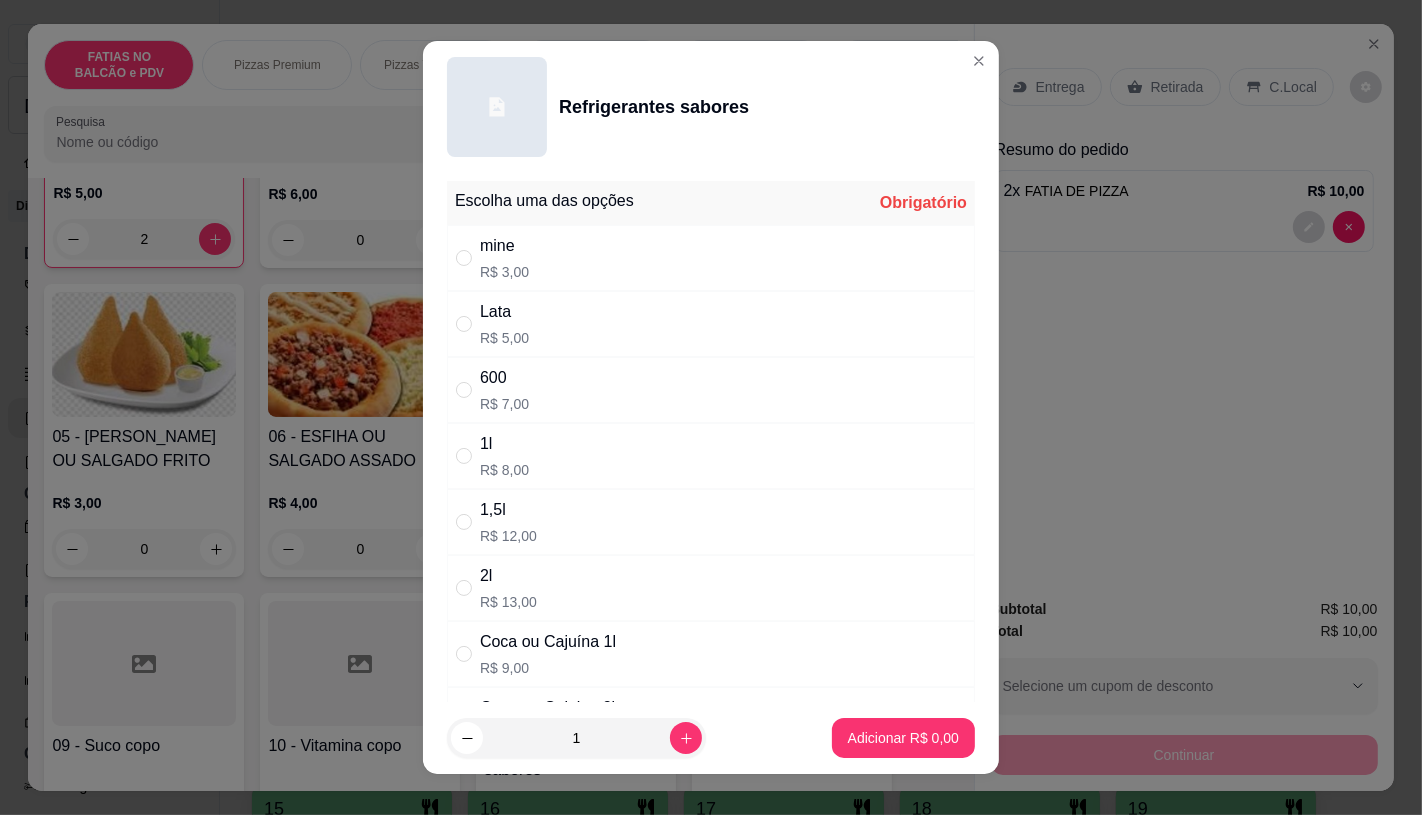 radio on "true" 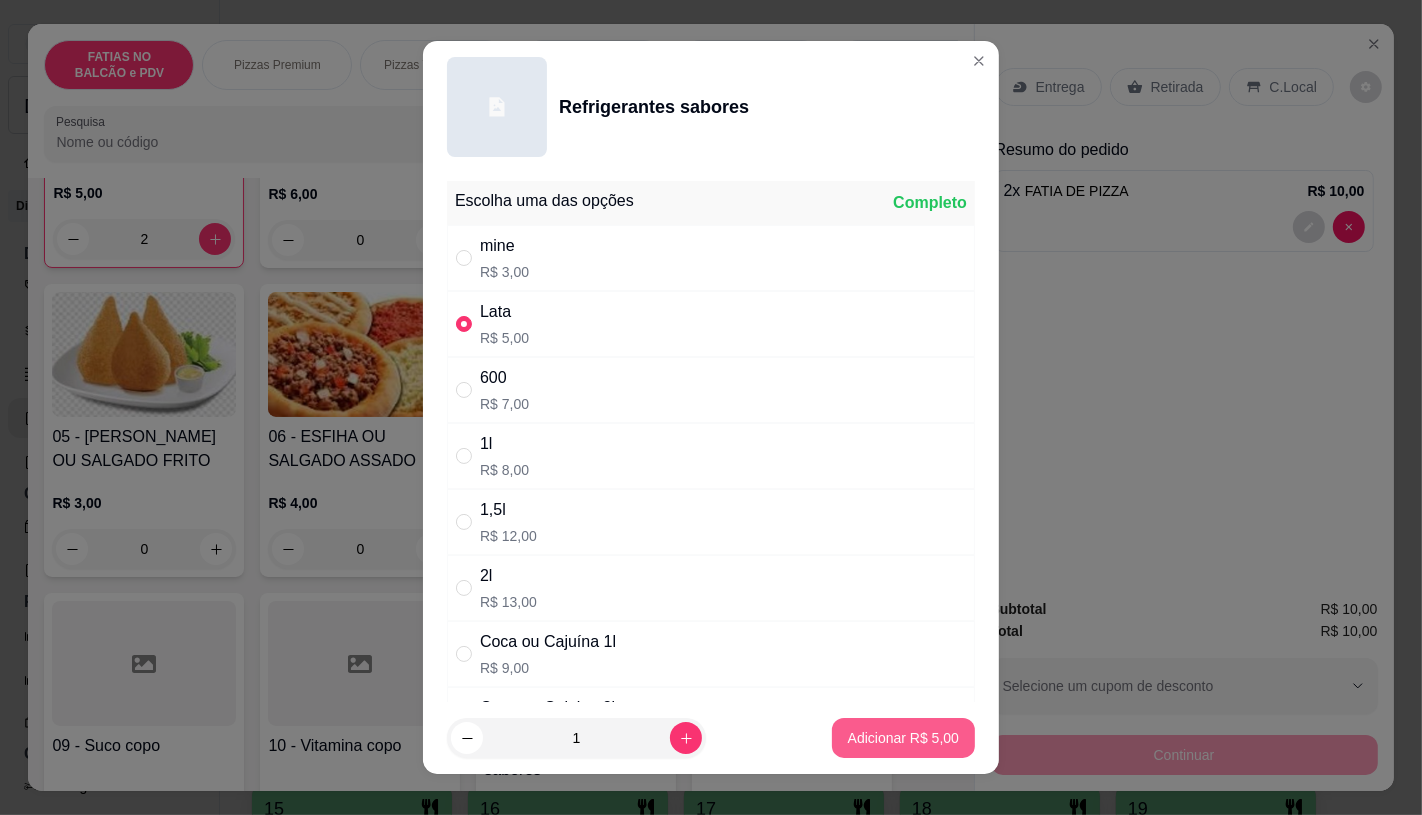 click on "Adicionar   R$ 5,00" at bounding box center [903, 738] 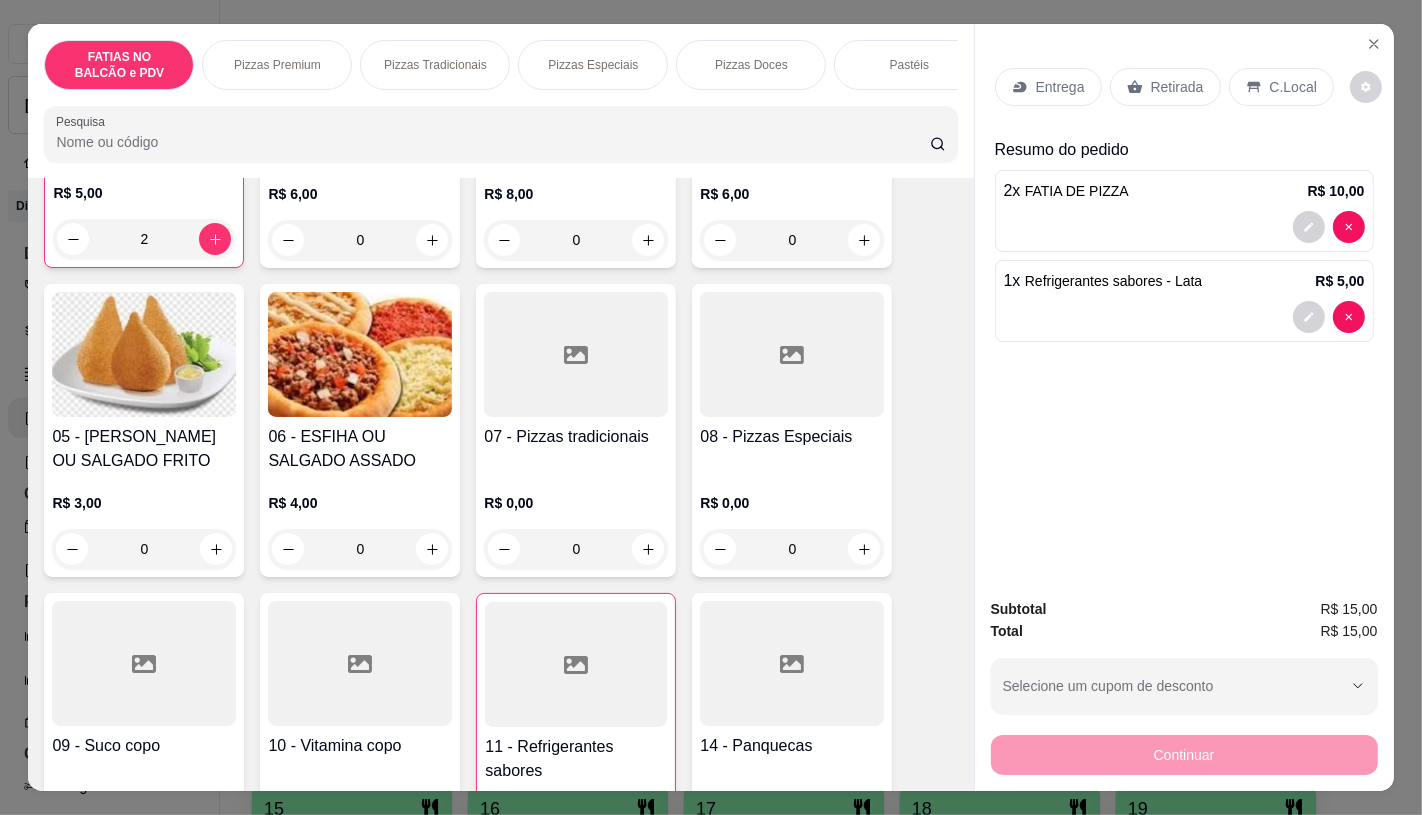 drag, startPoint x: 1184, startPoint y: 72, endPoint x: 1163, endPoint y: 61, distance: 23.70654 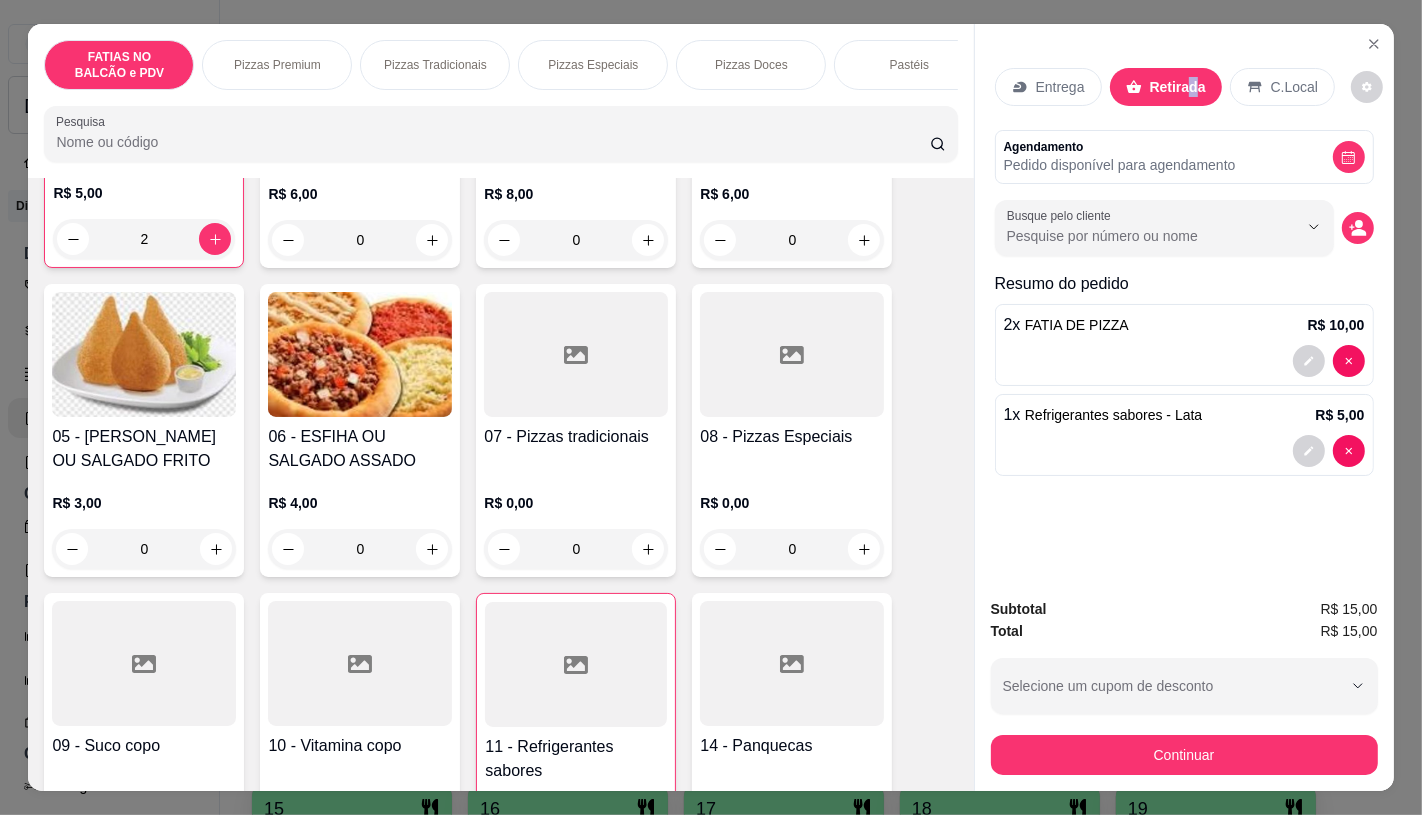 click on "Continuar" at bounding box center [1184, 755] 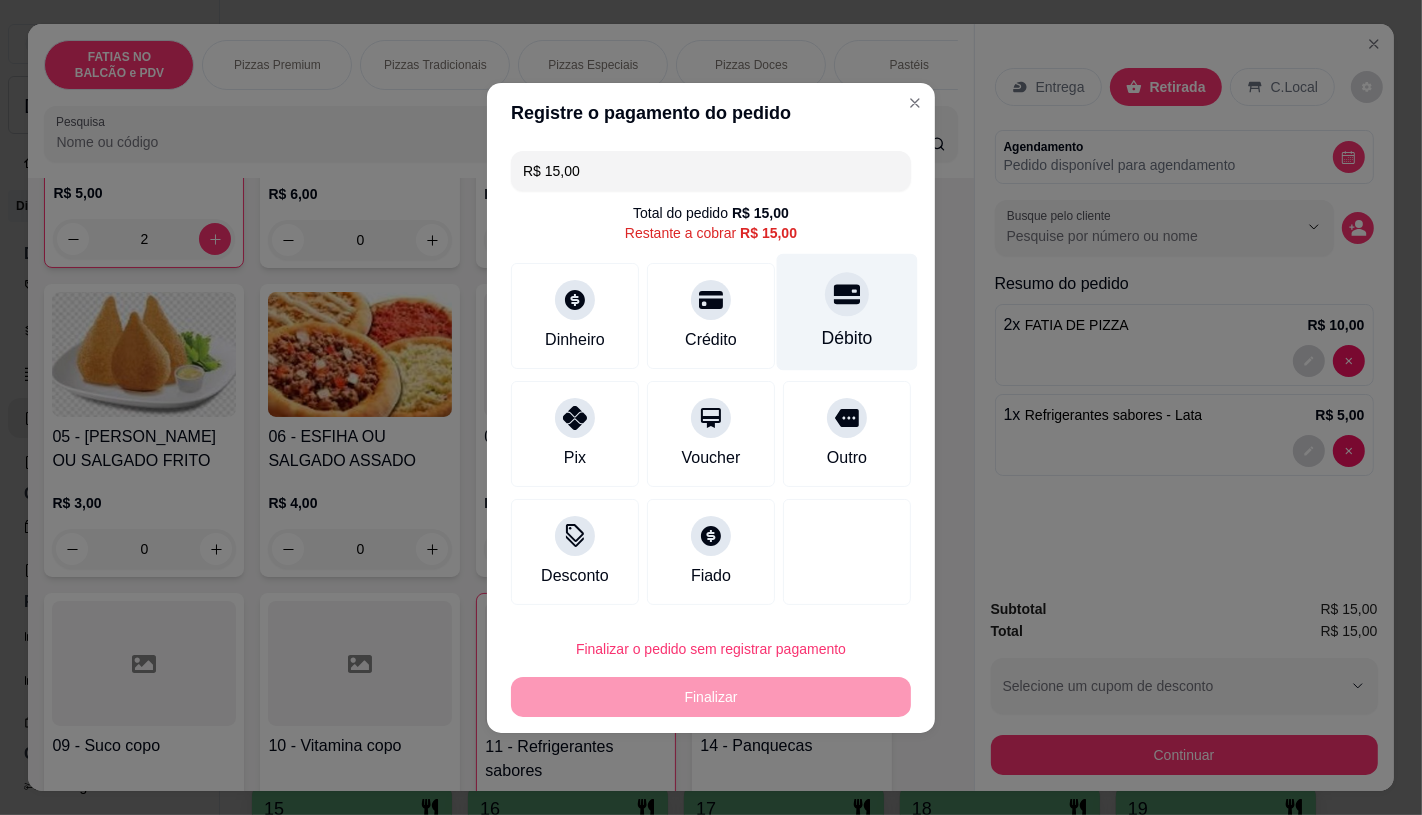 click on "Débito" at bounding box center [847, 311] 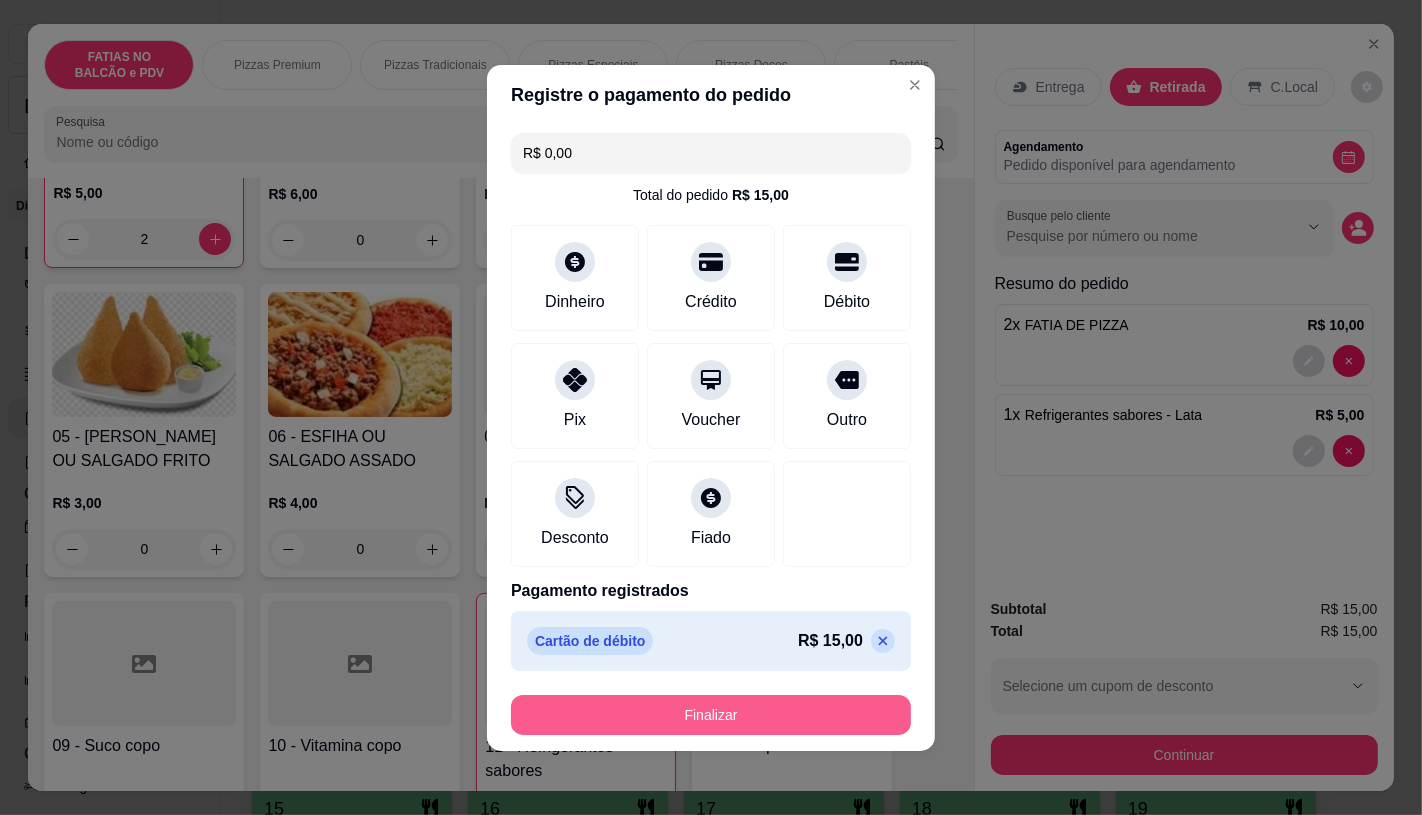 click on "Finalizar" at bounding box center (711, 715) 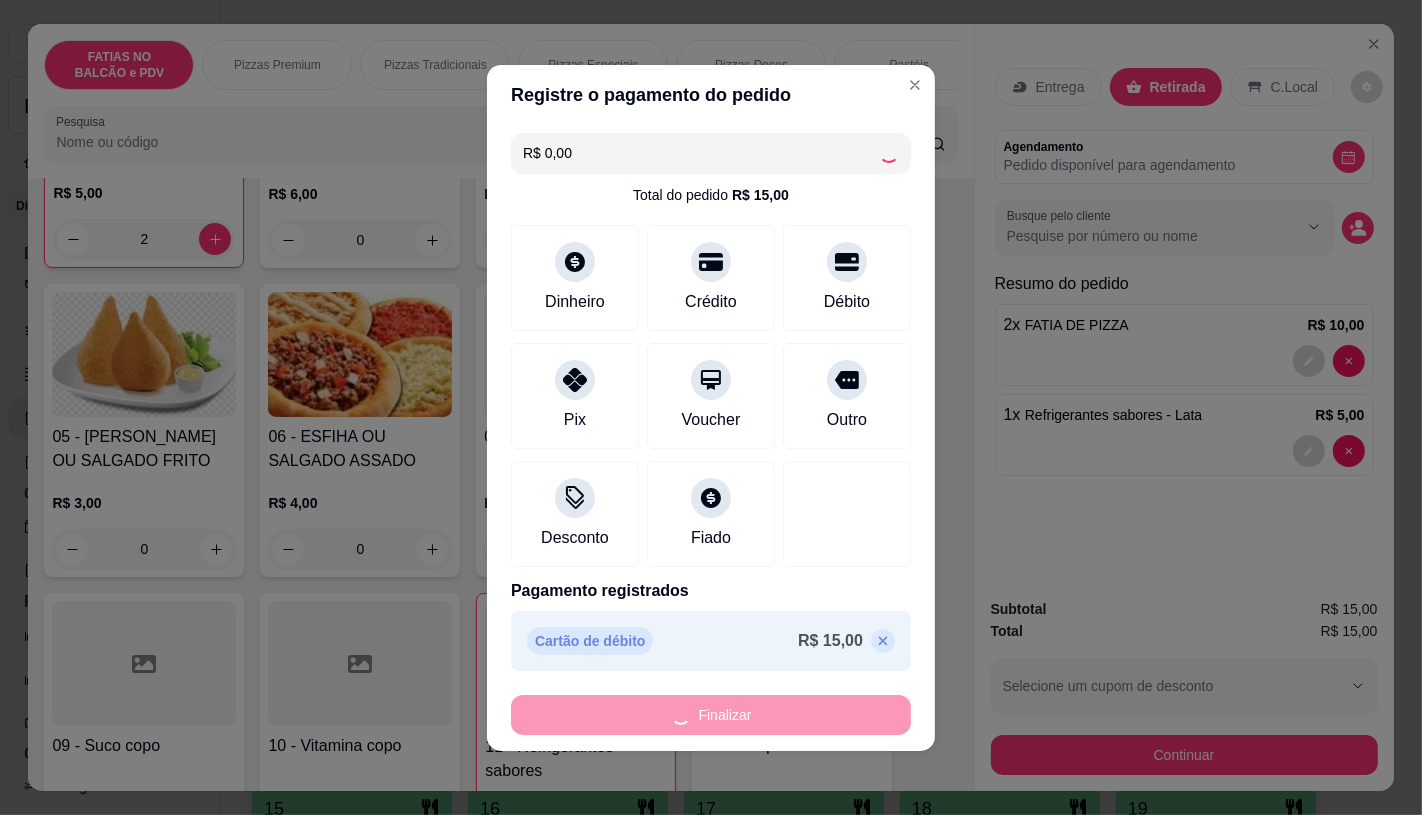 type on "0" 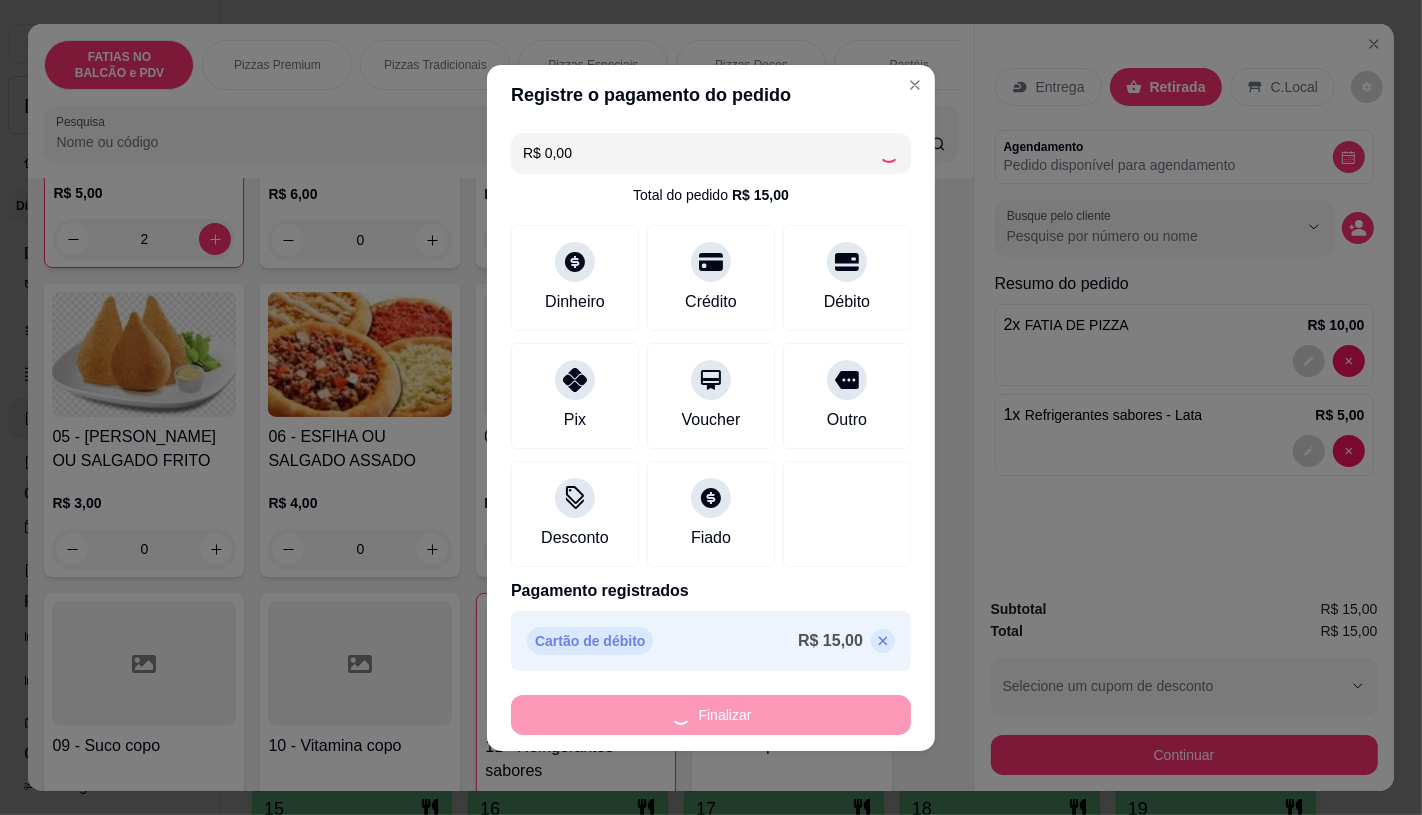 type on "0" 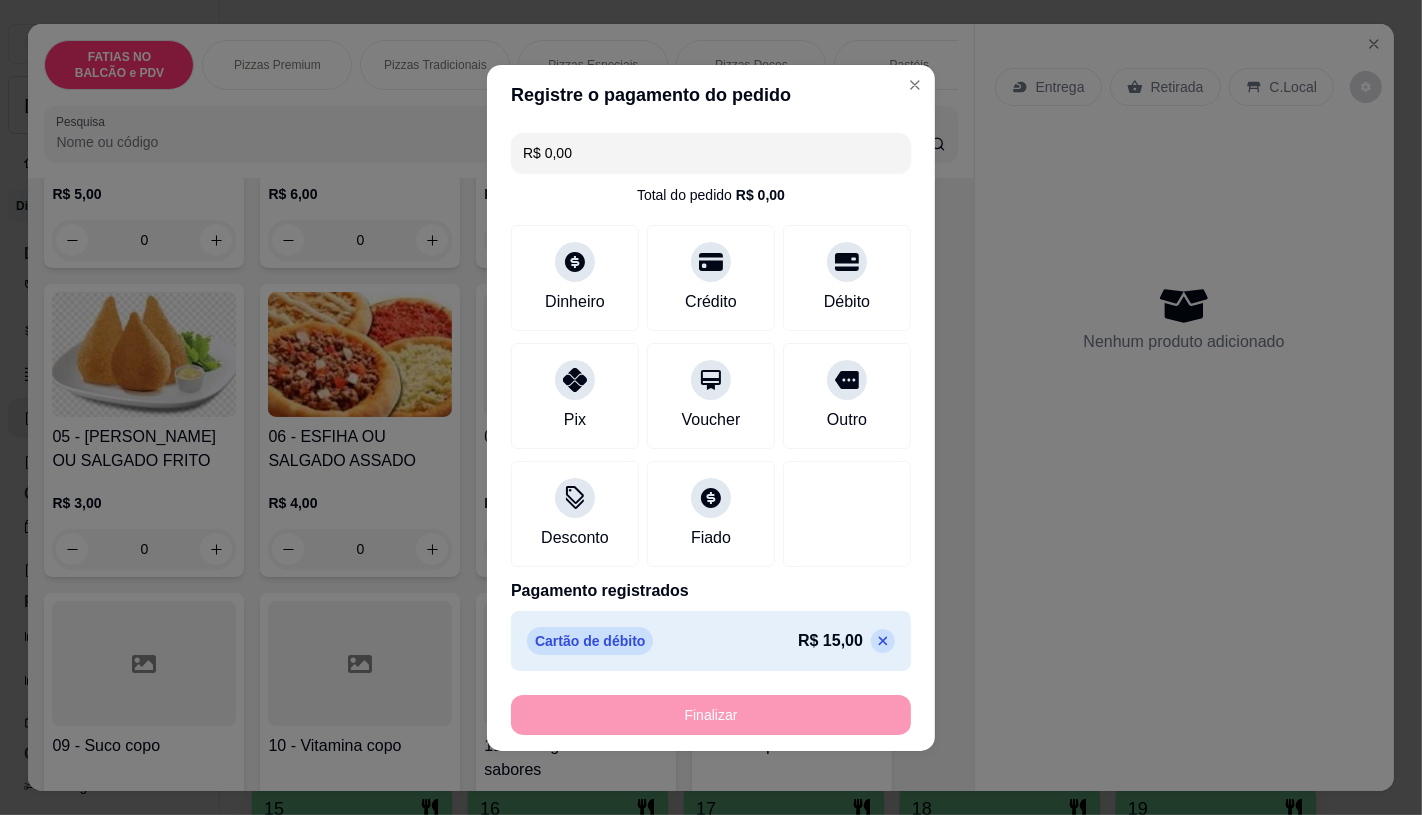 type on "-R$ 15,00" 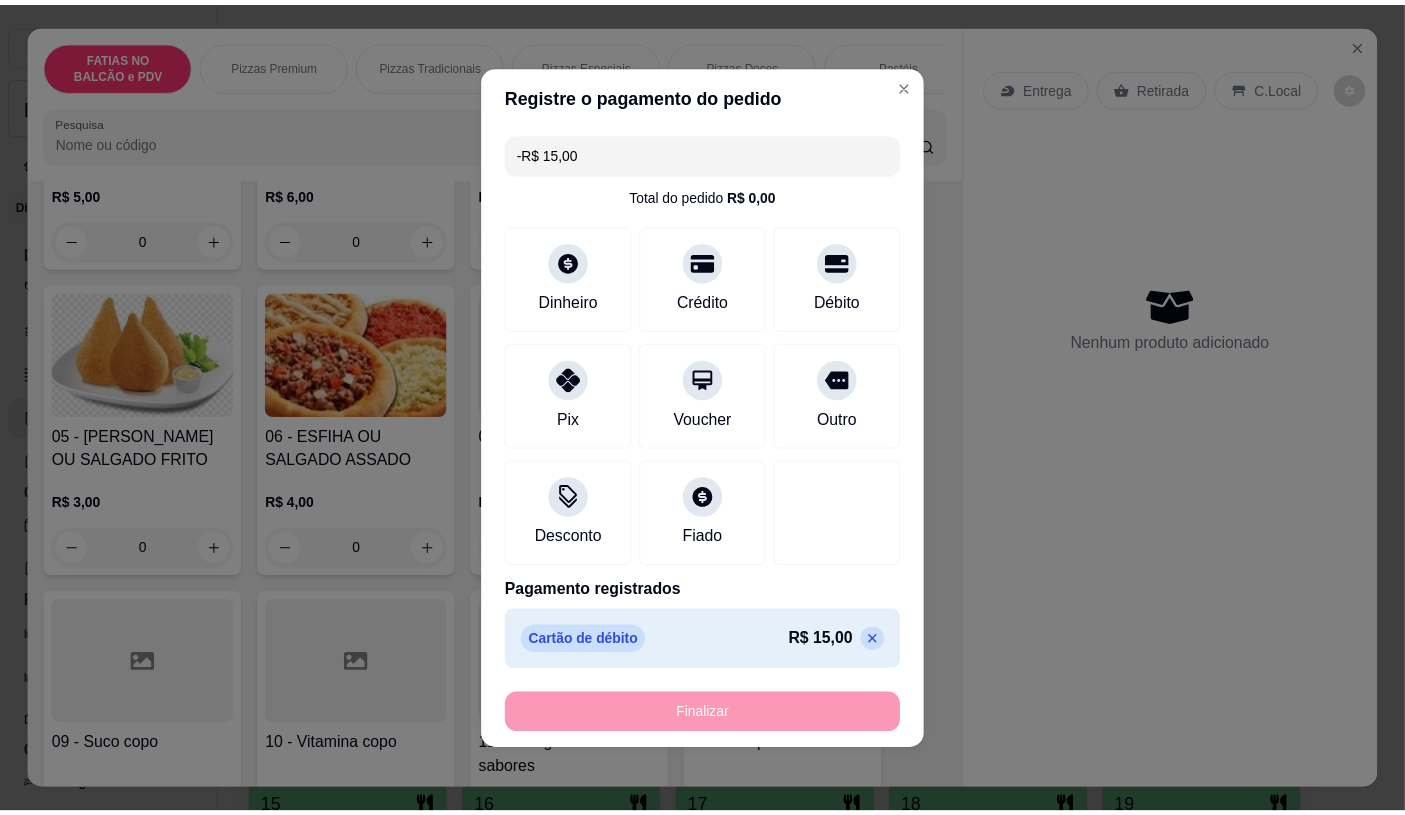 scroll, scrollTop: 334, scrollLeft: 0, axis: vertical 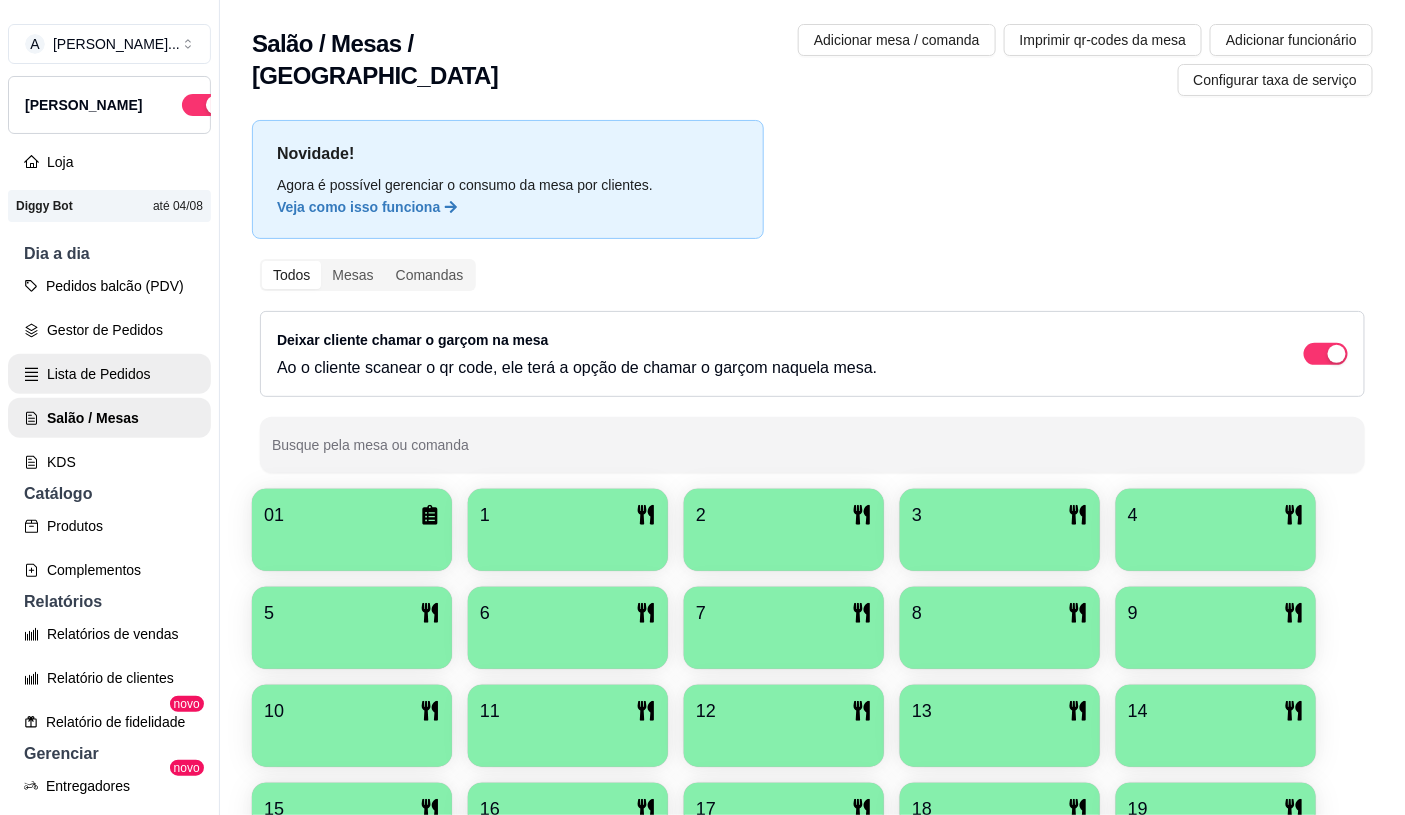 click on "Lista de Pedidos" at bounding box center (109, 374) 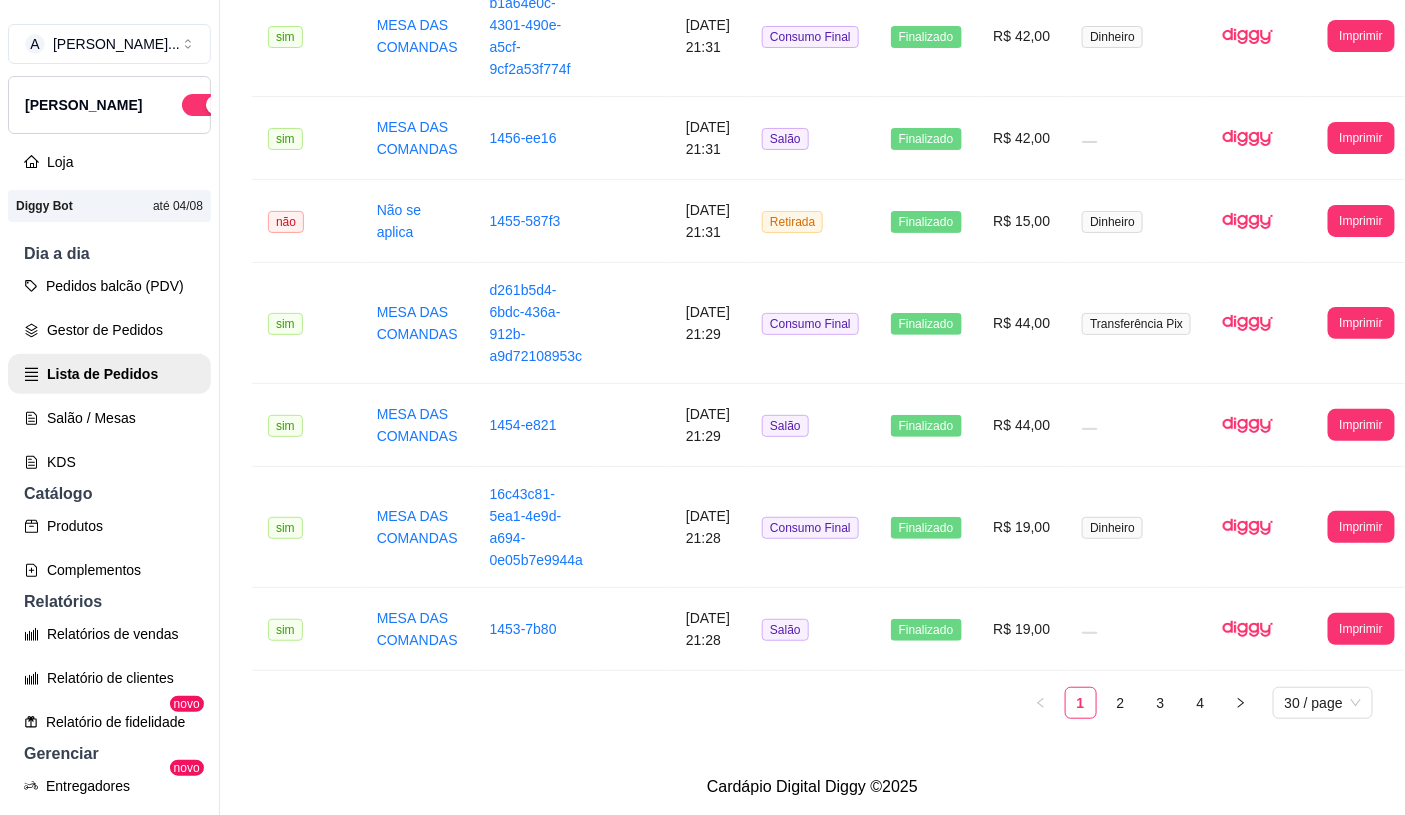 scroll, scrollTop: 2490, scrollLeft: 0, axis: vertical 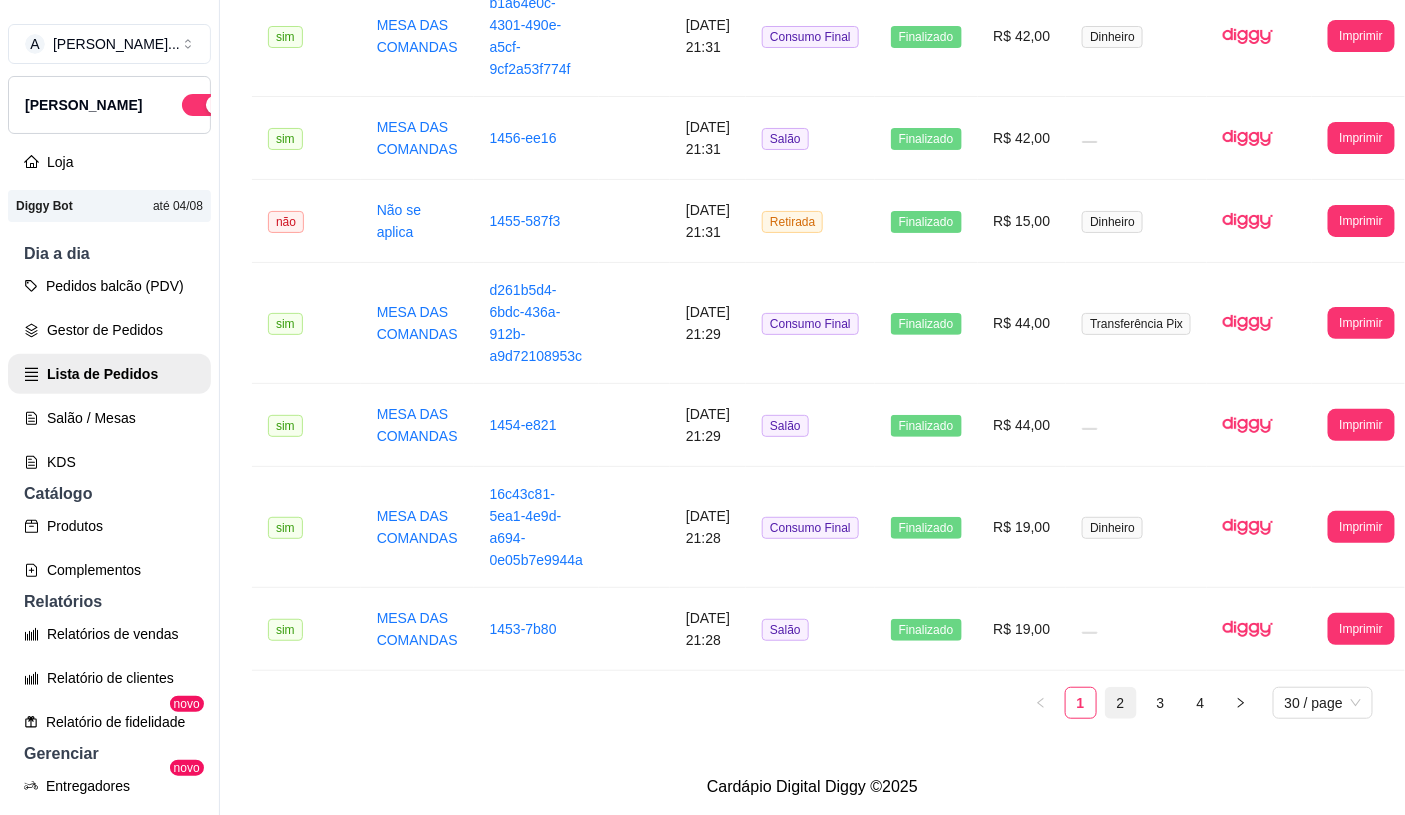 click on "2" at bounding box center (1121, 703) 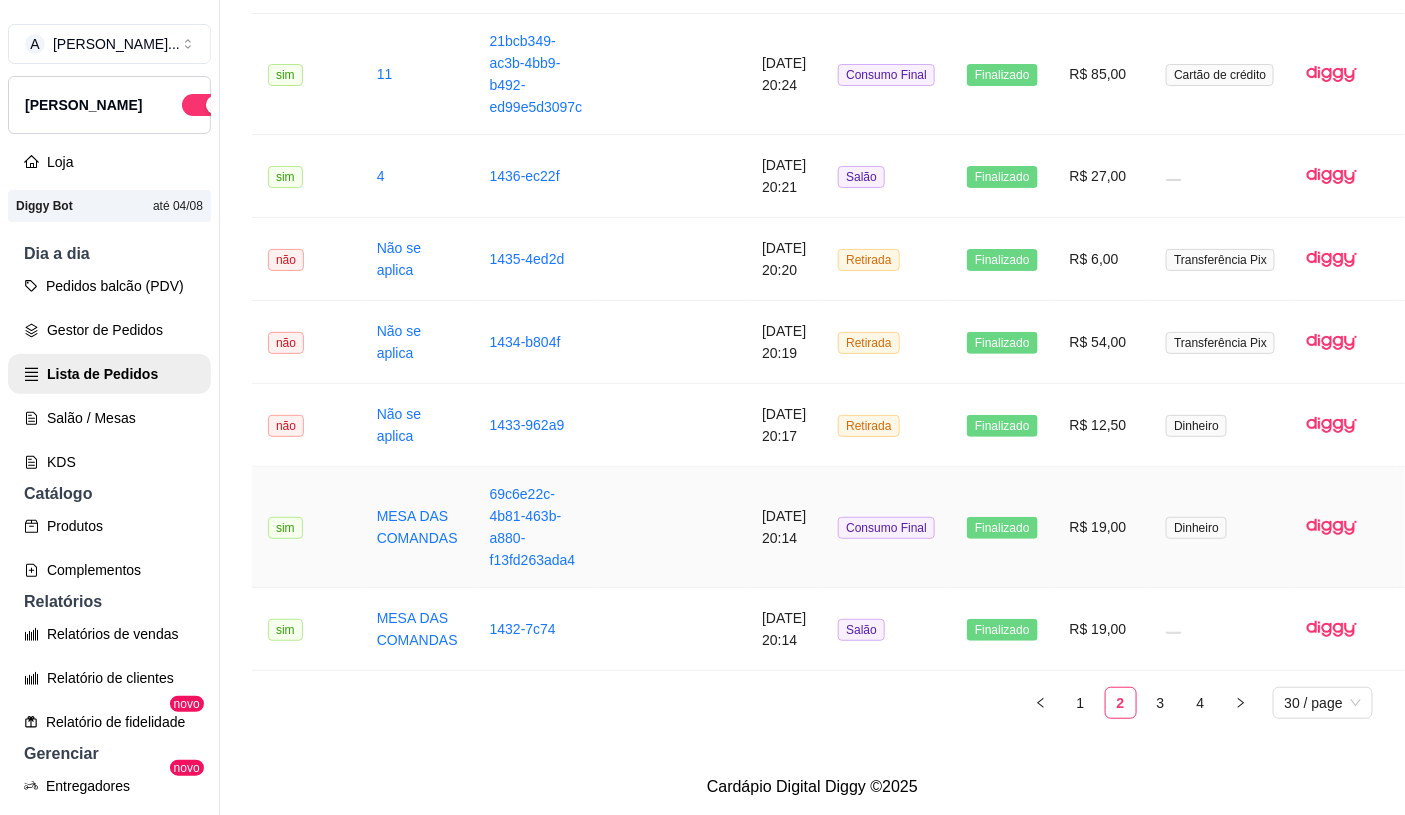 scroll, scrollTop: 2430, scrollLeft: 0, axis: vertical 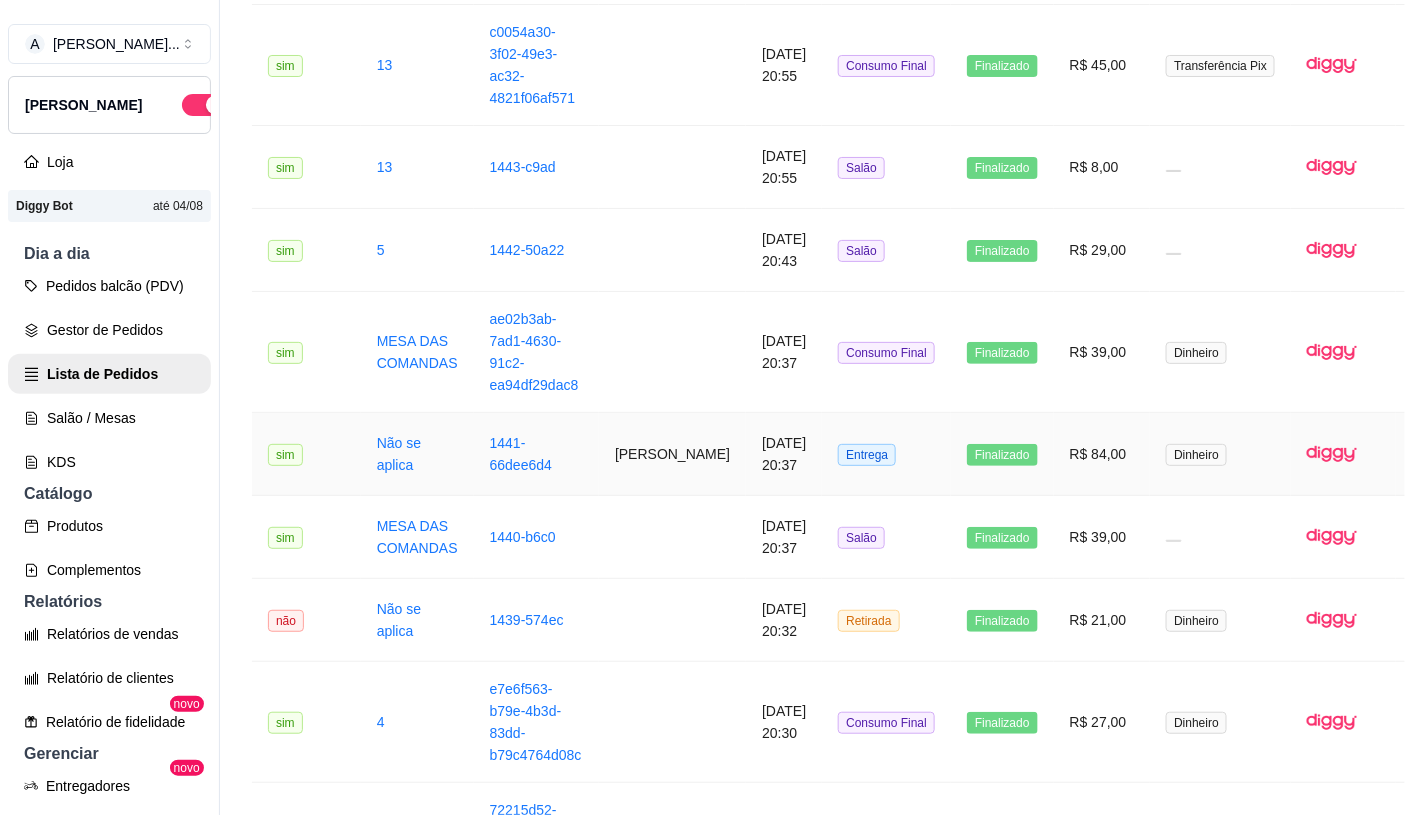 click on "[PERSON_NAME]" at bounding box center [672, 454] 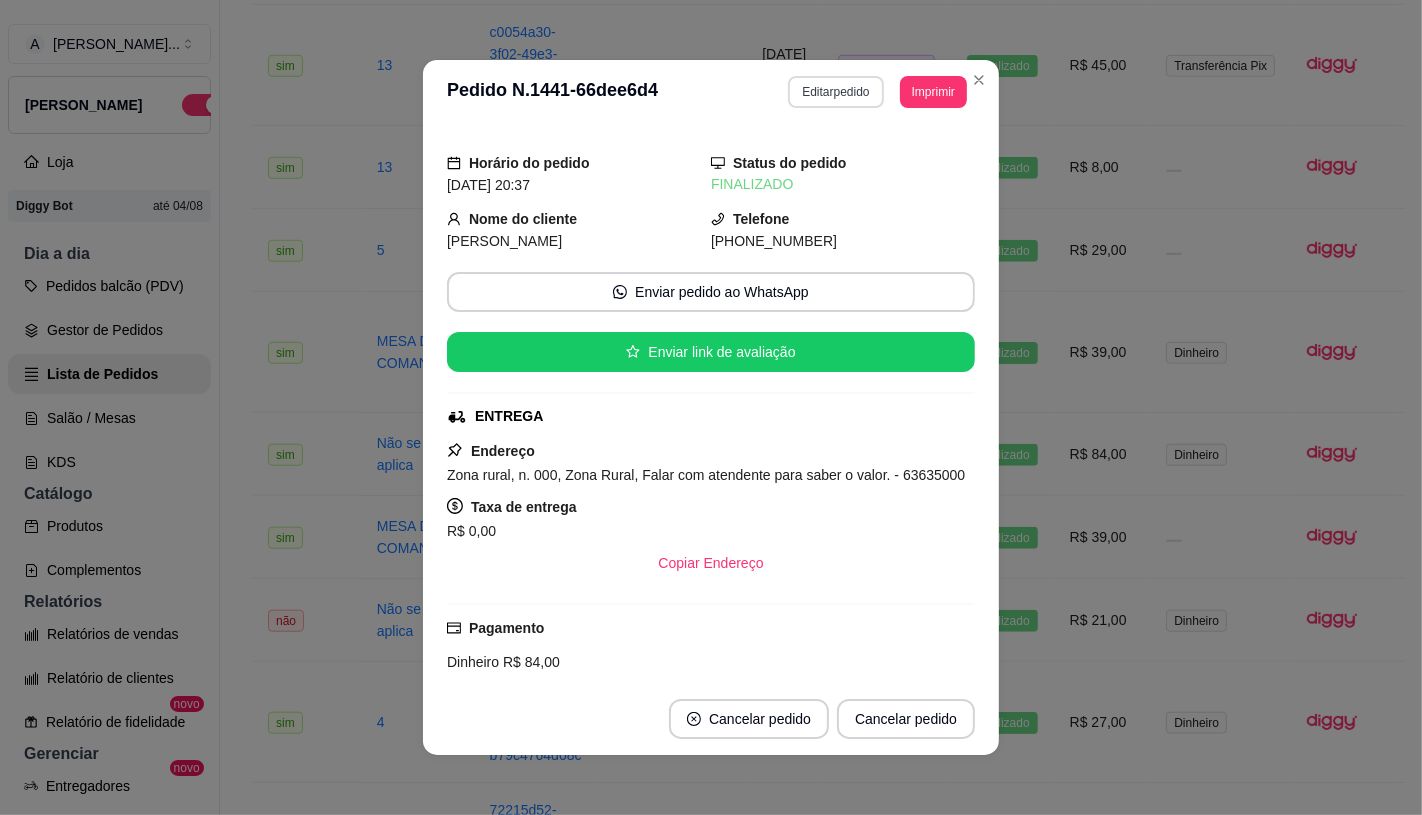 click on "Editar  pedido" at bounding box center (835, 92) 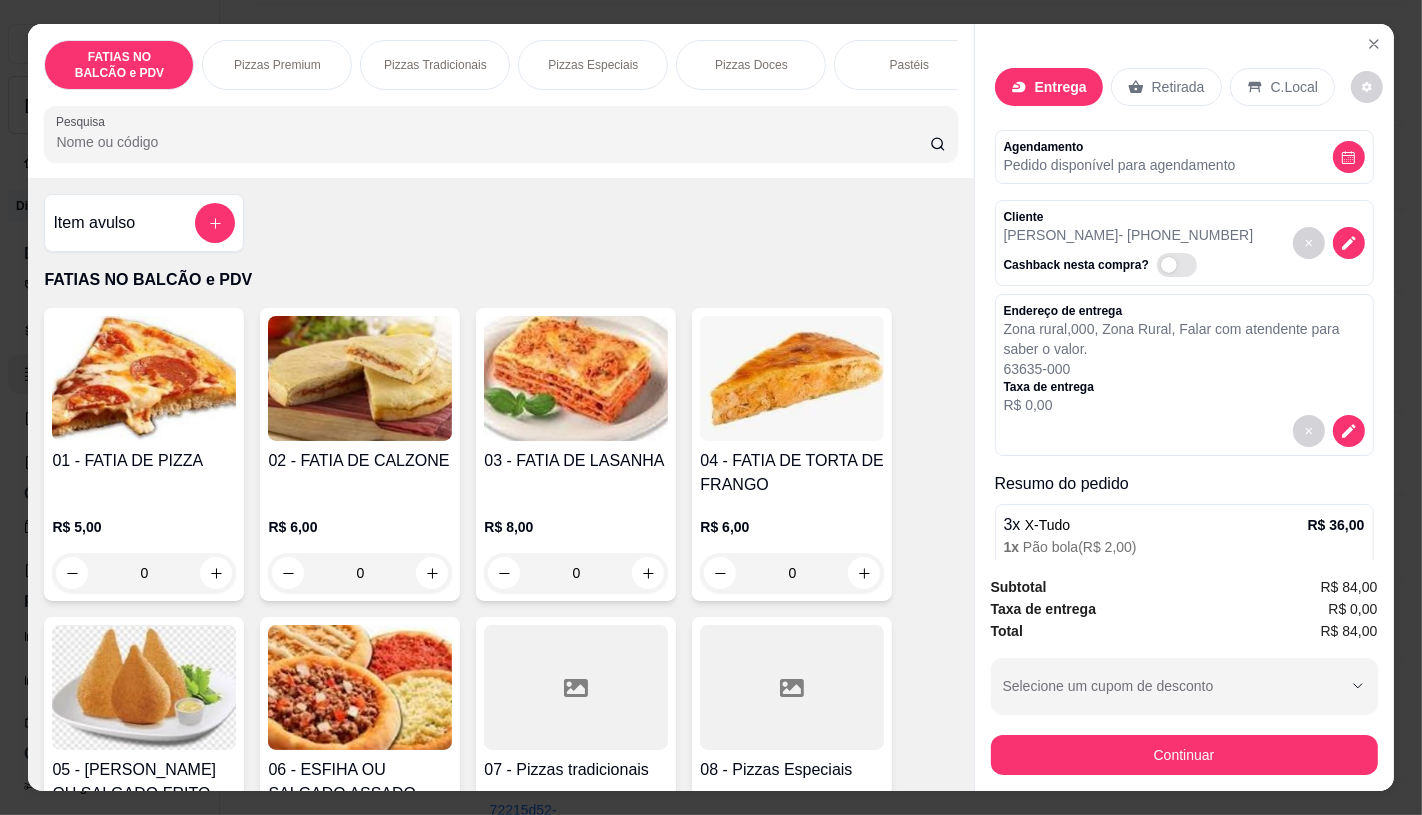 scroll, scrollTop: 0, scrollLeft: 2080, axis: horizontal 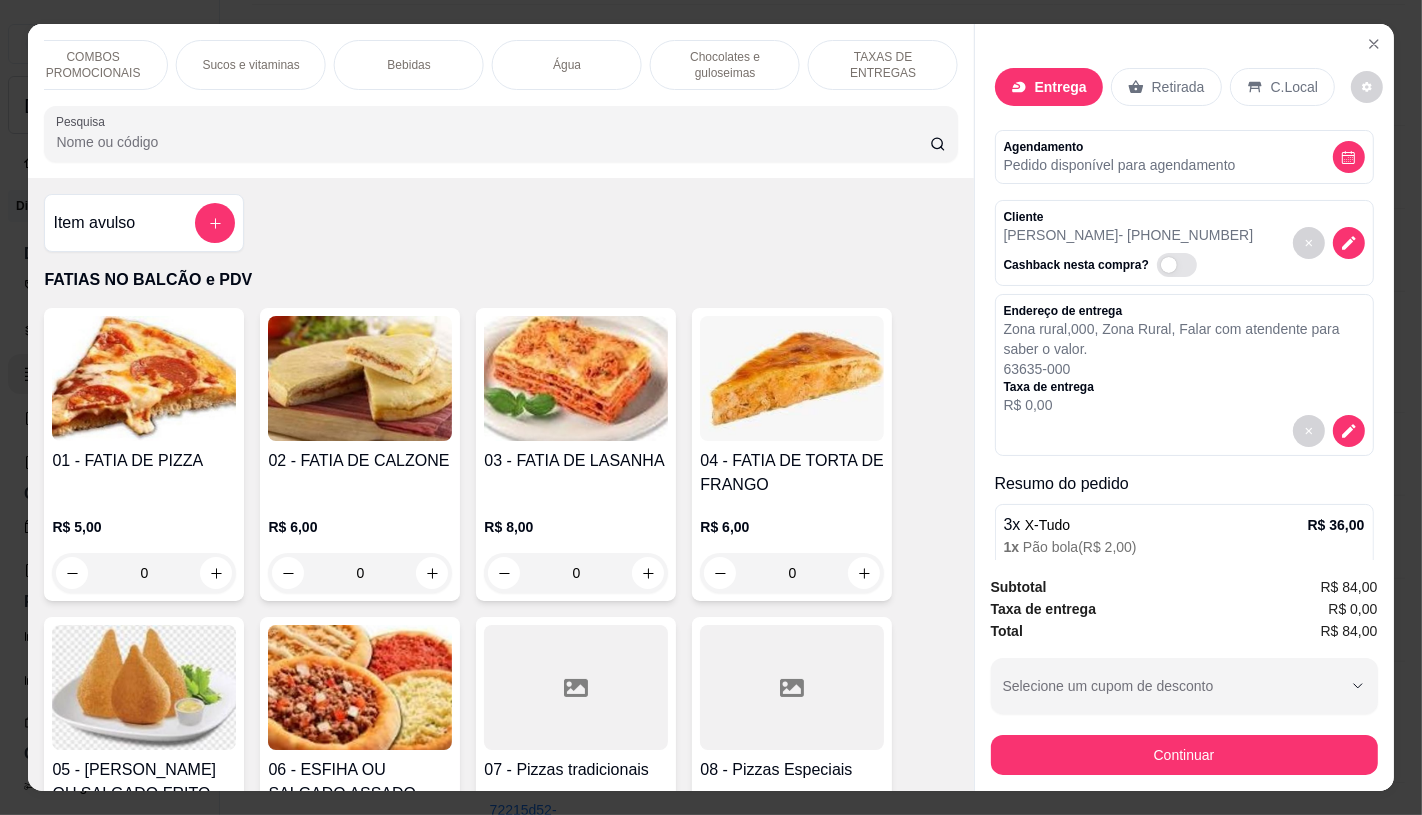 click on "TAXAS DE ENTREGAS" at bounding box center (883, 65) 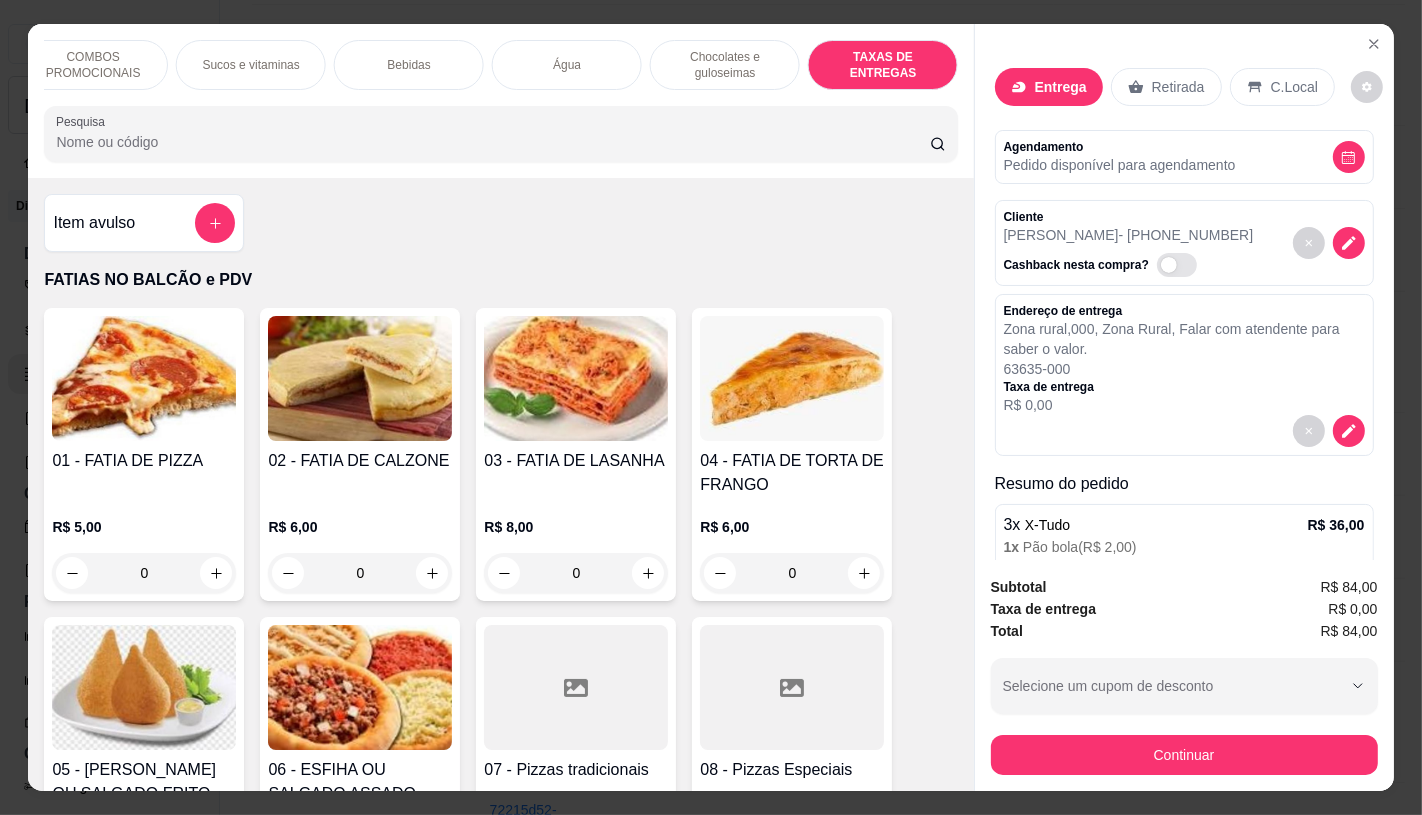 scroll, scrollTop: 13373, scrollLeft: 0, axis: vertical 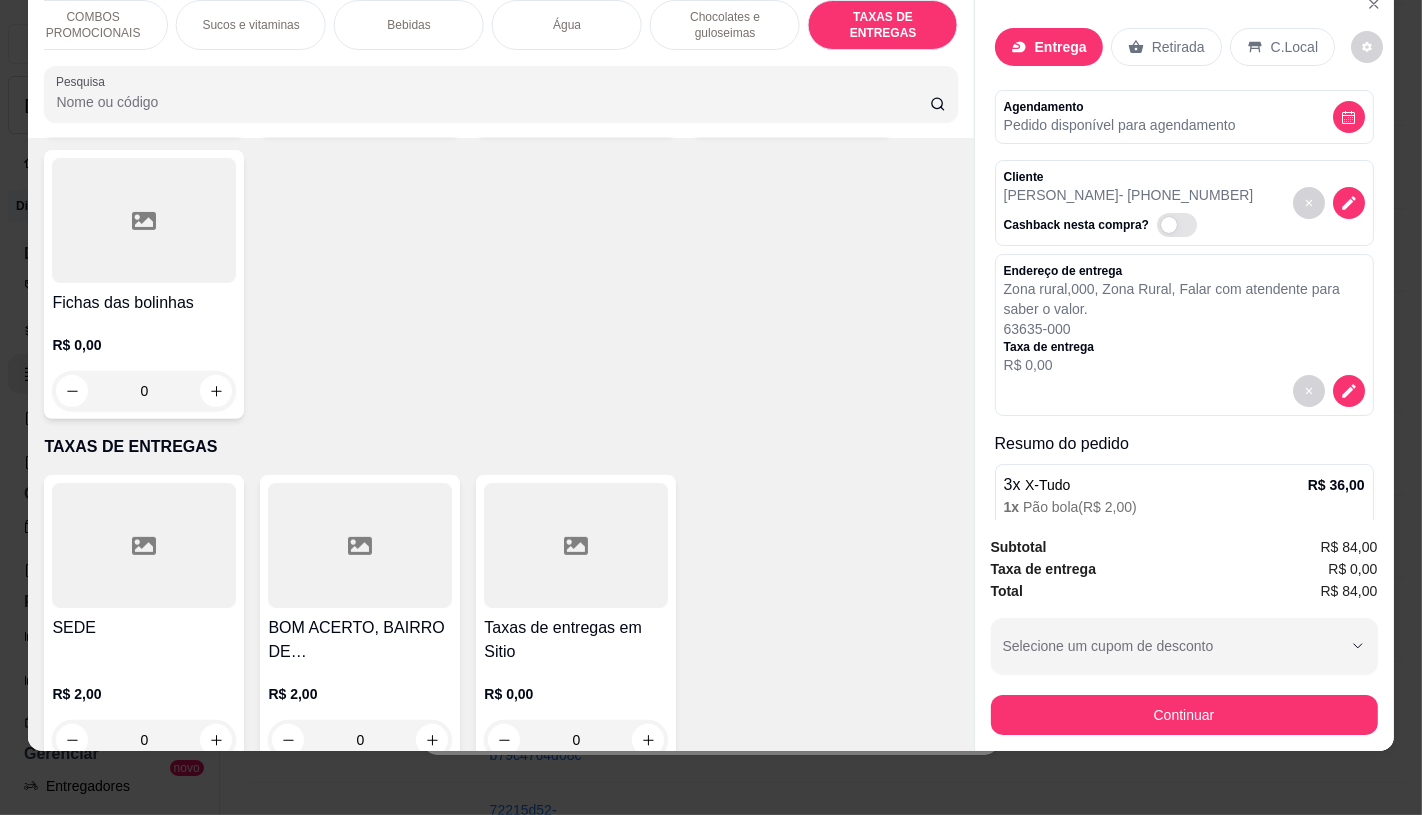 click on "Taxas de entregas em Sitio" at bounding box center (576, 640) 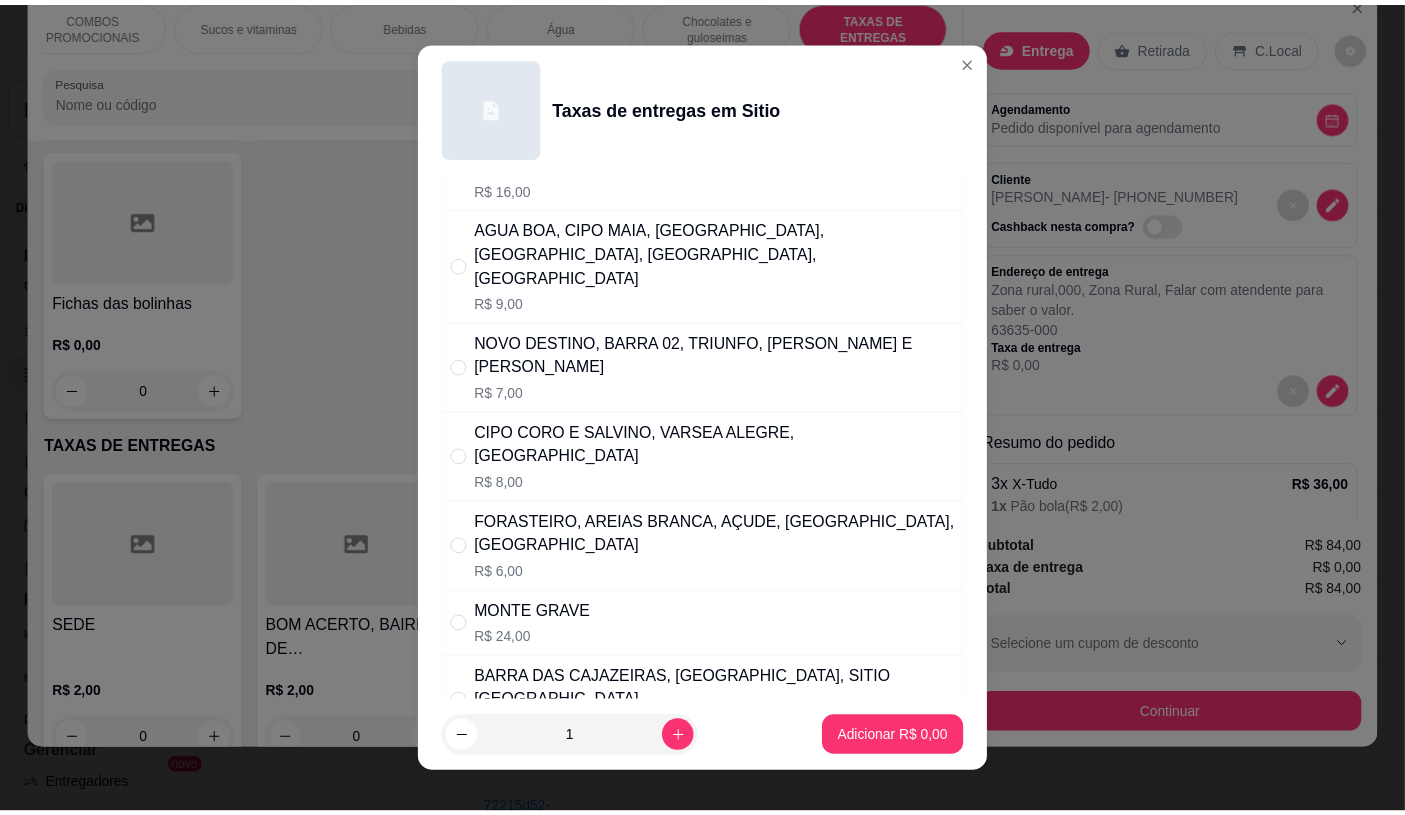 scroll, scrollTop: 444, scrollLeft: 0, axis: vertical 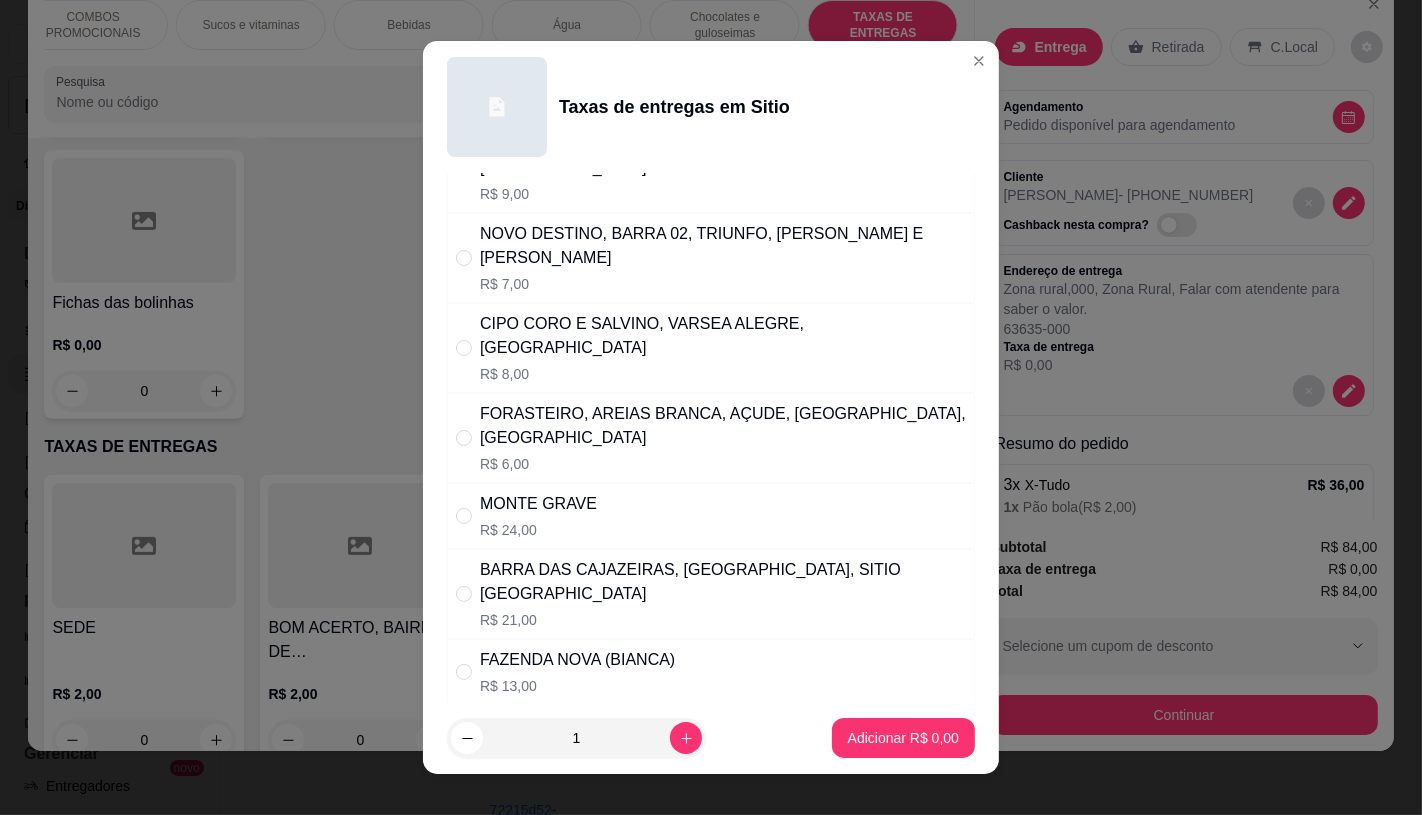 click on "R$ 8,00" at bounding box center (723, 374) 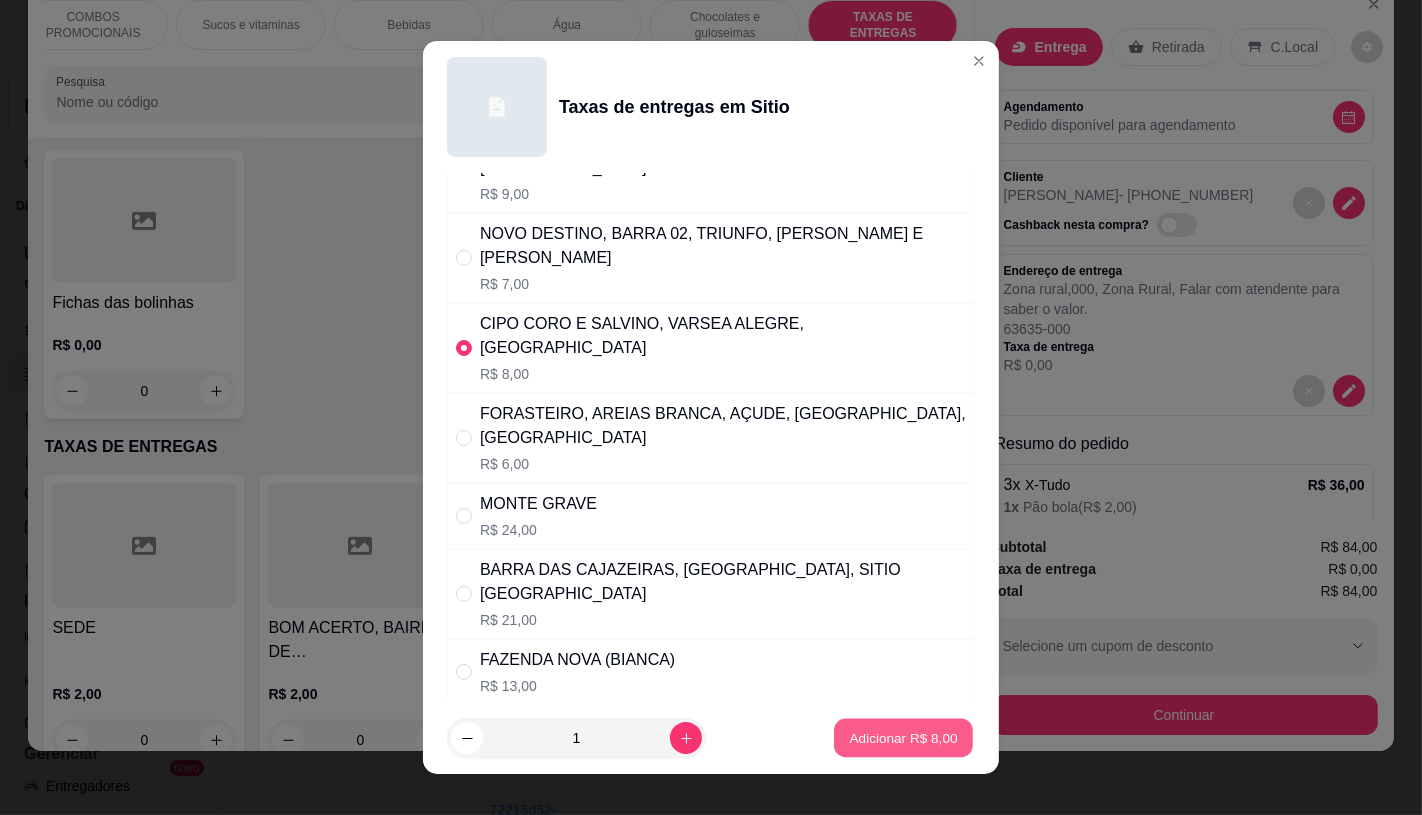 click on "Adicionar   R$ 8,00" at bounding box center [903, 738] 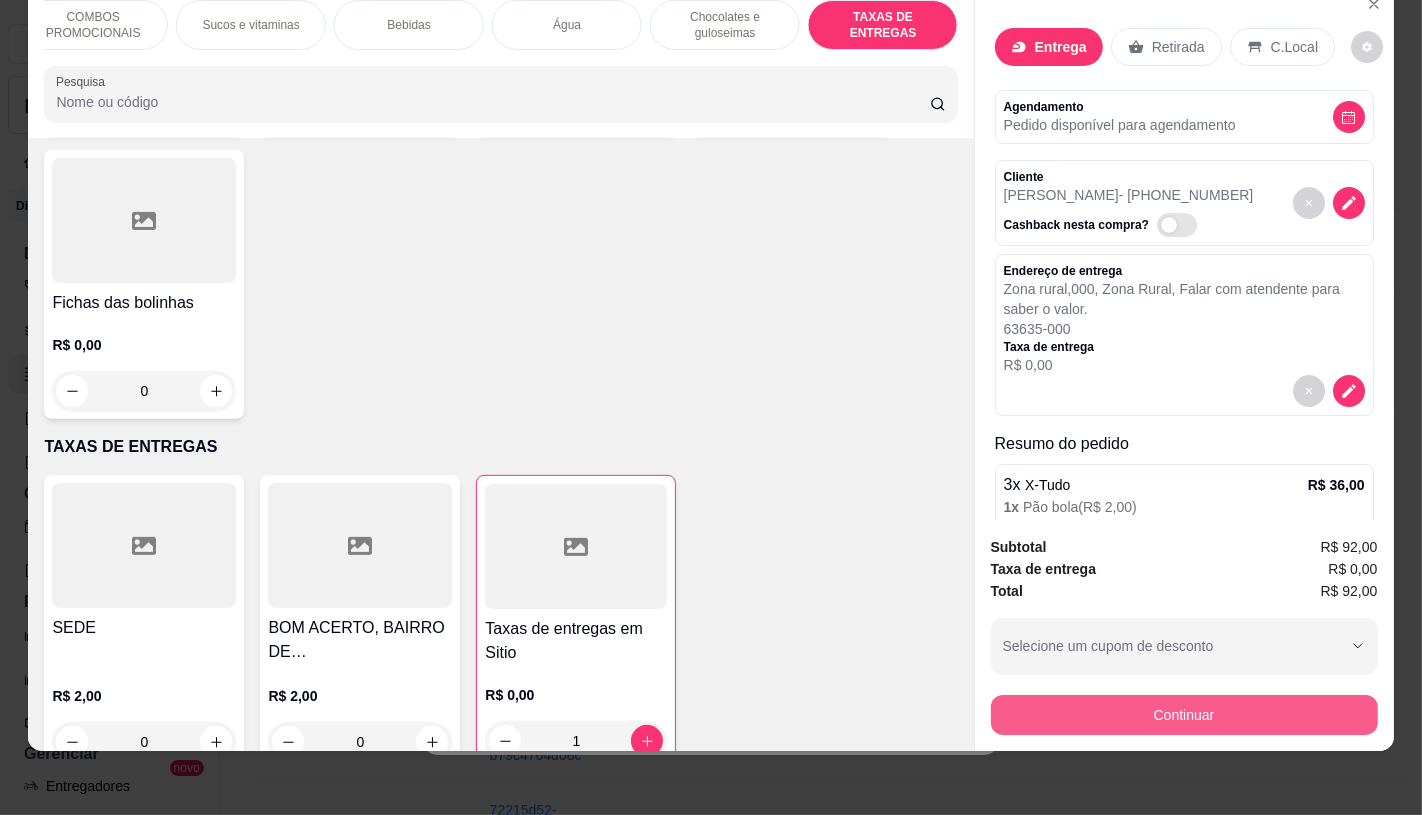 click on "Continuar" at bounding box center (1184, 715) 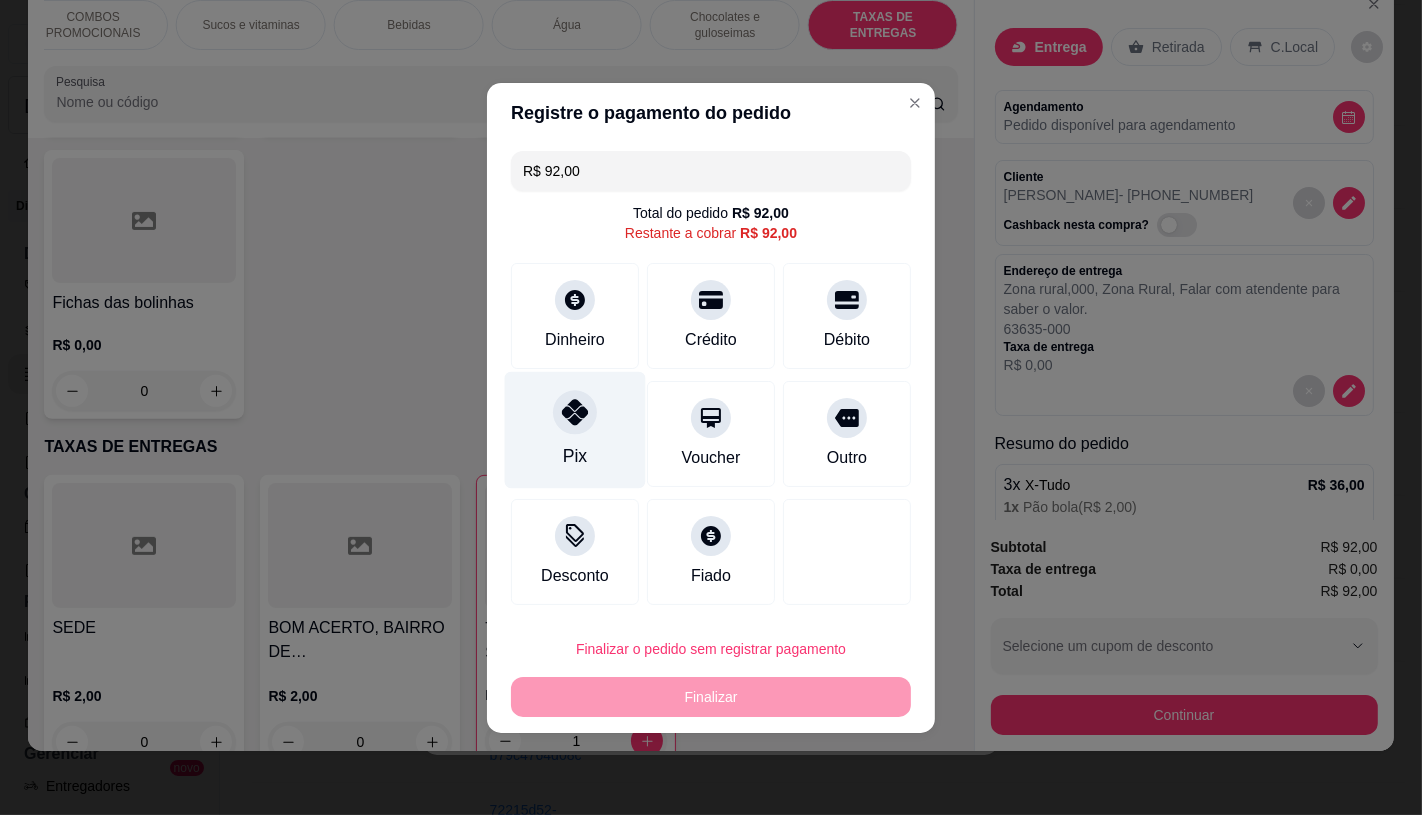 click on "Pix" at bounding box center (575, 429) 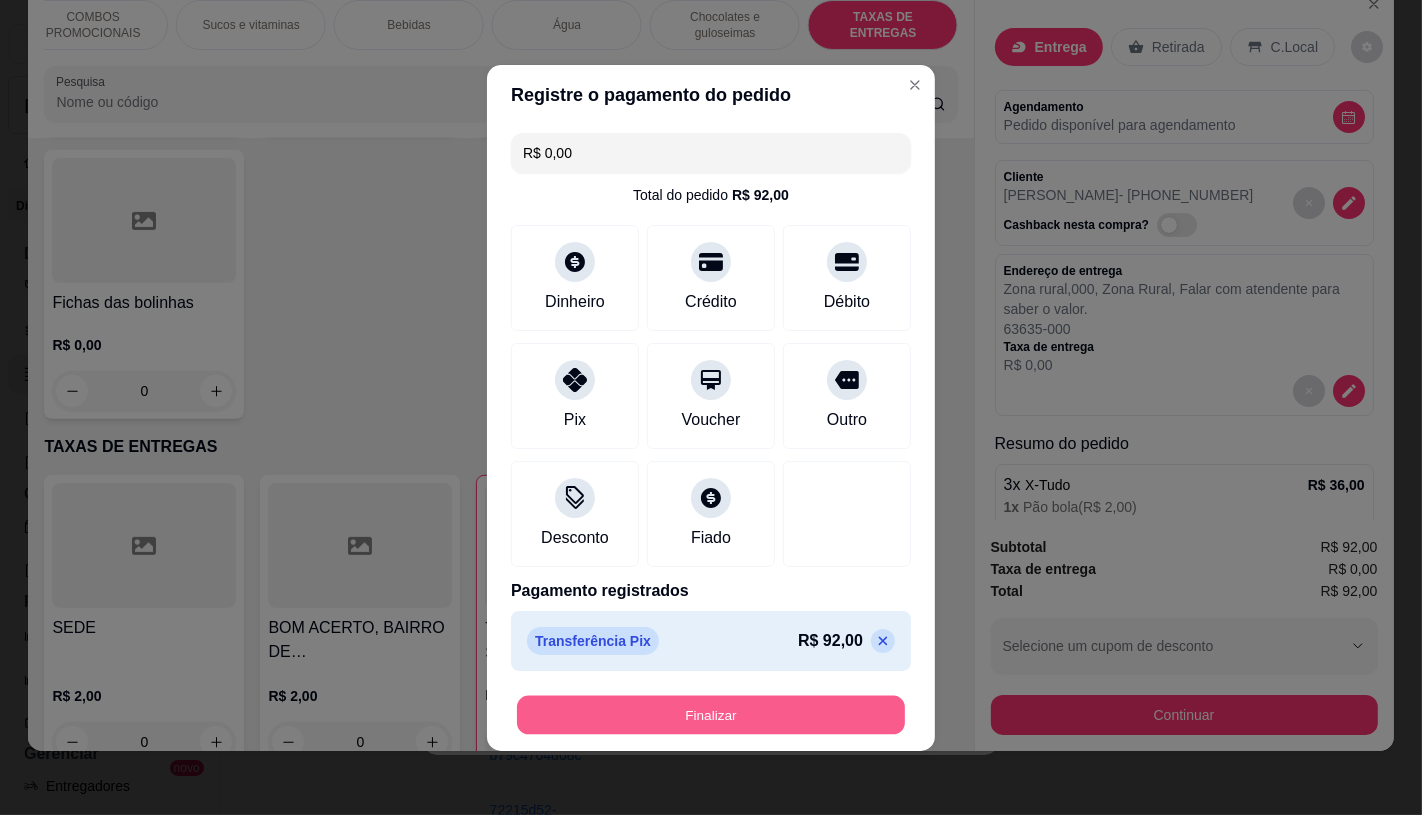click on "Finalizar" at bounding box center (711, 714) 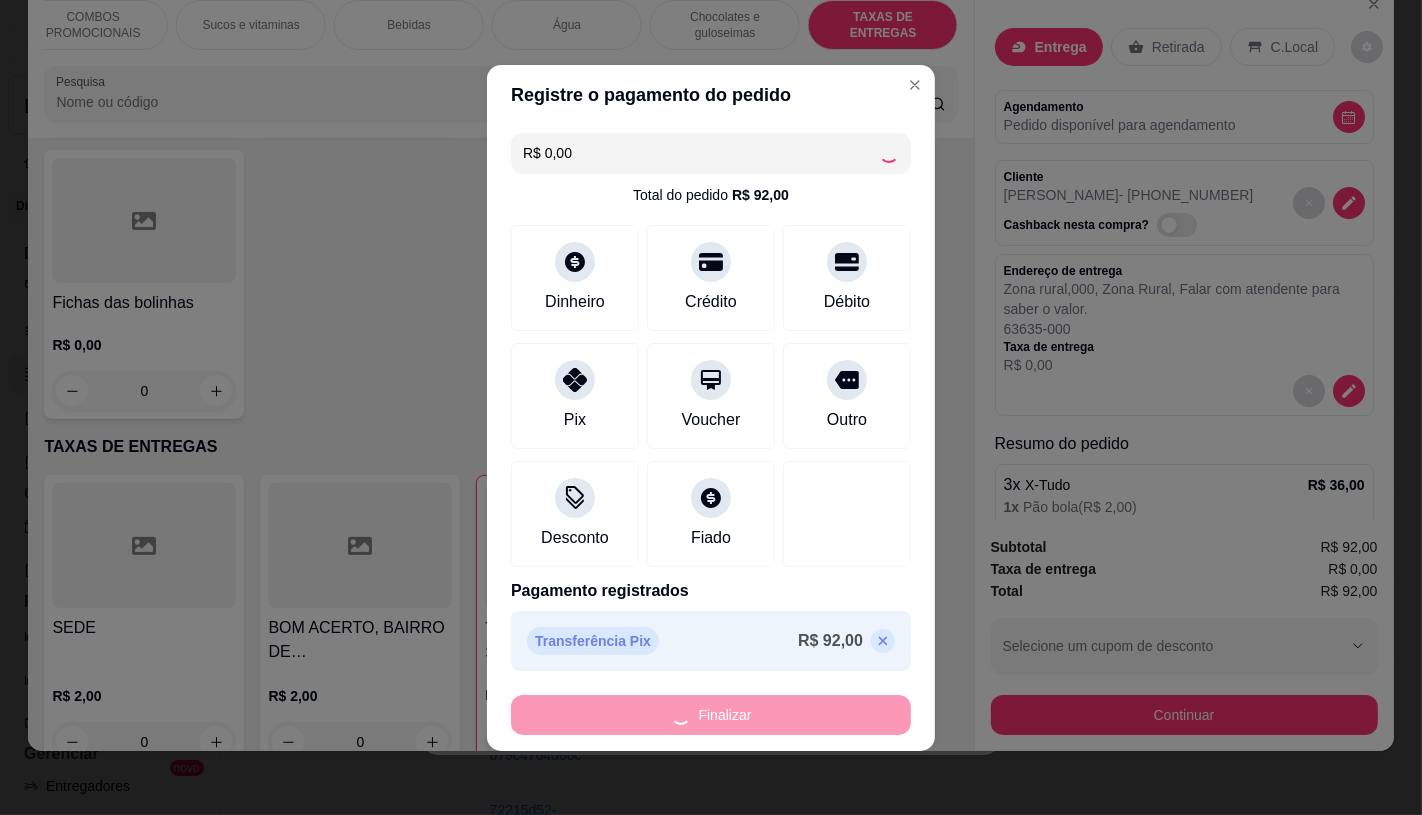 type on "0" 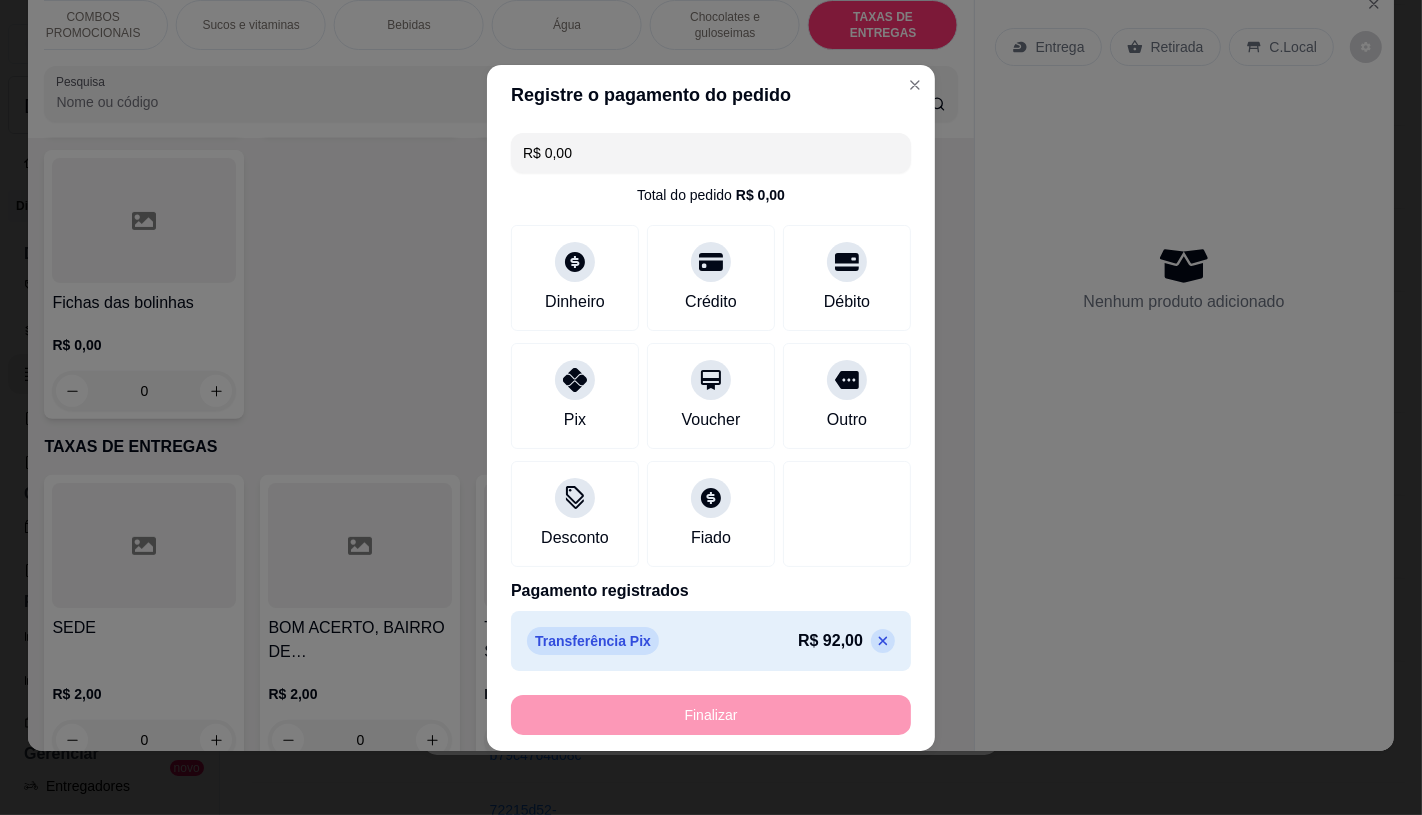 type on "-R$ 92,00" 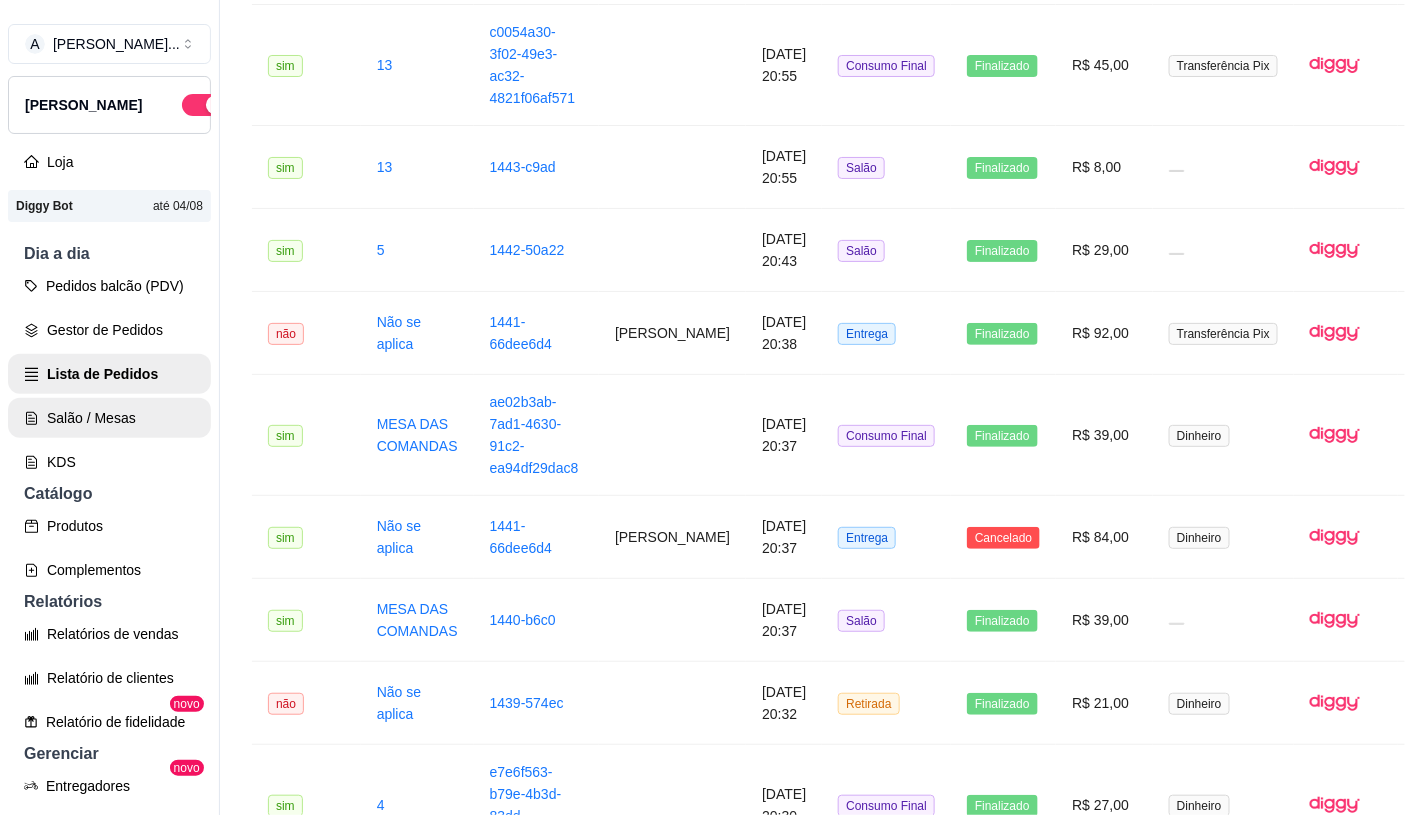 click on "Salão / Mesas" at bounding box center [109, 418] 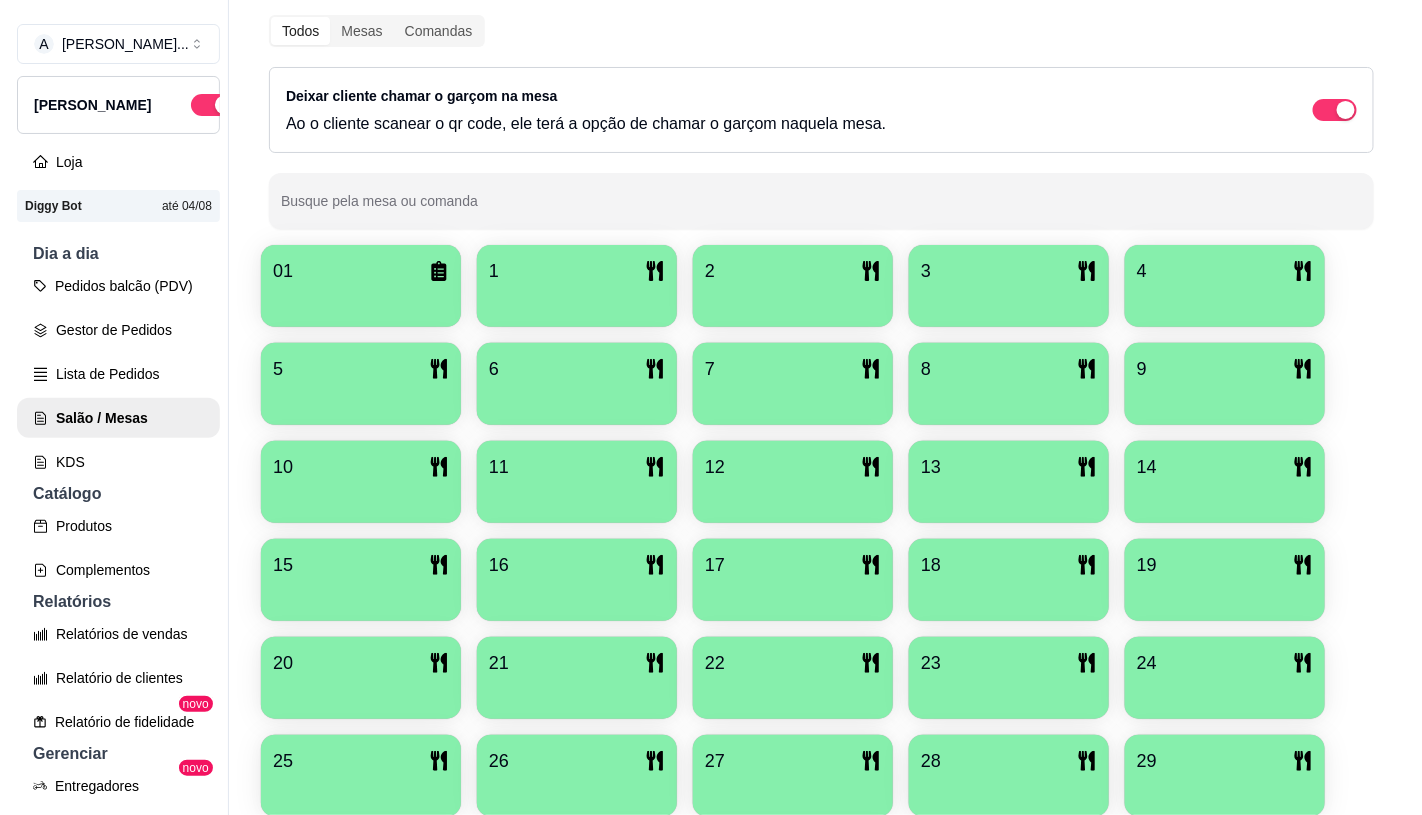 scroll, scrollTop: 428, scrollLeft: 0, axis: vertical 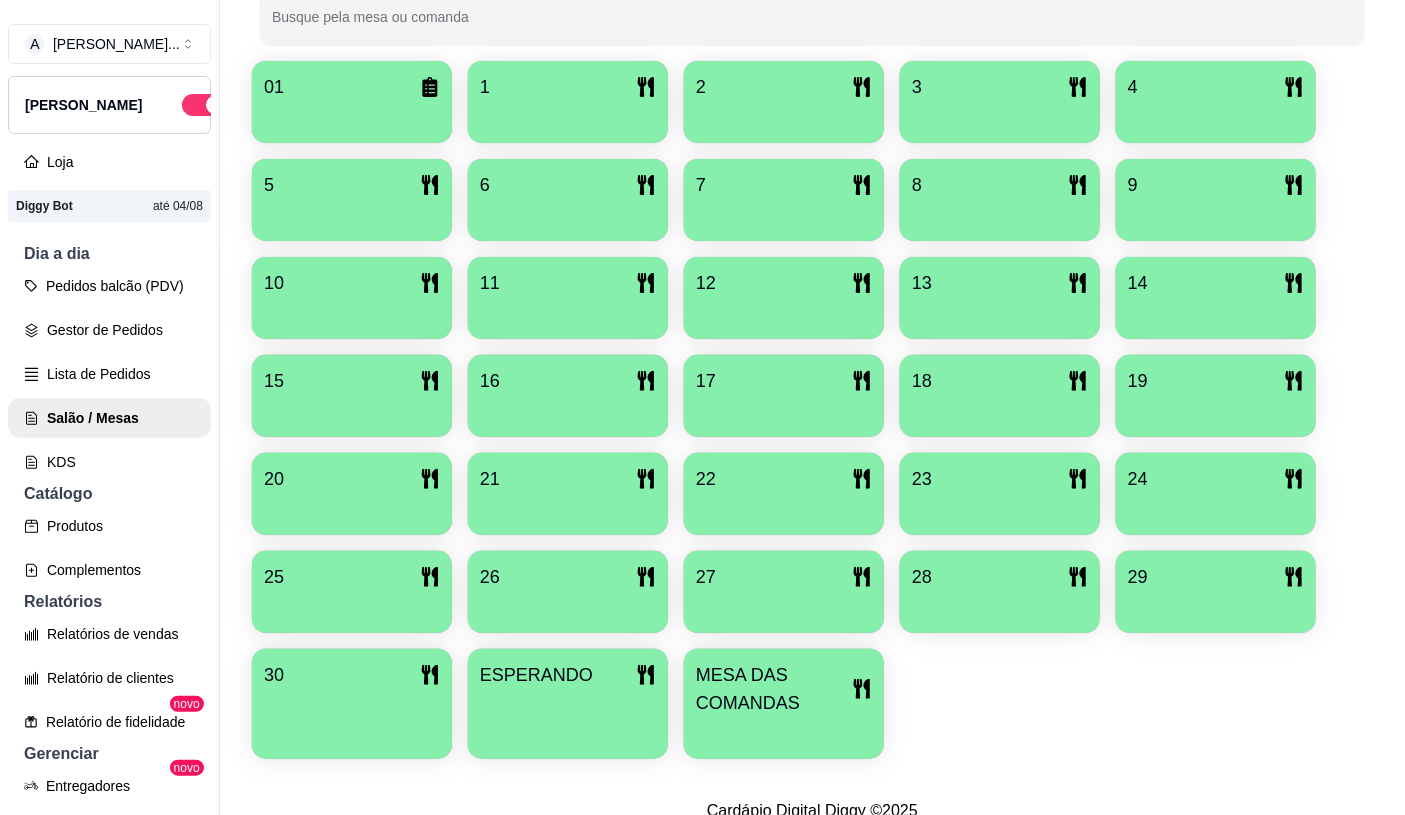 click on "MESA DAS COMANDAS" at bounding box center (774, 689) 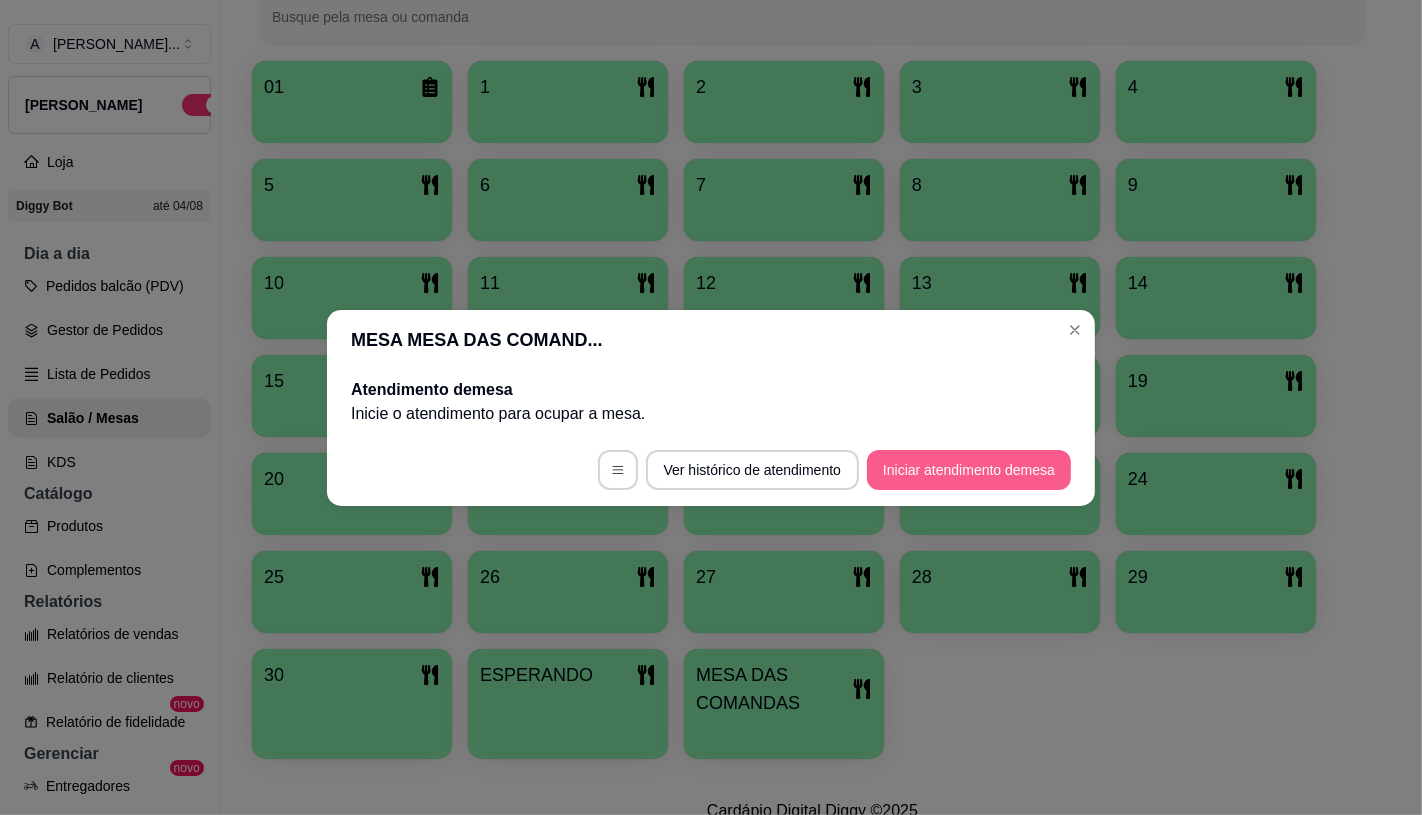 click on "Iniciar atendimento de  mesa" at bounding box center [969, 470] 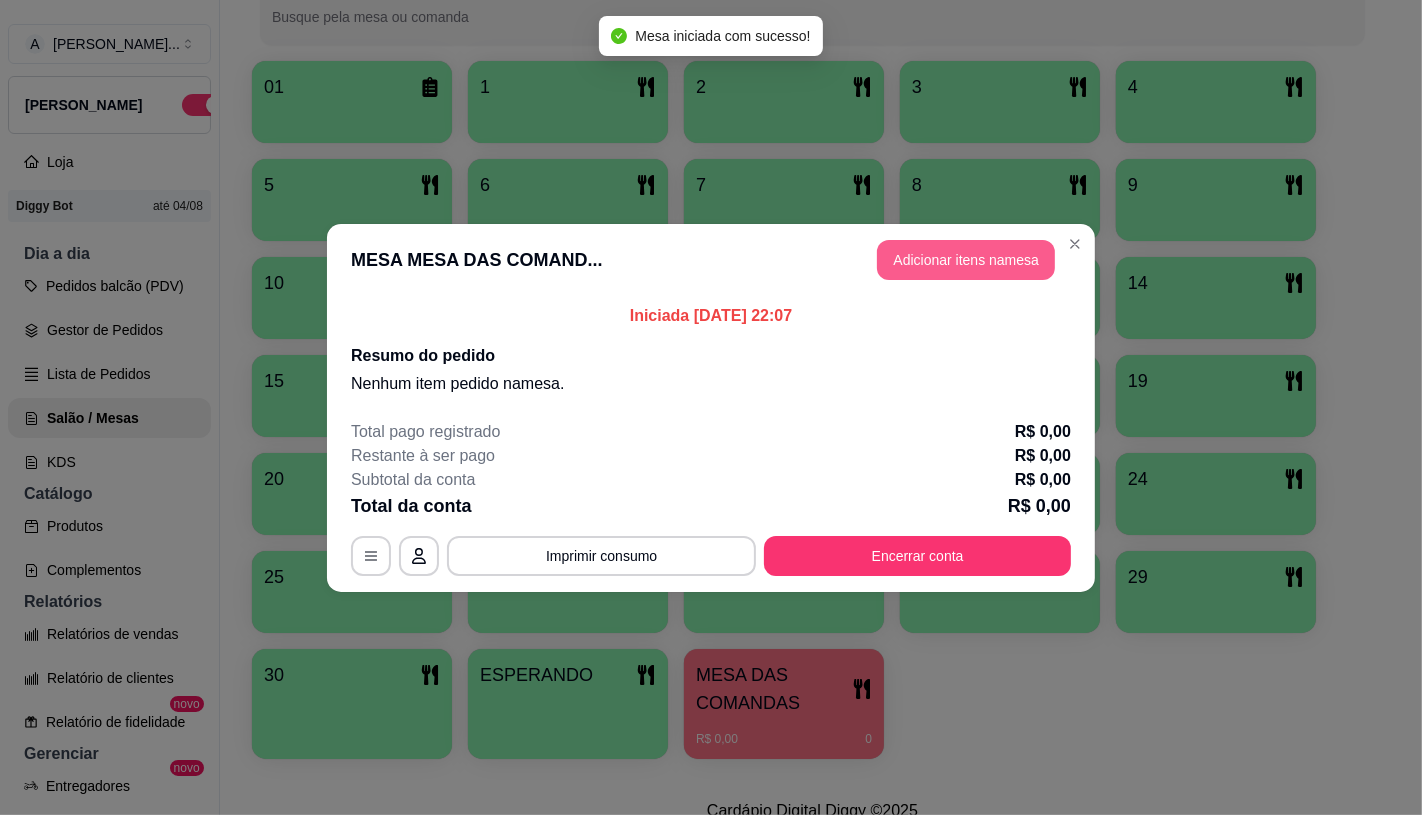 click on "Adicionar itens na  mesa" at bounding box center (966, 260) 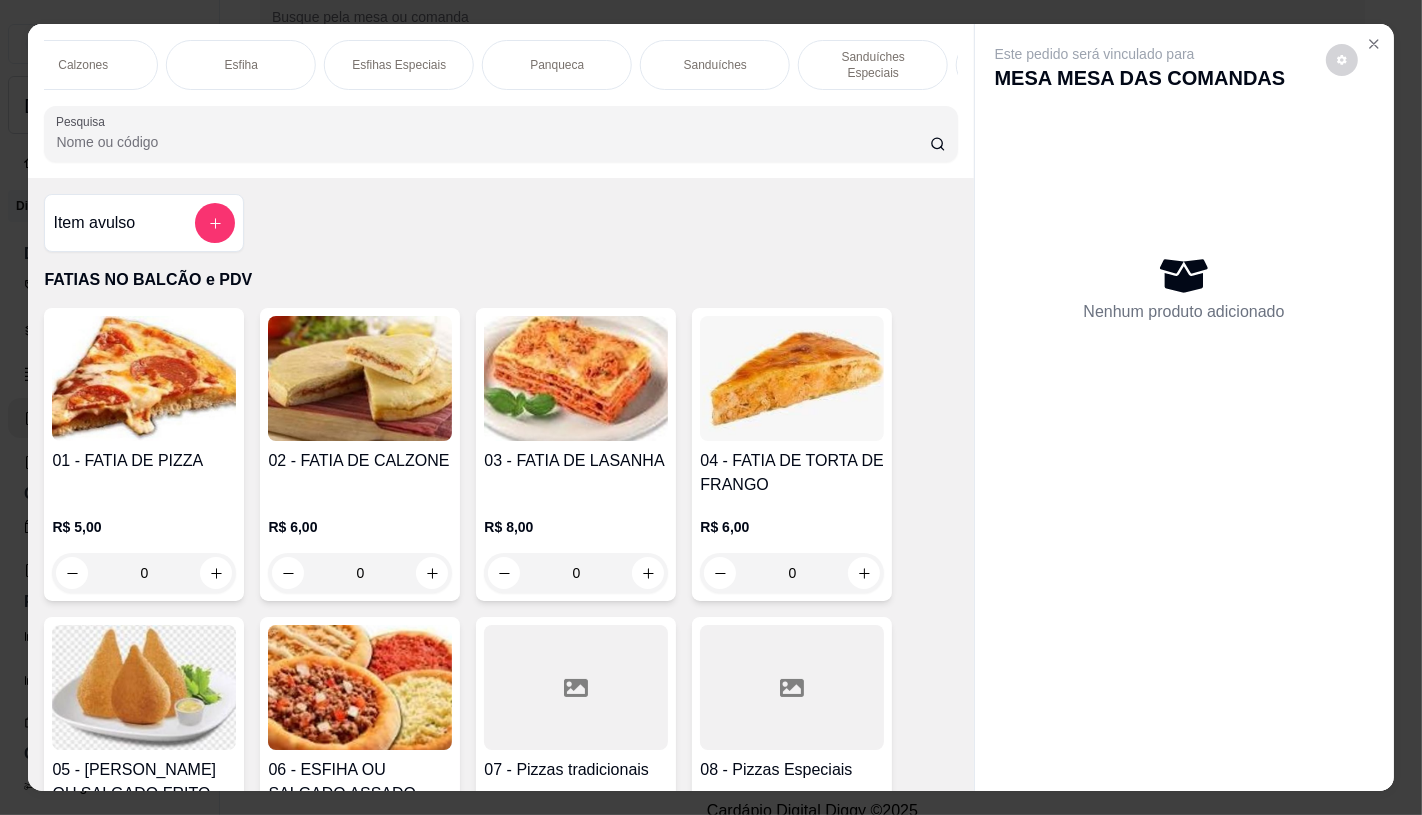 scroll, scrollTop: 0, scrollLeft: 1146, axis: horizontal 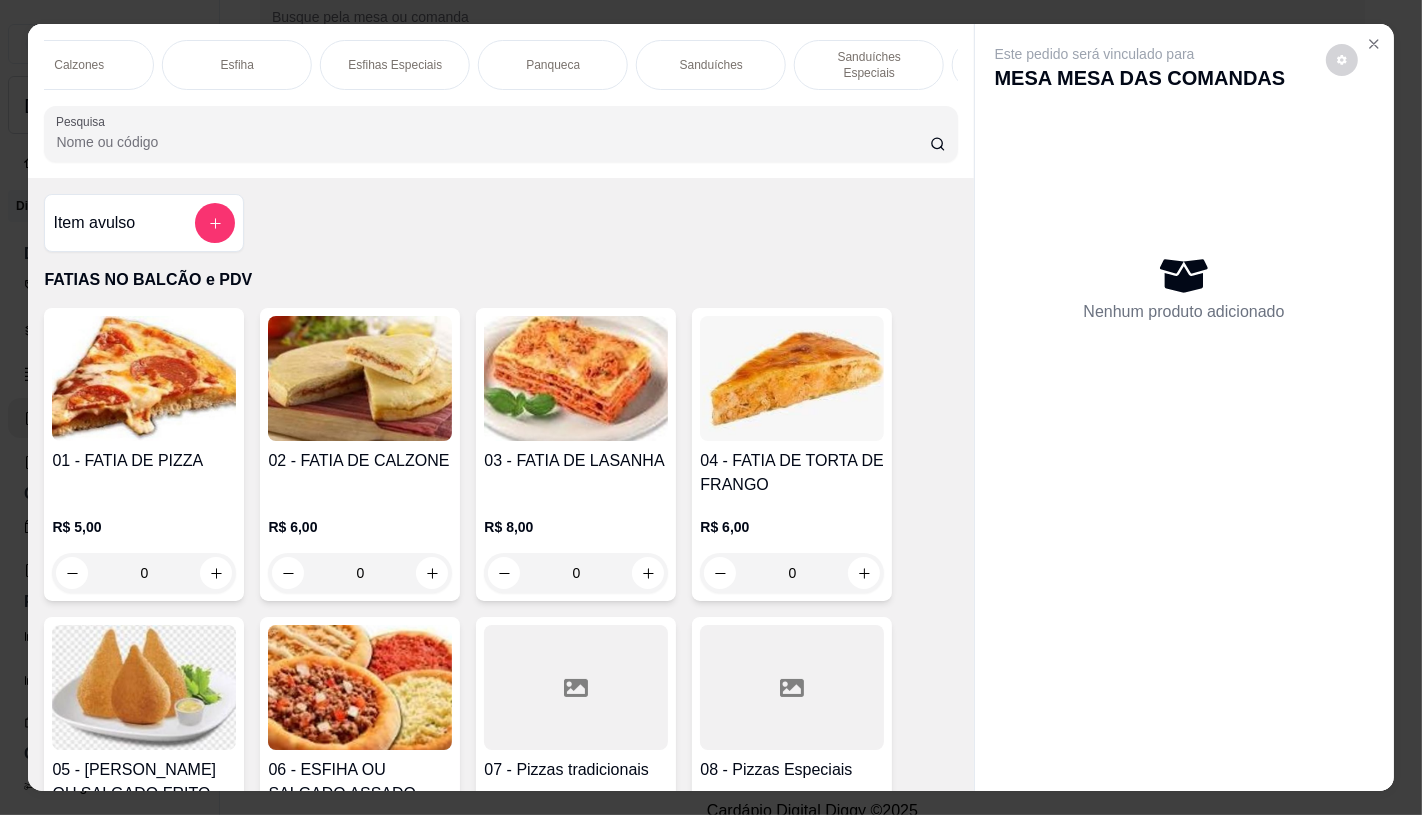 click on "Sanduíches" at bounding box center [711, 65] 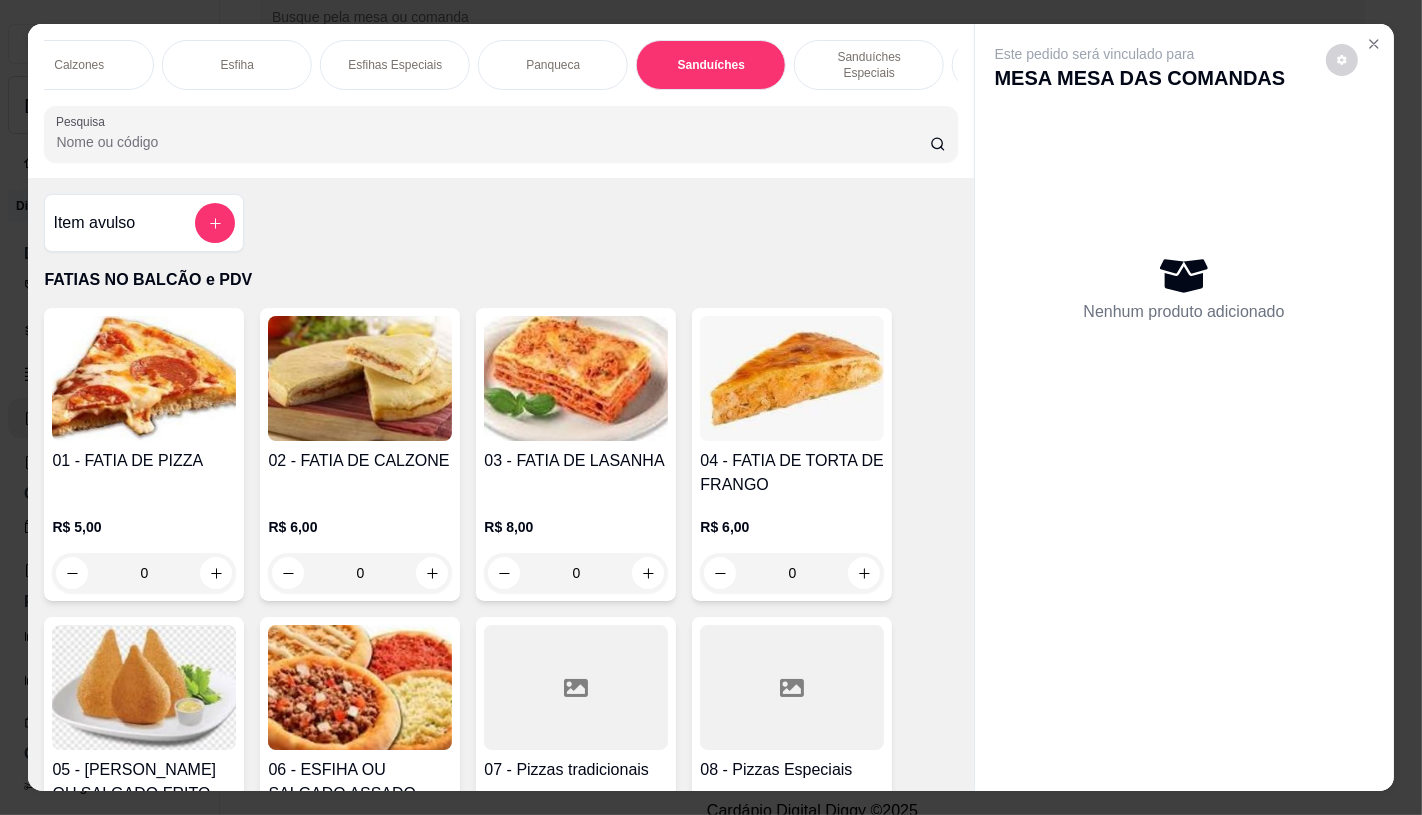 scroll, scrollTop: 8083, scrollLeft: 0, axis: vertical 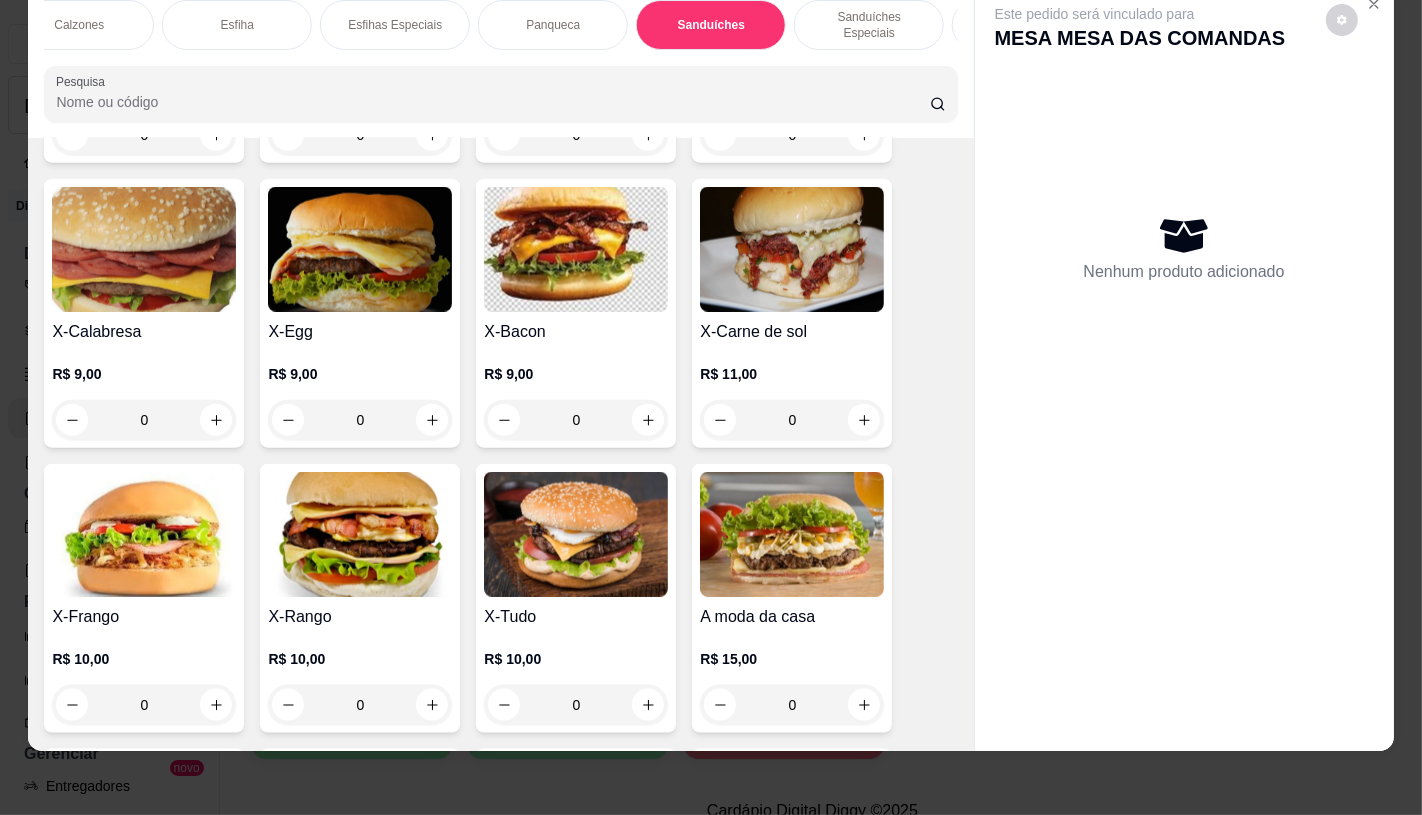 click at bounding box center [576, 534] 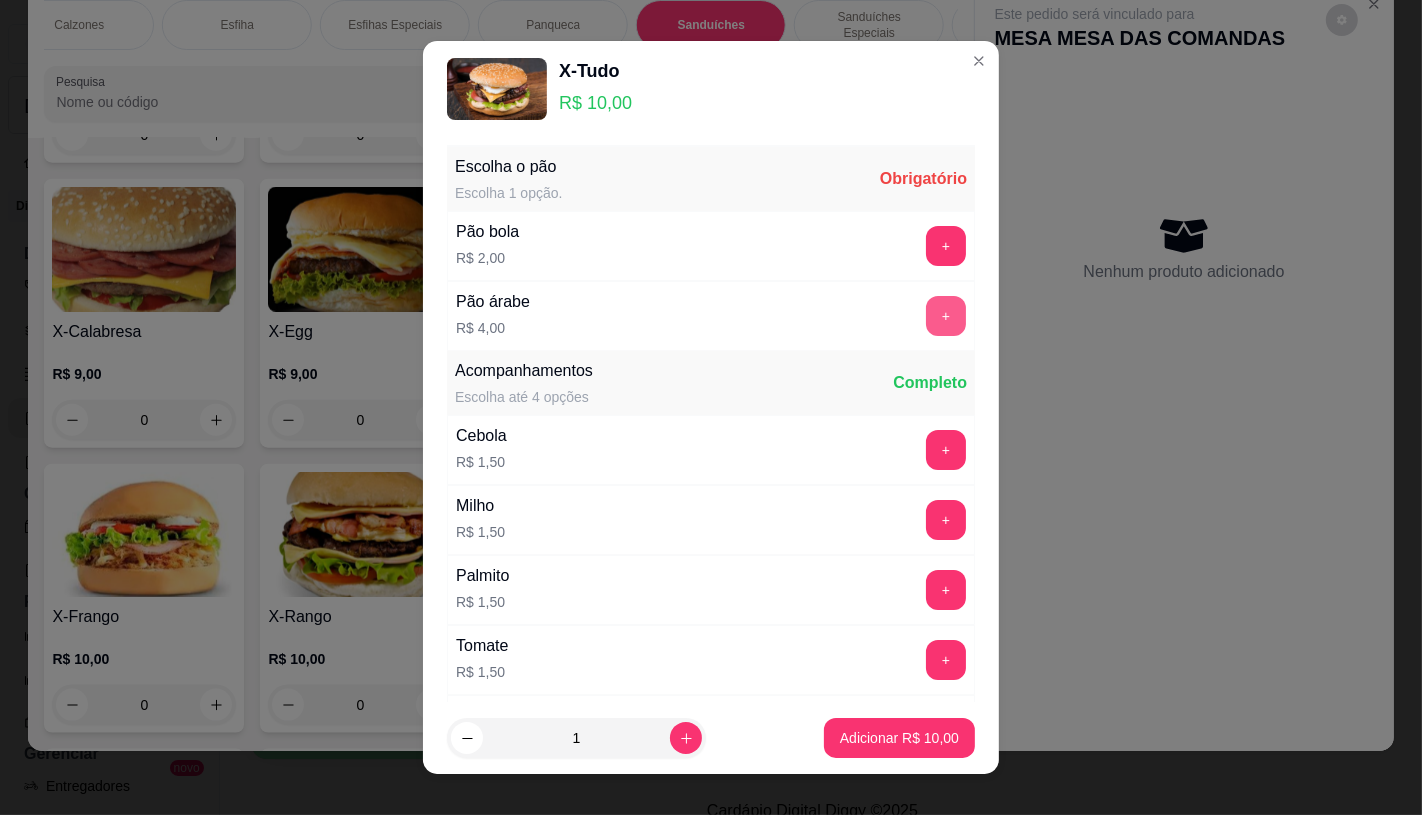 click on "+" at bounding box center (946, 316) 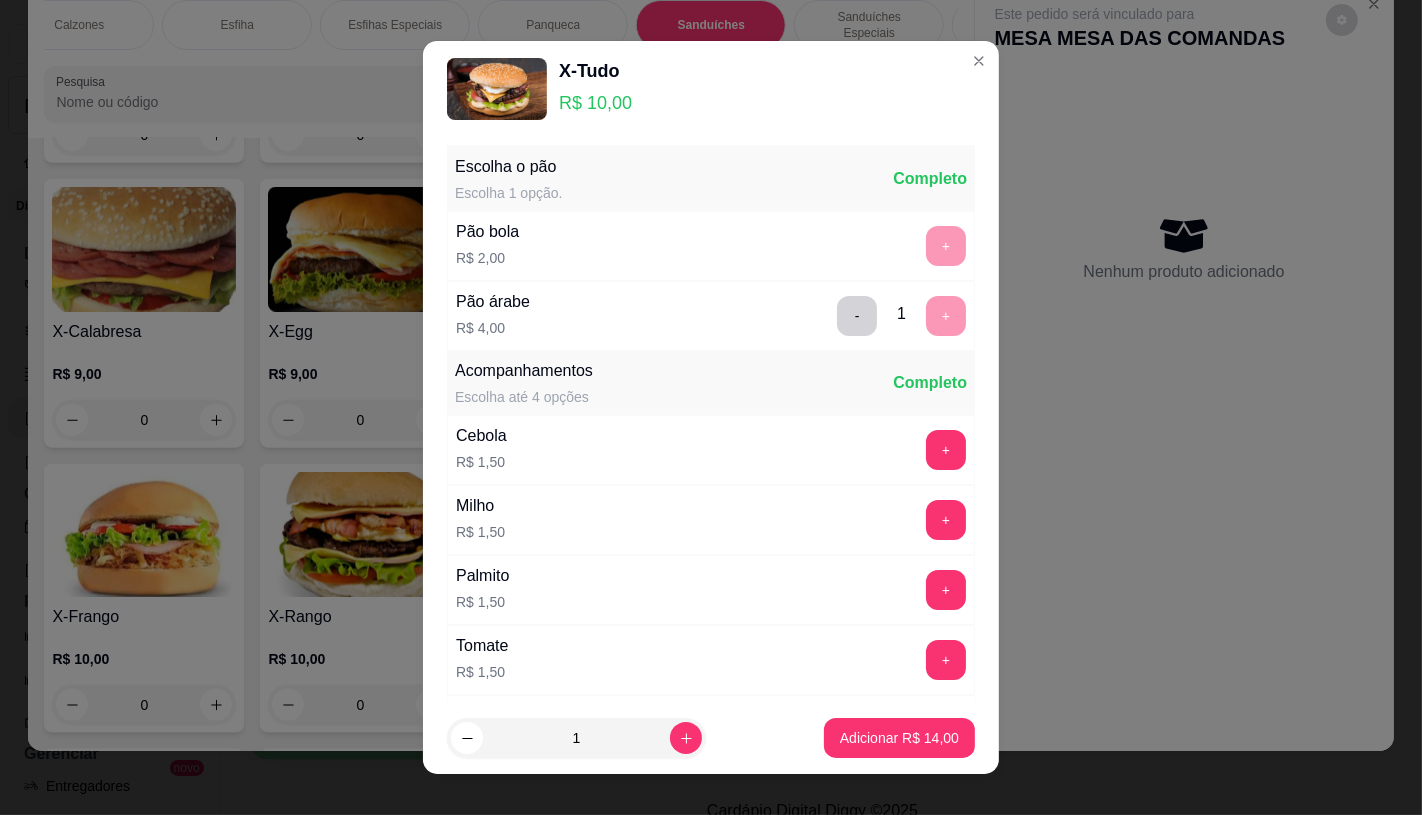 click on "Adicionar   R$ 14,00" at bounding box center [899, 738] 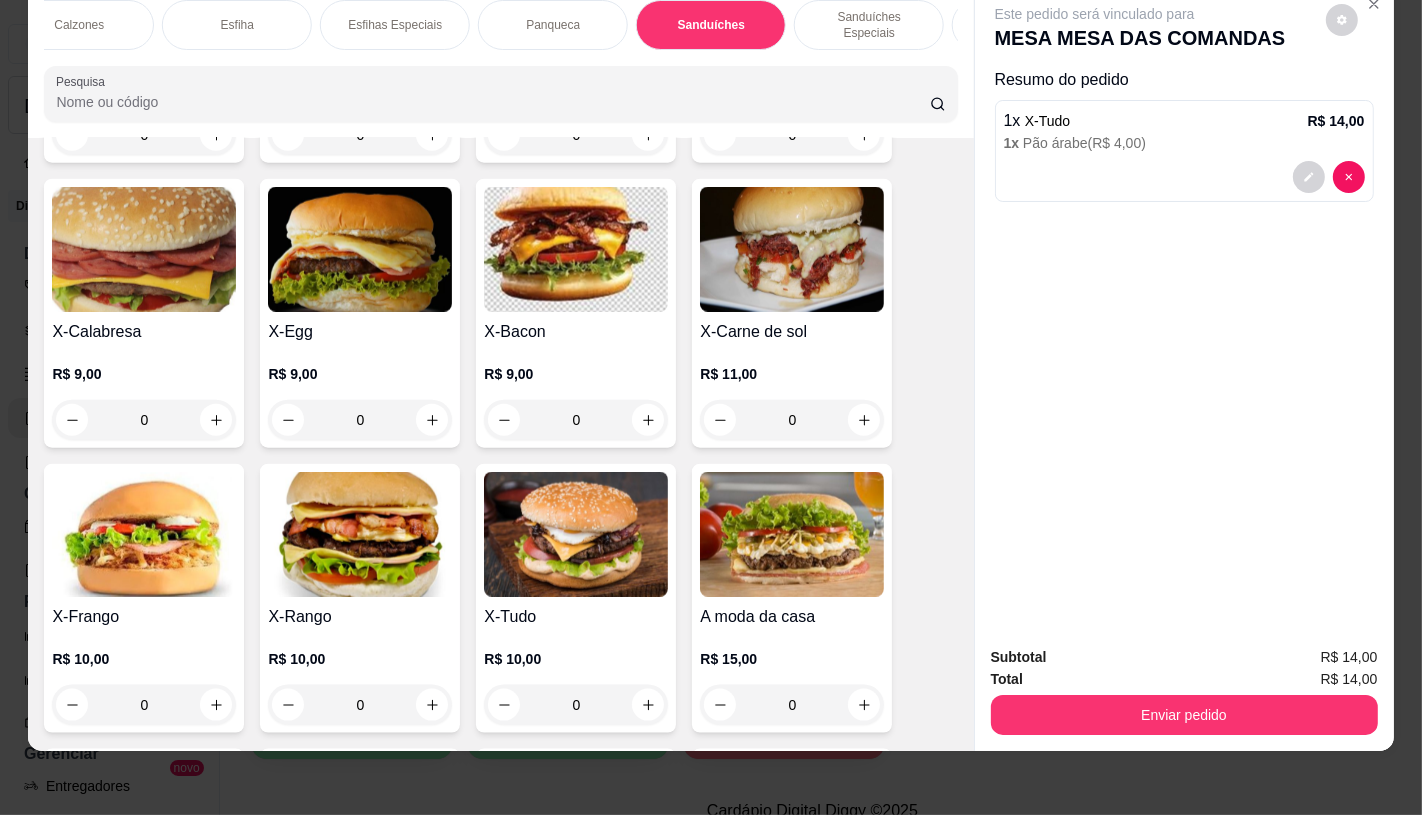scroll, scrollTop: 0, scrollLeft: 2080, axis: horizontal 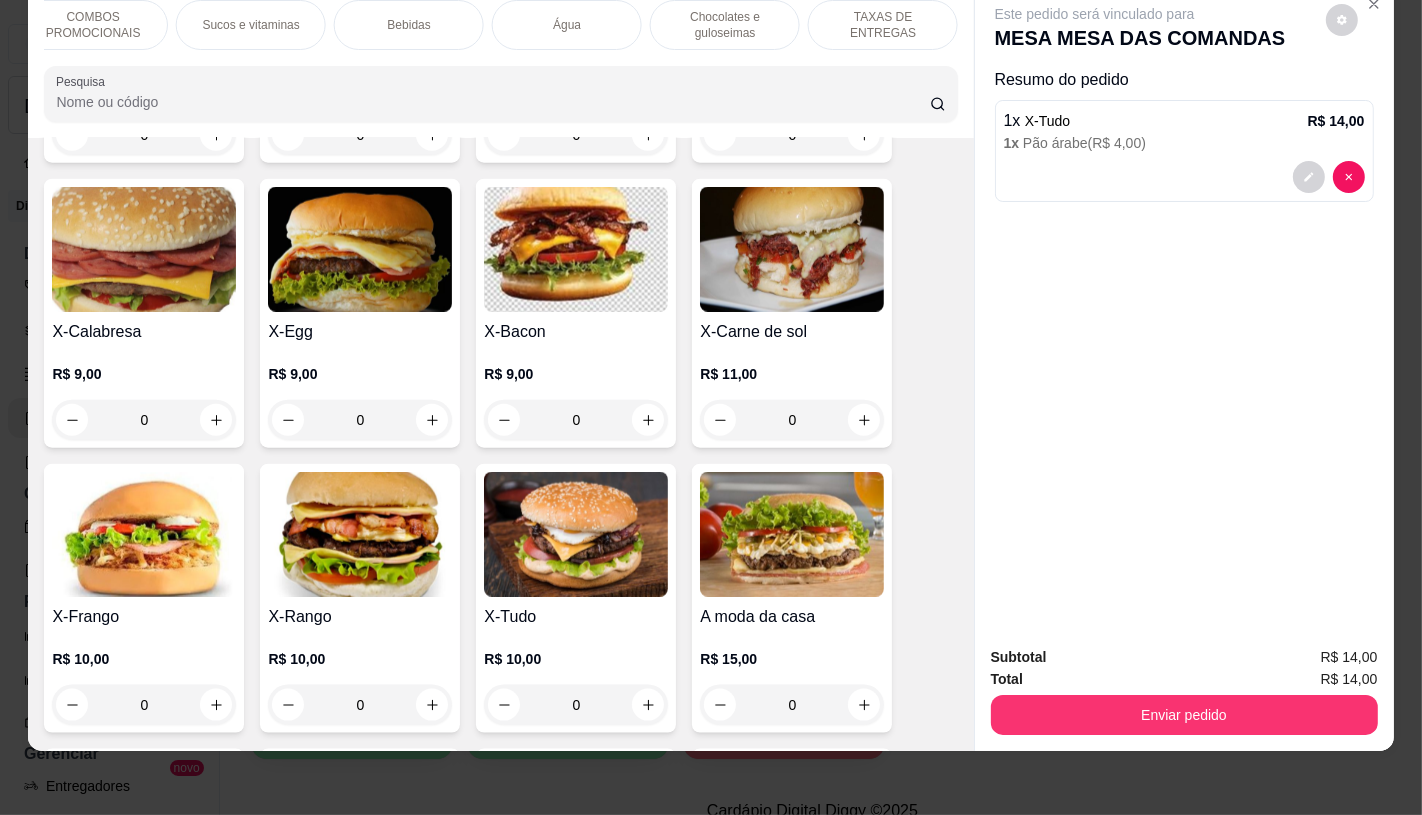 click on "TAXAS DE ENTREGAS" at bounding box center (883, 25) 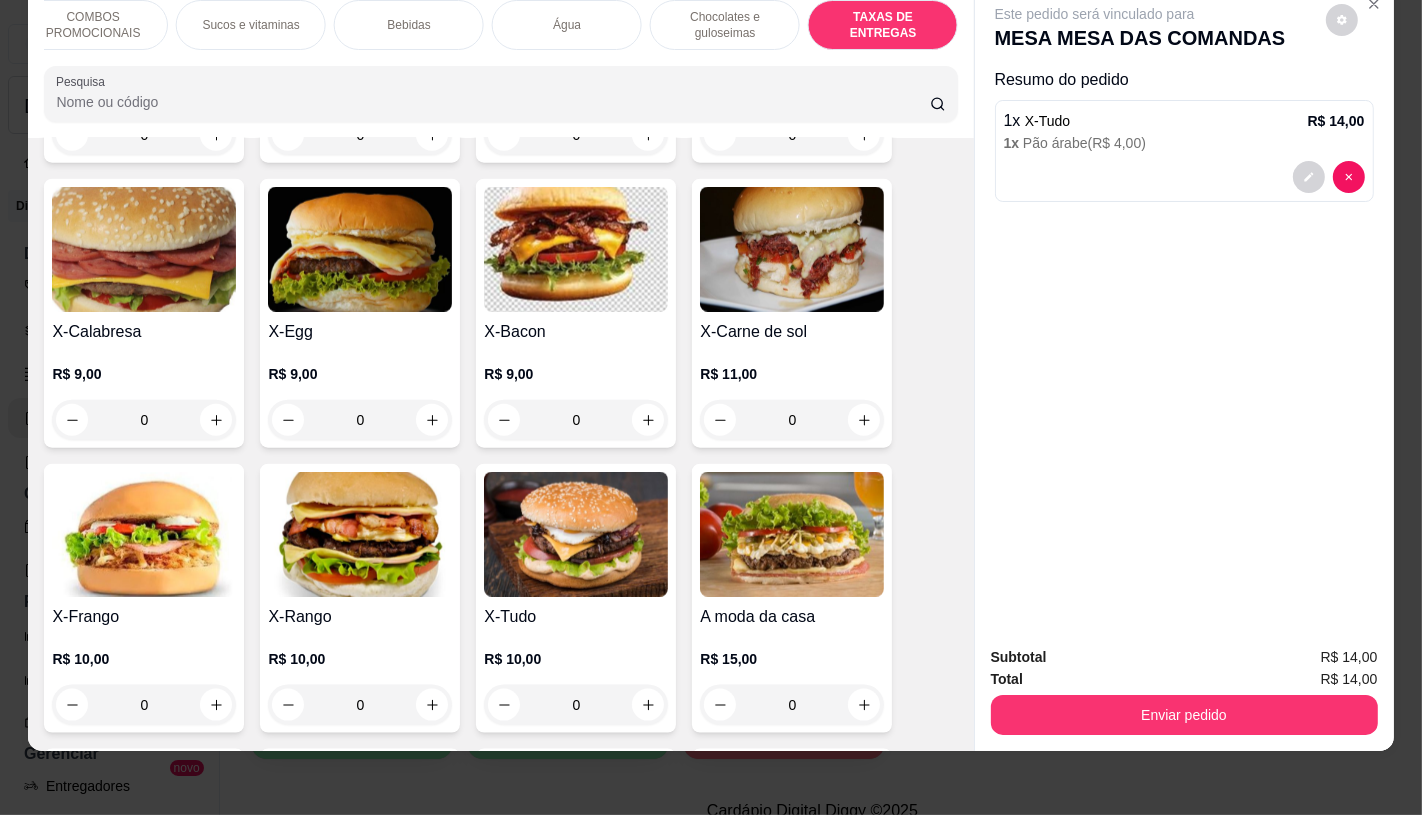 scroll, scrollTop: 13373, scrollLeft: 0, axis: vertical 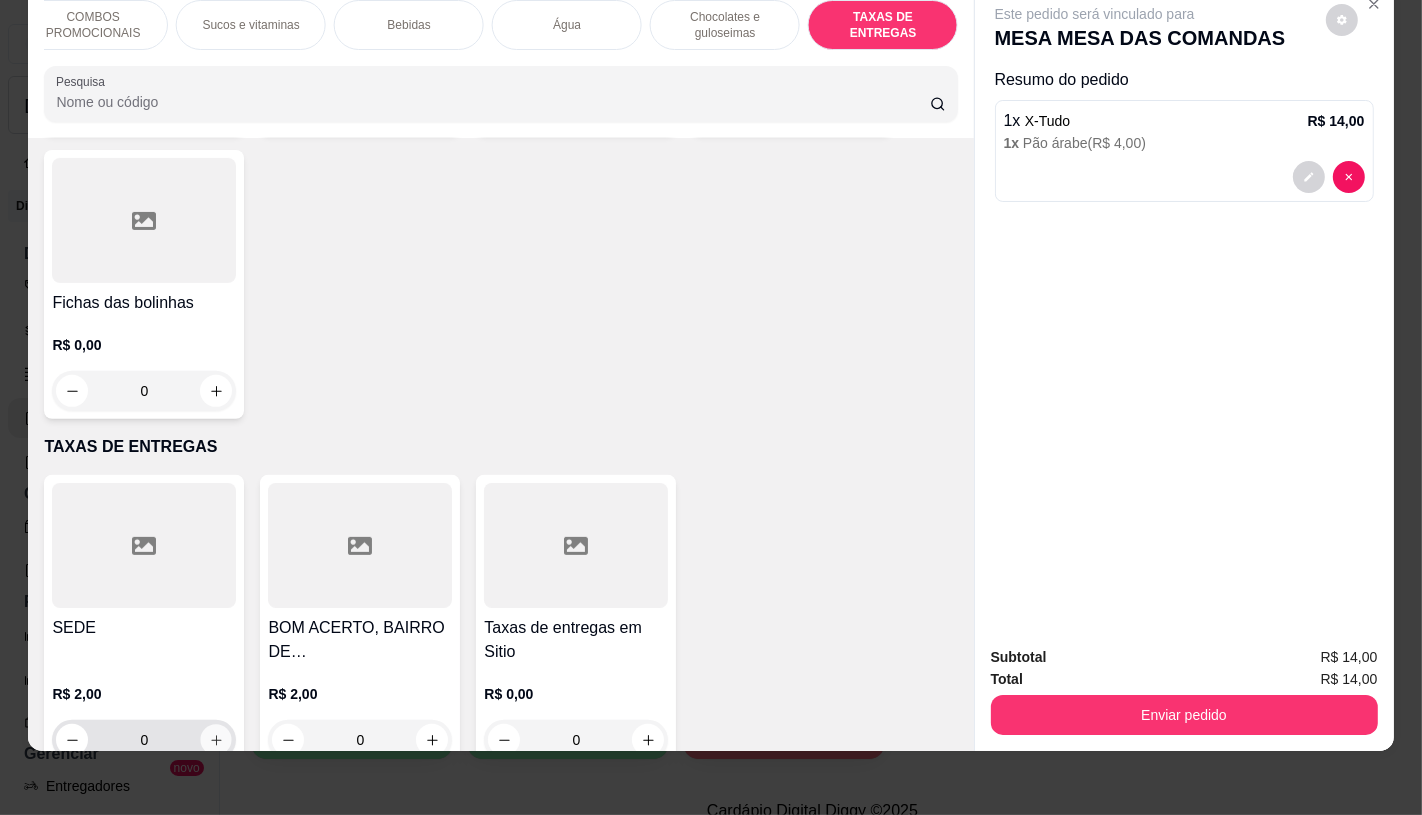 click at bounding box center (216, 740) 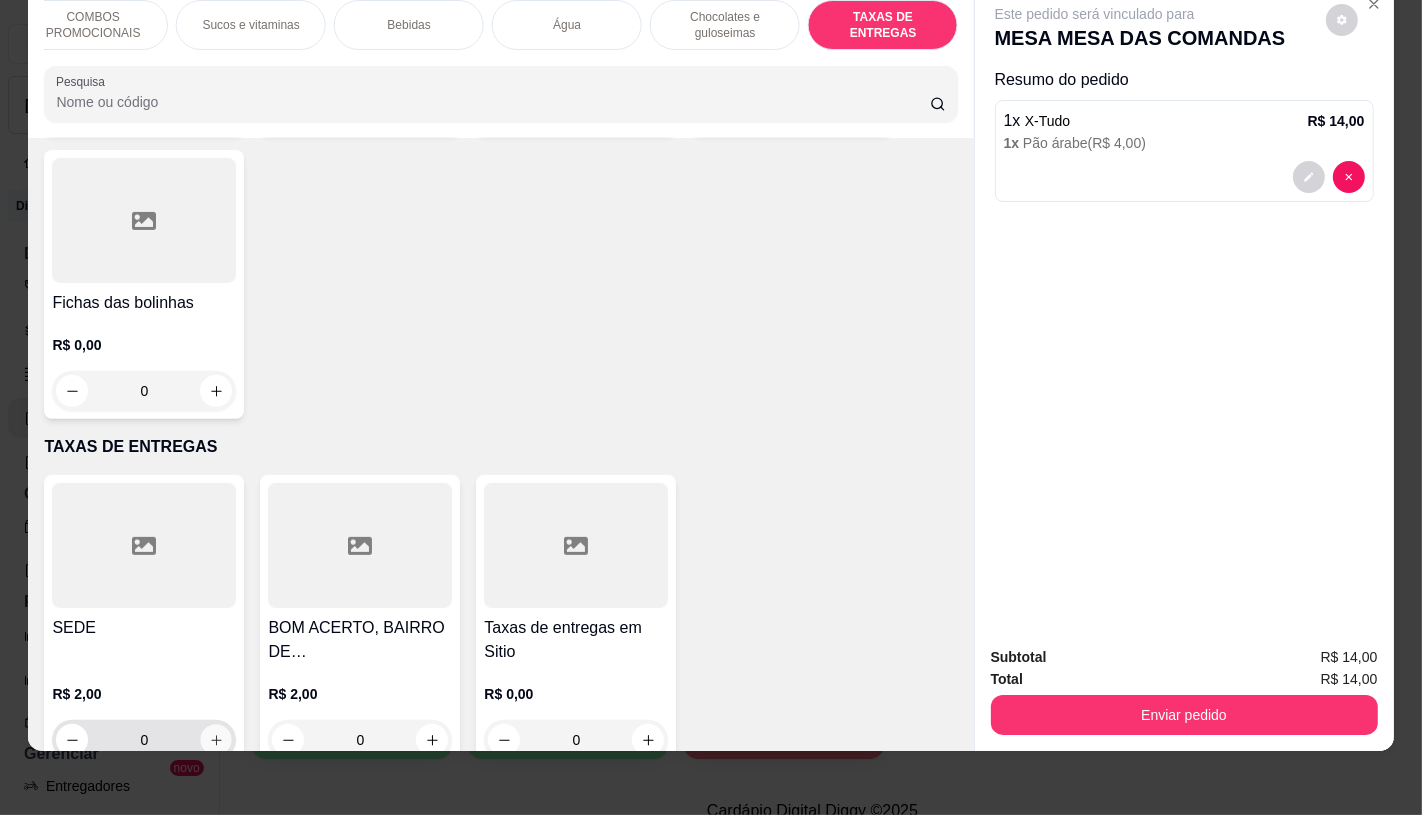 type on "1" 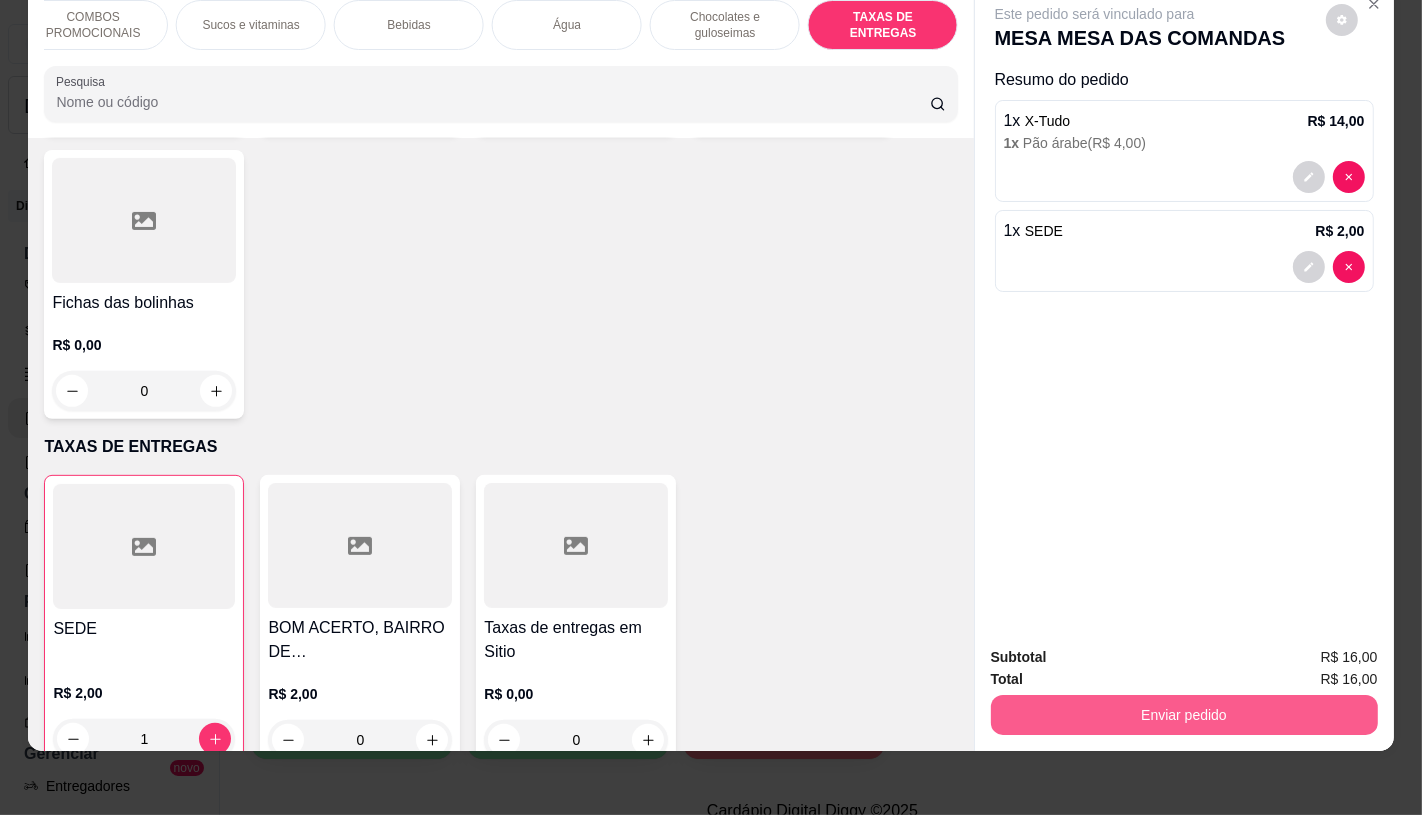 click on "Enviar pedido" at bounding box center (1184, 715) 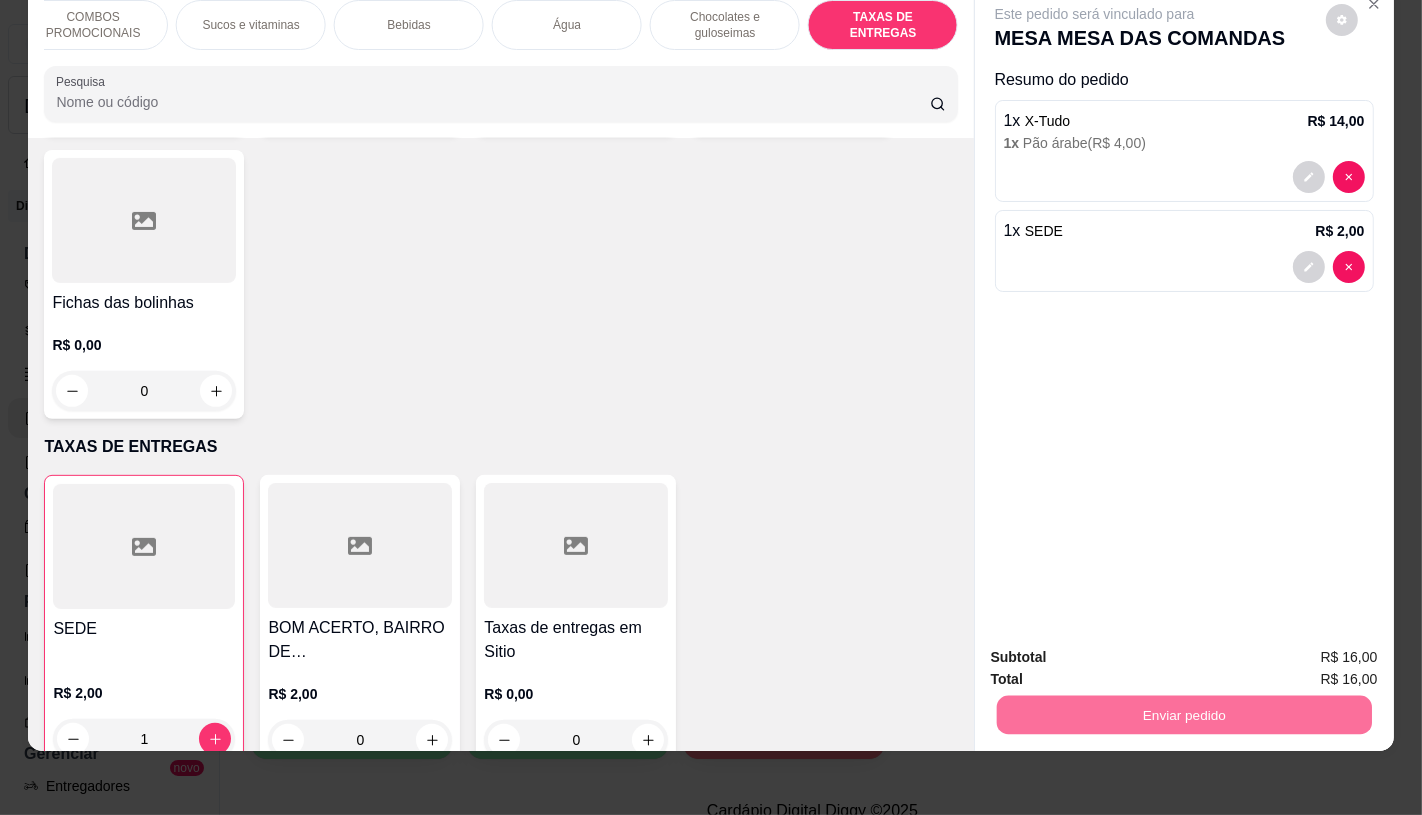 click on "Não registrar e enviar pedido" at bounding box center [1117, 650] 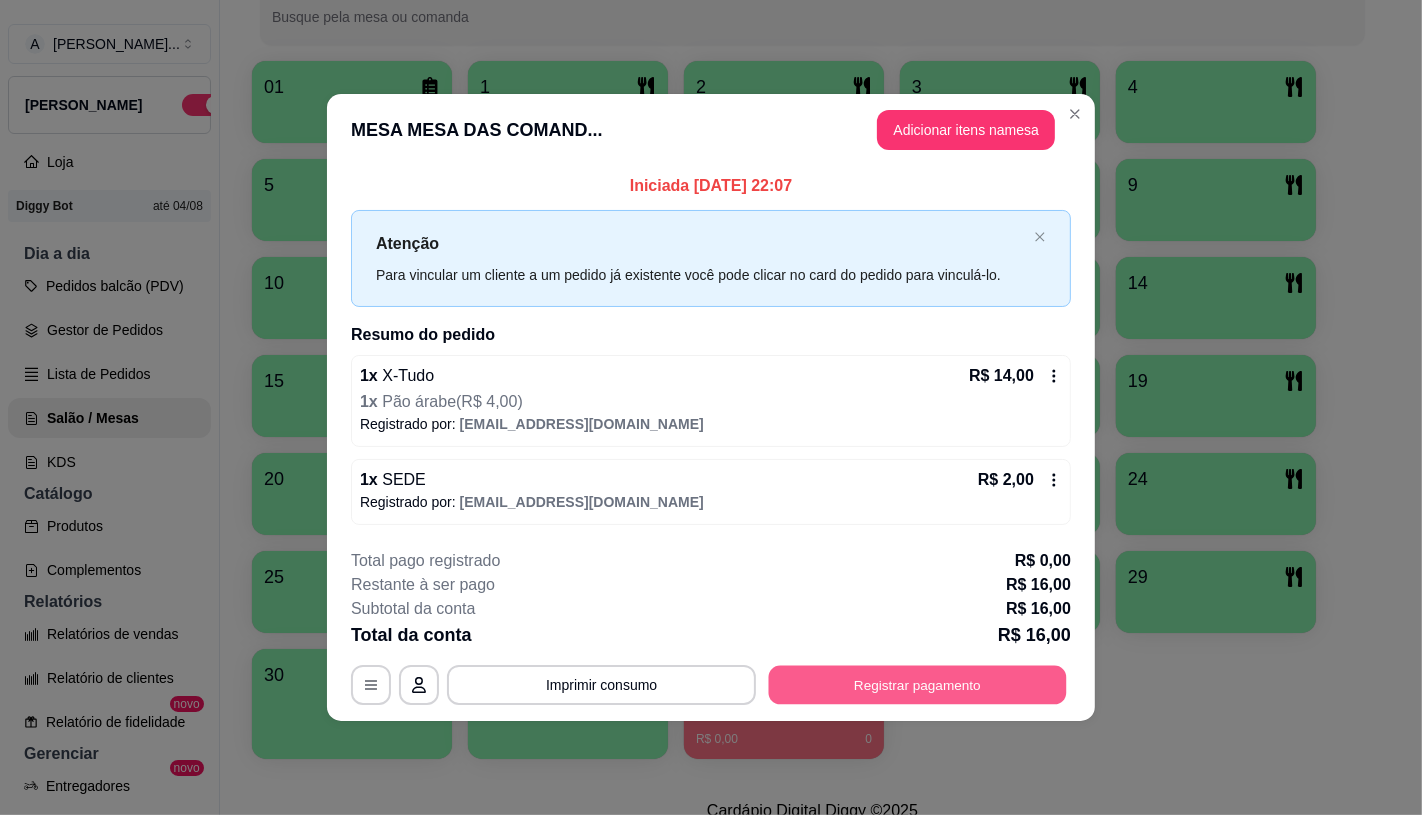 click on "Registrar pagamento" at bounding box center (918, 685) 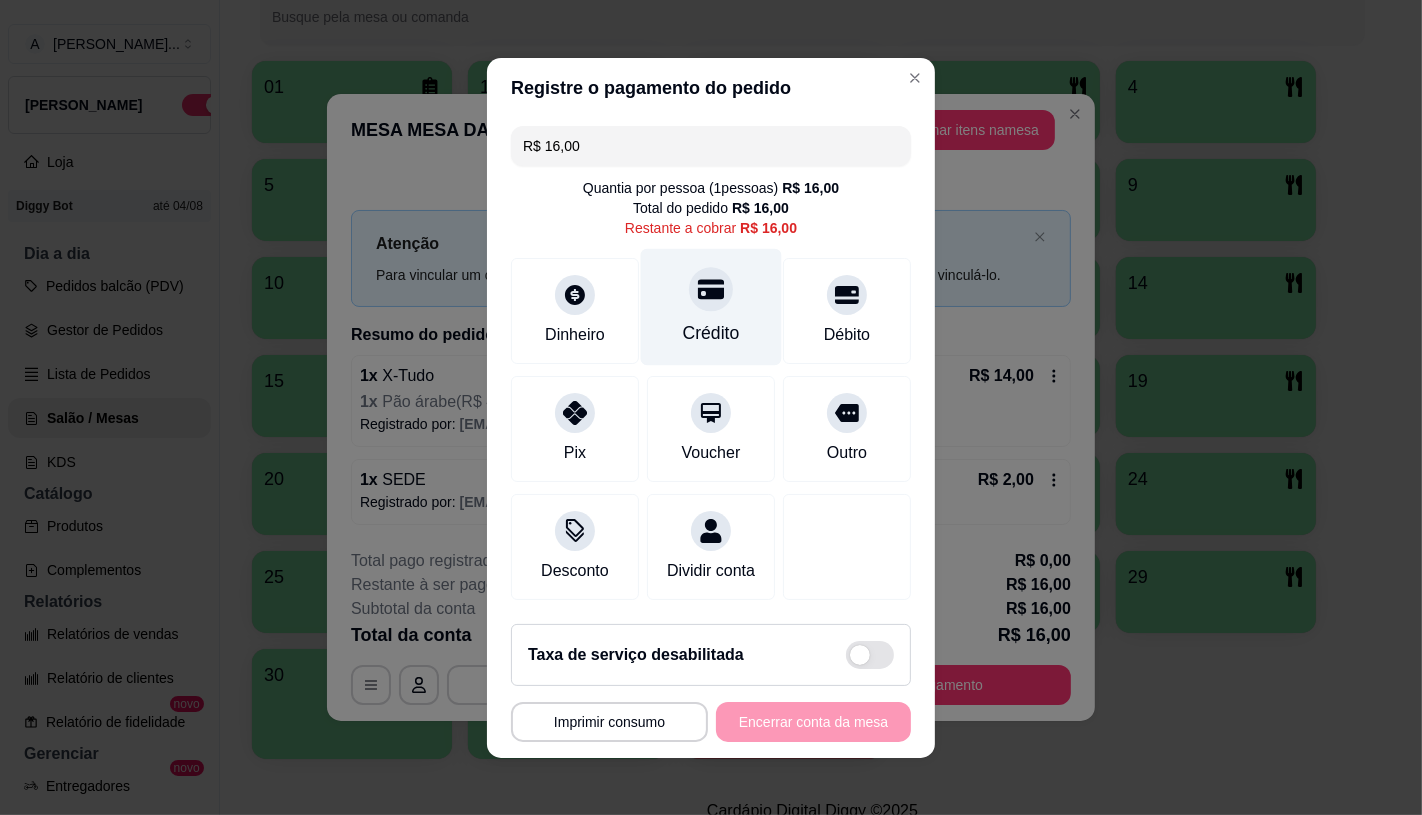 click at bounding box center (711, 289) 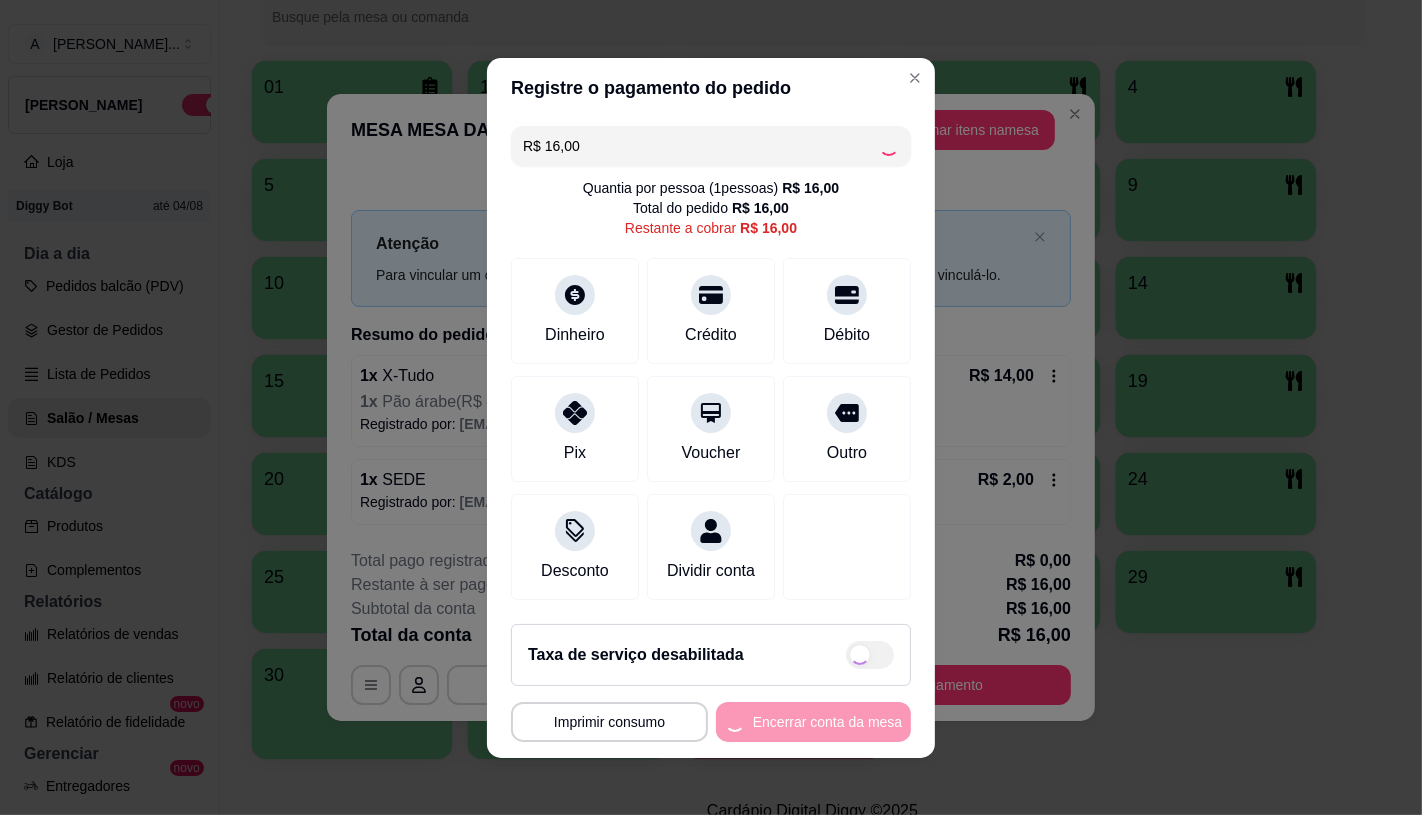 type on "R$ 0,00" 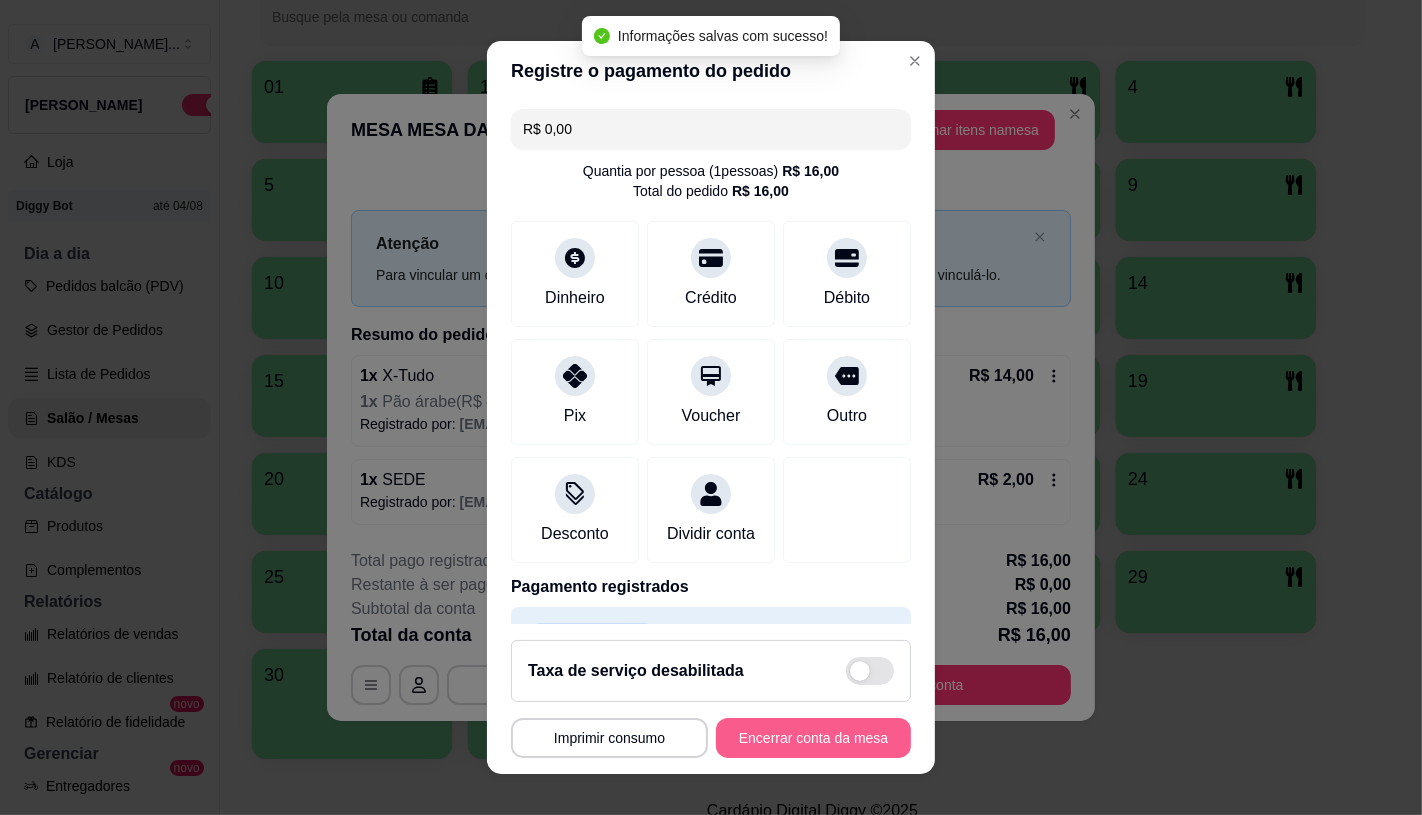 click on "Encerrar conta da mesa" at bounding box center [813, 738] 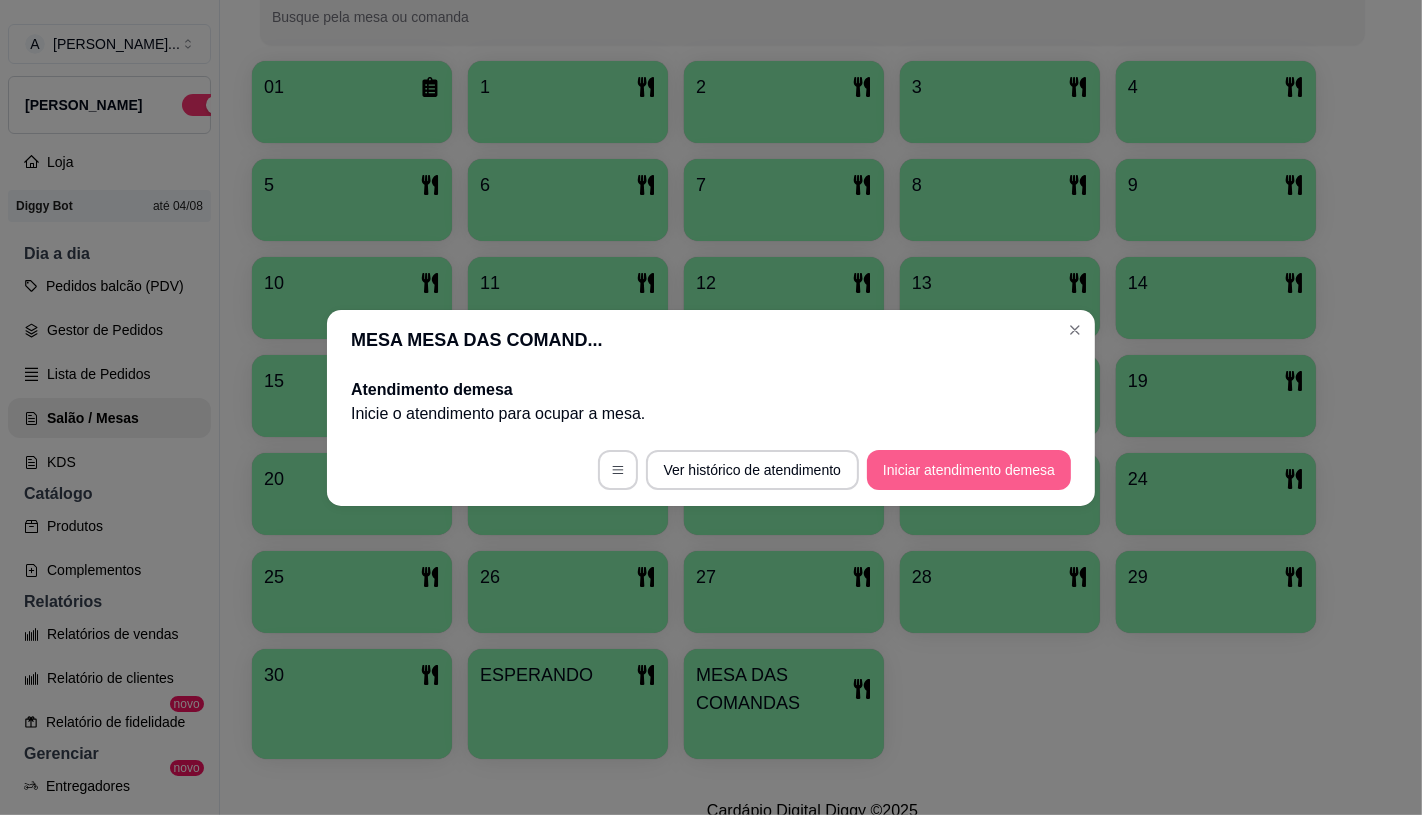 click on "Iniciar atendimento de  mesa" at bounding box center (969, 470) 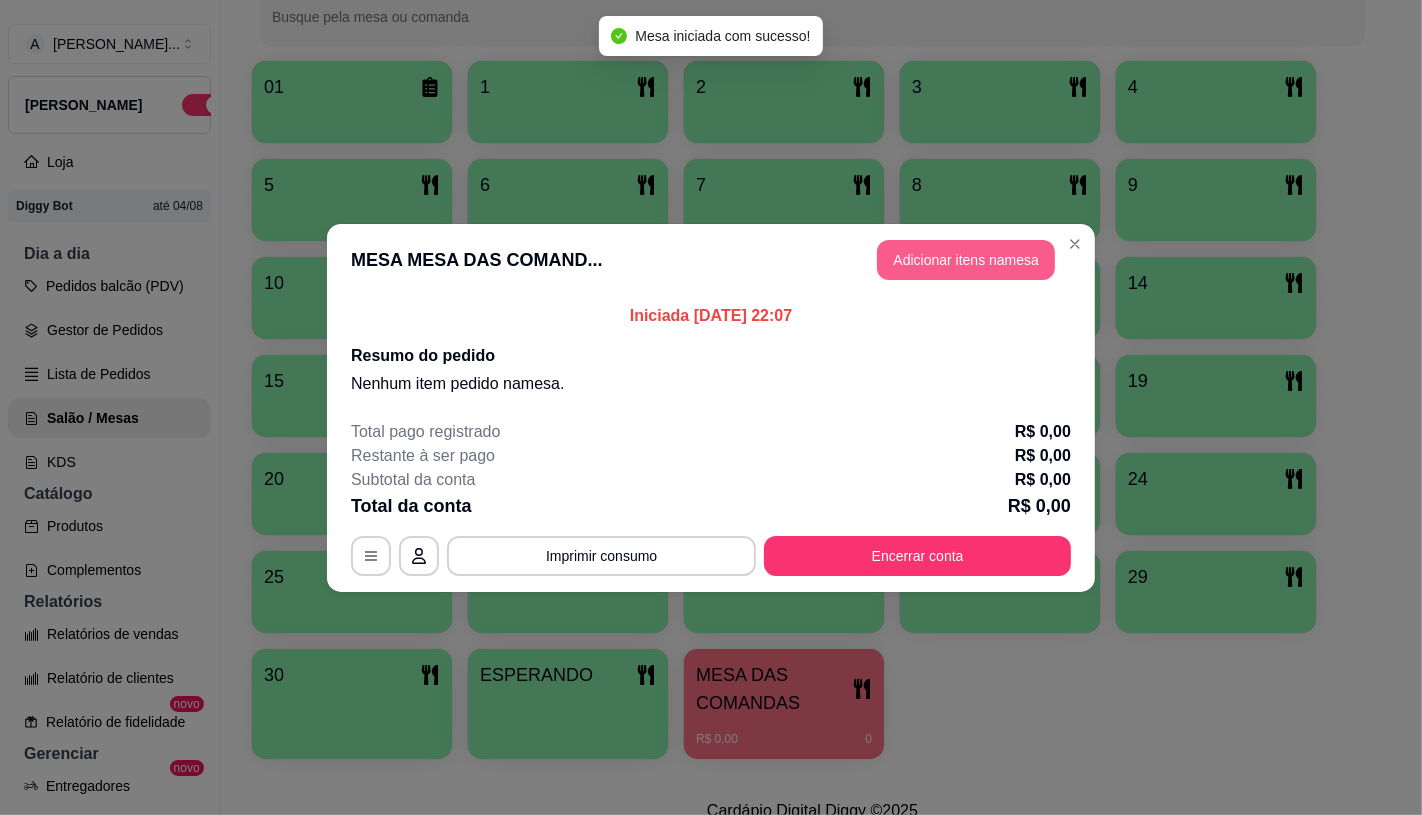 click on "Adicionar itens na  mesa" at bounding box center (966, 260) 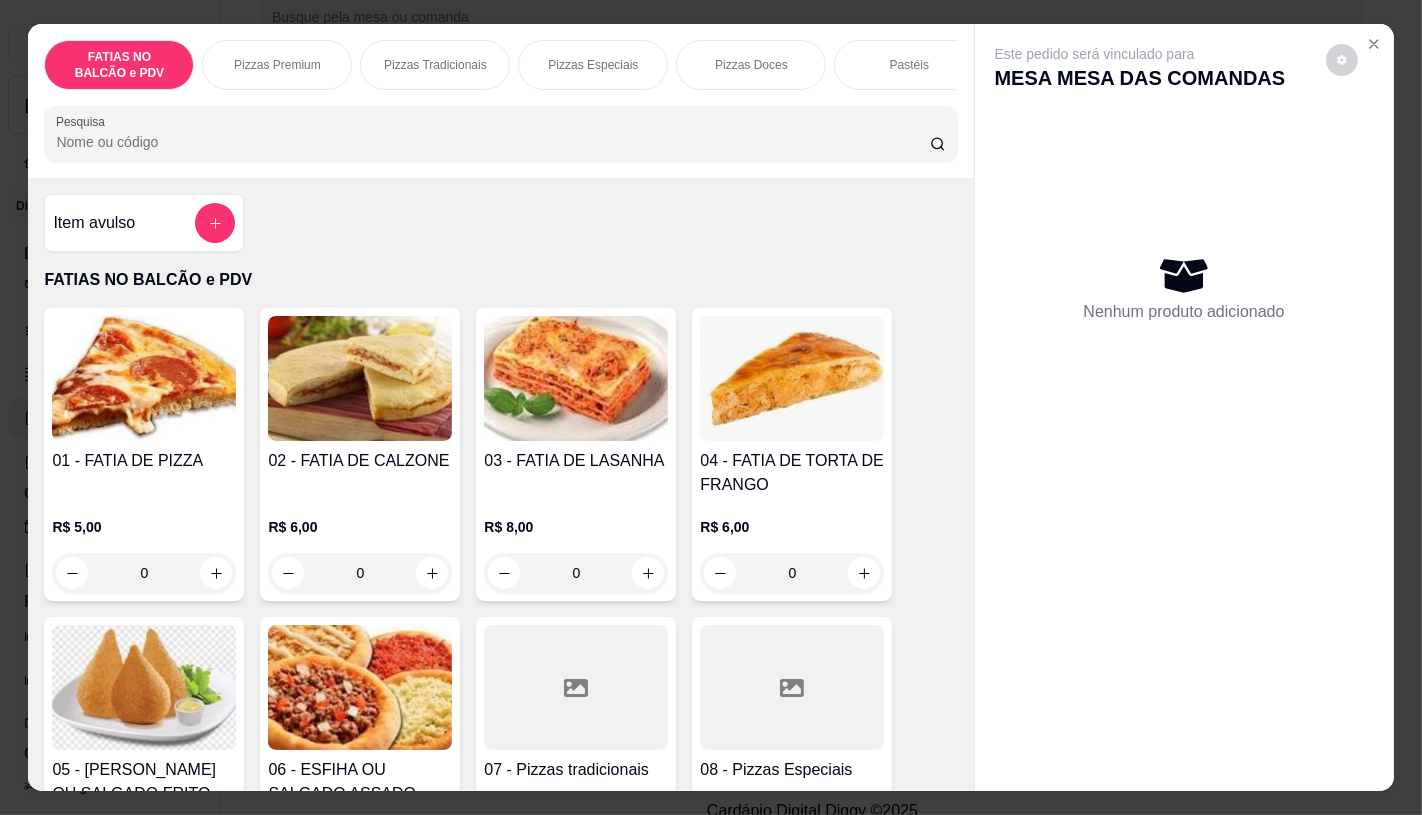 click at bounding box center [792, 687] 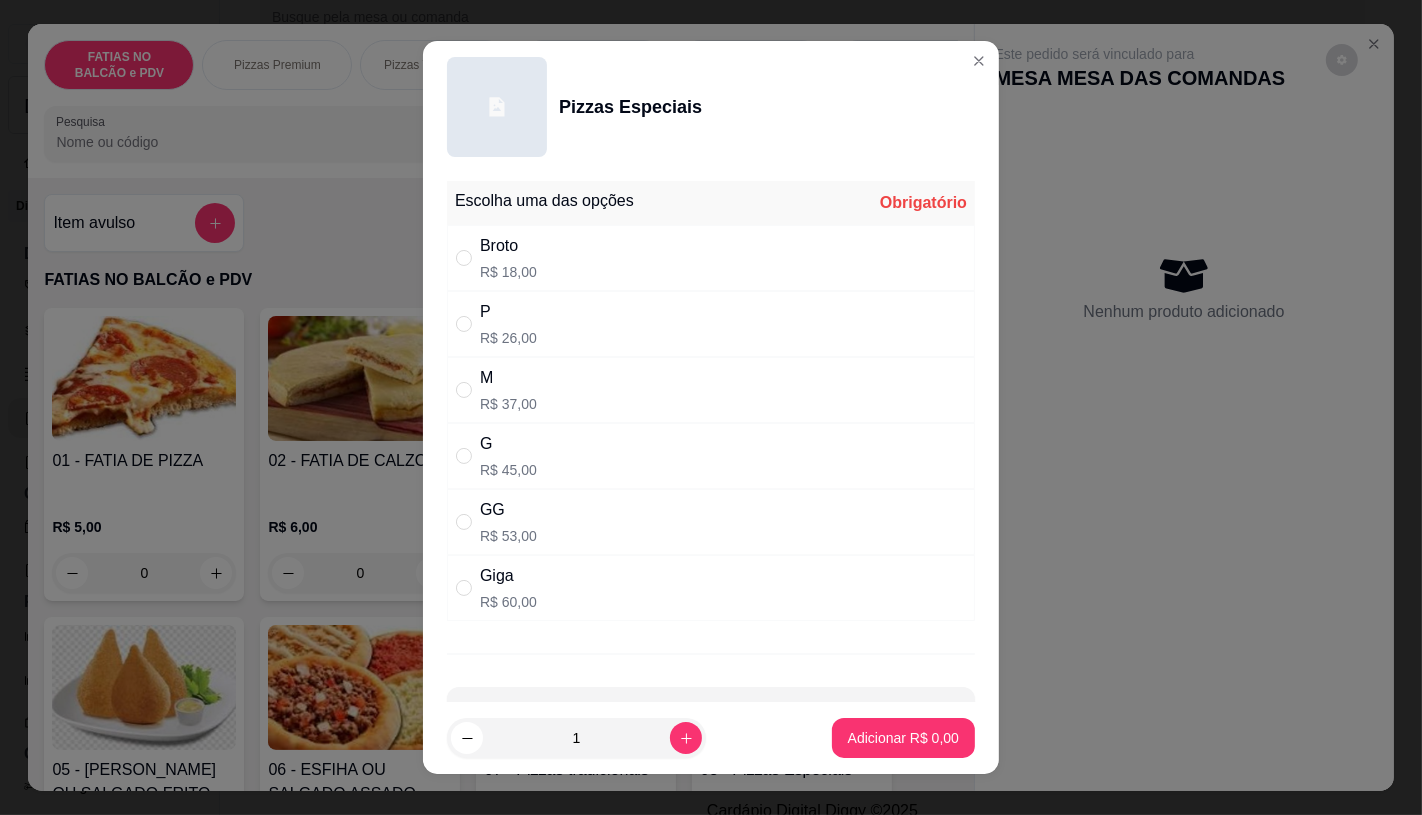 click on "R$ 45,00" at bounding box center (508, 470) 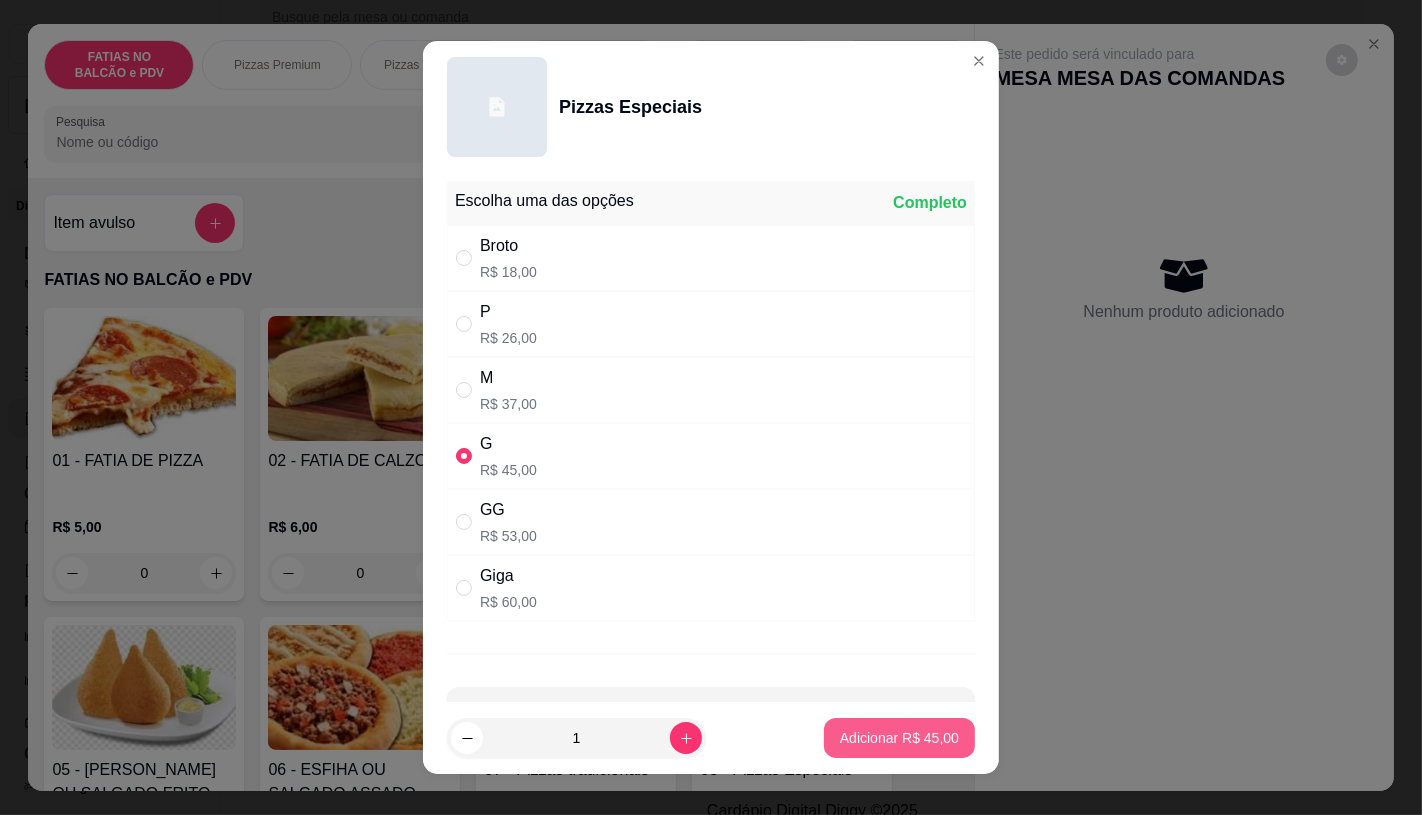 click on "Adicionar   R$ 45,00" at bounding box center [899, 738] 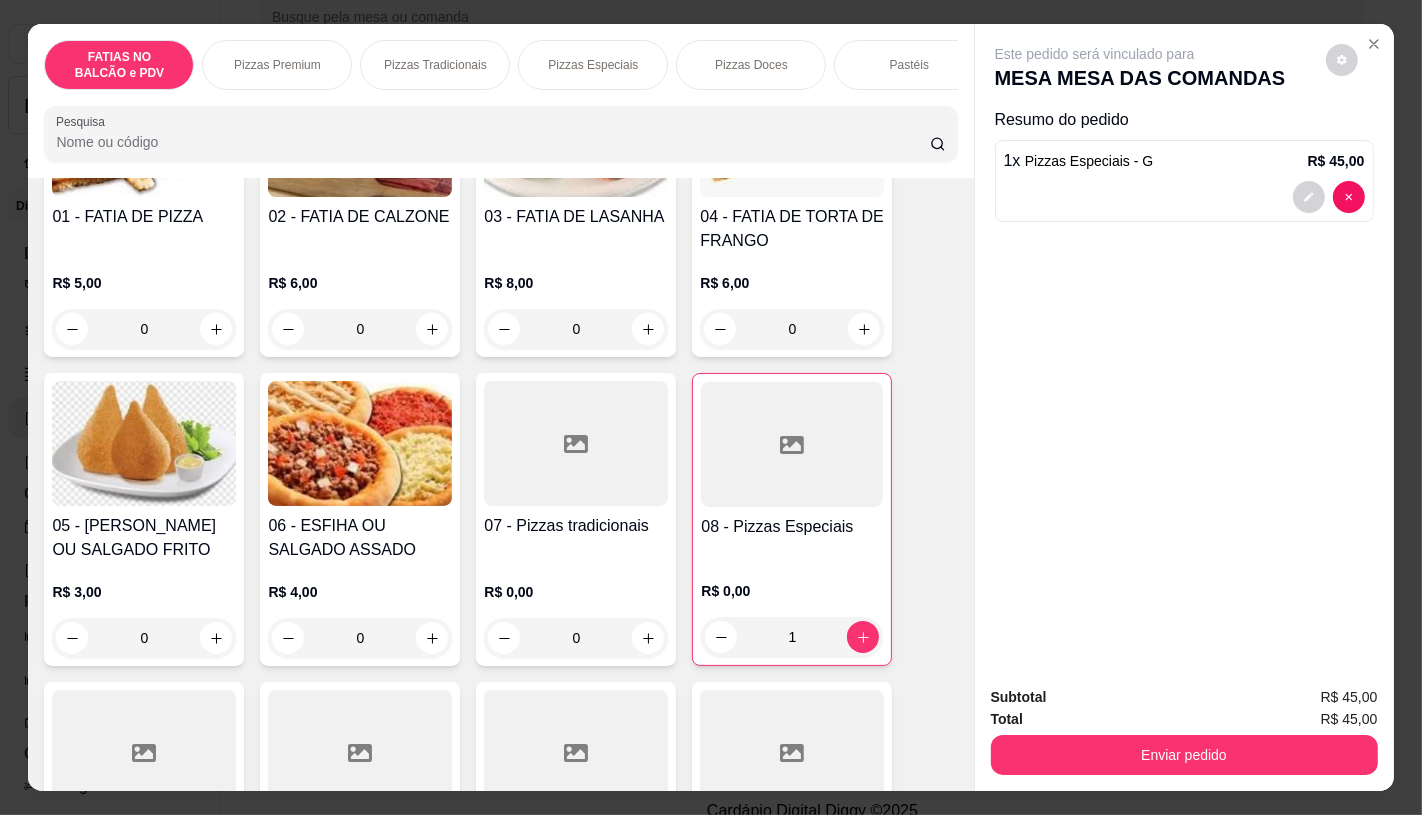 scroll, scrollTop: 333, scrollLeft: 0, axis: vertical 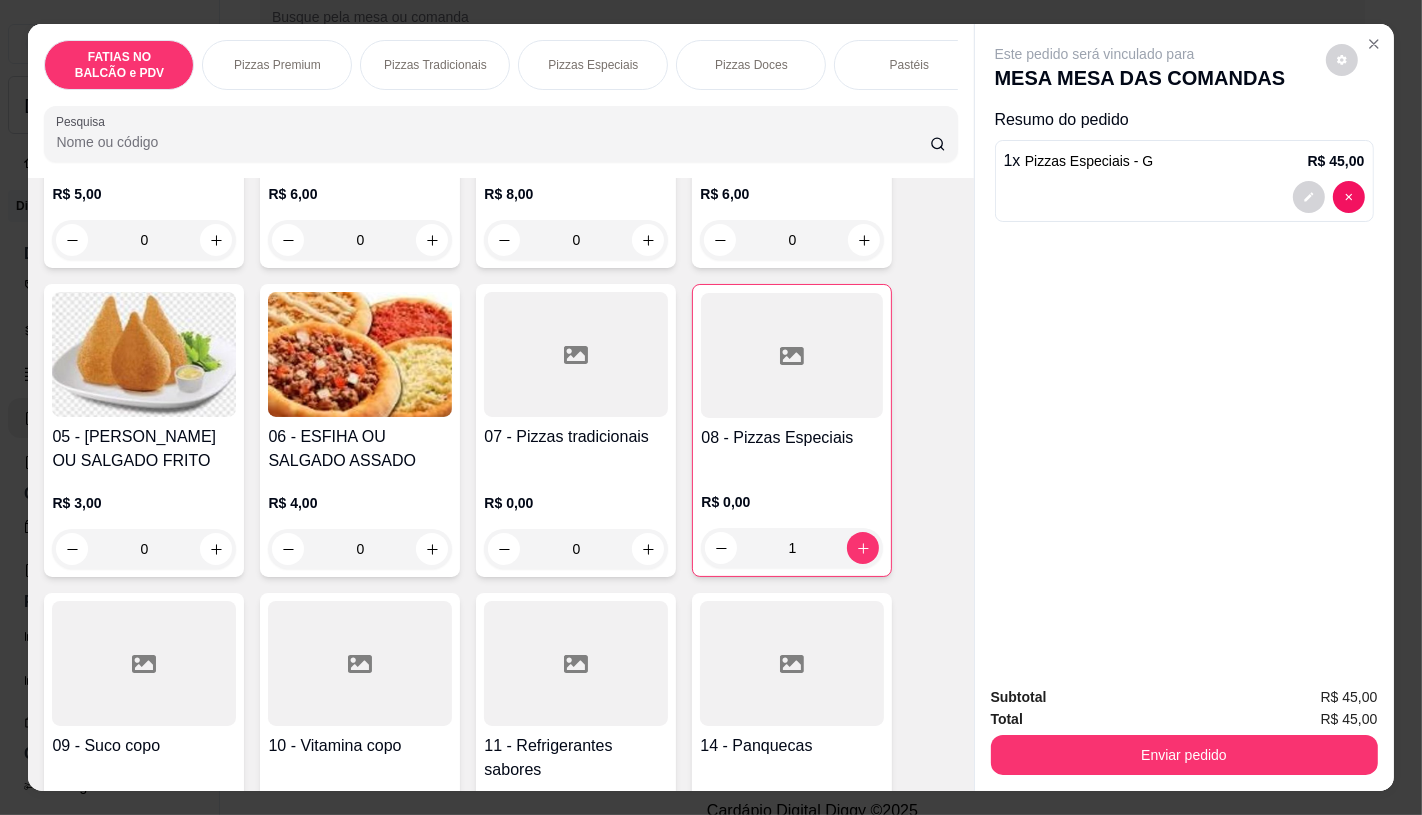 click at bounding box center (576, 663) 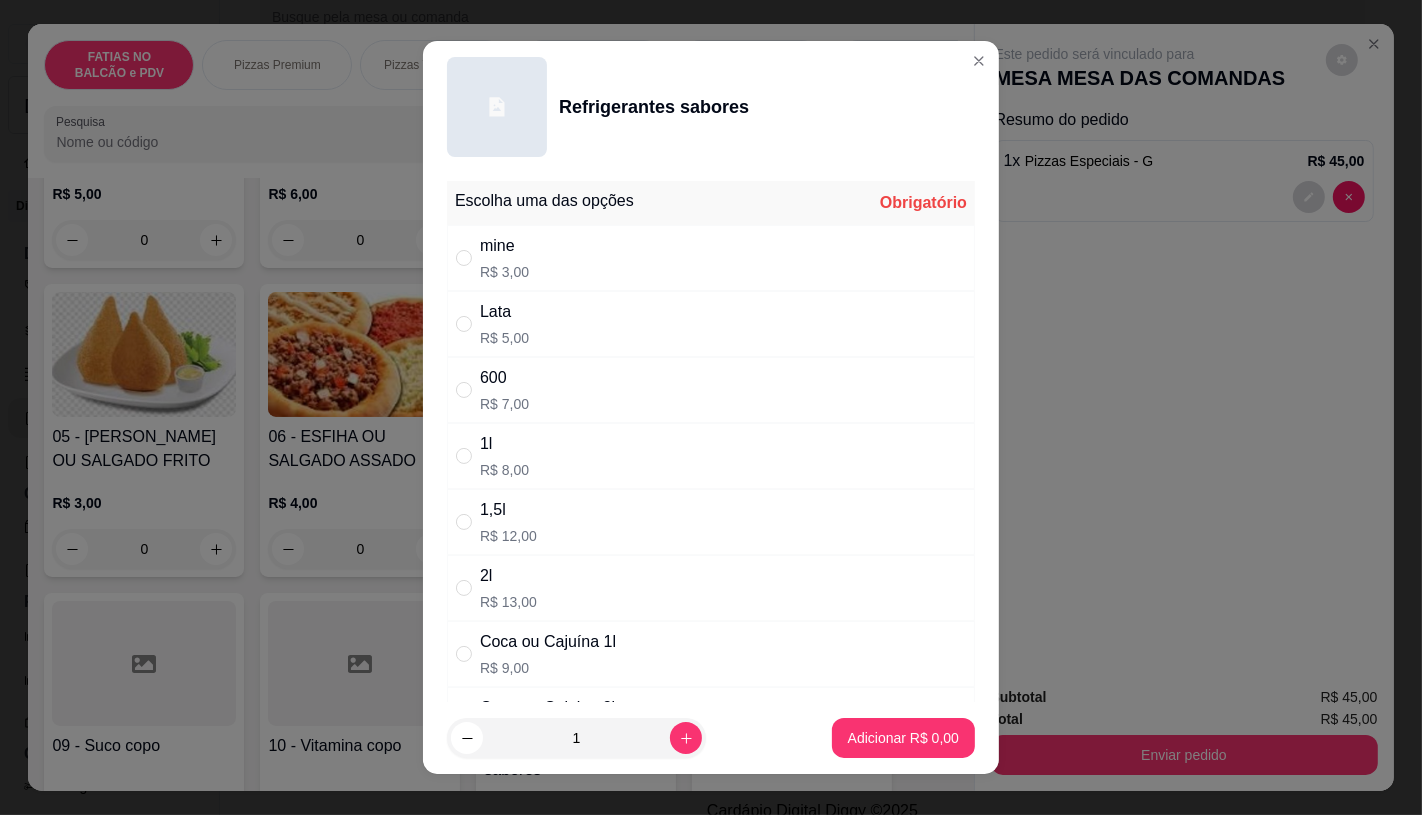 click on "Coca ou Cajuína 1l R$ 9,00" at bounding box center (548, 654) 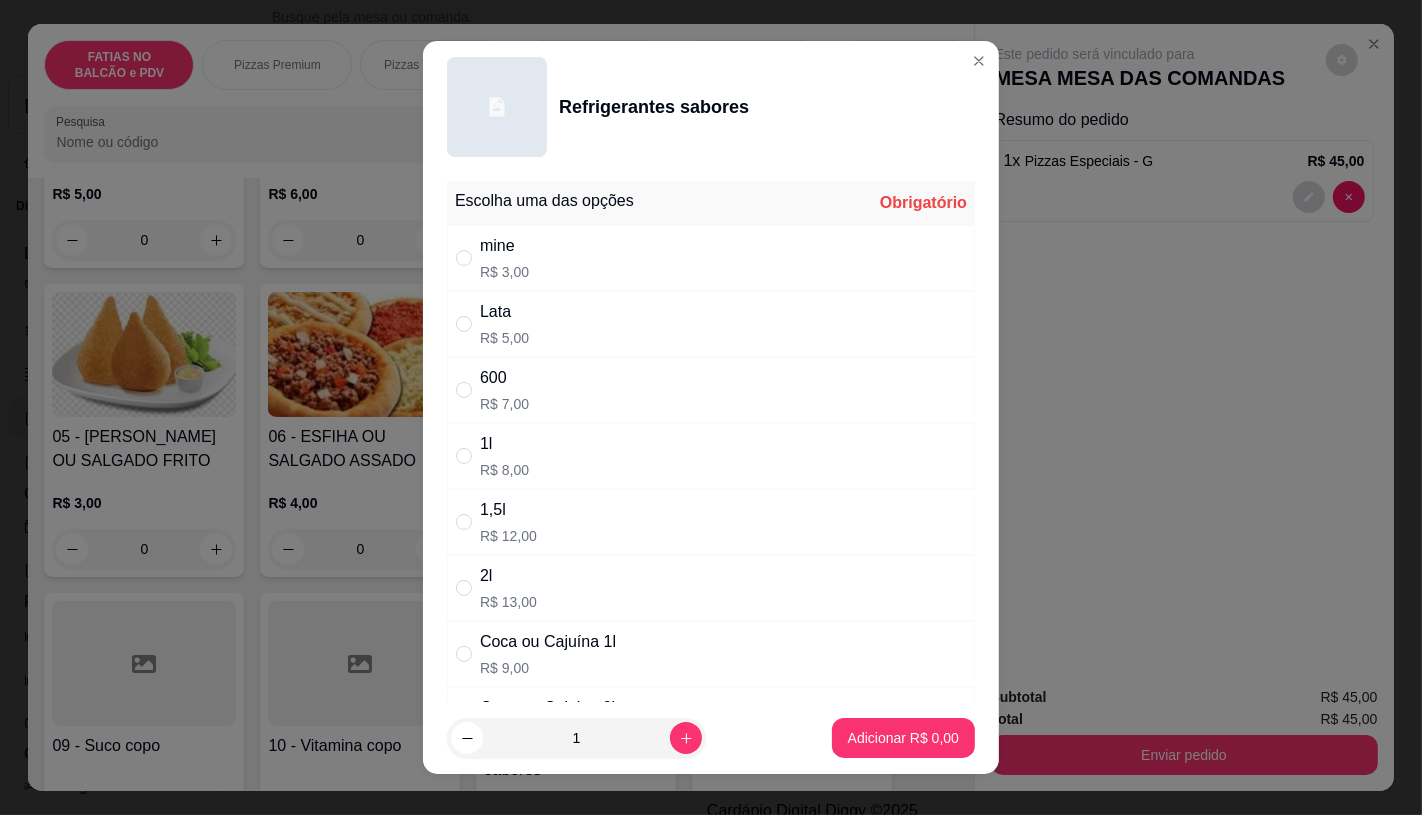 radio on "true" 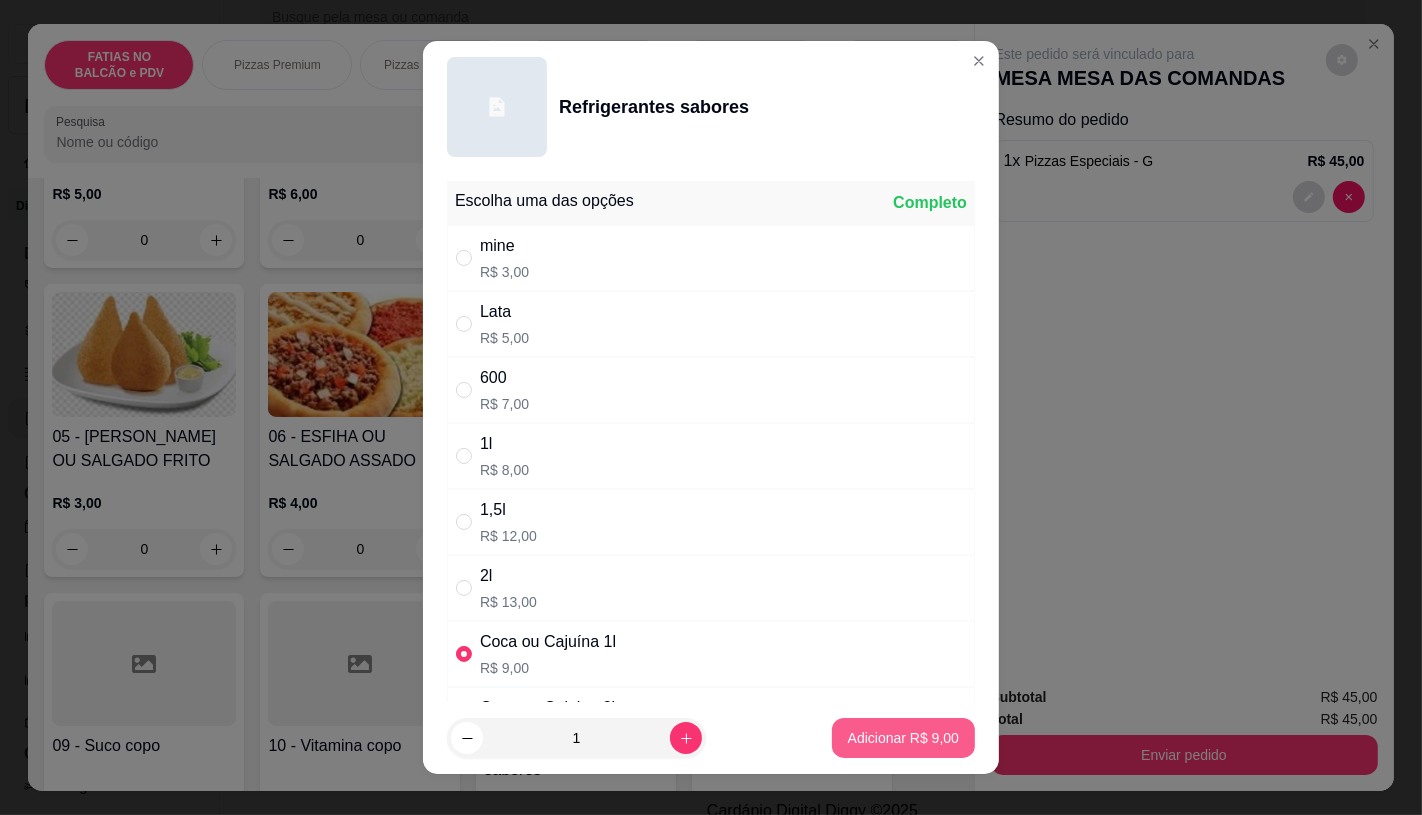 click on "Adicionar   R$ 9,00" at bounding box center [903, 738] 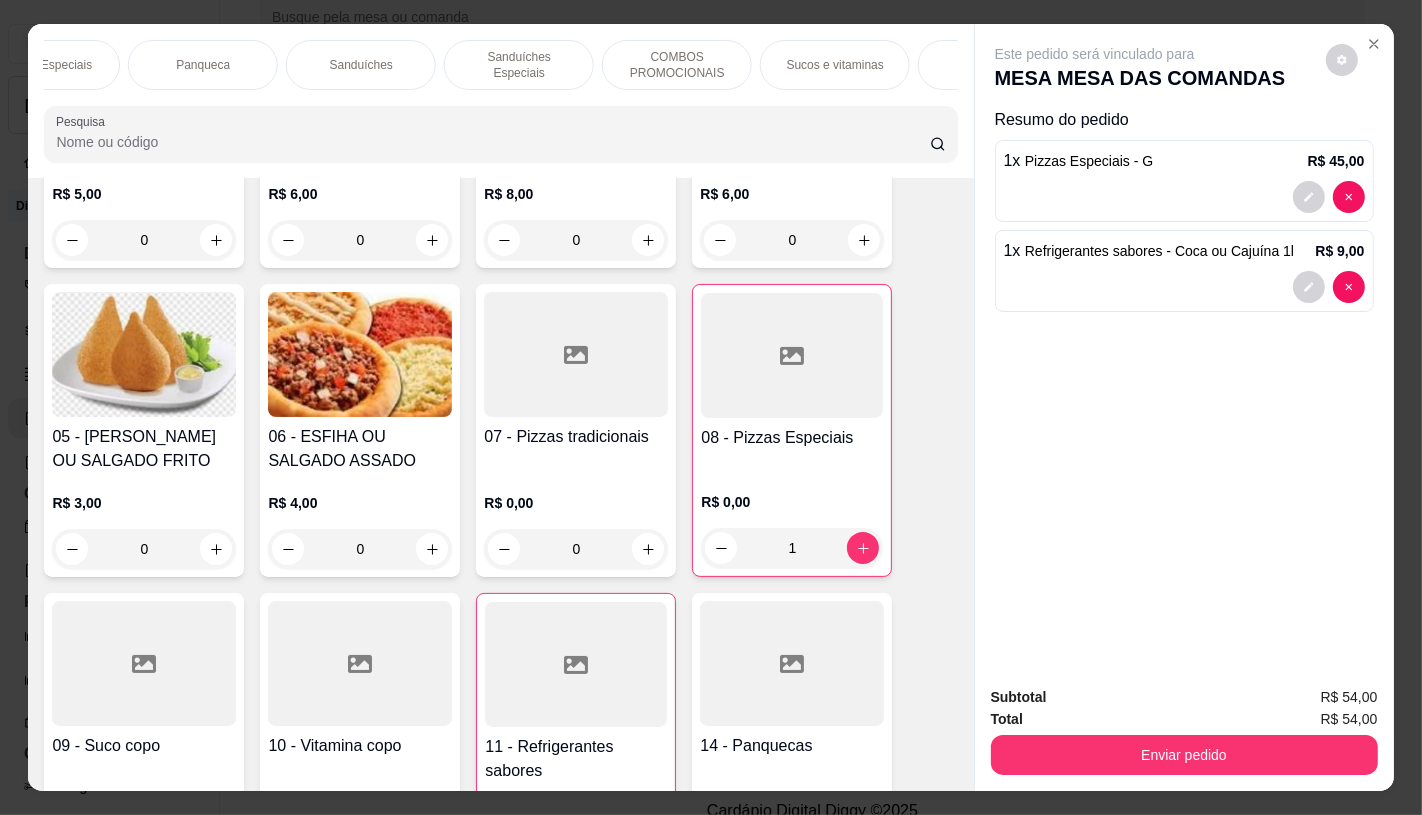 scroll, scrollTop: 0, scrollLeft: 2080, axis: horizontal 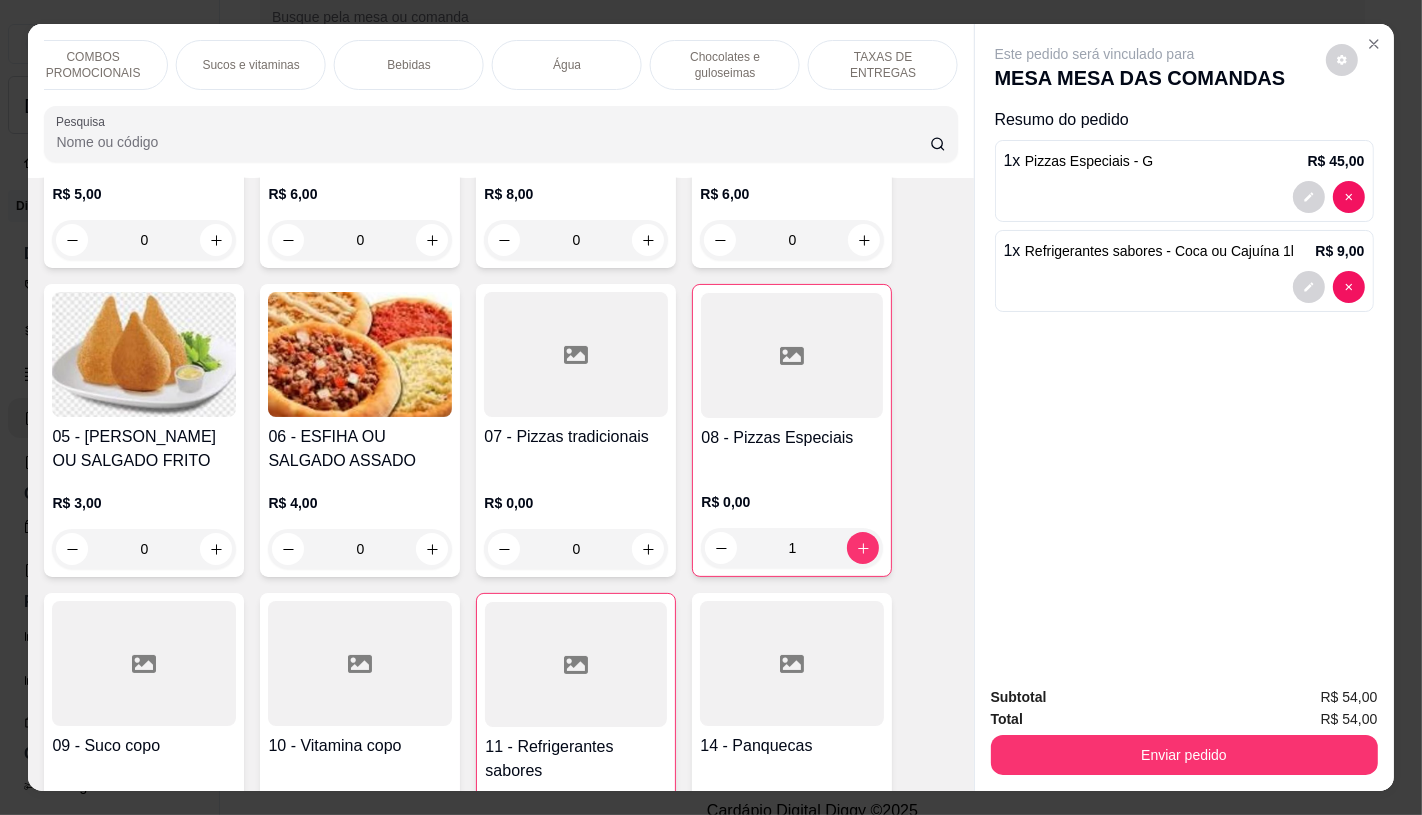 click on "TAXAS DE ENTREGAS" at bounding box center [883, 65] 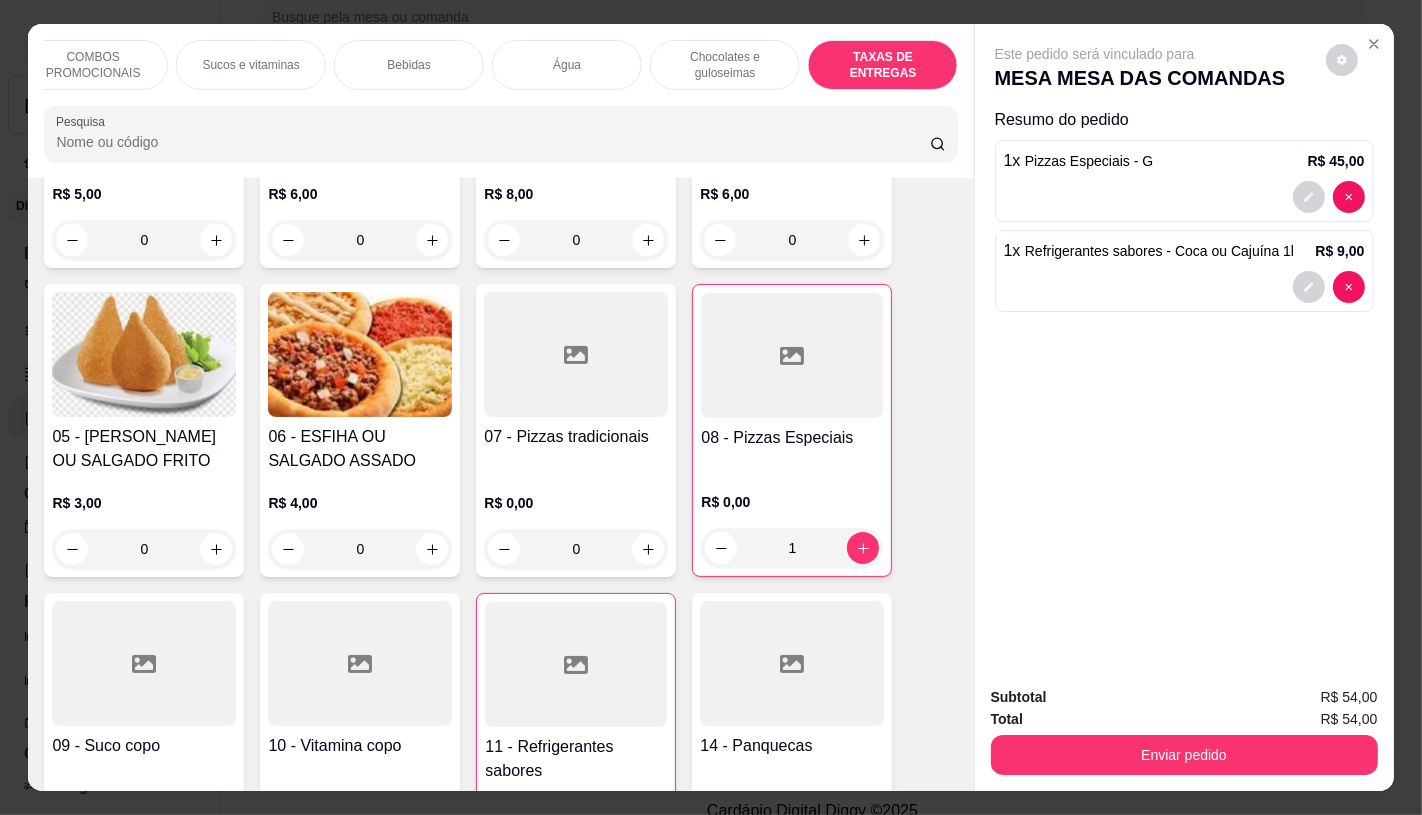 scroll, scrollTop: 13375, scrollLeft: 0, axis: vertical 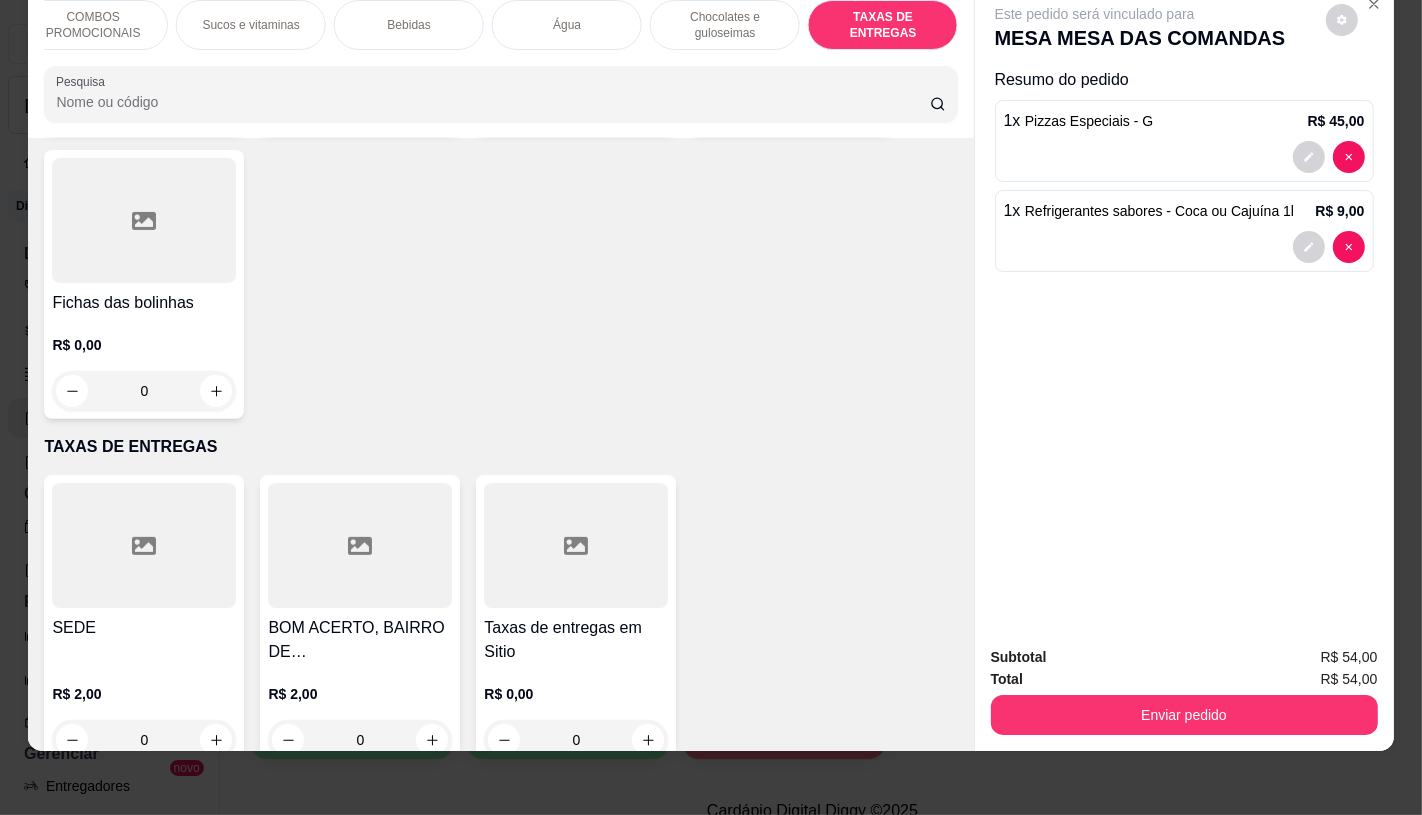 click on "Taxas de entregas em Sitio" at bounding box center (576, 640) 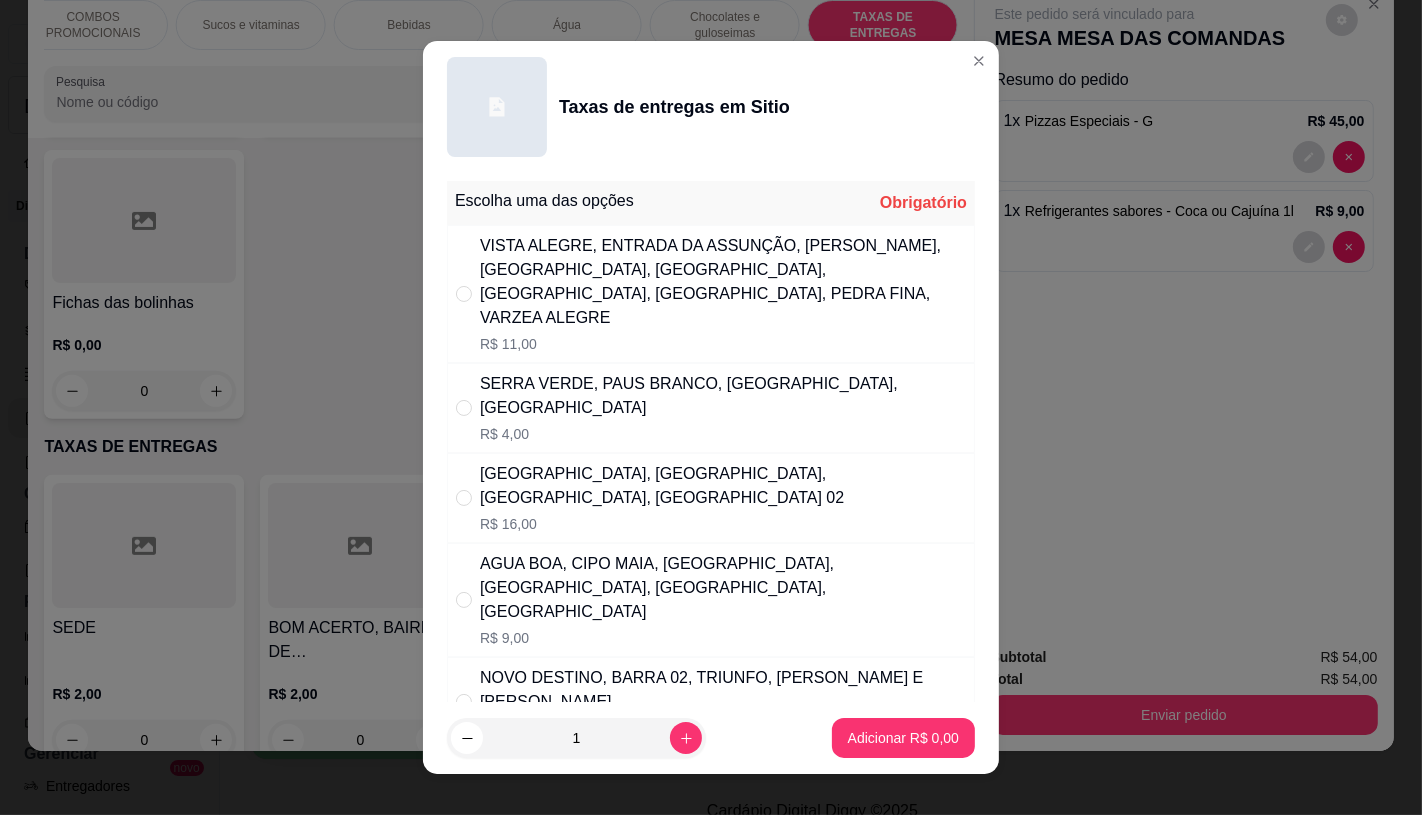 click on "AGUA BOA, CIPO MAIA, [GEOGRAPHIC_DATA], [GEOGRAPHIC_DATA], [GEOGRAPHIC_DATA], [GEOGRAPHIC_DATA]" at bounding box center (723, 588) 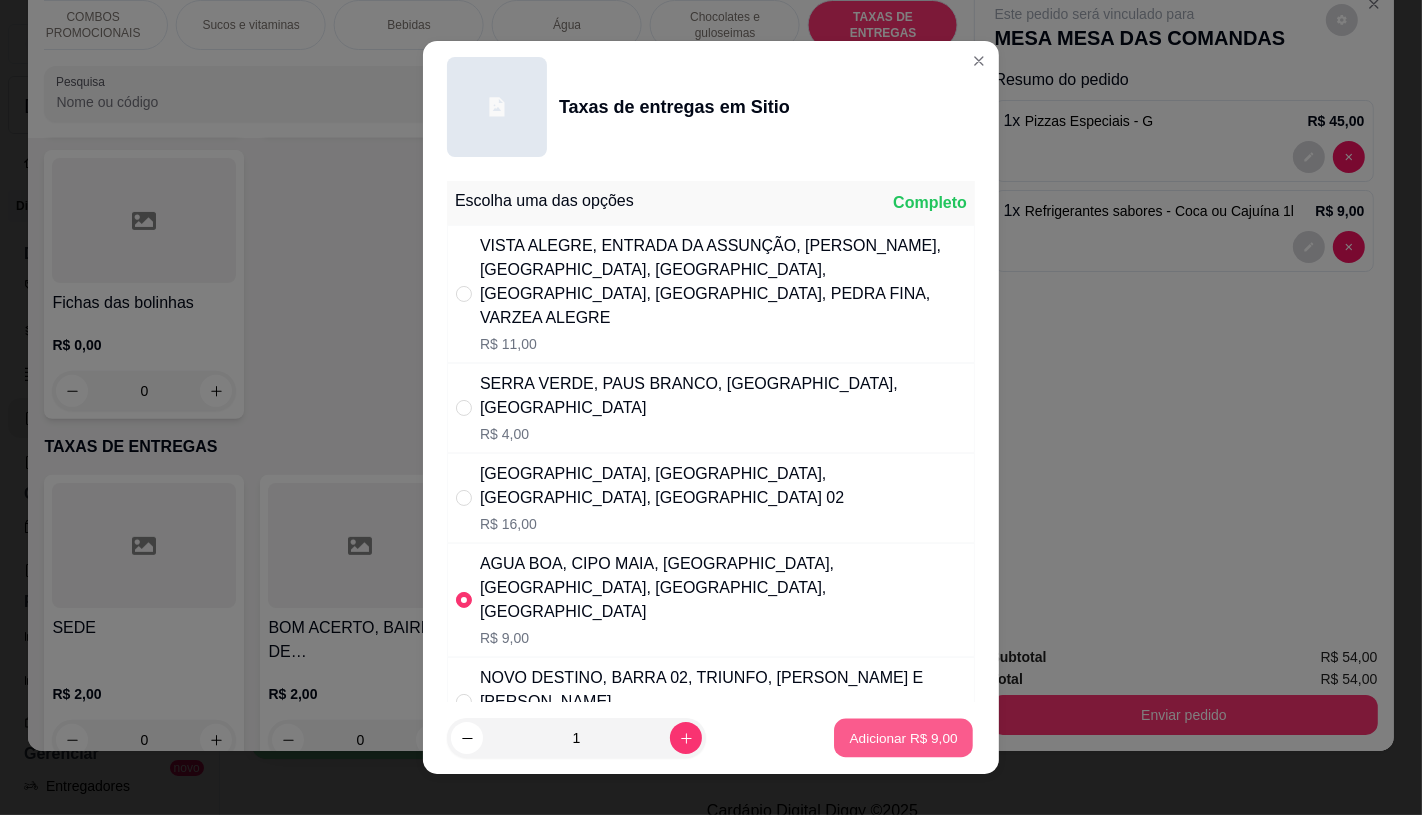 click on "Adicionar   R$ 9,00" at bounding box center (903, 738) 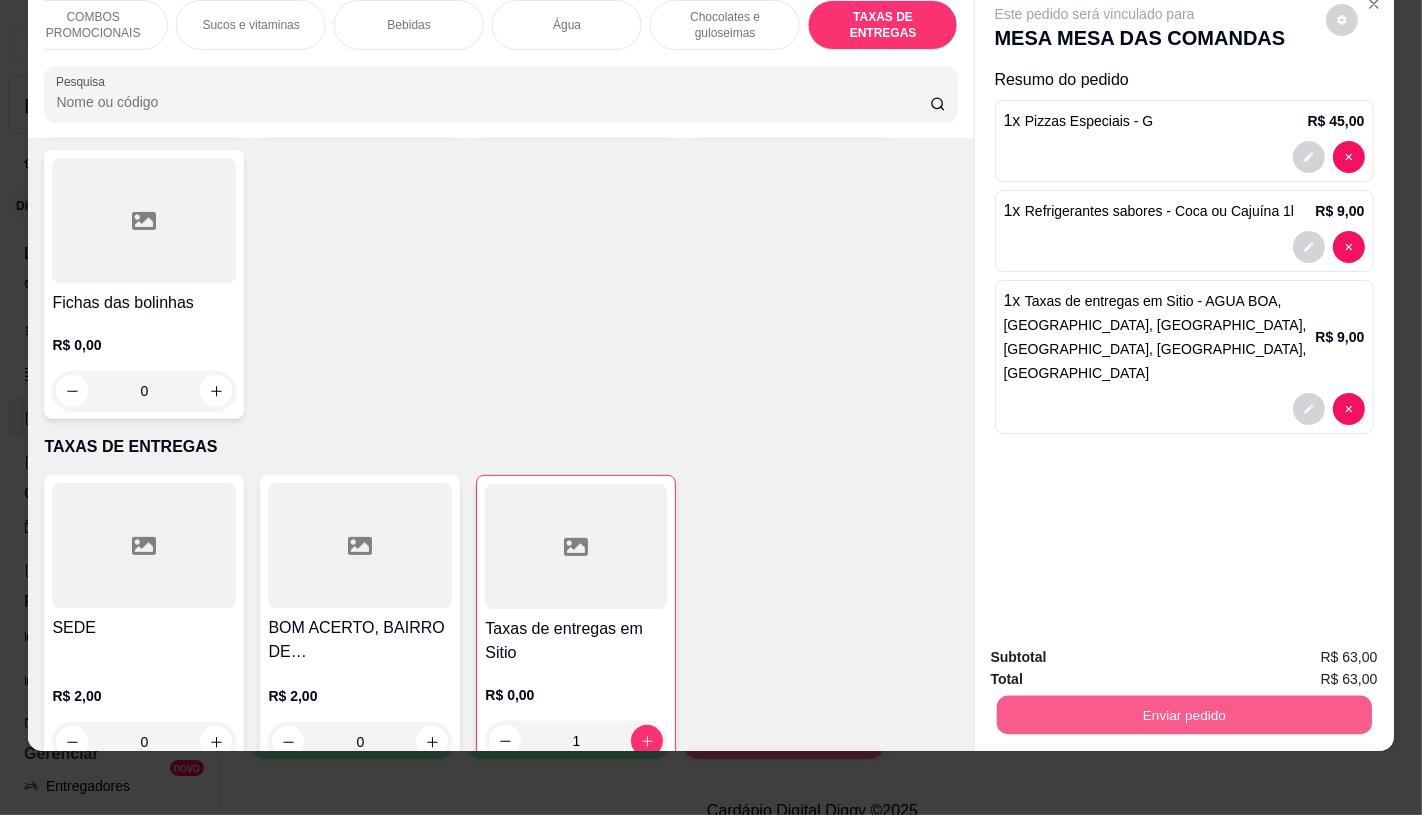 click on "Enviar pedido" at bounding box center (1183, 714) 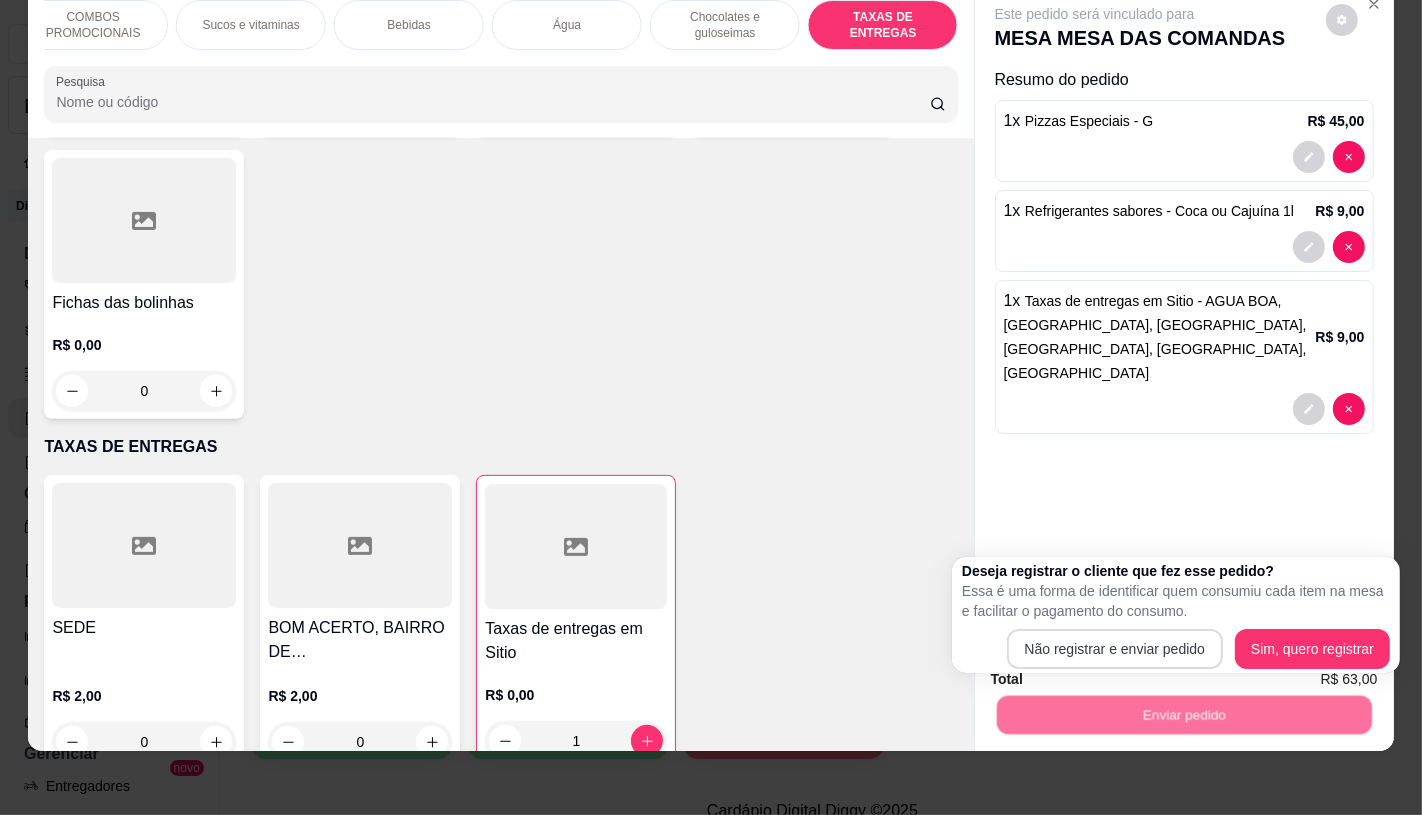 click on "Deseja registrar o cliente que fez esse pedido? Essa é uma forma de identificar quem consumiu cada item na mesa e facilitar o pagamento do consumo. Não registrar e enviar pedido Sim, quero registrar" at bounding box center (1176, 615) 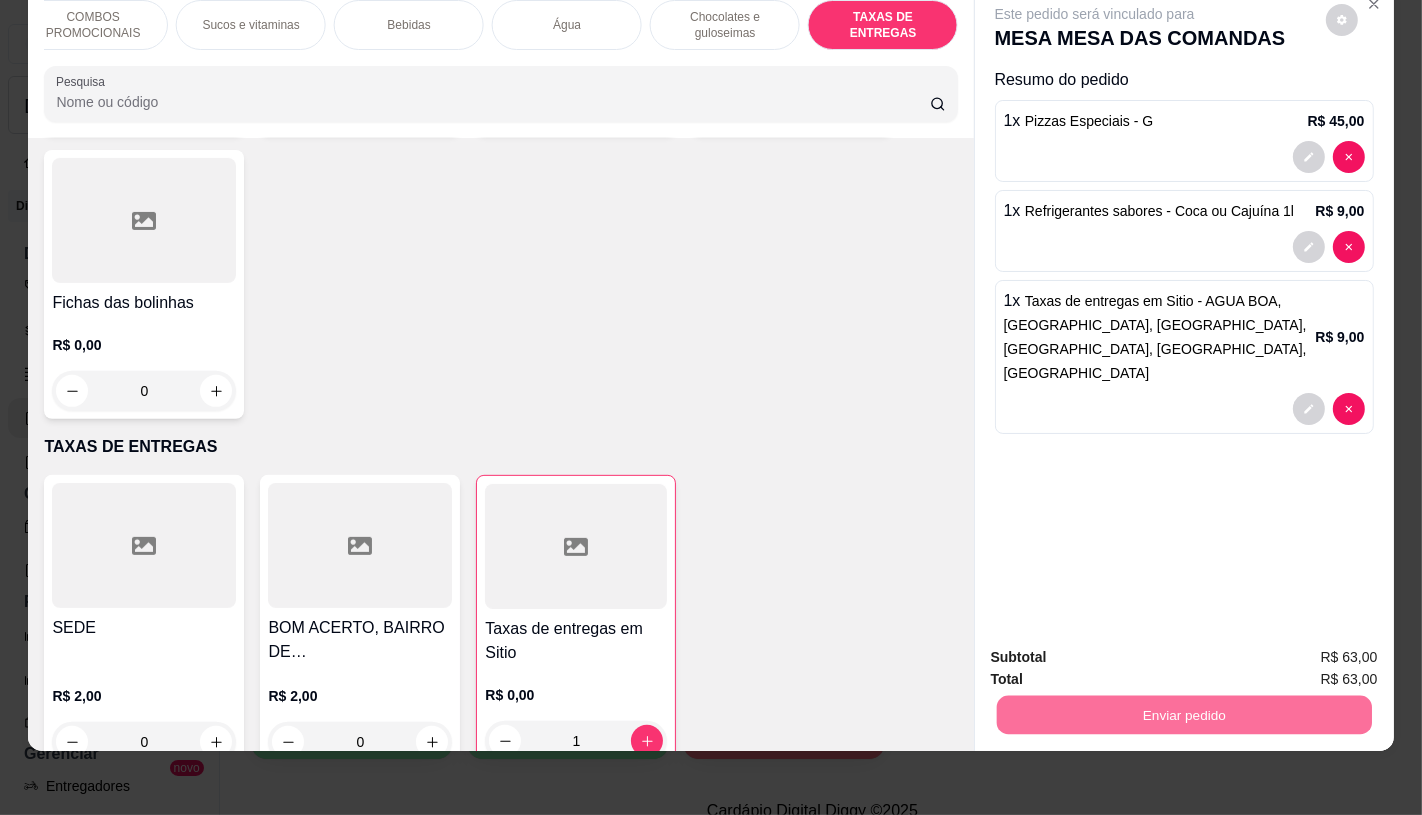 click on "Não registrar e enviar pedido" at bounding box center [1117, 650] 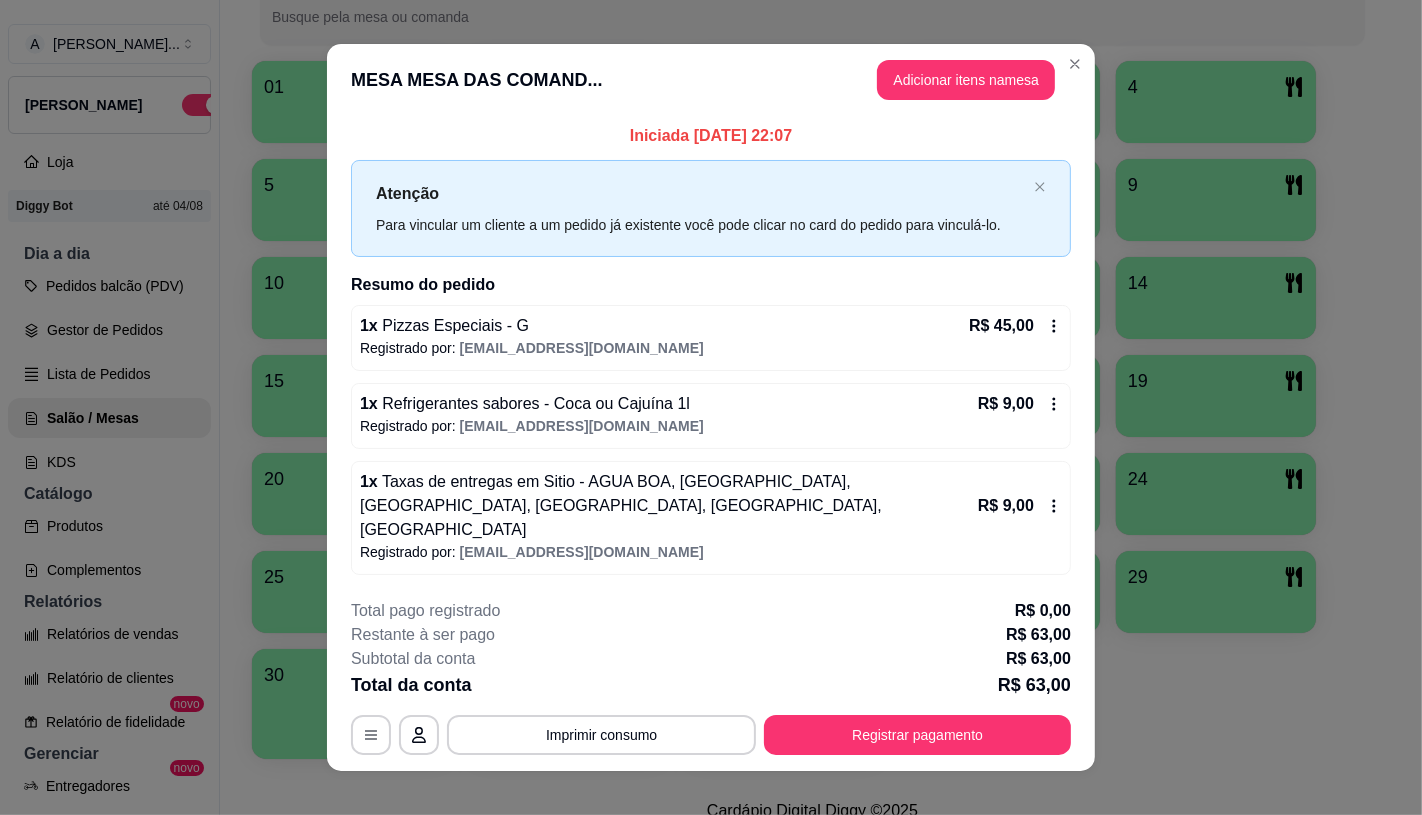 click on "Registrar pagamento" at bounding box center [917, 735] 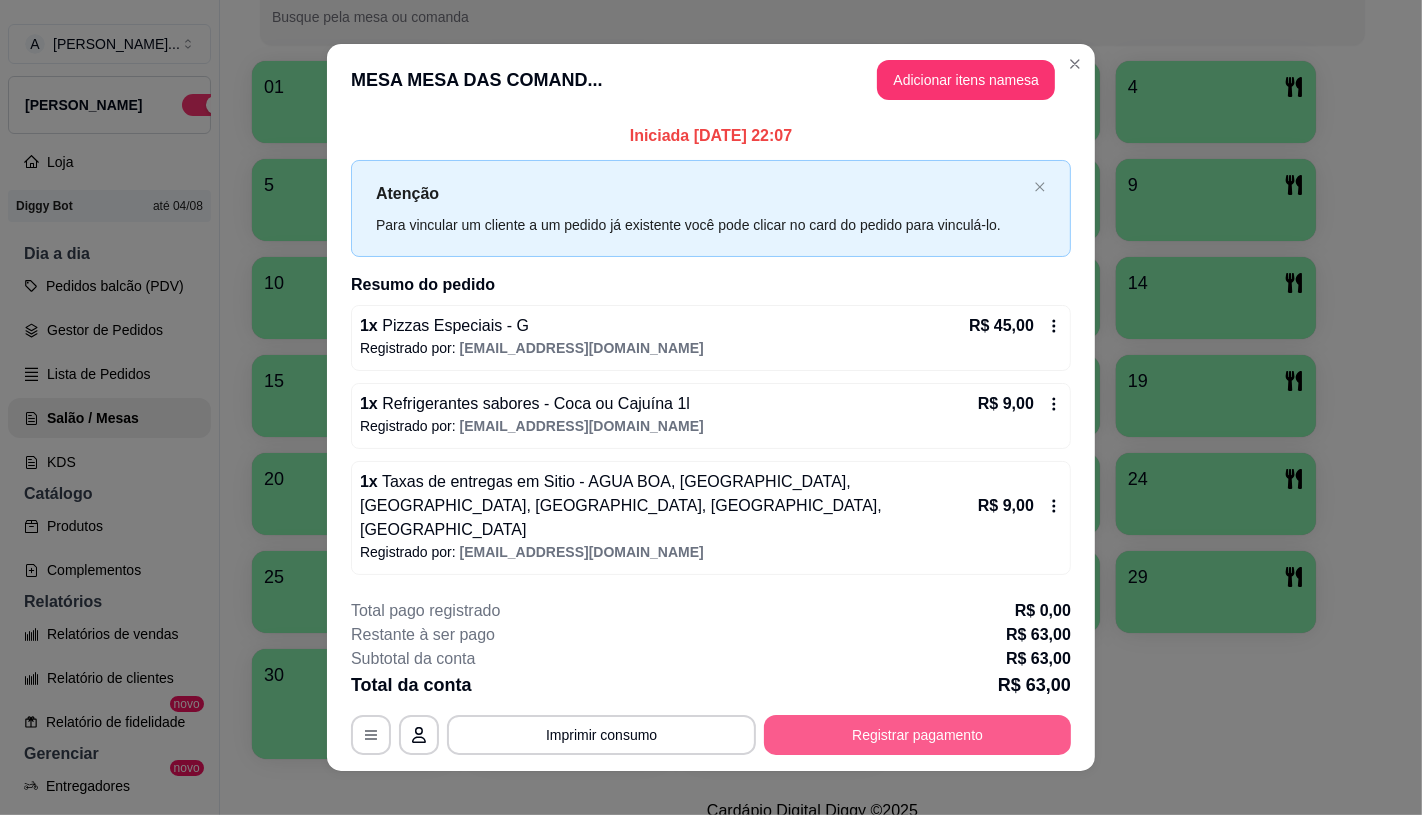 click on "Registrar pagamento" at bounding box center (917, 735) 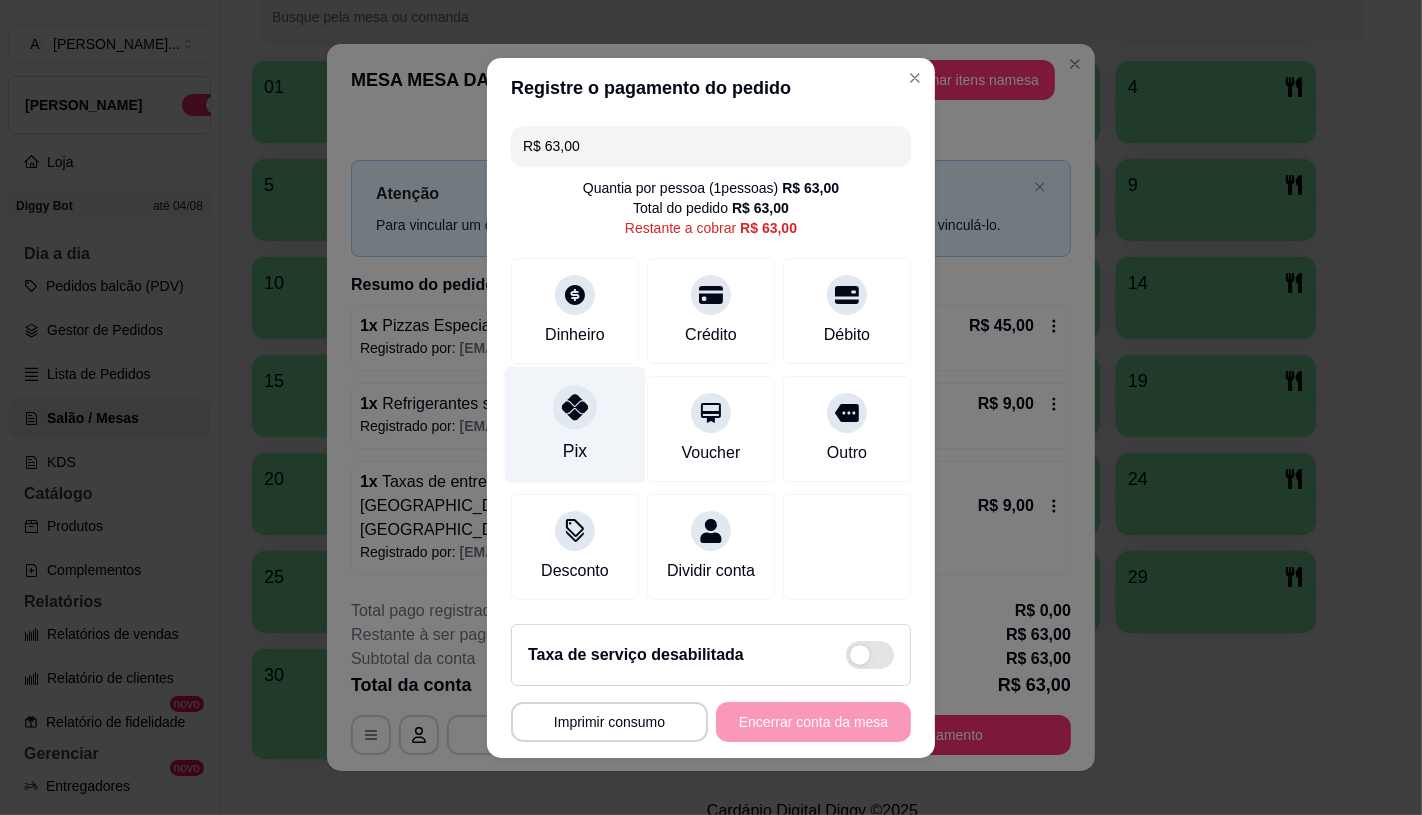 click 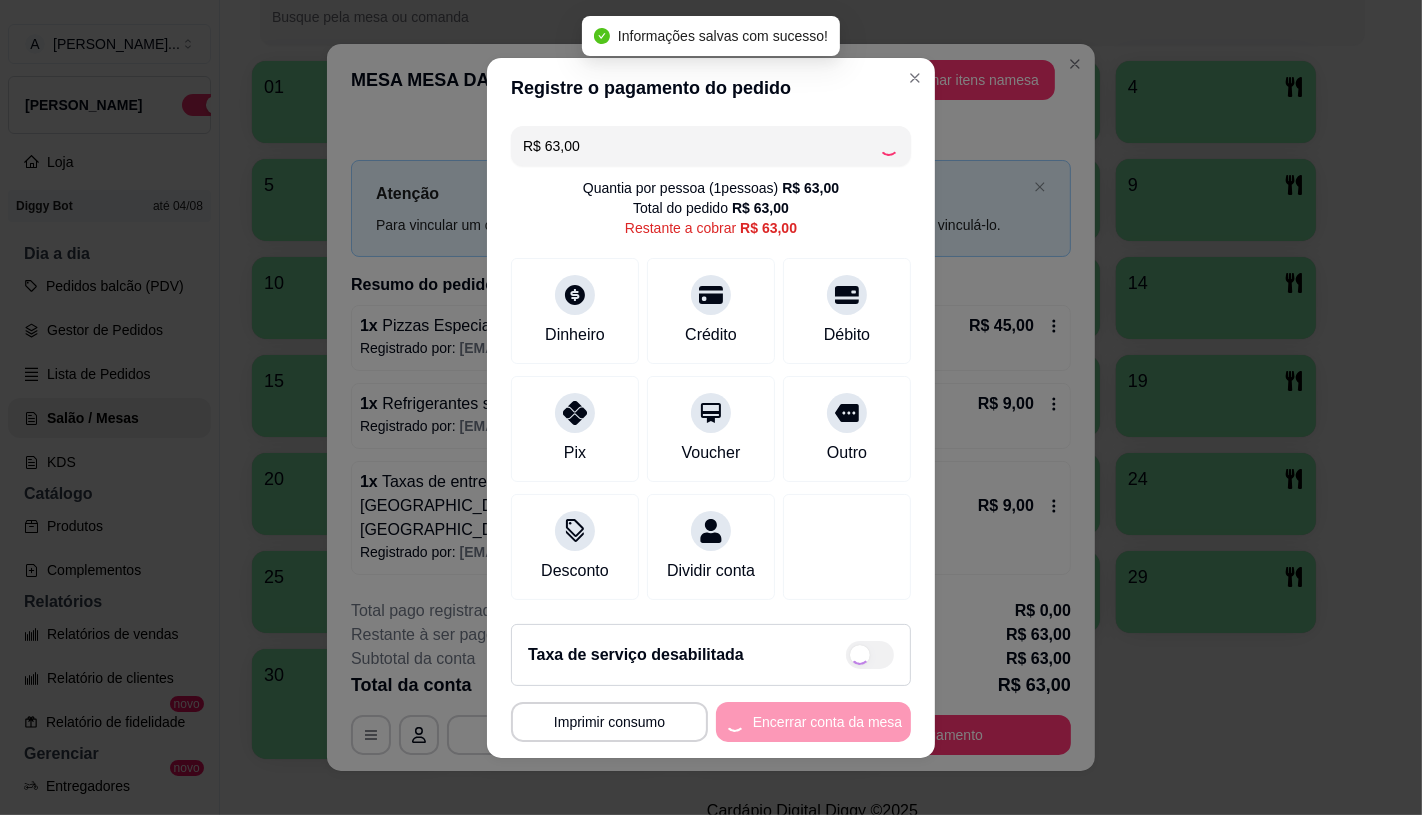 type on "R$ 0,00" 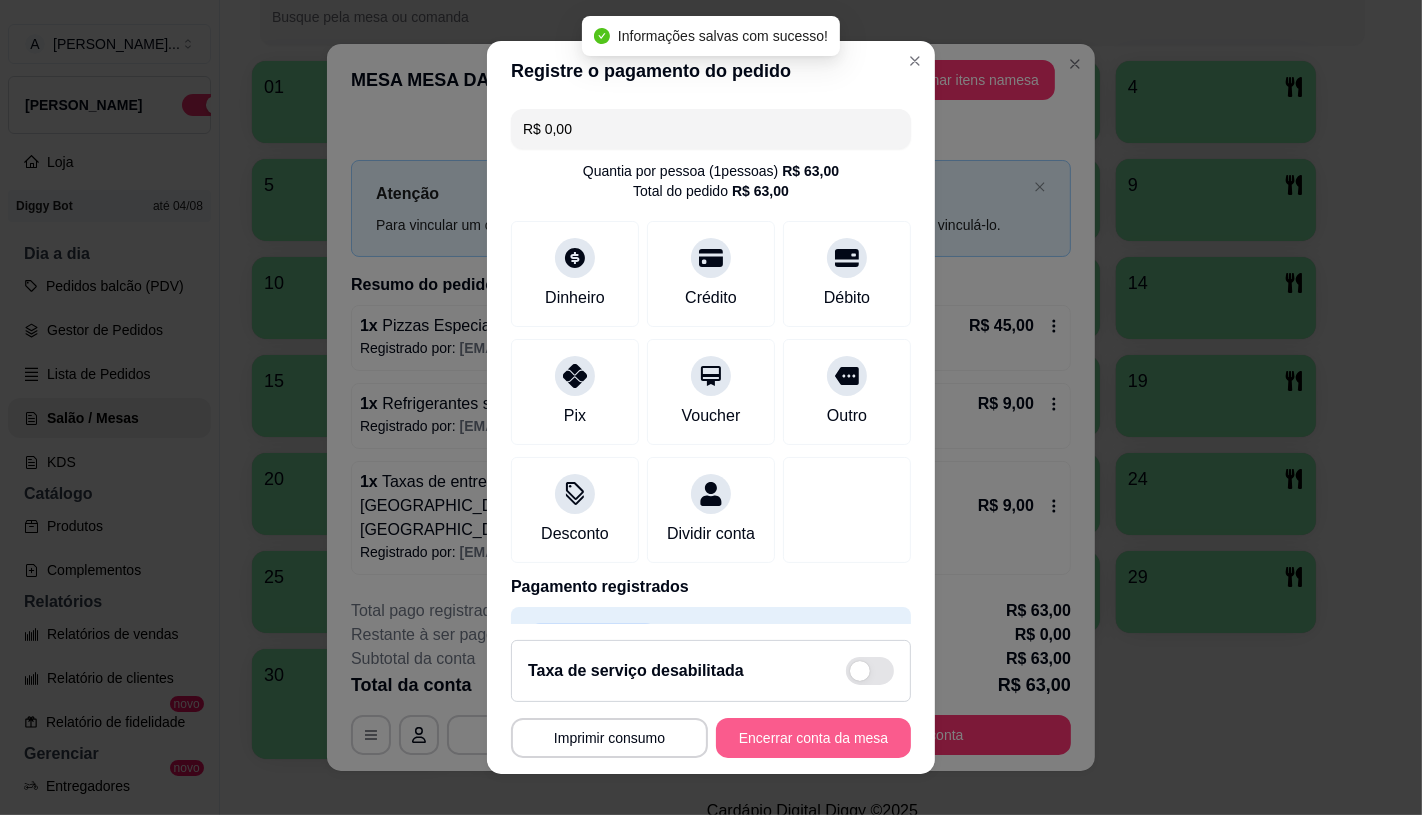 click on "Encerrar conta da mesa" at bounding box center [813, 738] 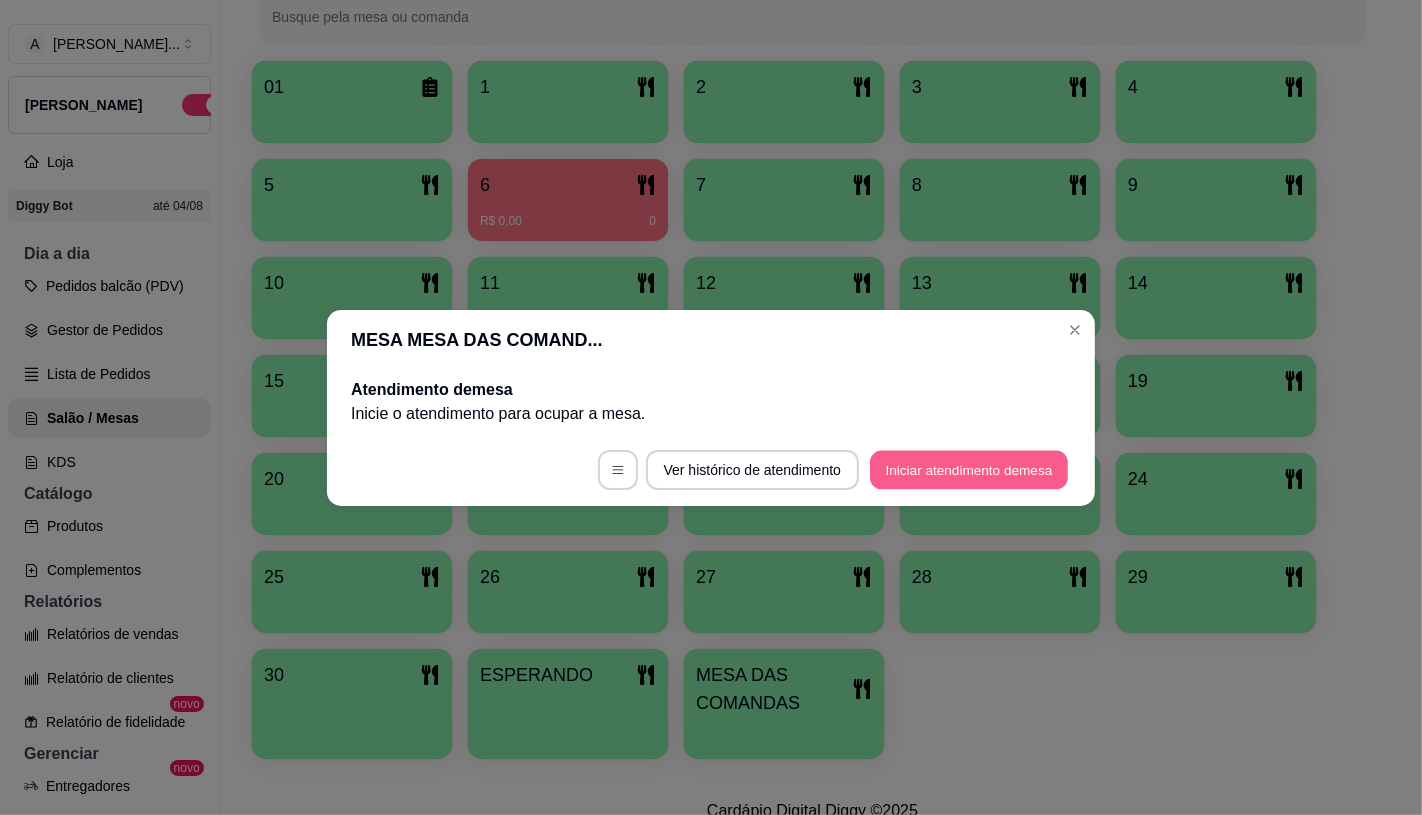 click on "Iniciar atendimento de  mesa" at bounding box center [969, 469] 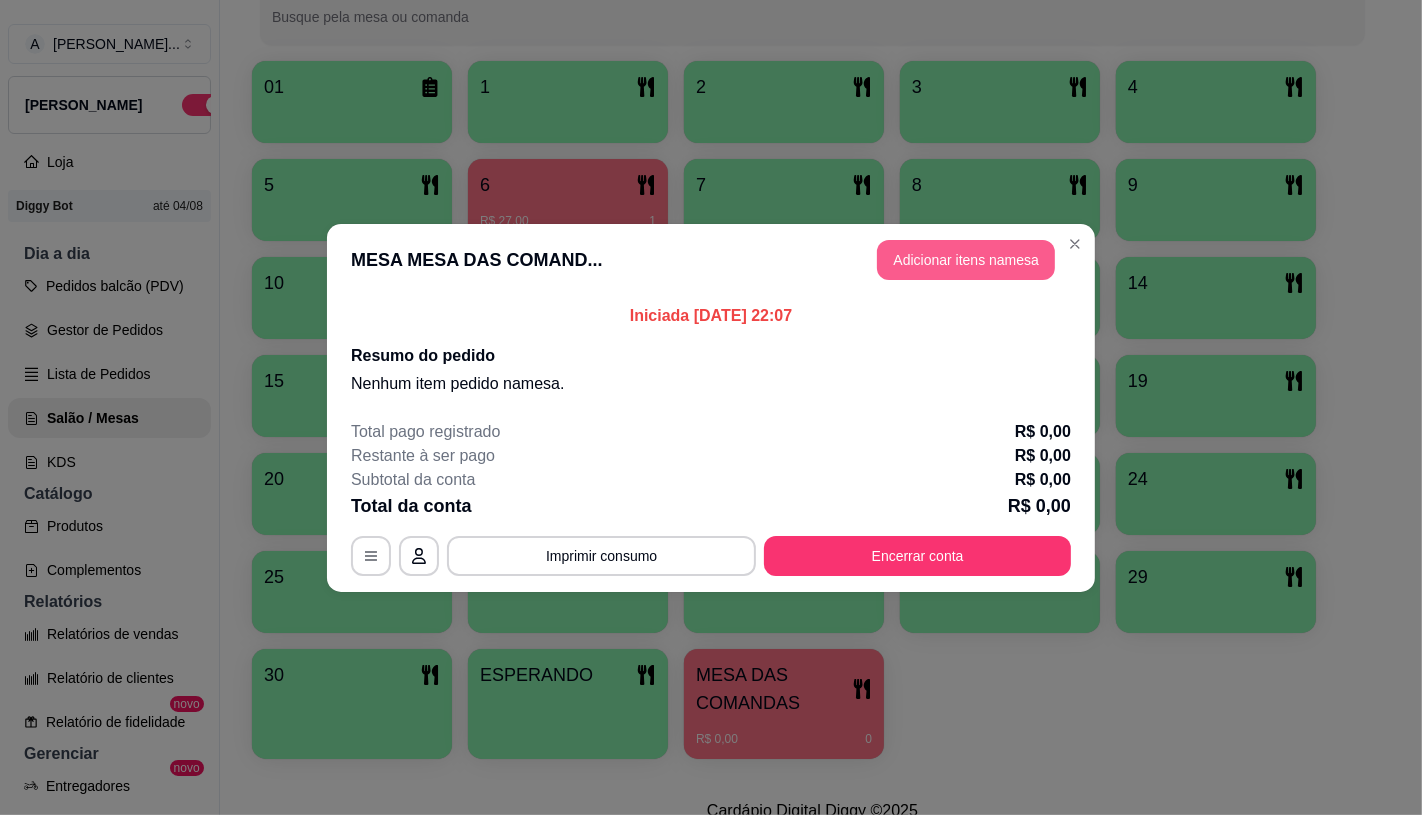 click on "Adicionar itens na  mesa" at bounding box center [966, 260] 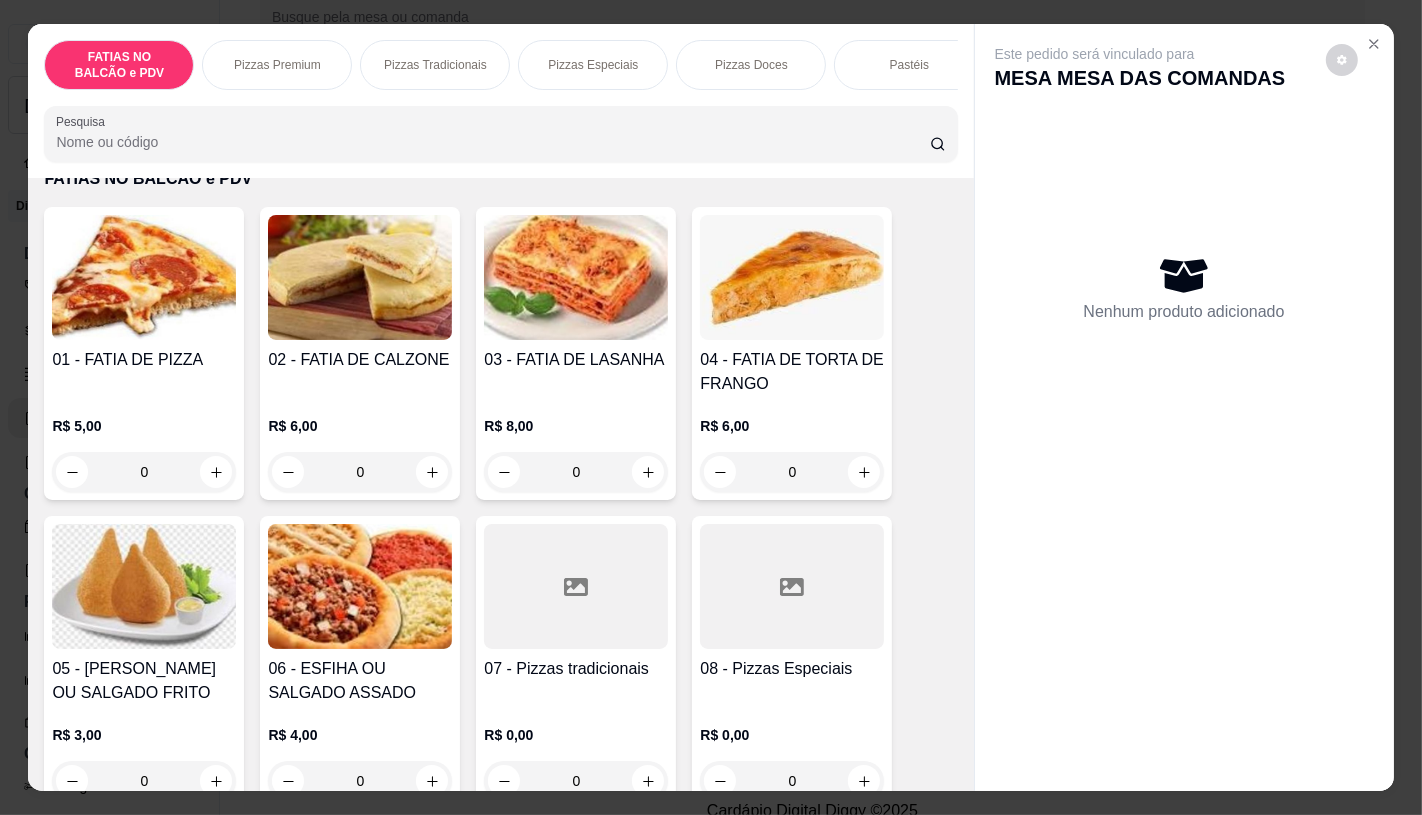 scroll, scrollTop: 222, scrollLeft: 0, axis: vertical 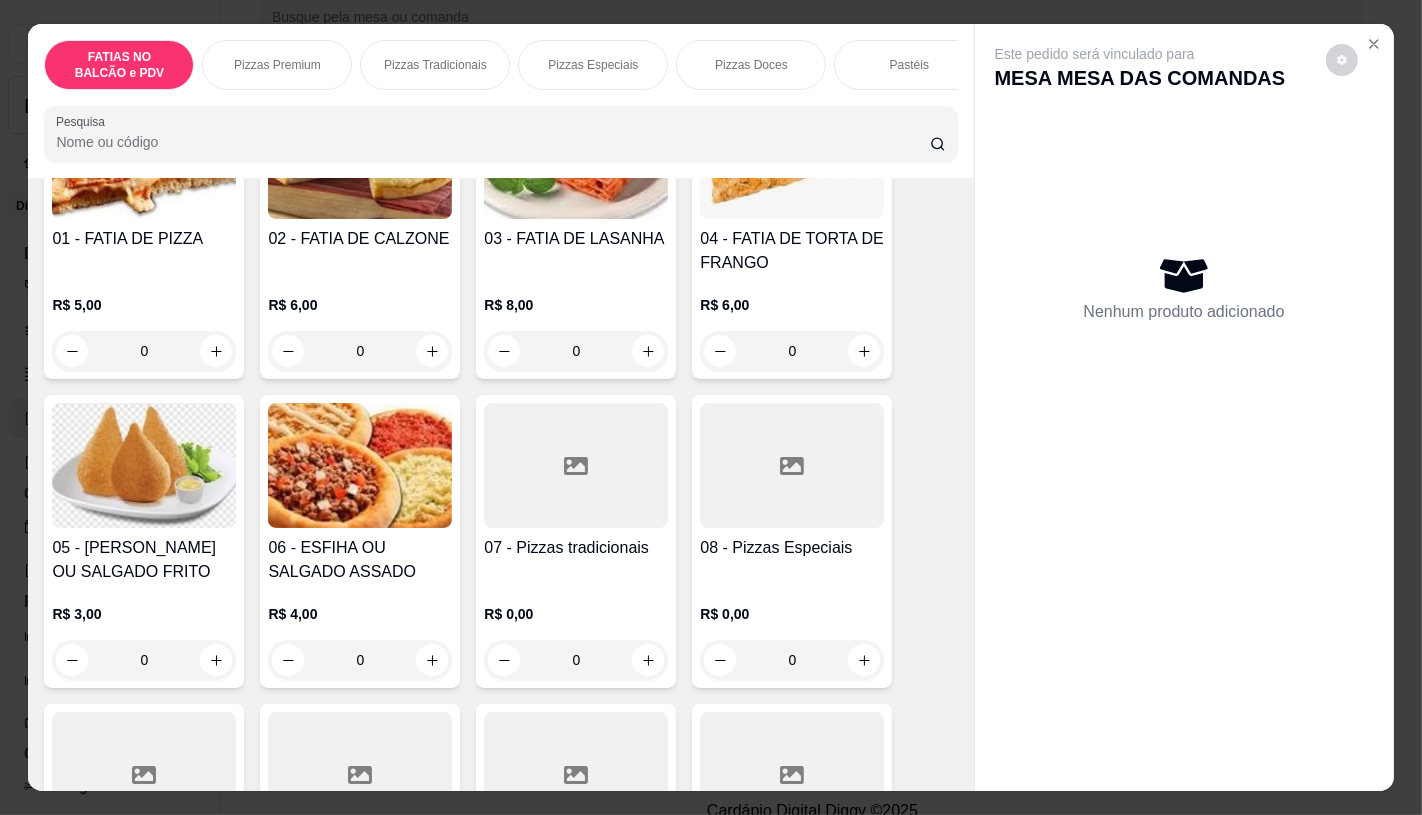 click on "07 - Pizzas tradicionais" at bounding box center (576, 548) 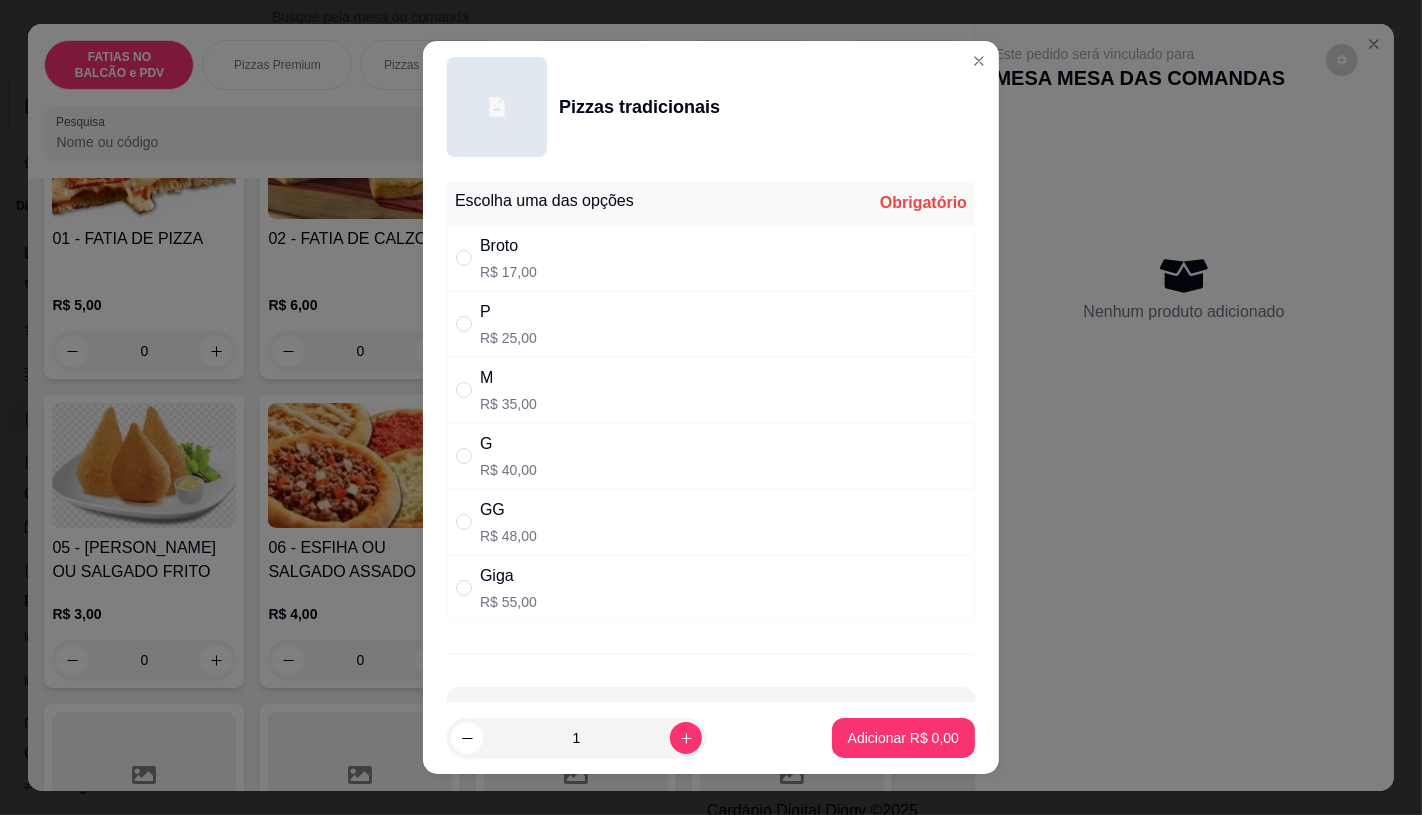 click on "G" at bounding box center [508, 444] 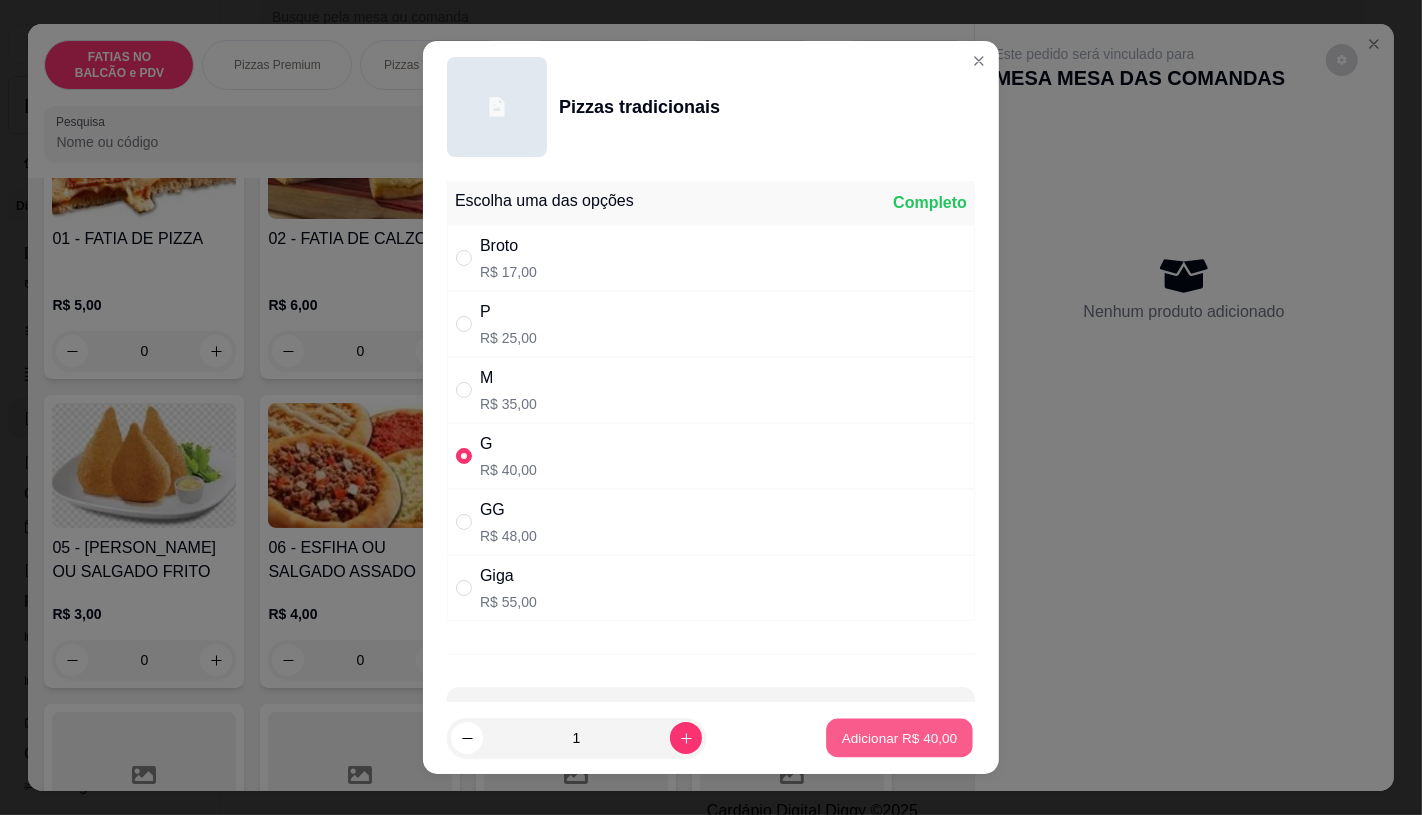 click on "Adicionar   R$ 40,00" at bounding box center (899, 738) 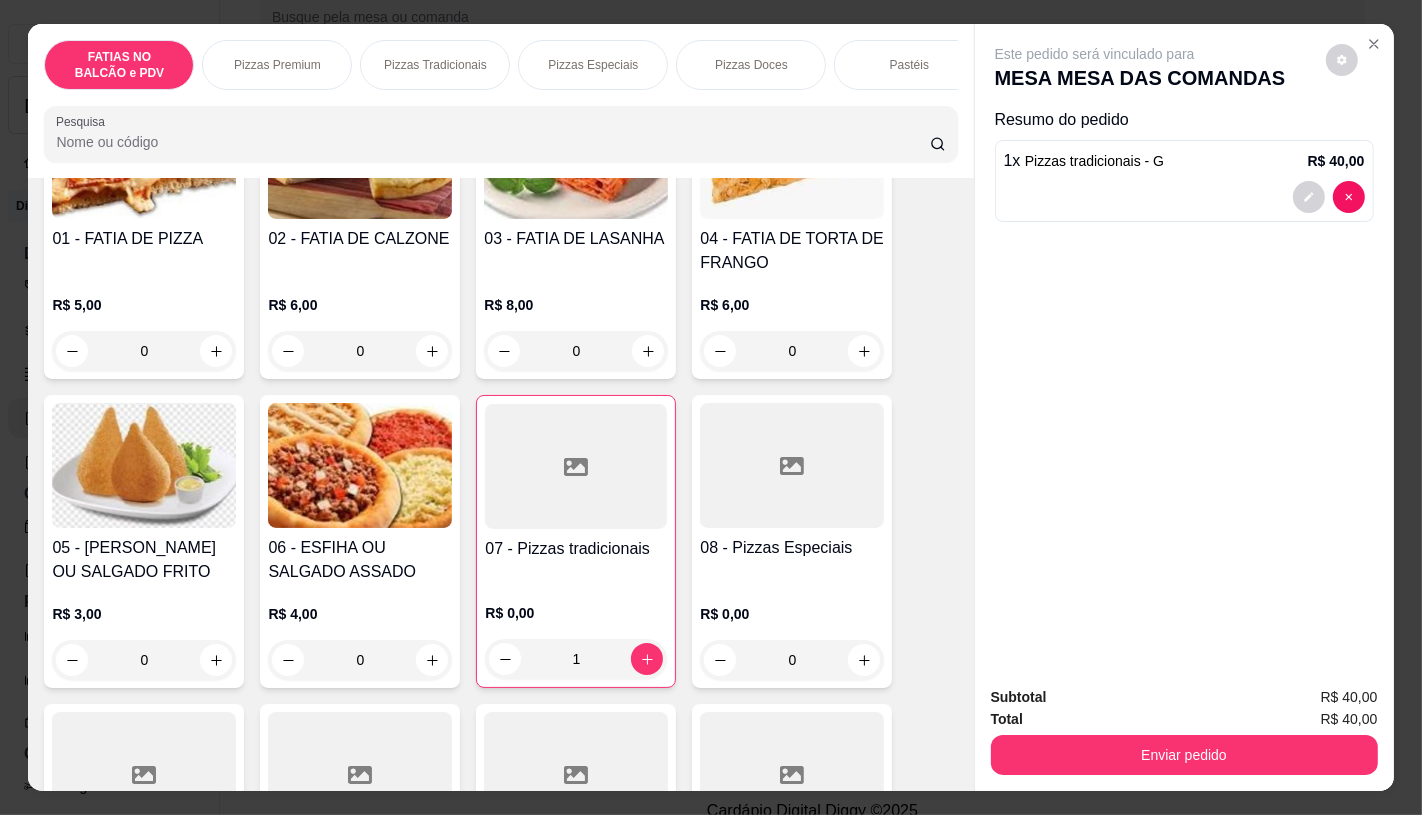 click at bounding box center (576, 774) 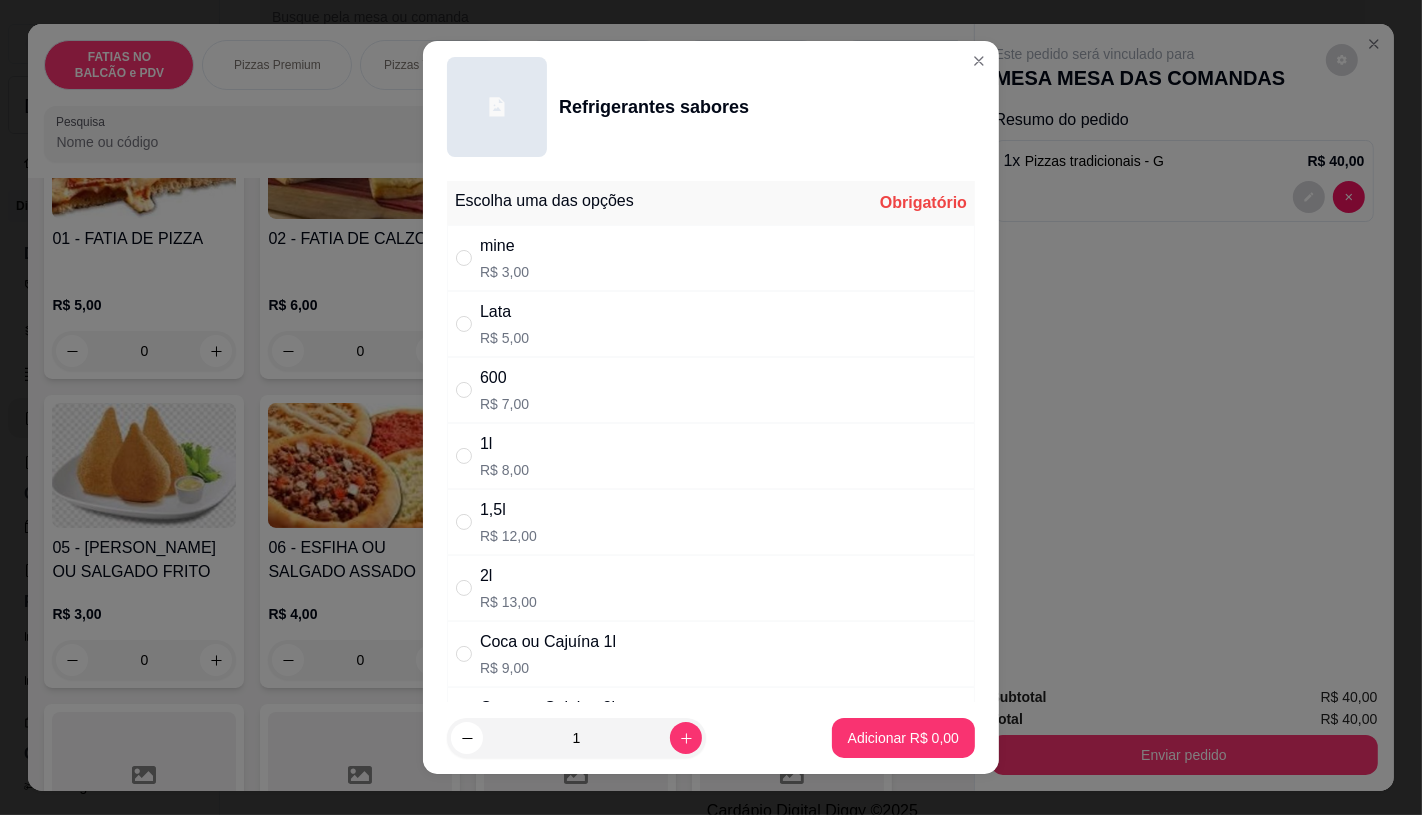 click on "R$ 9,00" at bounding box center [548, 668] 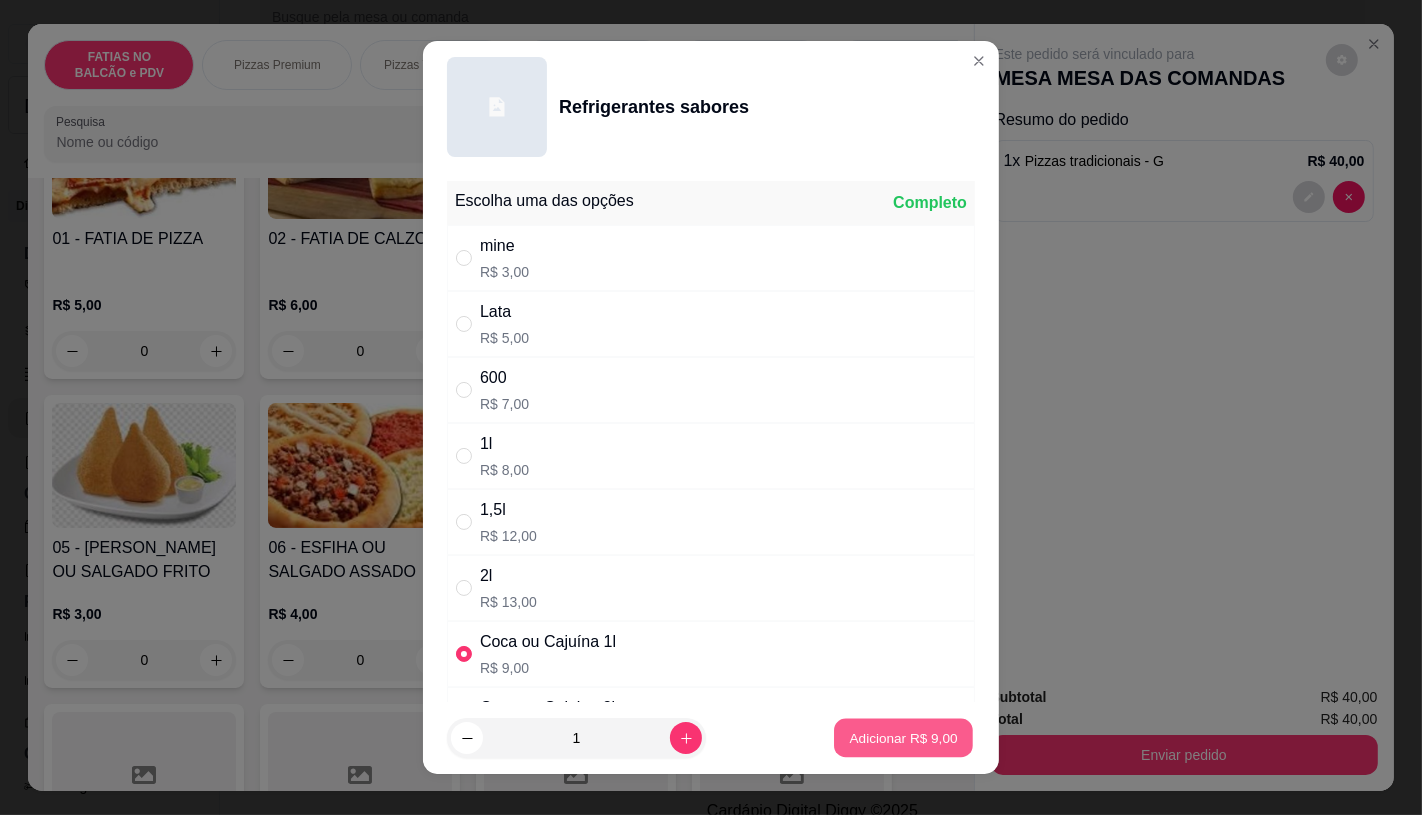click on "Adicionar   R$ 9,00" at bounding box center [903, 738] 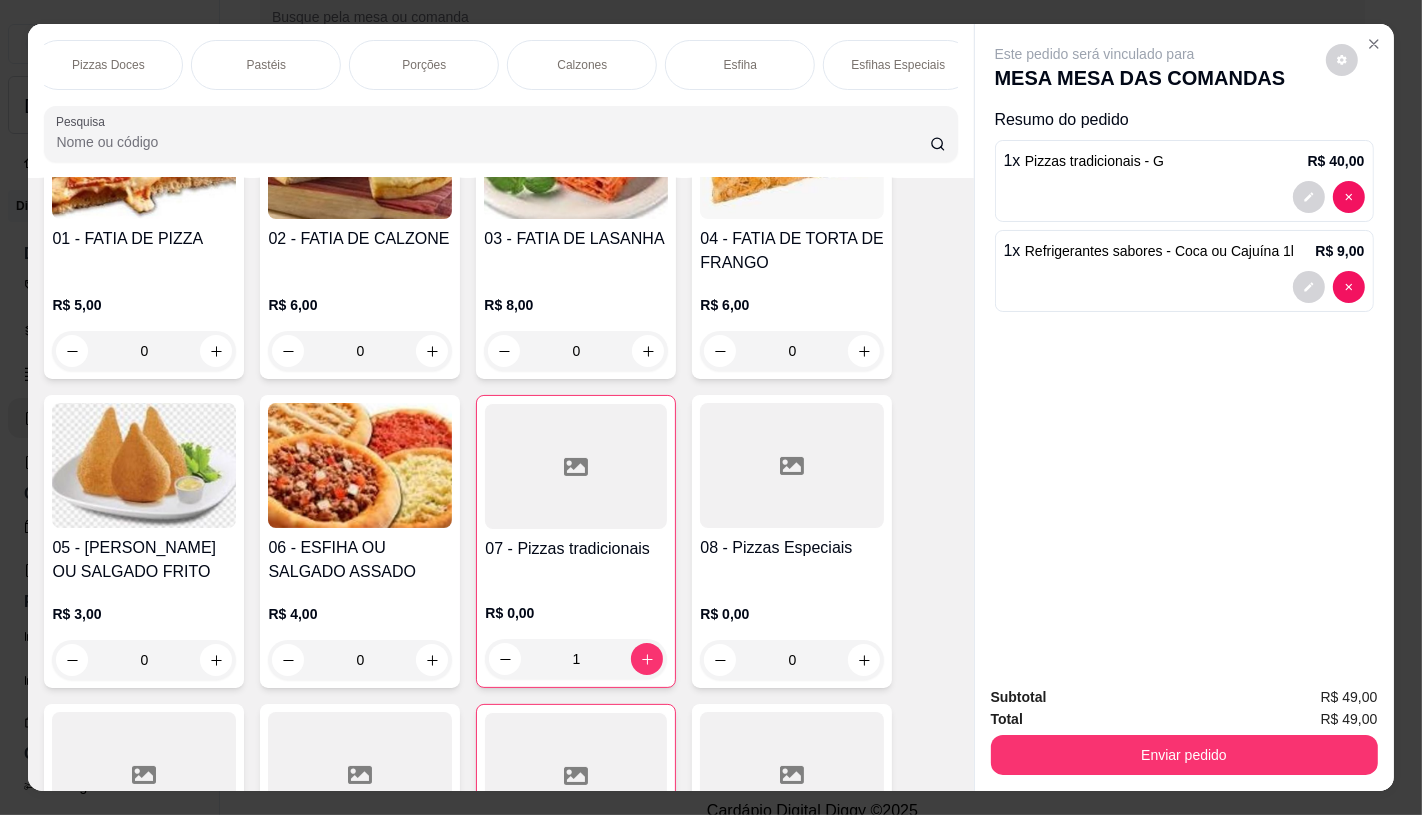 scroll, scrollTop: 0, scrollLeft: 2080, axis: horizontal 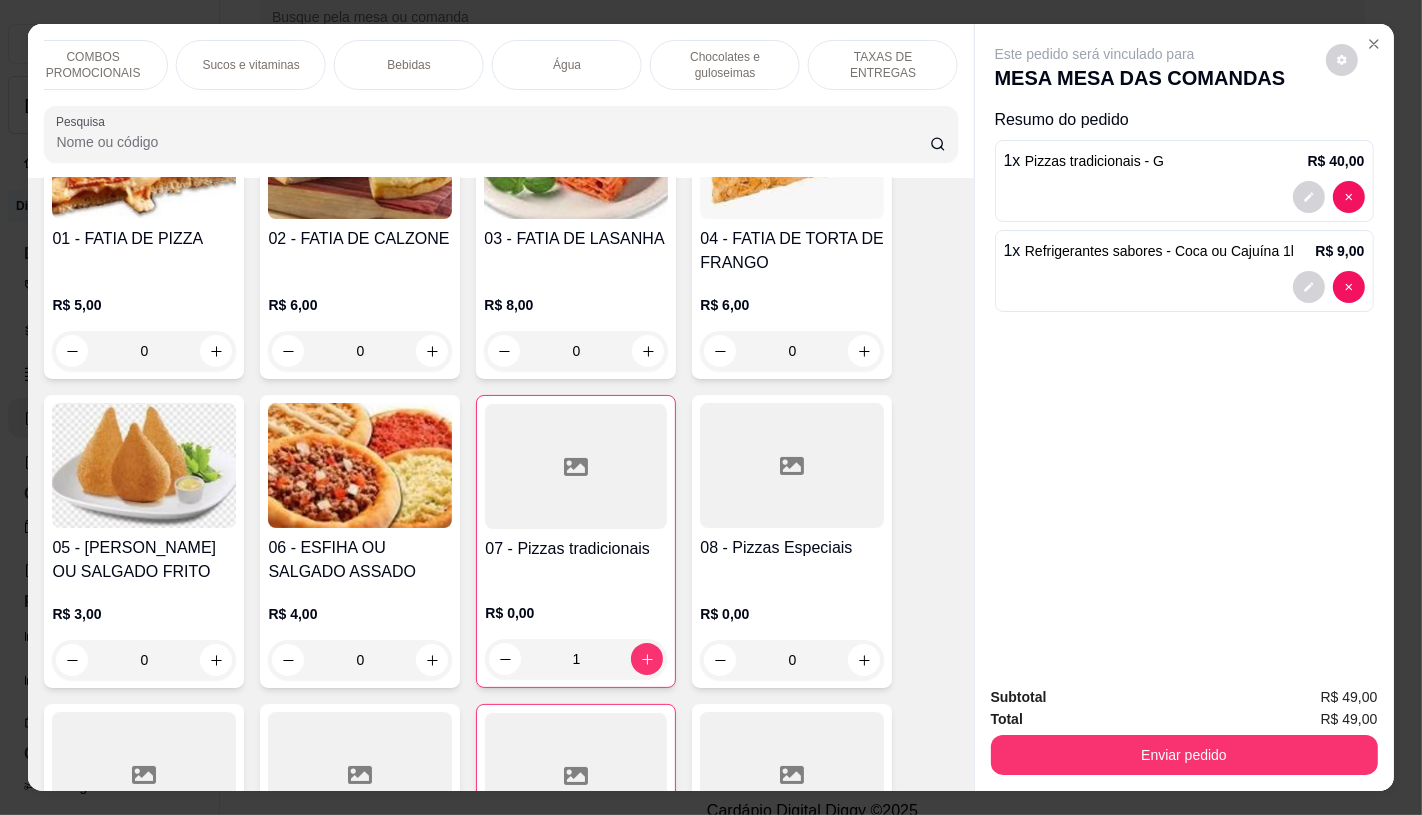 click on "TAXAS DE ENTREGAS" at bounding box center (883, 65) 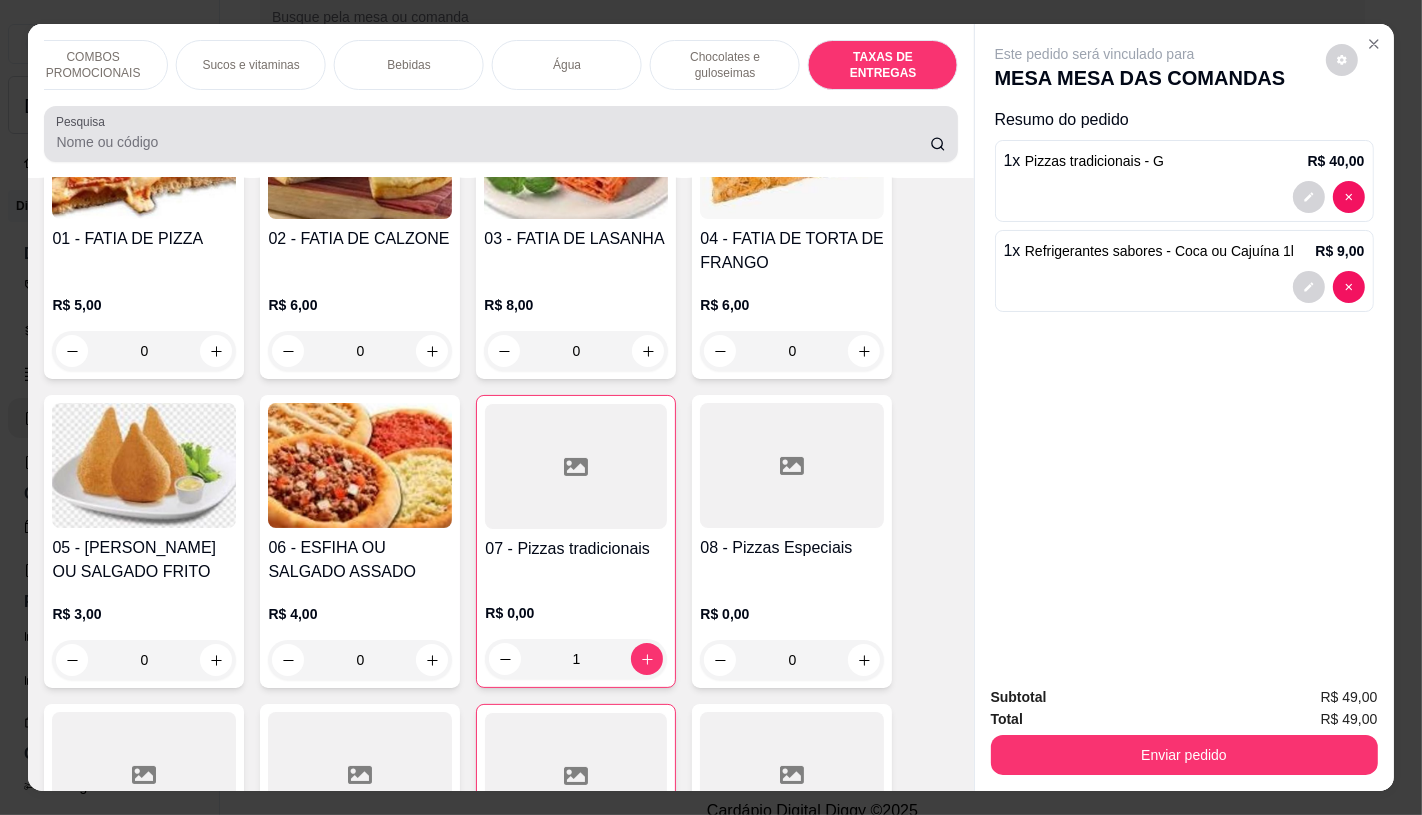 scroll, scrollTop: 13375, scrollLeft: 0, axis: vertical 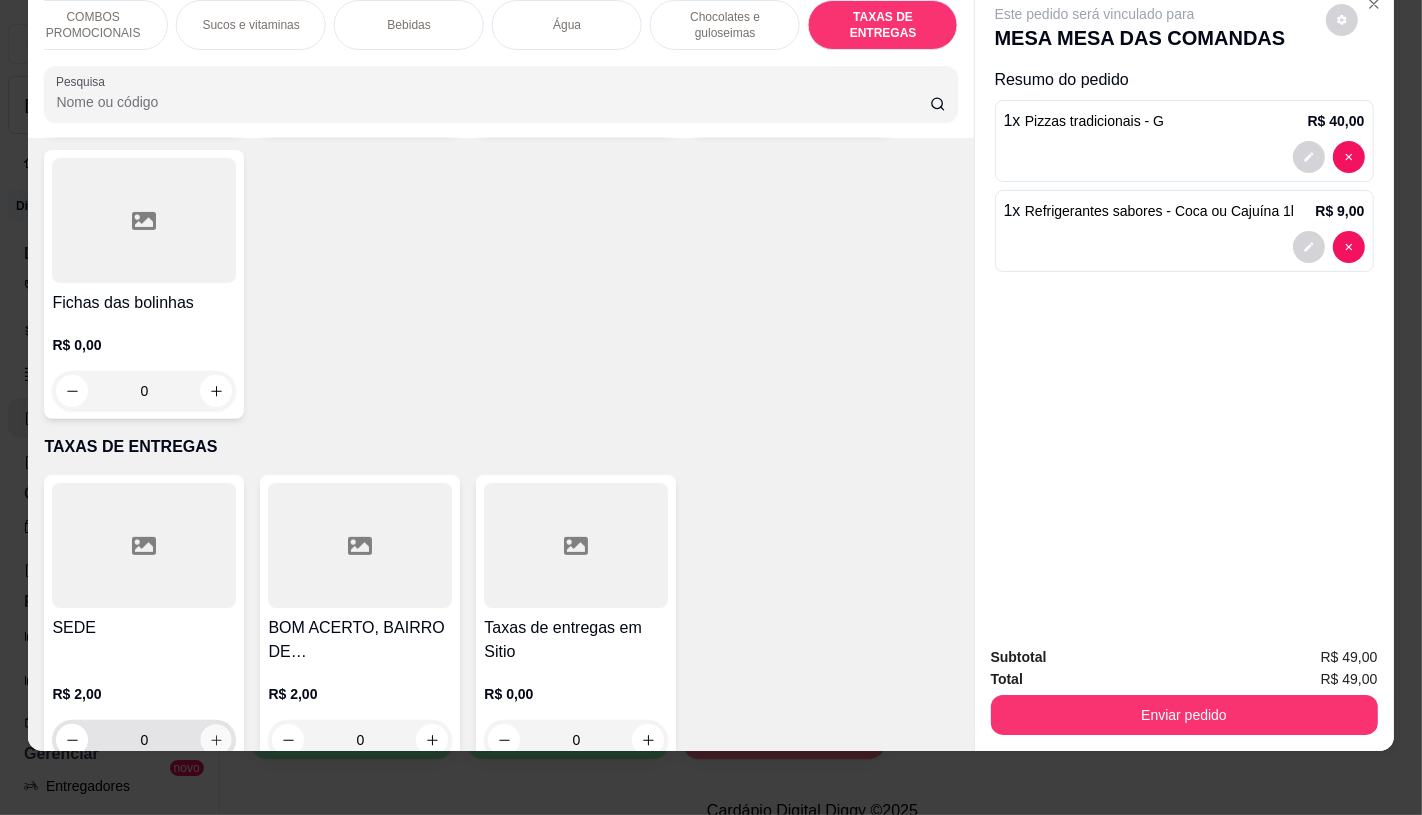 click 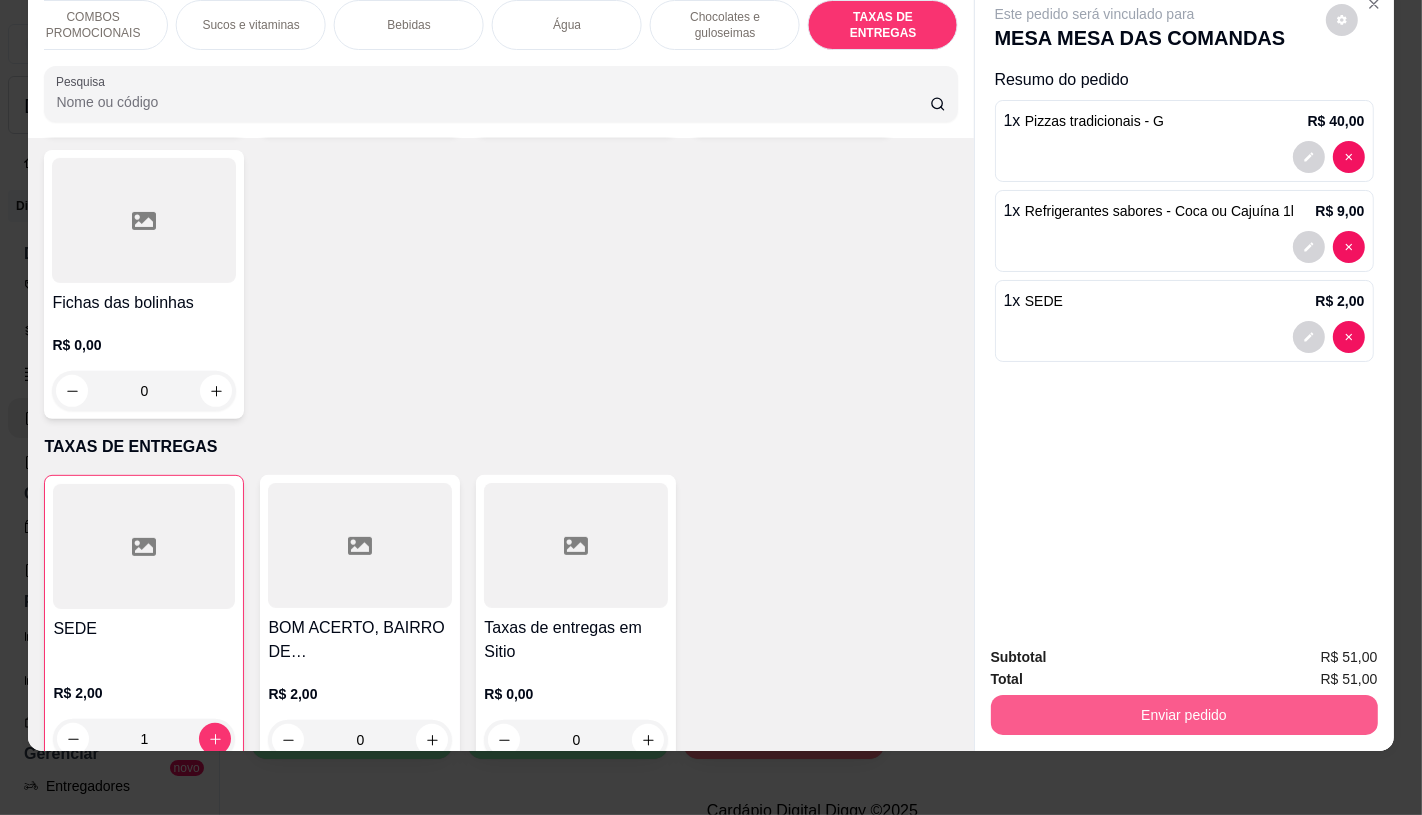 click on "Enviar pedido" at bounding box center (1184, 715) 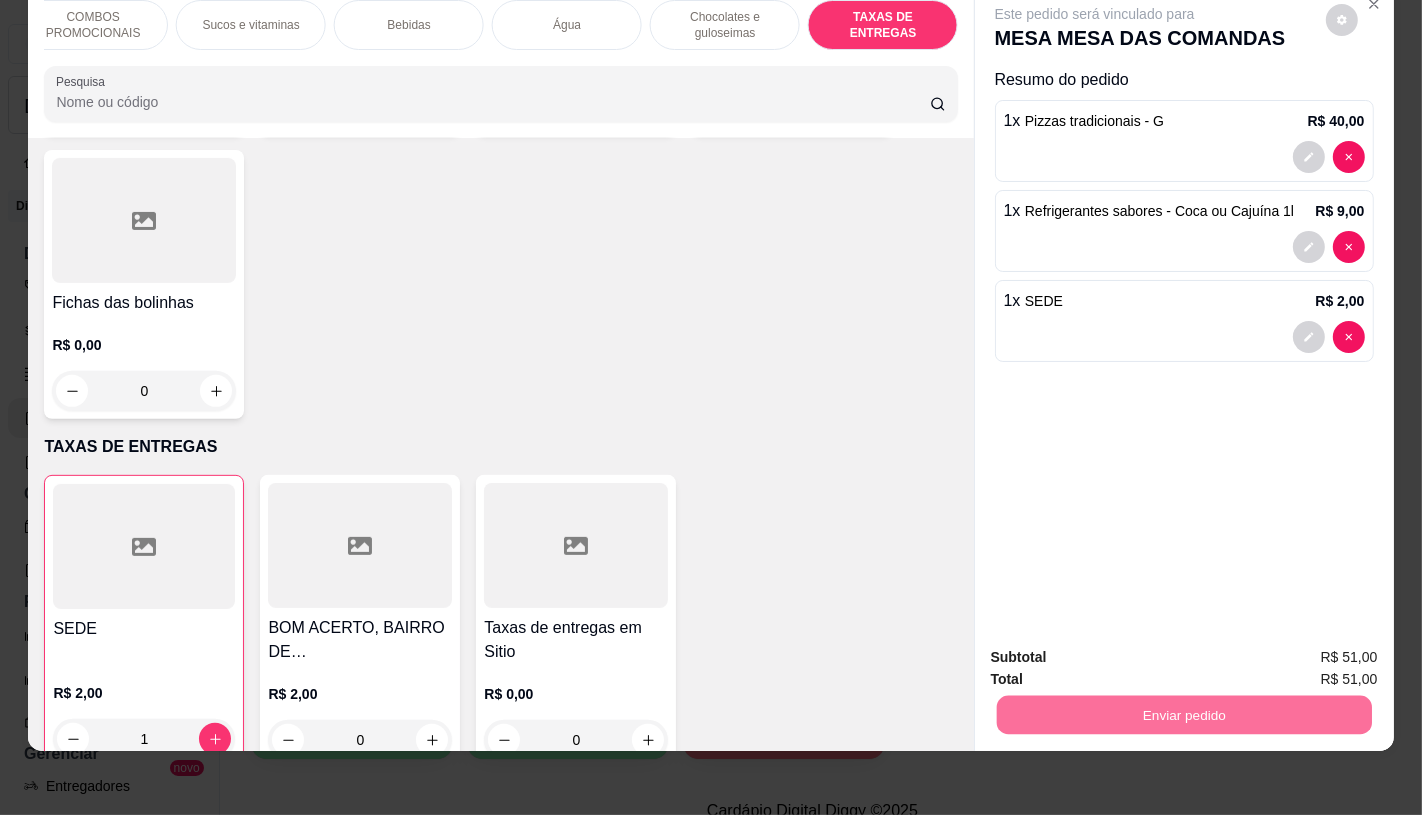 click on "Não registrar e enviar pedido" at bounding box center (1117, 650) 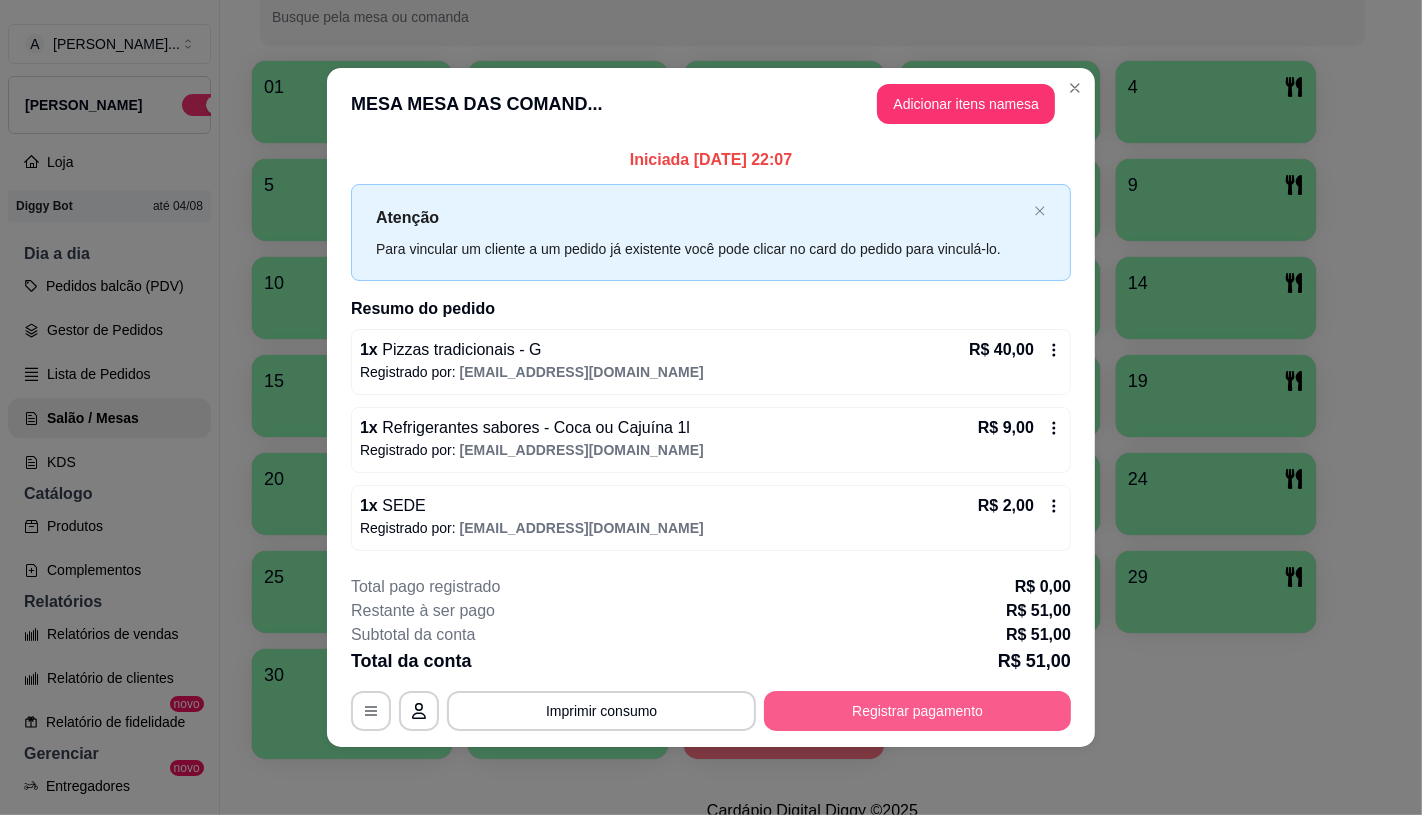 click on "Registrar pagamento" at bounding box center (917, 711) 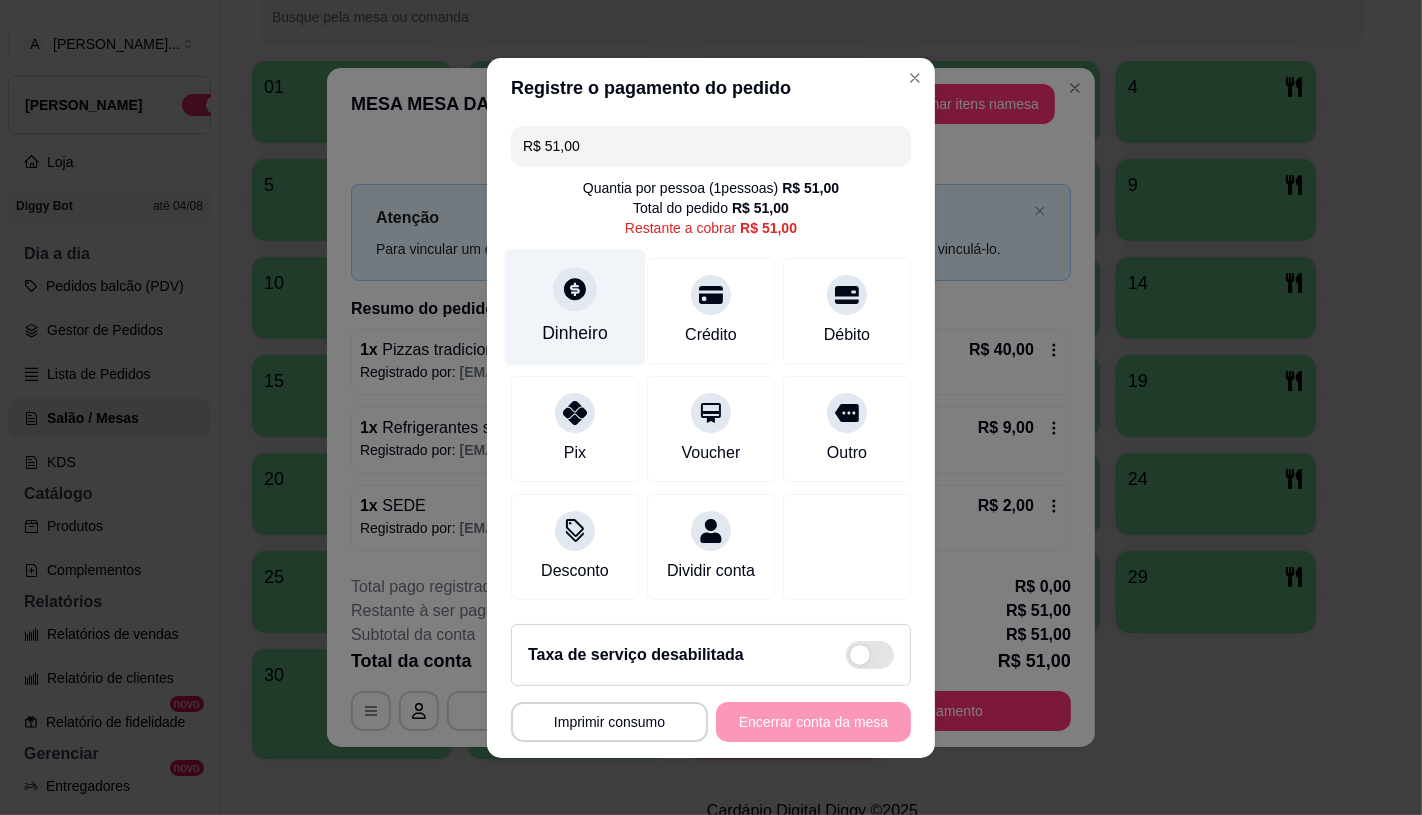 click on "Dinheiro" at bounding box center [575, 333] 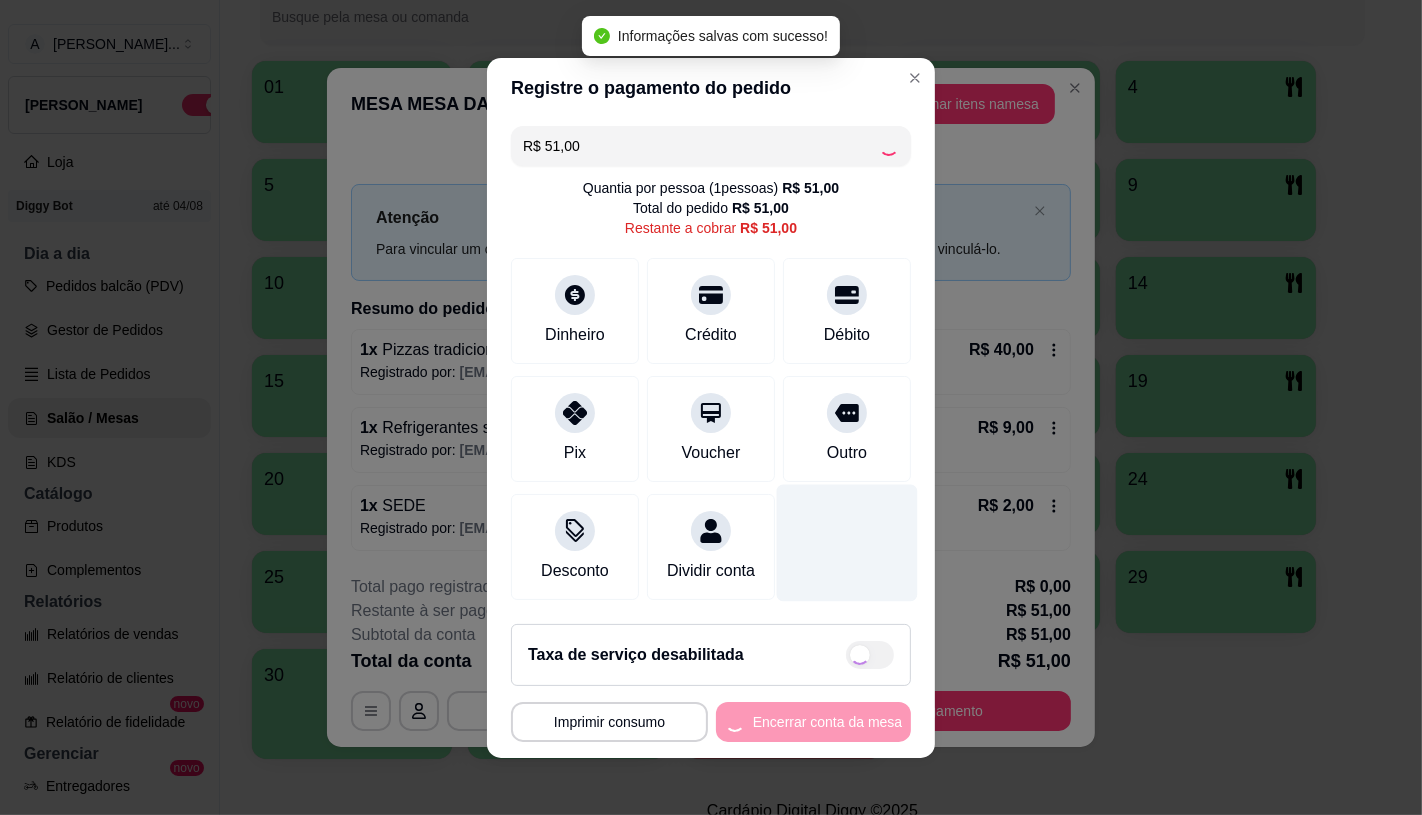 type on "R$ 0,00" 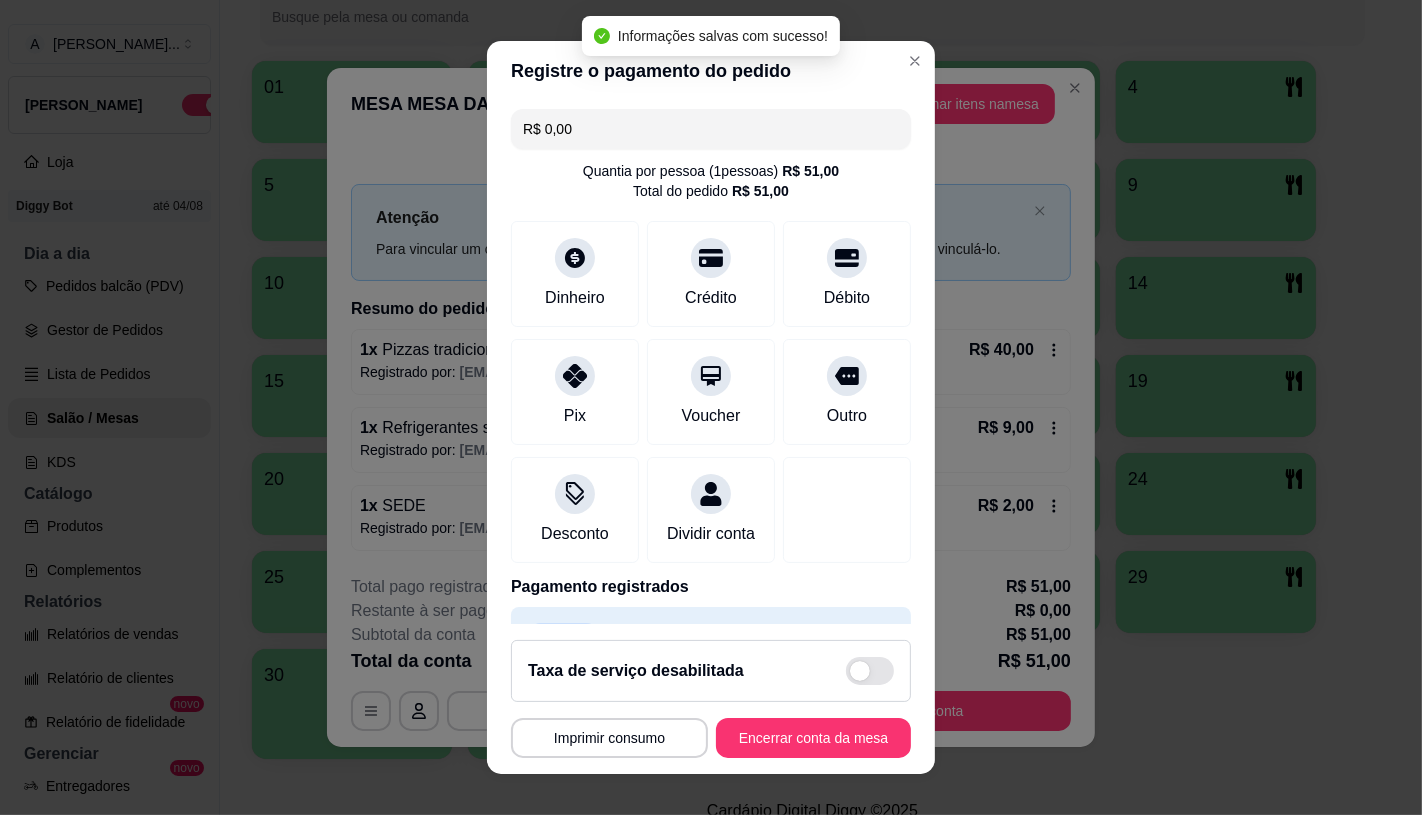 scroll, scrollTop: 74, scrollLeft: 0, axis: vertical 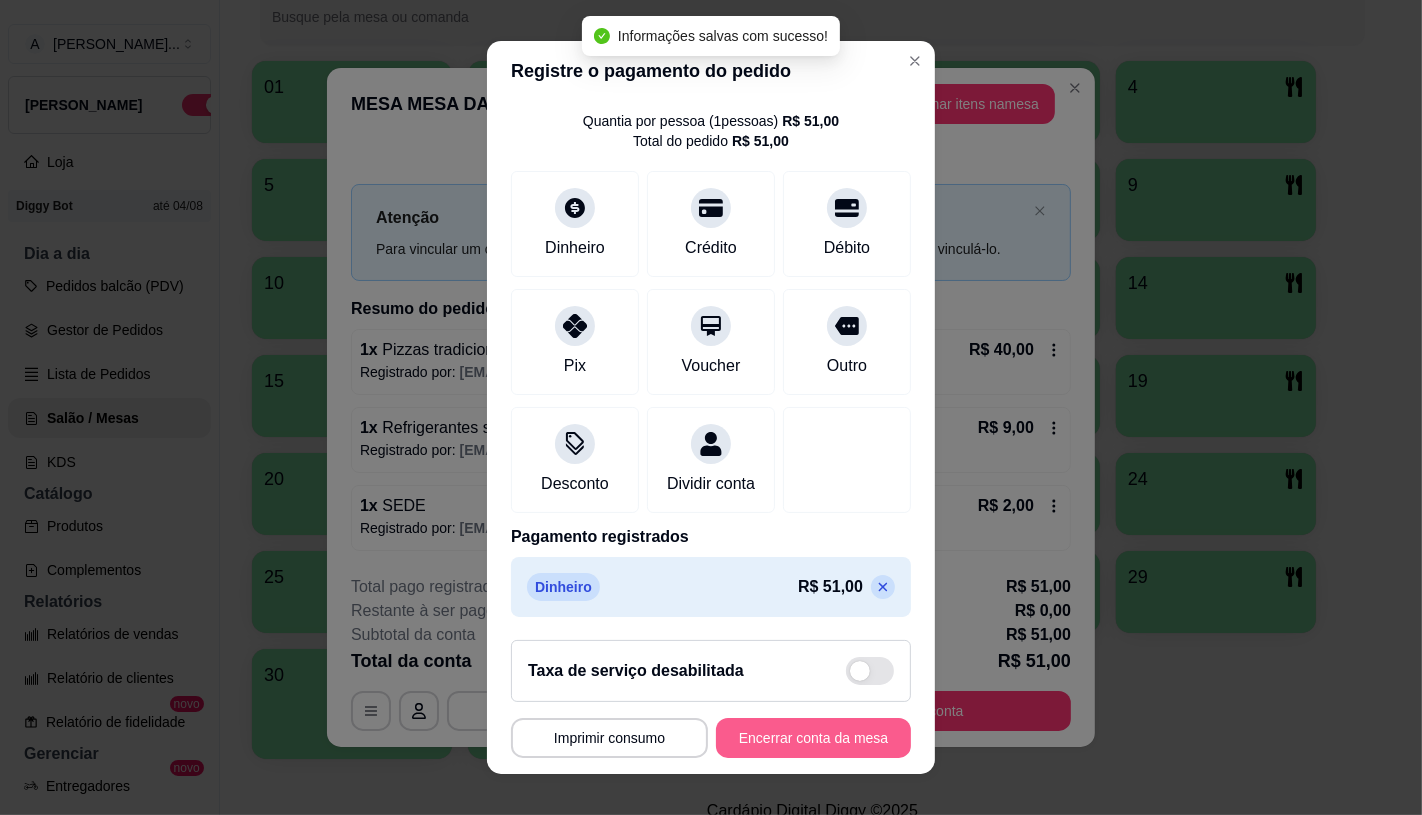 click on "Encerrar conta da mesa" at bounding box center [813, 738] 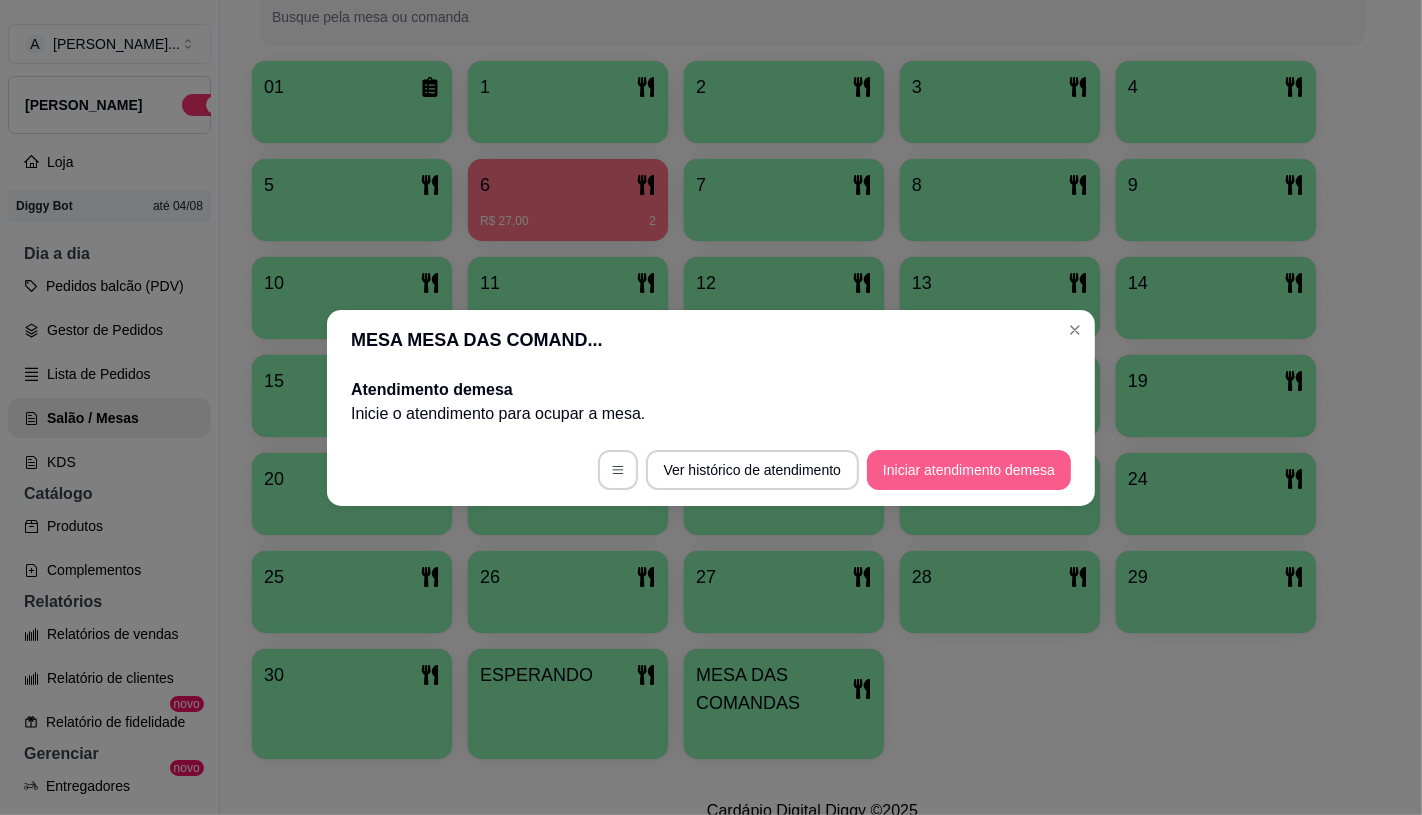 click on "Iniciar atendimento de  mesa" at bounding box center (969, 470) 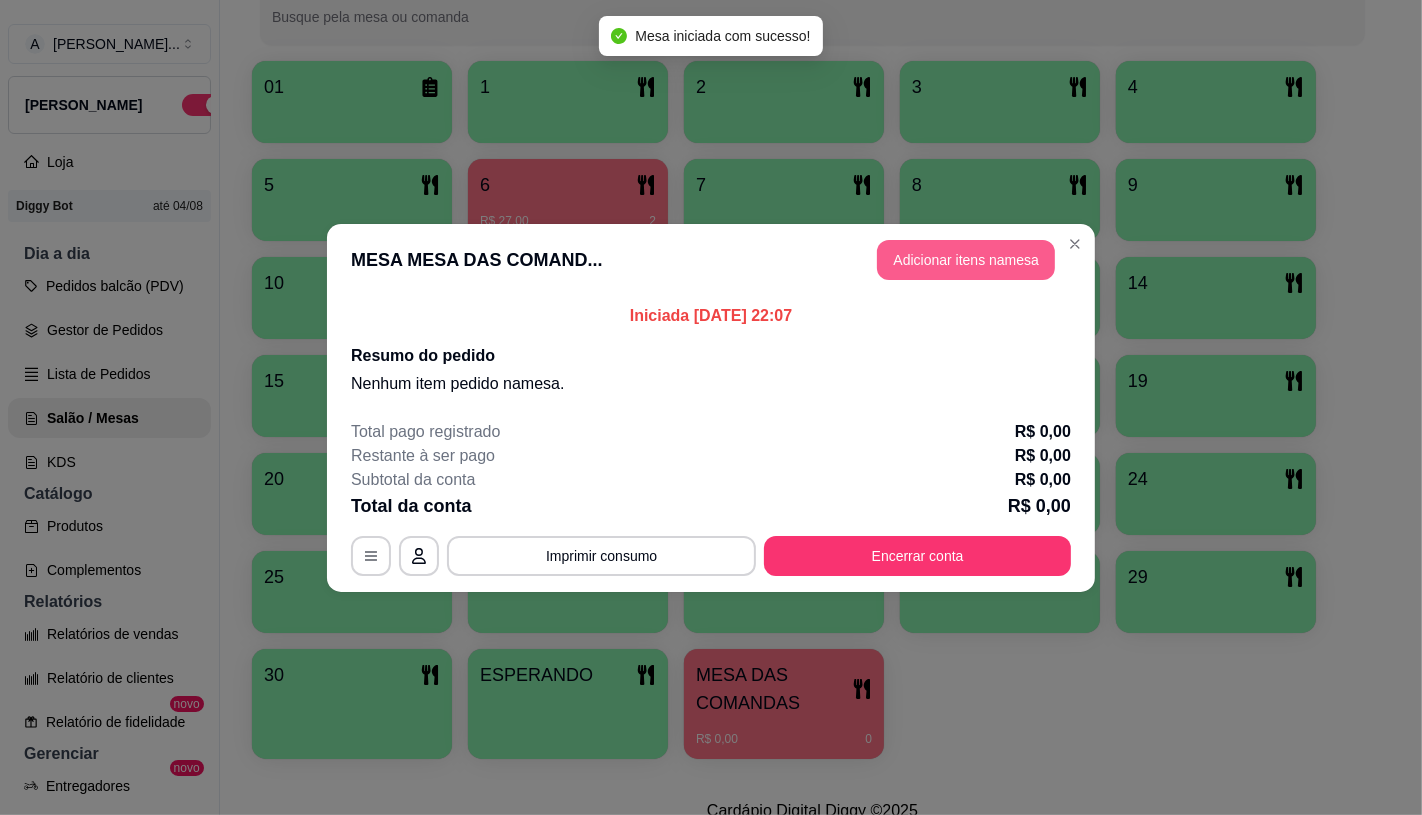 click on "Adicionar itens na  mesa" at bounding box center [966, 260] 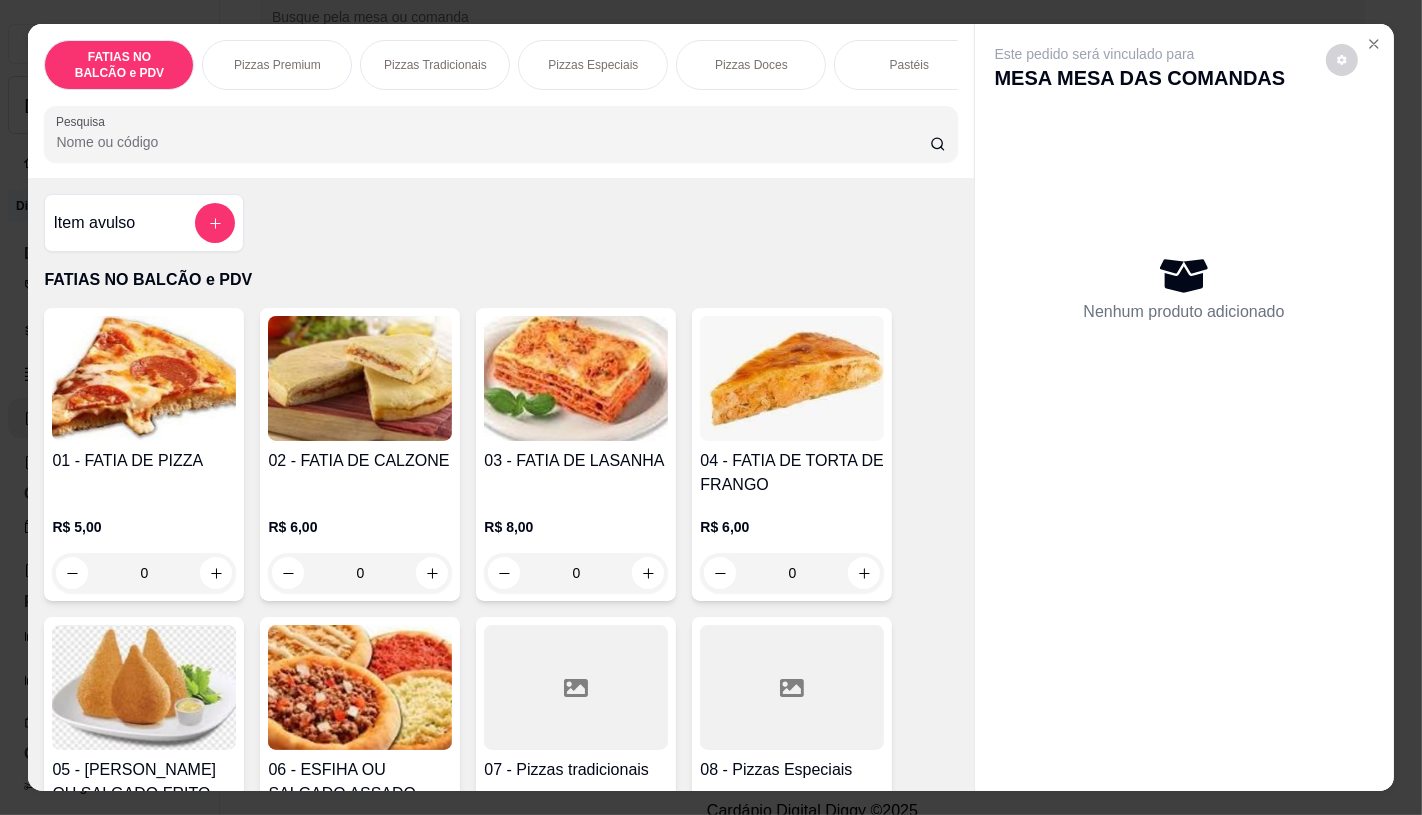 click at bounding box center [576, 687] 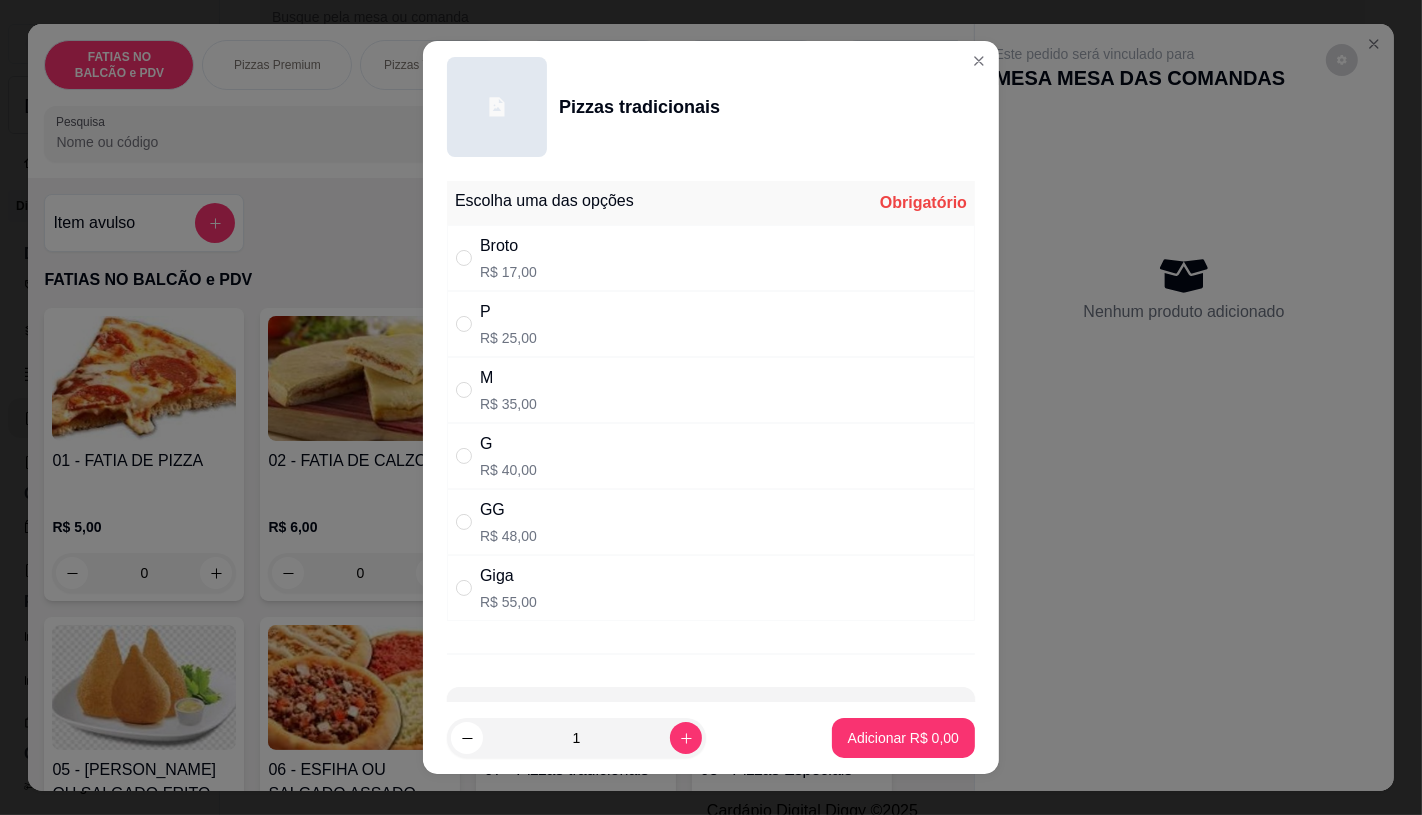 click on "R$ 35,00" at bounding box center [508, 404] 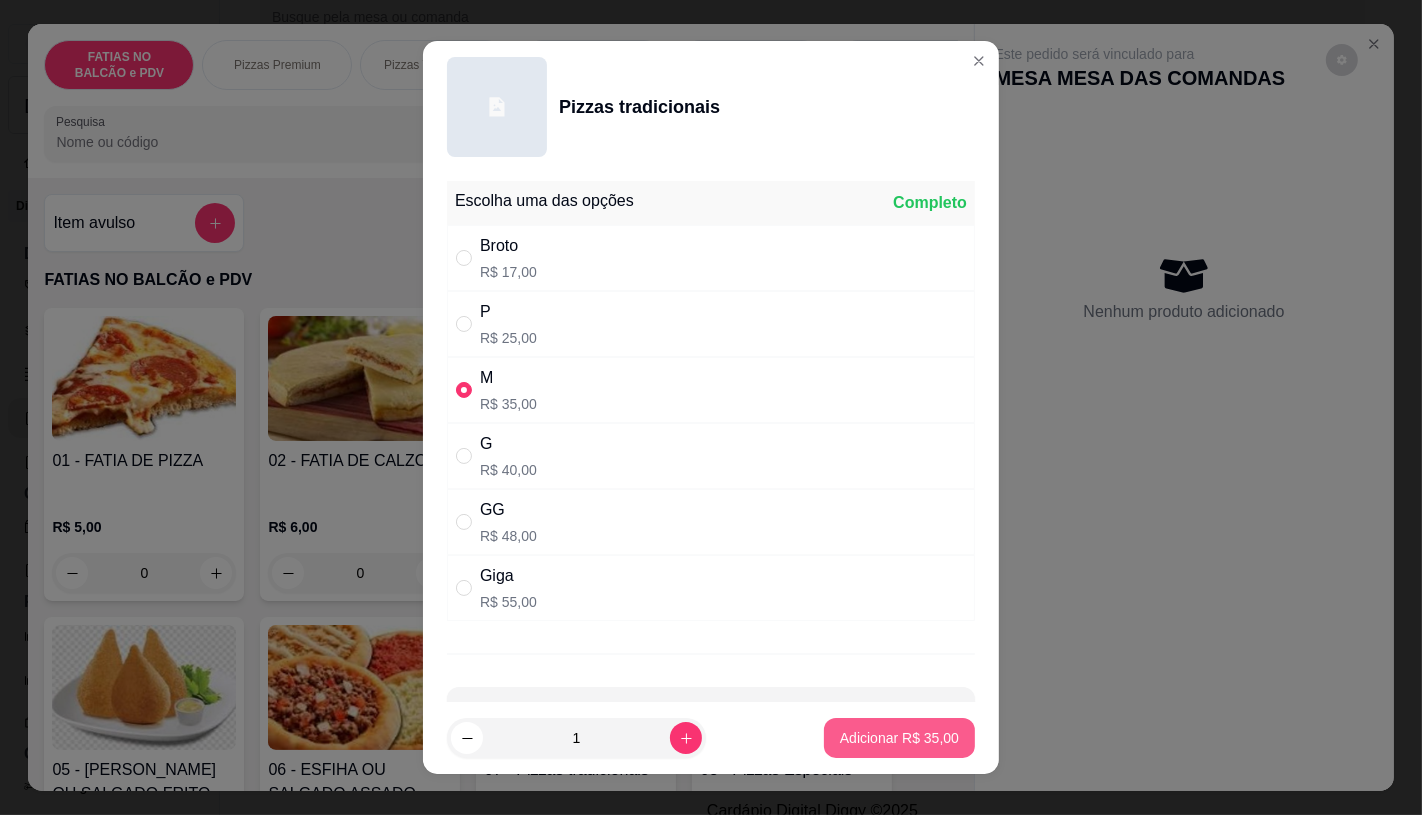 click on "Adicionar   R$ 35,00" at bounding box center (899, 738) 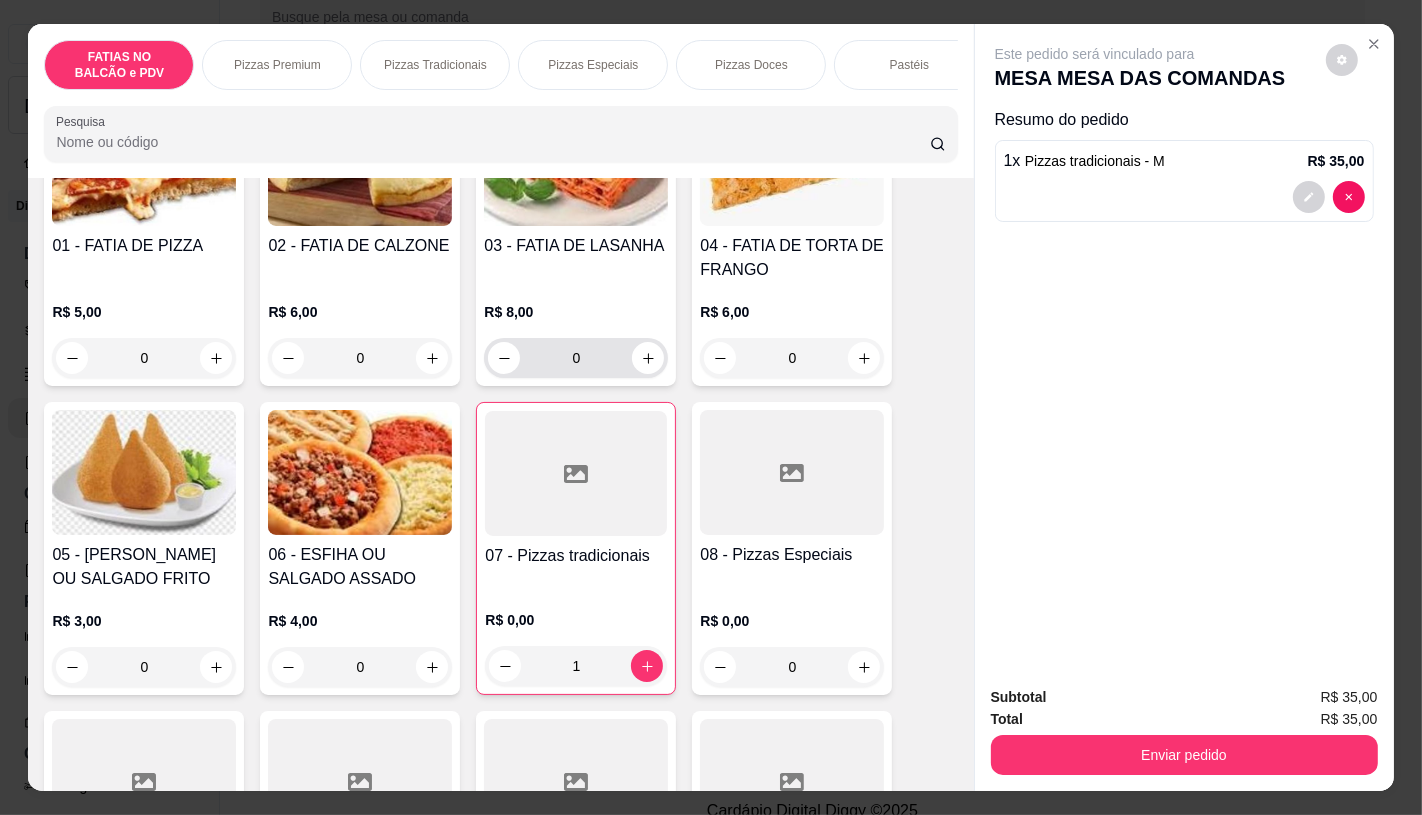 scroll, scrollTop: 222, scrollLeft: 0, axis: vertical 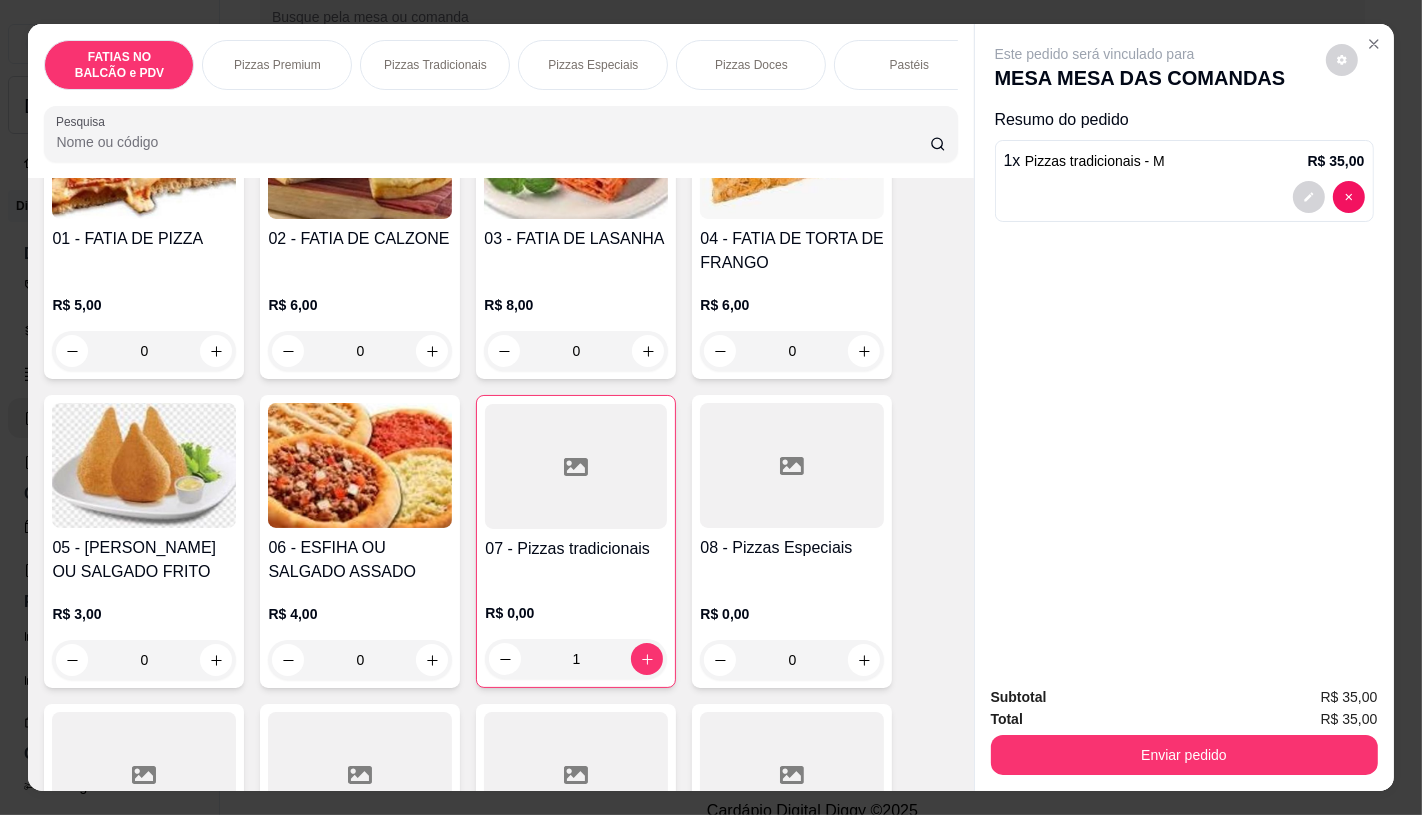 click at bounding box center (576, 774) 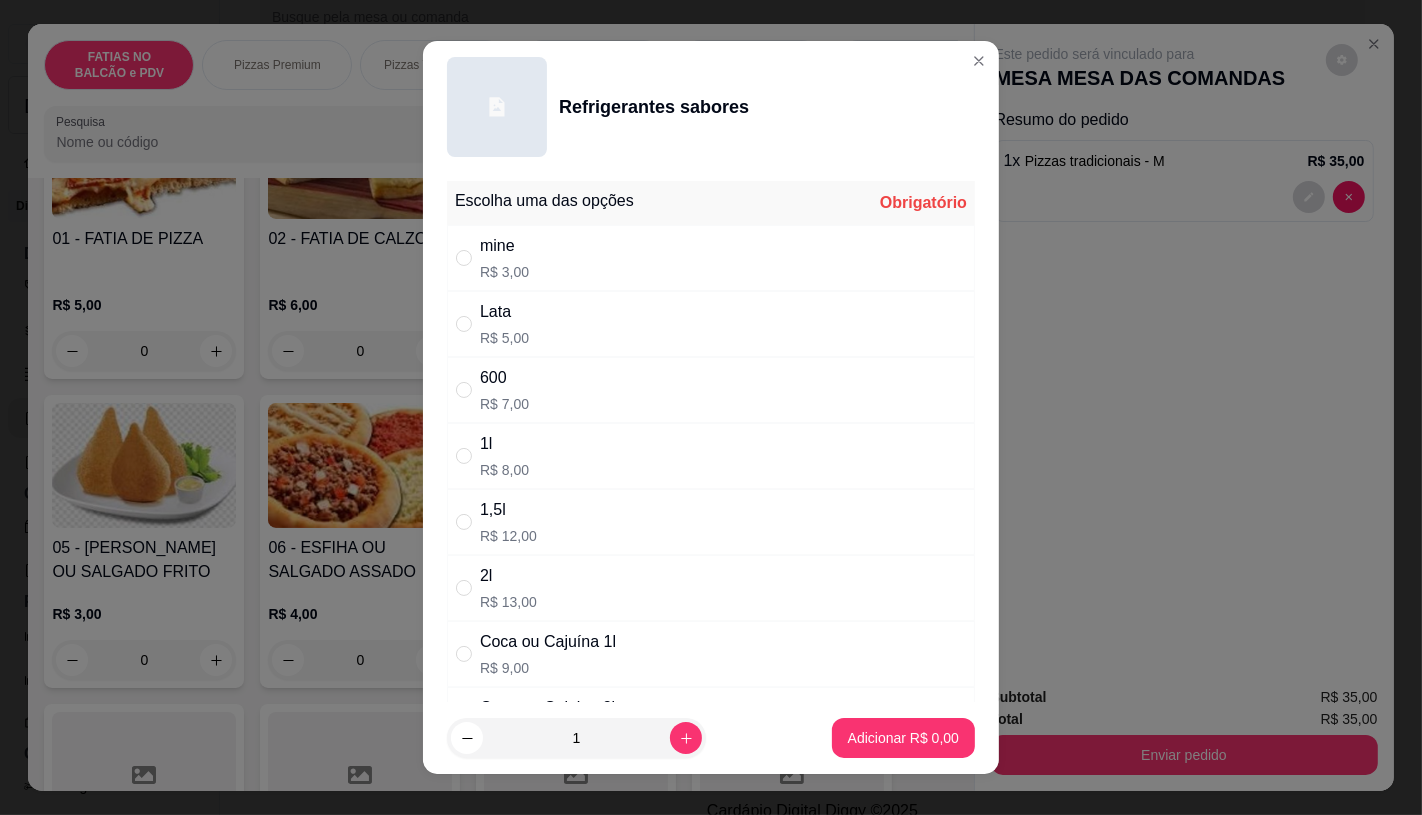 click on "R$ 8,00" at bounding box center [504, 470] 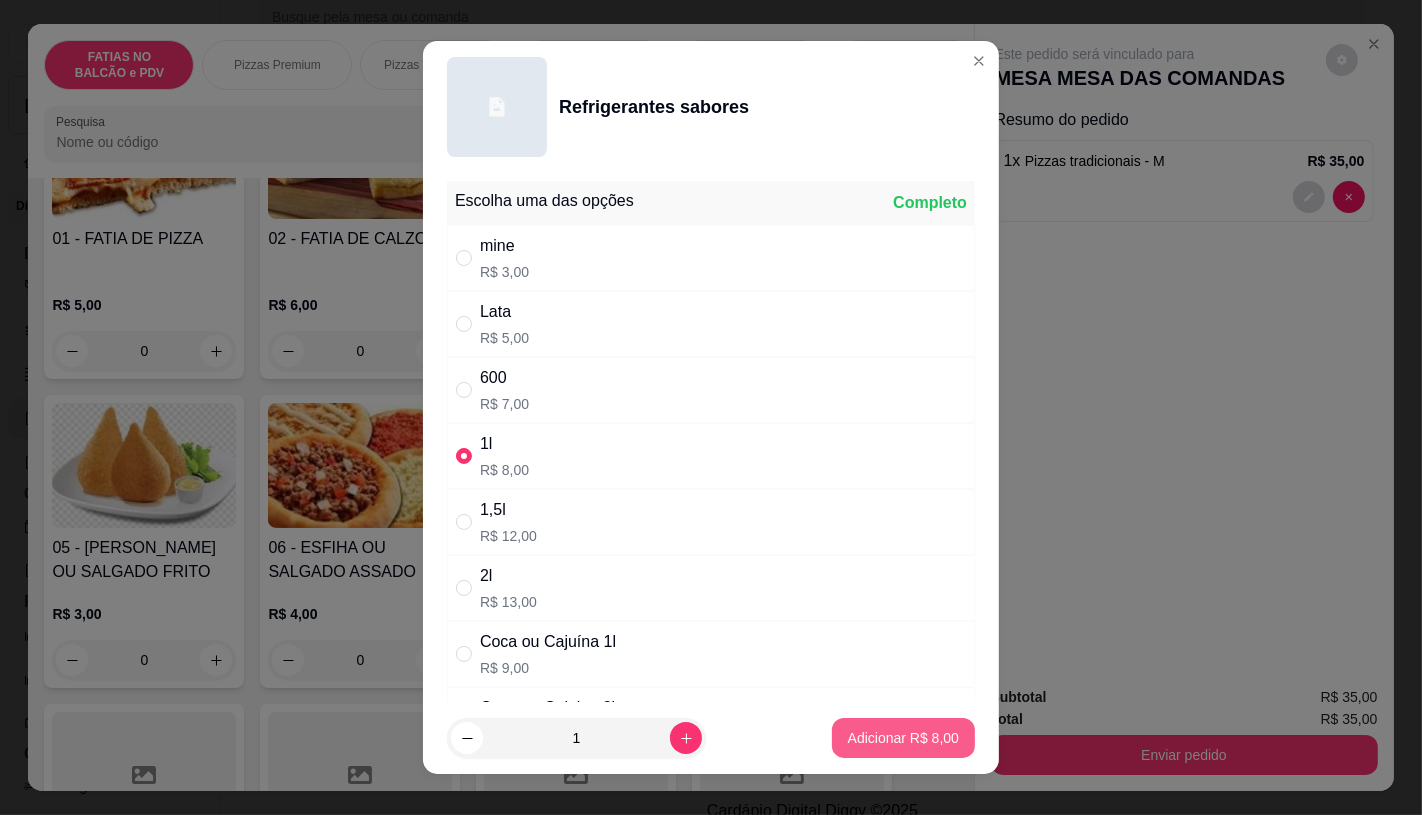 click on "Adicionar   R$ 8,00" at bounding box center [903, 738] 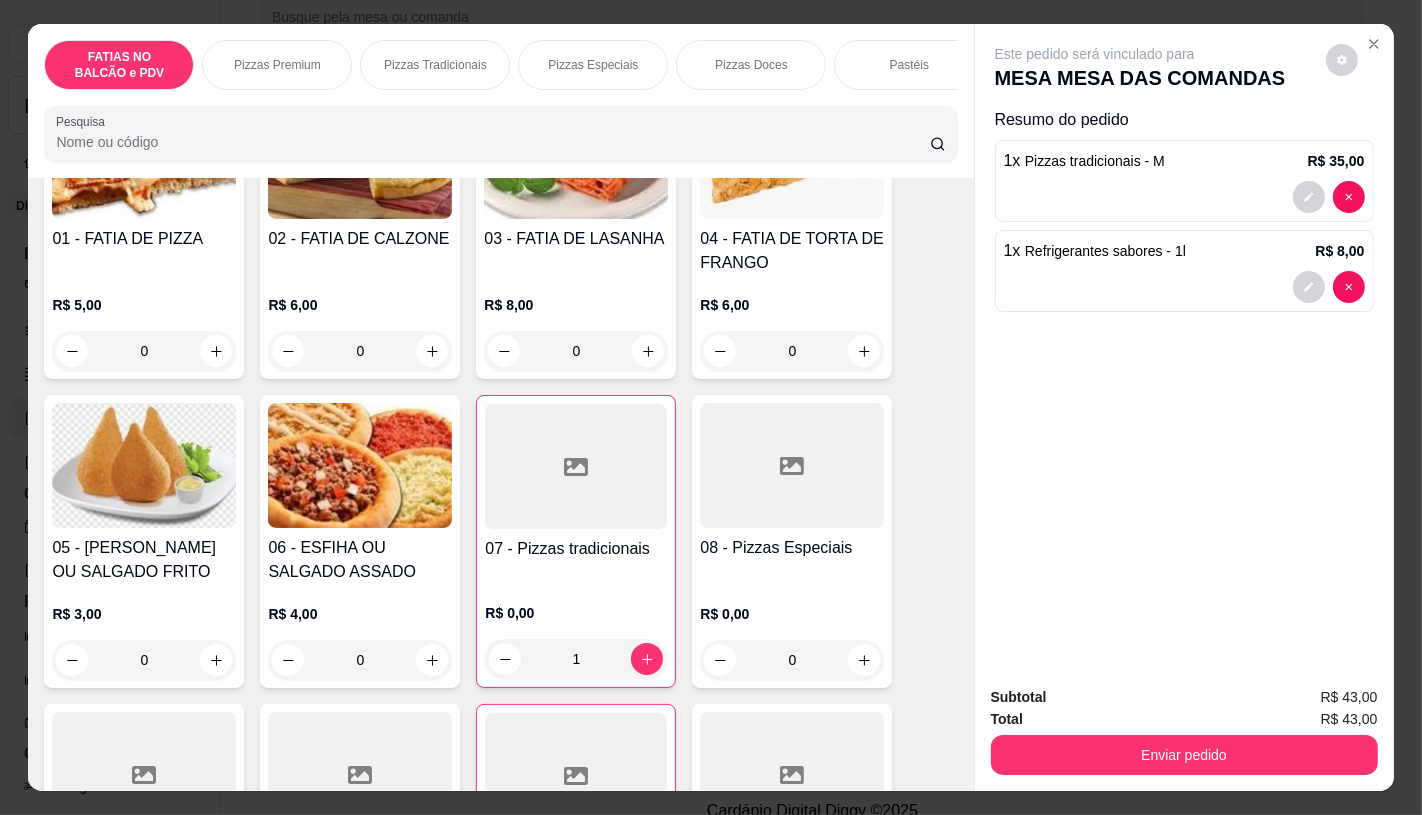 scroll, scrollTop: 0, scrollLeft: 2080, axis: horizontal 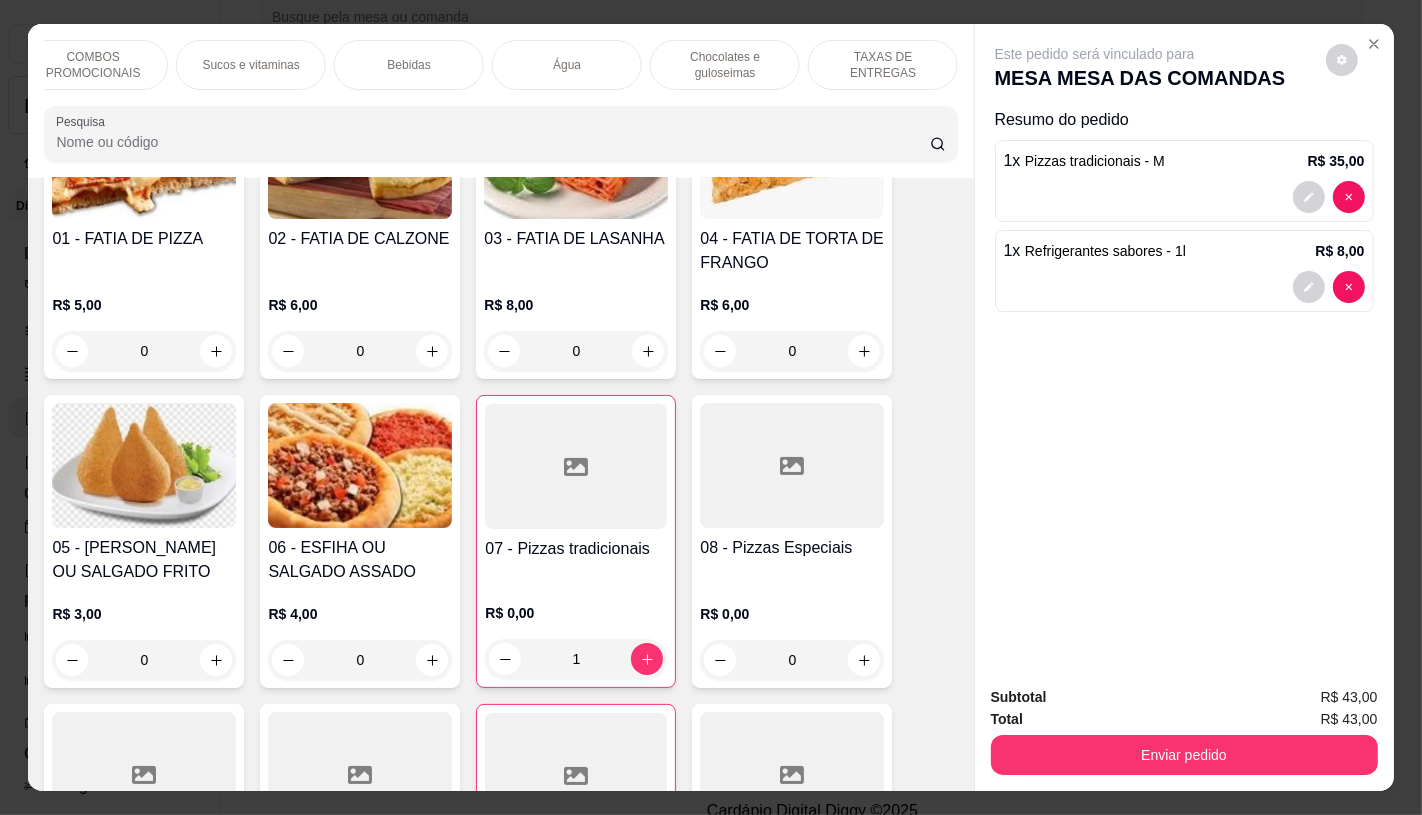 click on "TAXAS DE ENTREGAS" at bounding box center (883, 65) 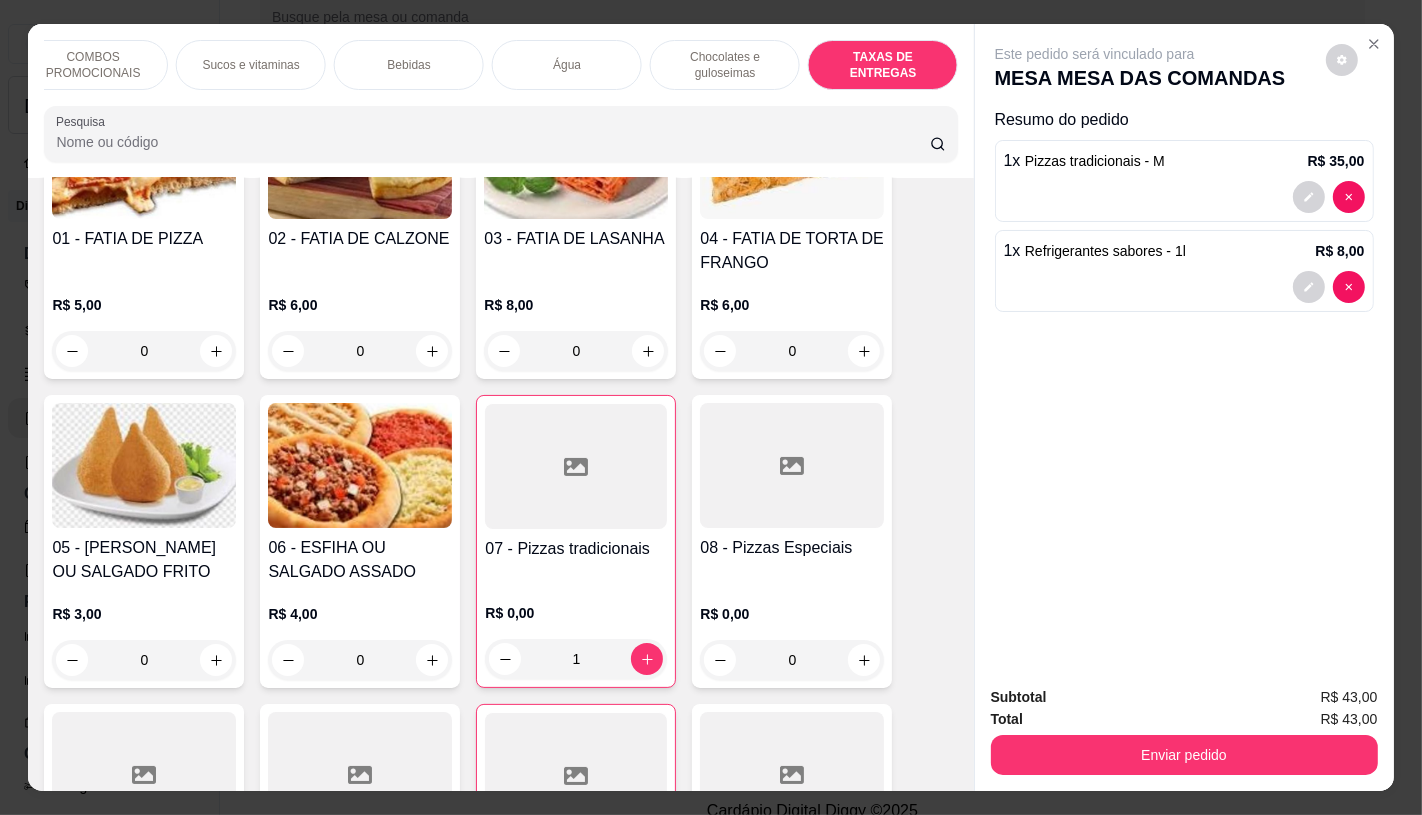 scroll, scrollTop: 13375, scrollLeft: 0, axis: vertical 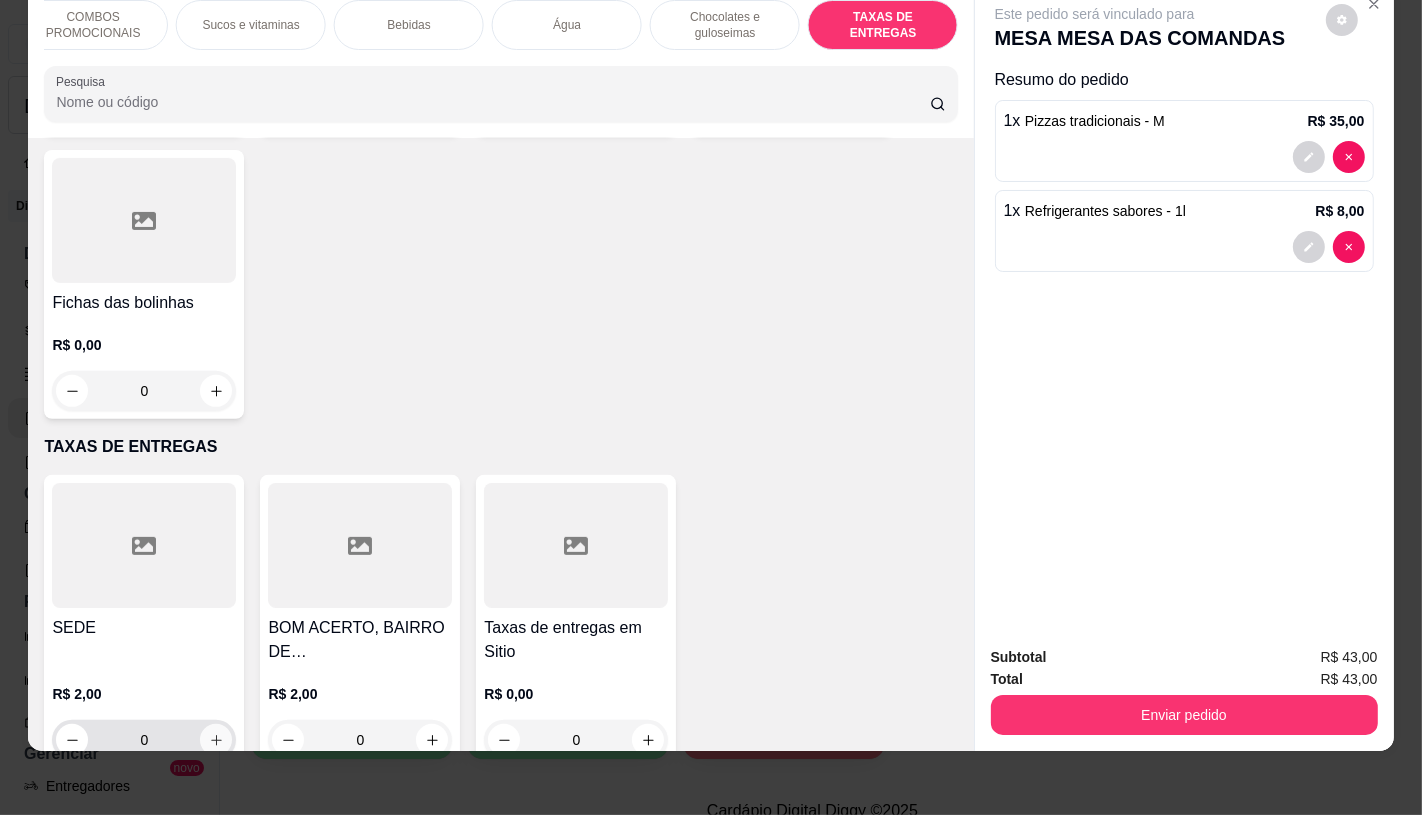 click 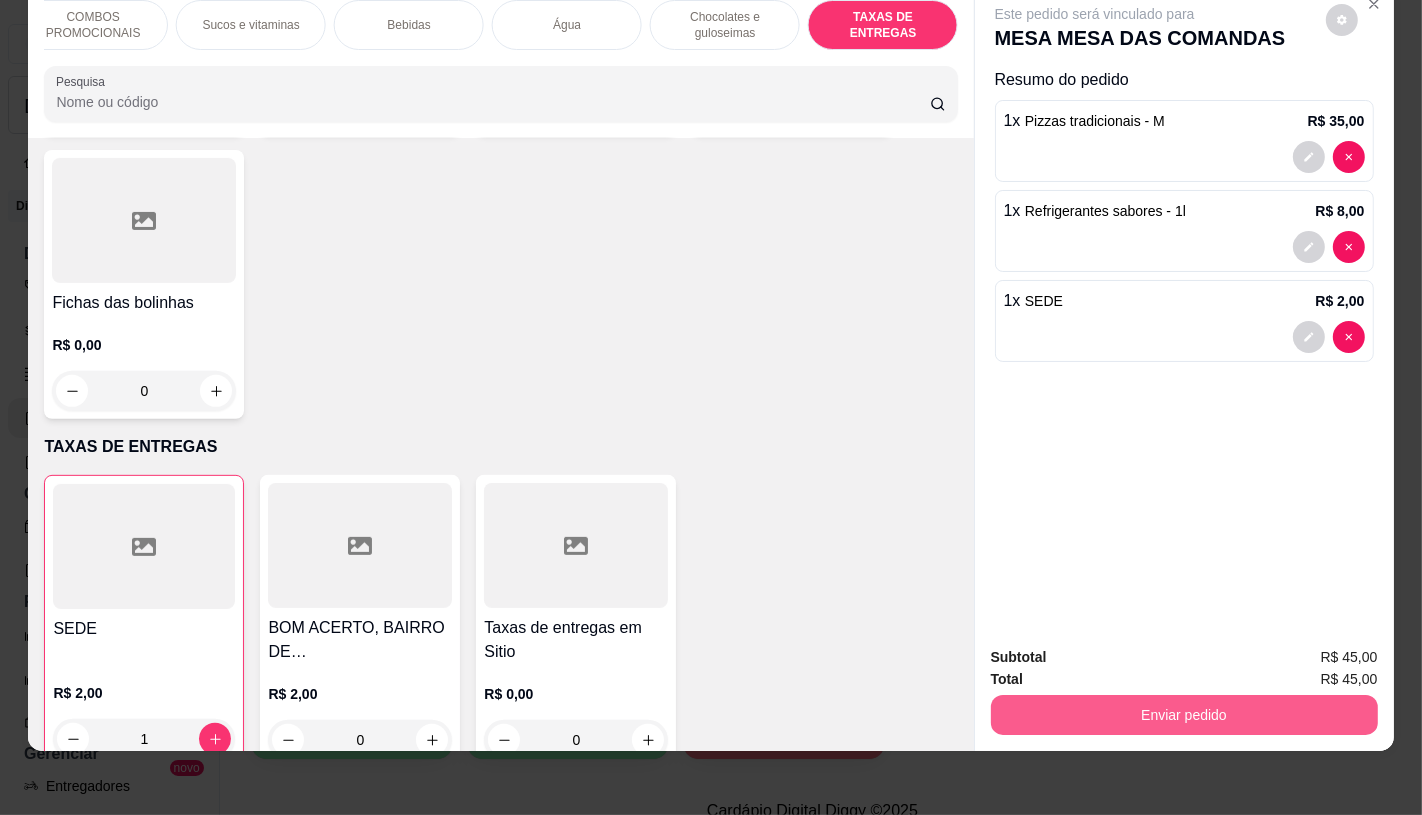 click on "Enviar pedido" at bounding box center (1184, 715) 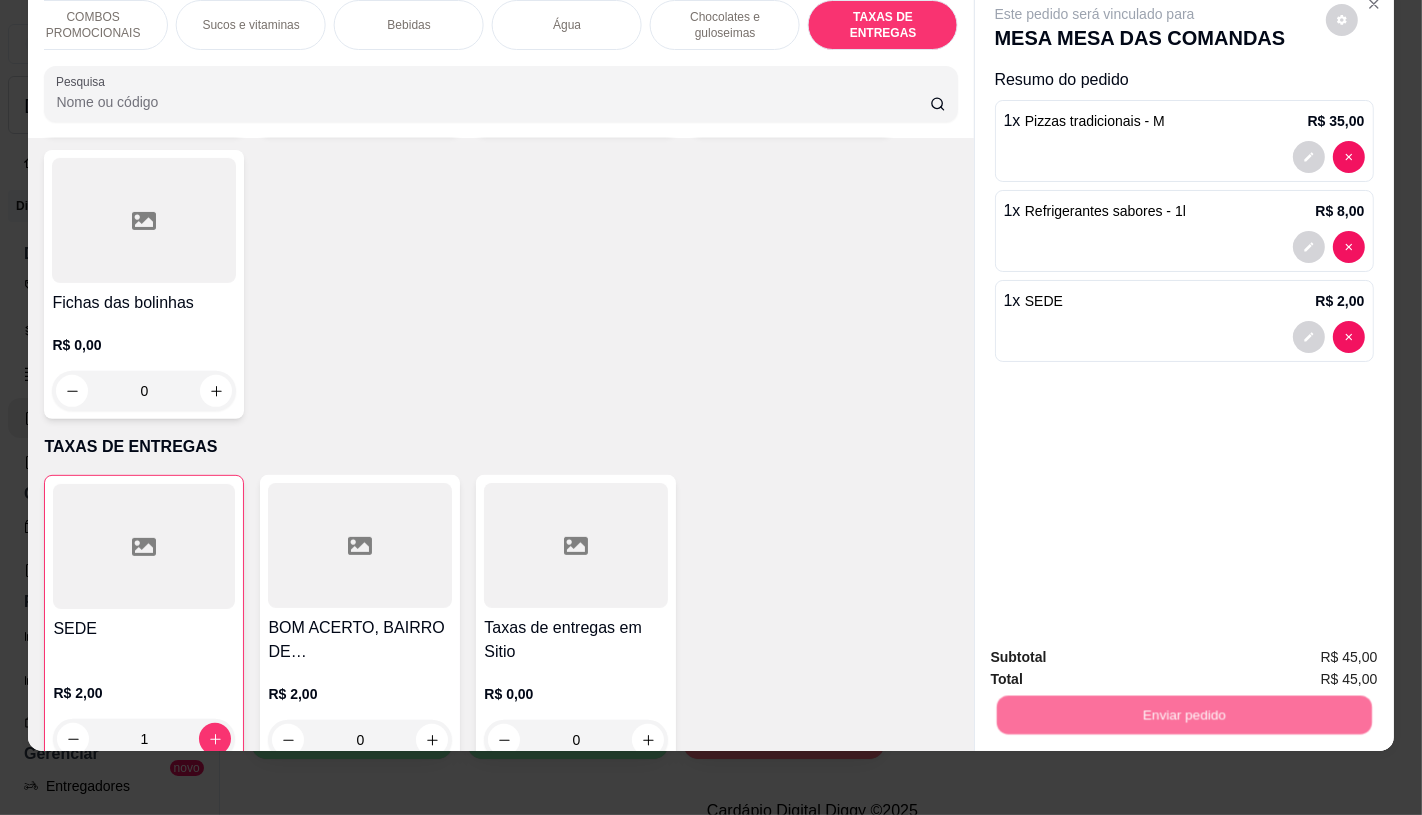 click on "Não registrar e enviar pedido" at bounding box center (1117, 649) 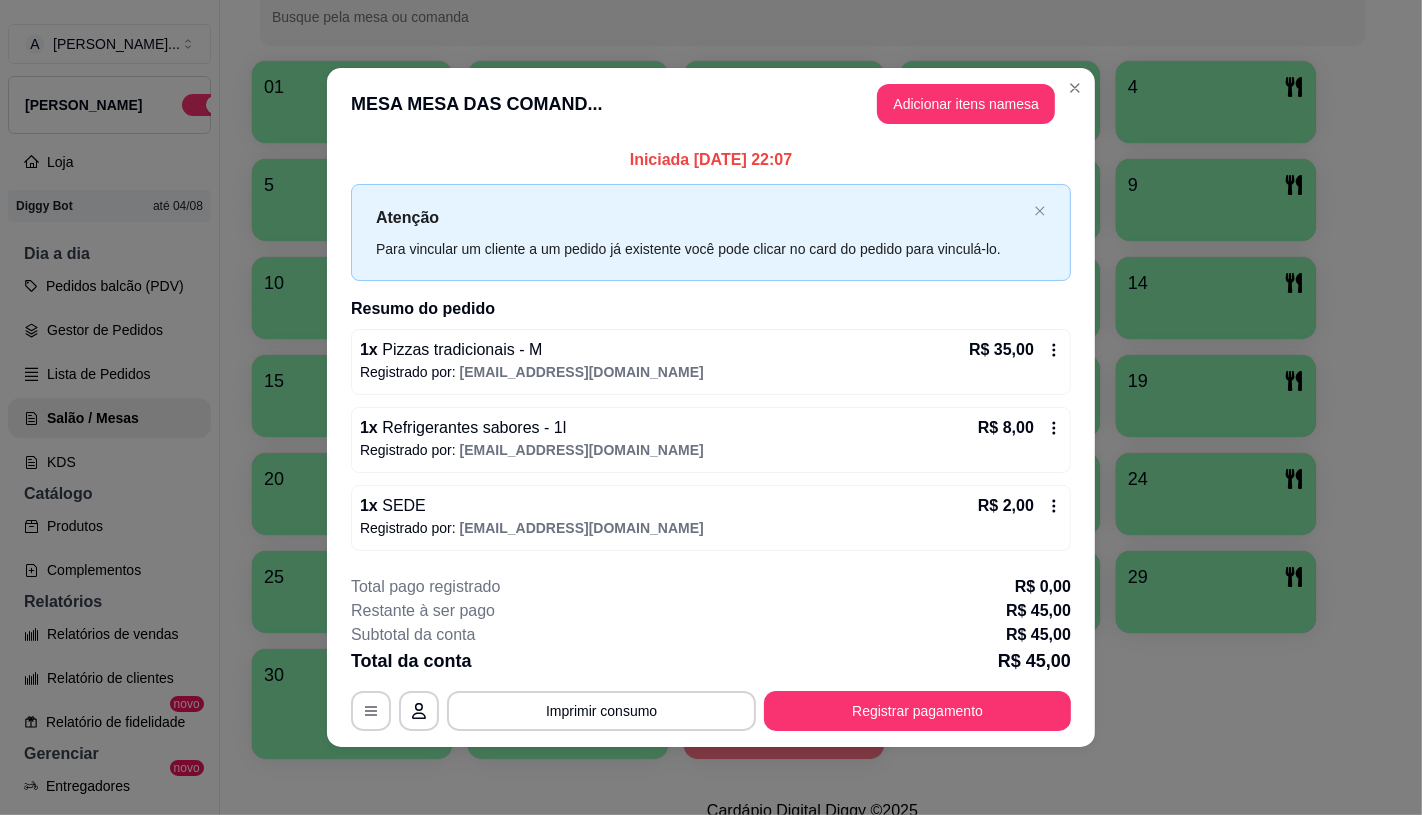 click on "Registrar pagamento" at bounding box center [917, 711] 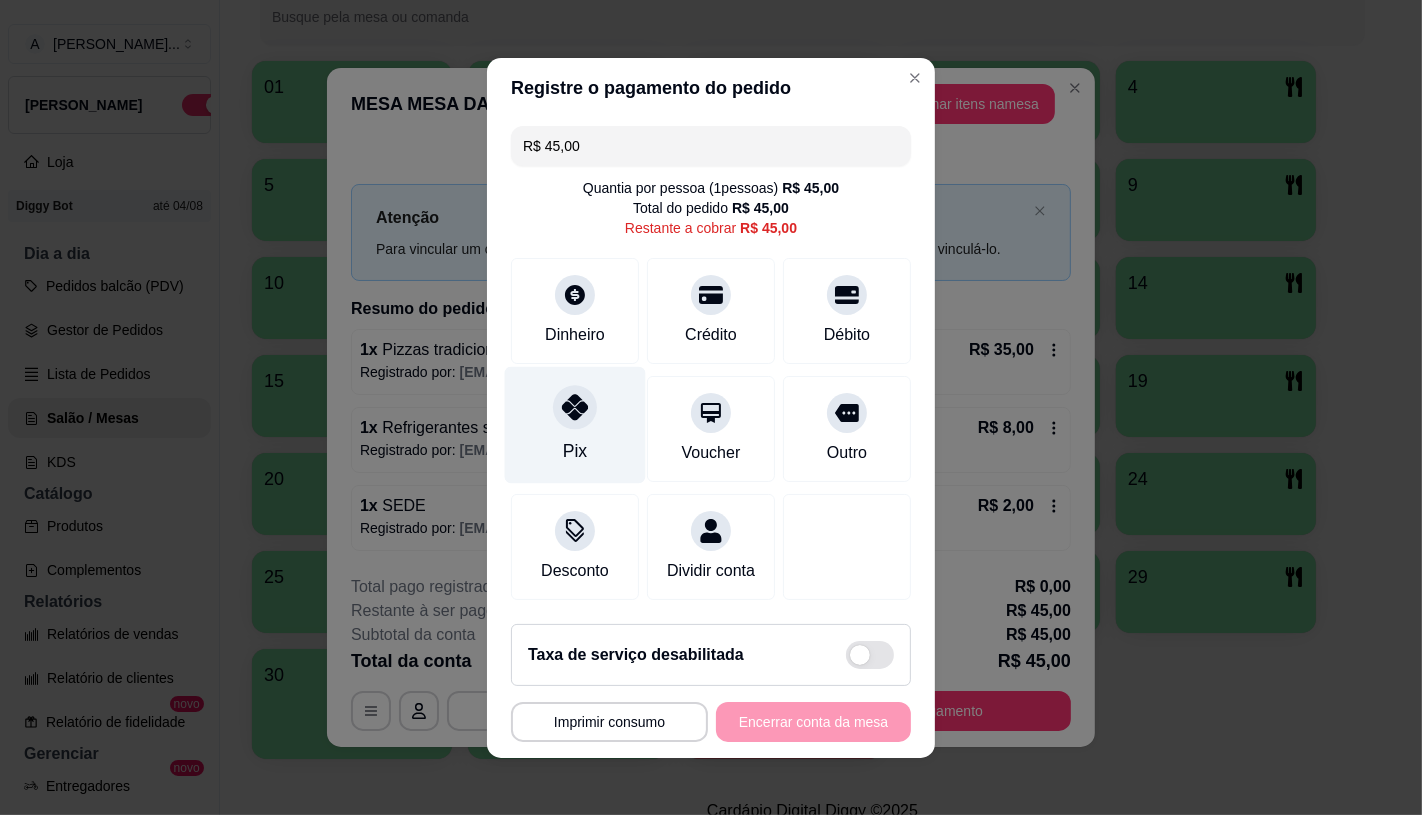 click on "Pix" at bounding box center (575, 424) 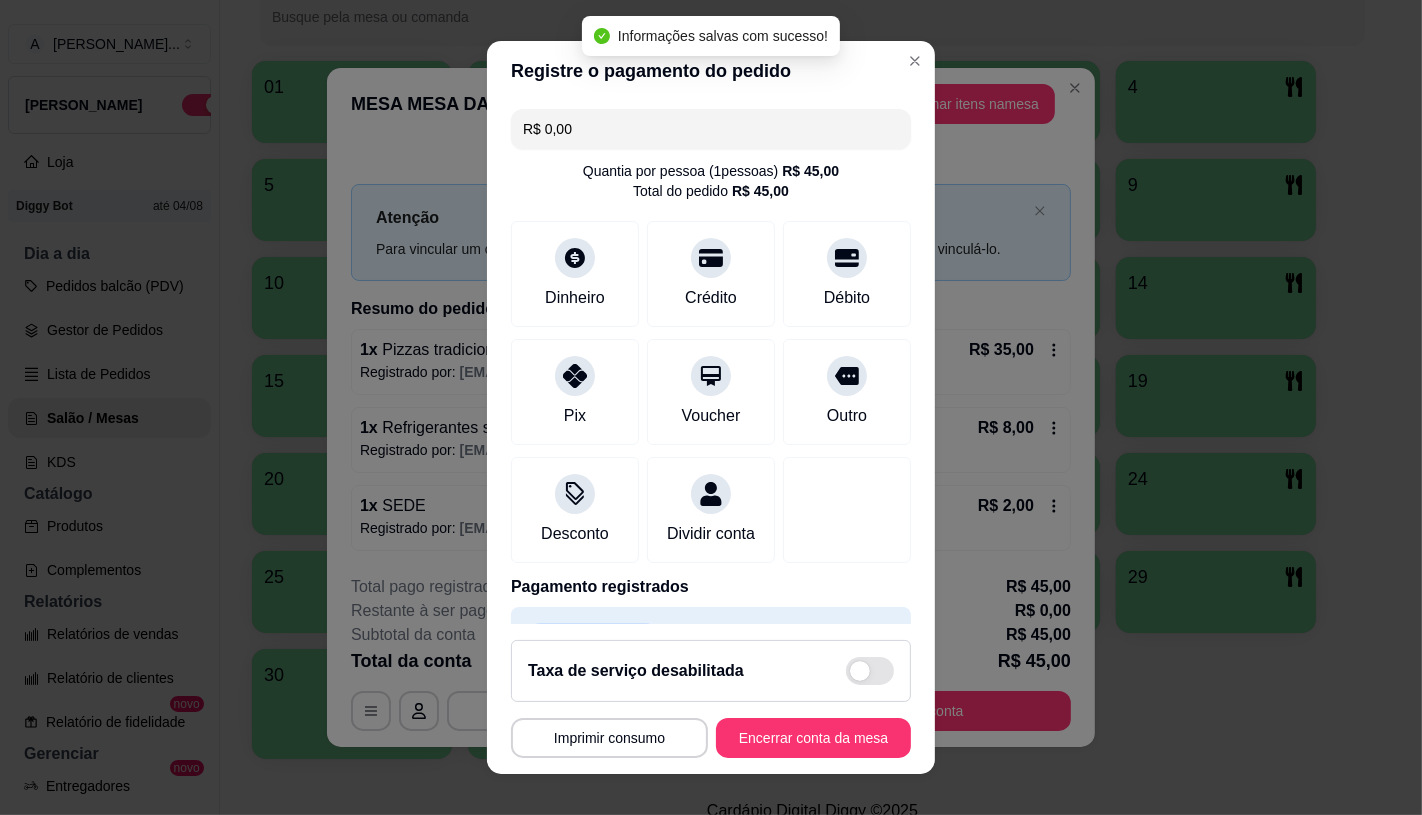 type on "R$ 0,00" 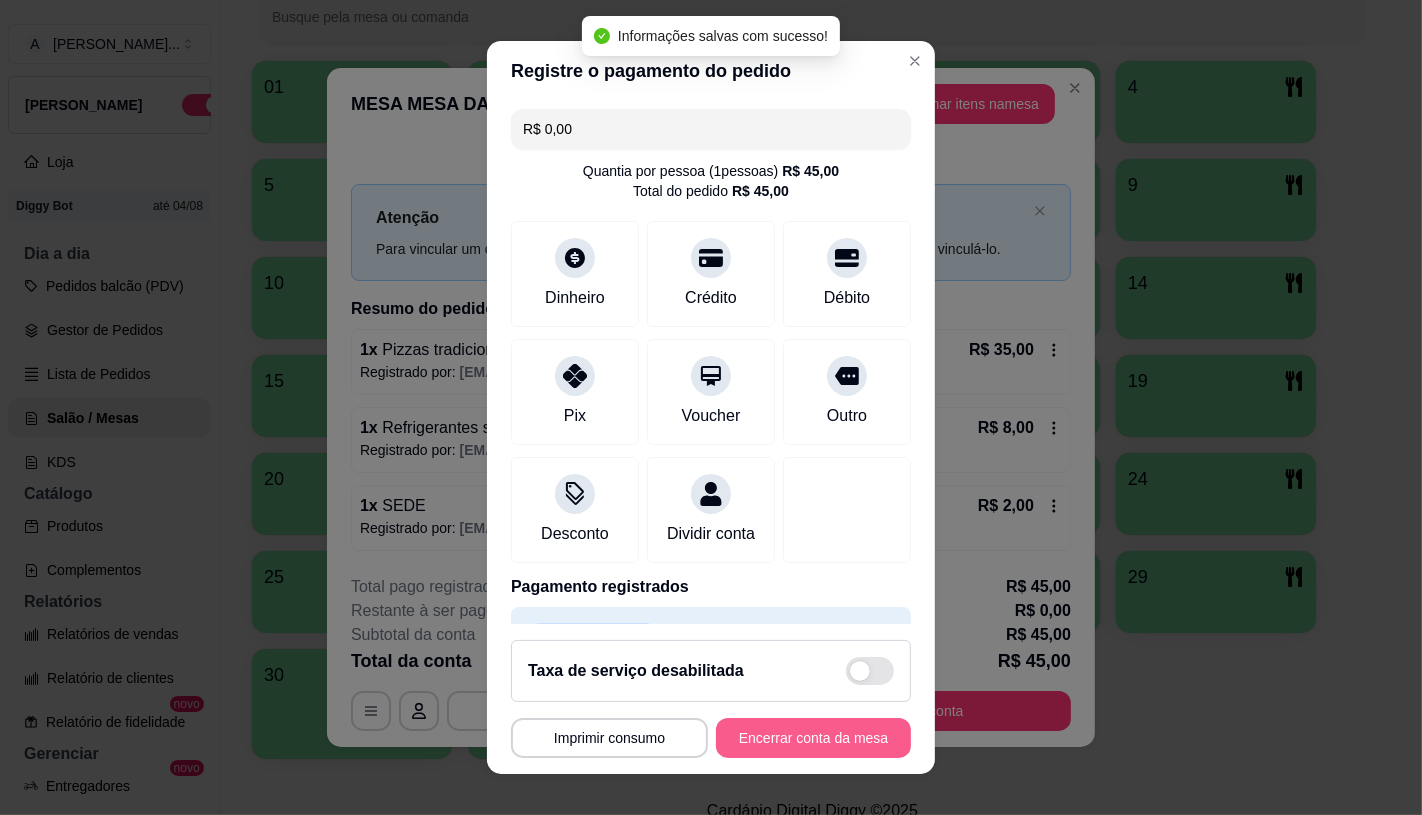 click on "Encerrar conta da mesa" at bounding box center (813, 738) 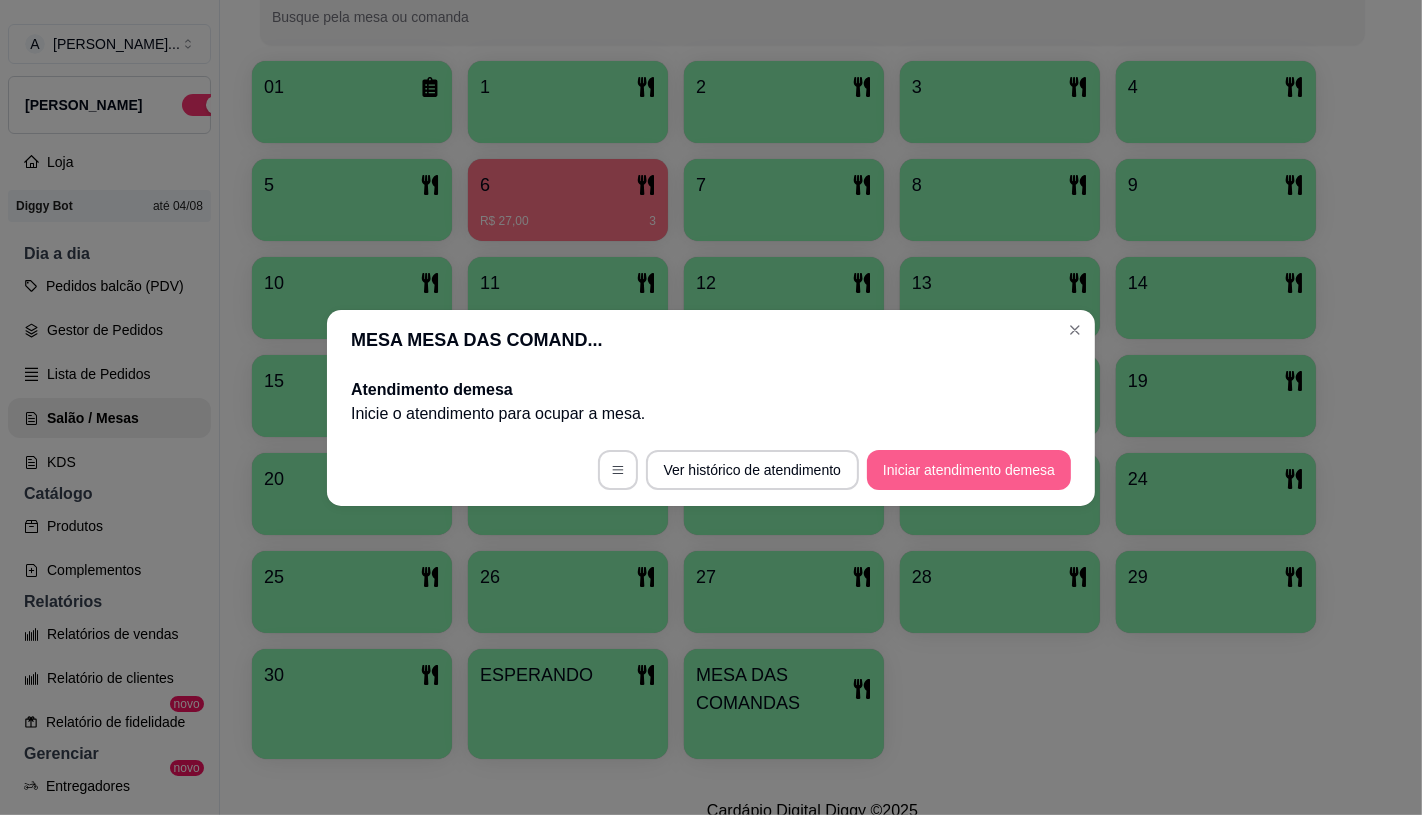 click on "Iniciar atendimento de  mesa" at bounding box center (969, 470) 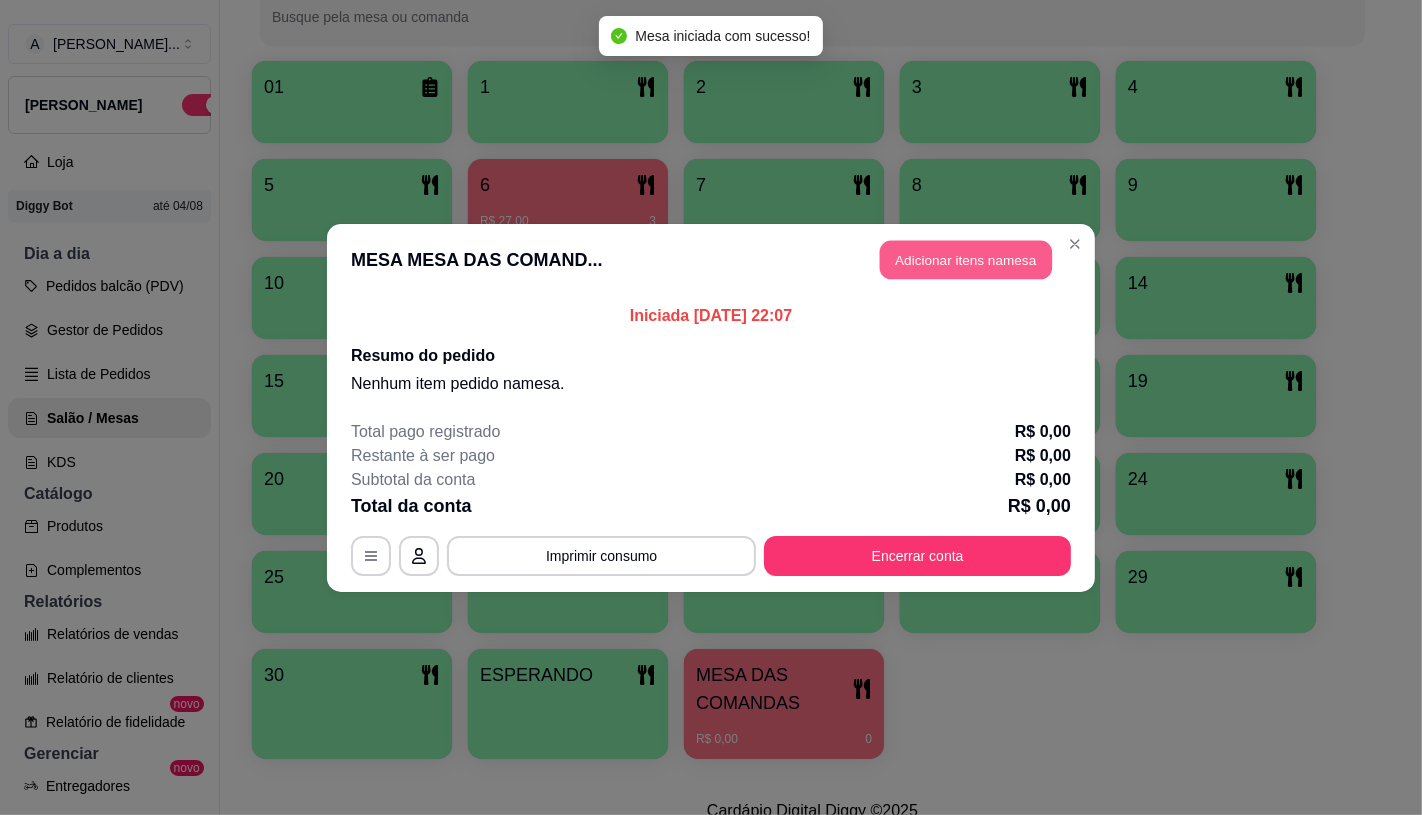 click on "Adicionar itens na  mesa" at bounding box center (966, 259) 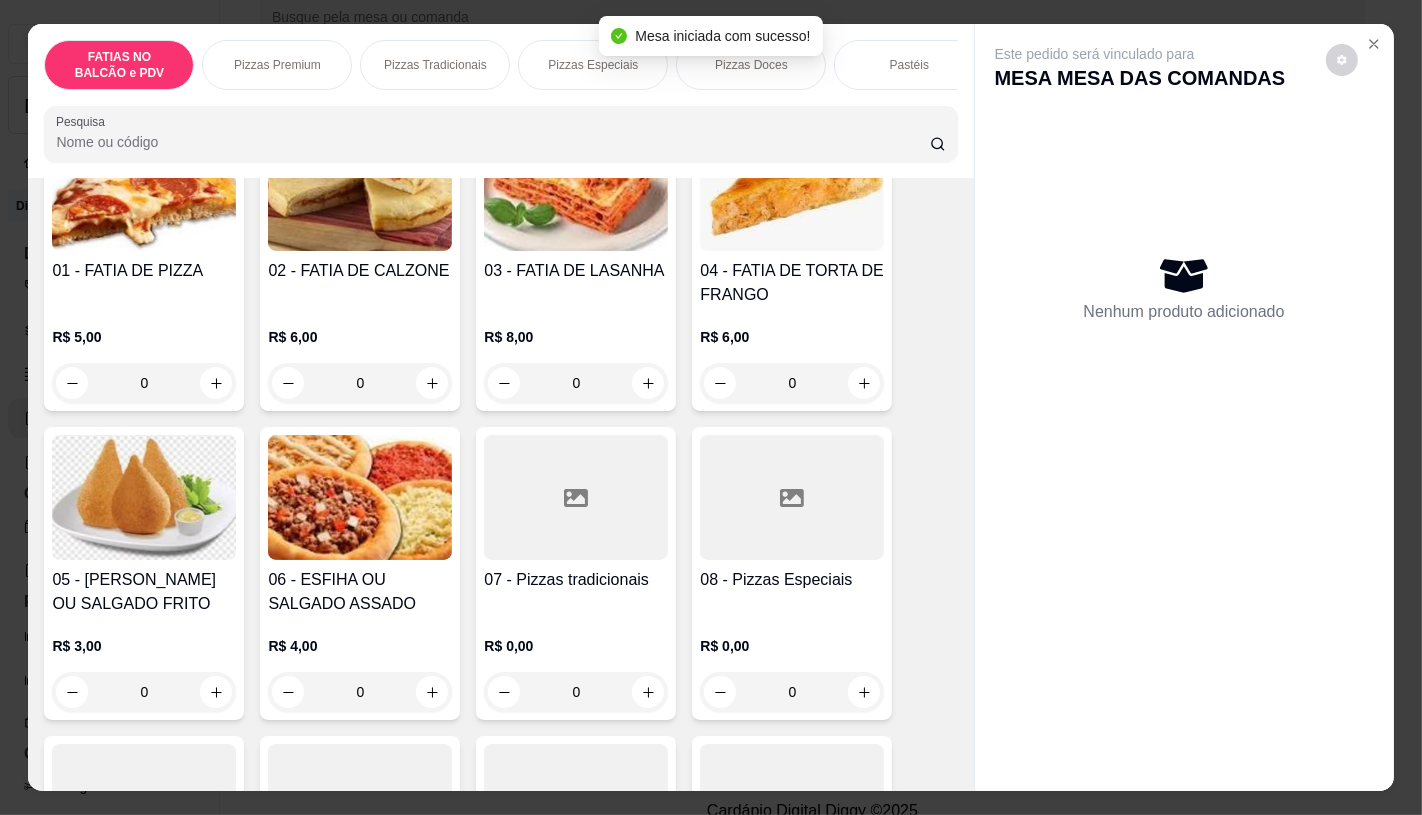 scroll, scrollTop: 222, scrollLeft: 0, axis: vertical 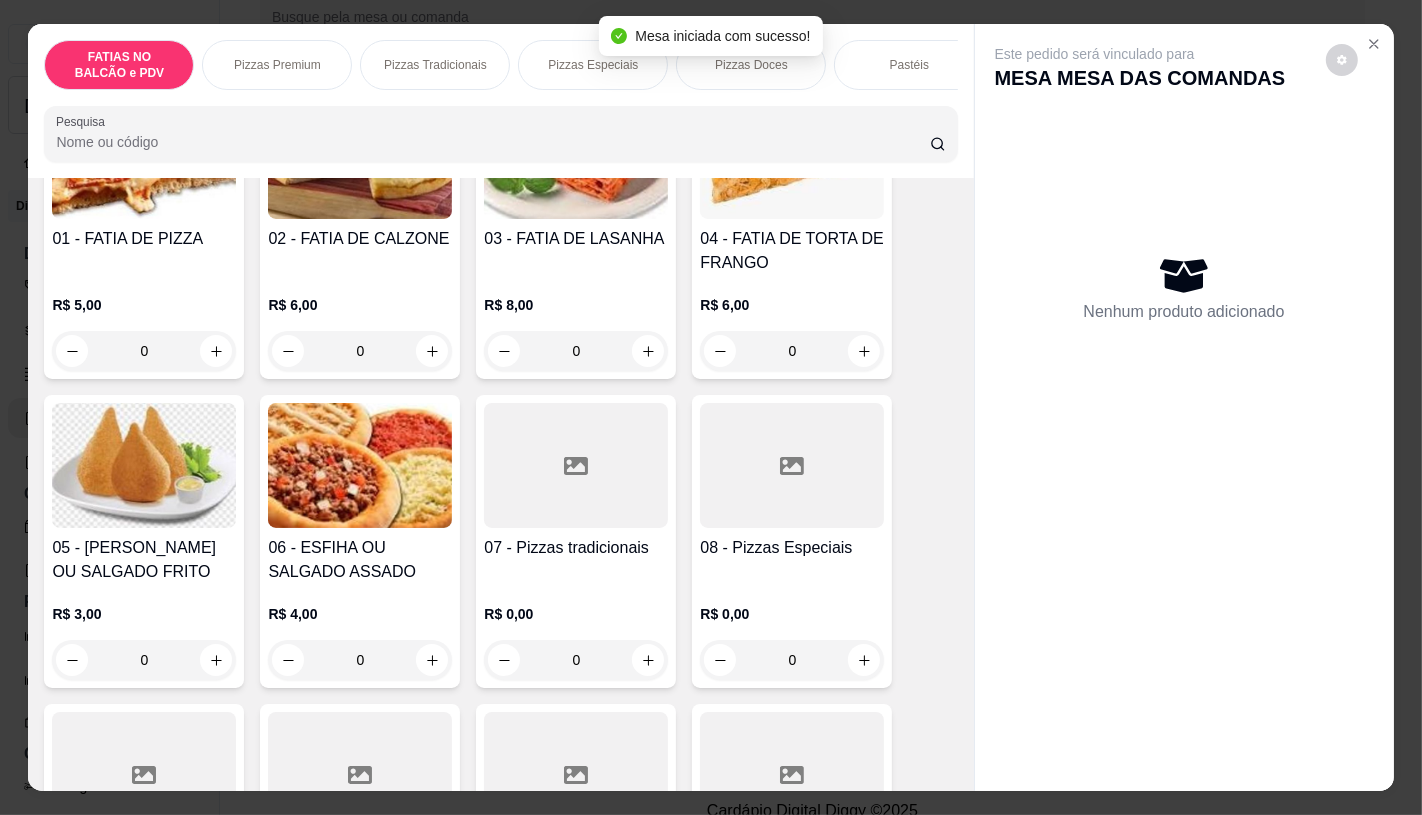 click on "07 - Pizzas tradicionais" at bounding box center (576, 560) 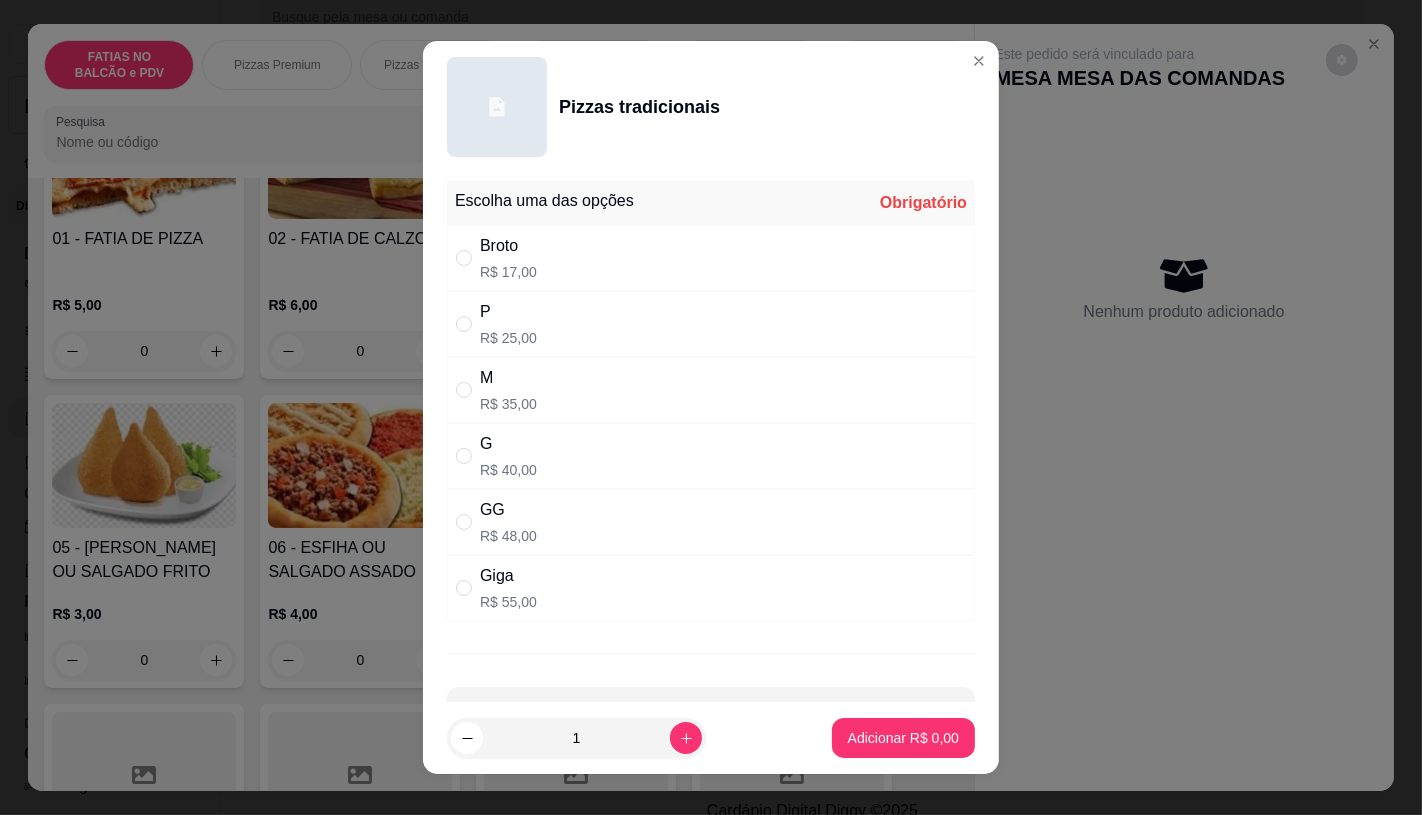 click on "GG" at bounding box center [508, 510] 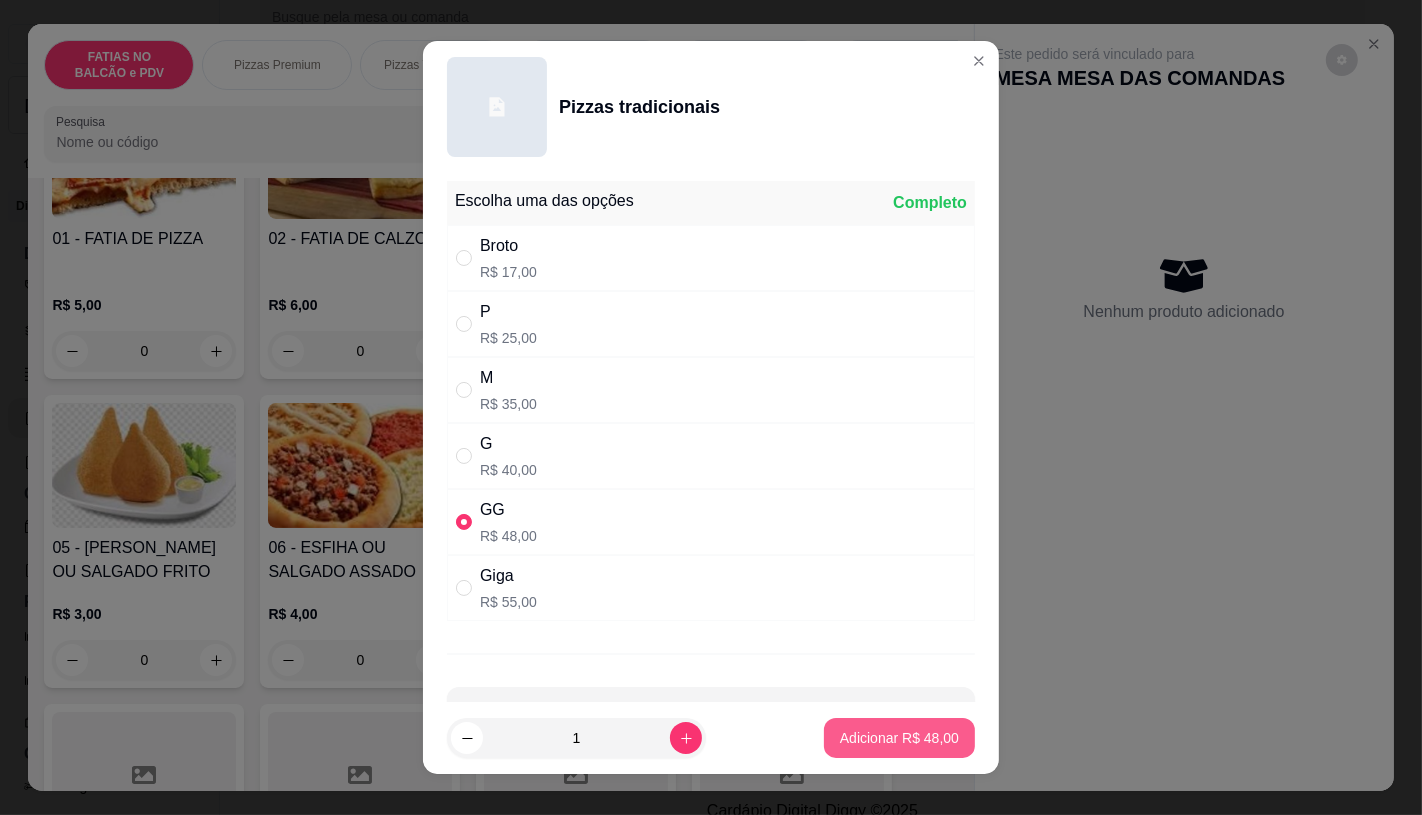 click on "Adicionar   R$ 48,00" at bounding box center (899, 738) 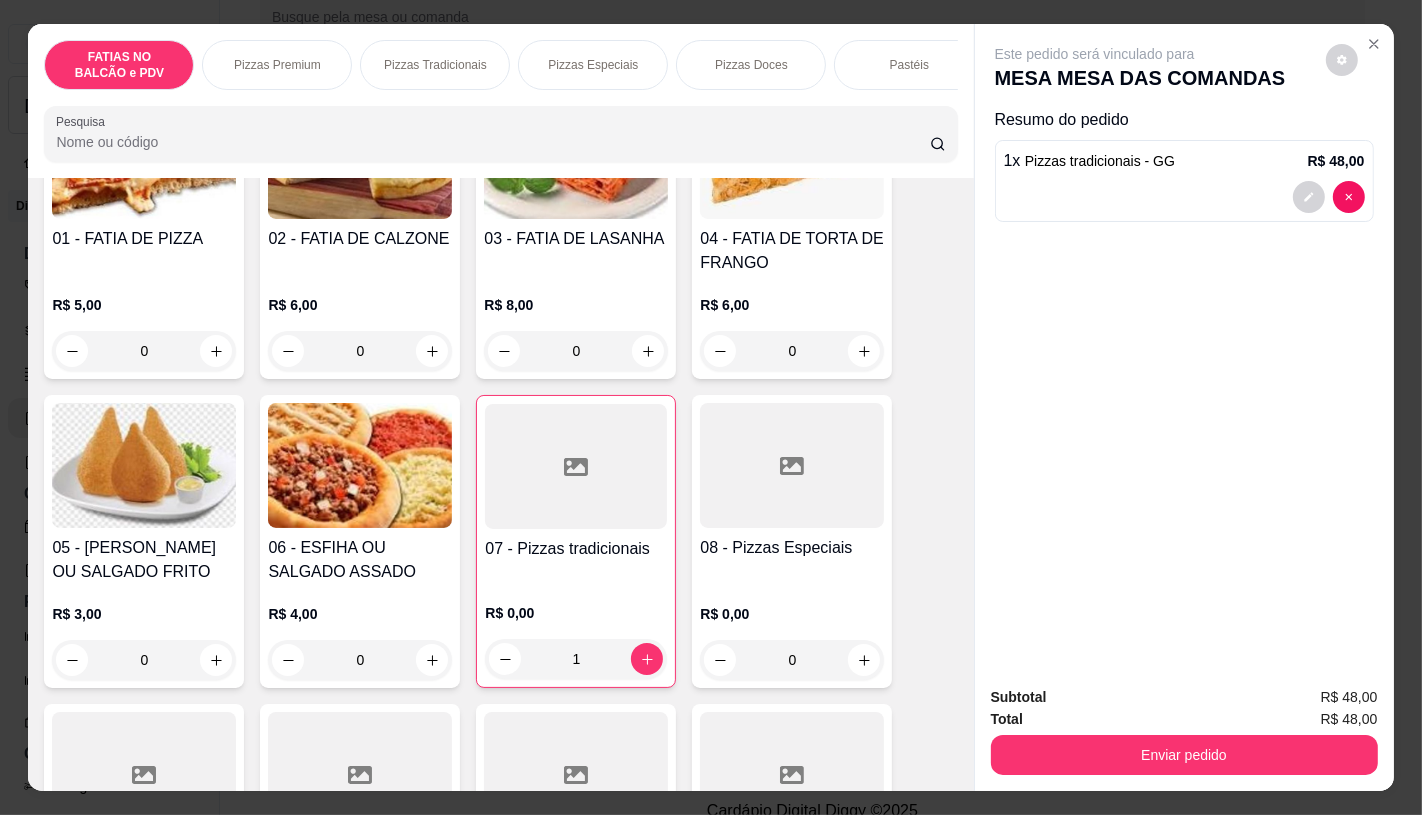 scroll, scrollTop: 444, scrollLeft: 0, axis: vertical 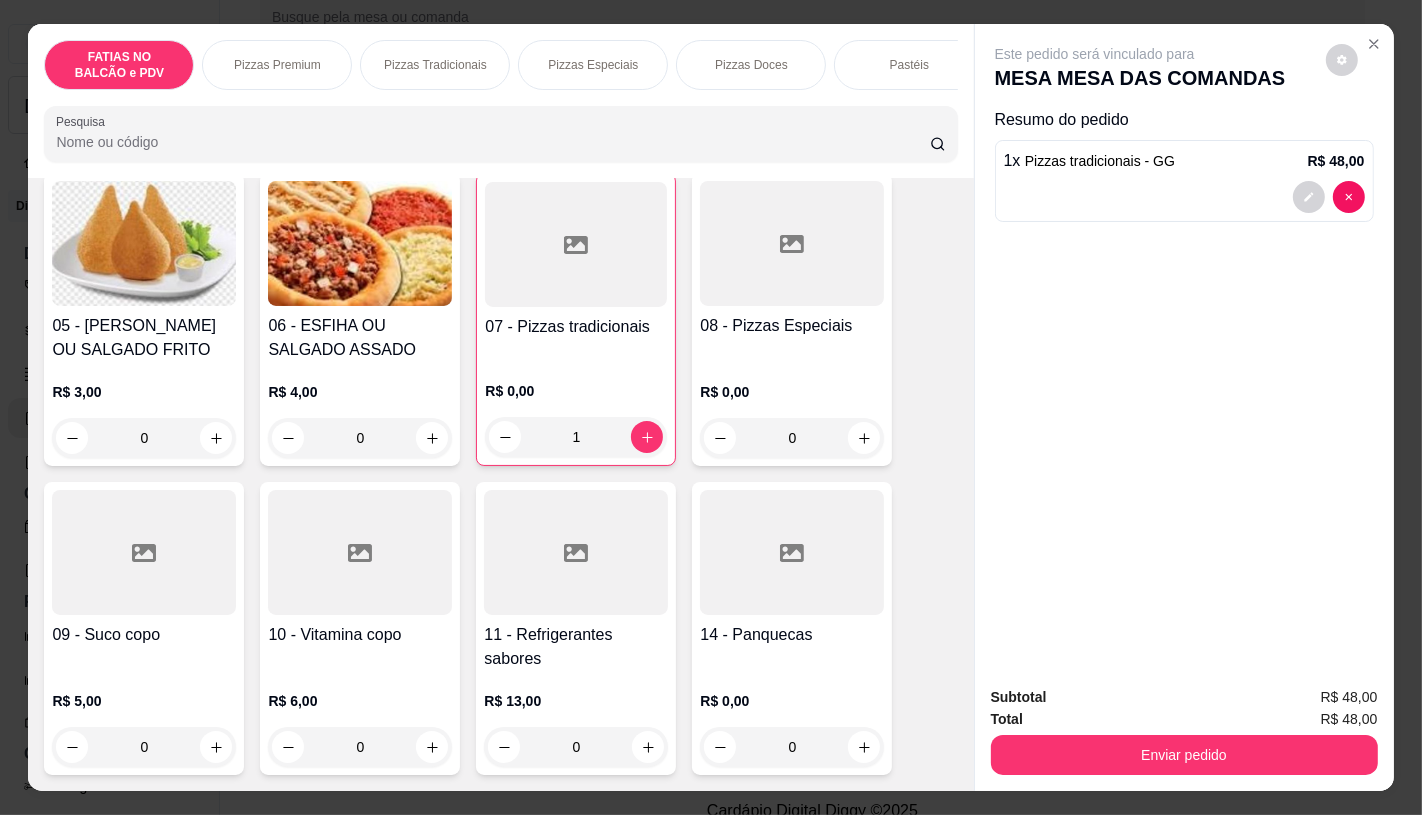 click on "11 - Refrigerantes sabores" at bounding box center [576, 647] 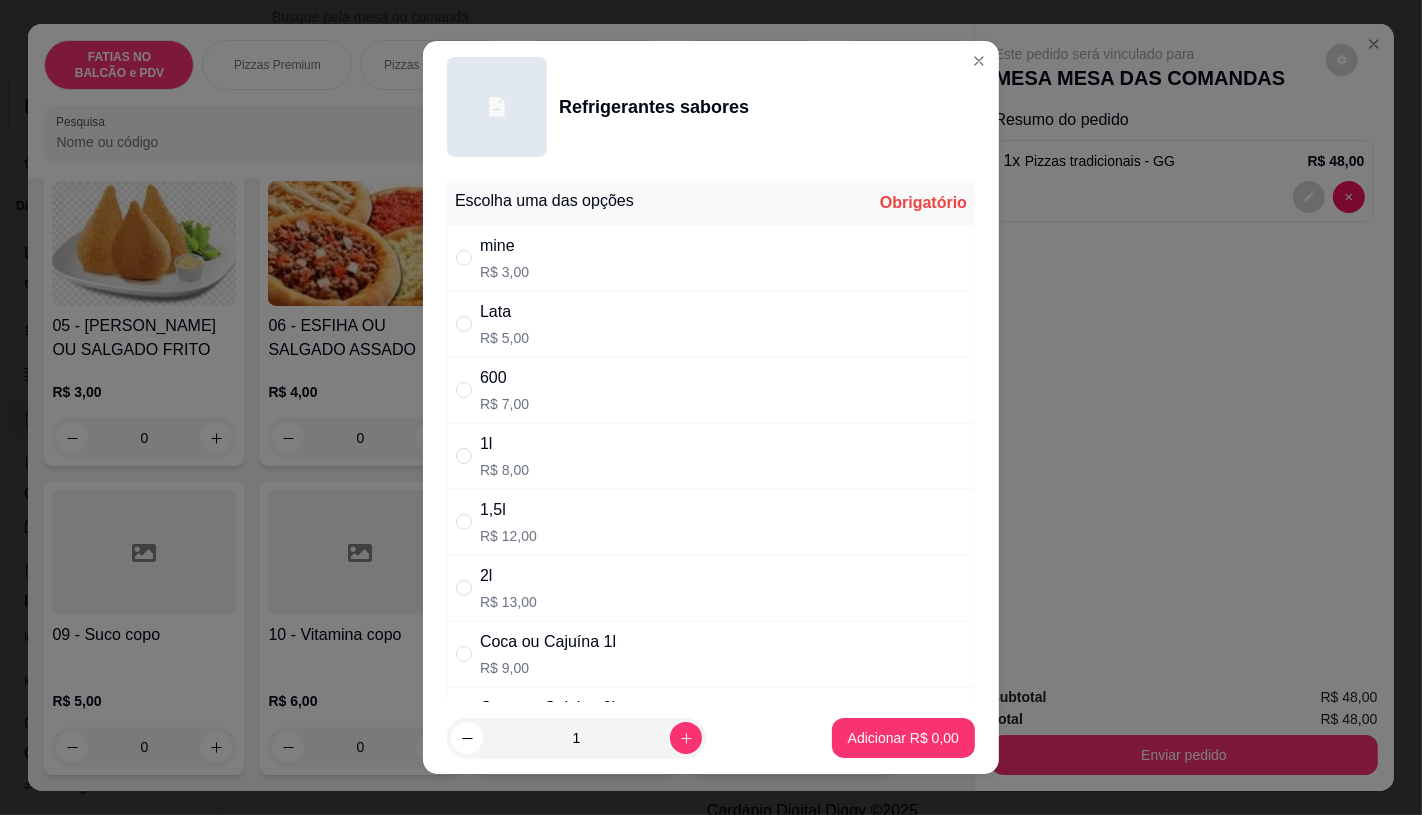 scroll, scrollTop: 111, scrollLeft: 0, axis: vertical 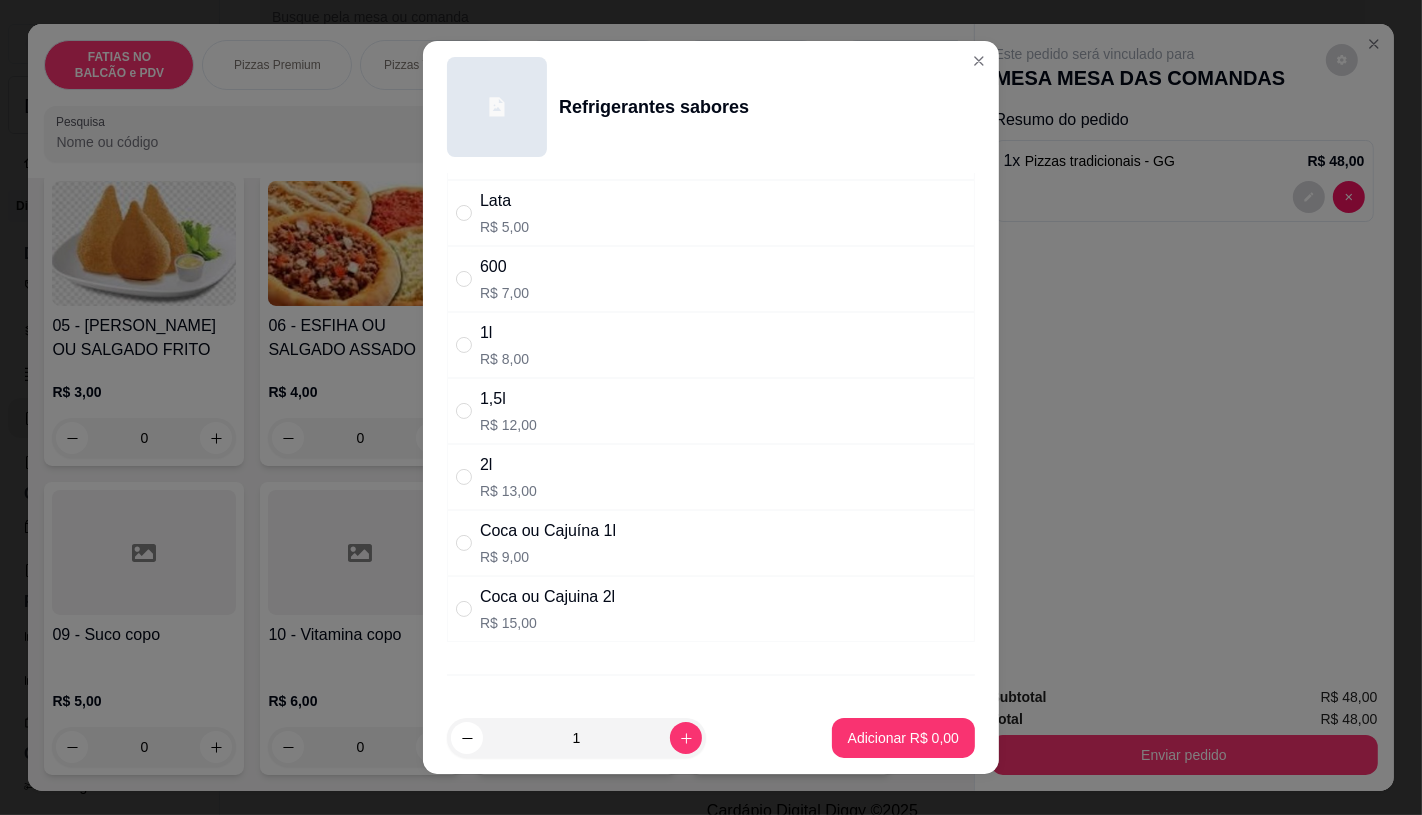 click on "Coca ou Cajuina 2l" at bounding box center [547, 597] 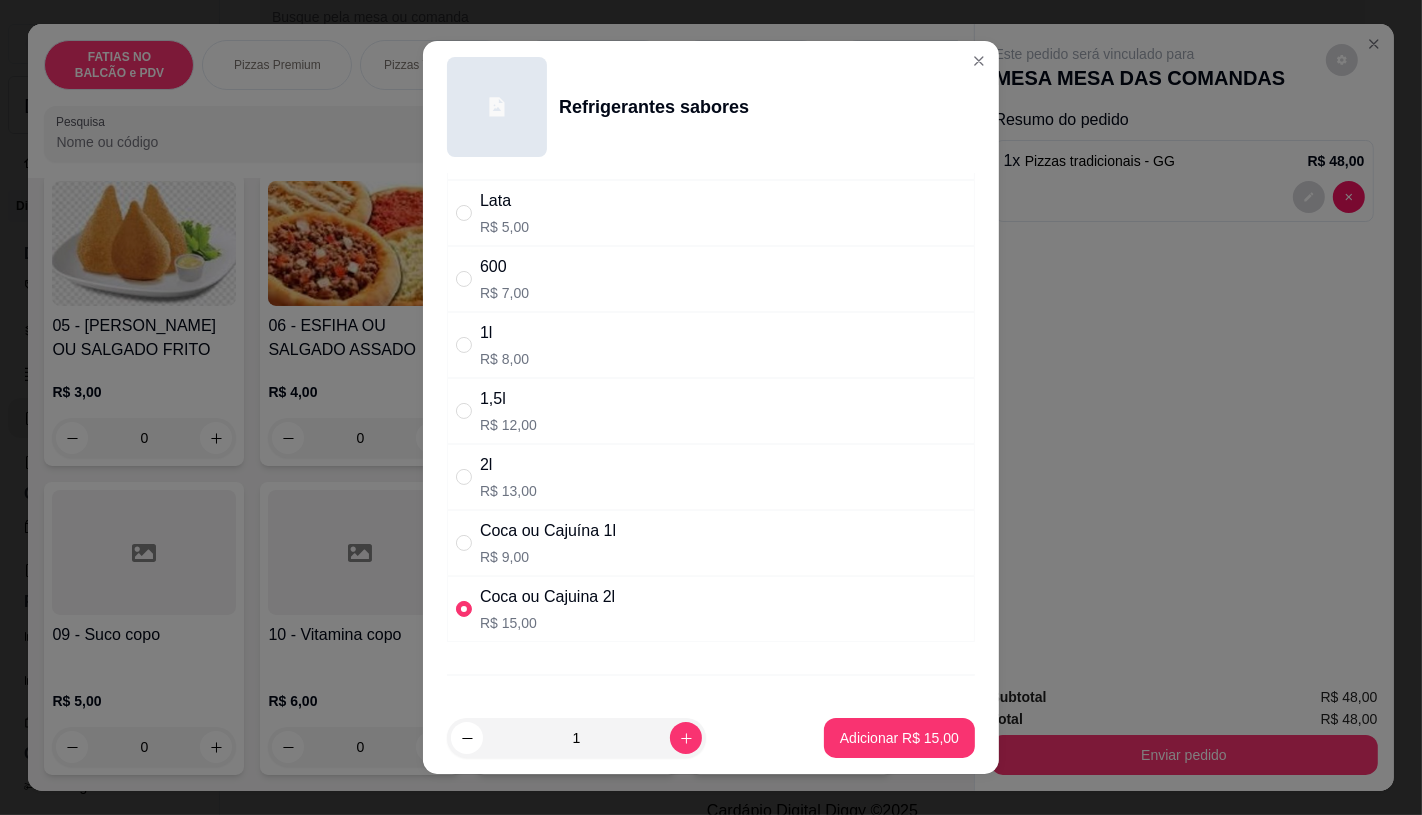 click on "Adicionar   R$ 15,00" at bounding box center [899, 738] 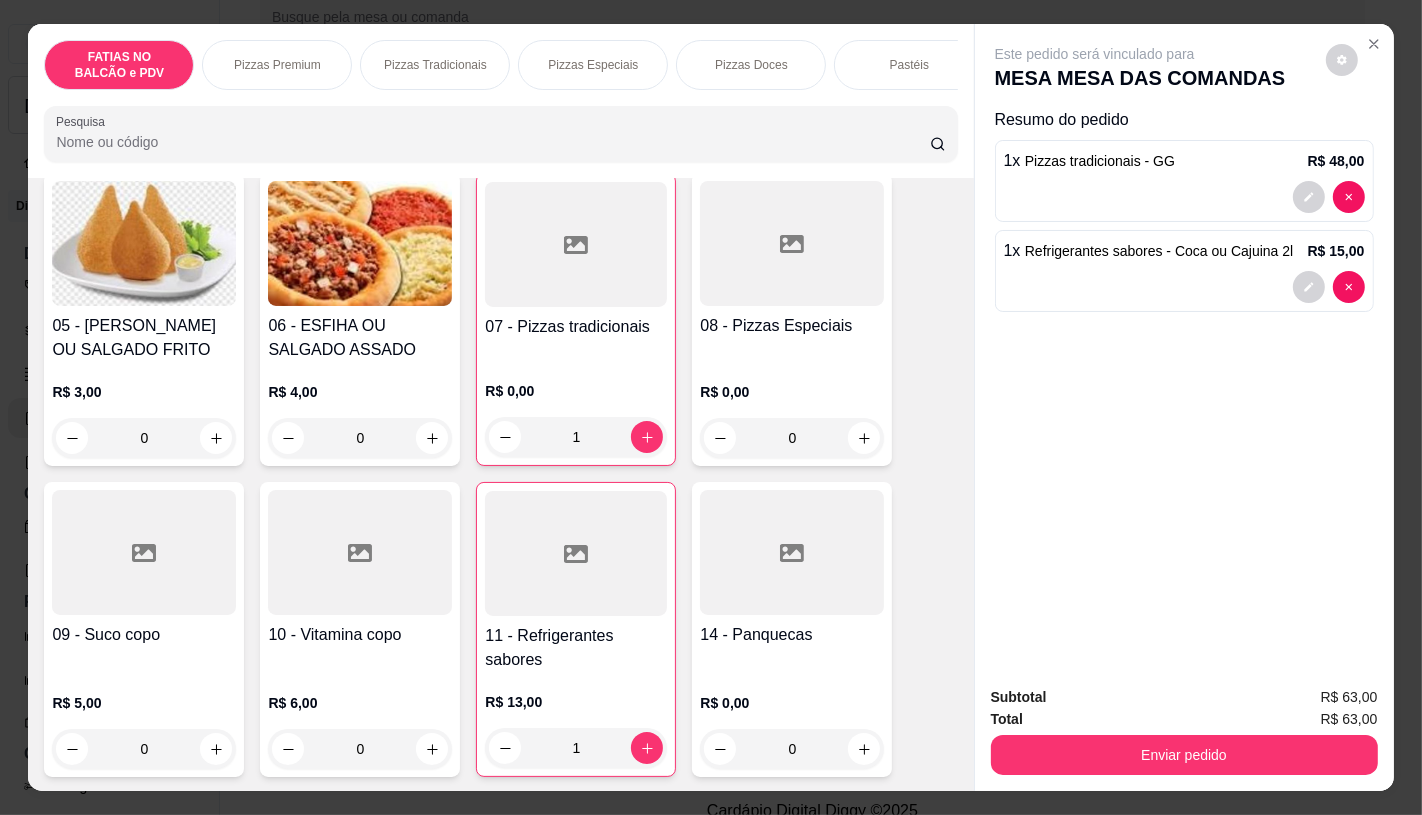 scroll, scrollTop: 0, scrollLeft: 2080, axis: horizontal 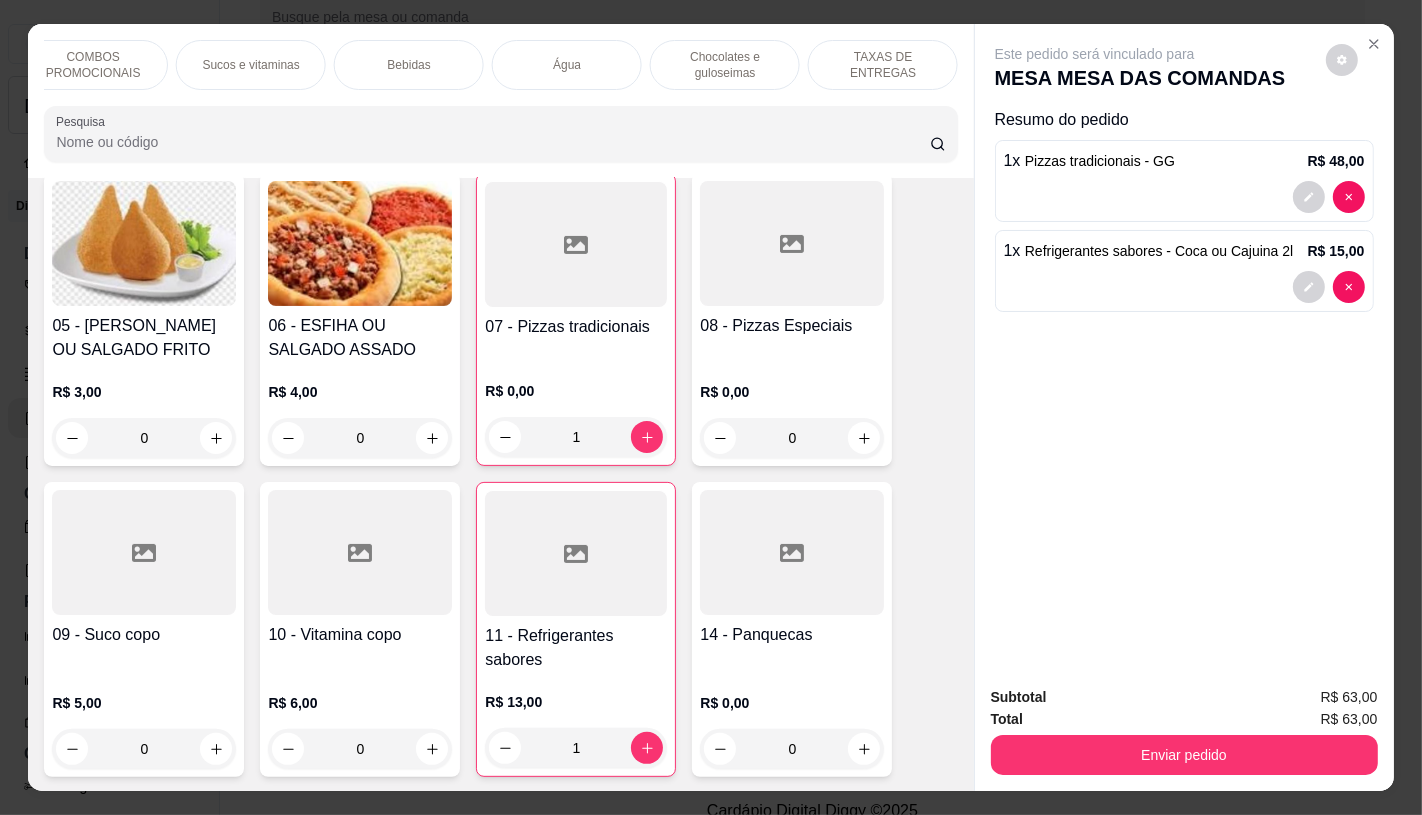 click on "TAXAS DE ENTREGAS" at bounding box center [883, 65] 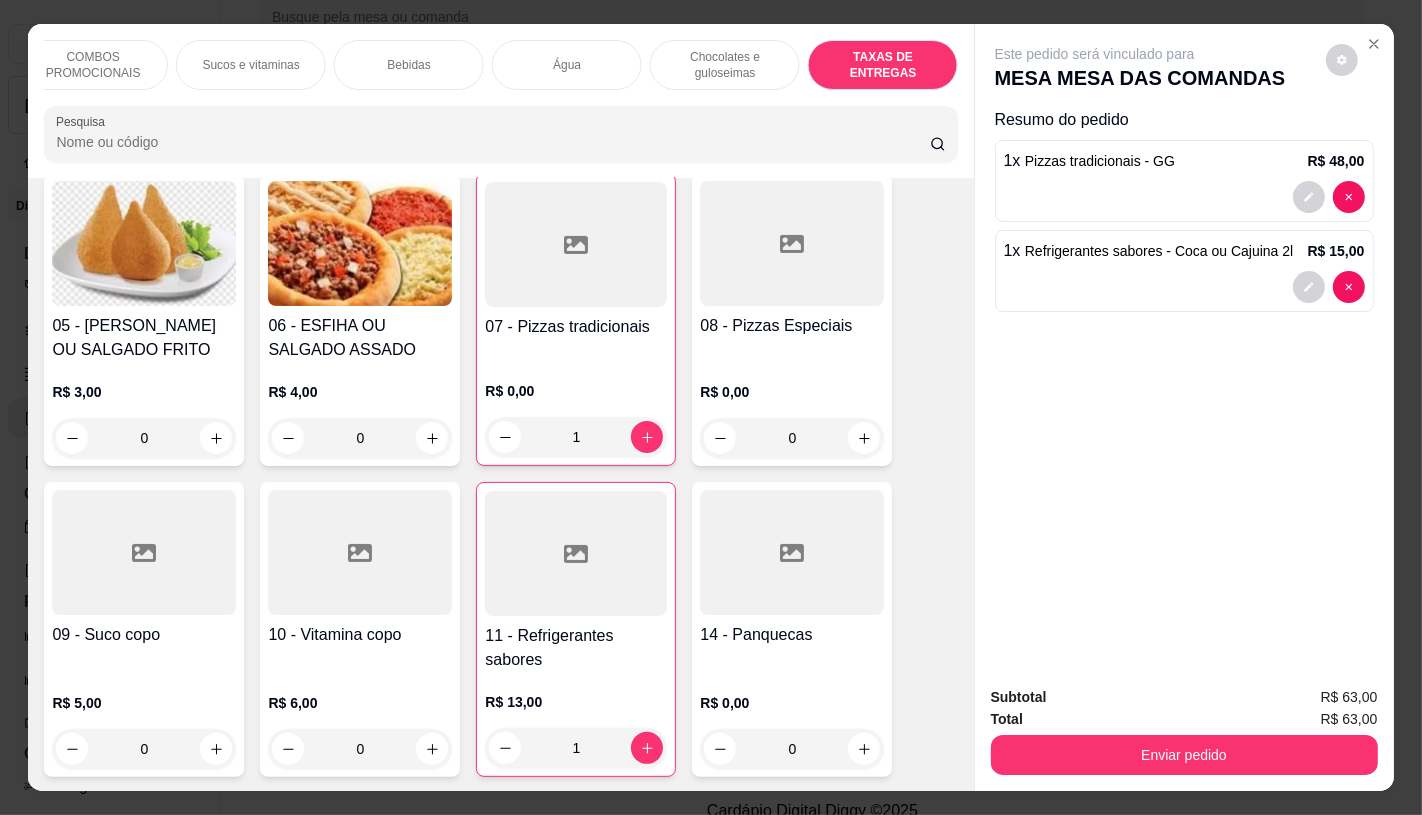 scroll, scrollTop: 13375, scrollLeft: 0, axis: vertical 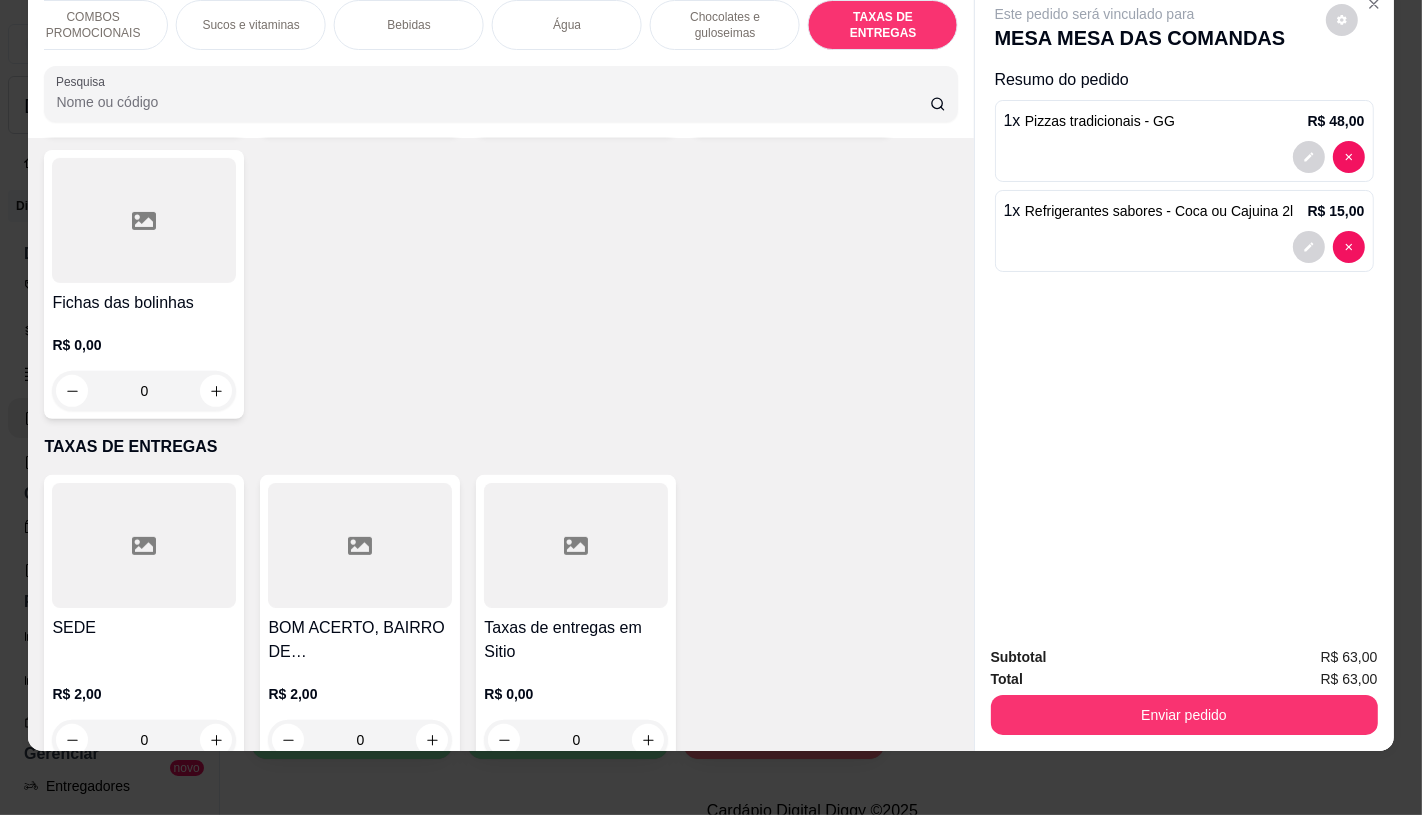 click on "R$ 0,00 0" at bounding box center (576, 712) 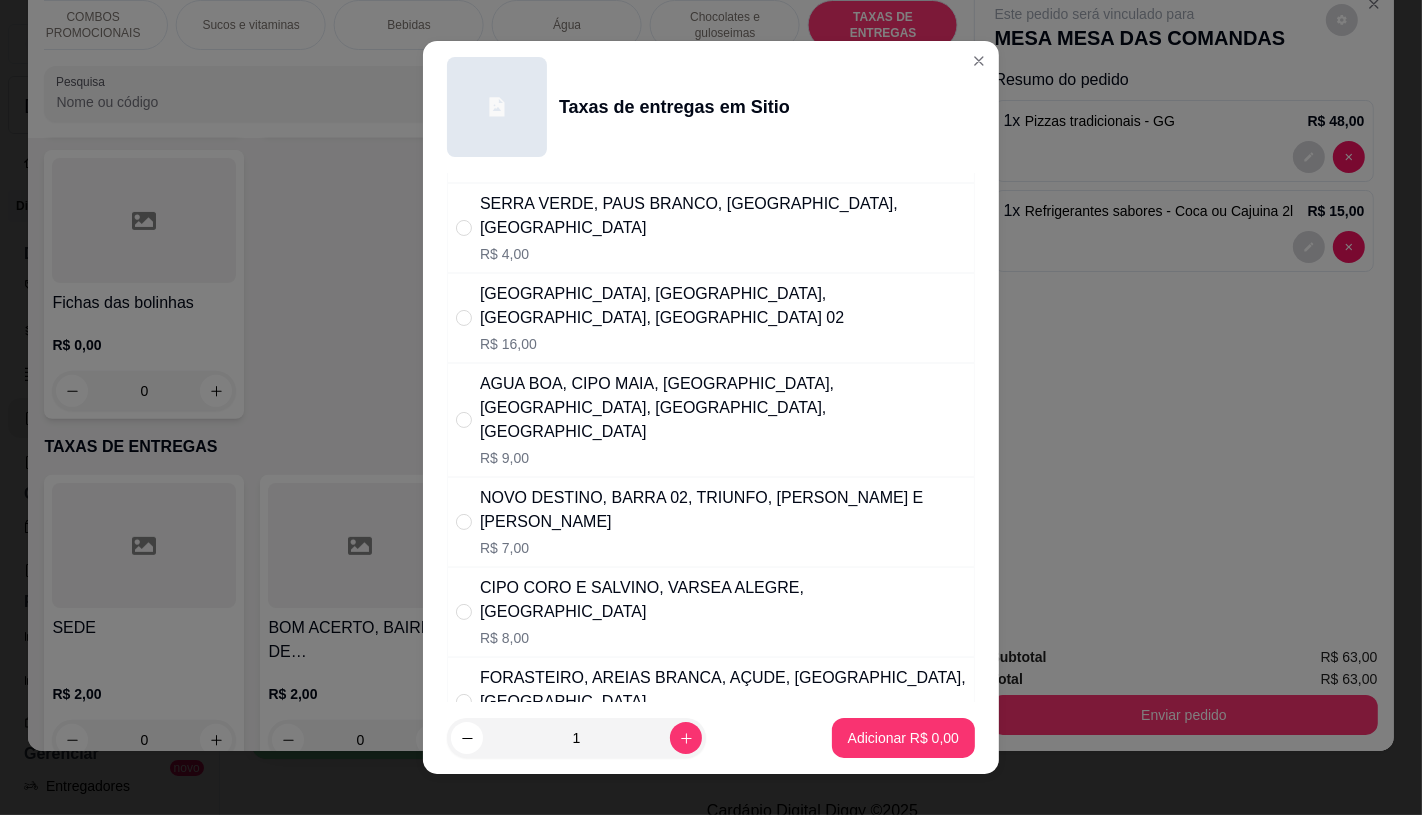 scroll, scrollTop: 222, scrollLeft: 0, axis: vertical 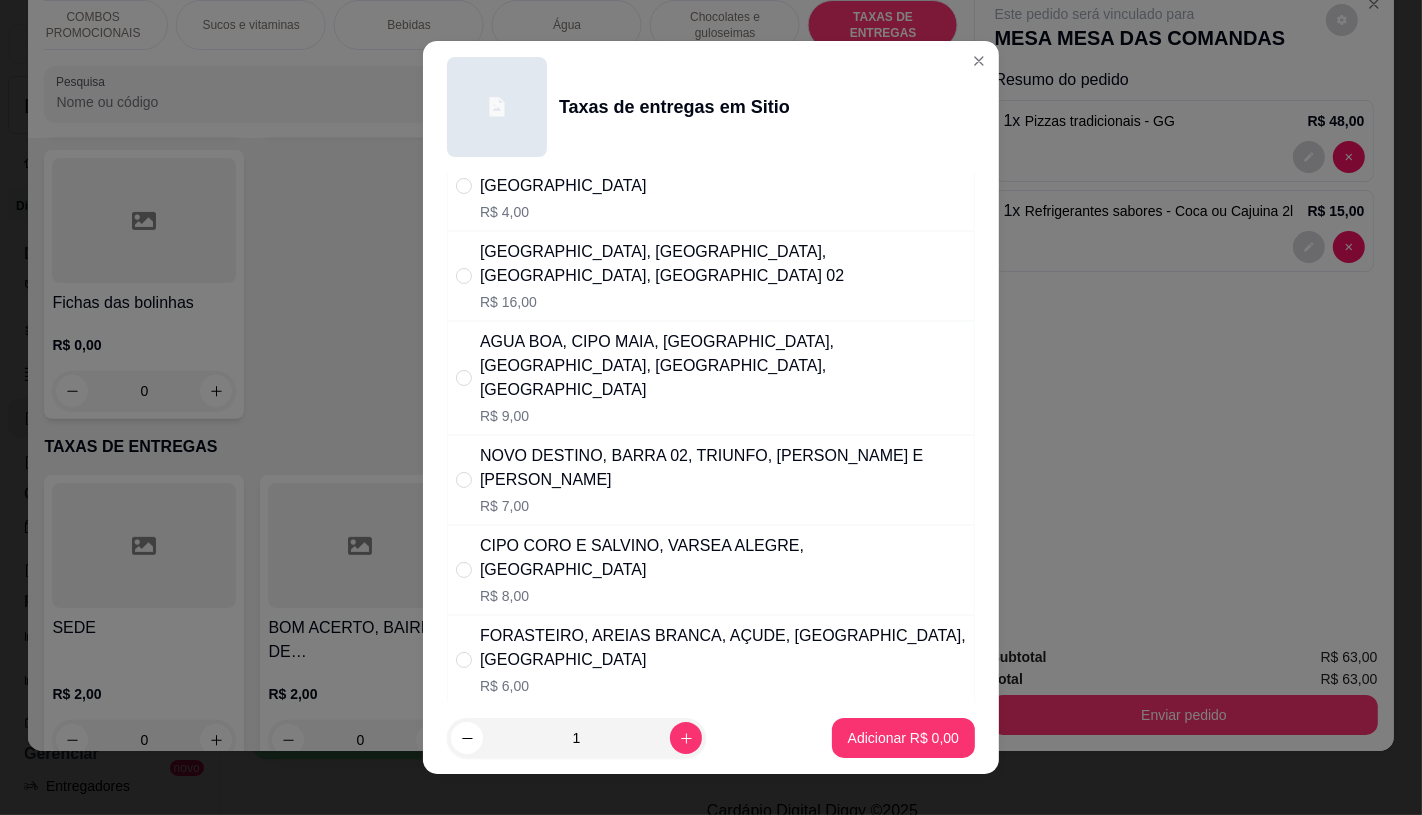 click on "R$ 8,00" at bounding box center (723, 596) 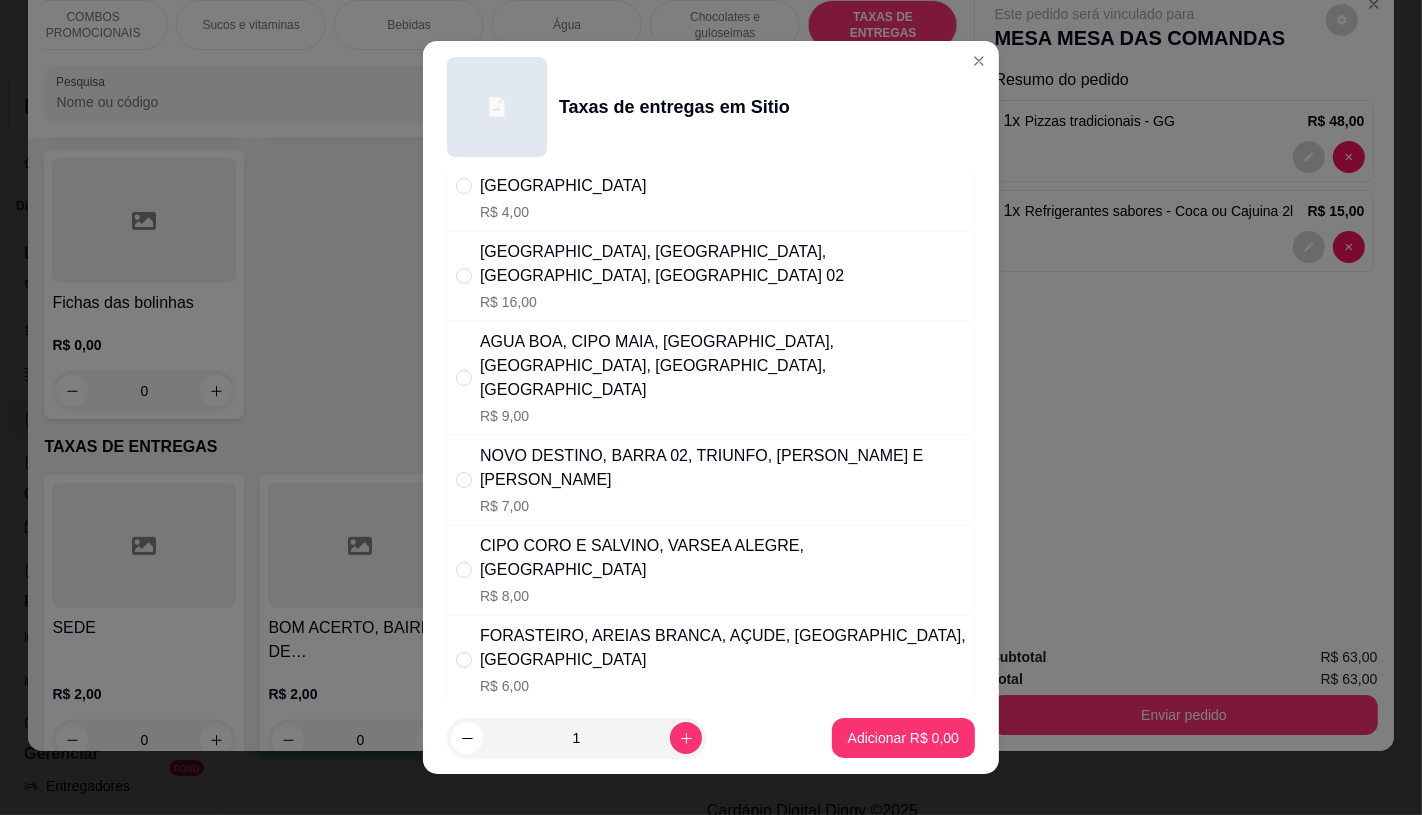 radio on "true" 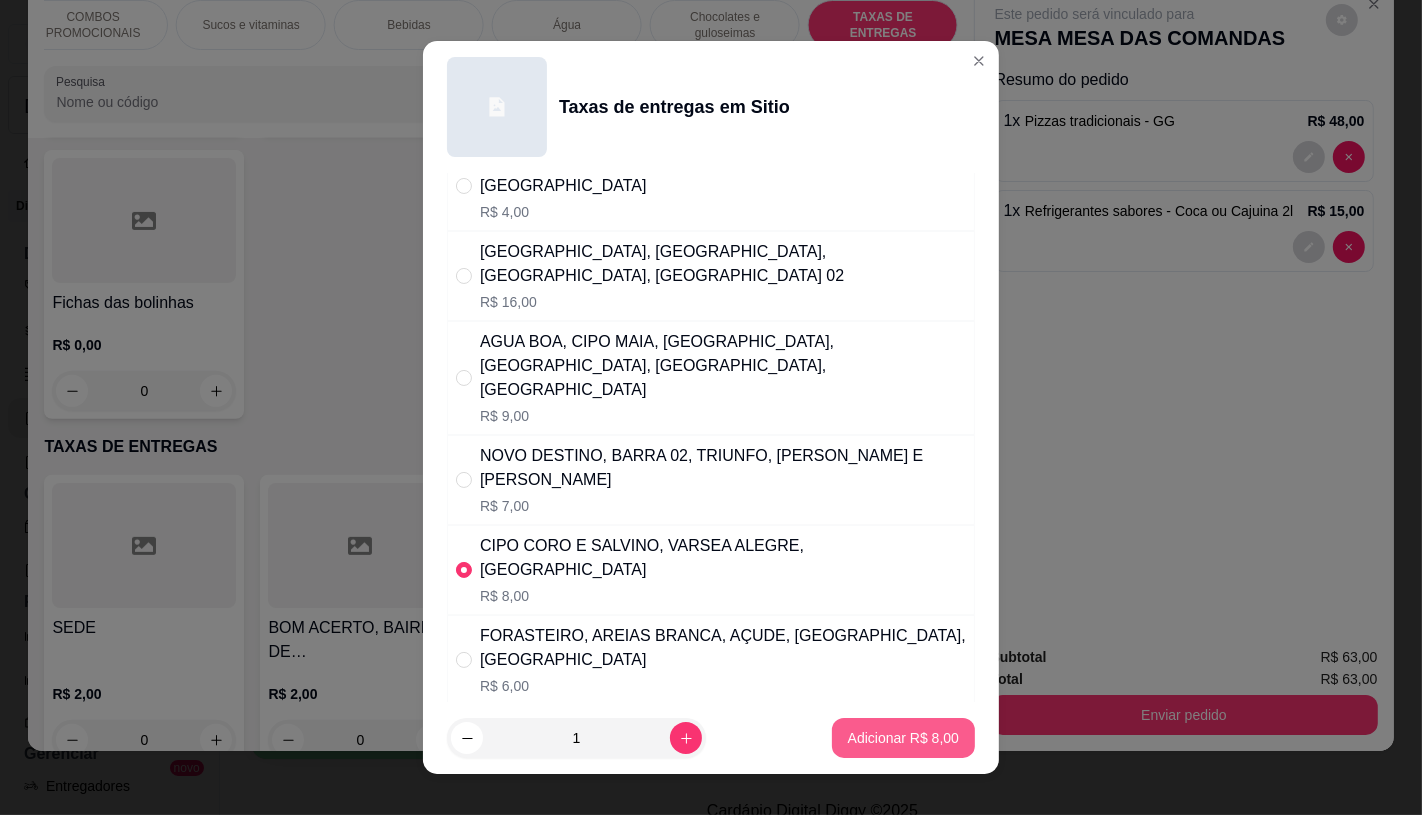 click on "Adicionar   R$ 8,00" at bounding box center (903, 738) 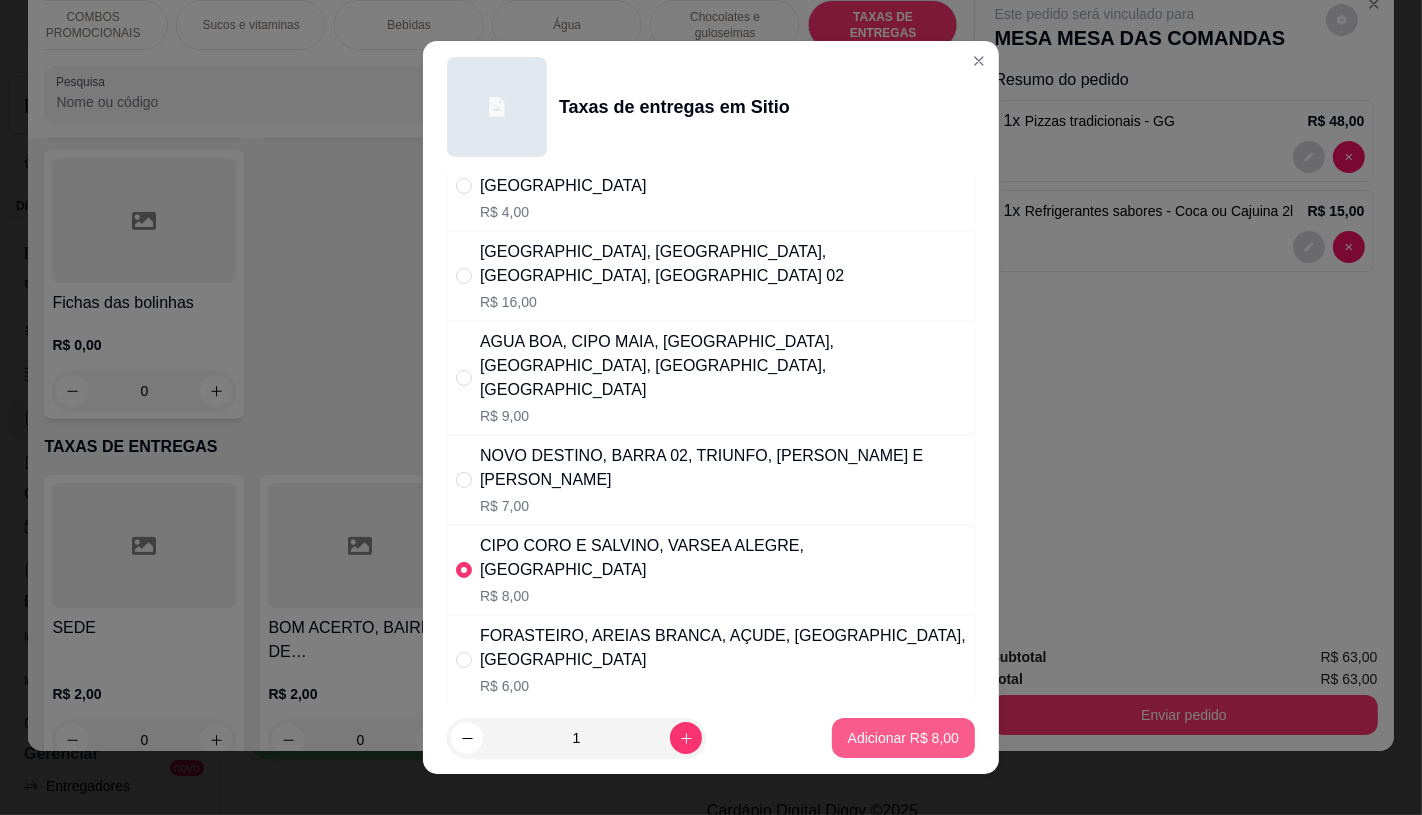 type on "1" 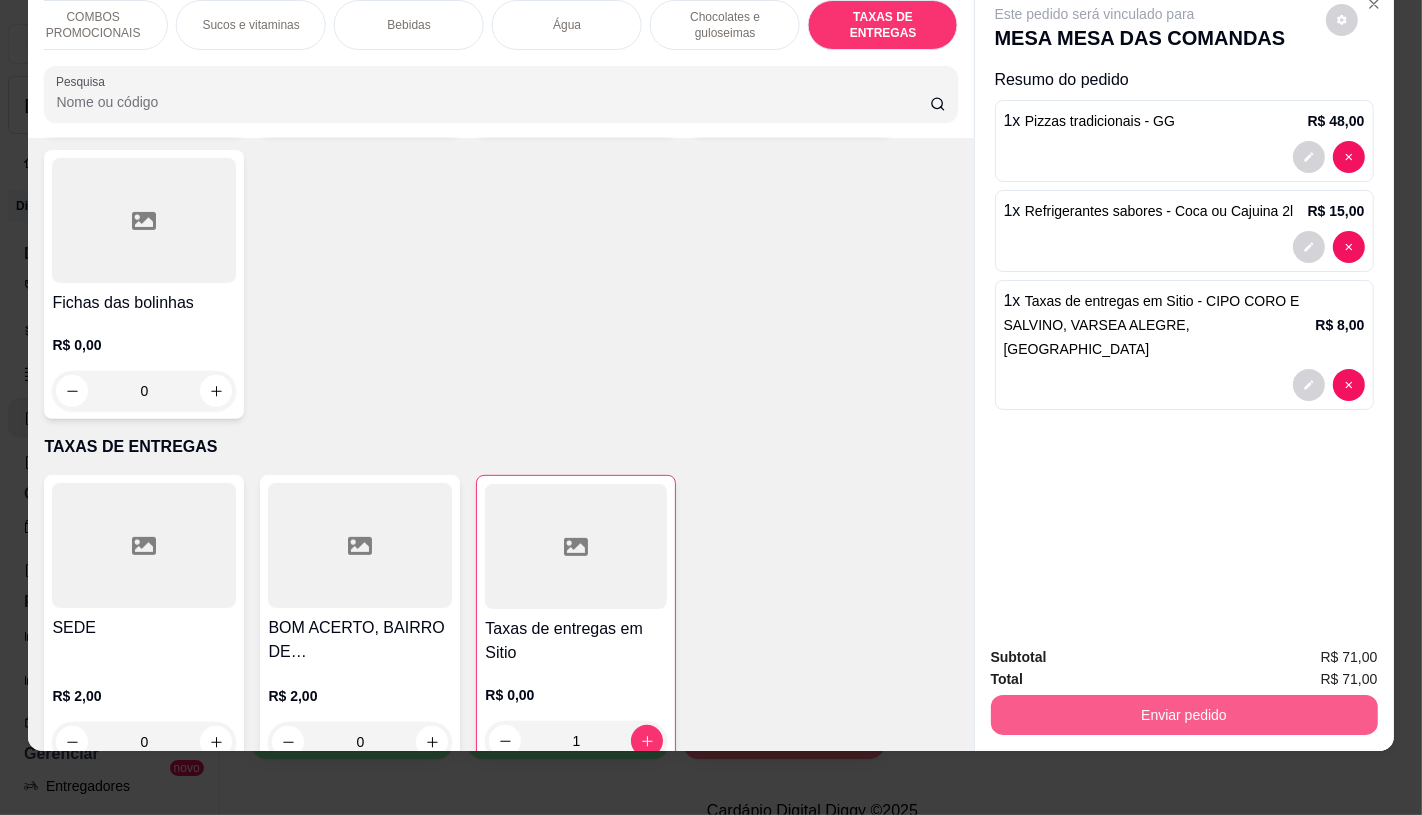 click on "Enviar pedido" at bounding box center [1184, 715] 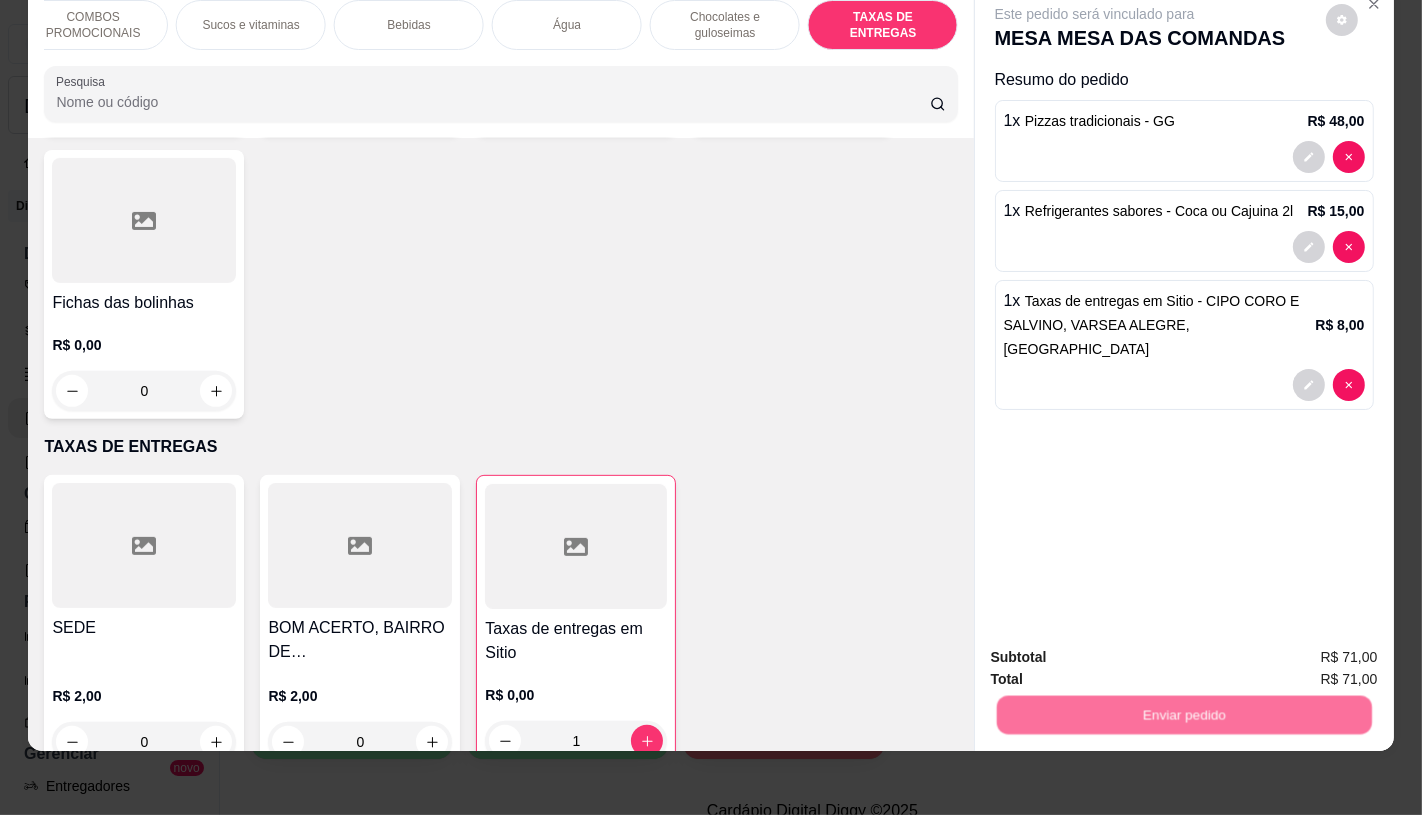 click on "Não registrar e enviar pedido" at bounding box center (1117, 650) 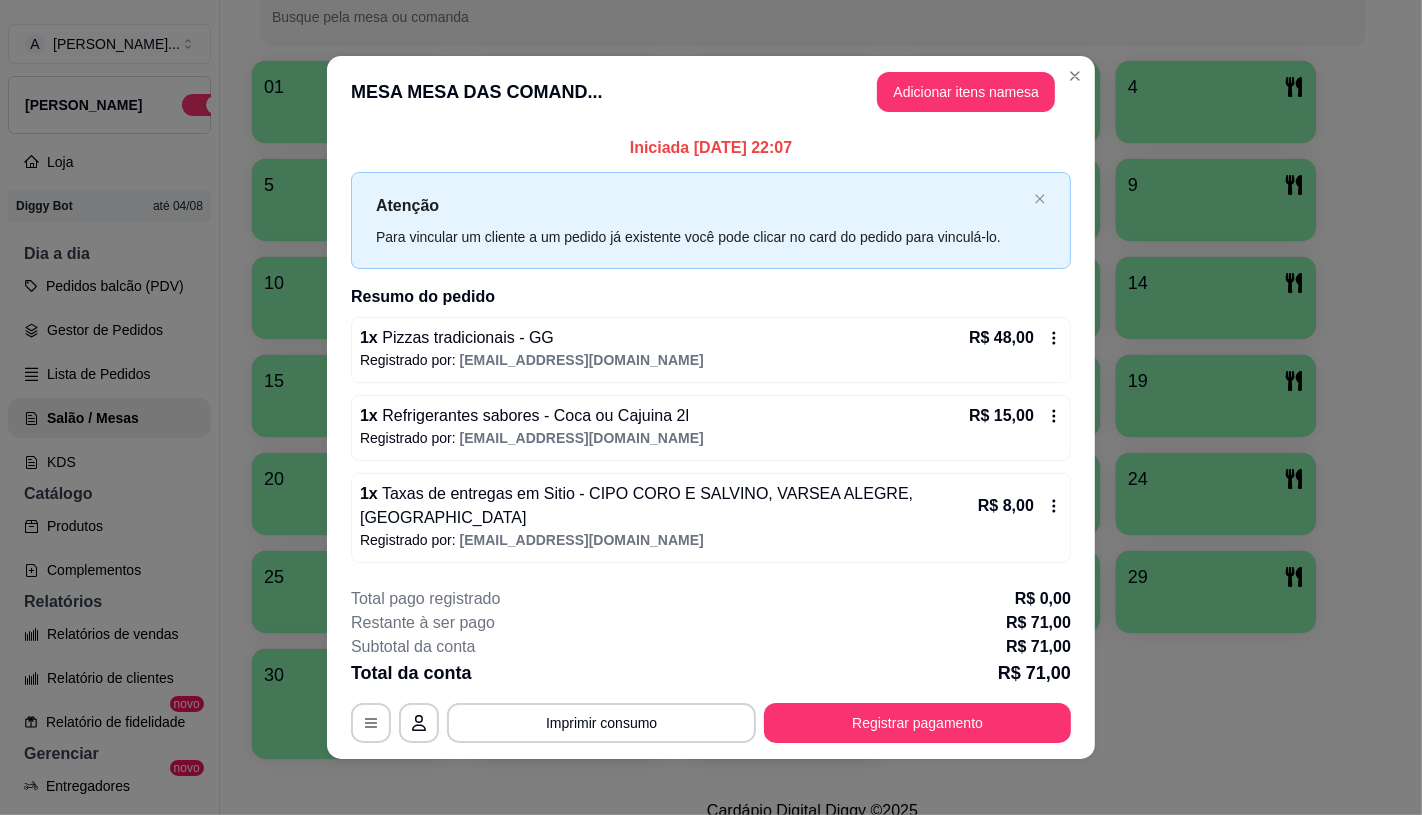 click on "Registrar pagamento" at bounding box center (917, 723) 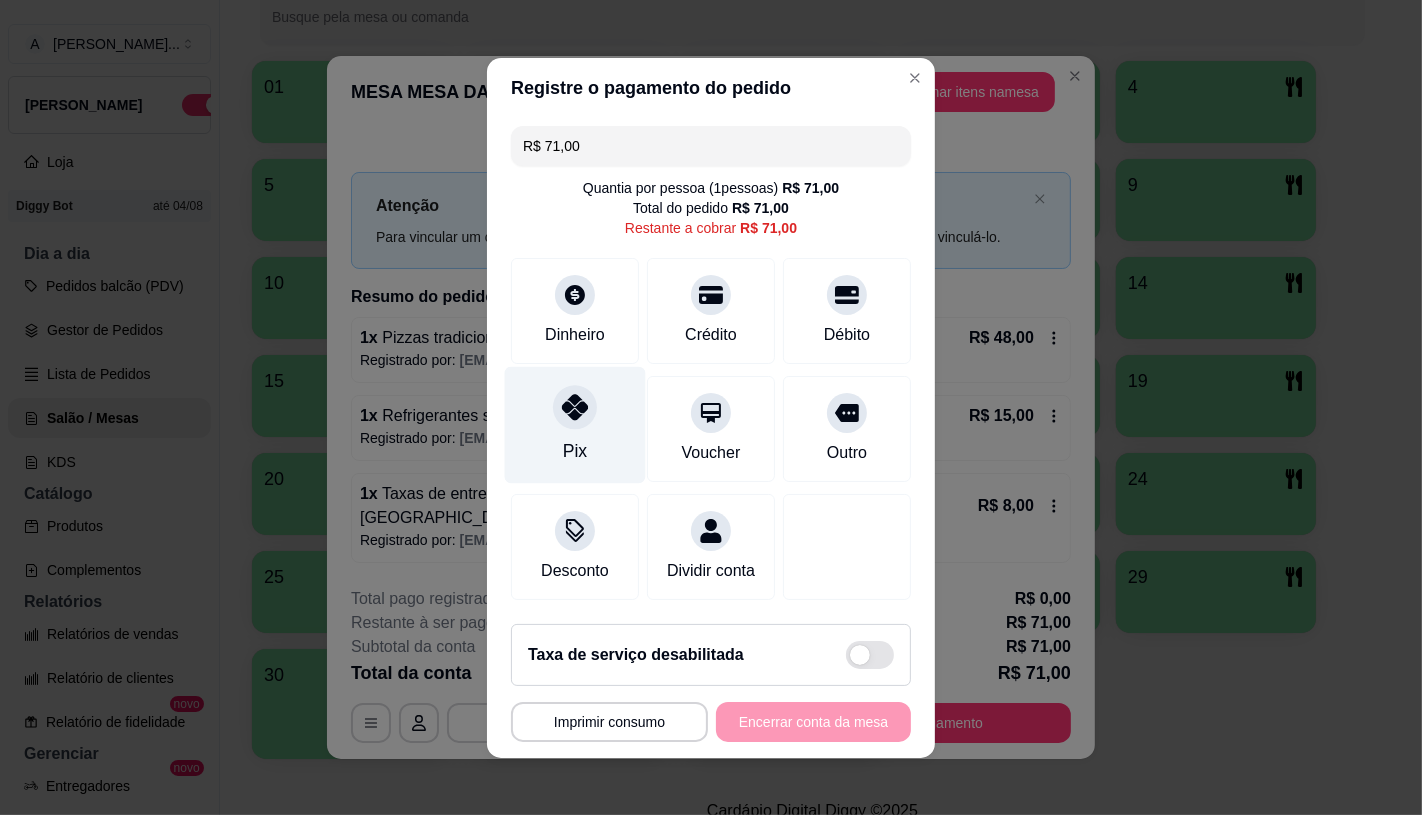 click on "Pix" at bounding box center (575, 451) 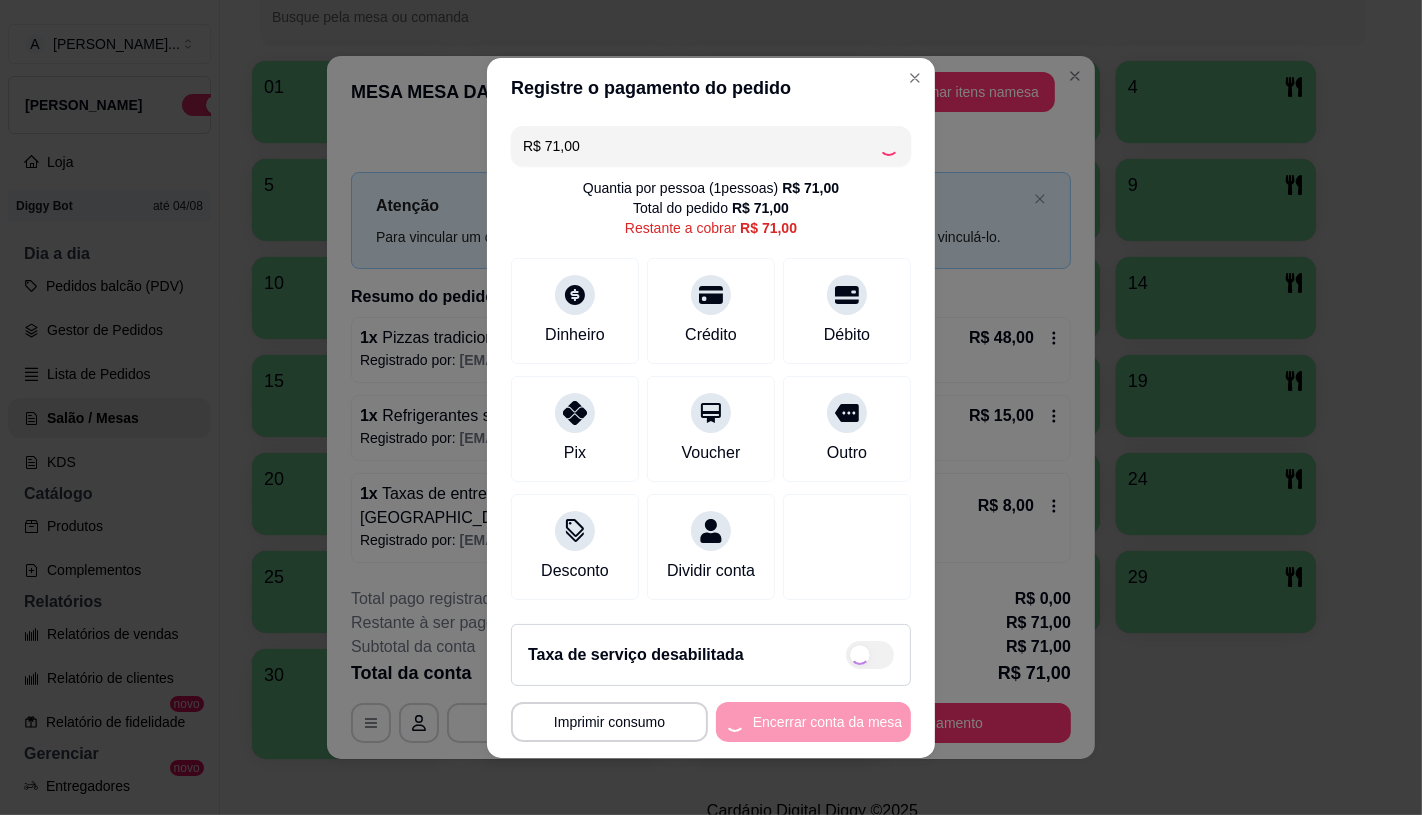 type on "R$ 0,00" 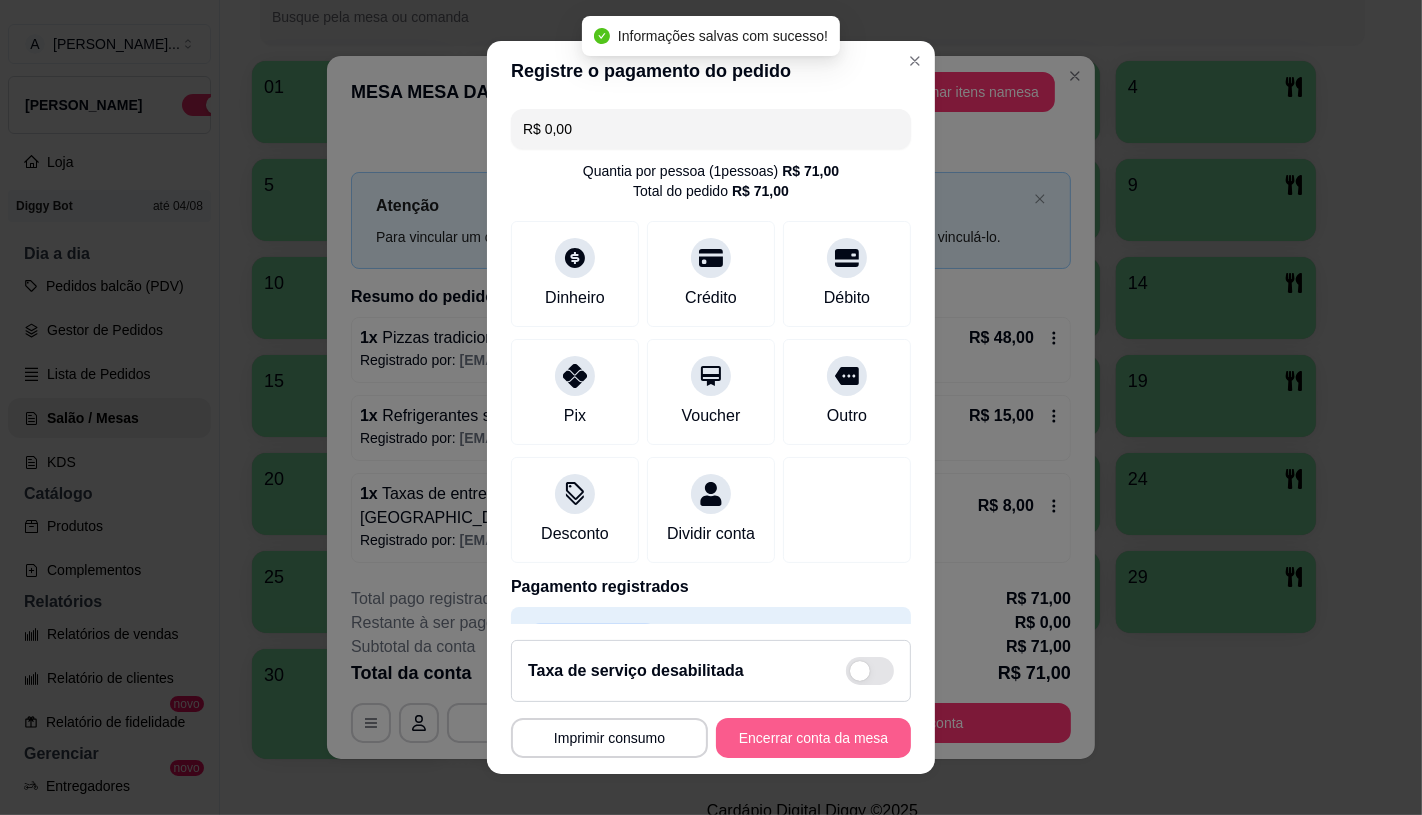 click on "Encerrar conta da mesa" at bounding box center (813, 738) 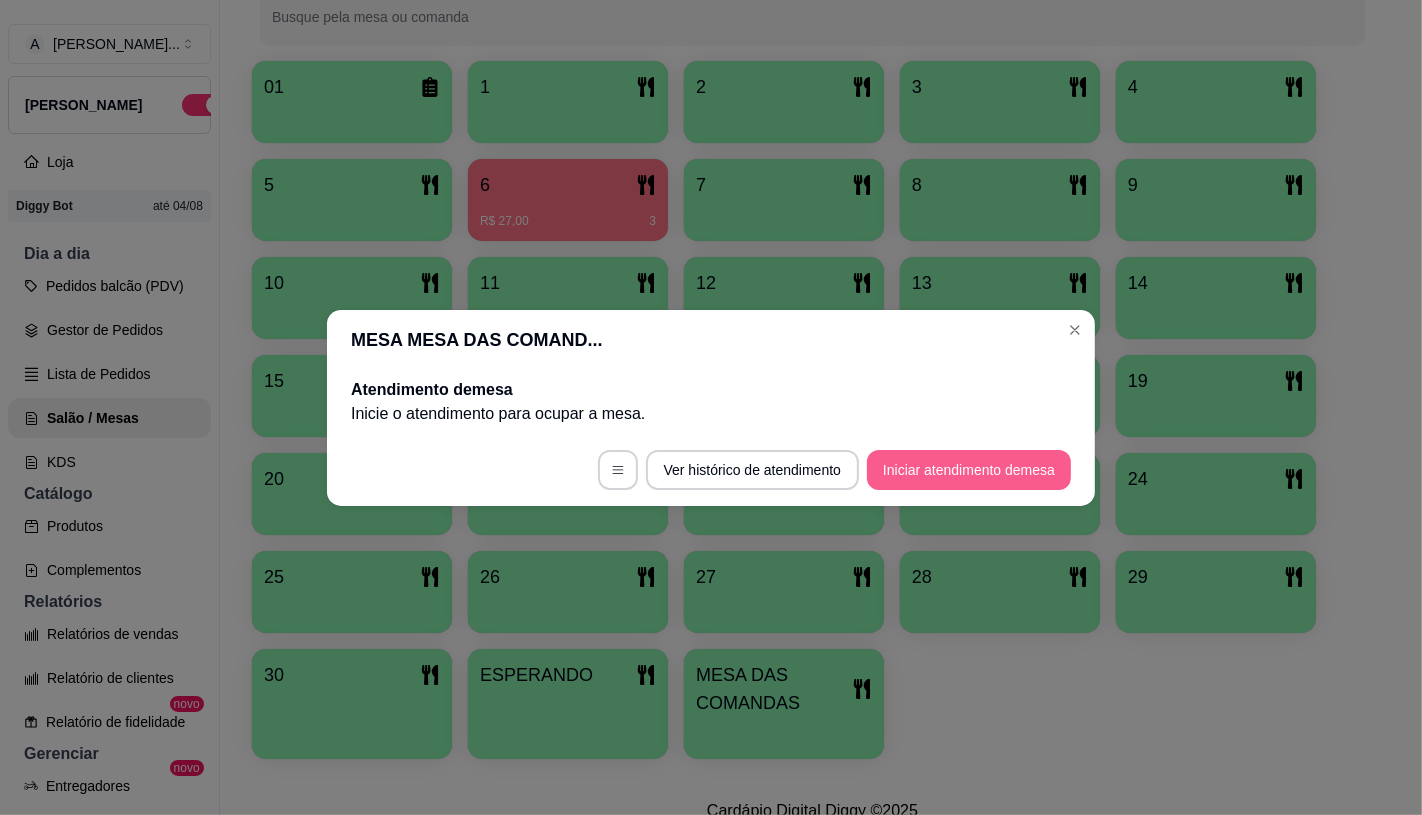 click on "Iniciar atendimento de  mesa" at bounding box center [969, 470] 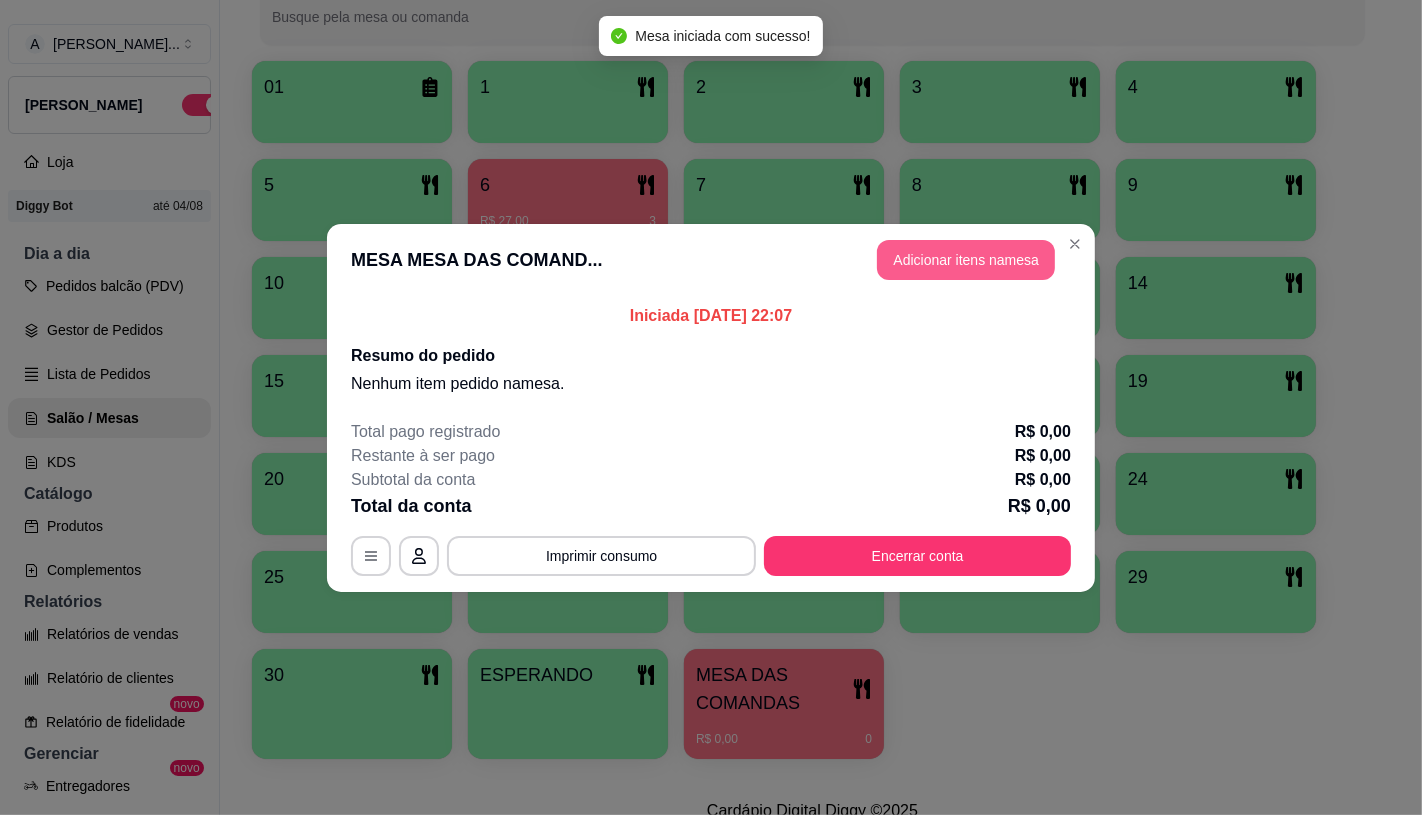 click on "Adicionar itens na  mesa" at bounding box center [966, 260] 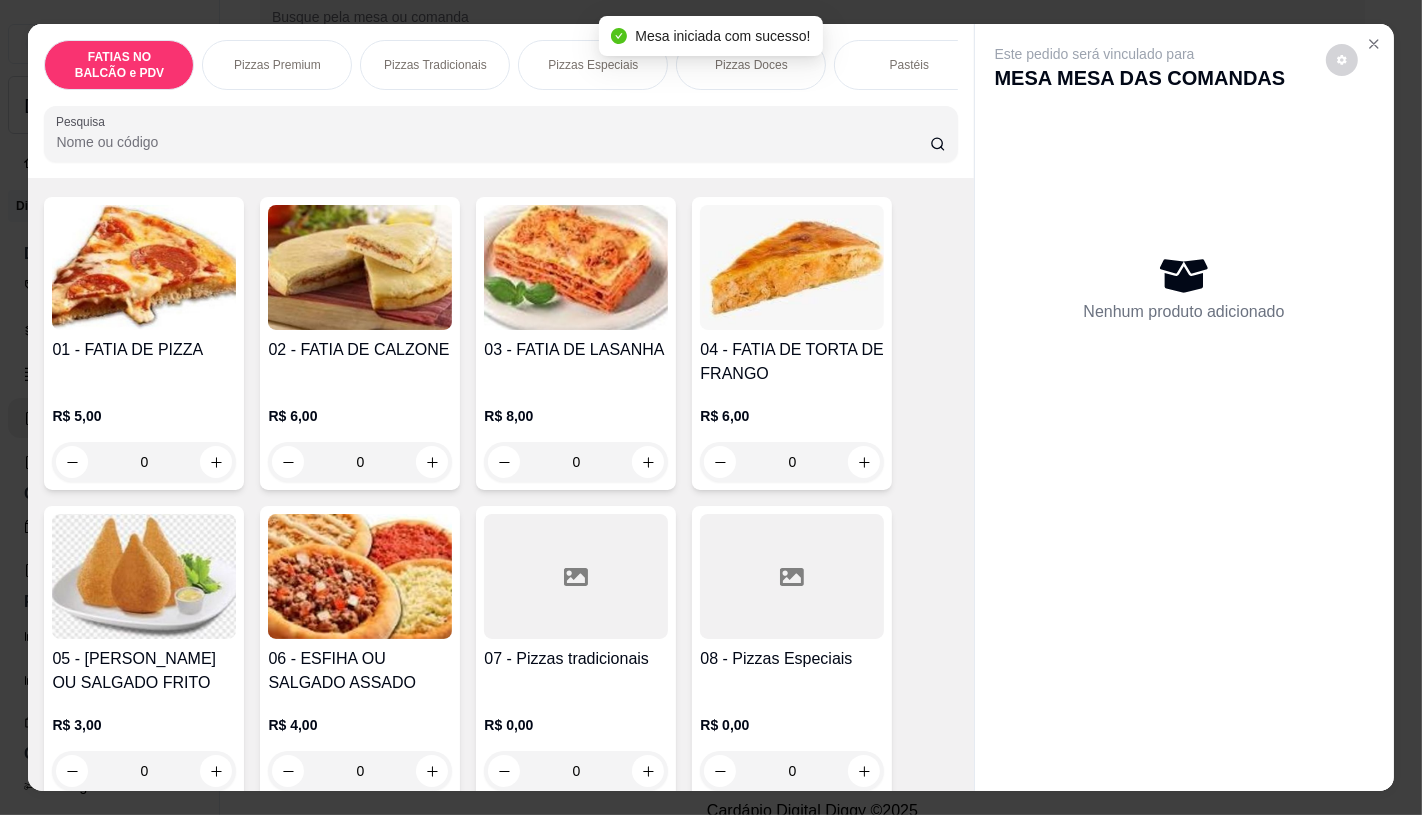 scroll, scrollTop: 222, scrollLeft: 0, axis: vertical 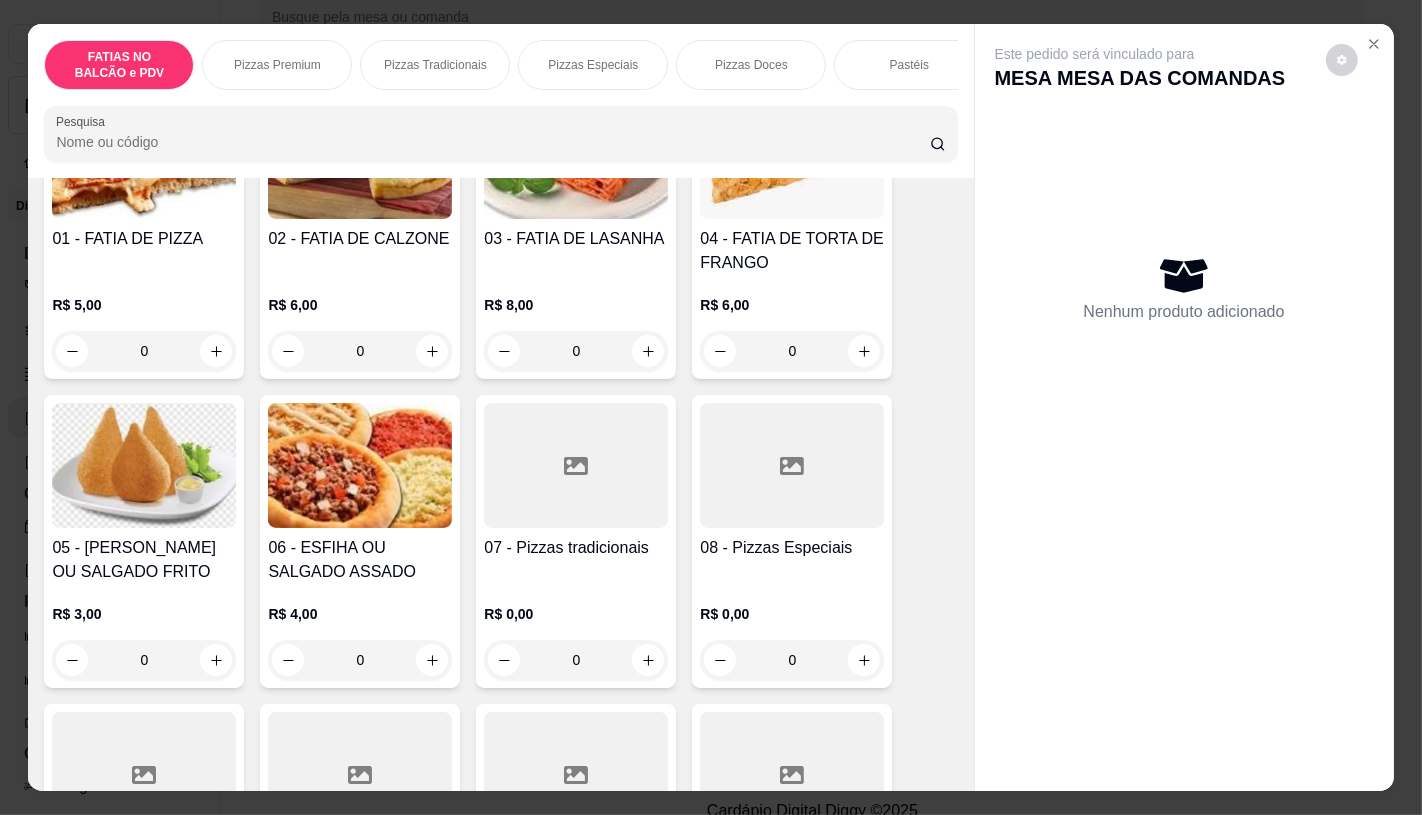 click on "08 - Pizzas Especiais" at bounding box center [792, 548] 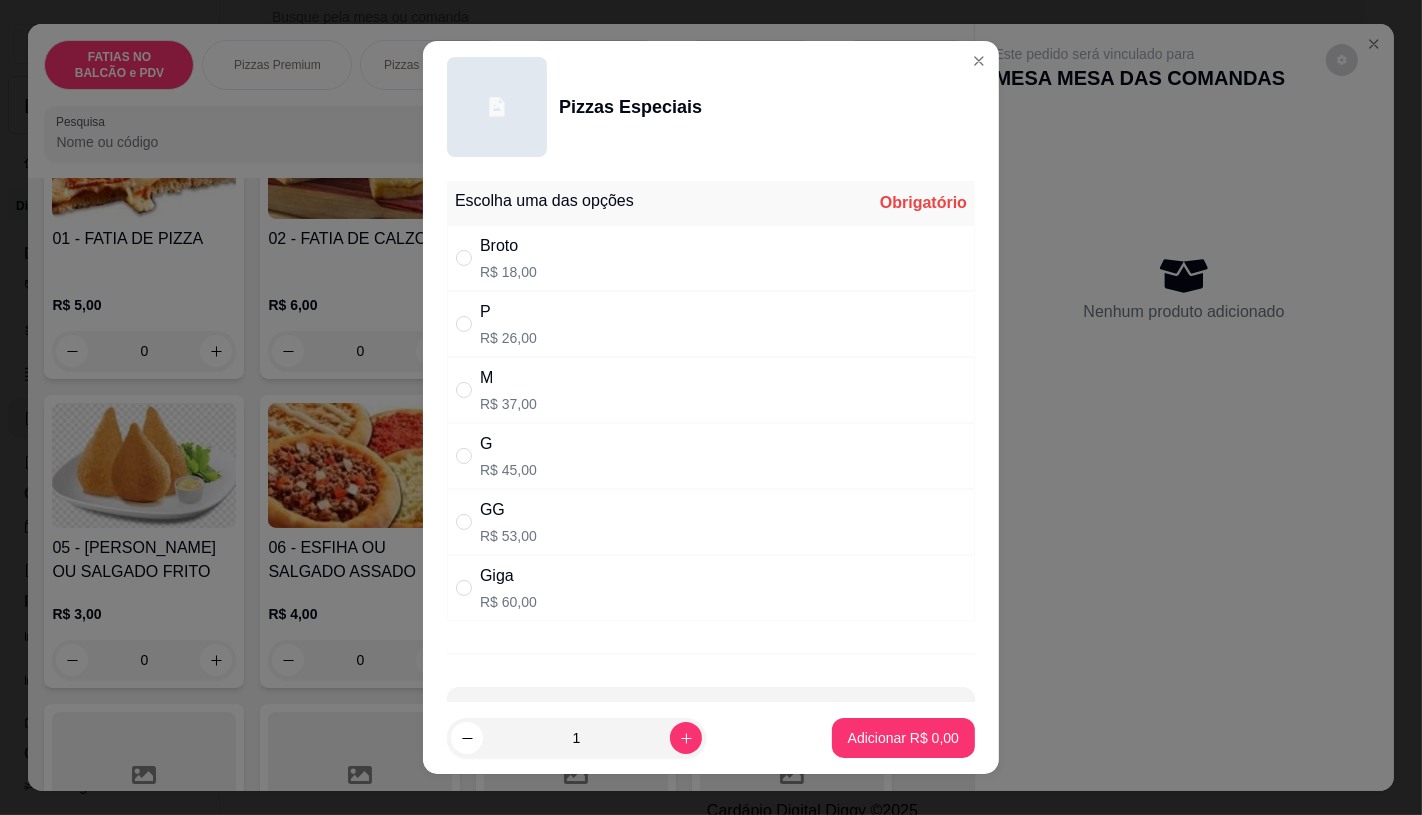 click on "Giga R$ 60,00" at bounding box center (711, 588) 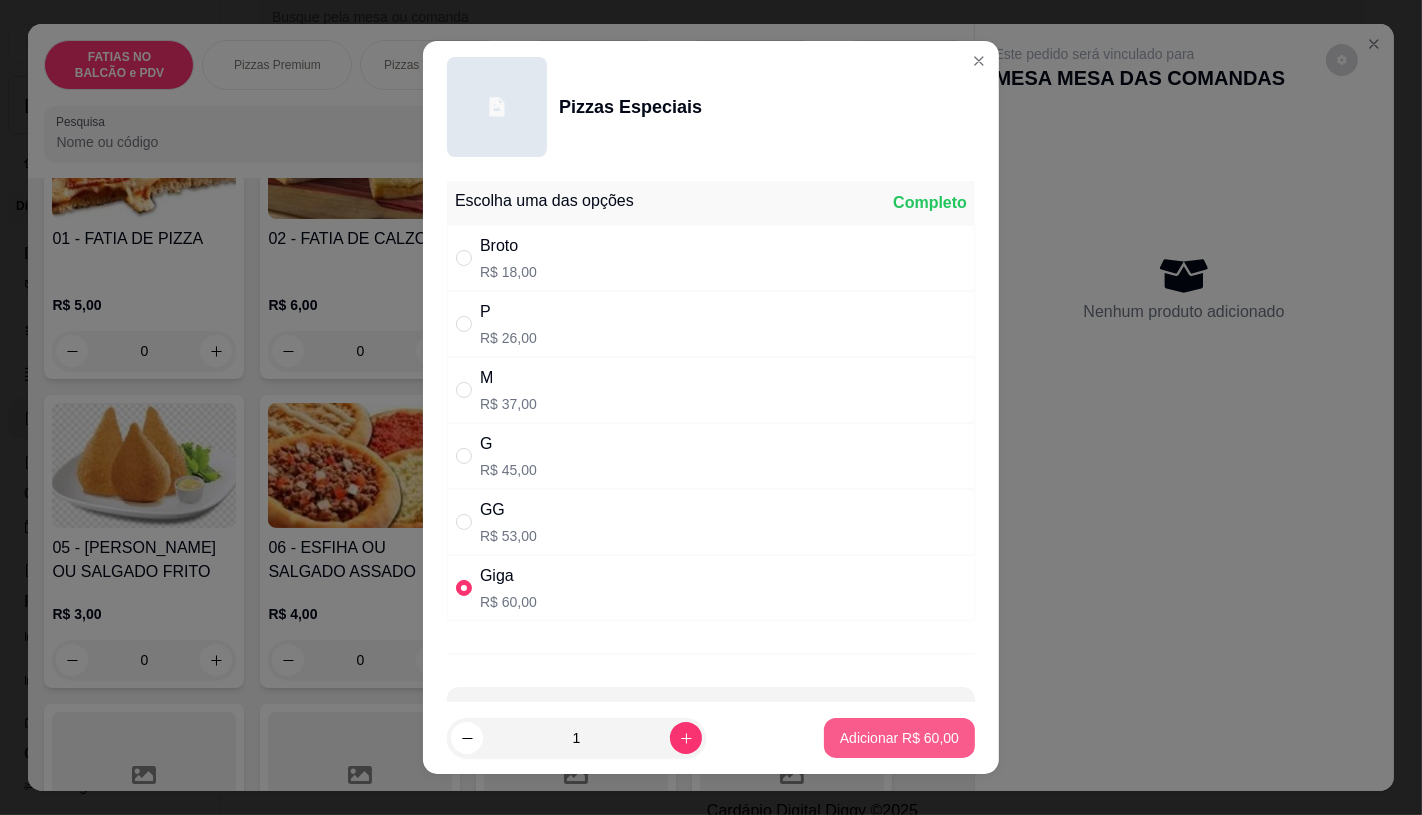 click on "Adicionar   R$ 60,00" at bounding box center [899, 738] 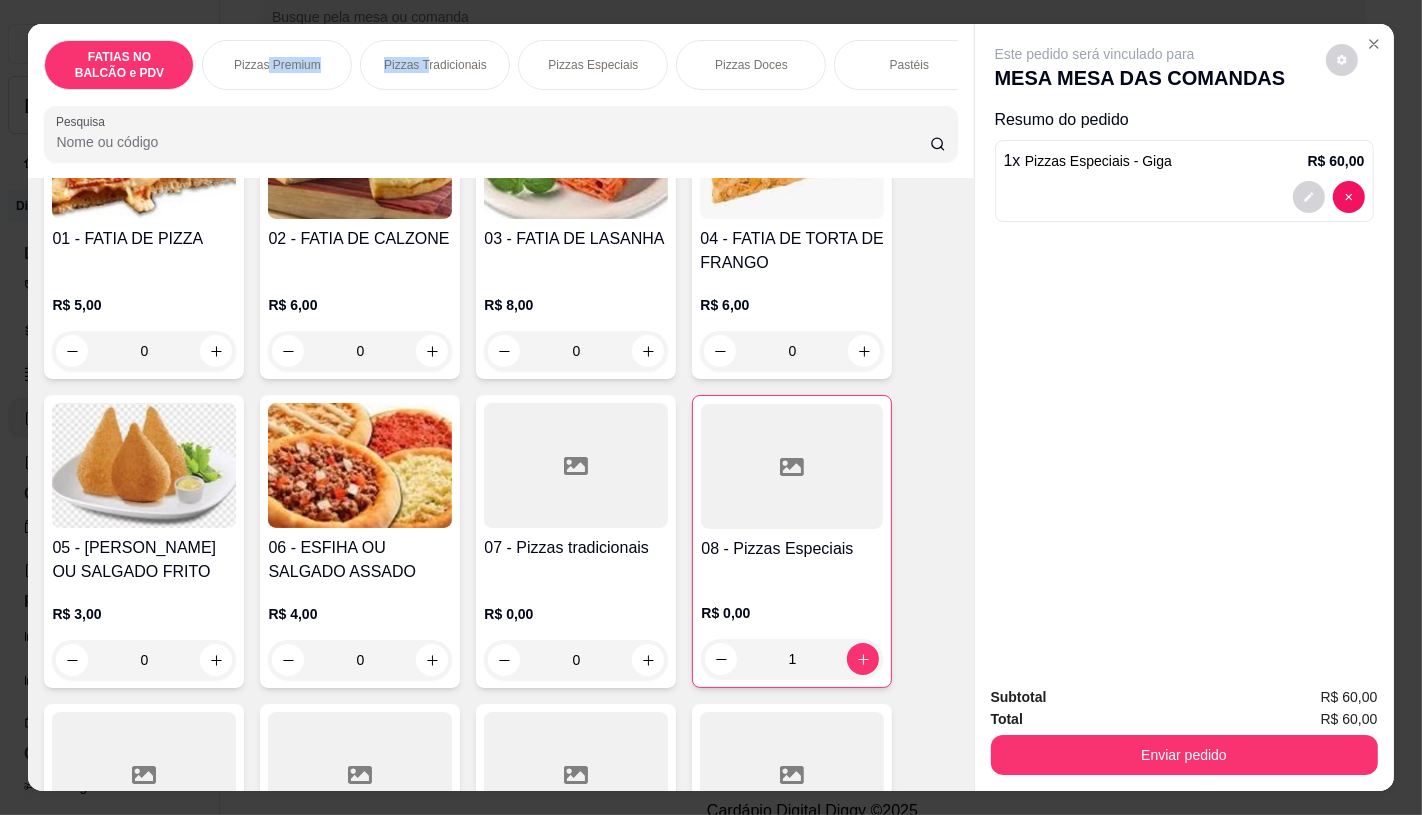 drag, startPoint x: 257, startPoint y: 80, endPoint x: 396, endPoint y: 94, distance: 139.70326 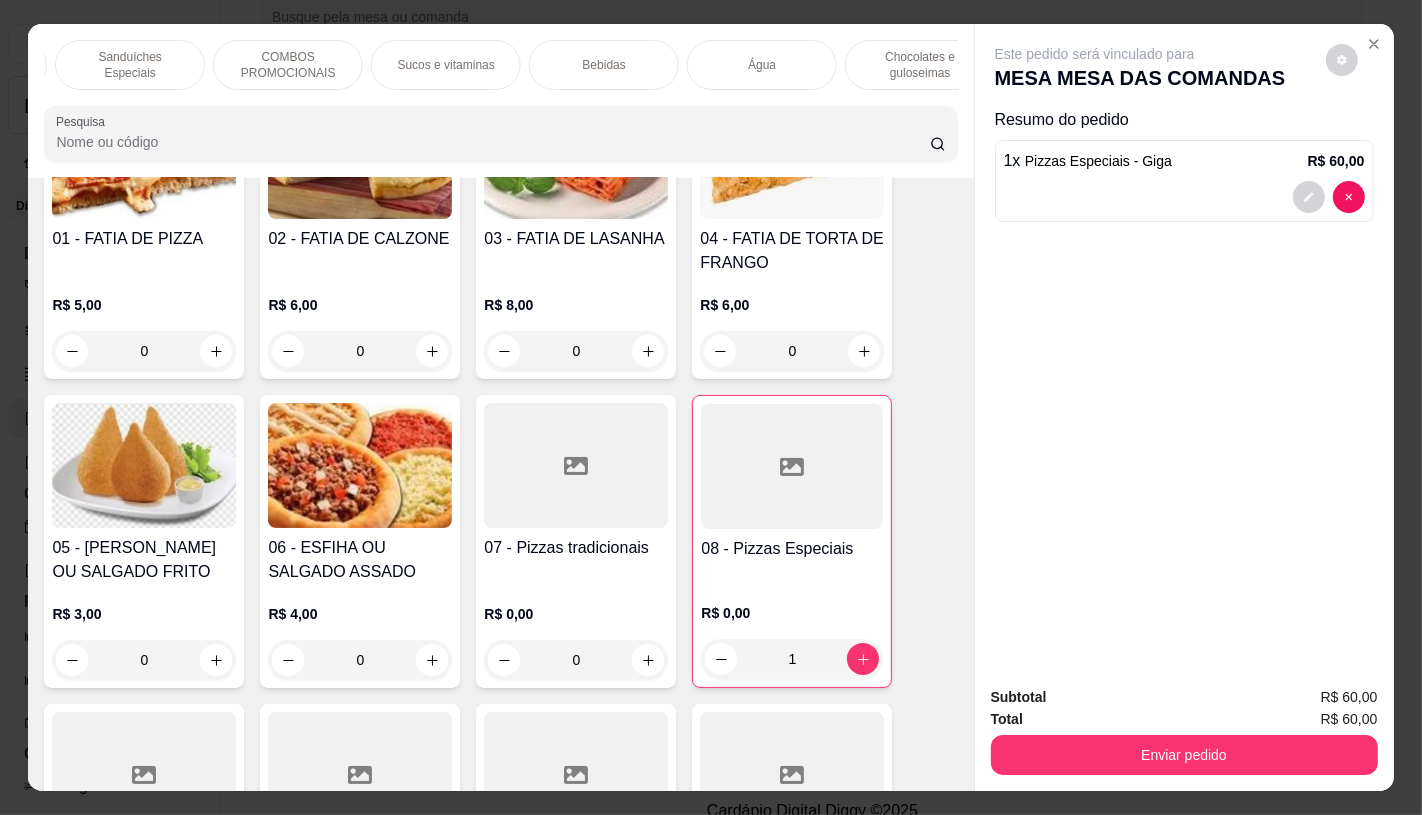 scroll, scrollTop: 0, scrollLeft: 2080, axis: horizontal 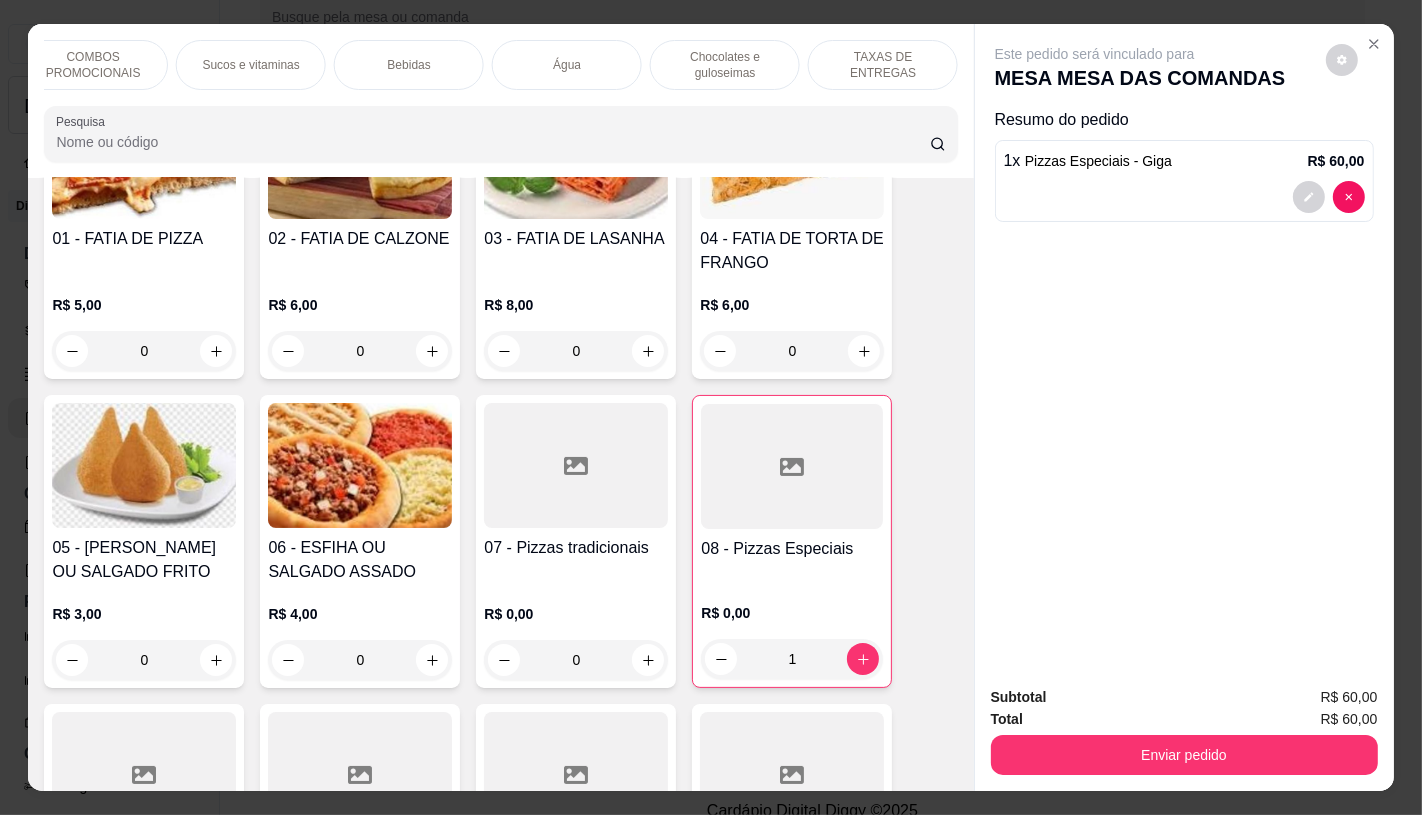 click on "TAXAS DE ENTREGAS" at bounding box center (883, 65) 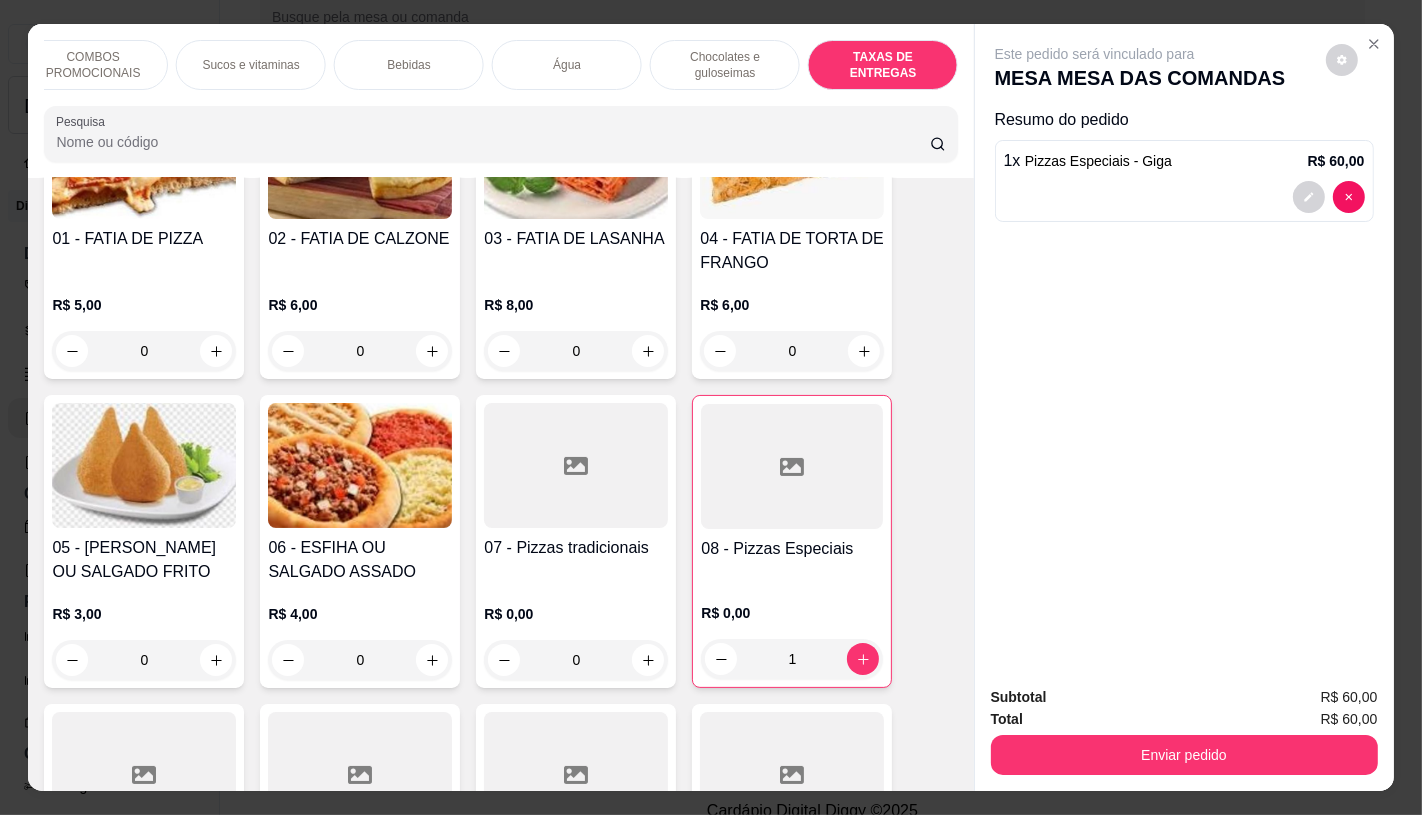 scroll, scrollTop: 13373, scrollLeft: 0, axis: vertical 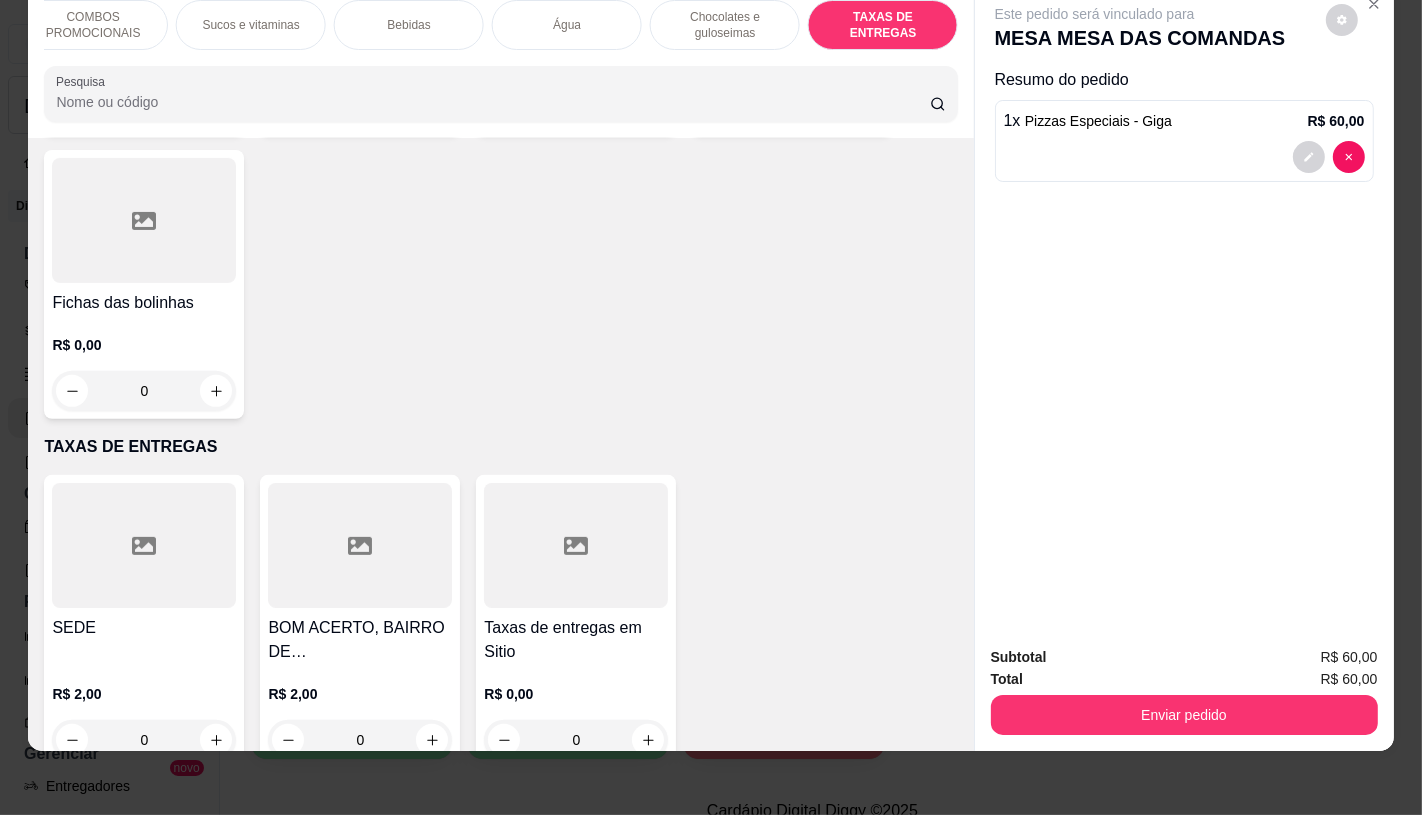 click at bounding box center (576, 545) 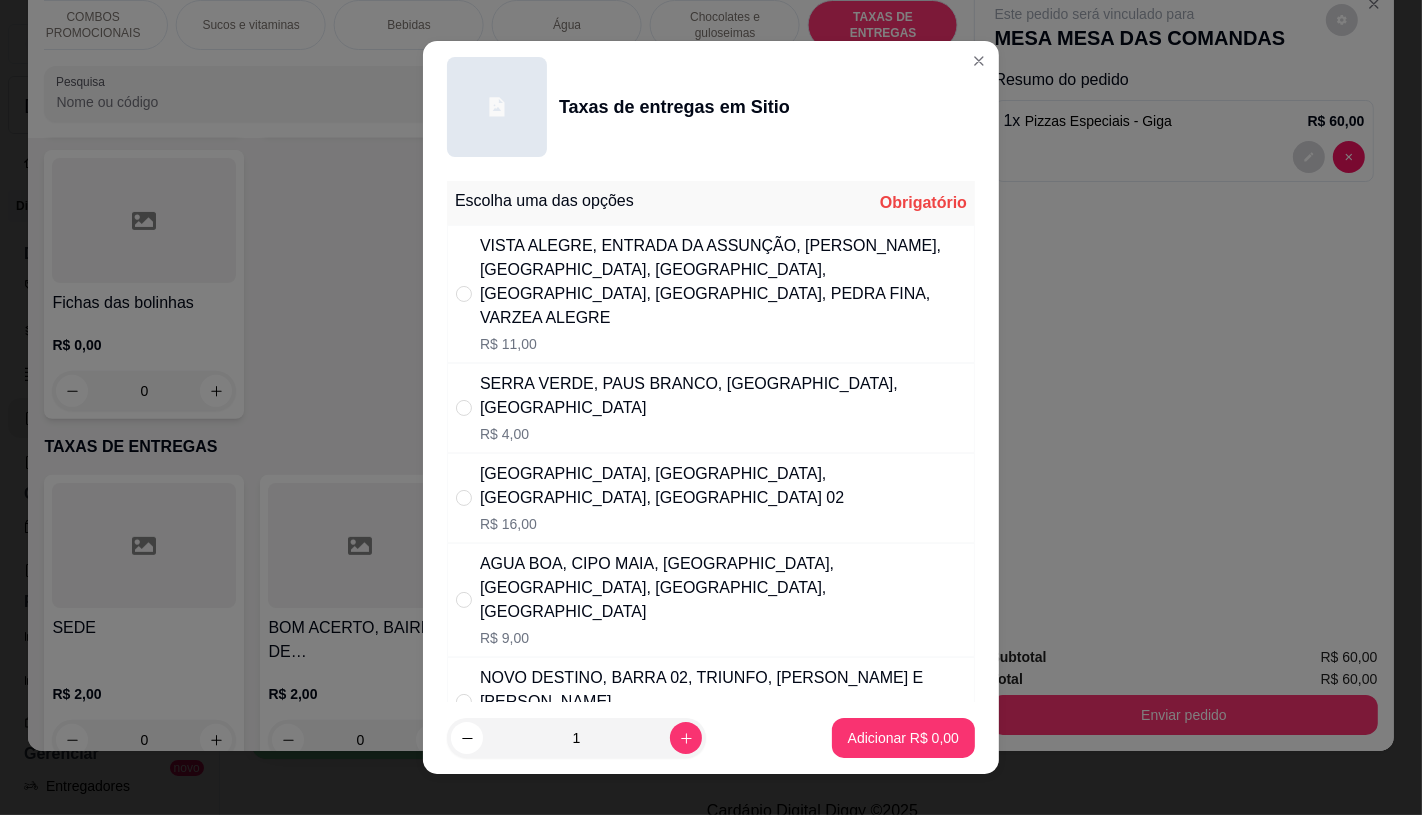click on "AGUA BOA, CIPO MAIA, [GEOGRAPHIC_DATA], [GEOGRAPHIC_DATA], [GEOGRAPHIC_DATA], [GEOGRAPHIC_DATA]" at bounding box center (723, 588) 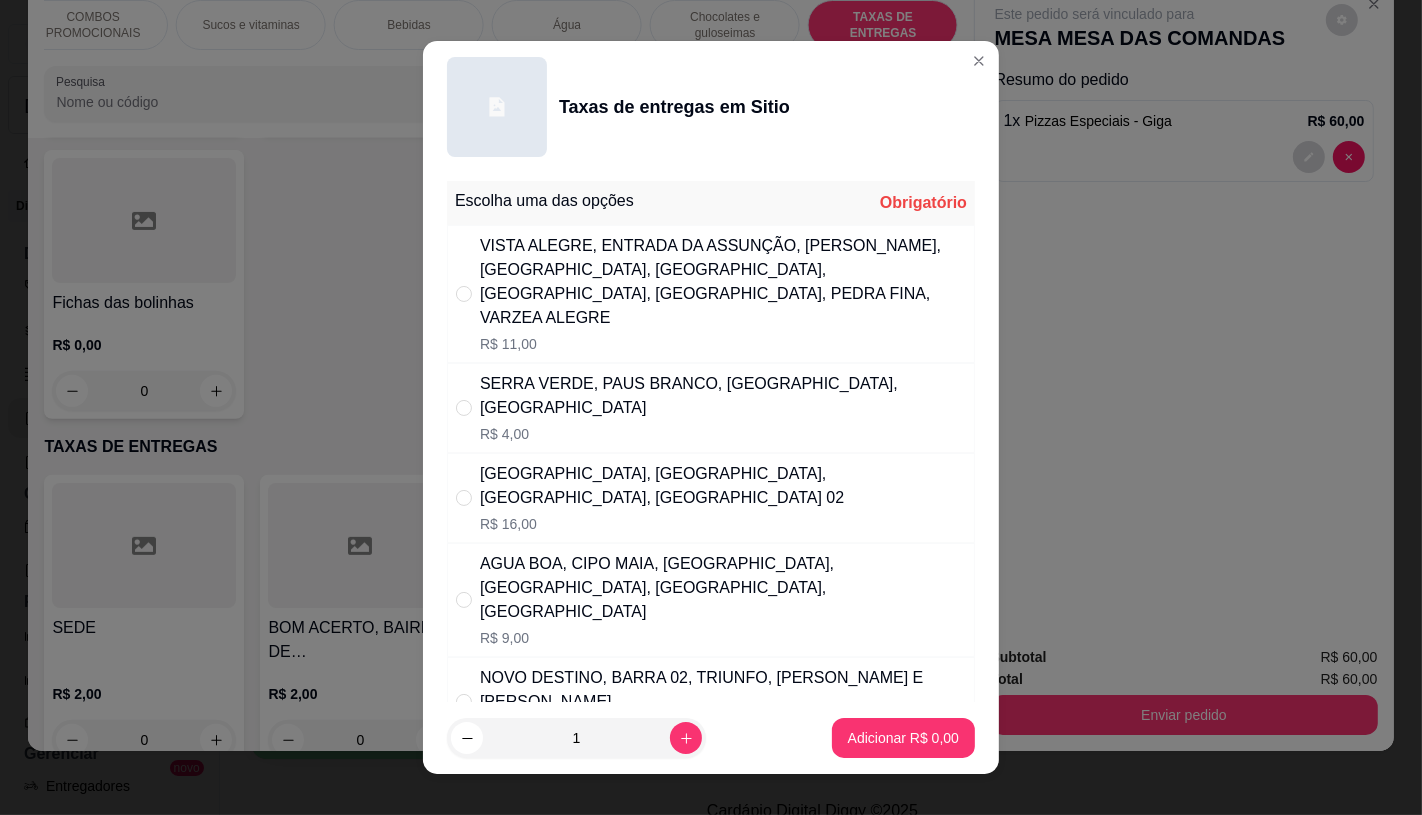 radio on "true" 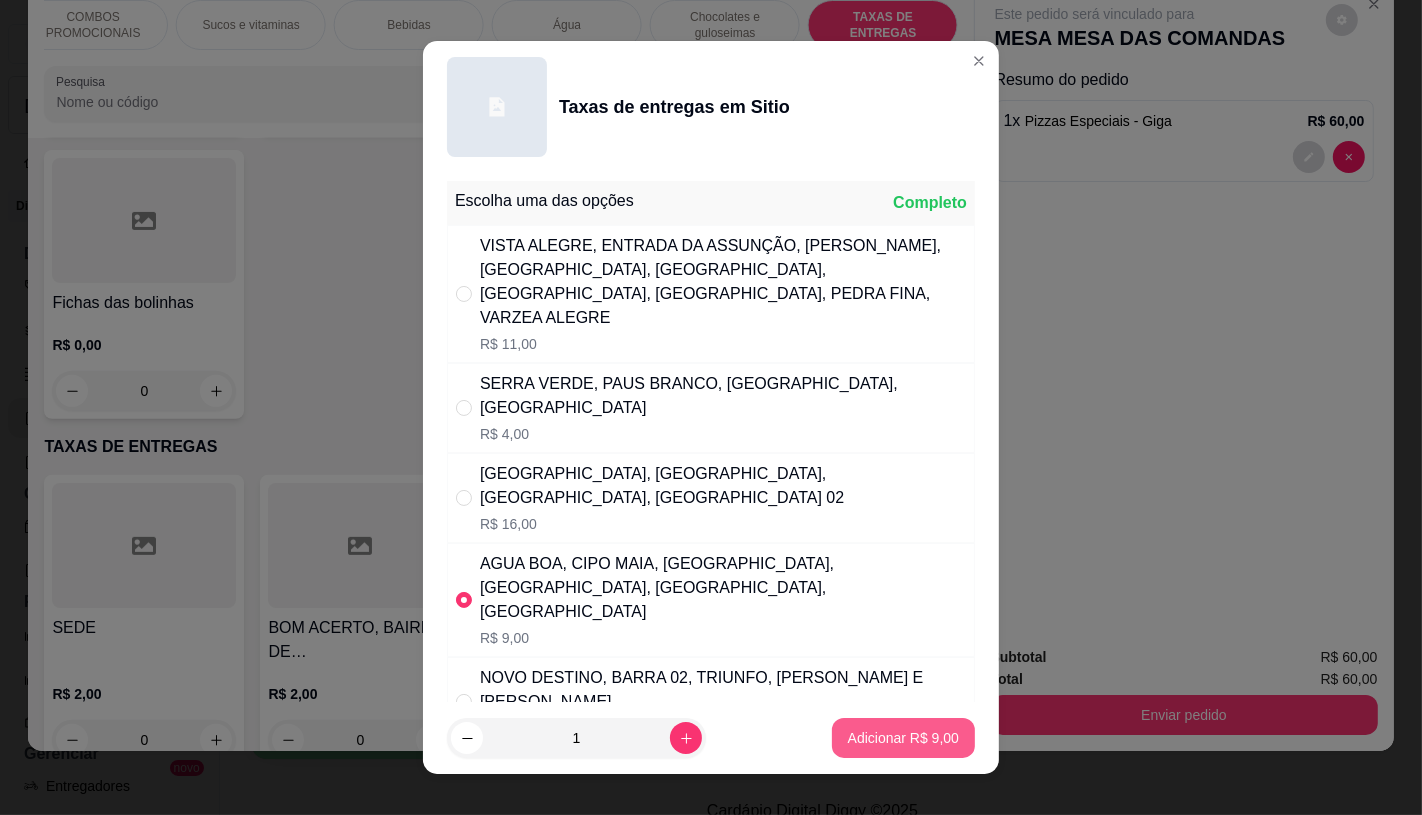 click on "Adicionar   R$ 9,00" at bounding box center [903, 738] 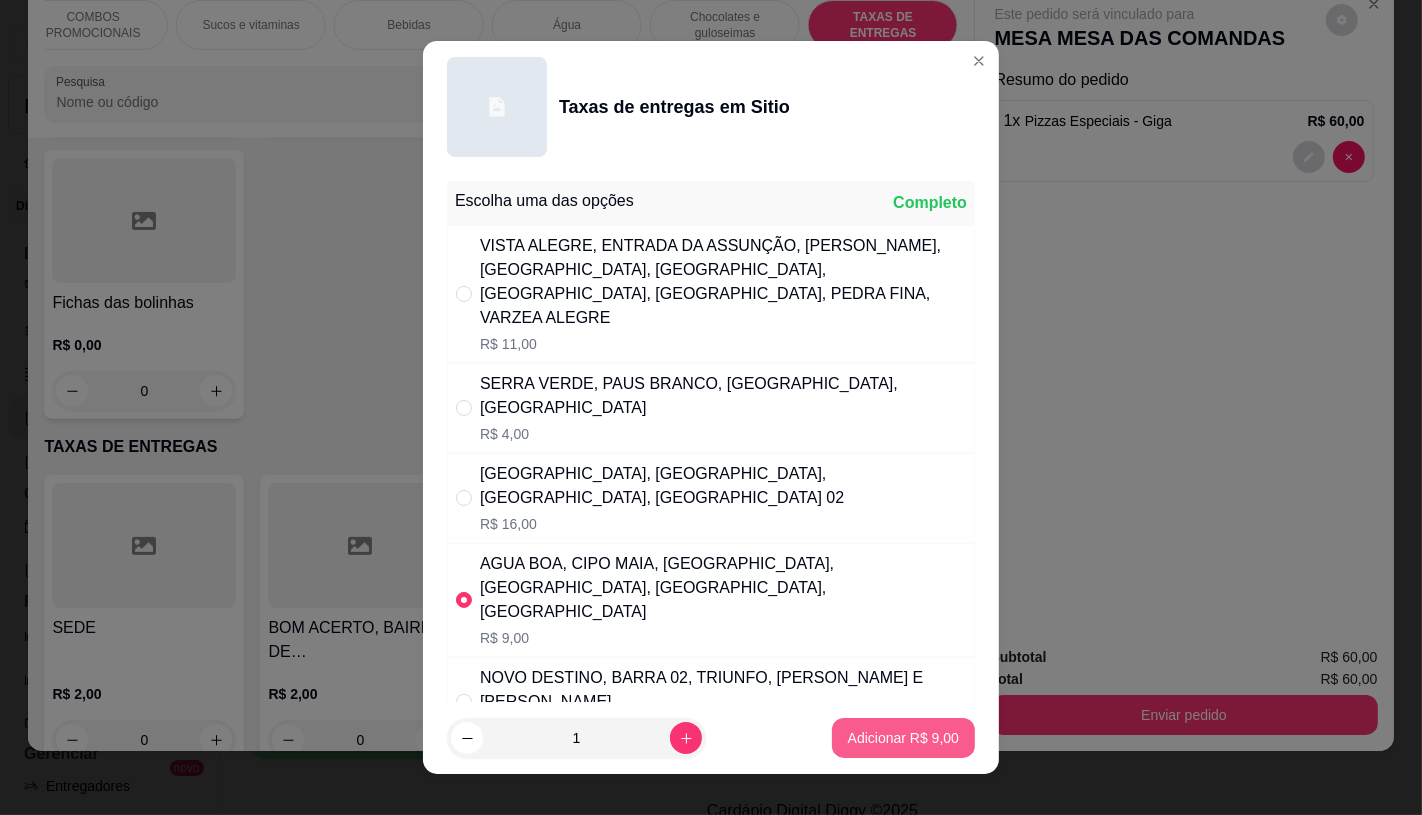 type on "1" 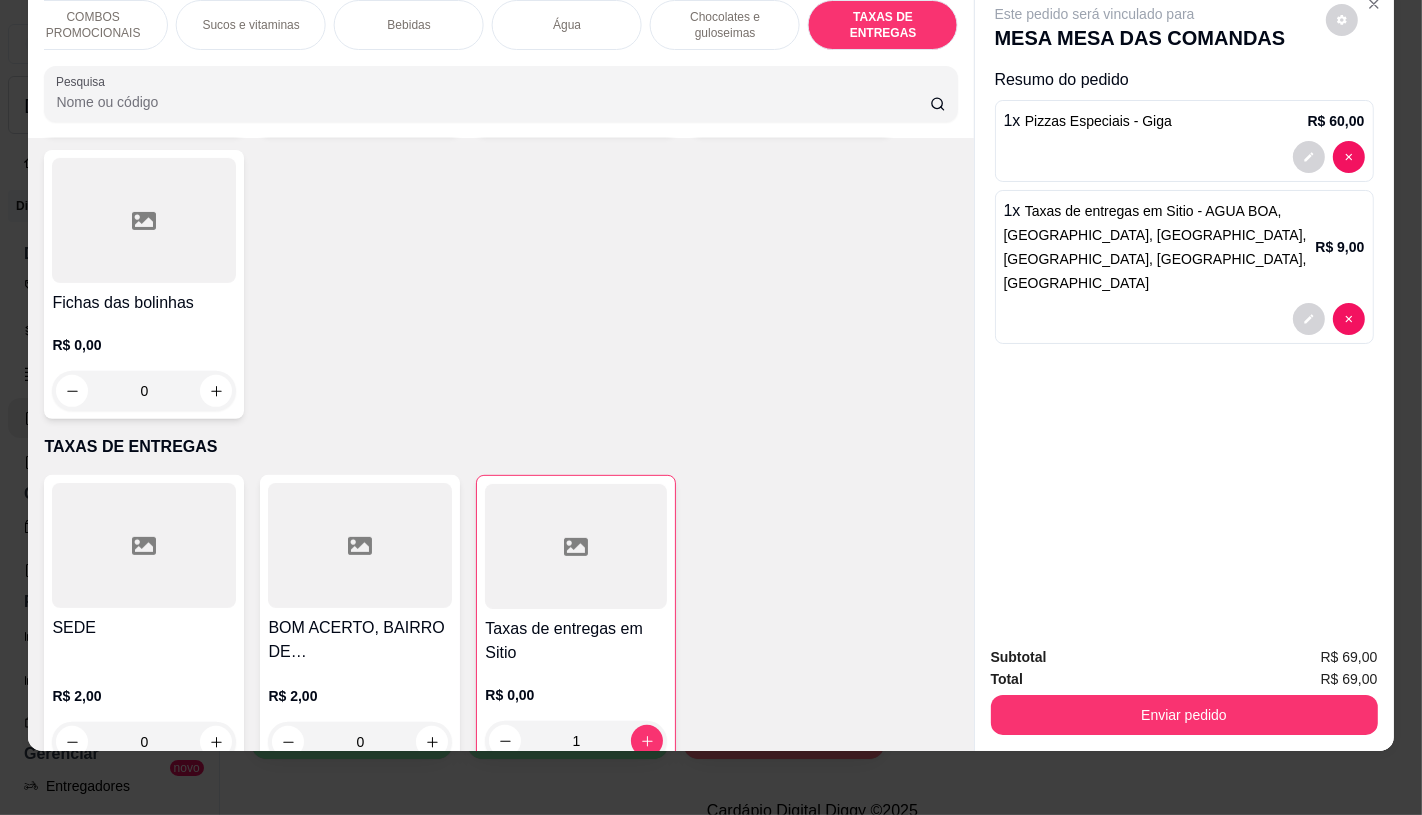 click on "Total R$ 69,00" at bounding box center (1184, 679) 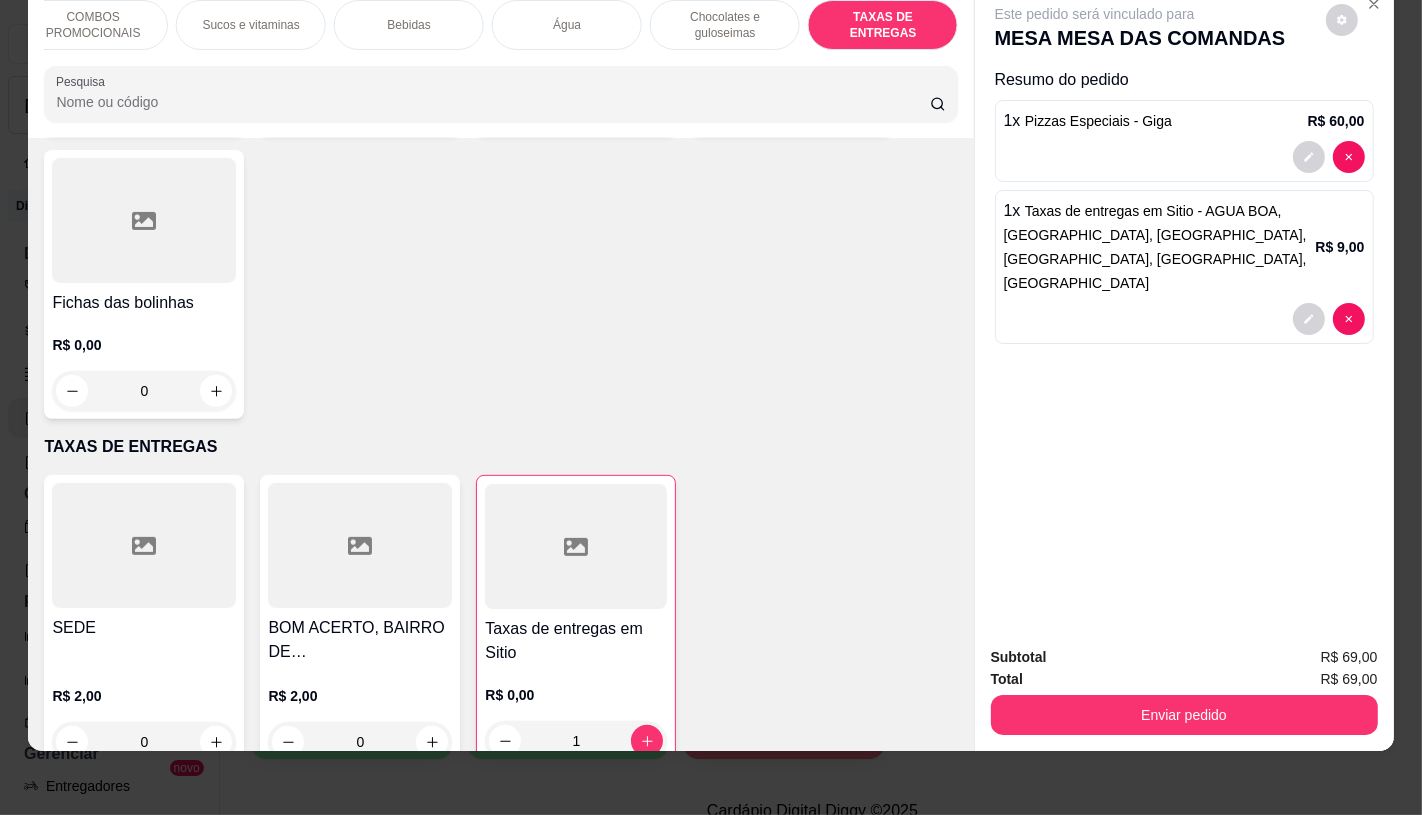 click on "Enviar pedido" at bounding box center (1184, 715) 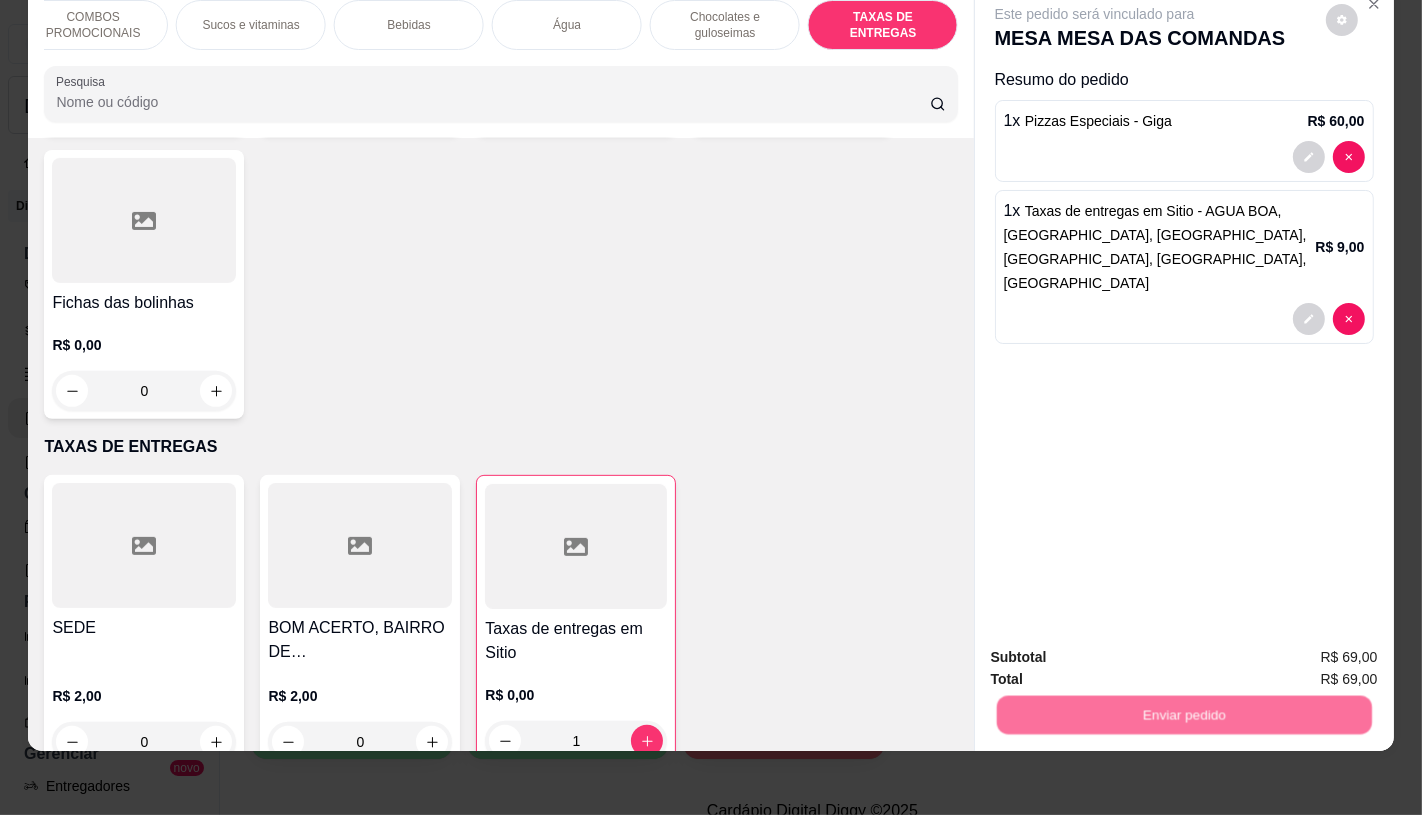 click on "Não registrar e enviar pedido" at bounding box center [1117, 649] 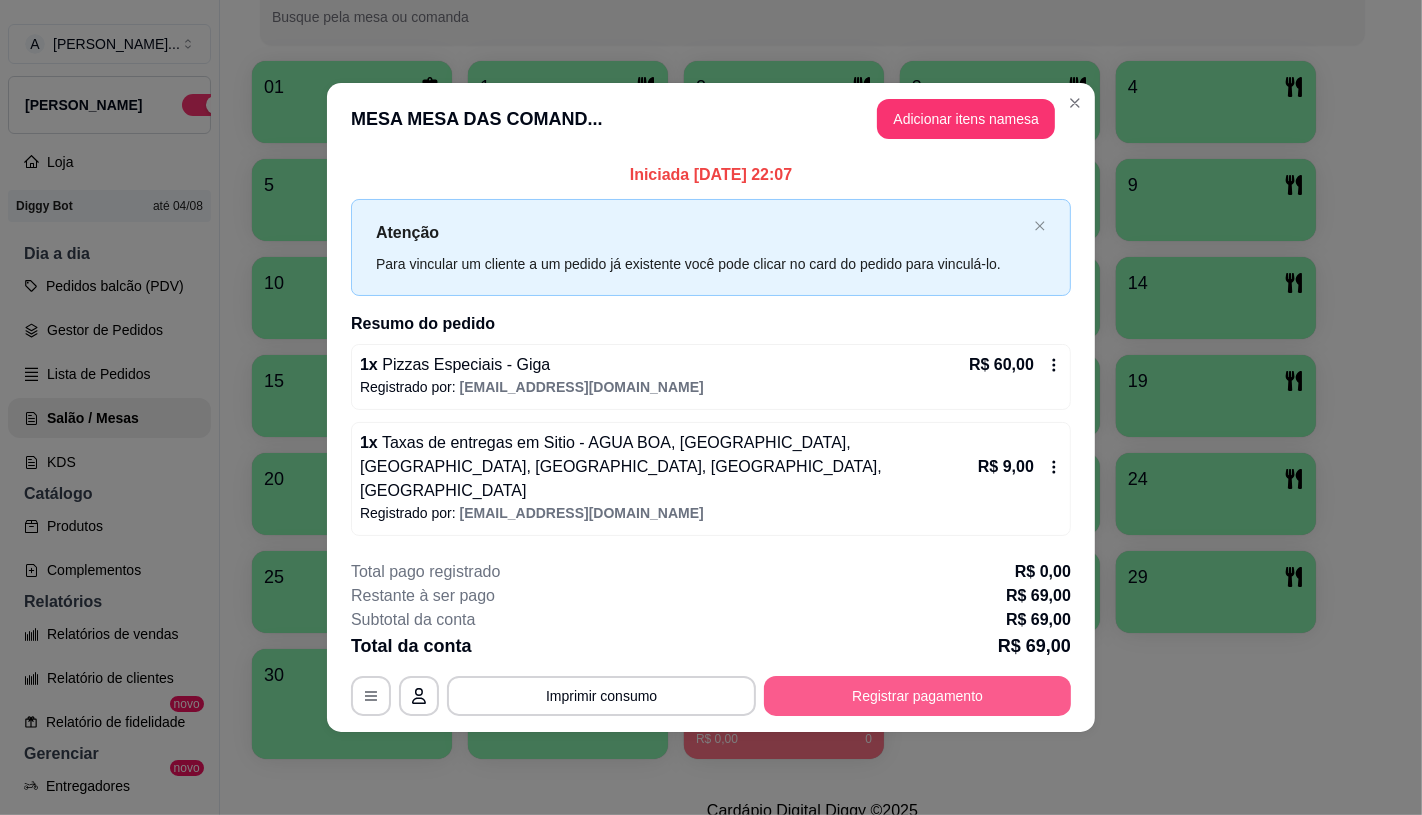 click on "Registrar pagamento" at bounding box center [917, 696] 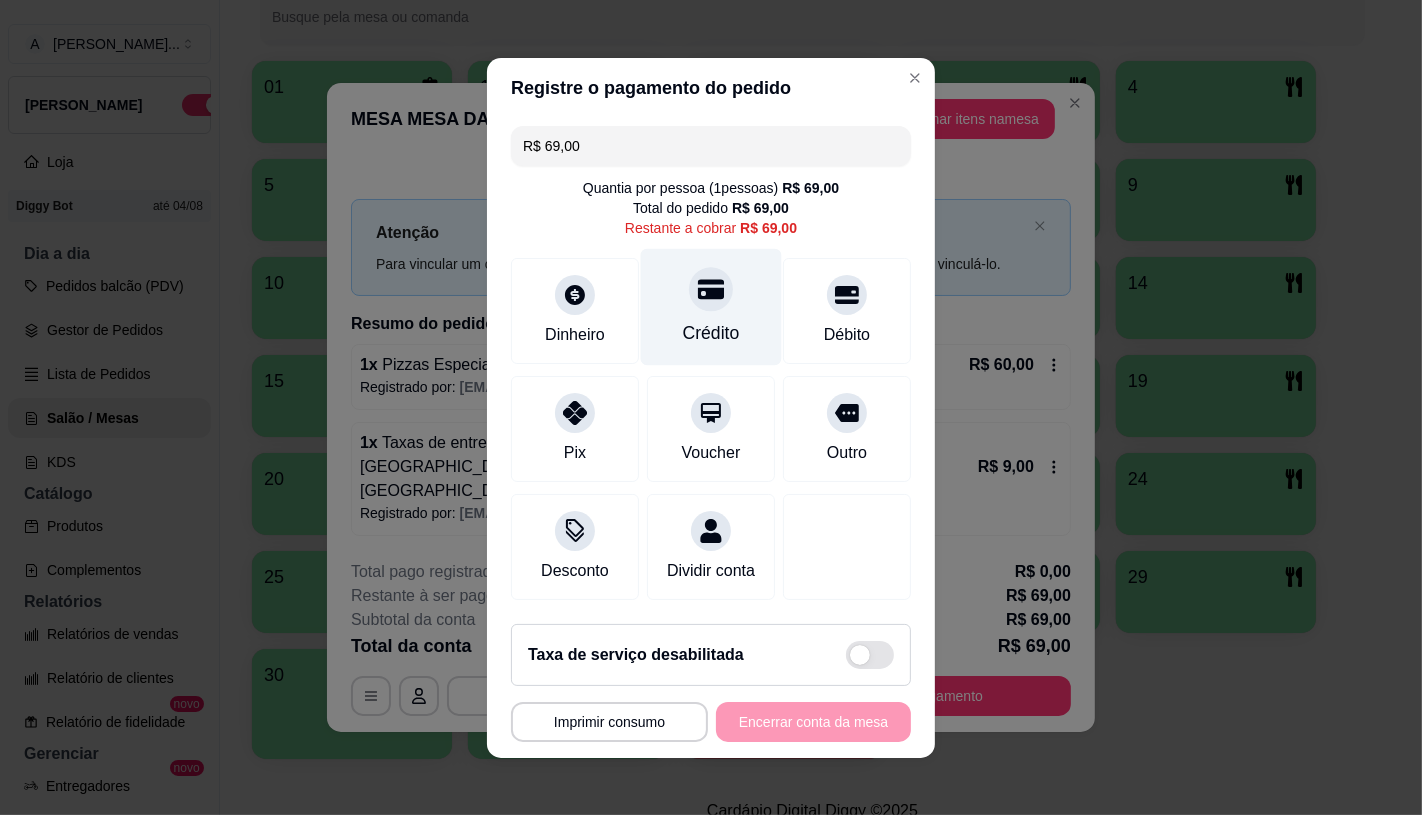 click on "Crédito" at bounding box center [711, 333] 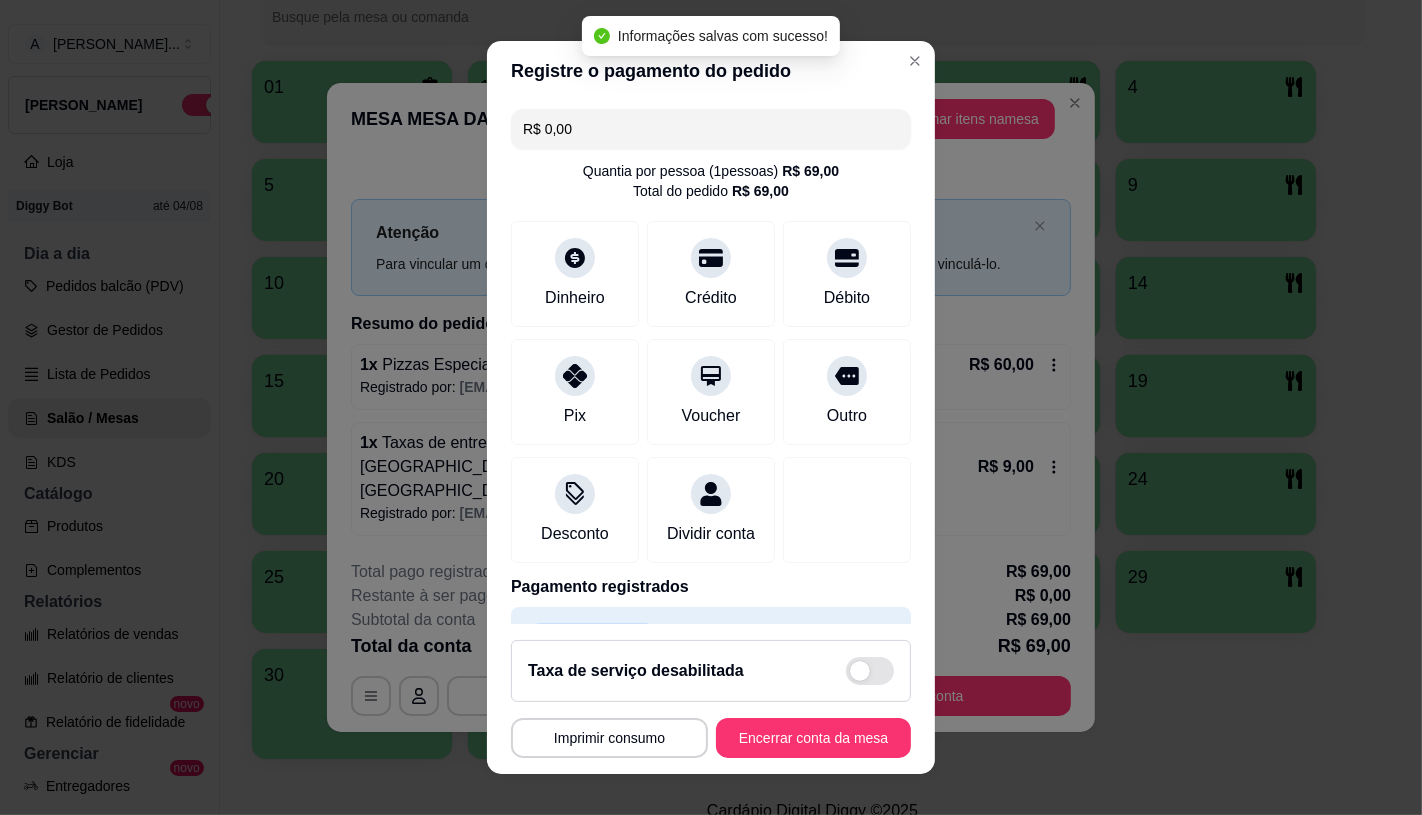 type on "R$ 0,00" 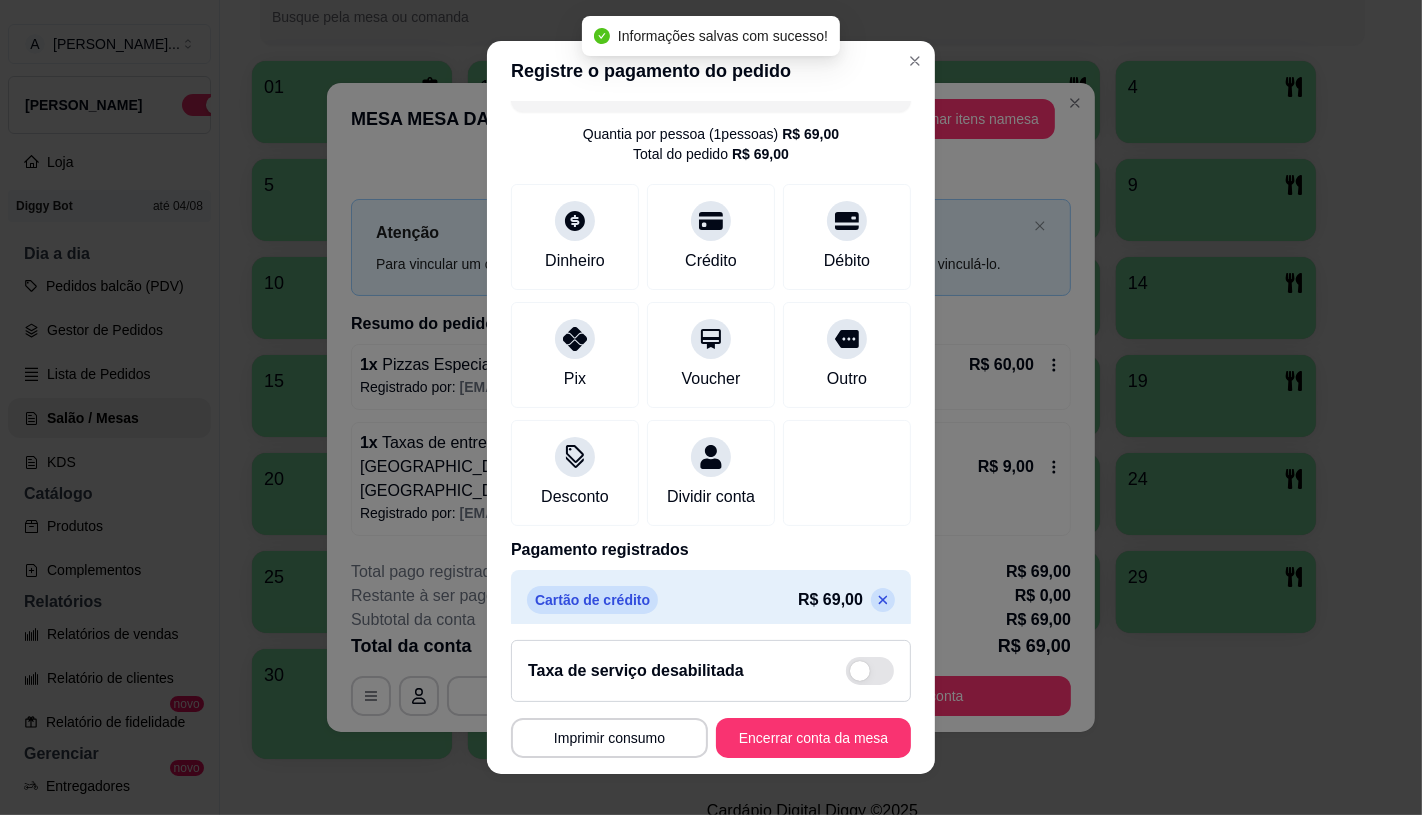 scroll, scrollTop: 74, scrollLeft: 0, axis: vertical 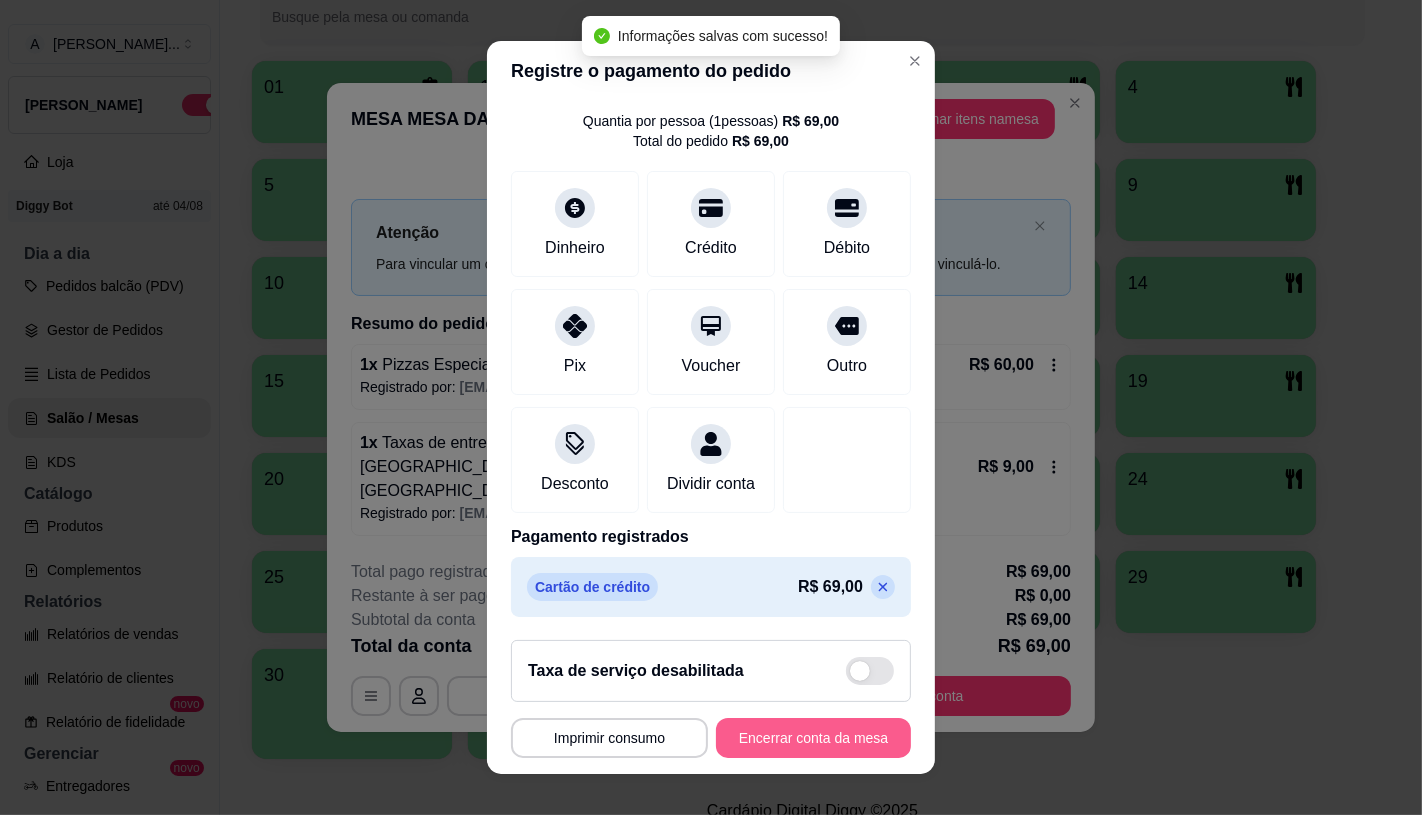 click on "Encerrar conta da mesa" at bounding box center (813, 738) 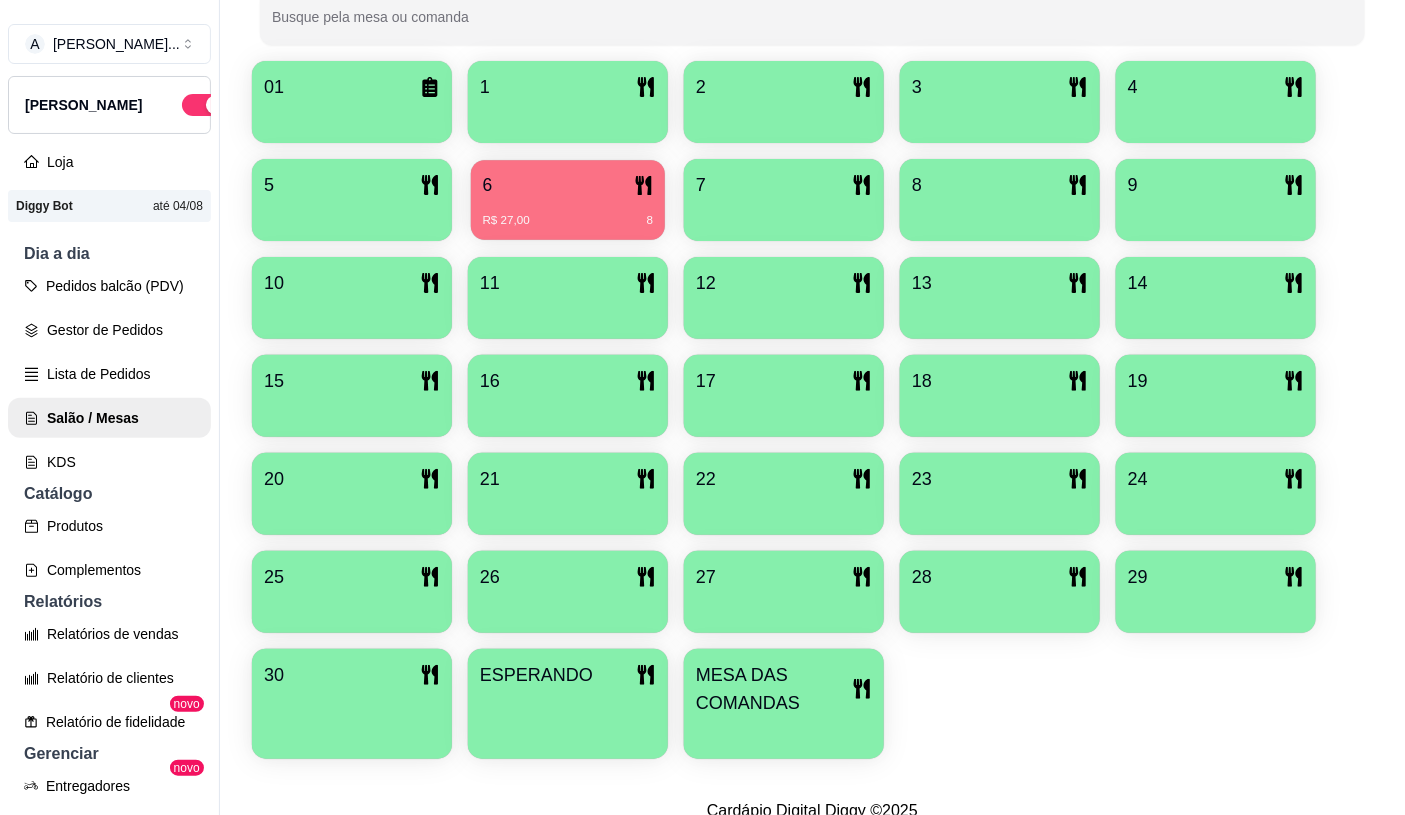 click on "R$ 27,00 8" at bounding box center [568, 221] 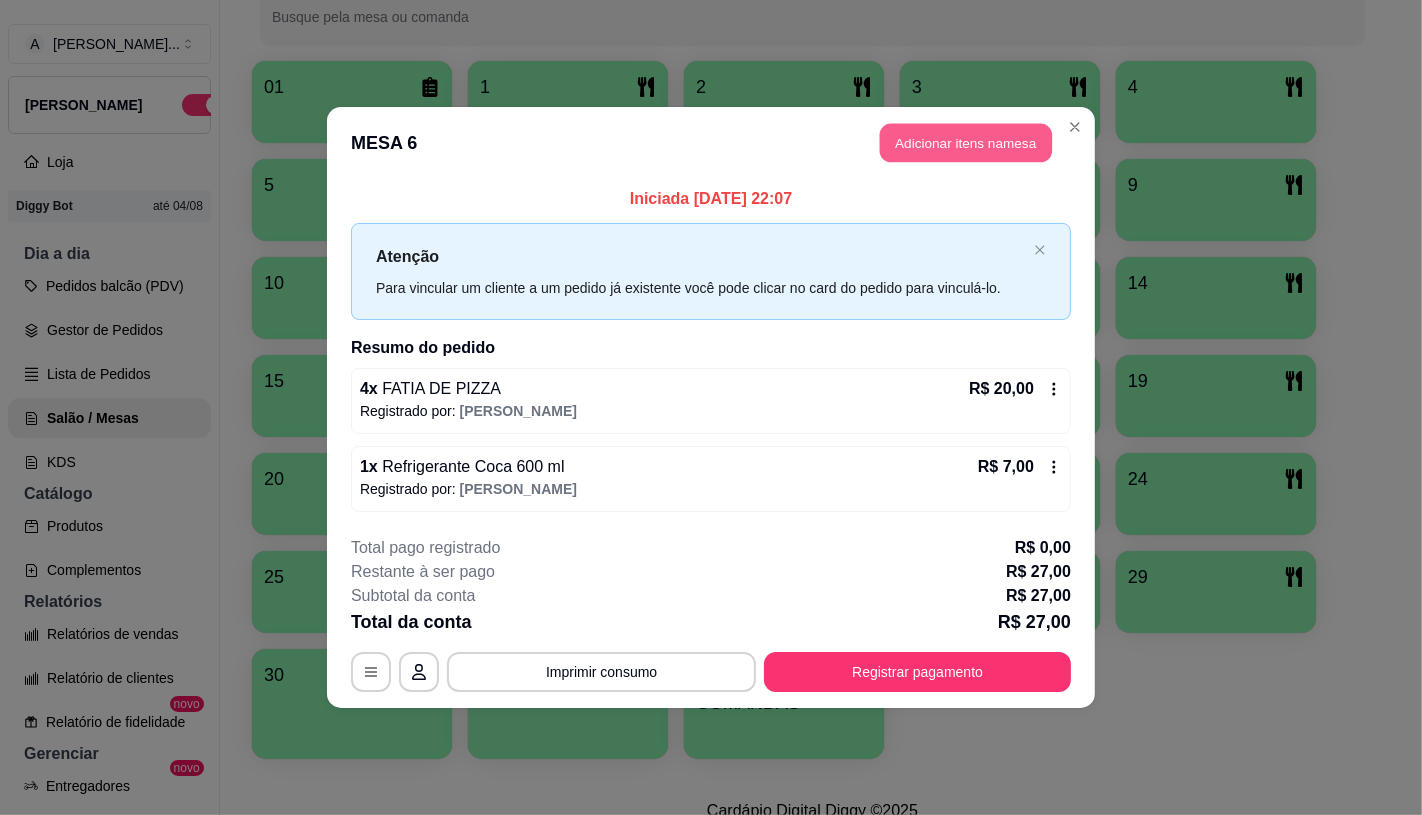click on "Adicionar itens na  mesa" at bounding box center (966, 143) 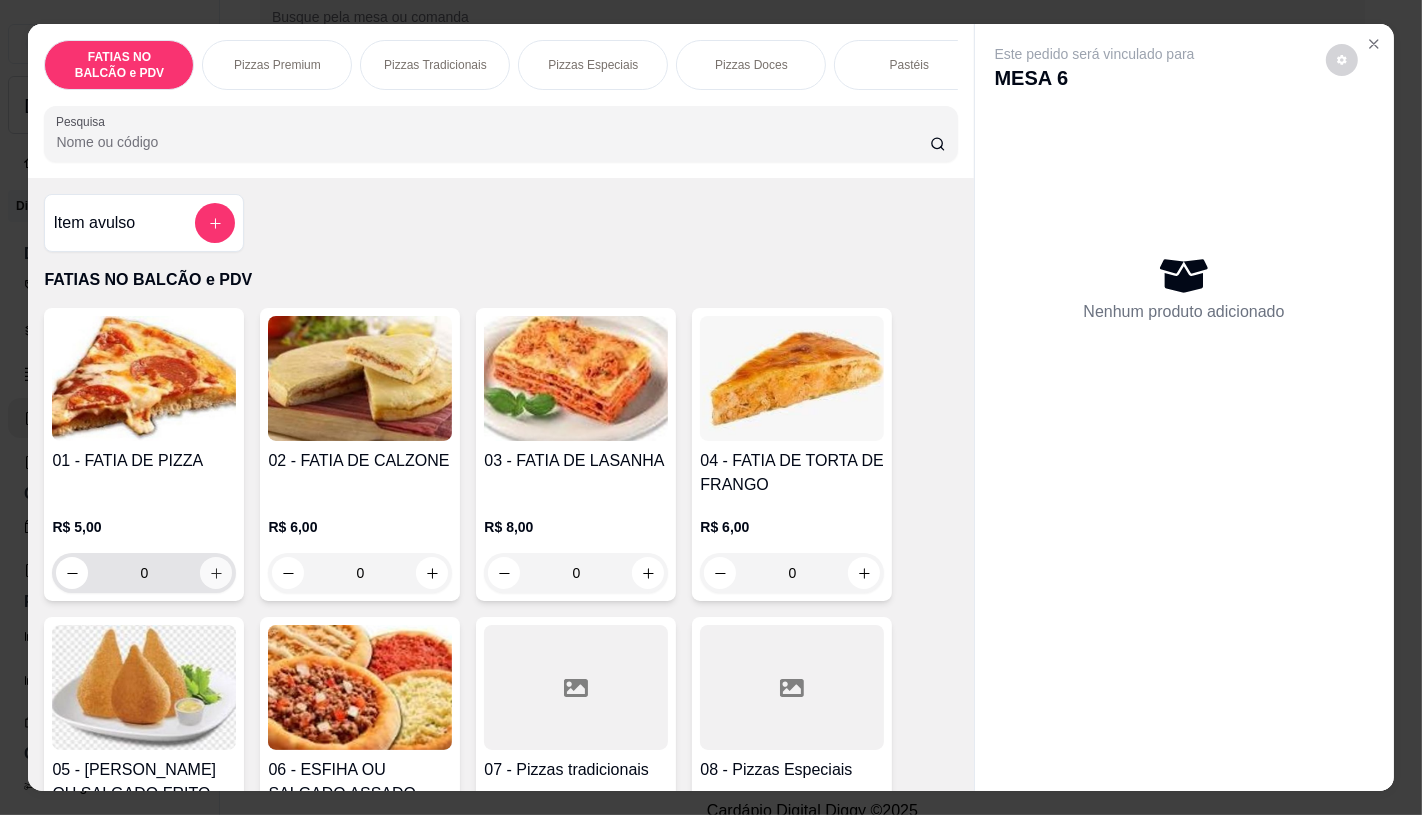 click at bounding box center [216, 573] 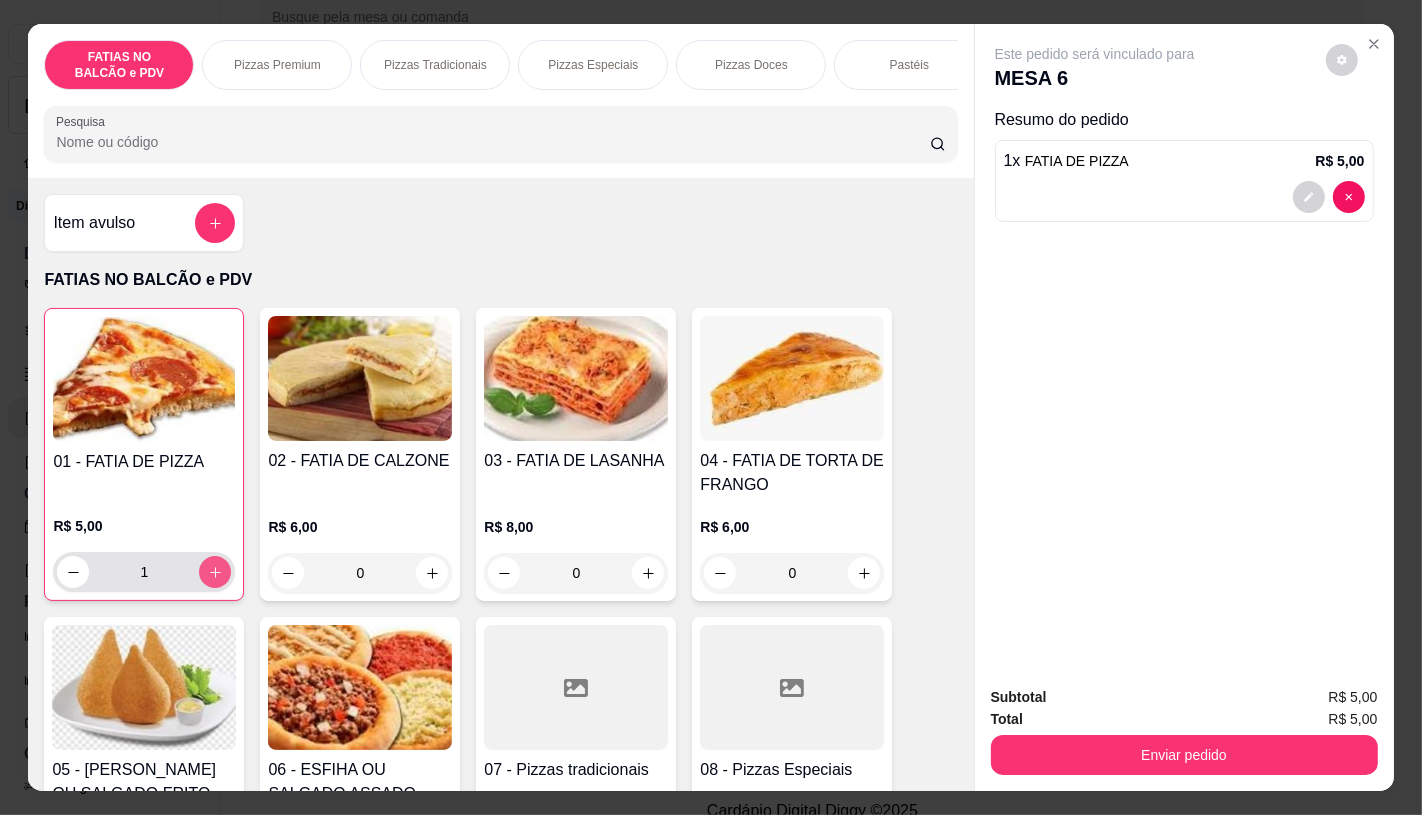 click at bounding box center [215, 572] 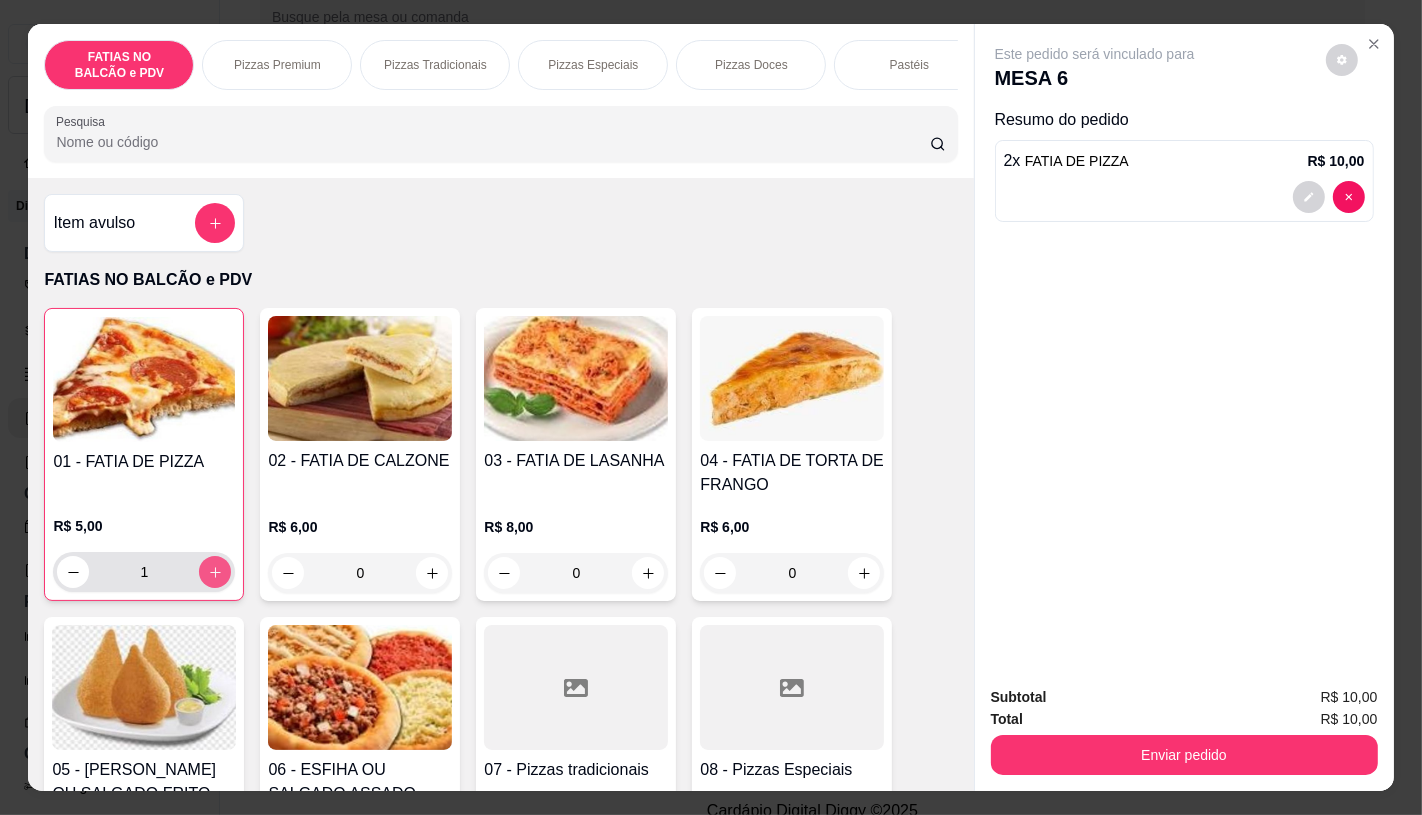 type on "2" 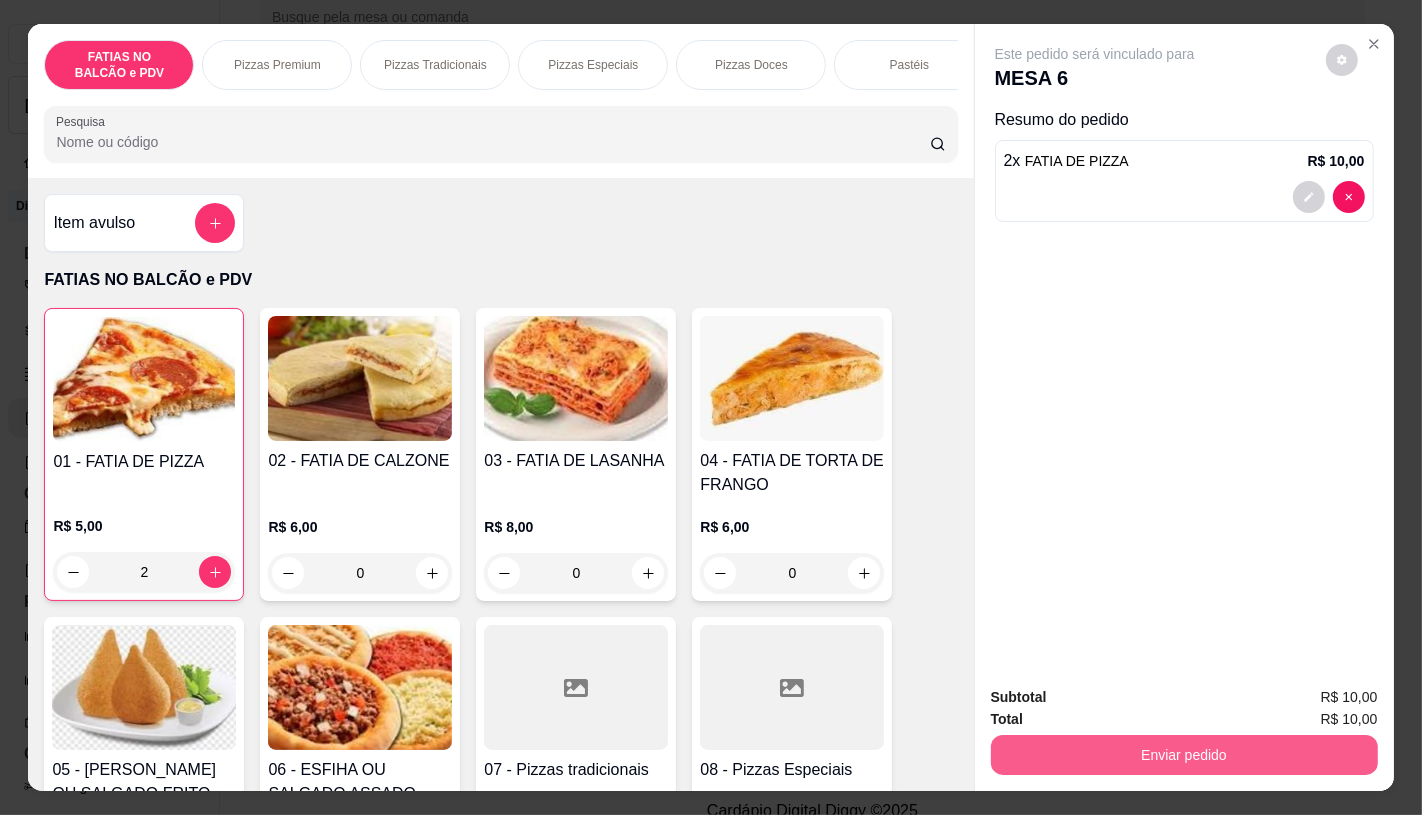 click on "Enviar pedido" at bounding box center (1184, 755) 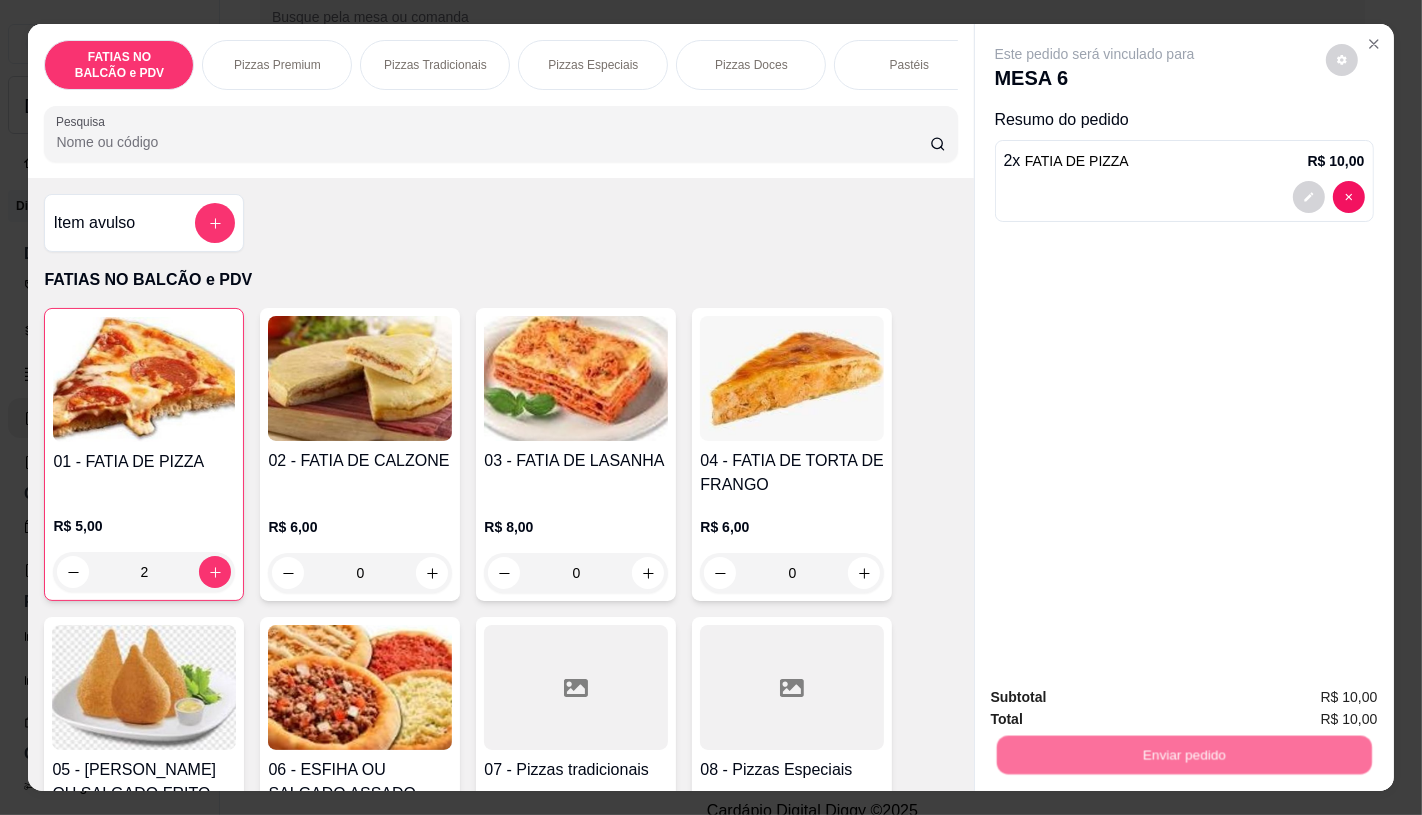 click on "Não registrar e enviar pedido" at bounding box center (1117, 697) 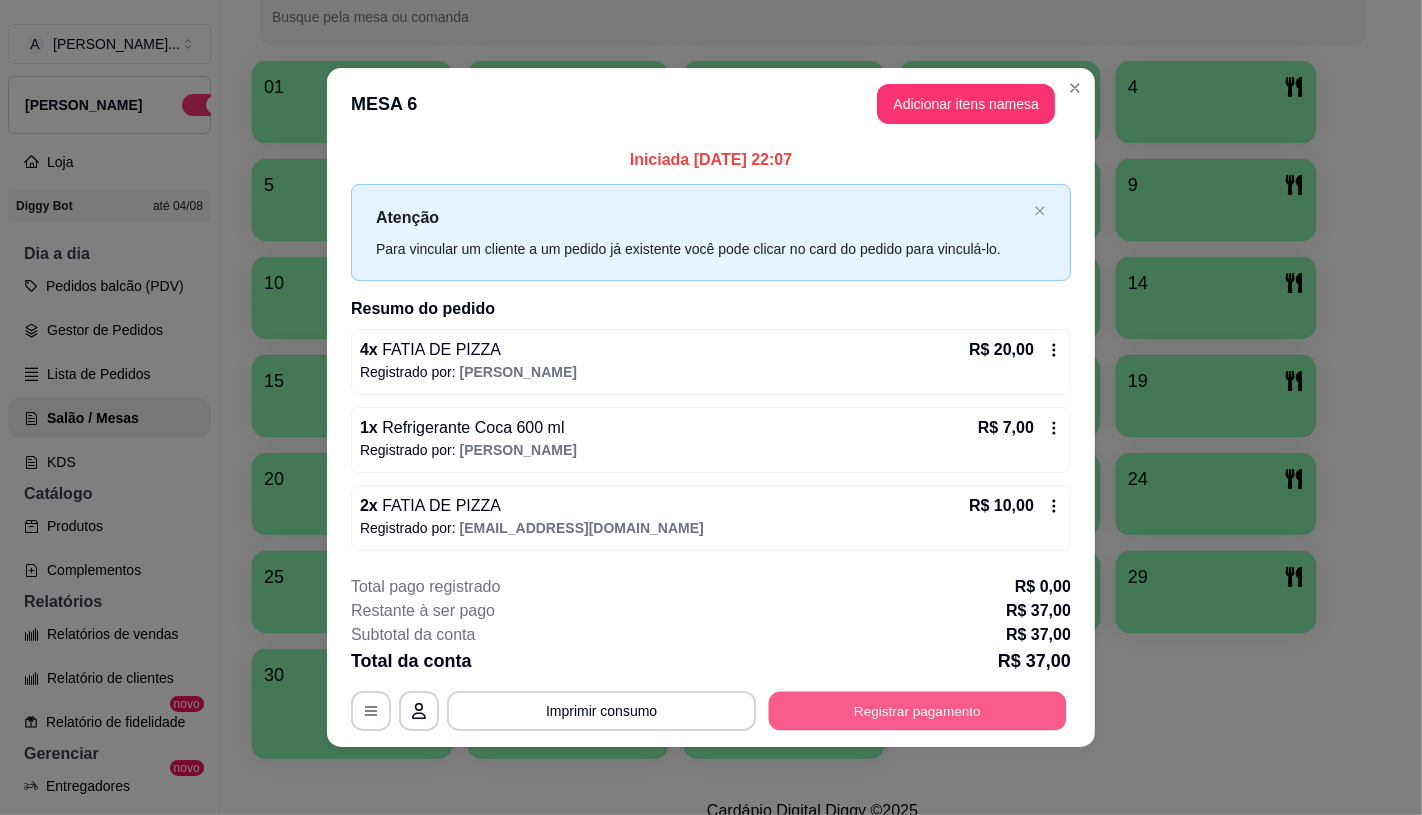 click on "Registrar pagamento" at bounding box center [918, 711] 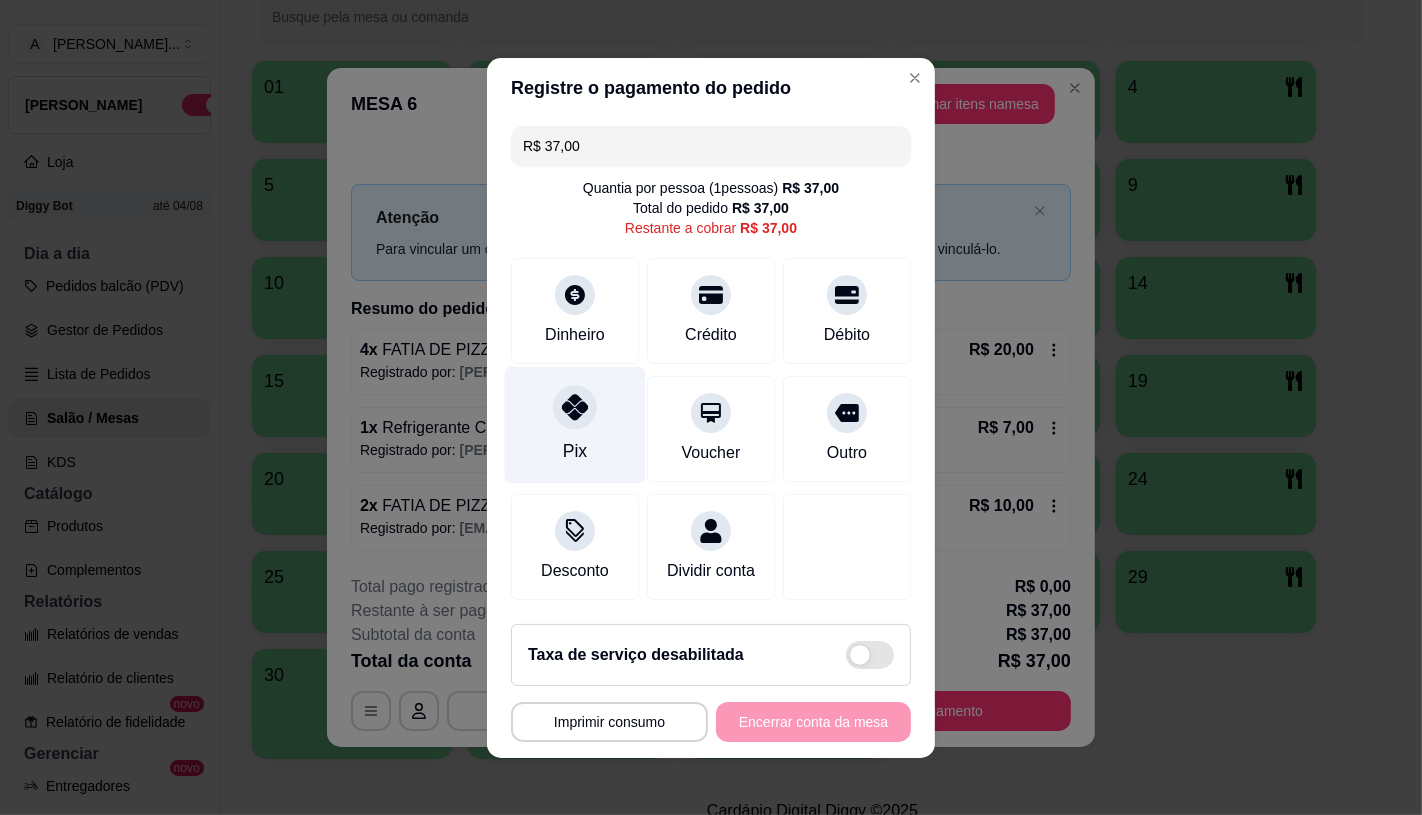 click on "Pix" at bounding box center (575, 424) 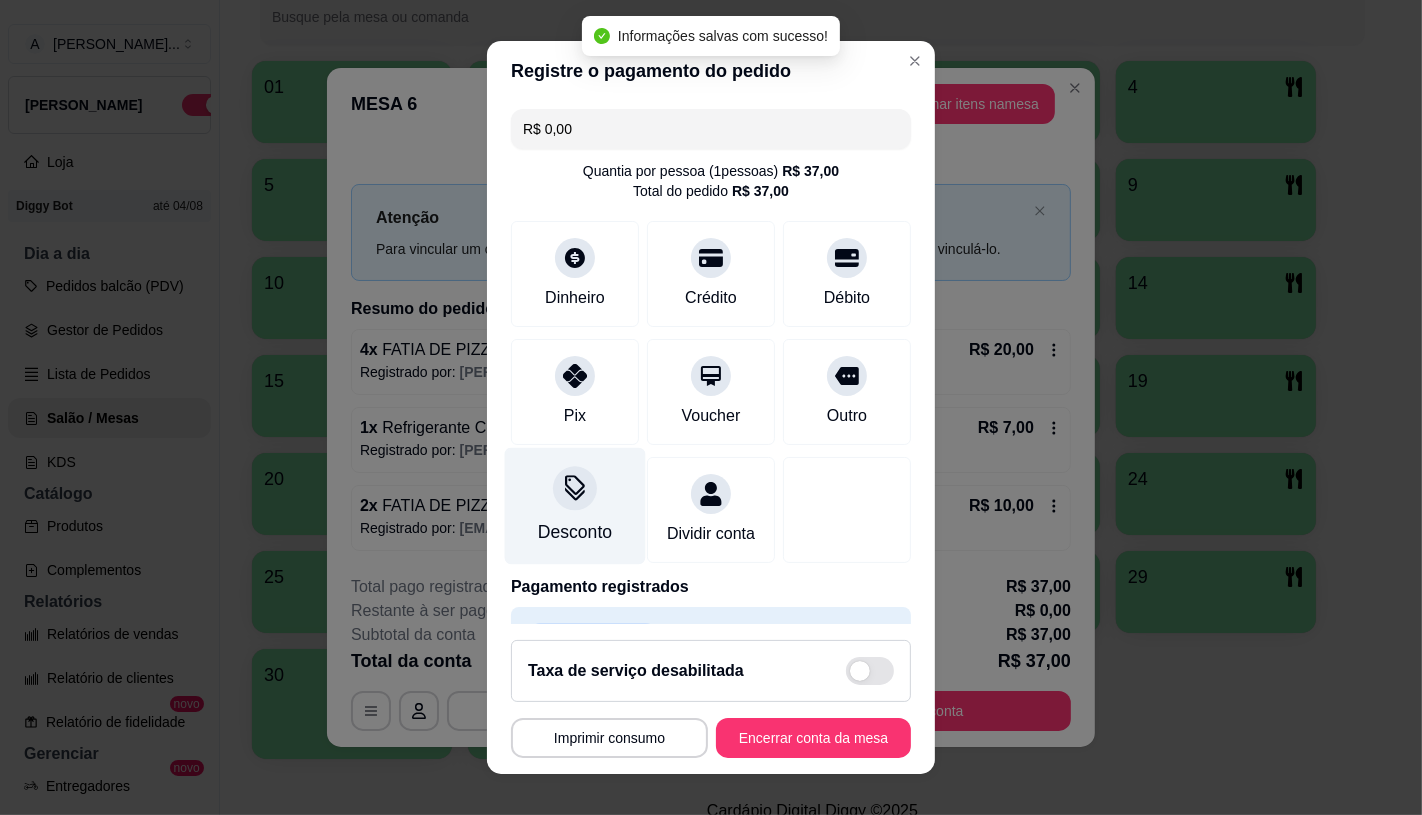 type on "R$ 0,00" 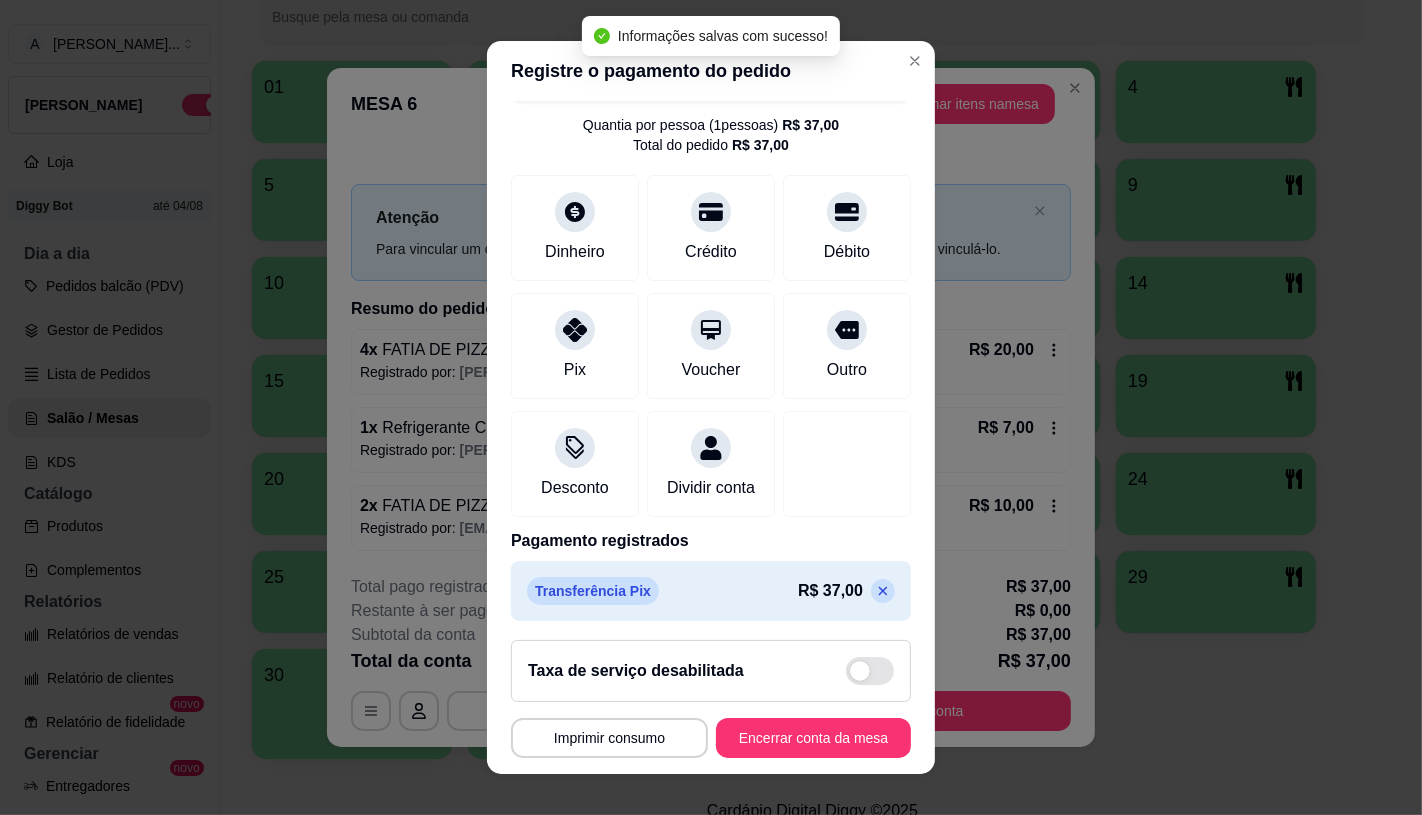 scroll, scrollTop: 74, scrollLeft: 0, axis: vertical 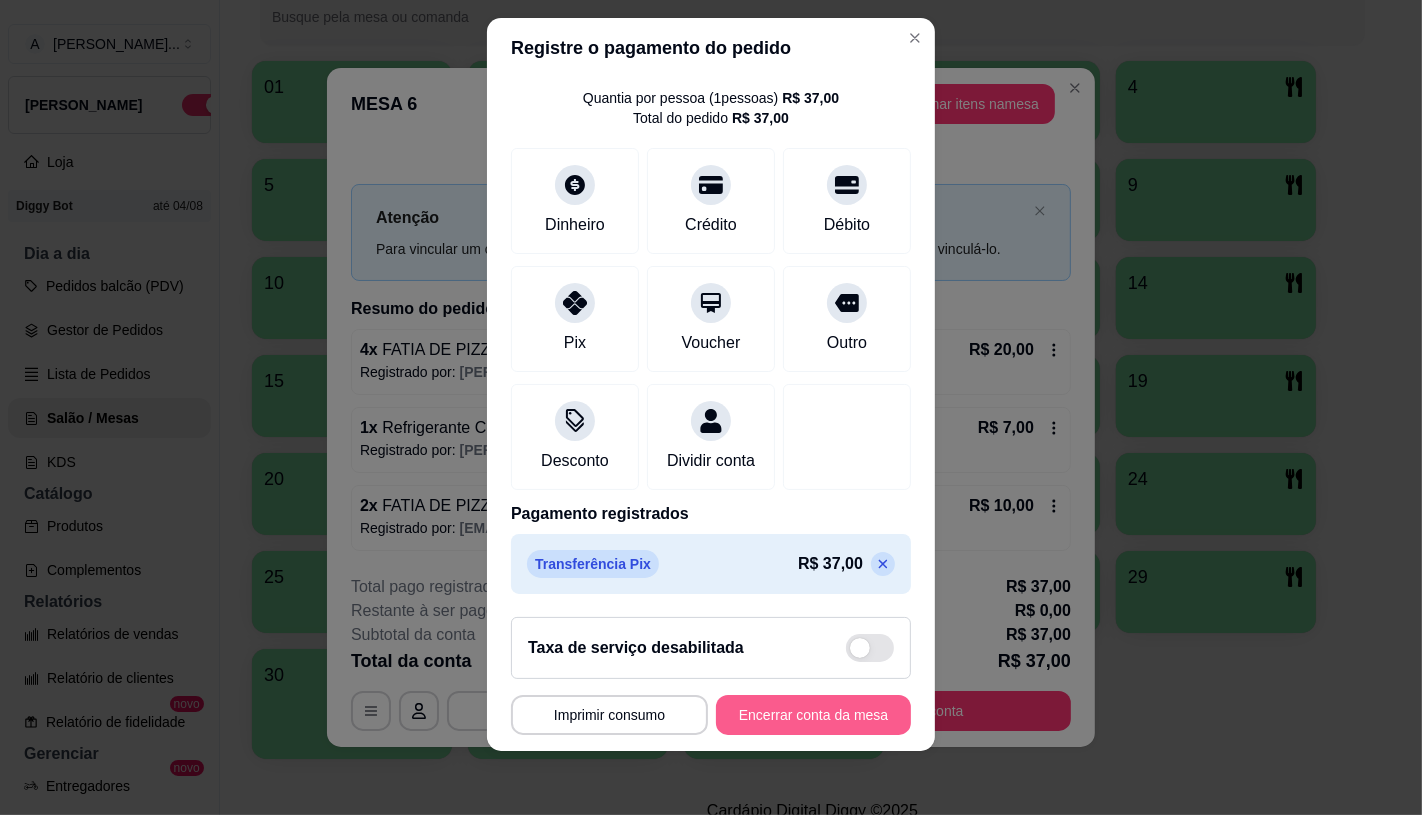 click on "Encerrar conta da mesa" at bounding box center (813, 715) 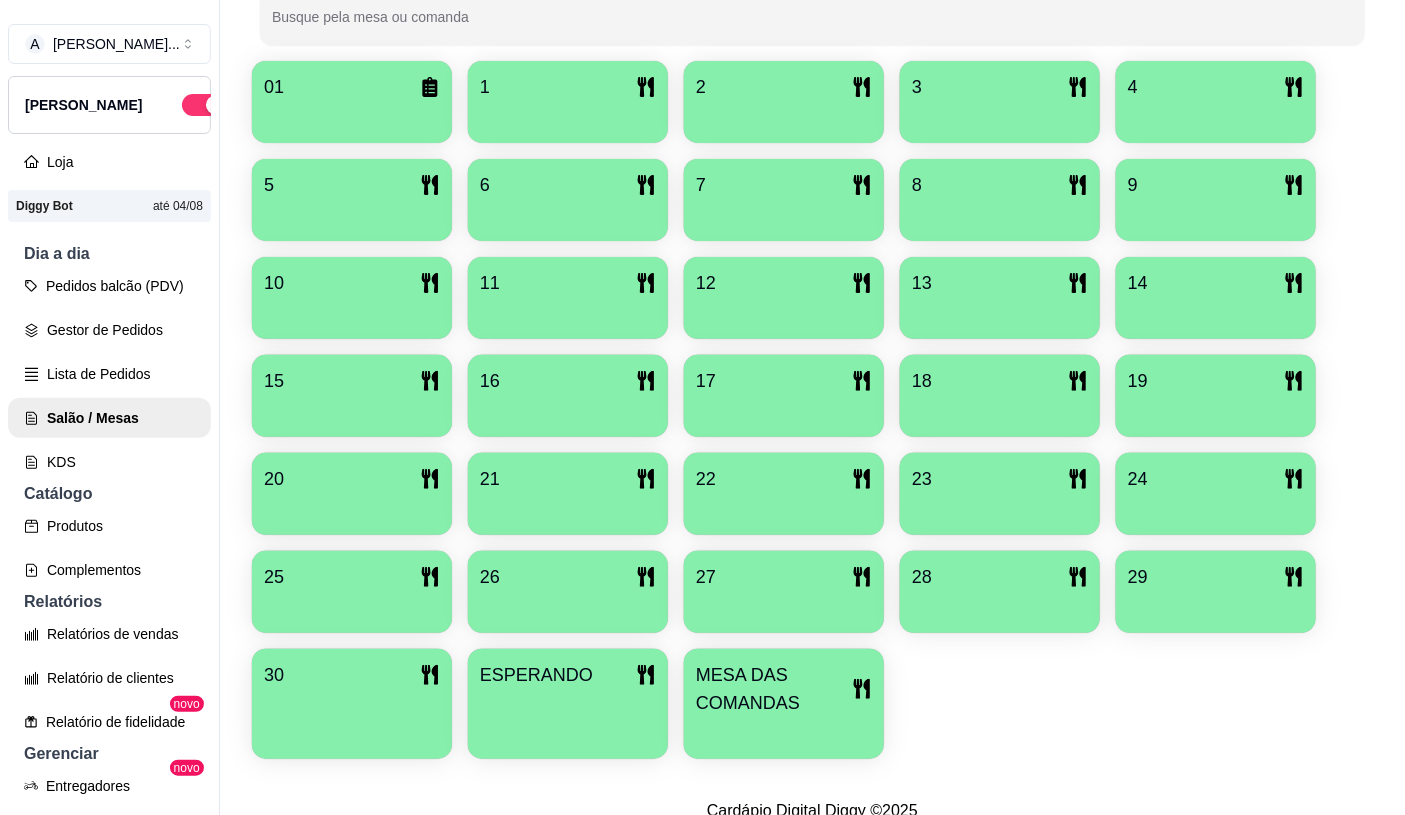 click at bounding box center (784, 732) 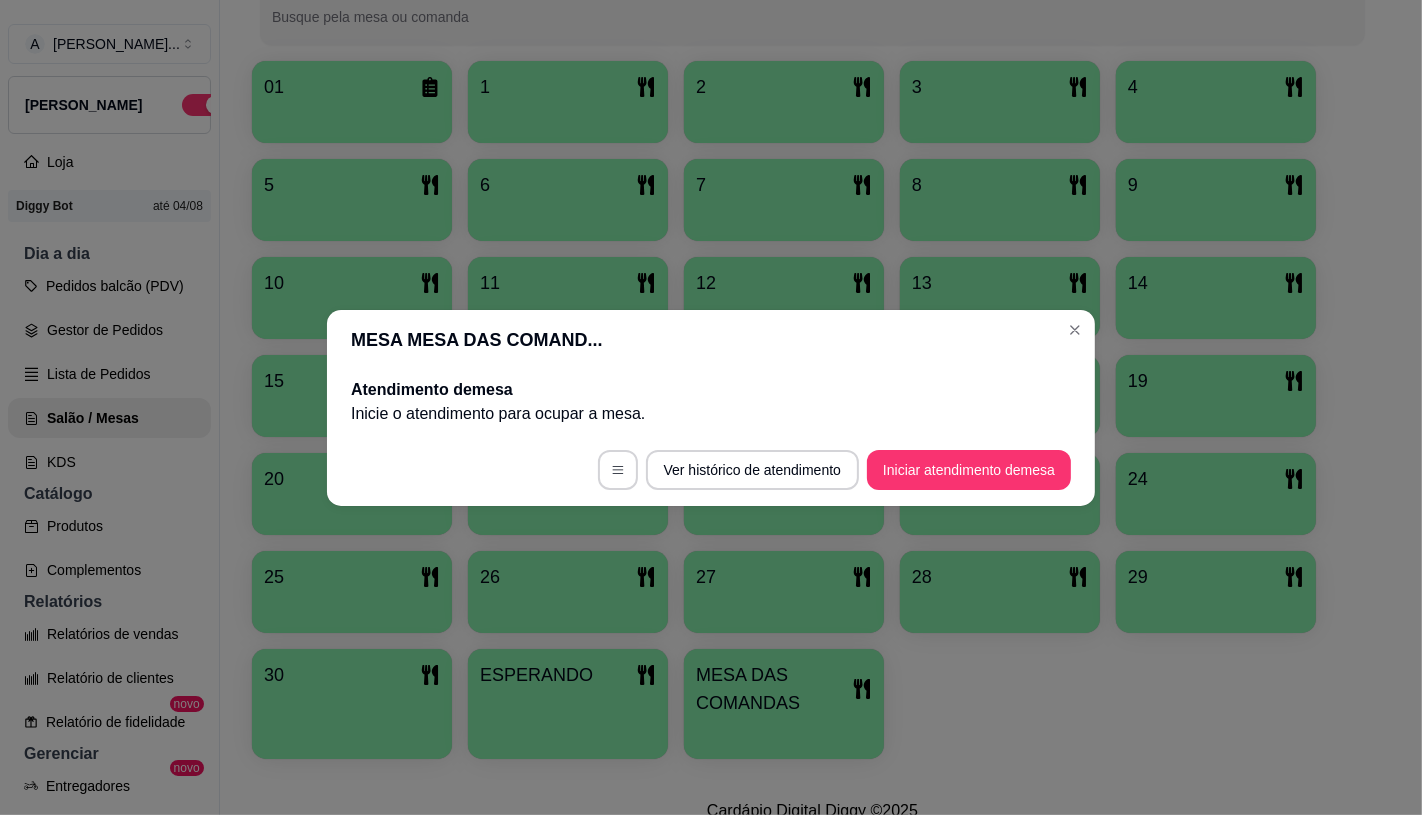 drag, startPoint x: 962, startPoint y: 446, endPoint x: 968, endPoint y: 457, distance: 12.529964 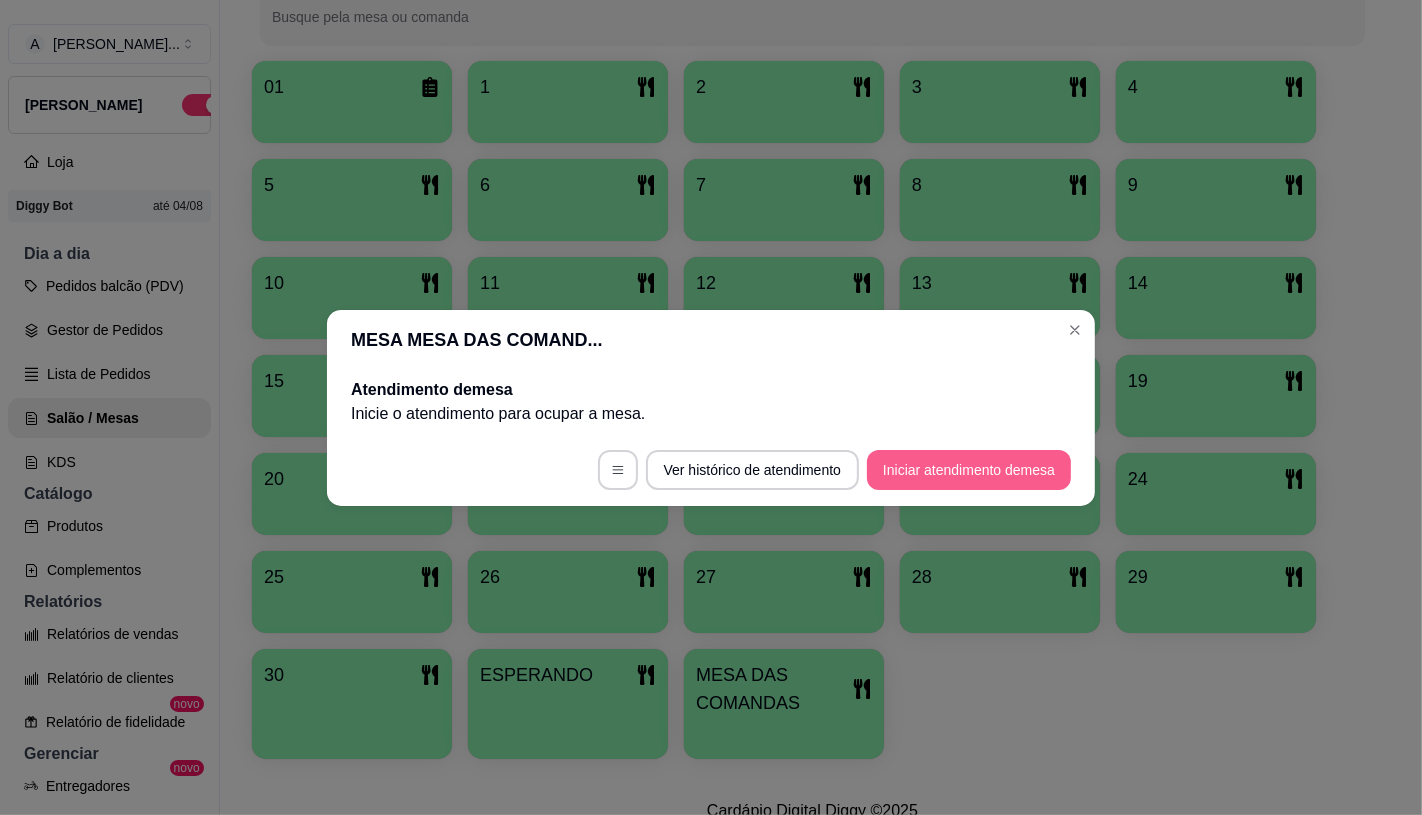 click on "Iniciar atendimento de  mesa" at bounding box center (969, 470) 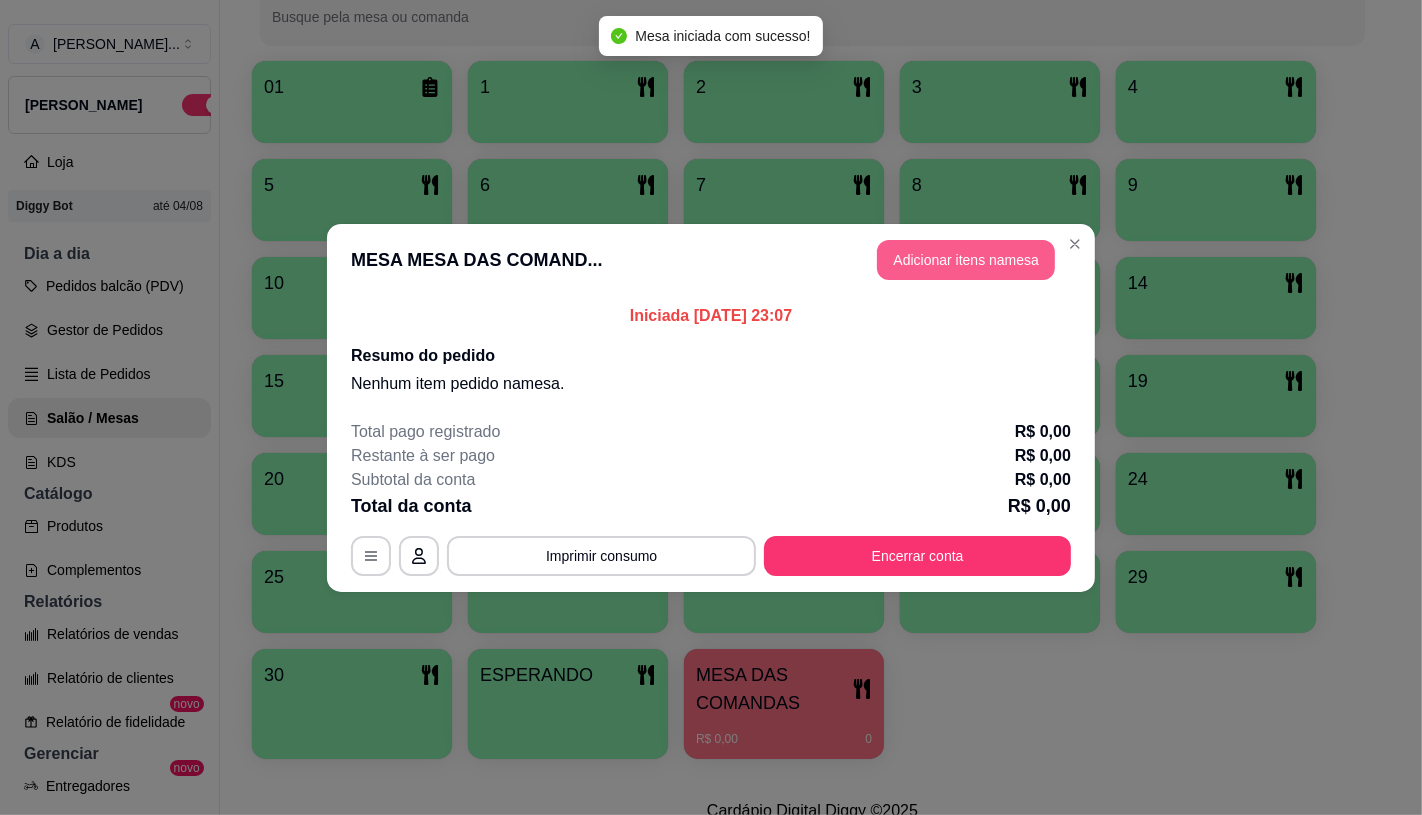 click on "Adicionar itens na  mesa" at bounding box center (966, 260) 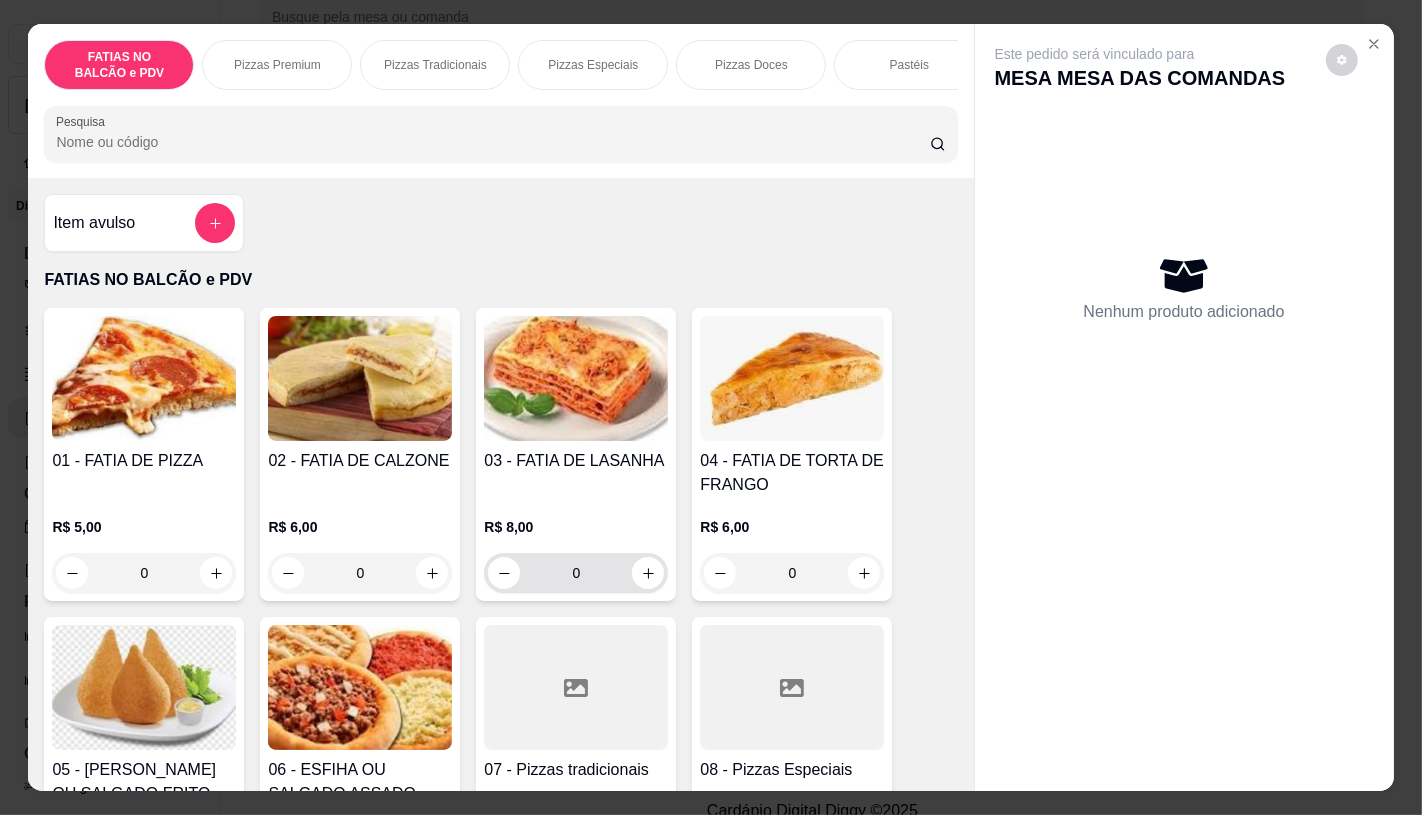 scroll, scrollTop: 111, scrollLeft: 0, axis: vertical 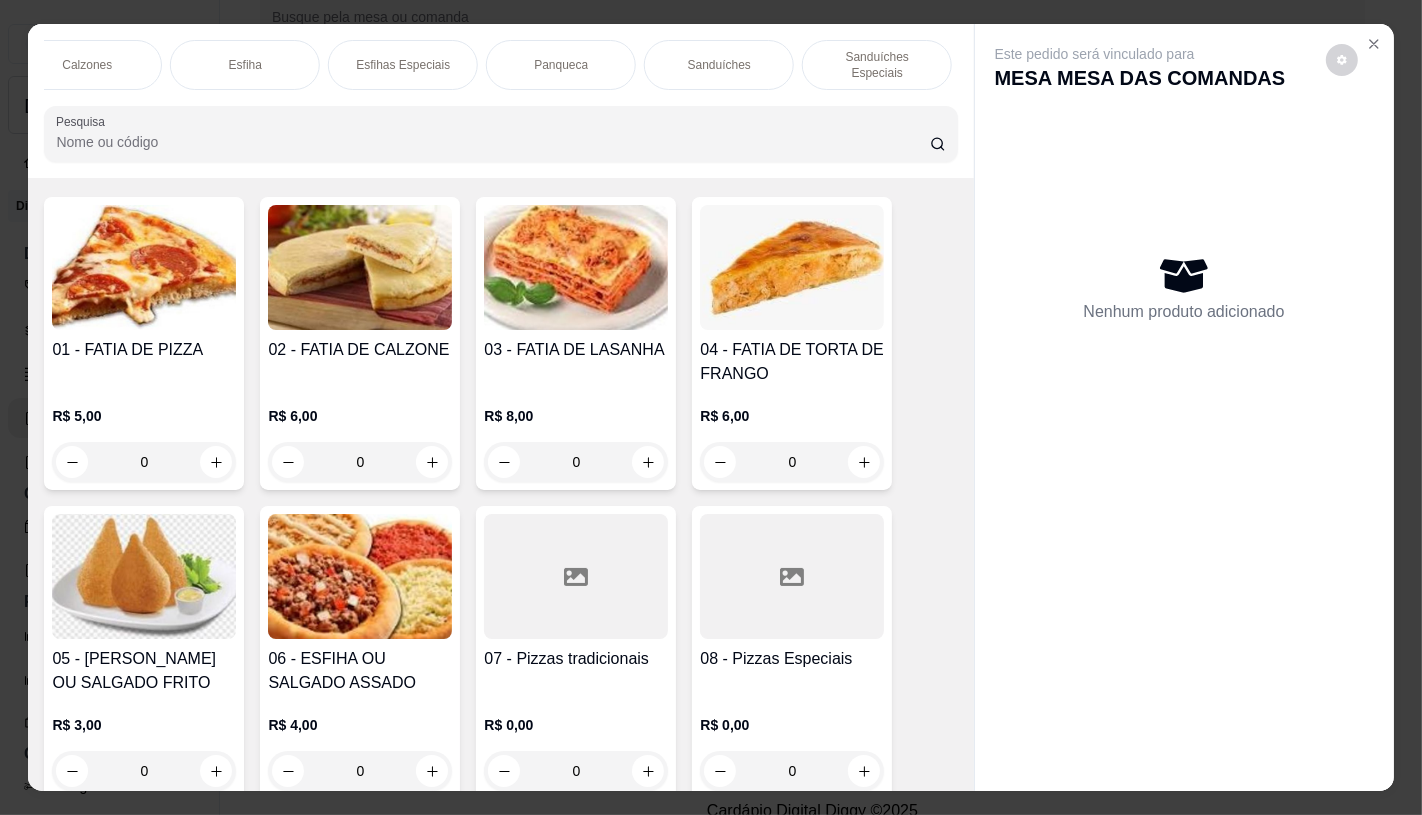 click on "Sanduíches" at bounding box center (719, 65) 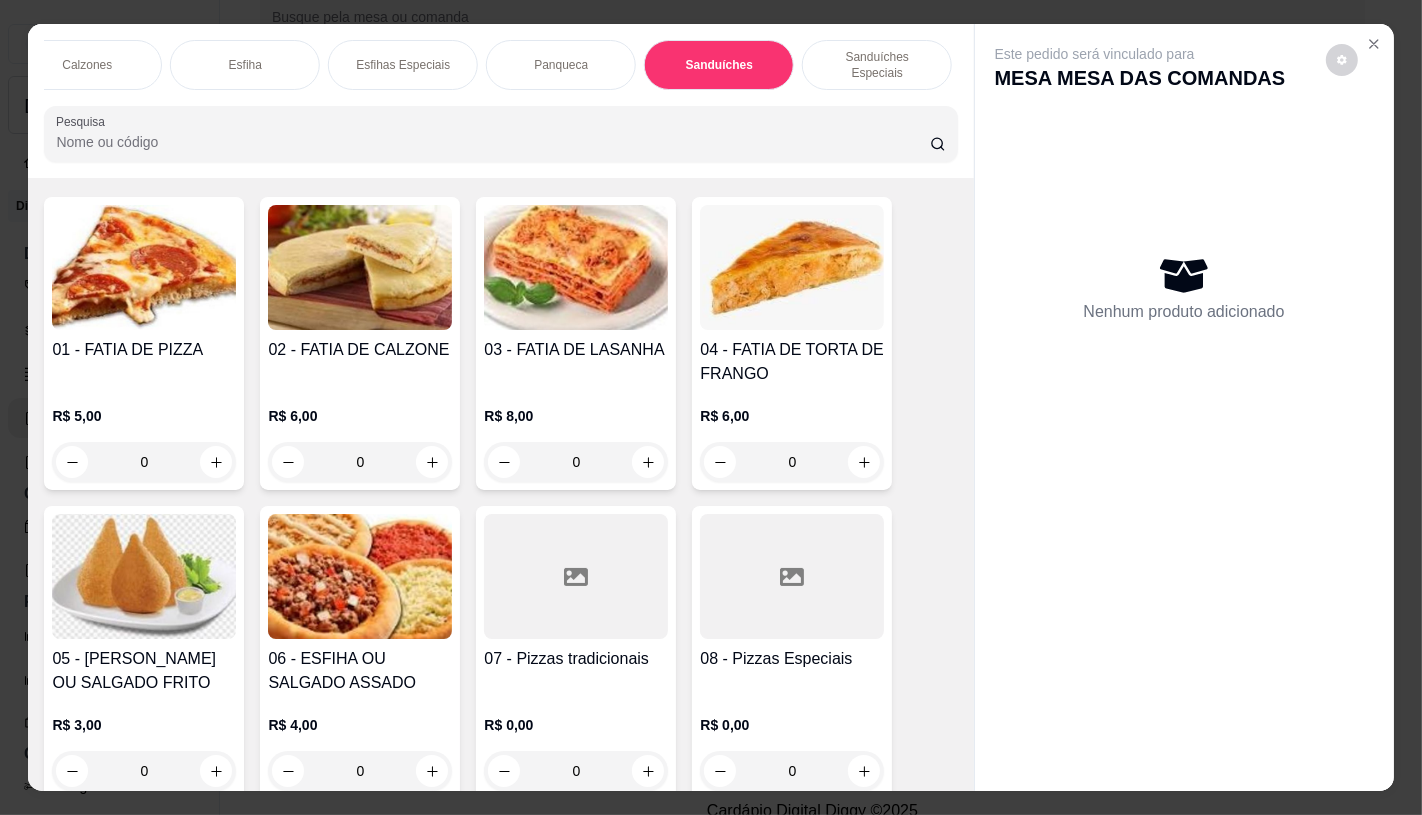 scroll, scrollTop: 8083, scrollLeft: 0, axis: vertical 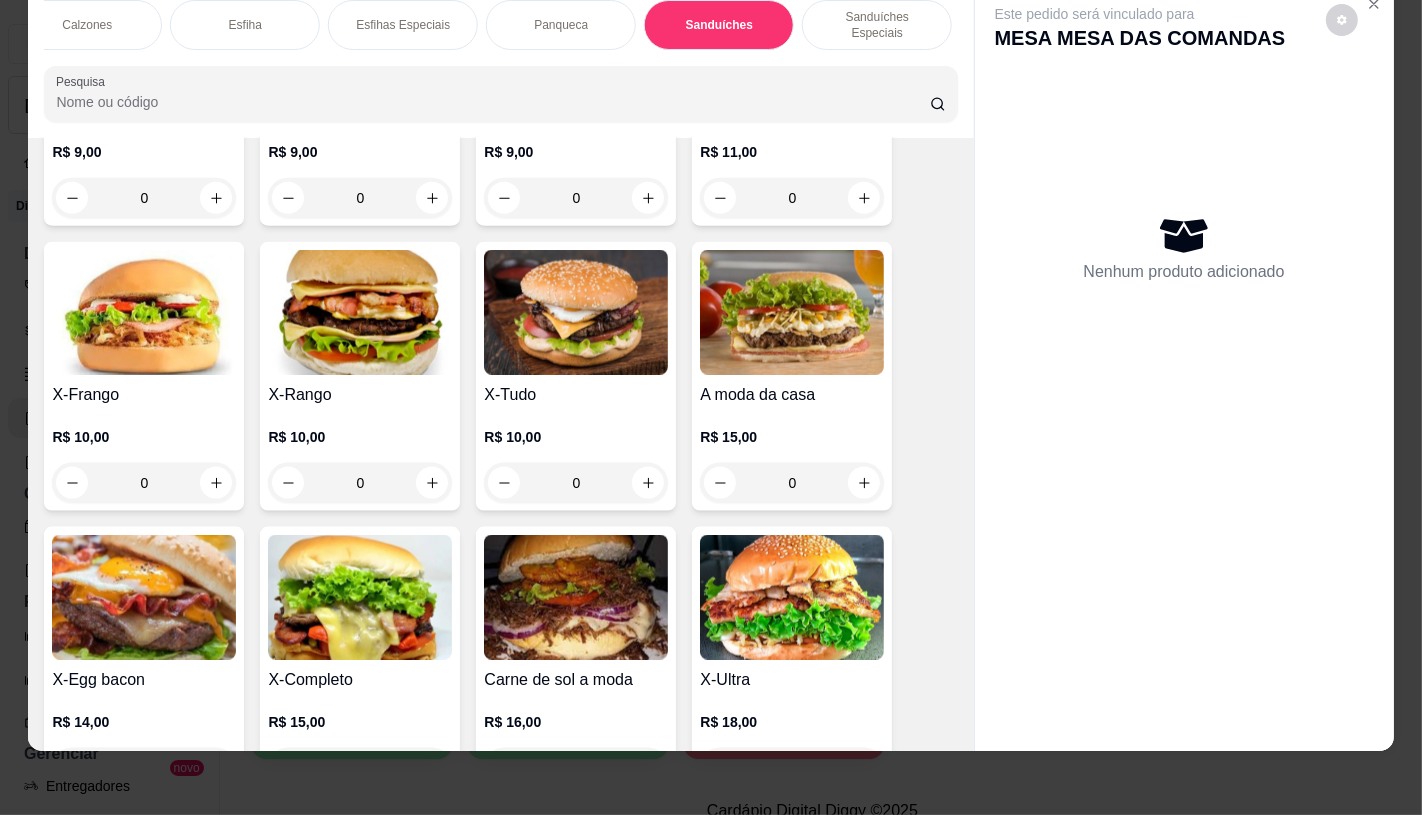 click at bounding box center (792, 597) 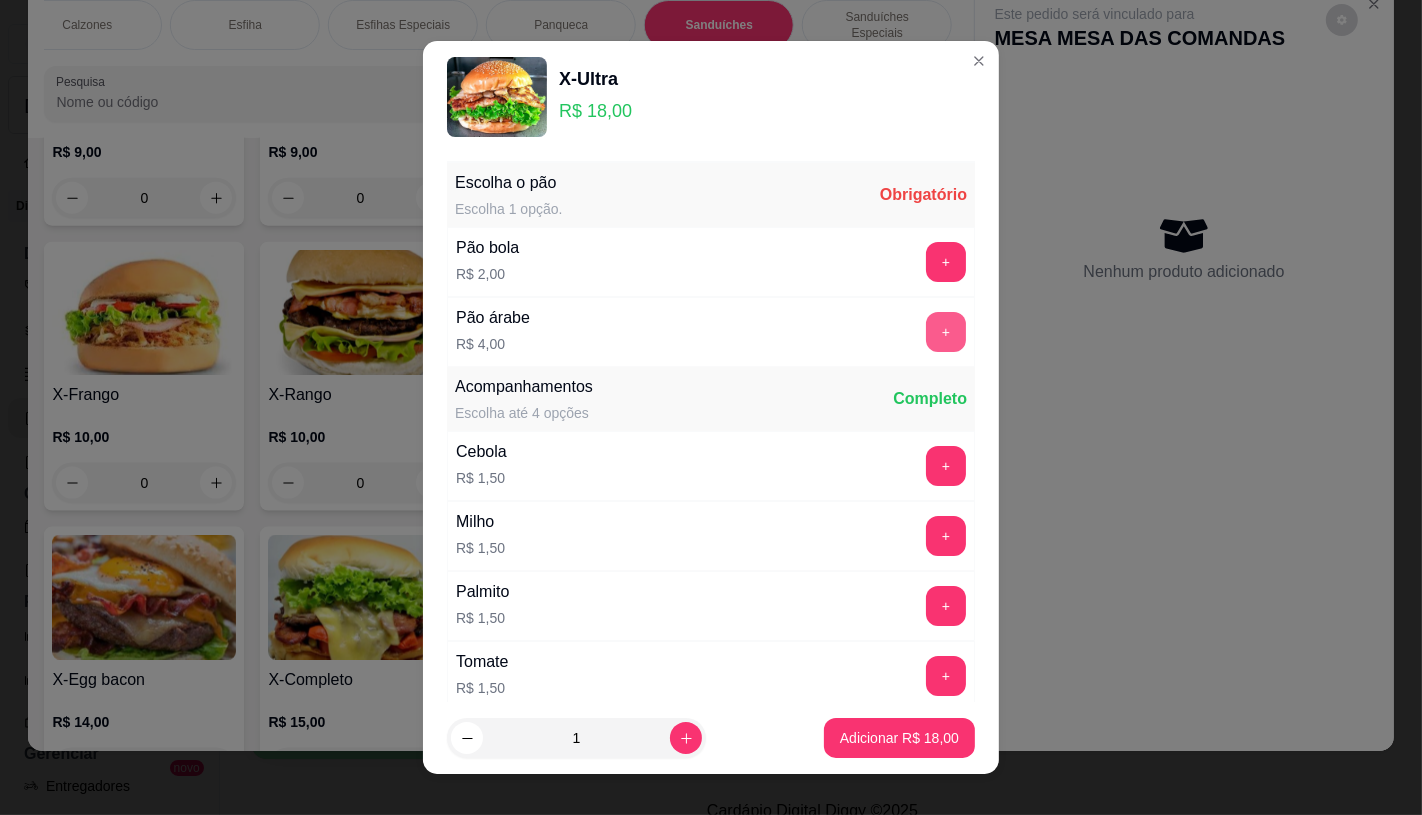 click on "+" at bounding box center [946, 332] 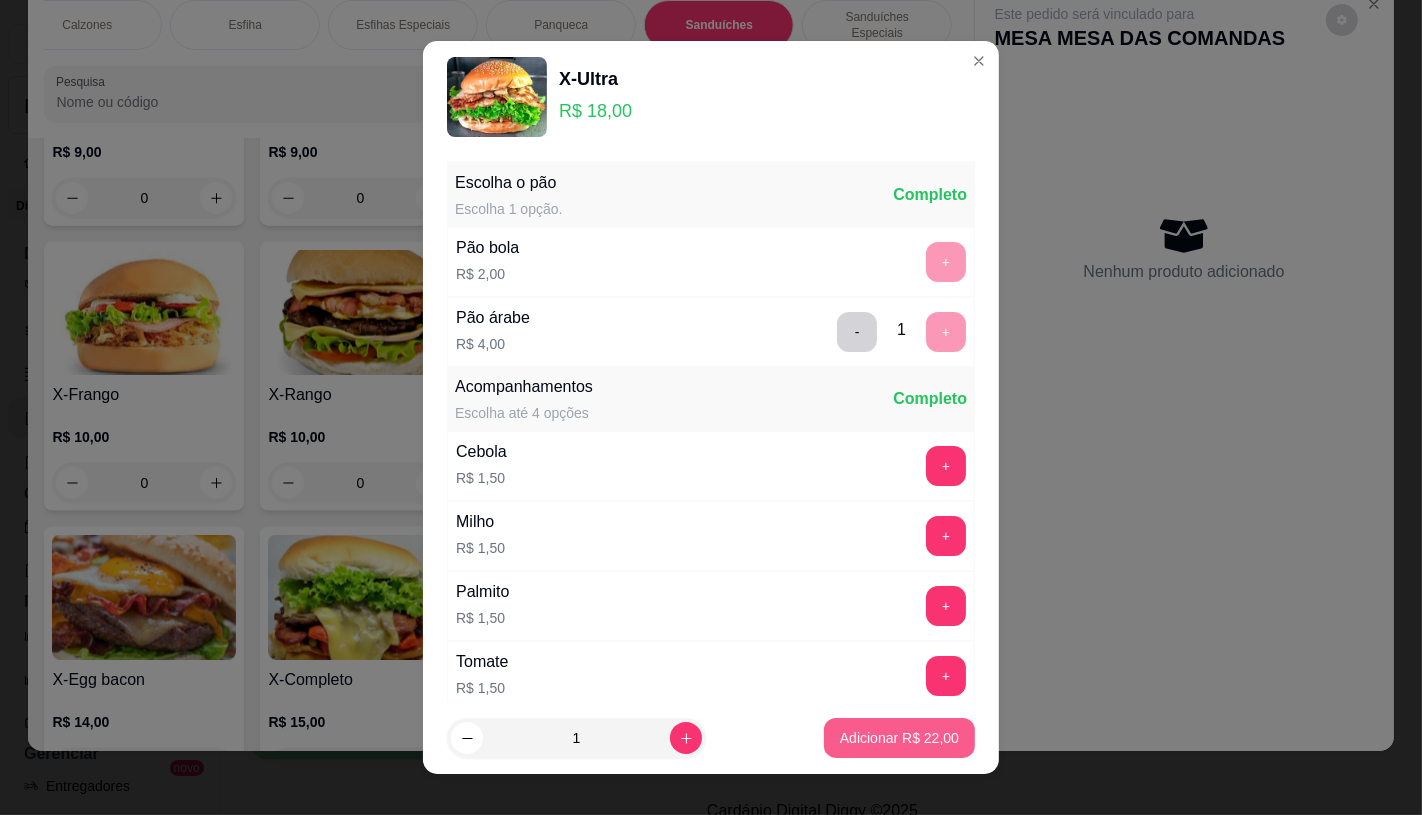 click on "Adicionar   R$ 22,00" at bounding box center [899, 738] 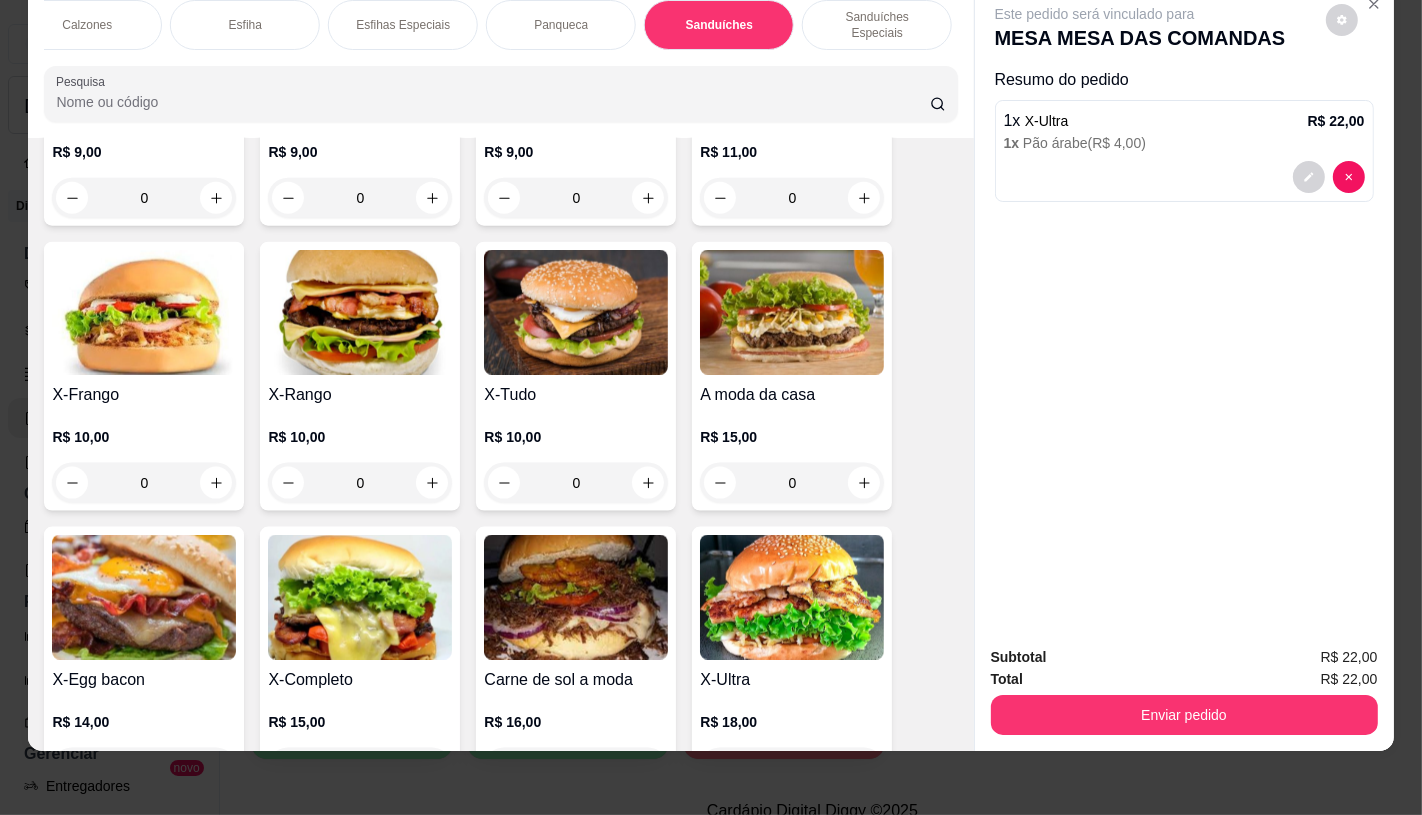 click on "X-Tudo" at bounding box center (576, 395) 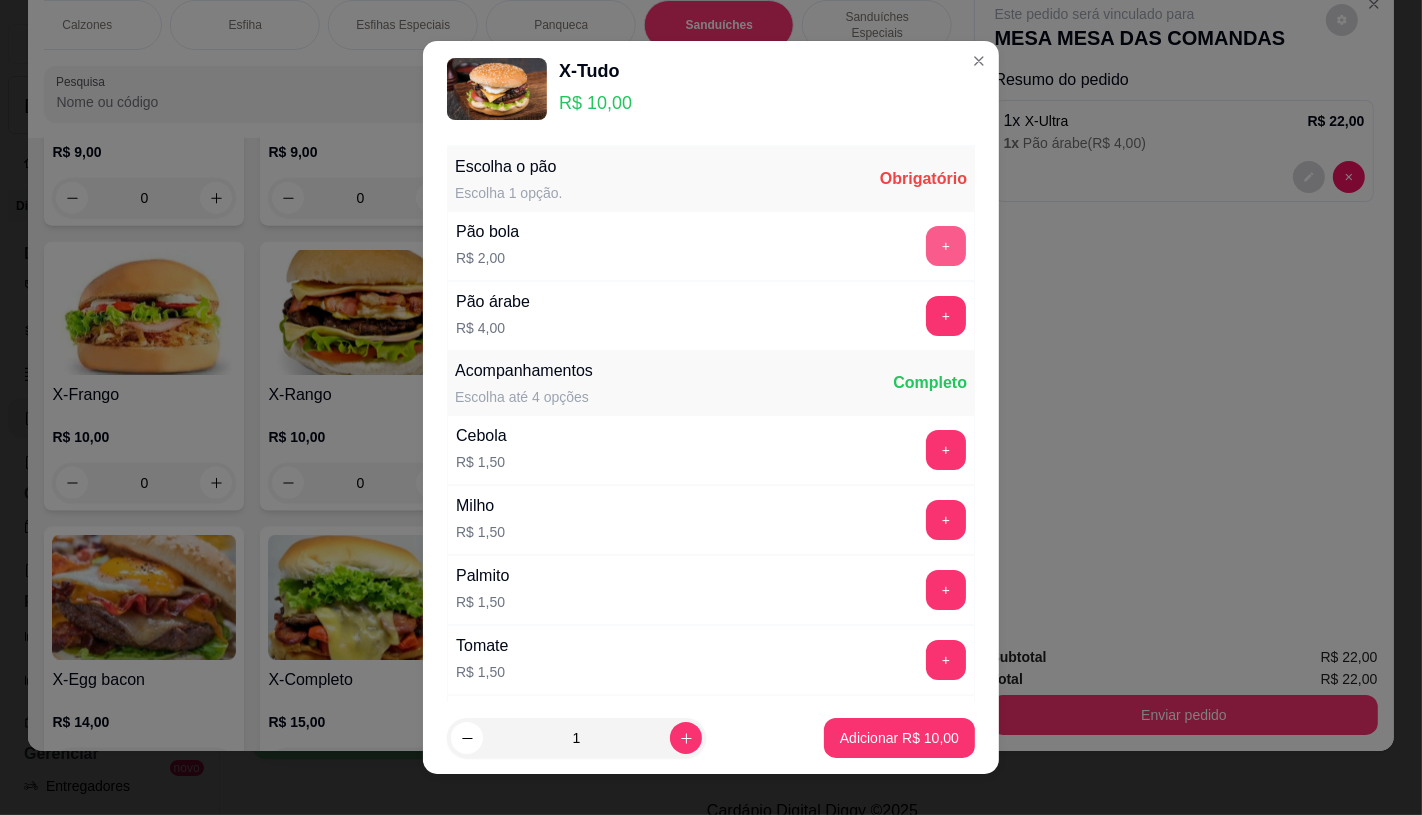 click on "+" at bounding box center (946, 246) 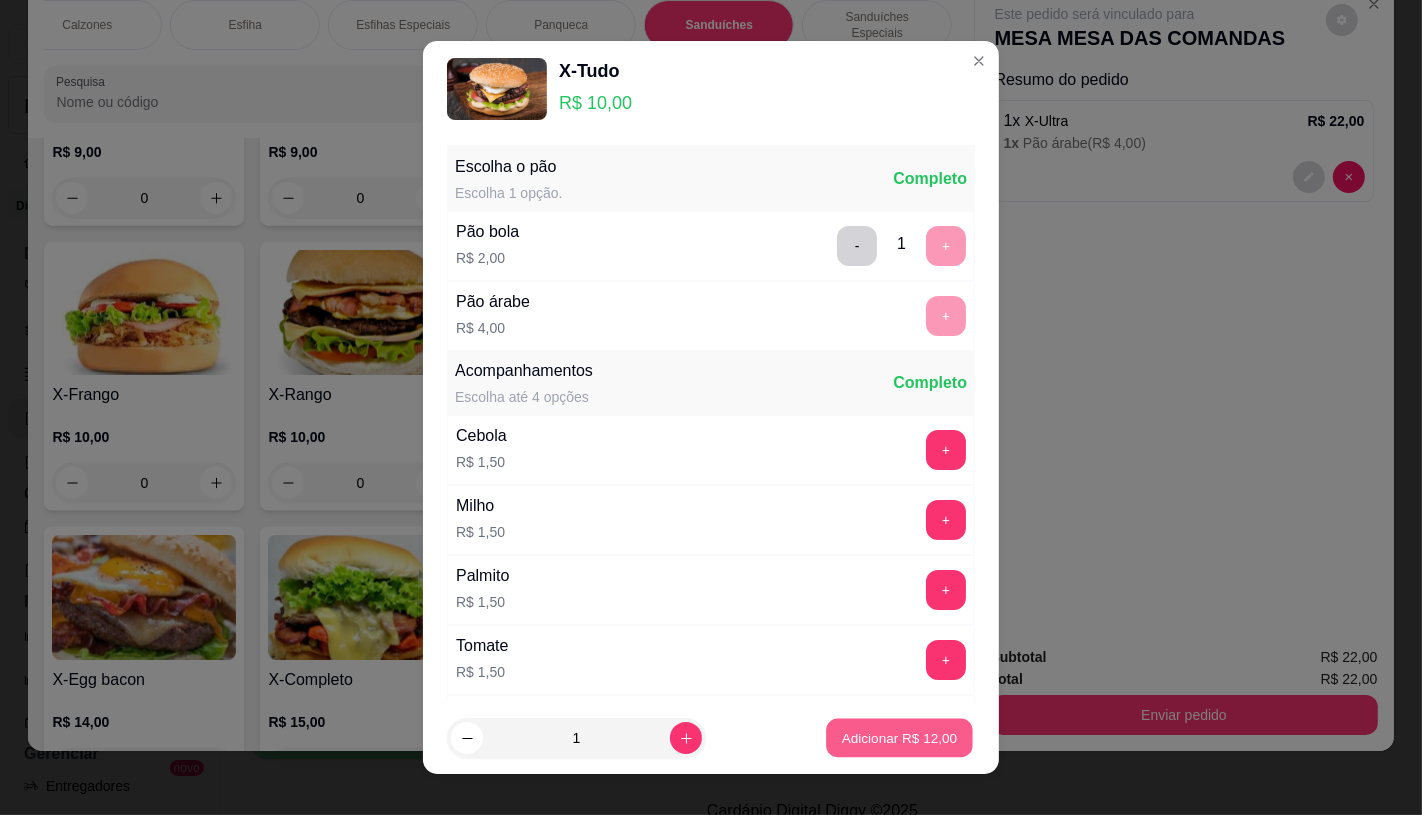 click on "Adicionar   R$ 12,00" at bounding box center (899, 738) 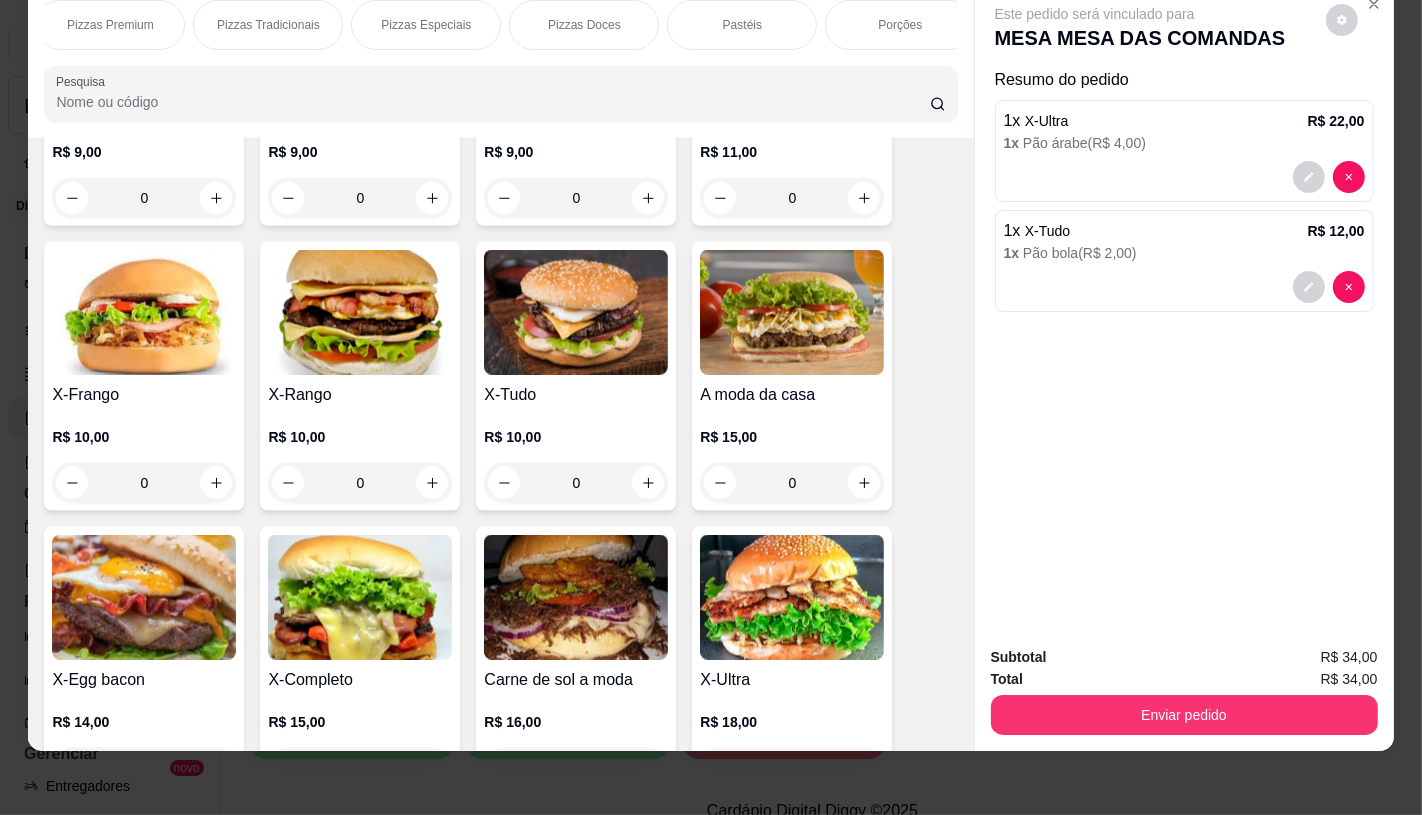 scroll, scrollTop: 0, scrollLeft: 0, axis: both 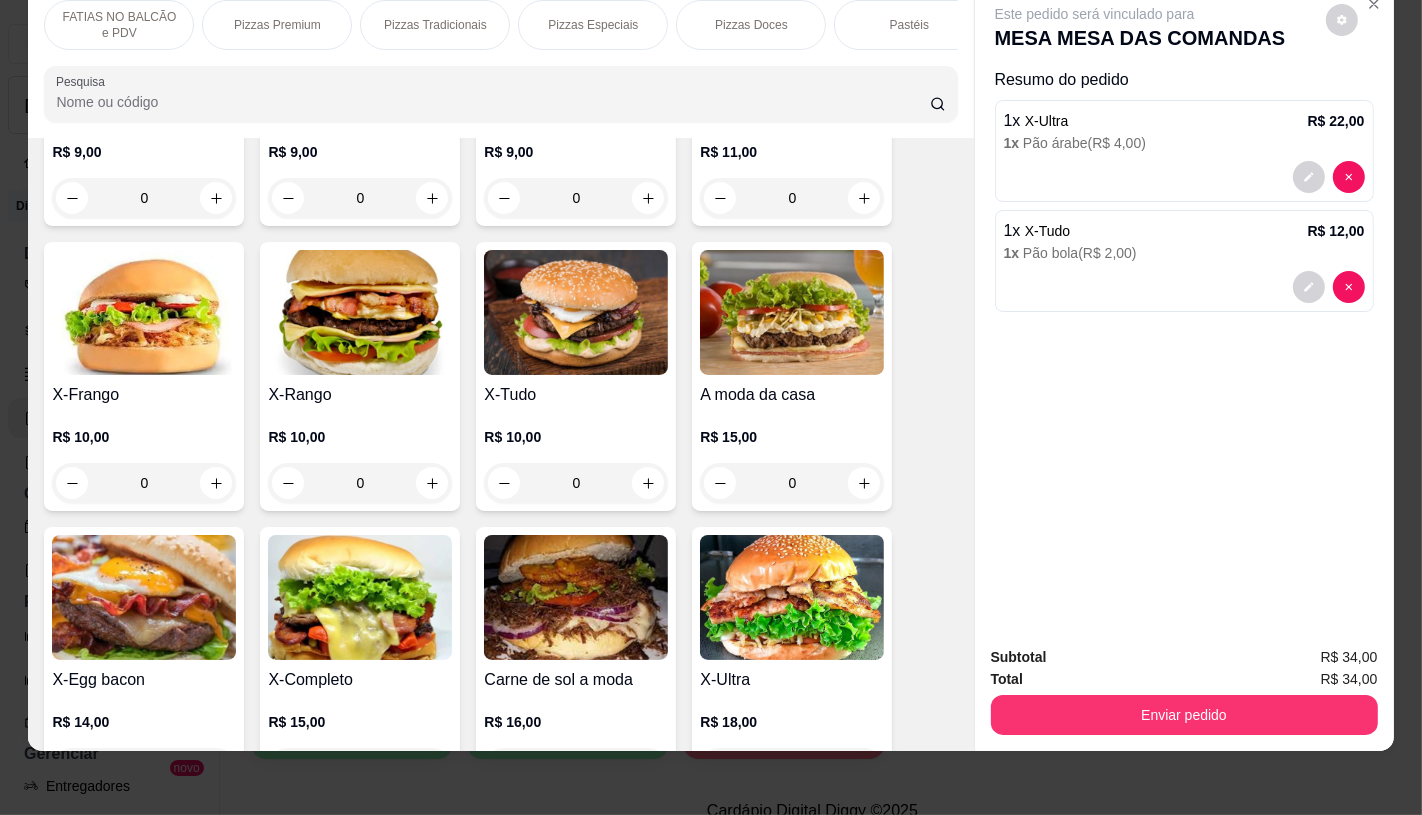 click on "FATIAS NO BALCÃO e PDV" at bounding box center [119, 25] 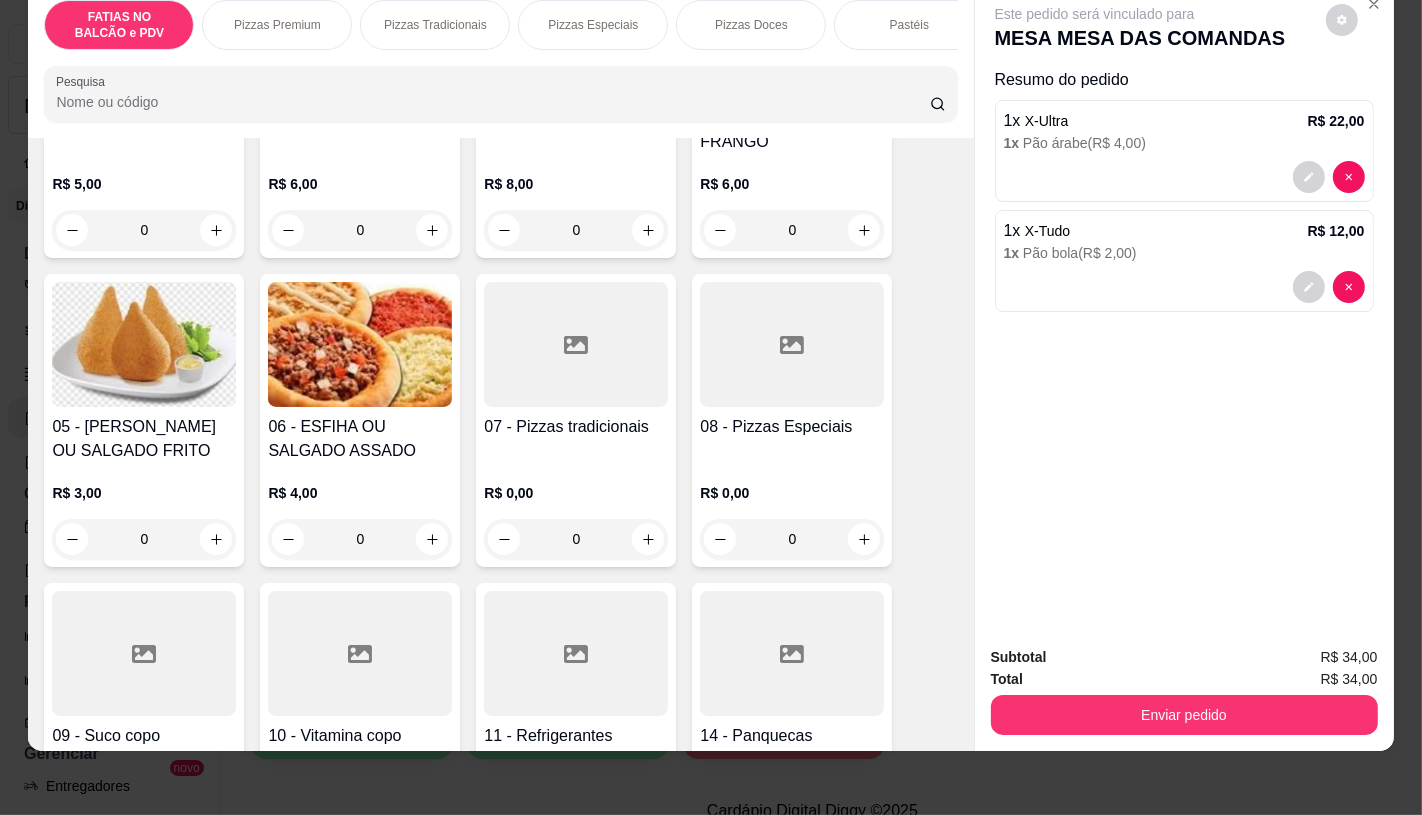 scroll, scrollTop: 312, scrollLeft: 0, axis: vertical 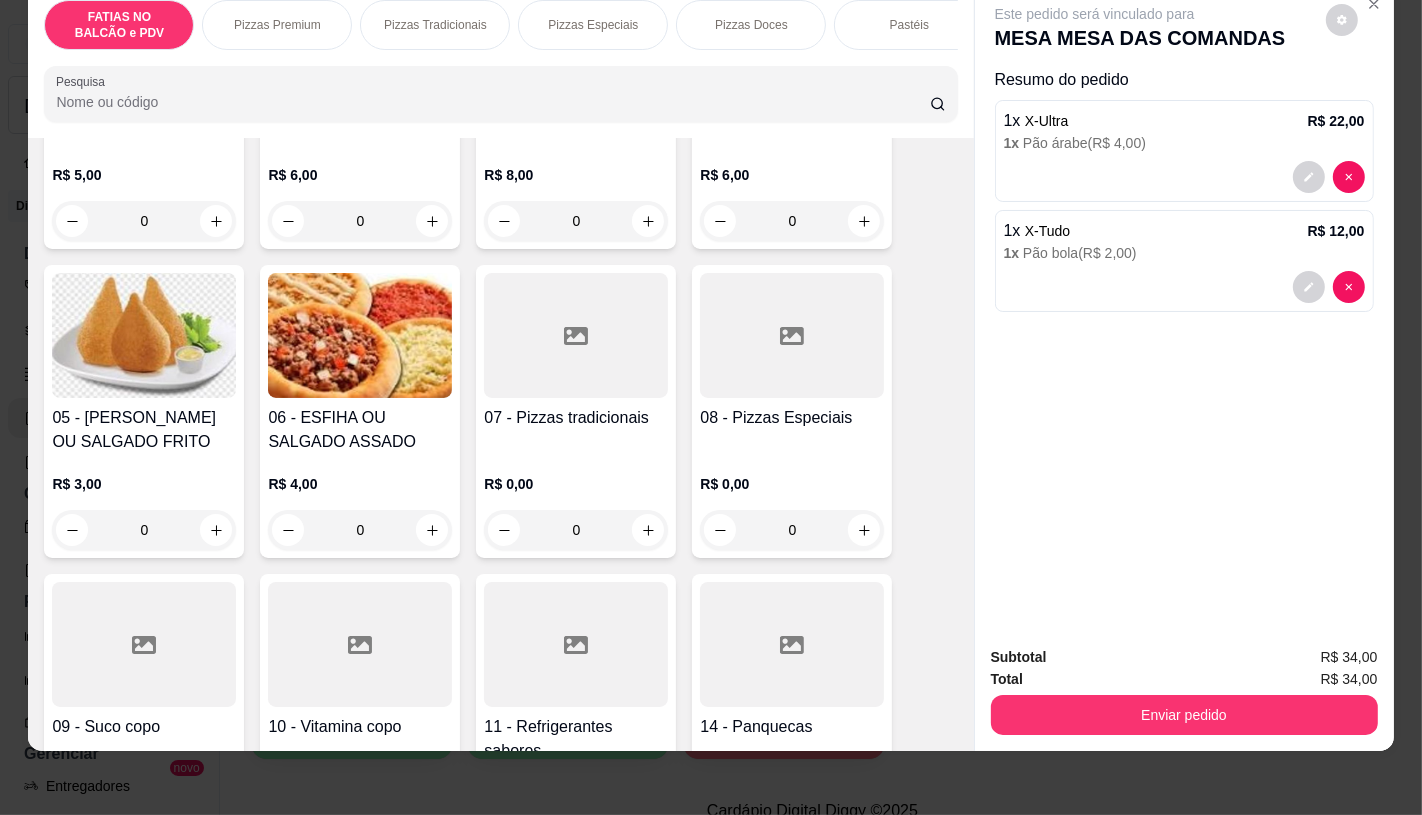click at bounding box center [576, 644] 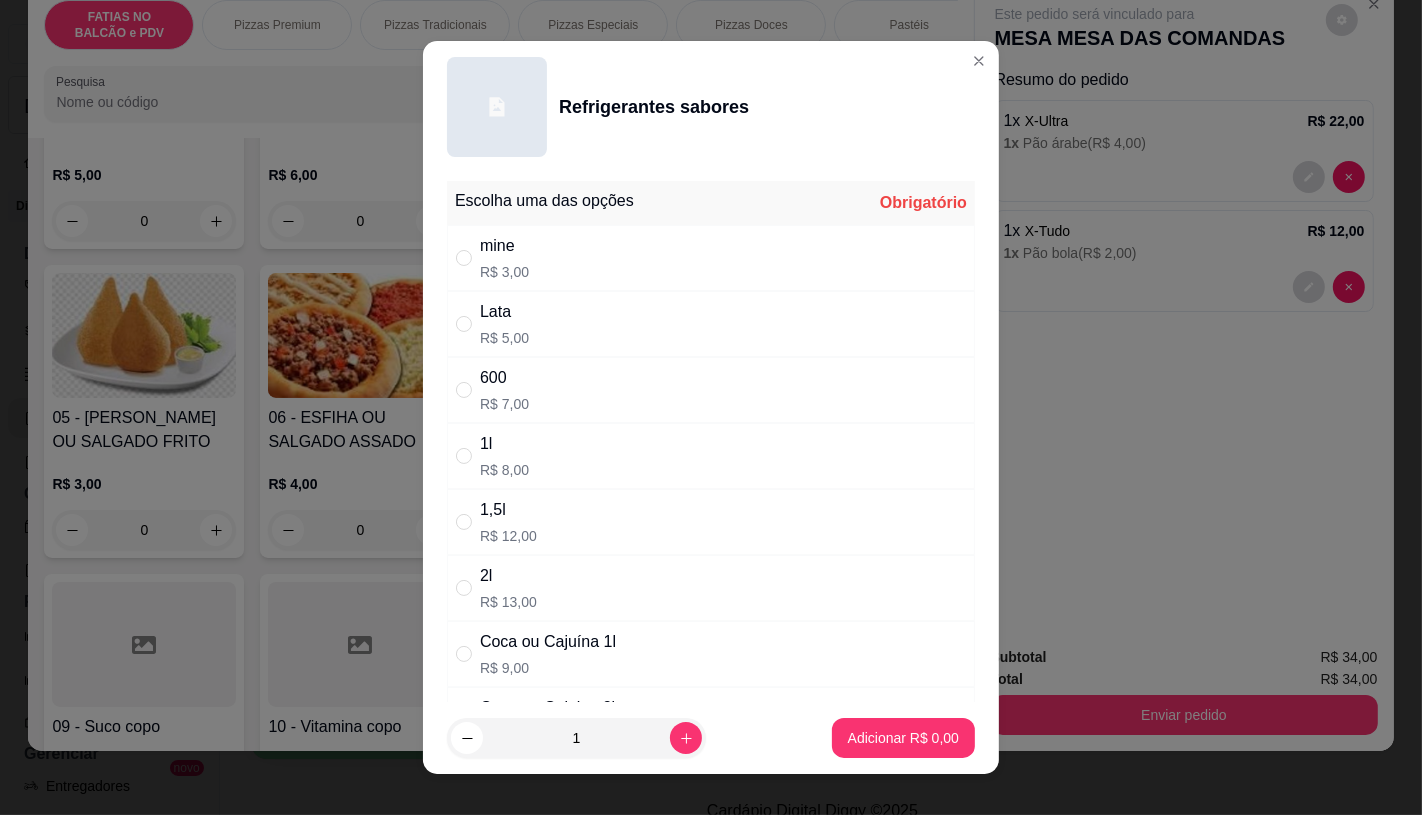 click on "600" at bounding box center [504, 378] 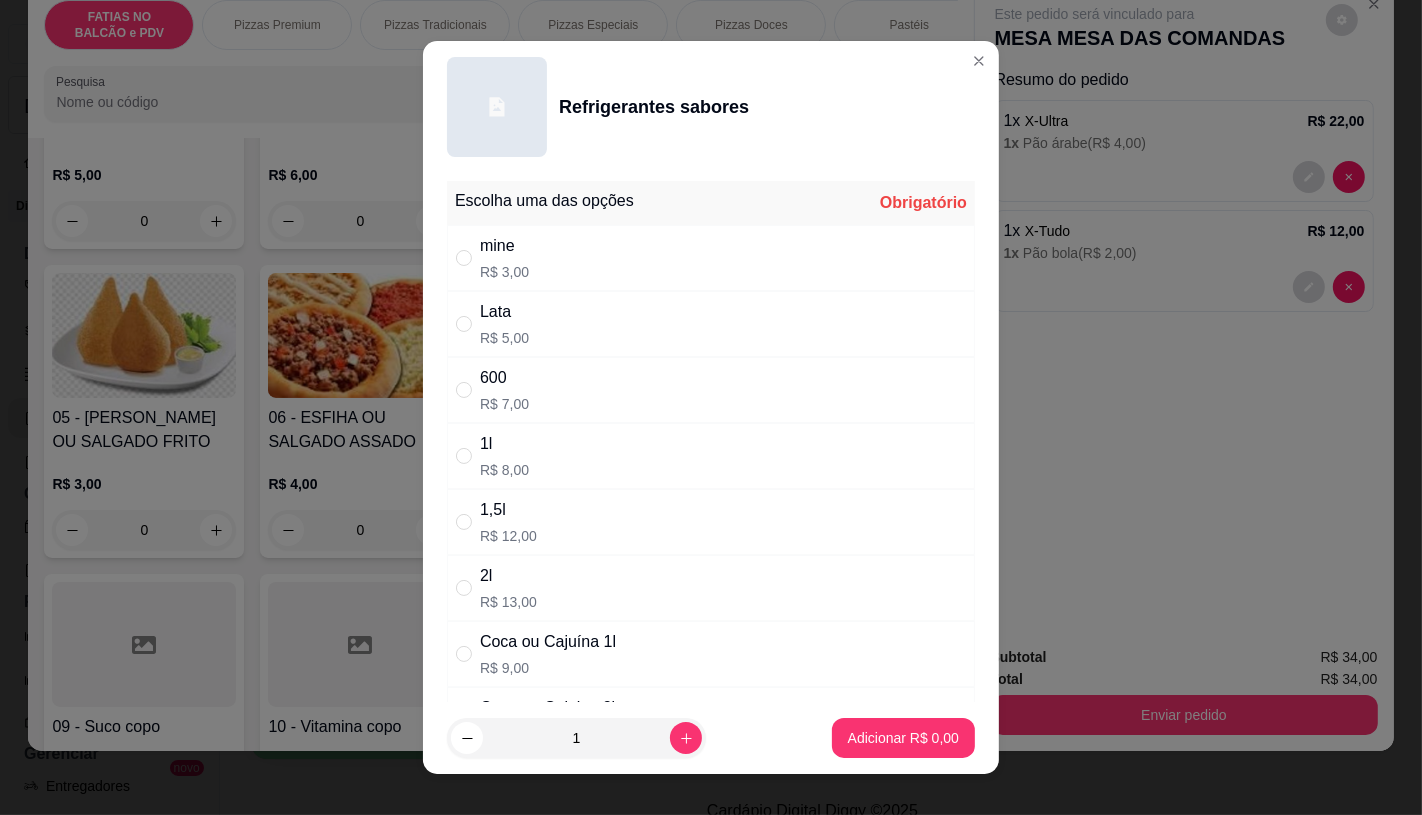 radio on "true" 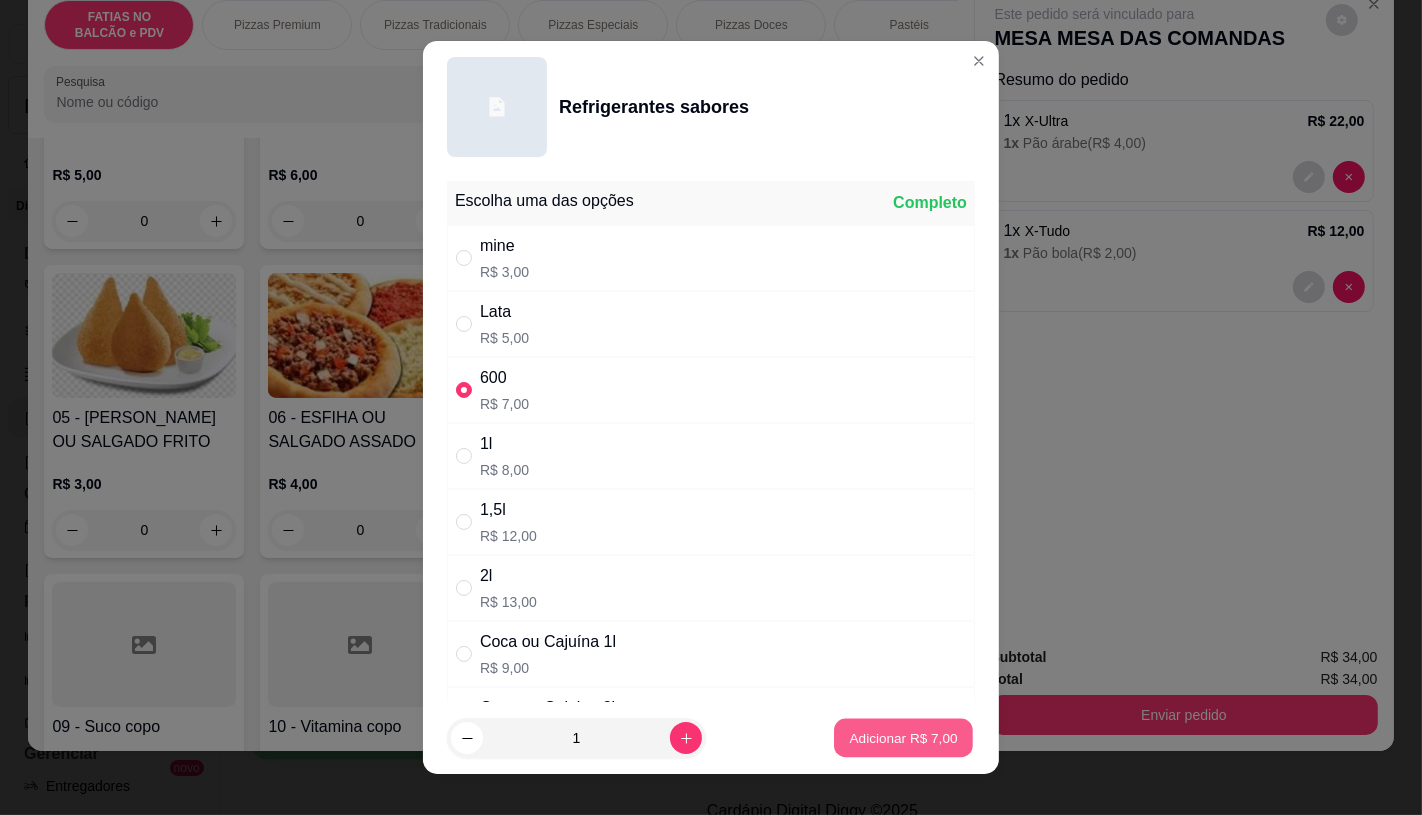 click on "Adicionar   R$ 7,00" at bounding box center [903, 738] 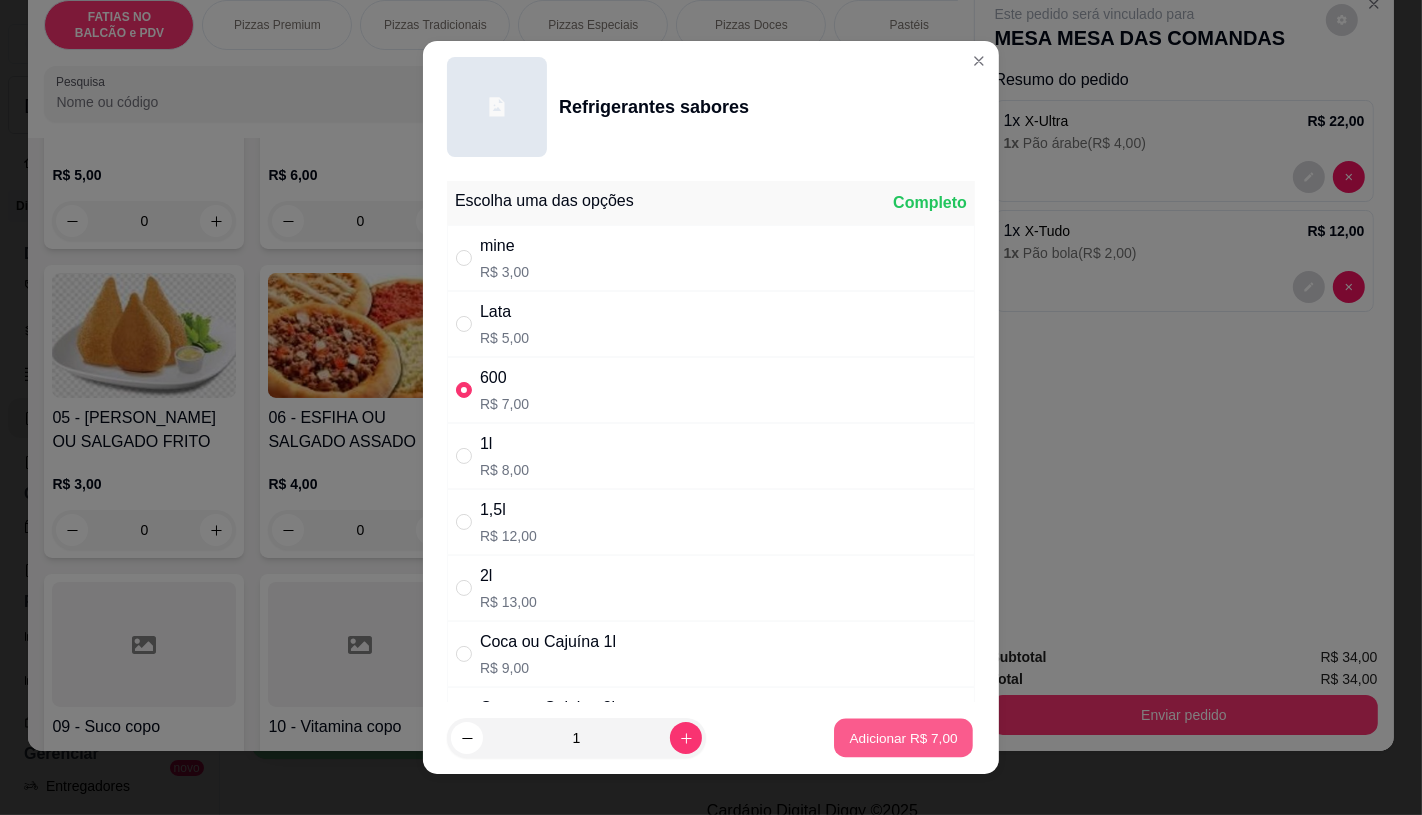 type on "1" 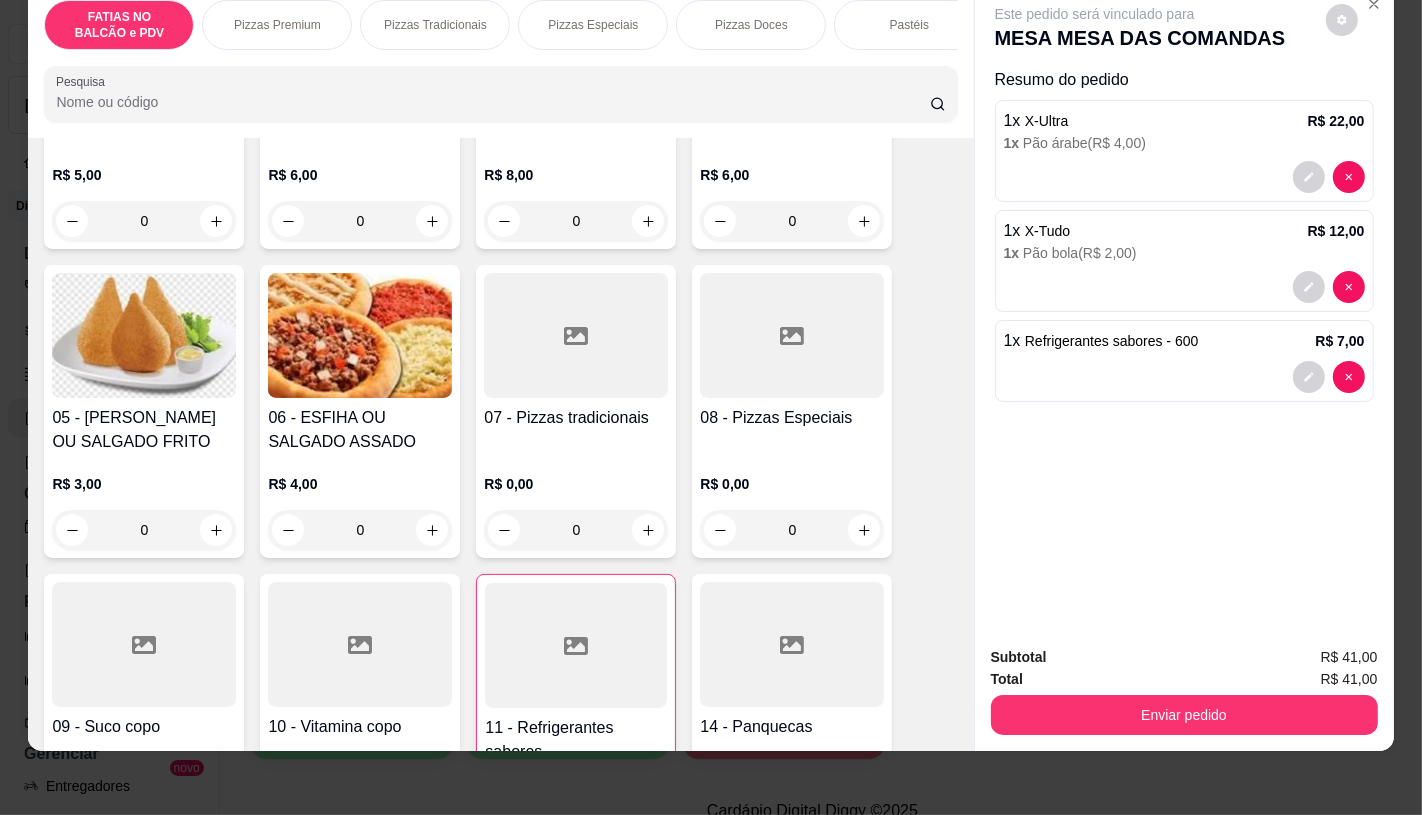 scroll, scrollTop: 0, scrollLeft: 2080, axis: horizontal 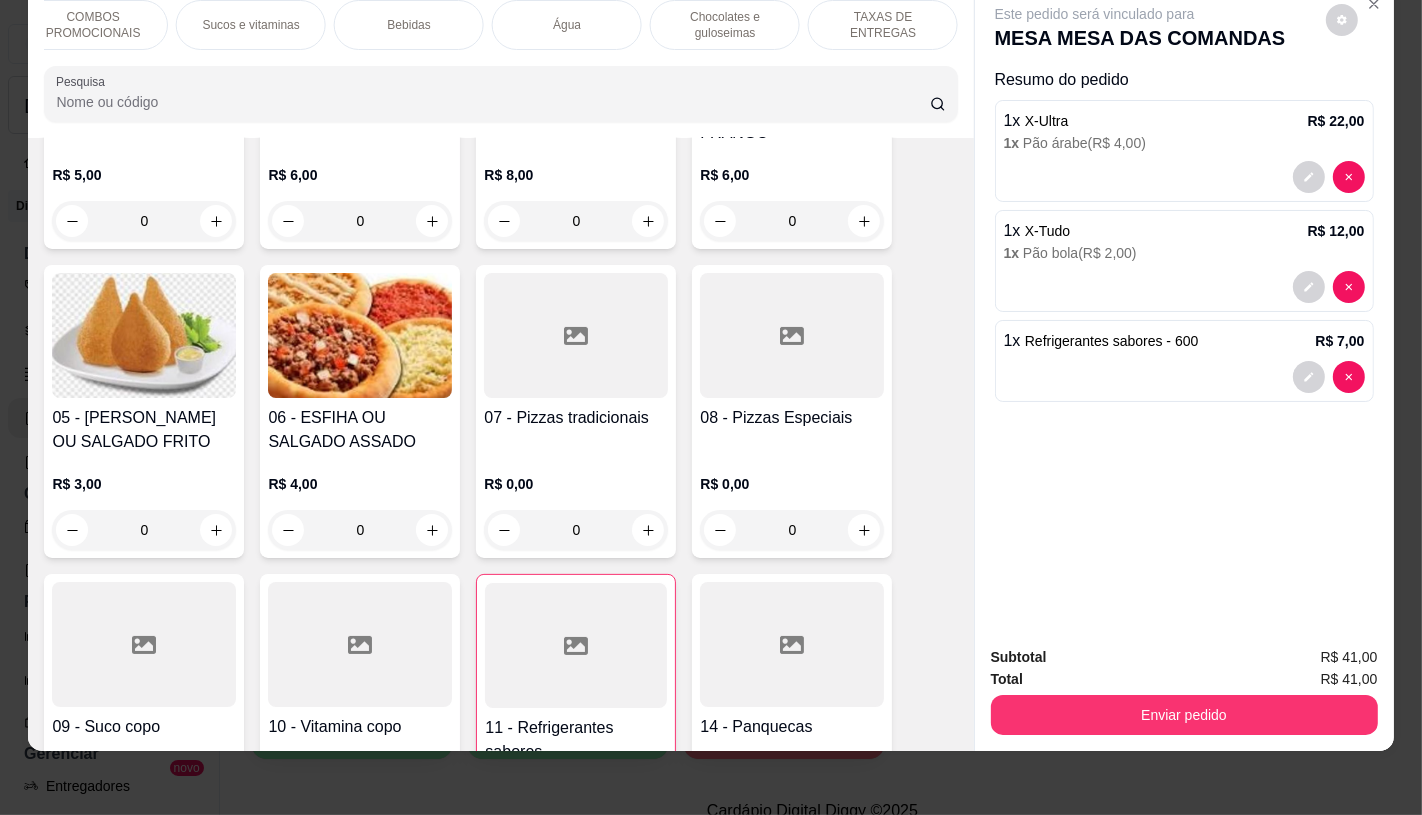 click on "TAXAS DE ENTREGAS" at bounding box center [883, 25] 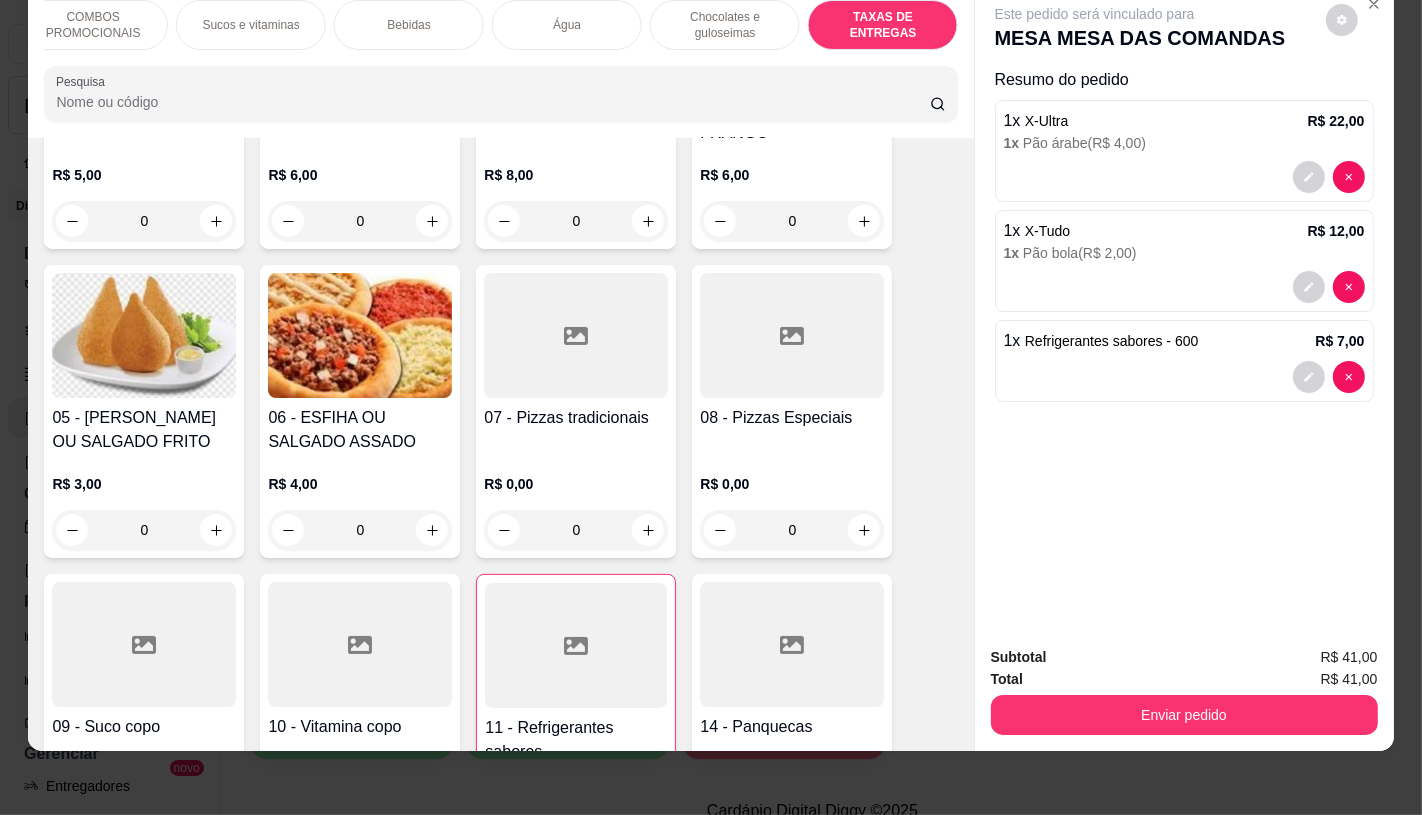 scroll, scrollTop: 13375, scrollLeft: 0, axis: vertical 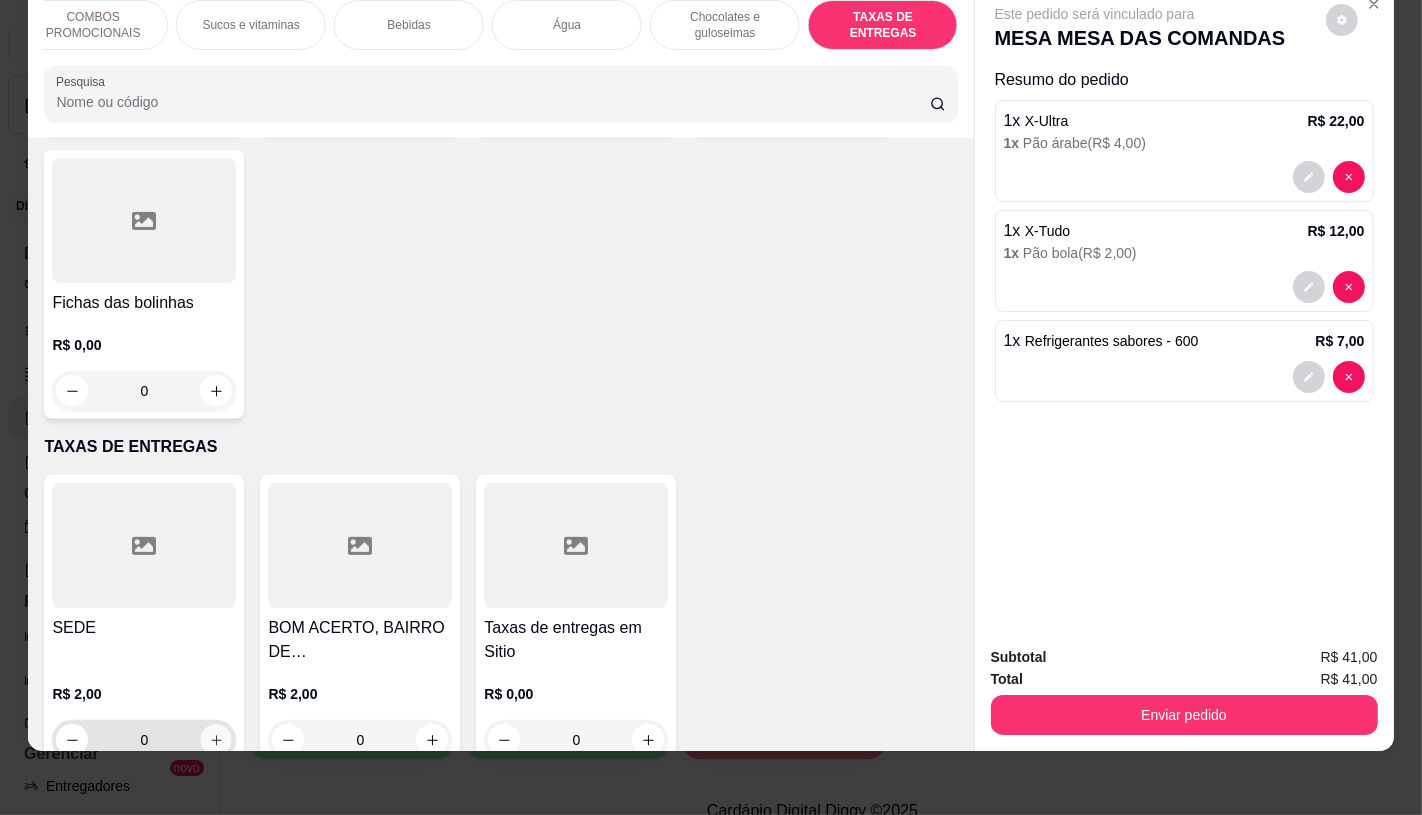 click 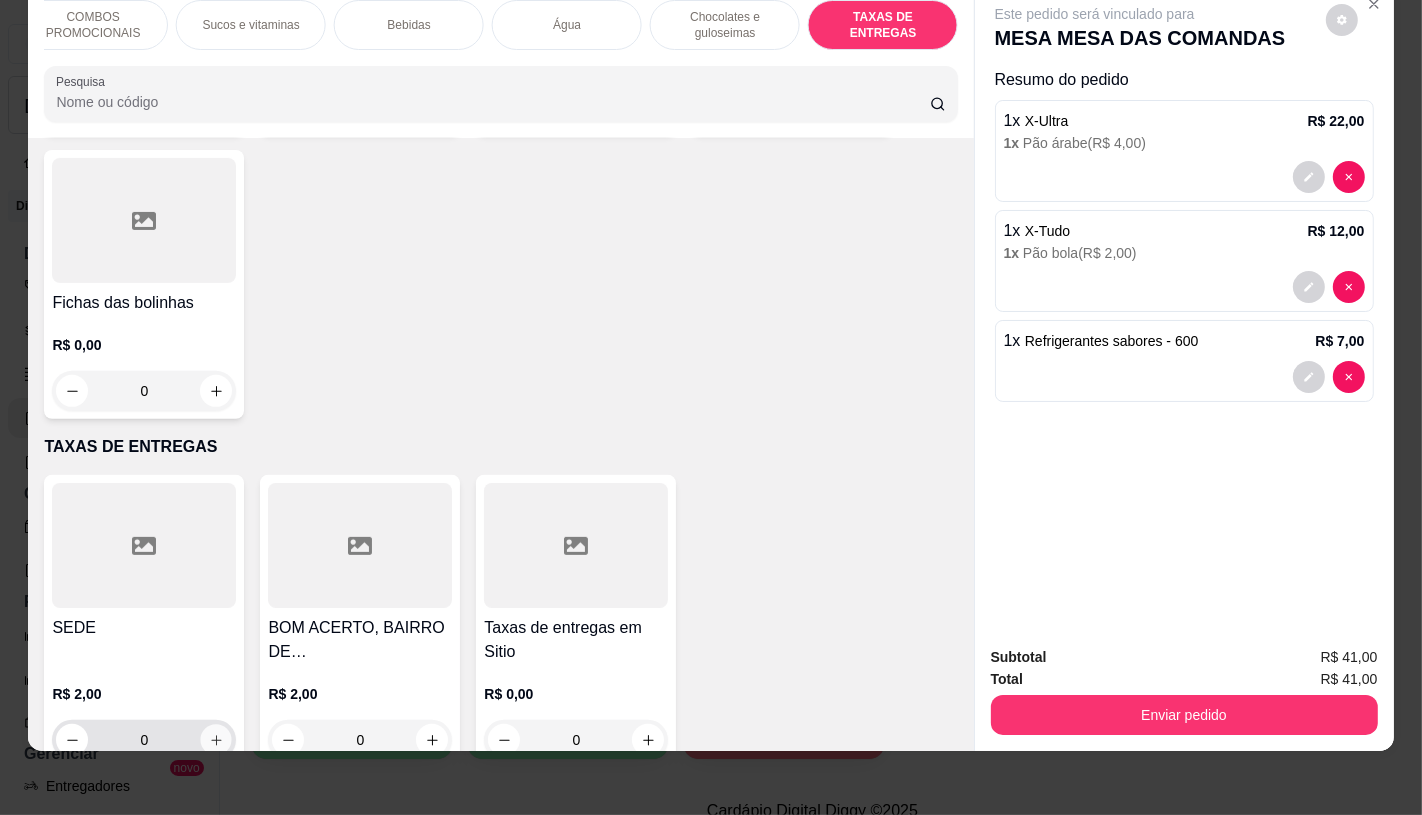 type on "1" 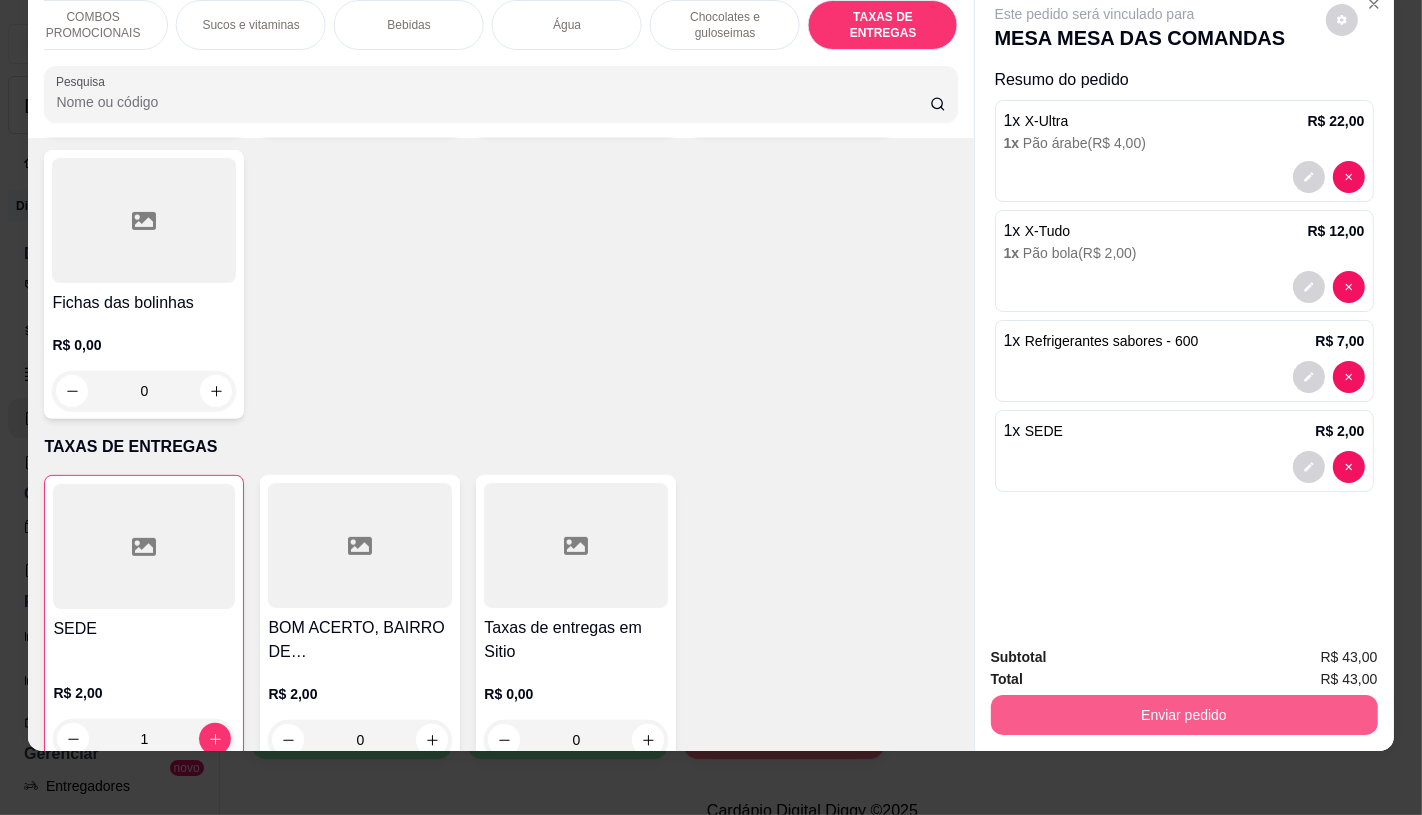 click on "Enviar pedido" at bounding box center (1184, 715) 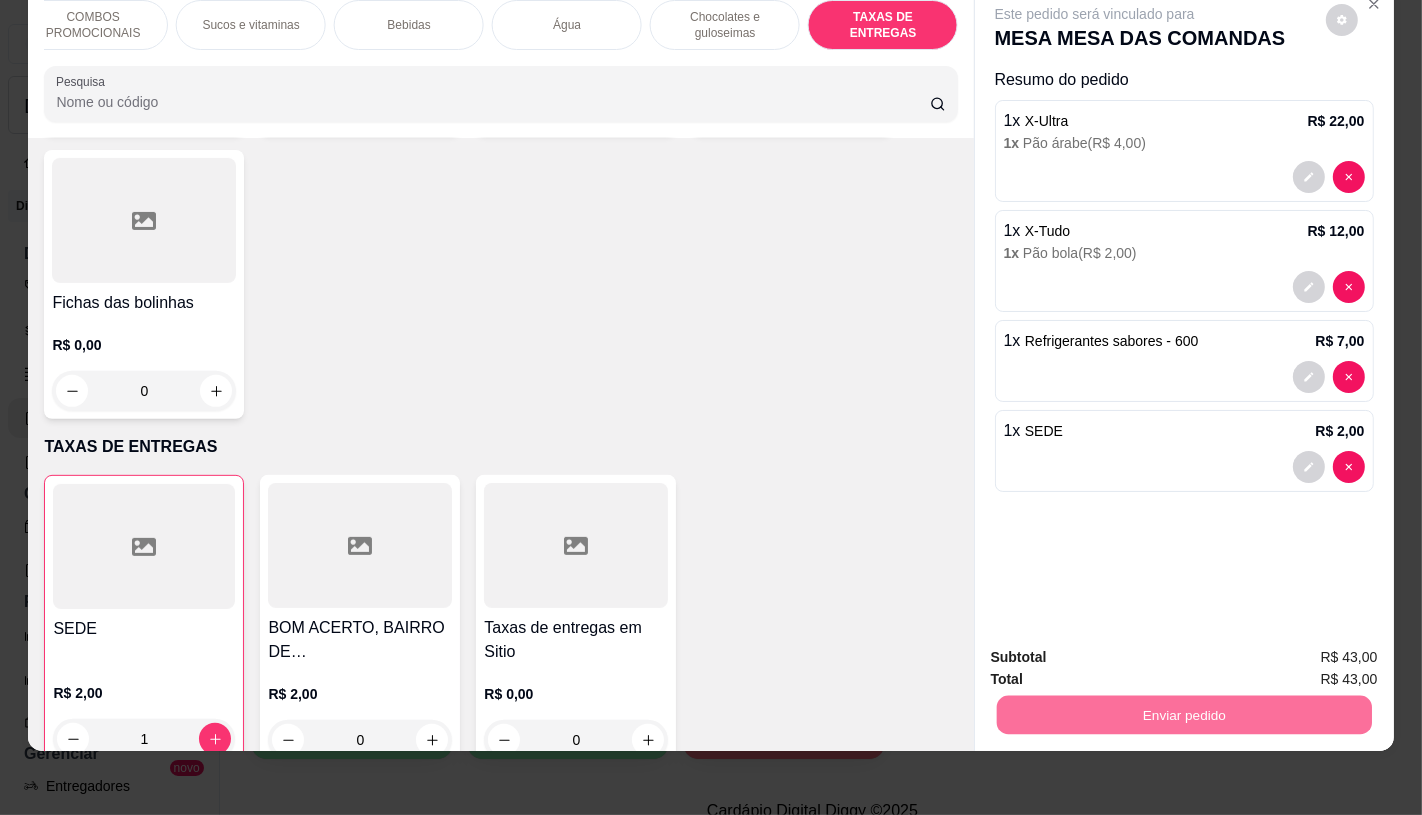 click on "Não registrar e enviar pedido" at bounding box center [1117, 650] 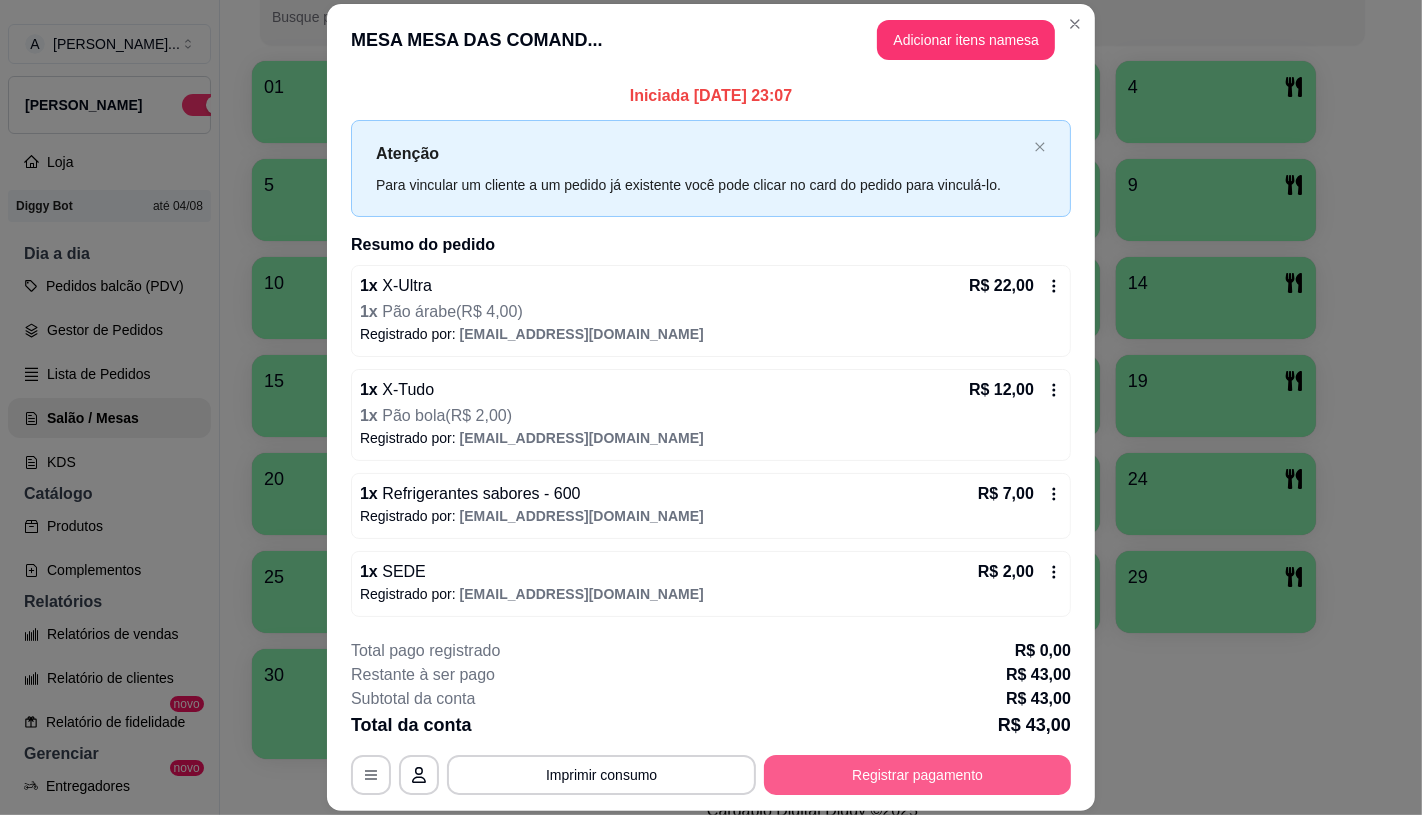 click on "Registrar pagamento" at bounding box center (917, 775) 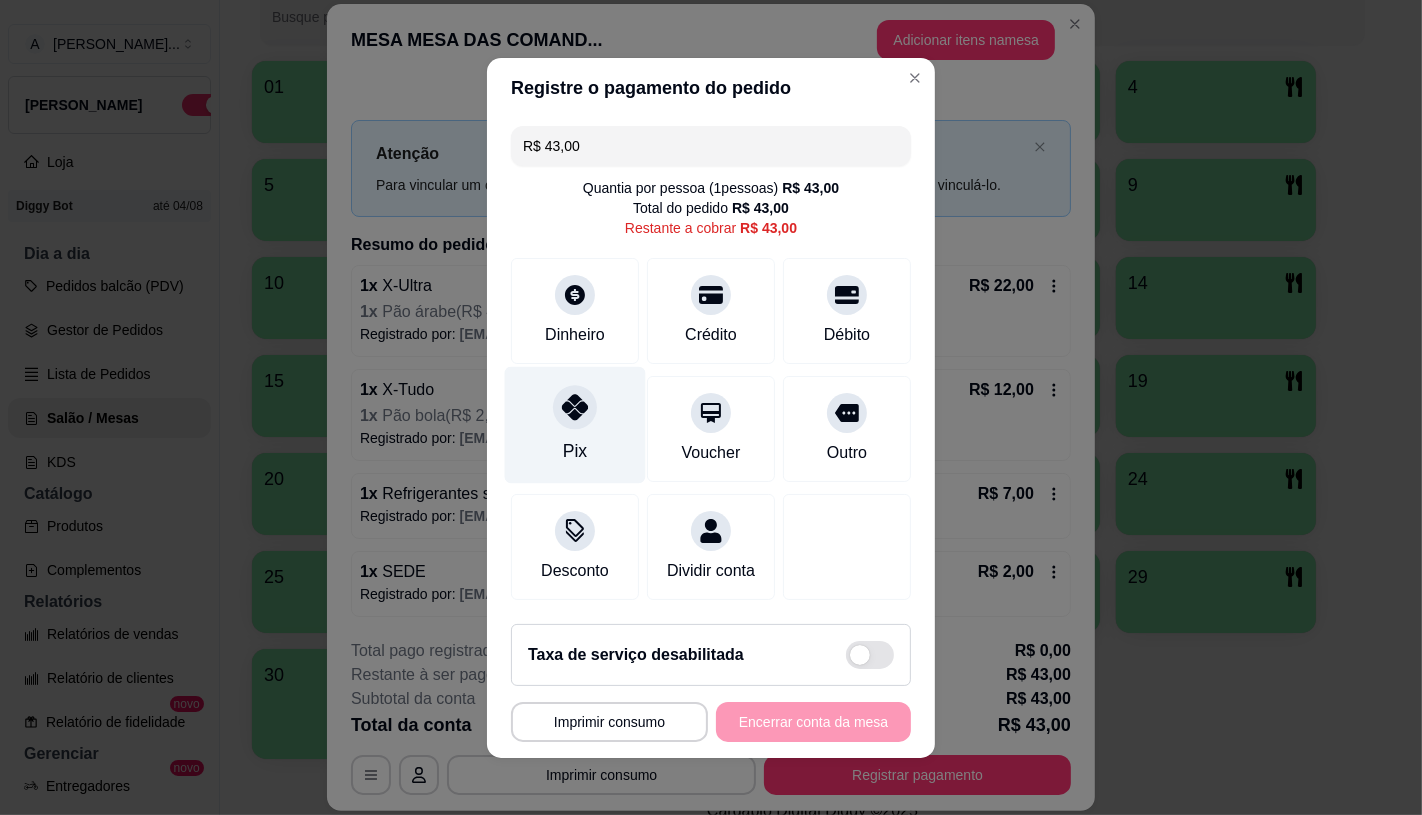 click on "Pix" at bounding box center [575, 424] 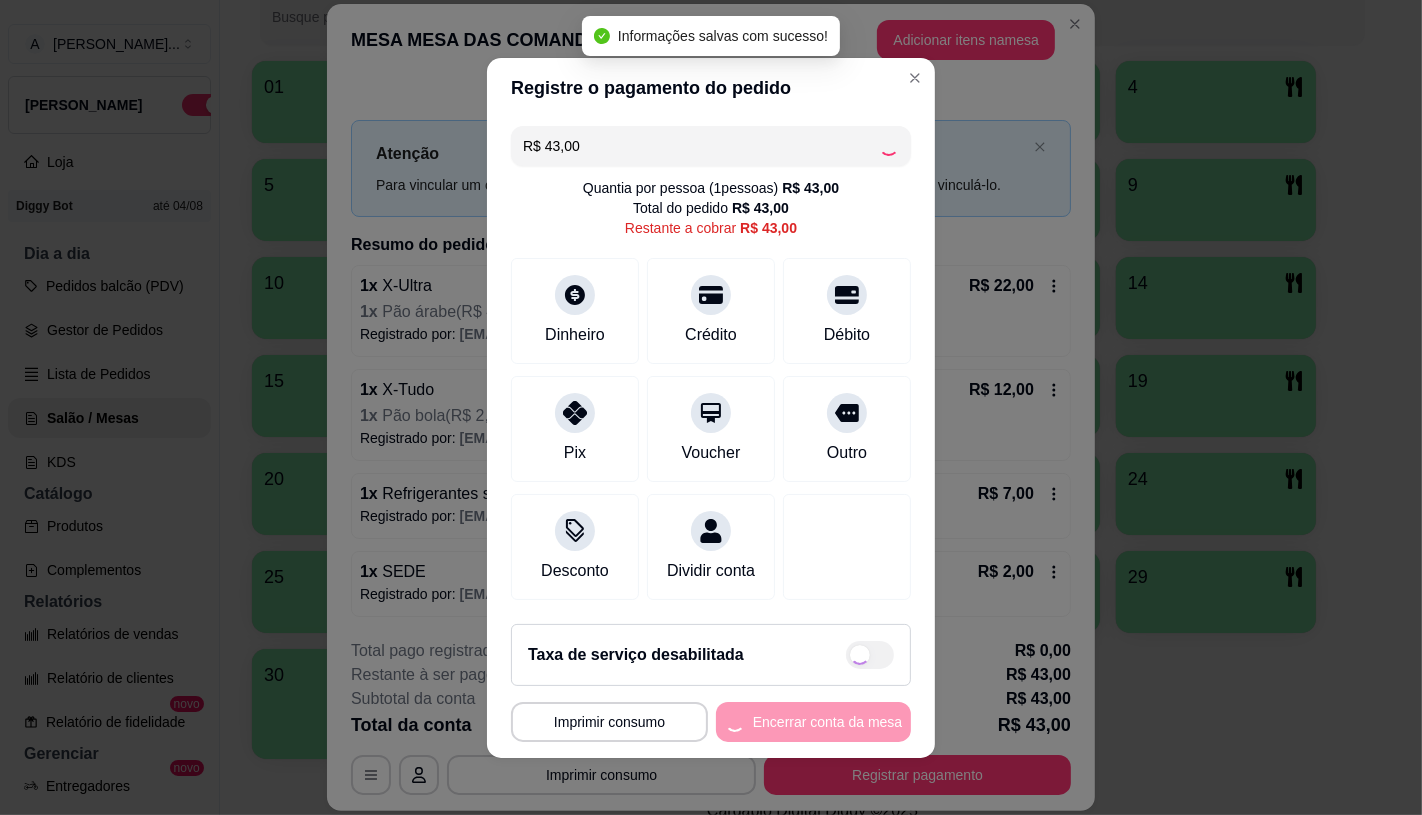 type on "R$ 0,00" 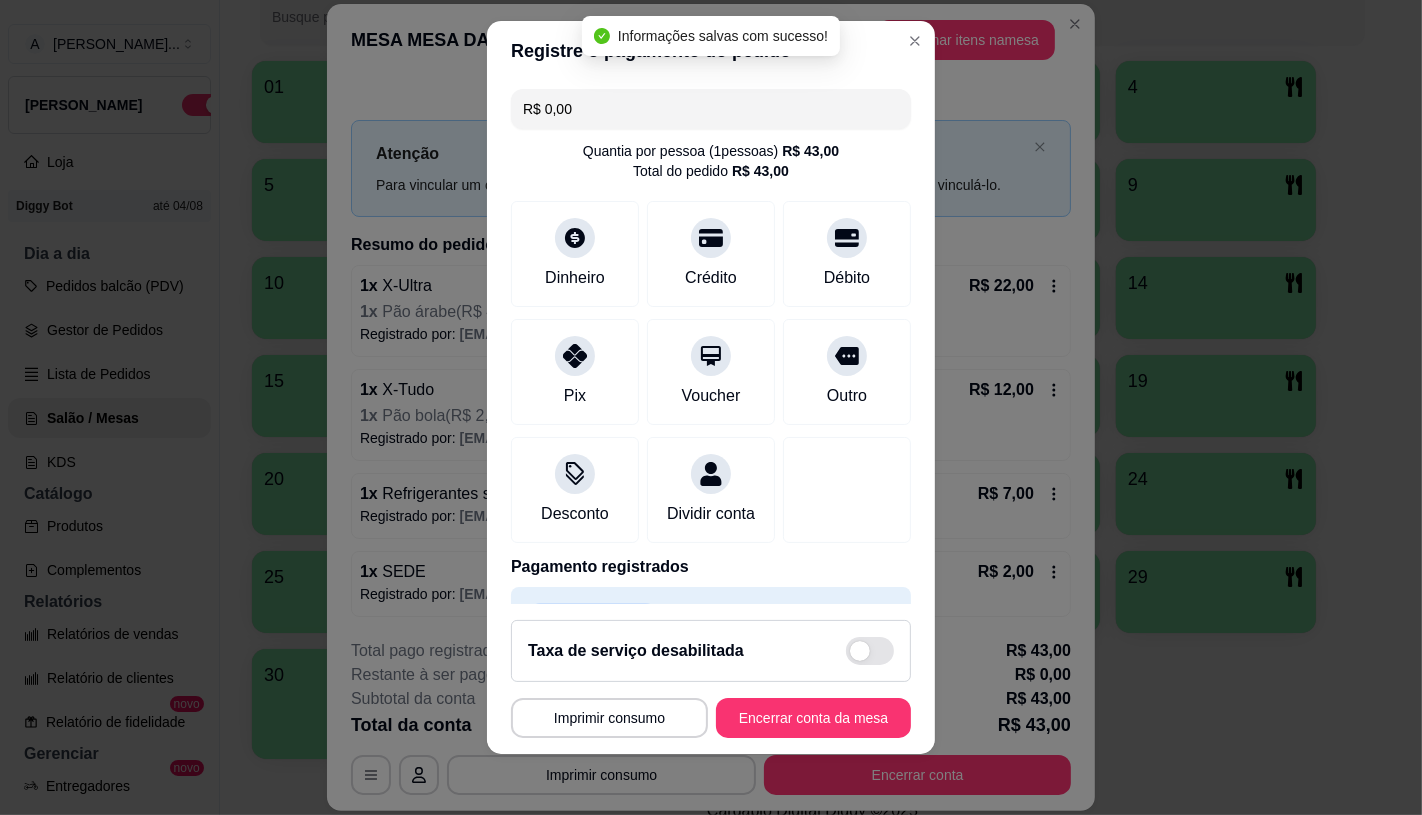 scroll, scrollTop: 23, scrollLeft: 0, axis: vertical 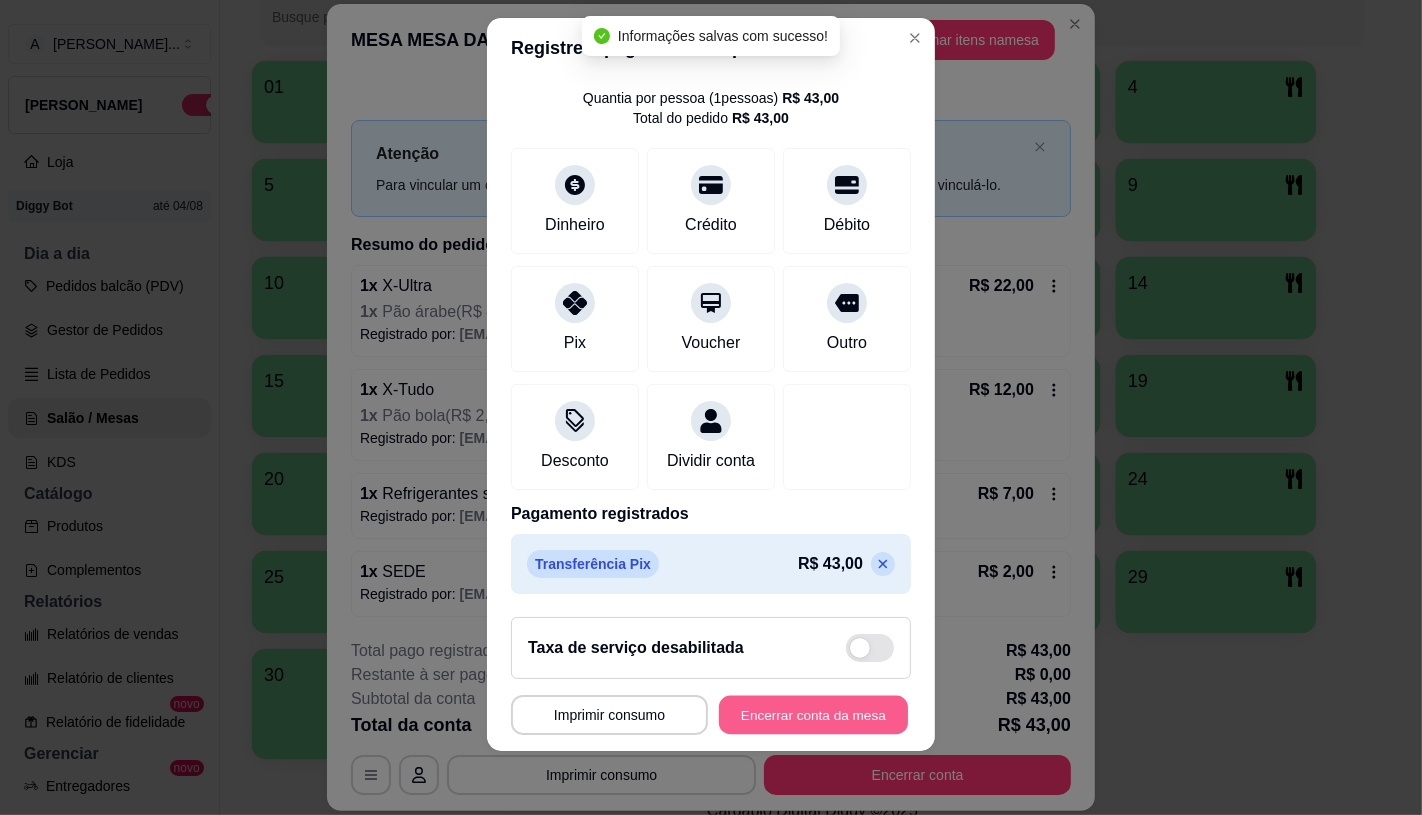 click on "Encerrar conta da mesa" at bounding box center [813, 715] 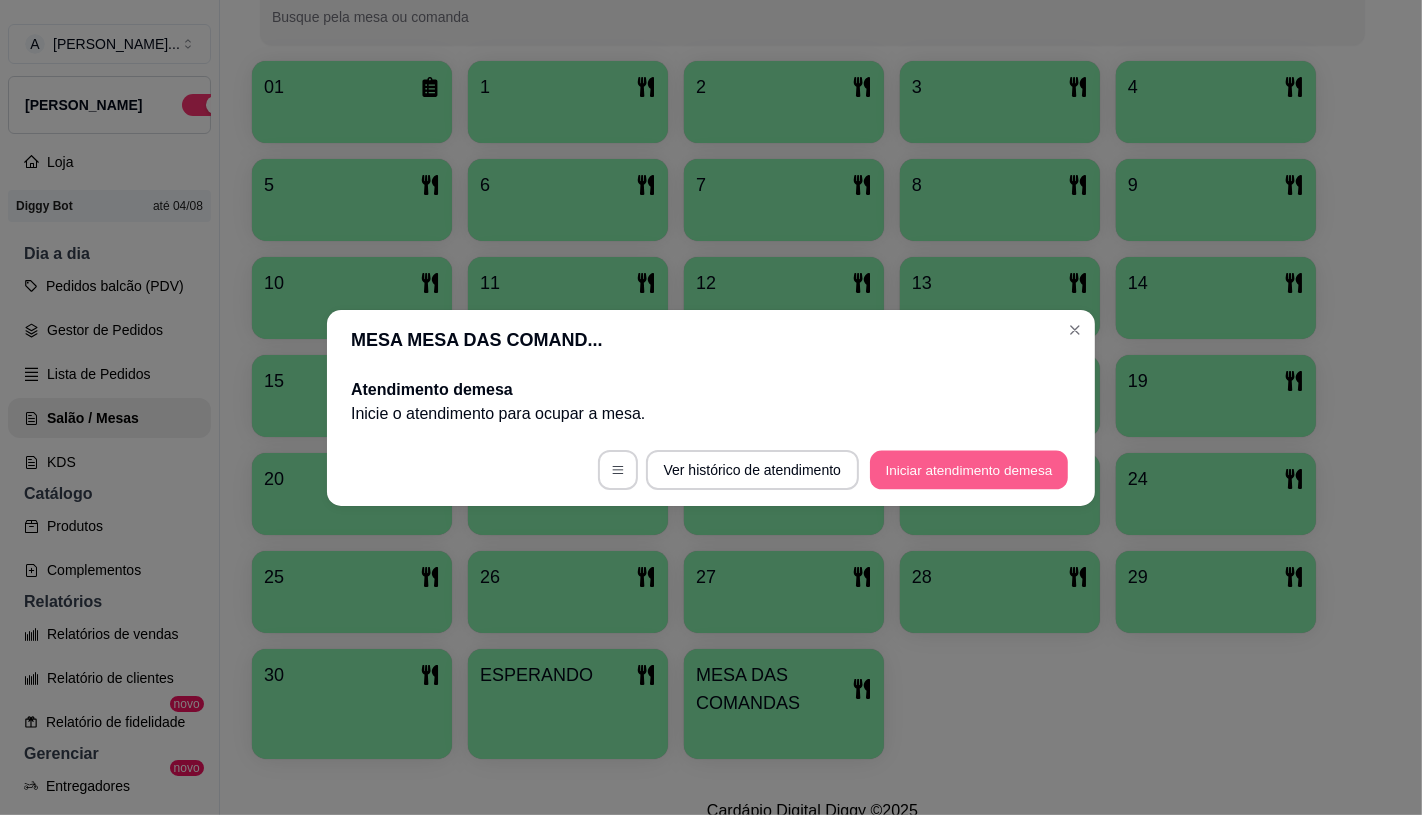 click on "Iniciar atendimento de  mesa" at bounding box center (969, 469) 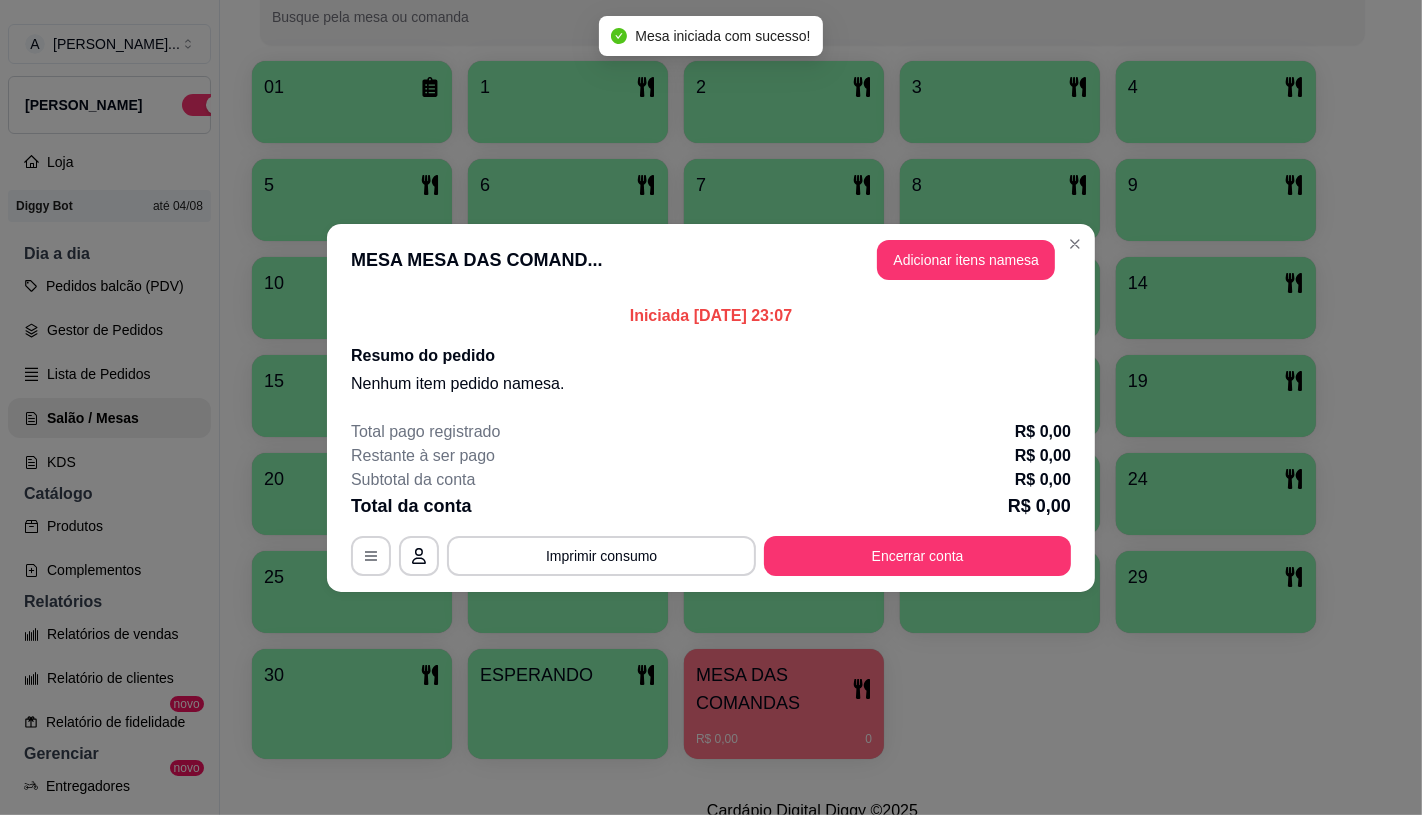 click on "Adicionar itens na  mesa" at bounding box center [966, 260] 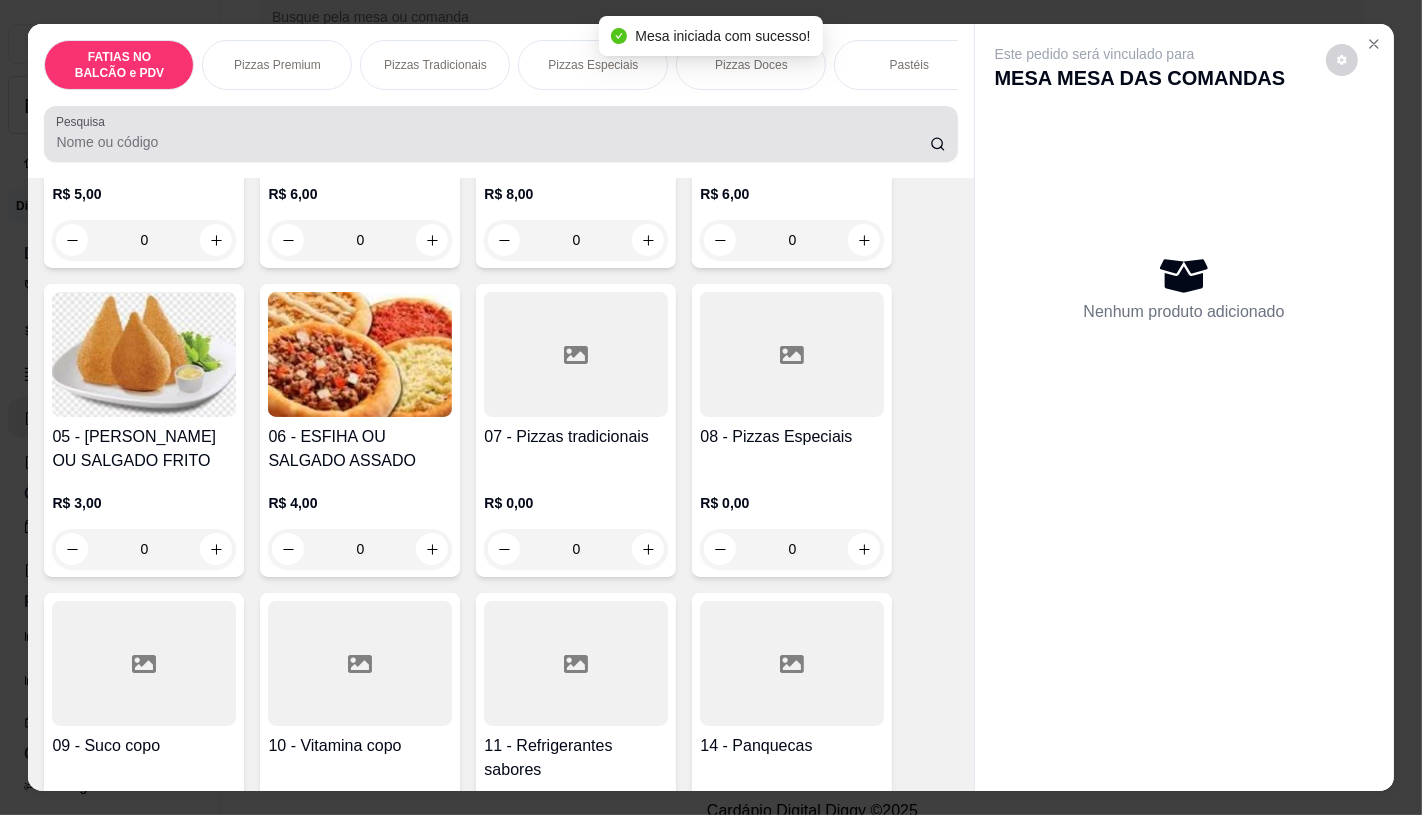 scroll, scrollTop: 444, scrollLeft: 0, axis: vertical 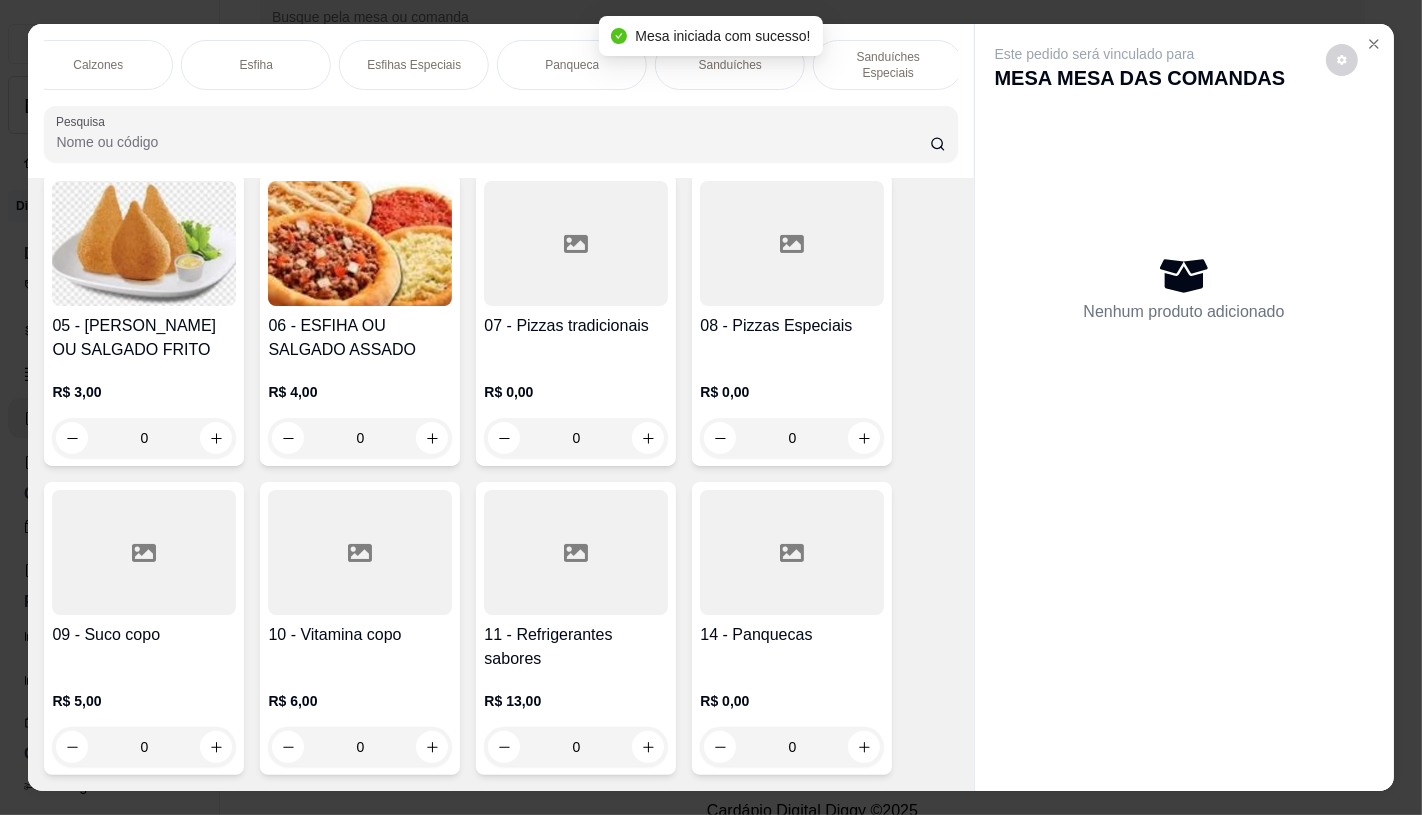 click on "Sanduíches" at bounding box center [730, 65] 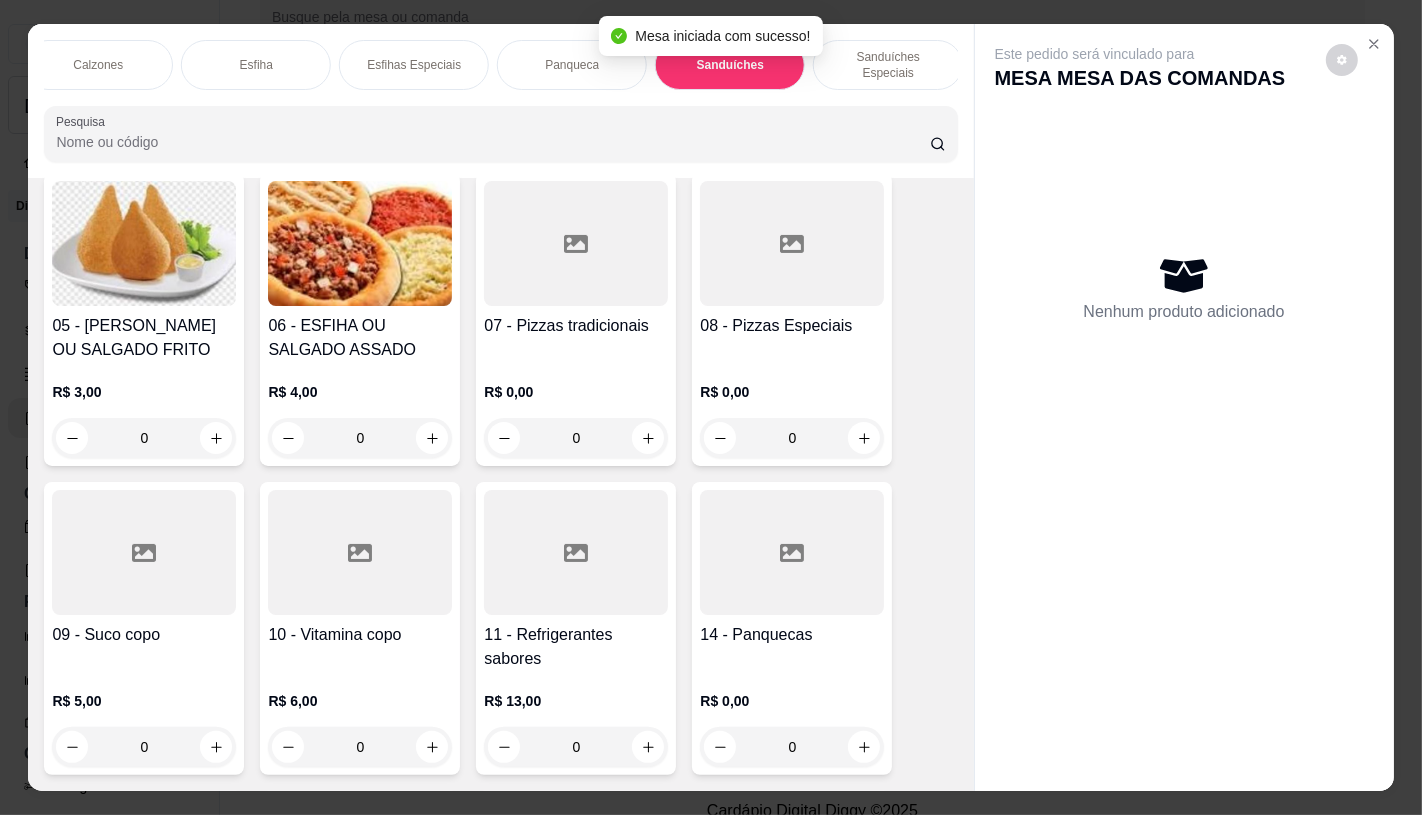 scroll, scrollTop: 8083, scrollLeft: 0, axis: vertical 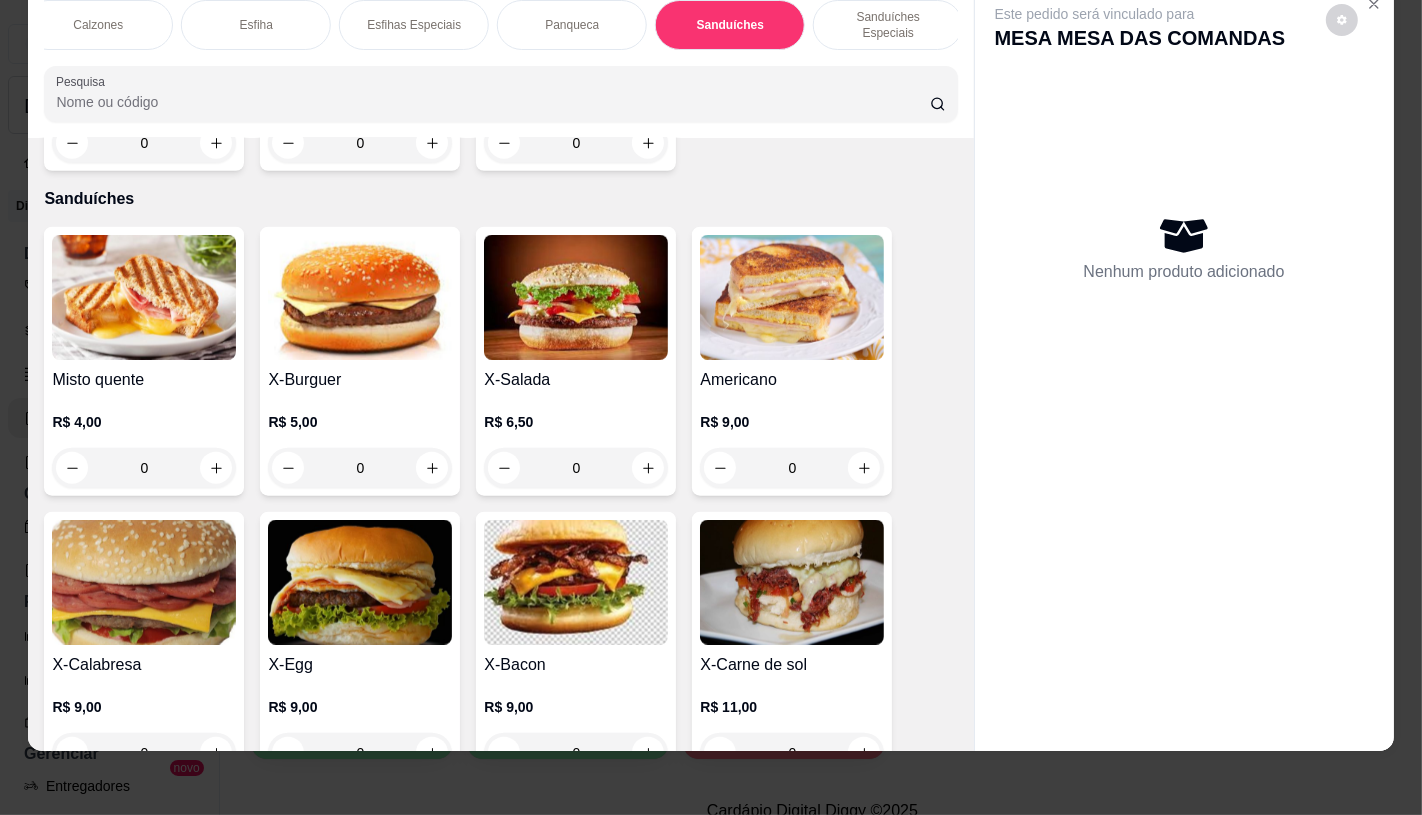 click on "FATIAS NO BALCÃO e PDV Pizzas Premium Pizzas Tradicionais  Pizzas Especiais Pizzas Doces Pastéis Porções Calzones Esfiha Esfihas Especiais Panqueca Sanduíches Sanduíches Especiais COMBOS PROMOCIONAIS  Sucos e vitaminas Bebidas Água Chocolates e guloseimas  TAXAS DE ENTREGAS  Pesquisa" at bounding box center (500, 61) 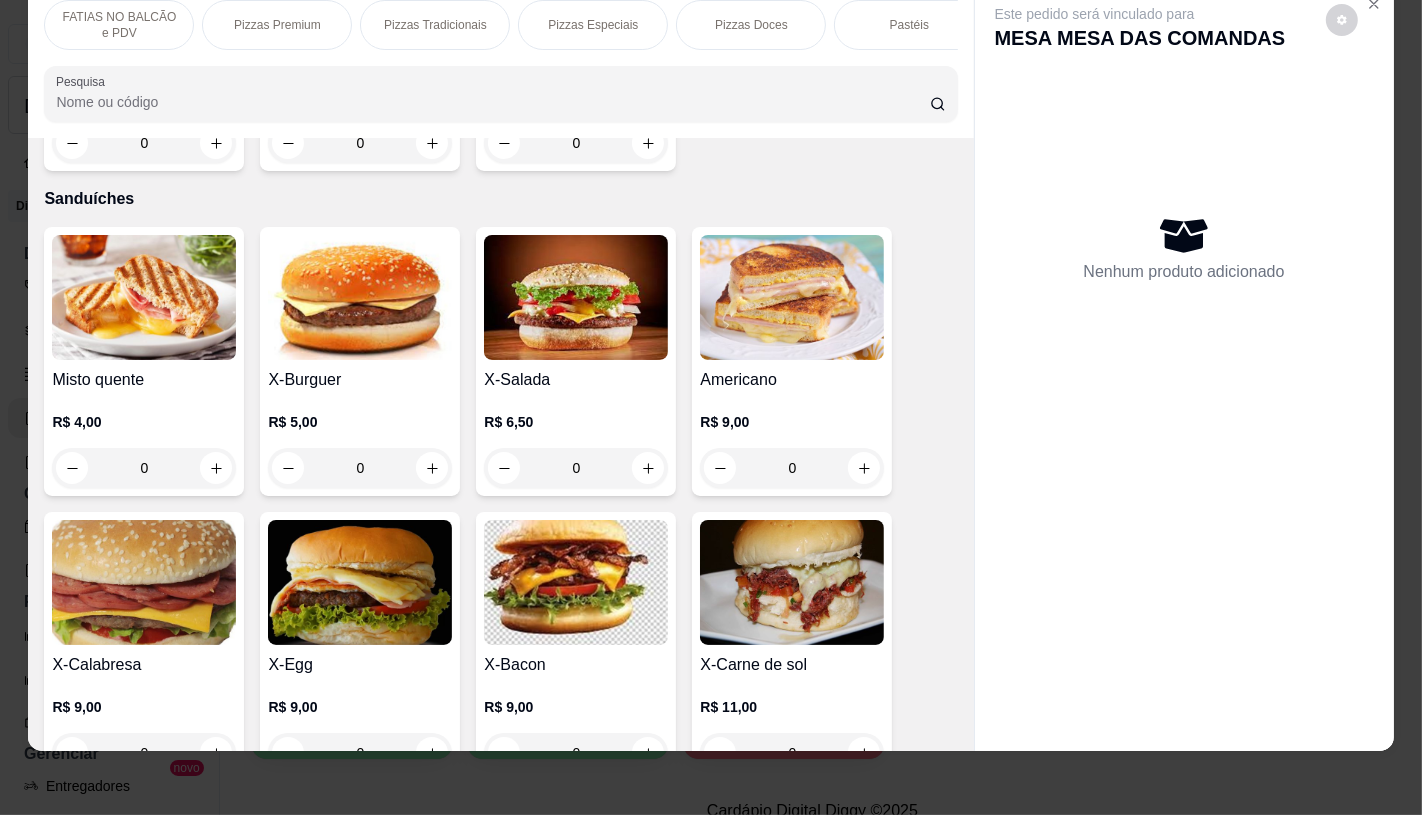 click on "FATIAS NO BALCÃO e PDV" at bounding box center (119, 25) 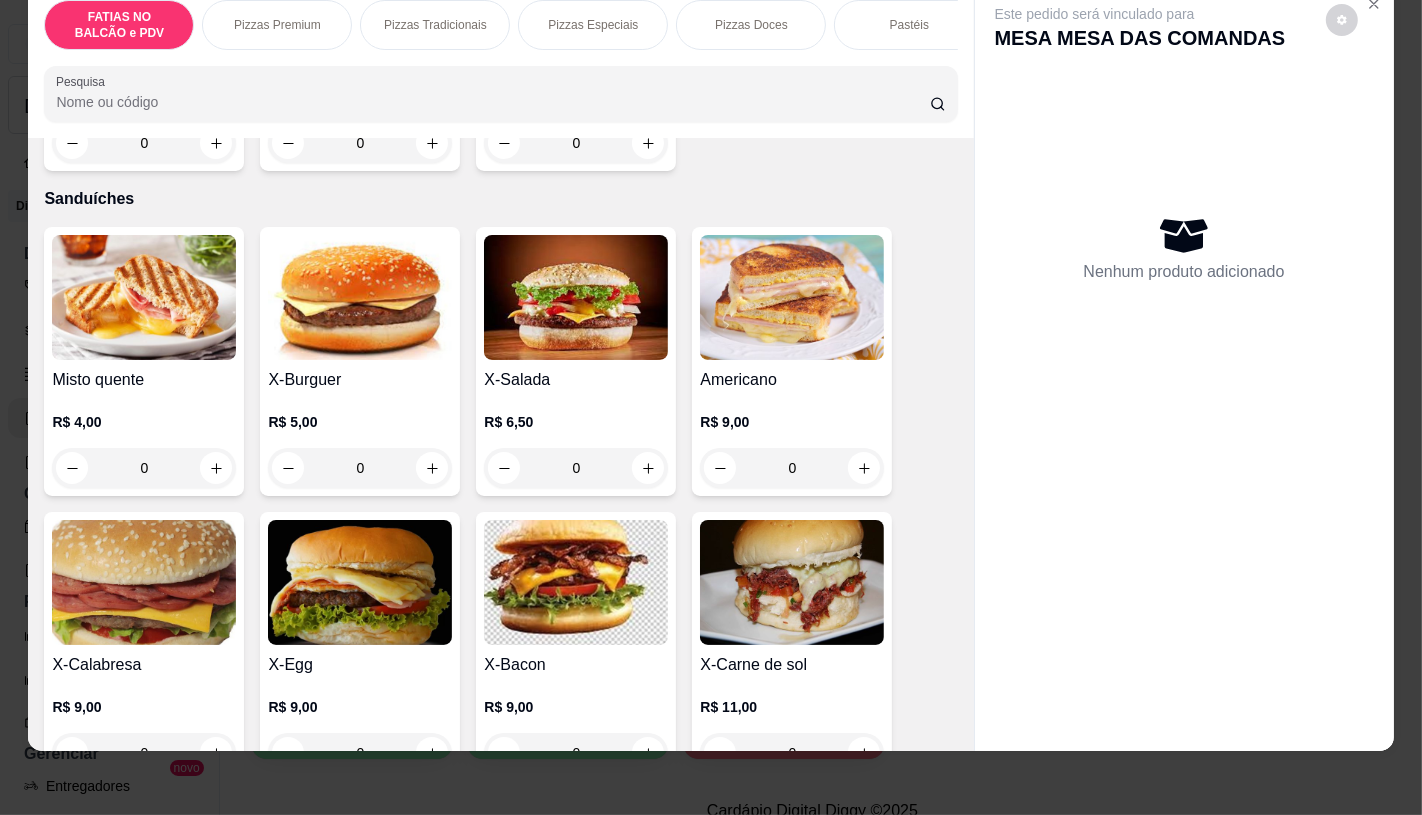 scroll, scrollTop: 90, scrollLeft: 0, axis: vertical 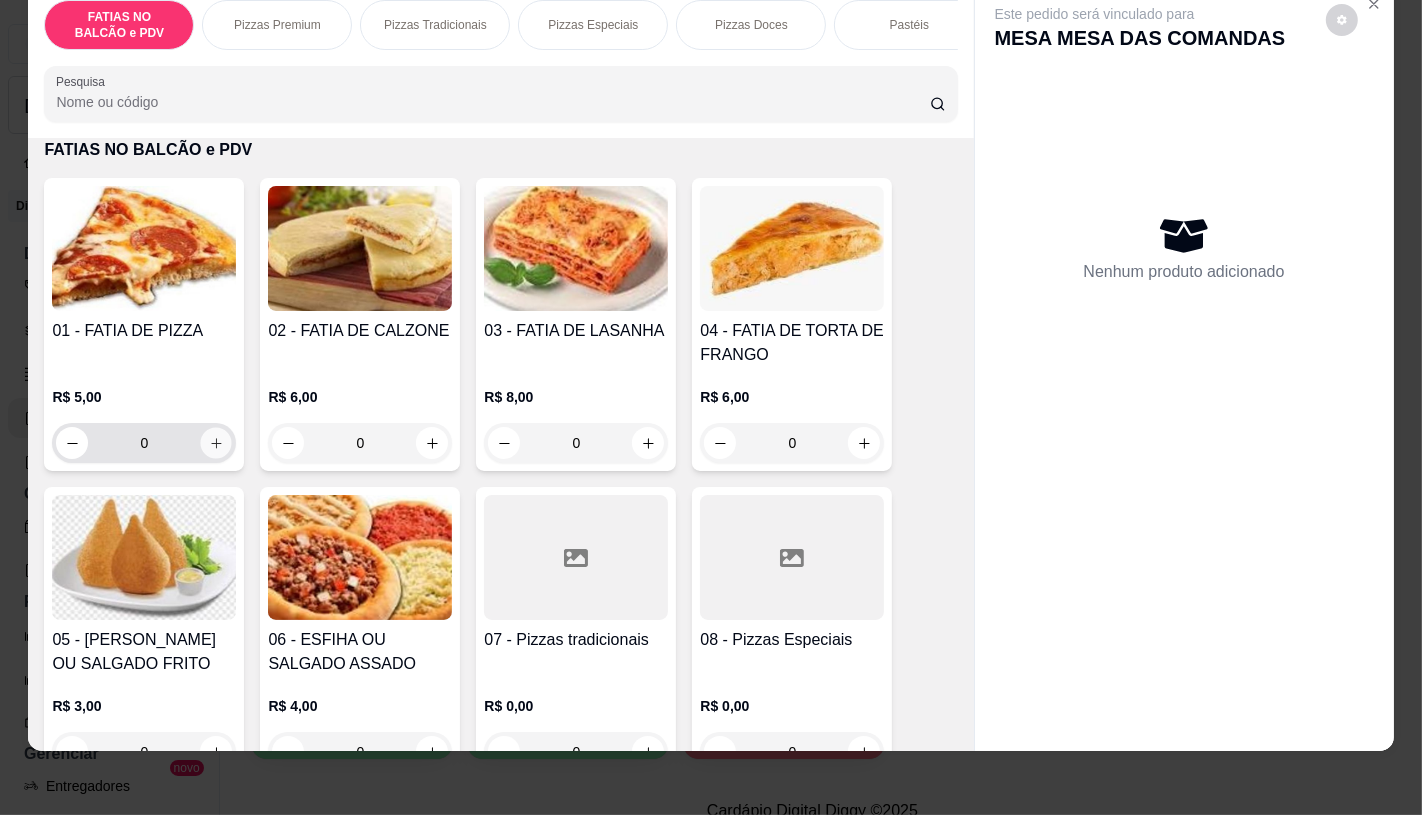 click at bounding box center (216, 443) 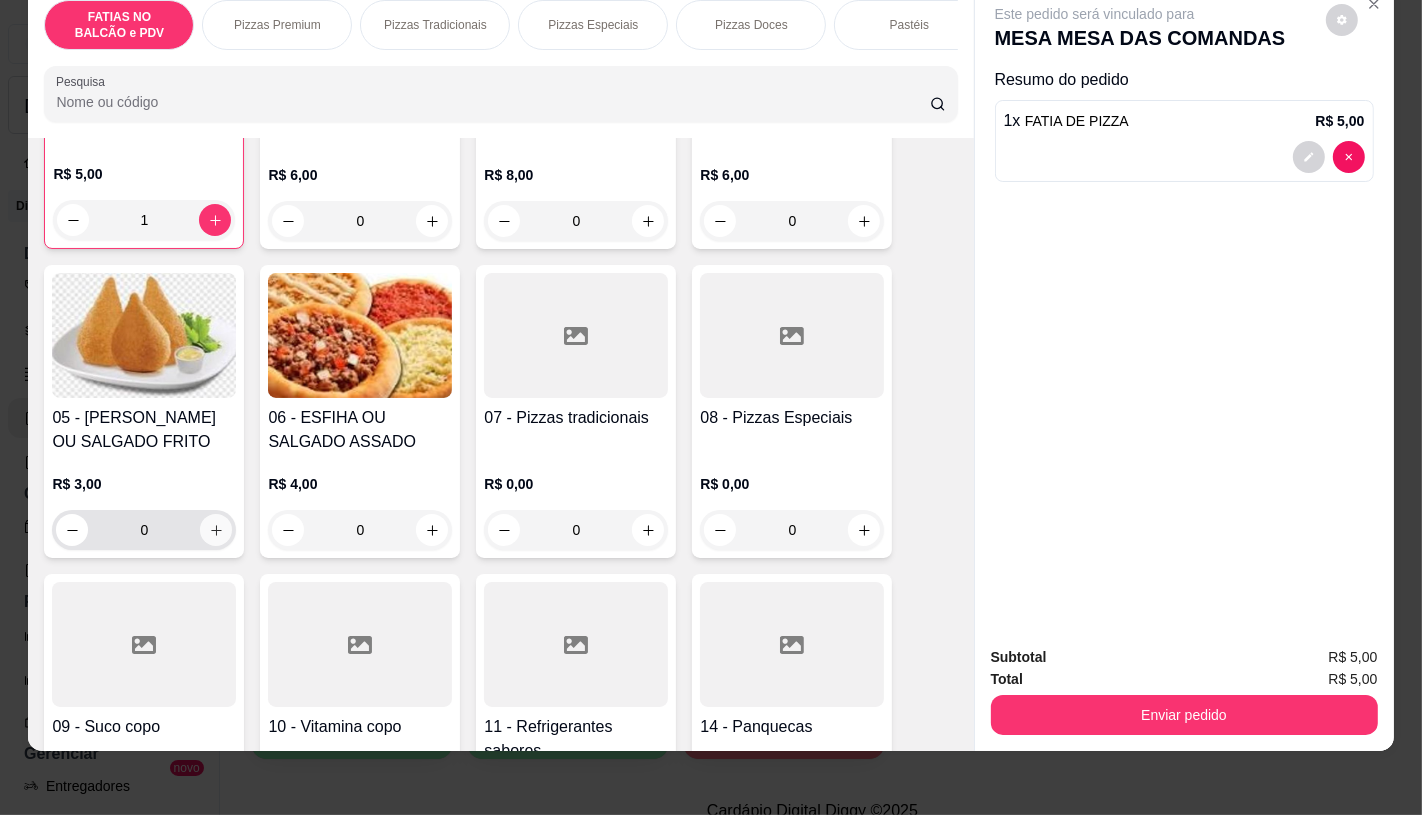 scroll, scrollTop: 534, scrollLeft: 0, axis: vertical 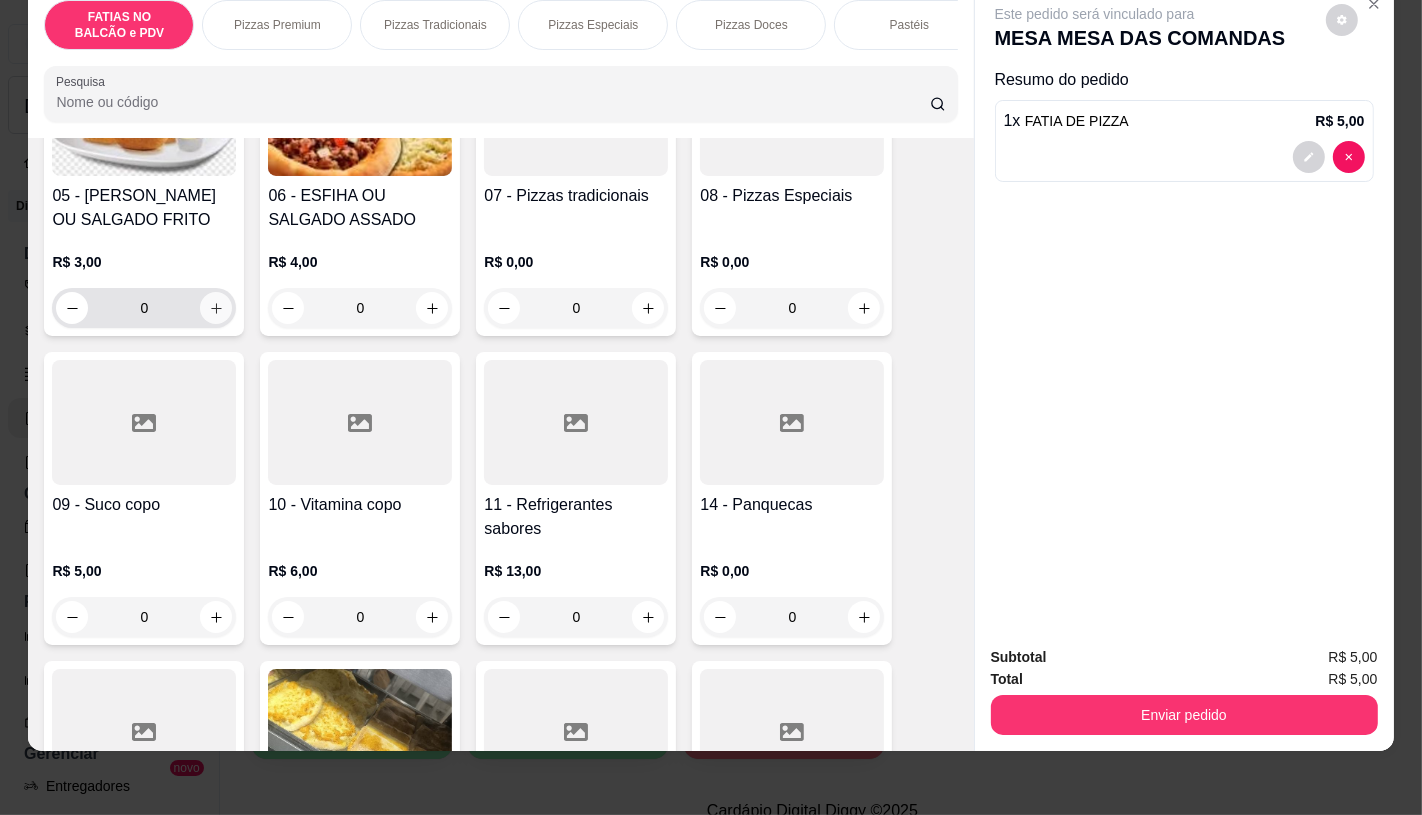 click at bounding box center (216, 308) 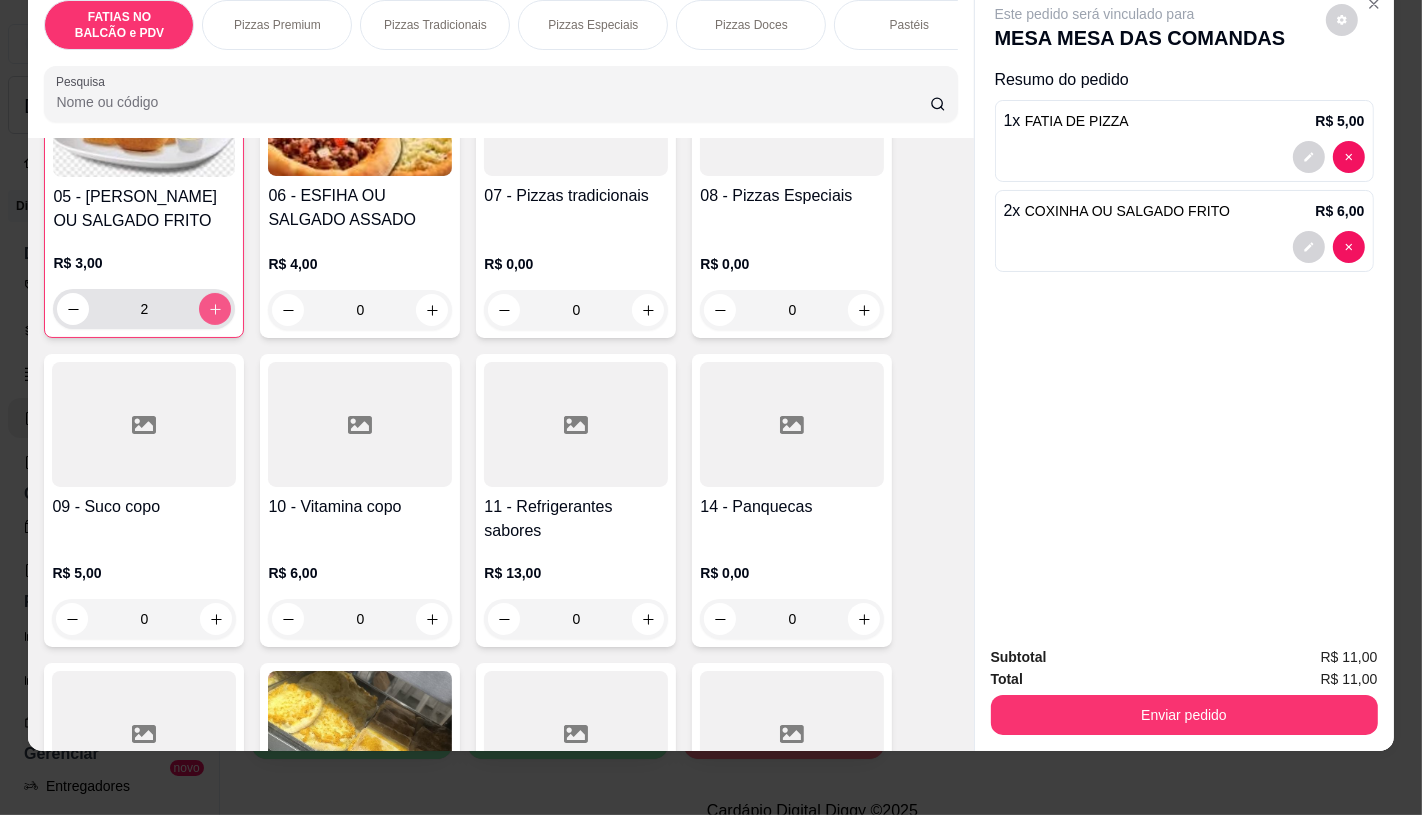 scroll, scrollTop: 535, scrollLeft: 0, axis: vertical 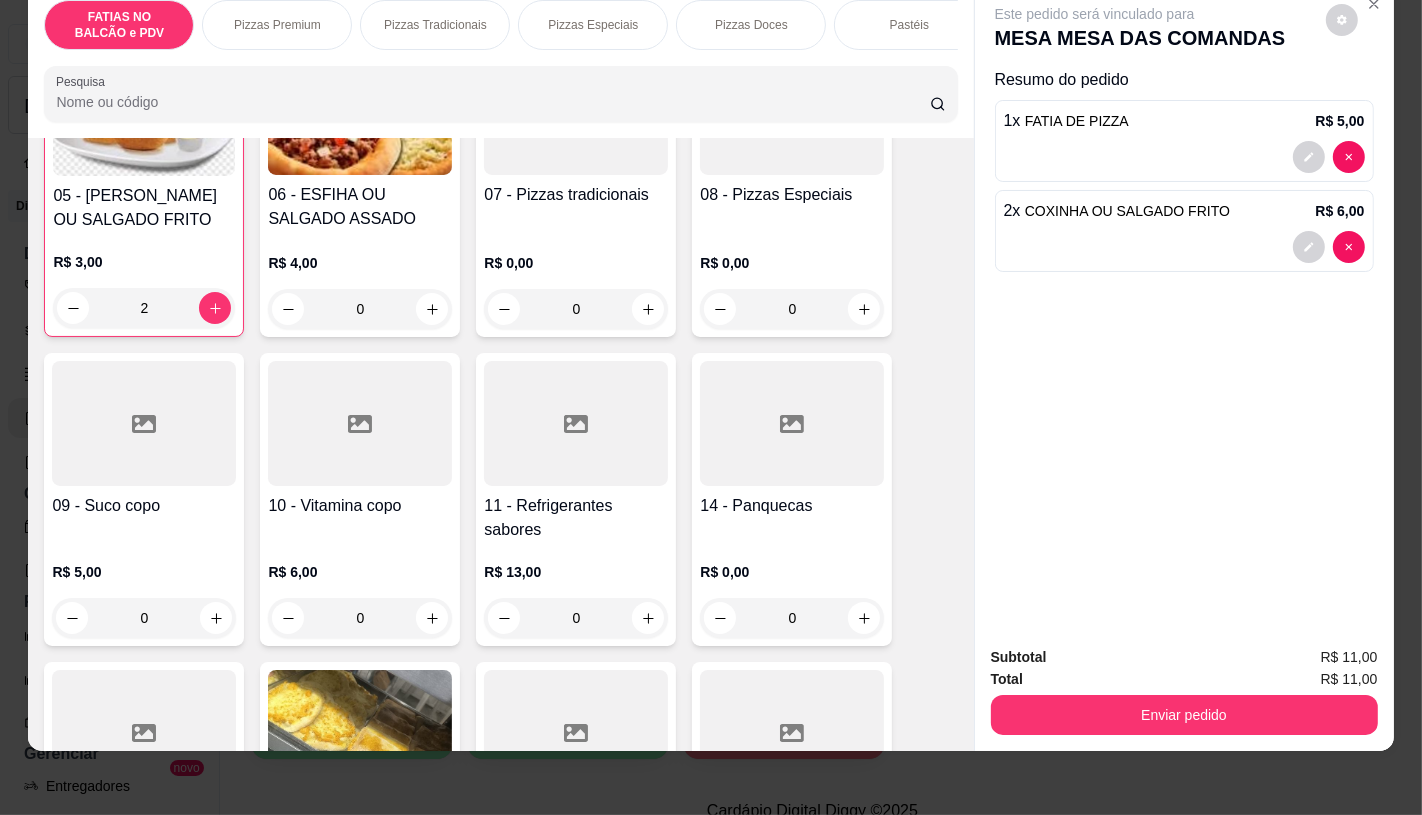 click on "11 - Refrigerantes sabores    R$ 13,00 0" at bounding box center (576, 499) 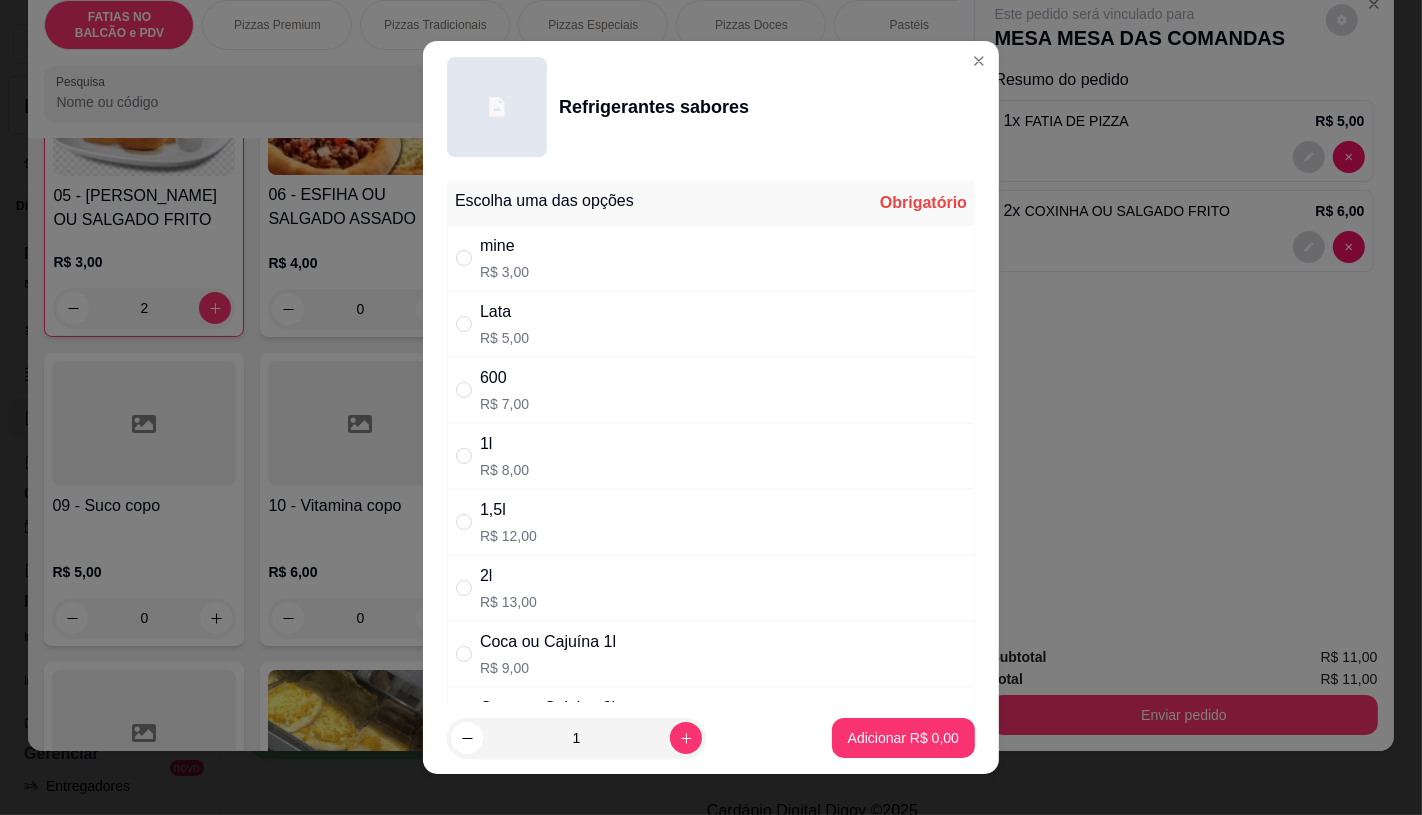 click on "Lata R$ 5,00" at bounding box center [711, 324] 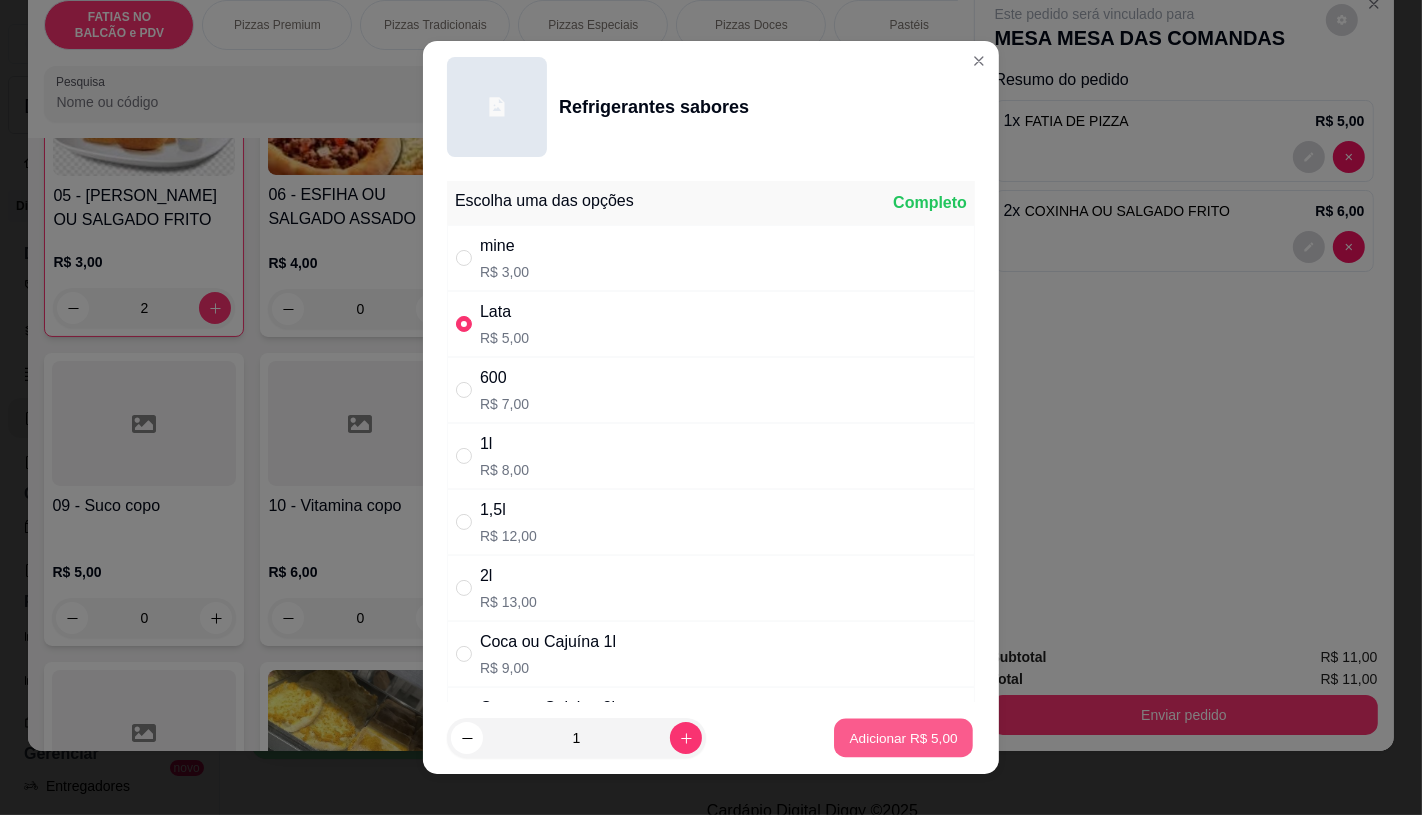 click on "Adicionar   R$ 5,00" at bounding box center [903, 738] 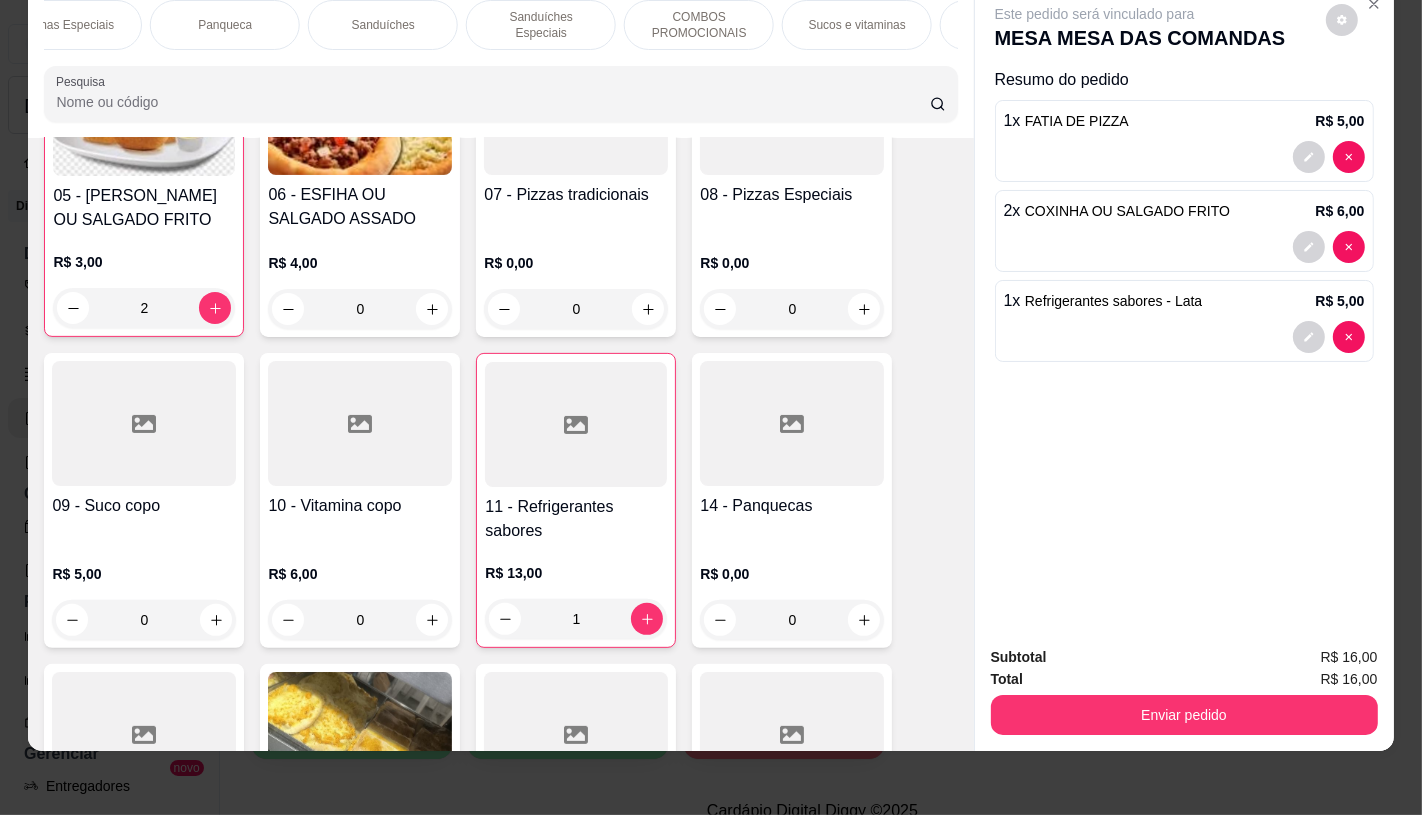 scroll, scrollTop: 0, scrollLeft: 2080, axis: horizontal 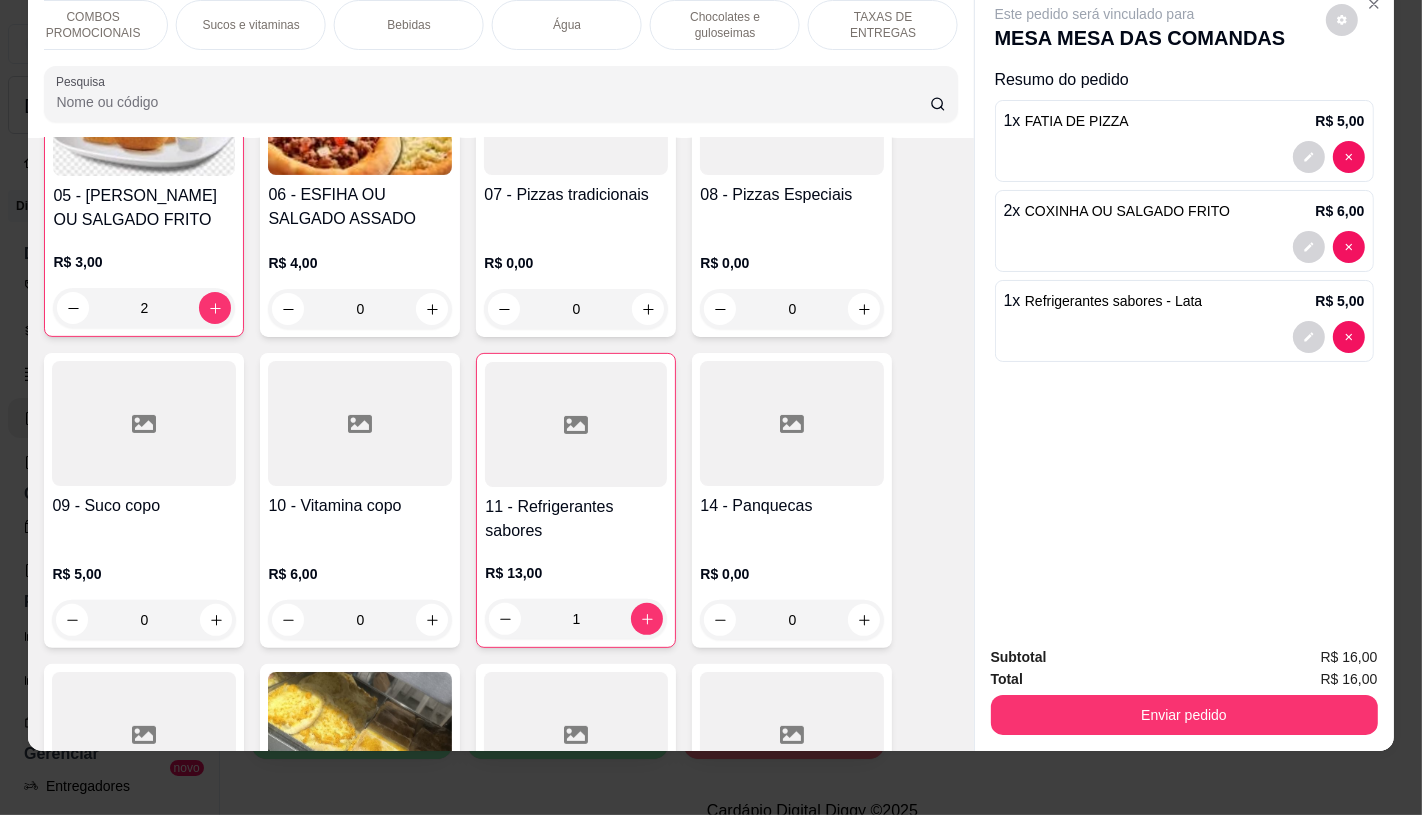 click on "TAXAS DE ENTREGAS" at bounding box center [883, 25] 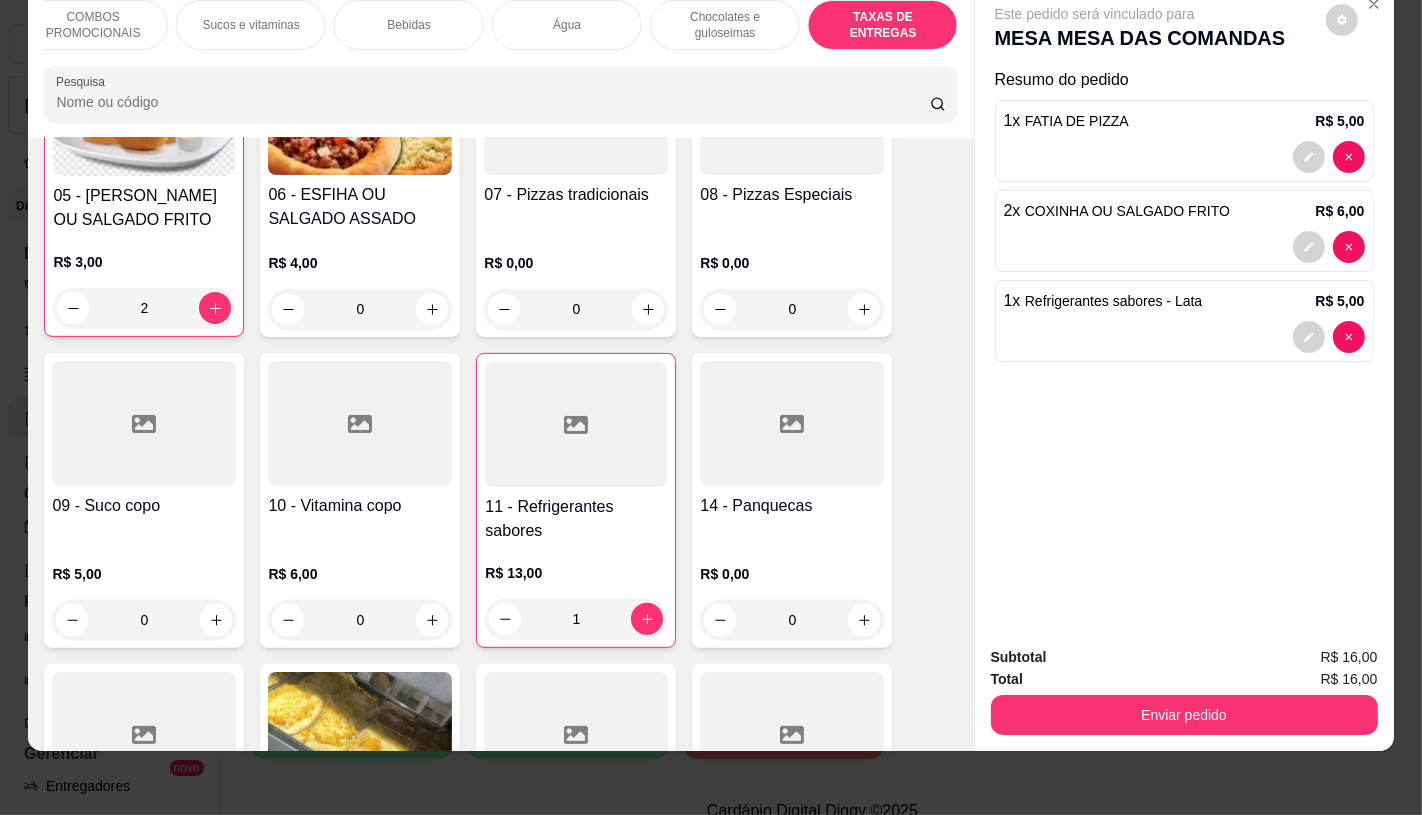scroll, scrollTop: 13377, scrollLeft: 0, axis: vertical 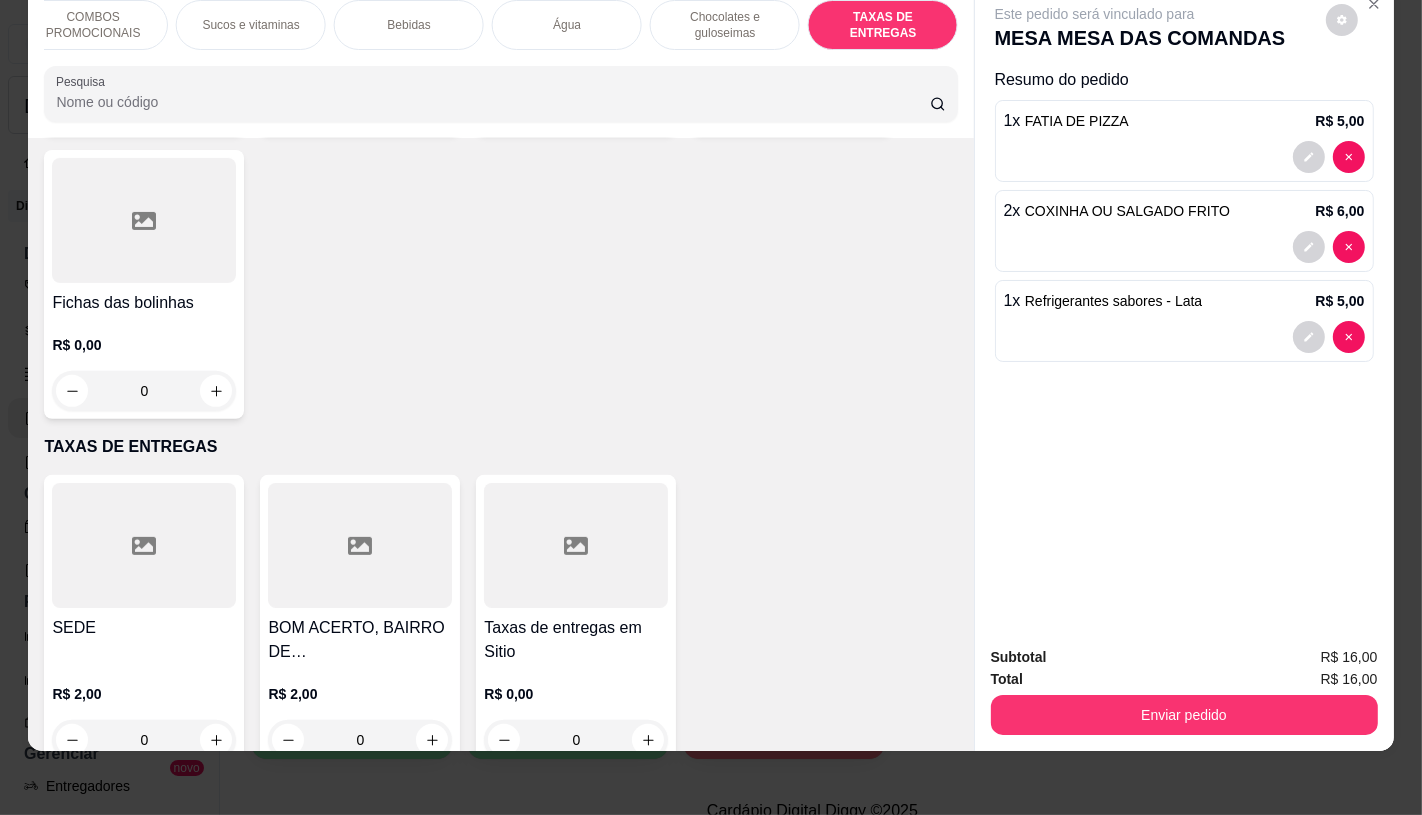 click on "Taxas de entregas em Sitio" at bounding box center (576, 640) 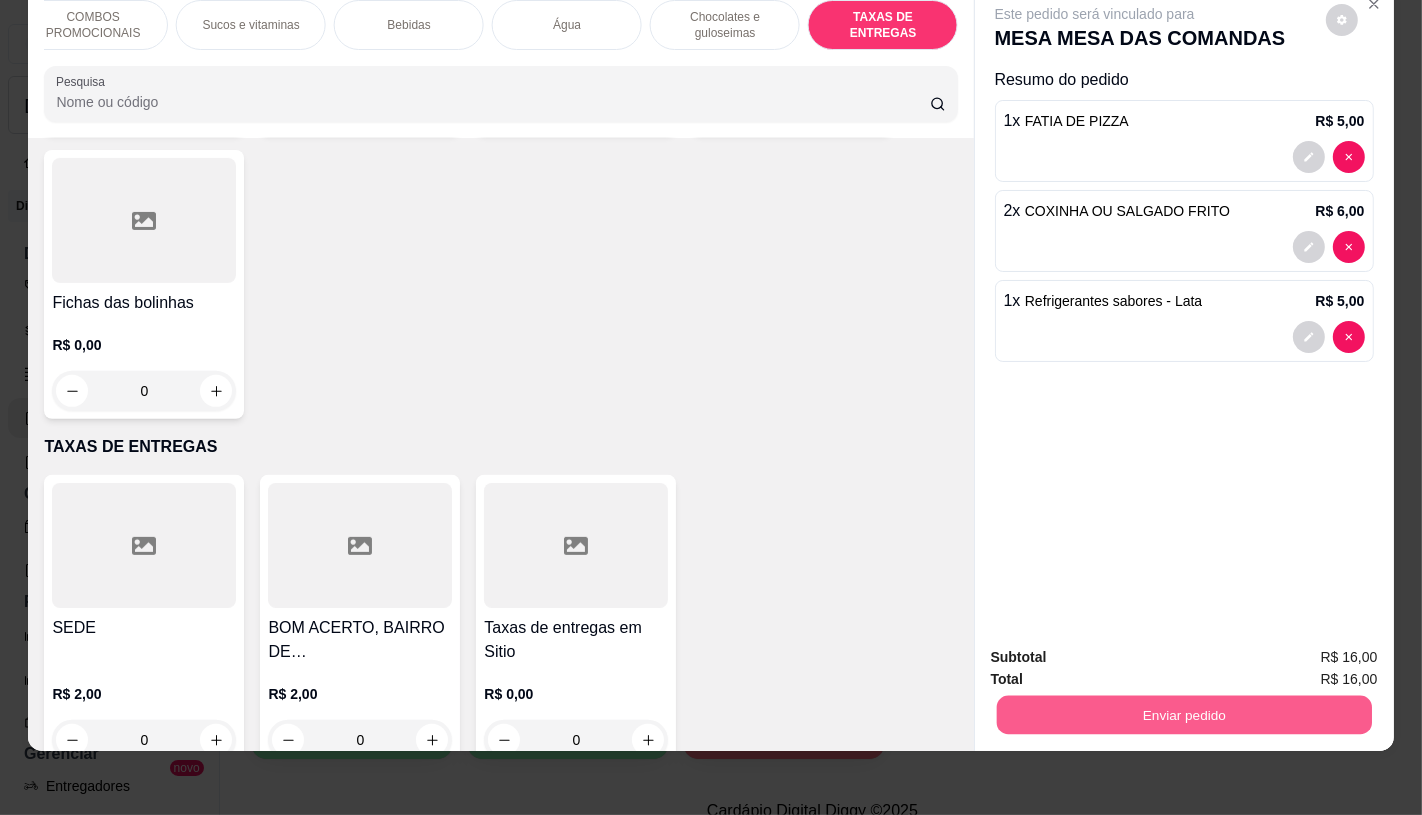 click on "Enviar pedido" at bounding box center [1183, 714] 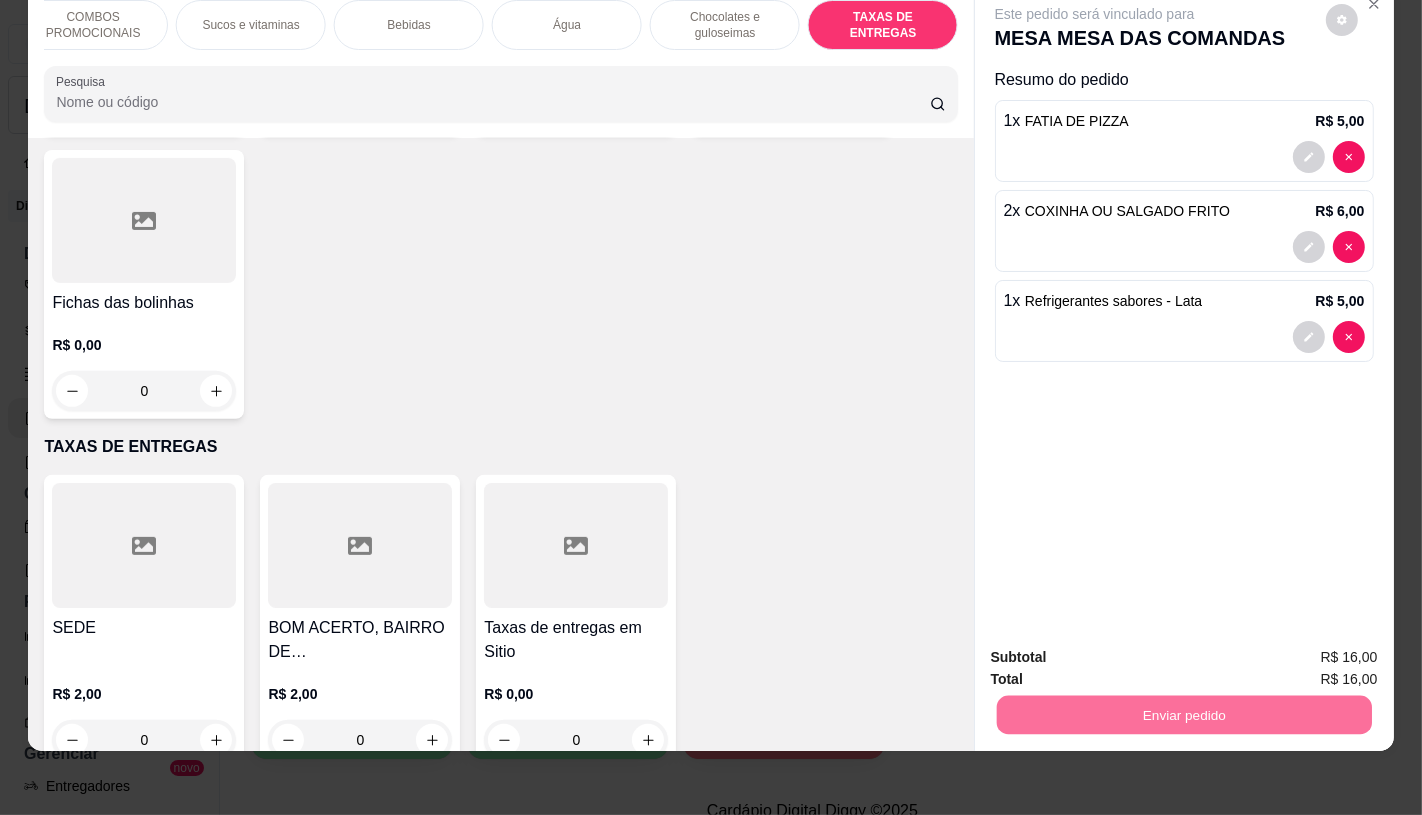 click on "Não registrar e enviar pedido" at bounding box center (1117, 650) 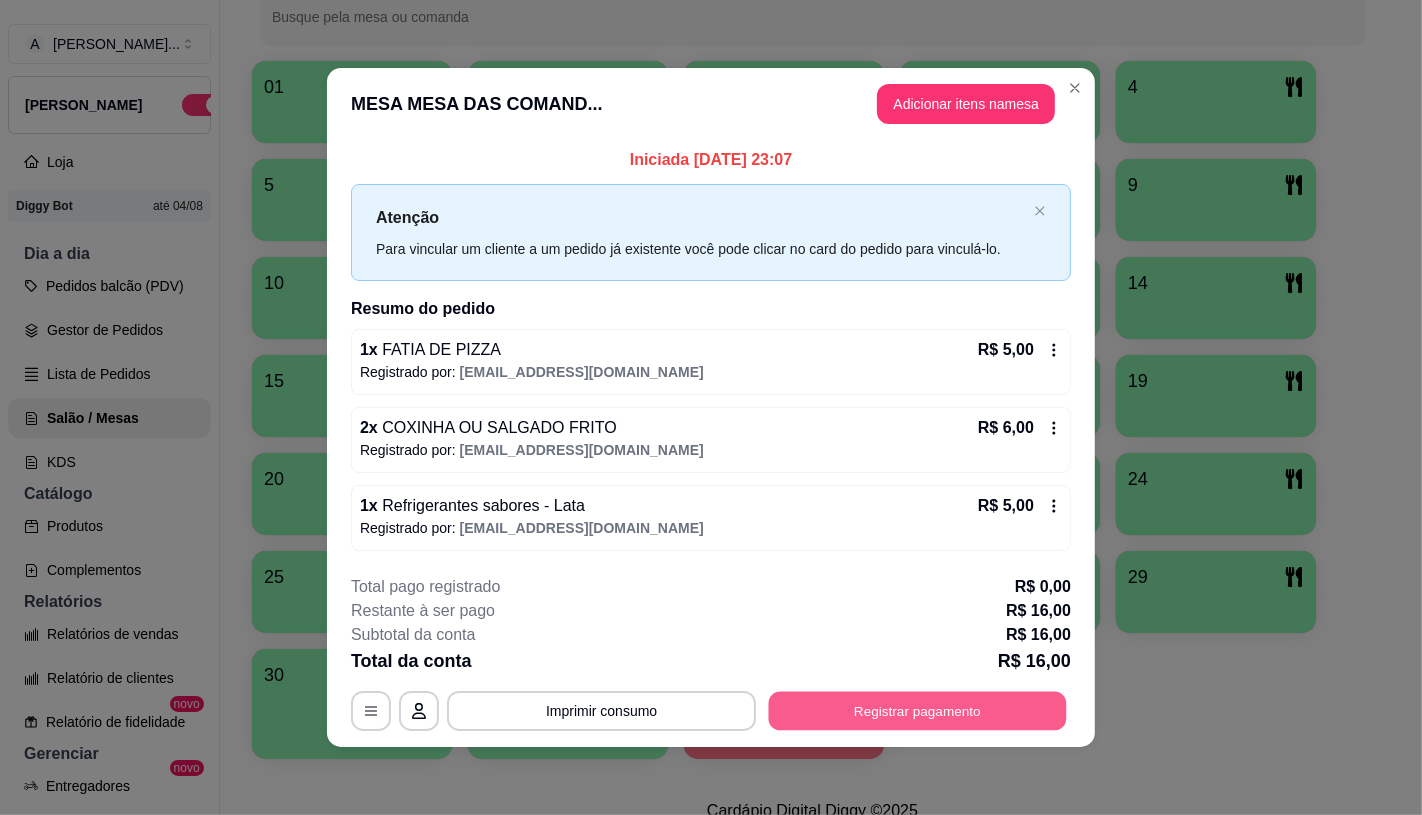 click on "Registrar pagamento" at bounding box center (918, 711) 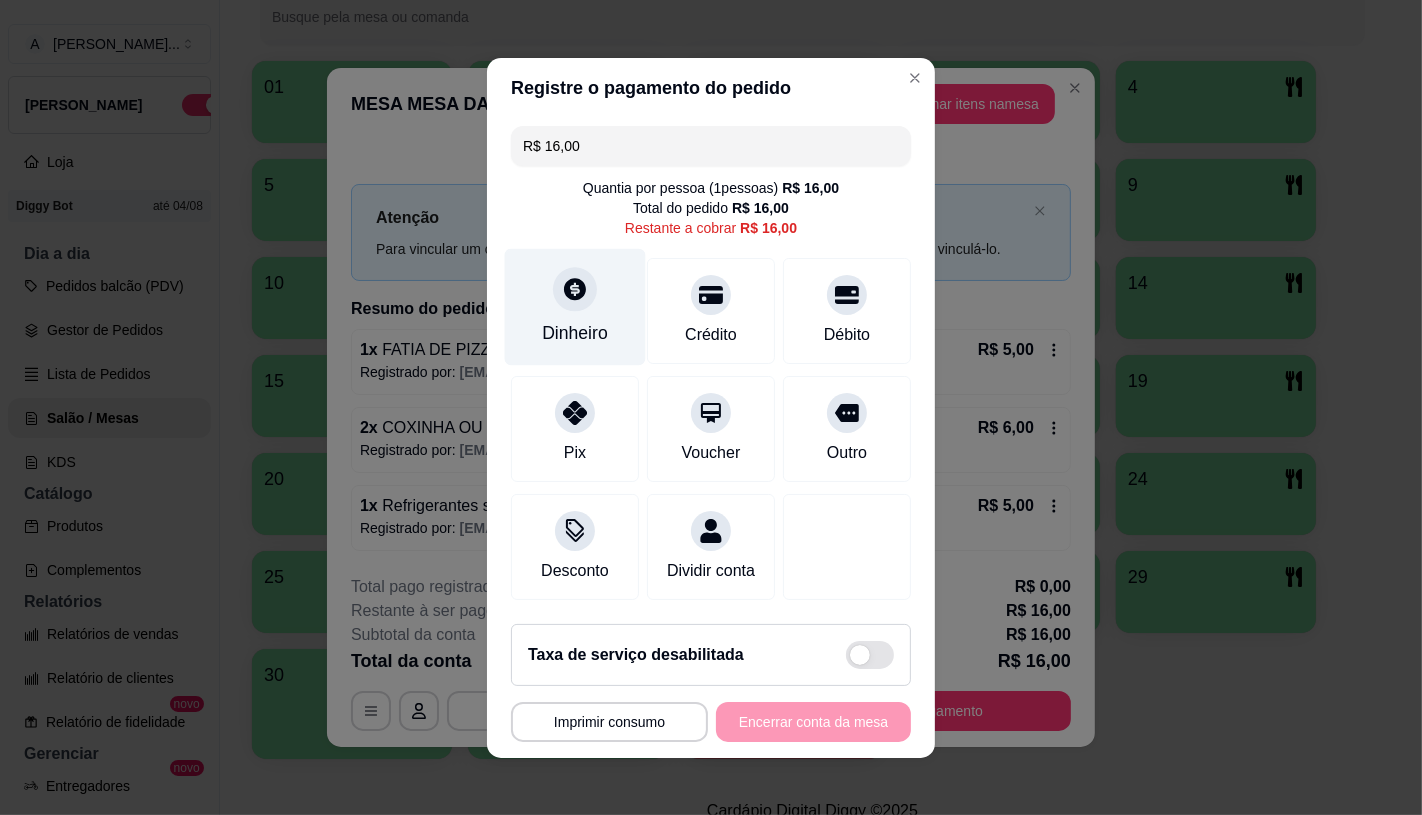 click on "Dinheiro" at bounding box center [575, 333] 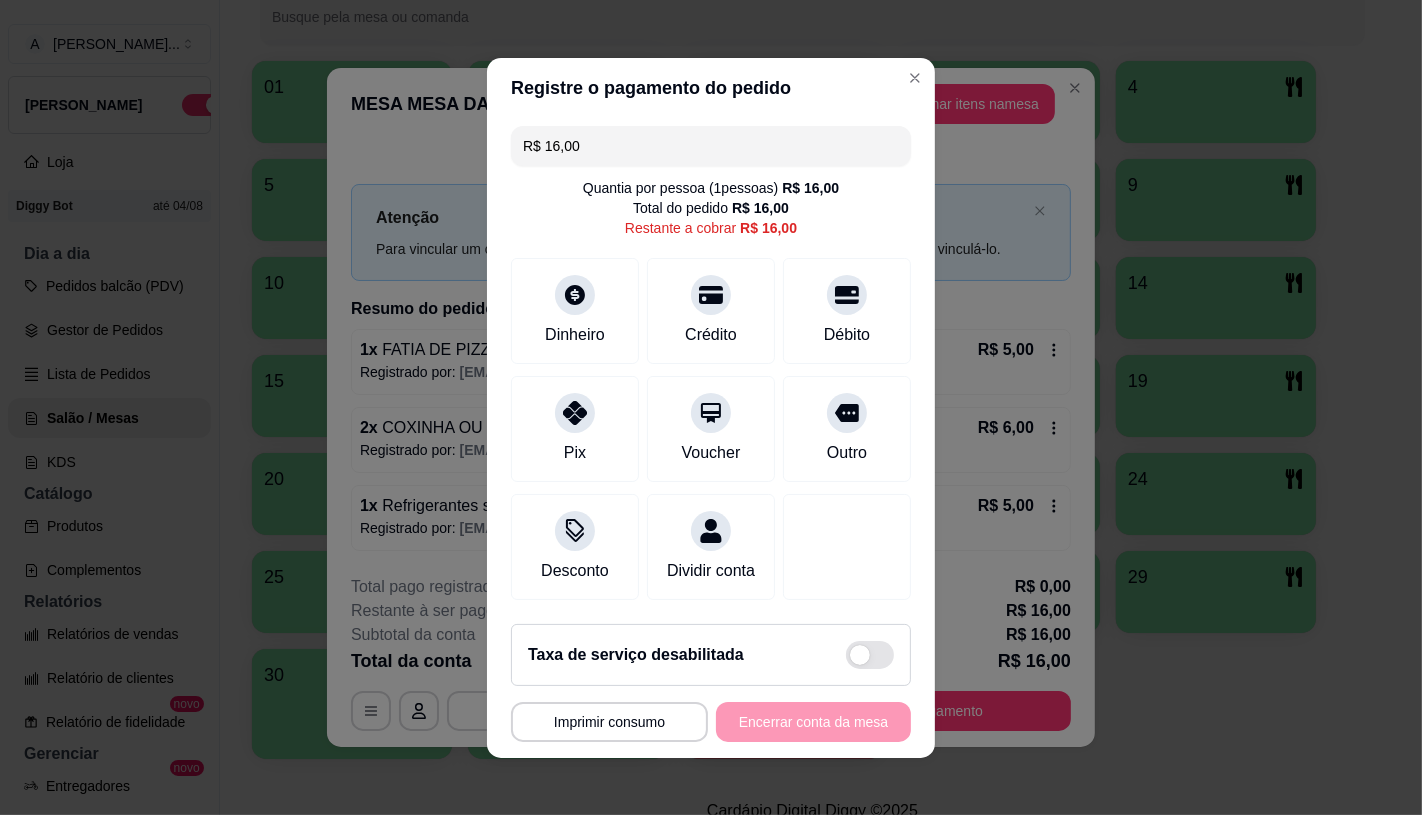click on "0,00" at bounding box center (711, 389) 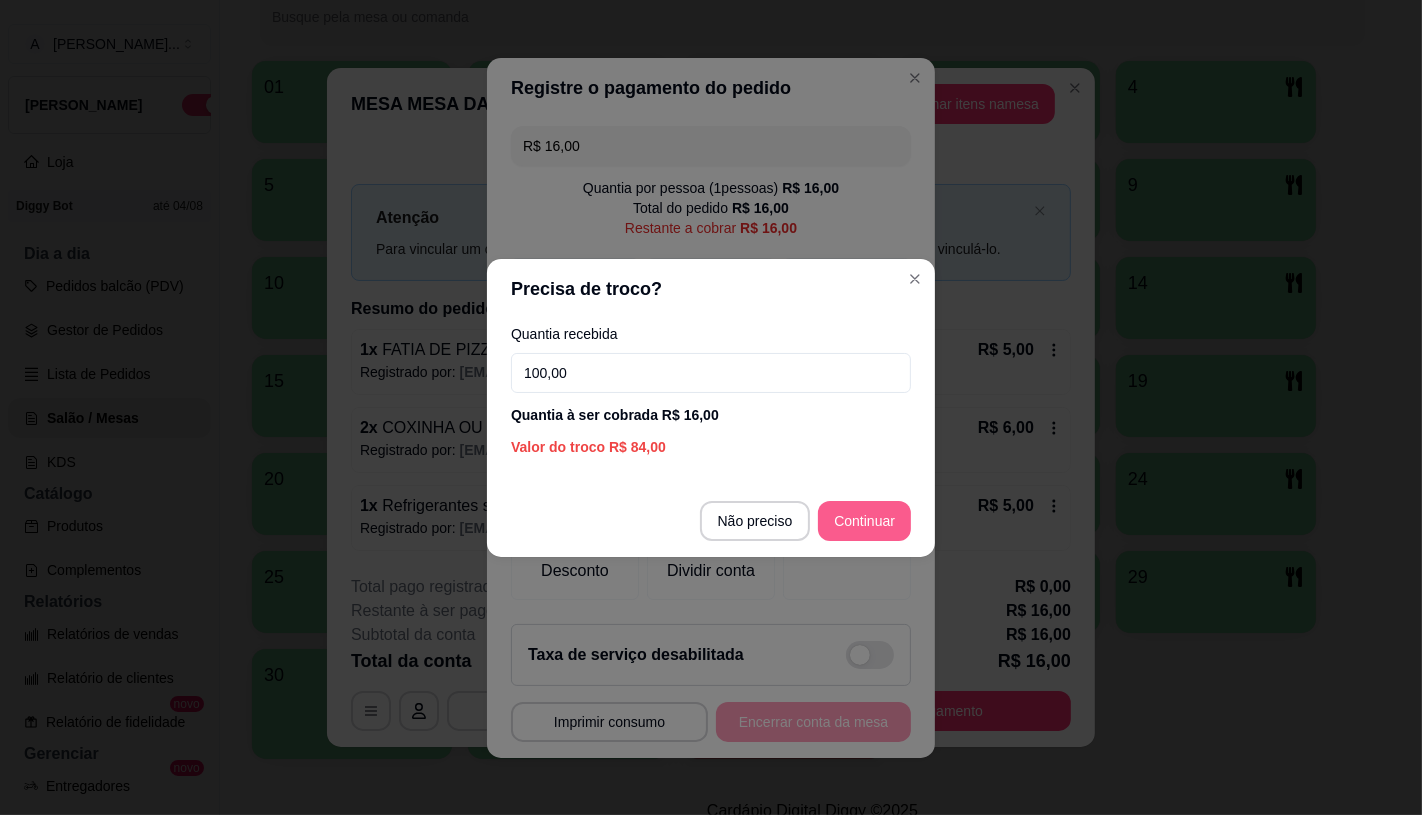 type on "100,00" 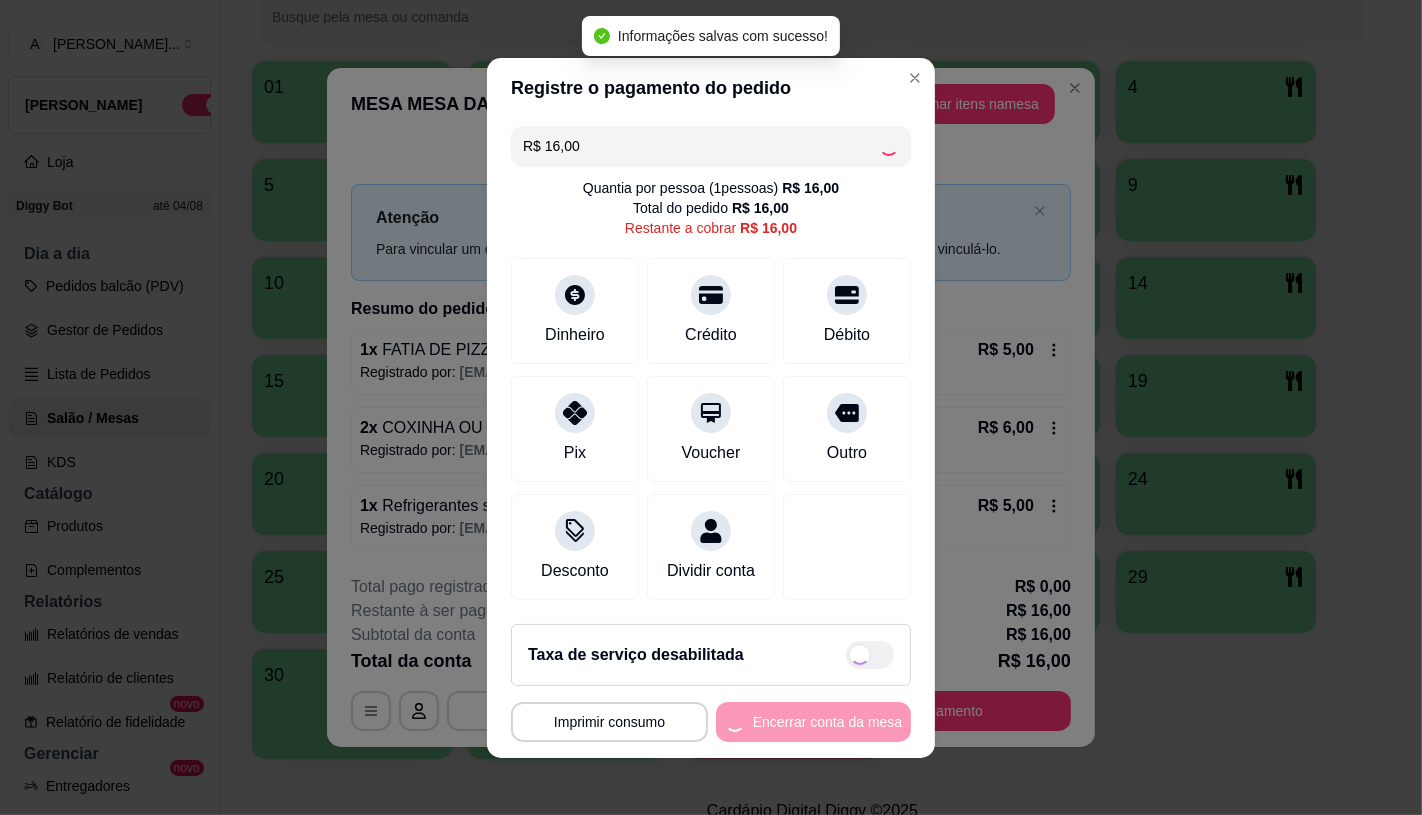 type on "R$ 0,00" 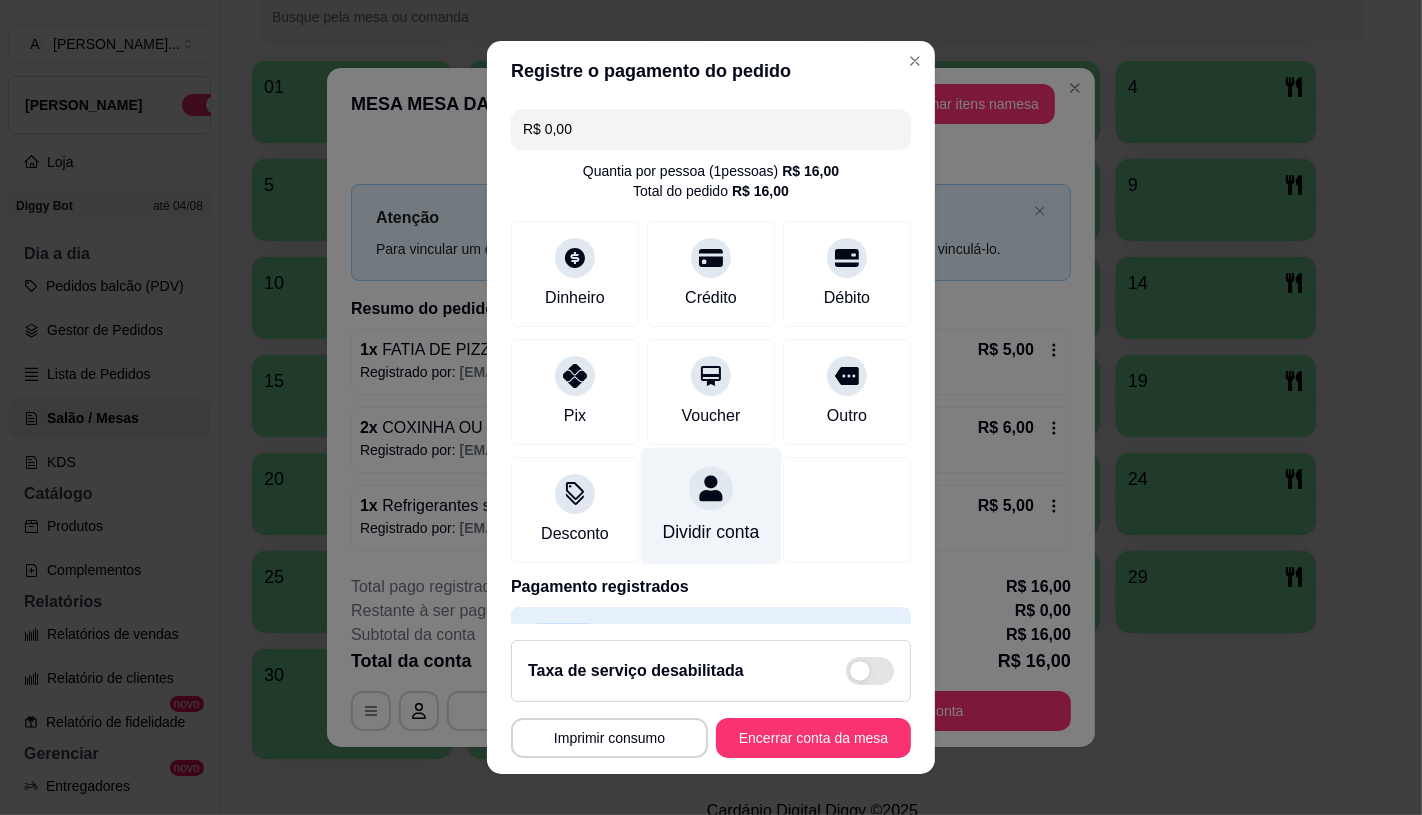 scroll, scrollTop: 74, scrollLeft: 0, axis: vertical 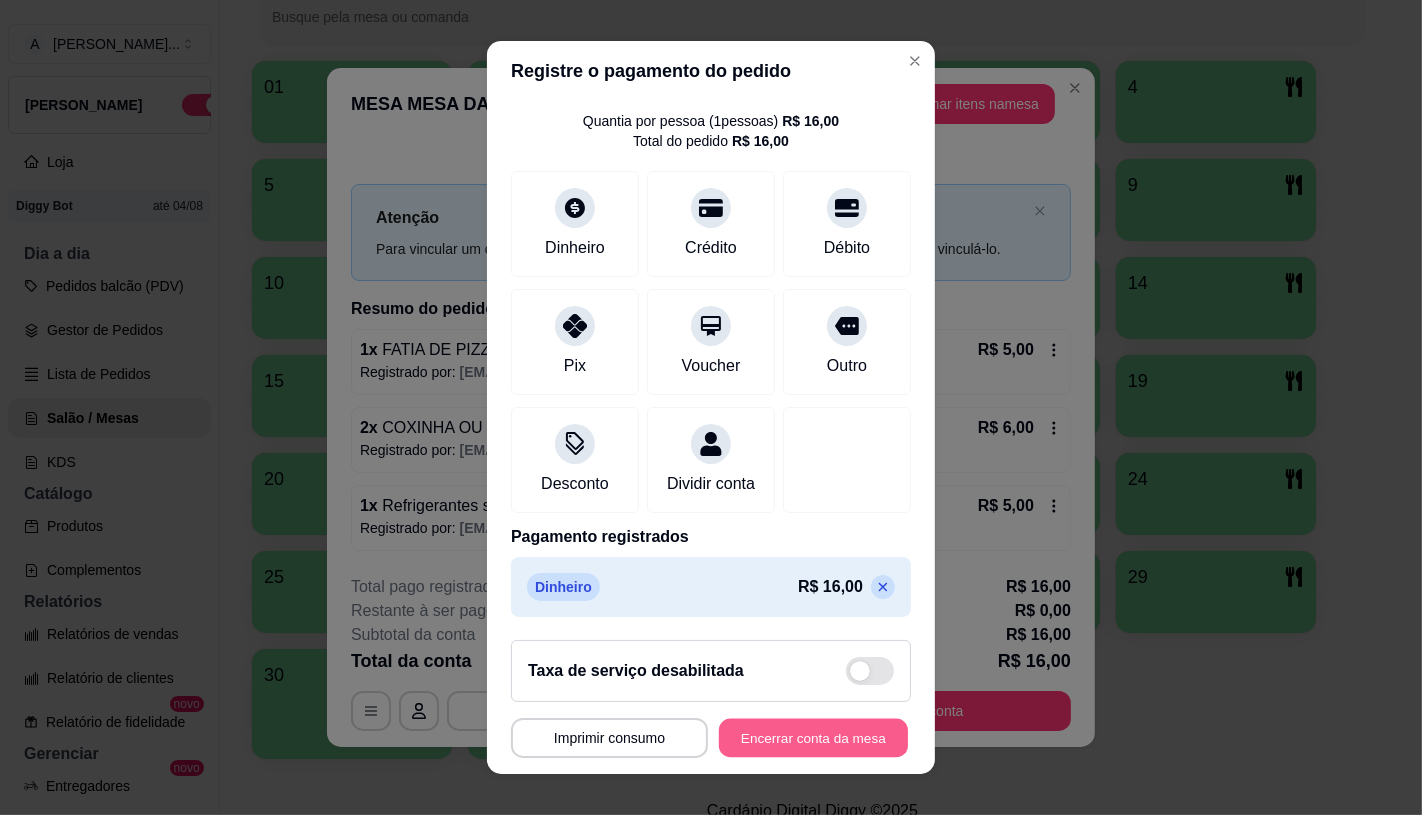 click on "Encerrar conta da mesa" at bounding box center (813, 738) 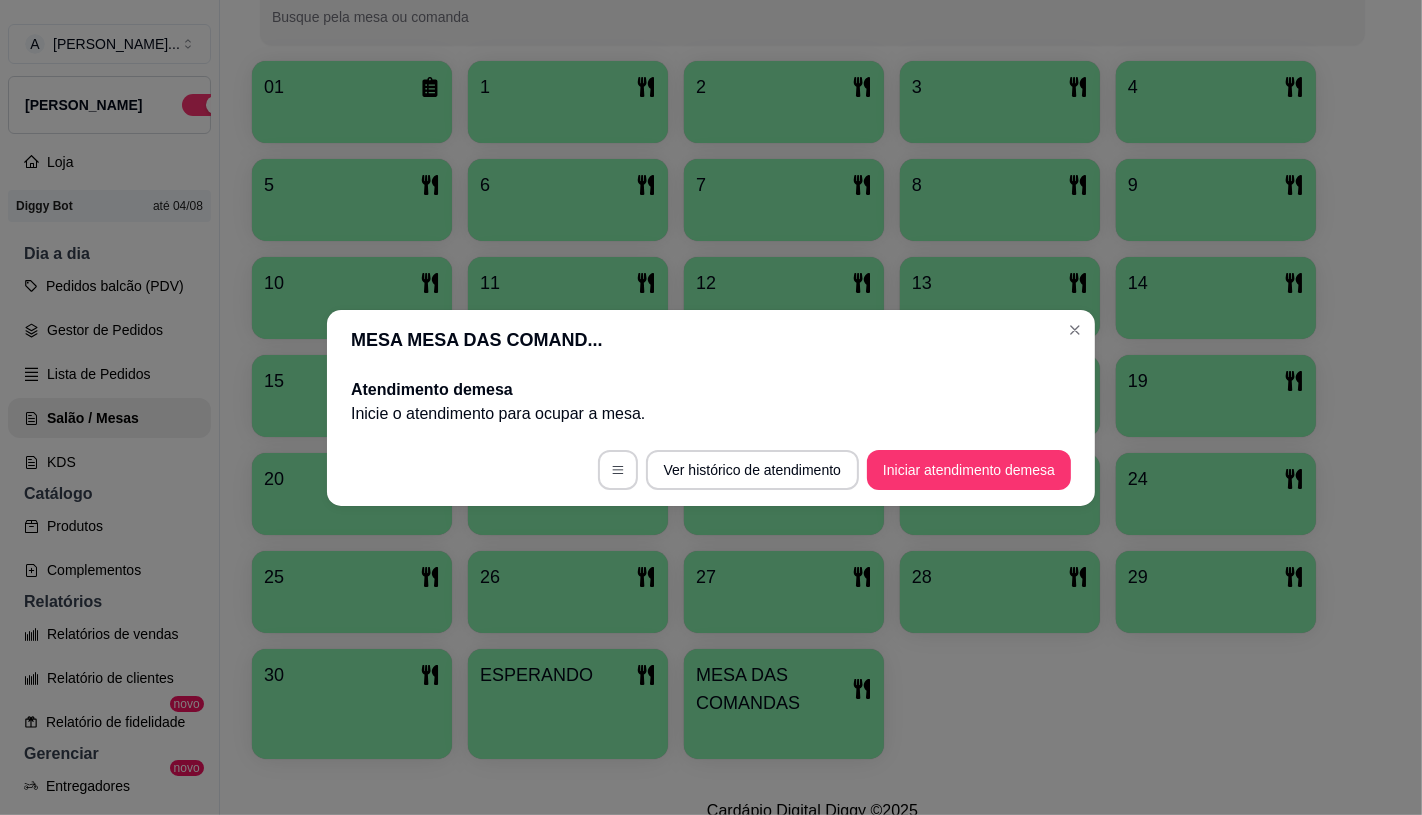 click on "Ver histórico de atendimento Iniciar atendimento de  mesa" at bounding box center (711, 470) 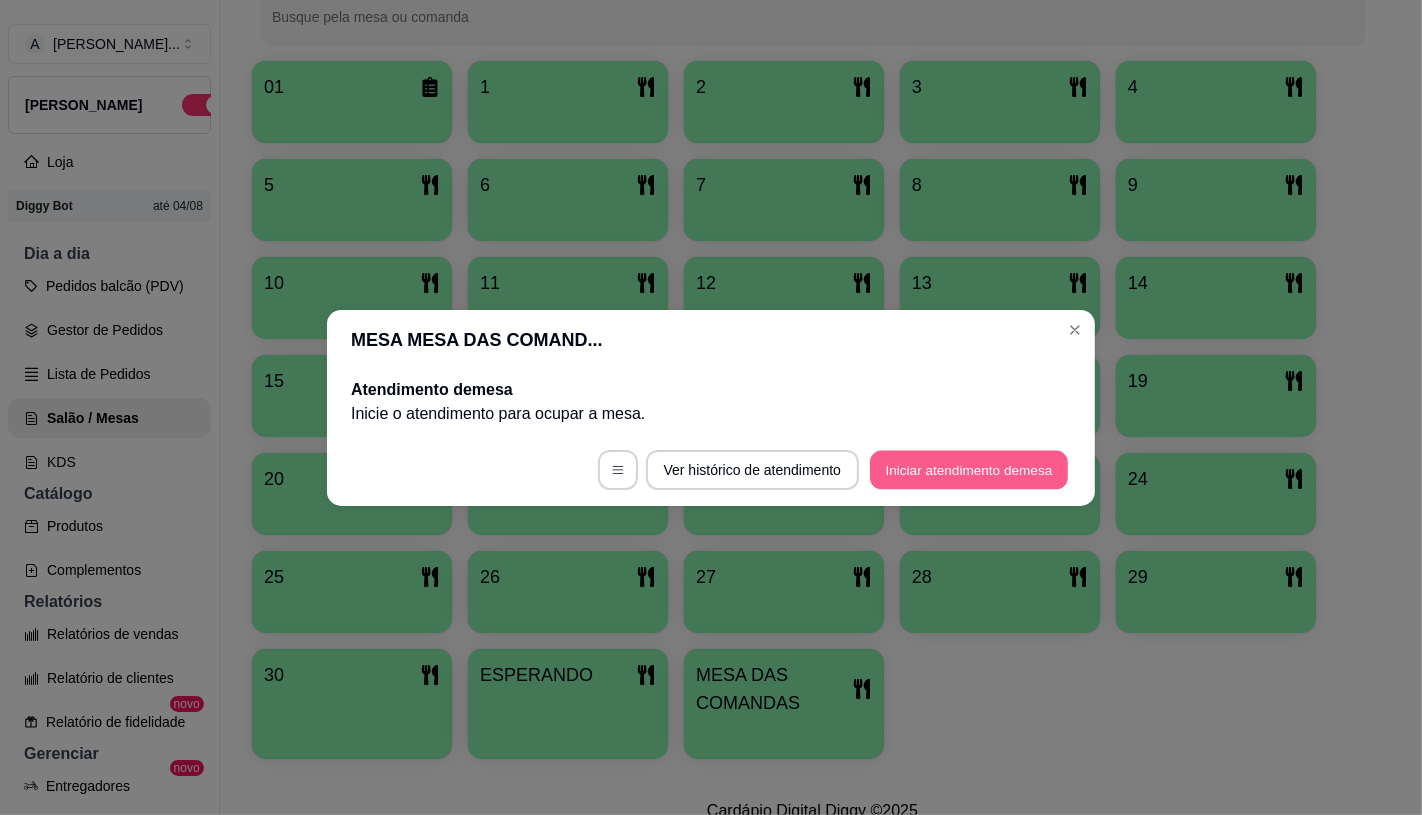 click on "Iniciar atendimento de  mesa" at bounding box center [969, 469] 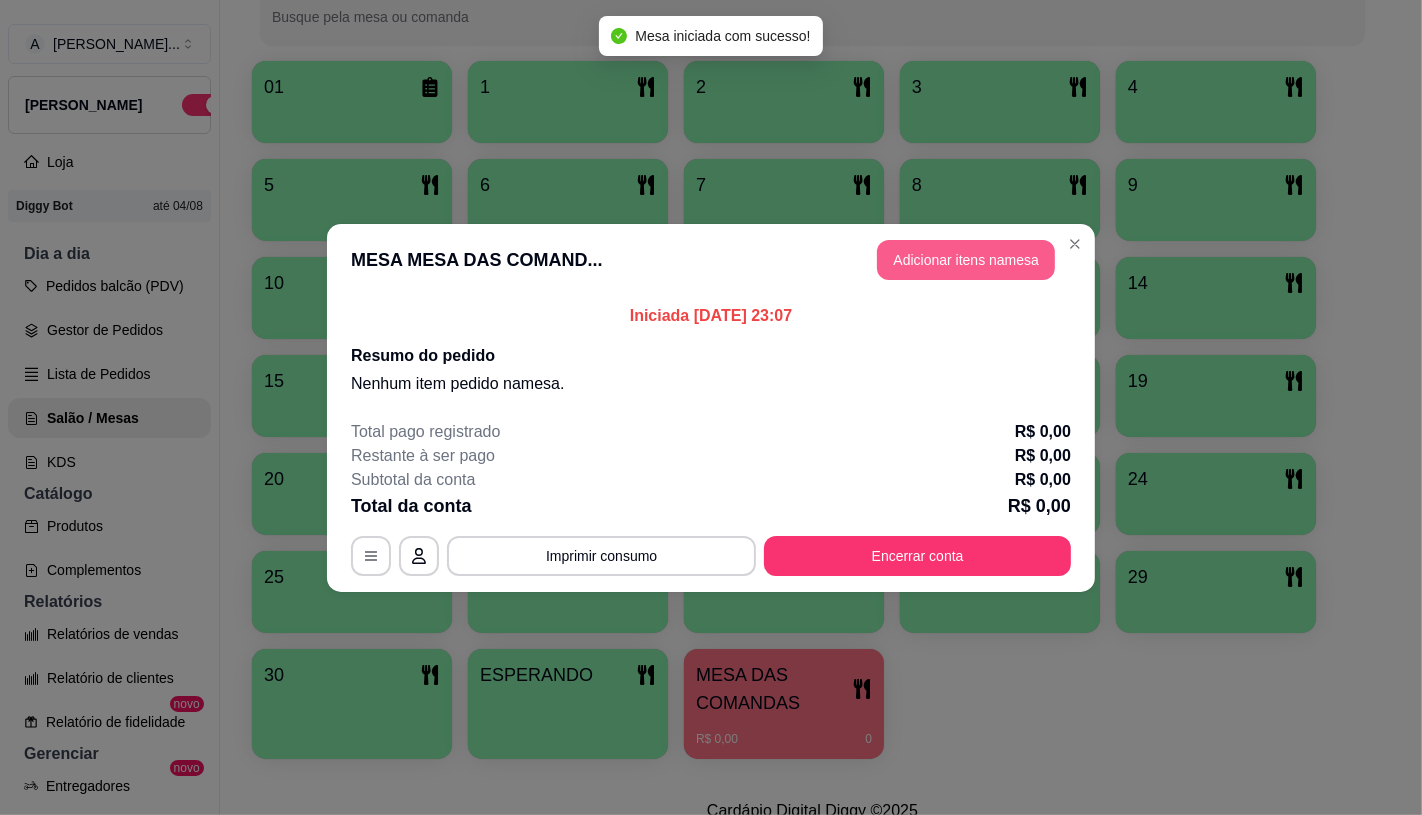 click on "Adicionar itens na  mesa" at bounding box center (966, 260) 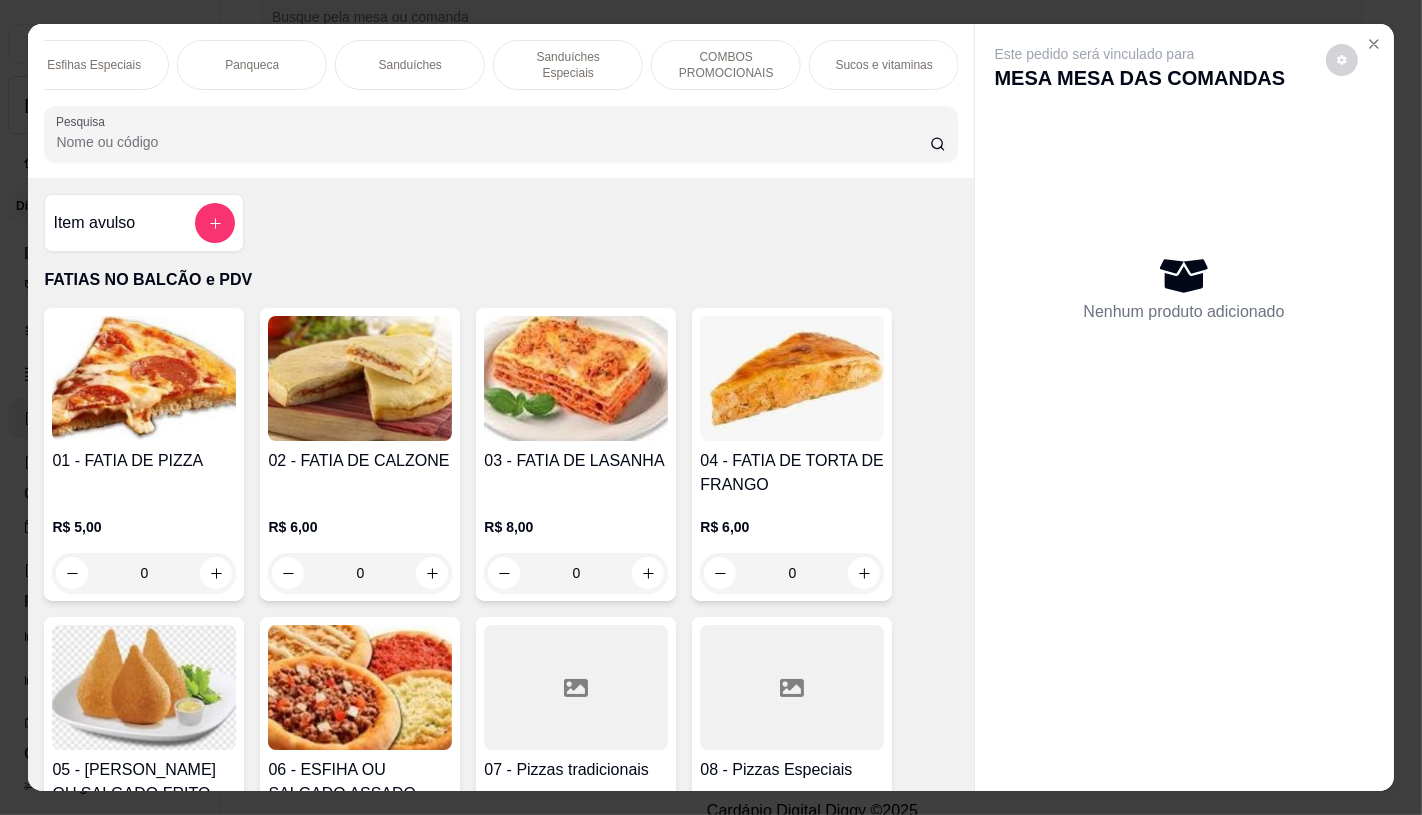 scroll, scrollTop: 0, scrollLeft: 1427, axis: horizontal 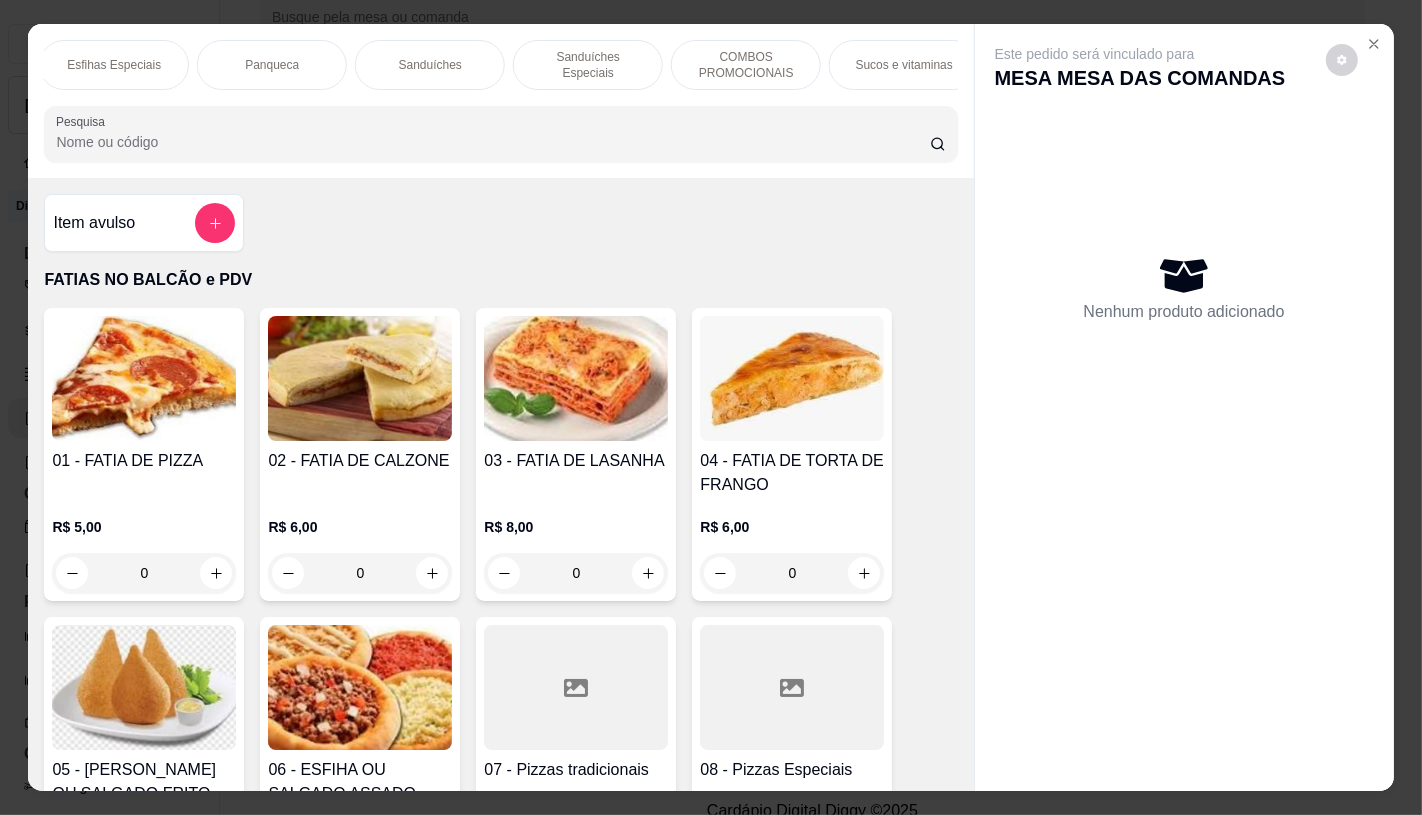 click on "Sanduíches" at bounding box center [430, 65] 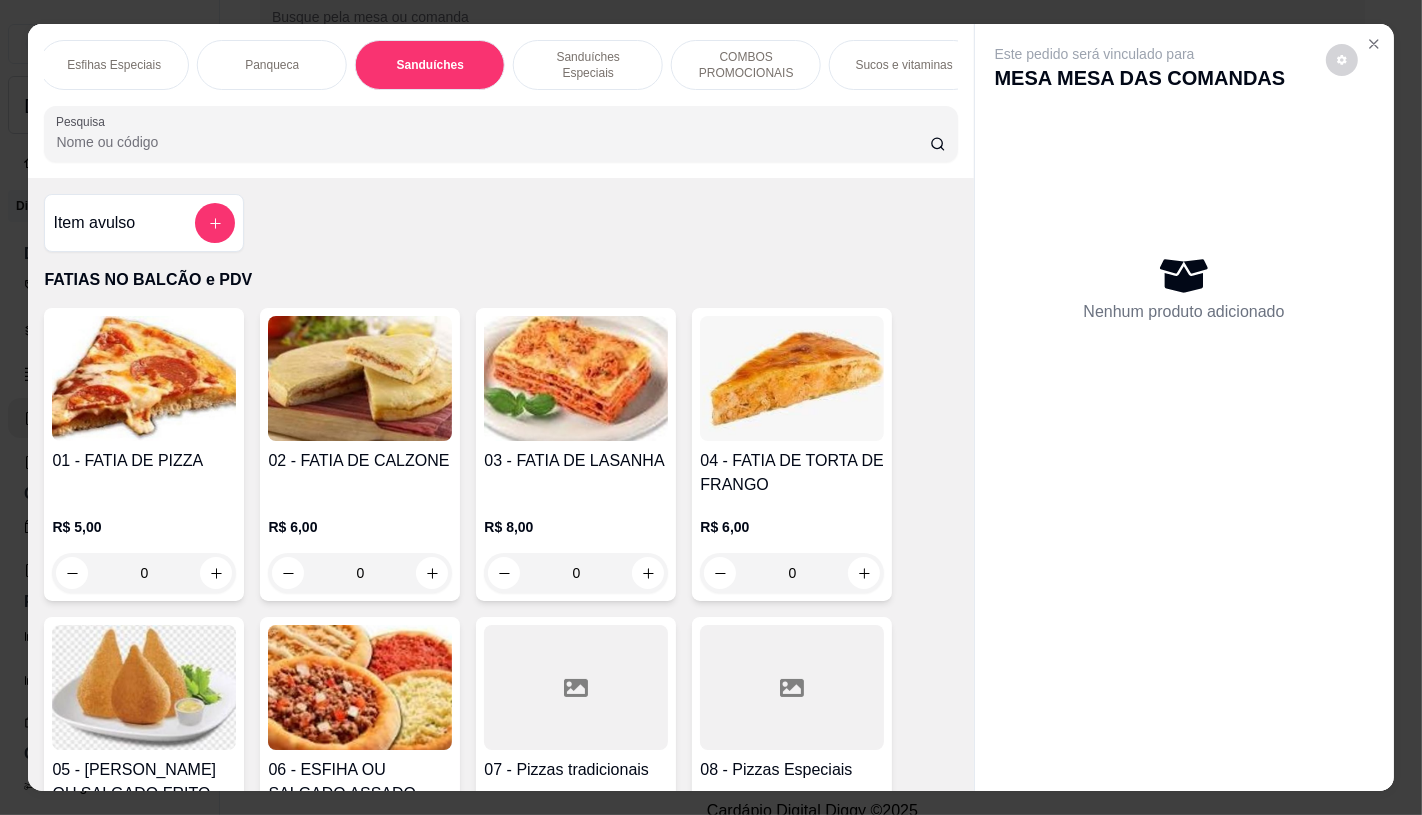 scroll, scrollTop: 8083, scrollLeft: 0, axis: vertical 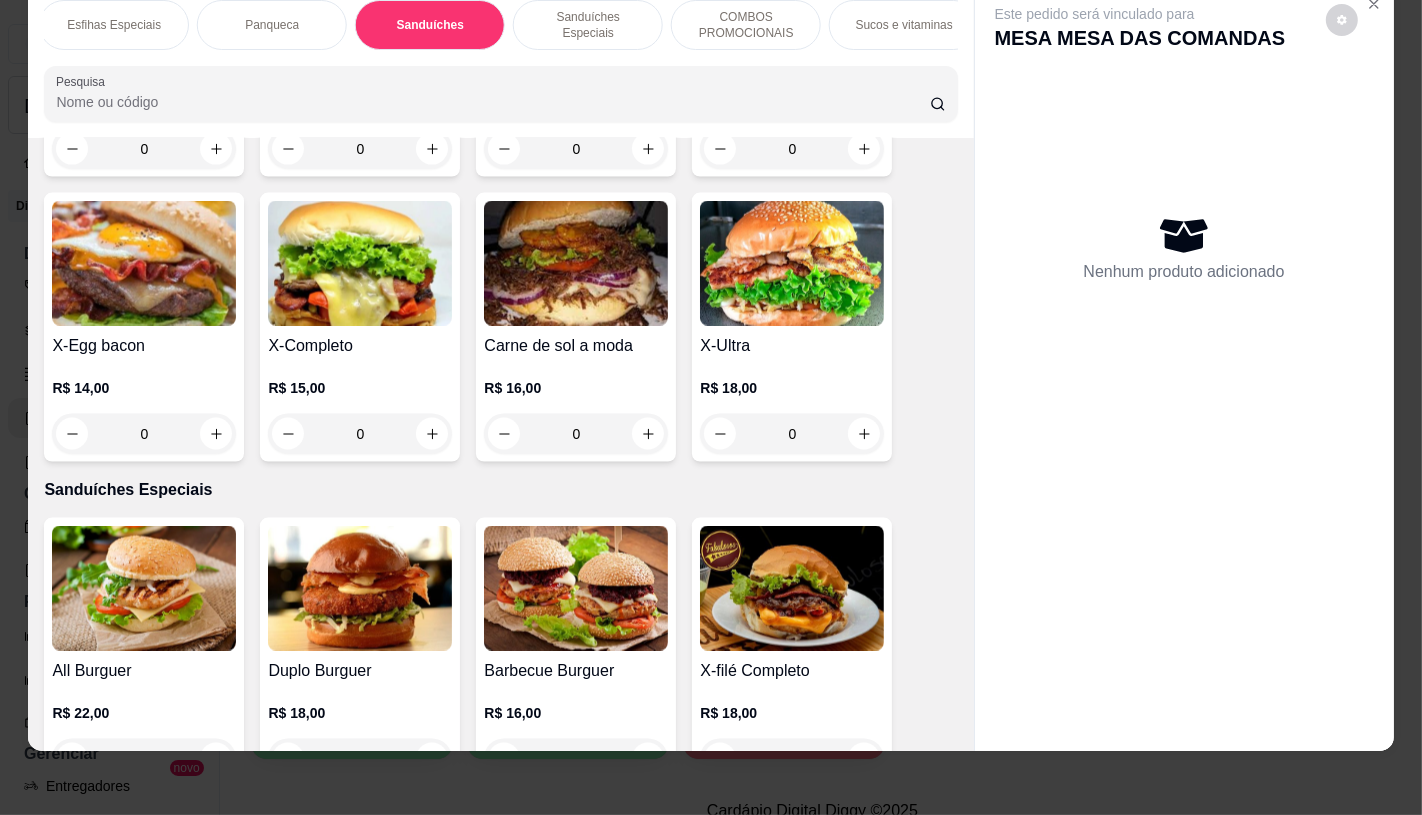 click on "X-Completo" at bounding box center (360, 346) 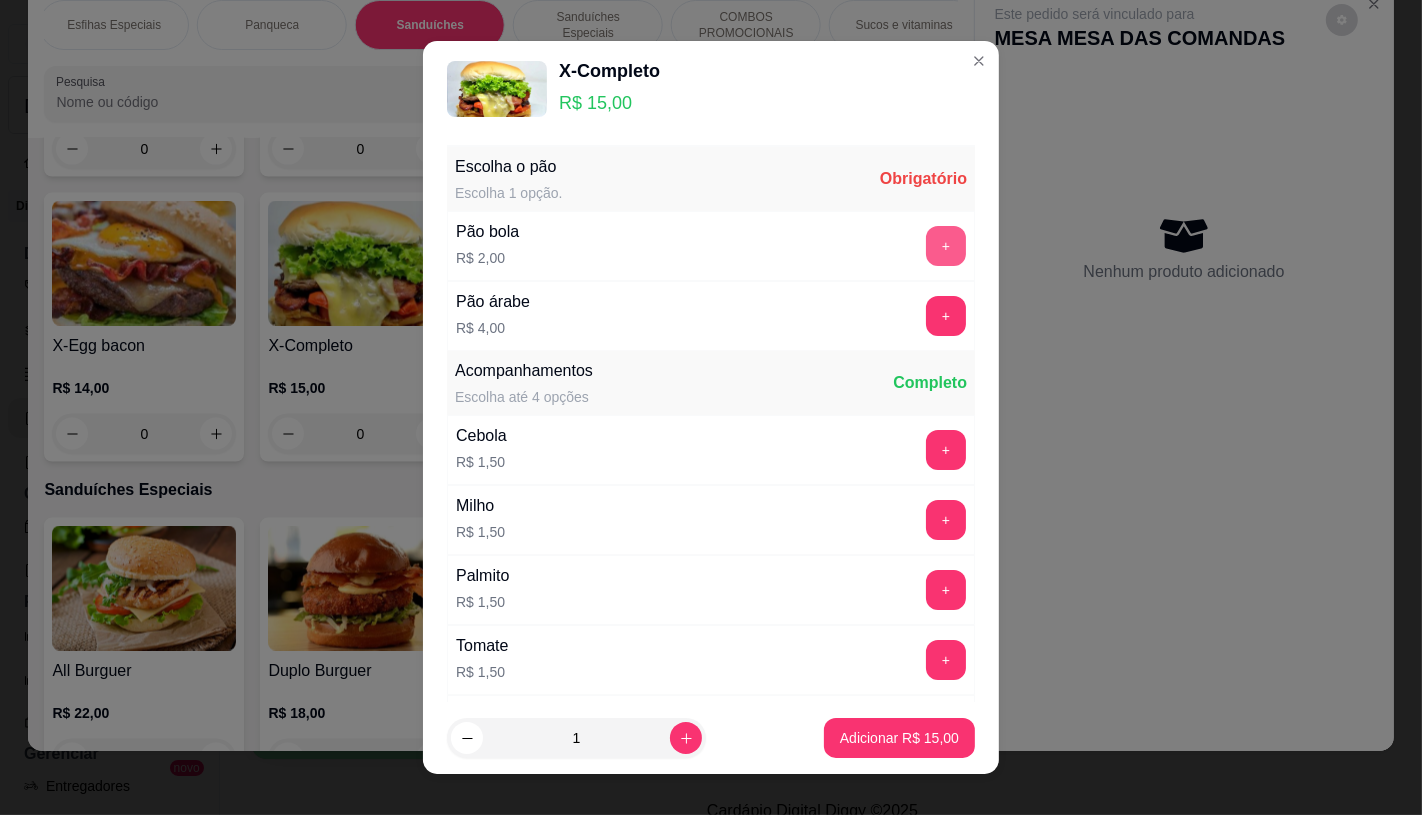 click on "+" at bounding box center (946, 246) 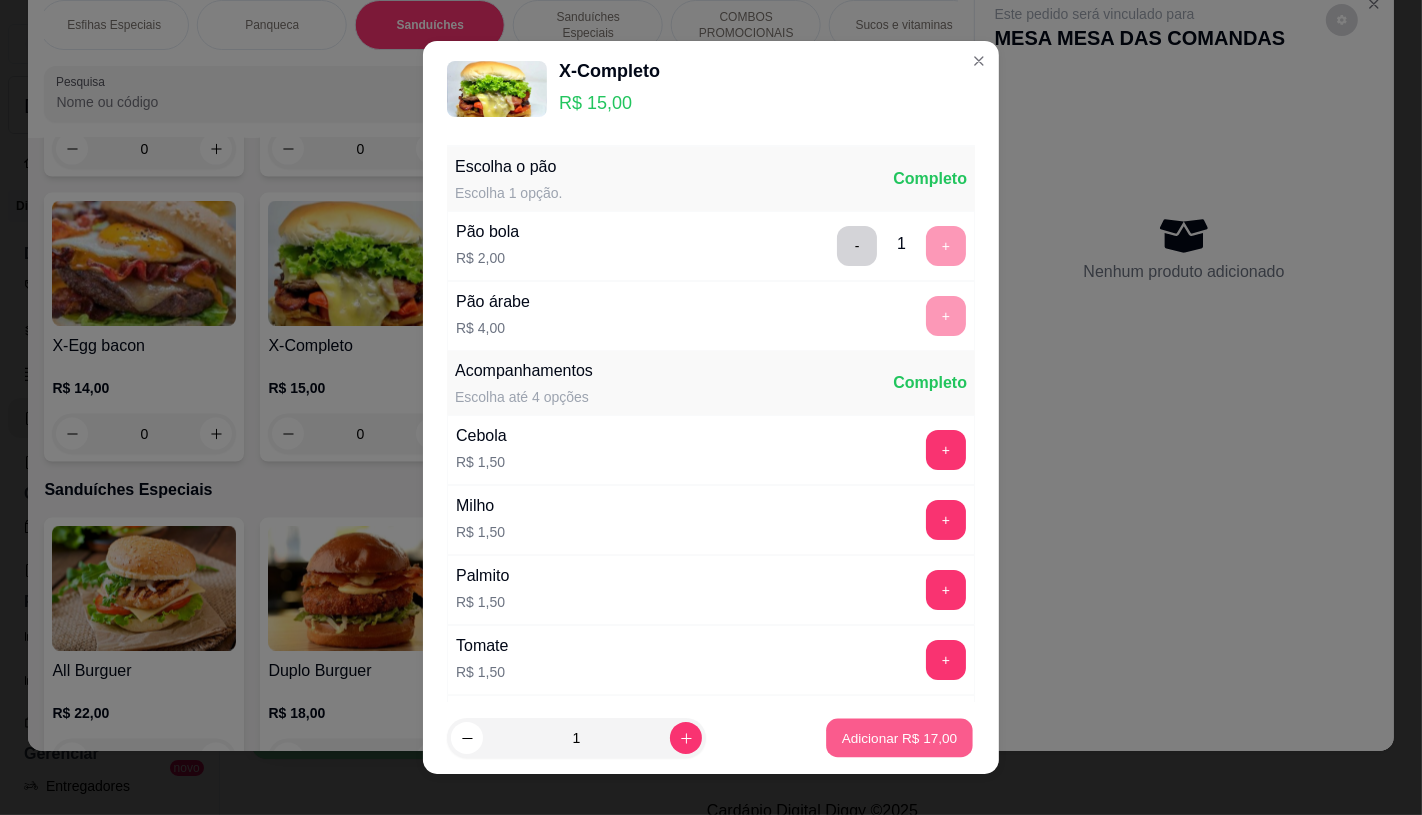 click on "Adicionar   R$ 17,00" at bounding box center [899, 738] 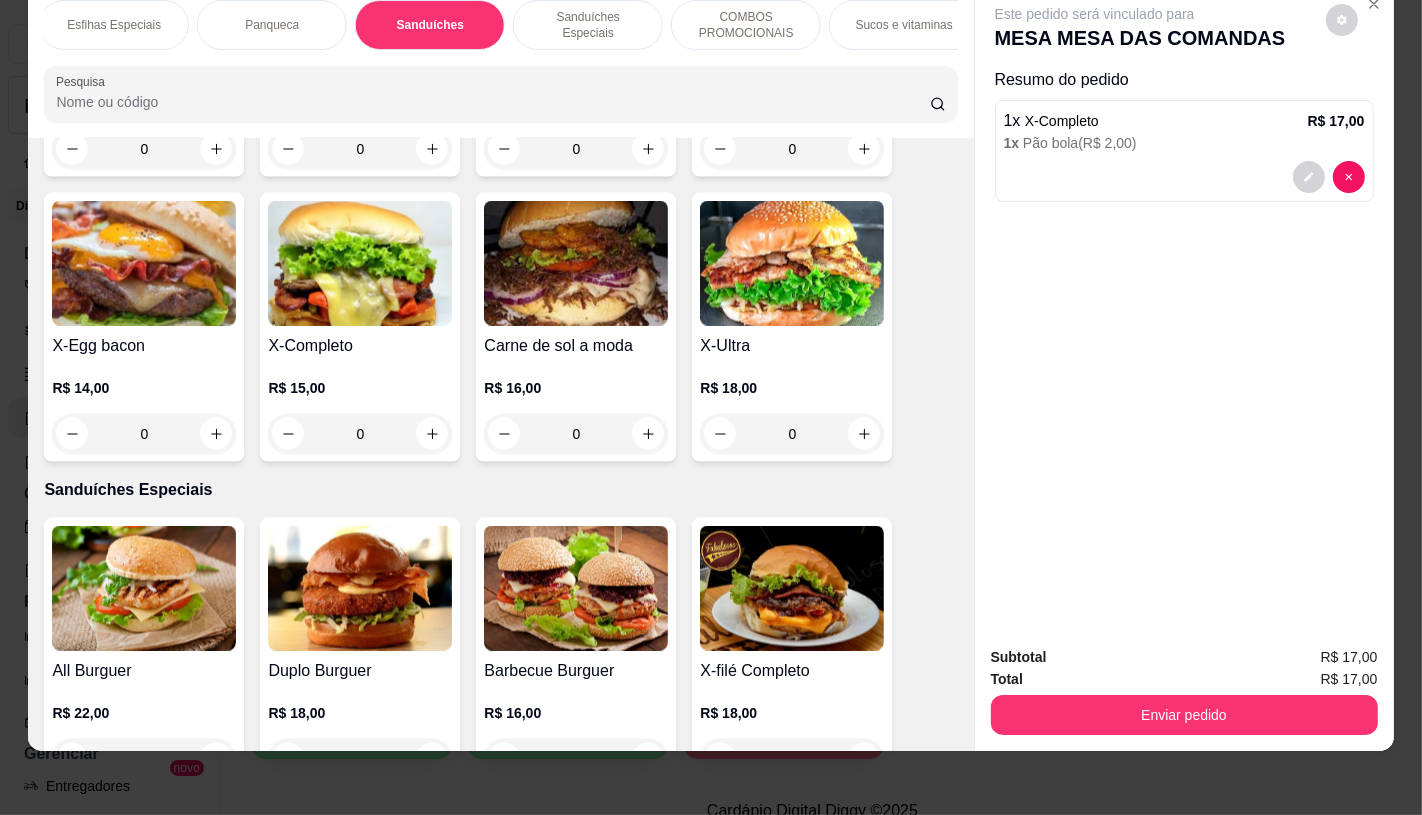scroll, scrollTop: 0, scrollLeft: 0, axis: both 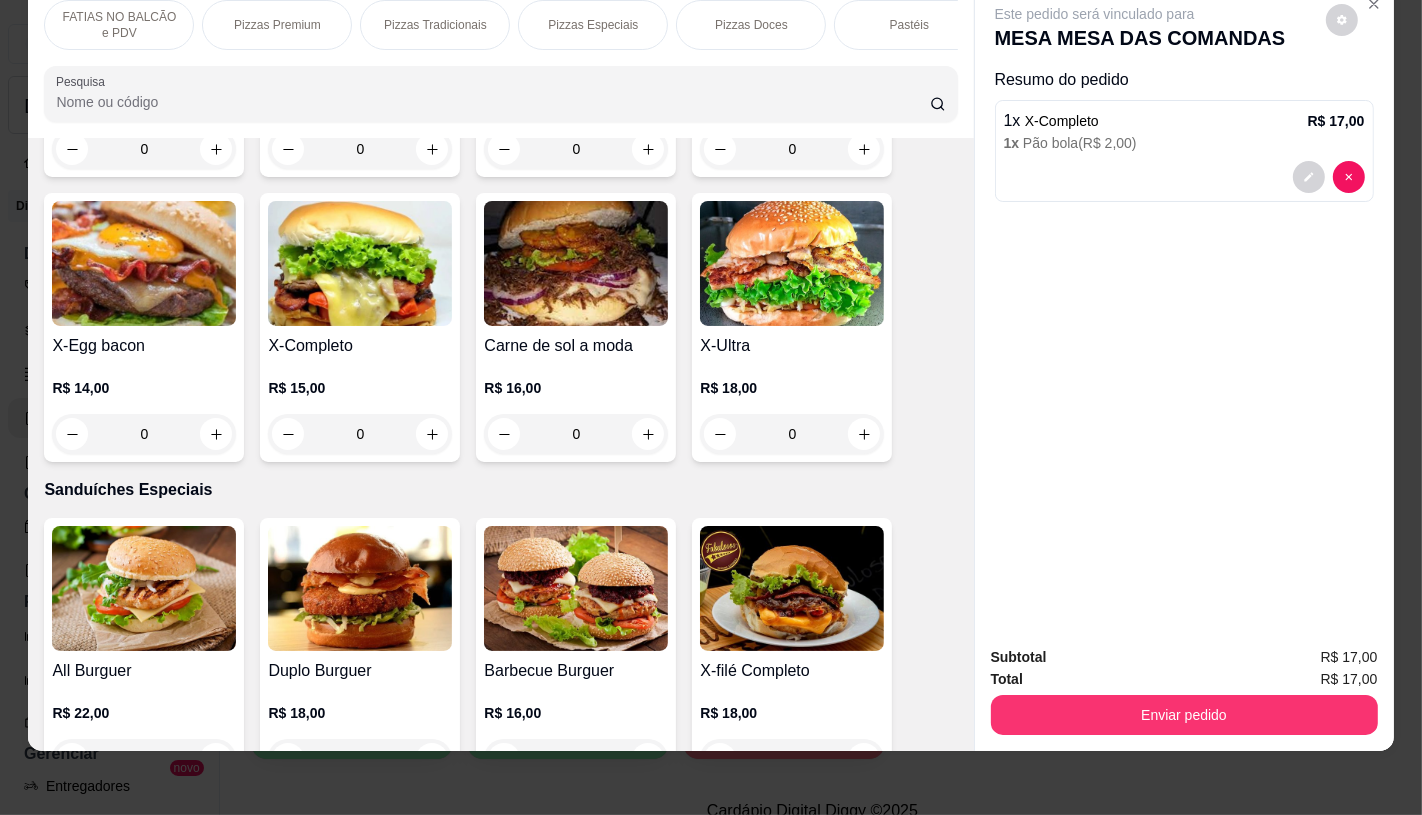 click on "FATIAS NO BALCÃO e PDV" at bounding box center (119, 25) 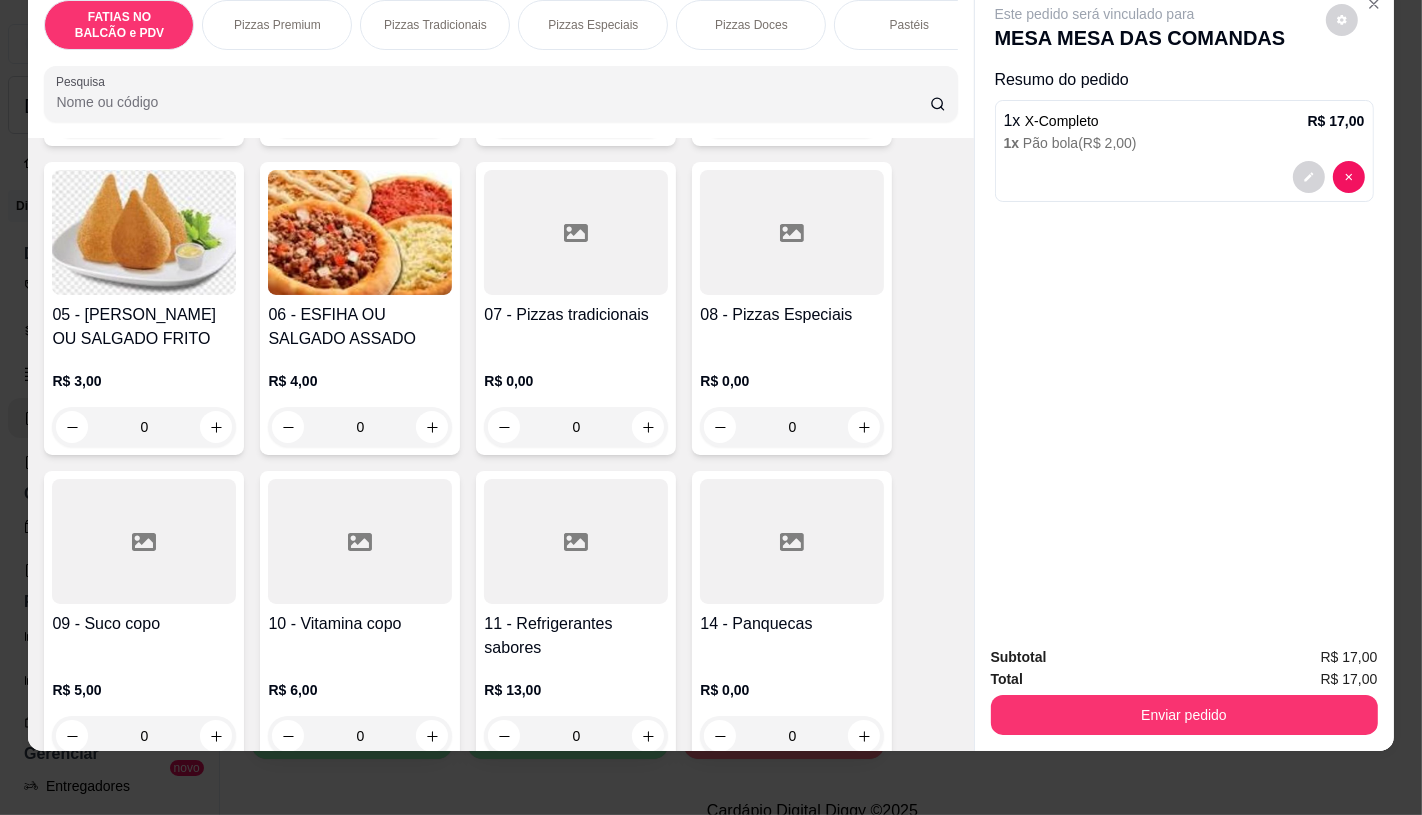 scroll, scrollTop: 423, scrollLeft: 0, axis: vertical 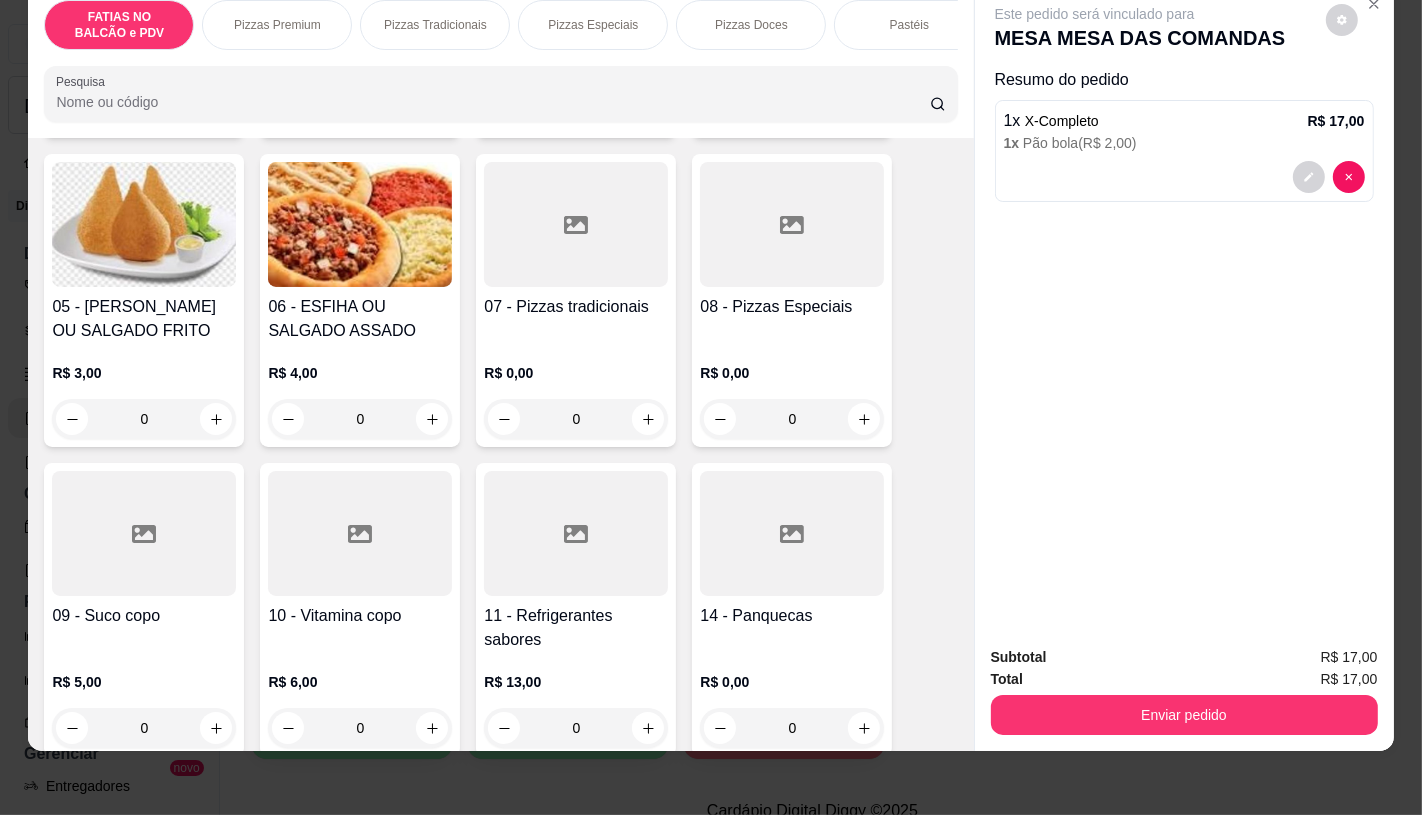 click at bounding box center (576, 533) 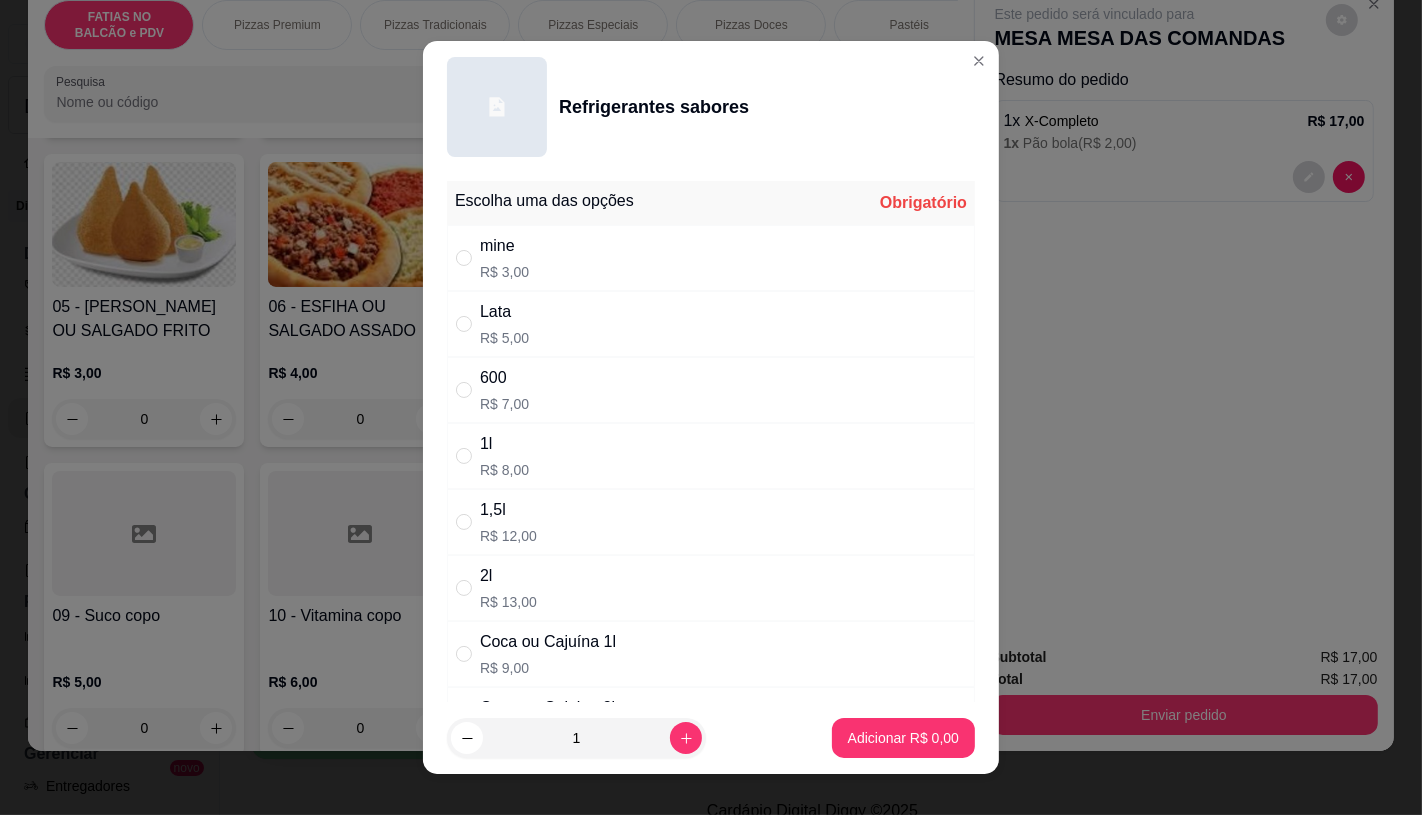 click on "R$ 5,00" at bounding box center (504, 338) 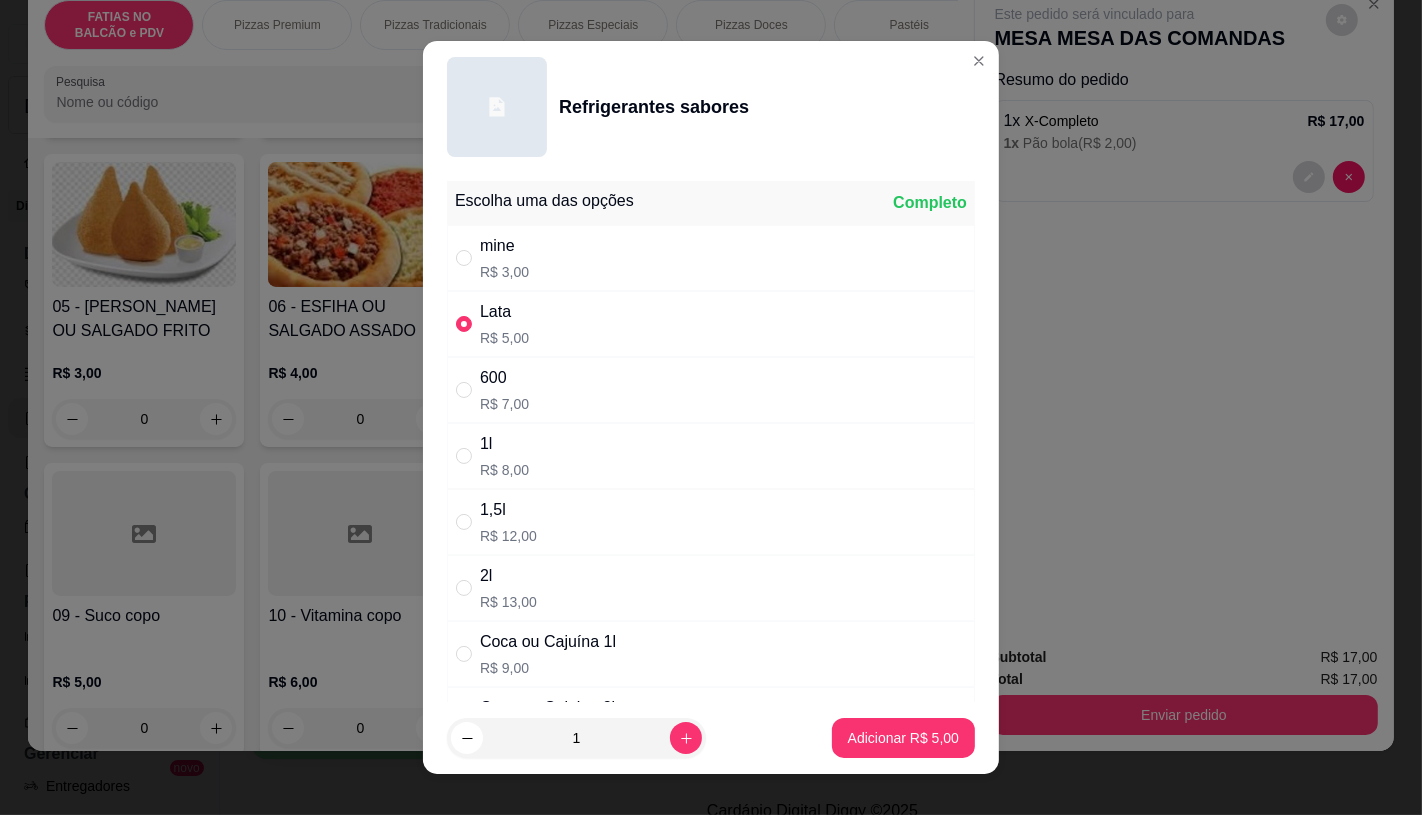 click on "Adicionar   R$ 5,00" at bounding box center (903, 738) 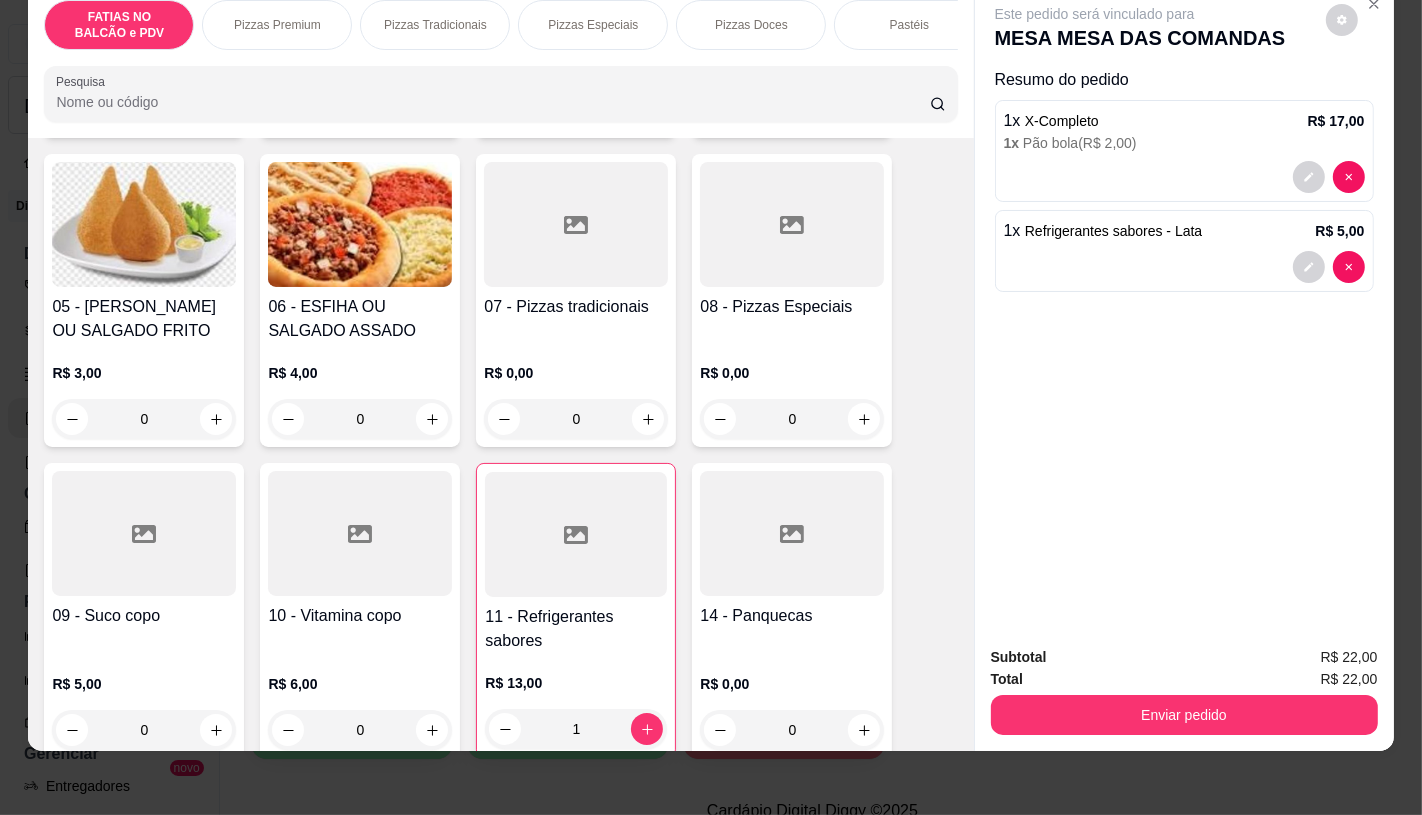 type on "1" 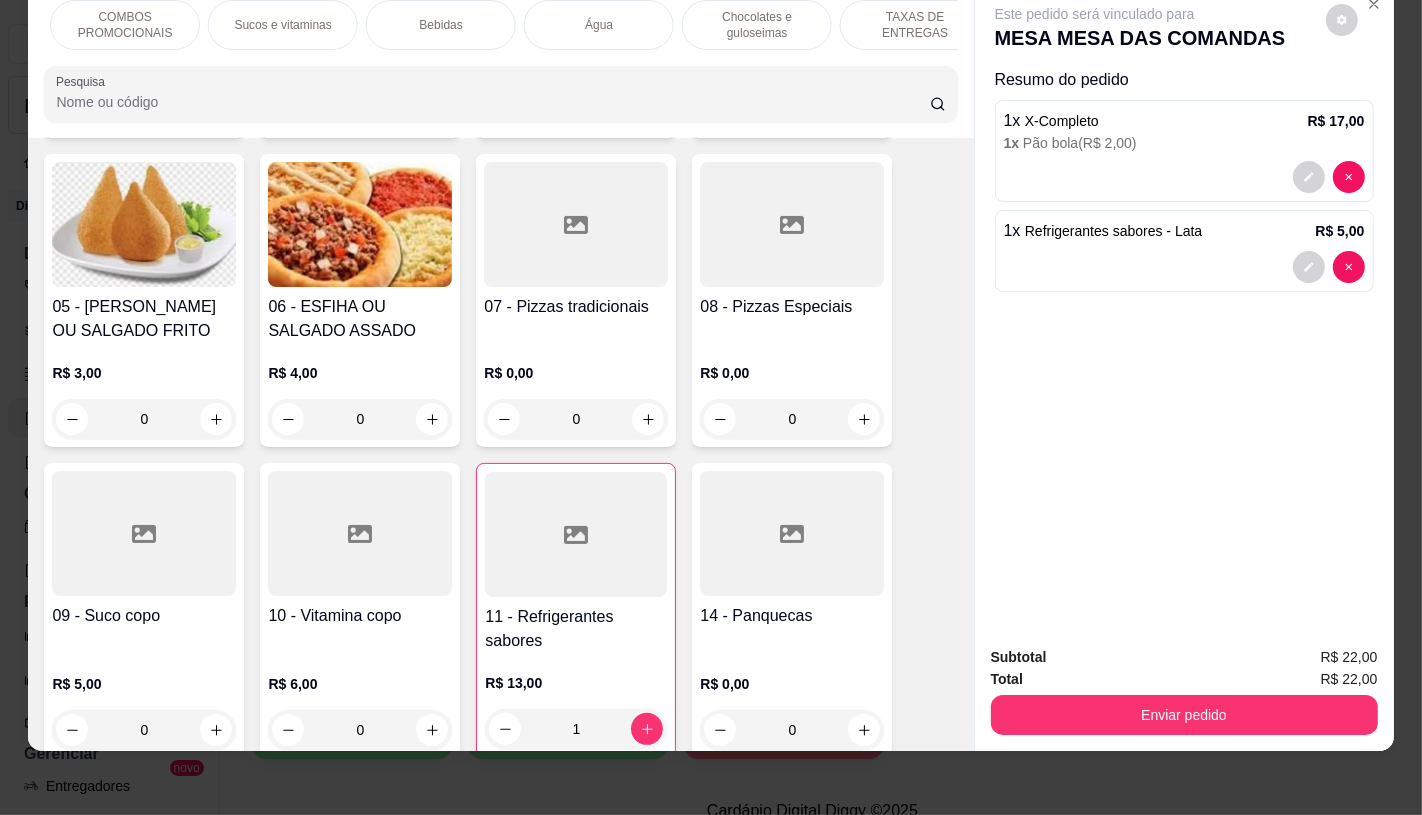 scroll, scrollTop: 0, scrollLeft: 2053, axis: horizontal 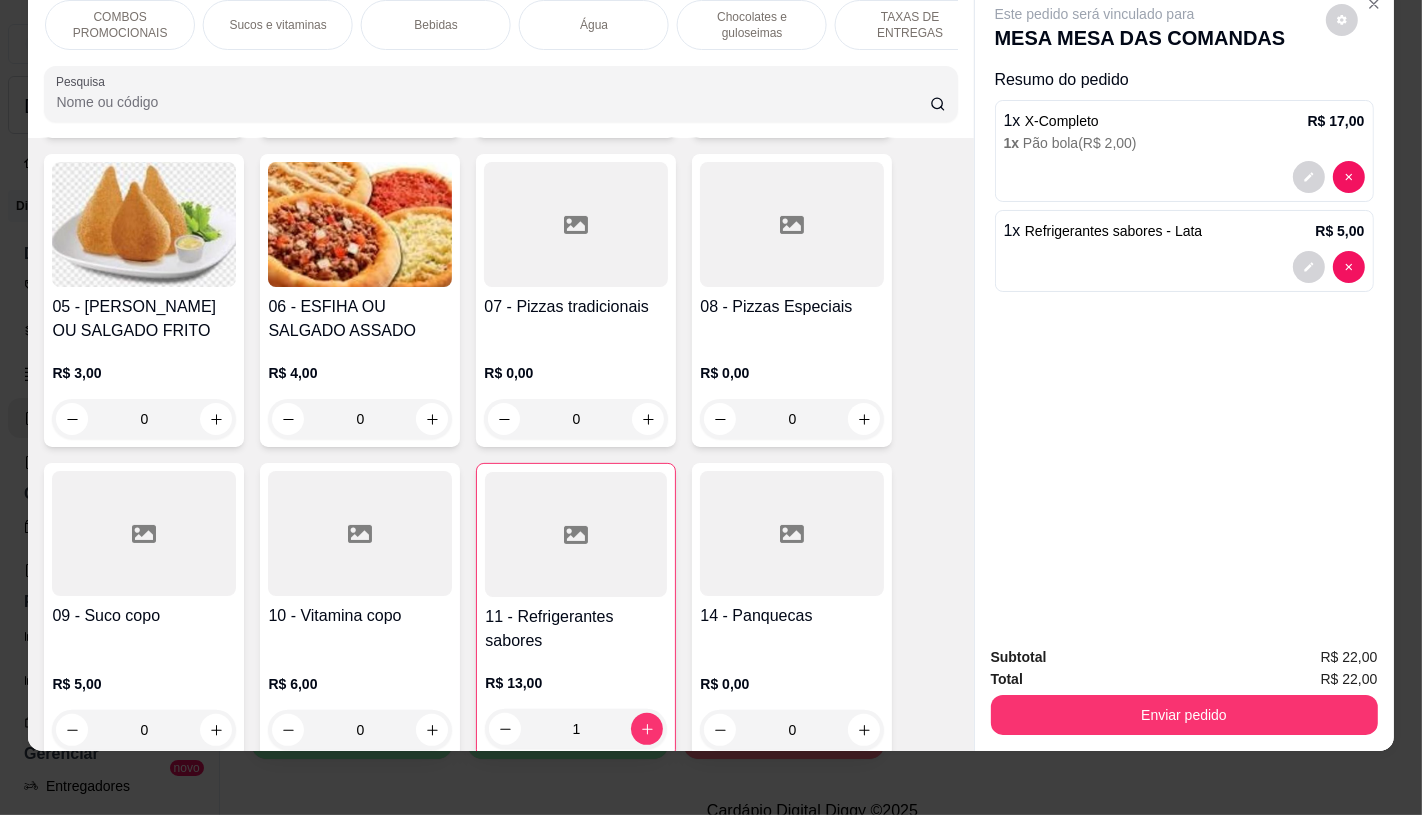 click on "TAXAS DE ENTREGAS" at bounding box center (910, 25) 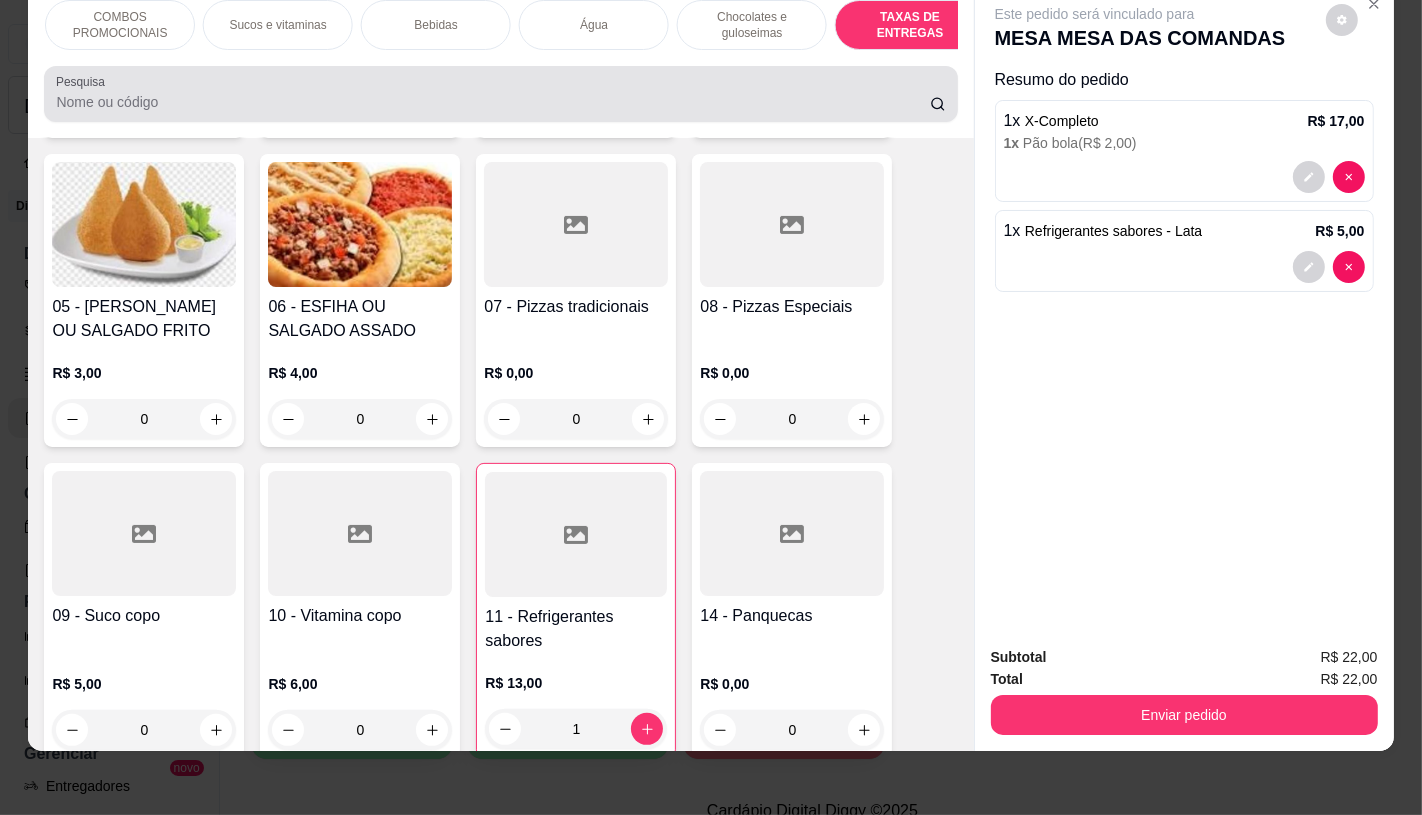 scroll, scrollTop: 13375, scrollLeft: 0, axis: vertical 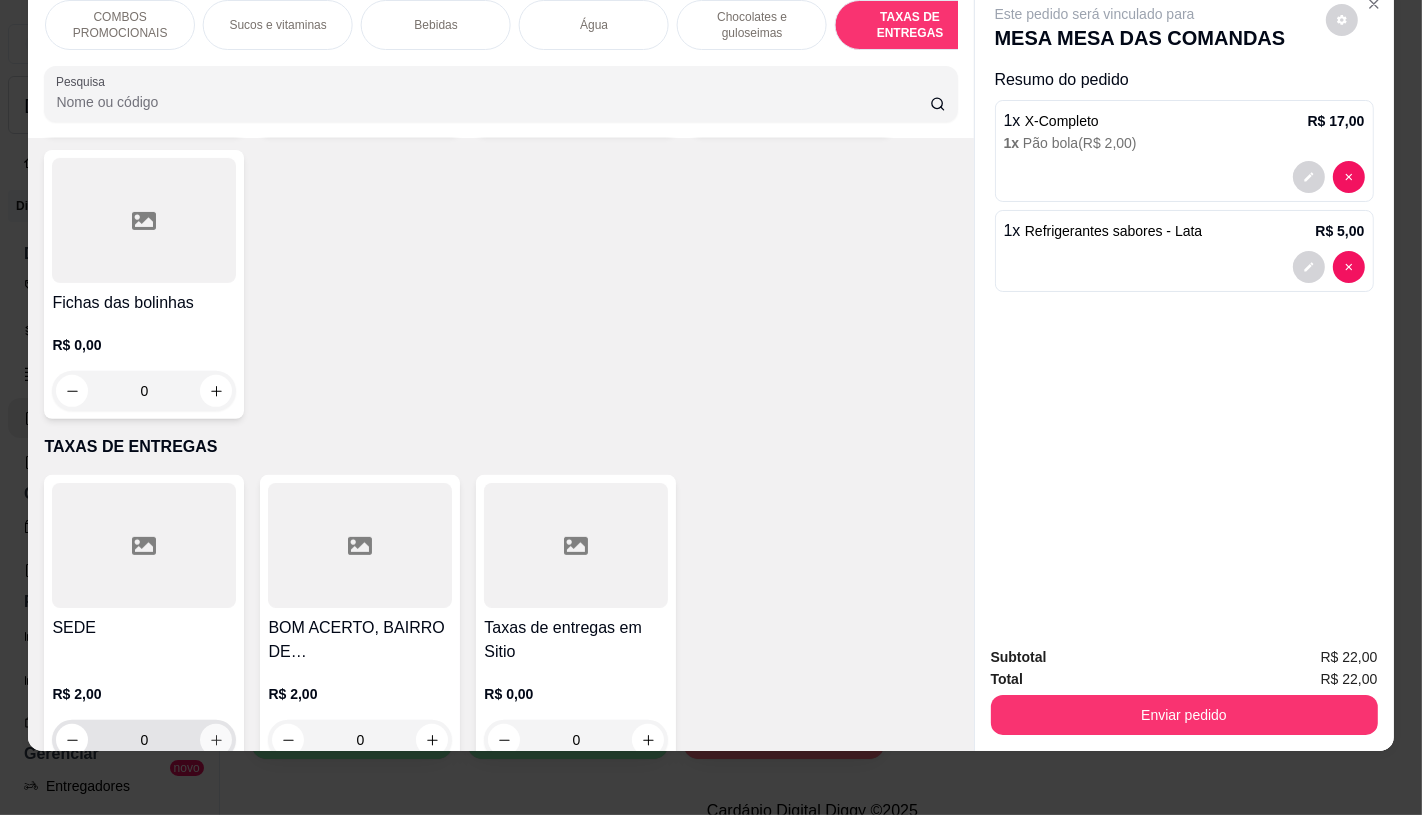 click 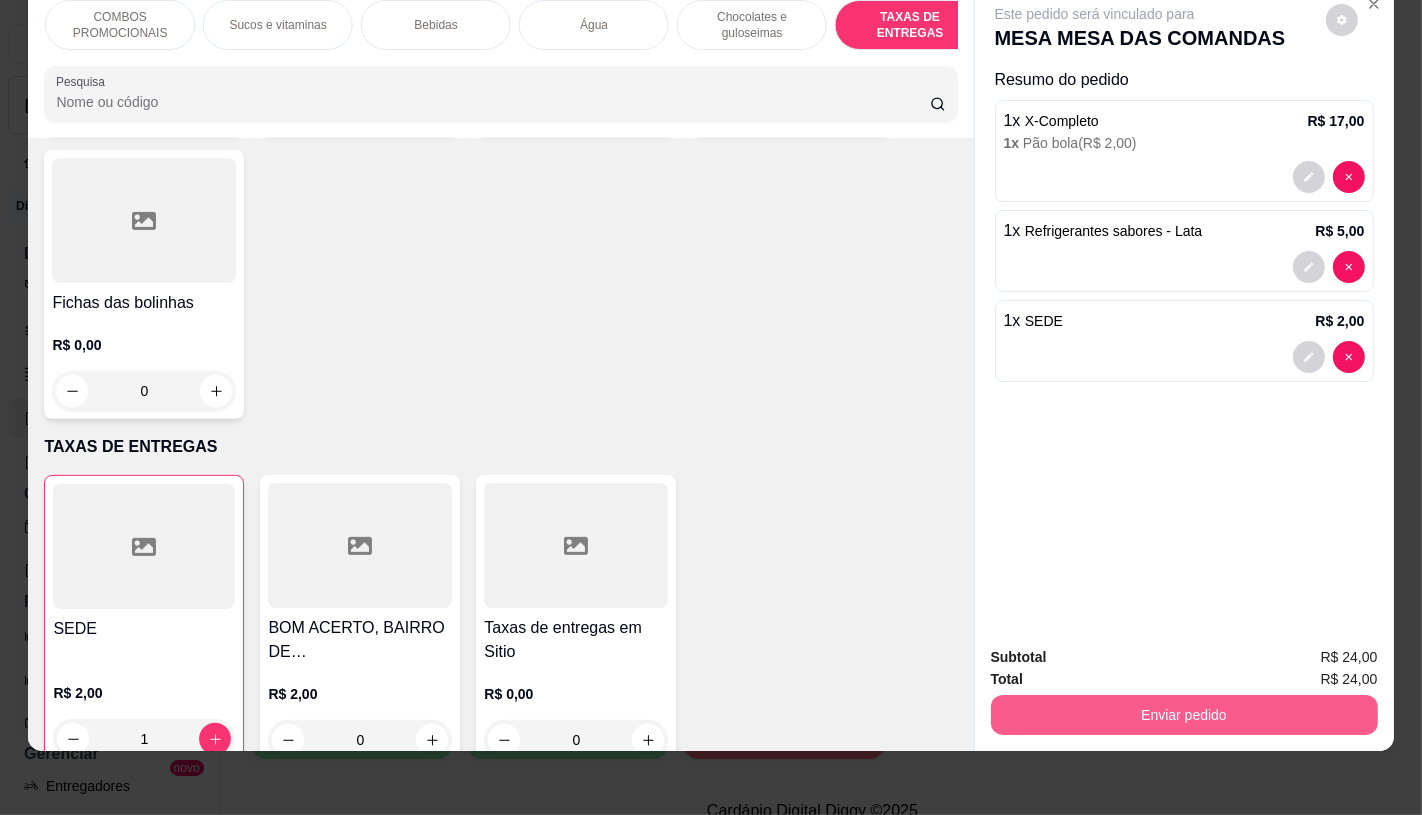 click on "Enviar pedido" at bounding box center [1184, 715] 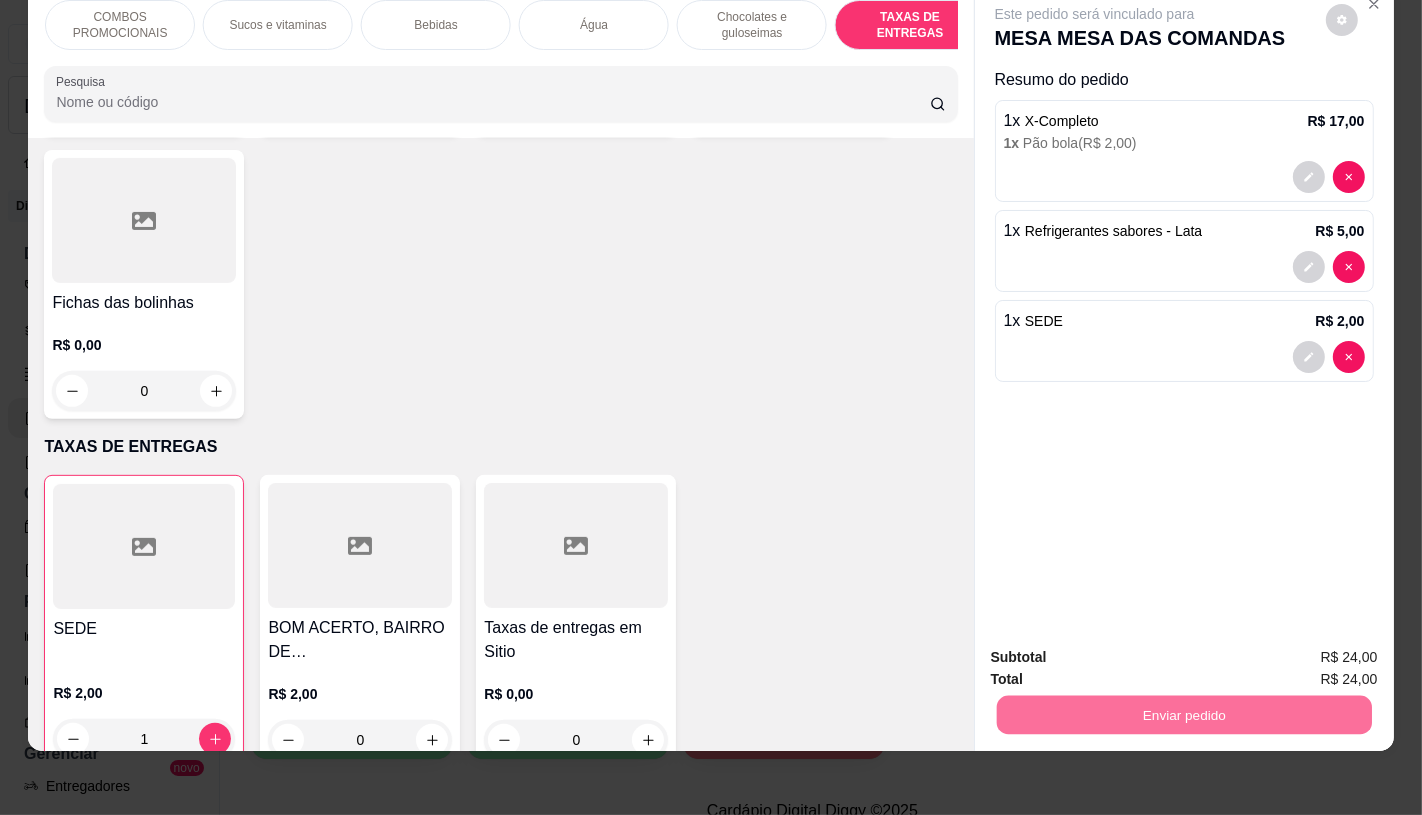 click on "Não registrar e enviar pedido" at bounding box center [1117, 650] 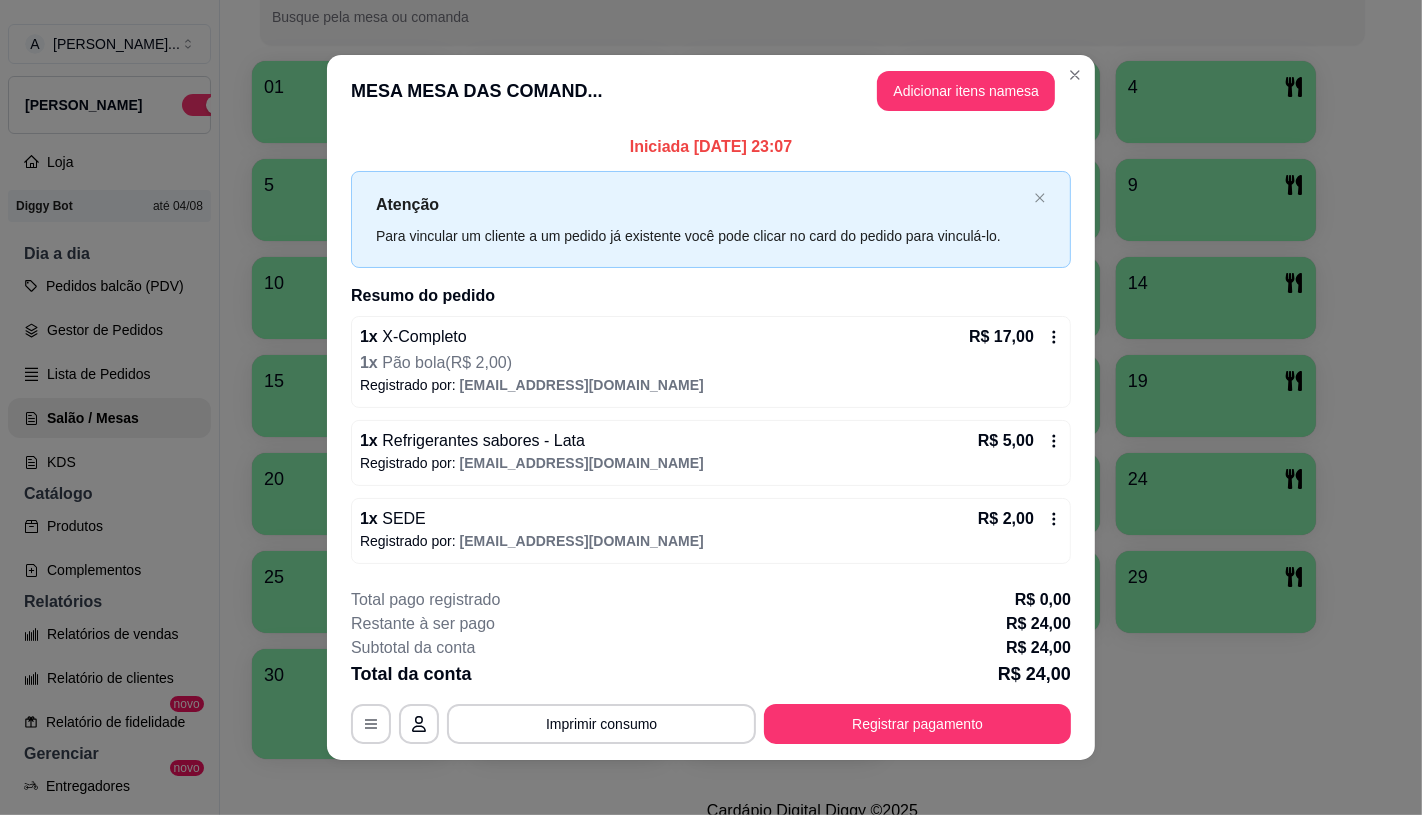 click on "Registrar pagamento" at bounding box center [917, 724] 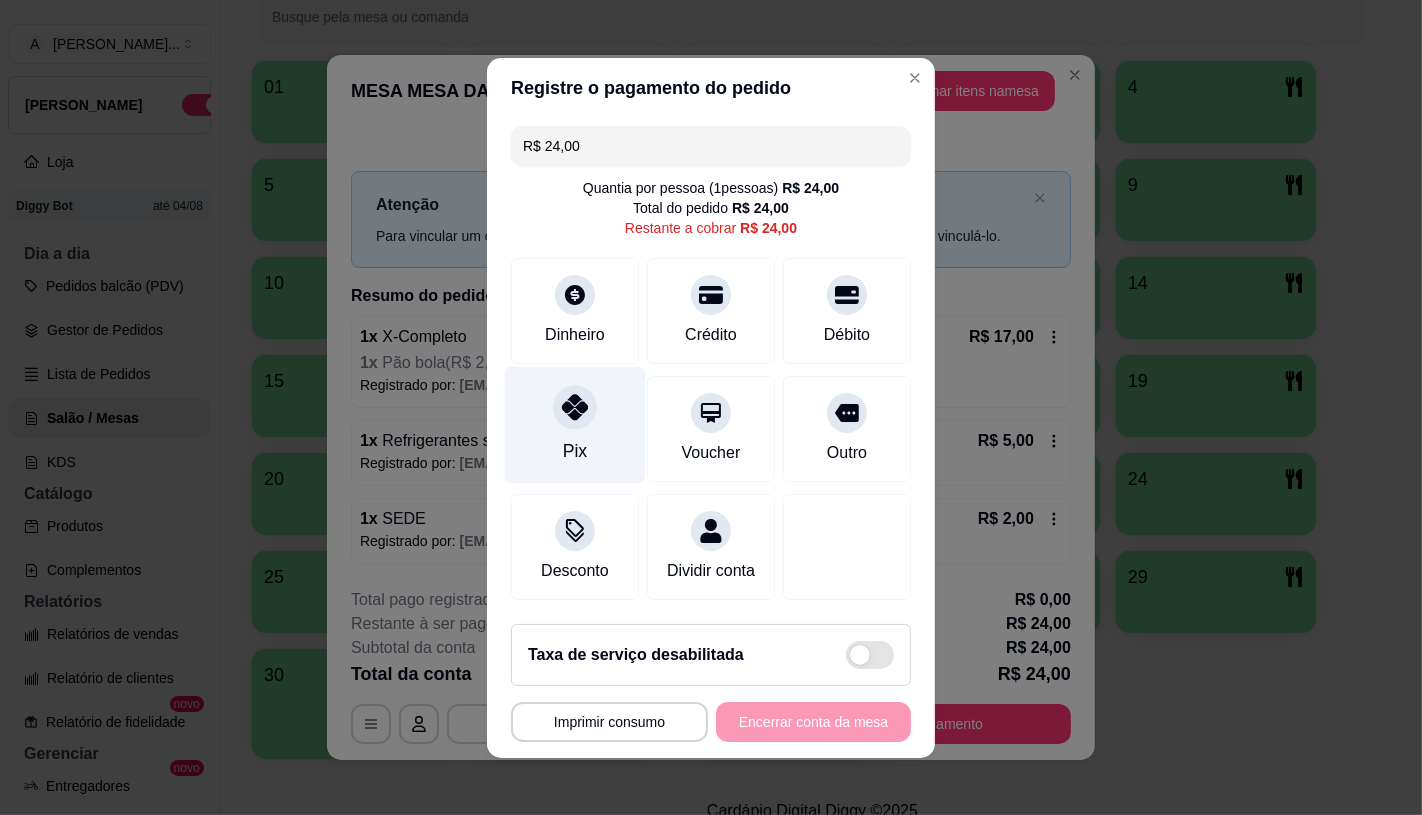 click 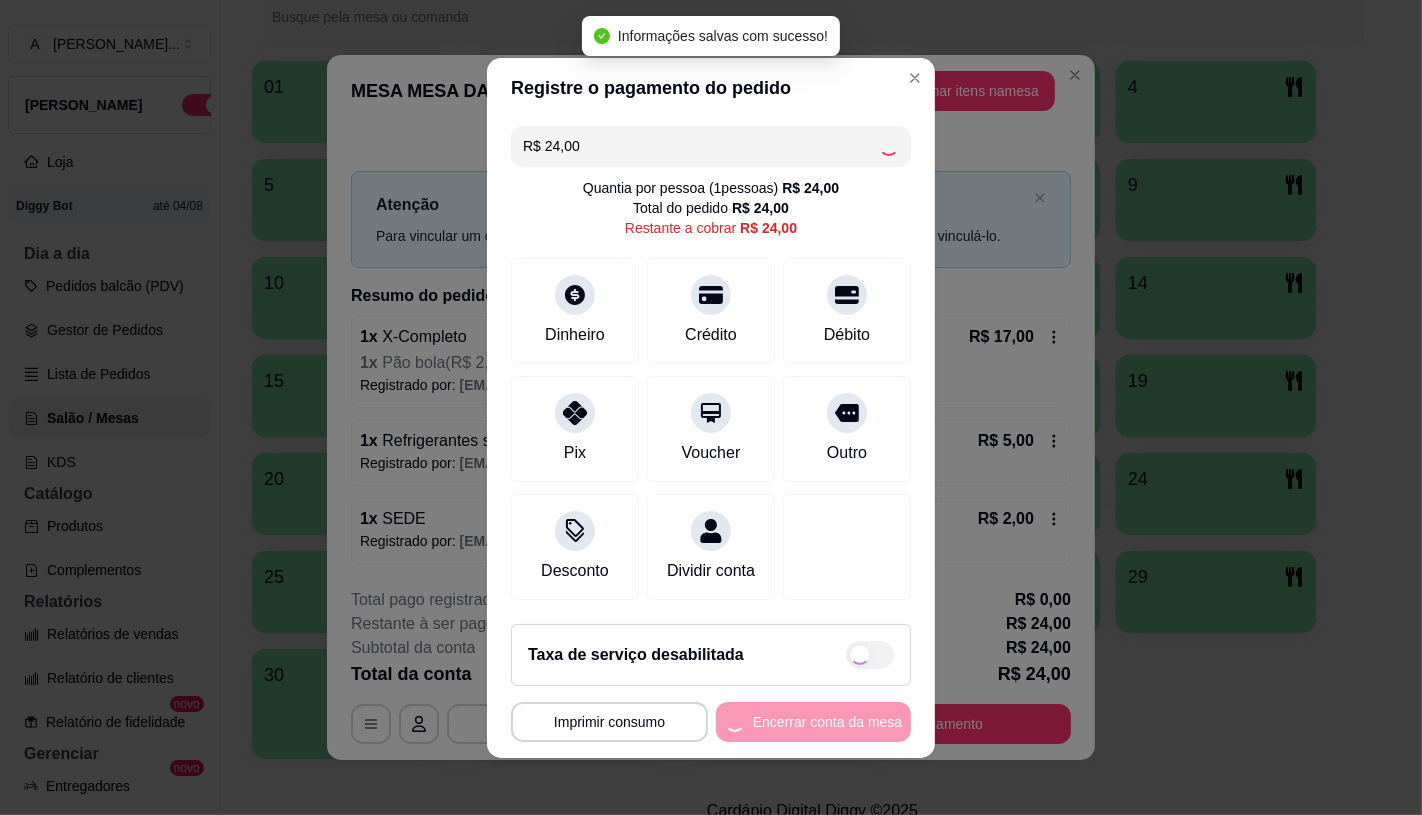 type on "R$ 0,00" 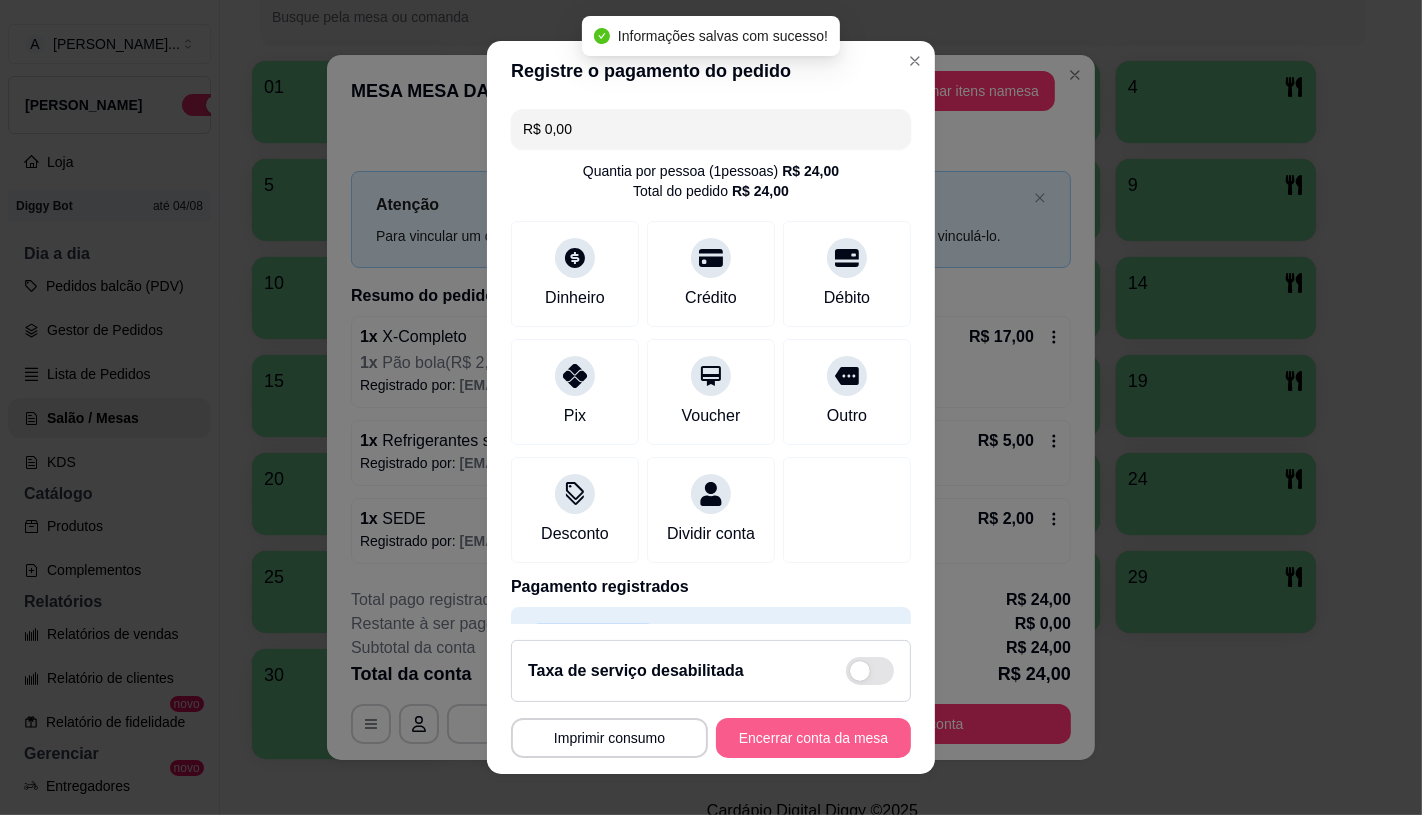 click on "Encerrar conta da mesa" at bounding box center (813, 738) 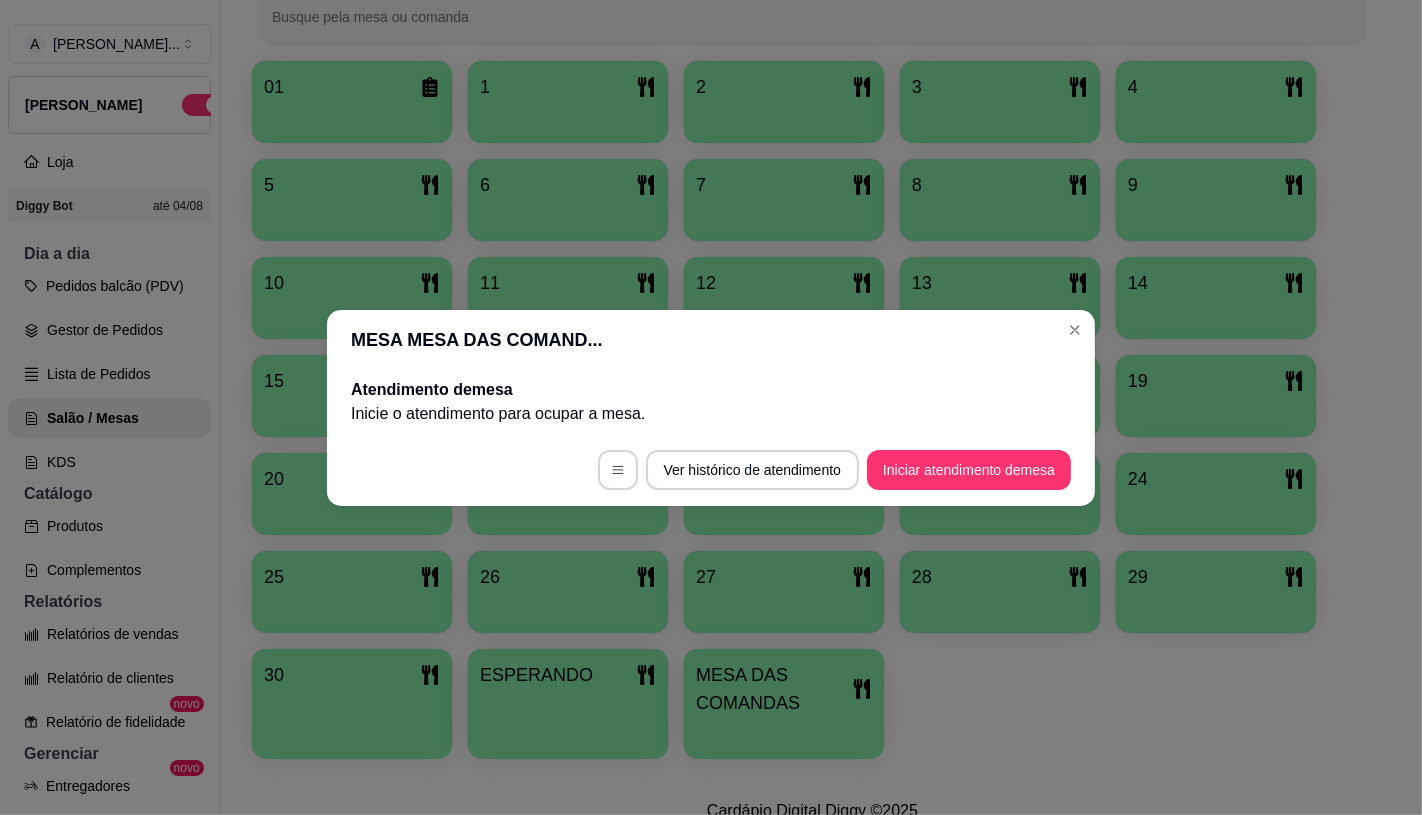 click on "Ver histórico de atendimento Iniciar atendimento de  mesa" at bounding box center [711, 470] 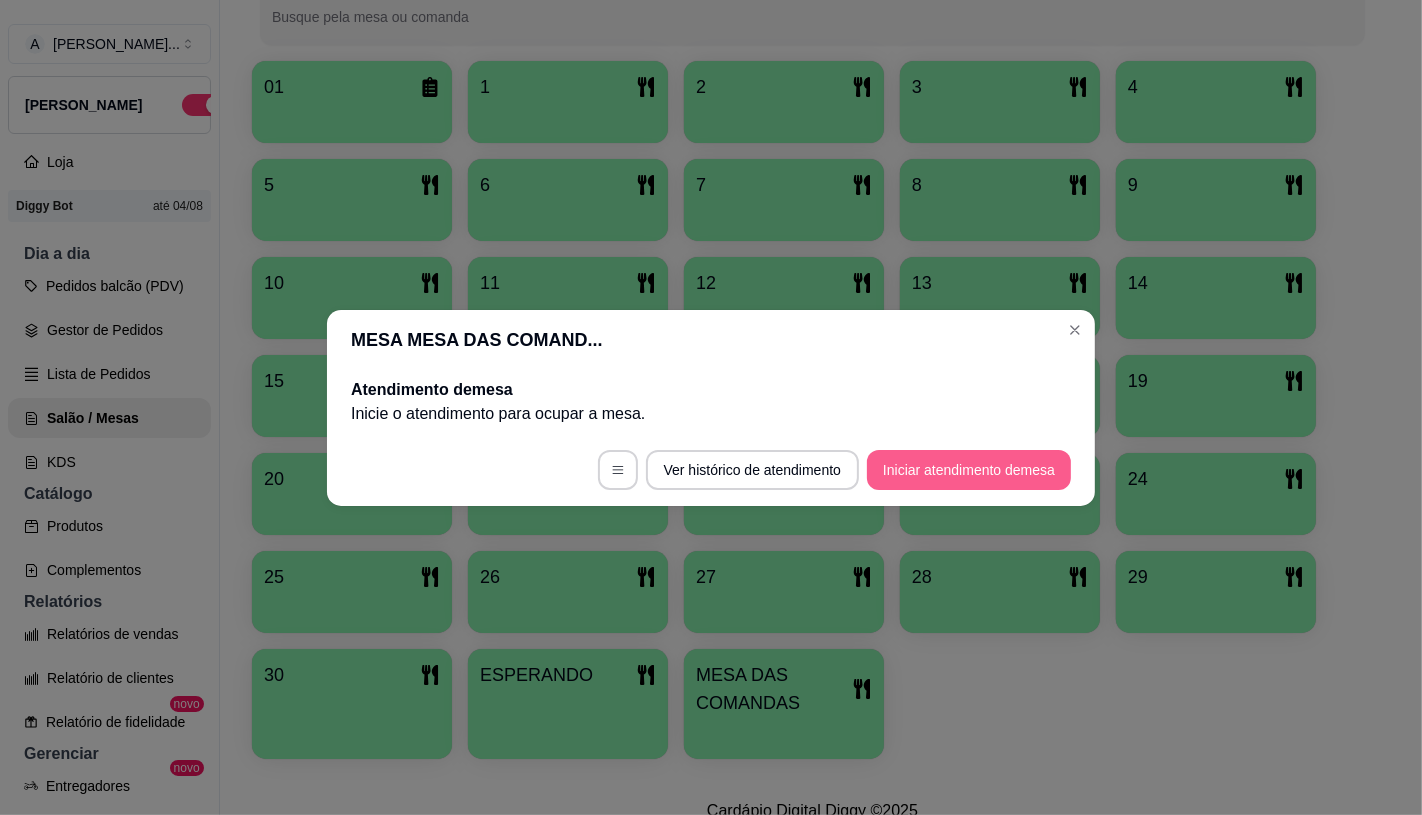 click on "Iniciar atendimento de  mesa" at bounding box center [969, 470] 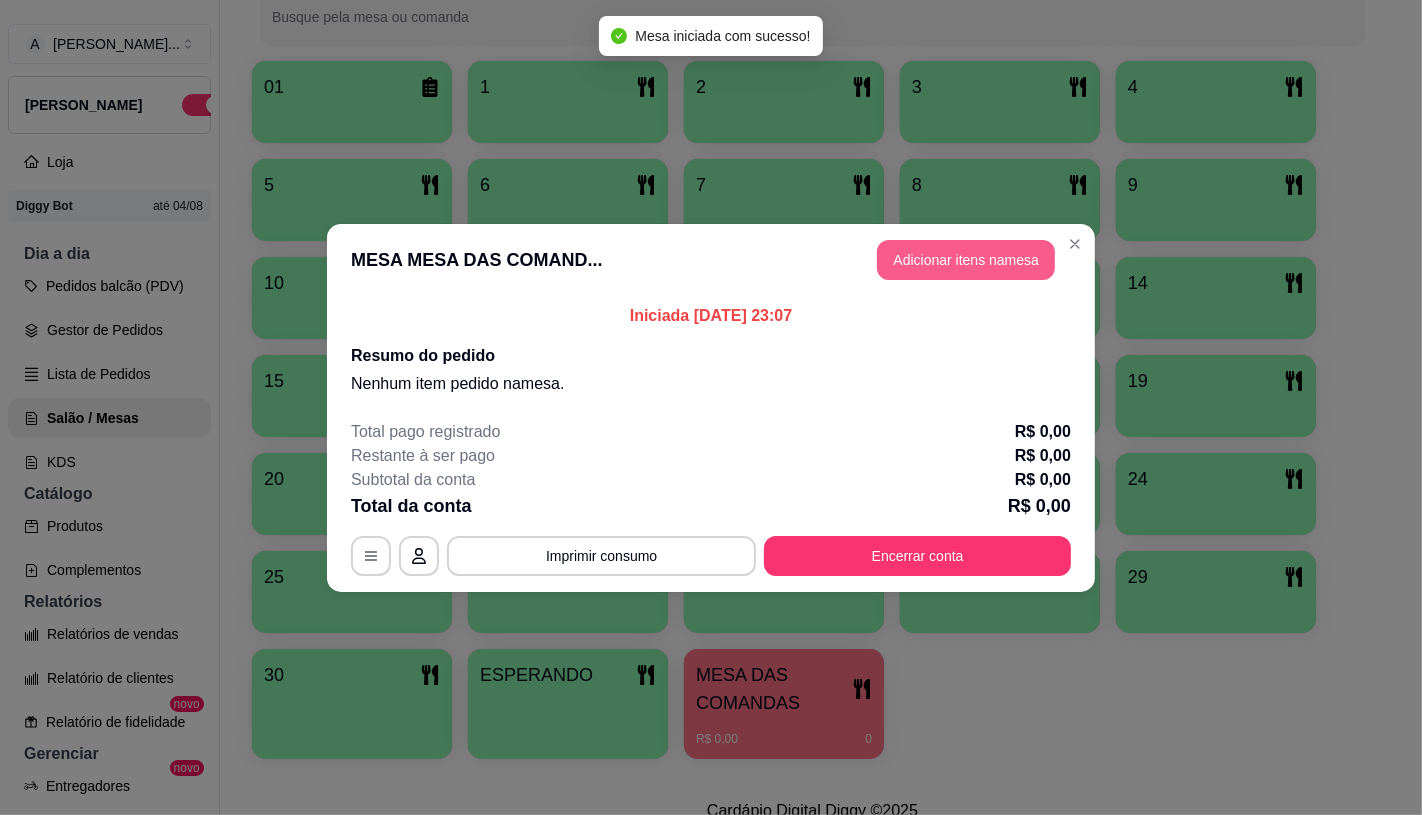 click on "Adicionar itens na  mesa" at bounding box center (966, 260) 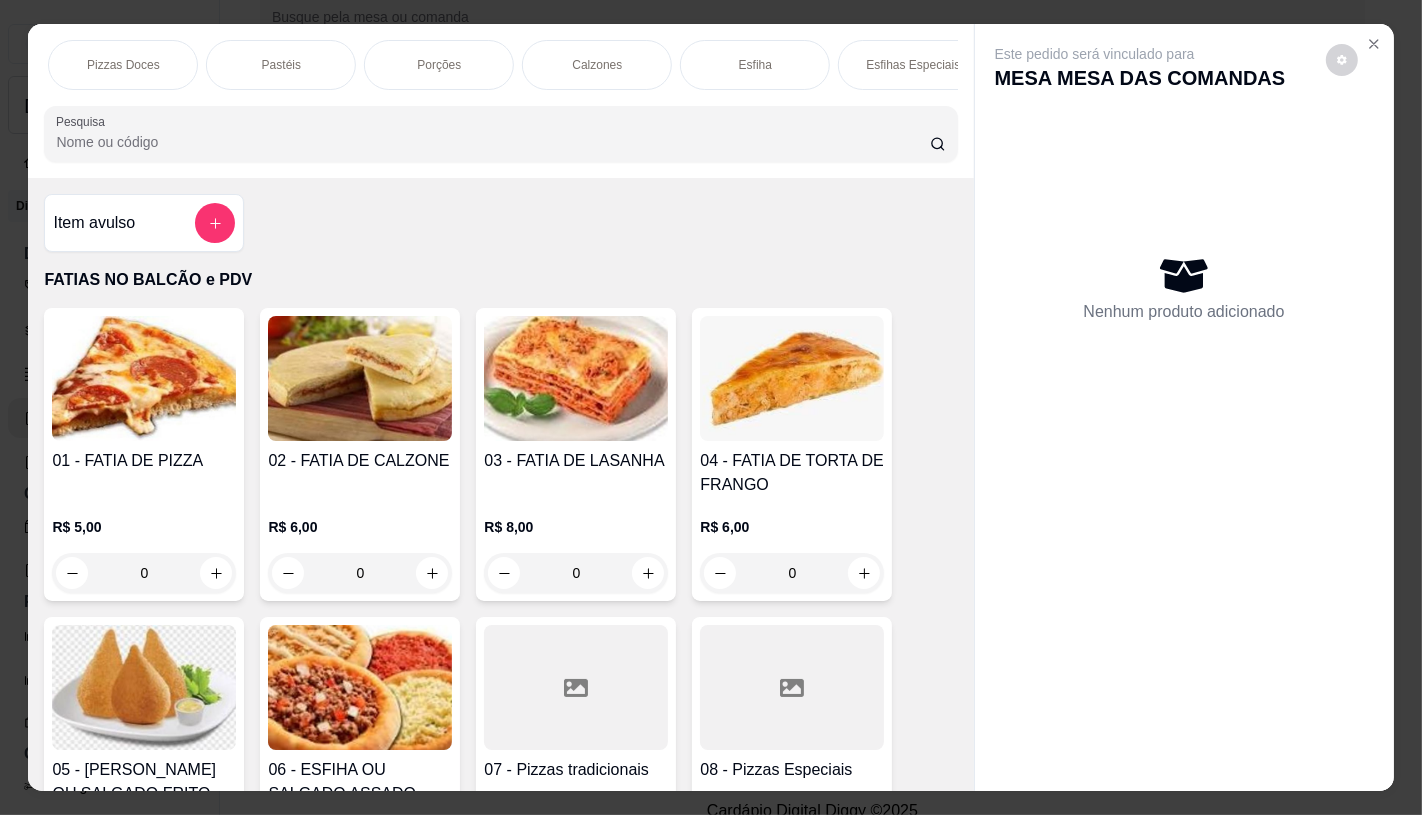scroll, scrollTop: 0, scrollLeft: 788, axis: horizontal 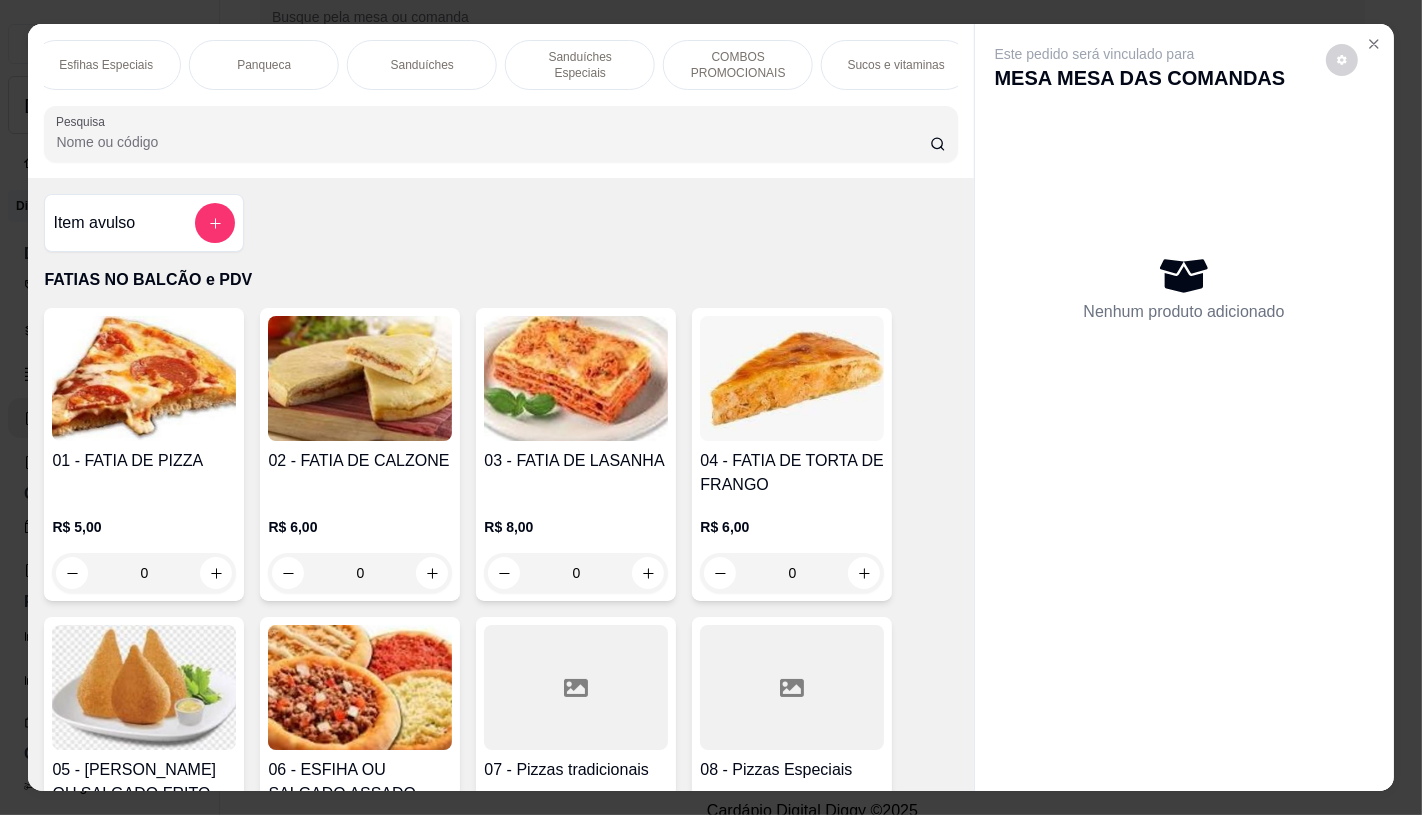 click on "Sanduíches" at bounding box center [422, 65] 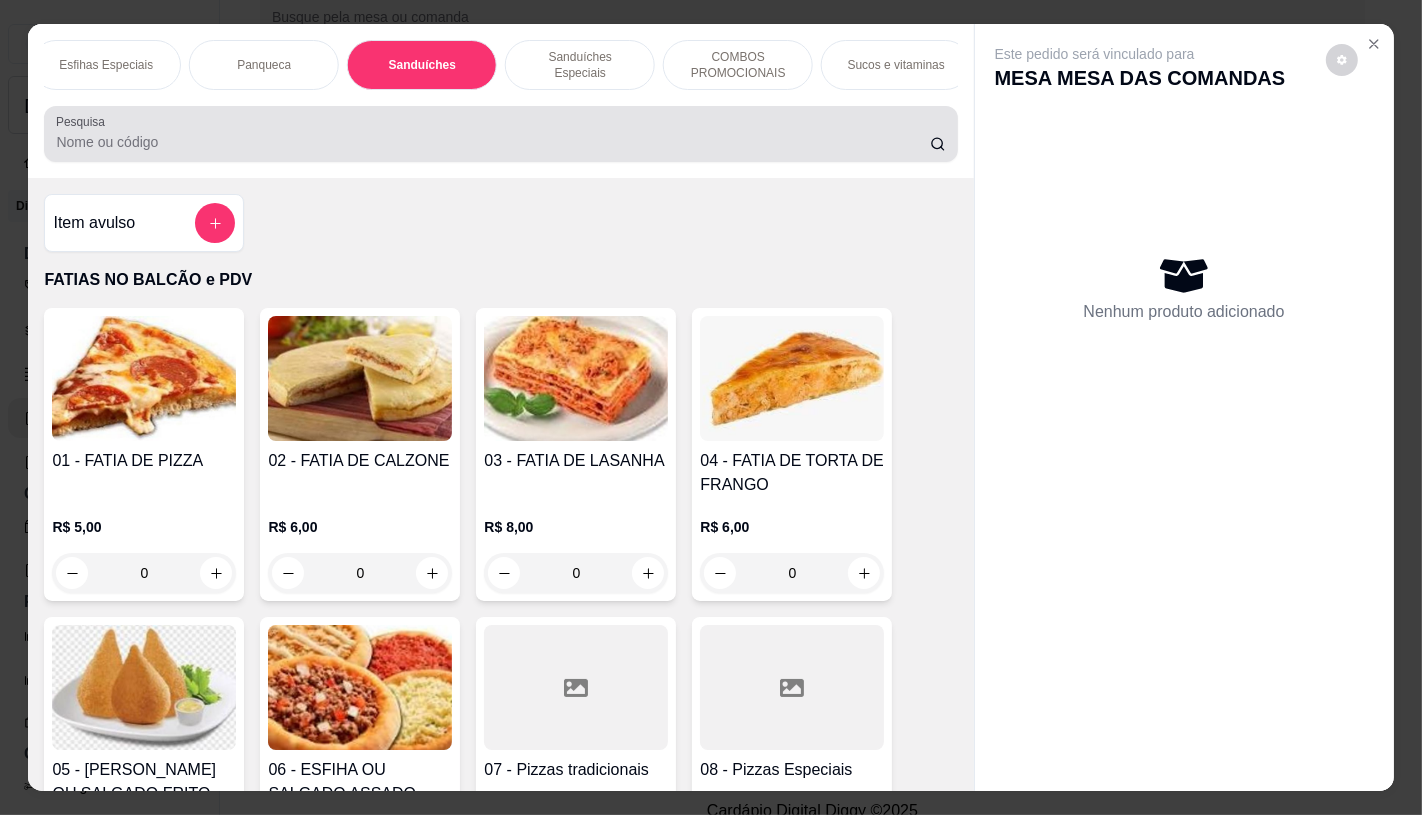 scroll, scrollTop: 8083, scrollLeft: 0, axis: vertical 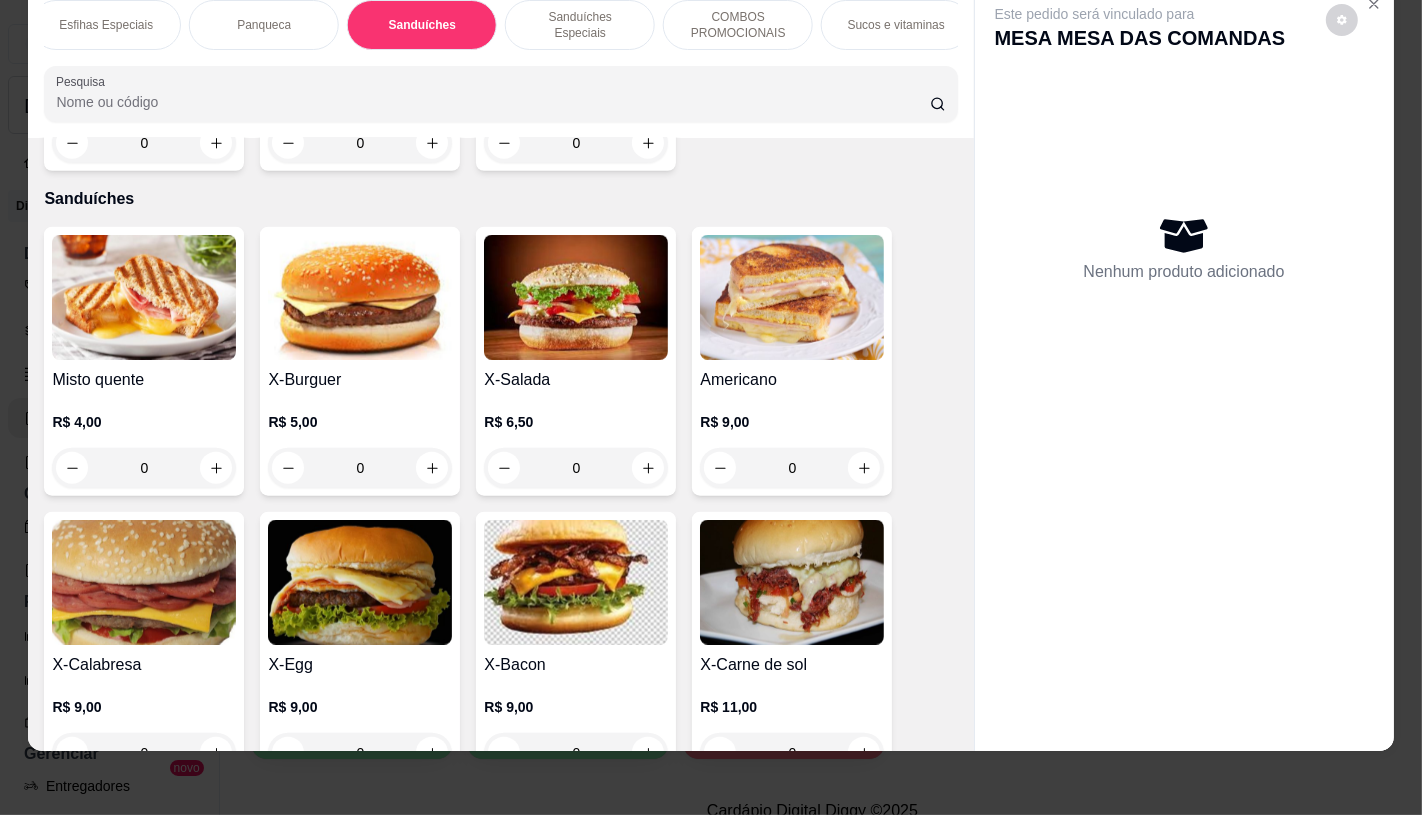 click on "X-Salada" at bounding box center [576, 380] 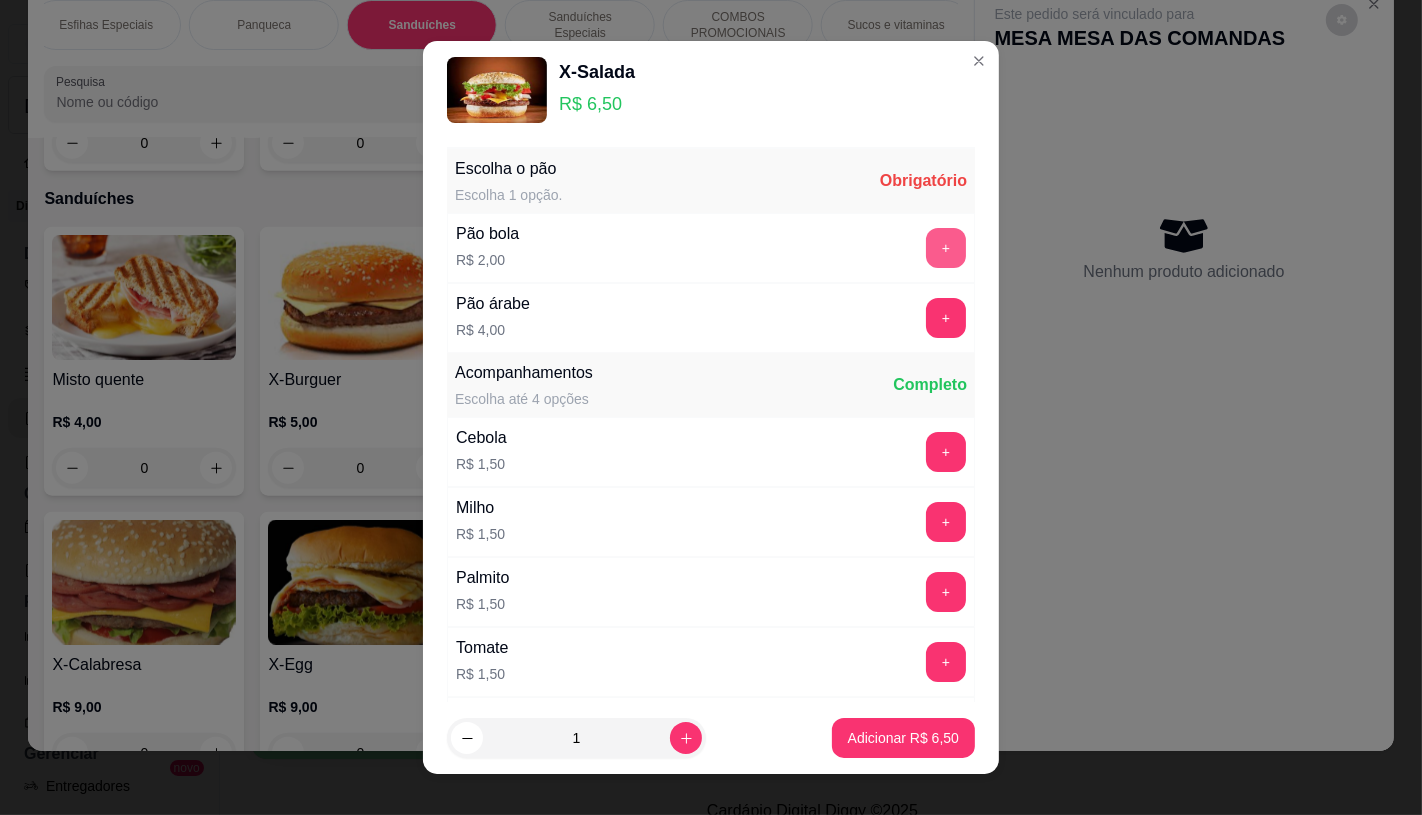 click on "+" at bounding box center (946, 248) 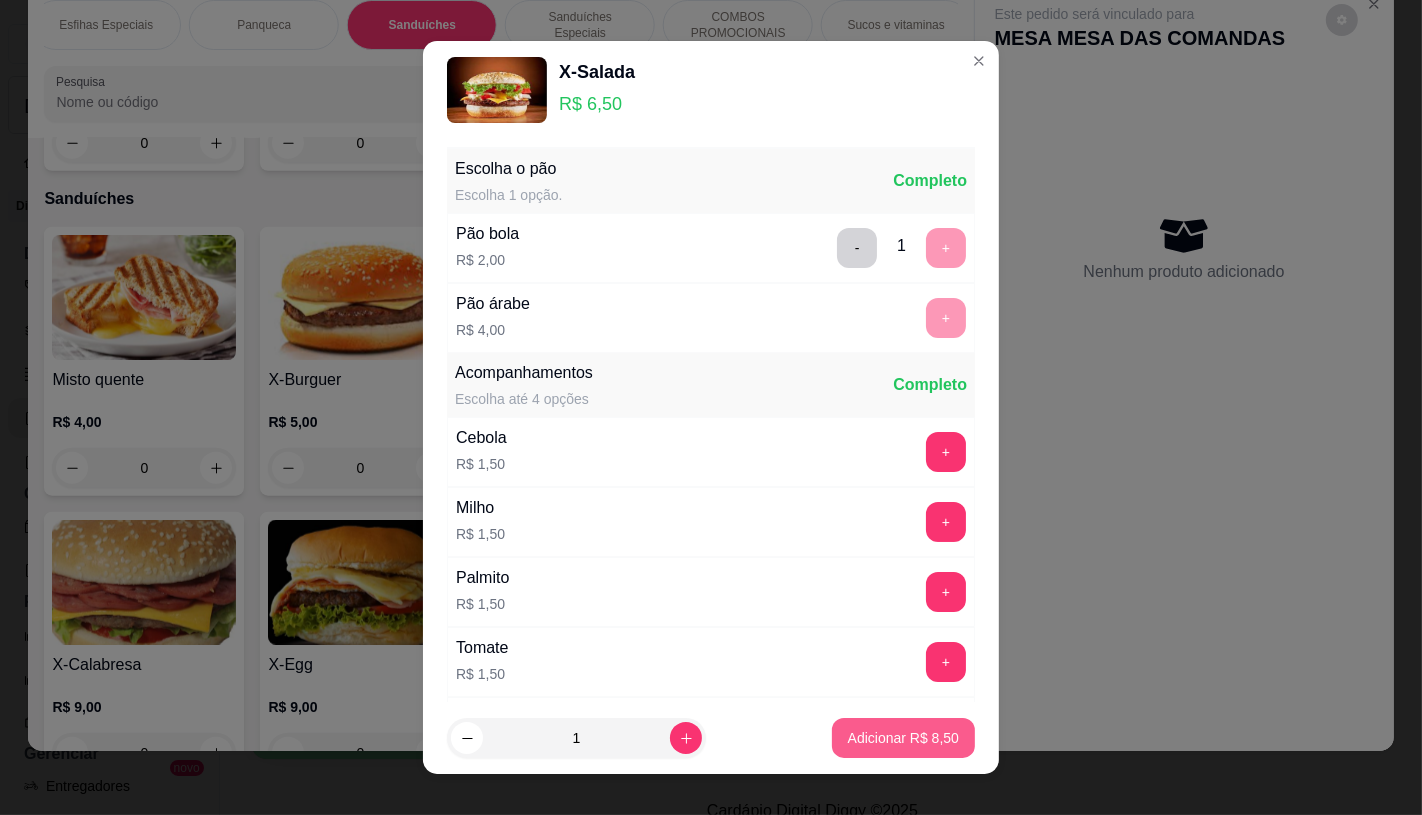 click on "Adicionar   R$ 8,50" at bounding box center [903, 738] 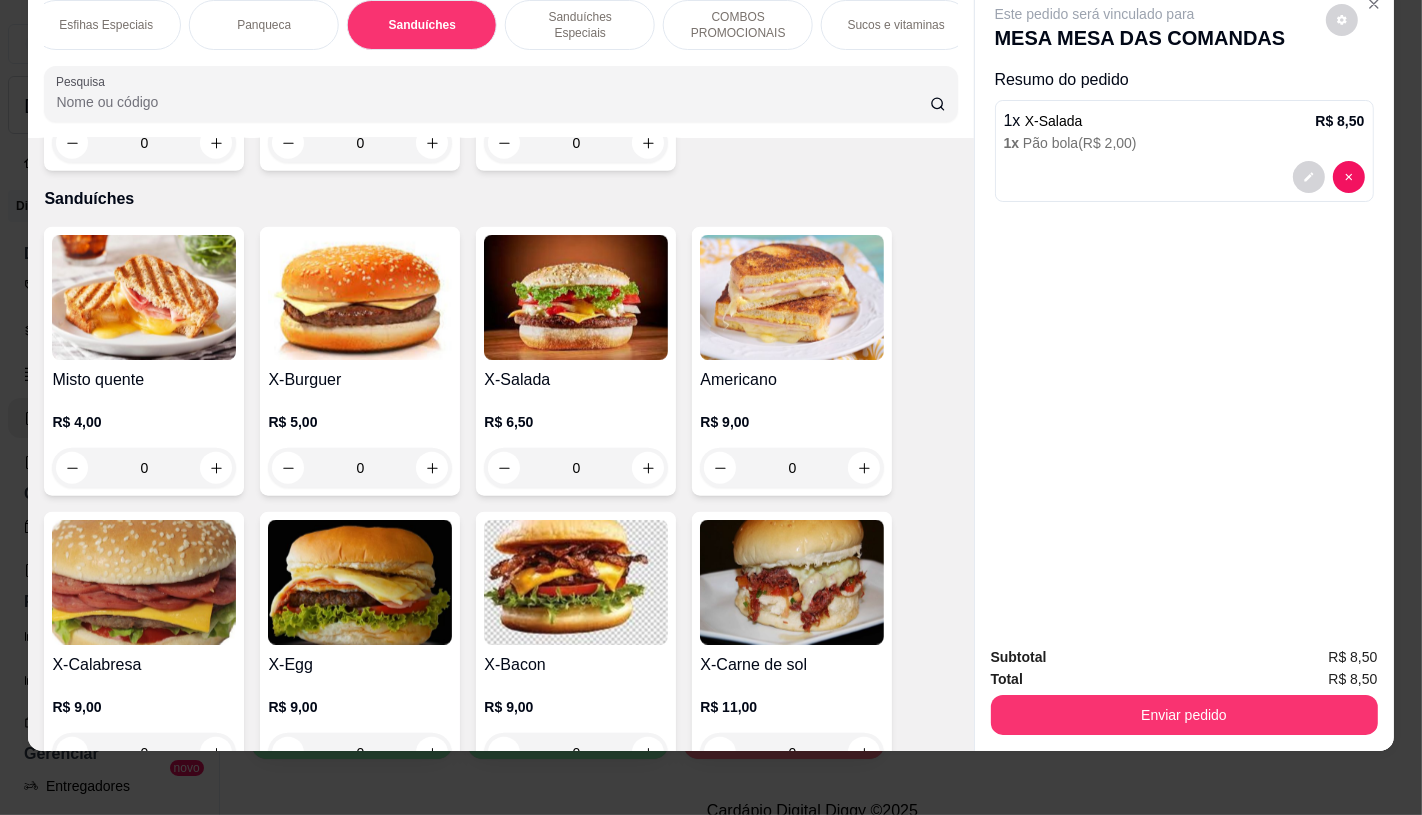 scroll, scrollTop: 0, scrollLeft: 0, axis: both 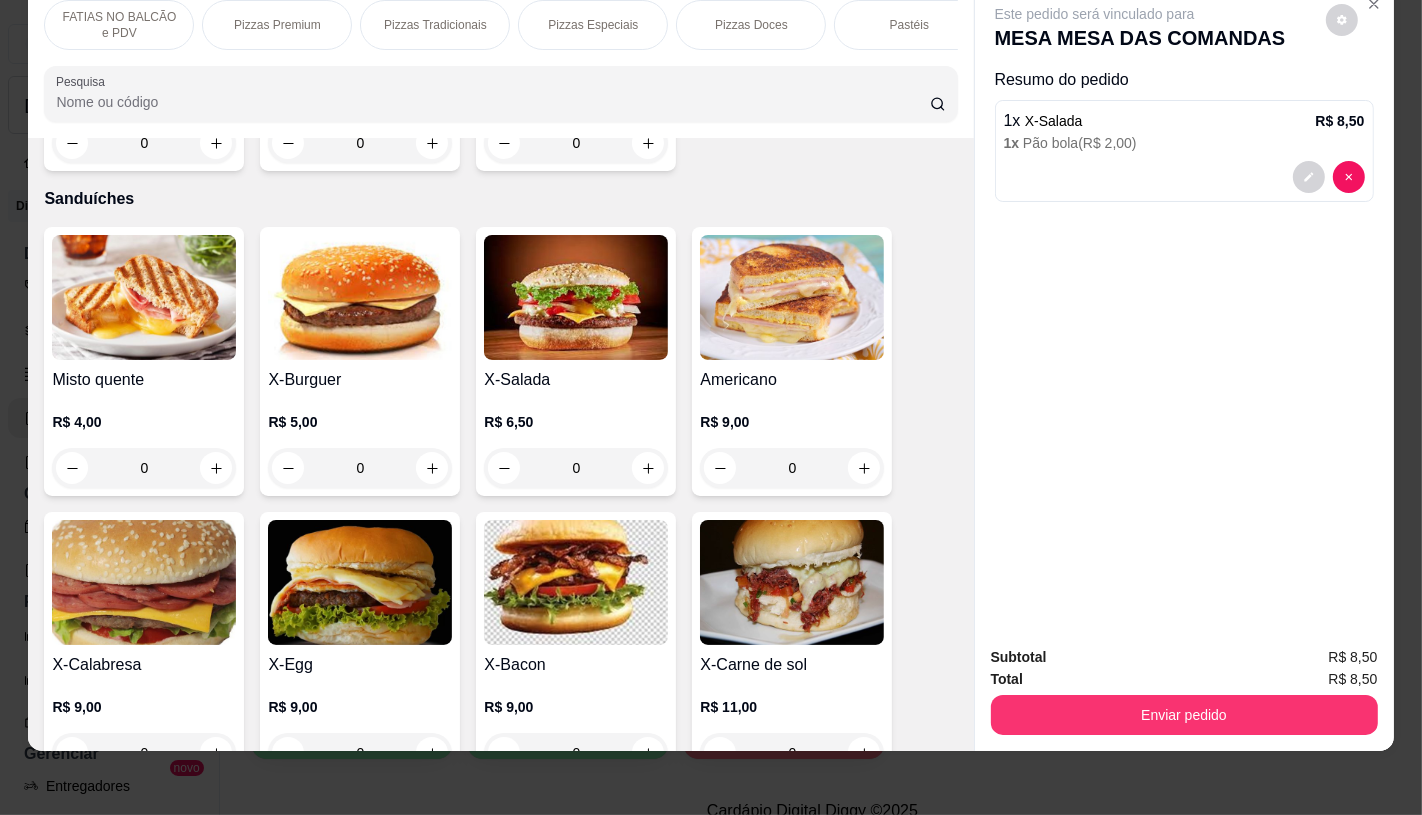click on "FATIAS NO BALCÃO e PDV" at bounding box center (119, 25) 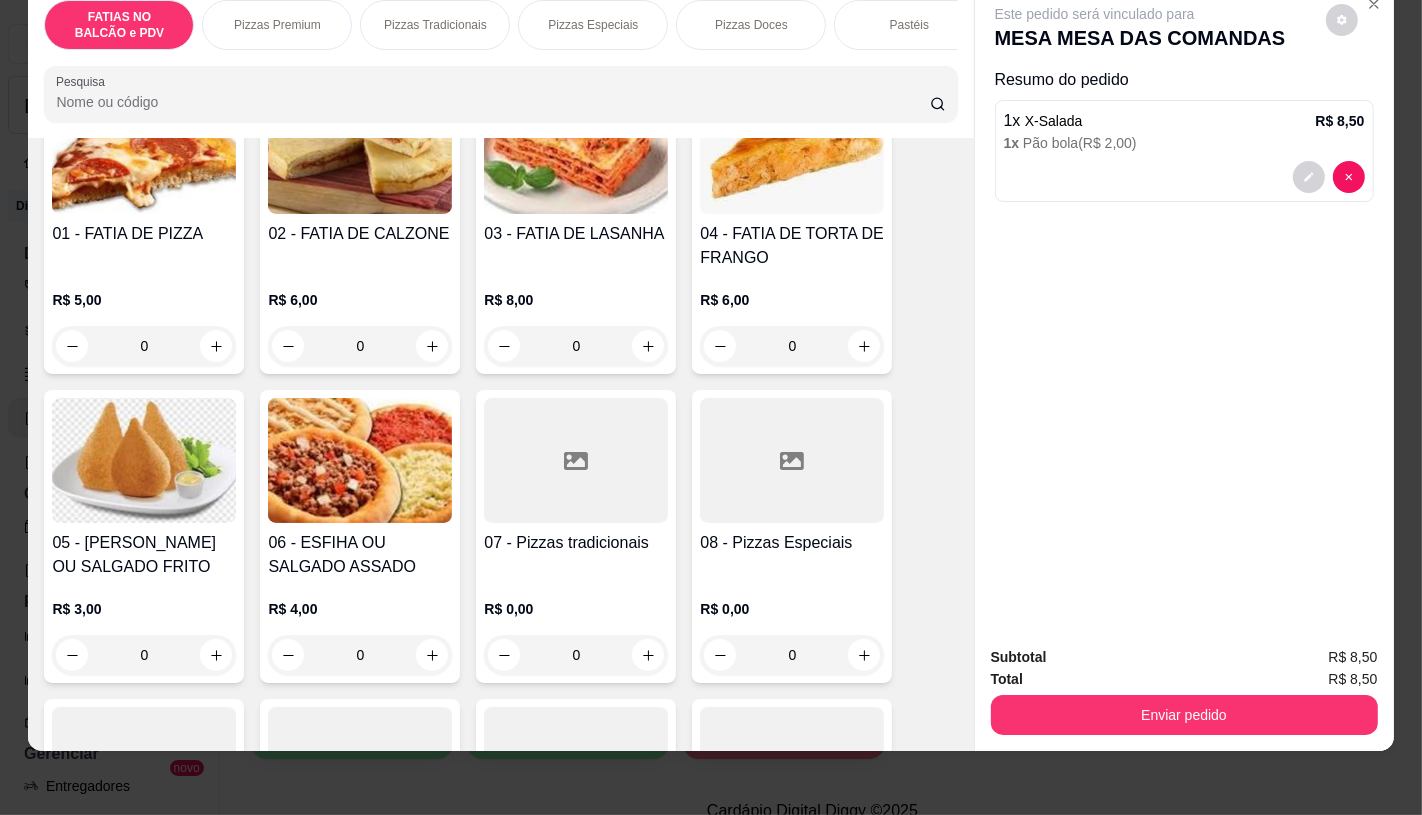 scroll, scrollTop: 423, scrollLeft: 0, axis: vertical 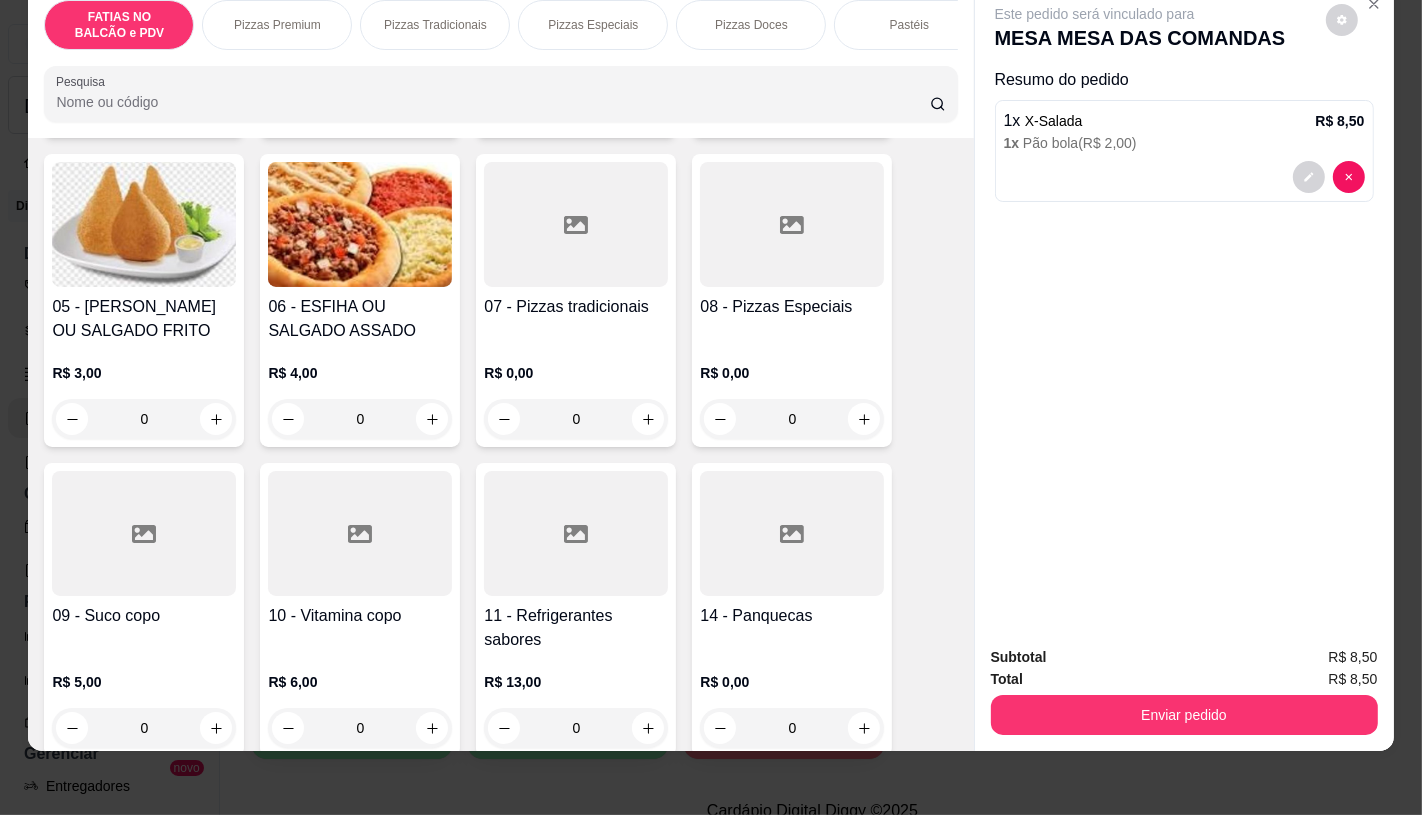 click at bounding box center (144, 533) 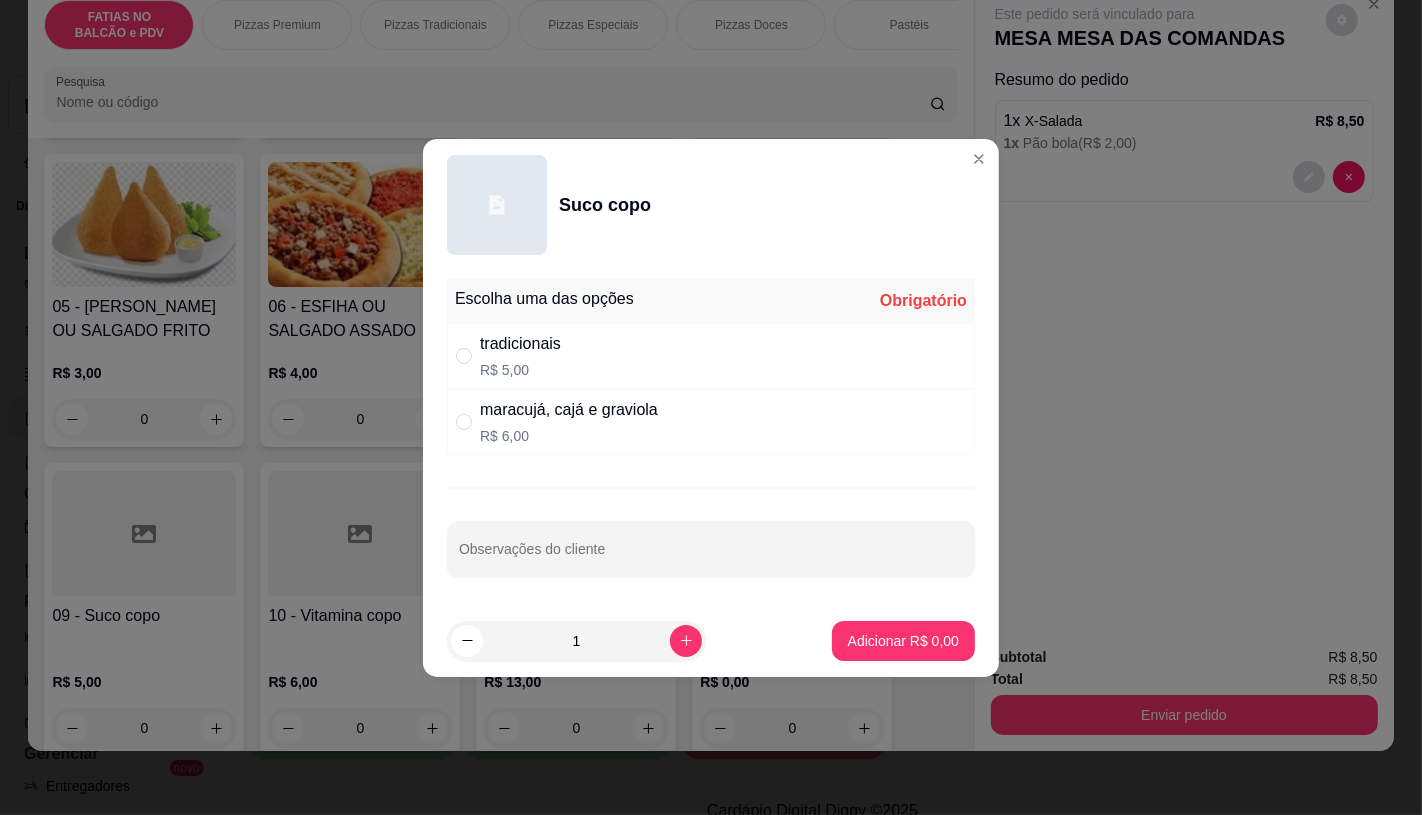 click on "tradicionais" at bounding box center [520, 344] 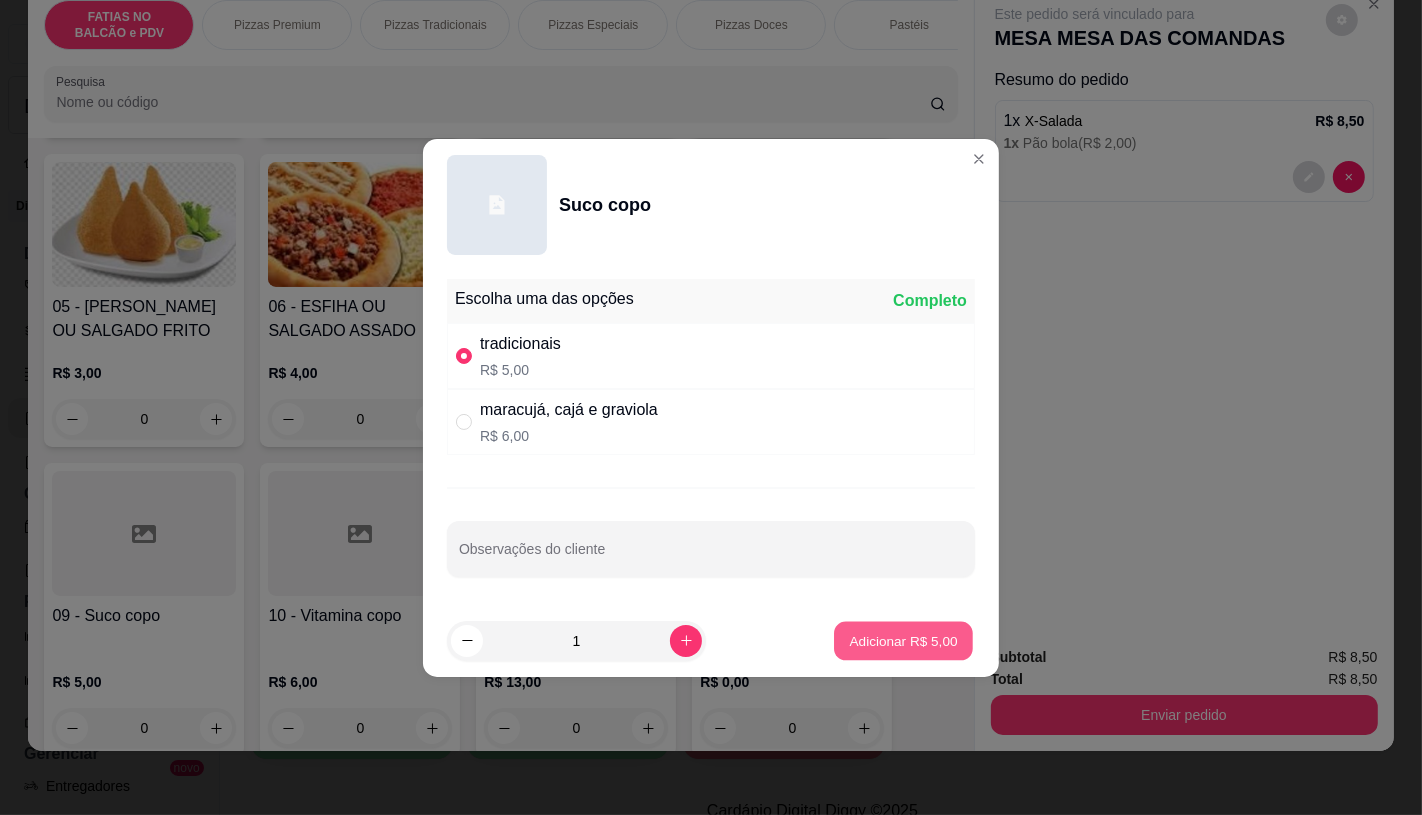 click on "Adicionar   R$ 5,00" at bounding box center (903, 640) 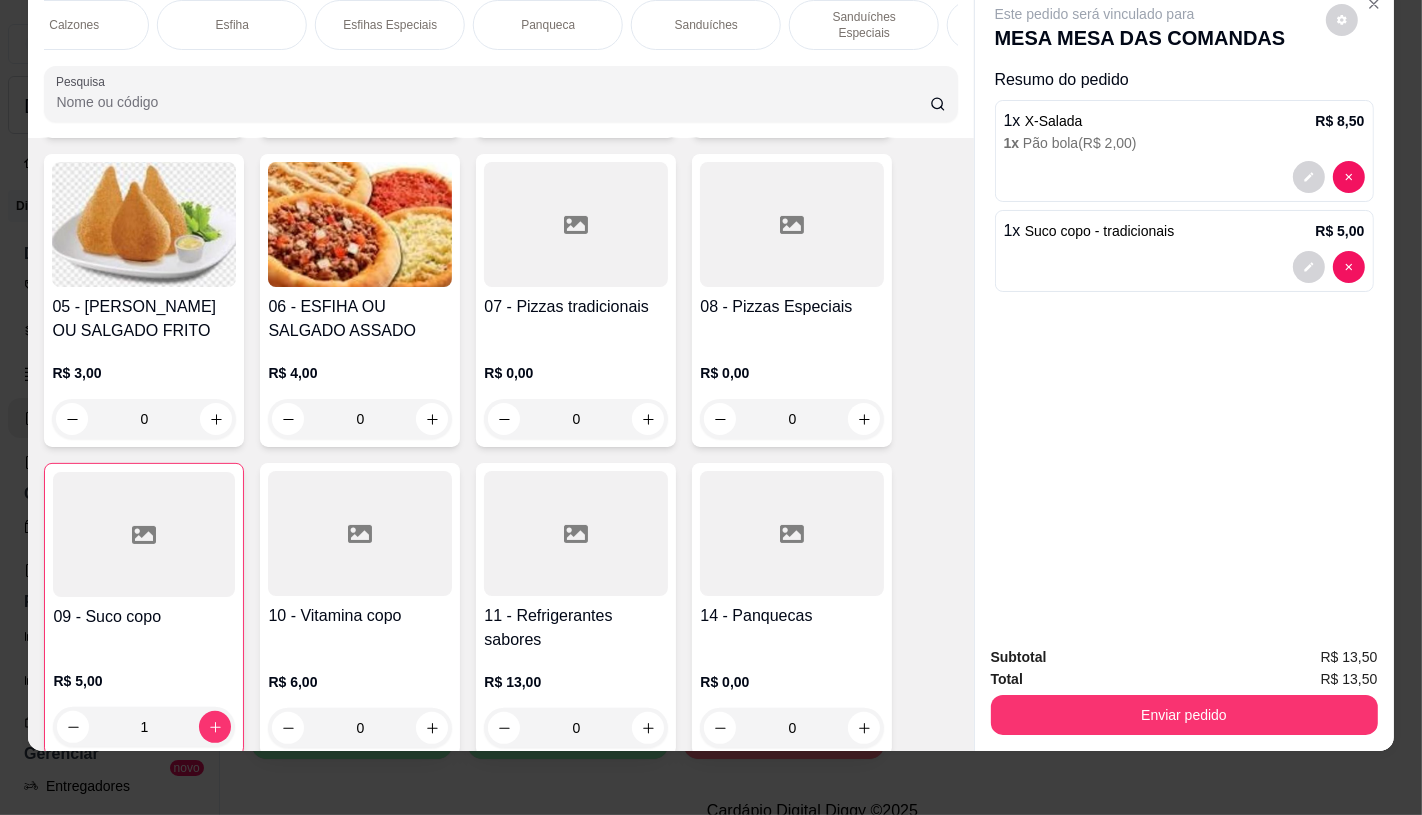 scroll, scrollTop: 0, scrollLeft: 2080, axis: horizontal 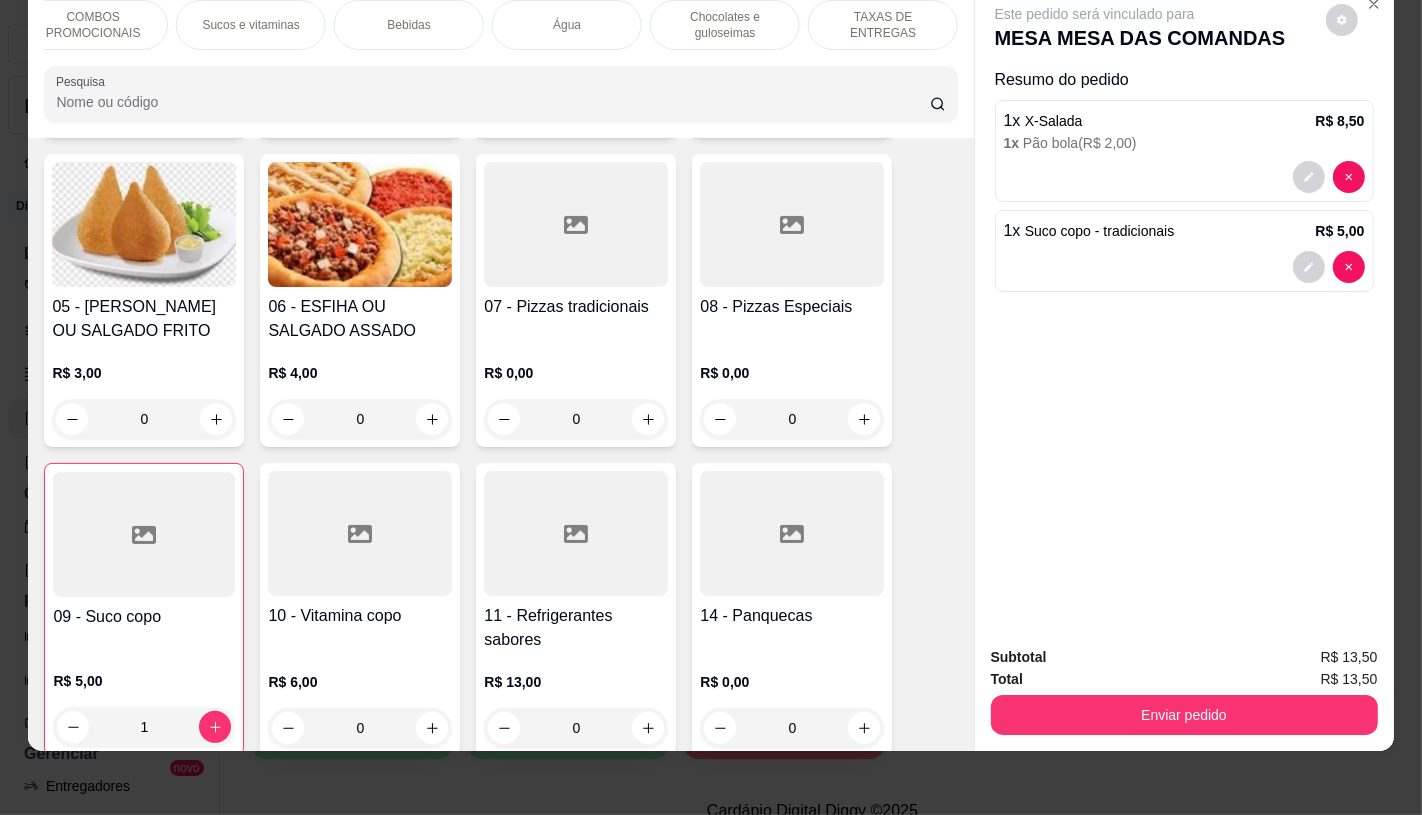 click on "TAXAS DE ENTREGAS" at bounding box center (883, 25) 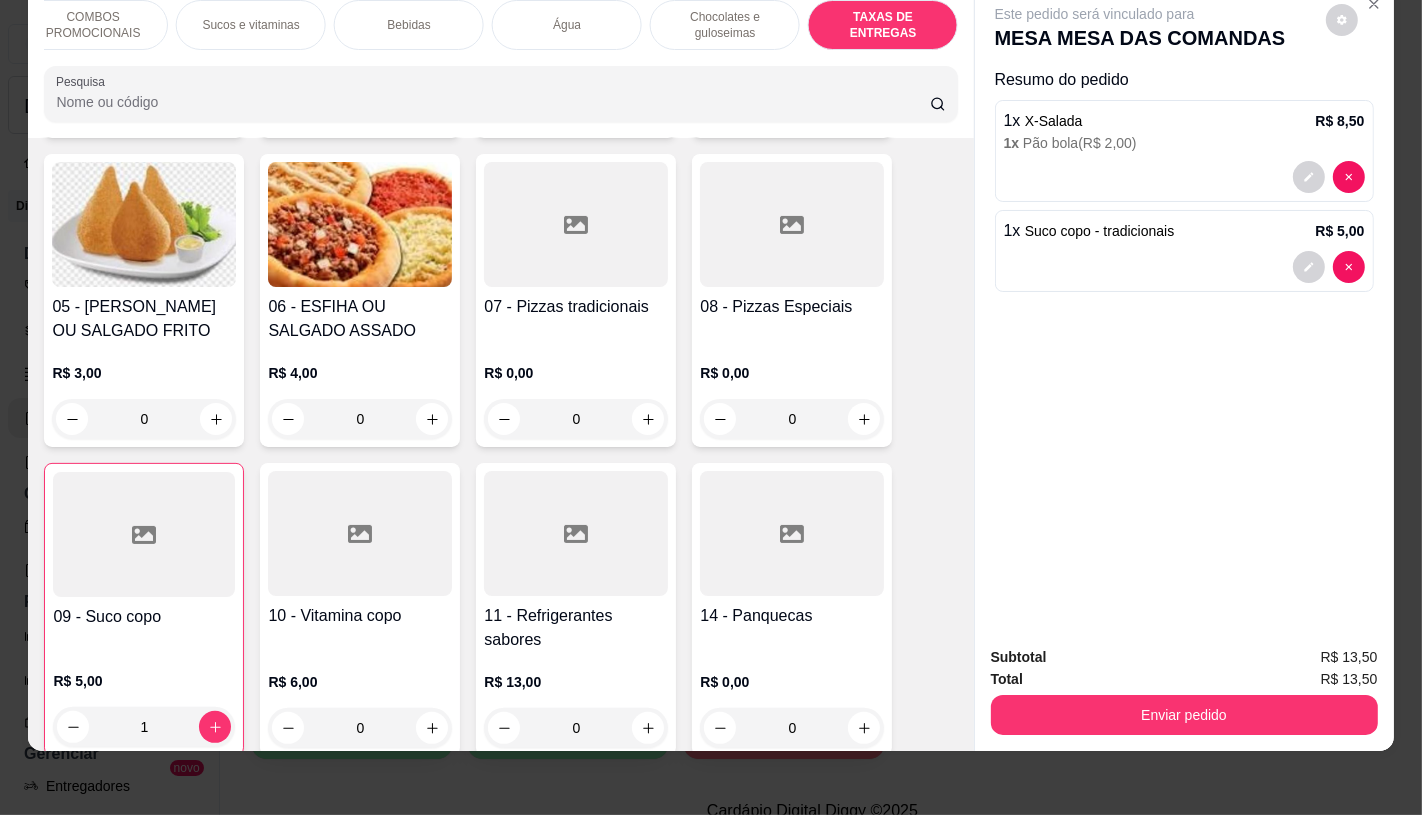 scroll, scrollTop: 13373, scrollLeft: 0, axis: vertical 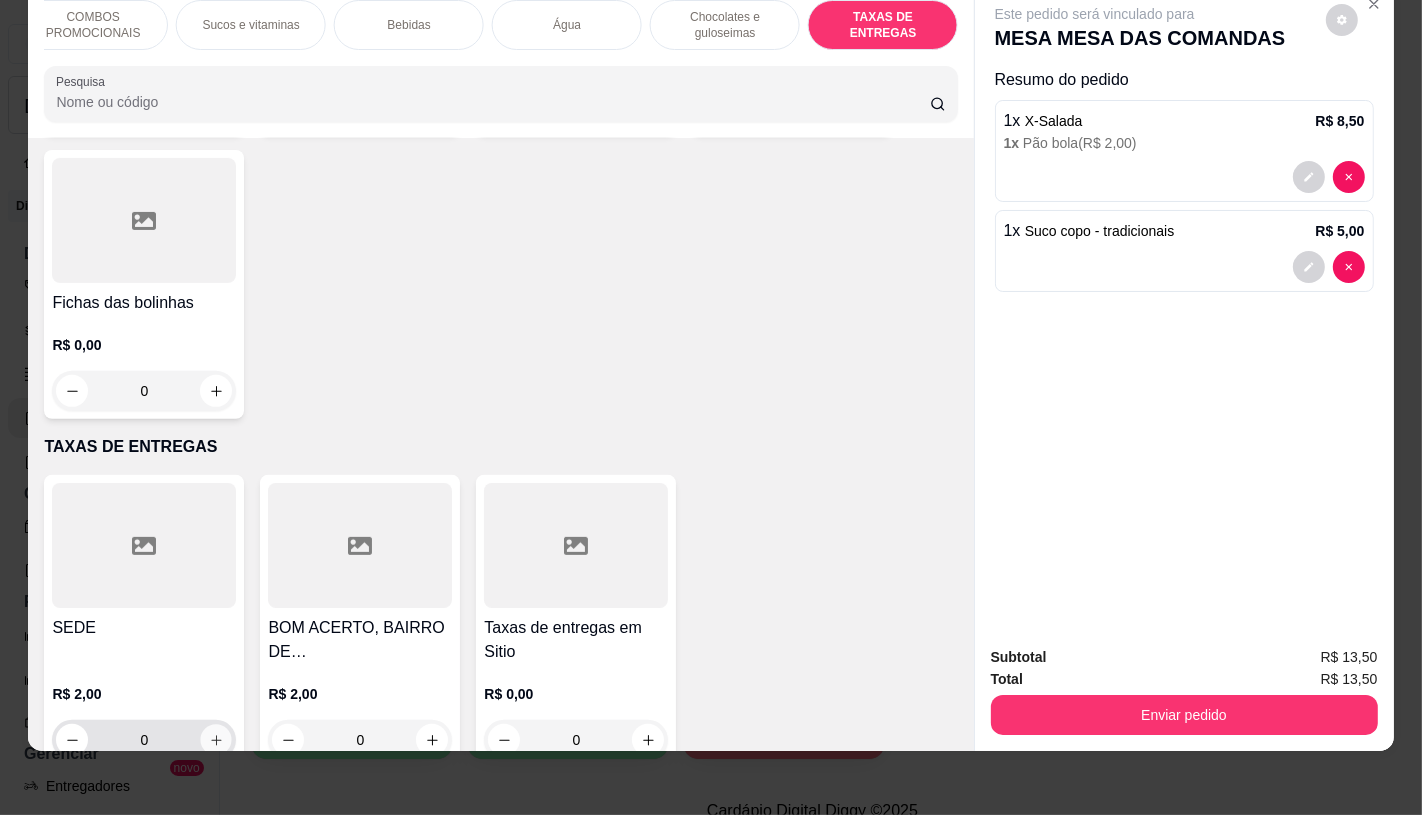 click 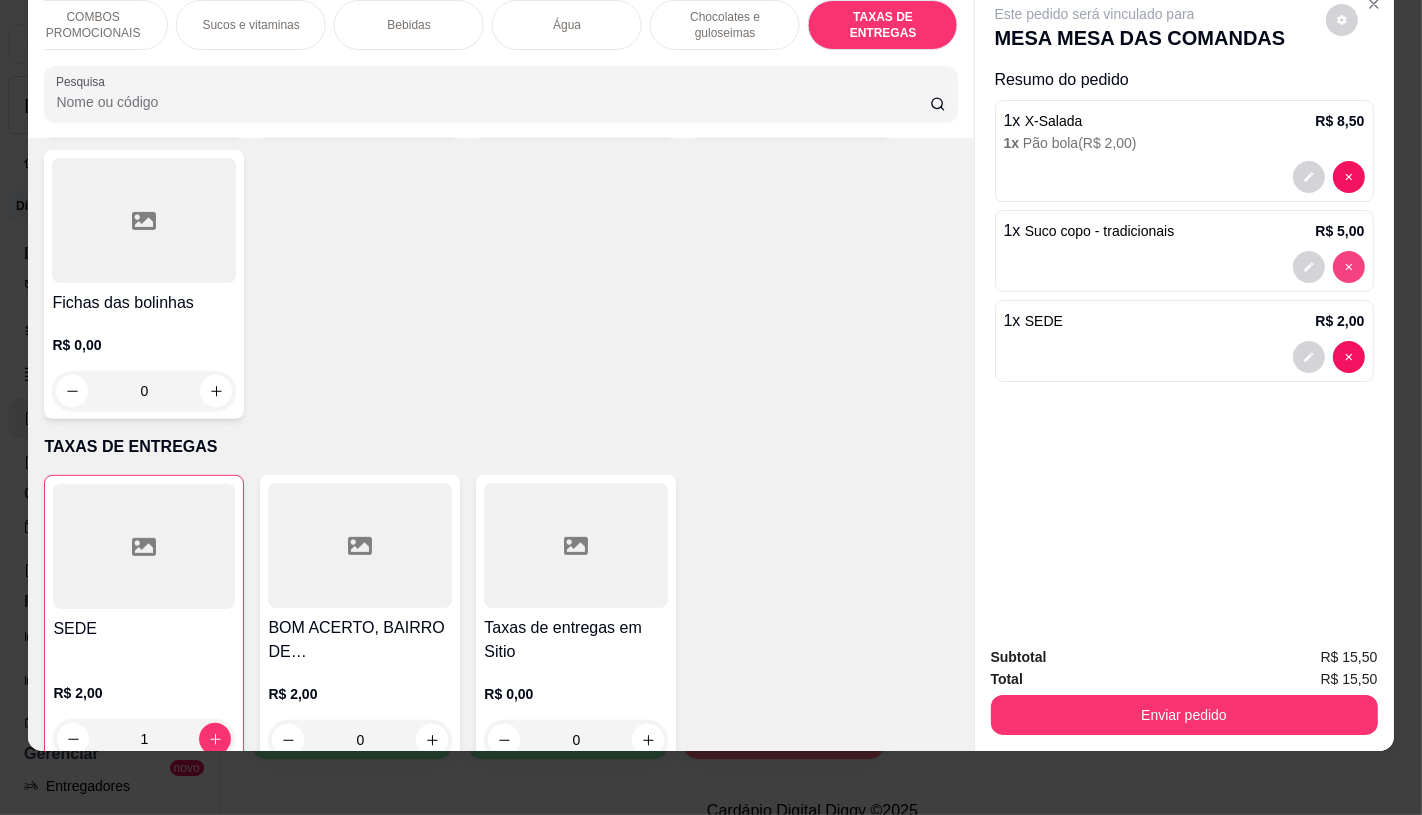 click at bounding box center [1309, 267] 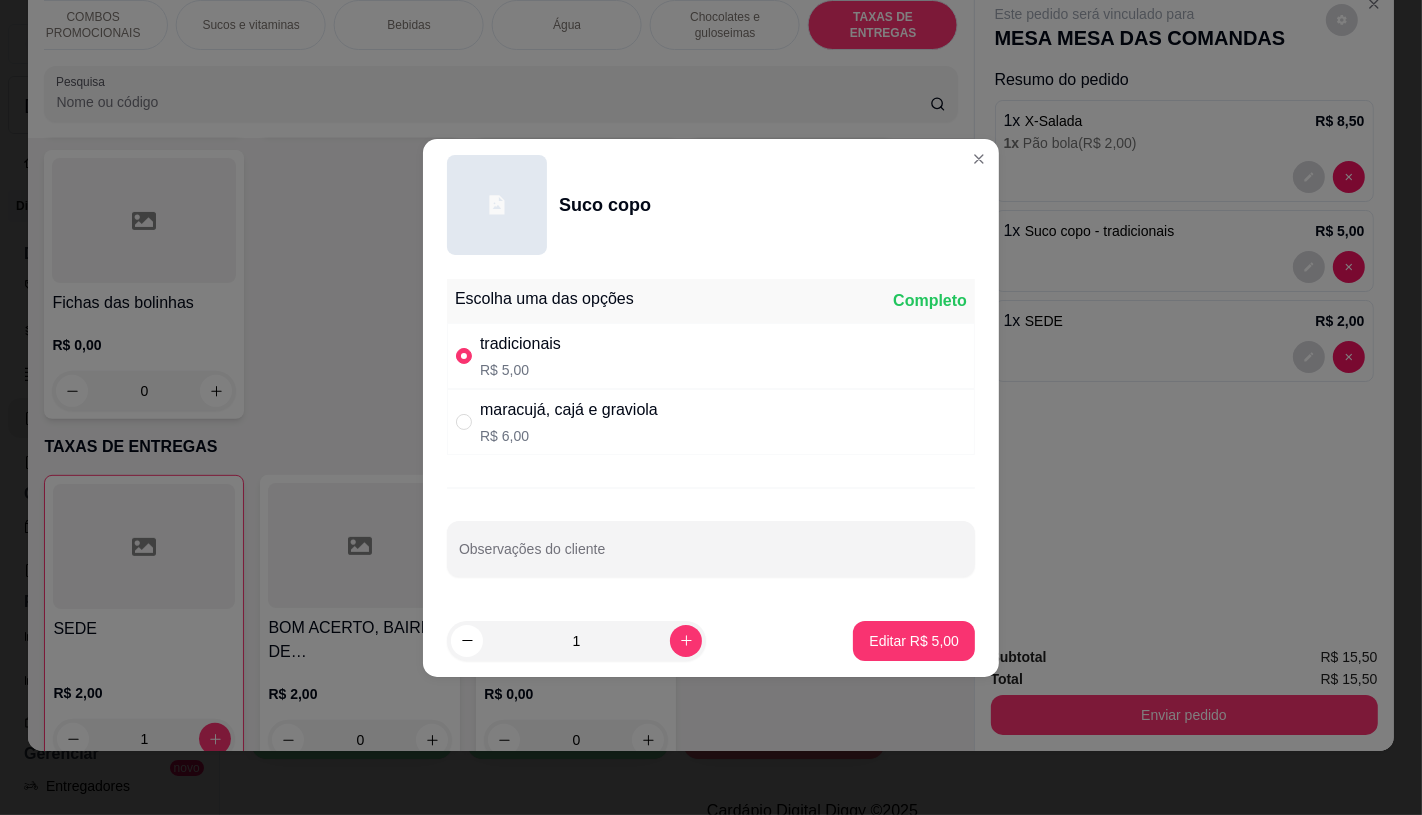 click on "maracujá, cajá e graviola" at bounding box center [569, 410] 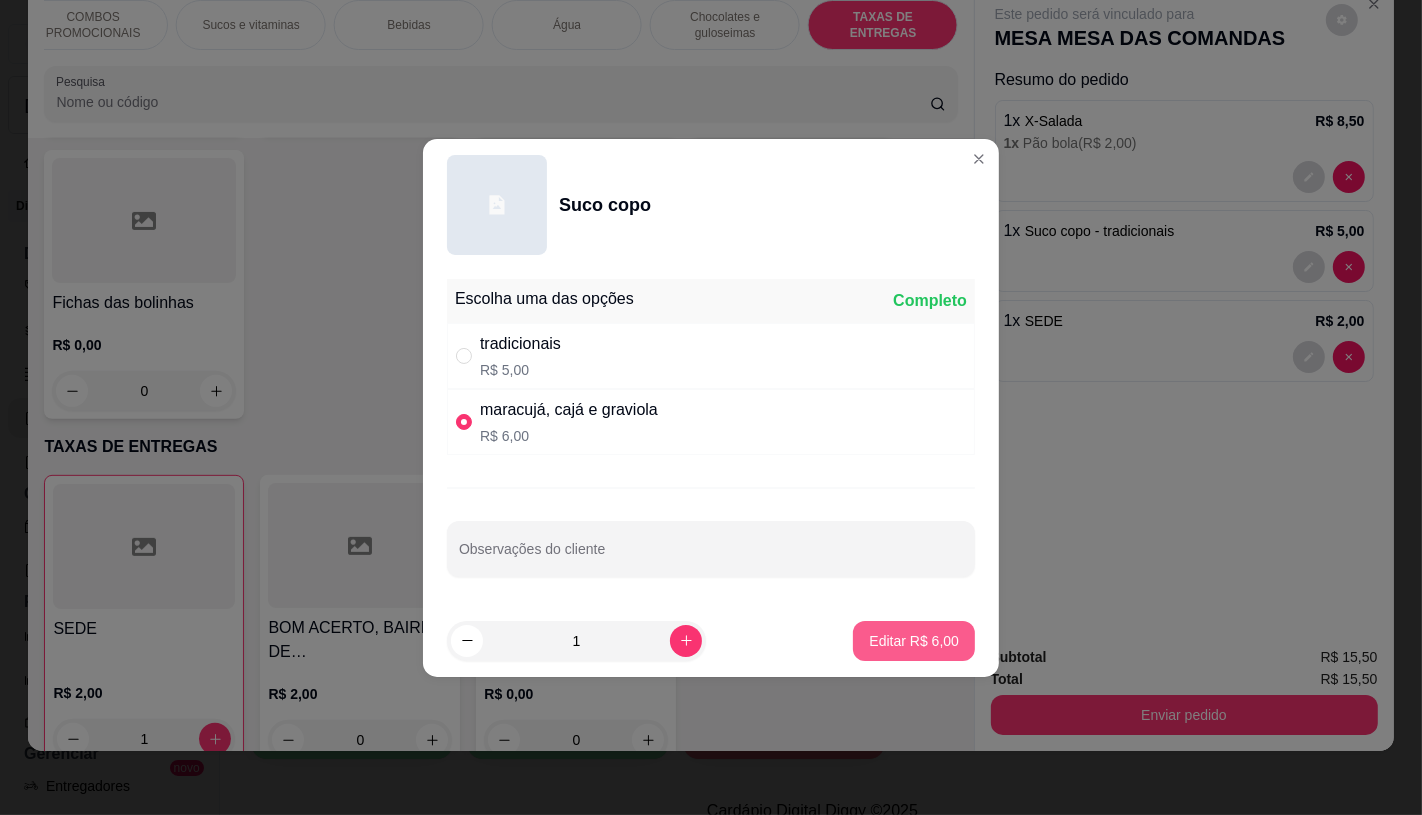 click on "Editar   R$ 6,00" at bounding box center (914, 641) 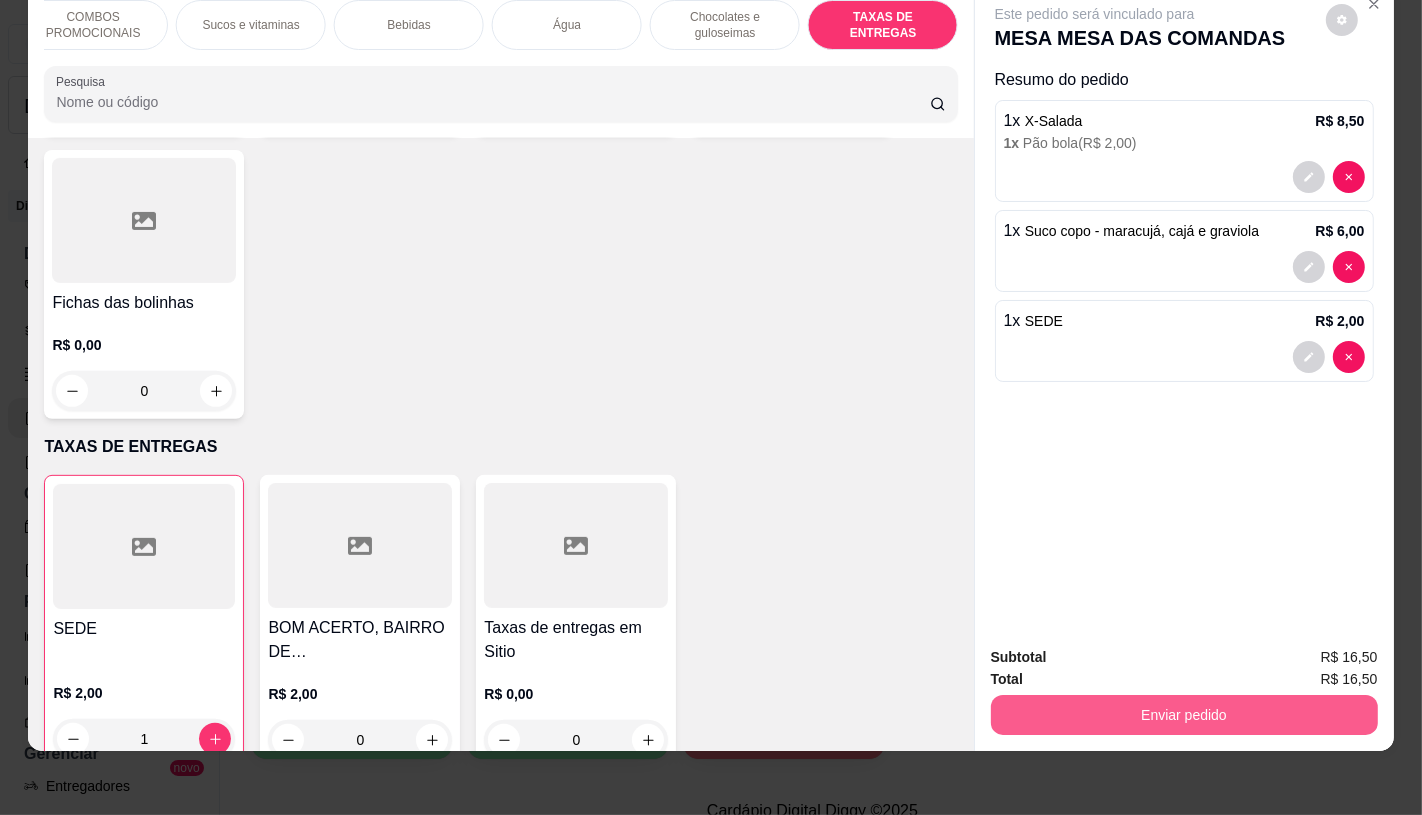 click on "Enviar pedido" at bounding box center (1184, 715) 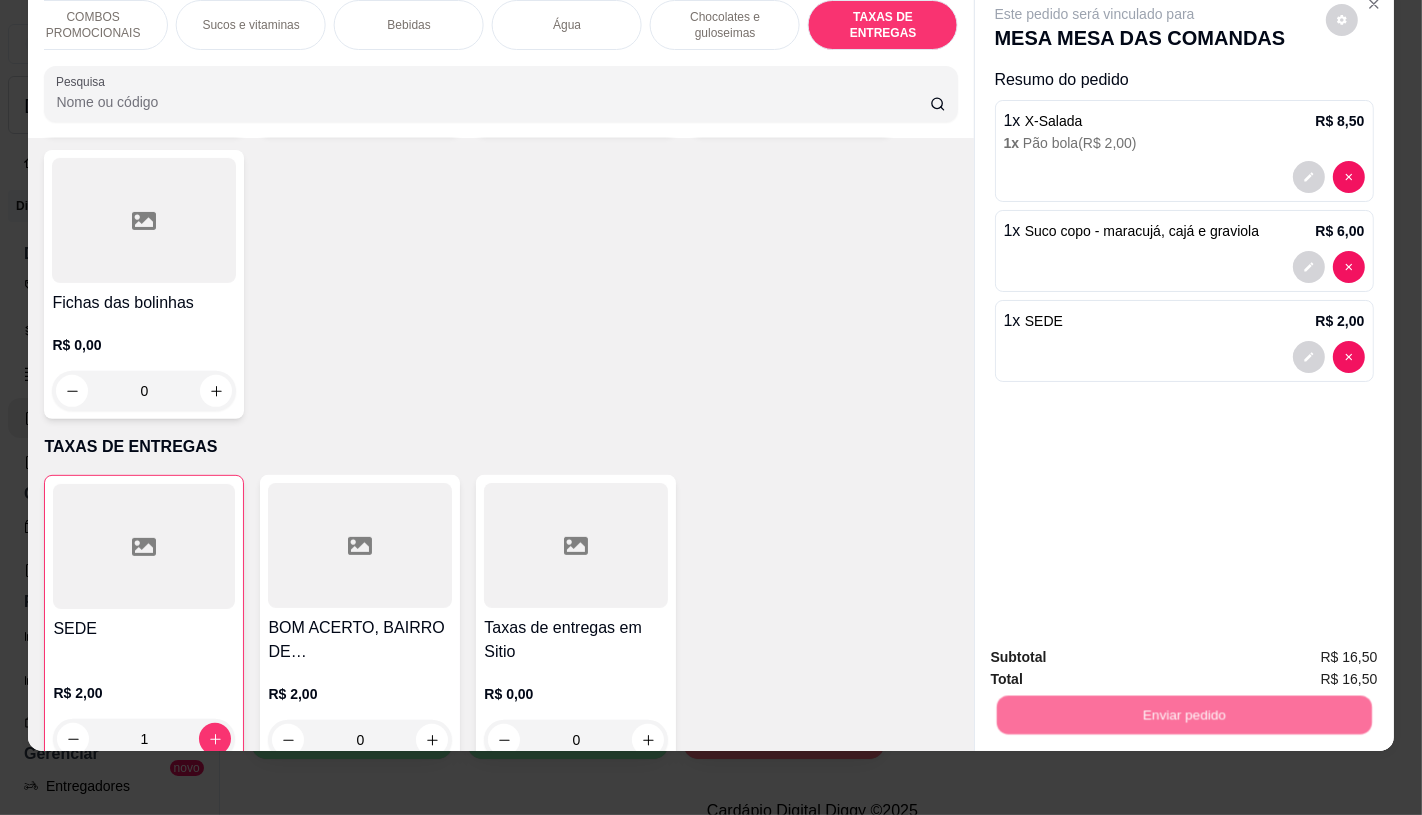 click on "Não registrar e enviar pedido" at bounding box center [1117, 649] 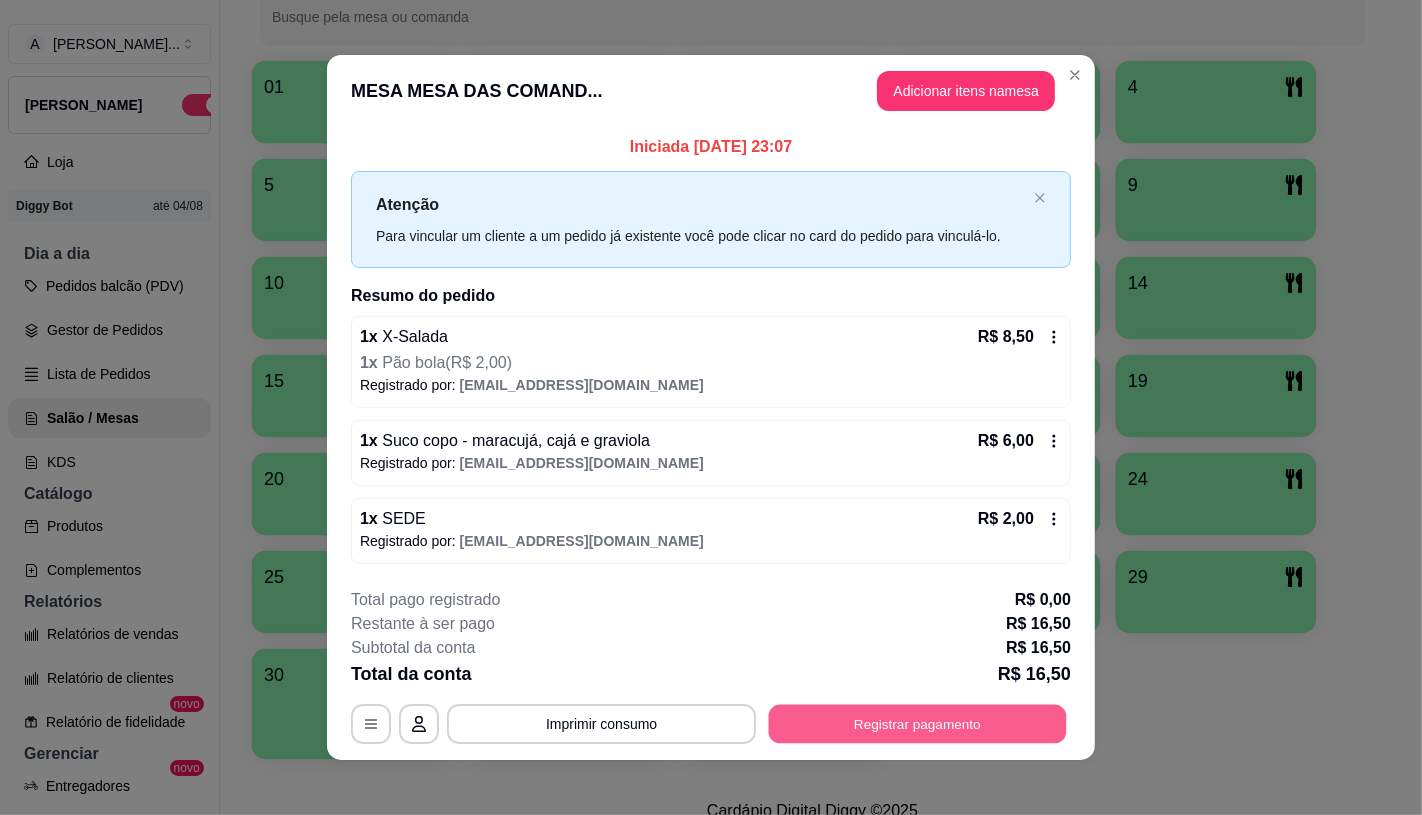 click on "Registrar pagamento" at bounding box center (918, 724) 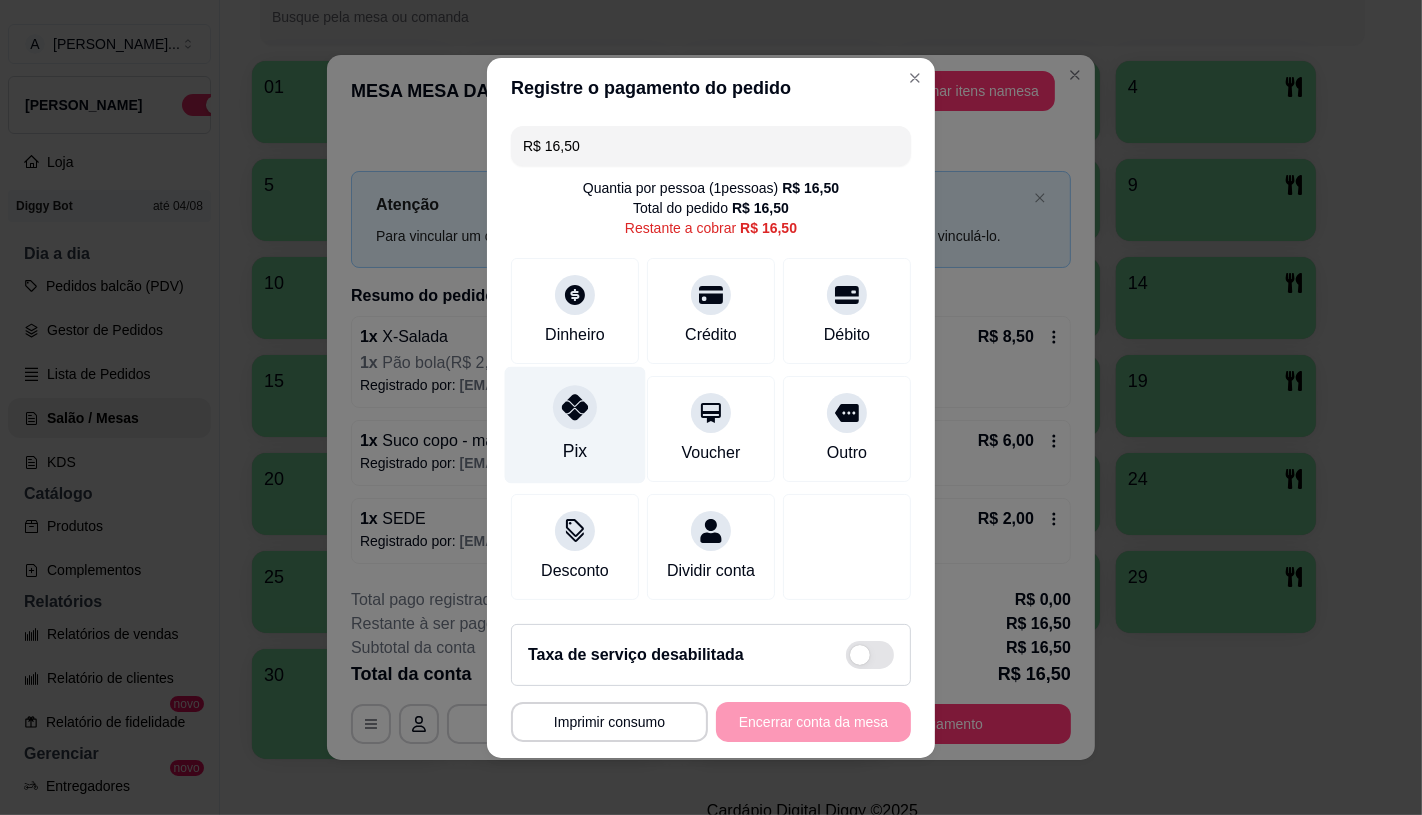 drag, startPoint x: 543, startPoint y: 390, endPoint x: 557, endPoint y: 421, distance: 34.0147 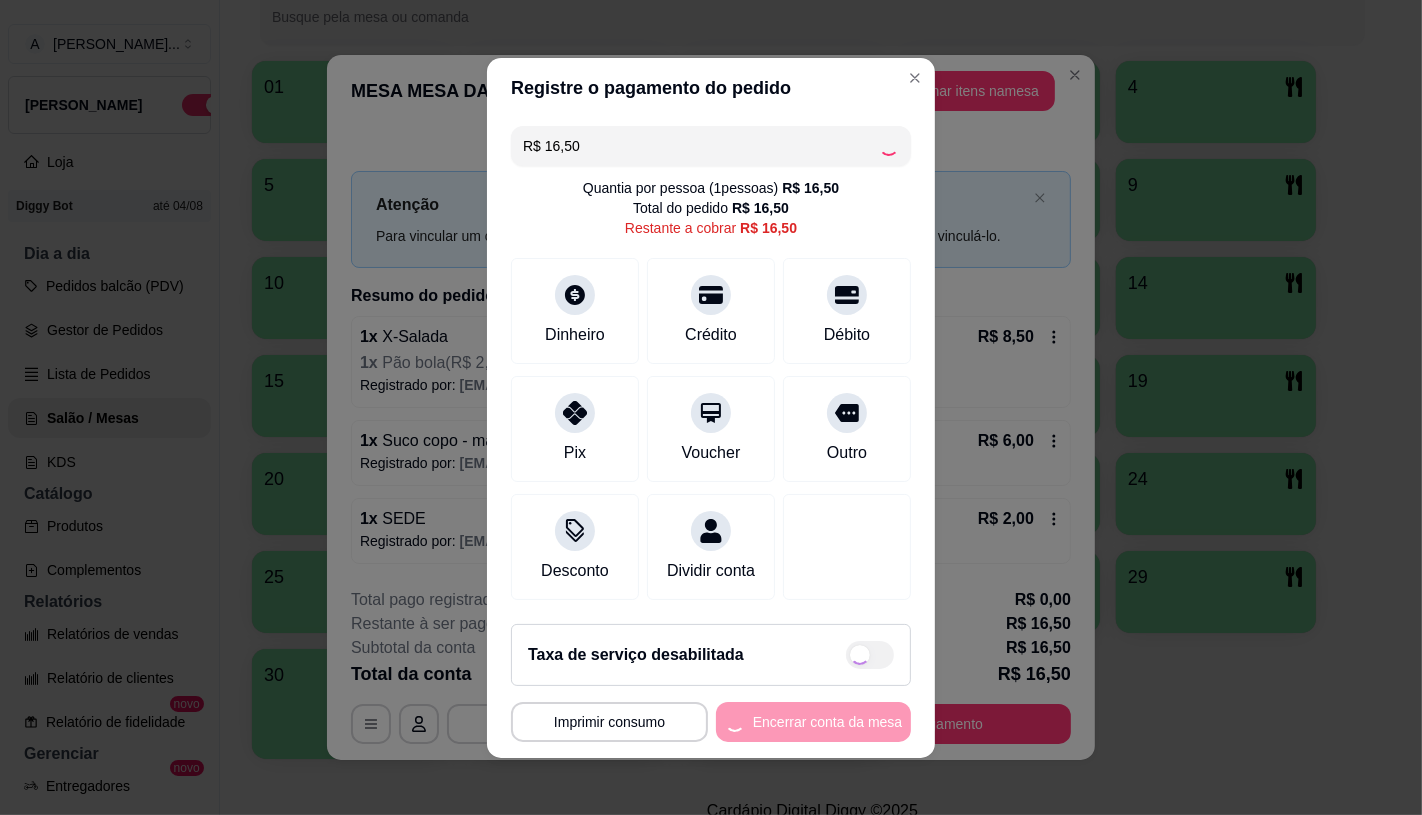 type on "R$ 0,00" 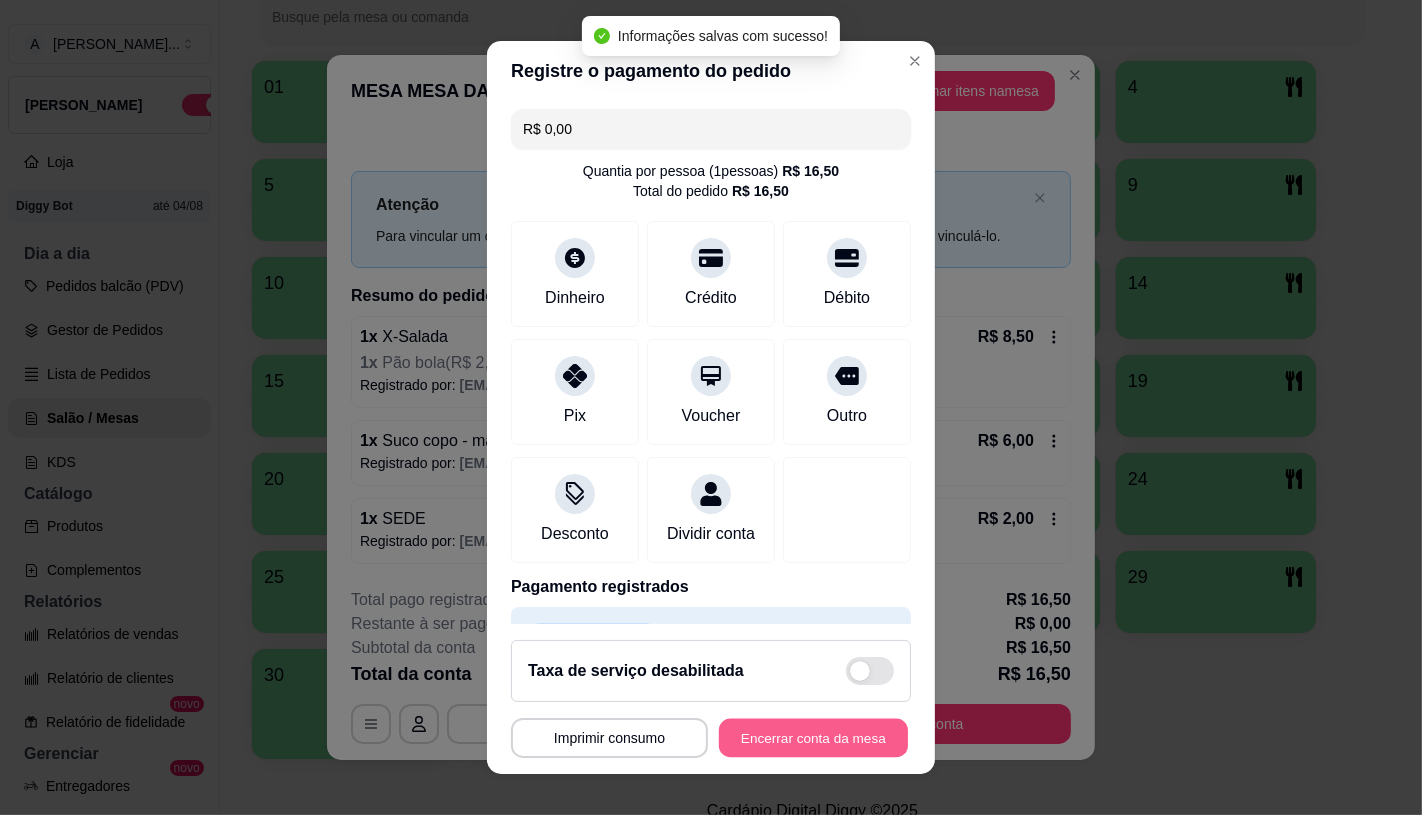 click on "Encerrar conta da mesa" at bounding box center (813, 738) 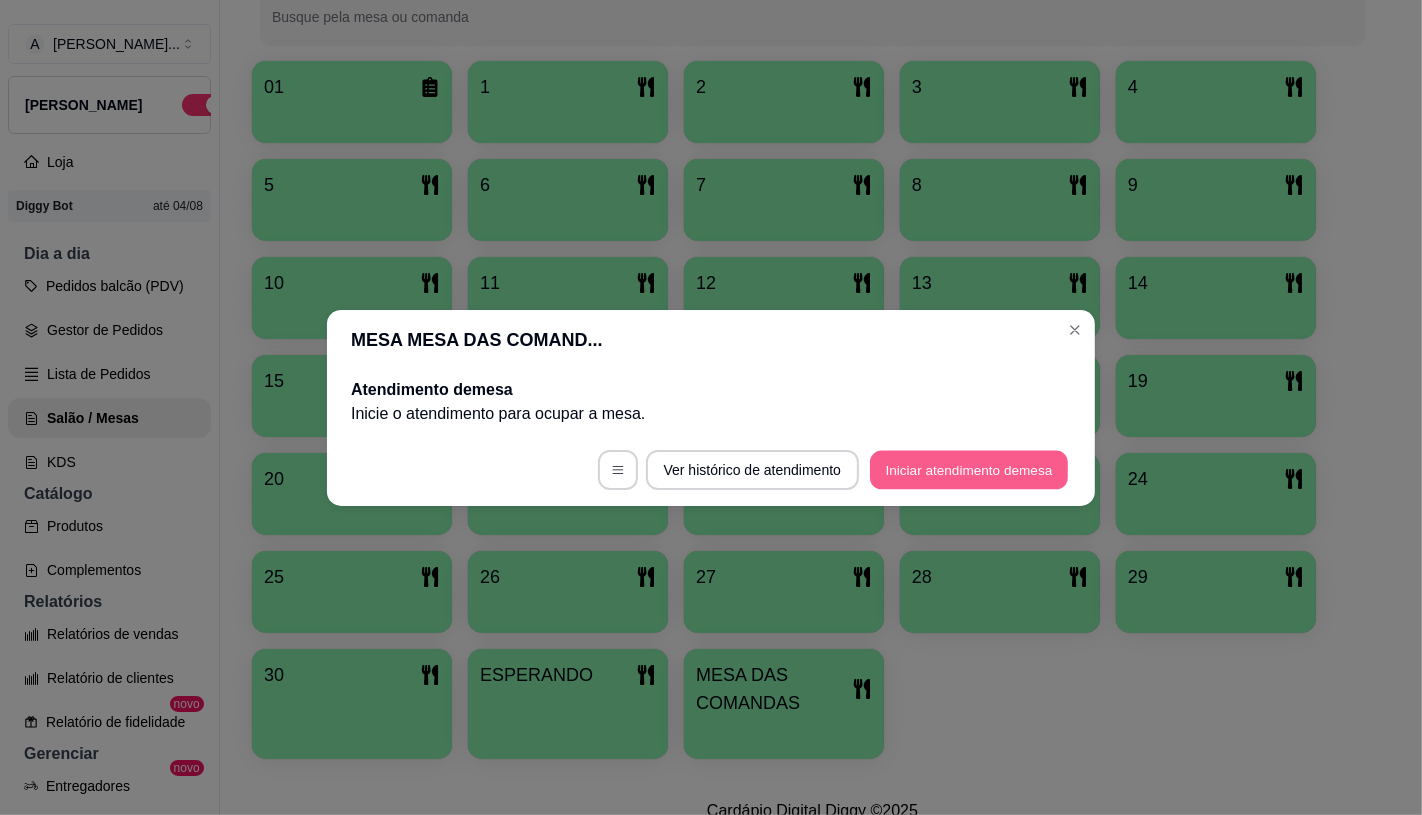 click on "Iniciar atendimento de  mesa" at bounding box center [969, 469] 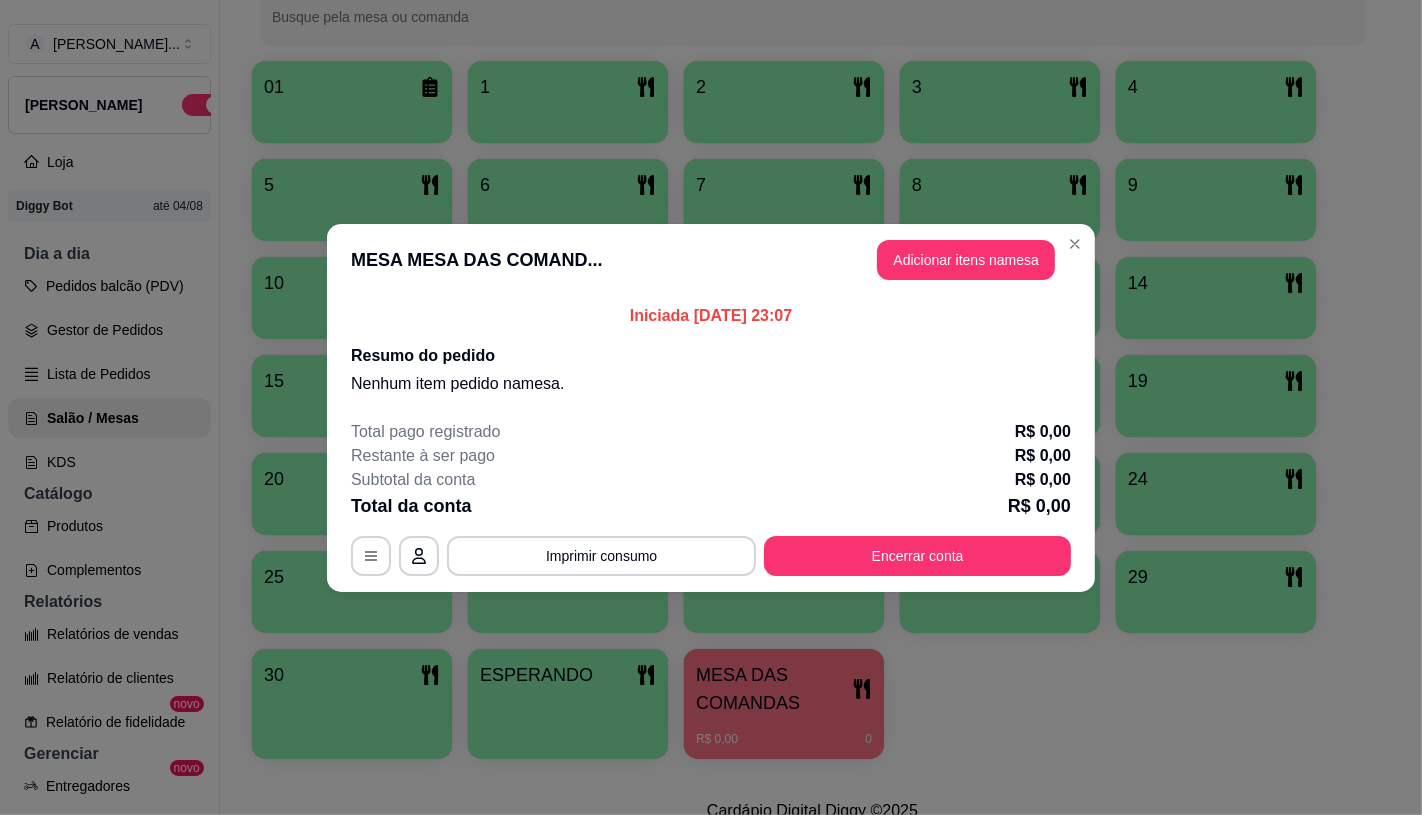click on "MESA MESA DAS COMAND... Adicionar itens na  mesa" at bounding box center (711, 260) 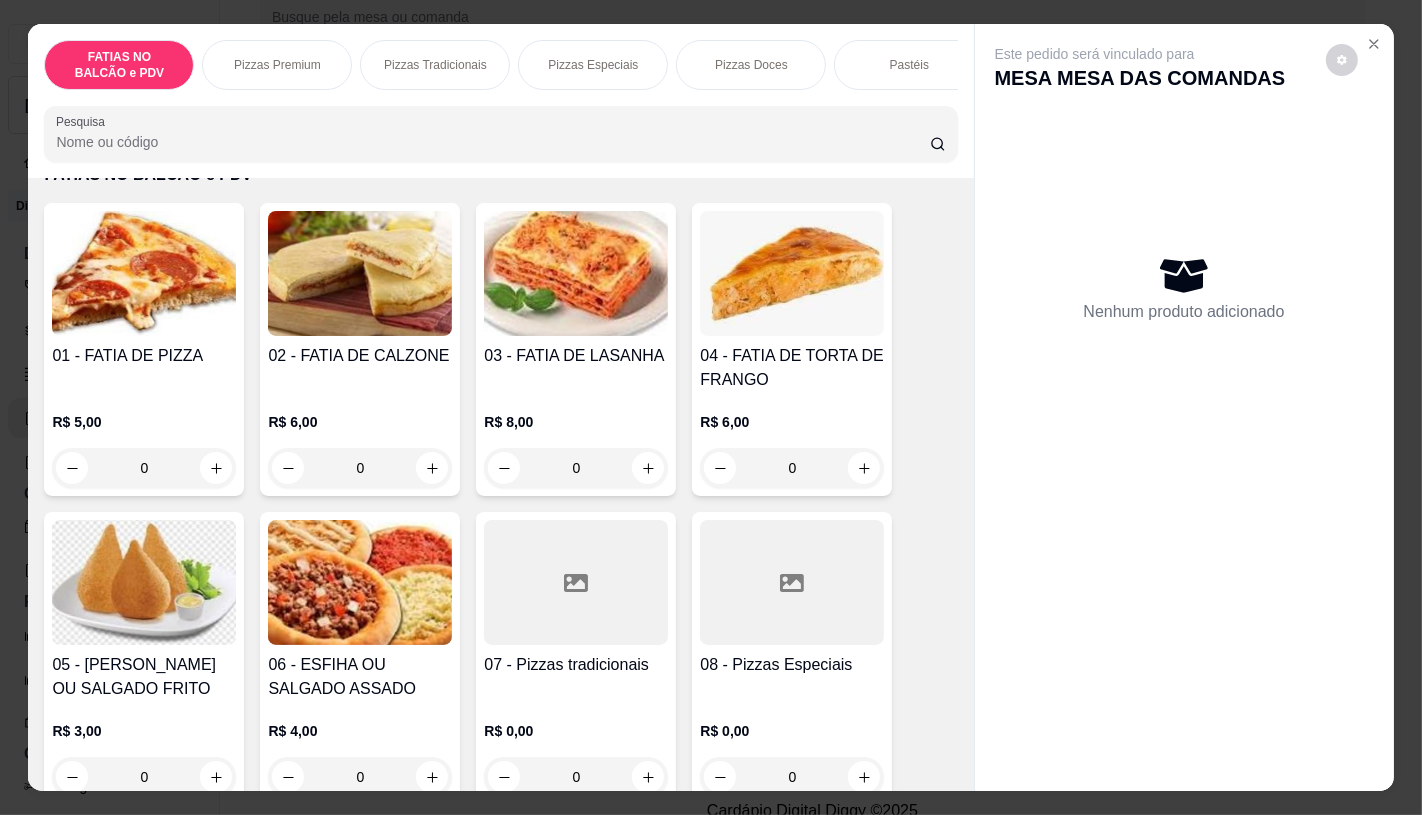 scroll, scrollTop: 222, scrollLeft: 0, axis: vertical 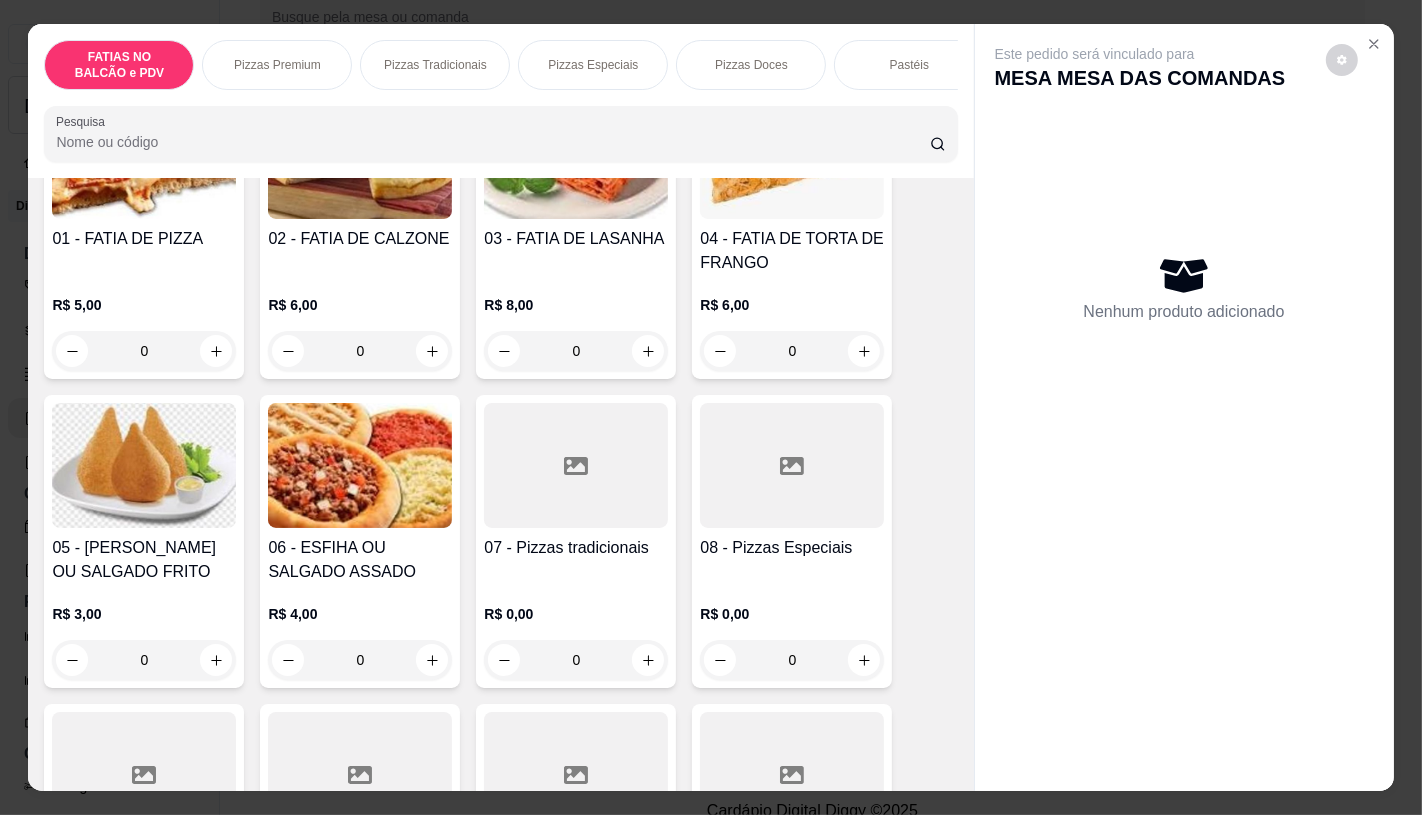 click at bounding box center (792, 465) 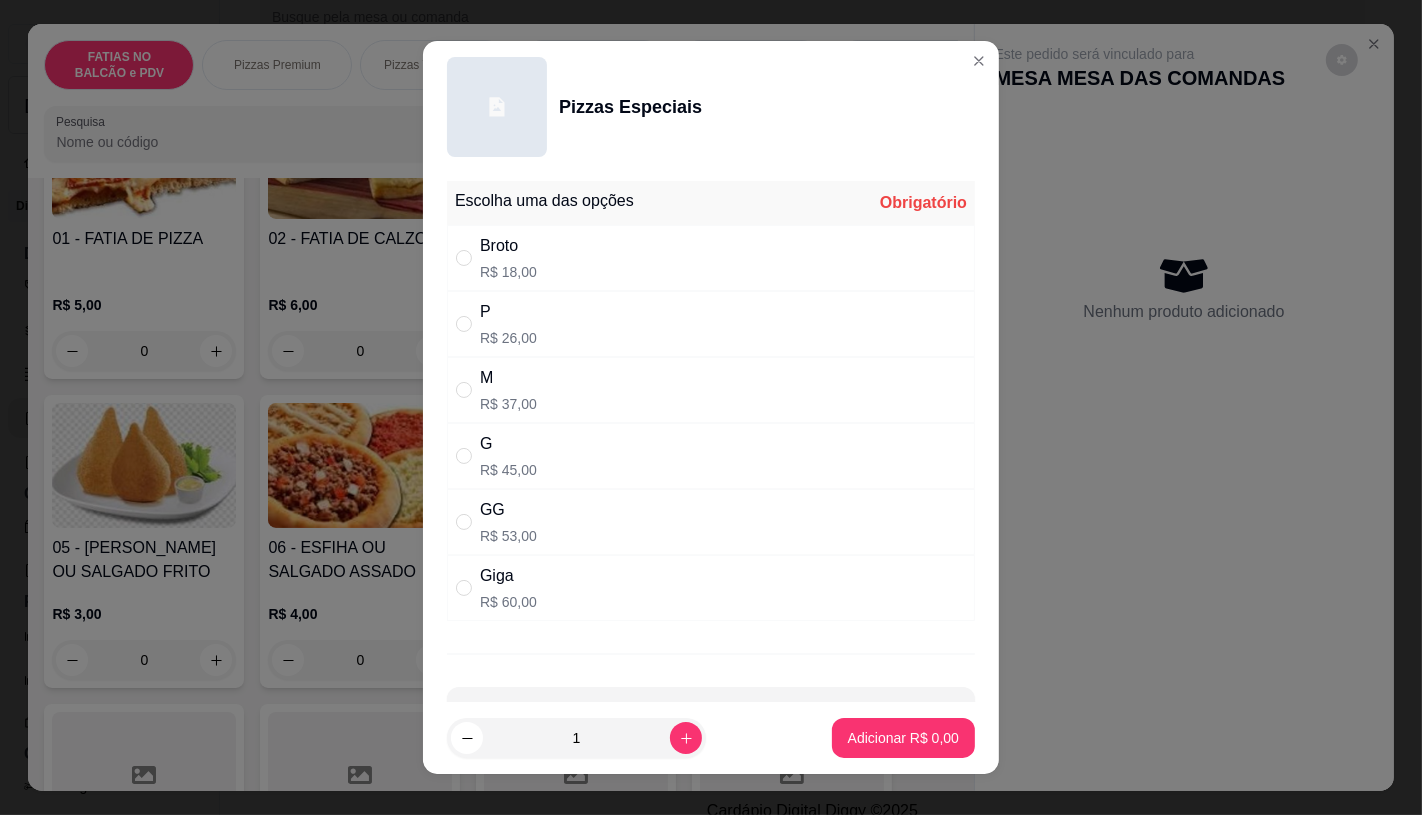 click on "GG R$ 53,00" at bounding box center (711, 522) 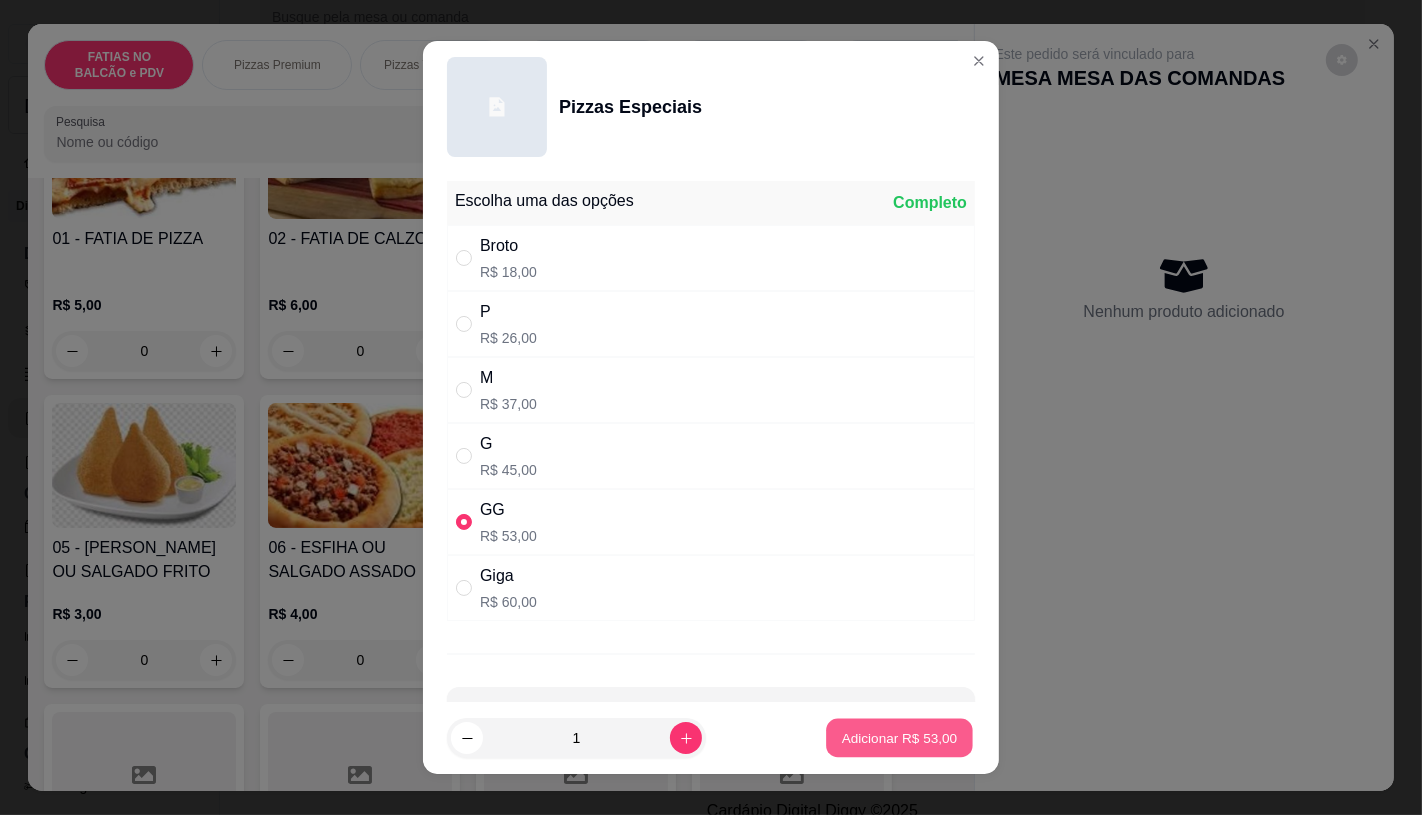 click on "Adicionar   R$ 53,00" at bounding box center (900, 738) 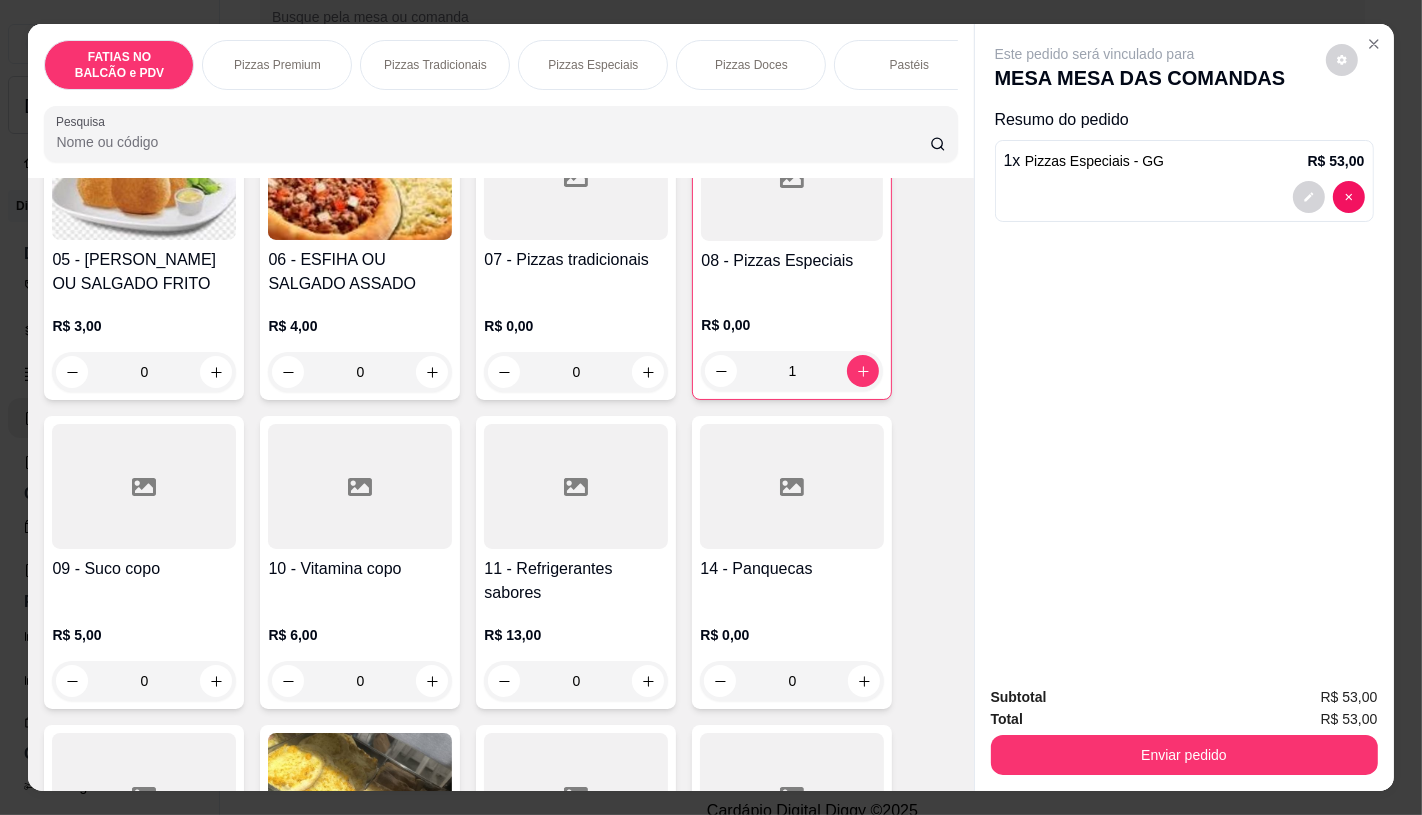 scroll, scrollTop: 555, scrollLeft: 0, axis: vertical 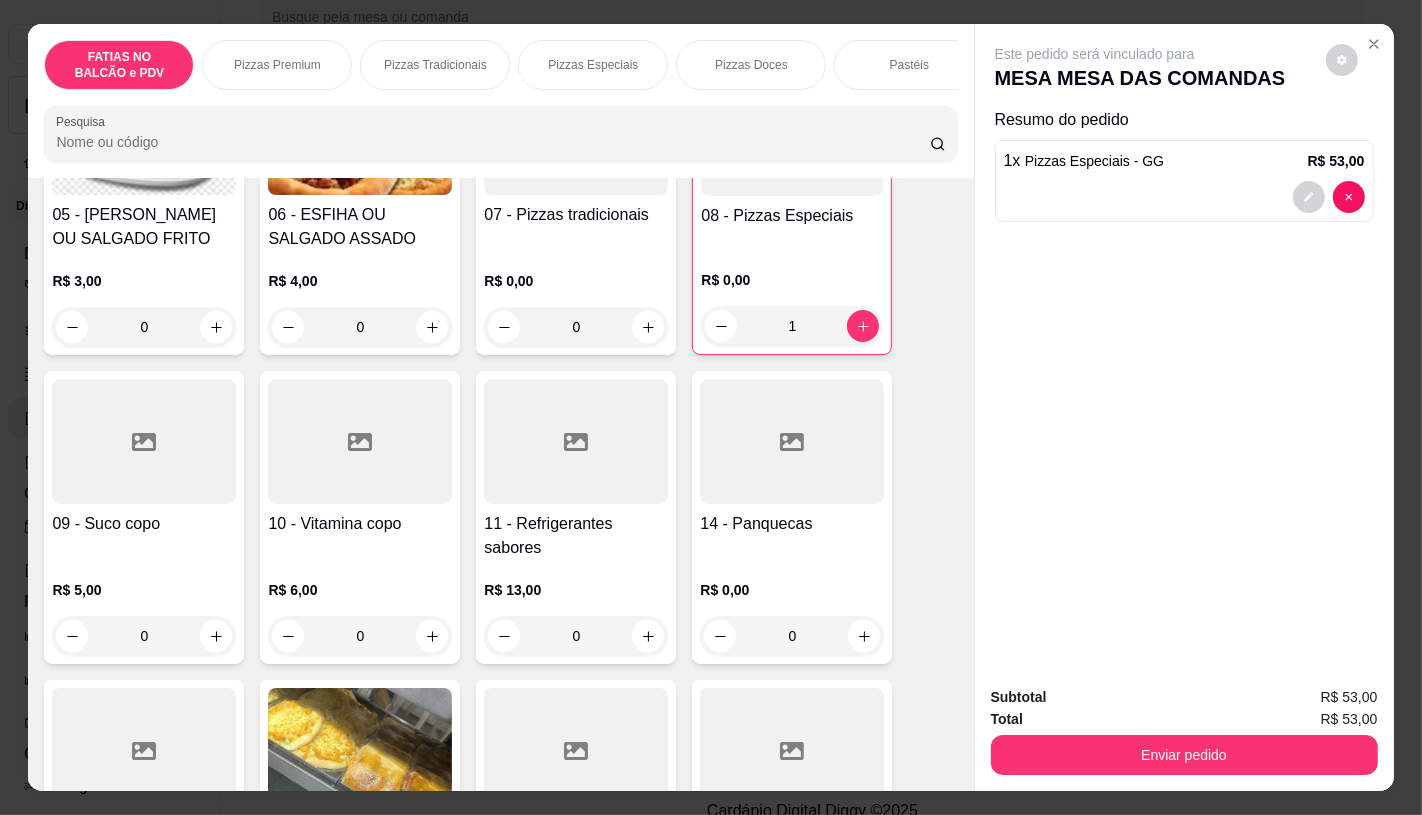 click on "R$ 13,00 0" at bounding box center (576, 618) 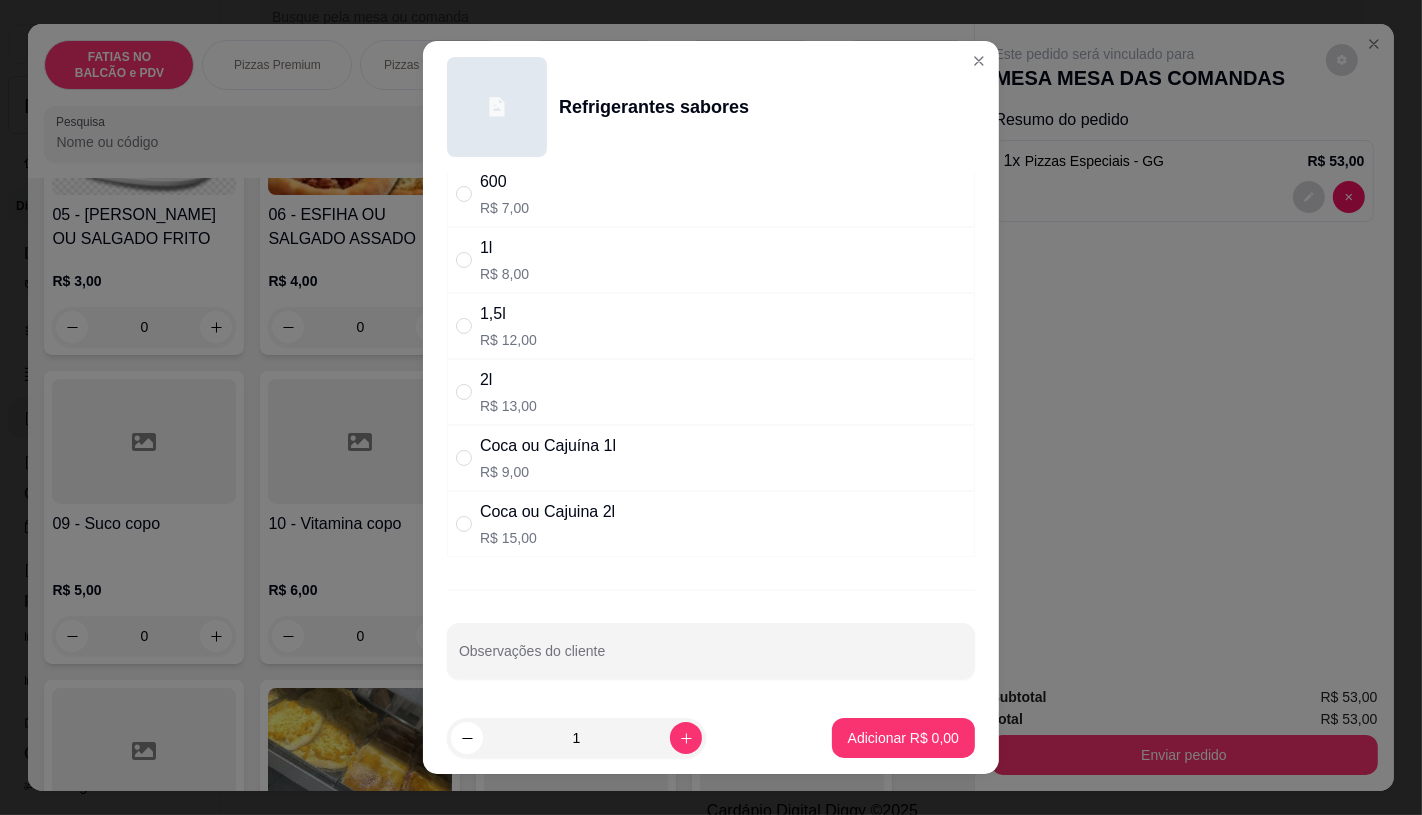 scroll, scrollTop: 201, scrollLeft: 0, axis: vertical 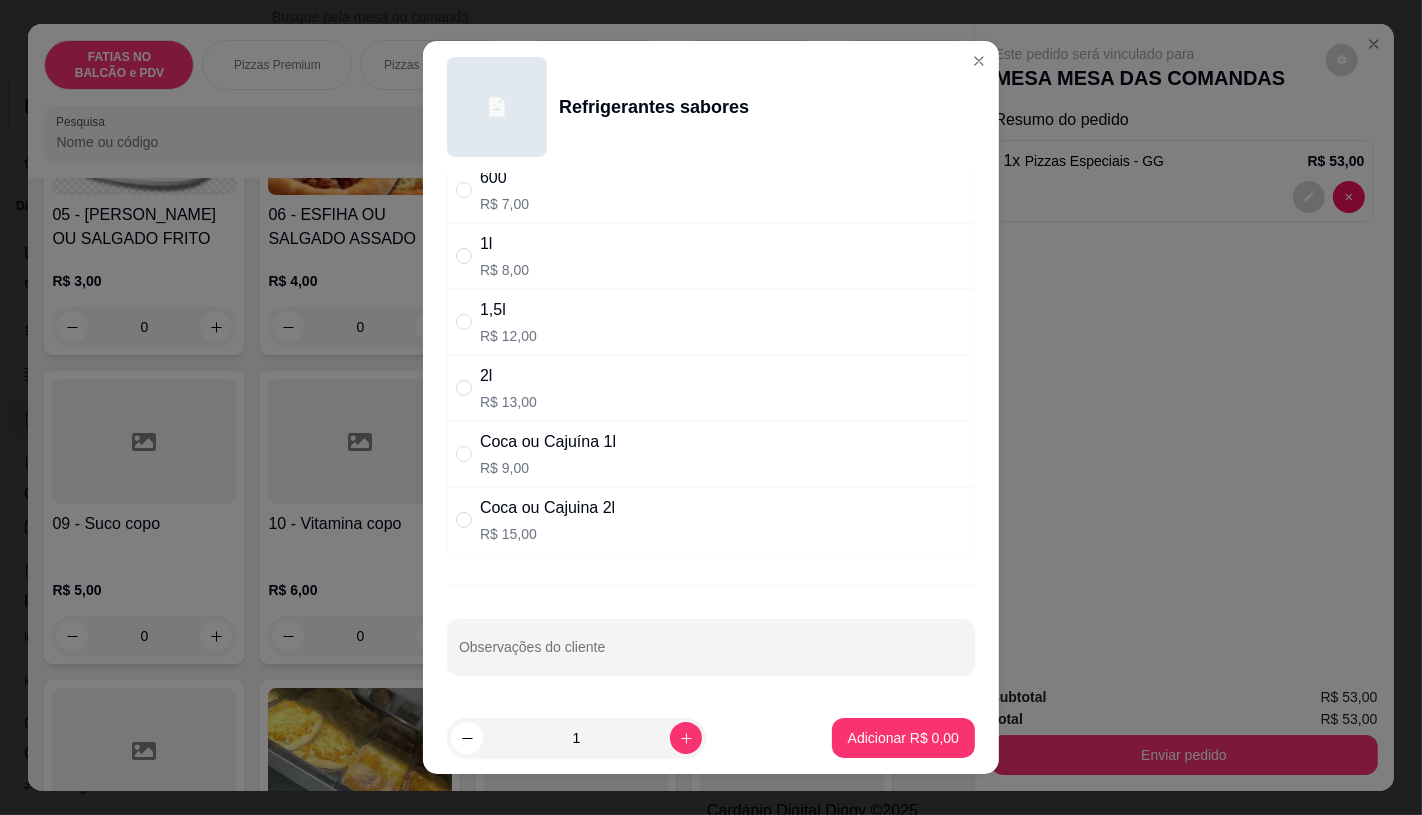 click on "R$ 15,00" at bounding box center [547, 534] 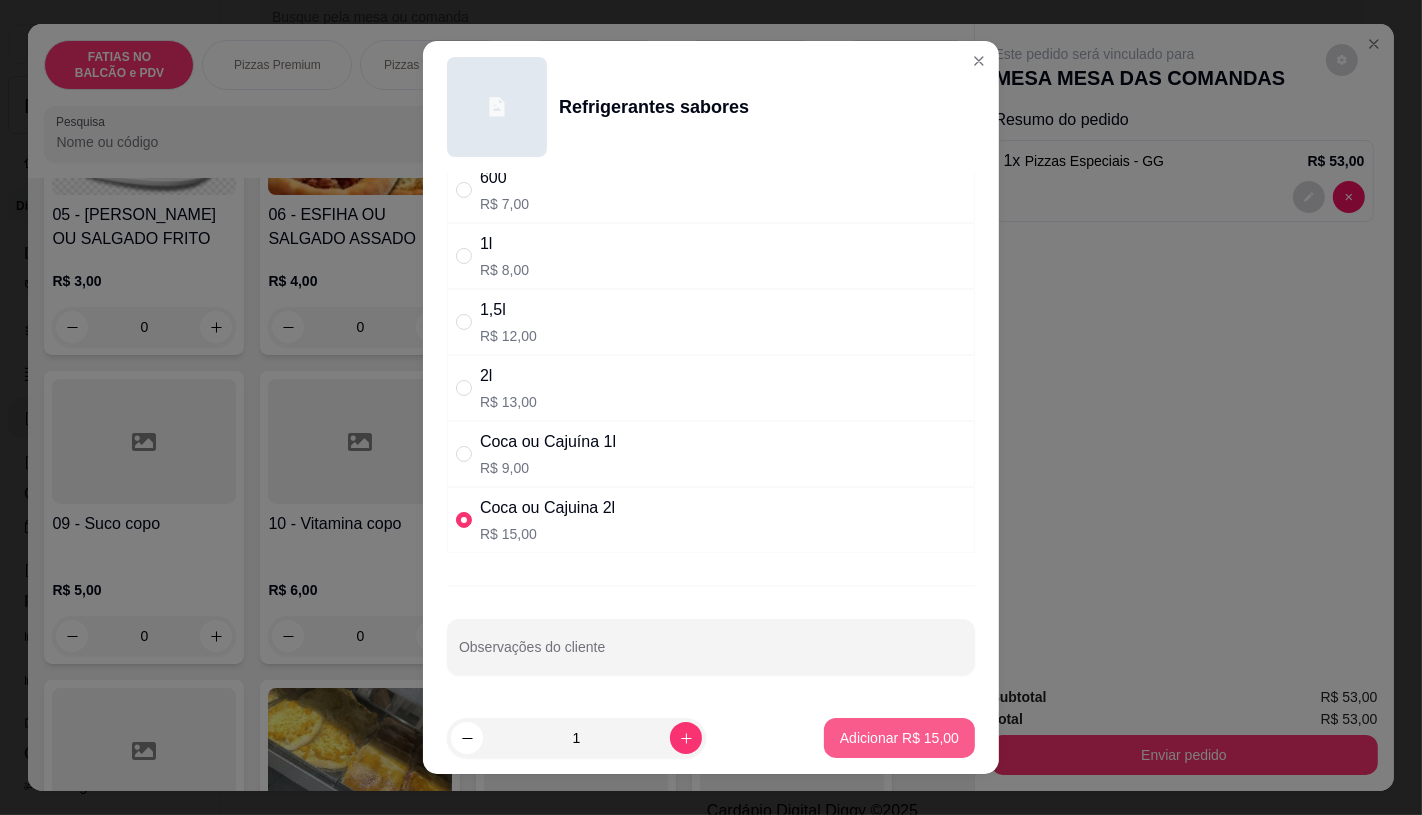 click on "Adicionar   R$ 15,00" at bounding box center [899, 738] 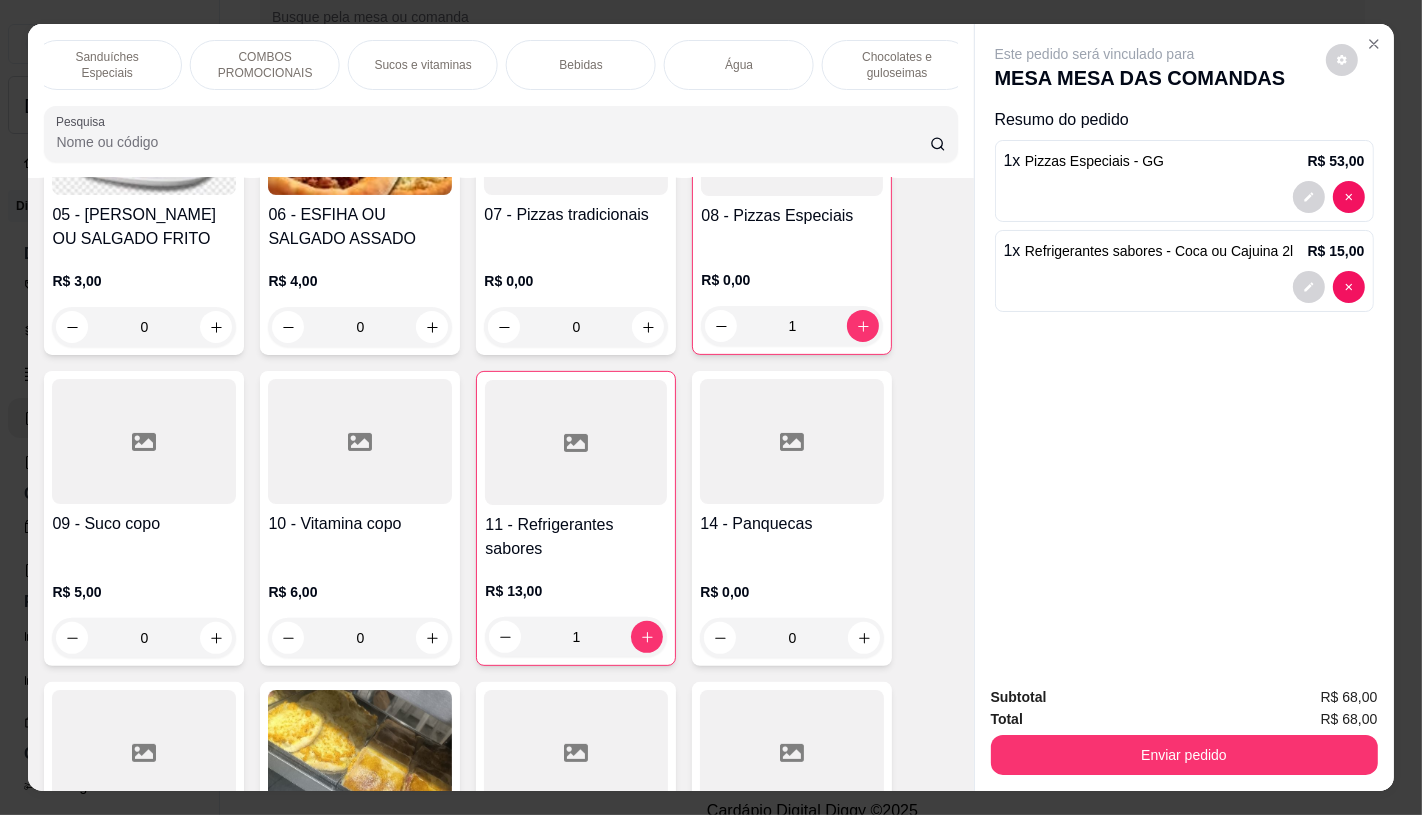 scroll, scrollTop: 0, scrollLeft: 2026, axis: horizontal 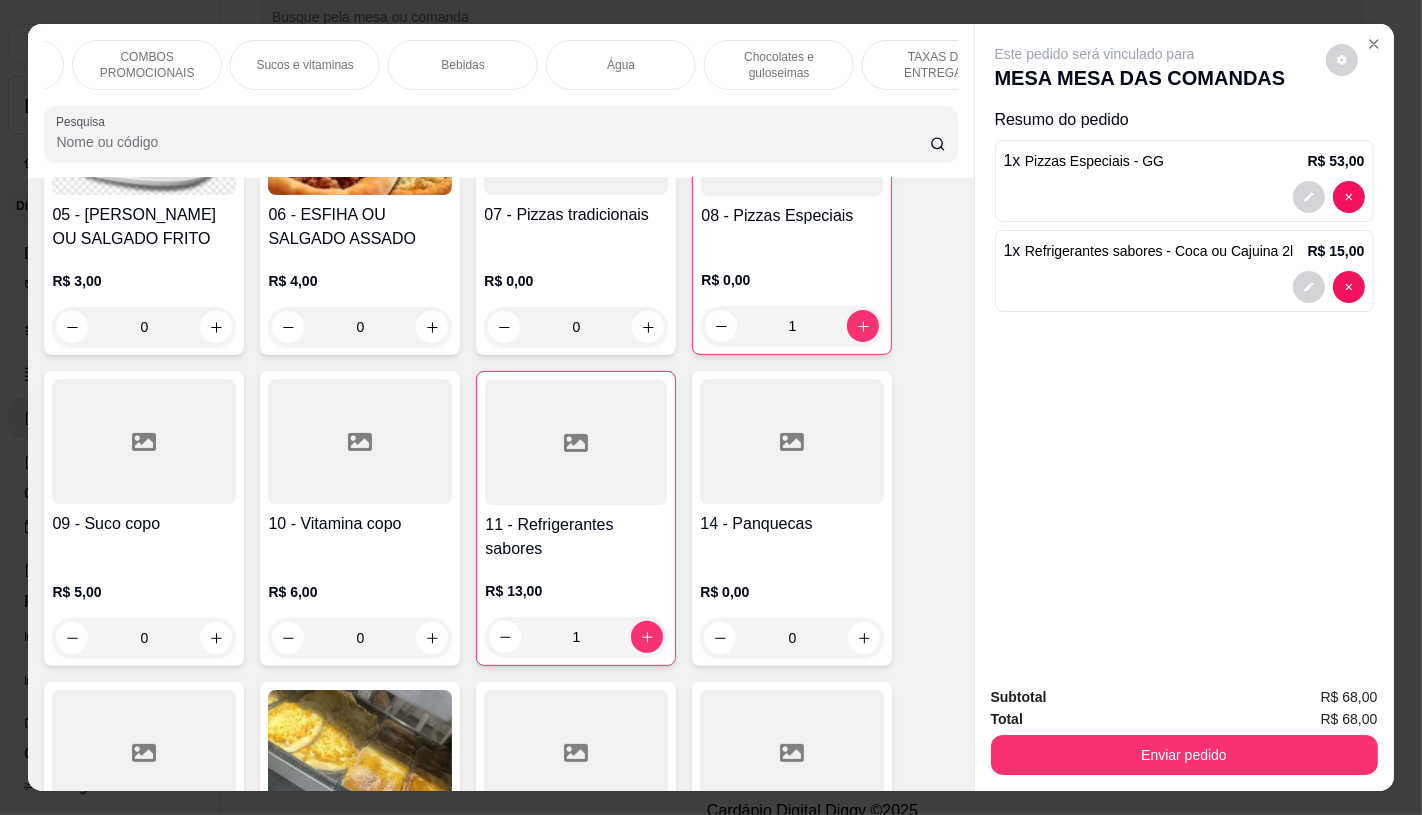 click on "TAXAS DE ENTREGAS" at bounding box center [937, 65] 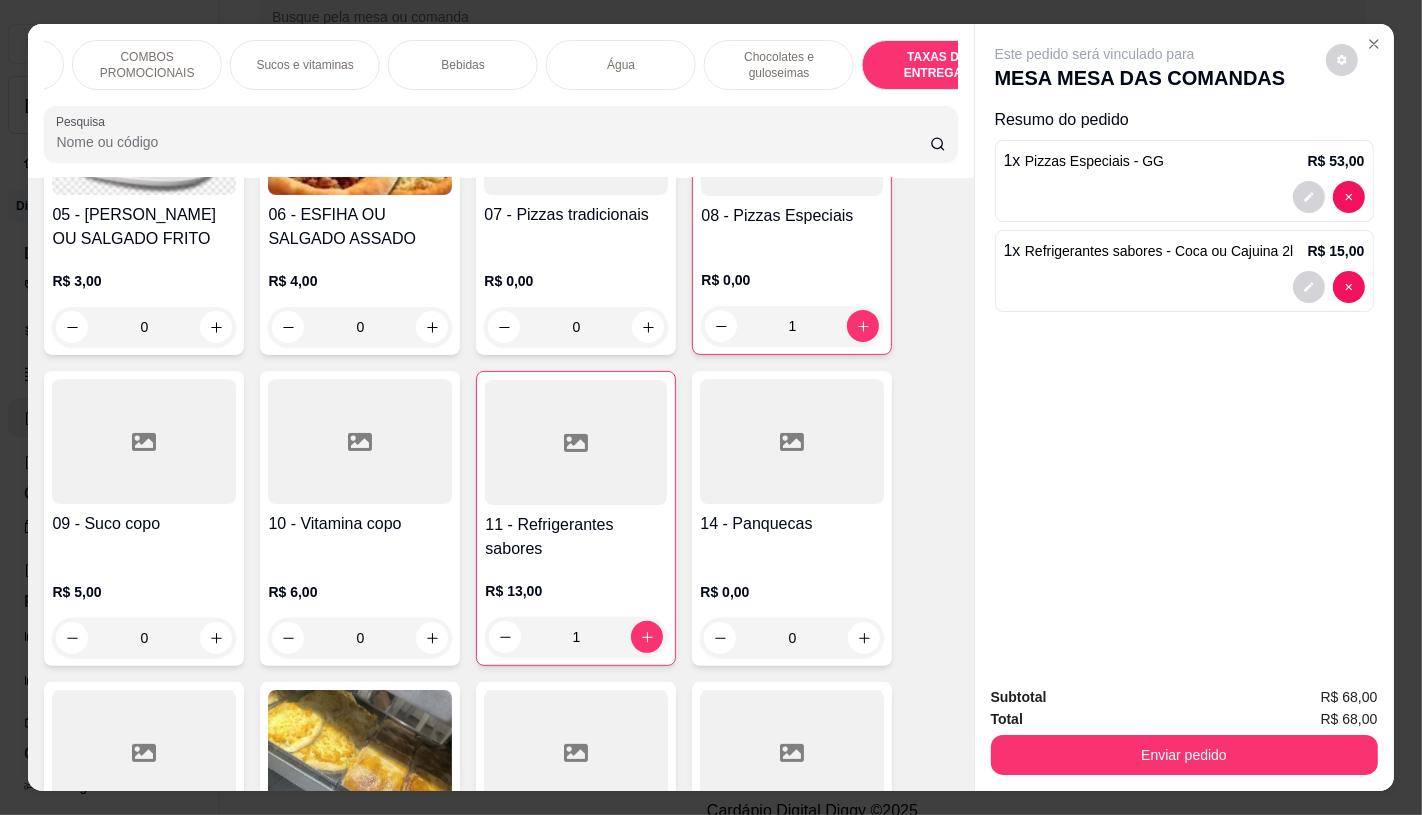 scroll, scrollTop: 13375, scrollLeft: 0, axis: vertical 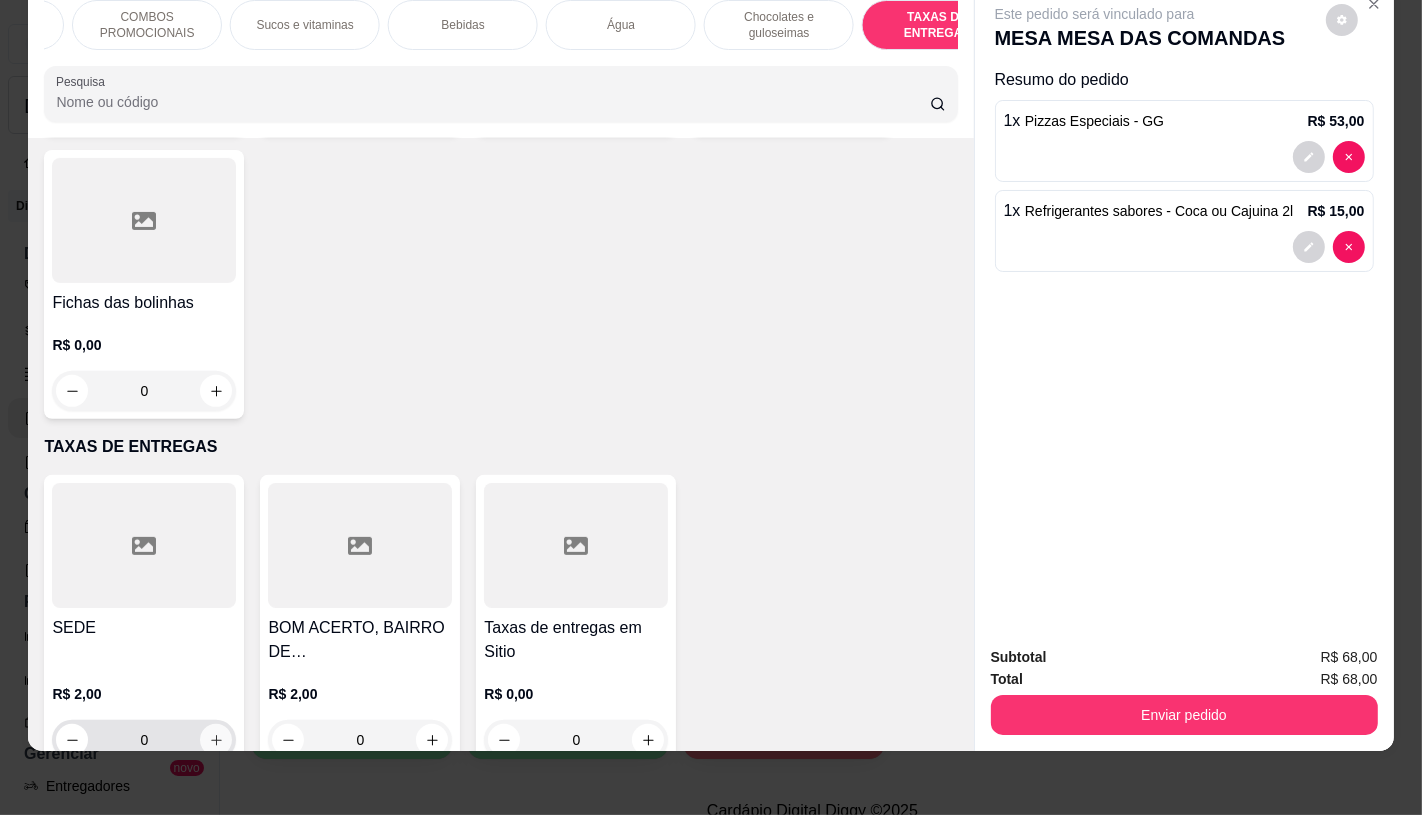 click at bounding box center [216, 740] 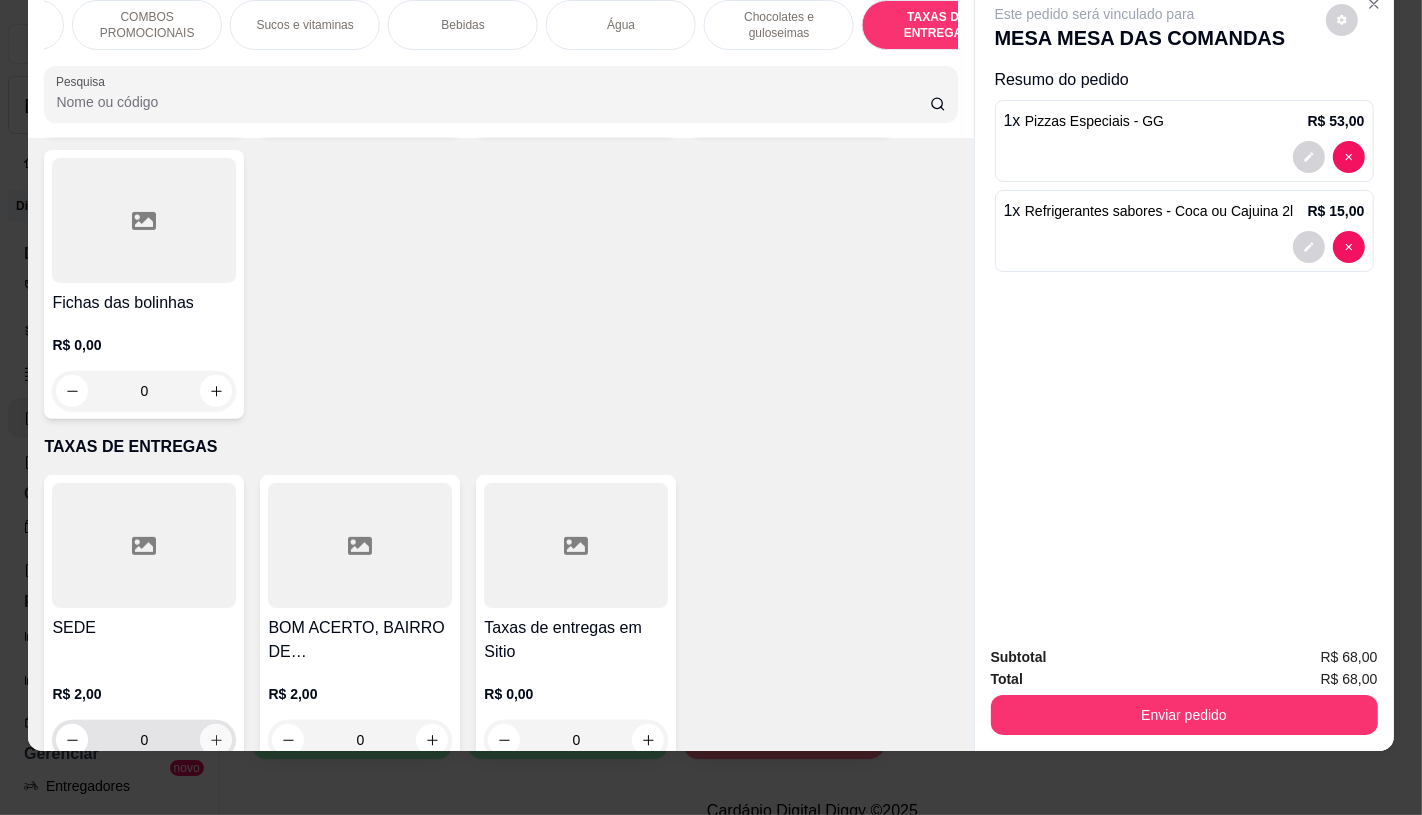 type on "1" 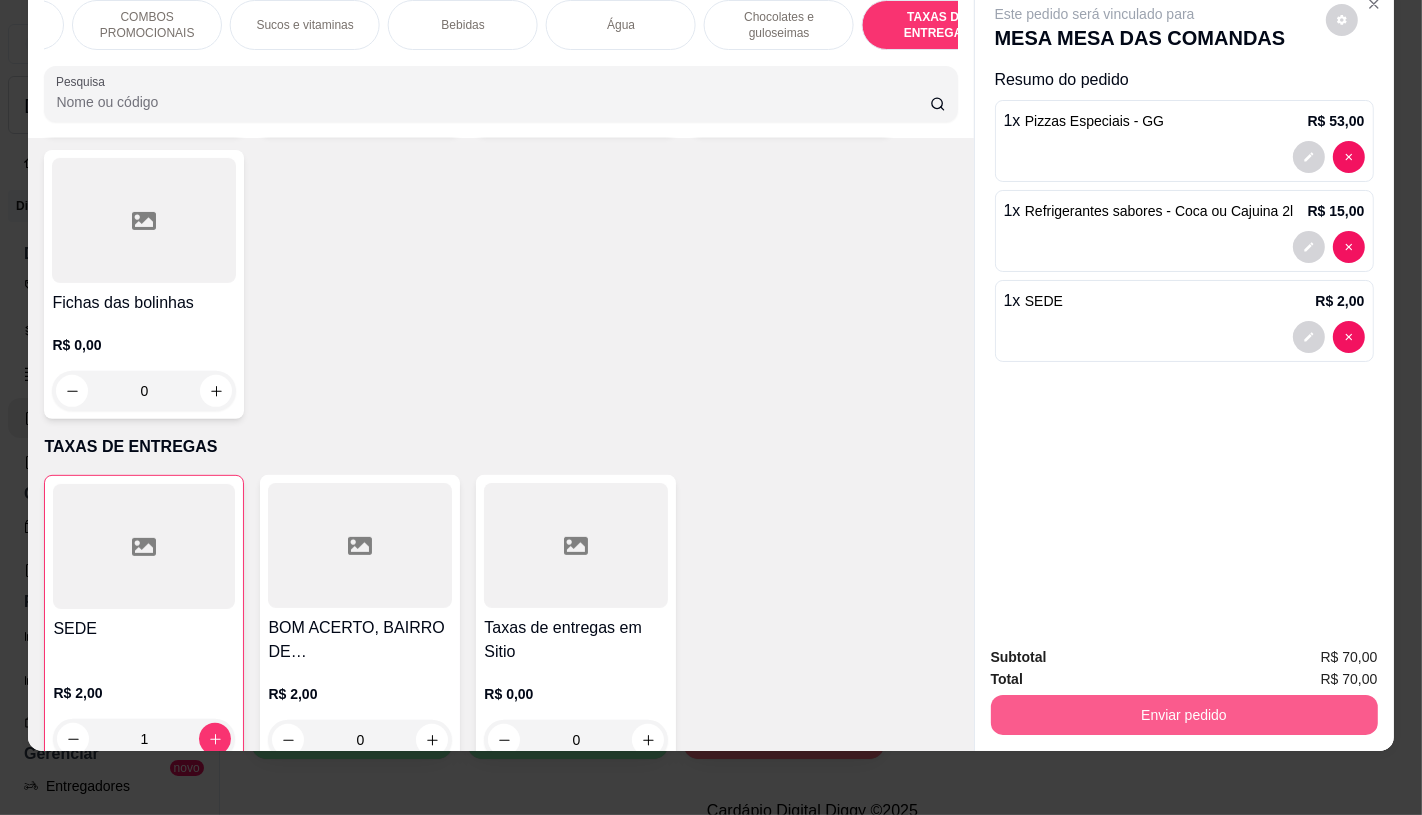 click on "Enviar pedido" at bounding box center (1184, 715) 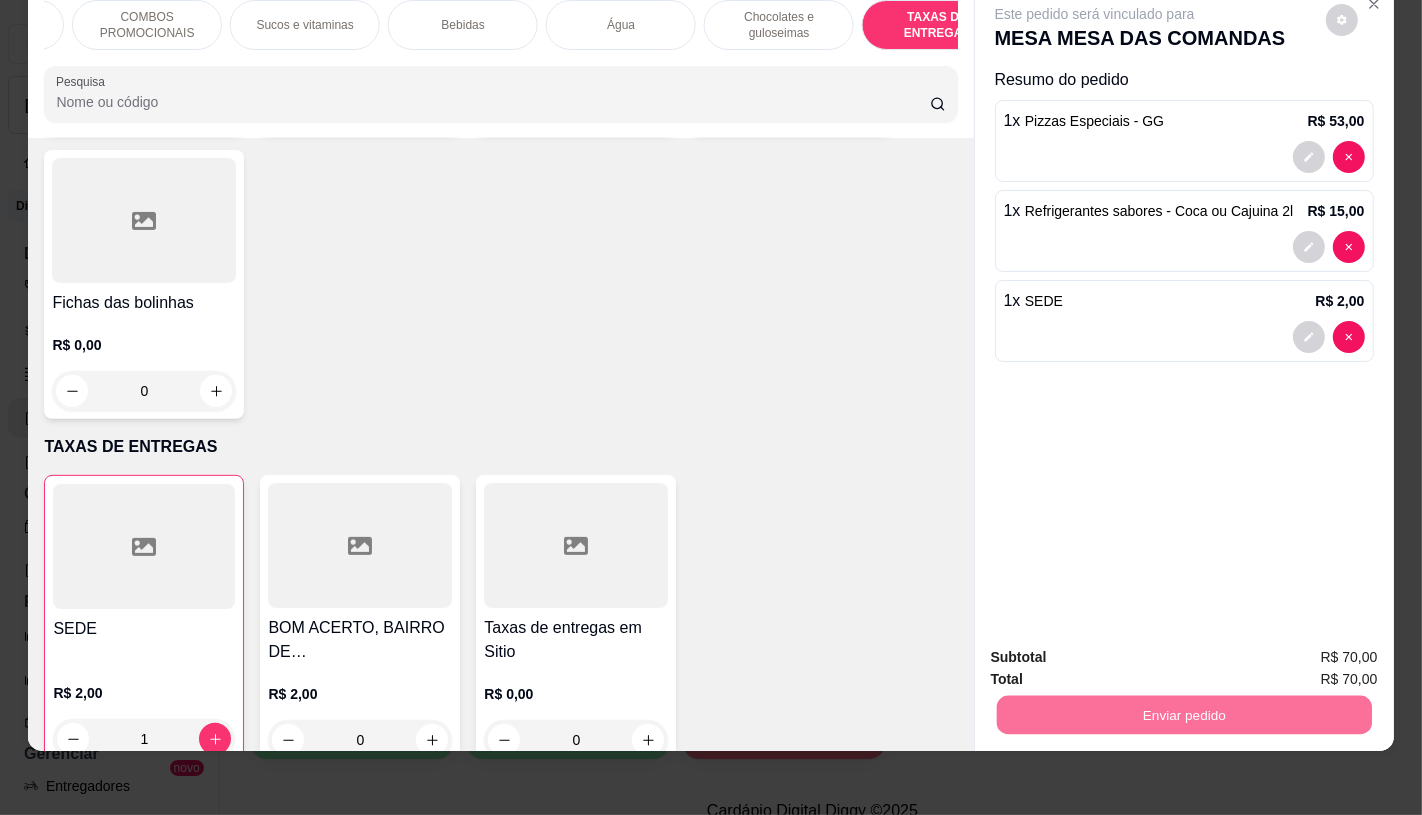 click on "Não registrar e enviar pedido" at bounding box center [1117, 649] 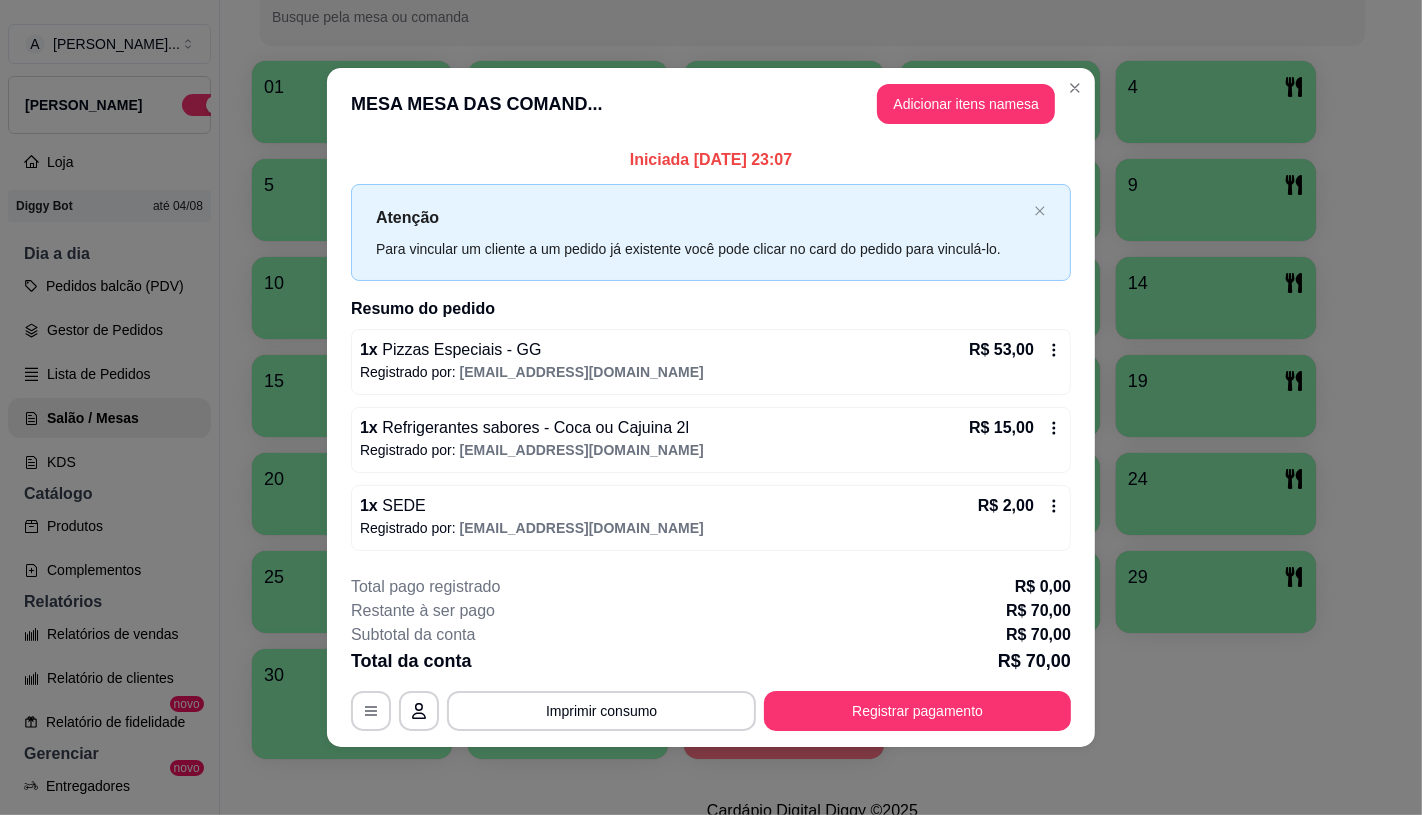 click on "Registrar pagamento" at bounding box center (917, 711) 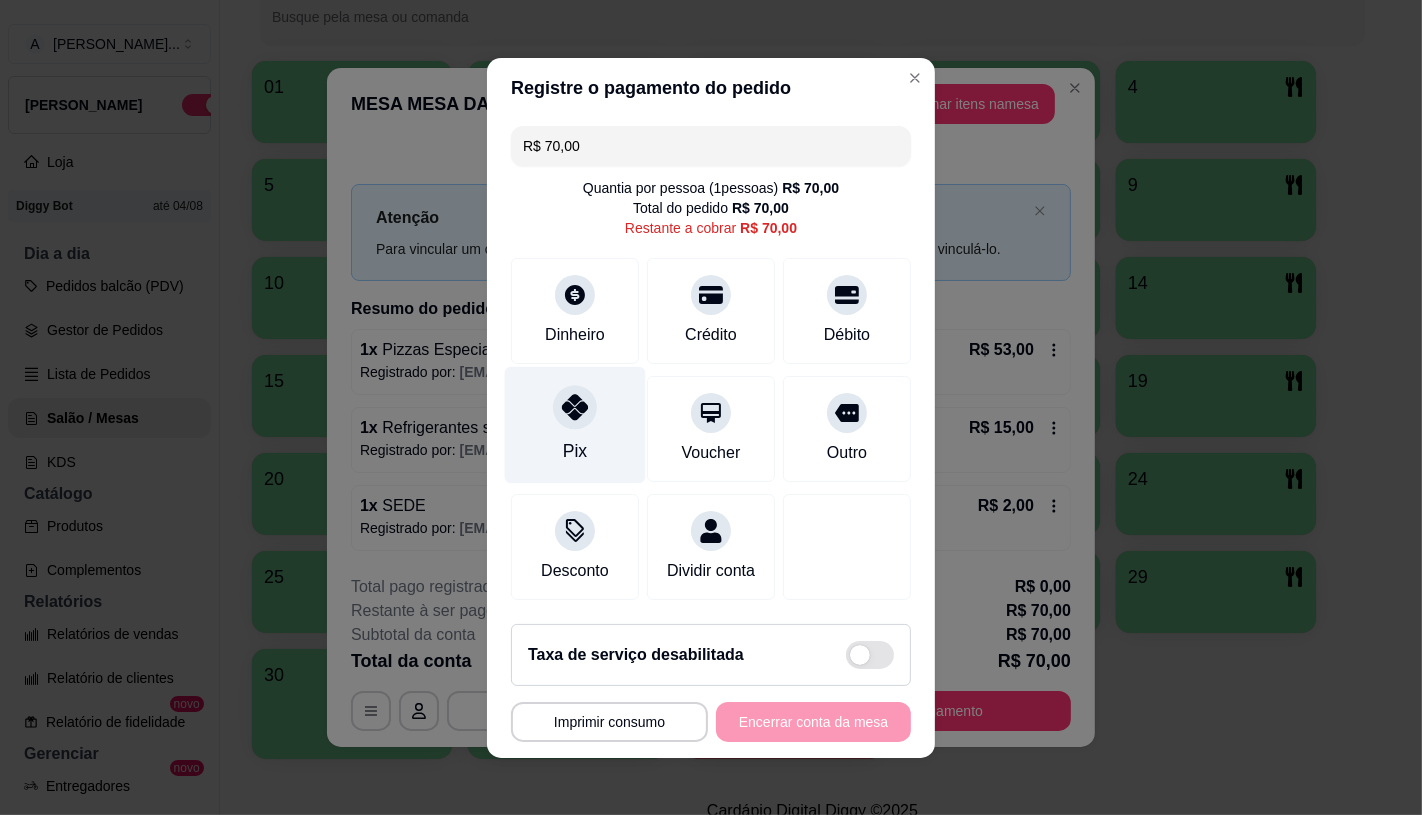 click at bounding box center [575, 407] 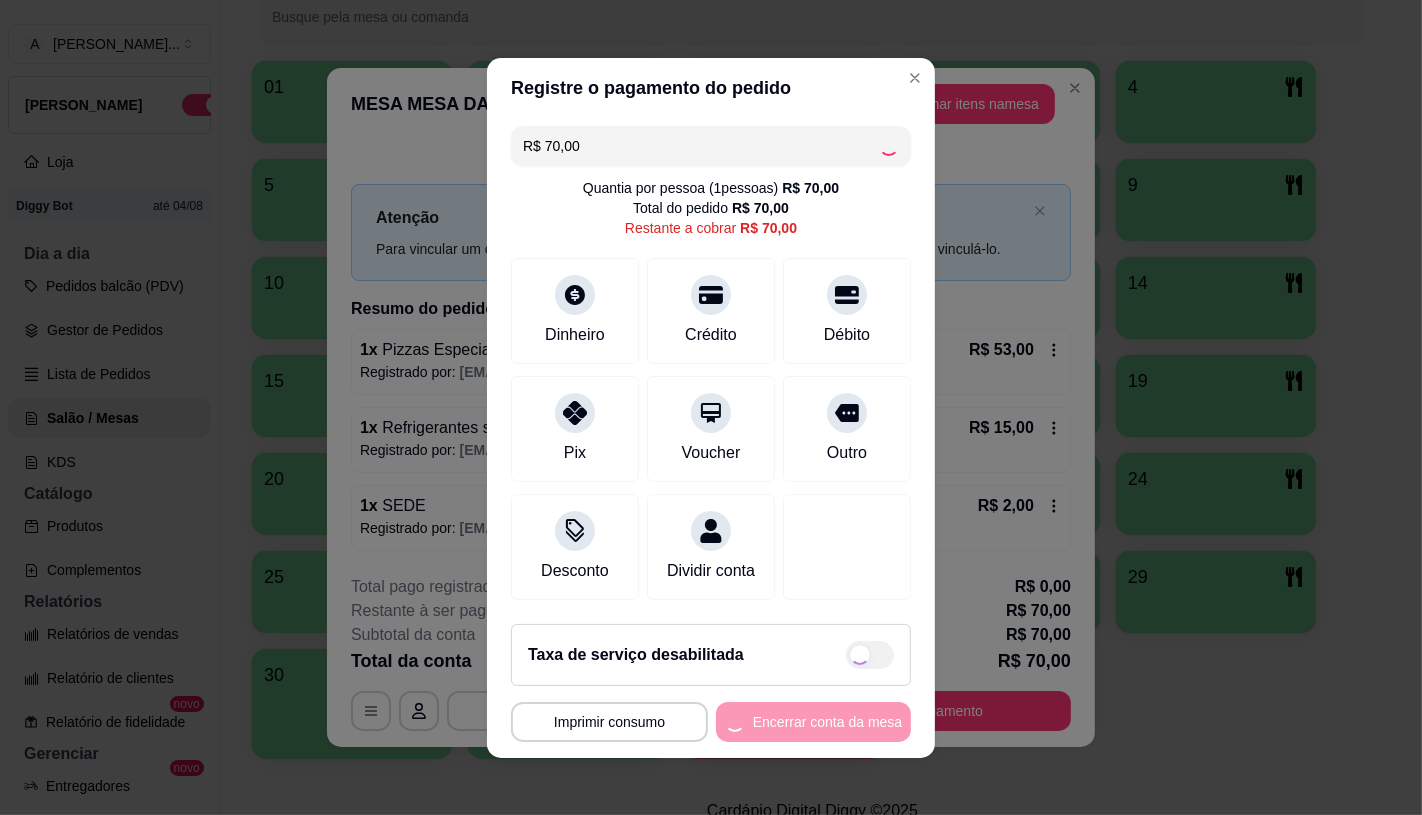 type on "R$ 0,00" 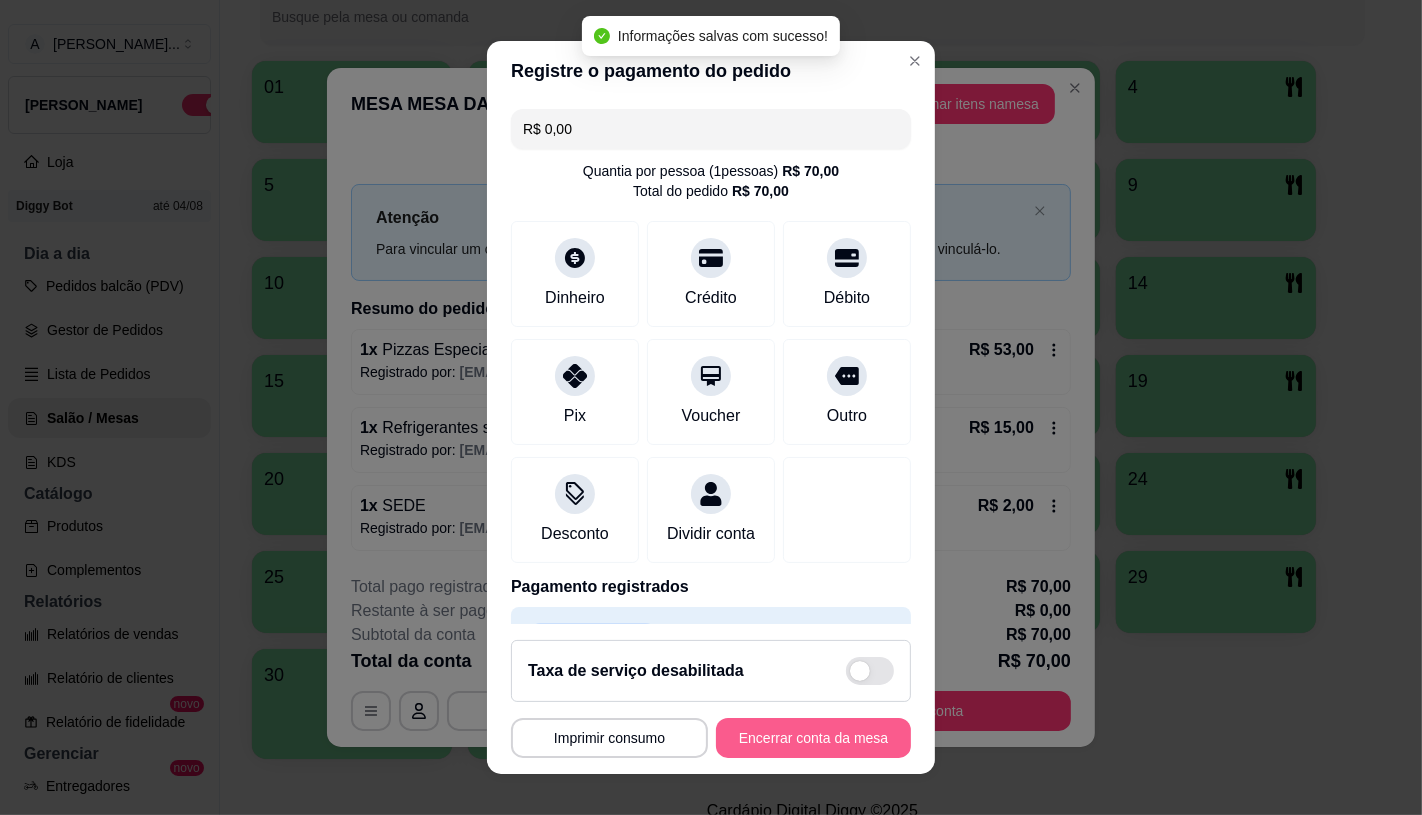 click on "Encerrar conta da mesa" at bounding box center [813, 738] 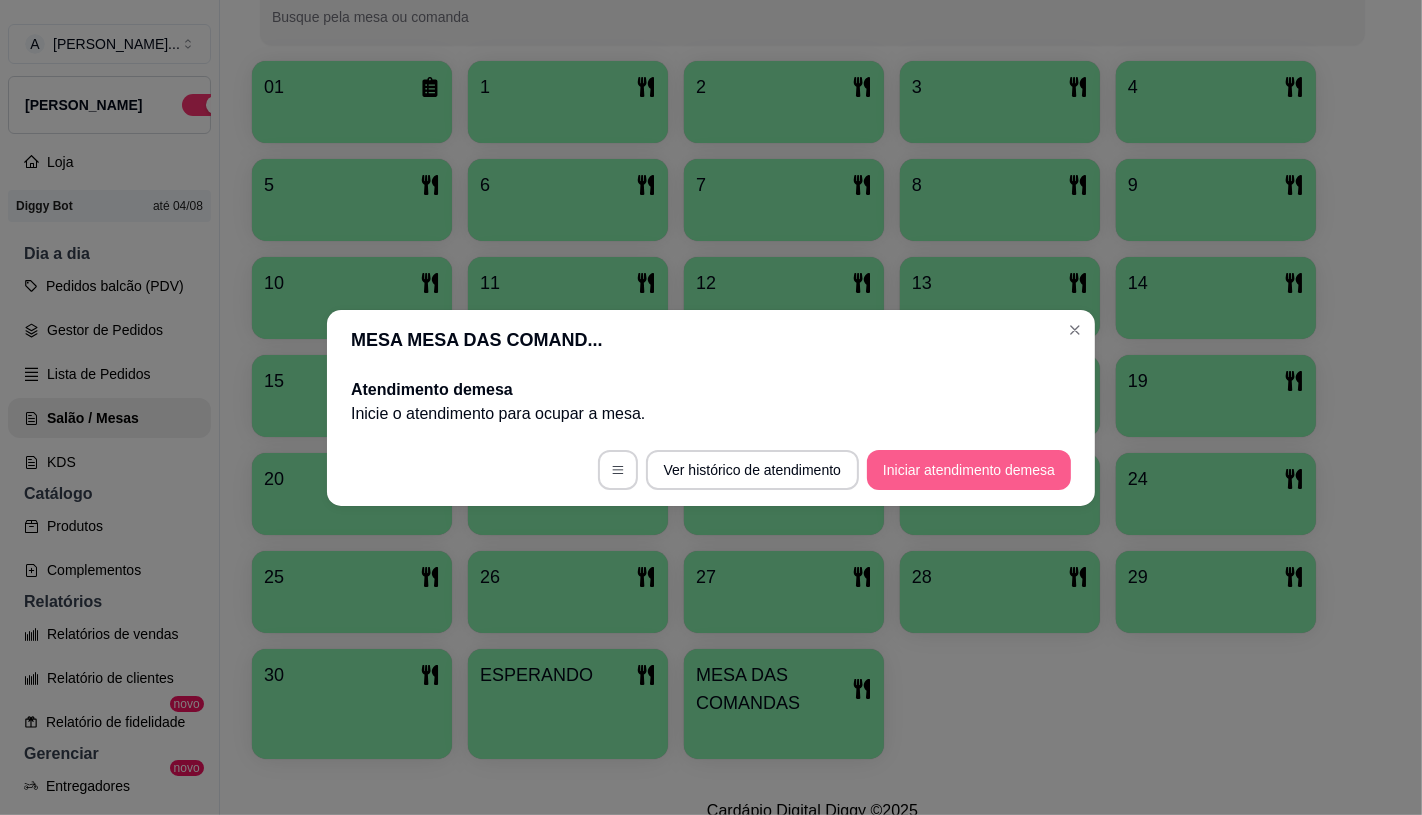 click on "Iniciar atendimento de  mesa" at bounding box center (969, 470) 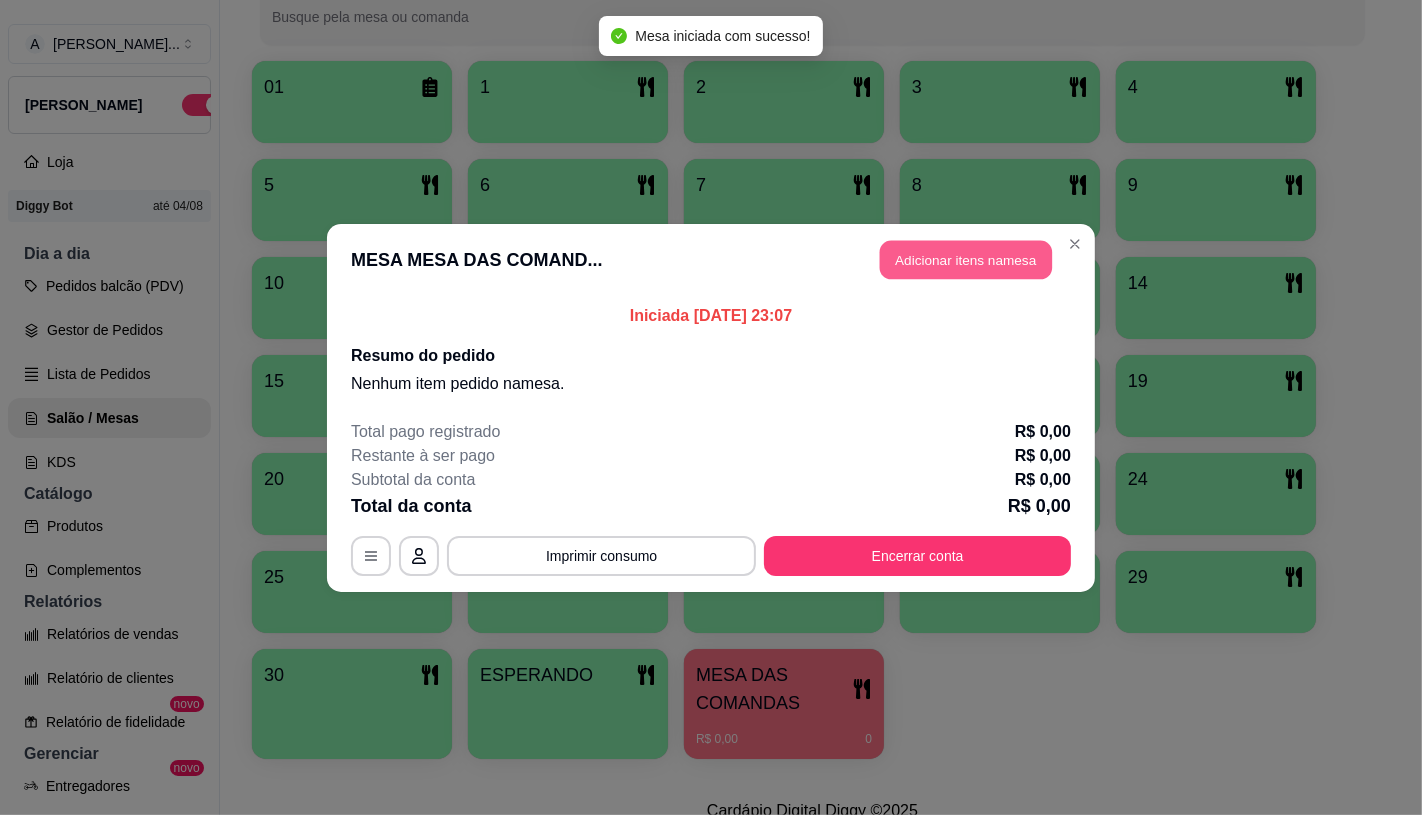 click on "Adicionar itens na  mesa" at bounding box center [966, 259] 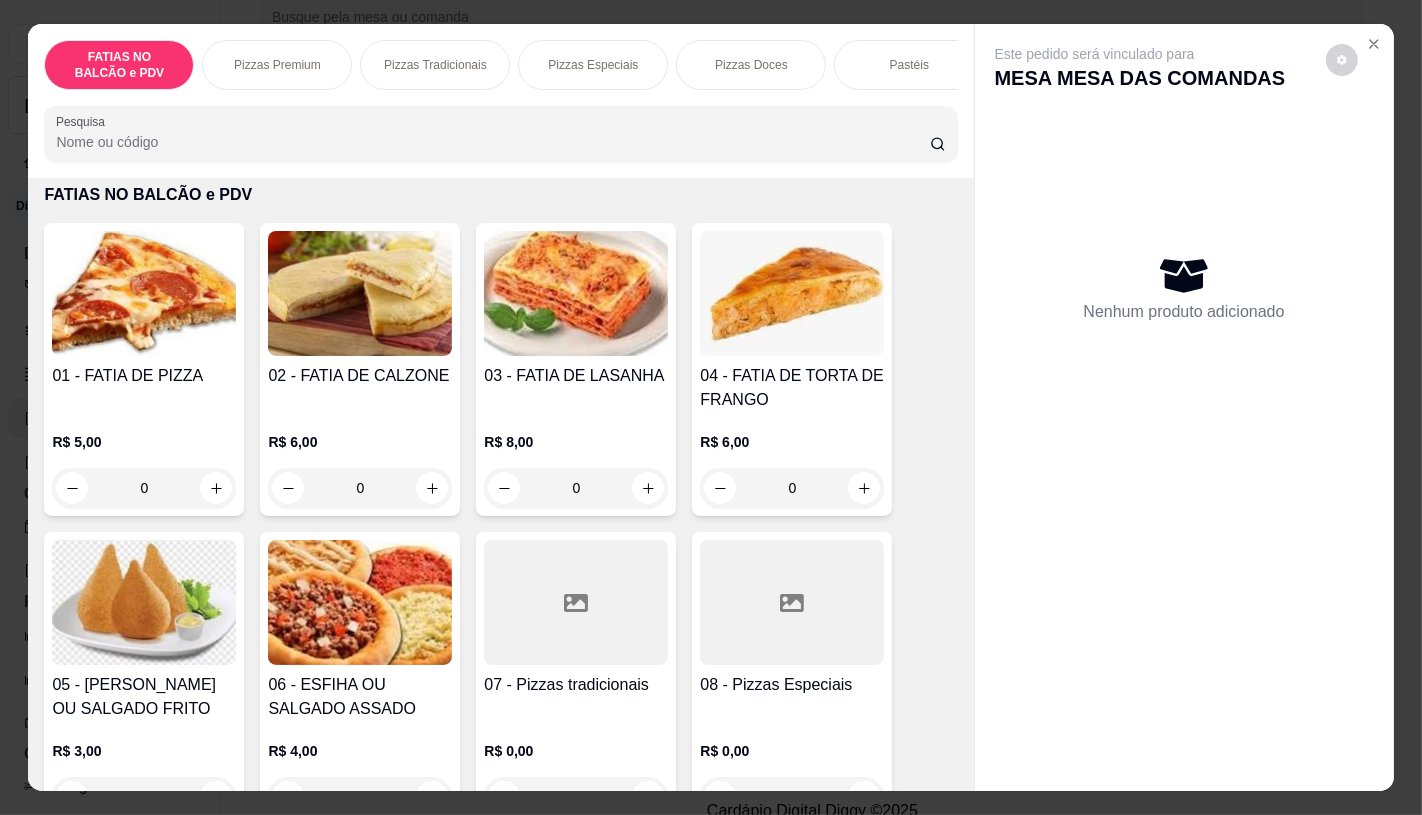 scroll, scrollTop: 111, scrollLeft: 0, axis: vertical 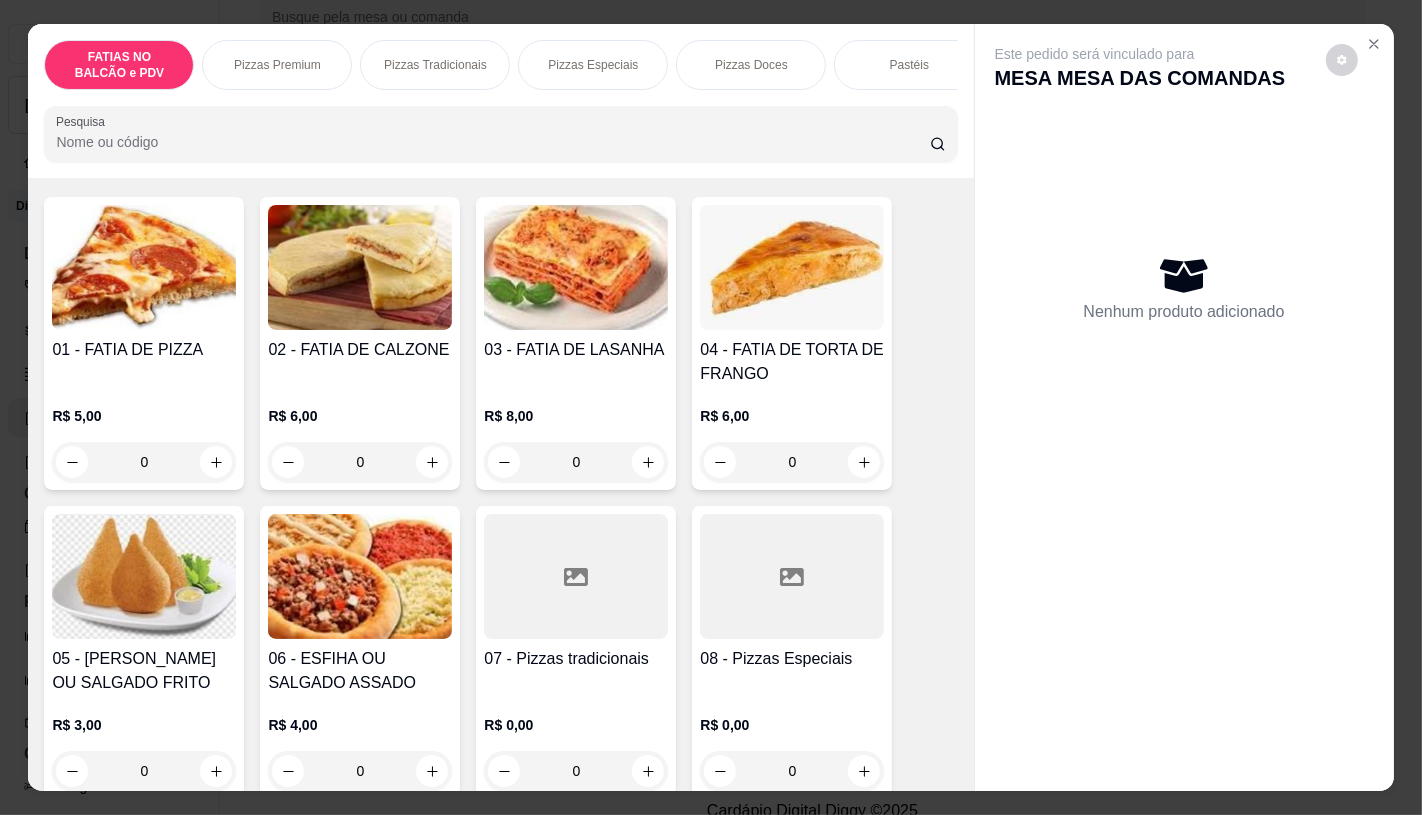 click on "07 - Pizzas tradicionais    R$ 0,00 0" at bounding box center [576, 652] 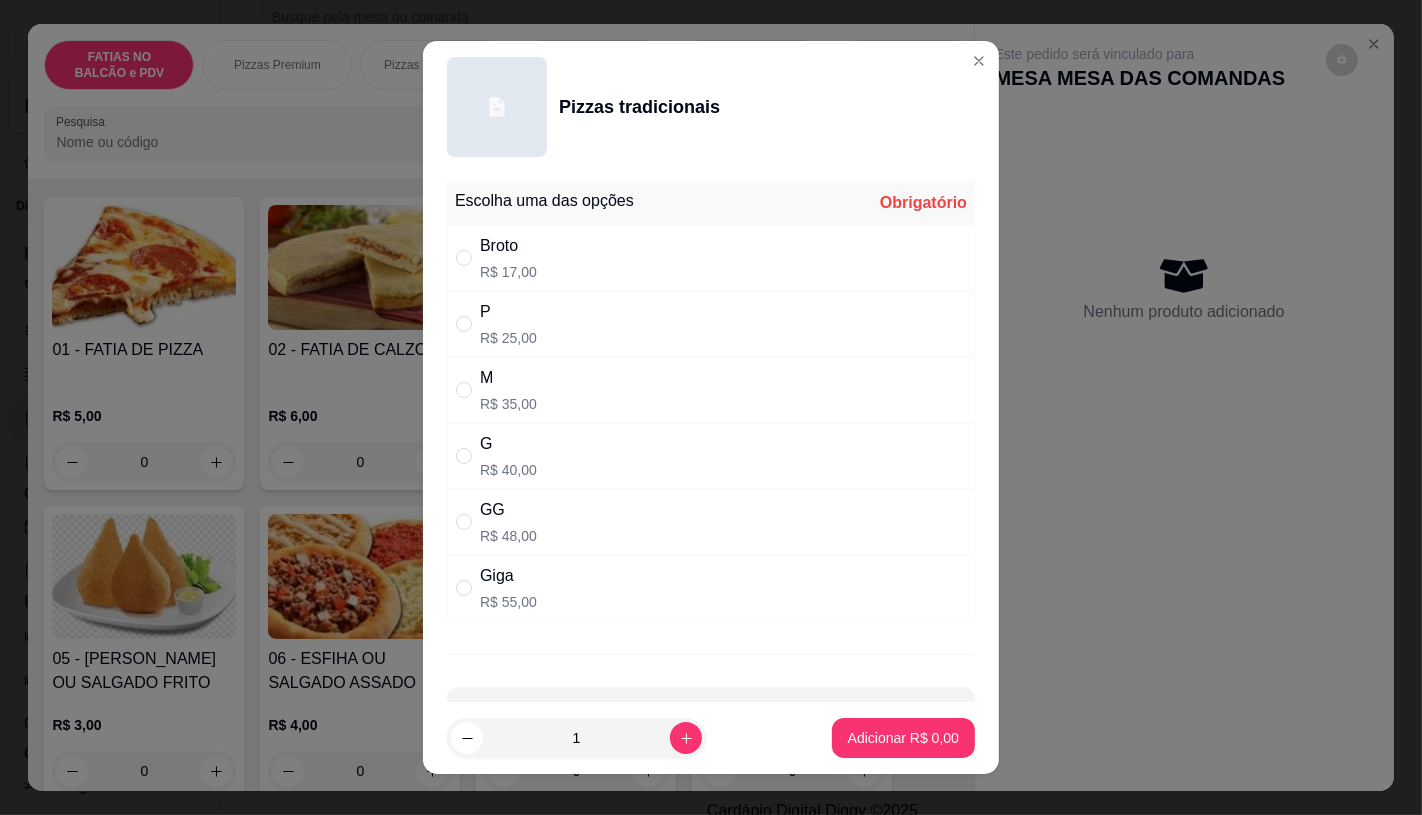 click on "Giga  R$ 55,00" at bounding box center (711, 588) 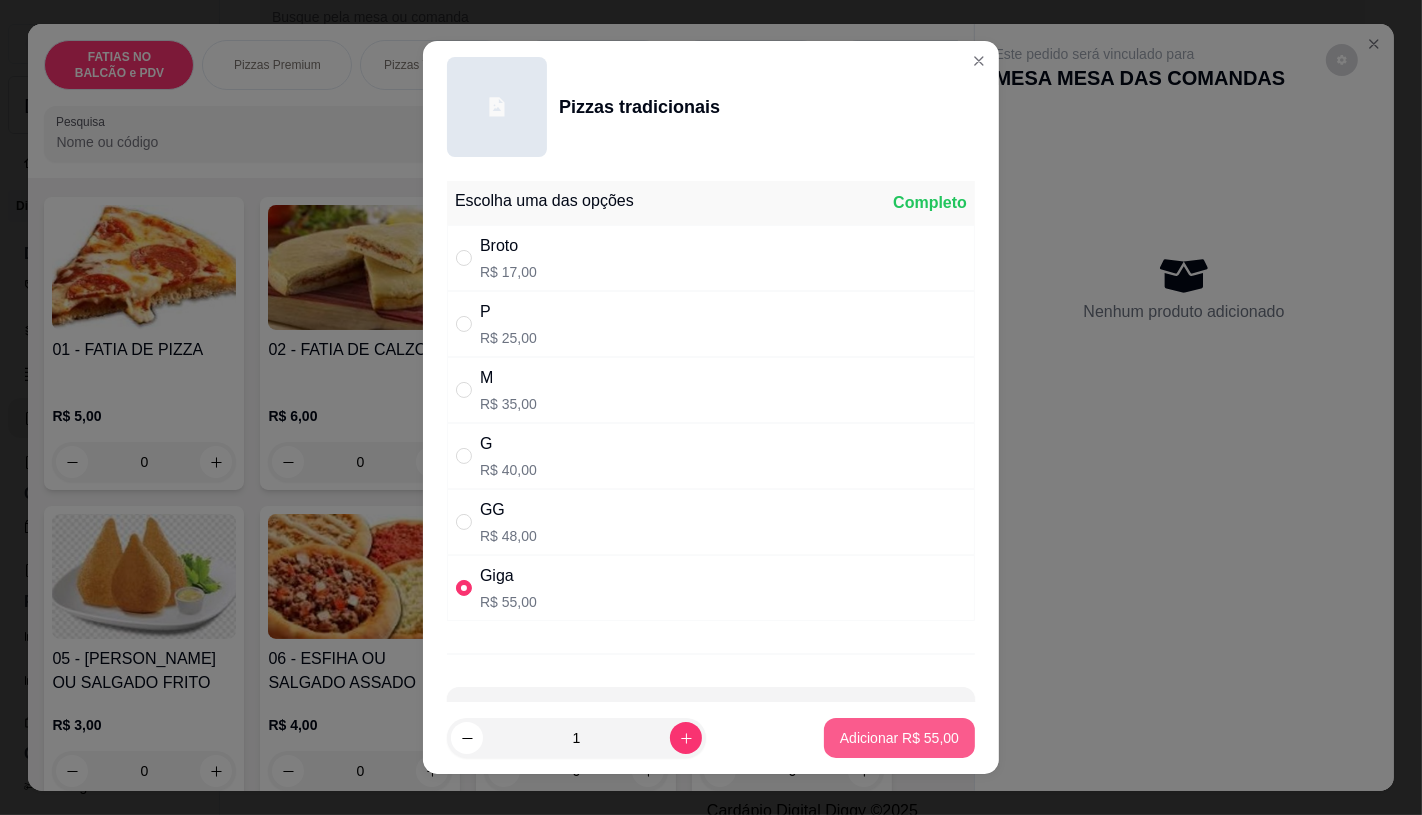click on "Adicionar   R$ 55,00" at bounding box center [899, 738] 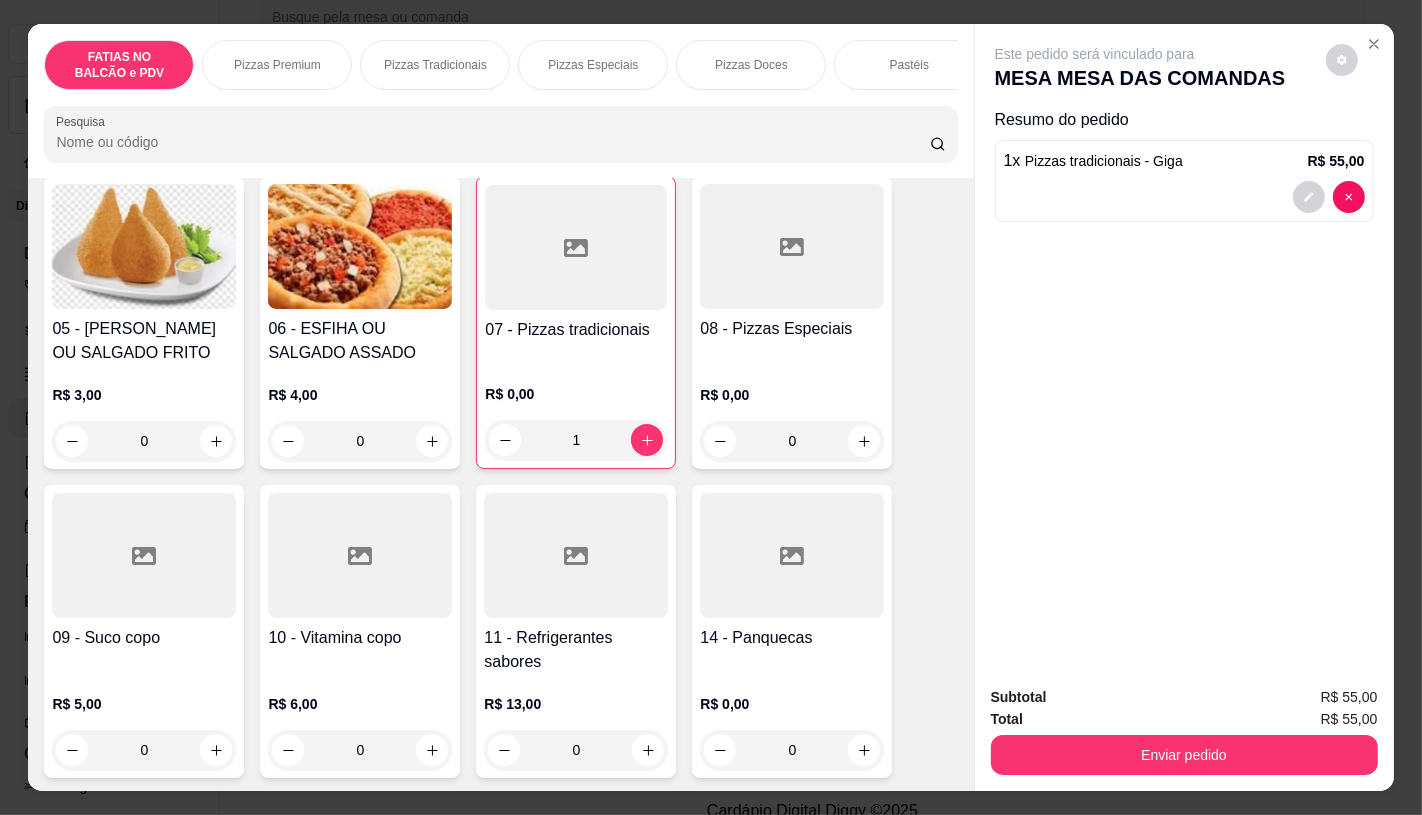 scroll, scrollTop: 444, scrollLeft: 0, axis: vertical 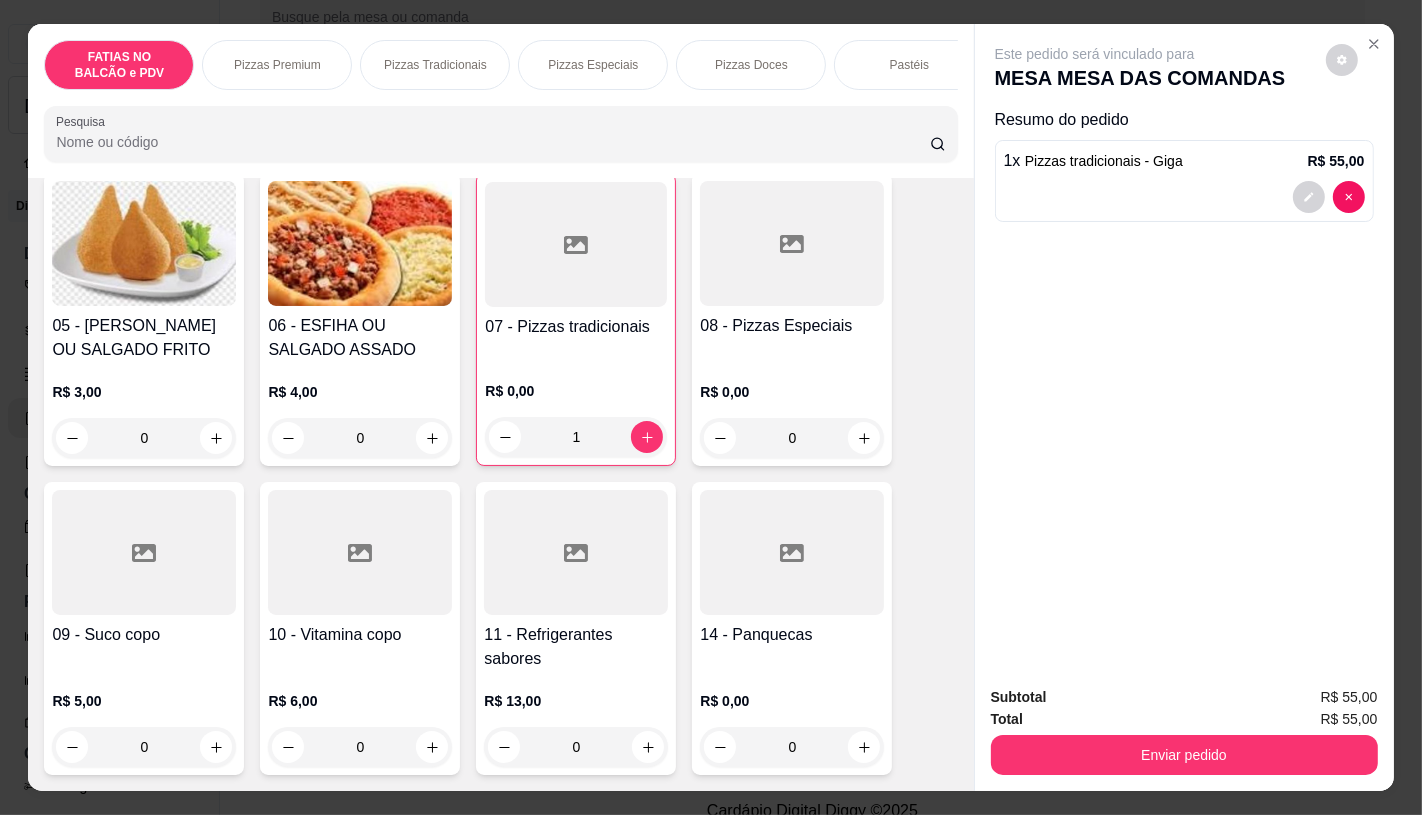 click at bounding box center (576, 552) 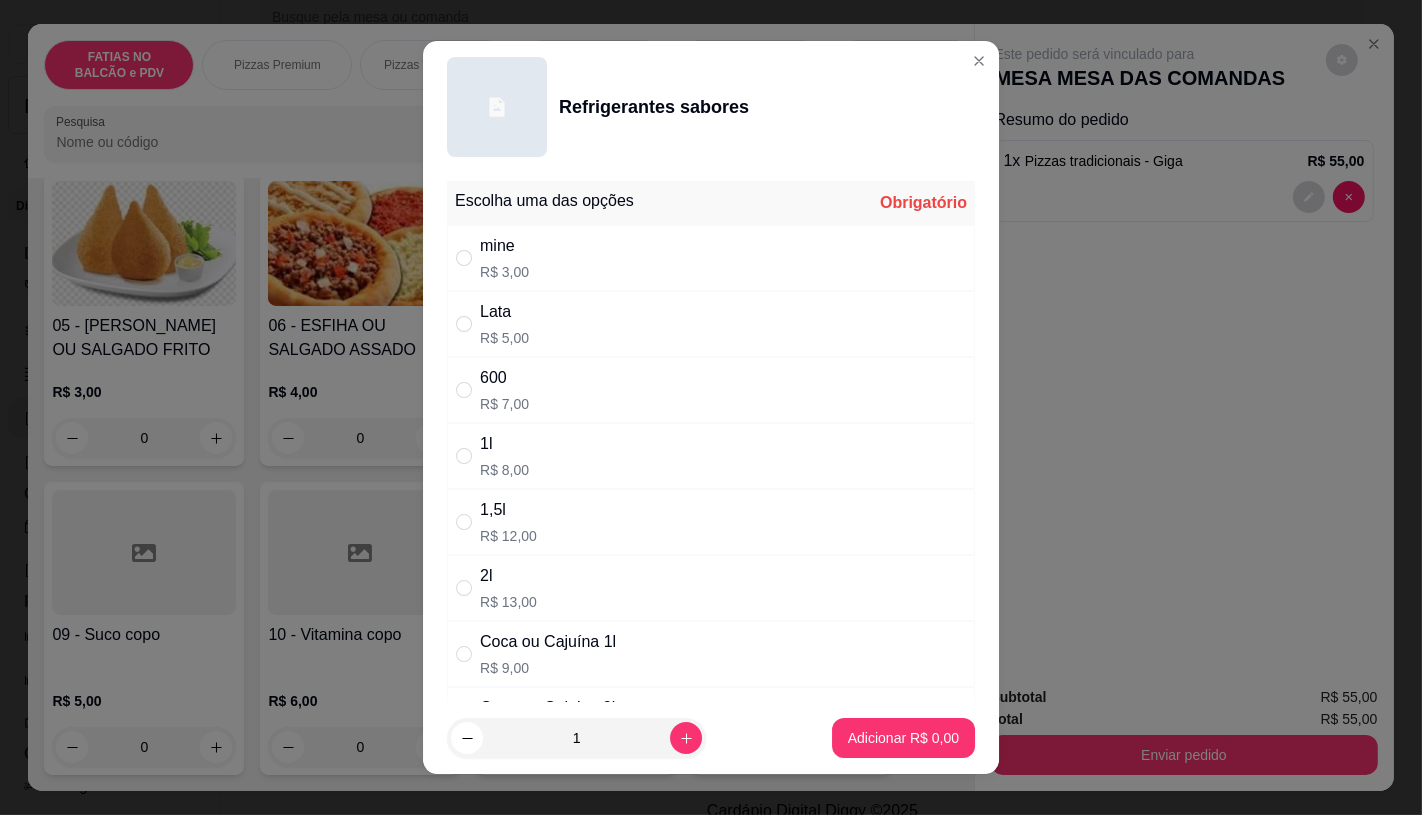 scroll, scrollTop: 111, scrollLeft: 0, axis: vertical 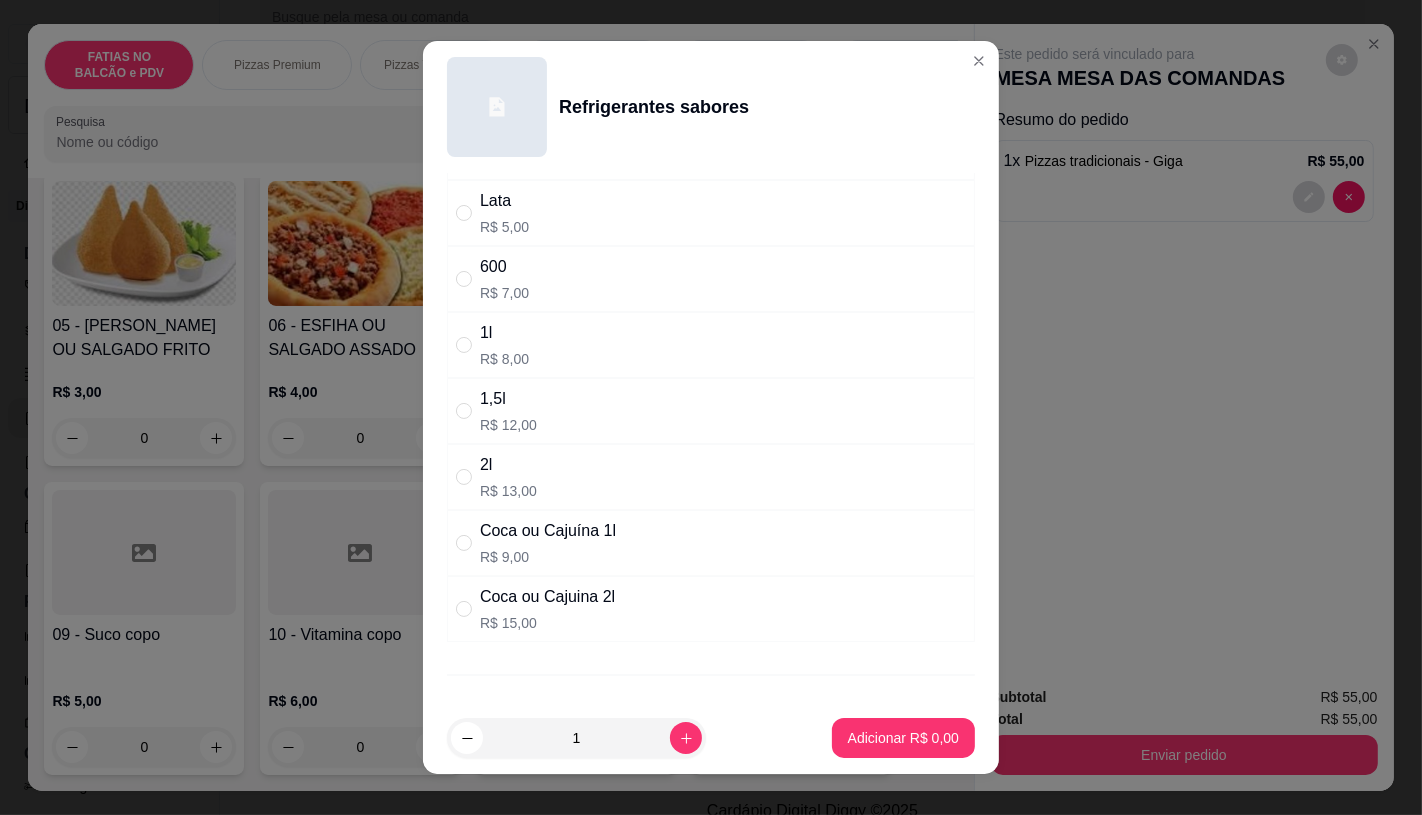 click on "Coca ou Cajuina 2l R$ 15,00" at bounding box center [711, 609] 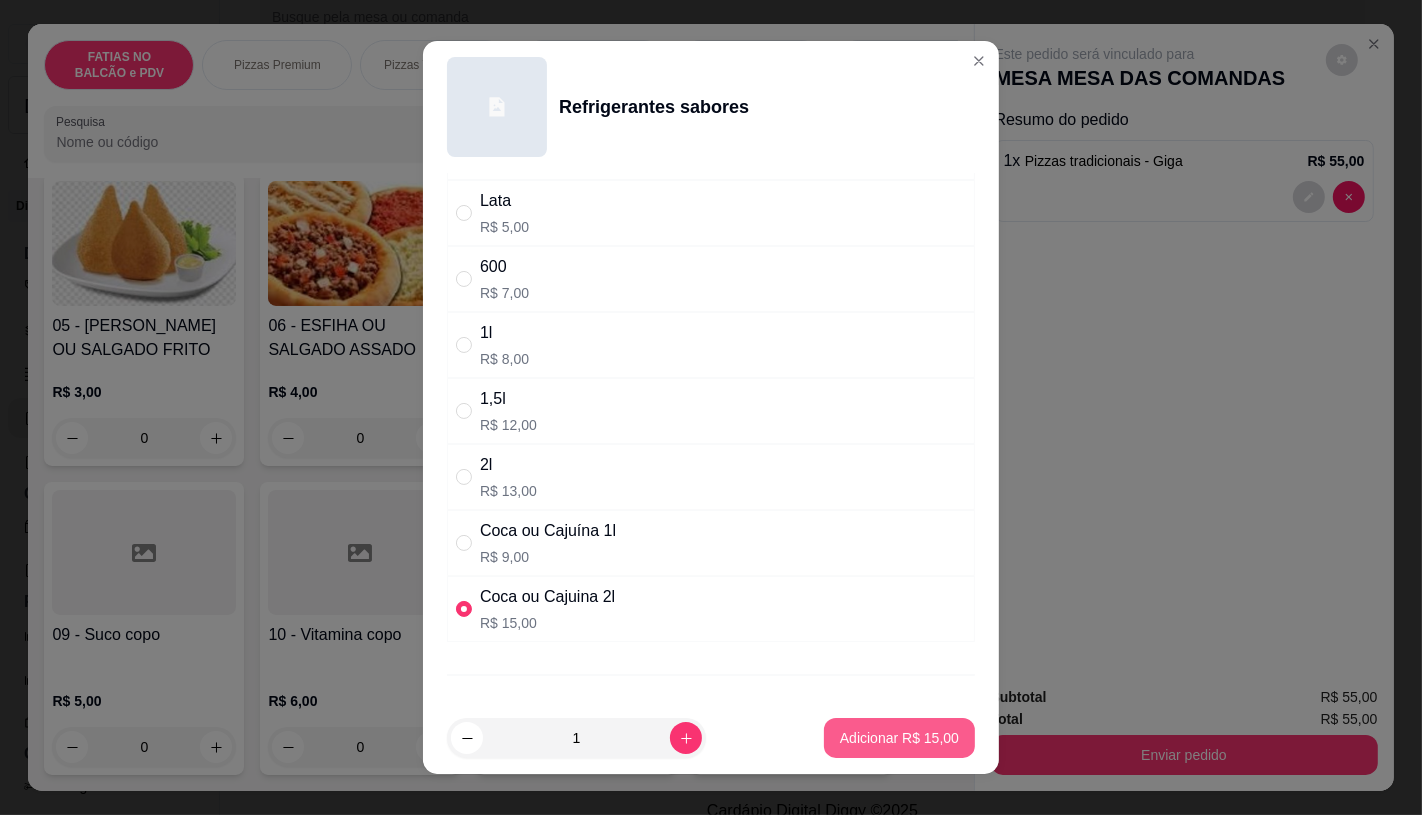 click on "Adicionar   R$ 15,00" at bounding box center [899, 738] 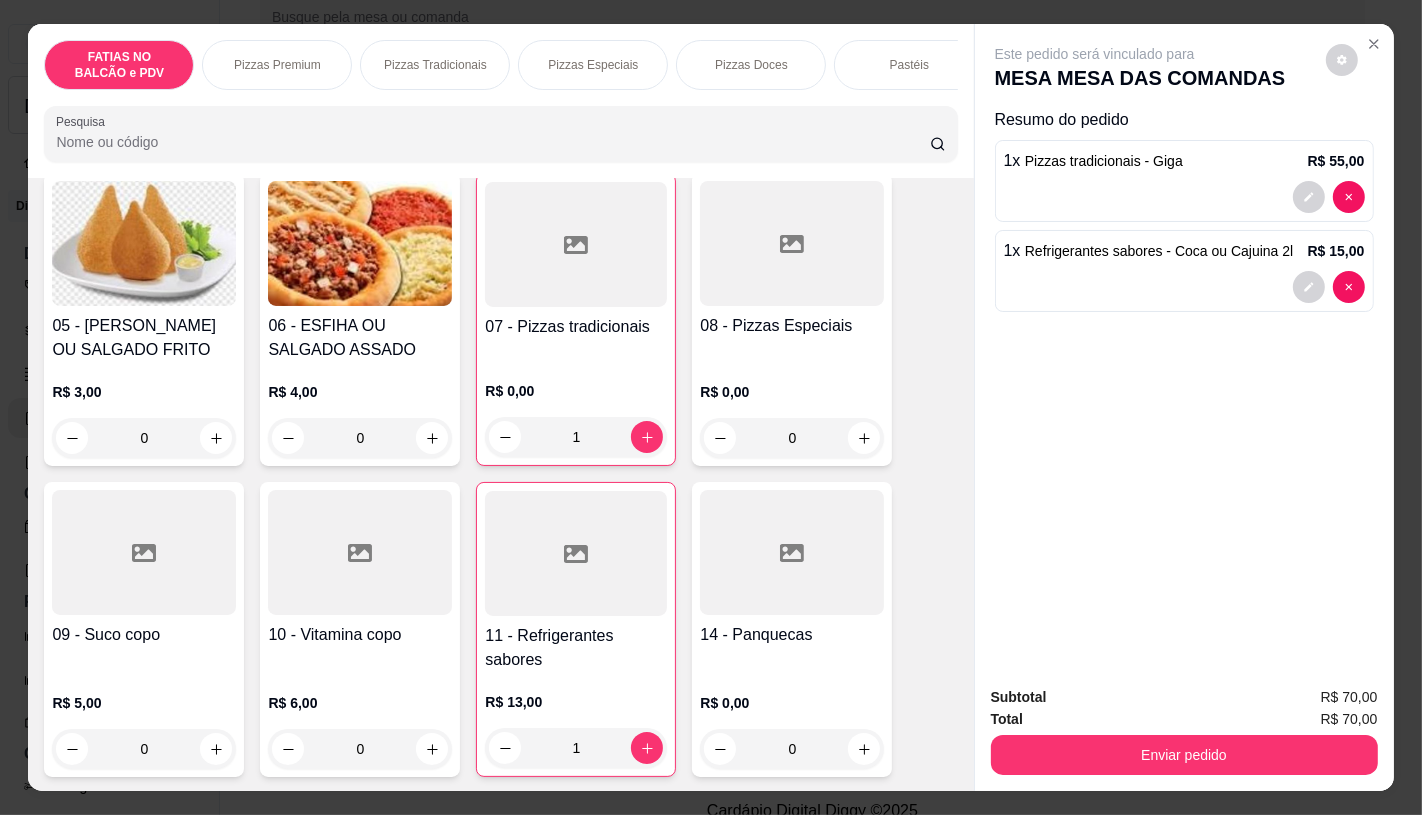 scroll, scrollTop: 0, scrollLeft: 2080, axis: horizontal 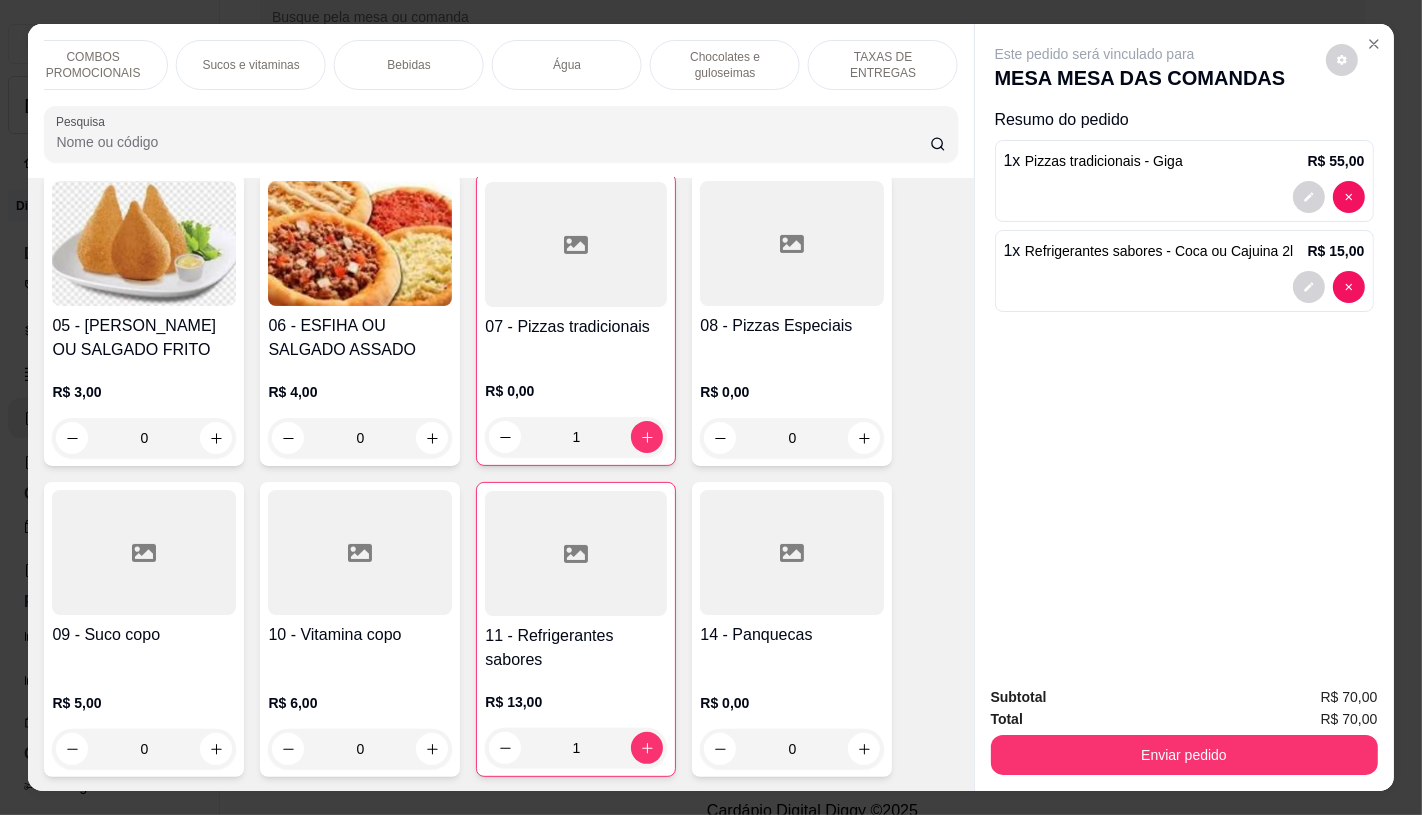 drag, startPoint x: 927, startPoint y: 61, endPoint x: 768, endPoint y: 390, distance: 365.40662 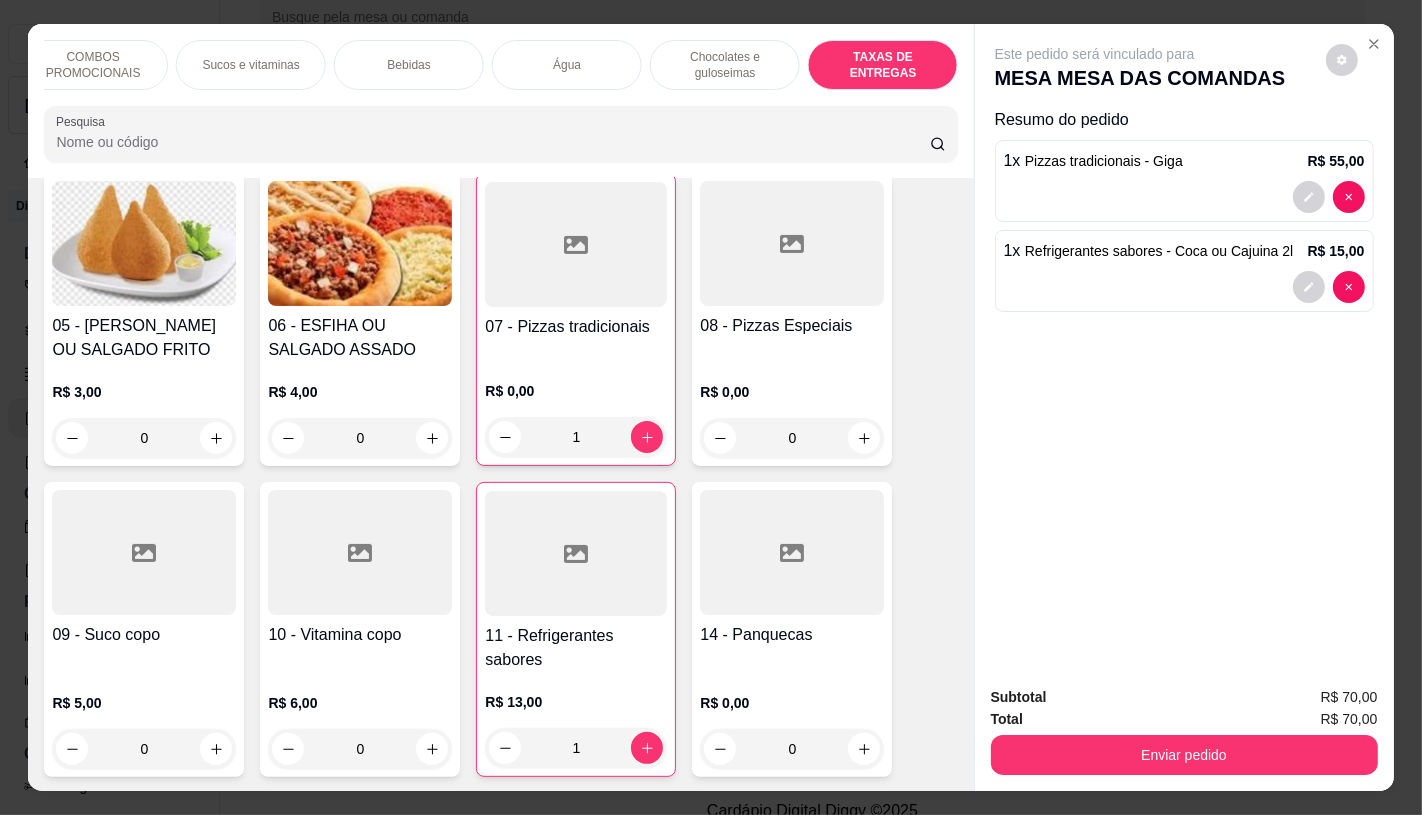 scroll, scrollTop: 13375, scrollLeft: 0, axis: vertical 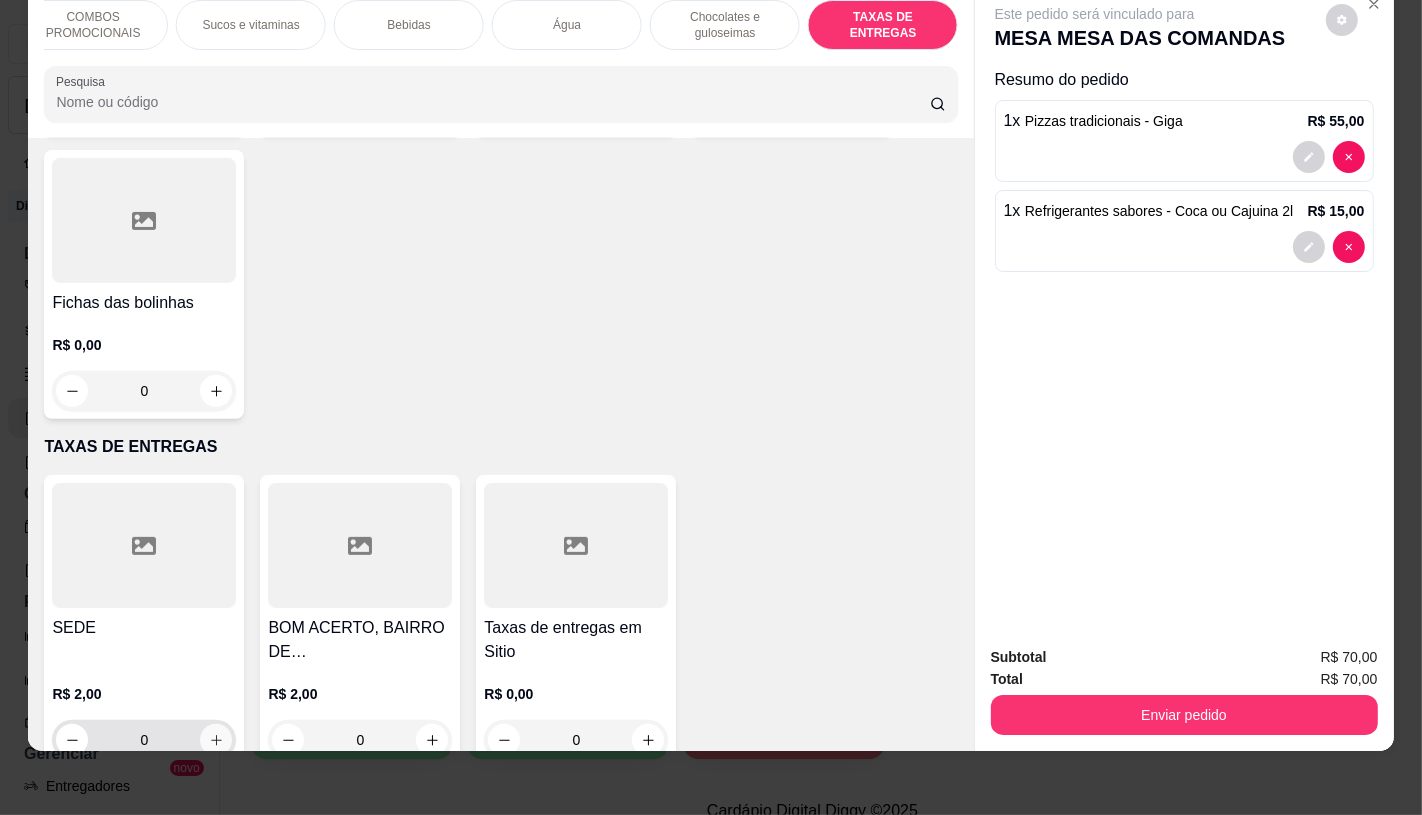 click 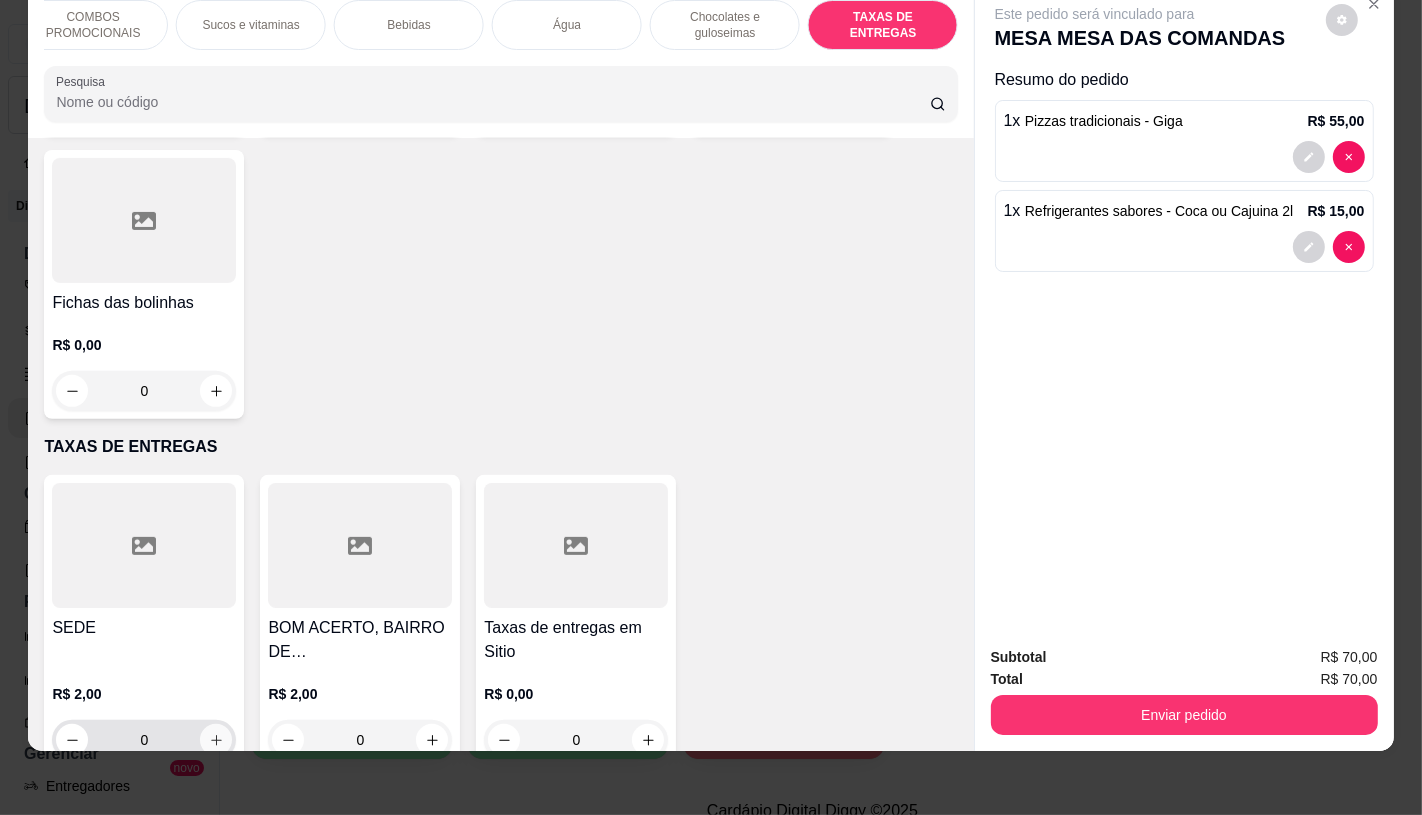 type on "1" 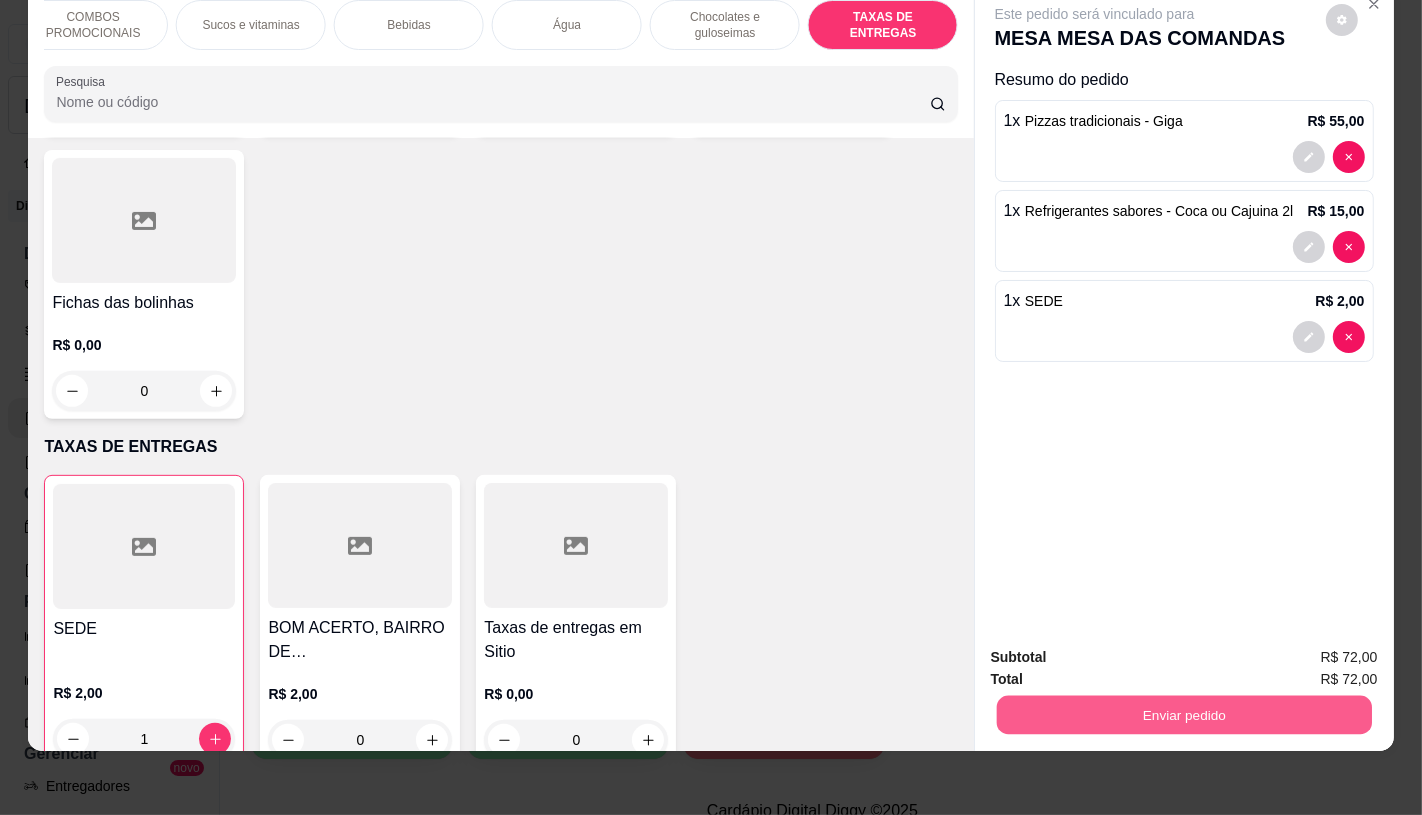 click on "Enviar pedido" at bounding box center (1183, 714) 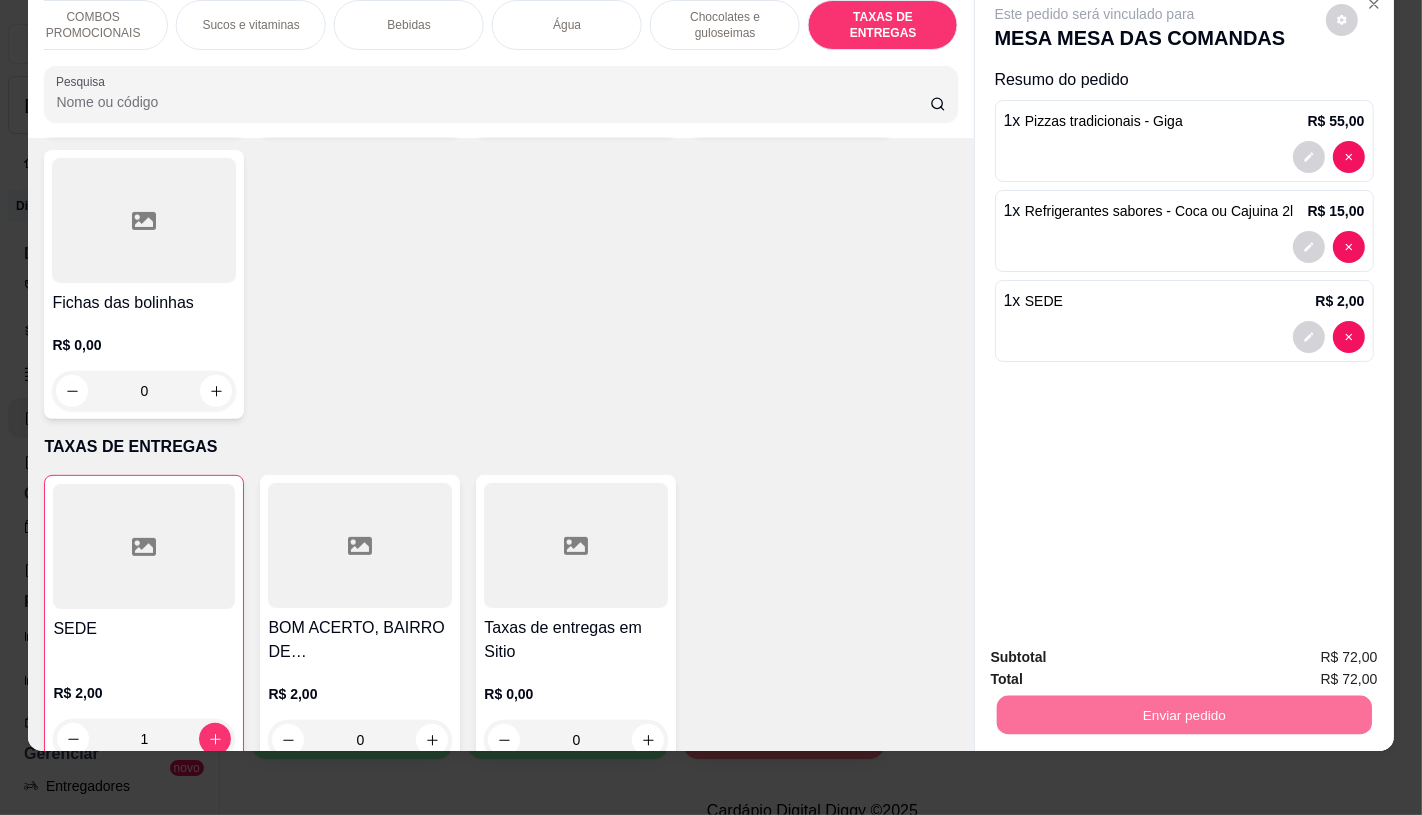 click on "Não registrar e enviar pedido" at bounding box center (1117, 649) 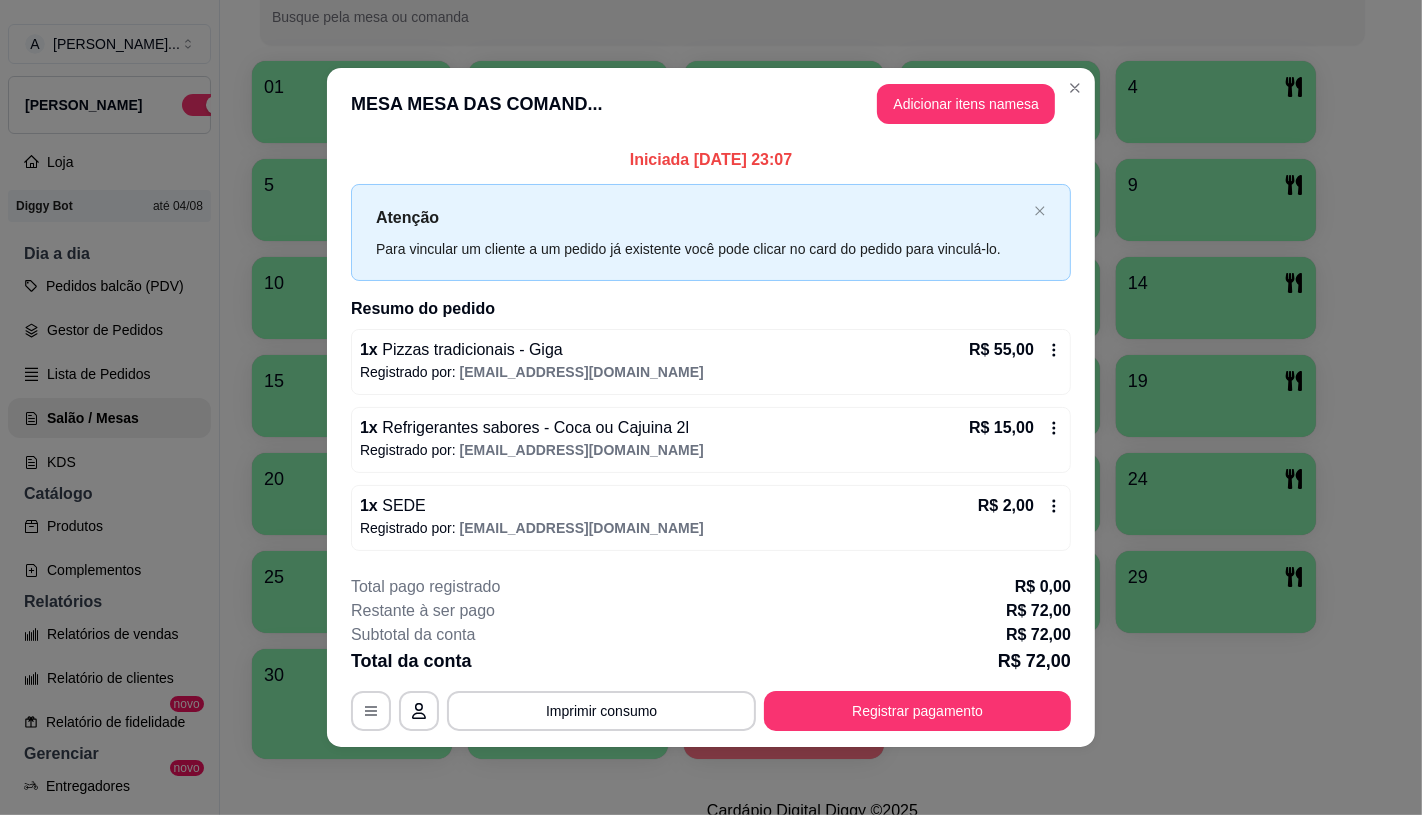 click on "Registrar pagamento" at bounding box center [917, 711] 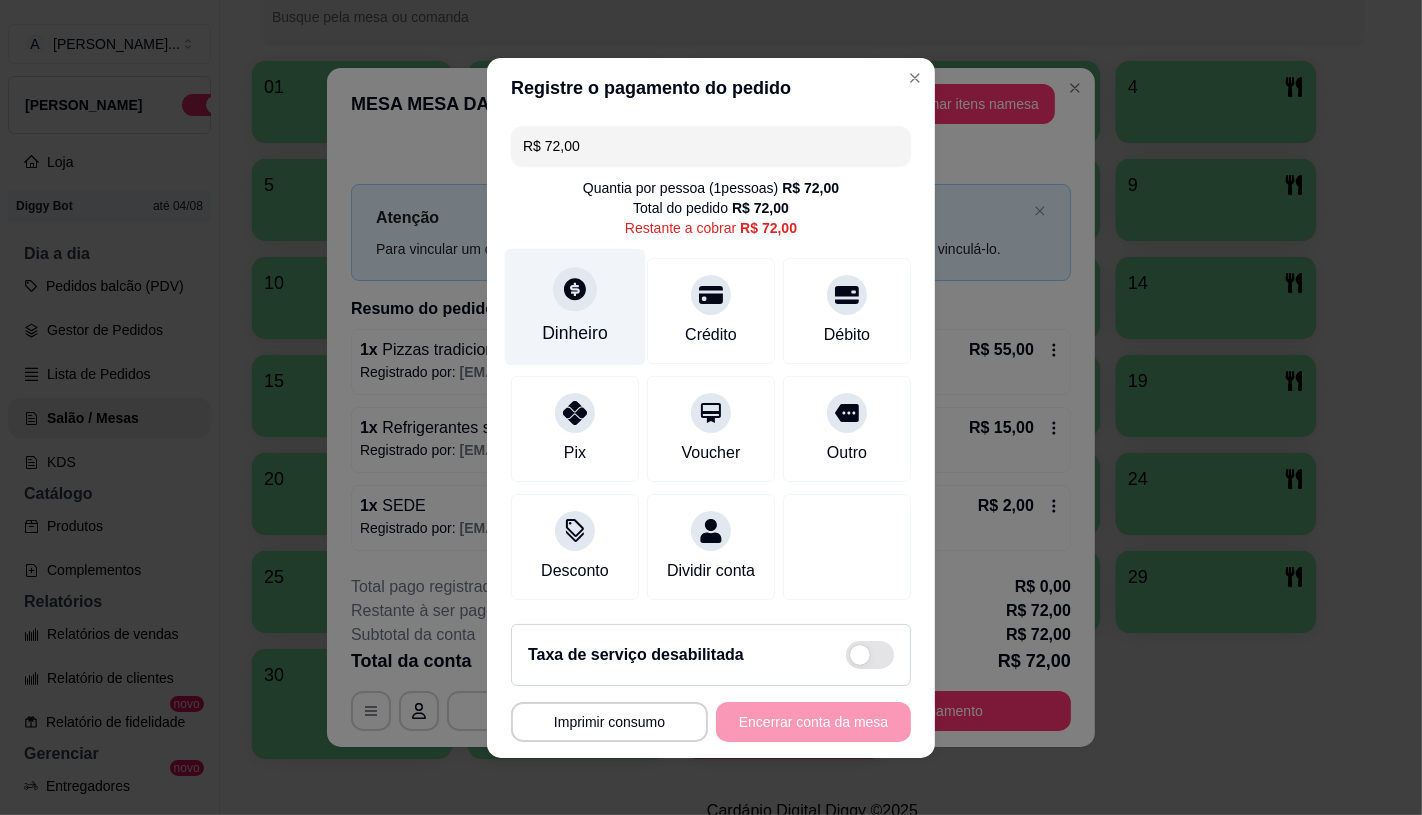 click at bounding box center [575, 289] 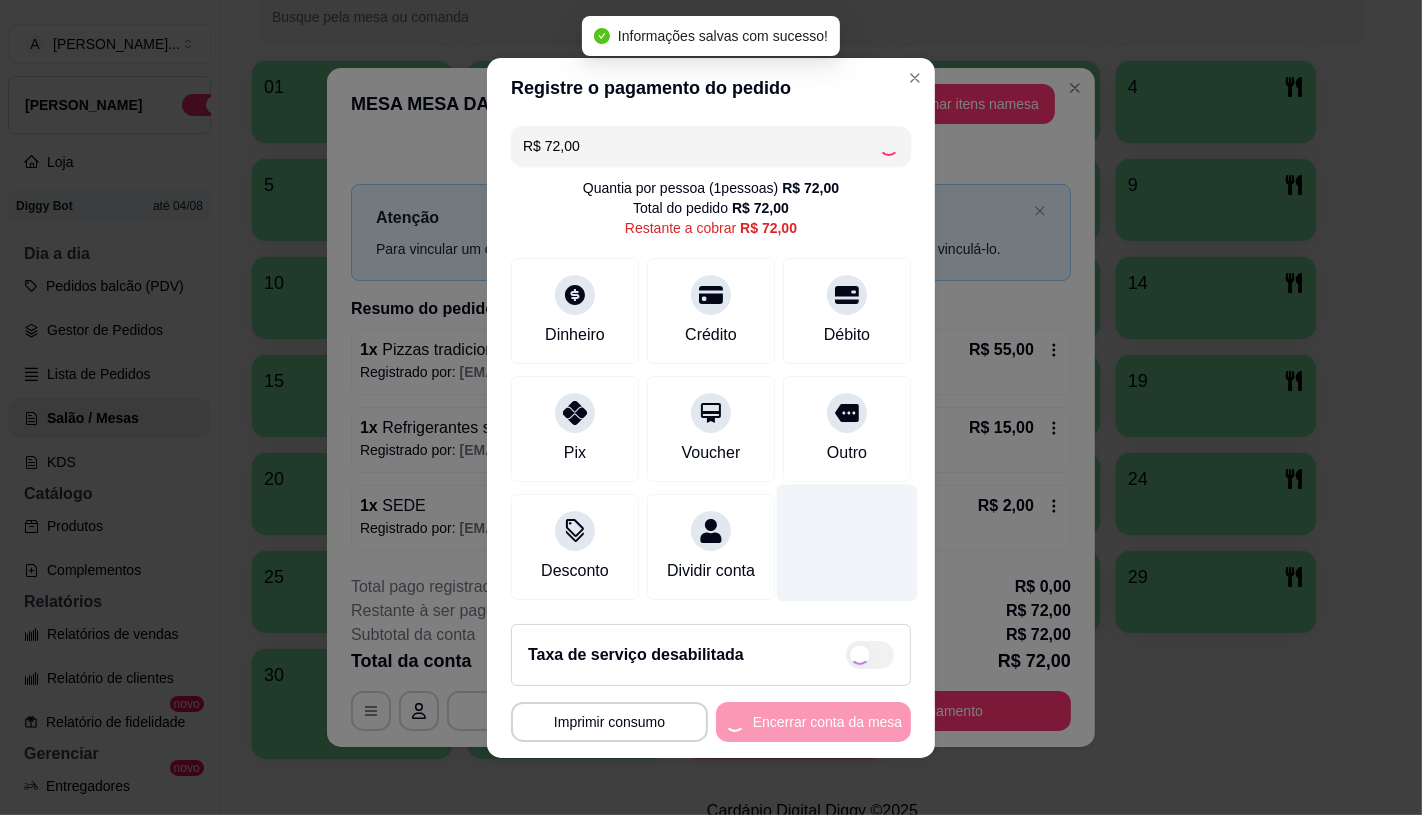 type on "R$ 0,00" 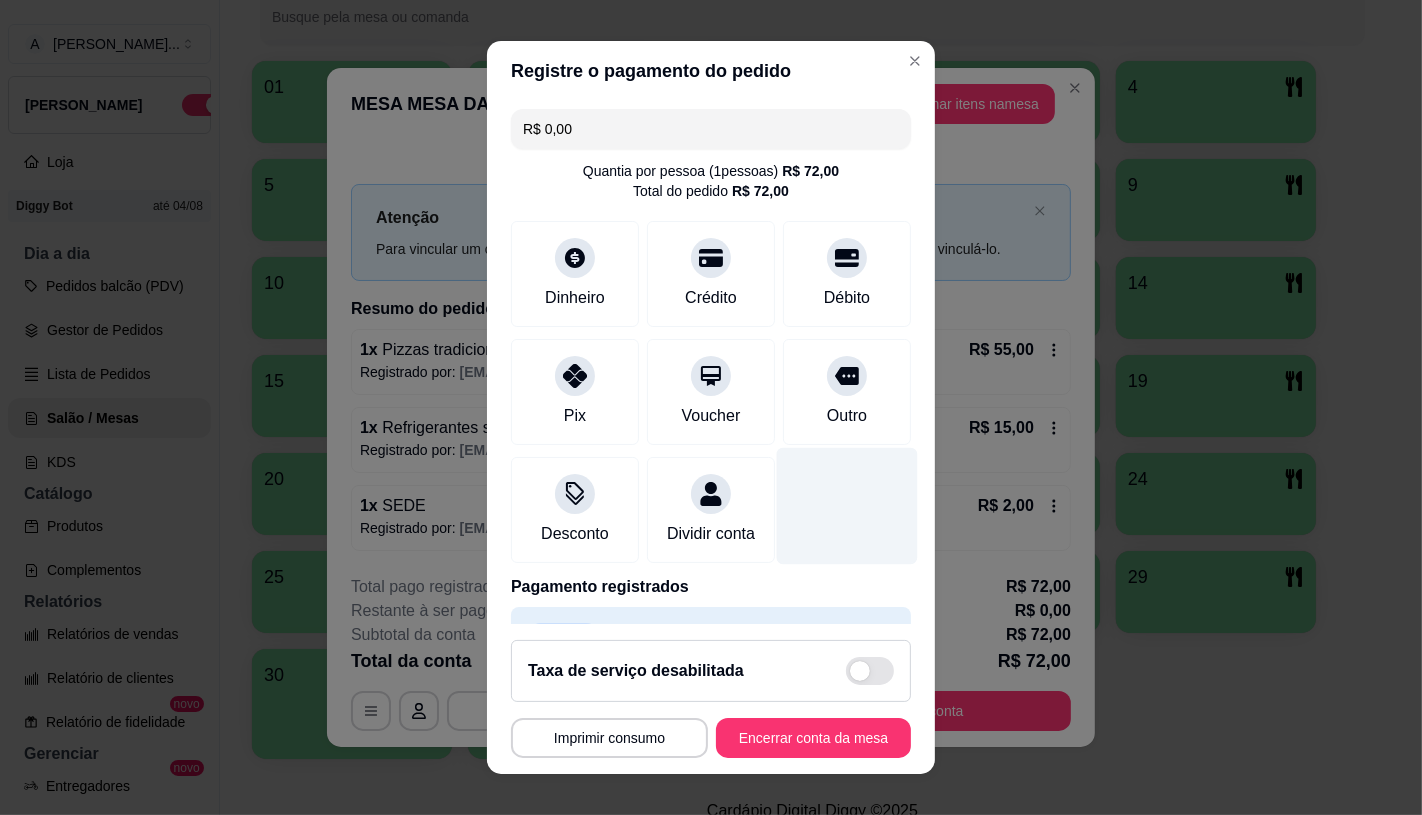 scroll, scrollTop: 74, scrollLeft: 0, axis: vertical 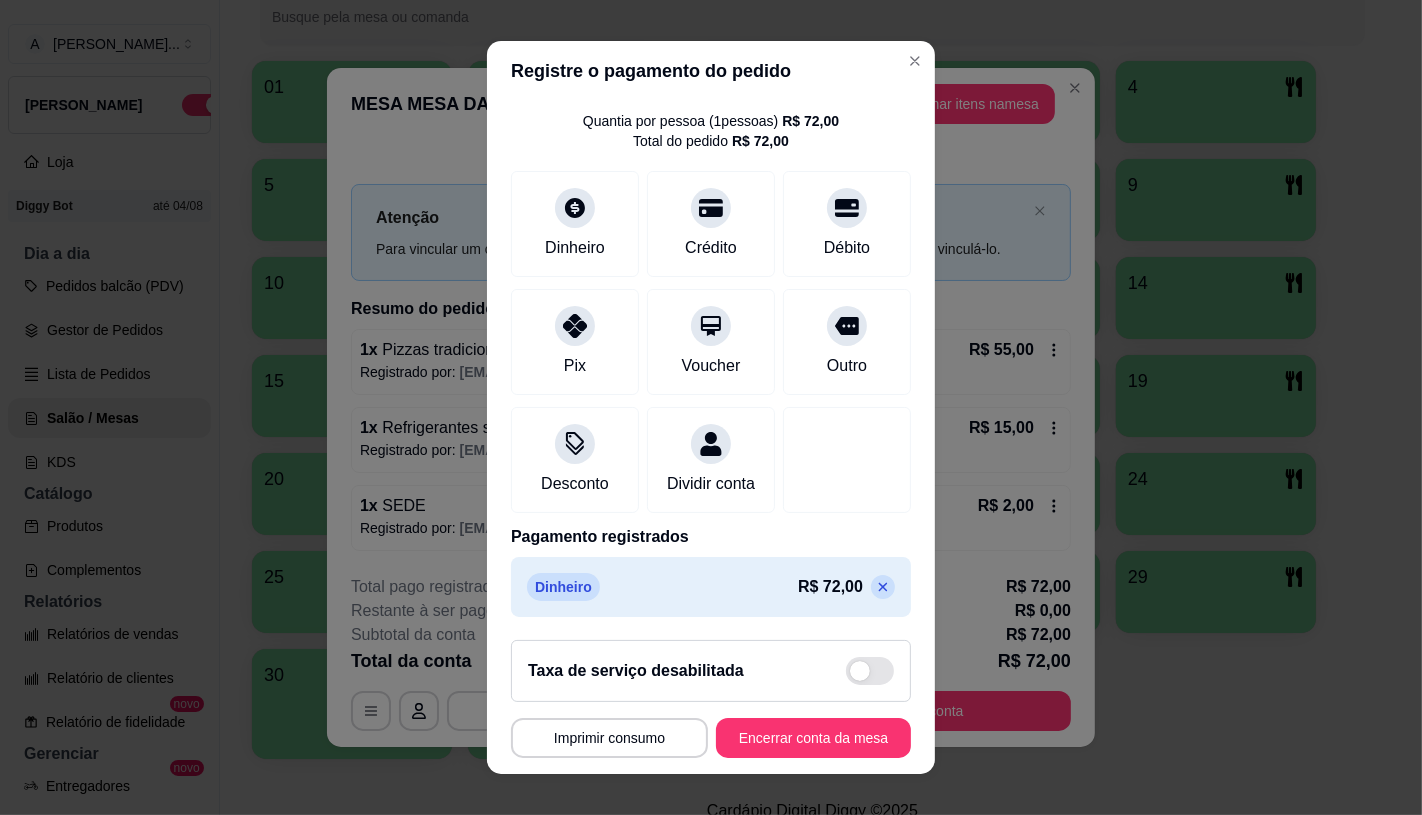 click on "Encerrar conta da mesa" at bounding box center (813, 738) 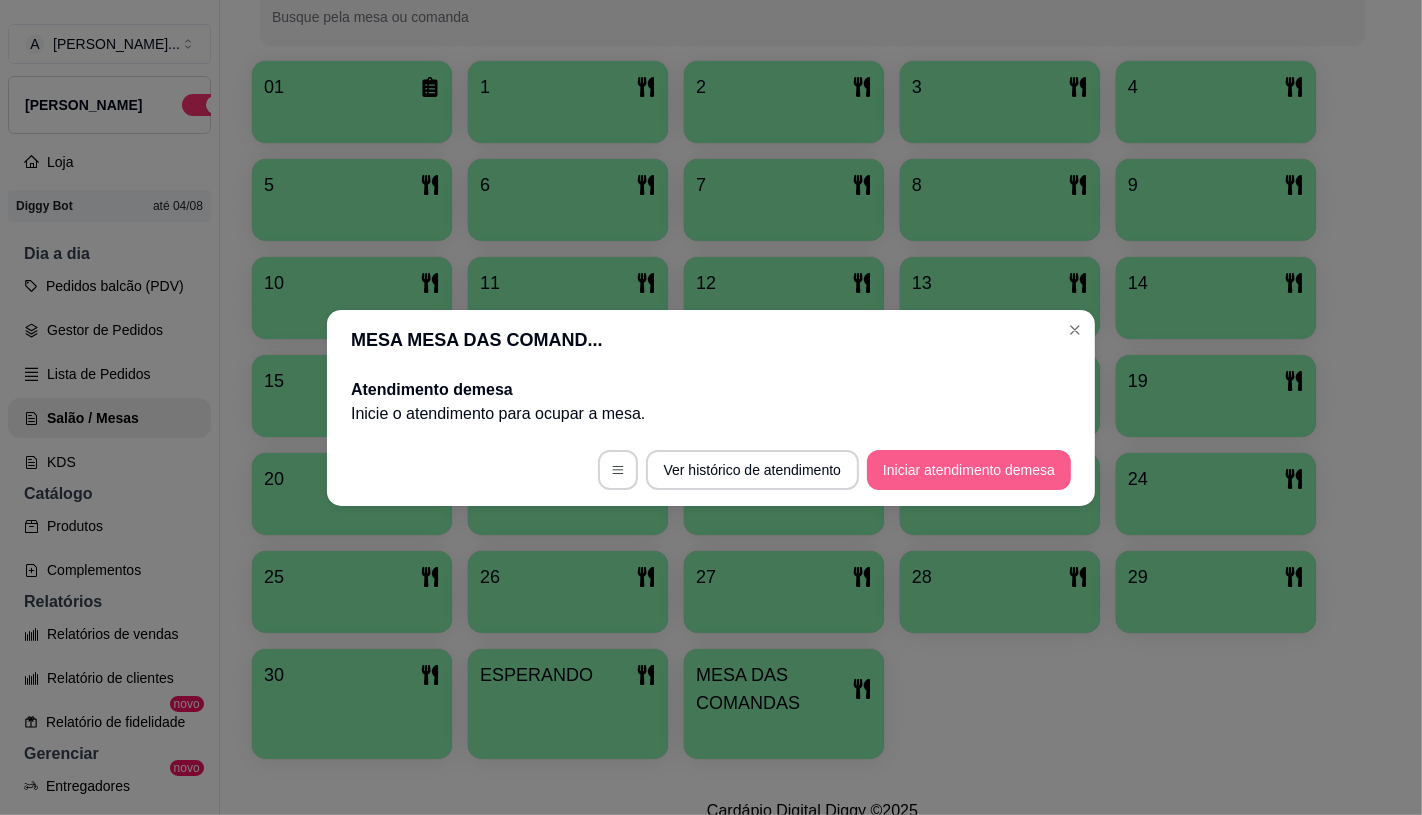click on "Iniciar atendimento de  mesa" at bounding box center (969, 470) 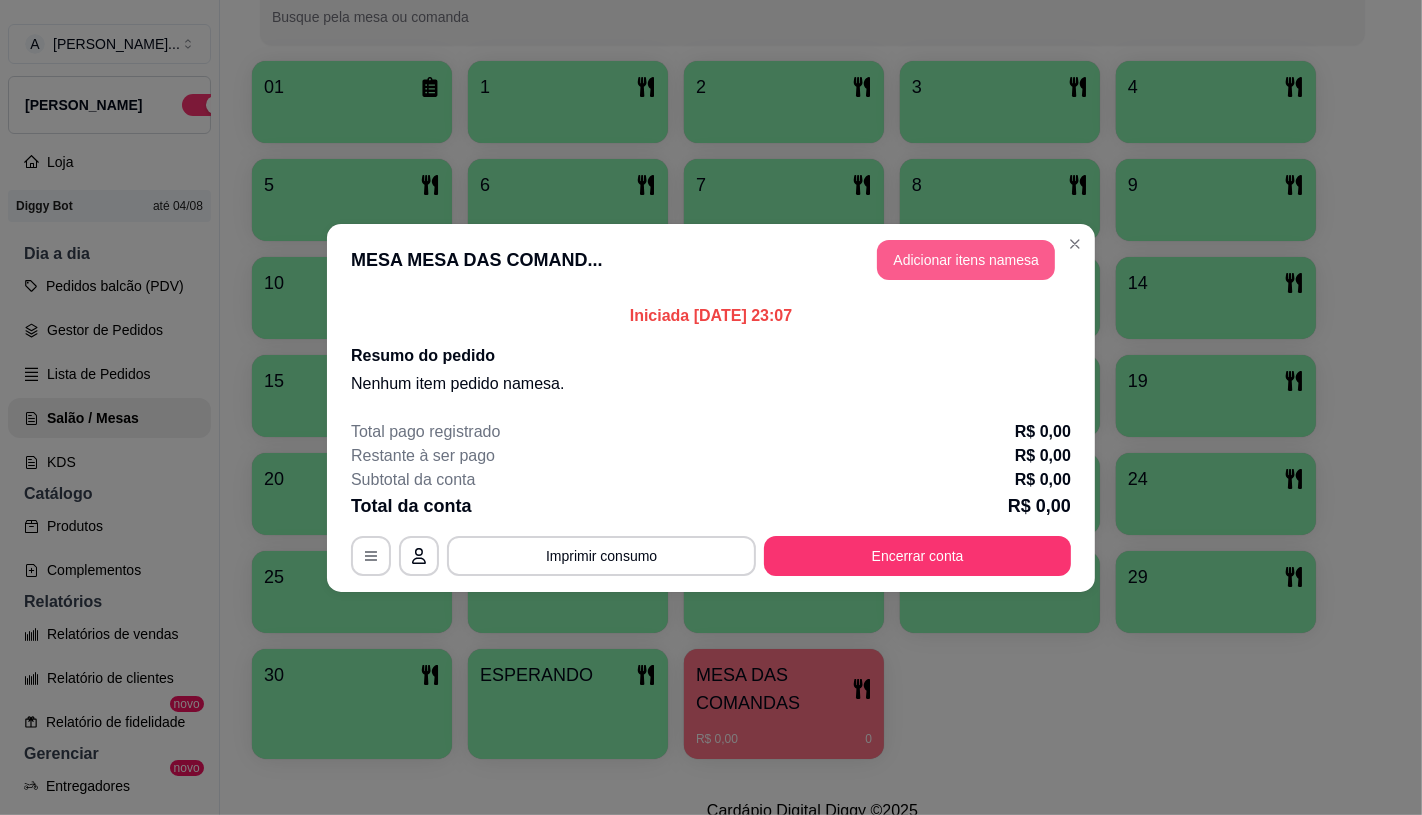 click on "Adicionar itens na  mesa" at bounding box center (966, 260) 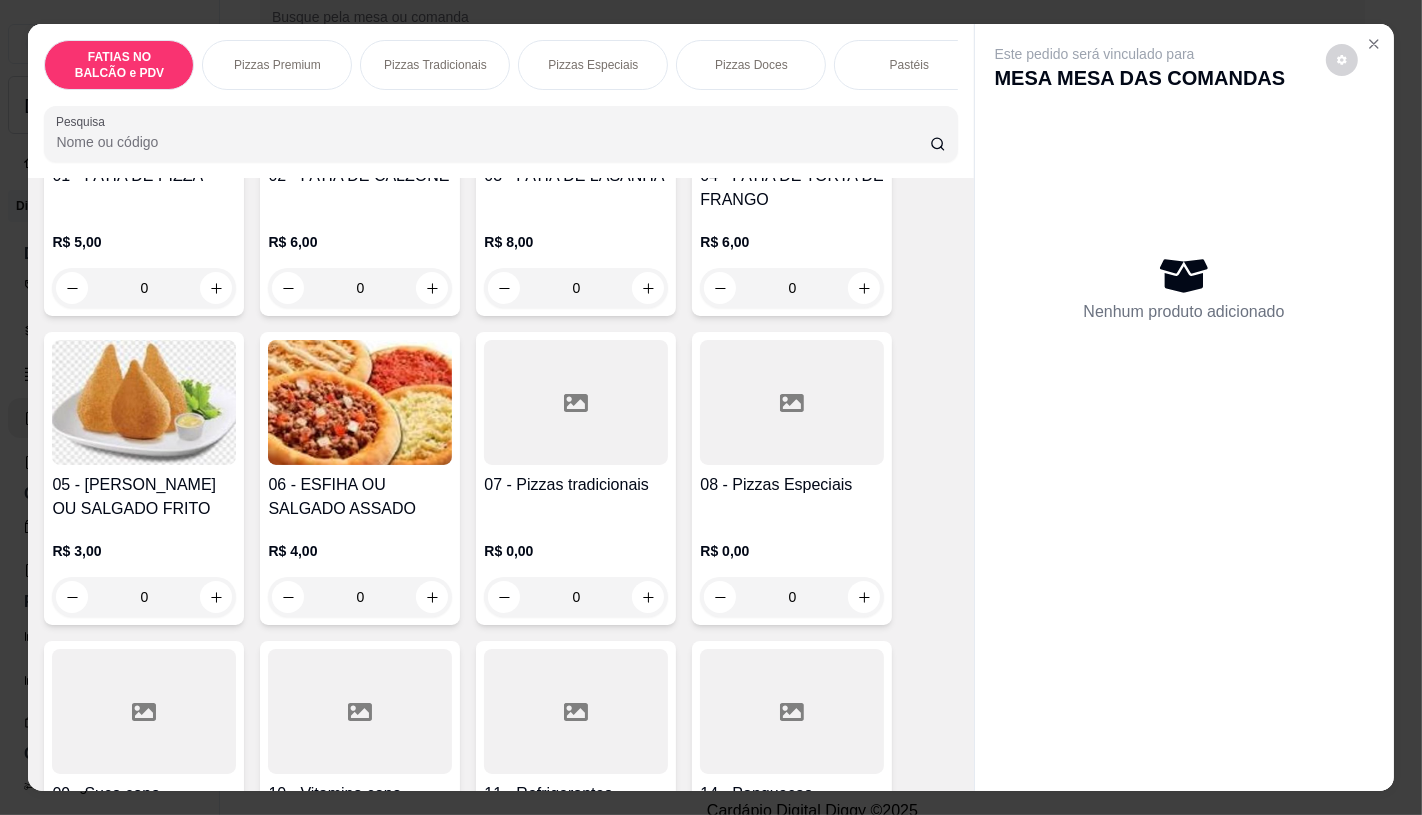 scroll, scrollTop: 333, scrollLeft: 0, axis: vertical 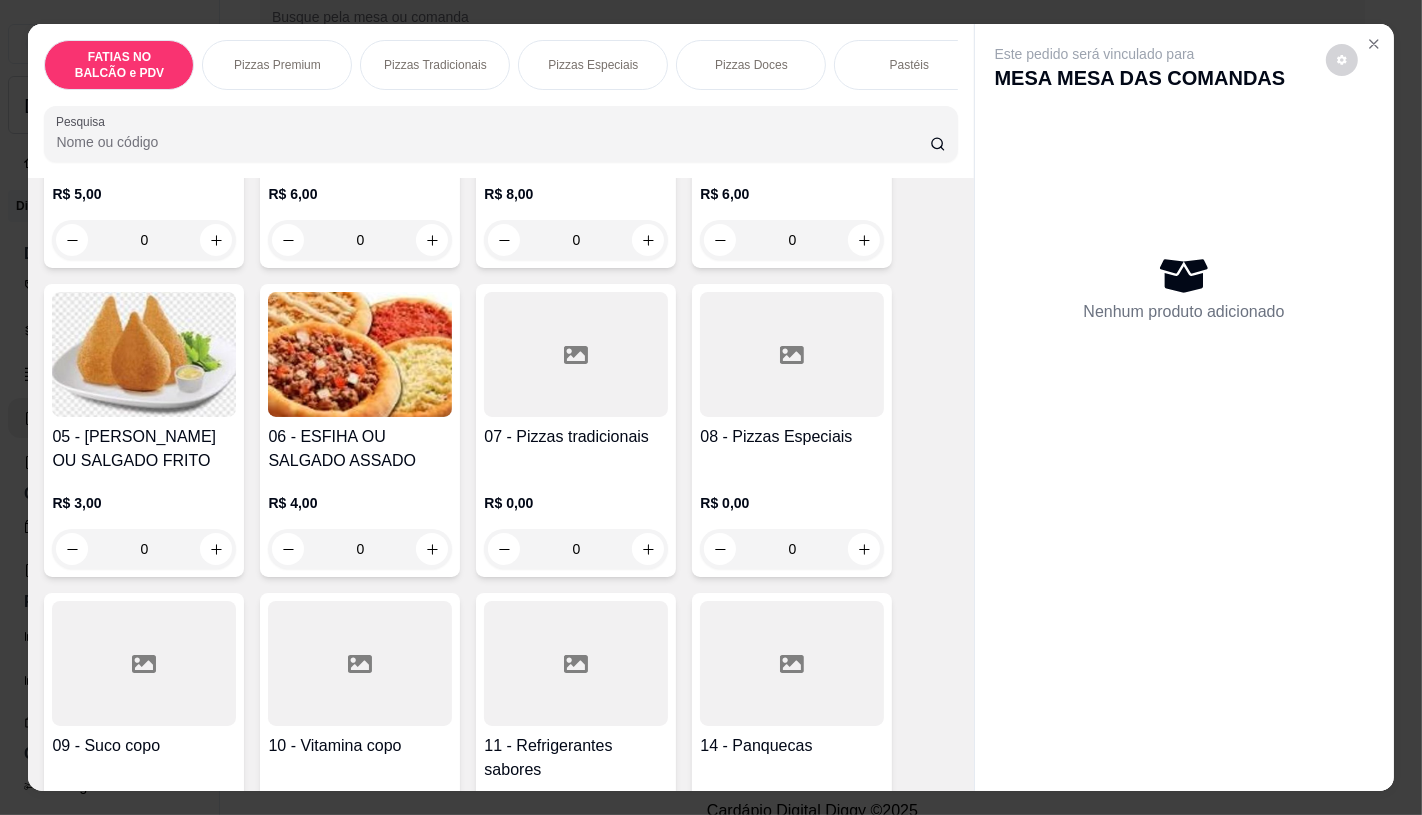 click at bounding box center [576, 354] 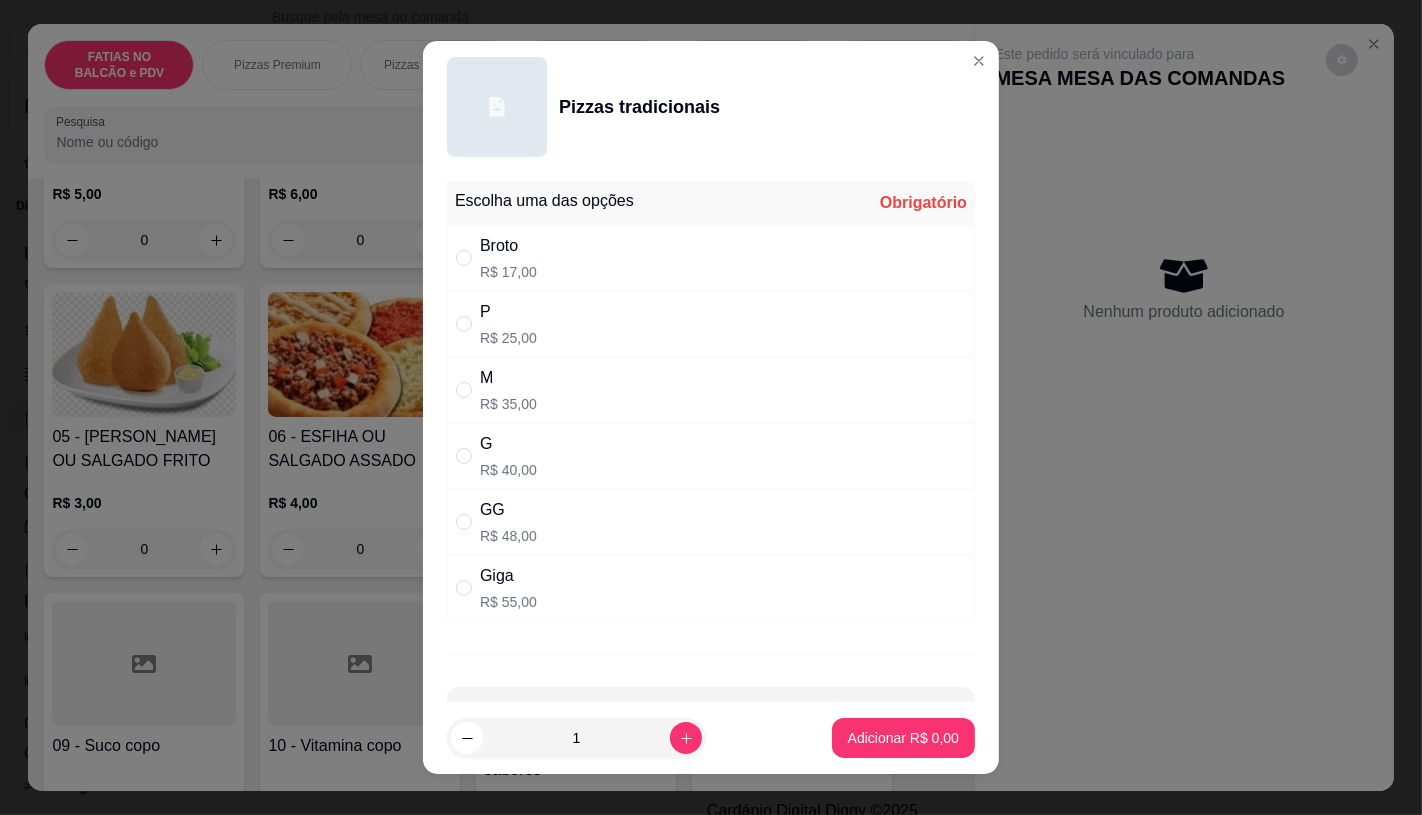 click on "R$ 55,00" at bounding box center [508, 602] 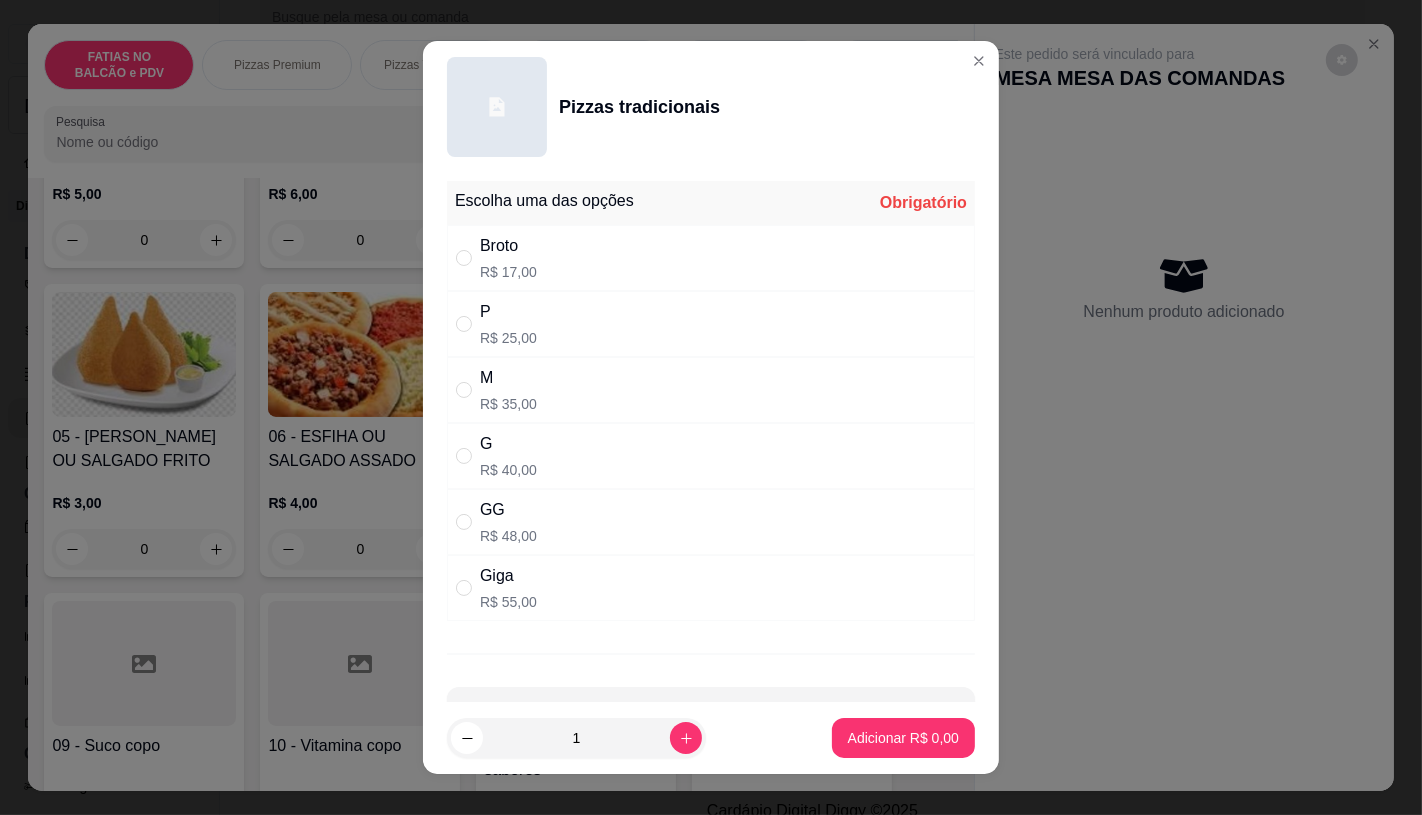 radio on "true" 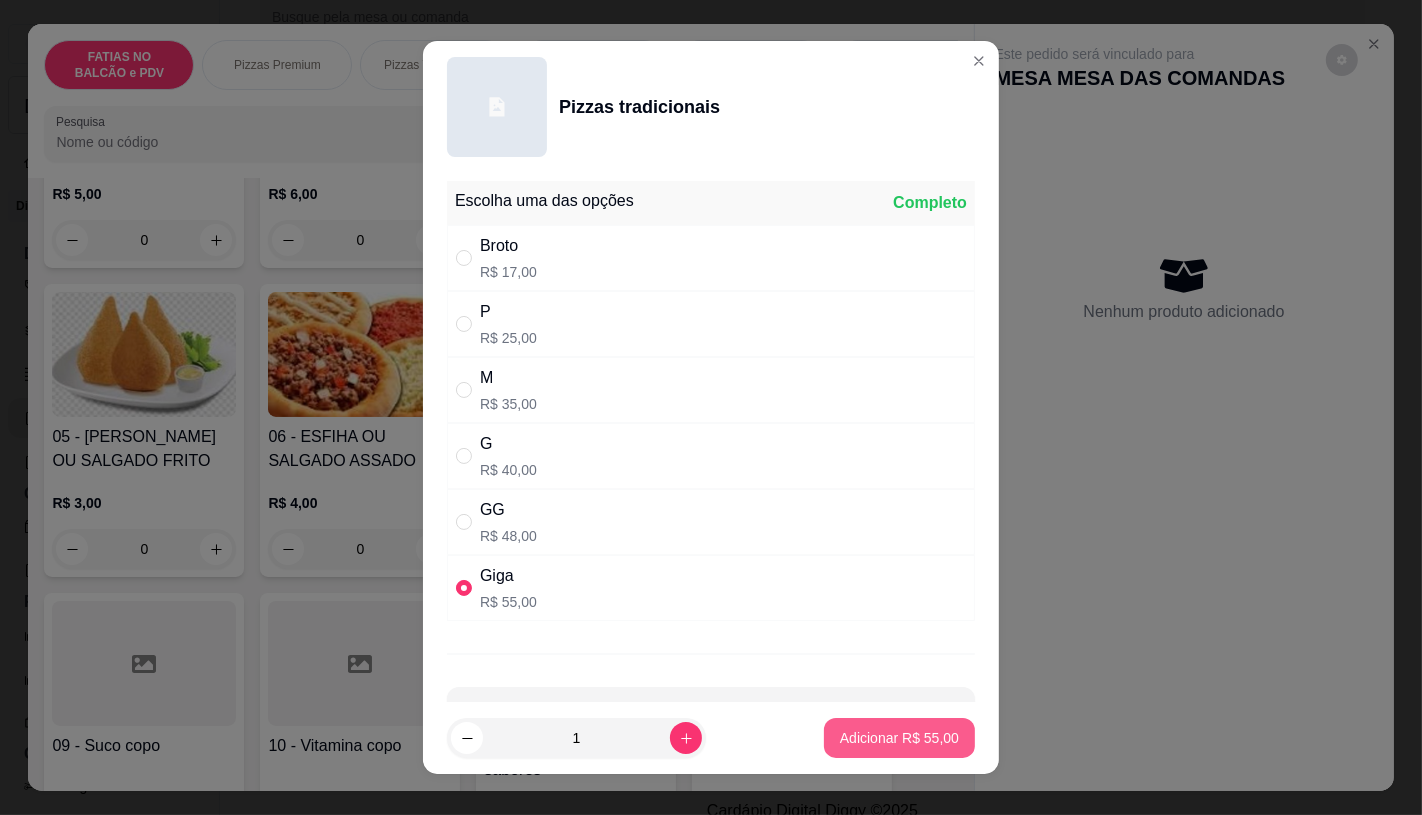 click on "Adicionar   R$ 55,00" at bounding box center (899, 738) 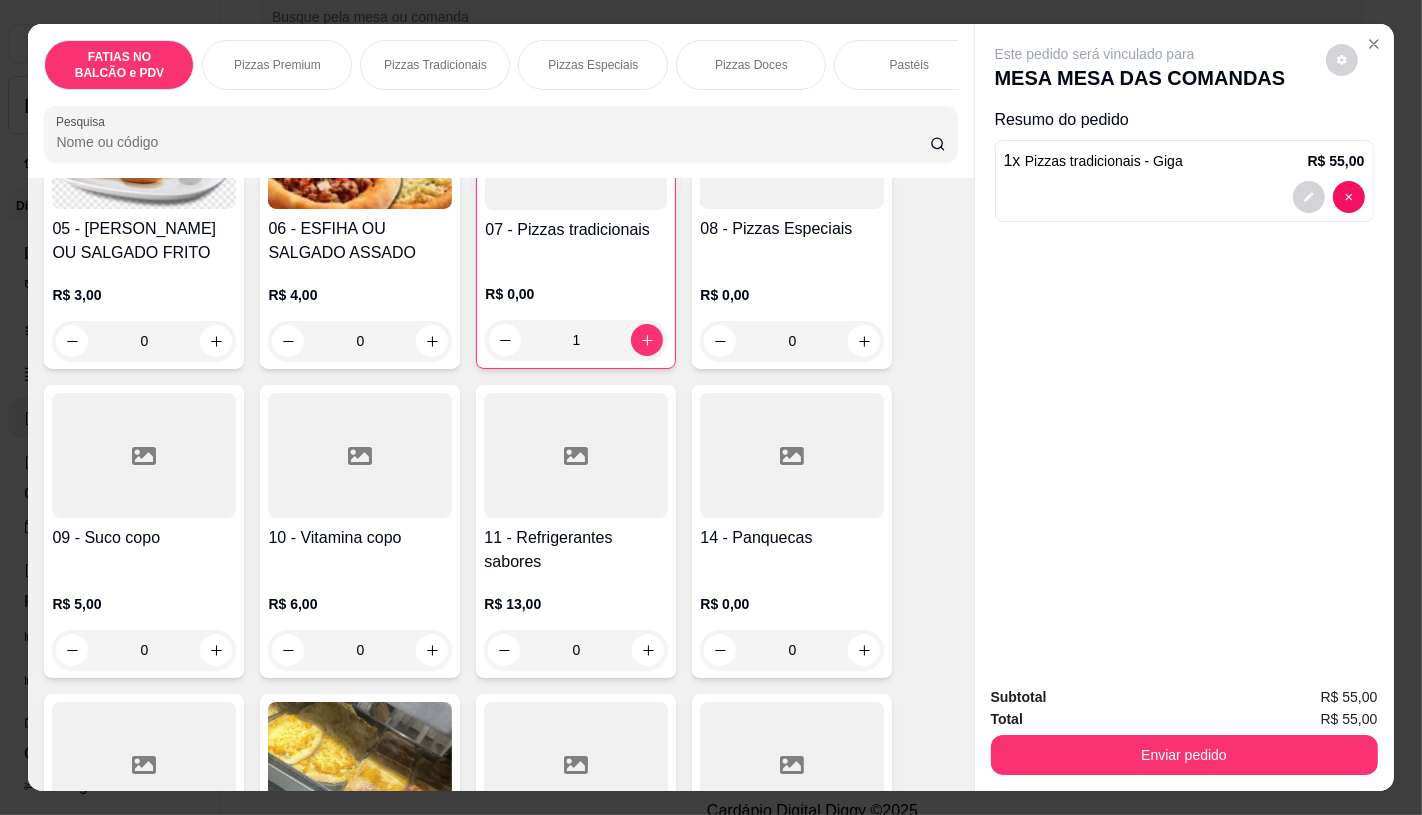 scroll, scrollTop: 555, scrollLeft: 0, axis: vertical 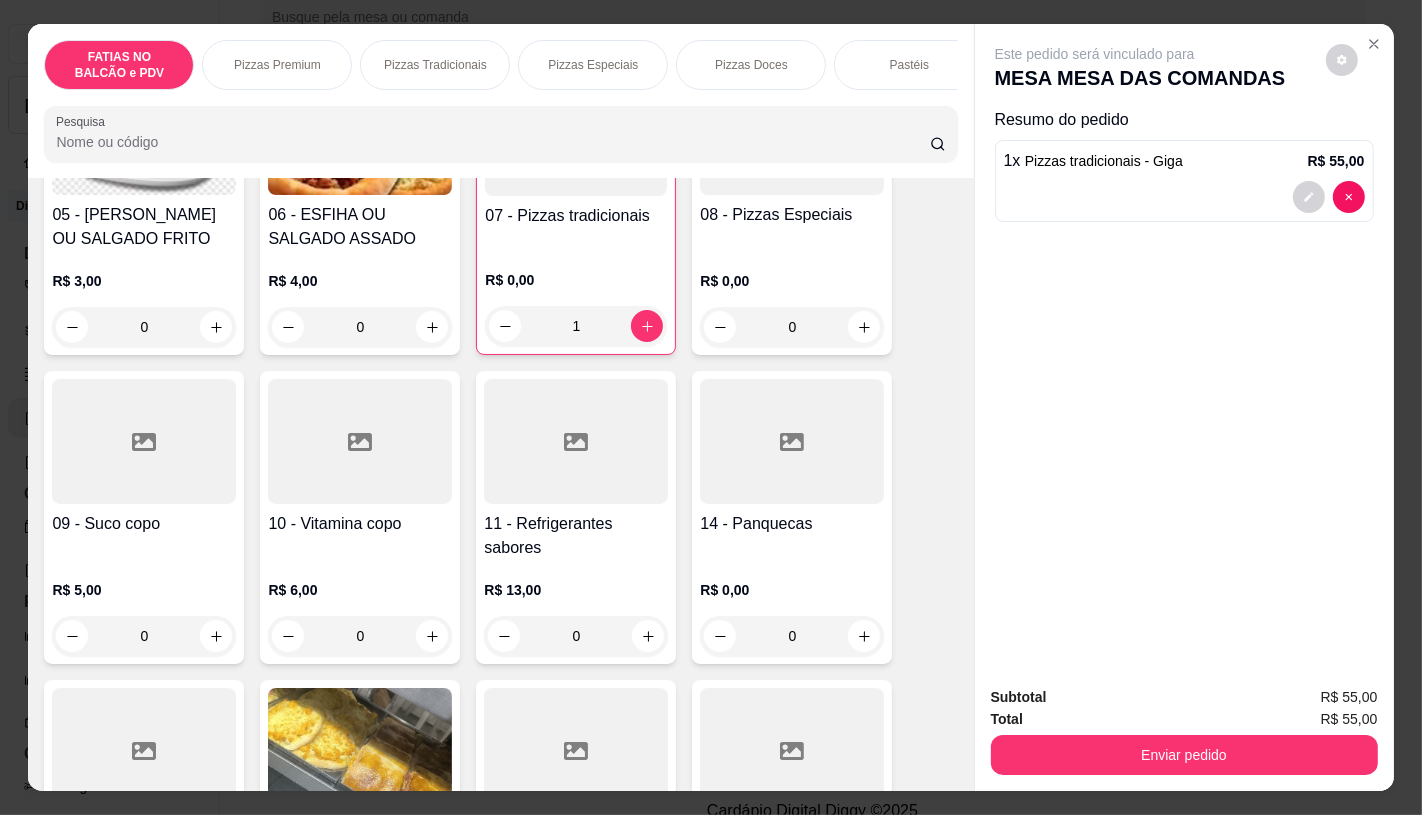 click at bounding box center [576, 441] 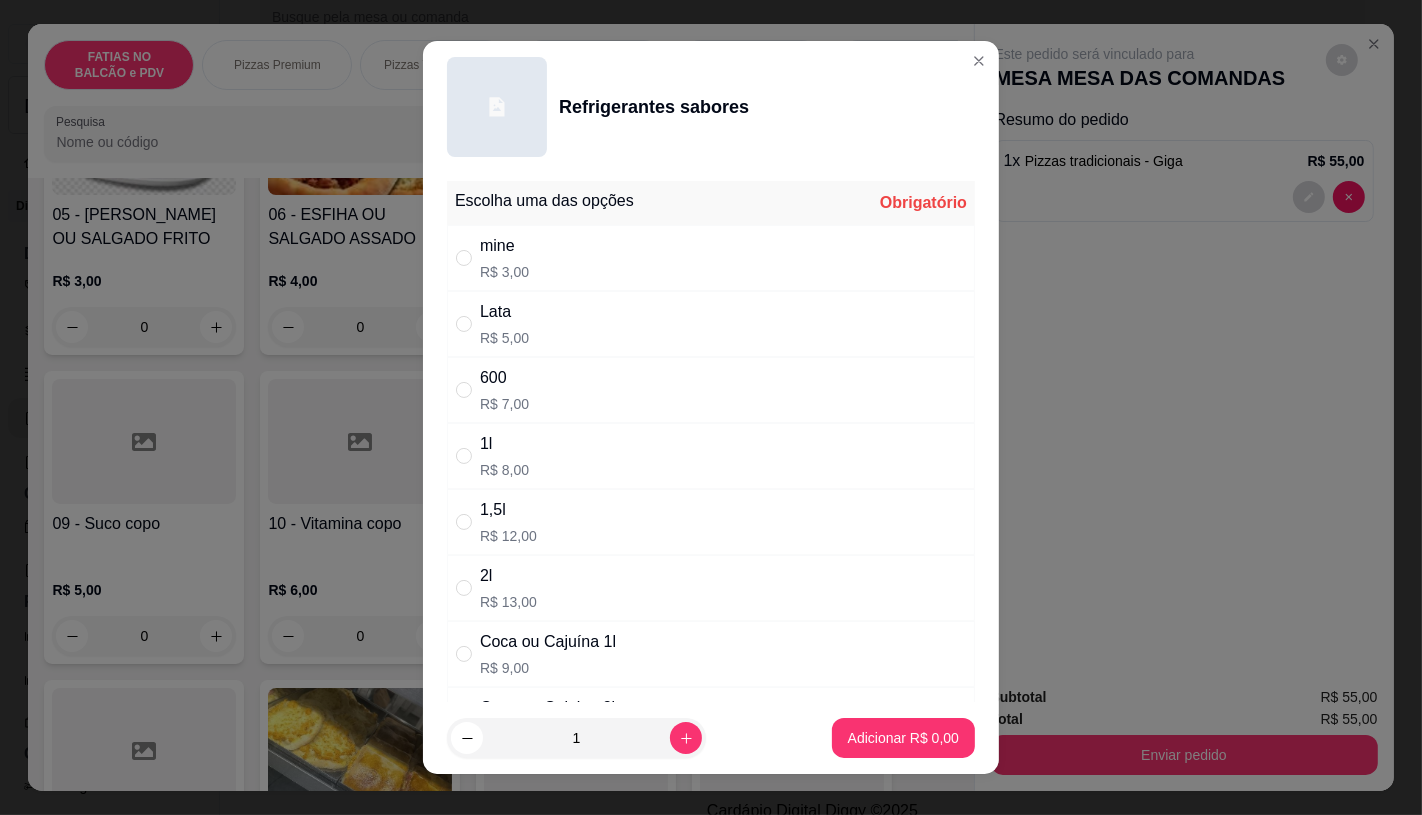 click on "R$ 13,00" at bounding box center (508, 602) 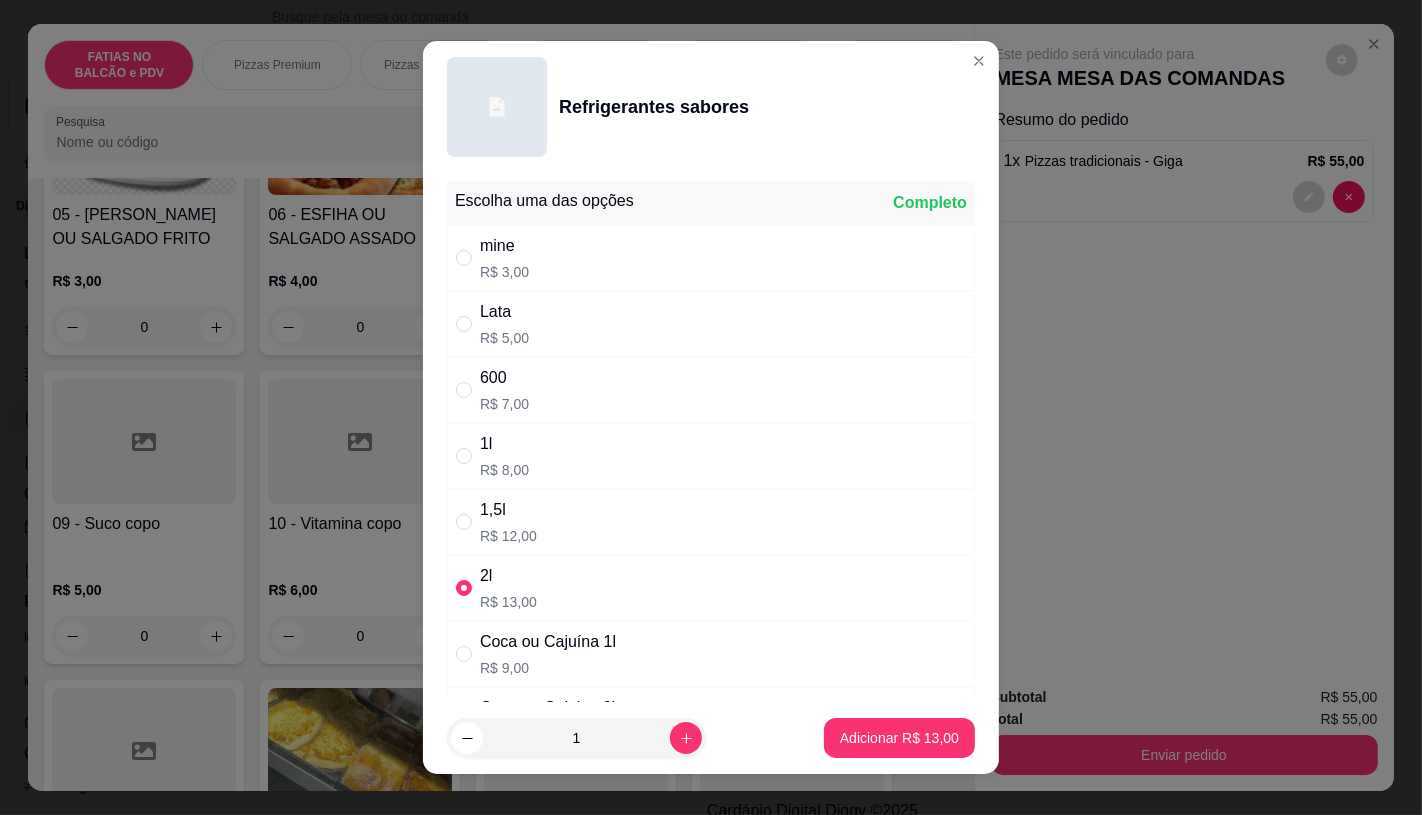 click on "R$ 9,00" at bounding box center (548, 668) 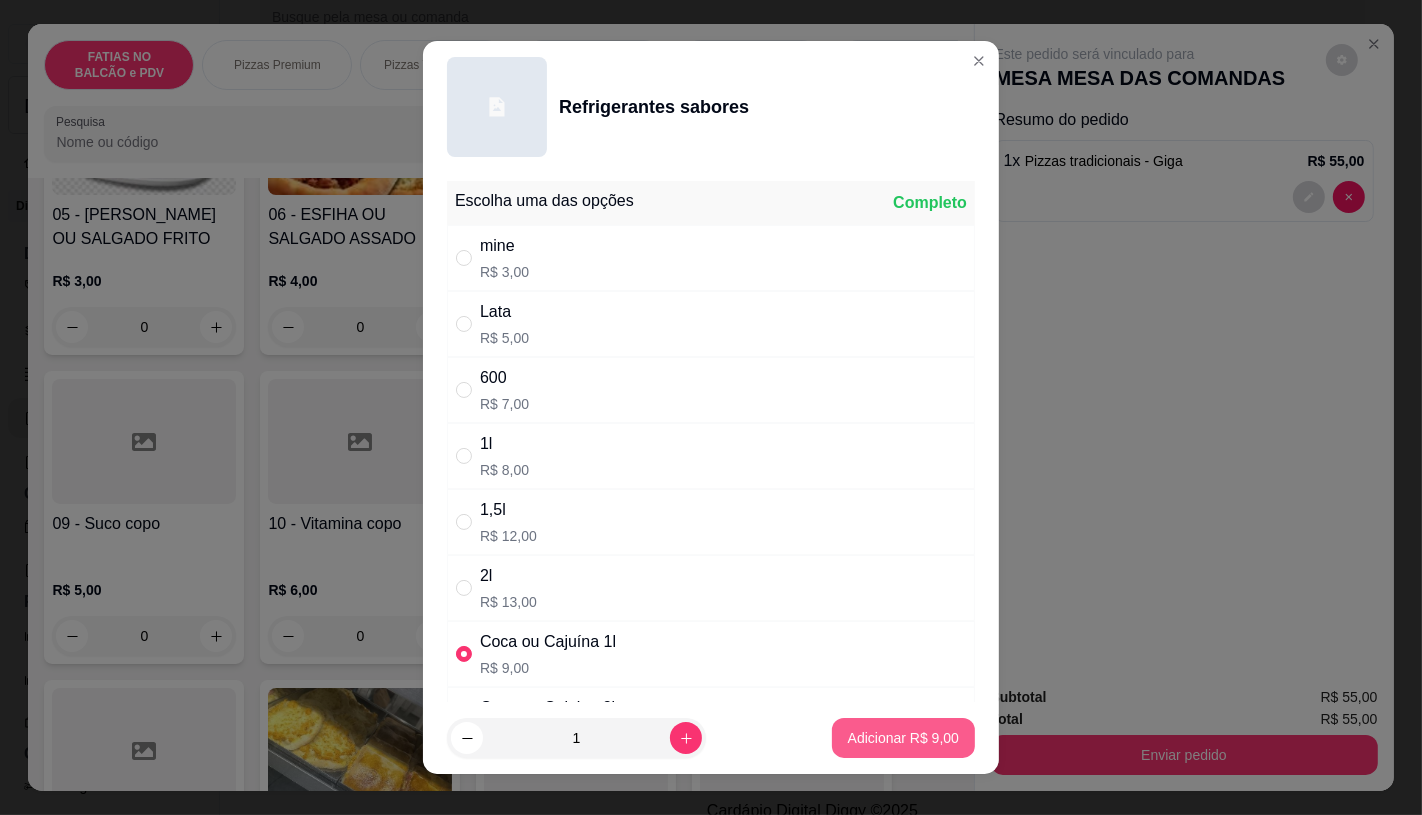 click on "Adicionar   R$ 9,00" at bounding box center (903, 738) 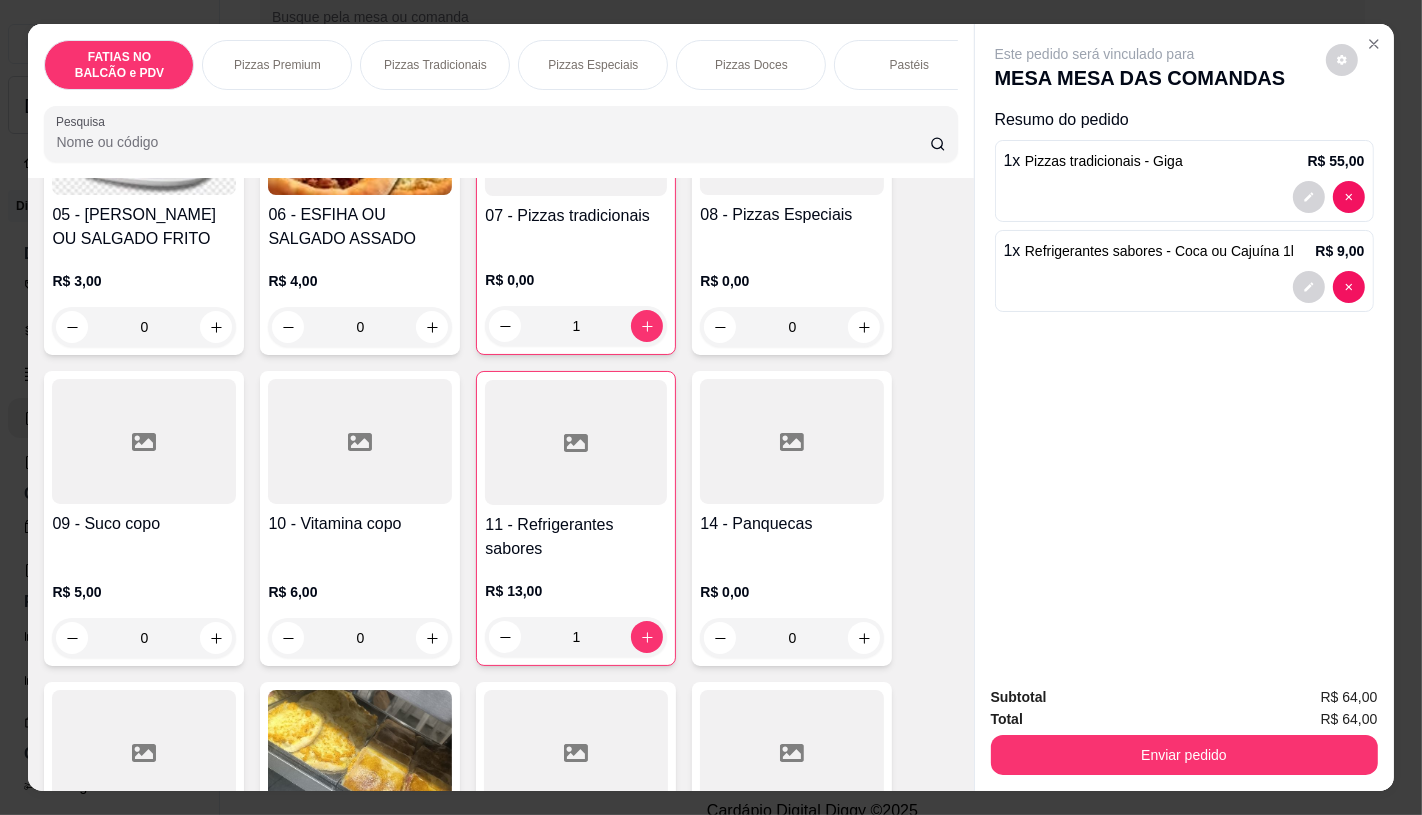 scroll, scrollTop: 0, scrollLeft: 2080, axis: horizontal 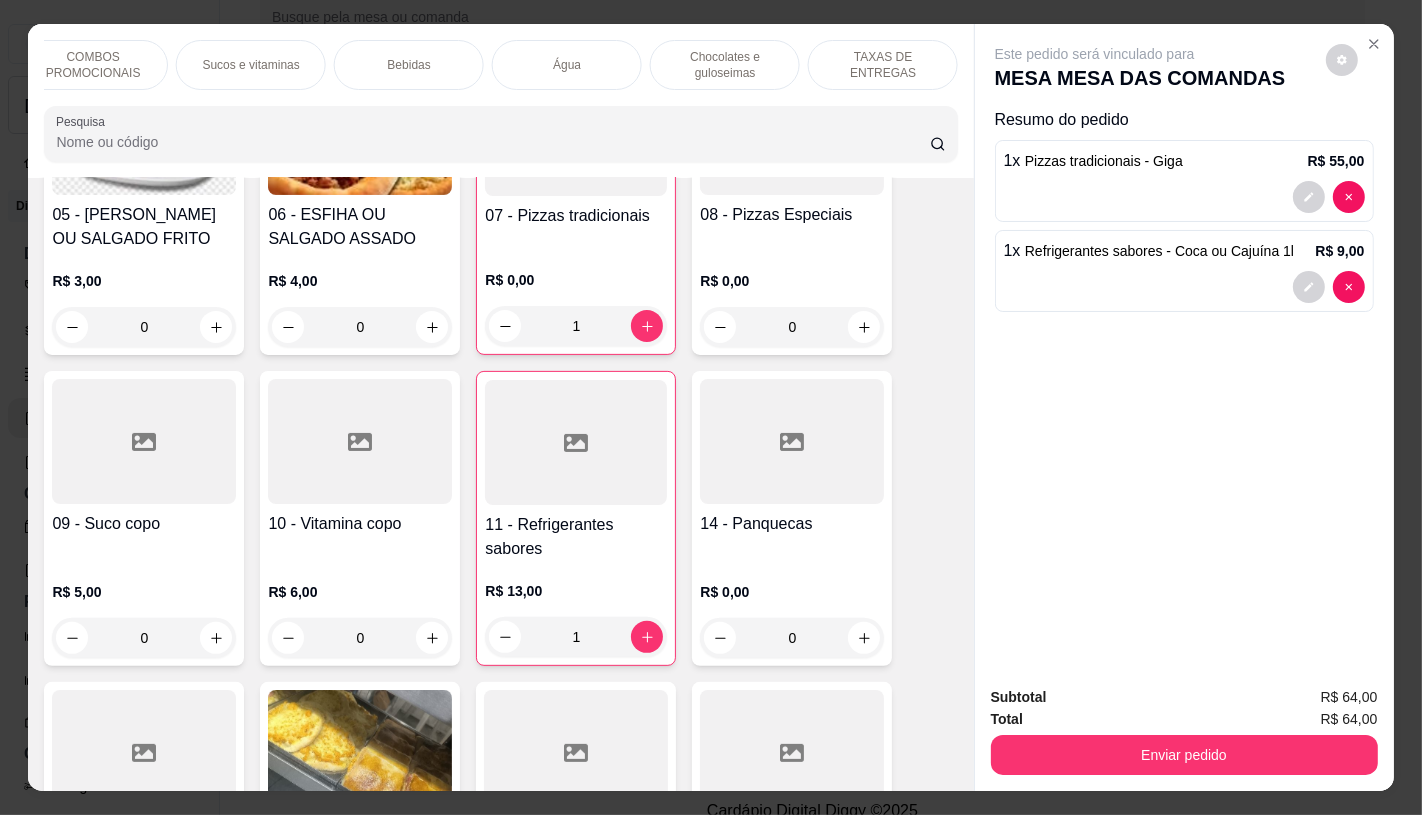 click on "TAXAS DE ENTREGAS" at bounding box center [883, 65] 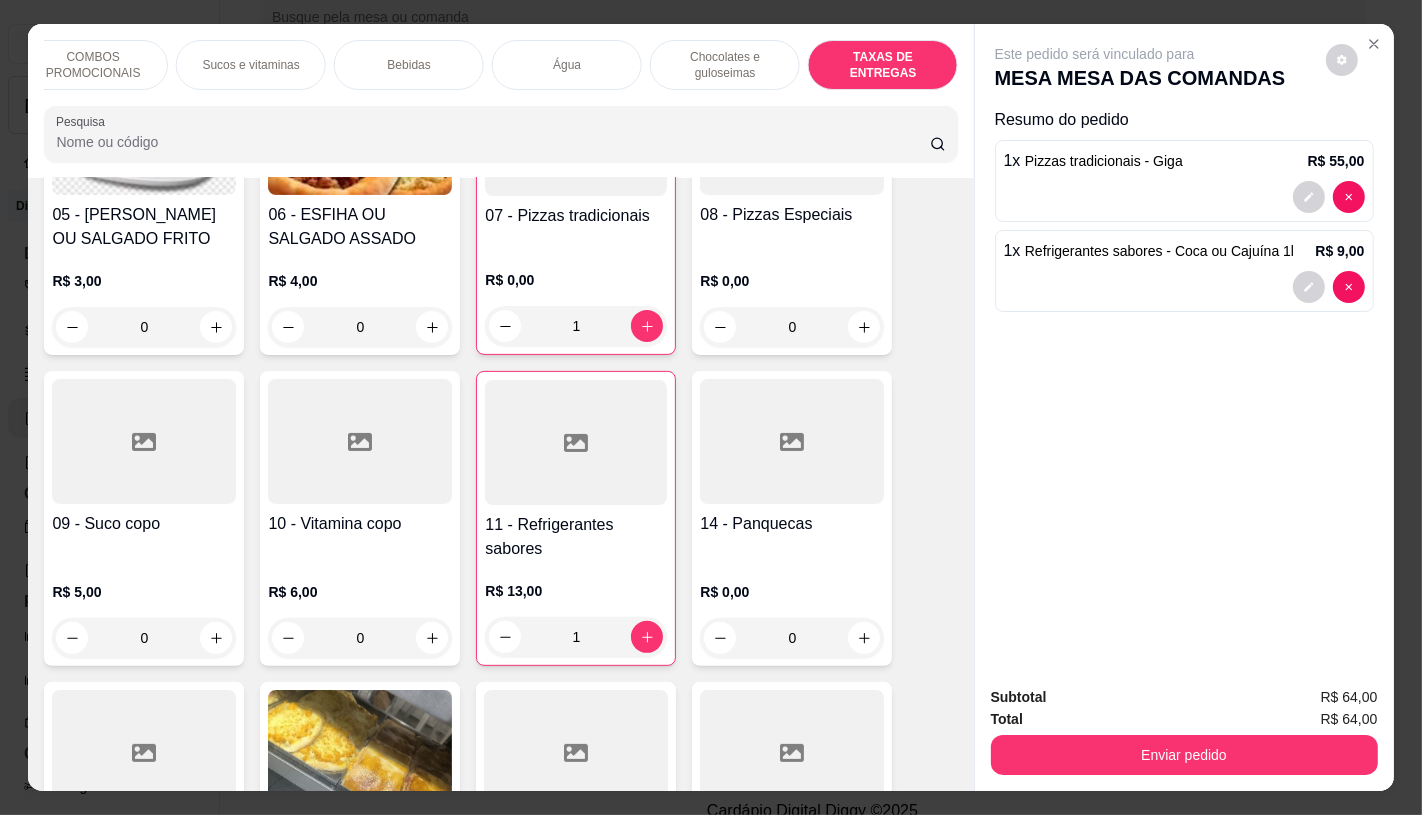scroll, scrollTop: 13375, scrollLeft: 0, axis: vertical 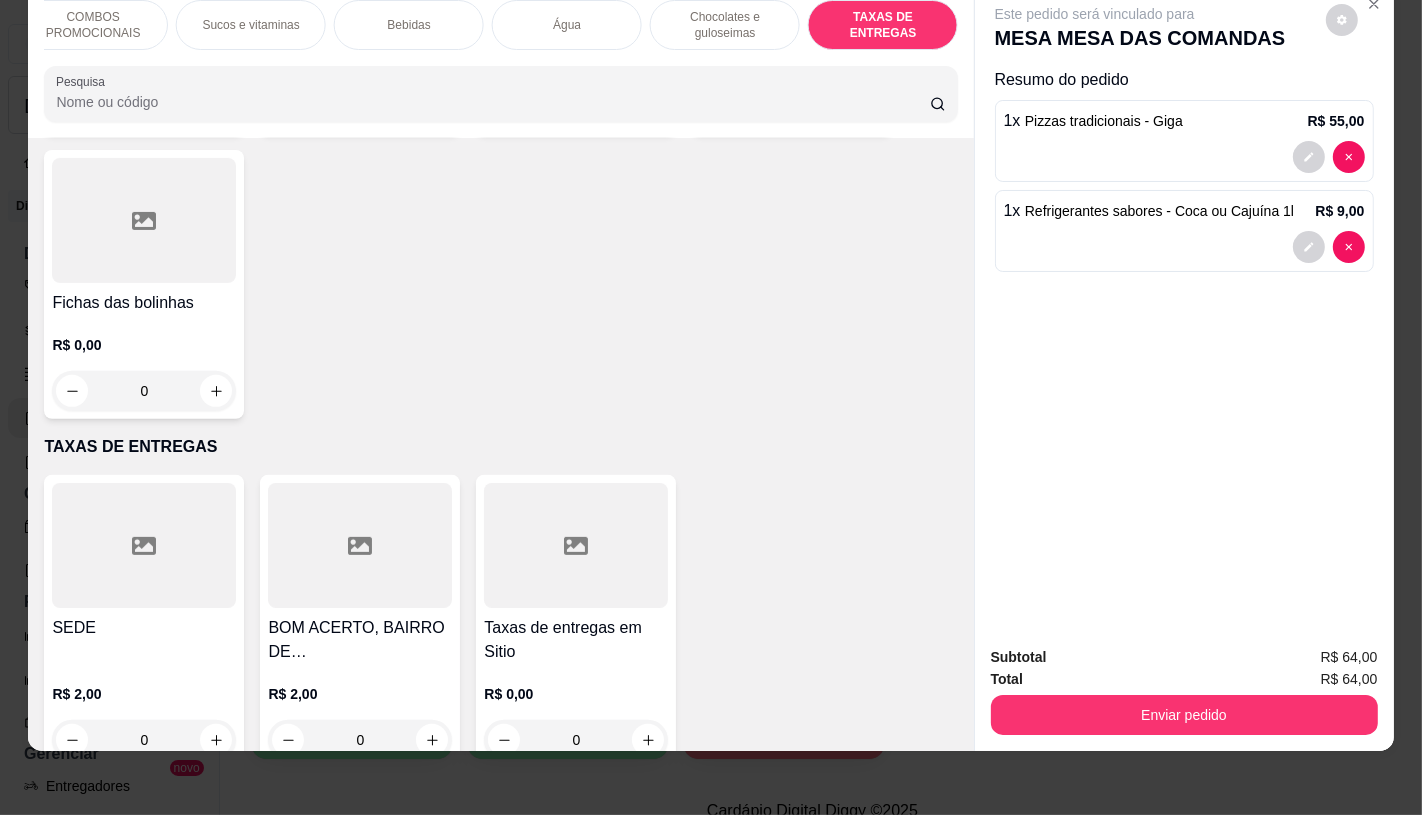 click on "Taxas de entregas em Sitio" at bounding box center [576, 640] 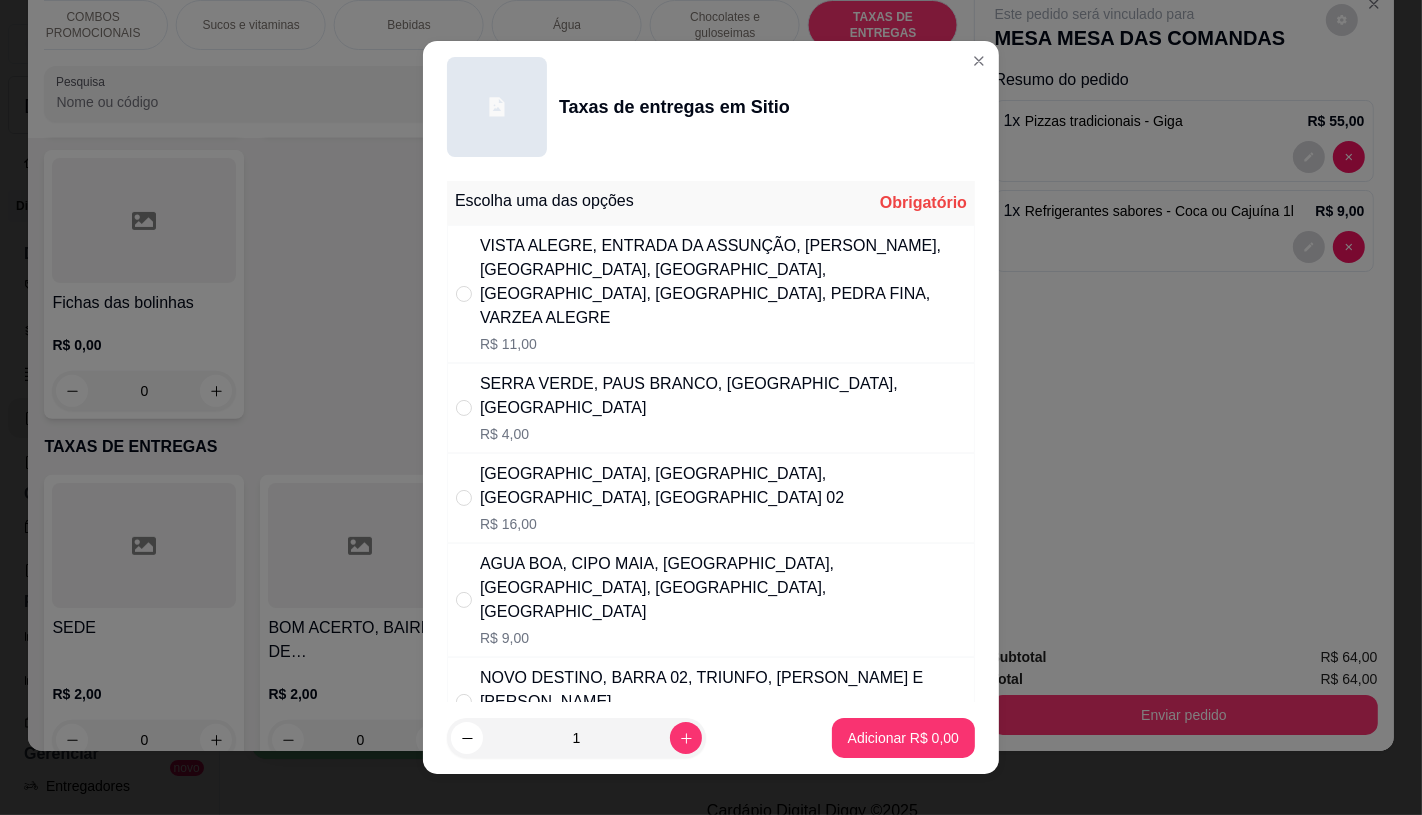 click on "VISTA ALEGRE, ENTRADA DA ASSUNÇÃO, [PERSON_NAME], [GEOGRAPHIC_DATA], [GEOGRAPHIC_DATA], [GEOGRAPHIC_DATA], [GEOGRAPHIC_DATA], PEDRA FINA, VARZEA ALEGRE" at bounding box center [723, 282] 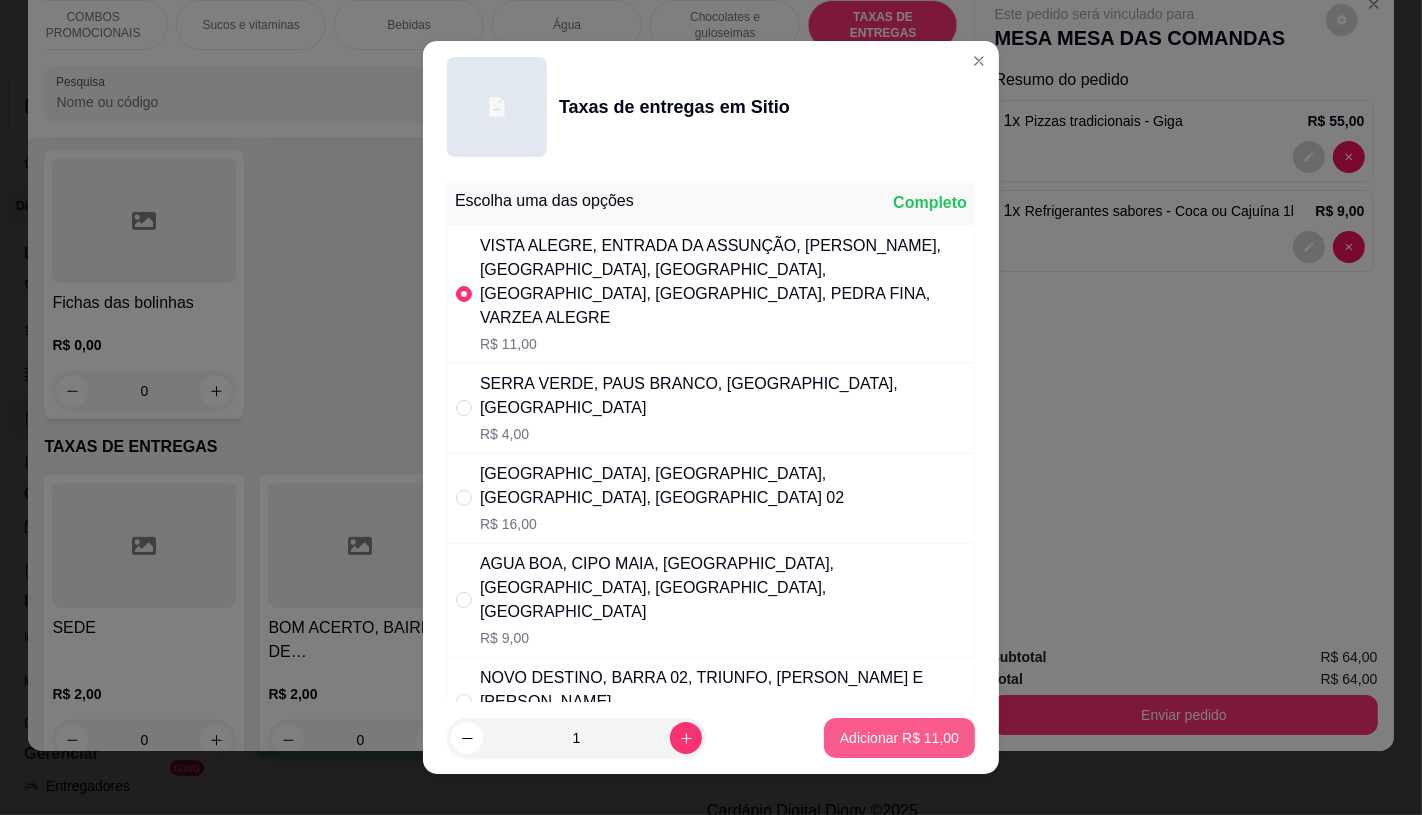 click on "Adicionar   R$ 11,00" at bounding box center (899, 738) 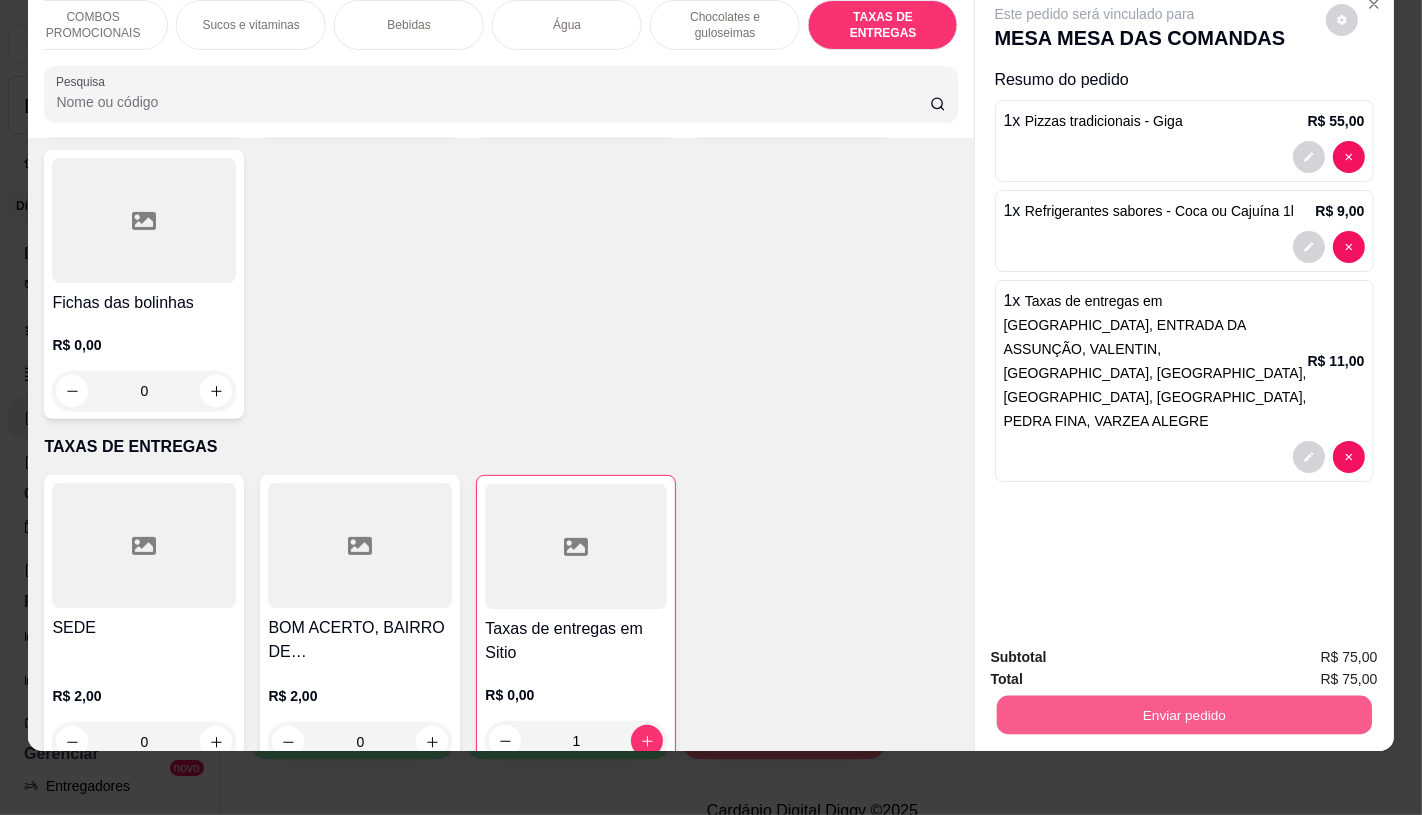 click on "Enviar pedido" at bounding box center [1183, 714] 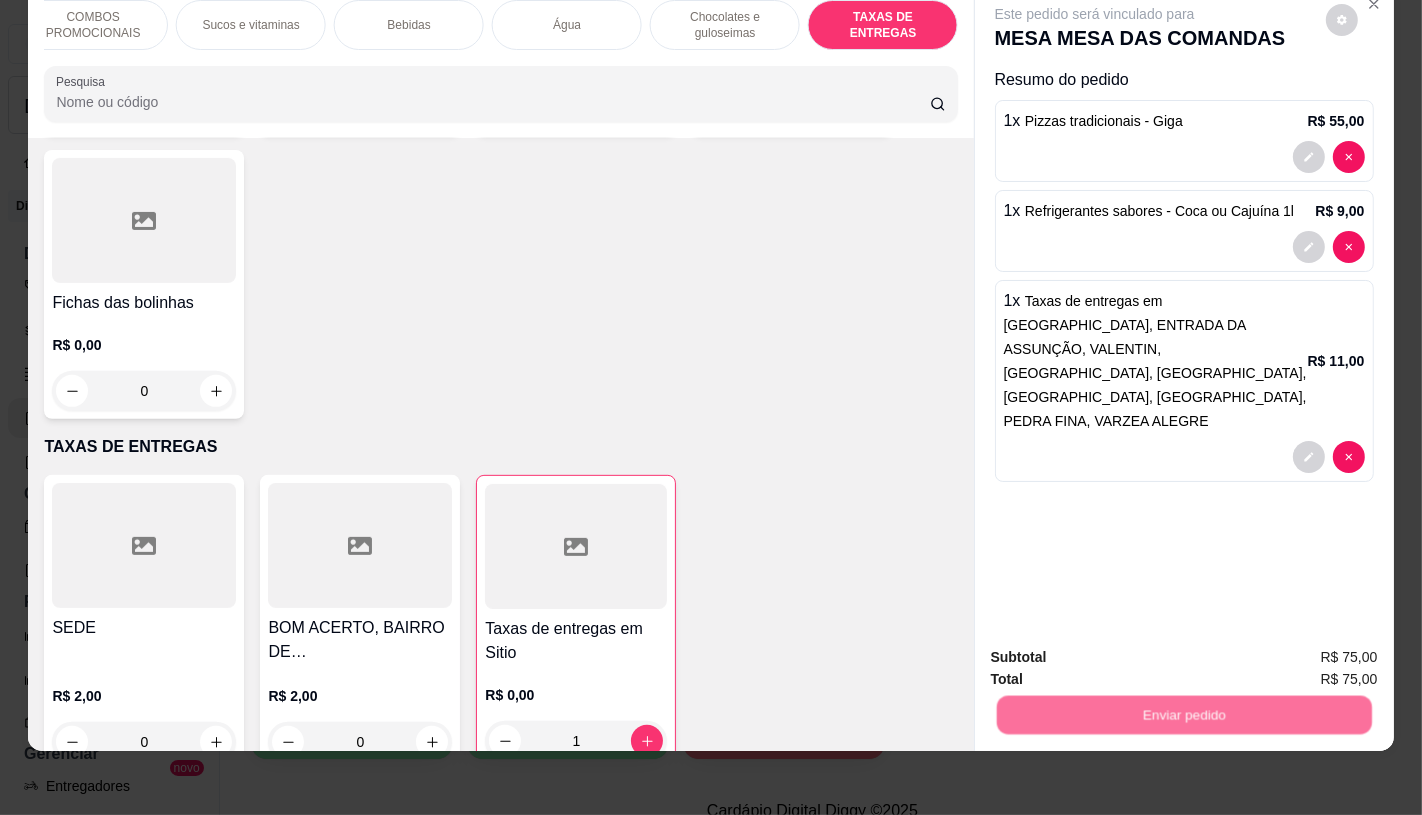 click on "Não registrar e enviar pedido" at bounding box center (1117, 649) 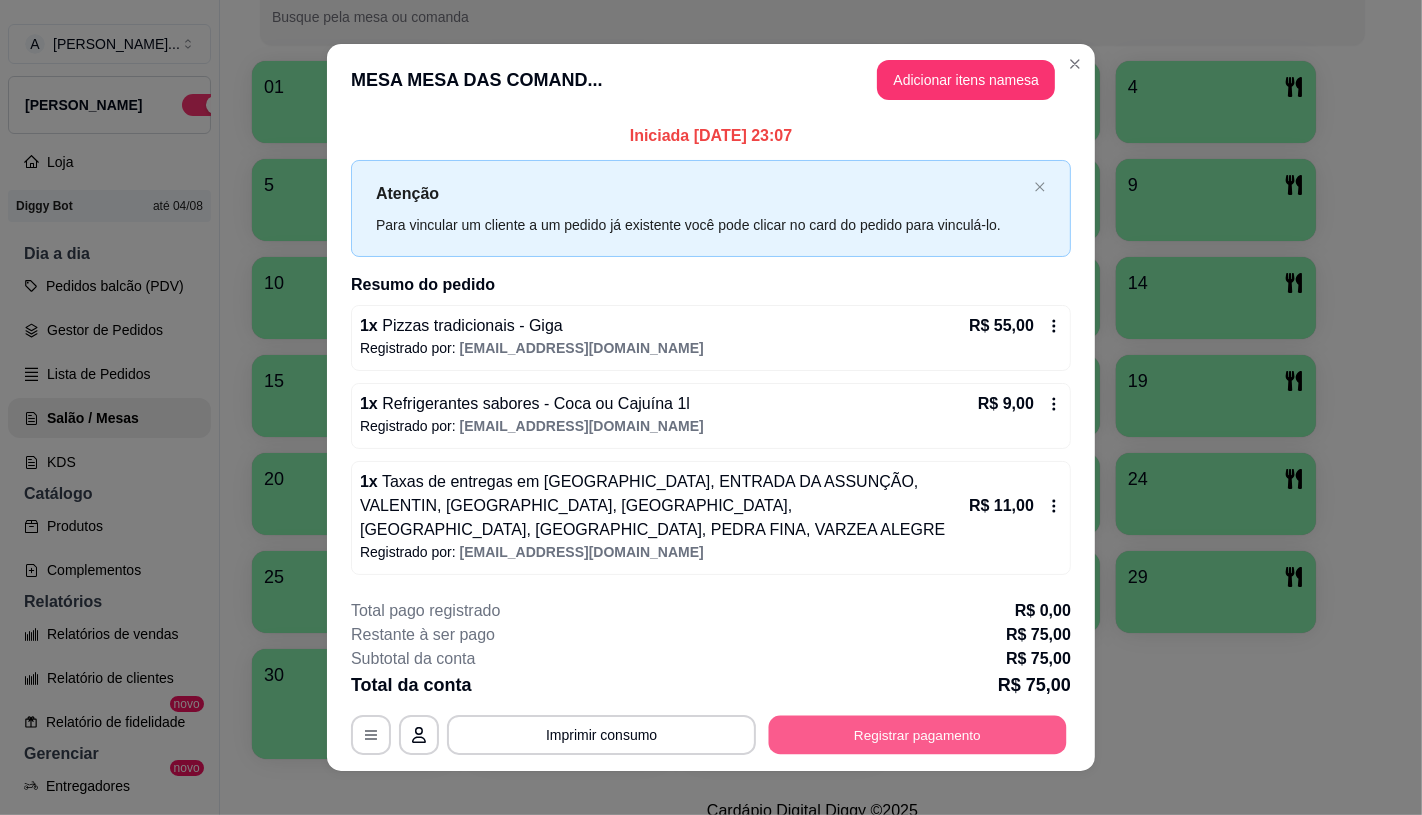 click on "Registrar pagamento" at bounding box center (918, 735) 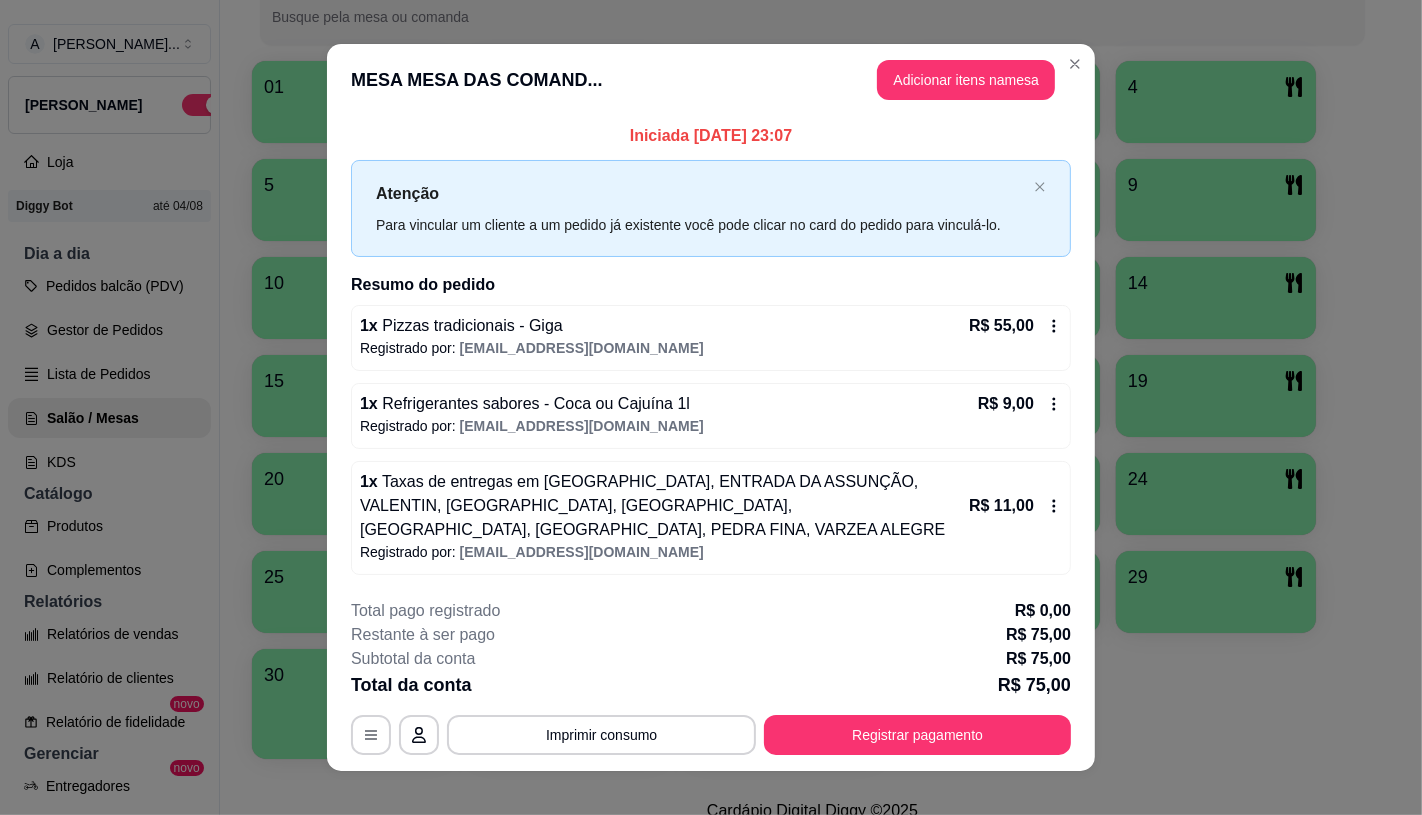 click on "Pix" at bounding box center [575, 451] 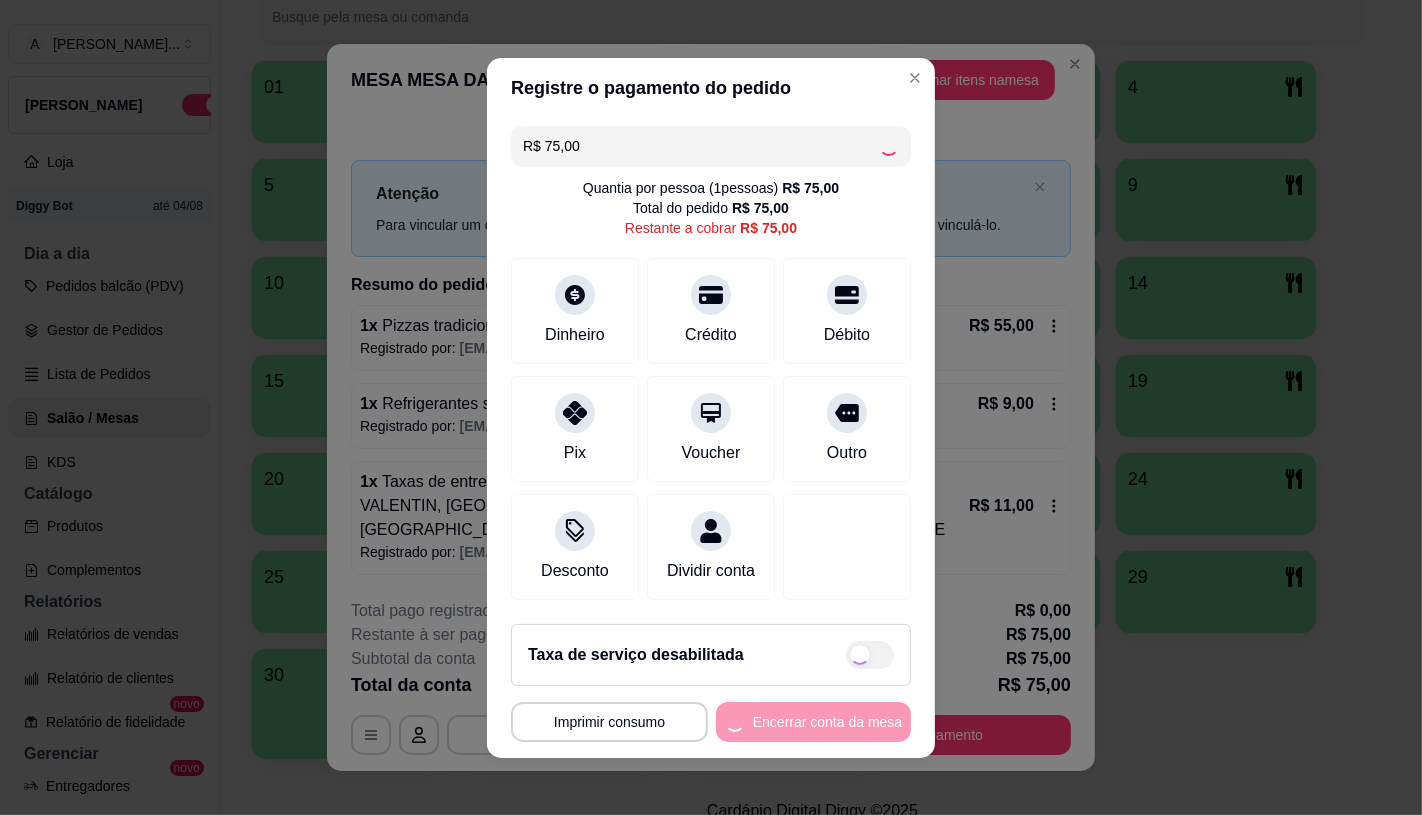 type on "R$ 0,00" 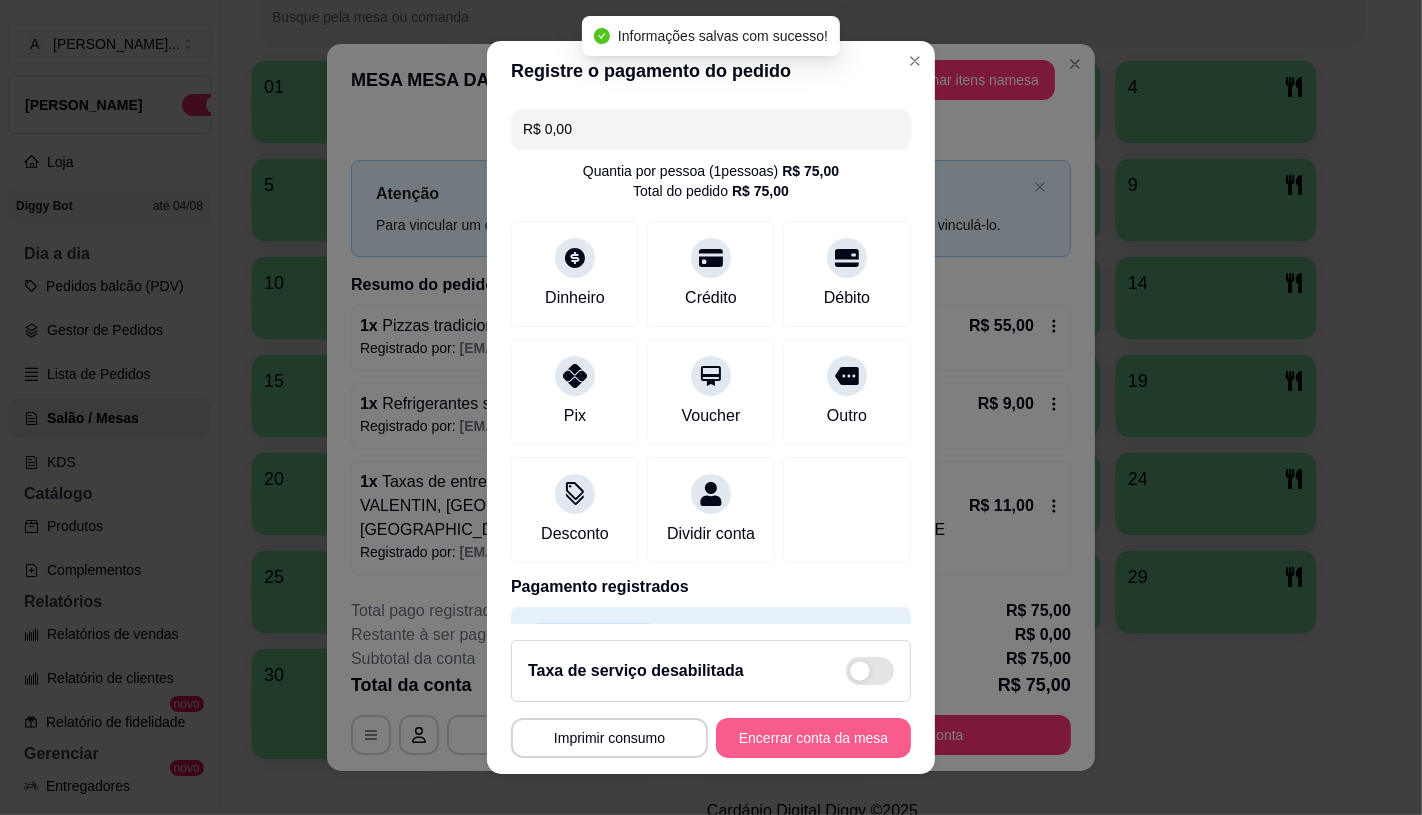 click on "Encerrar conta da mesa" at bounding box center (813, 738) 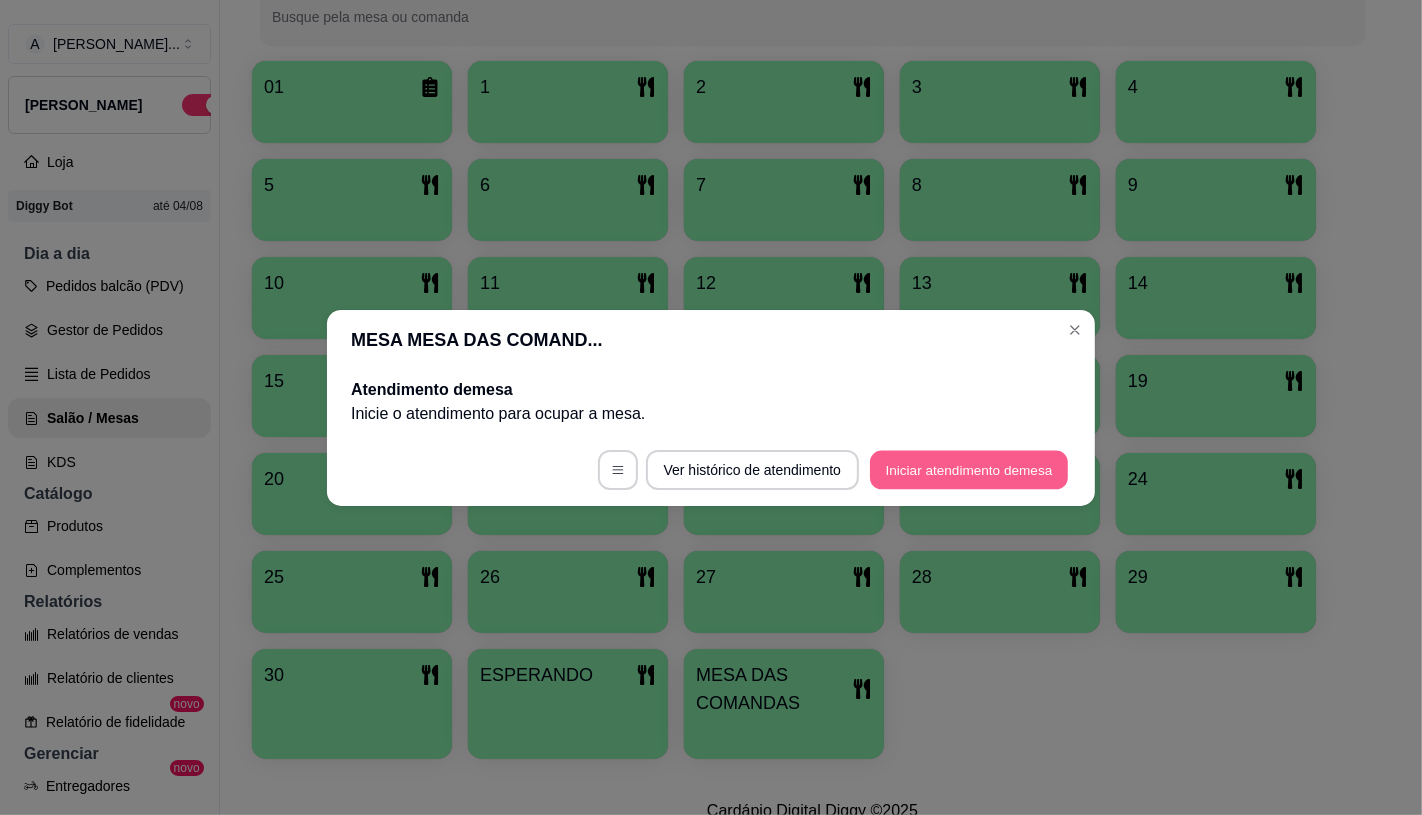 click on "Iniciar atendimento de  mesa" at bounding box center [969, 469] 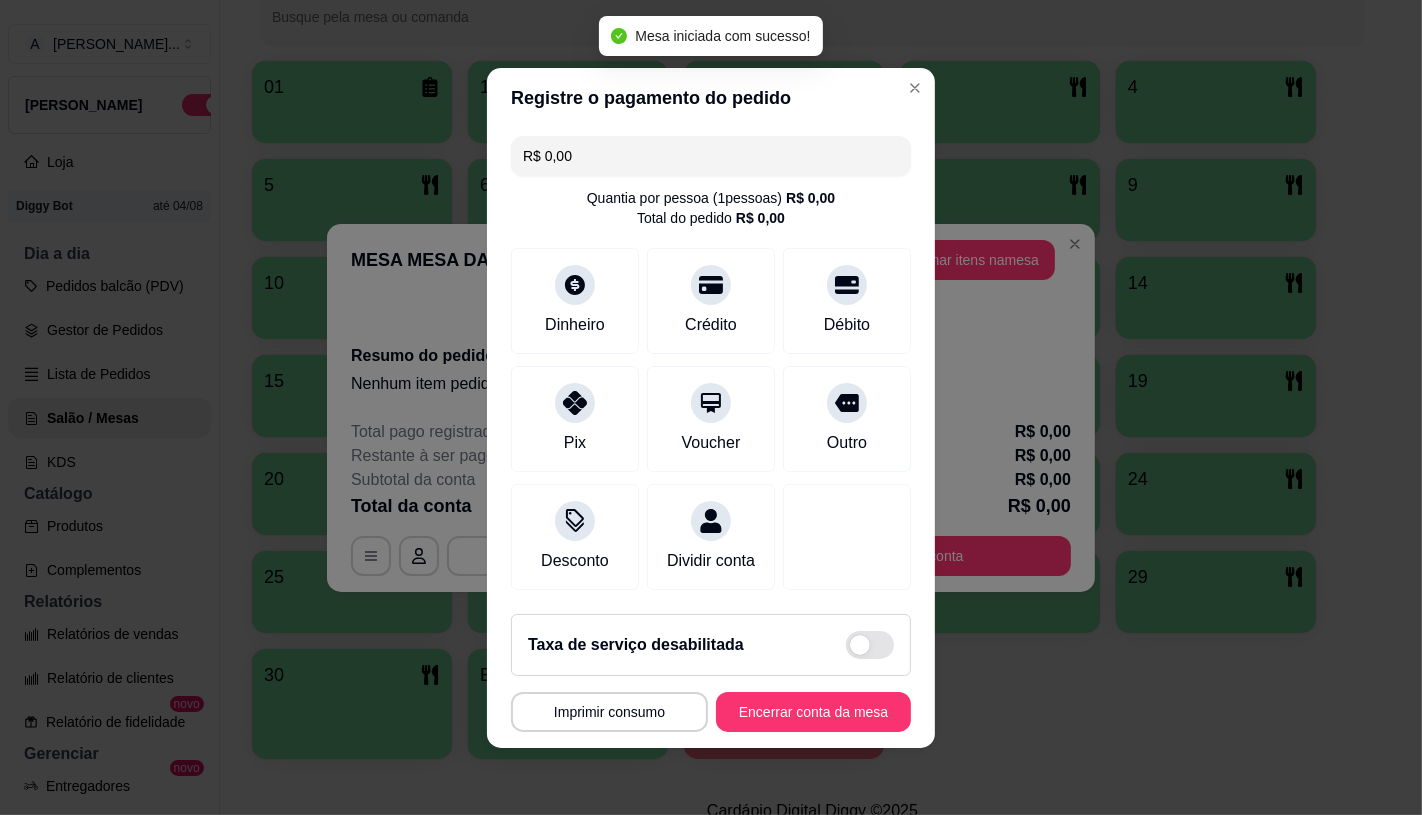 click on "Adicionar itens na  mesa" at bounding box center (966, 260) 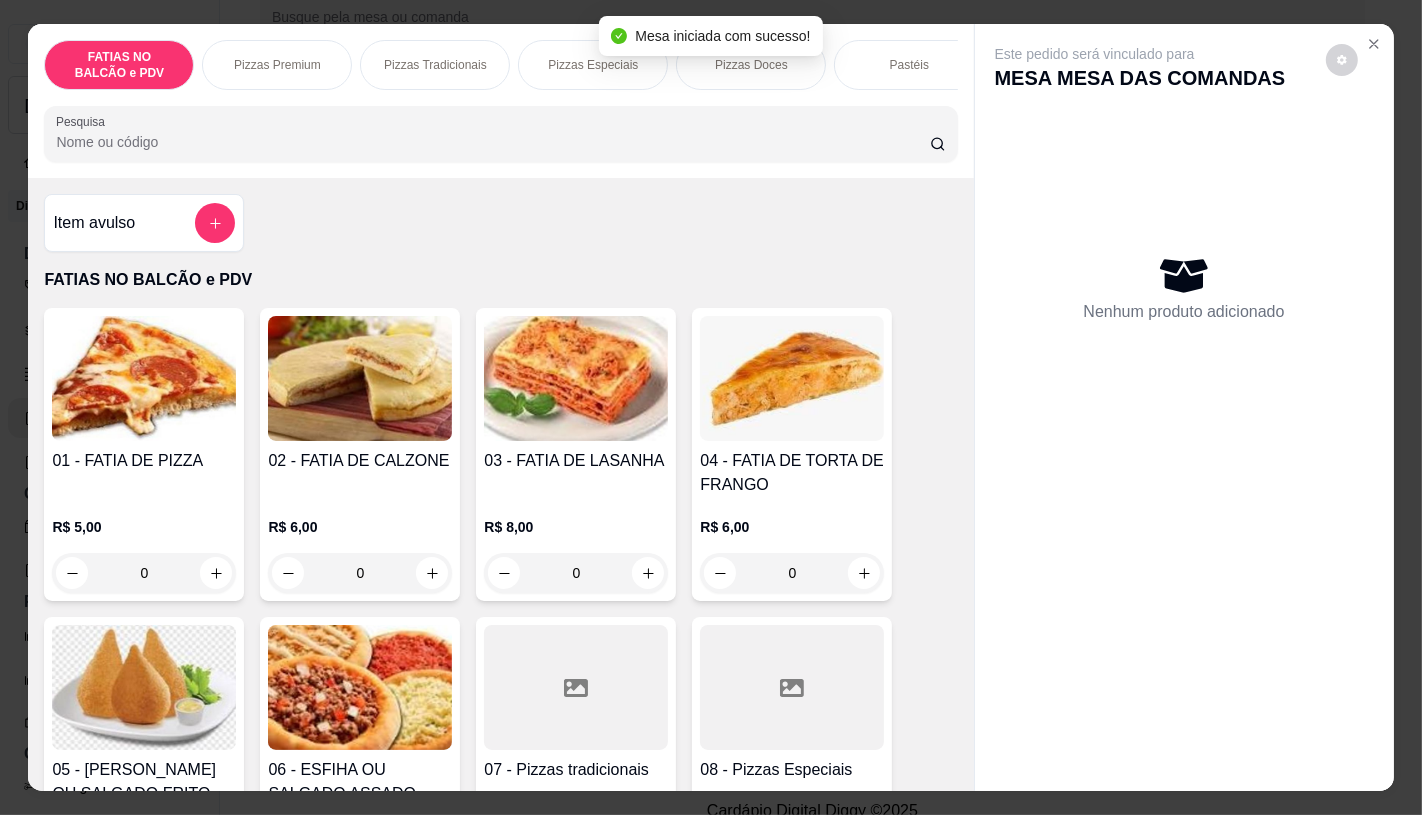 click at bounding box center [576, 687] 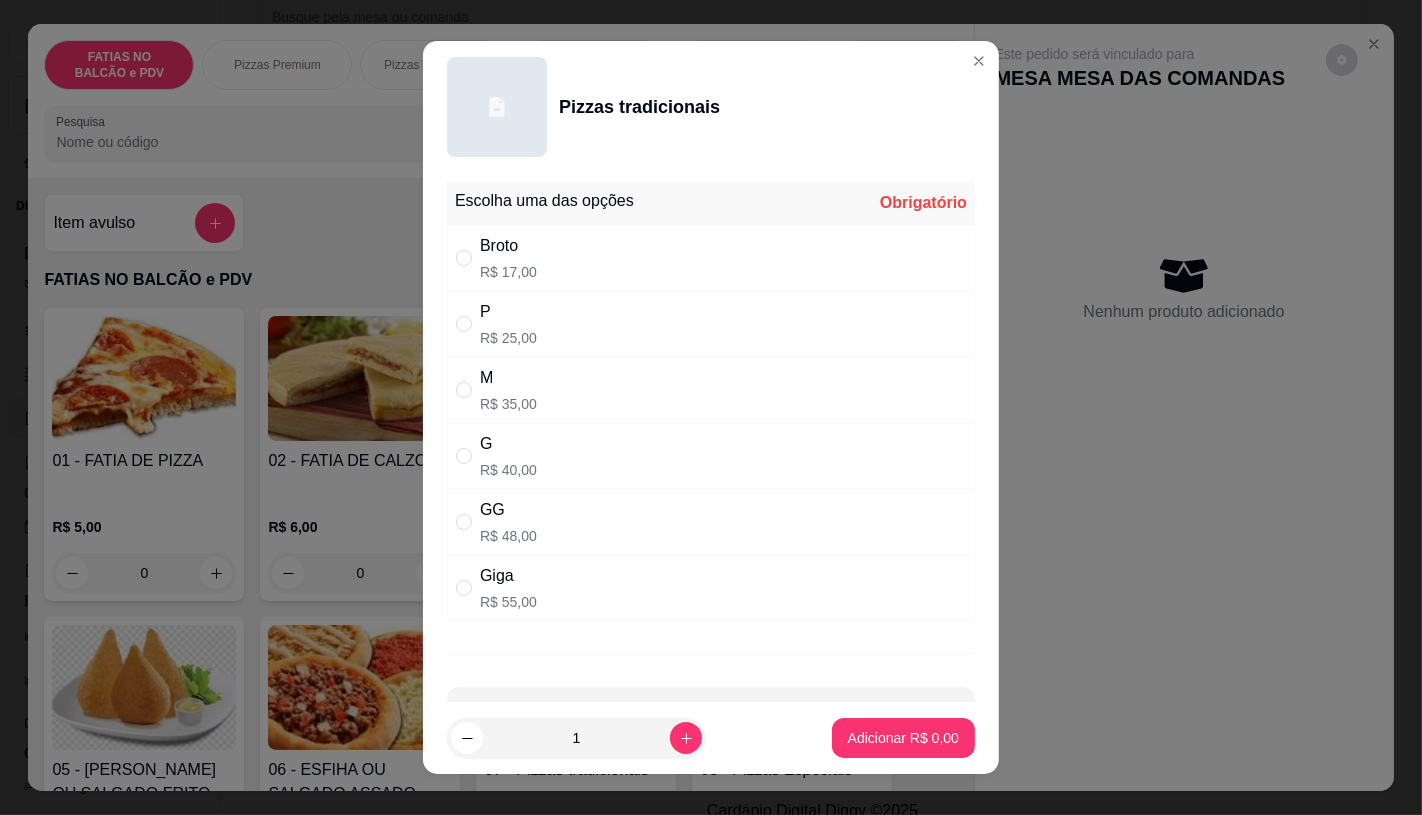 click on "R$ 17,00" at bounding box center (508, 272) 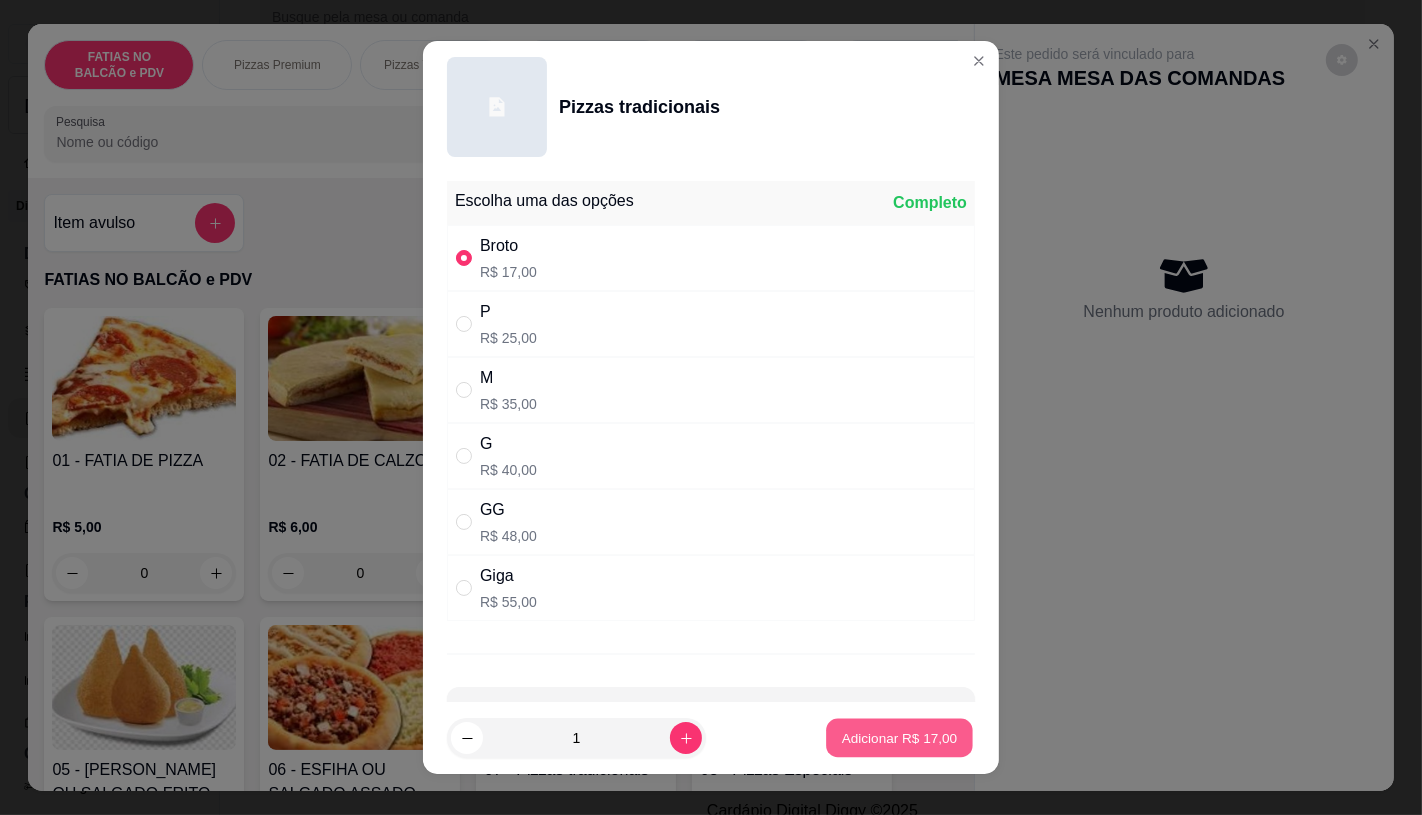 click on "Adicionar   R$ 17,00" at bounding box center [900, 738] 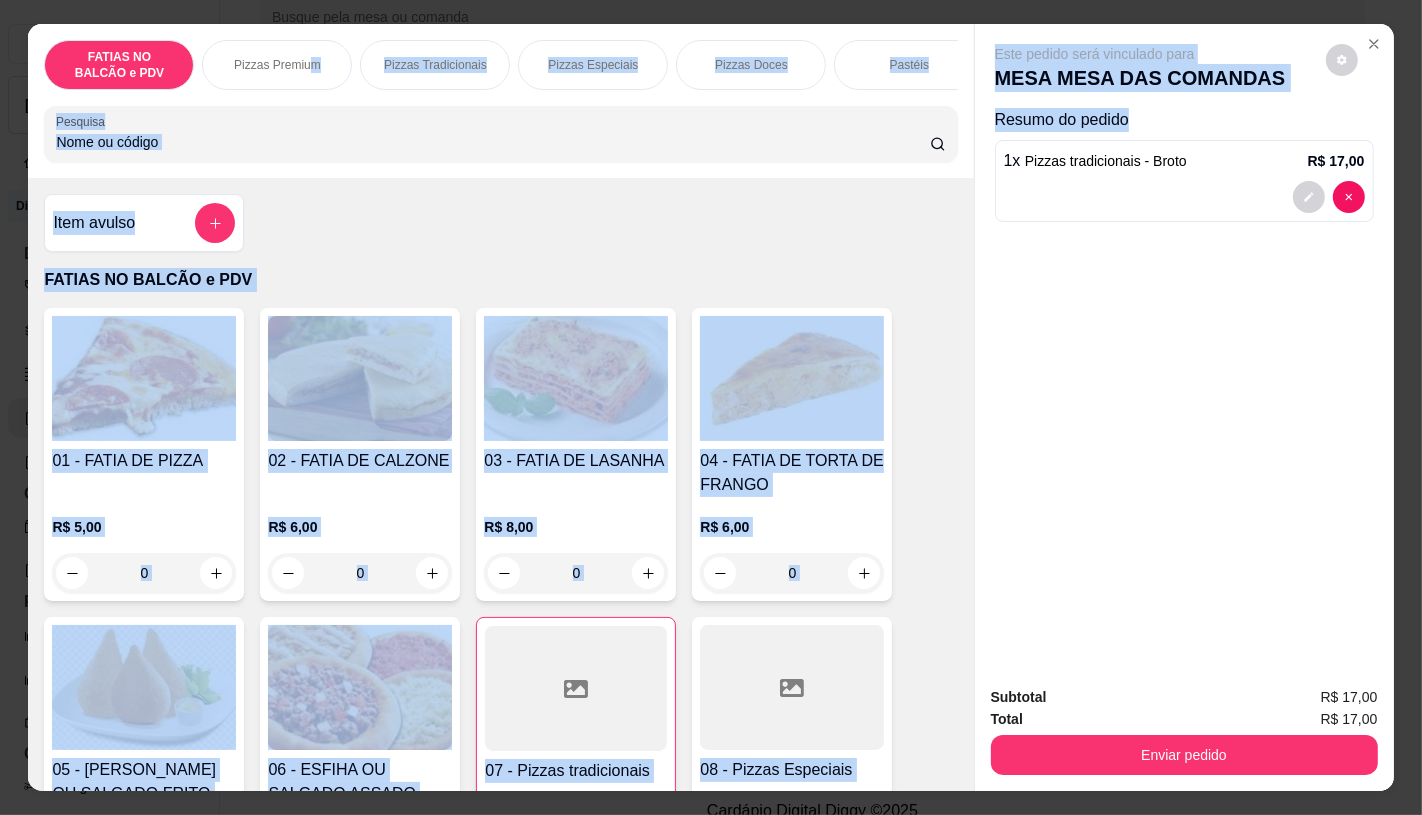 drag, startPoint x: 313, startPoint y: 80, endPoint x: 423, endPoint y: 164, distance: 138.4052 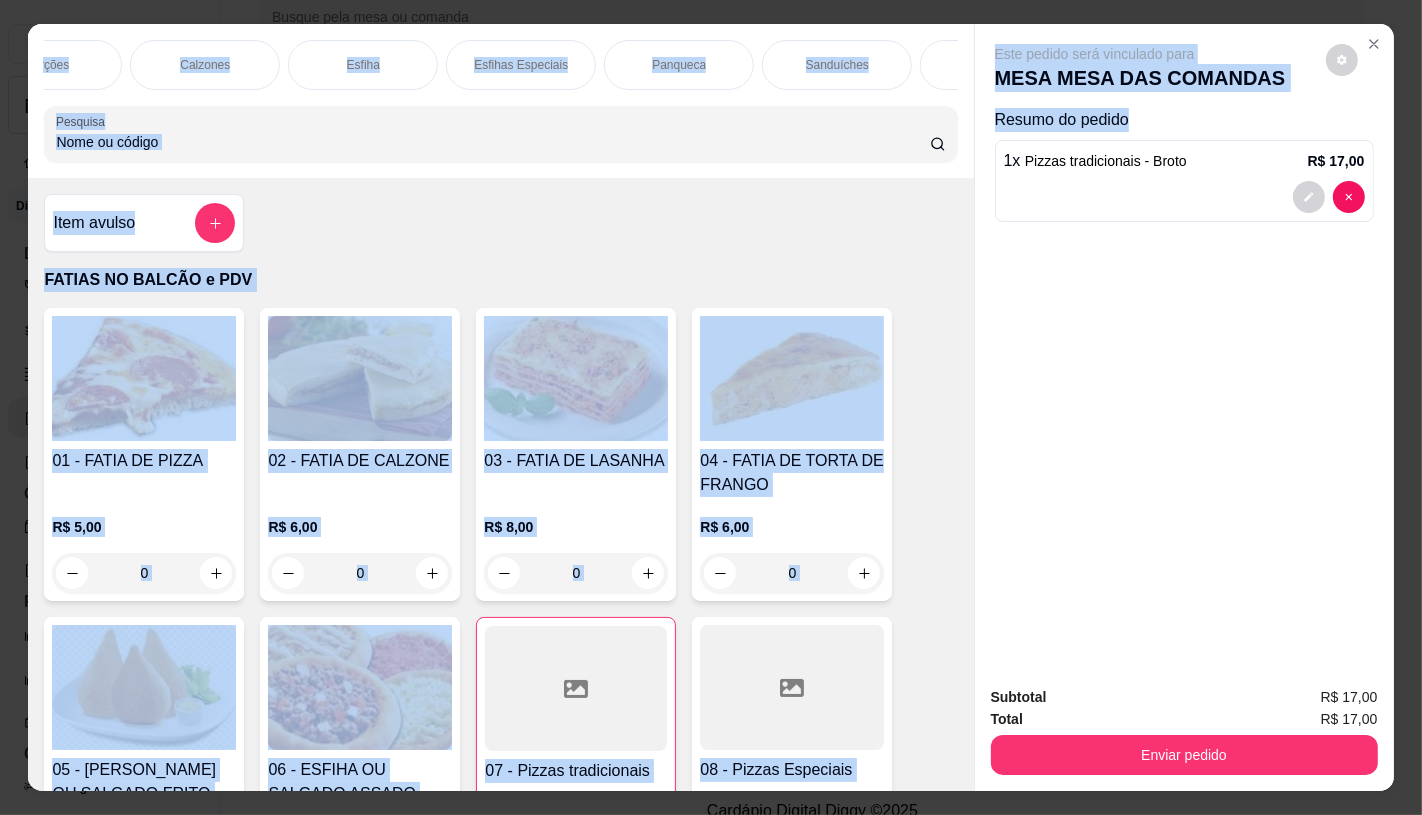 scroll, scrollTop: 0, scrollLeft: 2080, axis: horizontal 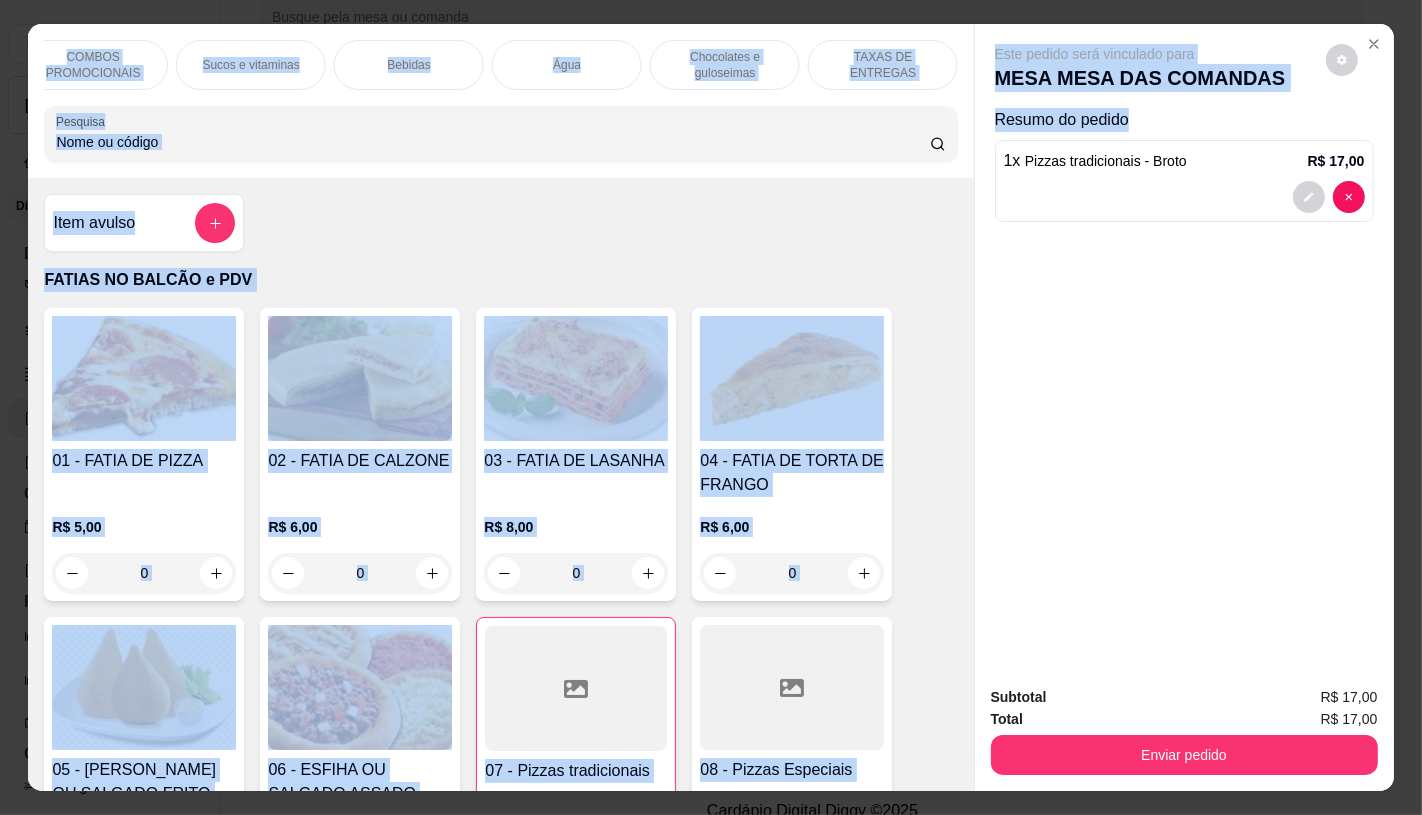 click on "TAXAS DE ENTREGAS" at bounding box center (883, 65) 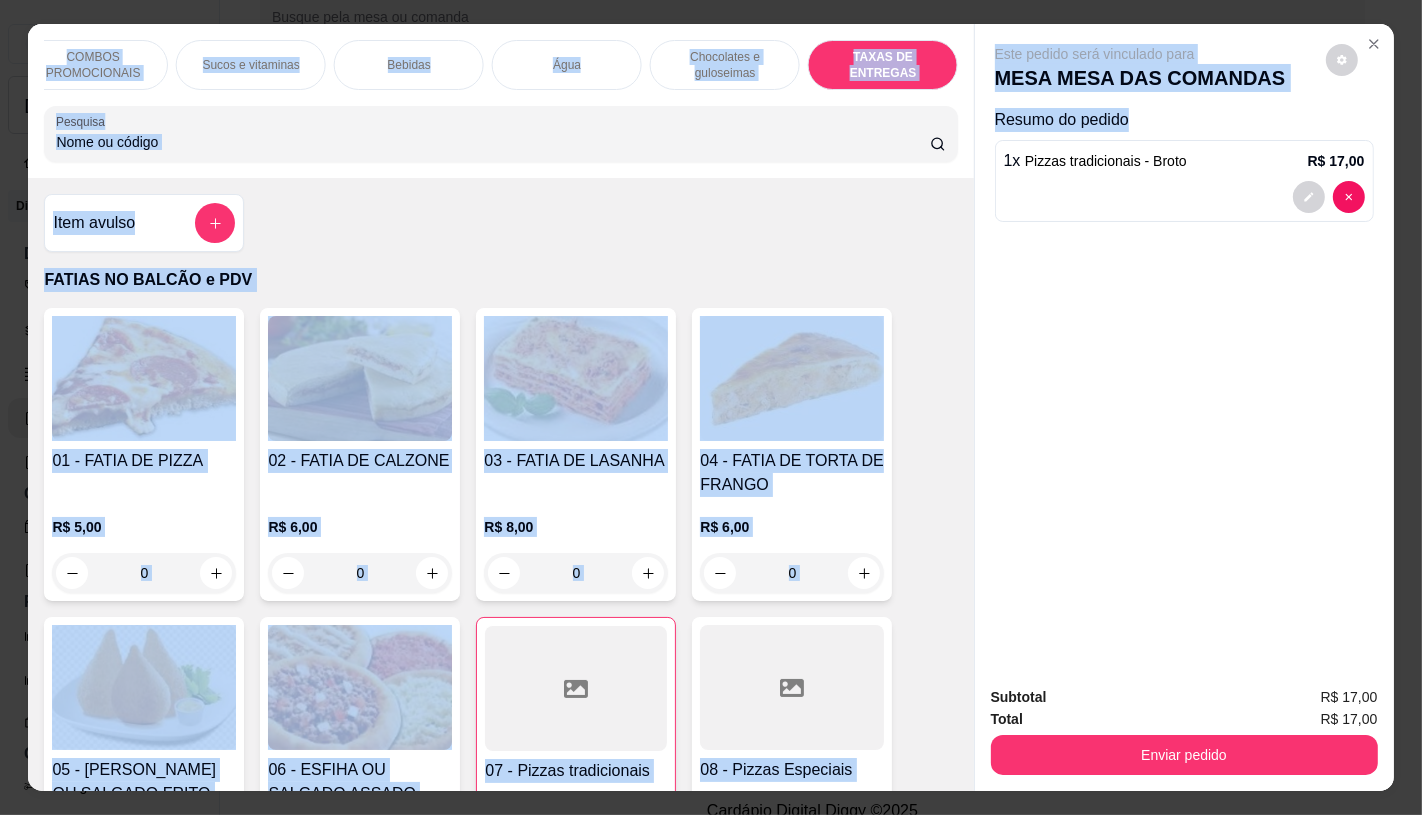 scroll, scrollTop: 13373, scrollLeft: 0, axis: vertical 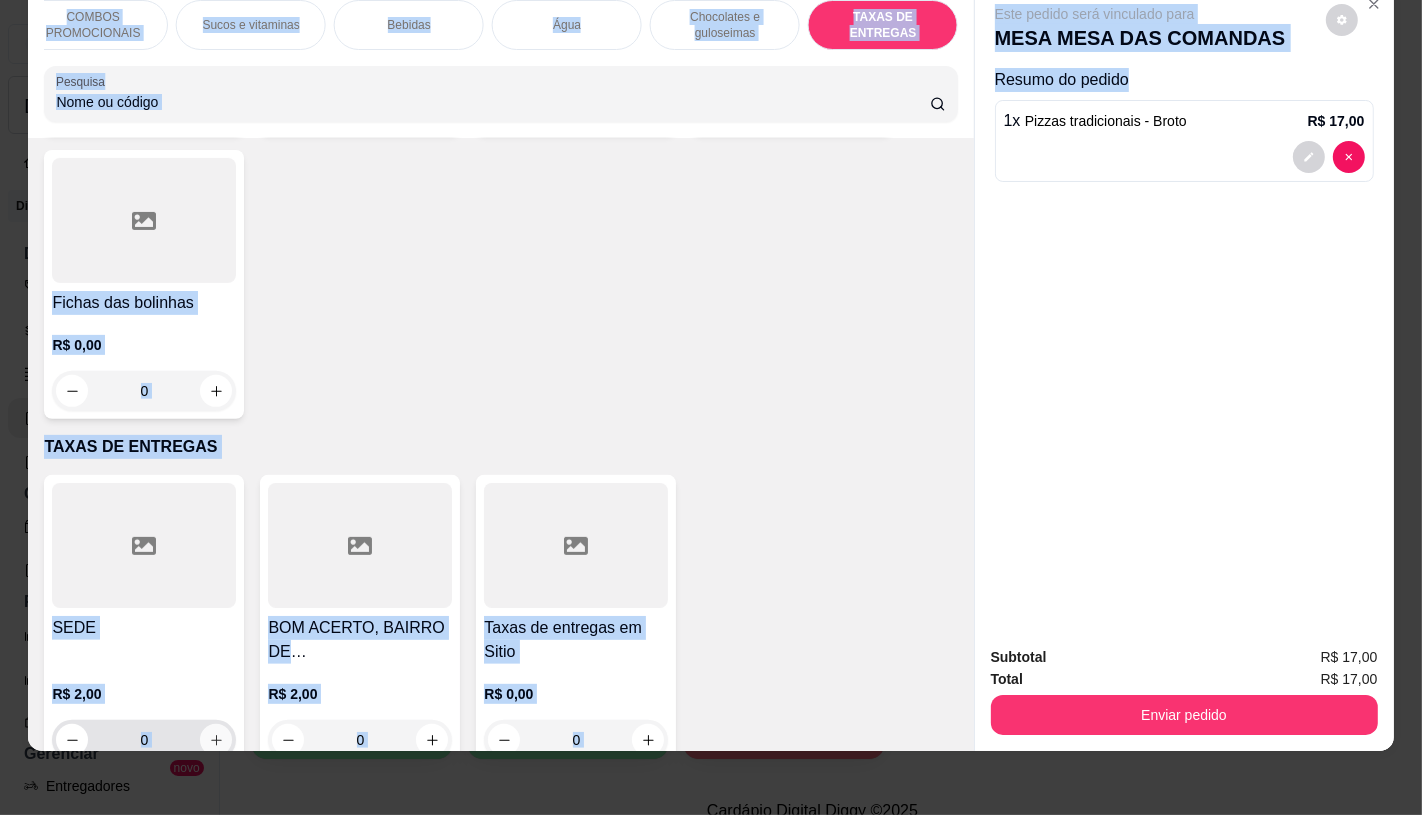 click 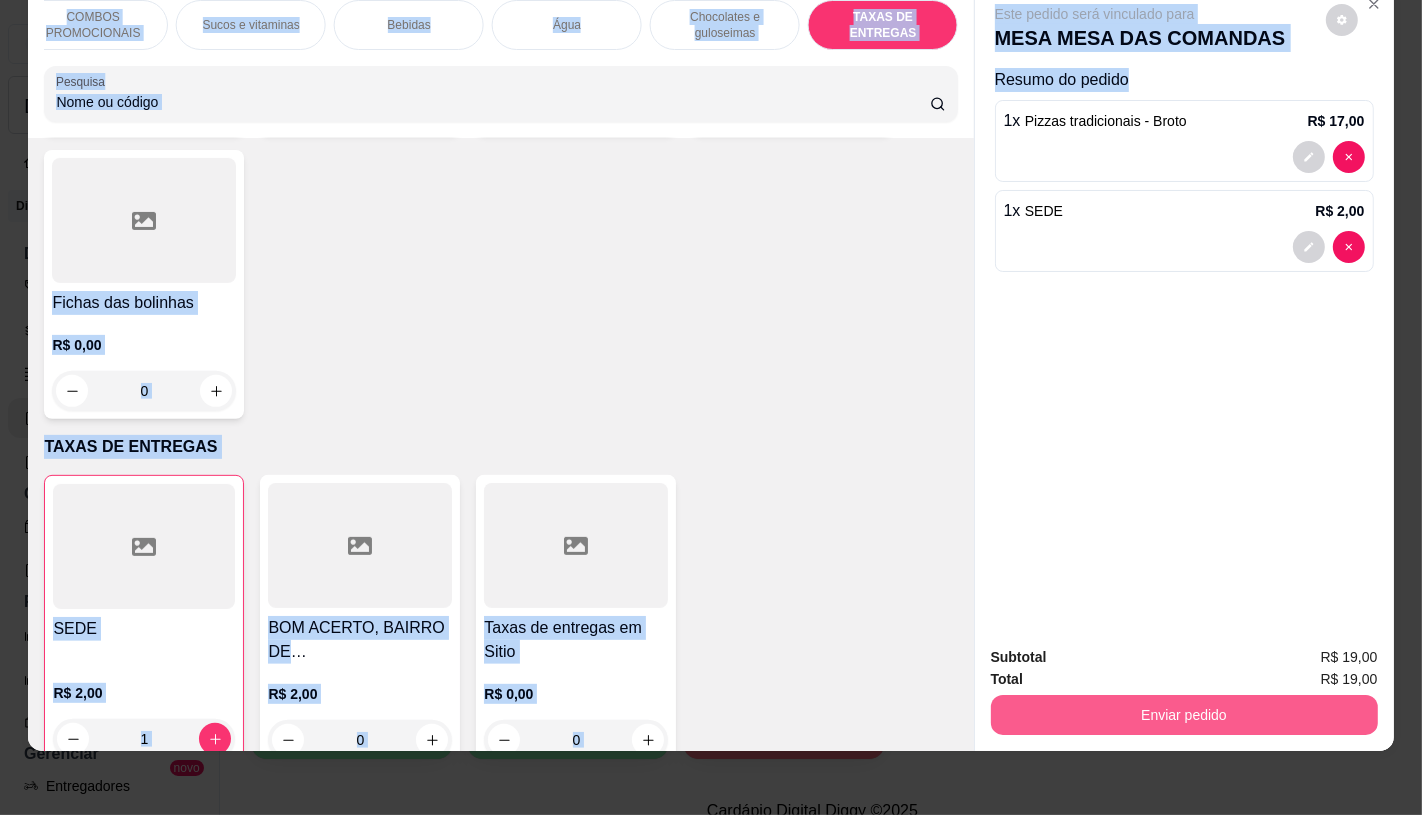 click on "Enviar pedido" at bounding box center [1184, 715] 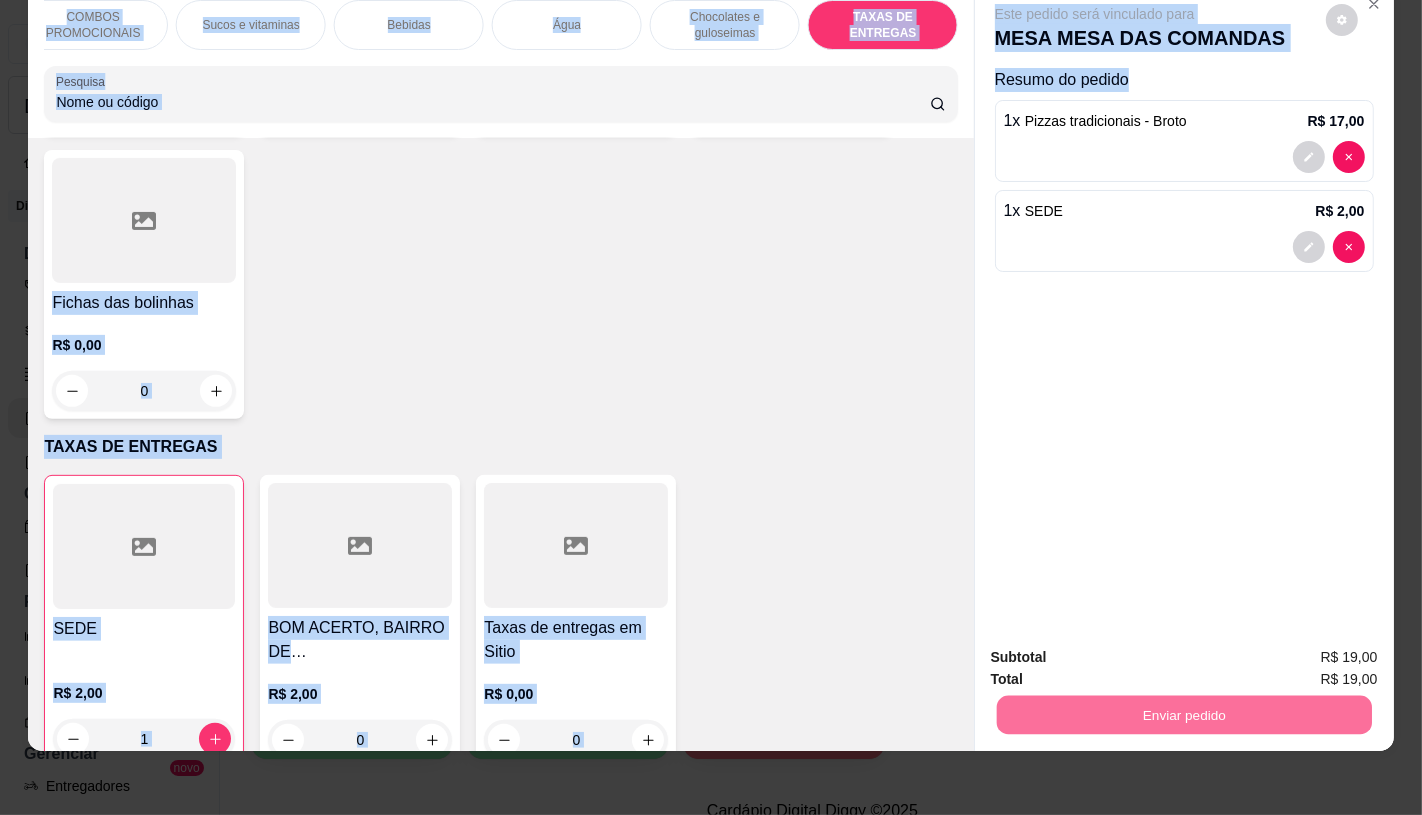 click on "Não registrar e enviar pedido" at bounding box center [1117, 650] 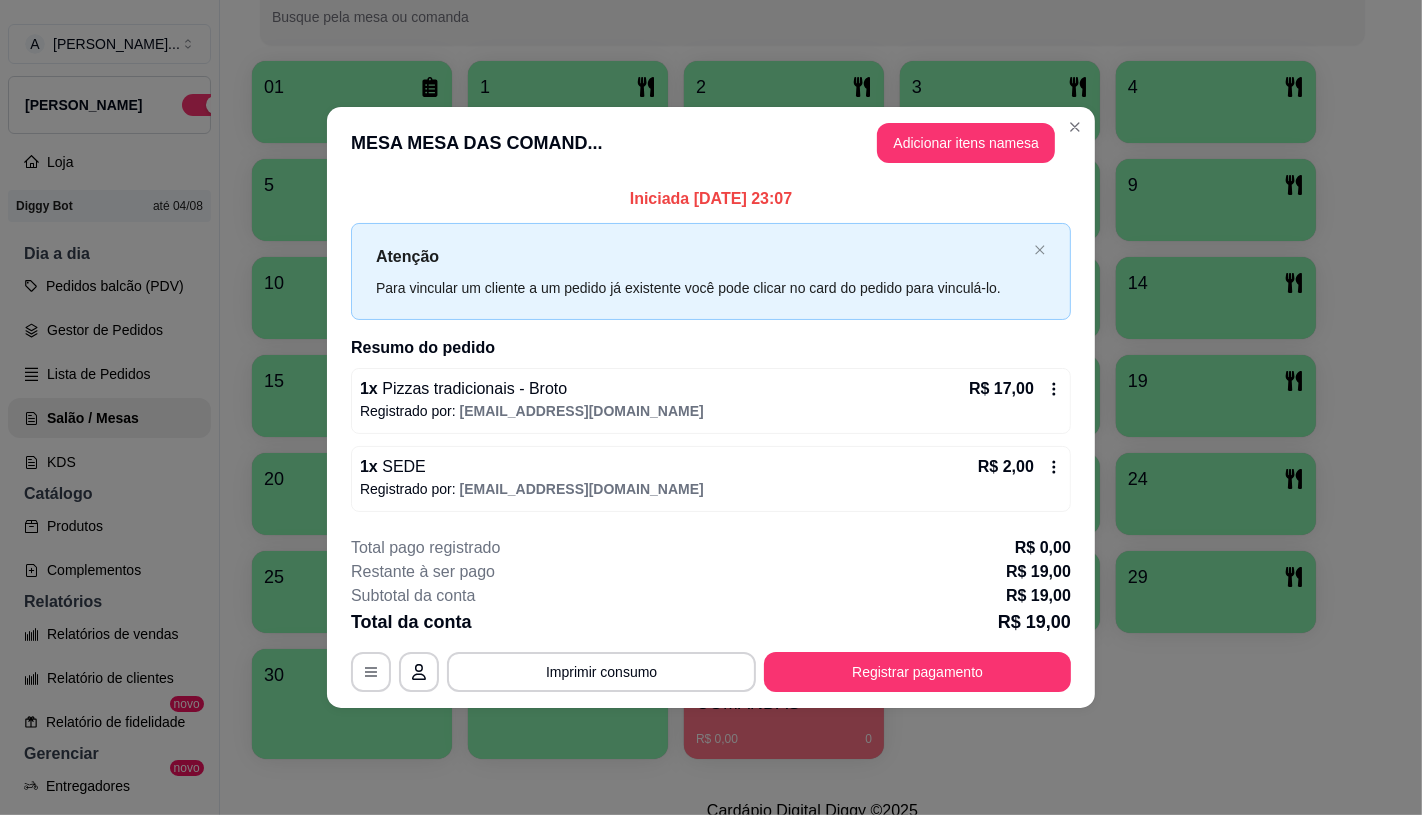 click on "**********" at bounding box center (711, 614) 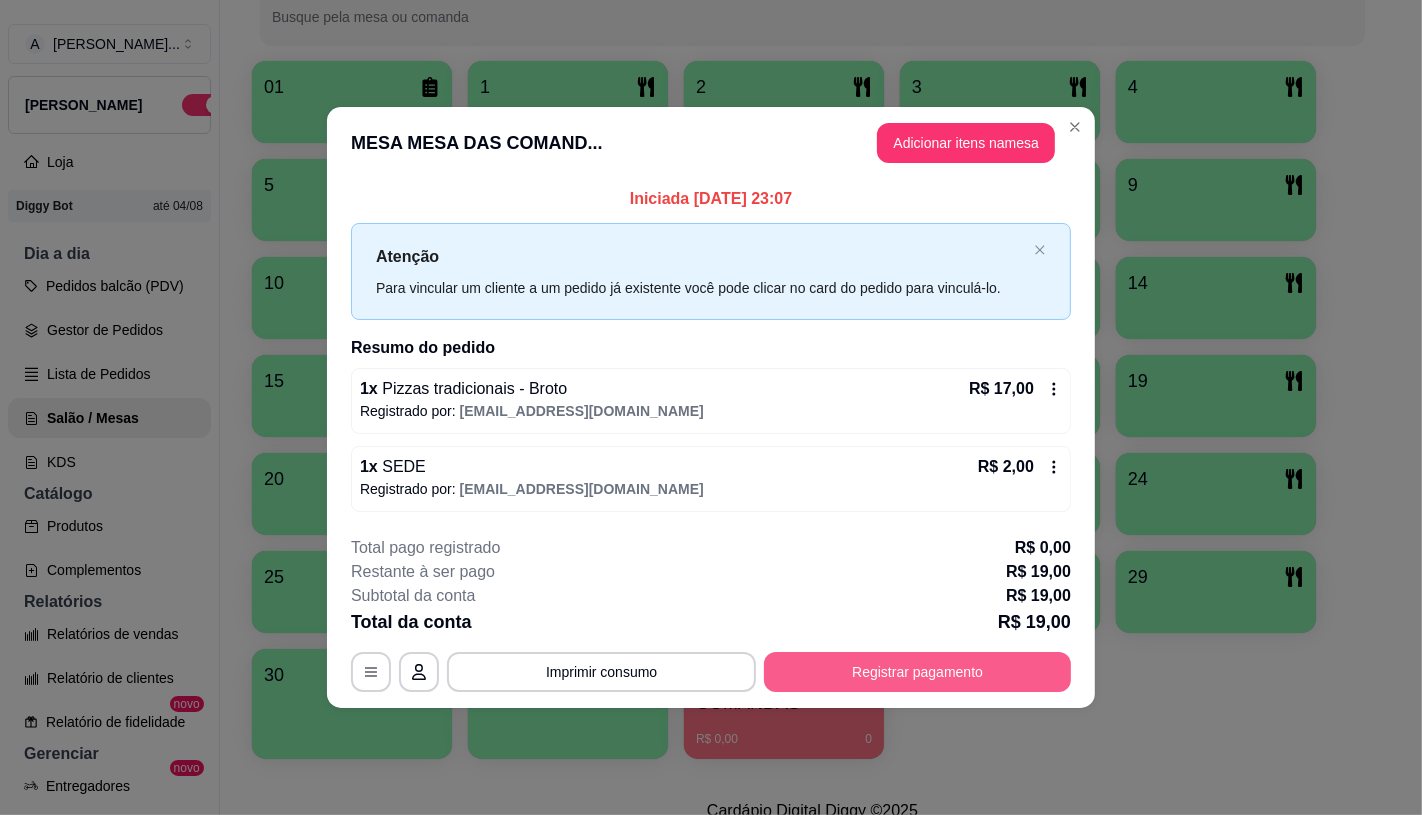 click on "Registrar pagamento" at bounding box center (917, 672) 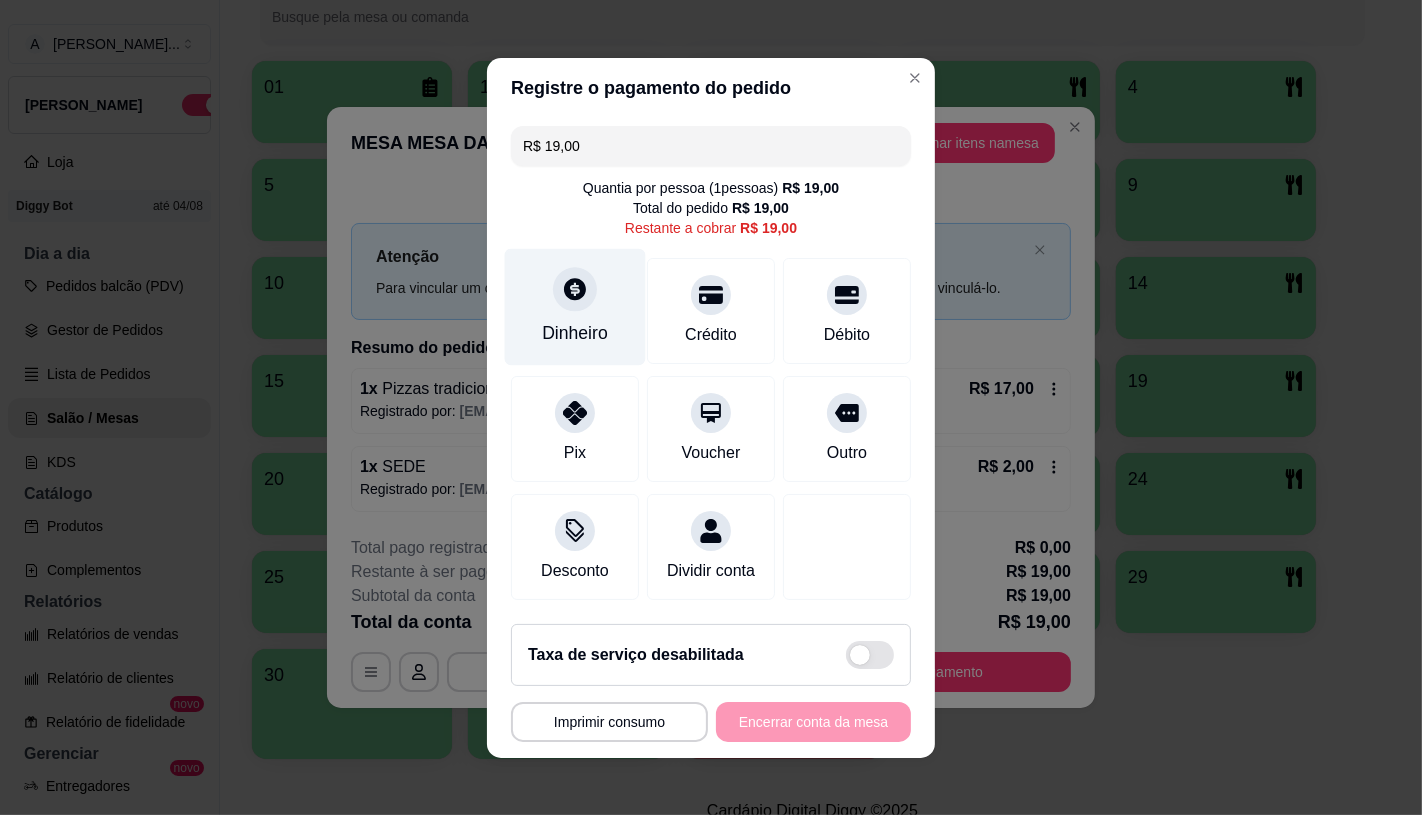 click on "Dinheiro" at bounding box center (575, 333) 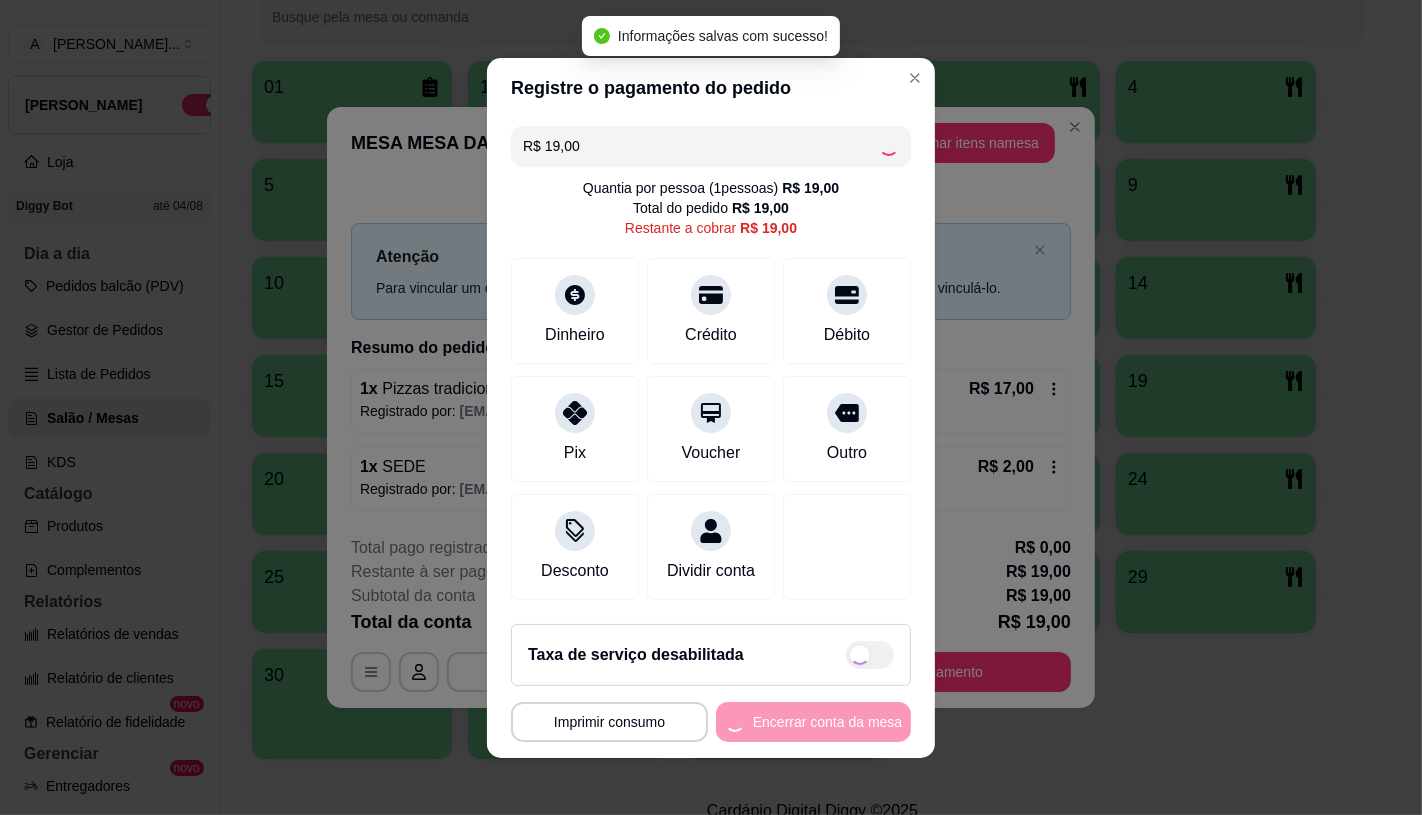 type on "R$ 0,00" 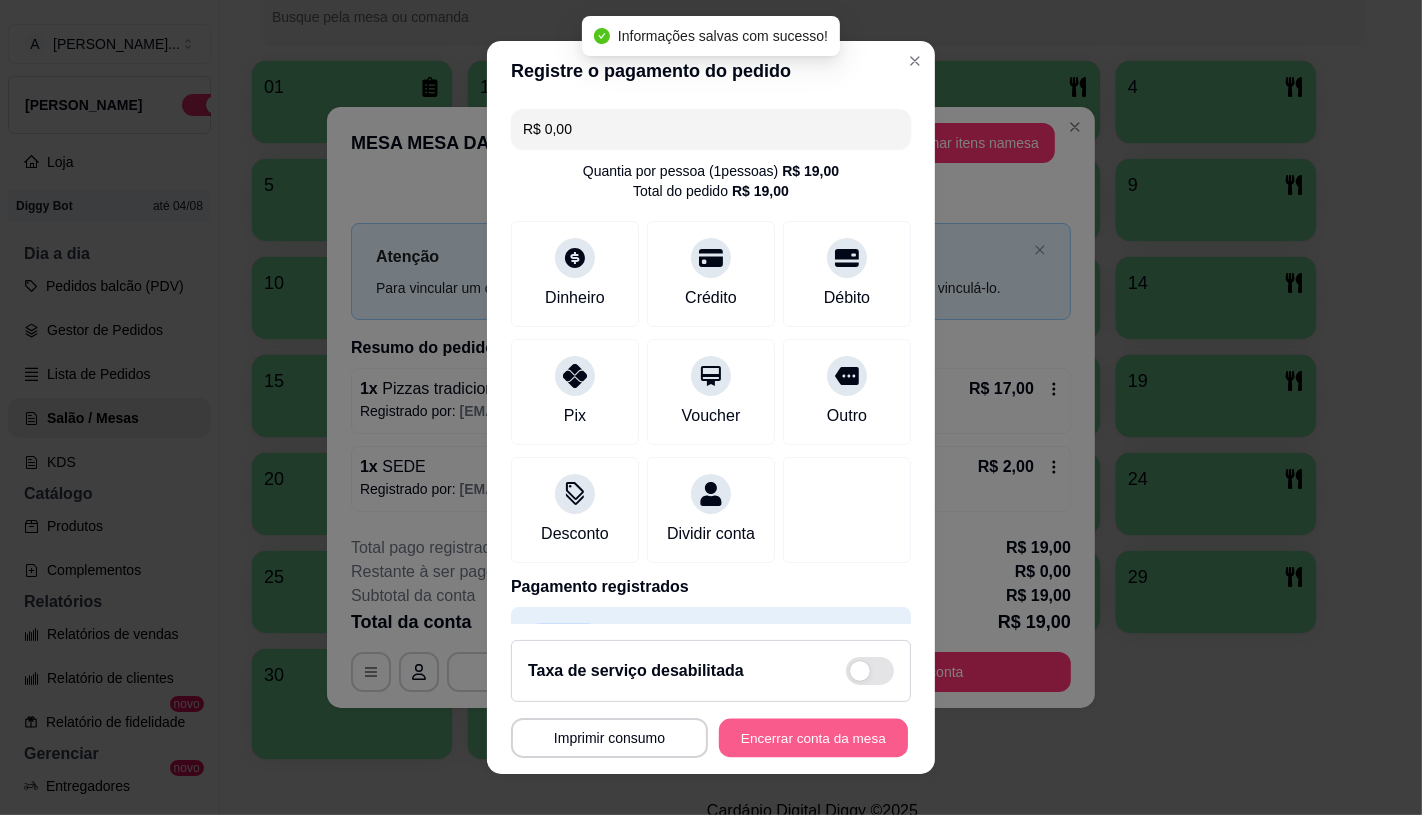 click on "Encerrar conta da mesa" at bounding box center (813, 738) 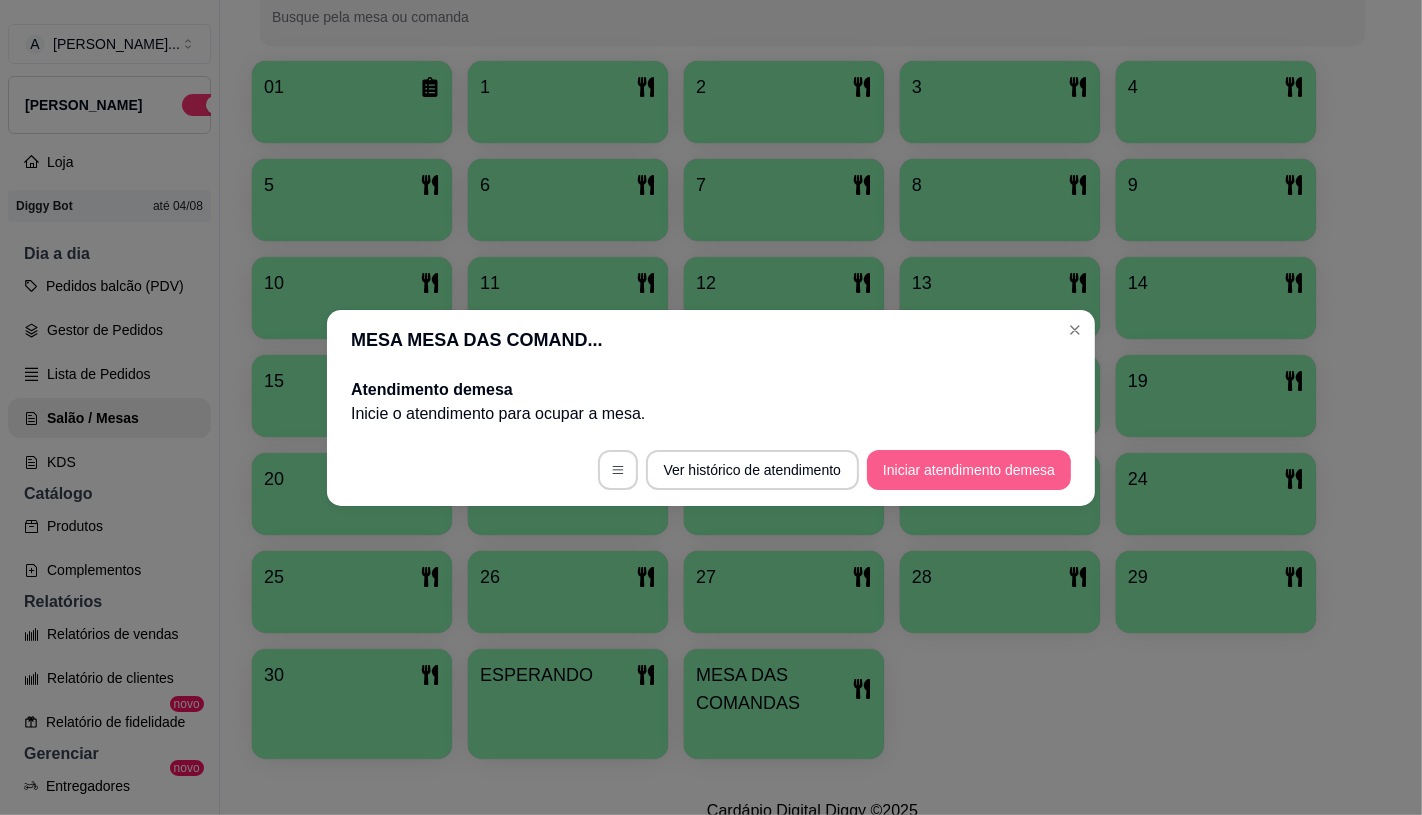click on "Iniciar atendimento de  mesa" at bounding box center (969, 470) 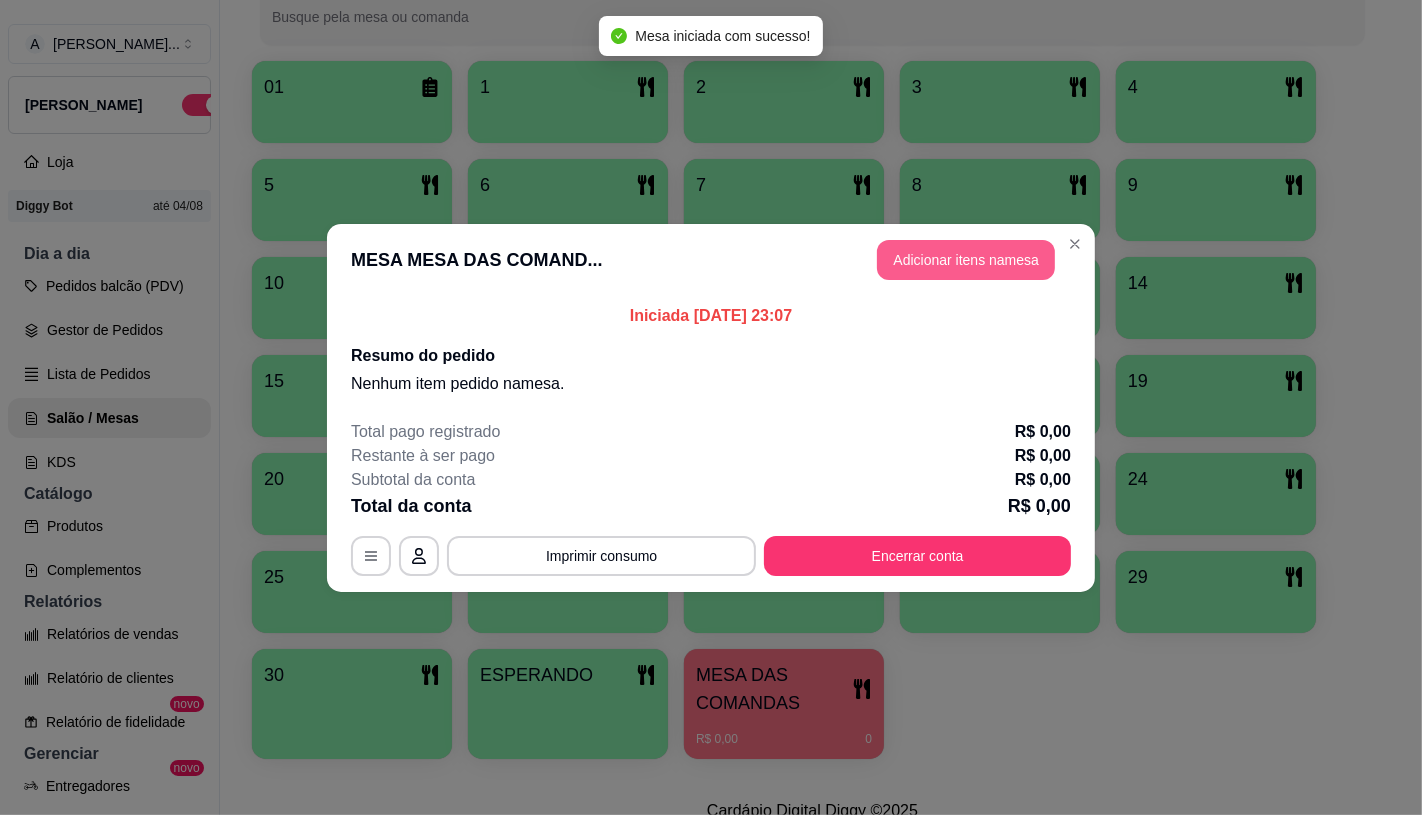 click on "Adicionar itens na  mesa" at bounding box center [966, 260] 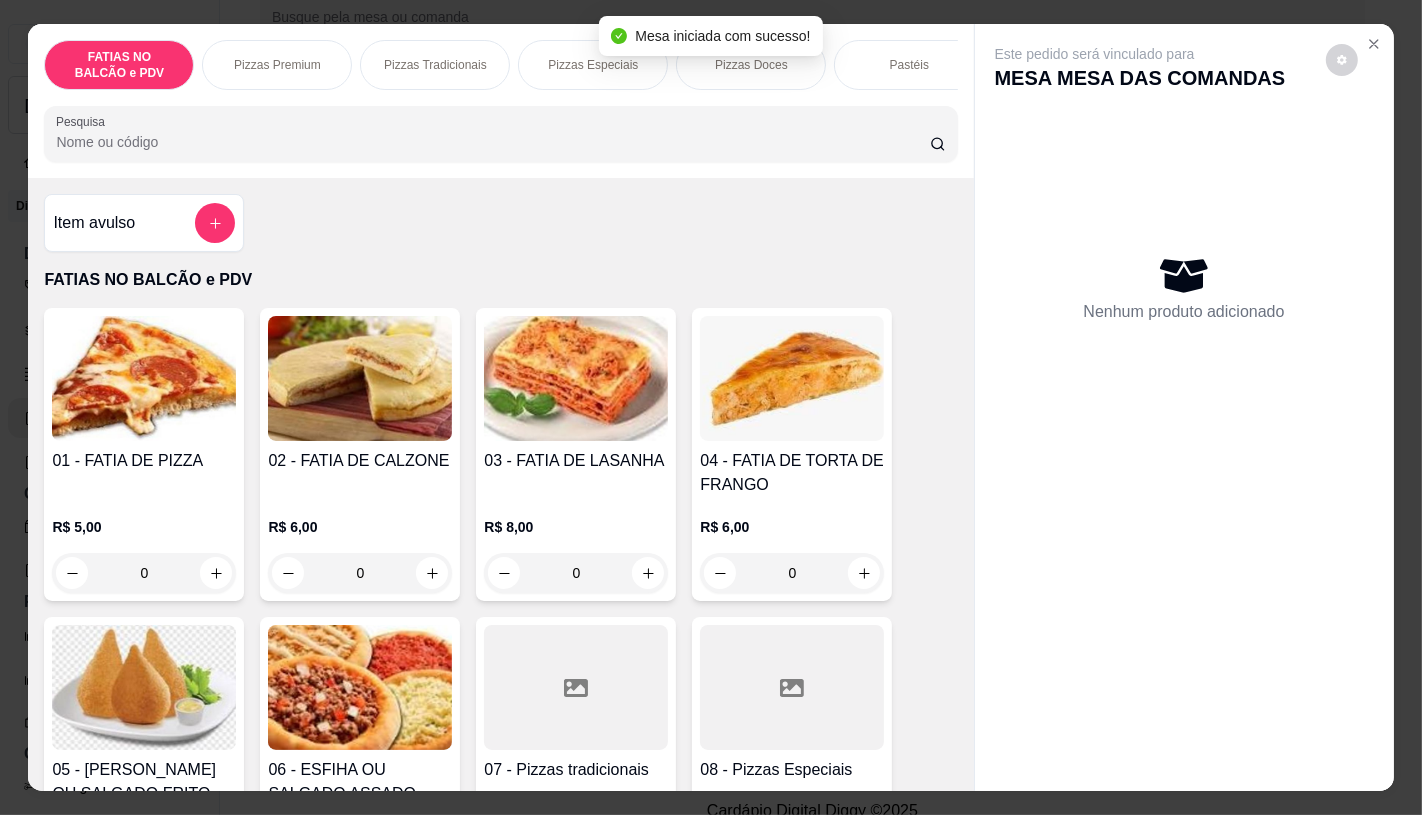 scroll, scrollTop: 333, scrollLeft: 0, axis: vertical 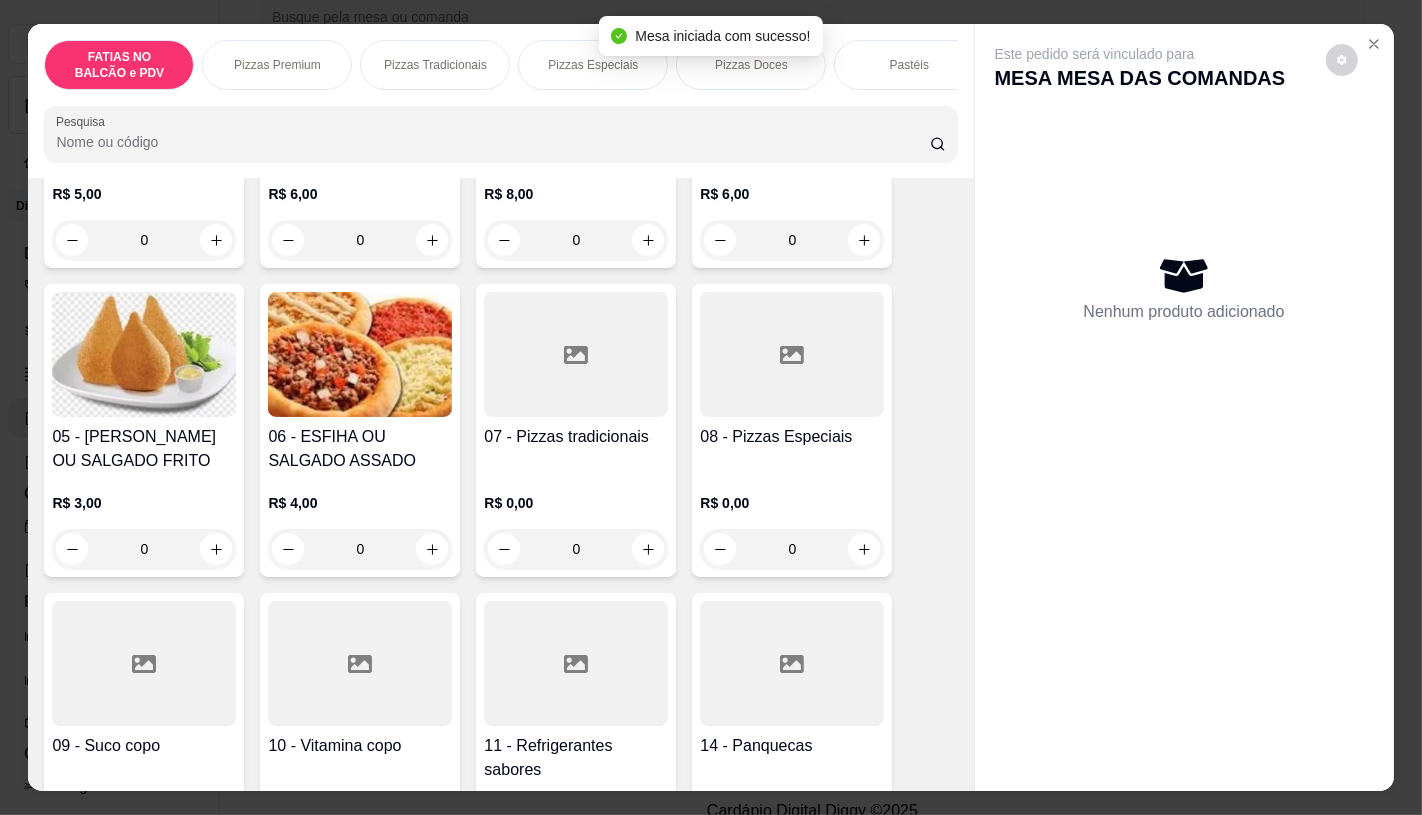 click on "08 - Pizzas Especiais" at bounding box center [792, 449] 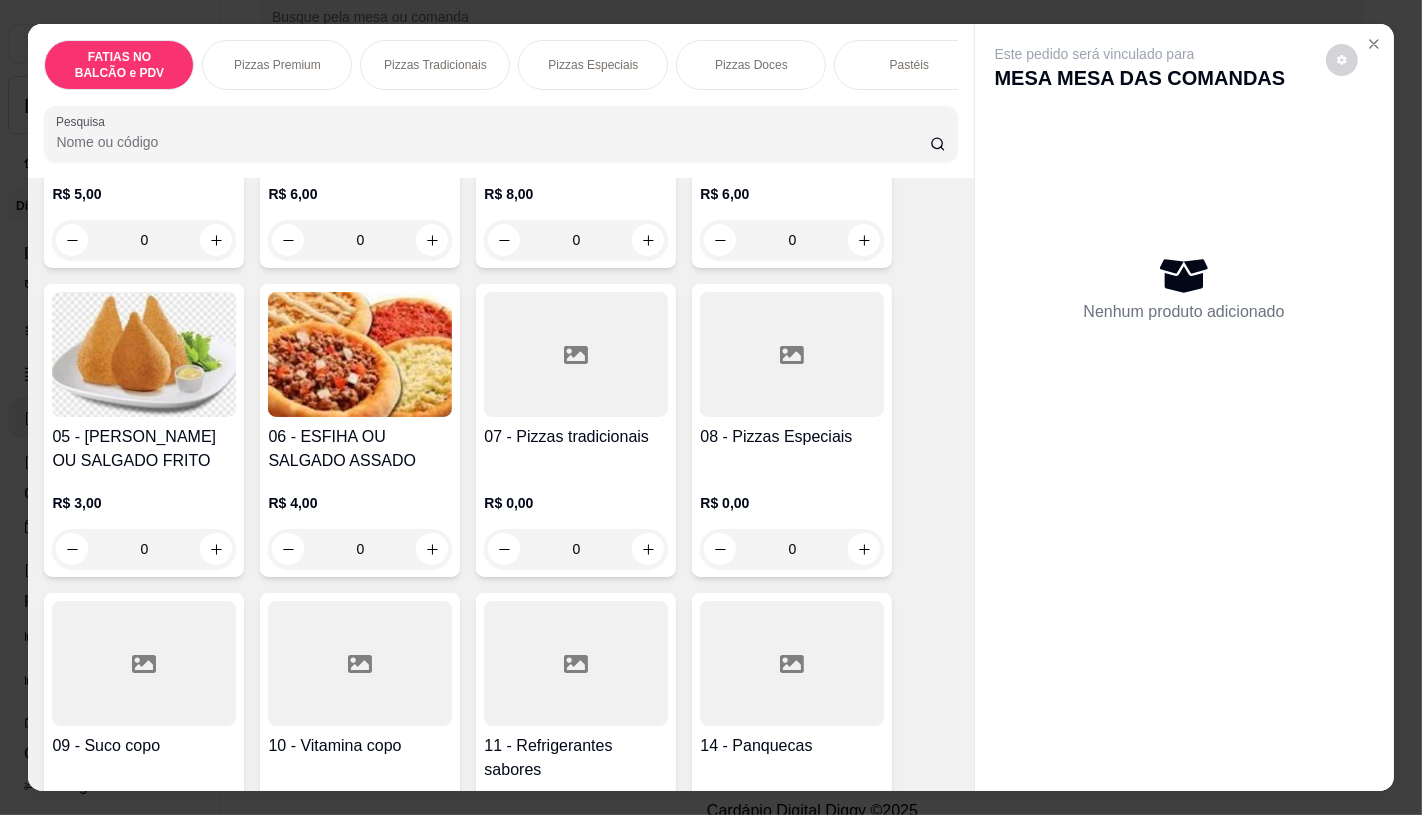 click 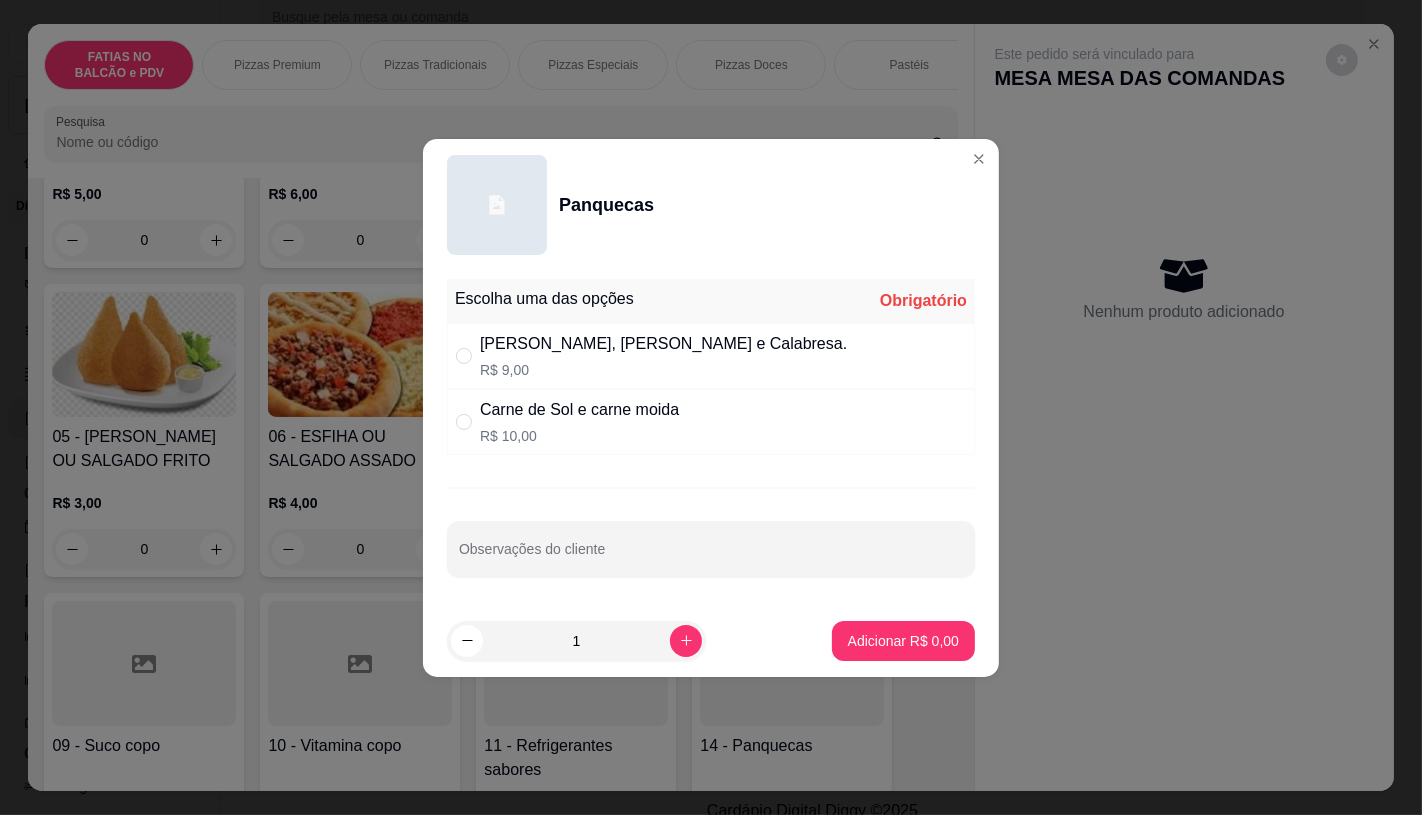 click on "R$ 9,00" at bounding box center (663, 370) 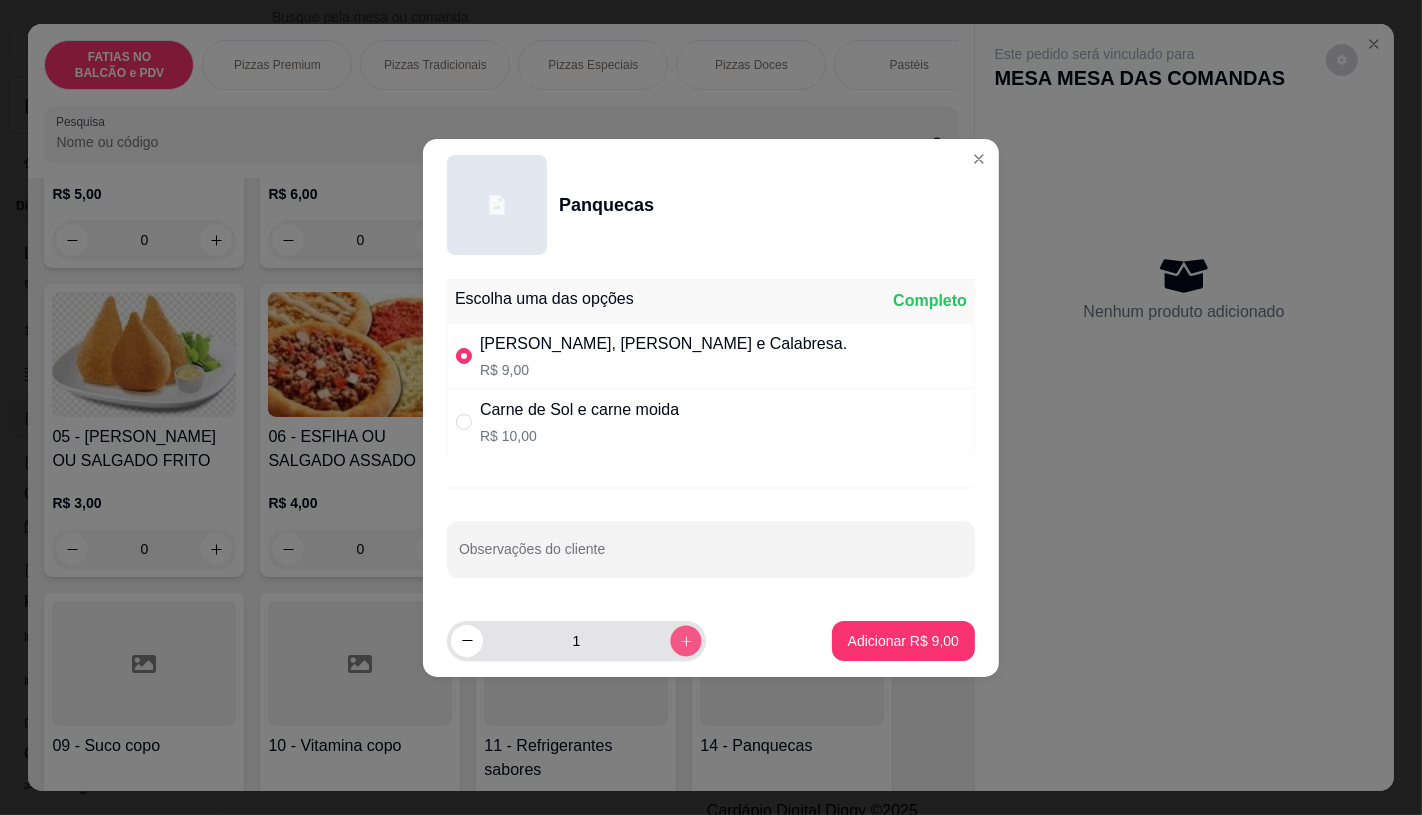 click 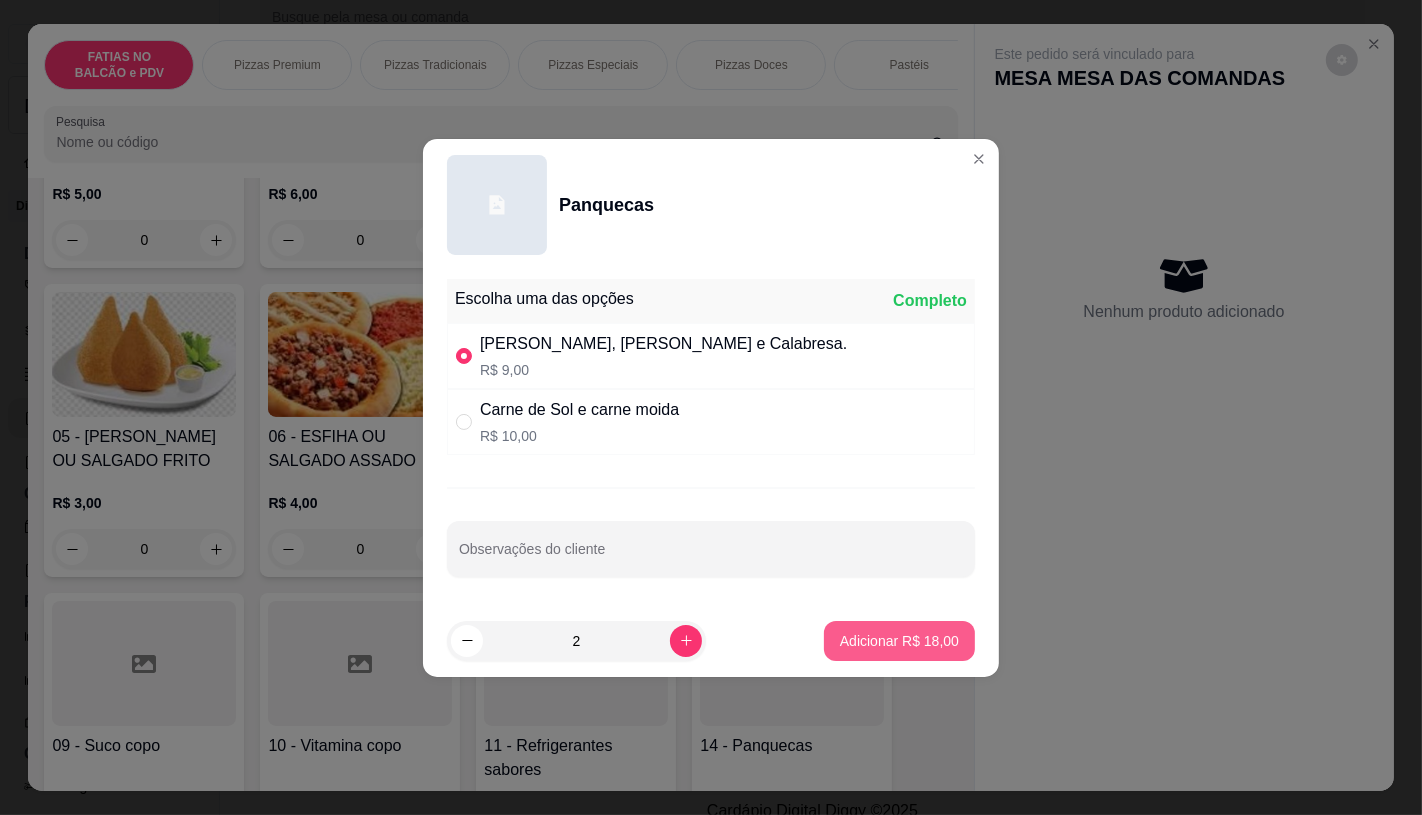 click on "Adicionar   R$ 18,00" at bounding box center [899, 641] 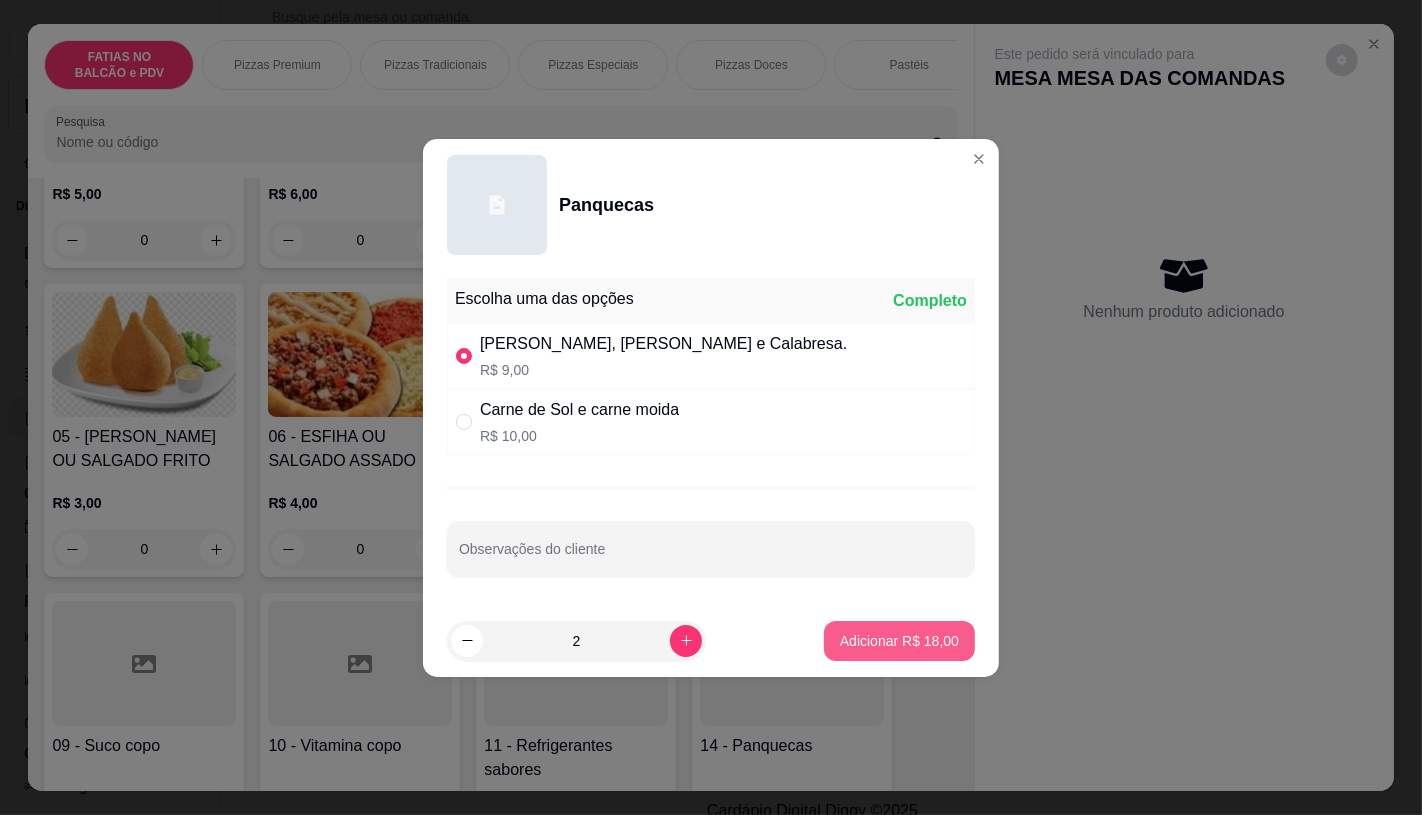 type on "2" 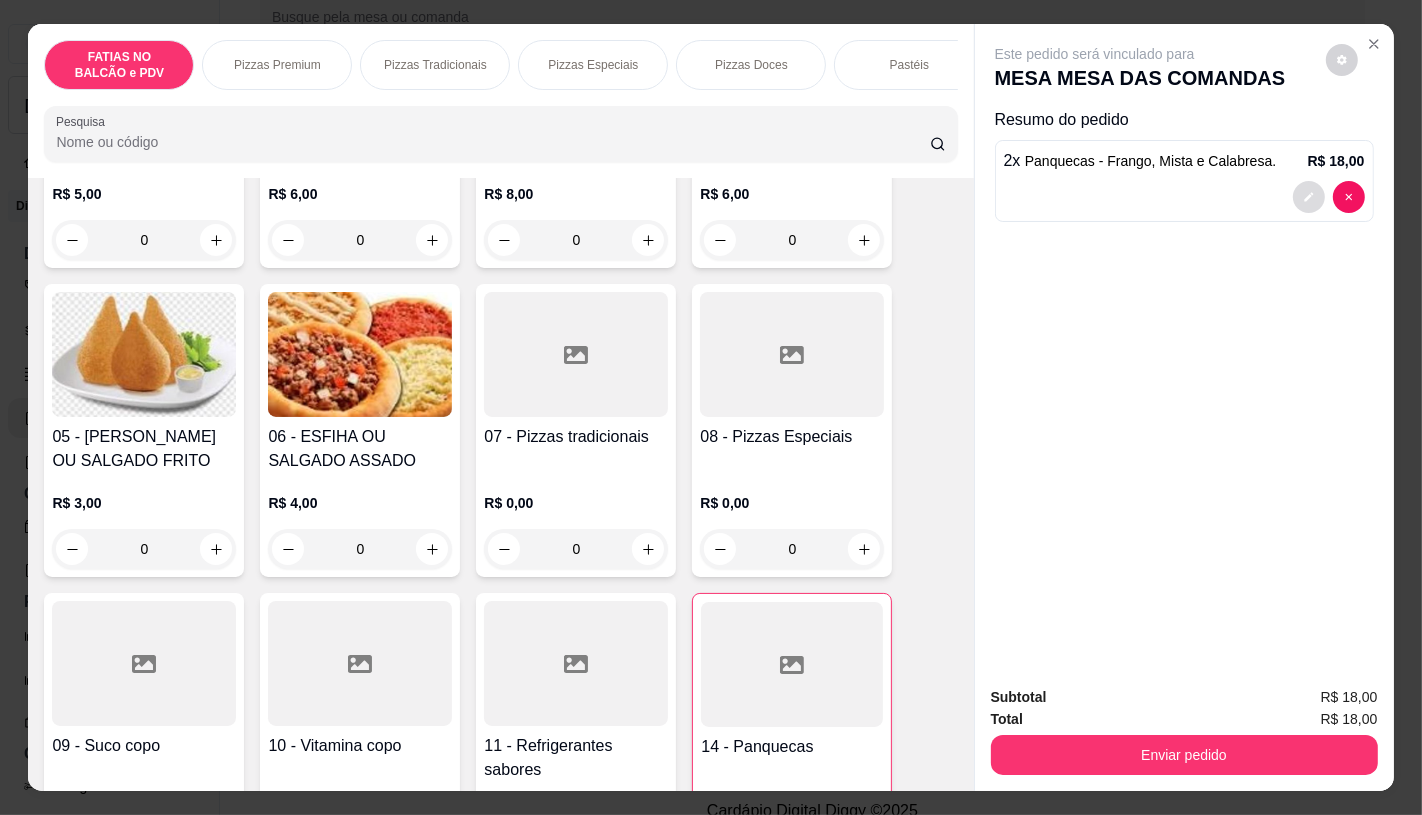 click at bounding box center (1309, 197) 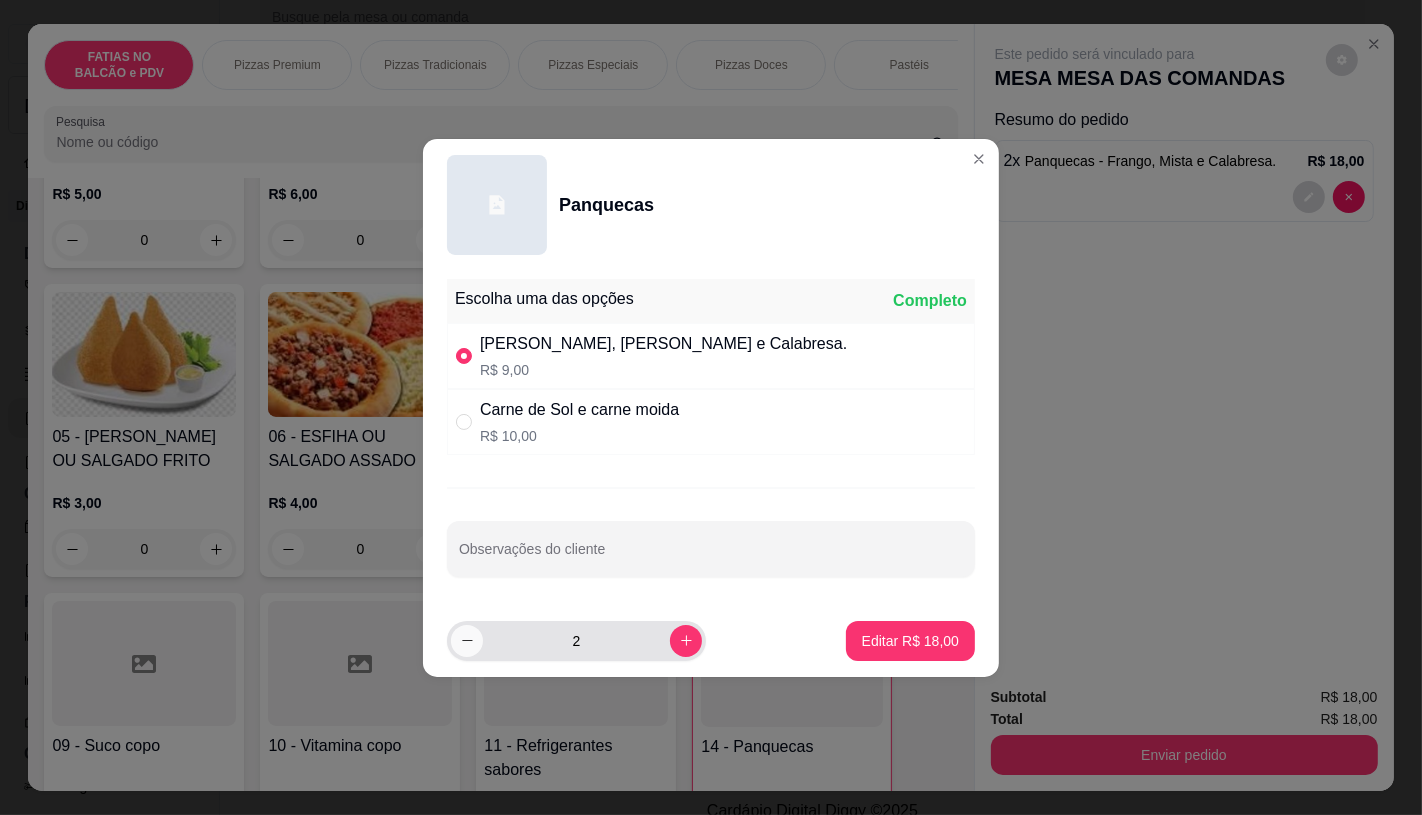 click at bounding box center [467, 641] 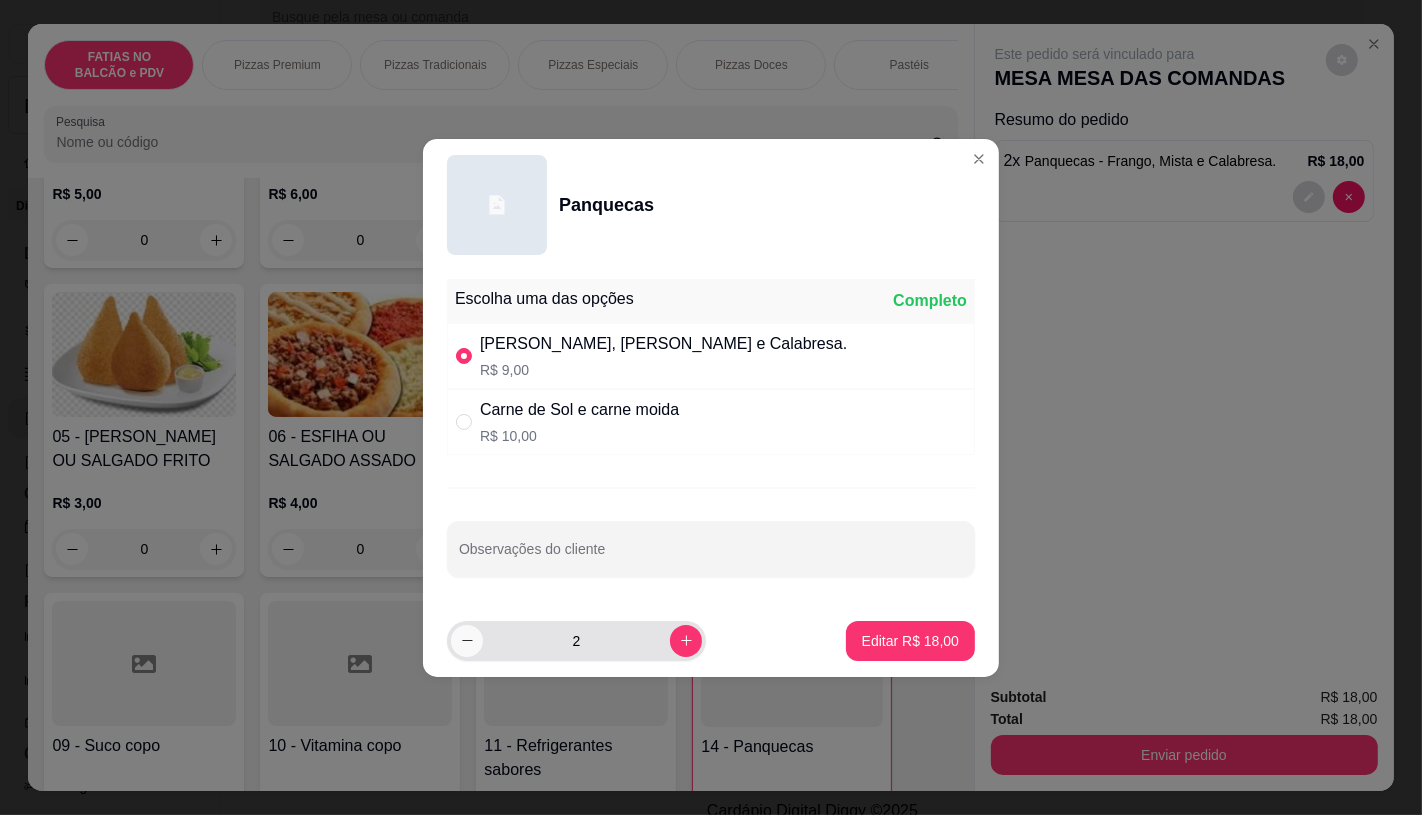 type on "1" 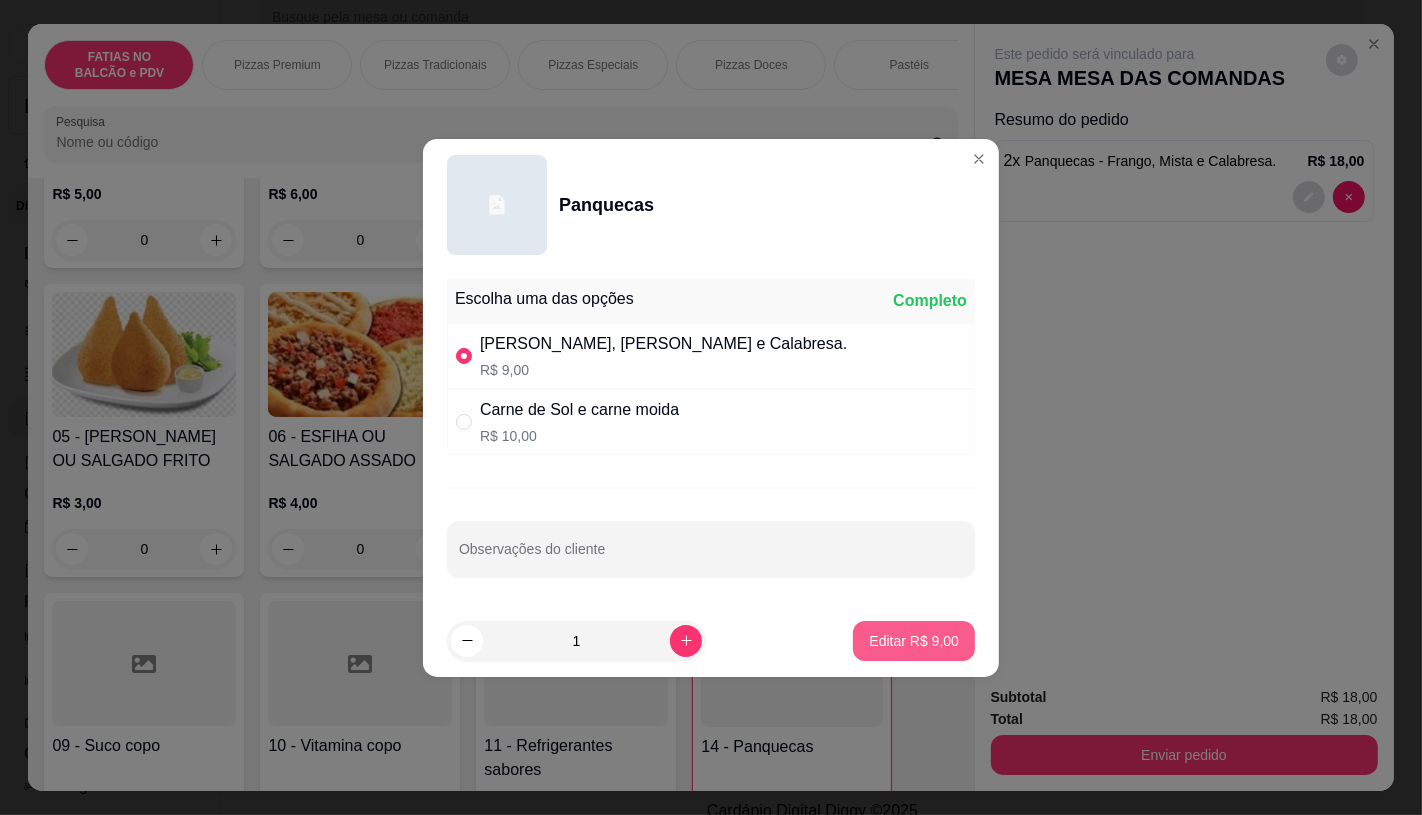 click on "Editar   R$ 9,00" at bounding box center (914, 641) 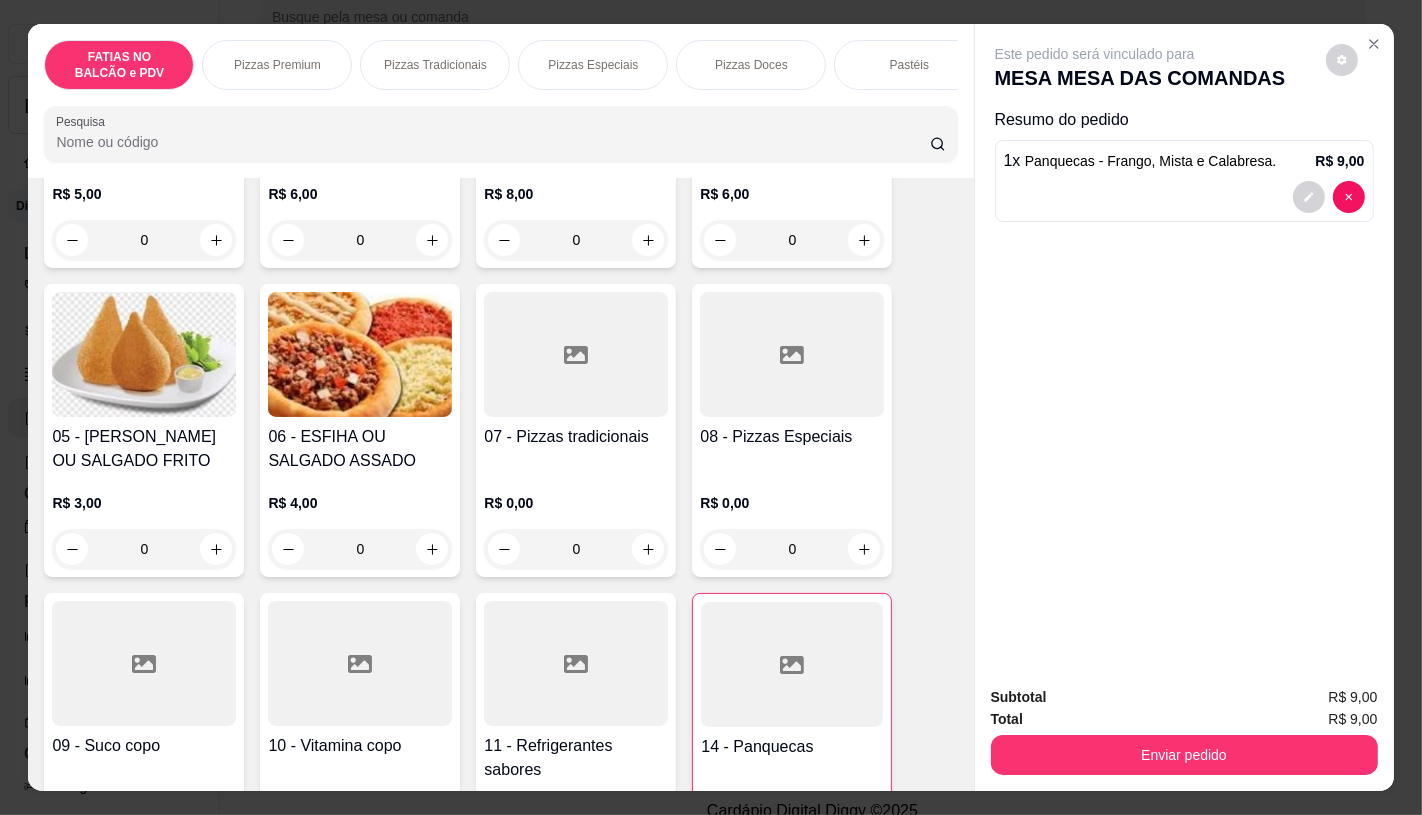 click at bounding box center (792, 664) 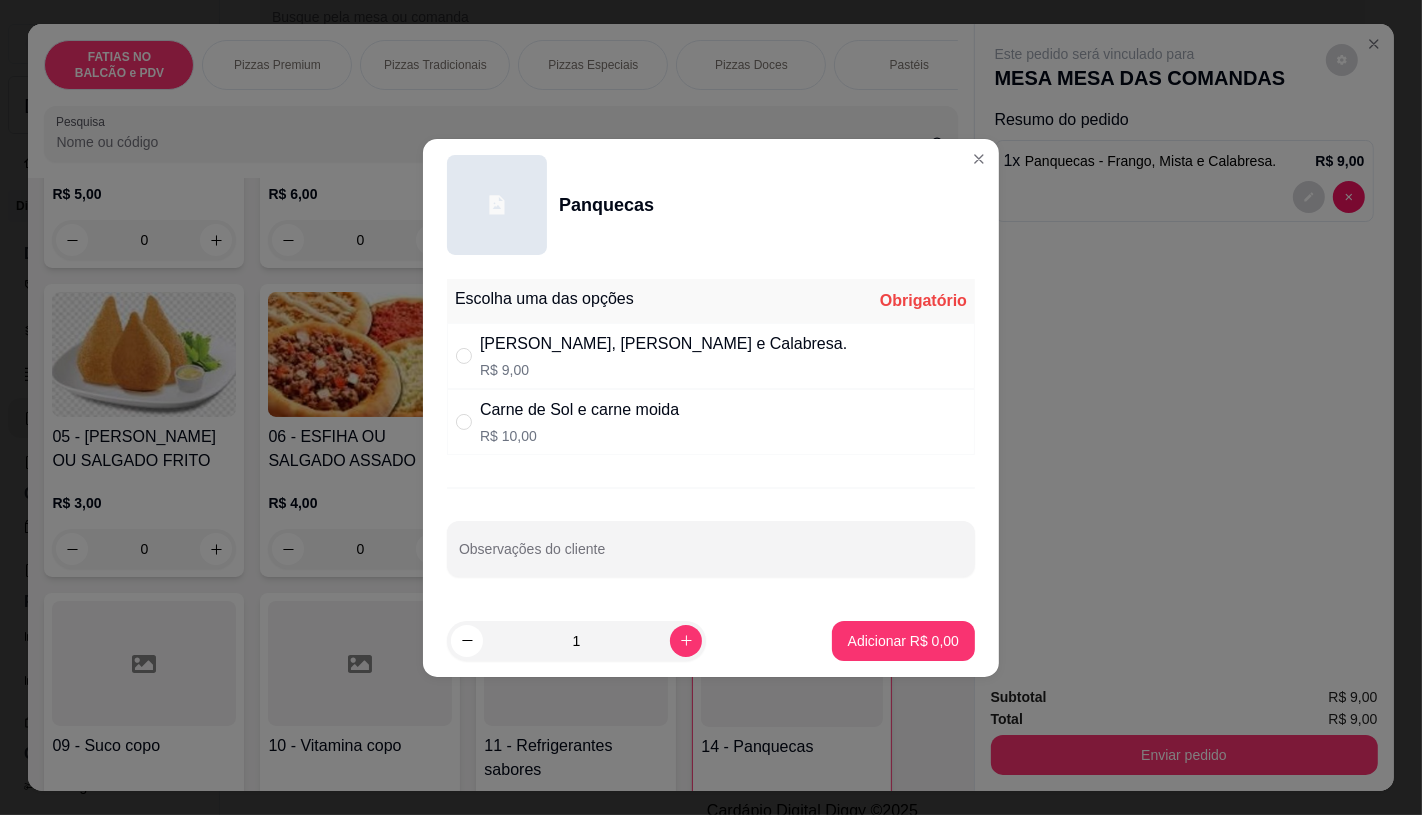 click on "Carne de Sol e carne moida R$ 10,00" at bounding box center [711, 422] 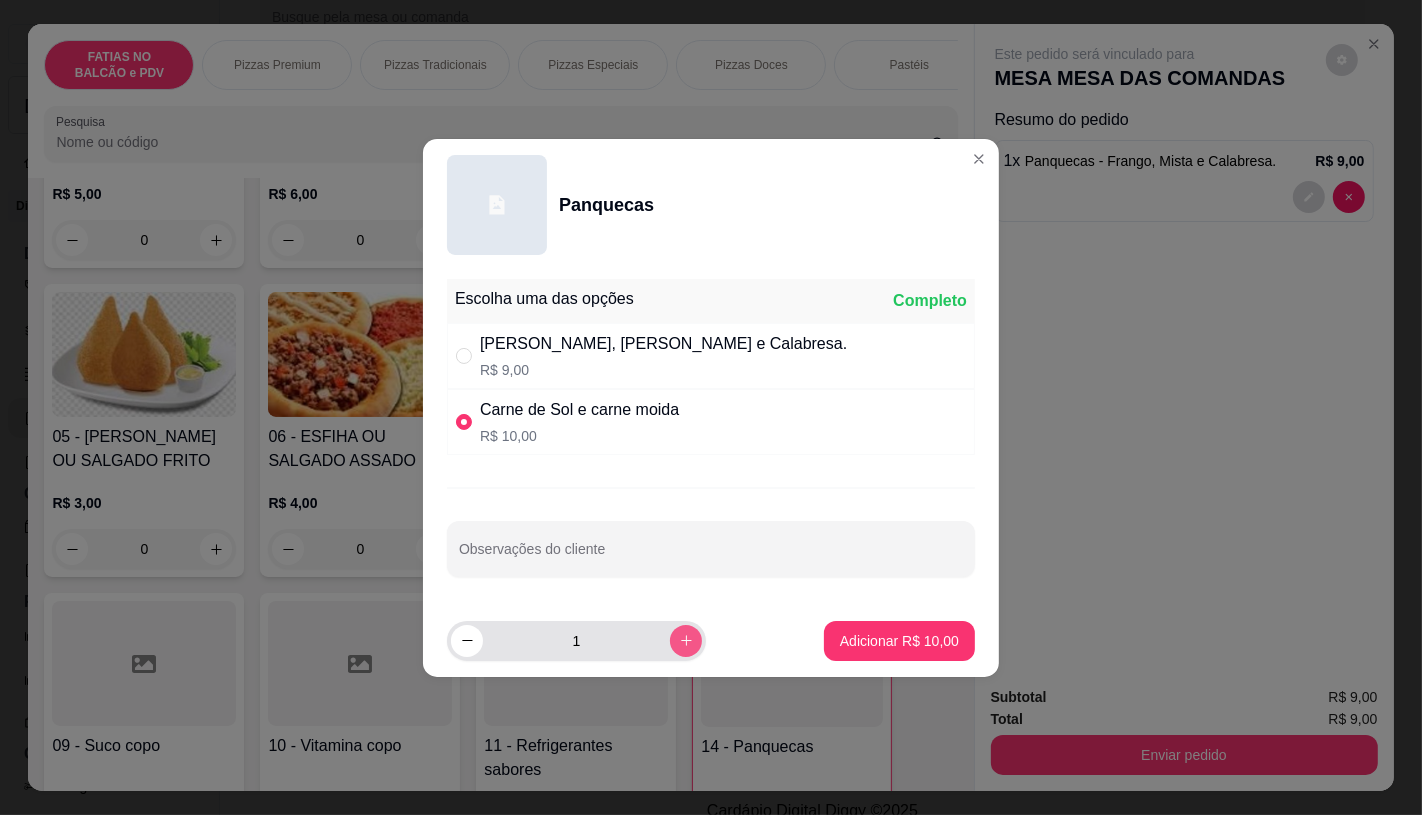 click 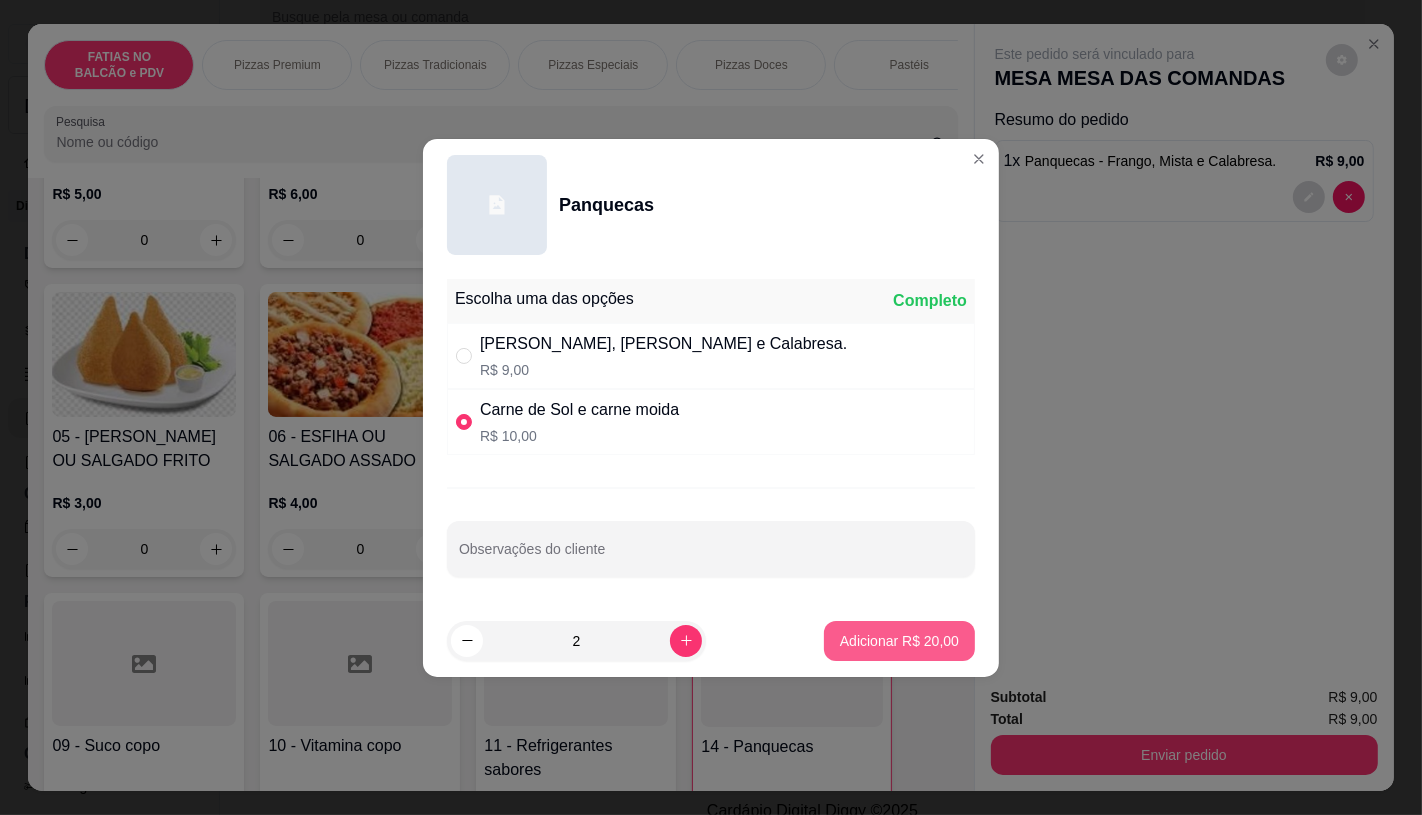 click on "Adicionar   R$ 20,00" at bounding box center [899, 641] 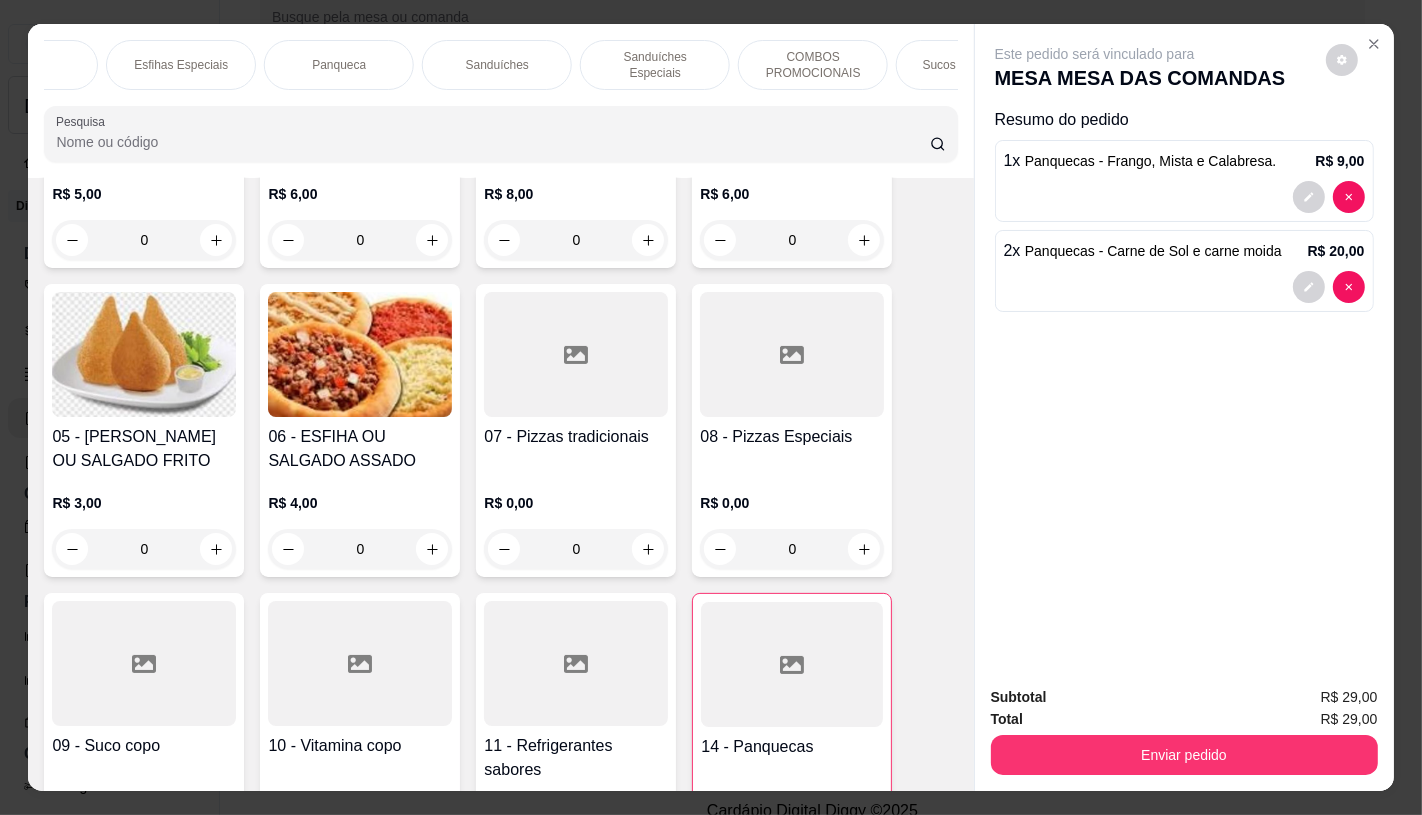 scroll, scrollTop: 0, scrollLeft: 1268, axis: horizontal 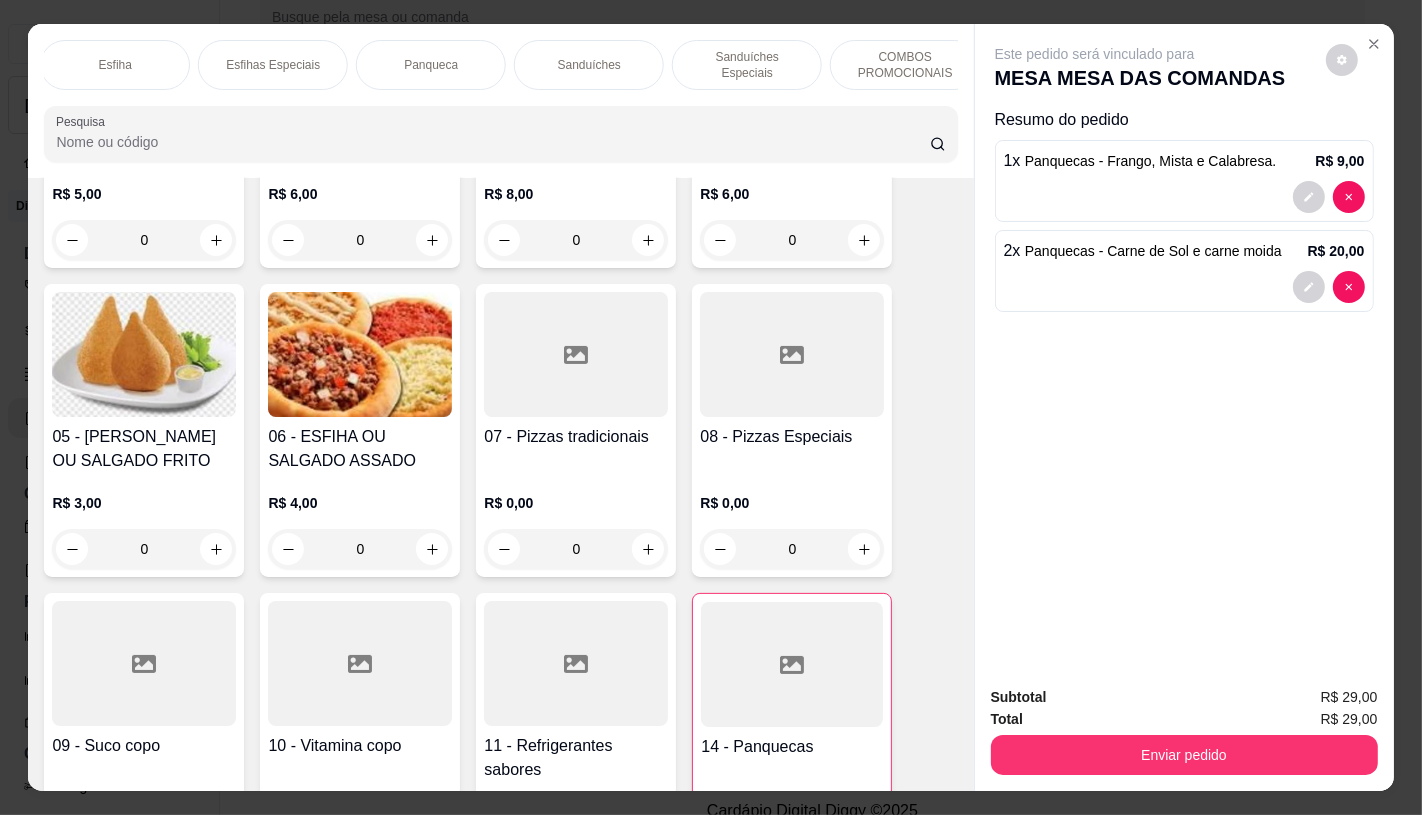 click on "Panqueca" at bounding box center (431, 65) 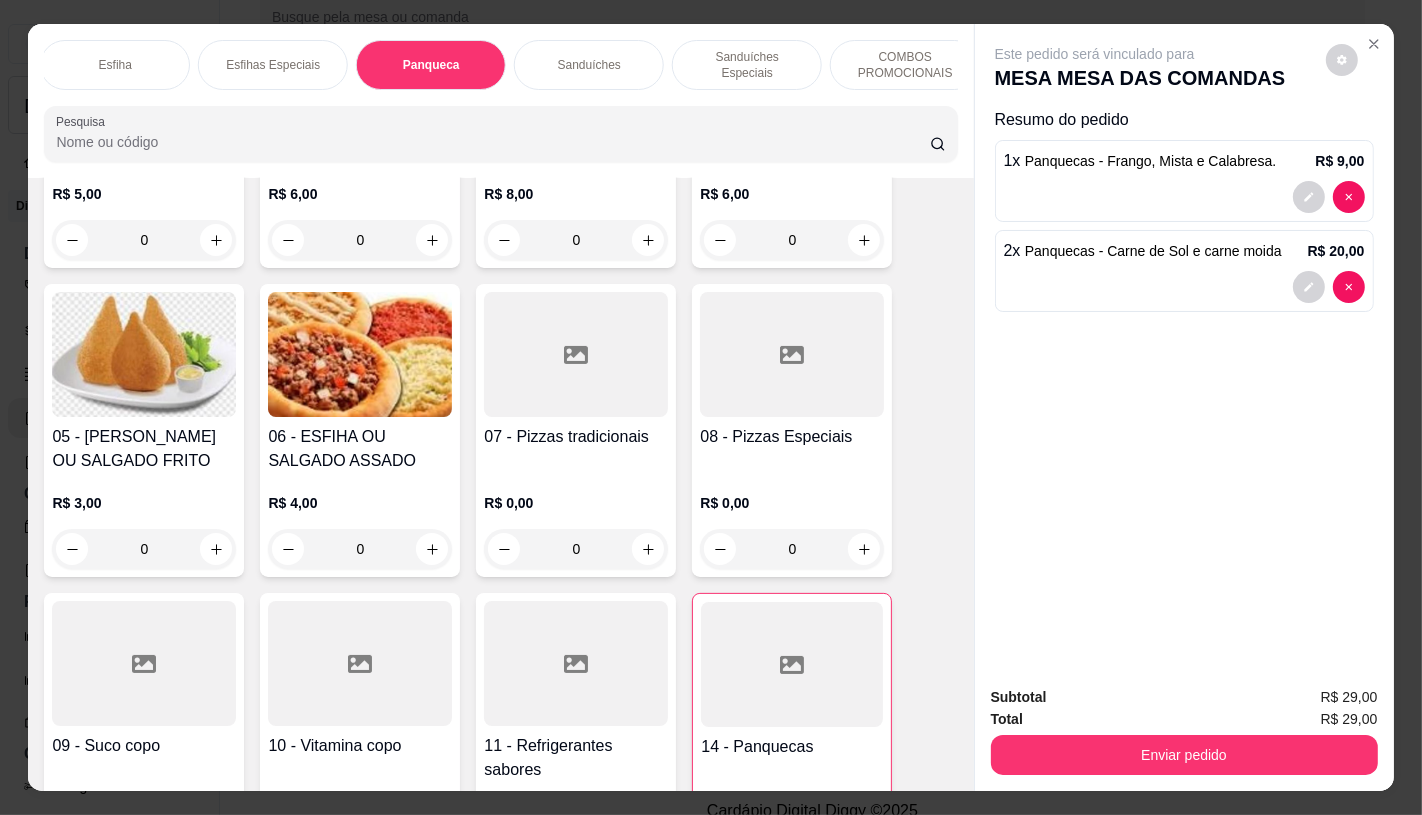 scroll, scrollTop: 7448, scrollLeft: 0, axis: vertical 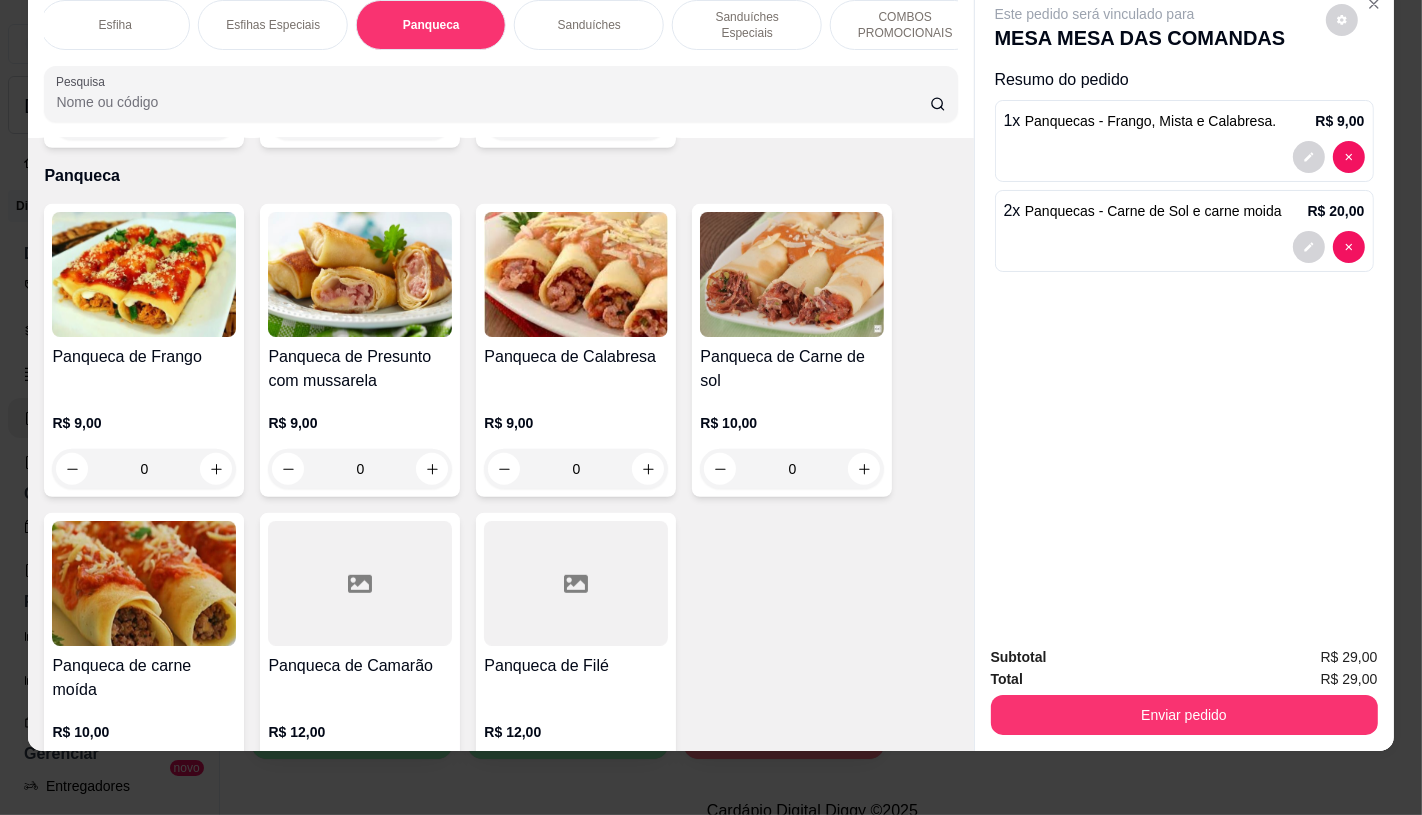 click at bounding box center [360, 583] 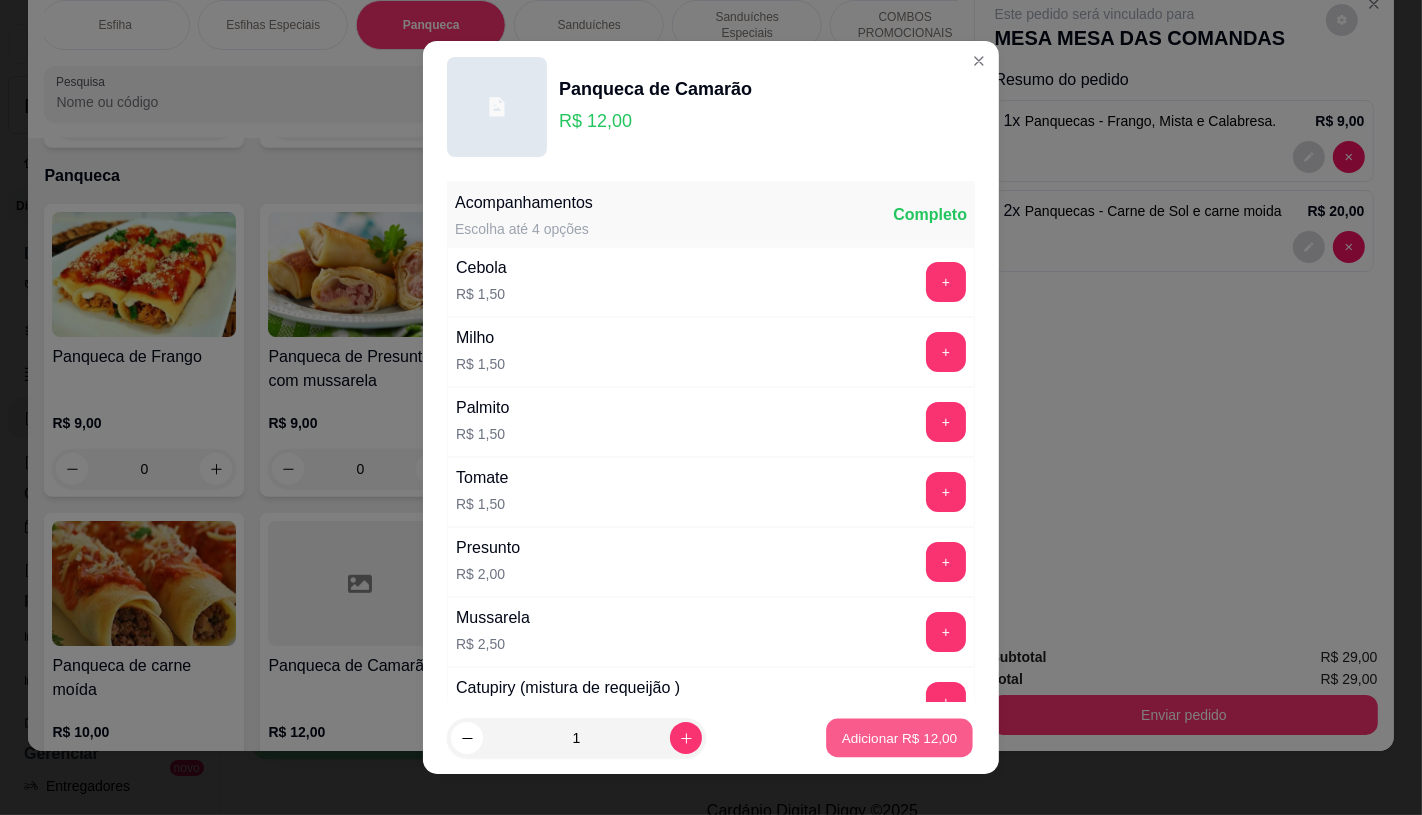 click on "Adicionar   R$ 12,00" at bounding box center (900, 738) 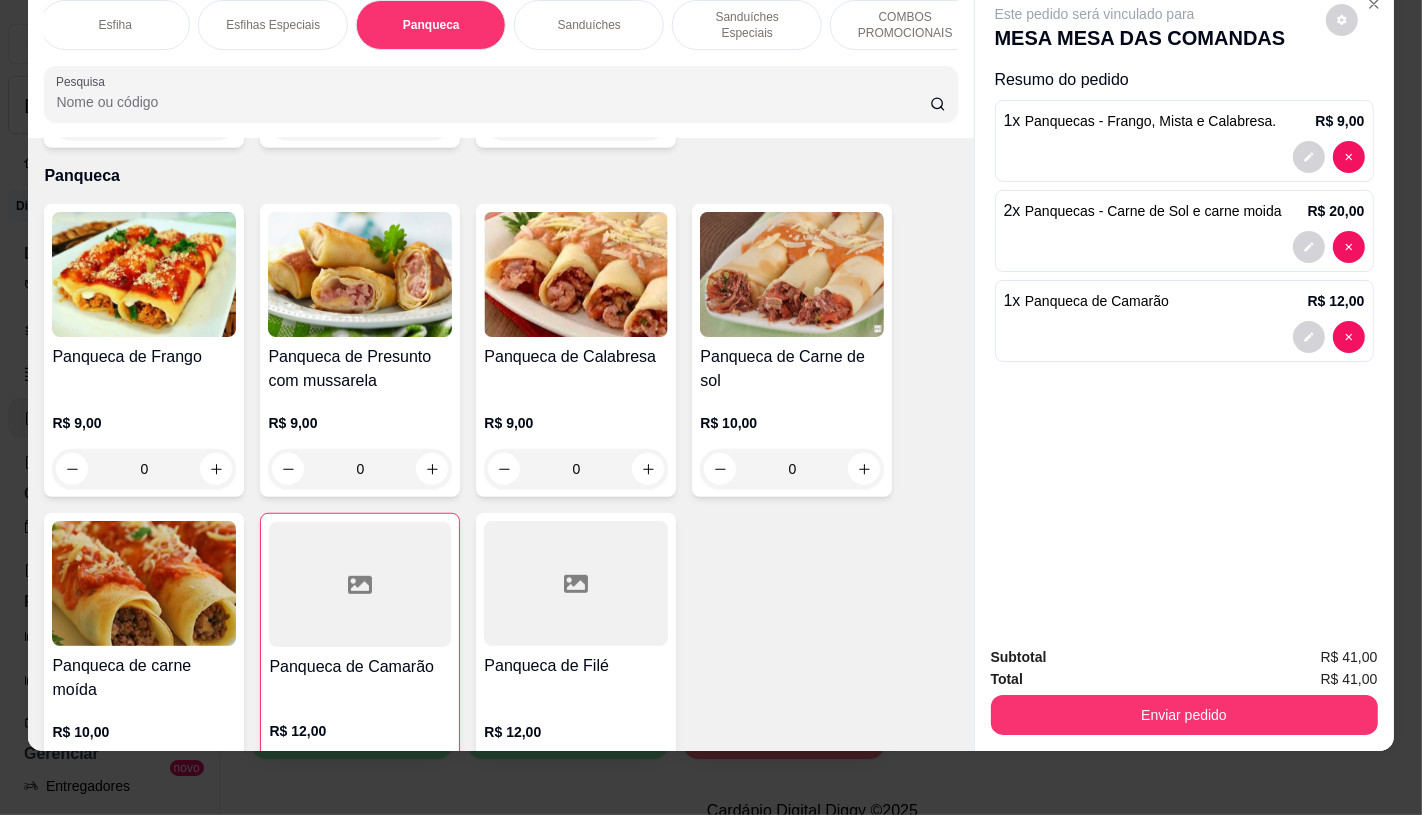 scroll, scrollTop: 0, scrollLeft: 2080, axis: horizontal 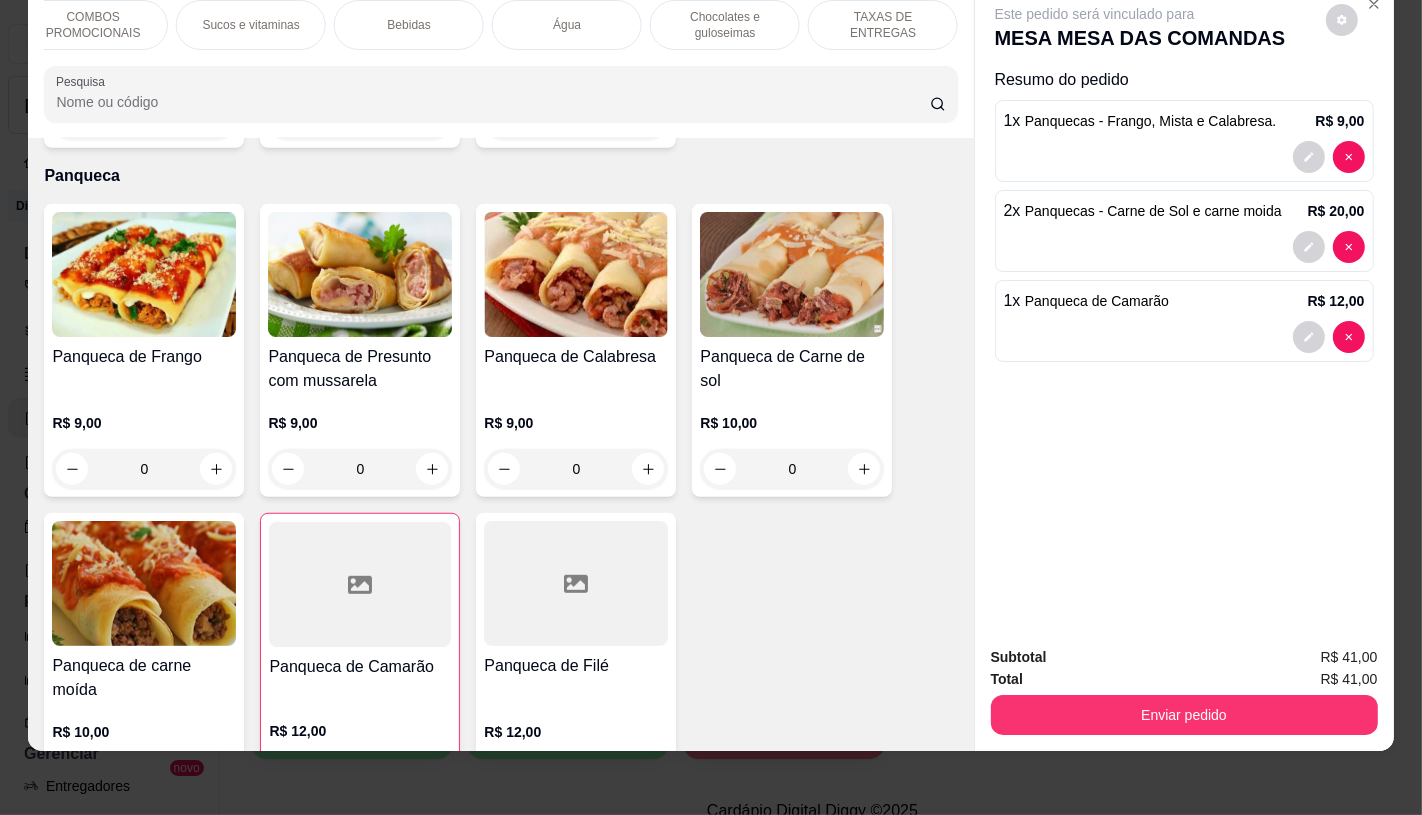 click on "TAXAS DE ENTREGAS" at bounding box center (883, 25) 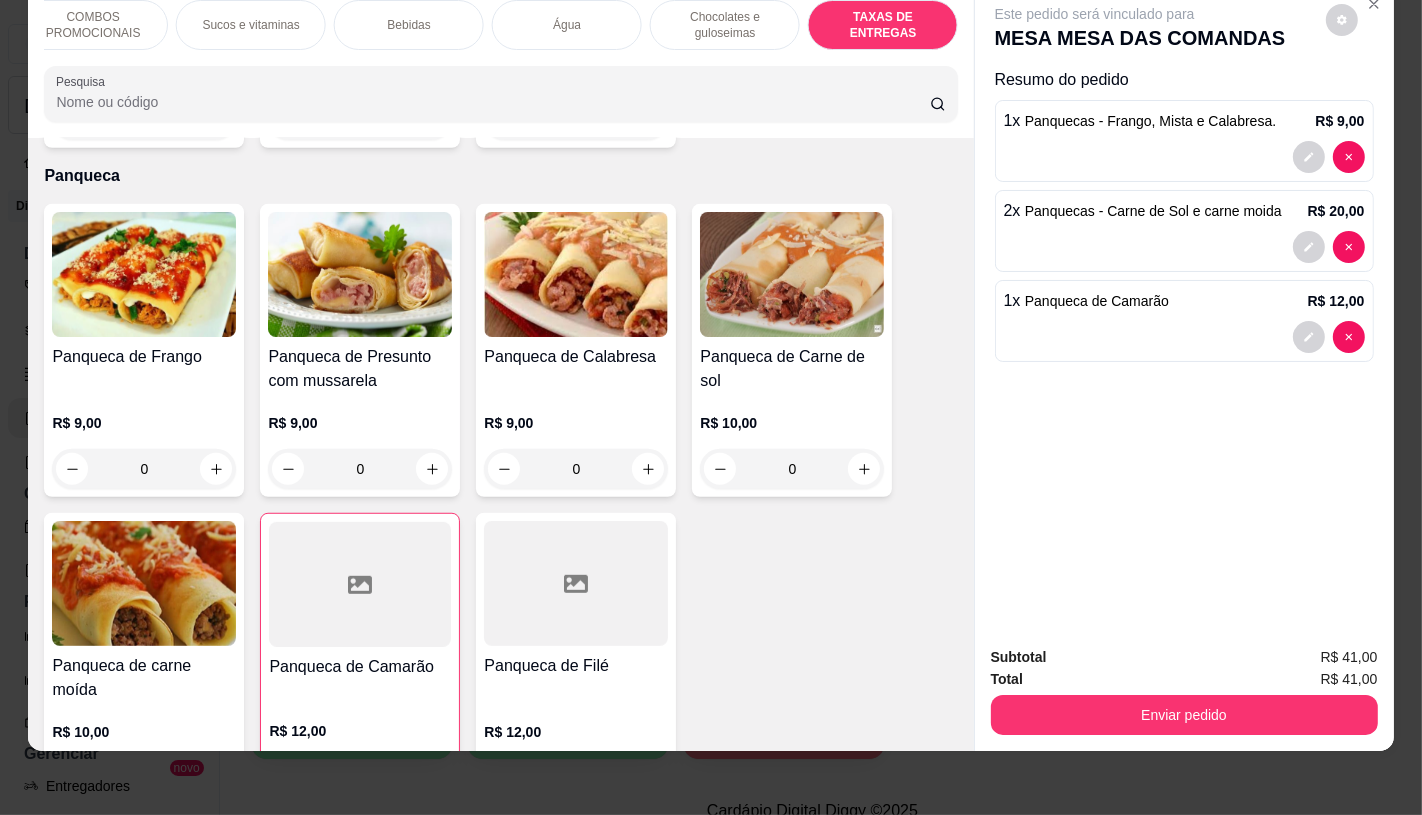scroll, scrollTop: 13375, scrollLeft: 0, axis: vertical 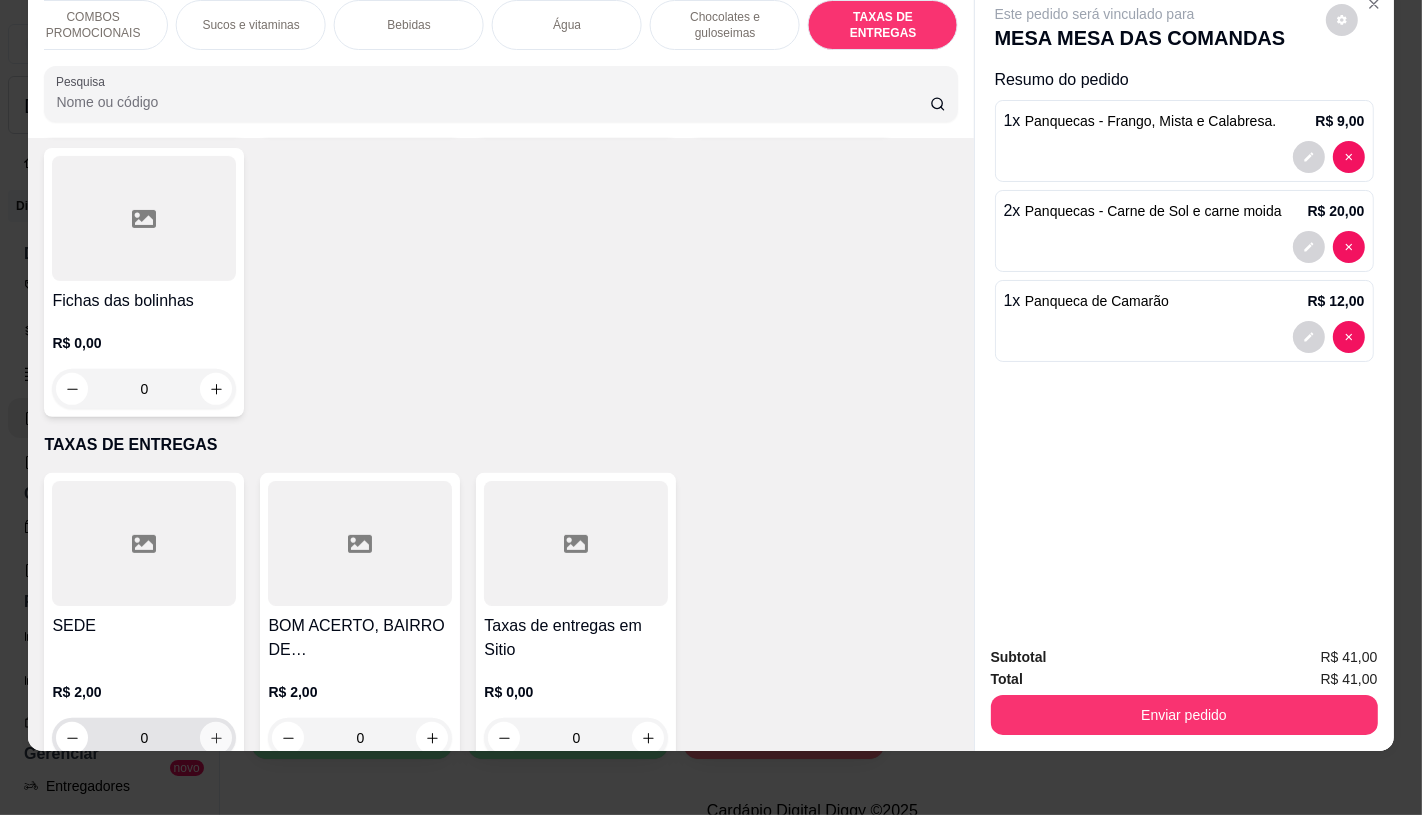 click 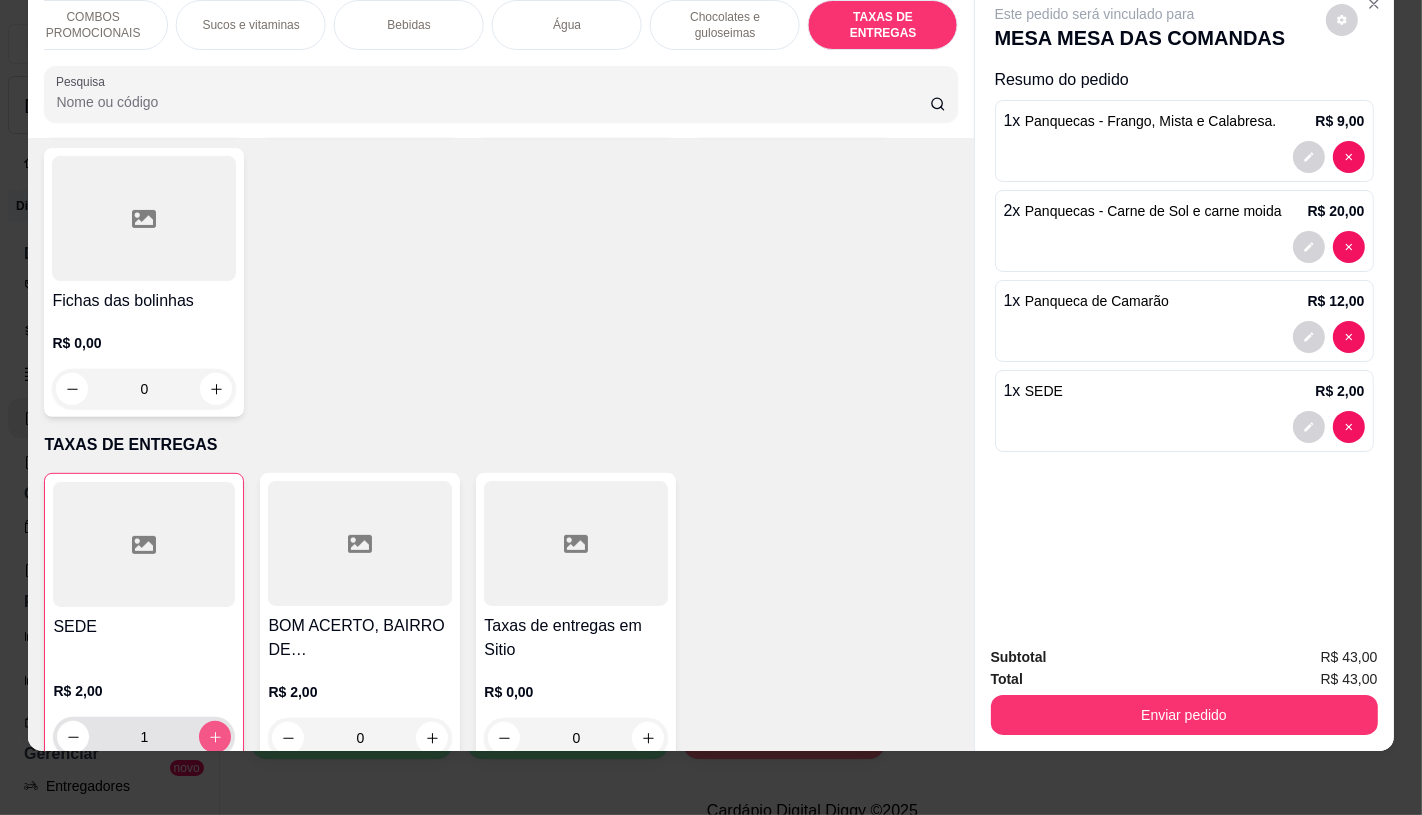 type on "1" 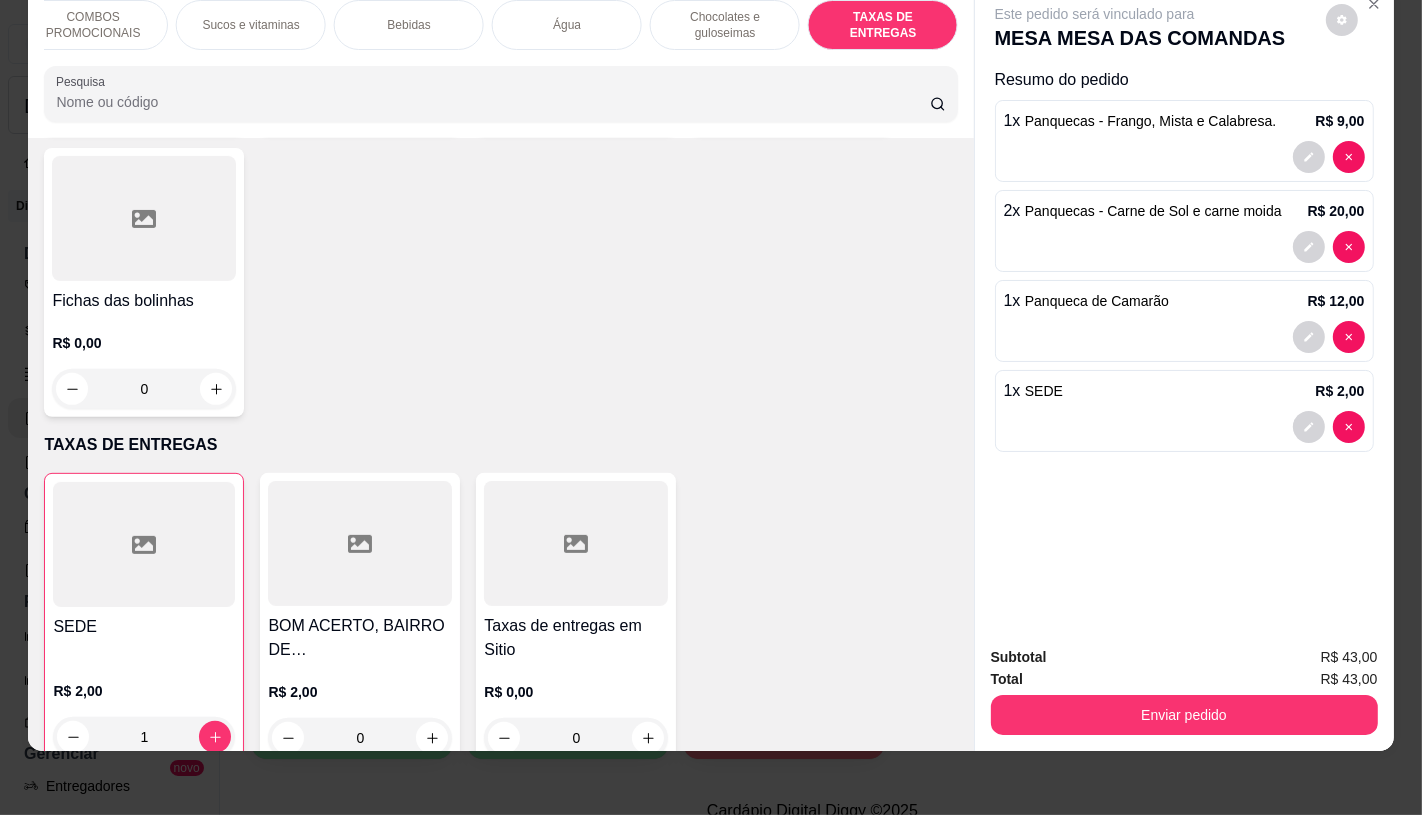 scroll, scrollTop: 0, scrollLeft: 0, axis: both 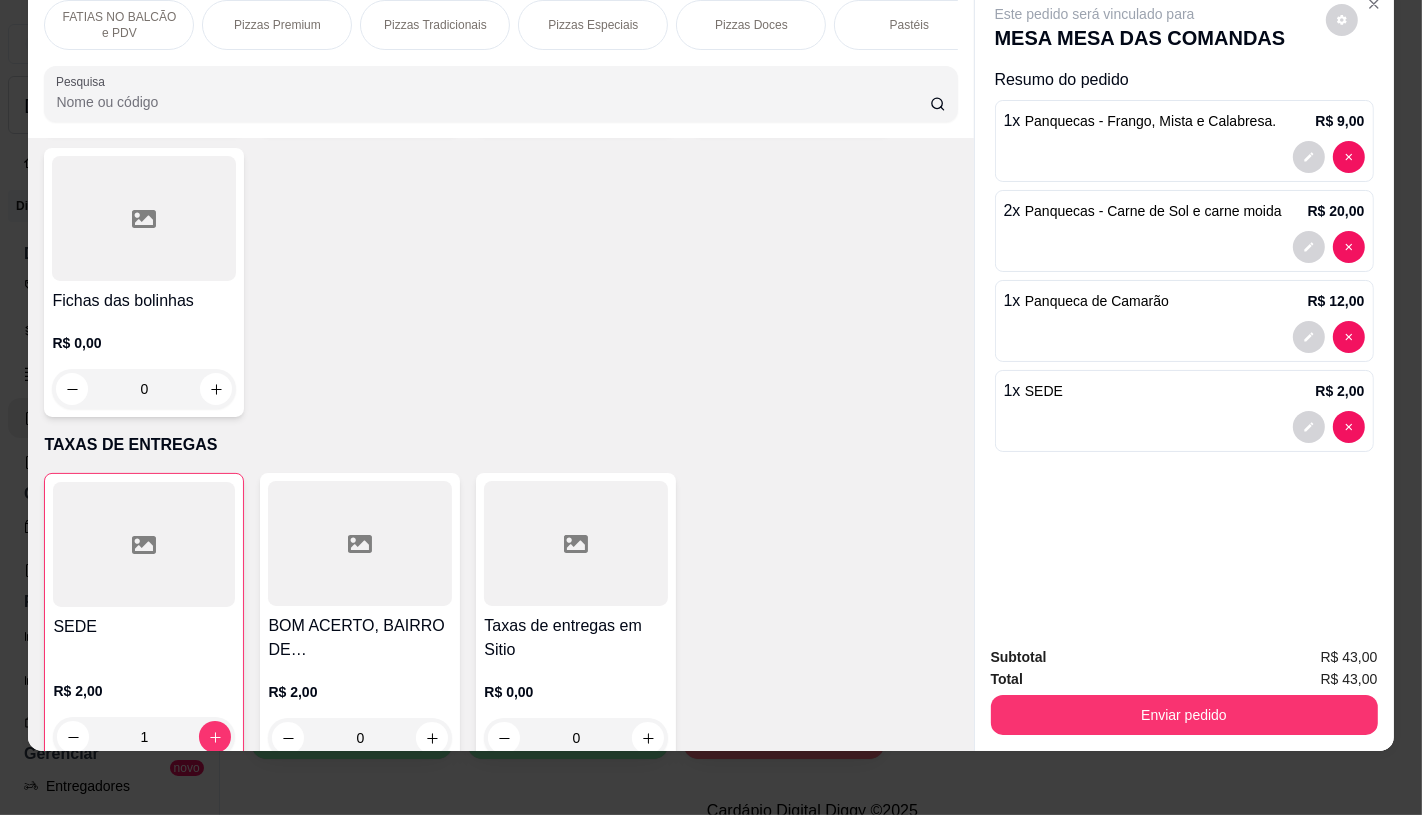 click on "FATIAS NO BALCÃO e PDV" at bounding box center (119, 25) 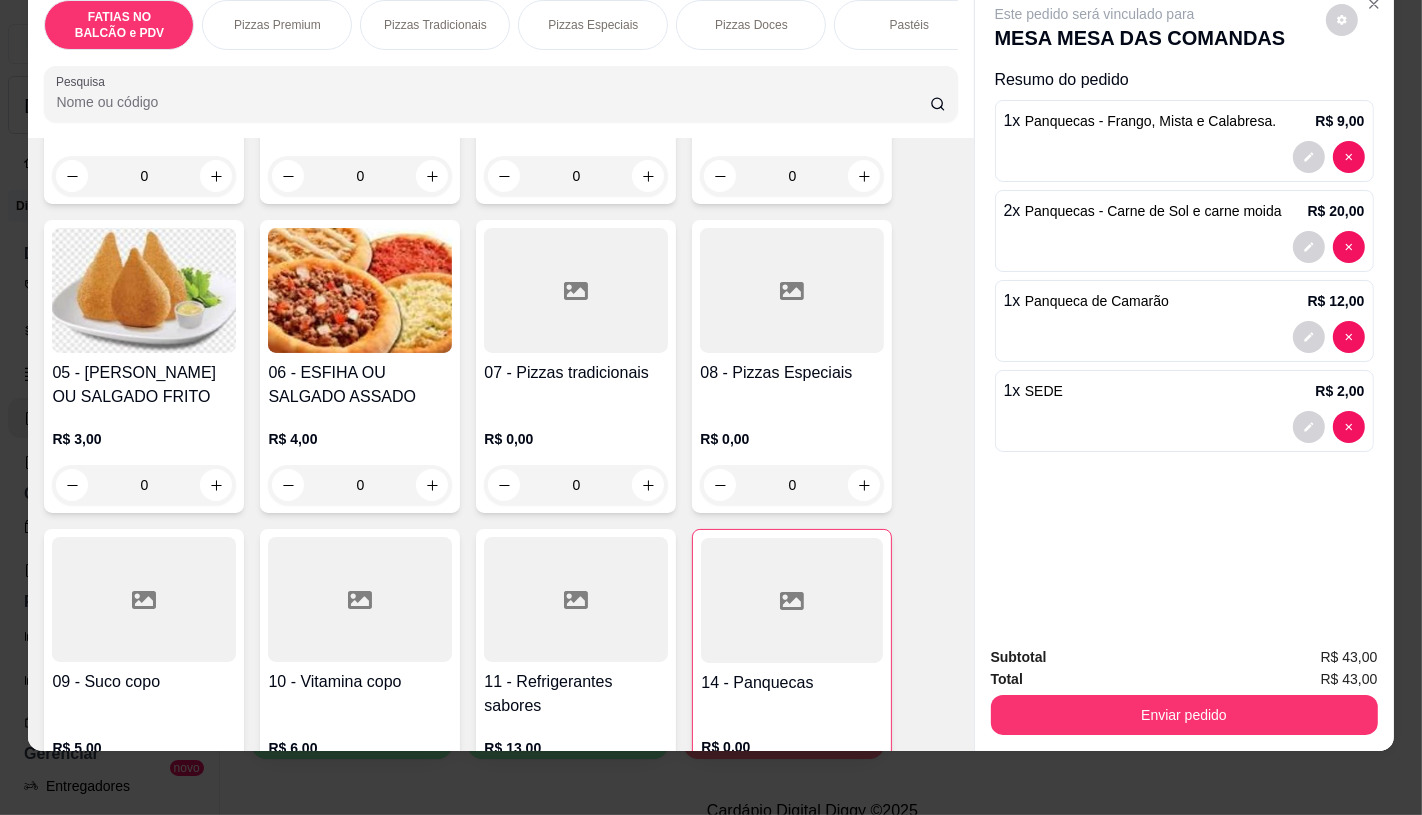 scroll, scrollTop: 423, scrollLeft: 0, axis: vertical 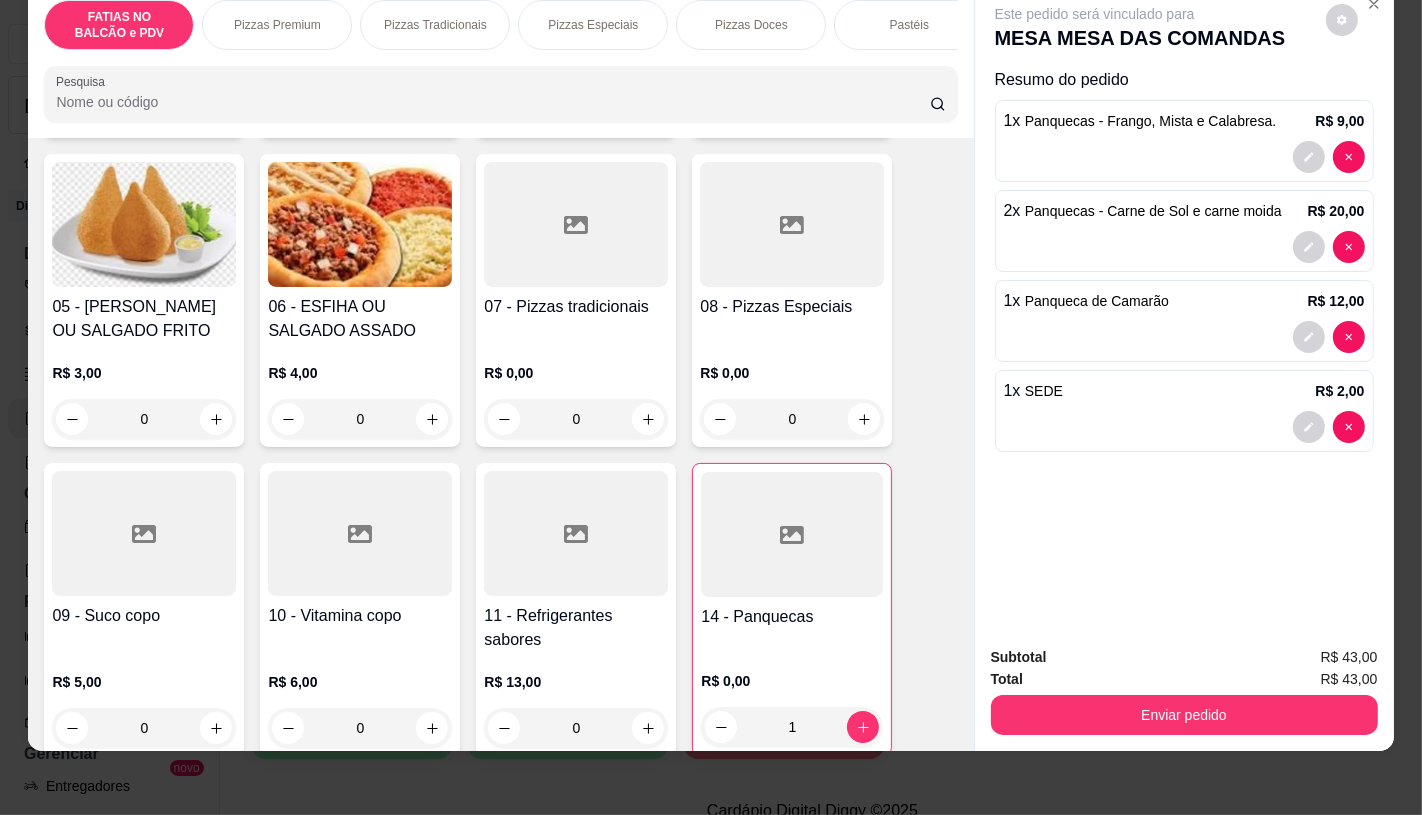 click on "11 - Refrigerantes sabores    R$ 13,00 0" at bounding box center [576, 609] 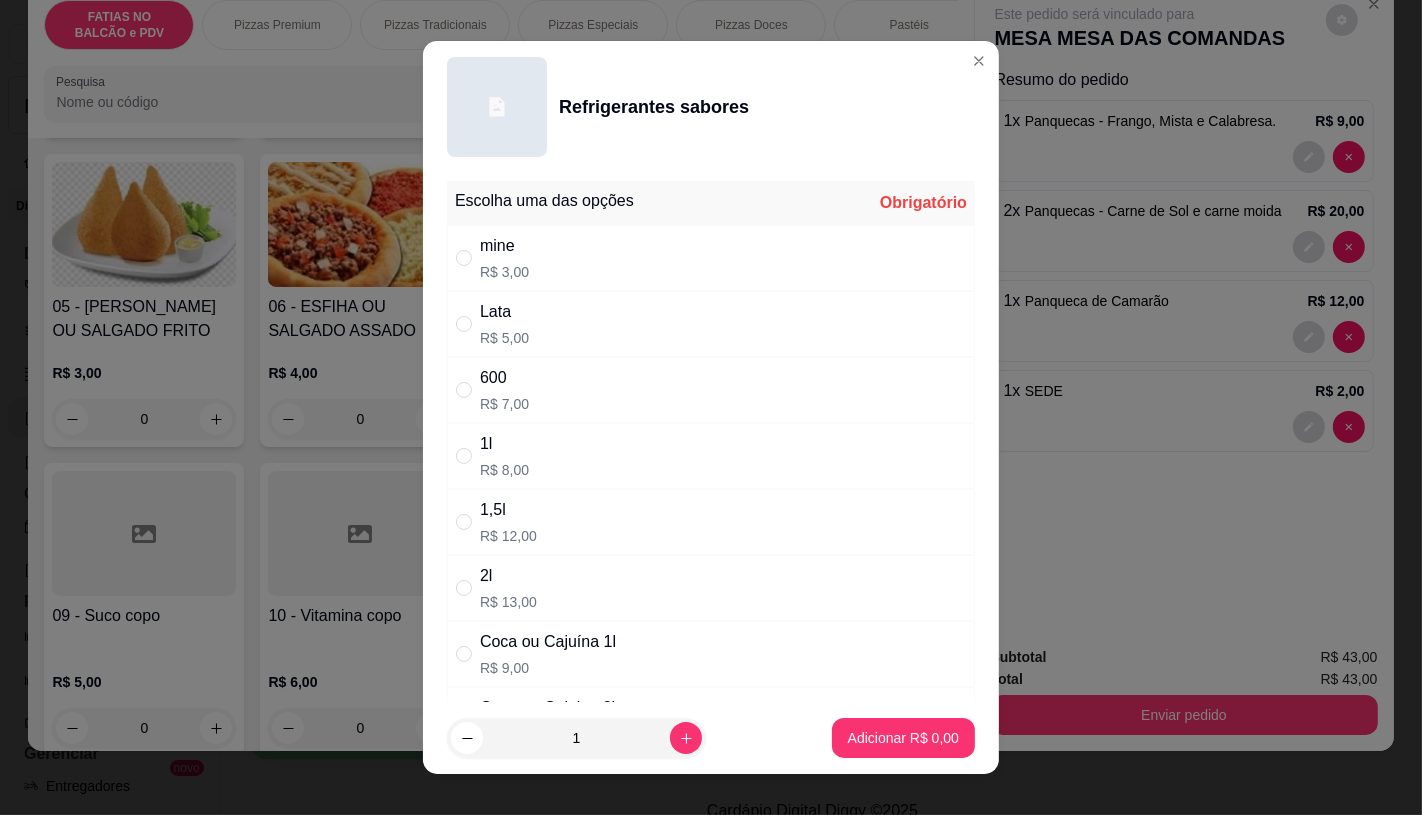 scroll, scrollTop: 201, scrollLeft: 0, axis: vertical 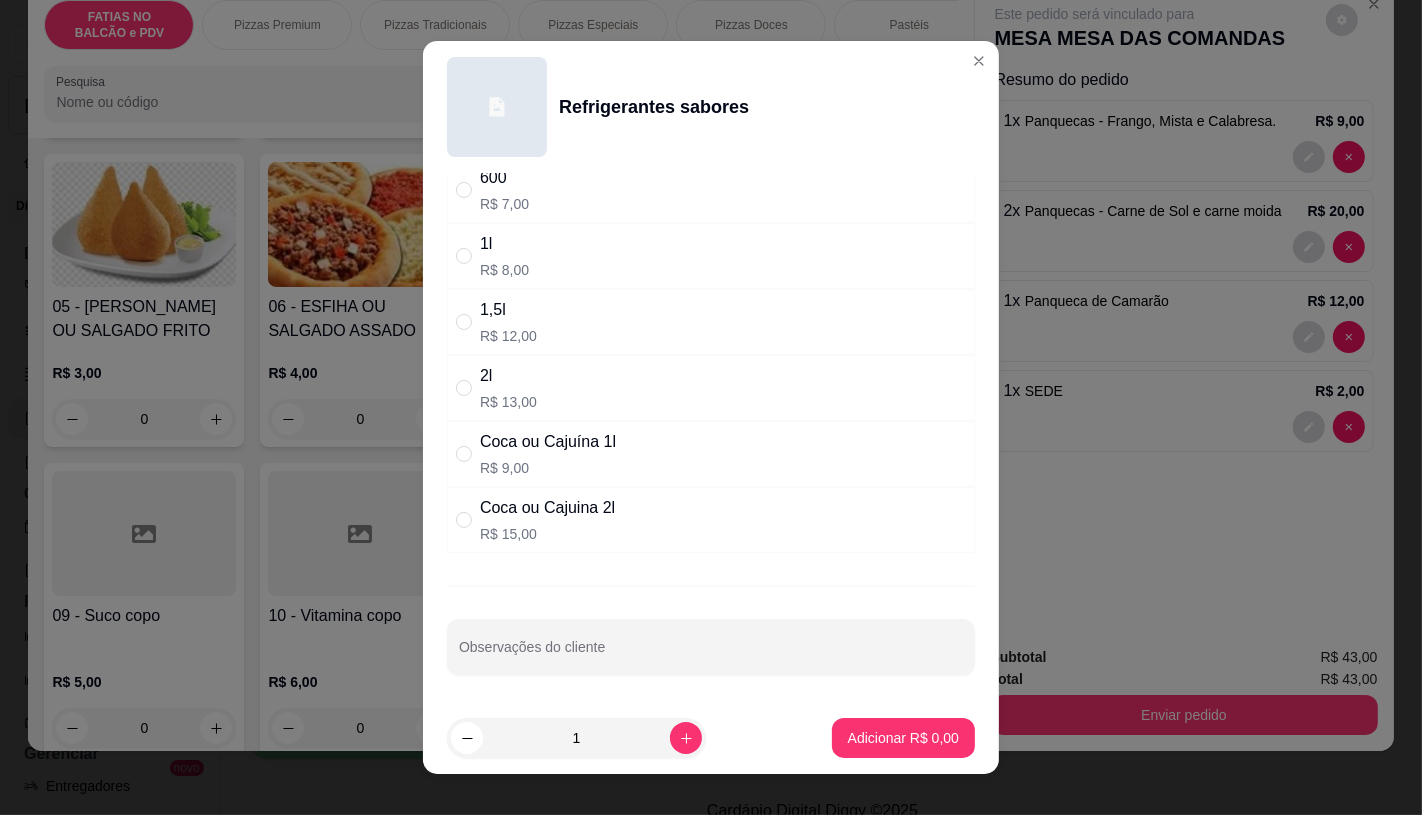 click on "R$ 15,00" at bounding box center [547, 534] 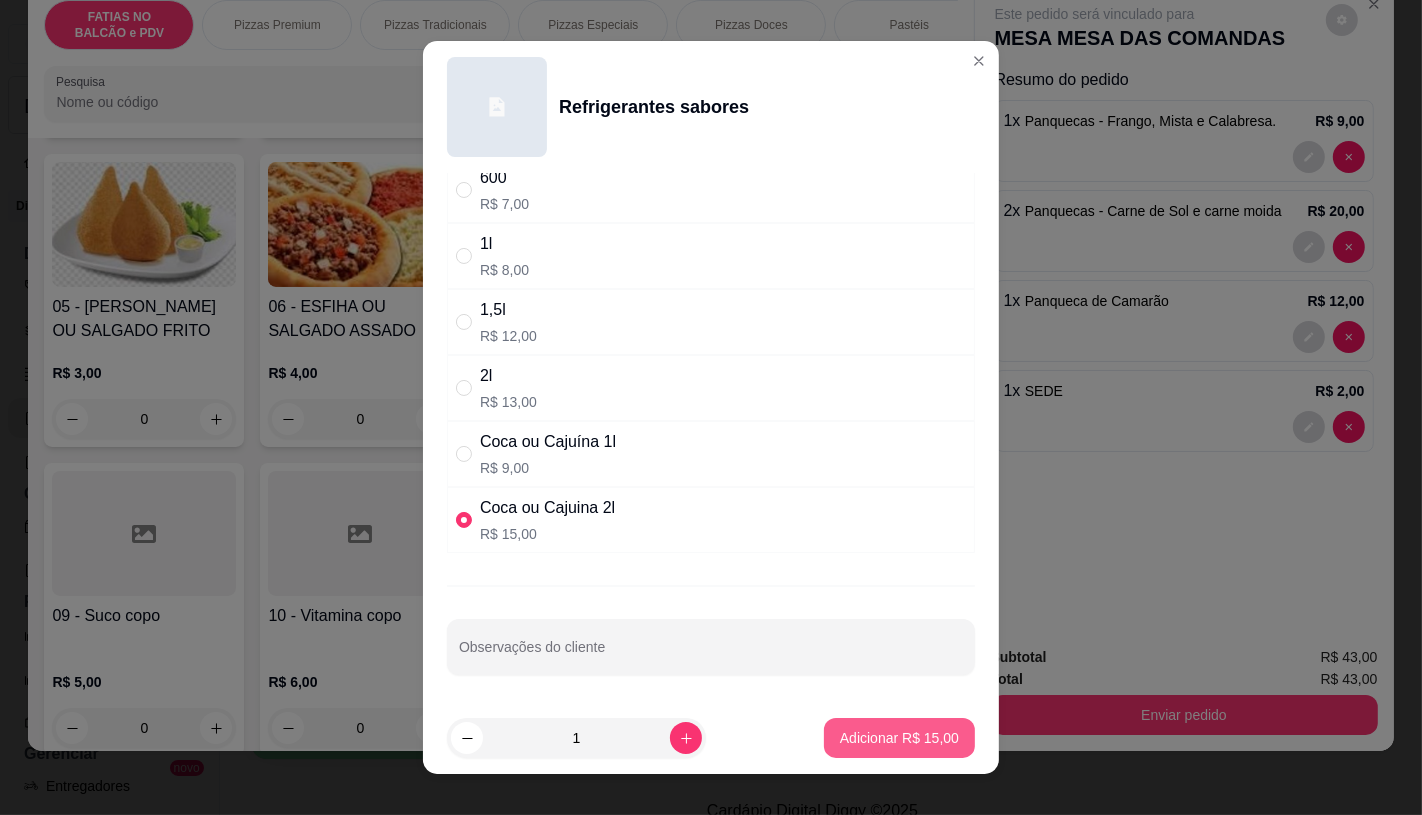 click on "Adicionar   R$ 15,00" at bounding box center [899, 738] 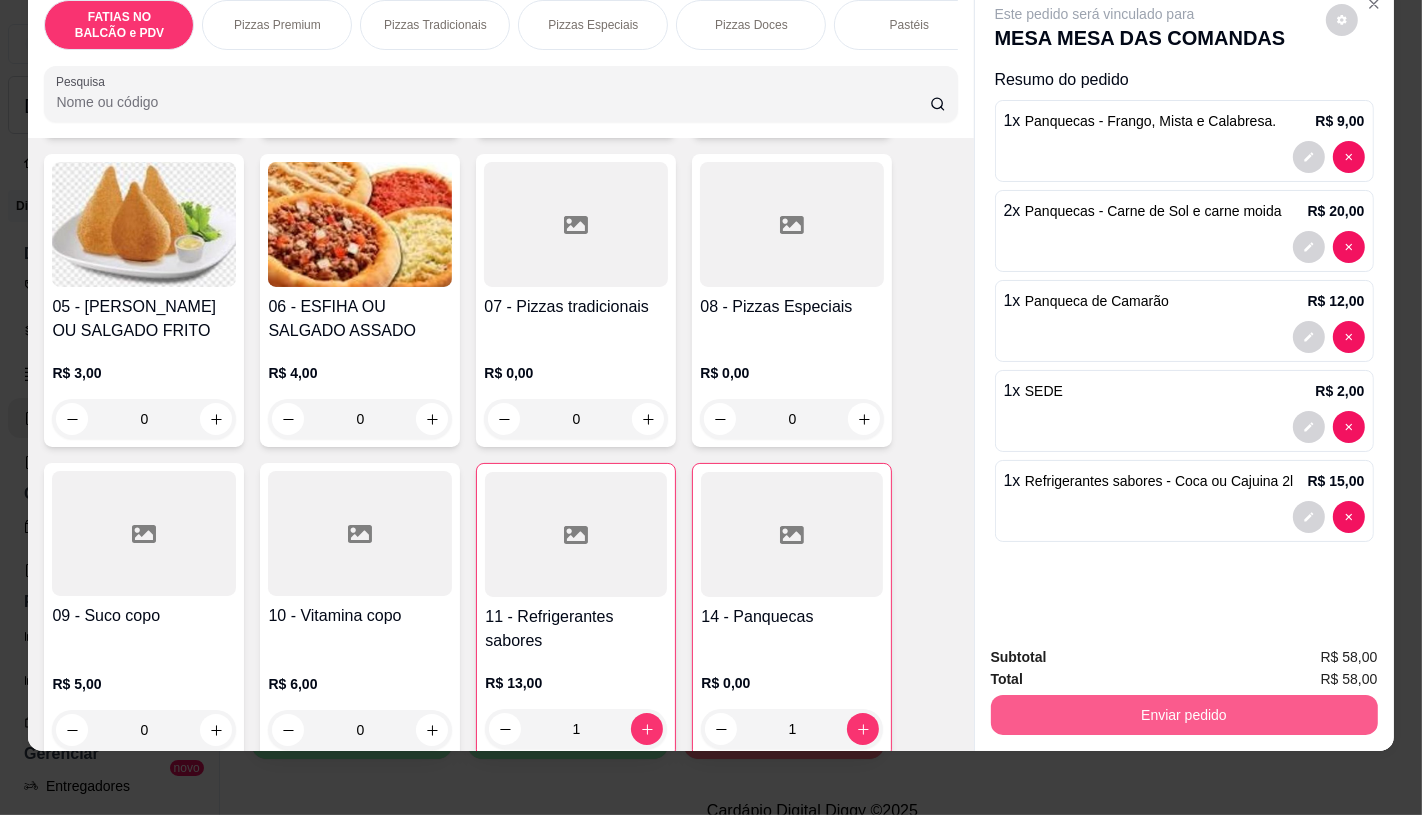click on "Enviar pedido" at bounding box center [1184, 715] 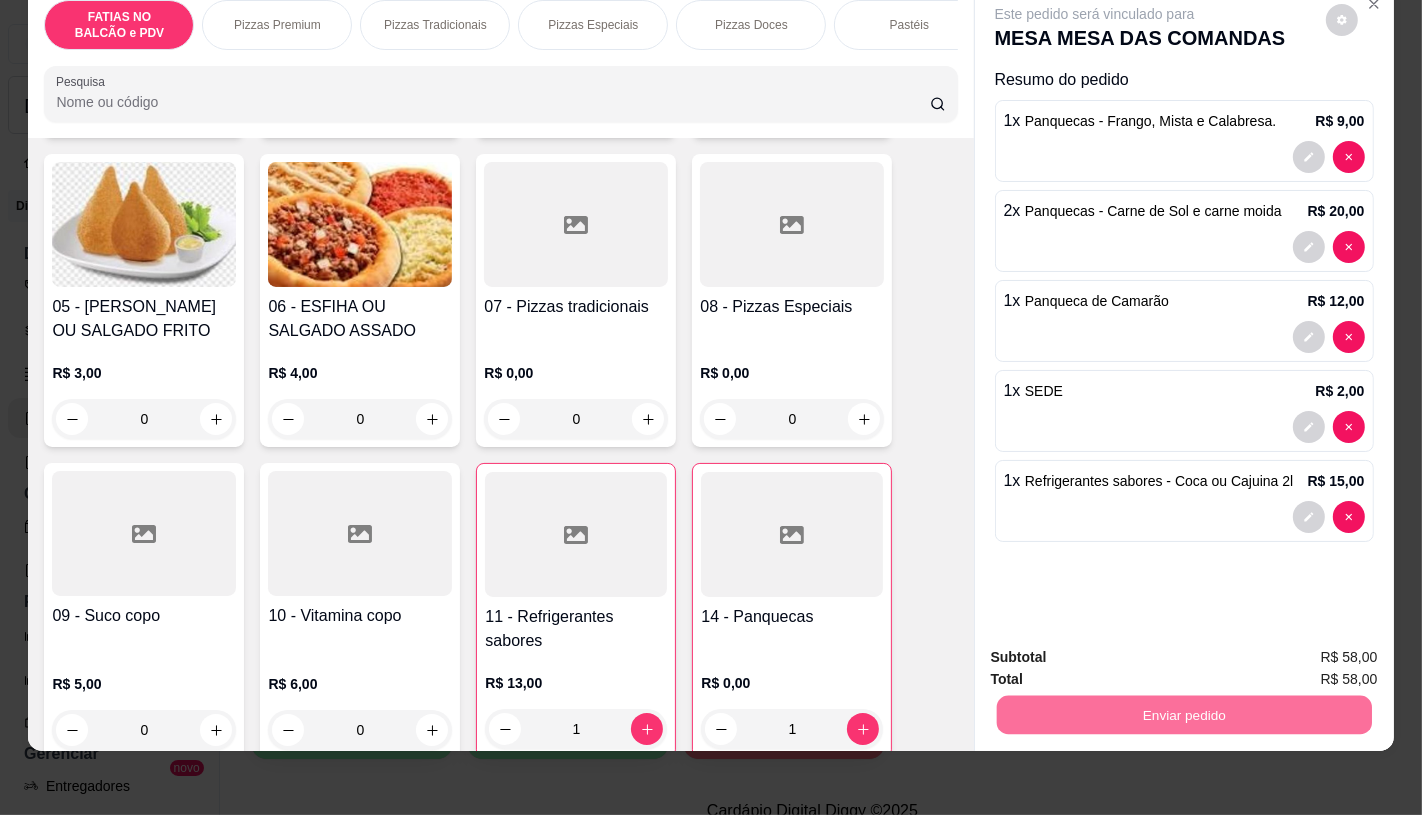 click on "Não registrar e enviar pedido" at bounding box center [1117, 650] 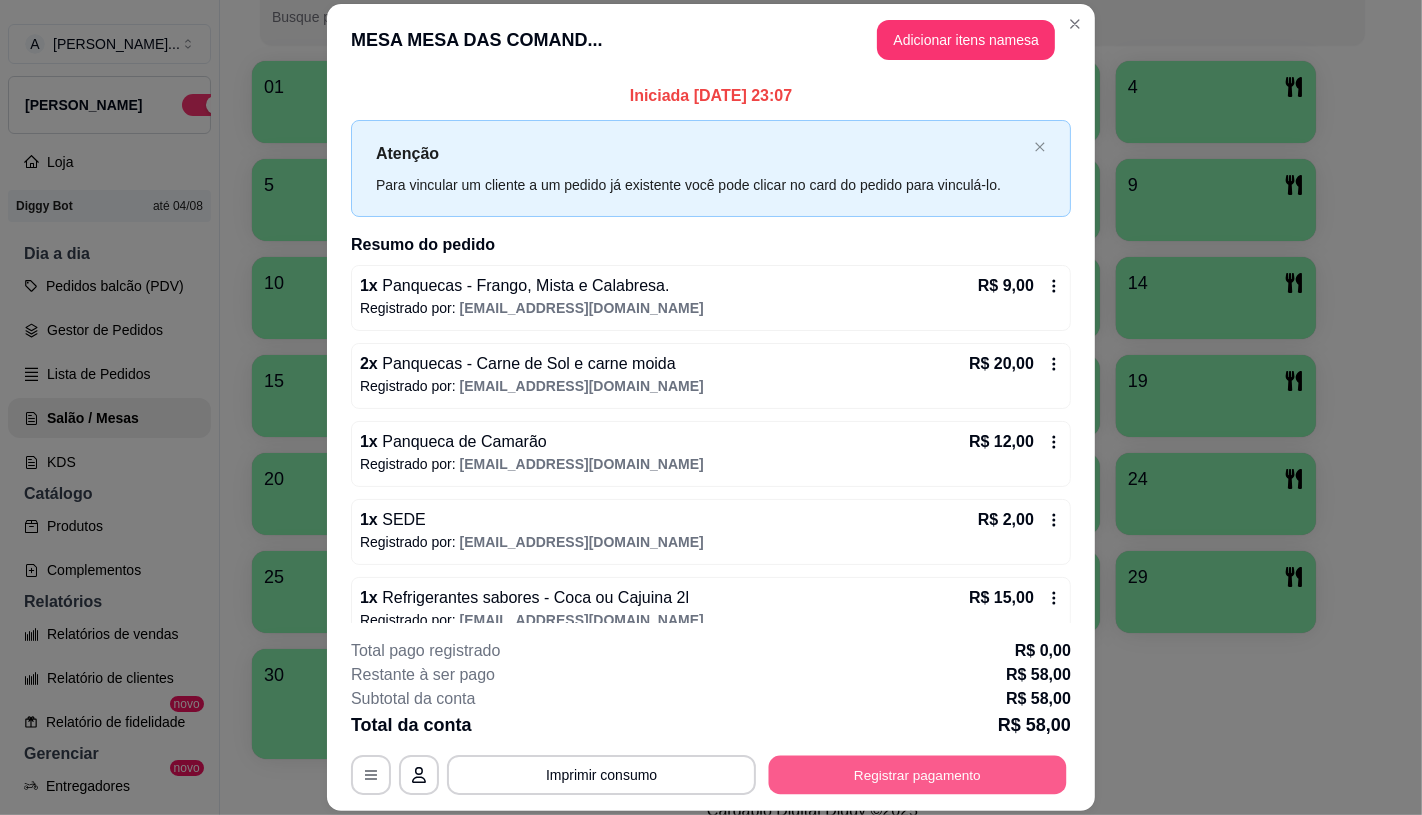 click on "Registrar pagamento" at bounding box center [918, 775] 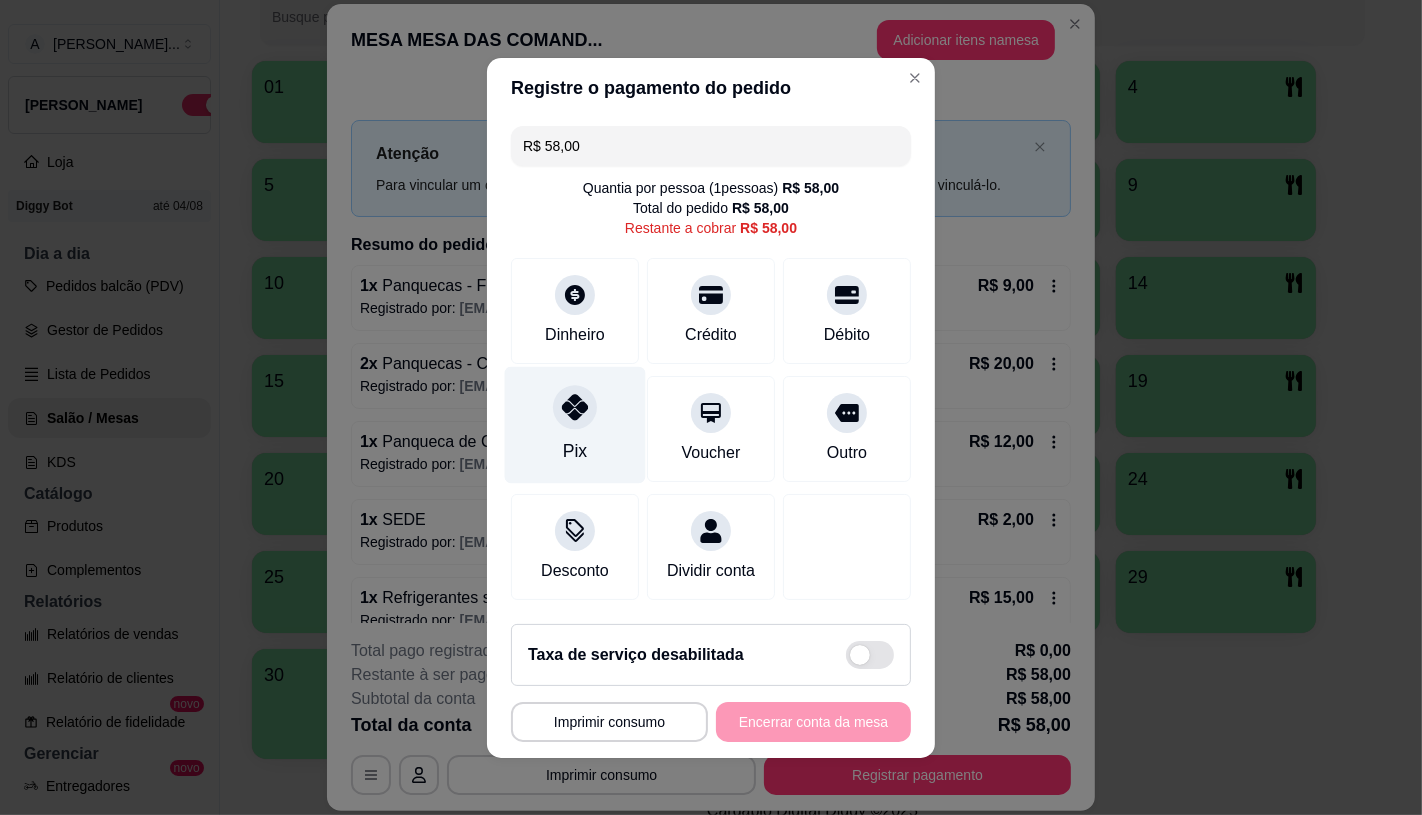 click on "Pix" at bounding box center [575, 424] 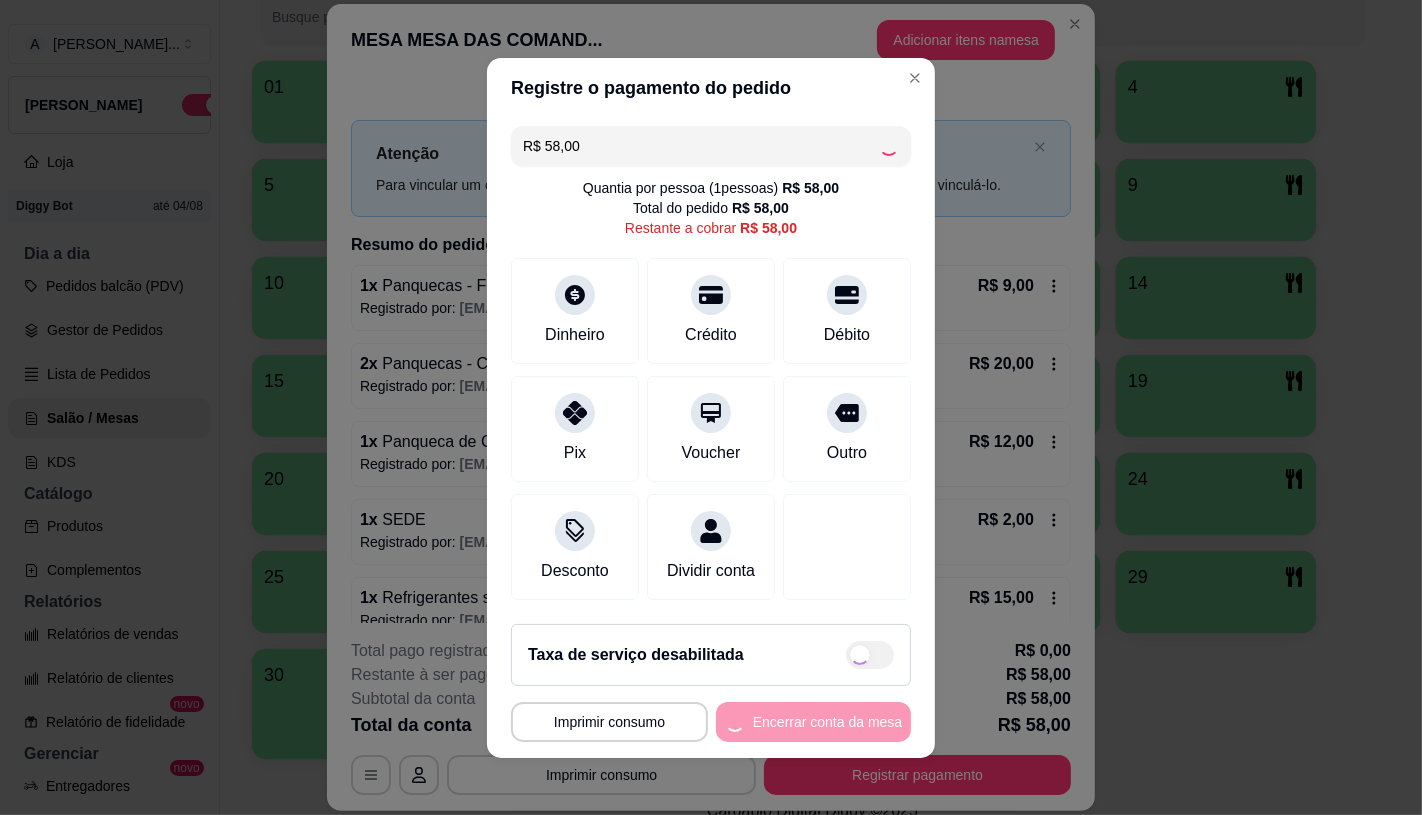 type on "R$ 0,00" 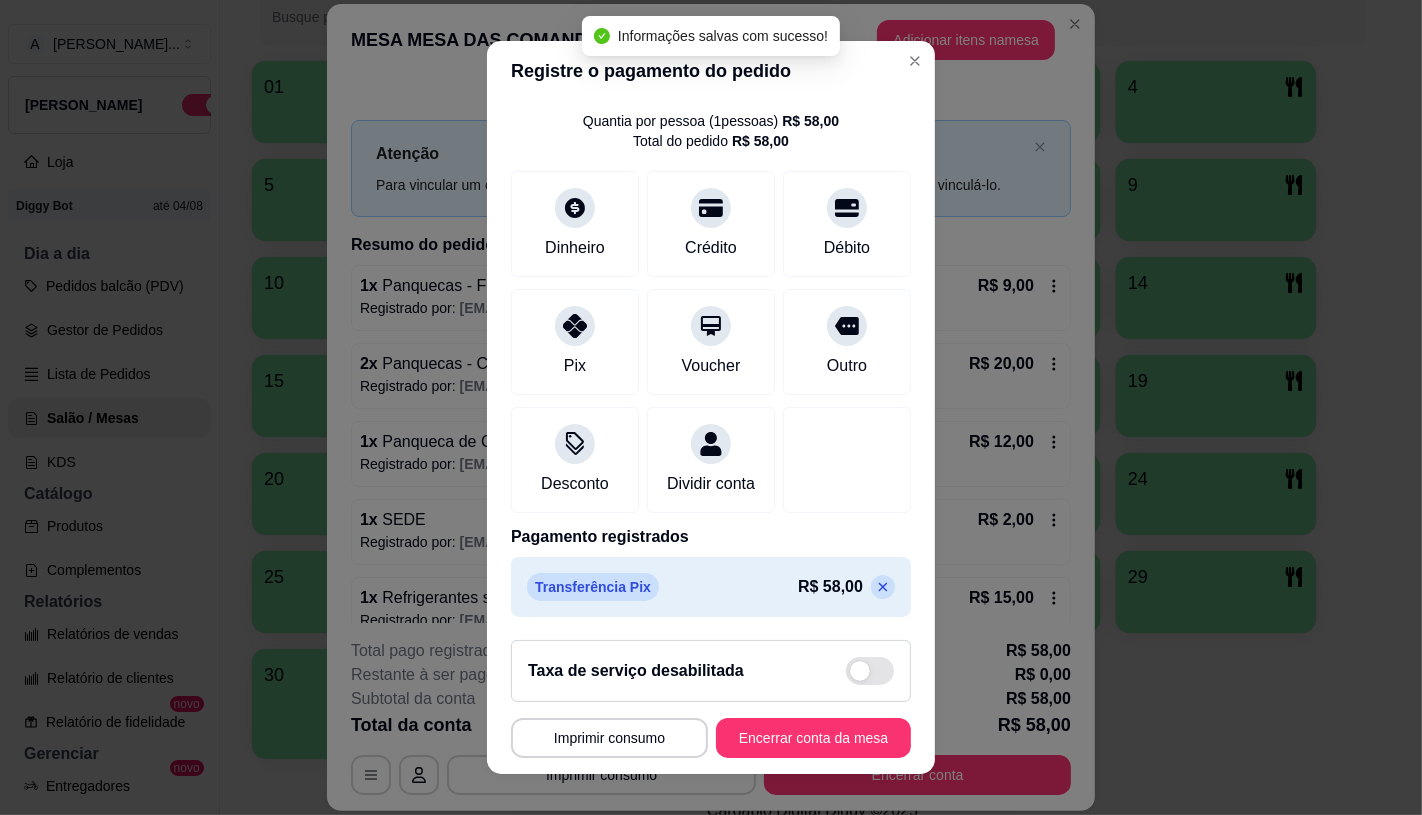 scroll, scrollTop: 74, scrollLeft: 0, axis: vertical 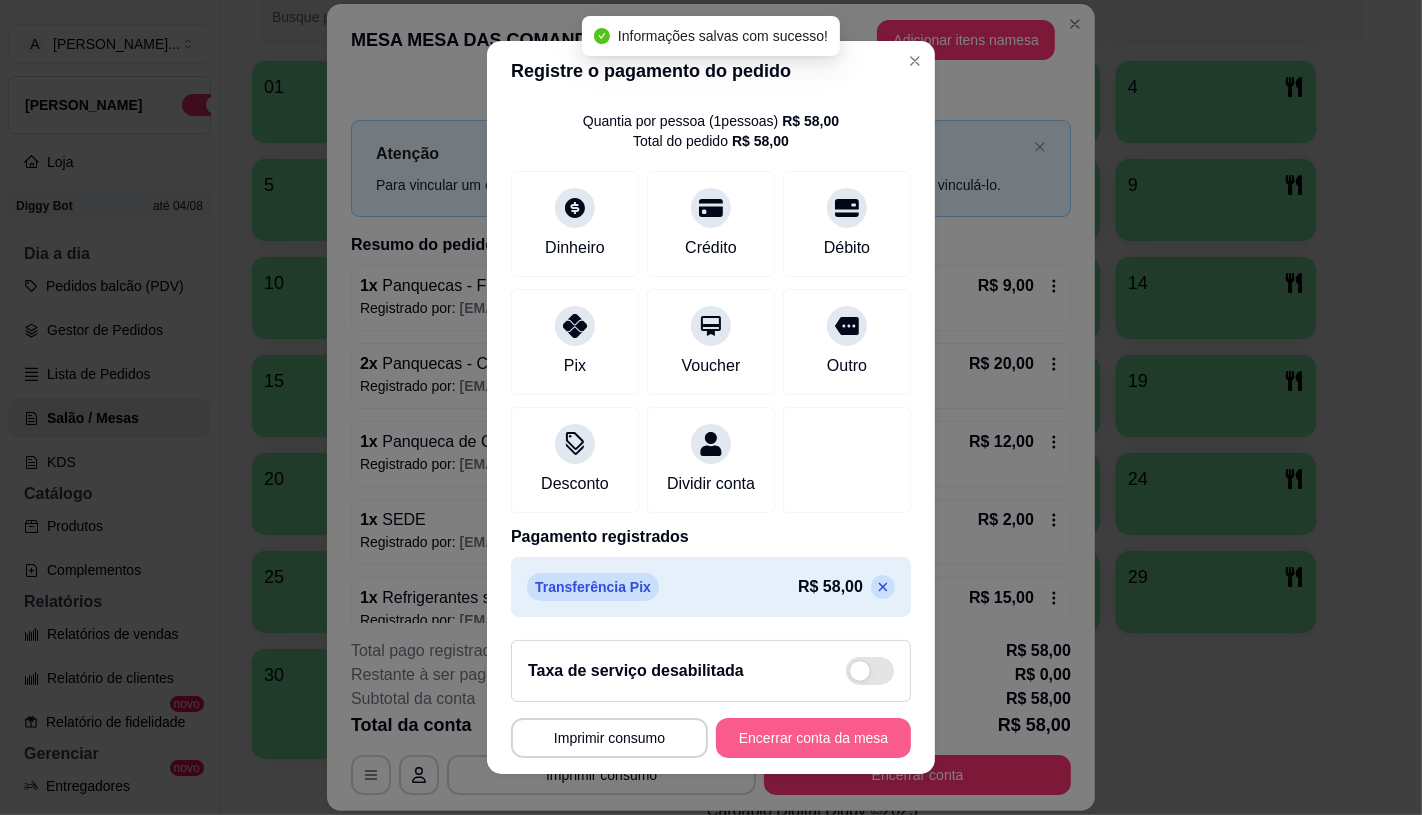 click on "Encerrar conta da mesa" at bounding box center [813, 738] 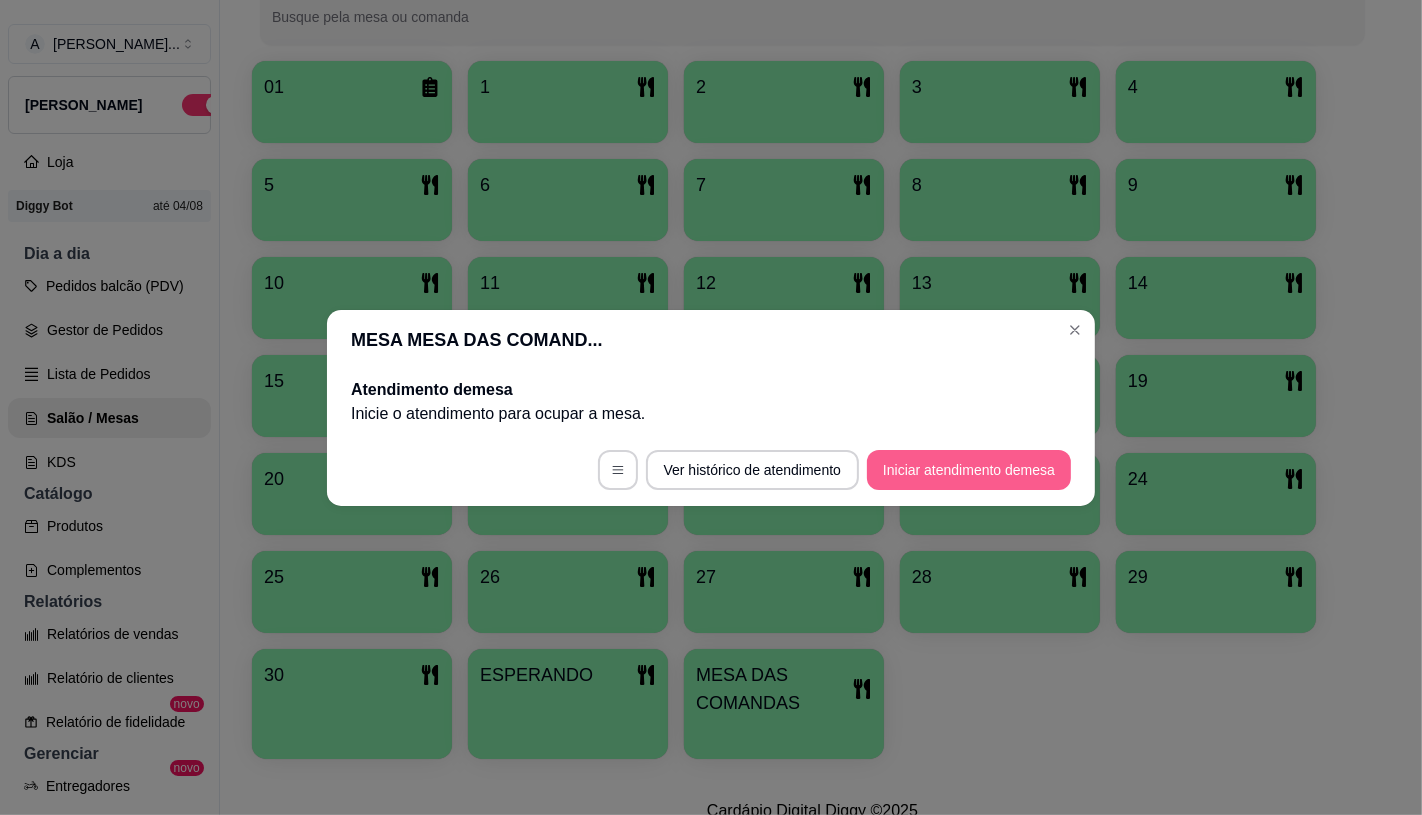 click on "Iniciar atendimento de  mesa" at bounding box center (969, 470) 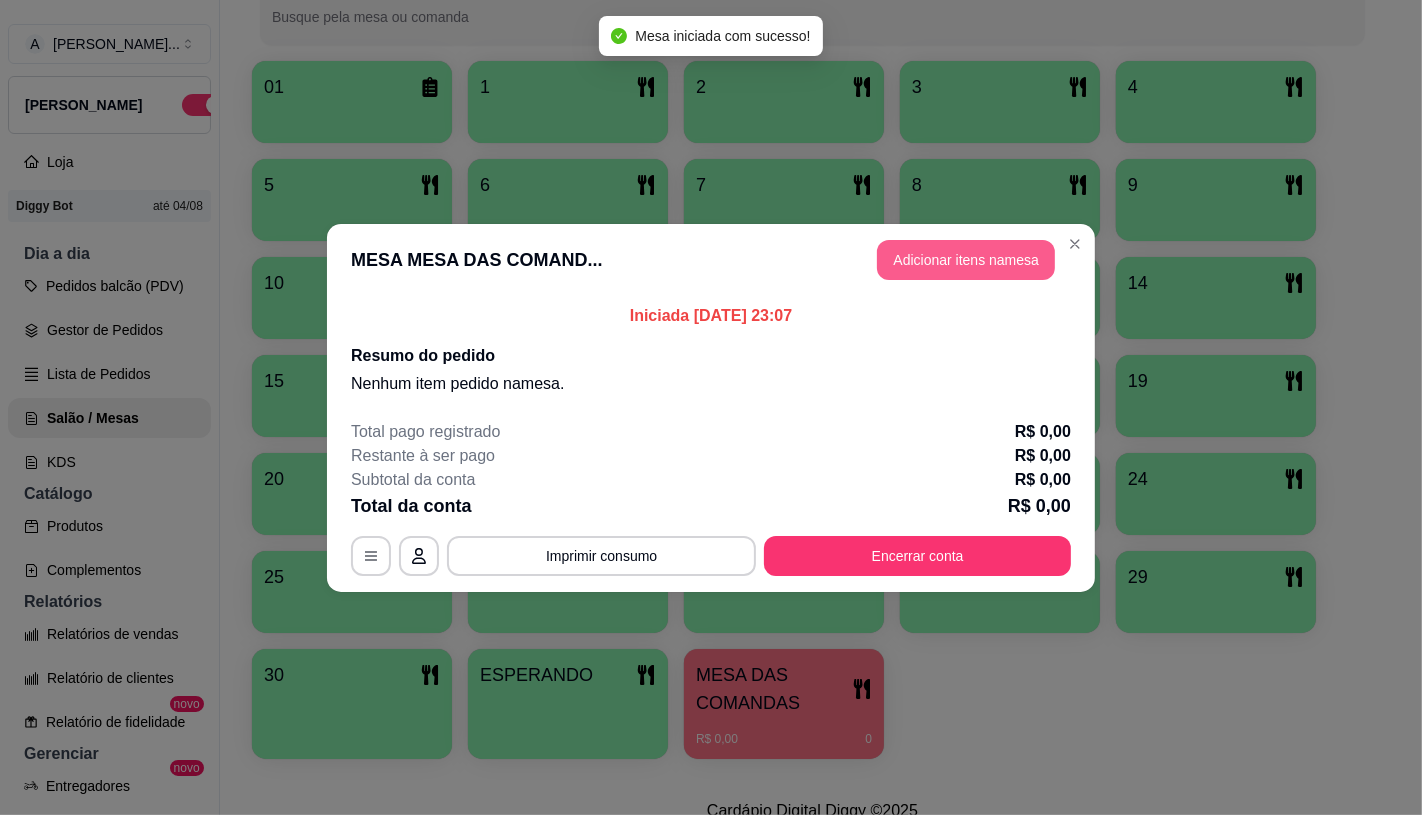 click on "Adicionar itens na  mesa" at bounding box center (966, 260) 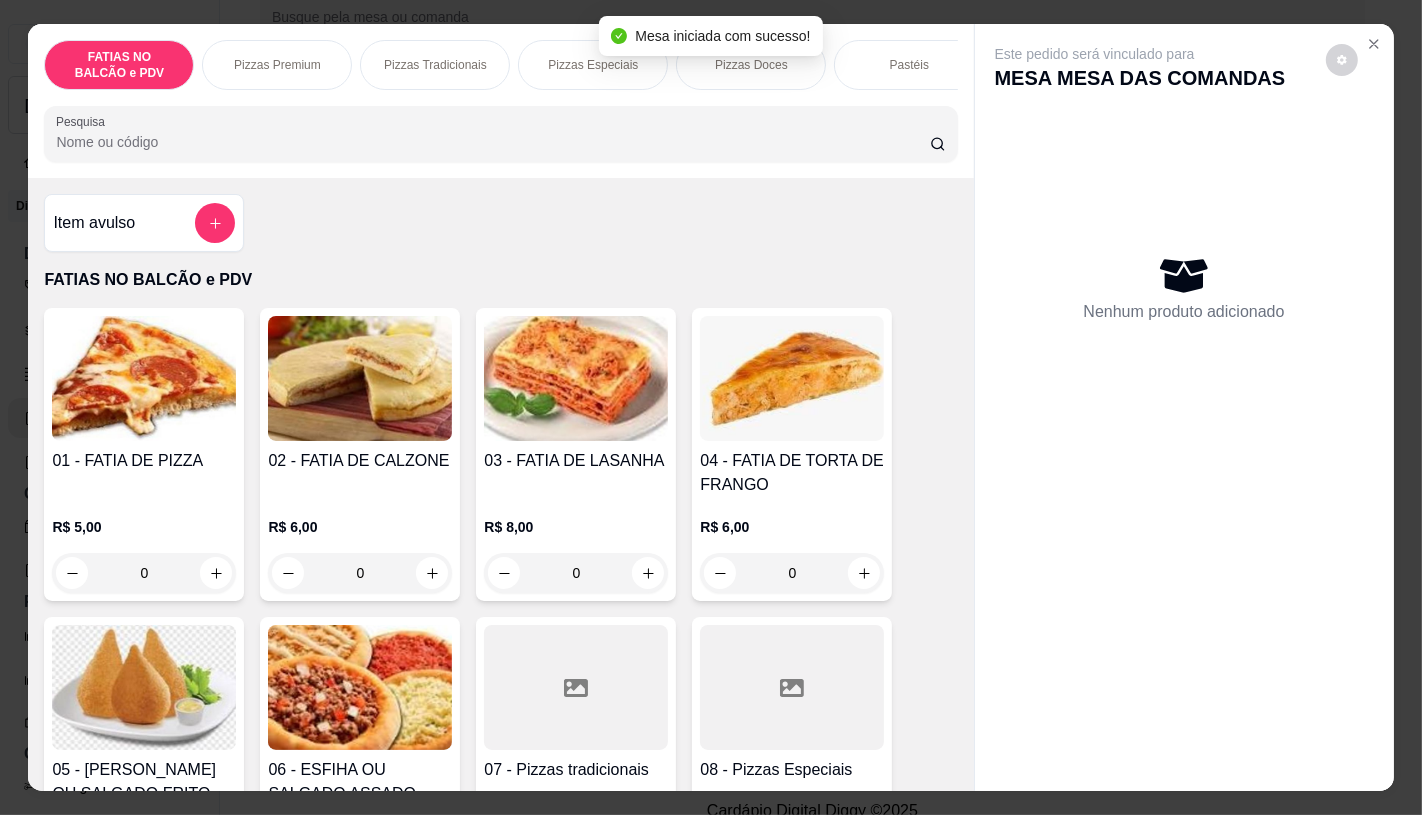 scroll, scrollTop: 0, scrollLeft: 997, axis: horizontal 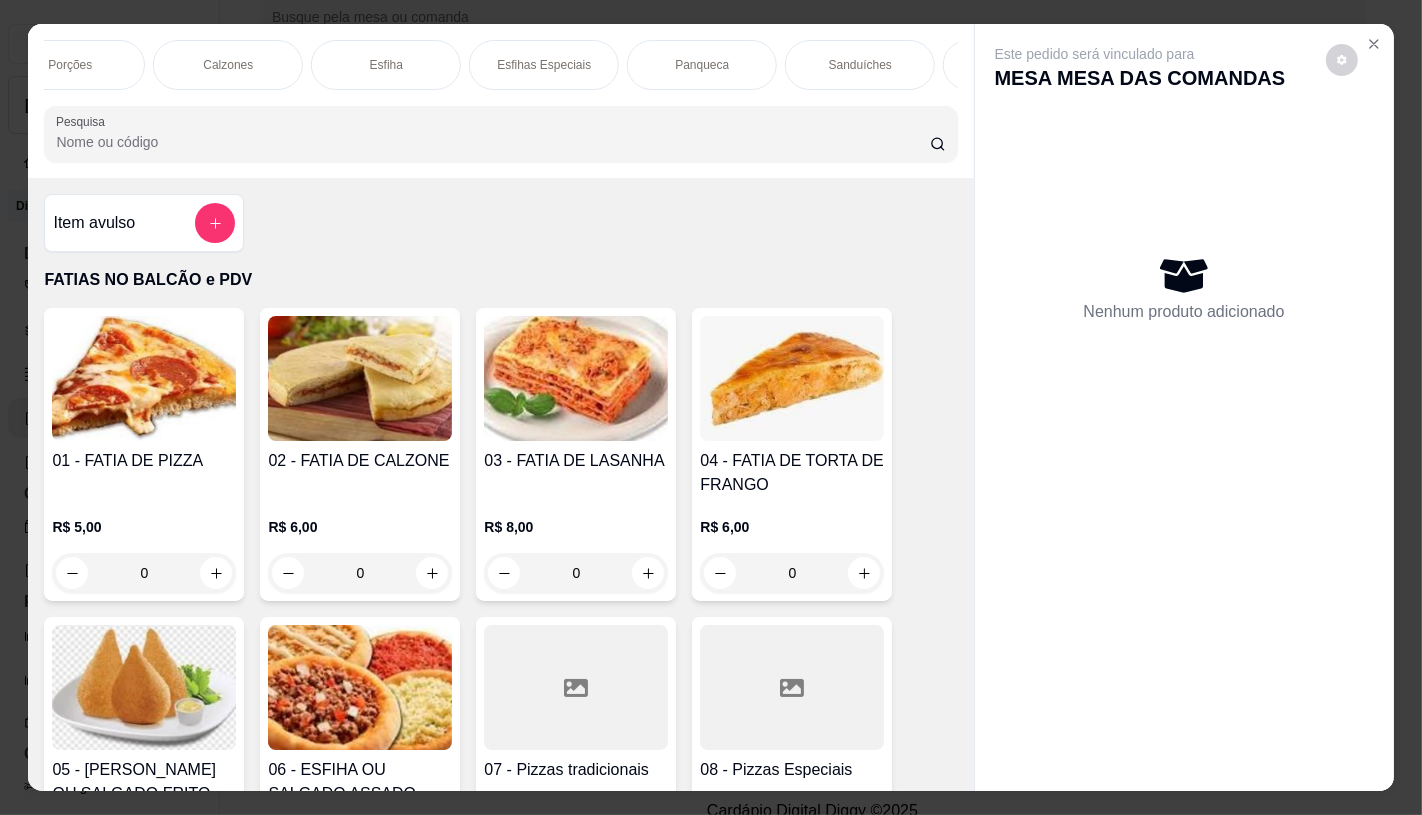 click on "Sanduíches" at bounding box center [860, 65] 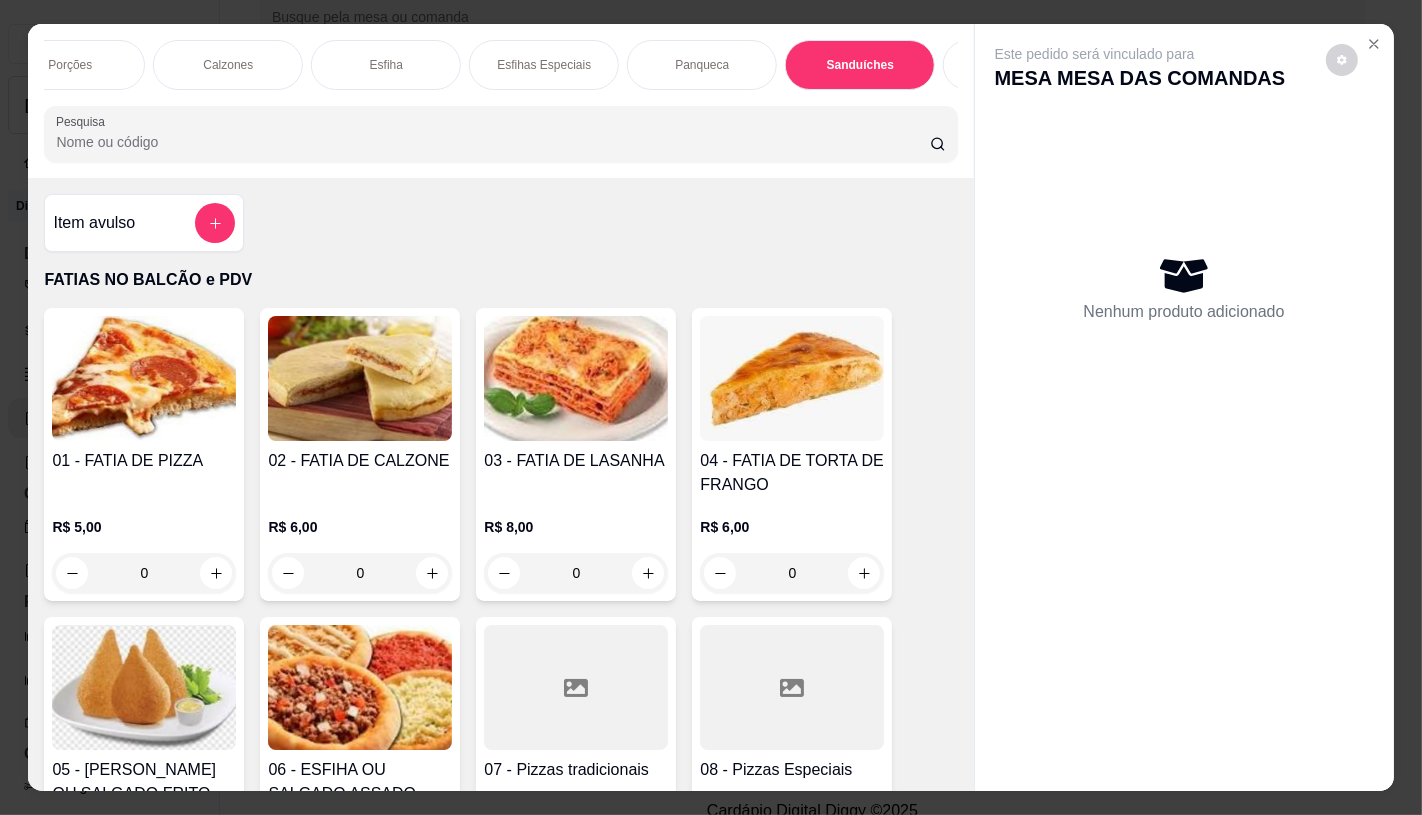 scroll, scrollTop: 8083, scrollLeft: 0, axis: vertical 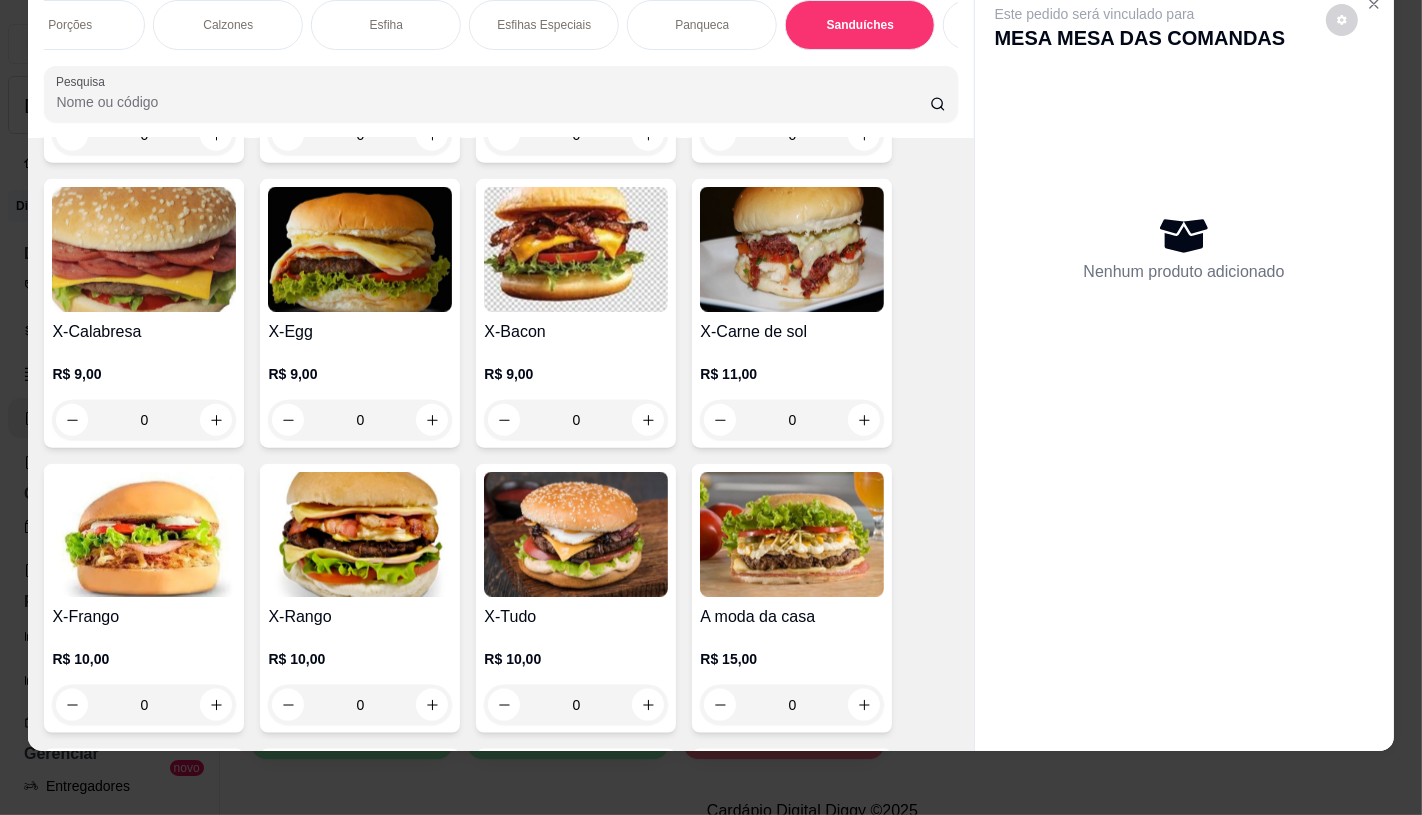 click at bounding box center [144, 534] 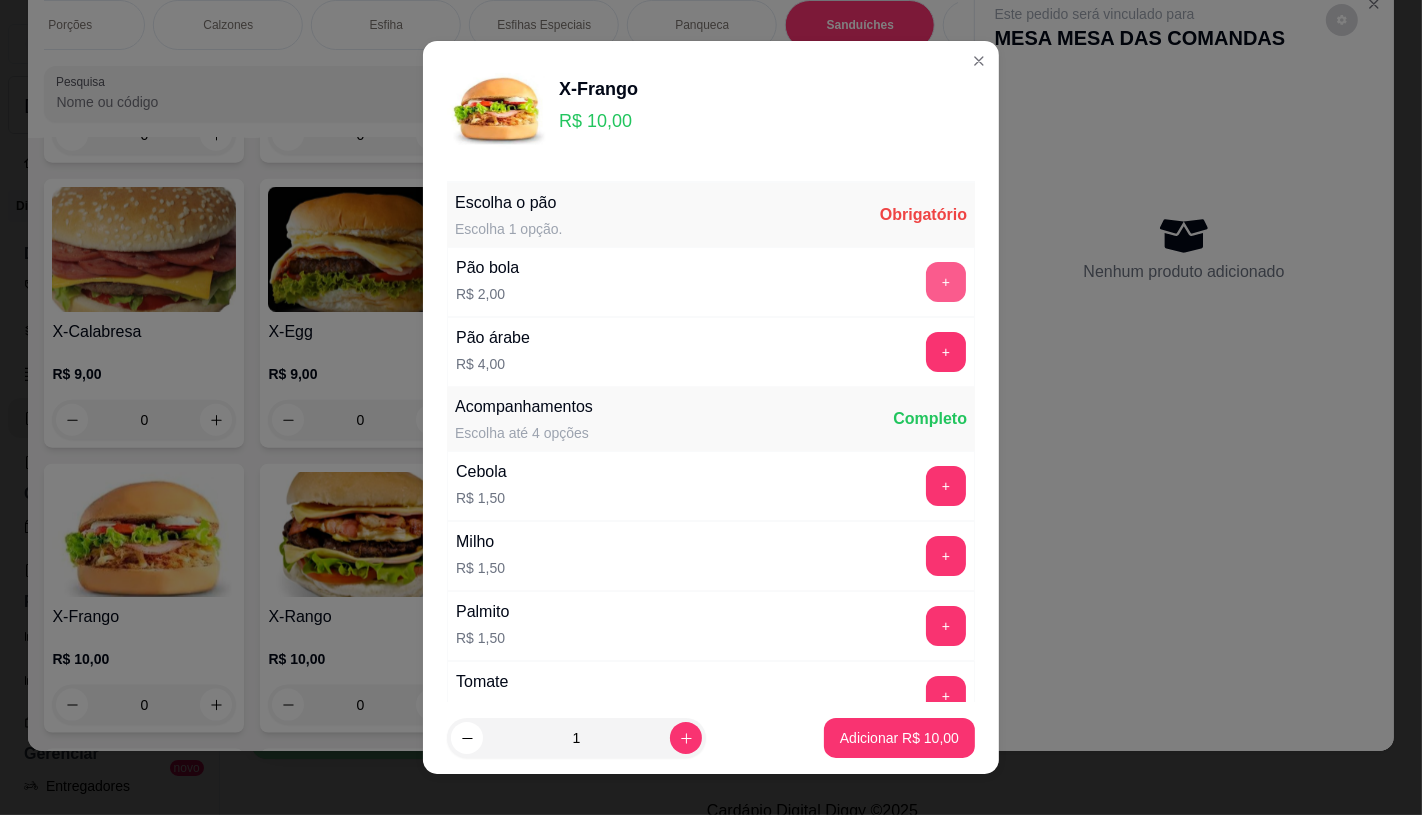 click on "+" at bounding box center (946, 282) 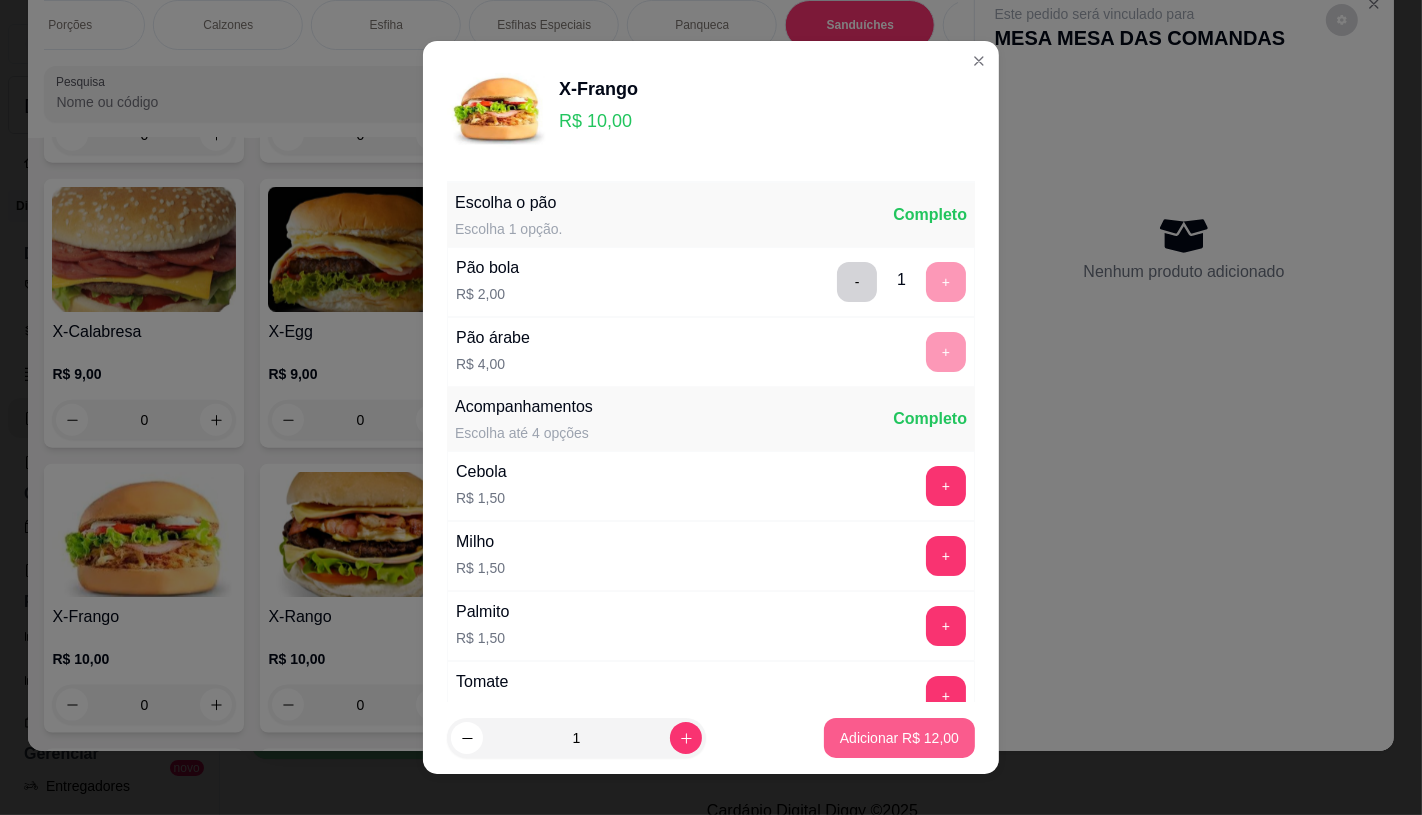 click on "Adicionar   R$ 12,00" at bounding box center [899, 738] 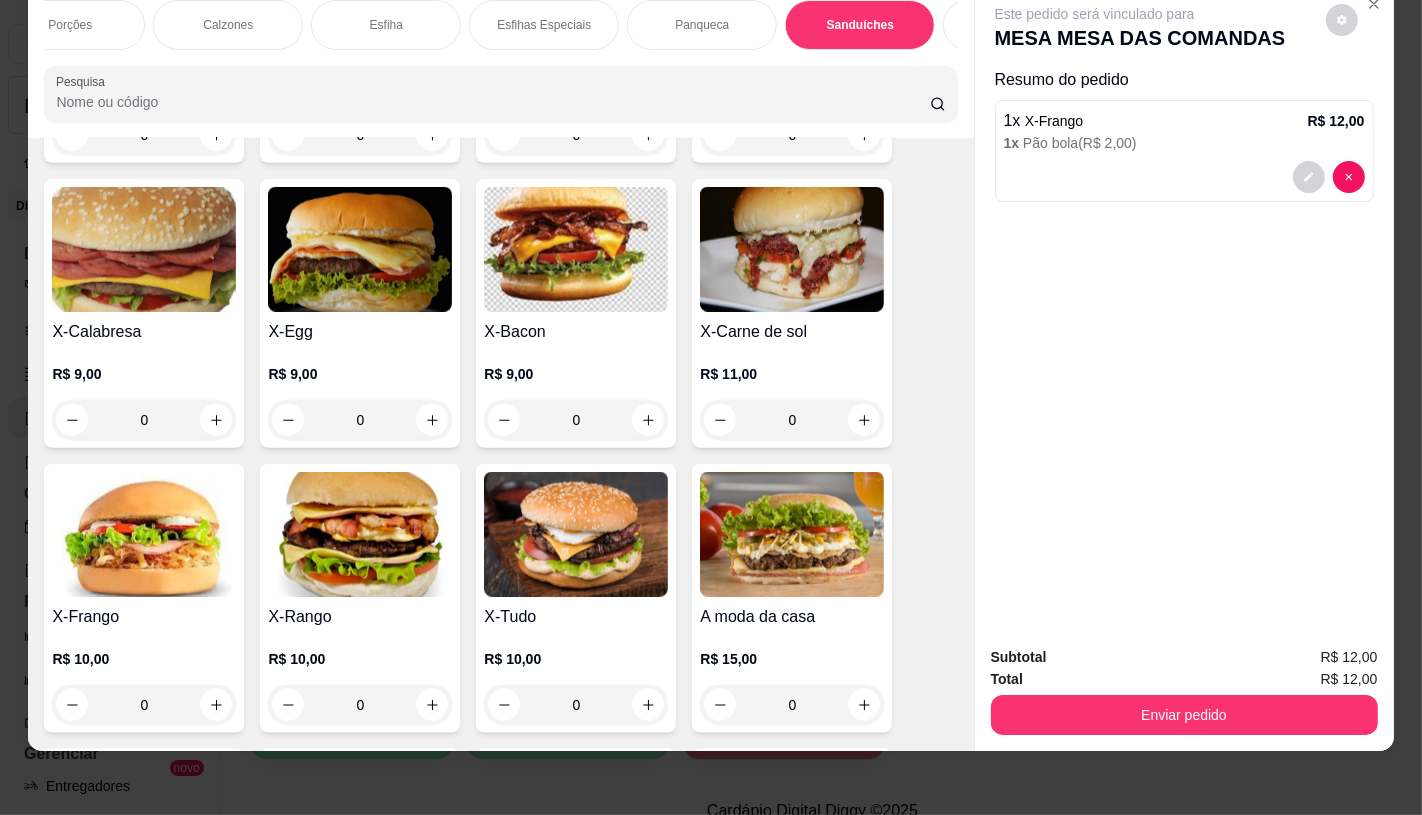drag, startPoint x: 403, startPoint y: 32, endPoint x: 457, endPoint y: 37, distance: 54.230988 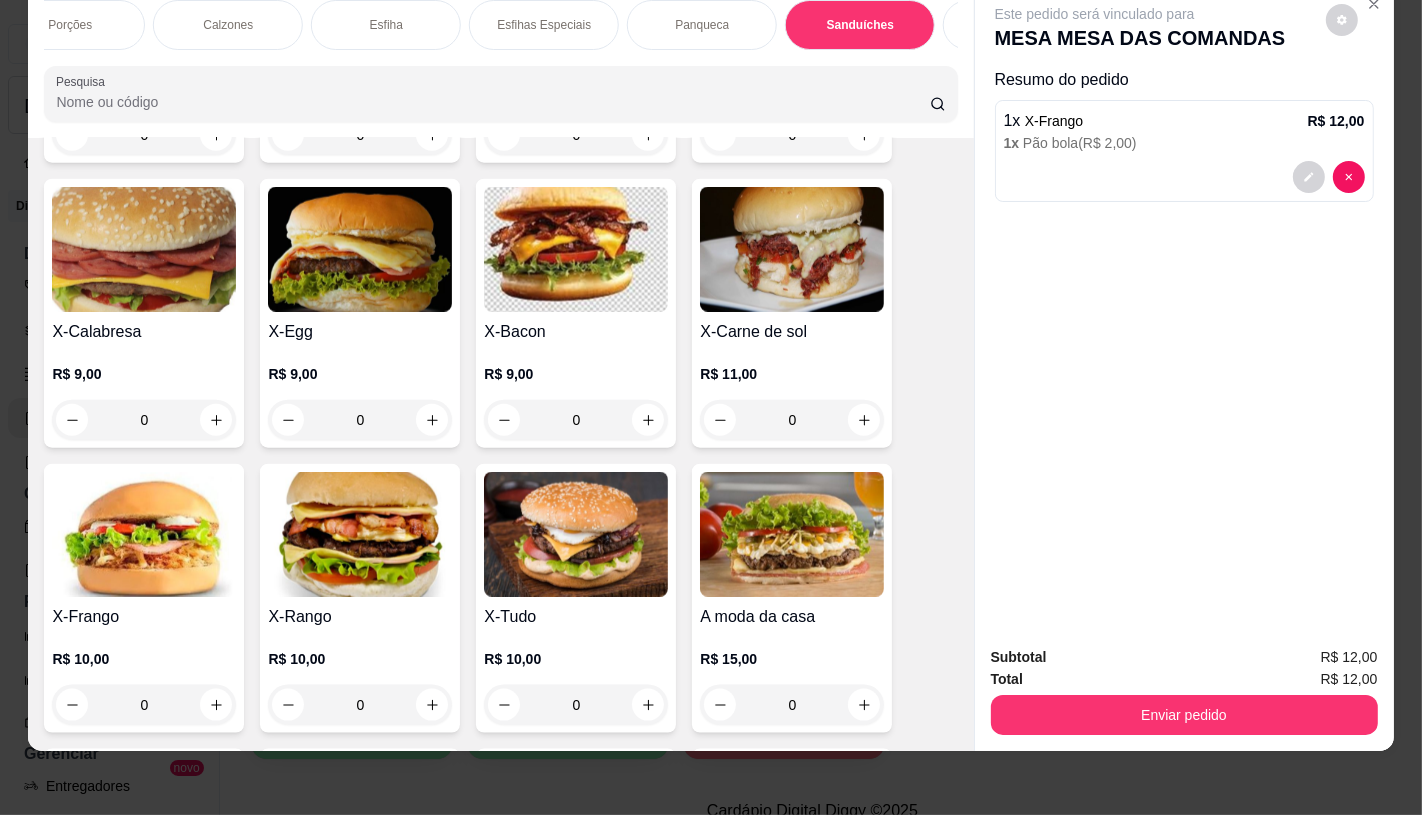 scroll, scrollTop: 0, scrollLeft: 2080, axis: horizontal 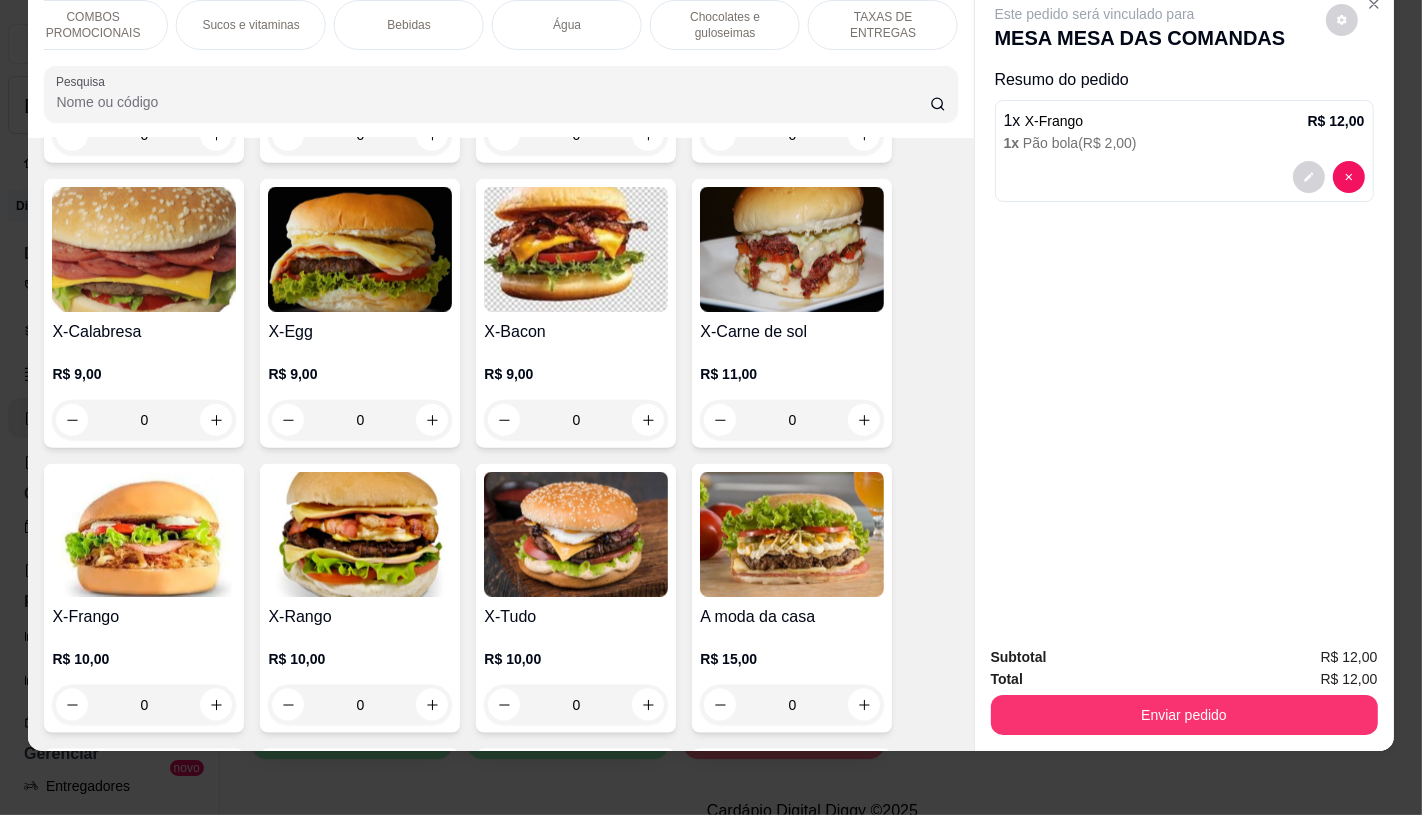 click on "TAXAS DE ENTREGAS" at bounding box center [883, 25] 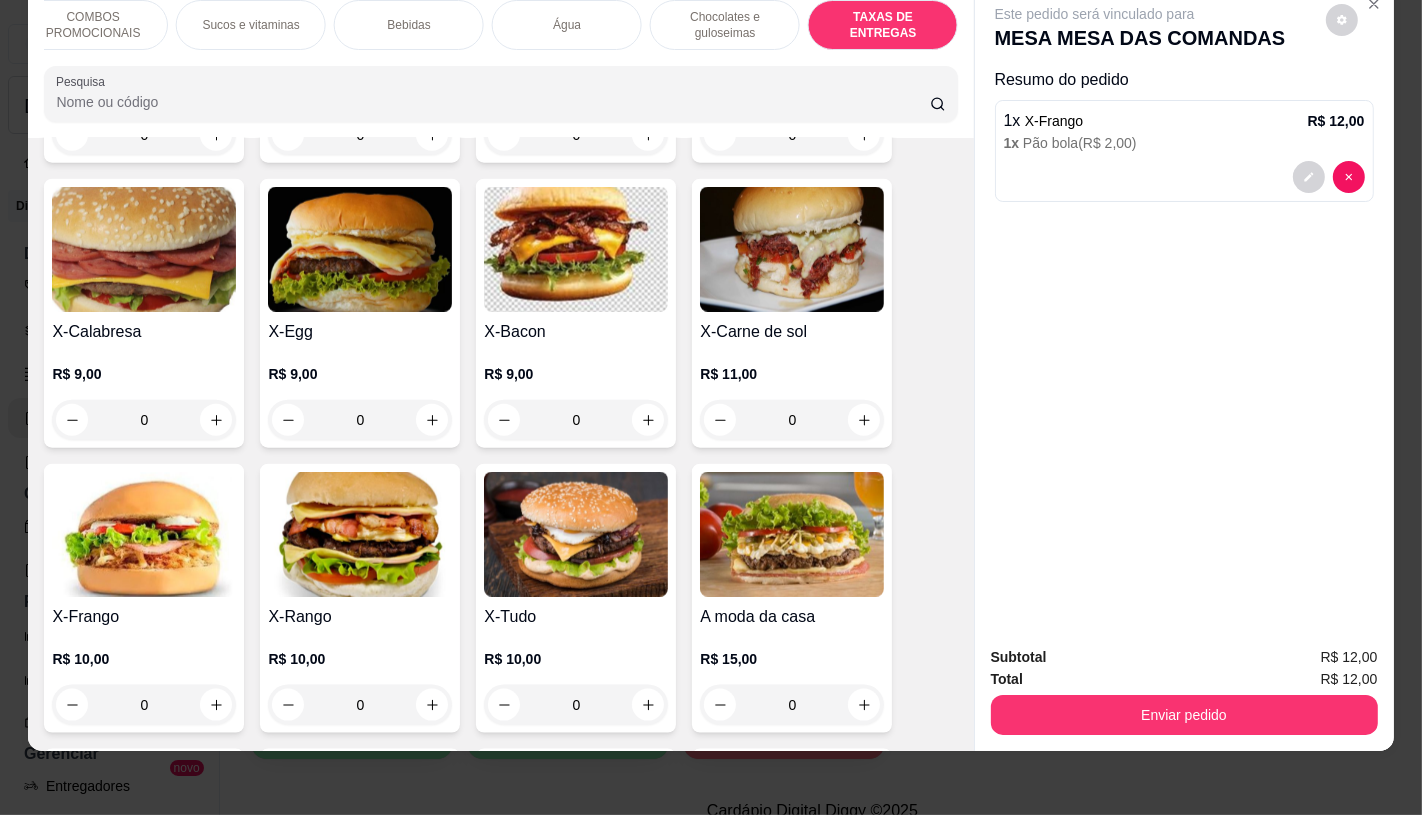 scroll, scrollTop: 13373, scrollLeft: 0, axis: vertical 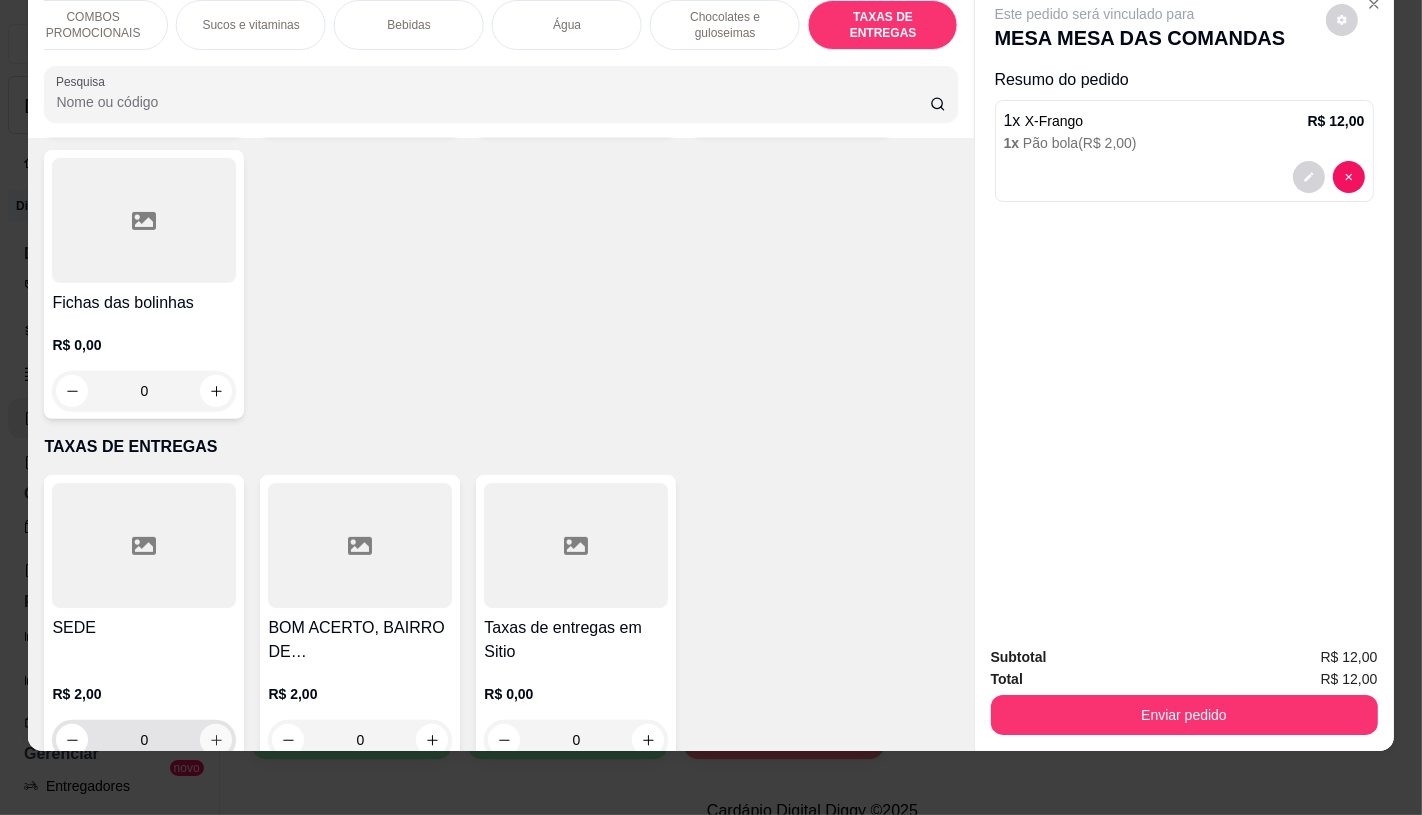 click 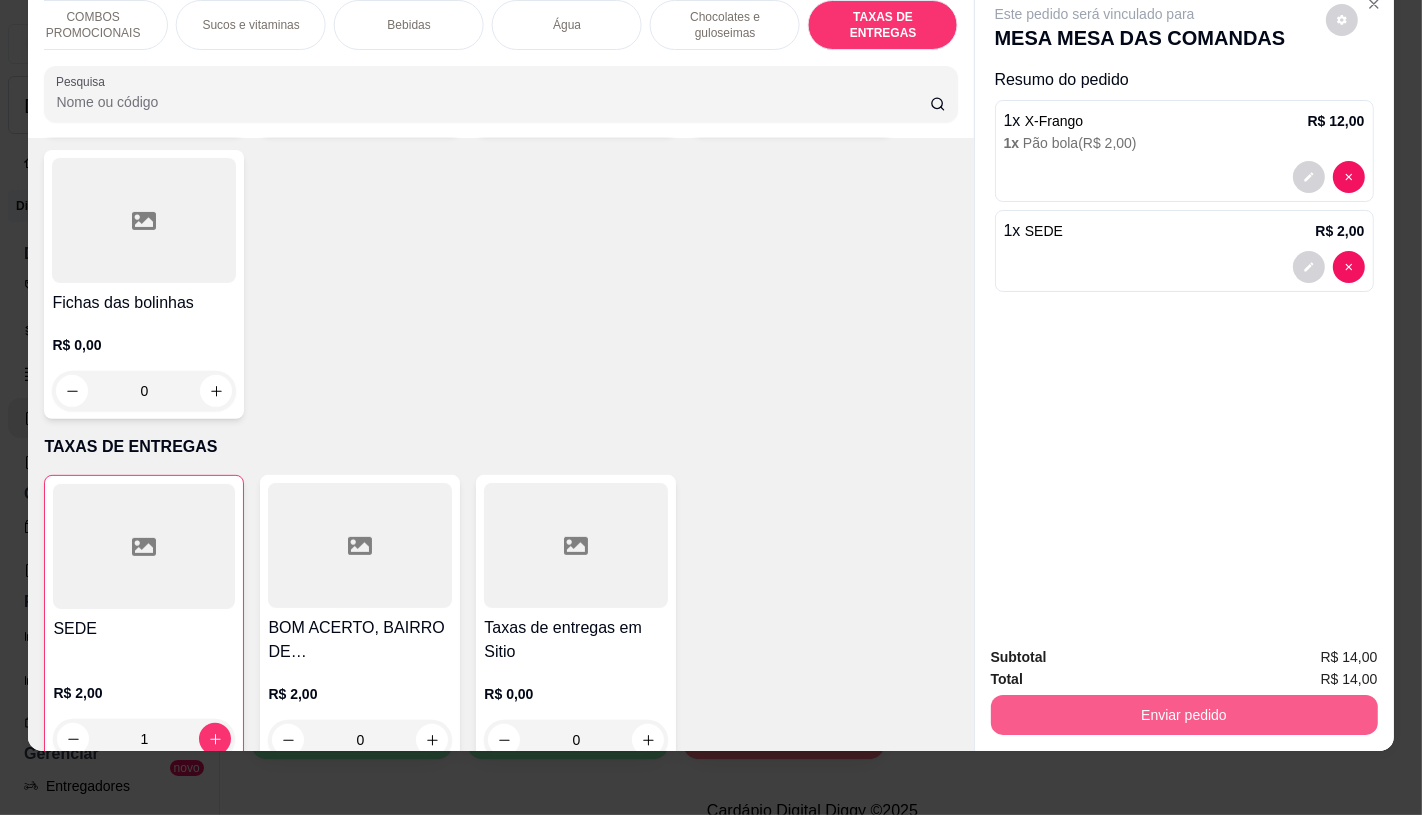 click on "Enviar pedido" at bounding box center [1184, 715] 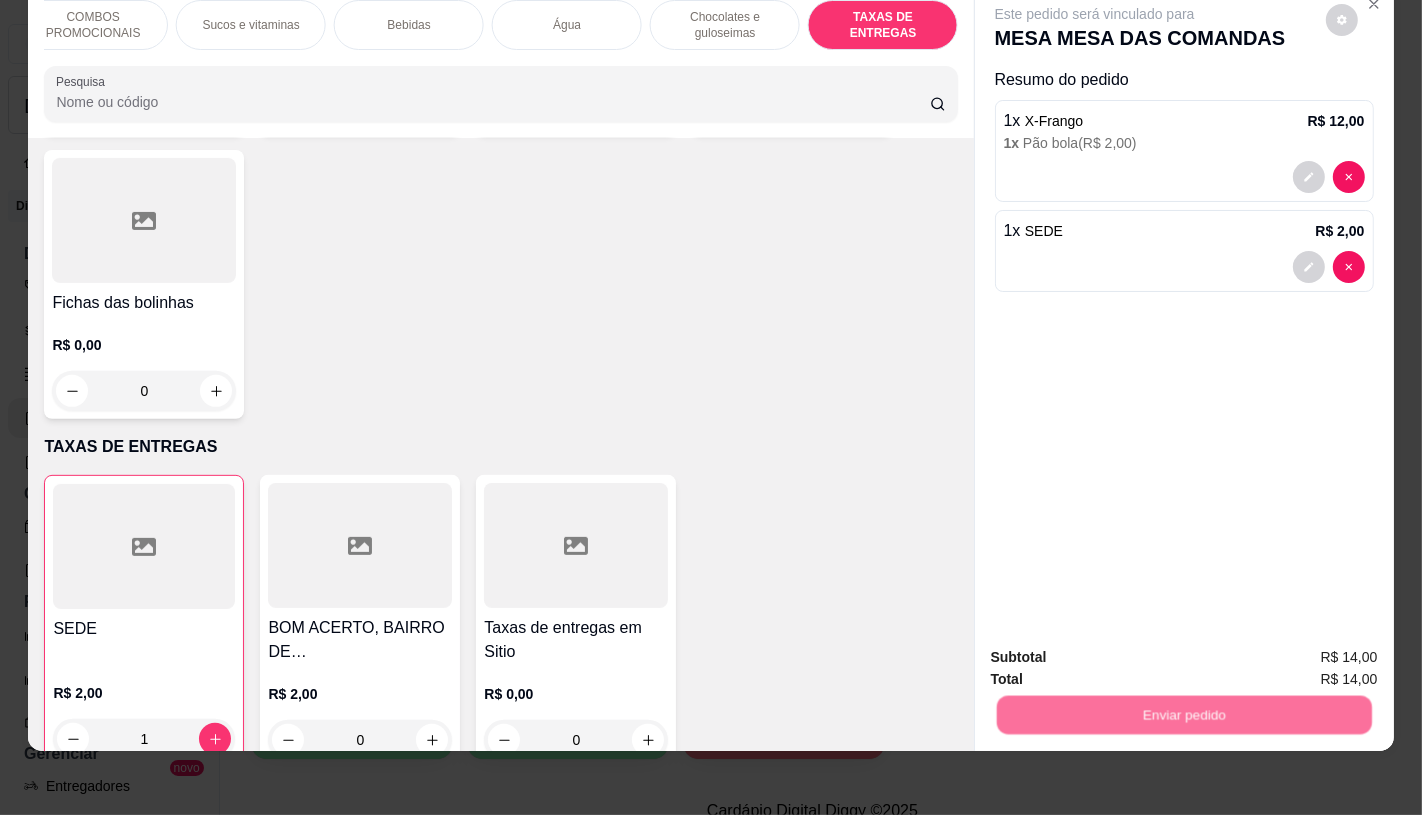 click on "Não registrar e enviar pedido" at bounding box center (1117, 650) 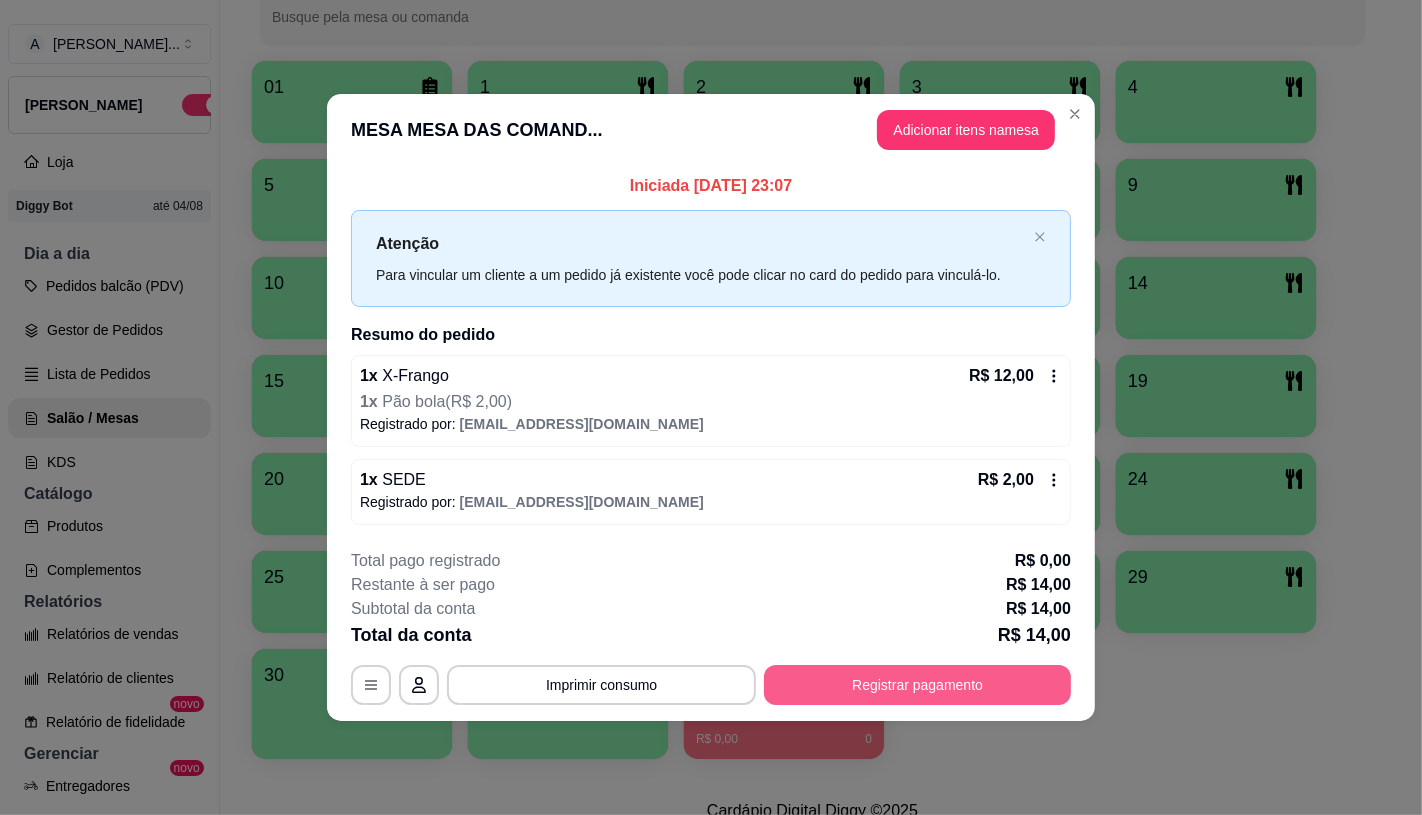 click on "Registrar pagamento" at bounding box center (917, 685) 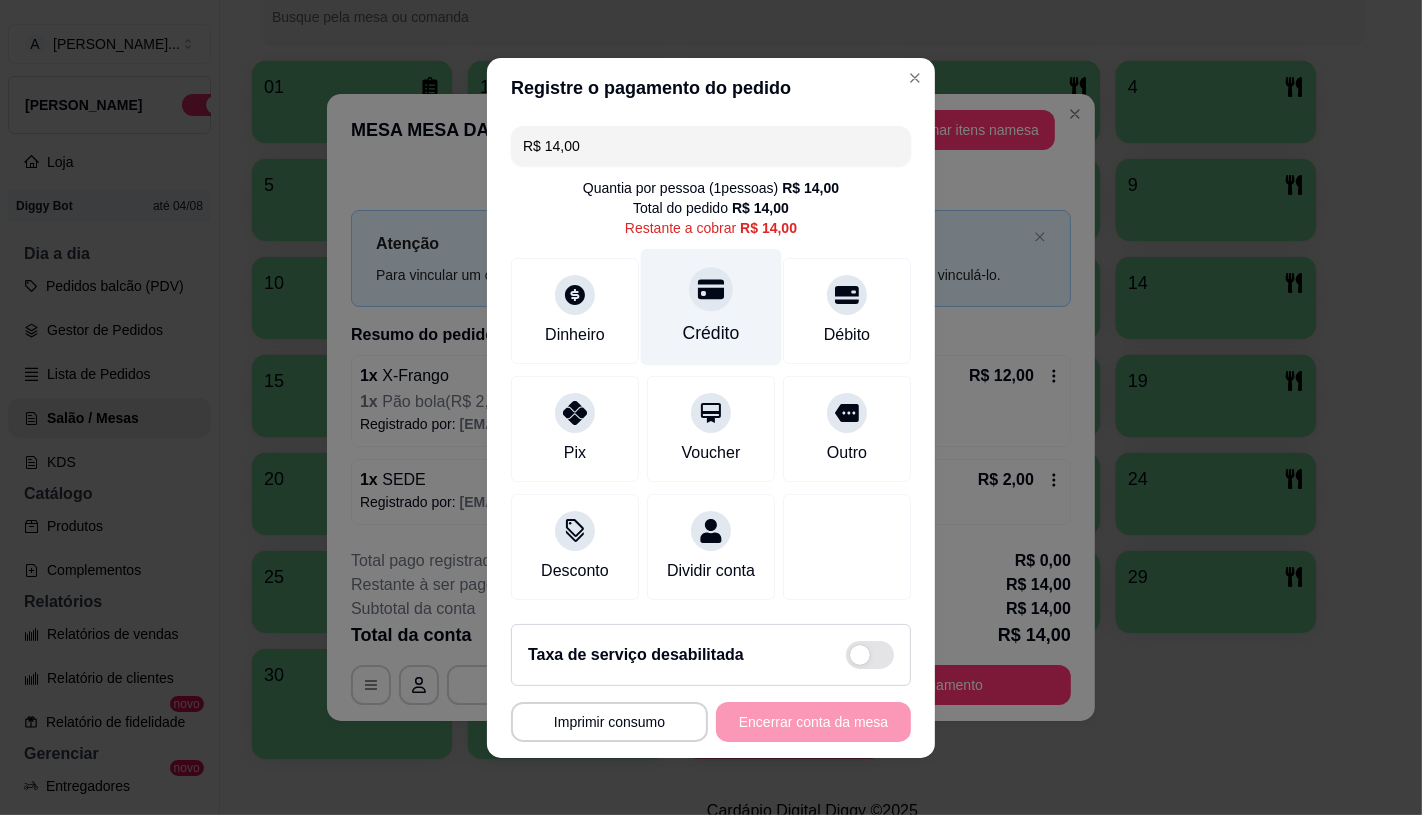 click on "Crédito" at bounding box center (711, 306) 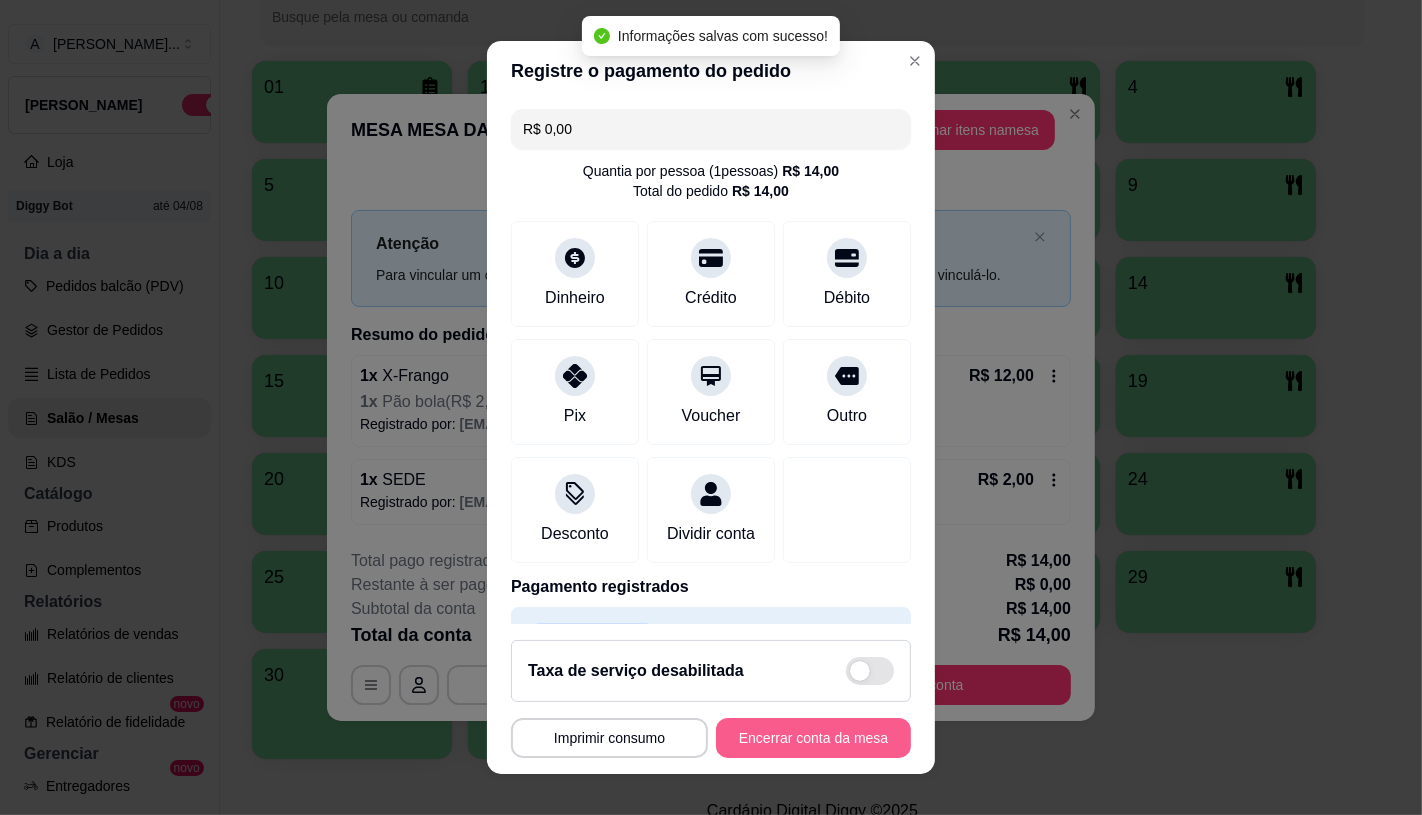type on "R$ 0,00" 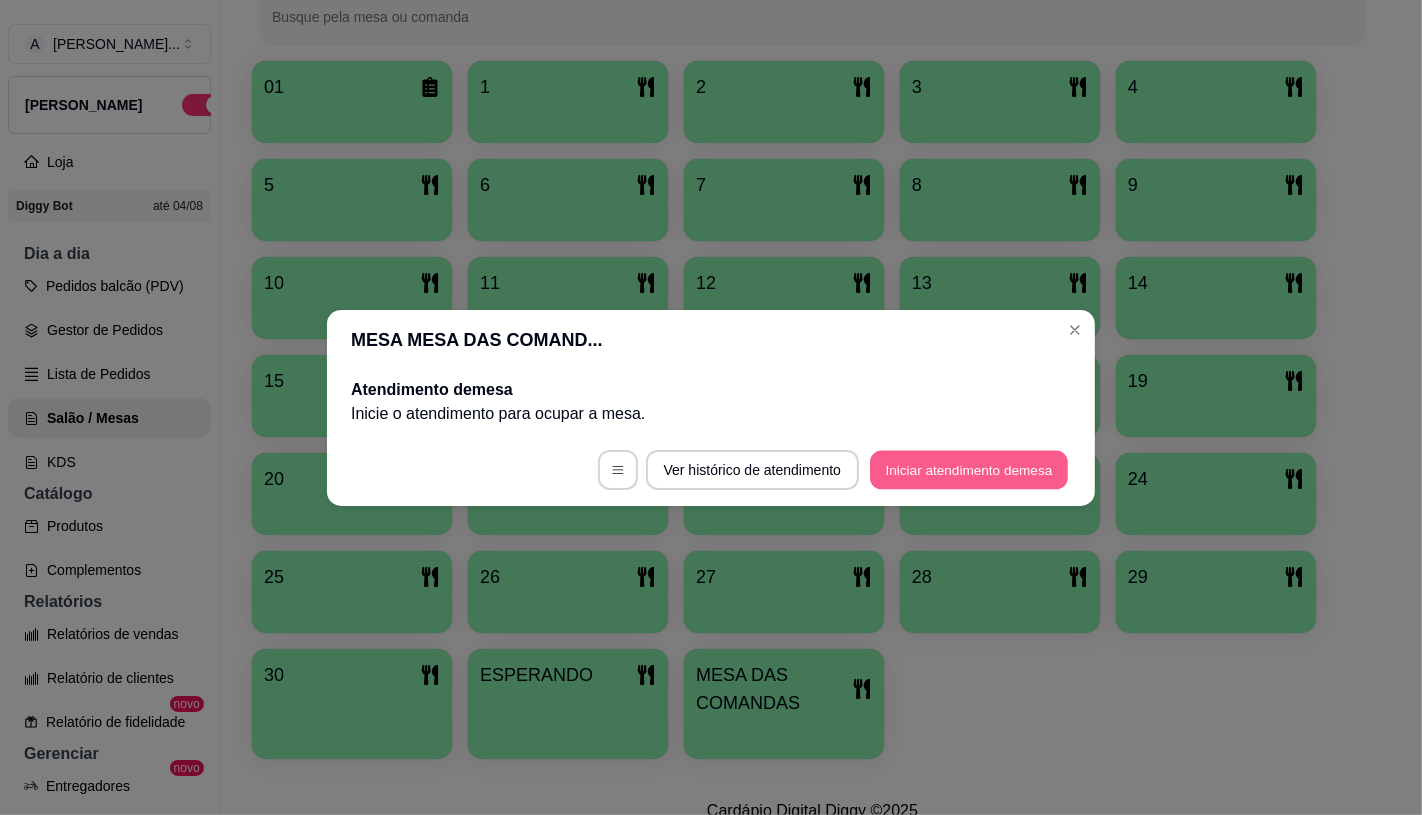 click on "Iniciar atendimento de  mesa" at bounding box center (969, 469) 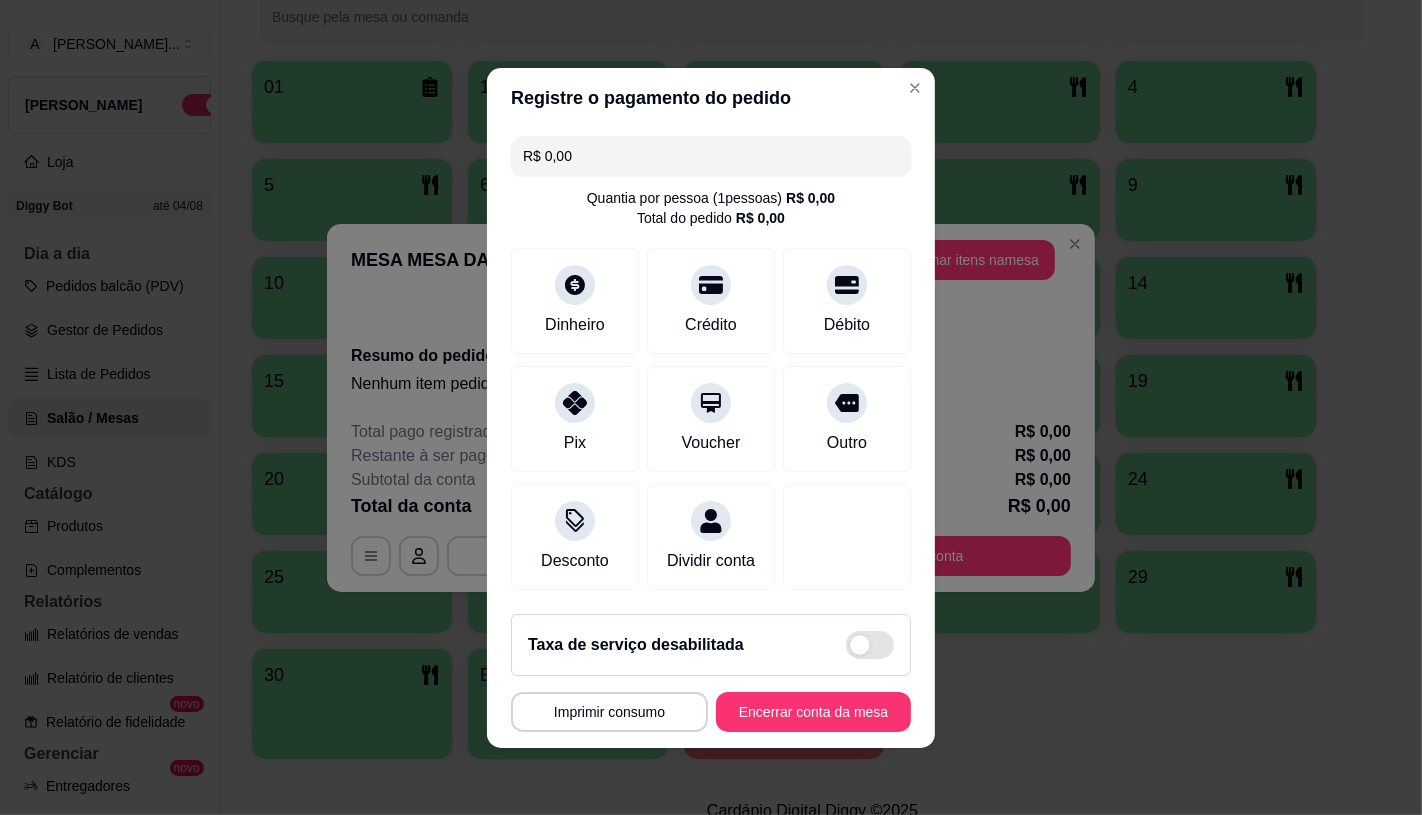 click on "Adicionar itens na  mesa" at bounding box center (966, 260) 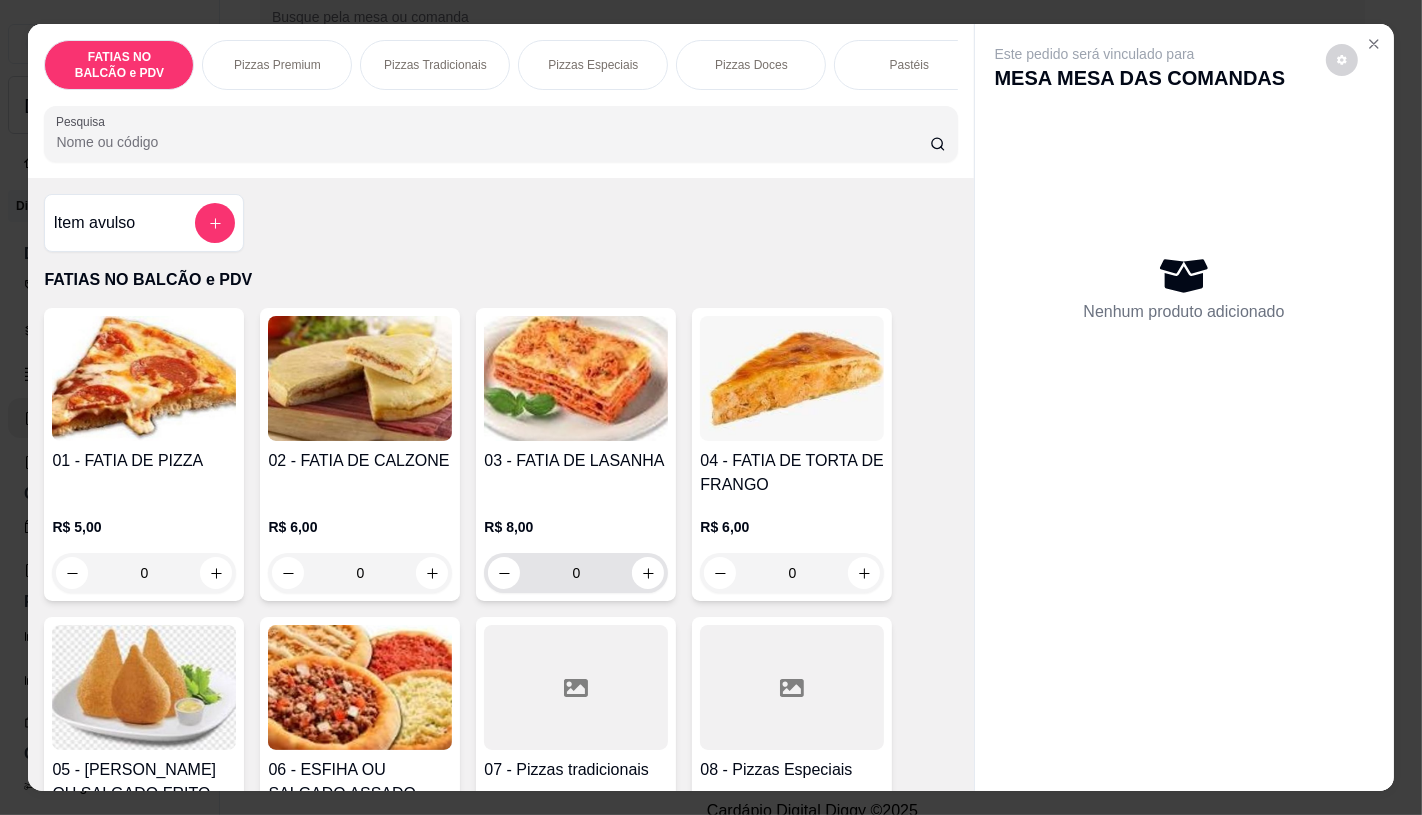 scroll, scrollTop: 222, scrollLeft: 0, axis: vertical 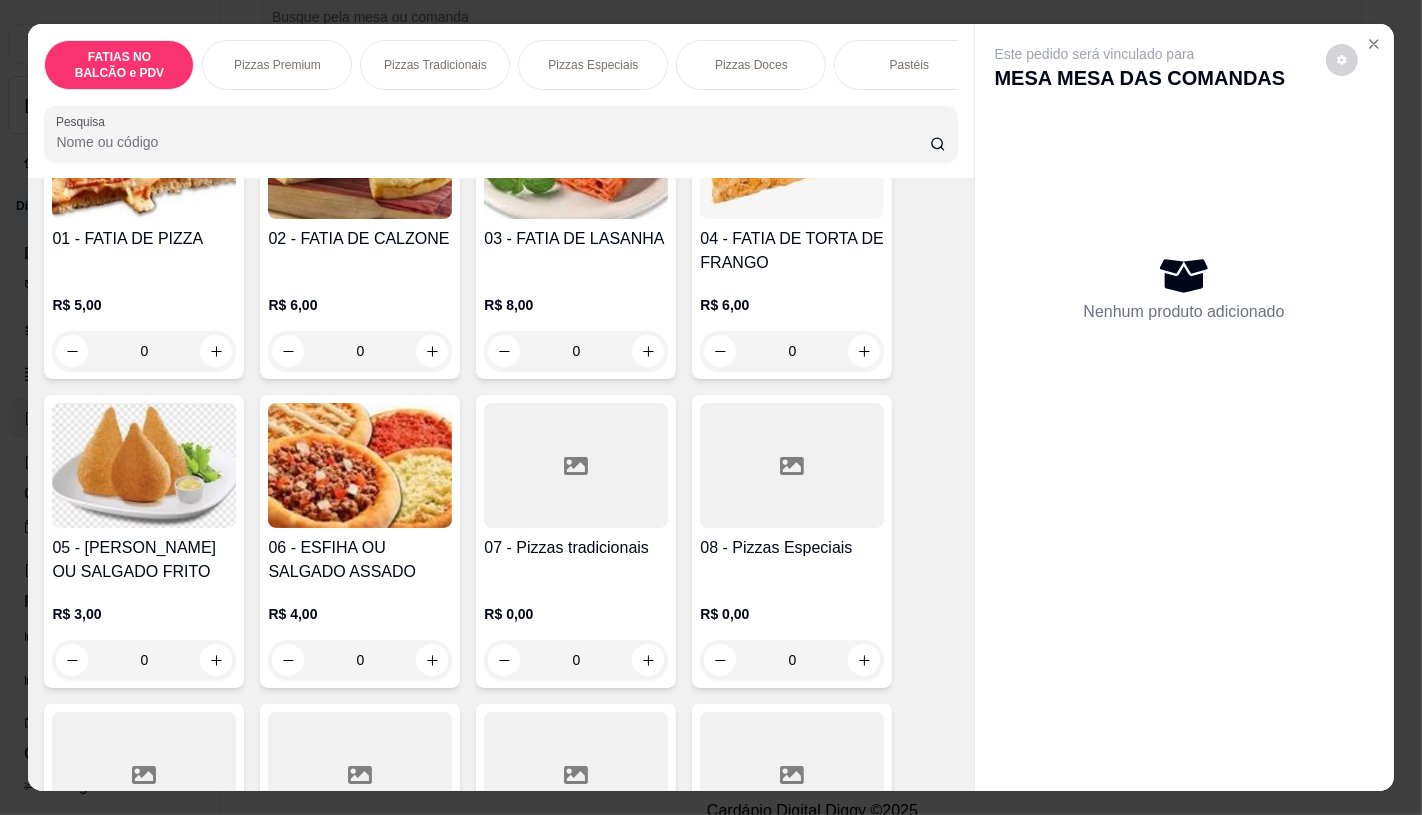 click at bounding box center [360, 465] 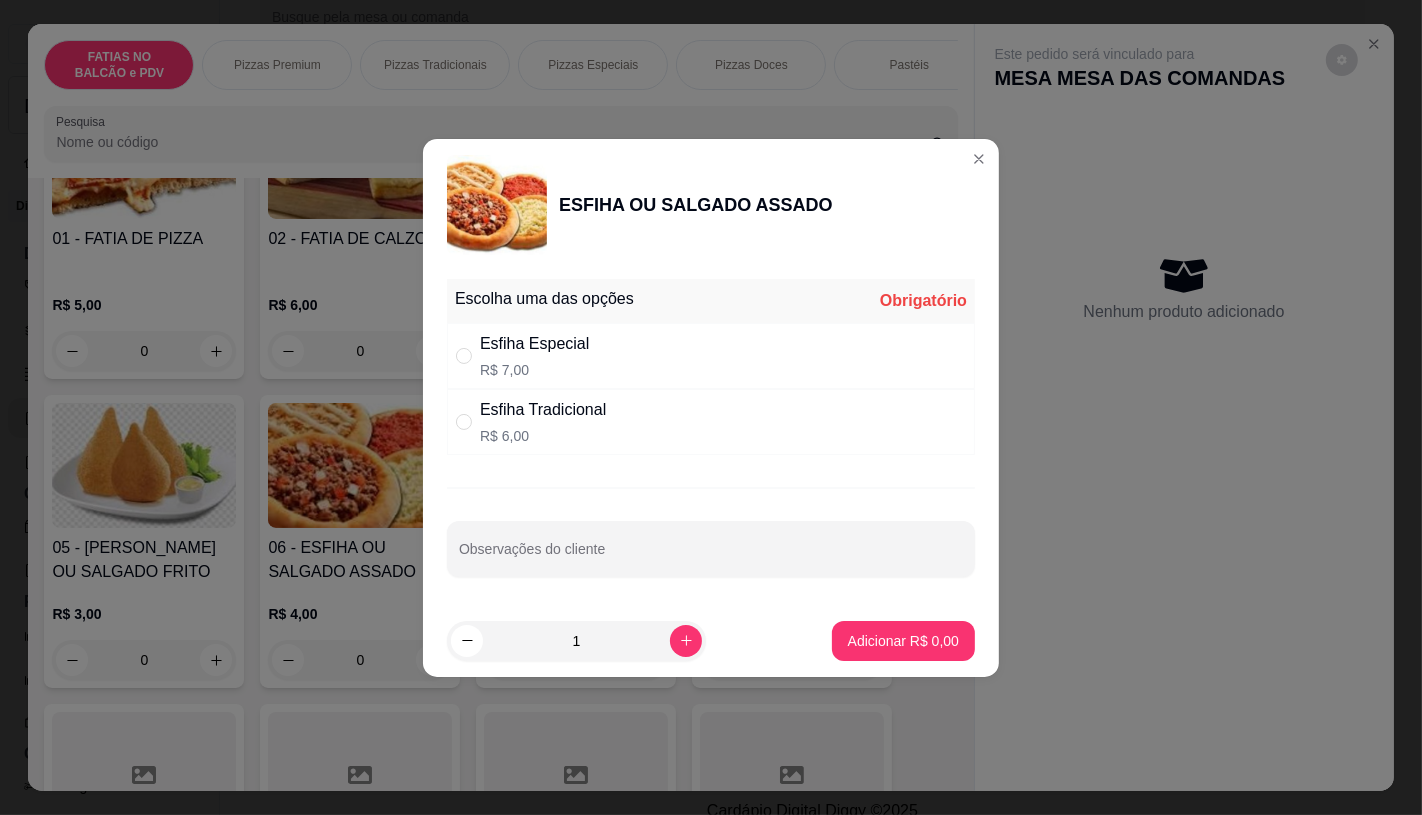 click on "Esfiha Especial R$ 7,00" at bounding box center [711, 356] 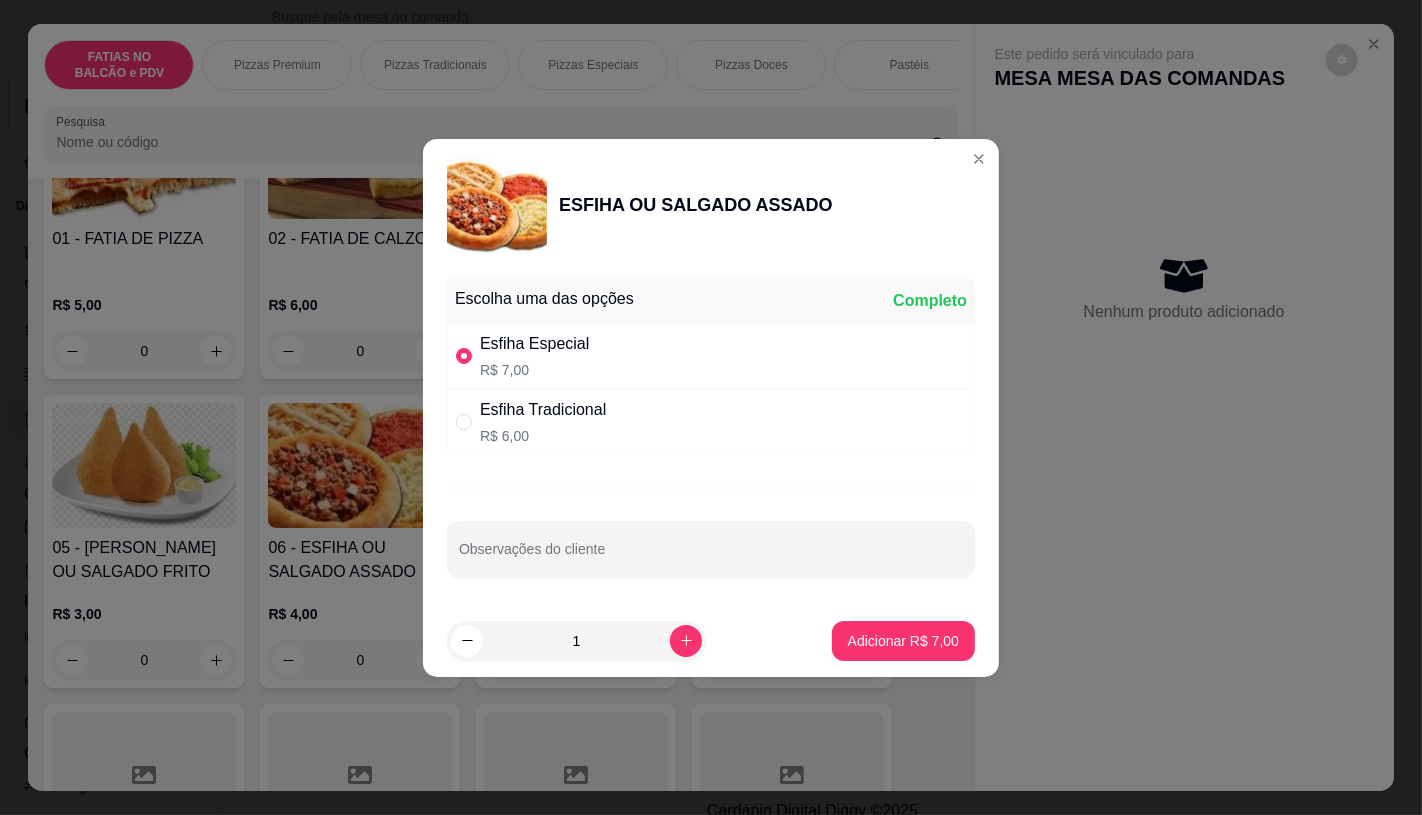click on "Esfiha Especial R$ 7,00" at bounding box center (711, 356) 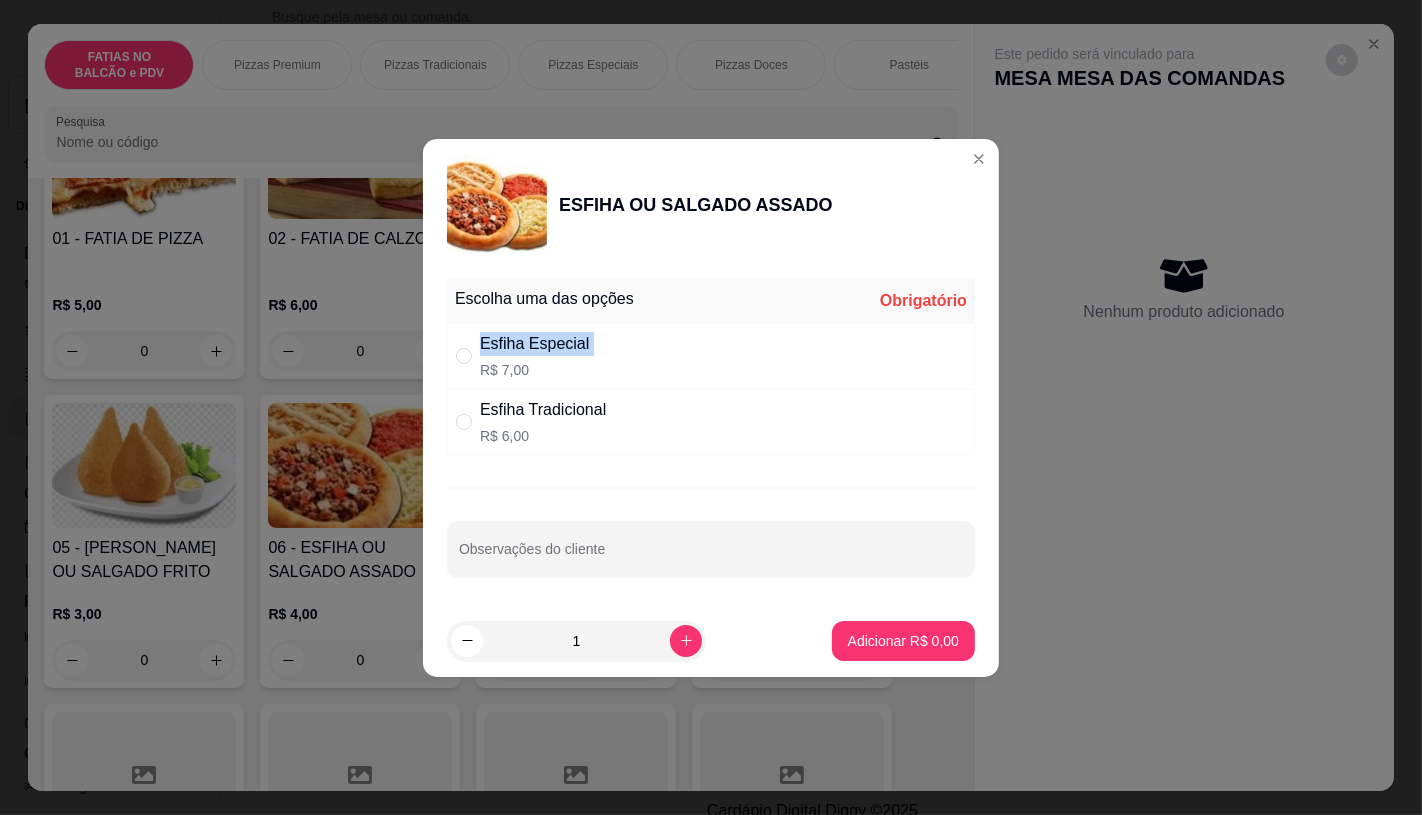 click on "Esfiha Especial R$ 7,00" at bounding box center [711, 356] 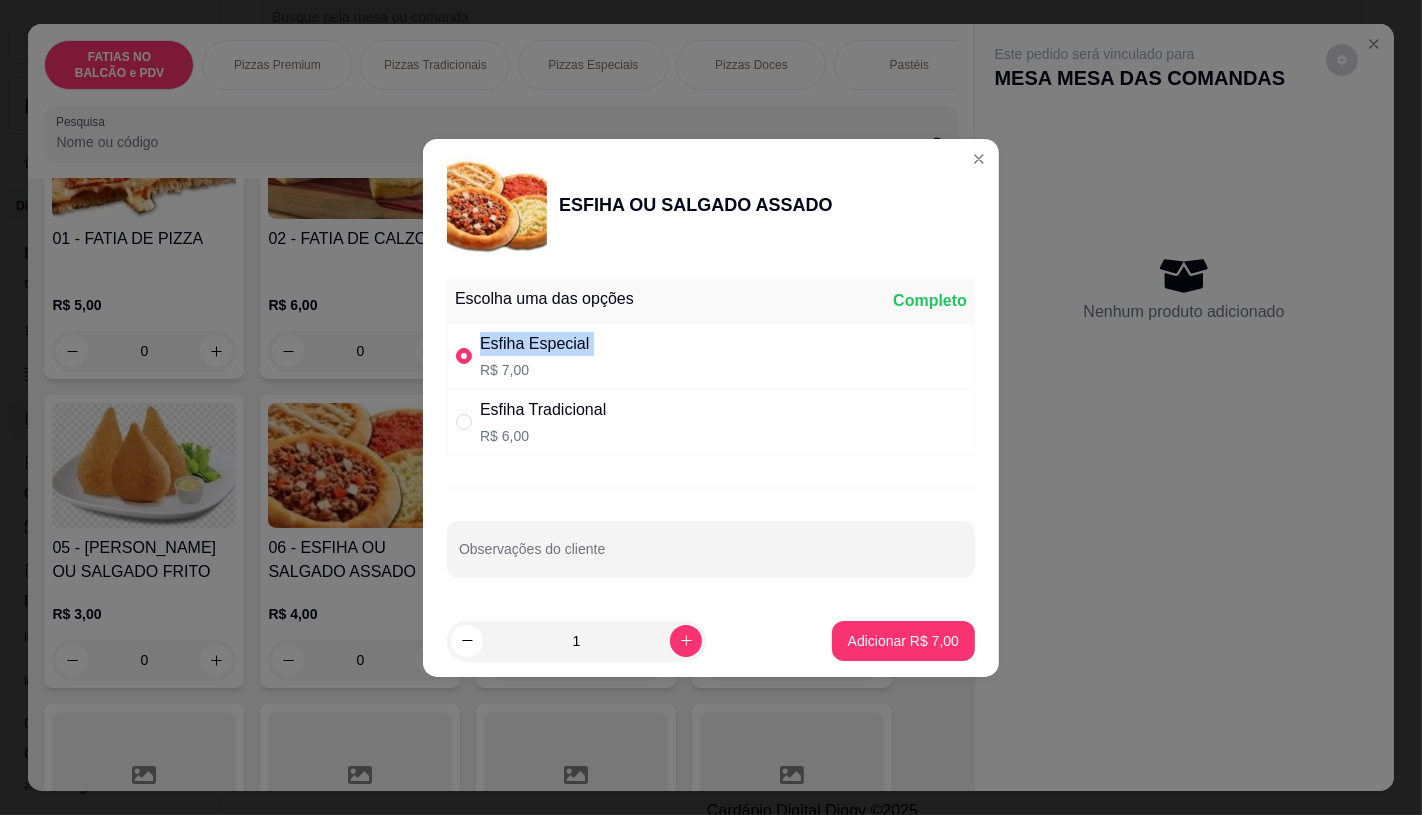 radio on "true" 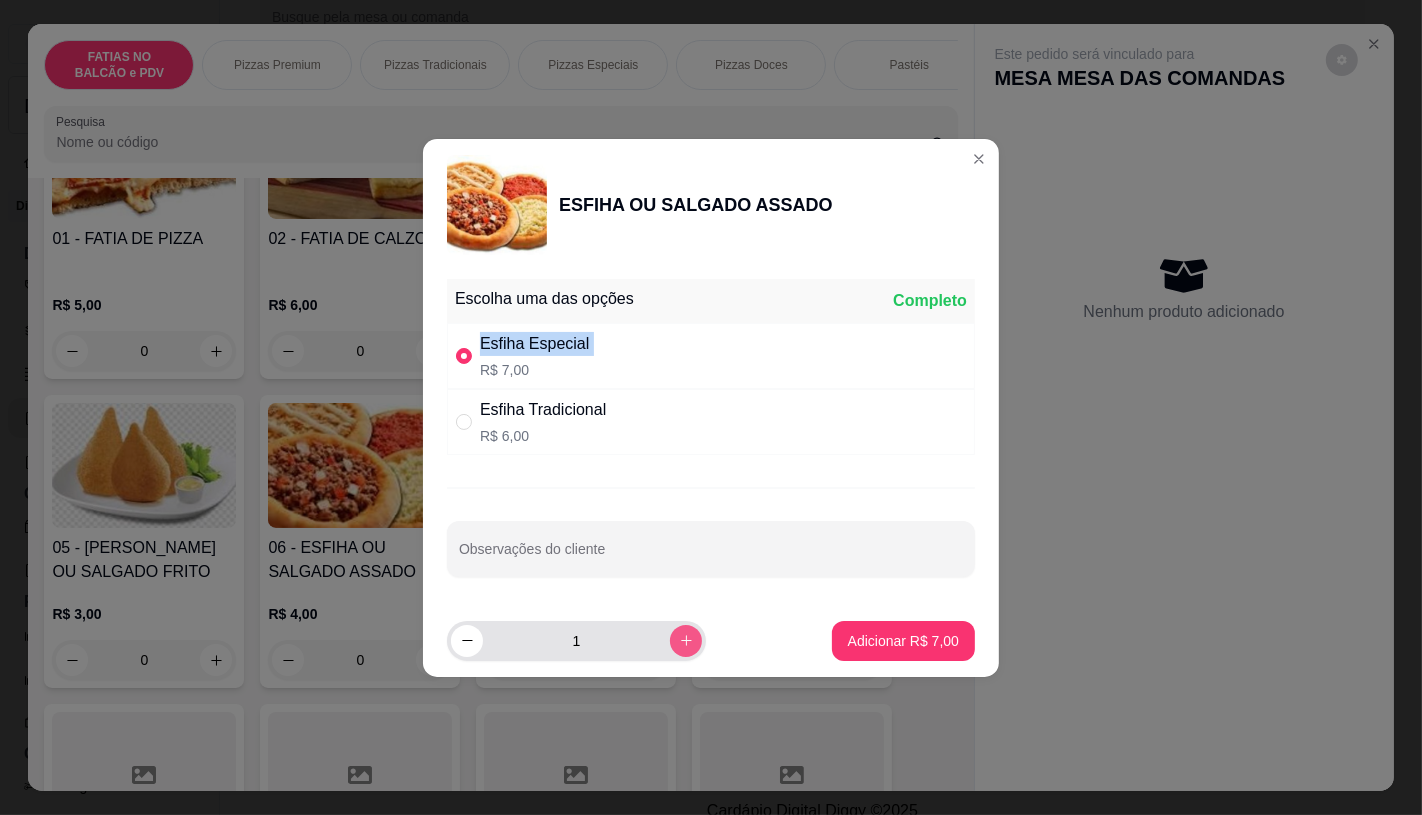 click 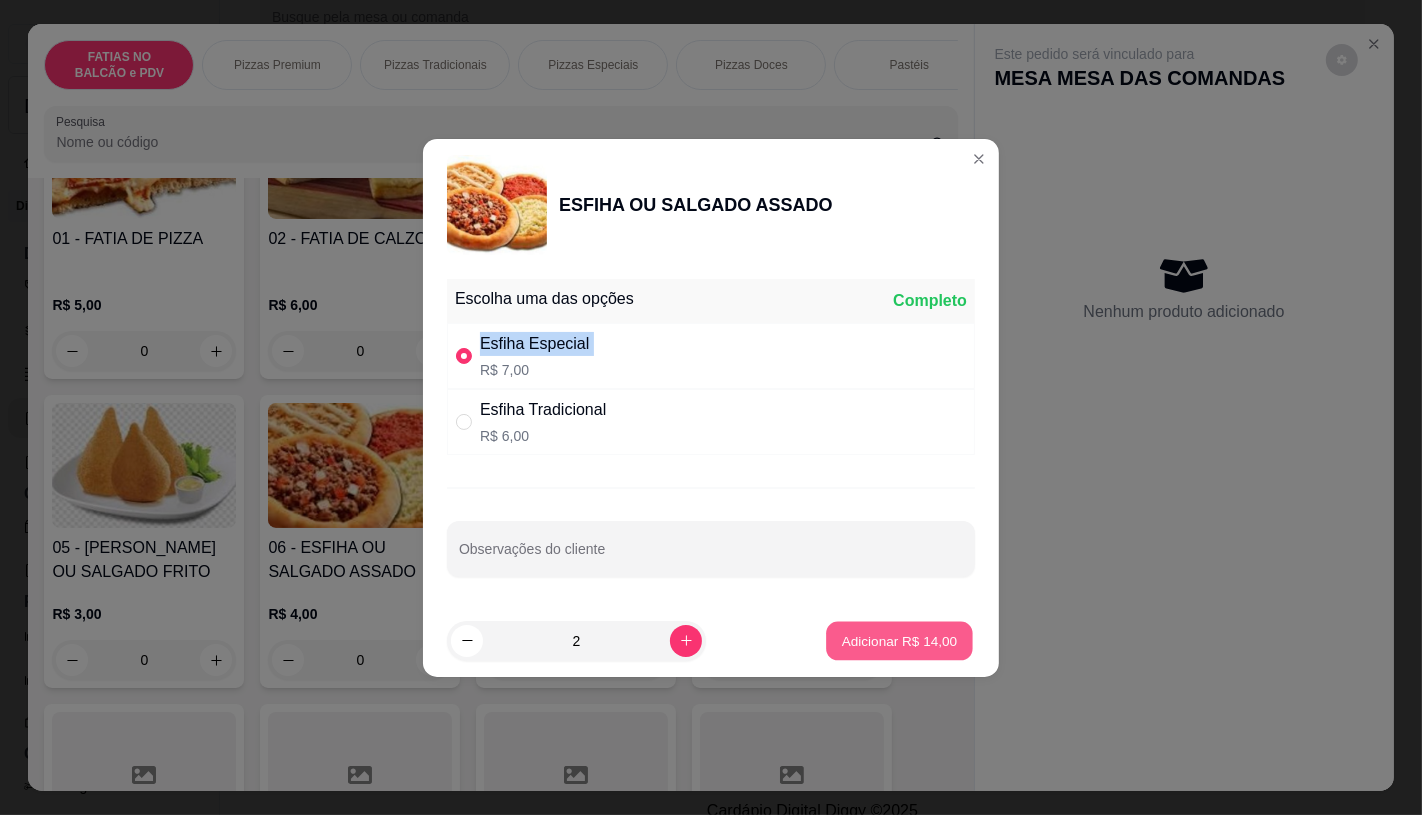 click on "Adicionar   R$ 14,00" at bounding box center (899, 640) 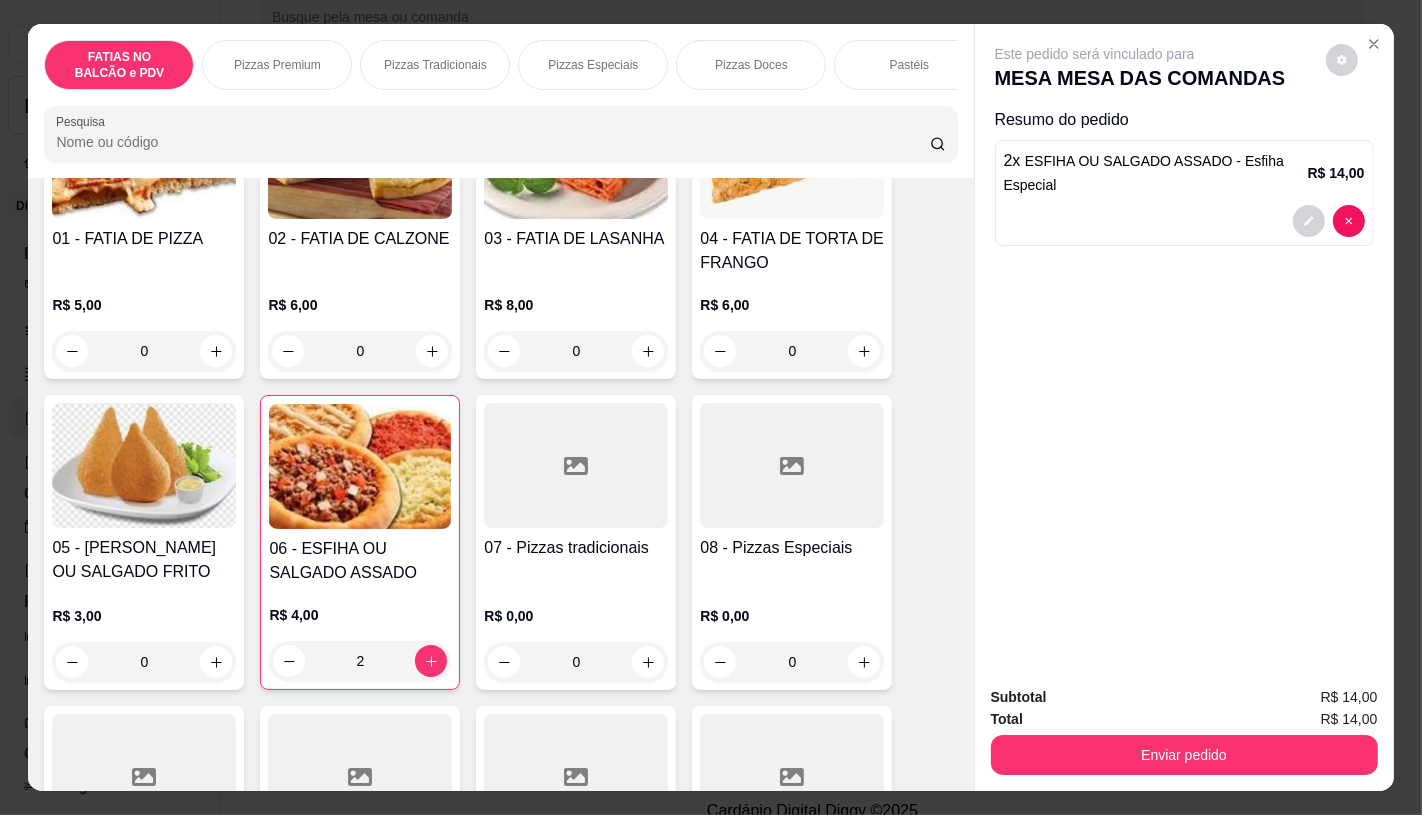 click on "06 - ESFIHA OU SALGADO ASSADO" at bounding box center [360, 561] 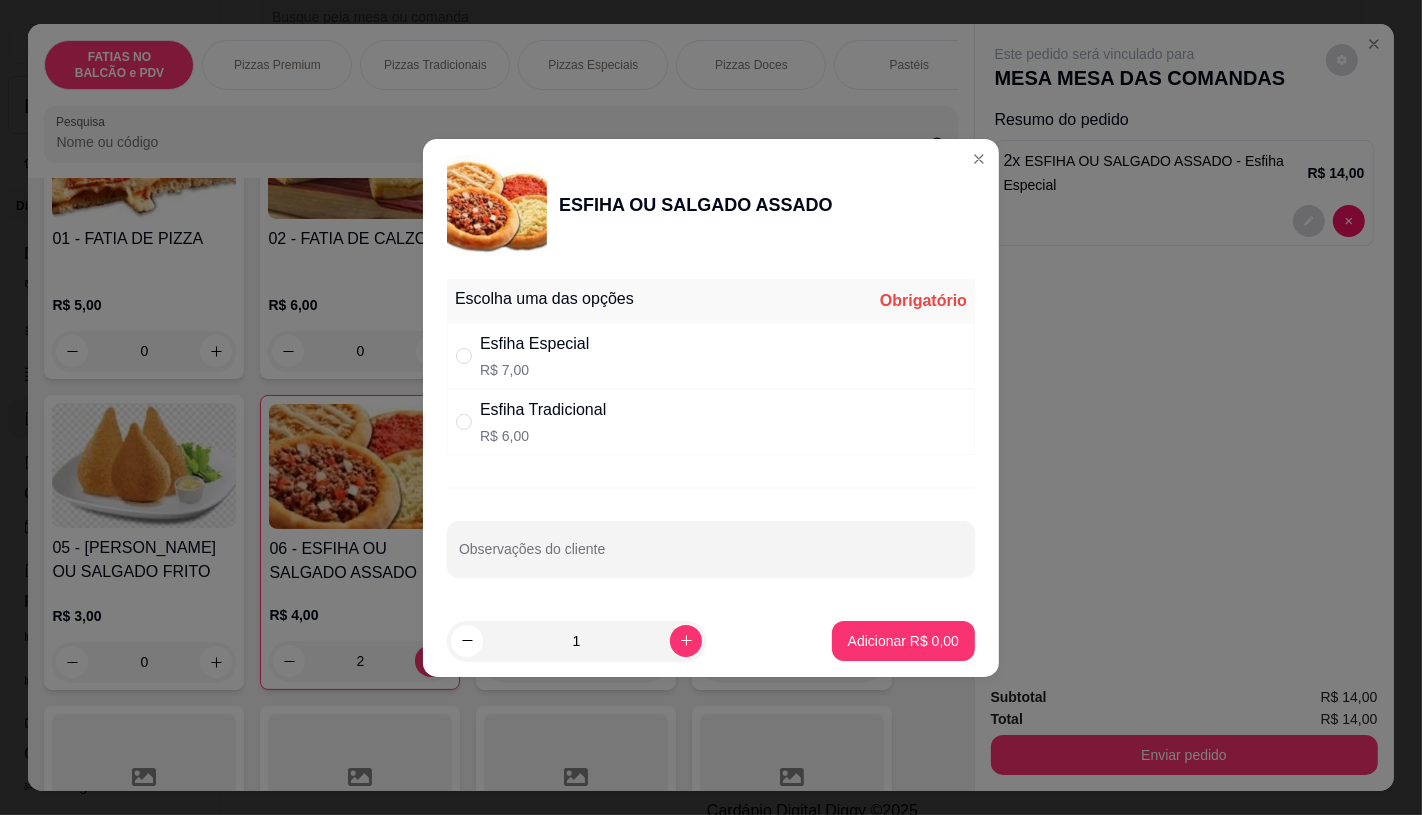 click on "Esfiha Tradicional R$ 6,00" at bounding box center [711, 422] 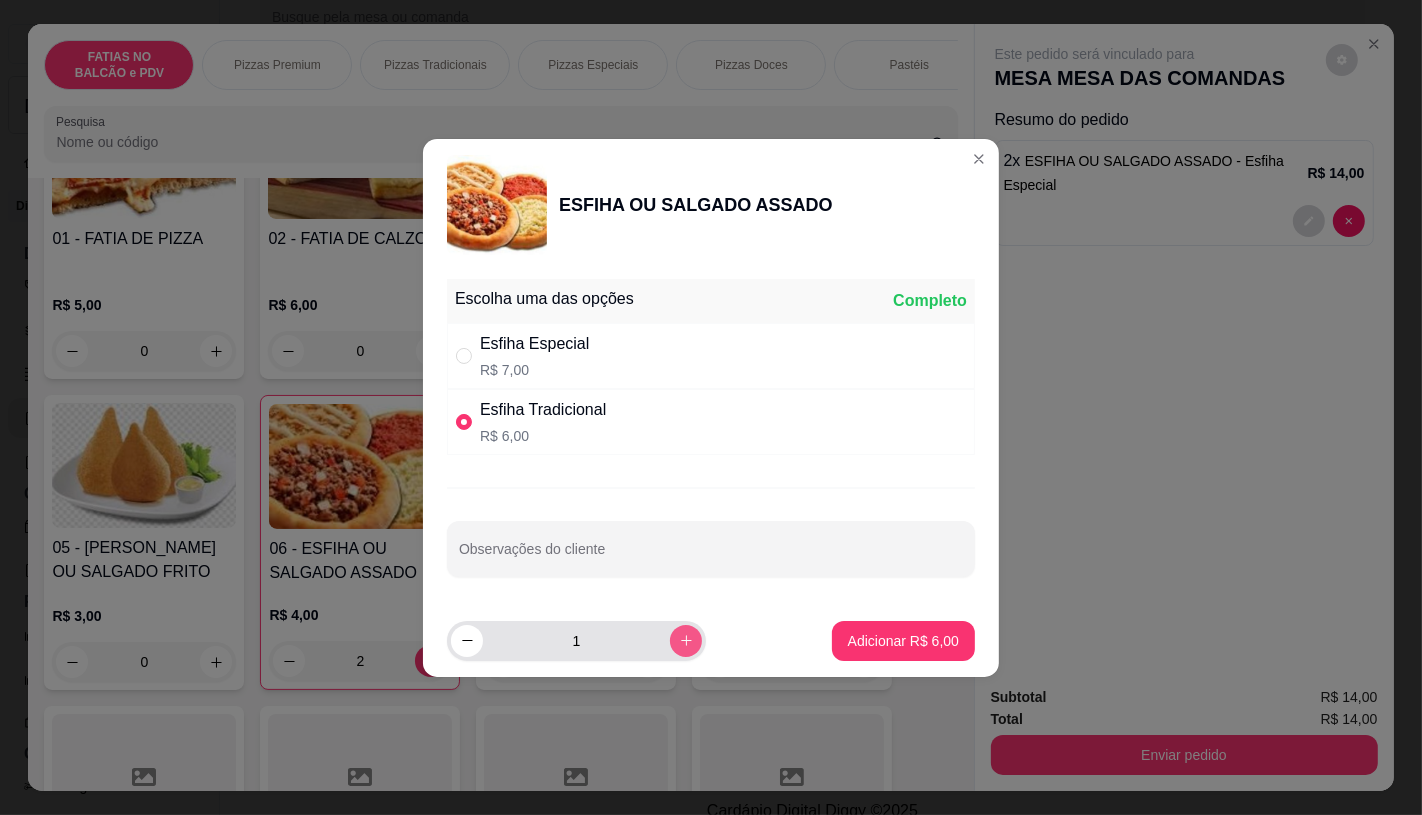 click at bounding box center (686, 641) 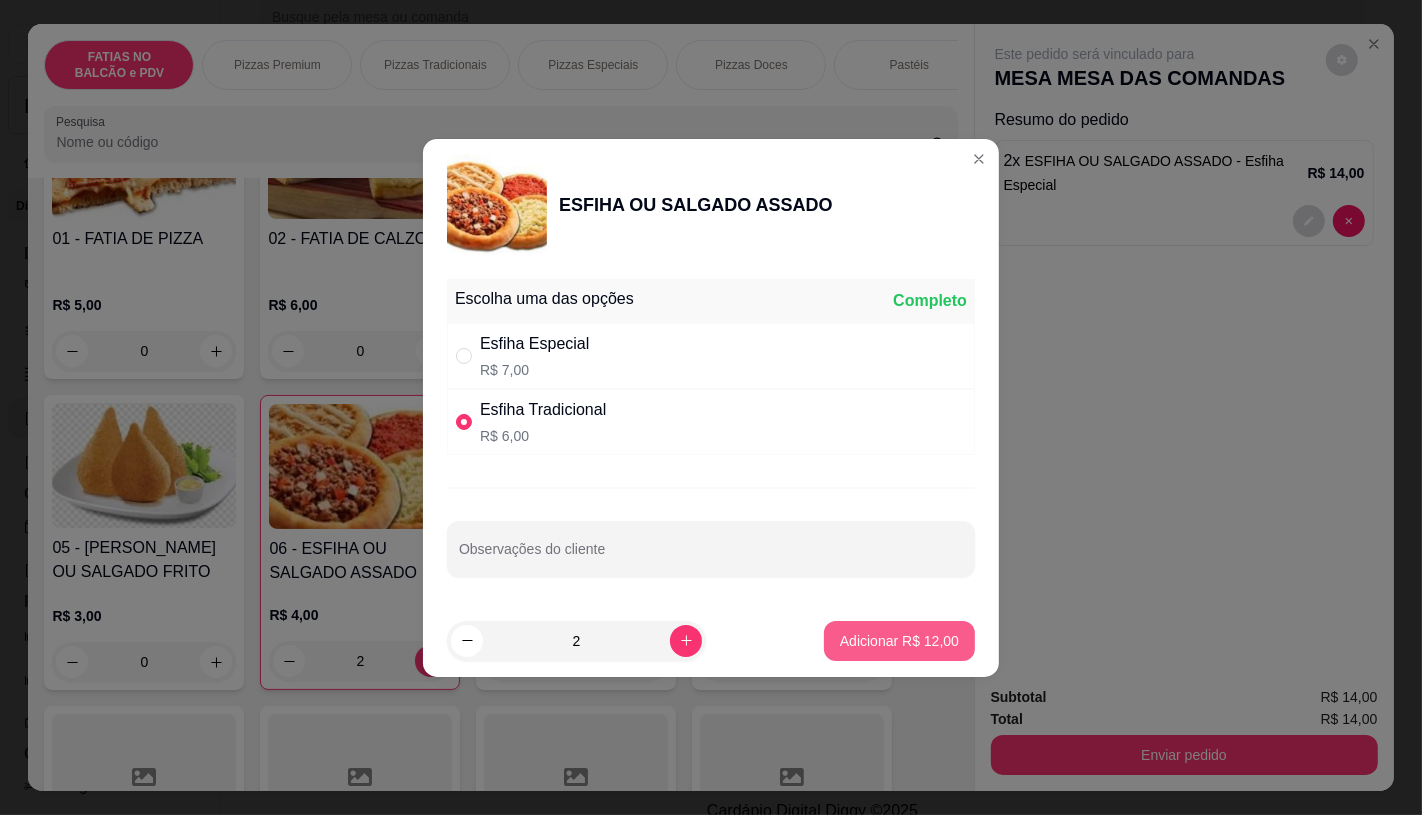 click on "Adicionar   R$ 12,00" at bounding box center [899, 641] 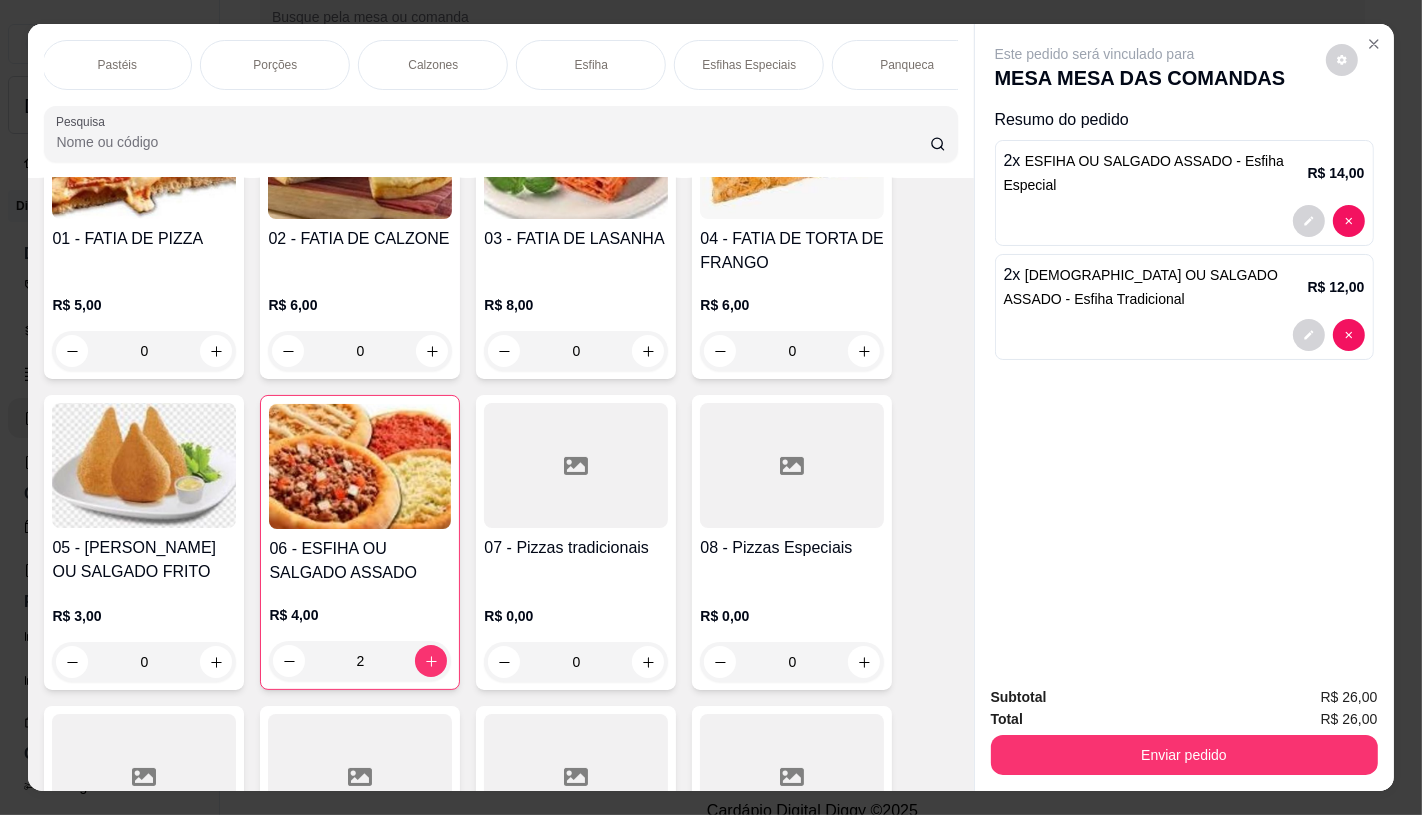 scroll, scrollTop: 0, scrollLeft: 2080, axis: horizontal 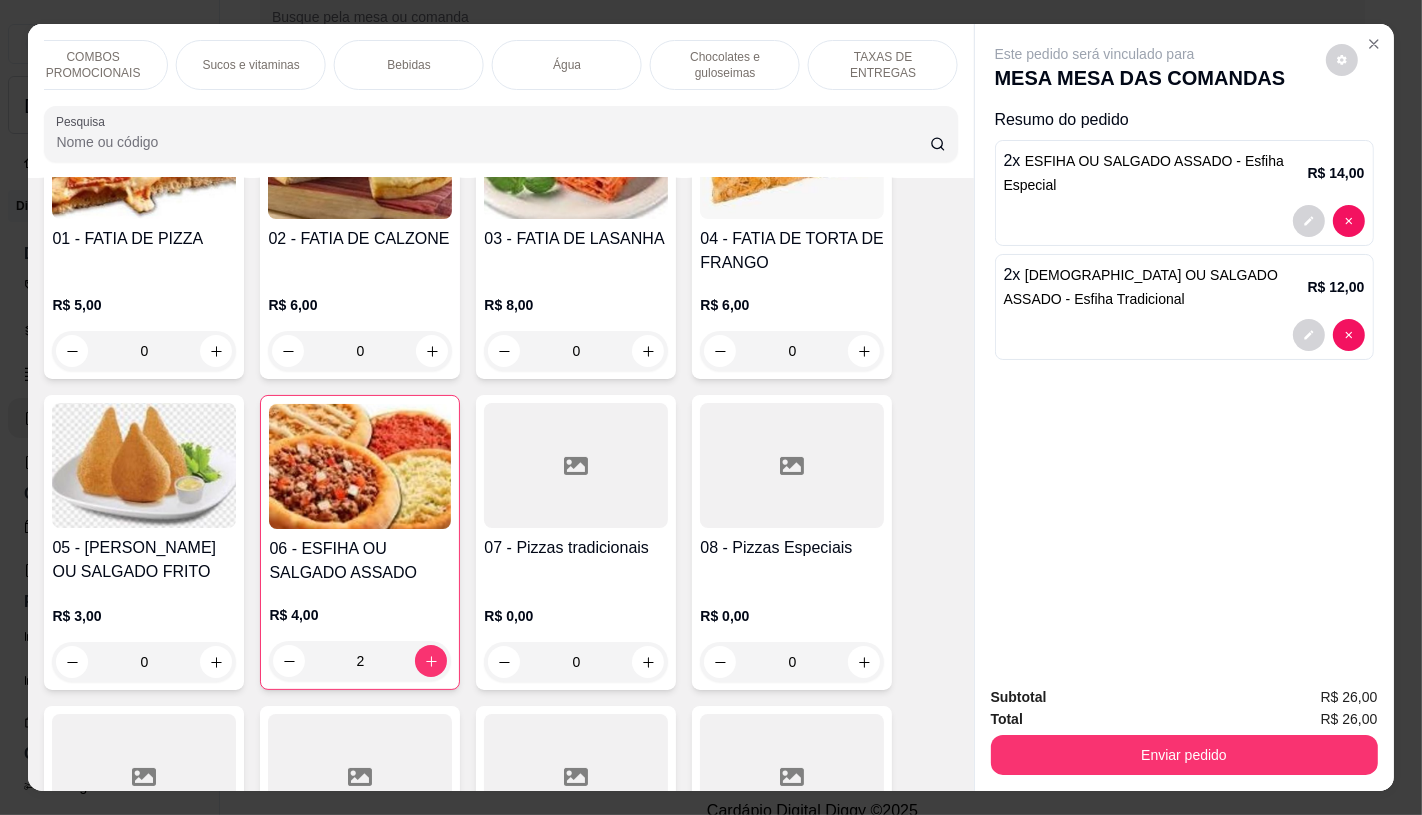 click on "TAXAS DE ENTREGAS" at bounding box center [883, 65] 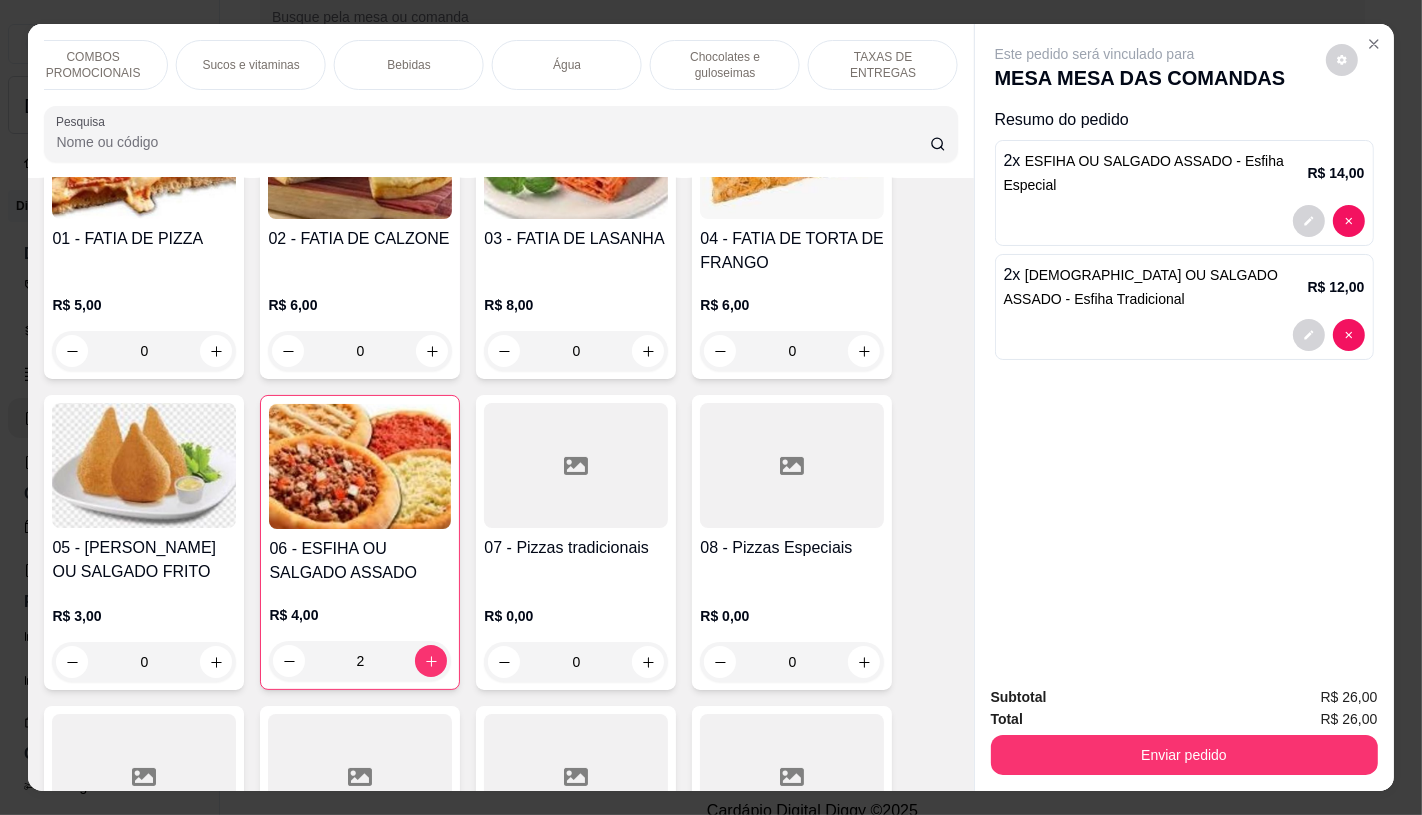 scroll, scrollTop: 13375, scrollLeft: 0, axis: vertical 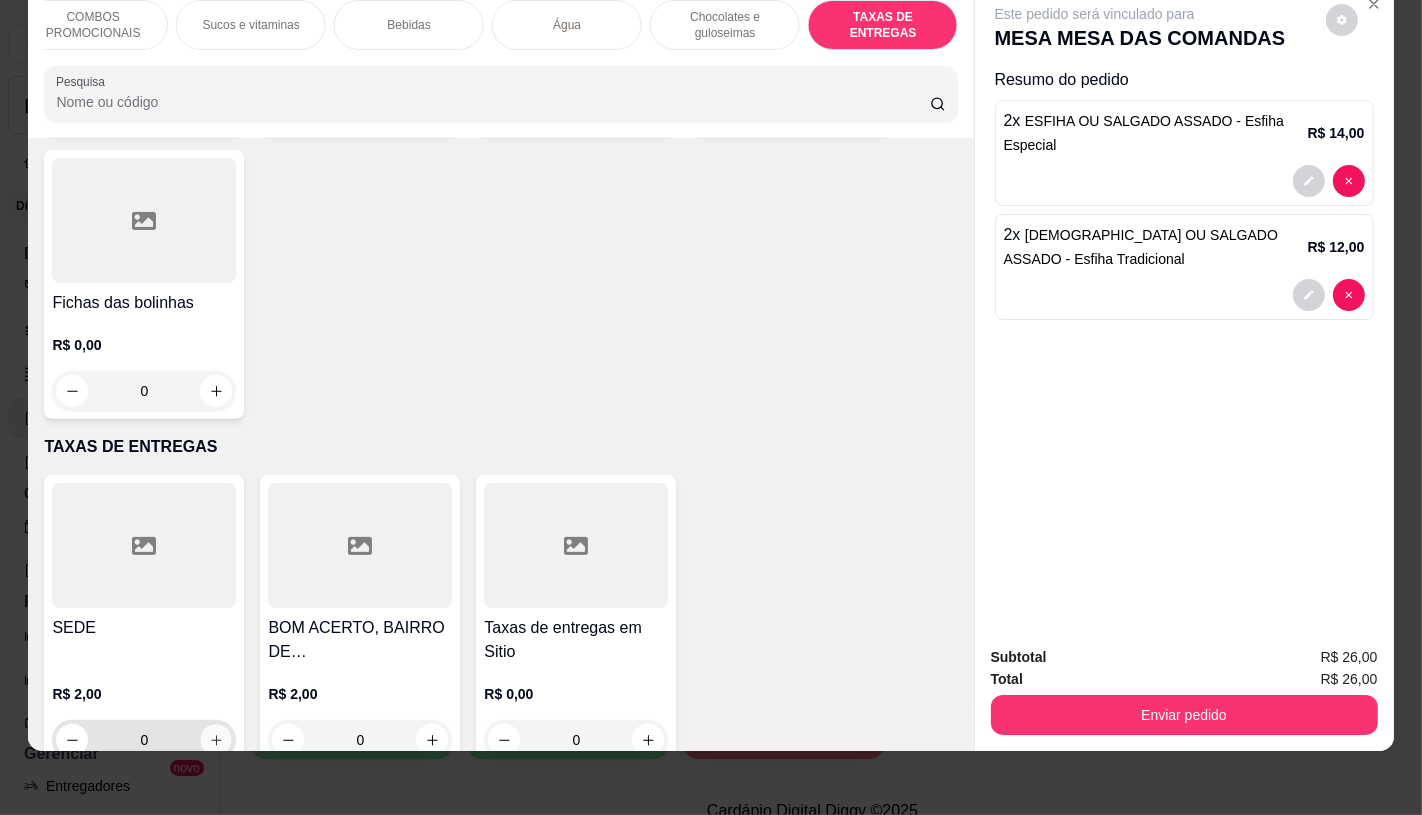 click 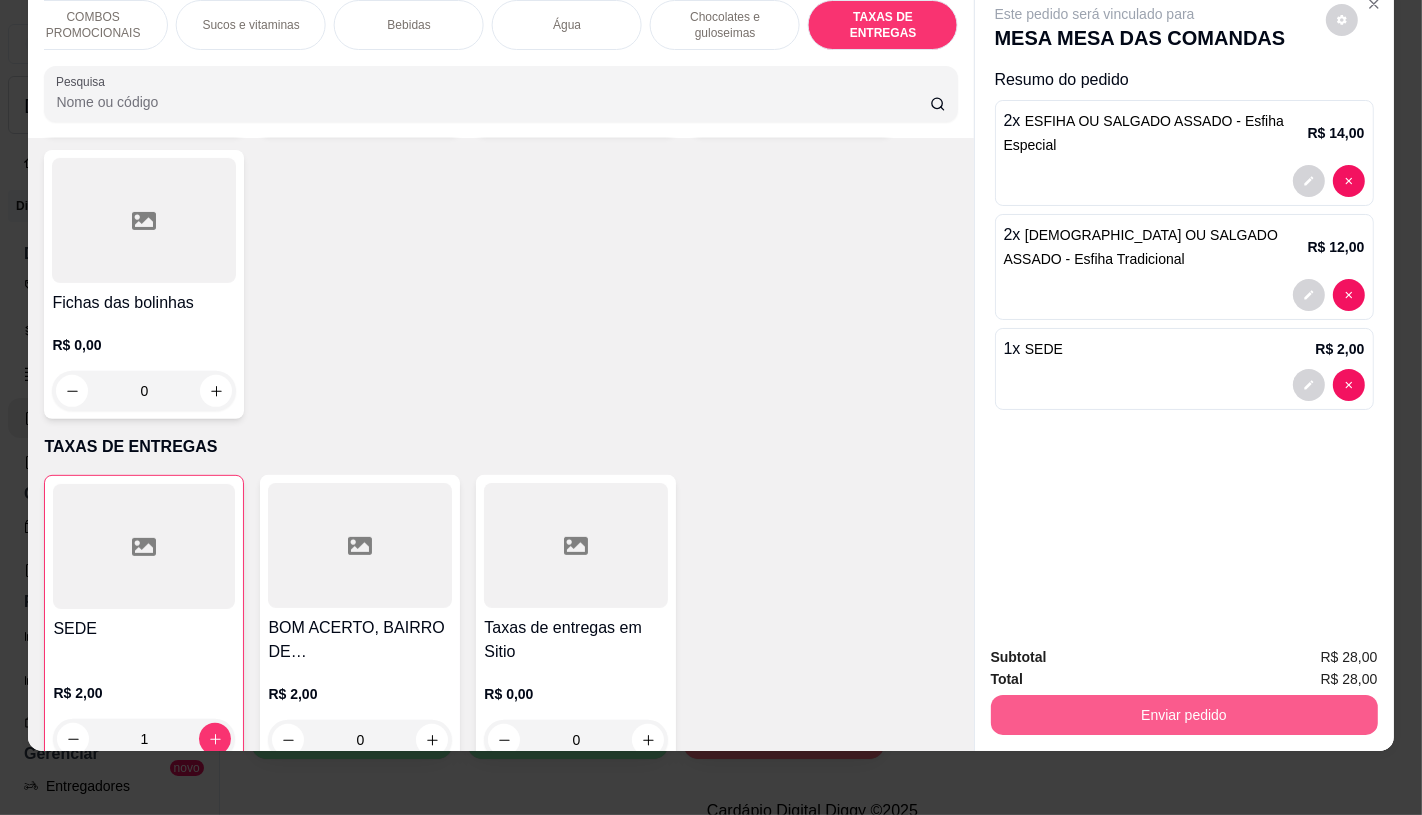 click on "Enviar pedido" at bounding box center [1184, 715] 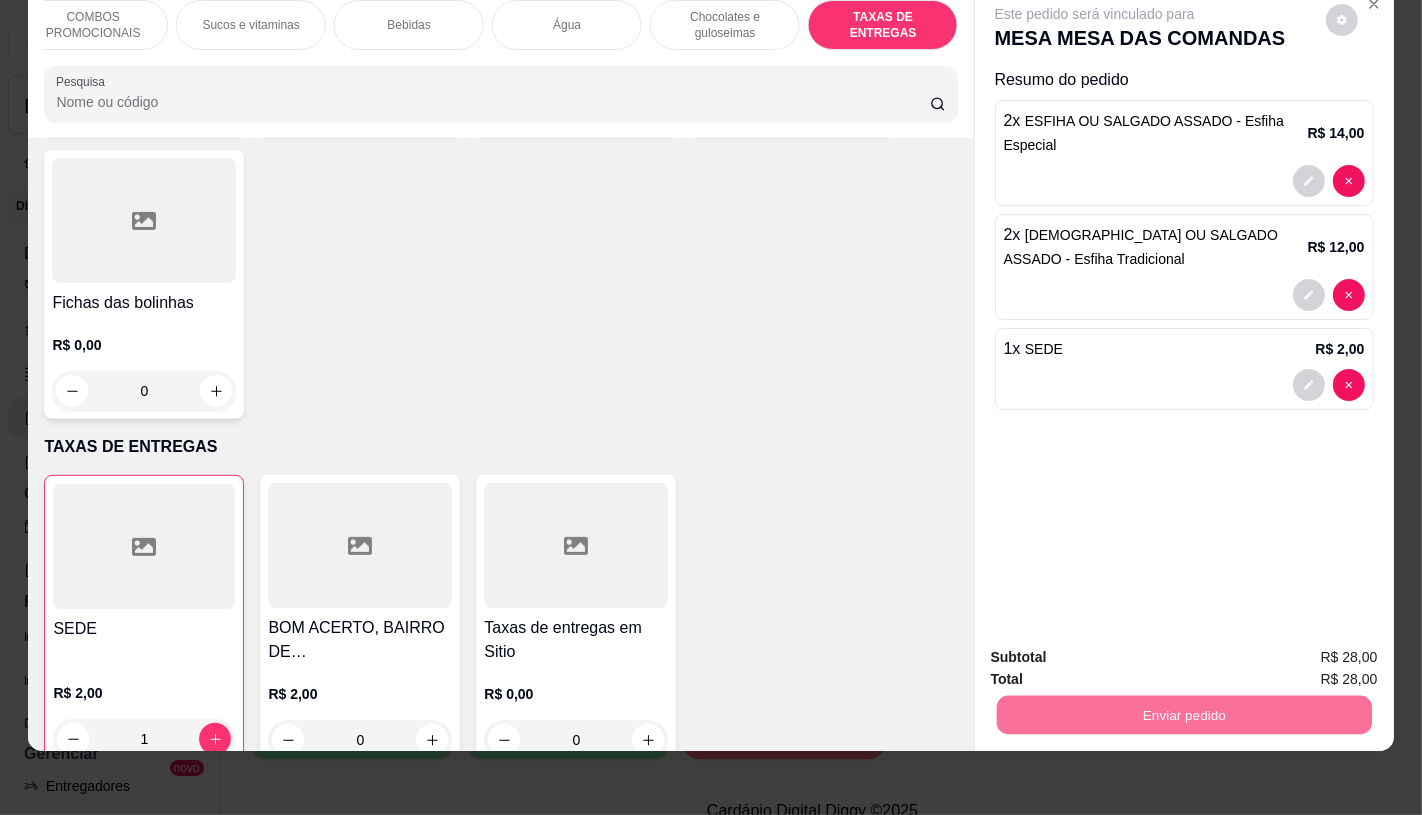 click on "Não registrar e enviar pedido" at bounding box center (1117, 650) 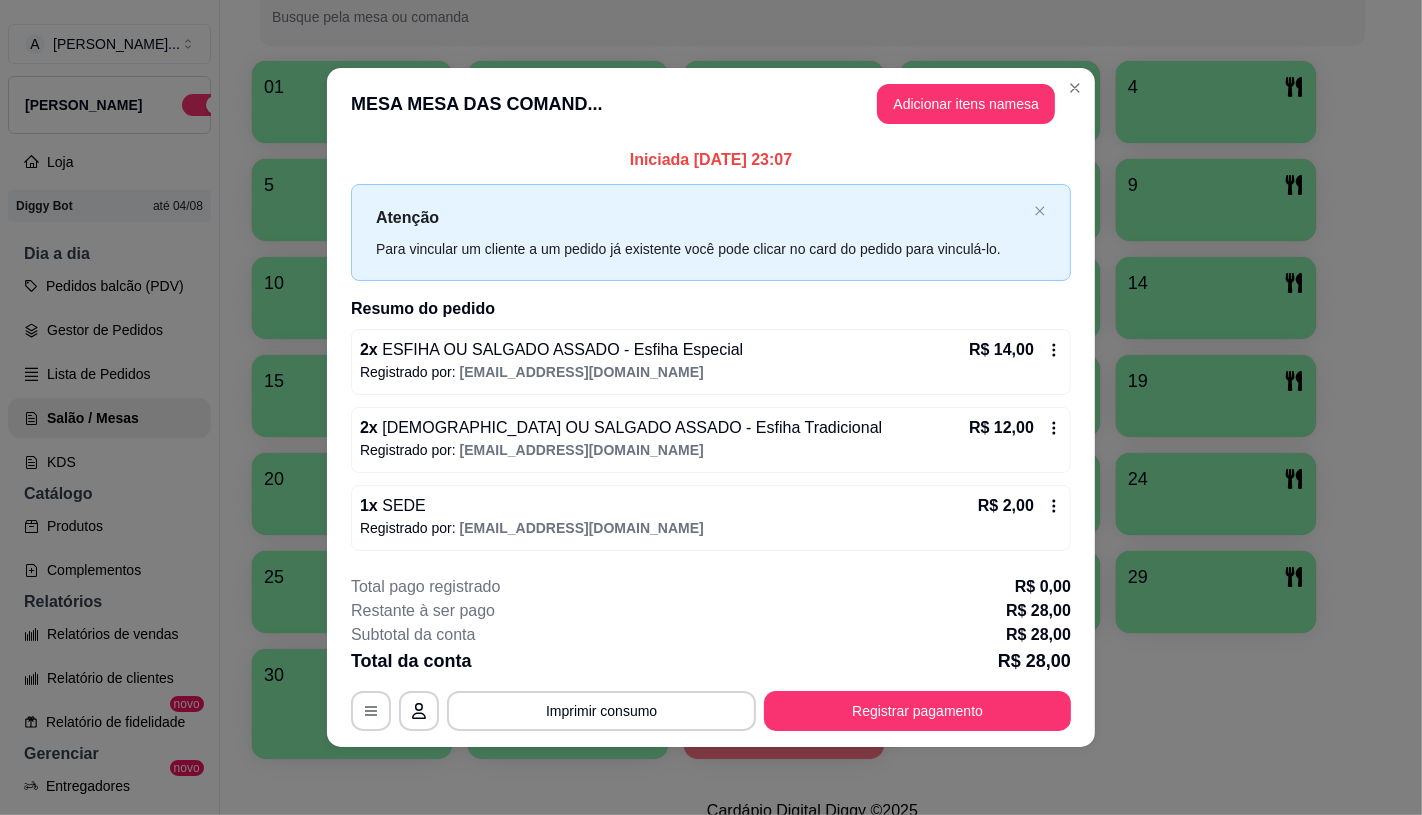 click on "Registrar pagamento" at bounding box center (917, 711) 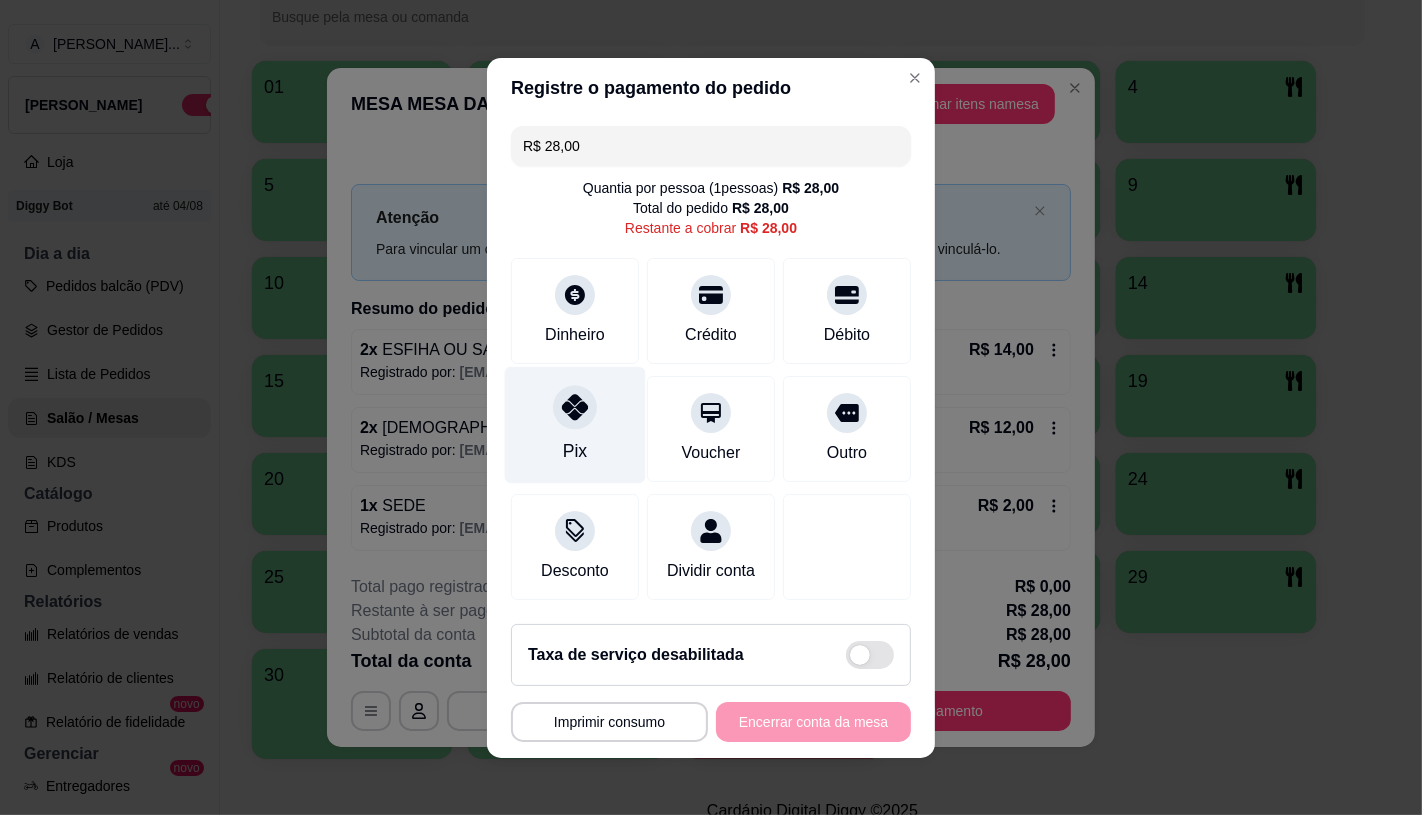 click on "Pix" at bounding box center (575, 424) 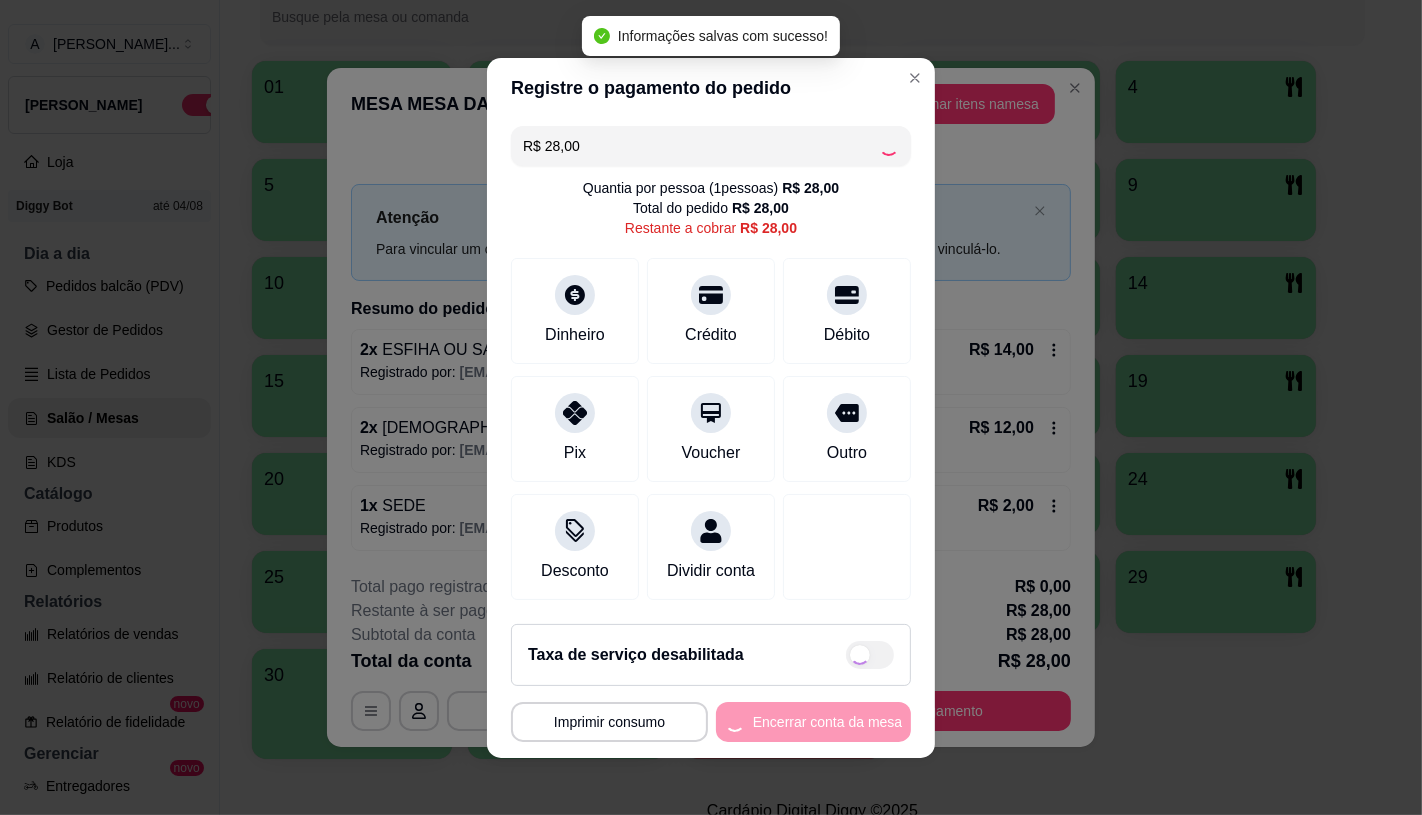 type on "R$ 0,00" 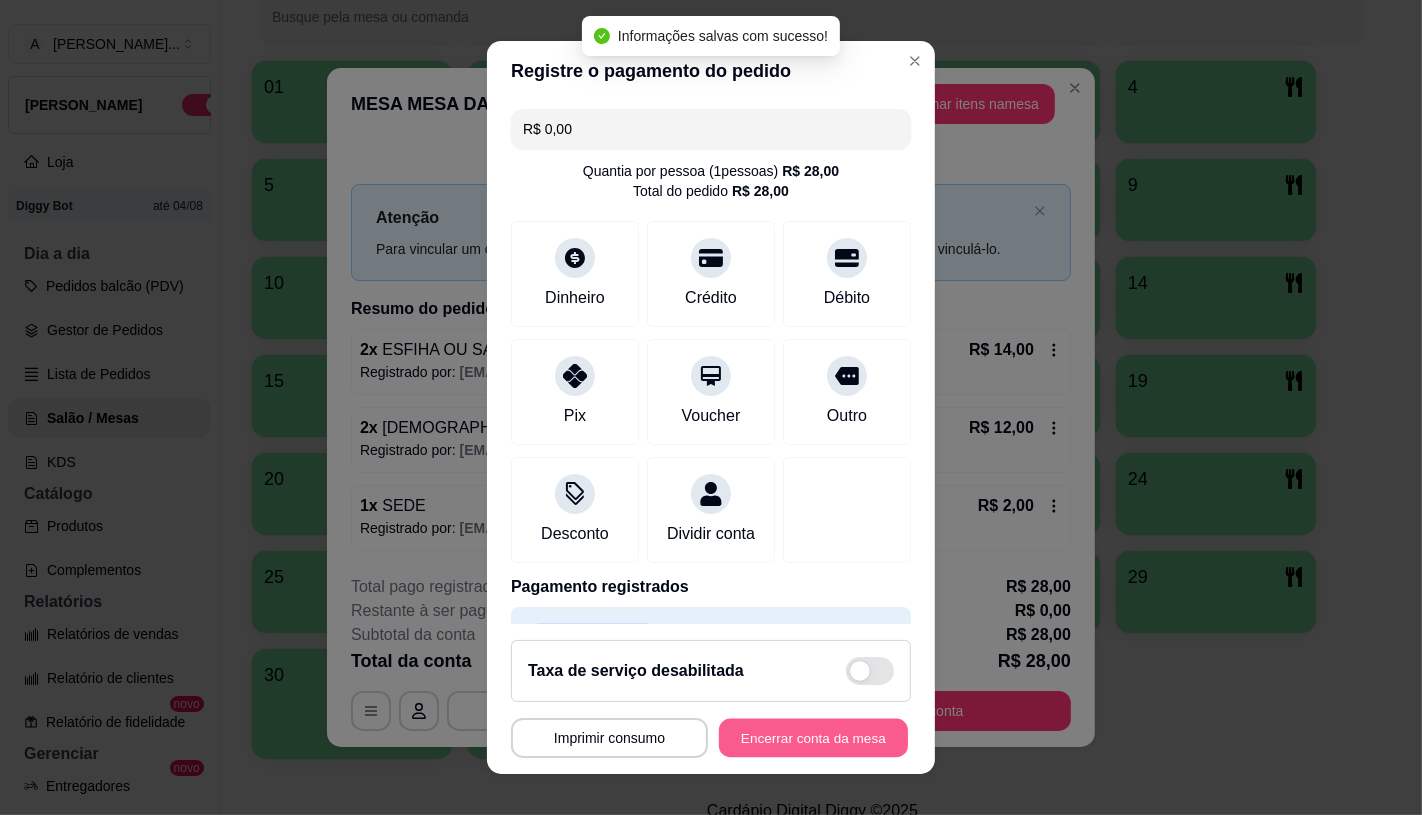 click on "Encerrar conta da mesa" at bounding box center [813, 738] 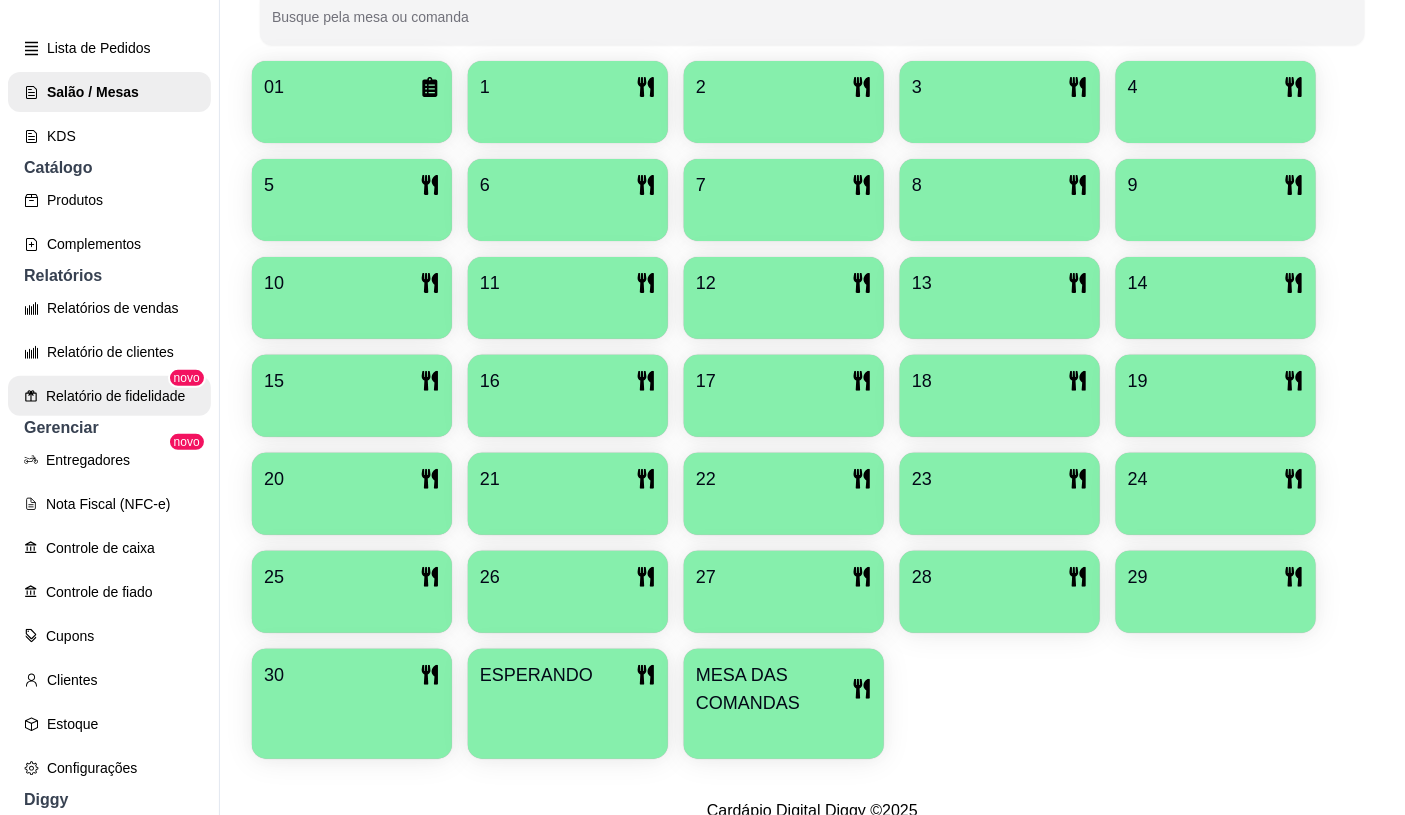 scroll, scrollTop: 333, scrollLeft: 0, axis: vertical 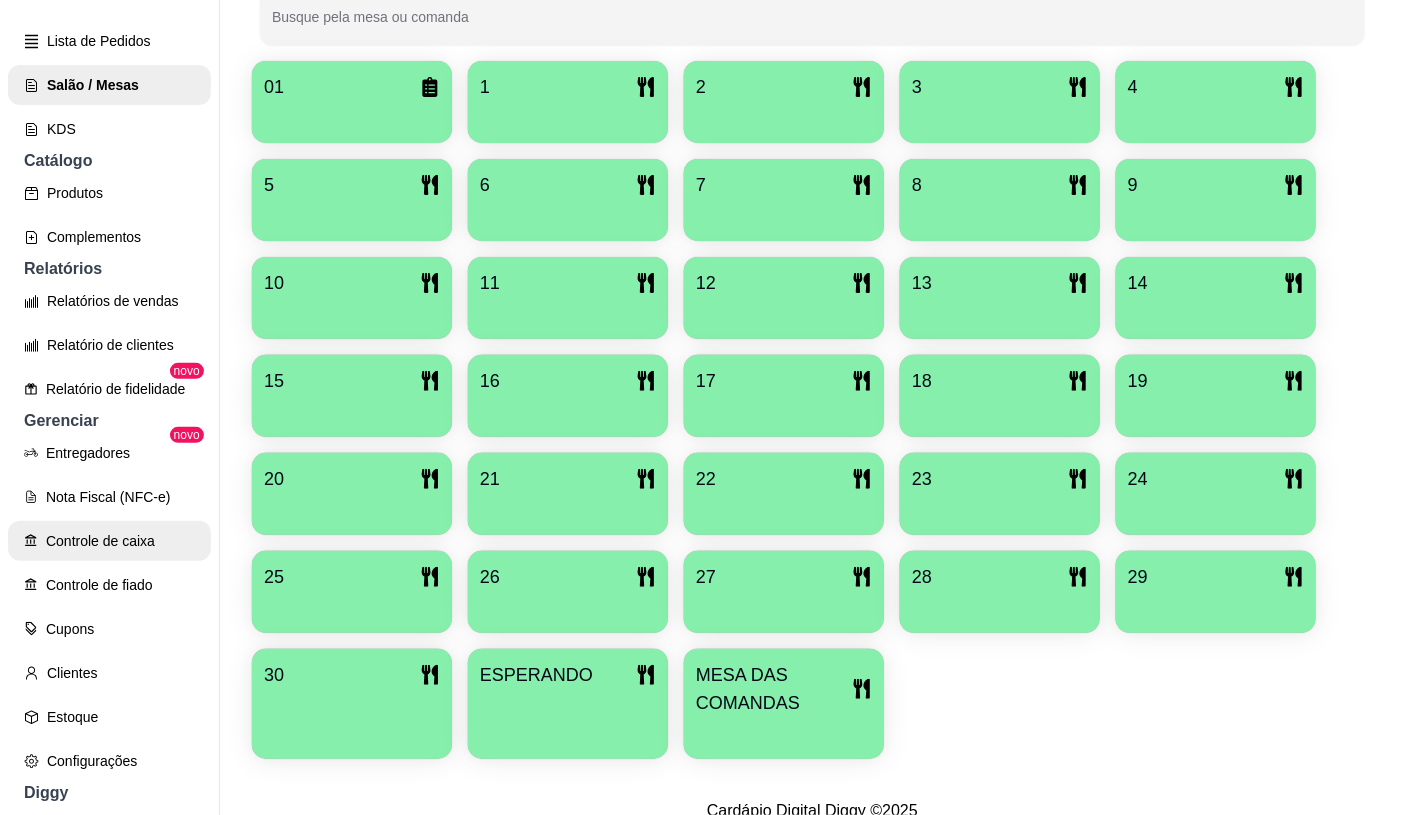 click on "Controle de caixa" at bounding box center [109, 541] 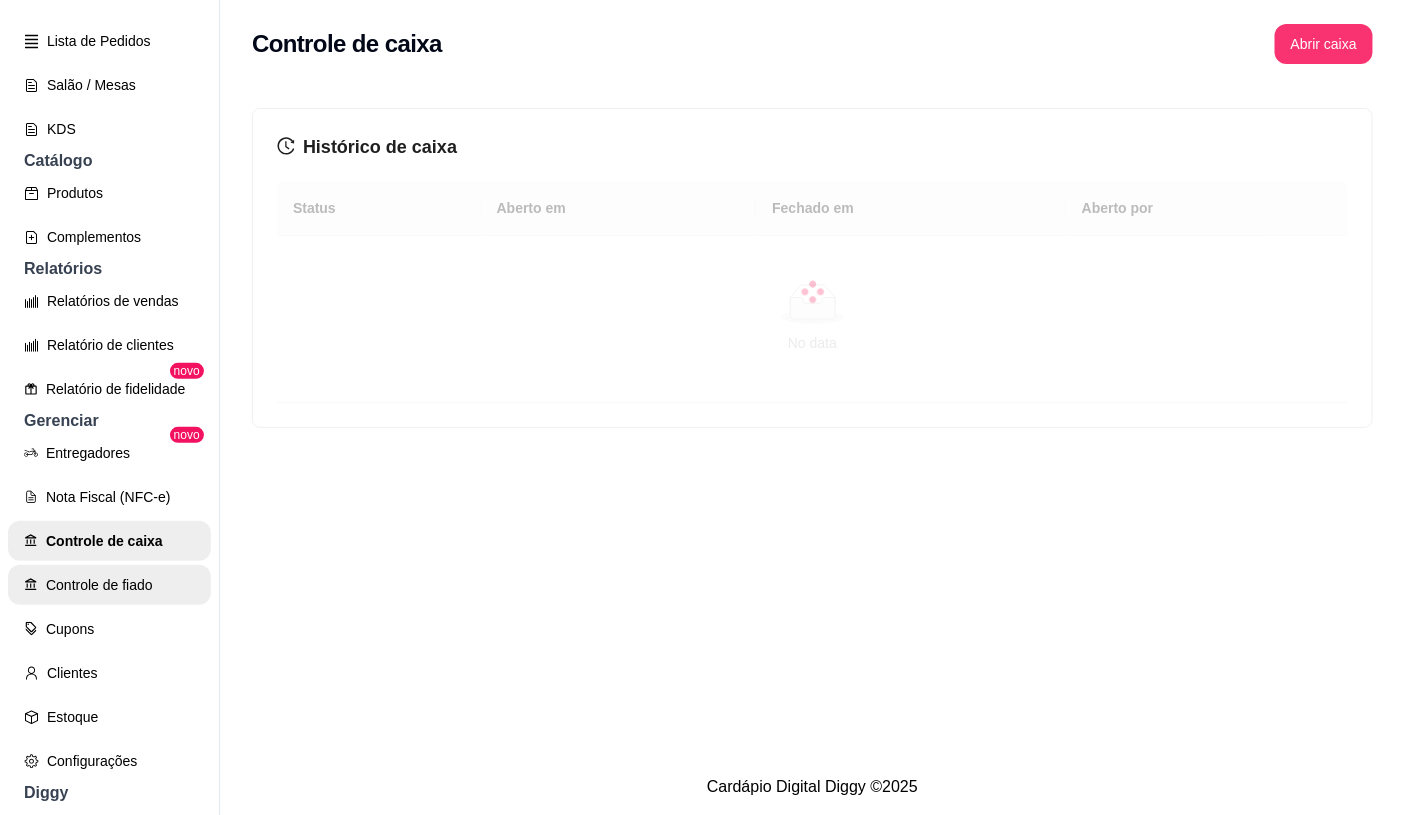 scroll, scrollTop: 0, scrollLeft: 0, axis: both 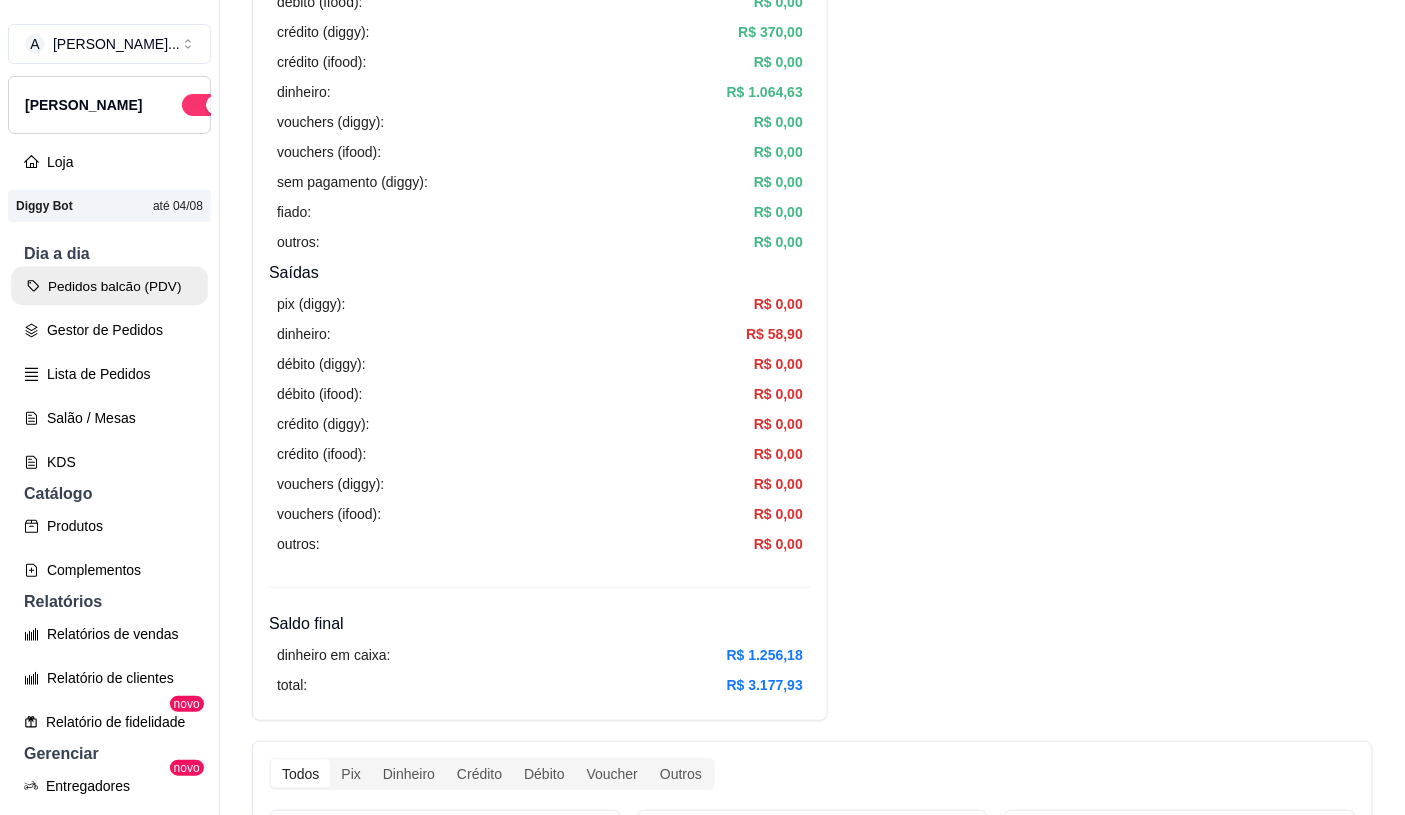 click on "Pedidos balcão (PDV)" at bounding box center [109, 286] 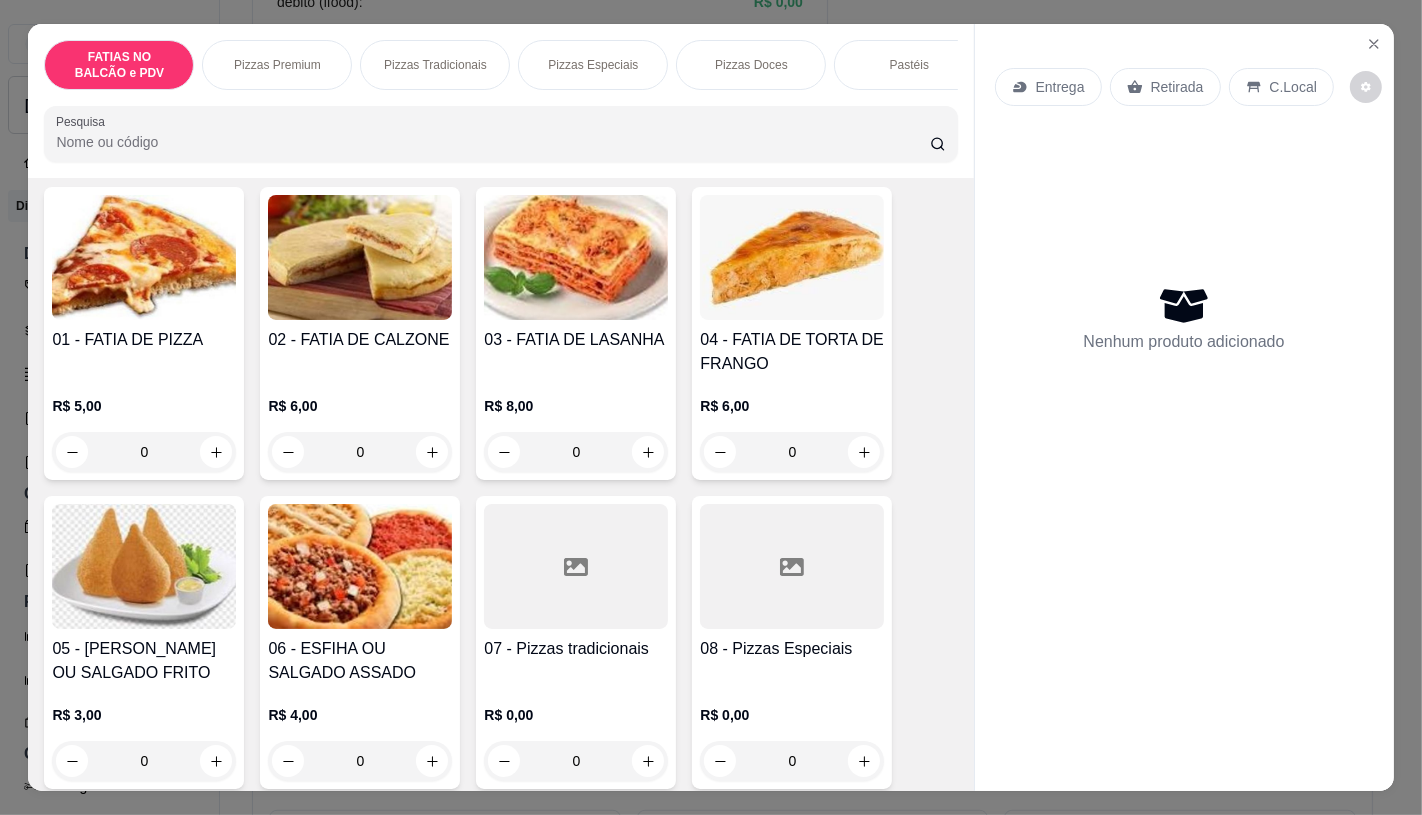 scroll, scrollTop: 222, scrollLeft: 0, axis: vertical 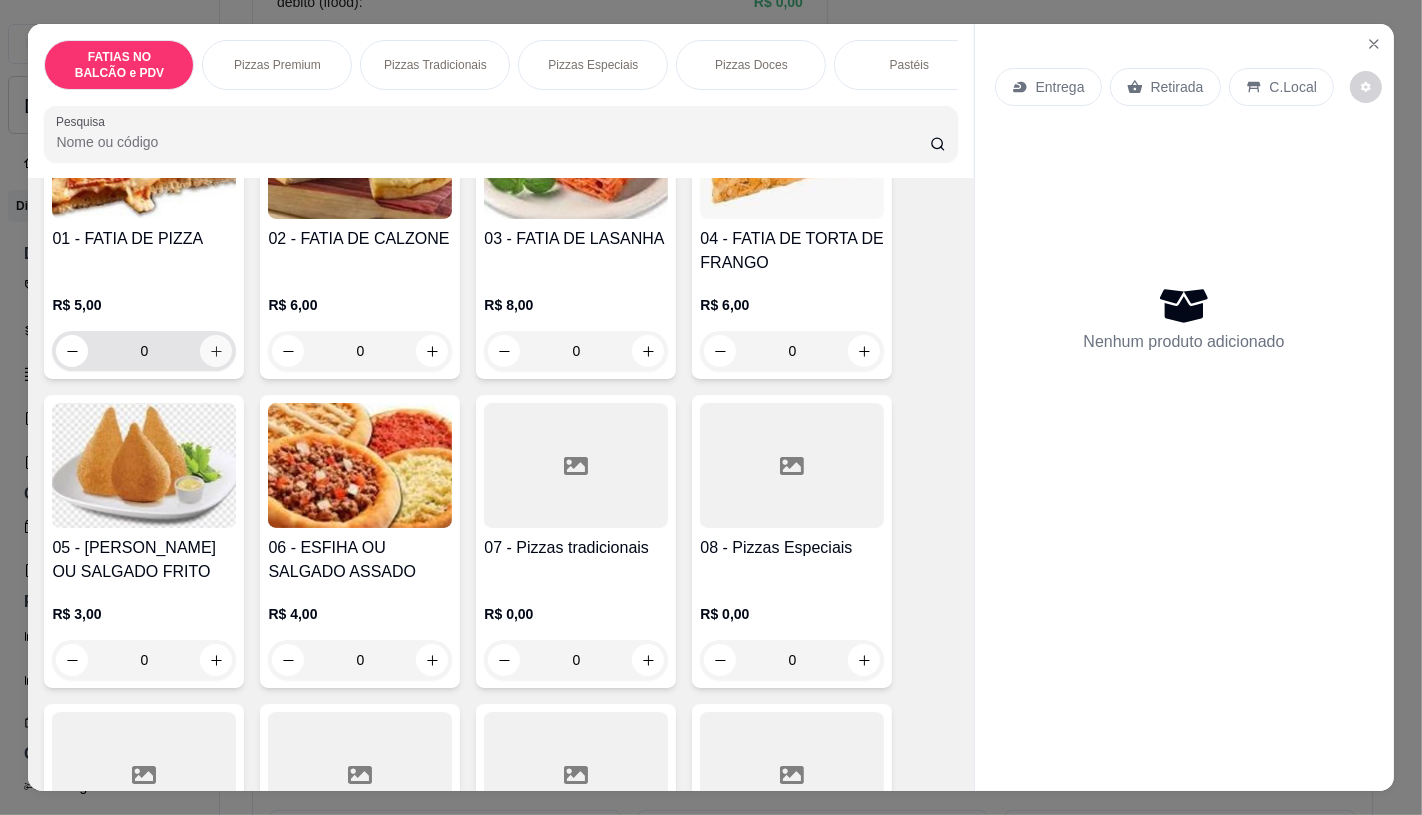 click 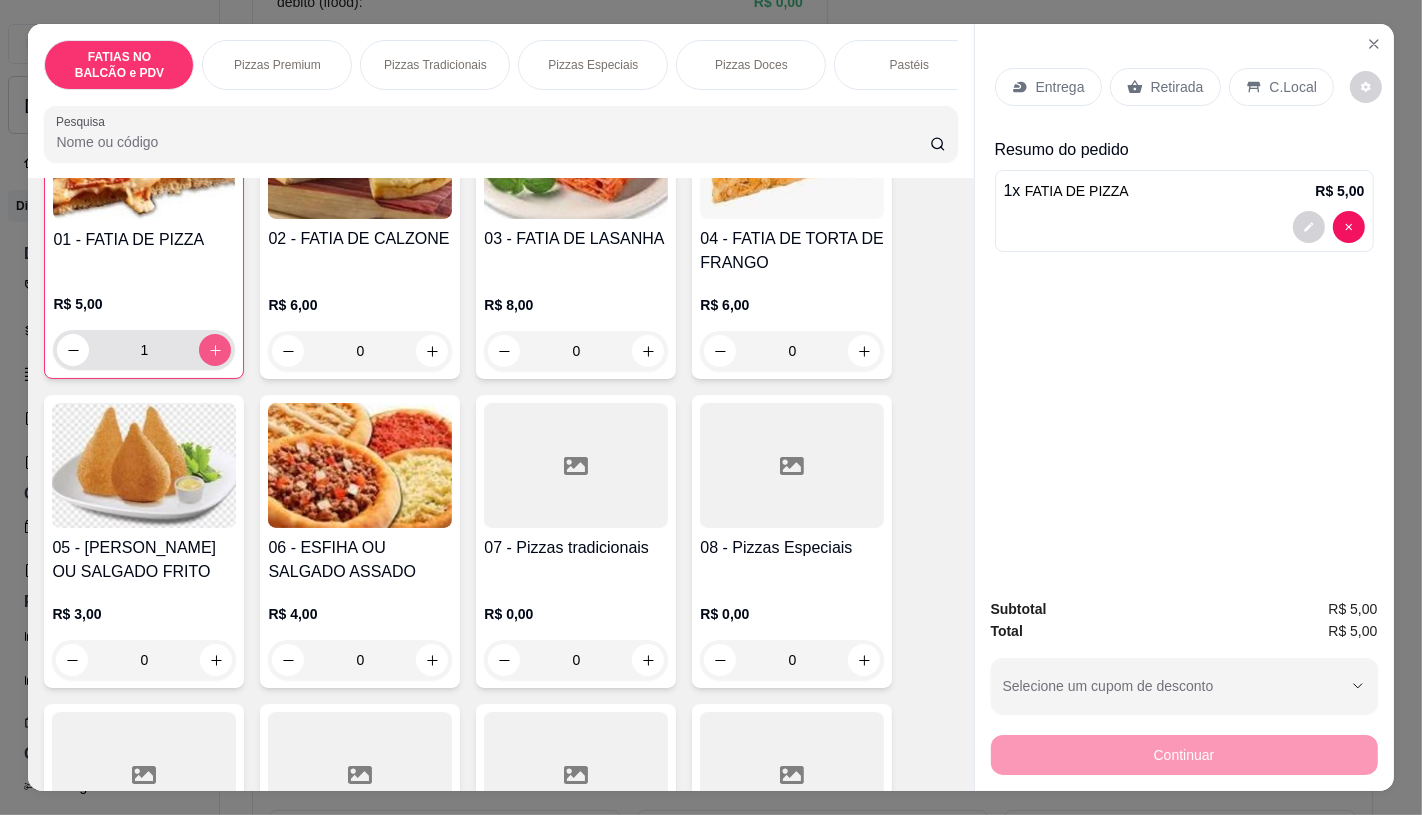 click 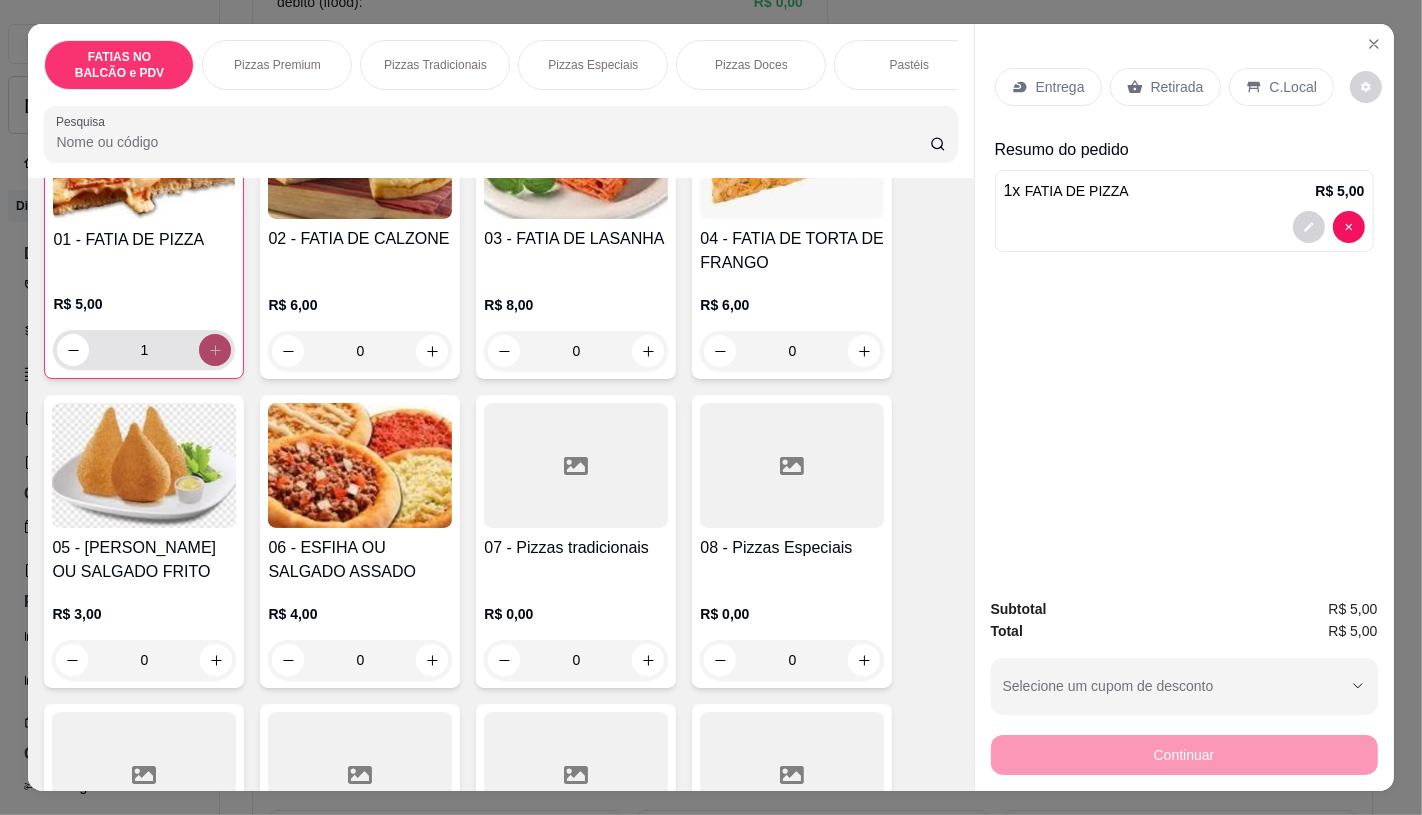 scroll, scrollTop: 223, scrollLeft: 0, axis: vertical 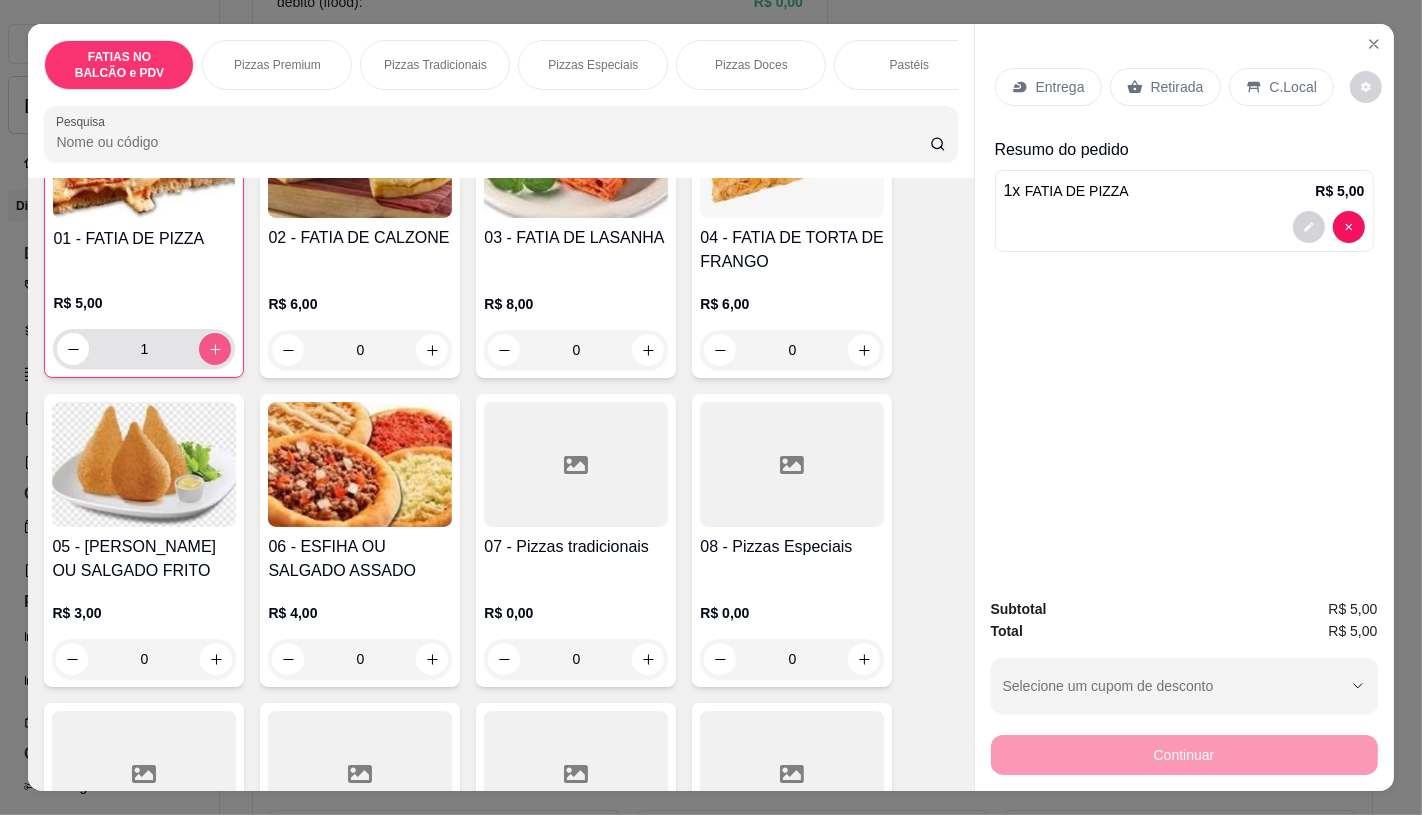 type on "2" 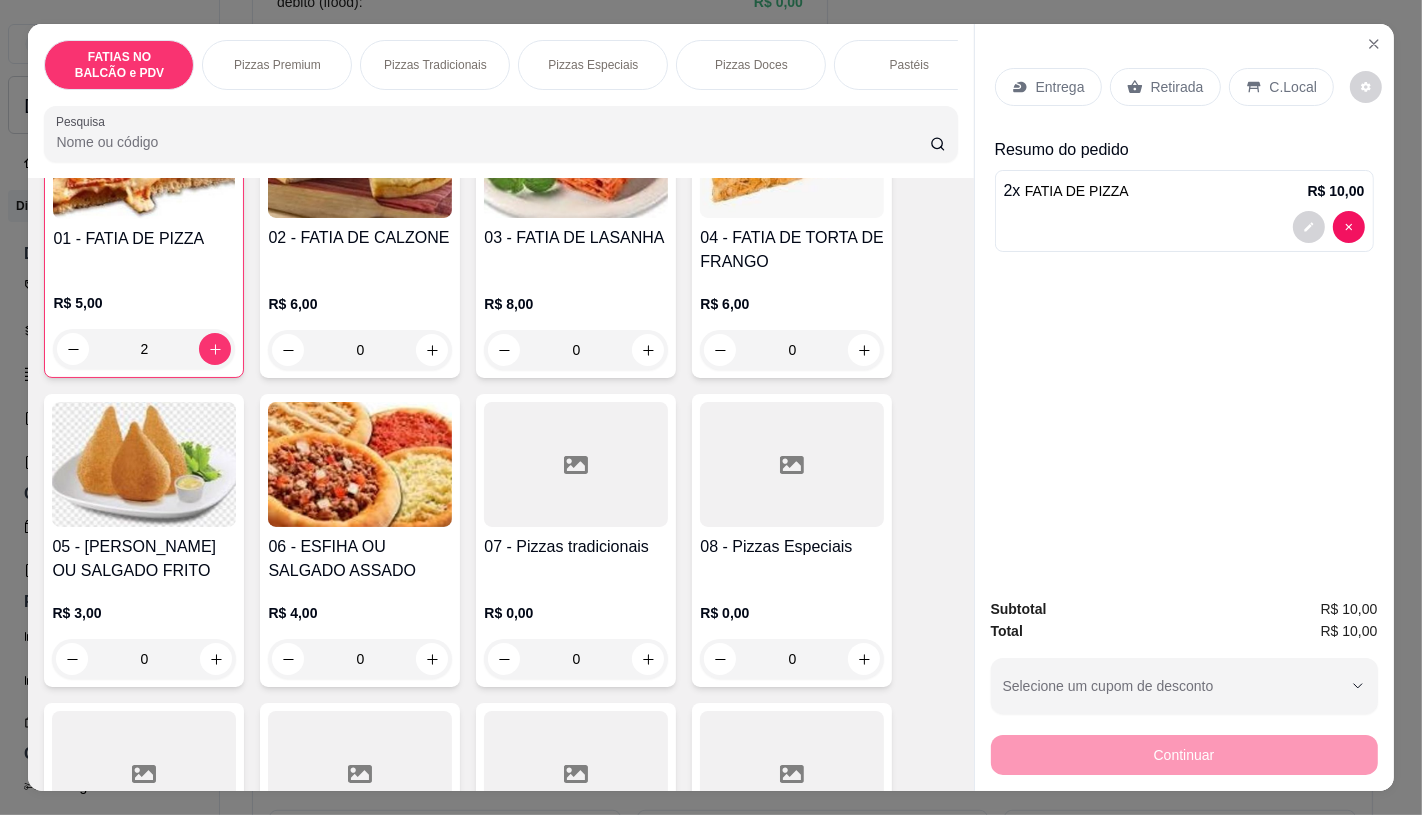 click on "03 - FATIA DE LASANHA   R$ 8,00 0" at bounding box center [576, 231] 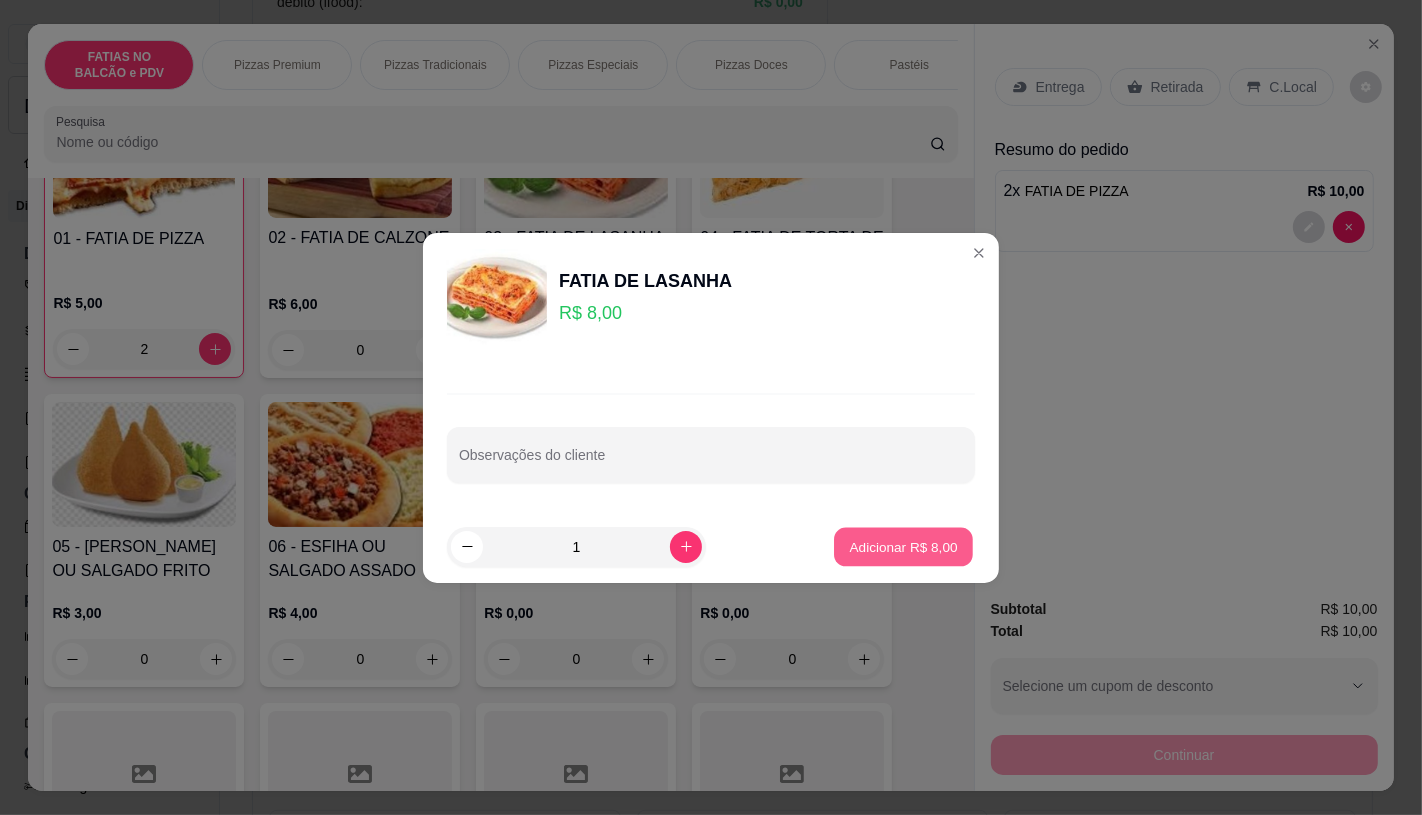click on "Adicionar   R$ 8,00" at bounding box center [903, 546] 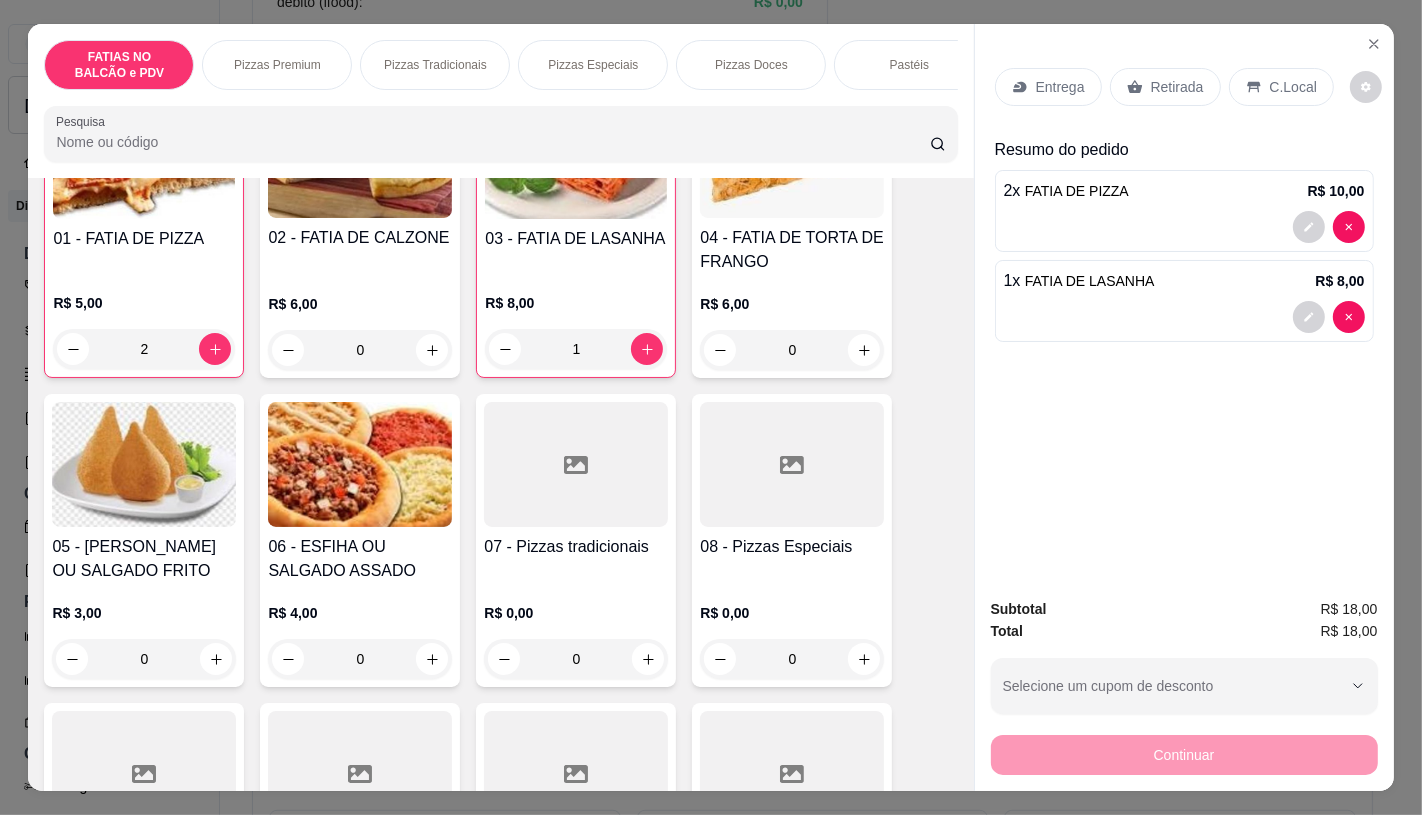 click on "Retirada" at bounding box center (1177, 87) 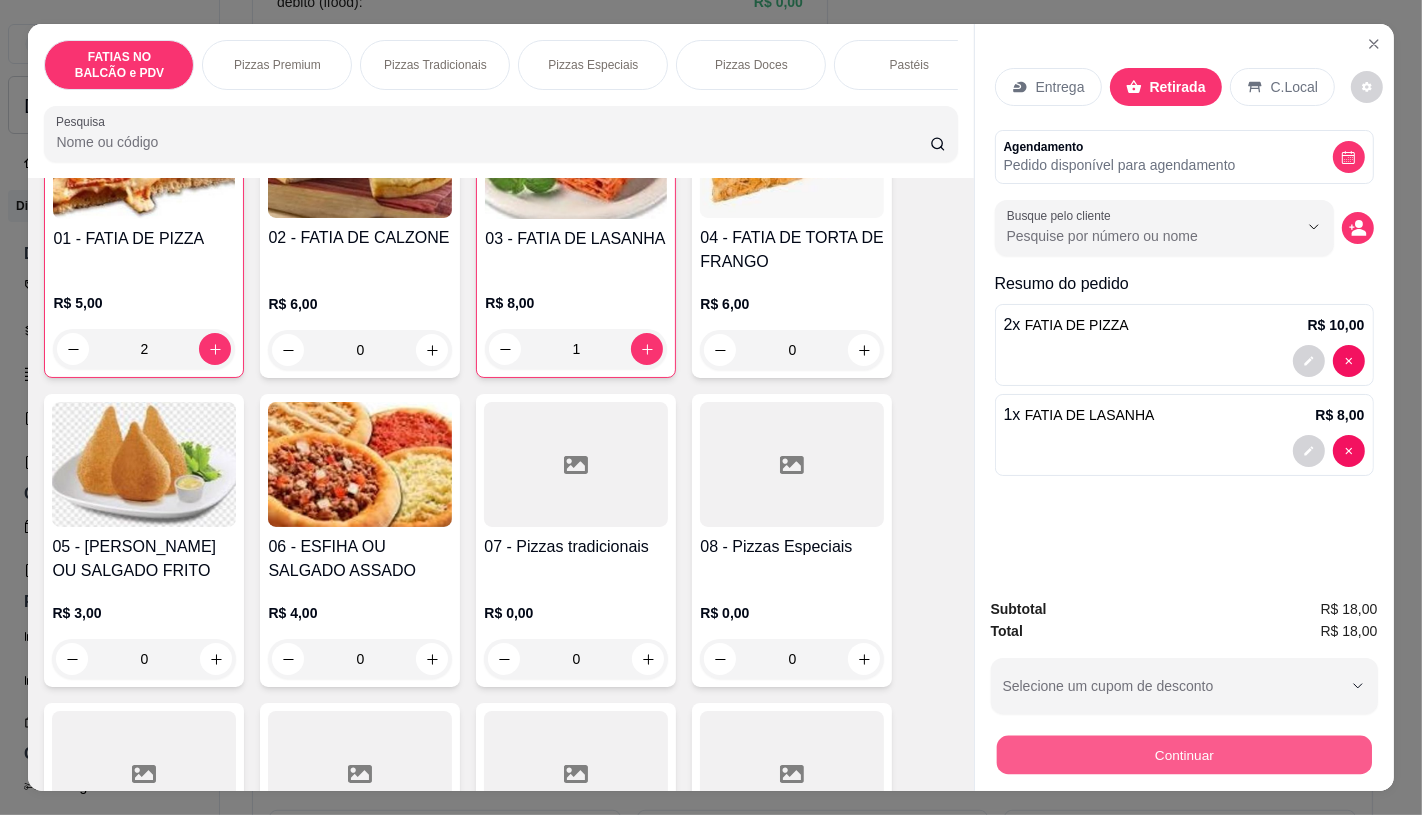 click on "Continuar" at bounding box center [1183, 754] 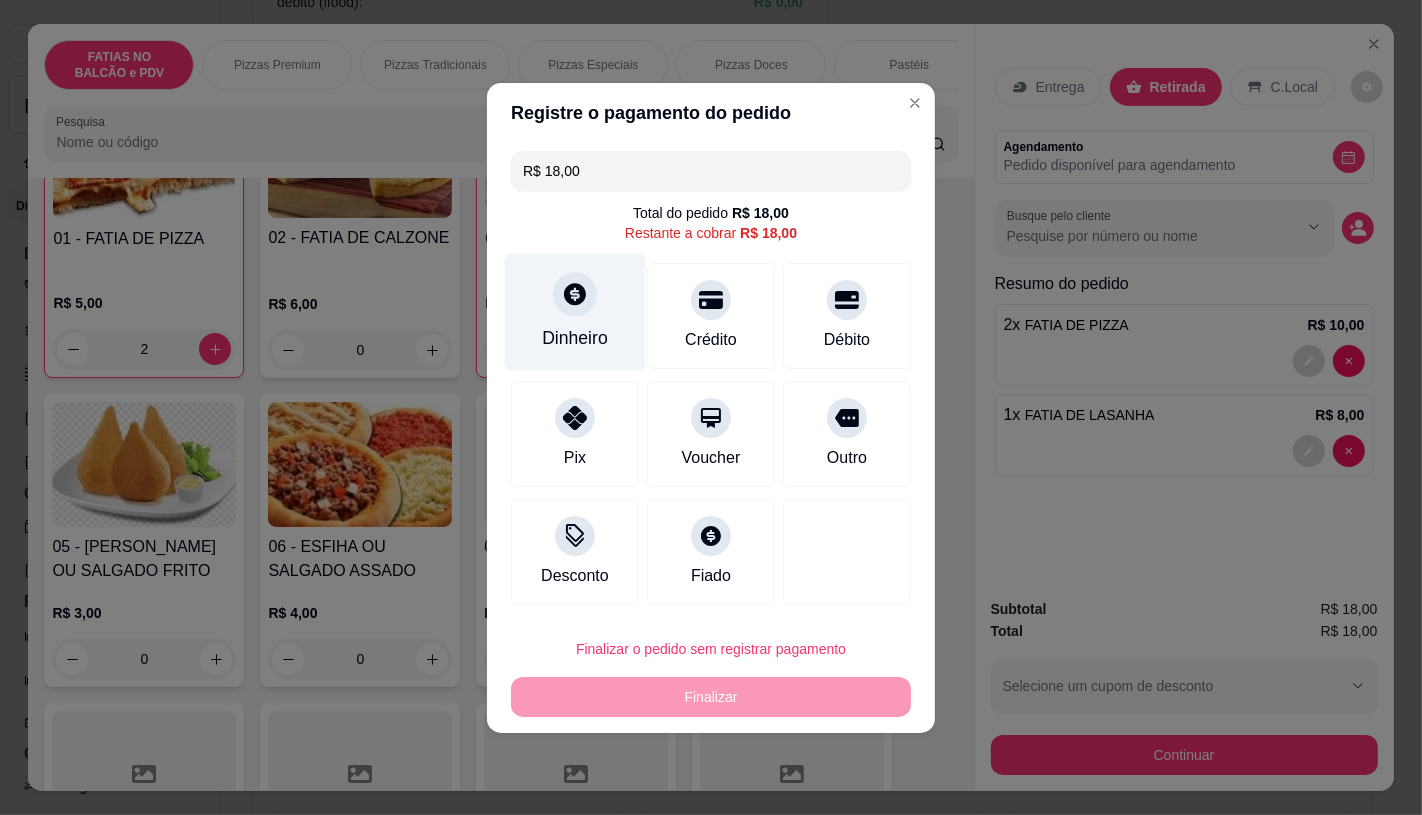 click on "Dinheiro" at bounding box center (575, 311) 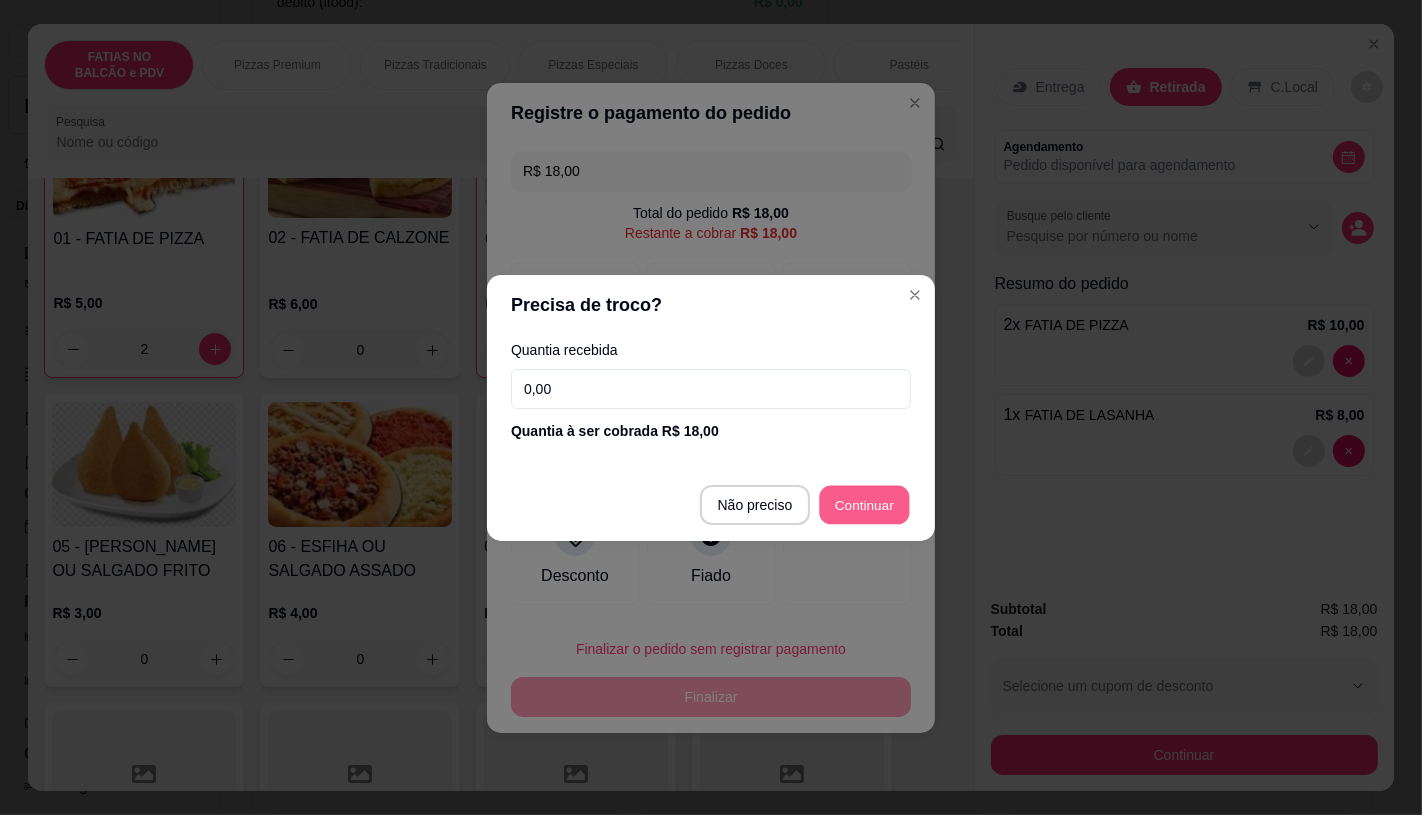 type on "R$ 0,00" 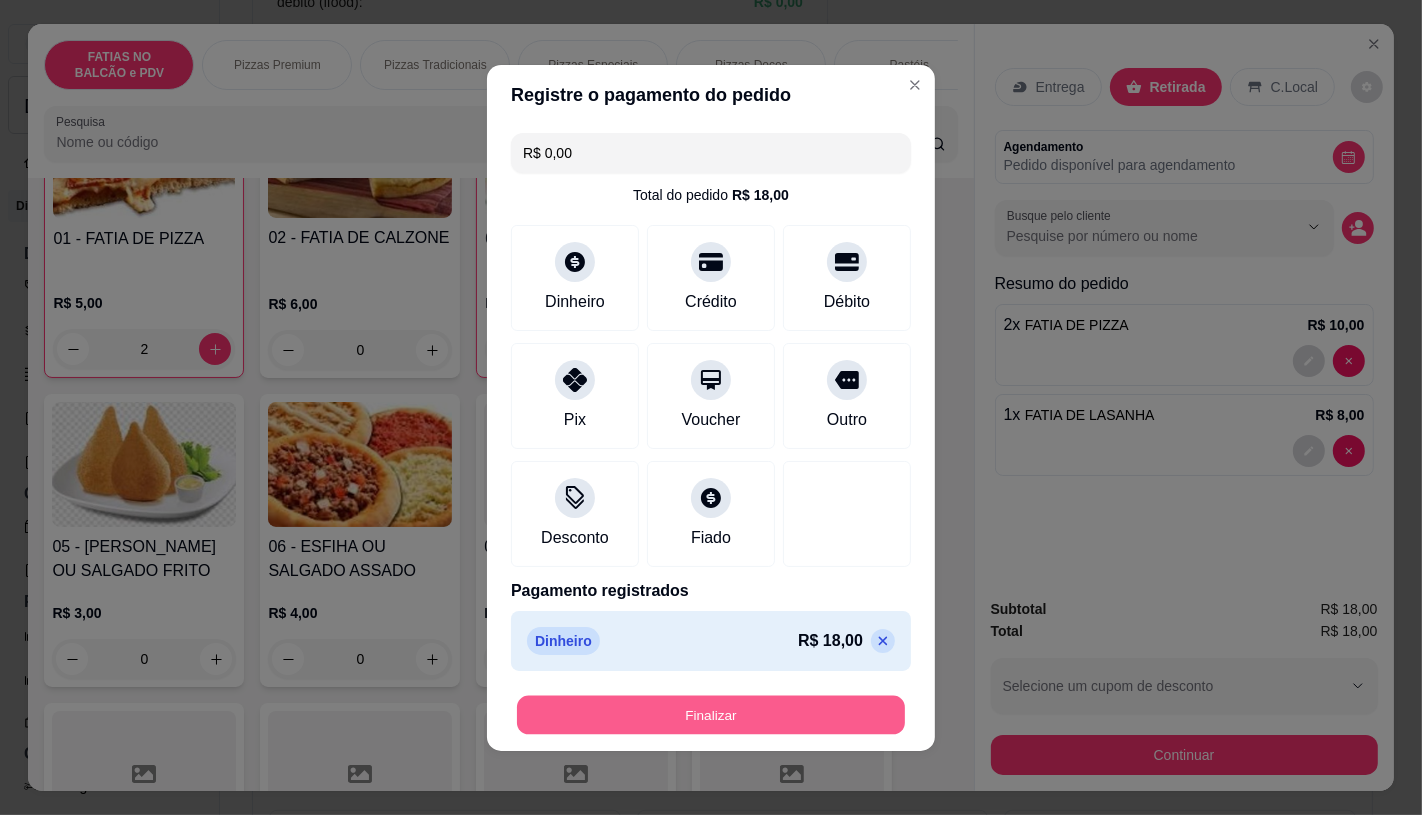 click on "Finalizar" at bounding box center [711, 714] 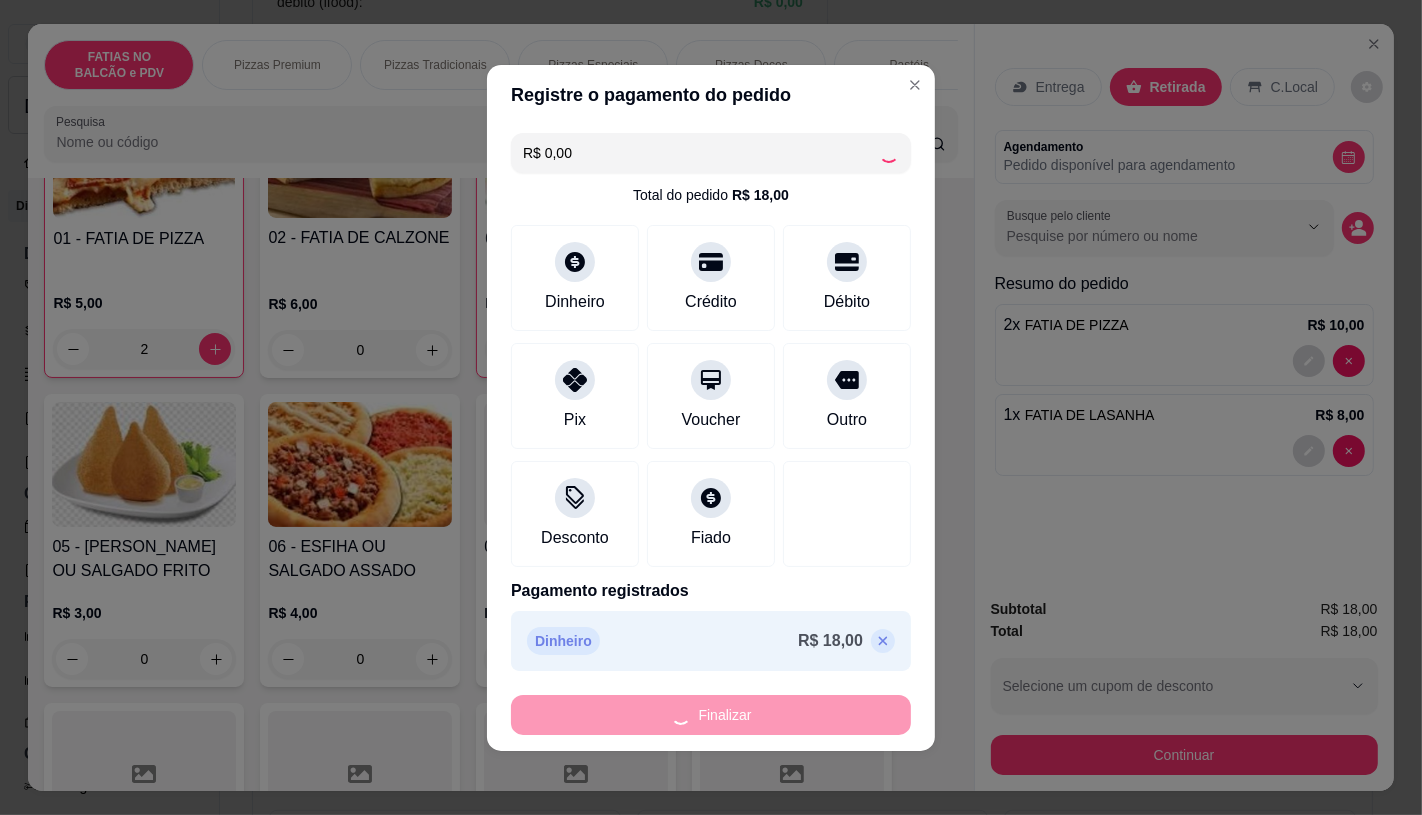 type on "0" 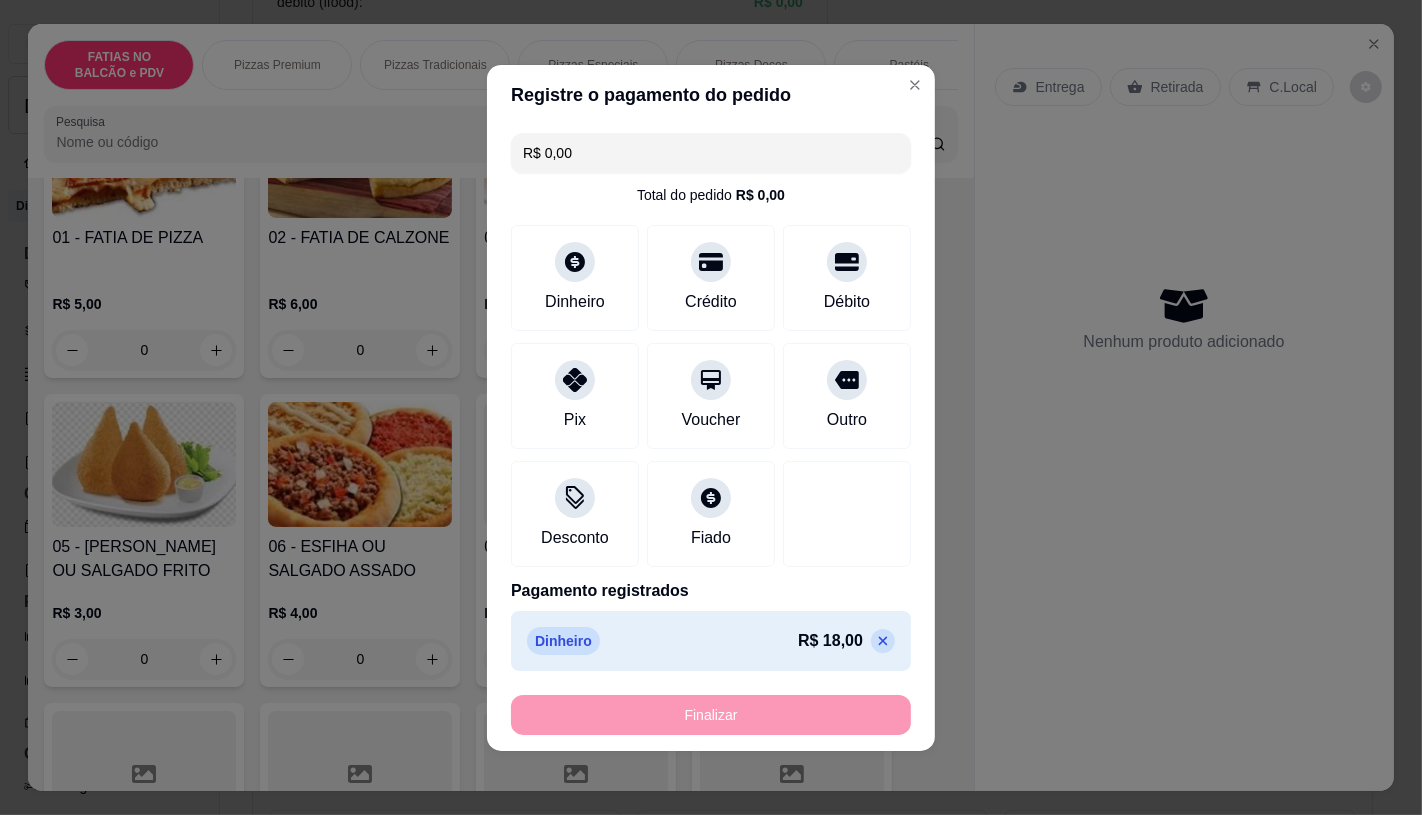 type on "-R$ 18,00" 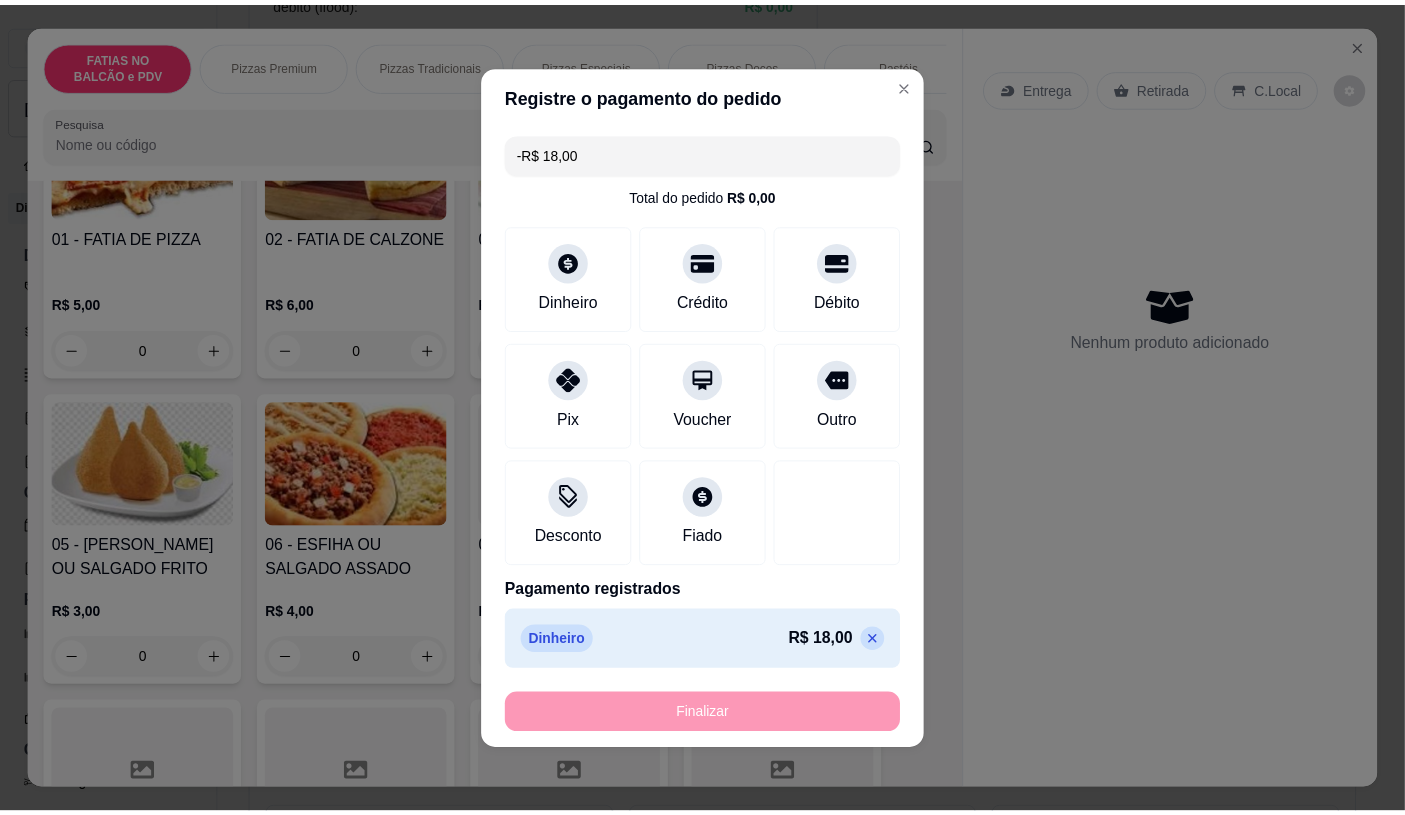 scroll, scrollTop: 222, scrollLeft: 0, axis: vertical 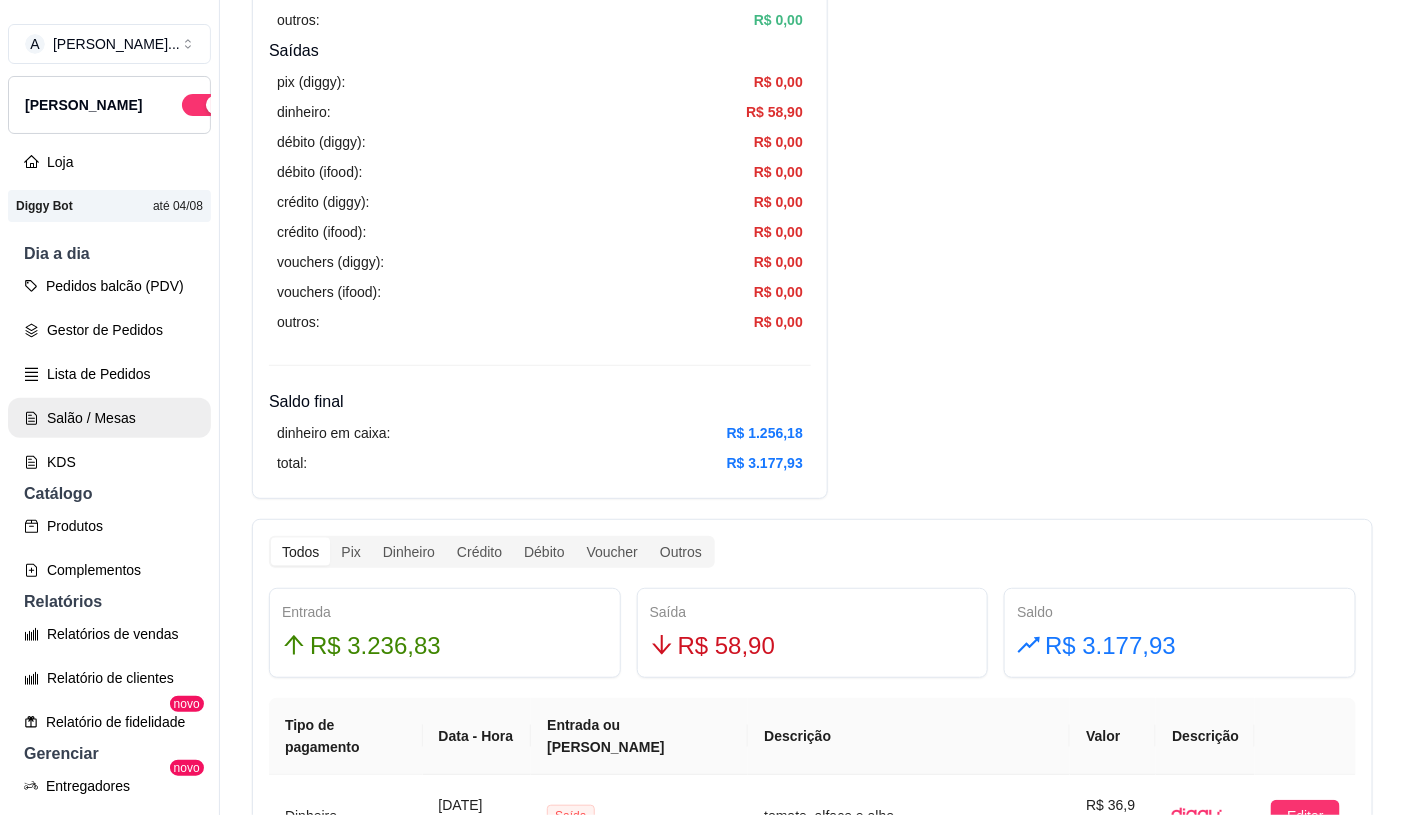 click on "Salão / Mesas" at bounding box center (109, 418) 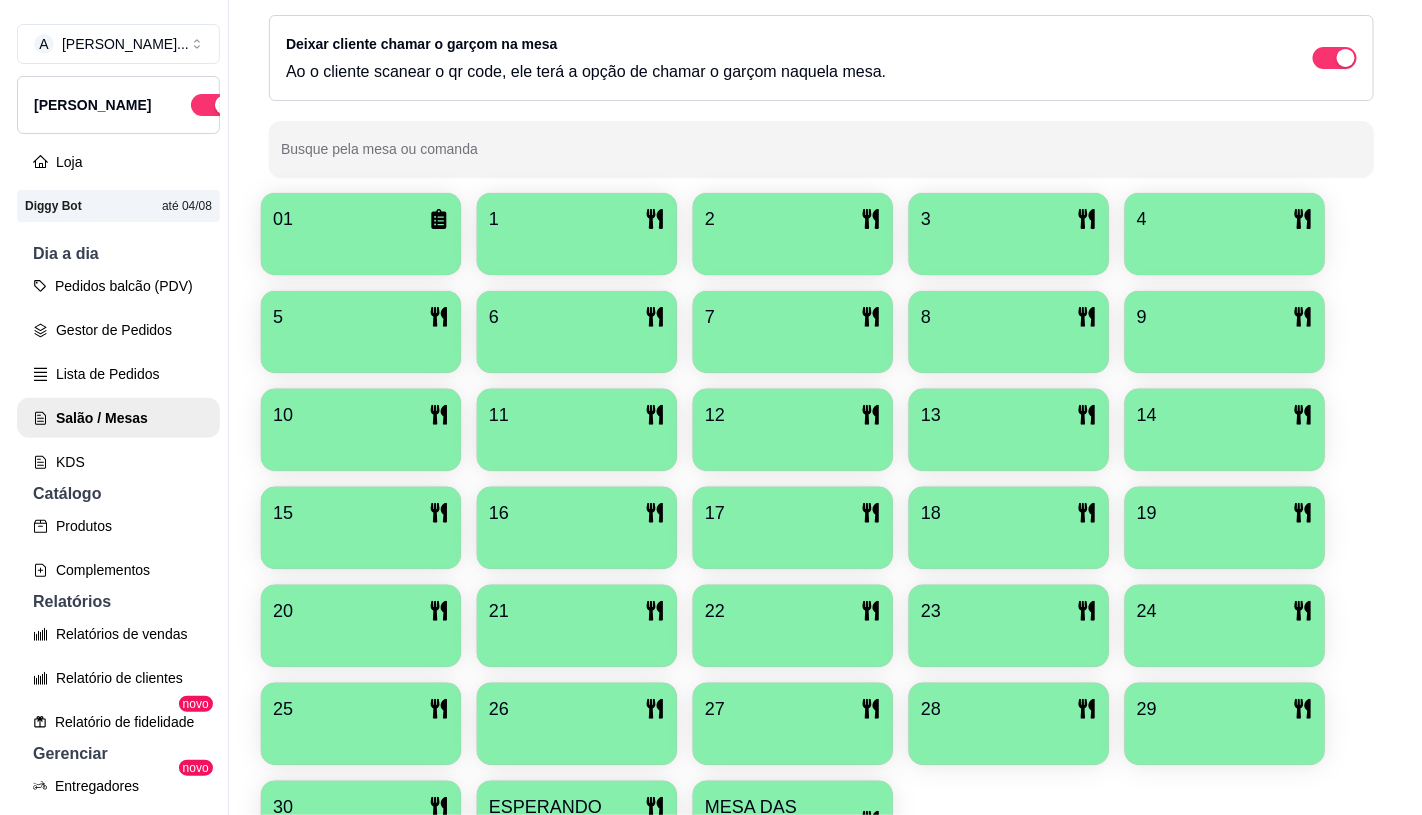 scroll, scrollTop: 333, scrollLeft: 0, axis: vertical 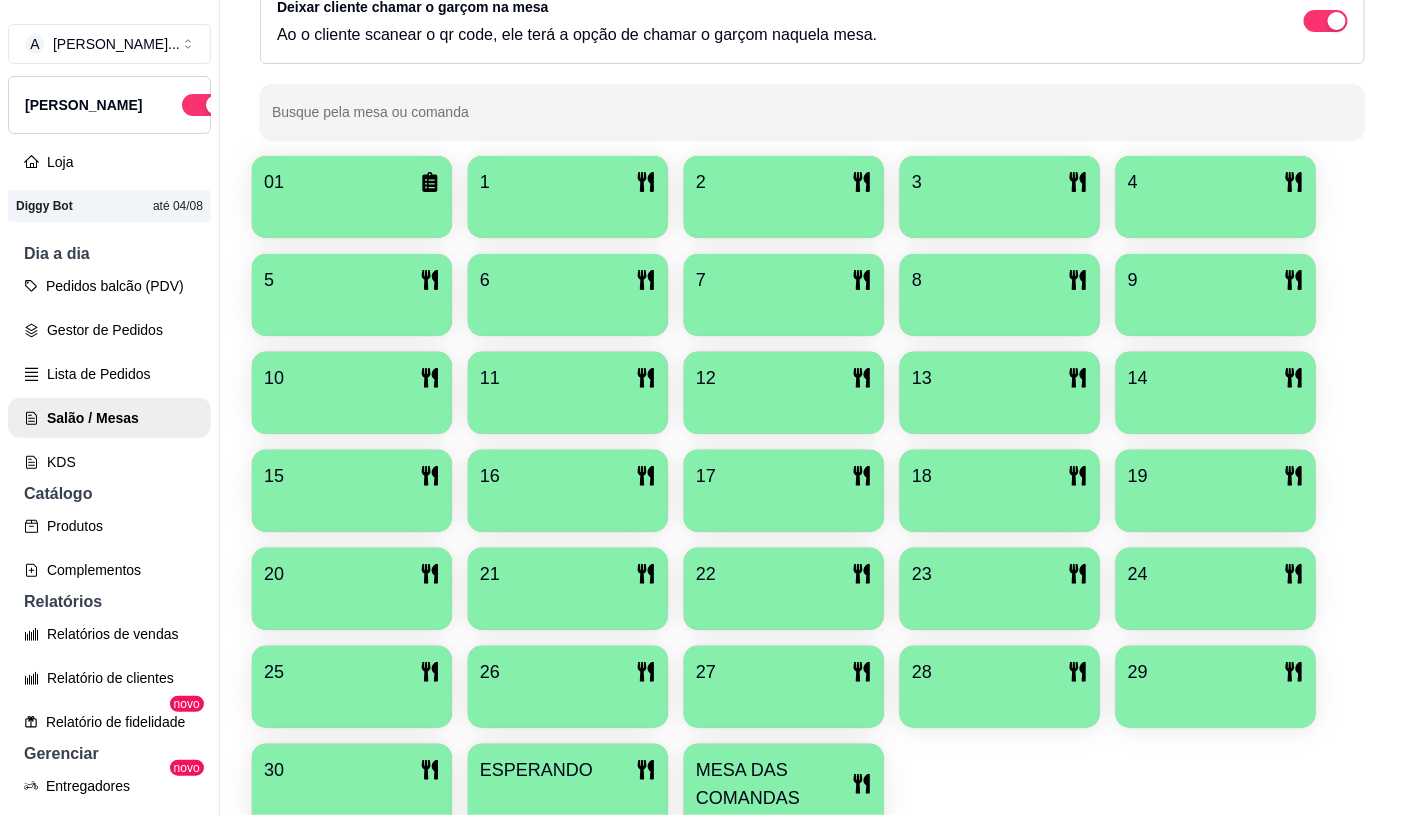 click on "MESA DAS COMANDAS" at bounding box center [774, 784] 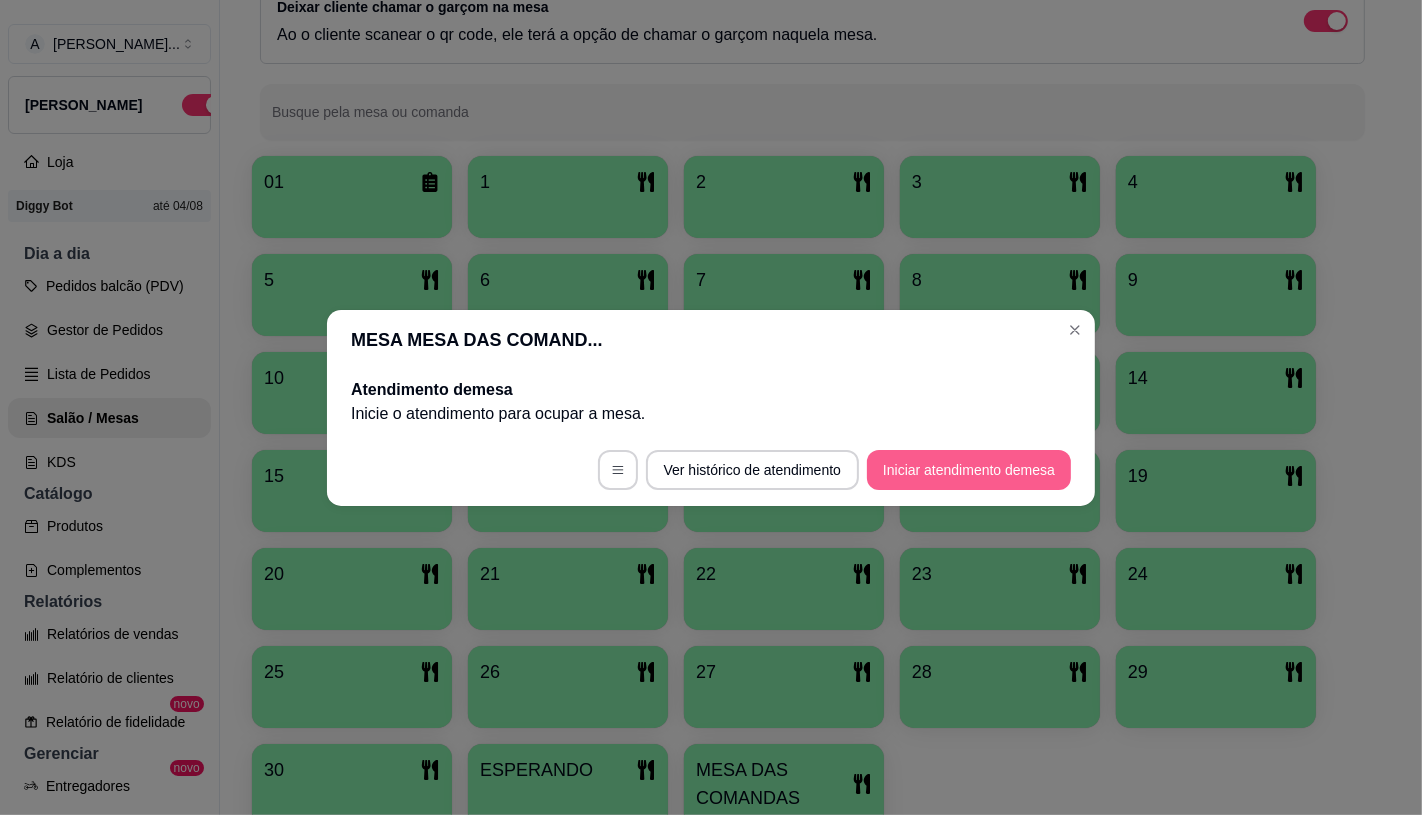 click on "Iniciar atendimento de  mesa" at bounding box center [969, 470] 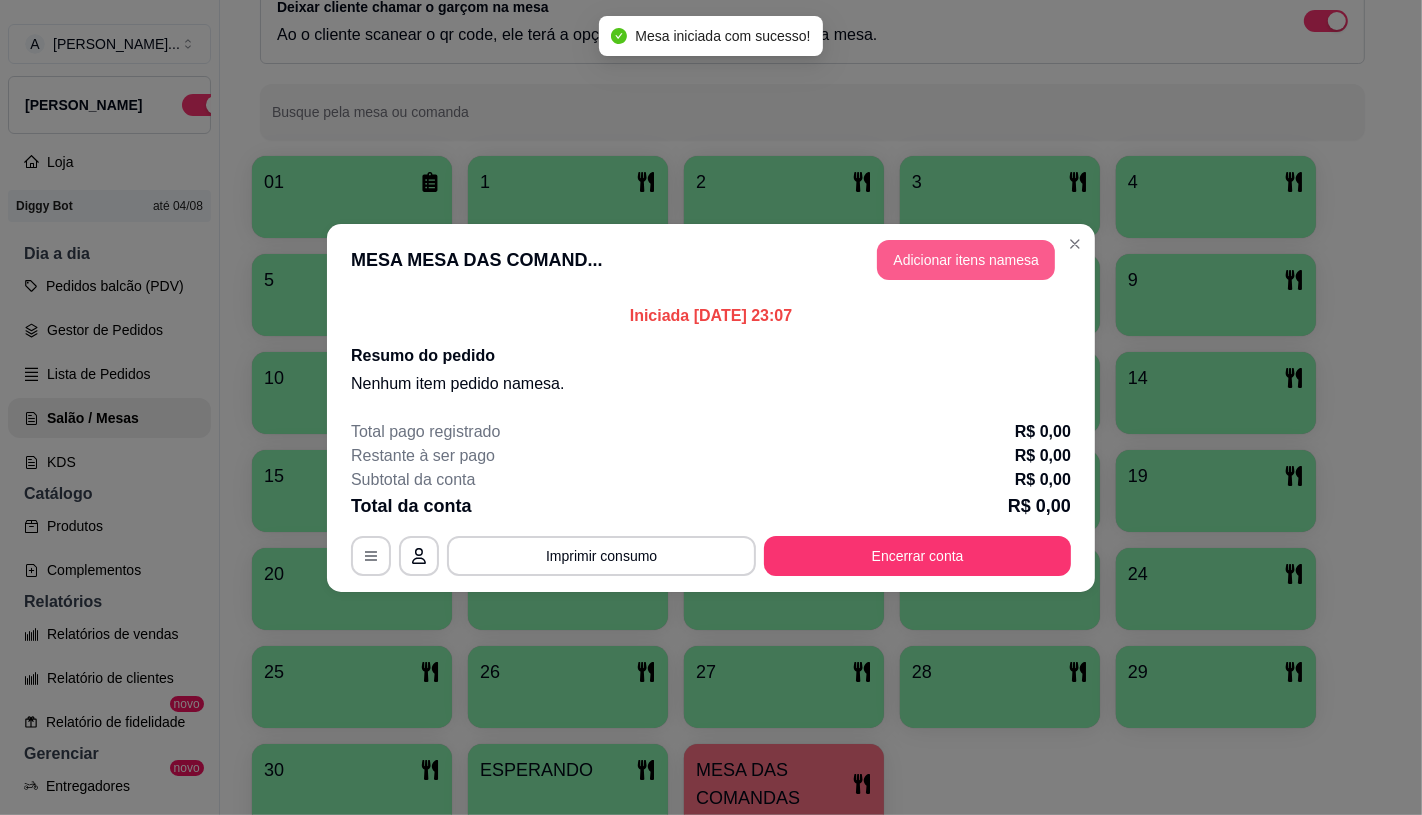 click on "Adicionar itens na  mesa" at bounding box center (966, 260) 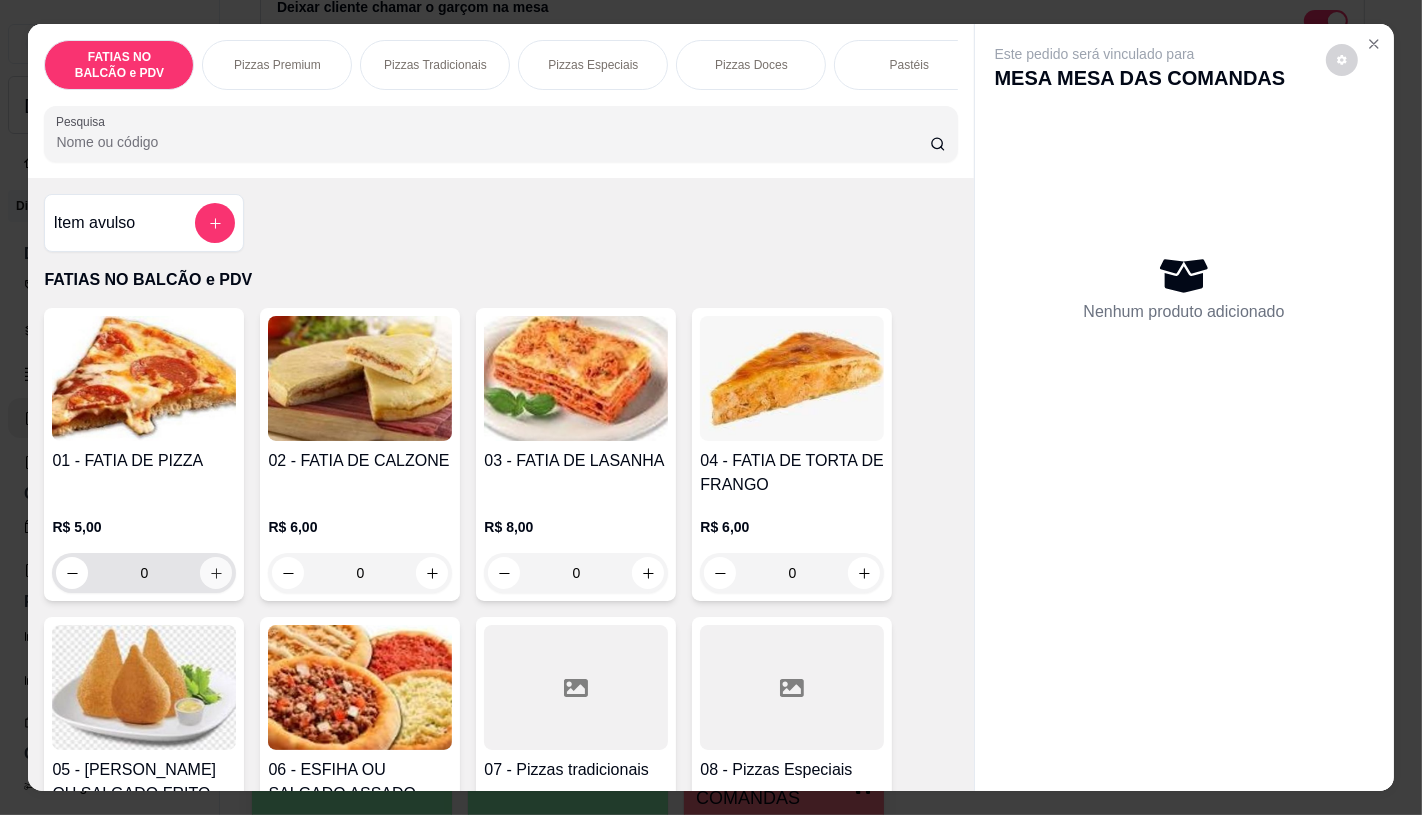 click 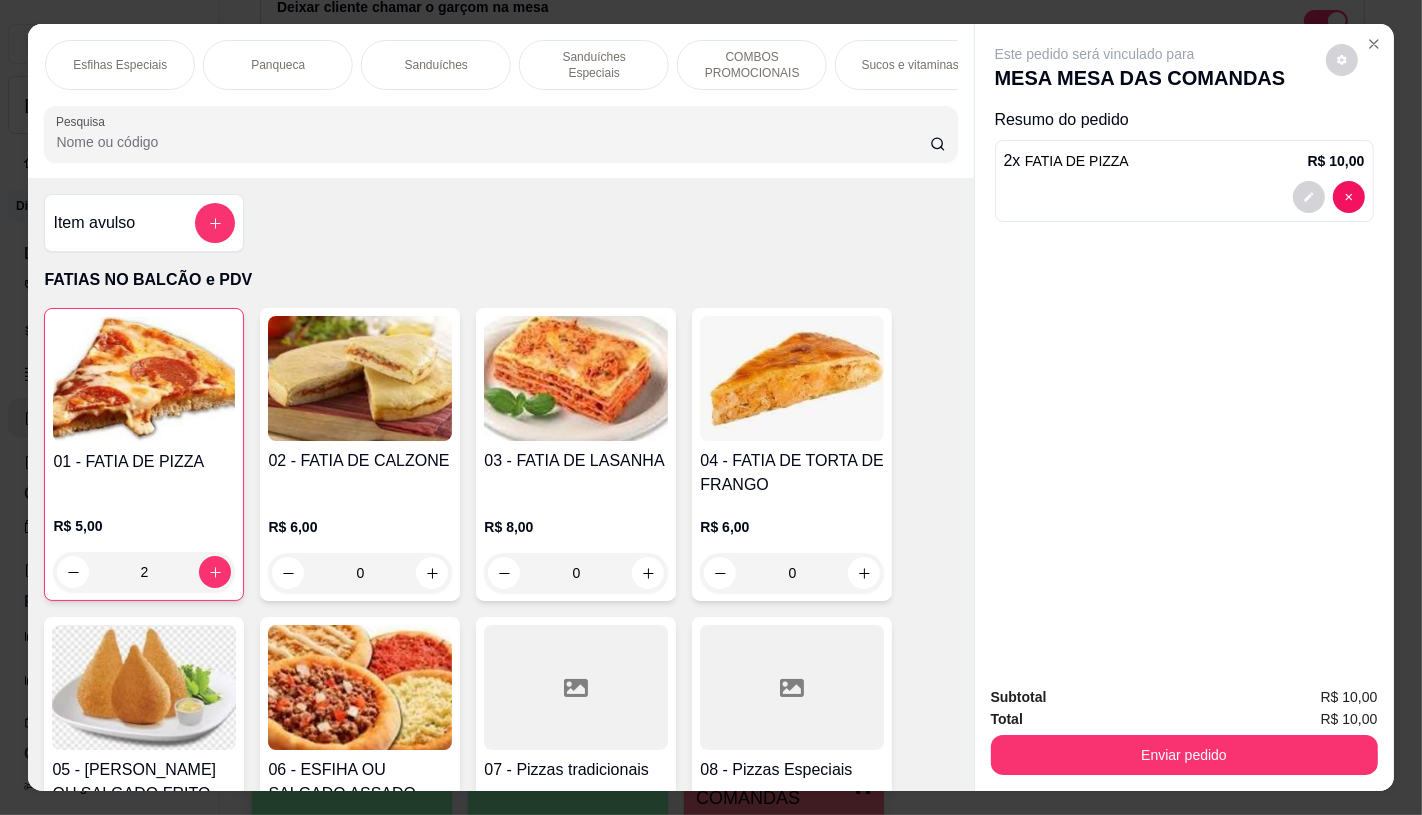 scroll, scrollTop: 0, scrollLeft: 1401, axis: horizontal 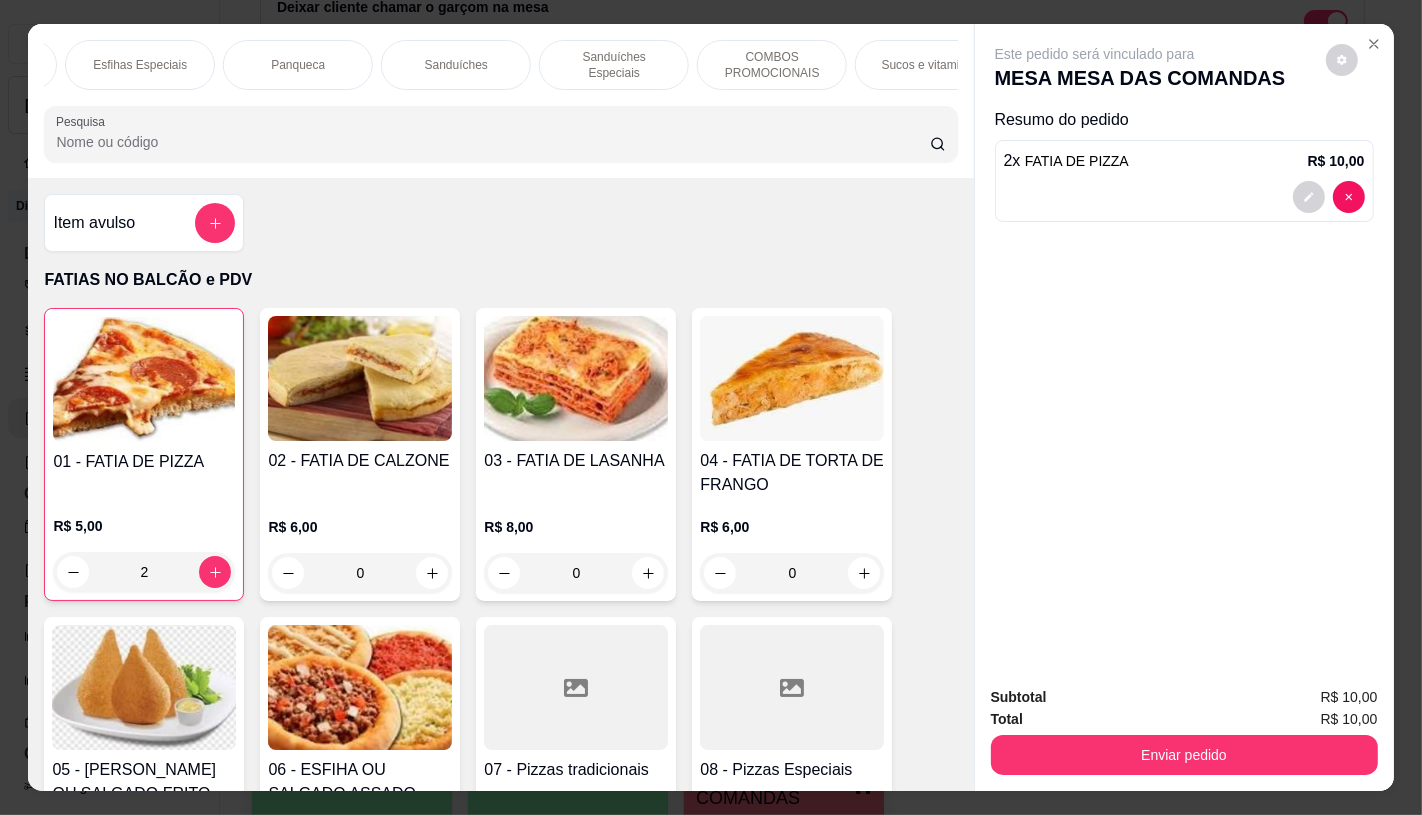 click on "Sanduíches" at bounding box center [456, 65] 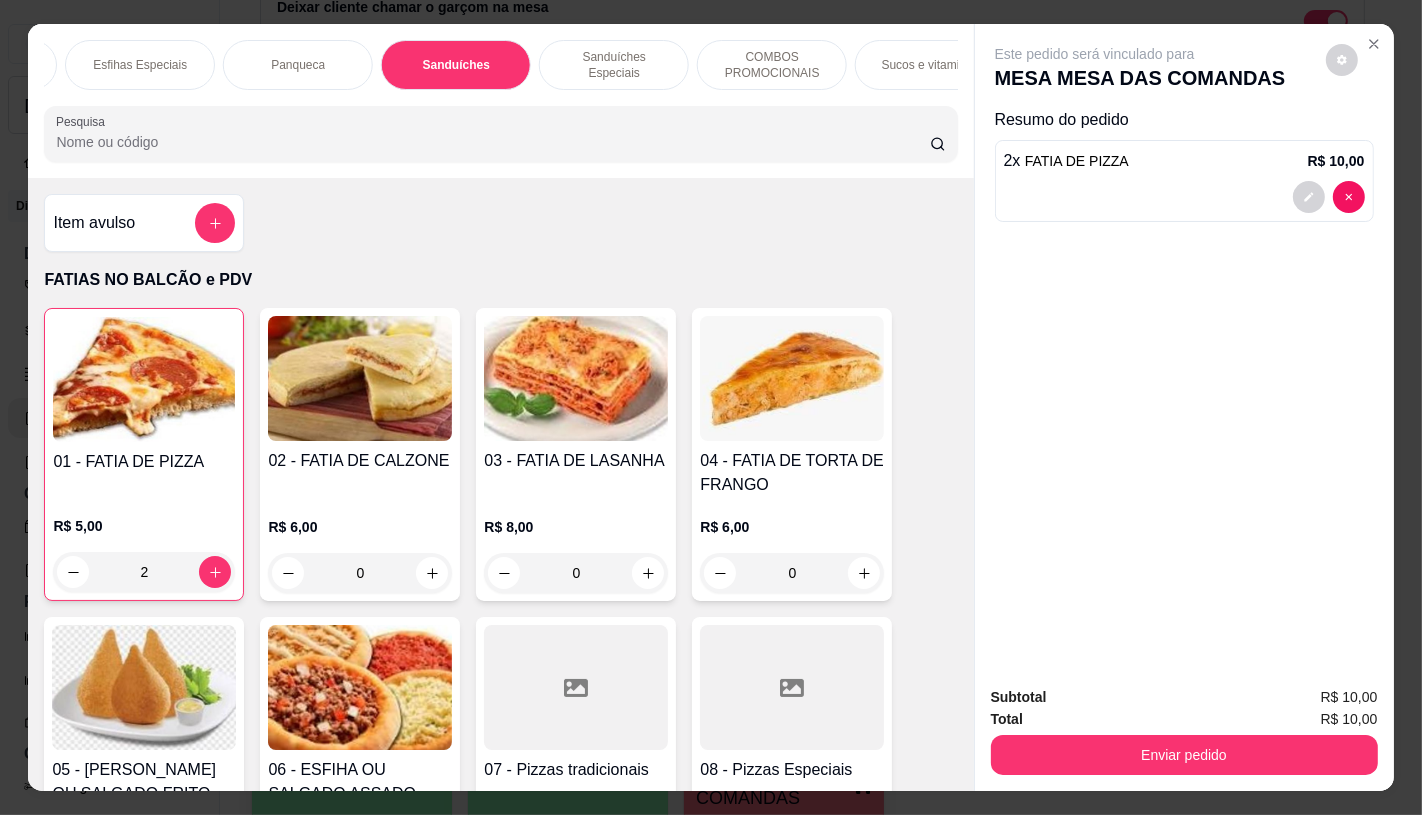 scroll, scrollTop: 8083, scrollLeft: 0, axis: vertical 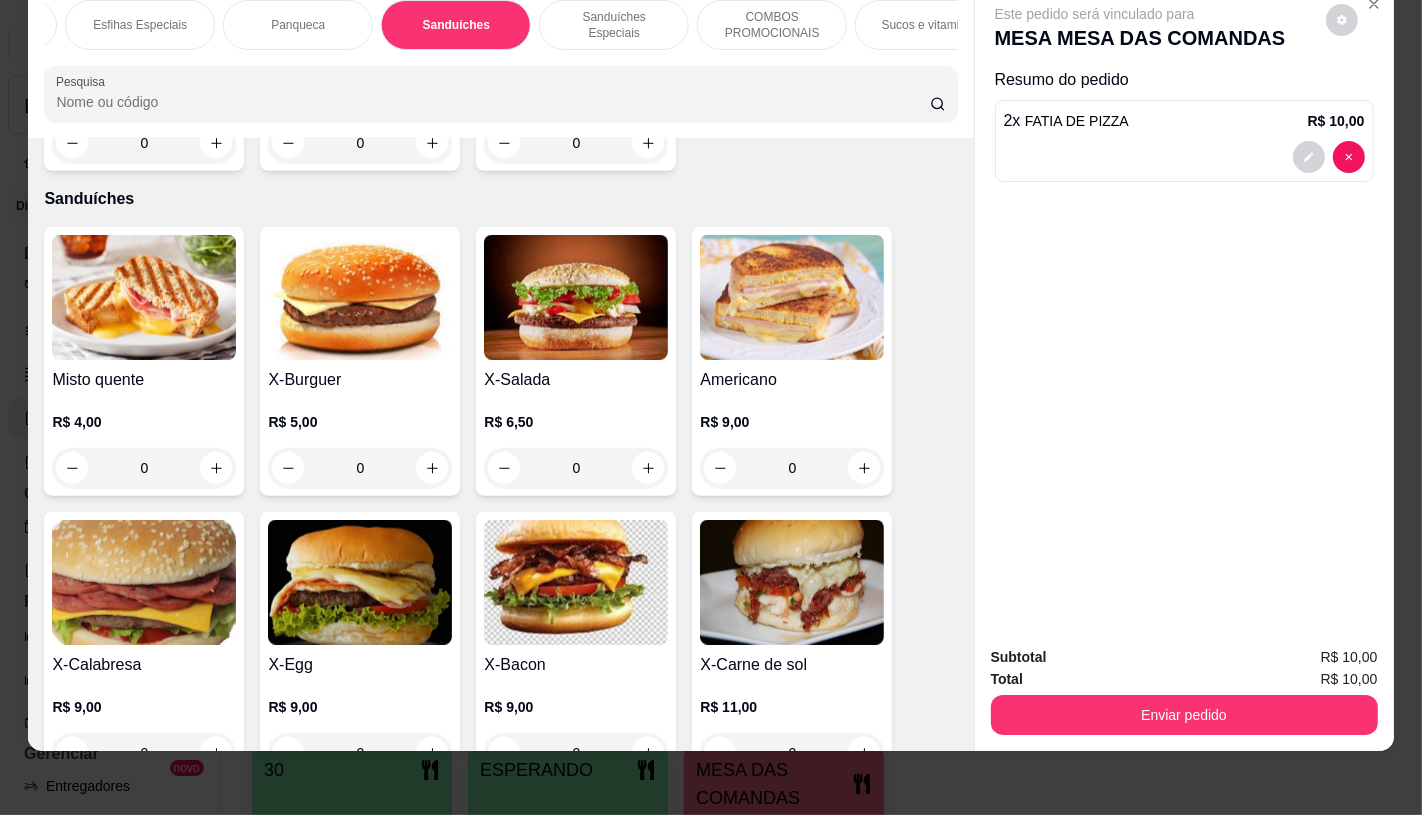 click on "0" at bounding box center [144, 468] 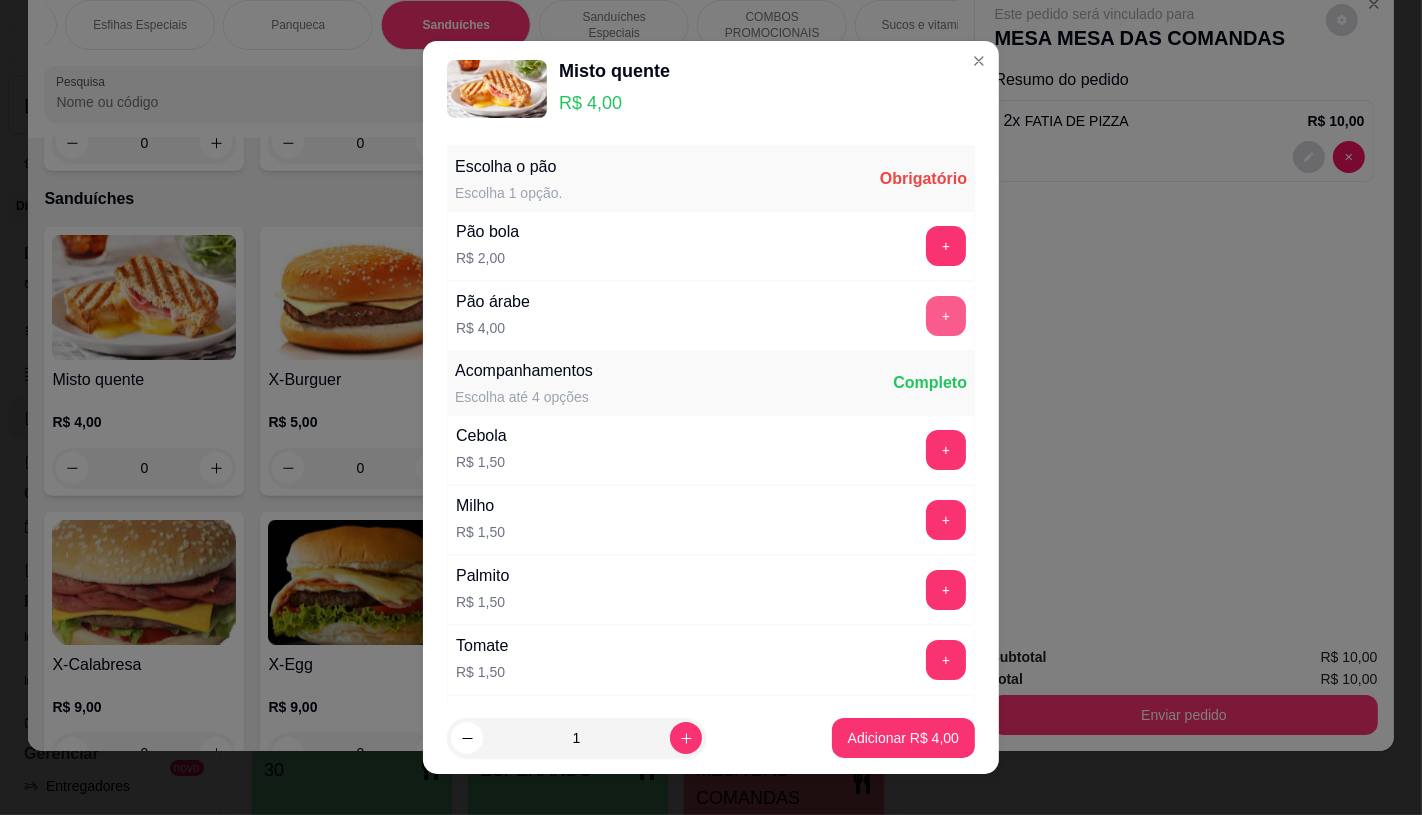 click on "+" at bounding box center (946, 316) 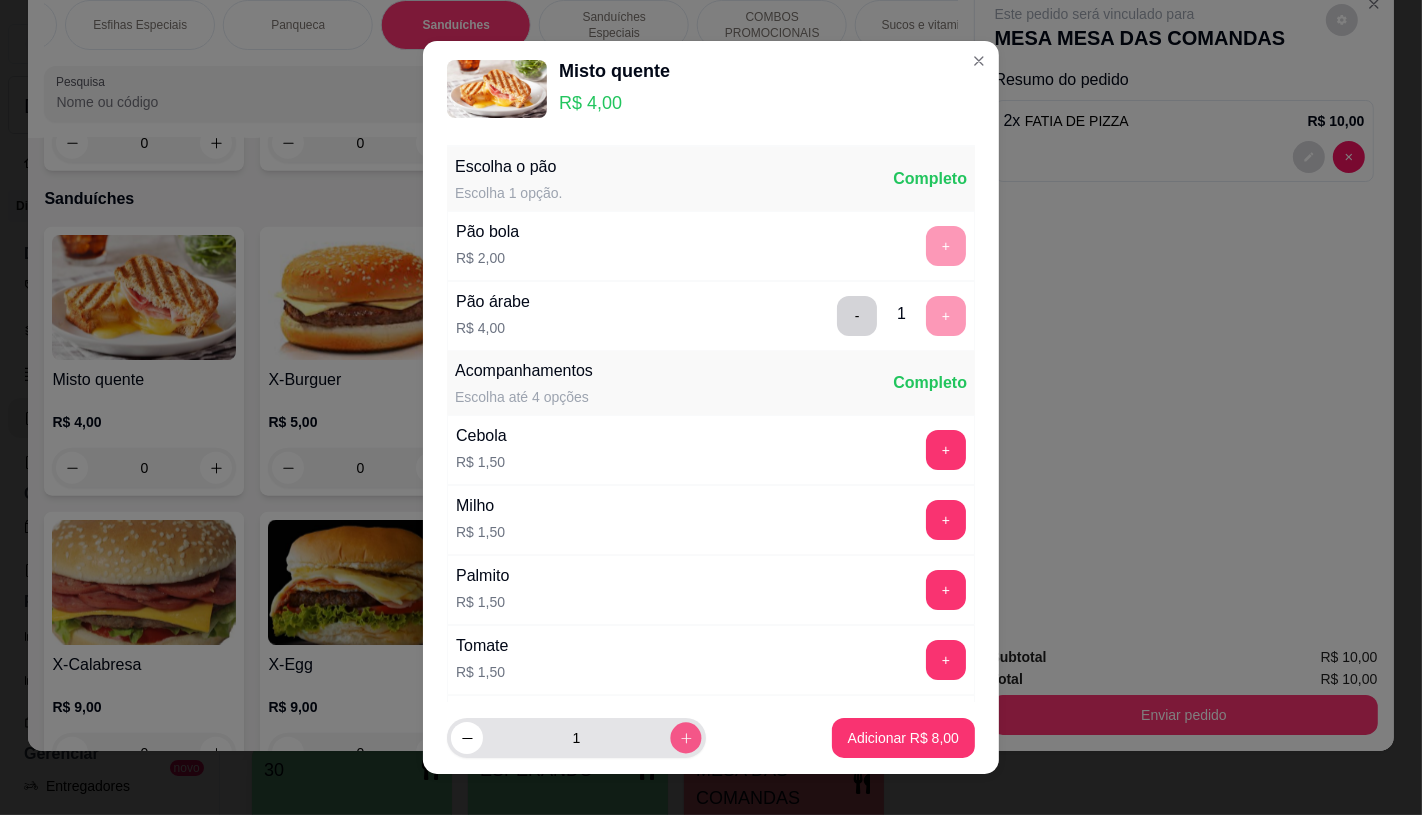 click 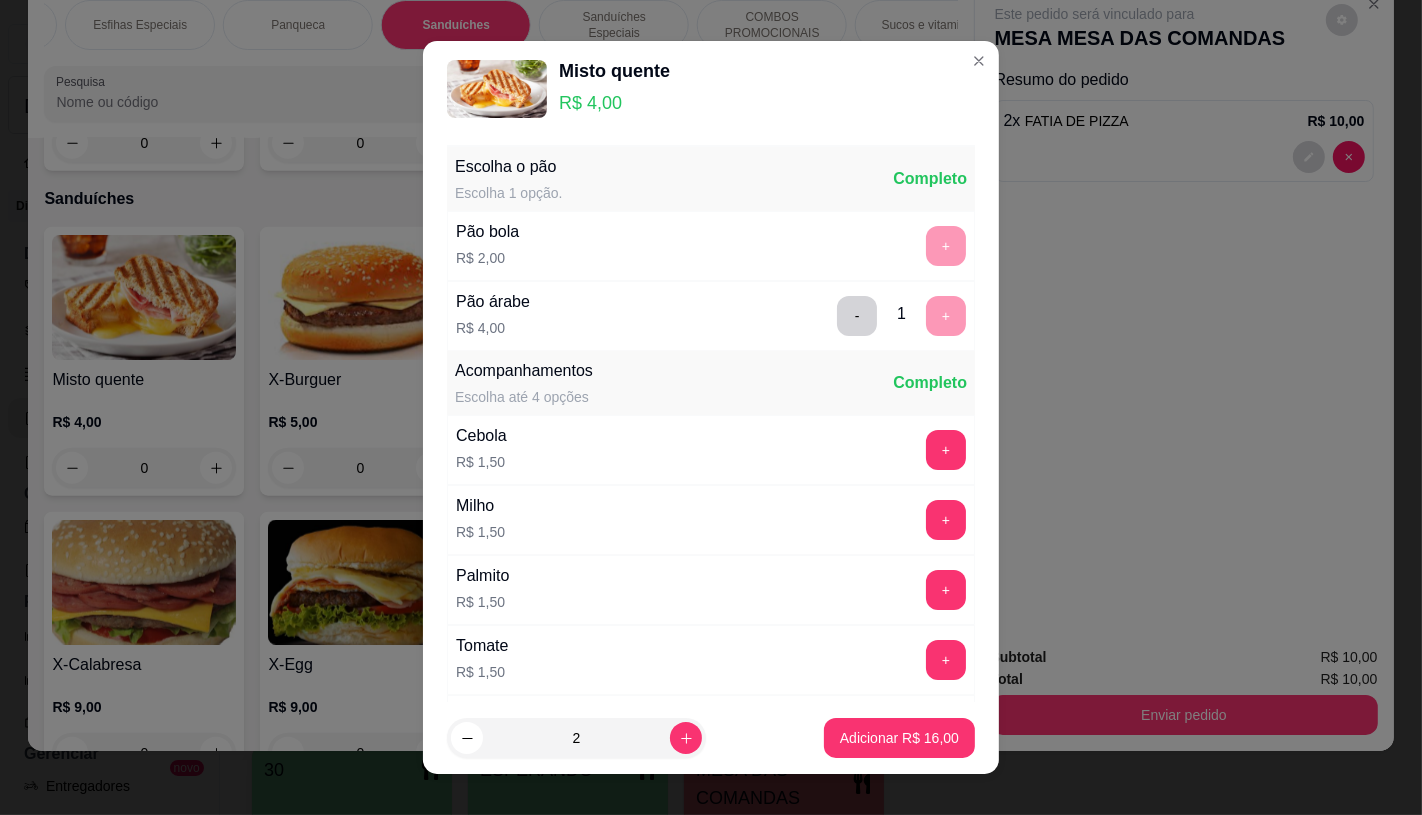 click on "Adicionar   R$ 16,00" at bounding box center (899, 738) 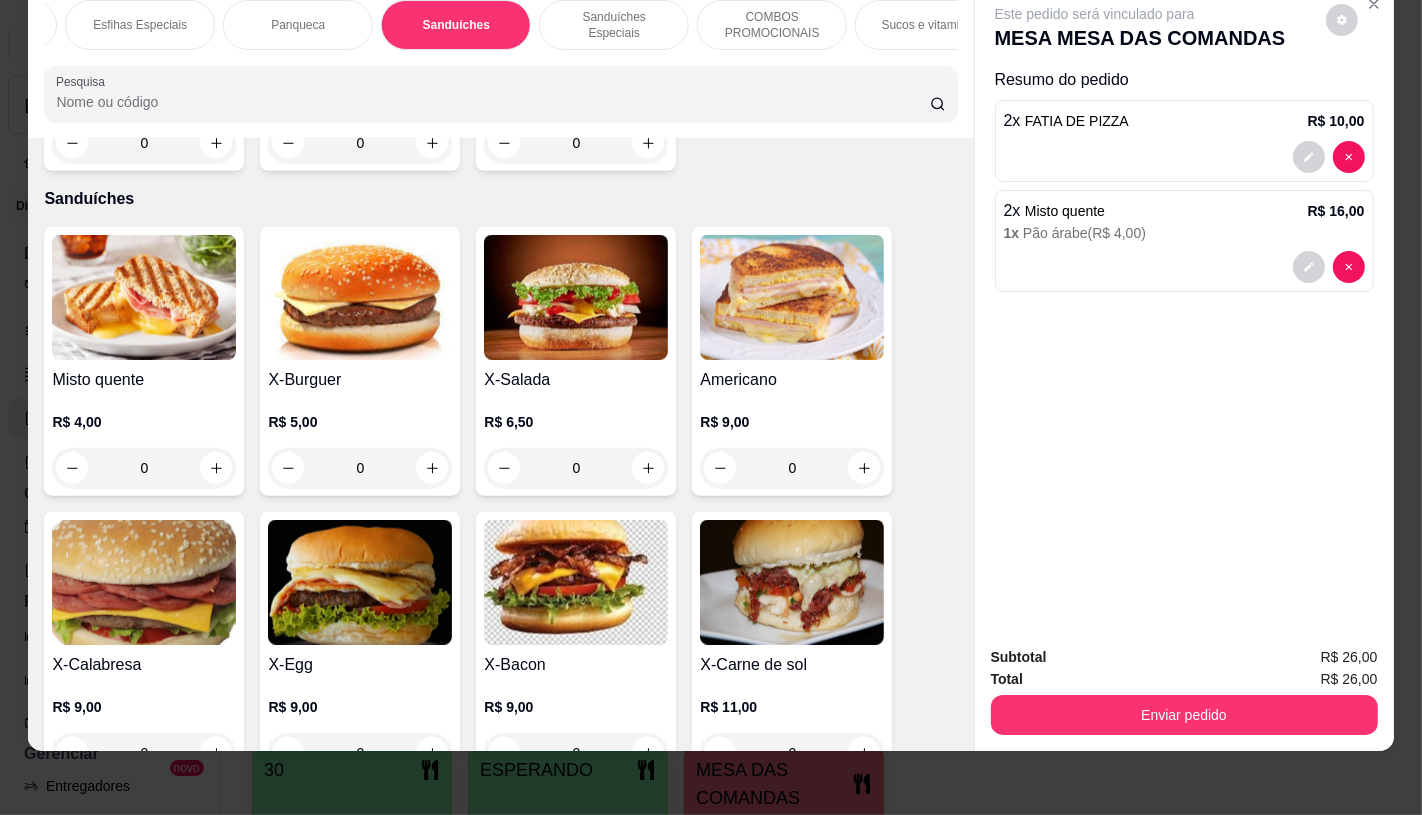 scroll, scrollTop: 0, scrollLeft: 0, axis: both 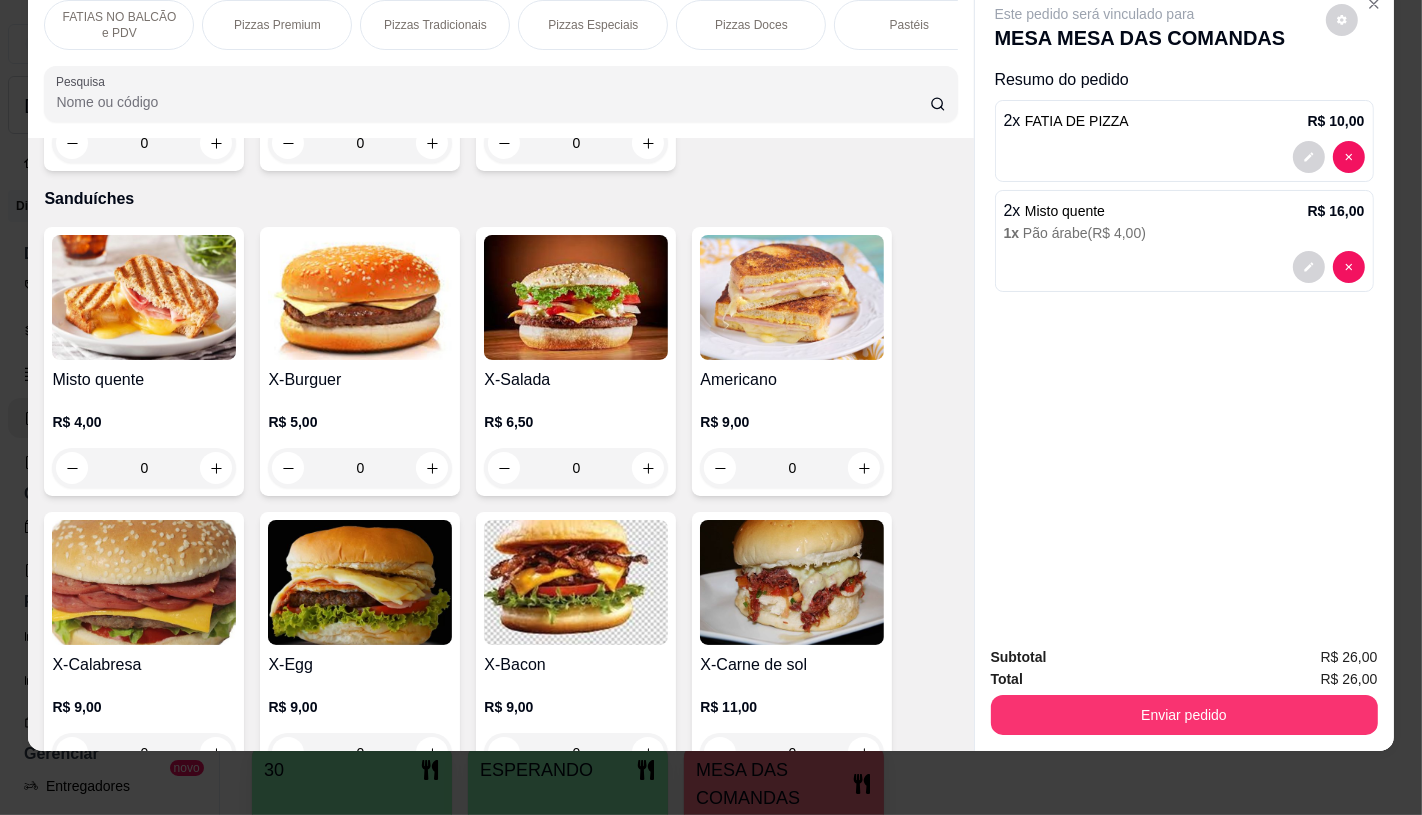 click on "FATIAS NO BALCÃO e PDV" at bounding box center (119, 25) 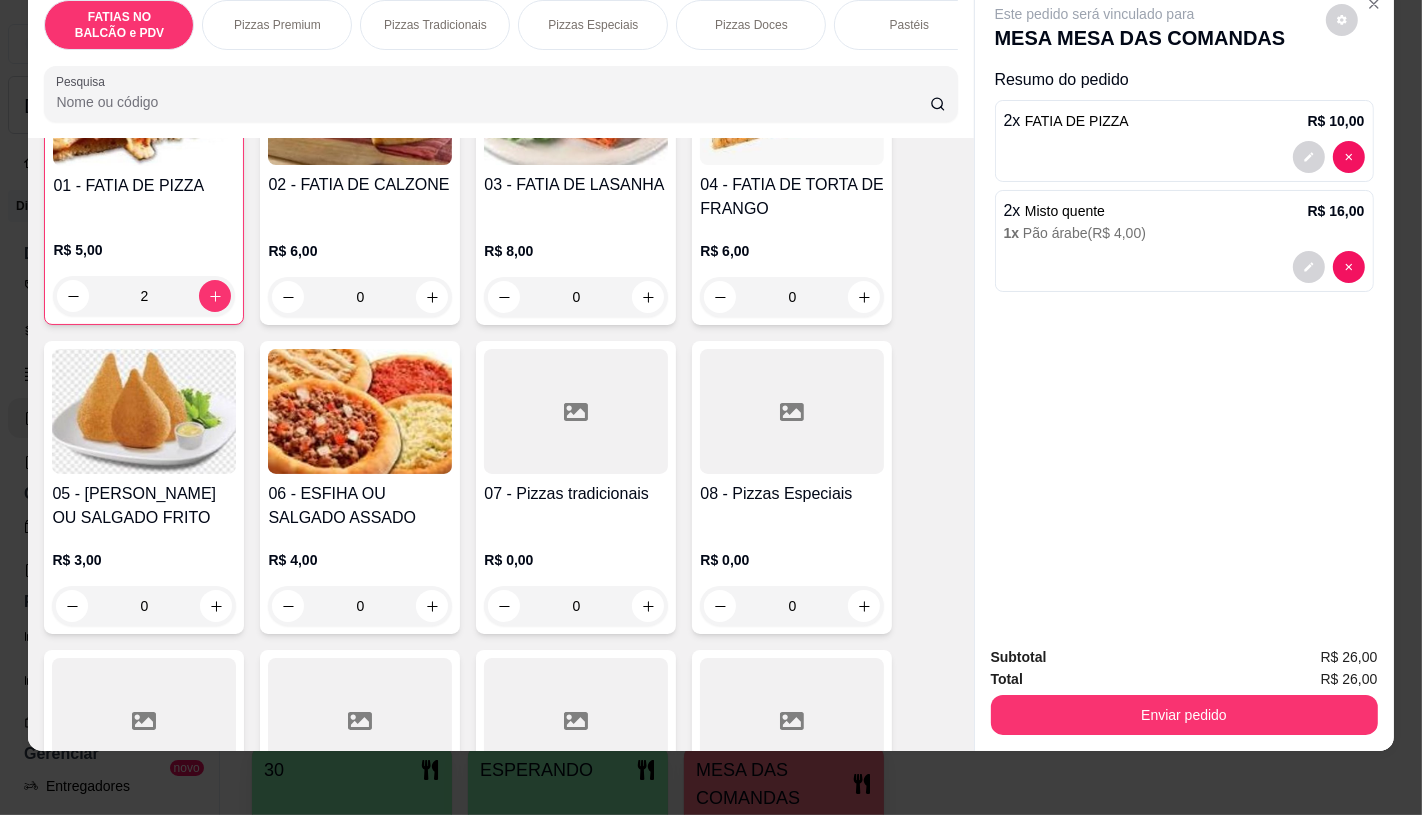 scroll, scrollTop: 312, scrollLeft: 0, axis: vertical 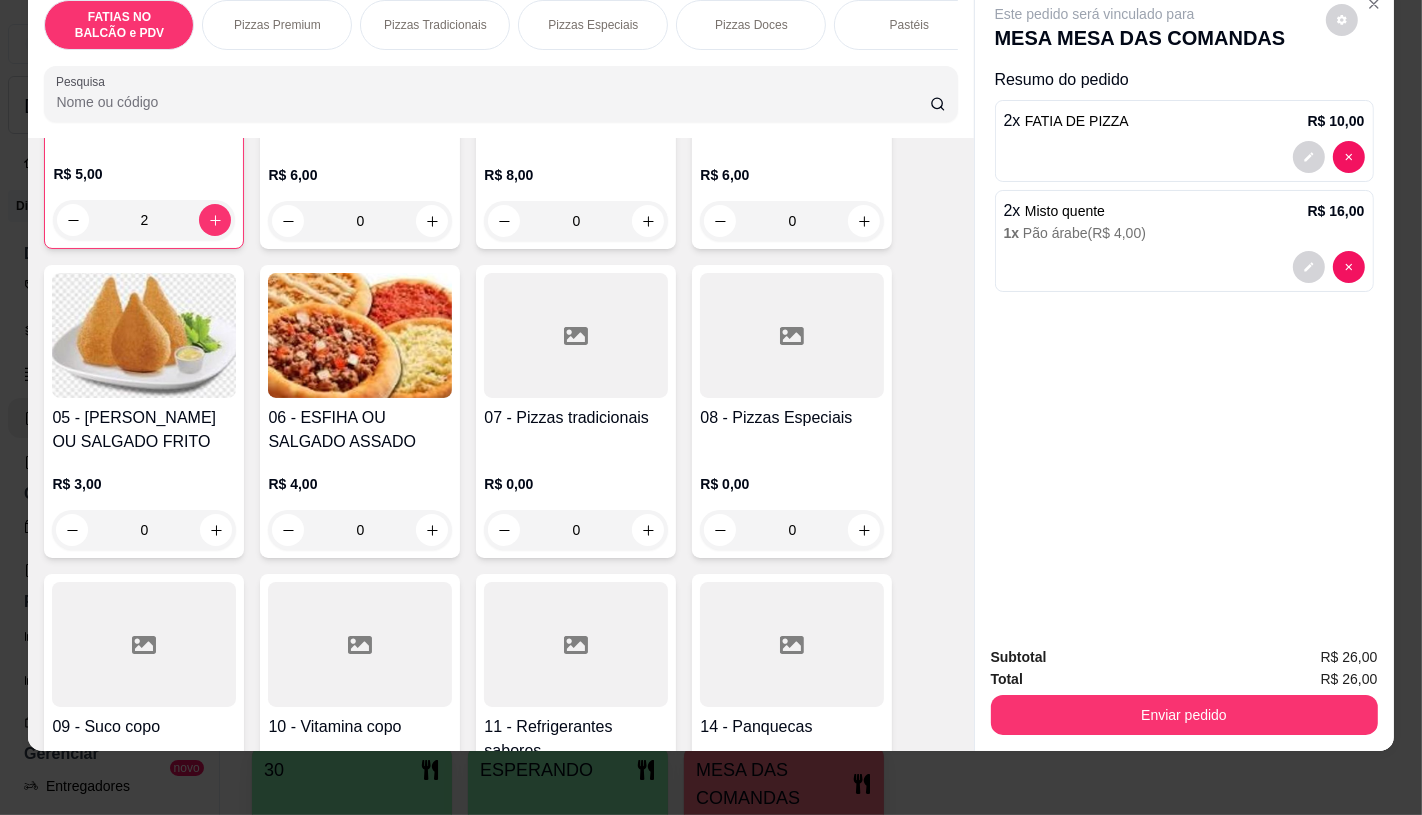 click at bounding box center (144, 644) 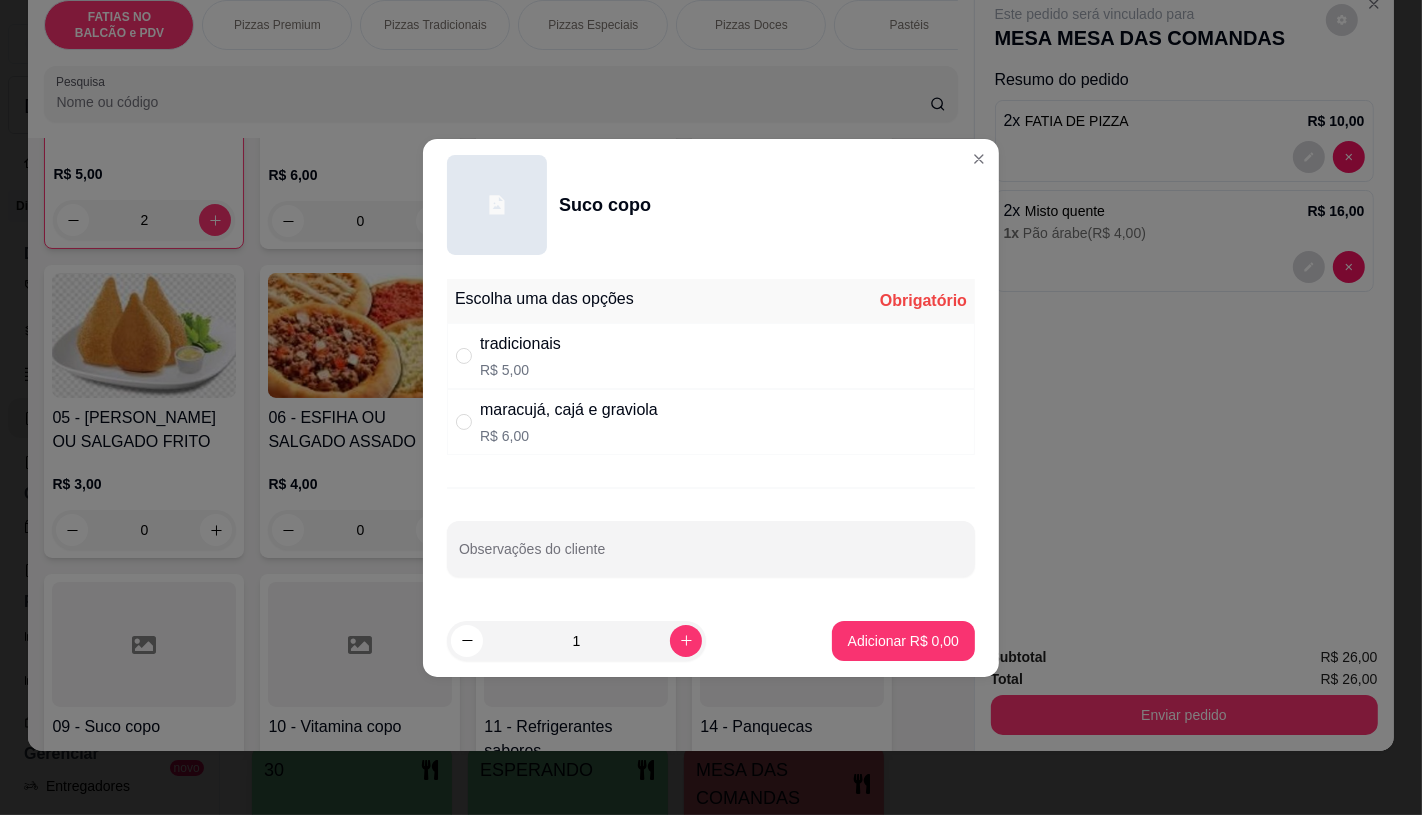click on "R$ 5,00" at bounding box center (520, 370) 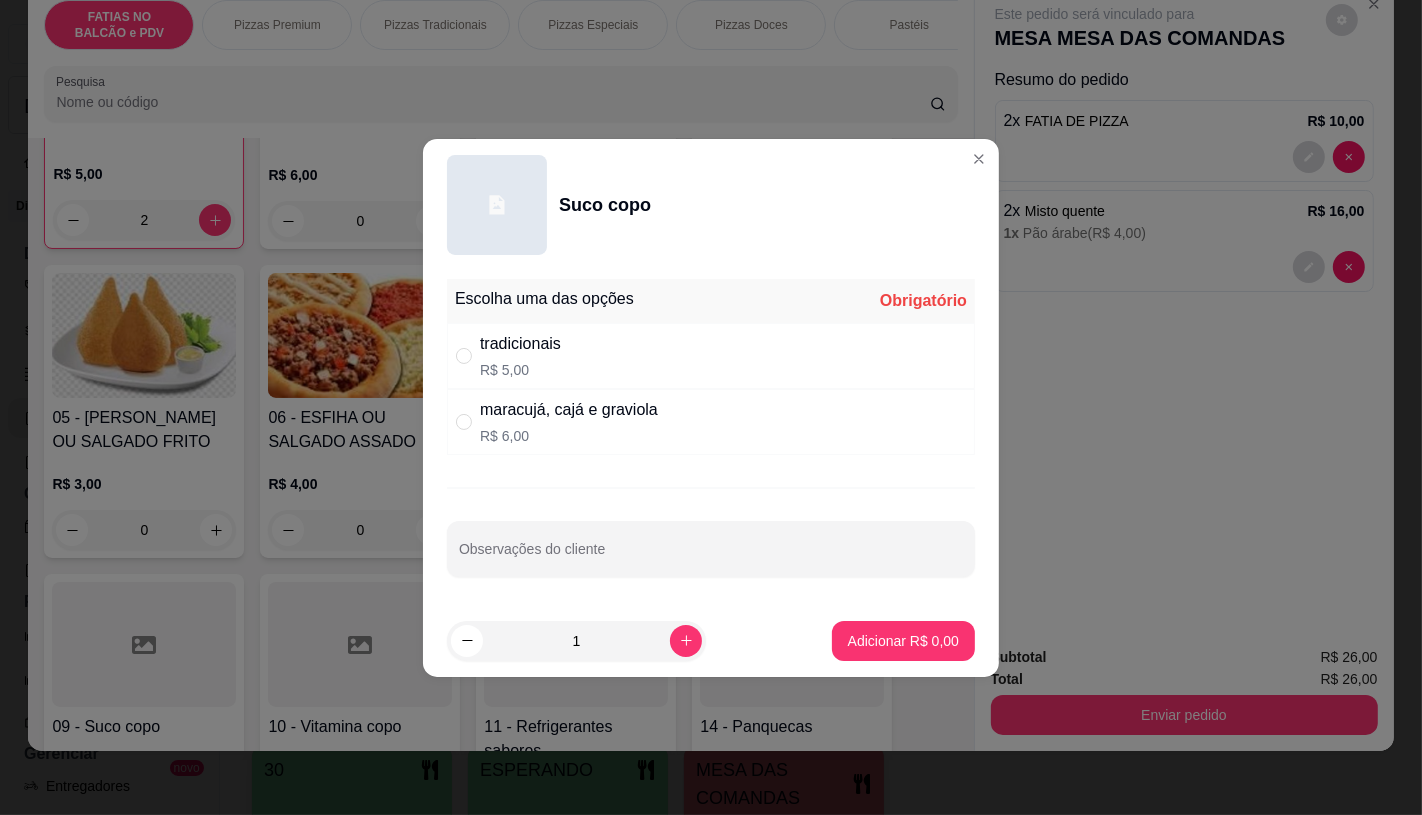 radio on "true" 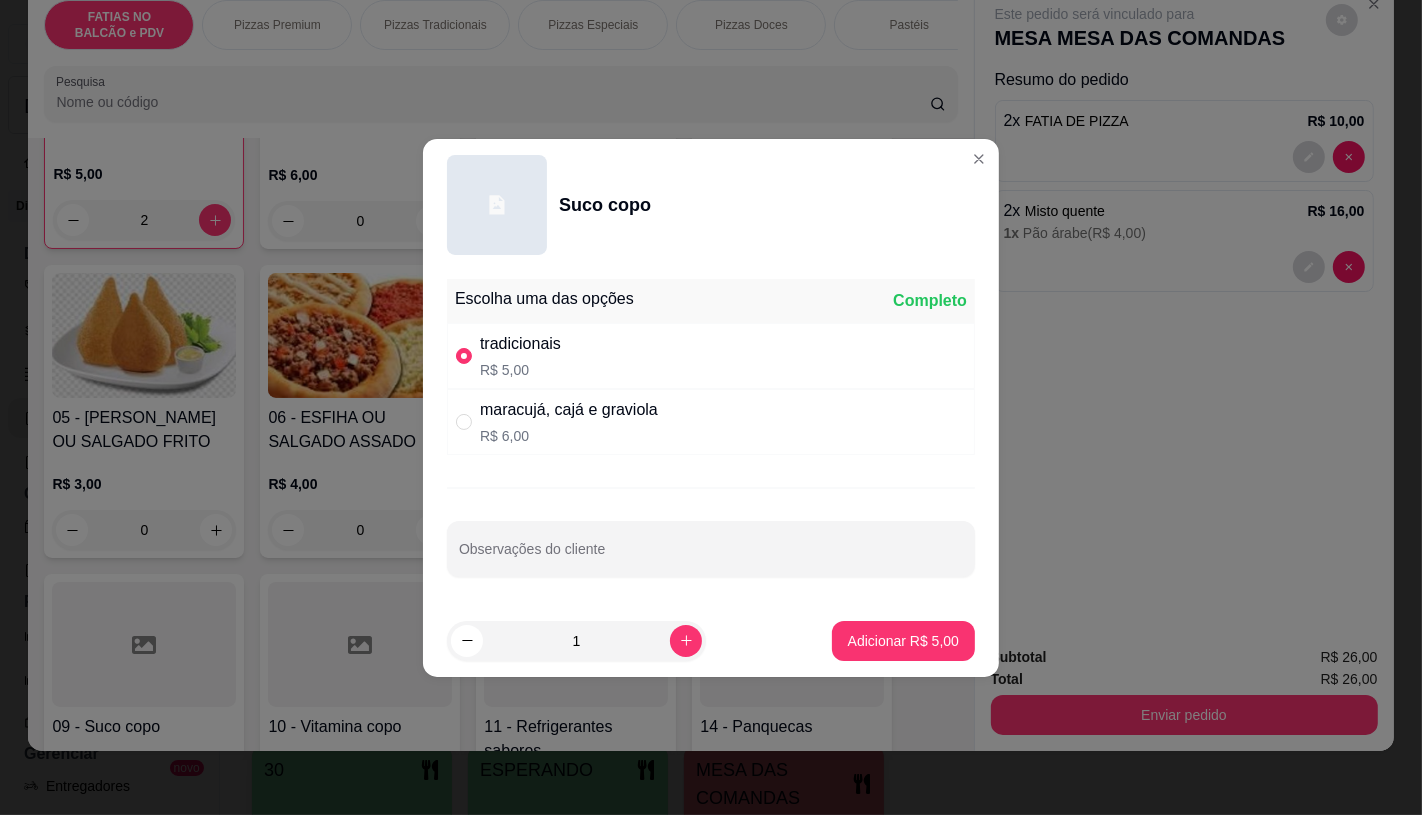 click on "Adicionar   R$ 5,00" at bounding box center (903, 641) 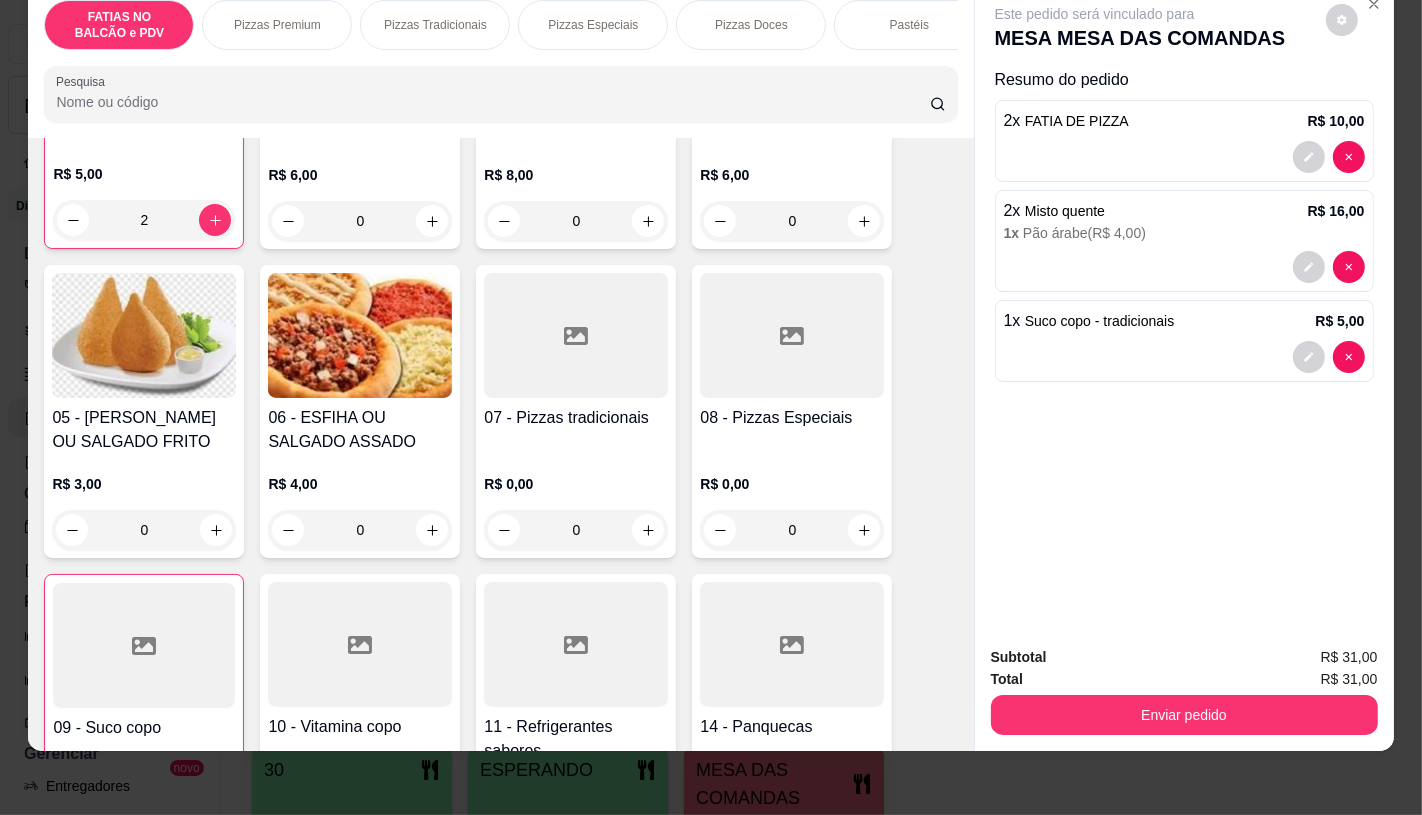 type on "1" 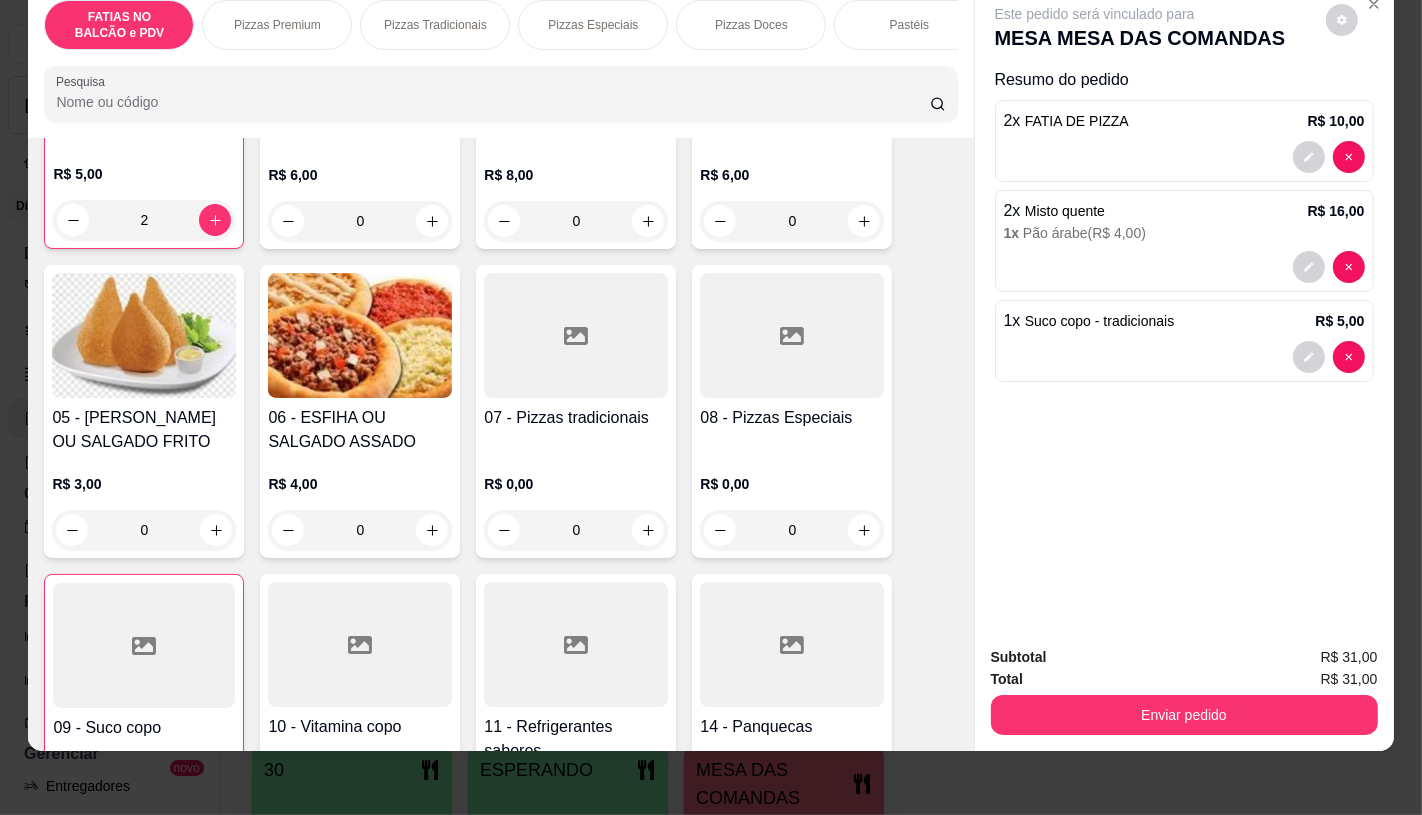 click on "R$ 7,00" at bounding box center (569, 436) 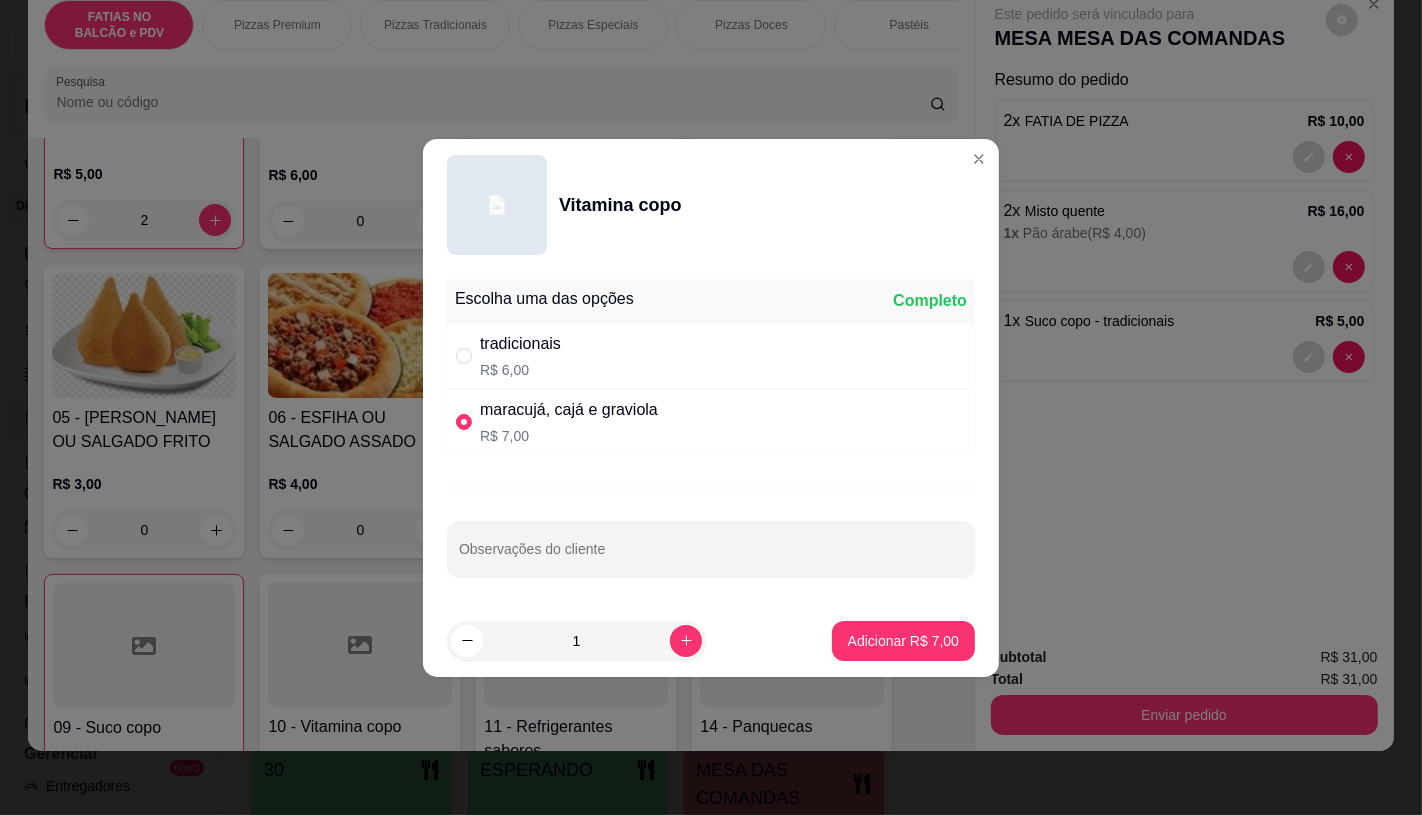 click on "Adicionar   R$ 7,00" at bounding box center [903, 641] 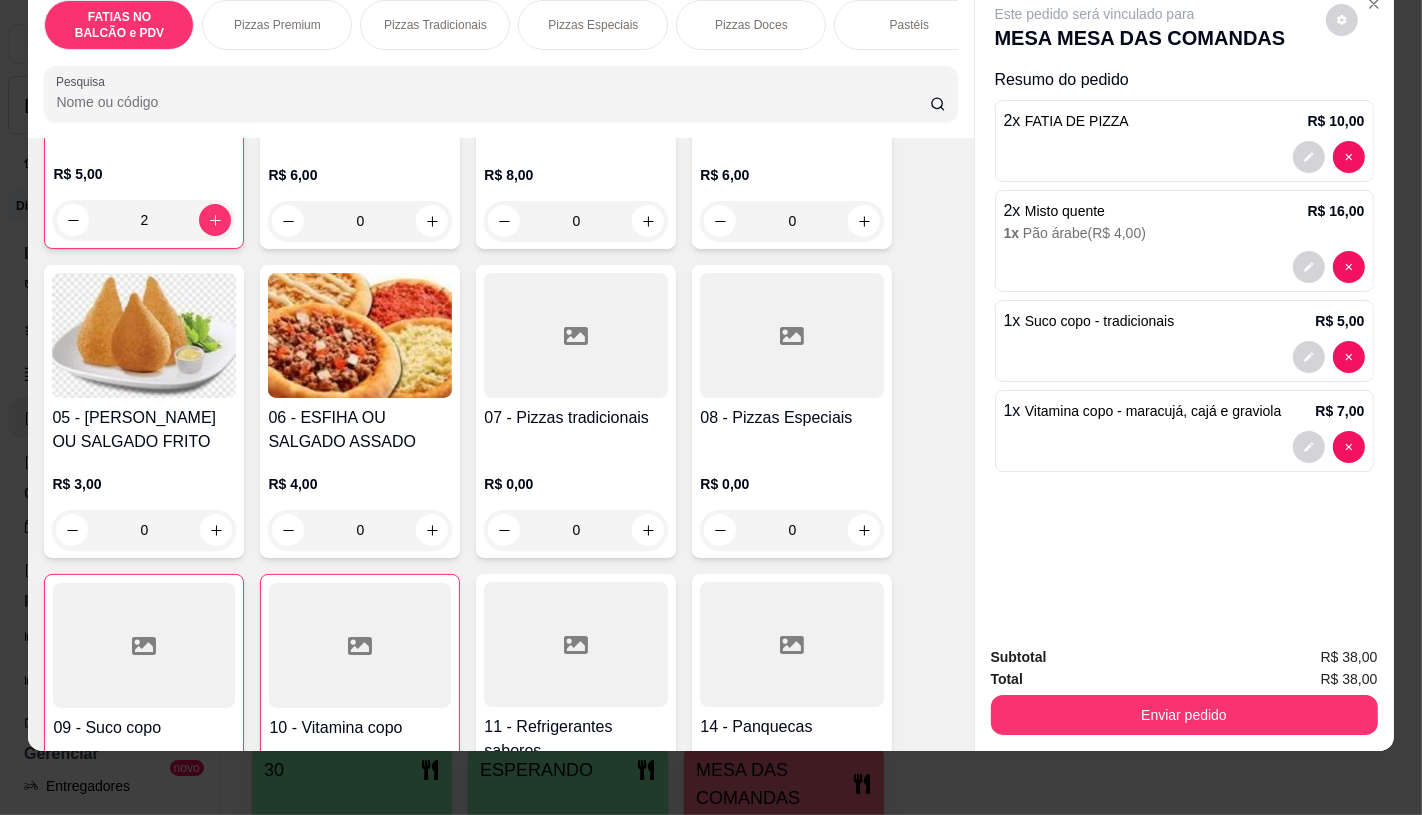scroll, scrollTop: 0, scrollLeft: 2080, axis: horizontal 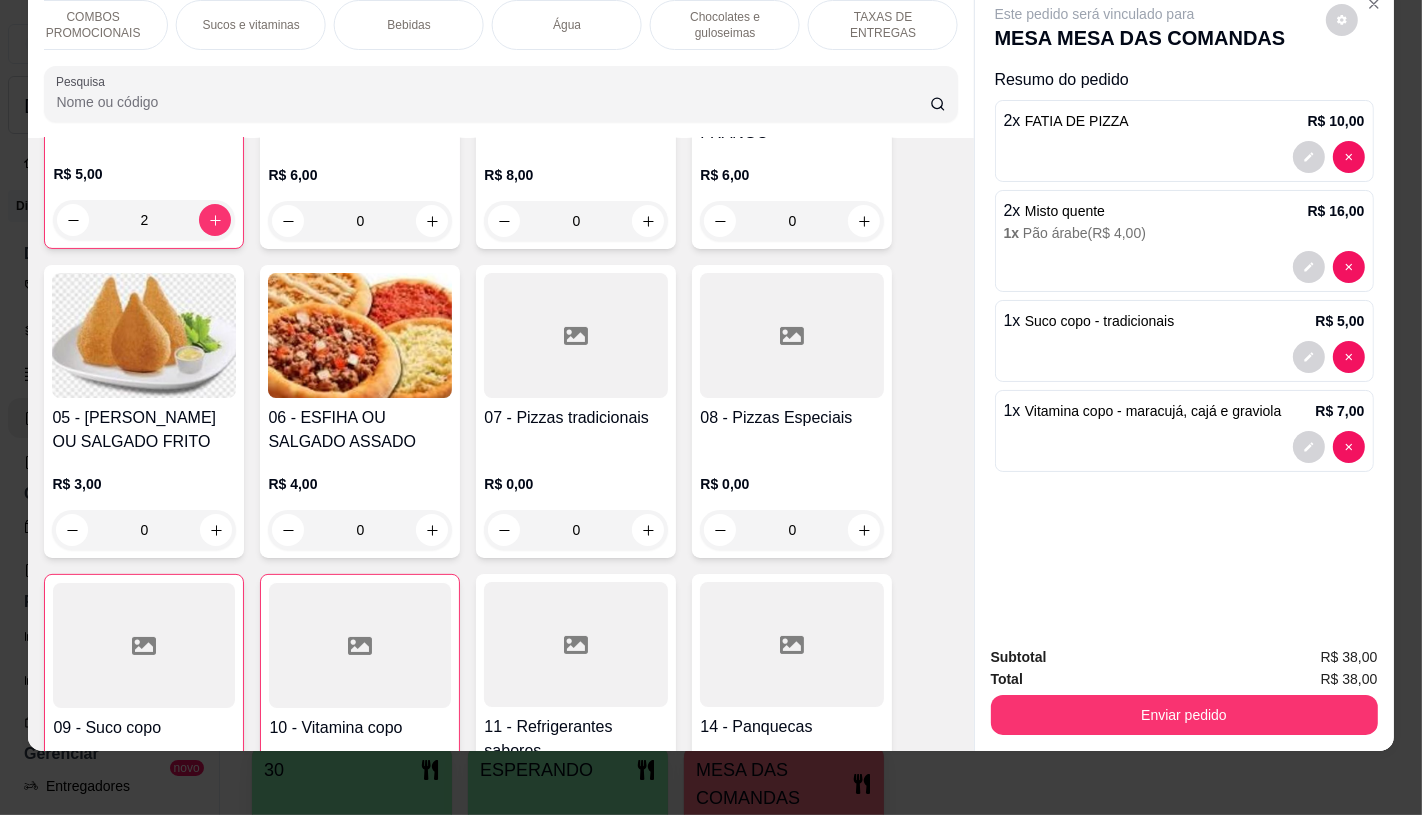 click on "TAXAS DE ENTREGAS" at bounding box center [883, 25] 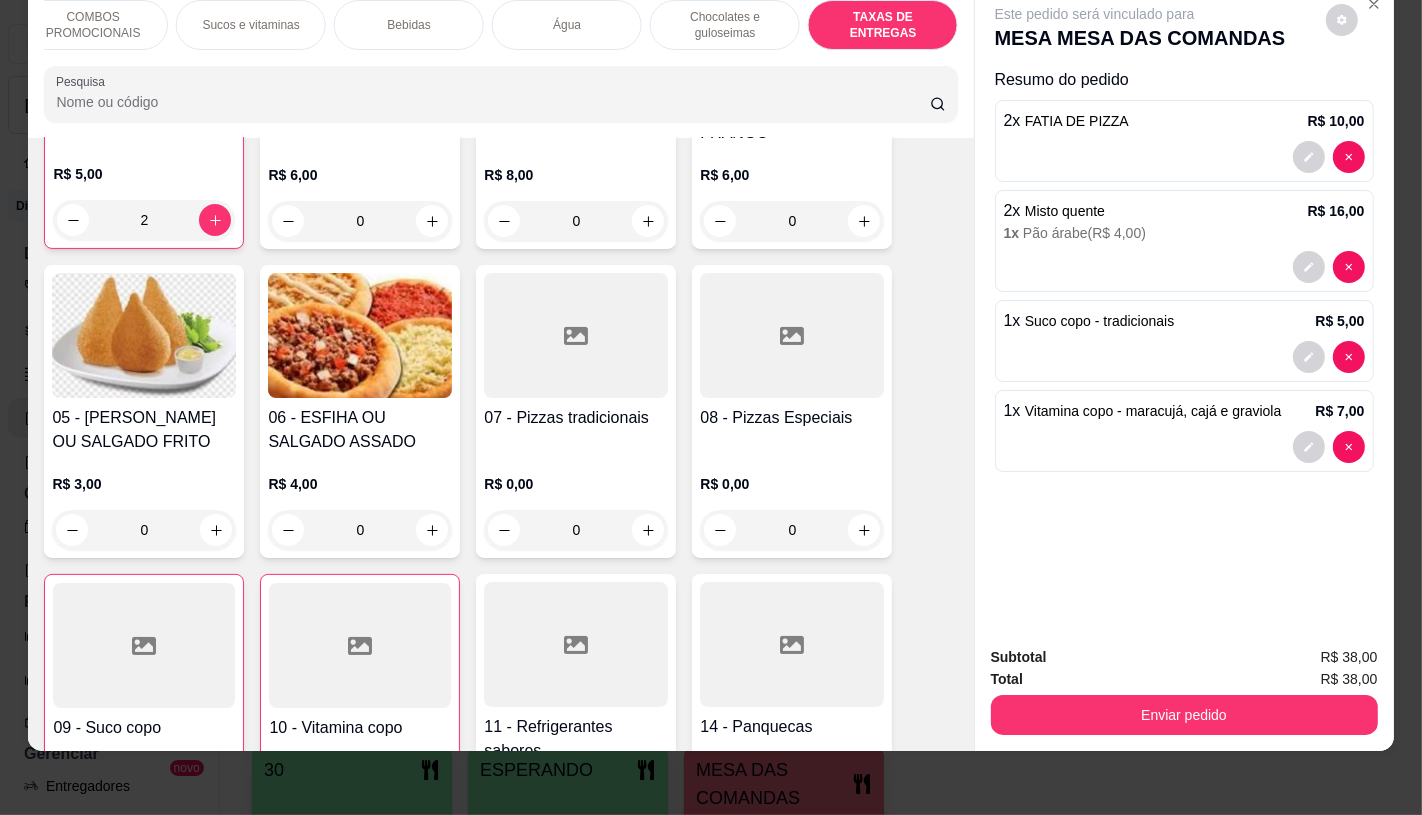 scroll, scrollTop: 13373, scrollLeft: 0, axis: vertical 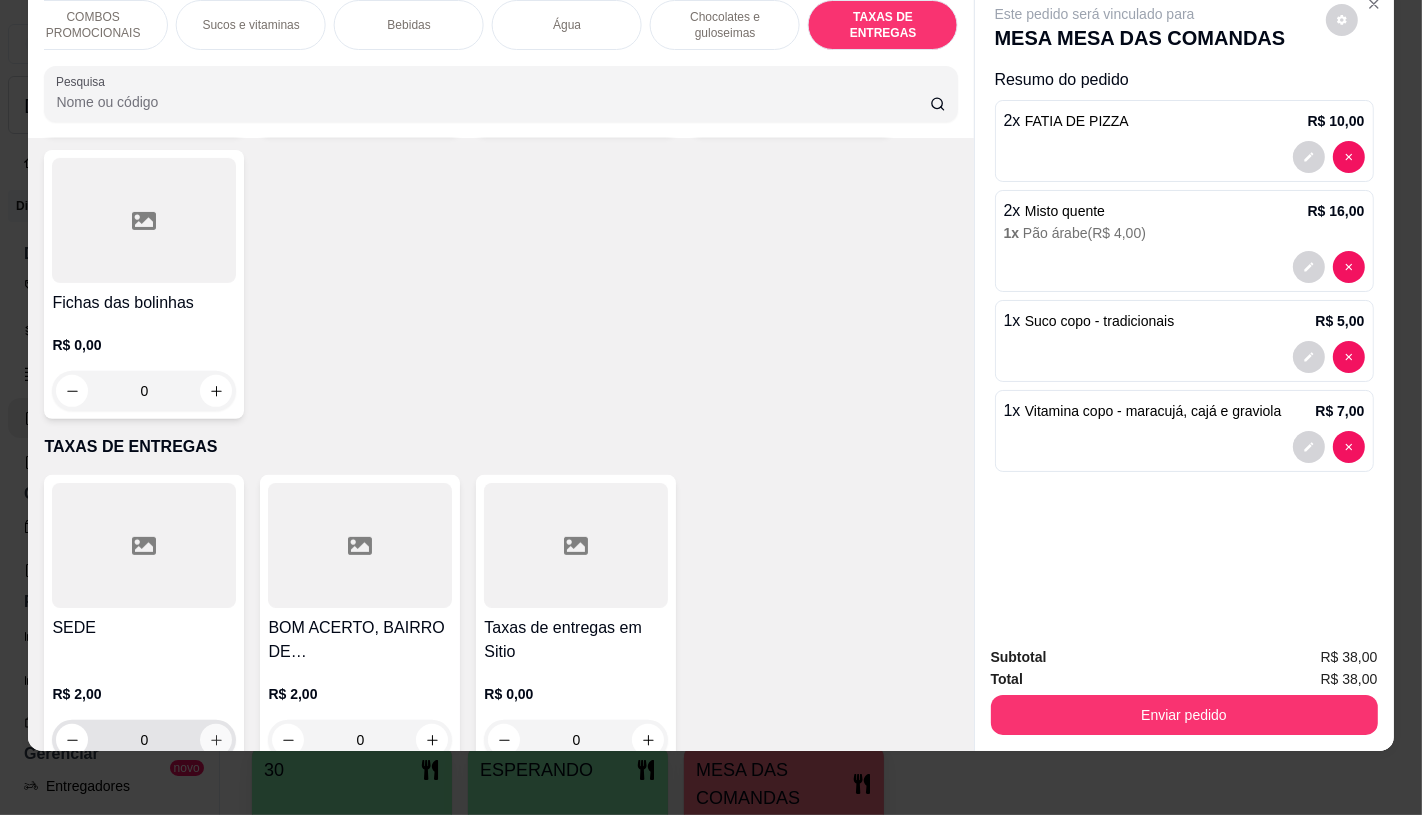 click 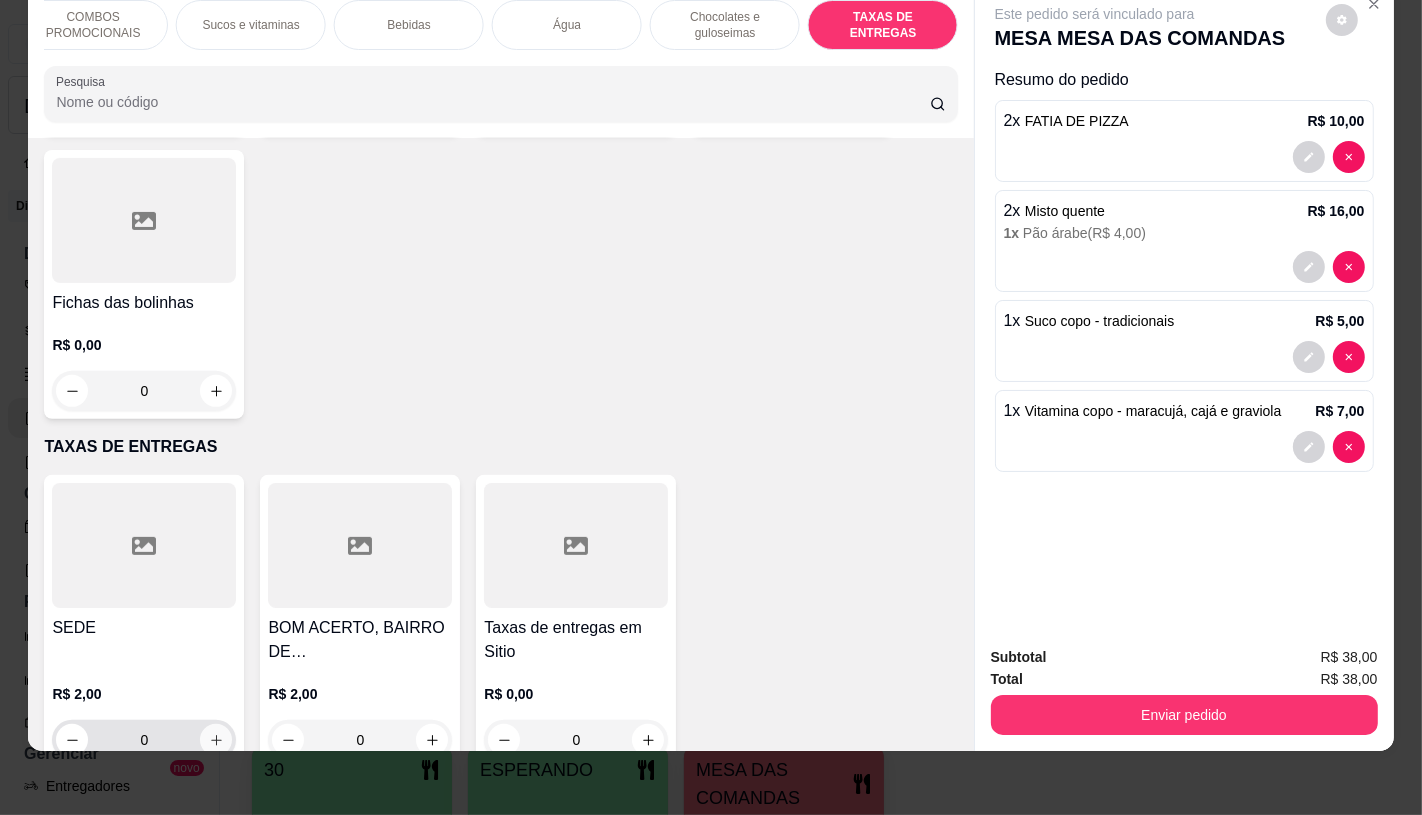 type on "1" 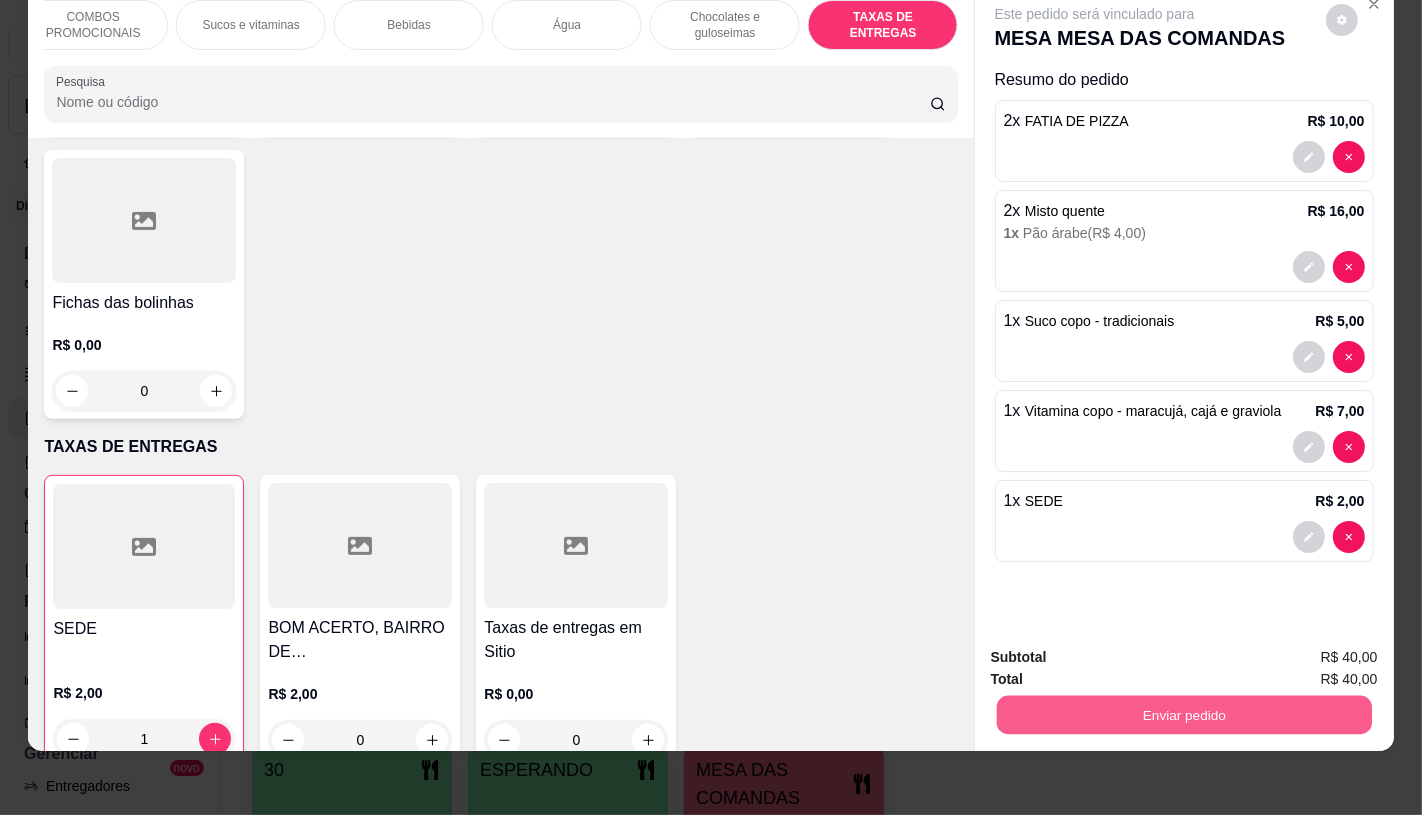 click on "Enviar pedido" at bounding box center [1183, 714] 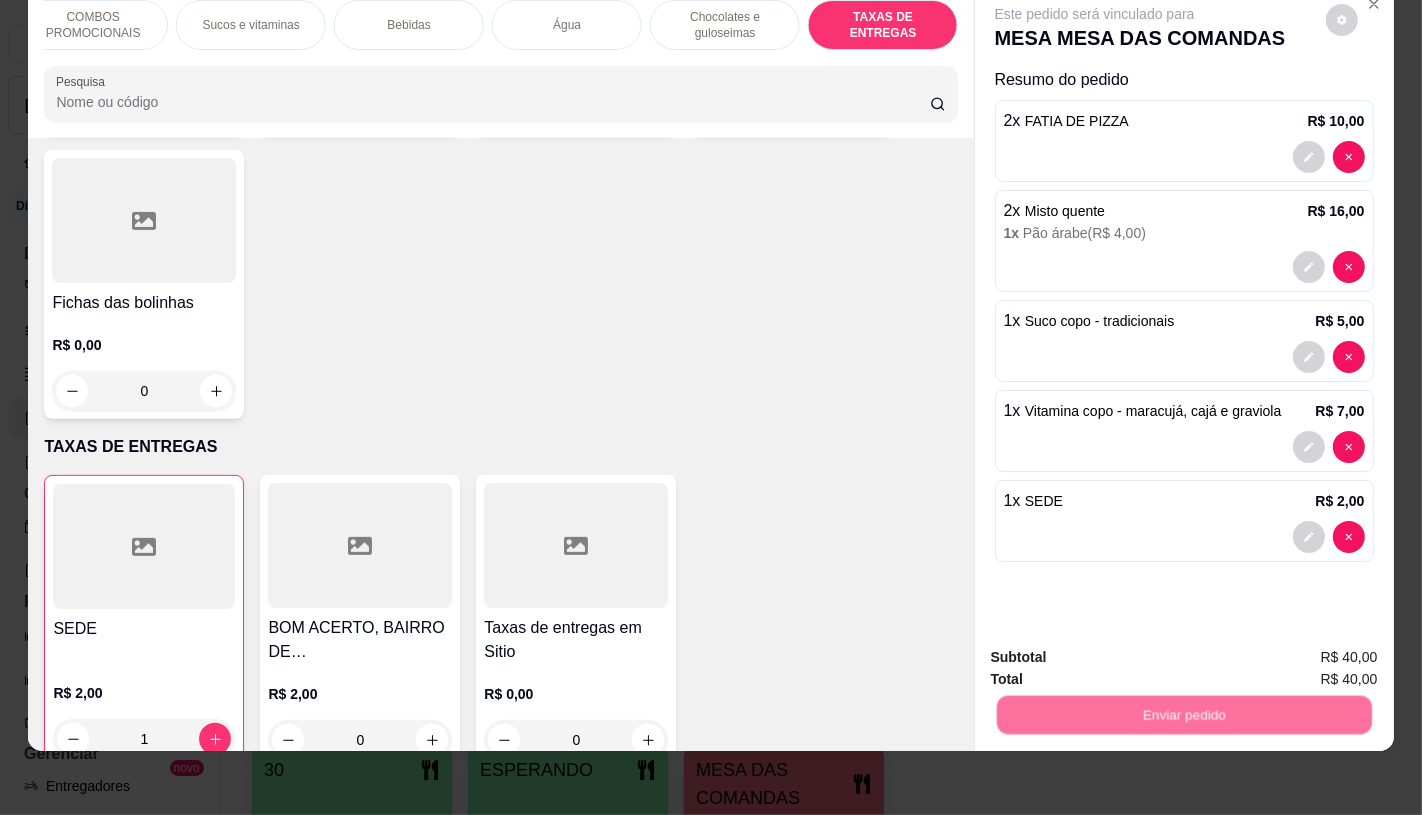 click on "Não registrar e enviar pedido" at bounding box center (1117, 650) 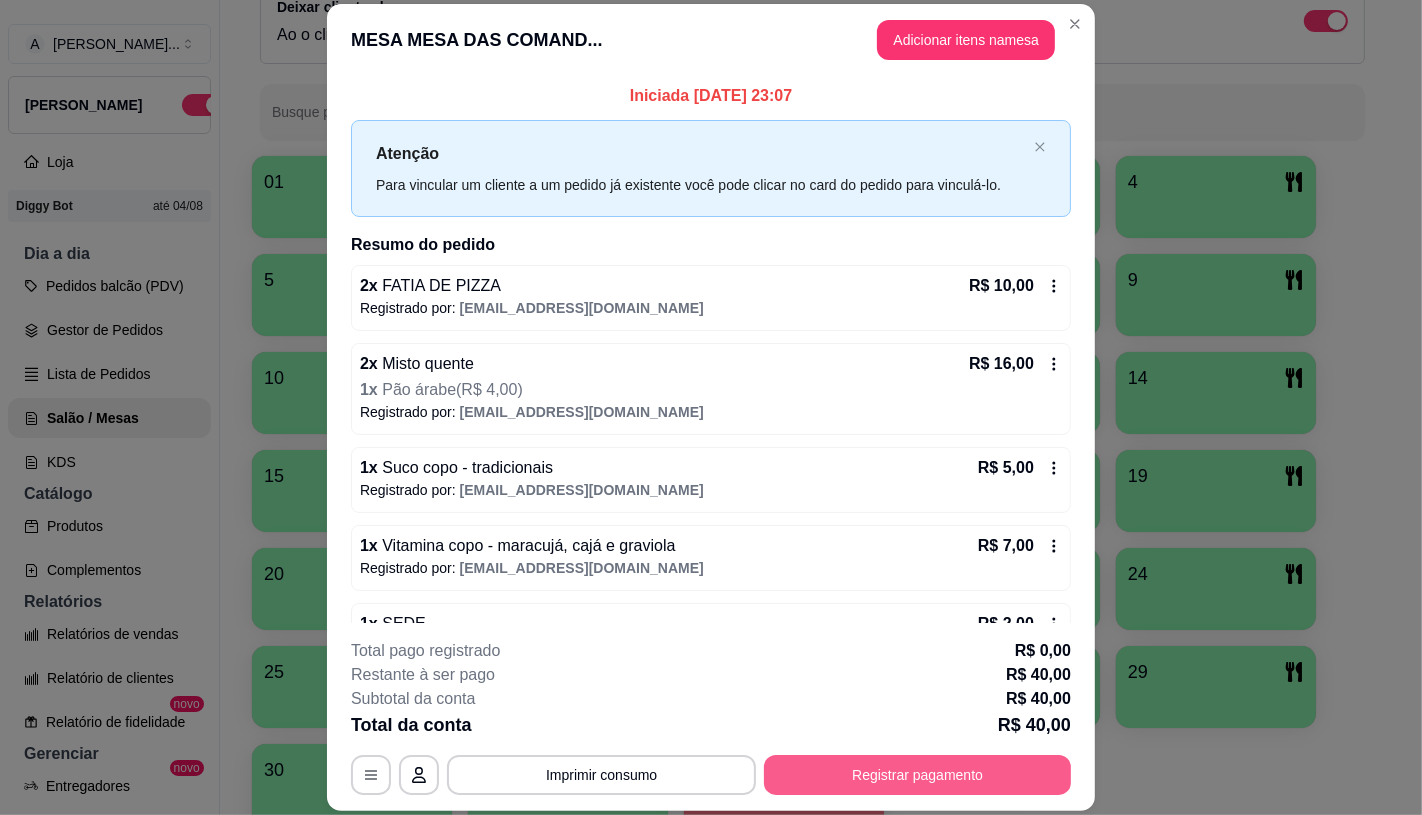 click on "Registrar pagamento" at bounding box center [917, 775] 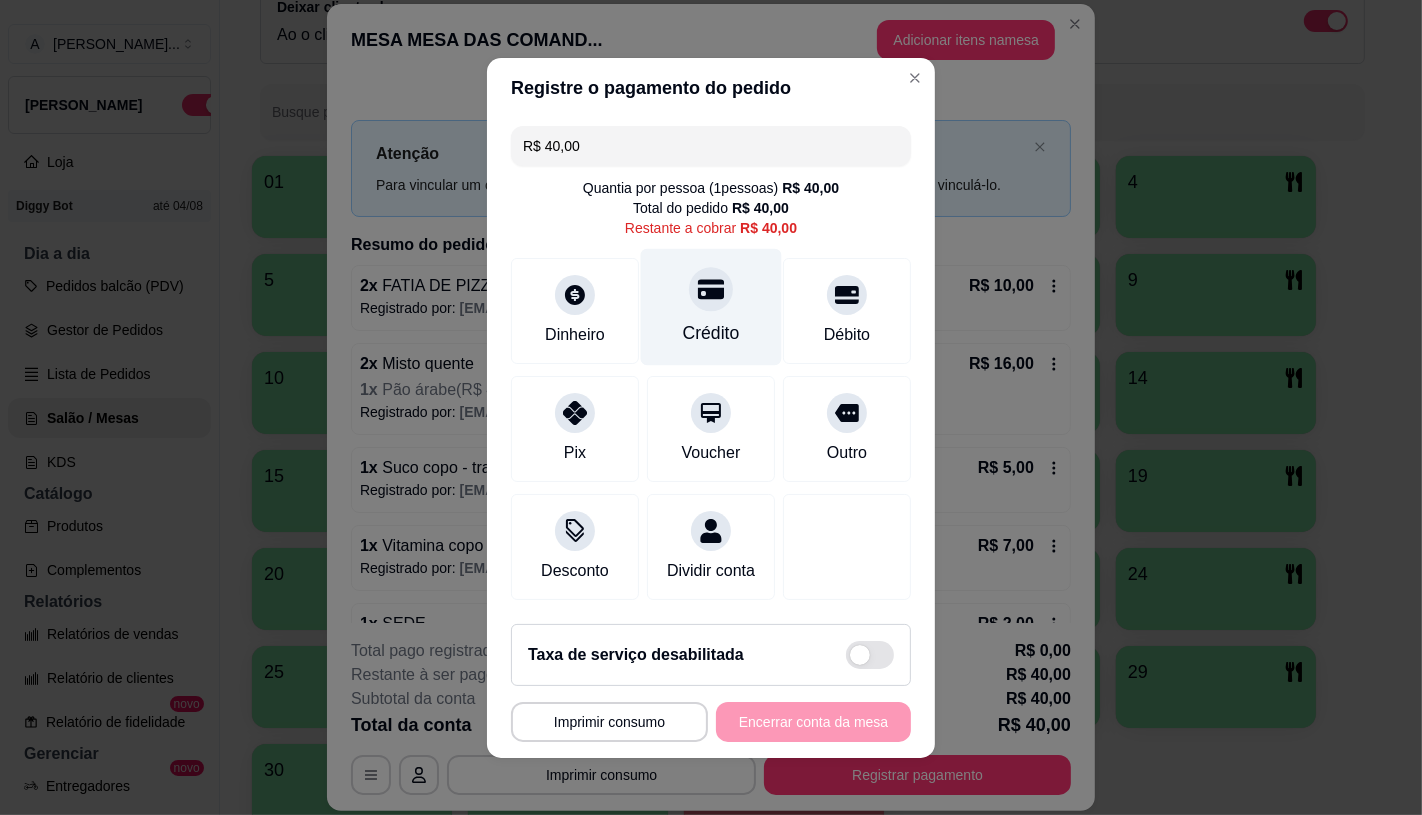 click on "Crédito" at bounding box center [711, 306] 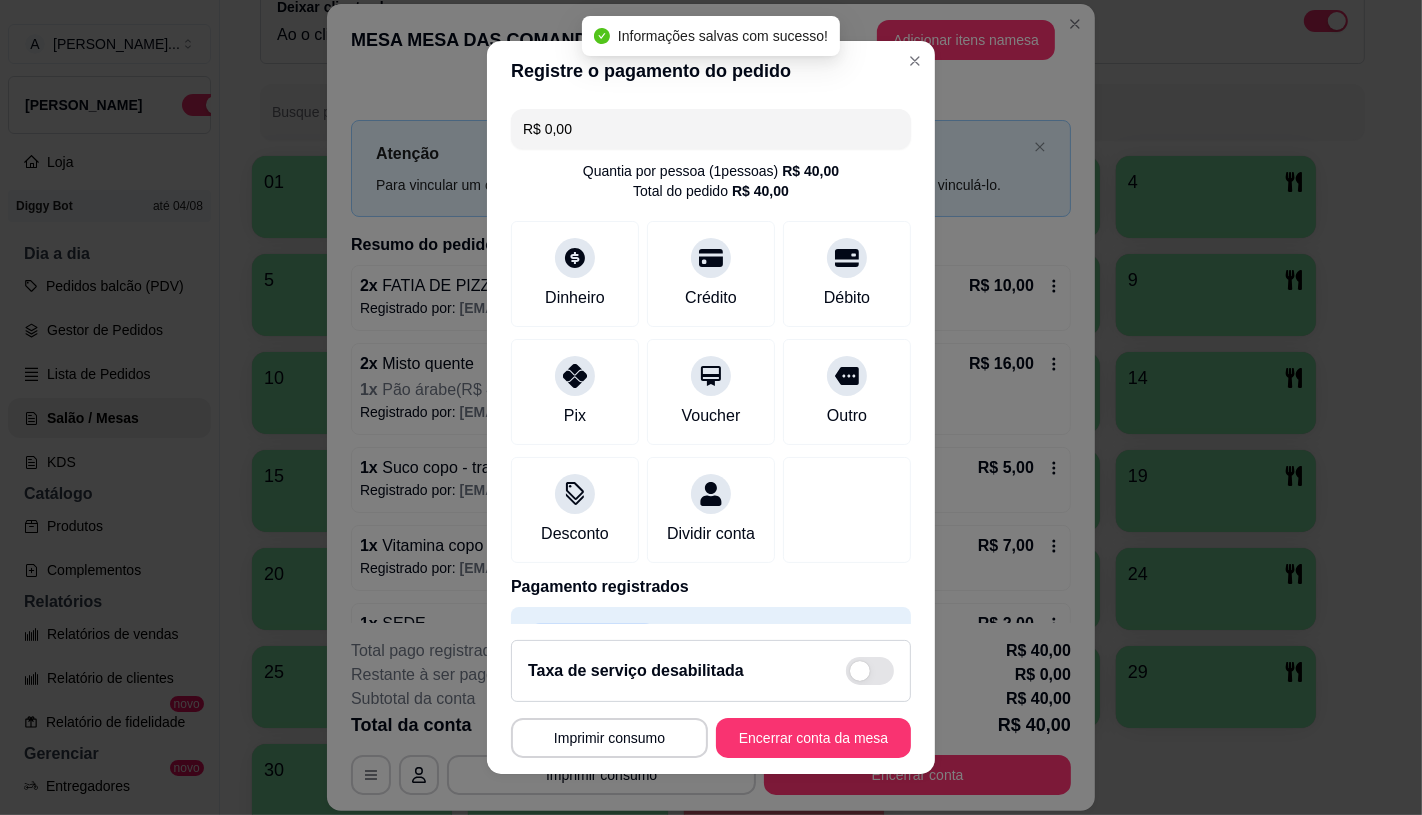 scroll, scrollTop: 74, scrollLeft: 0, axis: vertical 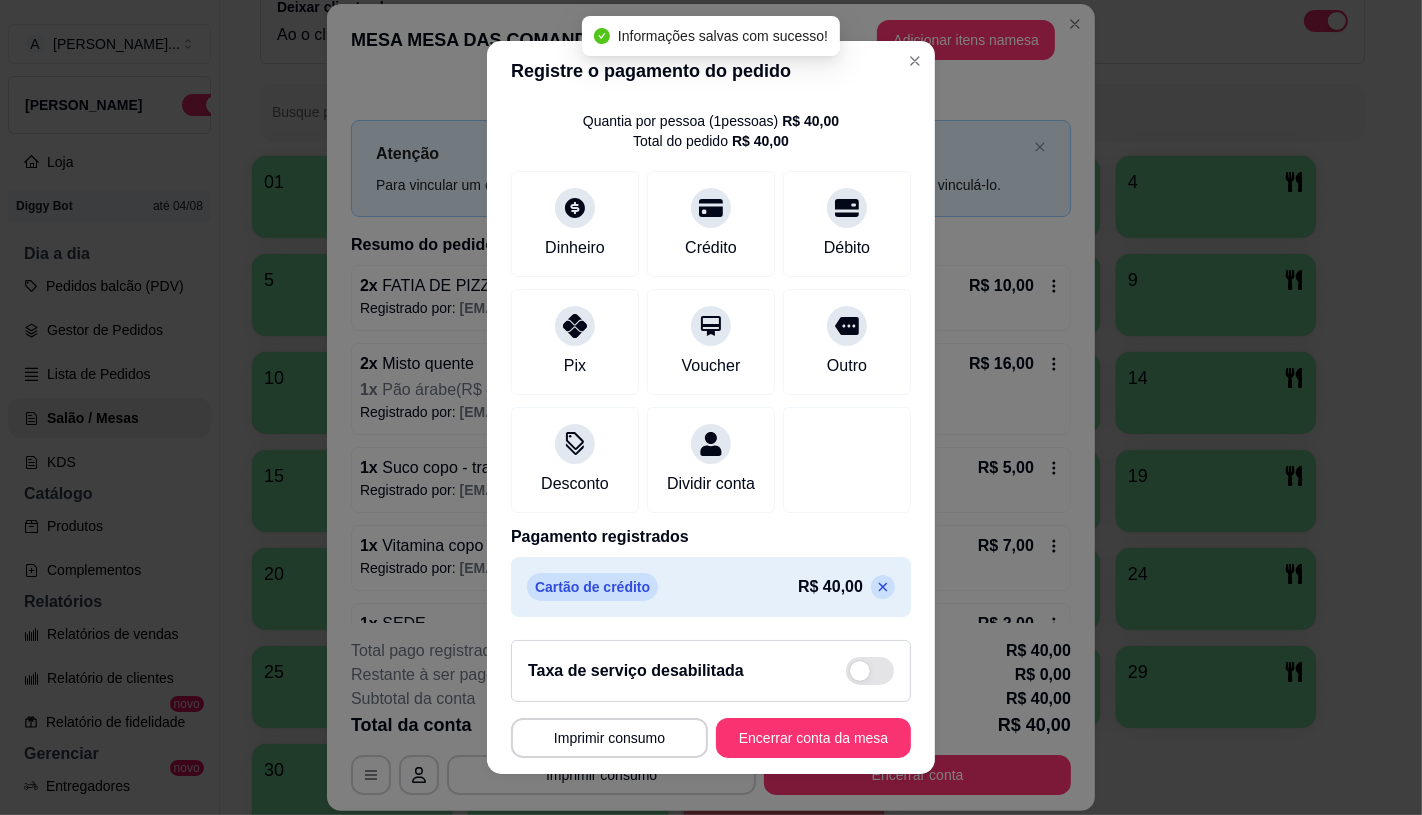 click 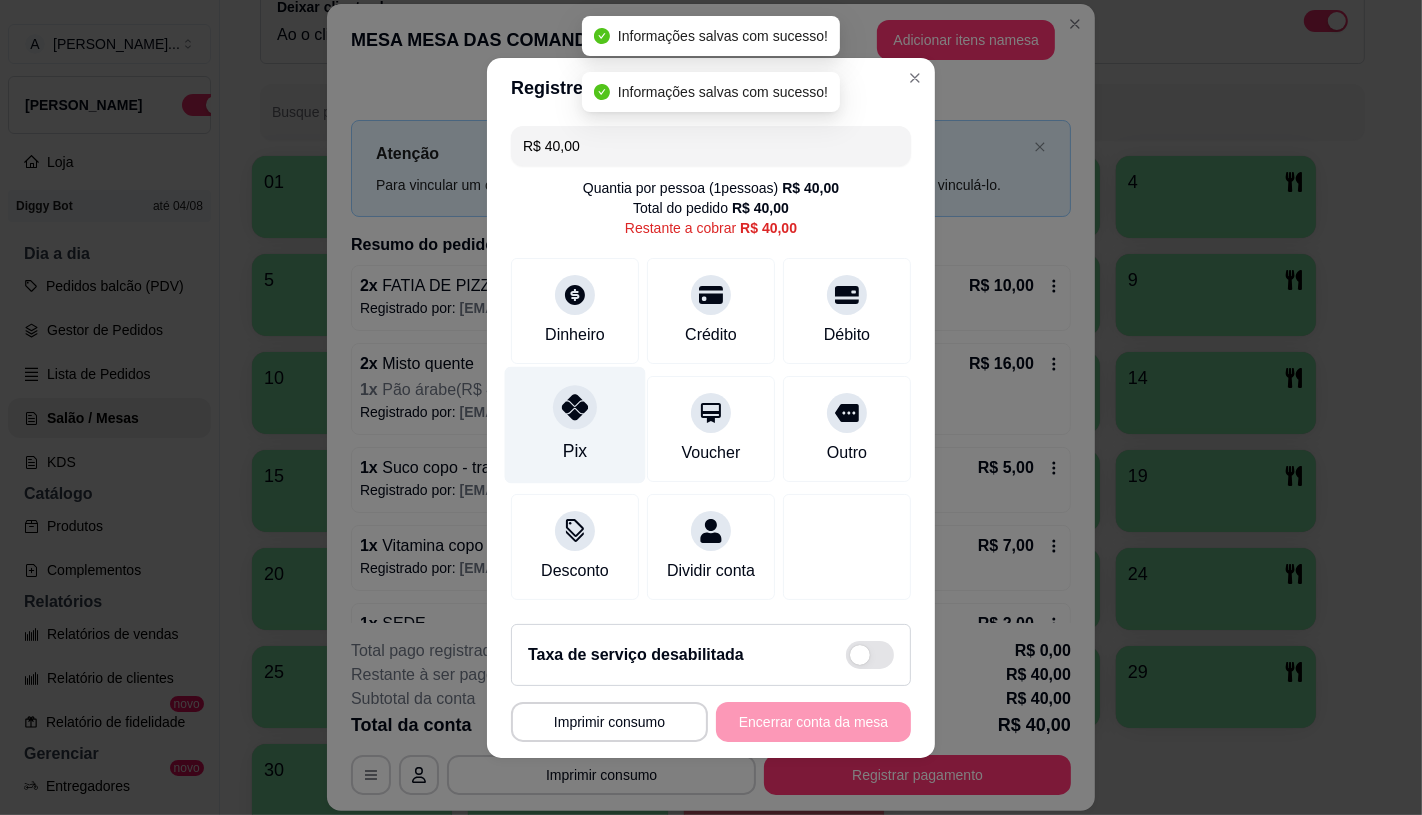 scroll, scrollTop: 0, scrollLeft: 0, axis: both 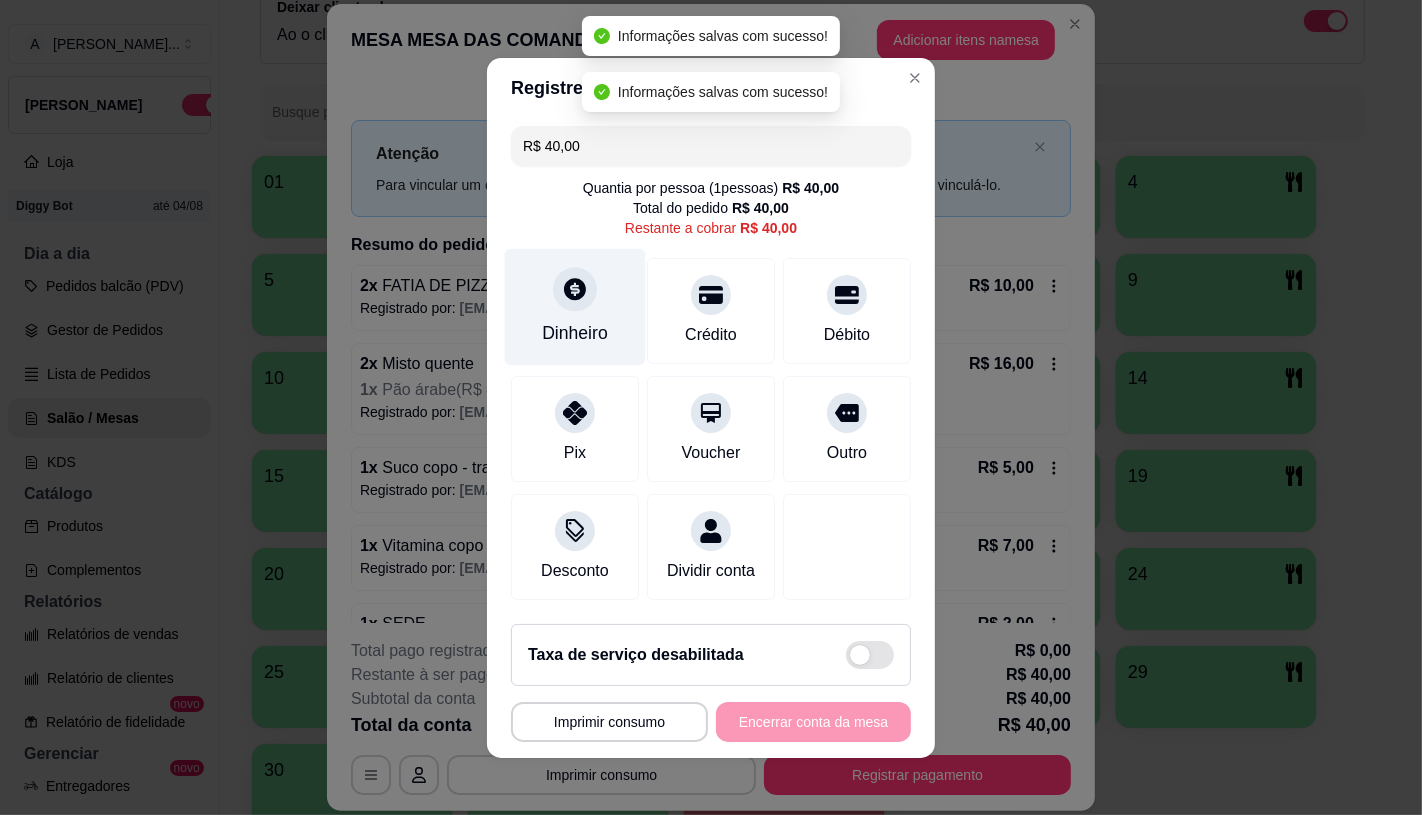 click on "Dinheiro" at bounding box center (575, 333) 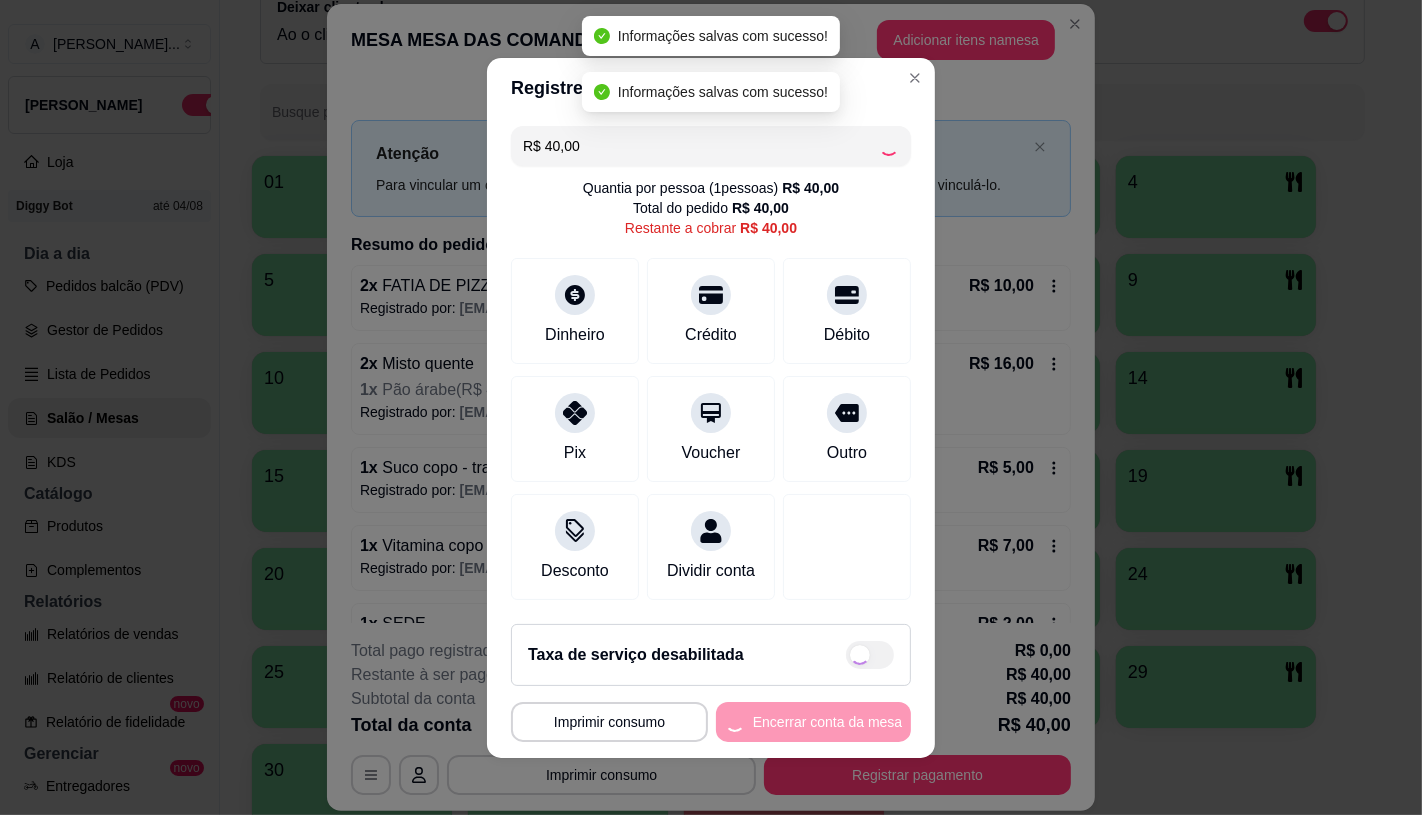 type on "R$ 0,00" 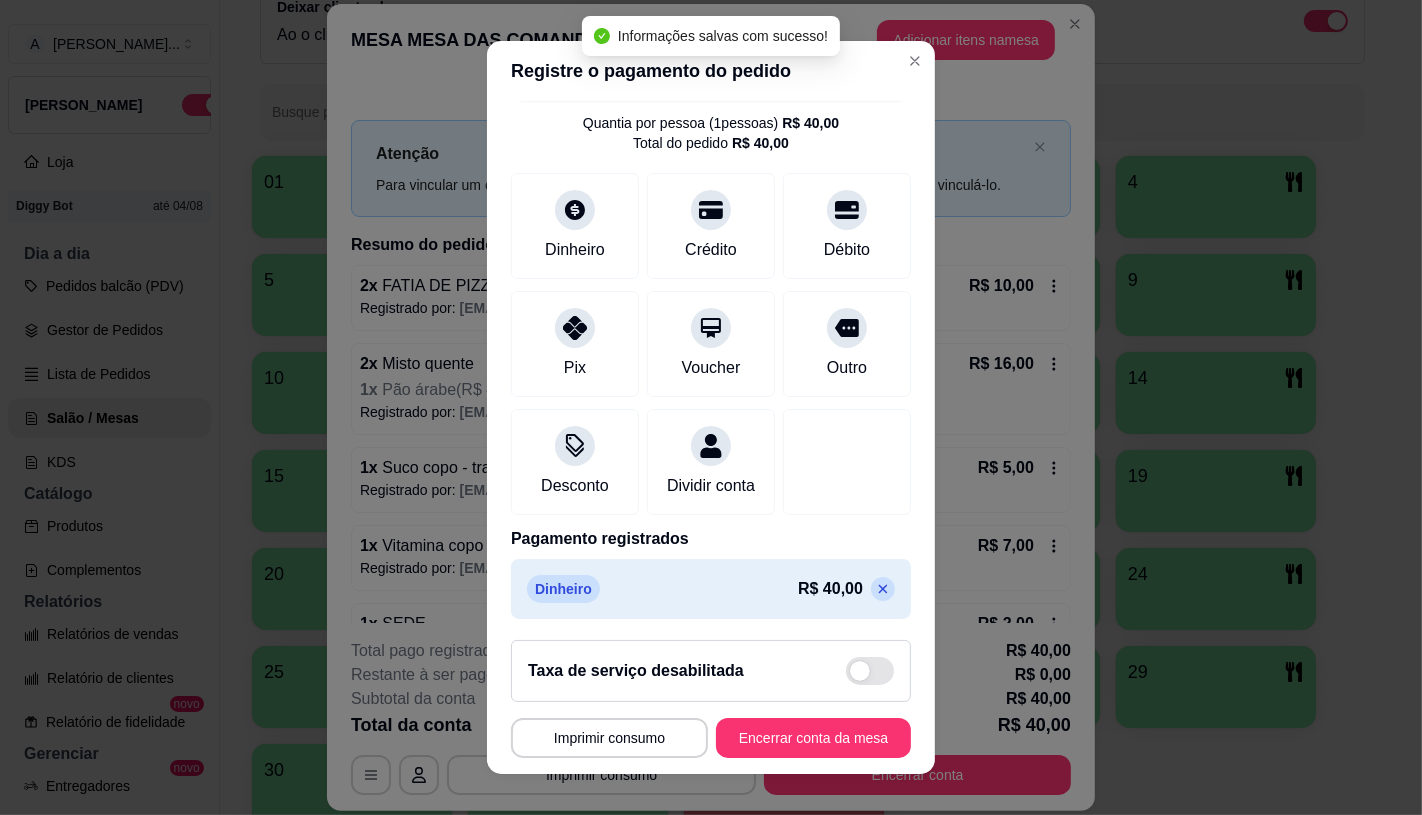 scroll, scrollTop: 74, scrollLeft: 0, axis: vertical 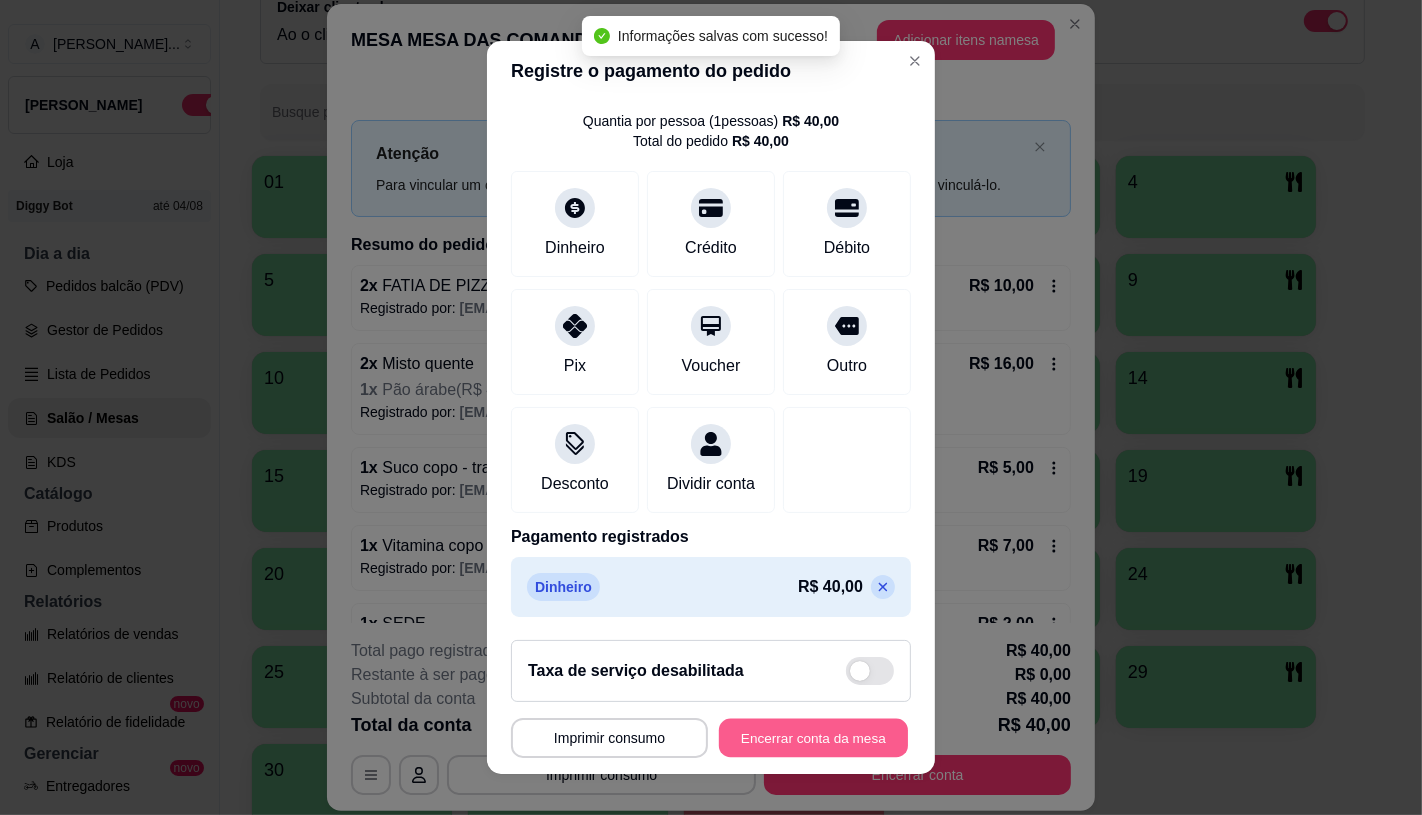 click on "Encerrar conta da mesa" at bounding box center [813, 738] 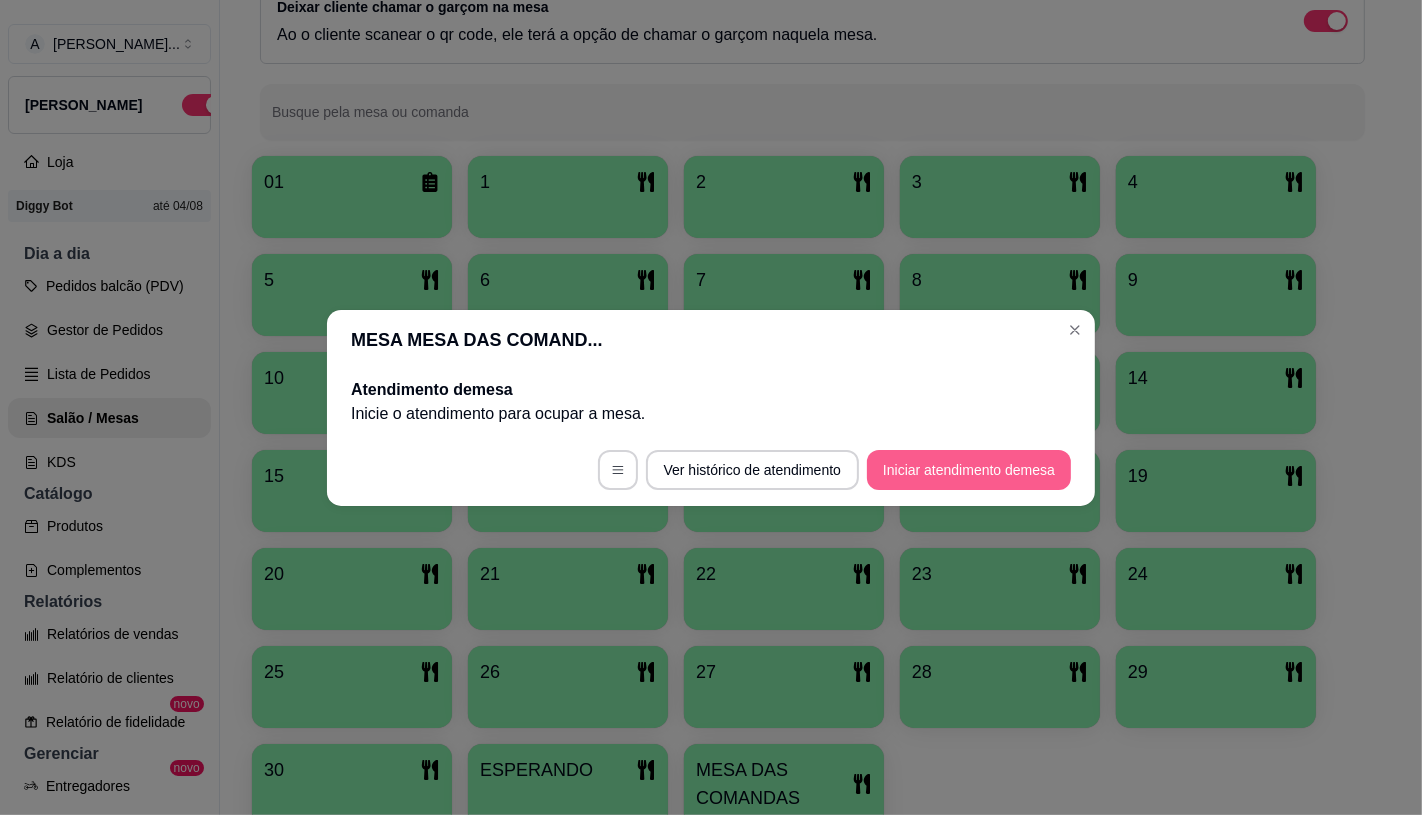 click on "Iniciar atendimento de  mesa" at bounding box center (969, 470) 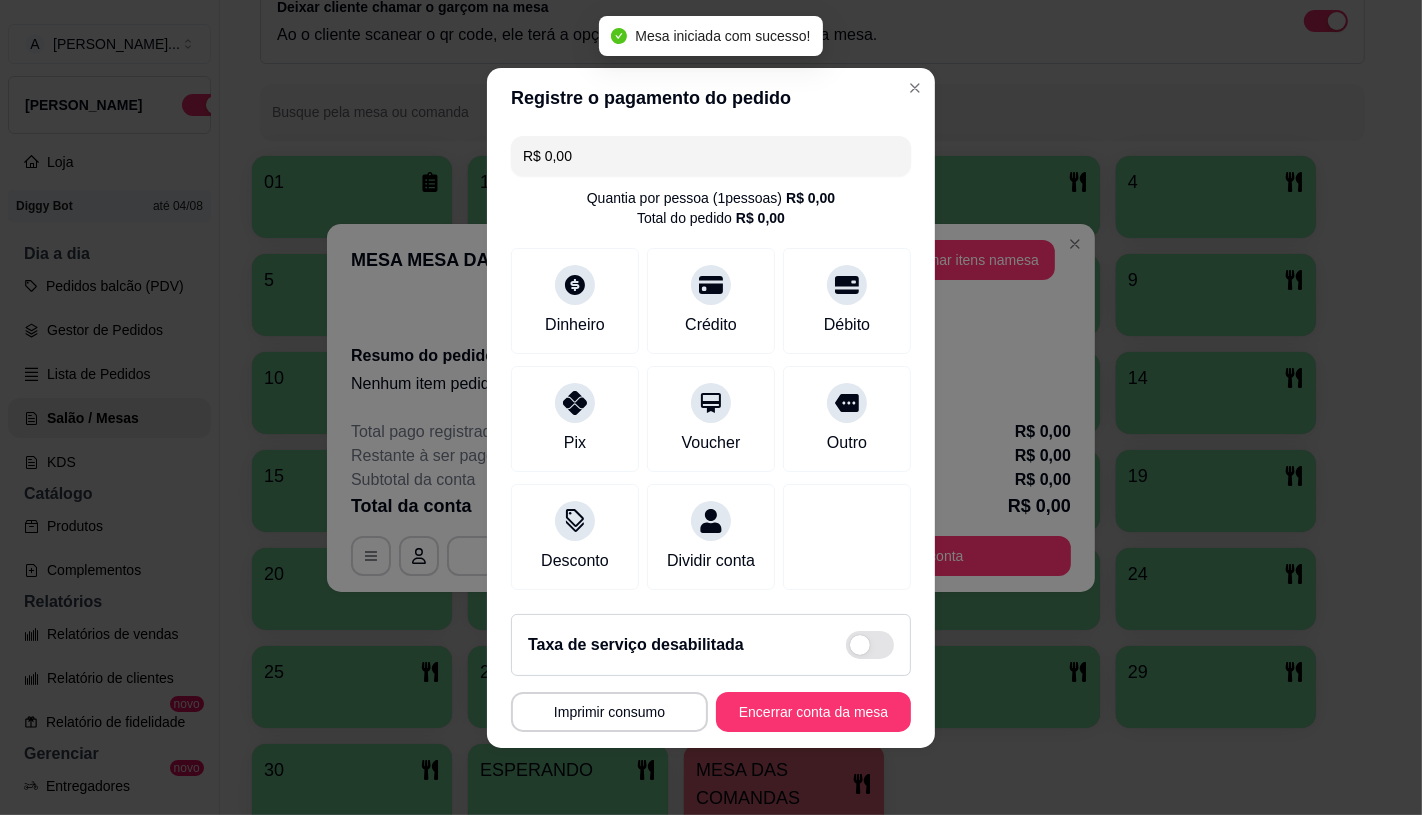click on "Adicionar itens na  mesa" at bounding box center (966, 260) 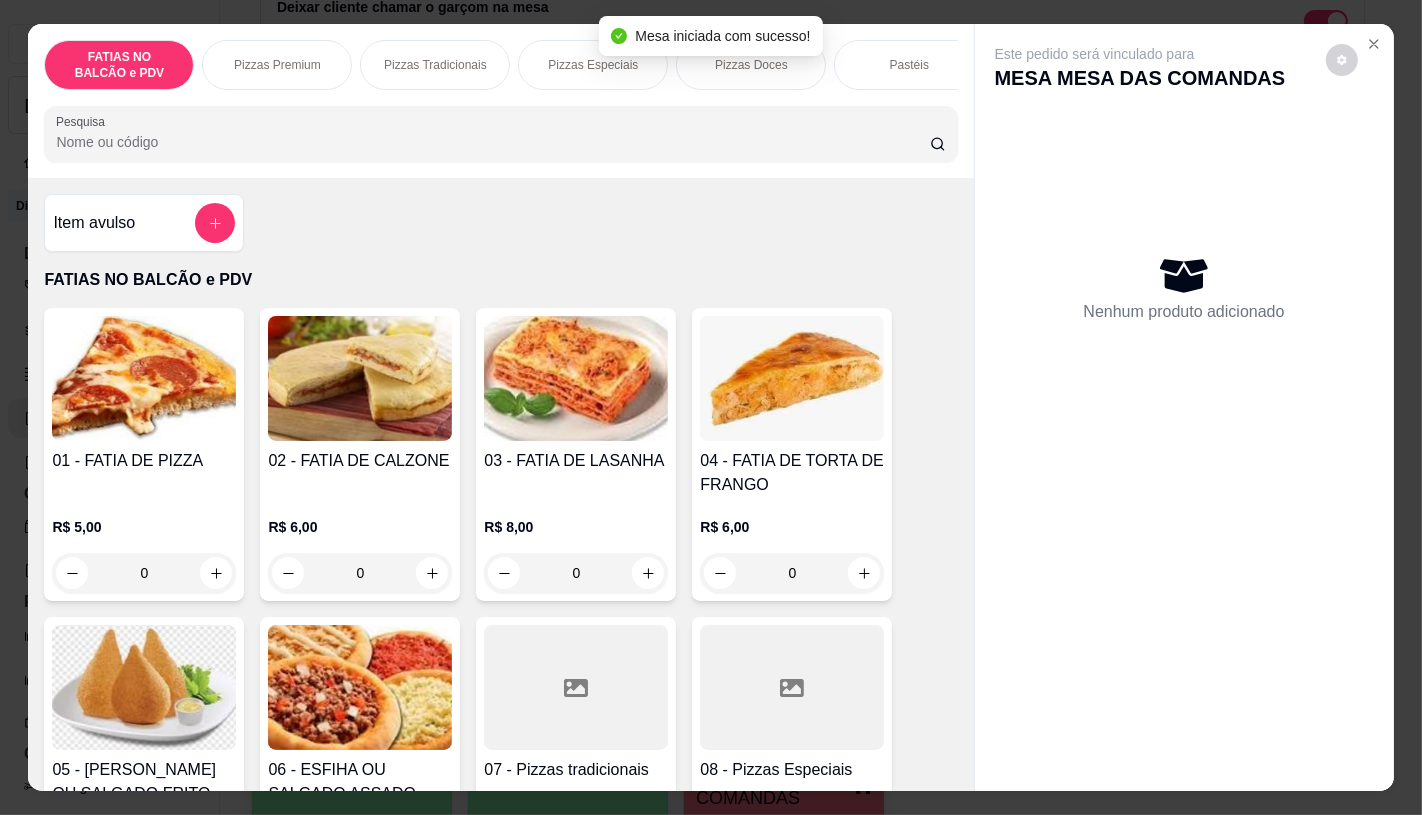 click at bounding box center [792, 687] 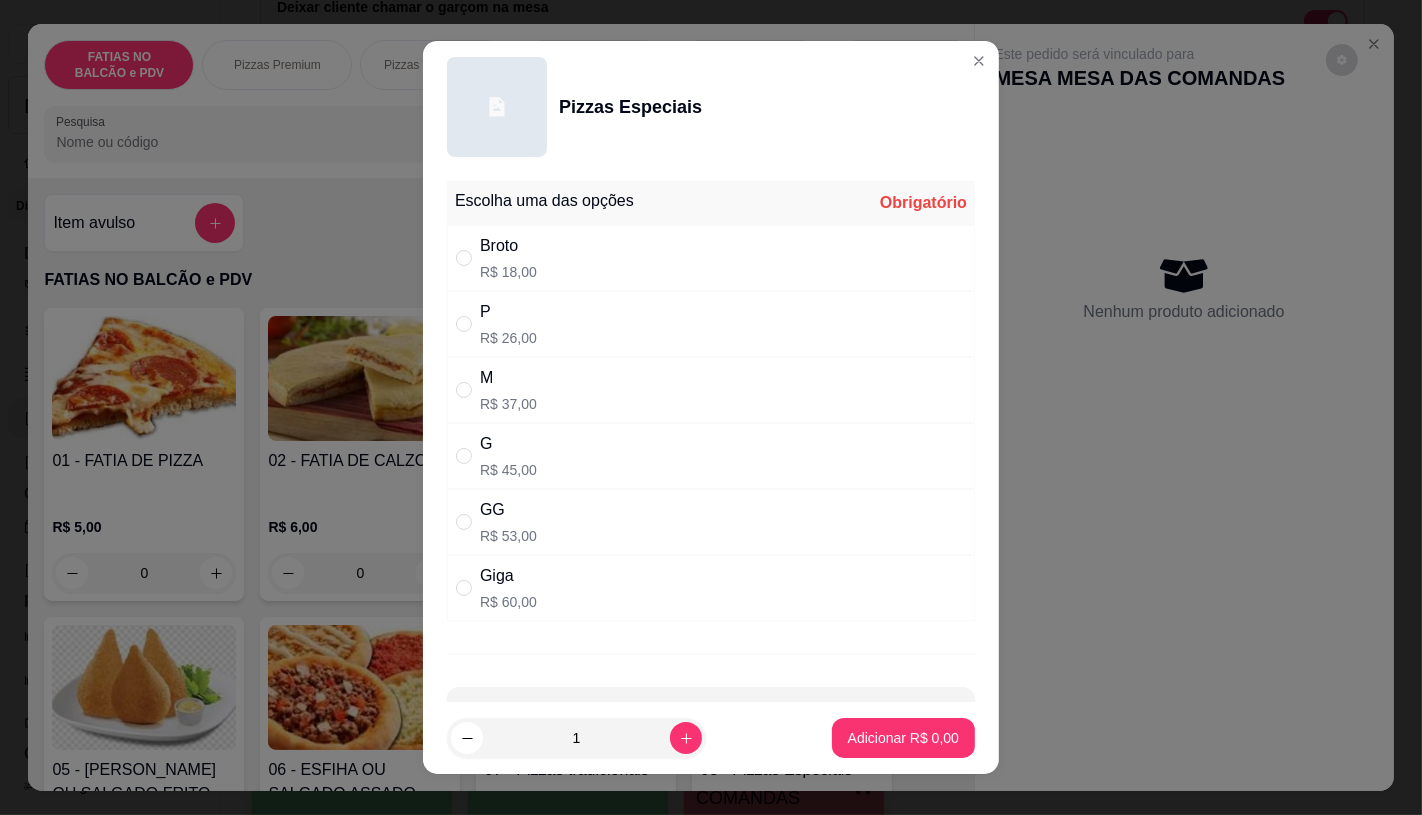 click on "GG R$ 53,00" at bounding box center (711, 522) 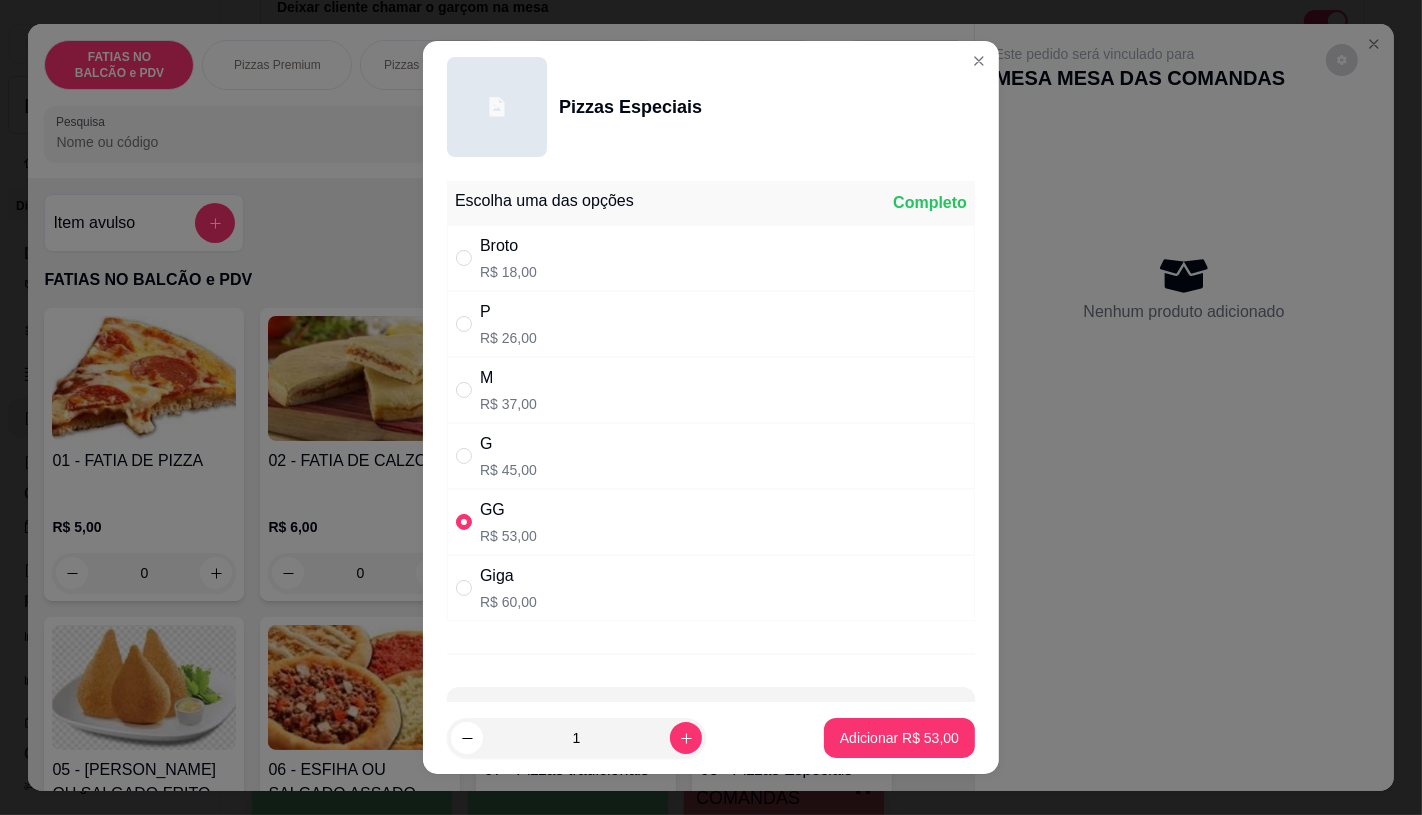 click on "1 Adicionar   R$ 53,00" at bounding box center (711, 738) 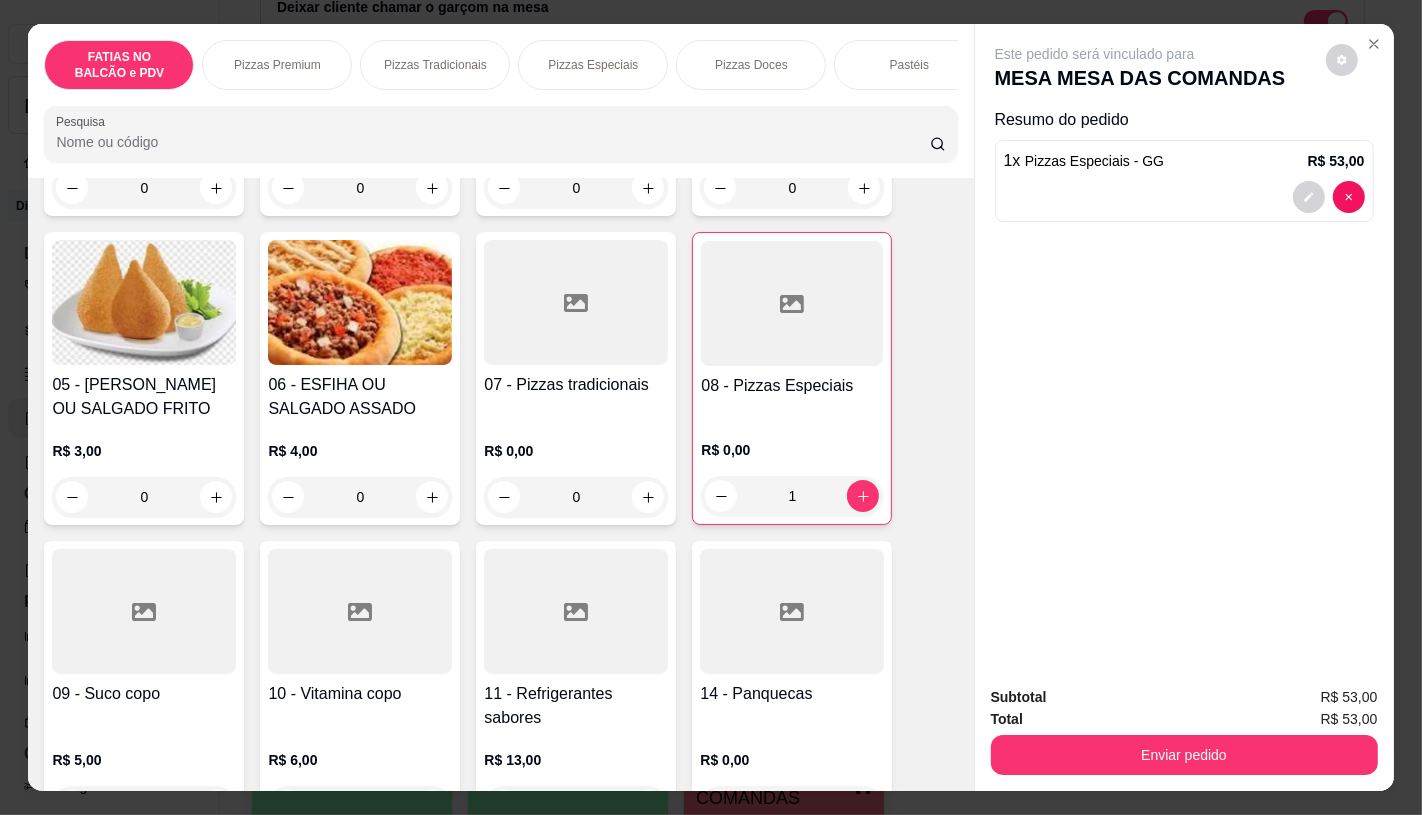 scroll, scrollTop: 444, scrollLeft: 0, axis: vertical 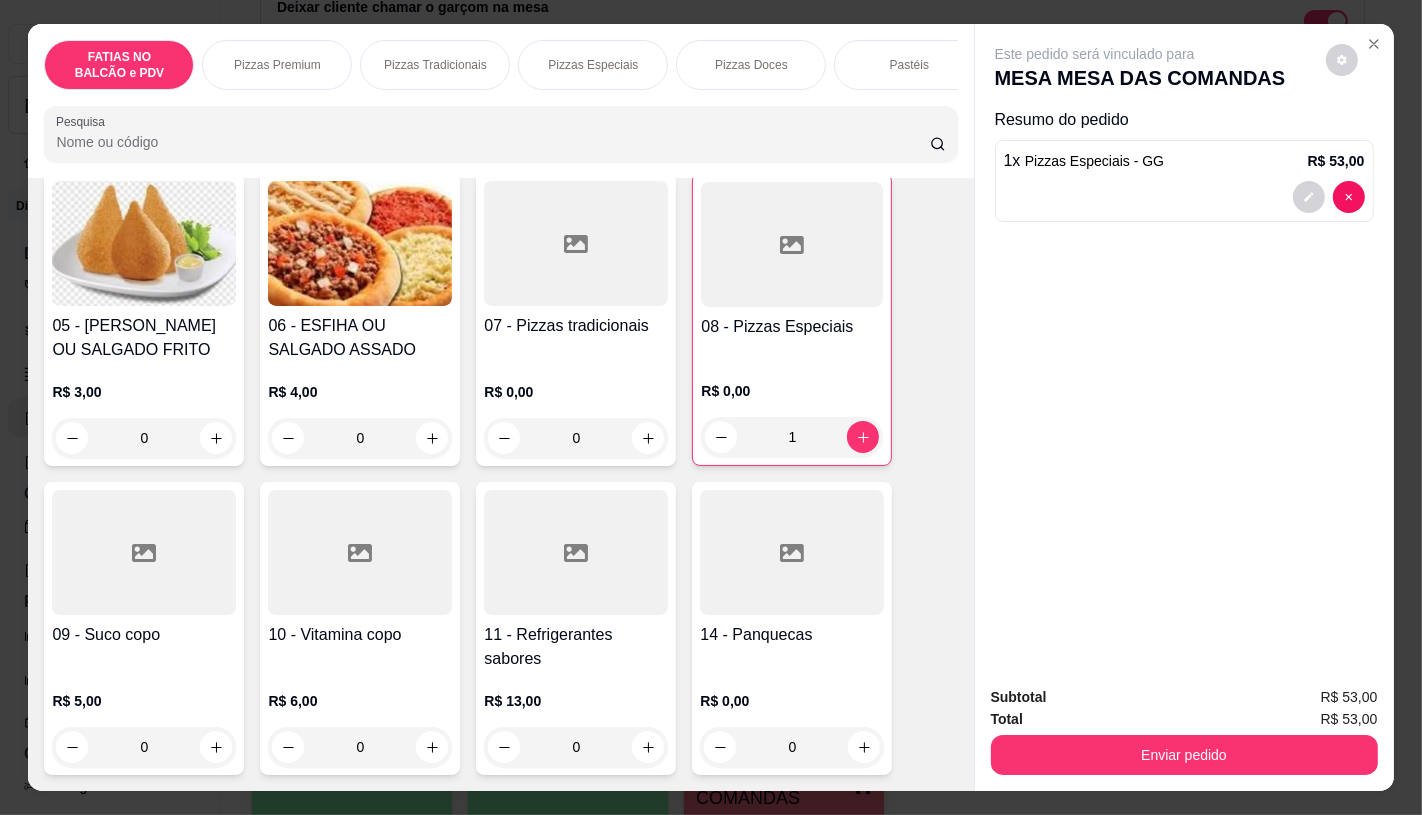 click on "11 - Refrigerantes sabores" at bounding box center [576, 647] 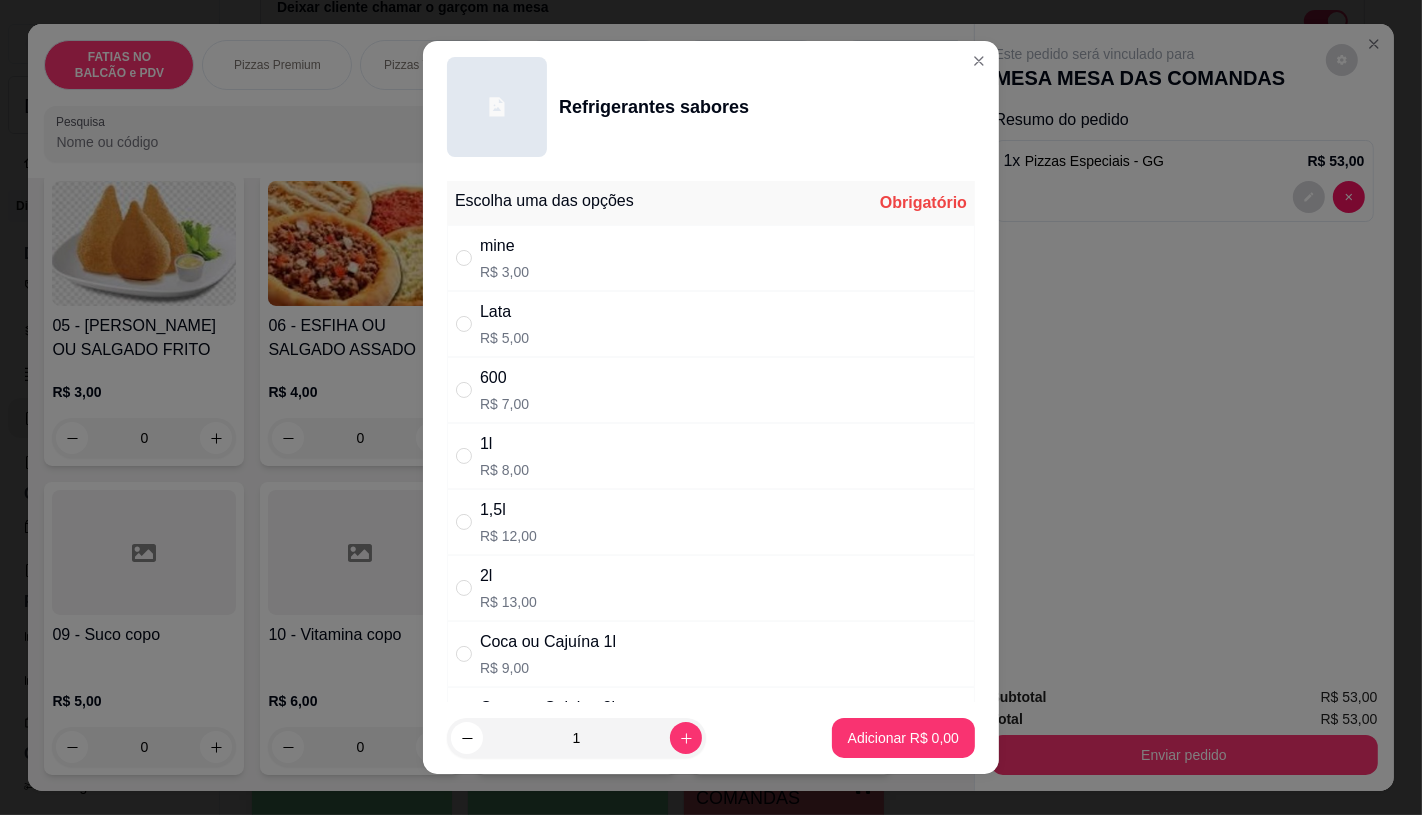 scroll, scrollTop: 111, scrollLeft: 0, axis: vertical 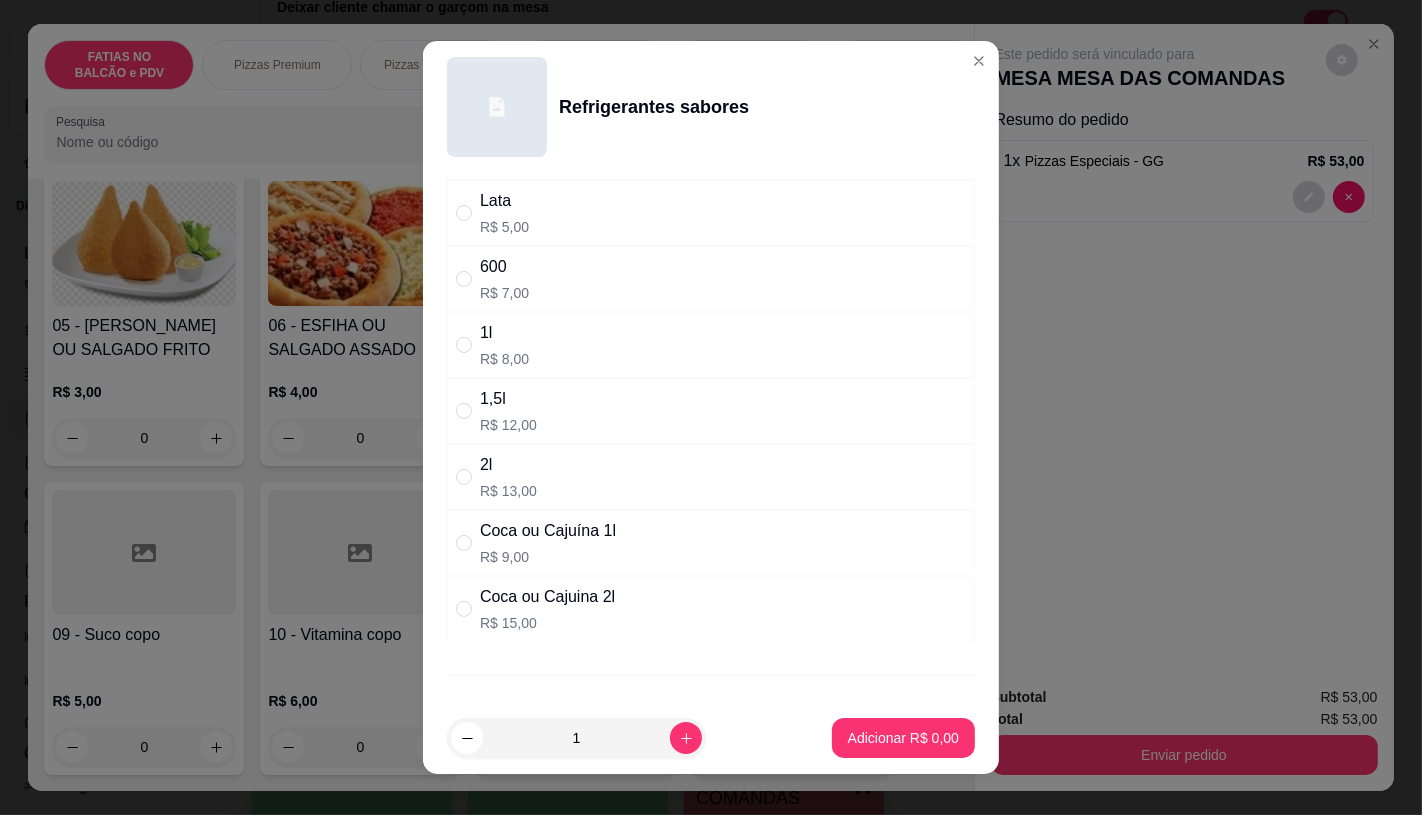 click on "Coca ou Cajuina 2l" at bounding box center (547, 597) 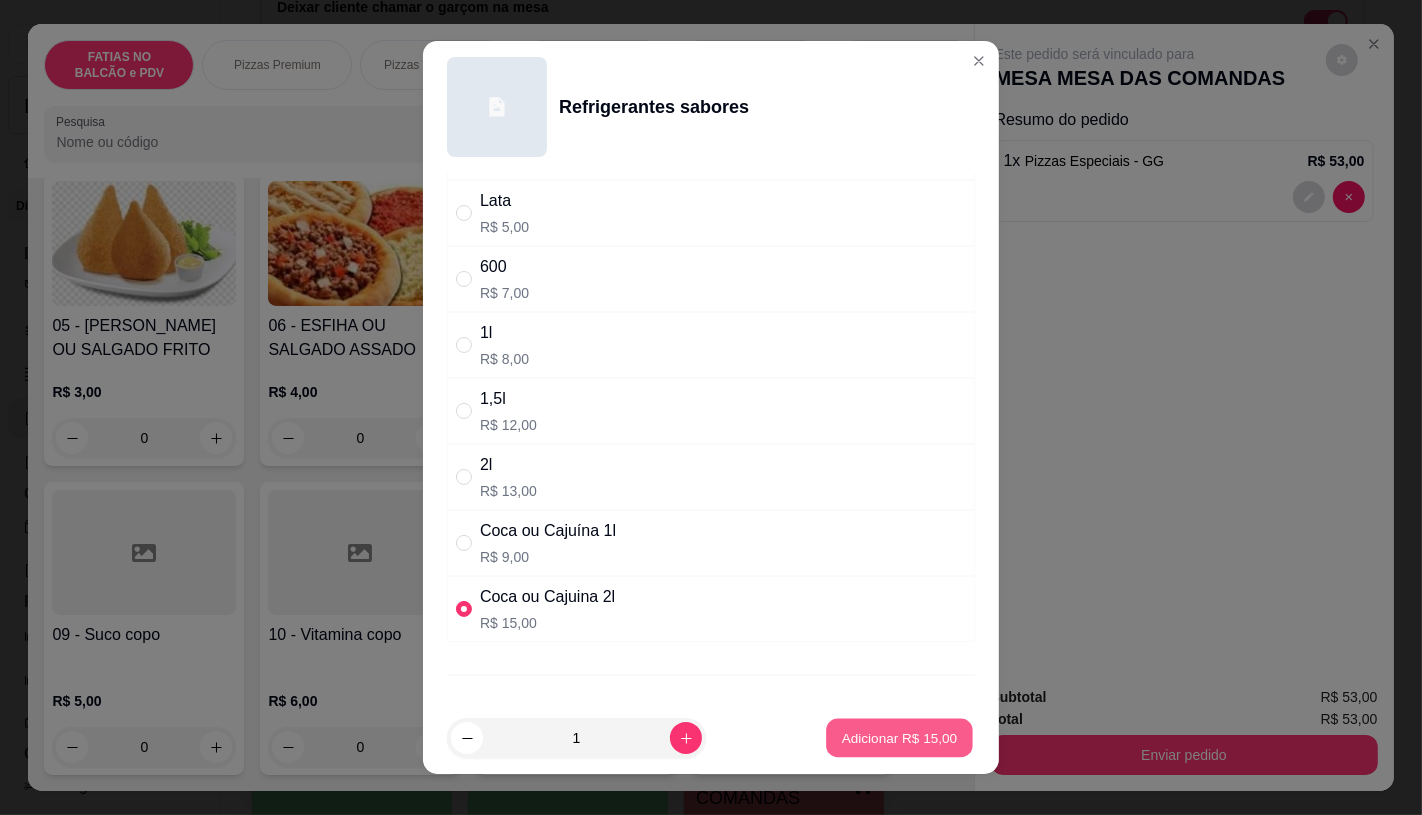 click on "Adicionar   R$ 15,00" at bounding box center [900, 738] 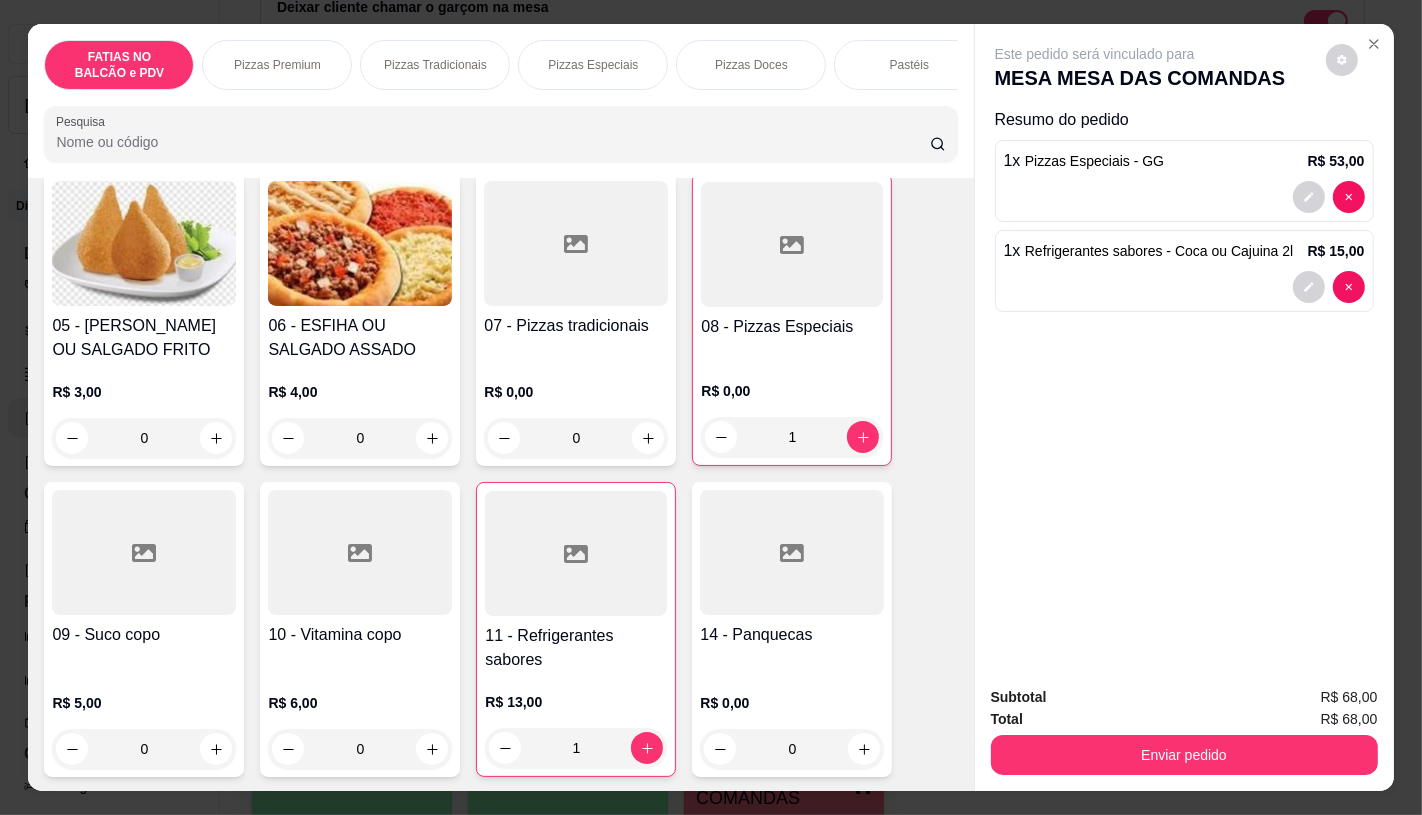 click on "07 - Pizzas tradicionais    R$ 0,00 0" at bounding box center [576, 319] 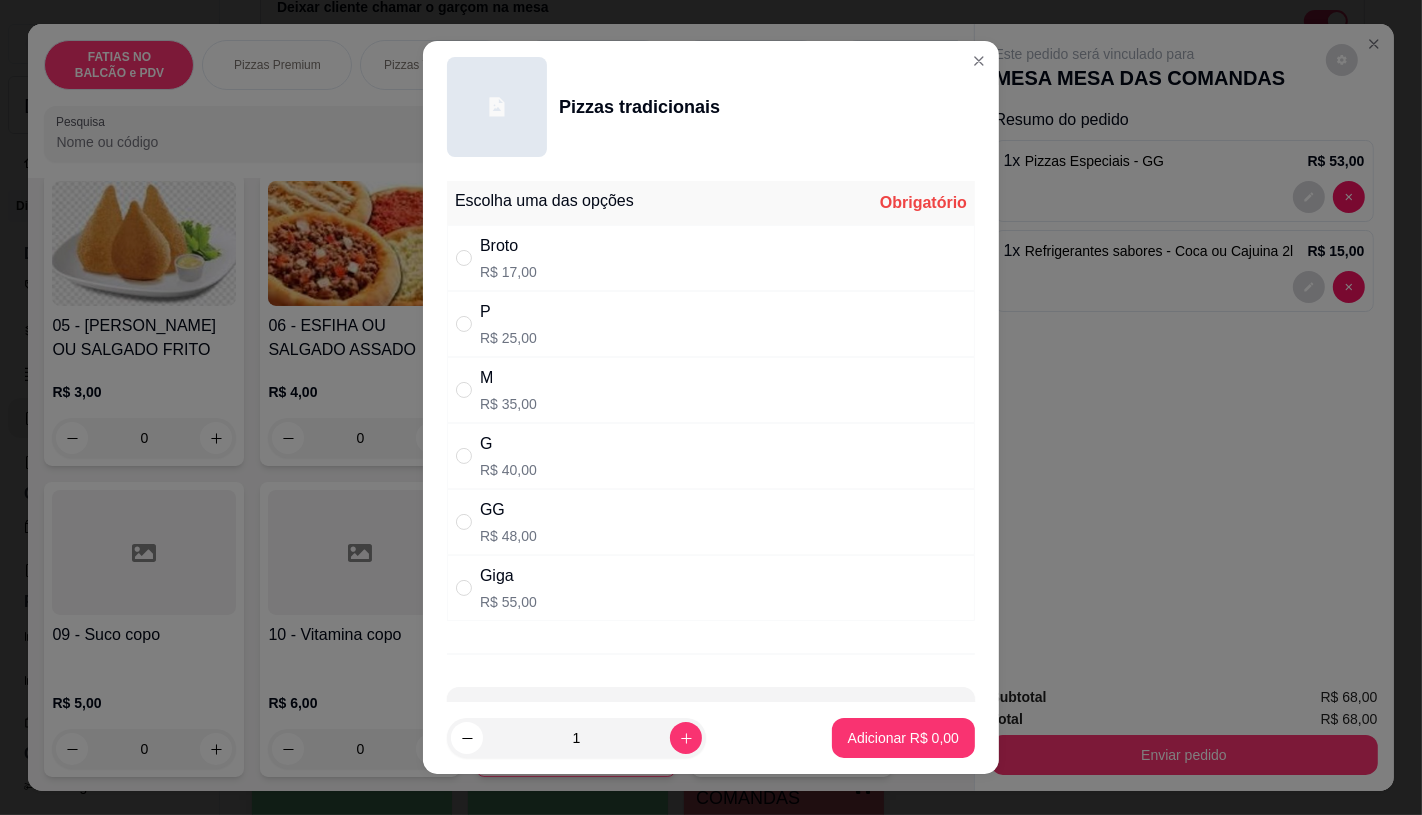 click on "M" at bounding box center [508, 378] 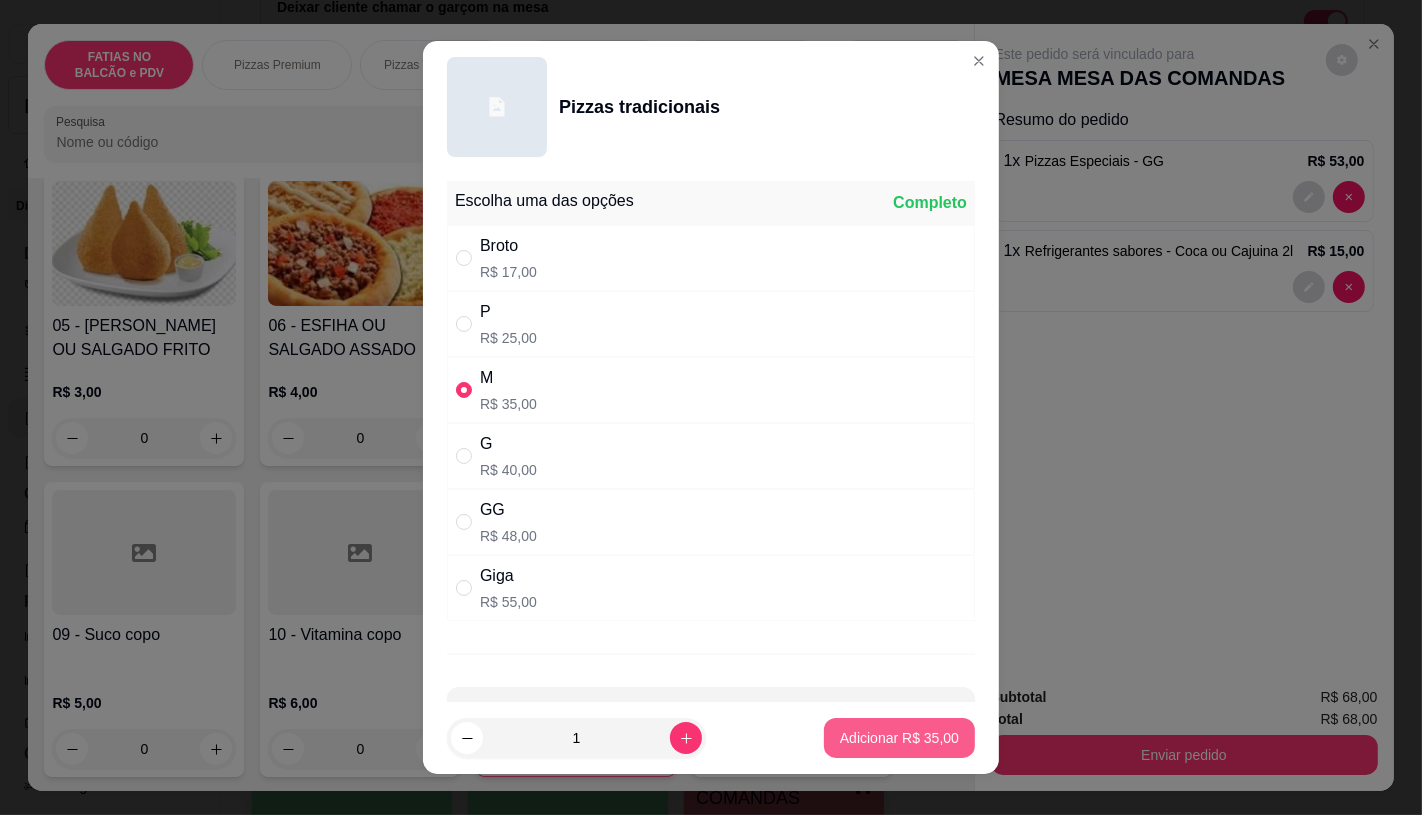 click on "Adicionar   R$ 35,00" at bounding box center [899, 738] 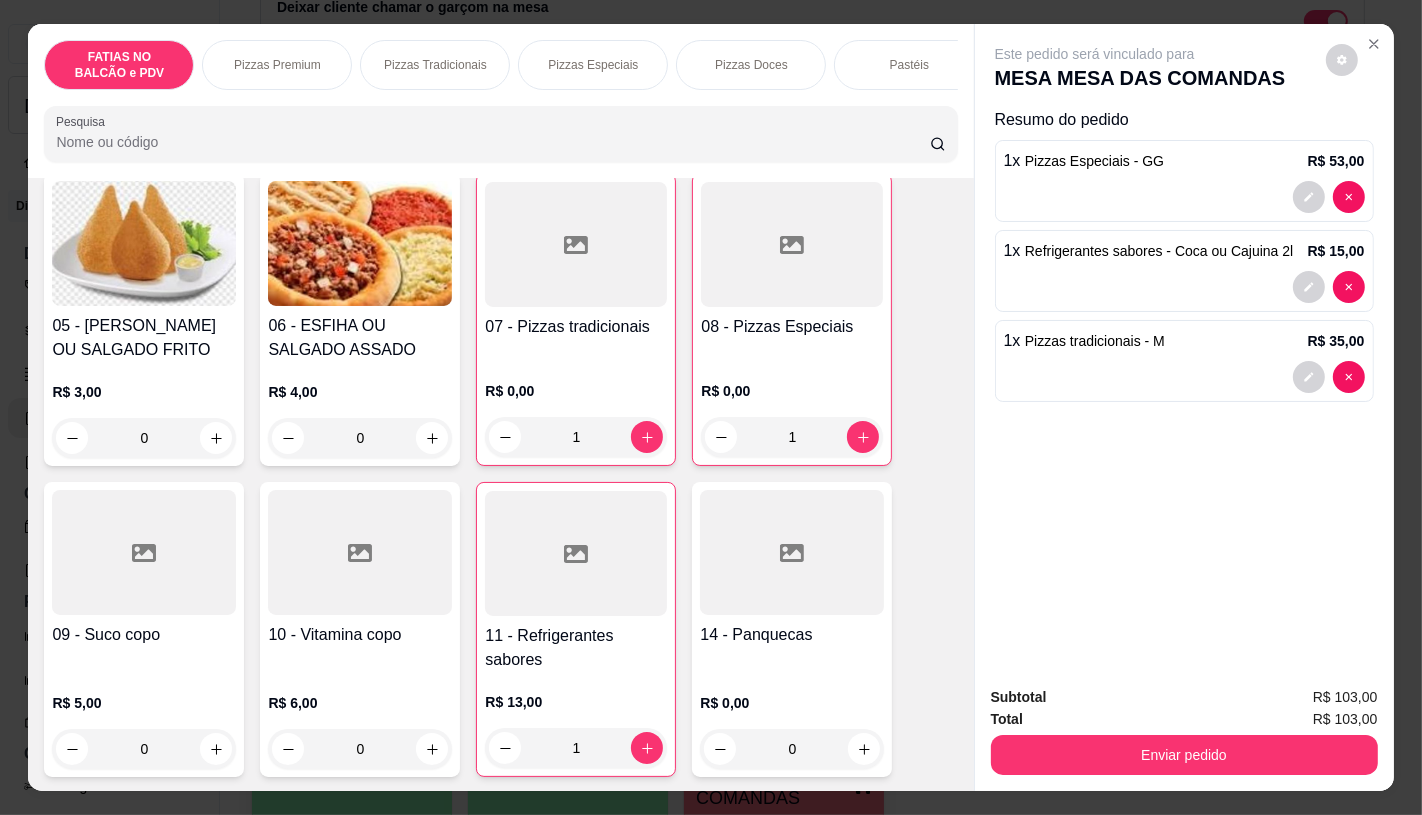scroll, scrollTop: 0, scrollLeft: 2080, axis: horizontal 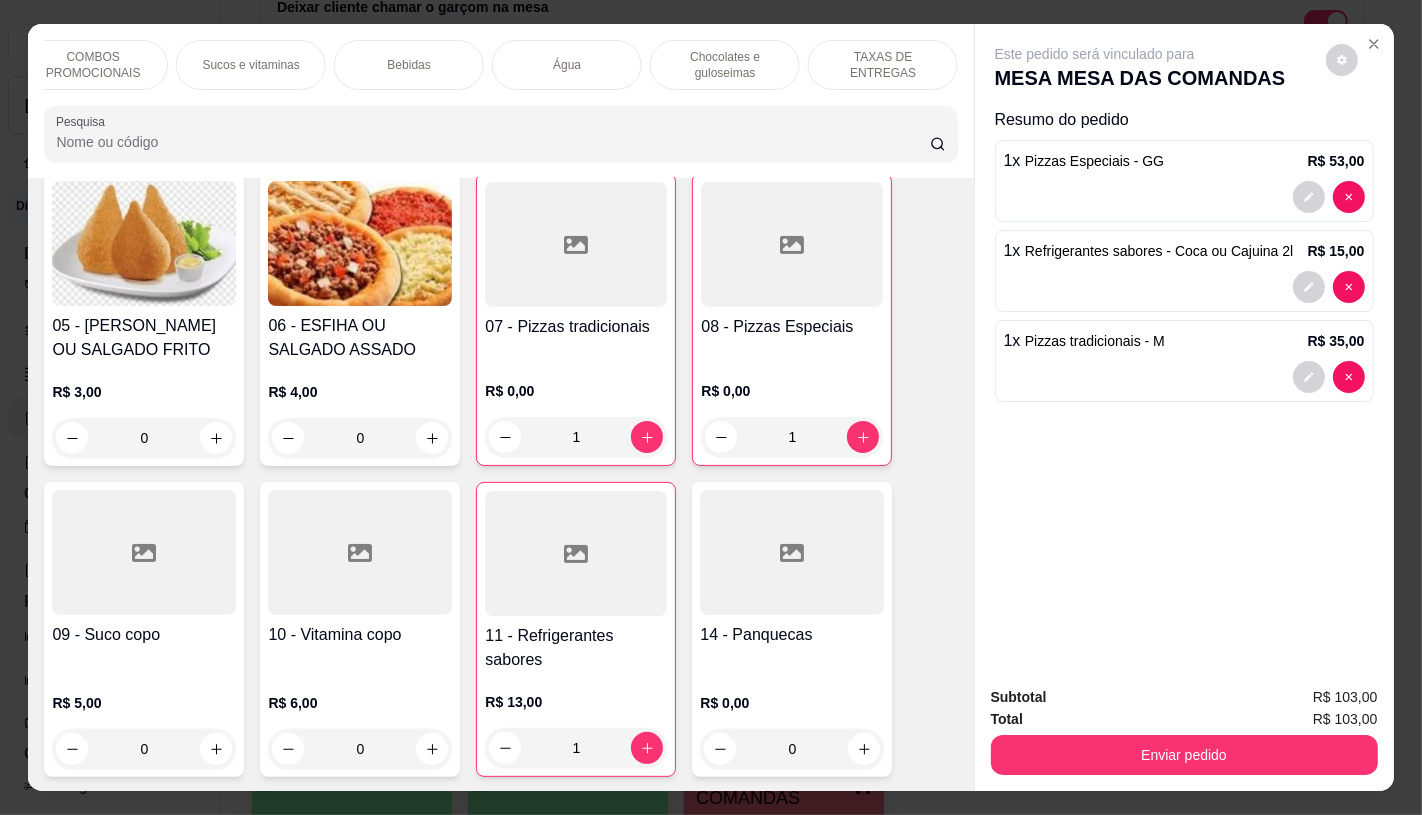 click on "TAXAS DE ENTREGAS" at bounding box center (883, 65) 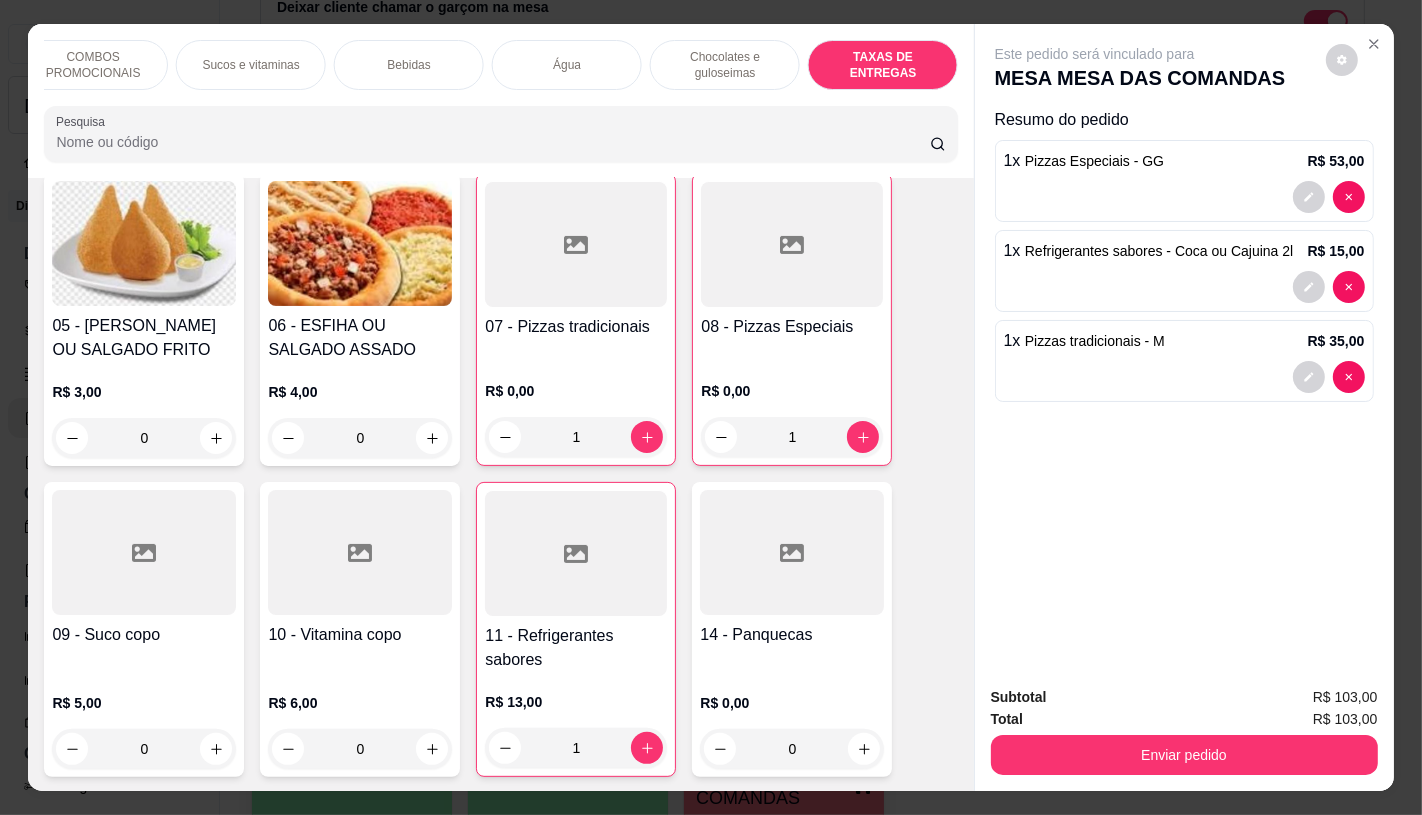 scroll, scrollTop: 13375, scrollLeft: 0, axis: vertical 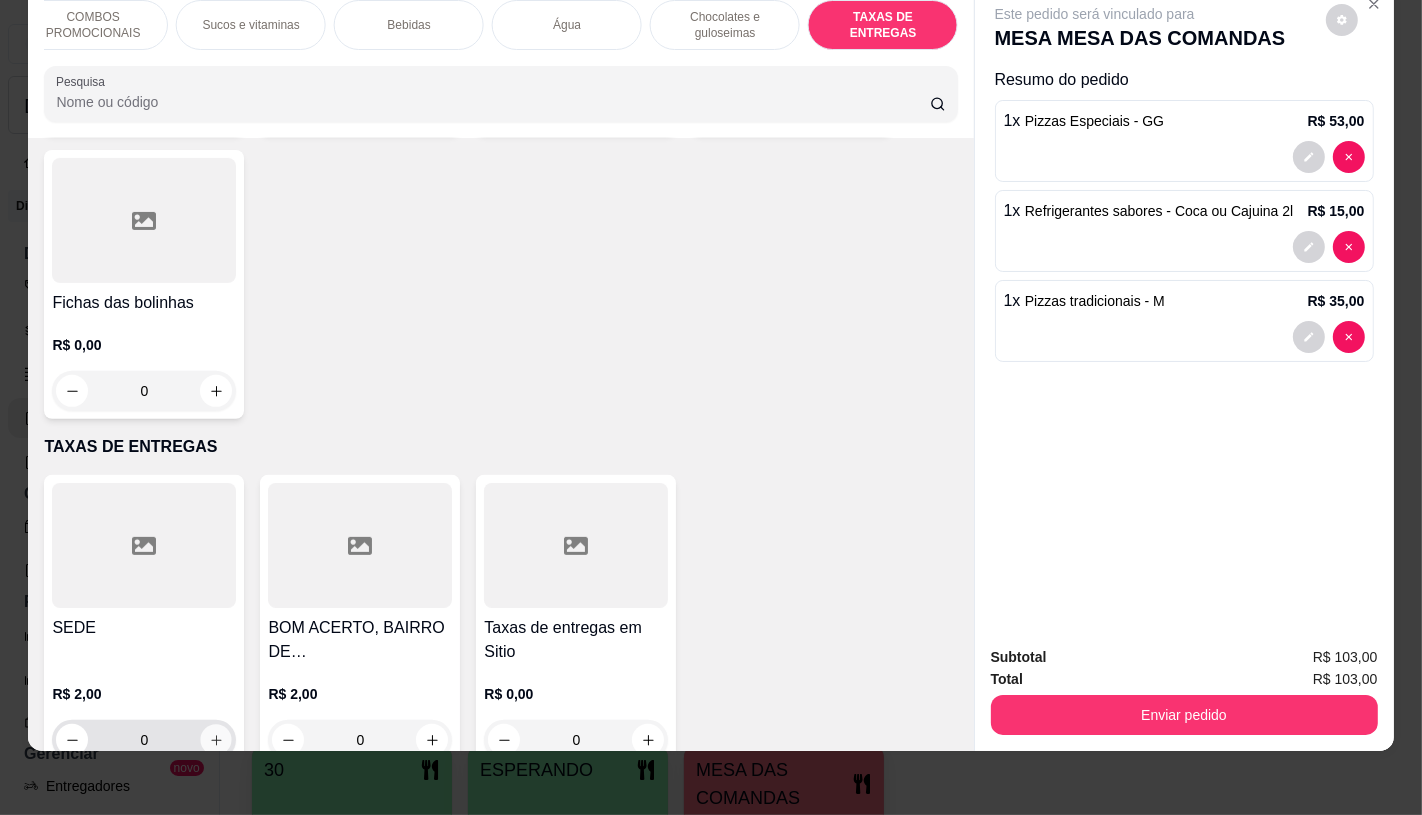 click at bounding box center [216, 740] 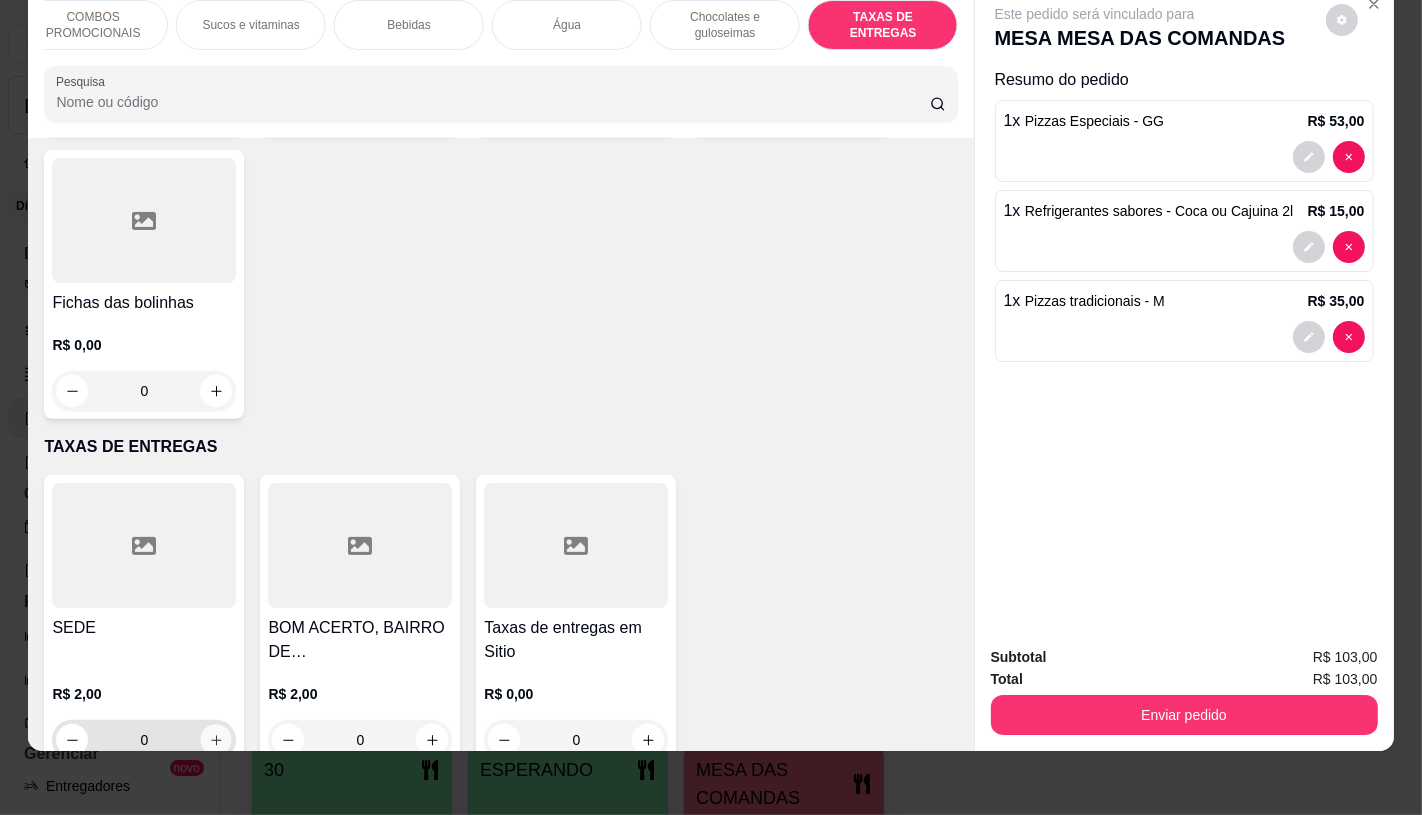 click at bounding box center (216, 740) 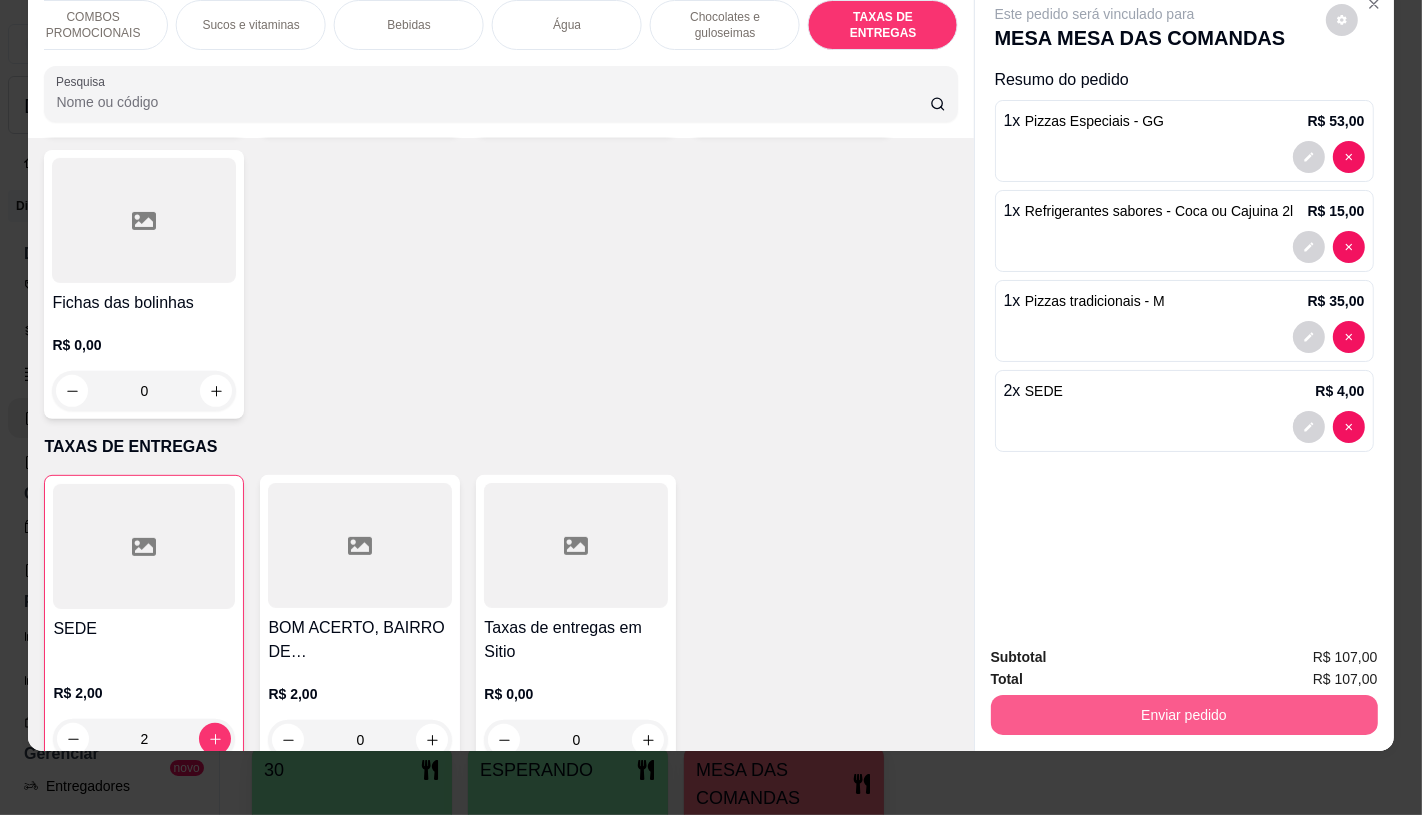 click on "Enviar pedido" at bounding box center [1184, 715] 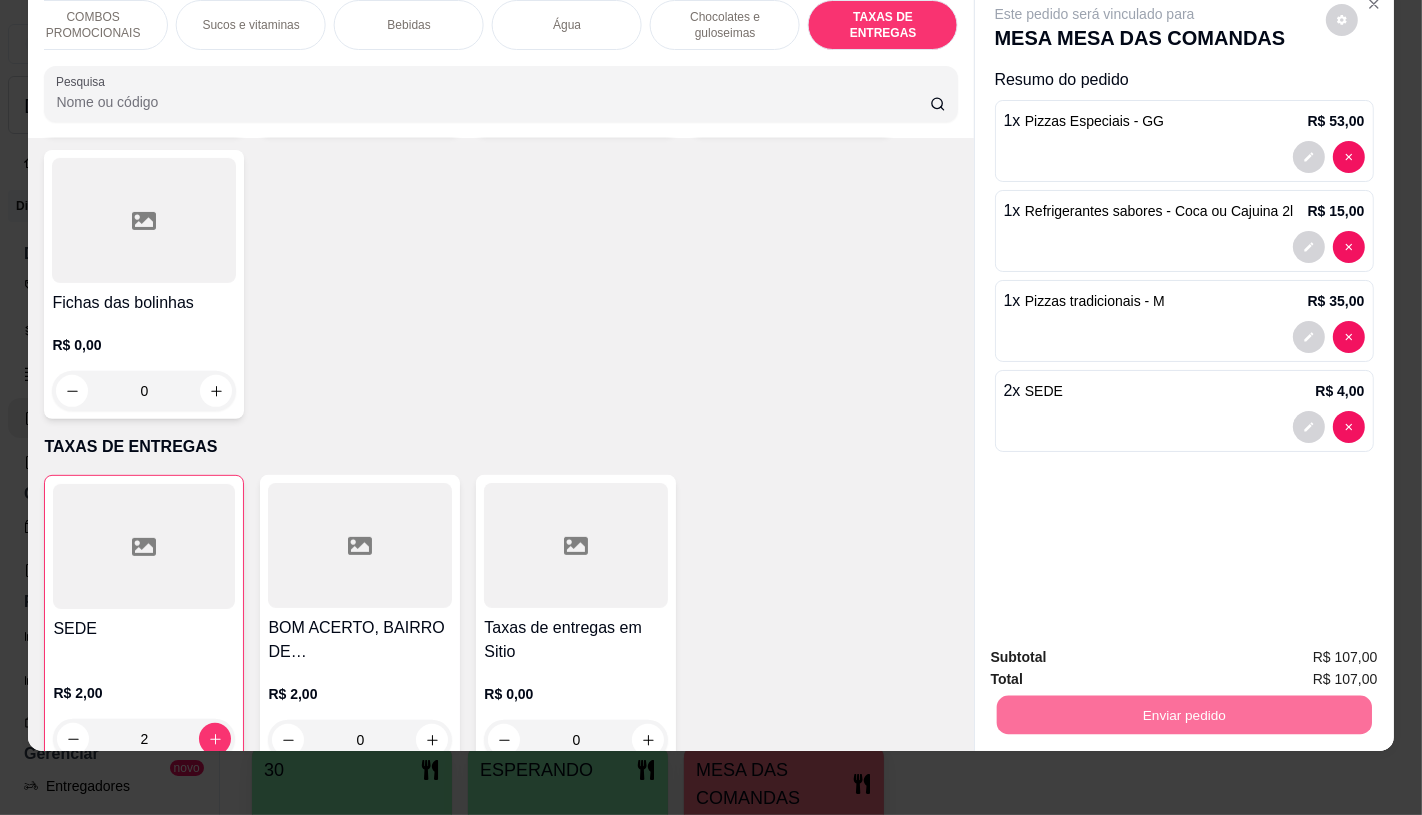 click on "Não registrar e enviar pedido" at bounding box center (1117, 650) 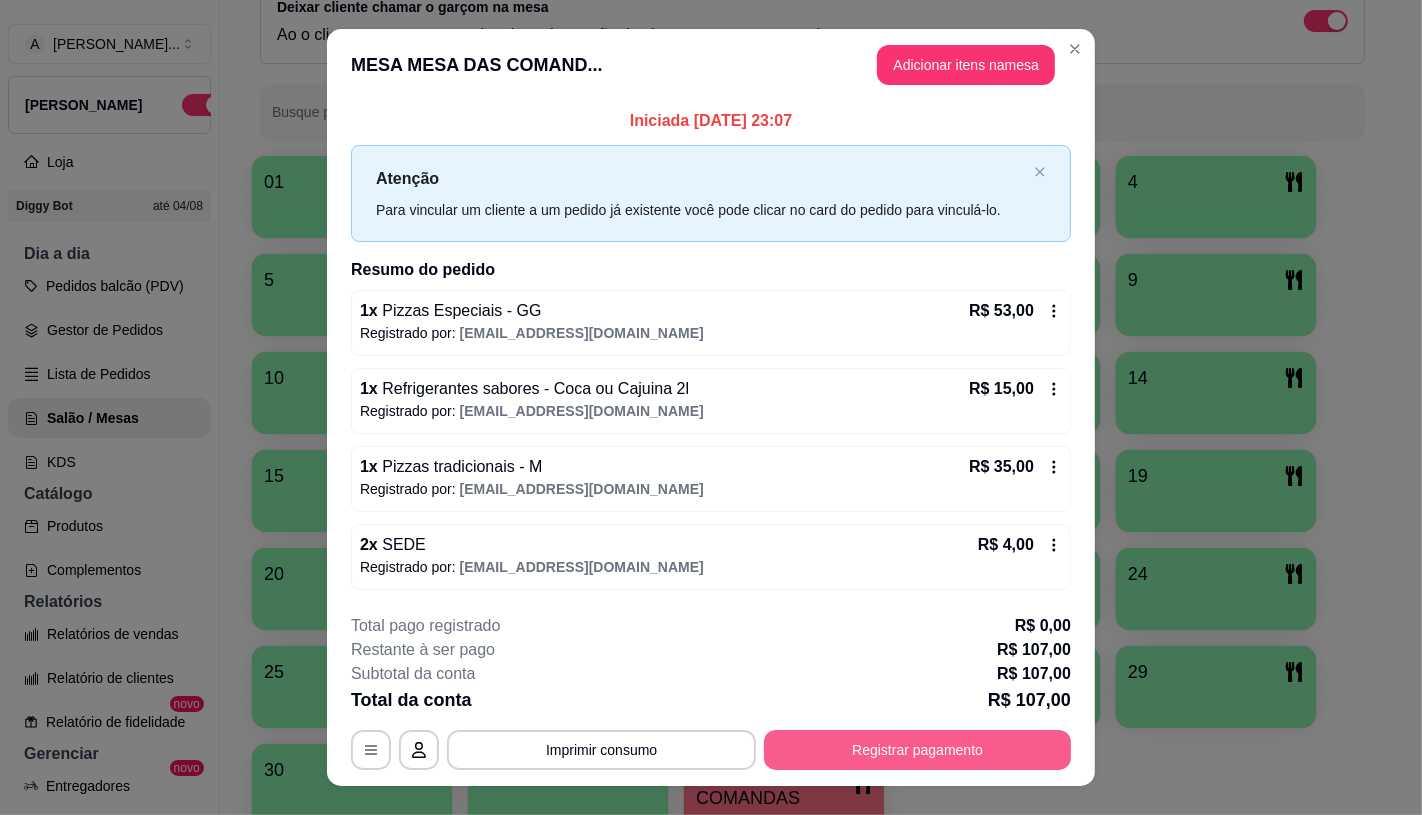 click on "Registrar pagamento" at bounding box center [917, 750] 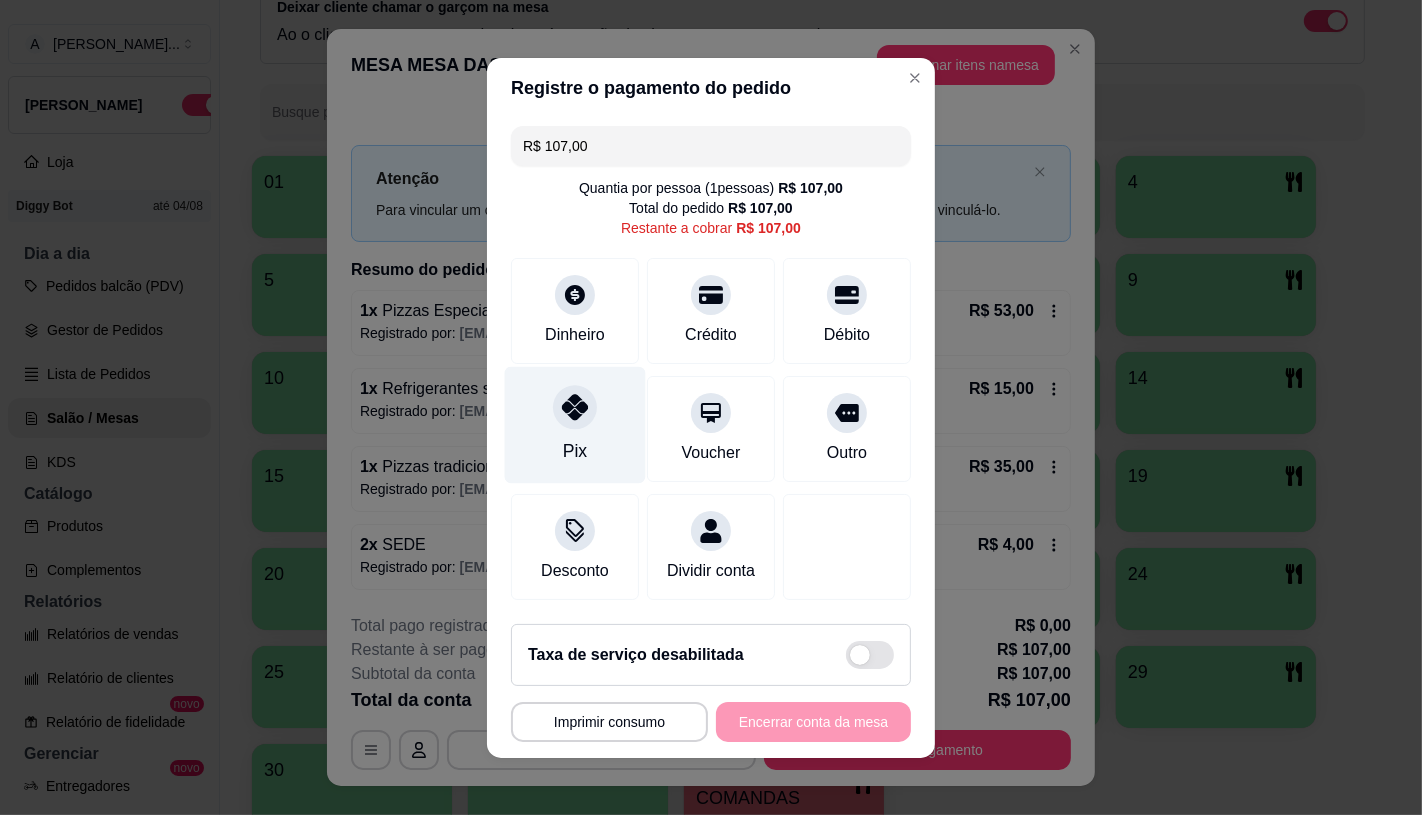 click on "Pix" at bounding box center (575, 424) 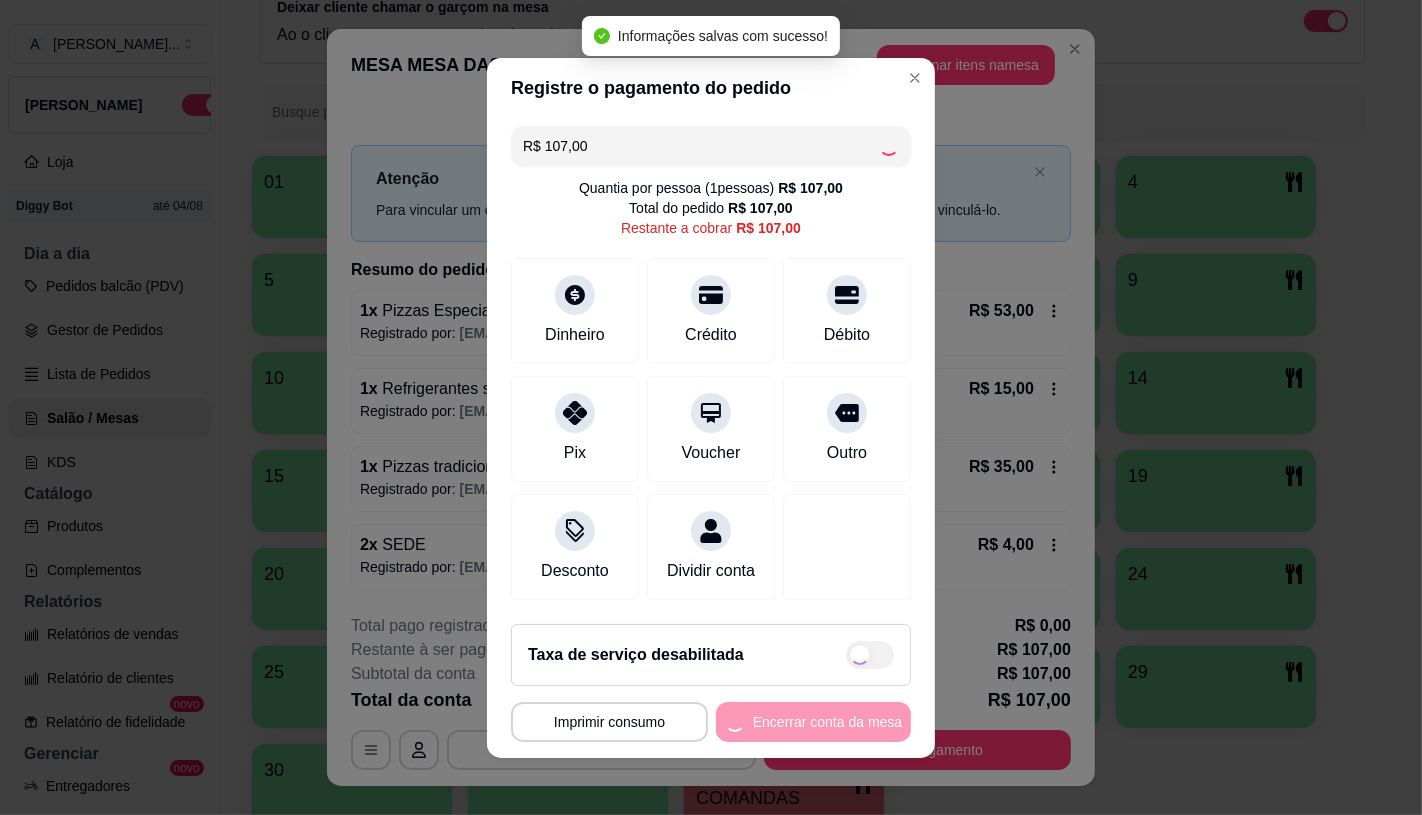 type on "R$ 0,00" 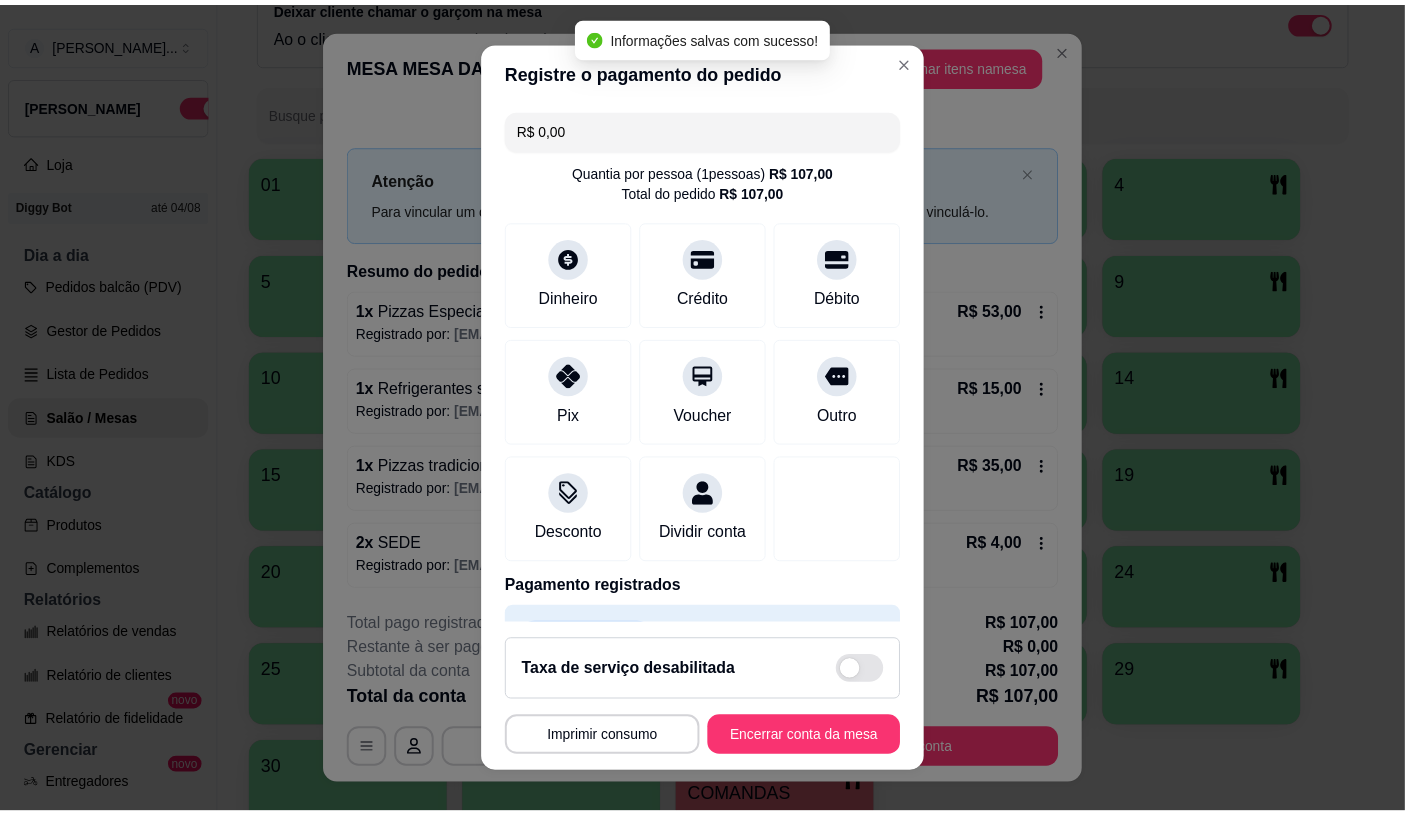 scroll, scrollTop: 74, scrollLeft: 0, axis: vertical 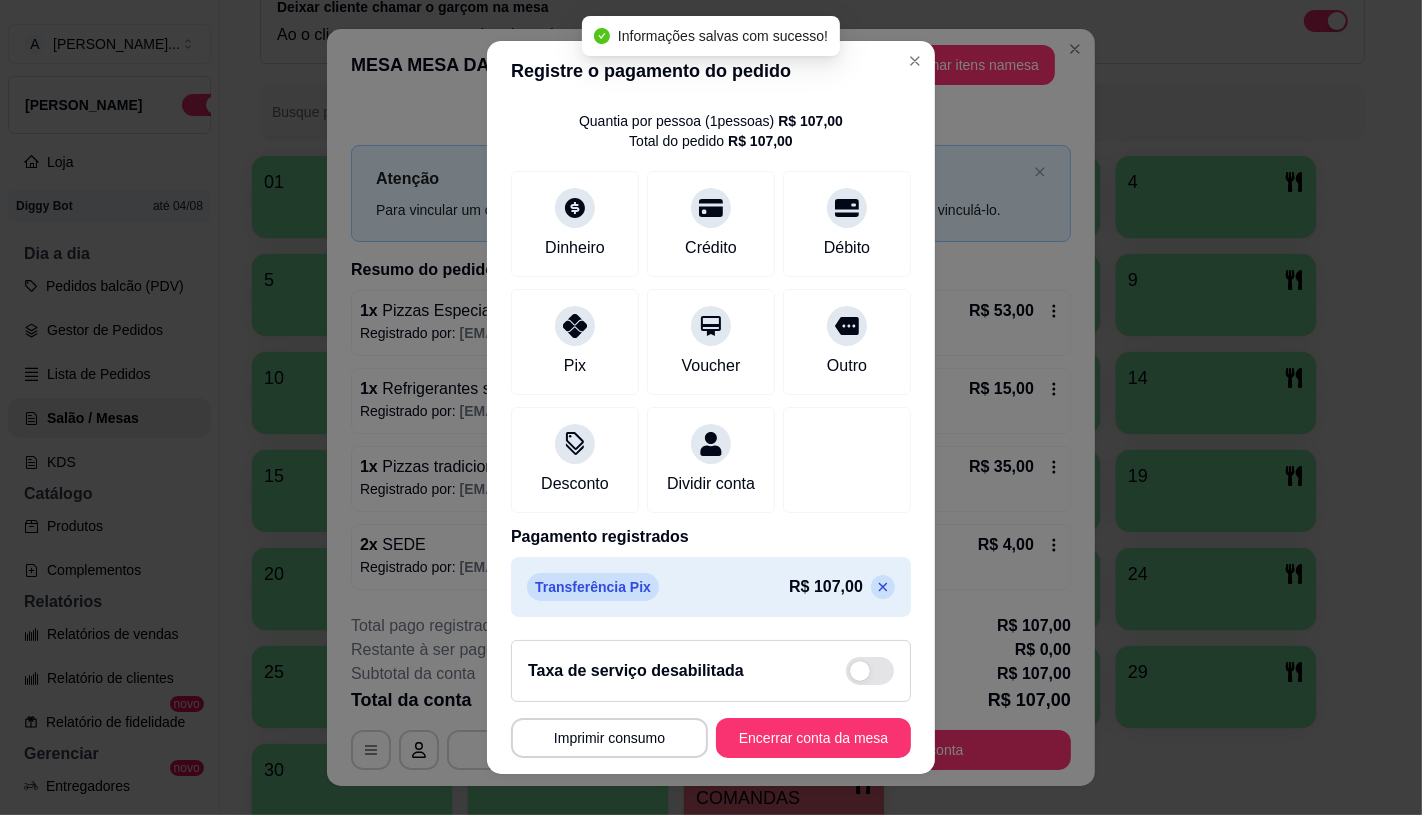 click on "**********" at bounding box center [711, 699] 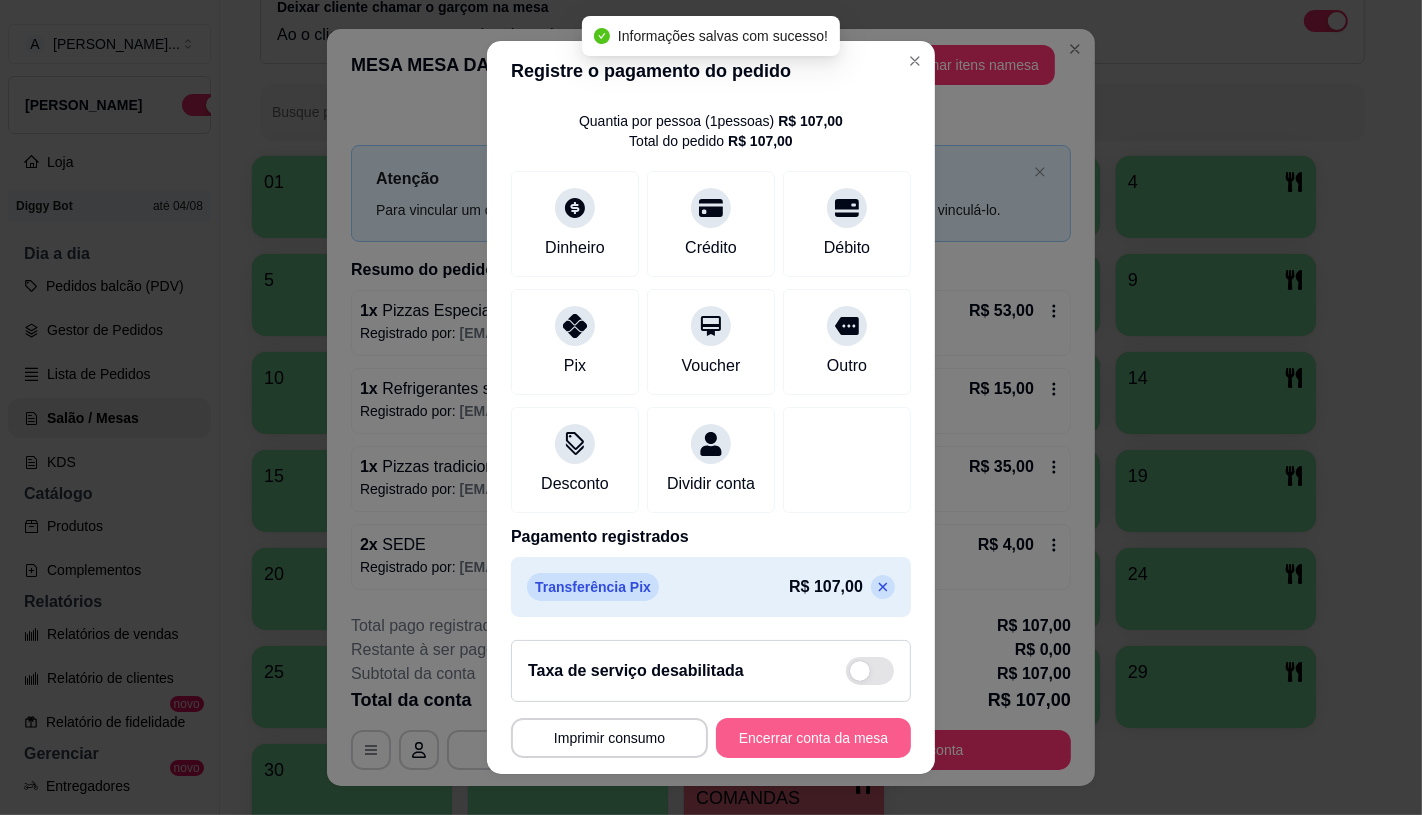 click on "Encerrar conta da mesa" at bounding box center (813, 738) 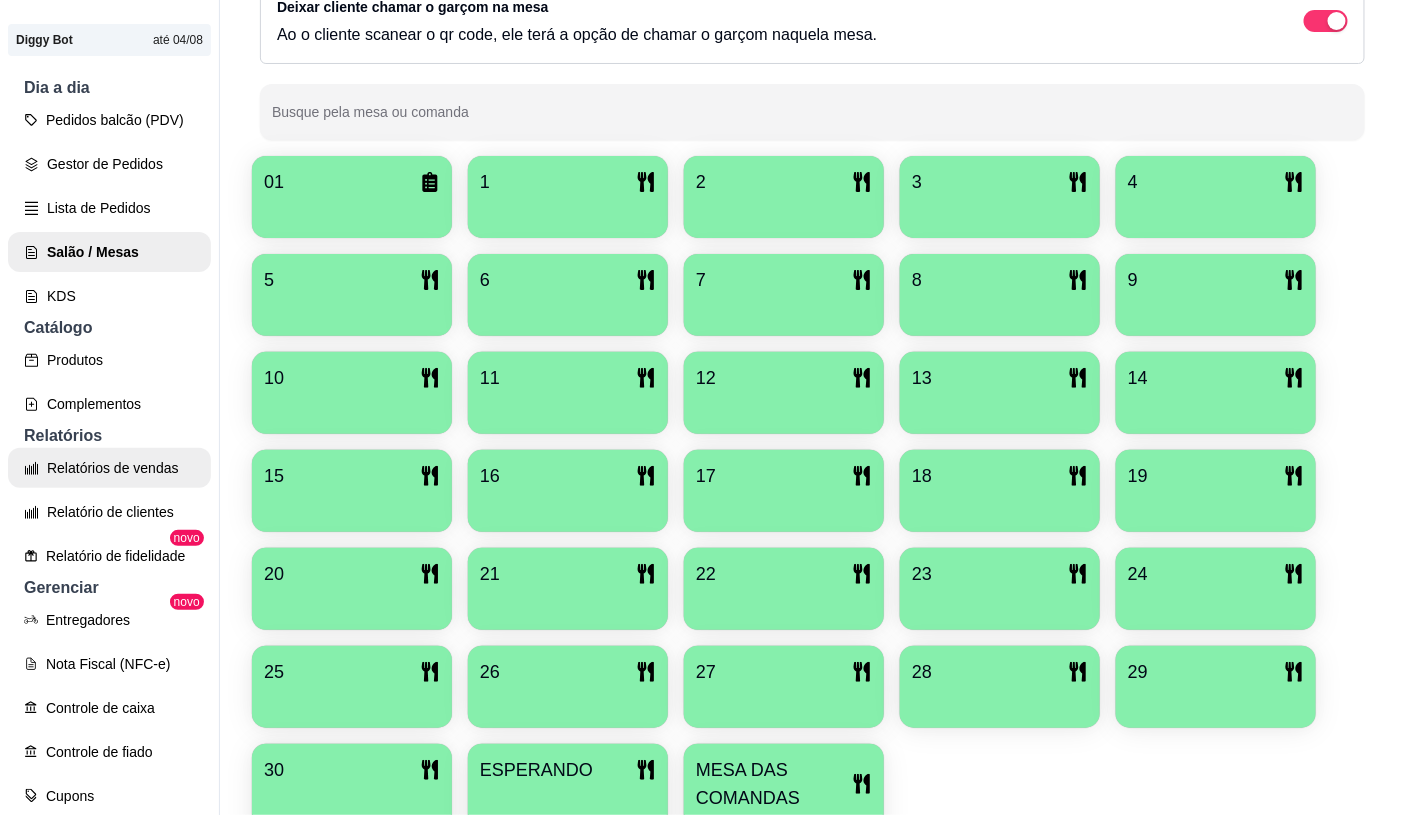 scroll, scrollTop: 222, scrollLeft: 0, axis: vertical 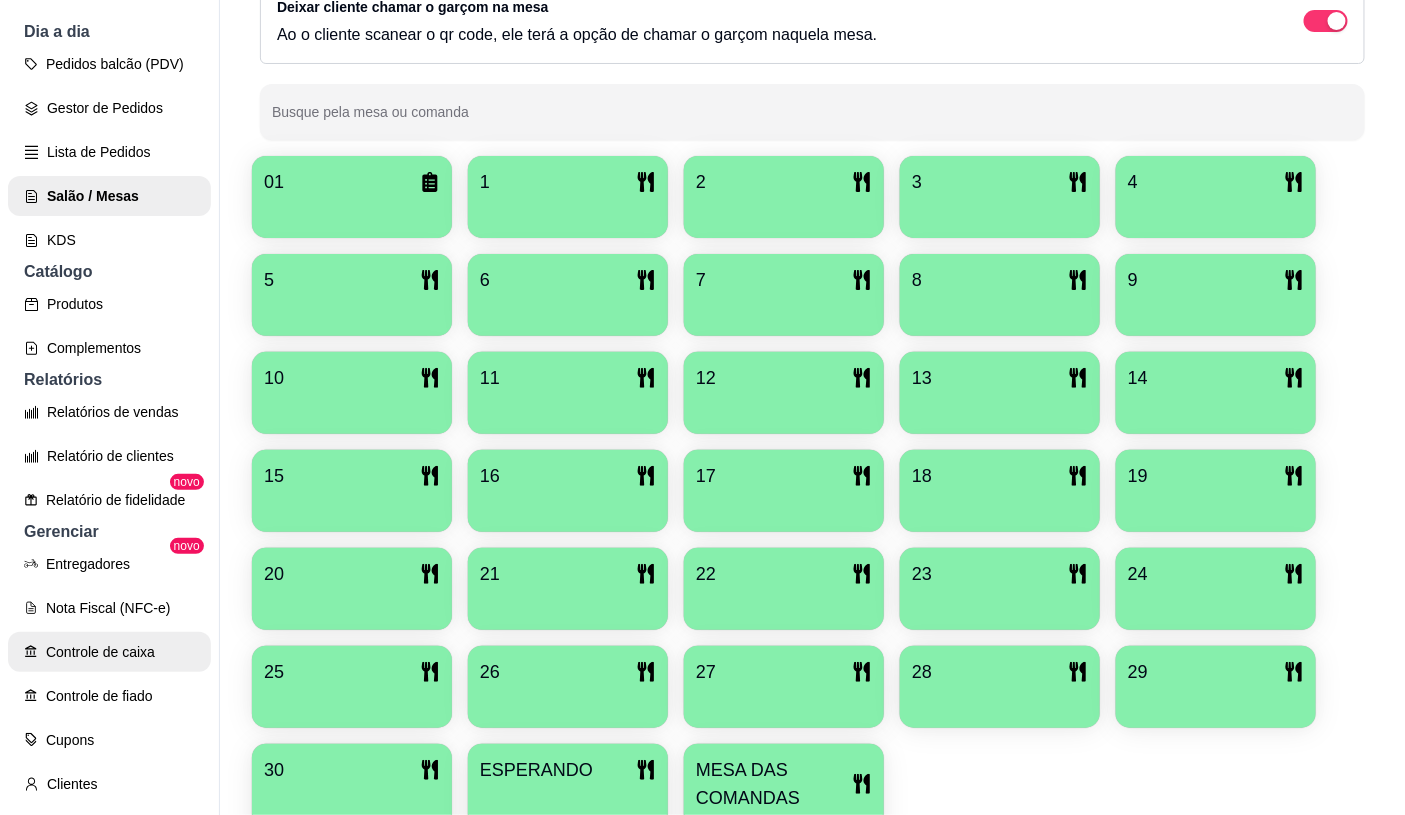 click on "Controle de caixa" at bounding box center (109, 652) 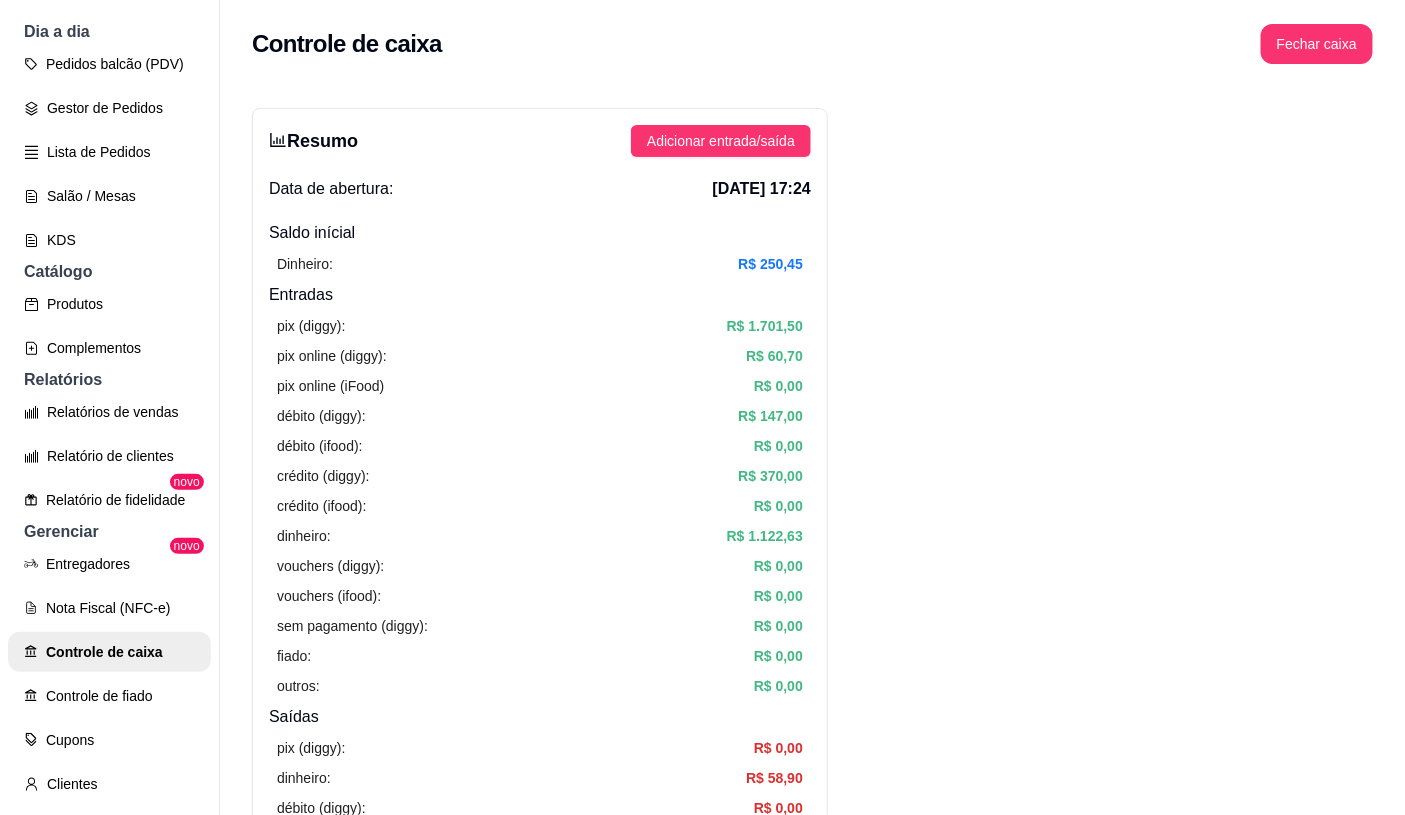 scroll, scrollTop: 666, scrollLeft: 0, axis: vertical 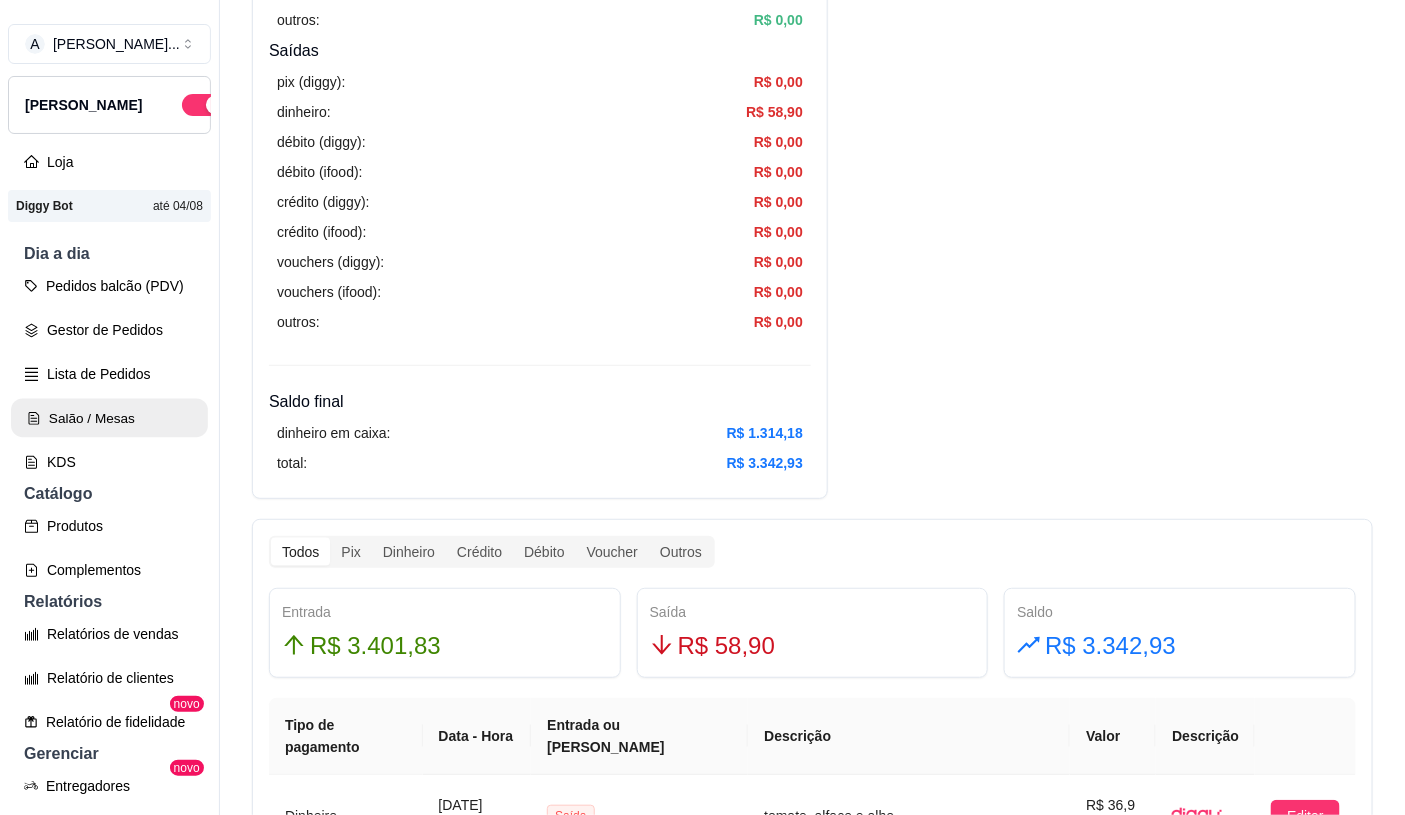 click on "Salão / Mesas" at bounding box center (109, 418) 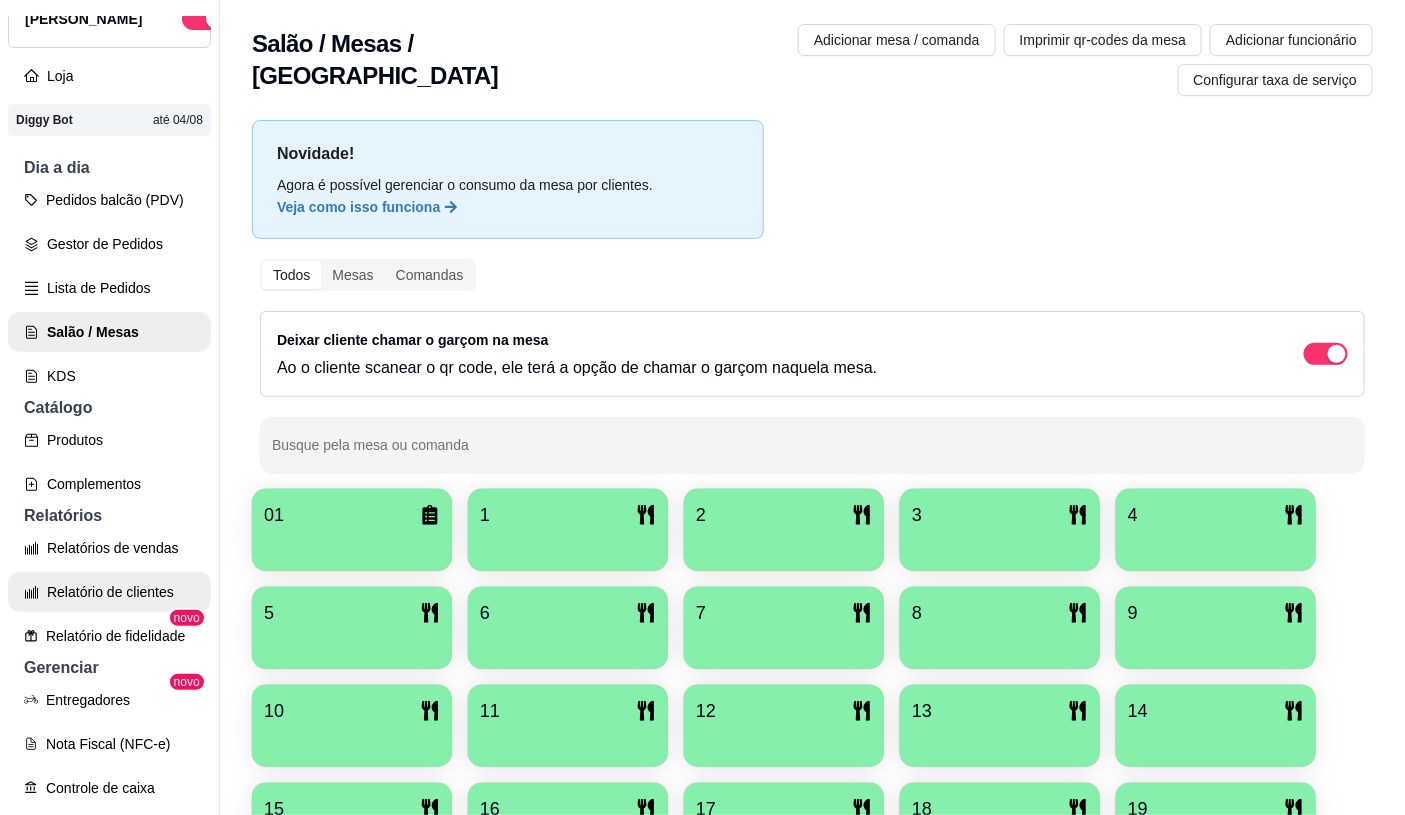 scroll, scrollTop: 333, scrollLeft: 0, axis: vertical 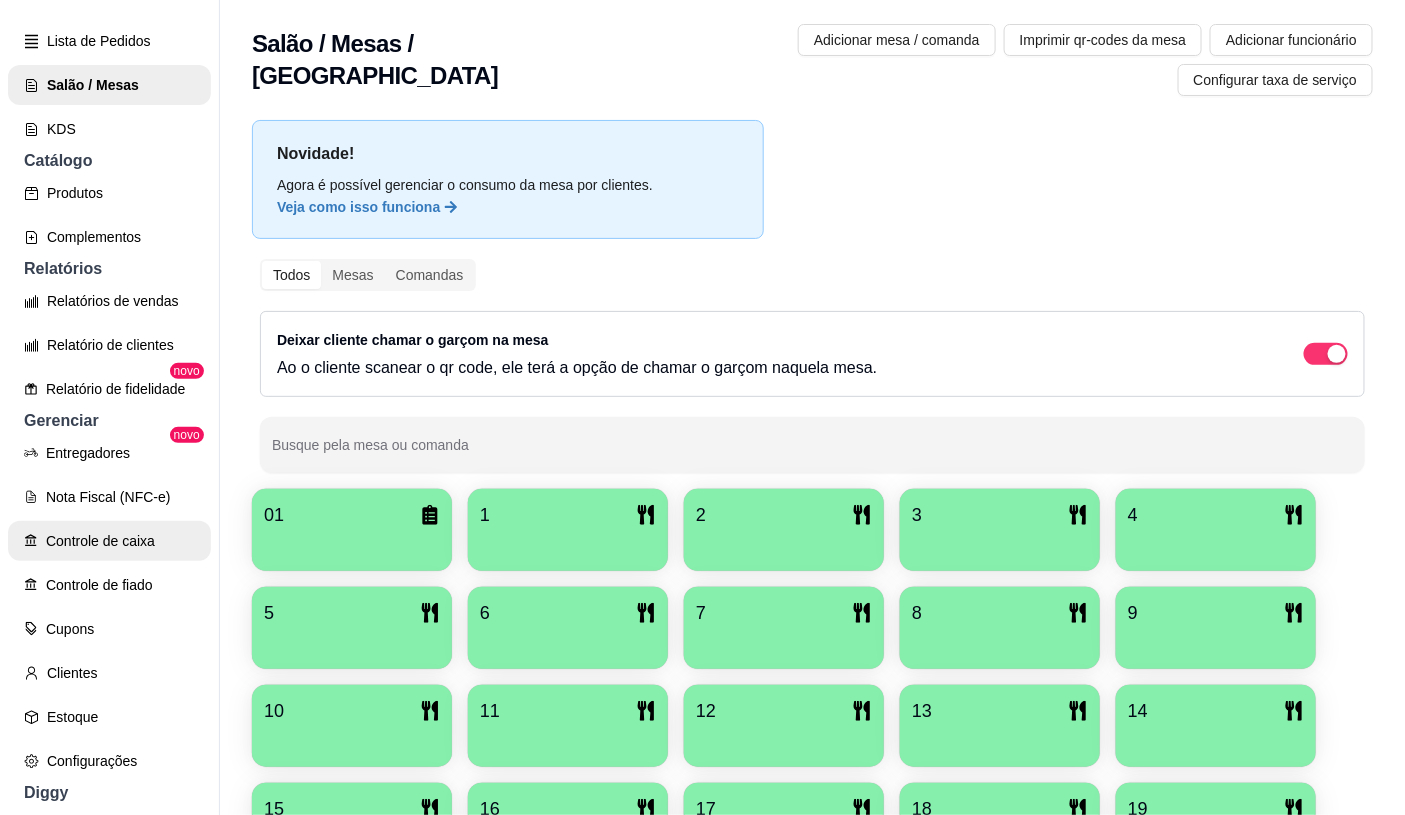 click on "Controle de caixa" at bounding box center [109, 541] 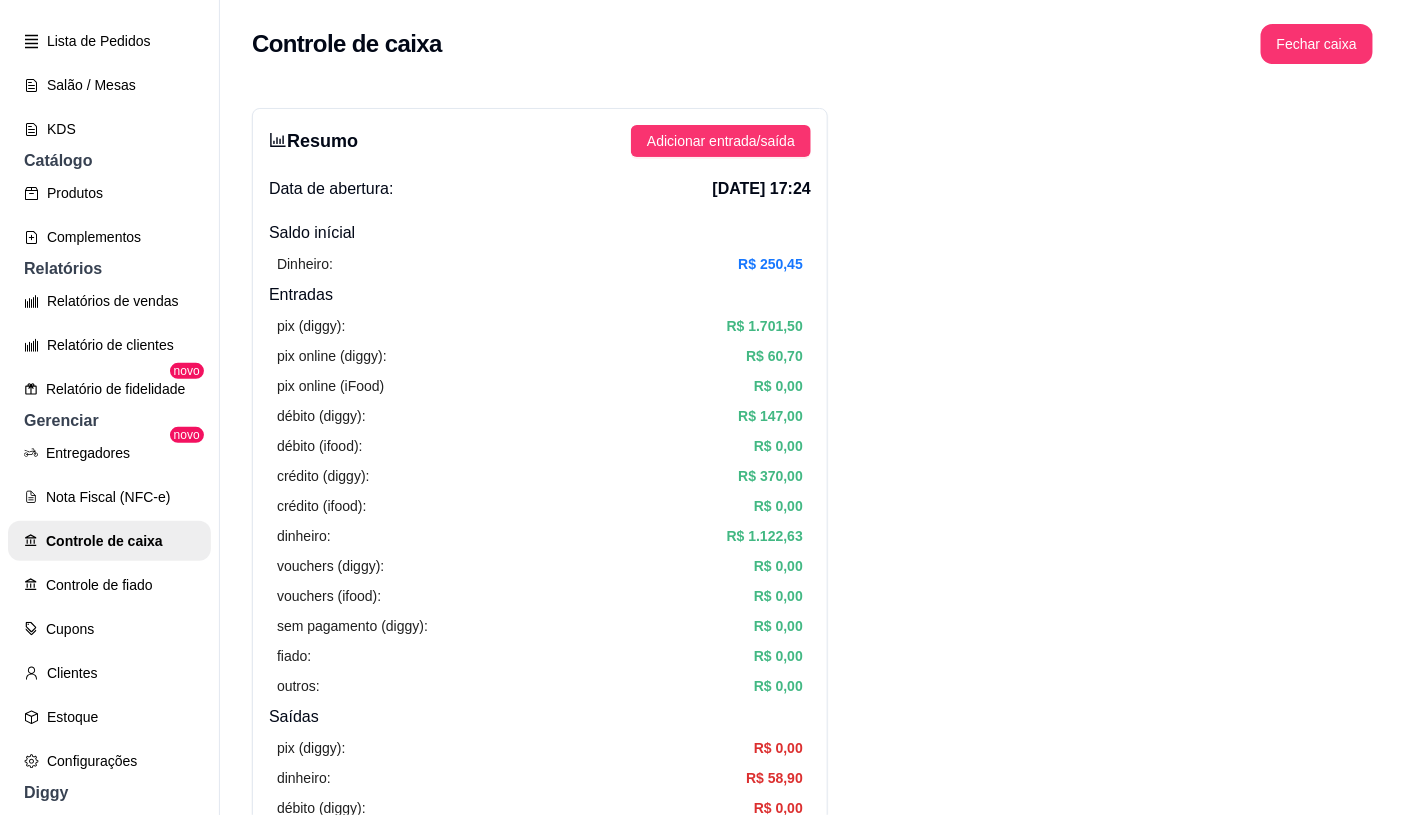 click on "Resumo Adicionar entrada/saída Data de abertura: 15 de jul de 2025 às 17:24 Saldo inícial Dinheiro: R$ 250,45 Entradas pix (diggy): R$ 1.701,50 pix online (diggy): R$ 60,70 pix online (iFood) R$ 0,00 débito (diggy): R$ 147,00 débito (ifood): R$ 0,00 crédito (diggy): R$ 370,00 crédito (ifood): R$ 0,00 dinheiro: R$ 1.122,63 vouchers (diggy): R$ 0,00 vouchers (ifood): R$ 0,00 sem pagamento (diggy): R$ 0,00 fiado: R$ 0,00 outros: R$ 0,00 Saídas pix (diggy): R$ 0,00 dinheiro: R$ 58,90 débito (diggy): R$ 0,00 débito (ifood): R$ 0,00 crédito (diggy): R$ 0,00 crédito (ifood): R$ 0,00 vouchers (diggy): R$ 0,00 vouchers (ifood): R$ 0,00 outros: R$ 0,00 Saldo final dinheiro em caixa: R$ 1.314,18 total: R$ 3.342,93 Todos Pix Dinheiro Crédito Débito Voucher Outros Entrada R$ 3.401,83 Saída R$ 58,90 Saldo R$ 3.342,93 Tipo de pagamento Data - Hora Entrada ou Saída Descrição Valor Descrição Dinheiro 16 de jul de 2025 às 00:05 Saída tomate, alface e alho R$ 36,90 Editar 1 2" at bounding box center (812, 1619) 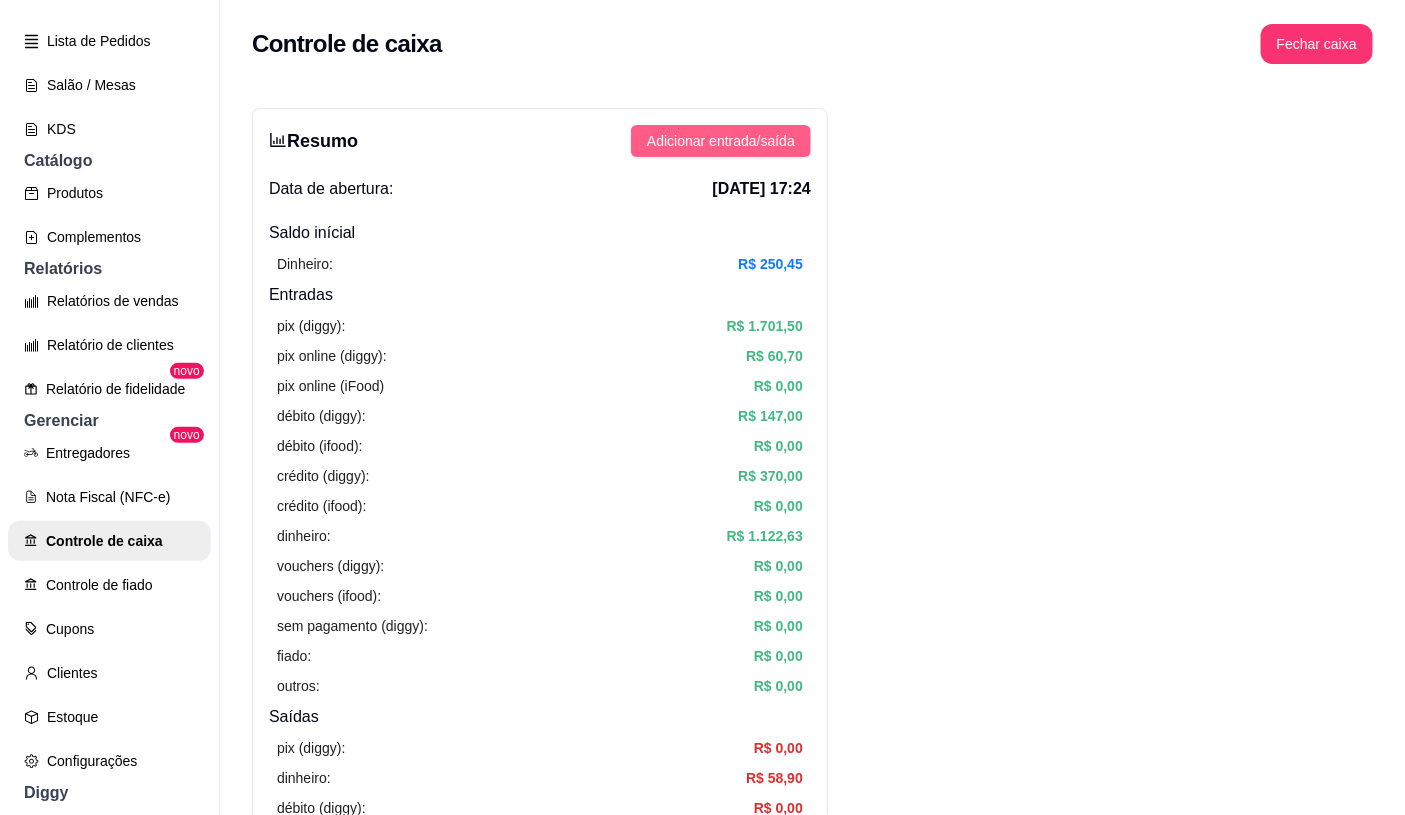 click on "Adicionar entrada/saída" at bounding box center (721, 141) 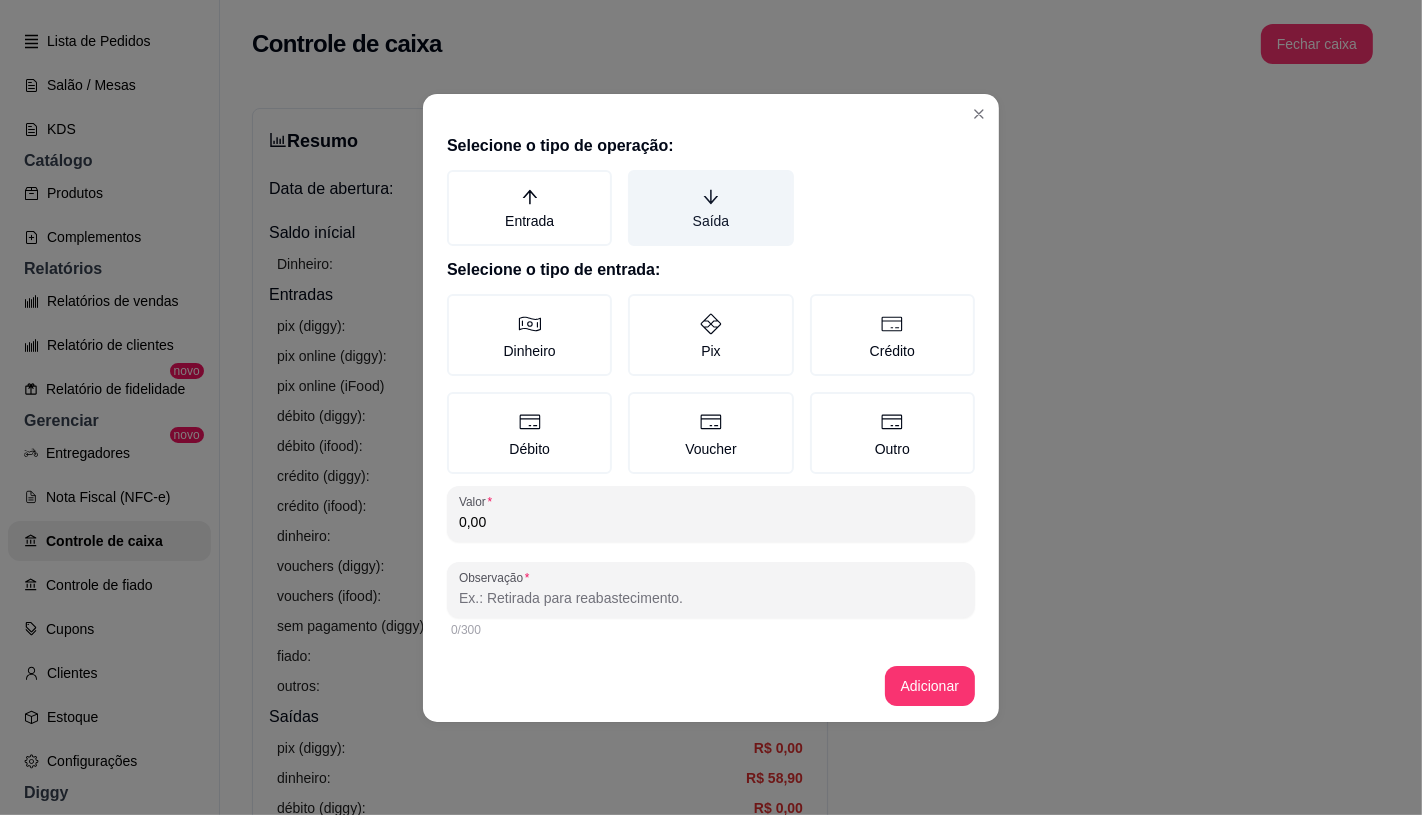 click on "Saída" at bounding box center [710, 208] 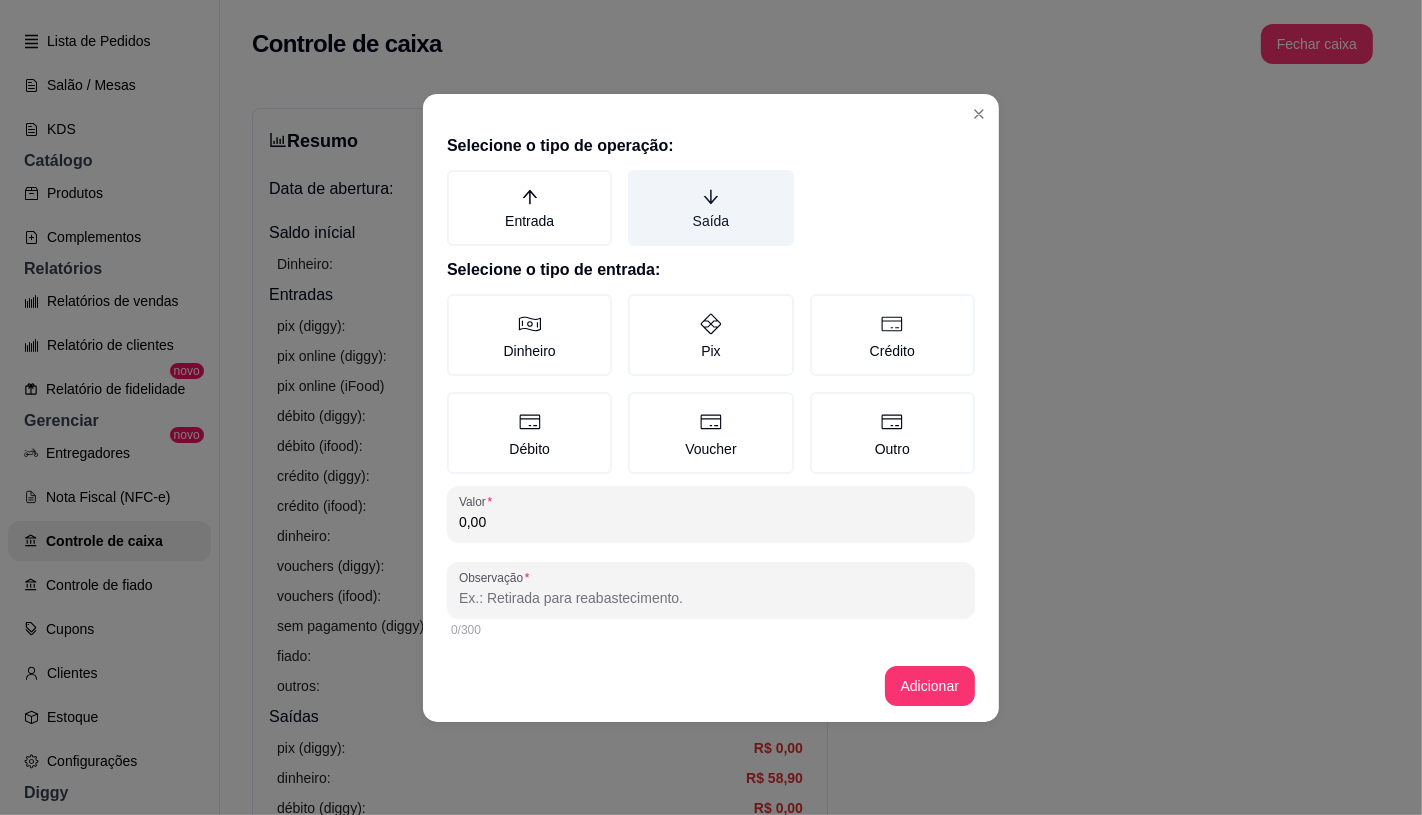click on "Saída" at bounding box center (635, 177) 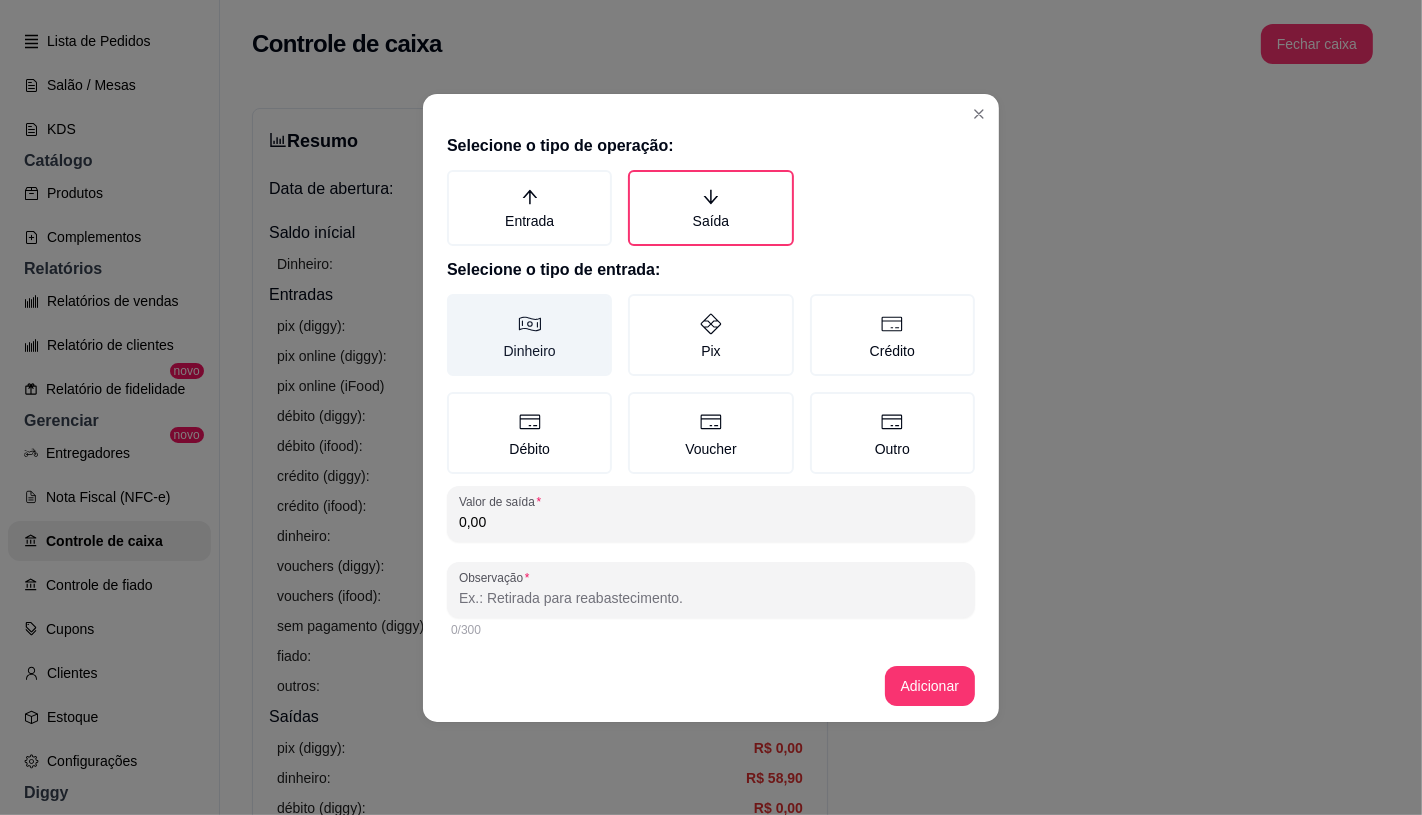 click on "Dinheiro" at bounding box center [529, 335] 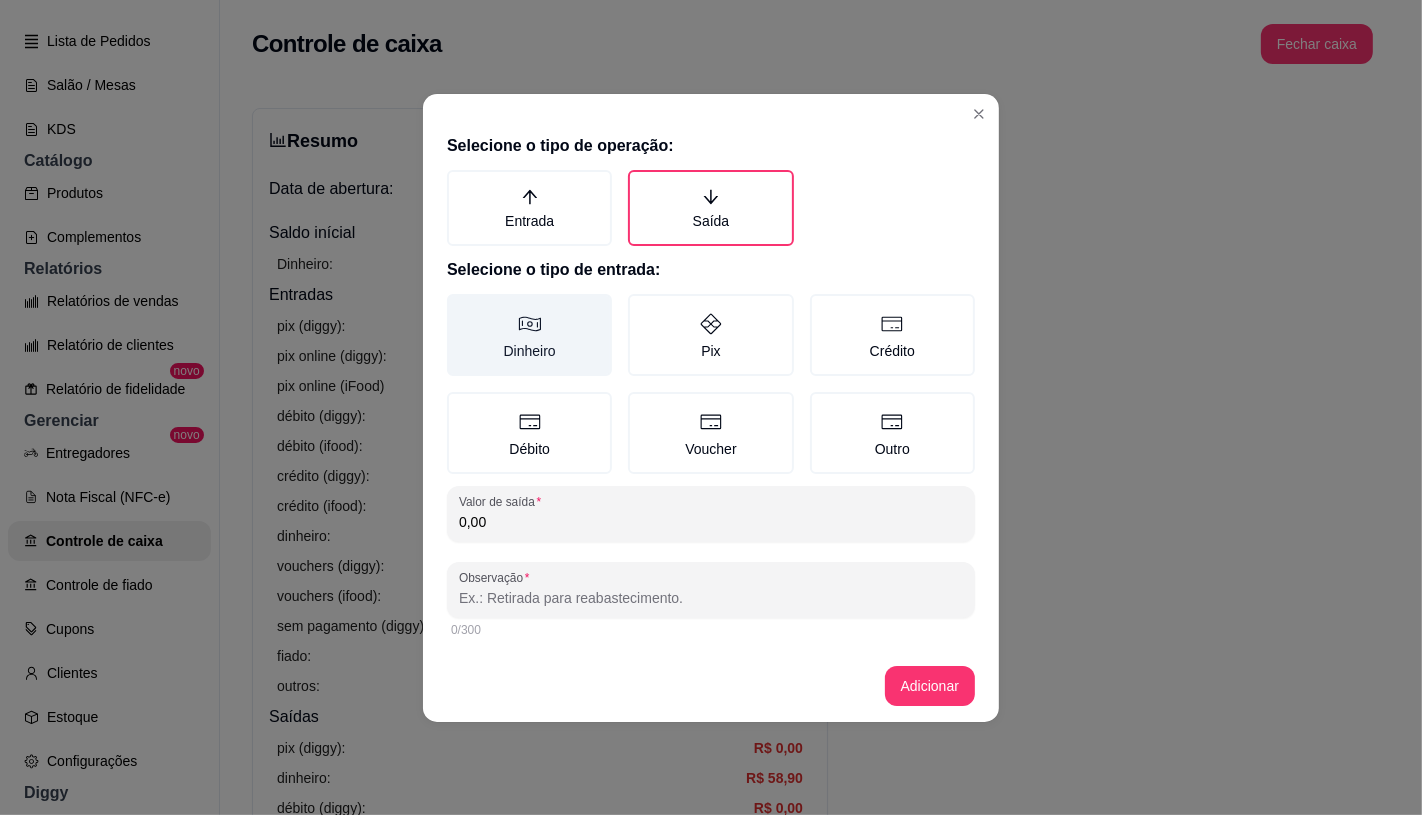 click on "Dinheiro" at bounding box center (454, 301) 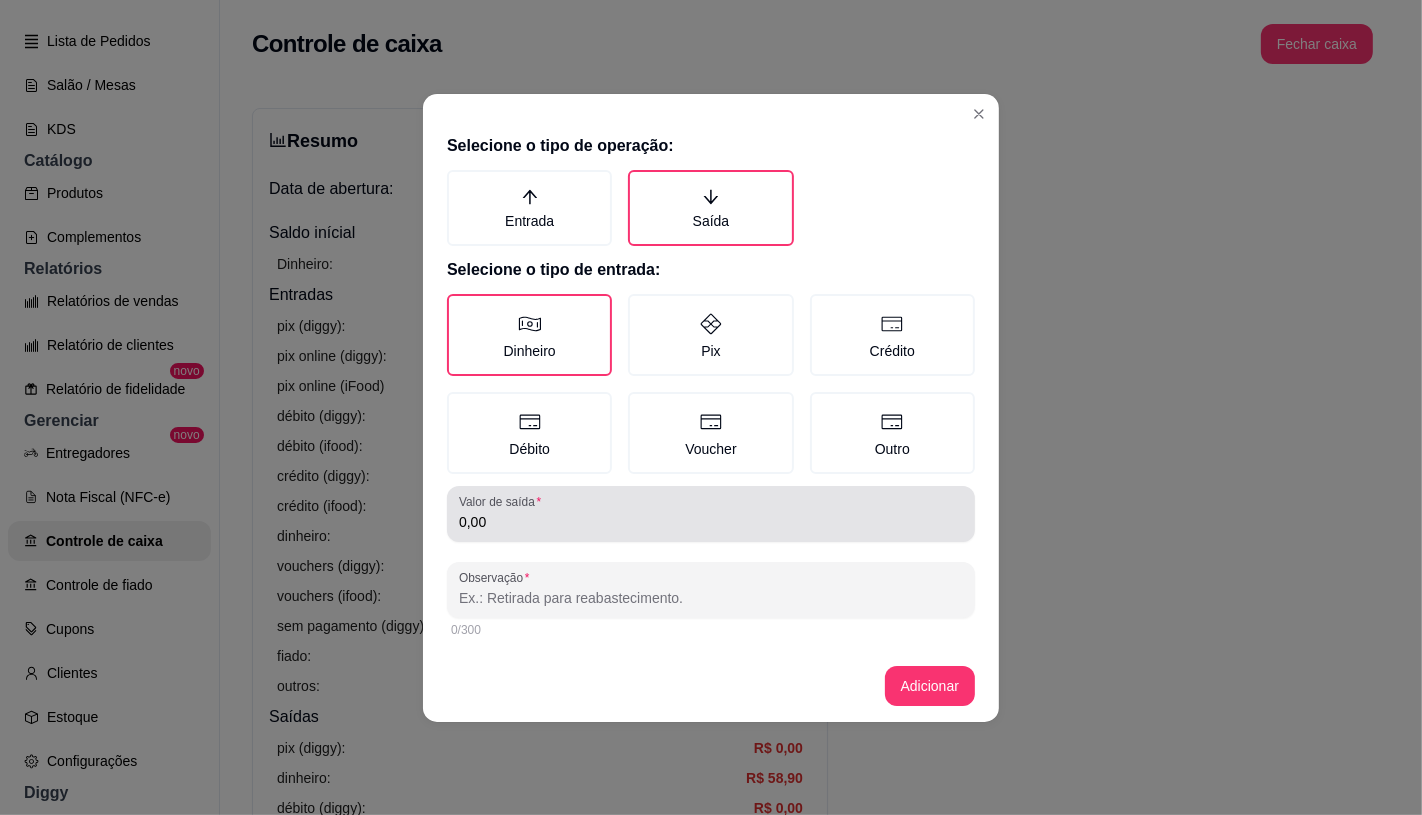 click on "Valor
de saída 0,00" at bounding box center [711, 514] 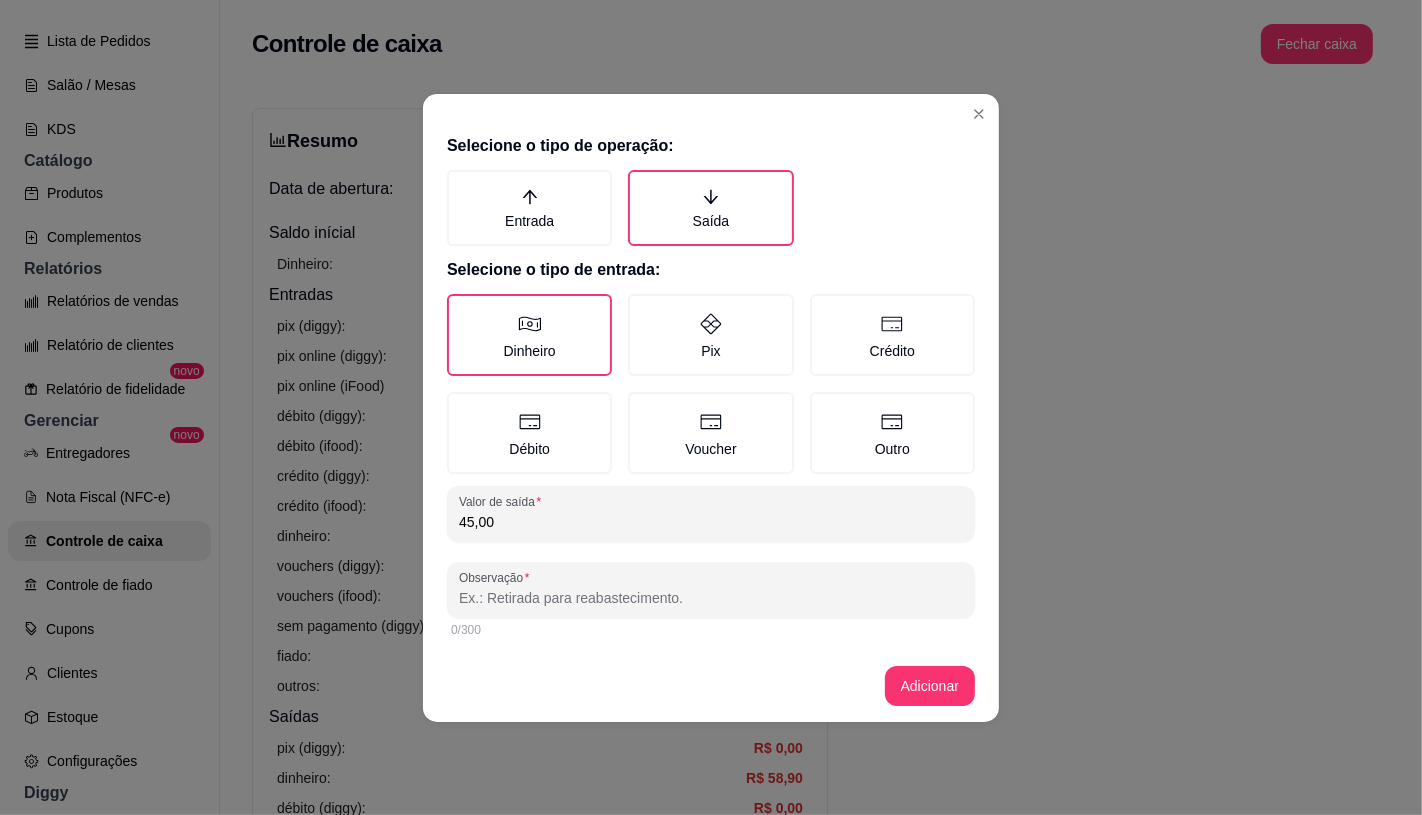 type on "45,00" 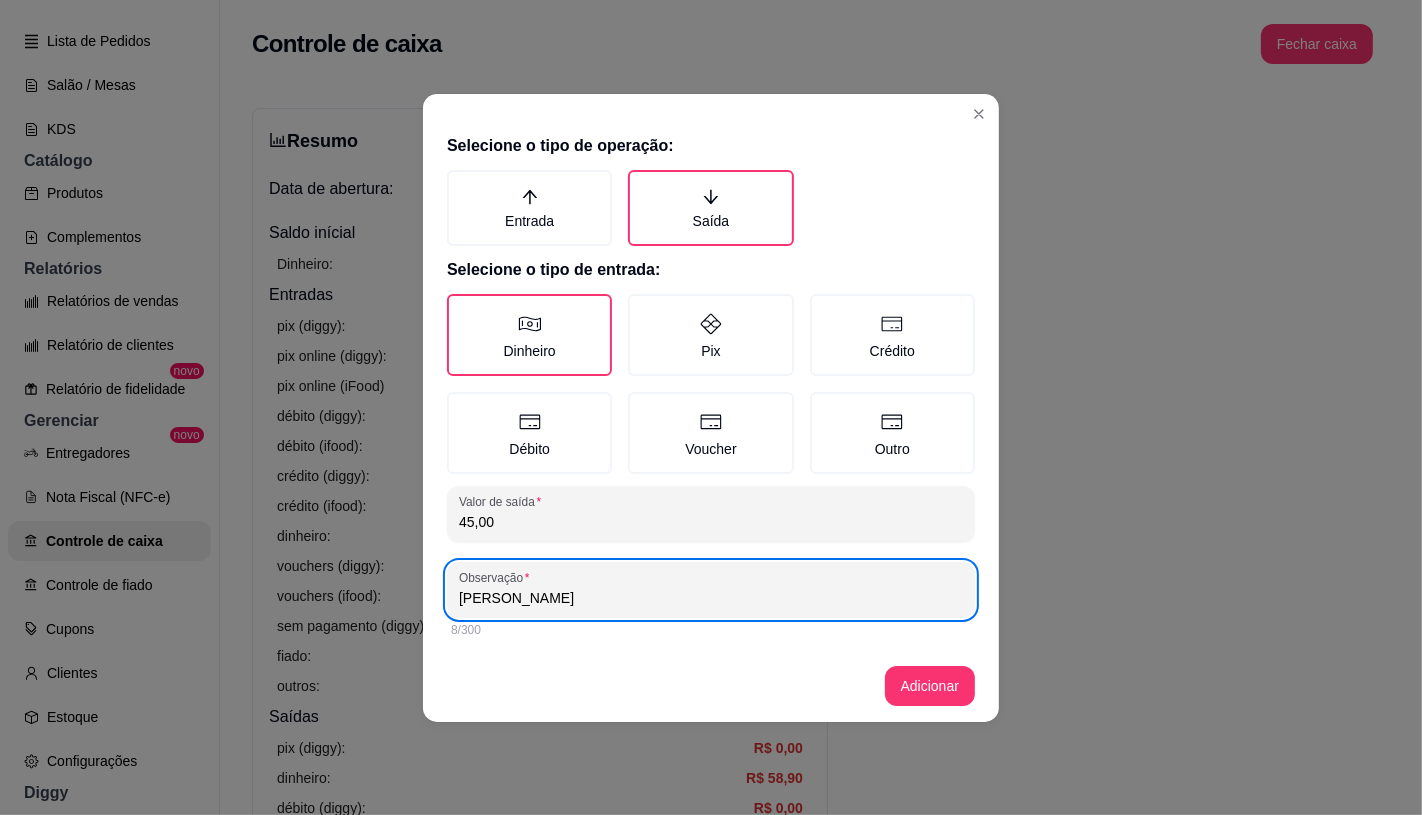 type on "Jennifer" 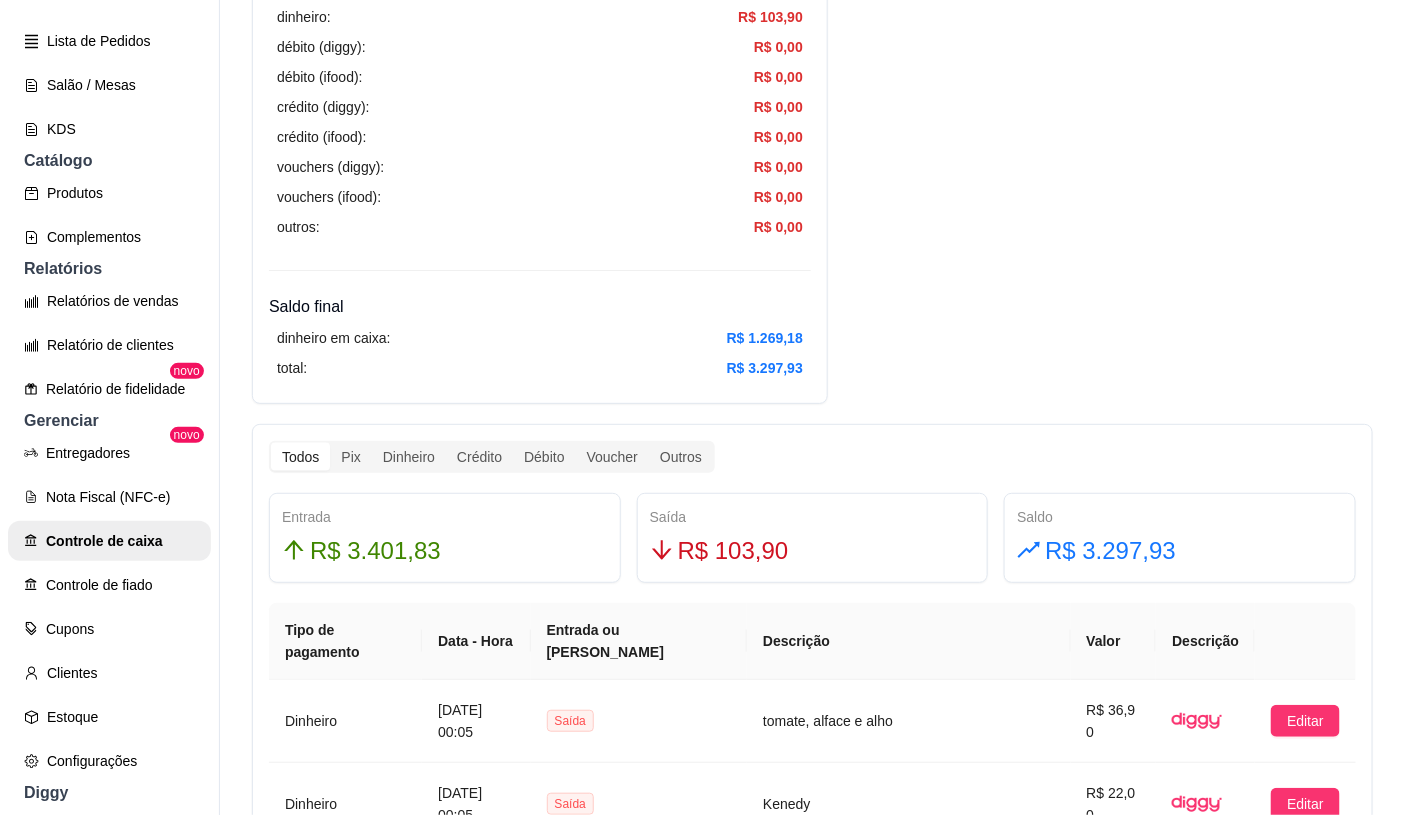 scroll, scrollTop: 777, scrollLeft: 0, axis: vertical 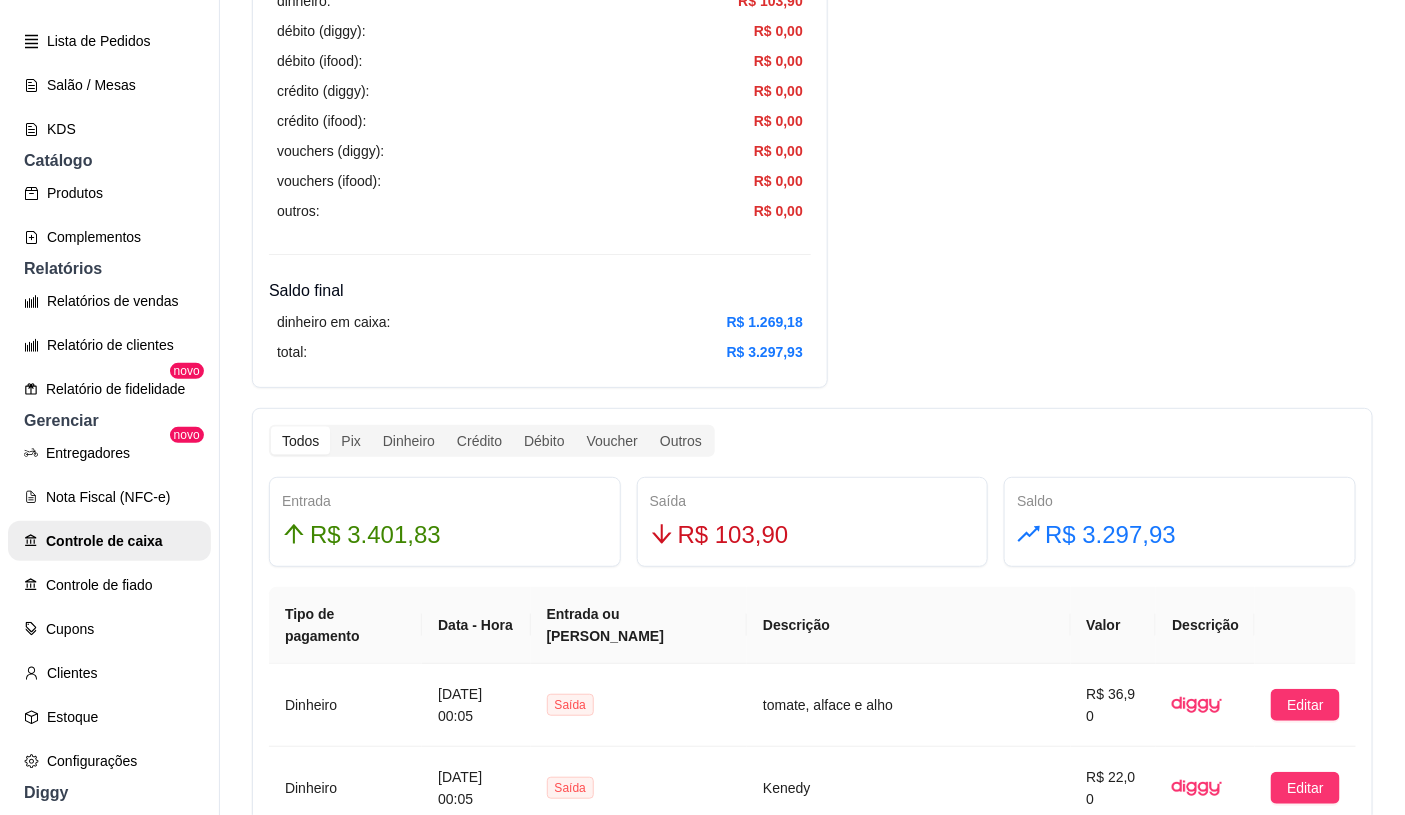 click on "Resumo Adicionar entrada/saída Data de abertura: 15 de jul de 2025 às 17:24 Saldo inícial Dinheiro: R$ 250,45 Entradas pix (diggy): R$ 1.701,50 pix online (diggy): R$ 60,70 pix online (iFood) R$ 0,00 débito (diggy): R$ 147,00 débito (ifood): R$ 0,00 crédito (diggy): R$ 370,00 crédito (ifood): R$ 0,00 dinheiro: R$ 1.122,63 vouchers (diggy): R$ 0,00 vouchers (ifood): R$ 0,00 sem pagamento (diggy): R$ 0,00 fiado: R$ 0,00 outros: R$ 0,00 Saídas pix (diggy): R$ 0,00 dinheiro: R$ 103,90 débito (diggy): R$ 0,00 débito (ifood): R$ 0,00 crédito (diggy): R$ 0,00 crédito (ifood): R$ 0,00 vouchers (diggy): R$ 0,00 vouchers (ifood): R$ 0,00 outros: R$ 0,00 Saldo final dinheiro em caixa: R$ 1.269,18 total: R$ 3.297,93" at bounding box center [540, -141] 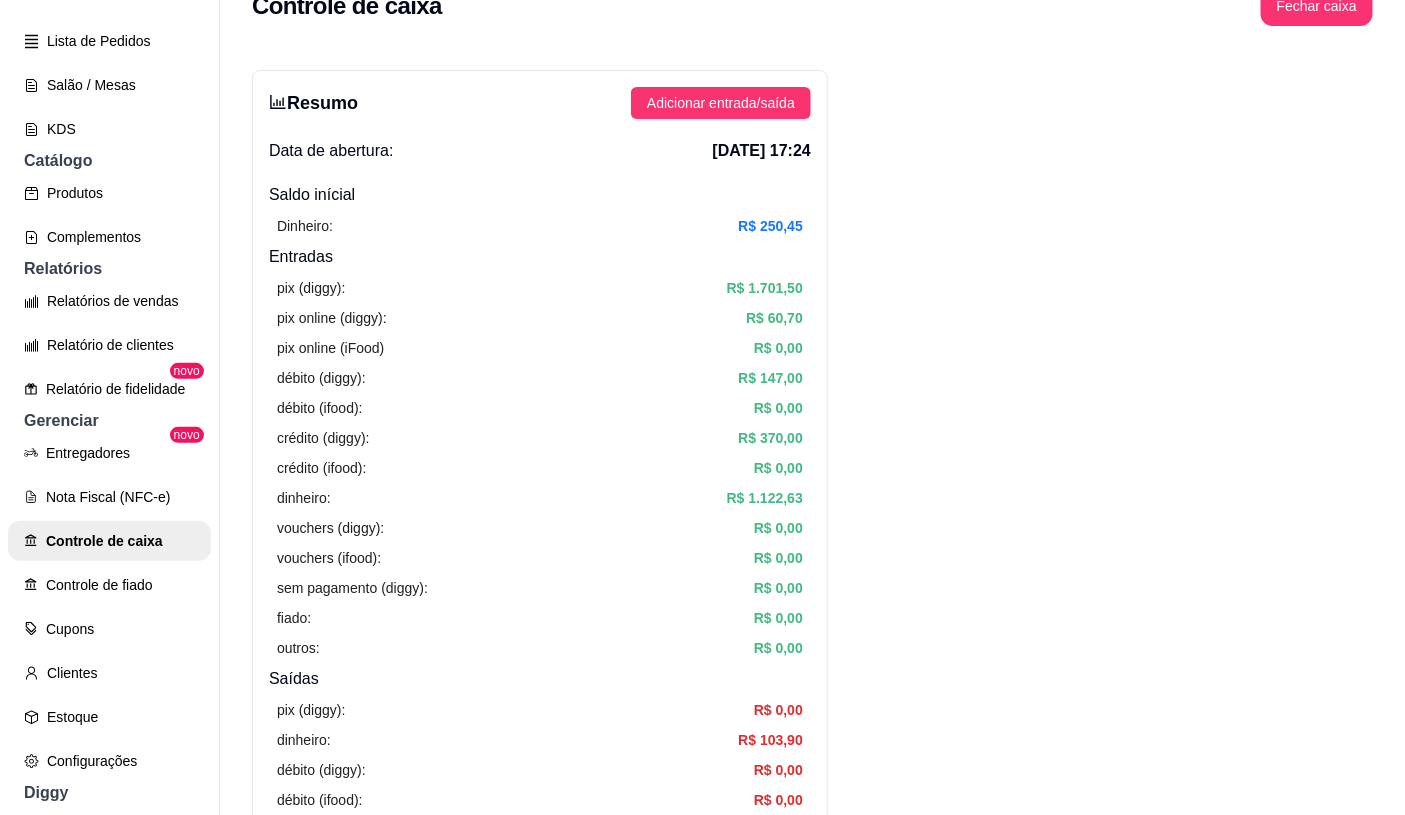 scroll, scrollTop: 0, scrollLeft: 0, axis: both 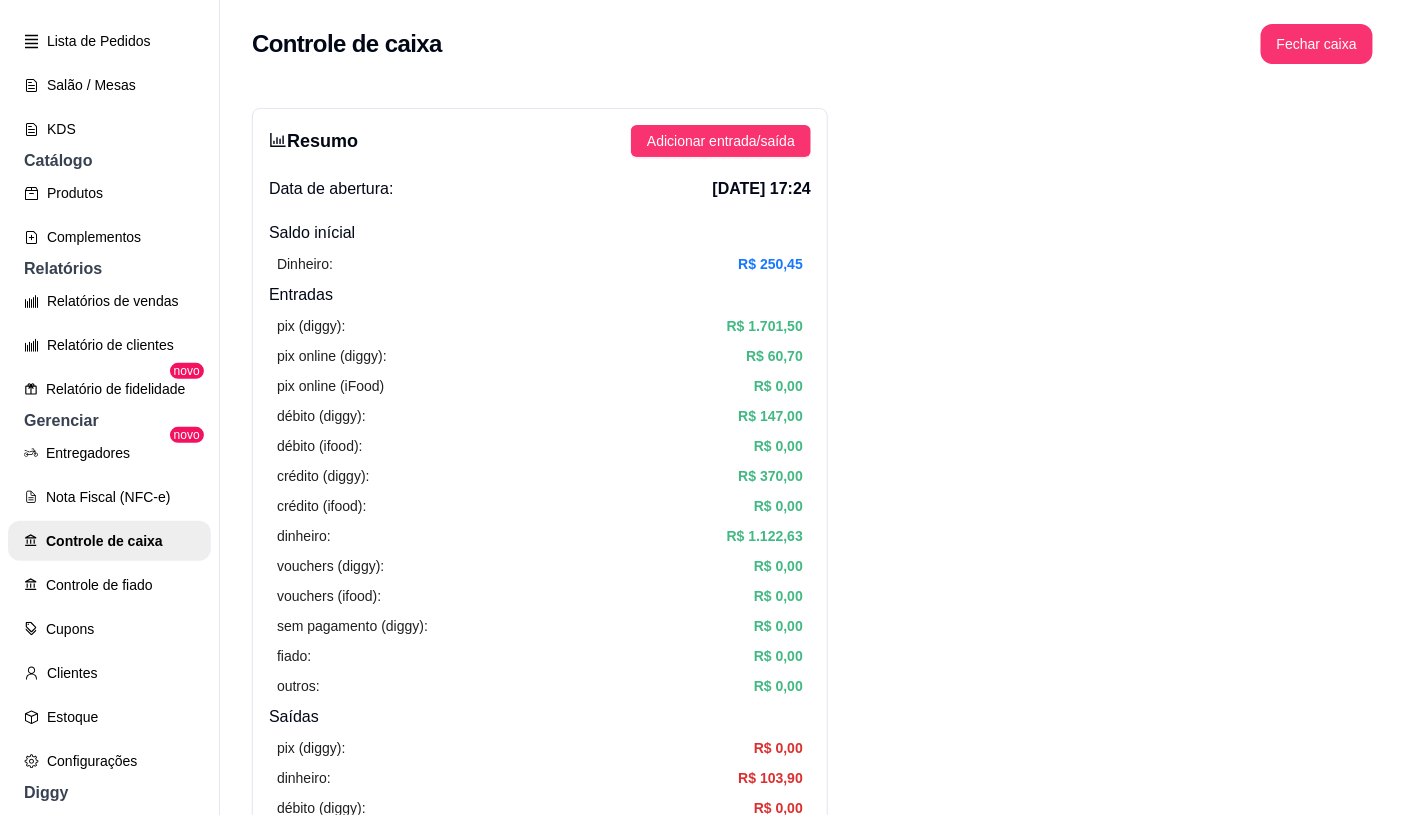 click on "Controle de caixa Fechar caixa" at bounding box center (812, 38) 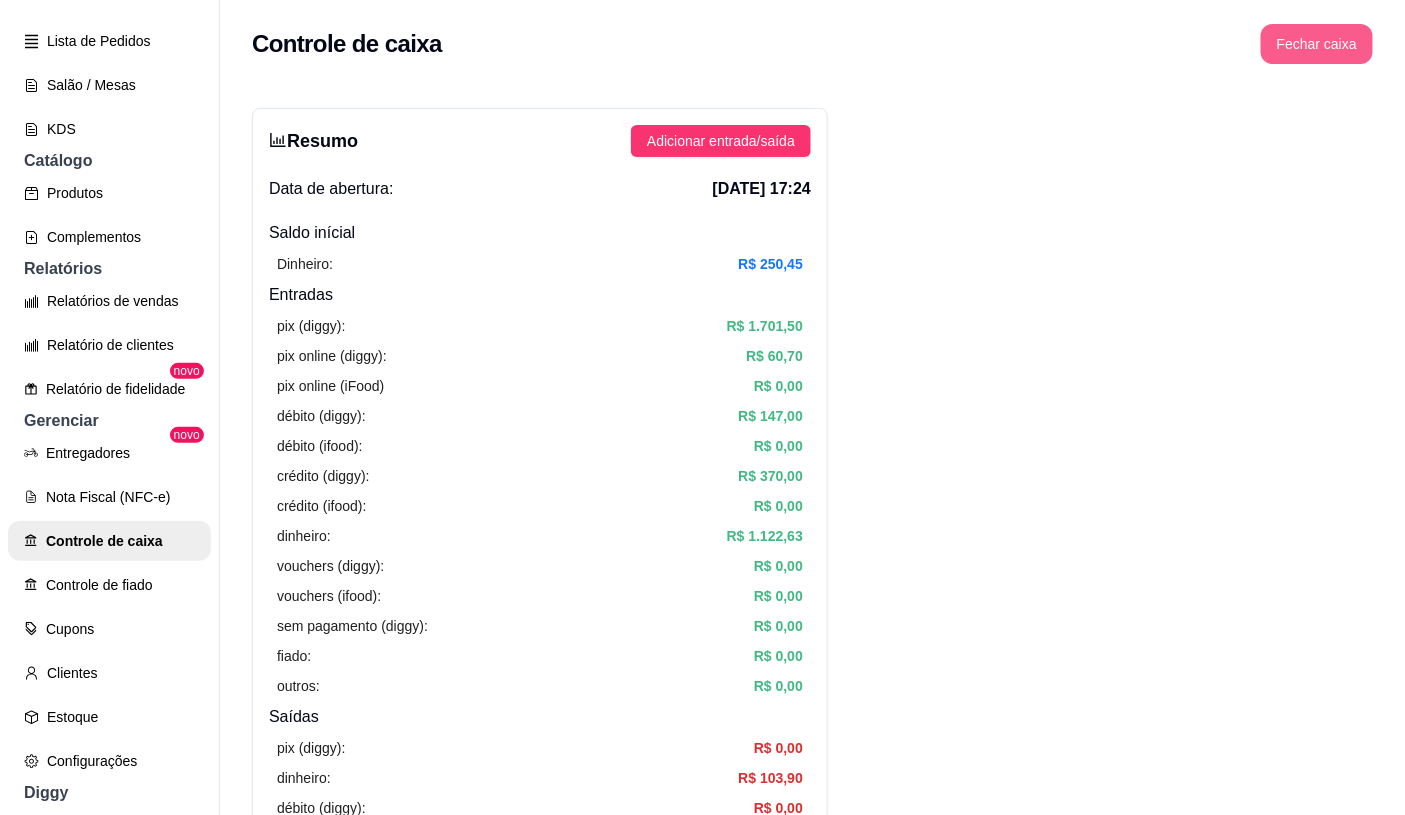 click on "Fechar caixa" at bounding box center (1317, 44) 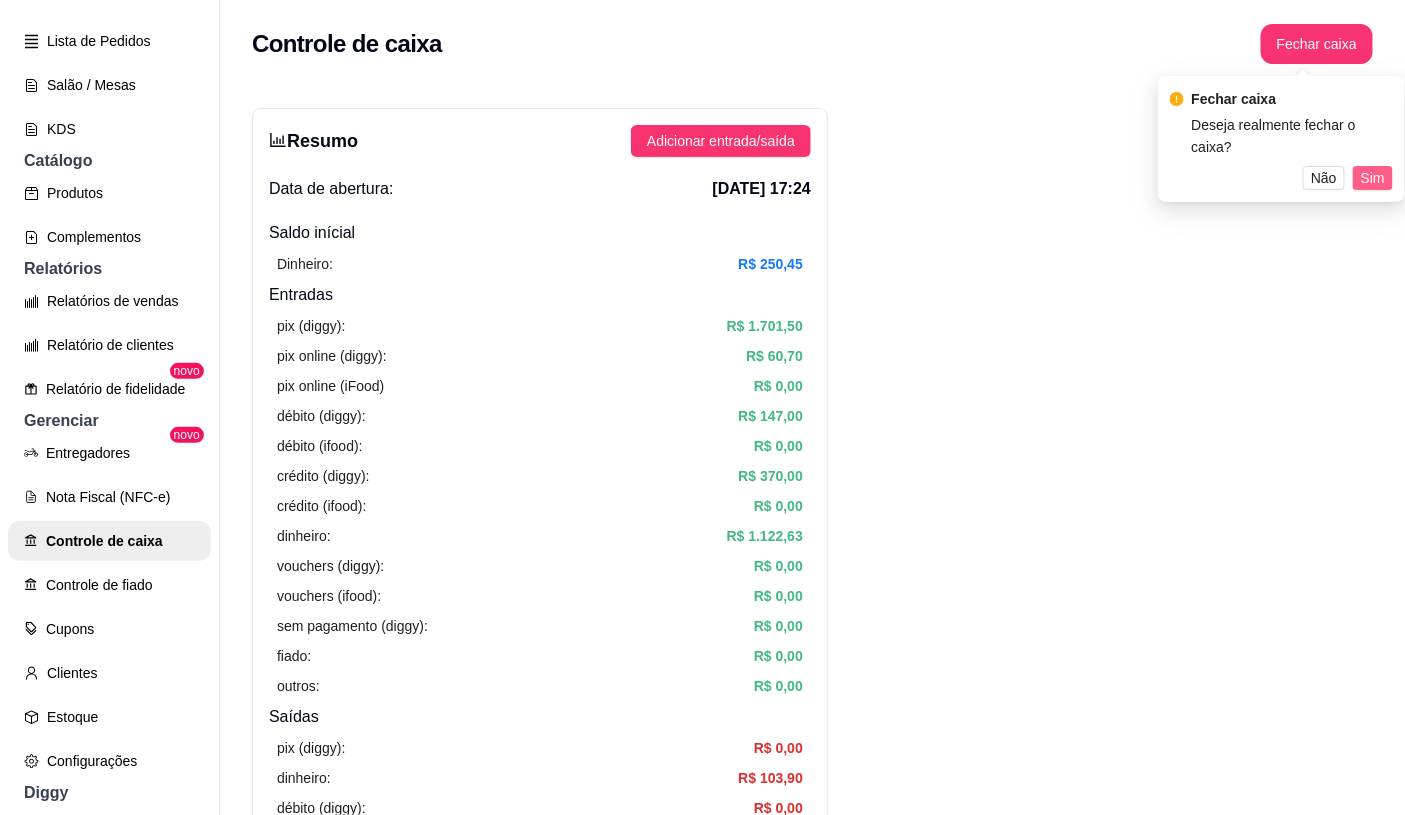 click on "Sim" at bounding box center (1373, 178) 